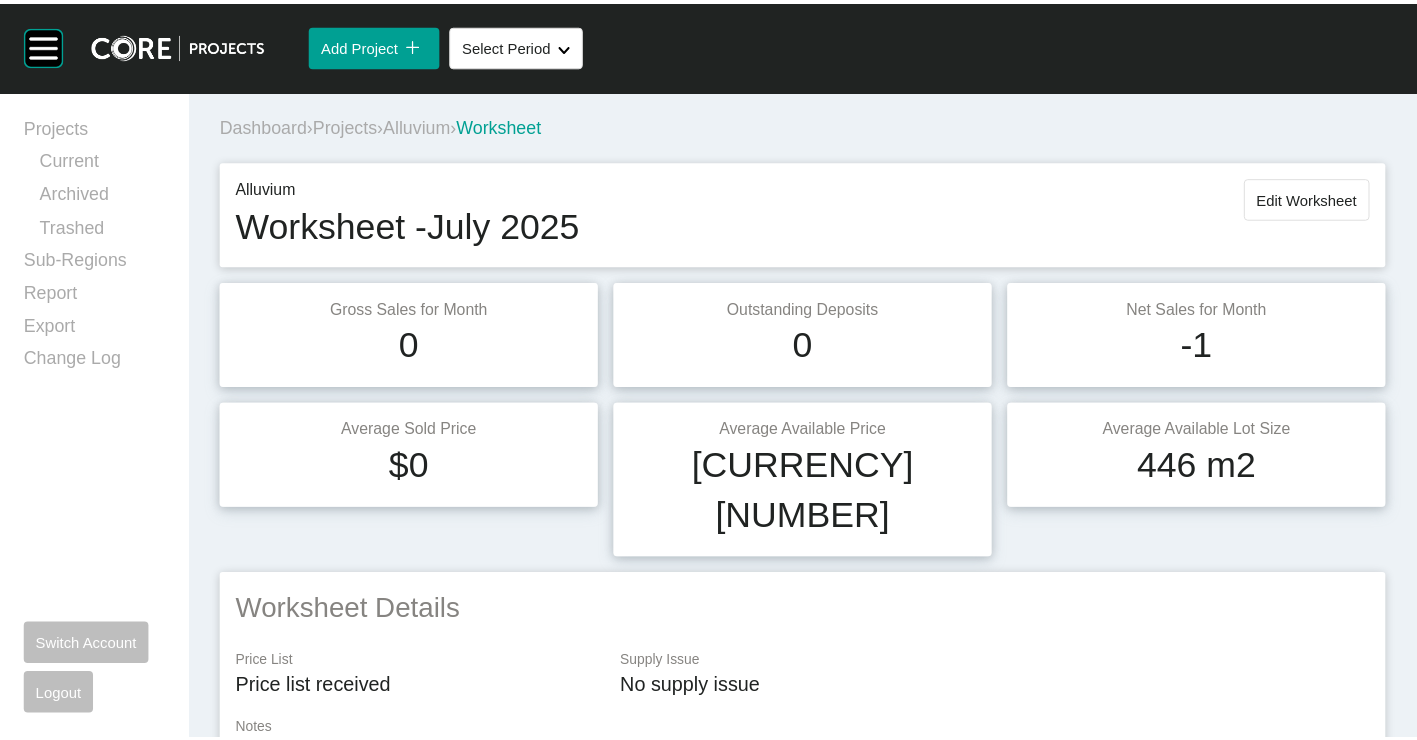 scroll, scrollTop: 0, scrollLeft: 0, axis: both 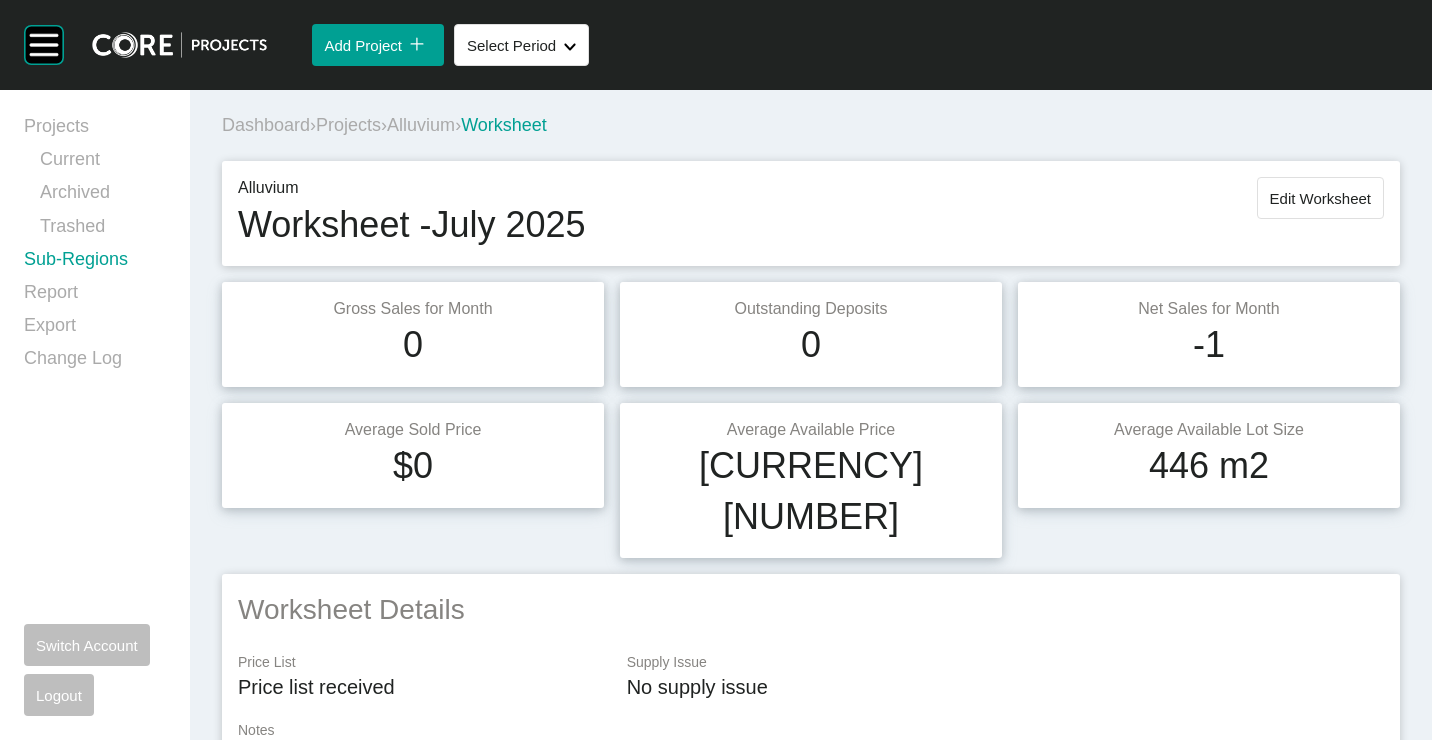 click on "Sub-Regions" at bounding box center (95, 263) 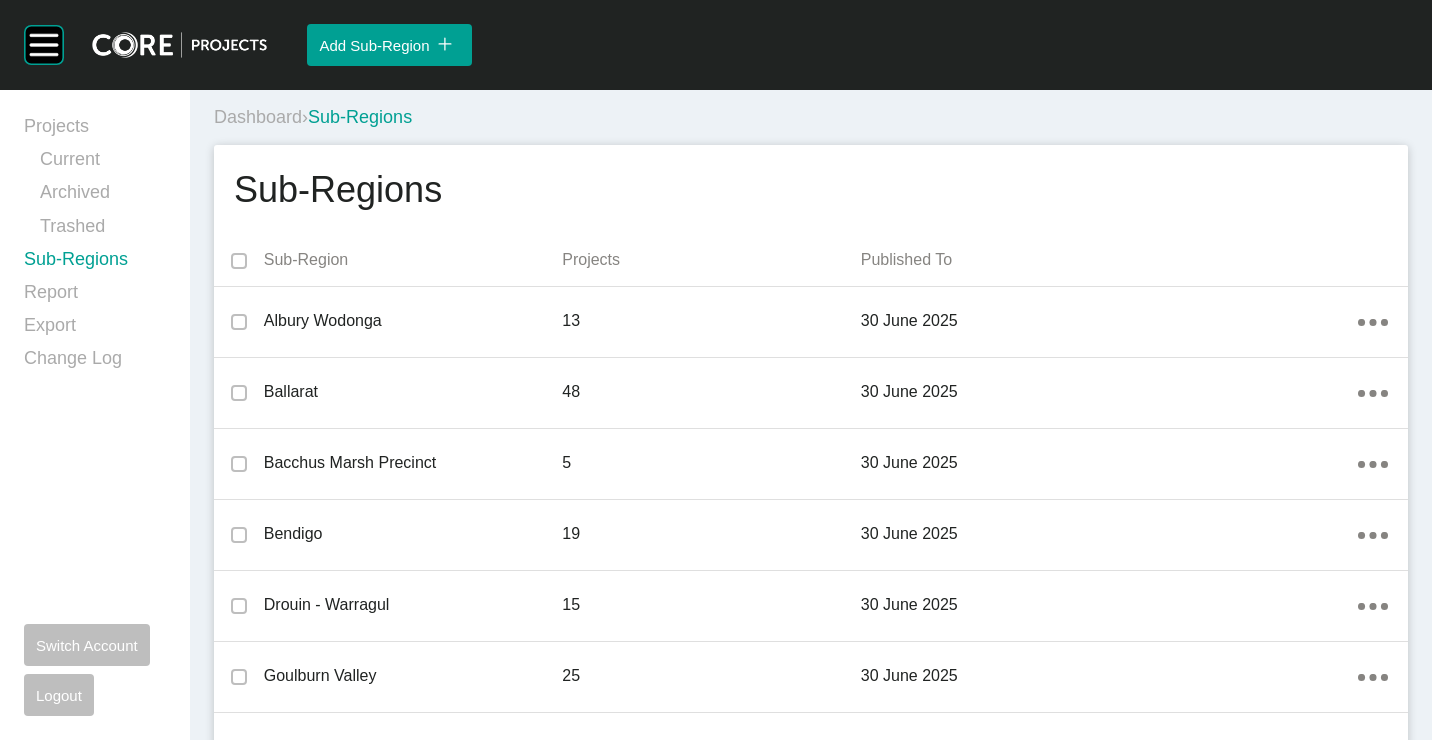 click on "Sub-Regions" at bounding box center [95, 263] 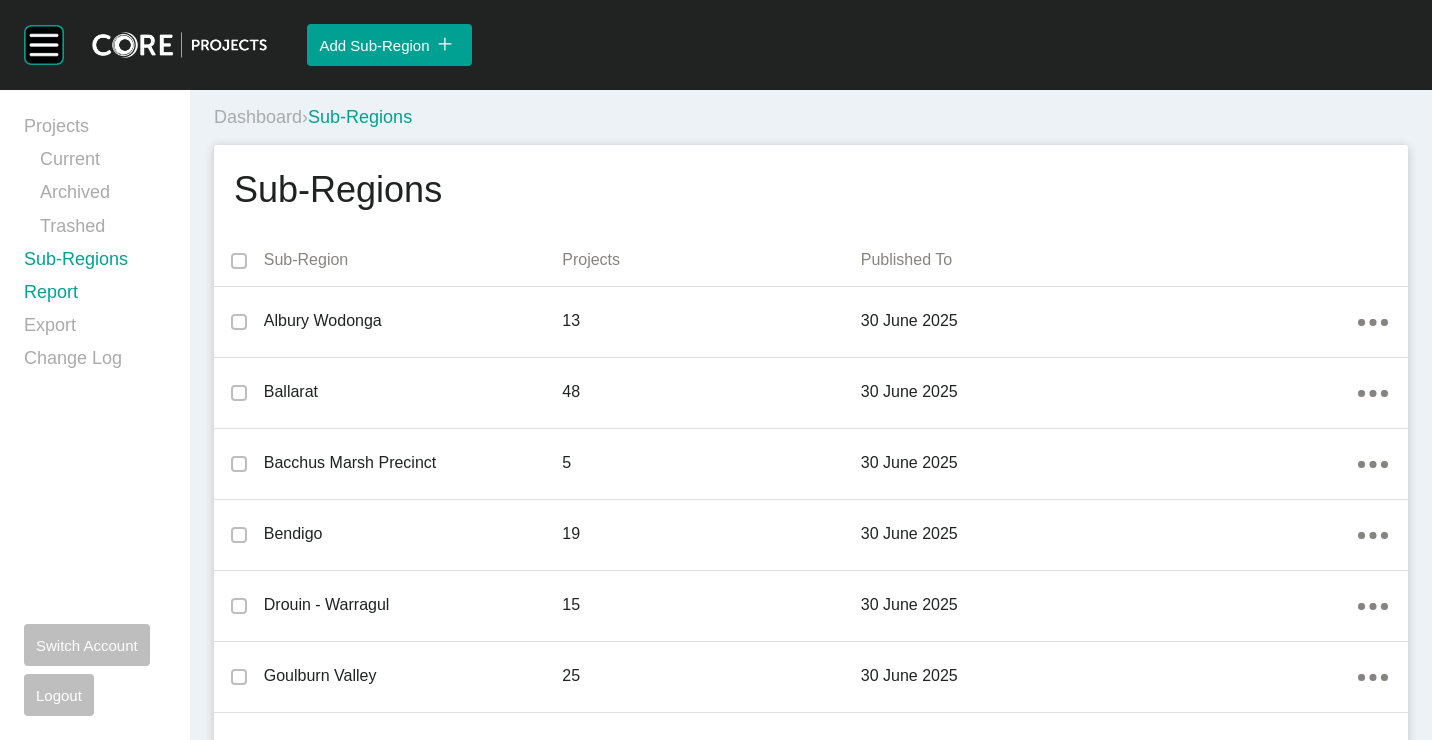 click on "Report" at bounding box center (95, 296) 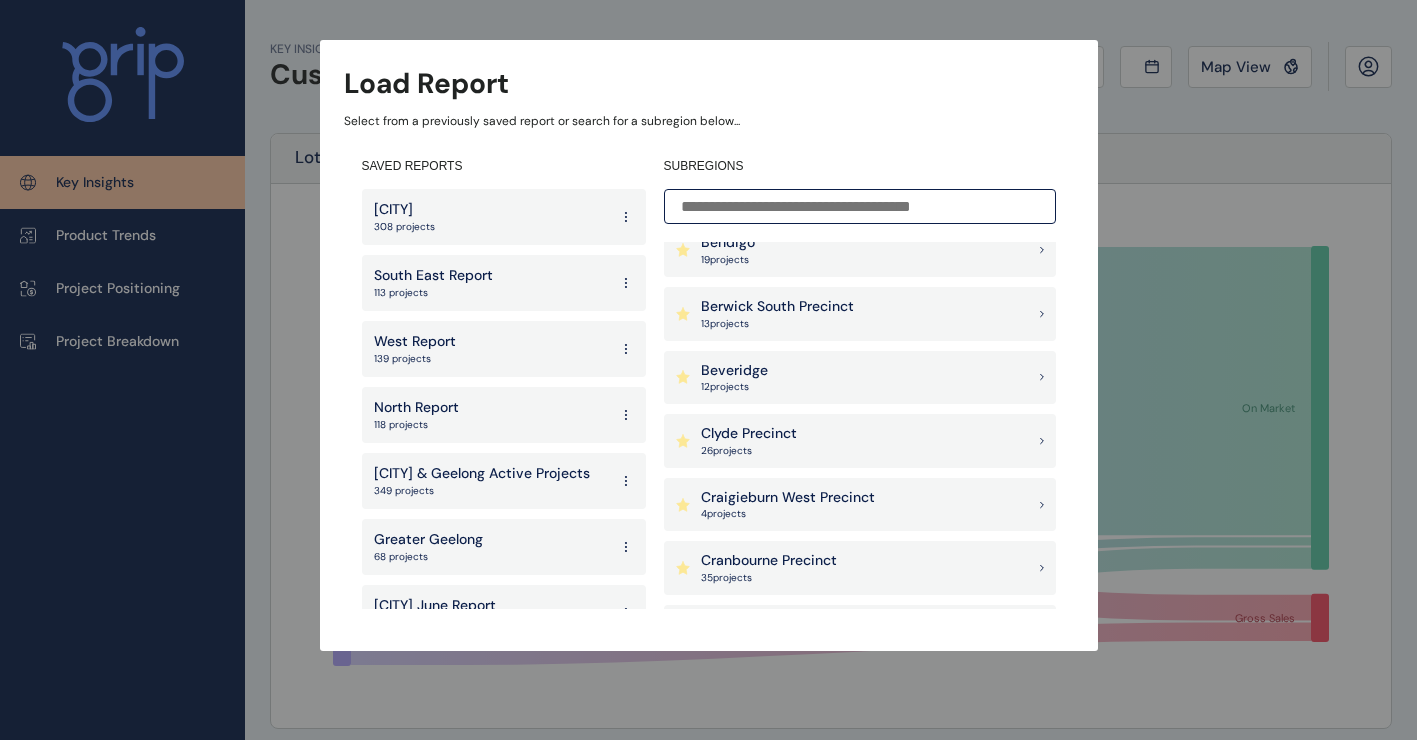scroll, scrollTop: 600, scrollLeft: 0, axis: vertical 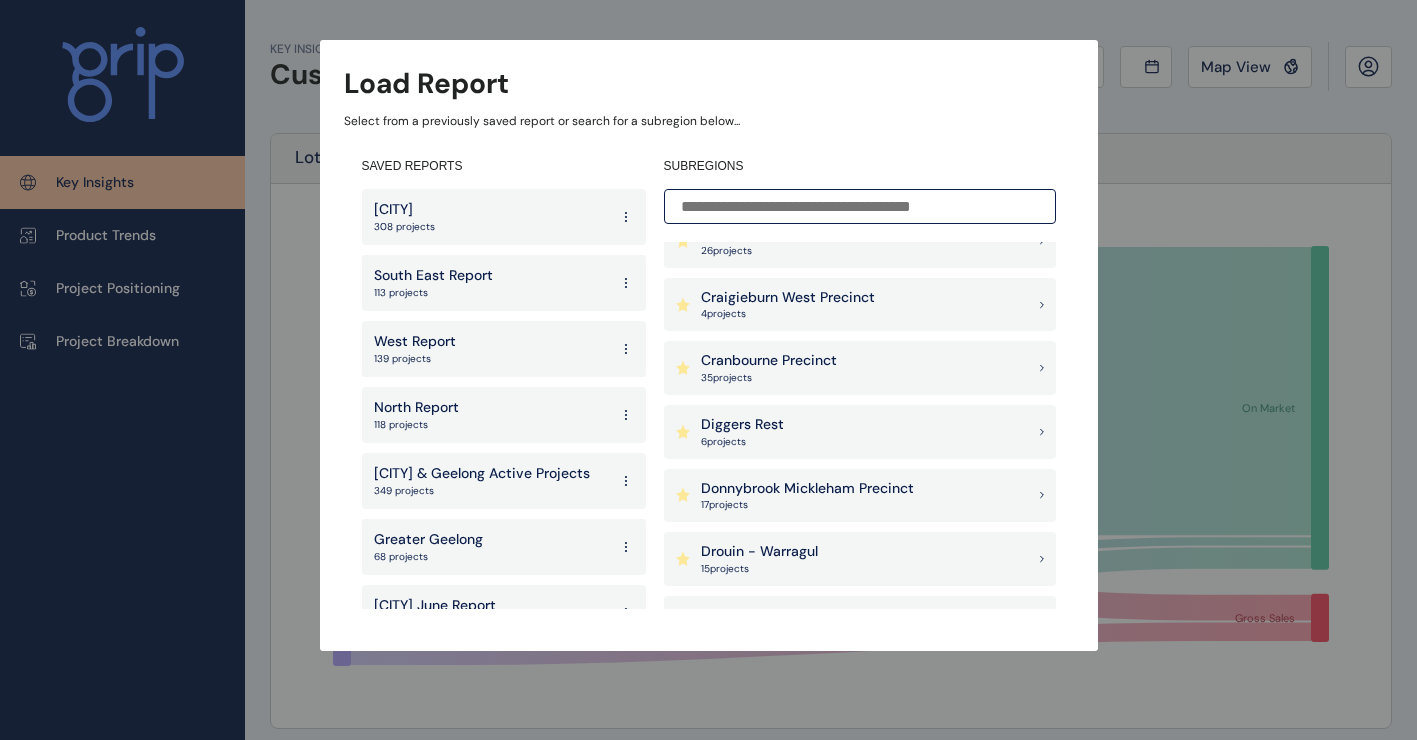 click on "4  project s" at bounding box center [788, 314] 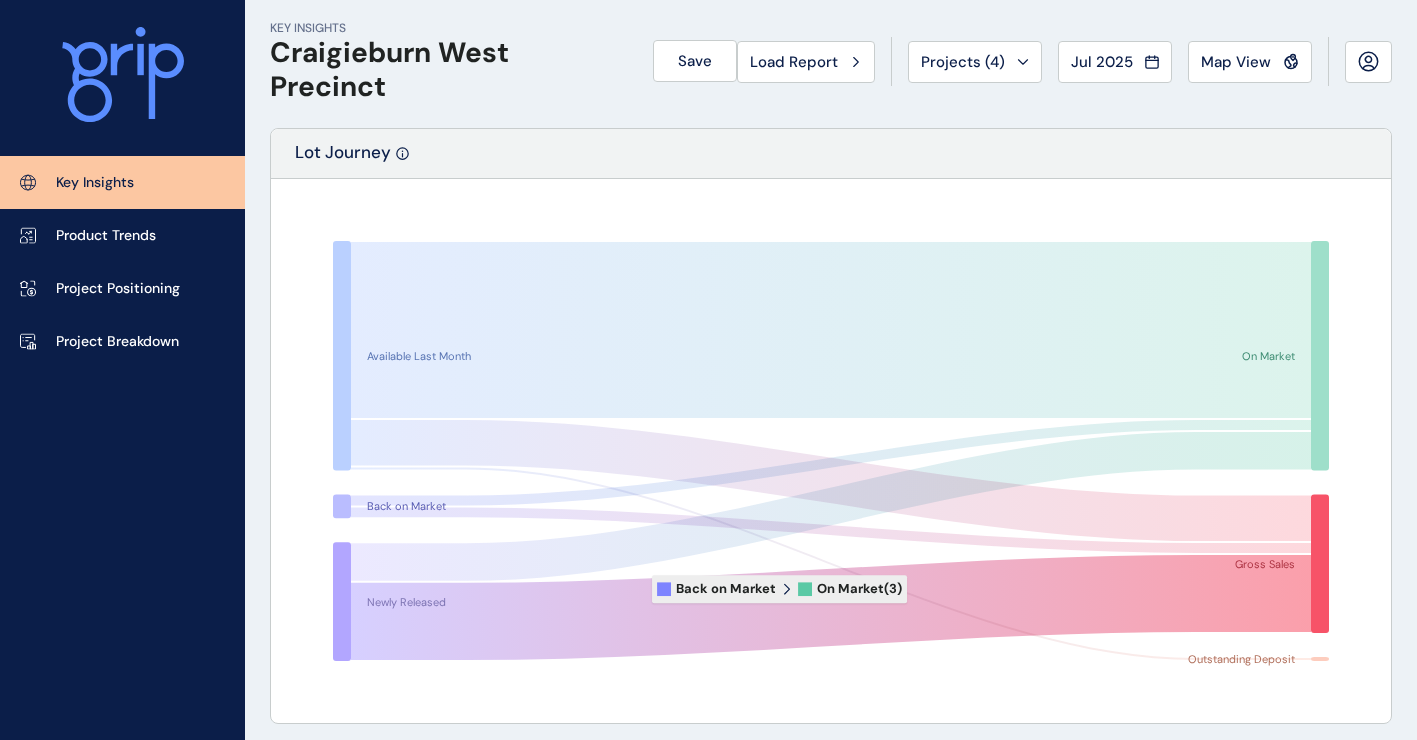 scroll, scrollTop: 0, scrollLeft: 0, axis: both 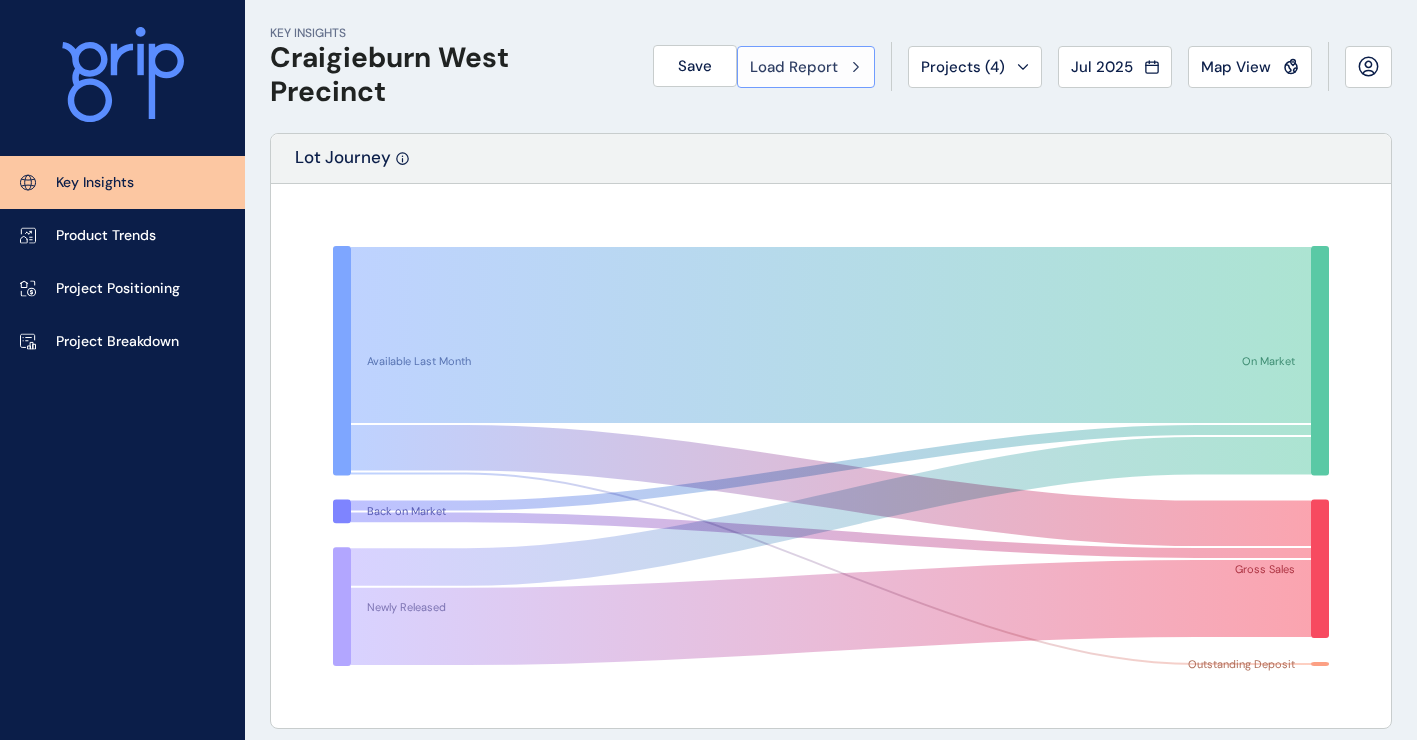 click on "Load Report" at bounding box center [806, 67] 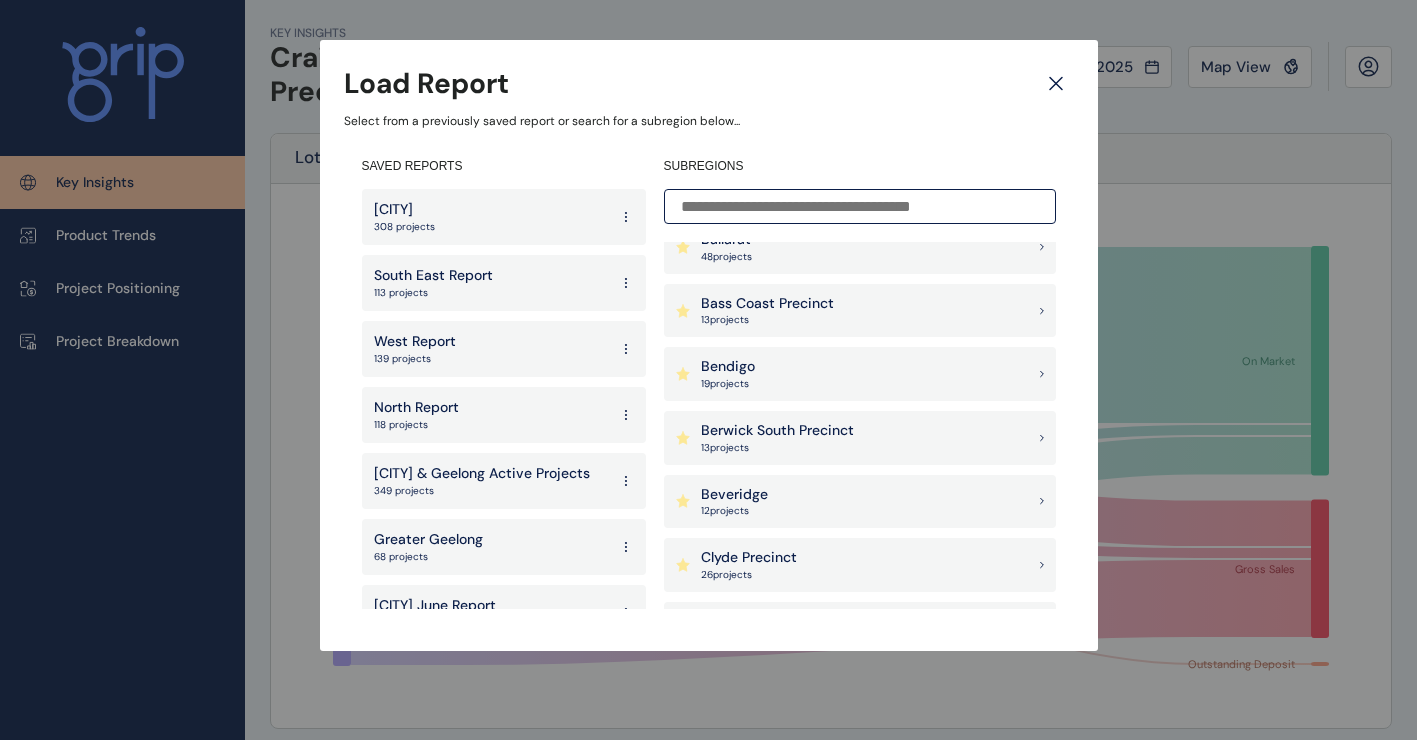 scroll, scrollTop: 300, scrollLeft: 0, axis: vertical 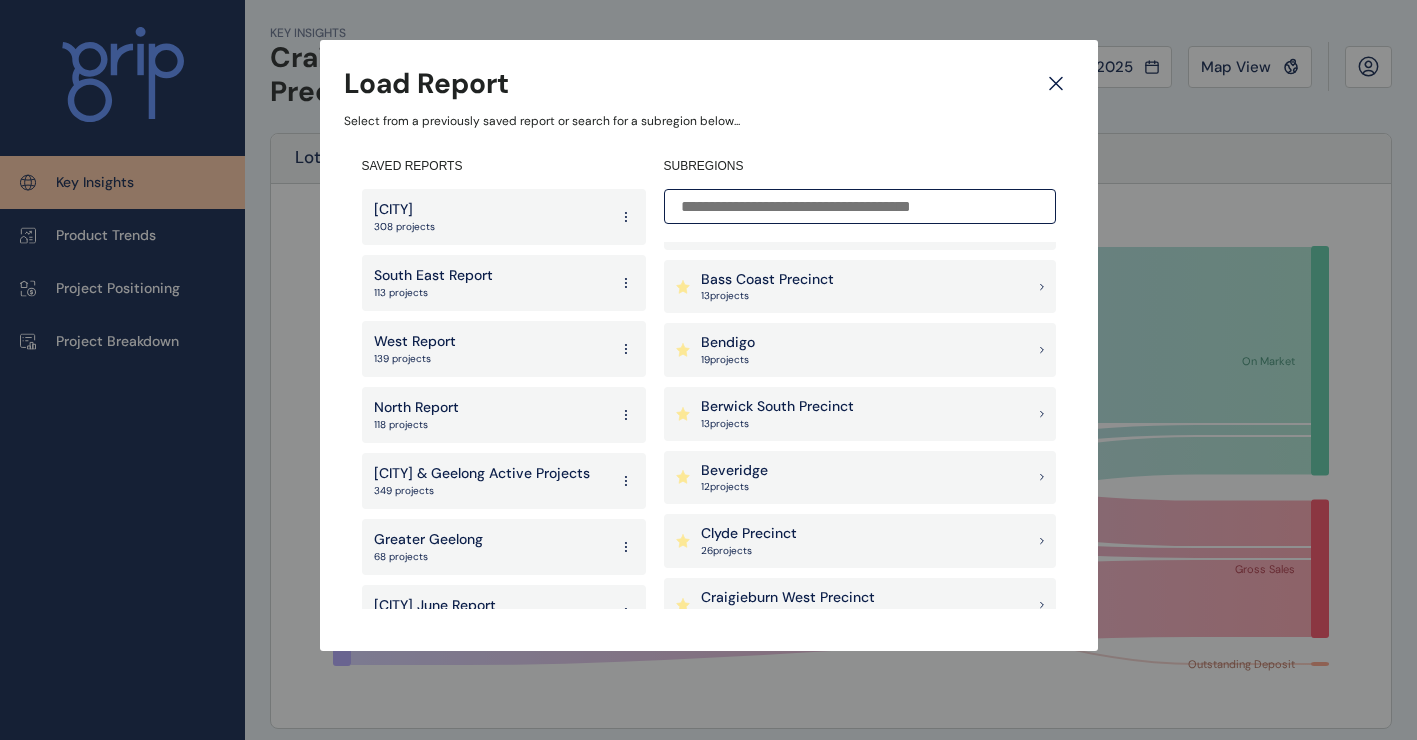 click on "Berwick South Precinct" at bounding box center [777, 407] 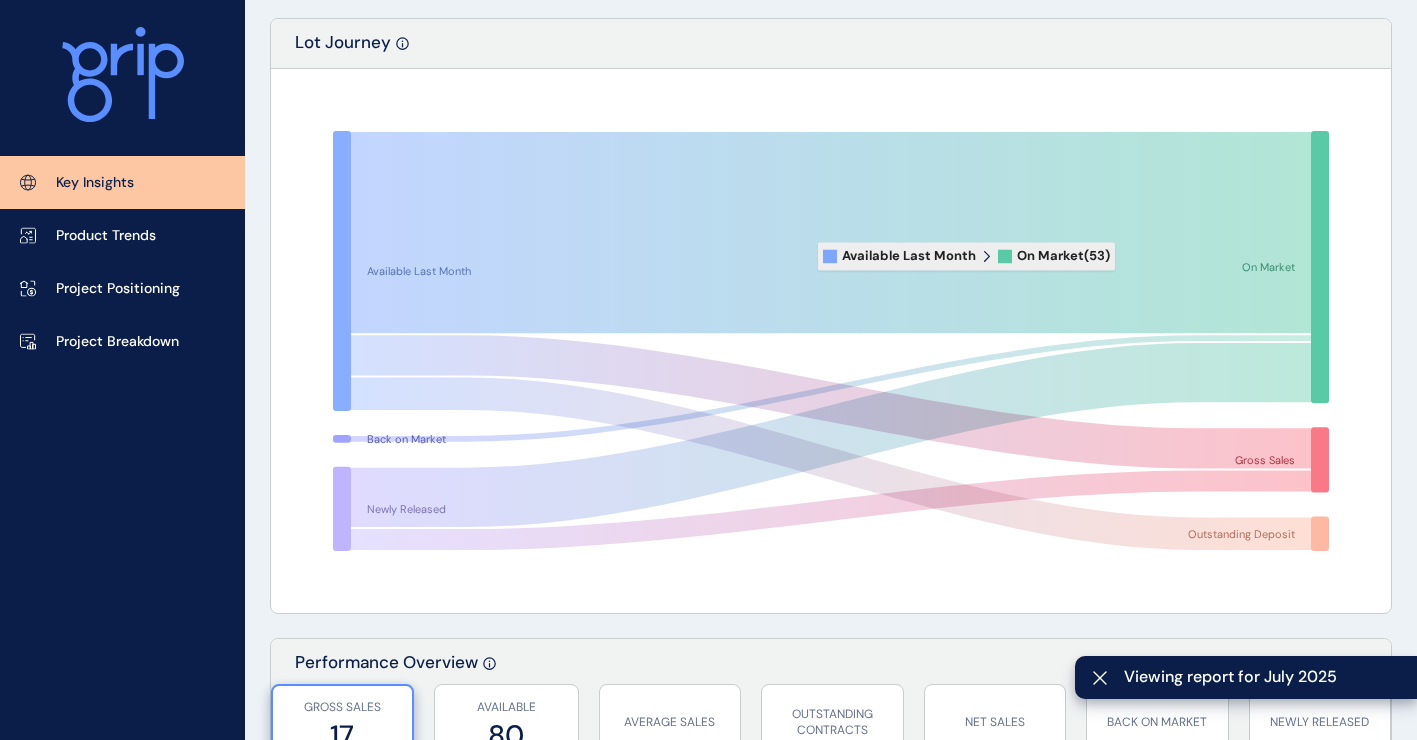 scroll, scrollTop: 0, scrollLeft: 0, axis: both 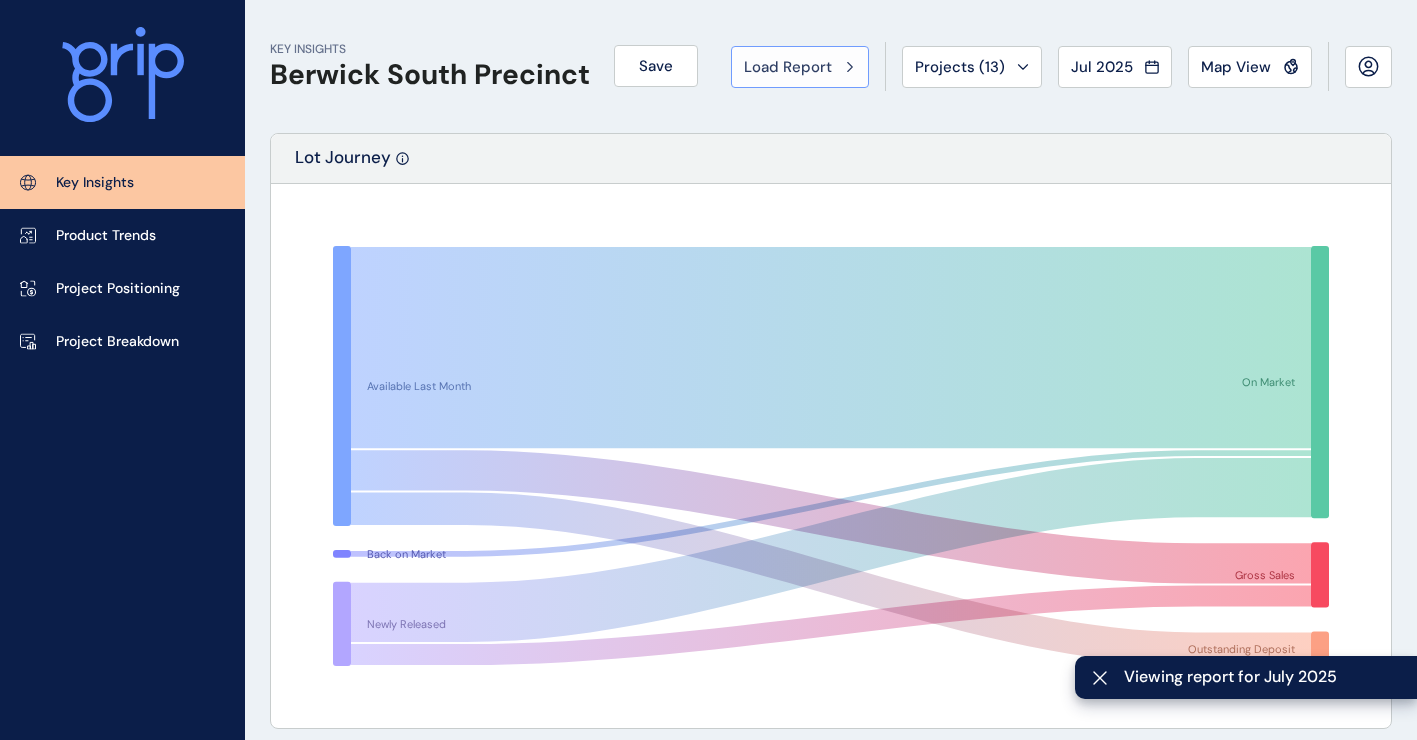 click on "Load Report" at bounding box center (788, 67) 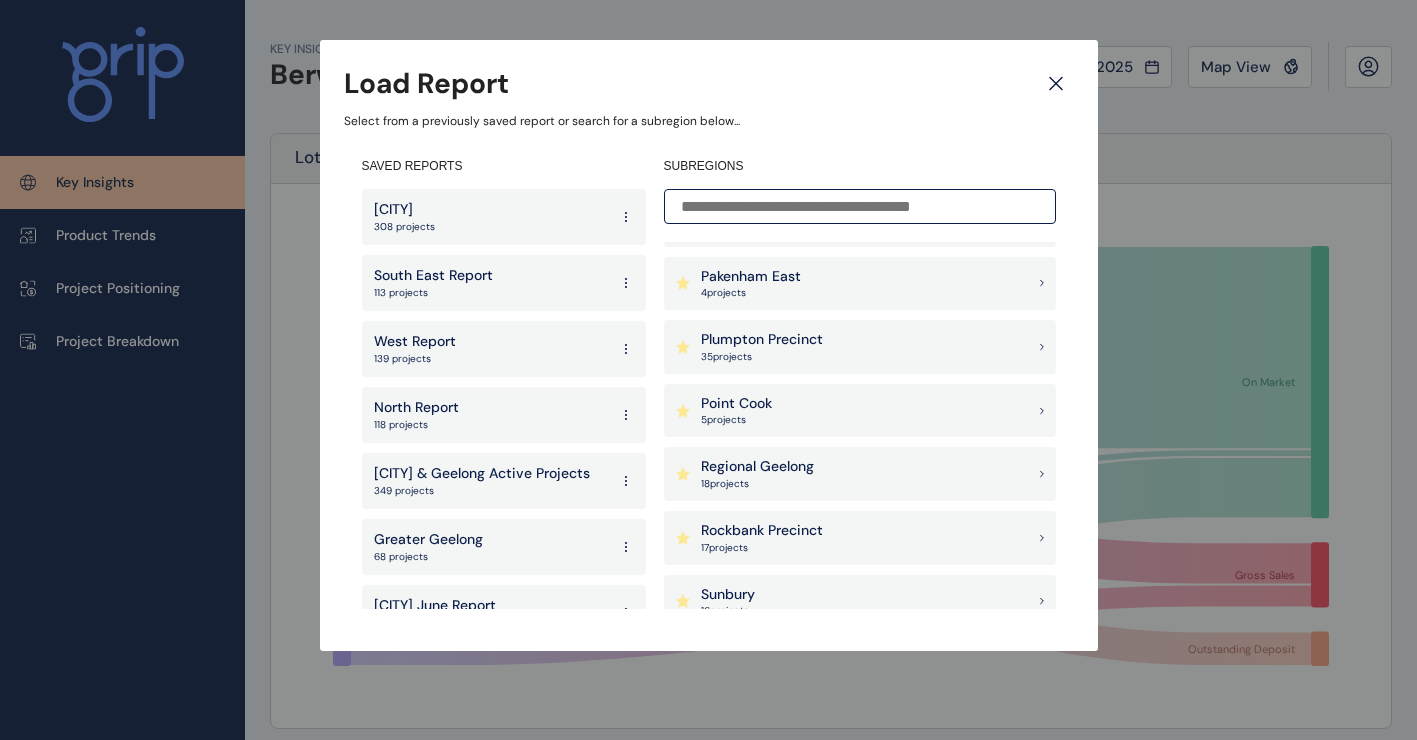 scroll, scrollTop: 1600, scrollLeft: 0, axis: vertical 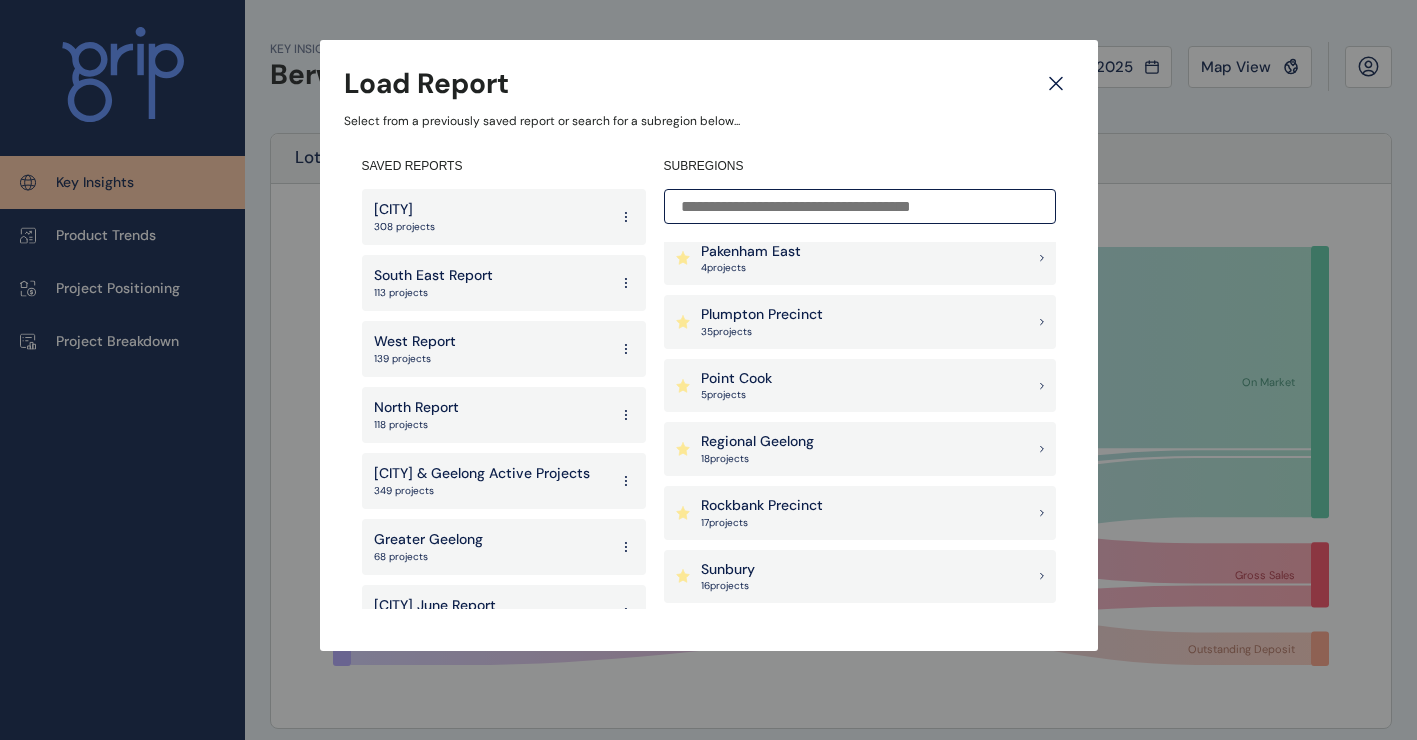 click on "35  project s" at bounding box center [762, 332] 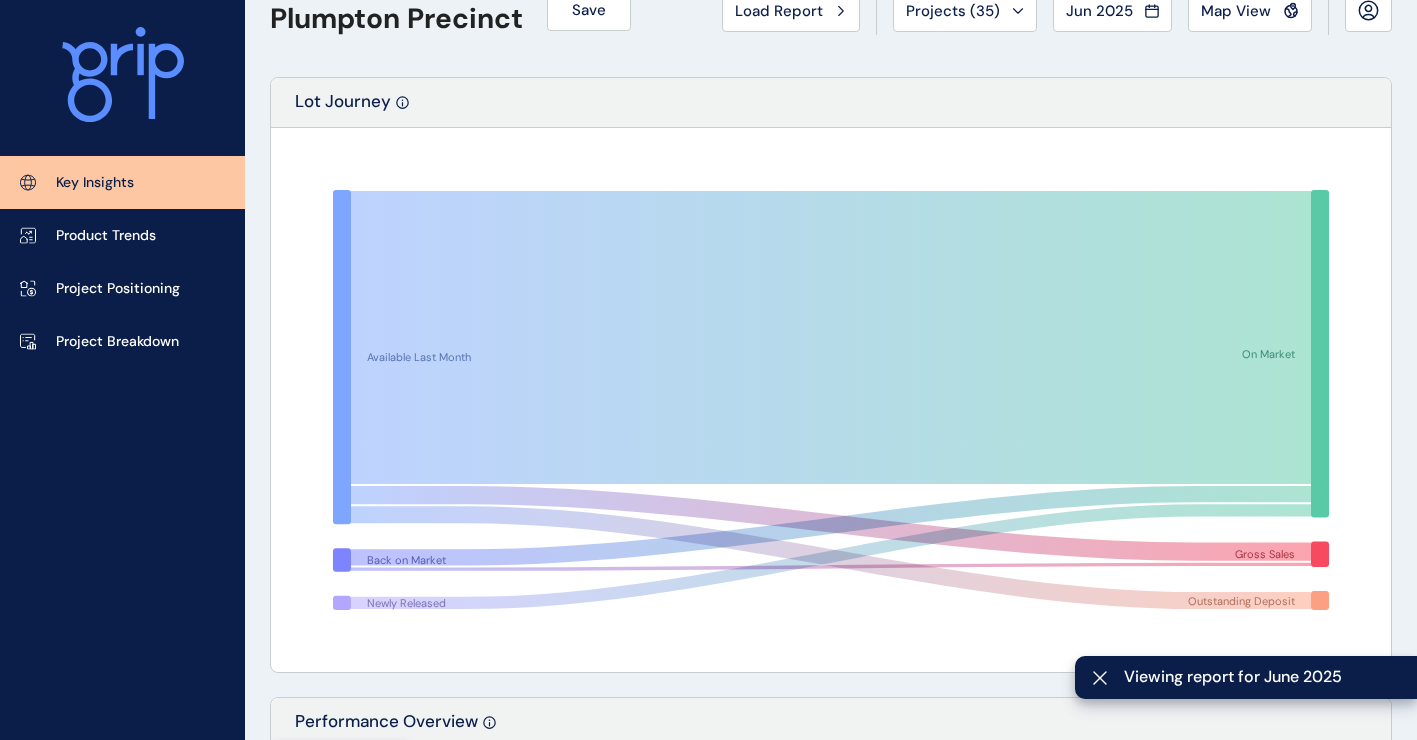 scroll, scrollTop: 0, scrollLeft: 0, axis: both 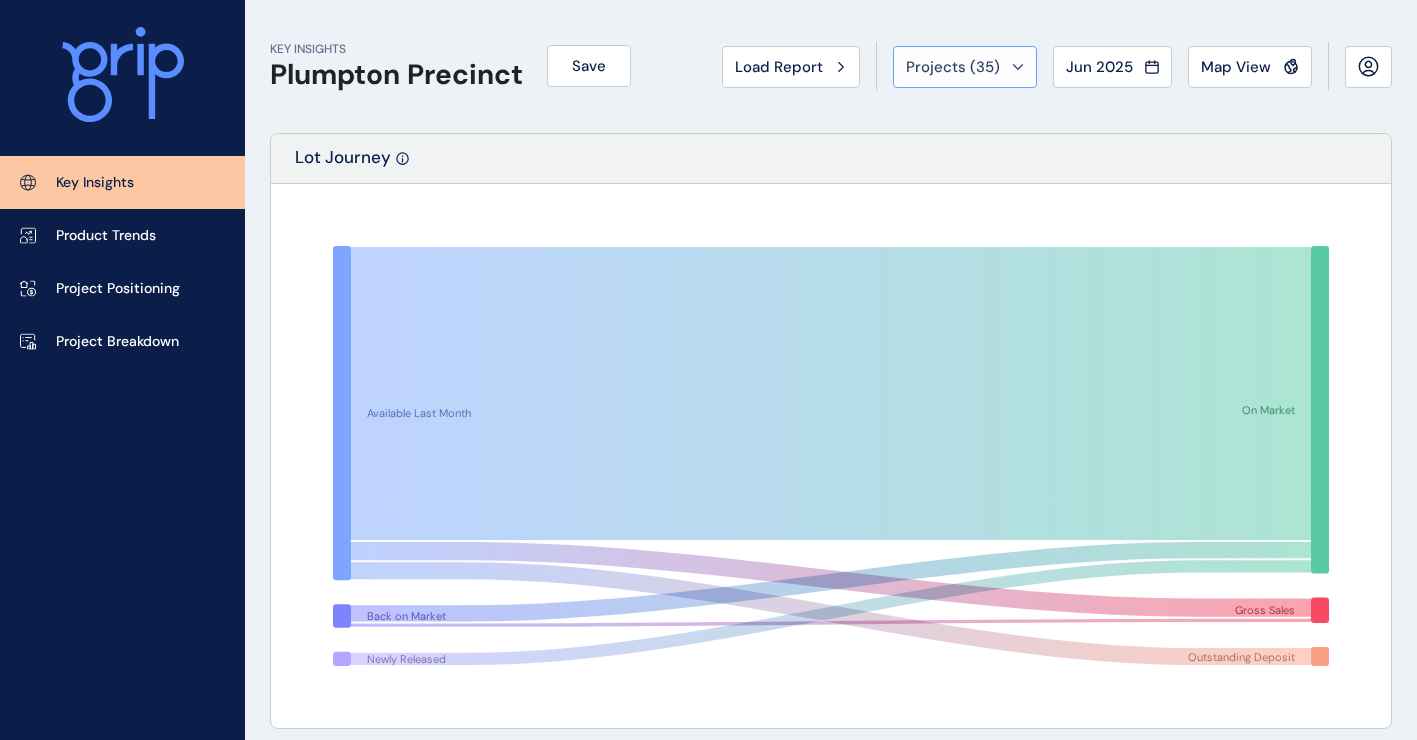 click on "Projects ( 35 )" at bounding box center [965, 67] 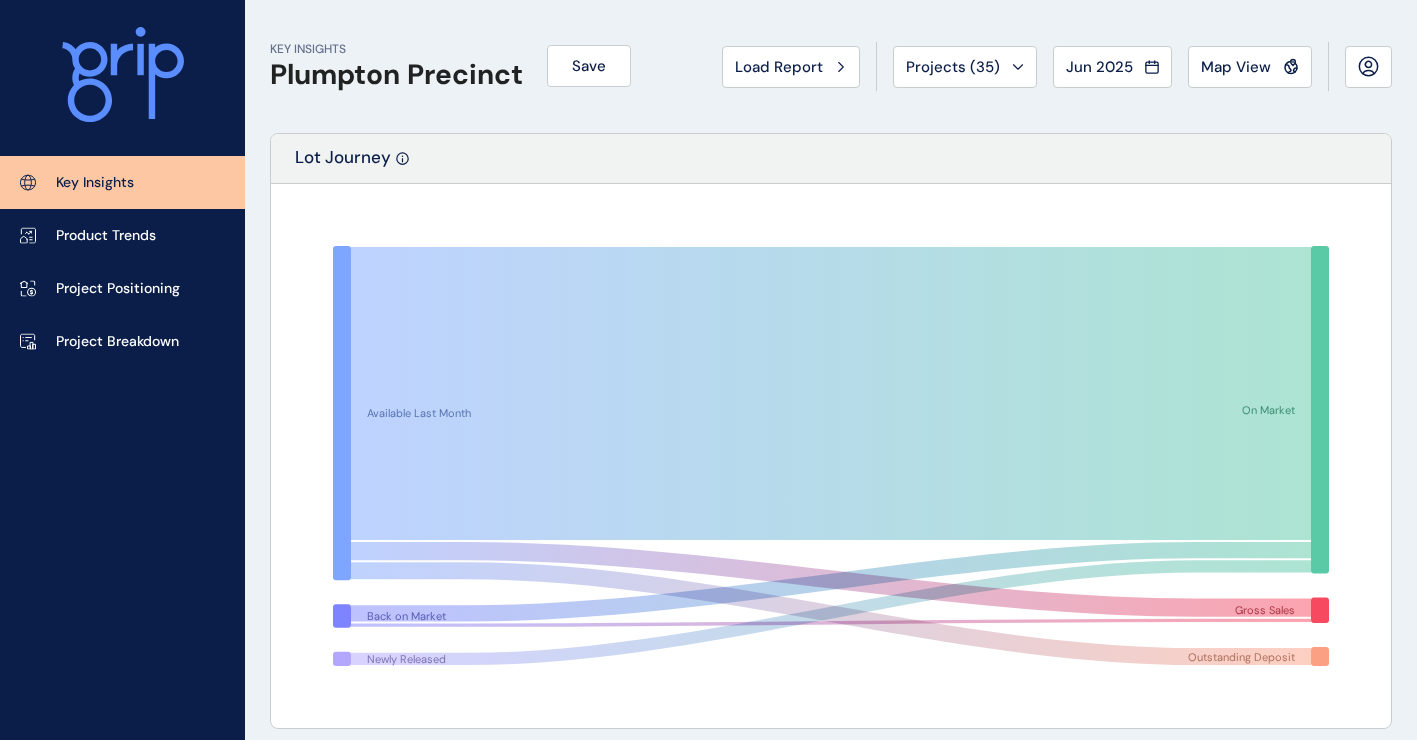 click on "Load Report" at bounding box center (791, 67) 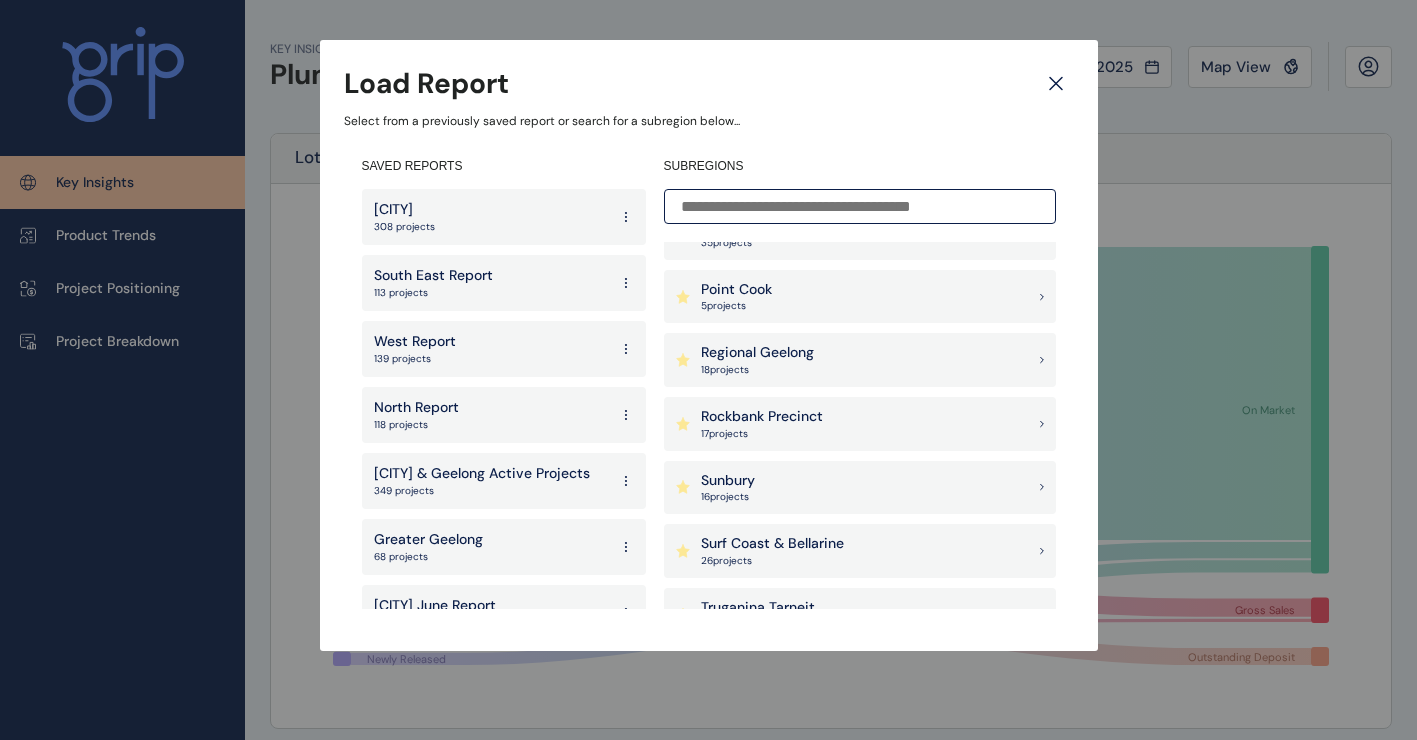 scroll, scrollTop: 1700, scrollLeft: 0, axis: vertical 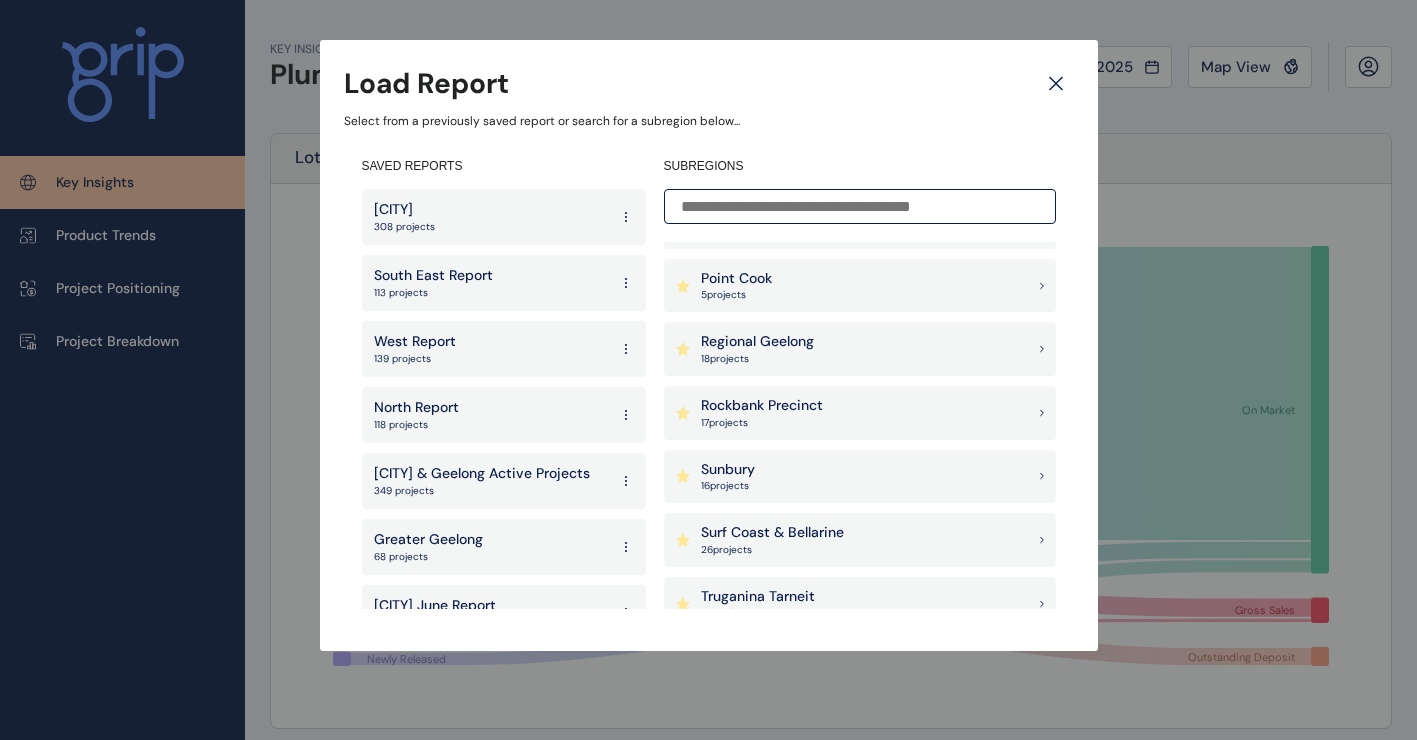 click on "Rockbank Precinct" at bounding box center [762, 406] 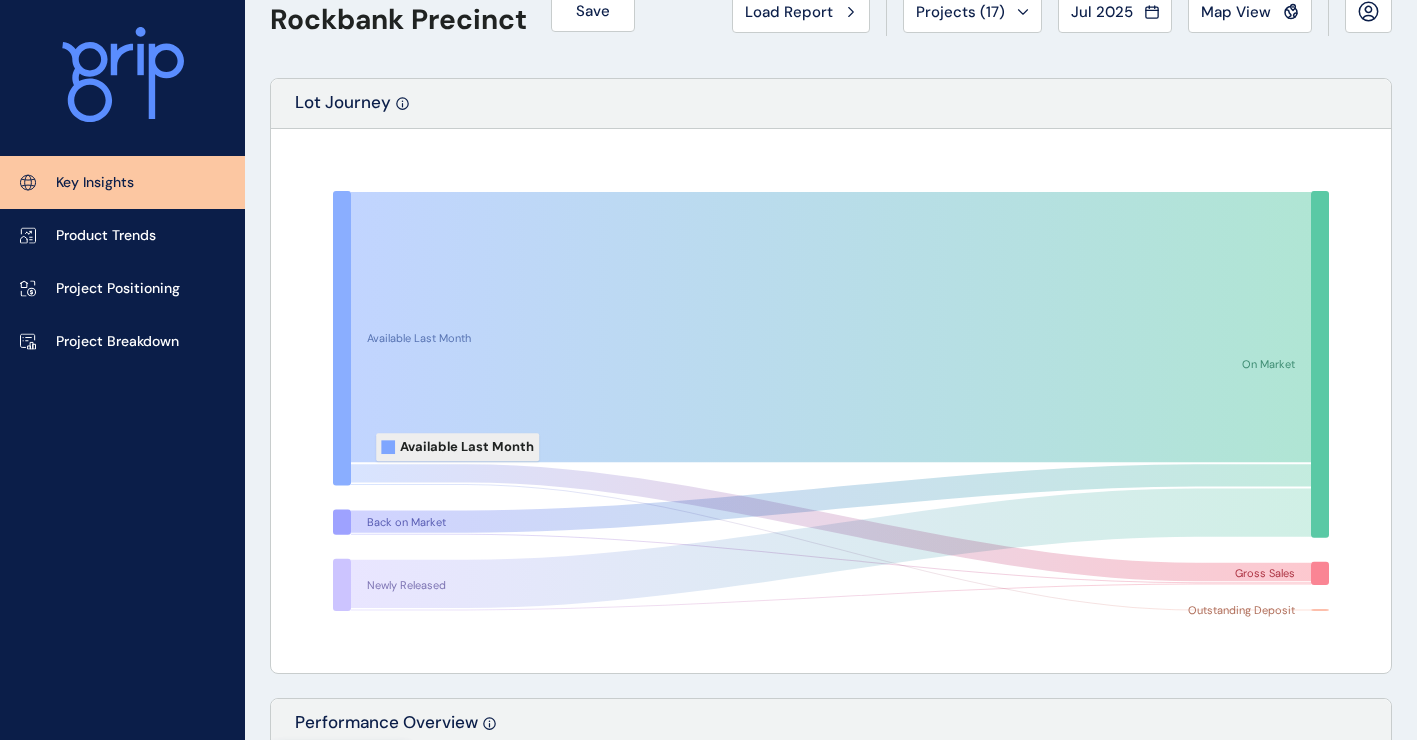 scroll, scrollTop: 0, scrollLeft: 0, axis: both 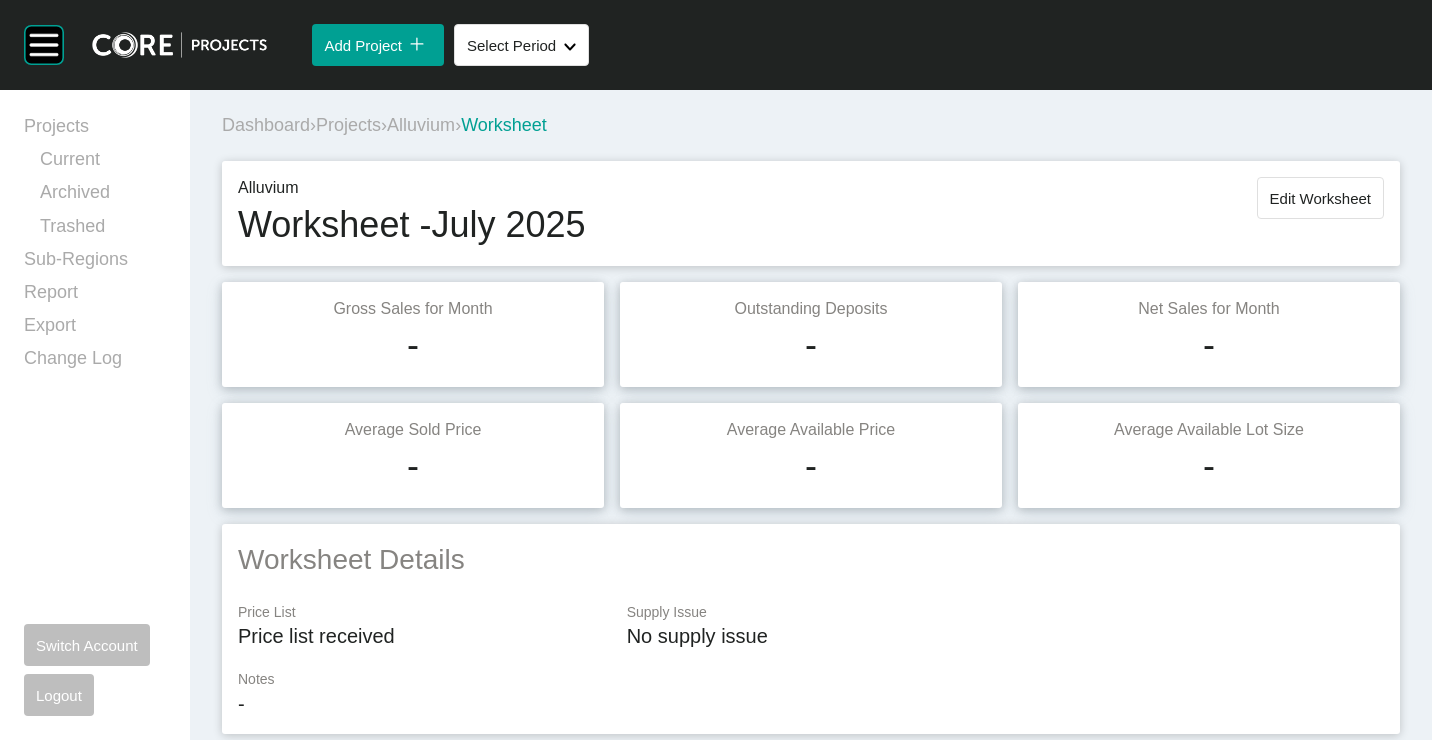 click on "Edit Worksheet" at bounding box center (1320, 198) 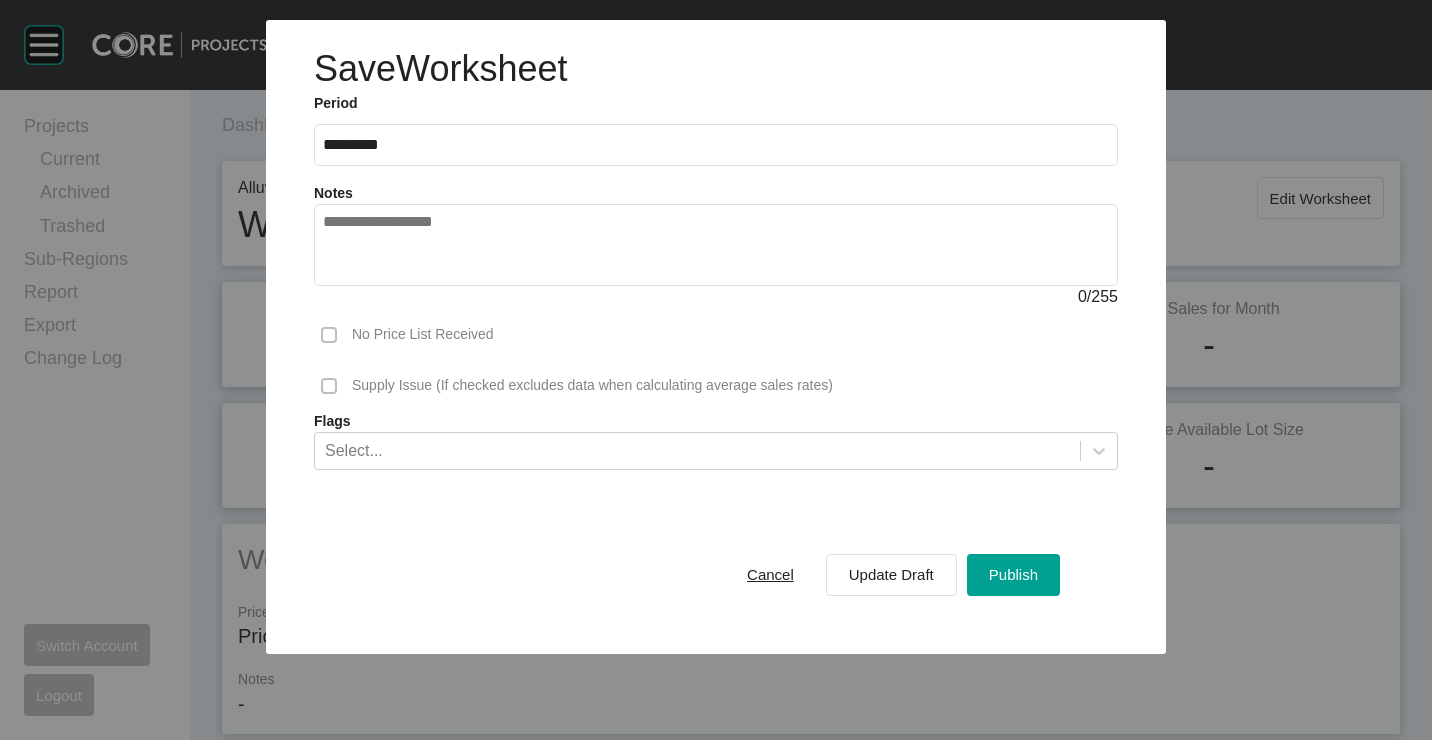 drag, startPoint x: 1014, startPoint y: 575, endPoint x: 740, endPoint y: 162, distance: 495.62585 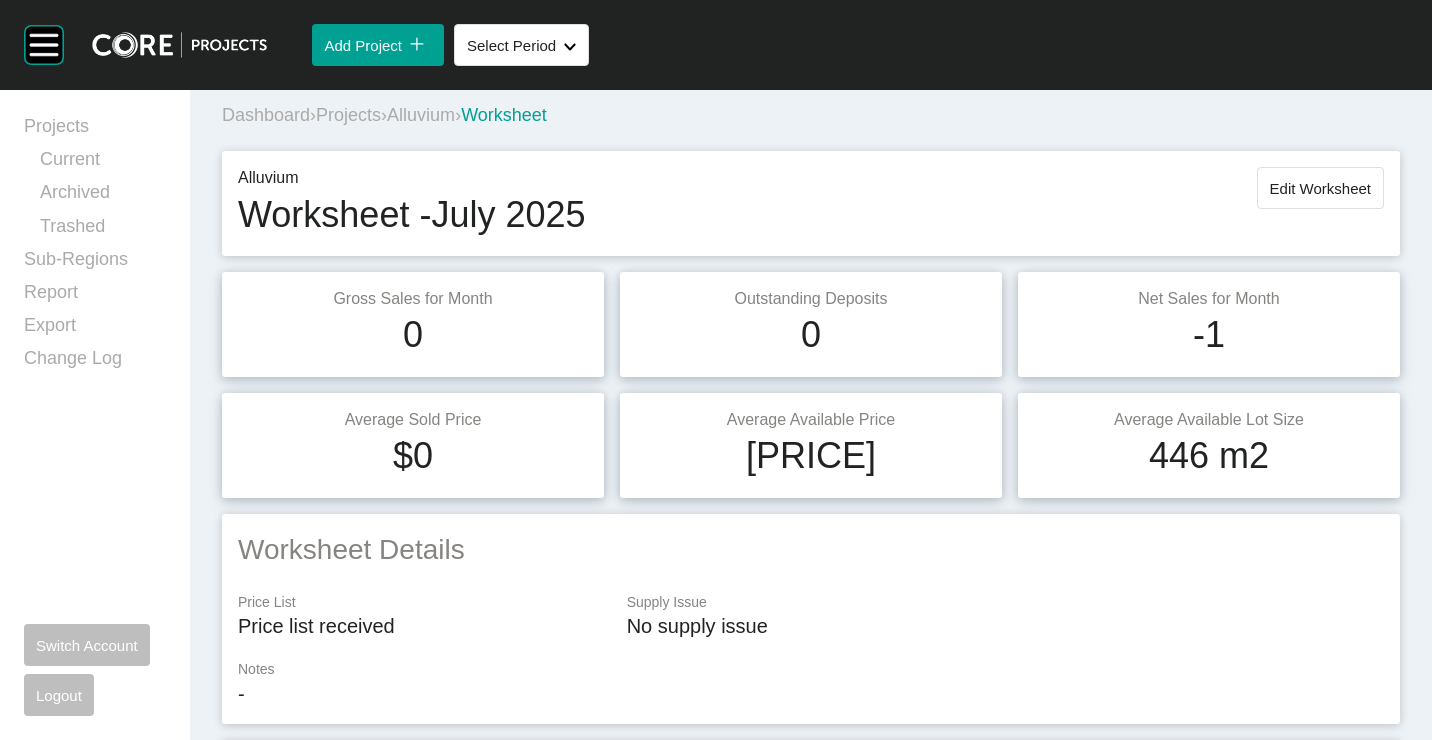 scroll, scrollTop: 0, scrollLeft: 0, axis: both 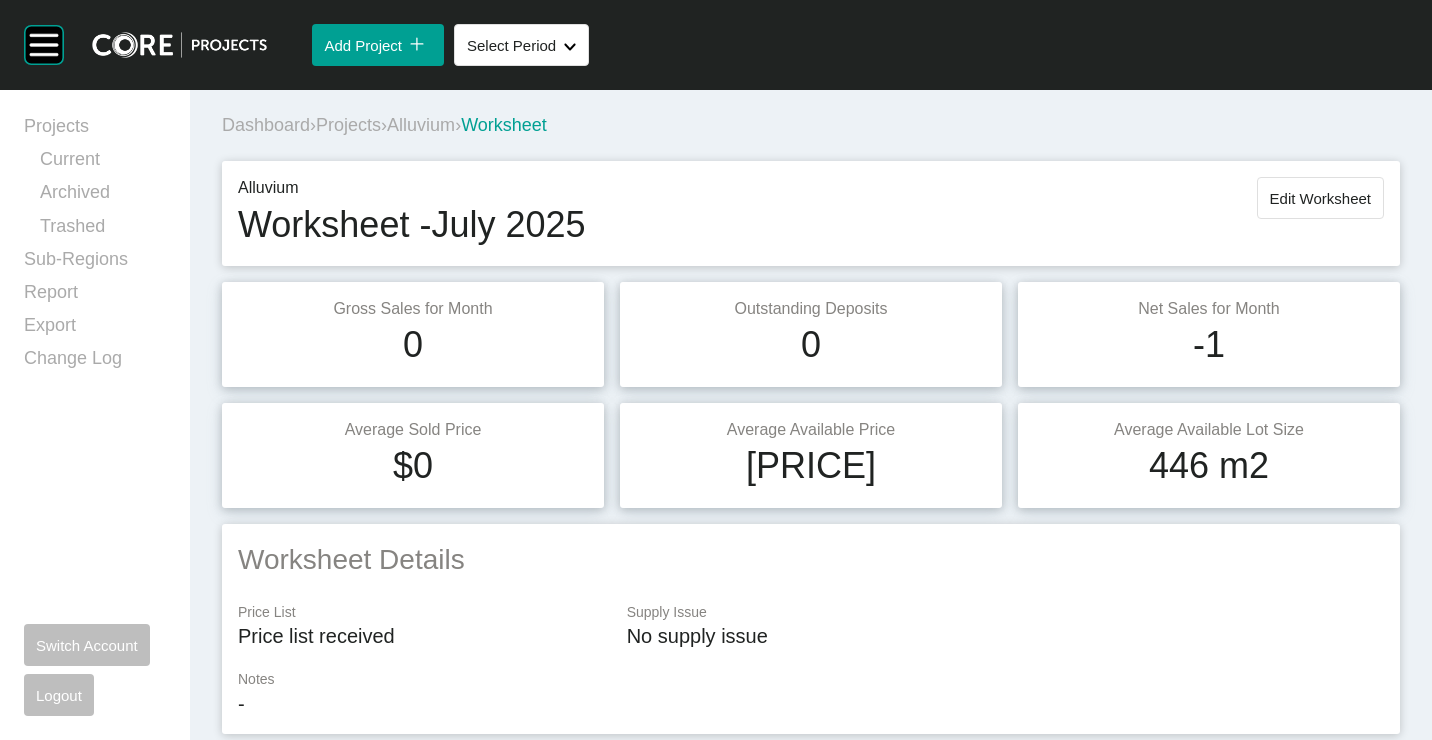 click on "Projects" at bounding box center [348, 125] 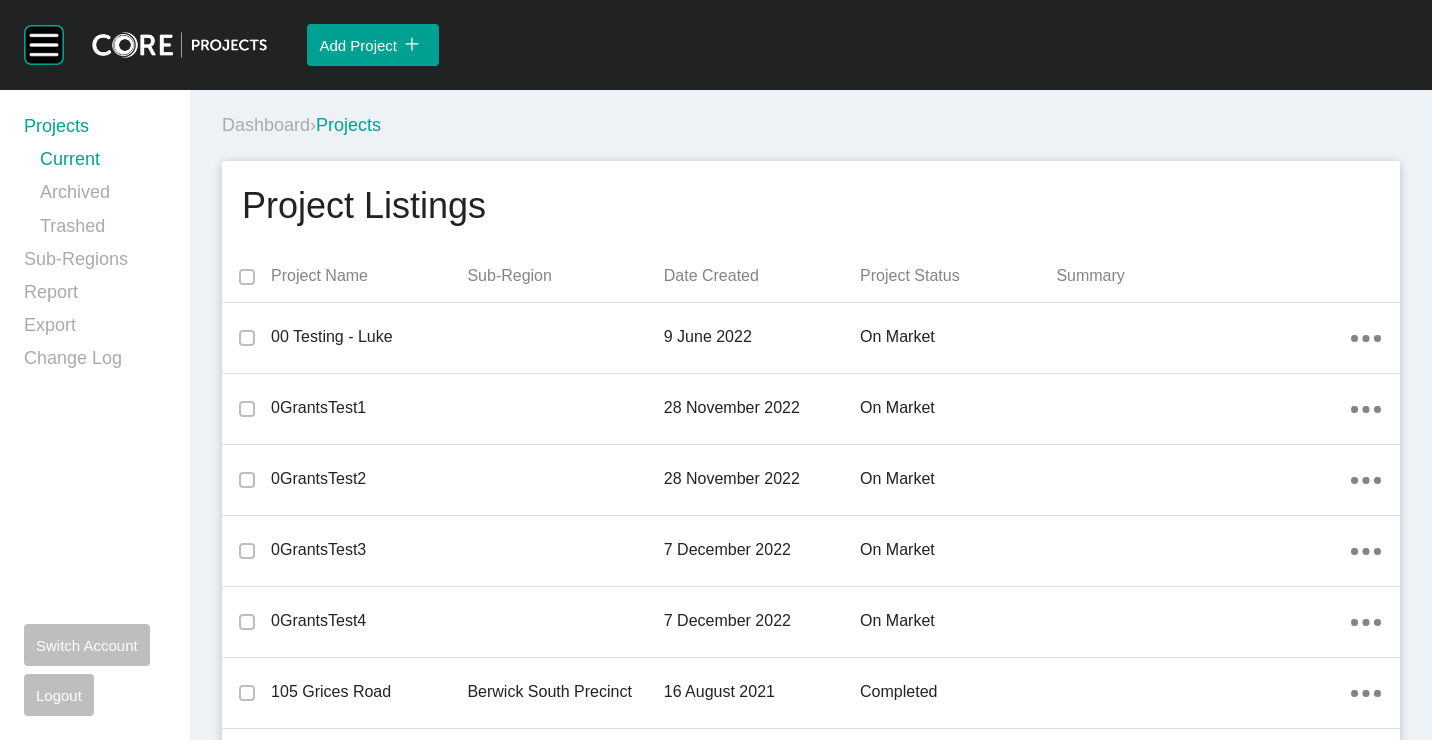 scroll, scrollTop: 2878, scrollLeft: 0, axis: vertical 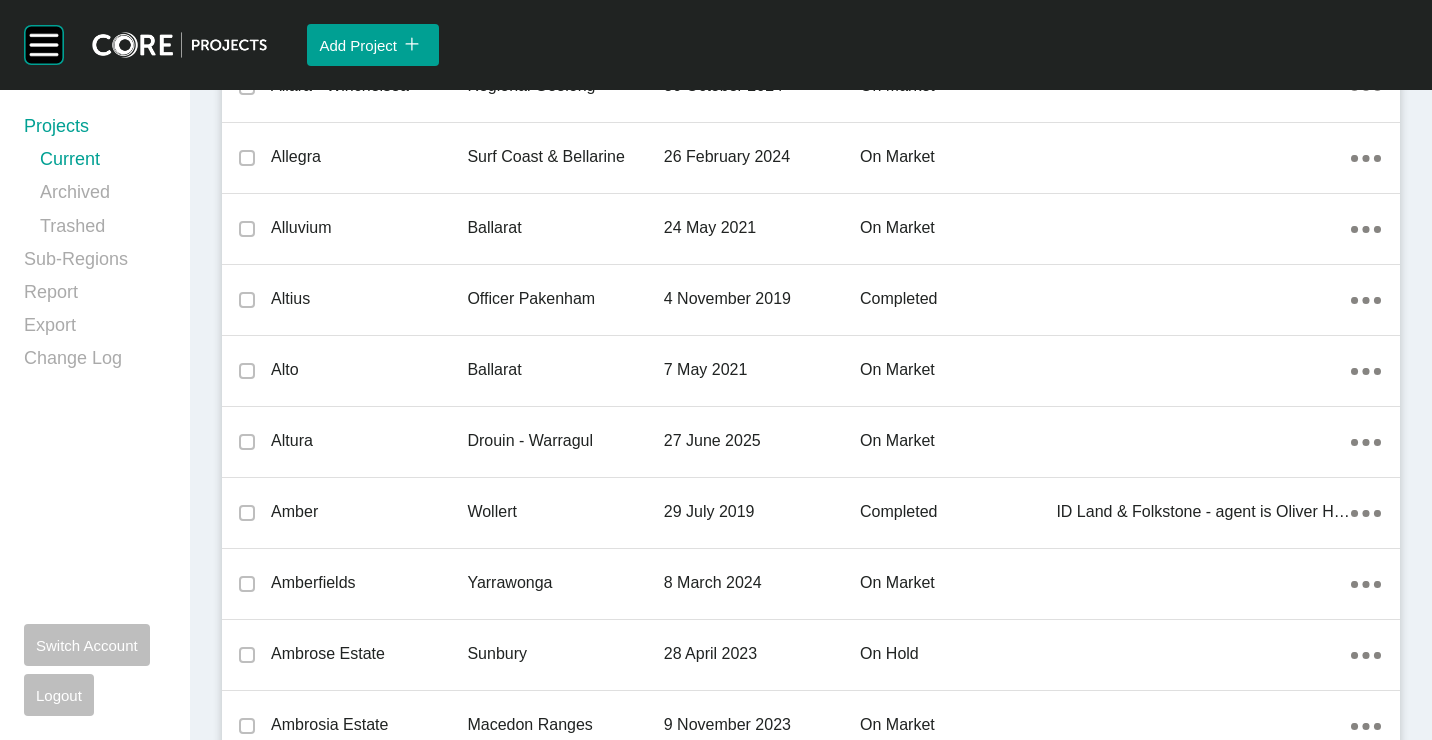 drag, startPoint x: 636, startPoint y: 377, endPoint x: 726, endPoint y: 29, distance: 359.4496 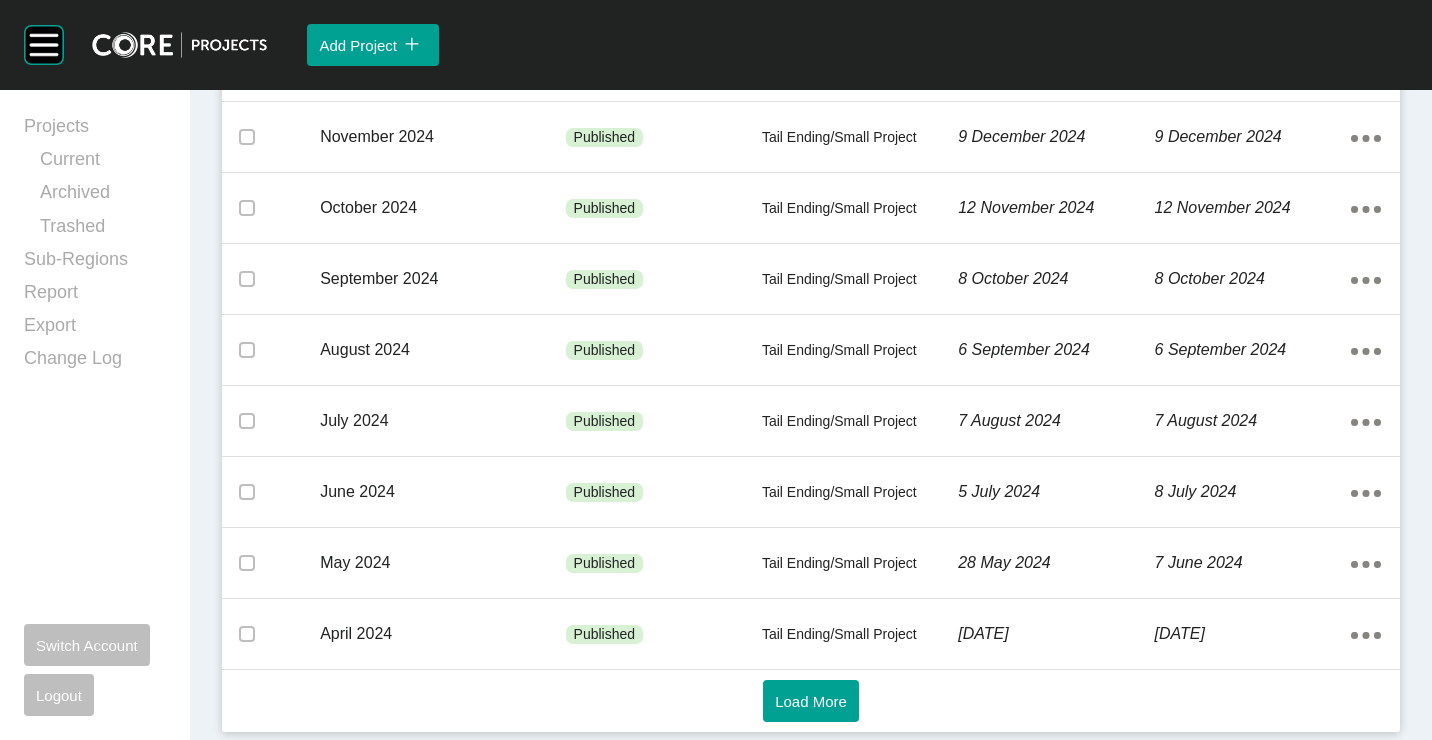 scroll, scrollTop: 0, scrollLeft: 0, axis: both 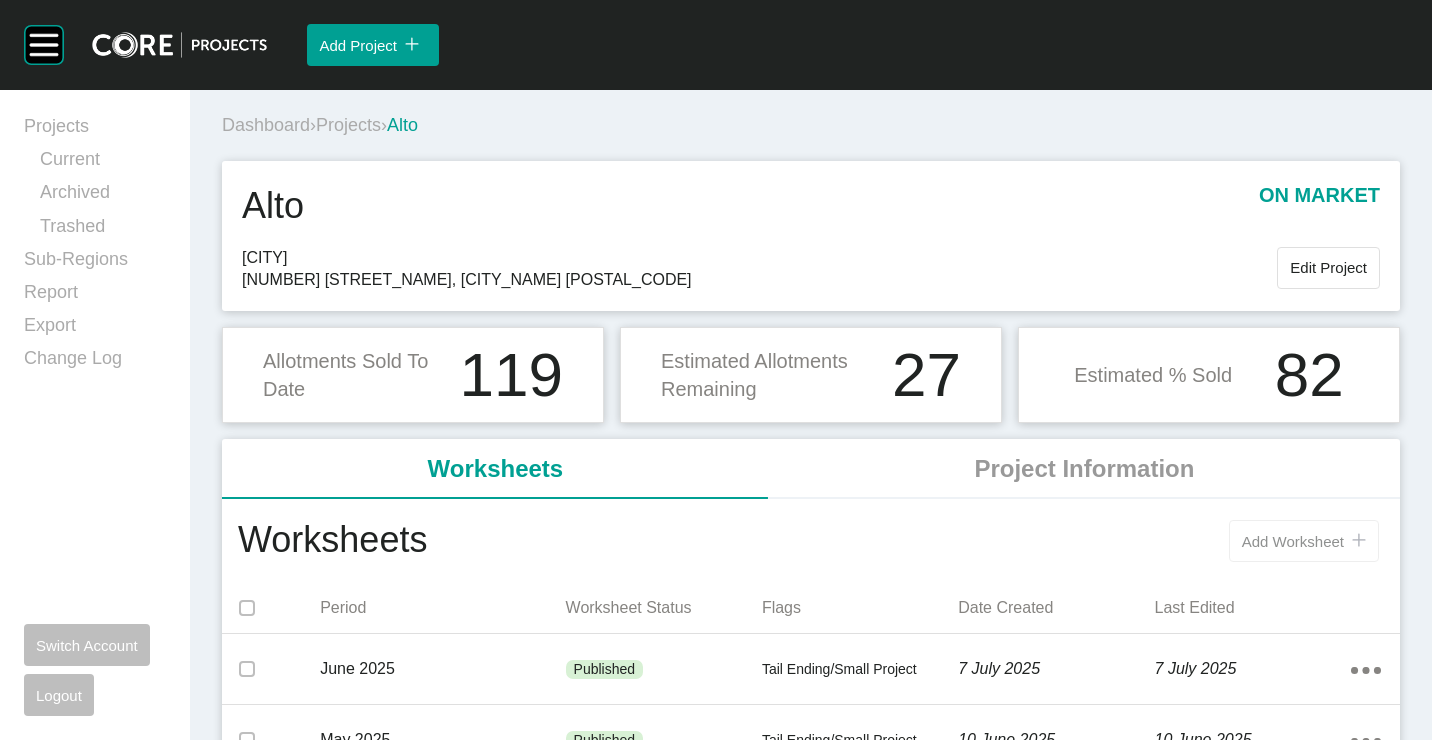 click on "Add Worksheet" at bounding box center (1293, 541) 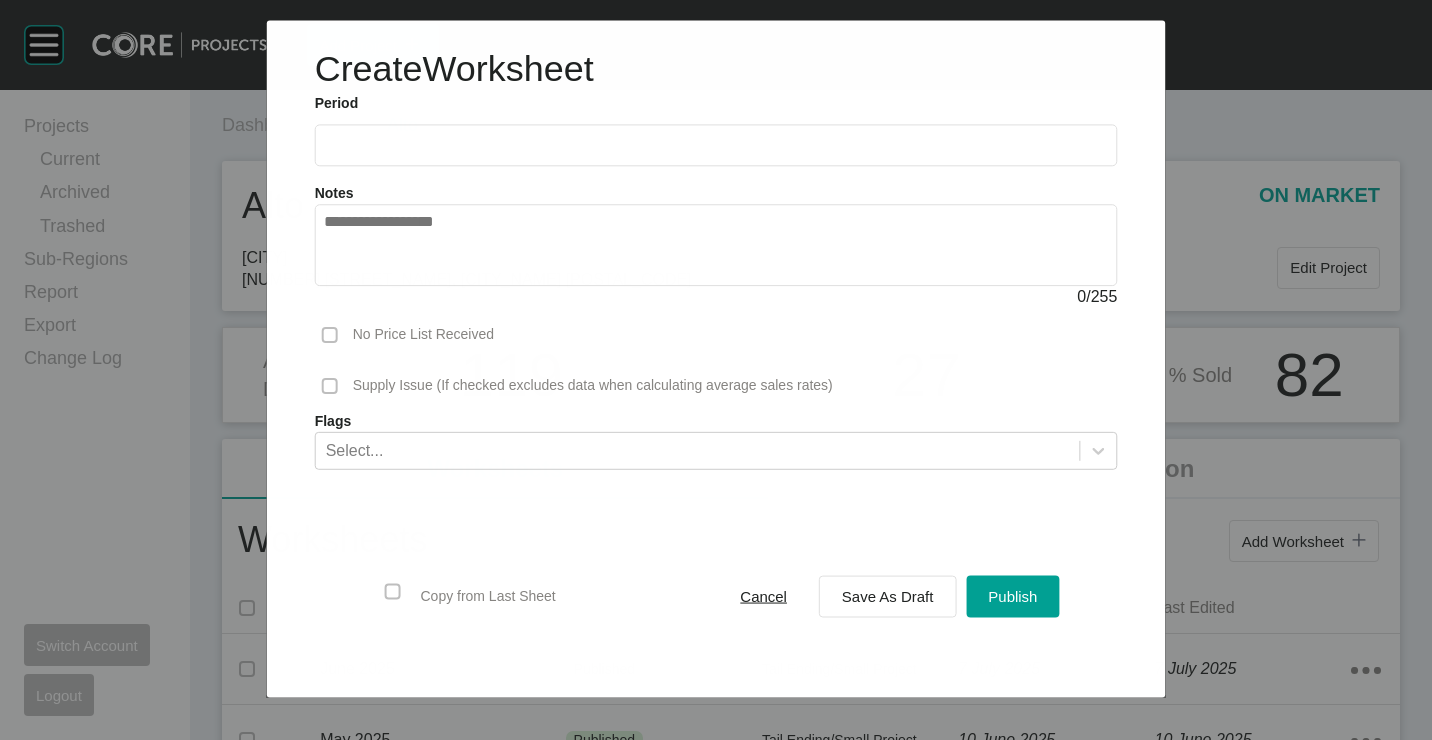 click at bounding box center [716, 145] 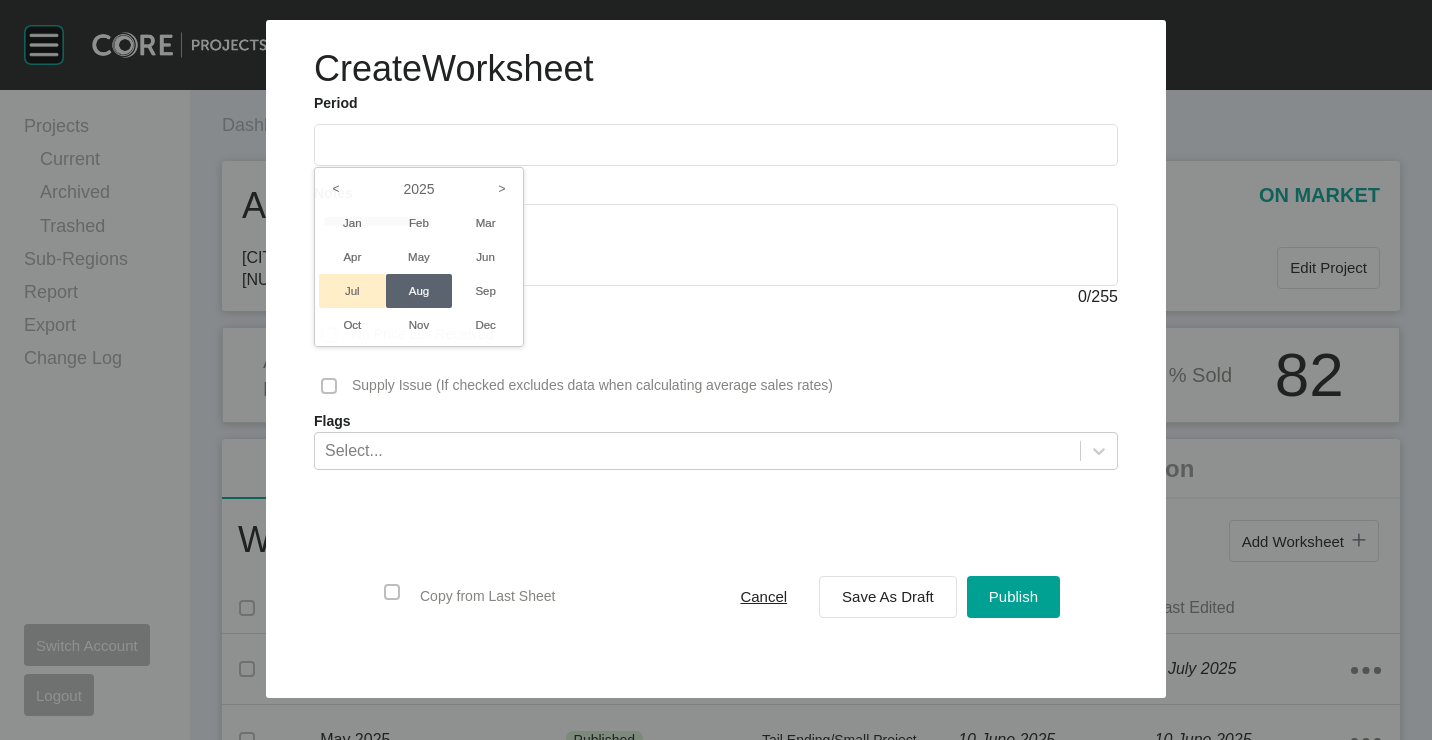 drag, startPoint x: 360, startPoint y: 280, endPoint x: 627, endPoint y: 539, distance: 371.98117 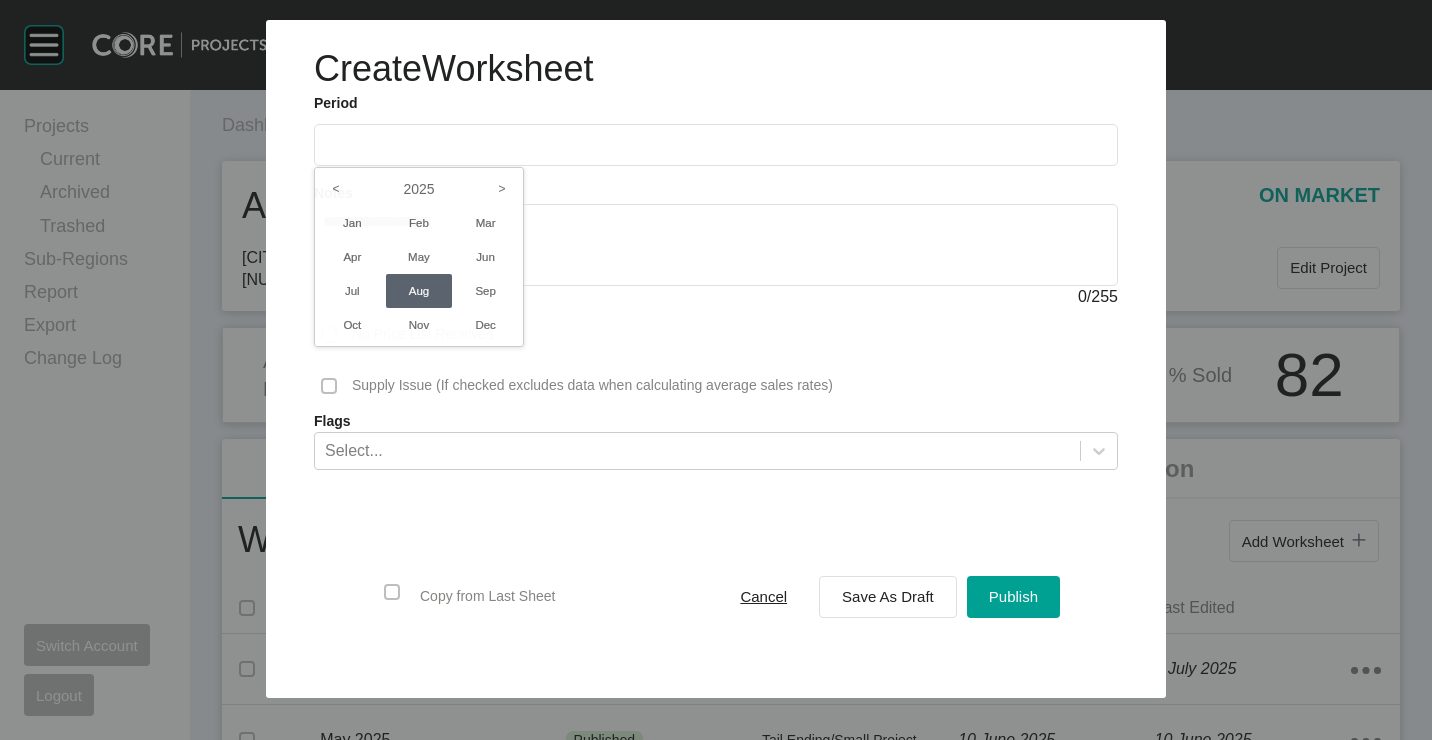 type on "*********" 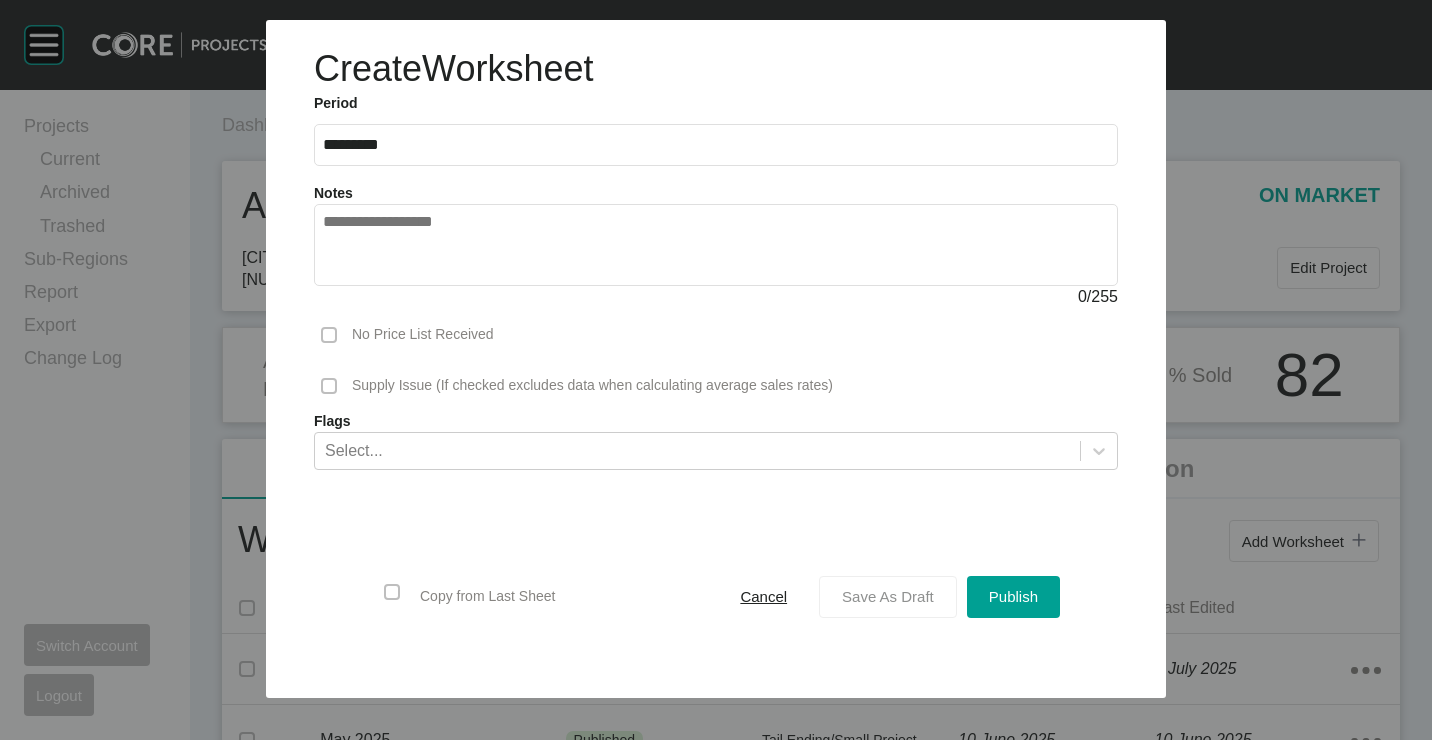 click on "Save As Draft" at bounding box center [888, 596] 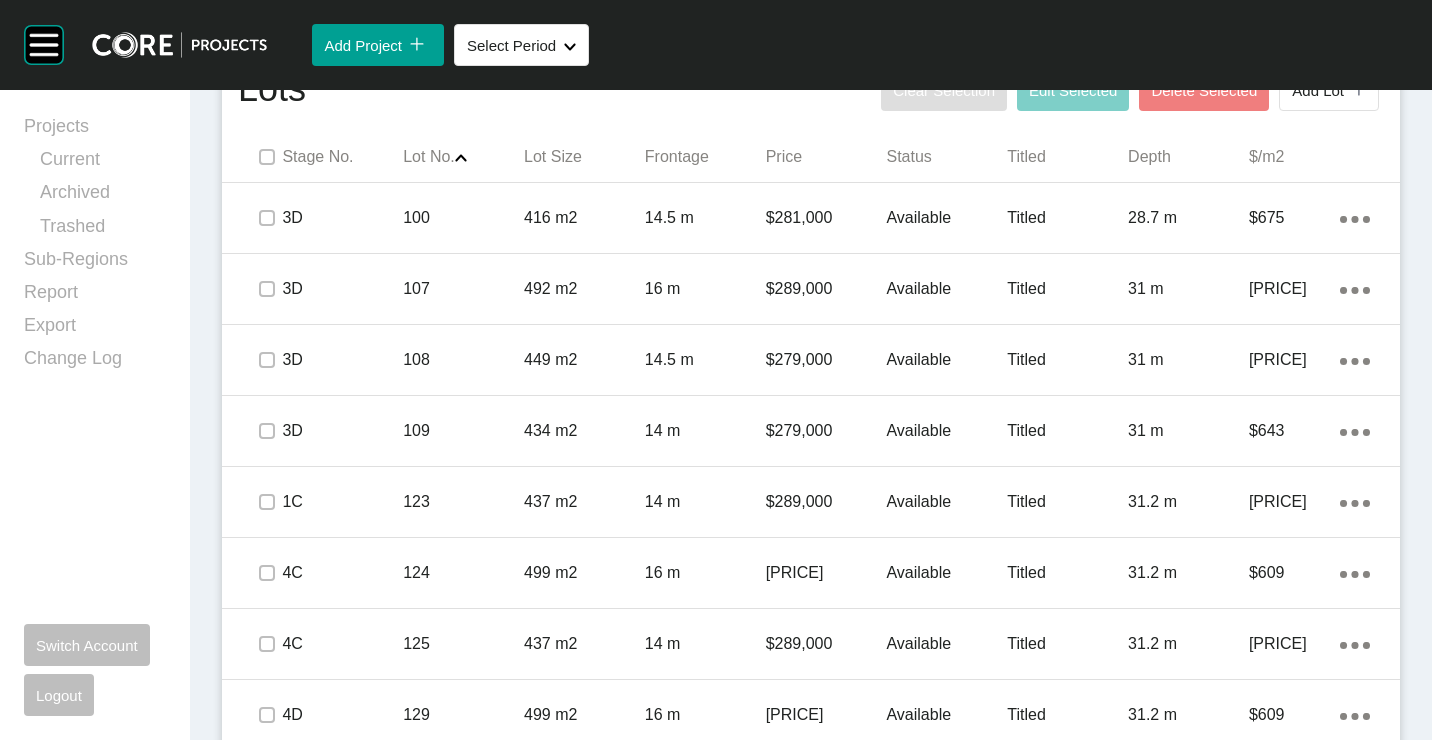 scroll, scrollTop: 1674, scrollLeft: 0, axis: vertical 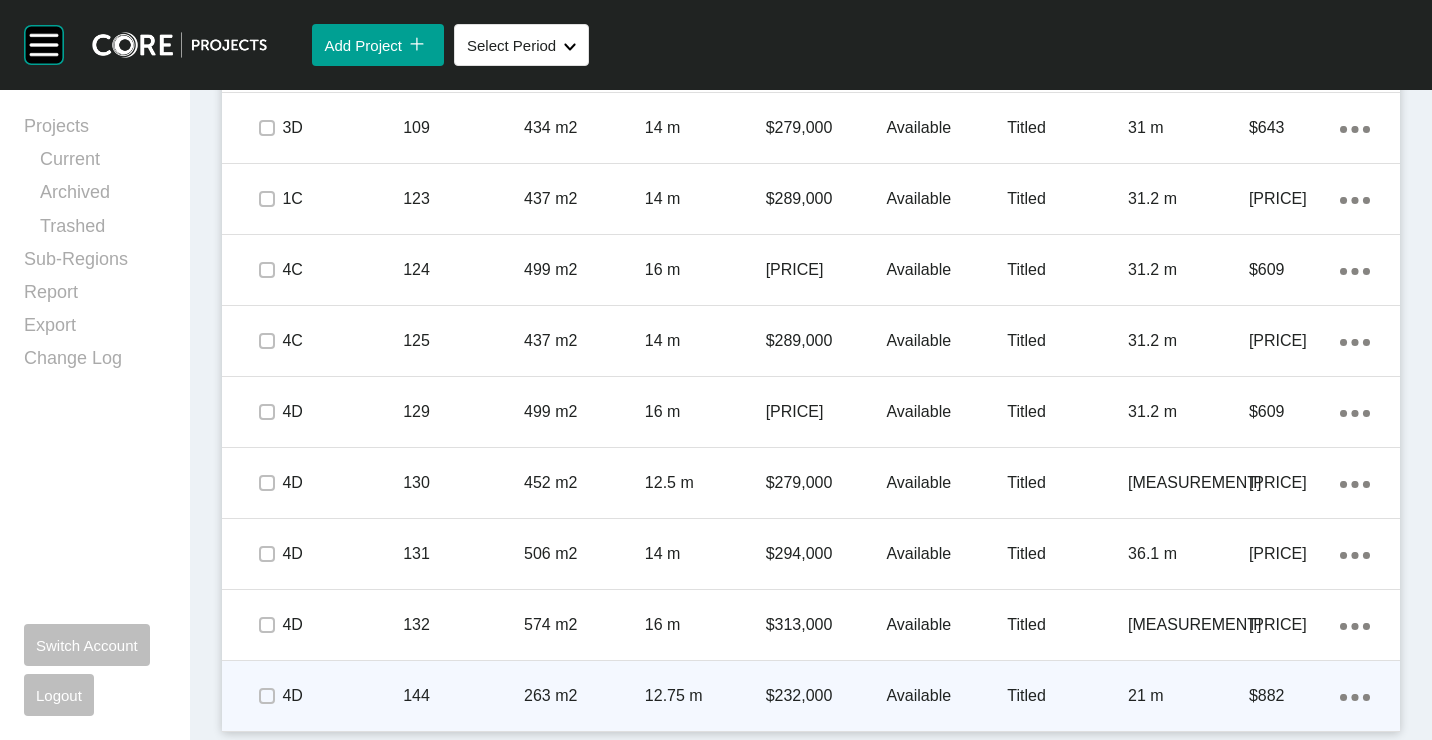 click on "12.75 m" at bounding box center (705, 696) 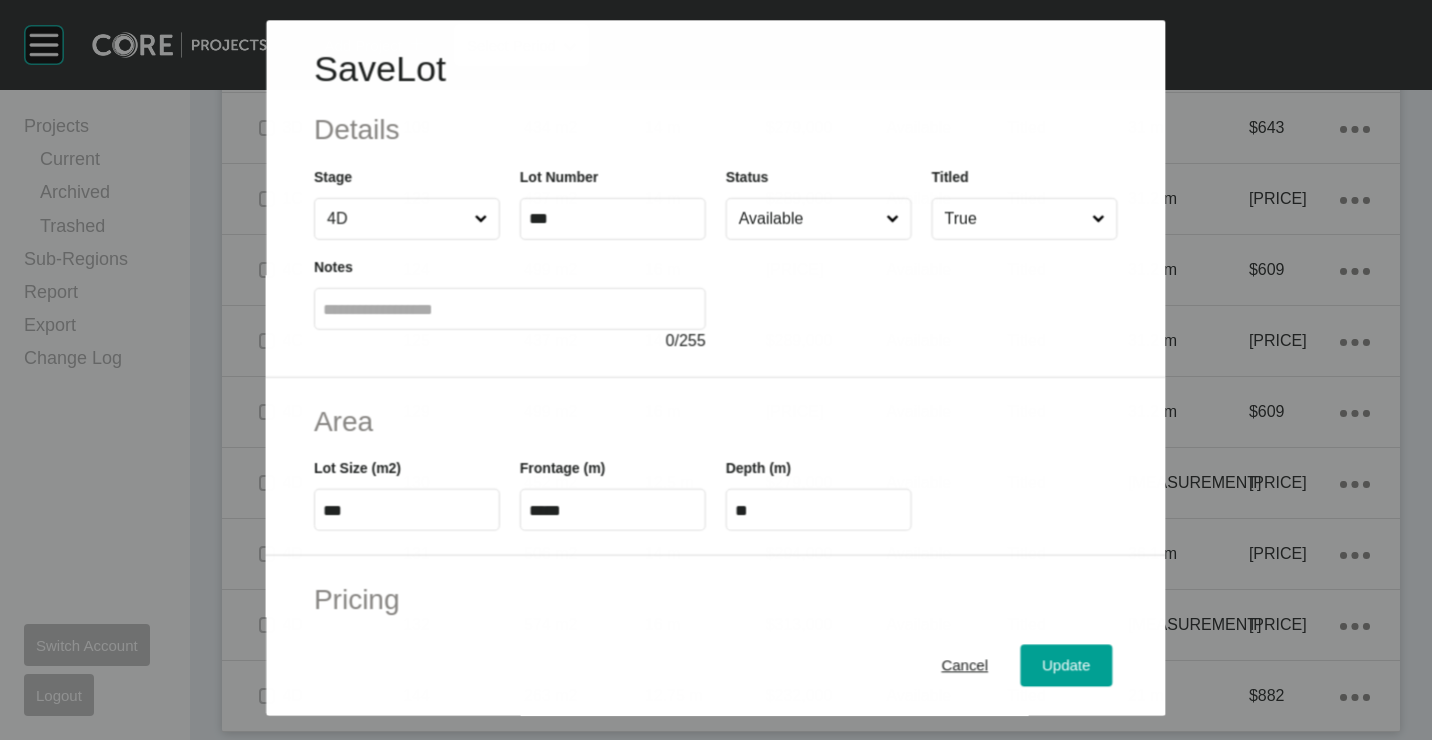 scroll, scrollTop: 480, scrollLeft: 0, axis: vertical 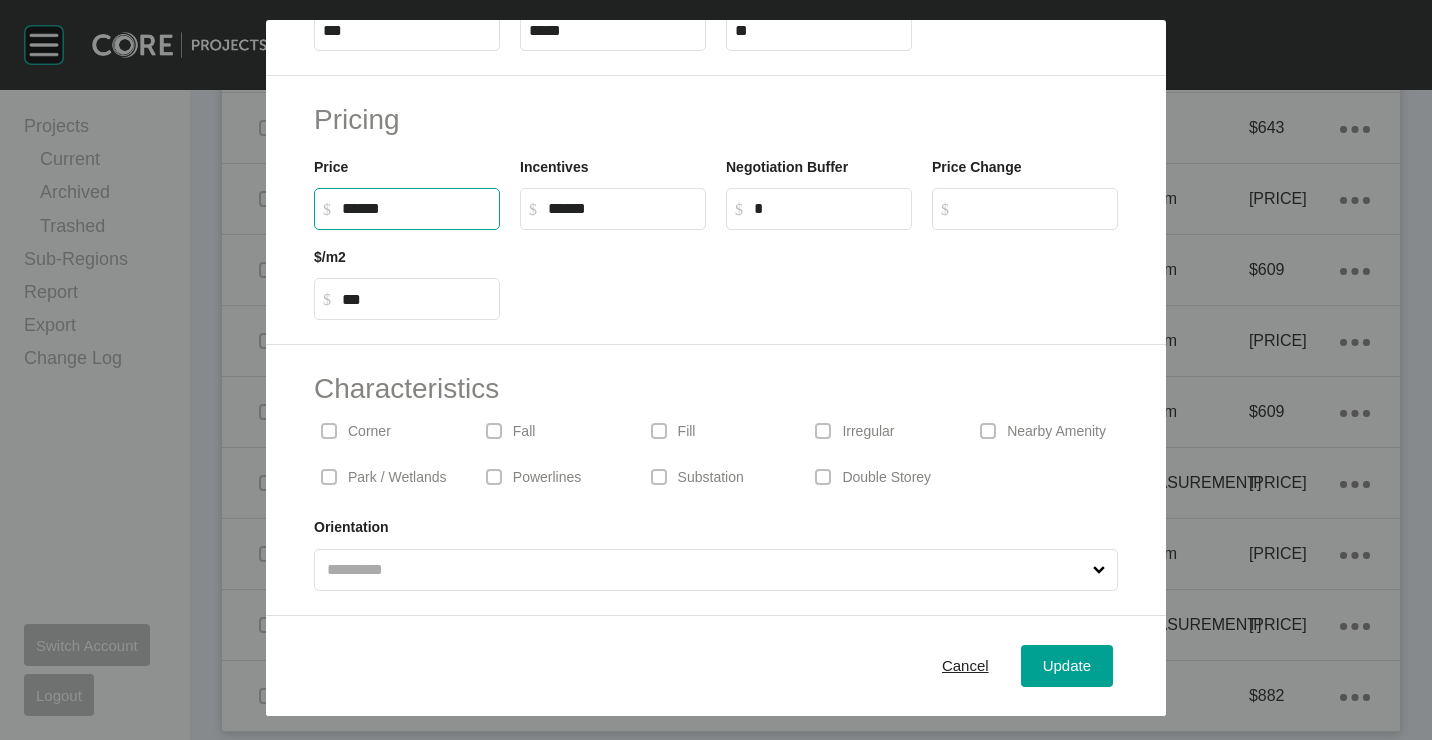 drag, startPoint x: 419, startPoint y: 203, endPoint x: 265, endPoint y: 194, distance: 154.26276 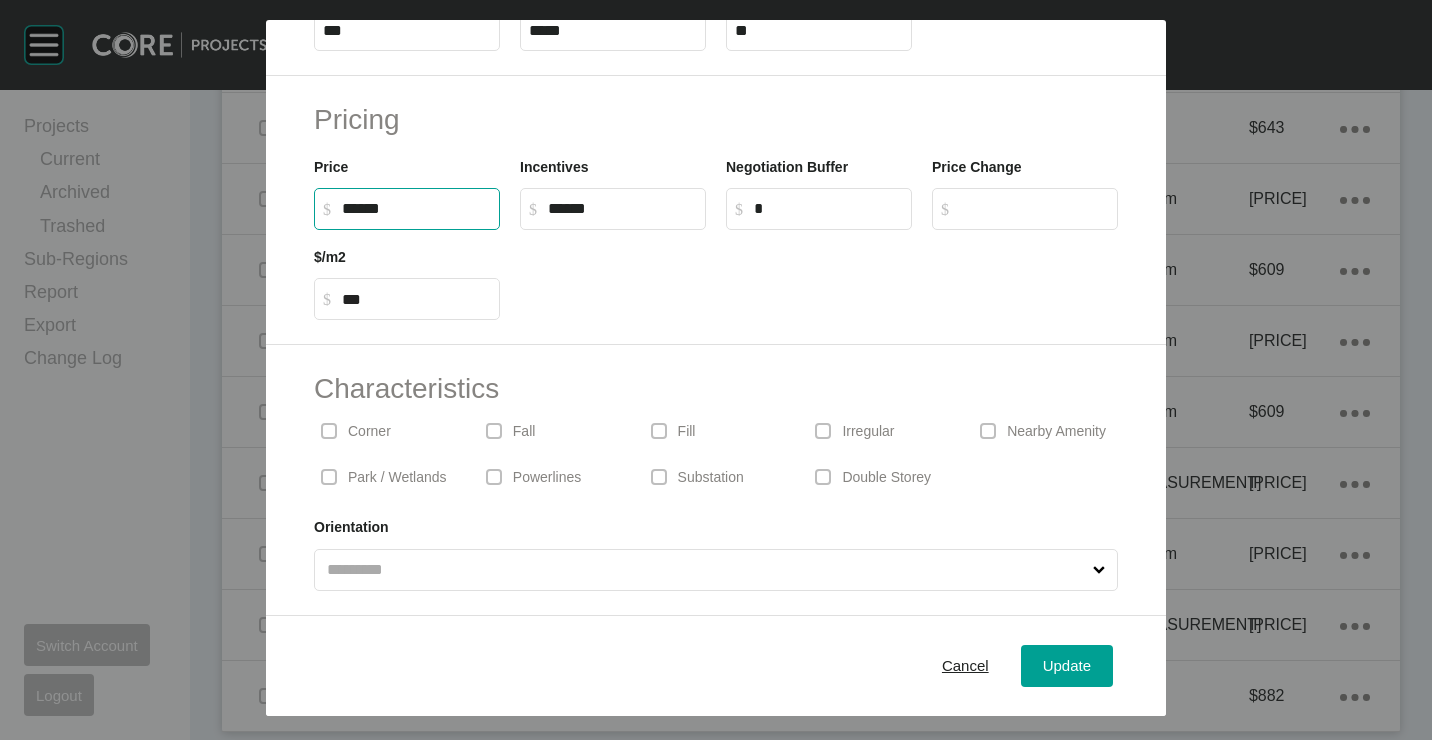 type on "*******" 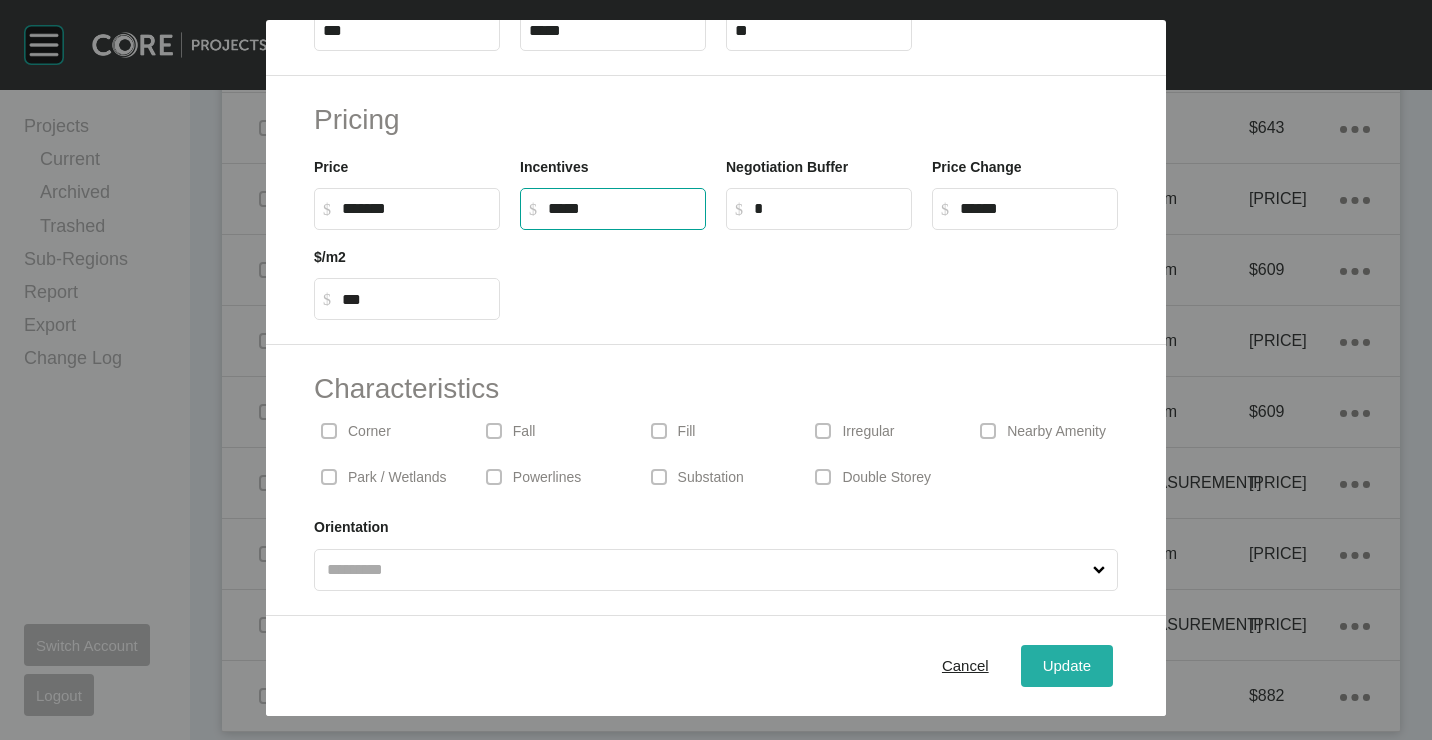 type on "******" 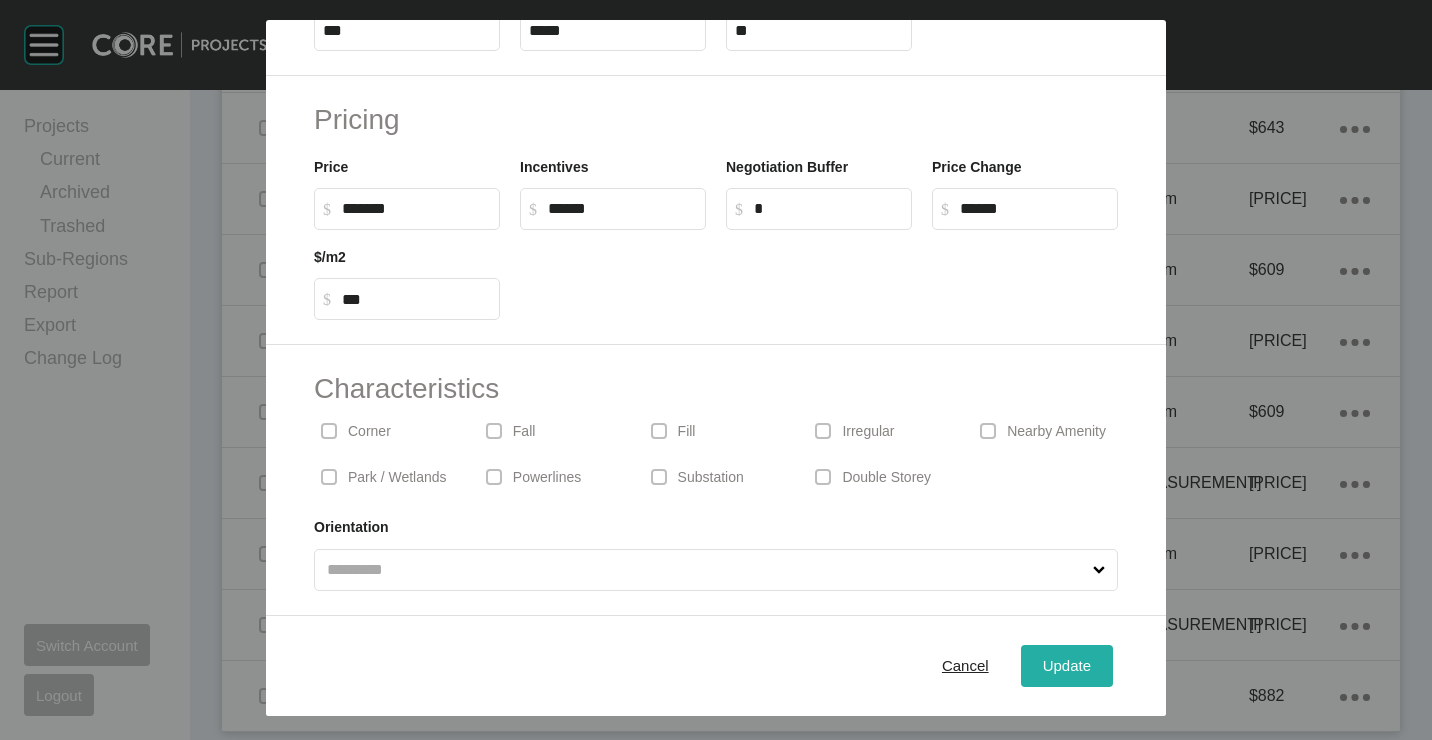 click on "Update" at bounding box center (1067, 666) 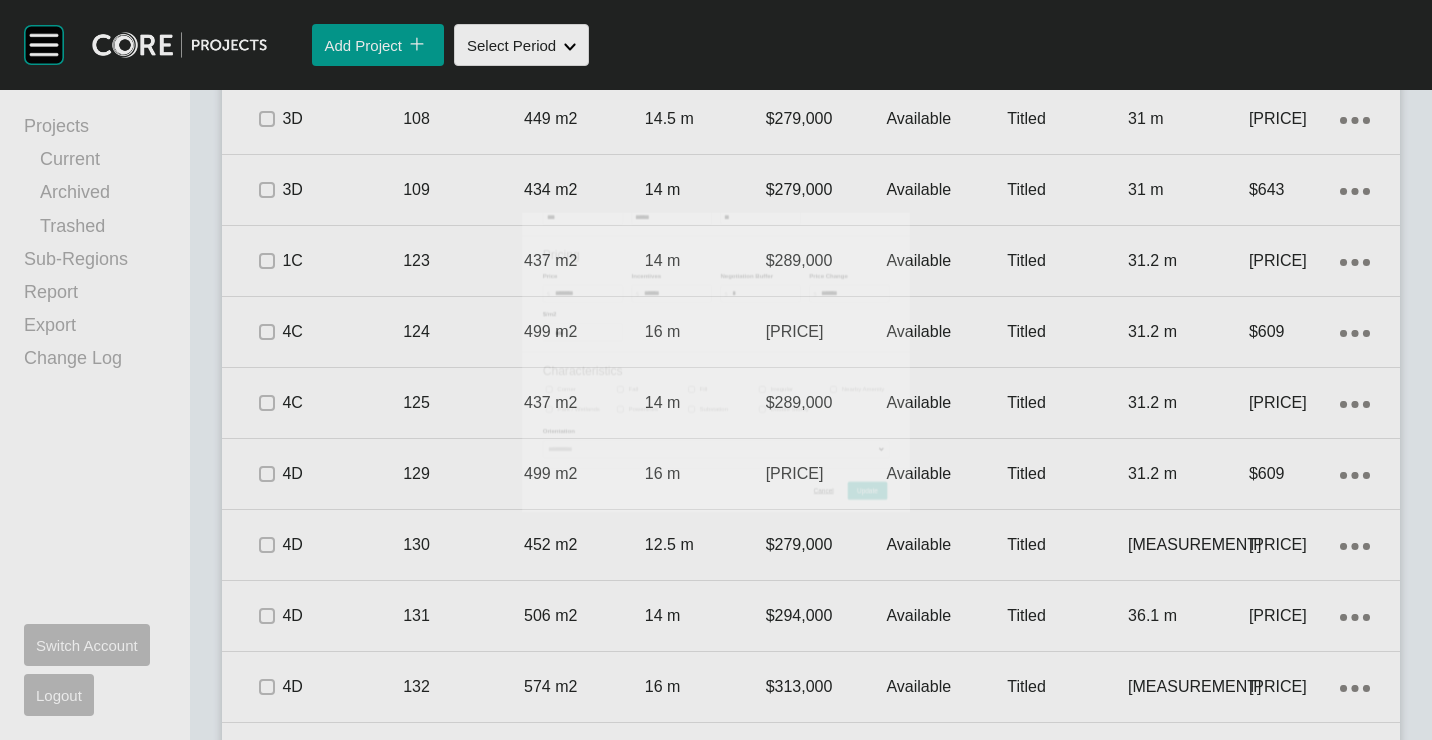 scroll, scrollTop: 1674, scrollLeft: 0, axis: vertical 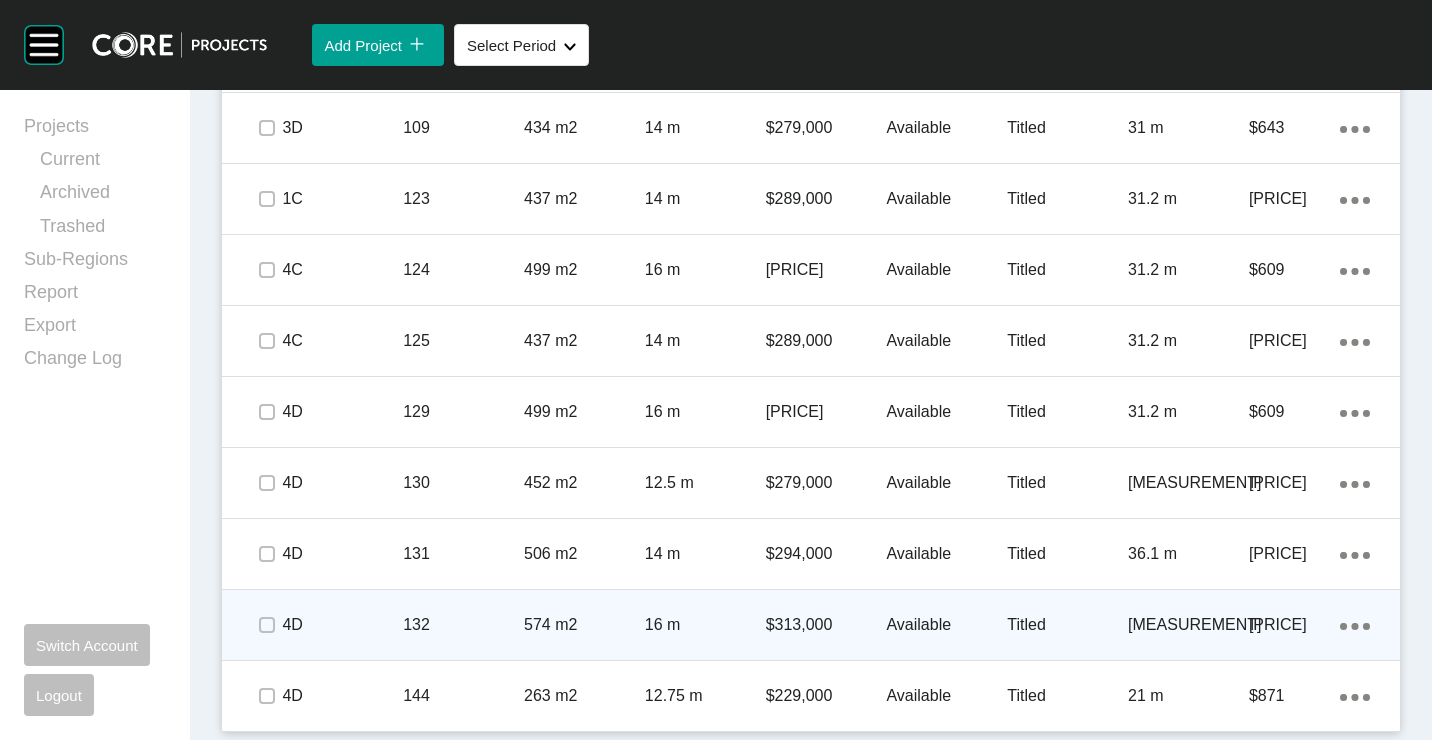 click on "574 m2" at bounding box center [584, 625] 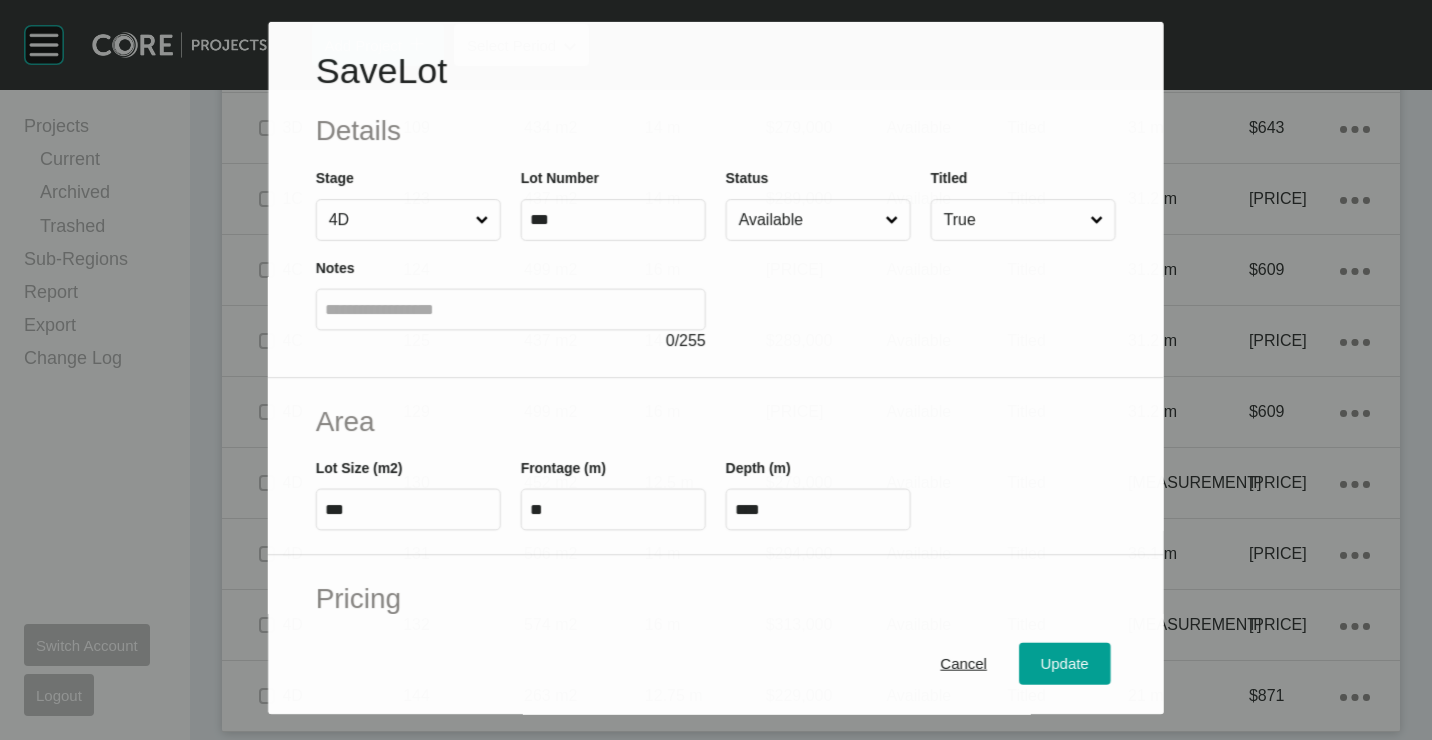 scroll, scrollTop: 1612, scrollLeft: 0, axis: vertical 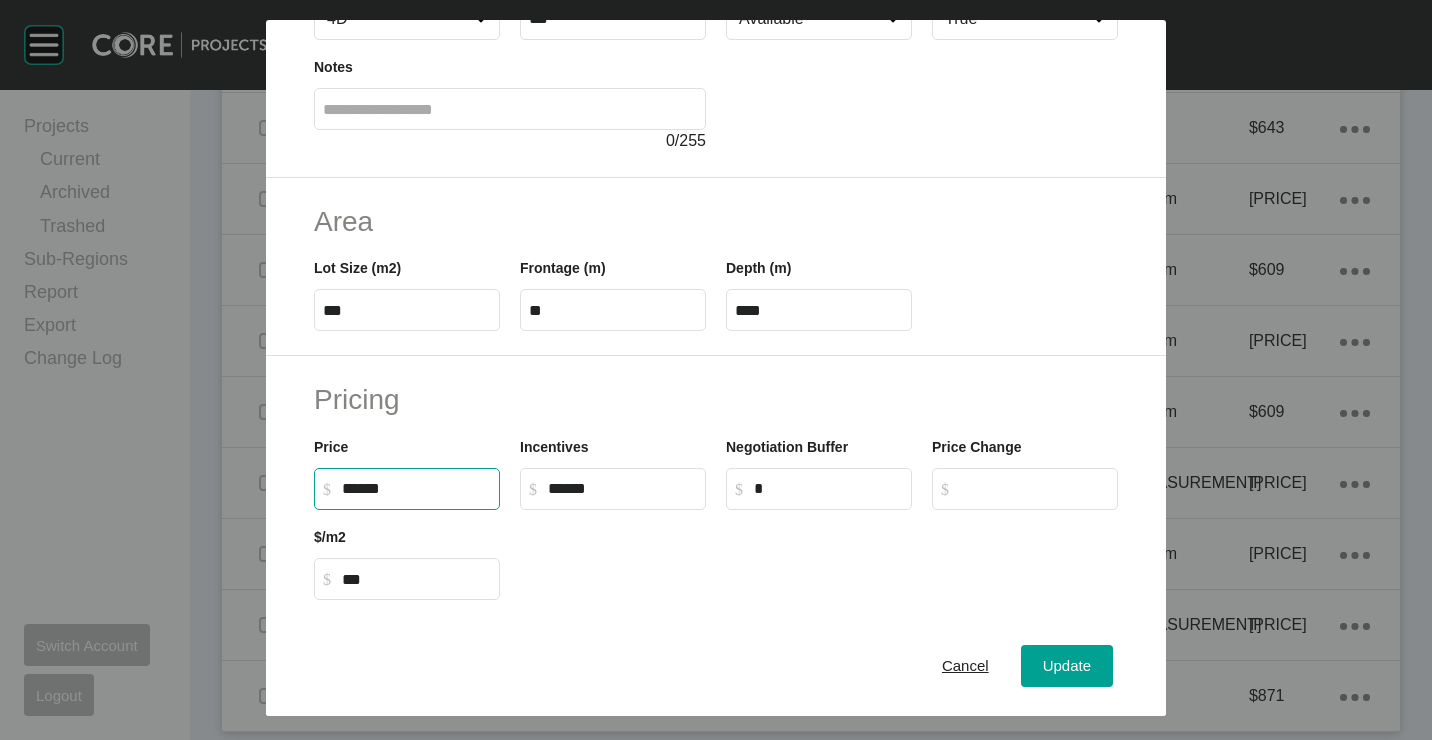 drag, startPoint x: 421, startPoint y: 484, endPoint x: 93, endPoint y: 469, distance: 328.3428 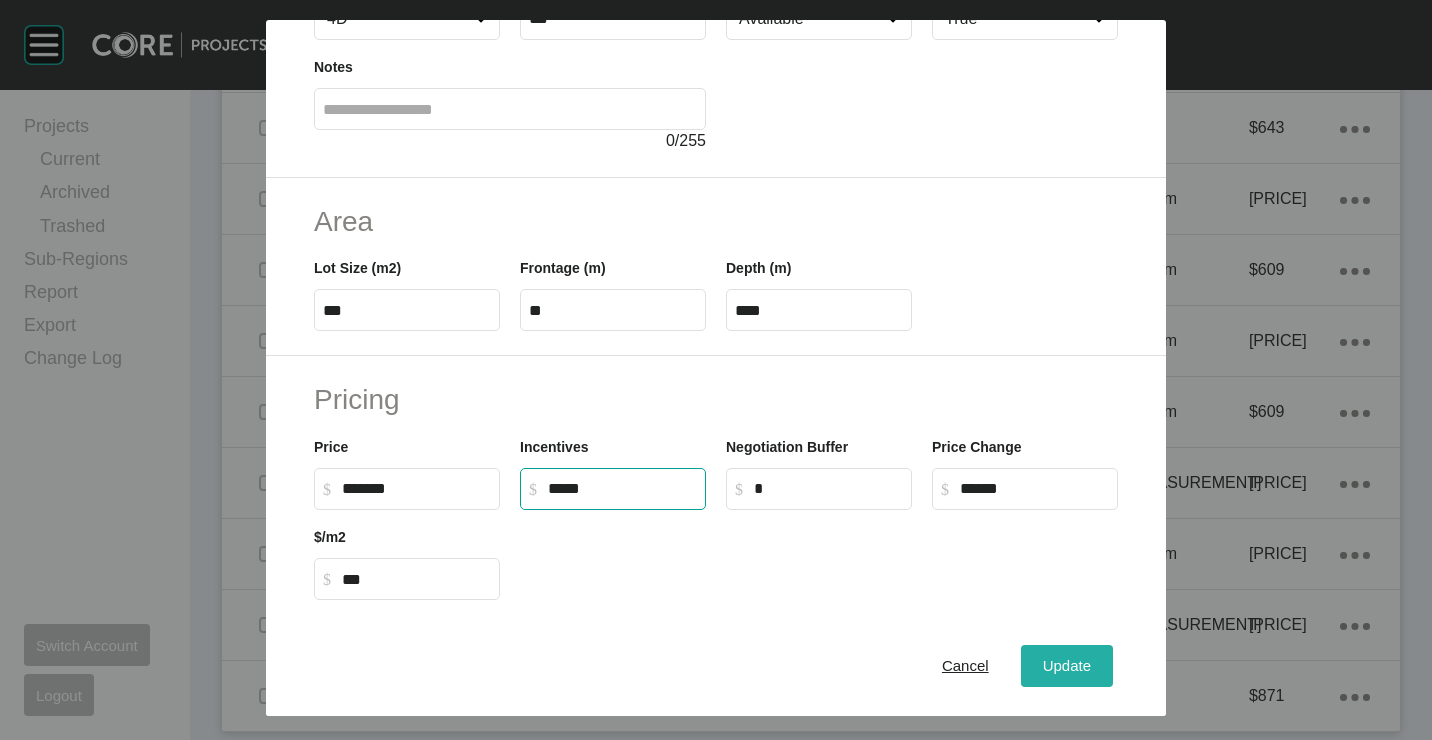 type on "******" 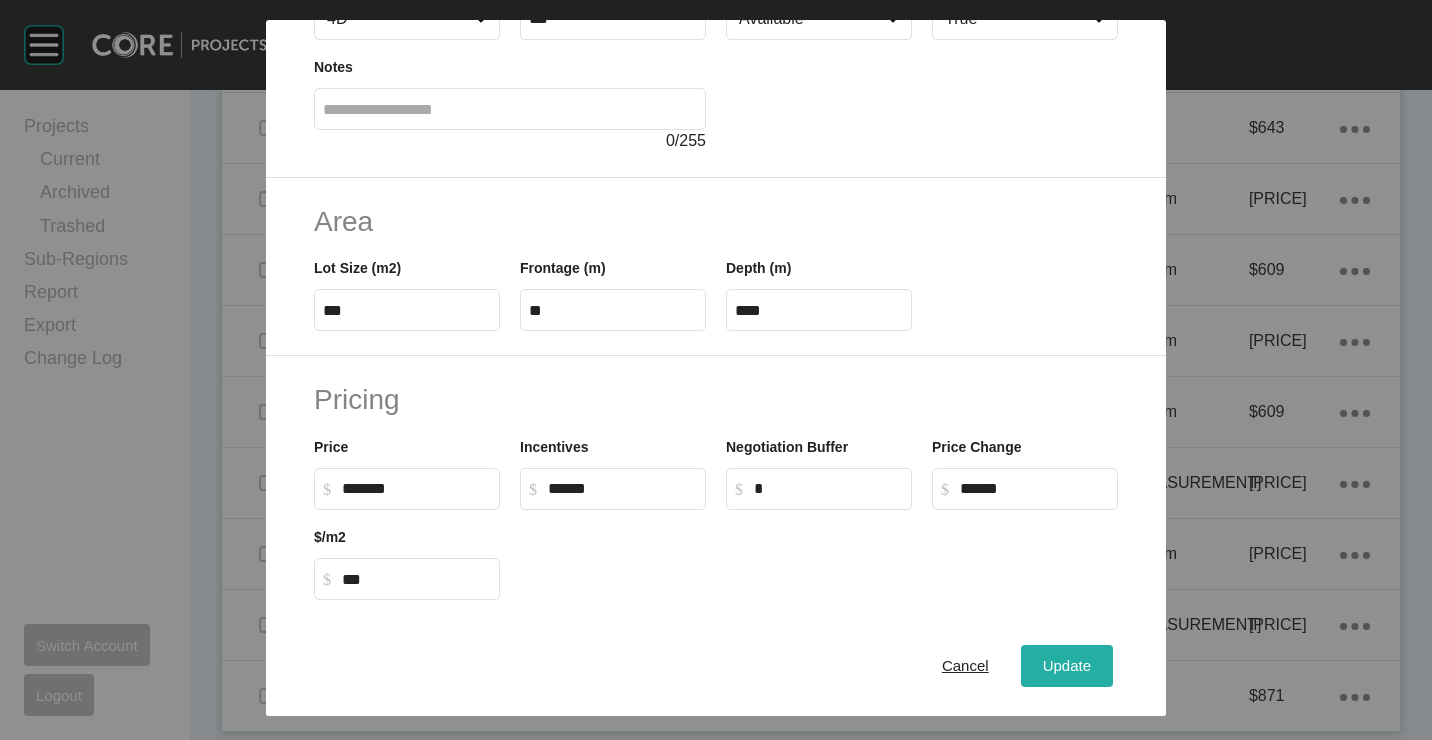 click on "Update" at bounding box center (1067, 665) 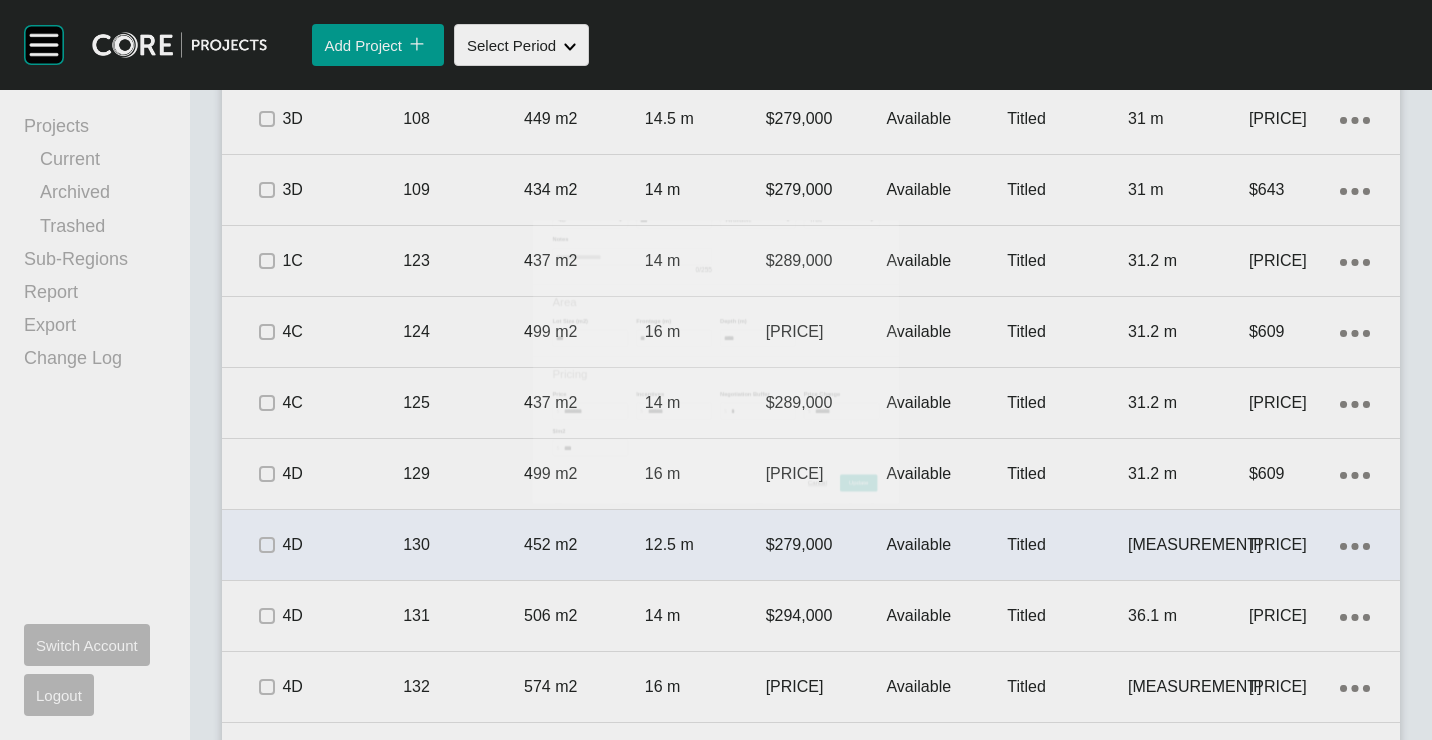 scroll, scrollTop: 1674, scrollLeft: 0, axis: vertical 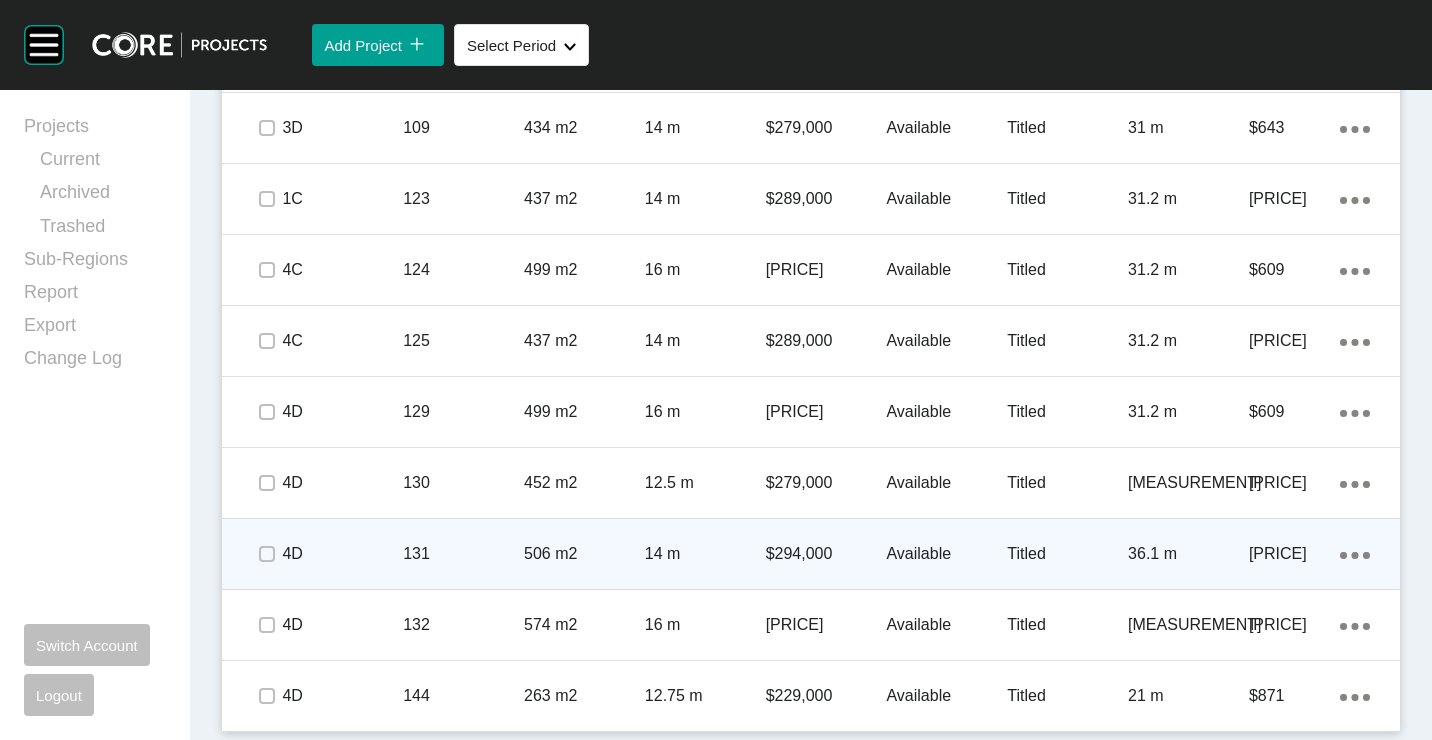 click on "131" at bounding box center [463, 554] 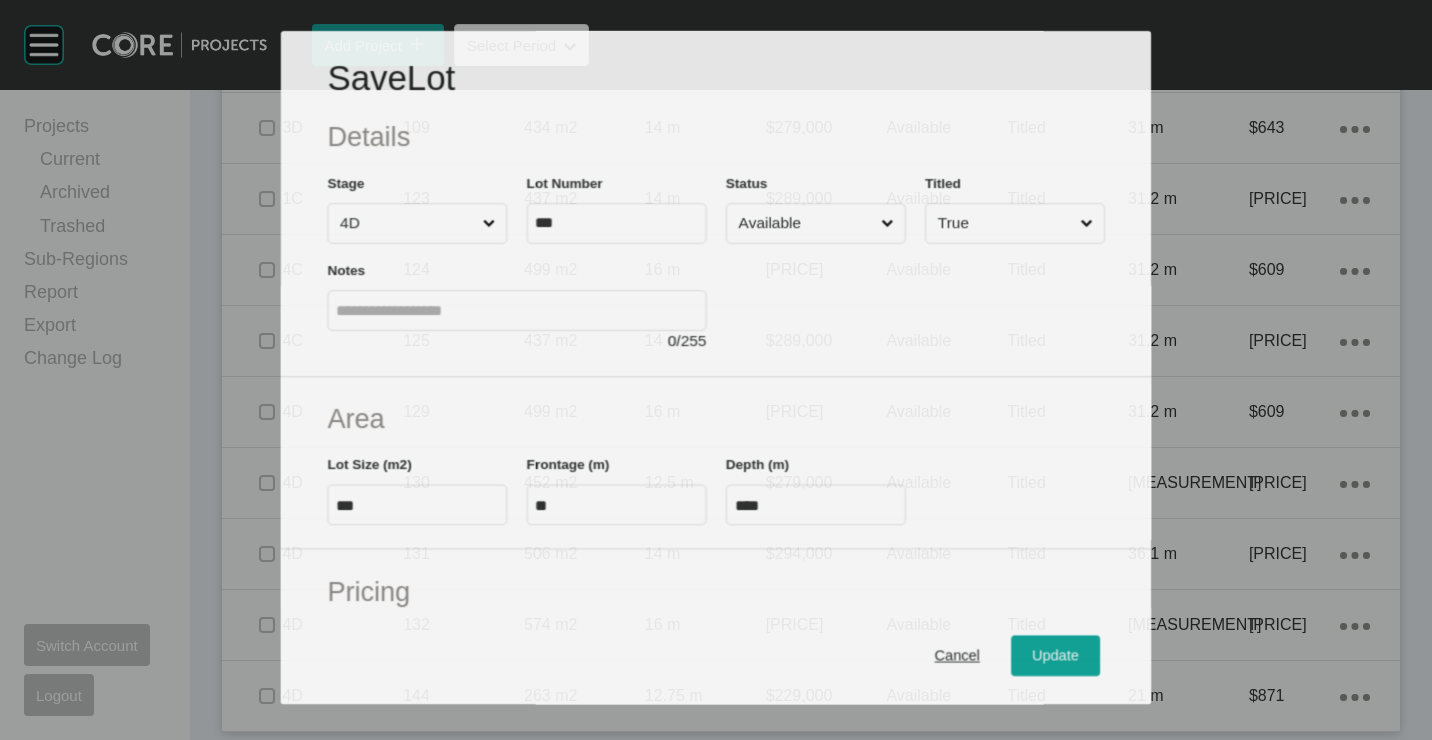 scroll, scrollTop: 1612, scrollLeft: 0, axis: vertical 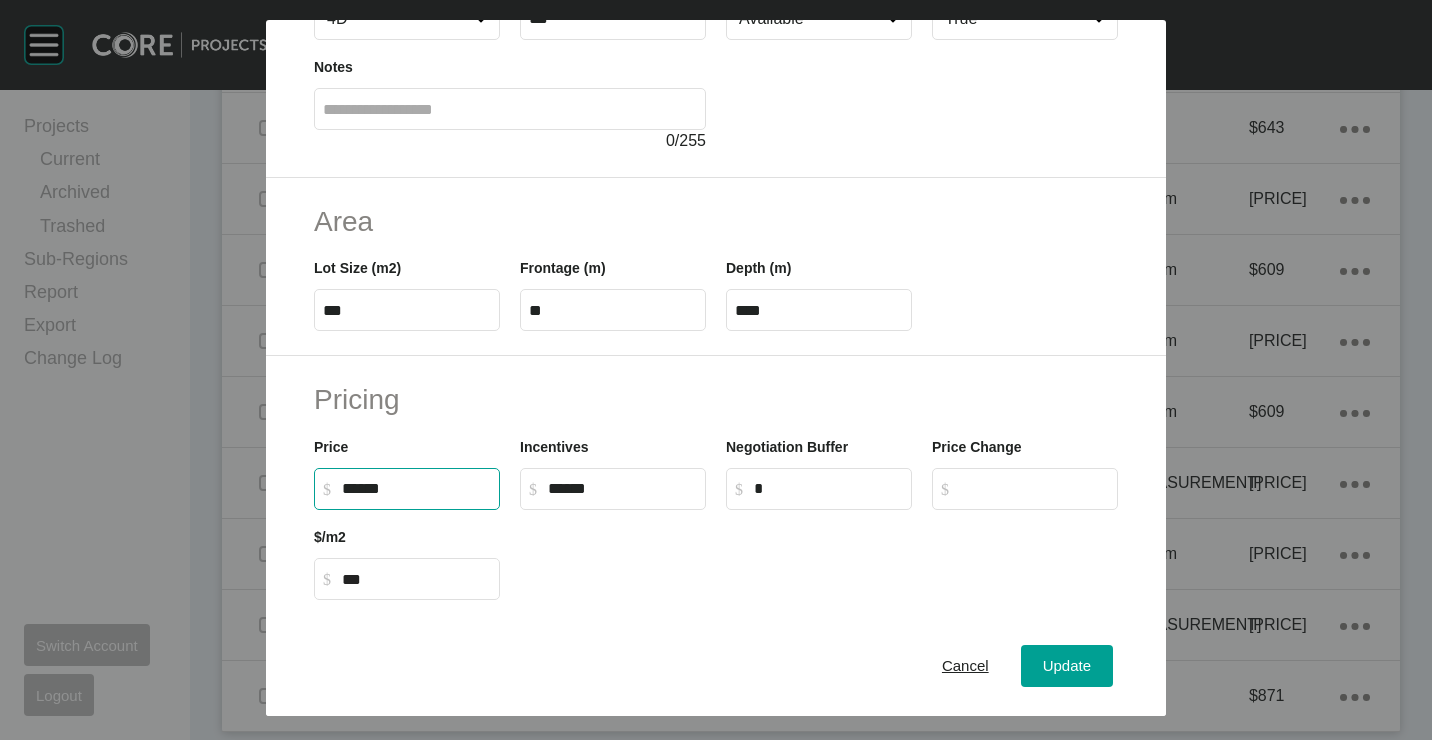 drag, startPoint x: 372, startPoint y: 488, endPoint x: 490, endPoint y: 510, distance: 120.033325 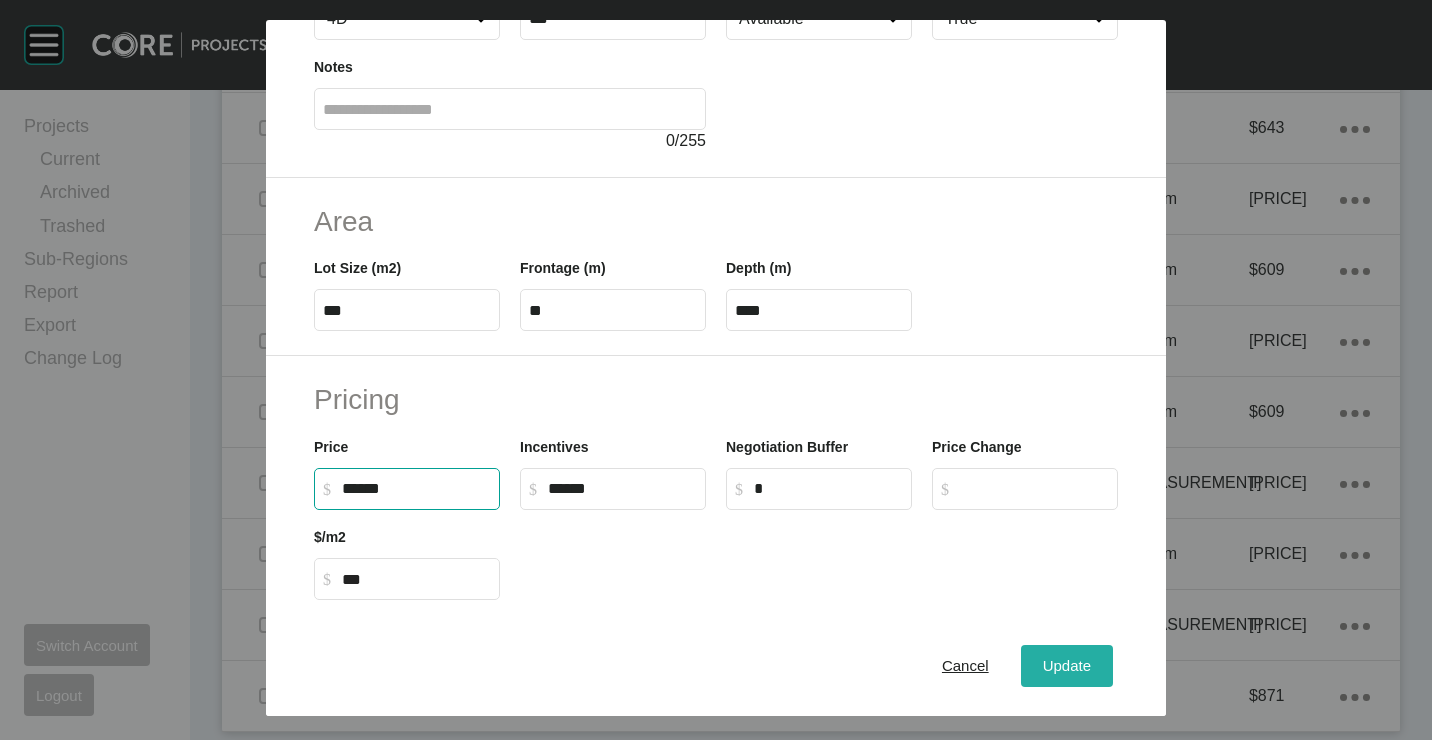 type on "*******" 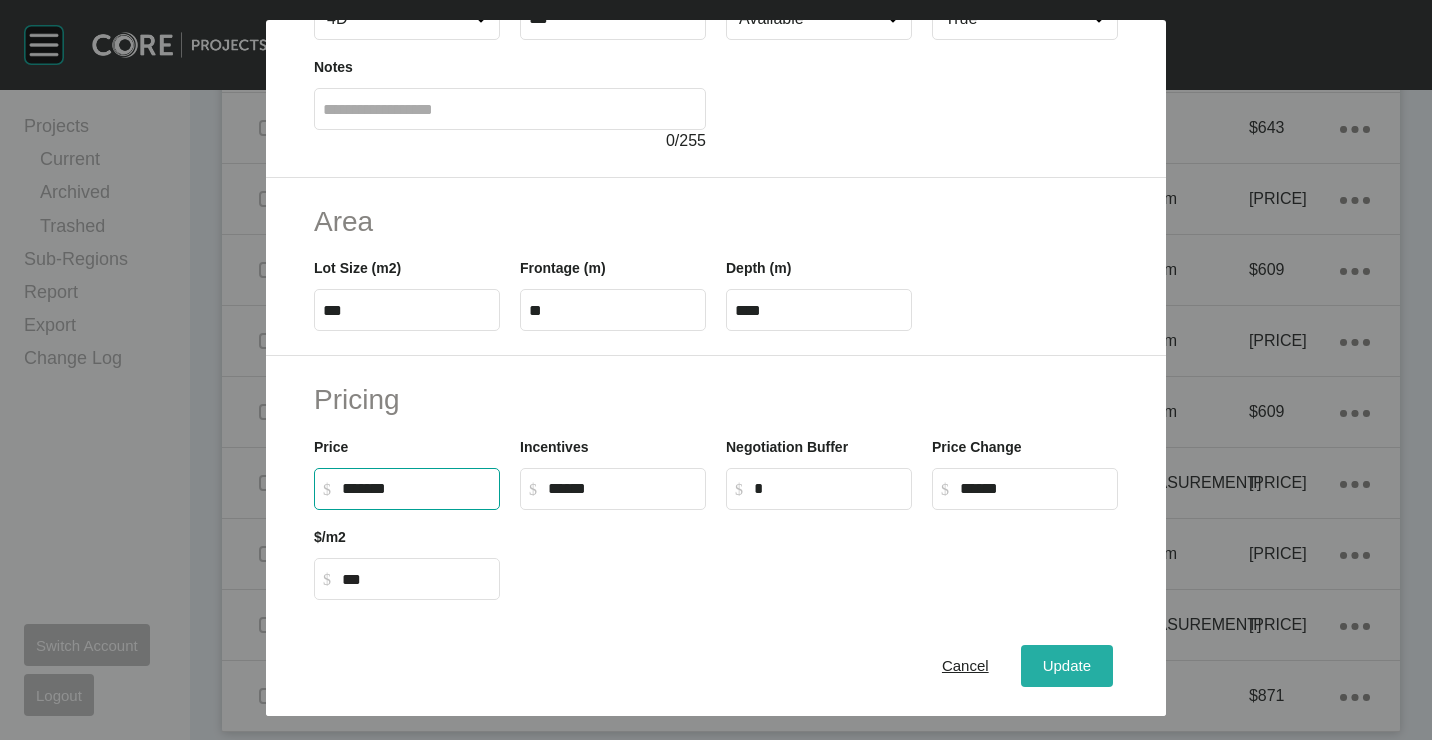 click on "Update" at bounding box center [1067, 665] 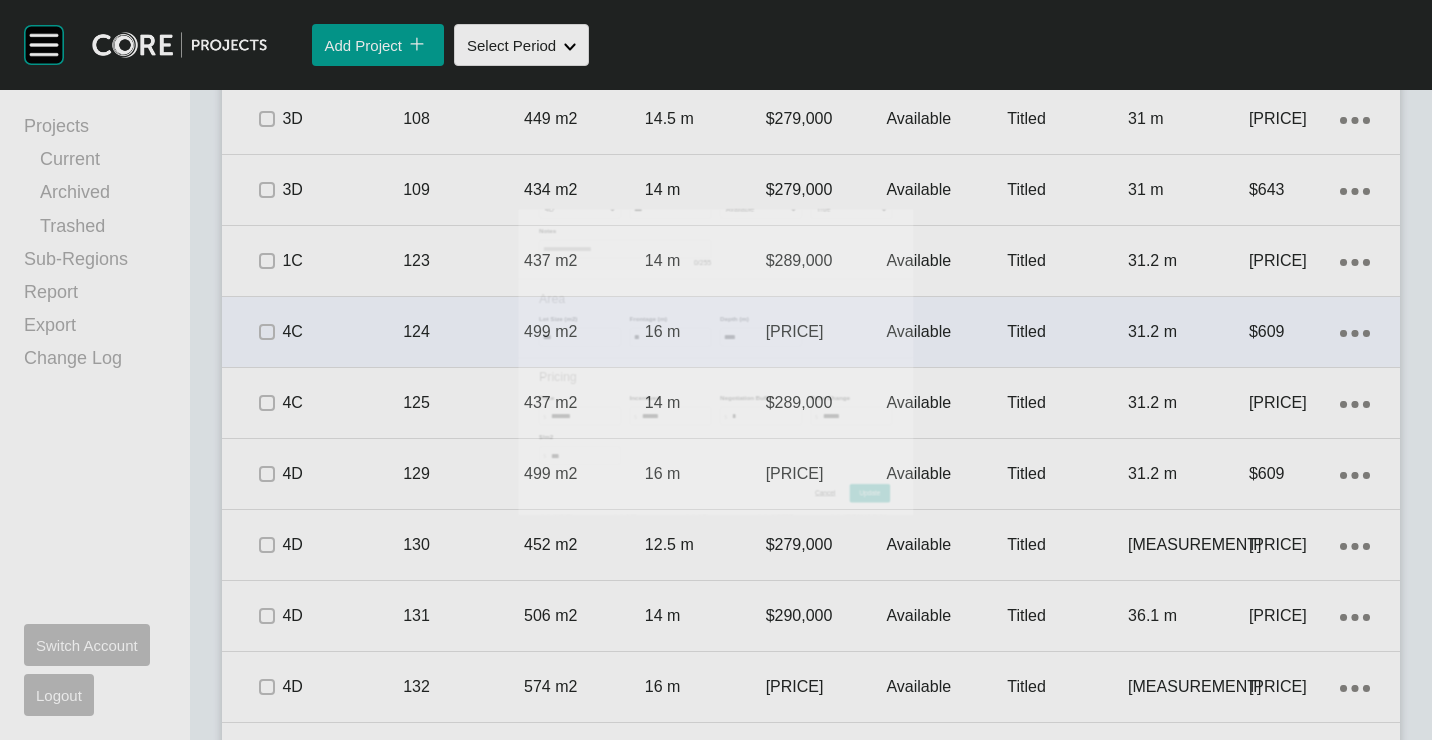 scroll, scrollTop: 1674, scrollLeft: 0, axis: vertical 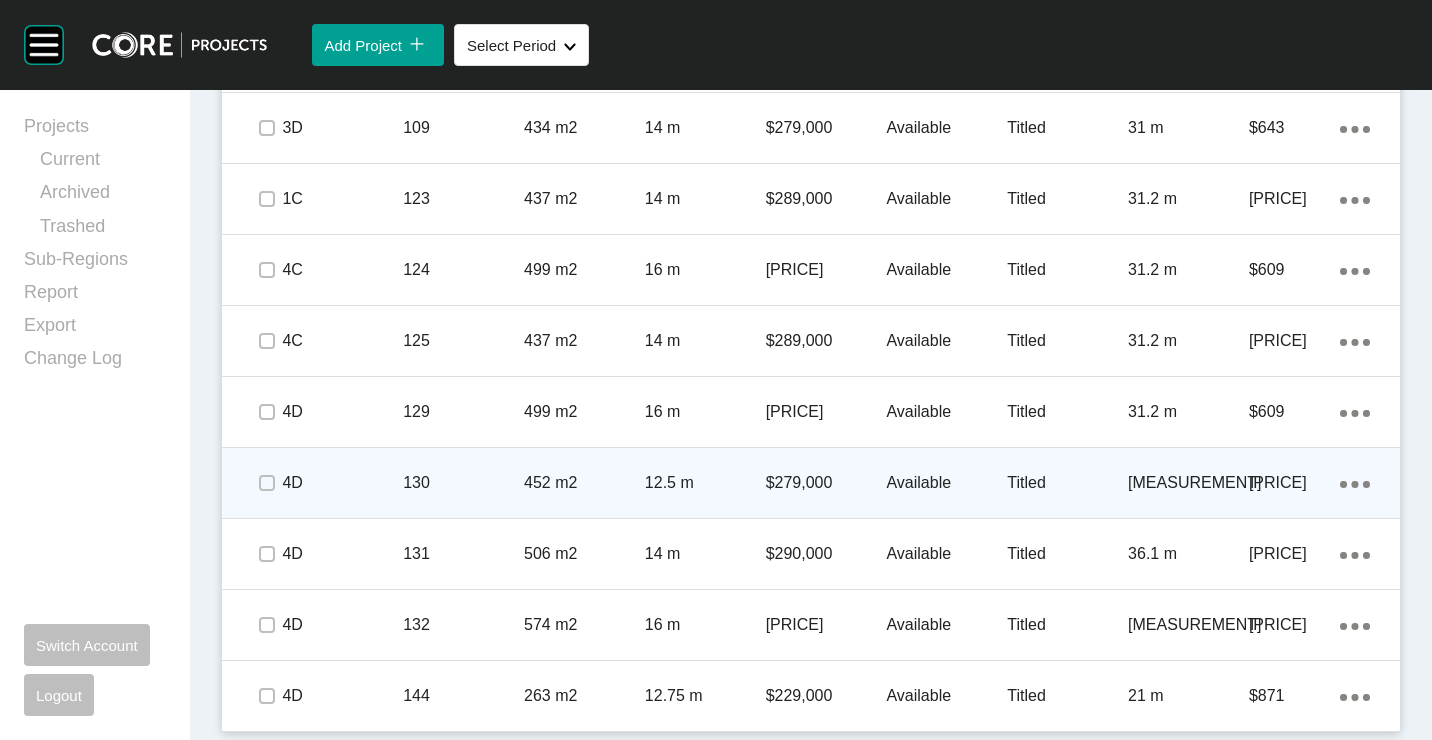 click on "130" at bounding box center [463, 483] 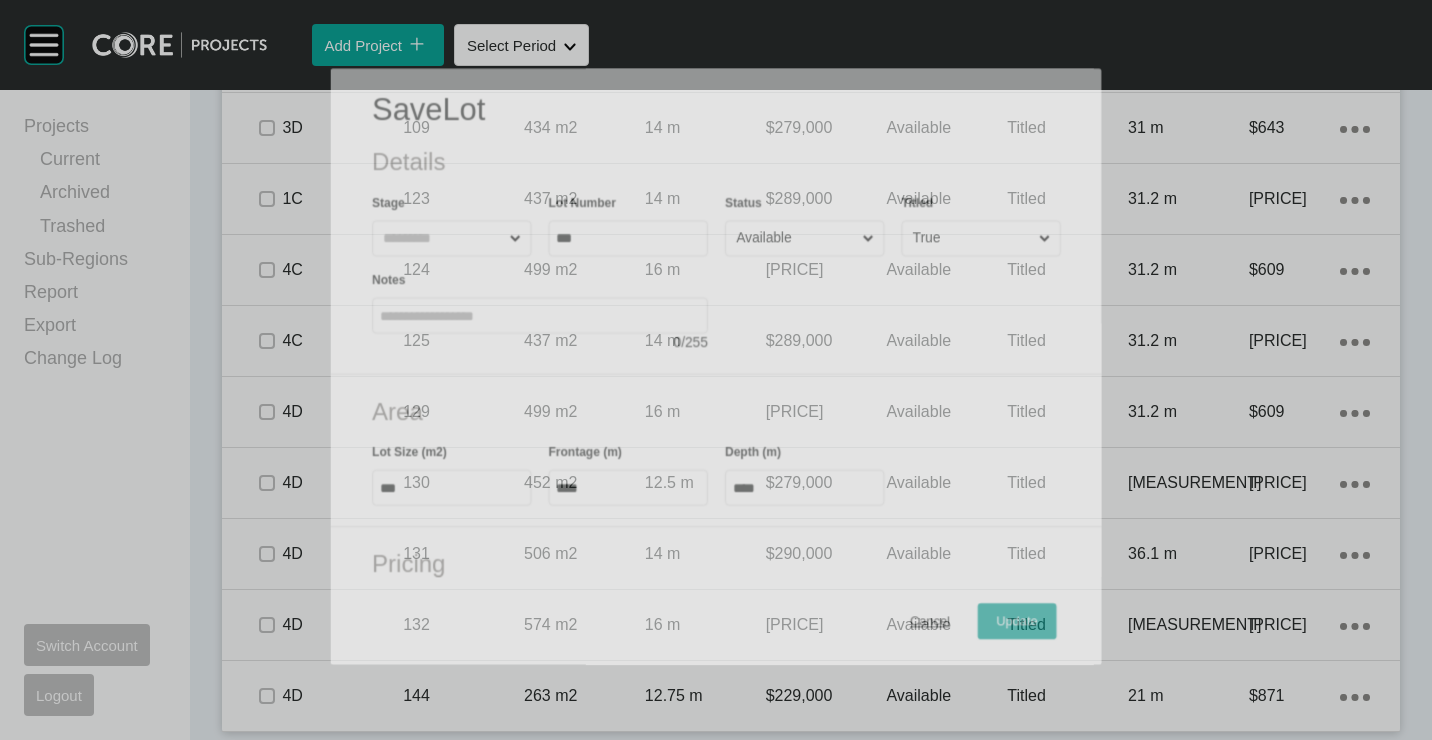 scroll, scrollTop: 1612, scrollLeft: 0, axis: vertical 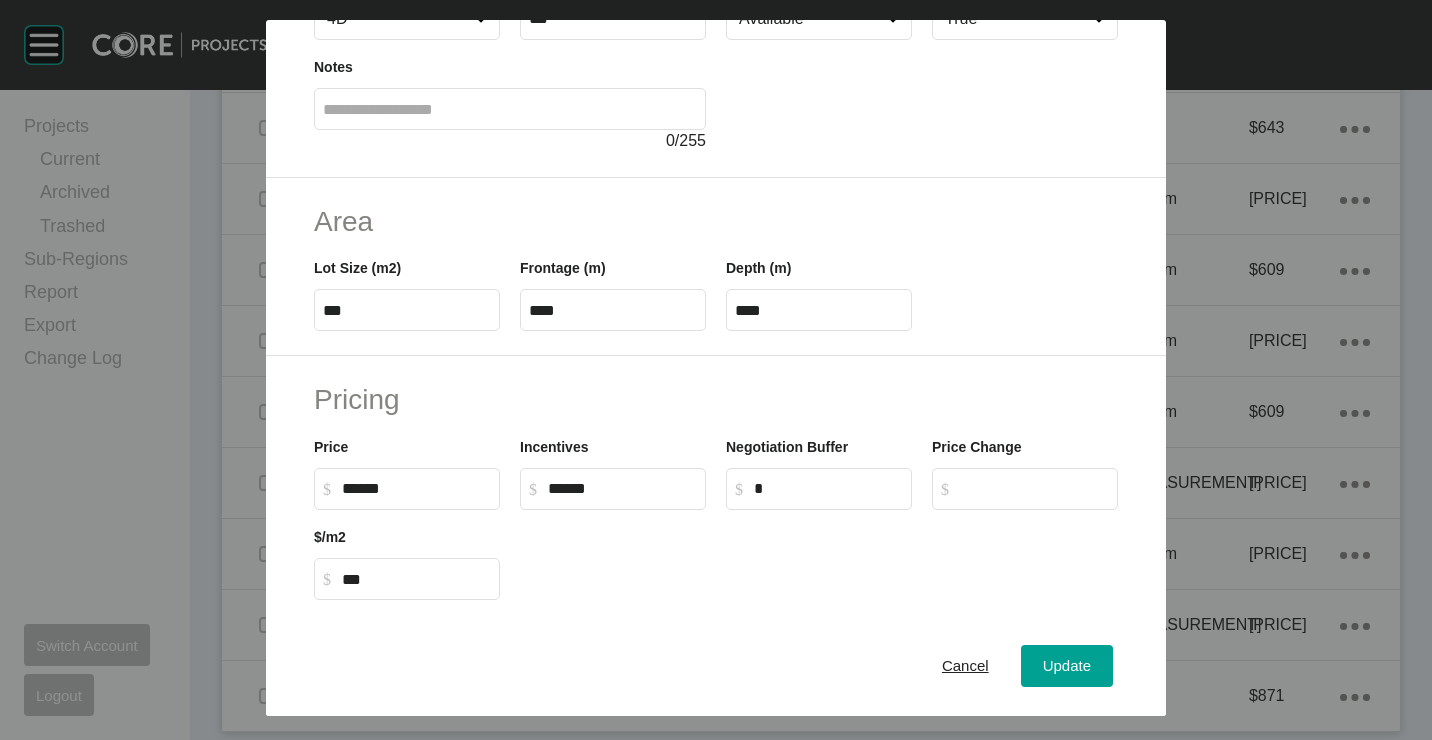 drag, startPoint x: 361, startPoint y: 485, endPoint x: 448, endPoint y: 494, distance: 87.46428 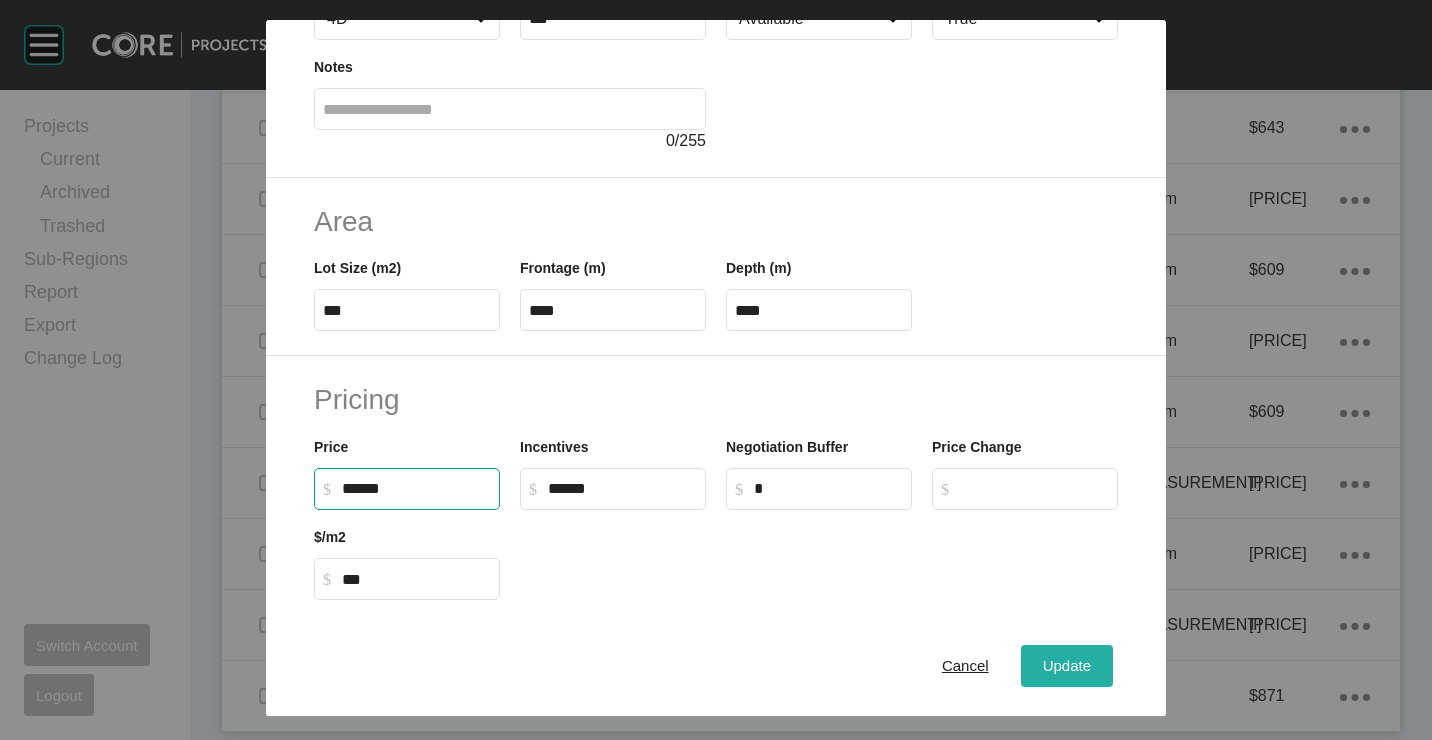 type on "*******" 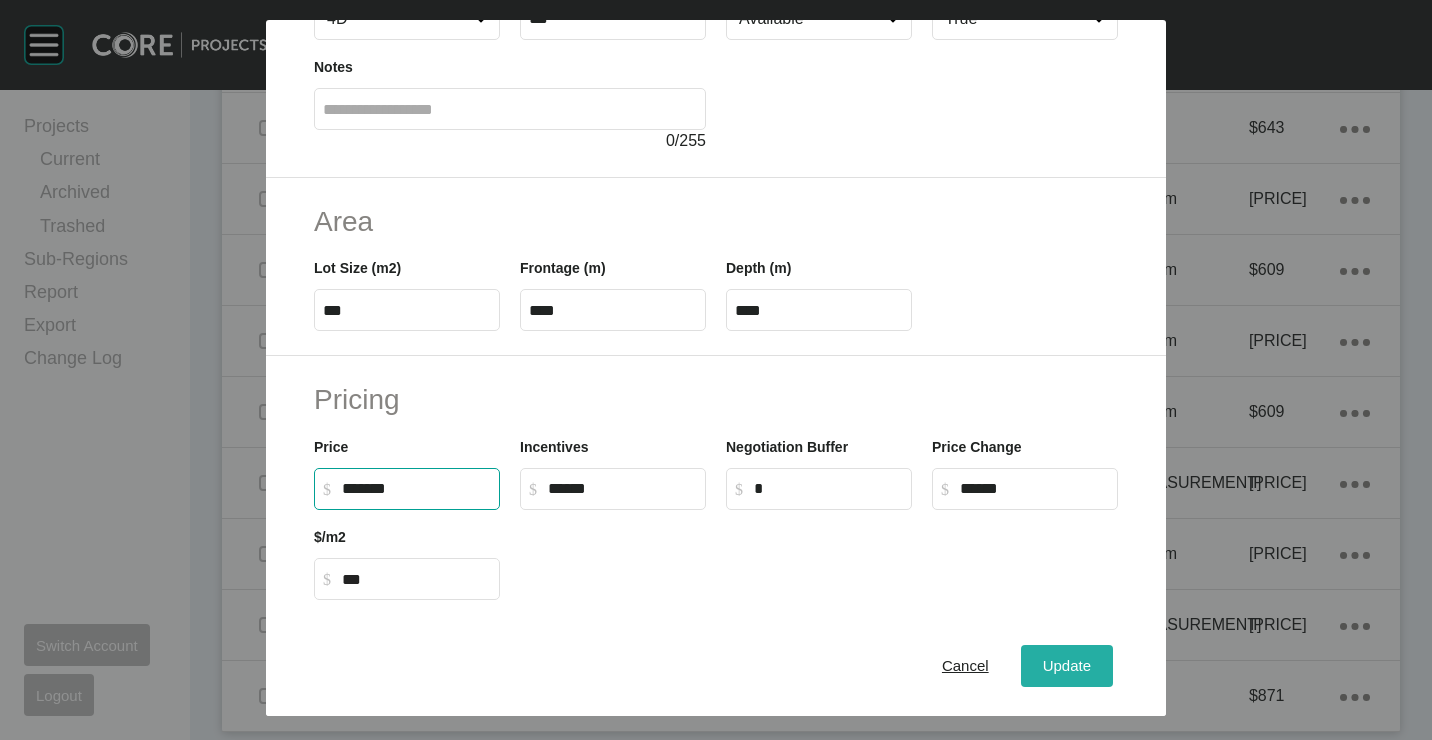 click on "Update" at bounding box center (1067, 665) 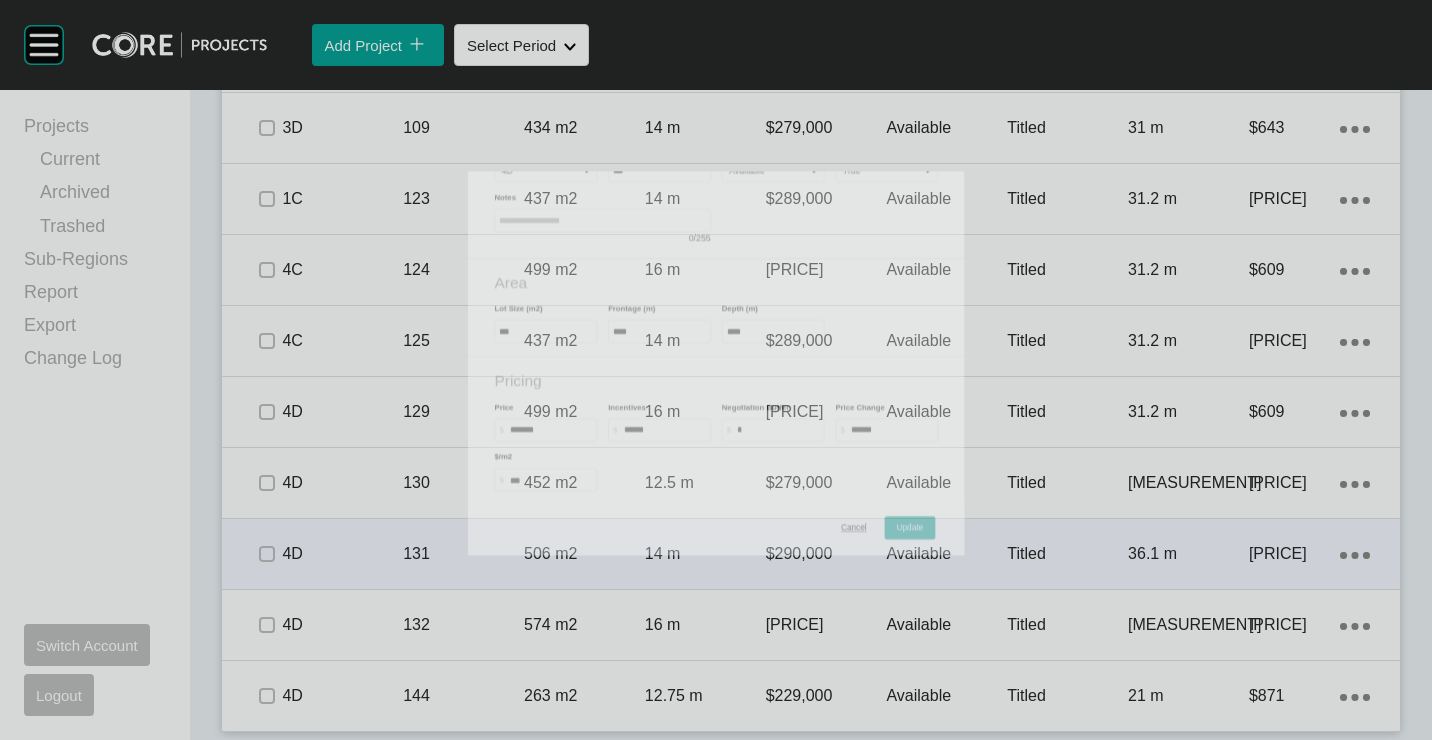 scroll, scrollTop: 1674, scrollLeft: 0, axis: vertical 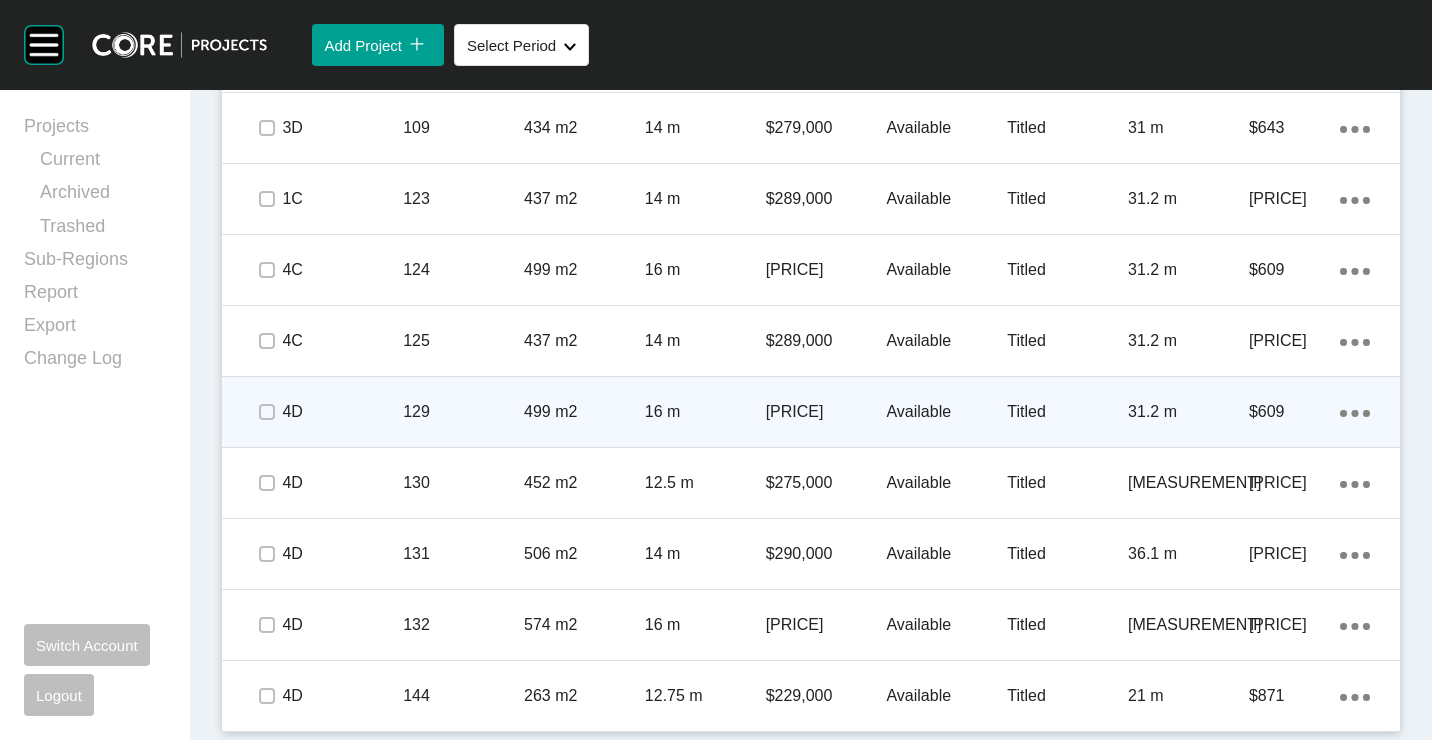 click on "499 m2" at bounding box center [584, 412] 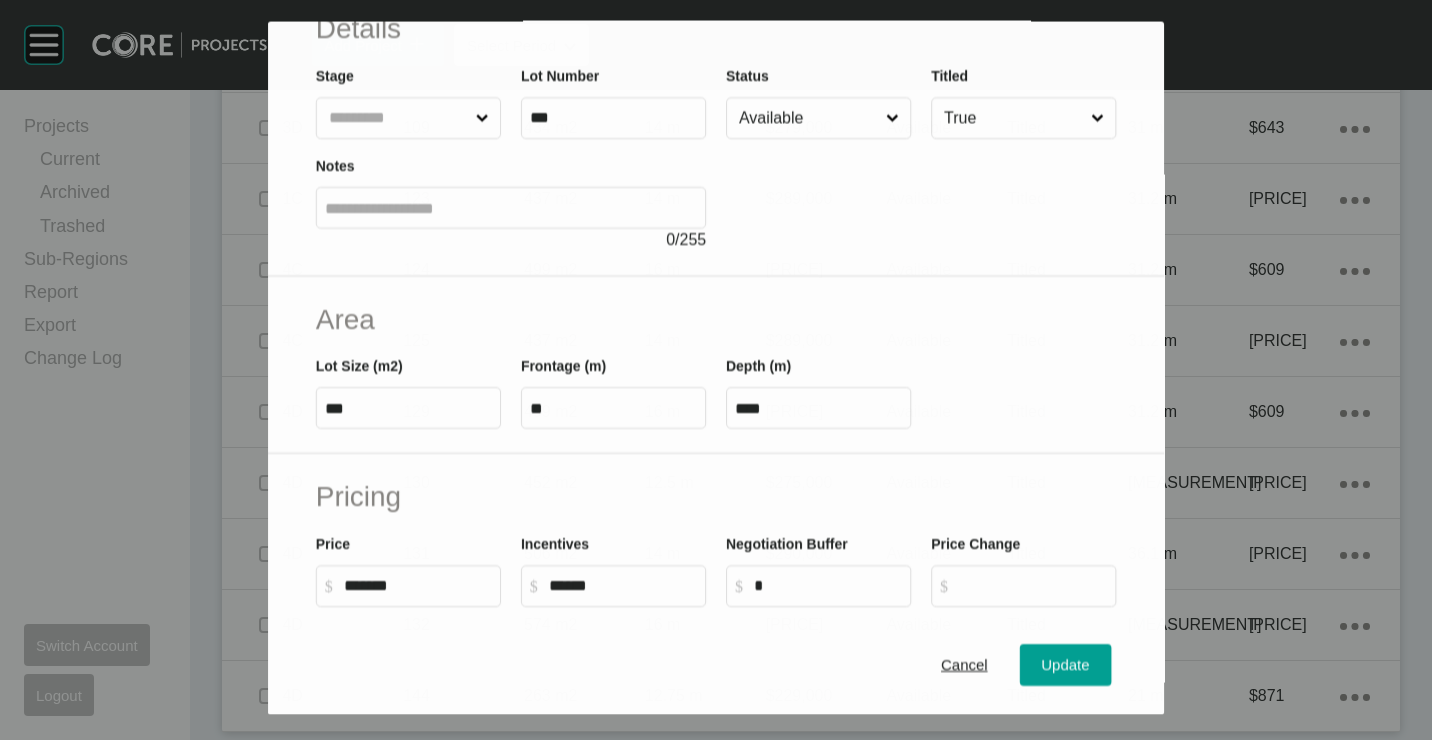 scroll, scrollTop: 200, scrollLeft: 0, axis: vertical 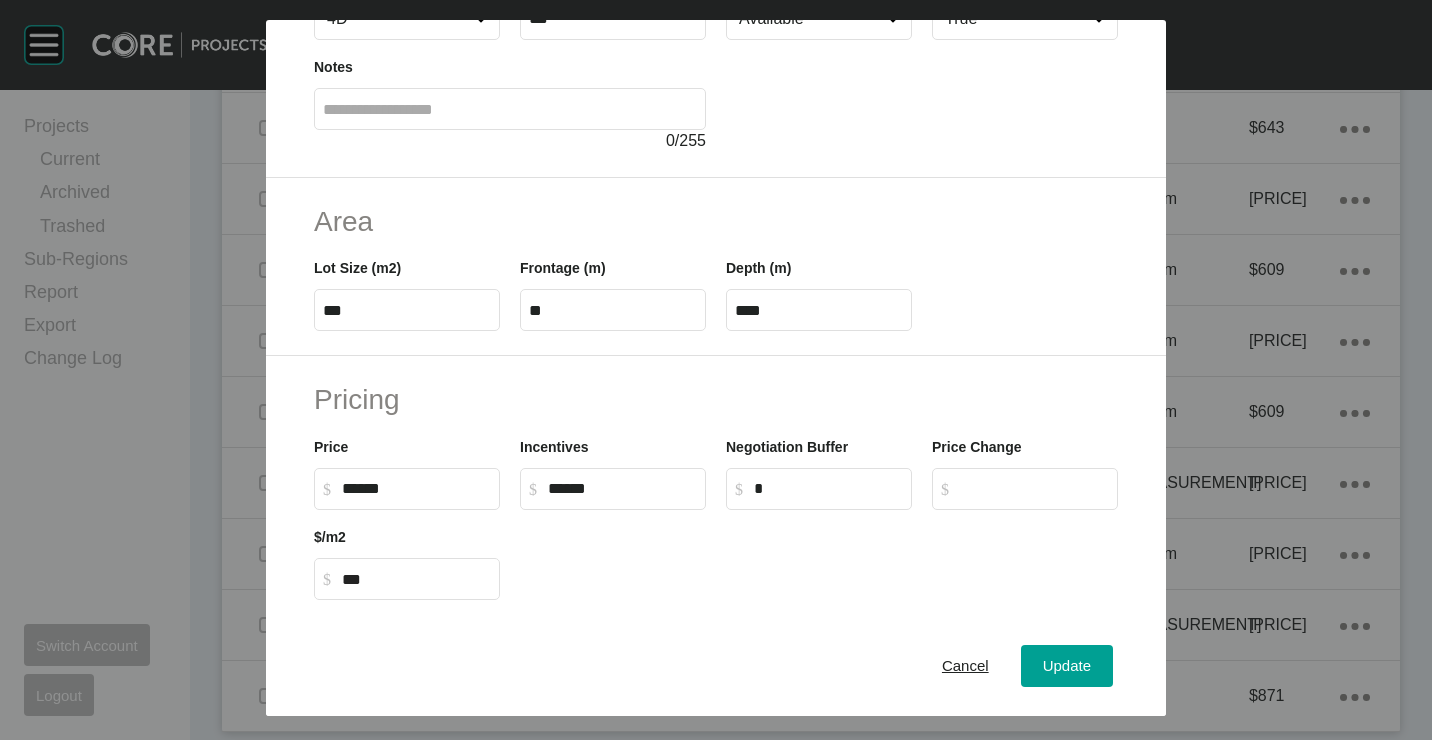 drag, startPoint x: 340, startPoint y: 479, endPoint x: 311, endPoint y: 477, distance: 29.068884 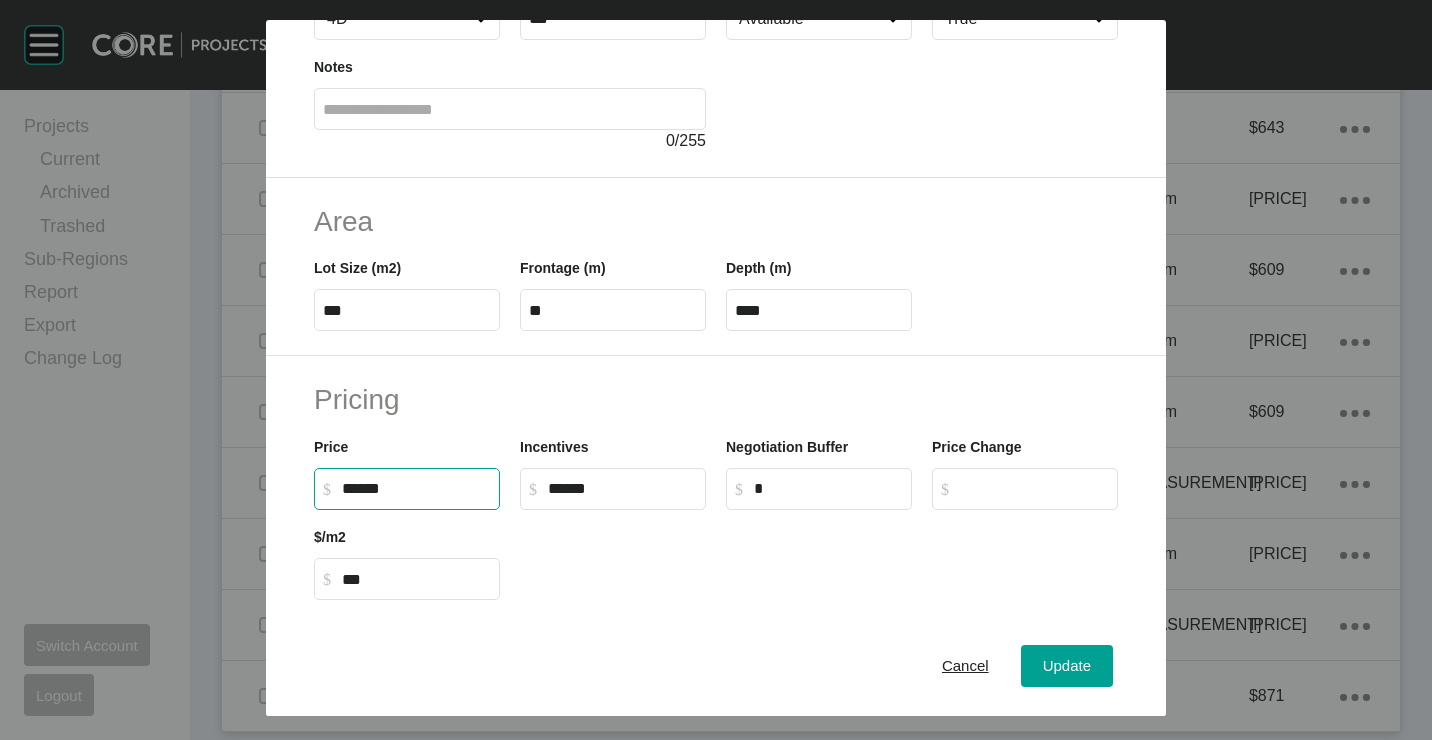 type on "*******" 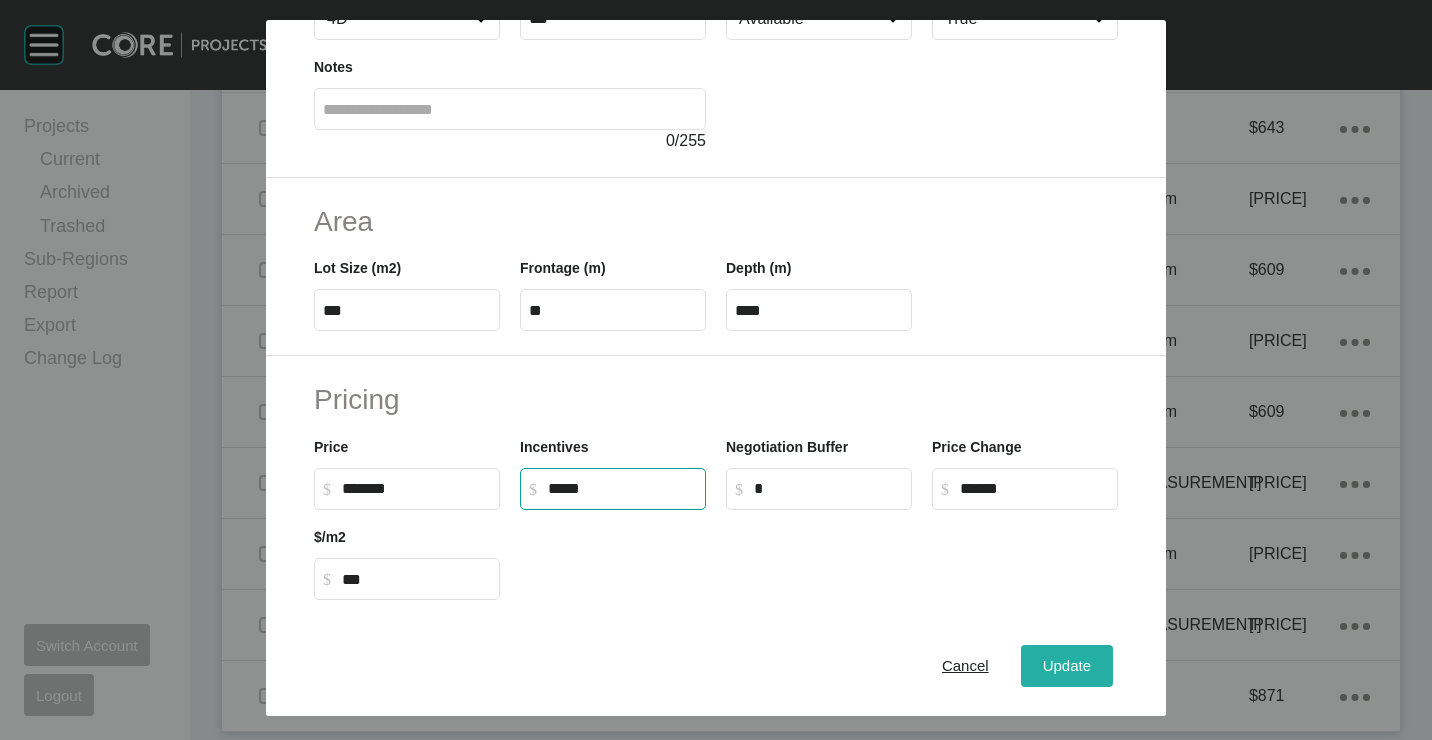 type on "******" 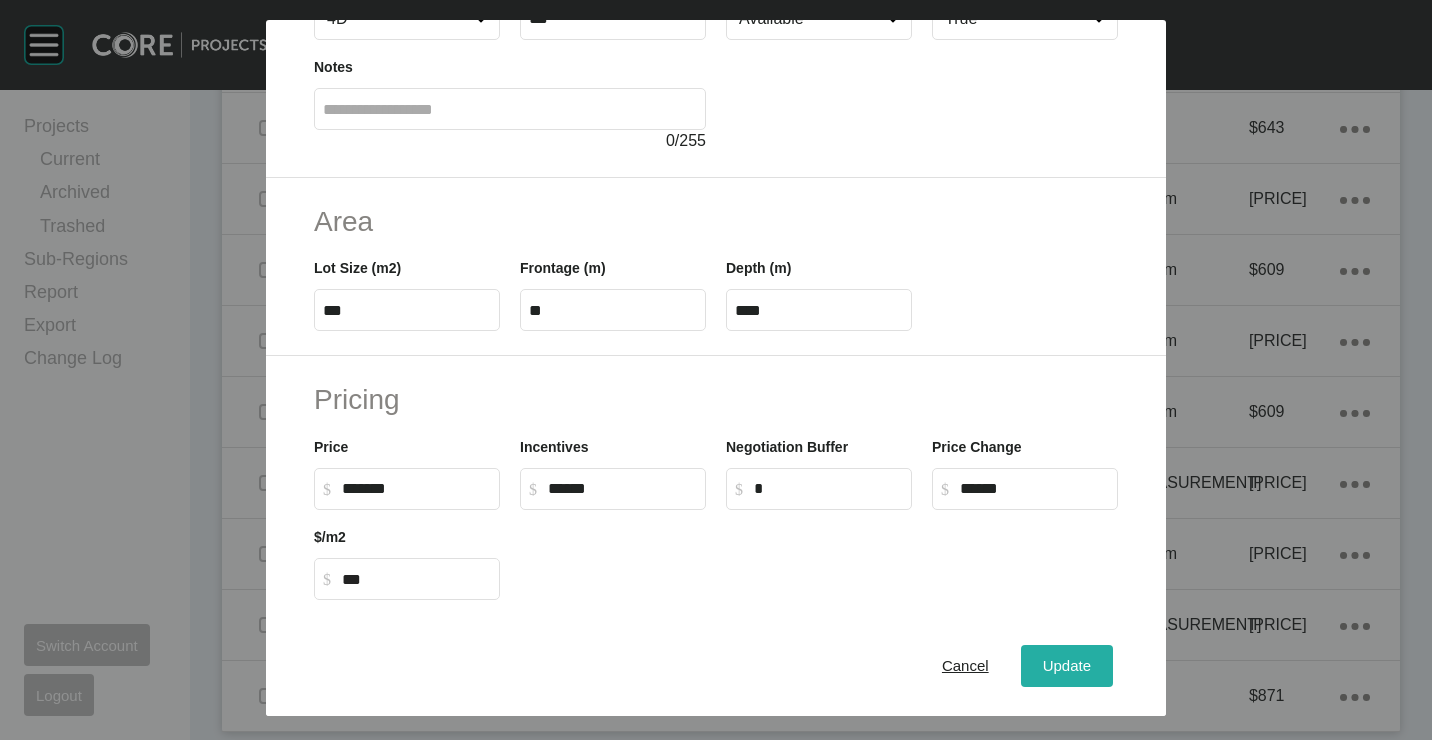 click on "Update" at bounding box center [1067, 666] 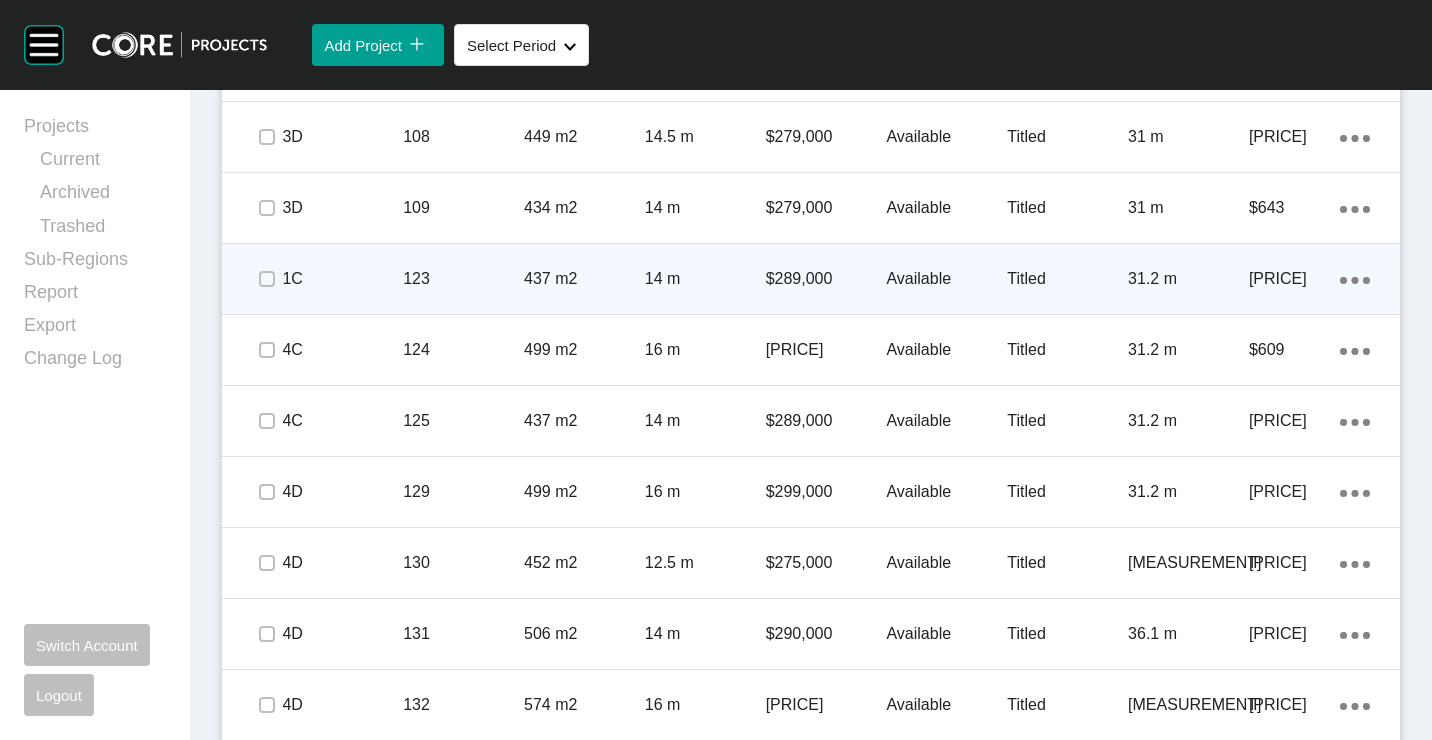 scroll, scrollTop: 1574, scrollLeft: 0, axis: vertical 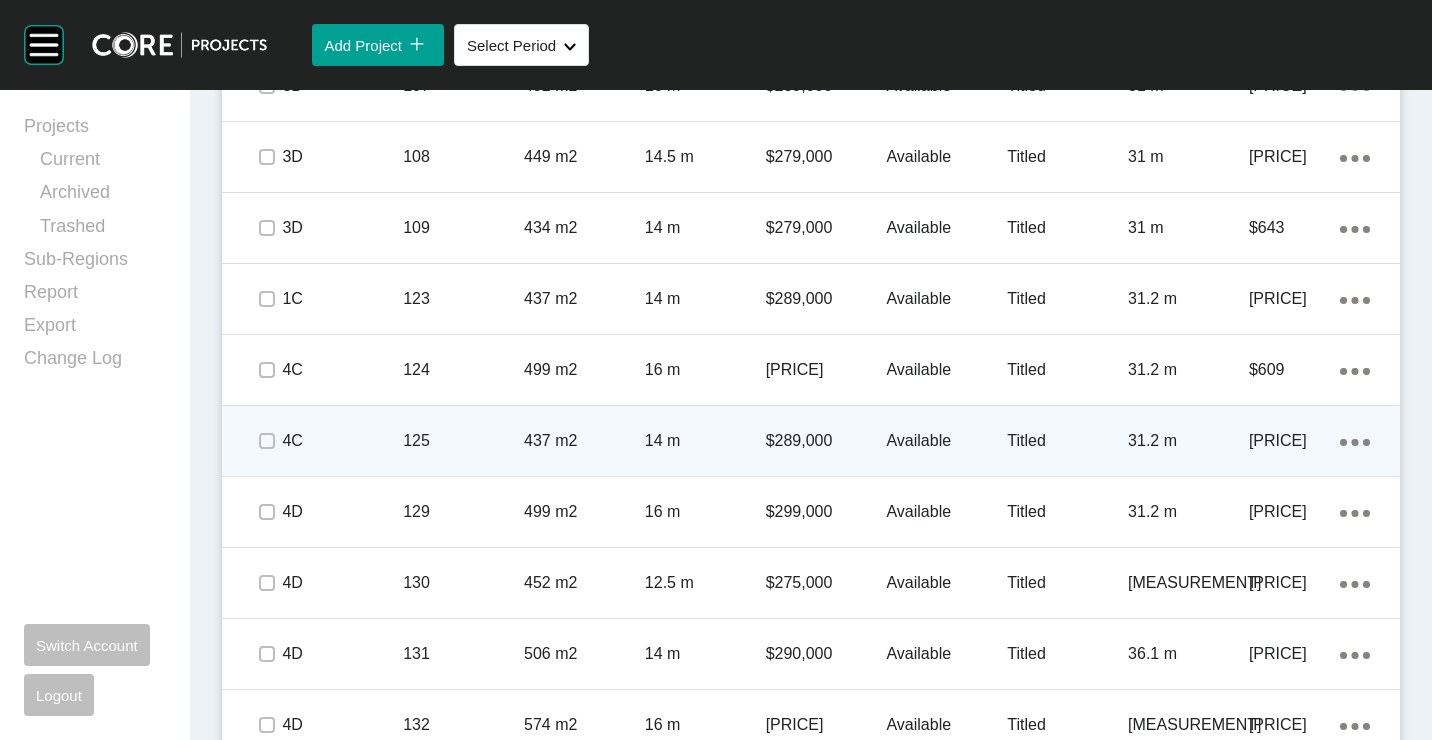 click on "14 m" at bounding box center (705, 441) 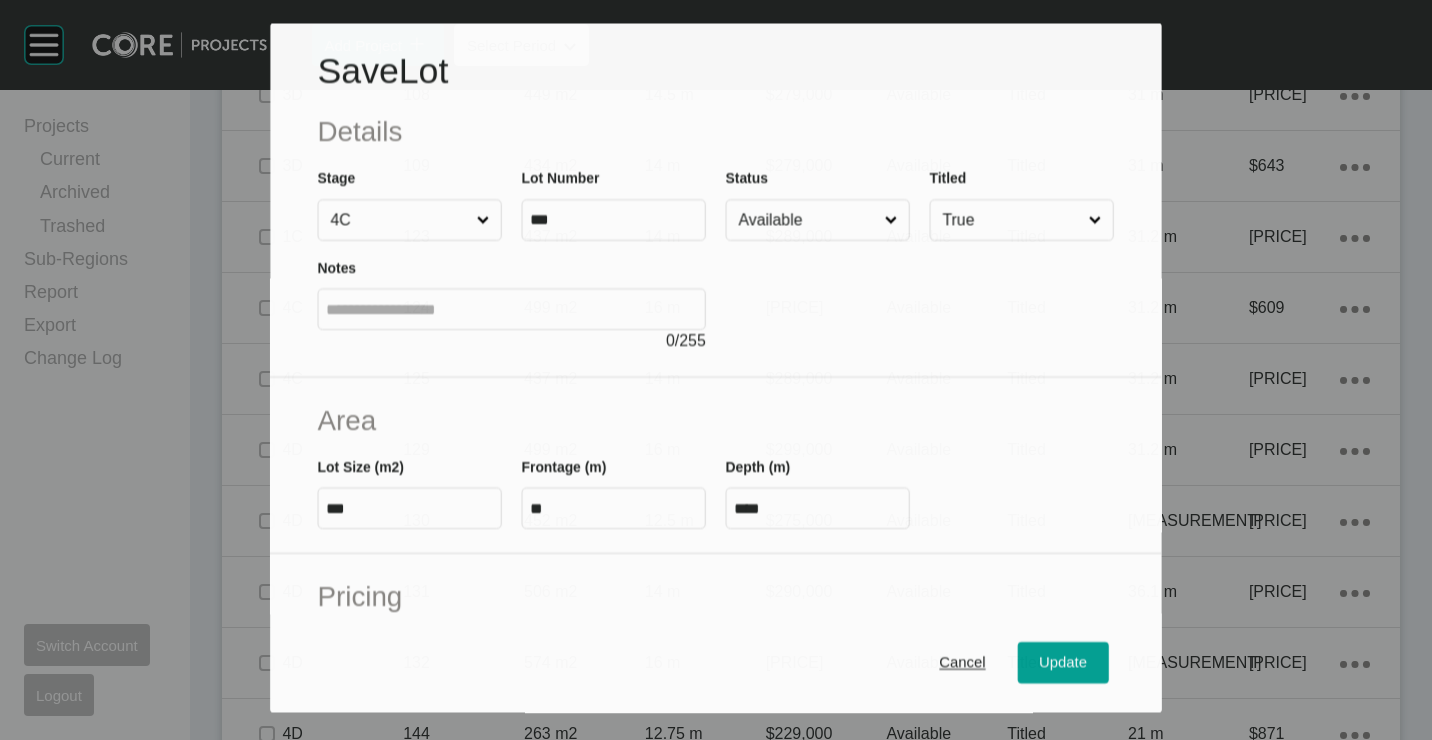 scroll, scrollTop: 1512, scrollLeft: 0, axis: vertical 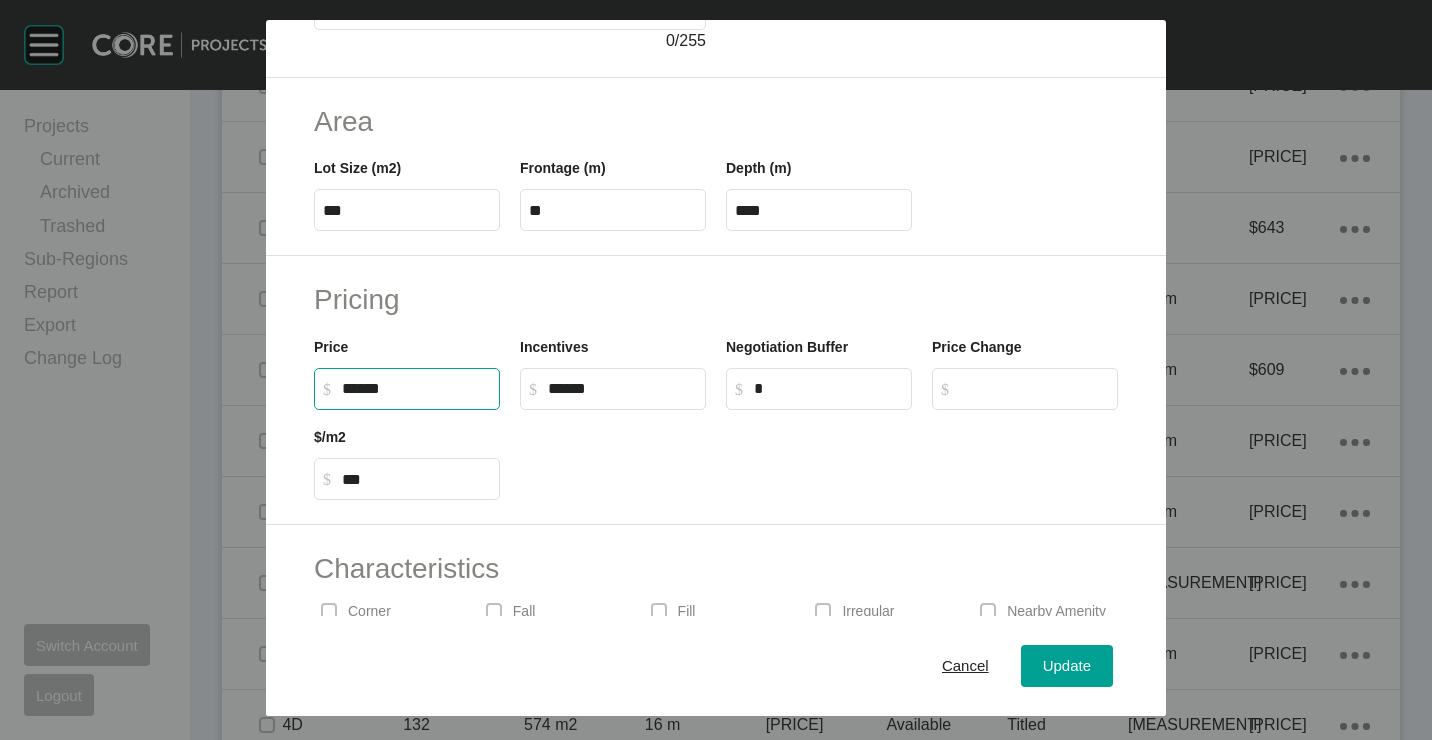 drag, startPoint x: 360, startPoint y: 385, endPoint x: 463, endPoint y: 385, distance: 103 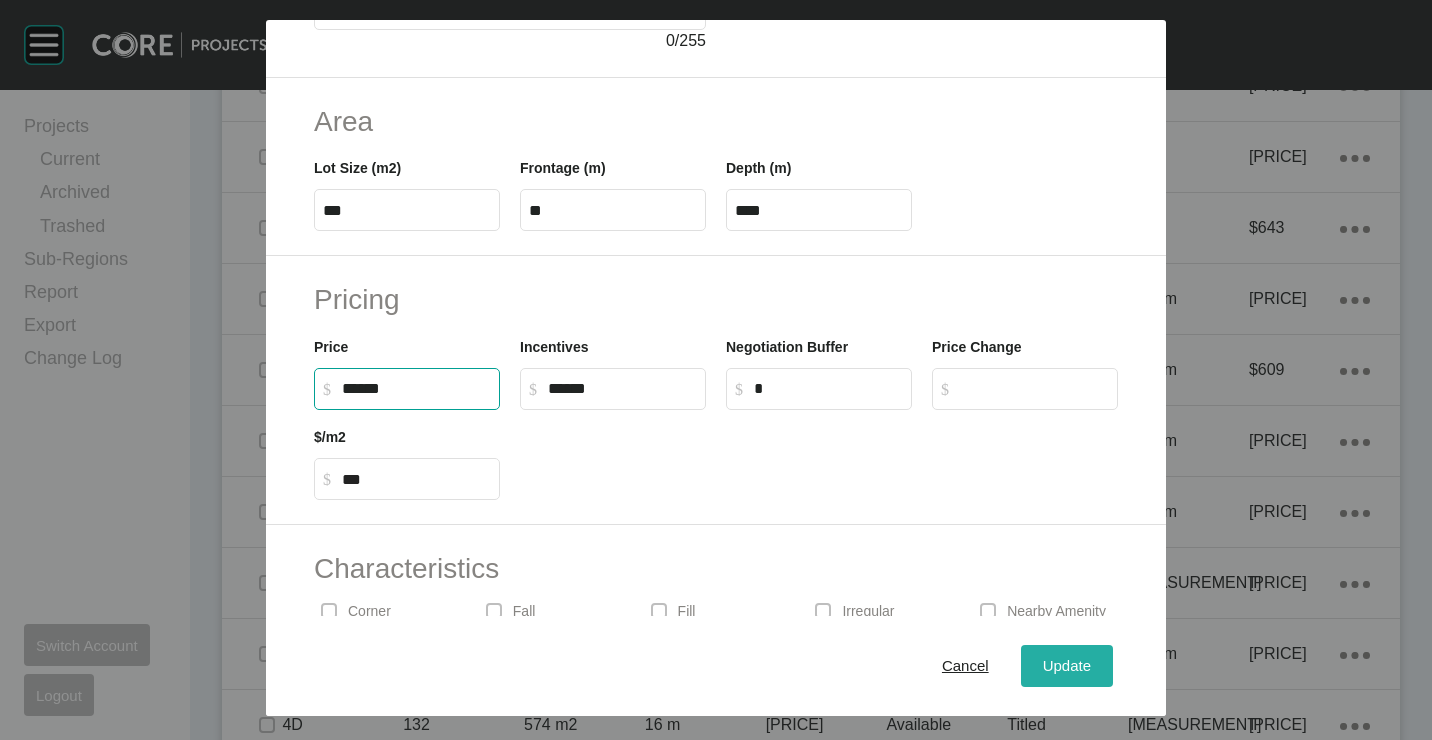 type on "*******" 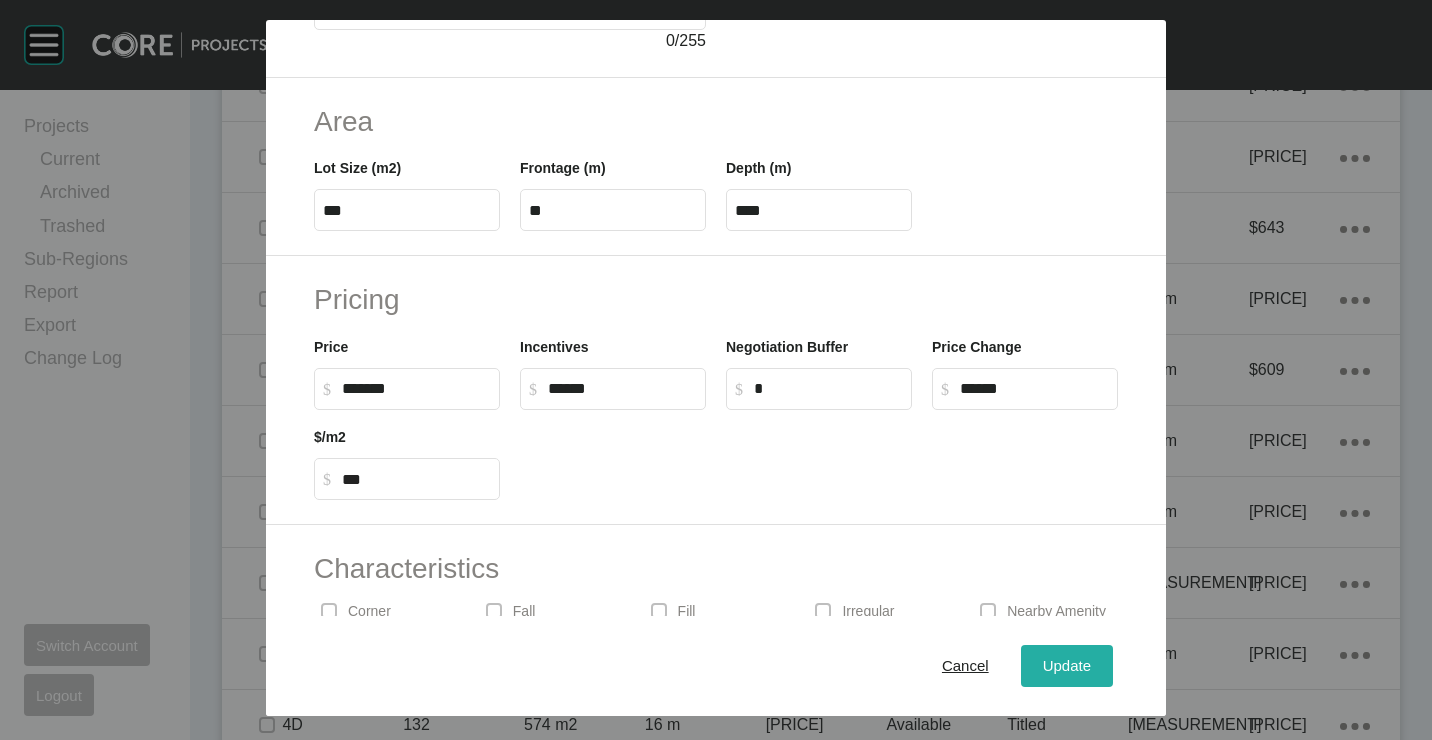 click on "Update" at bounding box center (1067, 666) 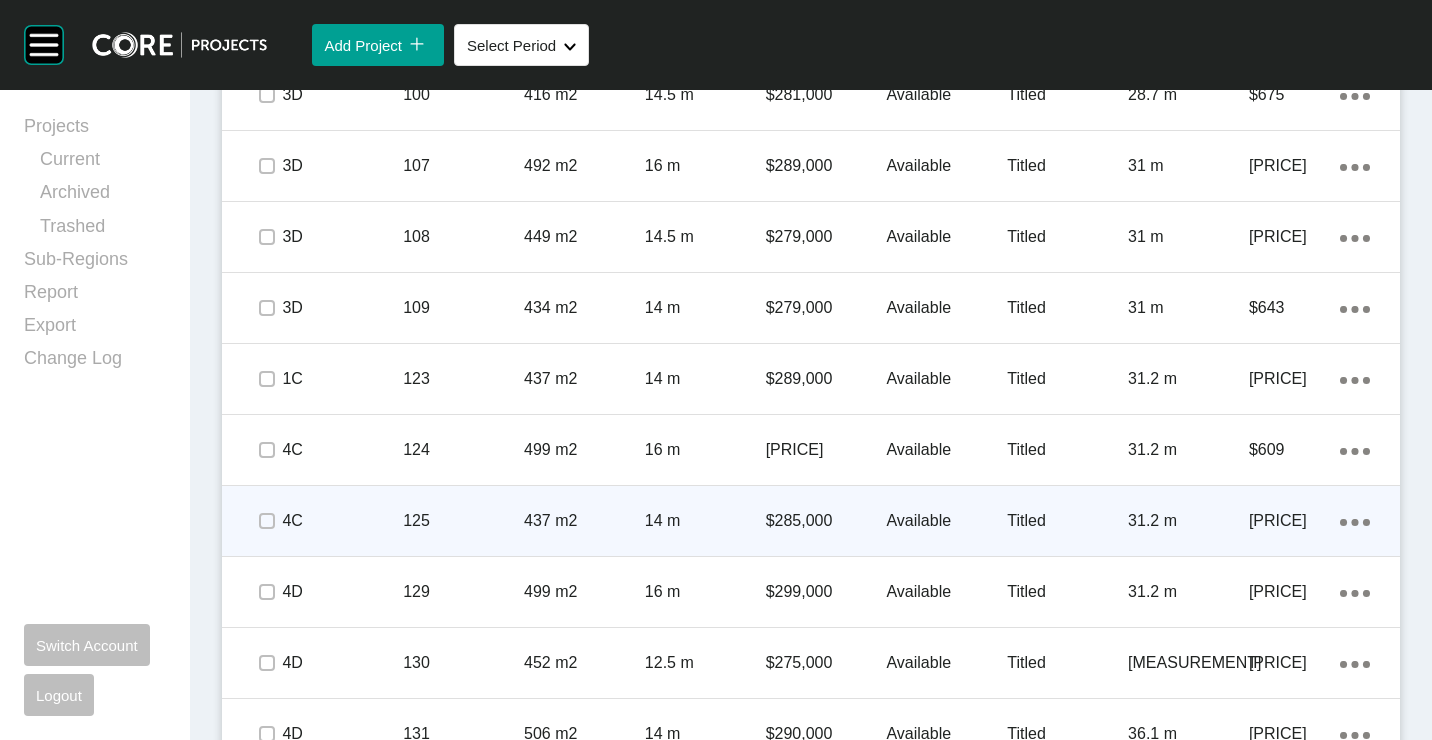 scroll, scrollTop: 1474, scrollLeft: 0, axis: vertical 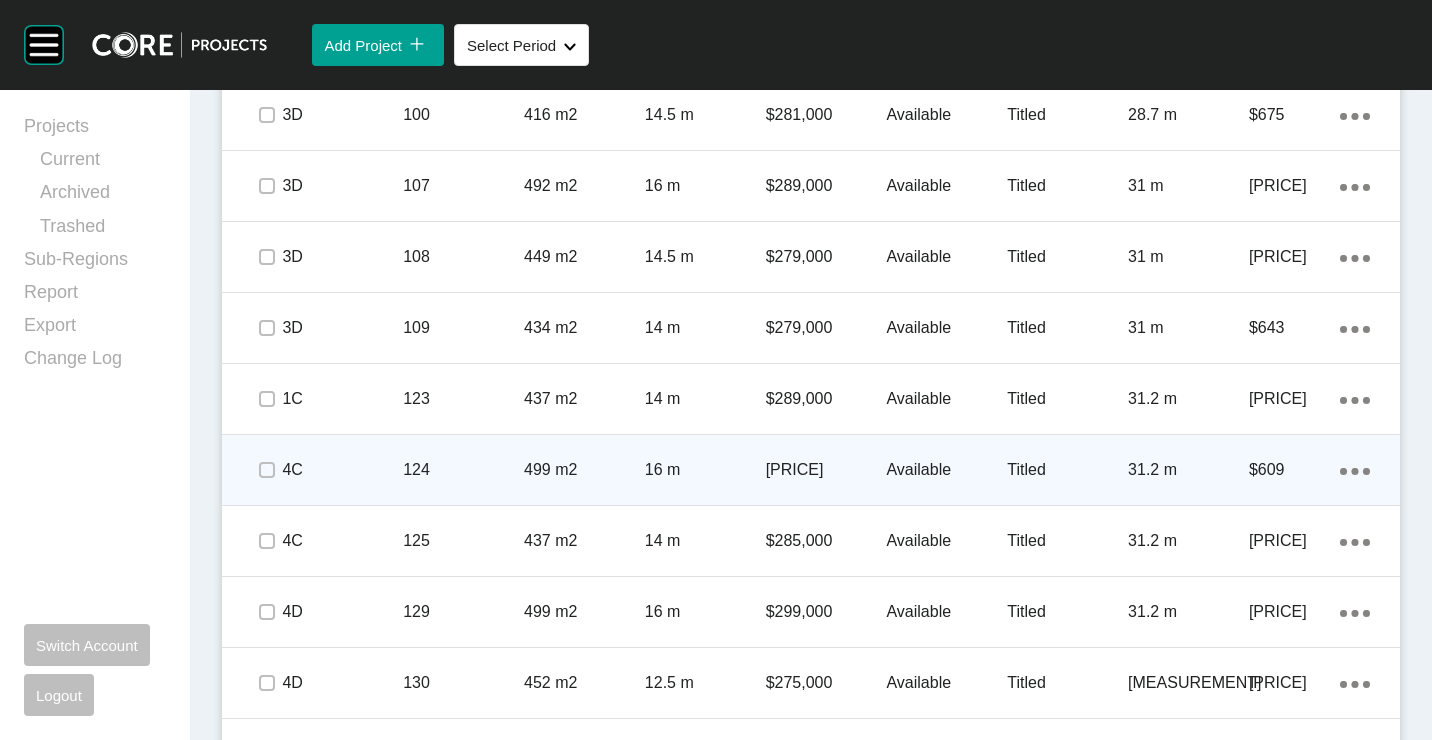 click on "499 m2" at bounding box center [584, 470] 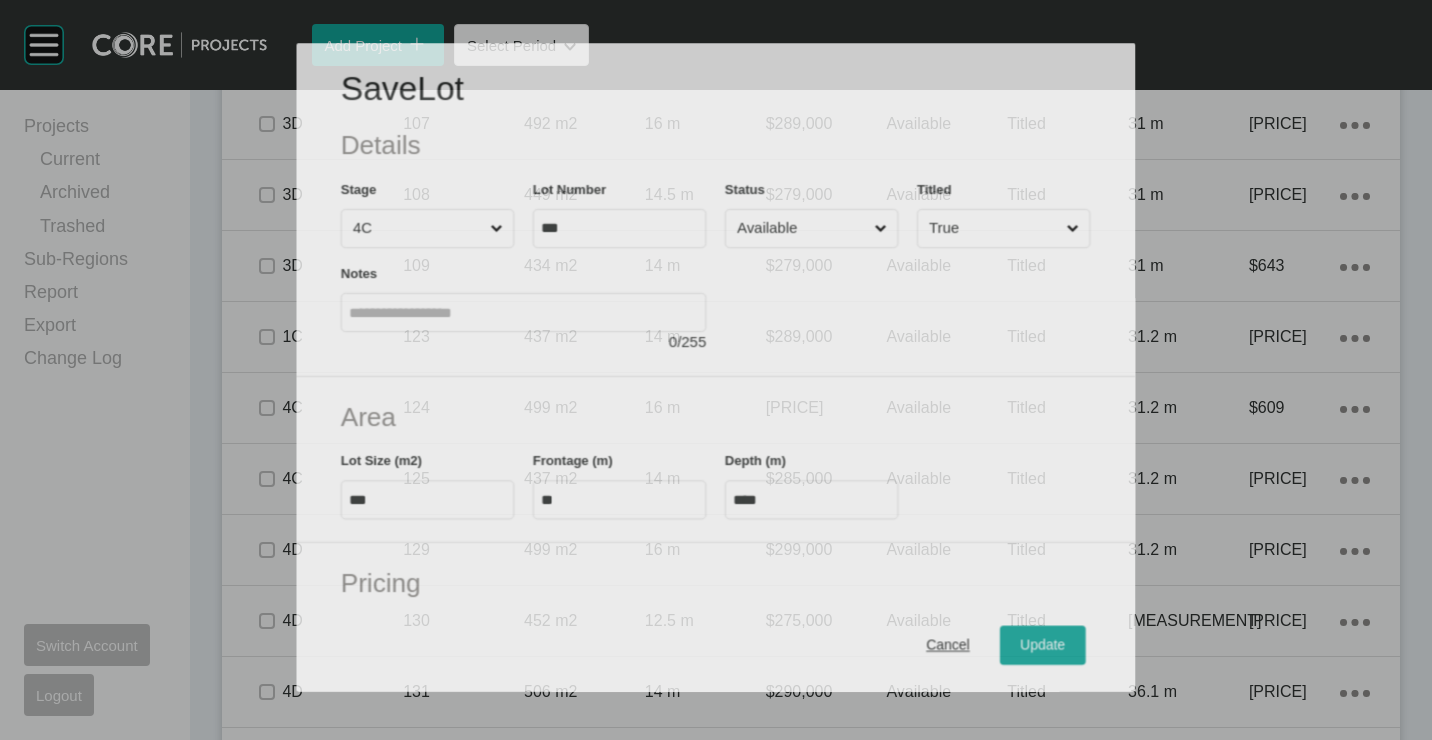scroll, scrollTop: 1412, scrollLeft: 0, axis: vertical 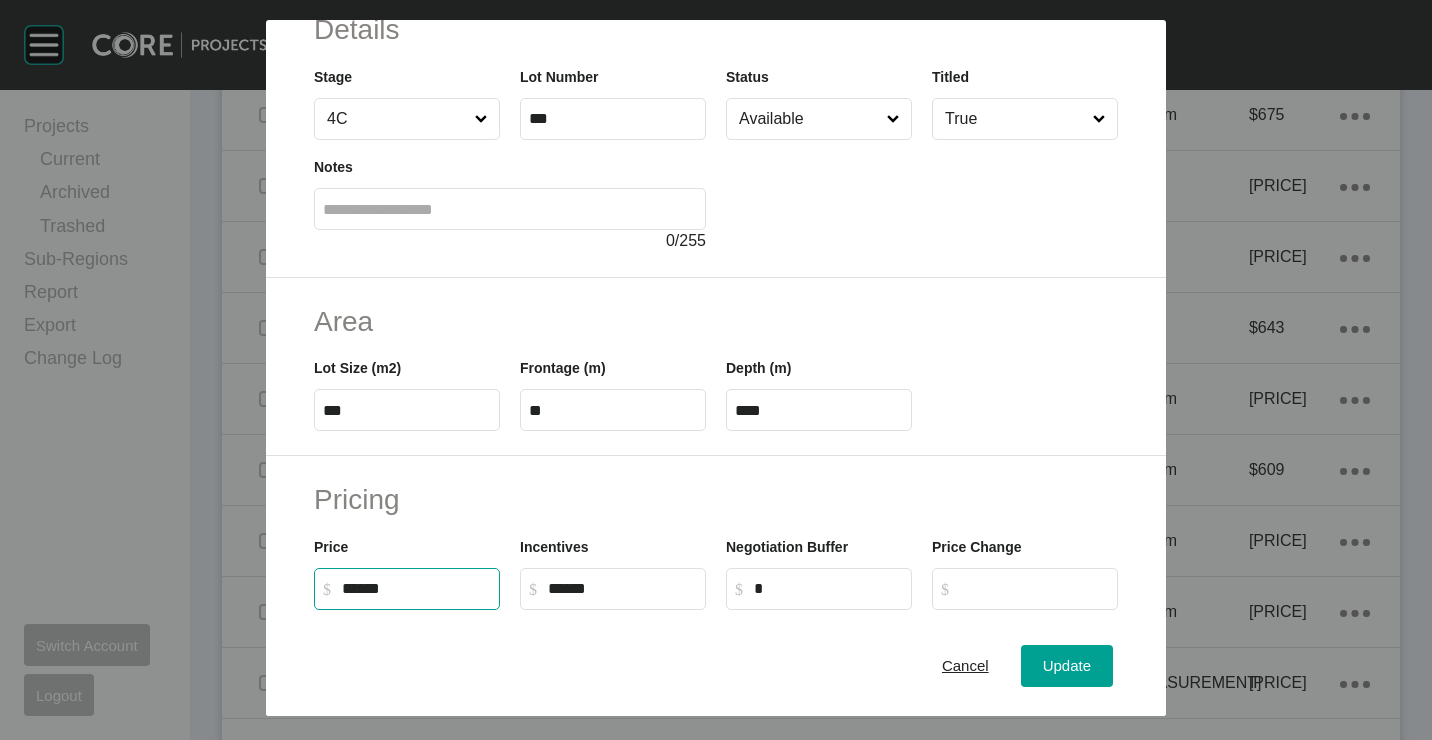 drag, startPoint x: 424, startPoint y: 593, endPoint x: 202, endPoint y: 554, distance: 225.39964 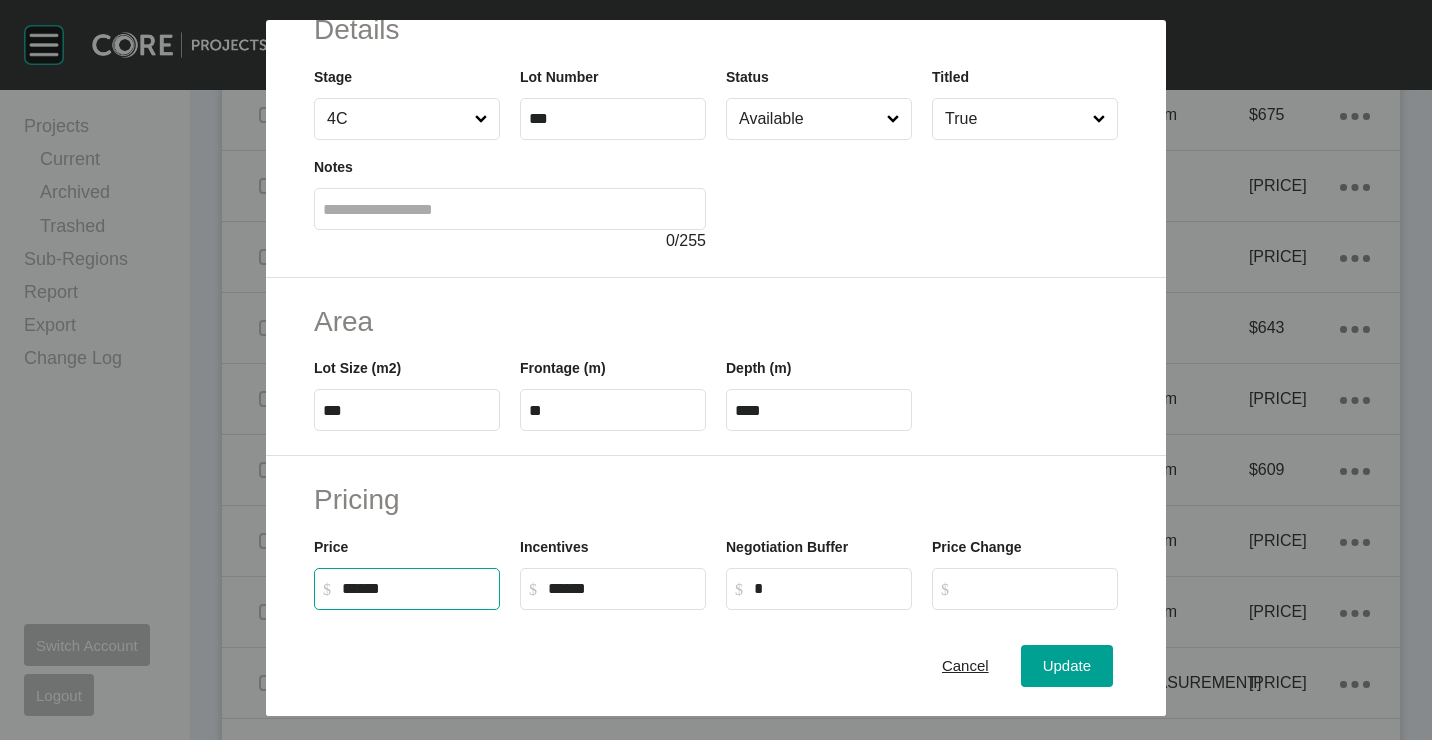click on "Save  Lot Details Stage 4C Lot Number *** Status Available Titled True Notes 0 / 255 Area Lot Size (m2) *** Frontage (m) ** Depth (m) **** Pricing Price $ Created with Sketch. $ ****** Incentives $ Created with Sketch. $ ****** Negotiation Buffer $ Created with Sketch. $ * Price Change $ Created with Sketch. $ $/m2 $ Created with Sketch. $ *** Characteristics Corner Fall Fill Irregular Nearby Amenity Park / Wetlands Powerlines Substation Double Storey Orientation North Cancel Update" at bounding box center (716, 358) 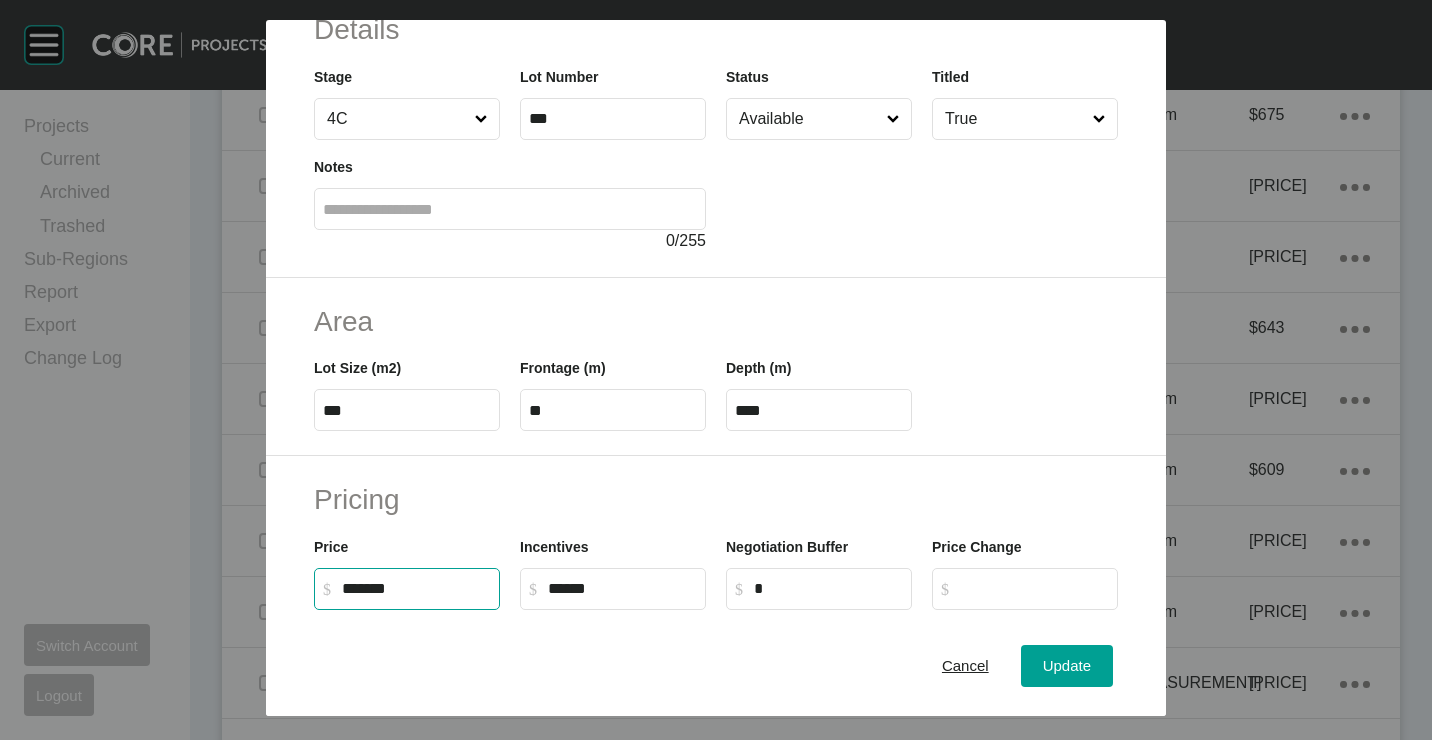 type on "*****" 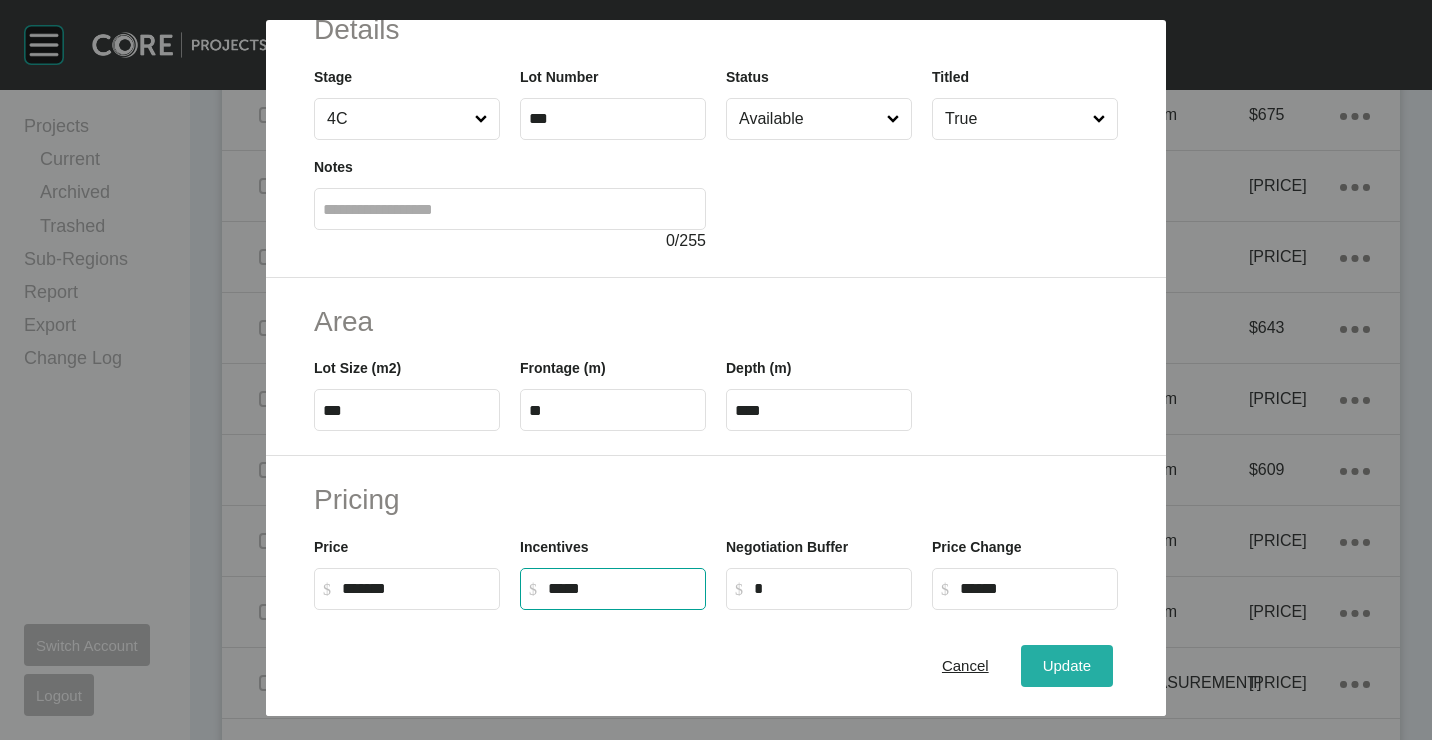 type on "******" 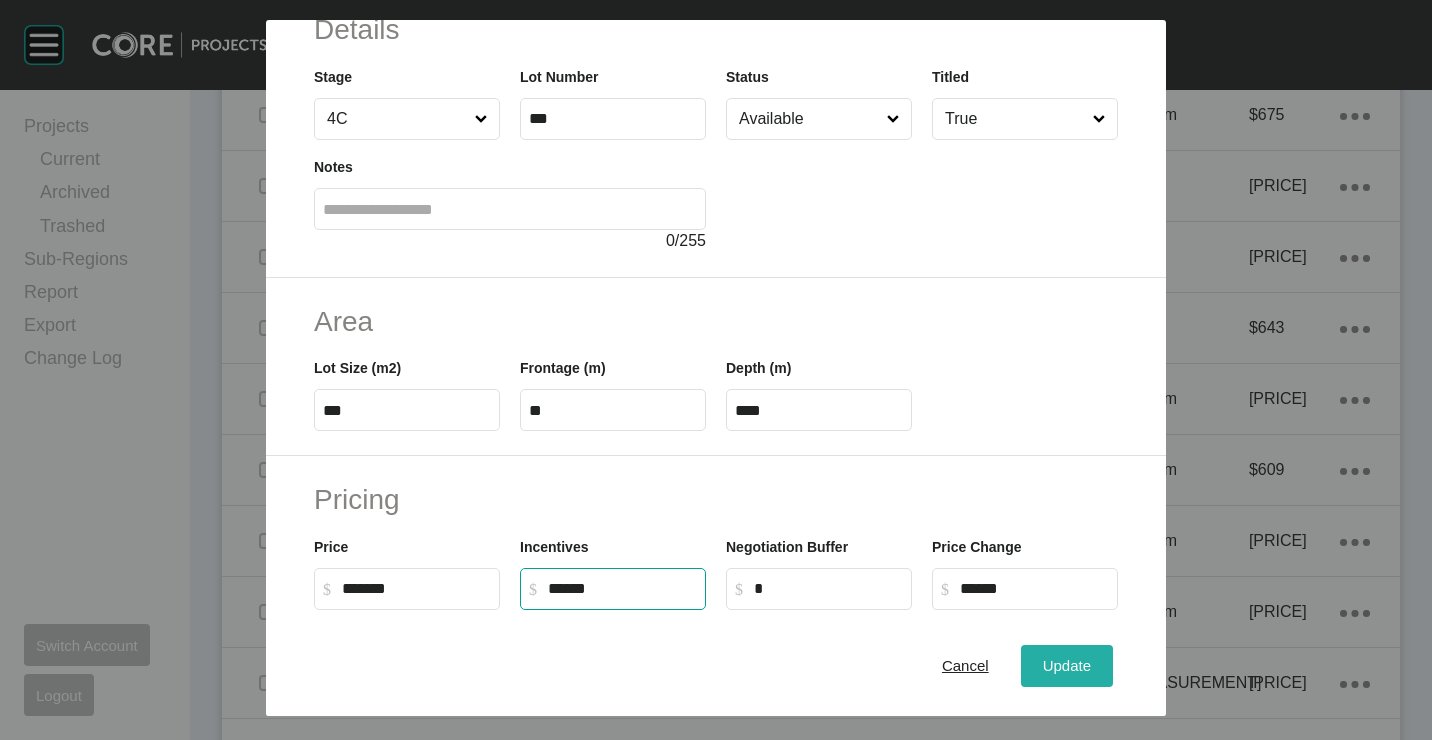 click on "Update" at bounding box center [1067, 666] 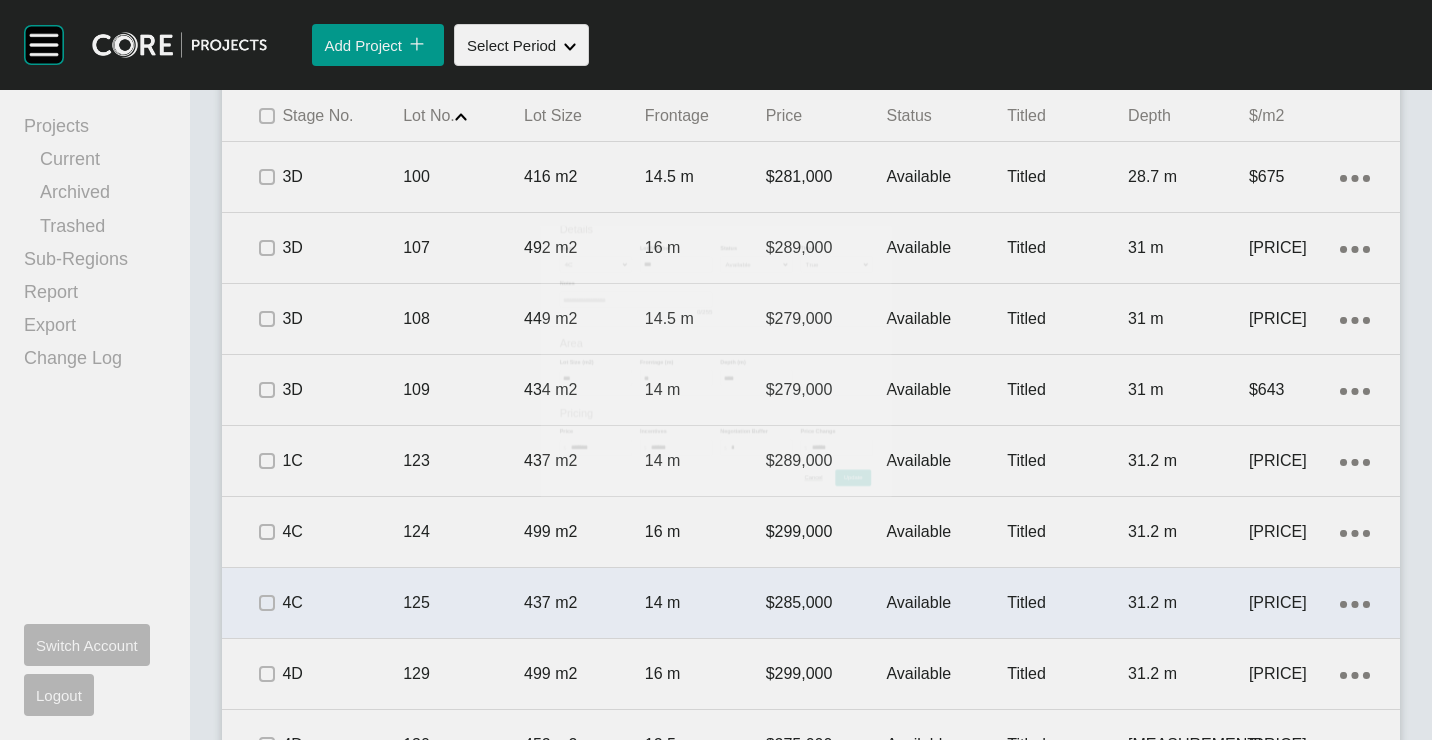 scroll, scrollTop: 1474, scrollLeft: 0, axis: vertical 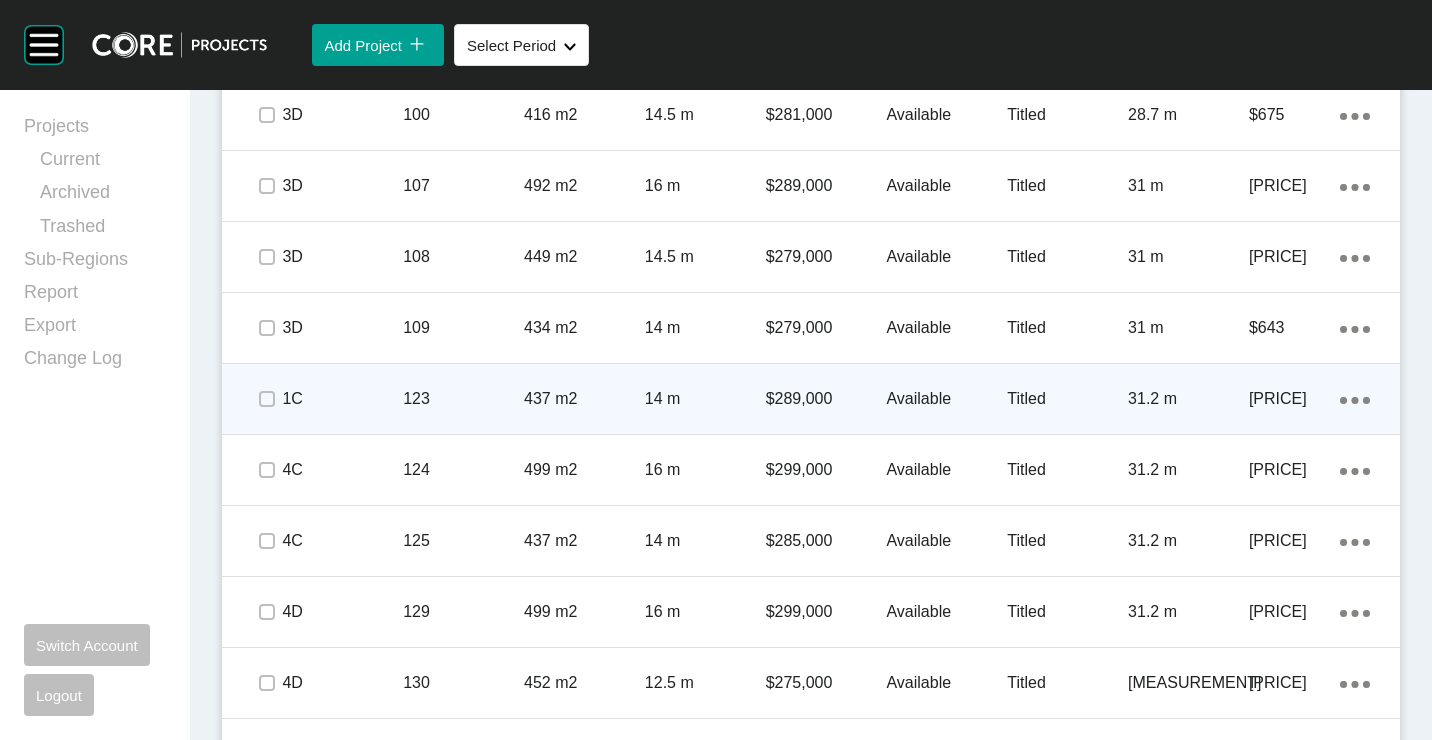 click on "437 m2" at bounding box center [584, 399] 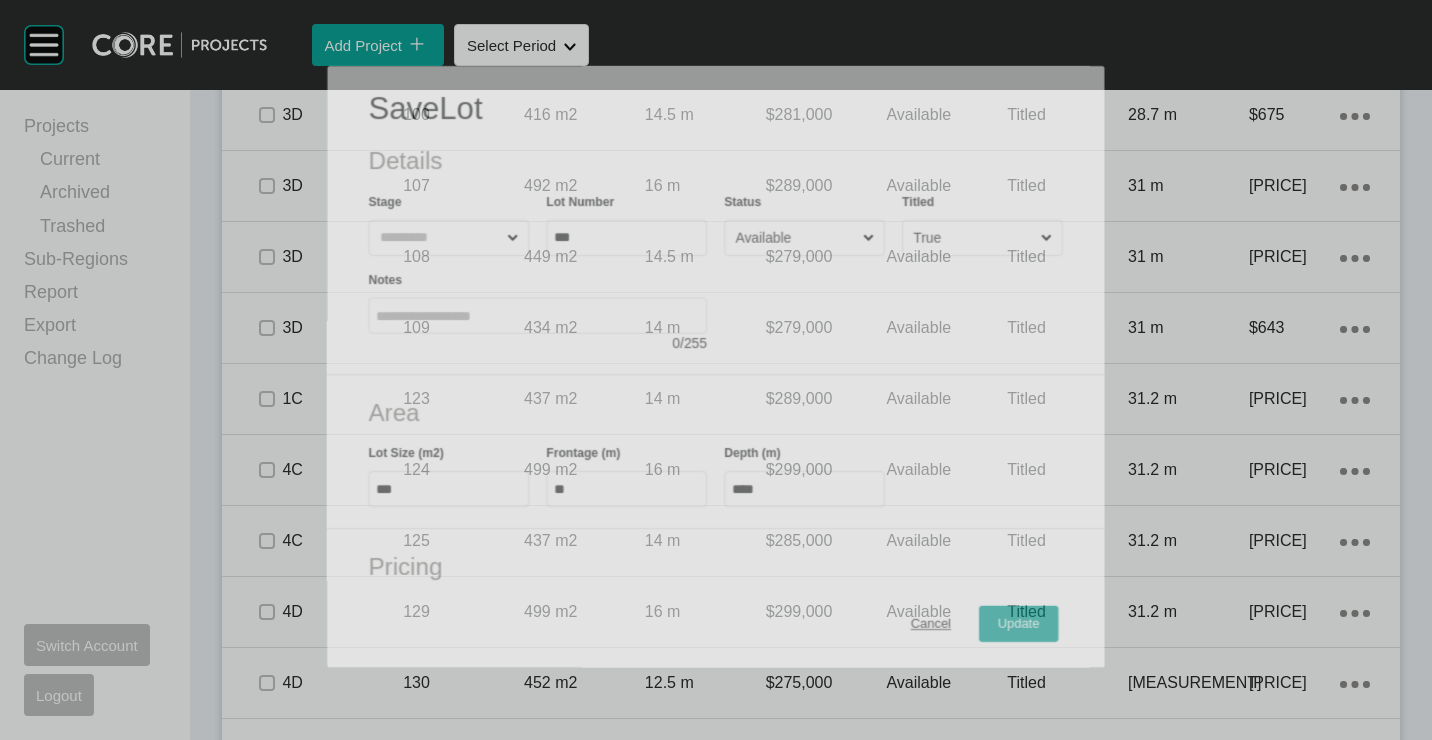 scroll, scrollTop: 1412, scrollLeft: 0, axis: vertical 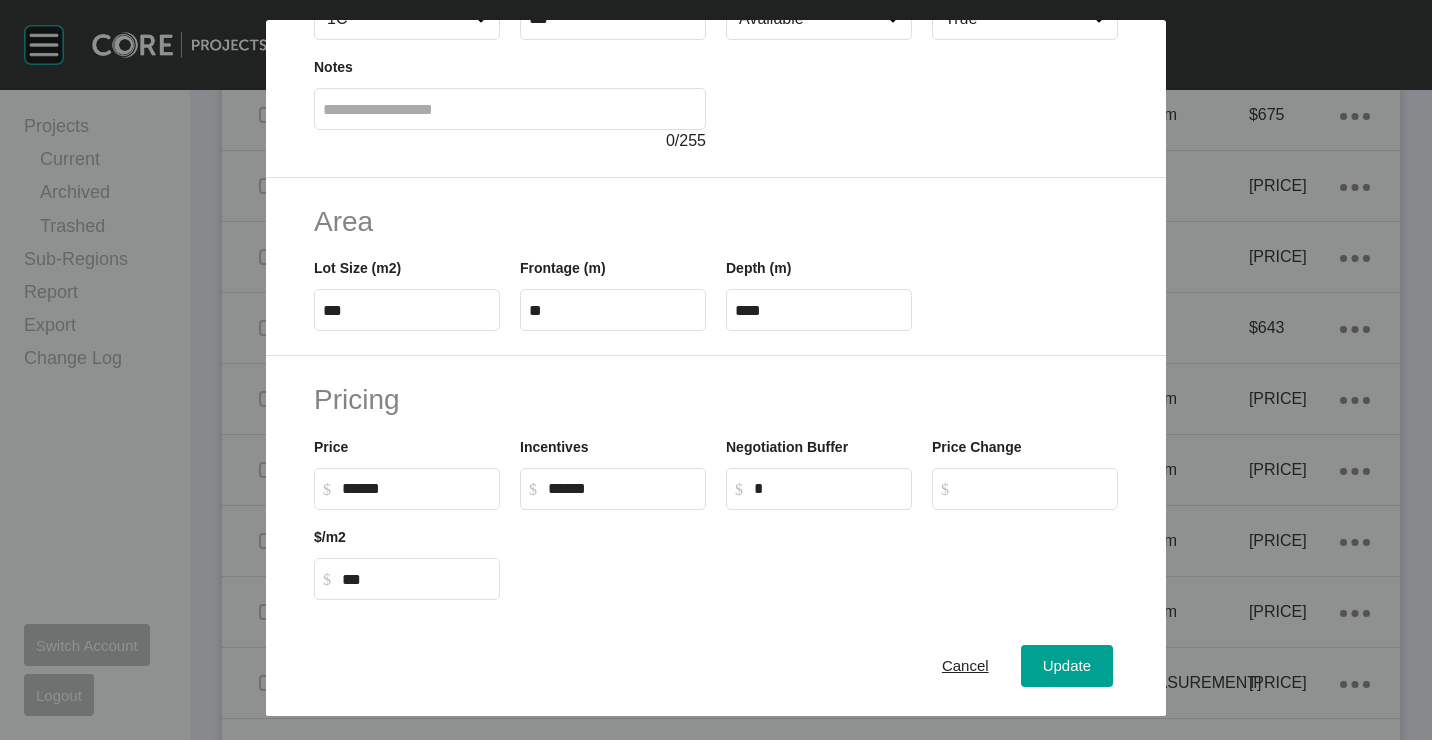 drag, startPoint x: 371, startPoint y: 488, endPoint x: 430, endPoint y: 506, distance: 61.68468 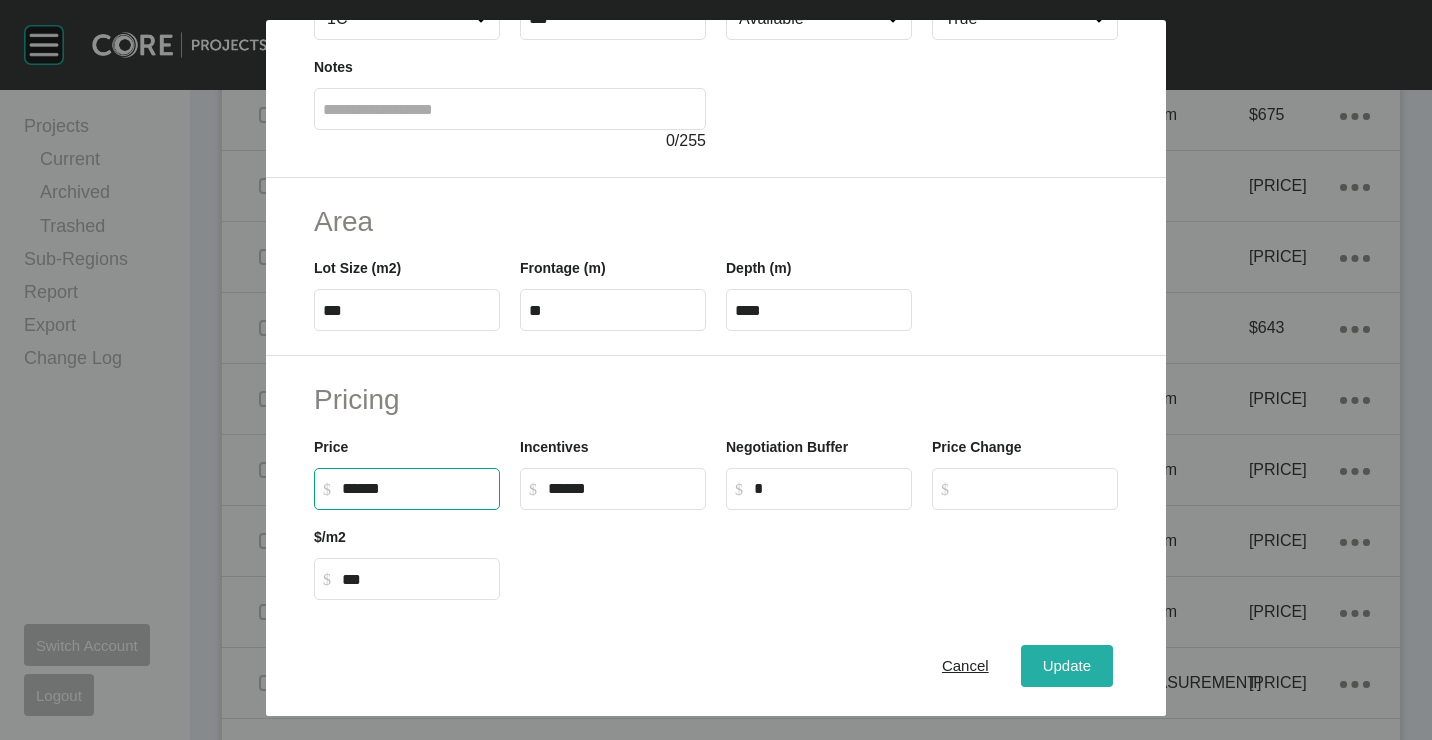 type on "*******" 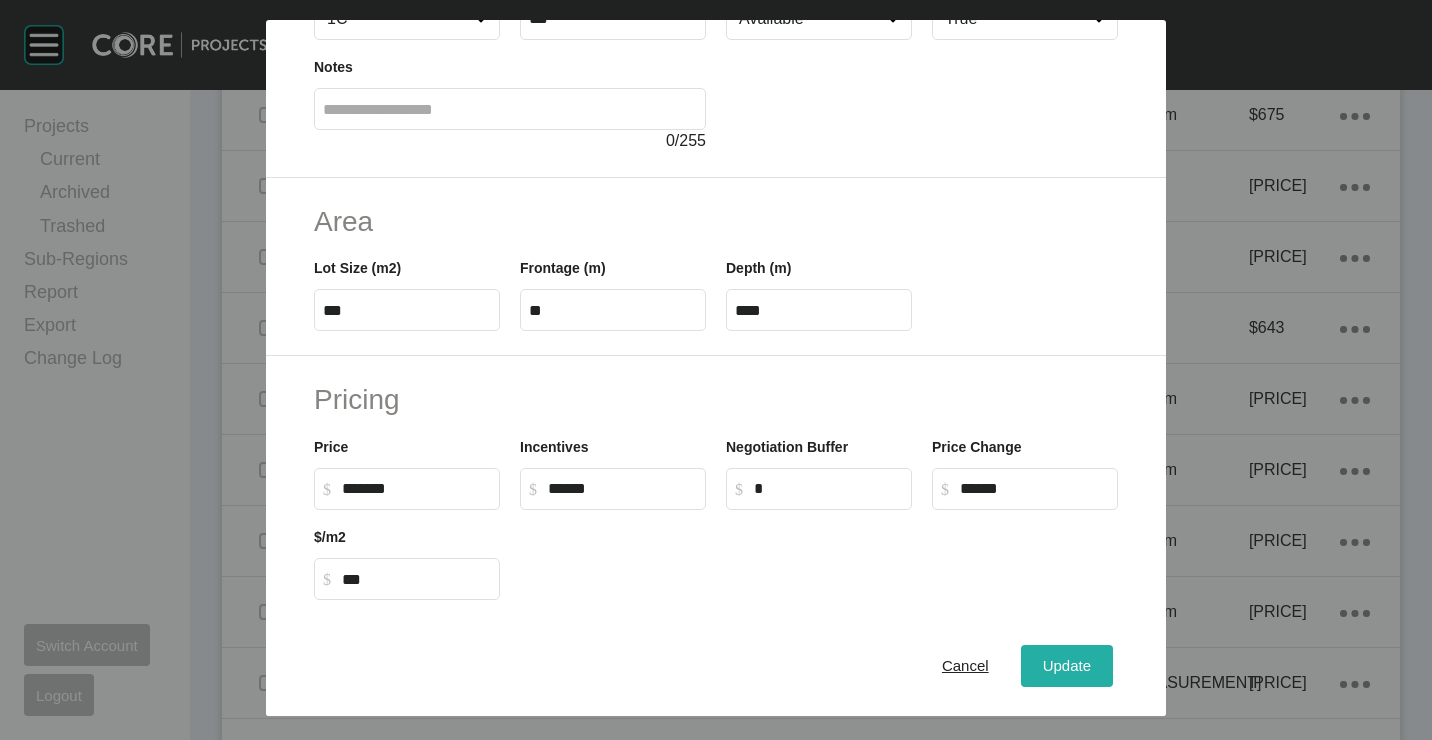 click on "Update" at bounding box center (1067, 665) 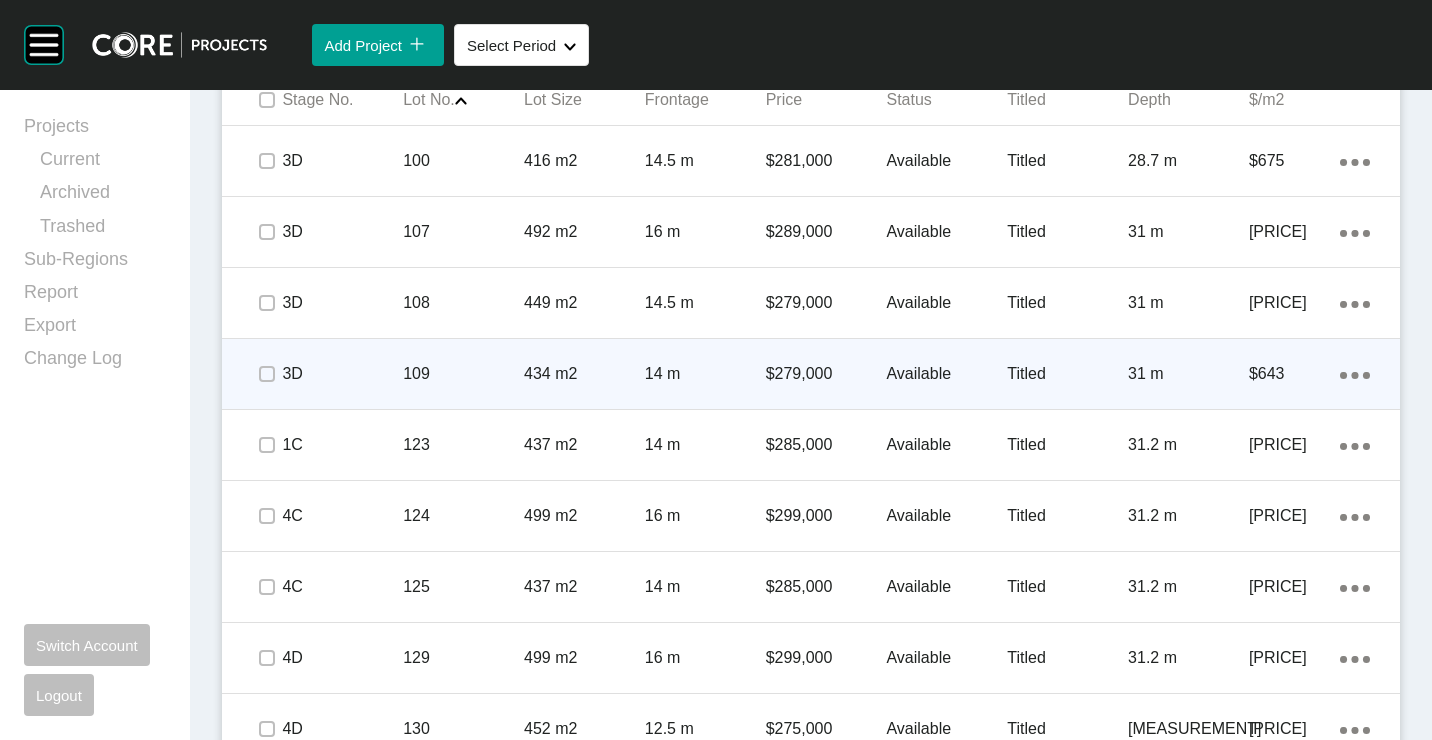 scroll, scrollTop: 1374, scrollLeft: 0, axis: vertical 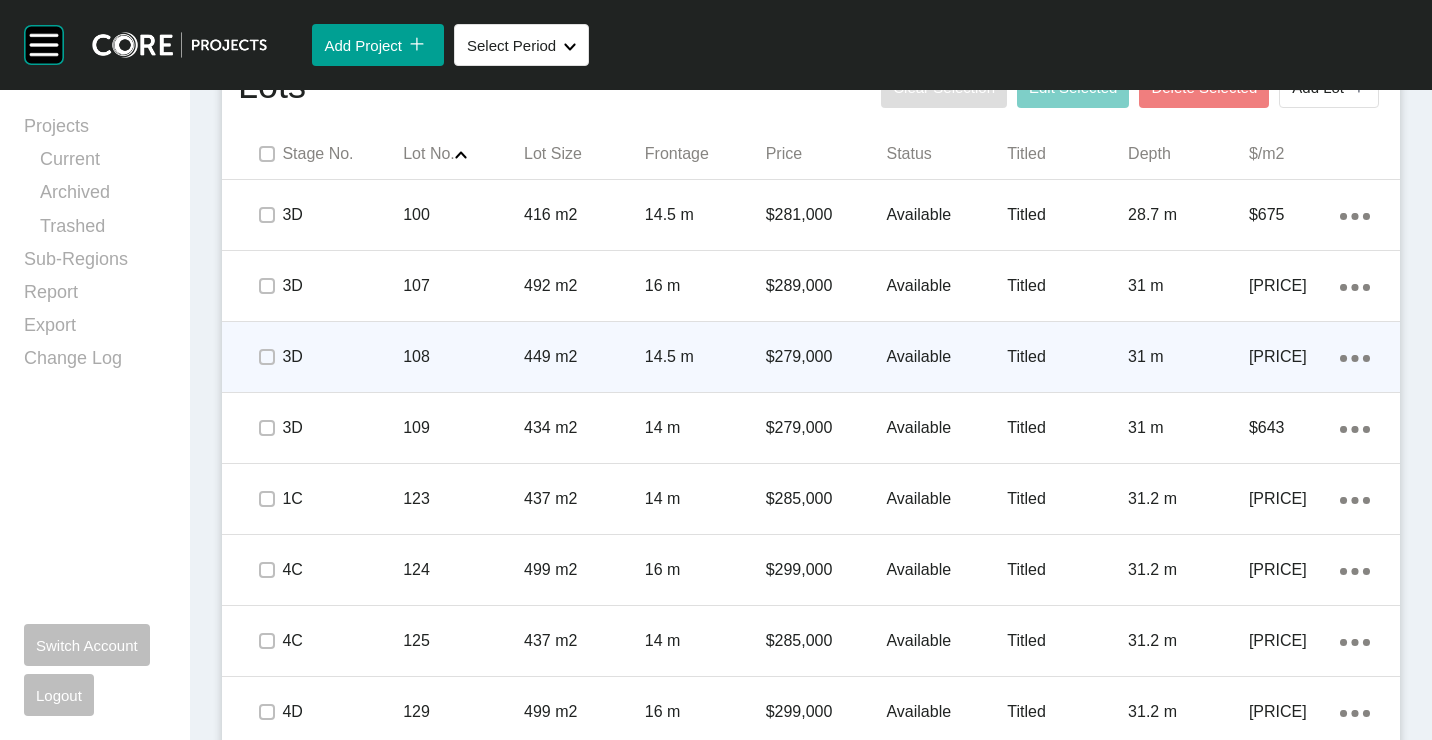 click on "108" at bounding box center (463, 357) 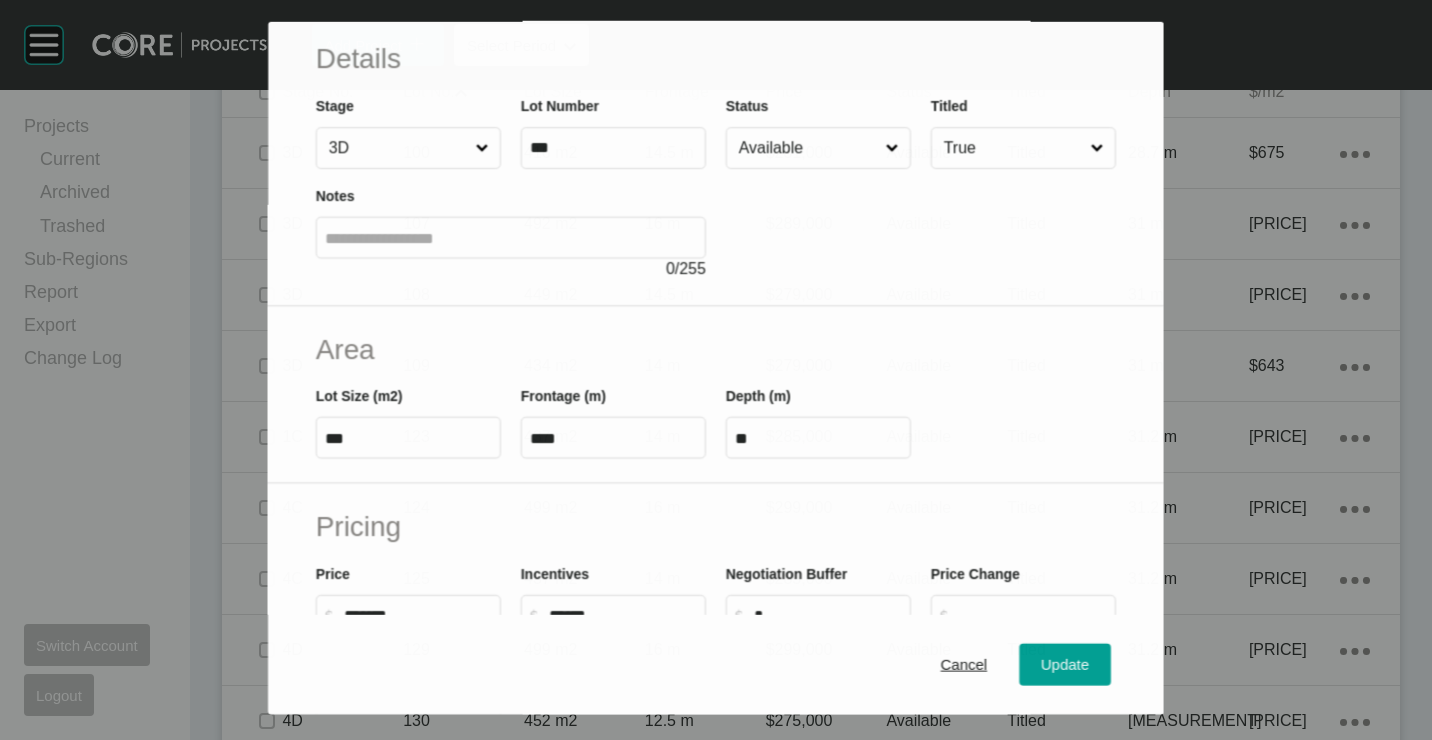 scroll, scrollTop: 300, scrollLeft: 0, axis: vertical 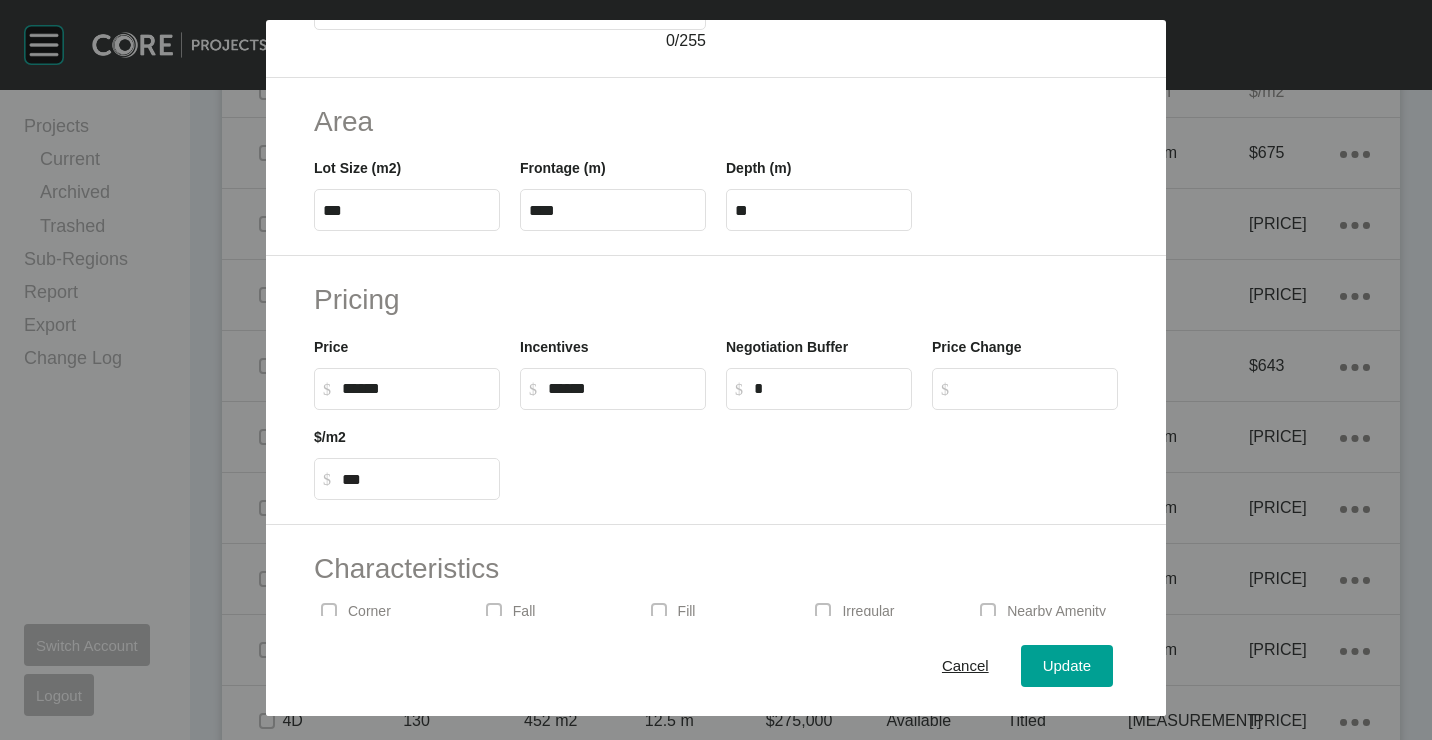 click on "******" at bounding box center (416, 388) 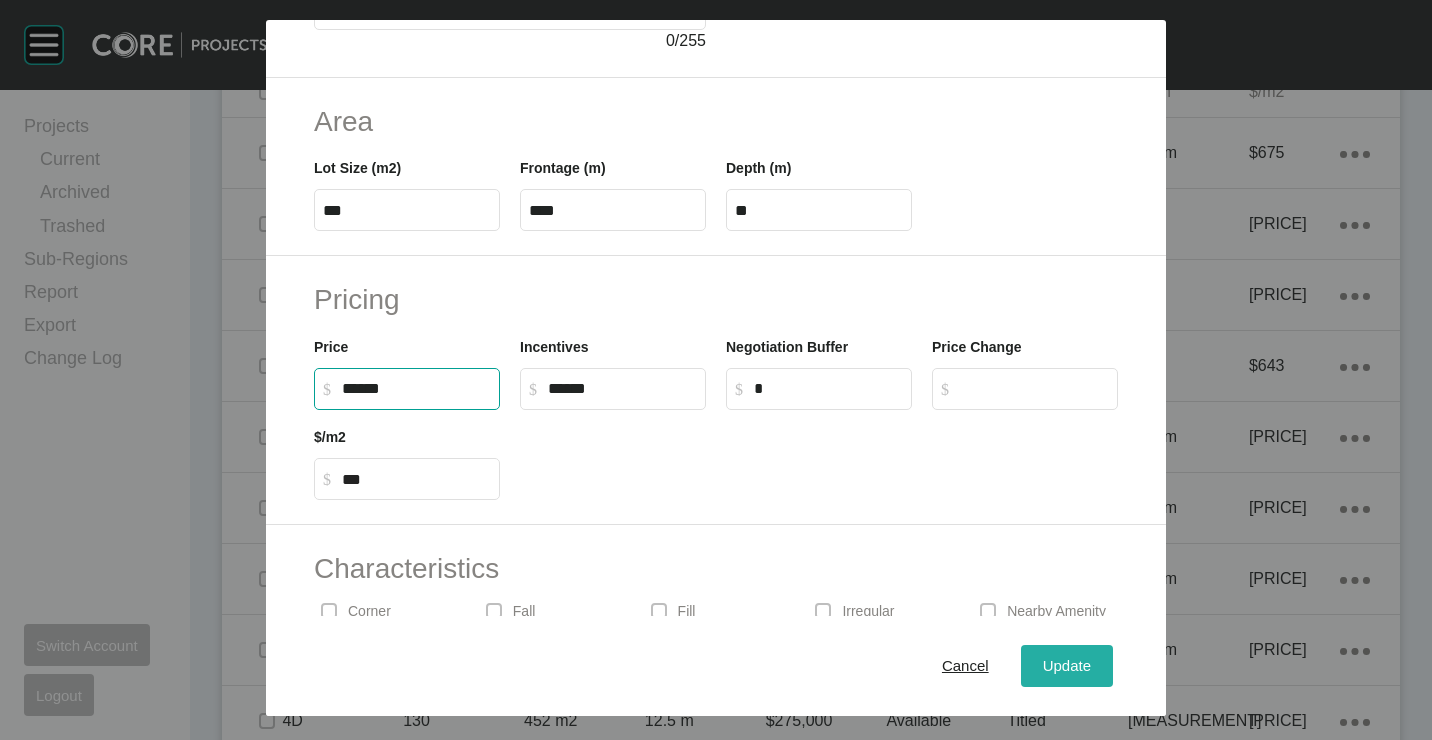 type on "*******" 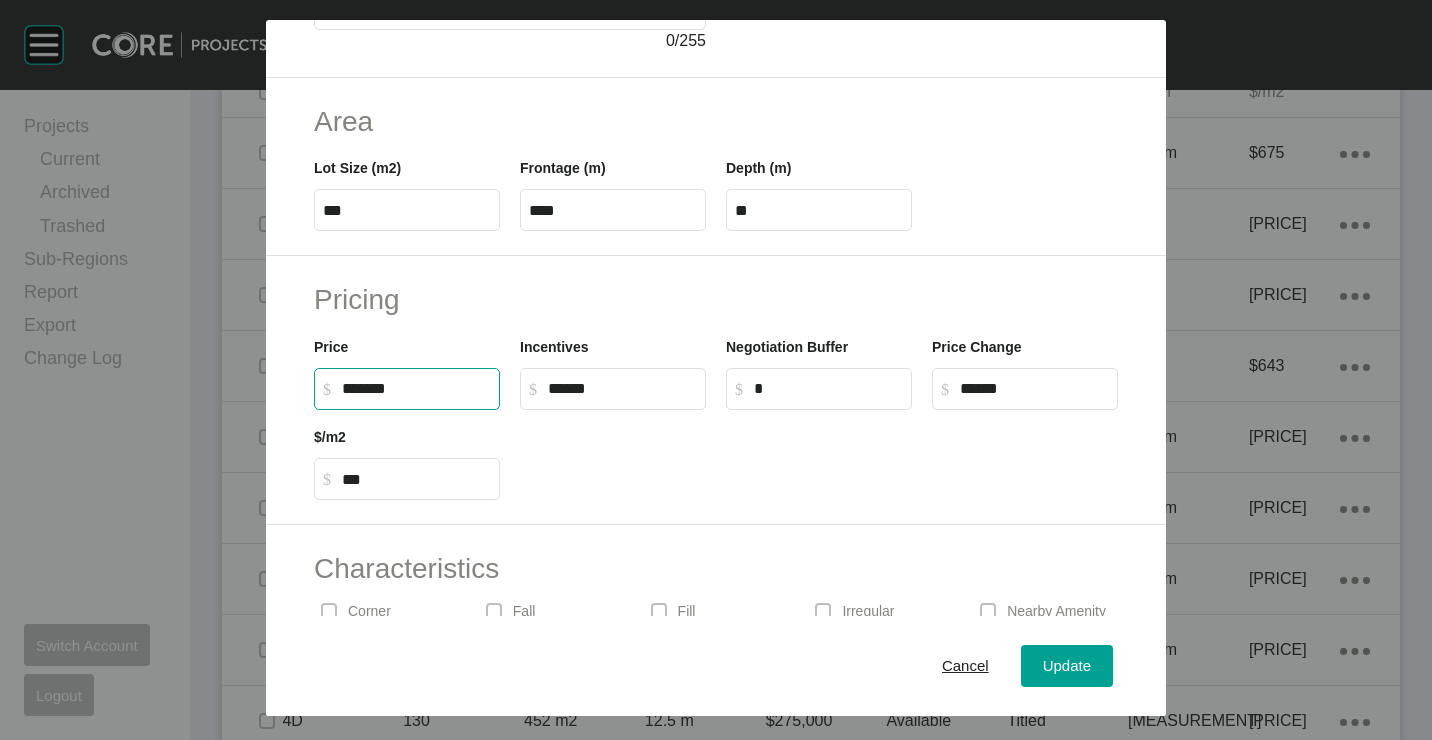 drag, startPoint x: 1072, startPoint y: 664, endPoint x: 999, endPoint y: 533, distance: 149.96666 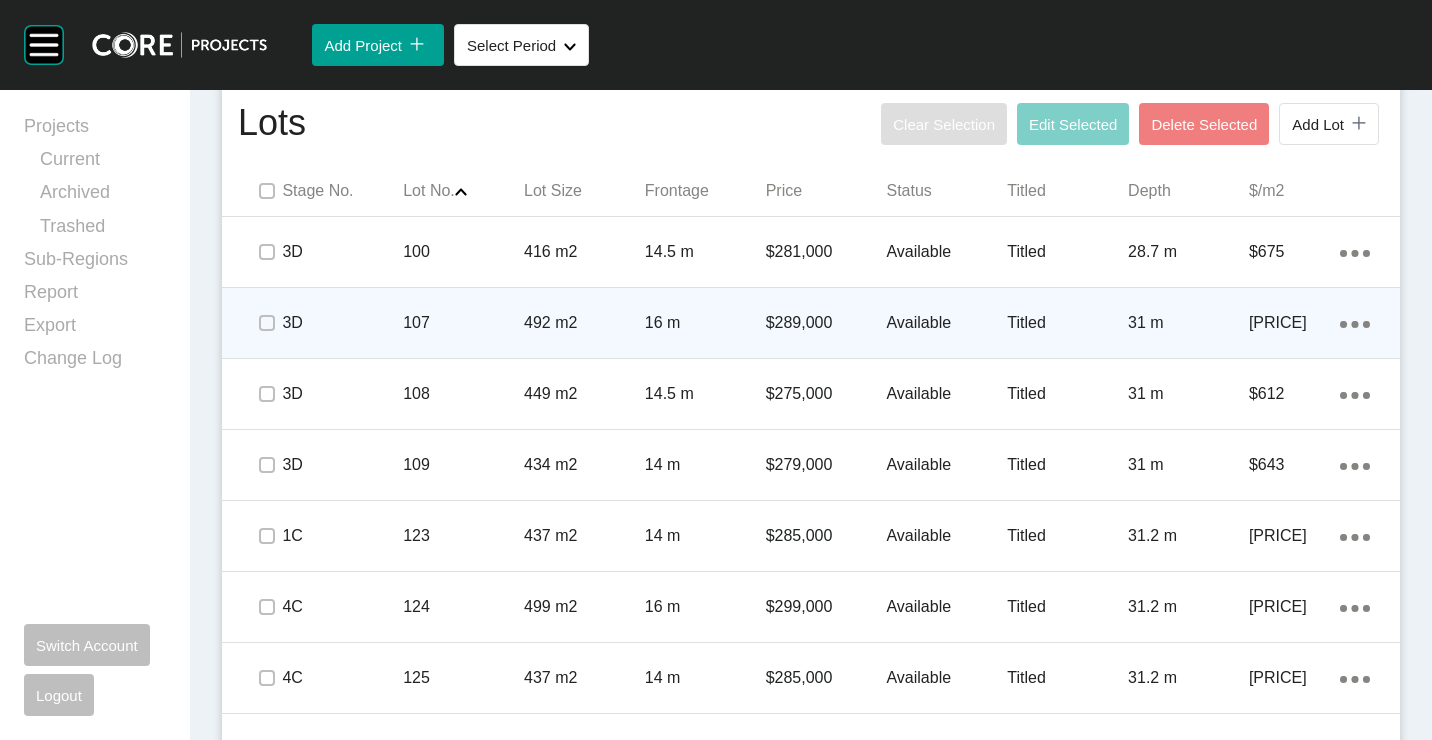 scroll, scrollTop: 1336, scrollLeft: 0, axis: vertical 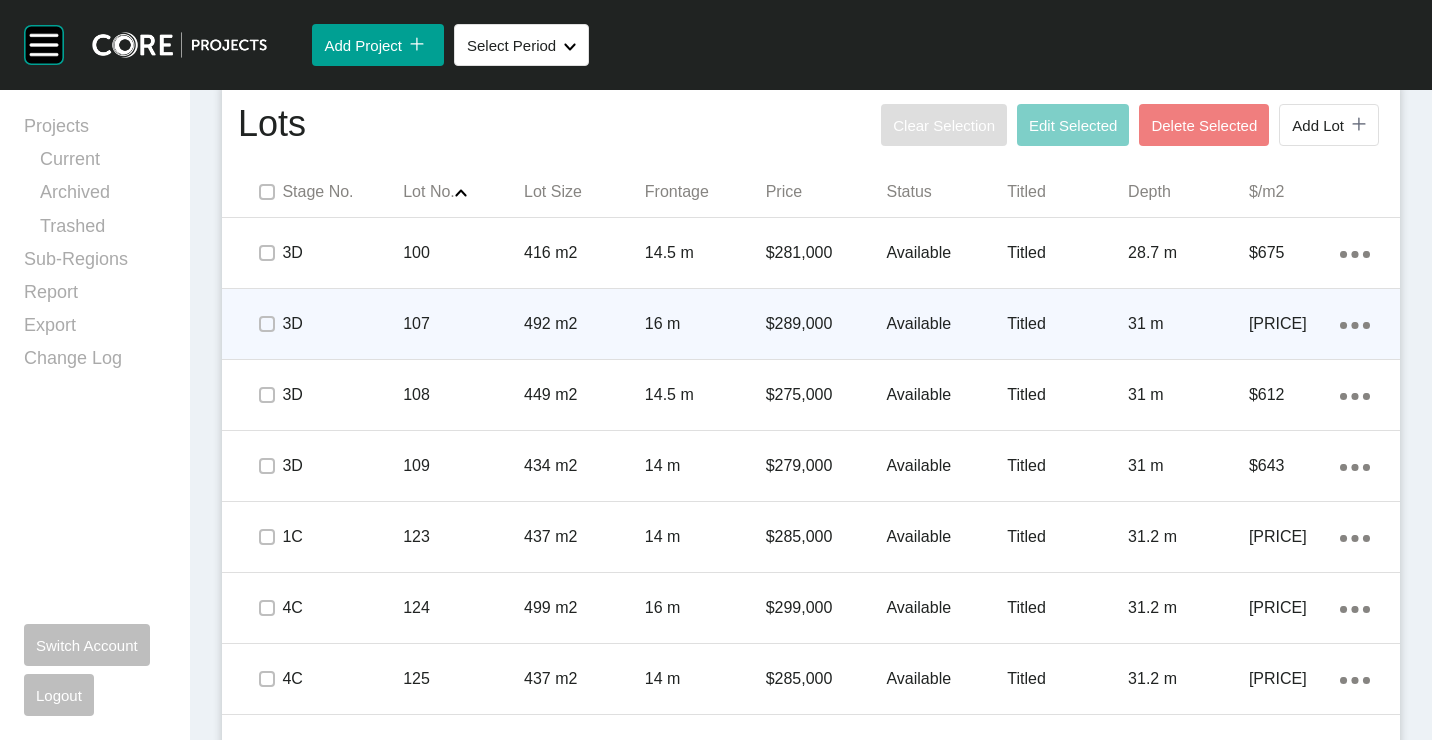 click on "492 m2" at bounding box center (584, 324) 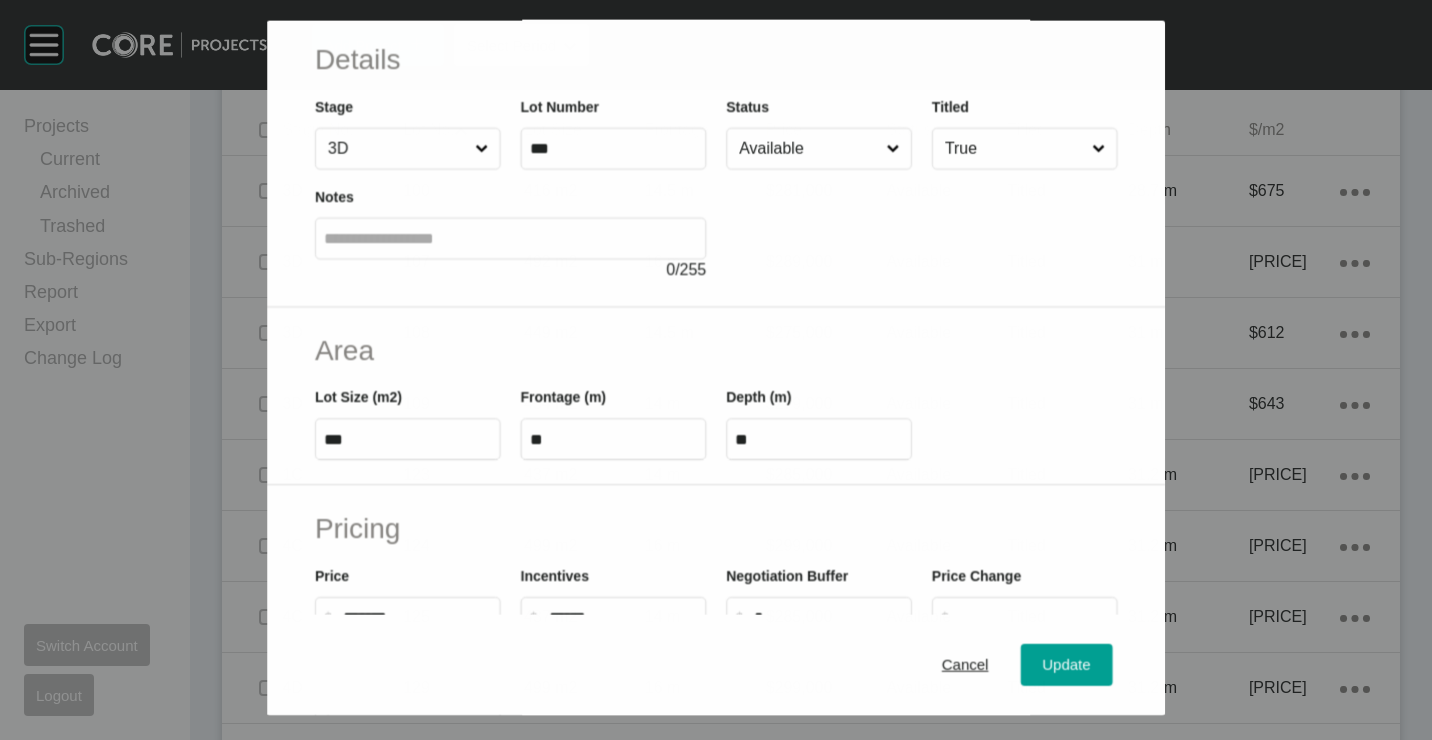 scroll, scrollTop: 200, scrollLeft: 0, axis: vertical 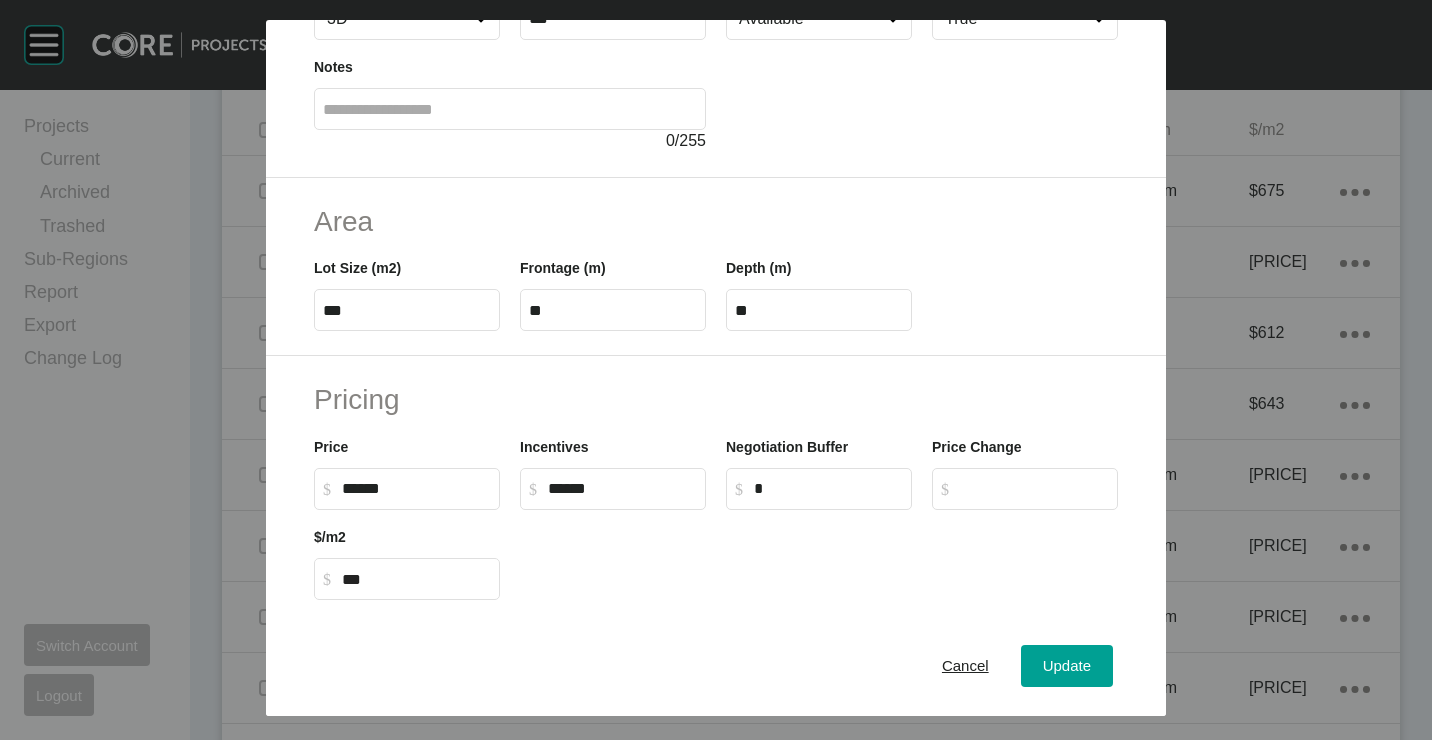 click on "******" at bounding box center [416, 488] 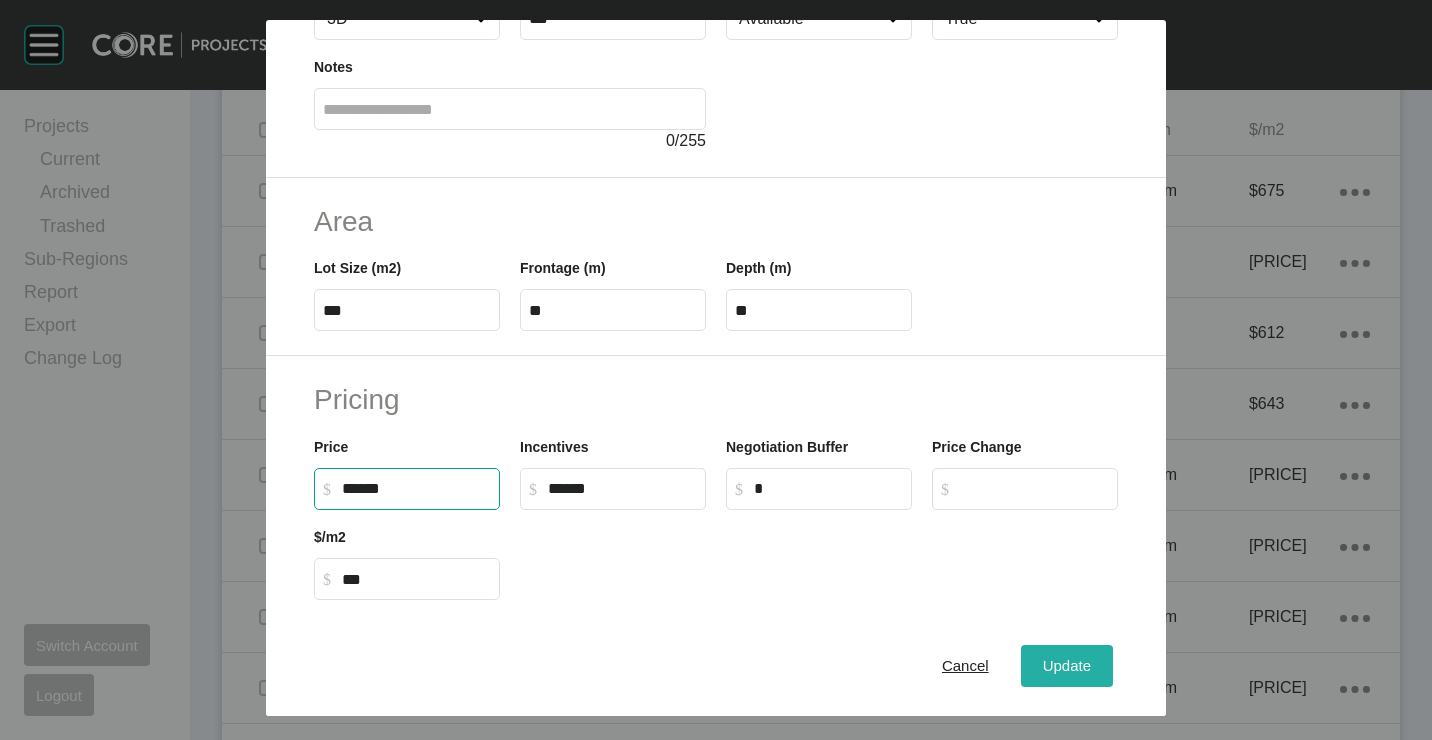 type on "*******" 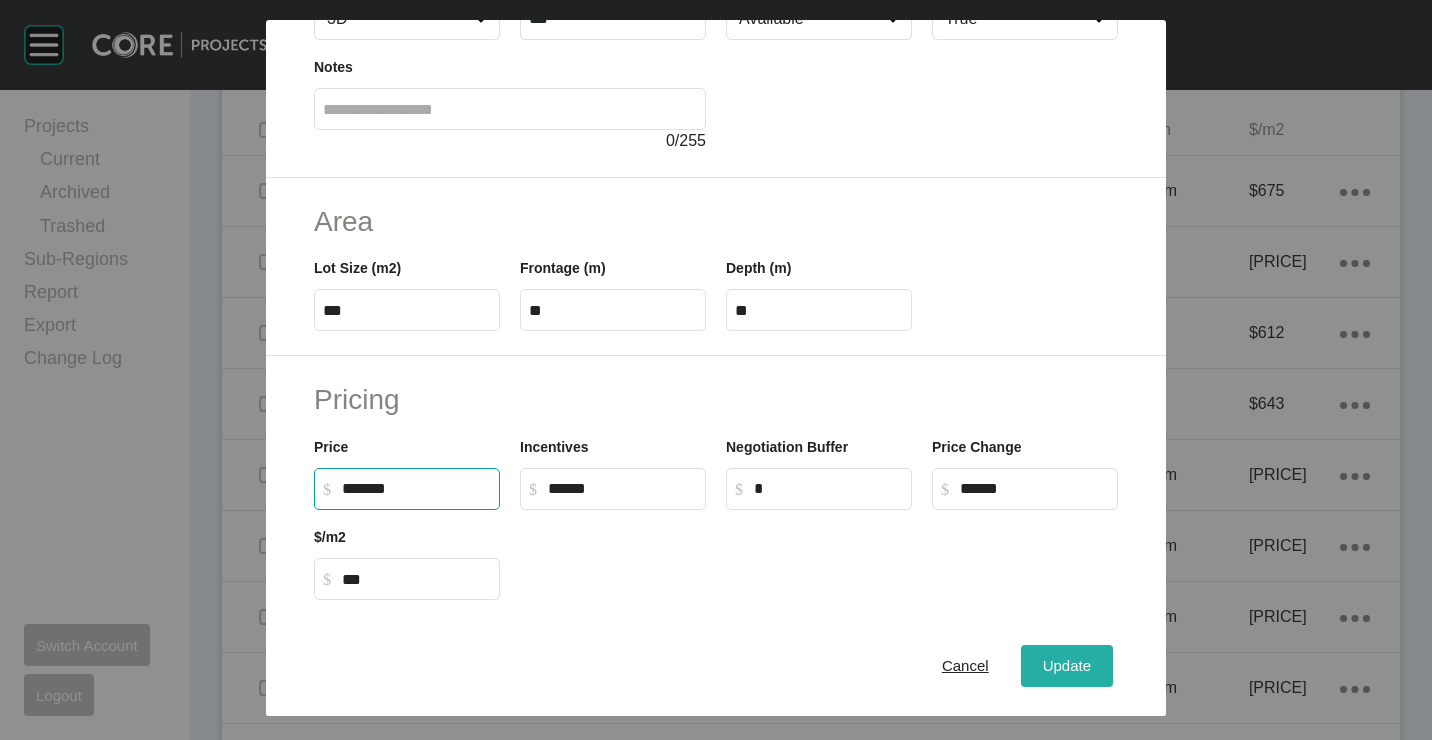 click on "Update" at bounding box center [1067, 665] 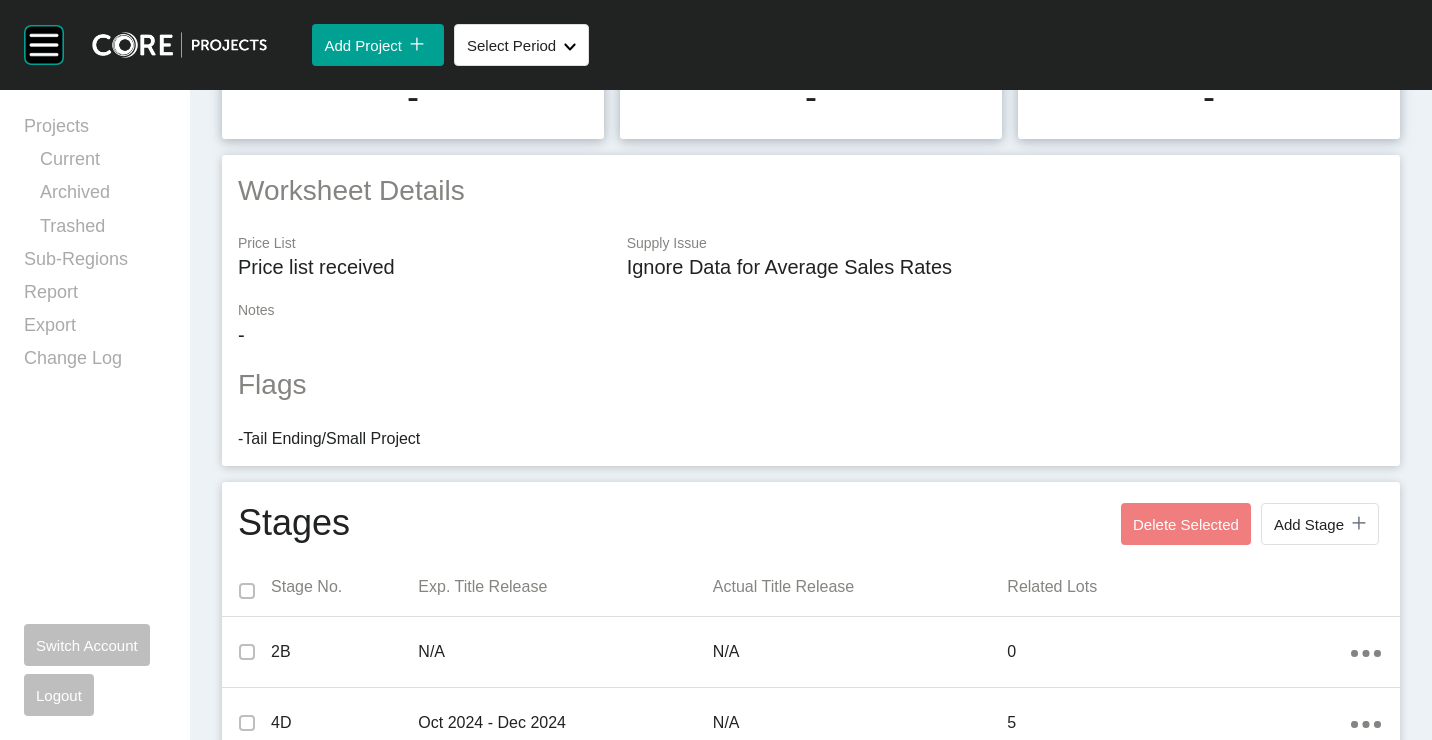 scroll, scrollTop: 500, scrollLeft: 0, axis: vertical 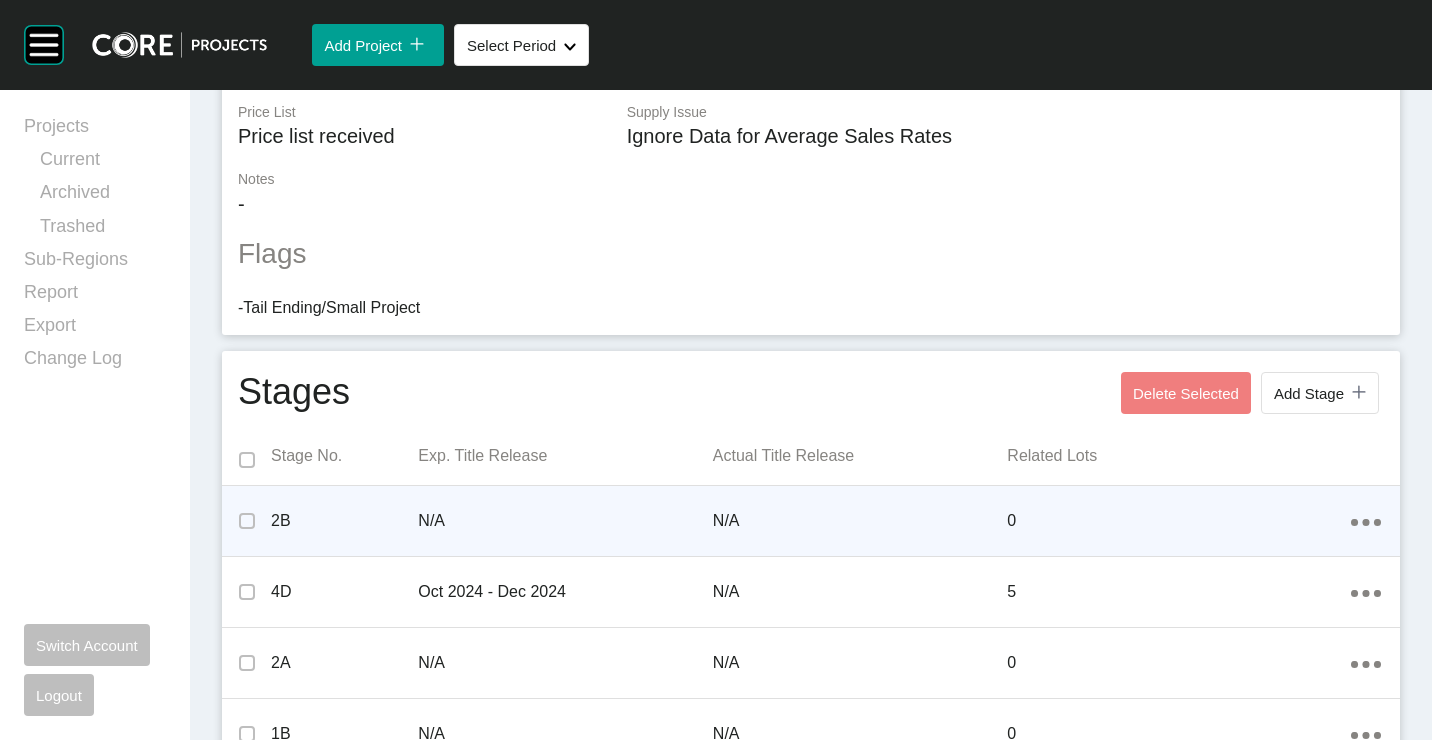 click on "N/A" at bounding box center (565, 521) 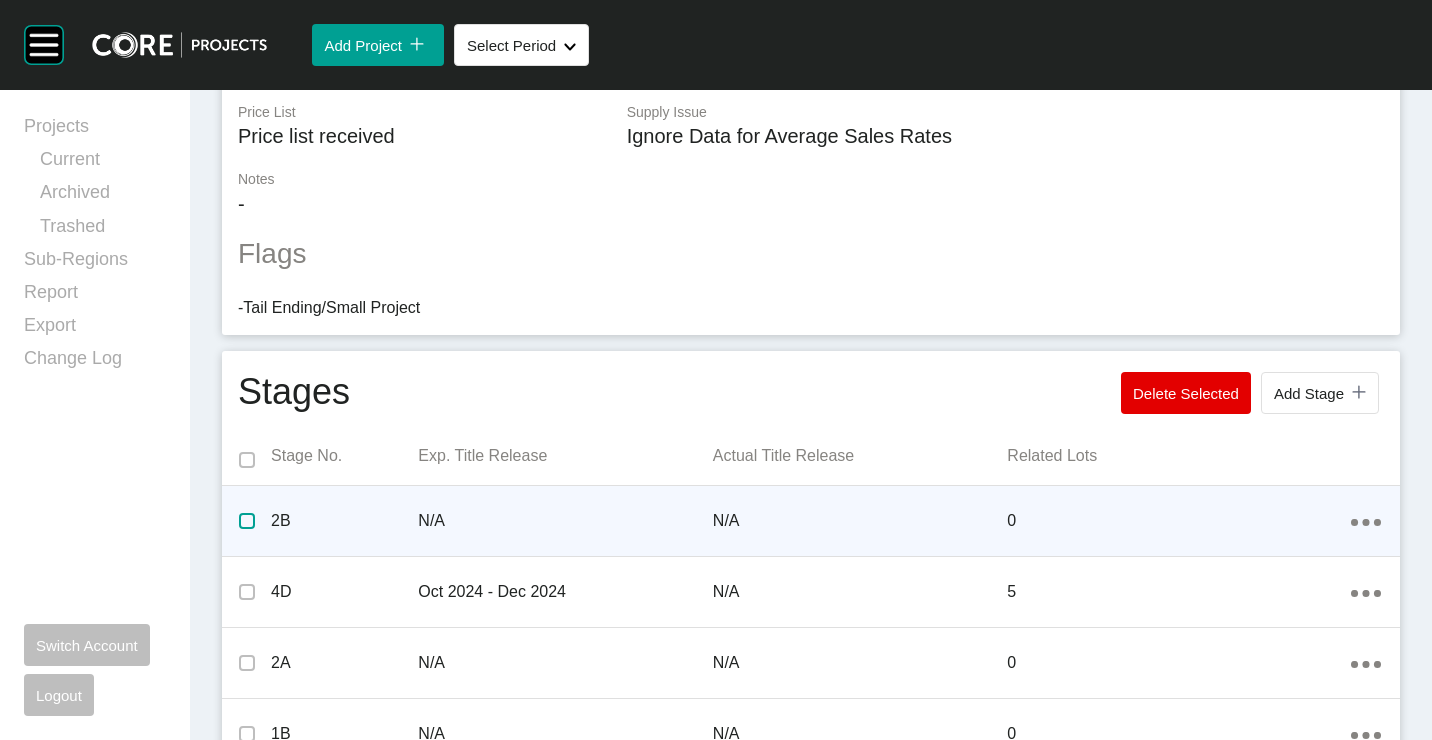 drag, startPoint x: 247, startPoint y: 517, endPoint x: 275, endPoint y: 509, distance: 29.12044 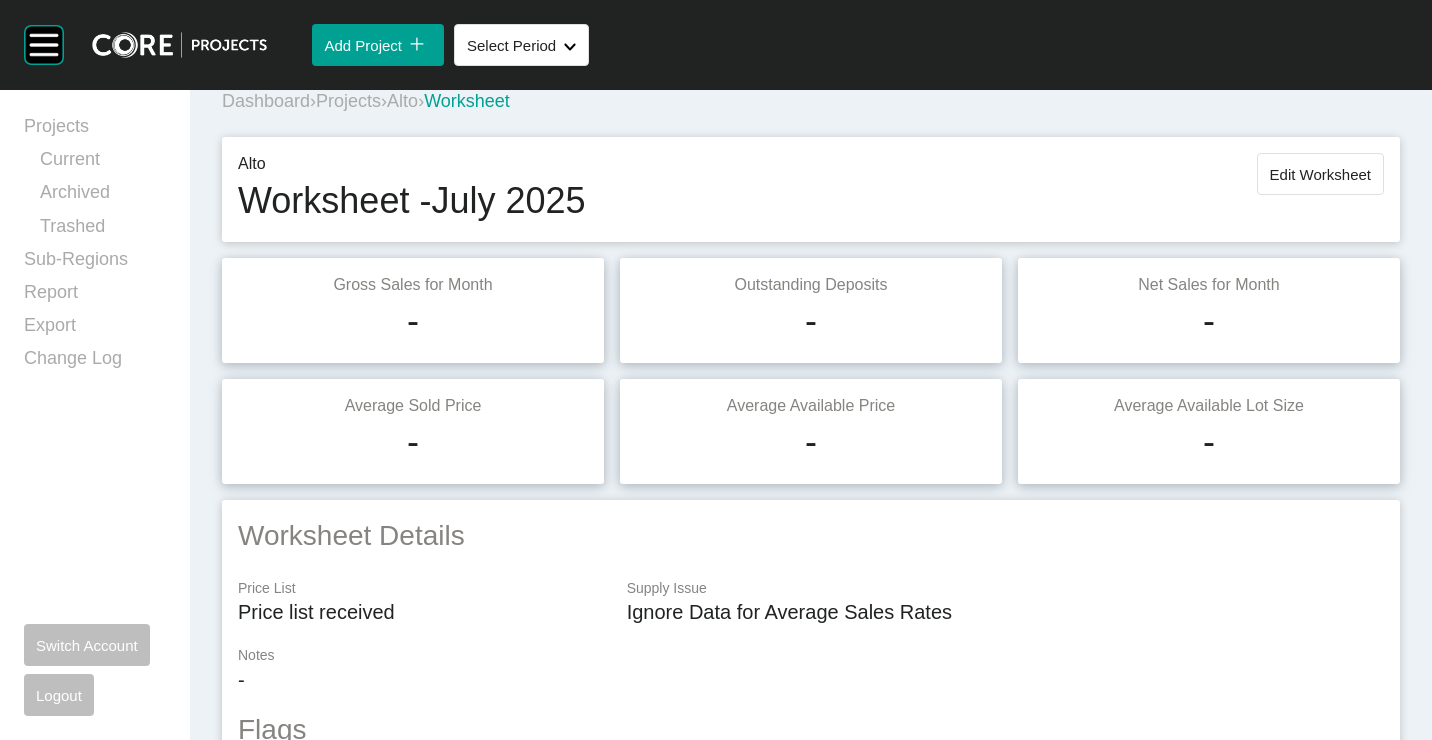 scroll, scrollTop: 0, scrollLeft: 0, axis: both 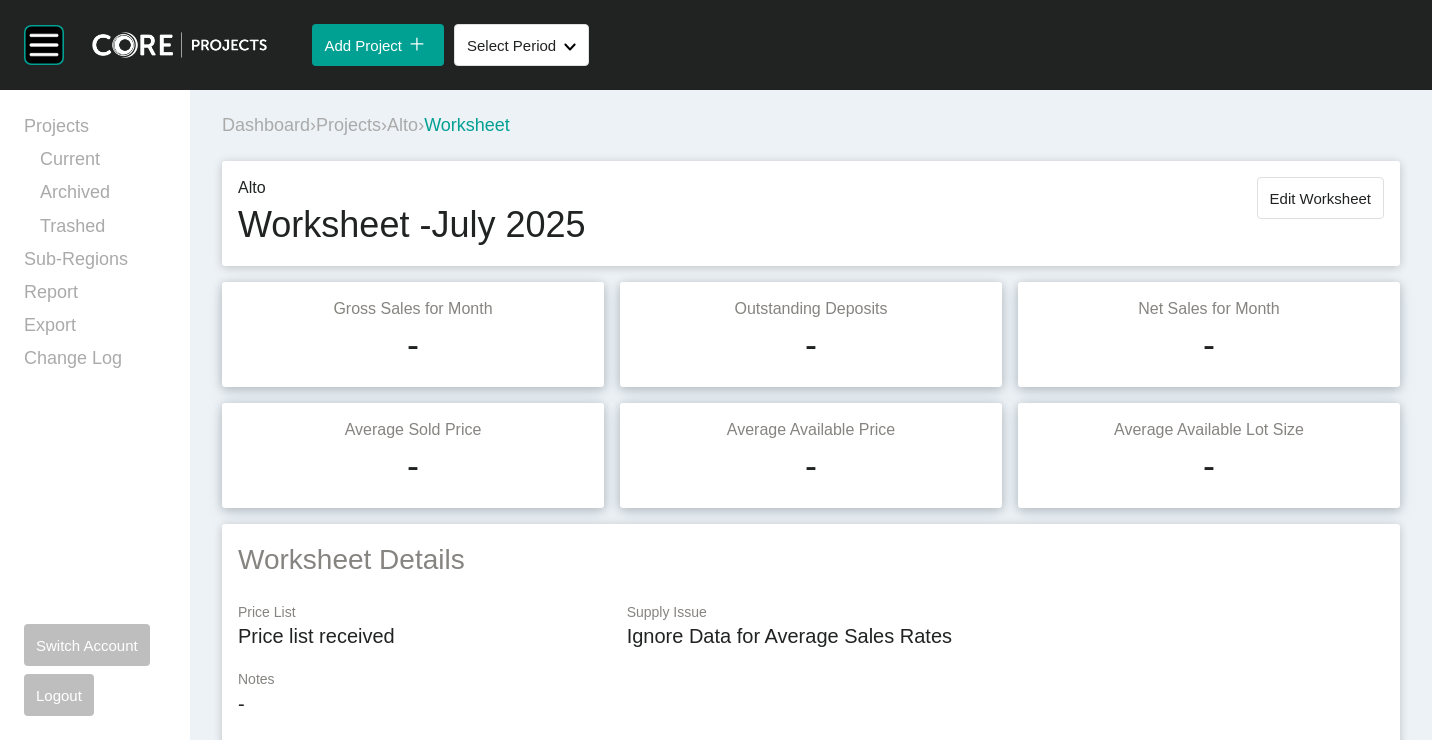 click on "Edit Worksheet" at bounding box center [1320, 198] 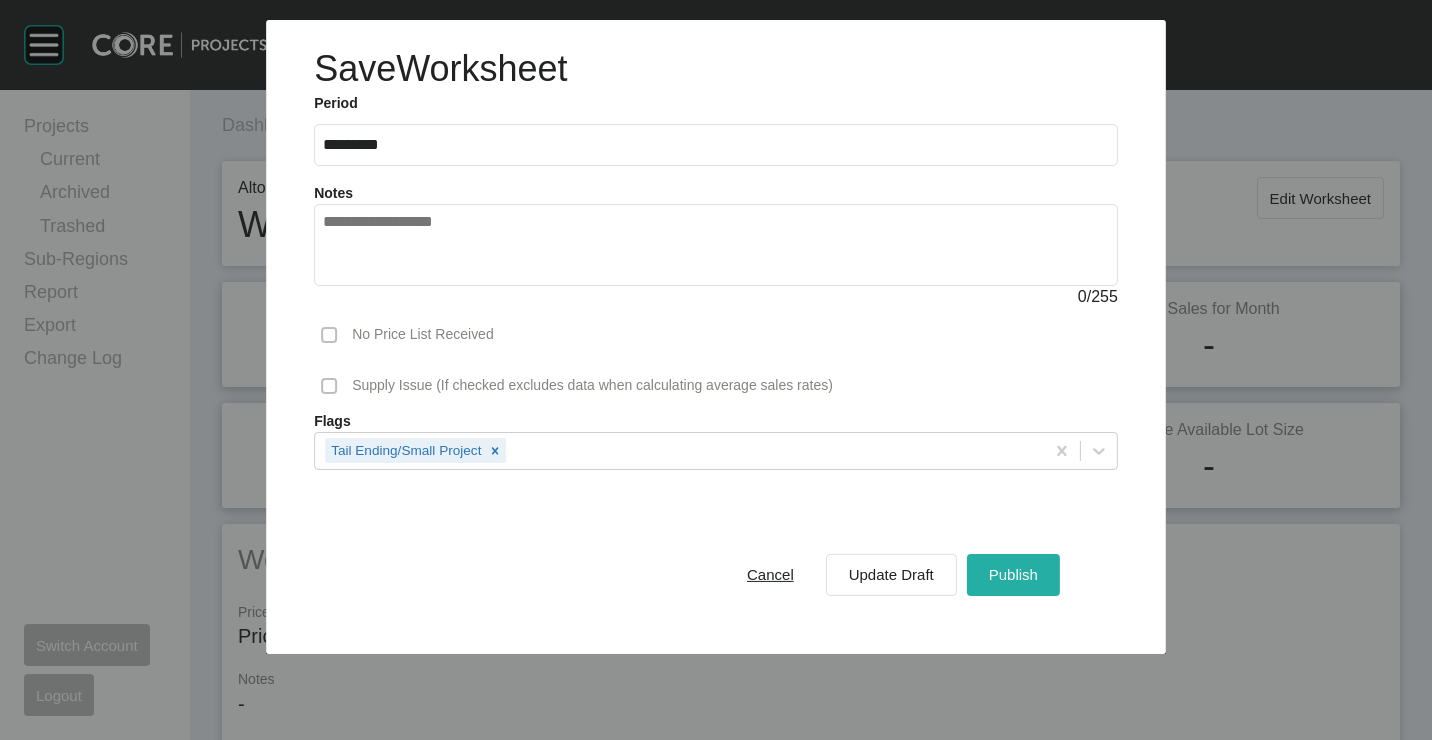 click on "Publish" at bounding box center (1013, 574) 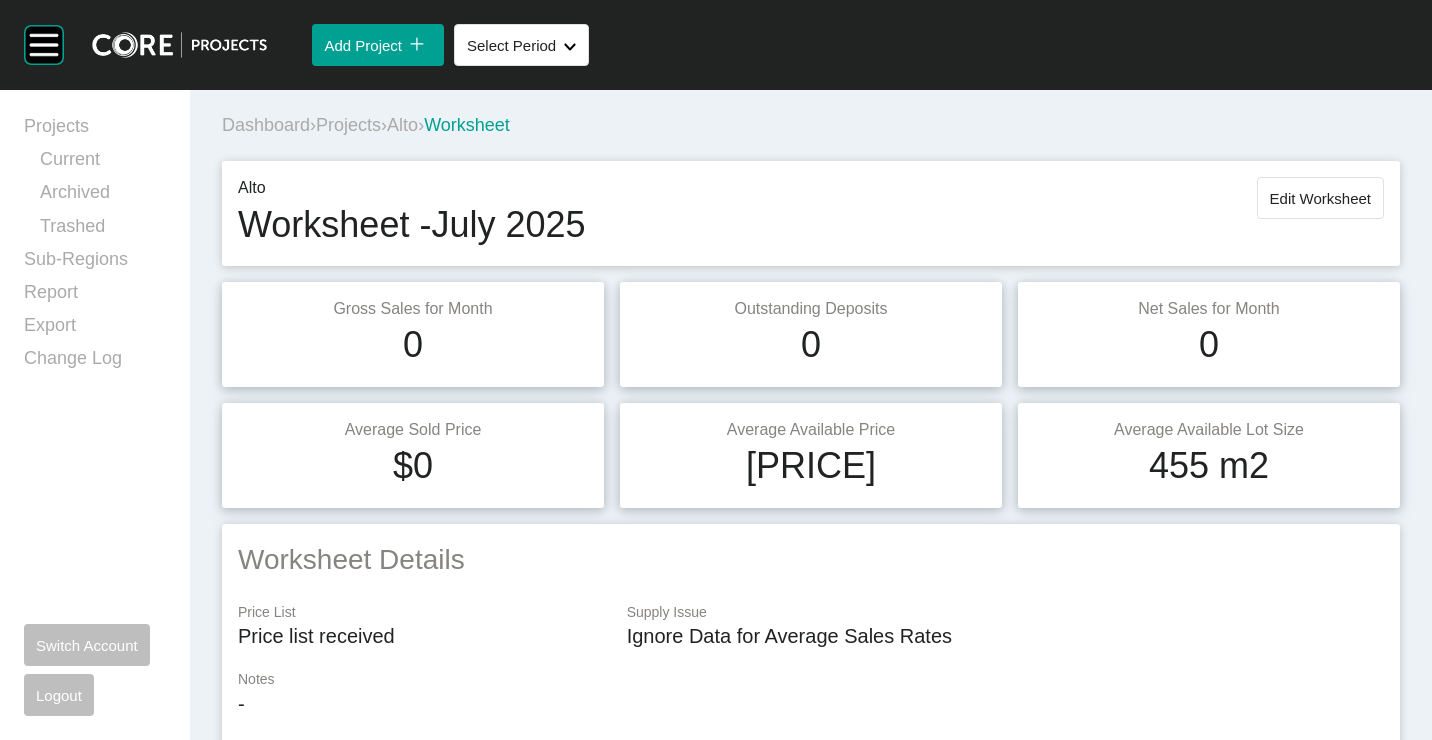 click on "Projects" at bounding box center [348, 125] 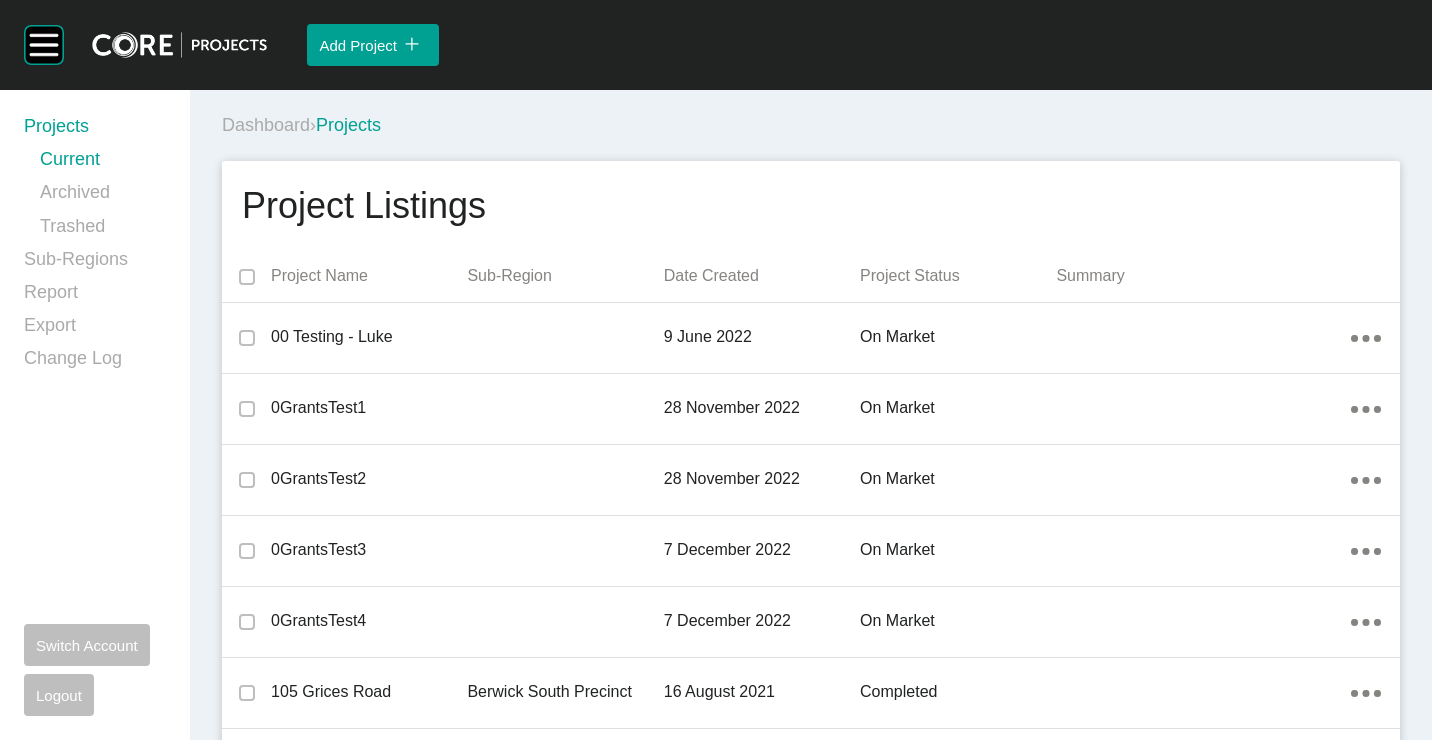scroll, scrollTop: 12179, scrollLeft: 0, axis: vertical 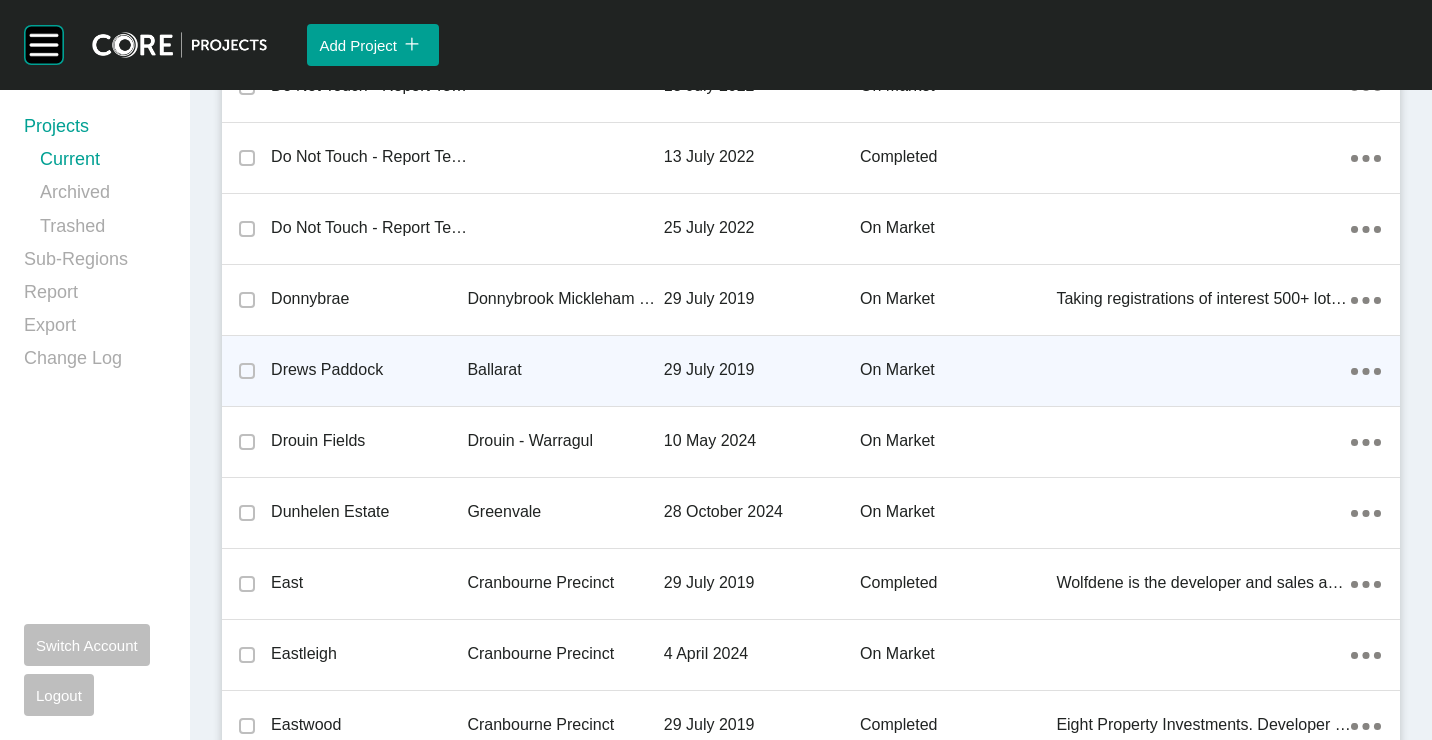 click on "Ballarat" at bounding box center [565, 370] 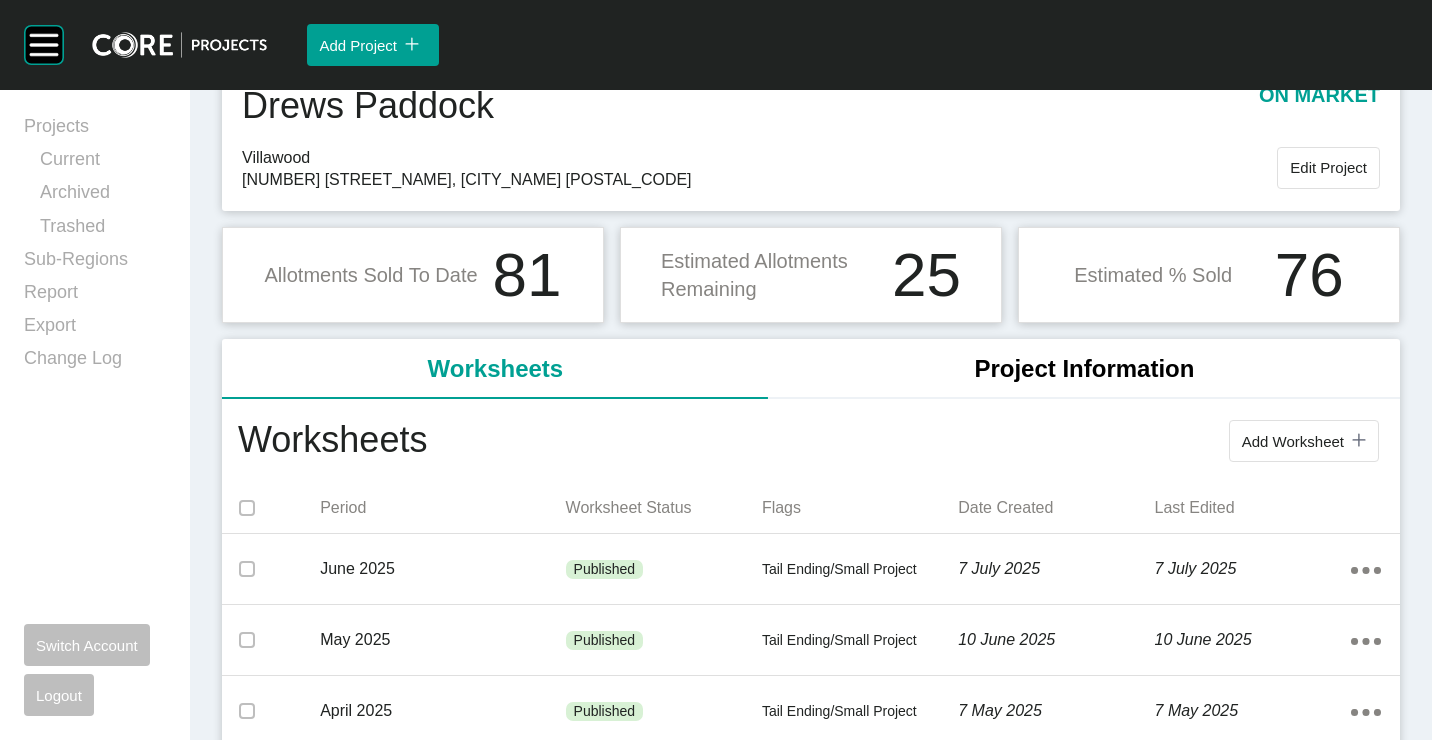 scroll, scrollTop: 300, scrollLeft: 0, axis: vertical 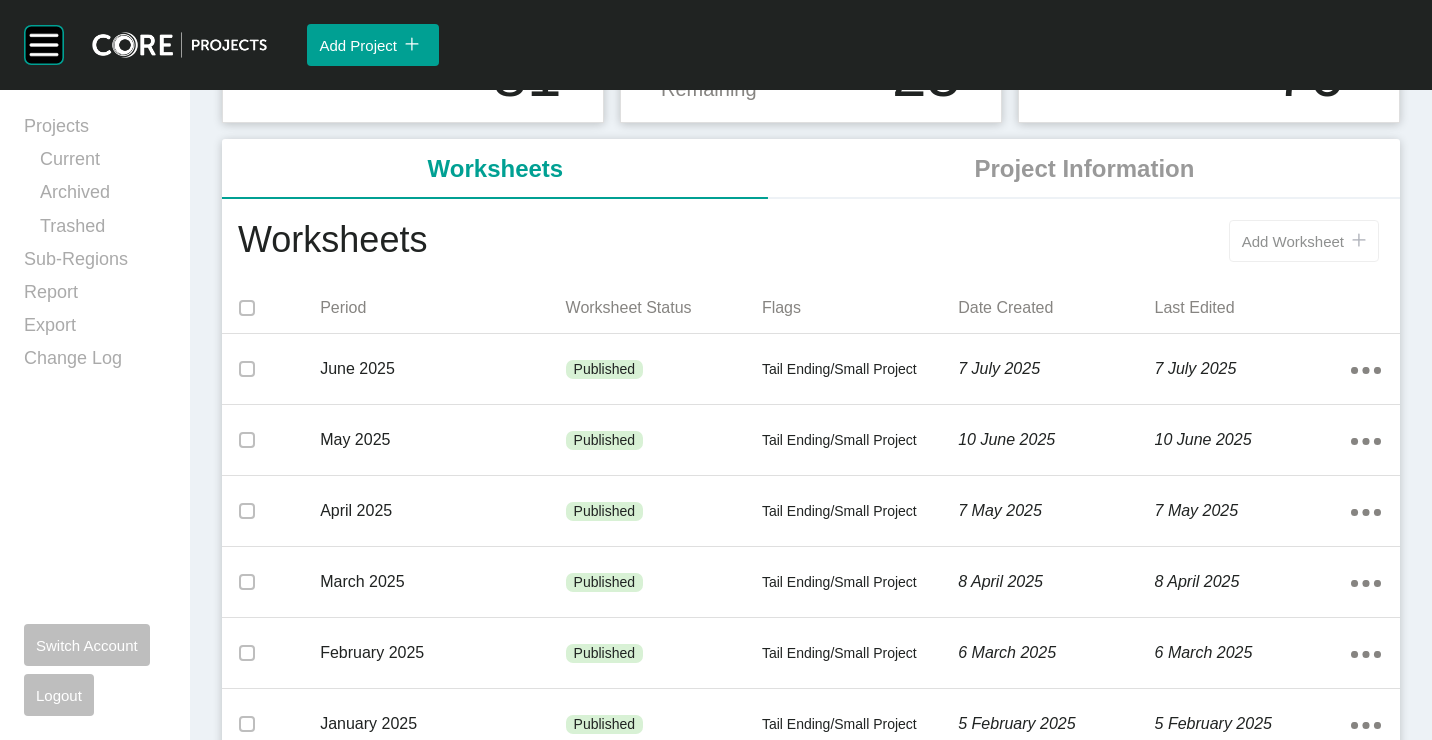 click on "Add Worksheet" at bounding box center [1293, 241] 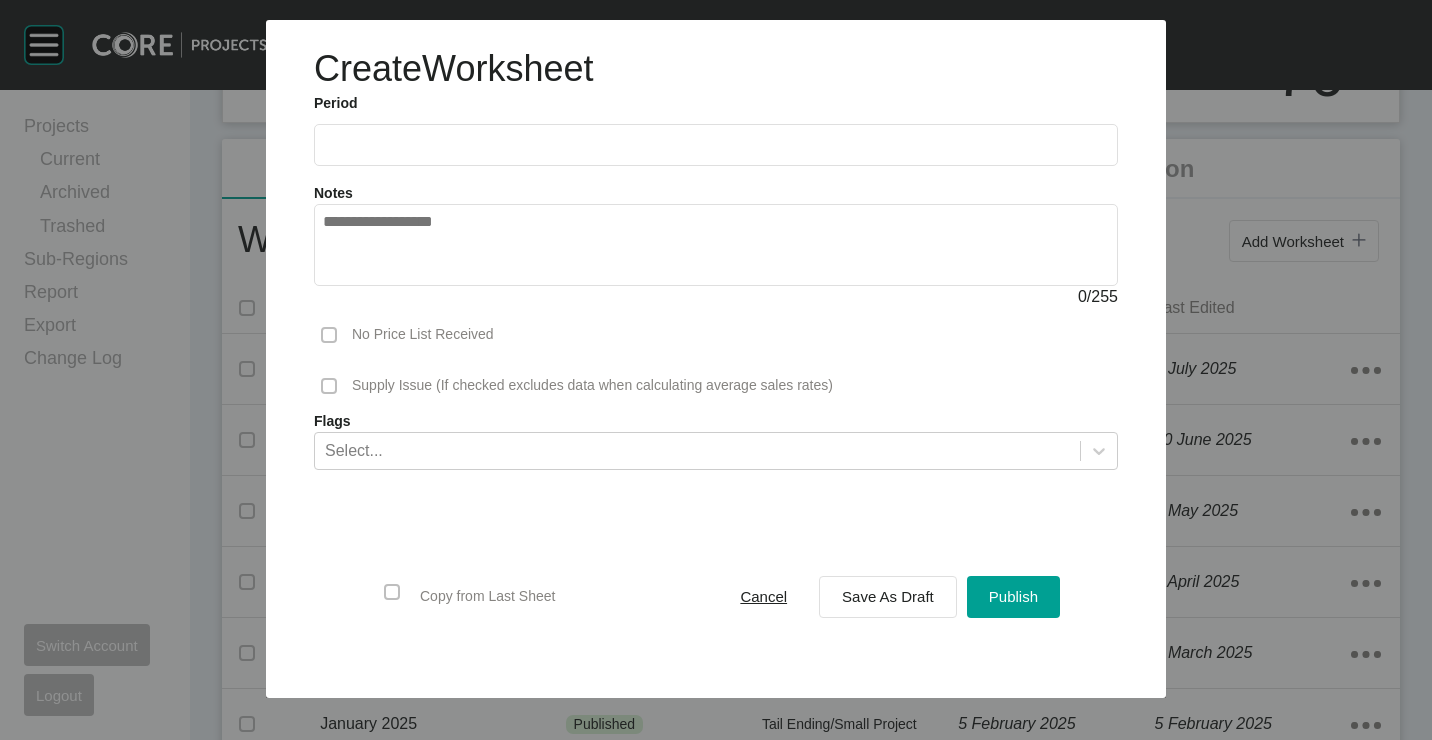 click at bounding box center [716, 144] 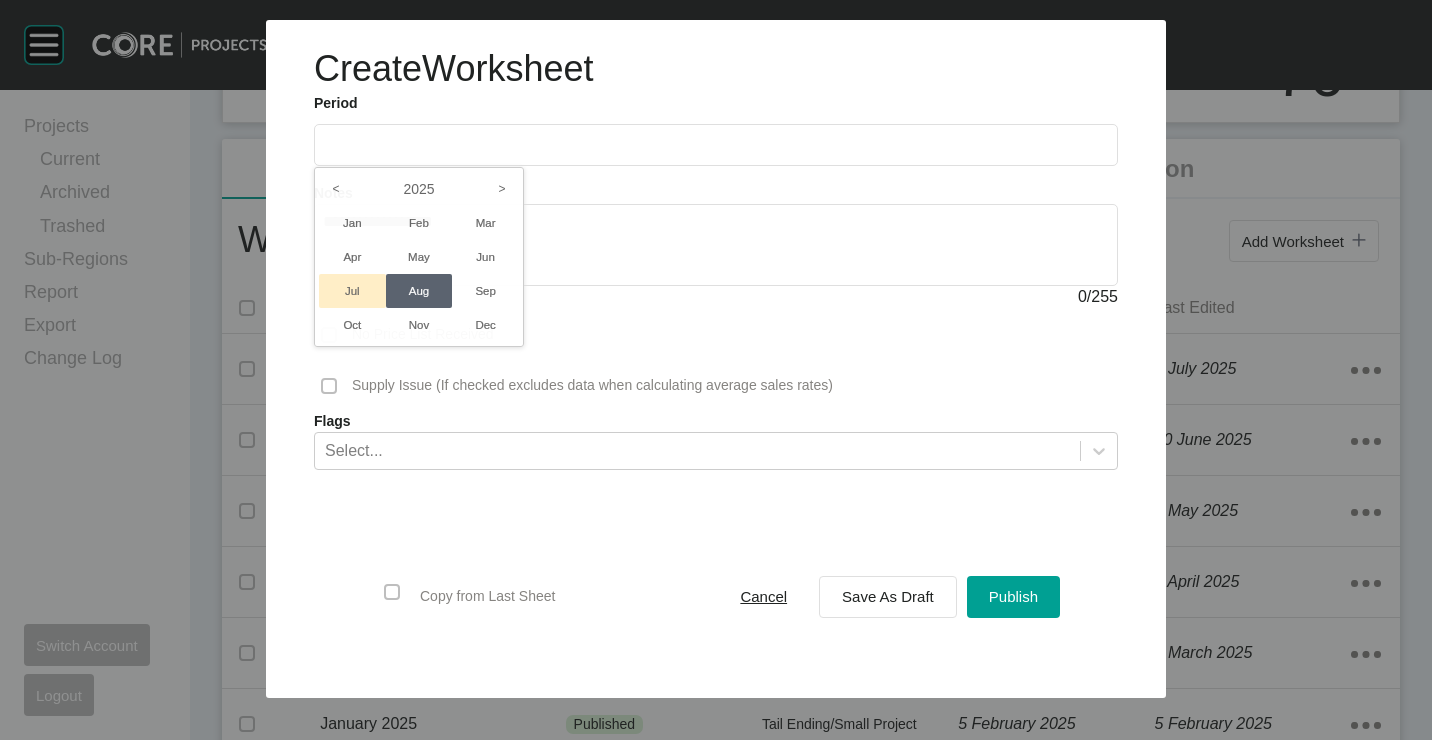 click on "Jul" at bounding box center (352, 291) 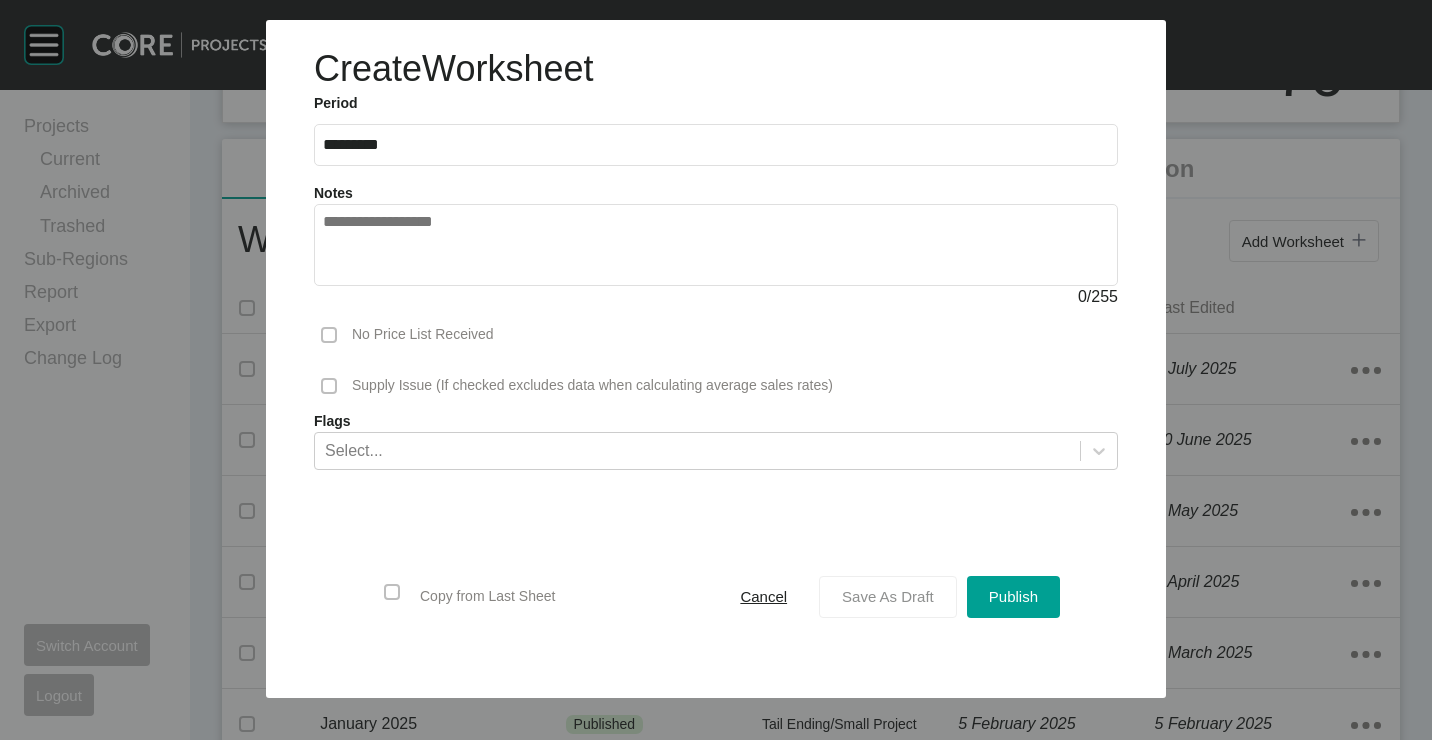 click on "Save As Draft" at bounding box center (888, 596) 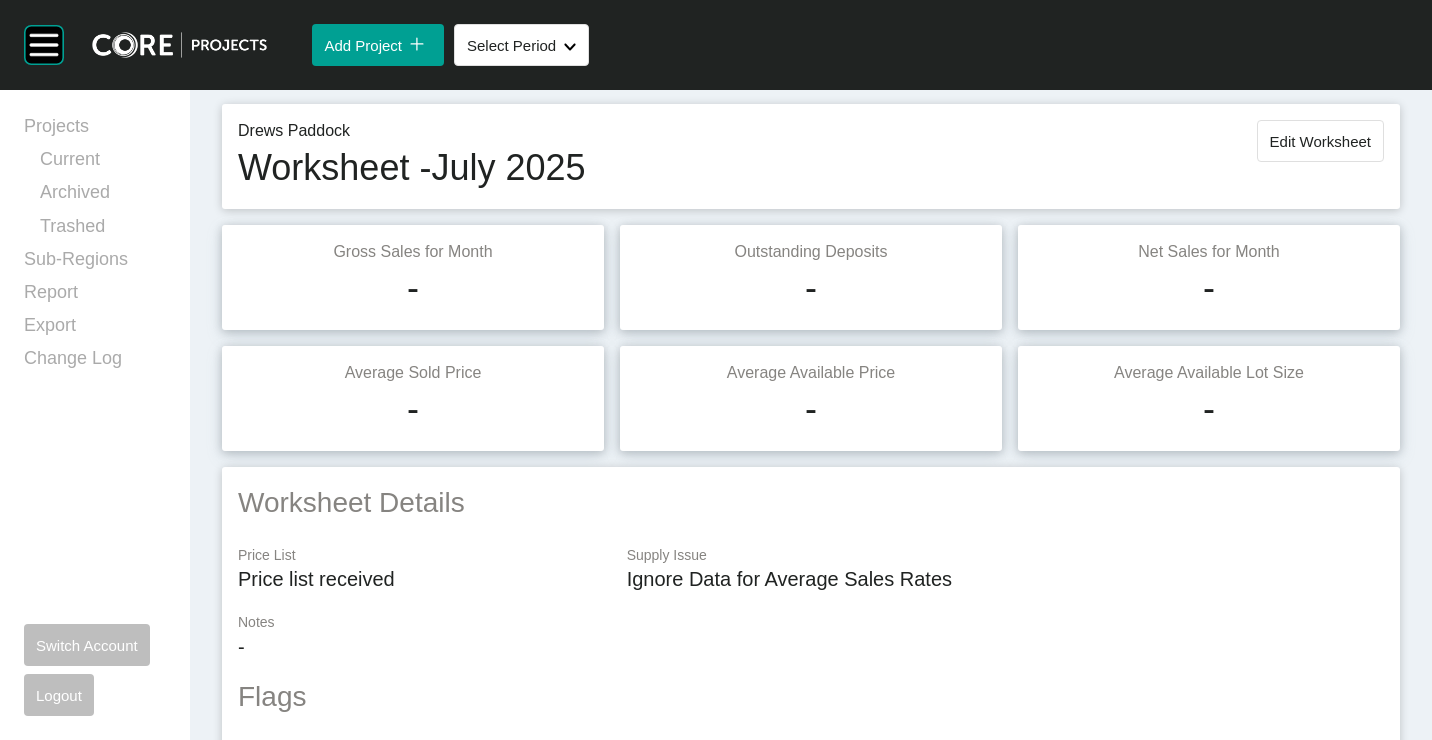 scroll, scrollTop: 0, scrollLeft: 0, axis: both 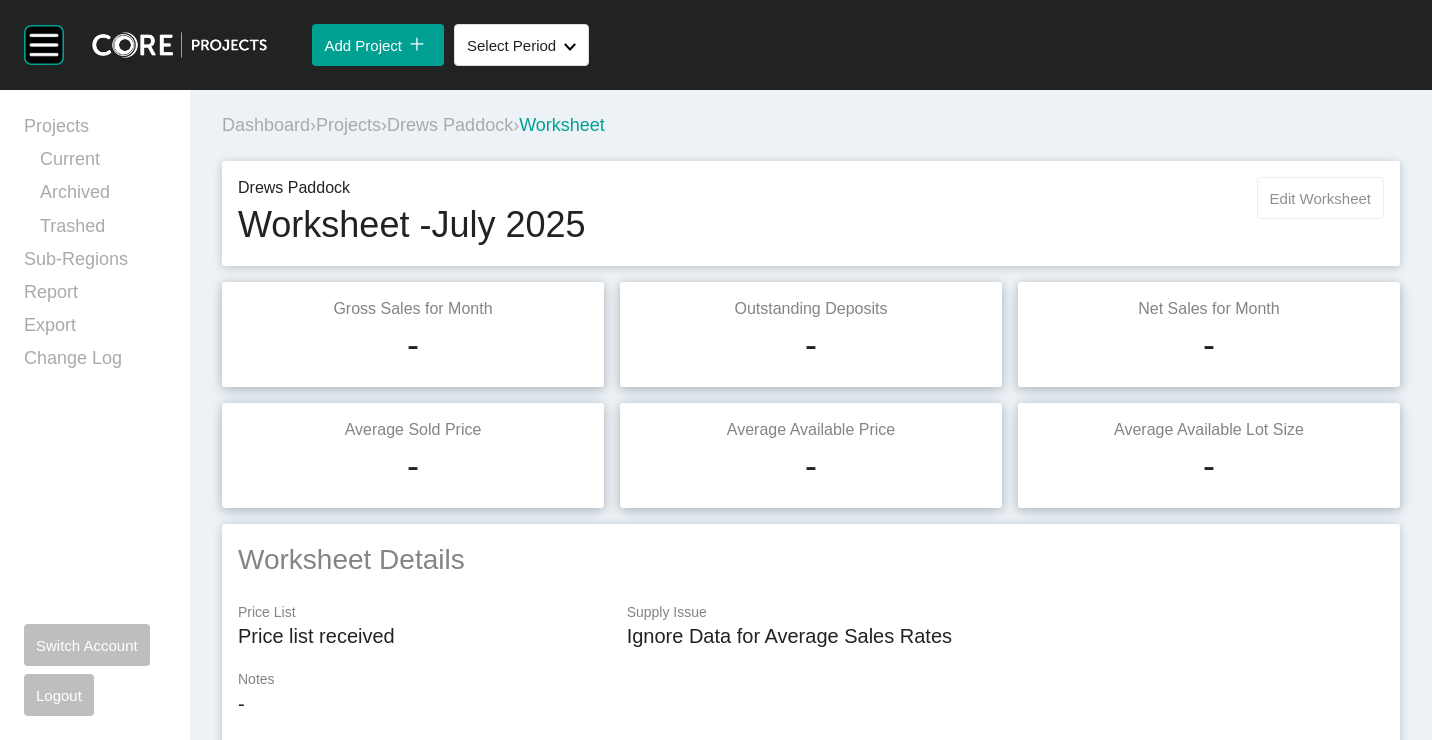 click on "Edit Worksheet" at bounding box center (1320, 198) 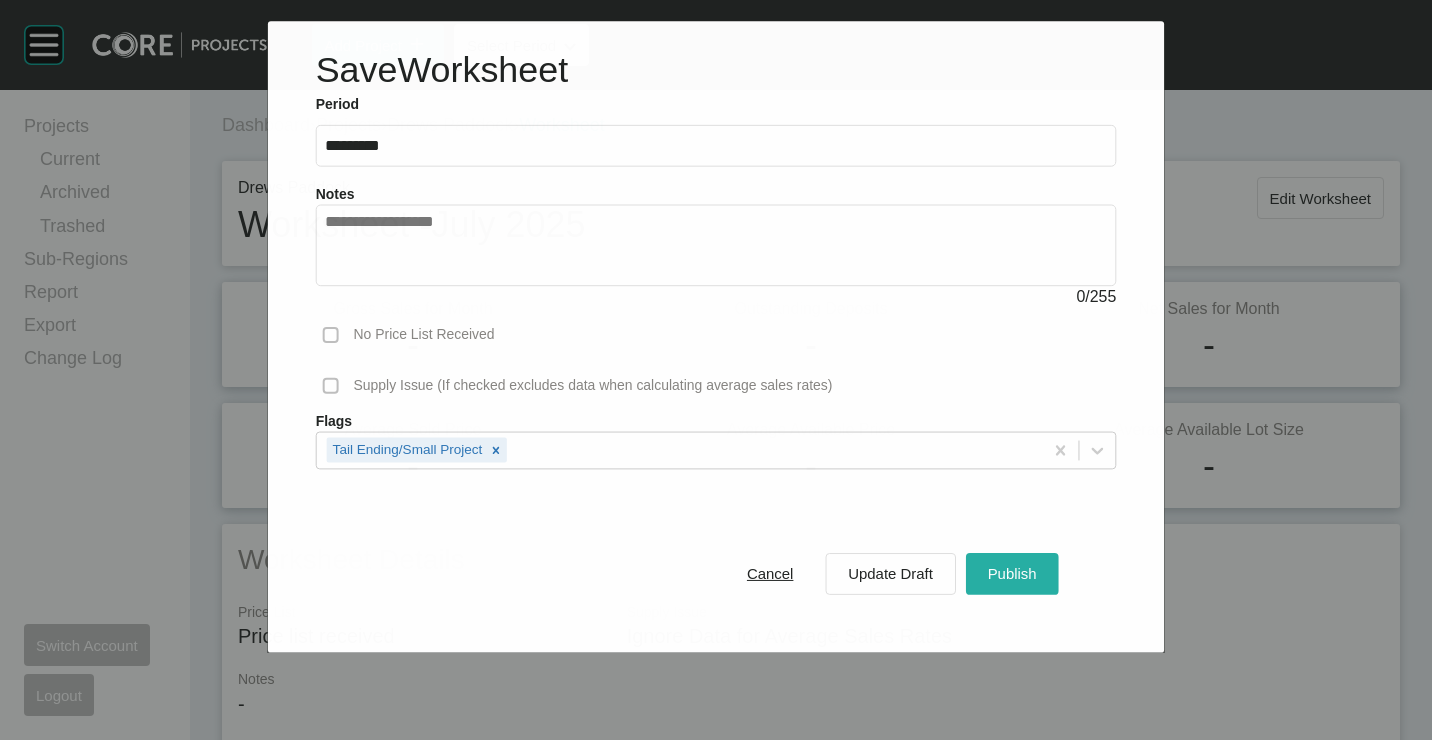 click on "Publish" at bounding box center (1012, 573) 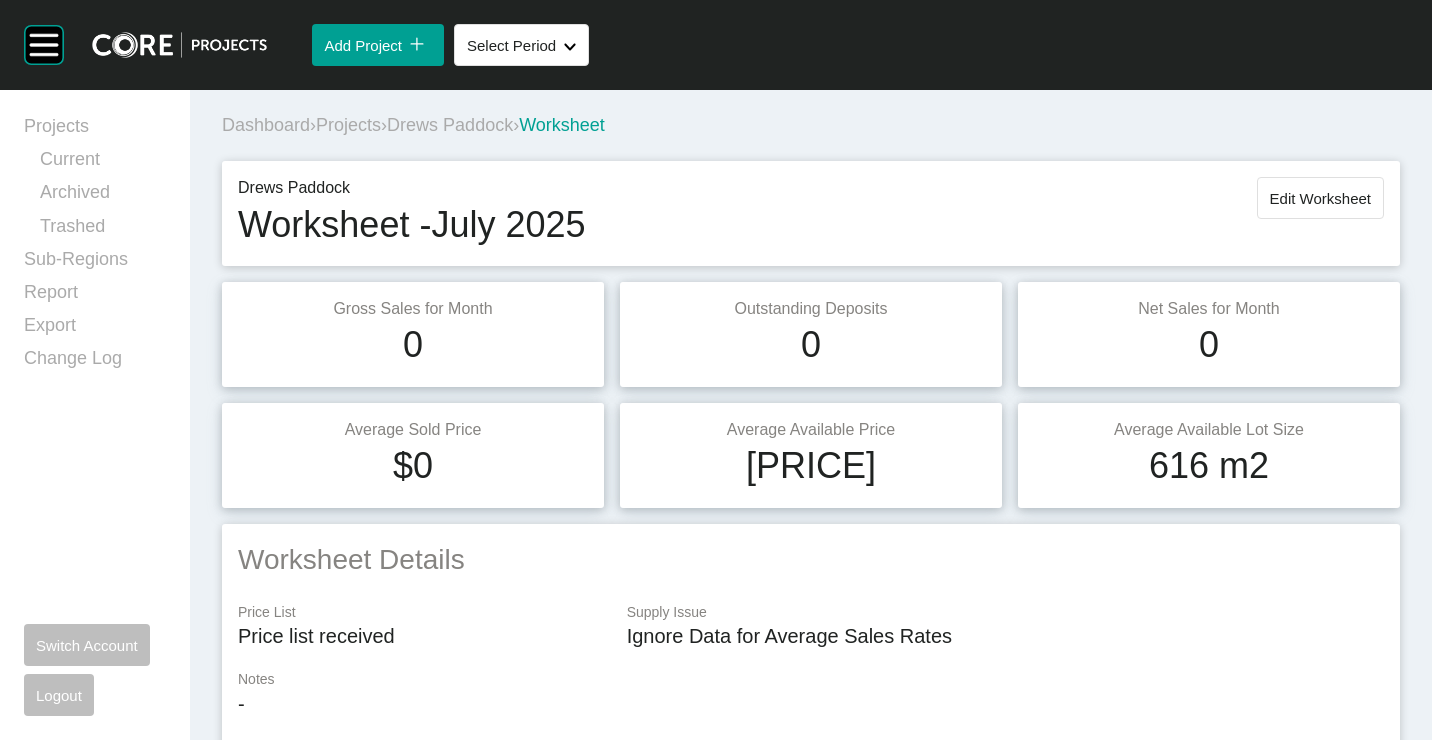 click on "Projects" at bounding box center [348, 125] 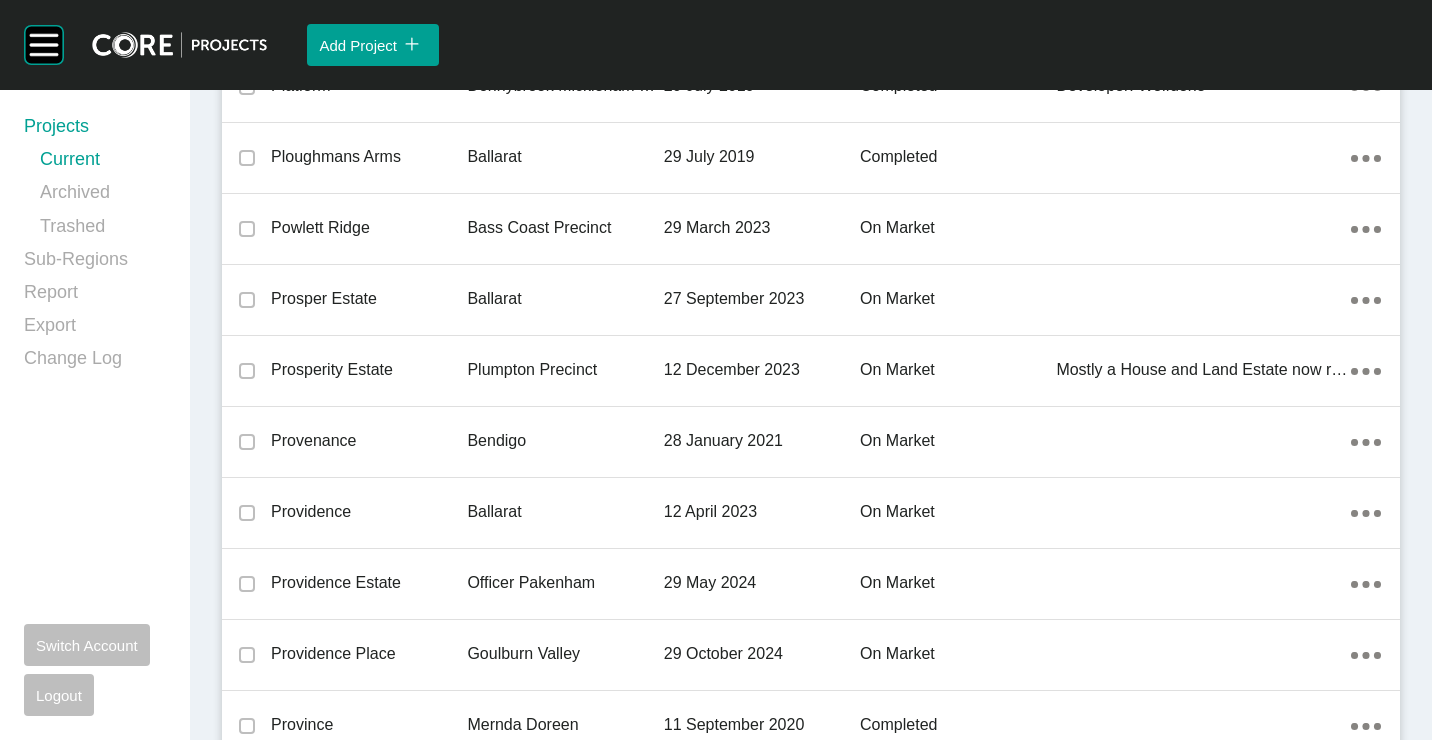 scroll, scrollTop: 41431, scrollLeft: 0, axis: vertical 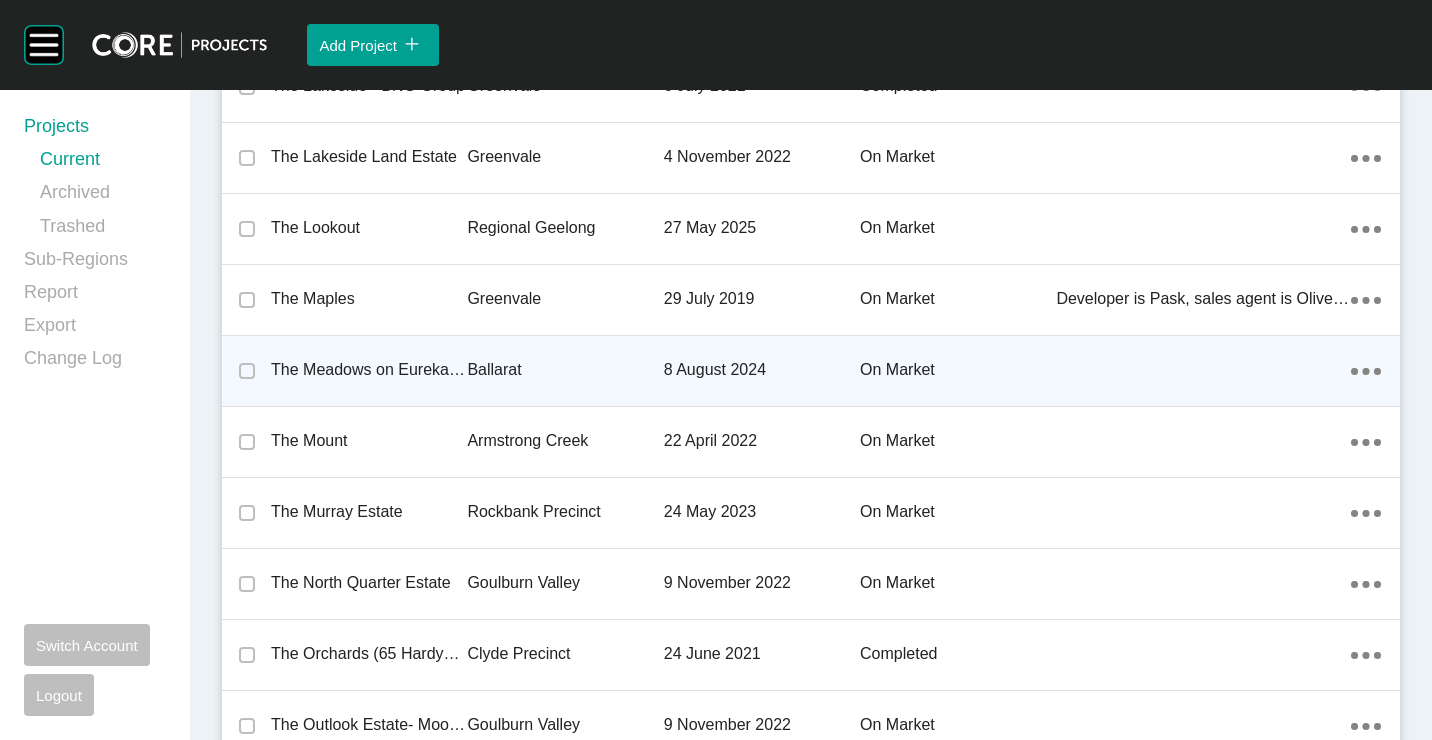 click on "The Meadows on Eureka Estate" at bounding box center [369, 370] 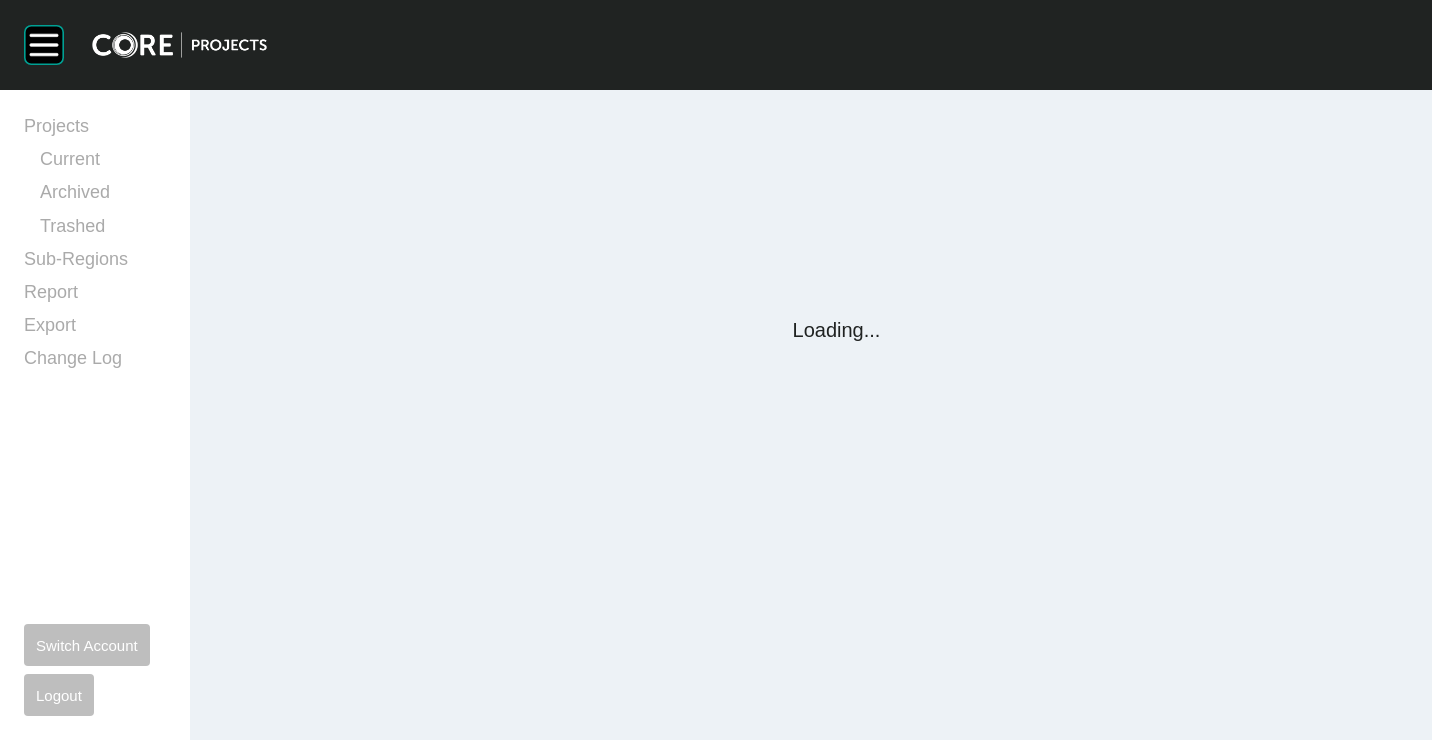 scroll, scrollTop: 0, scrollLeft: 0, axis: both 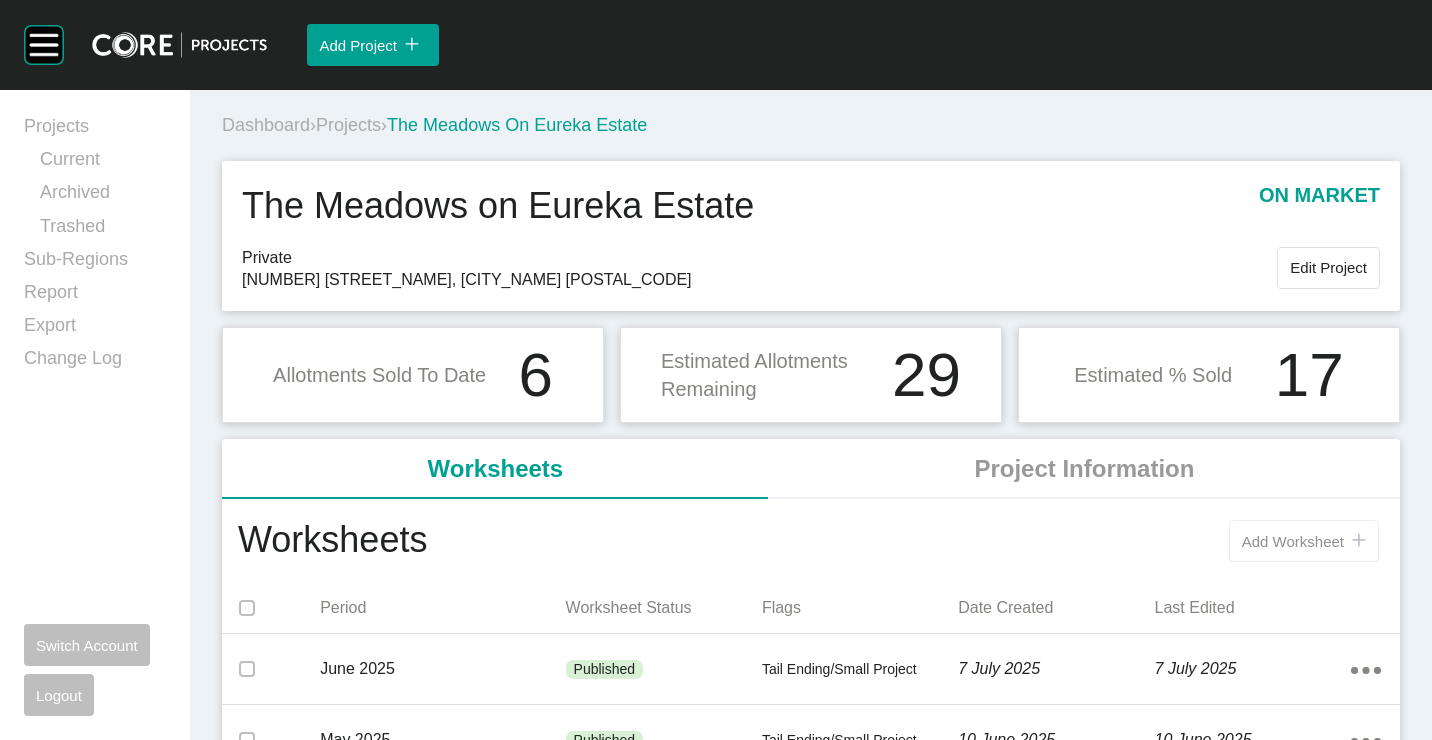 drag, startPoint x: 1283, startPoint y: 529, endPoint x: 1243, endPoint y: 512, distance: 43.462627 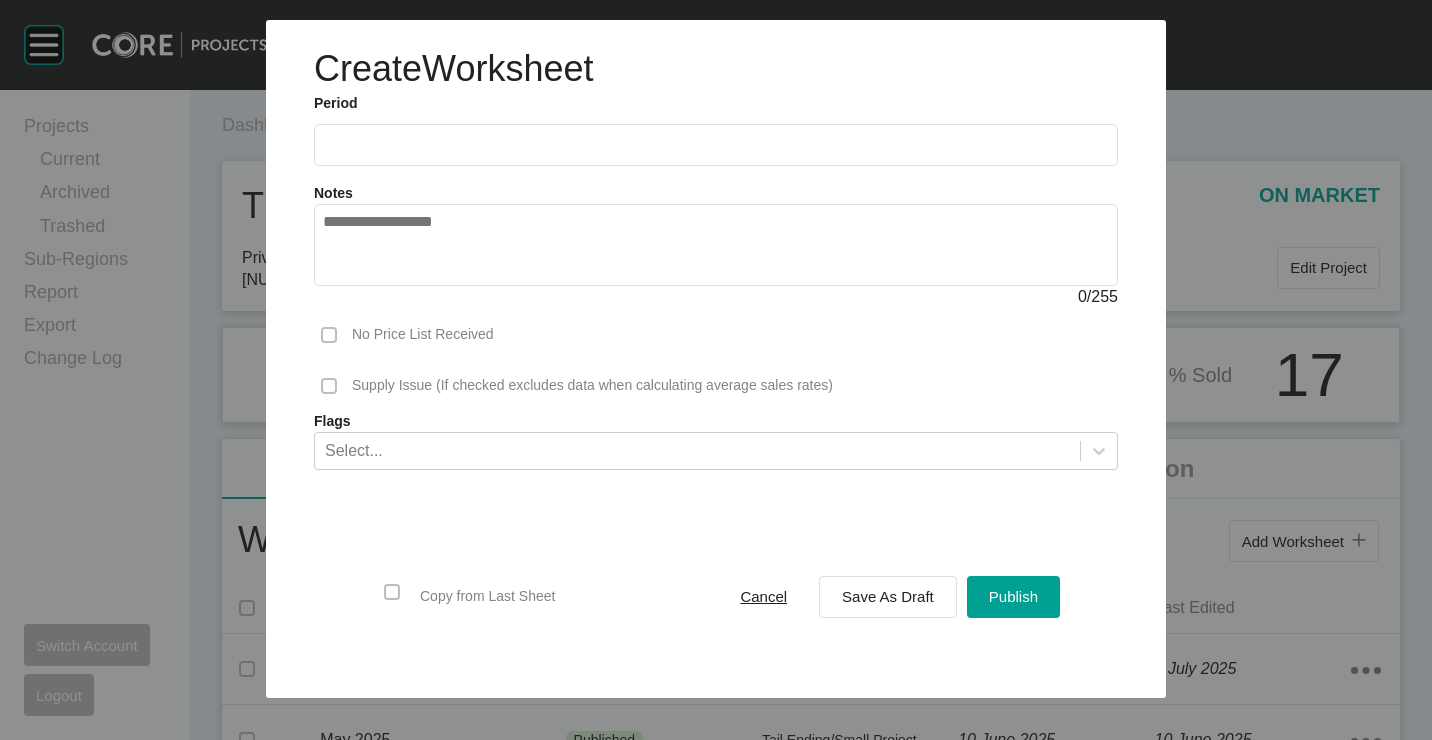 click at bounding box center [716, 144] 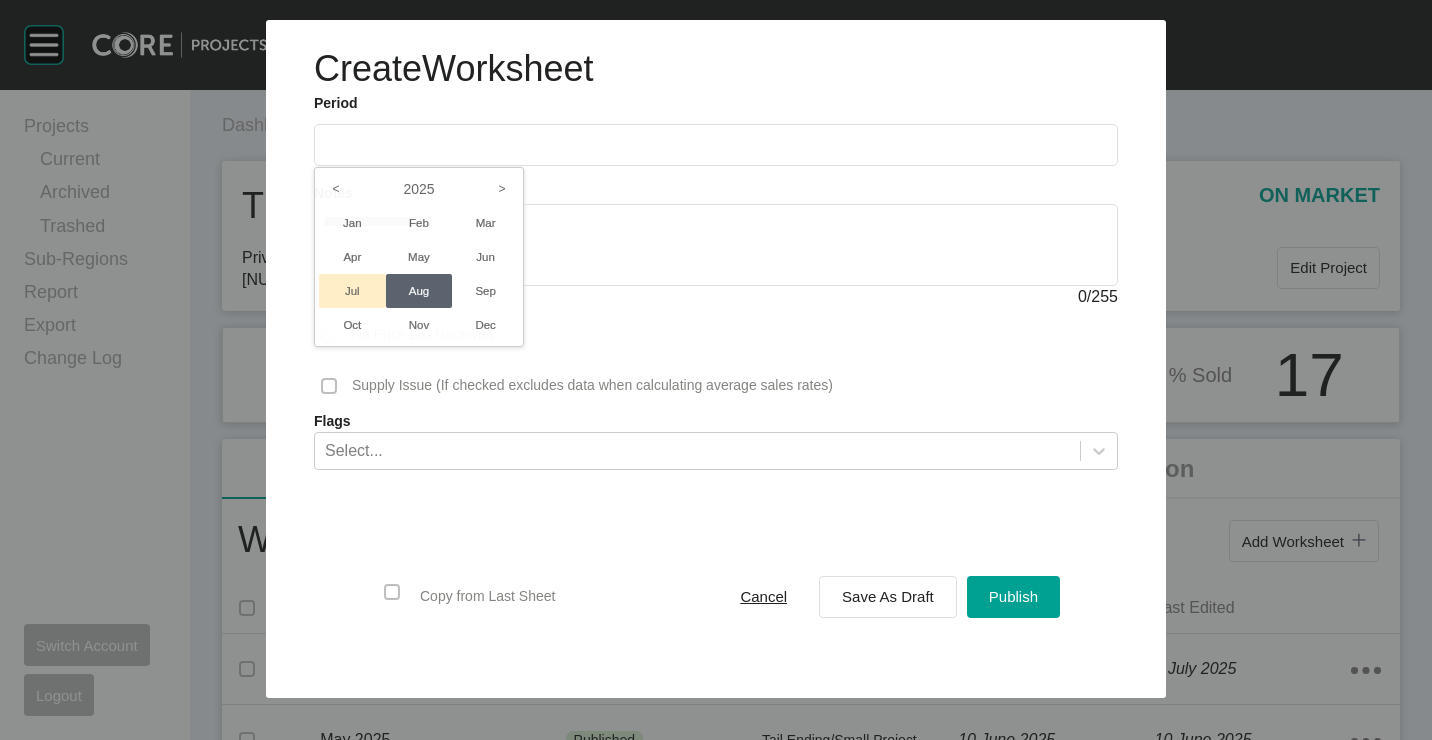 click on "Jul" at bounding box center (352, 291) 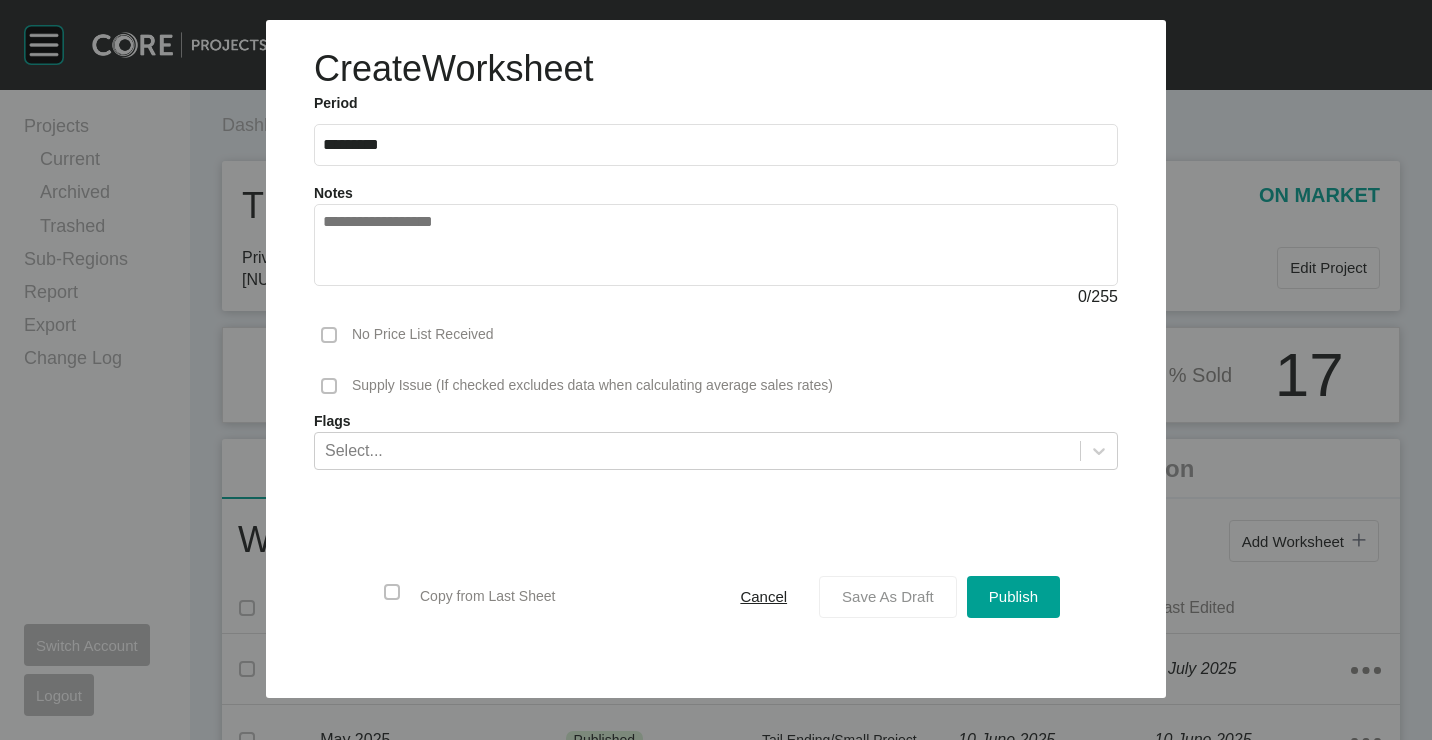 click on "Save As Draft" at bounding box center (888, 596) 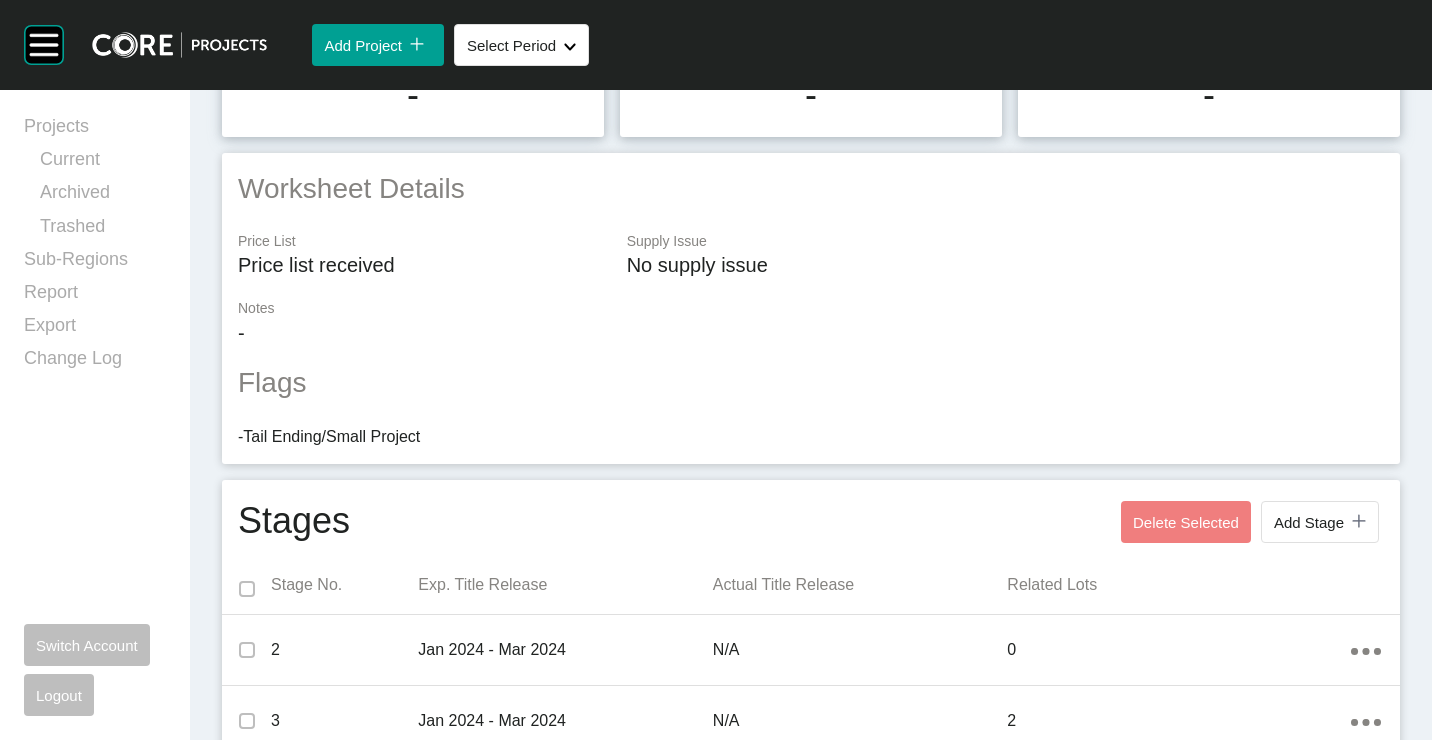 scroll, scrollTop: 689, scrollLeft: 0, axis: vertical 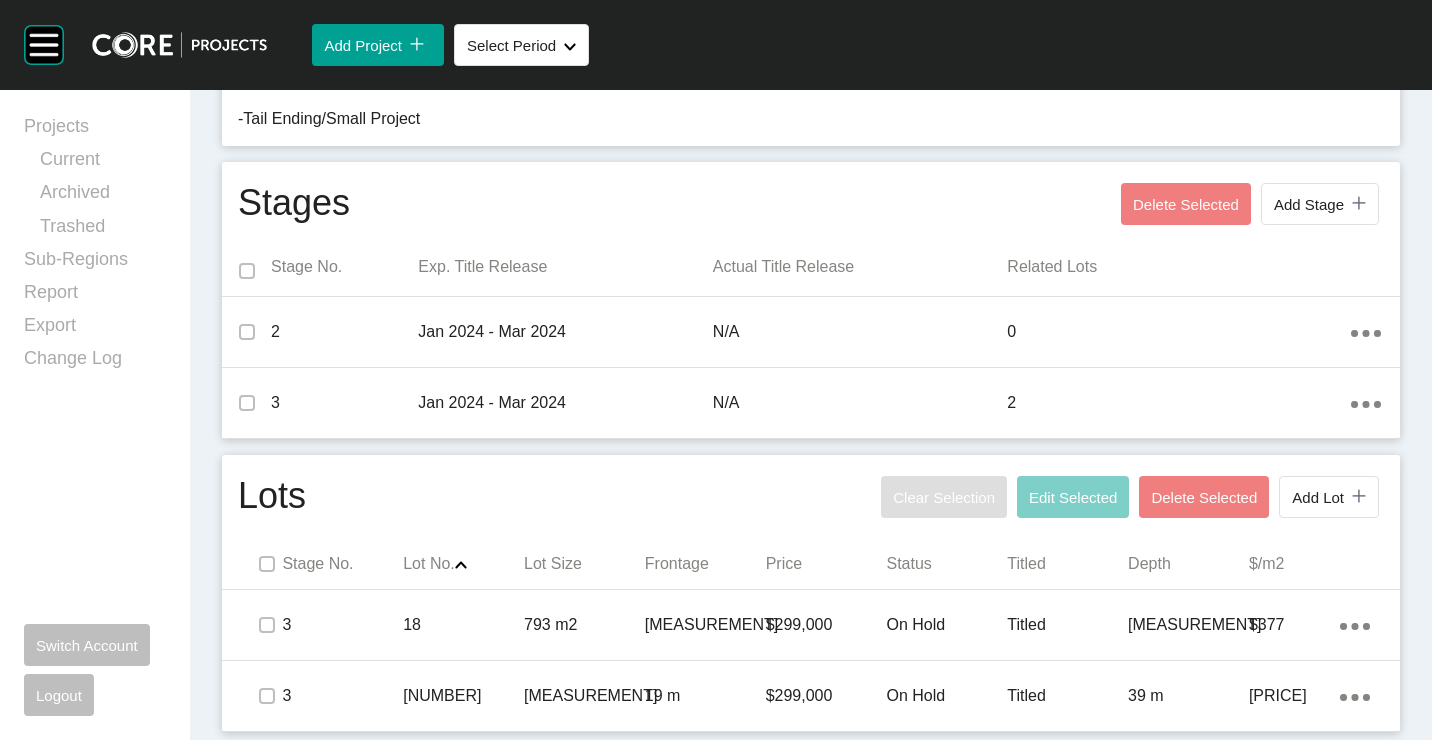drag, startPoint x: 764, startPoint y: 683, endPoint x: 767, endPoint y: 638, distance: 45.099888 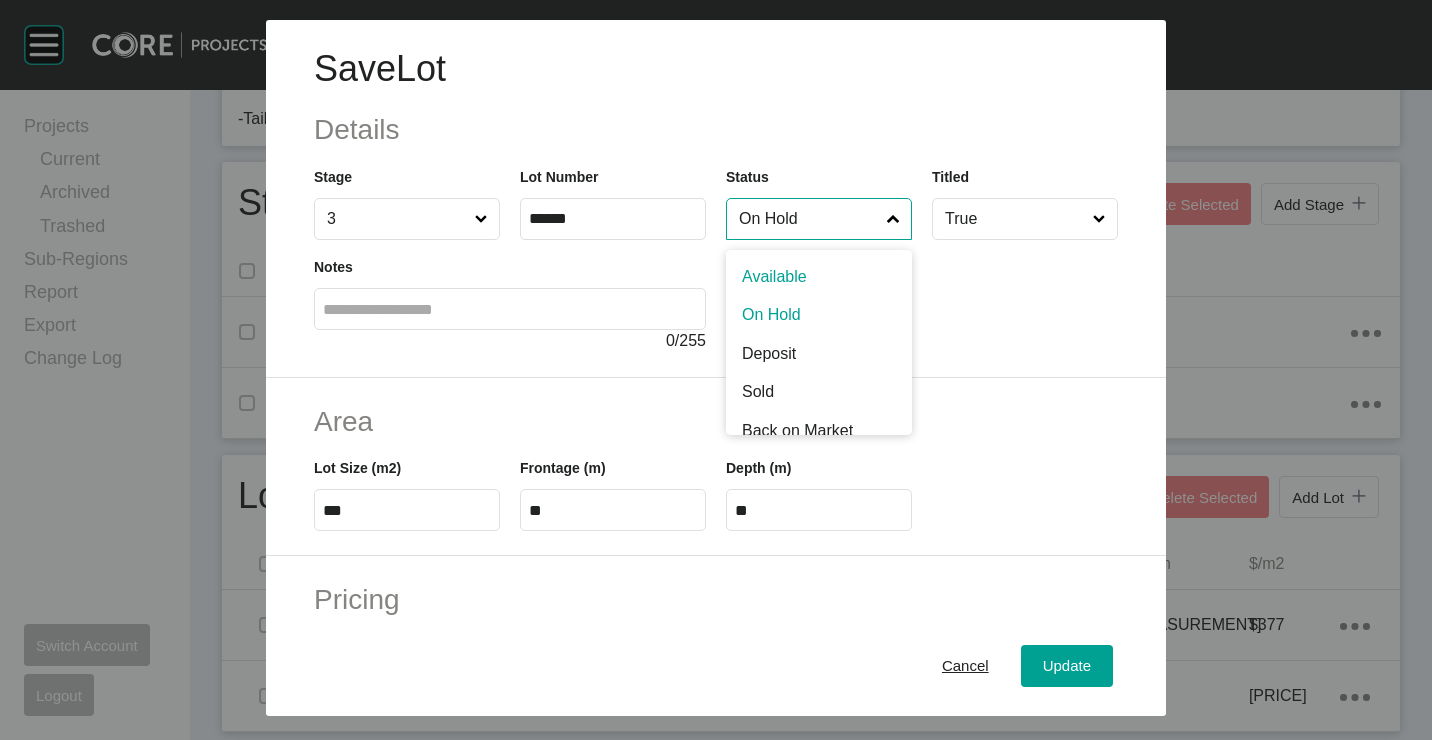 click on "On Hold" at bounding box center (809, 219) 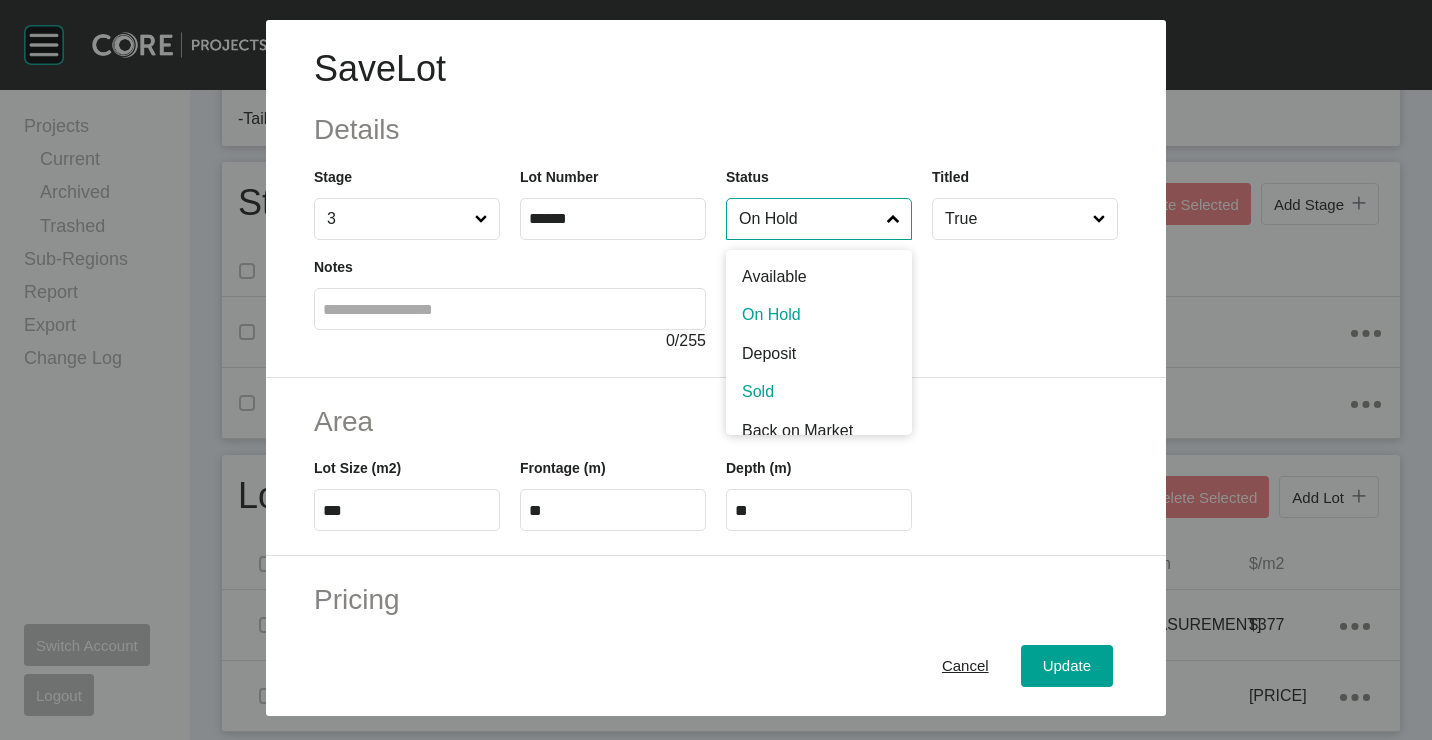 drag, startPoint x: 788, startPoint y: 395, endPoint x: 1053, endPoint y: 601, distance: 335.65012 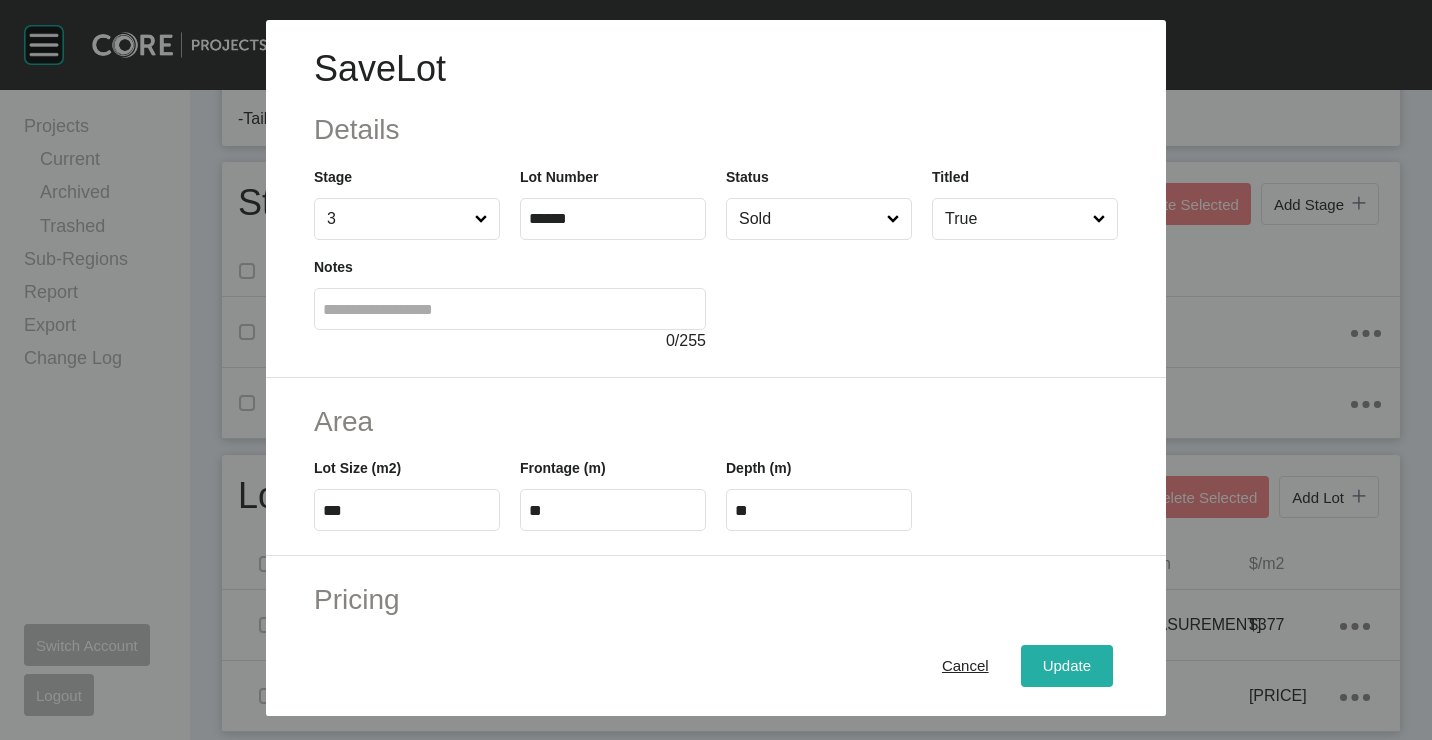 click on "Update" at bounding box center (1067, 665) 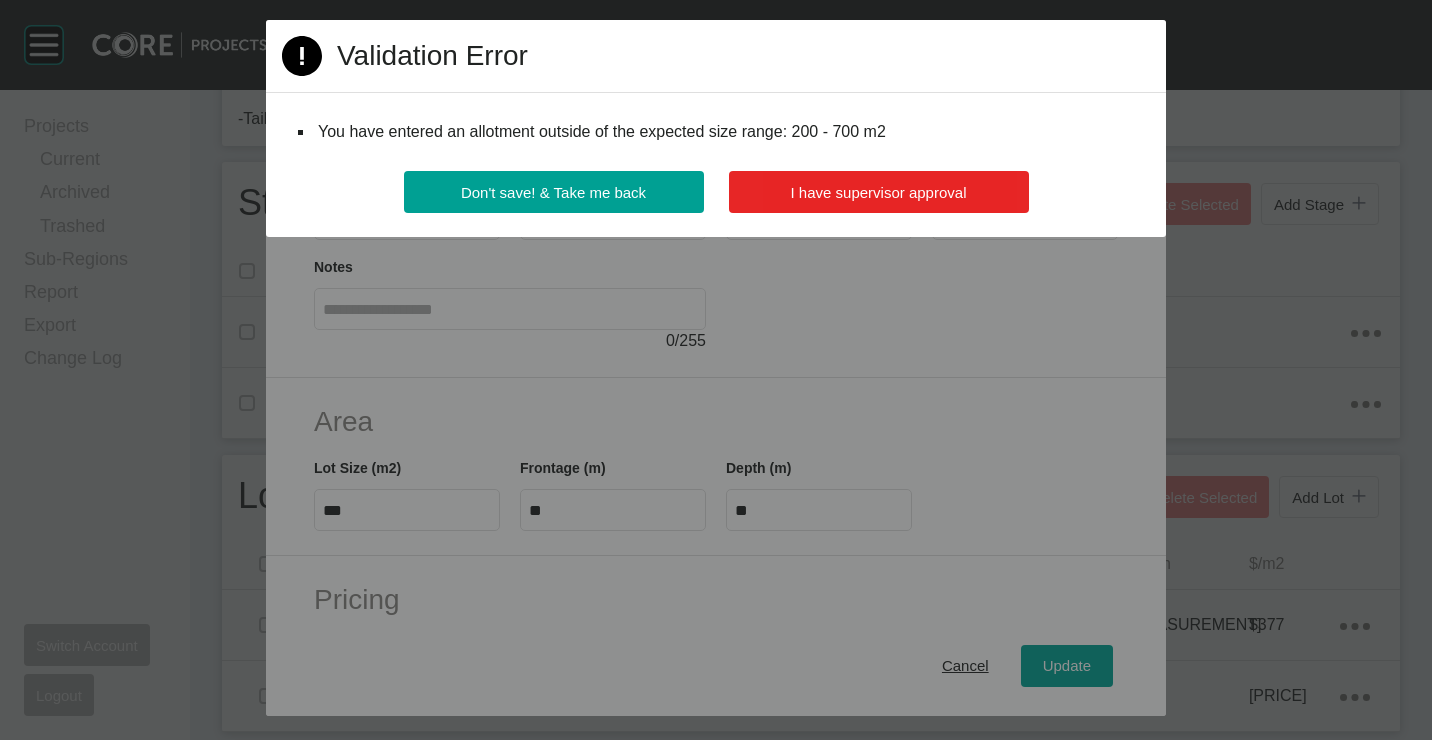 click on "I have supervisor approval" at bounding box center (879, 192) 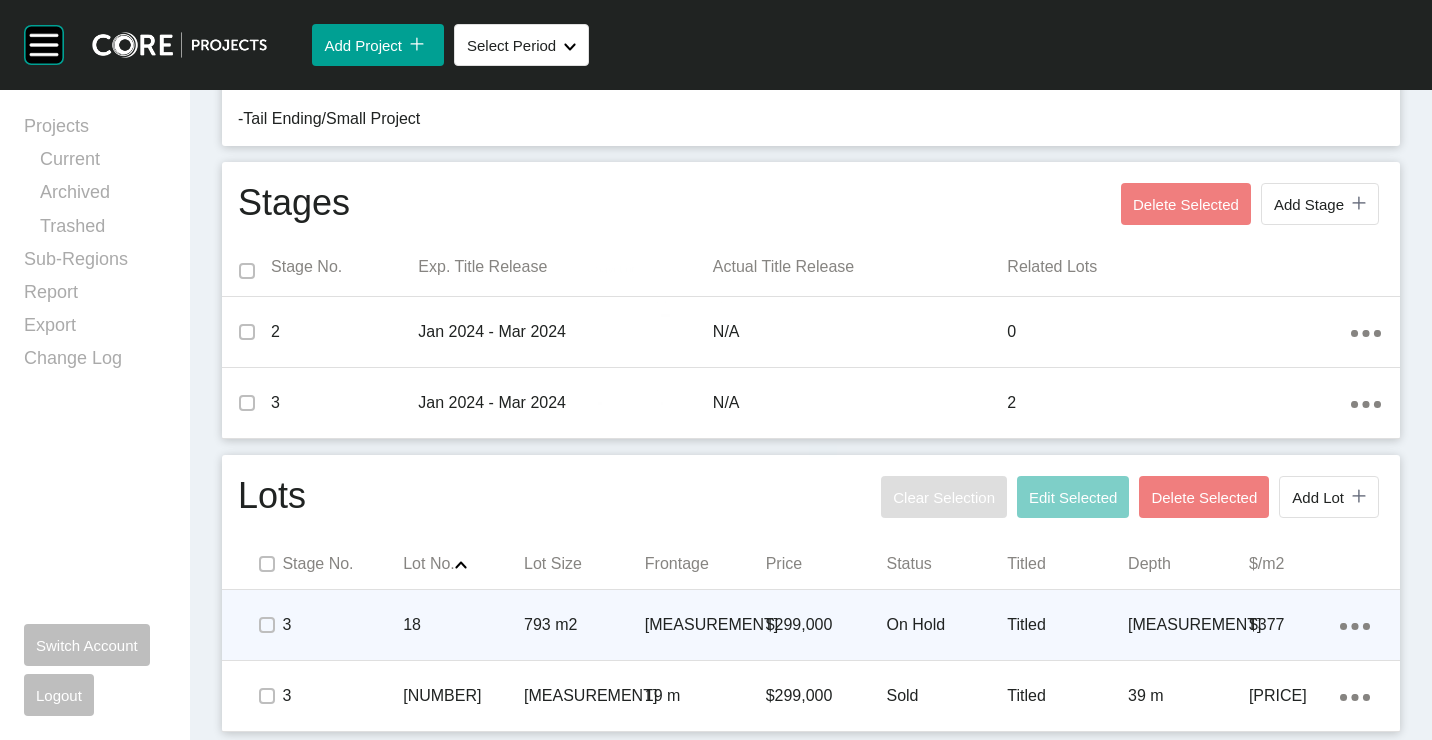 click on "793 m2" at bounding box center [584, 625] 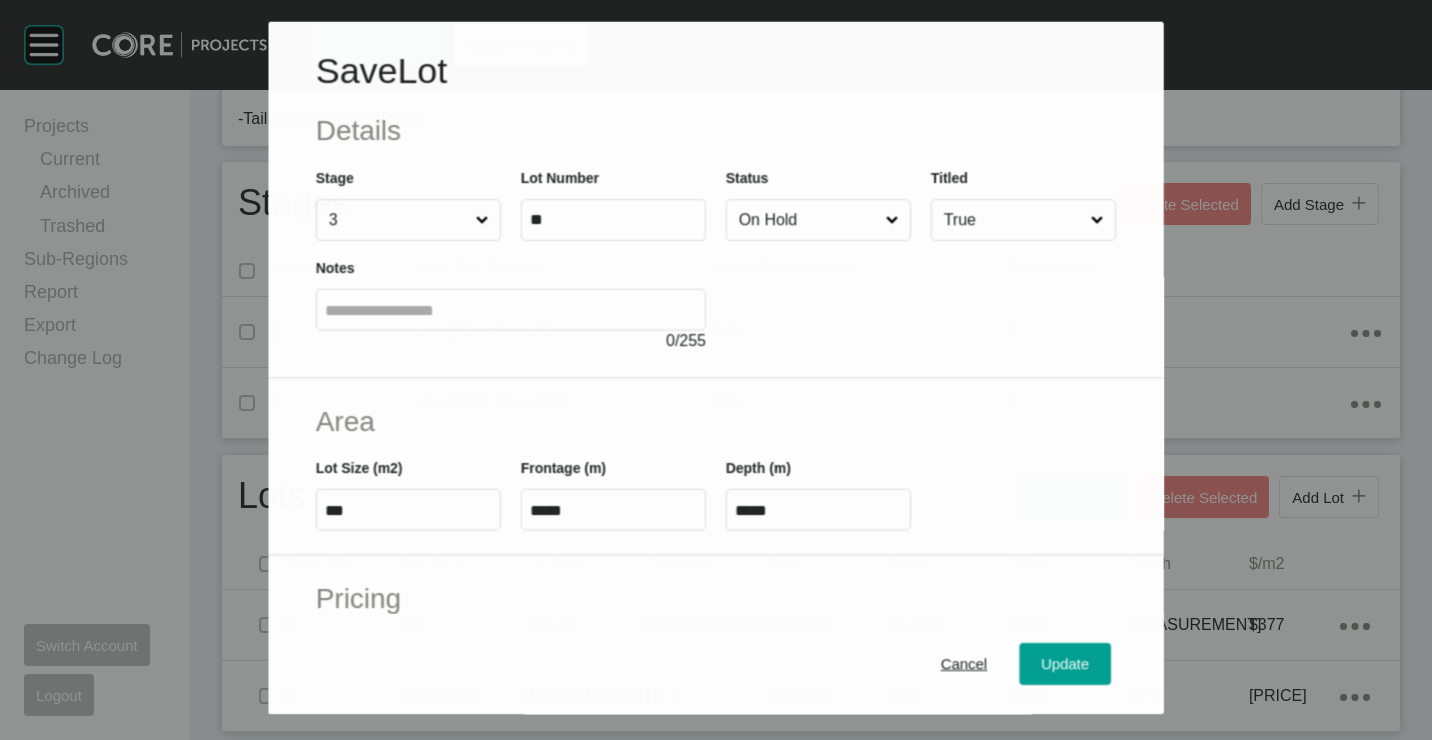 click on "On Hold" at bounding box center (808, 220) 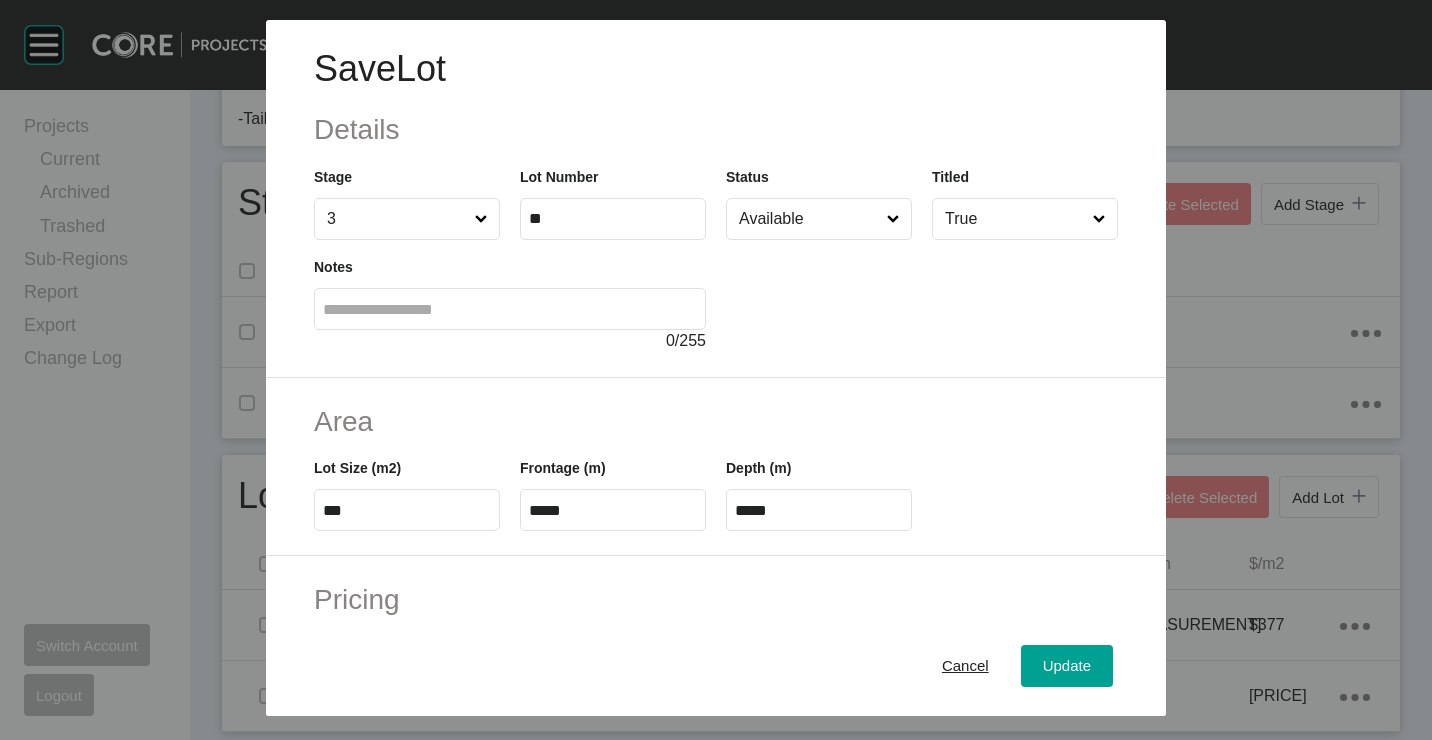 drag, startPoint x: 807, startPoint y: 268, endPoint x: 905, endPoint y: 477, distance: 230.83543 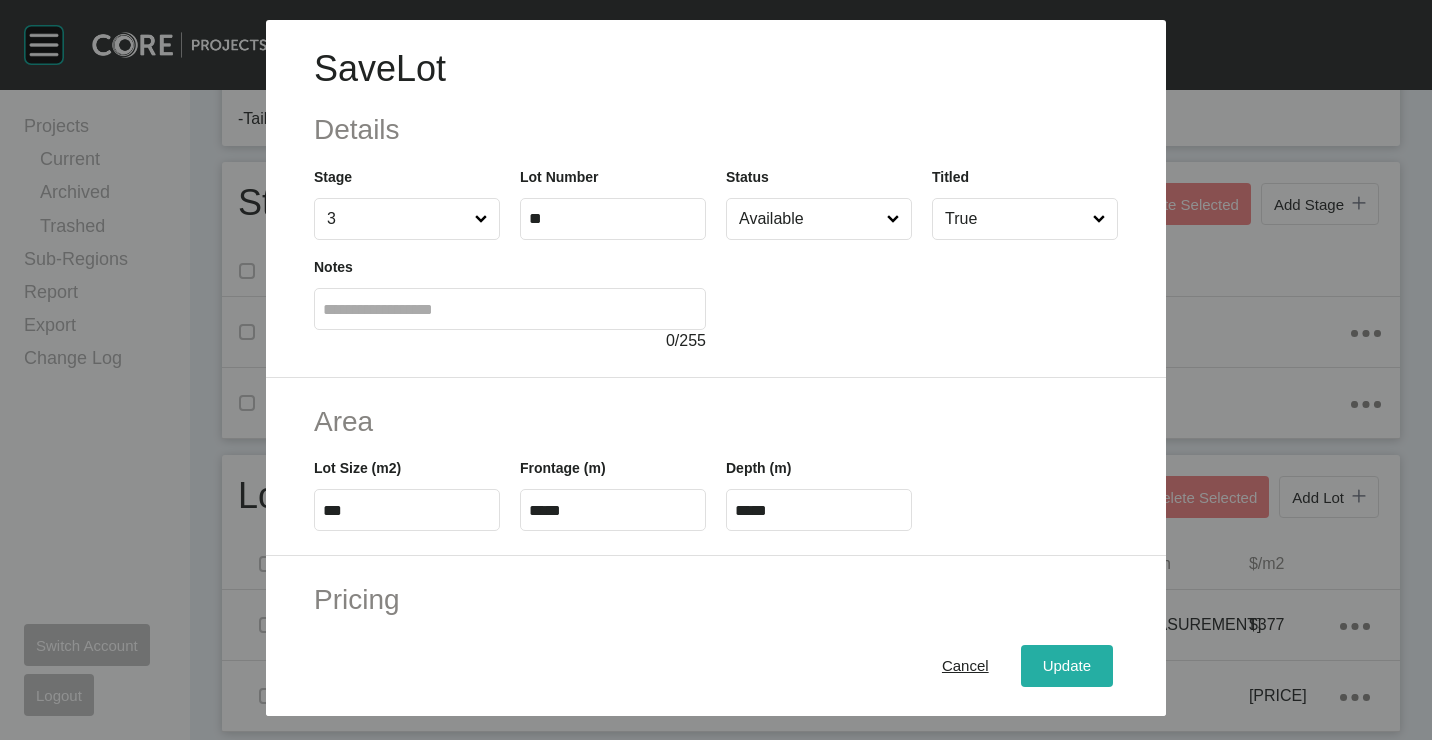 click on "Update" at bounding box center [1067, 665] 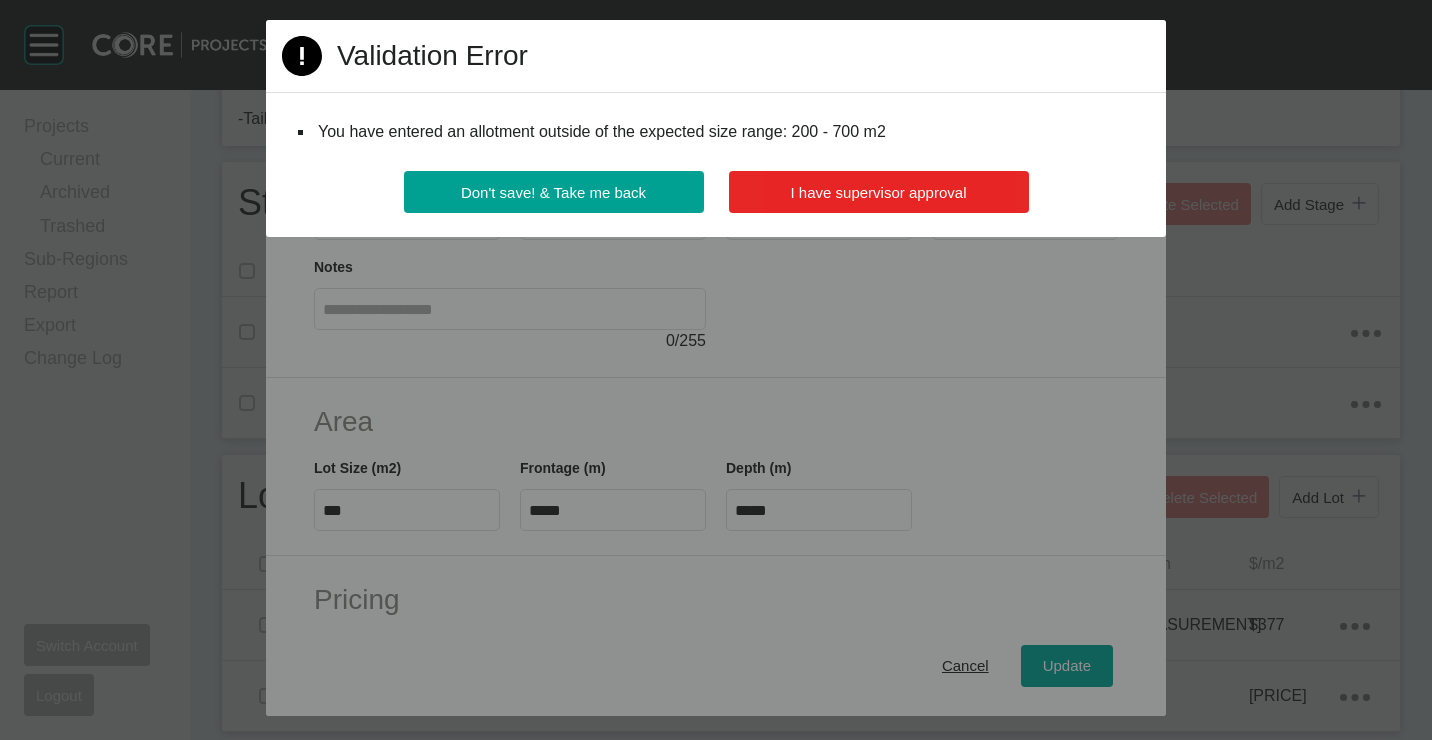 click on "I have supervisor approval" at bounding box center (879, 192) 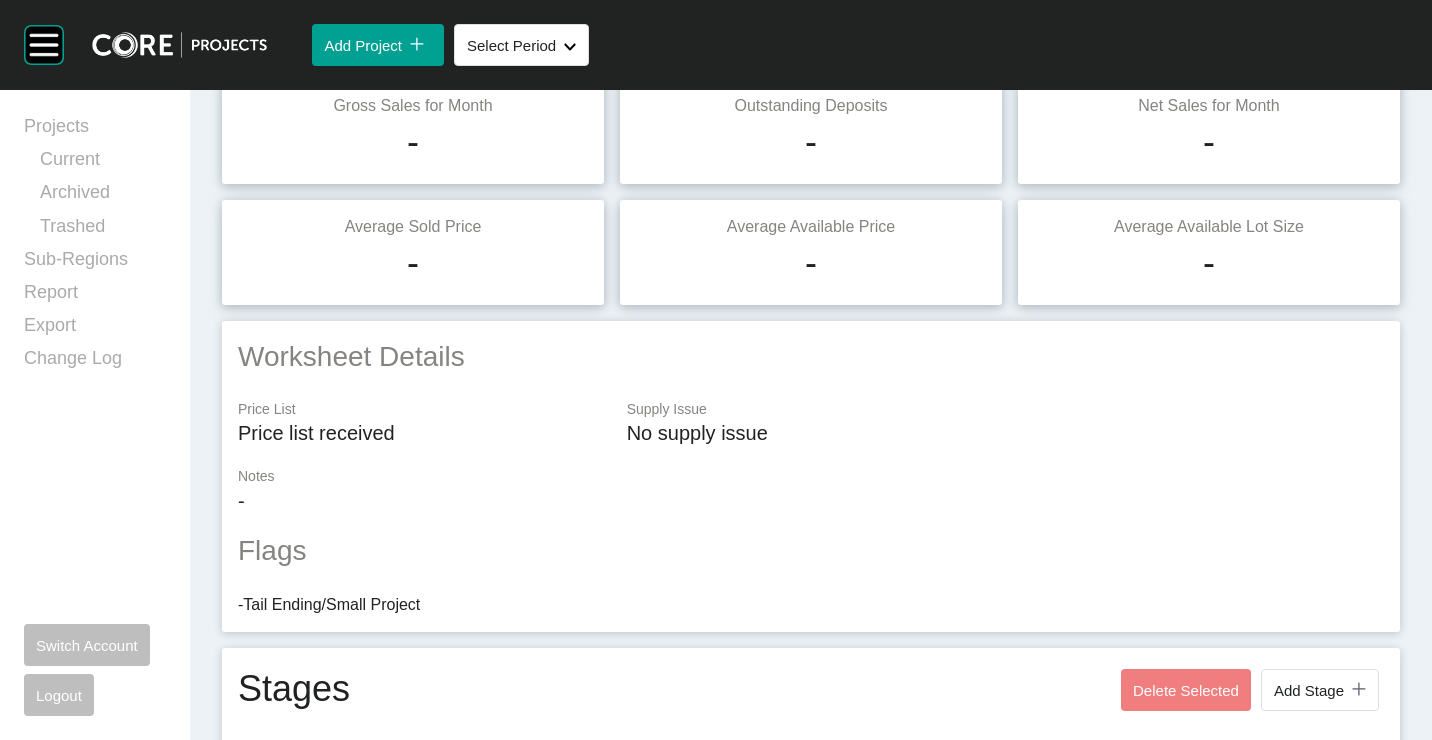 scroll, scrollTop: 0, scrollLeft: 0, axis: both 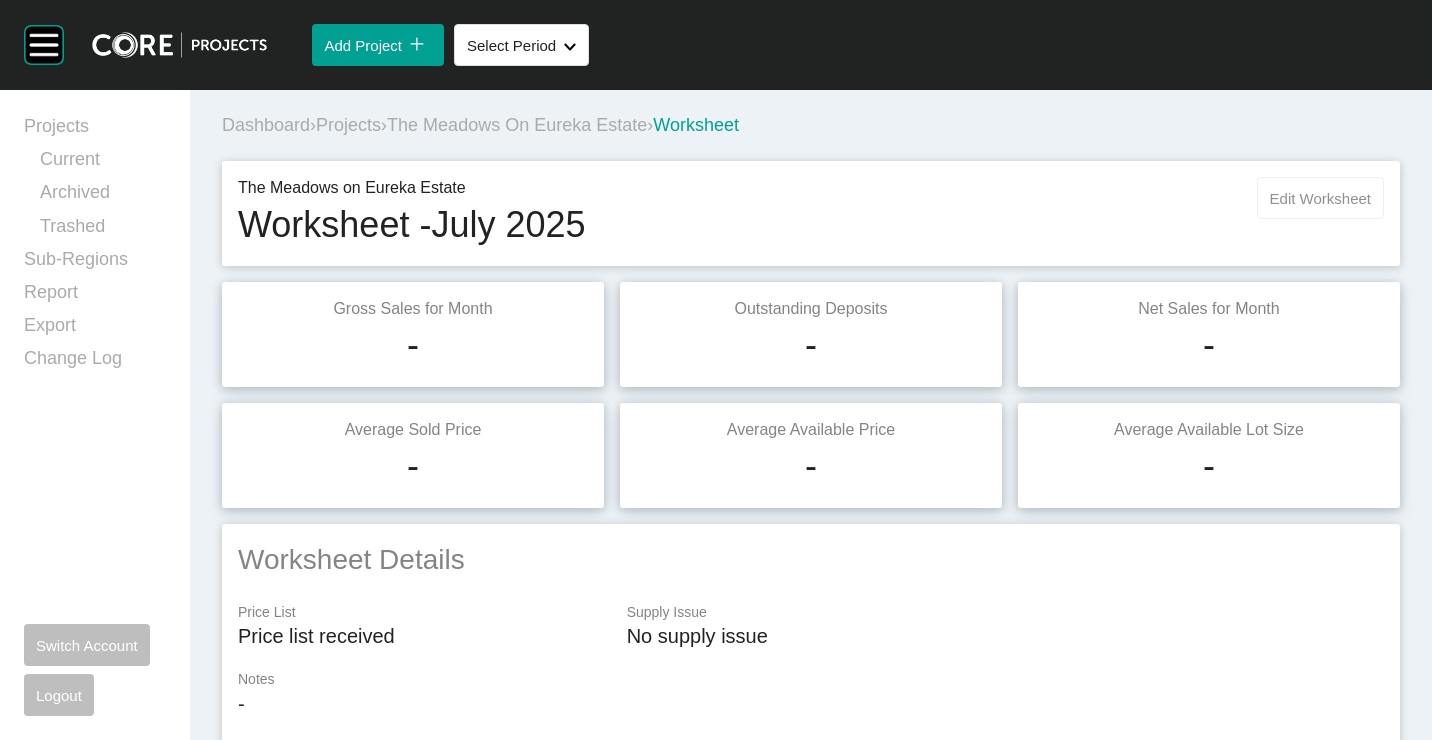 click on "Edit Worksheet" at bounding box center [1320, 198] 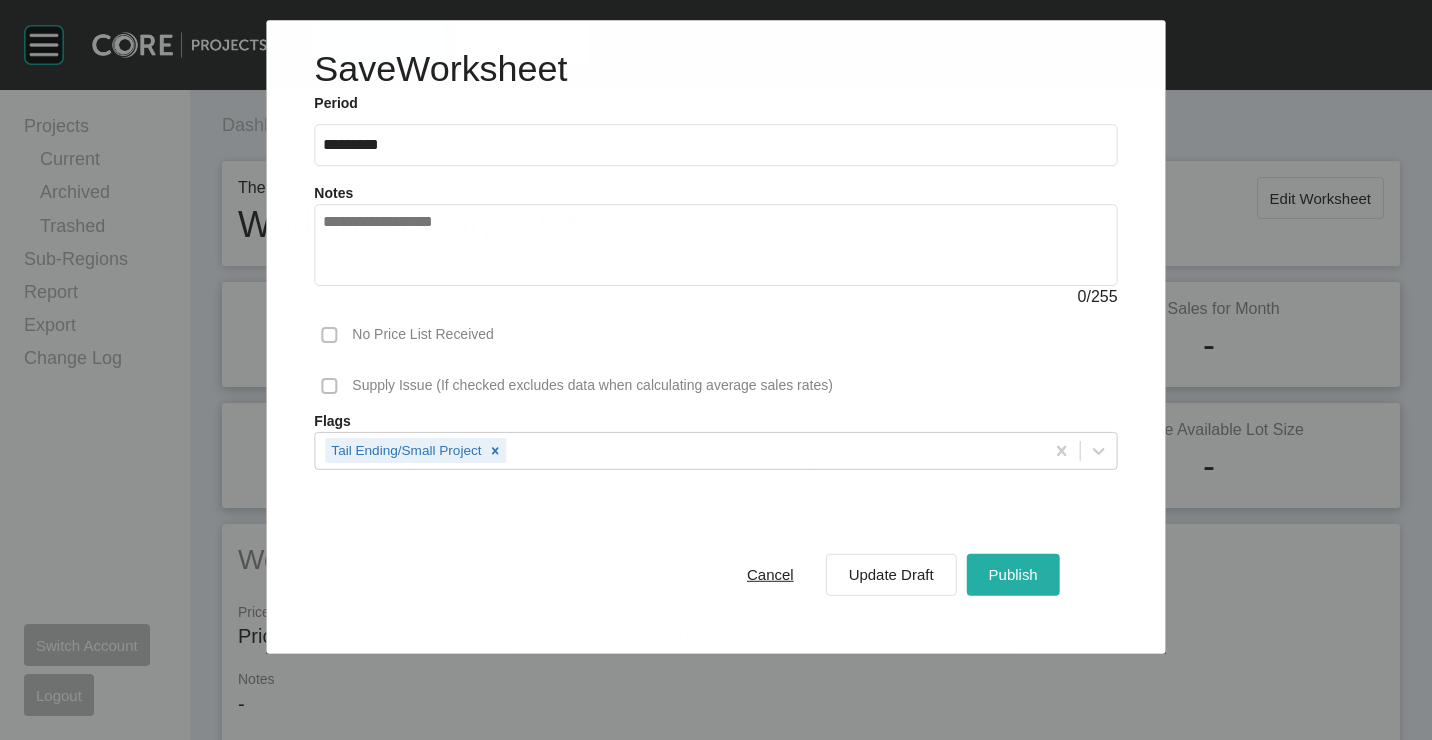 click on "Publish" at bounding box center (1013, 574) 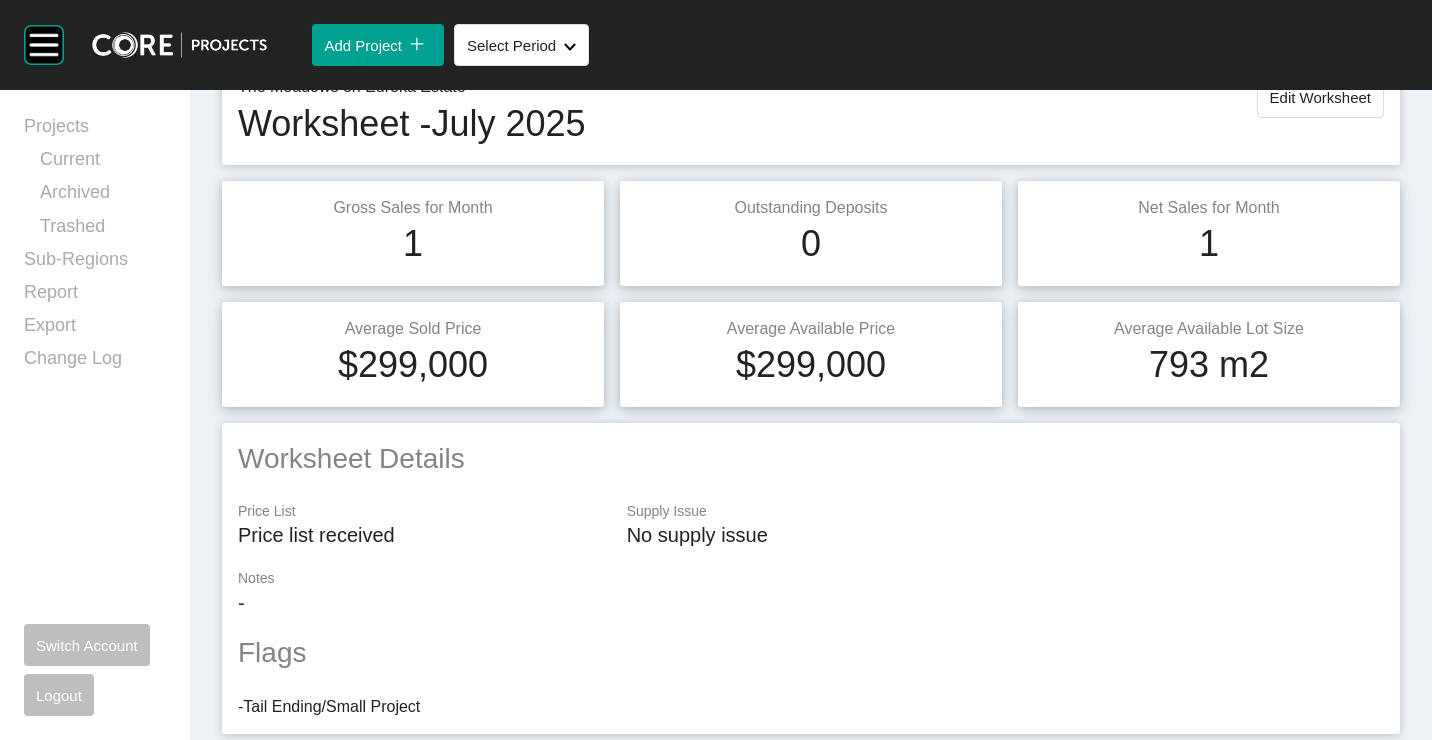 scroll, scrollTop: 0, scrollLeft: 0, axis: both 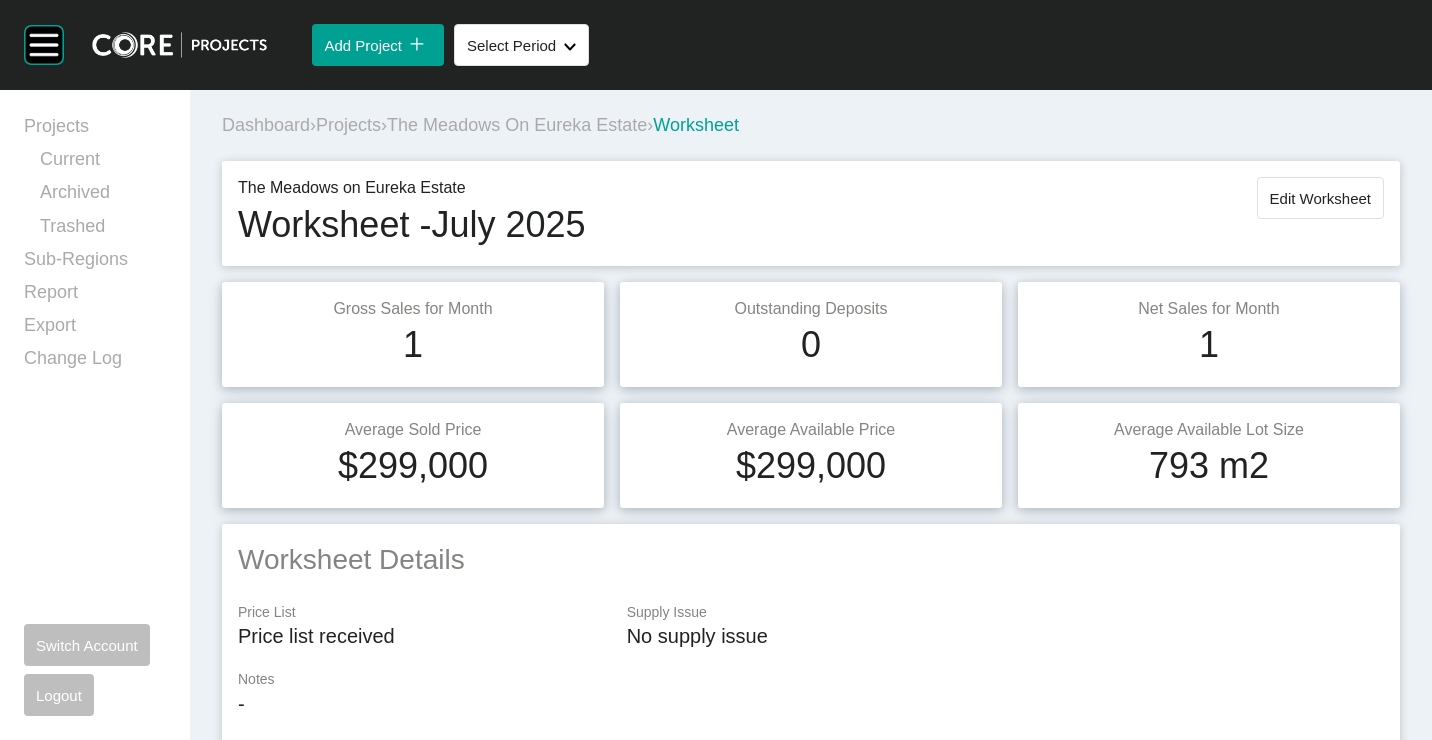 click on "Edit Worksheet" at bounding box center (1320, 198) 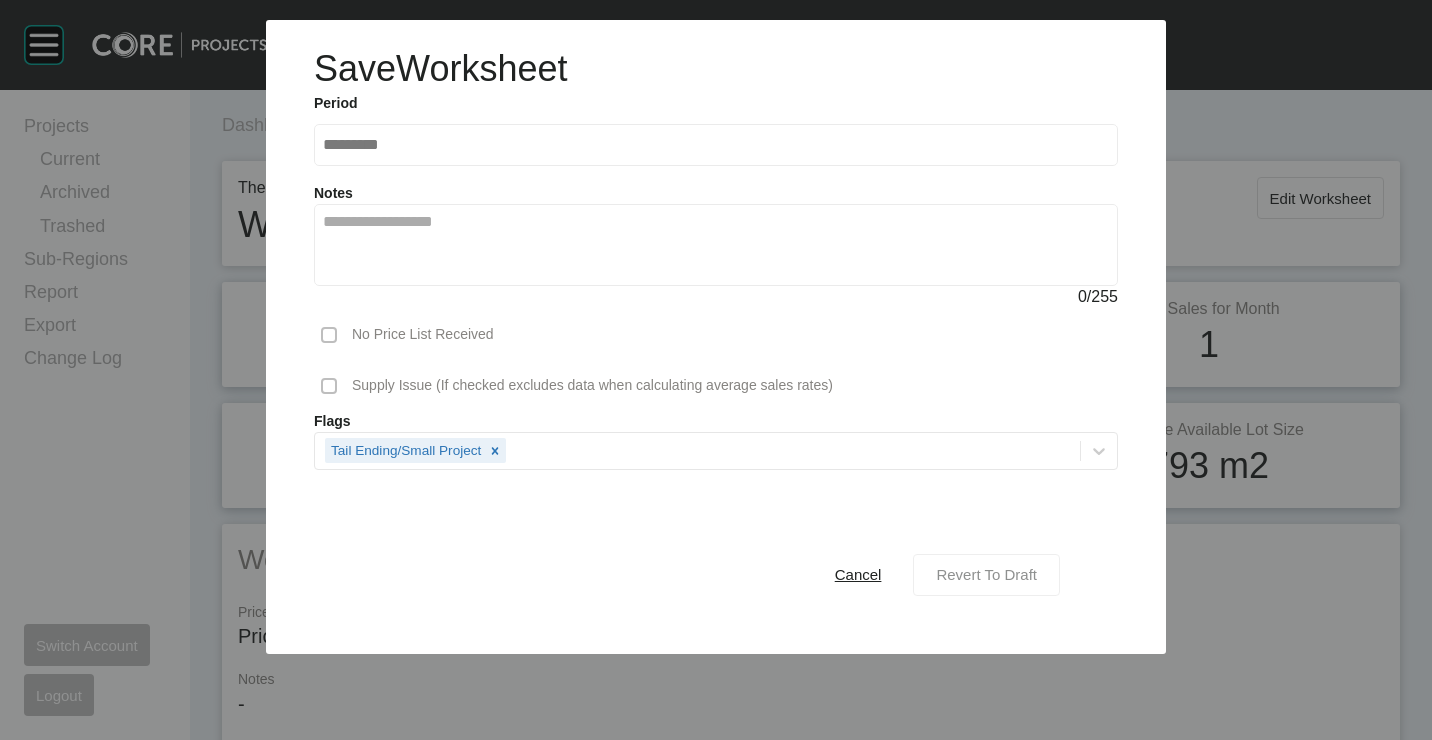 click on "Revert To Draft" at bounding box center (986, 574) 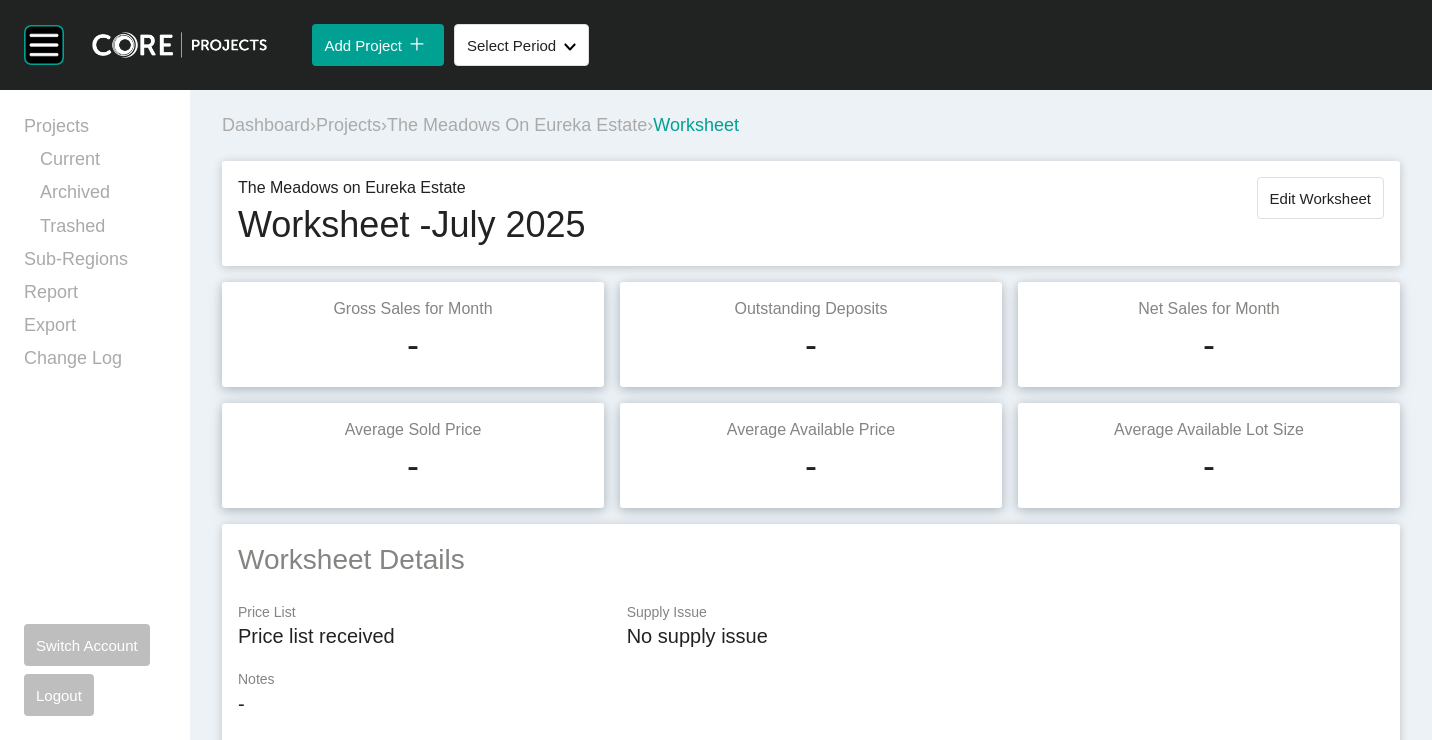 drag, startPoint x: 1273, startPoint y: 215, endPoint x: 1270, endPoint y: 204, distance: 11.401754 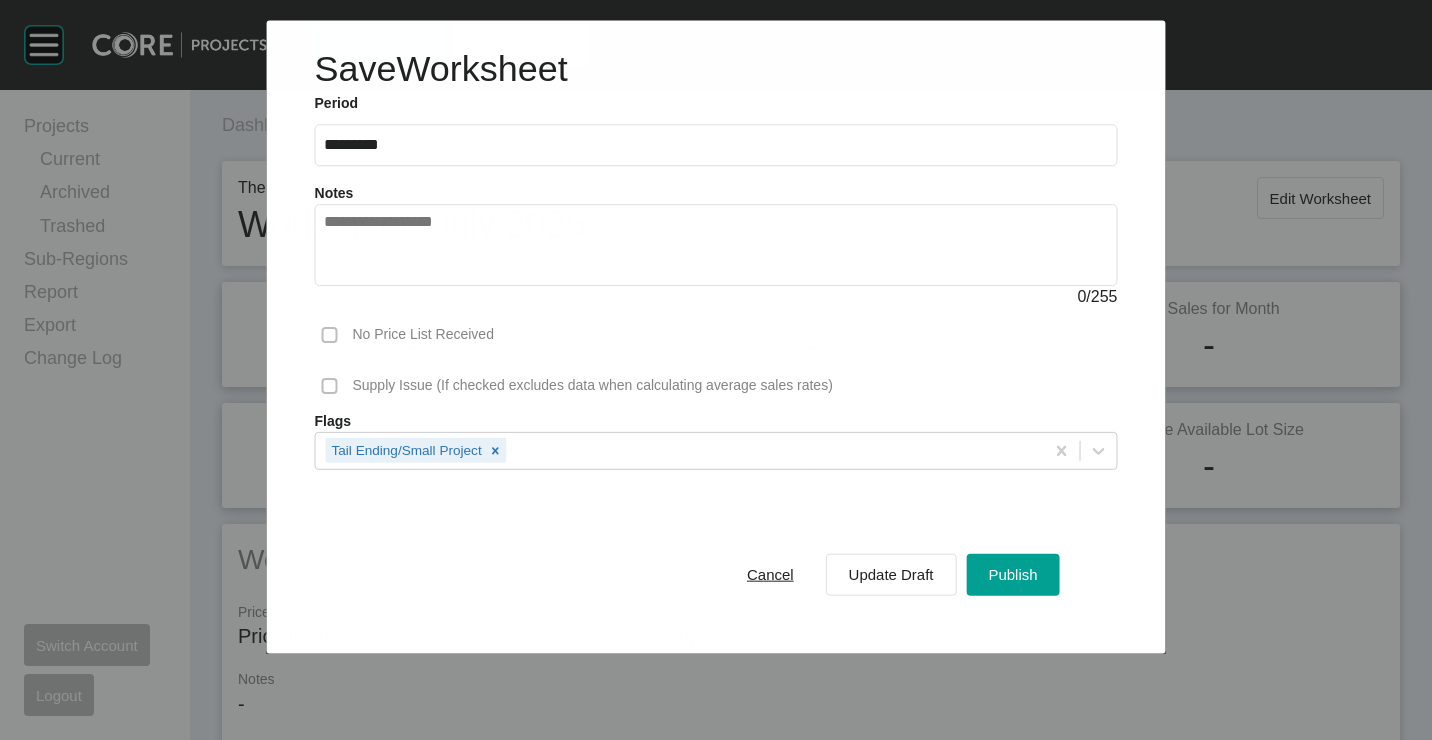drag, startPoint x: 1034, startPoint y: 553, endPoint x: 1014, endPoint y: 535, distance: 26.907248 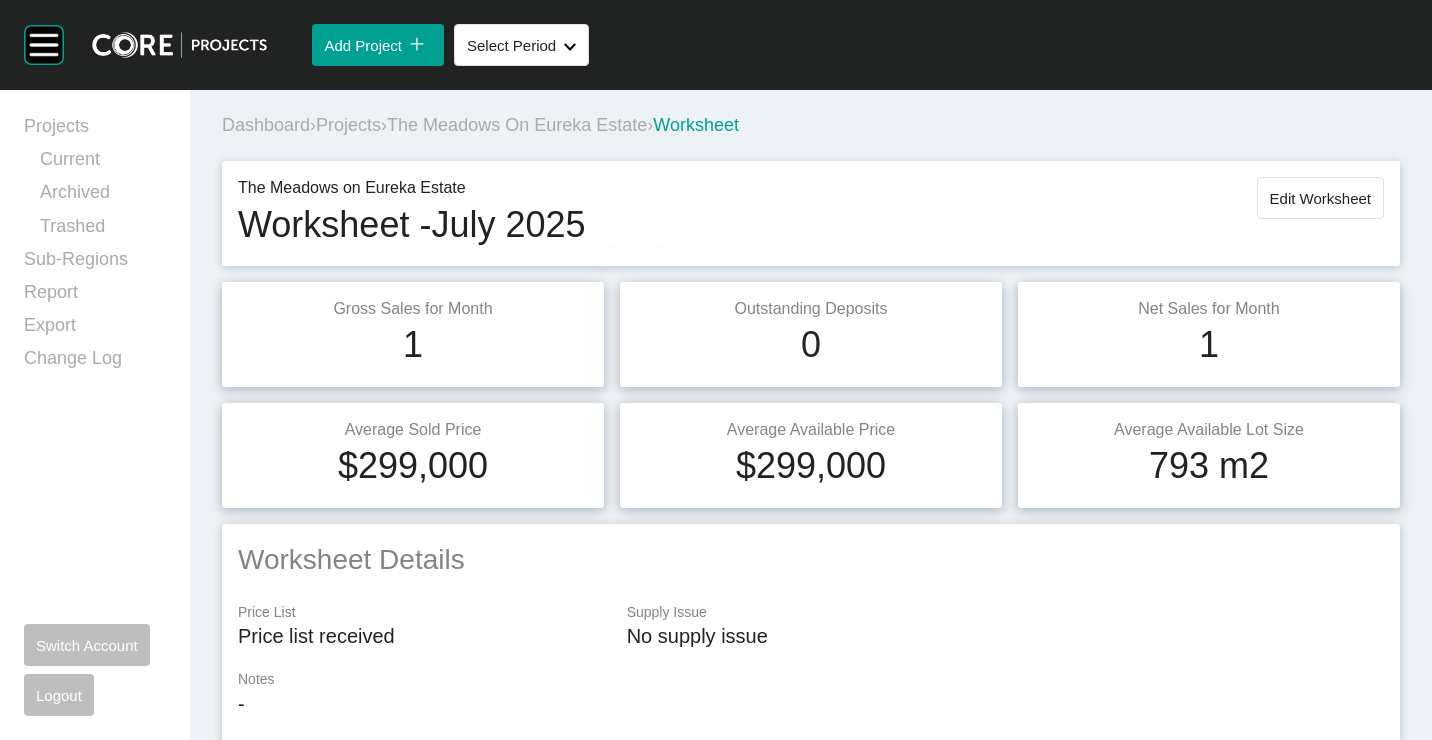click on "Projects" at bounding box center (348, 125) 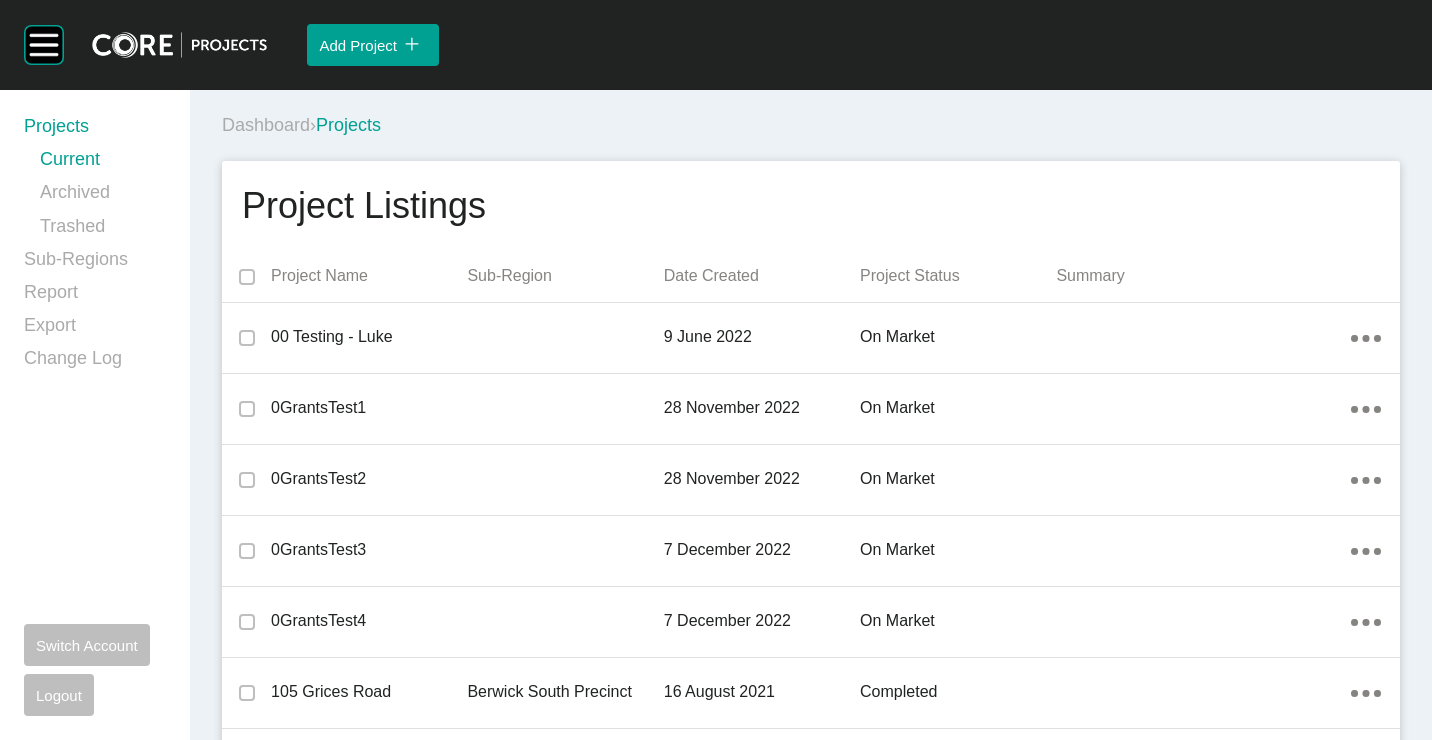 scroll, scrollTop: 33479, scrollLeft: 0, axis: vertical 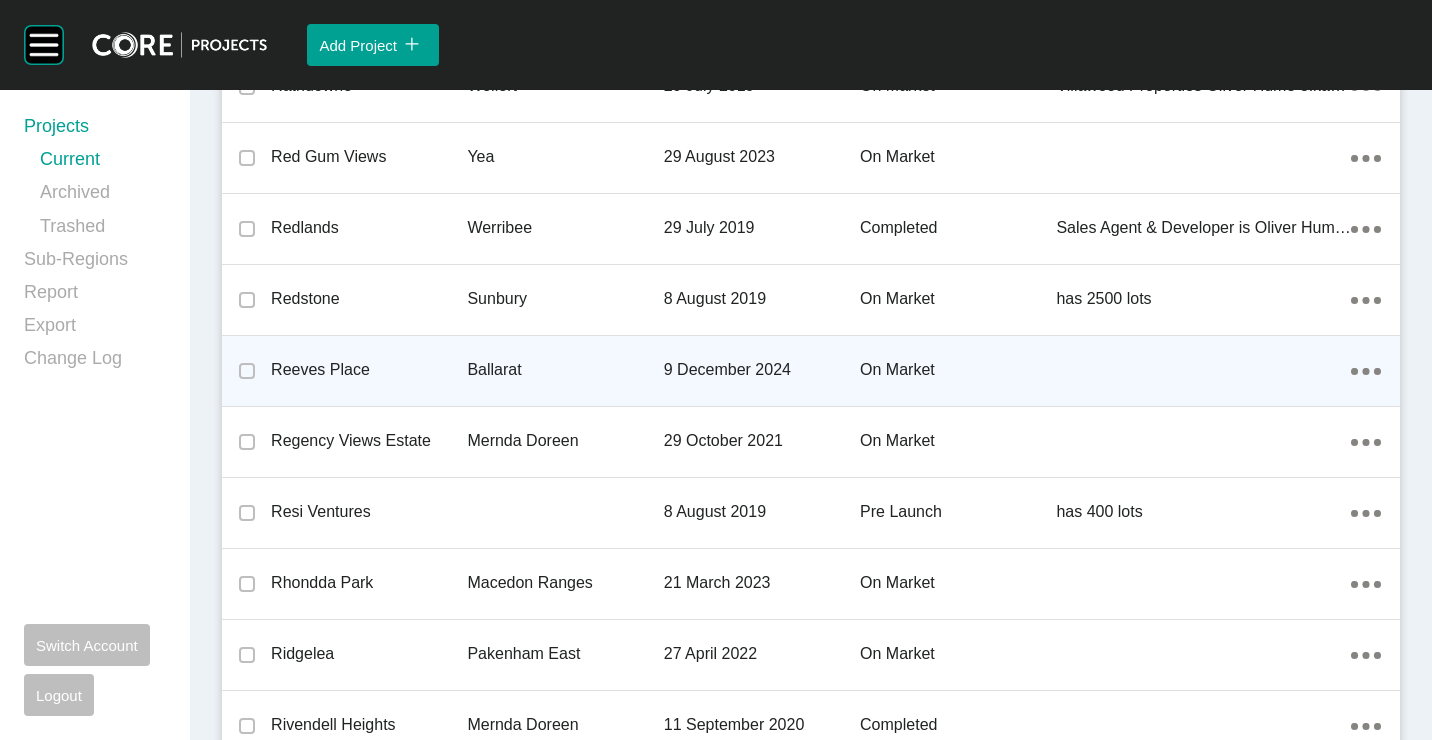 click on "Reeves Place" at bounding box center (369, 370) 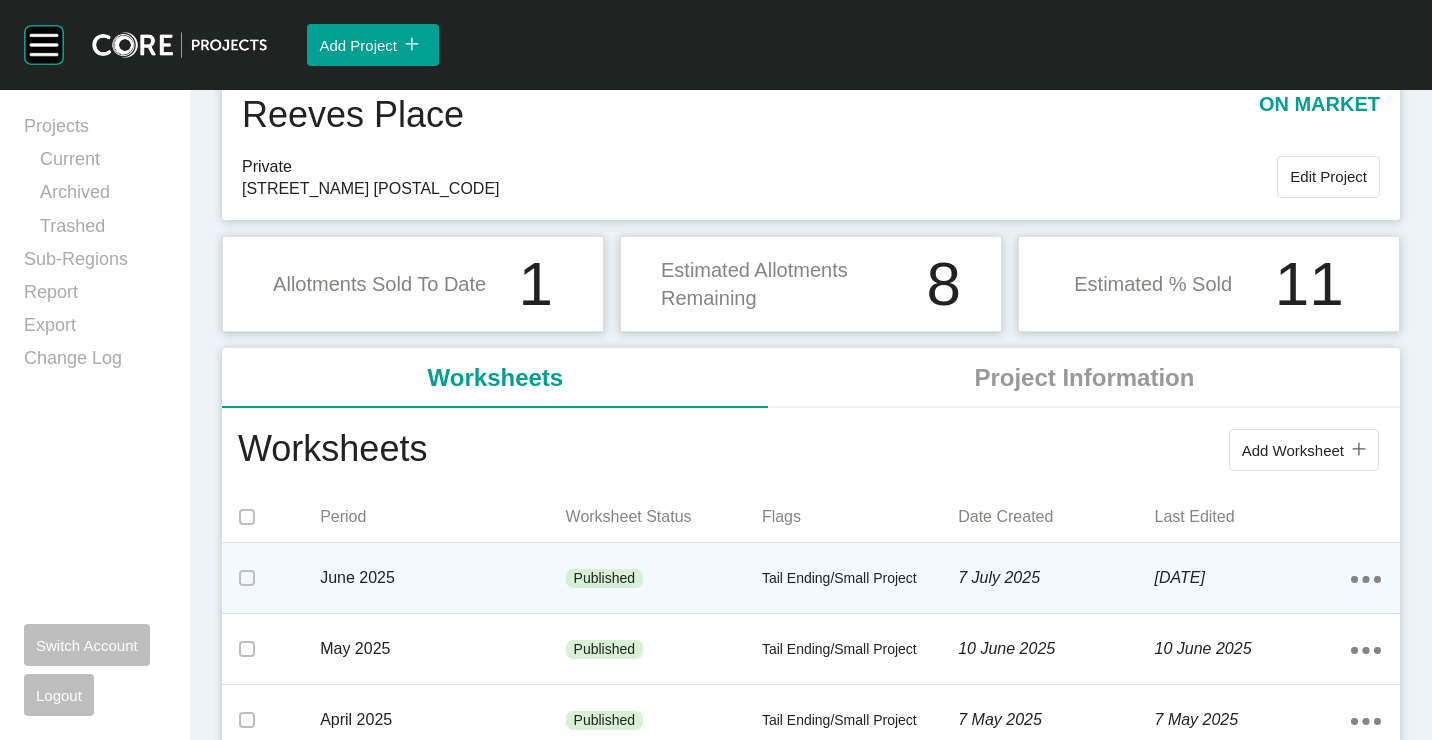 scroll, scrollTop: 200, scrollLeft: 0, axis: vertical 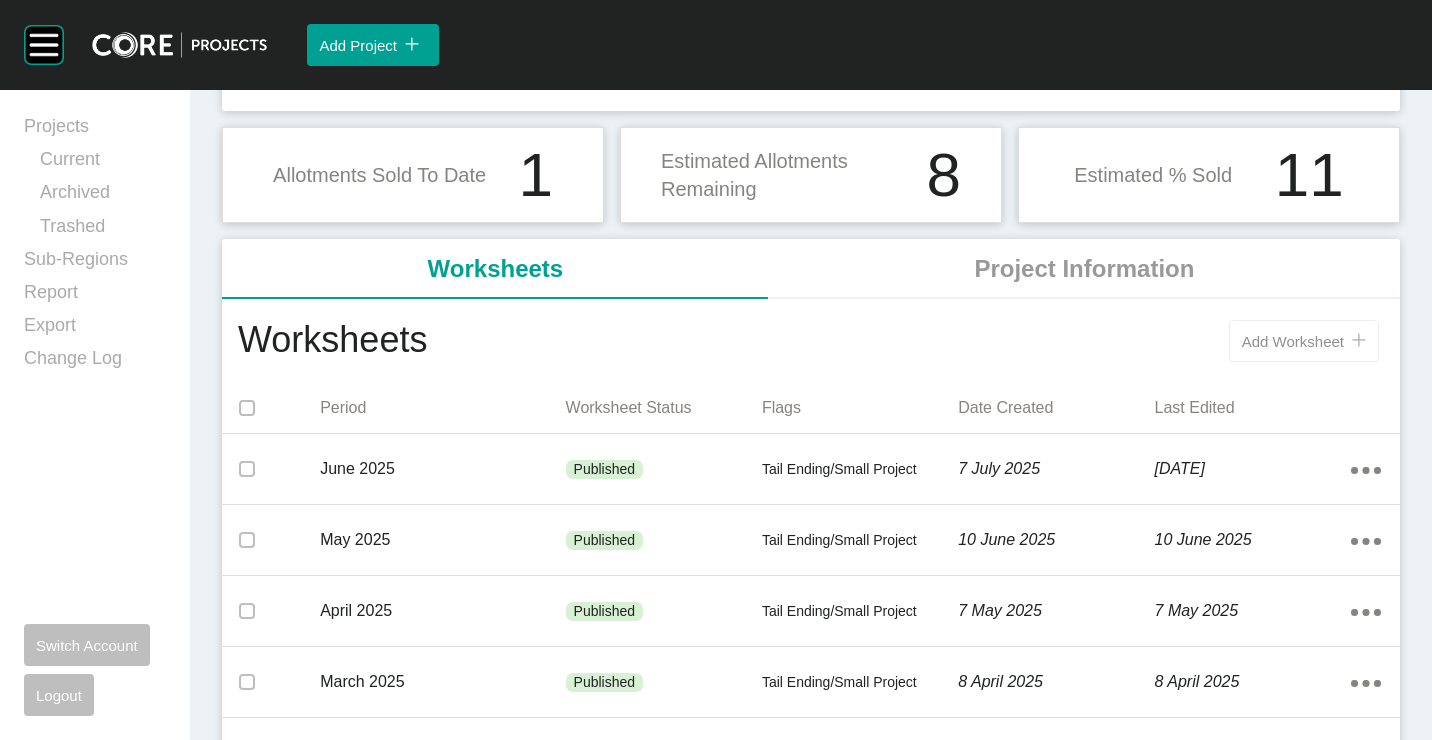 drag, startPoint x: 1300, startPoint y: 332, endPoint x: 1233, endPoint y: 298, distance: 75.13322 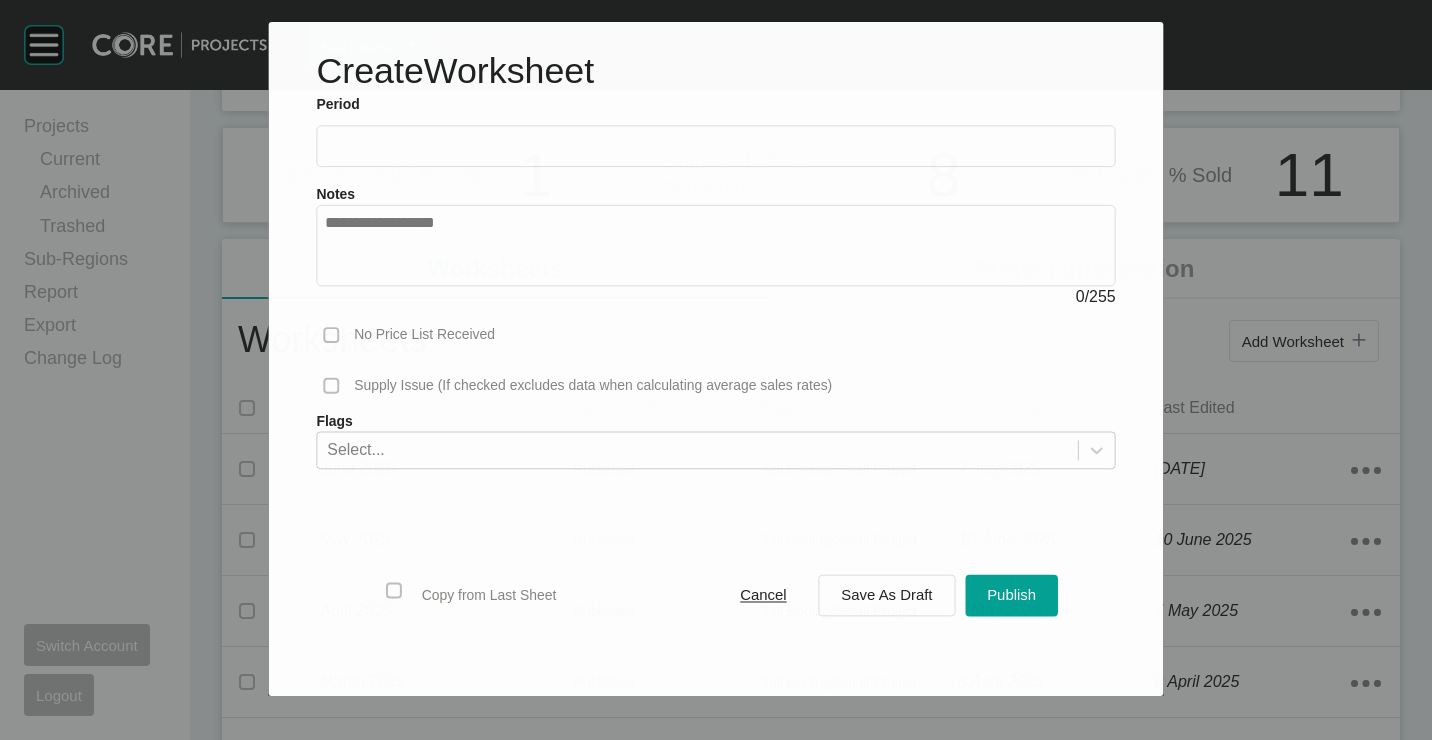 click at bounding box center (715, 146) 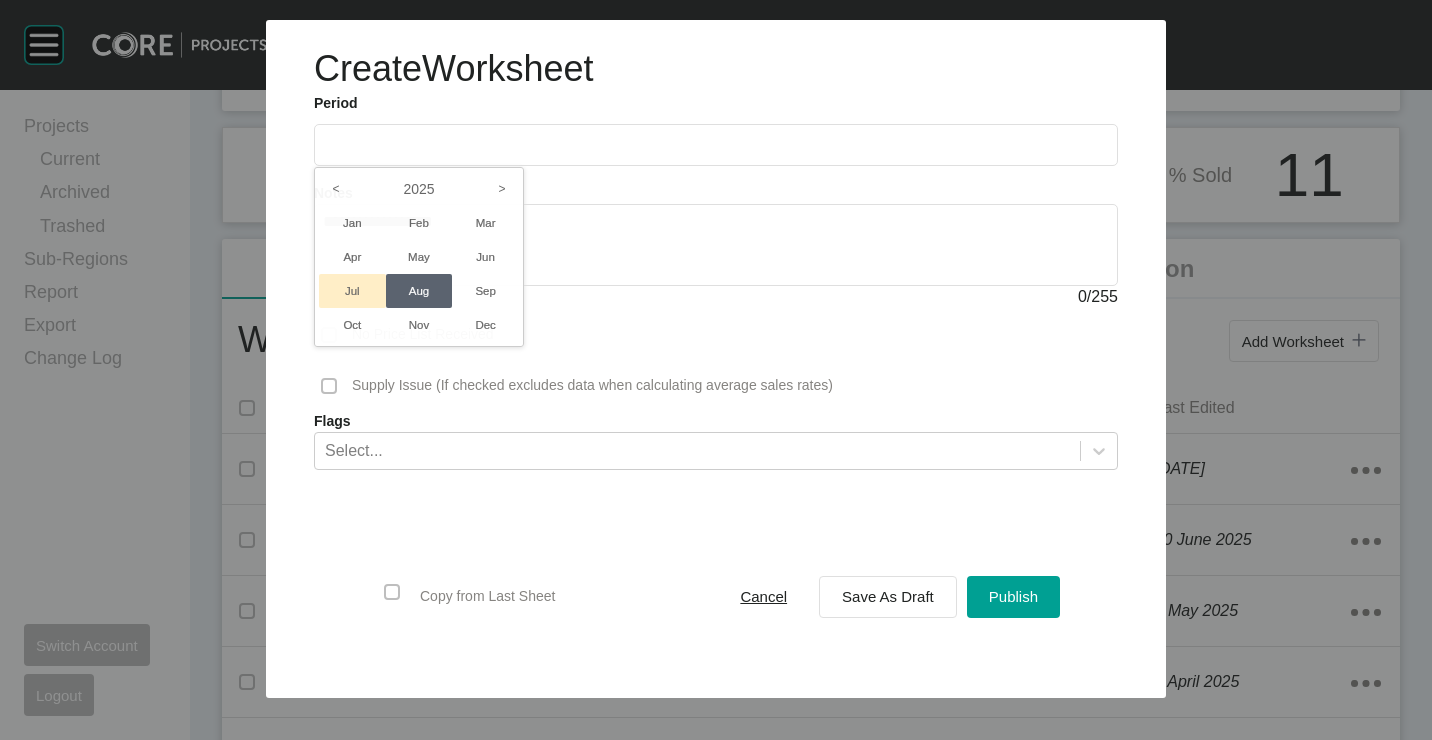 click on "Jul" at bounding box center (352, 291) 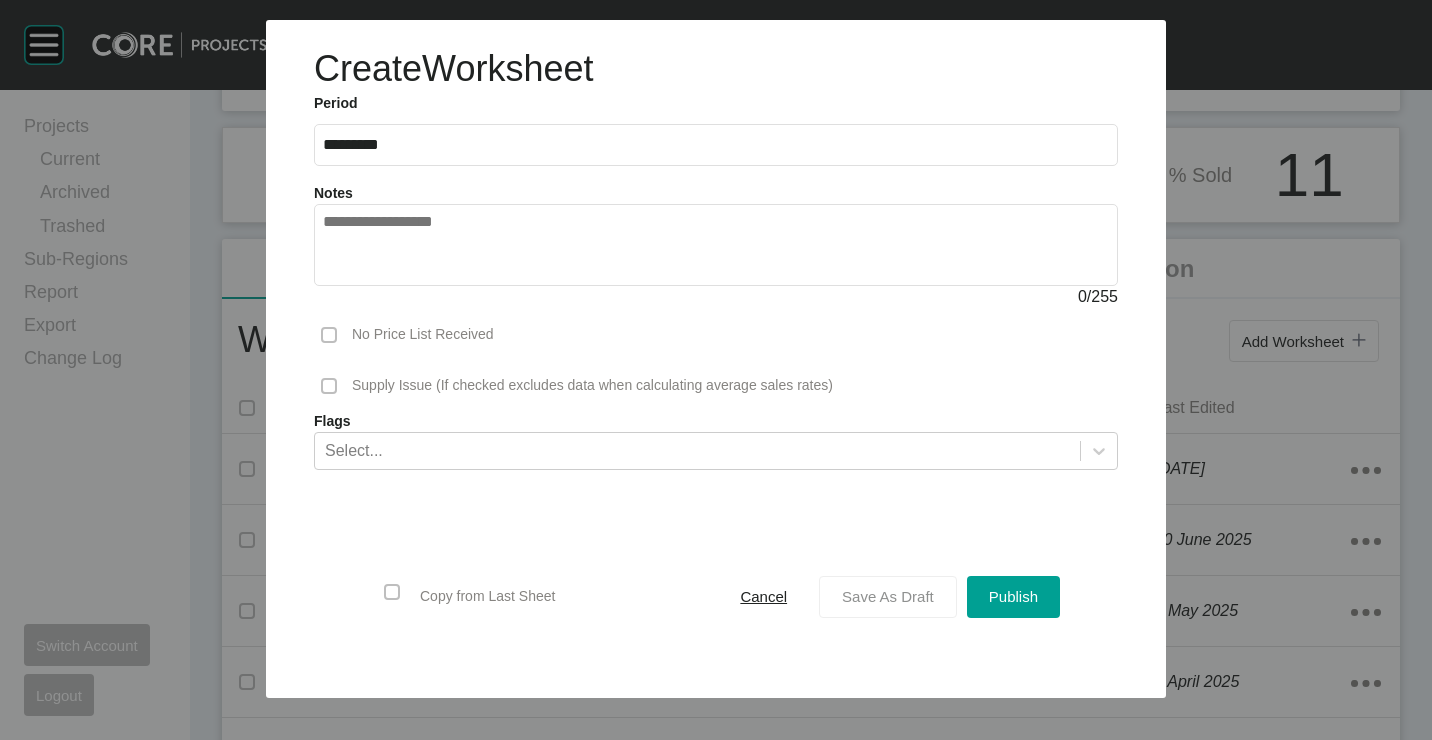 click on "Save As Draft" at bounding box center [888, 596] 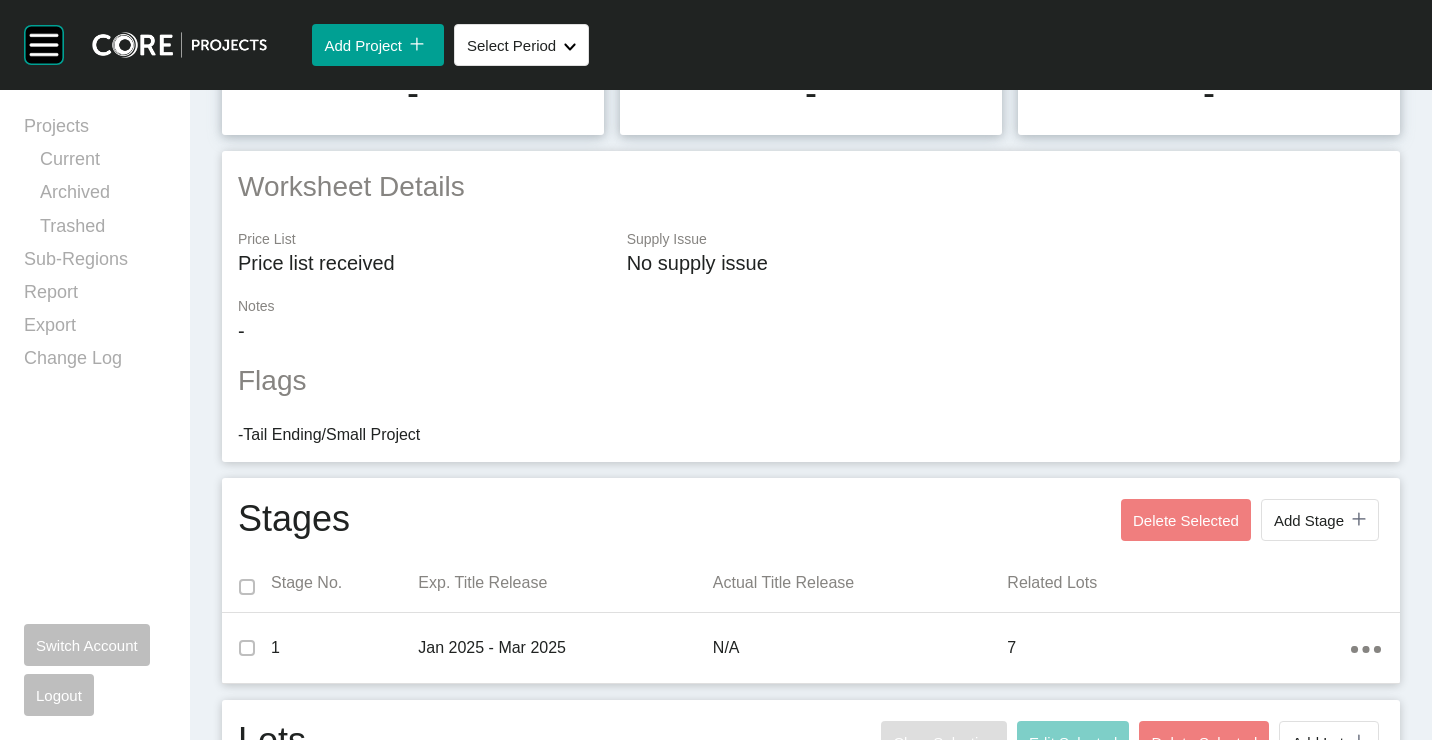 scroll, scrollTop: 0, scrollLeft: 0, axis: both 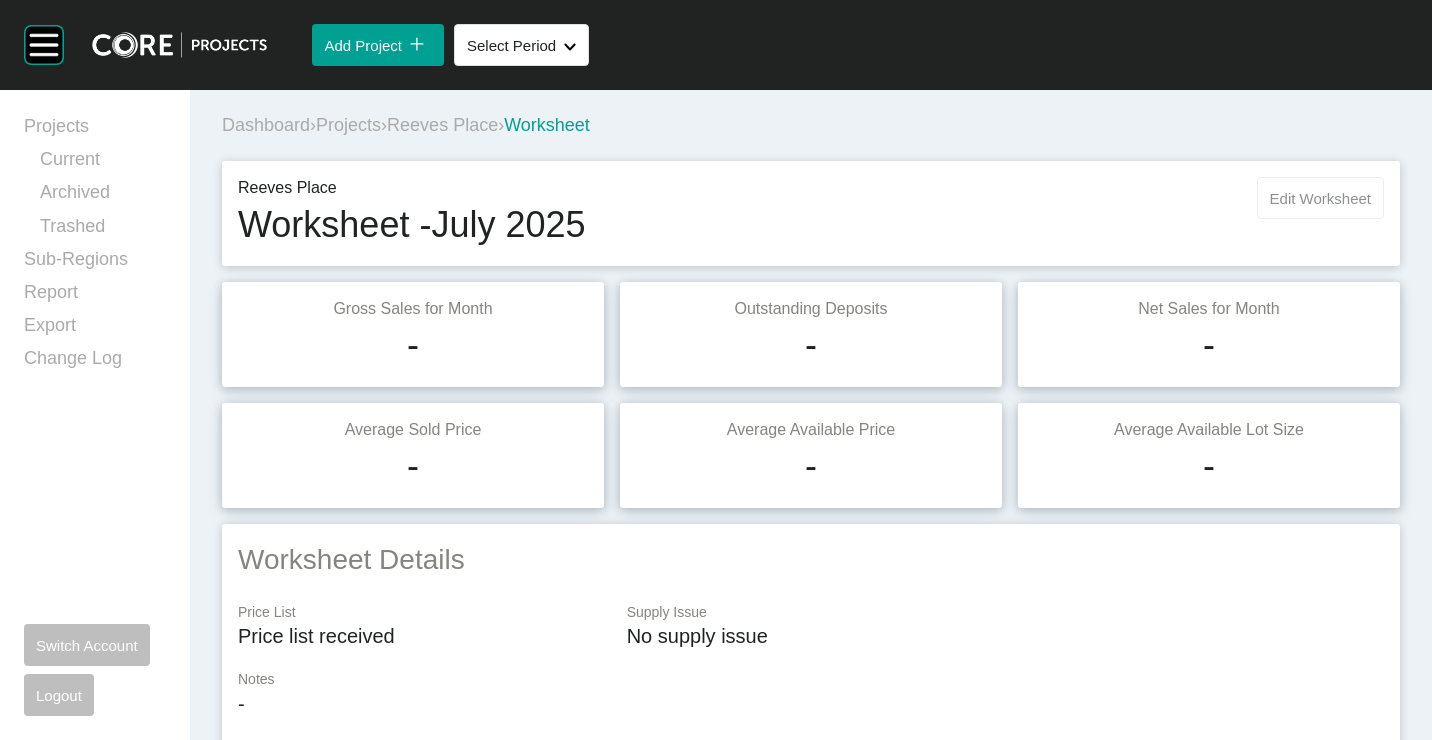 click on "Edit Worksheet" at bounding box center (1320, 198) 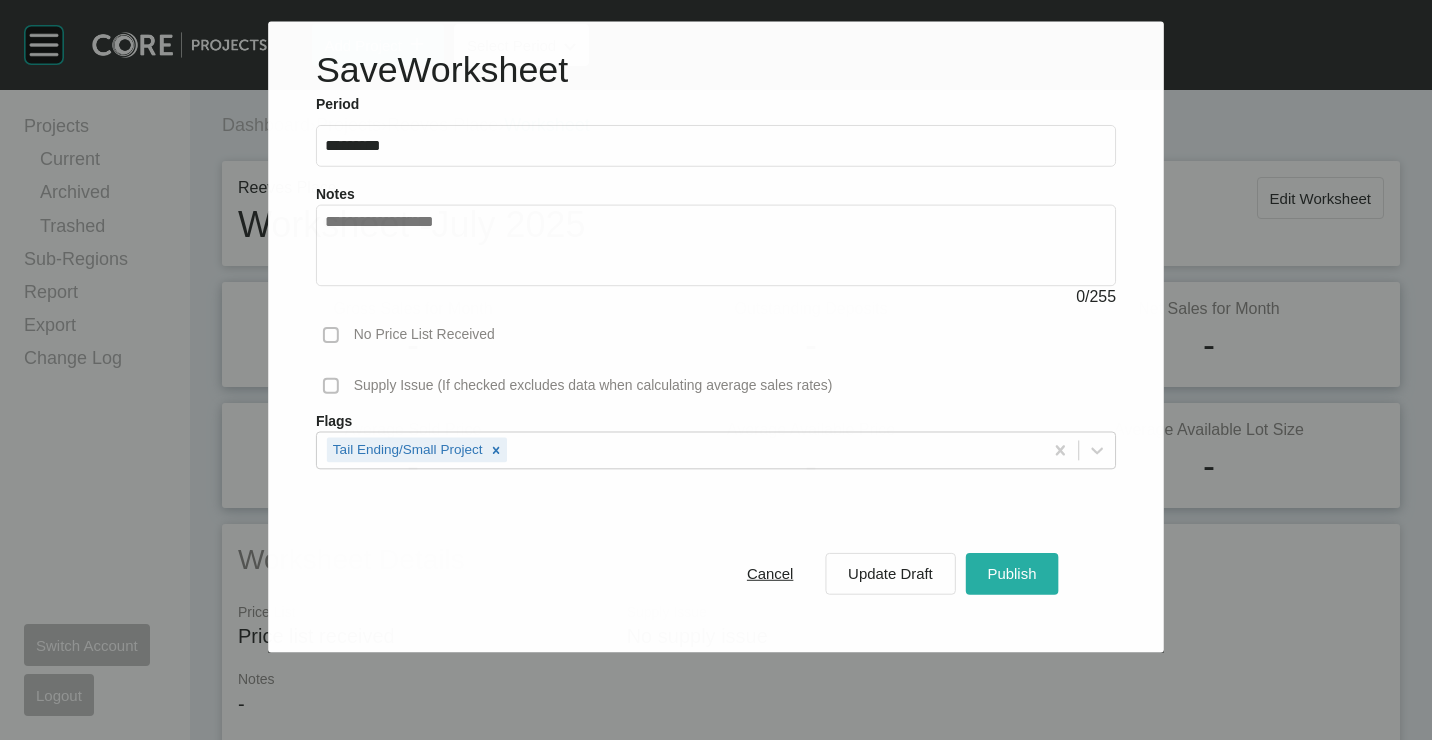 click on "Publish" at bounding box center (1012, 573) 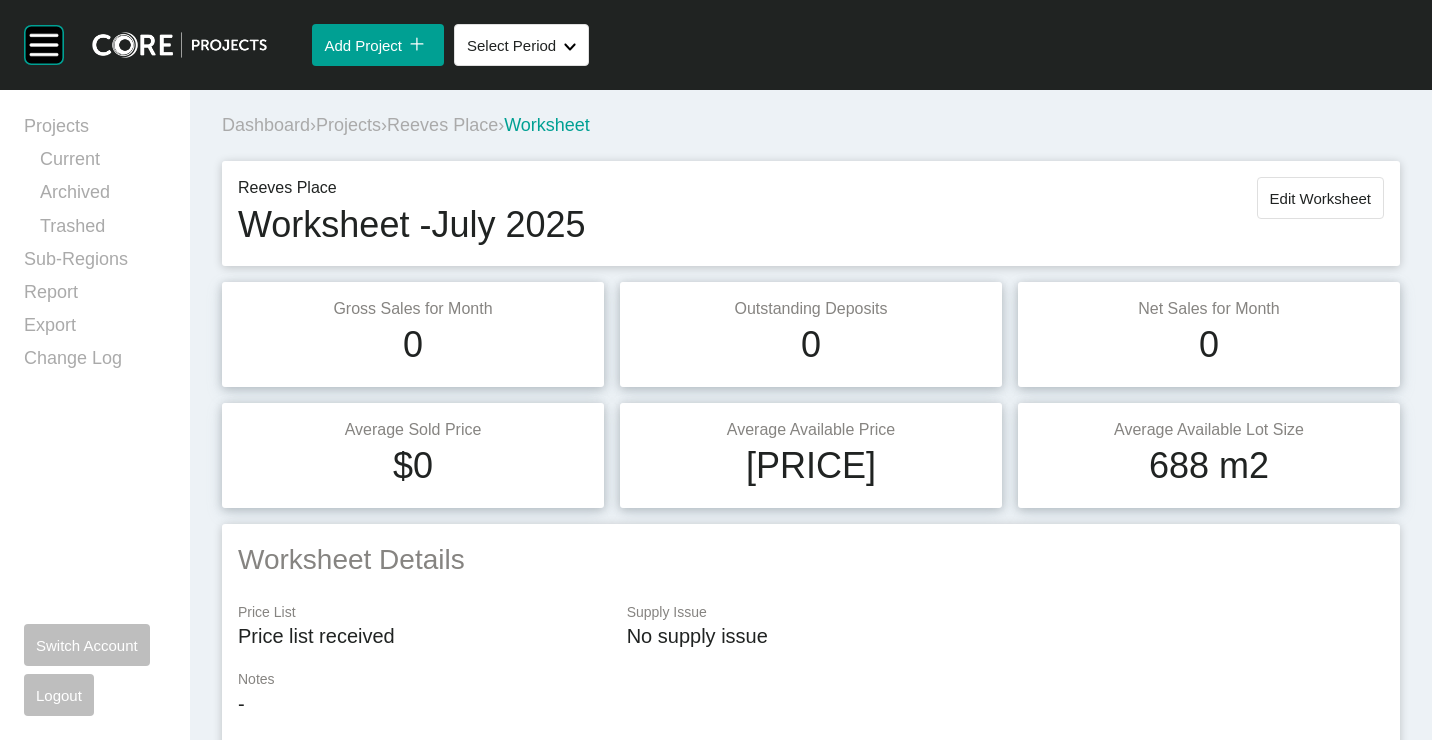 click on "Projects" at bounding box center (348, 125) 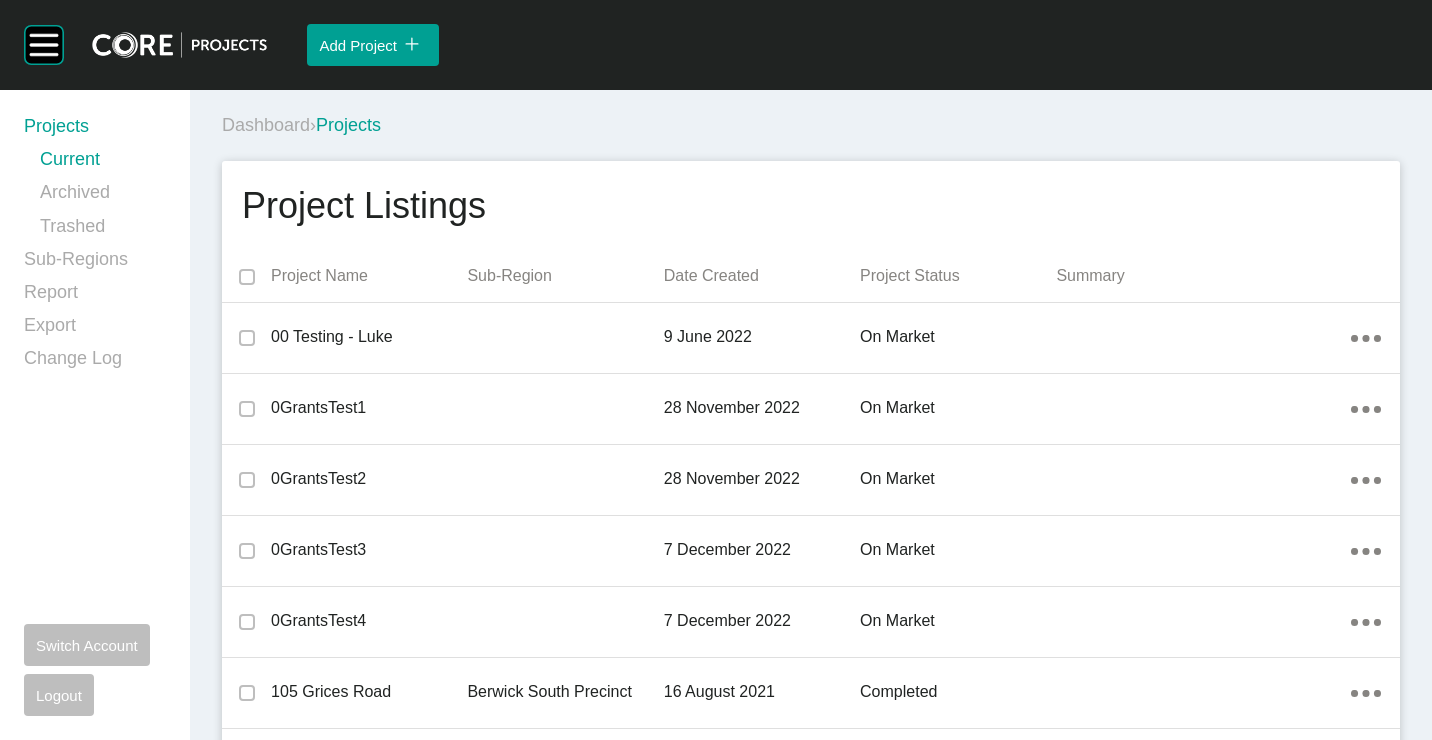 scroll, scrollTop: 32414, scrollLeft: 0, axis: vertical 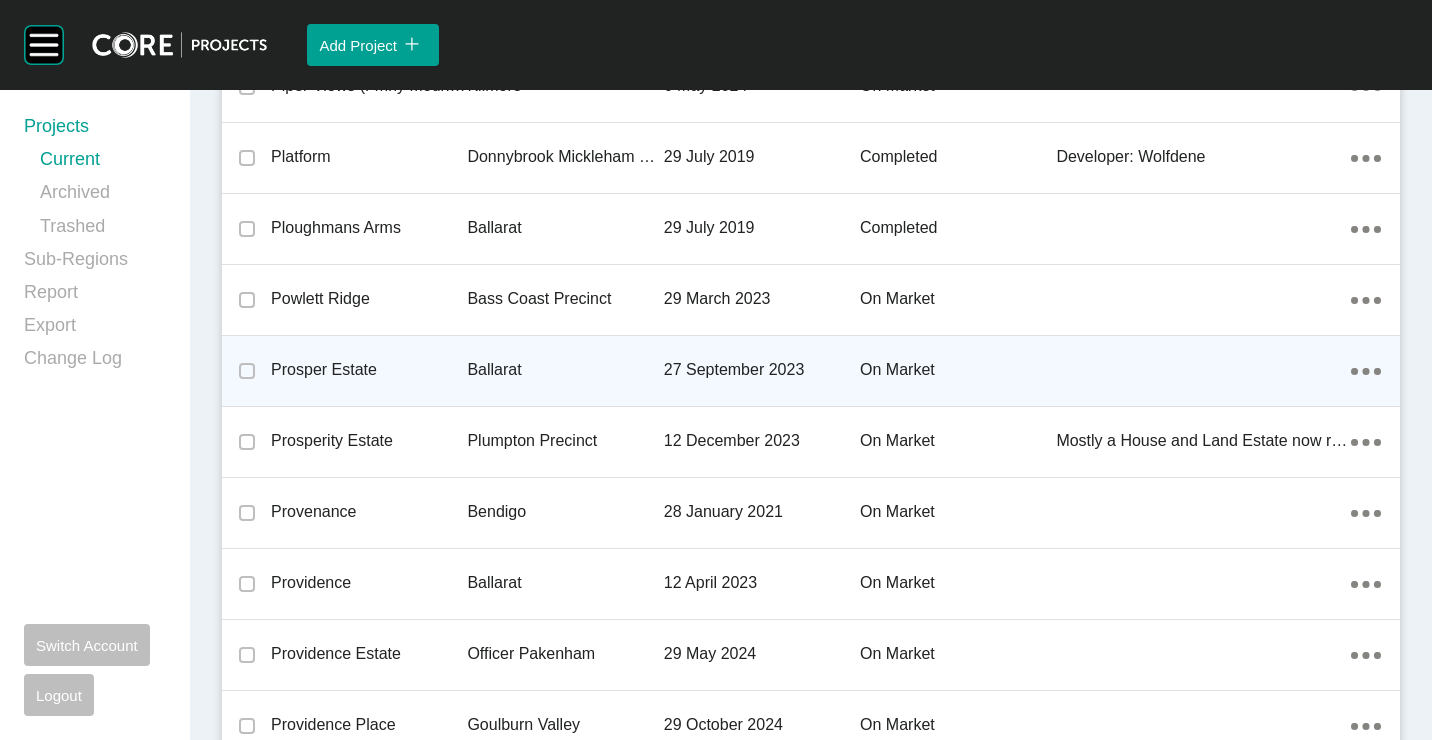 click on "Ballarat" at bounding box center (565, 370) 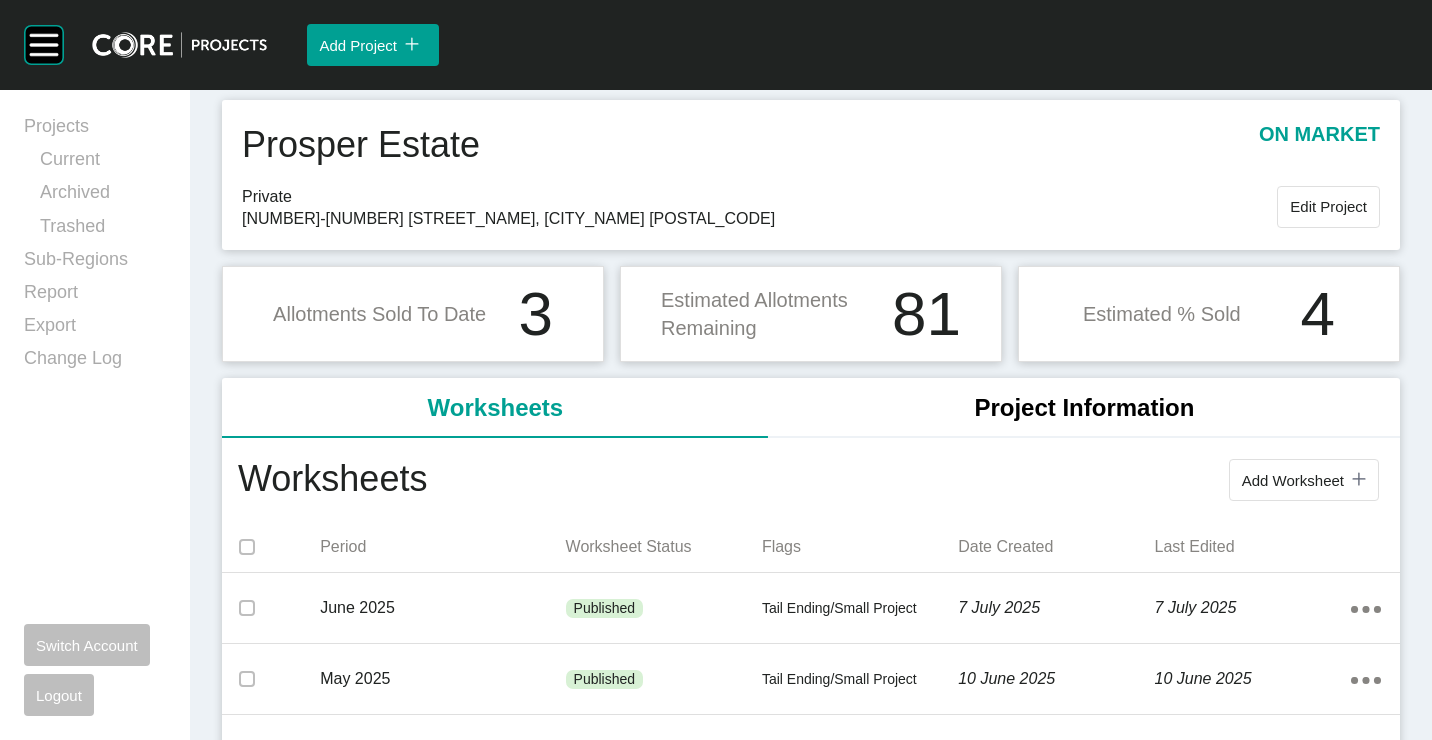 scroll, scrollTop: 100, scrollLeft: 0, axis: vertical 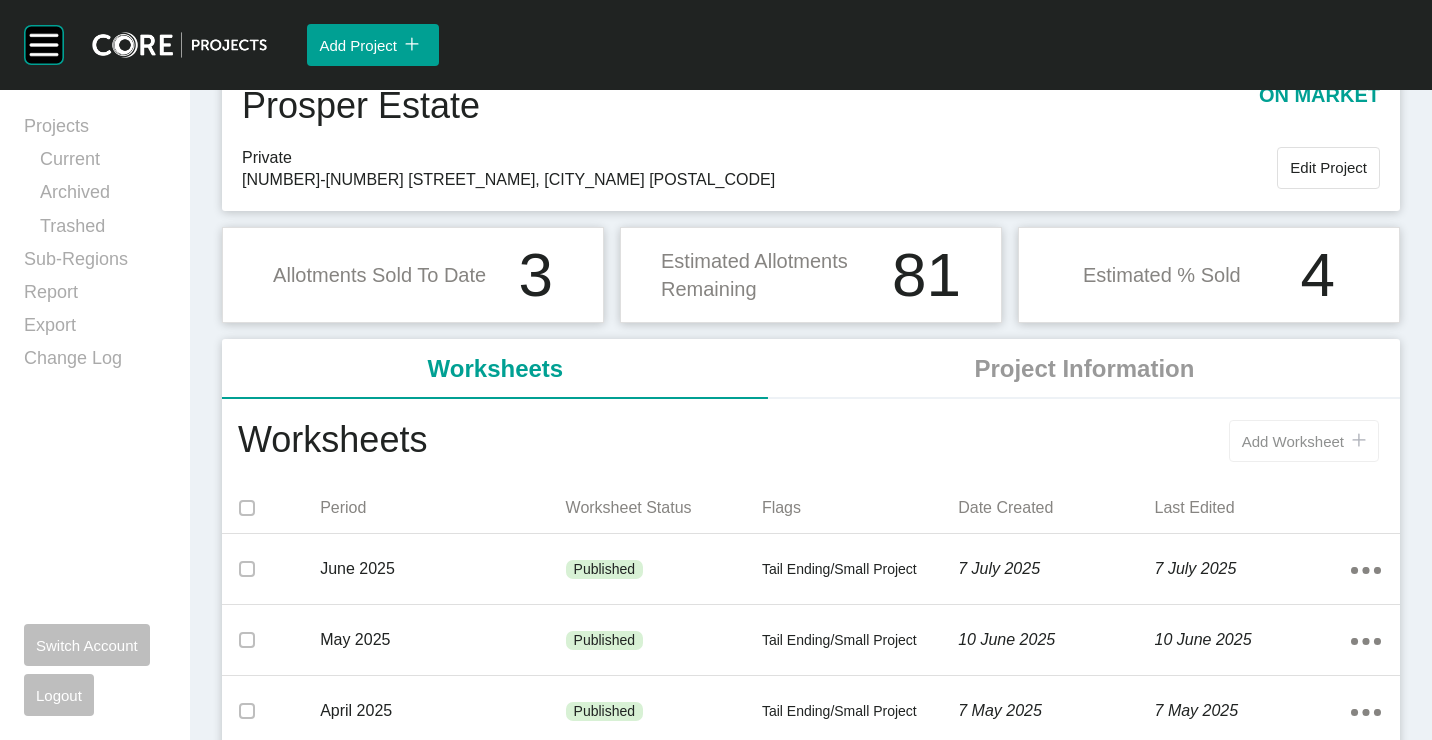 click on "Add Worksheet icon/tick copy 11 Created with Sketch." at bounding box center [1304, 441] 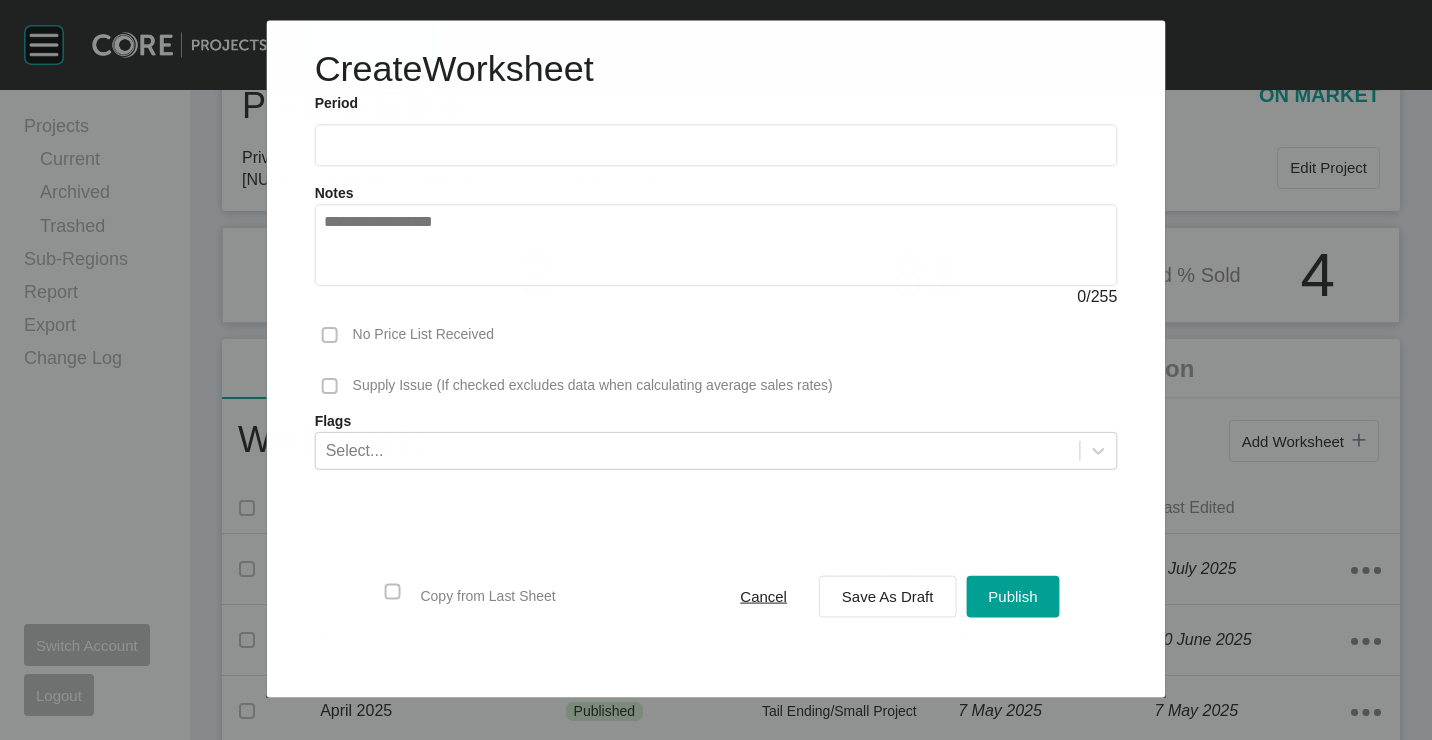 click at bounding box center (716, 145) 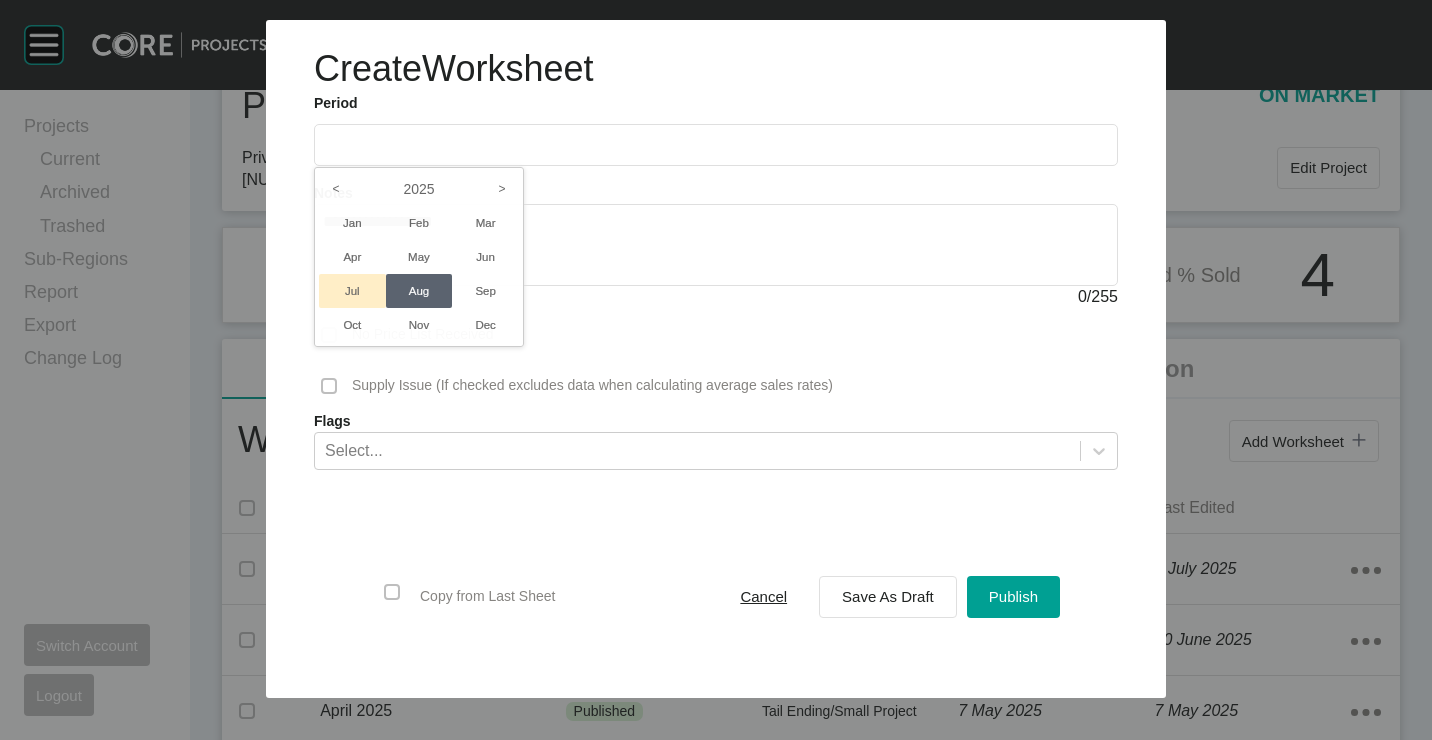click on "Jul" at bounding box center (352, 291) 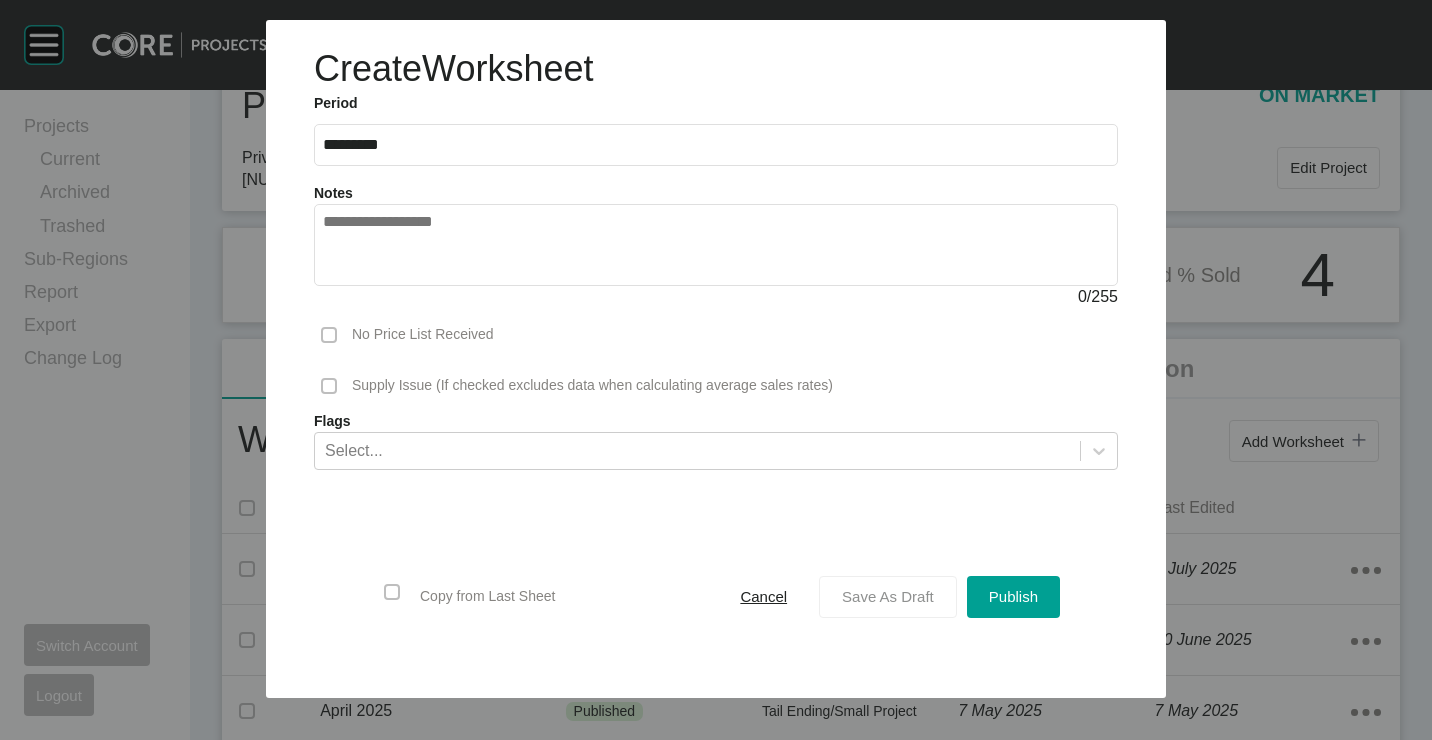 click on "Save As Draft" at bounding box center (888, 597) 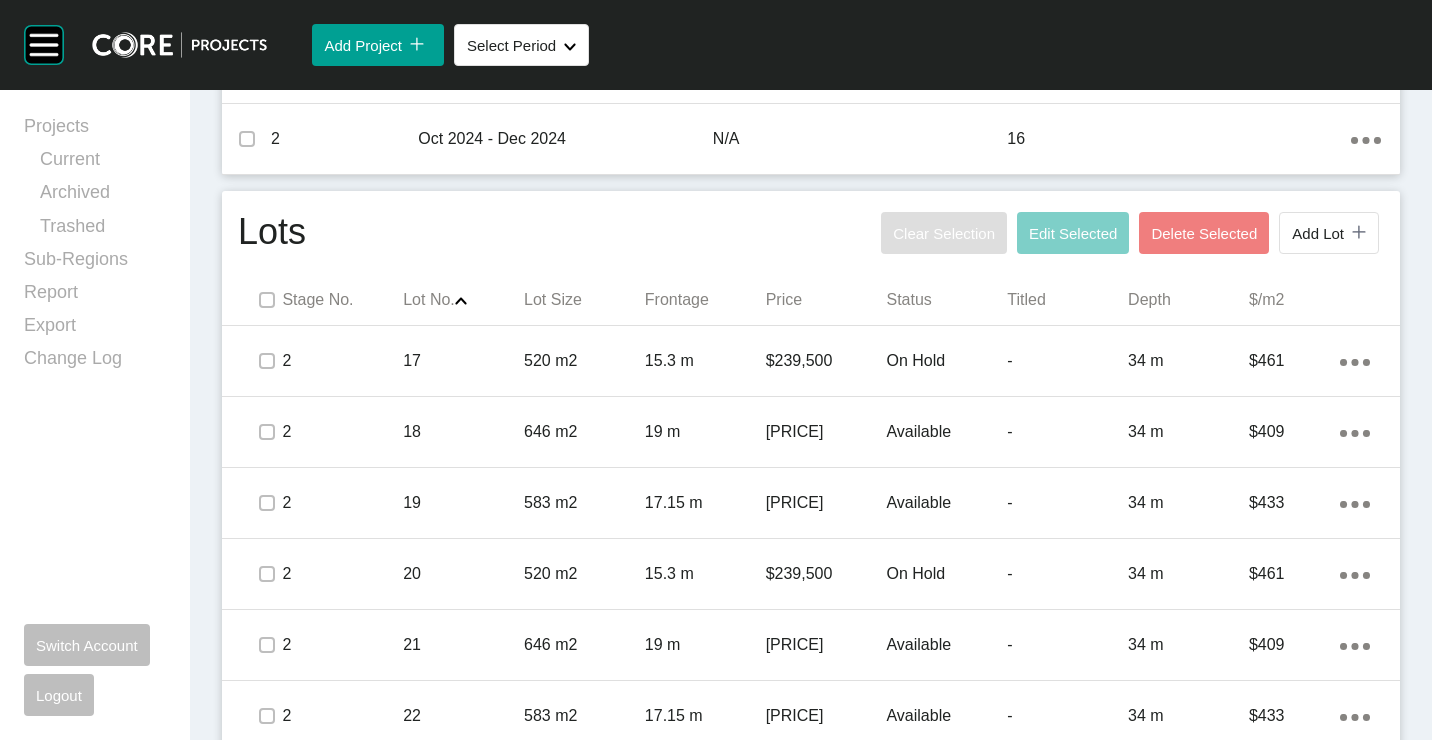 scroll, scrollTop: 900, scrollLeft: 0, axis: vertical 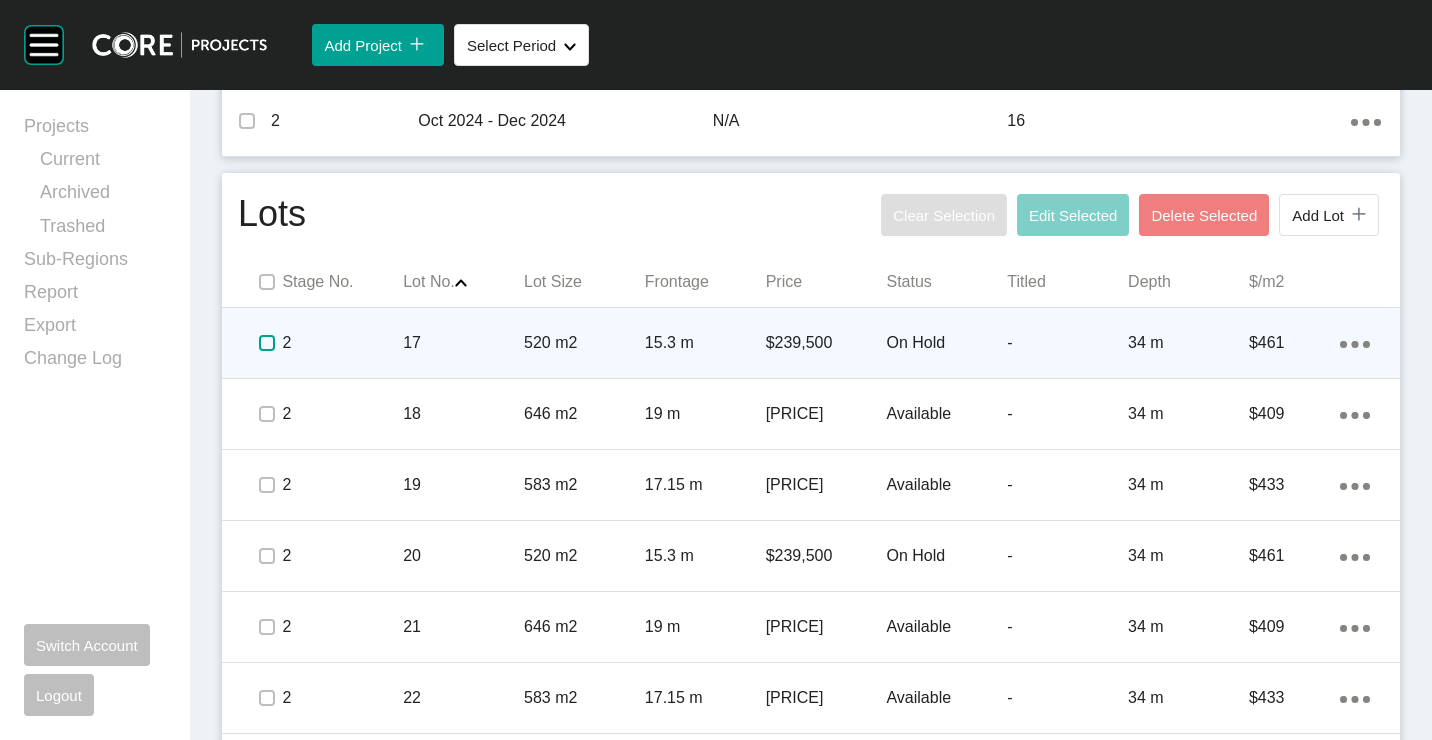 click at bounding box center (267, 343) 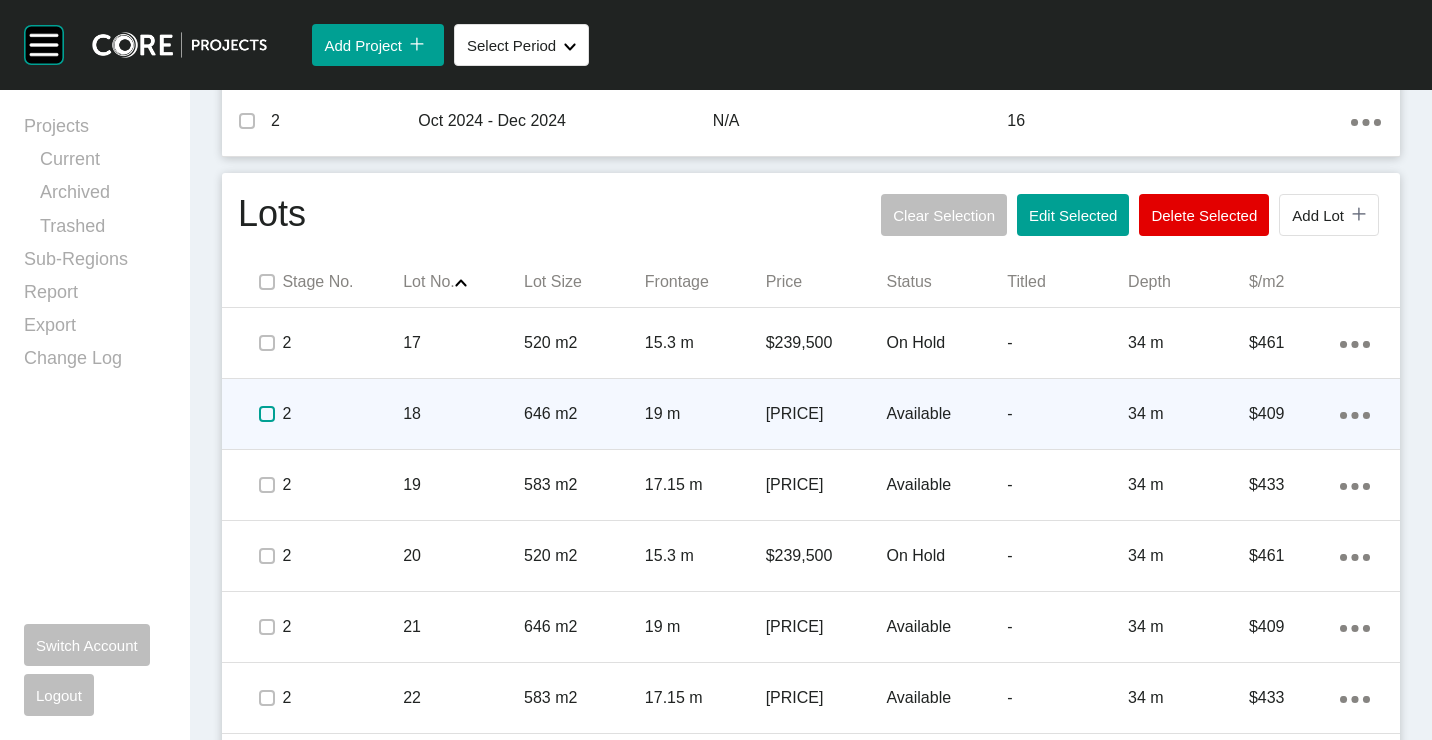 click at bounding box center [267, 414] 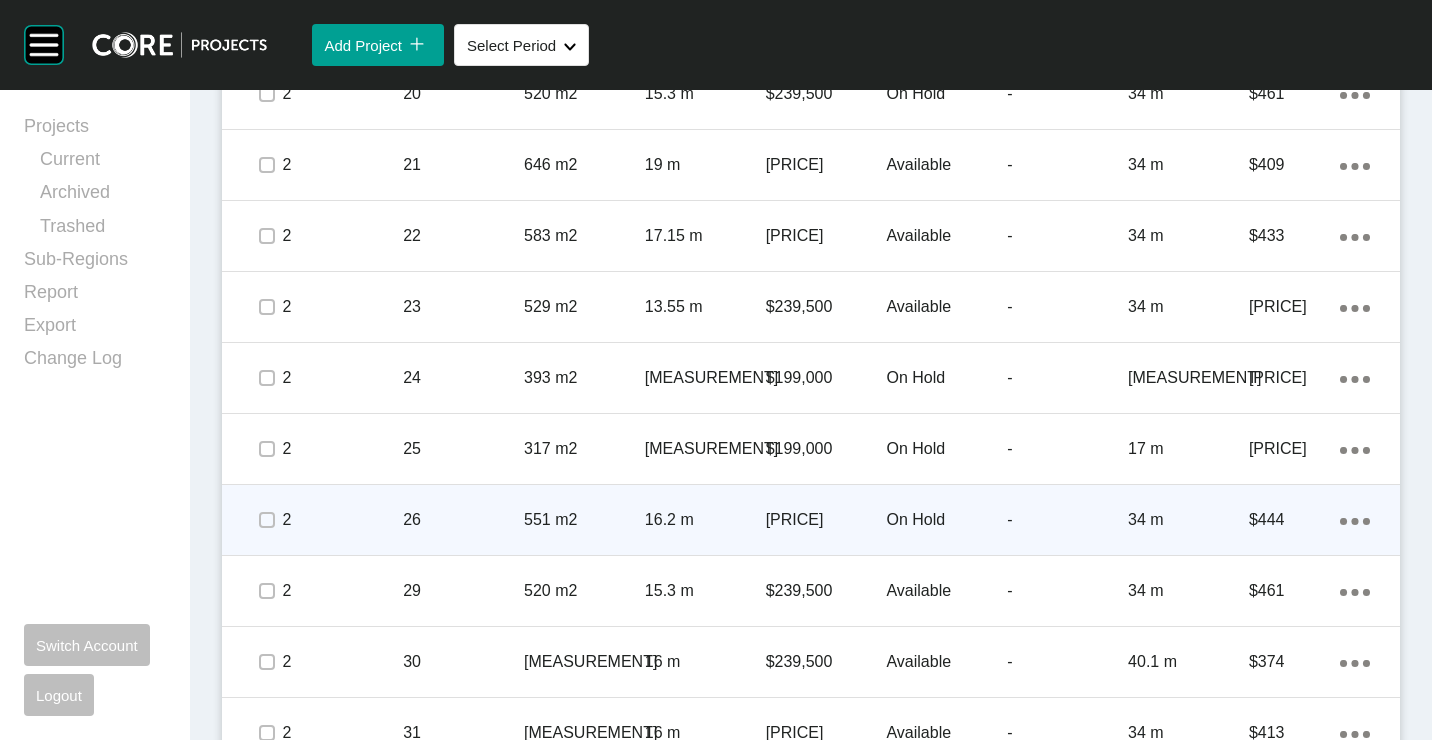scroll, scrollTop: 1400, scrollLeft: 0, axis: vertical 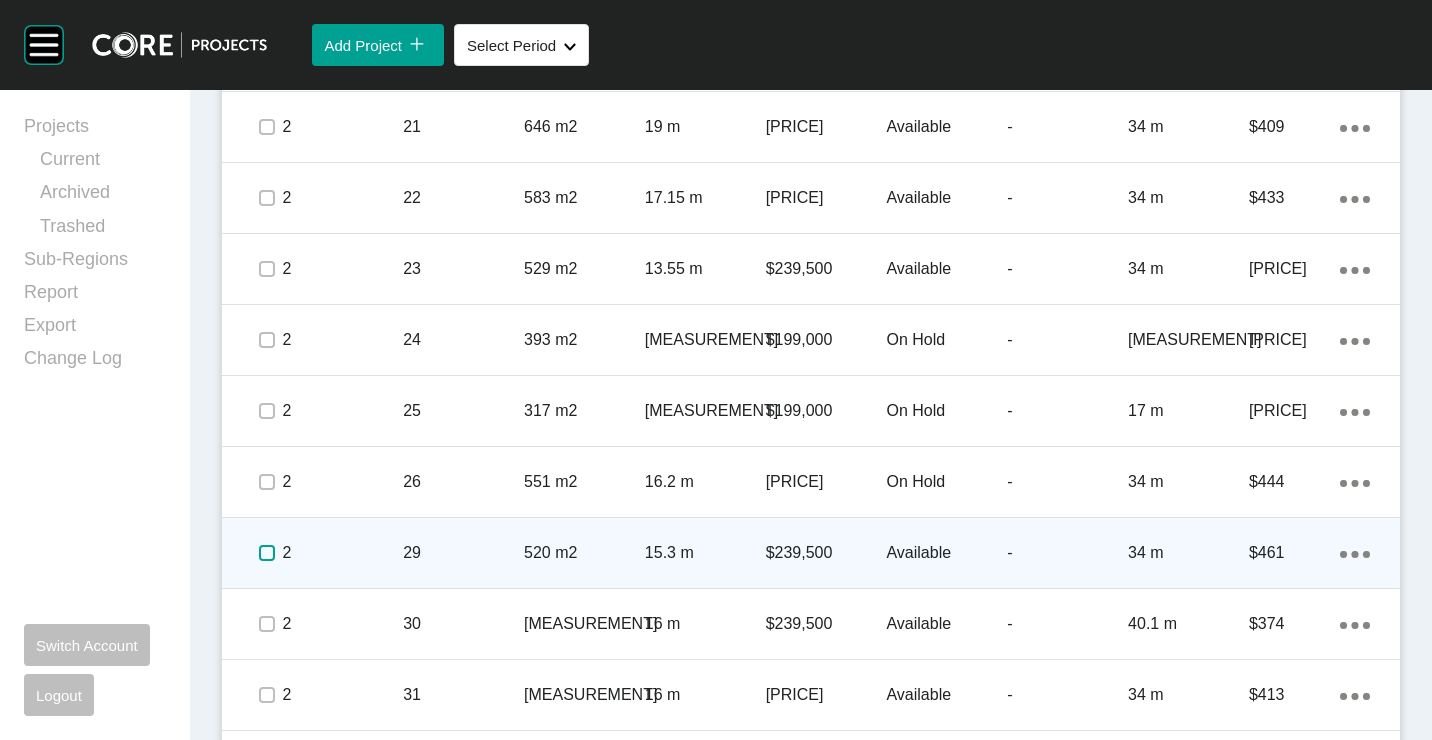 click at bounding box center [267, 553] 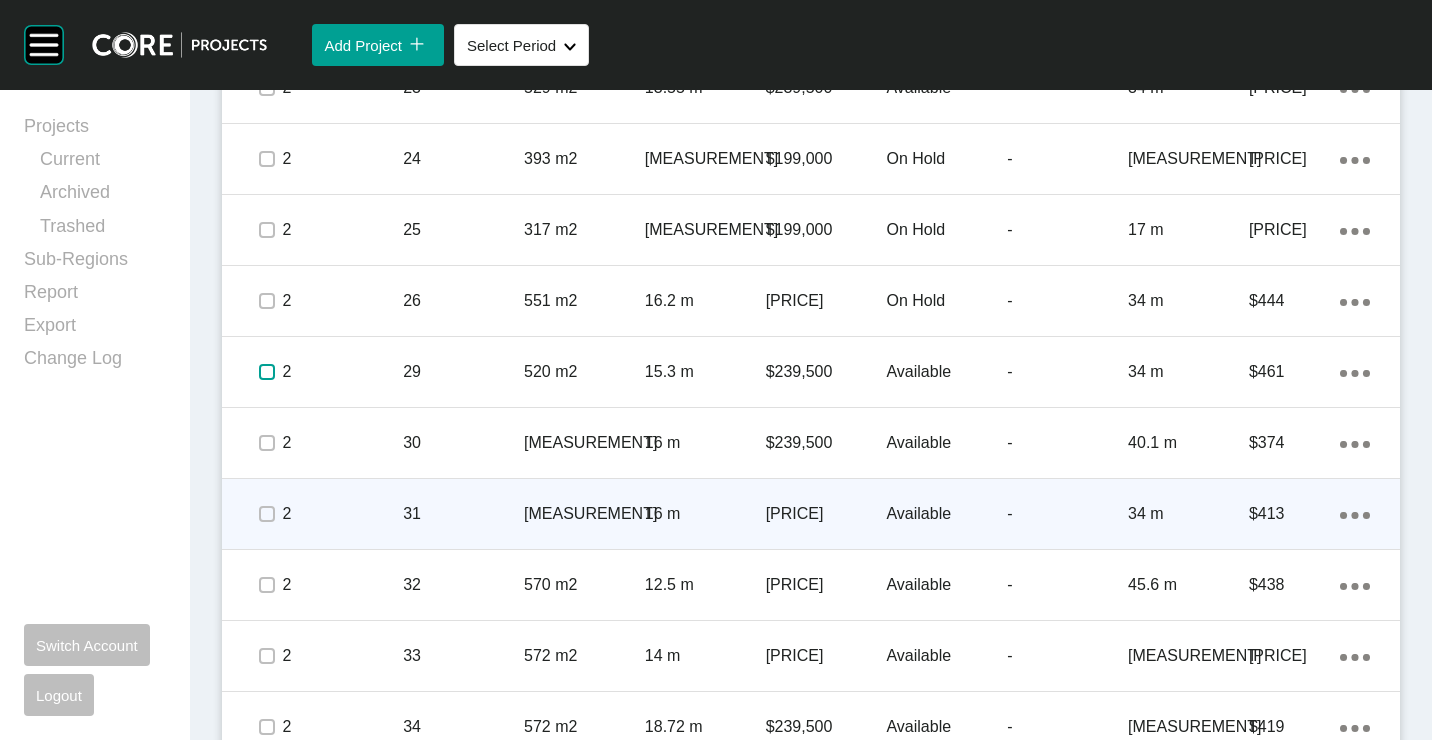 scroll, scrollTop: 1600, scrollLeft: 0, axis: vertical 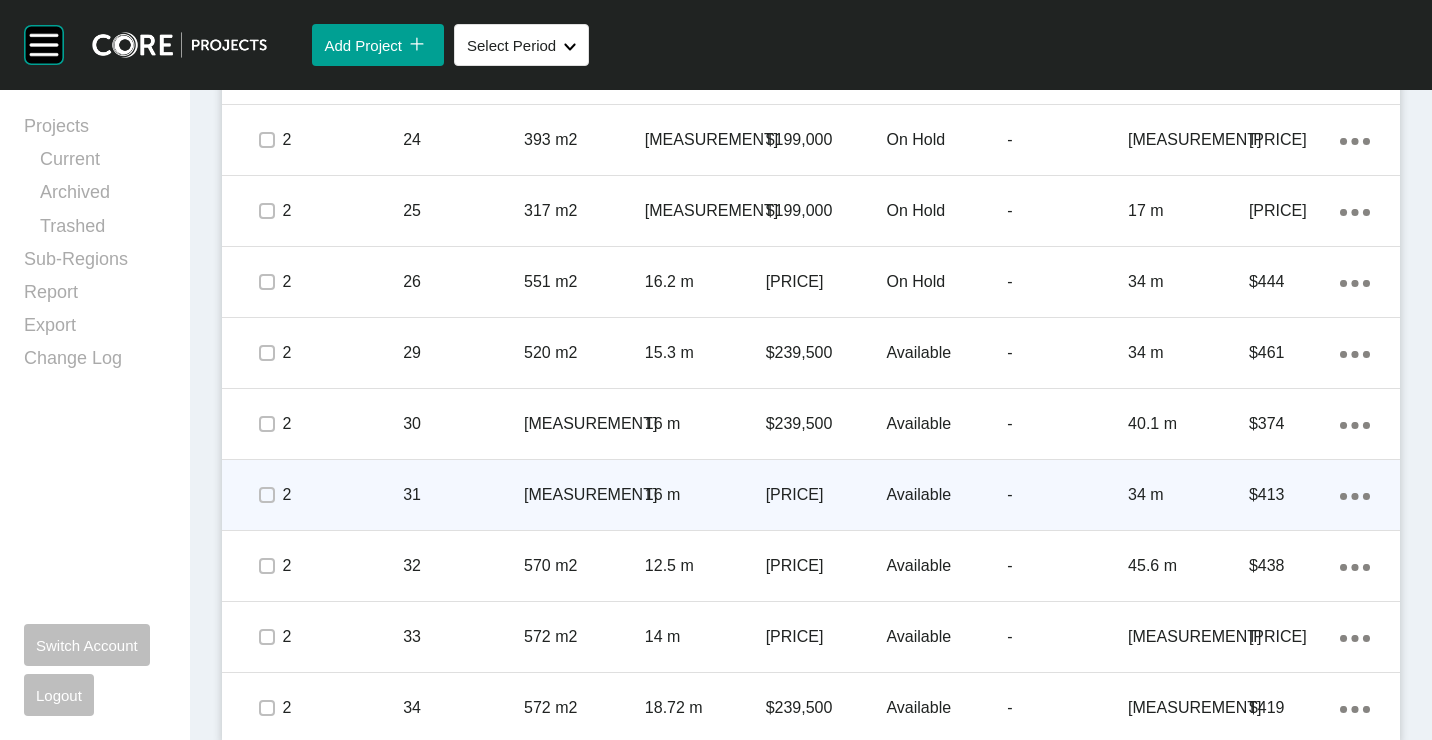 click on "641 m2" at bounding box center [590, 495] 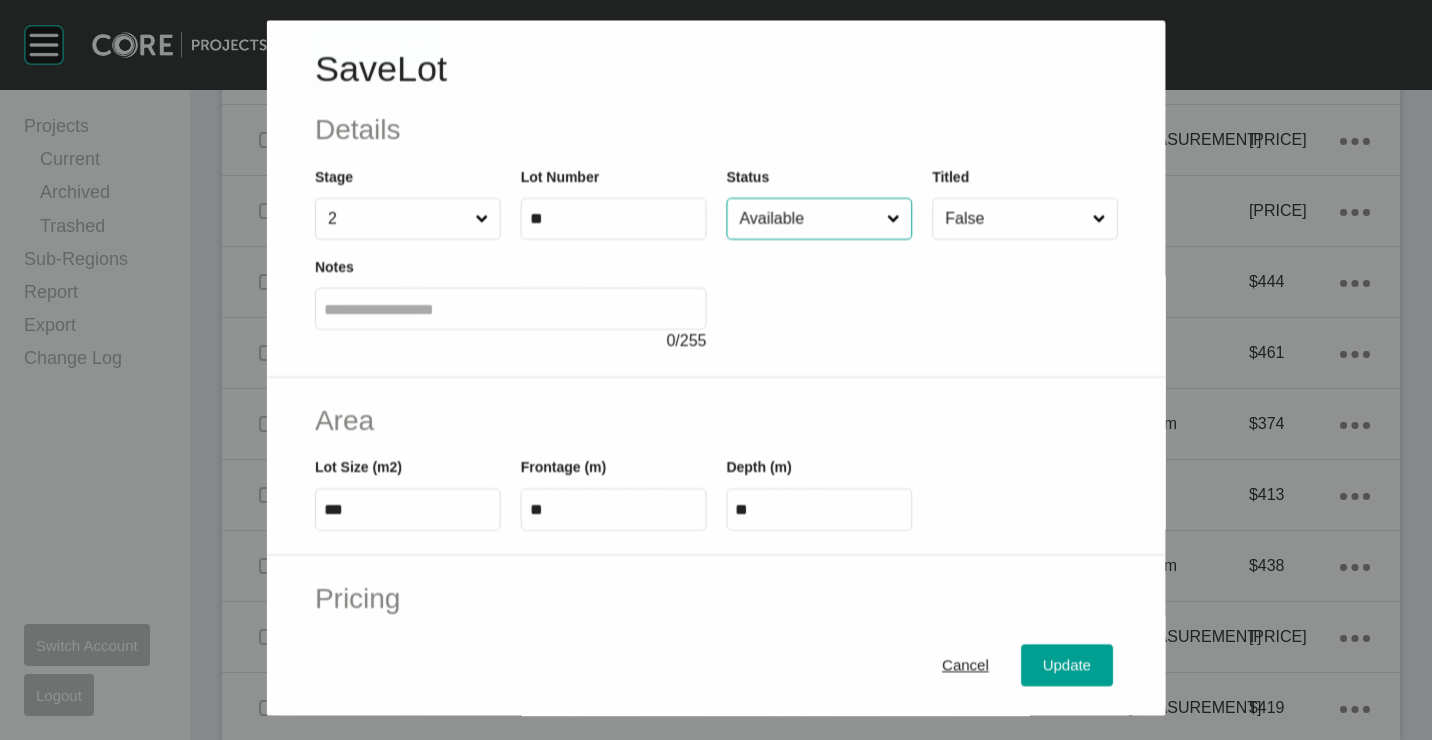 click on "Available" at bounding box center [808, 219] 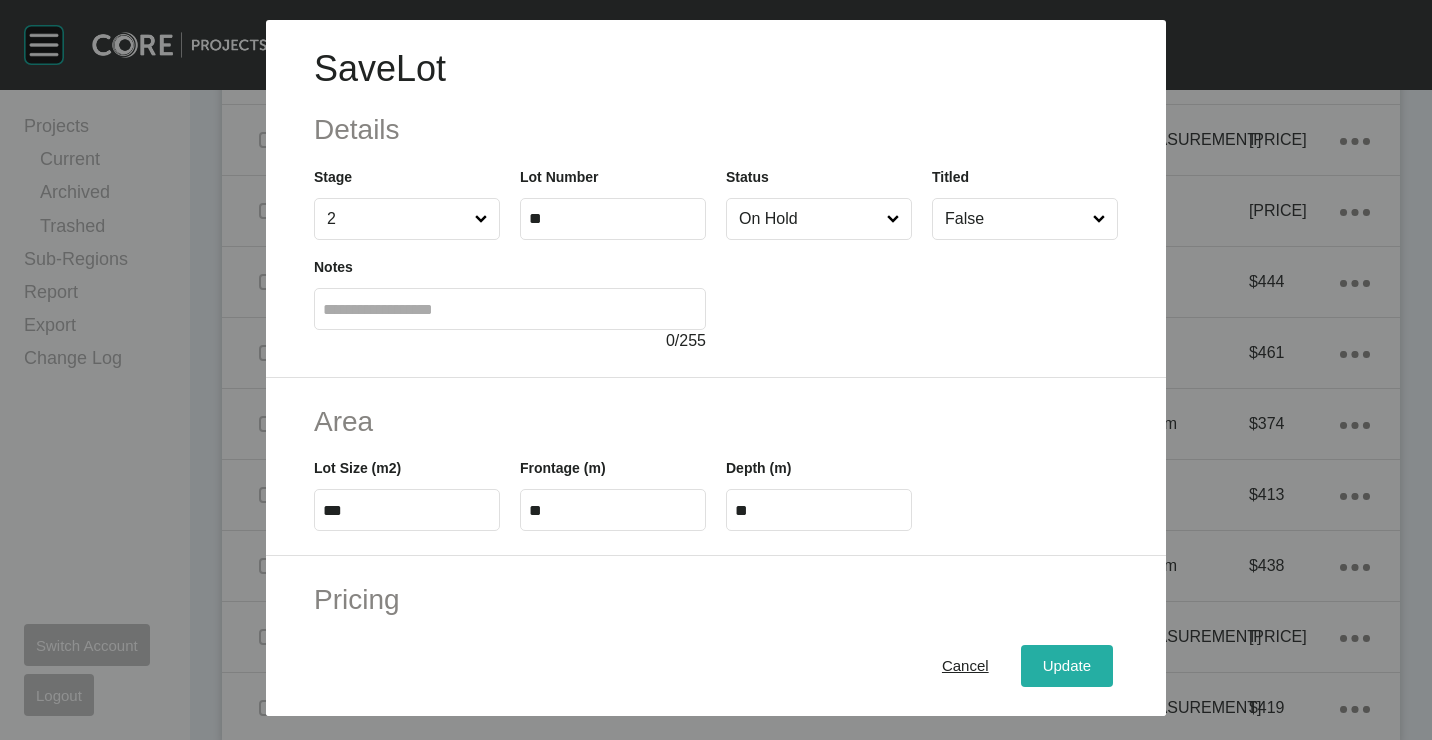 drag, startPoint x: 1045, startPoint y: 661, endPoint x: 1009, endPoint y: 588, distance: 81.394104 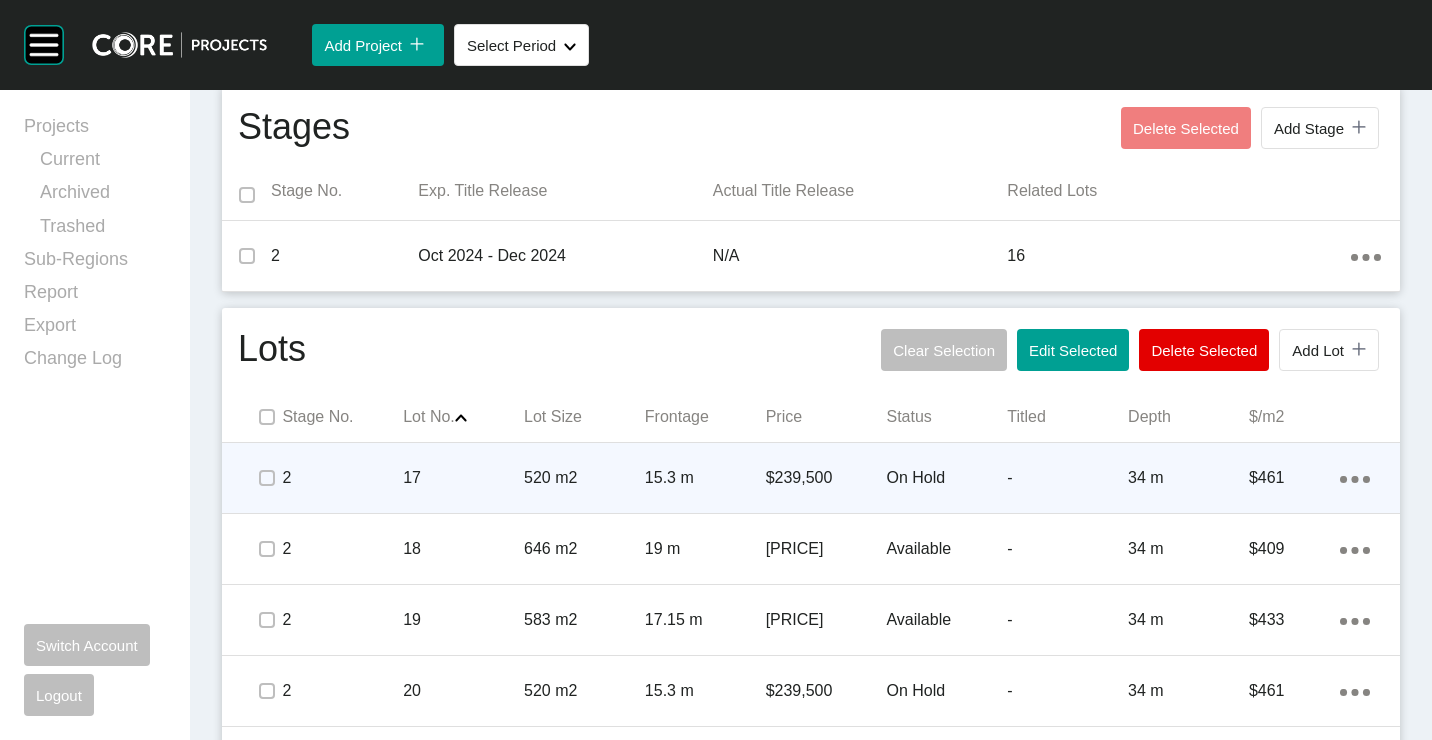 scroll, scrollTop: 800, scrollLeft: 0, axis: vertical 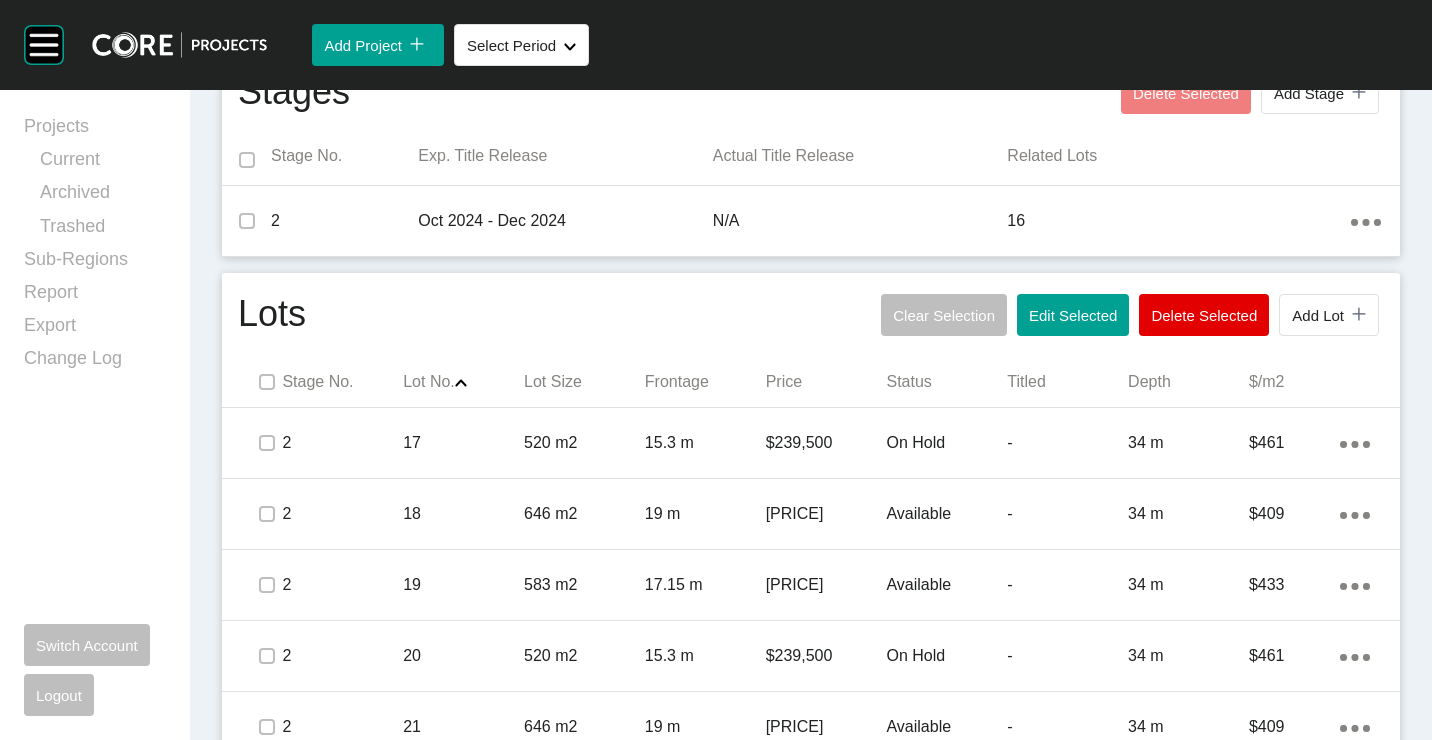 drag, startPoint x: 1052, startPoint y: 314, endPoint x: 997, endPoint y: 289, distance: 60.41523 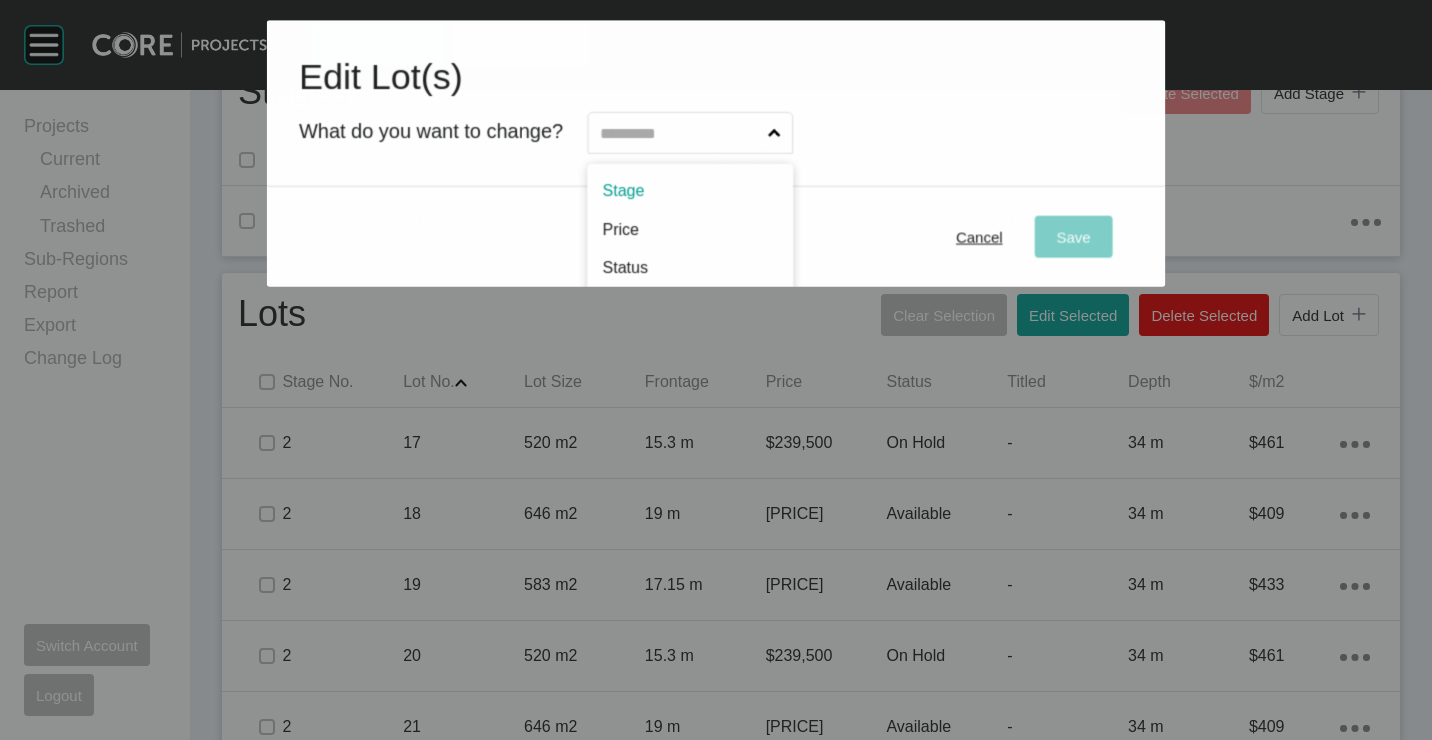 click at bounding box center (680, 133) 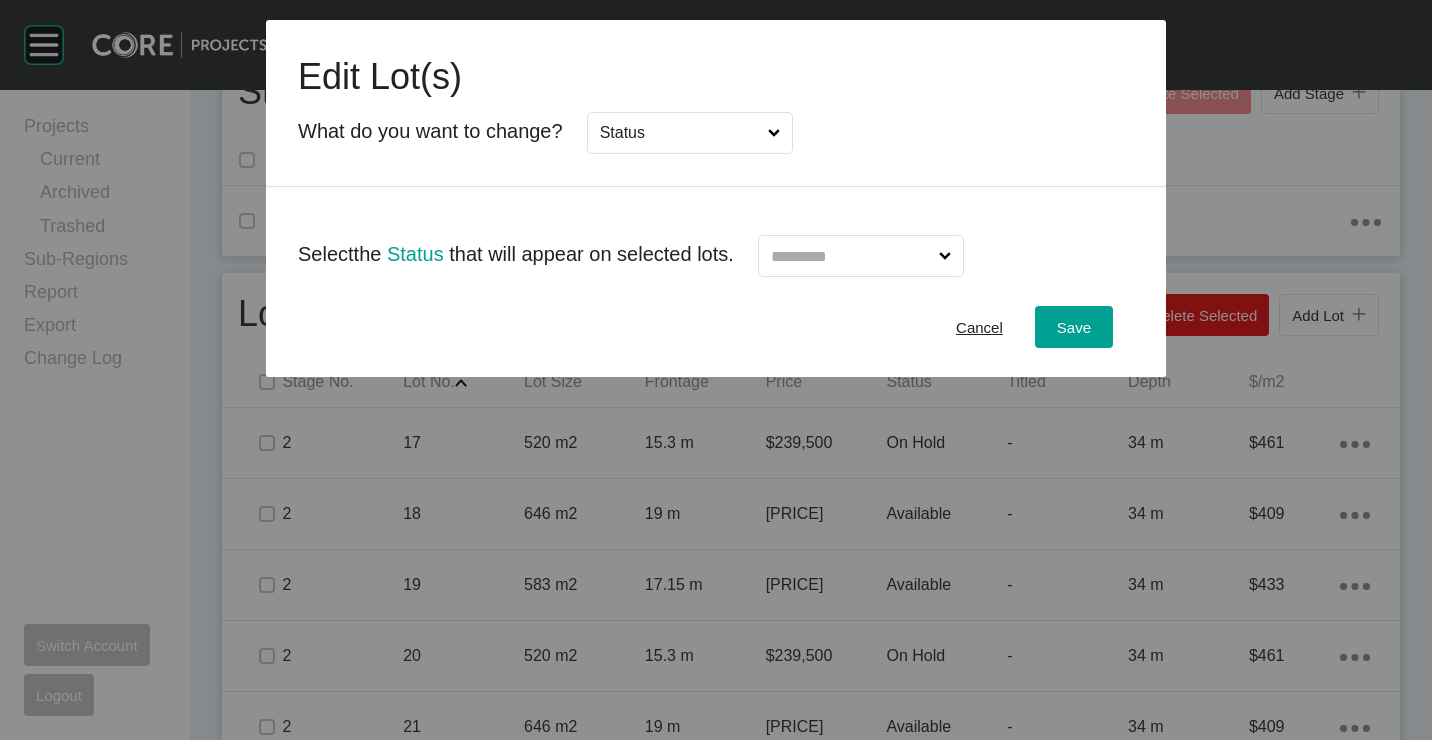 drag, startPoint x: 861, startPoint y: 259, endPoint x: 846, endPoint y: 286, distance: 30.88689 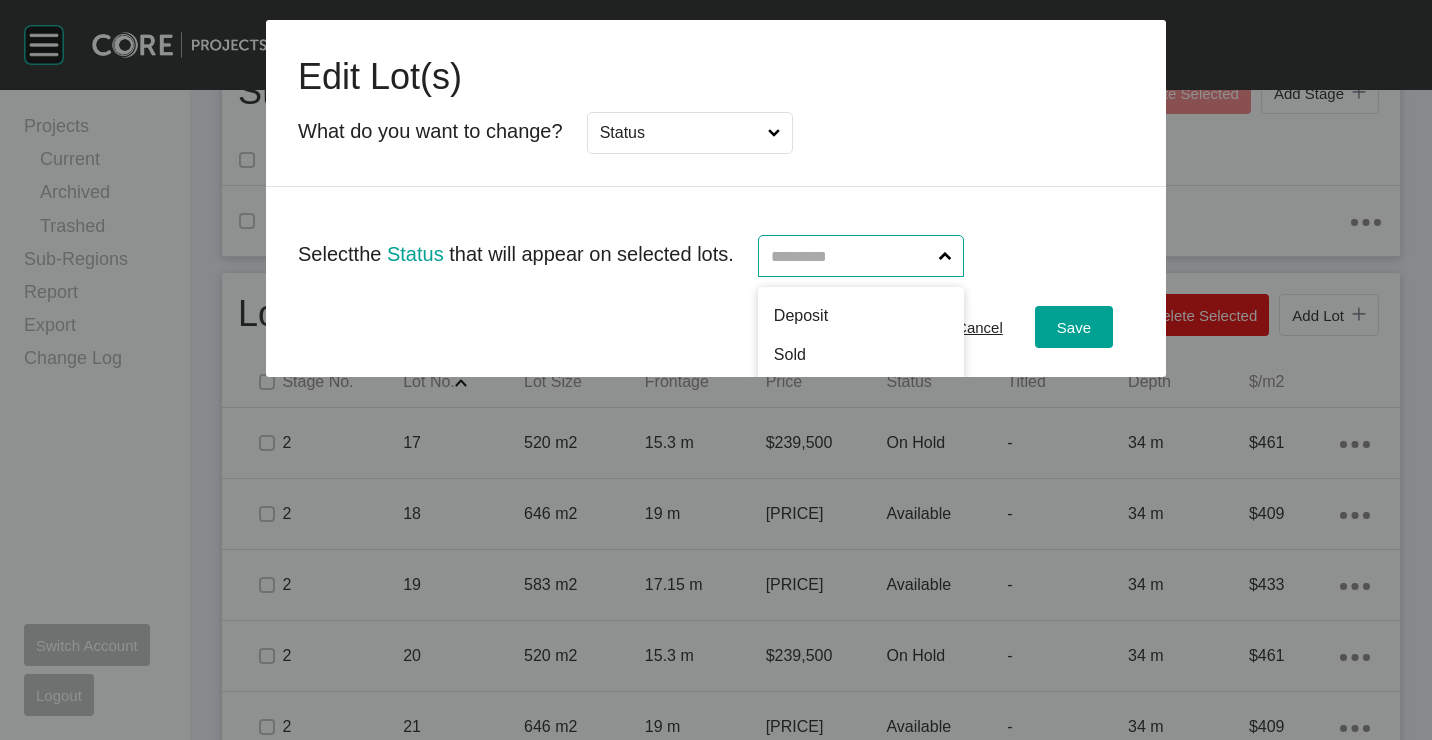 scroll, scrollTop: 85, scrollLeft: 0, axis: vertical 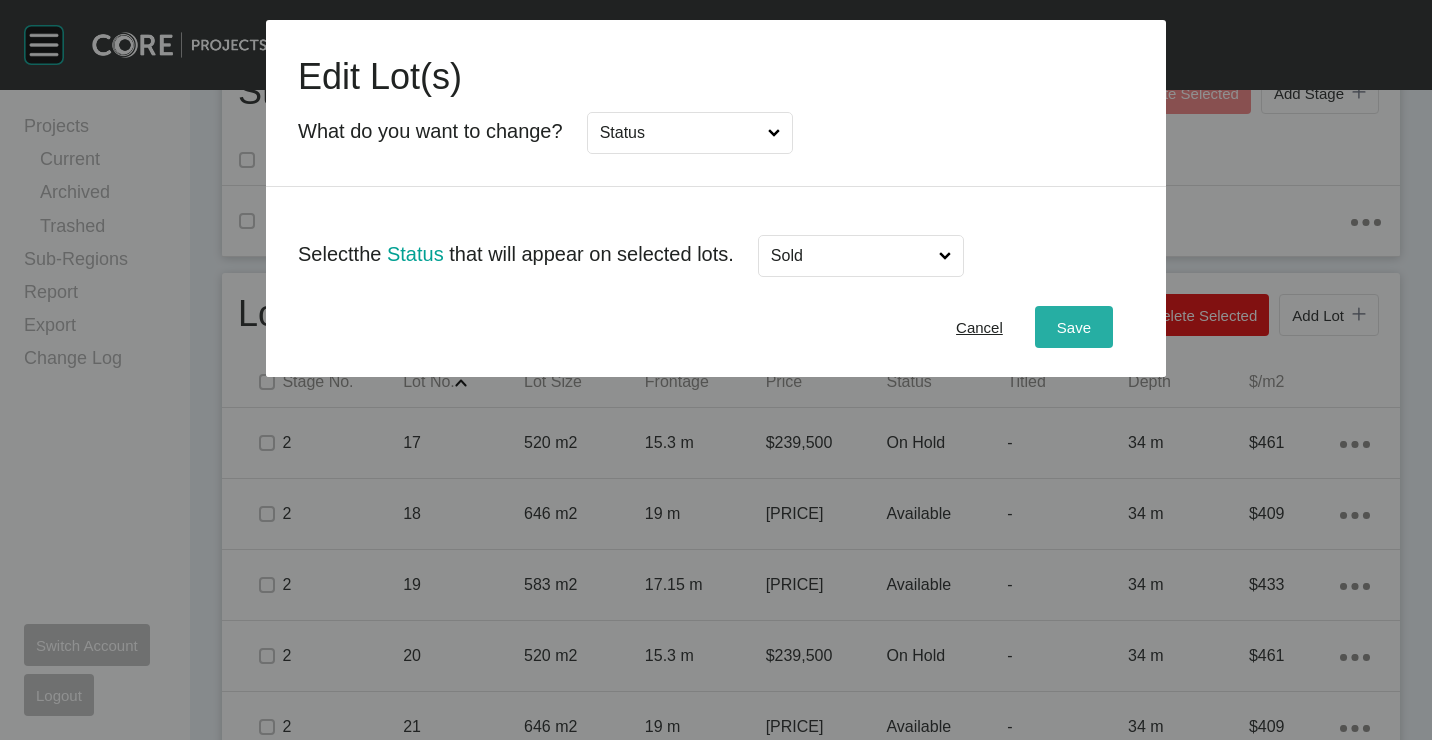 drag, startPoint x: 1075, startPoint y: 330, endPoint x: 1036, endPoint y: 313, distance: 42.544094 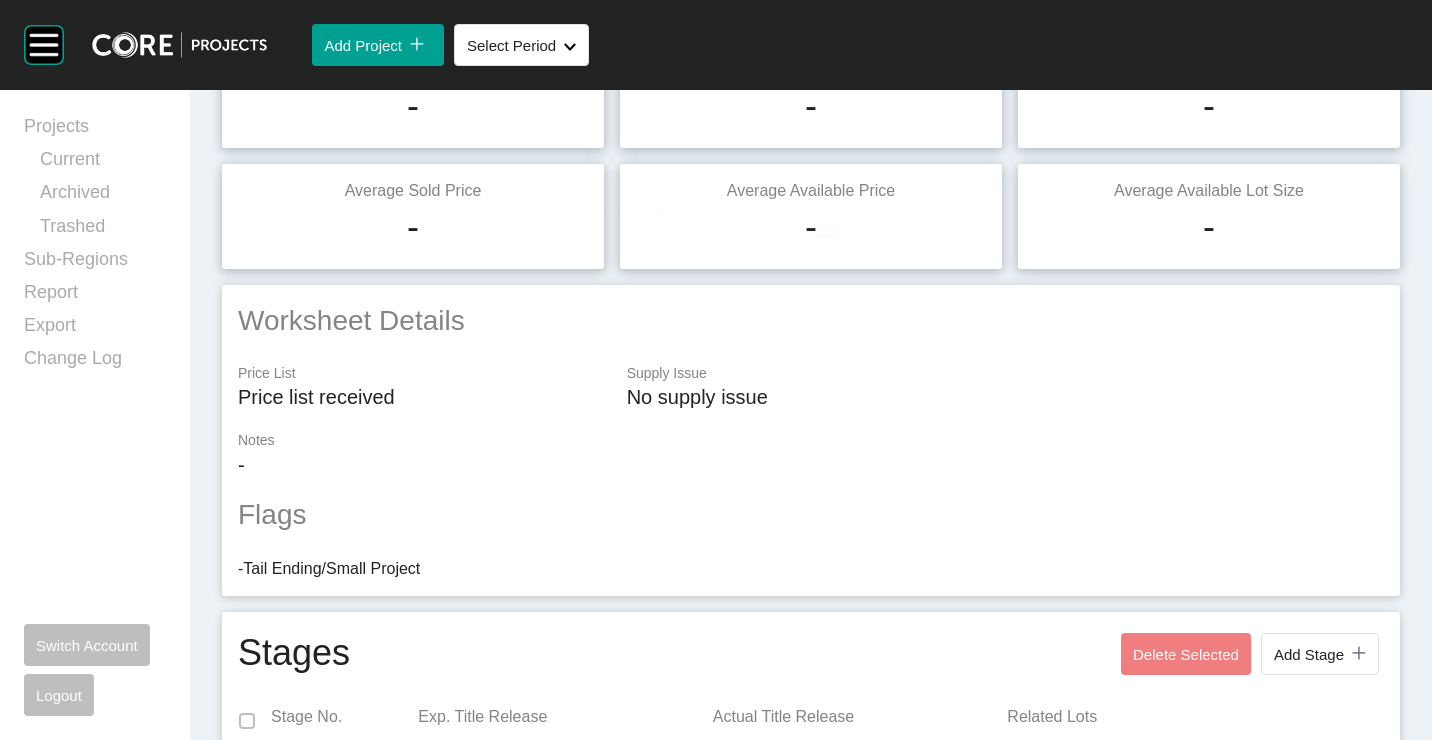 scroll, scrollTop: 0, scrollLeft: 0, axis: both 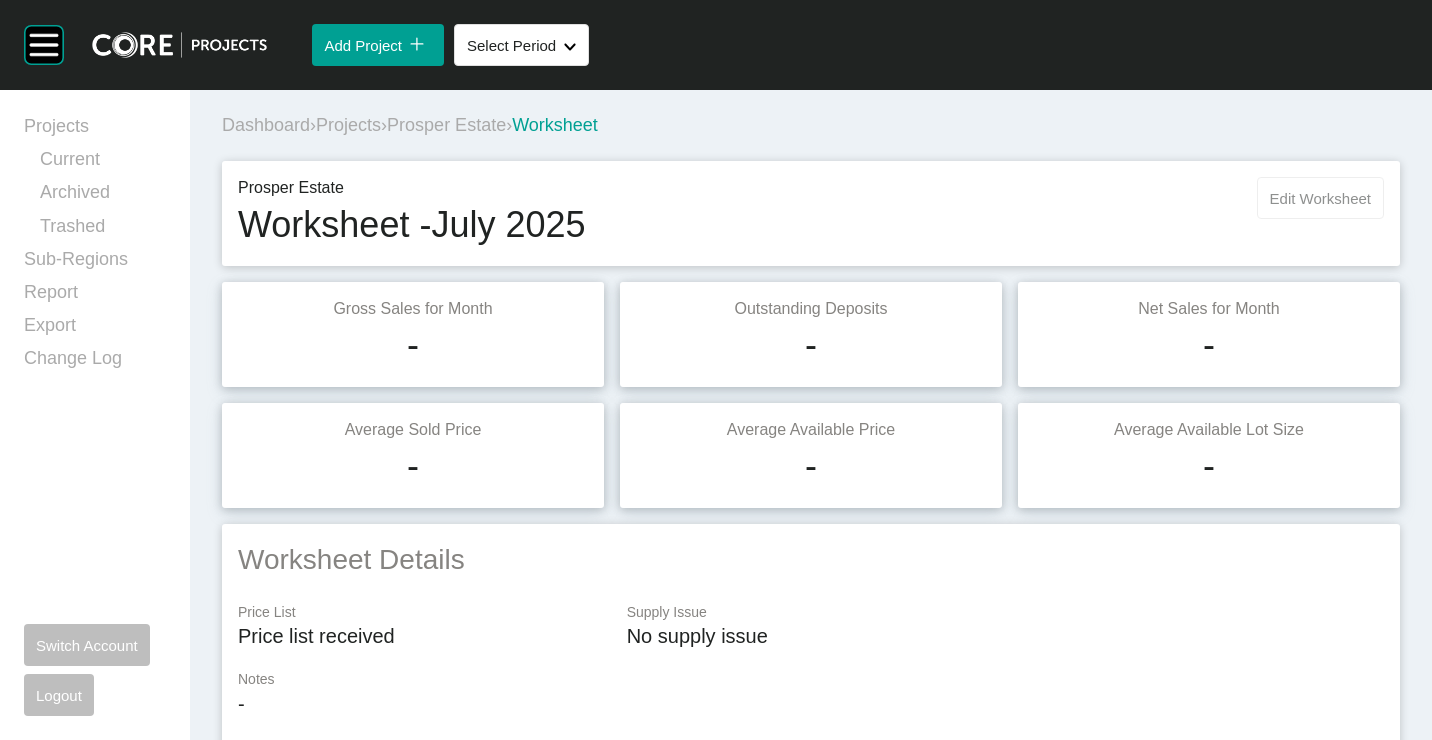 click on "Prosper Estate Worksheet -  July 2025 Edit Worksheet" at bounding box center (811, 213) 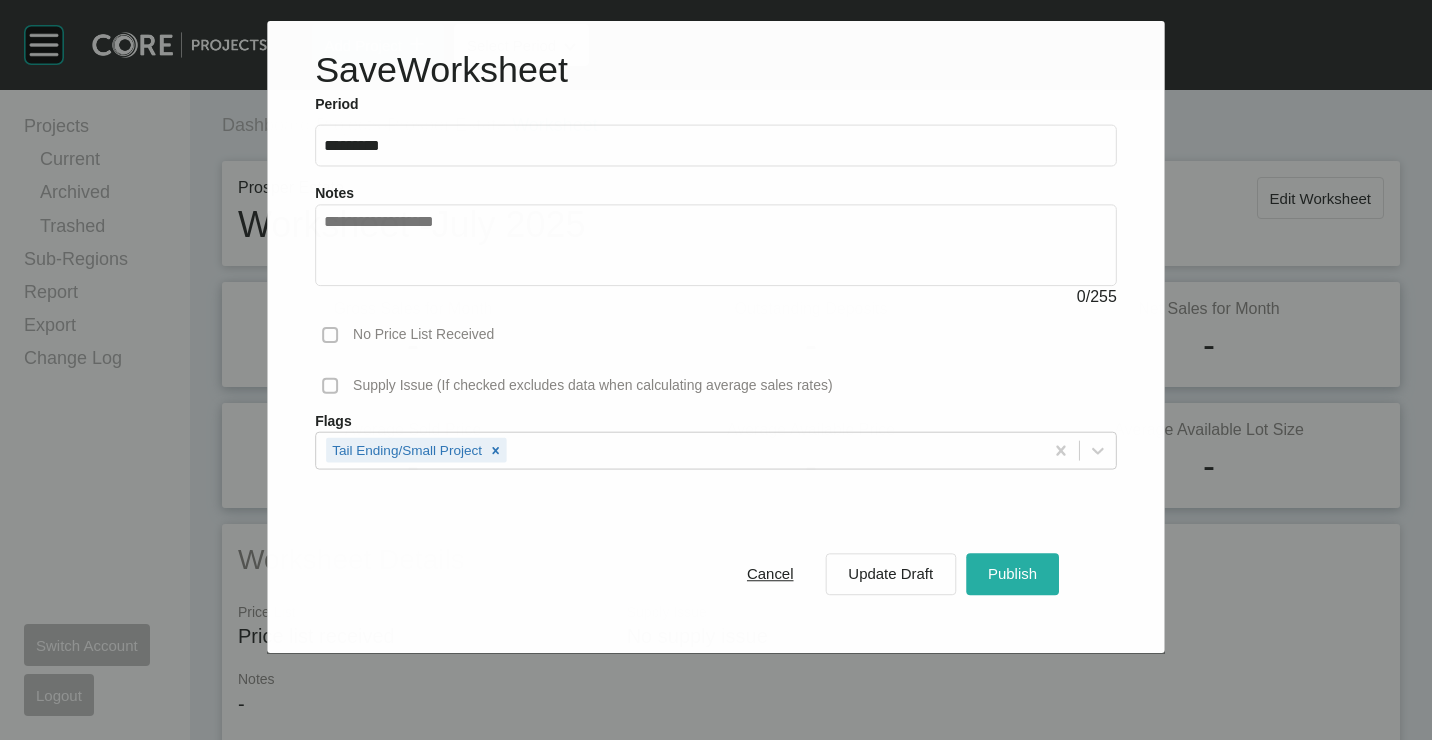 click on "Publish" at bounding box center (1012, 573) 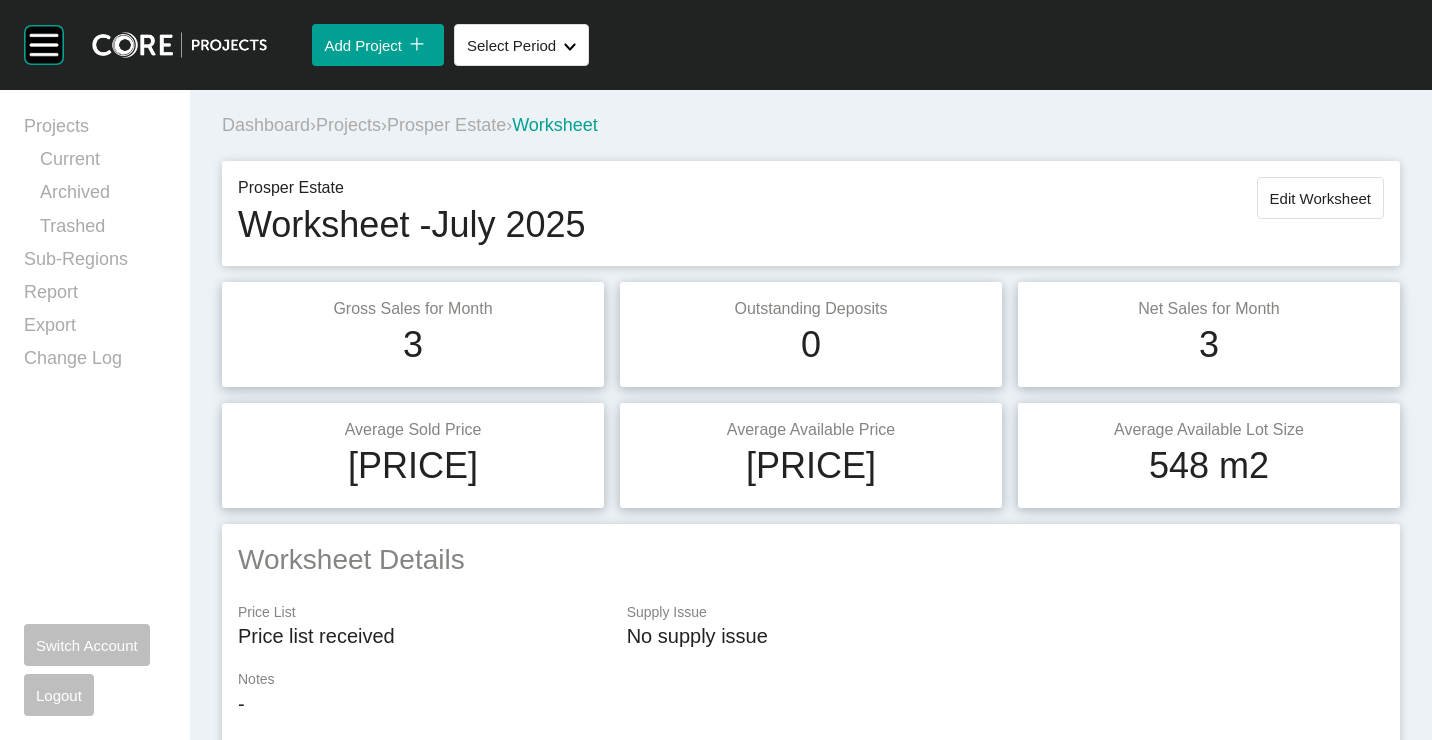 click on "Projects" at bounding box center [348, 125] 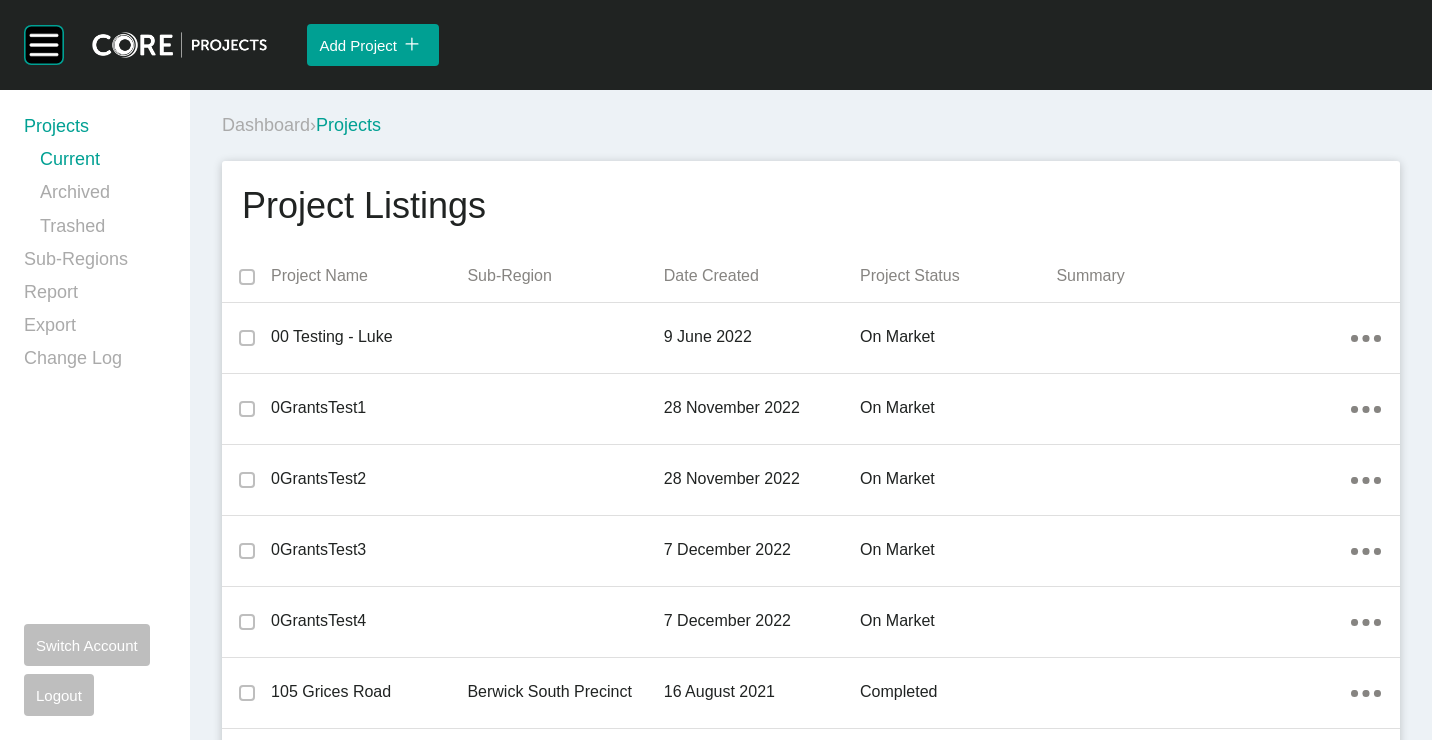 scroll, scrollTop: 32059, scrollLeft: 0, axis: vertical 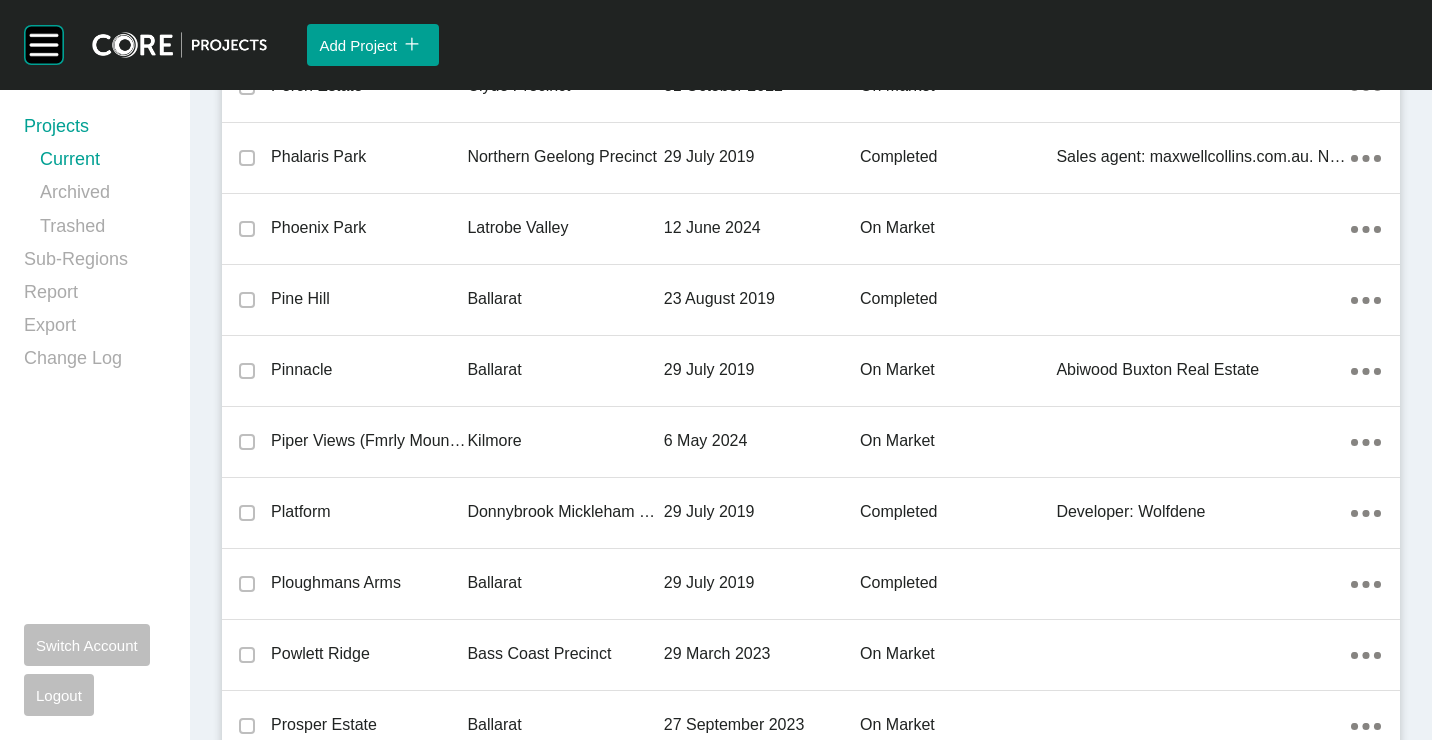 click on "Pinnacle" at bounding box center [369, 370] 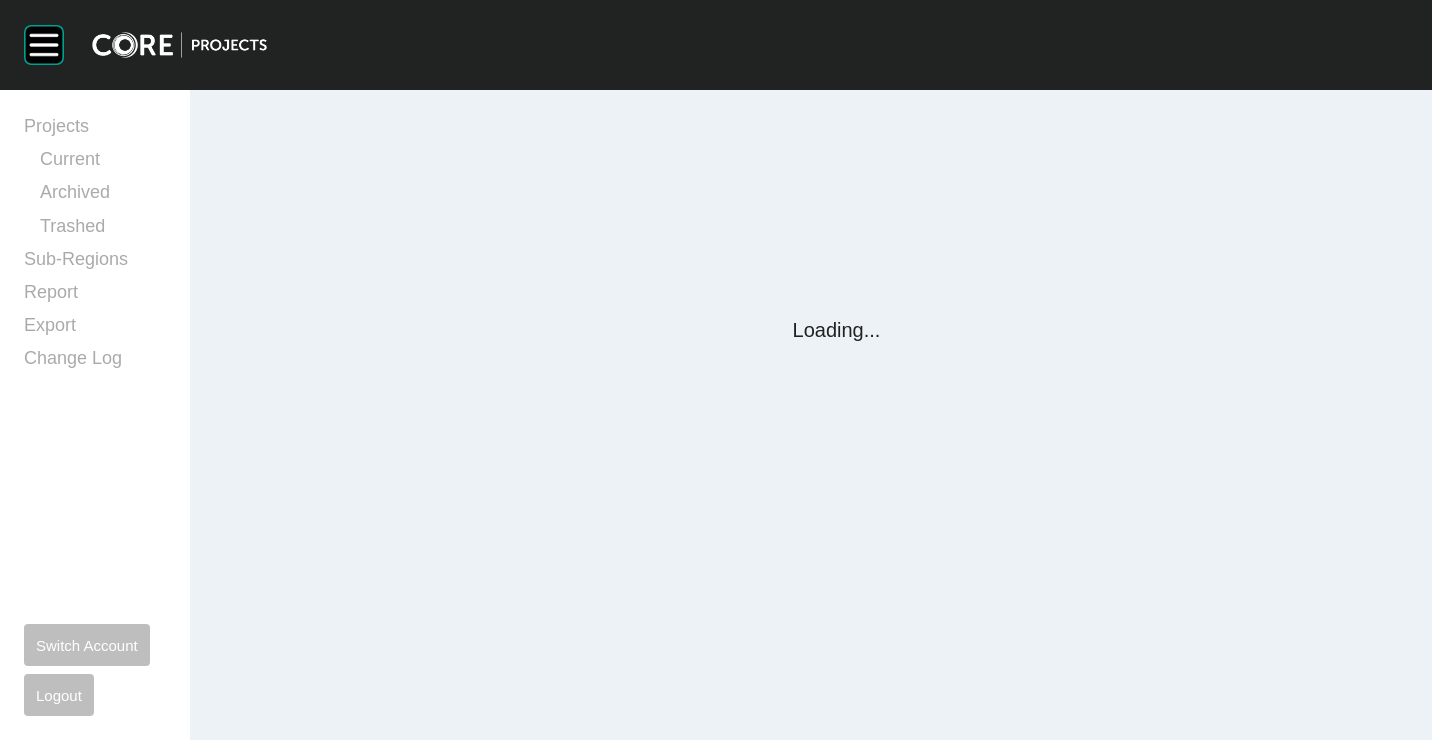 scroll, scrollTop: 0, scrollLeft: 0, axis: both 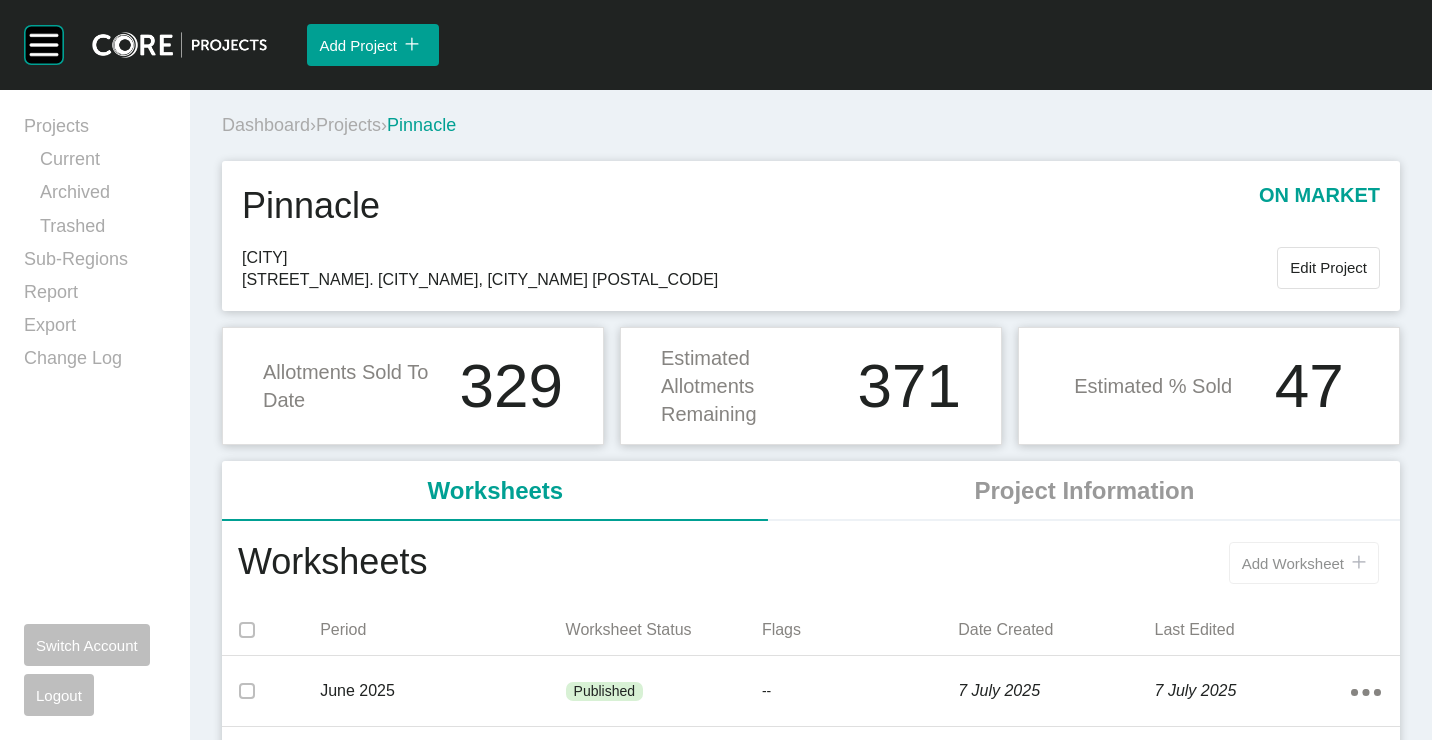 click on "Add Worksheet icon/tick copy 11 Created with Sketch." at bounding box center [1304, 563] 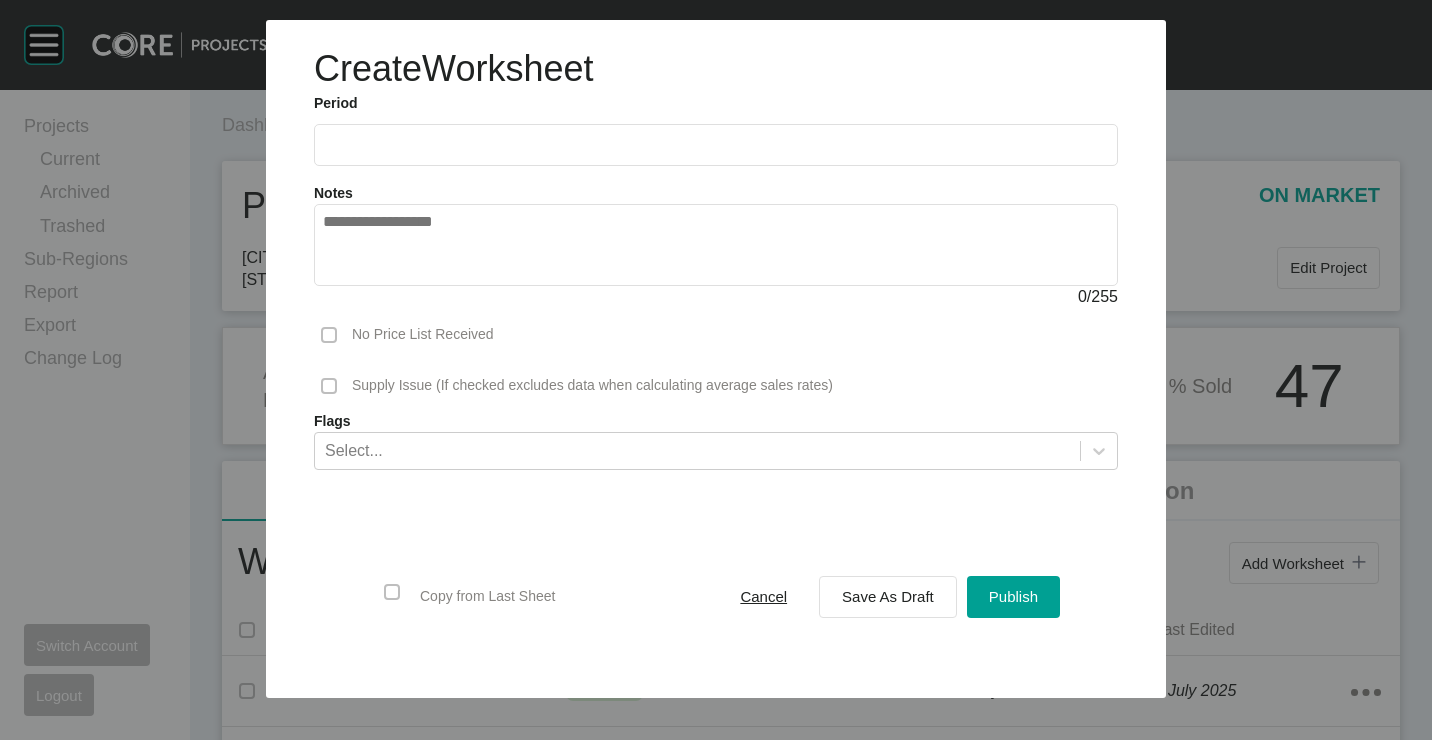 click at bounding box center (716, 144) 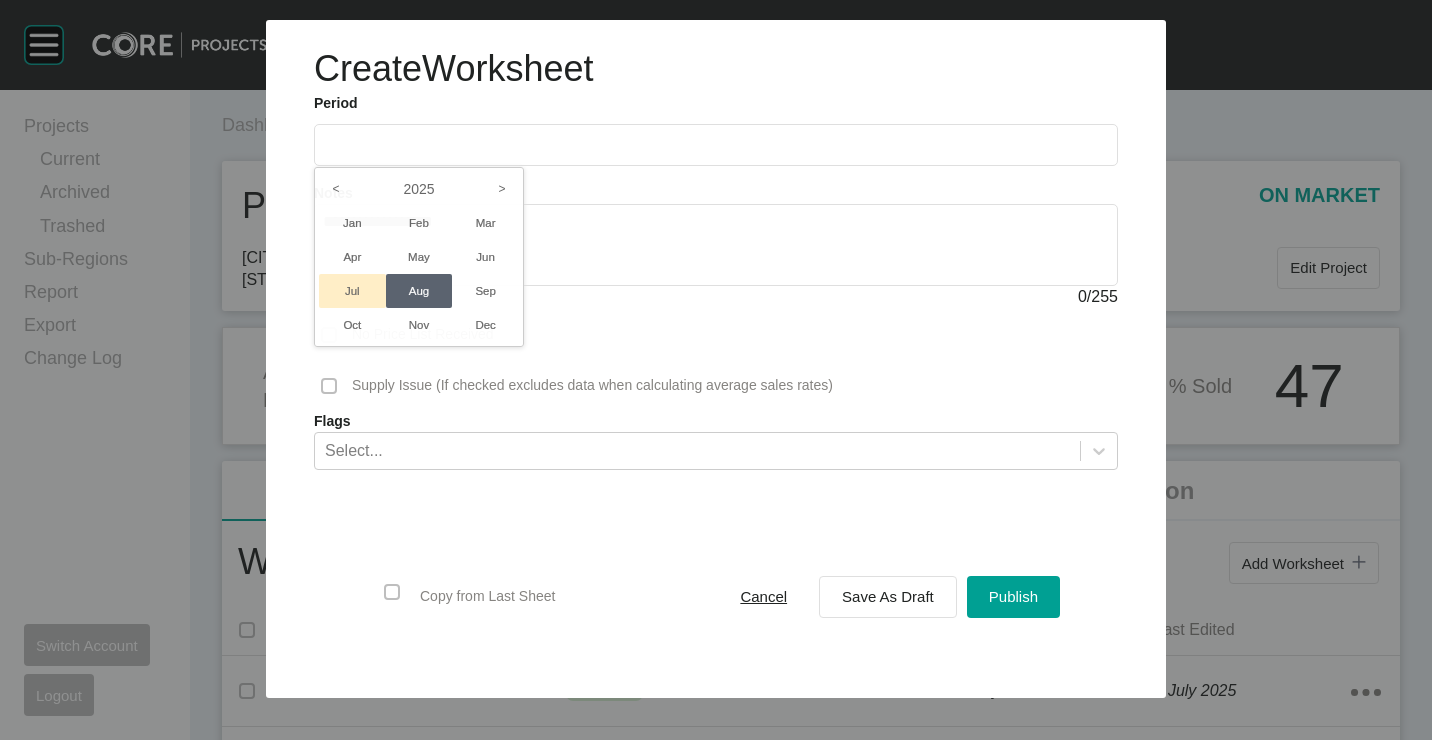 click on "Jul" at bounding box center [352, 291] 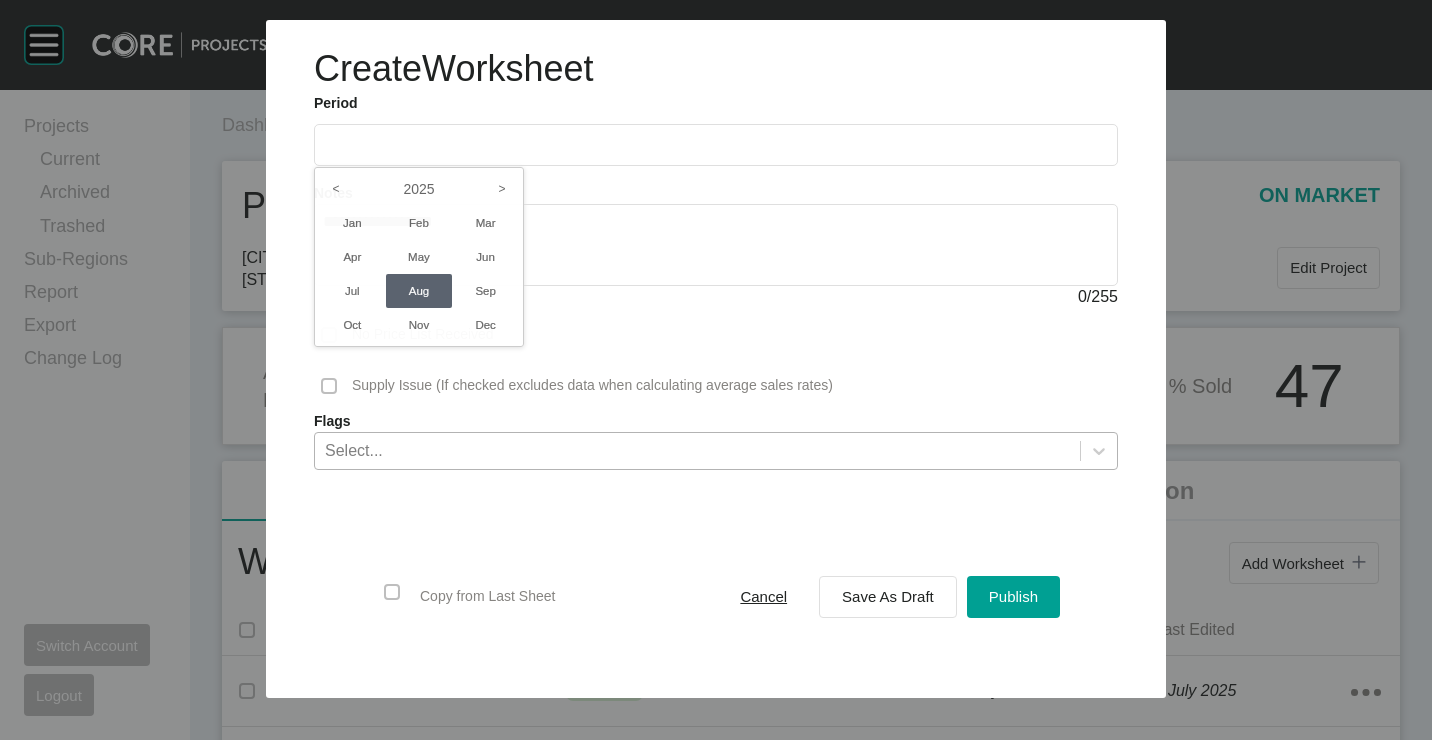 type on "*********" 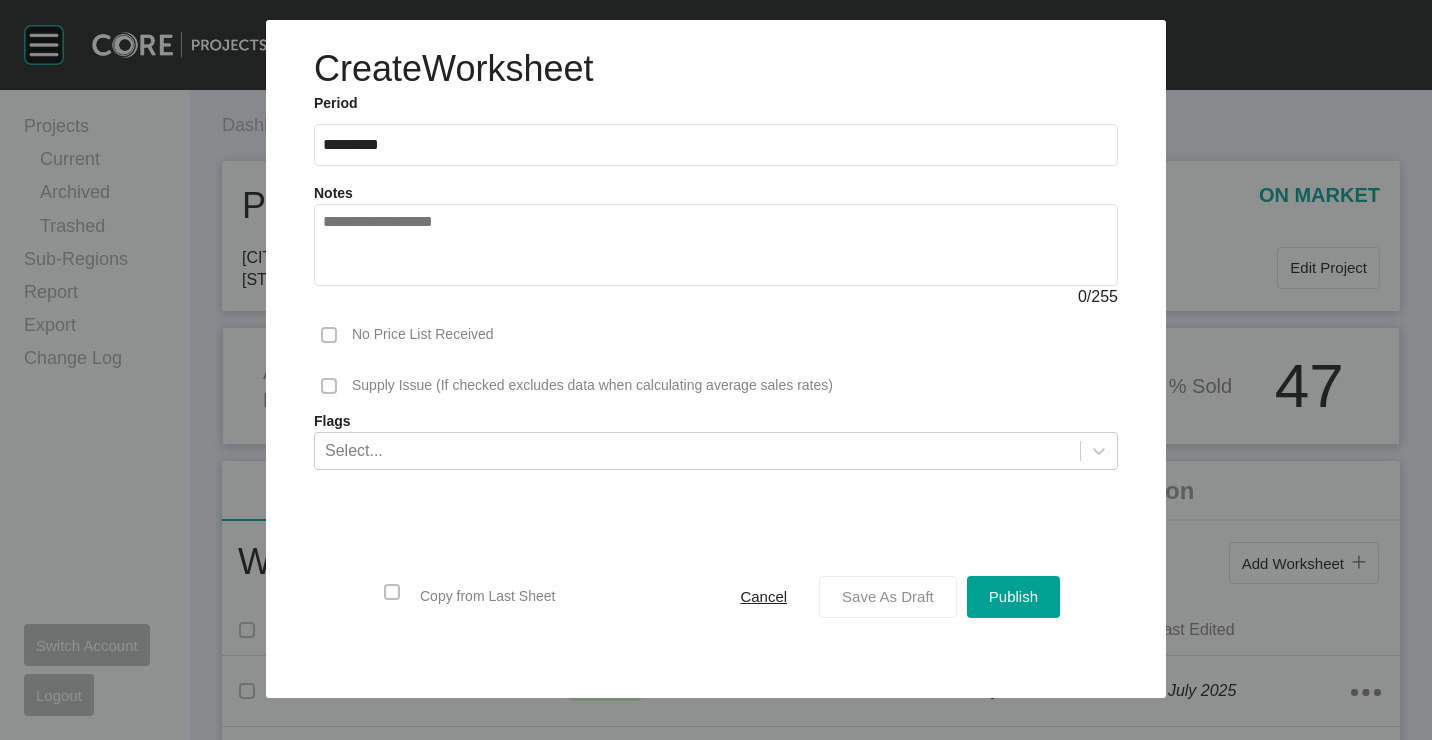 drag, startPoint x: 923, startPoint y: 602, endPoint x: 903, endPoint y: 605, distance: 20.22375 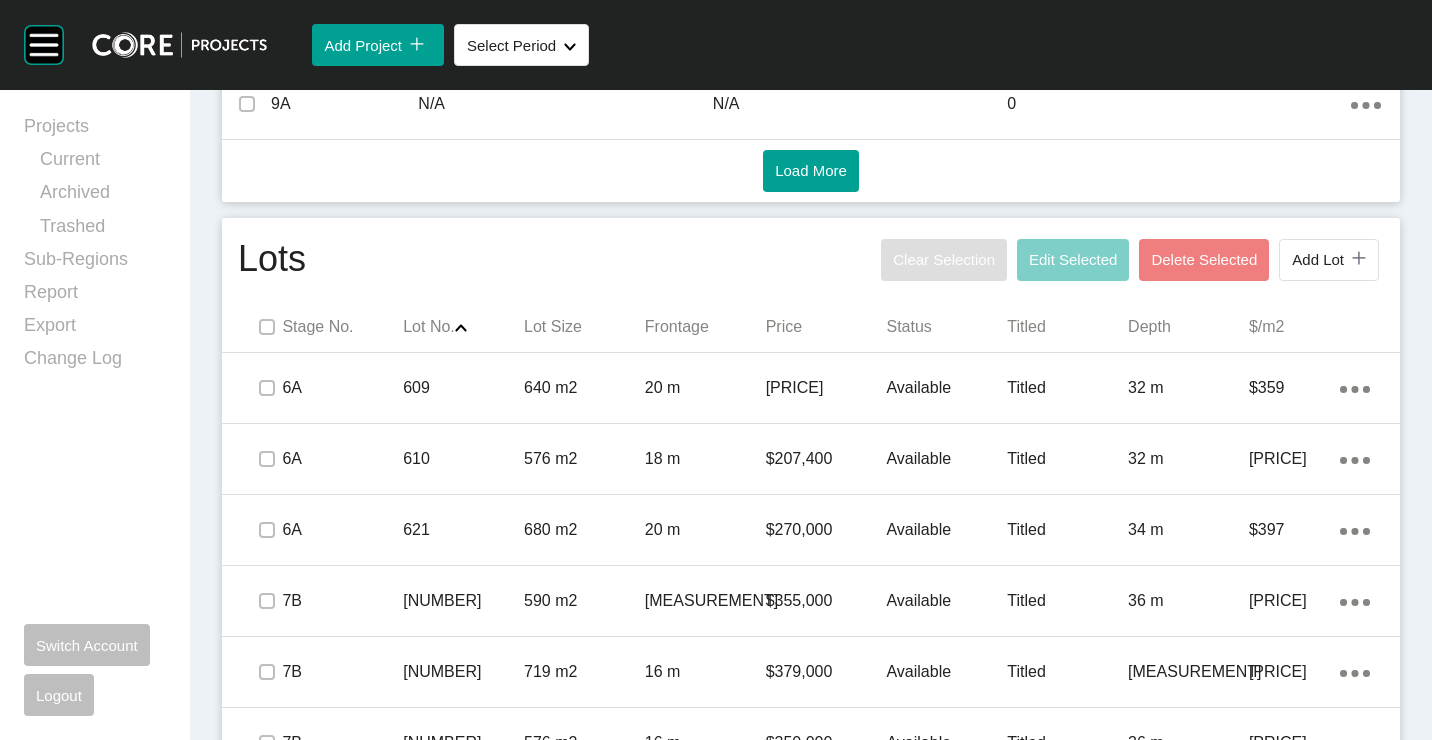 scroll, scrollTop: 1300, scrollLeft: 0, axis: vertical 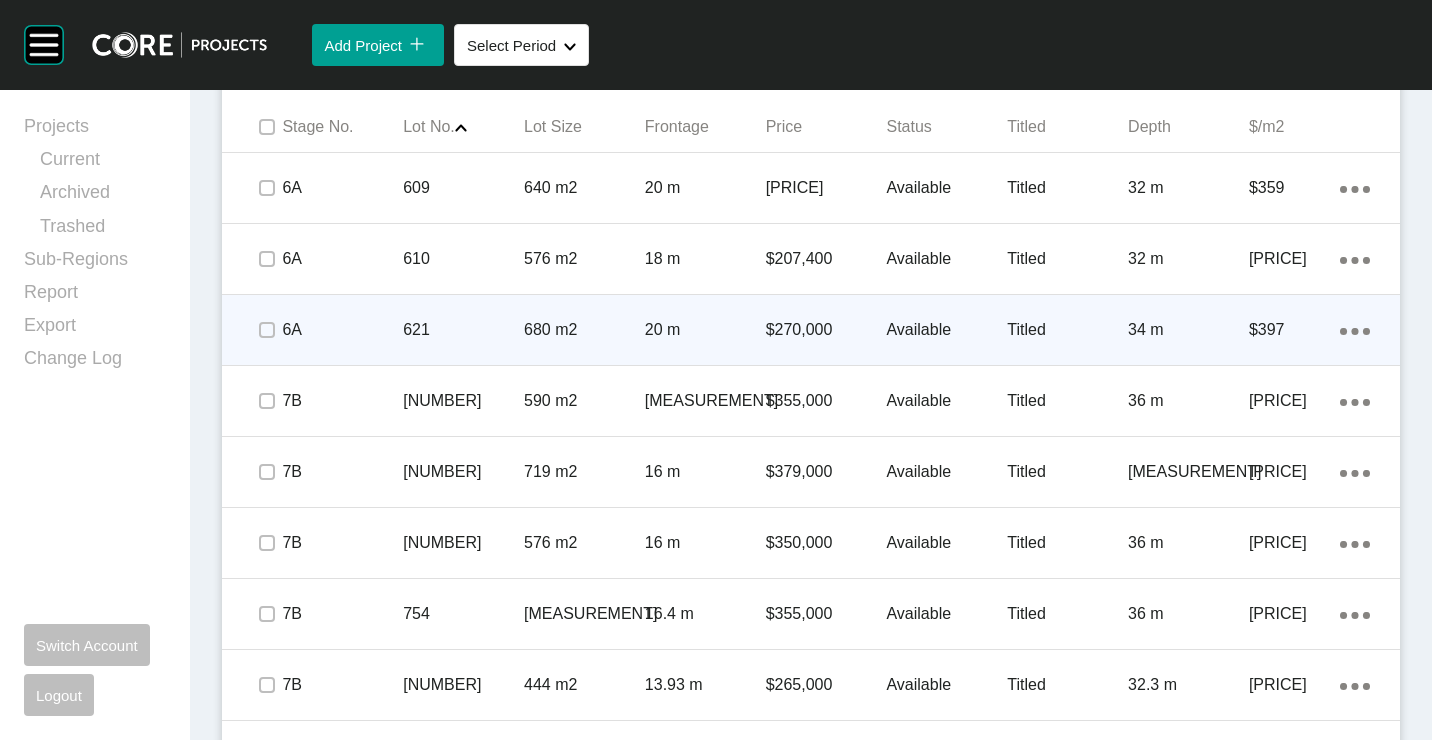 click on "20 m" at bounding box center (705, 330) 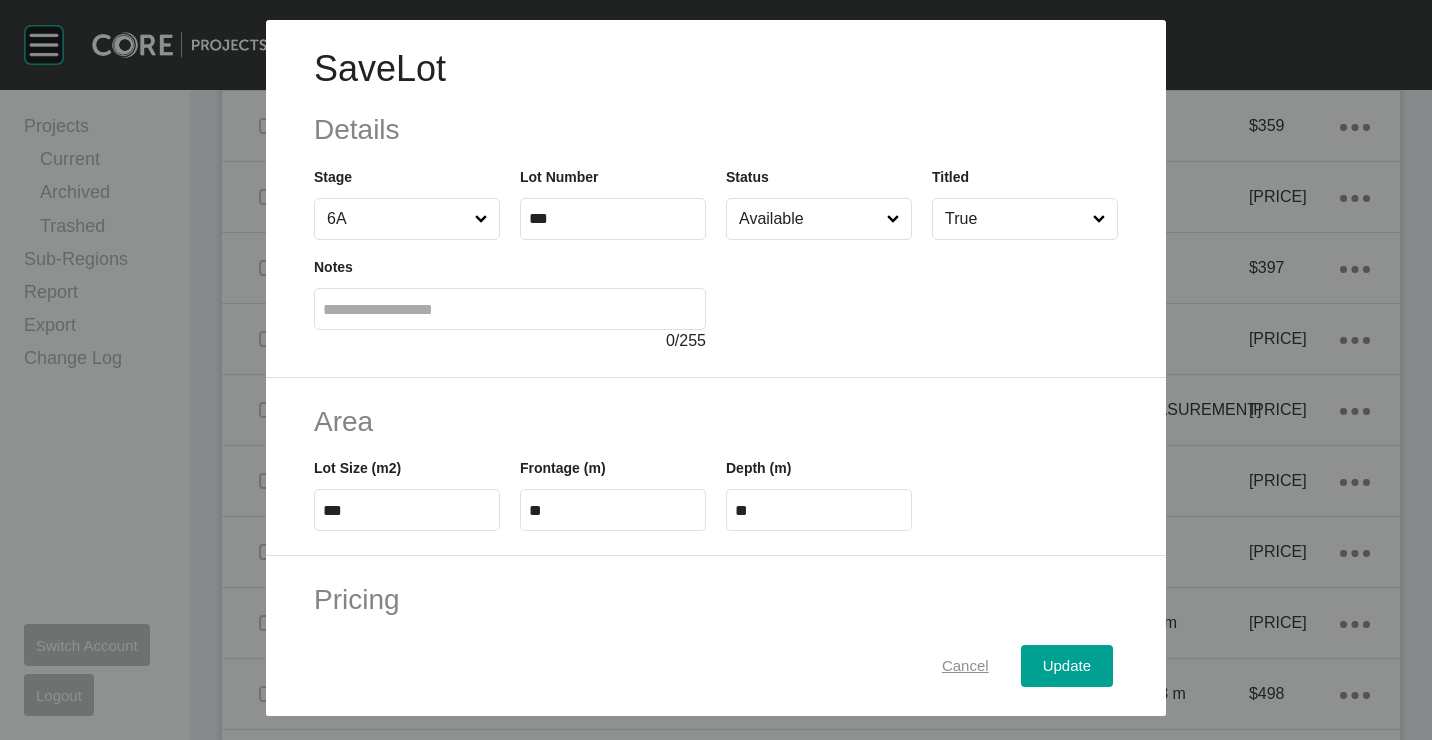 click on "Cancel" at bounding box center [965, 665] 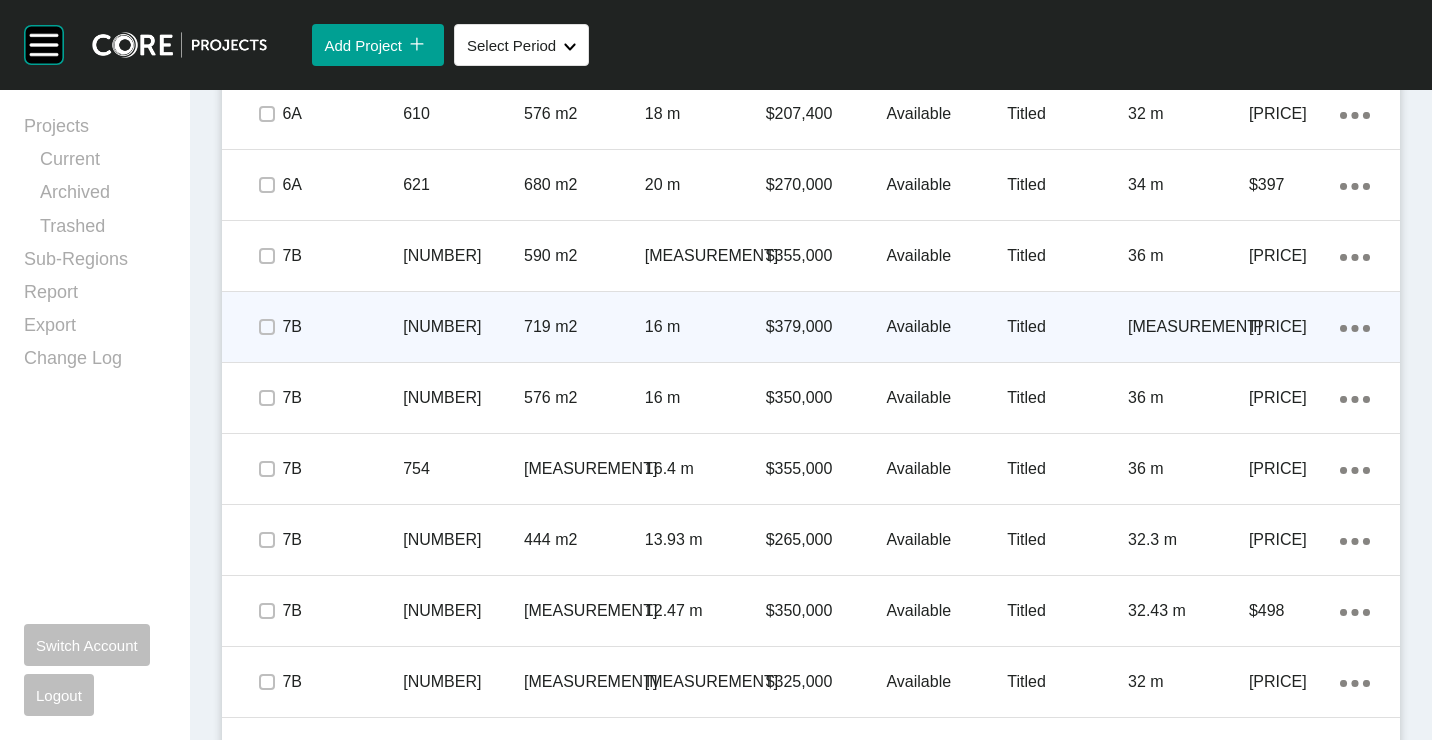 scroll, scrollTop: 1400, scrollLeft: 0, axis: vertical 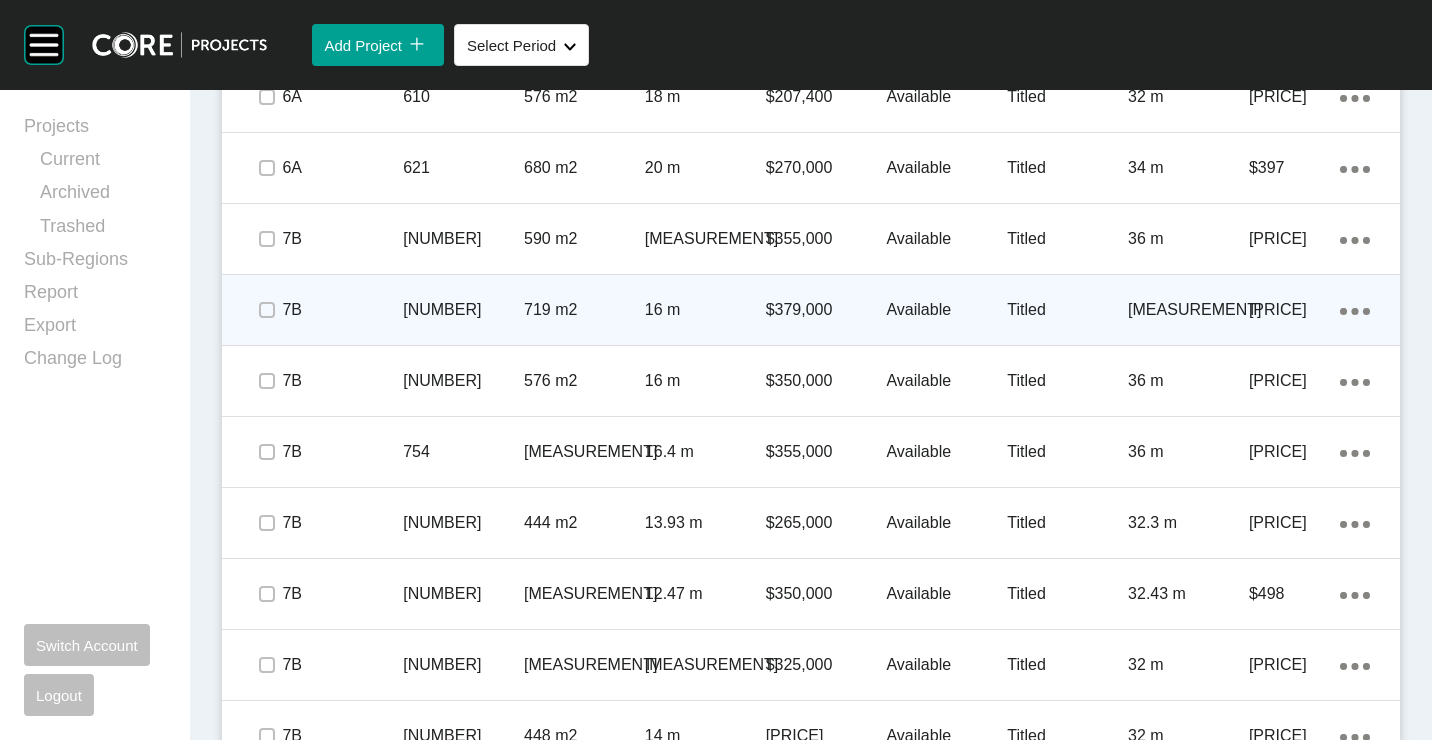 click on "Action Menu Dots Copy 6 Created with Sketch." at bounding box center [1355, 310] 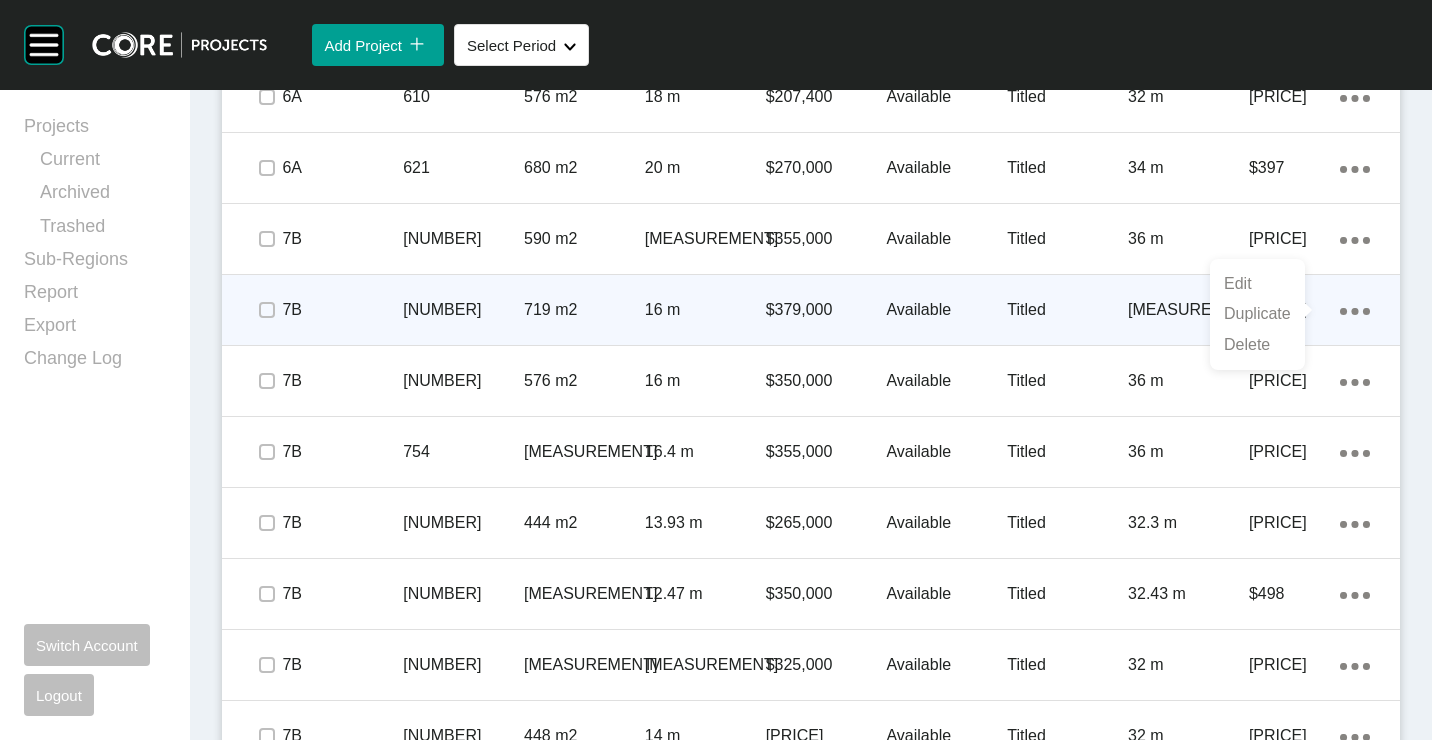 click on "Duplicate" at bounding box center [1257, 314] 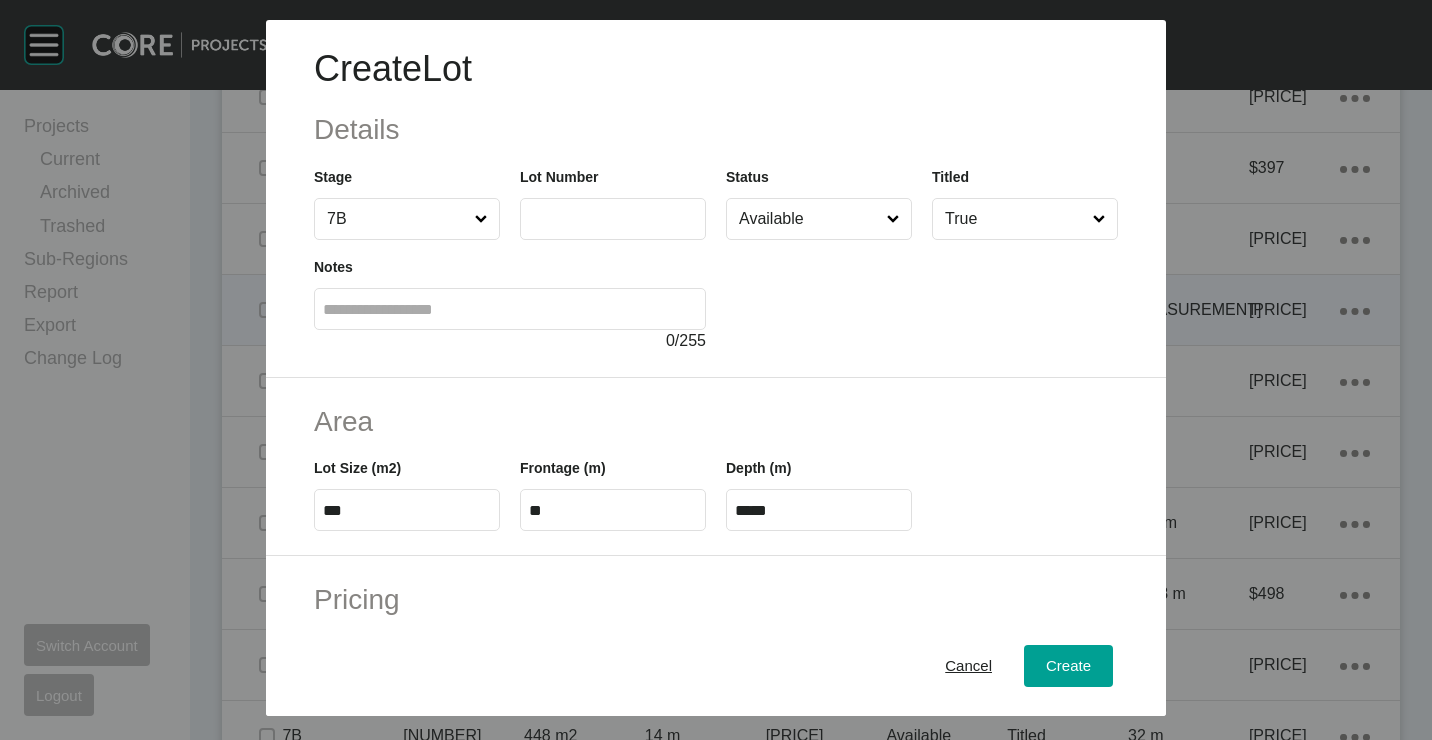 click at bounding box center [613, 219] 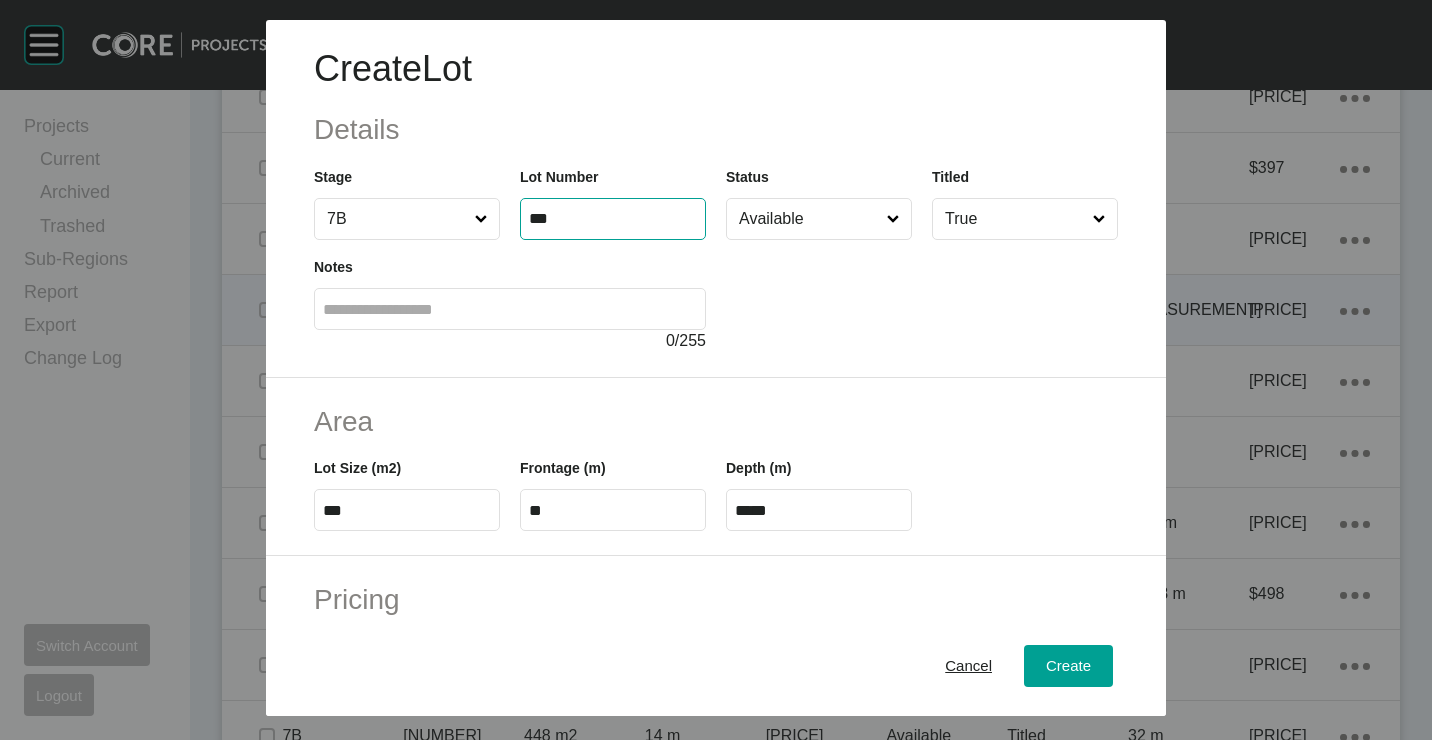 type on "***" 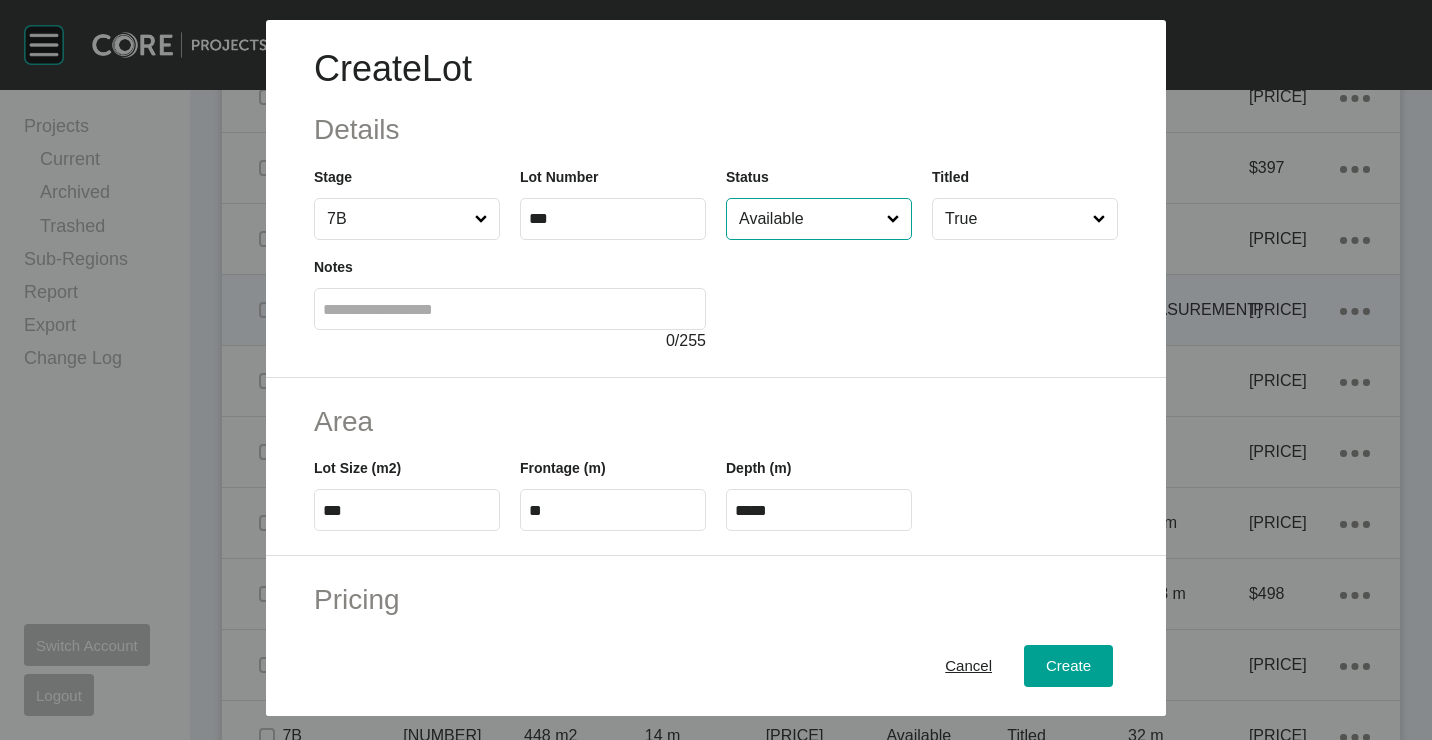 type on "******" 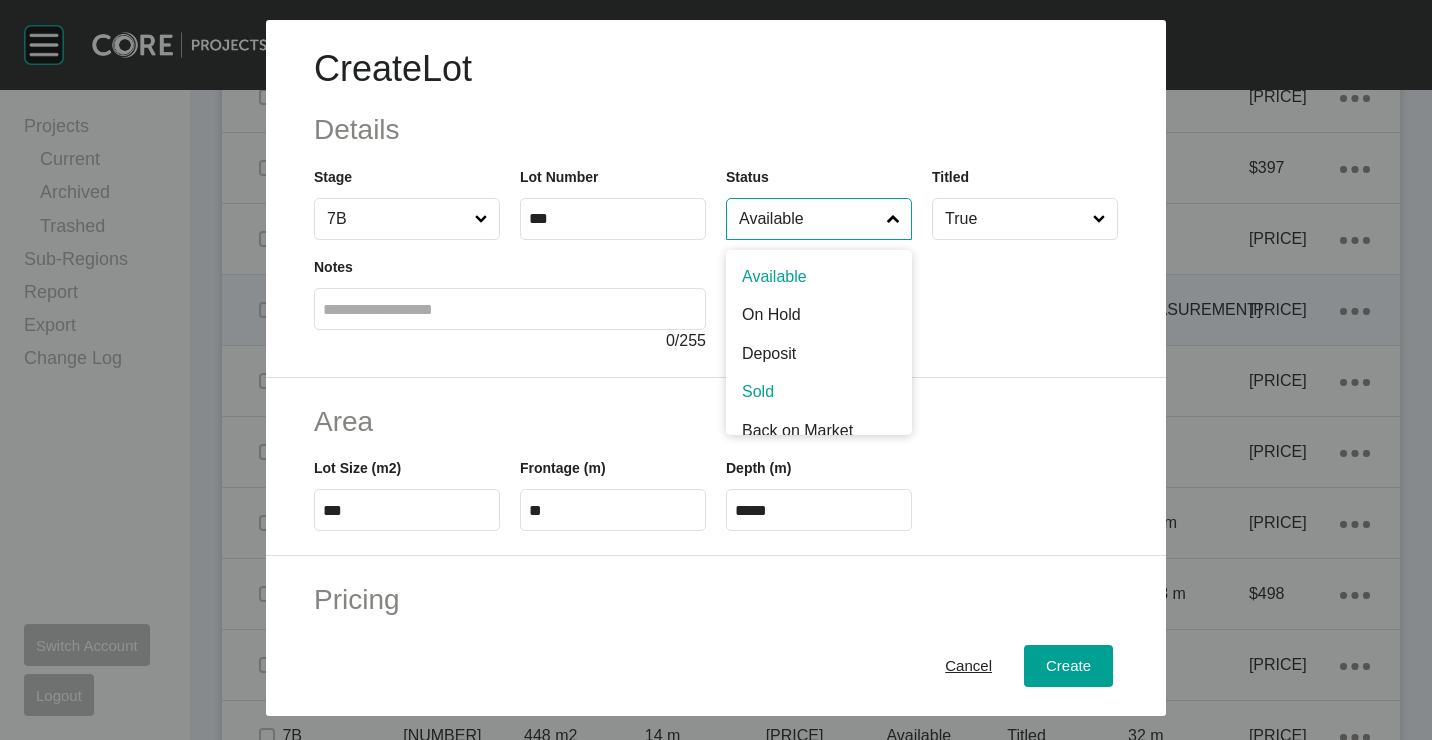 scroll, scrollTop: 0, scrollLeft: 0, axis: both 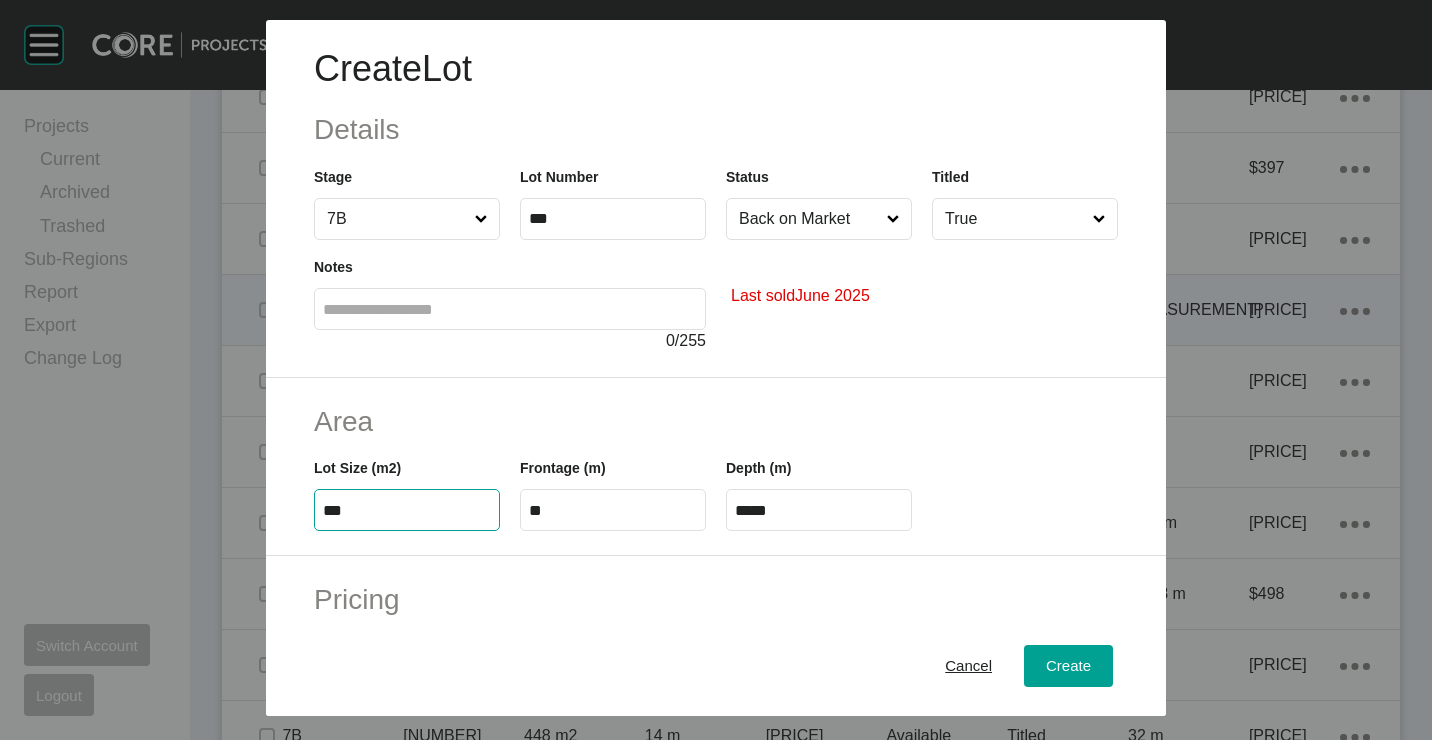 type on "***" 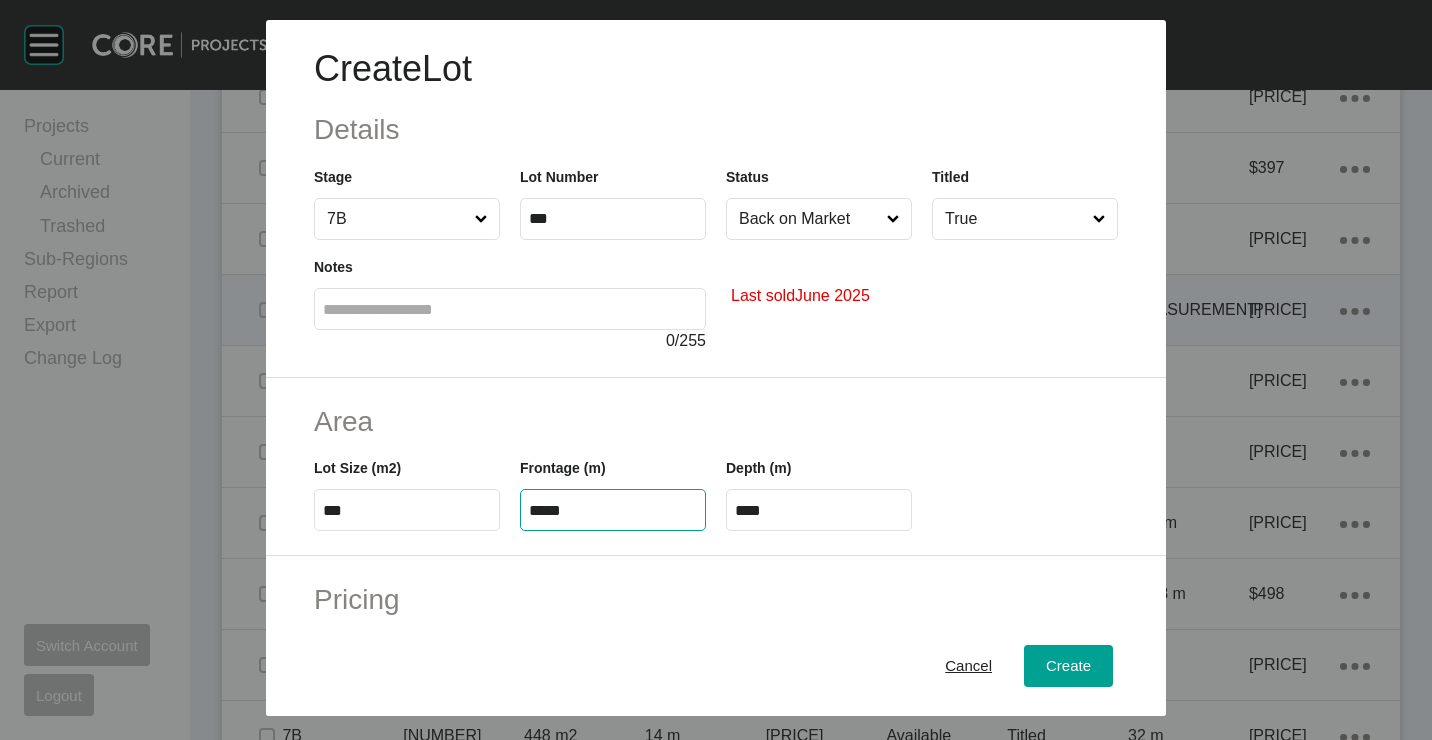 type on "*****" 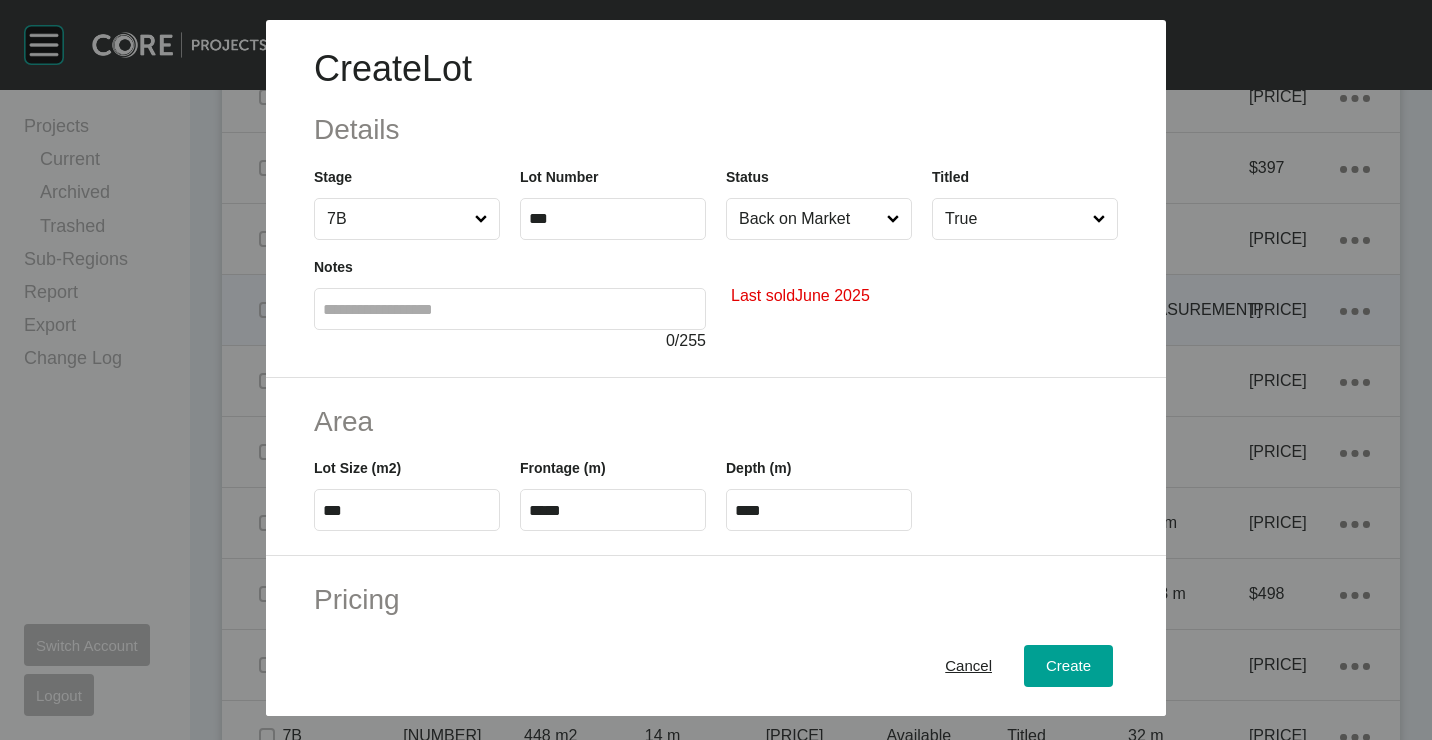 type on "*" 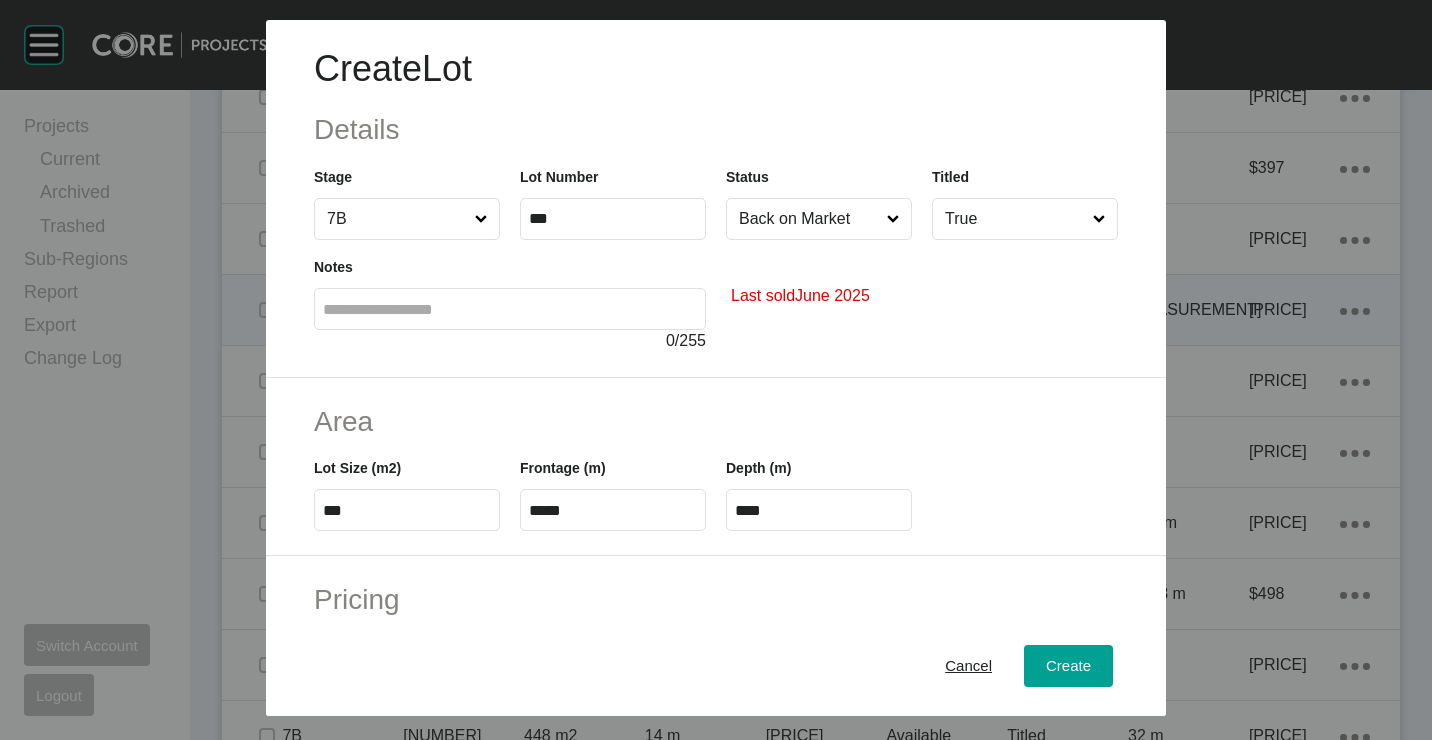 type on "*******" 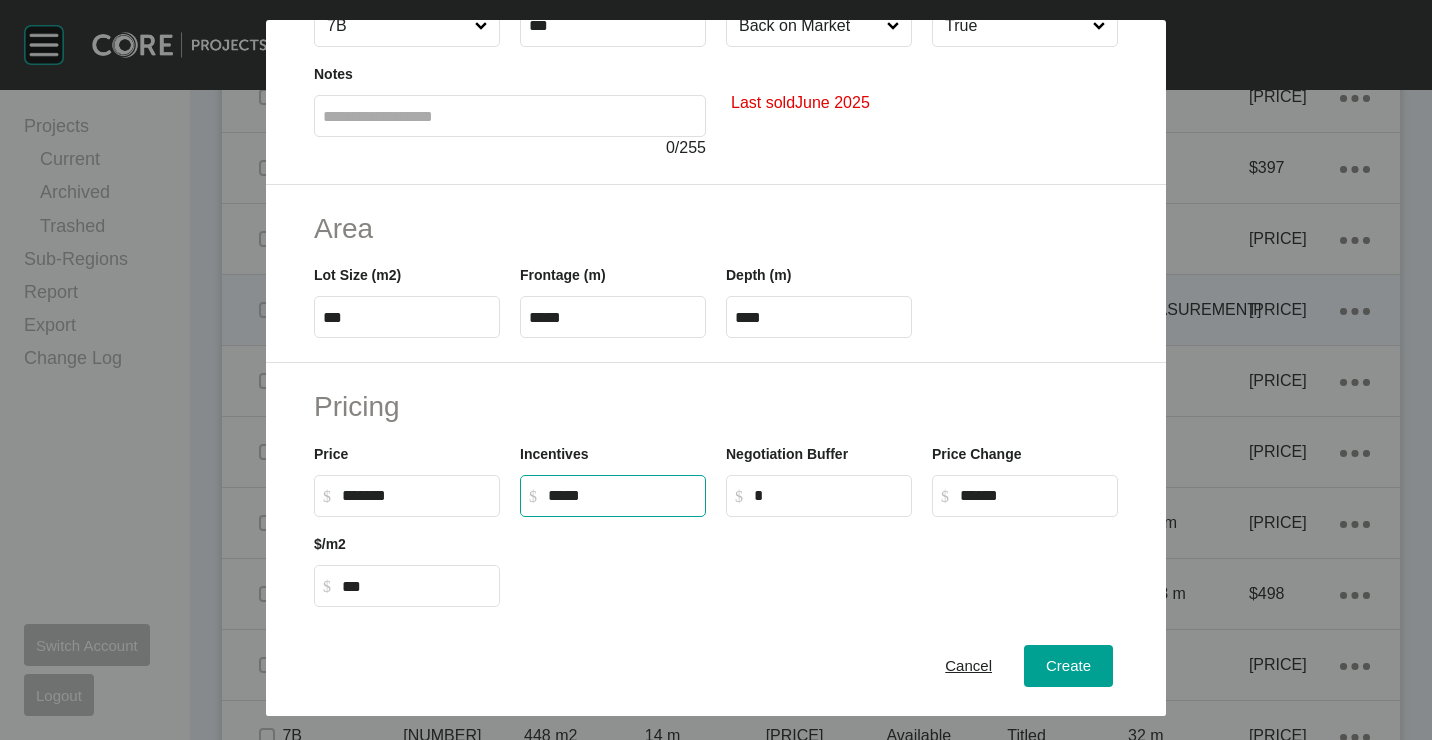 scroll, scrollTop: 300, scrollLeft: 0, axis: vertical 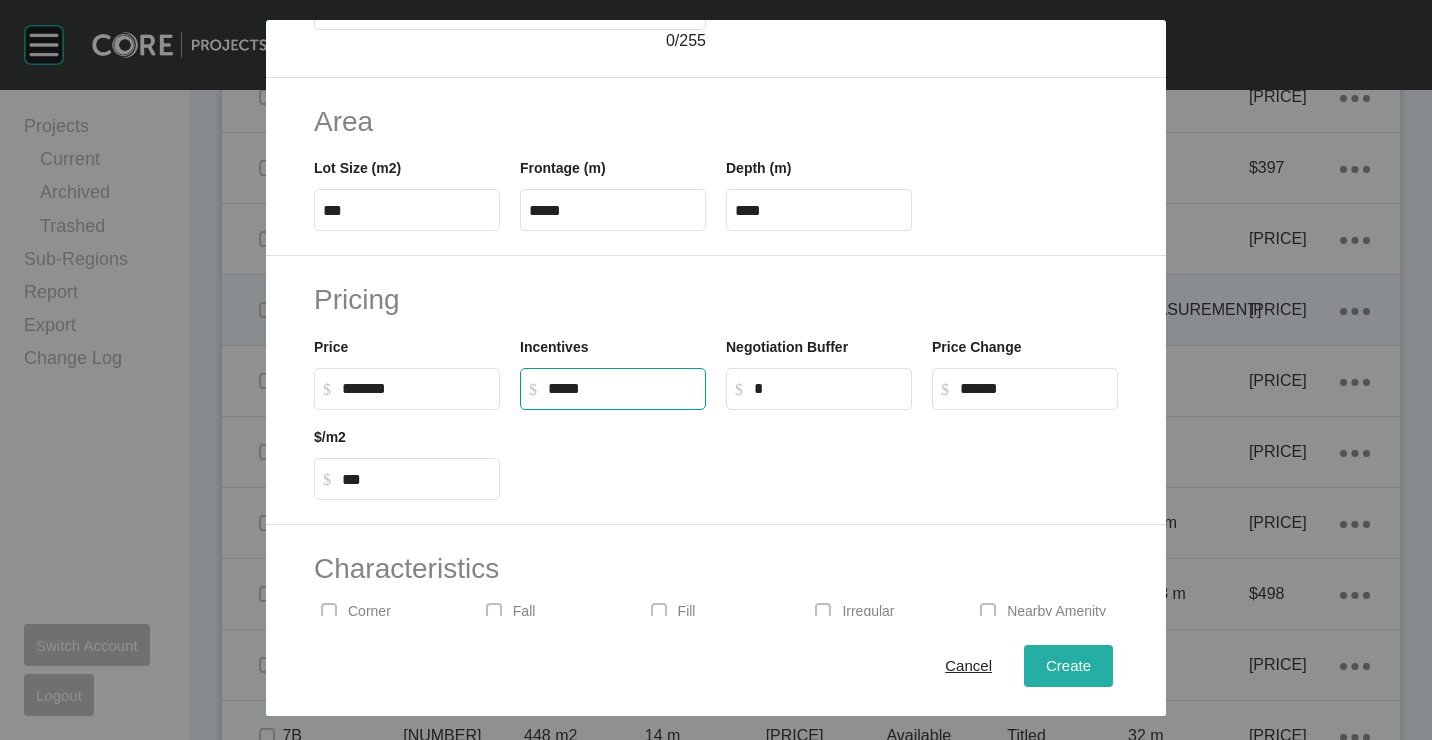 type on "******" 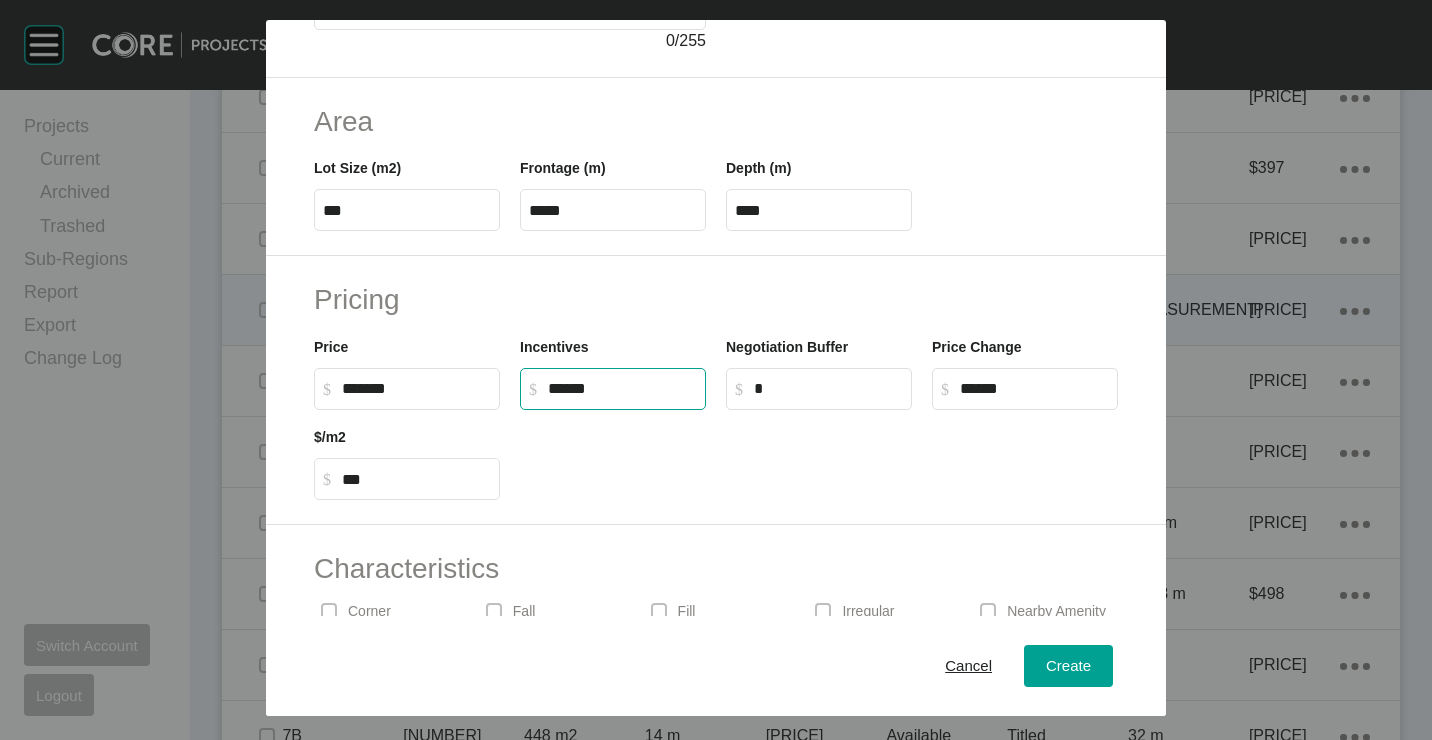 drag, startPoint x: 1055, startPoint y: 658, endPoint x: 1037, endPoint y: 606, distance: 55.027267 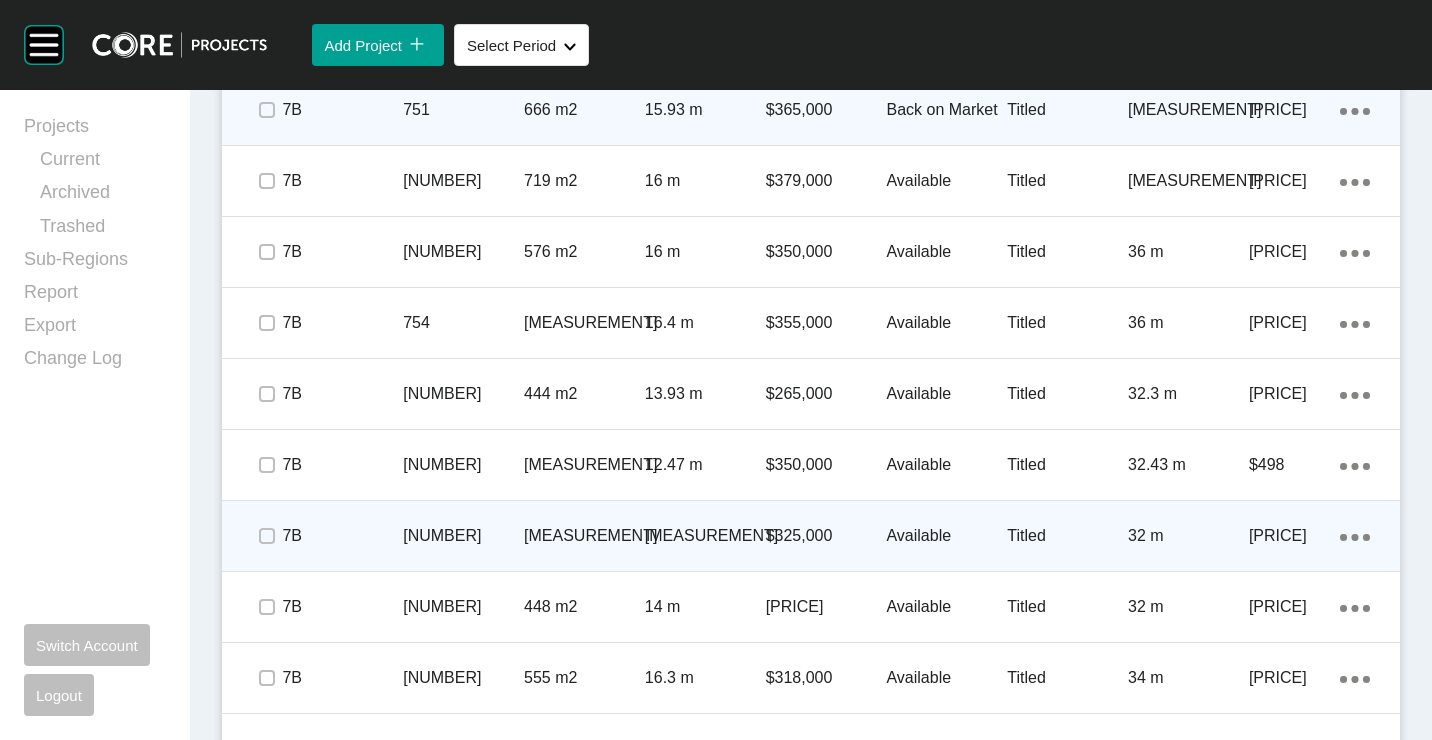 scroll, scrollTop: 1762, scrollLeft: 0, axis: vertical 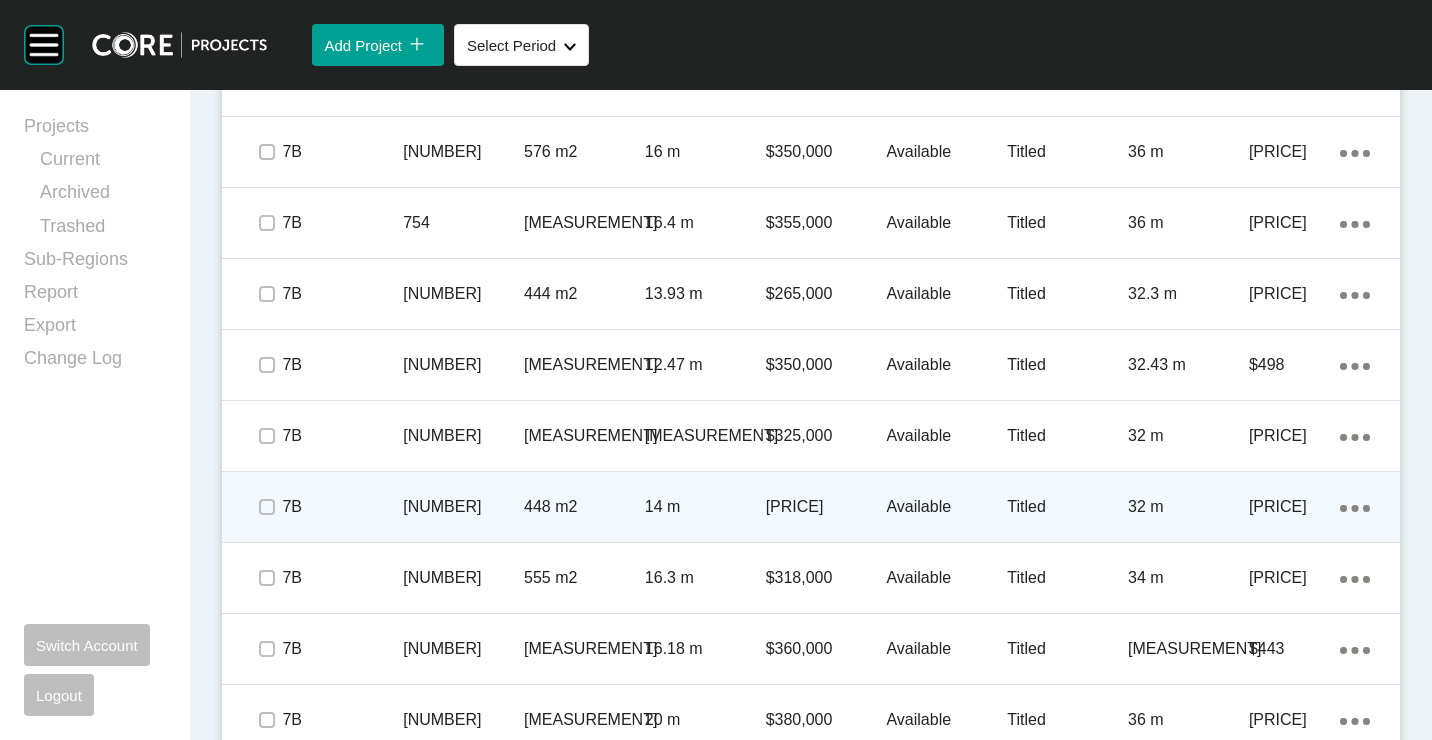 click on "448 m2" at bounding box center [584, 507] 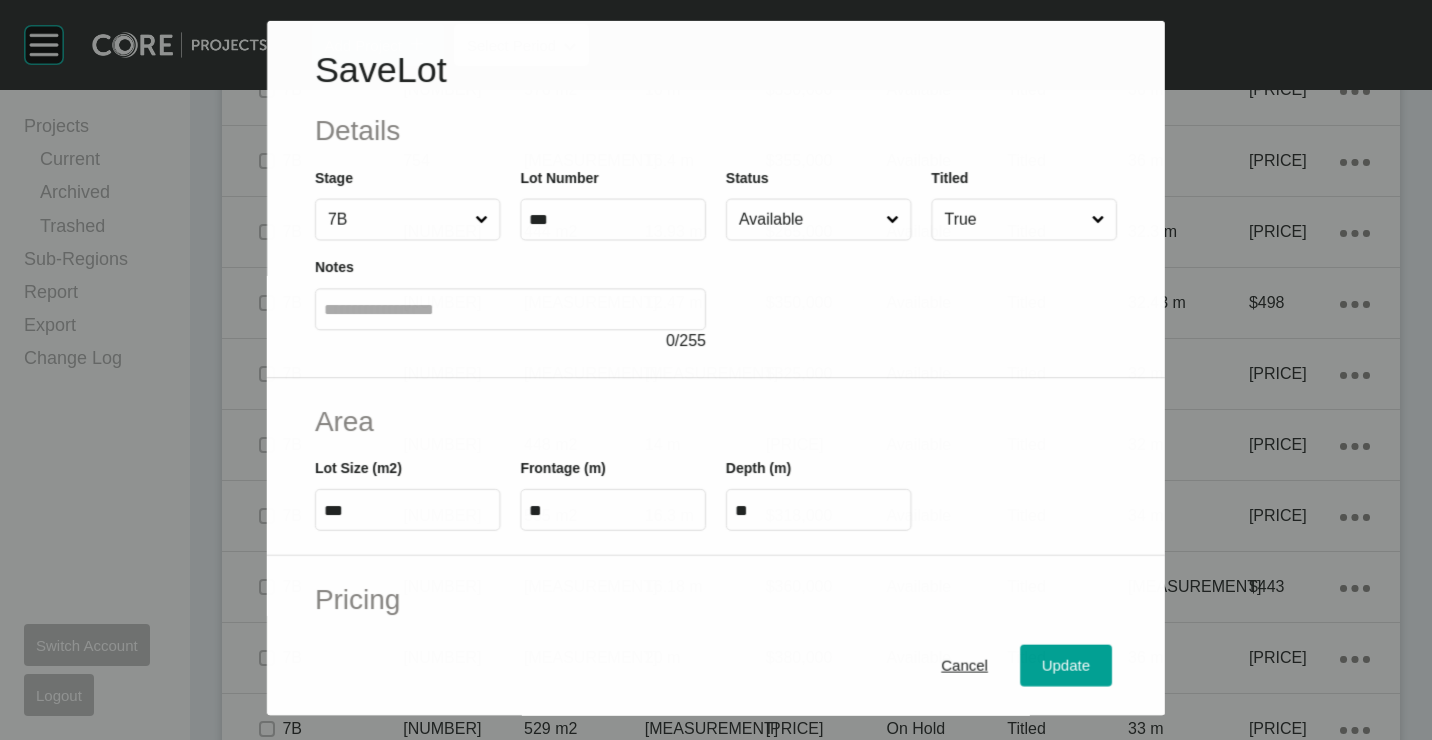 scroll, scrollTop: 1700, scrollLeft: 0, axis: vertical 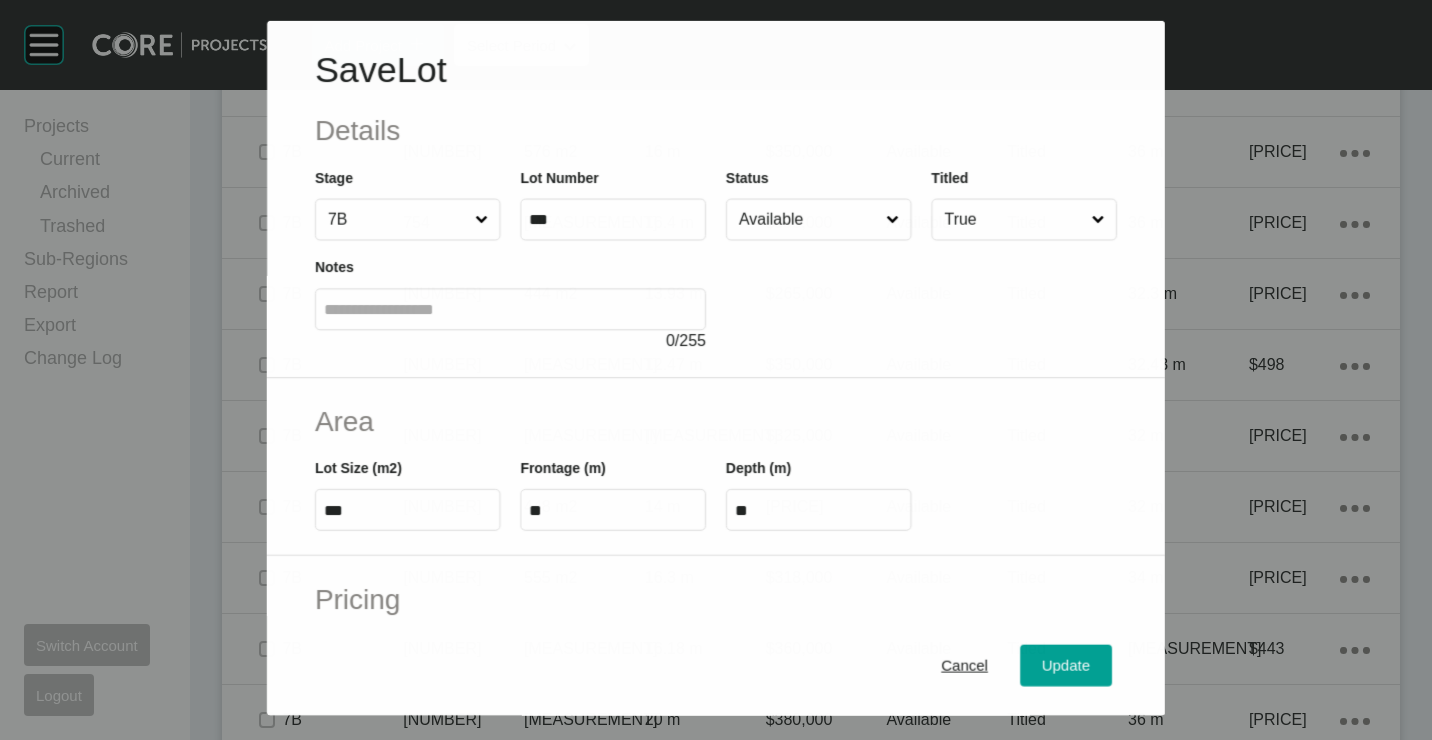 click on "Available" at bounding box center (808, 219) 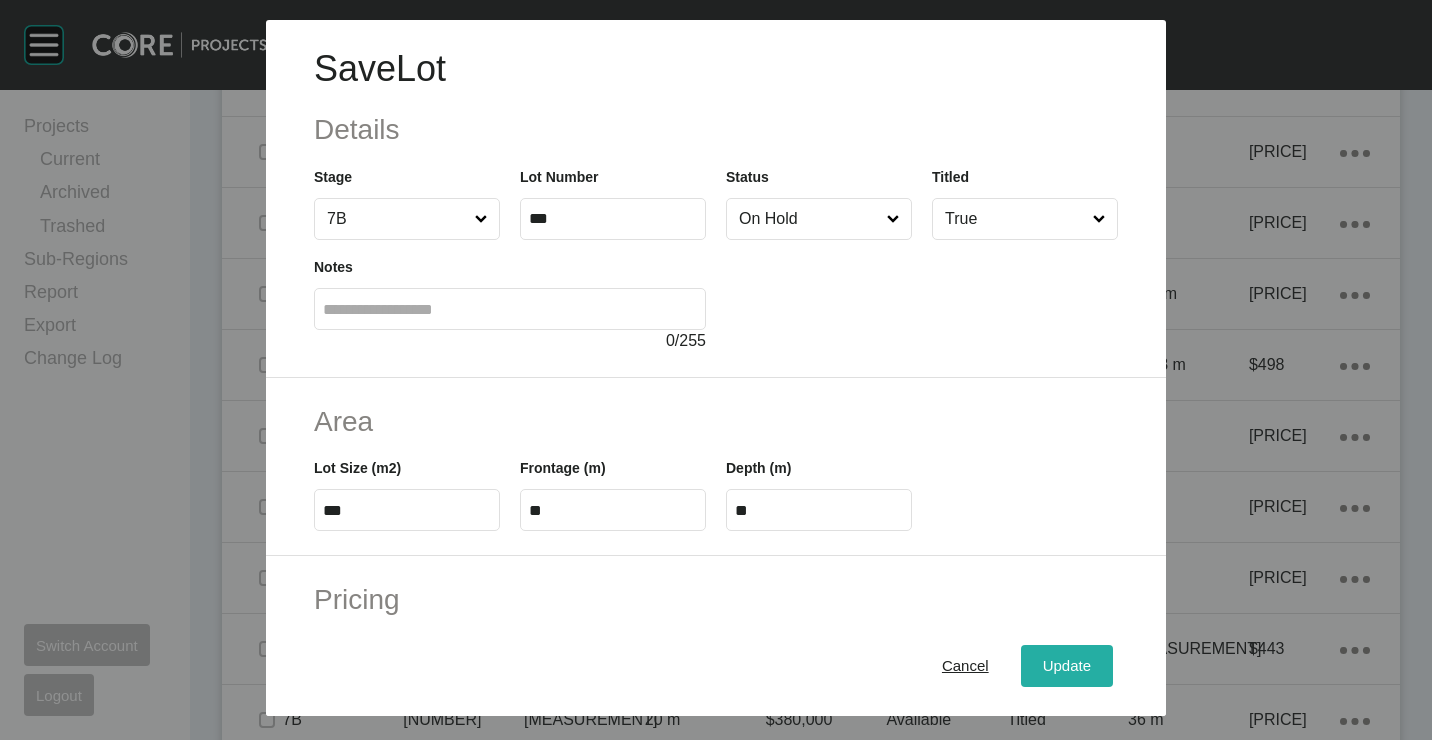 click on "Update" at bounding box center [1067, 666] 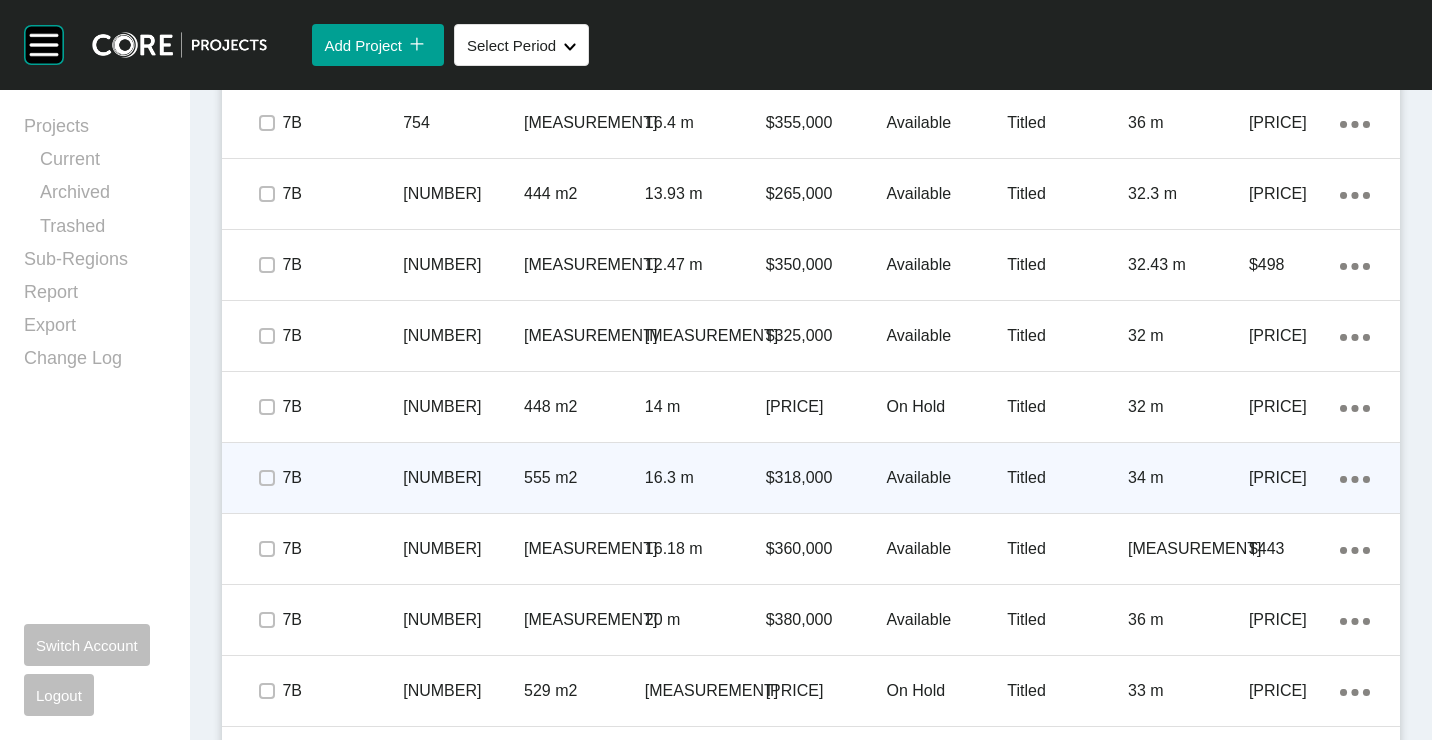 scroll, scrollTop: 1962, scrollLeft: 0, axis: vertical 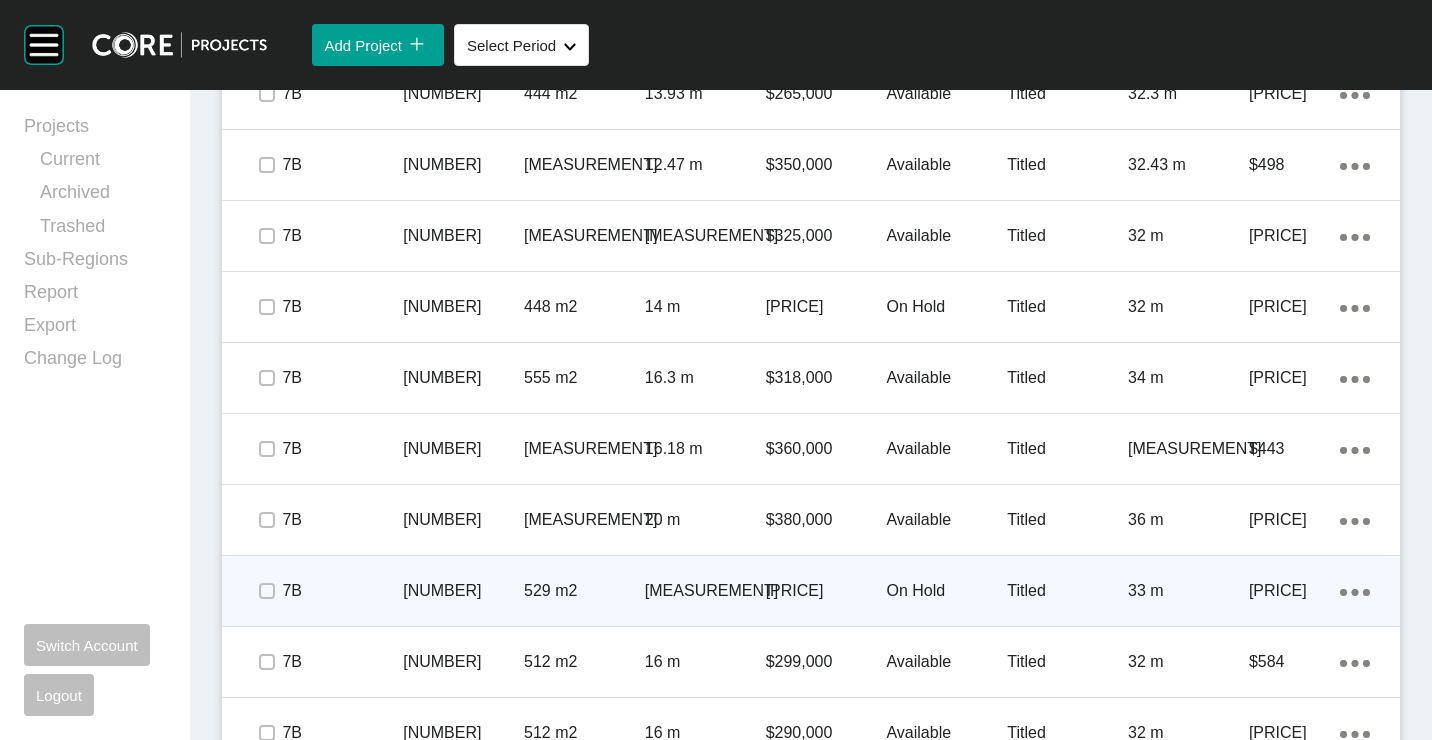 click on "769" at bounding box center (463, 591) 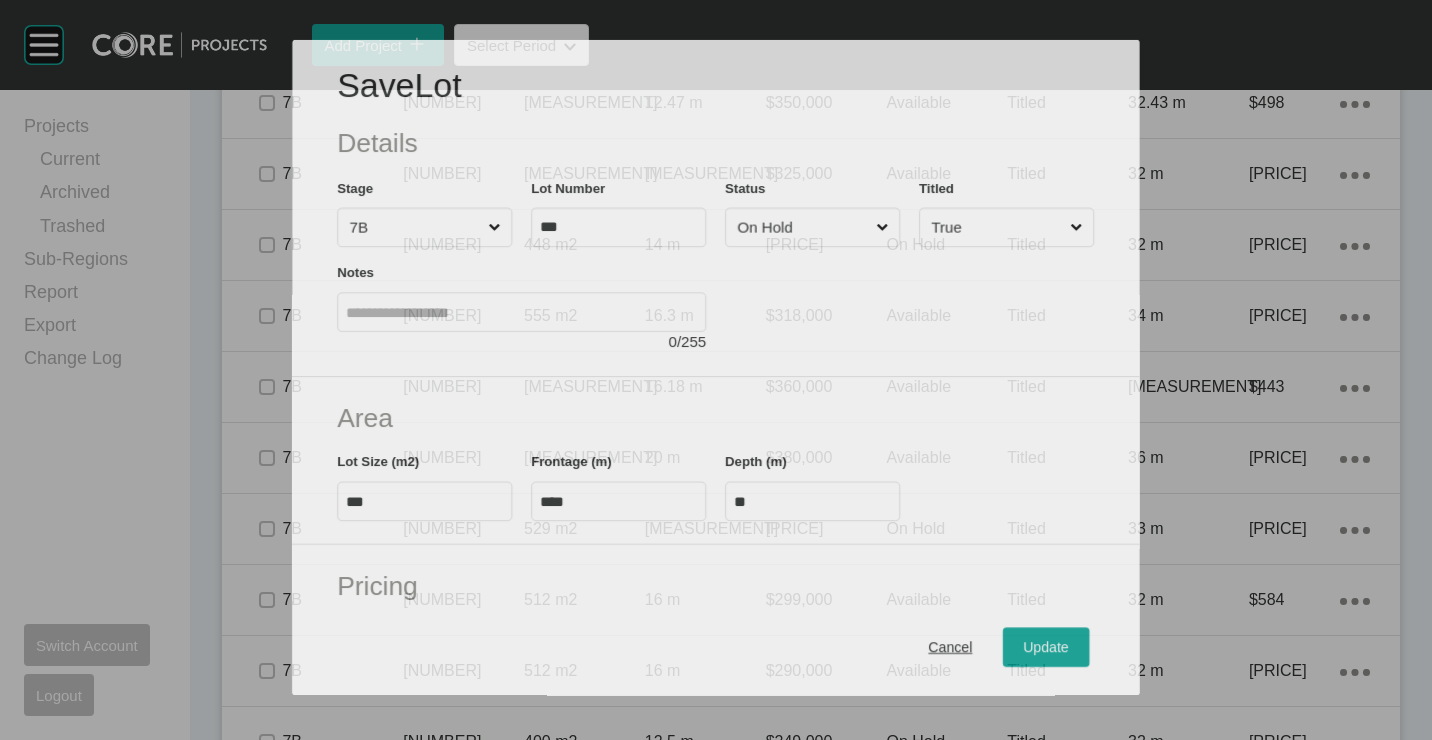 scroll, scrollTop: 1900, scrollLeft: 0, axis: vertical 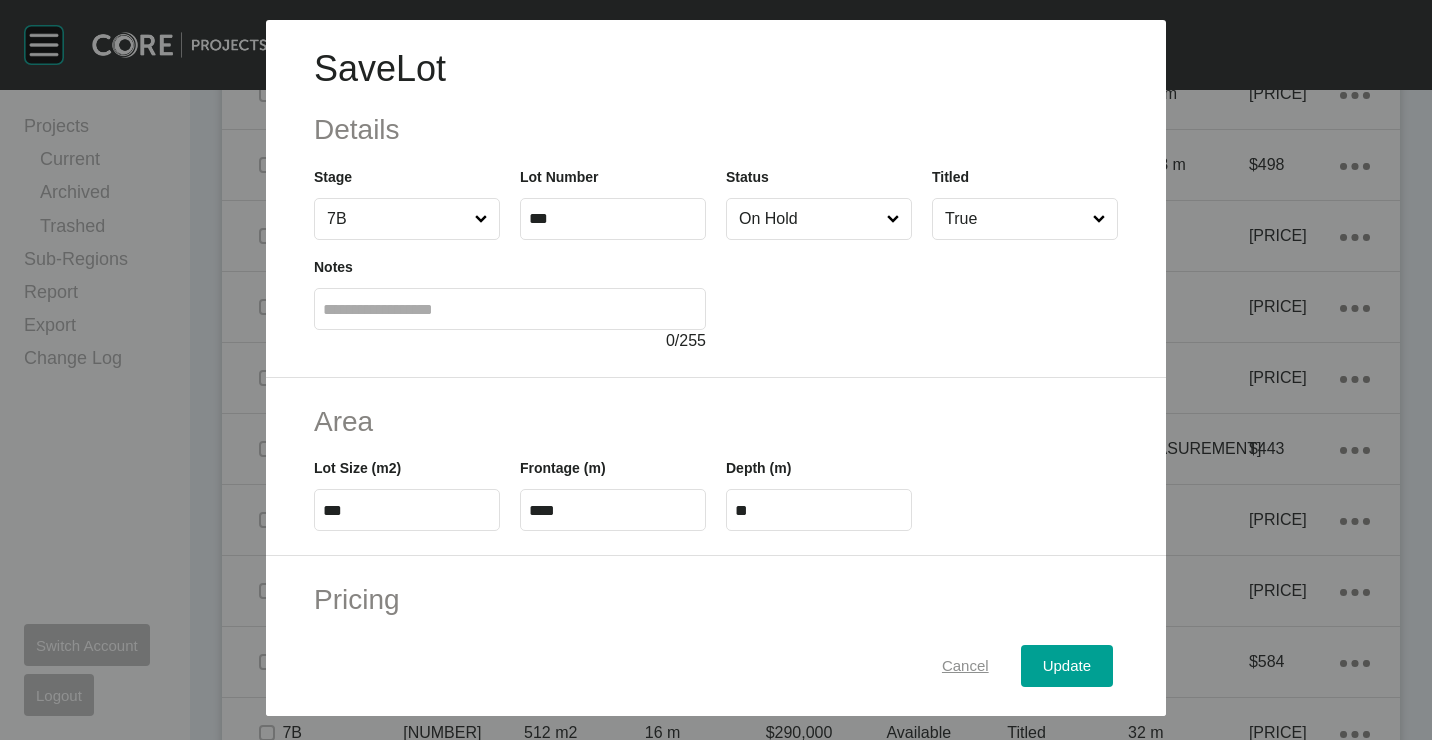 click on "Cancel" at bounding box center [965, 666] 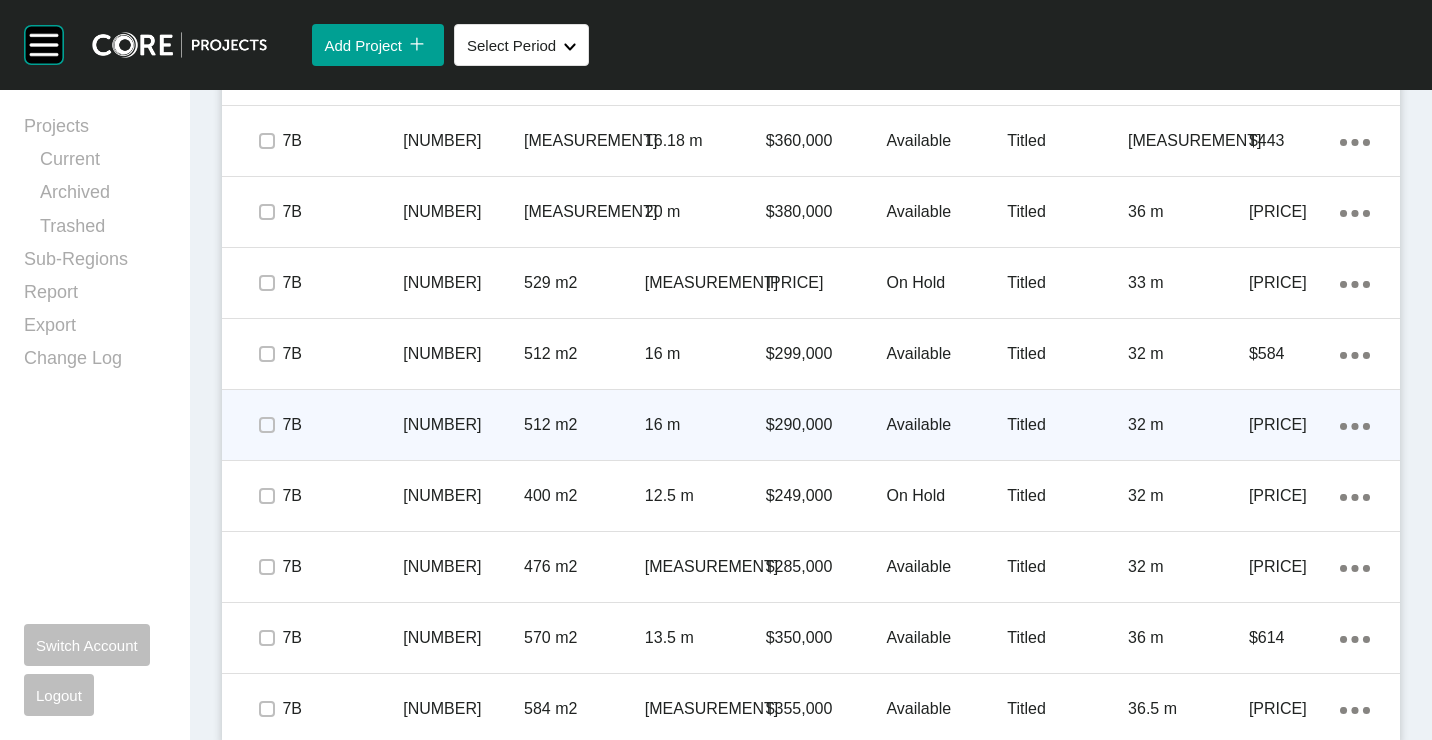 scroll, scrollTop: 2221, scrollLeft: 0, axis: vertical 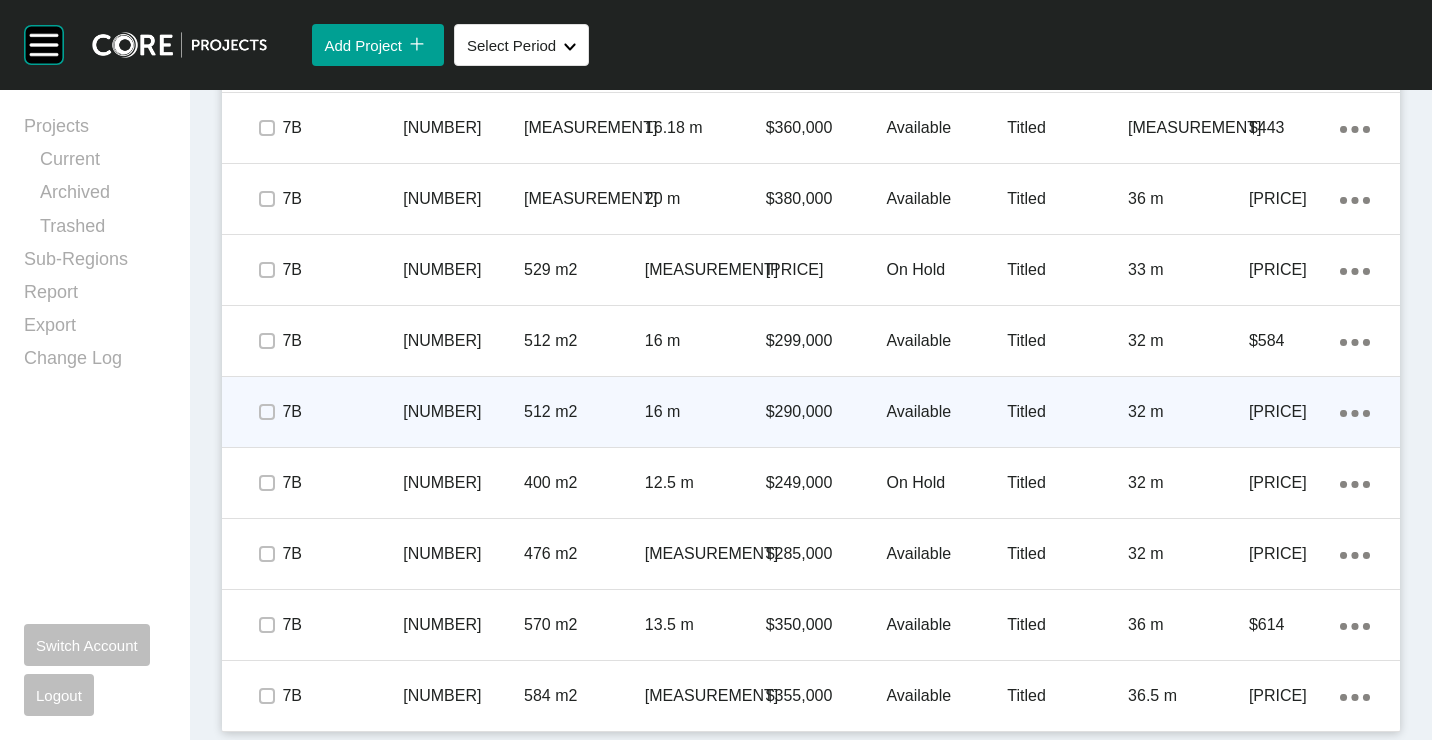 click on "16 m" at bounding box center [705, 412] 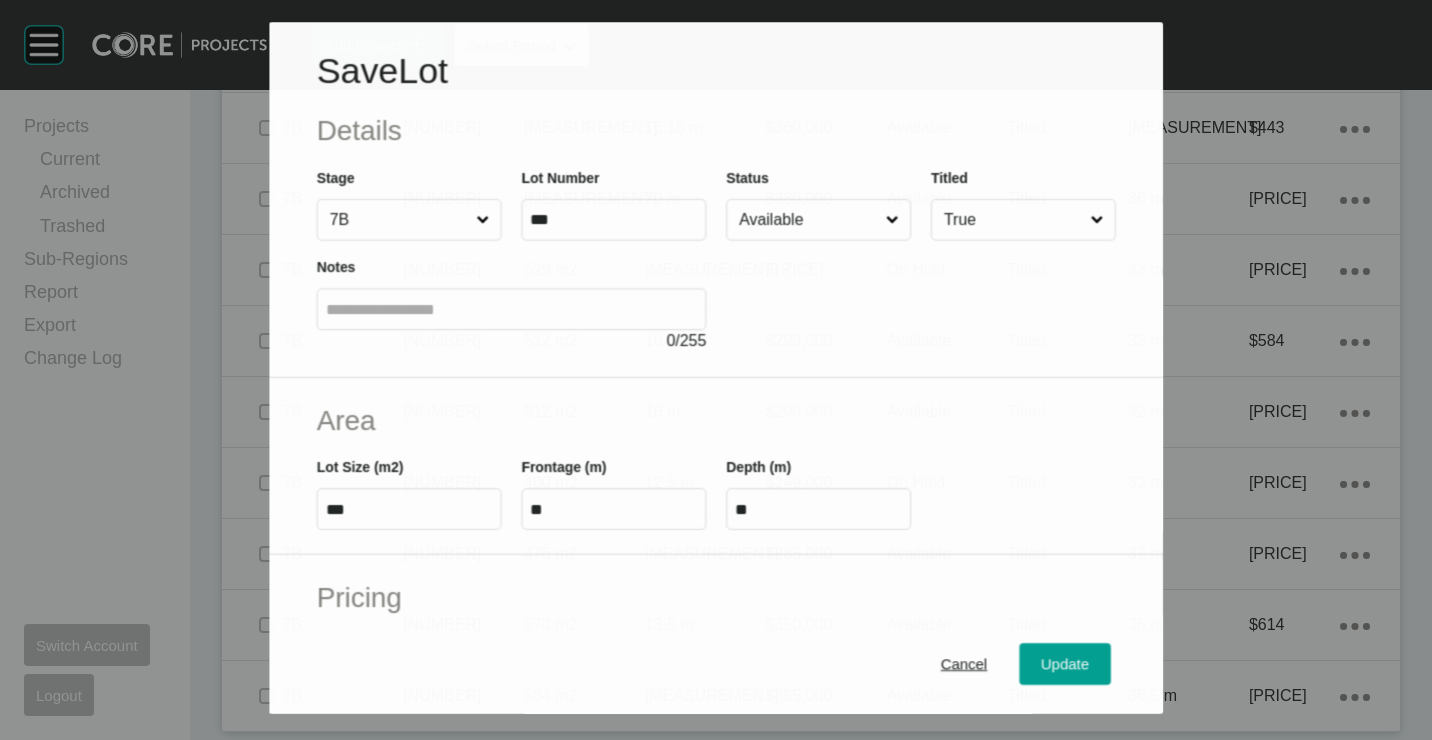 click on "Available" at bounding box center (808, 220) 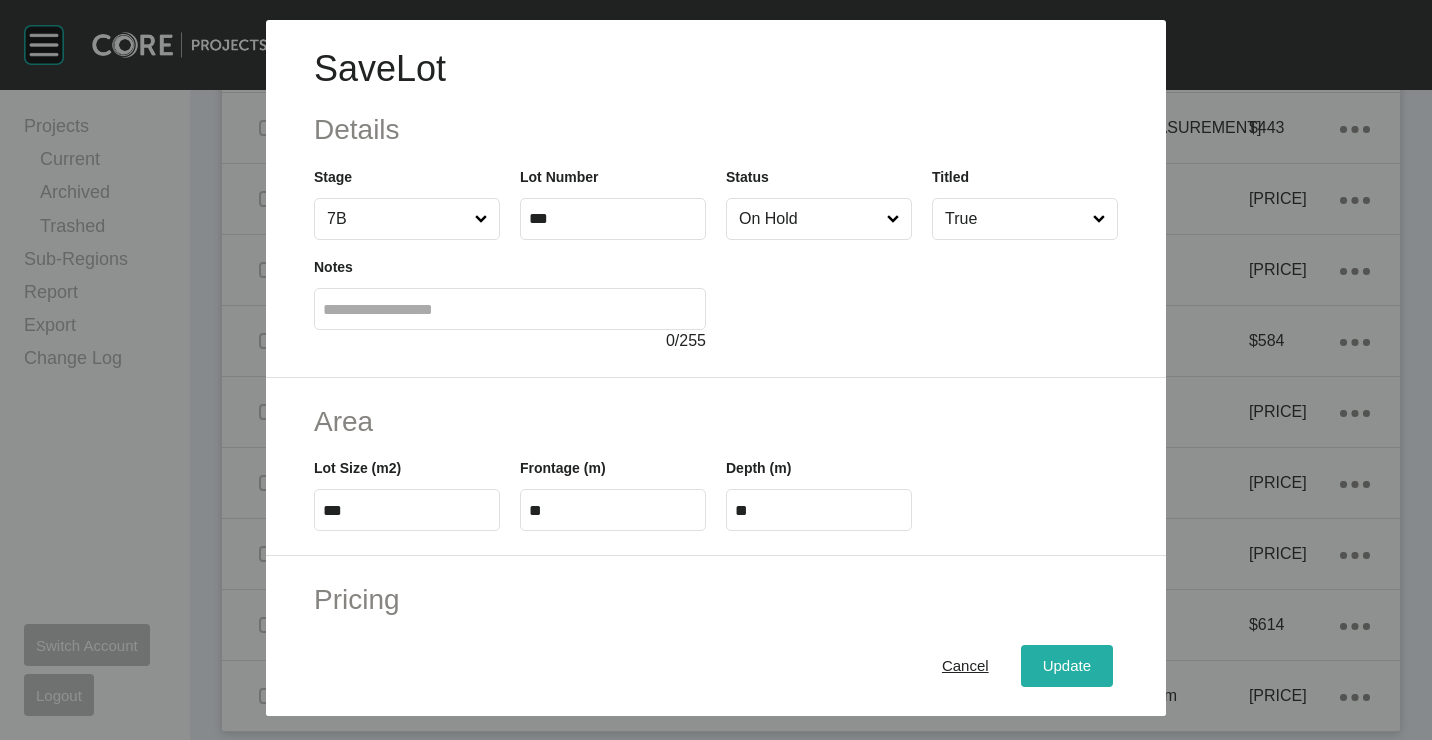click on "Update" at bounding box center (1067, 665) 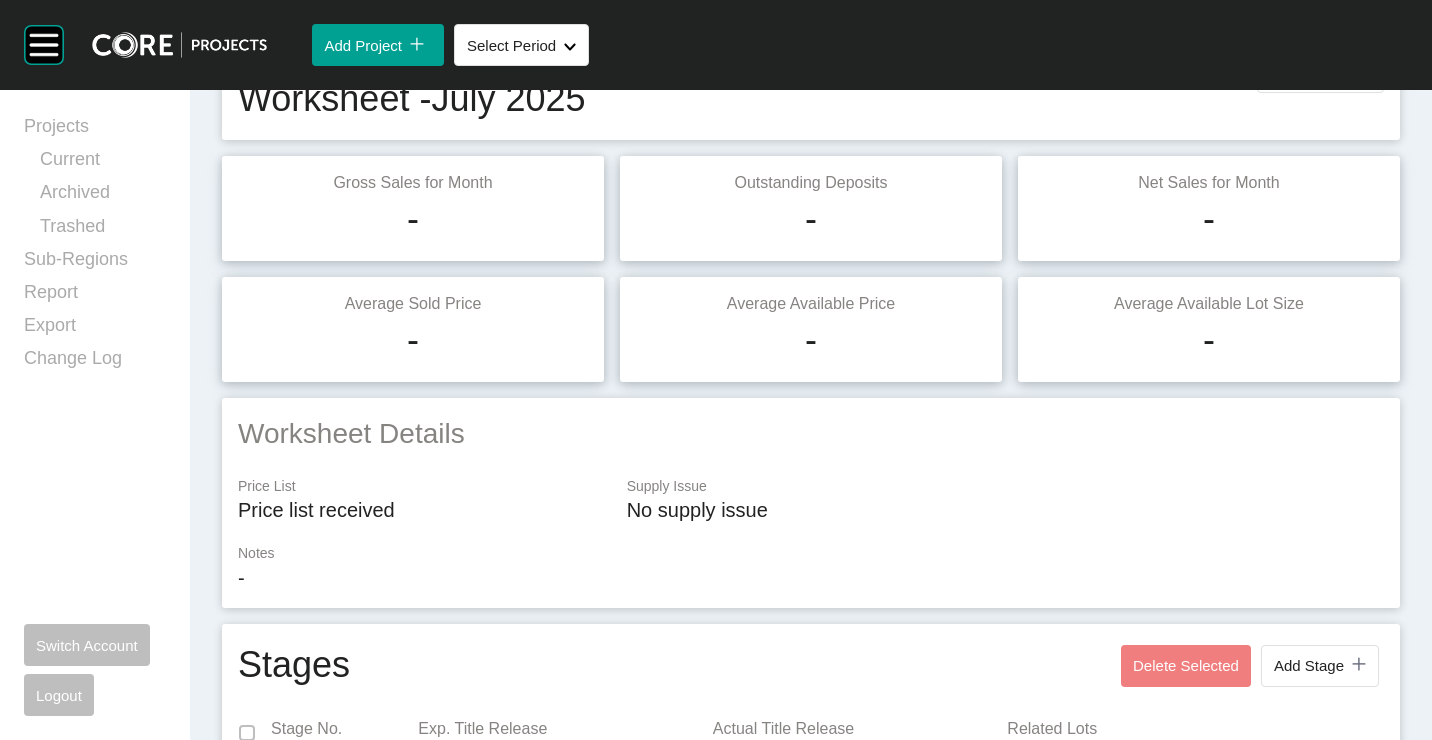 scroll, scrollTop: 0, scrollLeft: 0, axis: both 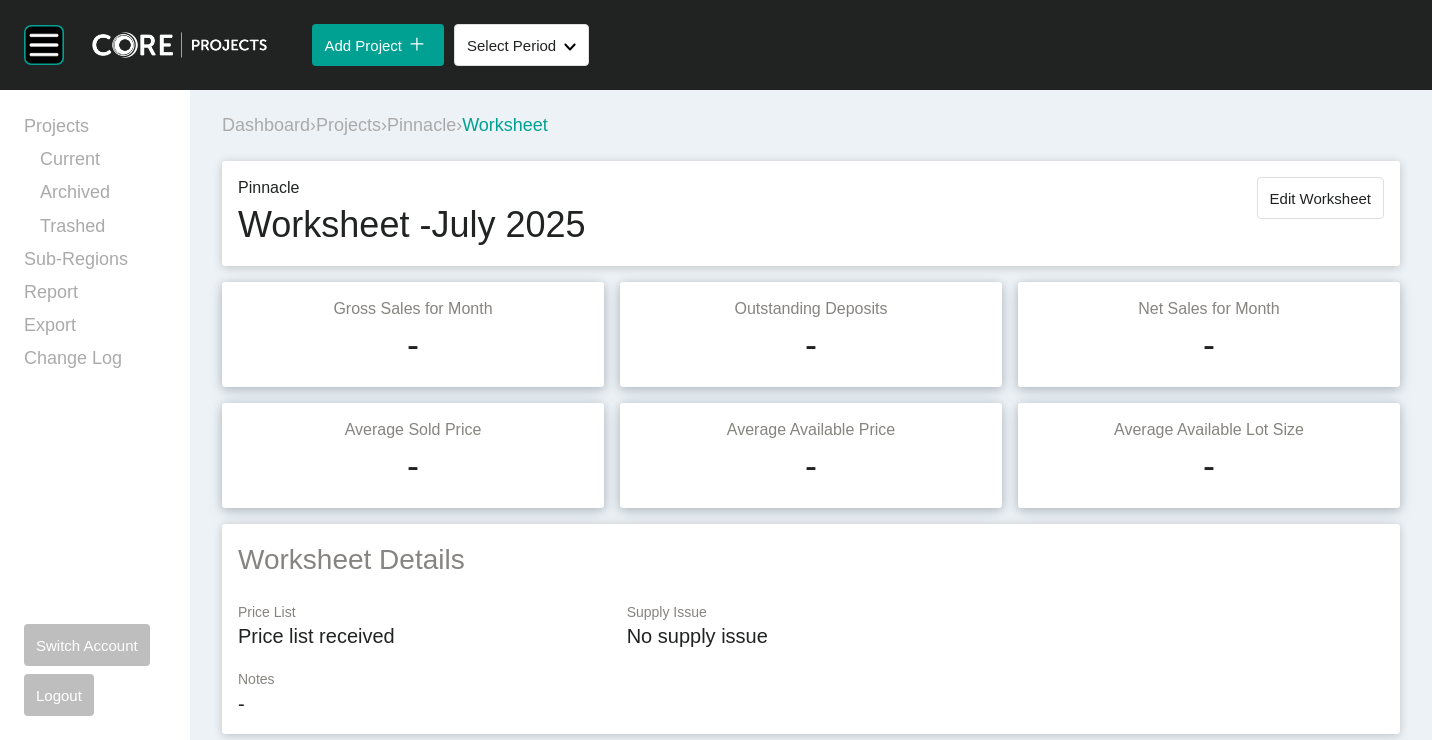 click on "Edit Worksheet" at bounding box center (1320, 198) 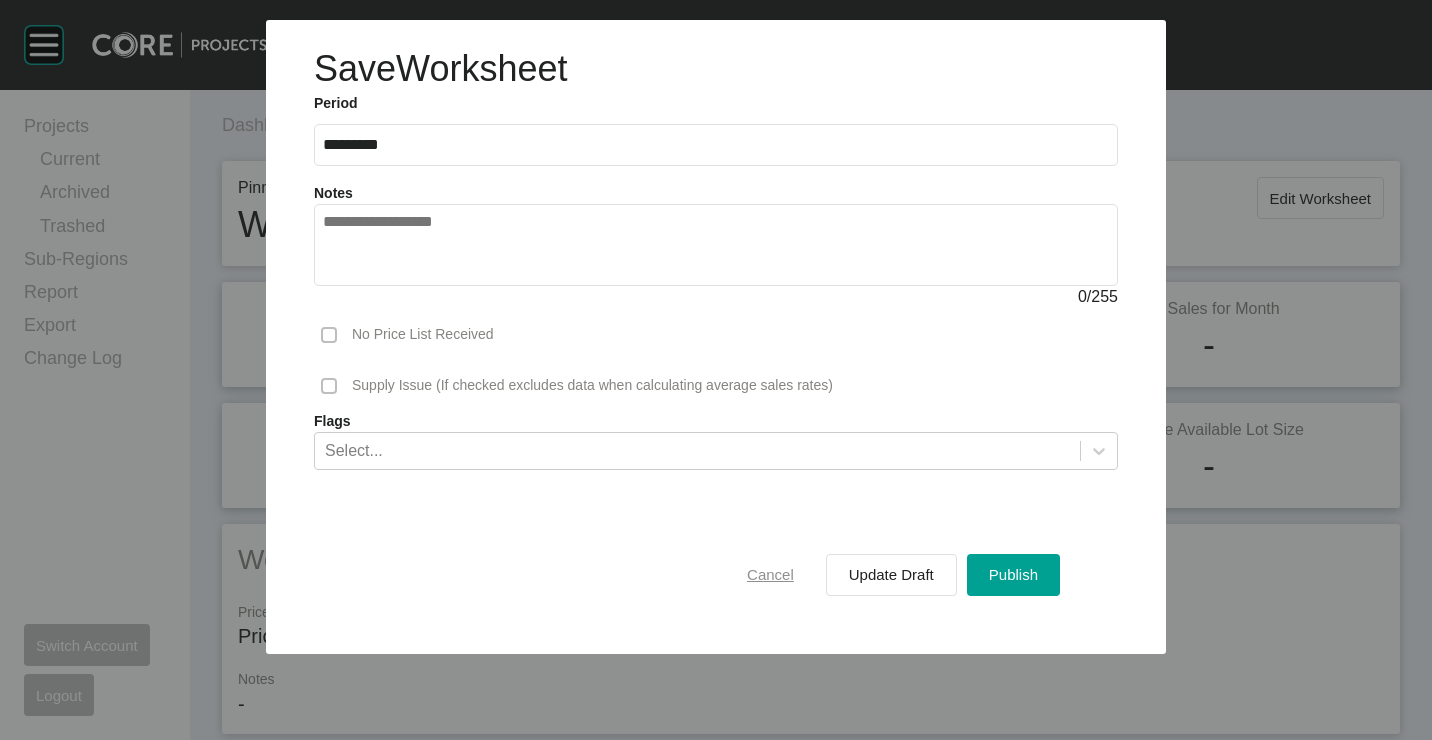 click on "Cancel" at bounding box center [770, 574] 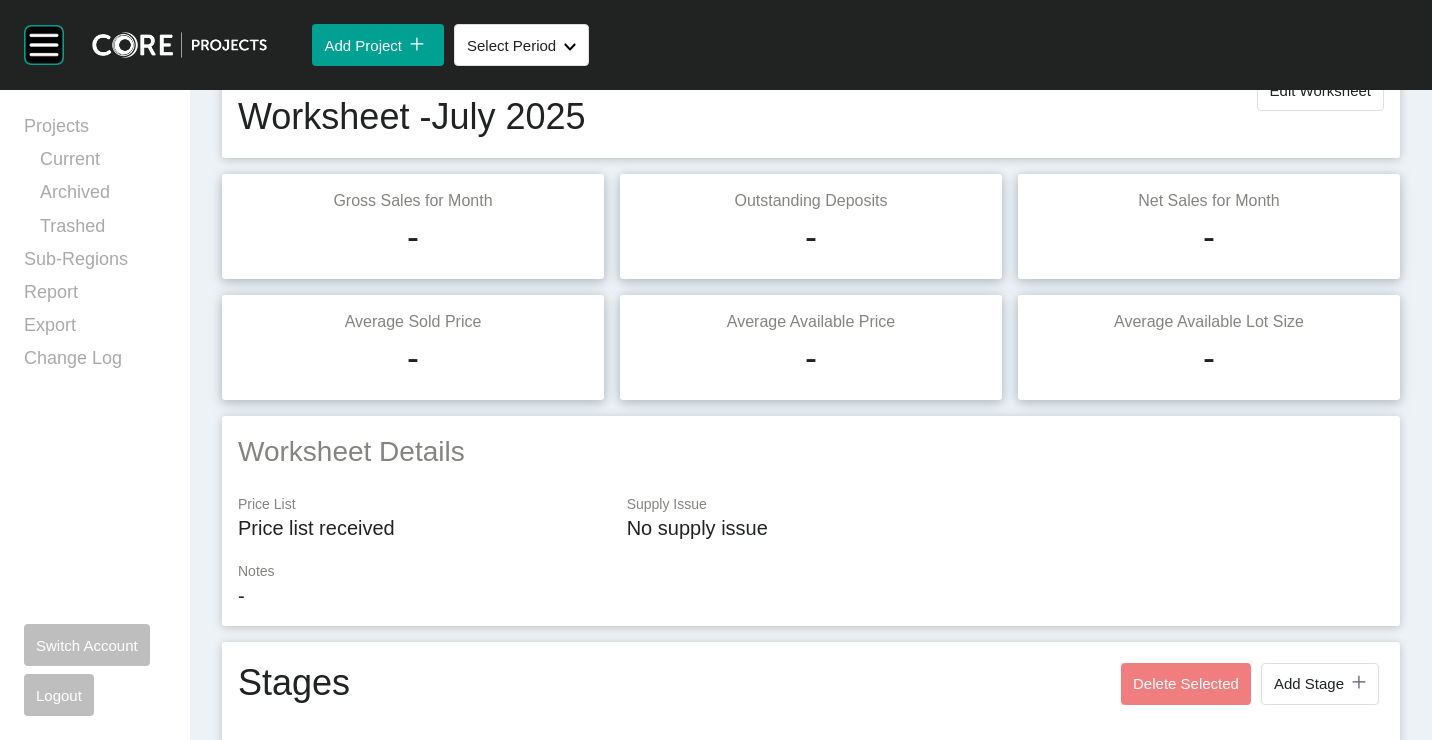 scroll, scrollTop: 0, scrollLeft: 0, axis: both 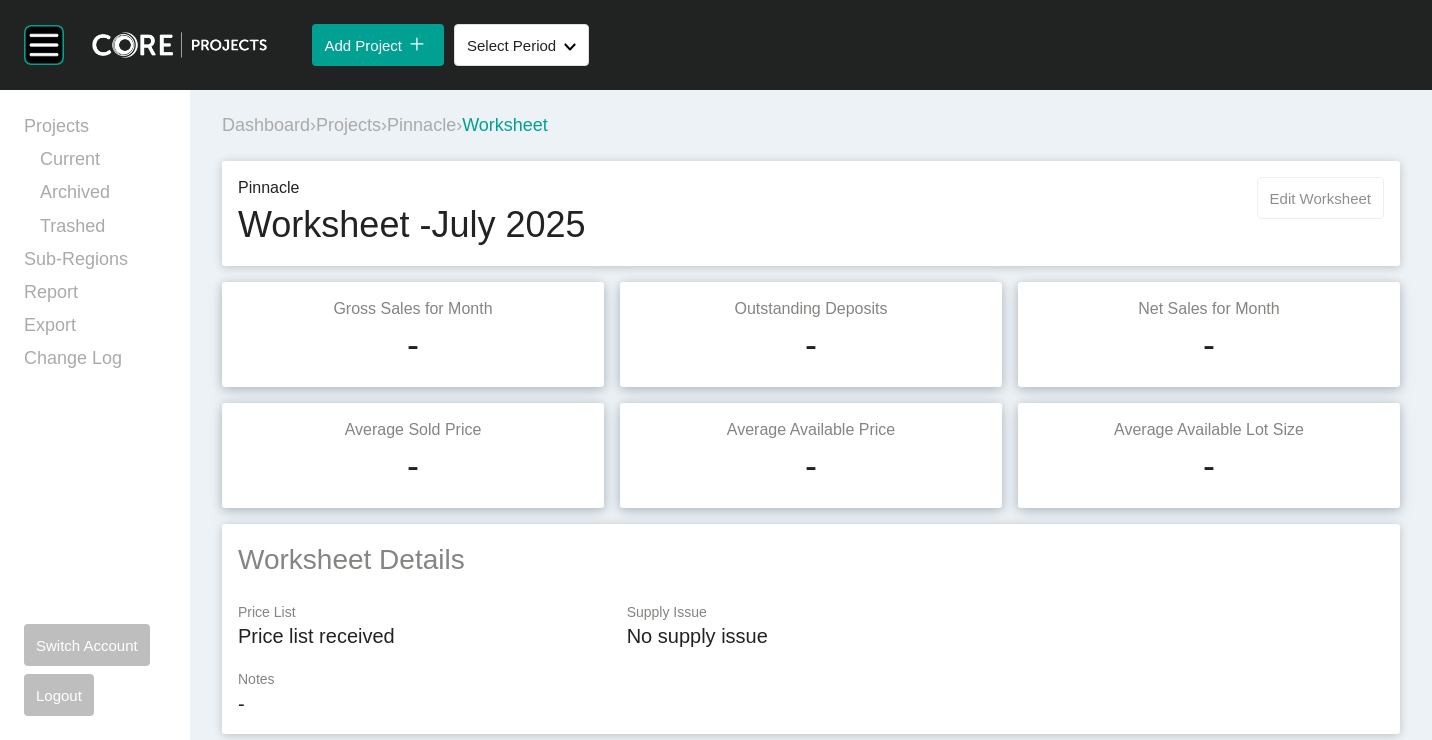 click on "Pinnacle Worksheet -  July 2025 Edit Worksheet" at bounding box center (811, 213) 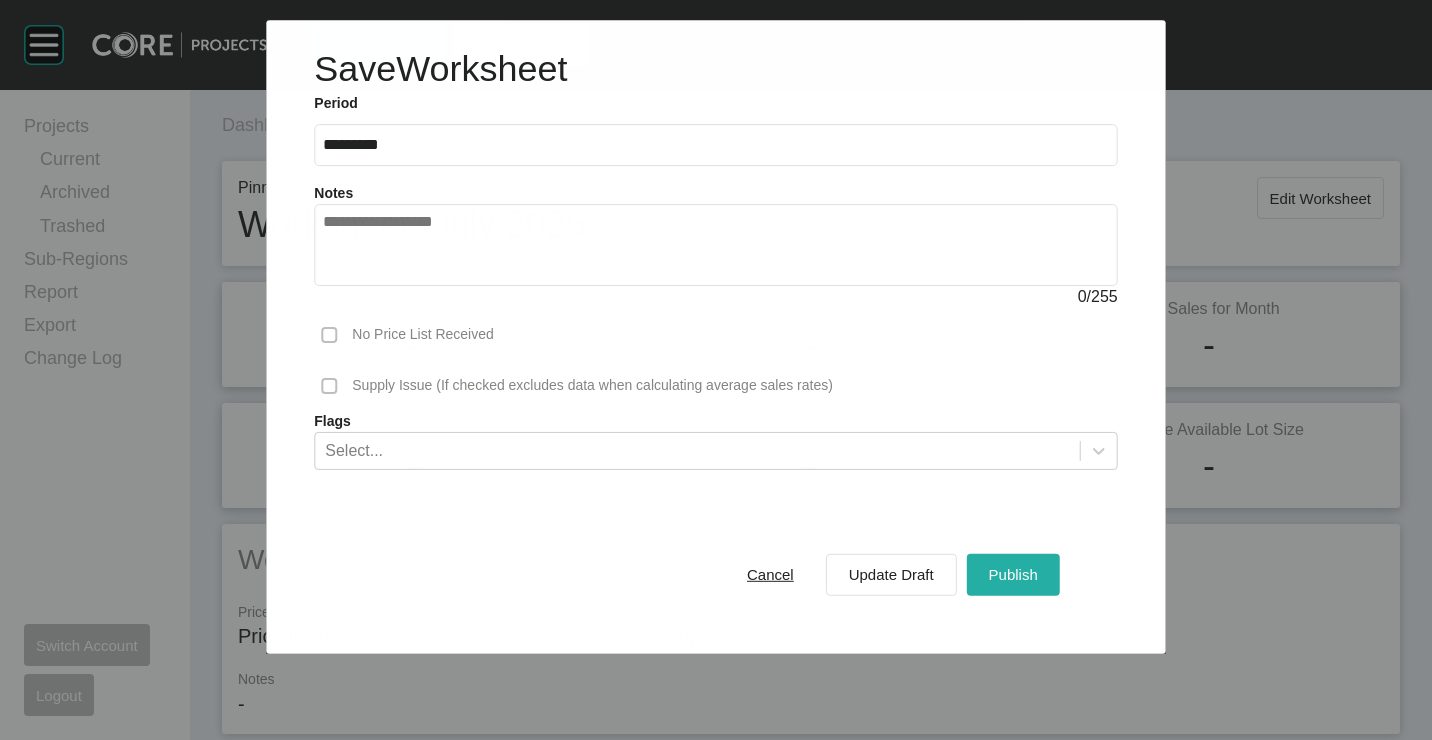 click on "Publish" at bounding box center [1013, 574] 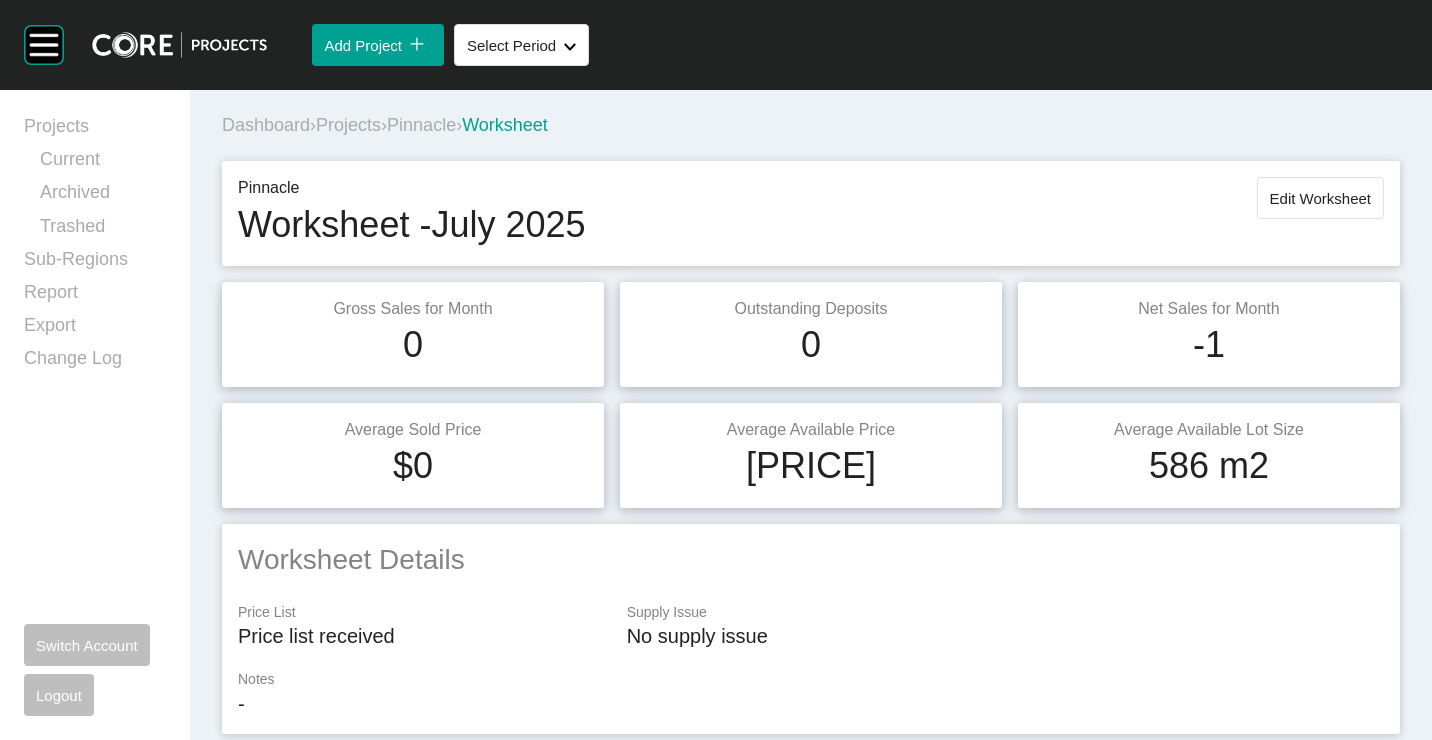 click on "Projects" at bounding box center (348, 125) 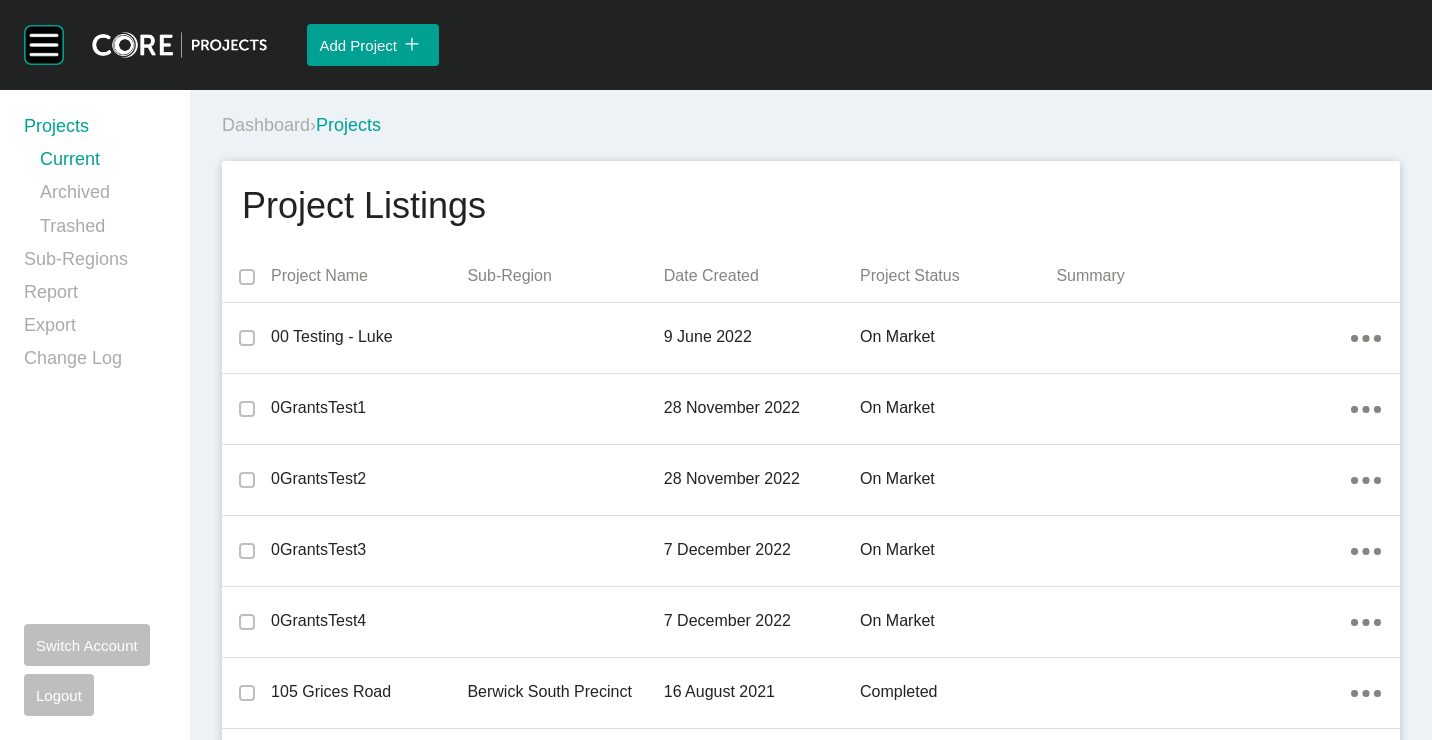 scroll, scrollTop: 24533, scrollLeft: 0, axis: vertical 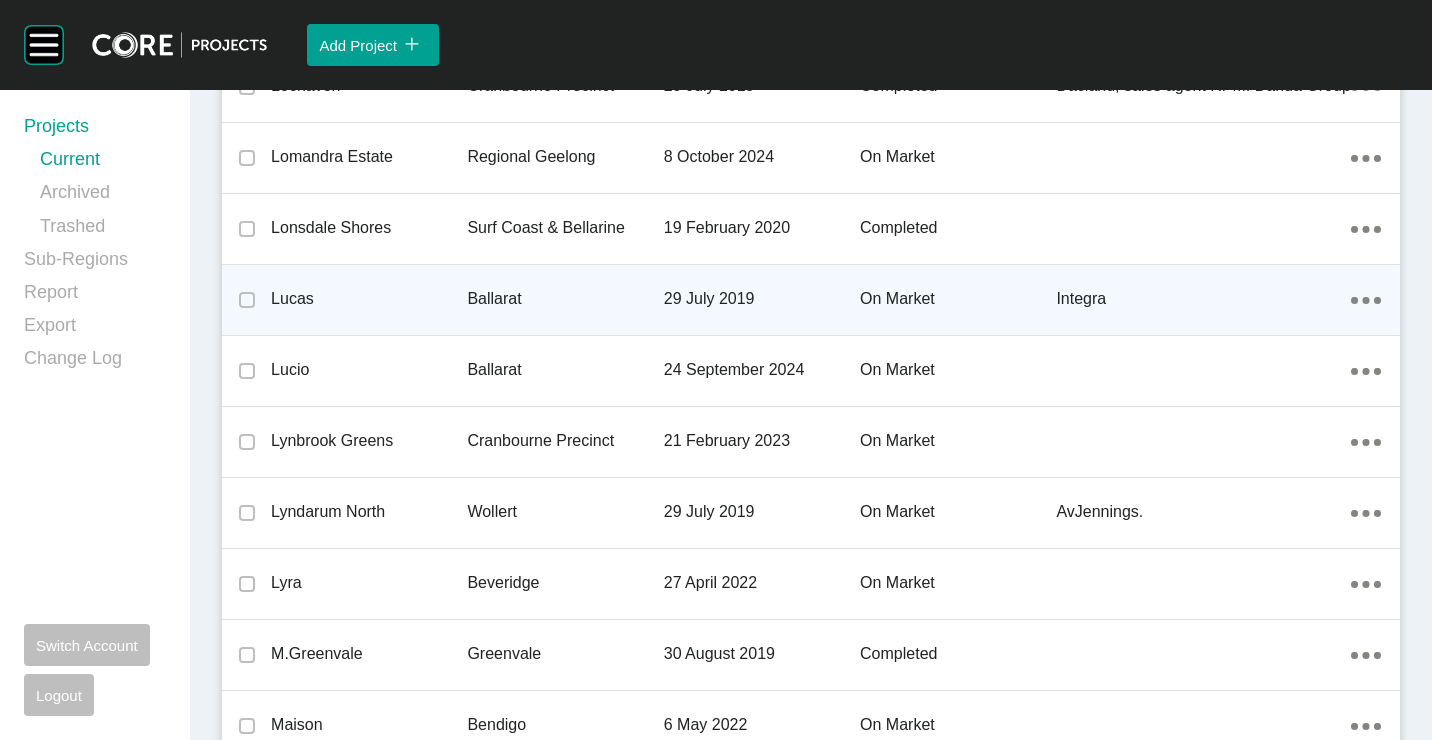 click on "Lucas" at bounding box center [369, 299] 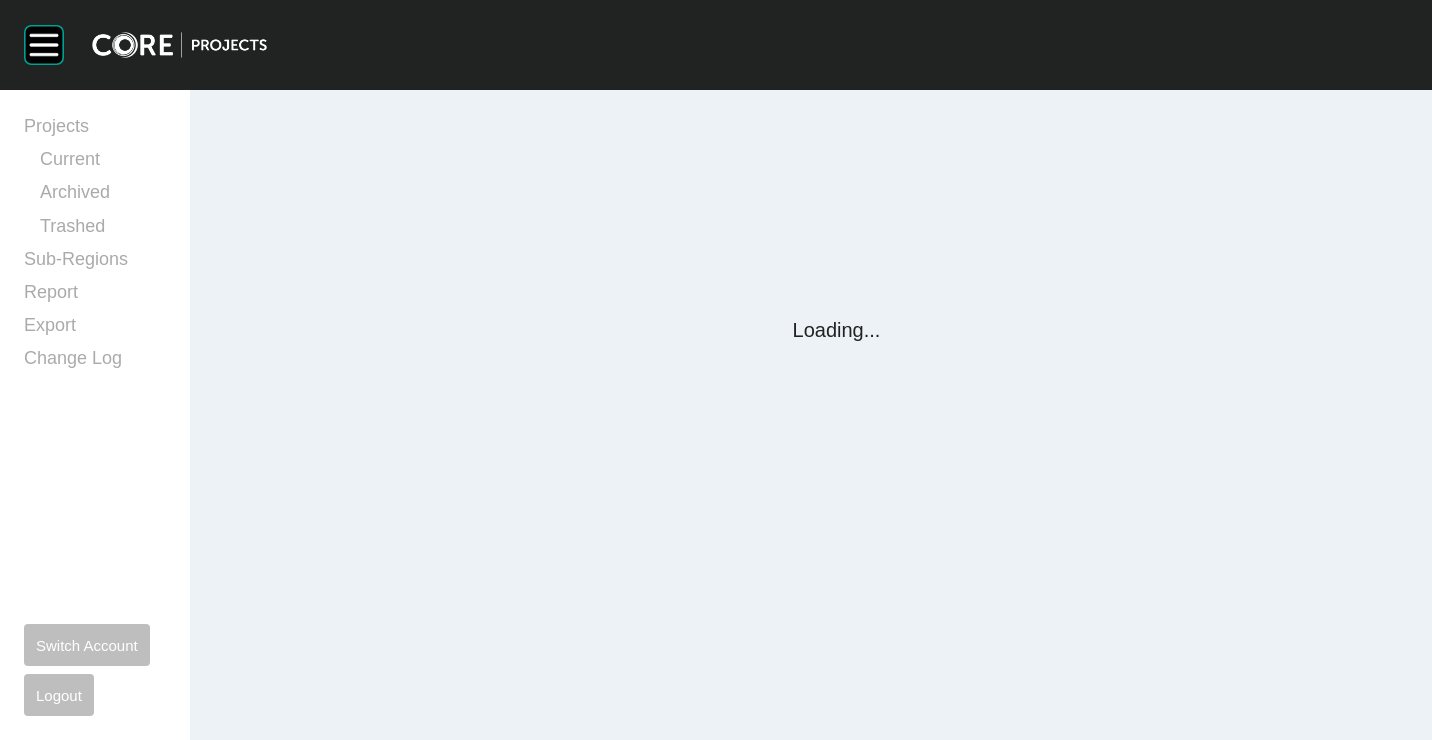 scroll, scrollTop: 0, scrollLeft: 0, axis: both 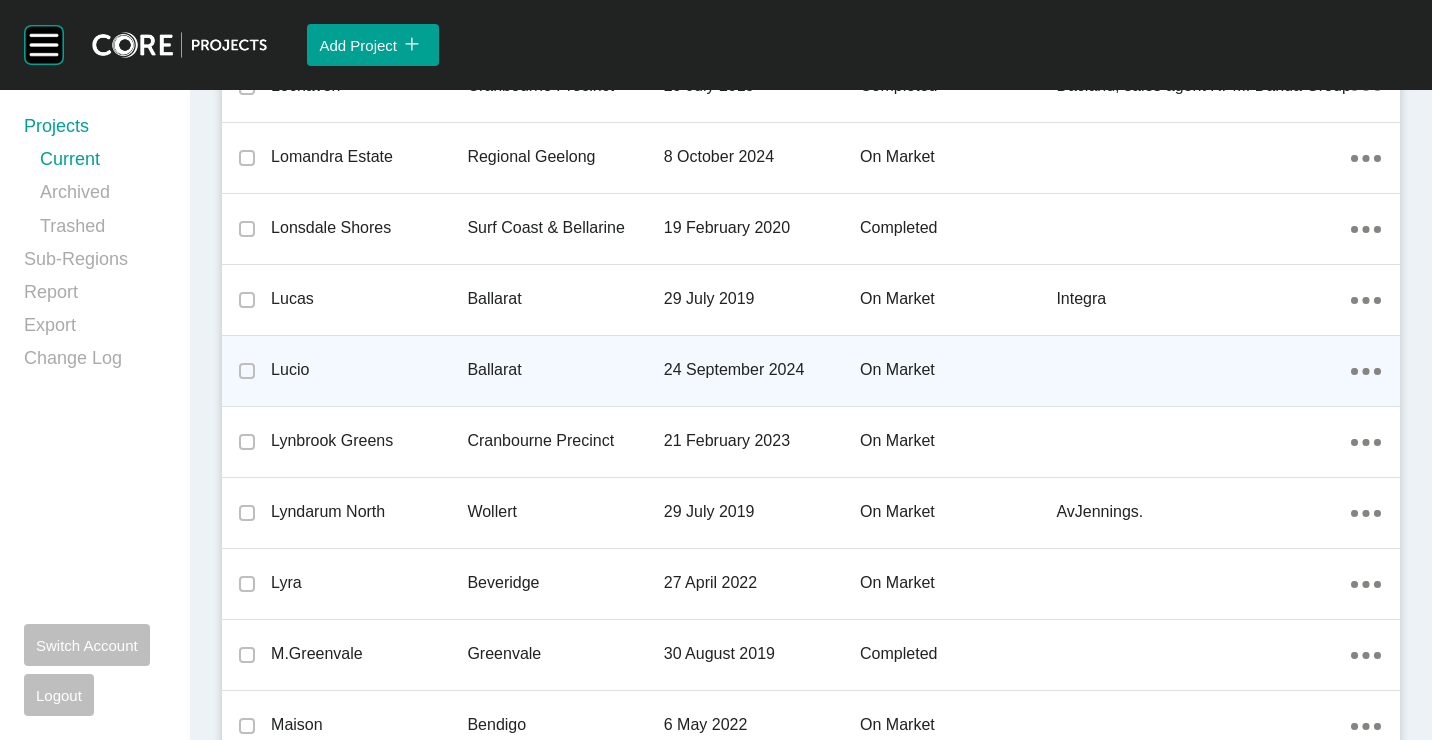 click on "Ballarat" at bounding box center [565, 370] 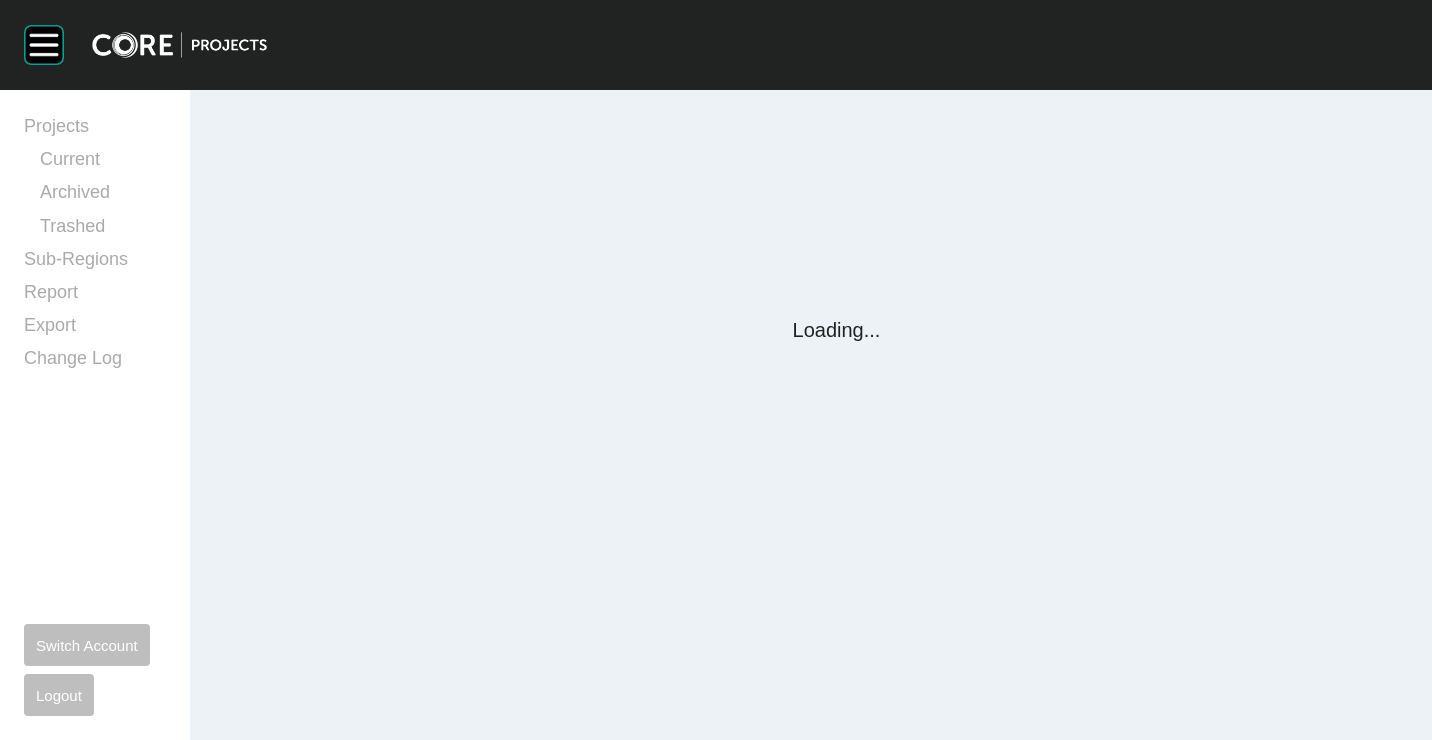 scroll, scrollTop: 0, scrollLeft: 0, axis: both 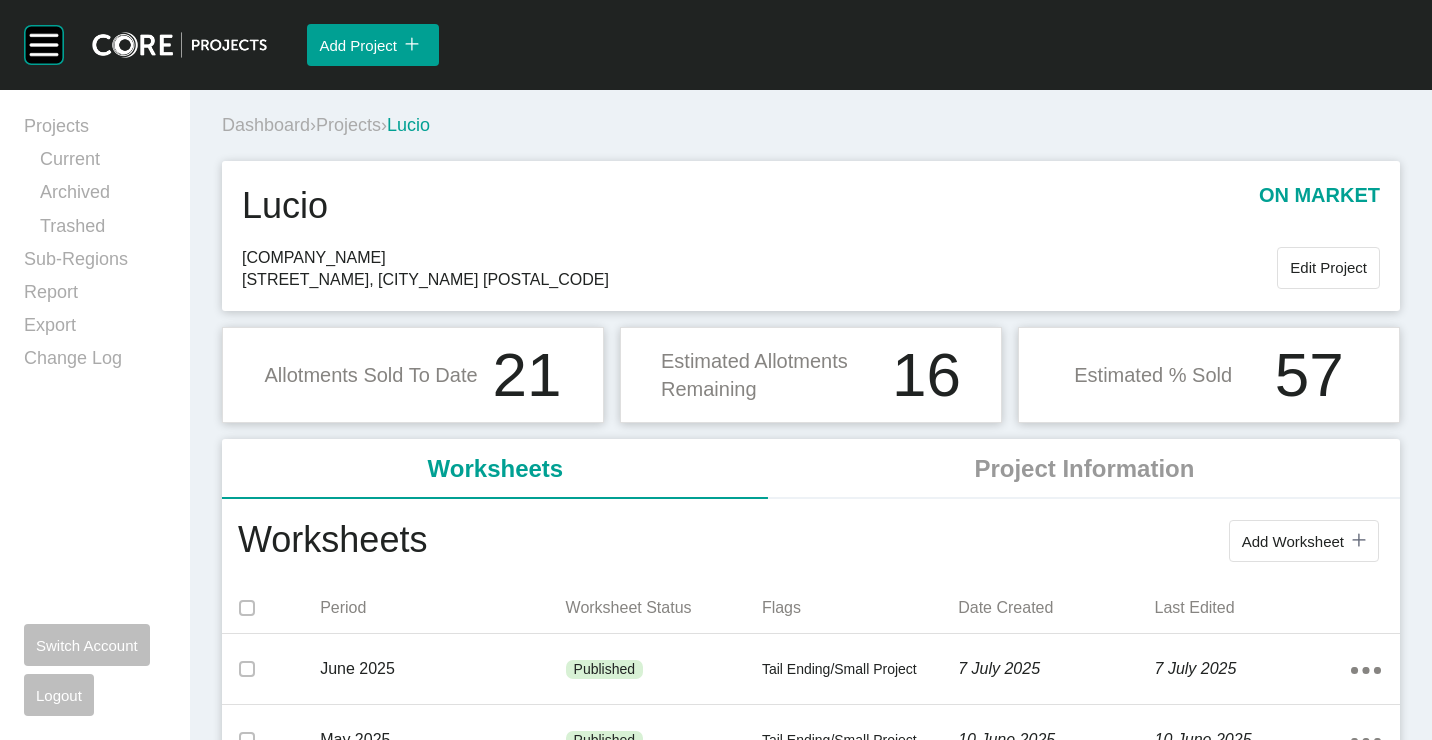 click on "Add Worksheet" at bounding box center [1293, 541] 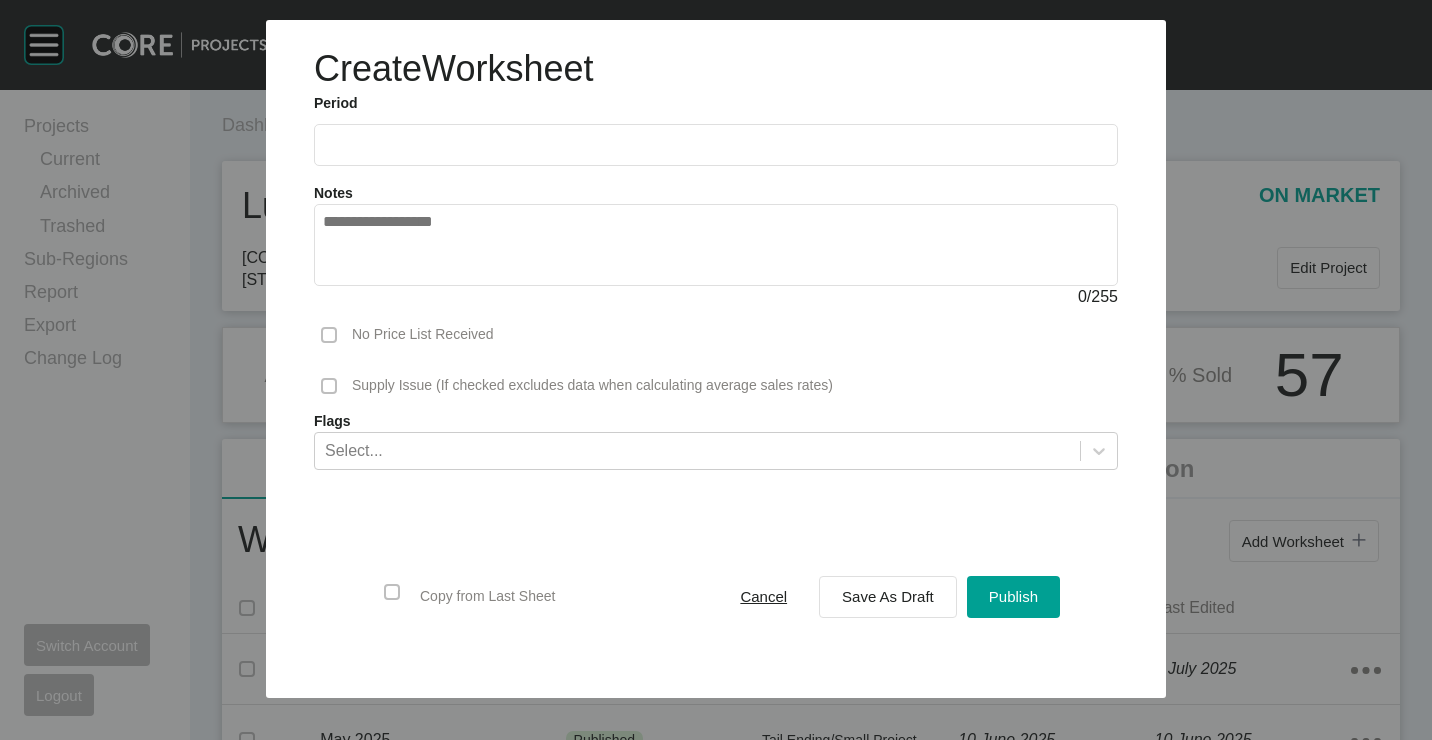 click at bounding box center (716, 144) 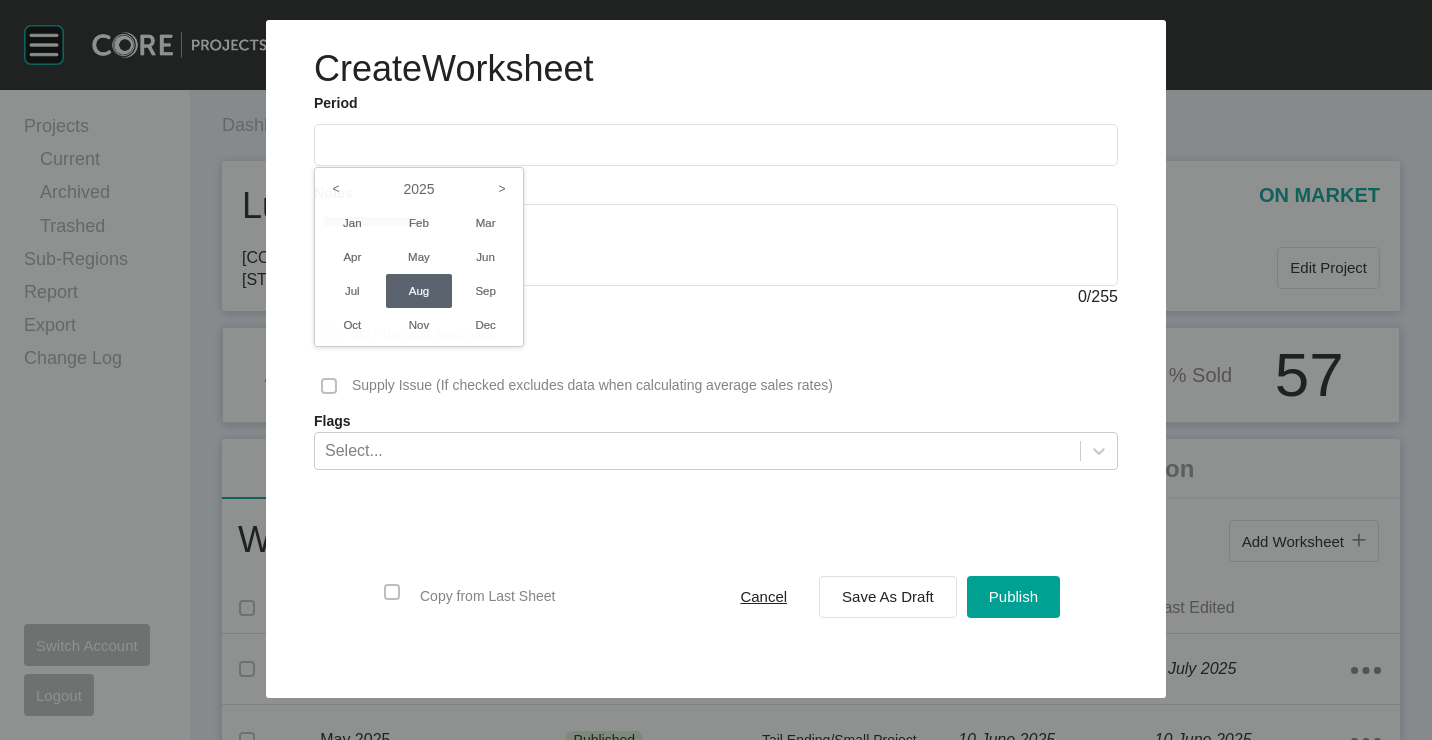 drag, startPoint x: 341, startPoint y: 292, endPoint x: 640, endPoint y: 428, distance: 328.47678 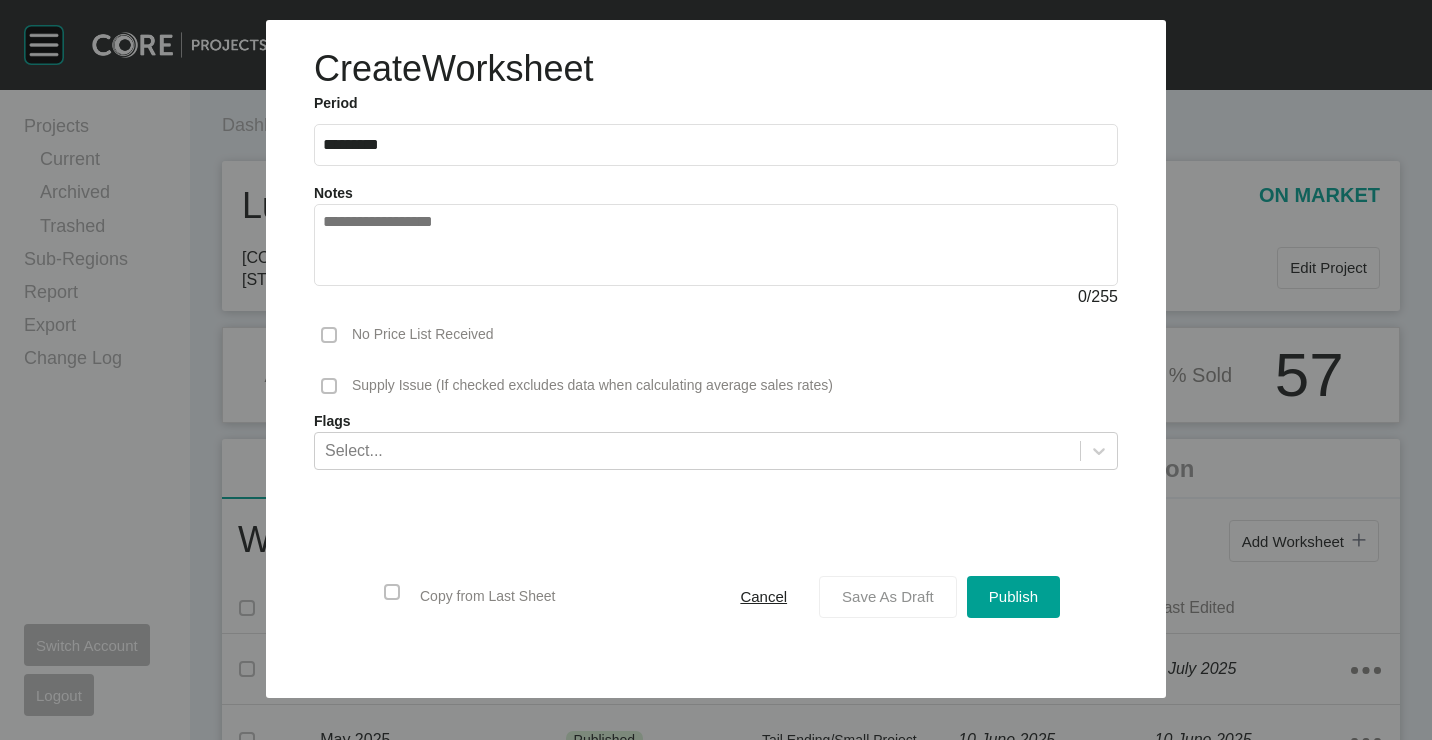click on "Save As Draft" at bounding box center [888, 596] 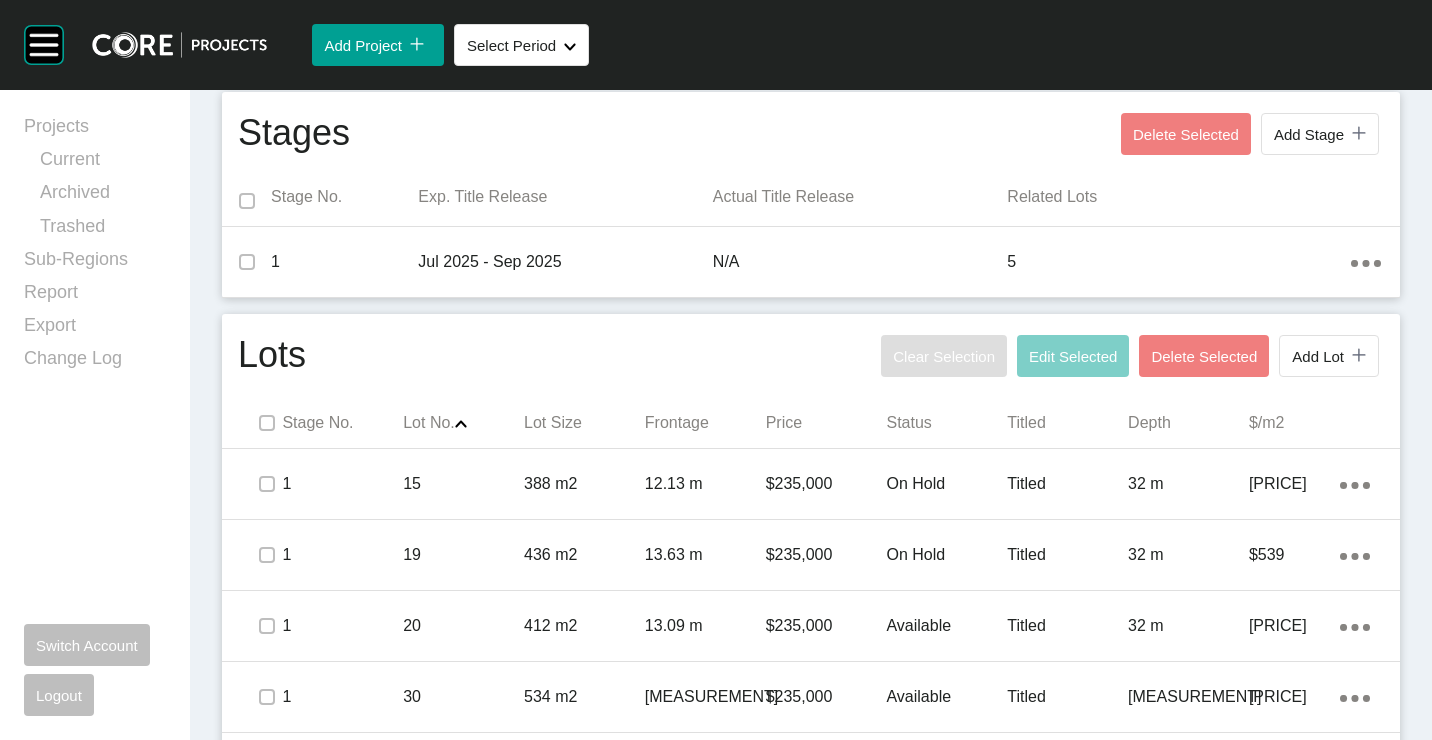 scroll, scrollTop: 831, scrollLeft: 0, axis: vertical 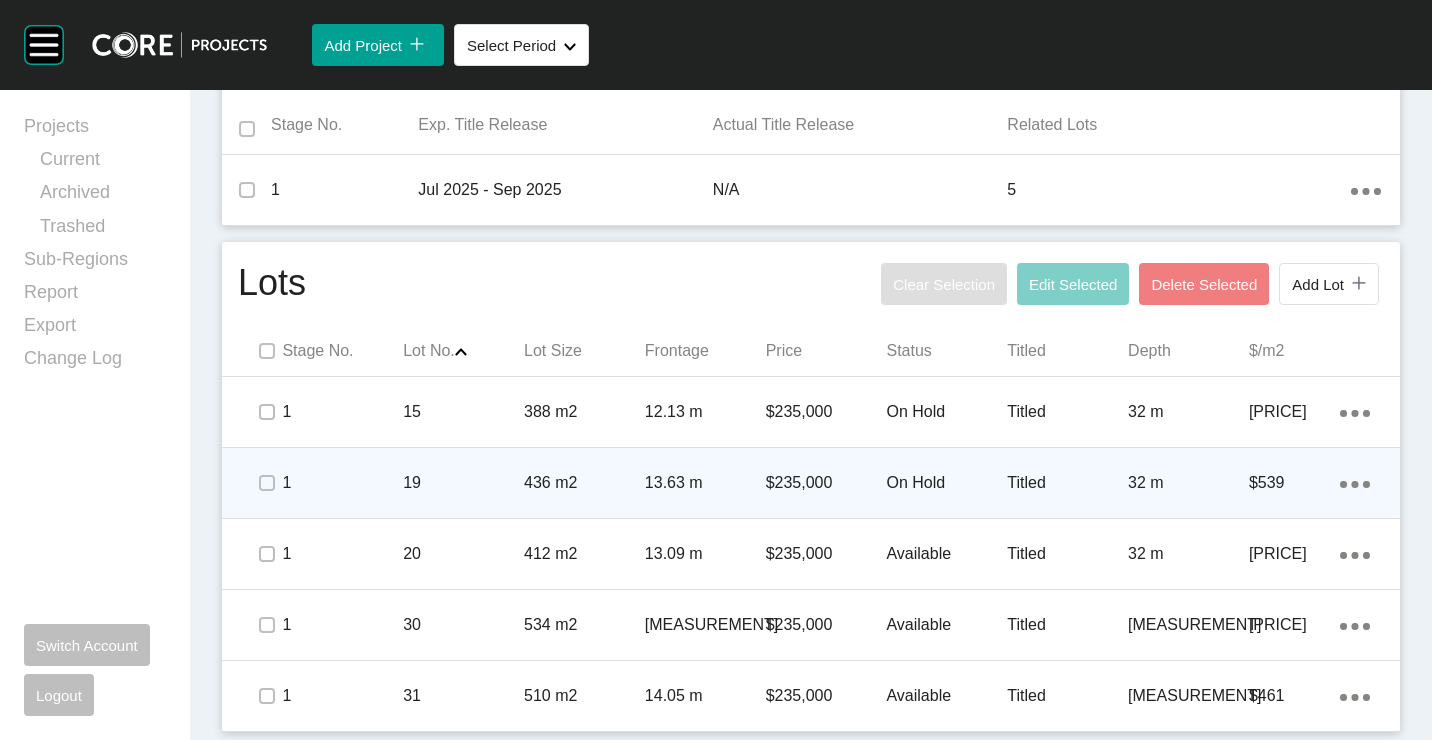 click on "19" at bounding box center [463, 483] 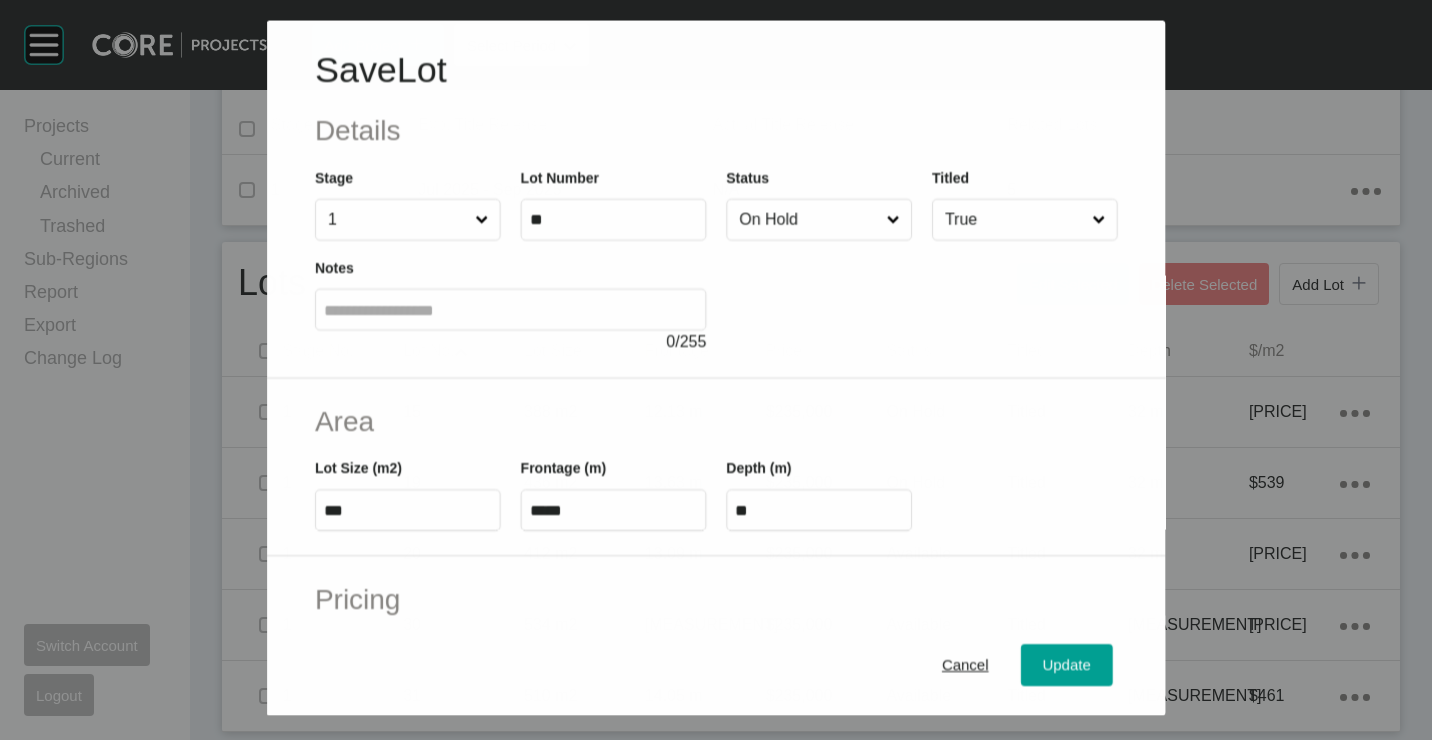 click on "On Hold" at bounding box center [808, 219] 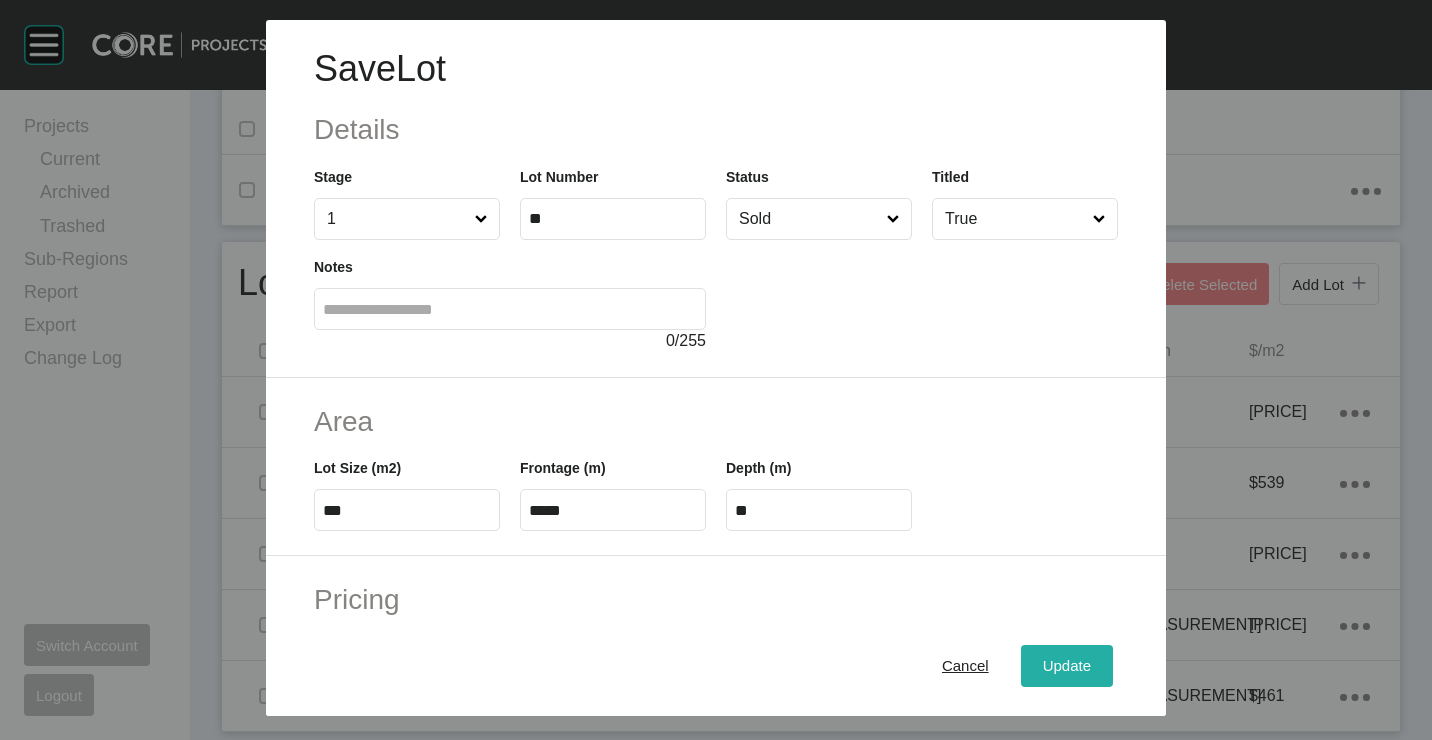 click on "Update" at bounding box center (1067, 665) 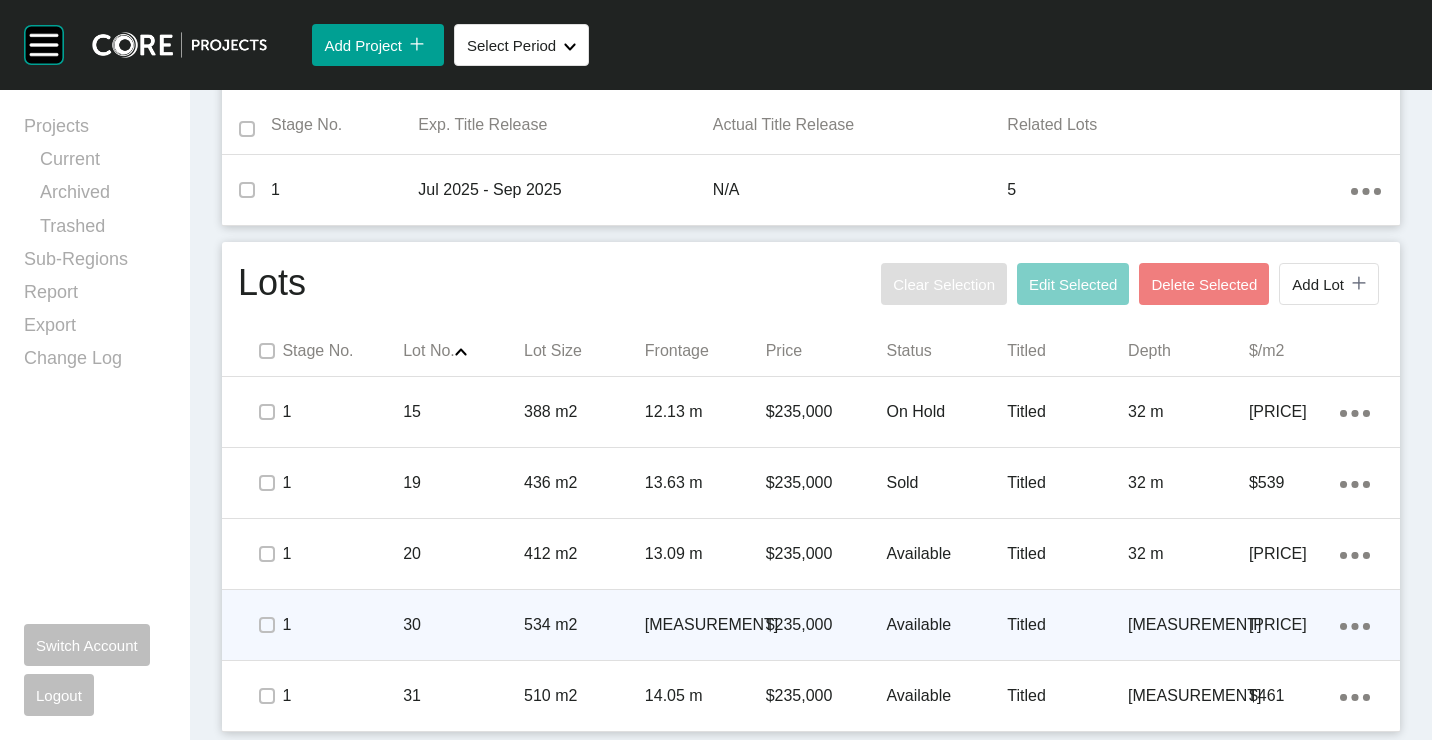 click on "30" at bounding box center [463, 625] 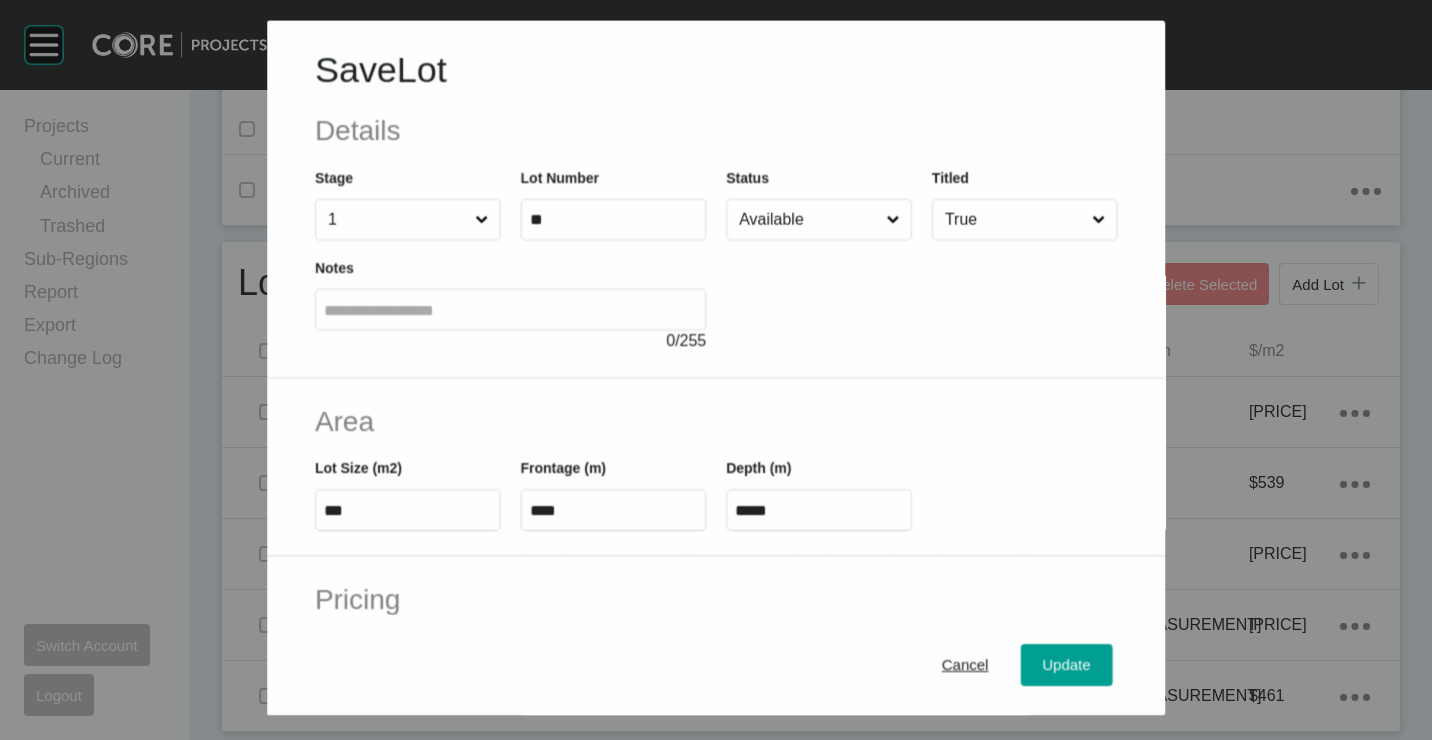 click on "Available" at bounding box center (808, 219) 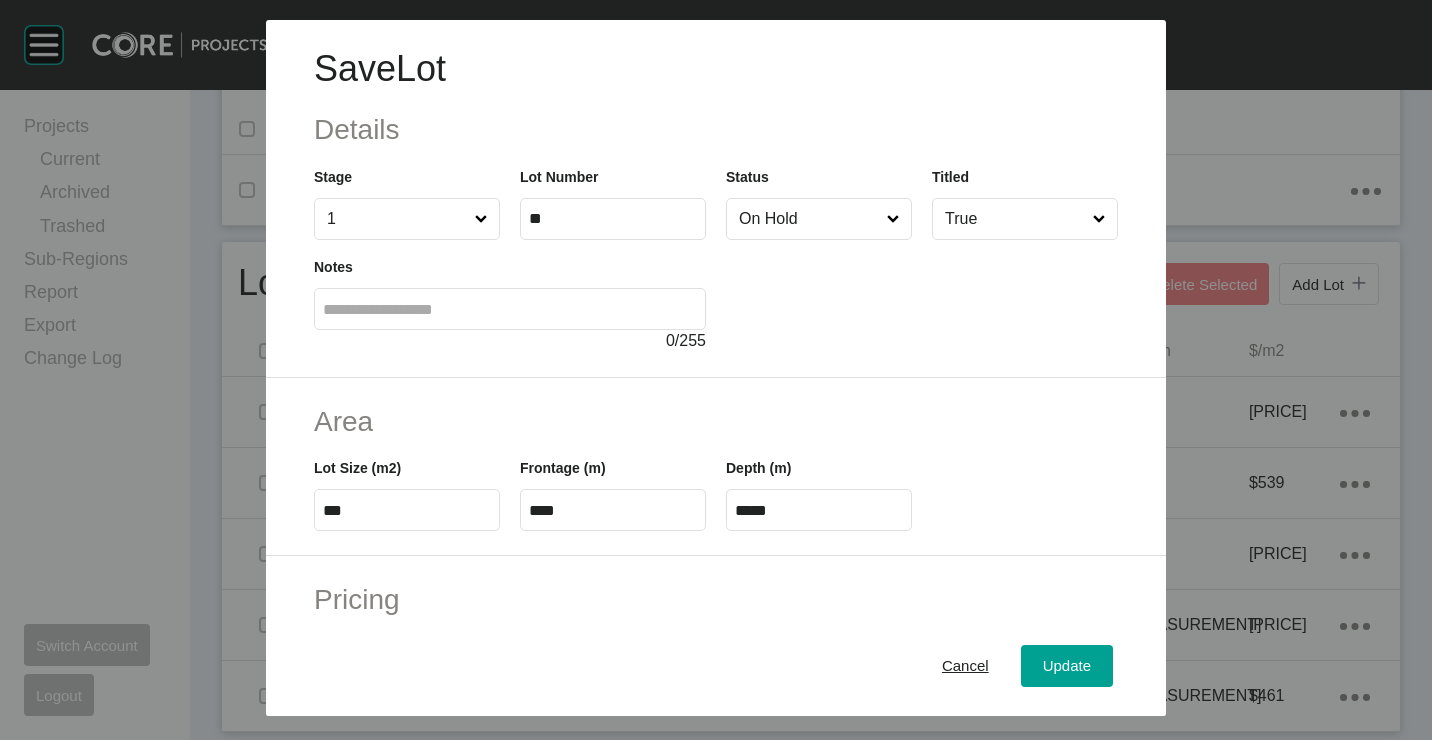 click on "Update" at bounding box center (1067, 665) 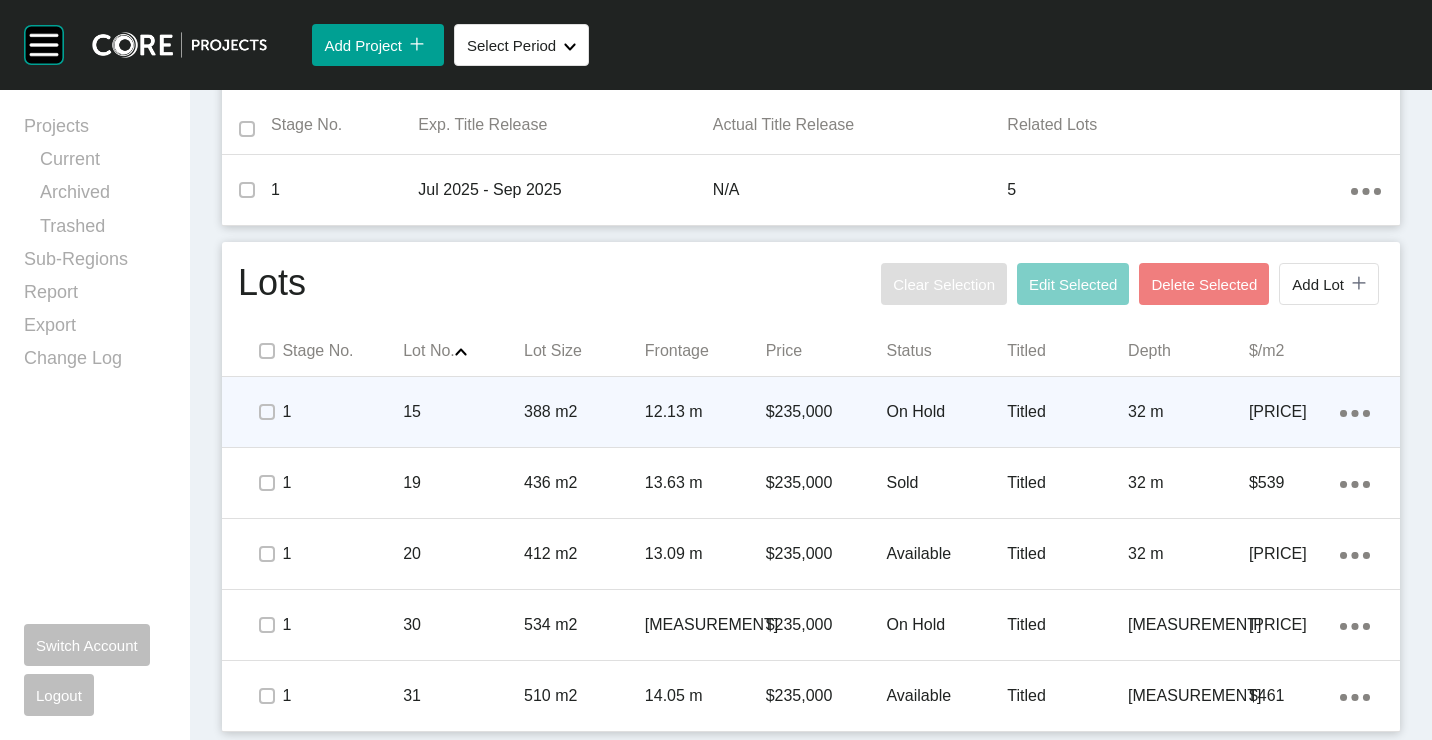 drag, startPoint x: 1341, startPoint y: 415, endPoint x: 1308, endPoint y: 417, distance: 33.06055 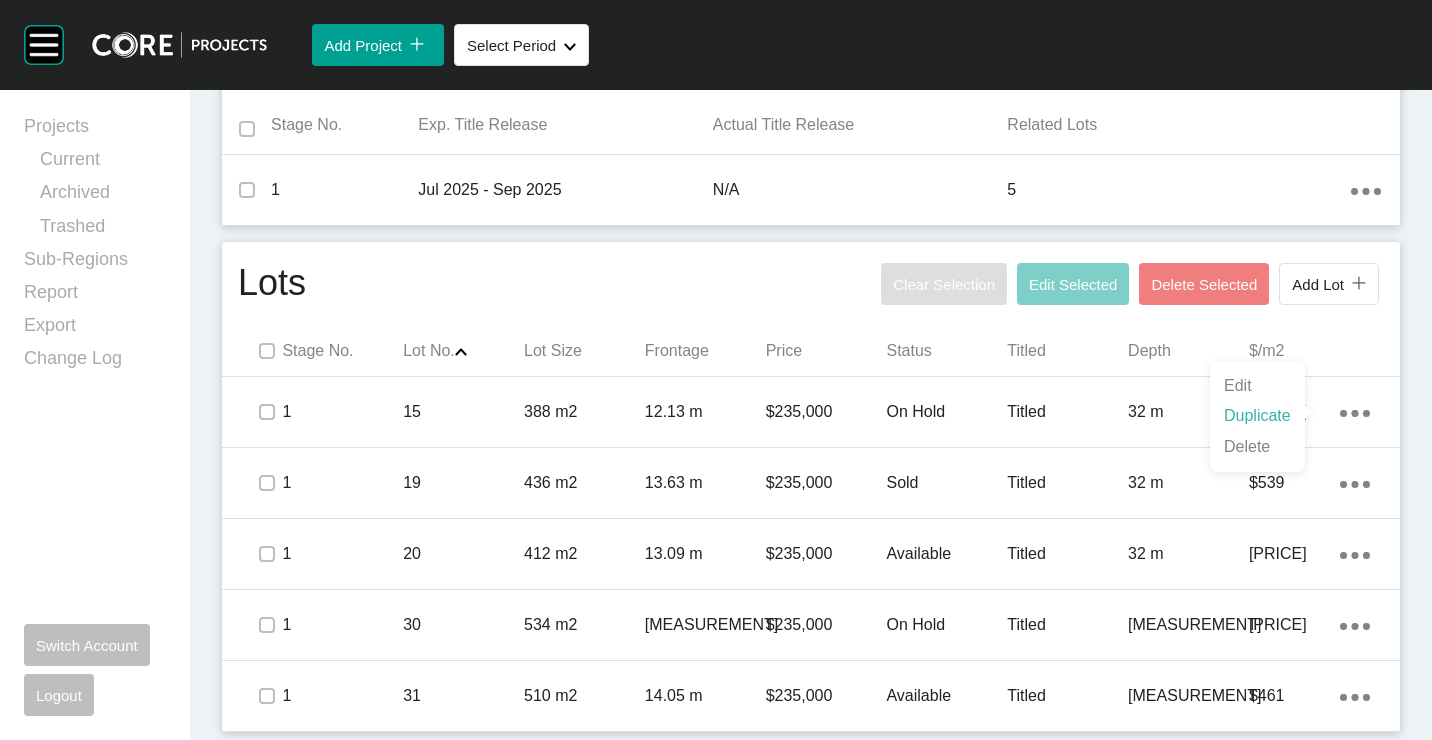 click on "Duplicate" at bounding box center (1257, 416) 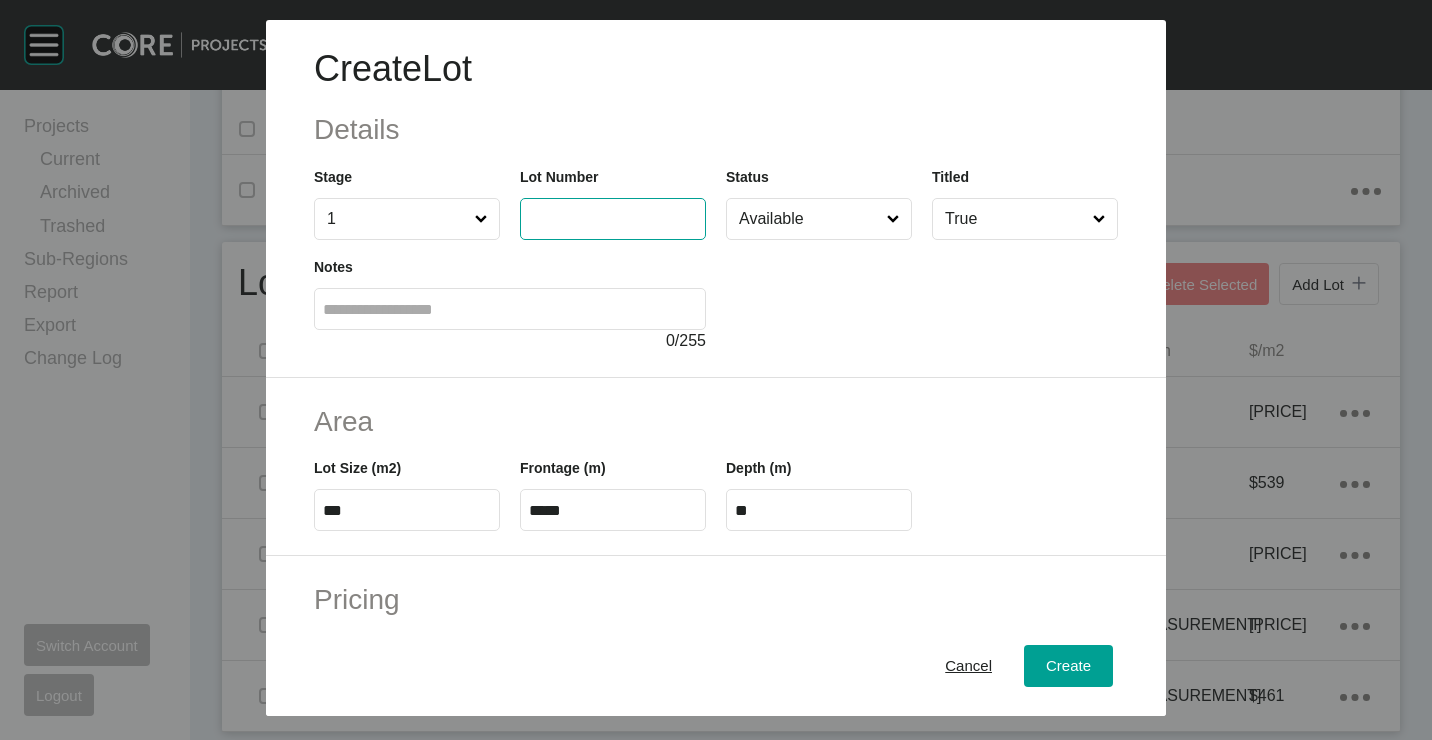 click at bounding box center (613, 218) 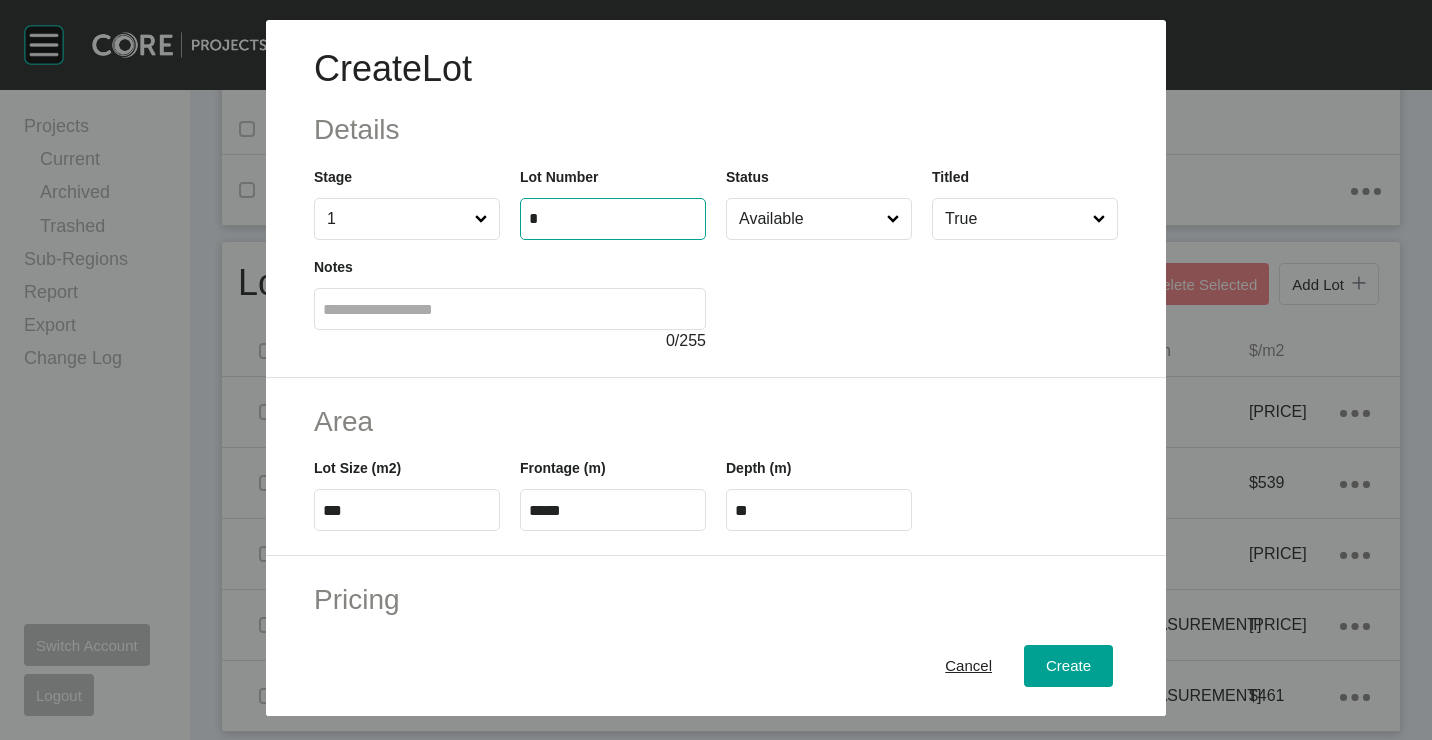 type on "*" 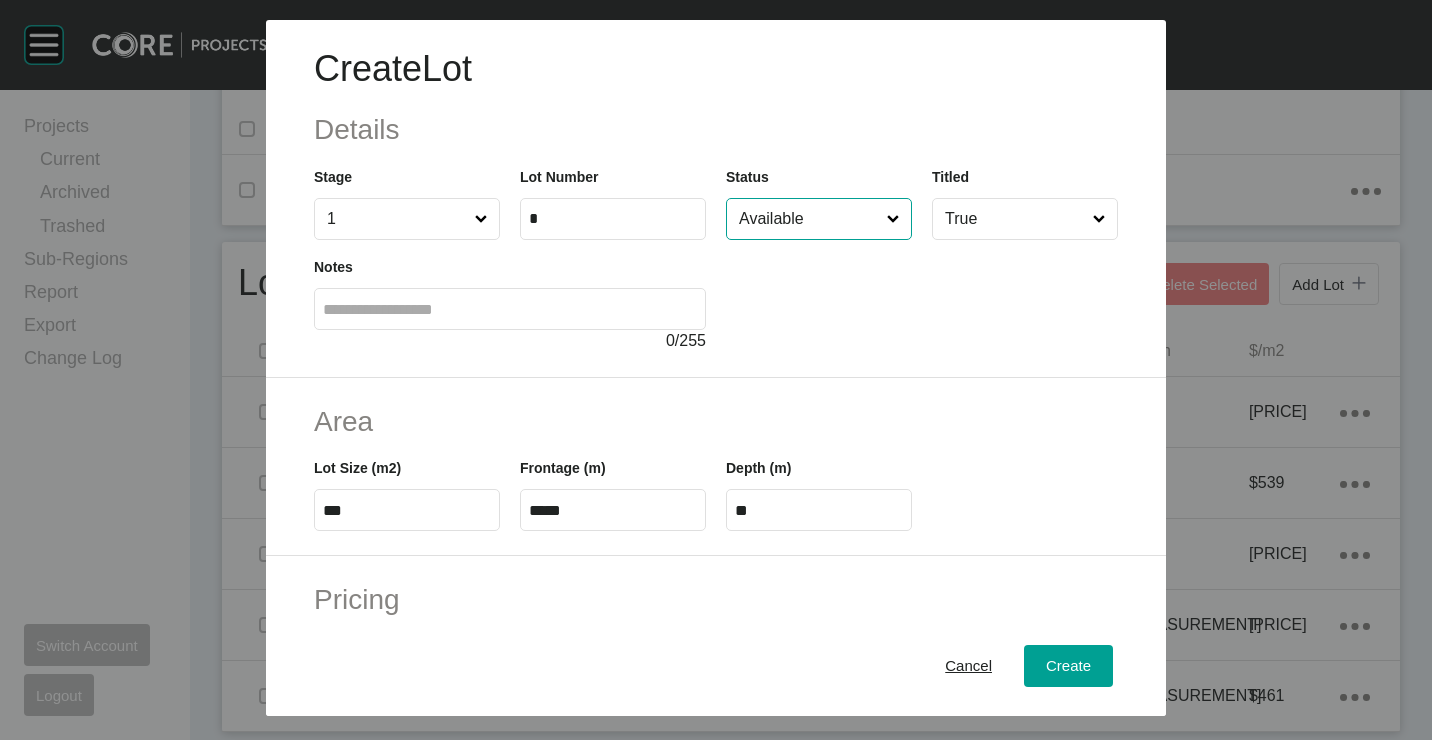 type on "*" 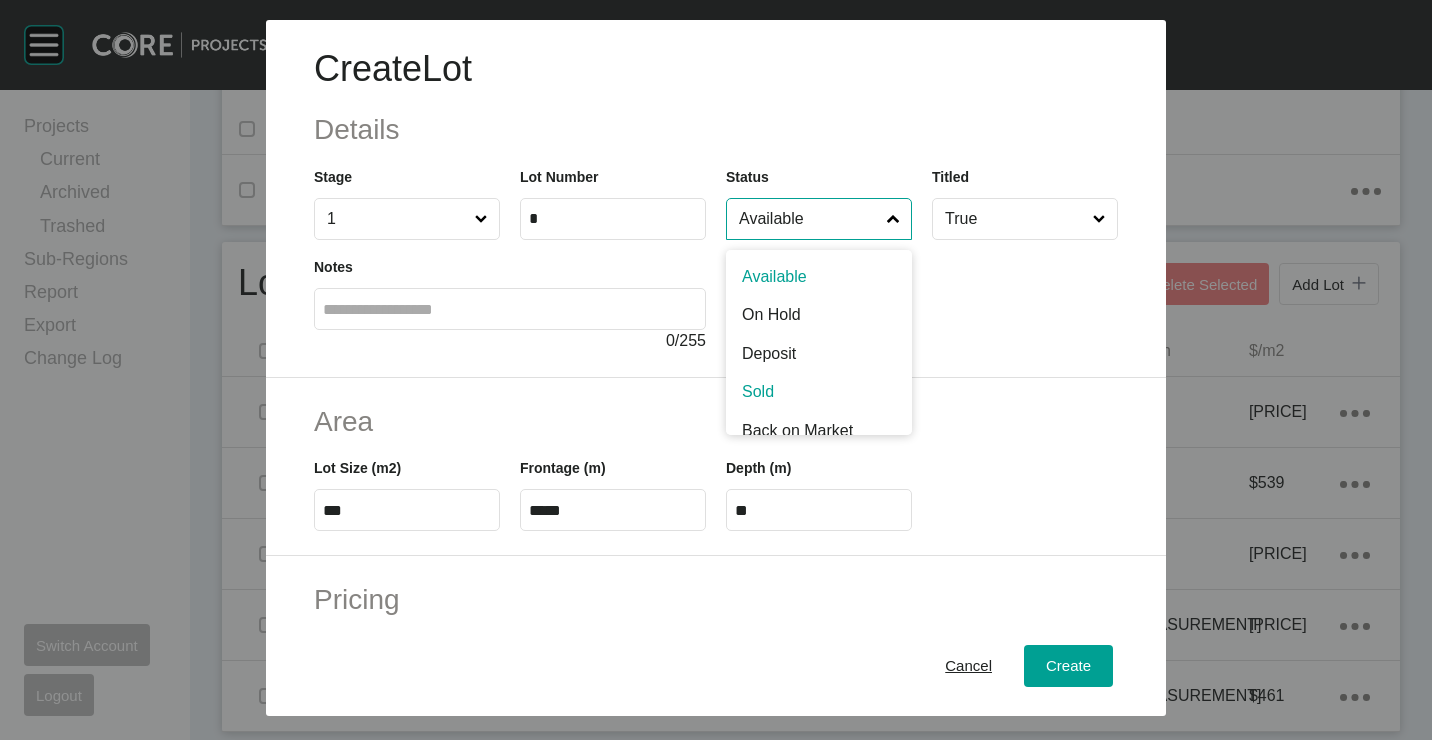 scroll, scrollTop: 15, scrollLeft: 0, axis: vertical 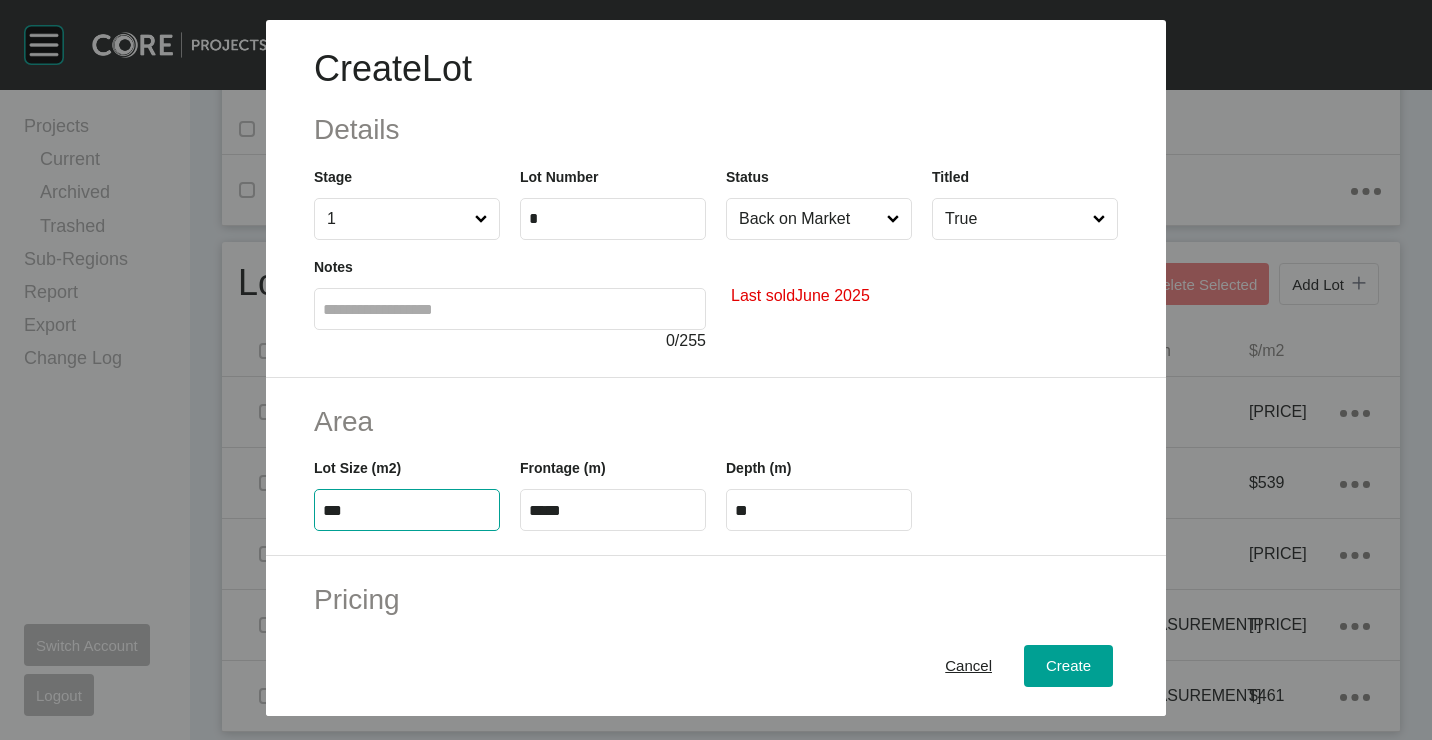 type on "***" 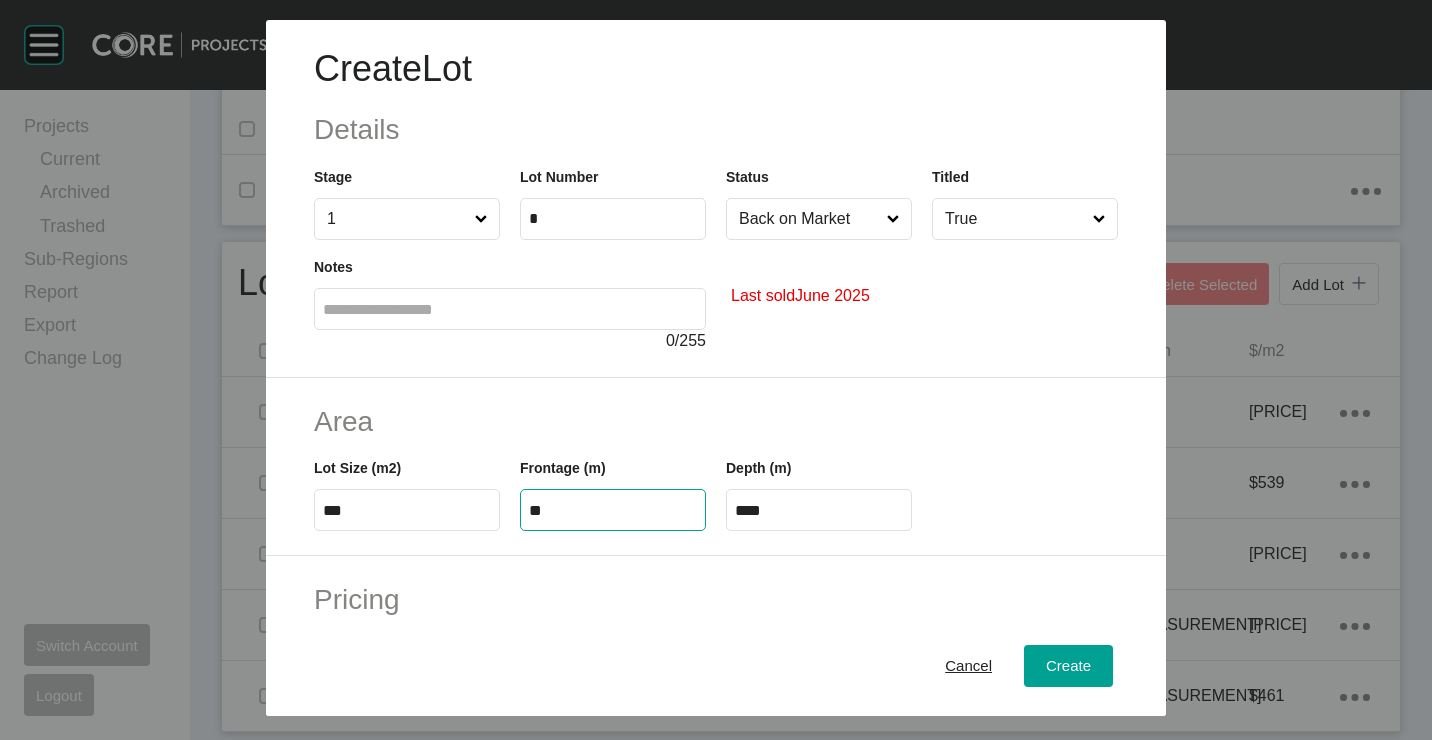 type on "**" 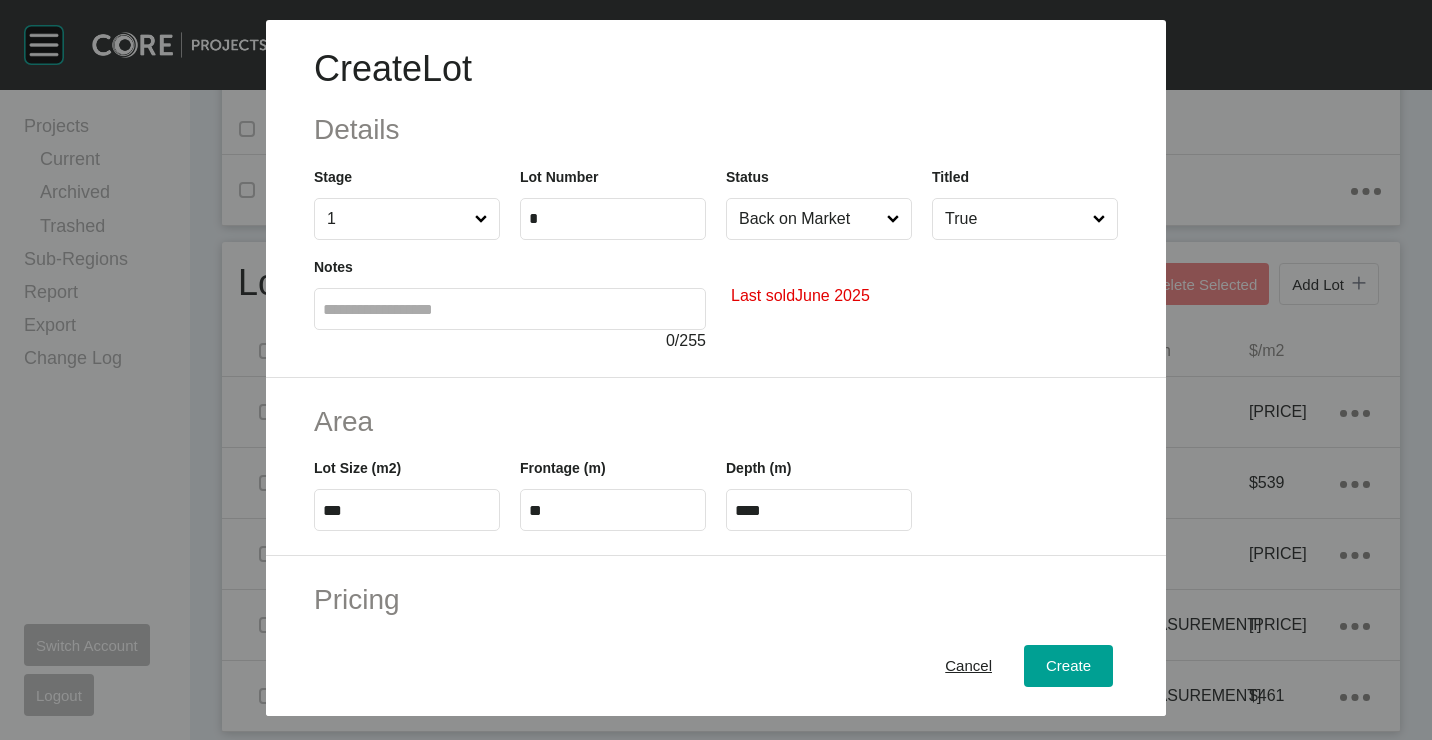type on "*" 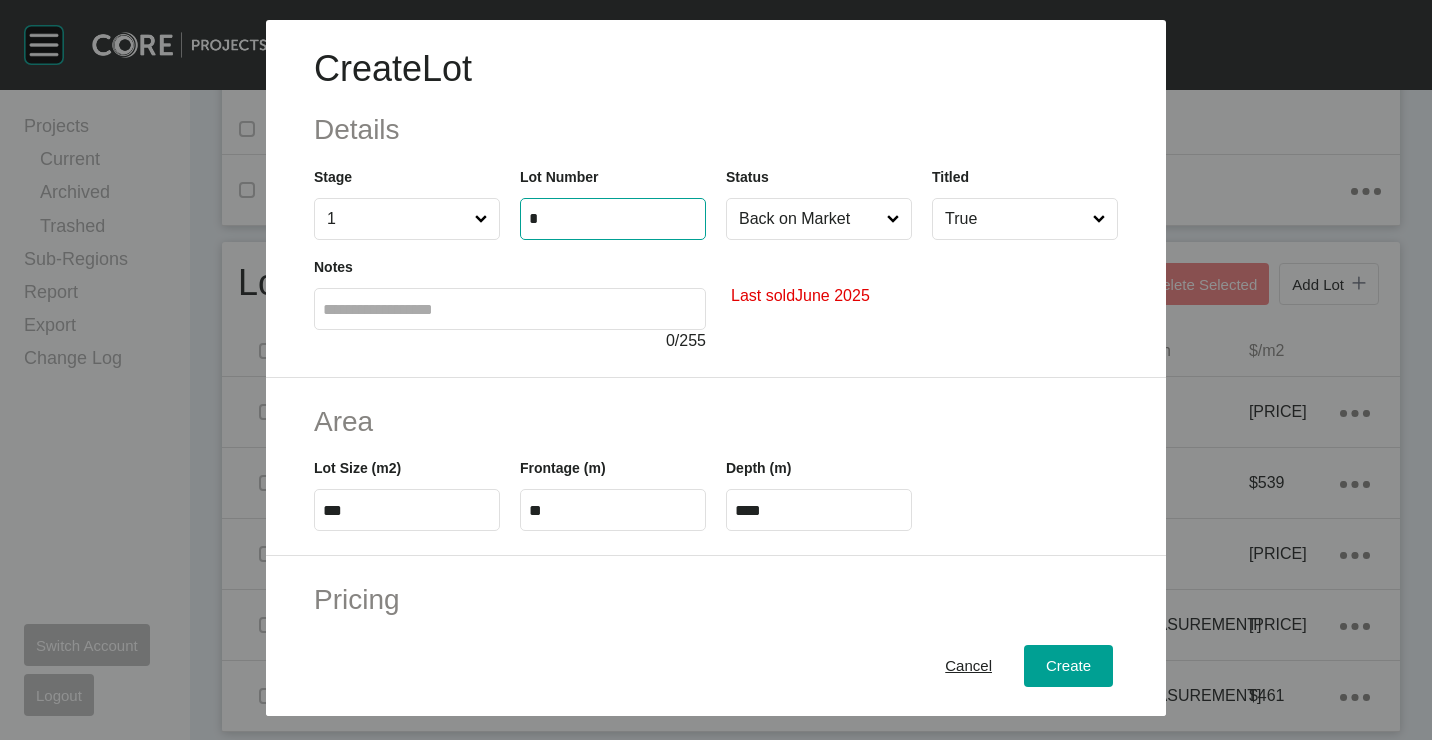 click on "*" at bounding box center (613, 218) 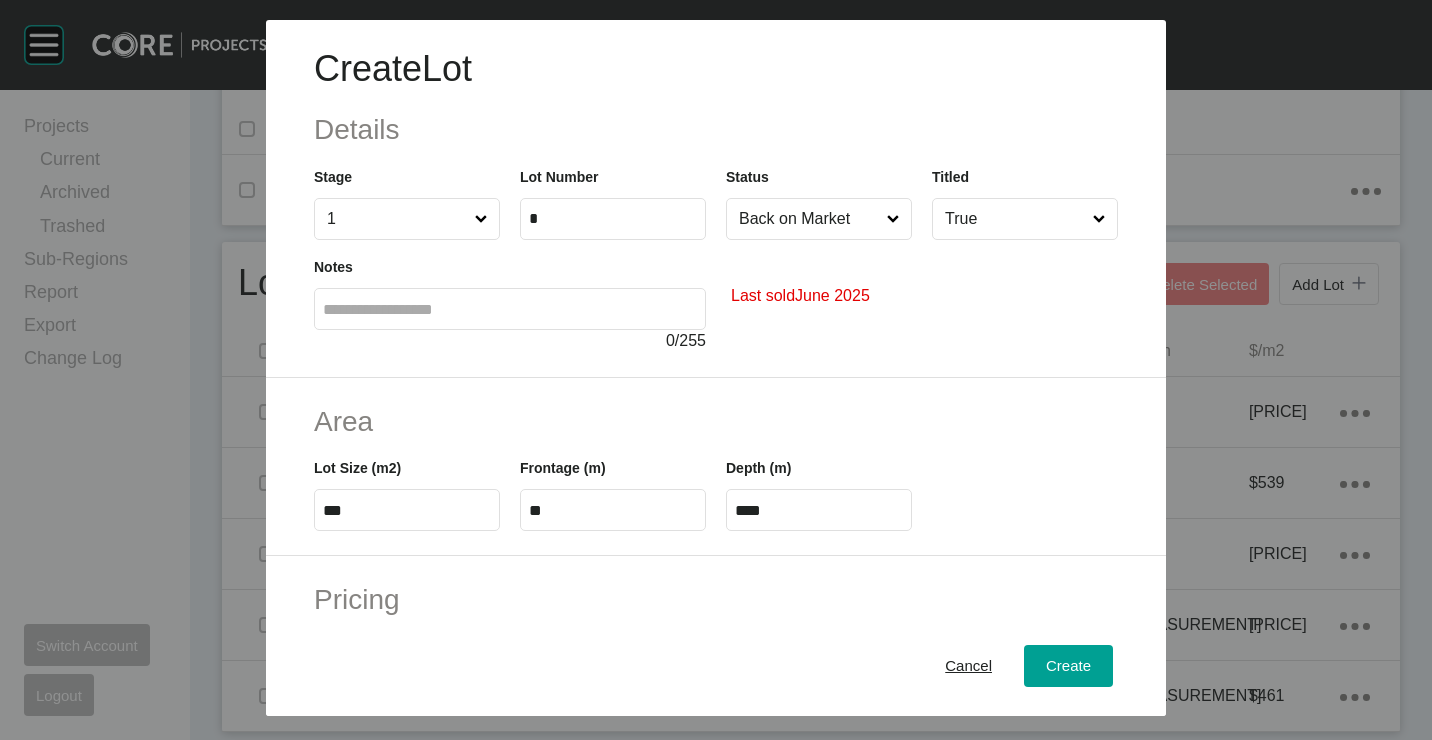 click on "Last sold  June 2025" at bounding box center (922, 296) 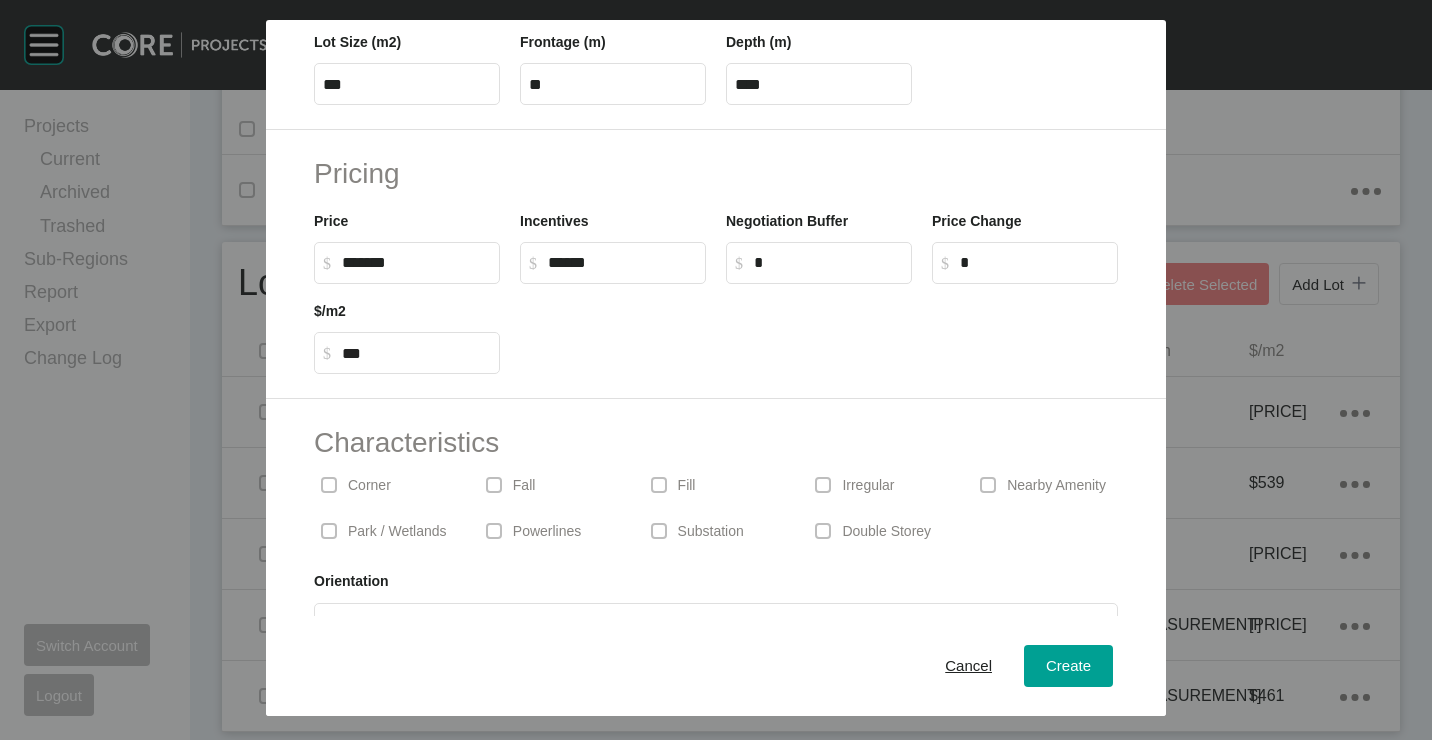 scroll, scrollTop: 480, scrollLeft: 0, axis: vertical 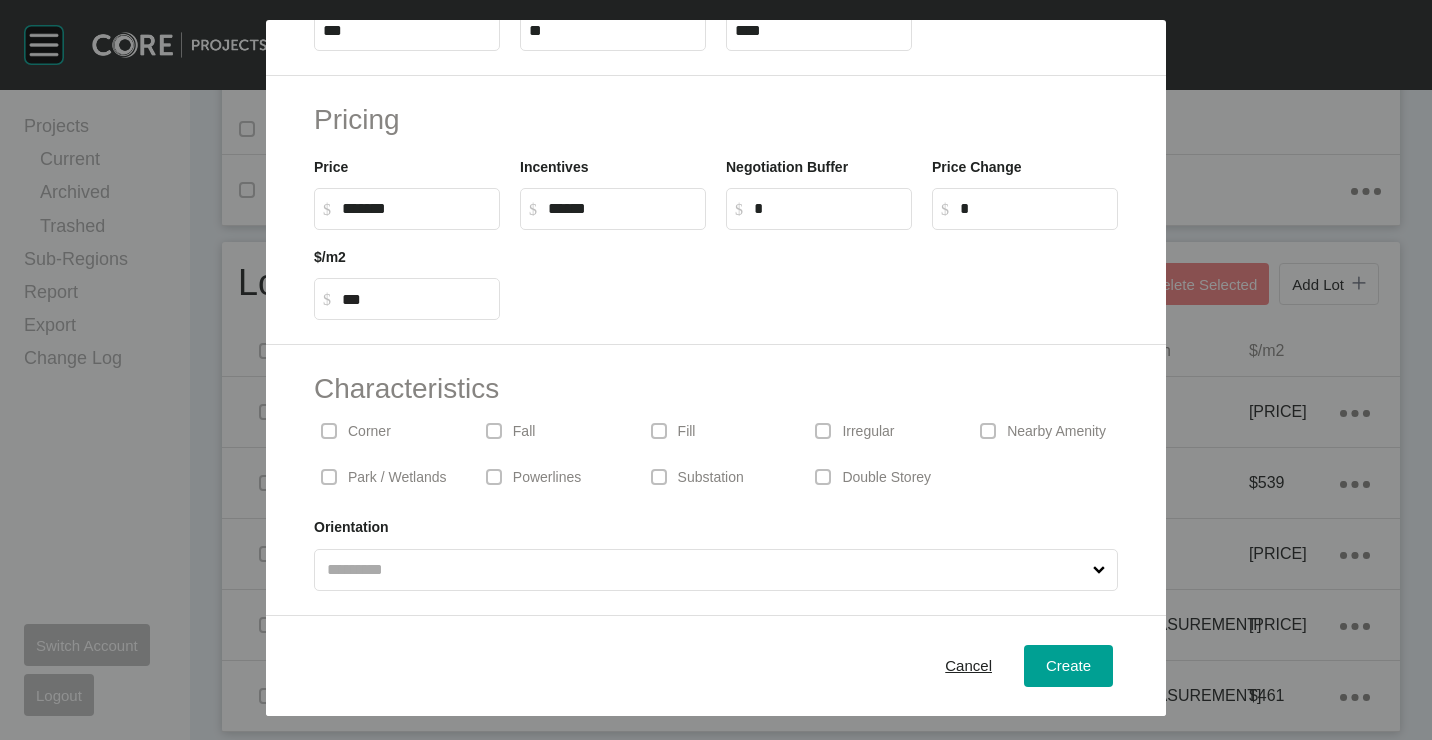 drag, startPoint x: 1026, startPoint y: 634, endPoint x: 1031, endPoint y: 643, distance: 10.29563 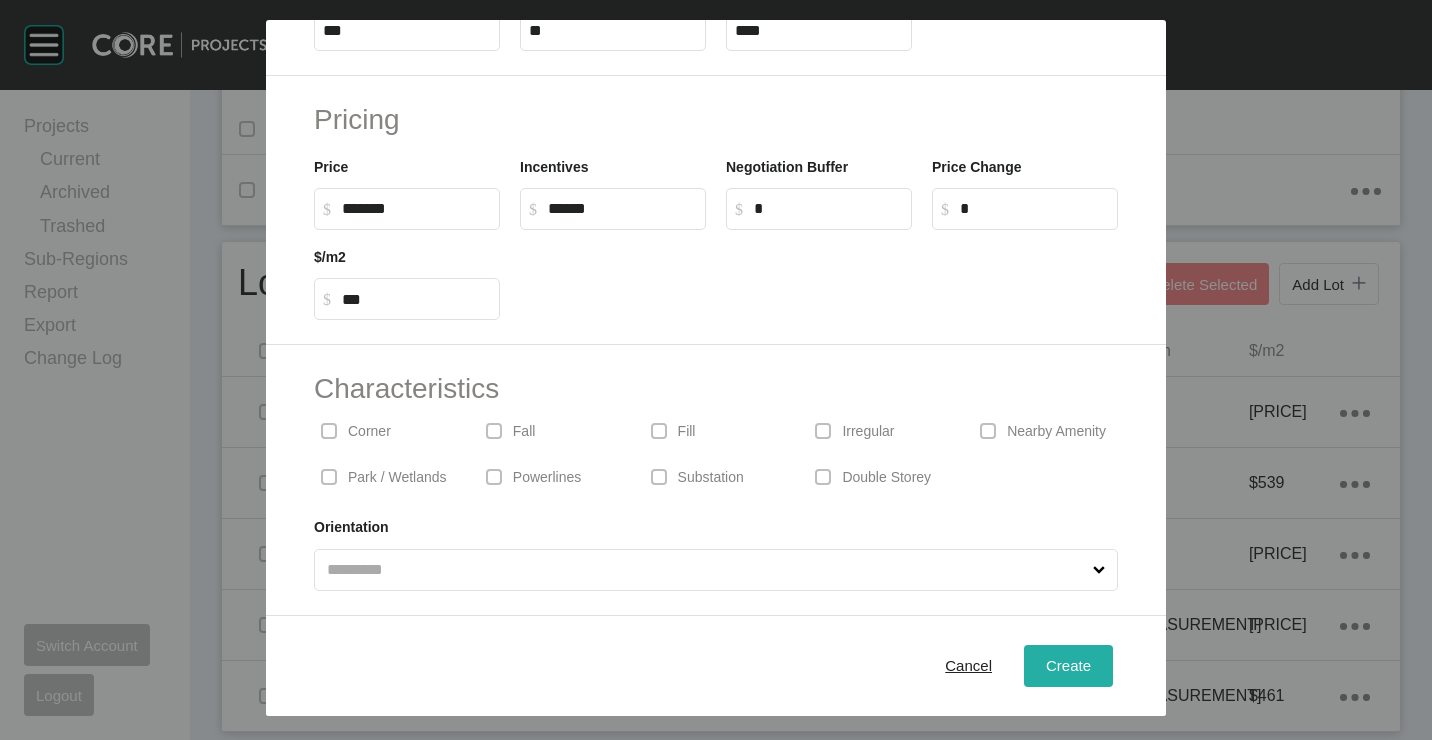 click on "Create" at bounding box center [1068, 665] 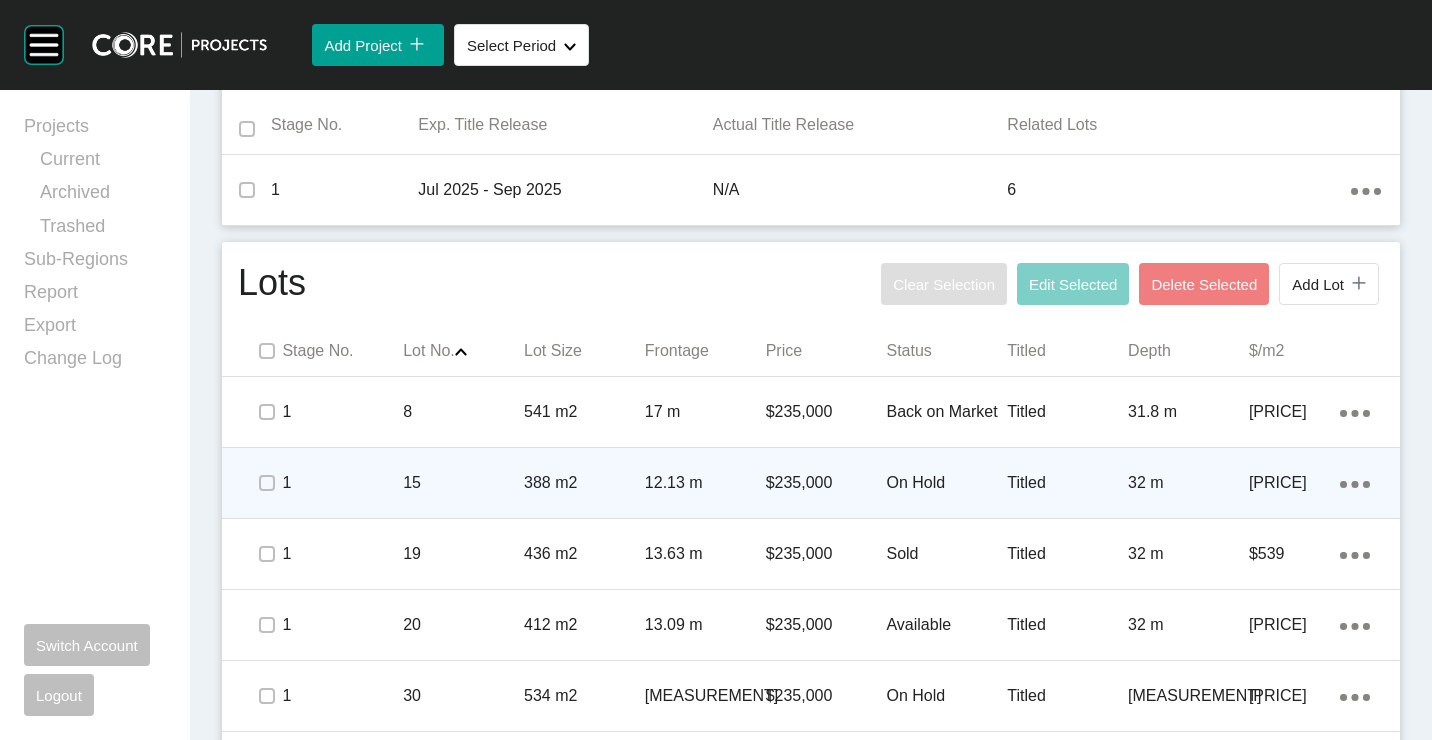 scroll, scrollTop: 902, scrollLeft: 0, axis: vertical 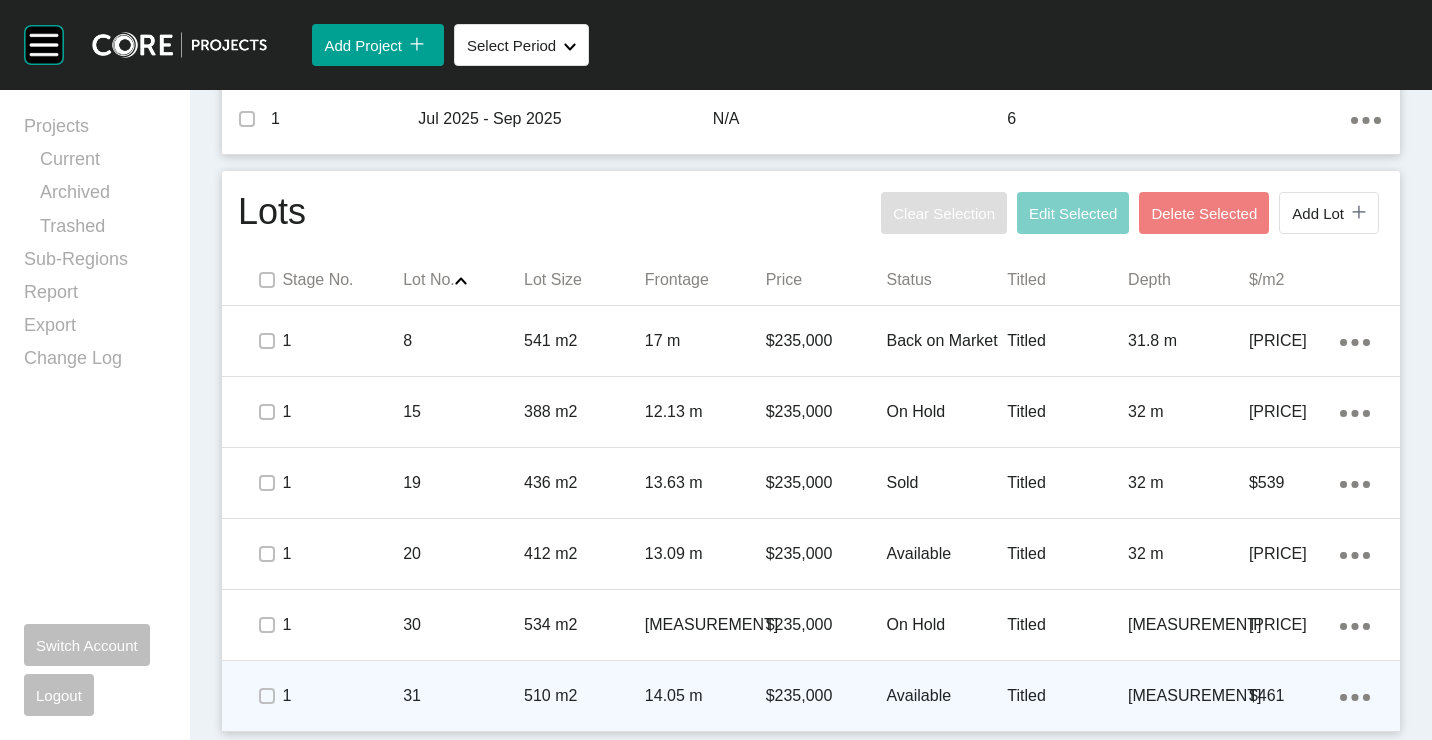 click on "31" at bounding box center (463, 696) 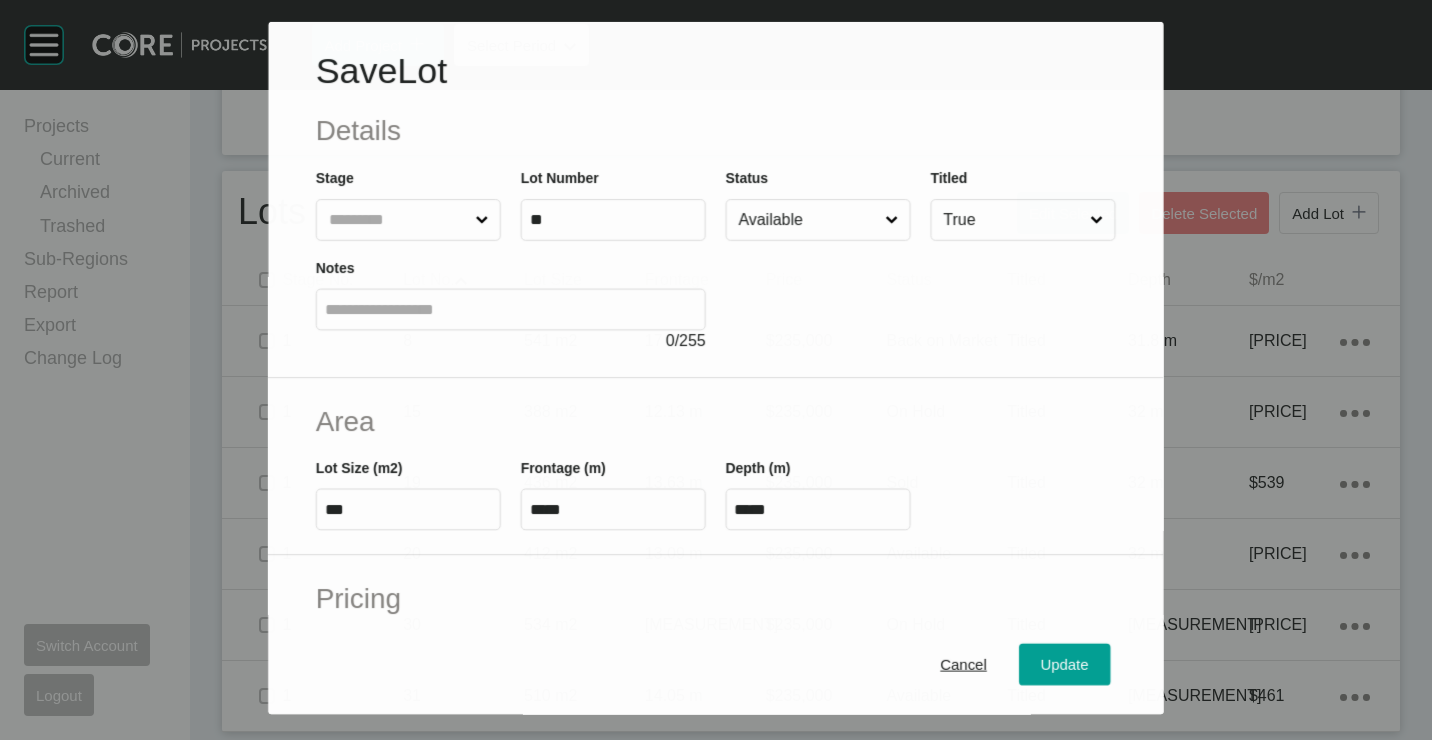 click on "Available" at bounding box center [808, 220] 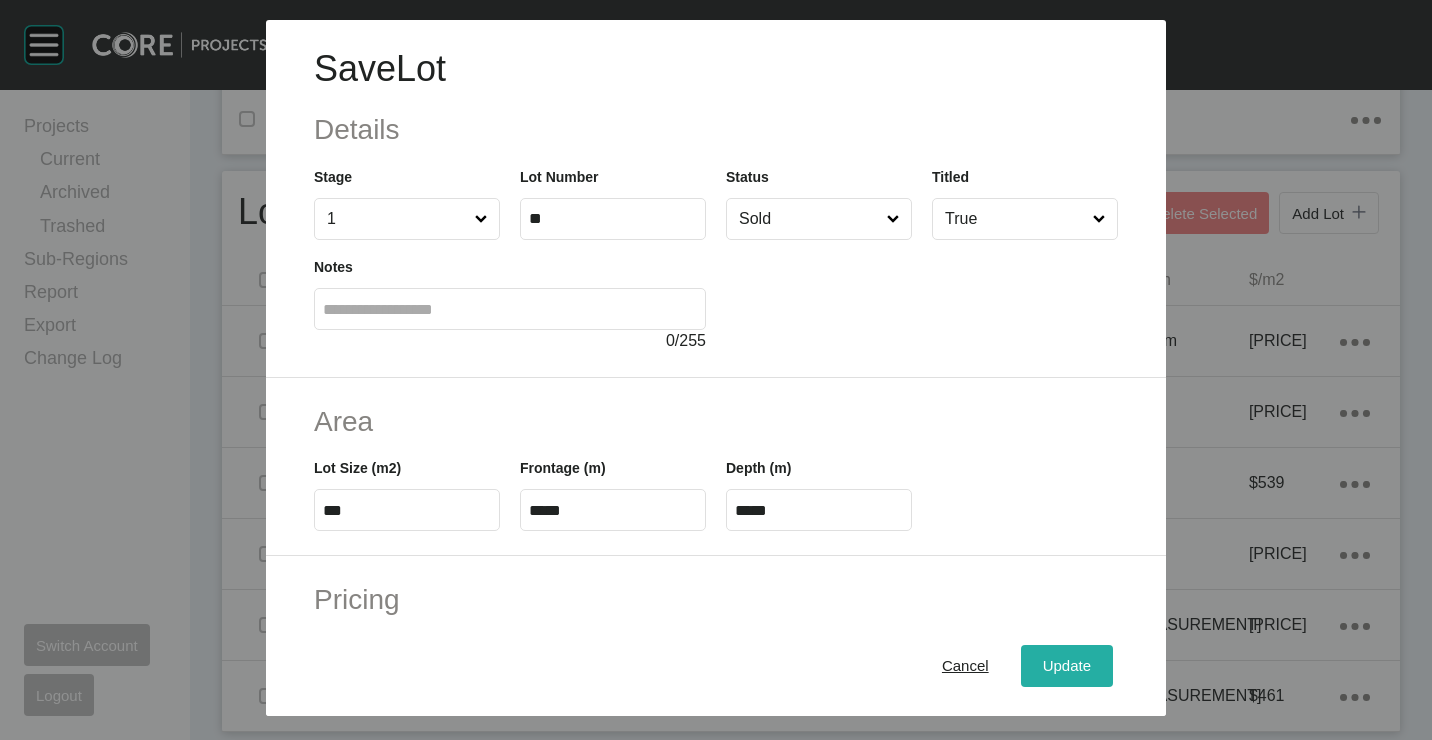 click on "Update" at bounding box center [1067, 665] 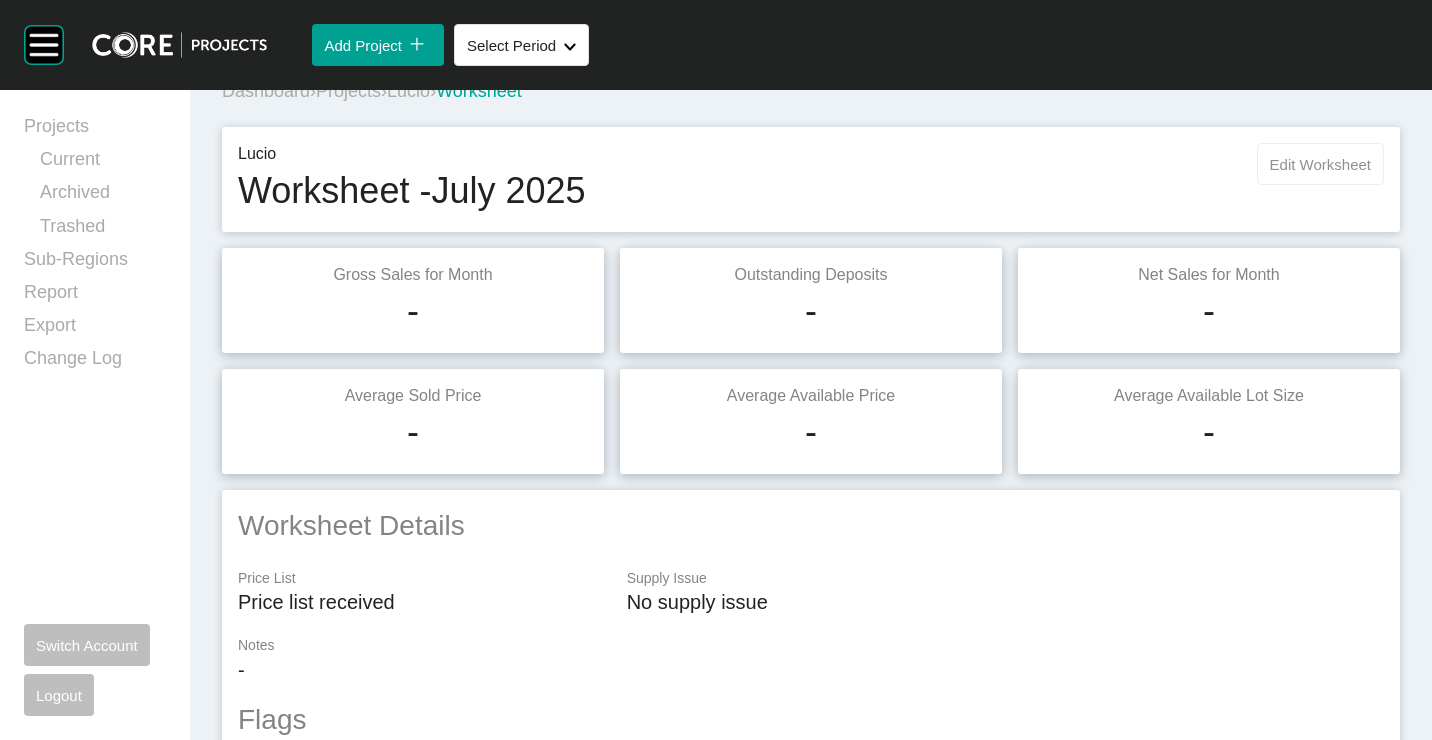 scroll, scrollTop: 0, scrollLeft: 0, axis: both 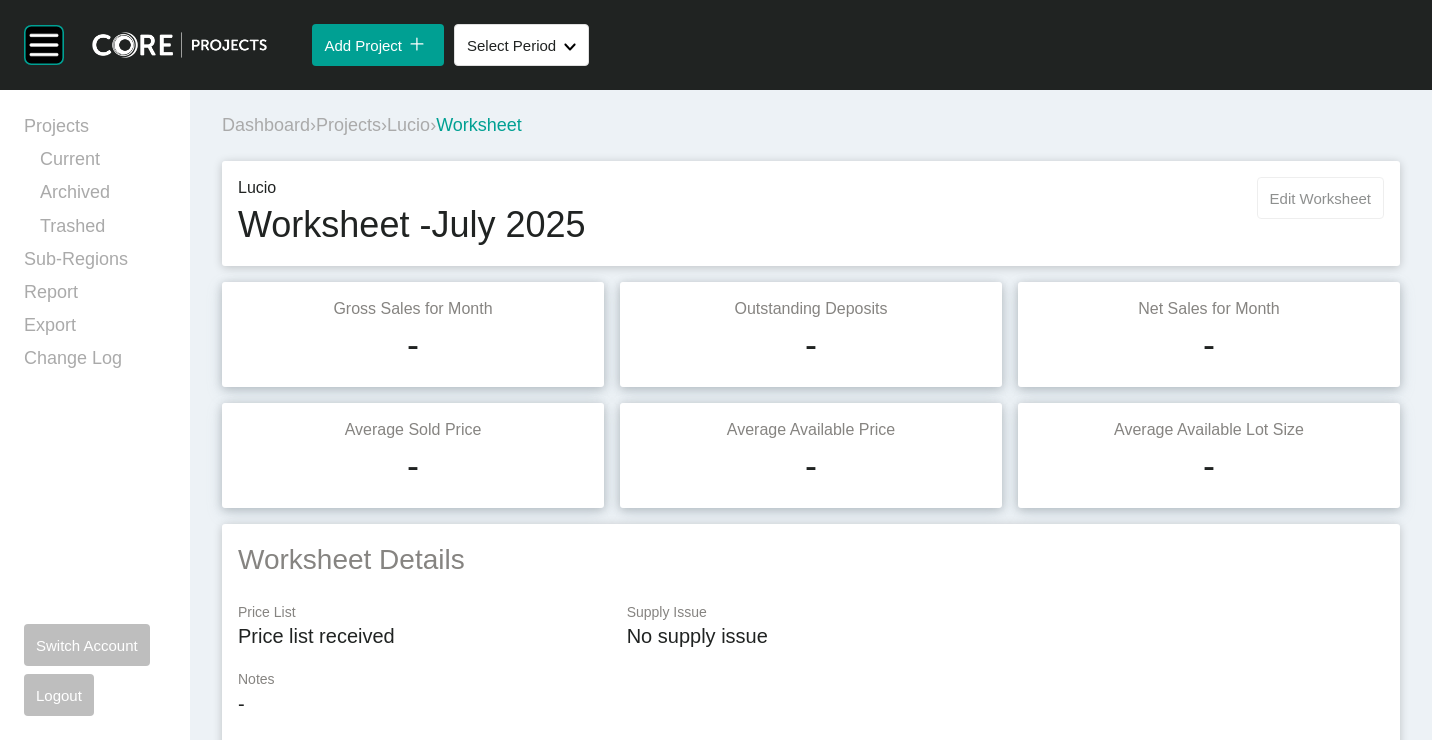 click on "Edit Worksheet" at bounding box center (1320, 198) 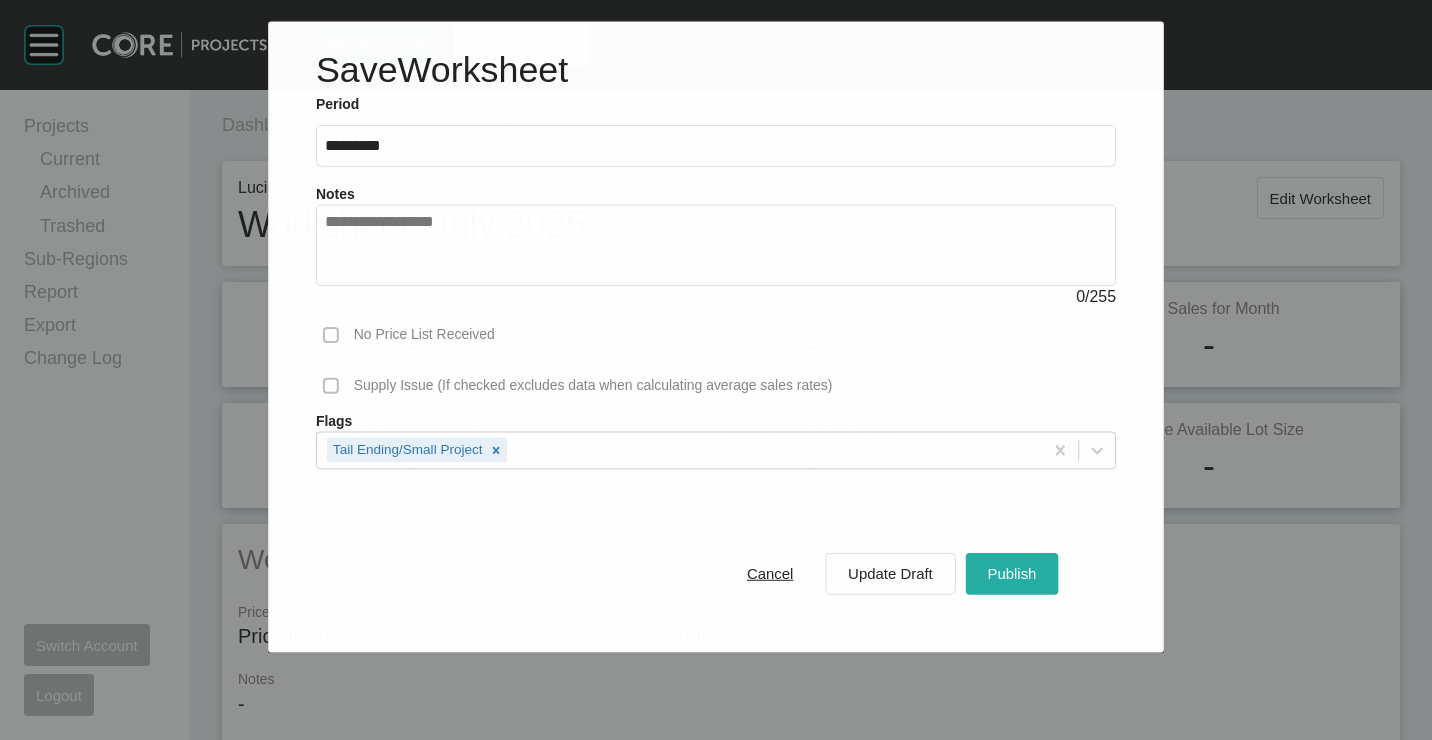 click on "Publish" at bounding box center [1011, 573] 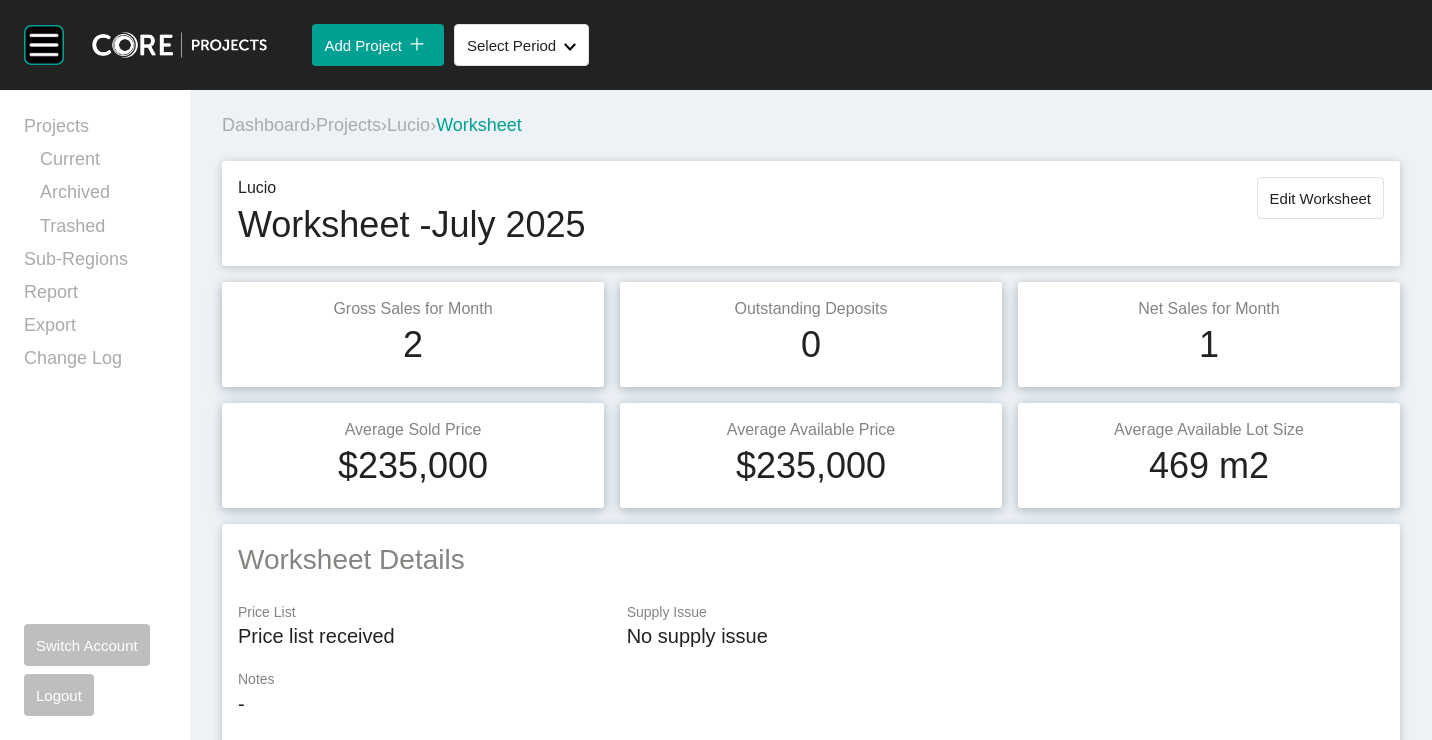 click on "Projects" at bounding box center [348, 125] 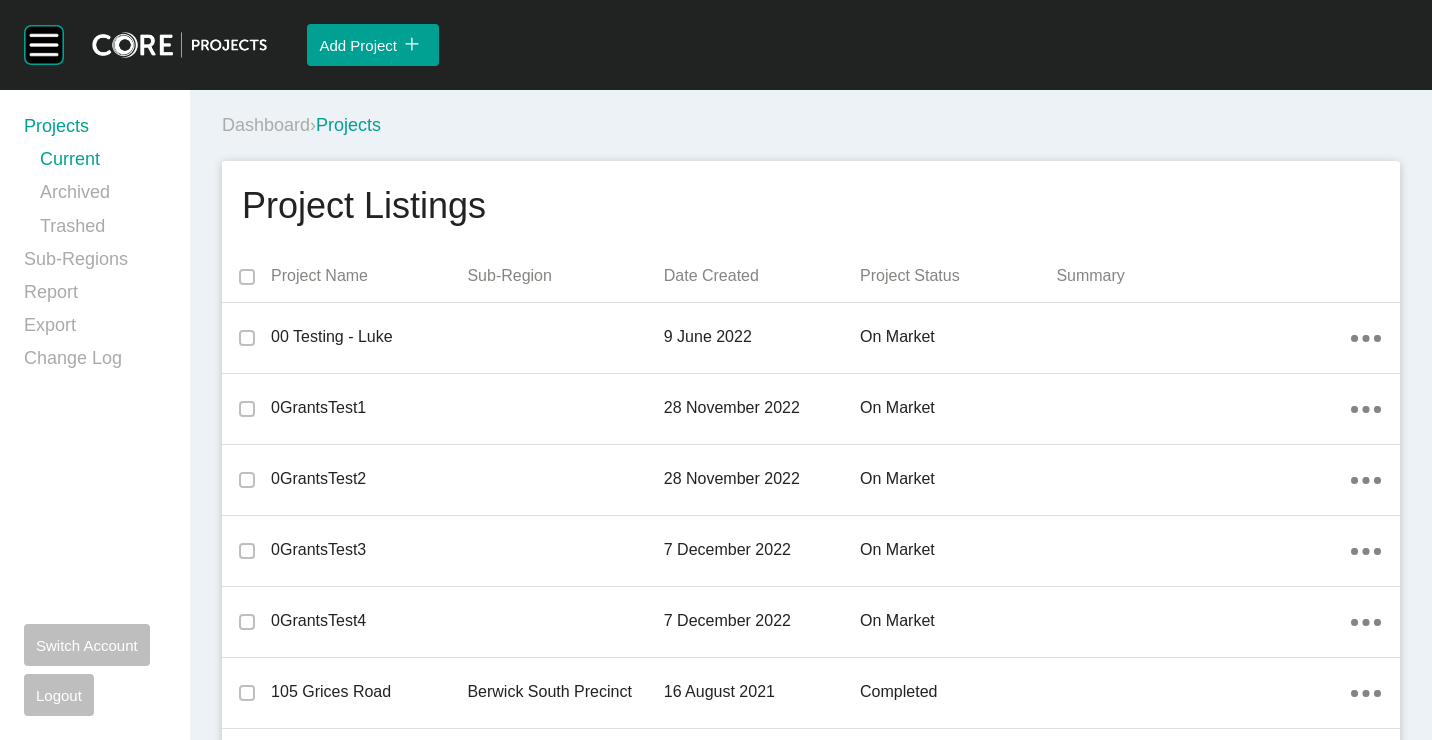 scroll, scrollTop: 24462, scrollLeft: 0, axis: vertical 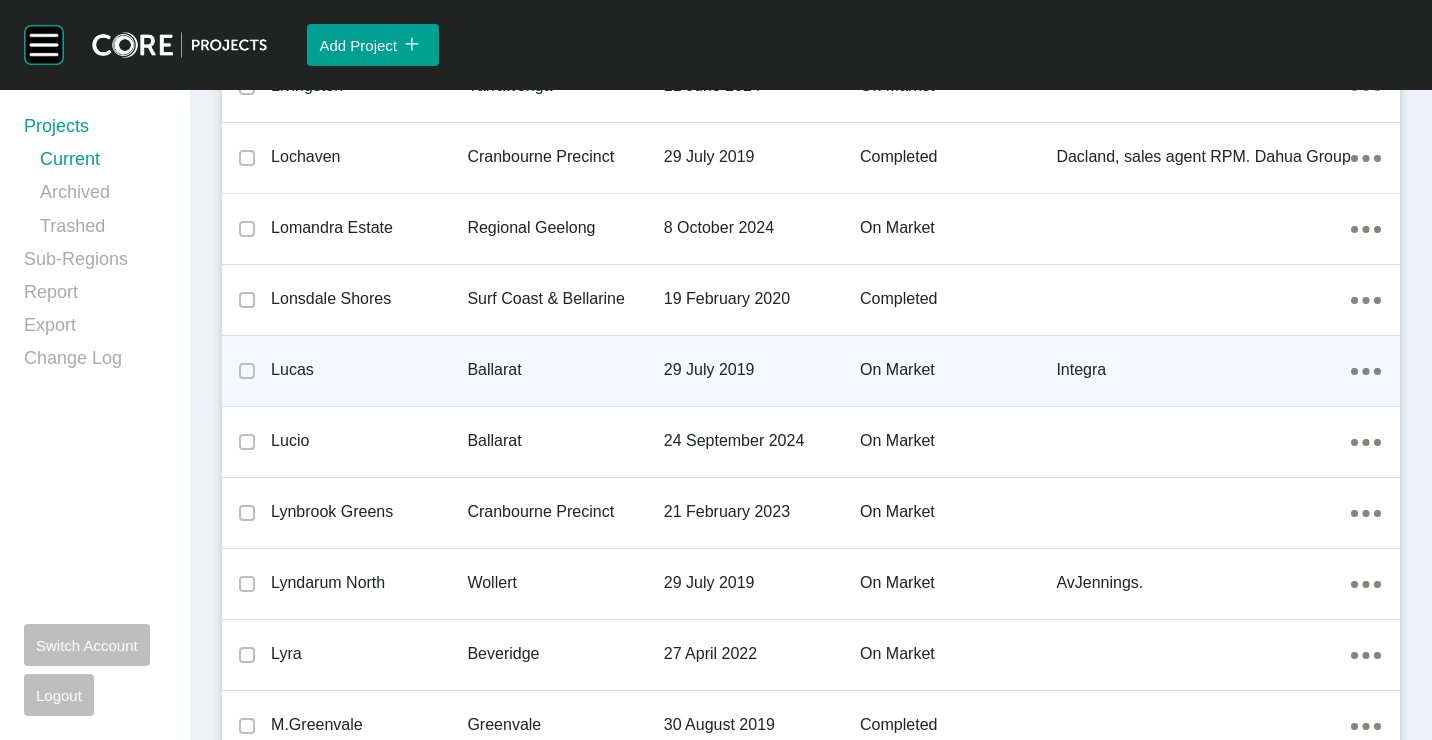 click on "Ballarat" at bounding box center [565, 370] 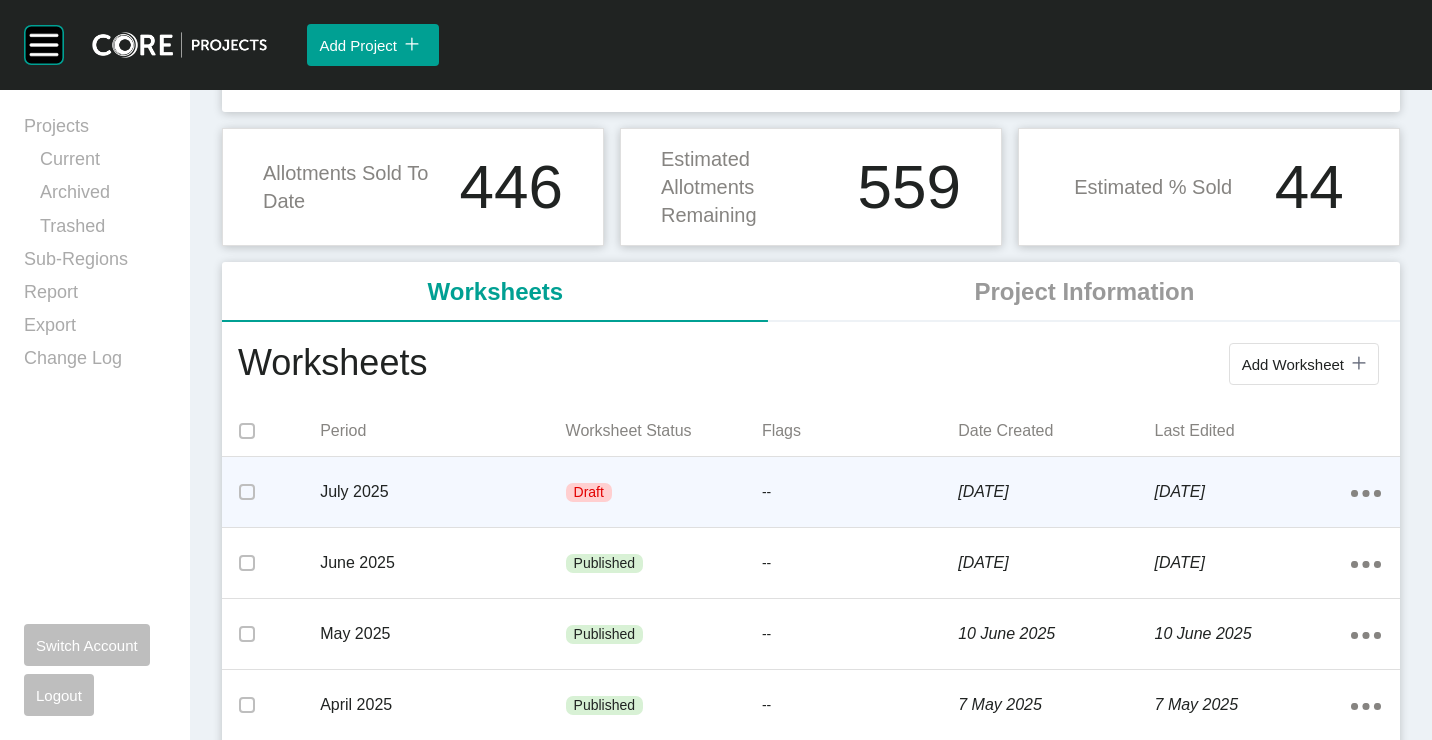 scroll, scrollTop: 200, scrollLeft: 0, axis: vertical 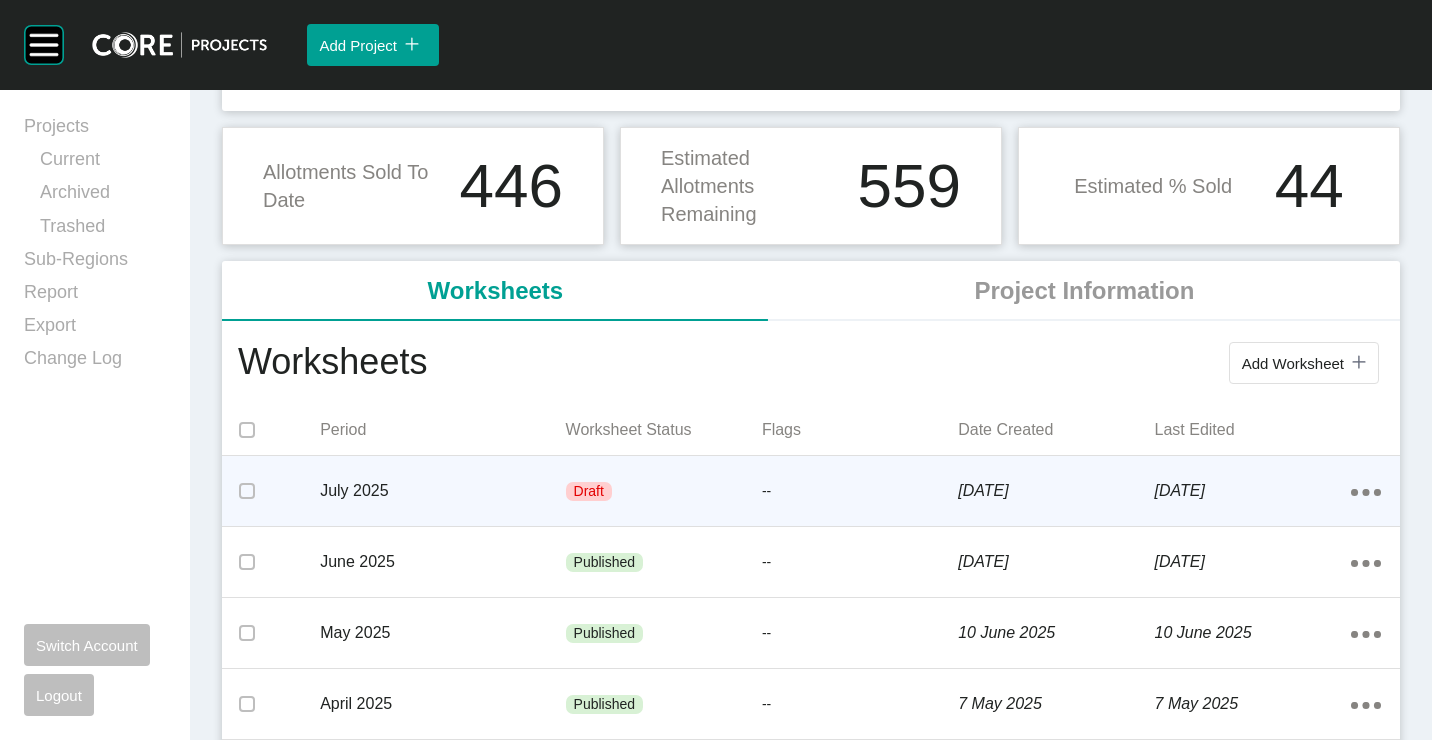 click on "Draft" at bounding box center [664, 492] 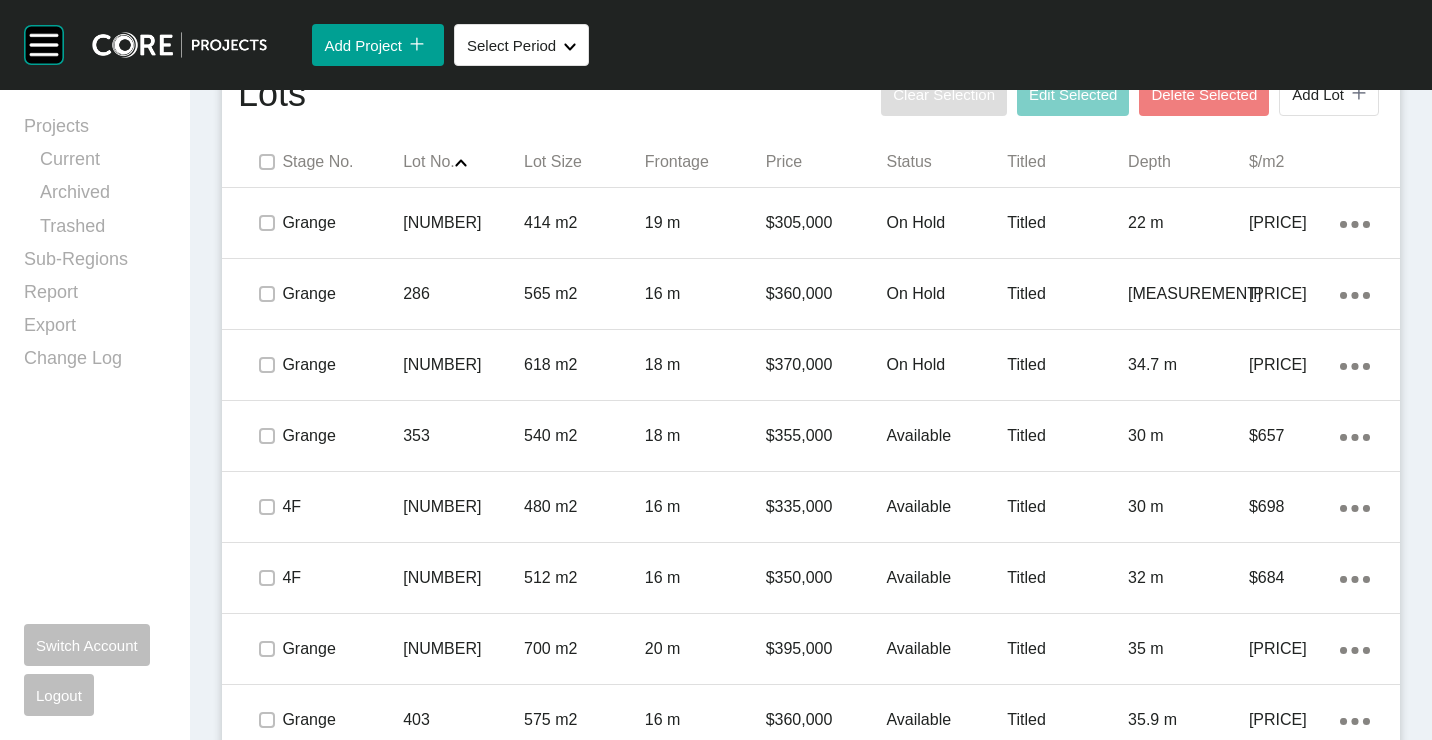 scroll, scrollTop: 1300, scrollLeft: 0, axis: vertical 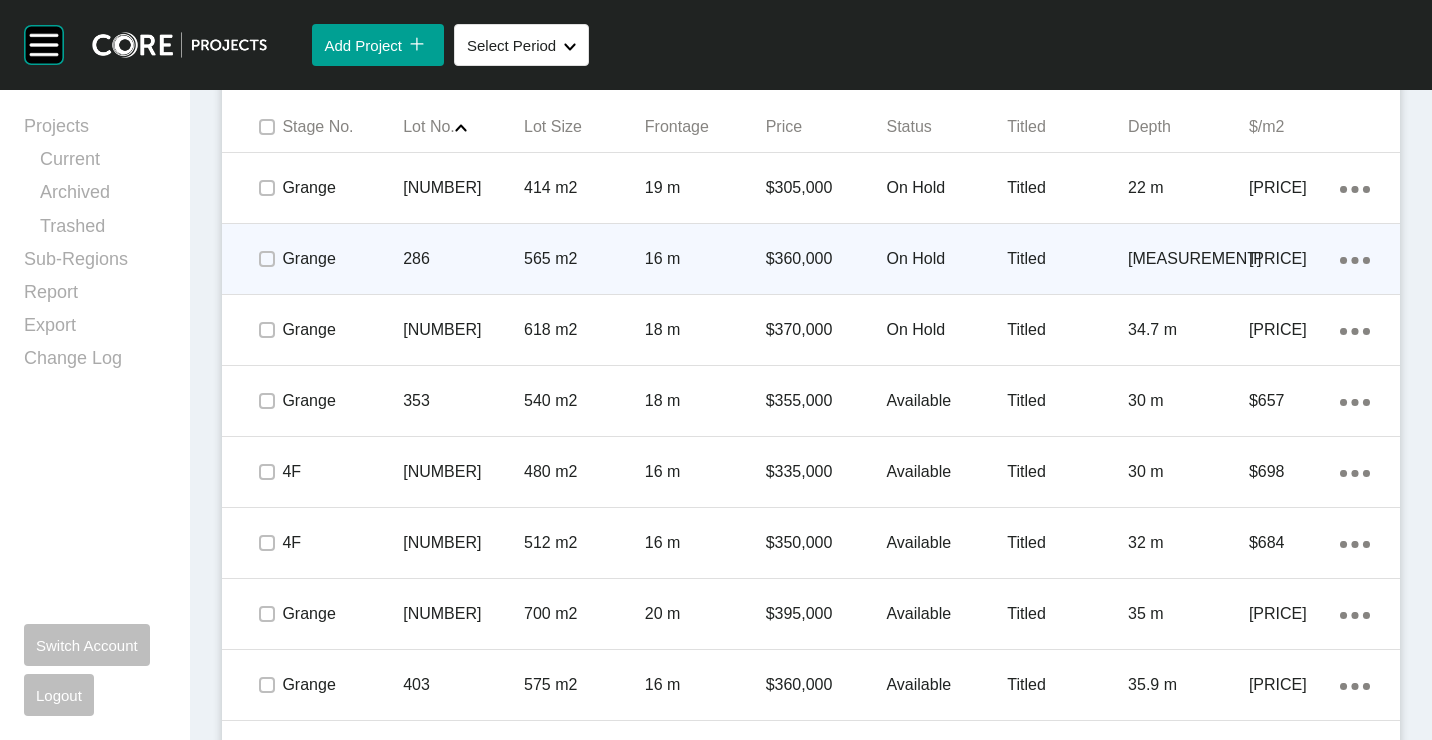 click at bounding box center (267, 259) 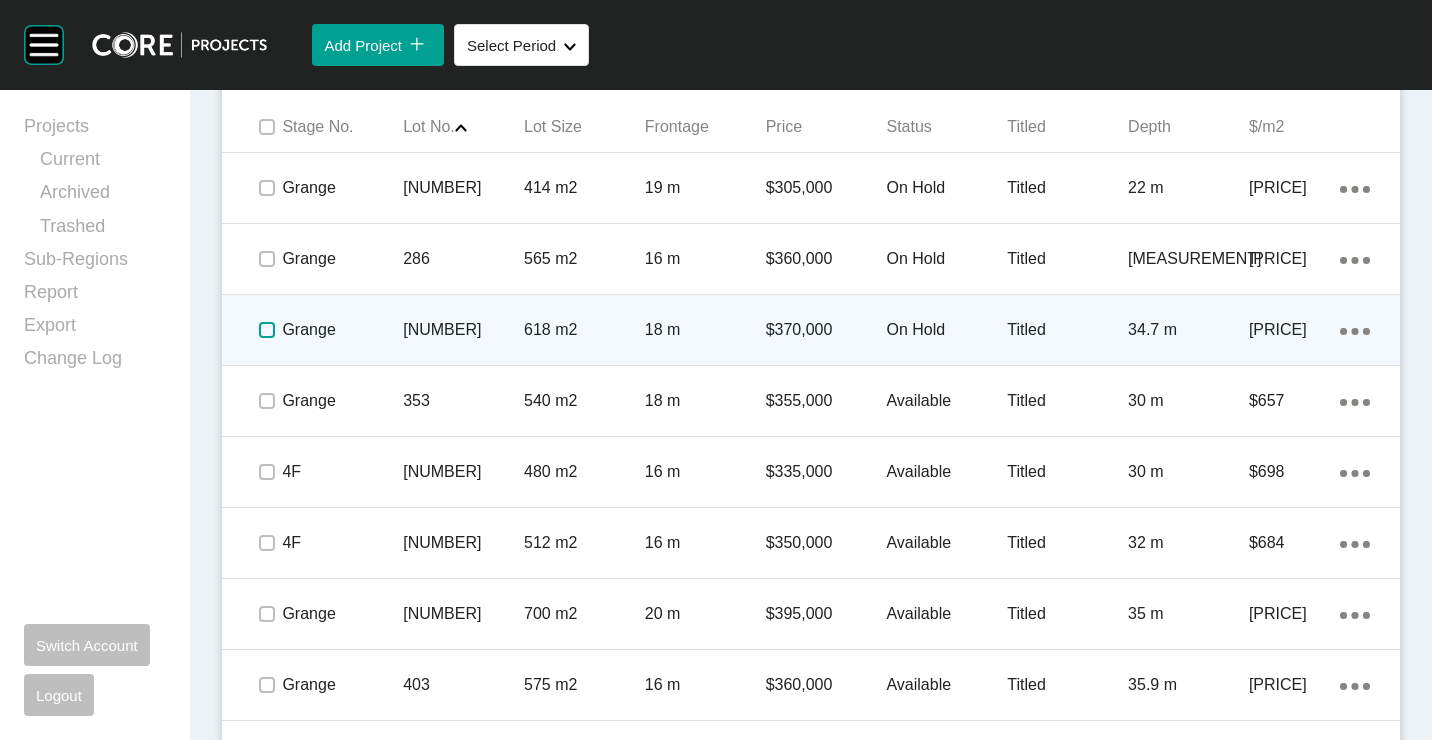 click at bounding box center [267, 330] 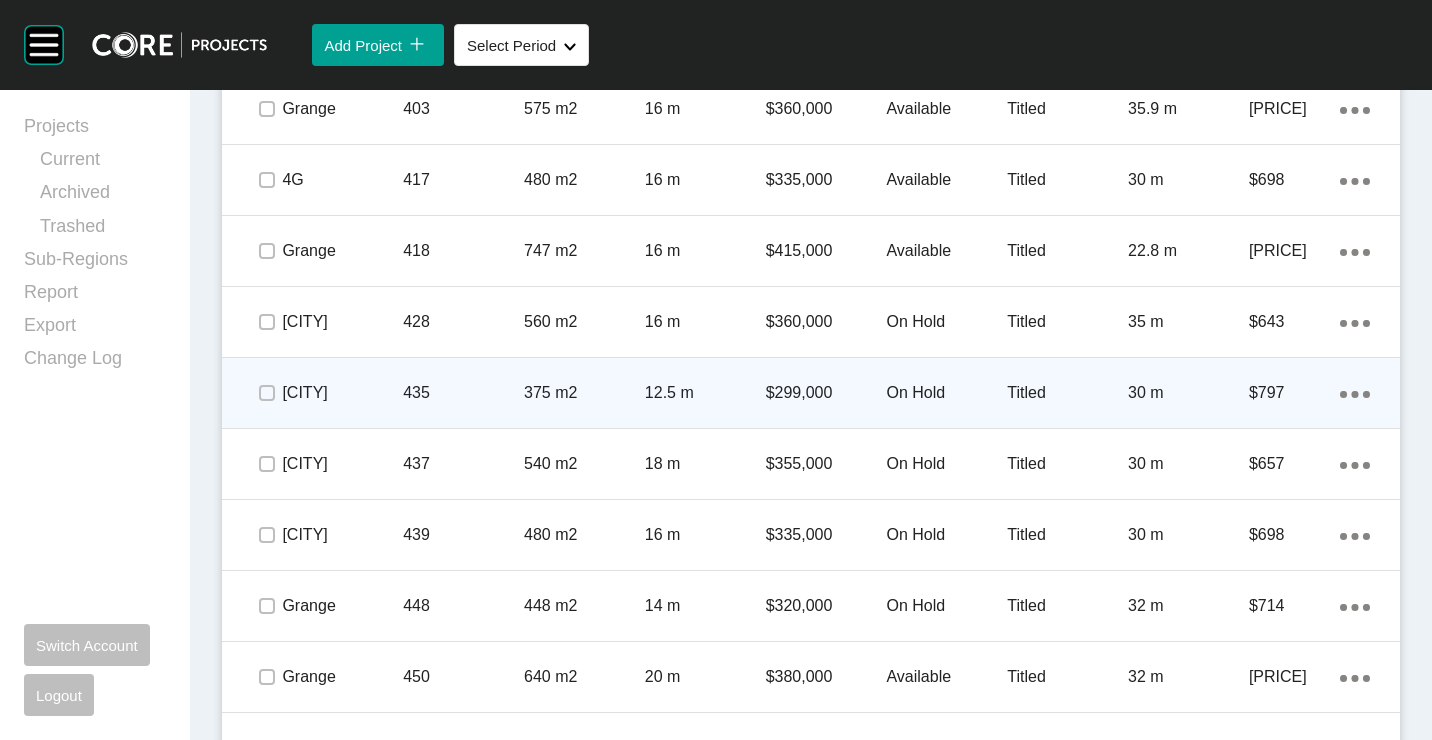 scroll, scrollTop: 1900, scrollLeft: 0, axis: vertical 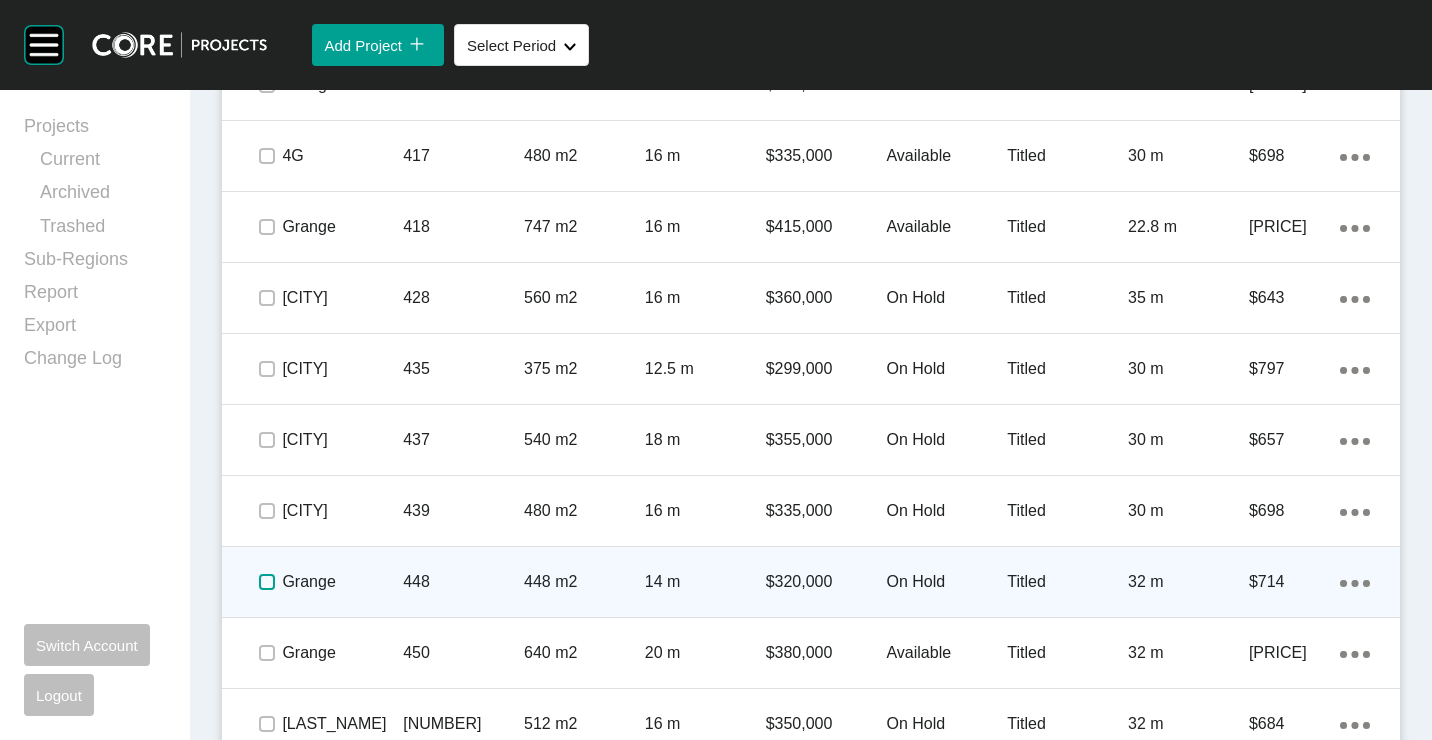 click at bounding box center [267, 582] 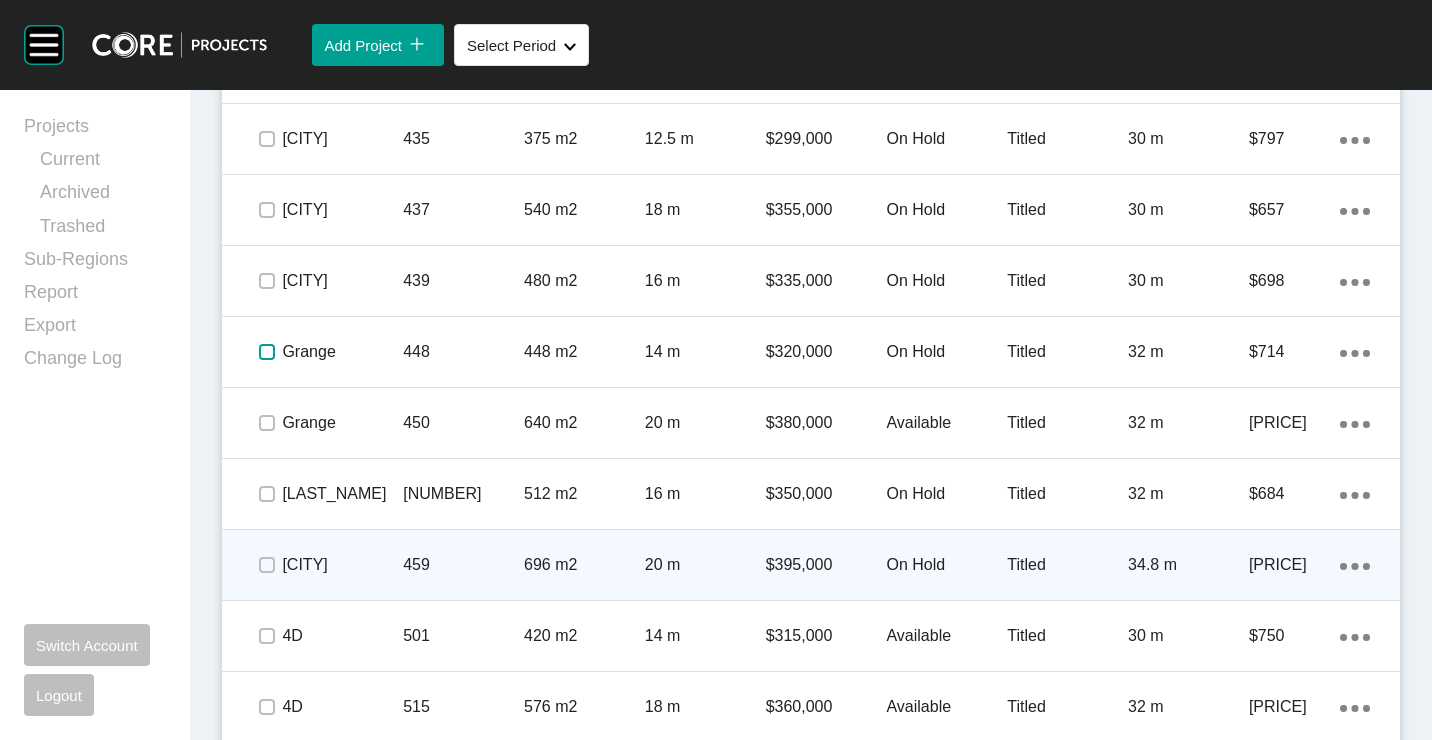 scroll, scrollTop: 2200, scrollLeft: 0, axis: vertical 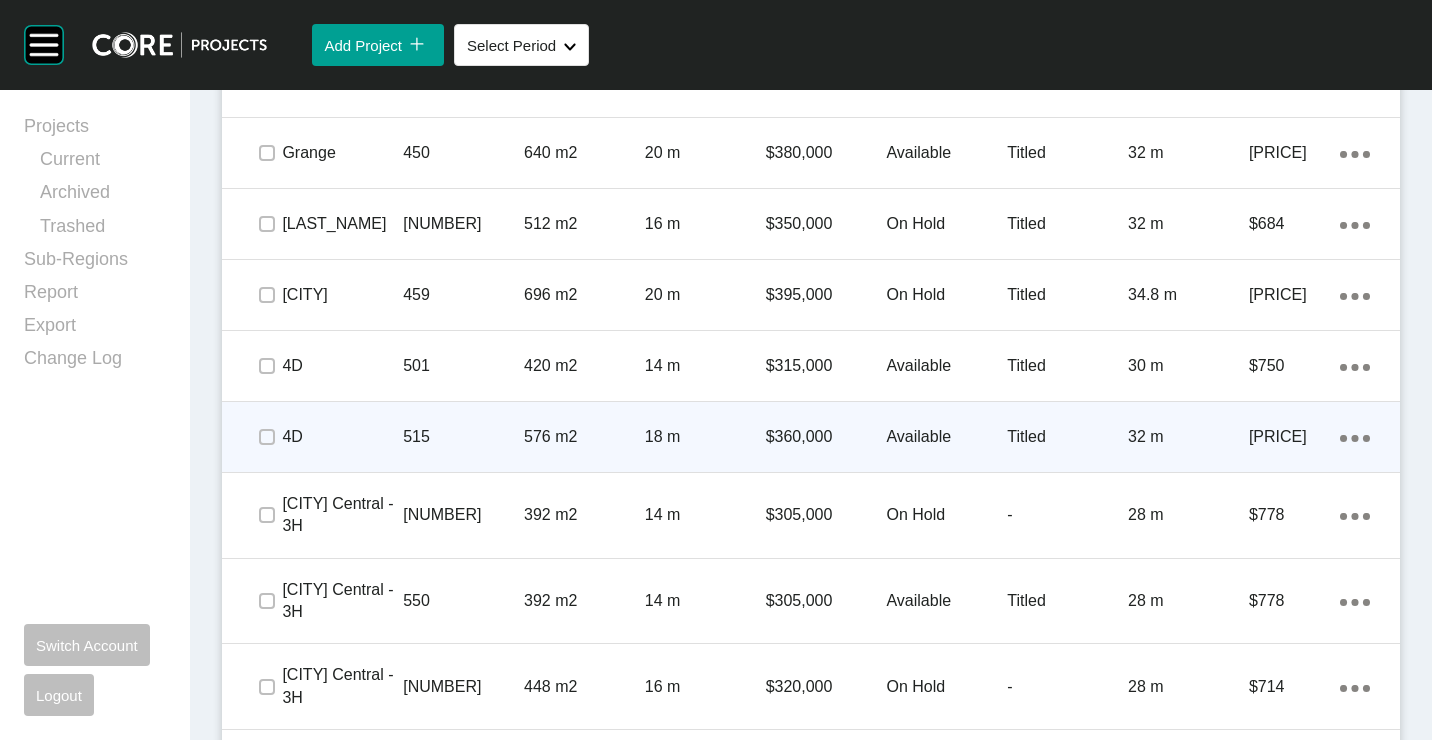 click on "576 m2" at bounding box center (584, 437) 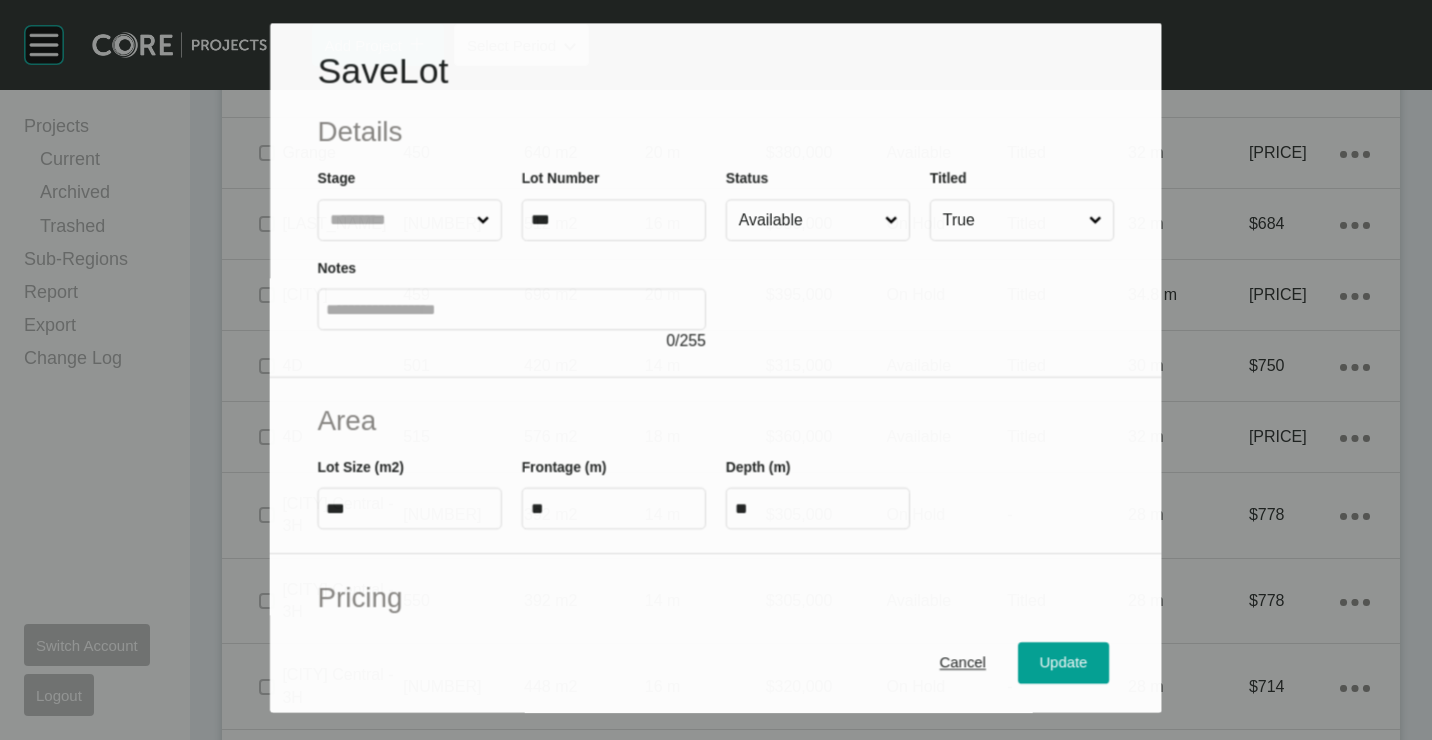 click on "Available" at bounding box center [808, 220] 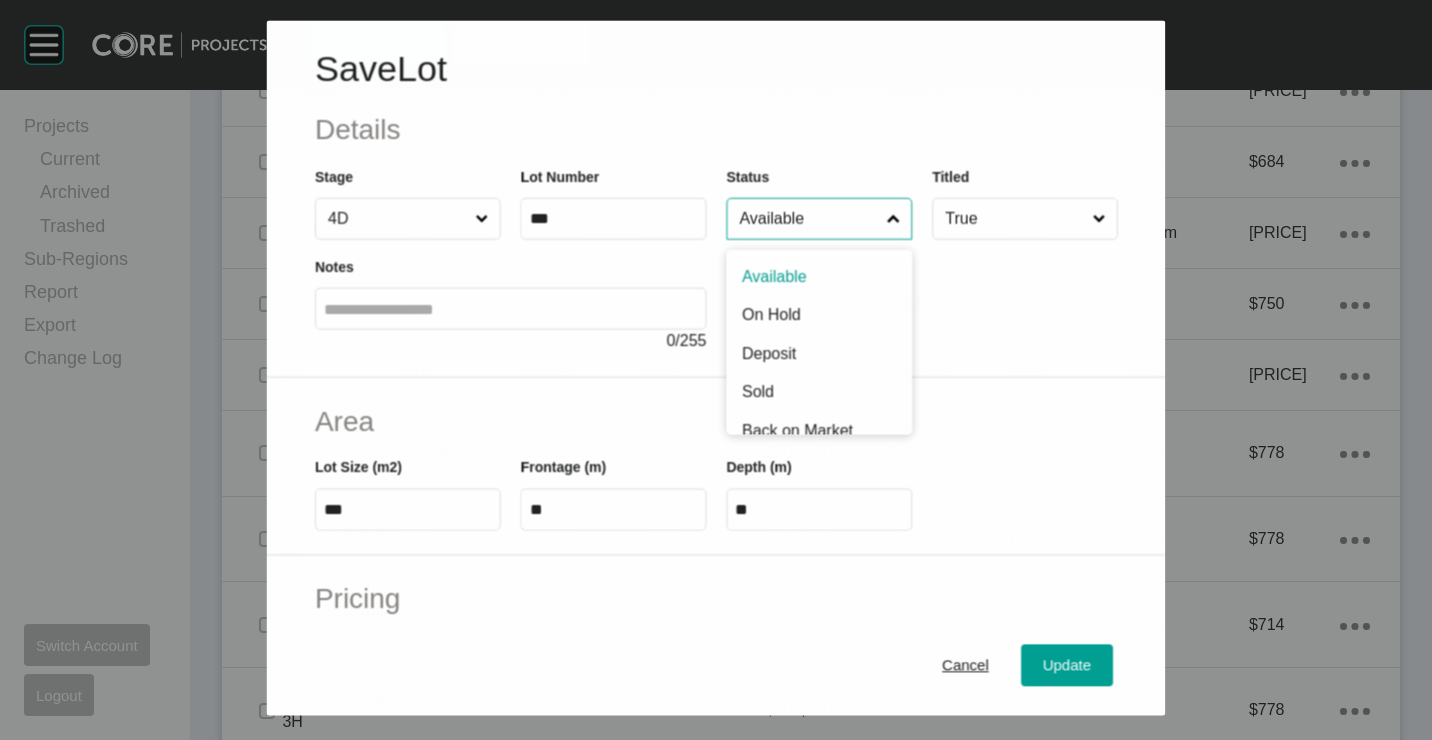 scroll, scrollTop: 2338, scrollLeft: 0, axis: vertical 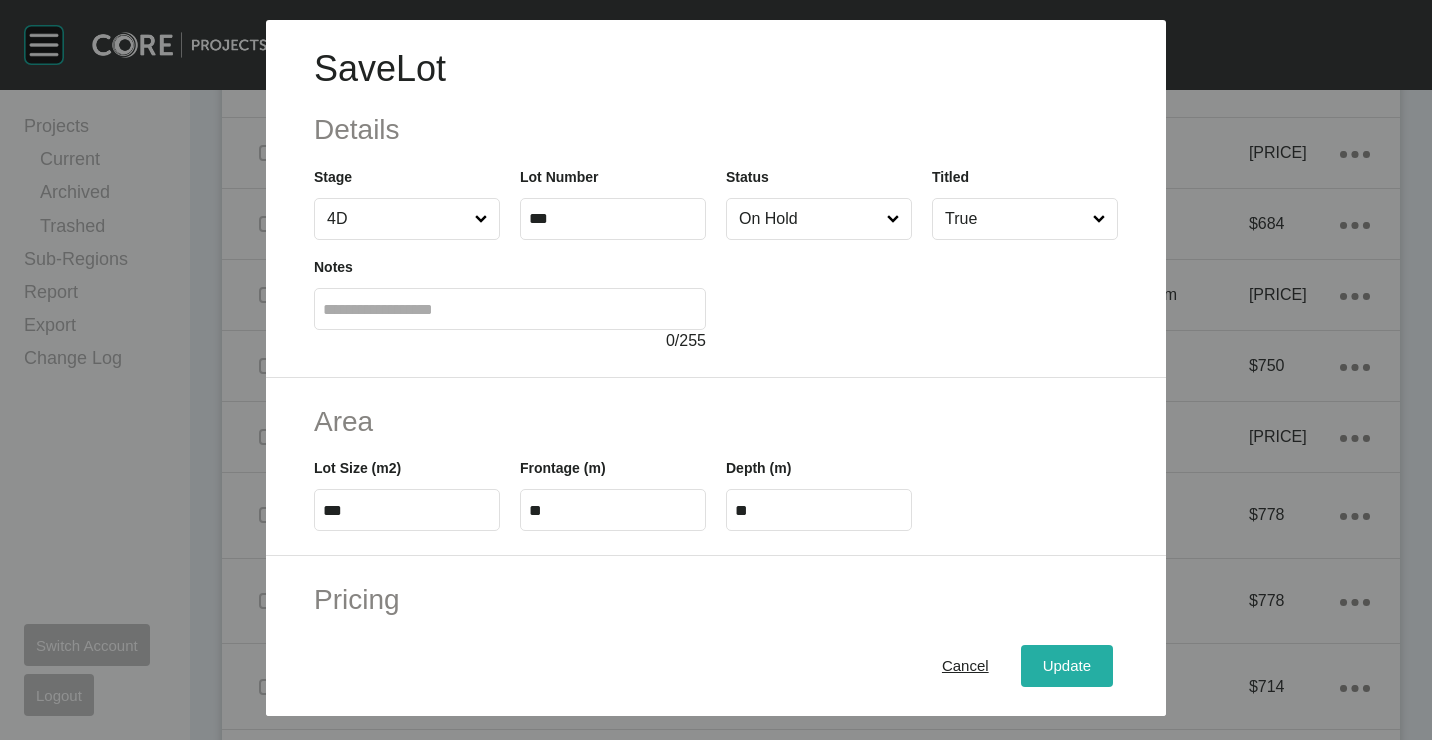 click on "Update" at bounding box center (1067, 665) 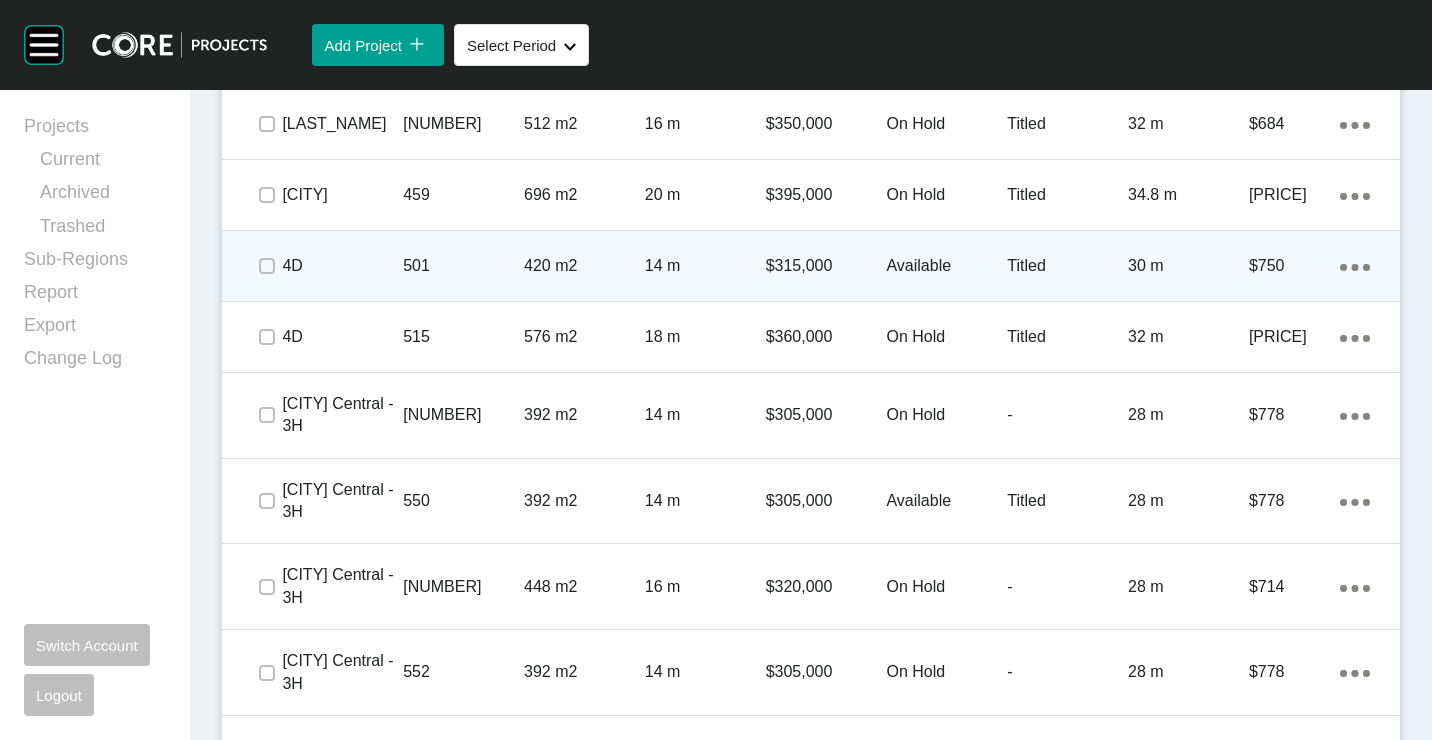 scroll, scrollTop: 2600, scrollLeft: 0, axis: vertical 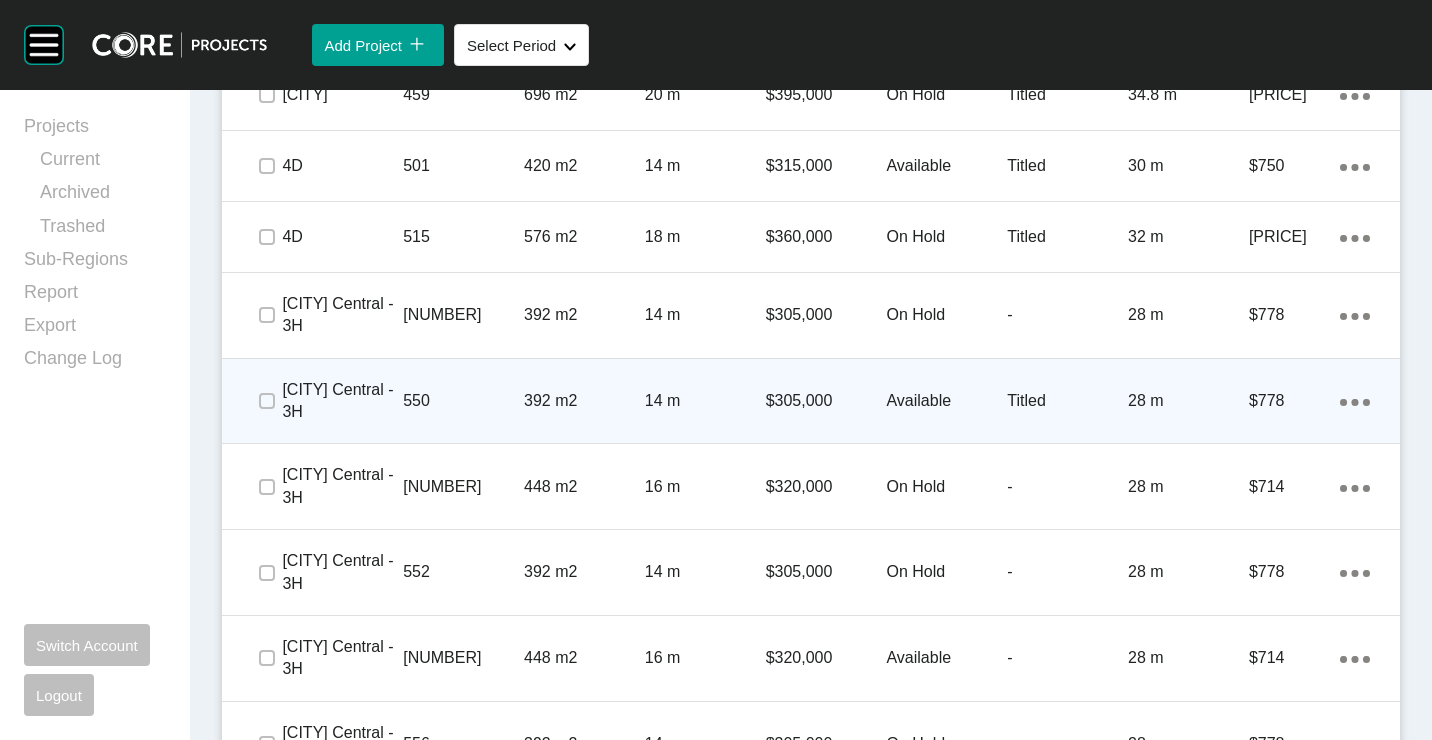 click on "550" at bounding box center [463, 401] 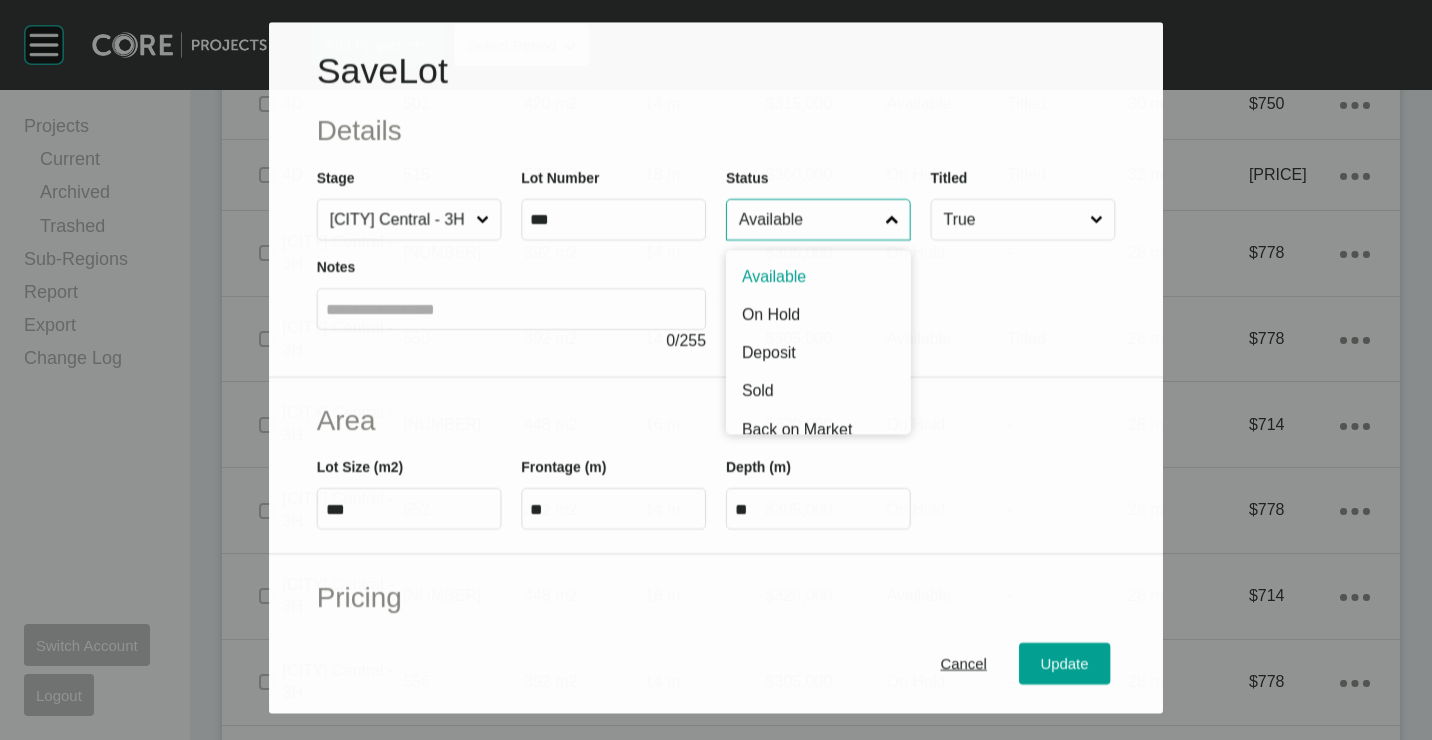 click on "Available" at bounding box center (808, 220) 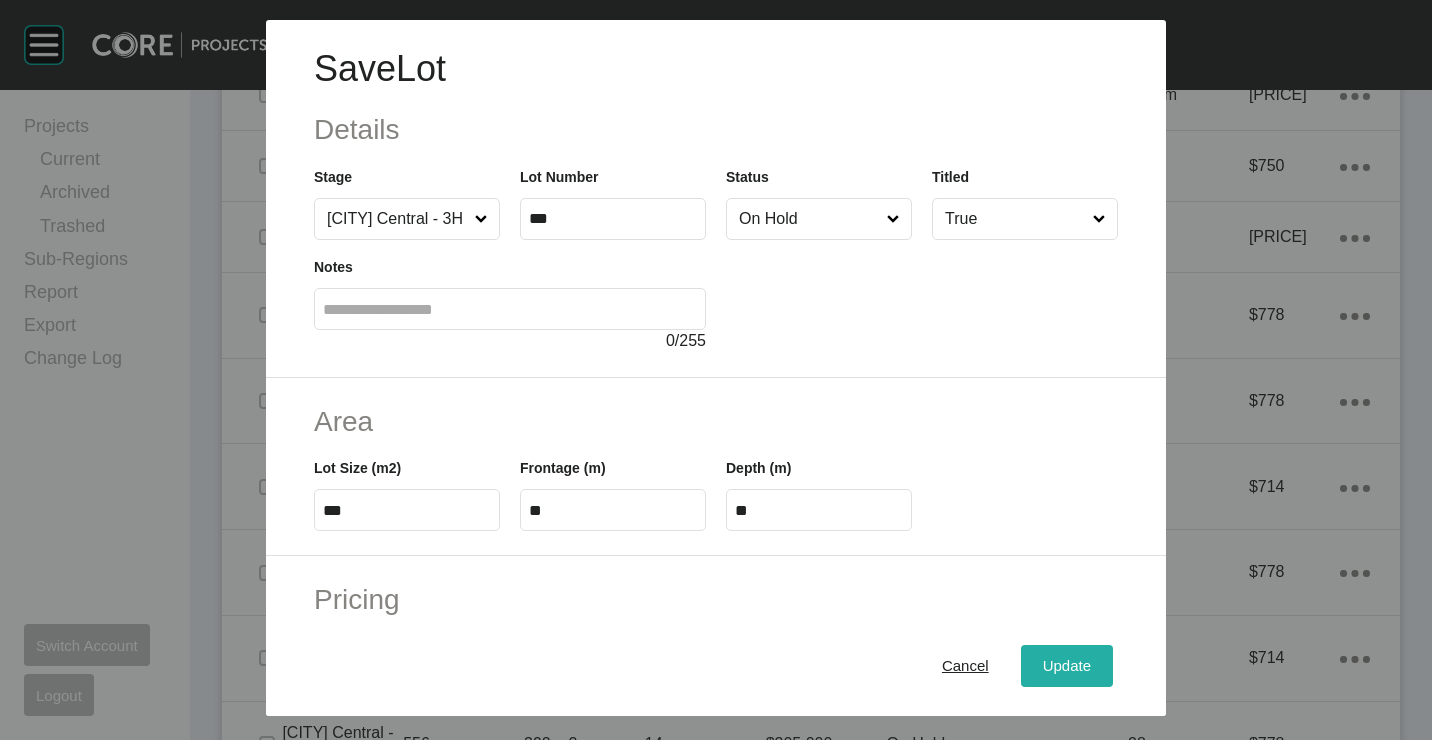 click on "Update" at bounding box center (1067, 665) 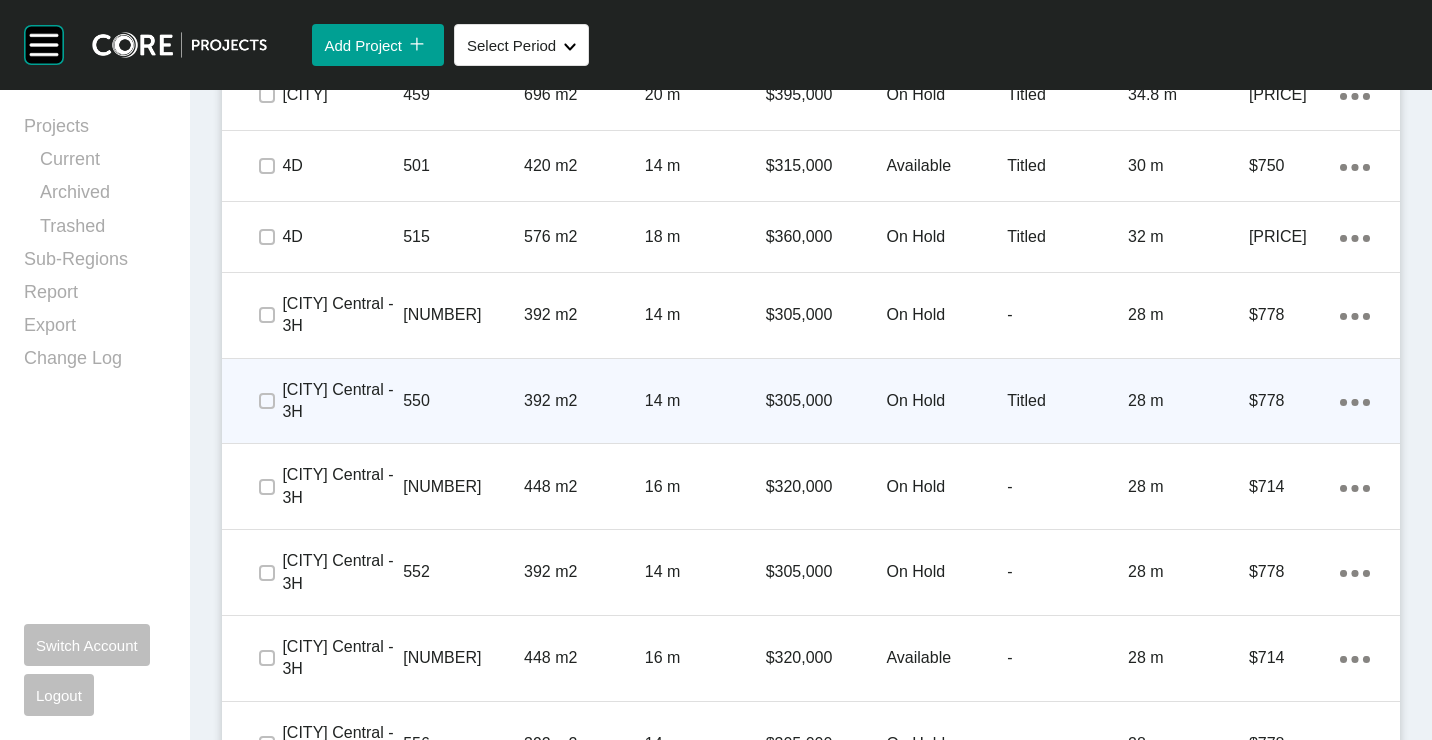 scroll, scrollTop: 2800, scrollLeft: 0, axis: vertical 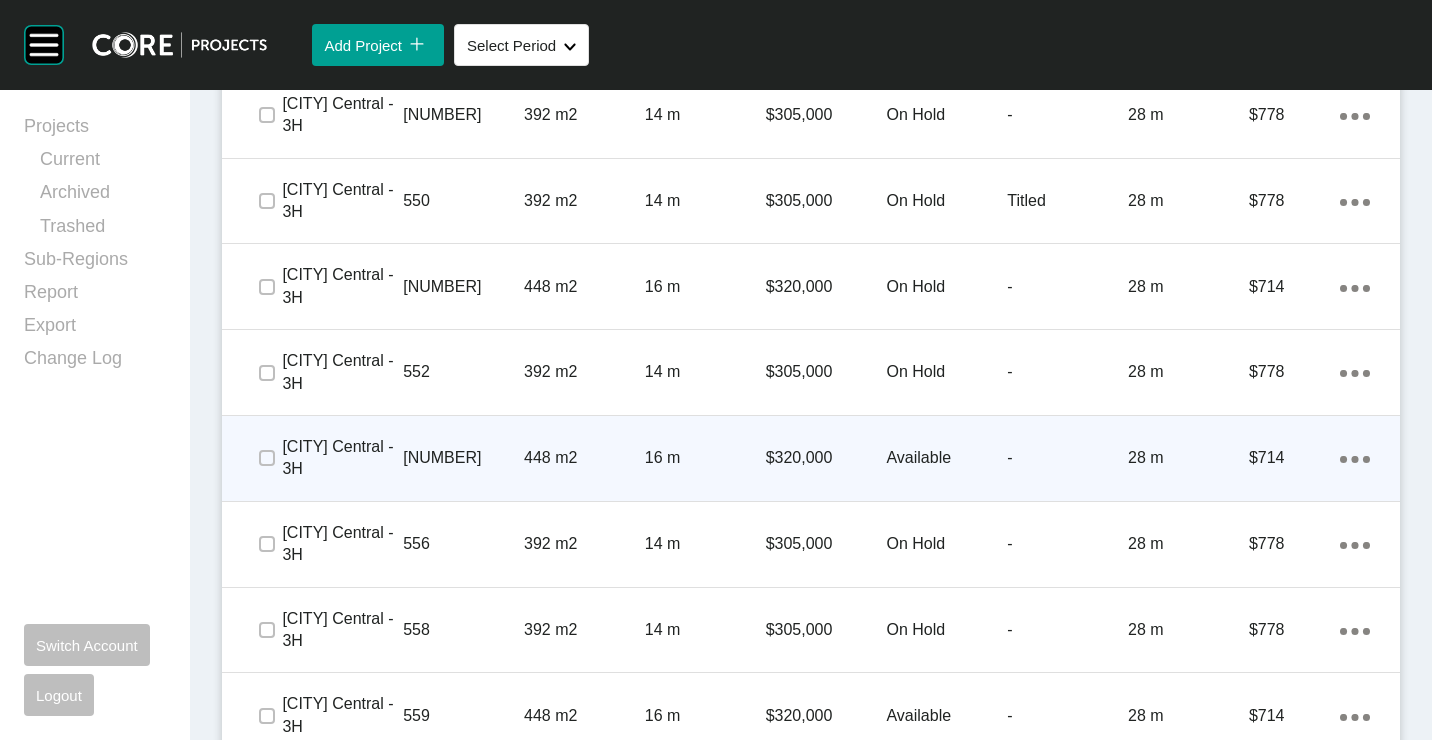 click on "448 m2" at bounding box center (584, 458) 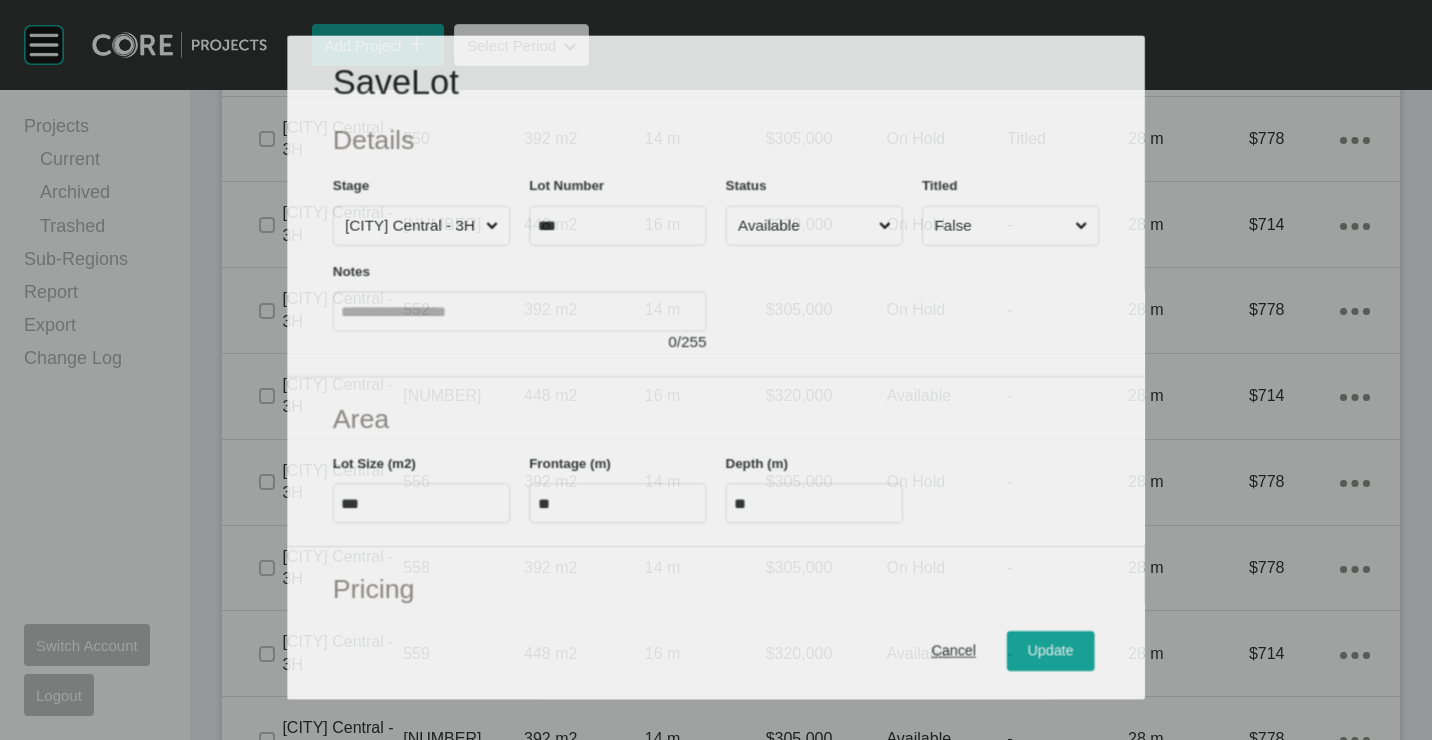 scroll, scrollTop: 2738, scrollLeft: 0, axis: vertical 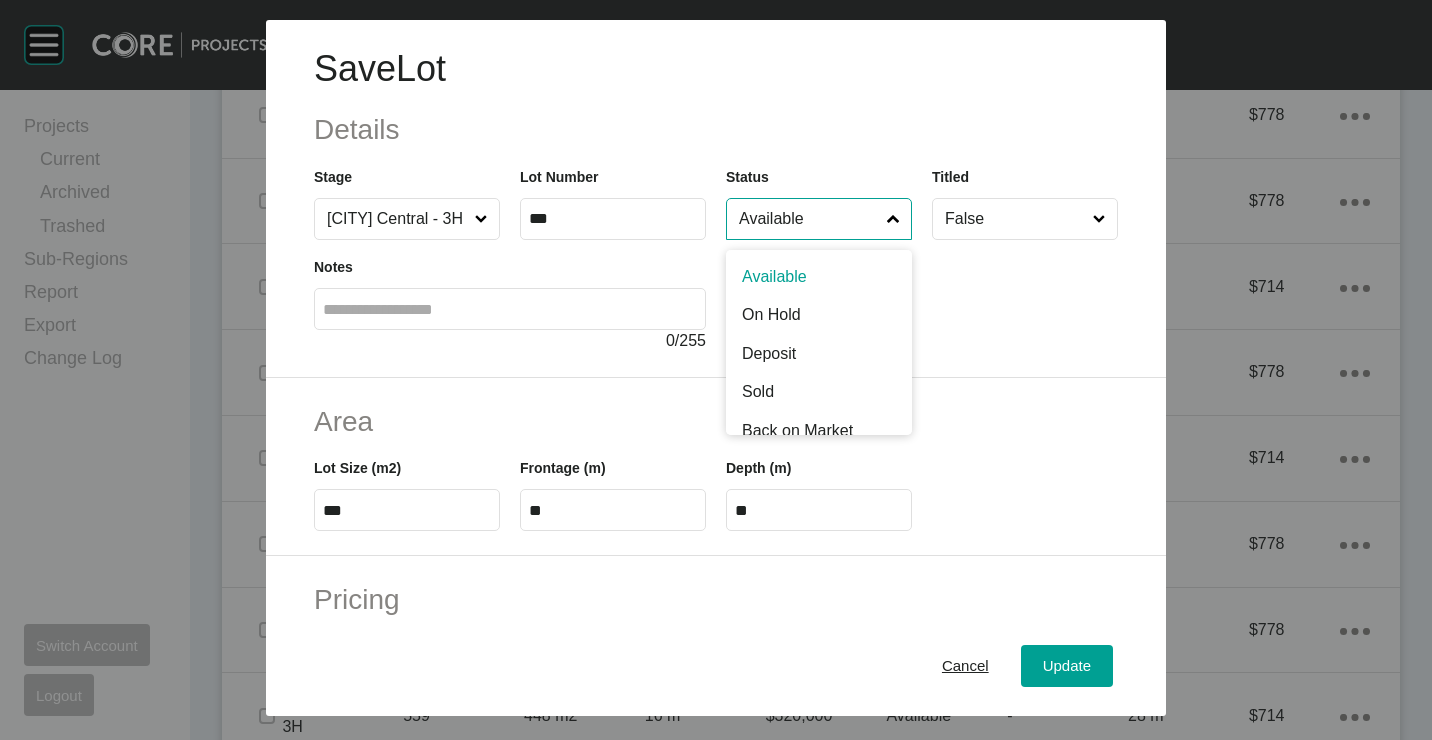 click on "Available" at bounding box center (809, 219) 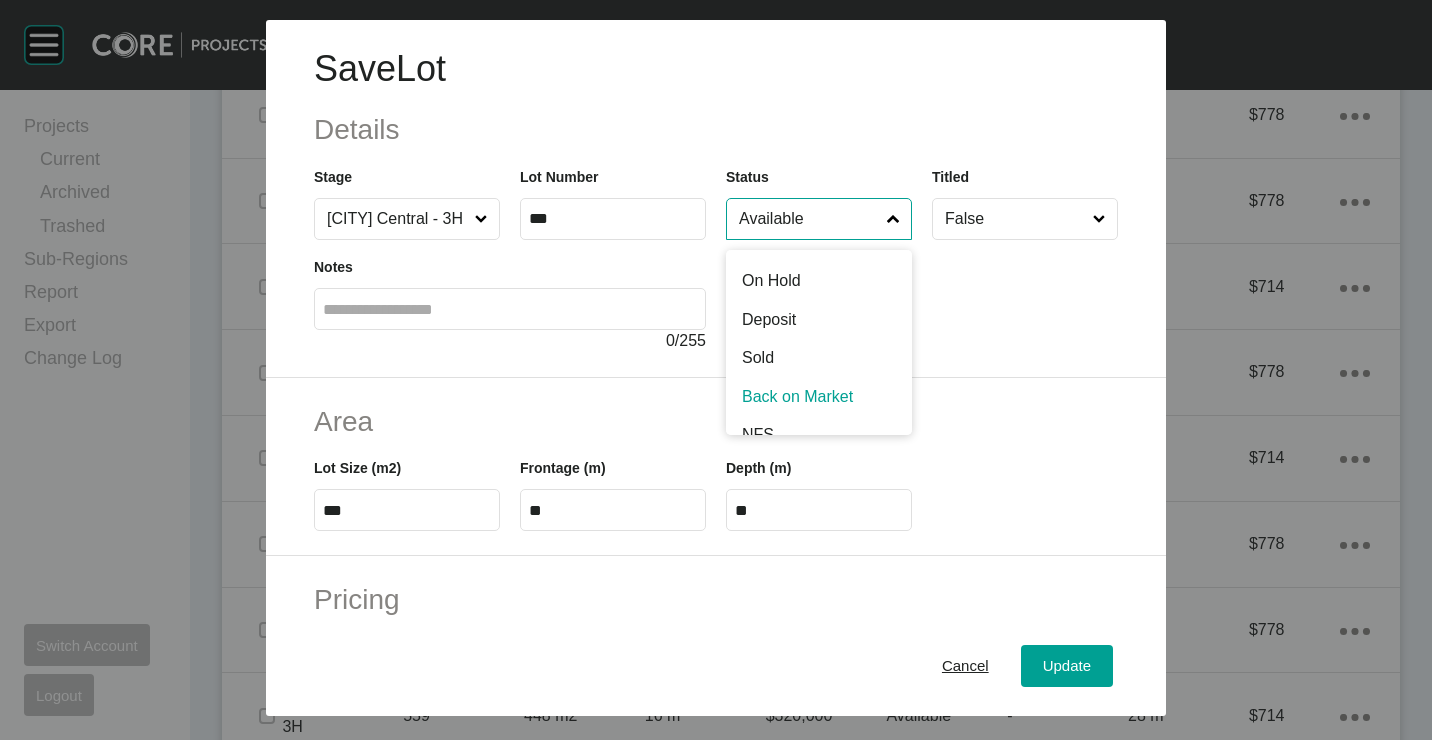scroll, scrollTop: 0, scrollLeft: 0, axis: both 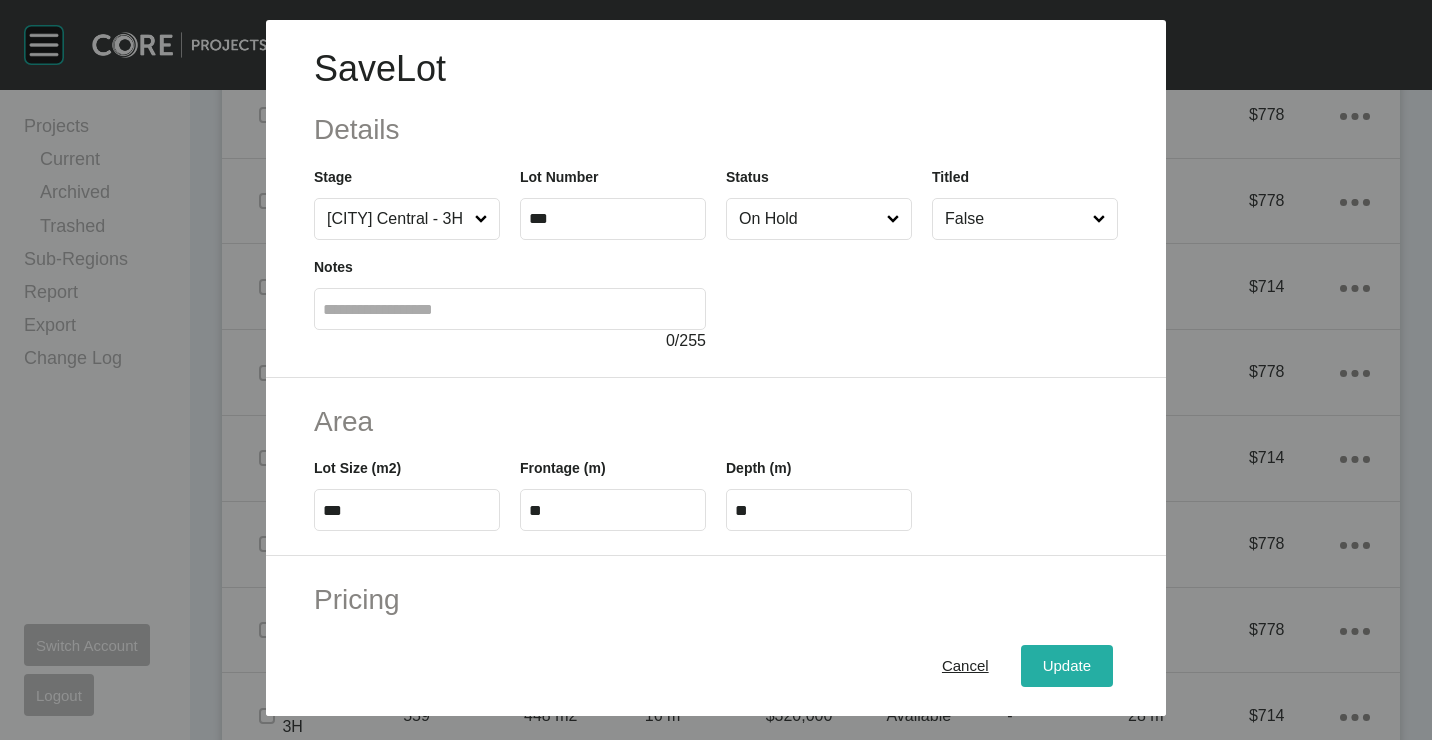 click on "Update" at bounding box center (1067, 665) 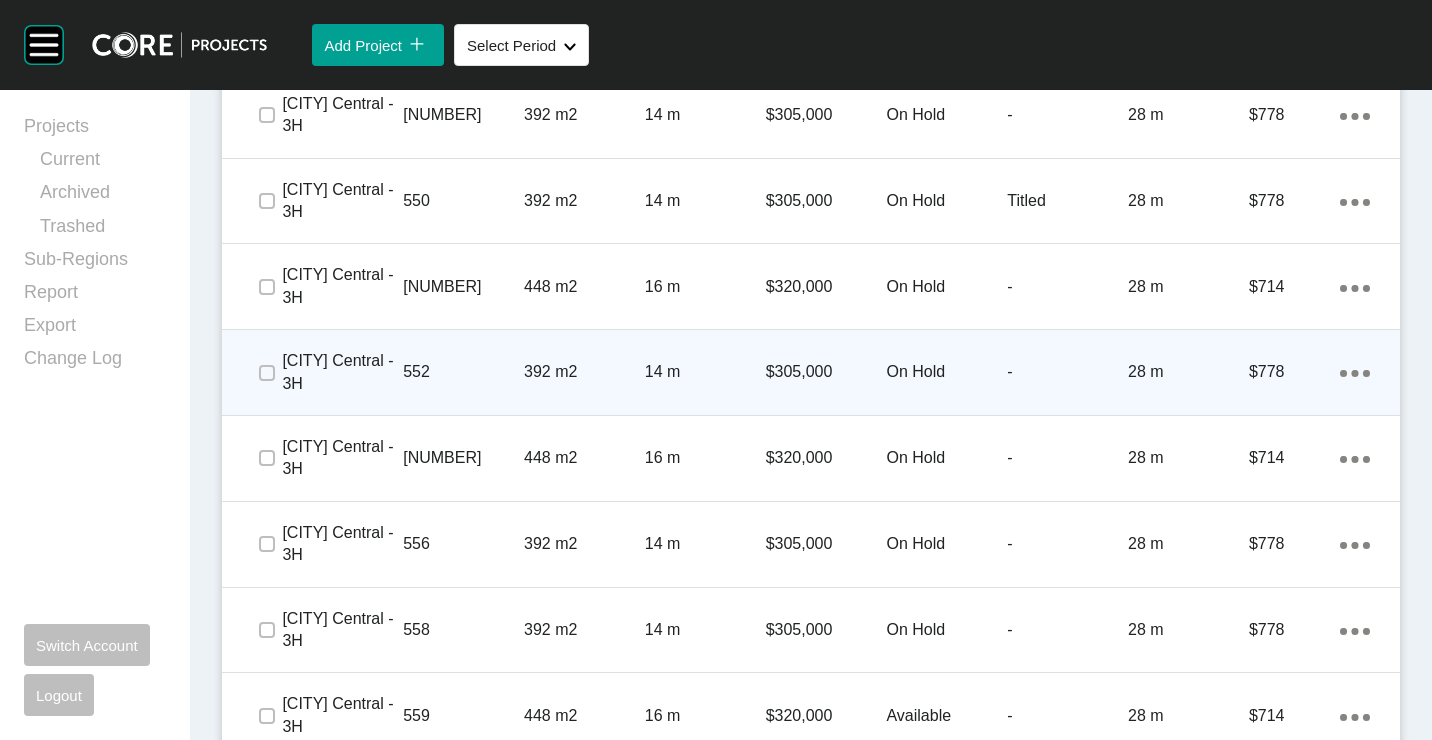 scroll, scrollTop: 3000, scrollLeft: 0, axis: vertical 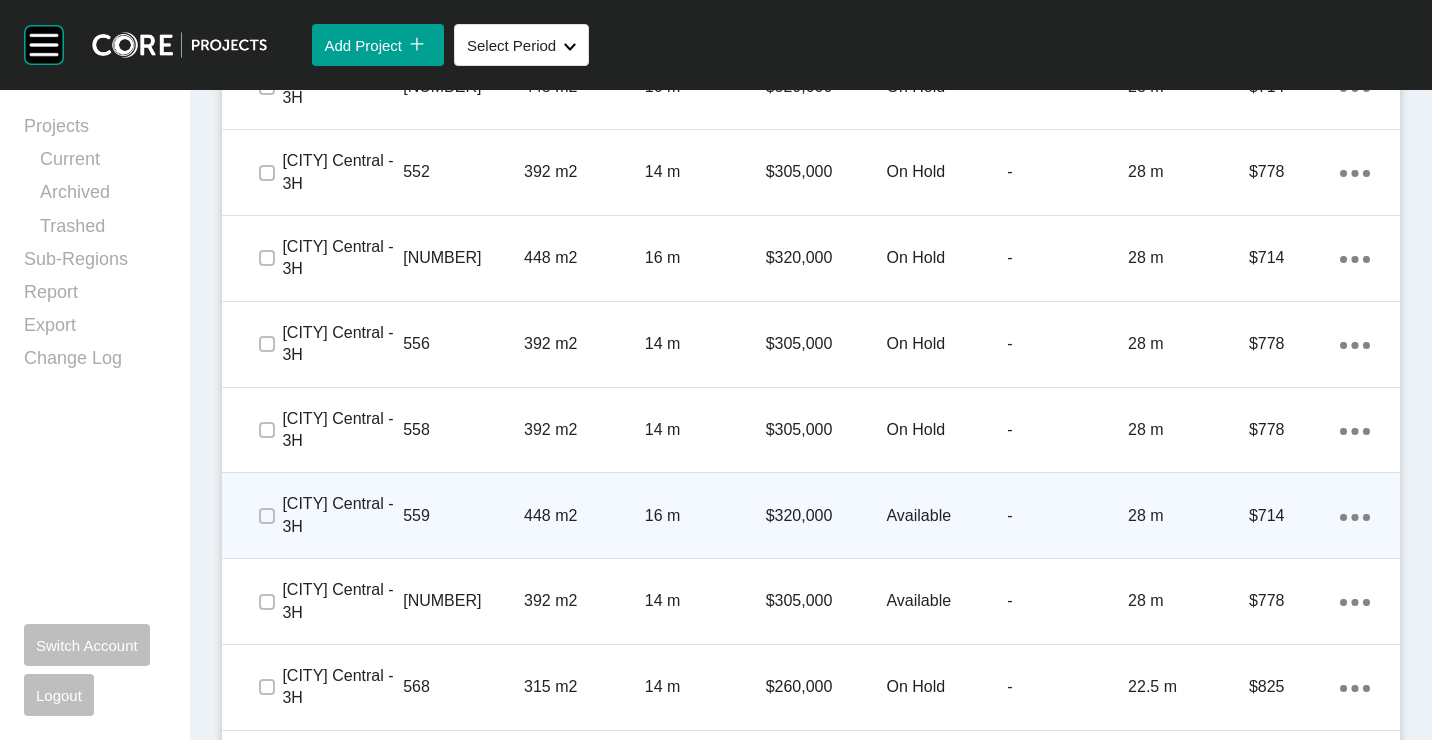 click on "16 m" at bounding box center [705, 516] 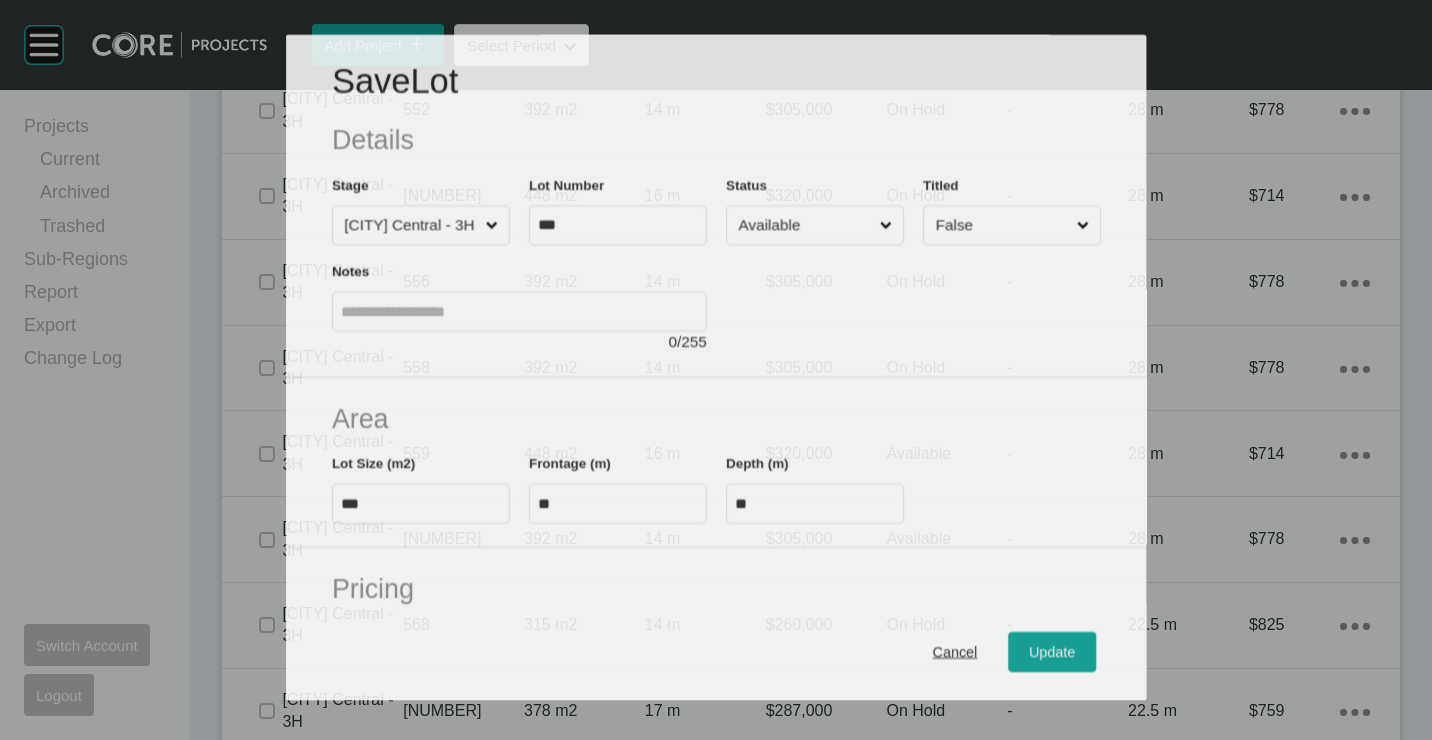 scroll, scrollTop: 2938, scrollLeft: 0, axis: vertical 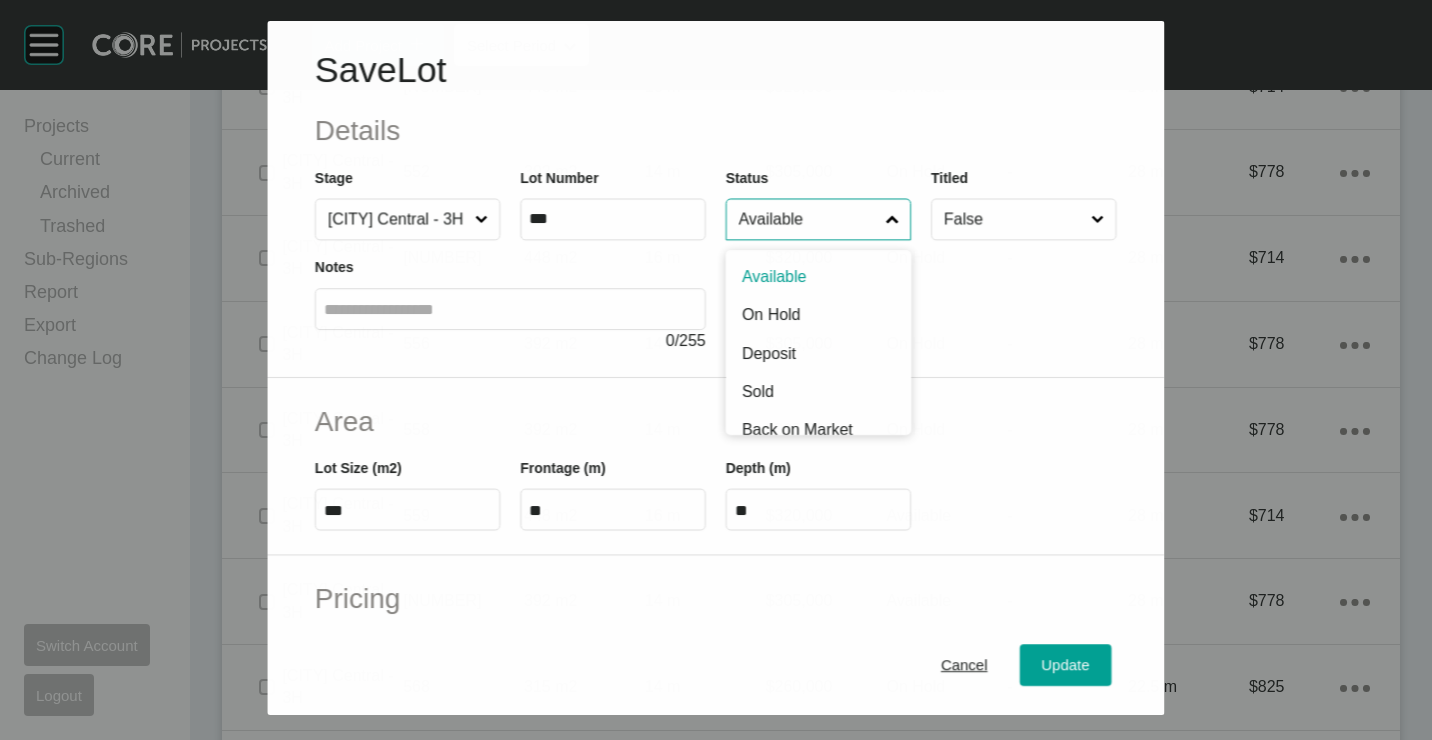 drag, startPoint x: 856, startPoint y: 227, endPoint x: 806, endPoint y: 325, distance: 110.01818 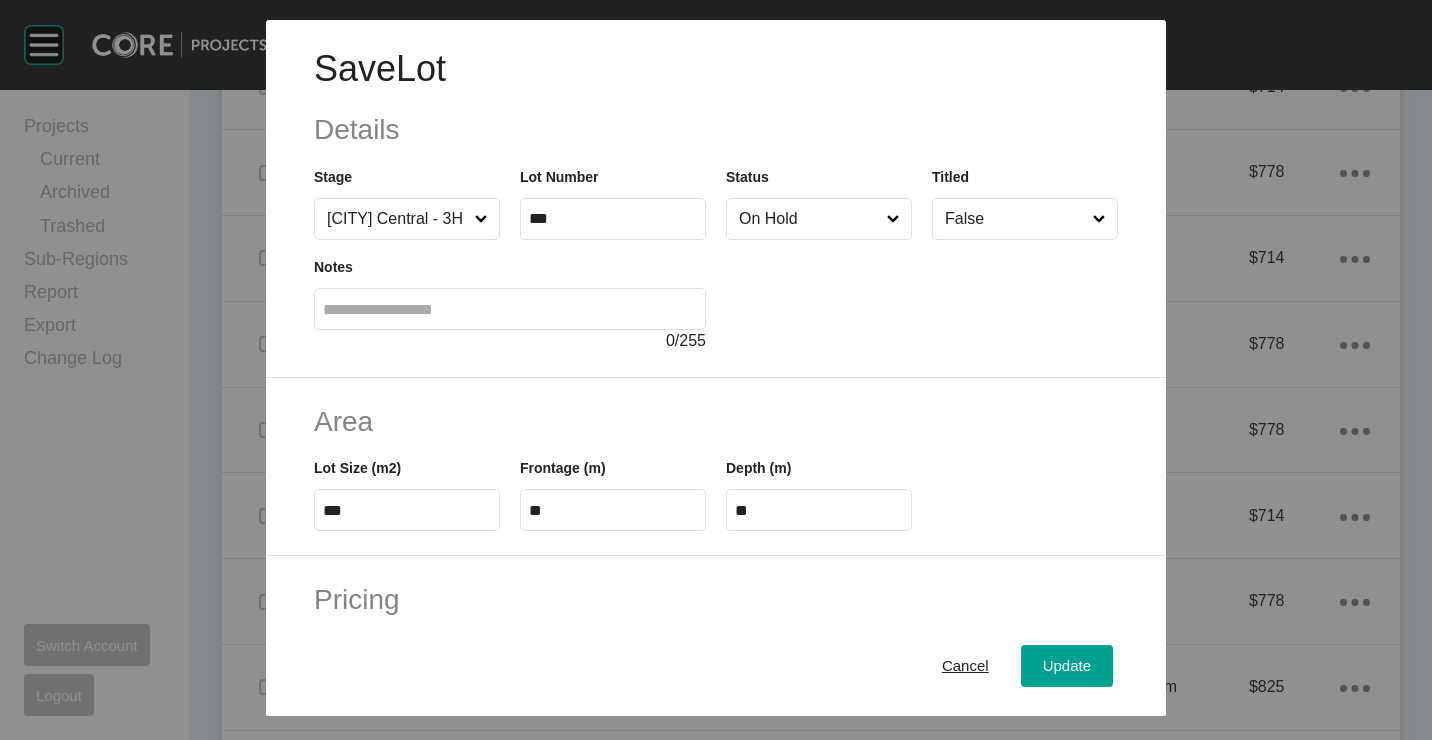 drag, startPoint x: 1027, startPoint y: 658, endPoint x: 923, endPoint y: 464, distance: 220.11815 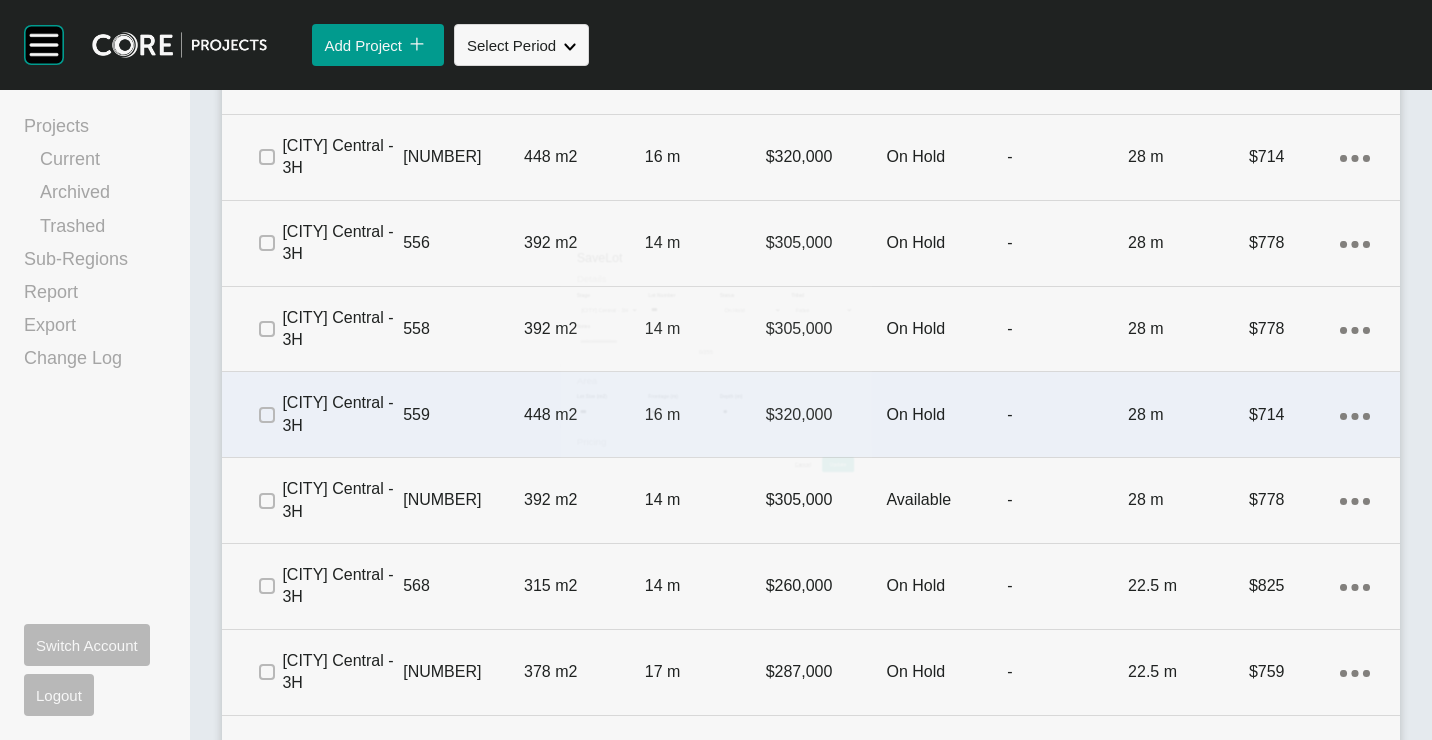 scroll, scrollTop: 3102, scrollLeft: 0, axis: vertical 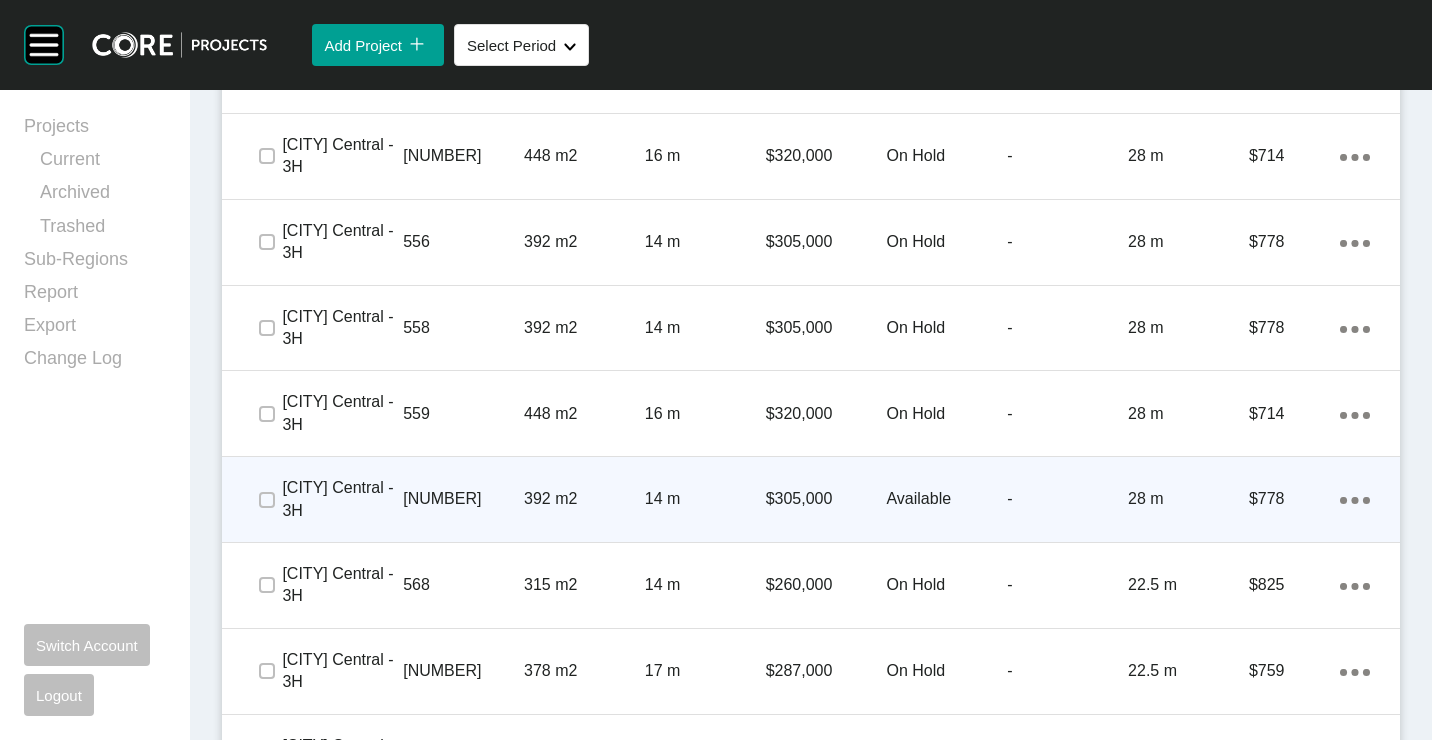 click on "$305,000" at bounding box center (826, 499) 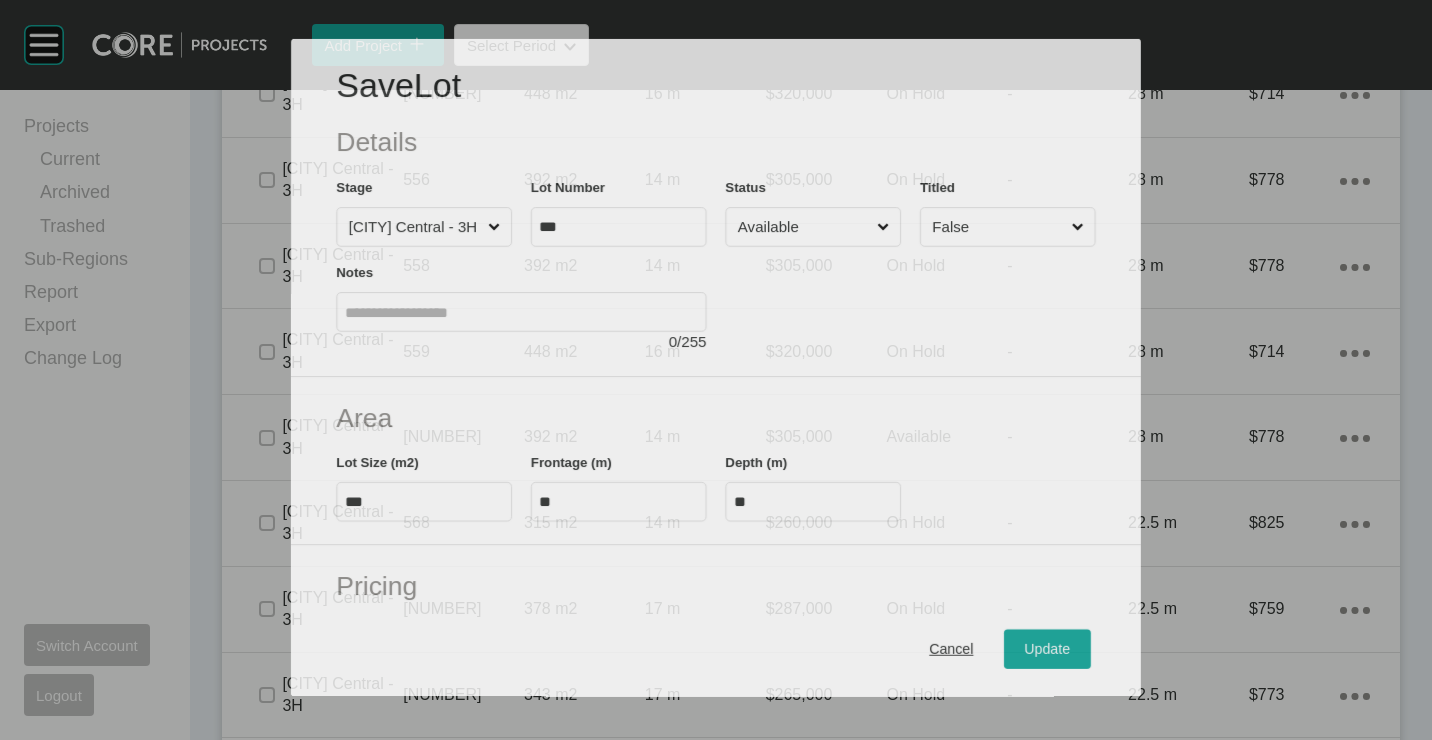 scroll, scrollTop: 3040, scrollLeft: 0, axis: vertical 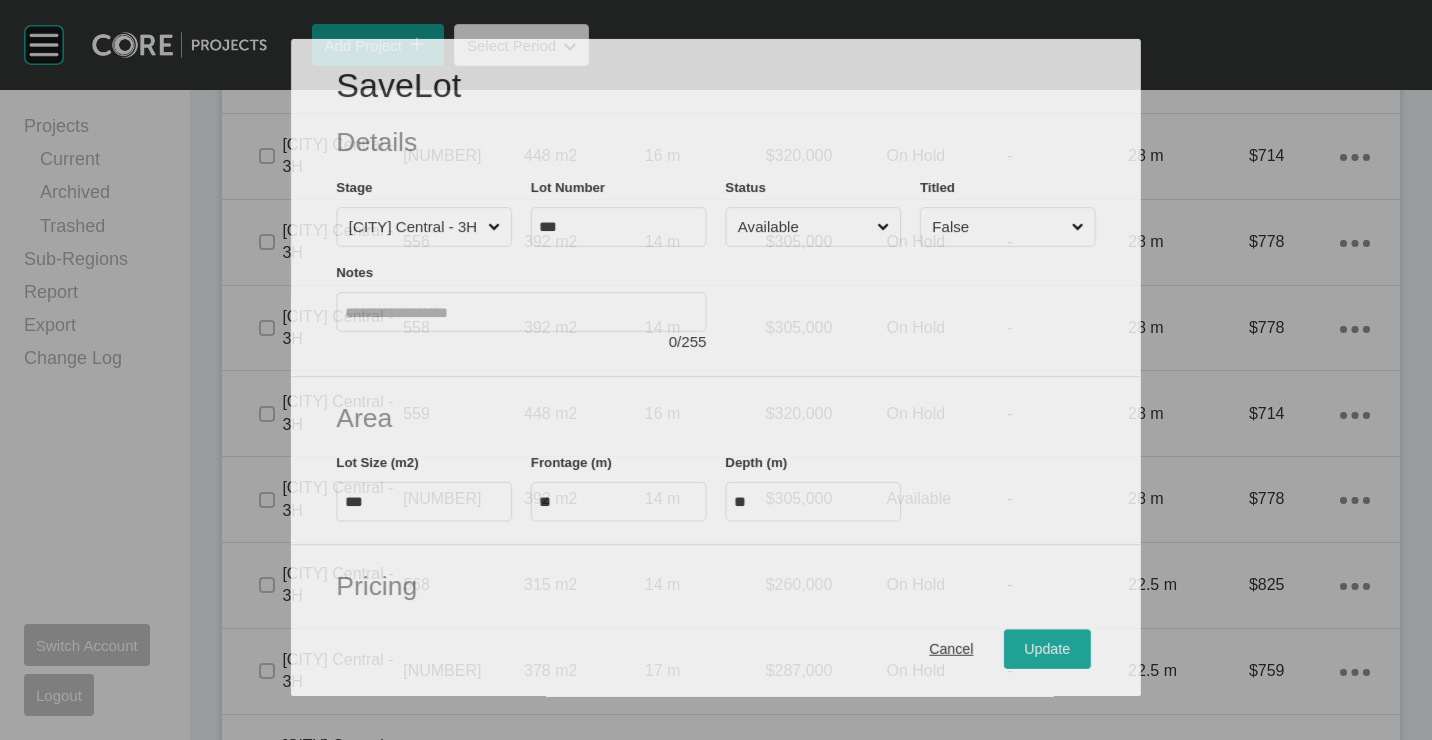 click on "Available" at bounding box center [803, 227] 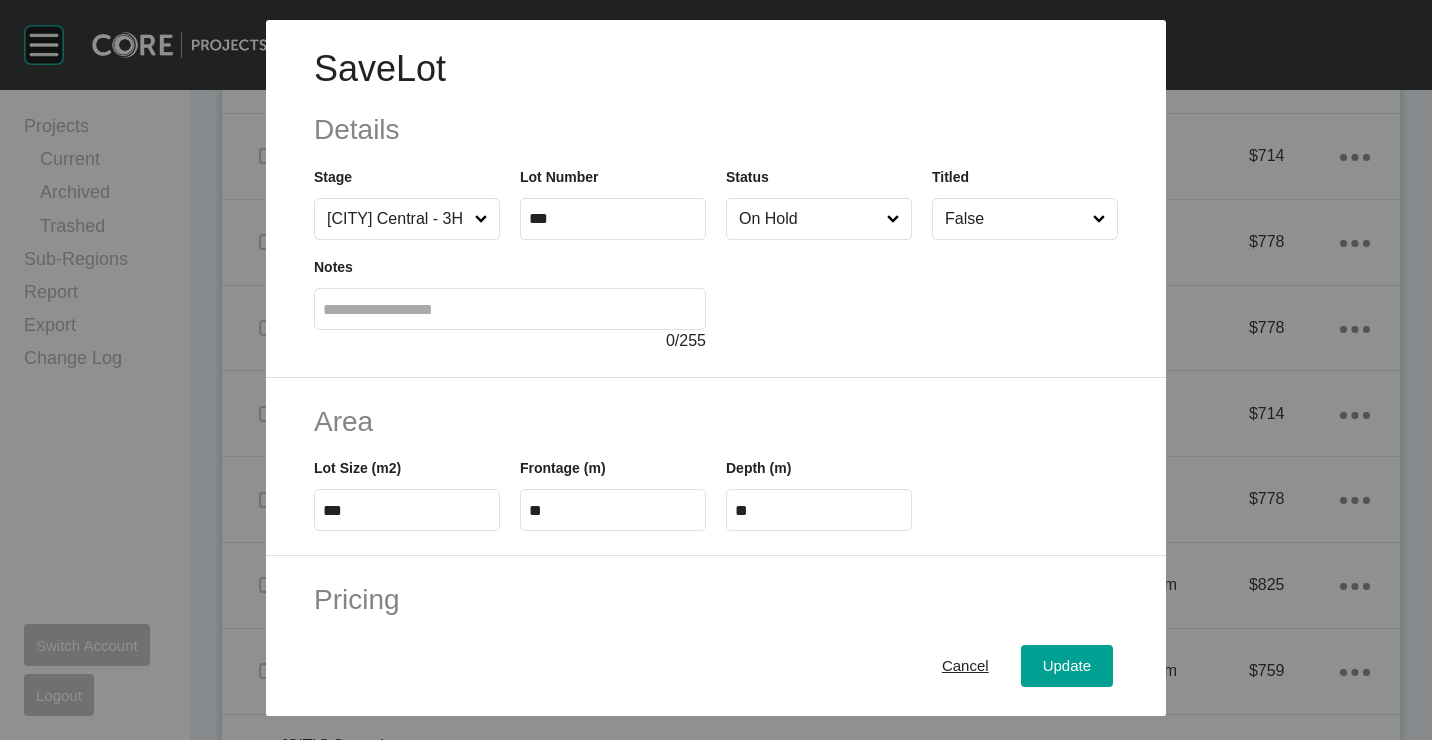 drag, startPoint x: 795, startPoint y: 312, endPoint x: 880, endPoint y: 425, distance: 141.40015 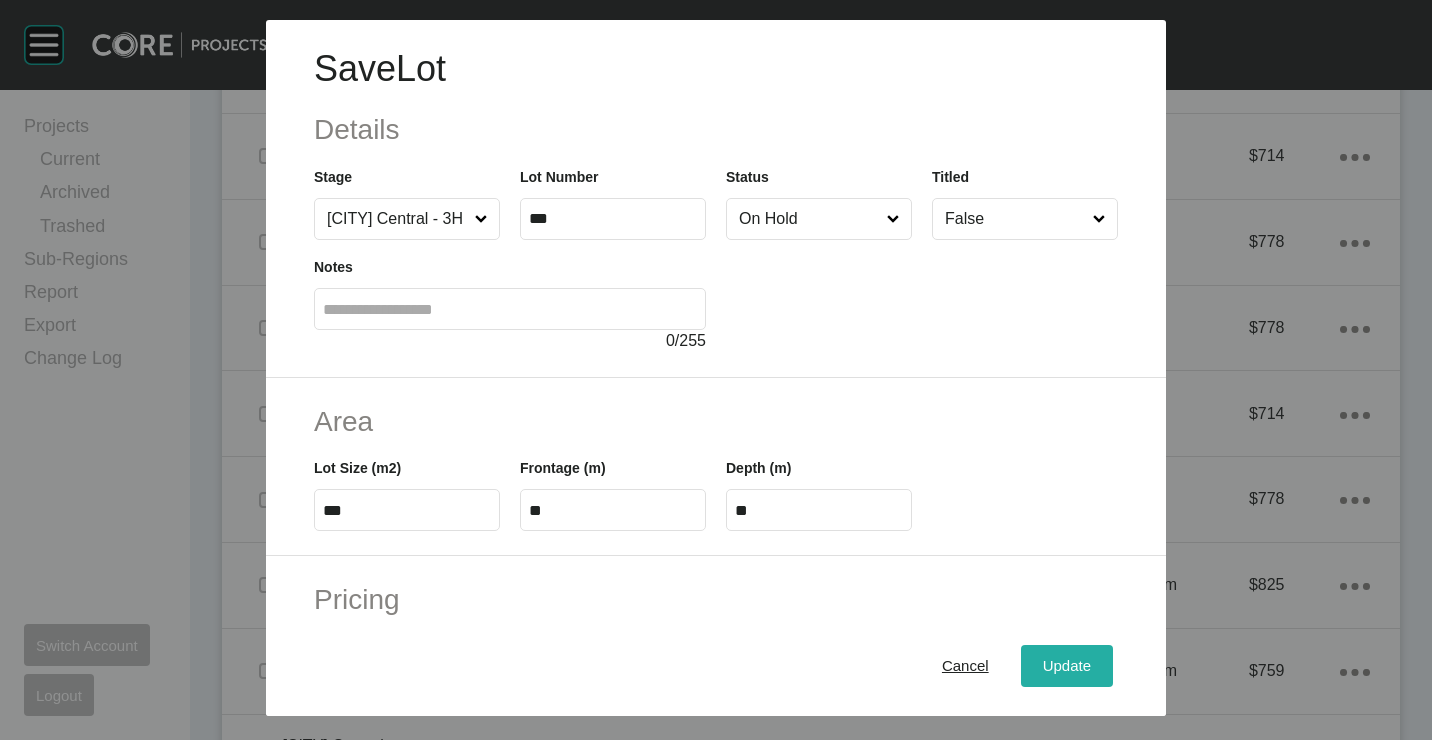 click on "Update" at bounding box center [1067, 665] 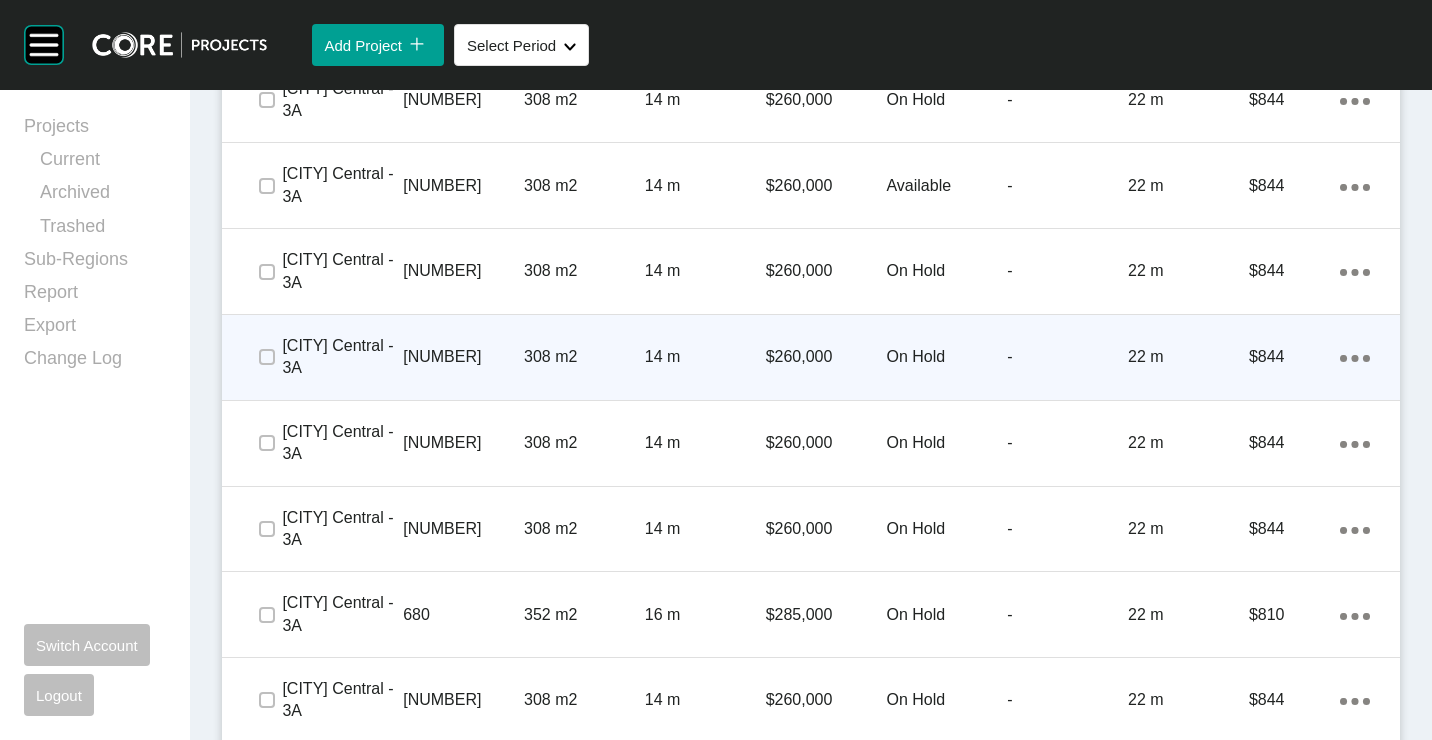 scroll, scrollTop: 3902, scrollLeft: 0, axis: vertical 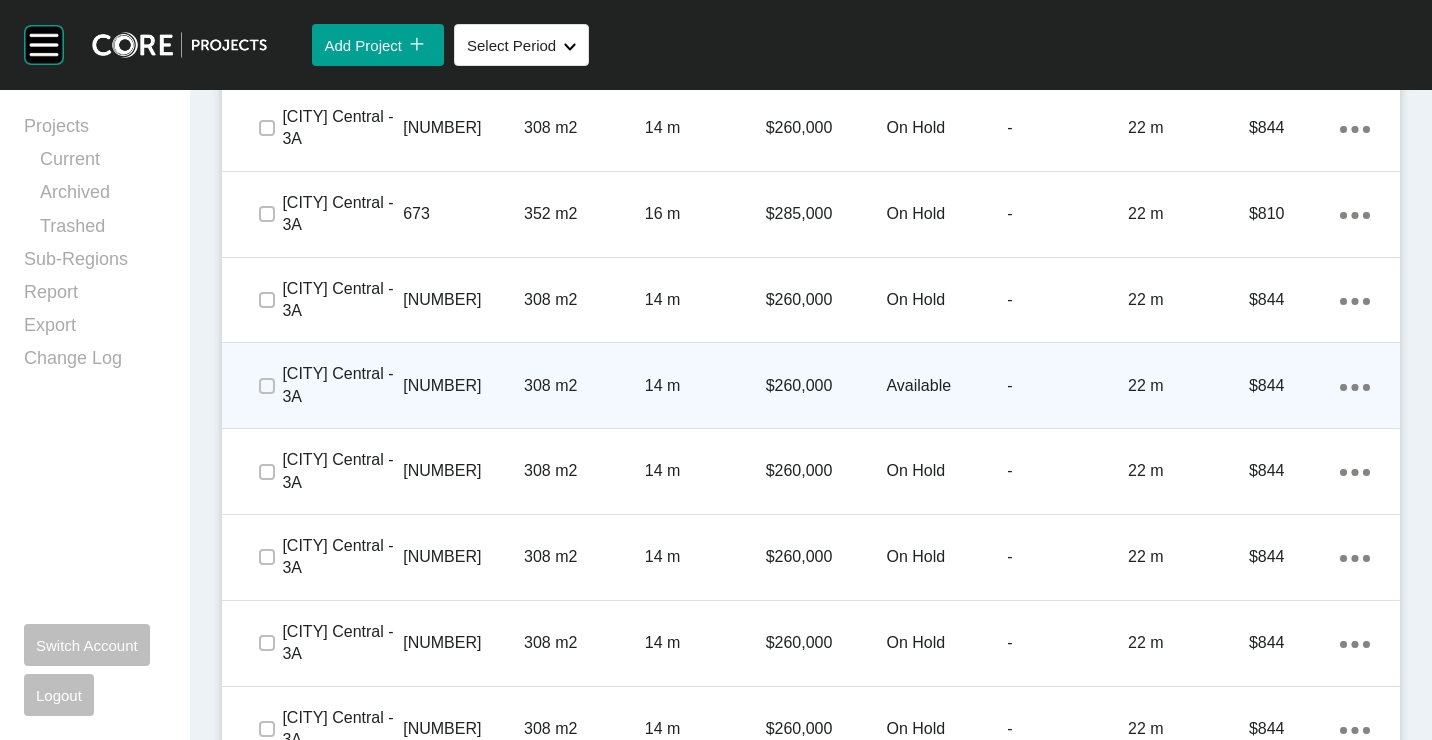click on "14 m" at bounding box center [705, 386] 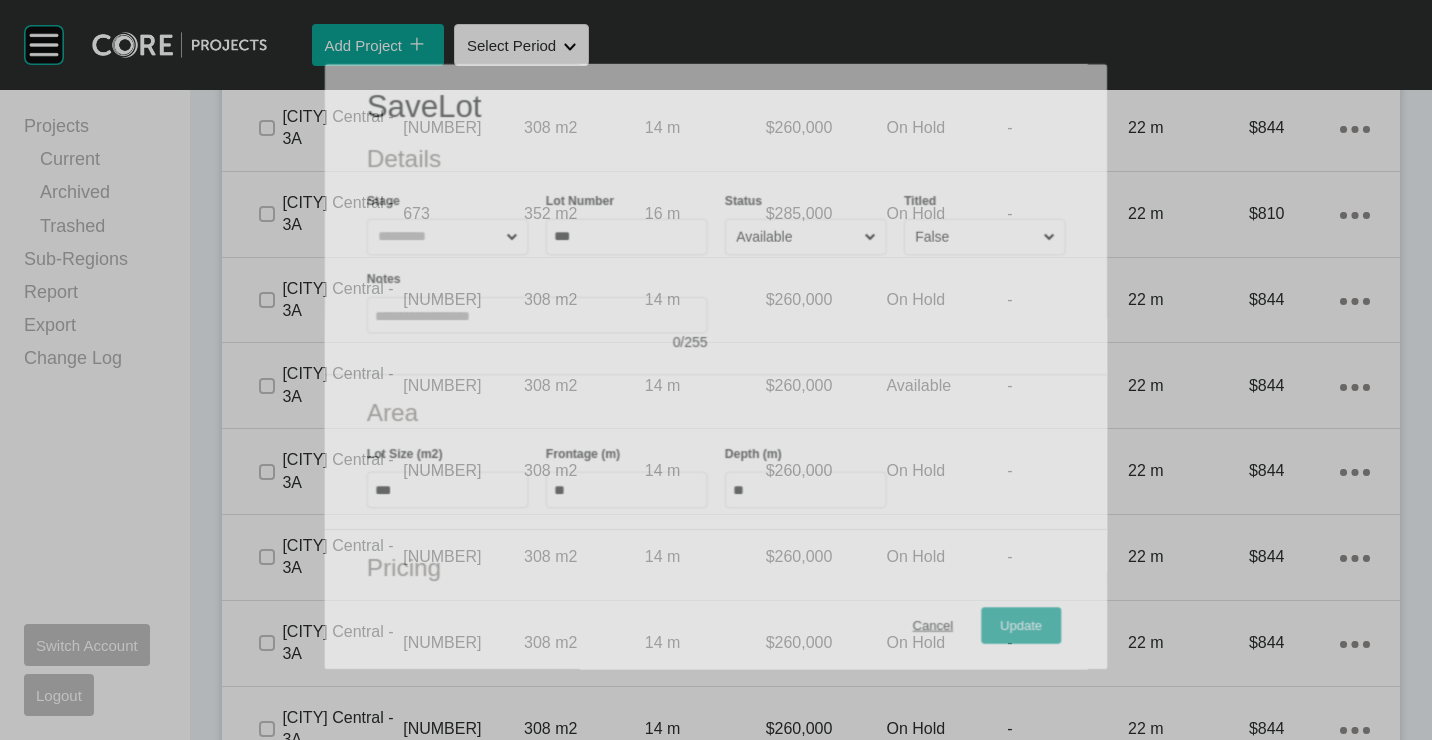scroll, scrollTop: 3840, scrollLeft: 0, axis: vertical 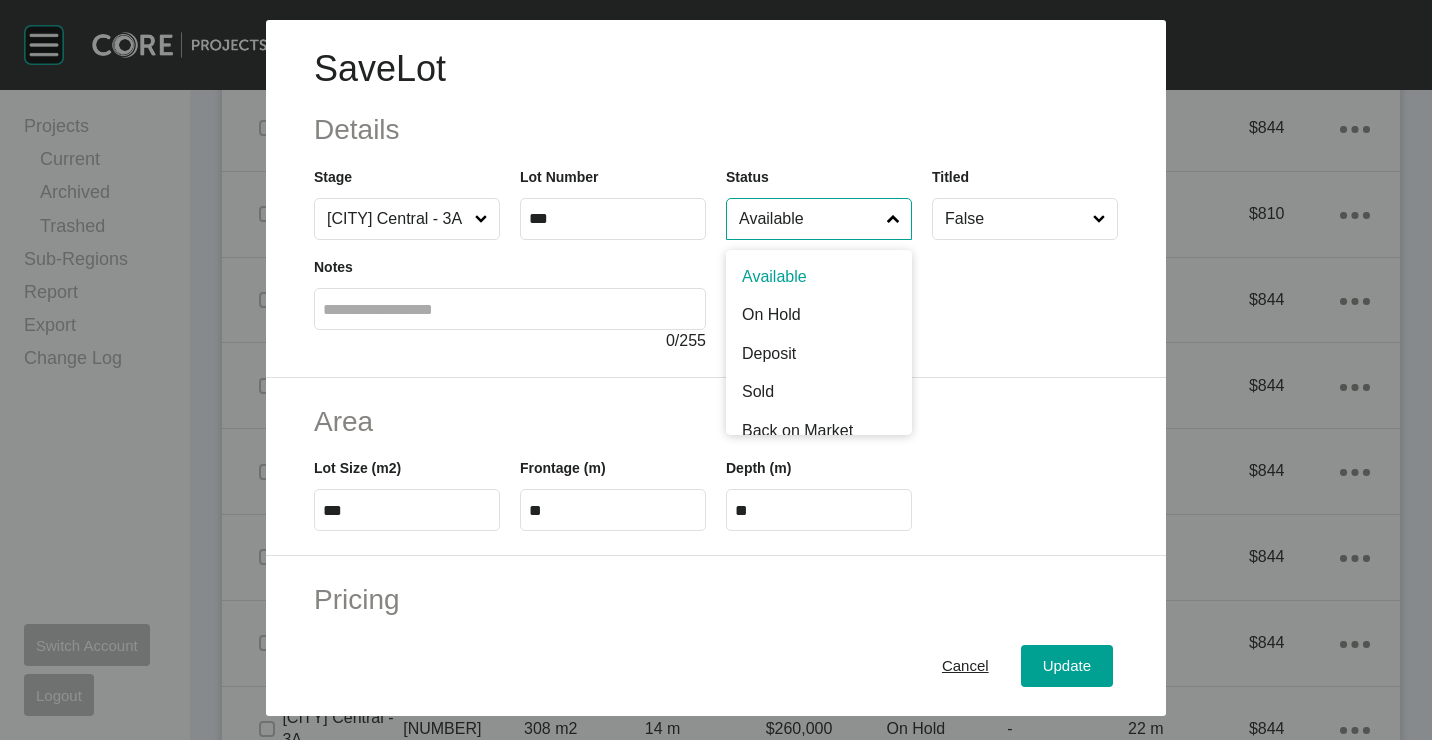 click on "Available" at bounding box center (809, 219) 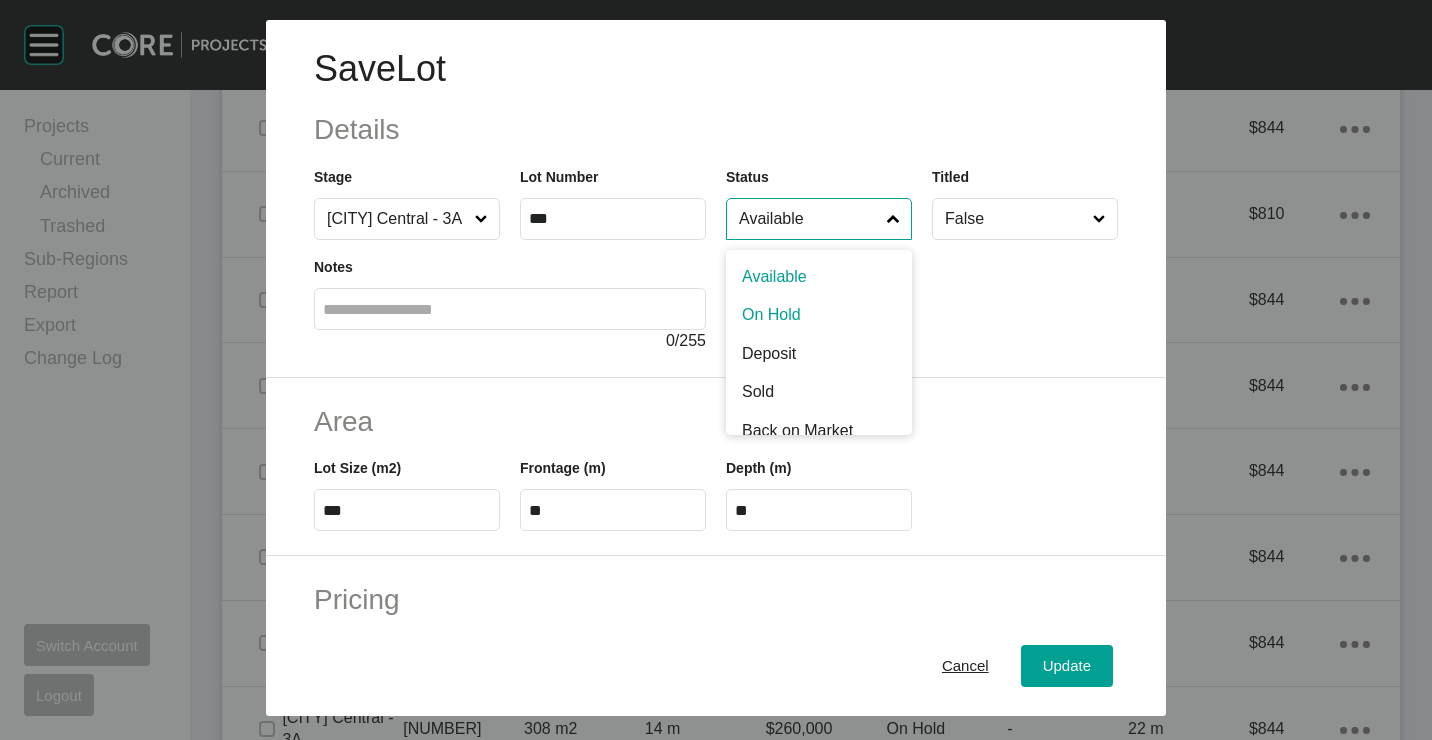 drag, startPoint x: 775, startPoint y: 310, endPoint x: 804, endPoint y: 348, distance: 47.801674 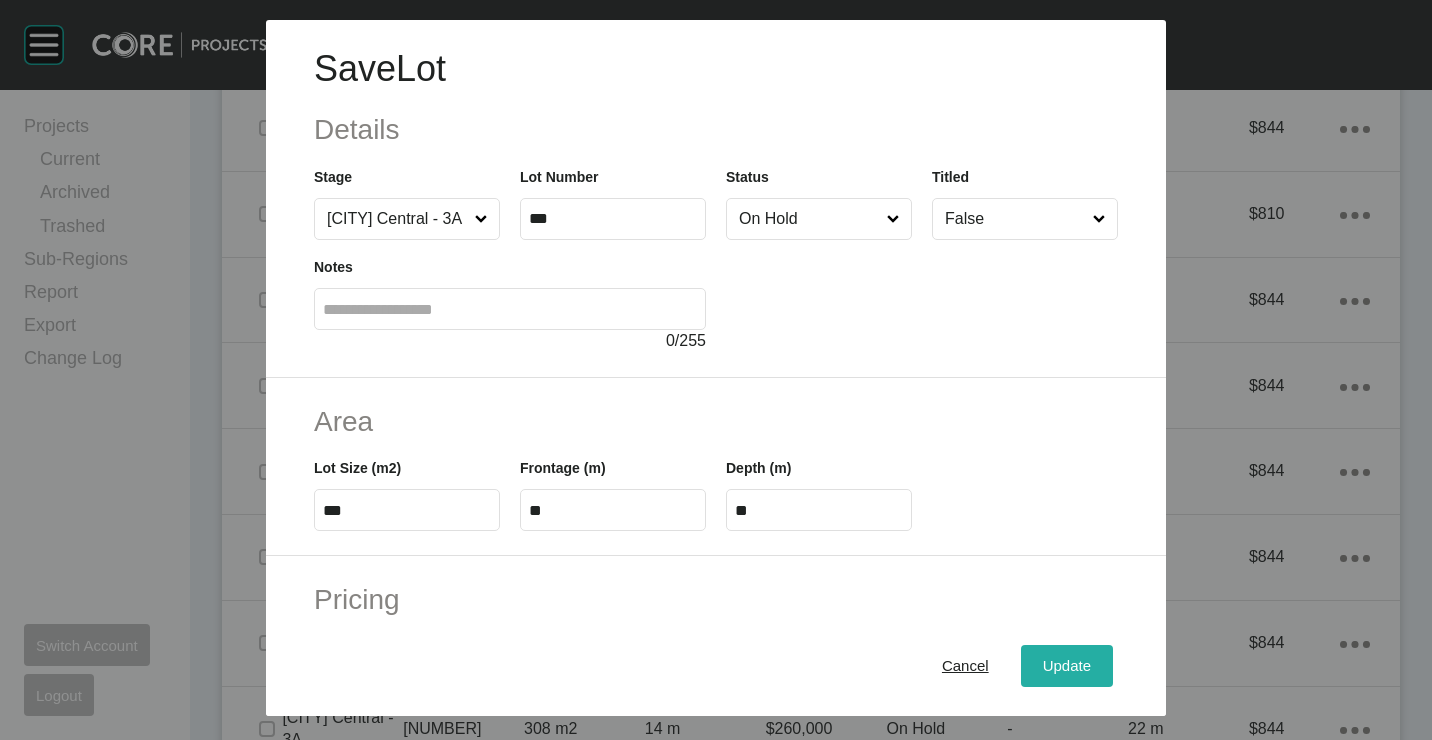 drag, startPoint x: 1051, startPoint y: 669, endPoint x: 1034, endPoint y: 644, distance: 30.232433 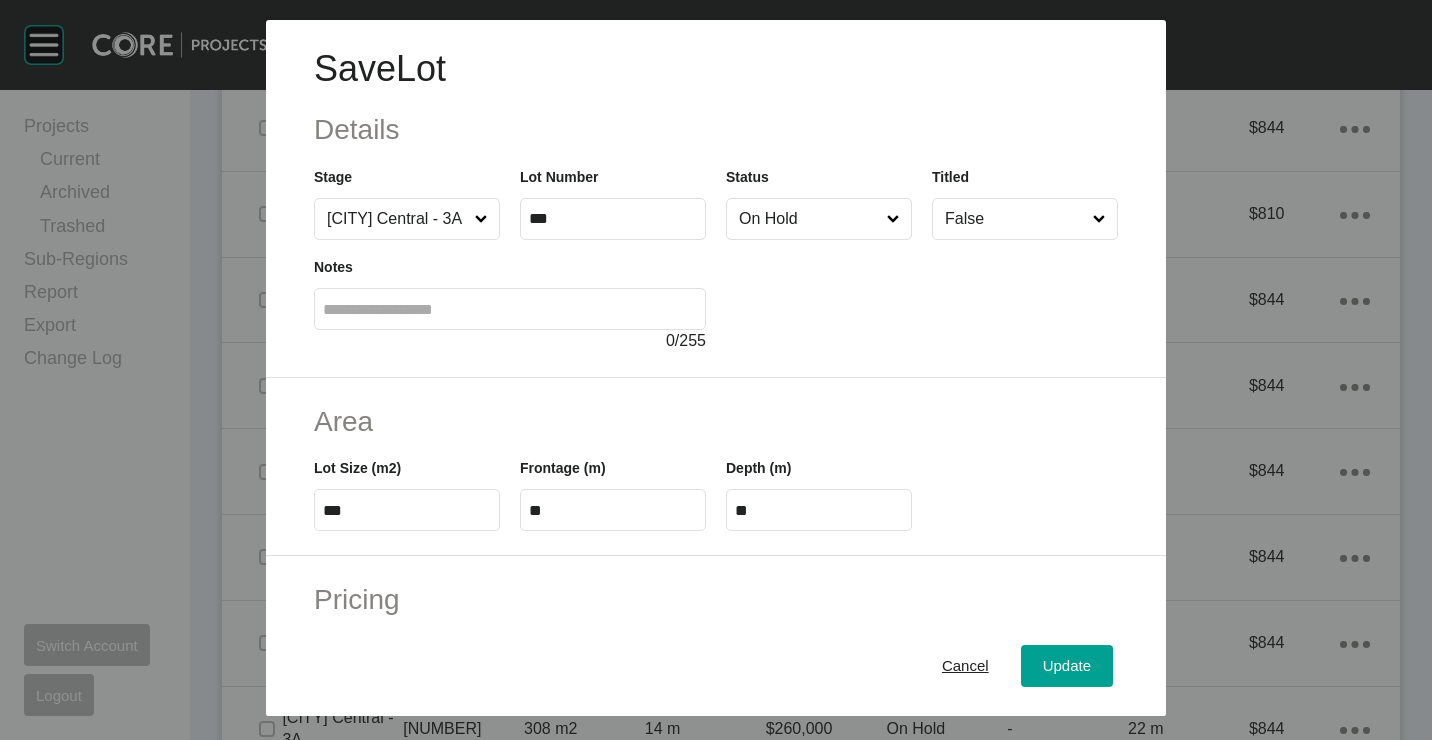 click on "Update" at bounding box center (1067, 665) 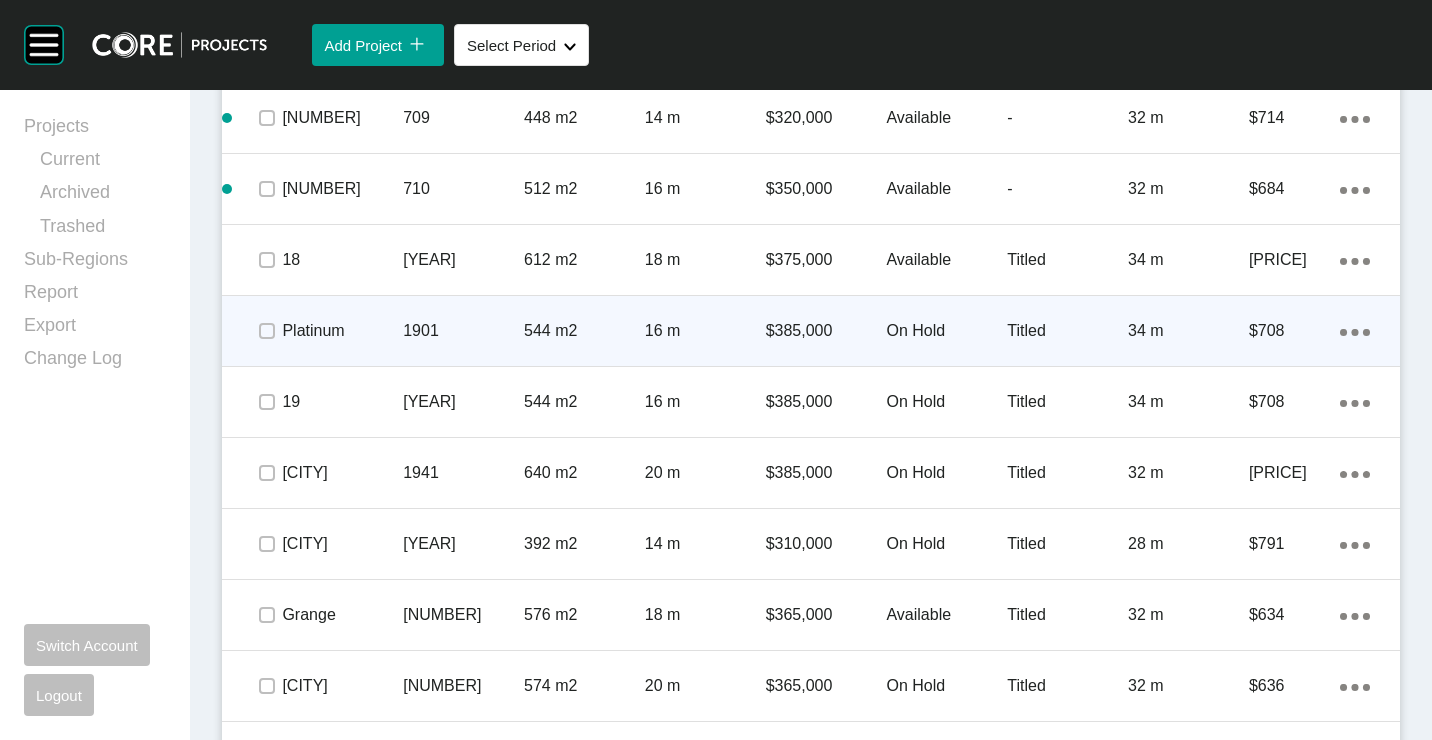 scroll, scrollTop: 5402, scrollLeft: 0, axis: vertical 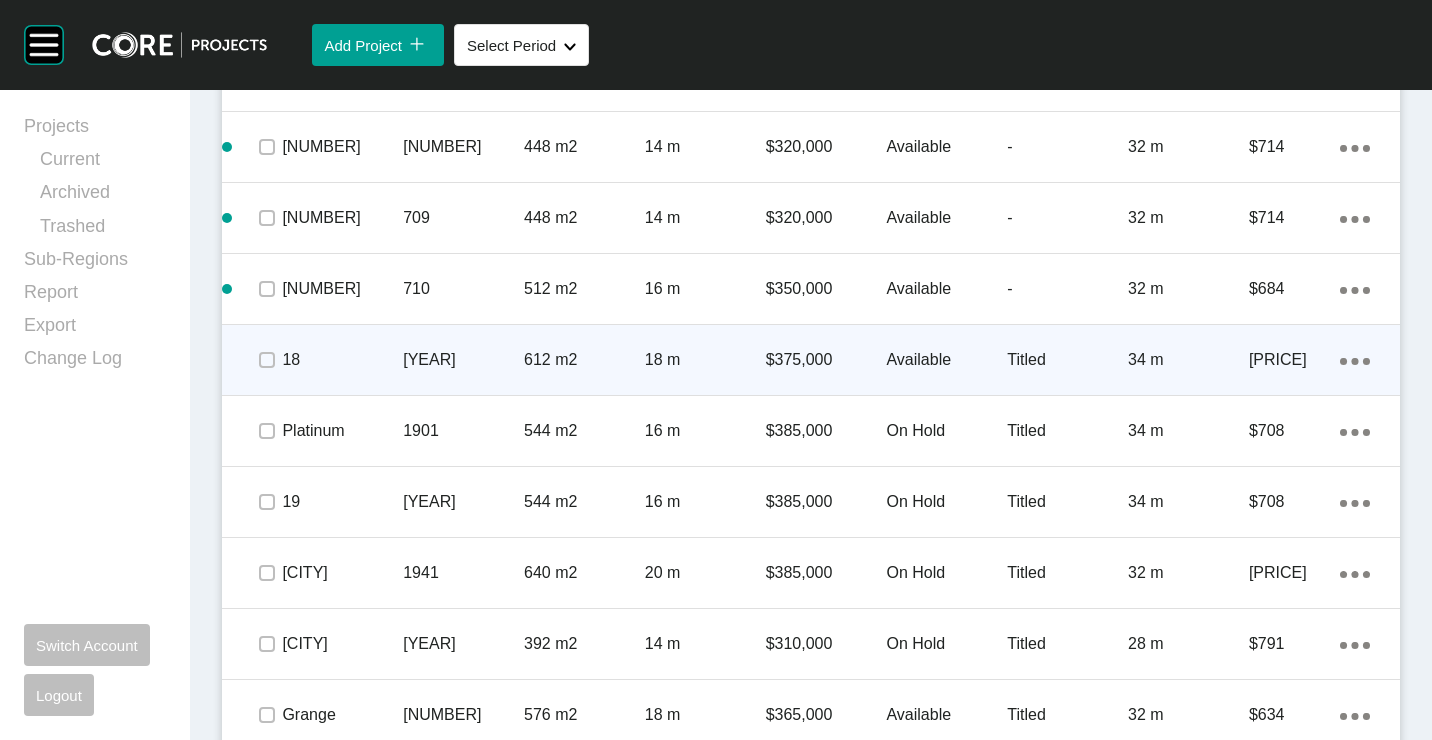 click on "612 m2" at bounding box center (584, 360) 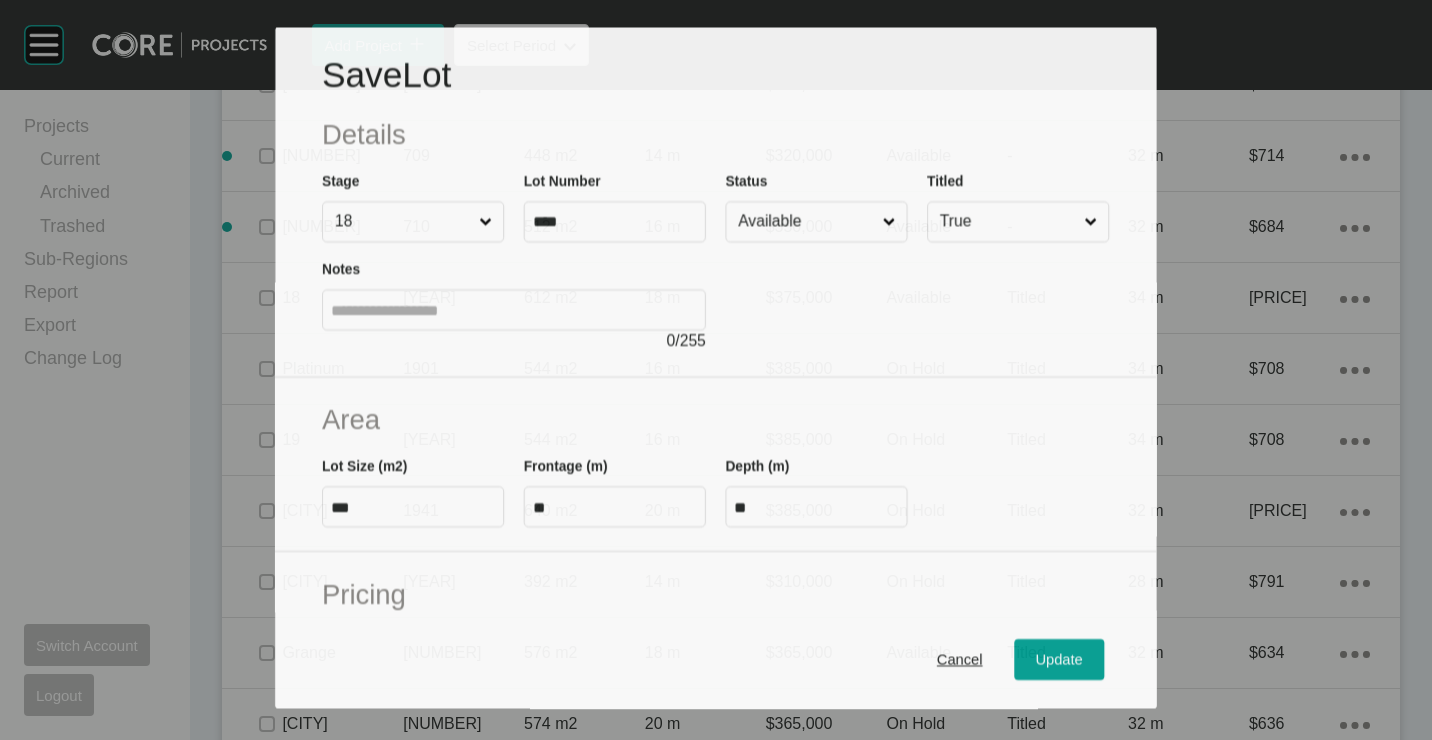 scroll, scrollTop: 5340, scrollLeft: 0, axis: vertical 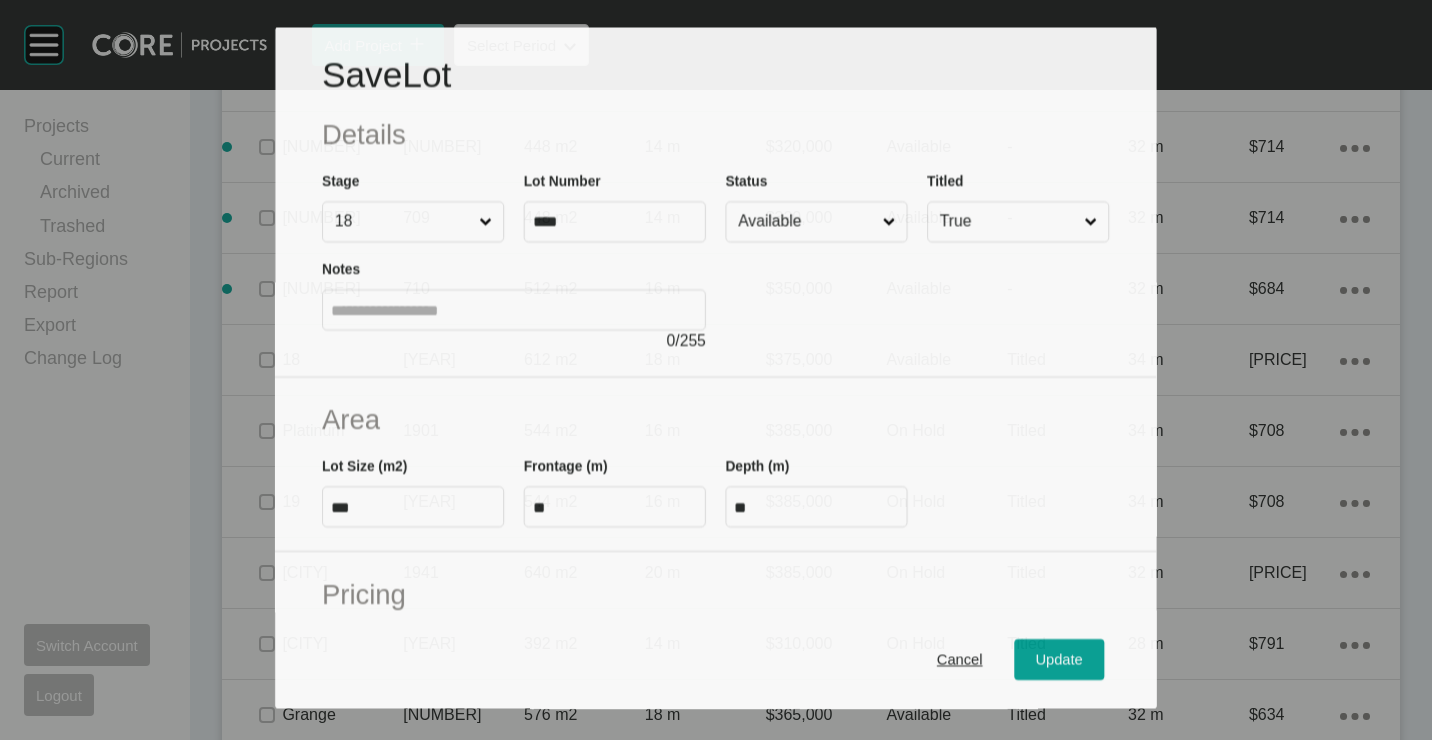 click on "Available" at bounding box center [807, 221] 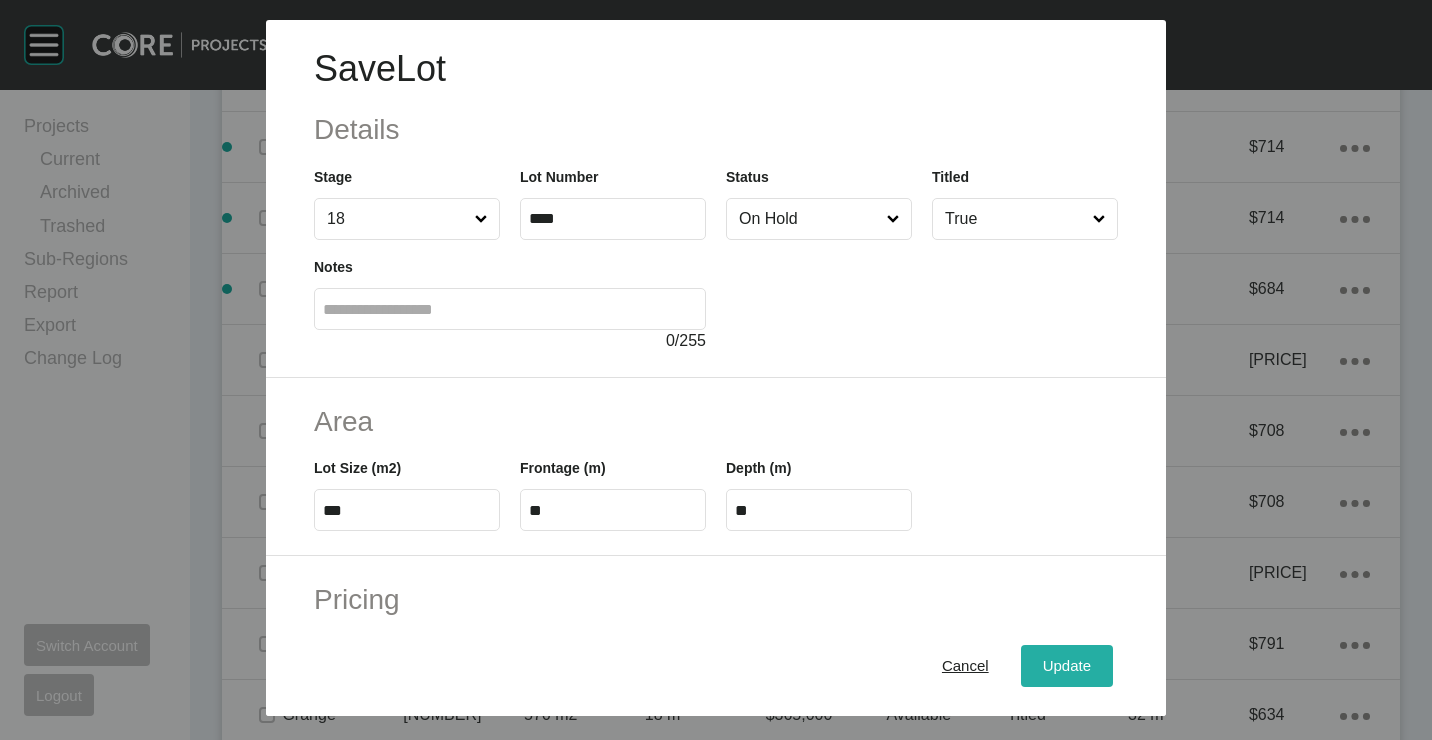 drag, startPoint x: 1051, startPoint y: 663, endPoint x: 1046, endPoint y: 654, distance: 10.29563 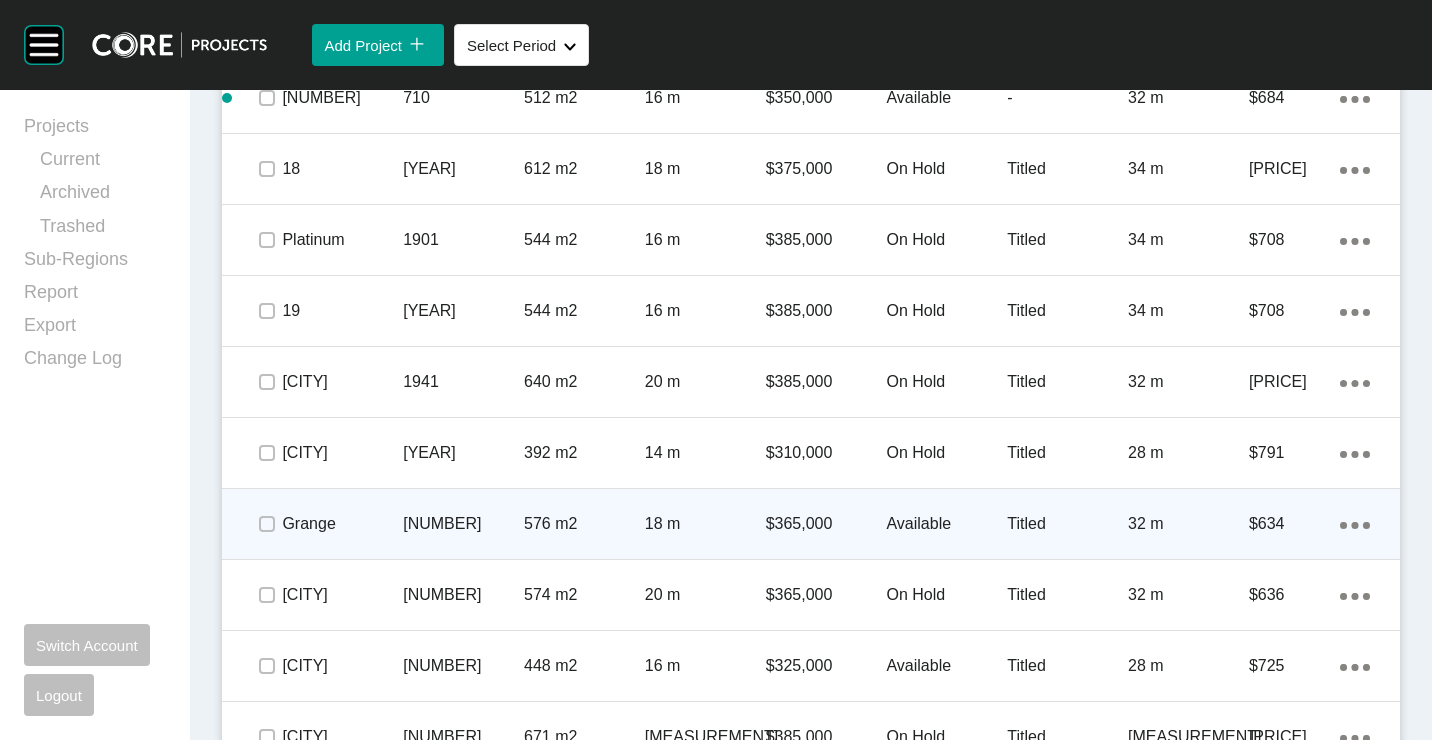 scroll, scrollTop: 5702, scrollLeft: 0, axis: vertical 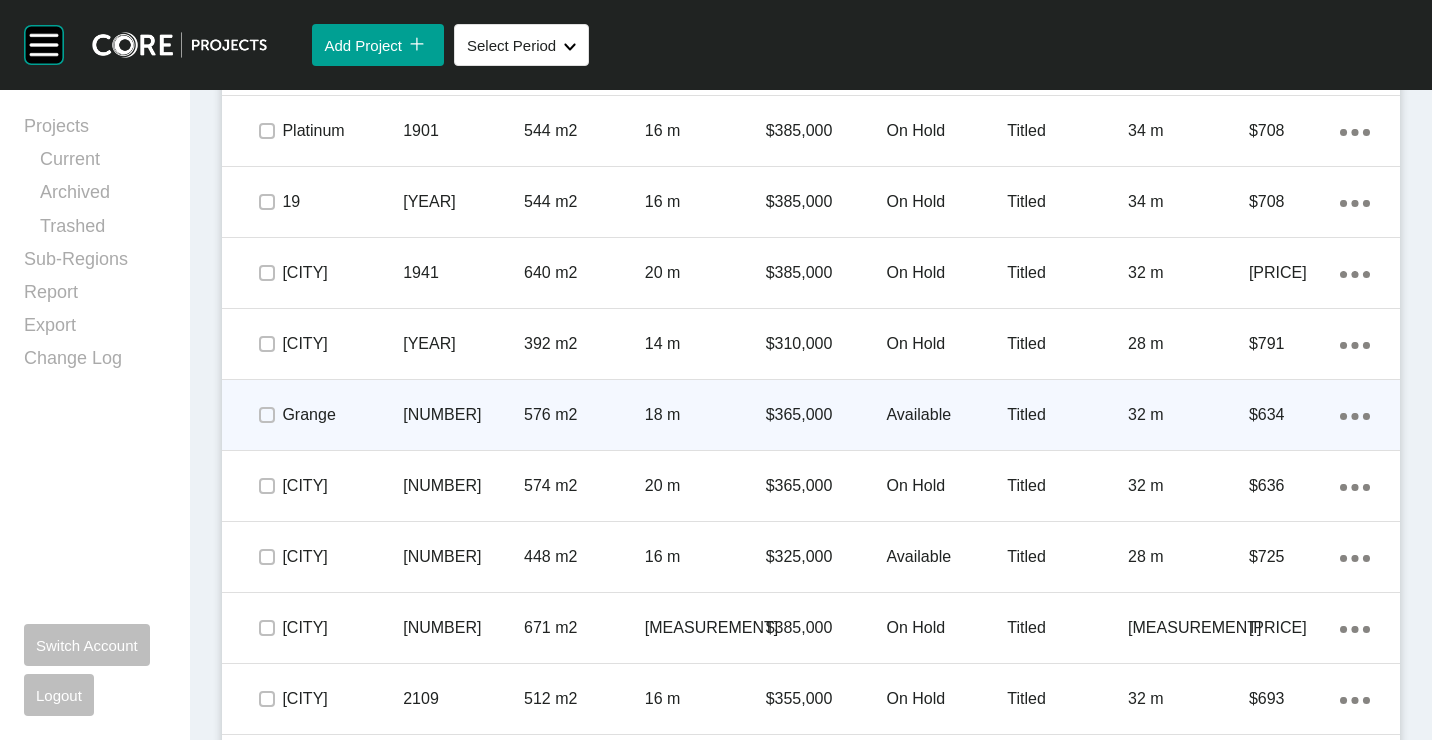 click on "576 m2" at bounding box center [584, 415] 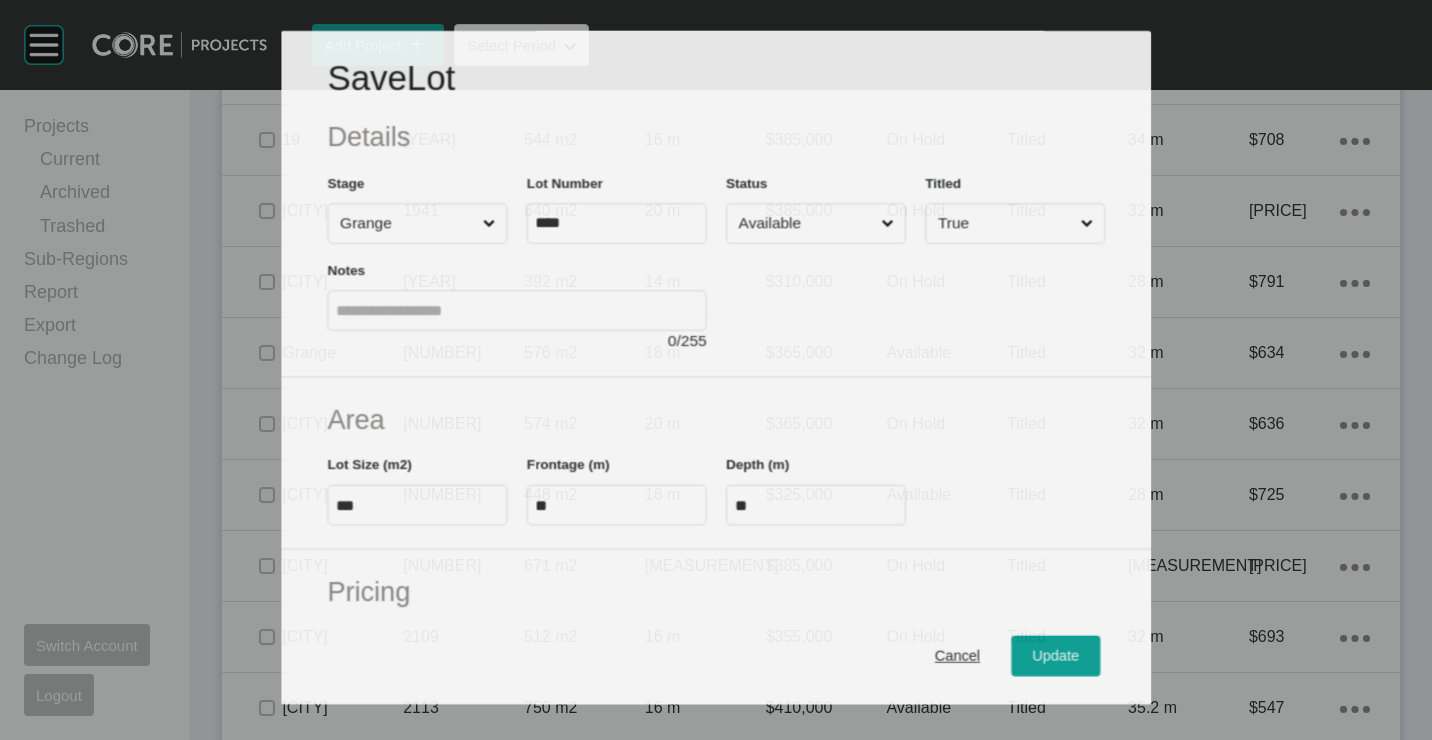 scroll, scrollTop: 5640, scrollLeft: 0, axis: vertical 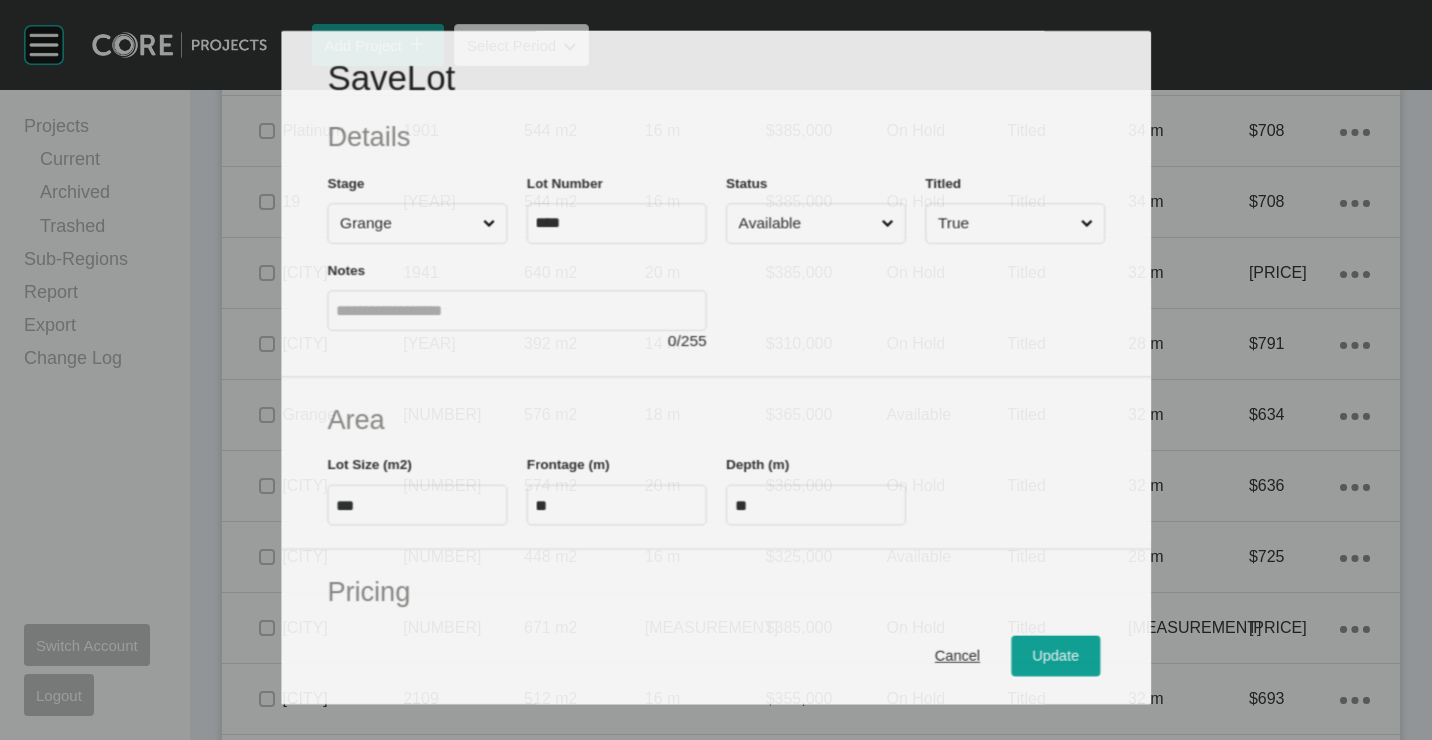 click on "Available" at bounding box center (805, 223) 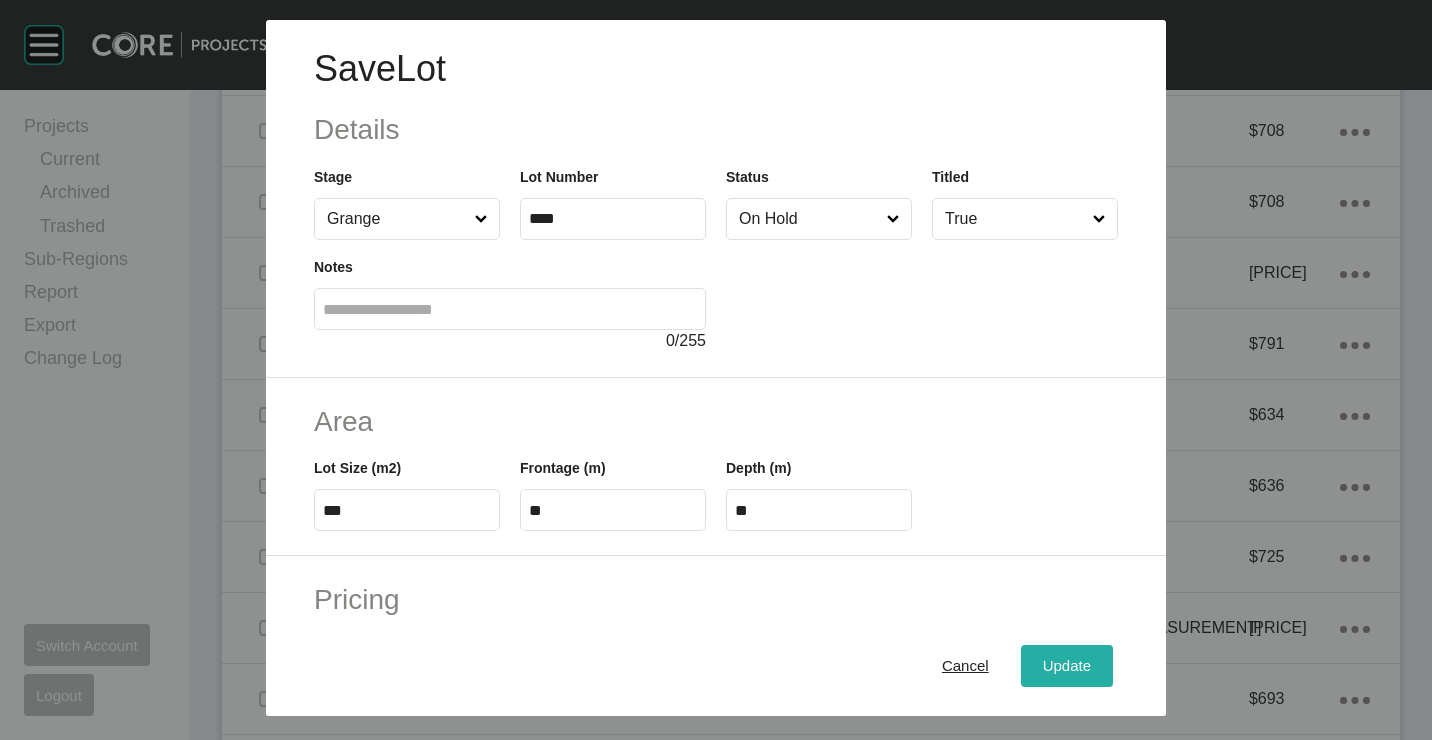 click on "Update" at bounding box center (1067, 665) 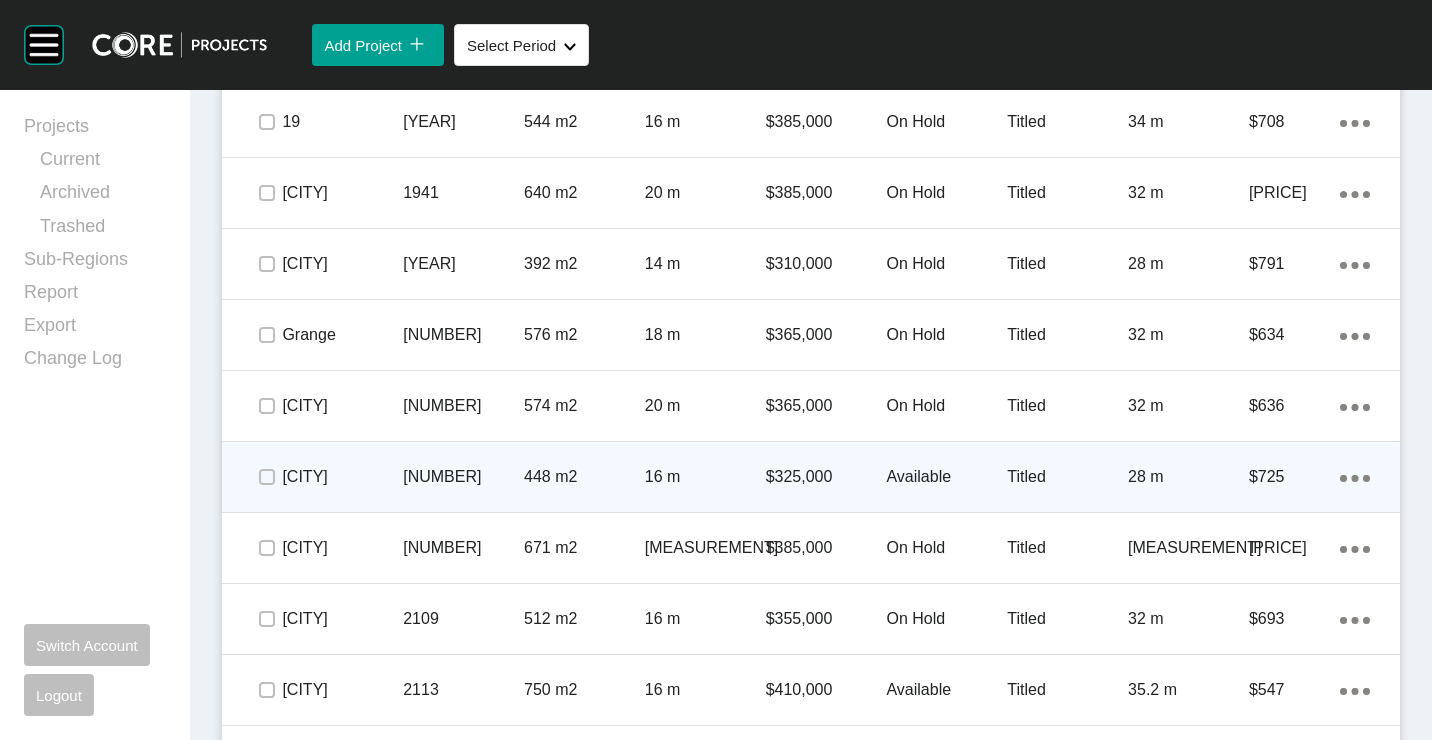 scroll, scrollTop: 5802, scrollLeft: 0, axis: vertical 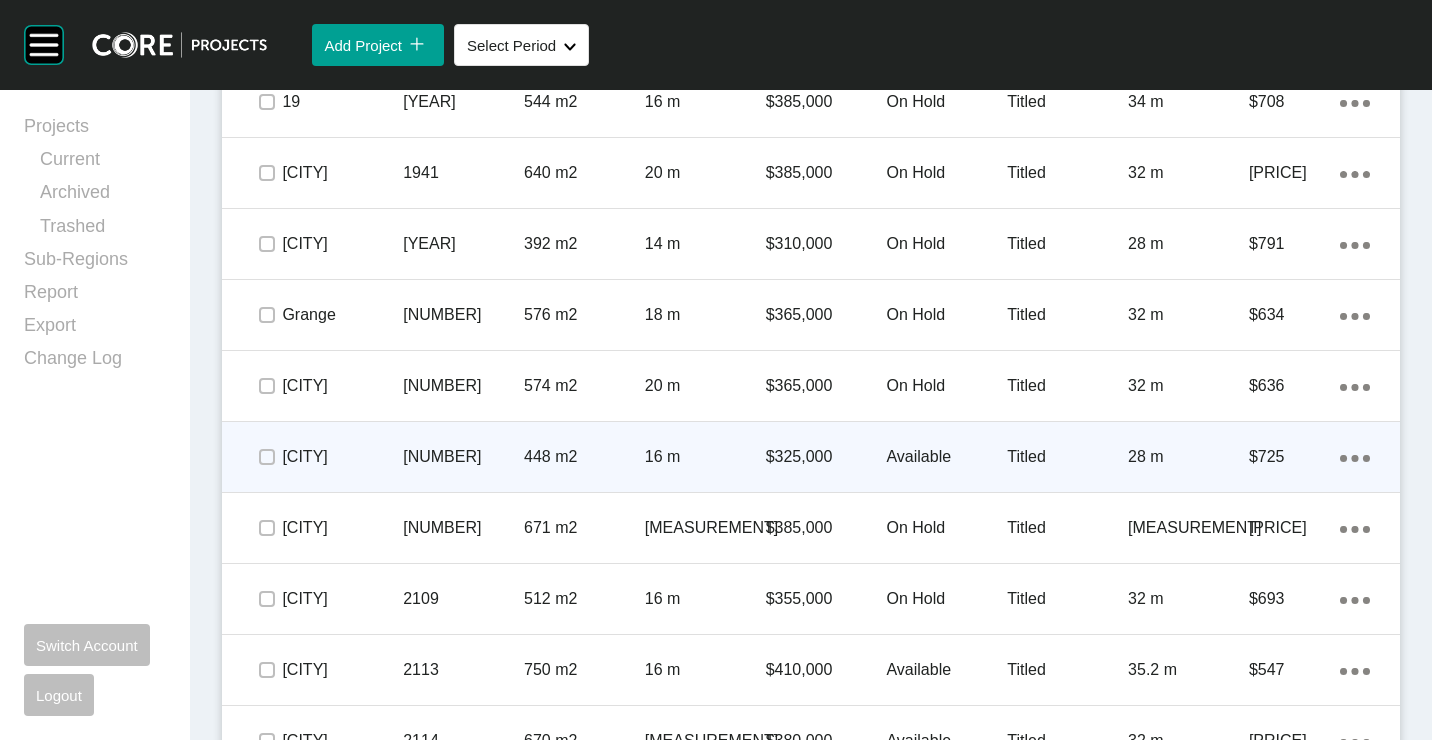 click on "Action Menu Dots Copy 6 Created with Sketch." 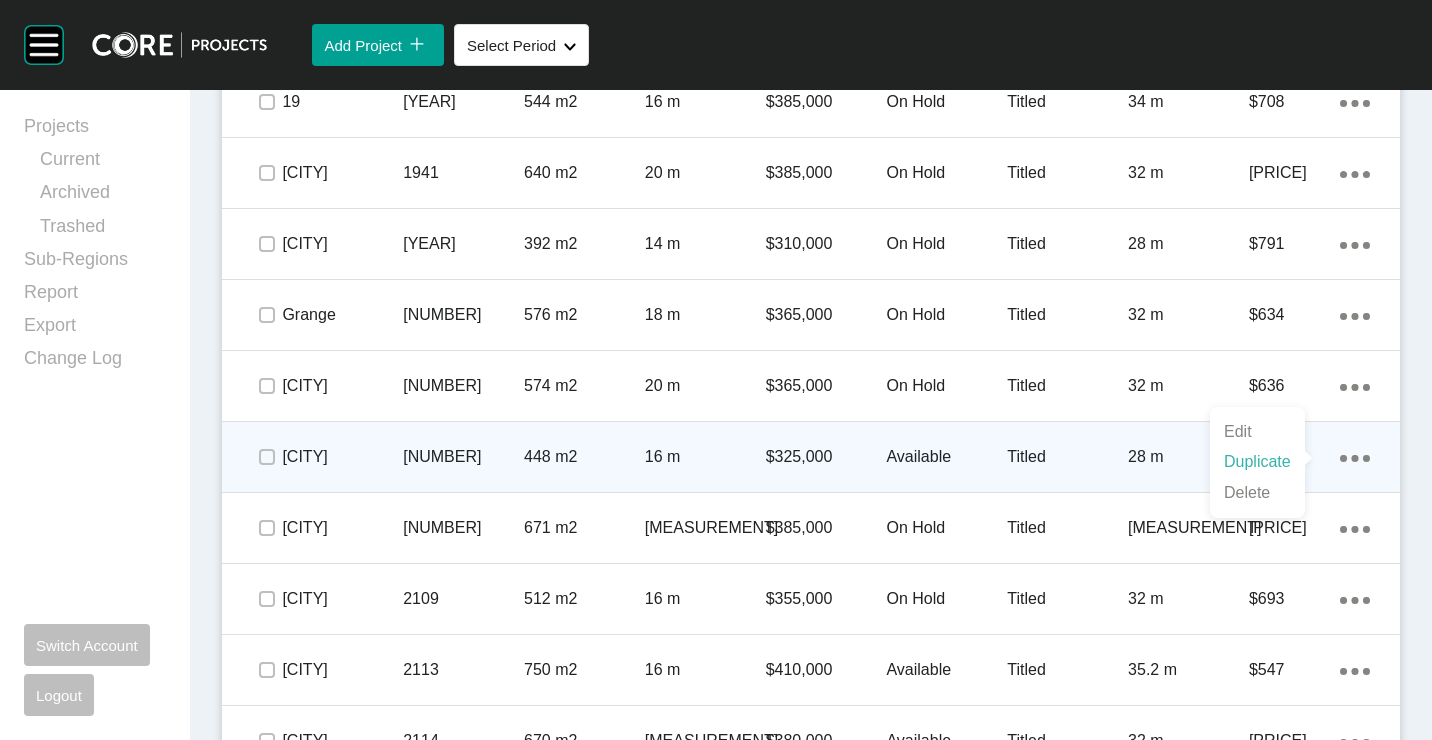 click on "Duplicate" at bounding box center (1257, 462) 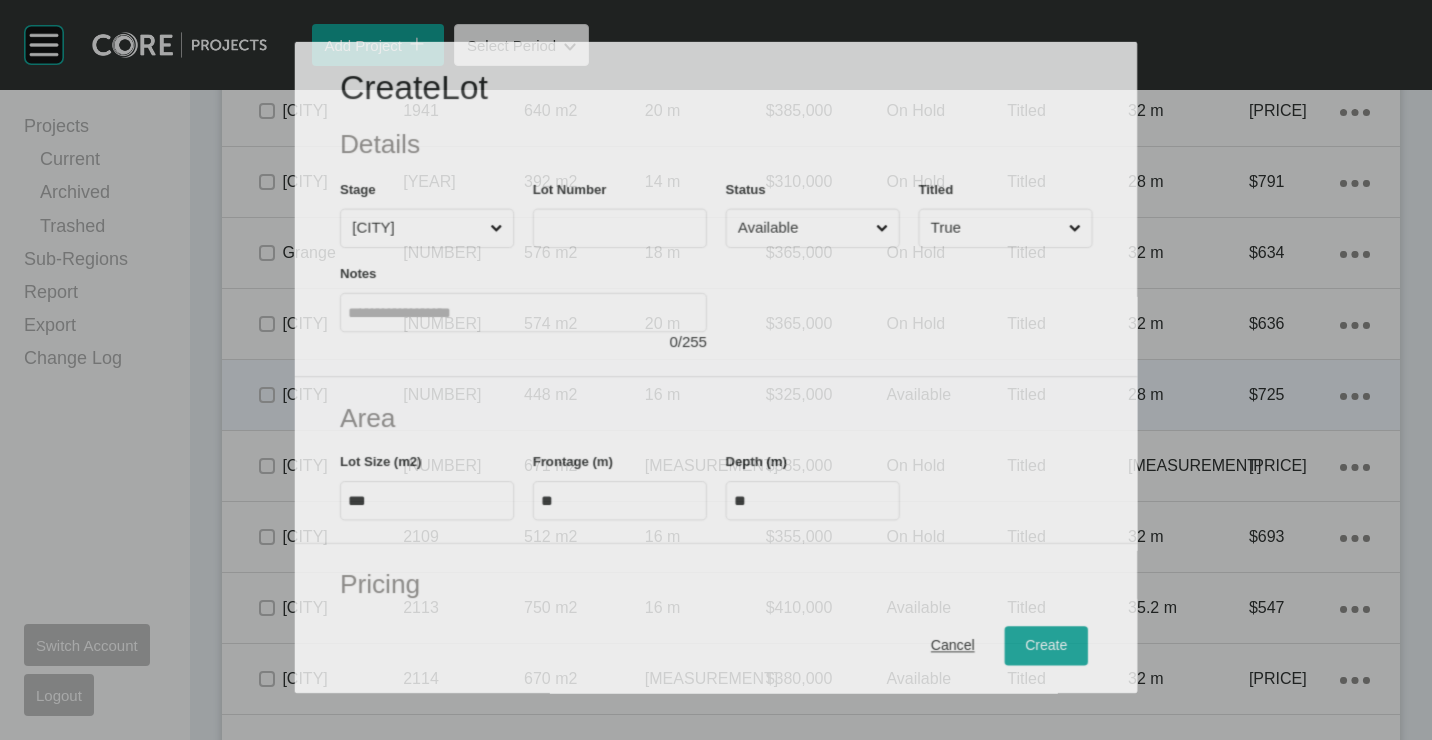 scroll, scrollTop: 5740, scrollLeft: 0, axis: vertical 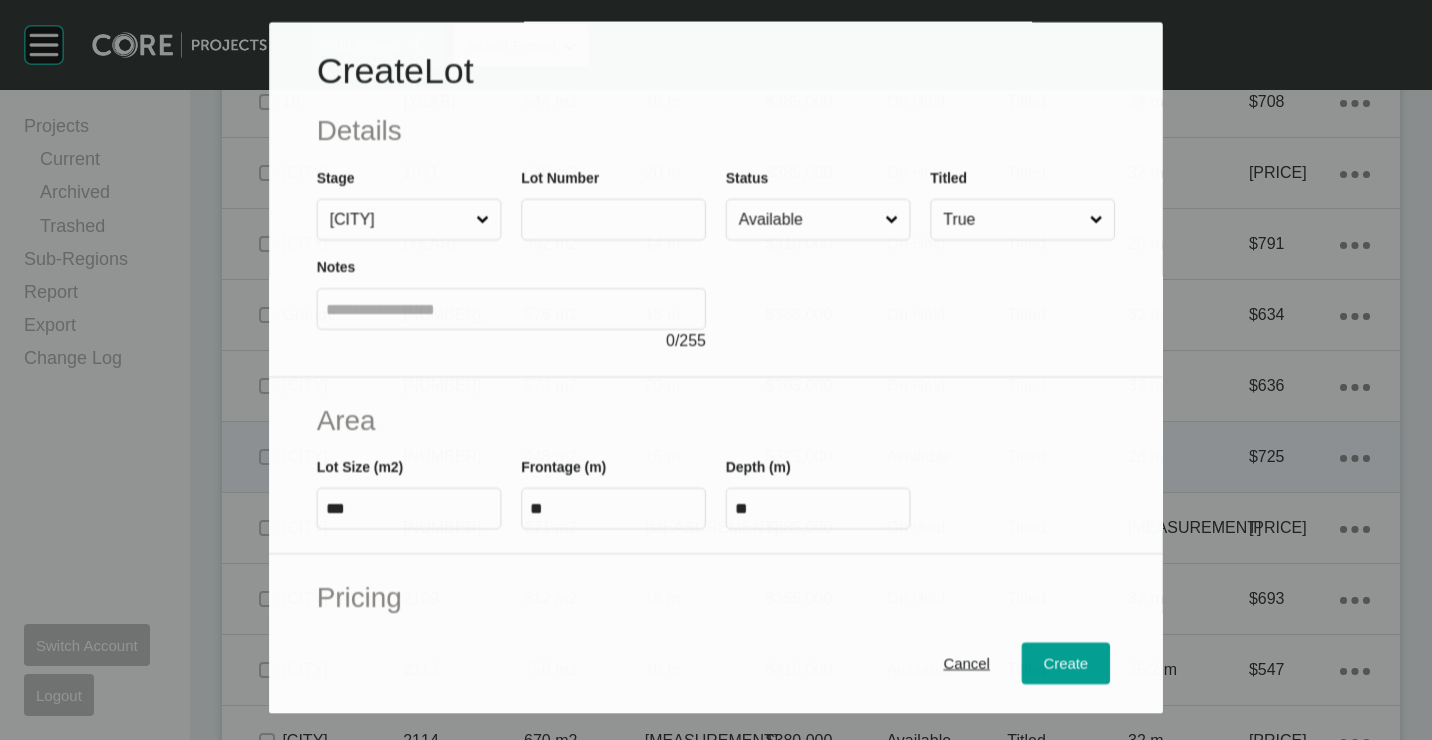 click at bounding box center (613, 220) 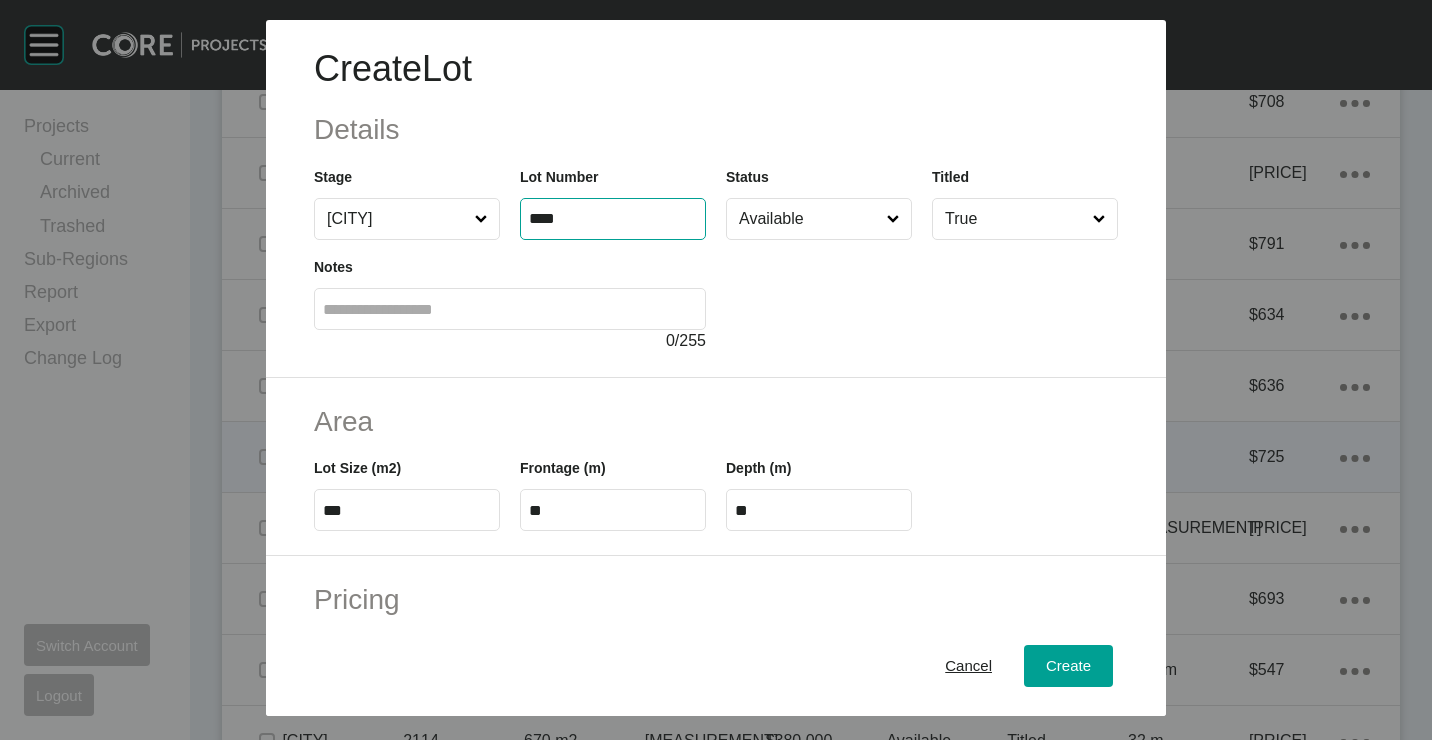 type on "****" 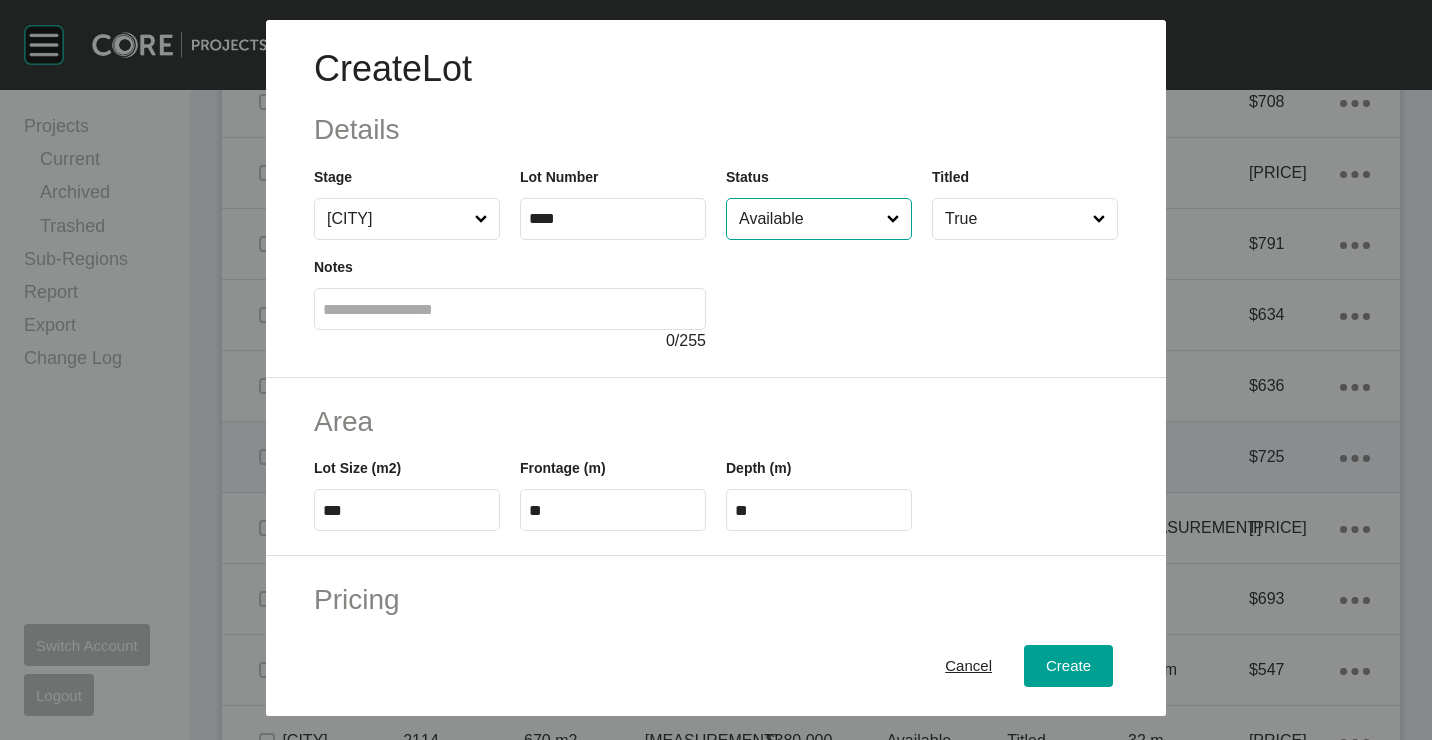type on "******" 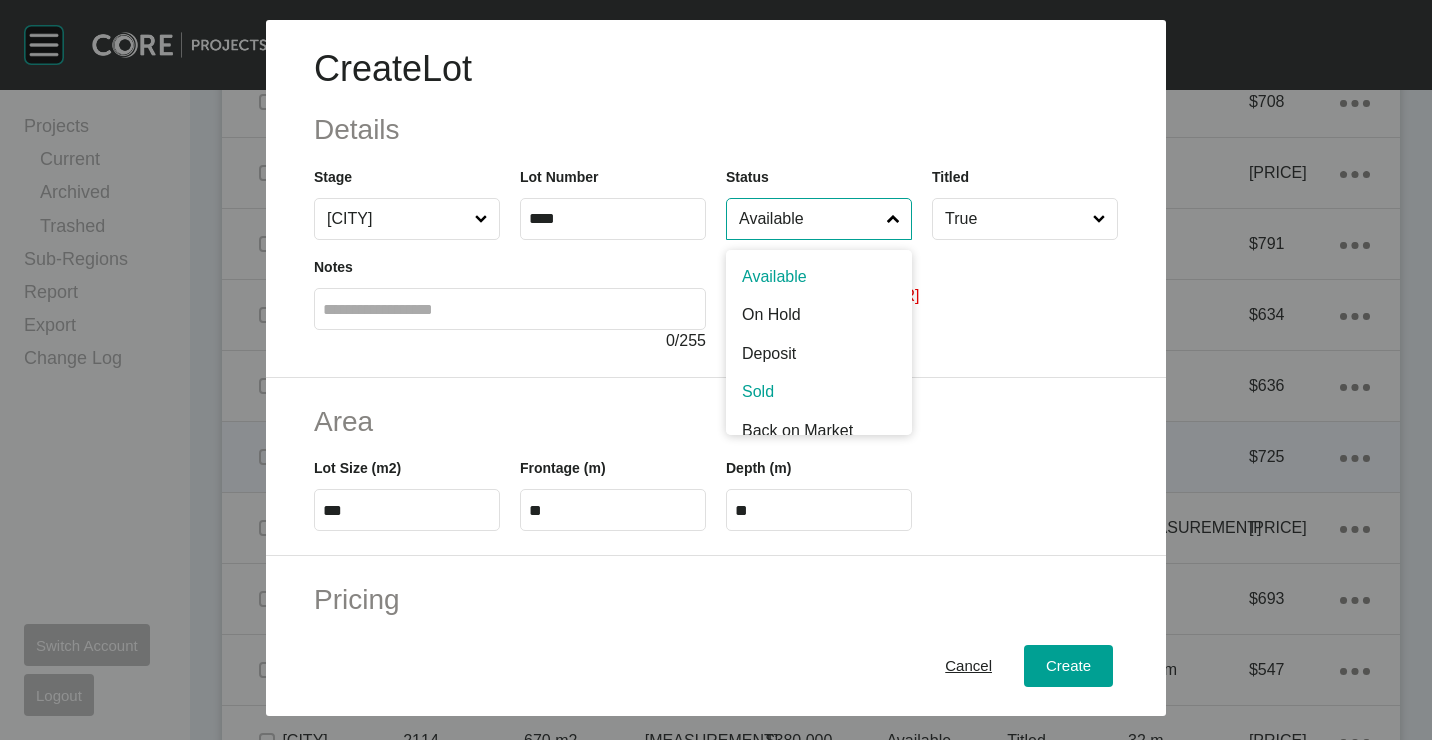 scroll, scrollTop: 15, scrollLeft: 0, axis: vertical 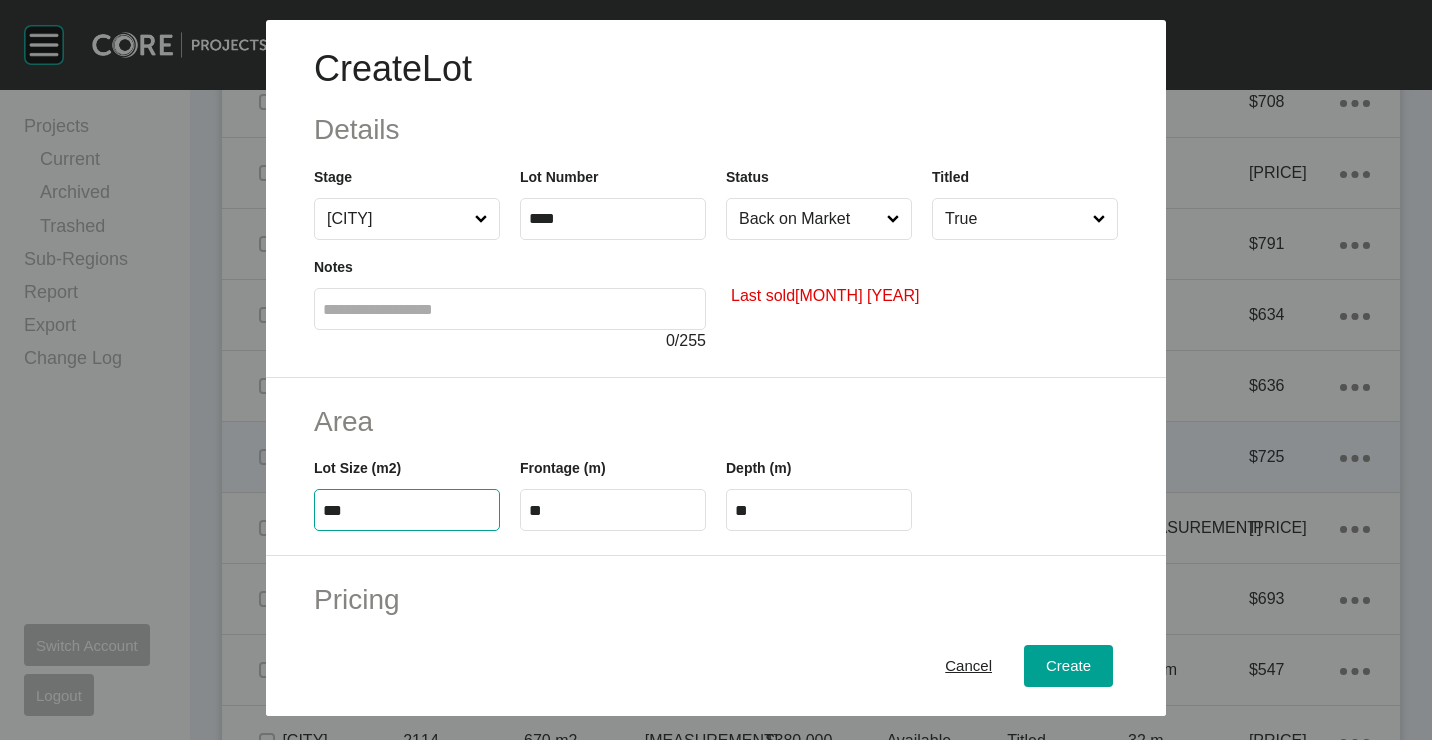 type on "***" 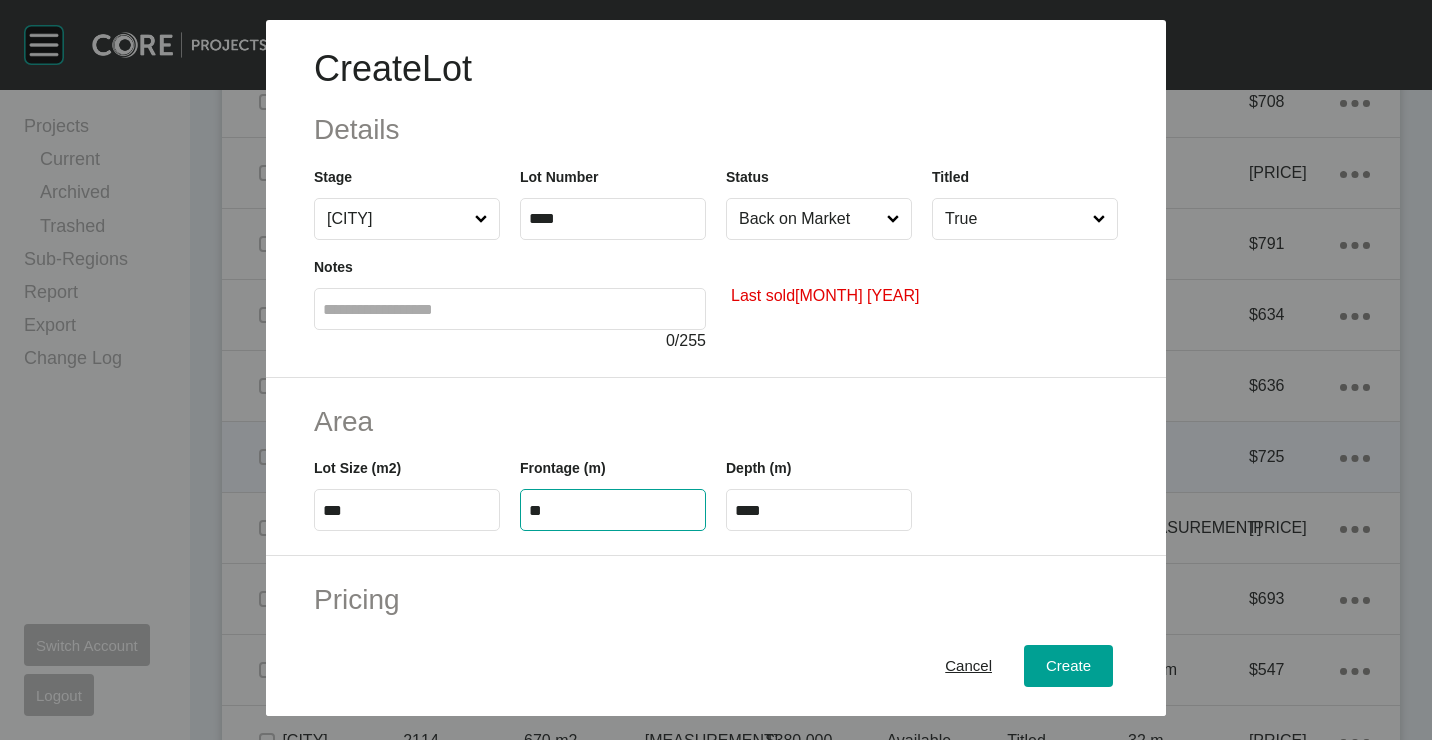 type on "**" 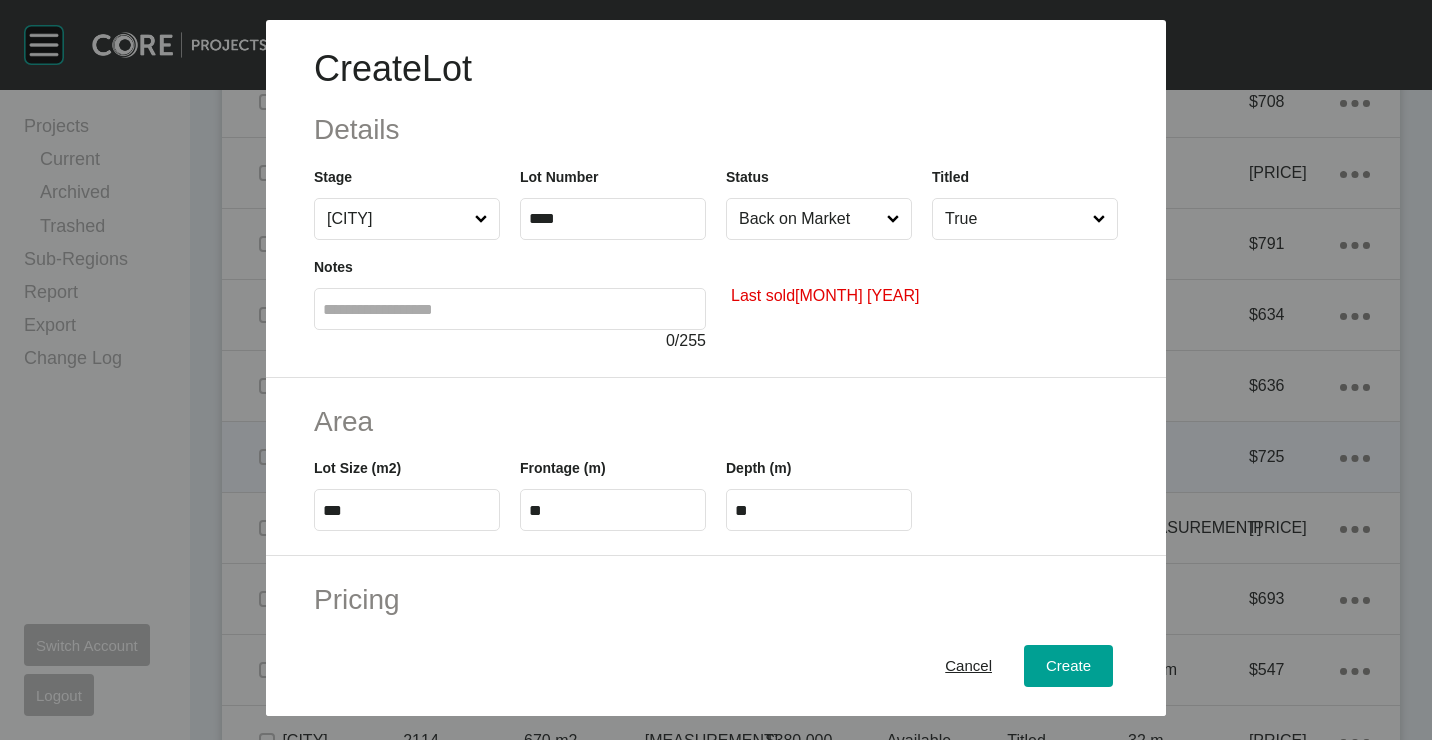 type on "*" 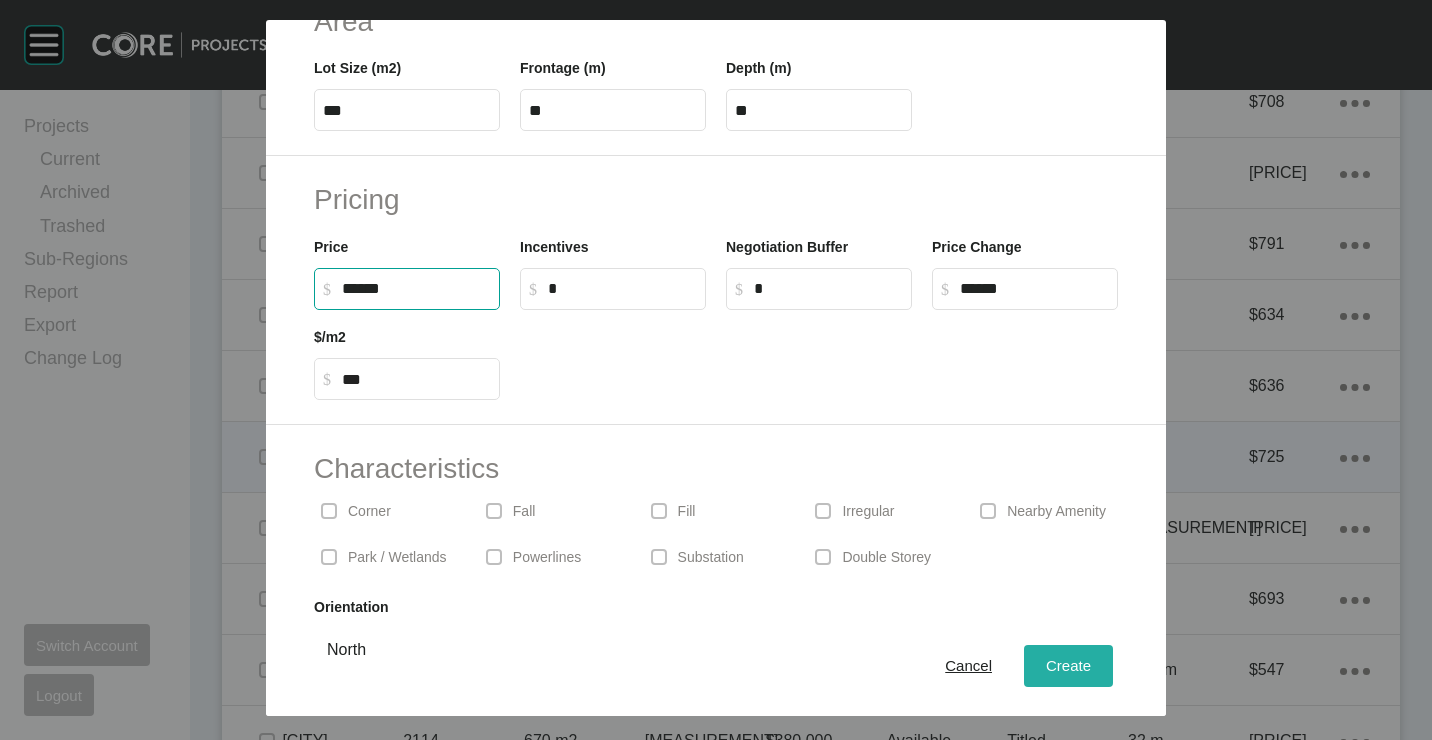 type on "*******" 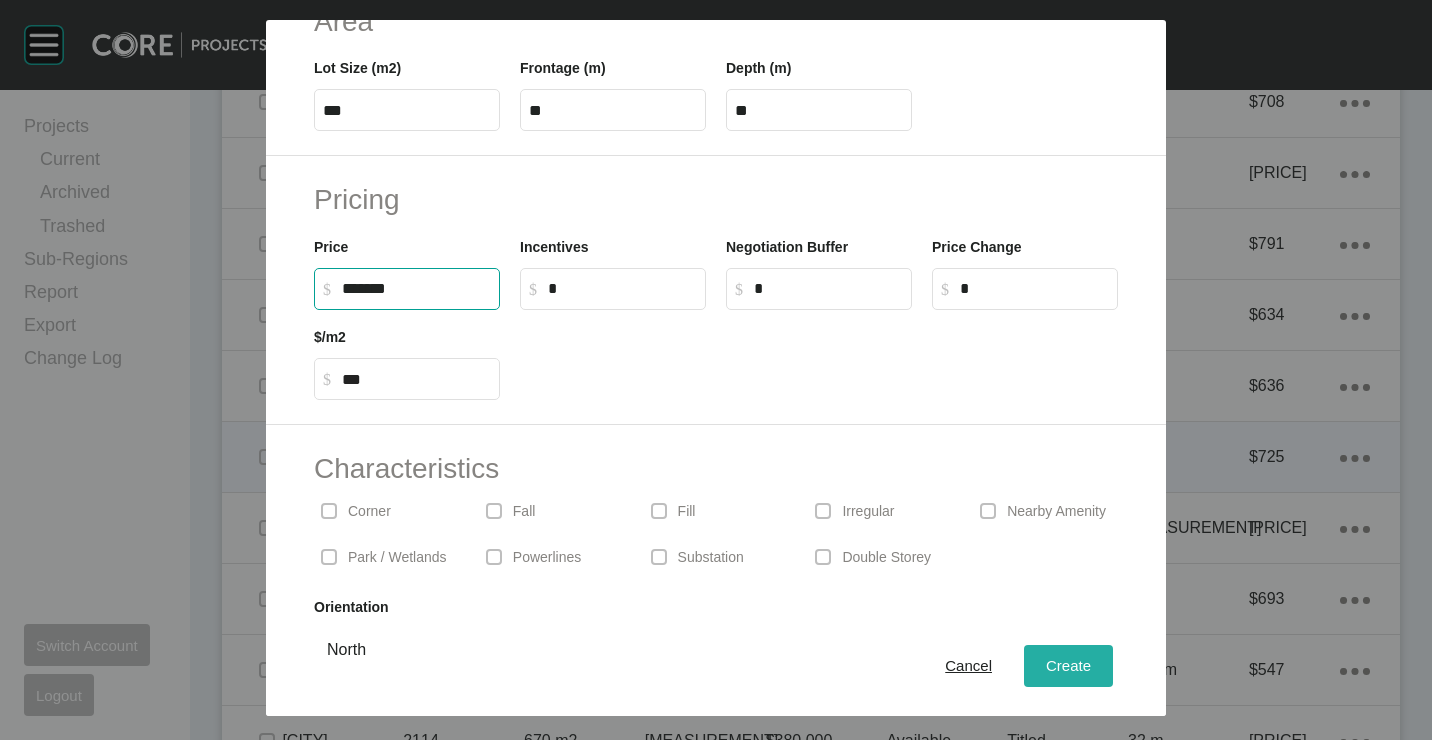 click on "Create" at bounding box center (1068, 666) 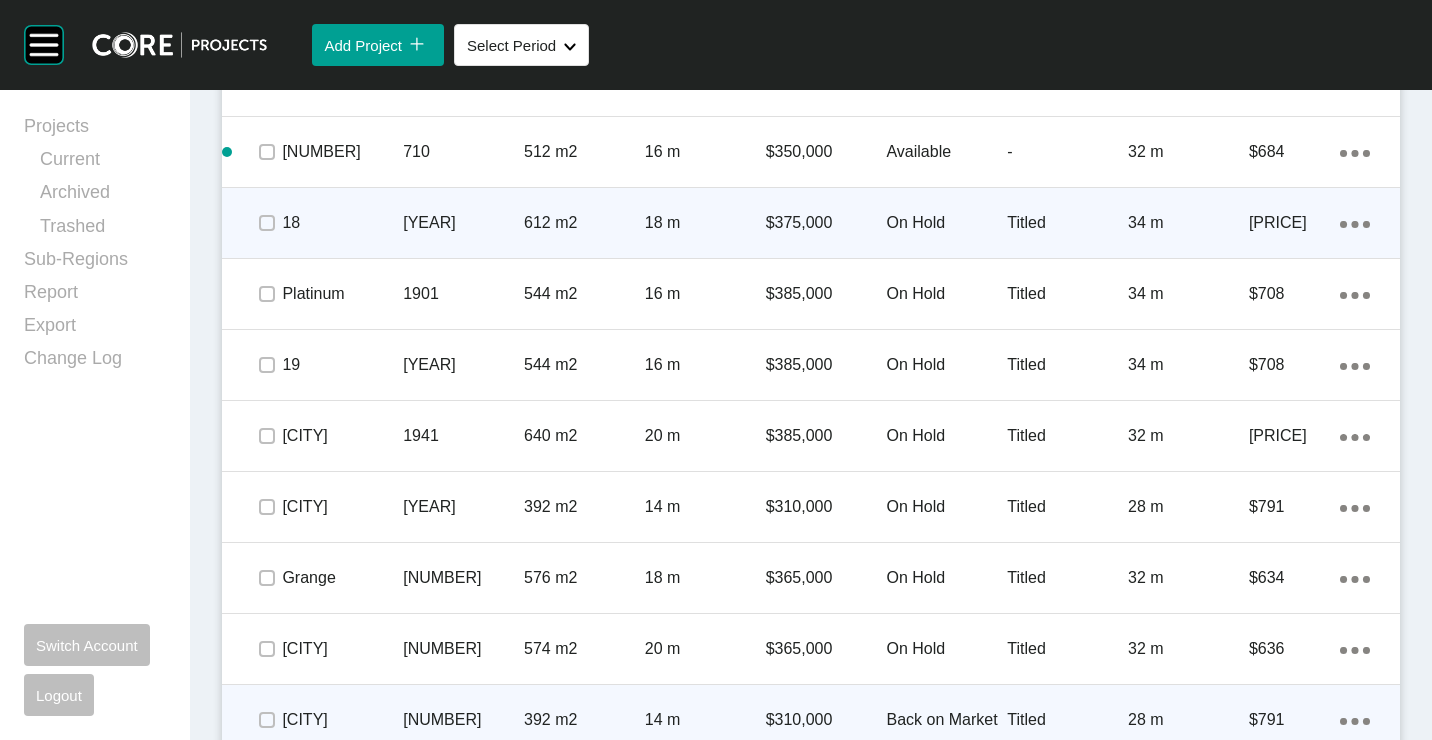 scroll, scrollTop: 5502, scrollLeft: 0, axis: vertical 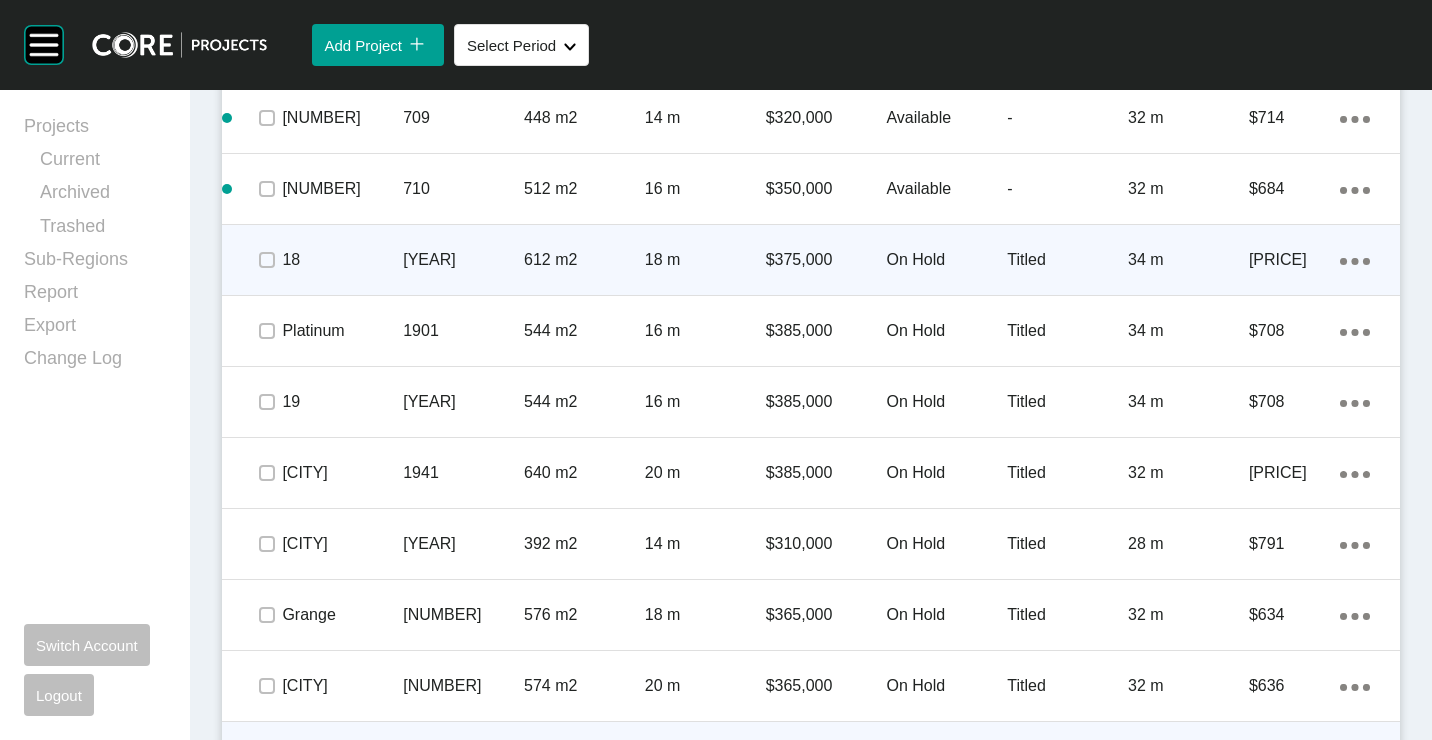 click on "612 m2" at bounding box center [584, 260] 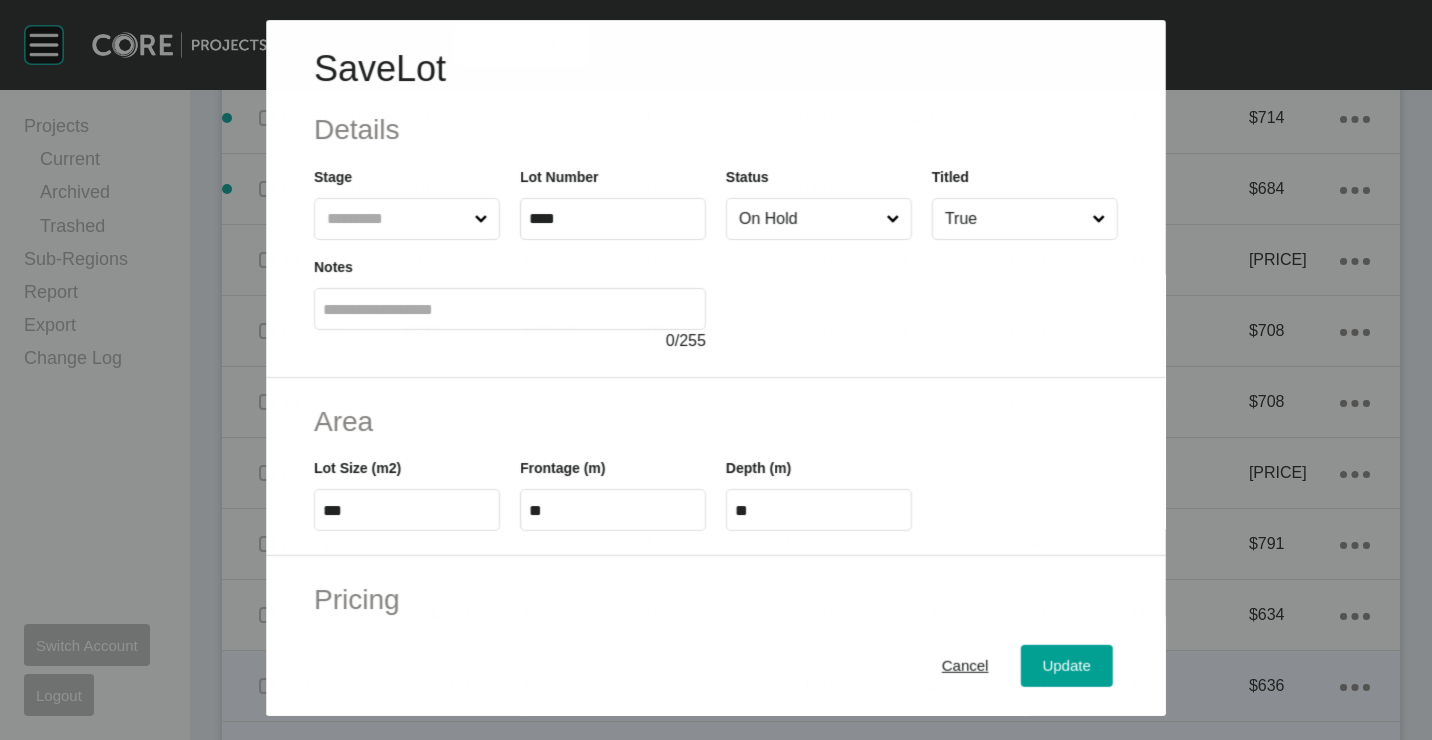 click on "Cancel" at bounding box center [965, 665] 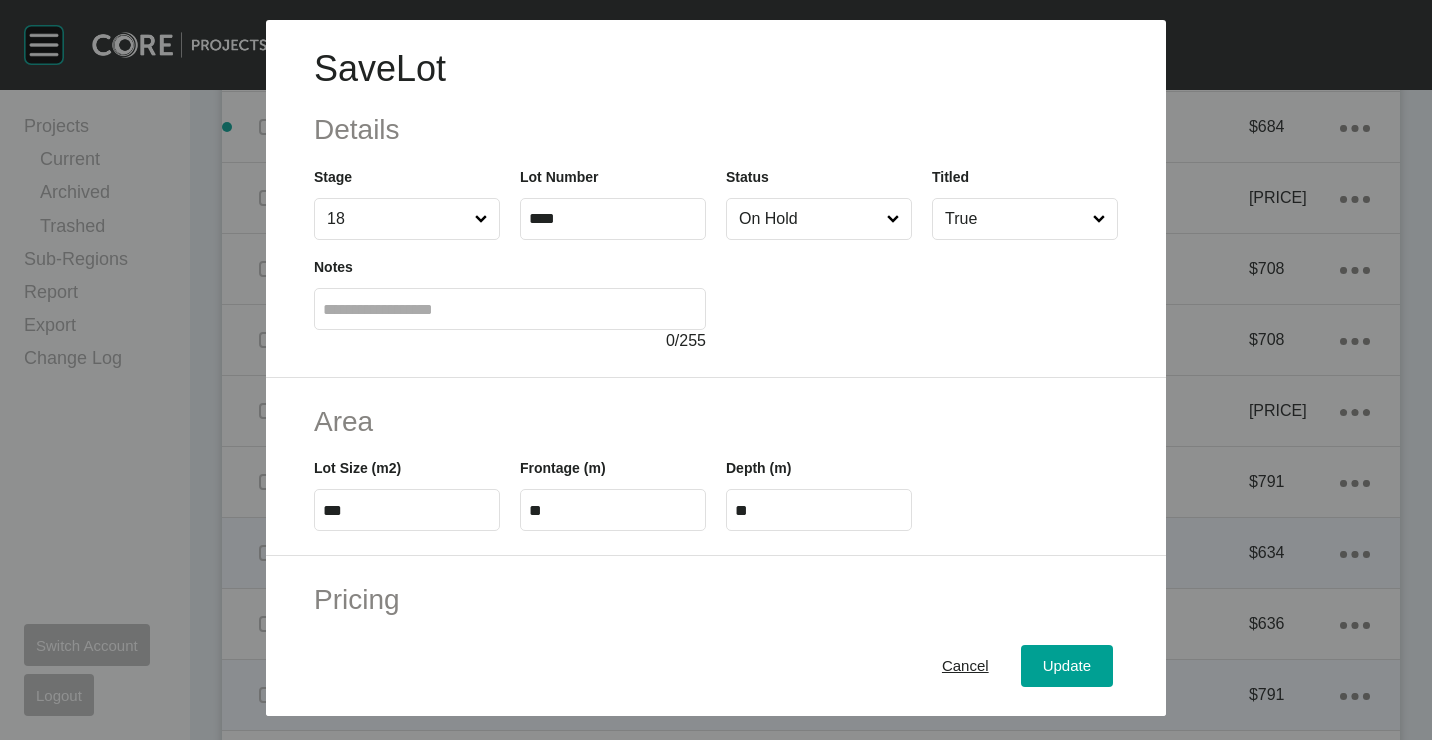 scroll, scrollTop: 5440, scrollLeft: 0, axis: vertical 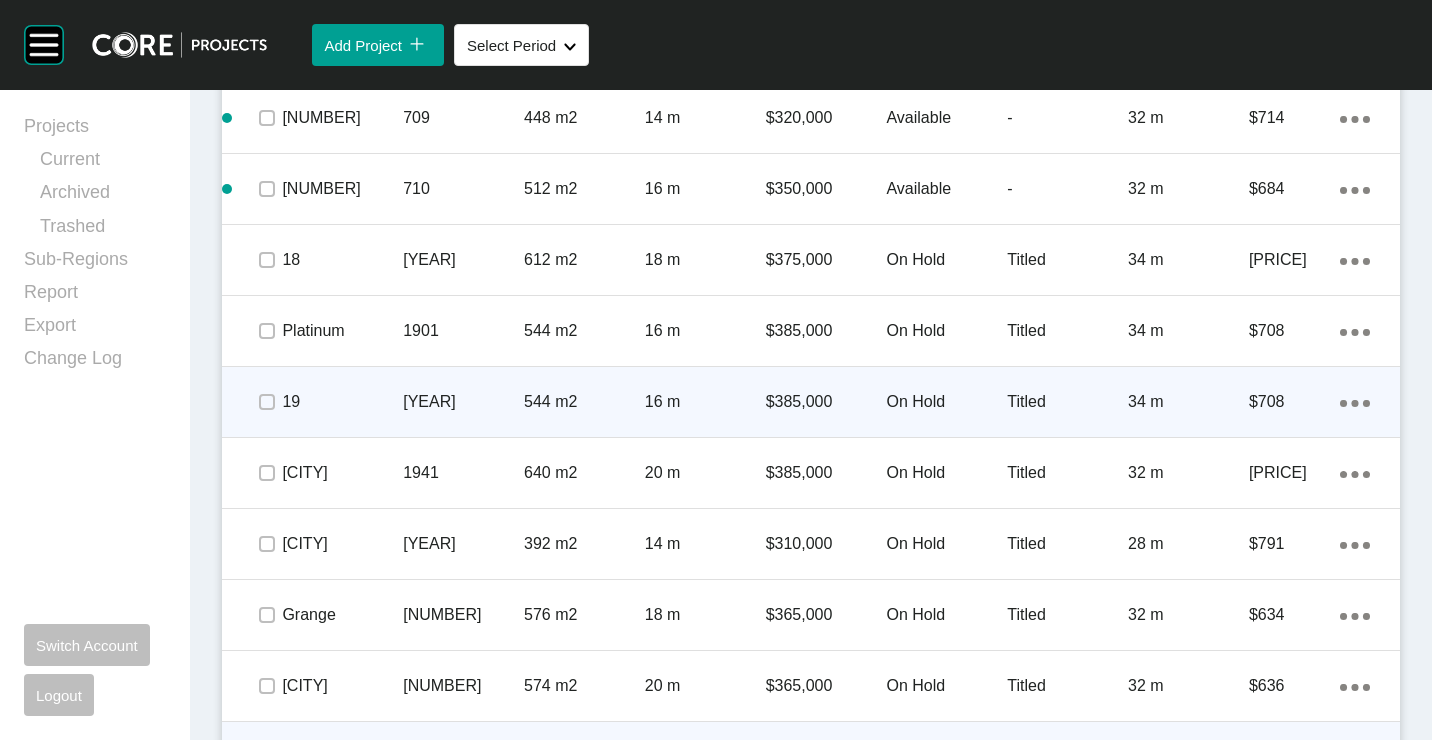 click on "1903" at bounding box center (463, 402) 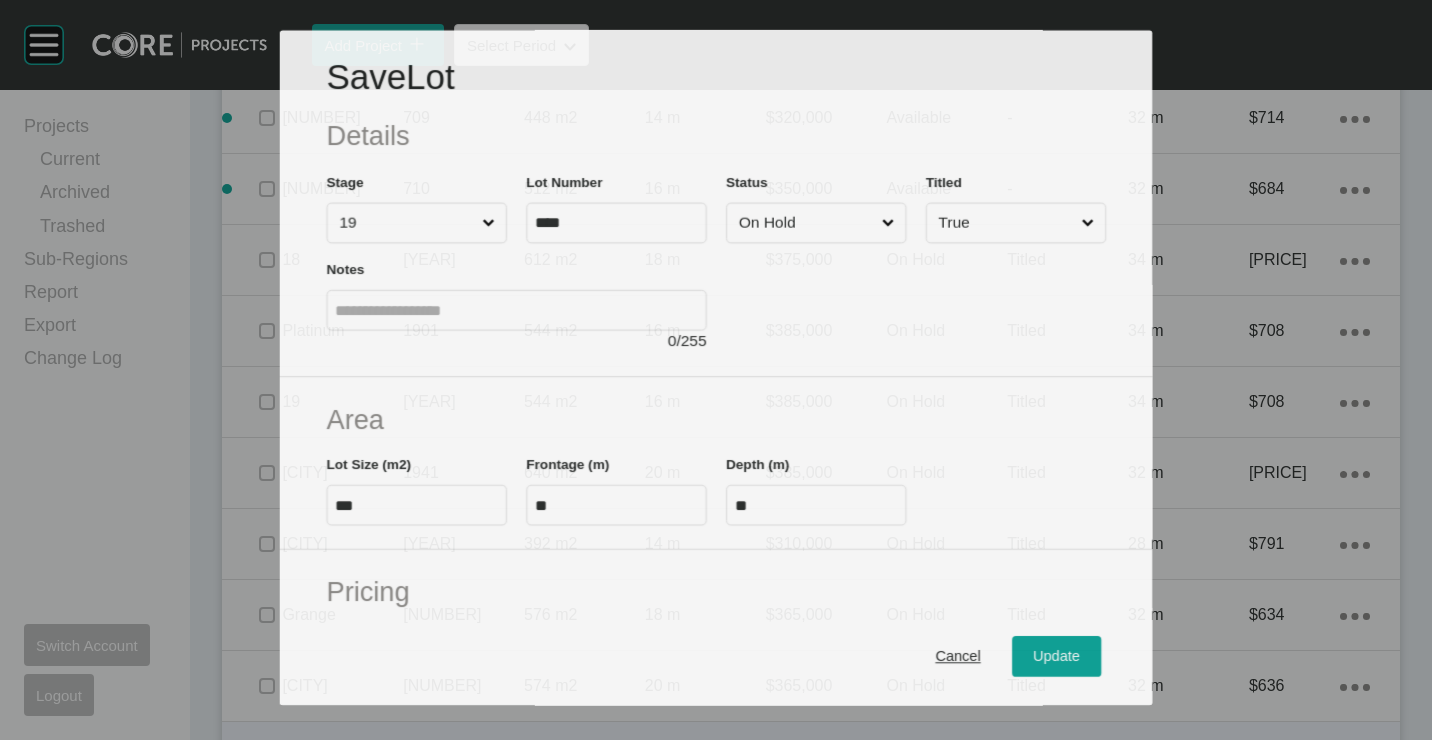 click at bounding box center (916, 298) 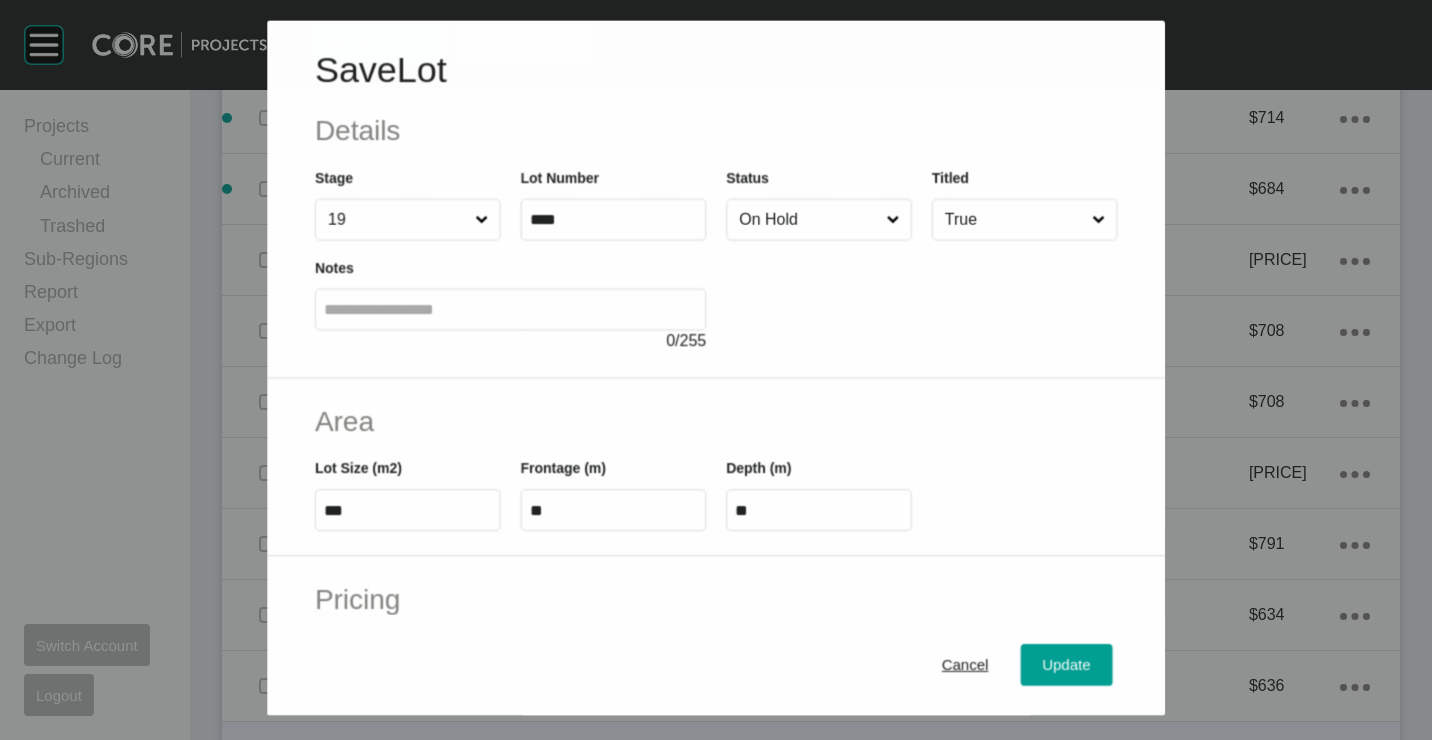 click on "On Hold" at bounding box center [808, 219] 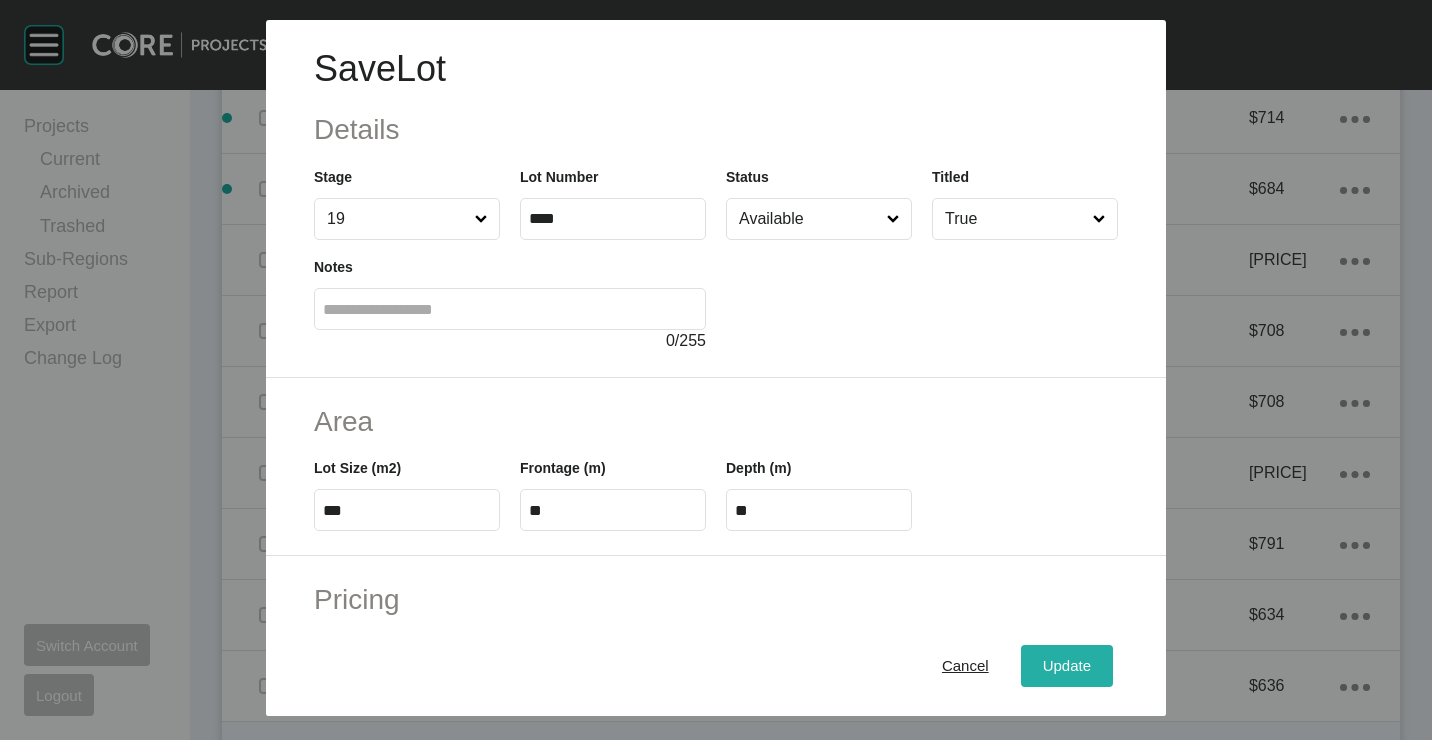click on "Update" at bounding box center [1067, 665] 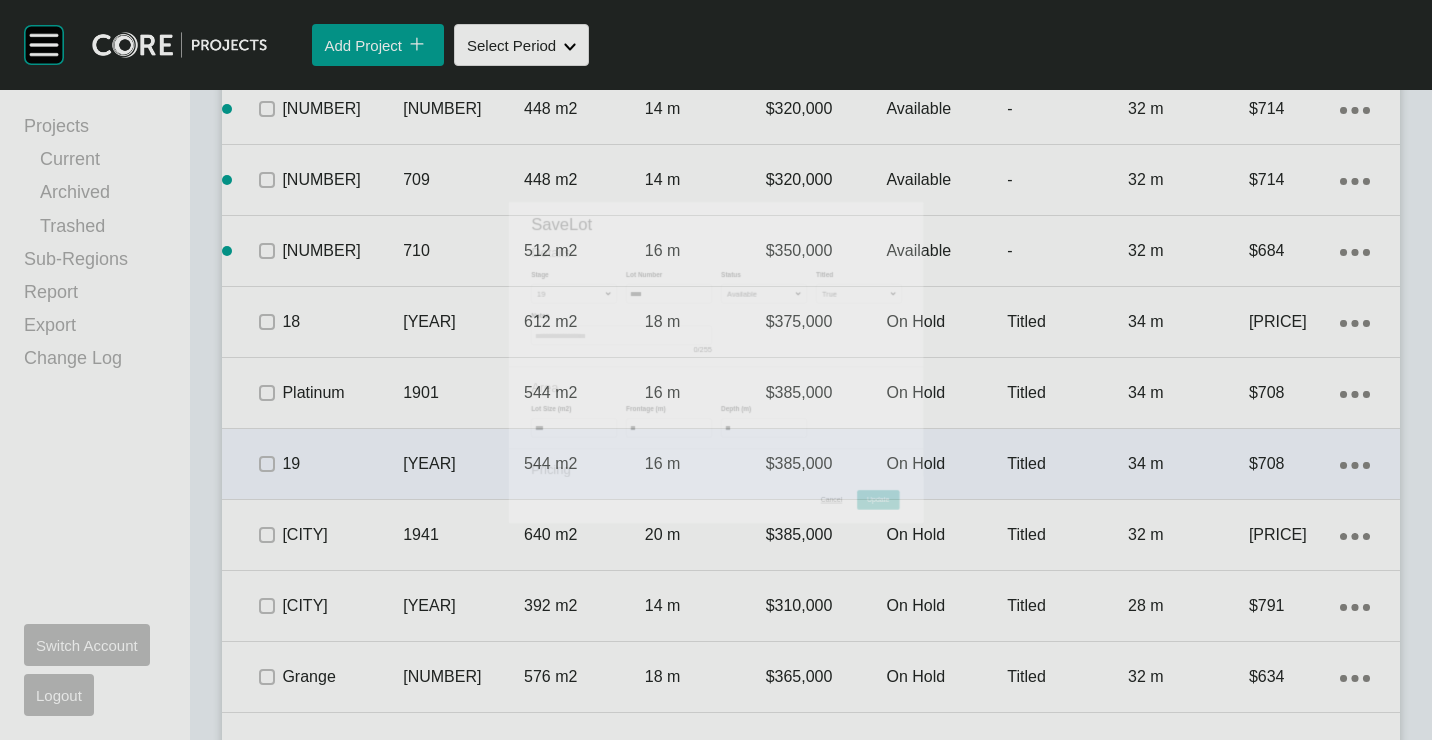 scroll, scrollTop: 5502, scrollLeft: 0, axis: vertical 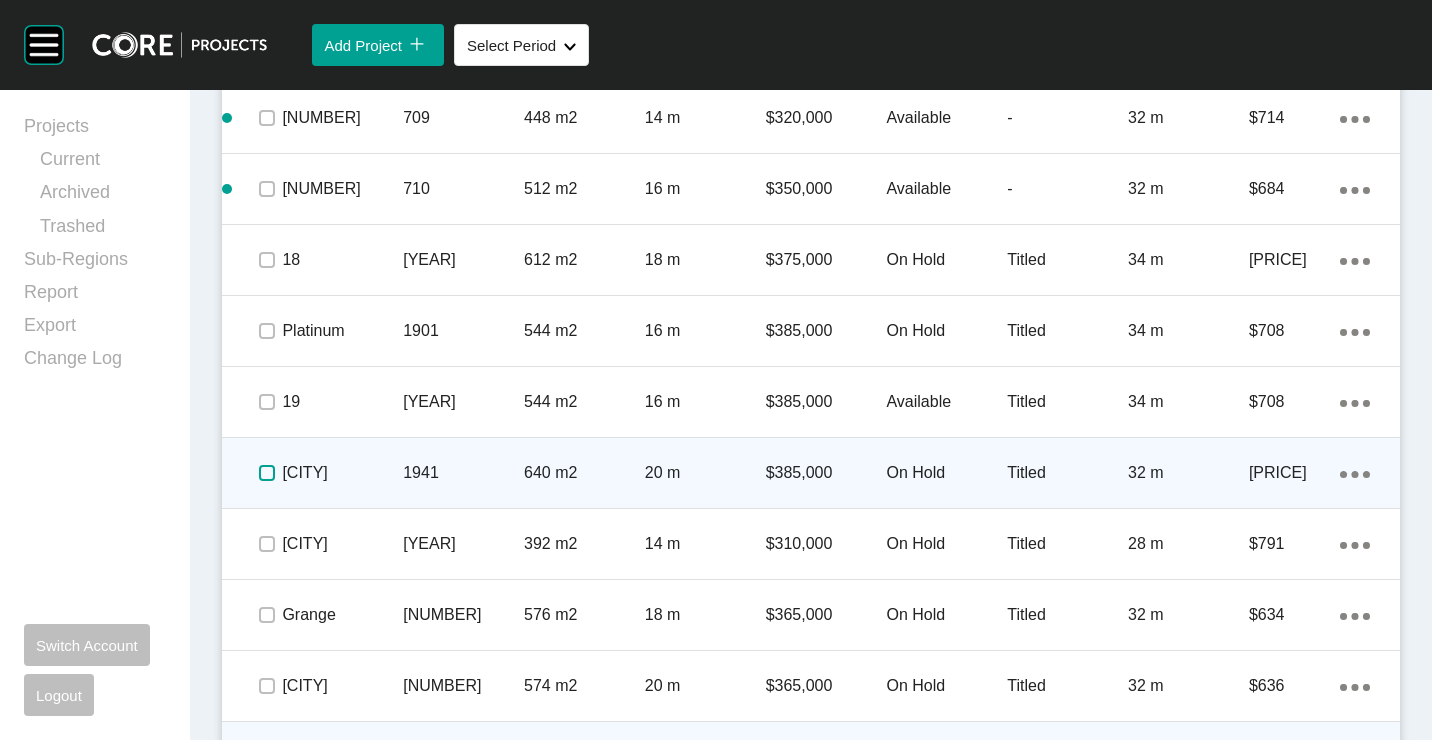 click at bounding box center [267, 473] 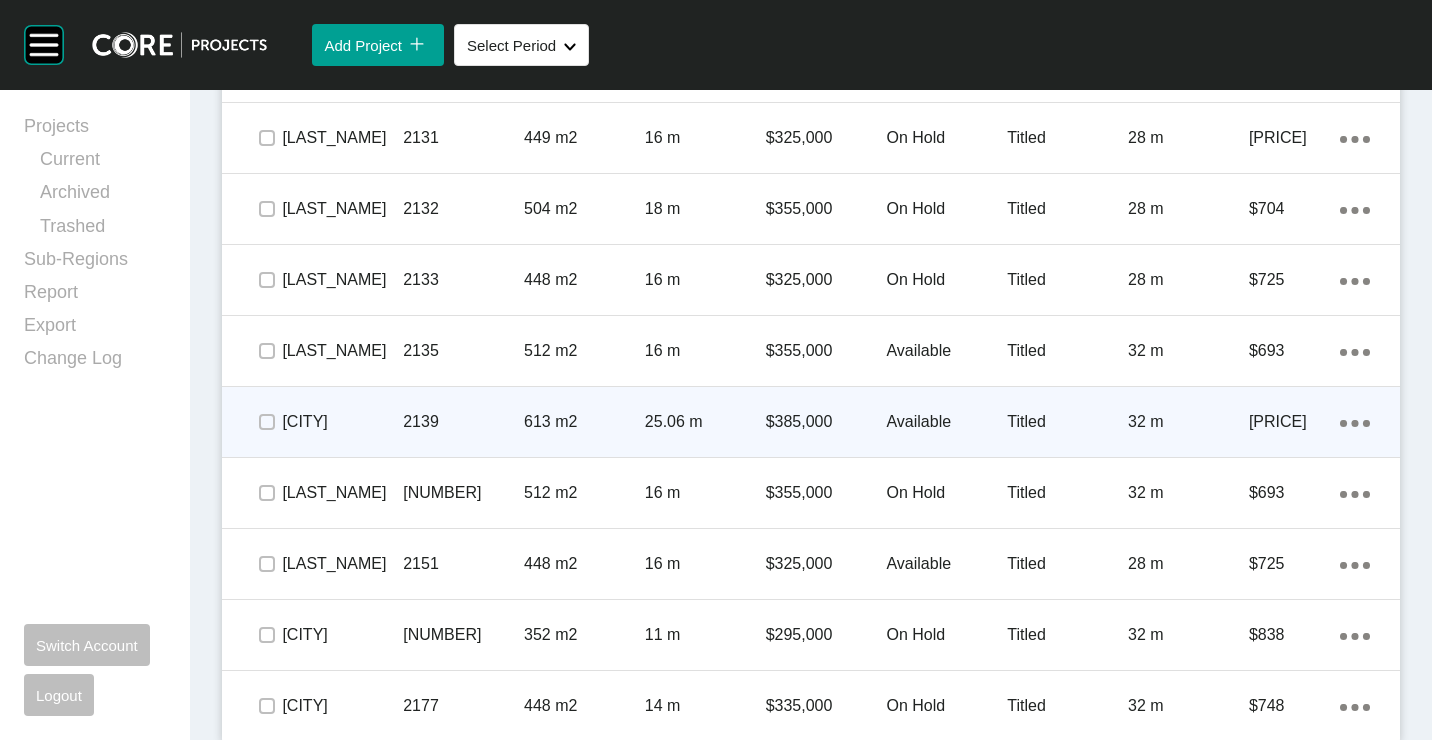 scroll, scrollTop: 6913, scrollLeft: 0, axis: vertical 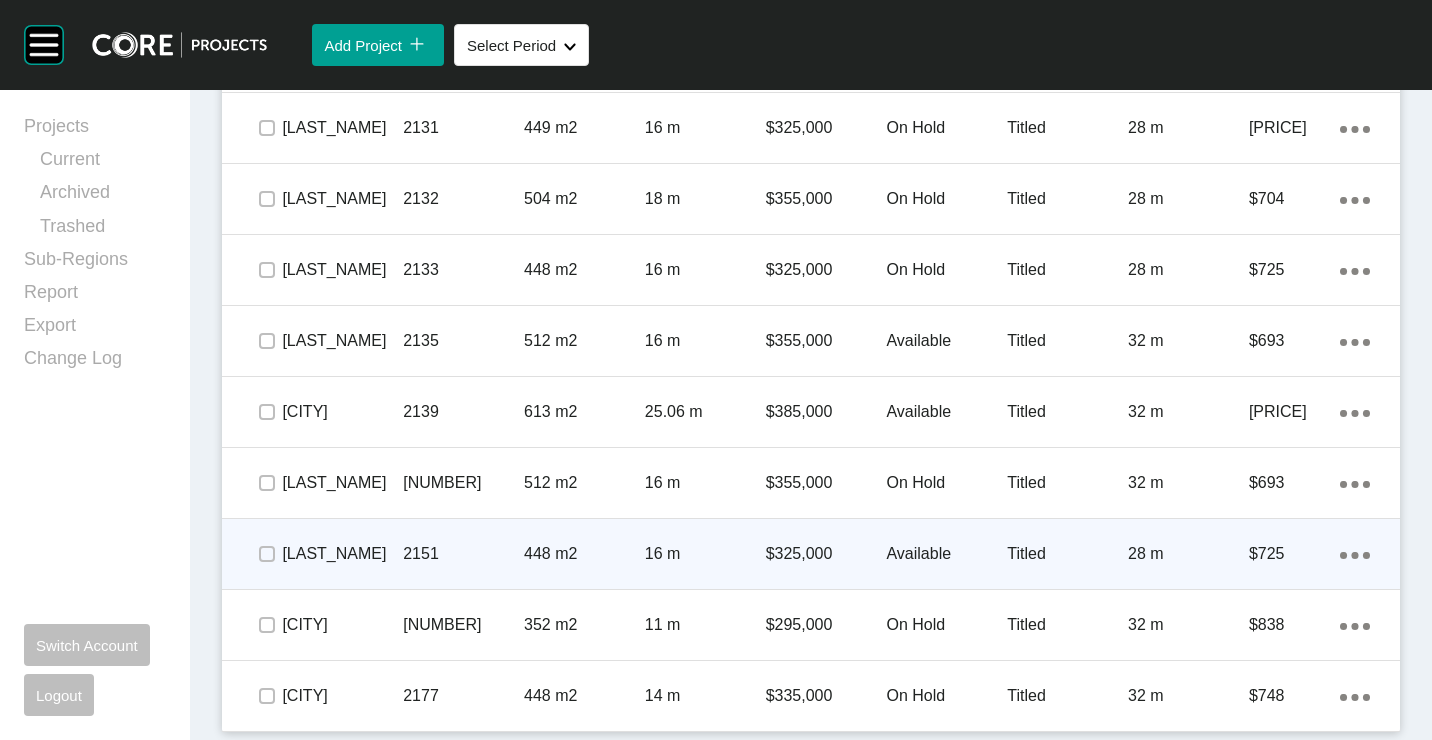 click on "448 m2" at bounding box center [584, 554] 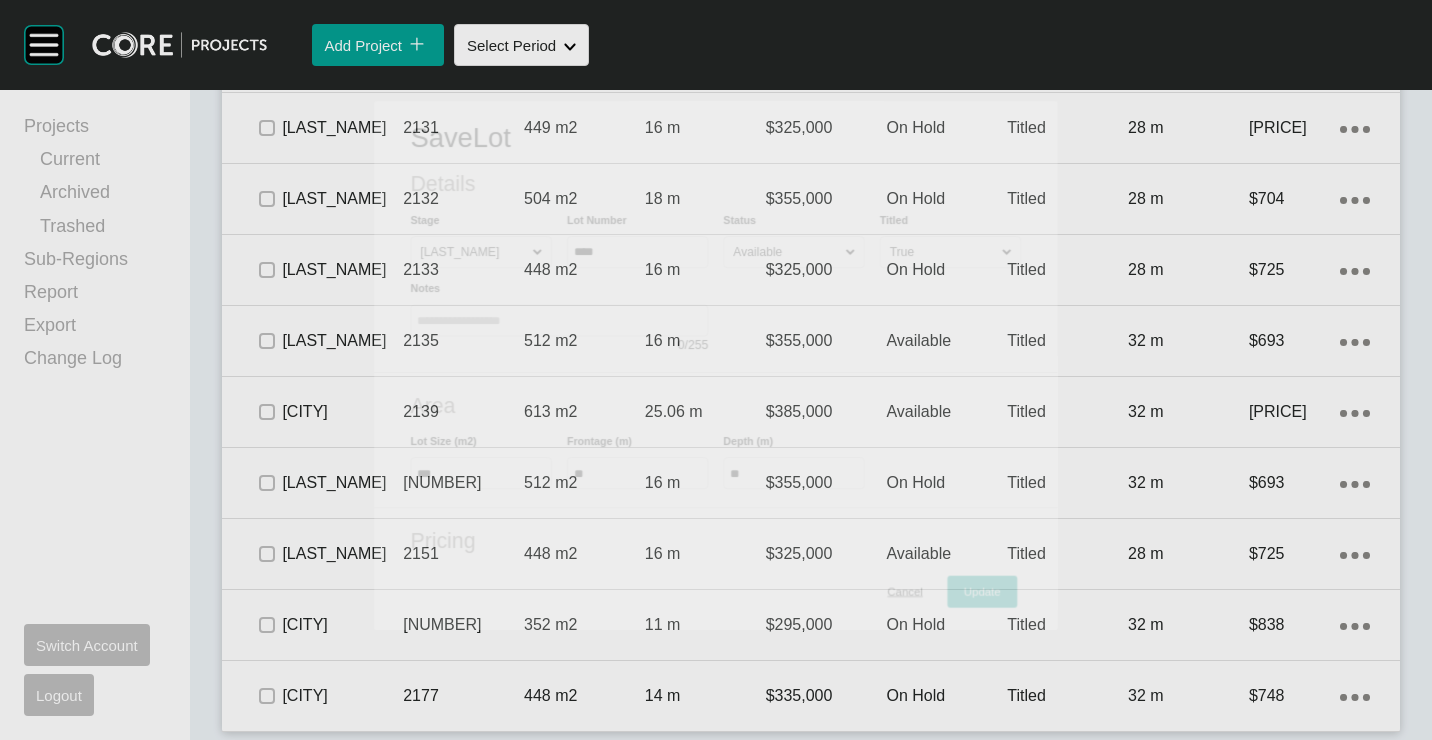 scroll, scrollTop: 6851, scrollLeft: 0, axis: vertical 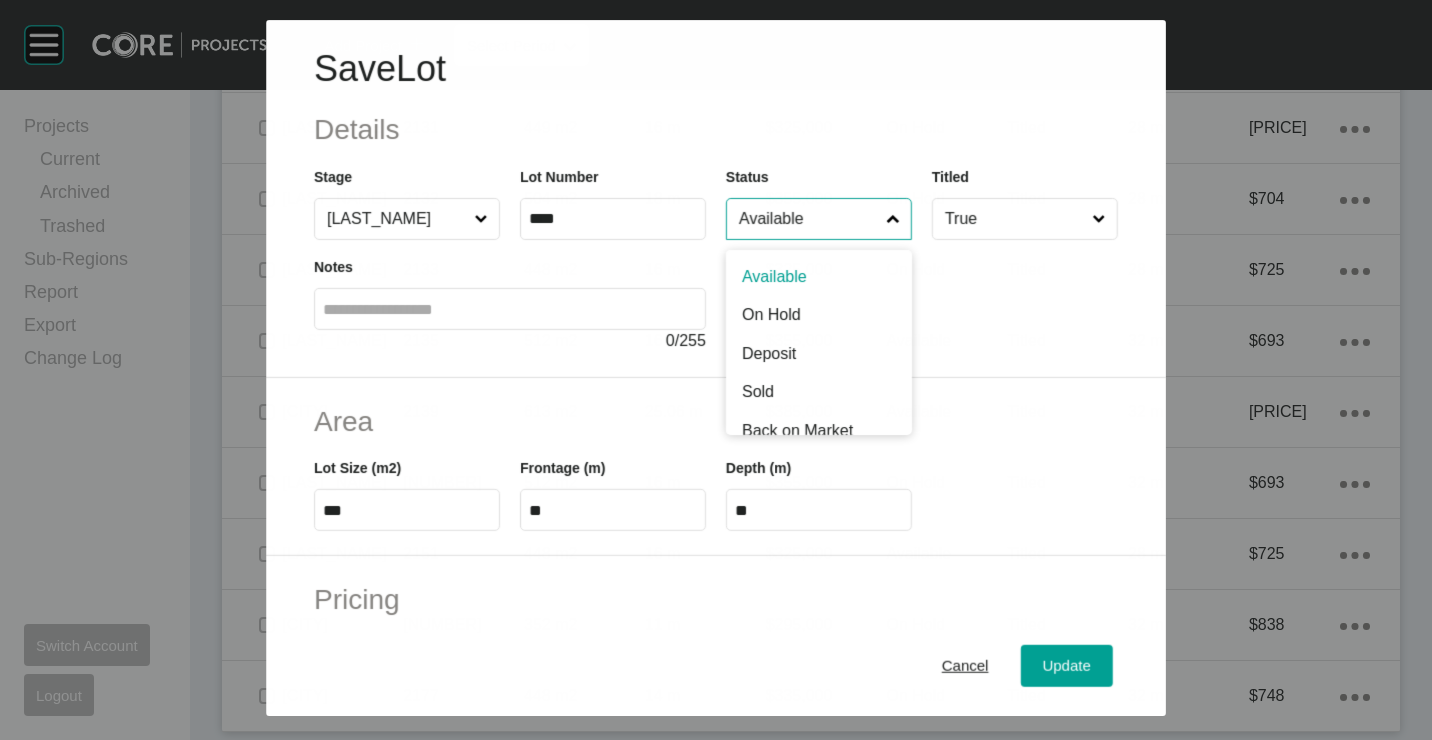 click on "Available" at bounding box center [808, 219] 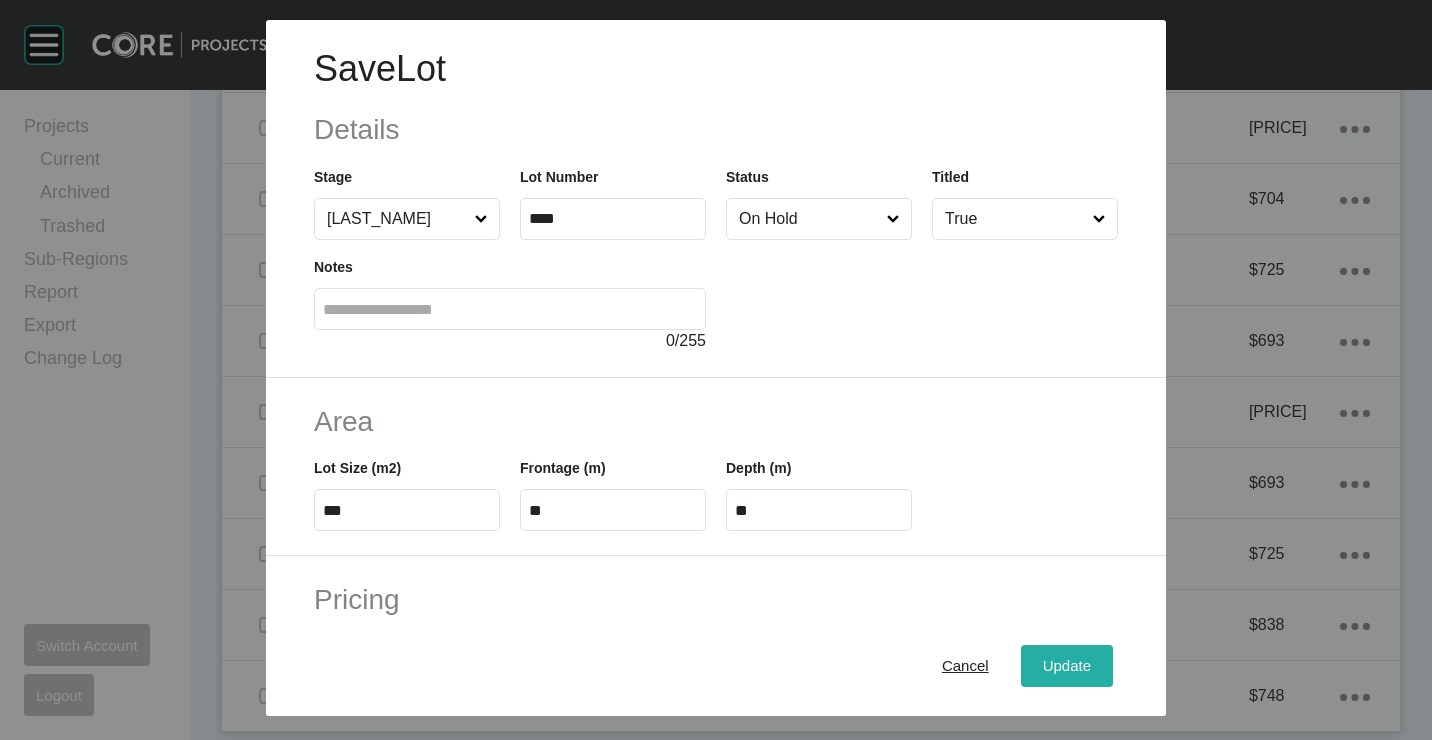 click on "Update" at bounding box center (1067, 665) 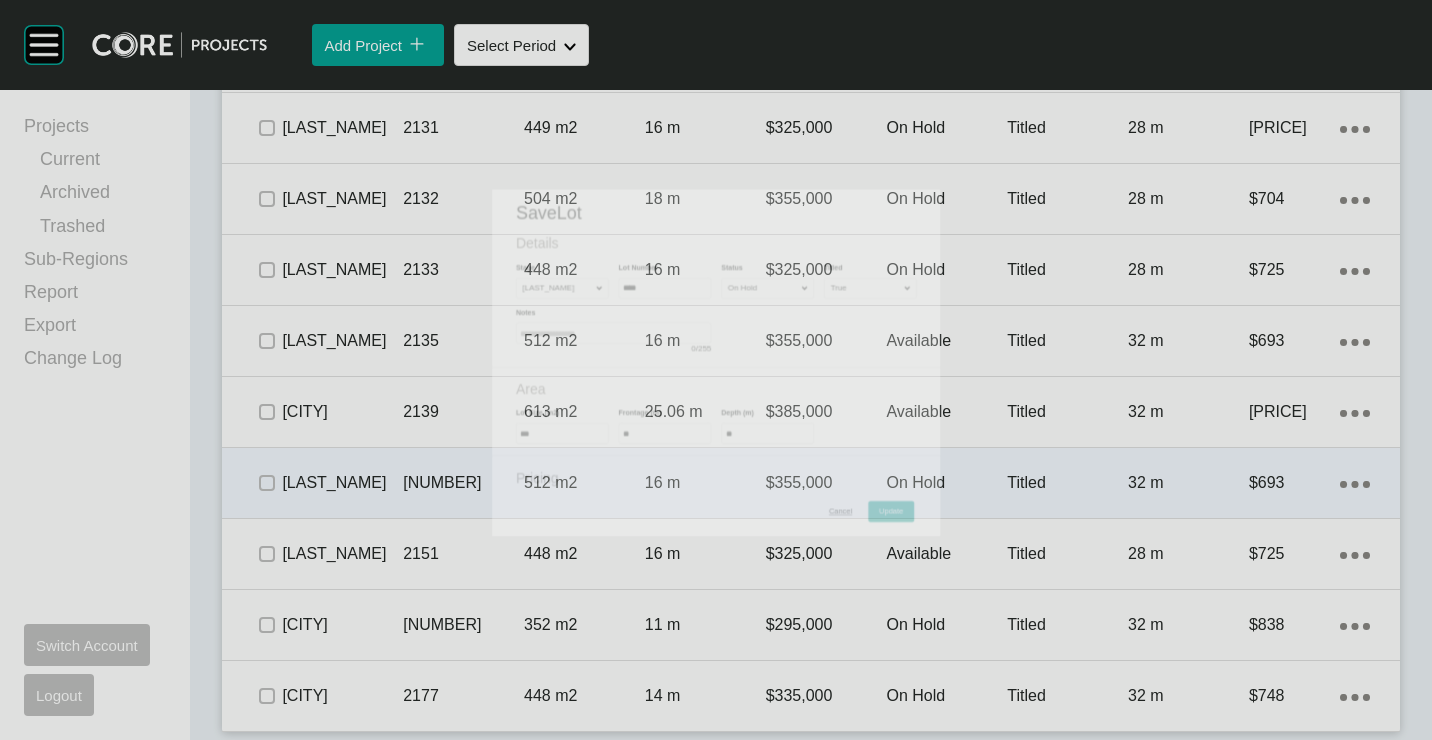 scroll, scrollTop: 6913, scrollLeft: 0, axis: vertical 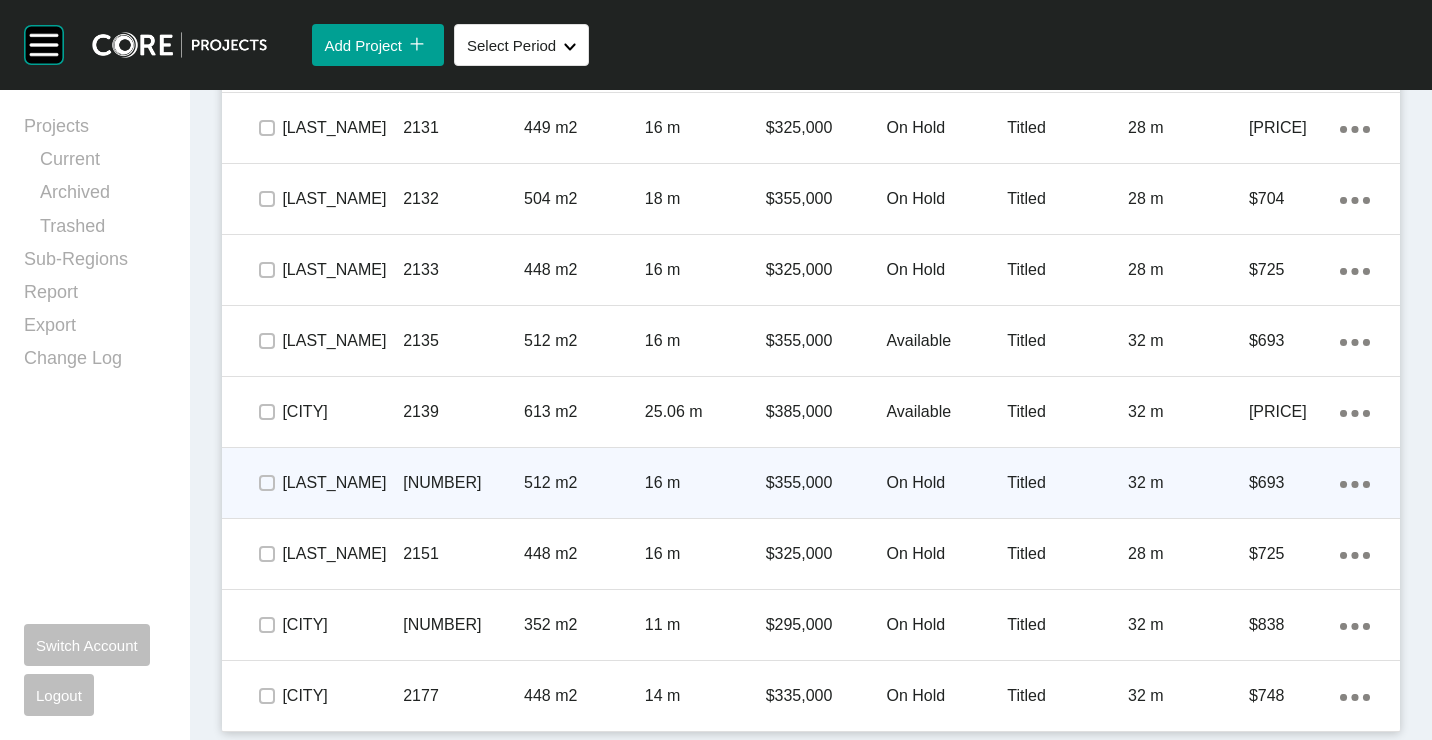 click 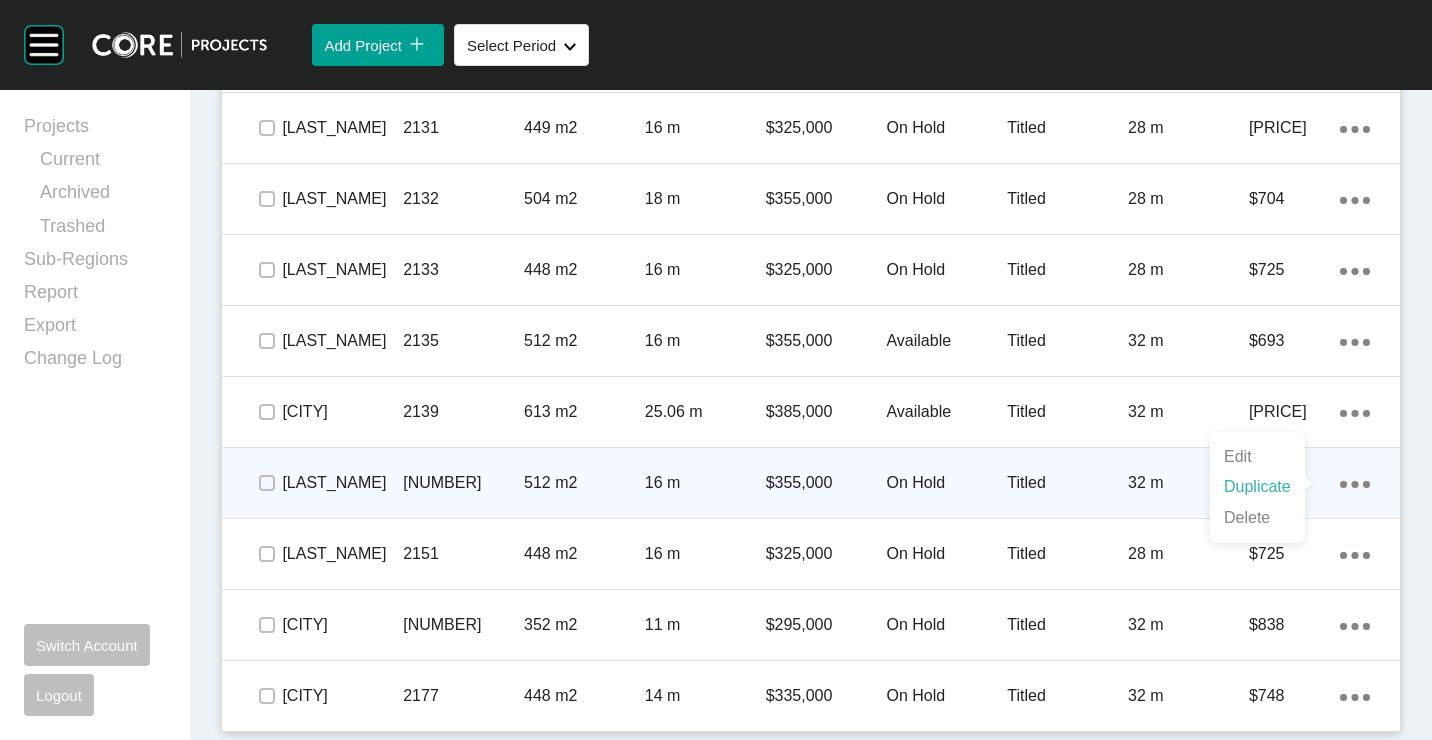 click on "Duplicate" at bounding box center (1257, 487) 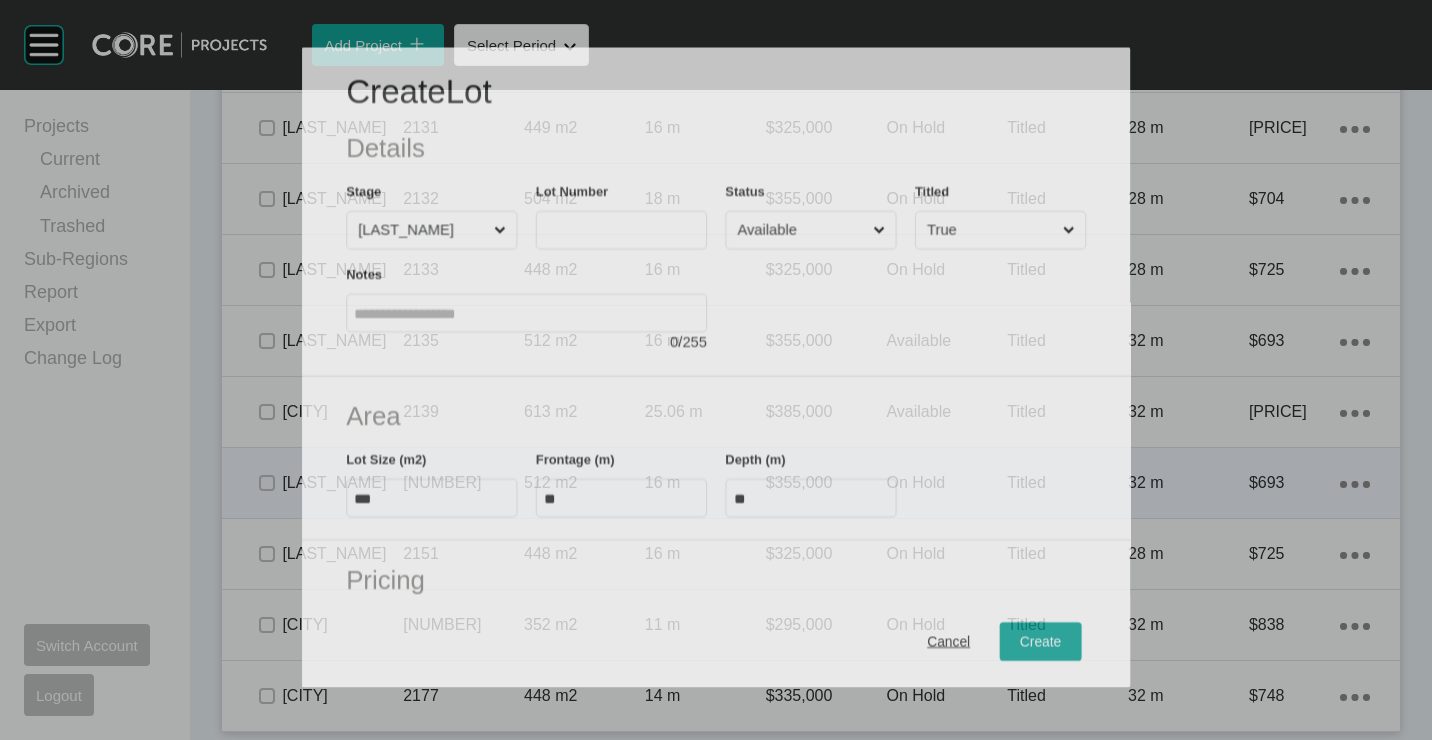 scroll, scrollTop: 6851, scrollLeft: 0, axis: vertical 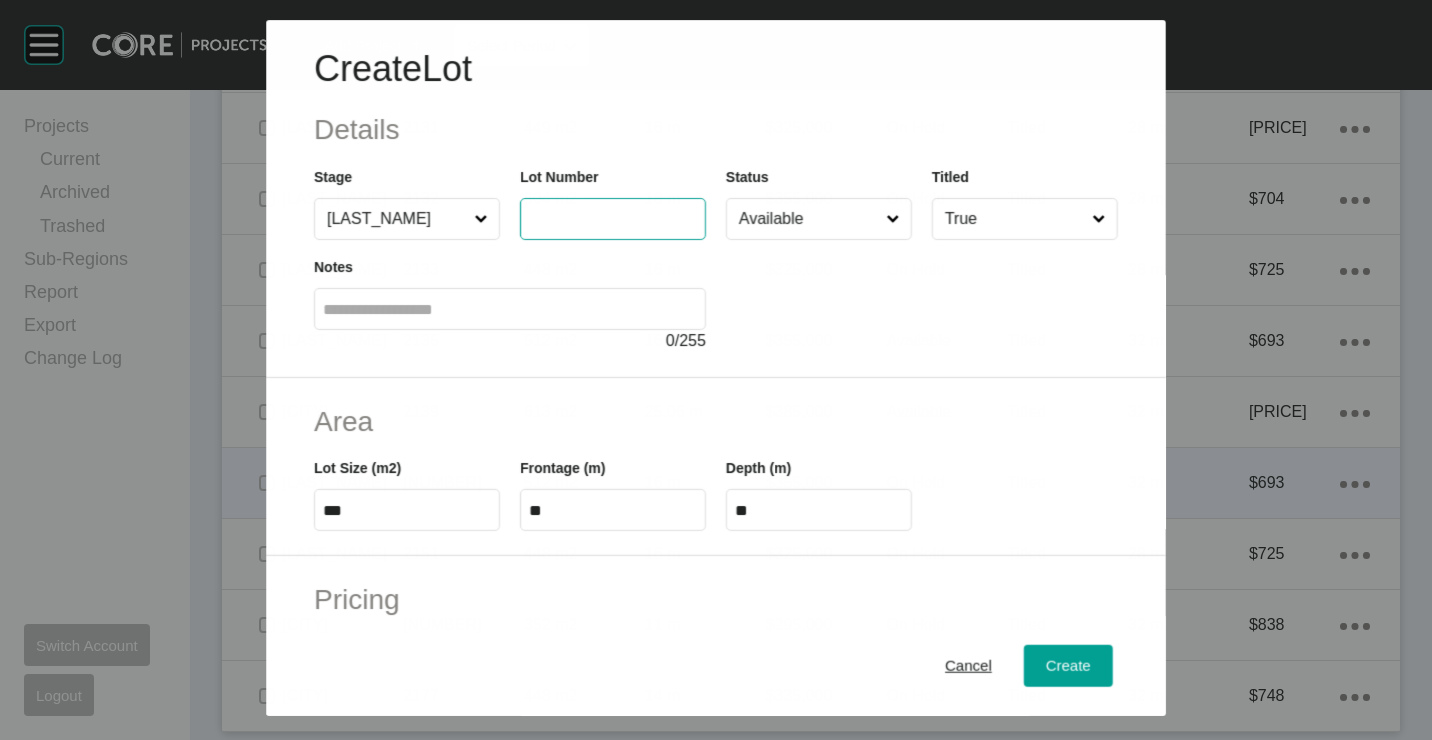 click at bounding box center [613, 219] 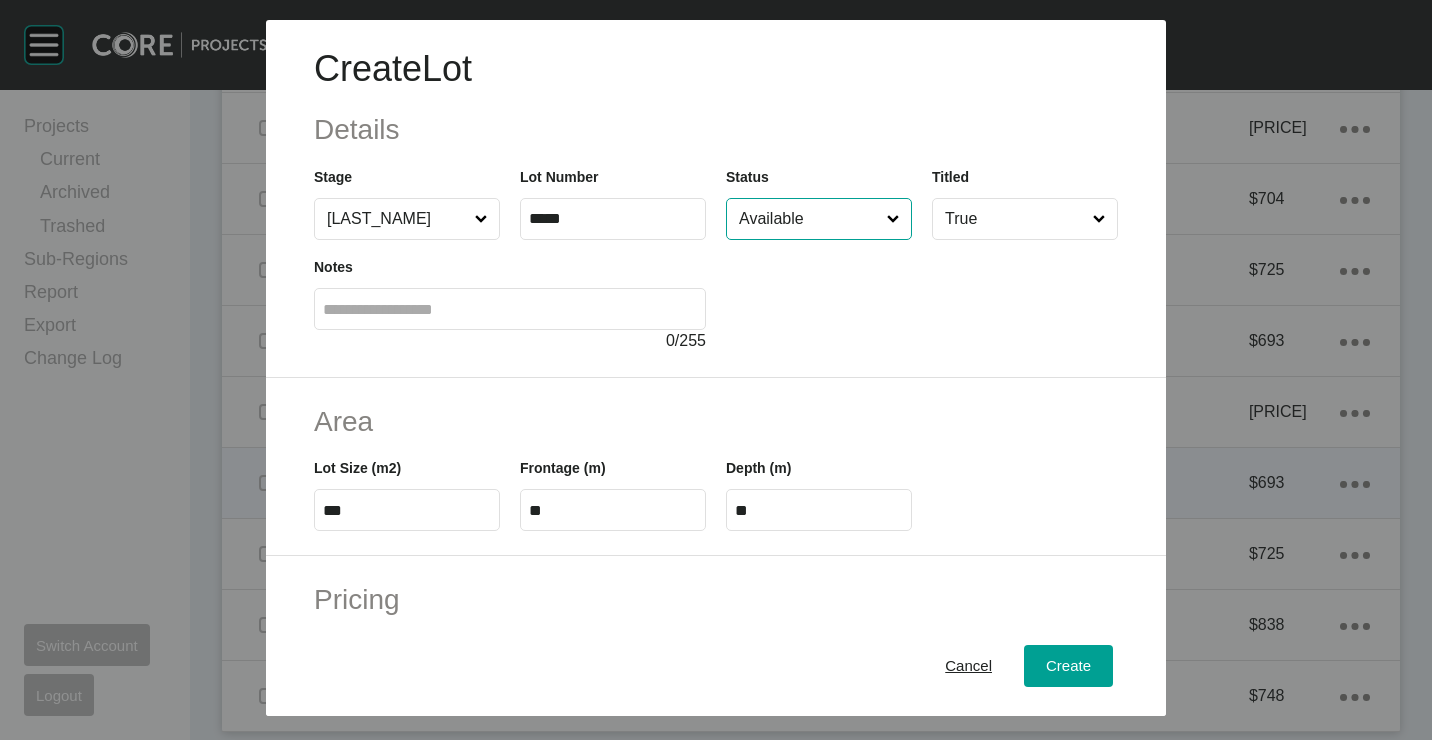 click on "*****" at bounding box center (613, 218) 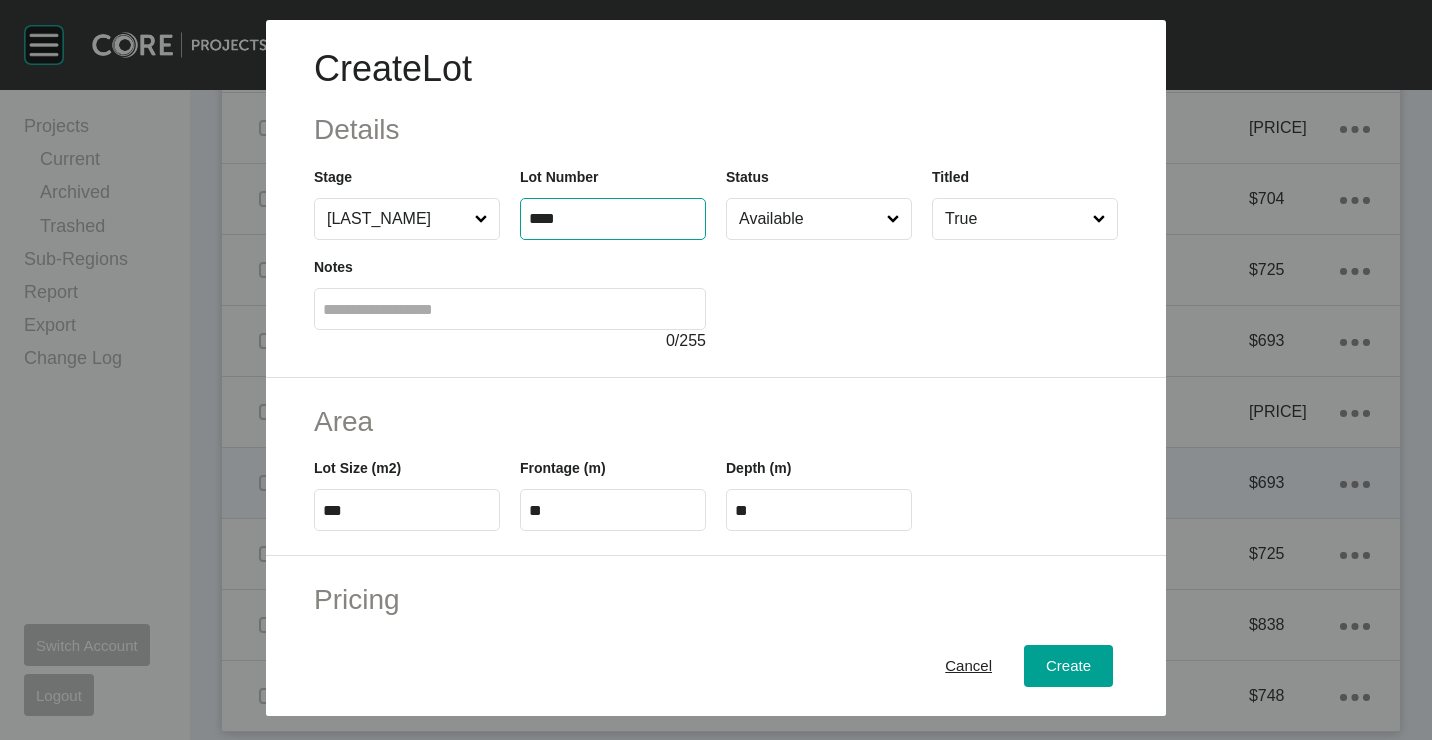 type on "****" 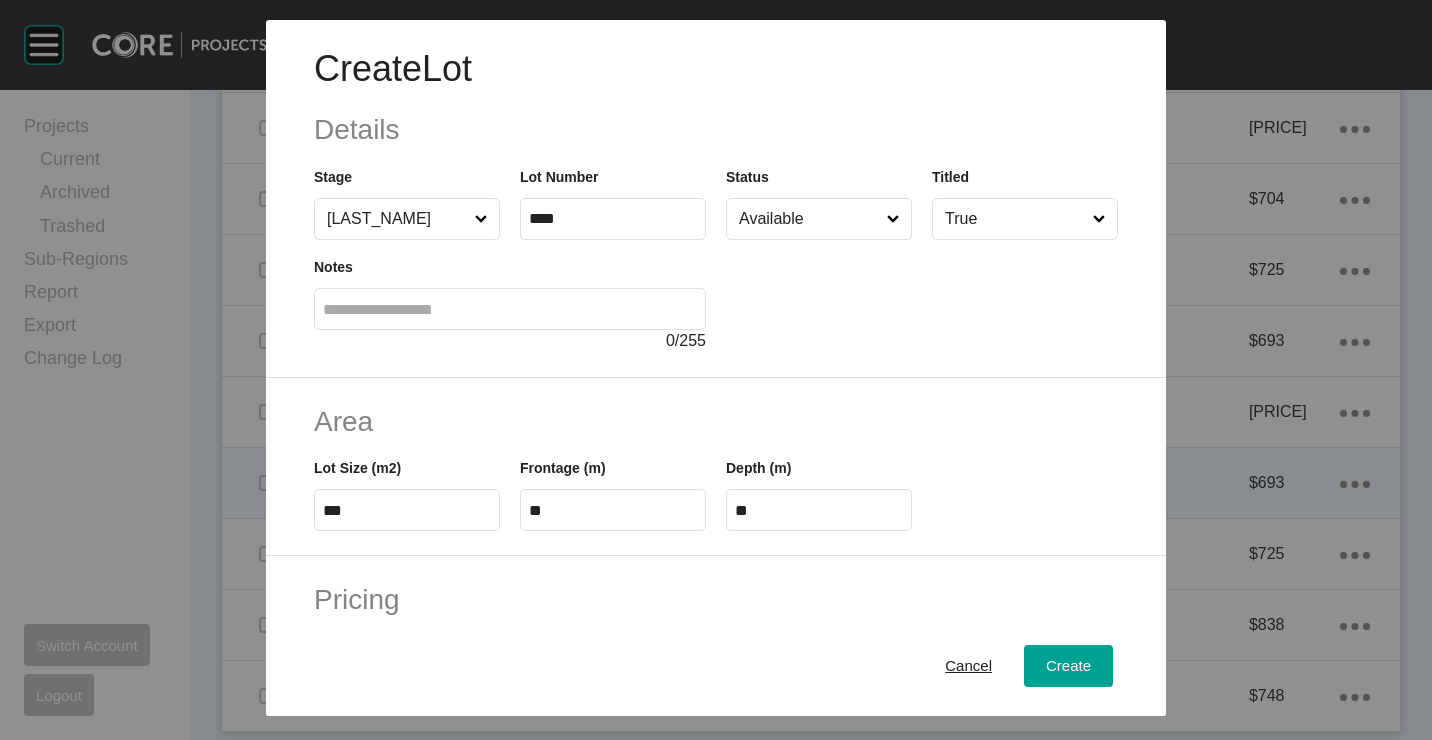 scroll, scrollTop: 200, scrollLeft: 0, axis: vertical 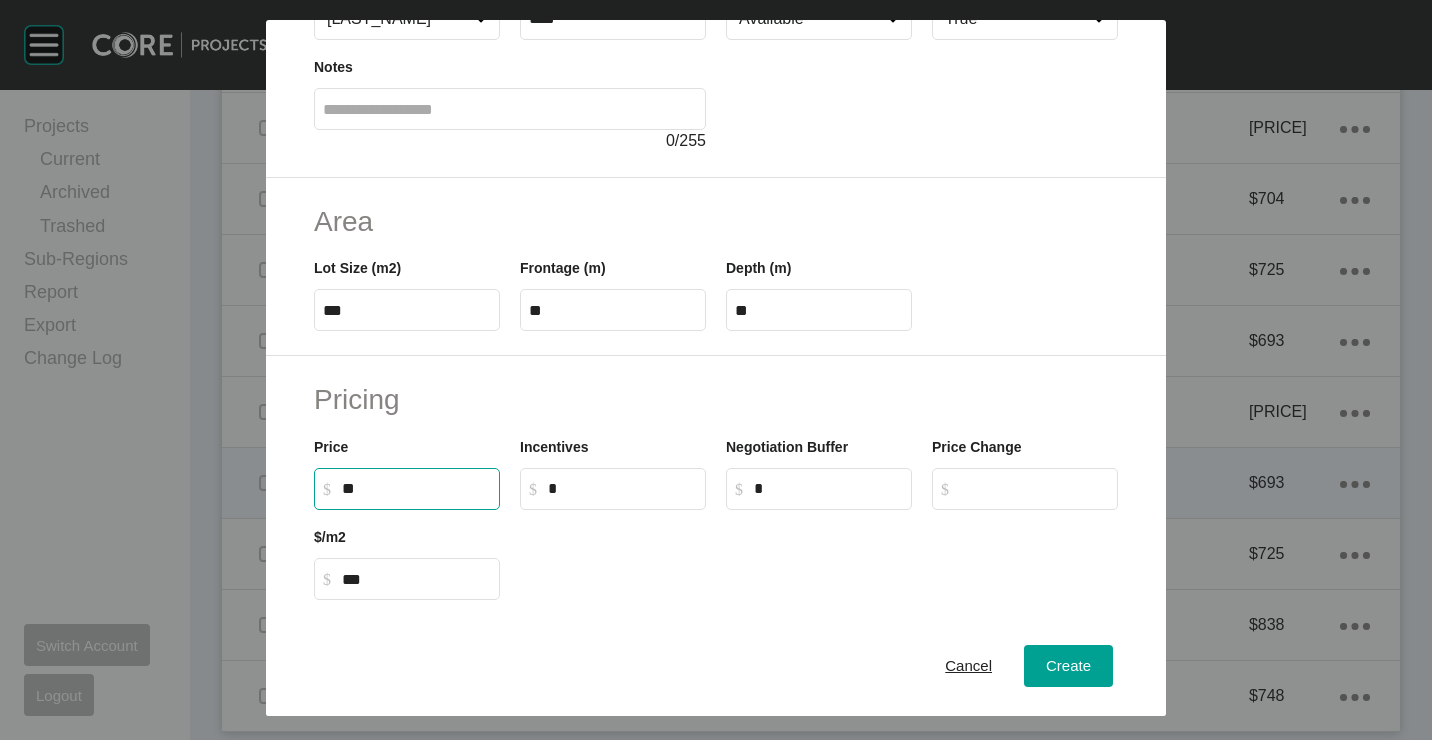 type on "*" 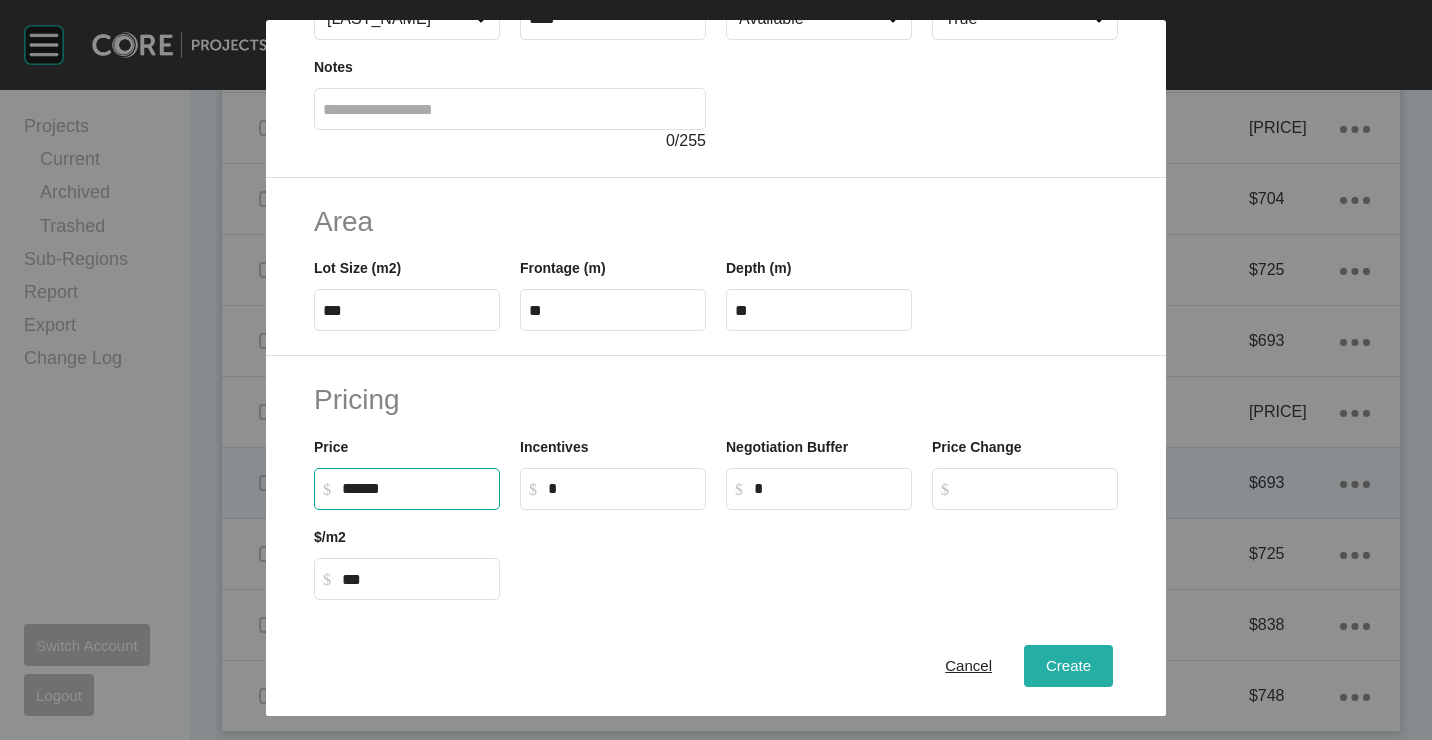 type on "*******" 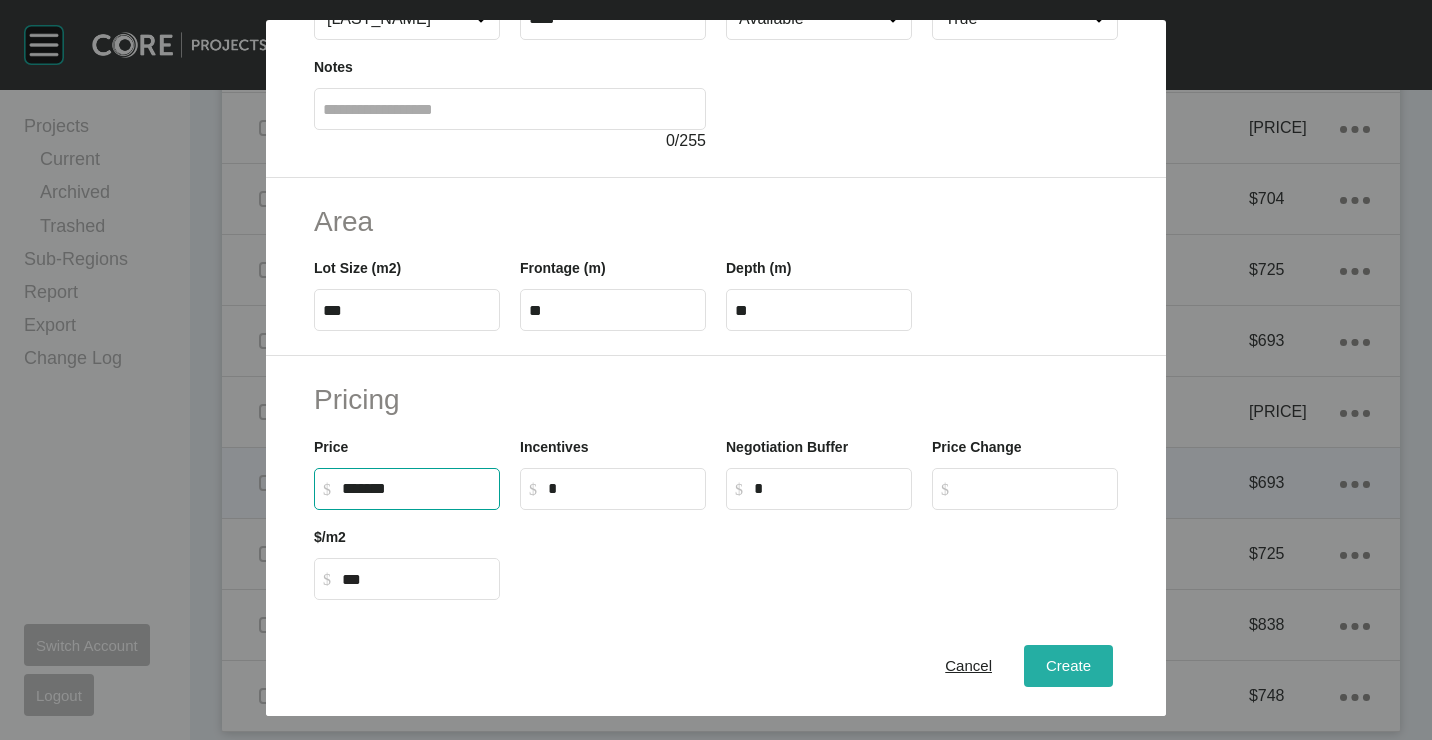 click on "Create" at bounding box center [1068, 665] 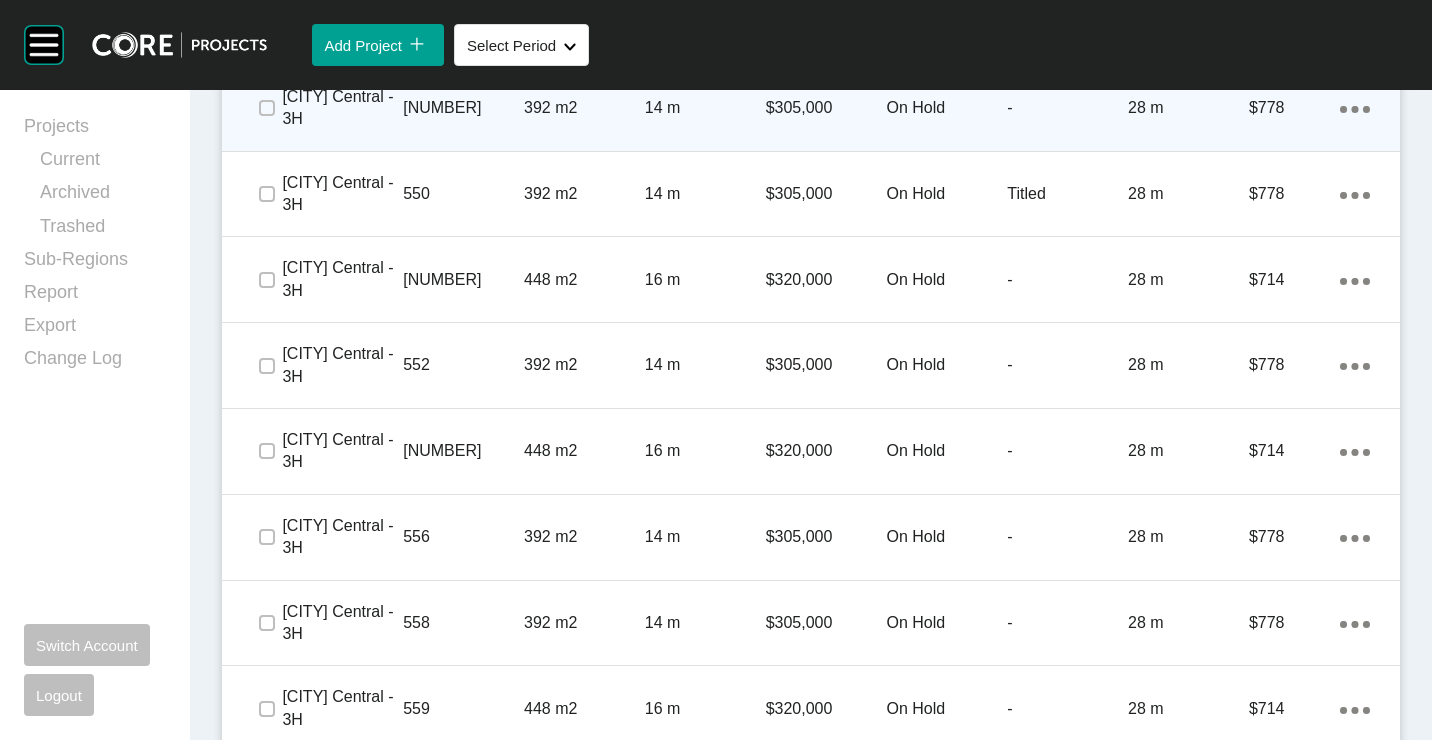 scroll, scrollTop: 2784, scrollLeft: 0, axis: vertical 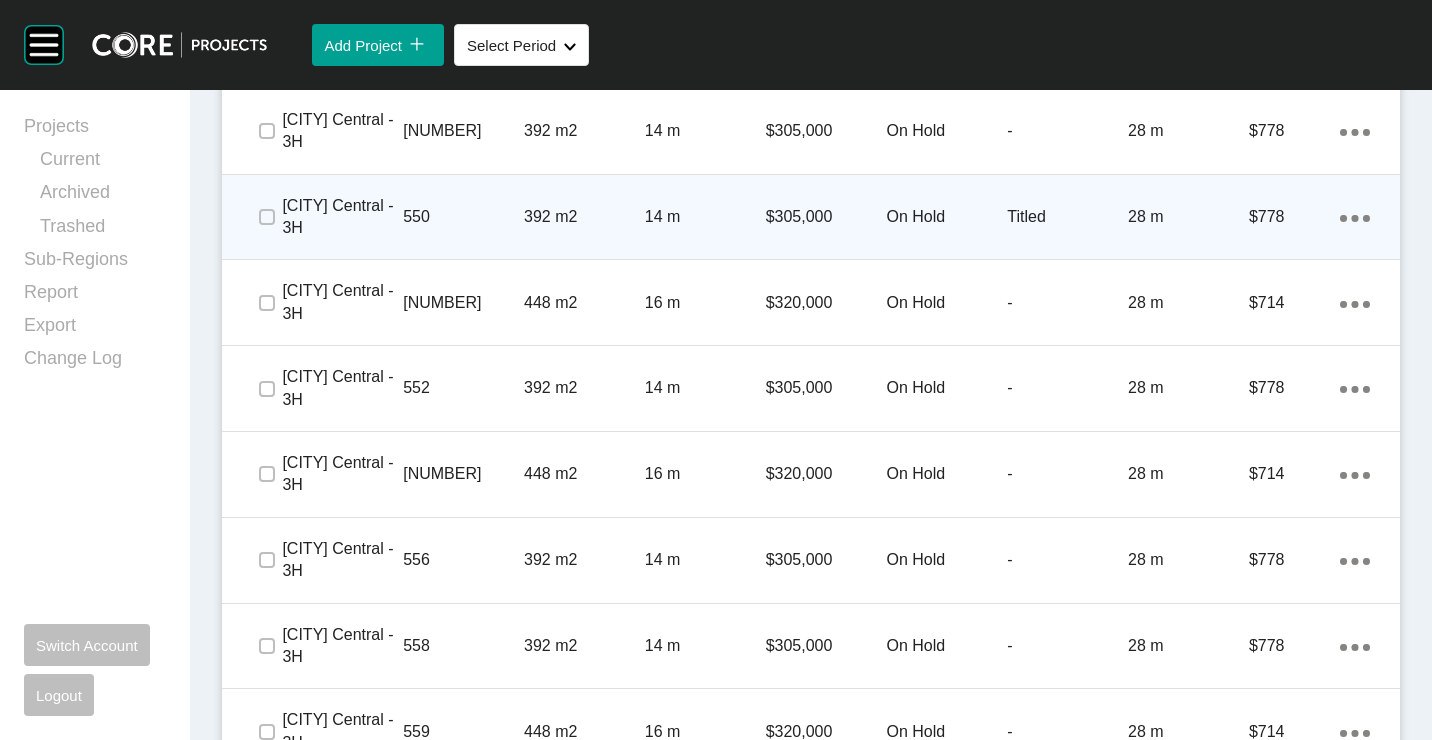 click on "392 m2" at bounding box center [584, 217] 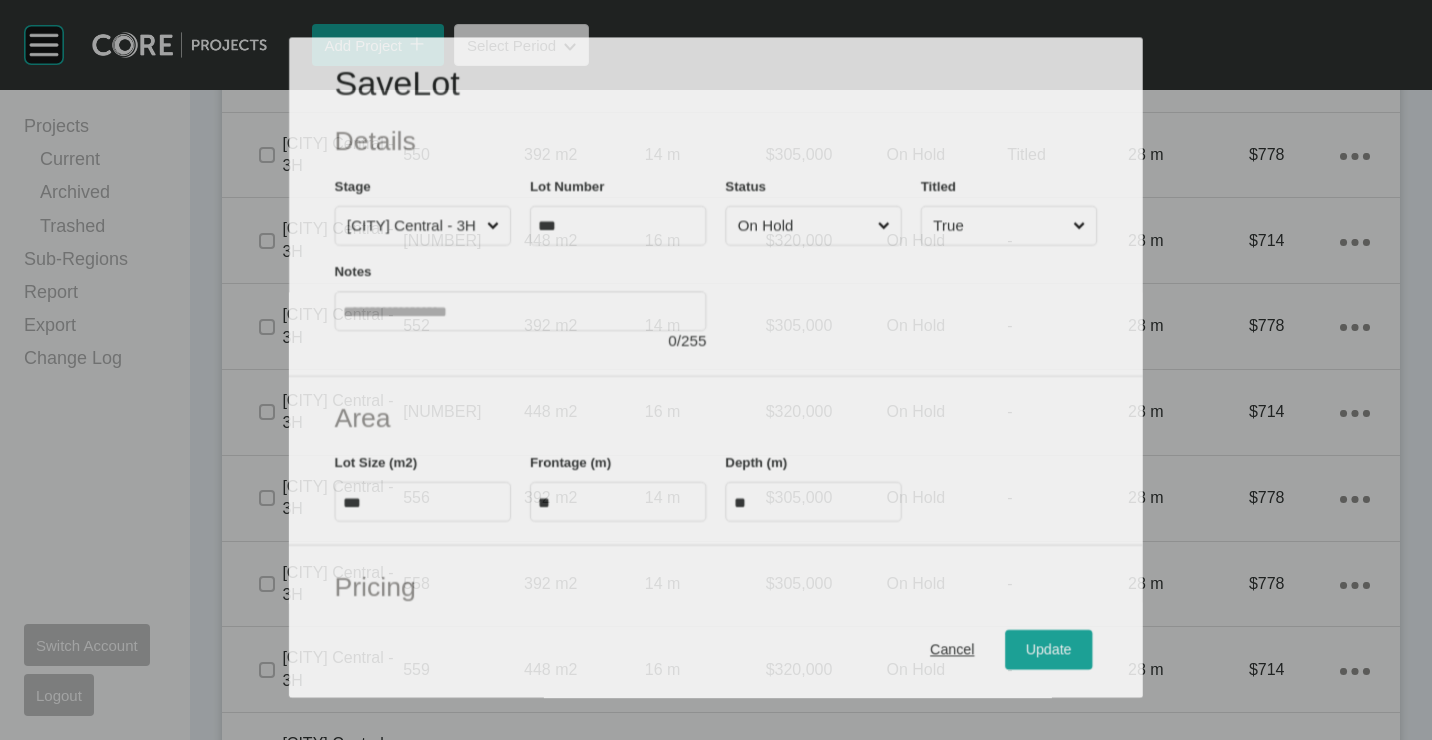 scroll, scrollTop: 2722, scrollLeft: 0, axis: vertical 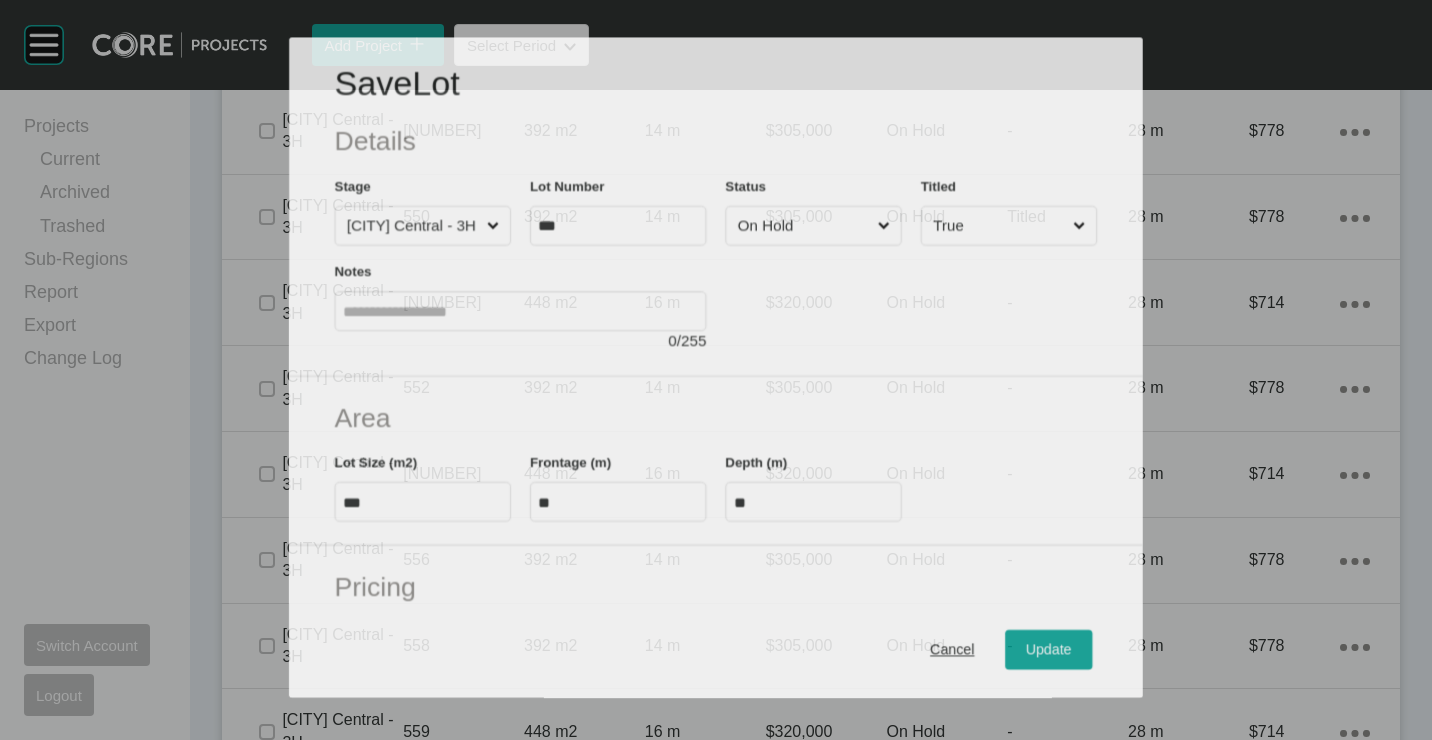 click on "On Hold" at bounding box center (804, 226) 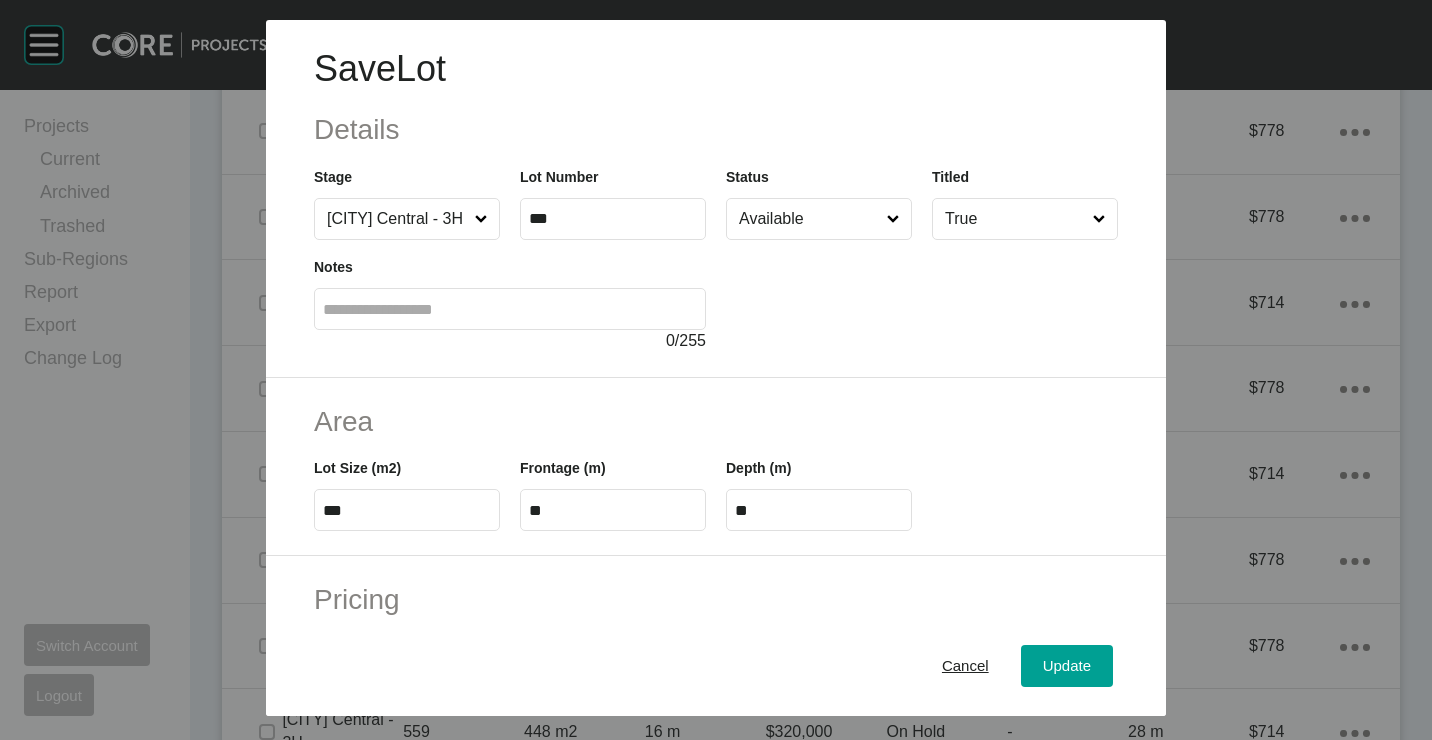 scroll, scrollTop: 100, scrollLeft: 0, axis: vertical 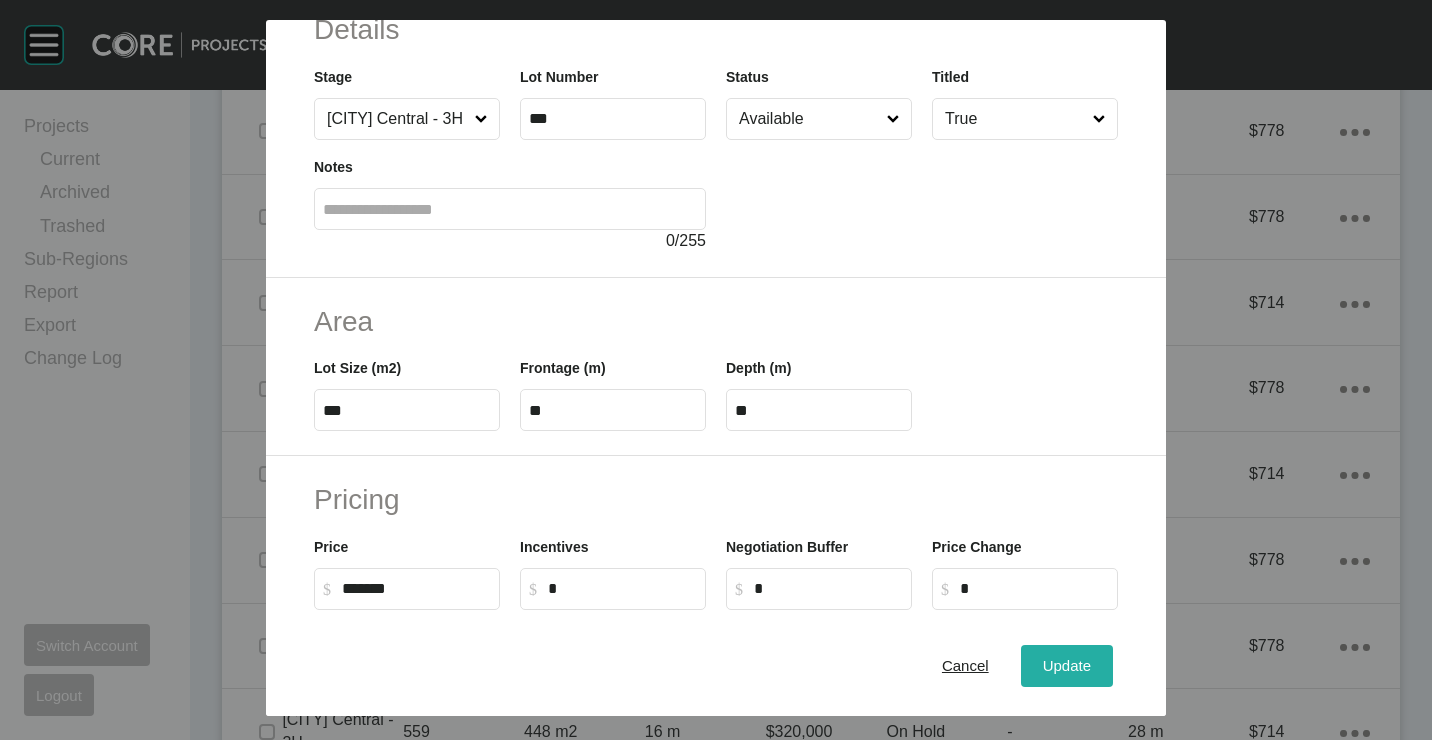 click on "Update" at bounding box center (1067, 665) 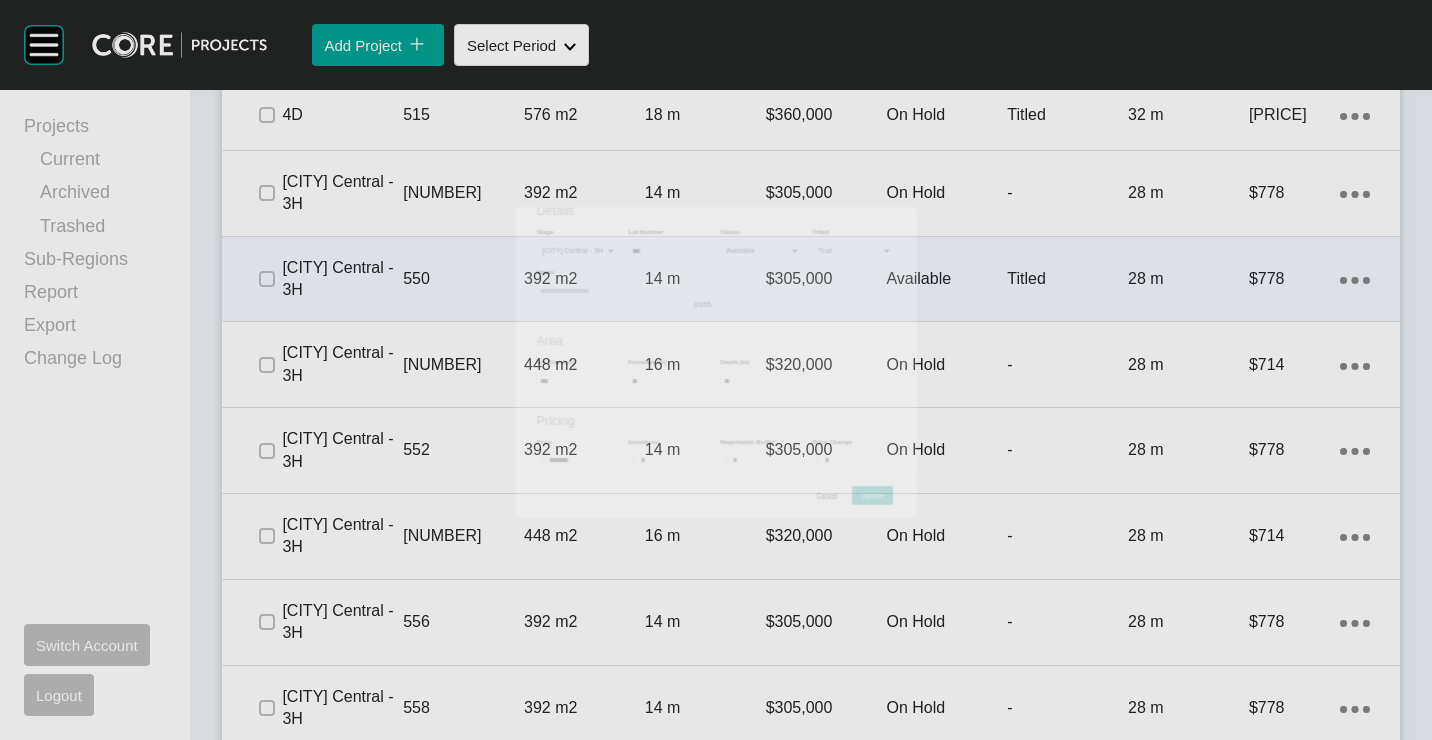 scroll, scrollTop: 2784, scrollLeft: 0, axis: vertical 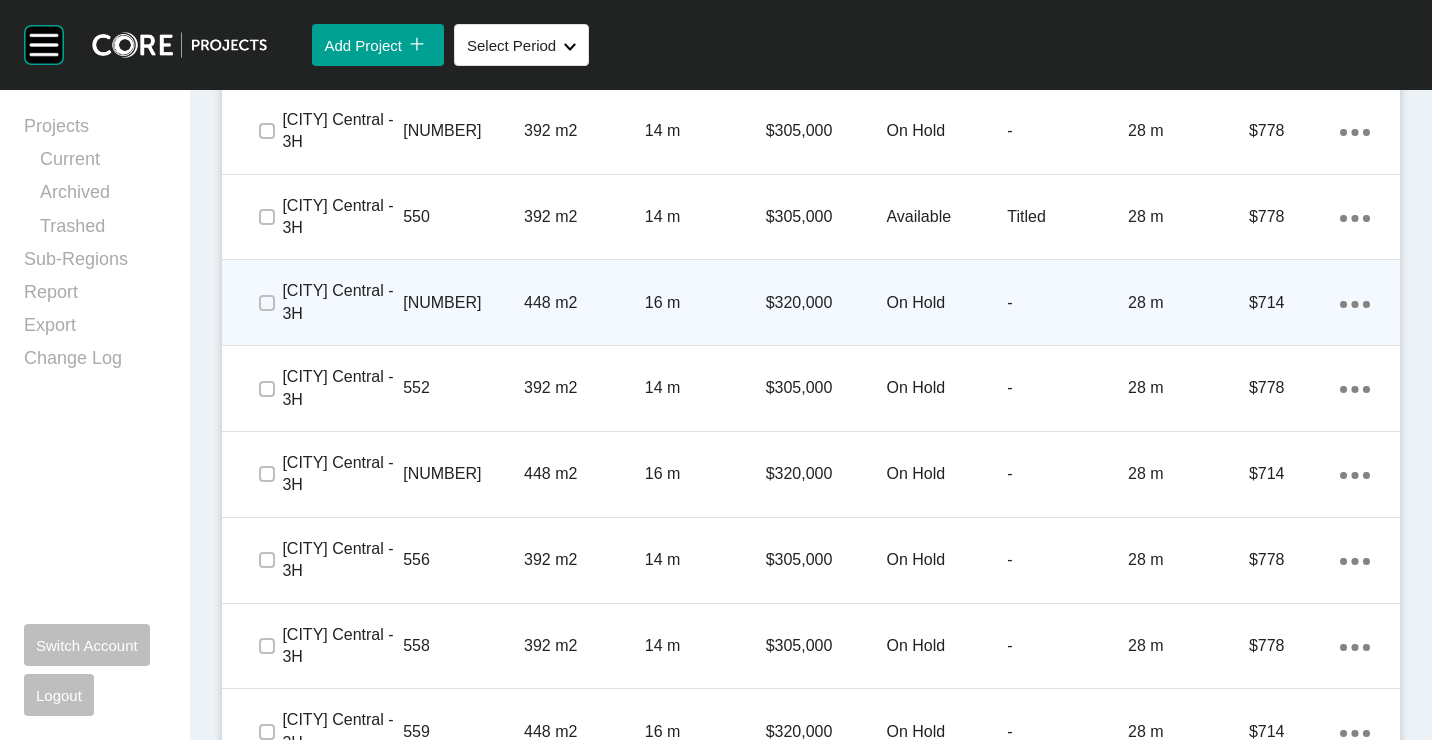 click on "16 m" at bounding box center [705, 303] 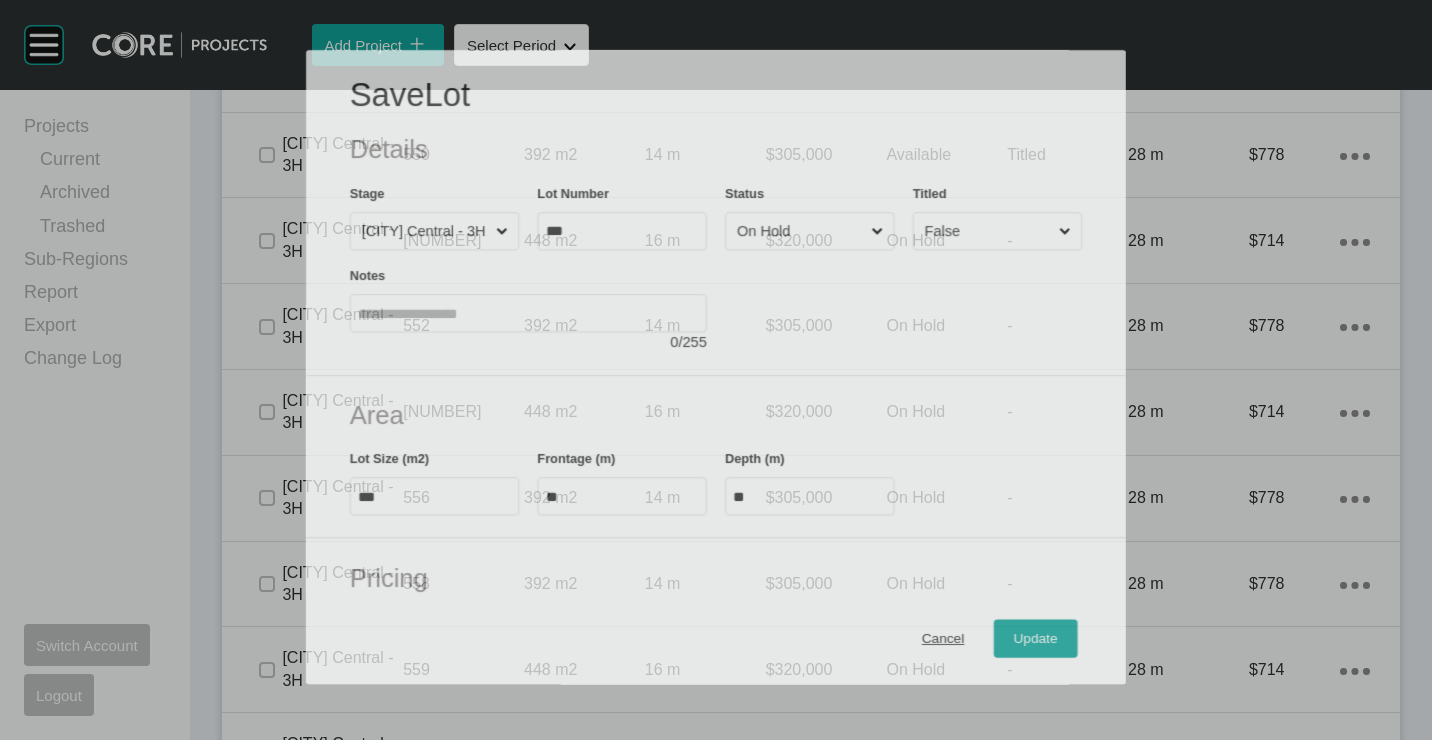scroll, scrollTop: 2722, scrollLeft: 0, axis: vertical 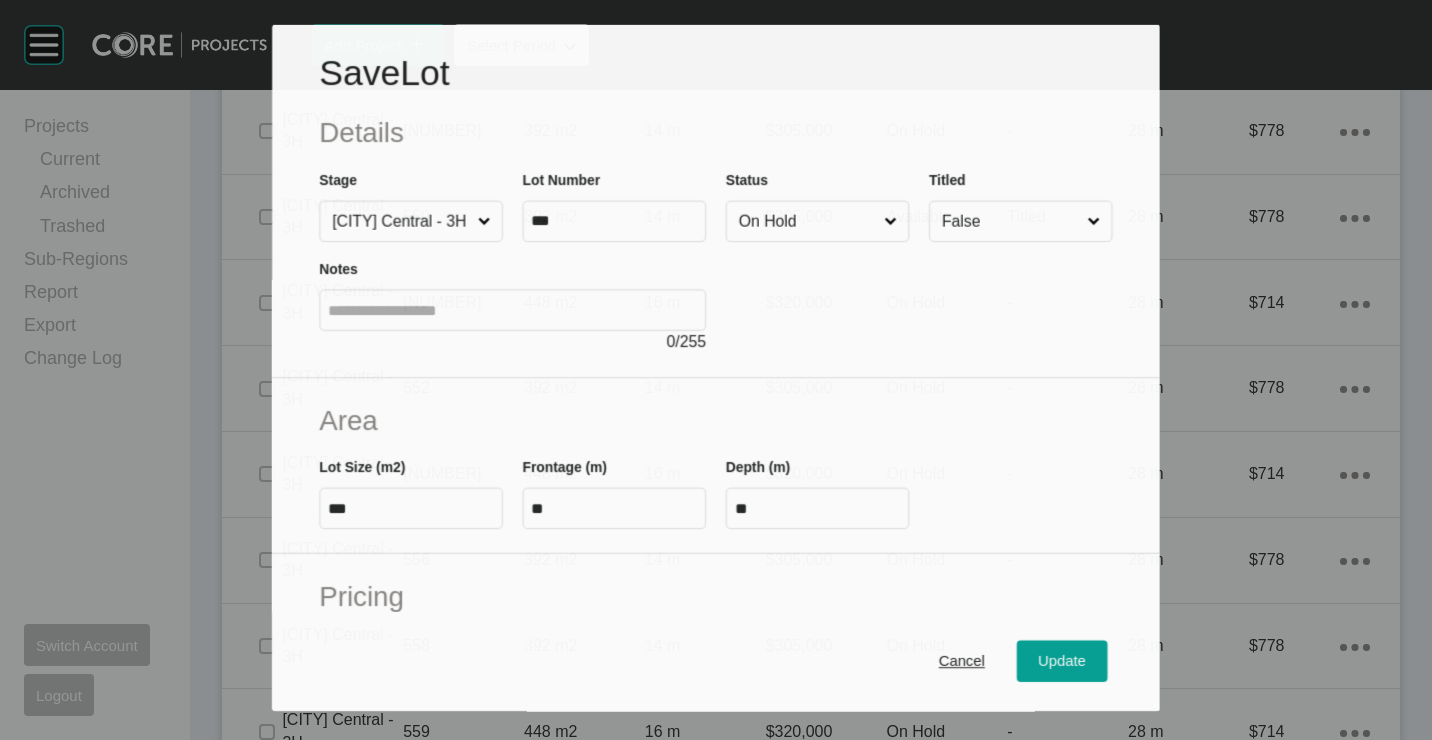 click on "On Hold" at bounding box center [807, 220] 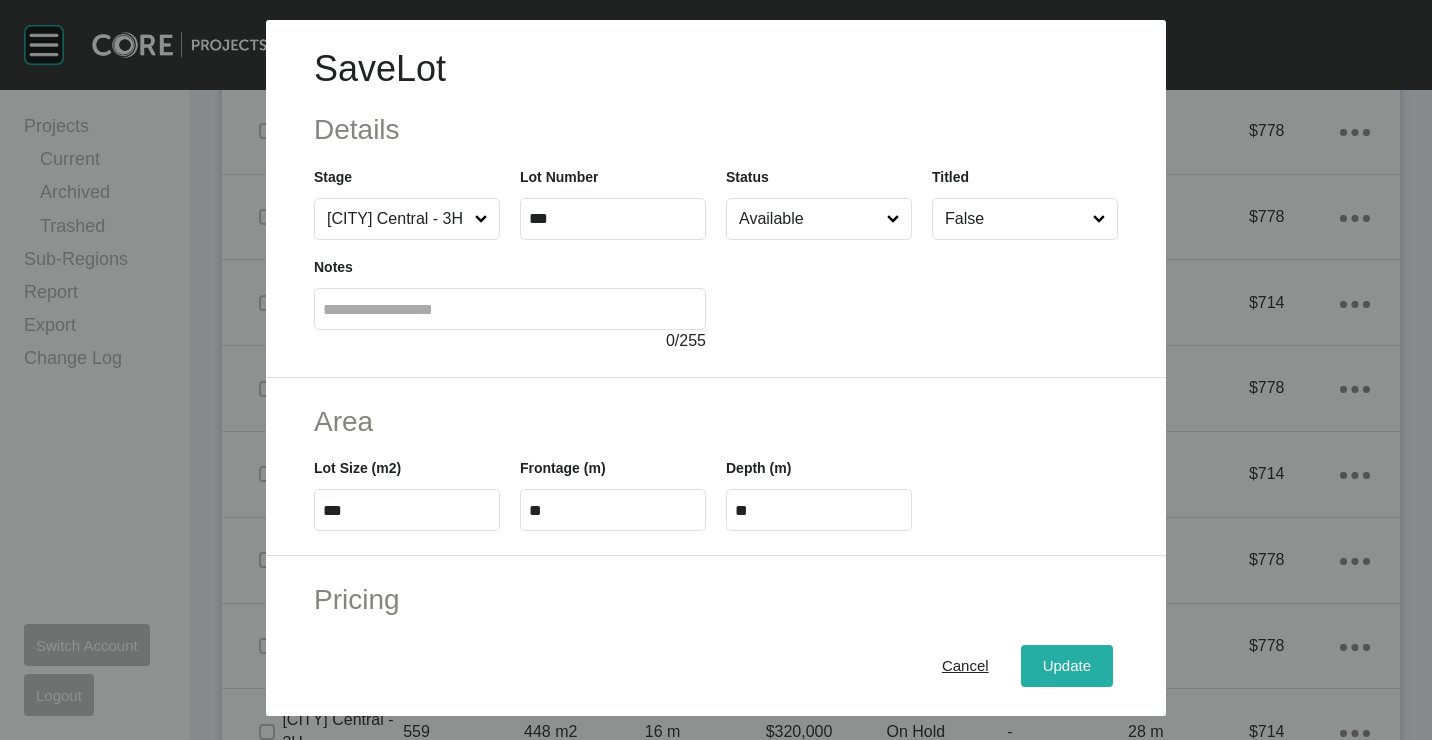 click on "Update" at bounding box center (1067, 665) 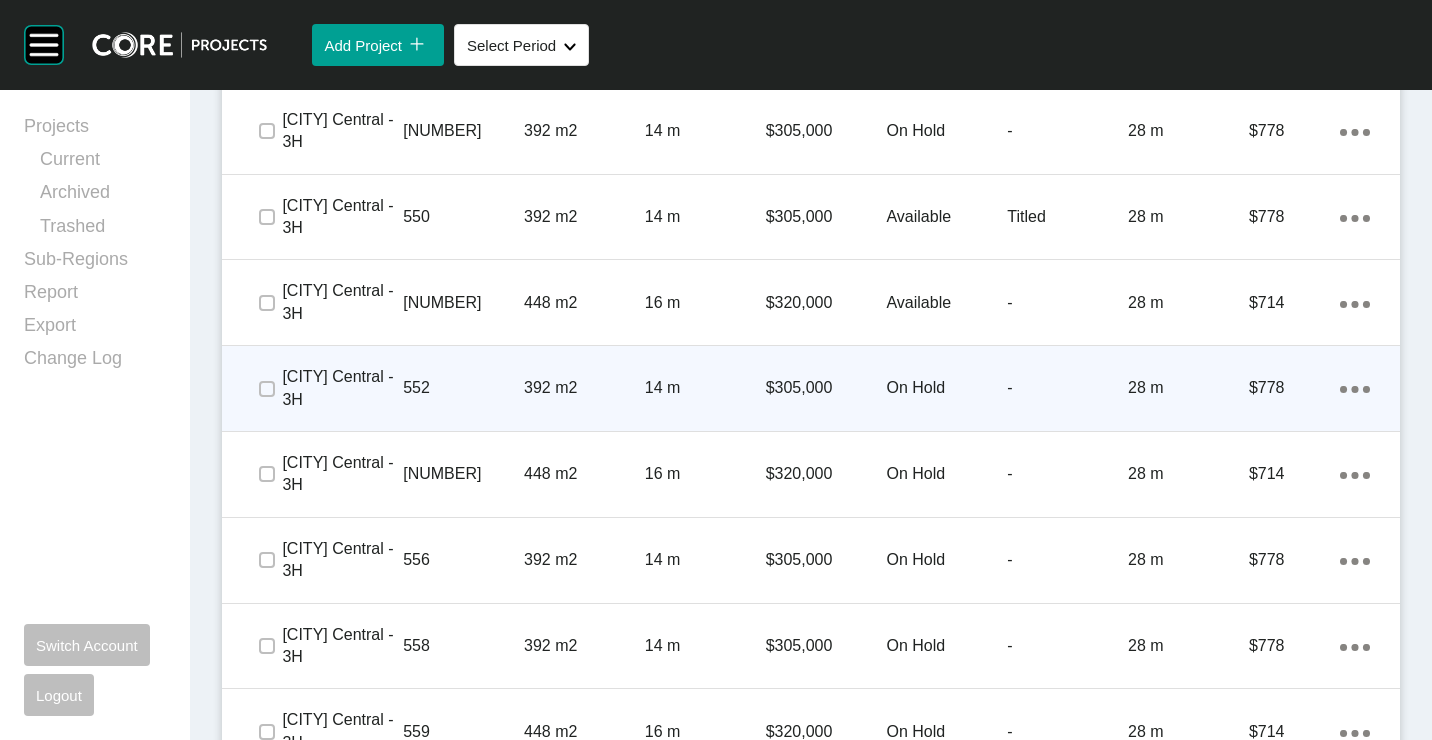 scroll, scrollTop: 2884, scrollLeft: 0, axis: vertical 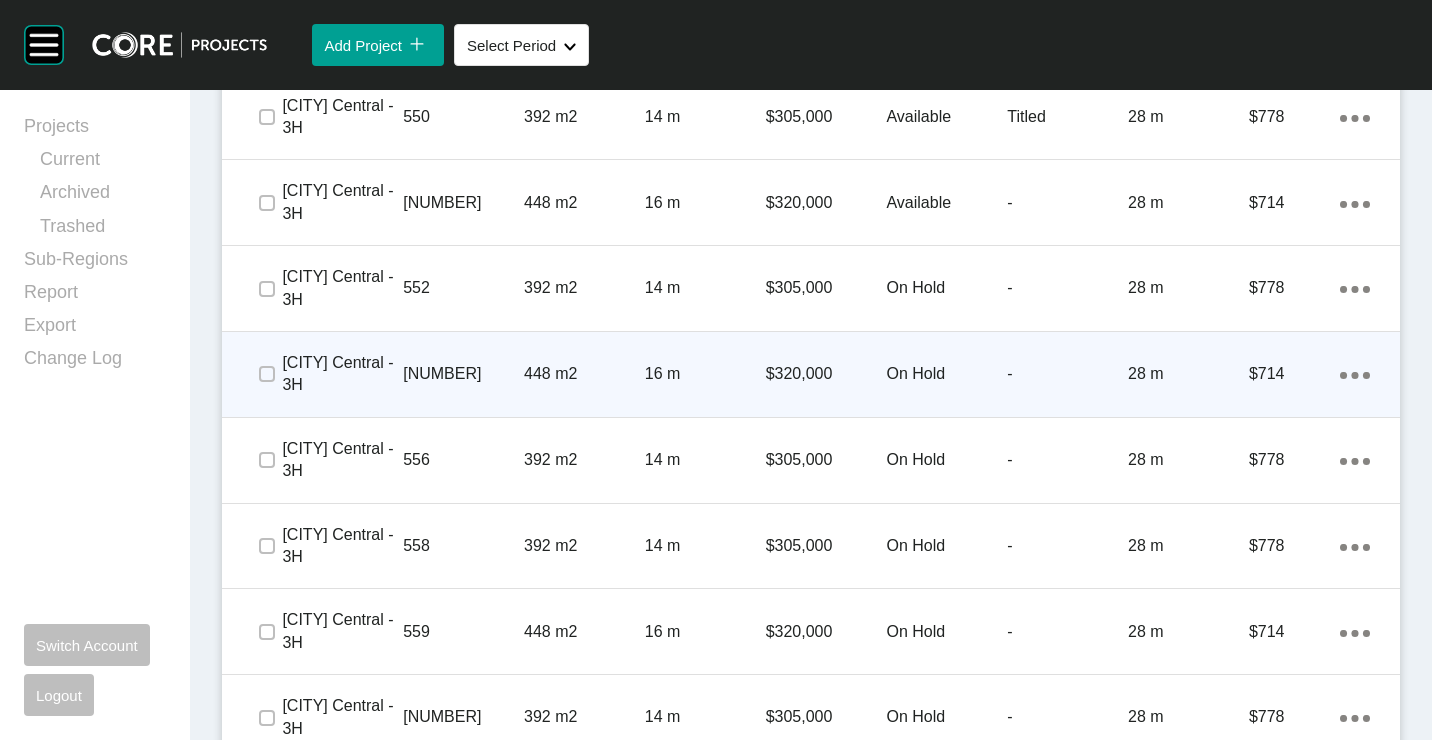 click on "16 m" at bounding box center (705, 374) 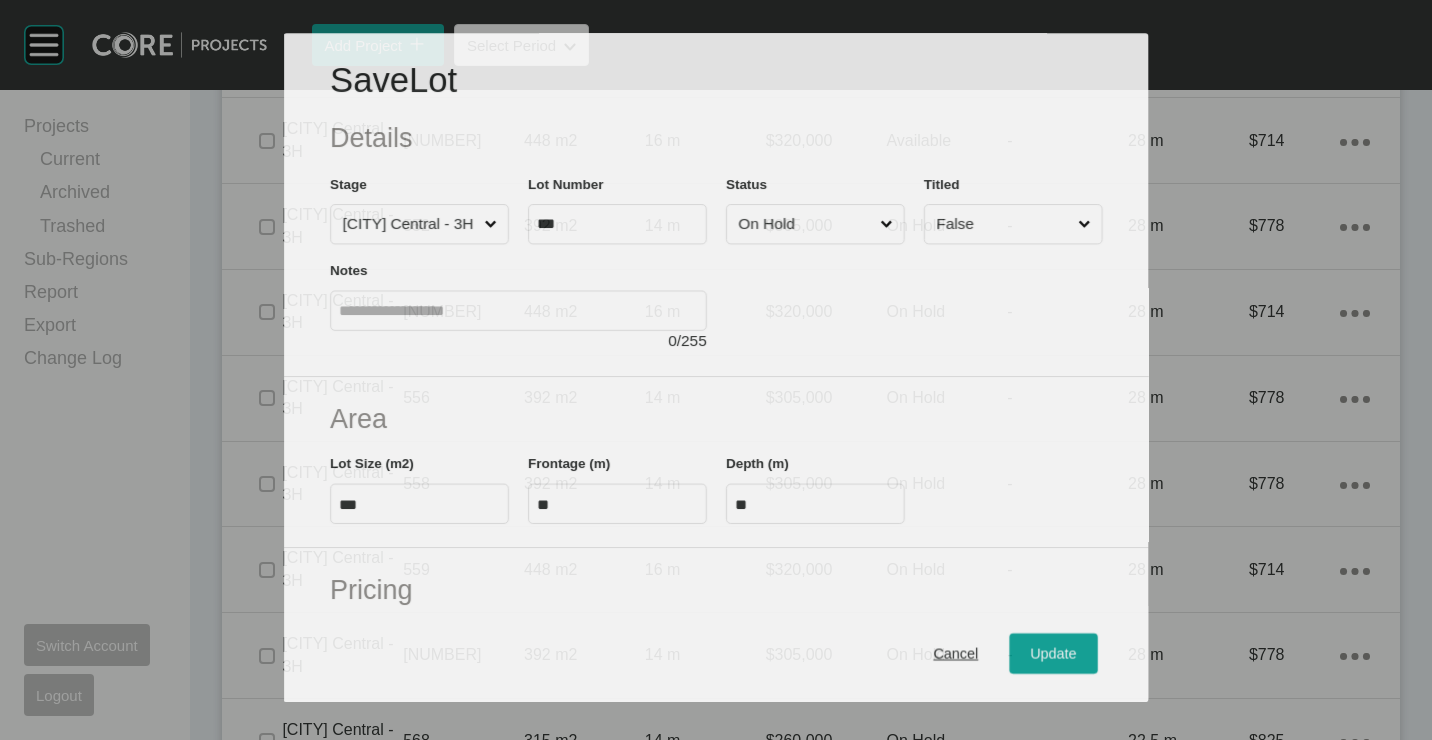 scroll, scrollTop: 2822, scrollLeft: 0, axis: vertical 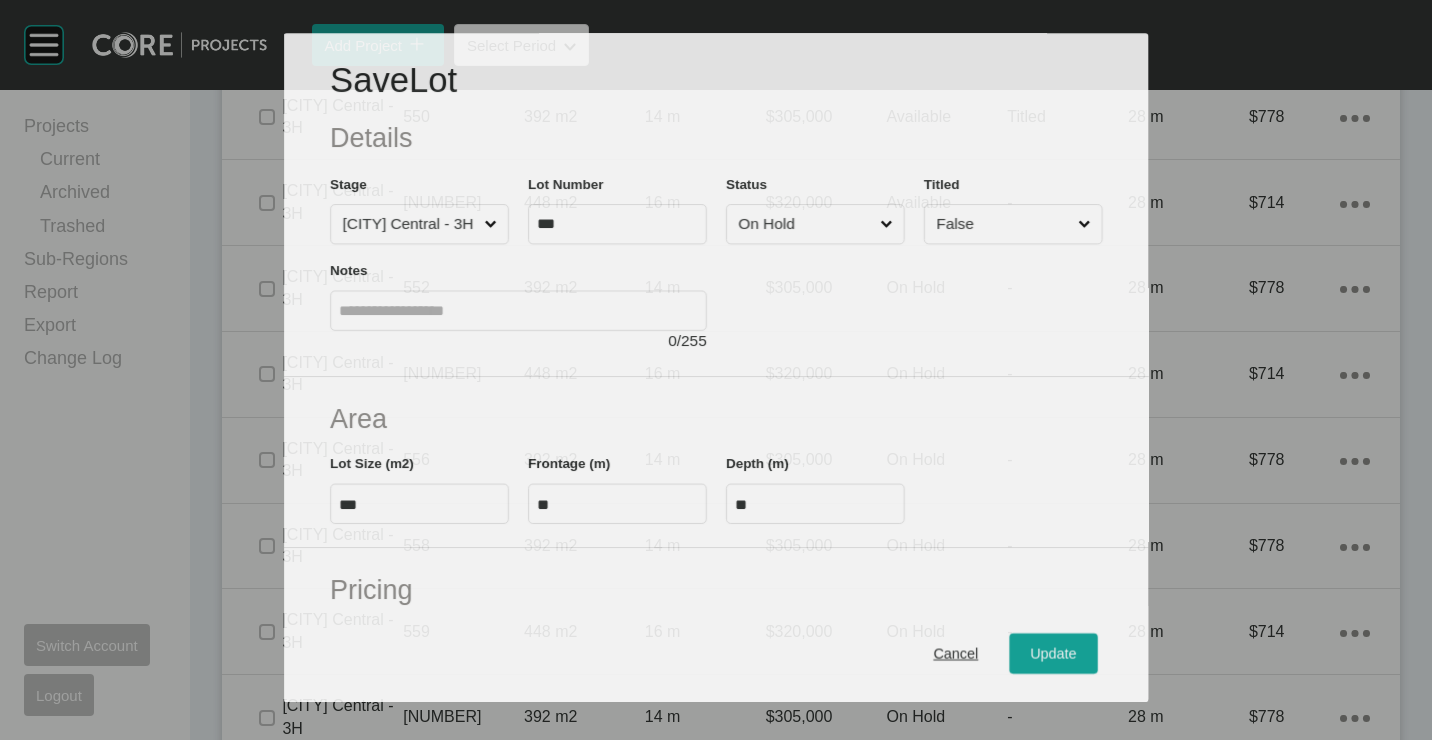 click on "On Hold" at bounding box center [805, 224] 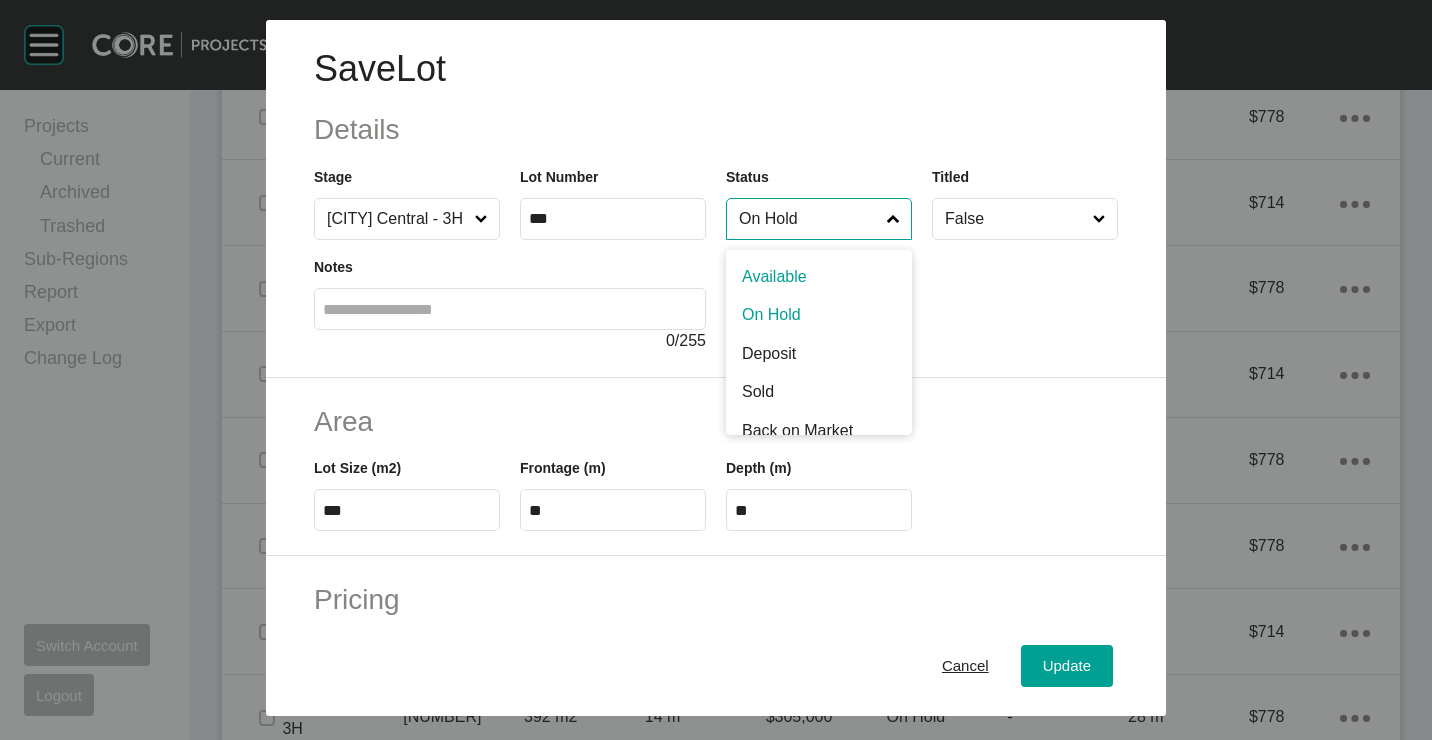 drag, startPoint x: 777, startPoint y: 272, endPoint x: 864, endPoint y: 411, distance: 163.9817 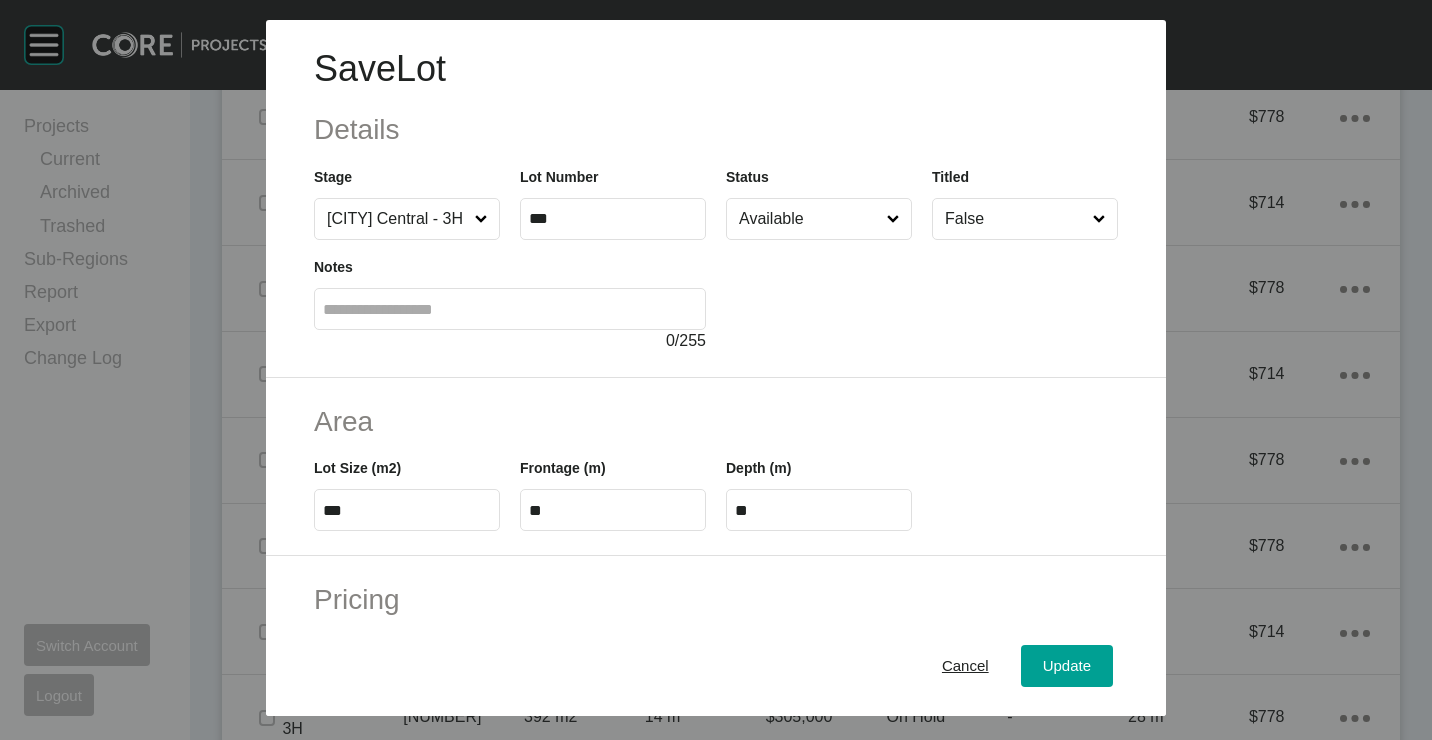 click on "Cancel Update" at bounding box center [716, 666] 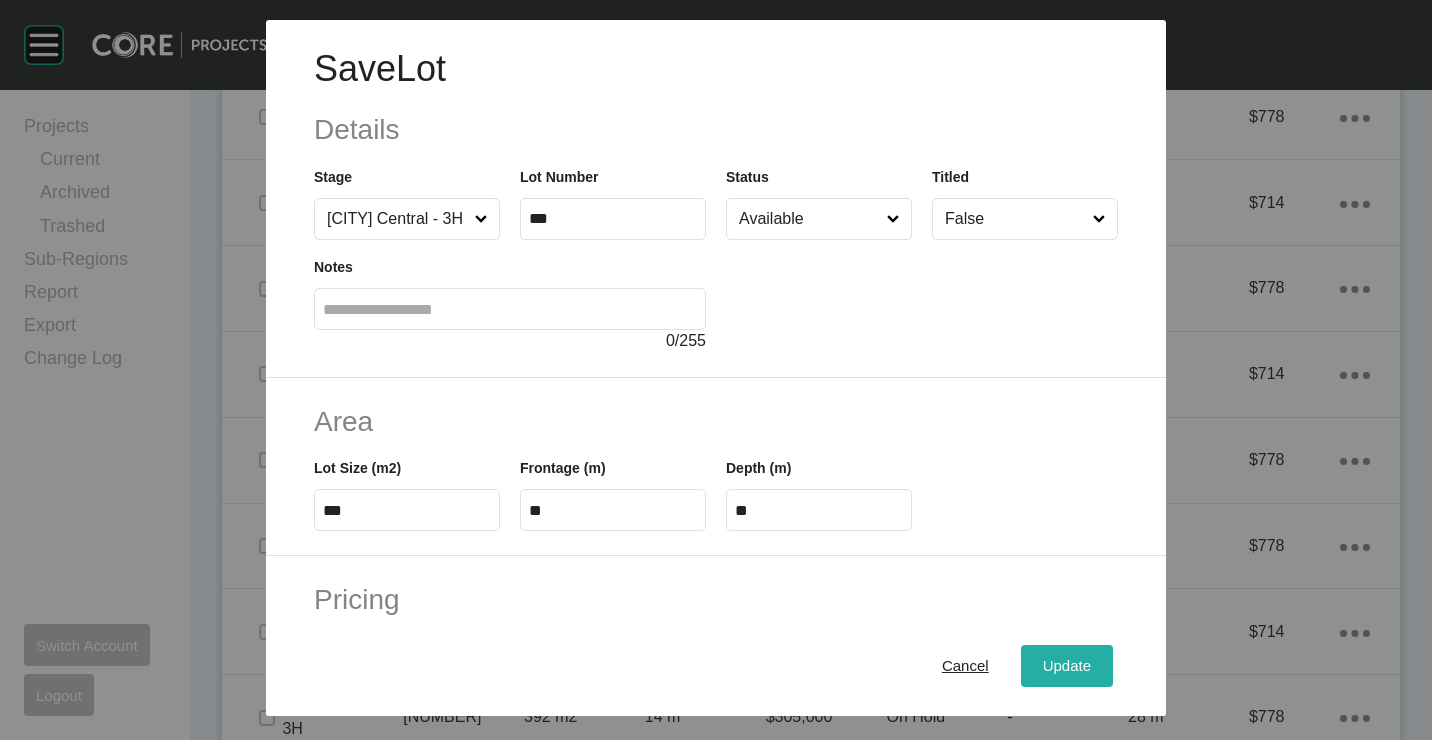 click on "Update" at bounding box center [1067, 666] 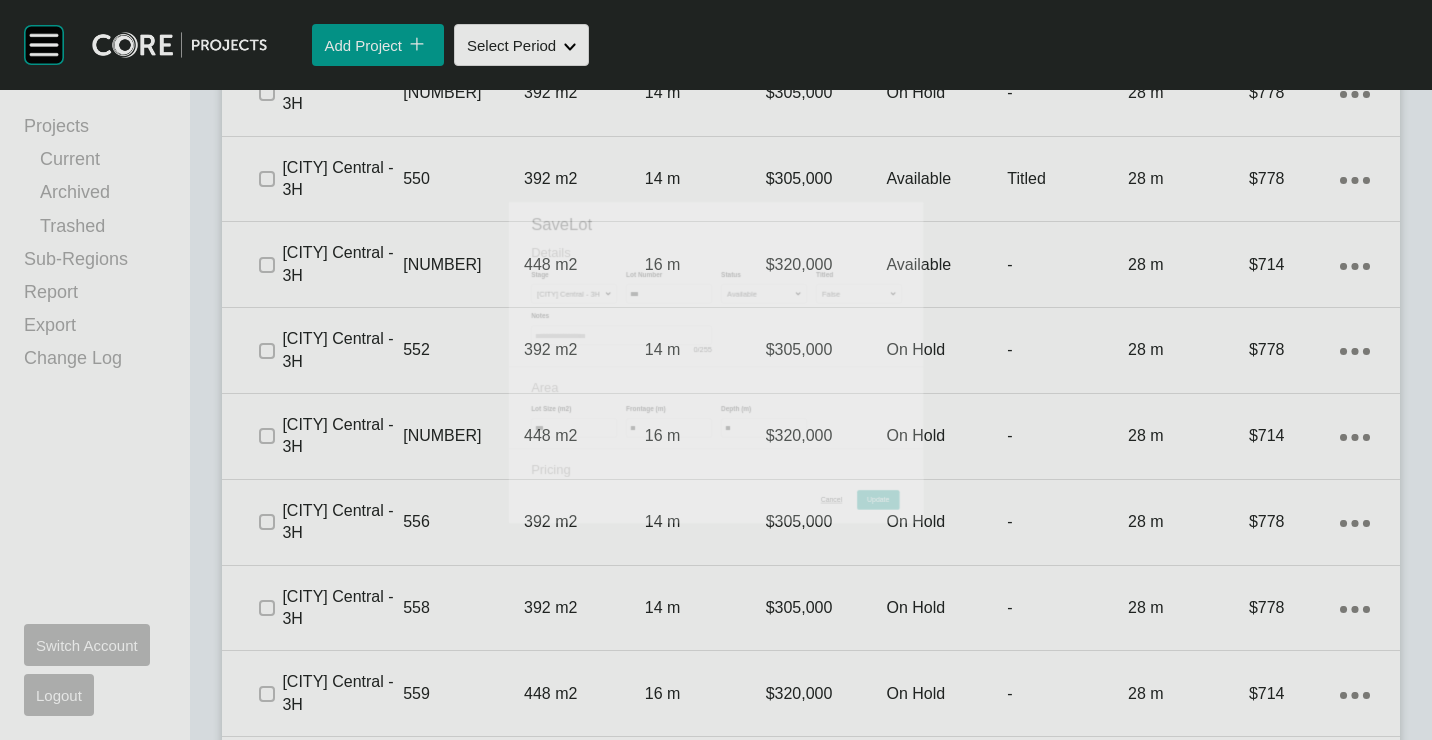 scroll, scrollTop: 2884, scrollLeft: 0, axis: vertical 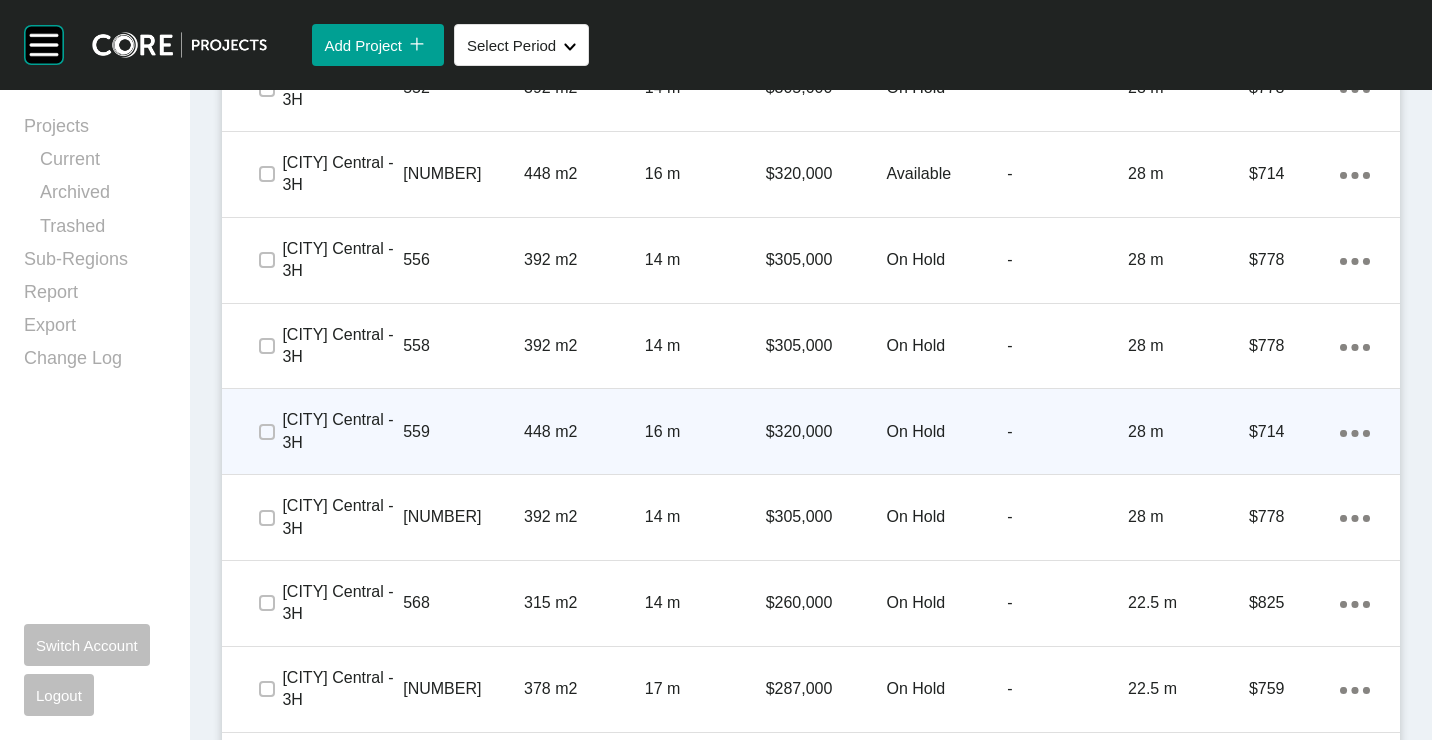 click on "448 m2" at bounding box center (584, 432) 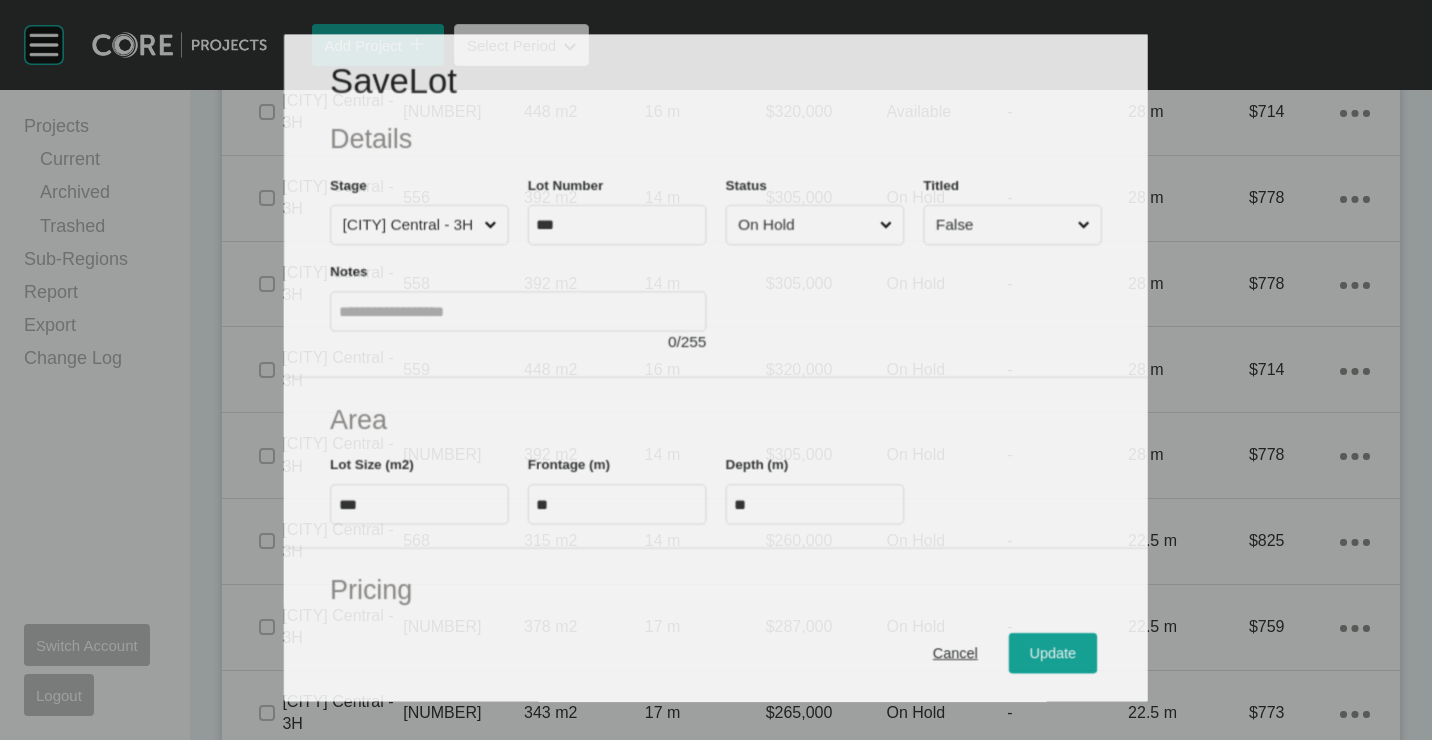 scroll, scrollTop: 3022, scrollLeft: 0, axis: vertical 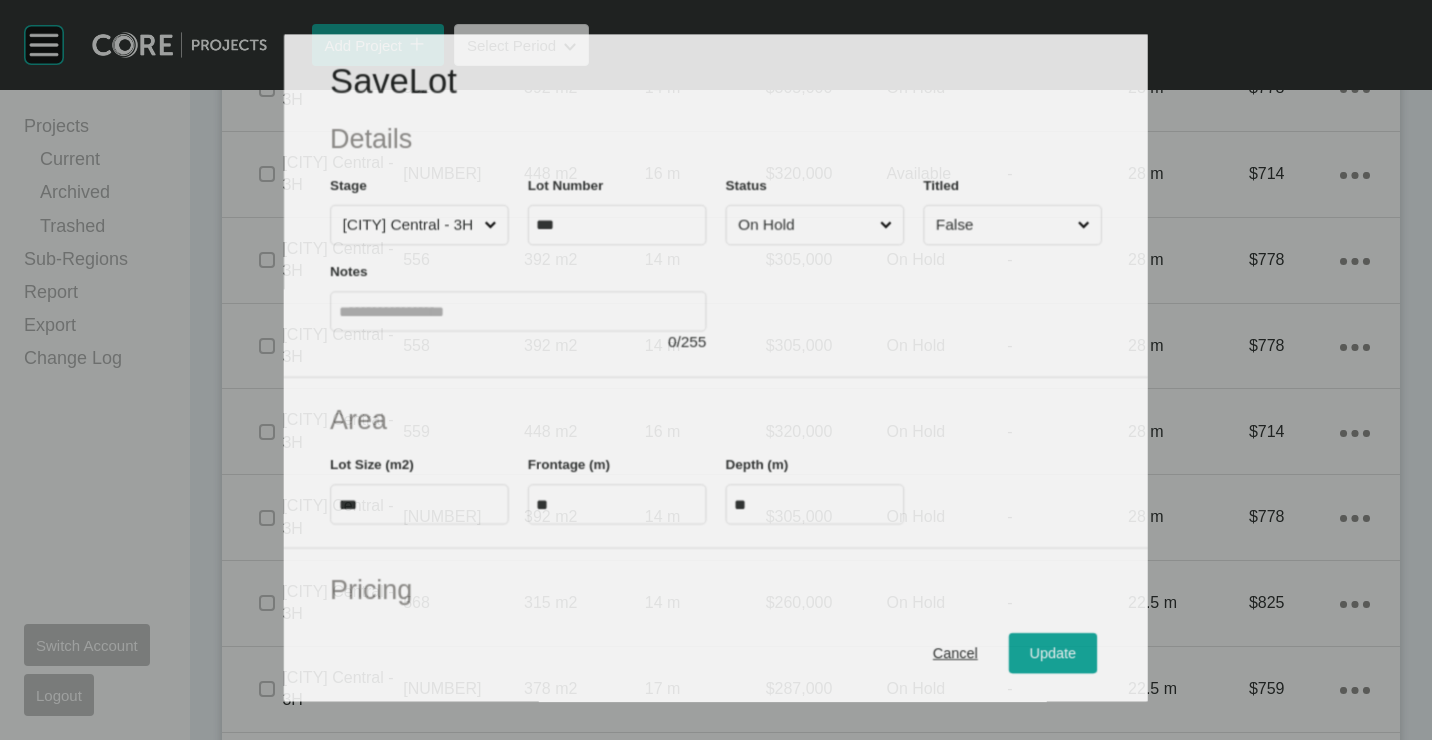 click on "On Hold" at bounding box center [805, 224] 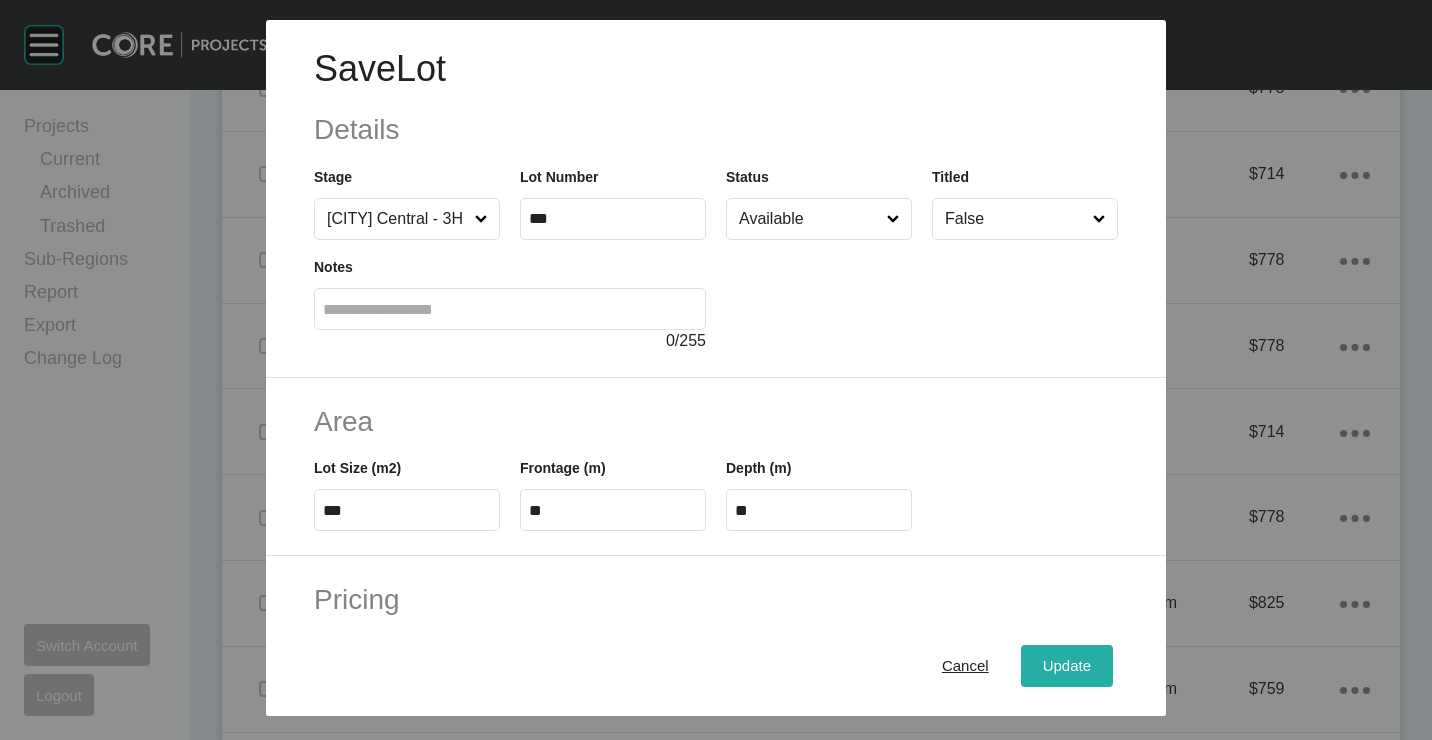 click on "Update" at bounding box center [1067, 665] 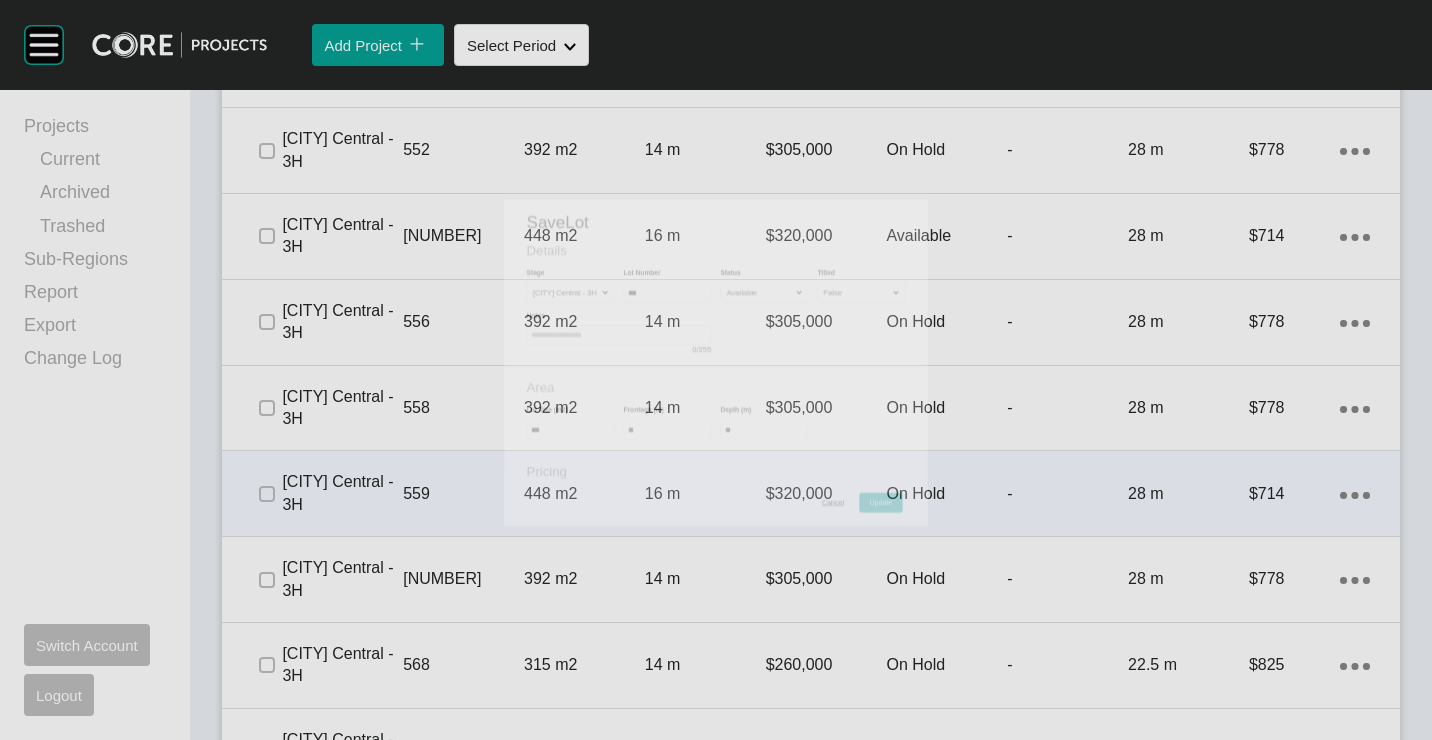 scroll, scrollTop: 3084, scrollLeft: 0, axis: vertical 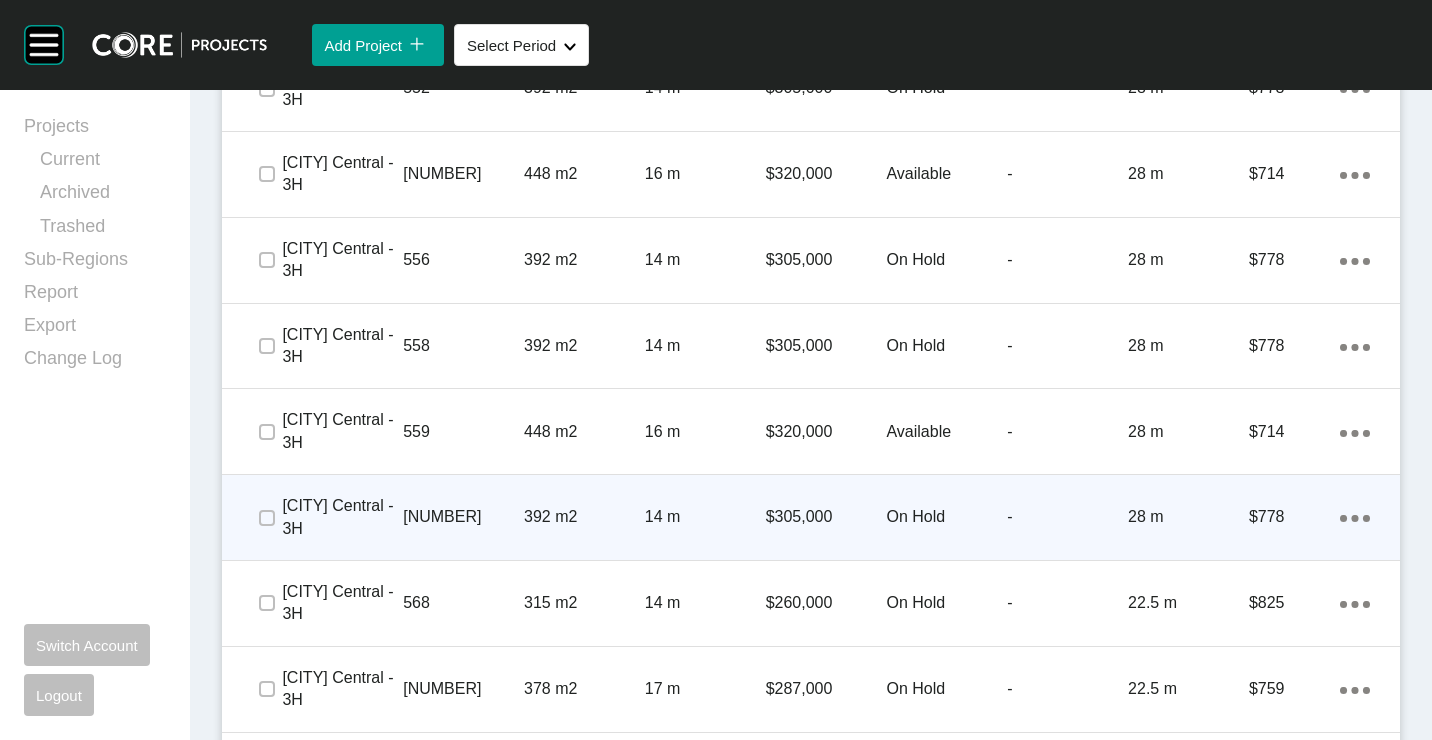 click on "14 m" at bounding box center (705, 517) 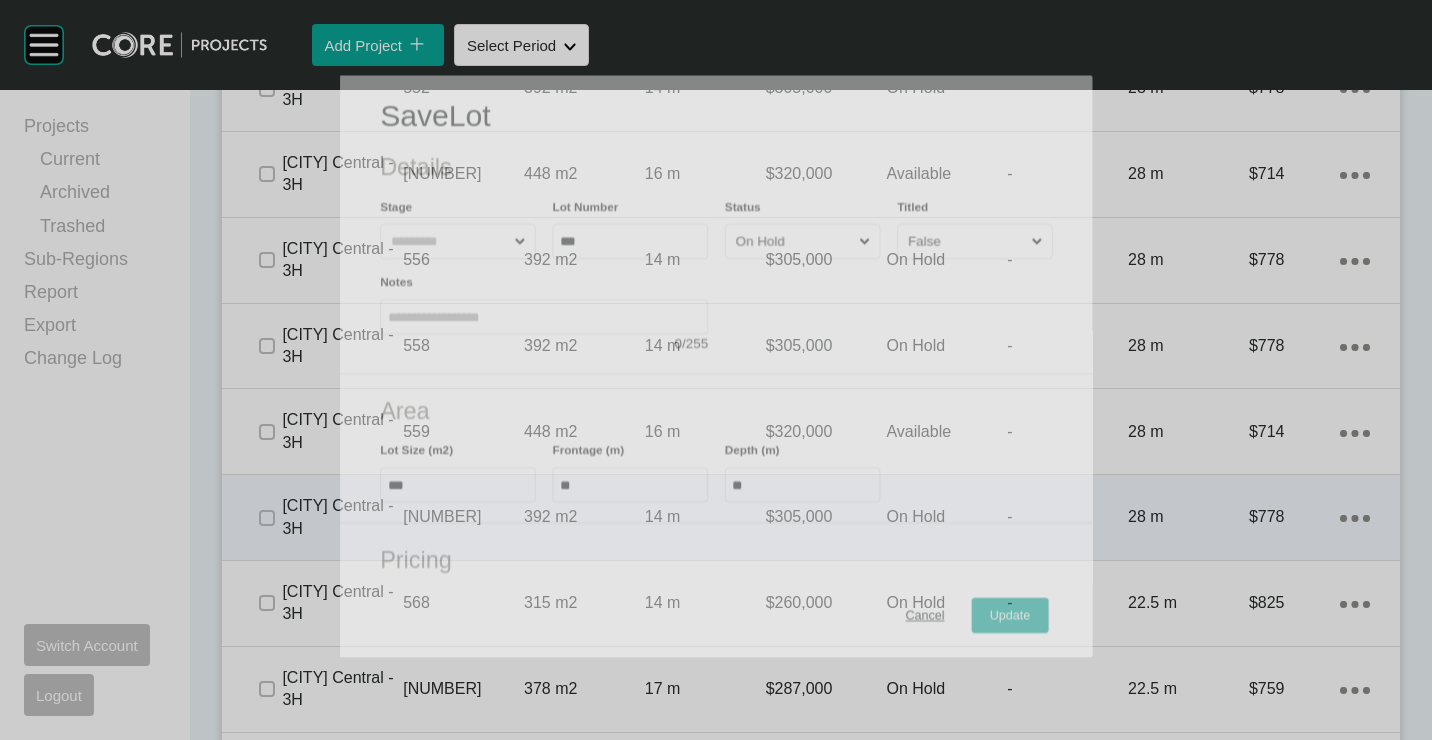 scroll, scrollTop: 3022, scrollLeft: 0, axis: vertical 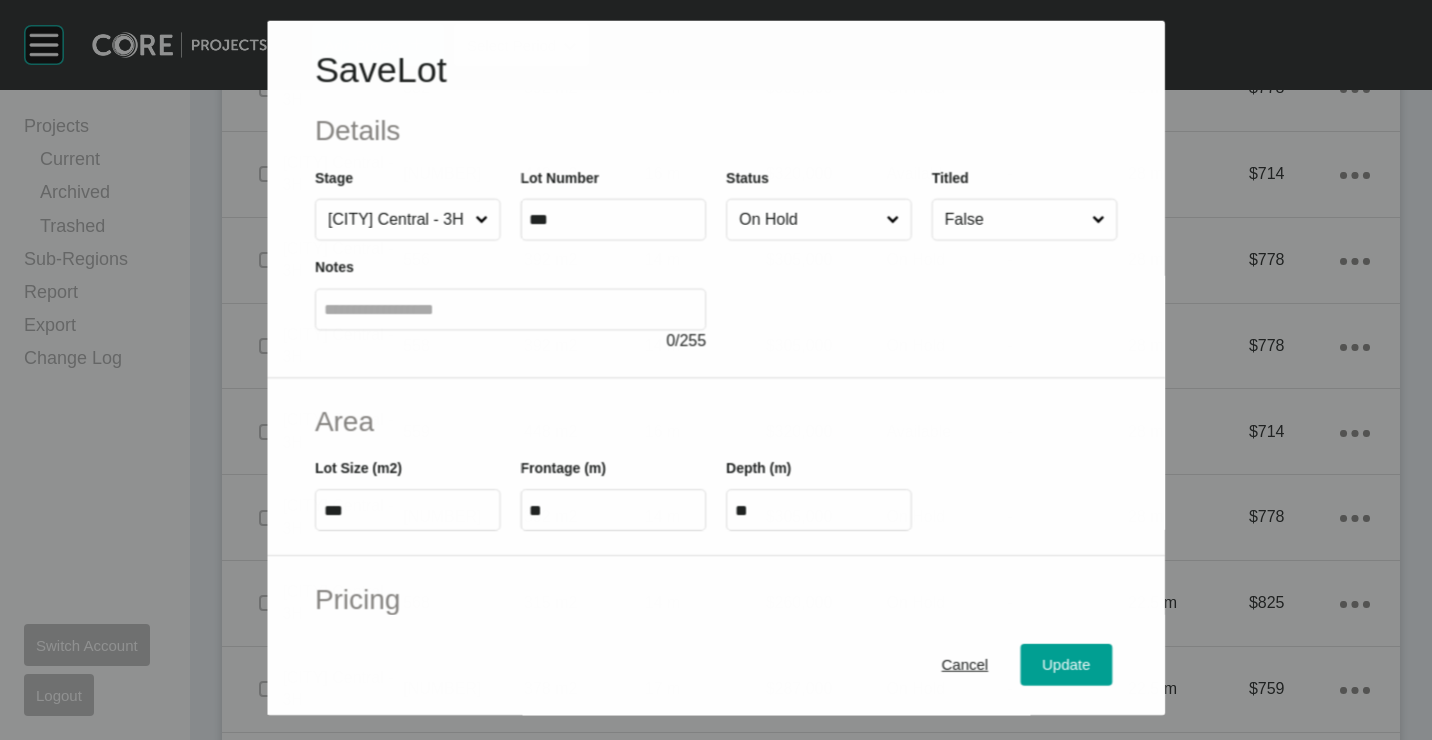 click at bounding box center [921, 296] 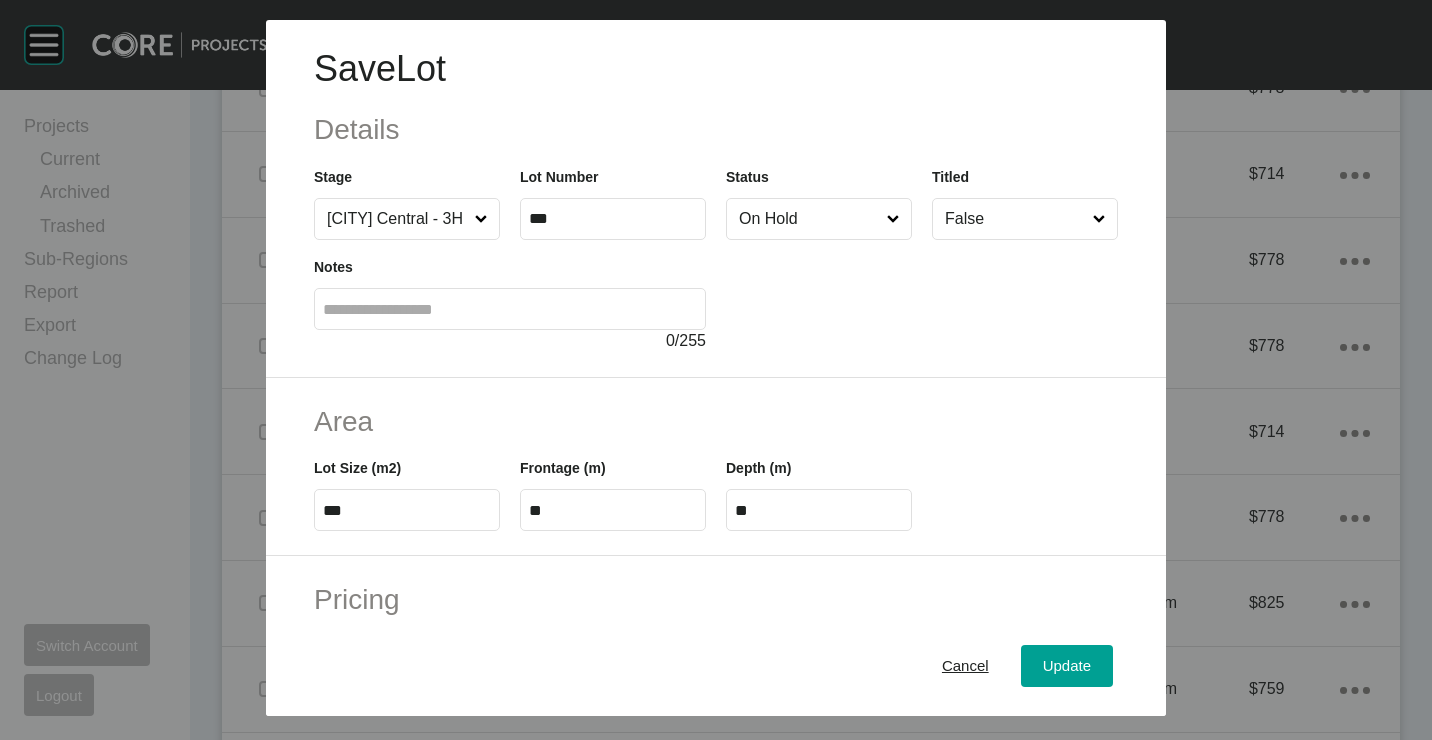 click on "On Hold" at bounding box center [809, 219] 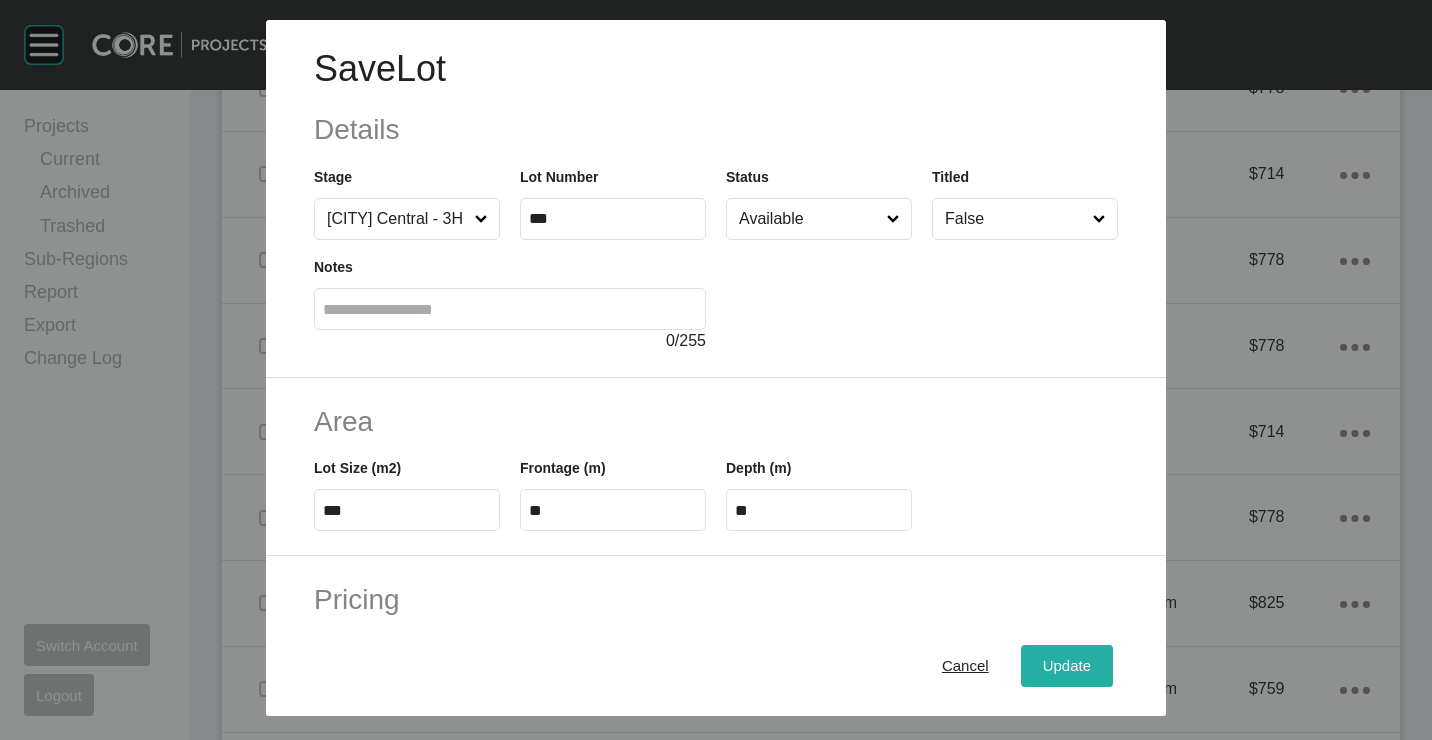 drag, startPoint x: 1068, startPoint y: 663, endPoint x: 1422, endPoint y: 412, distance: 433.95508 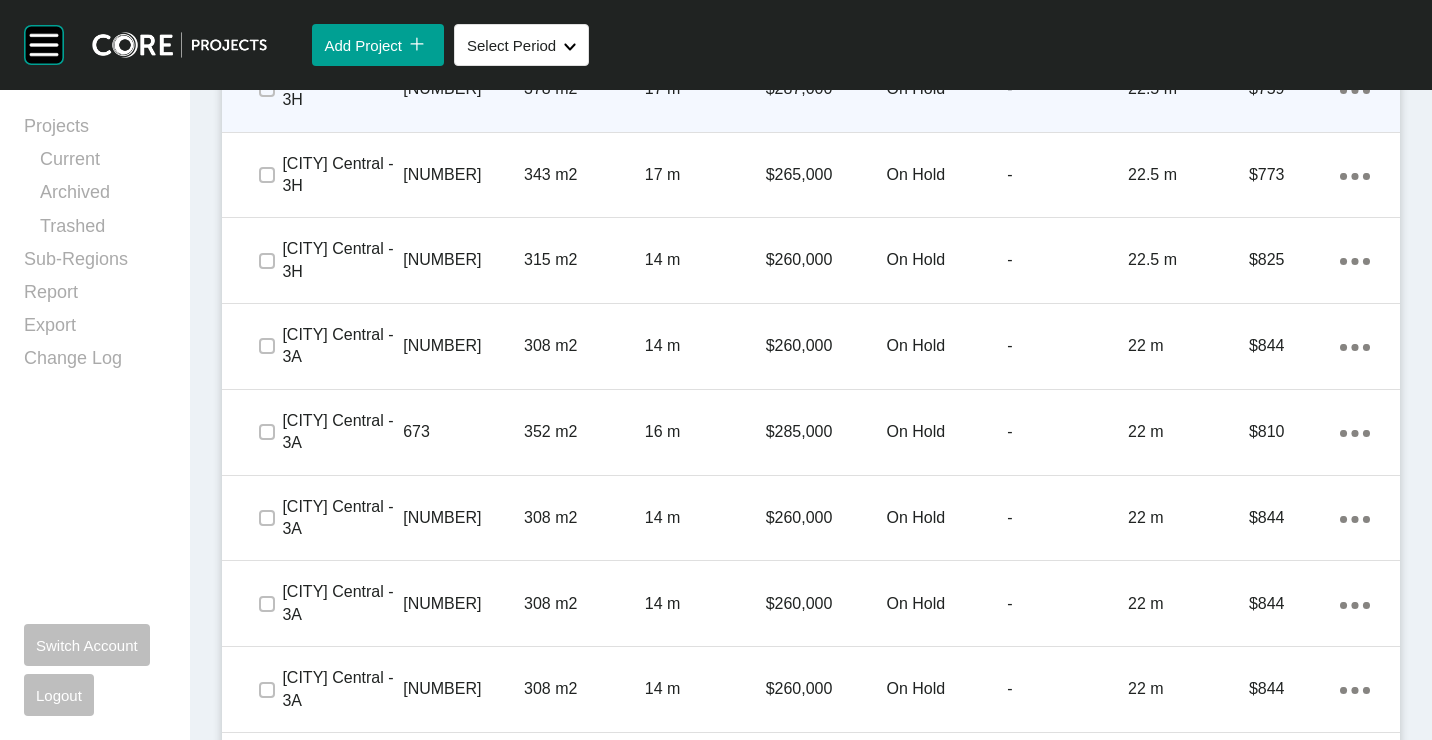 scroll, scrollTop: 3784, scrollLeft: 0, axis: vertical 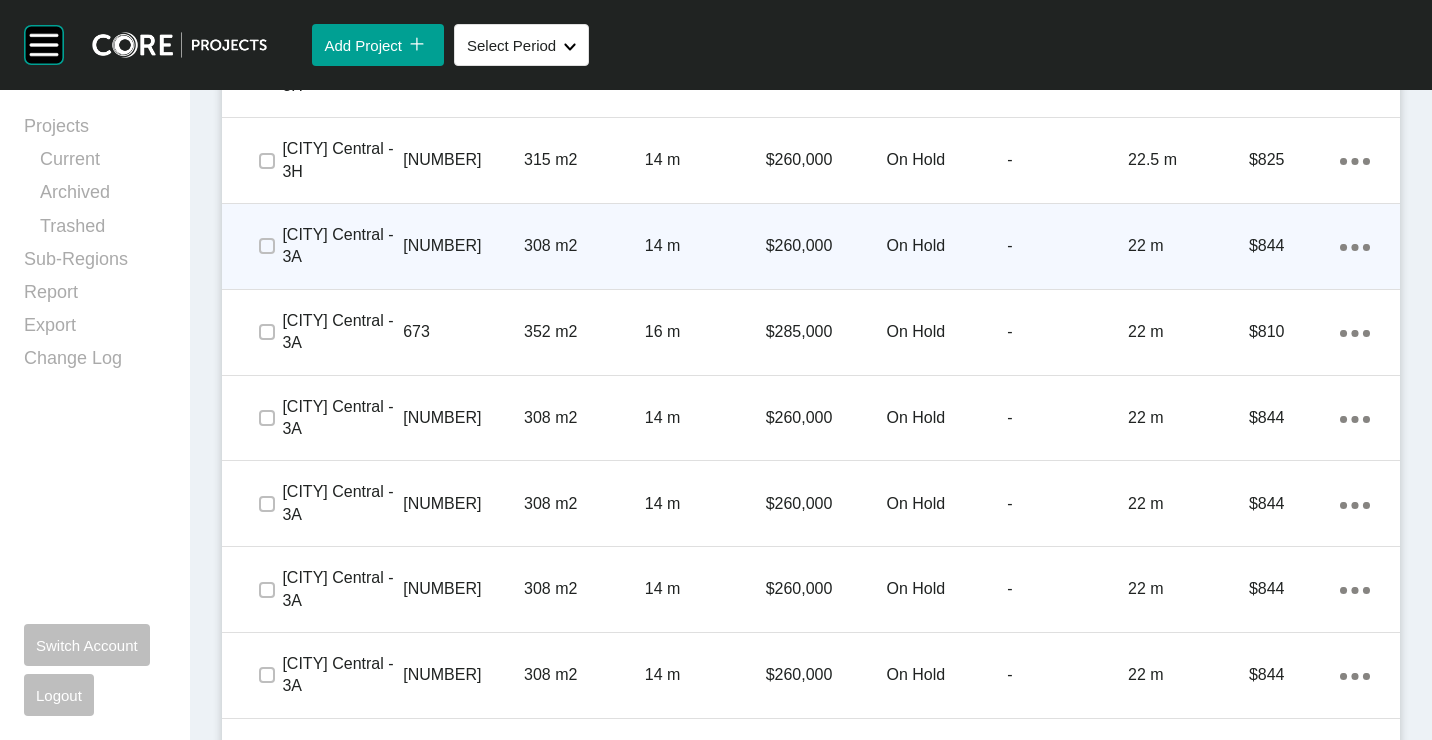 click on "672" at bounding box center (463, 246) 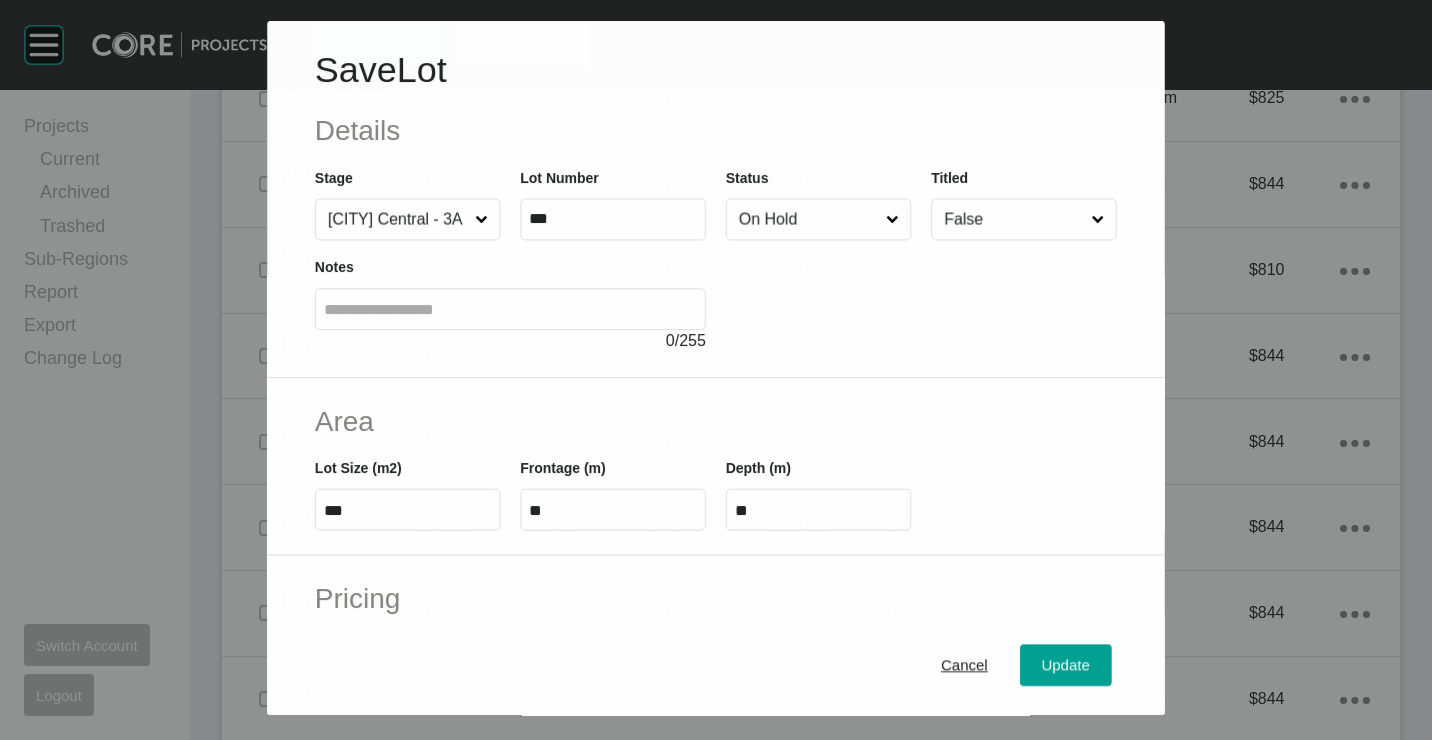 scroll, scrollTop: 3722, scrollLeft: 0, axis: vertical 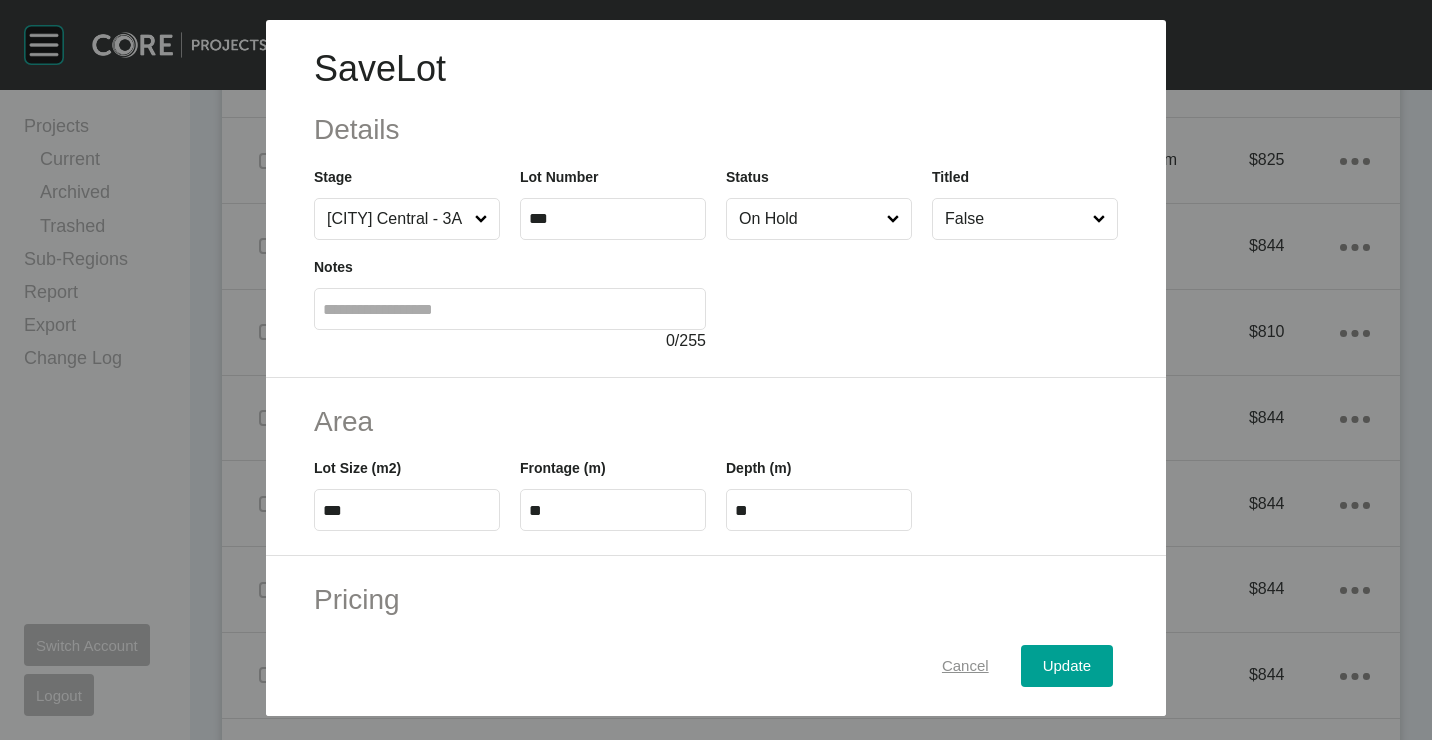 click on "Cancel" at bounding box center (965, 666) 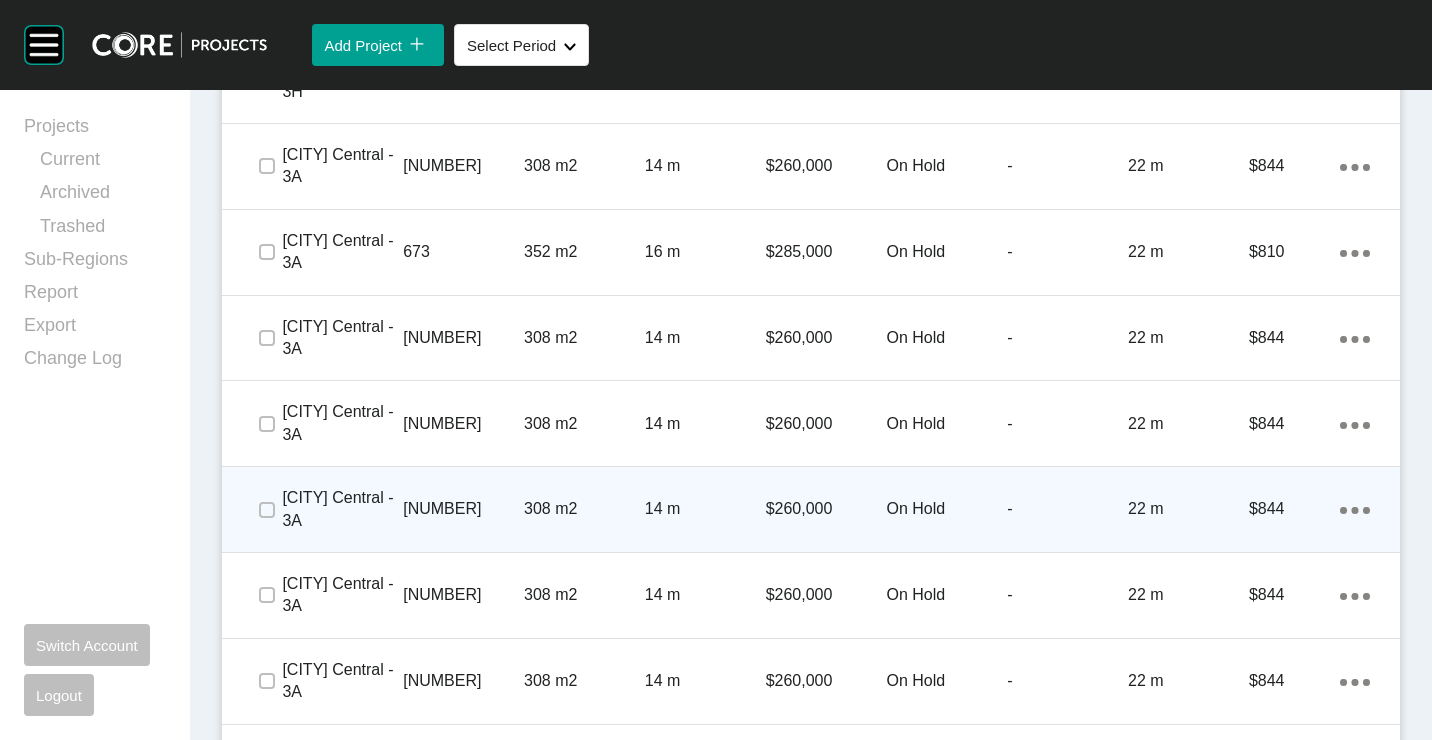 scroll, scrollTop: 3822, scrollLeft: 0, axis: vertical 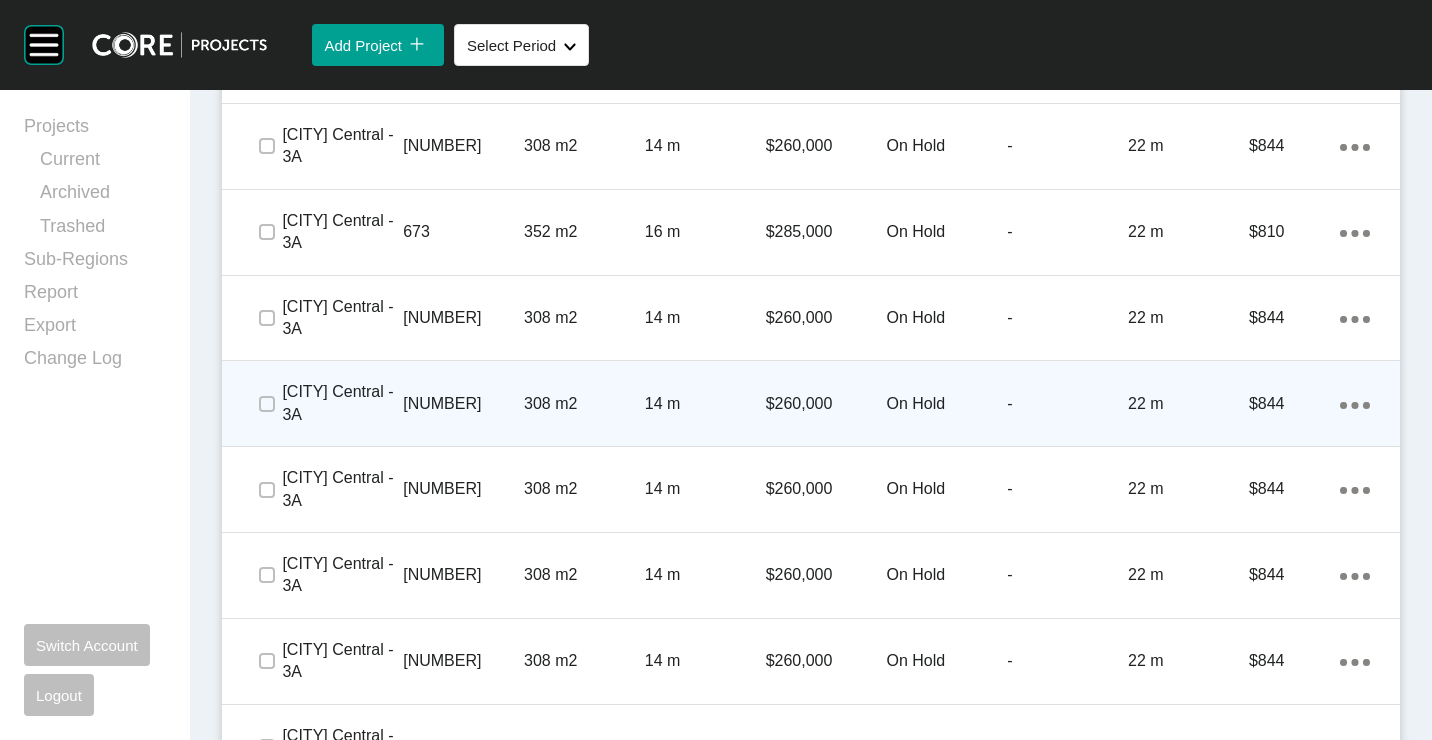 click on "675" at bounding box center [463, 404] 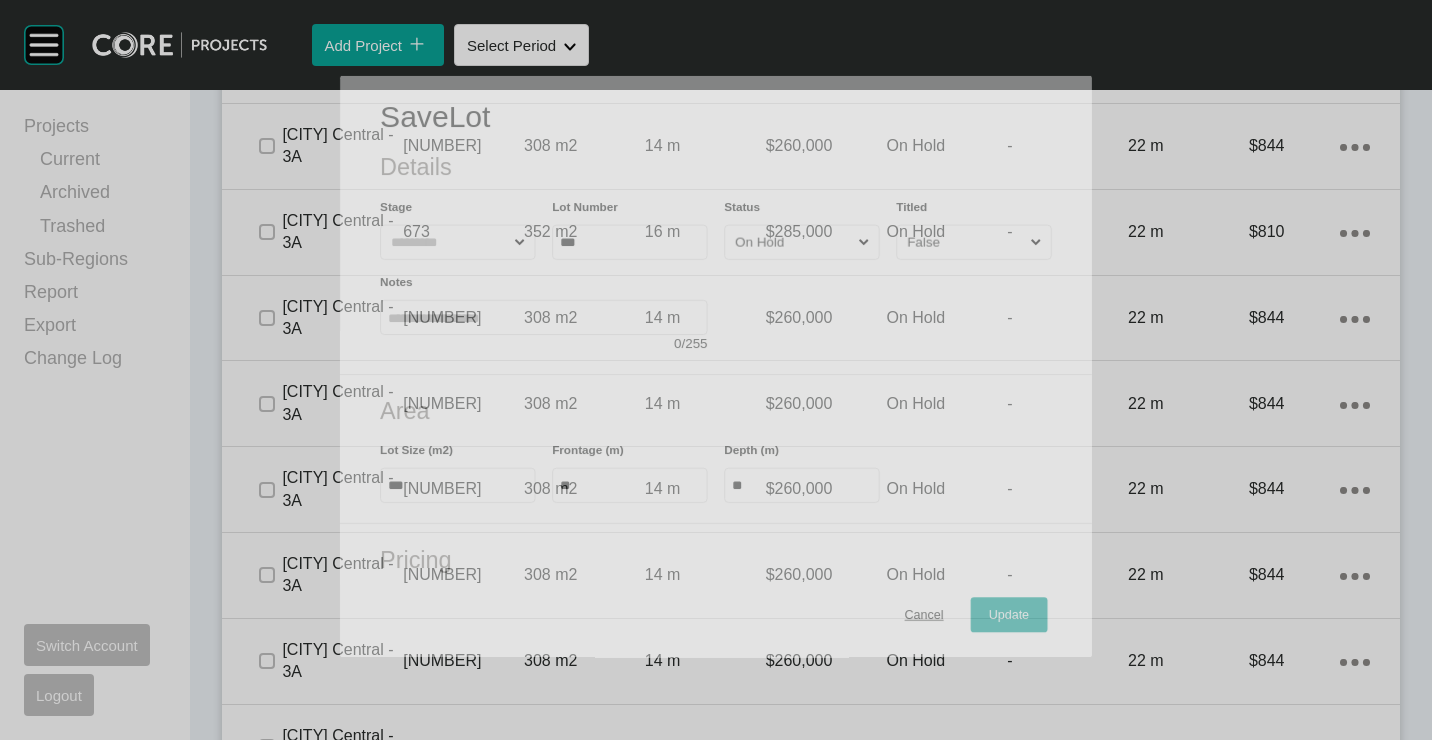 click on "On Hold" at bounding box center [793, 241] 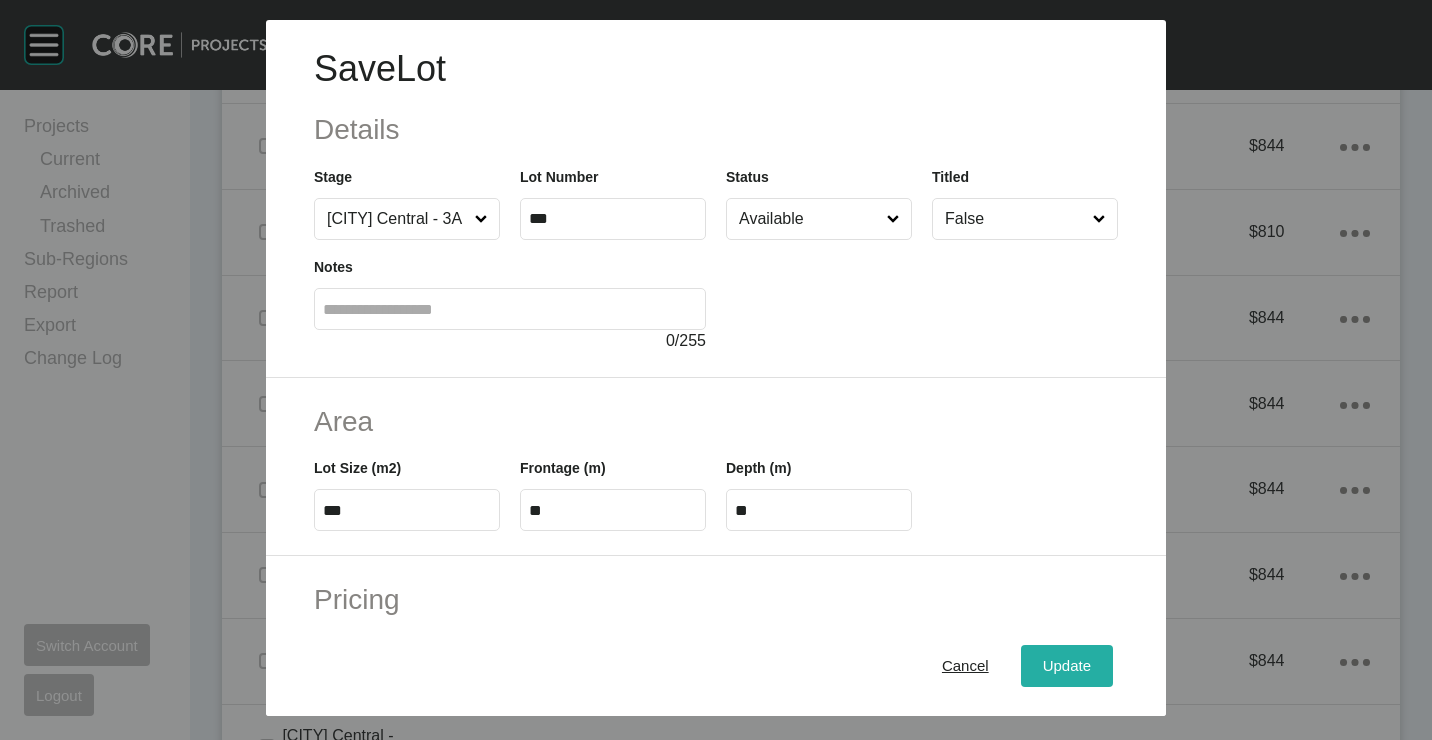 click on "Update" at bounding box center [1067, 665] 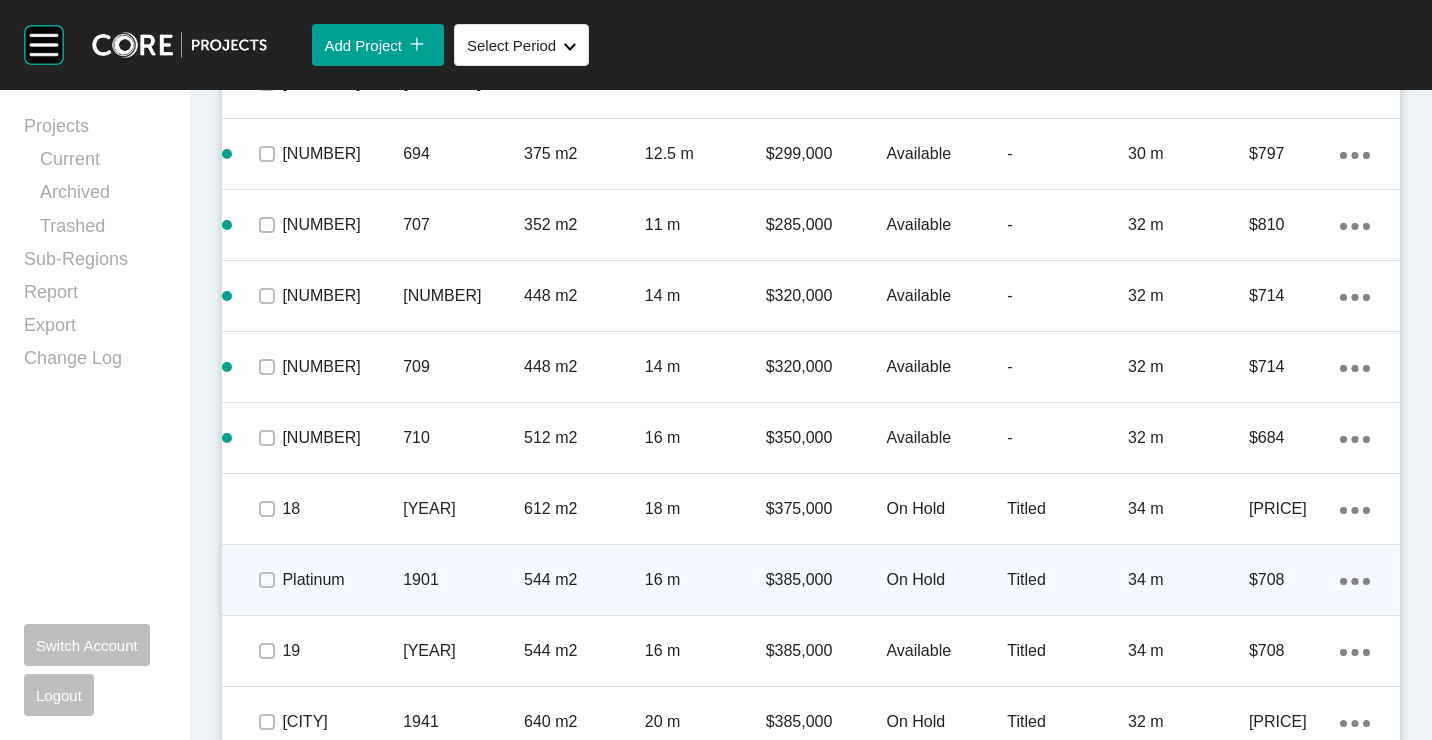 scroll, scrollTop: 5284, scrollLeft: 0, axis: vertical 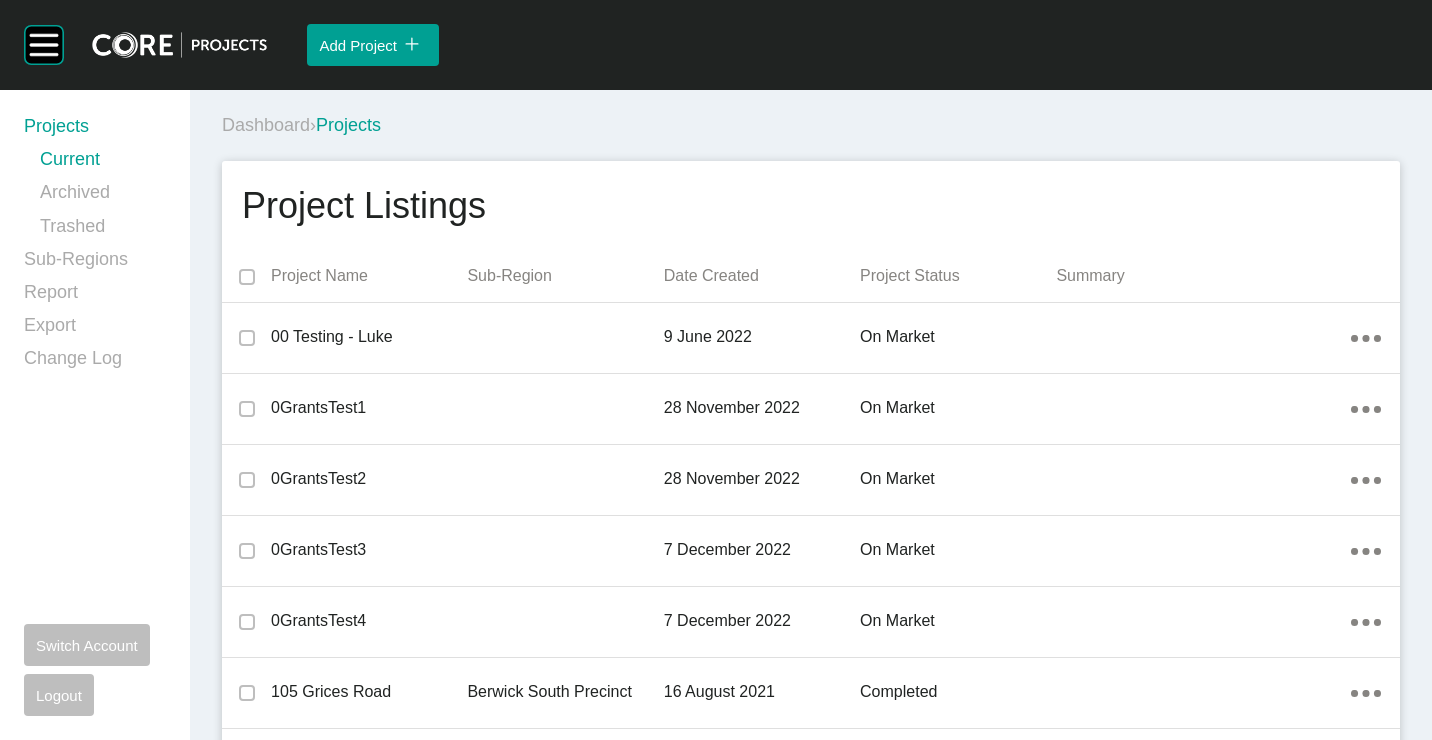 click on "Dashboard  ›  Projects" at bounding box center (815, 125) 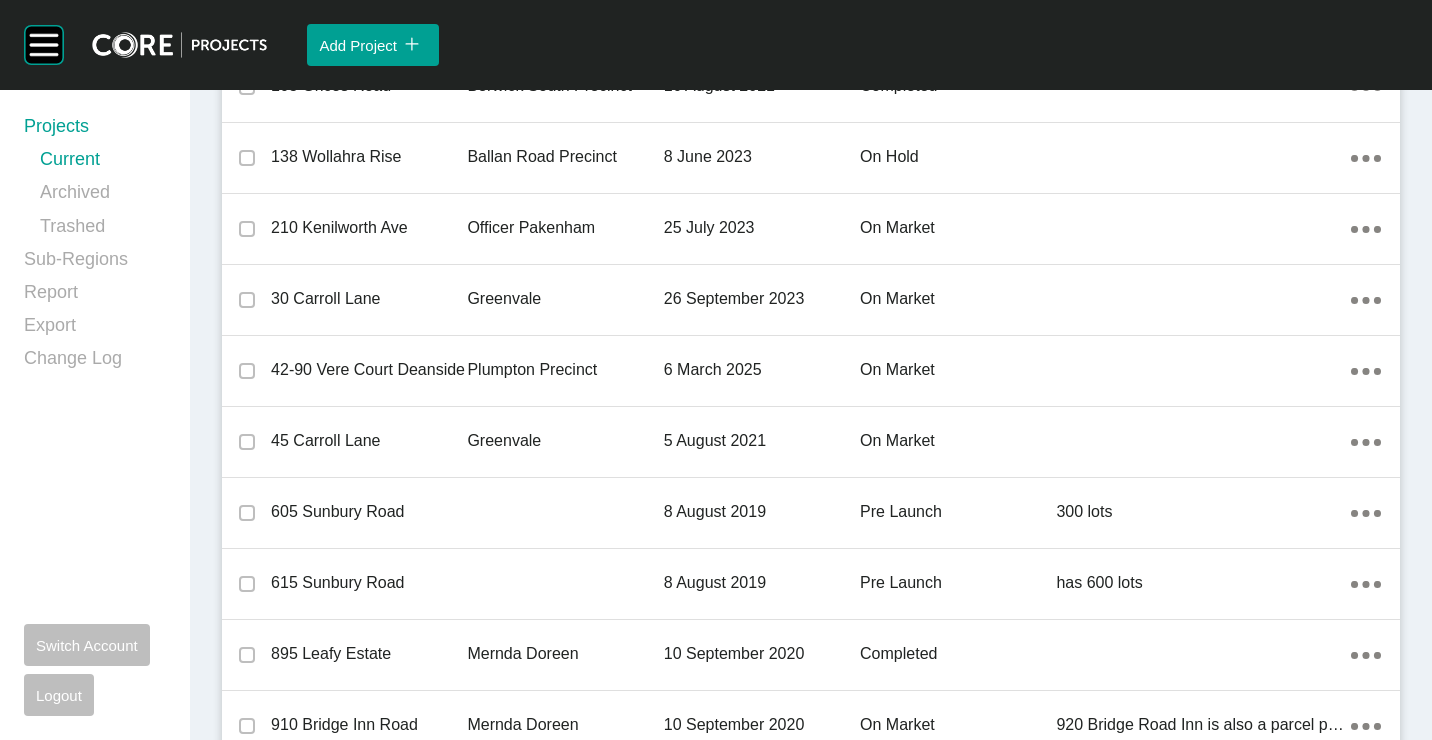 scroll, scrollTop: 11611, scrollLeft: 0, axis: vertical 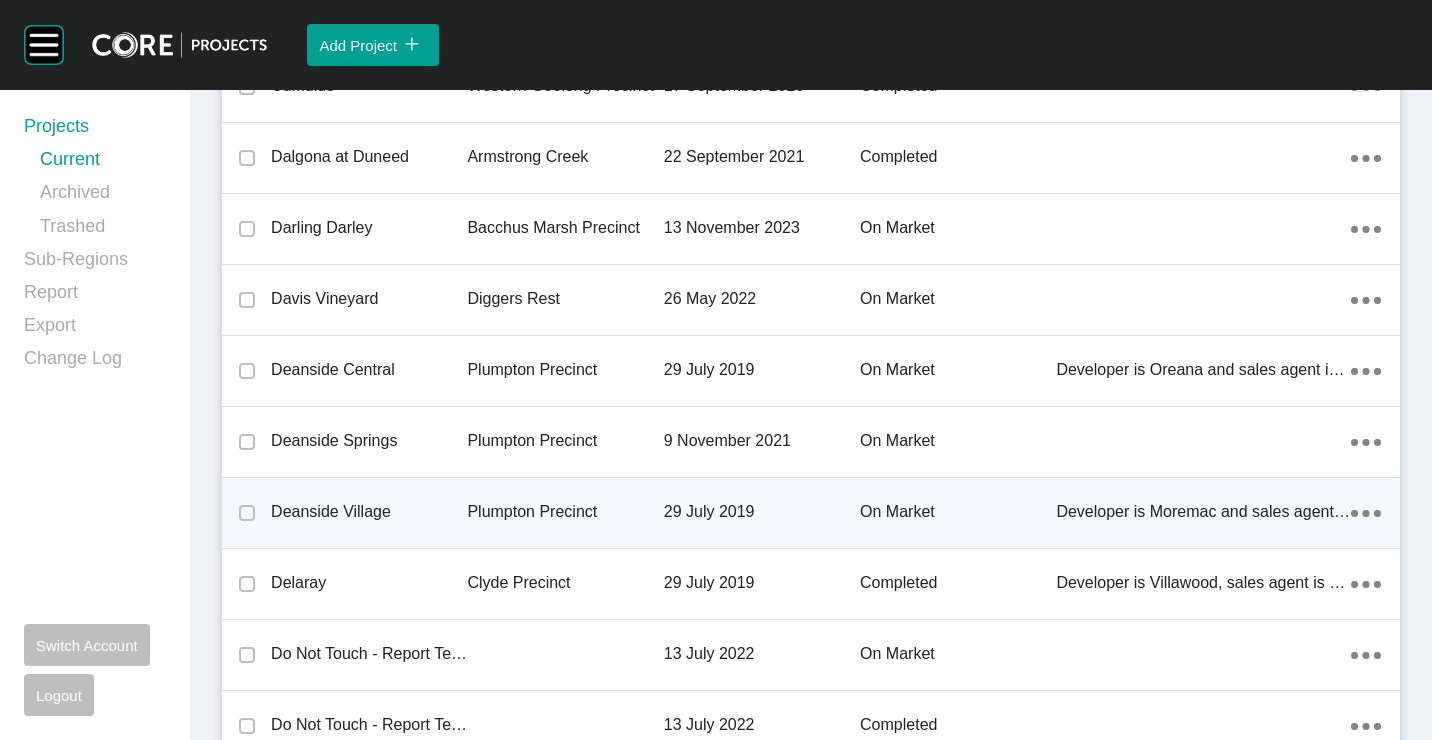 click on "Deanside Village" at bounding box center [369, 512] 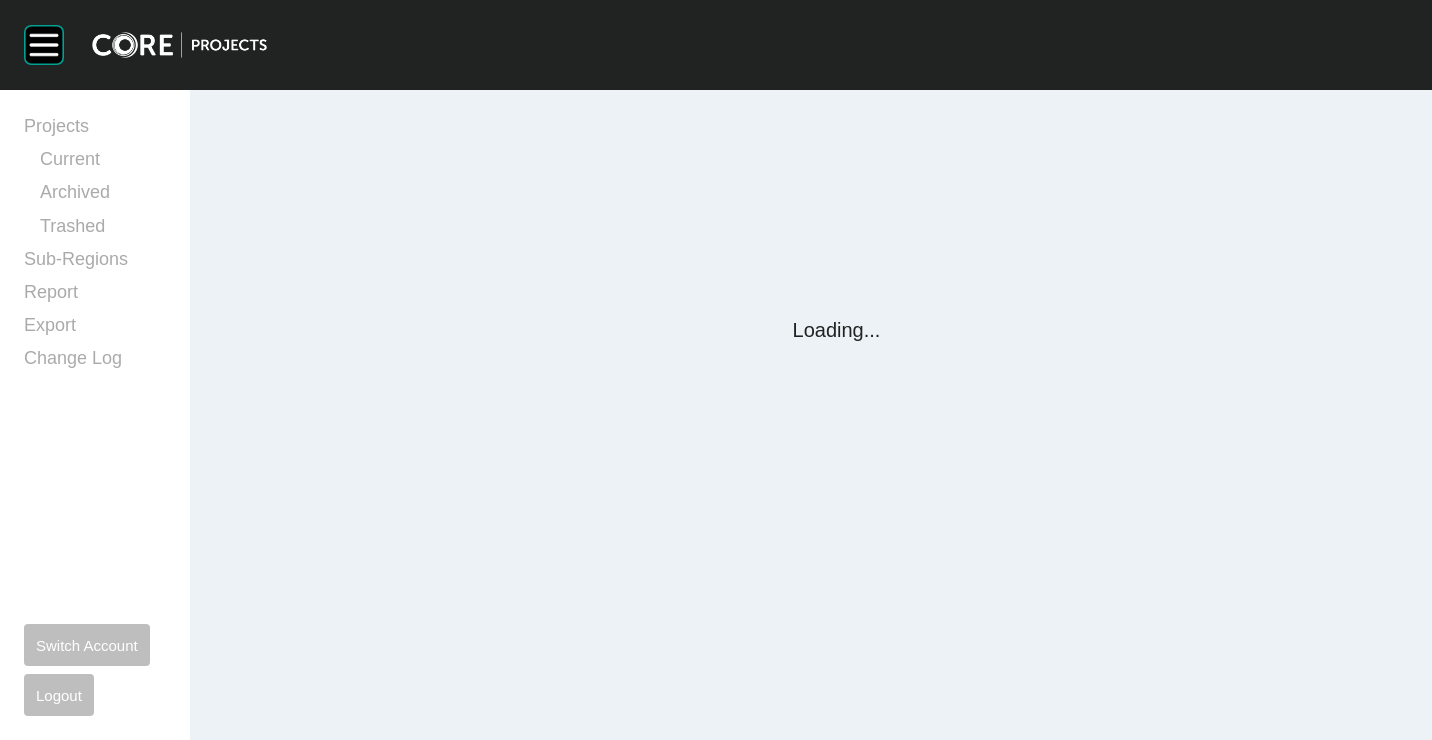 scroll, scrollTop: 0, scrollLeft: 0, axis: both 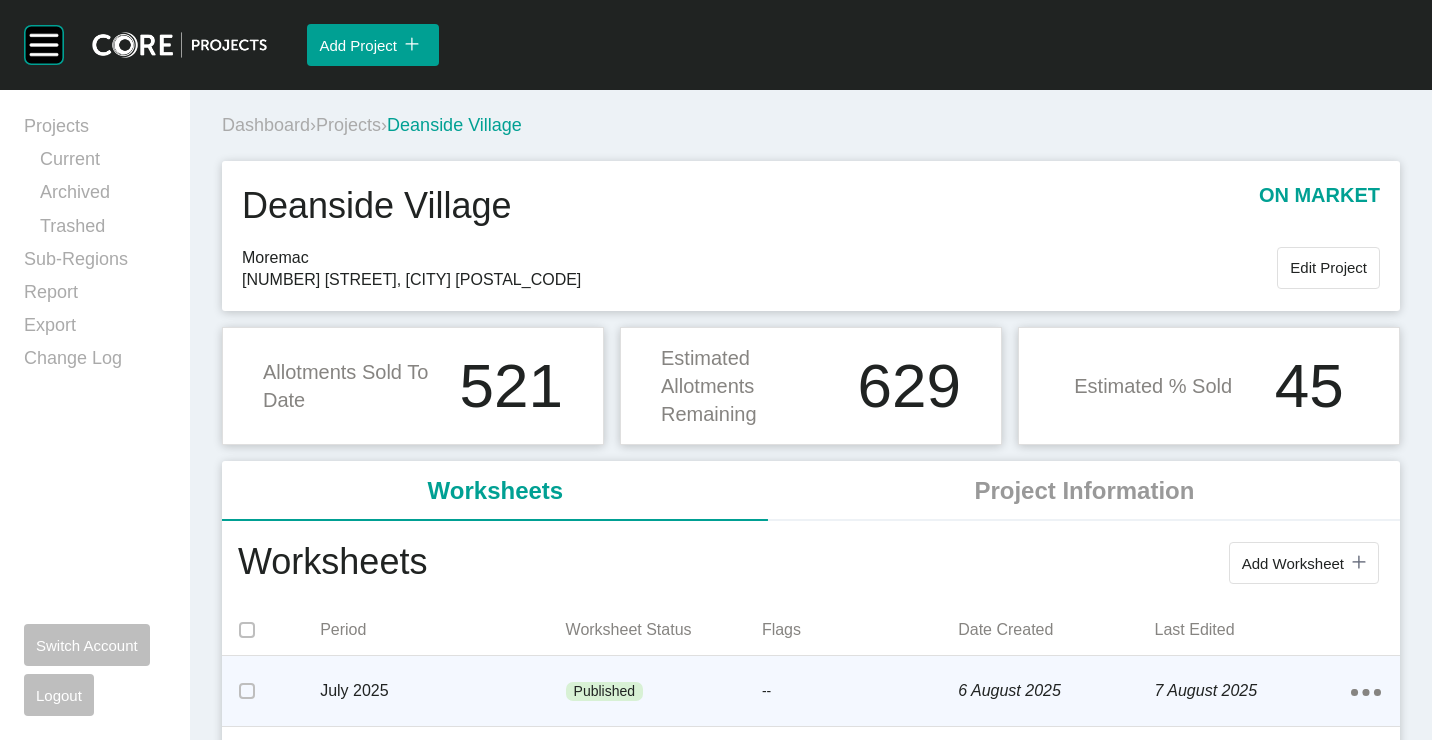 click on "--" at bounding box center [860, 692] 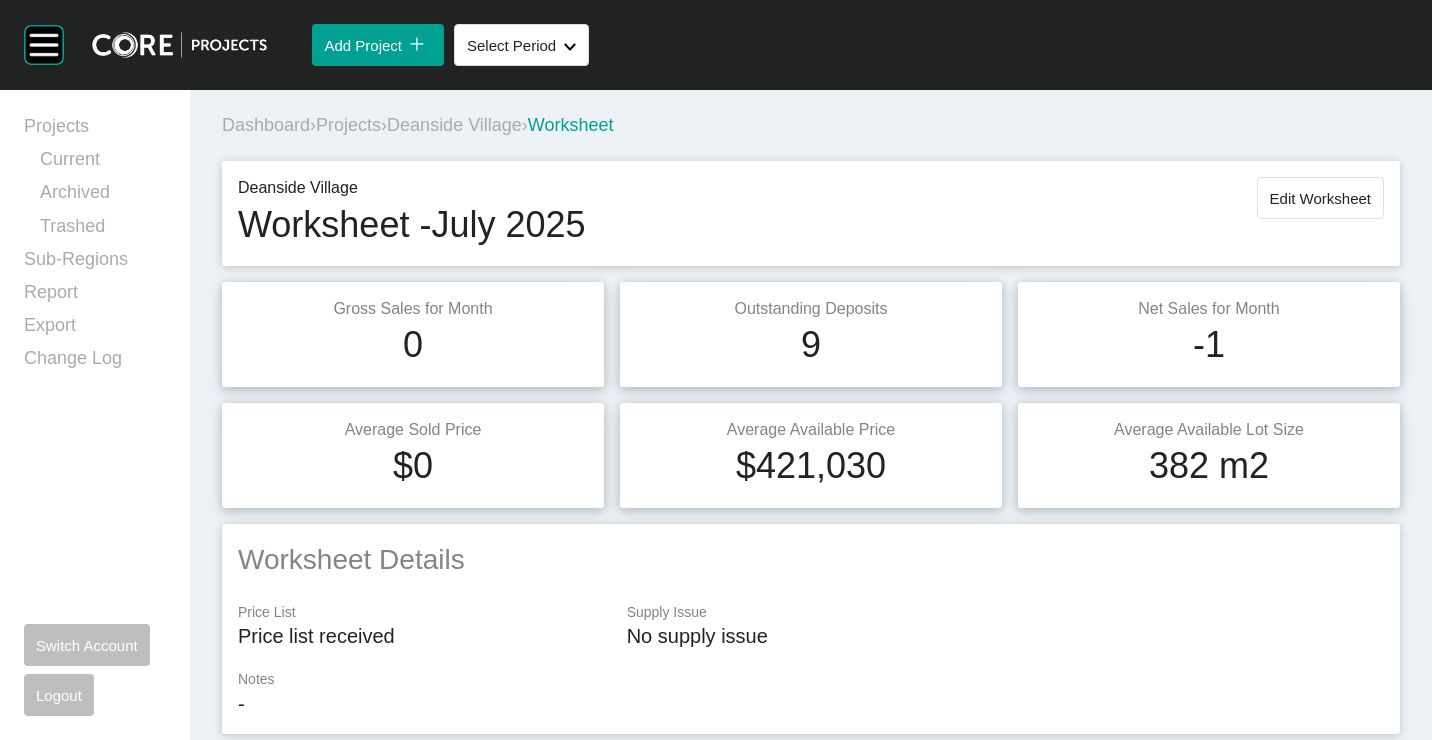 click on "Deanside Village Worksheet -  July 2025 Edit Worksheet" at bounding box center (811, 213) 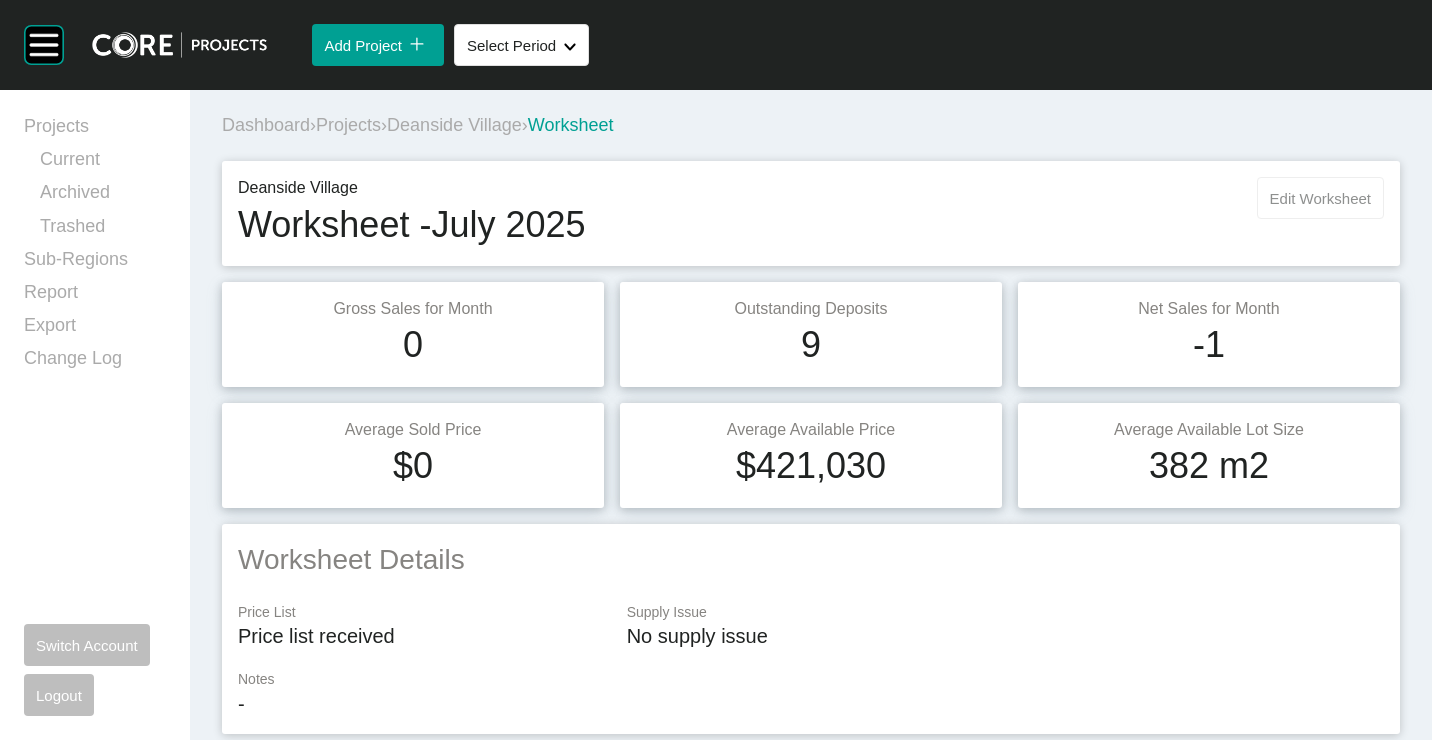 click on "Edit Worksheet" at bounding box center (1320, 198) 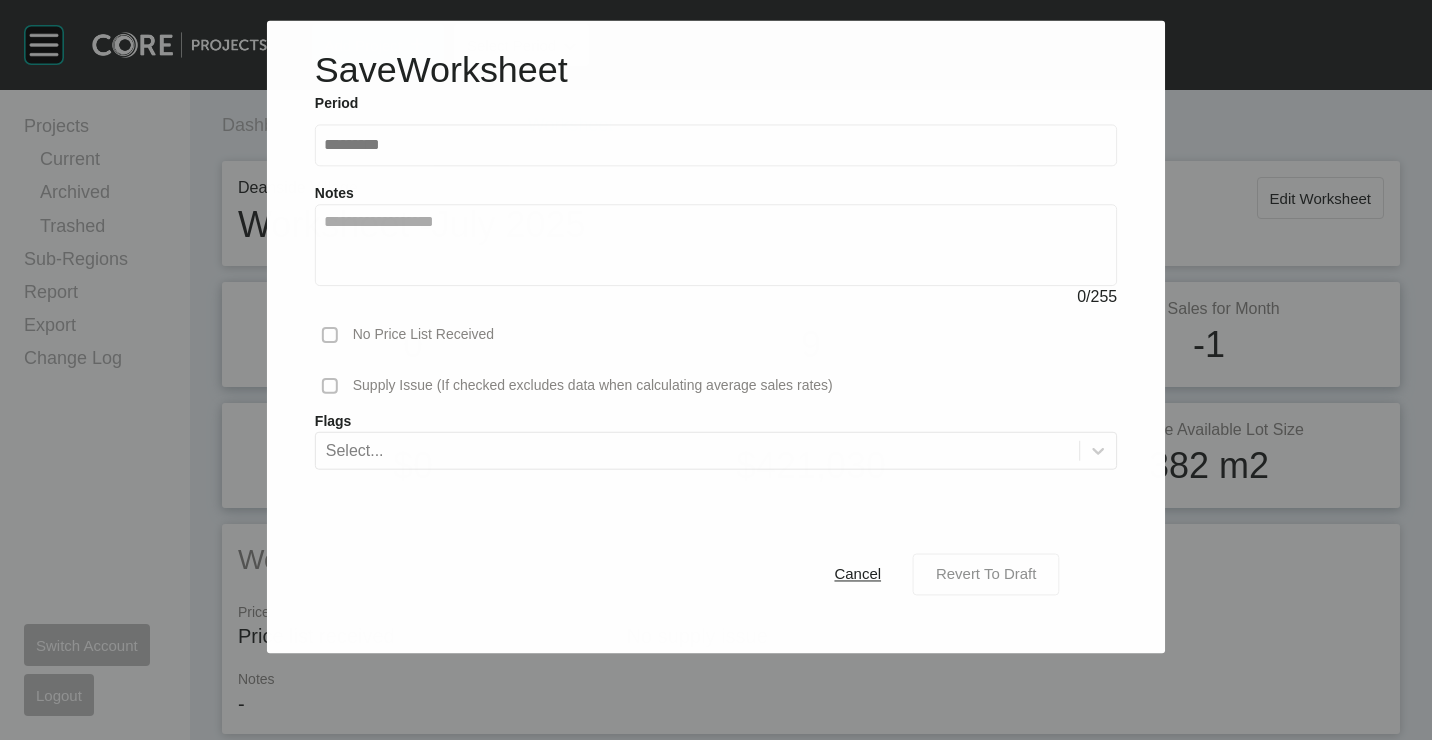 click on "Revert To Draft" at bounding box center [986, 574] 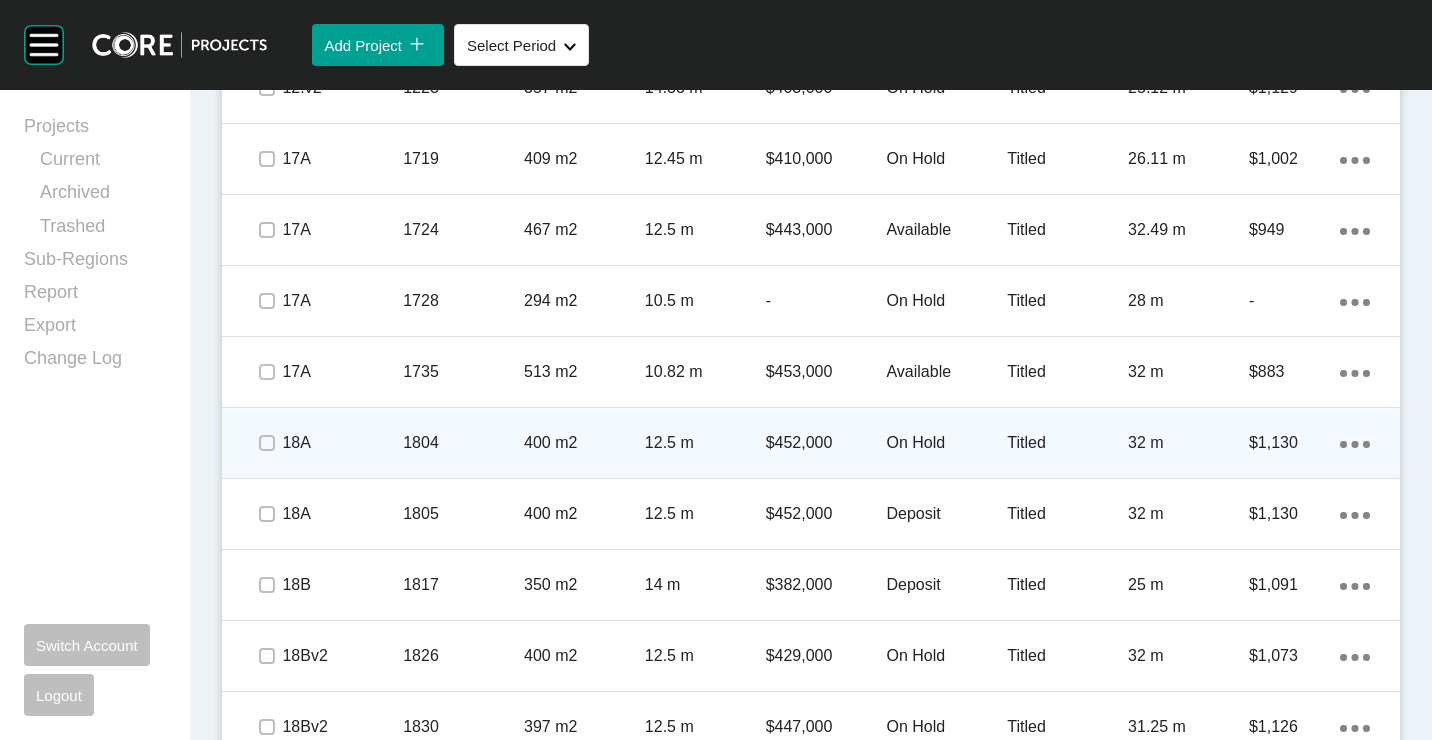 scroll, scrollTop: 1200, scrollLeft: 0, axis: vertical 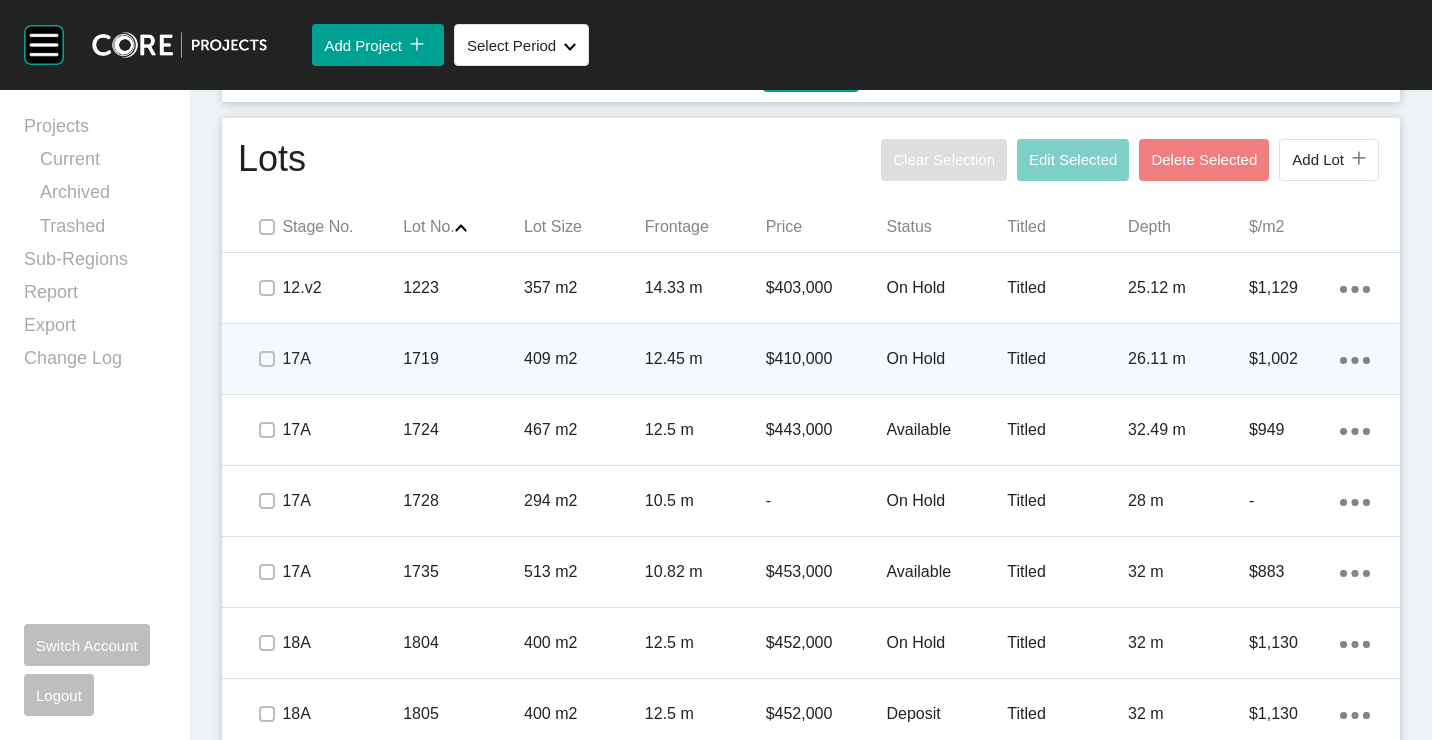 click on "409 m2" at bounding box center [584, 359] 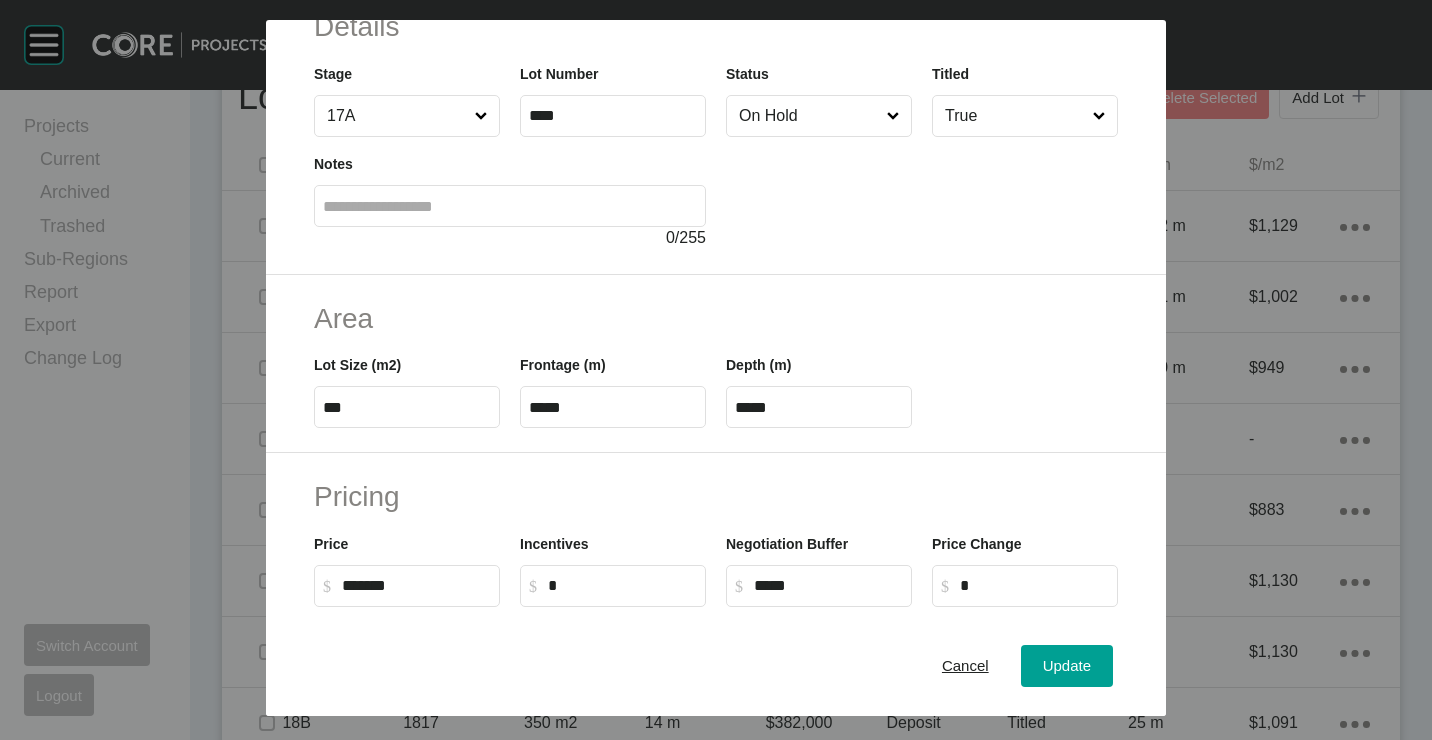 scroll, scrollTop: 200, scrollLeft: 0, axis: vertical 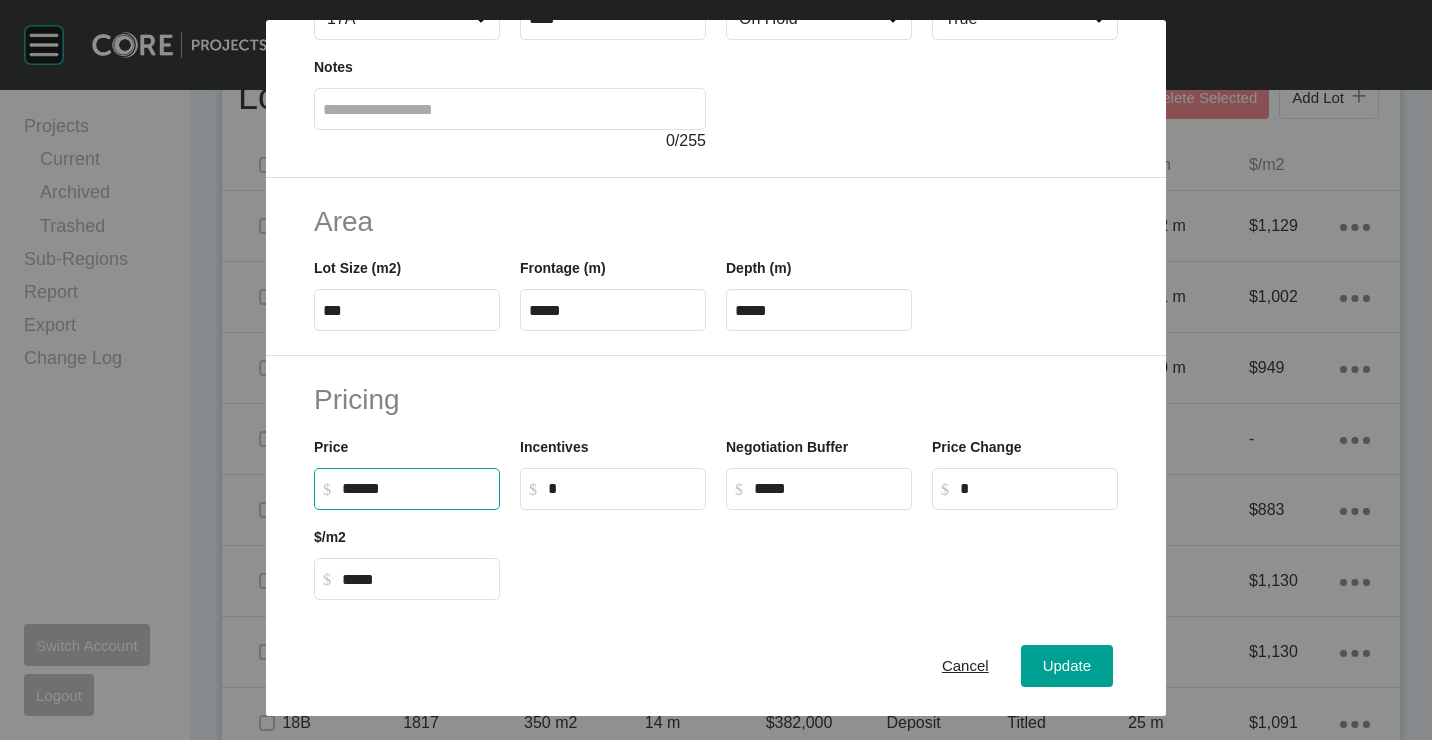 drag, startPoint x: 439, startPoint y: 485, endPoint x: 259, endPoint y: 485, distance: 180 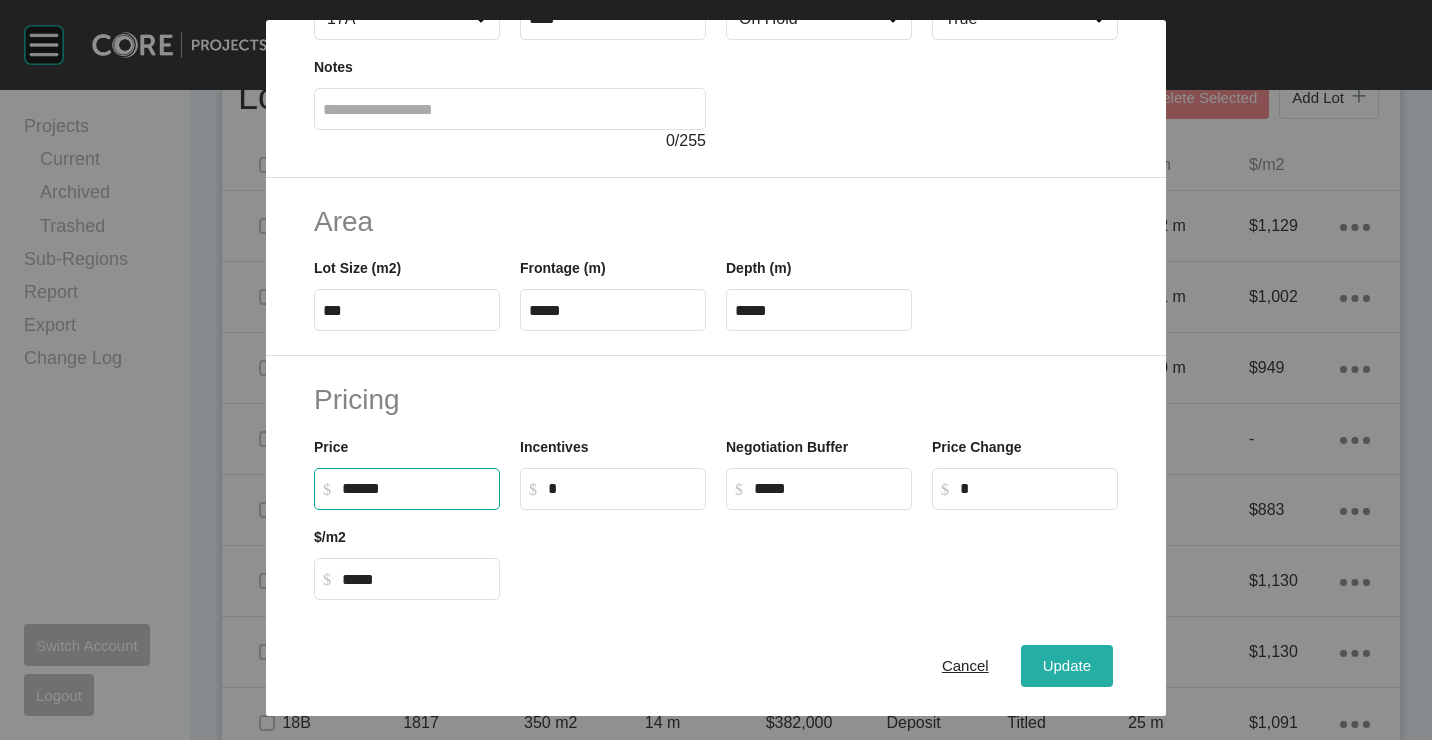 type on "*******" 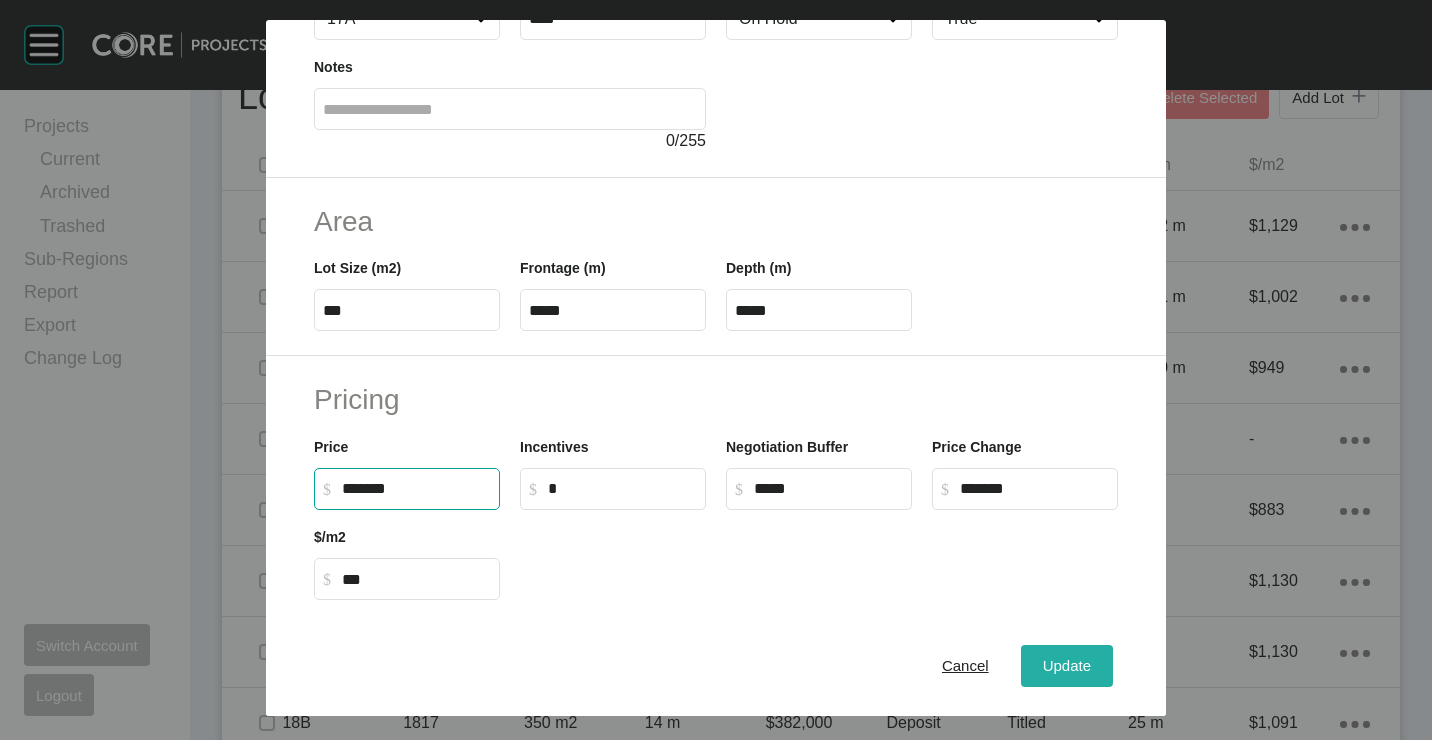 click on "Update" at bounding box center [1067, 665] 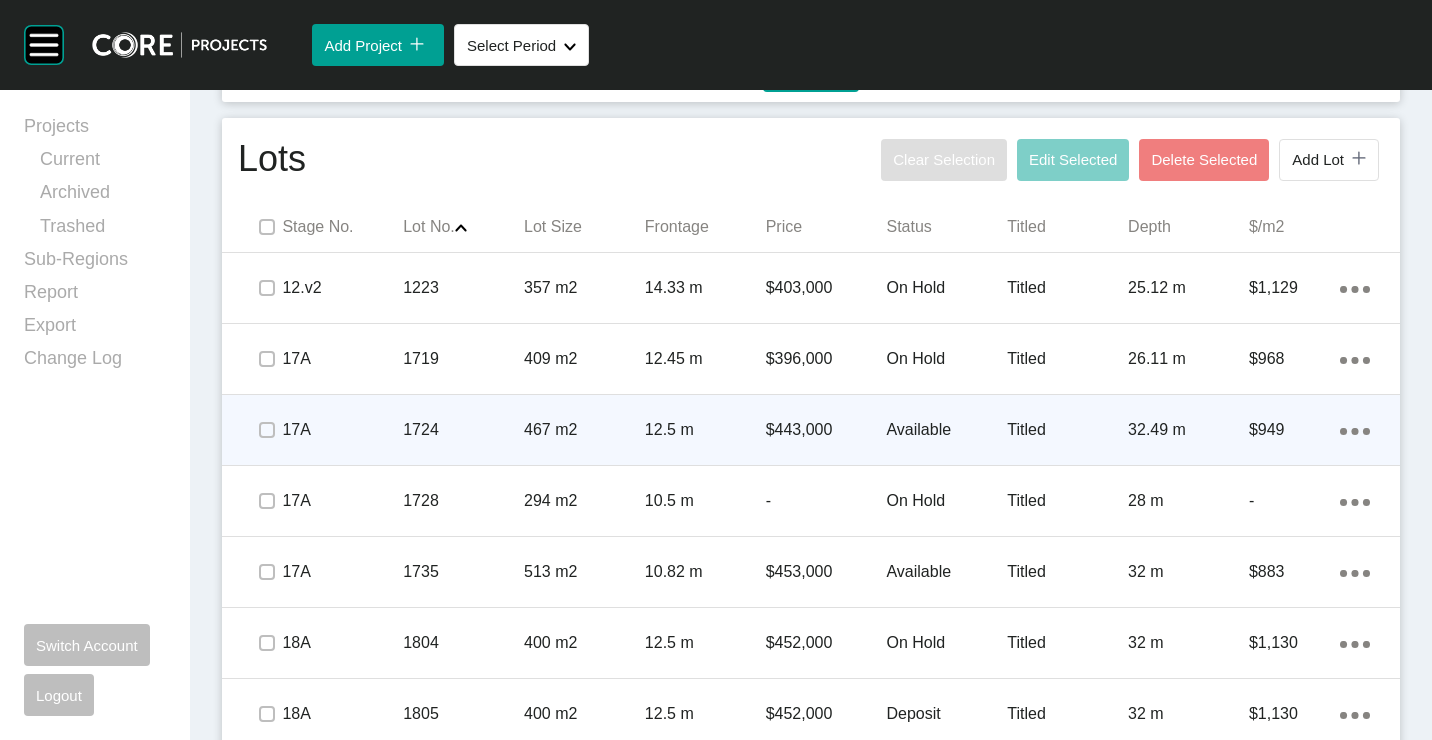 click on "467 m2" at bounding box center [584, 430] 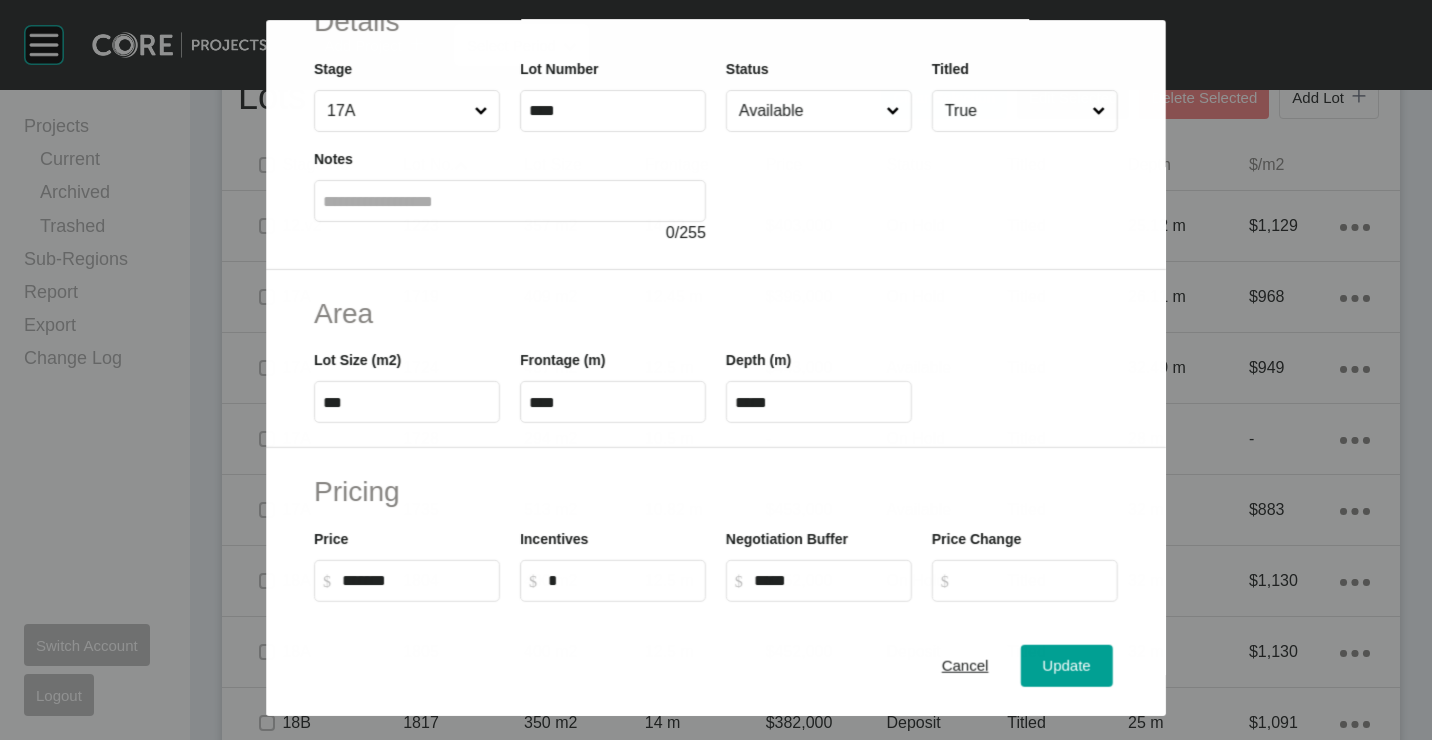 scroll, scrollTop: 200, scrollLeft: 0, axis: vertical 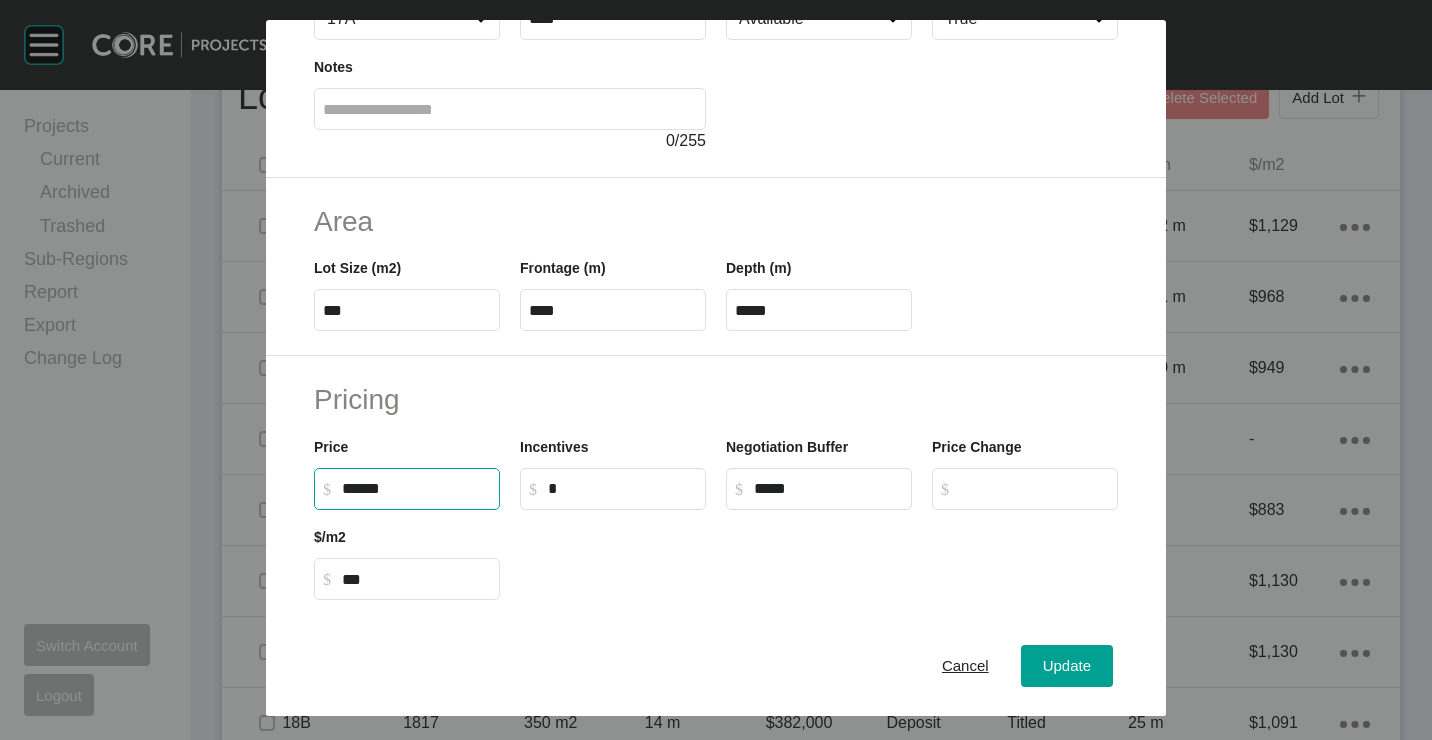 drag, startPoint x: 437, startPoint y: 494, endPoint x: 196, endPoint y: 476, distance: 241.67126 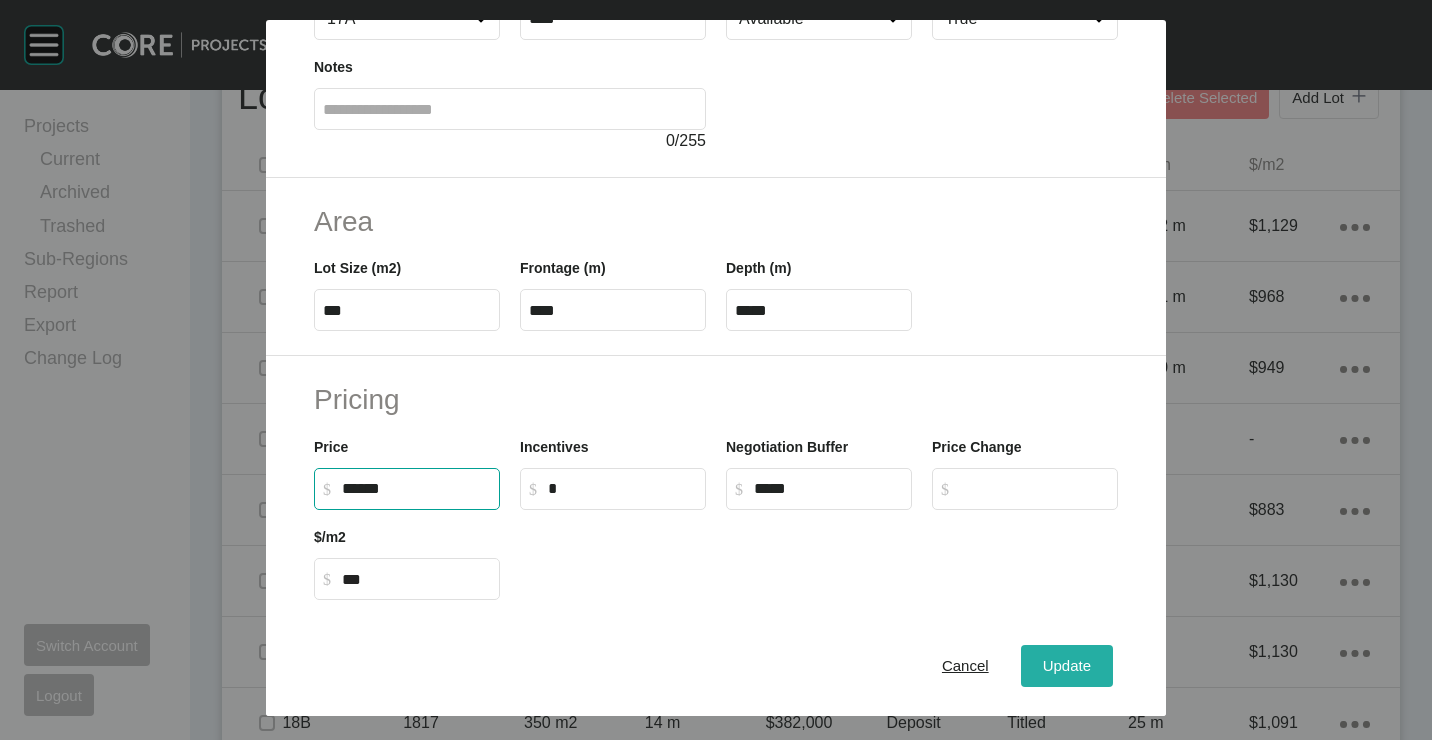 type on "*******" 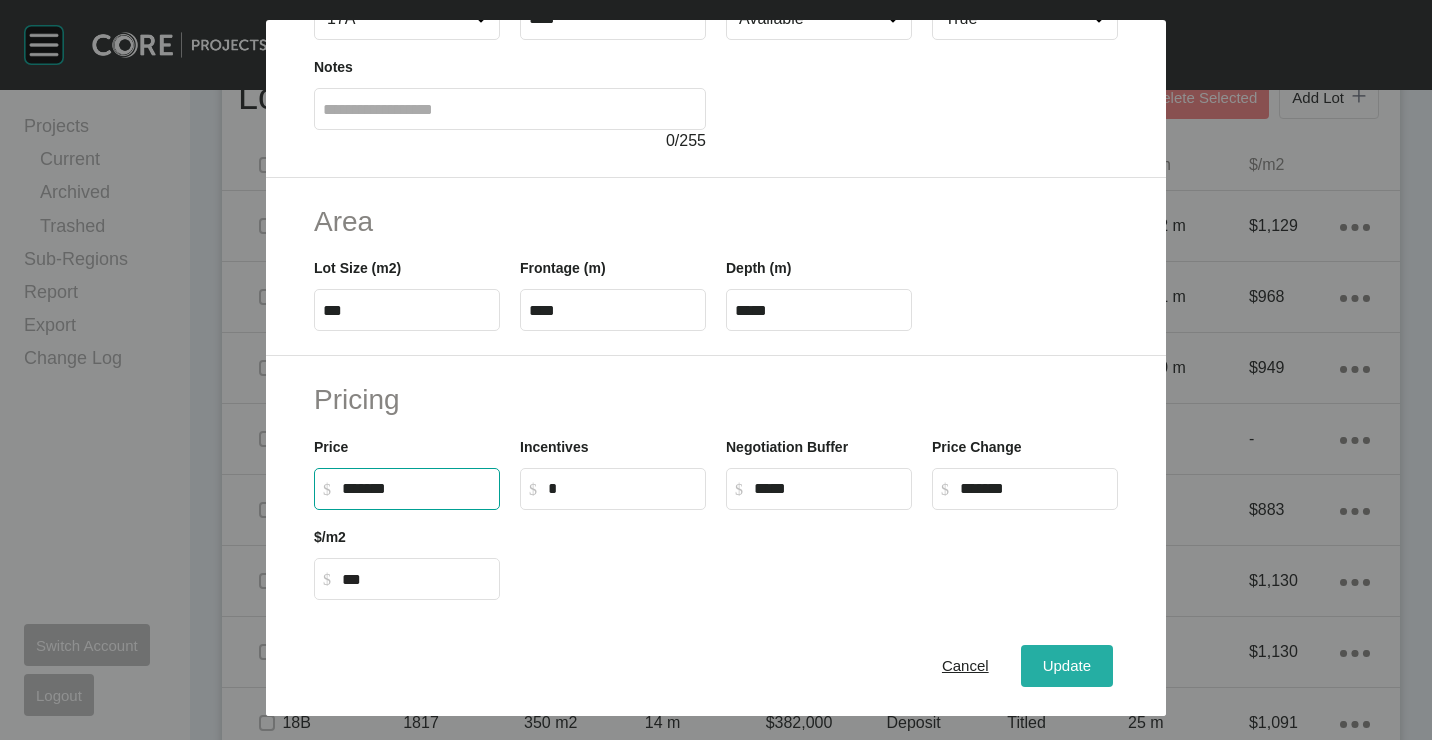 click on "Update" at bounding box center [1067, 665] 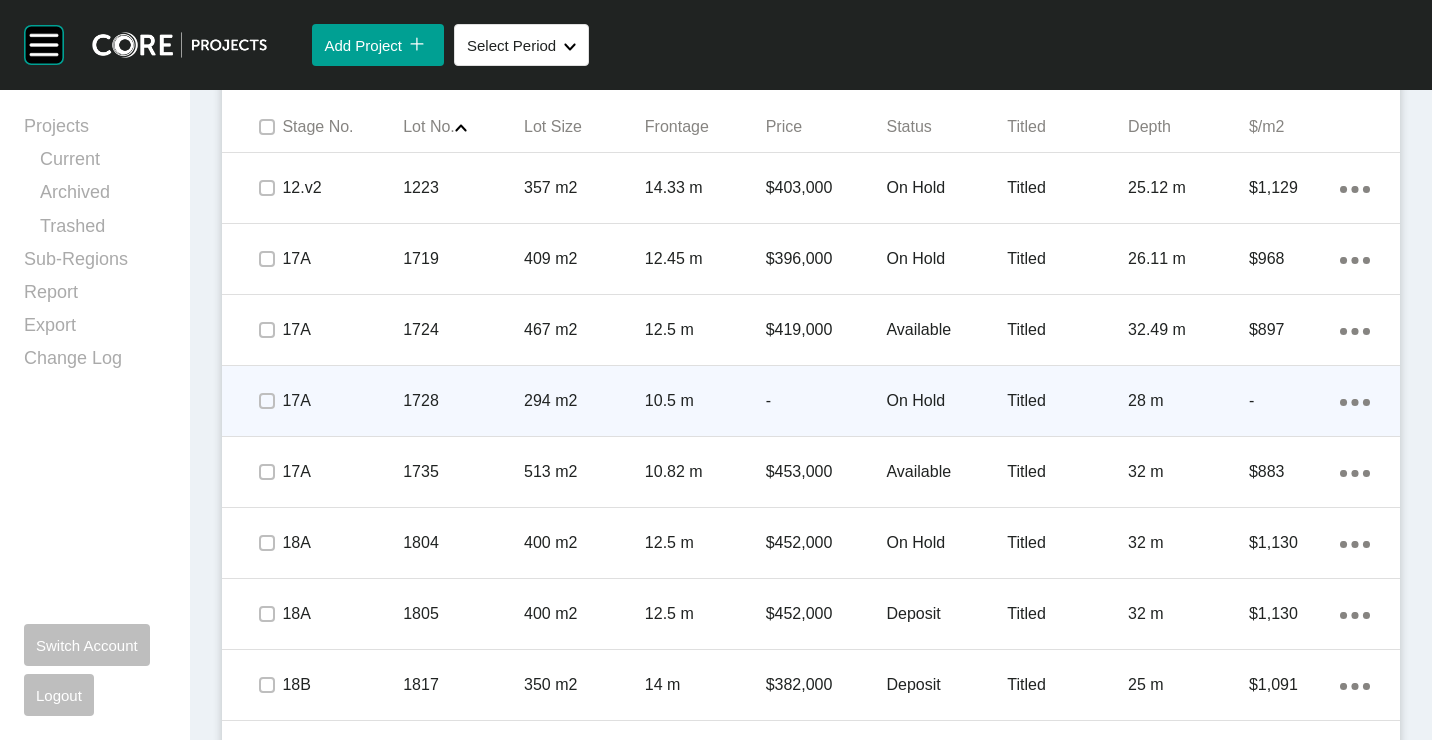 scroll, scrollTop: 1400, scrollLeft: 0, axis: vertical 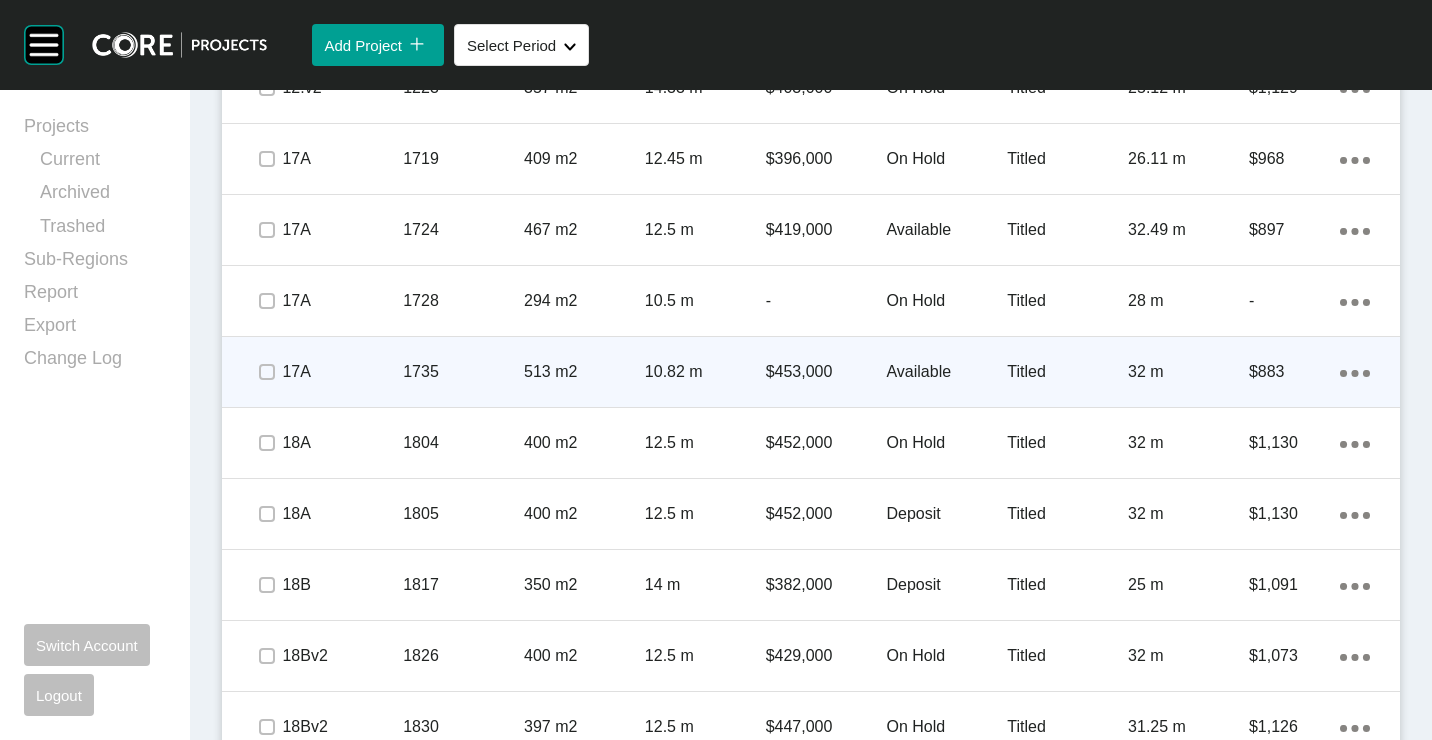 click on "1735" at bounding box center [463, 372] 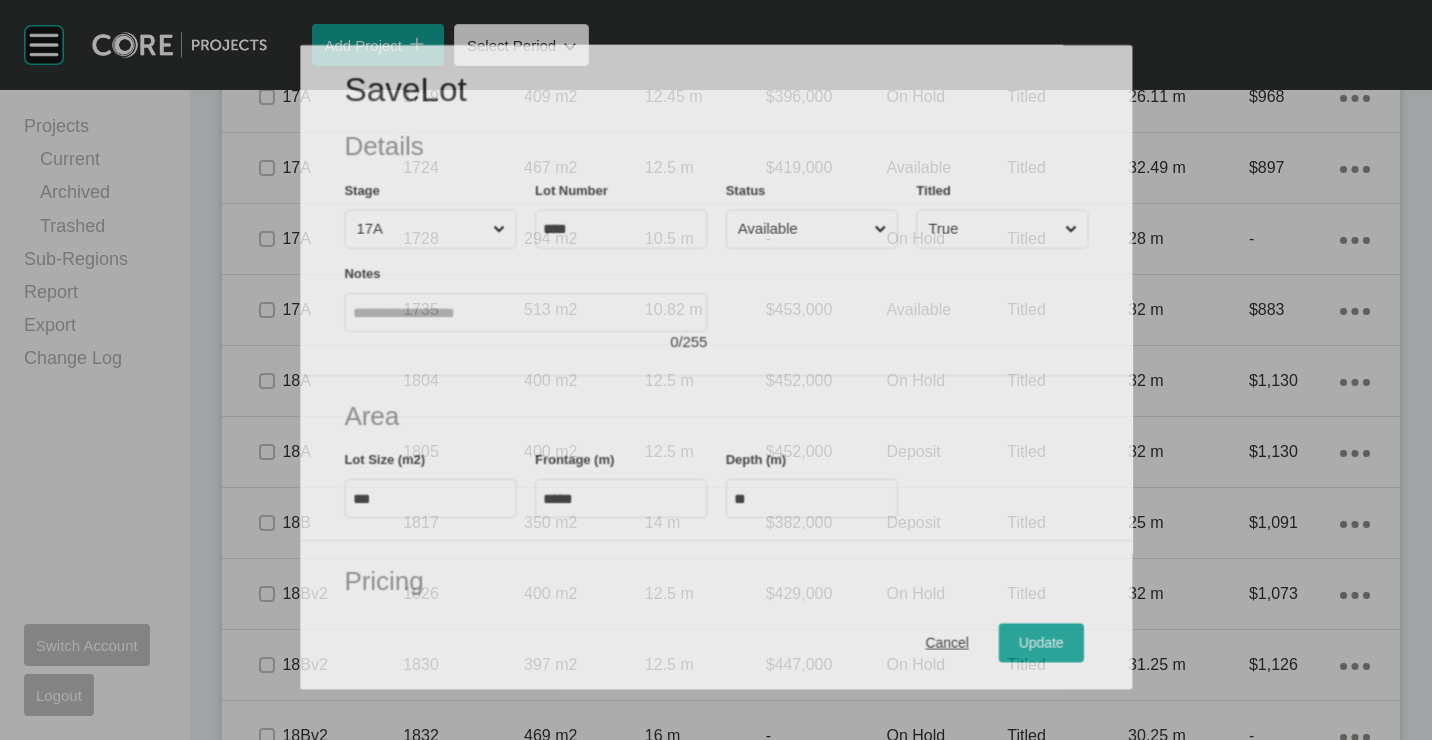 scroll, scrollTop: 1338, scrollLeft: 0, axis: vertical 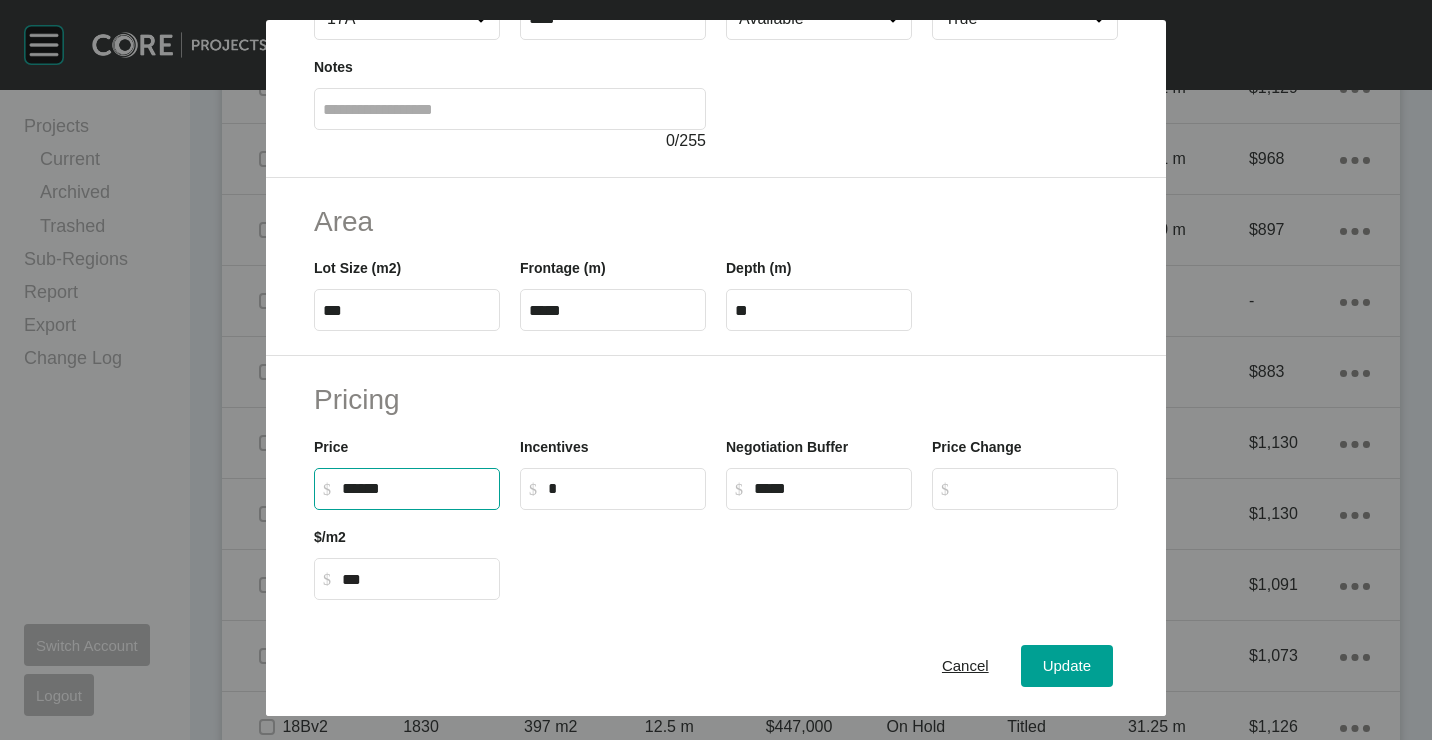 drag, startPoint x: 434, startPoint y: 496, endPoint x: 246, endPoint y: 464, distance: 190.70396 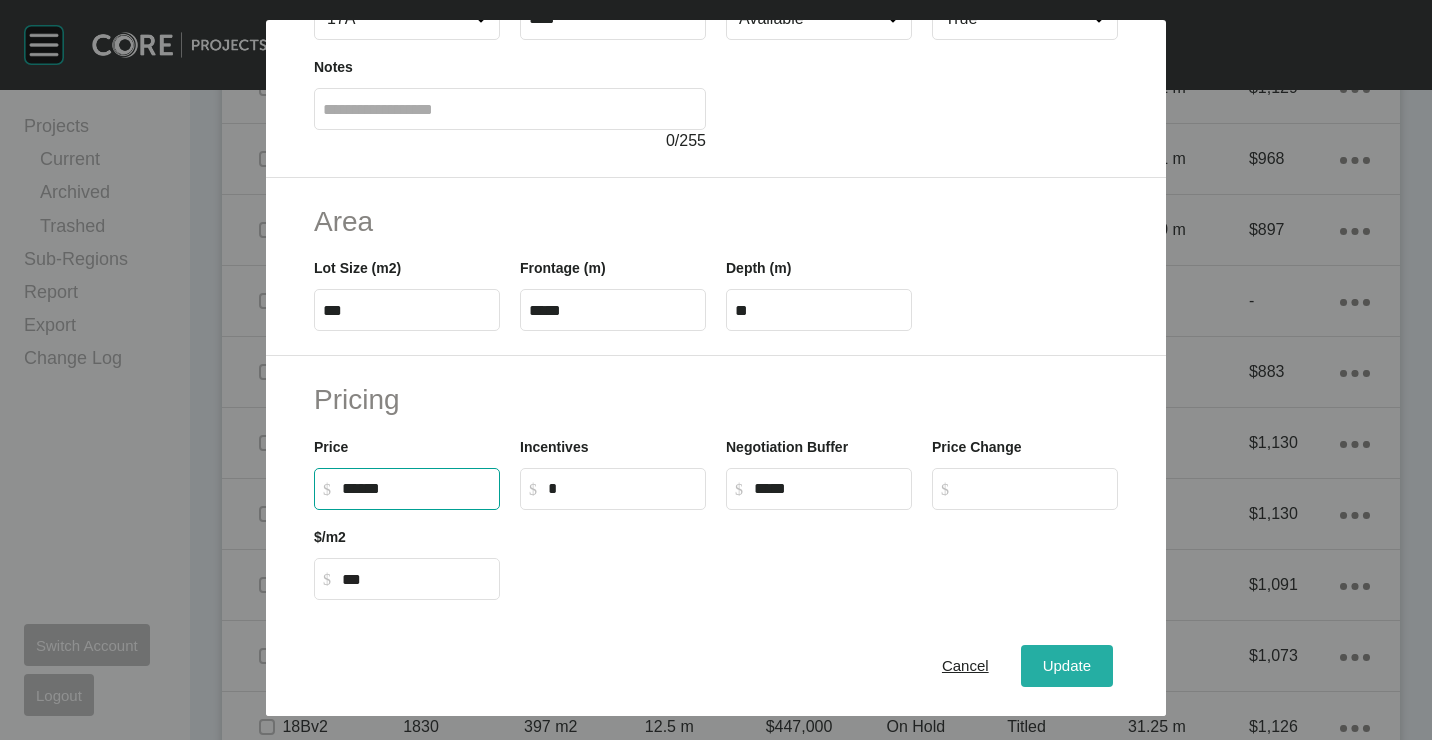 type on "*******" 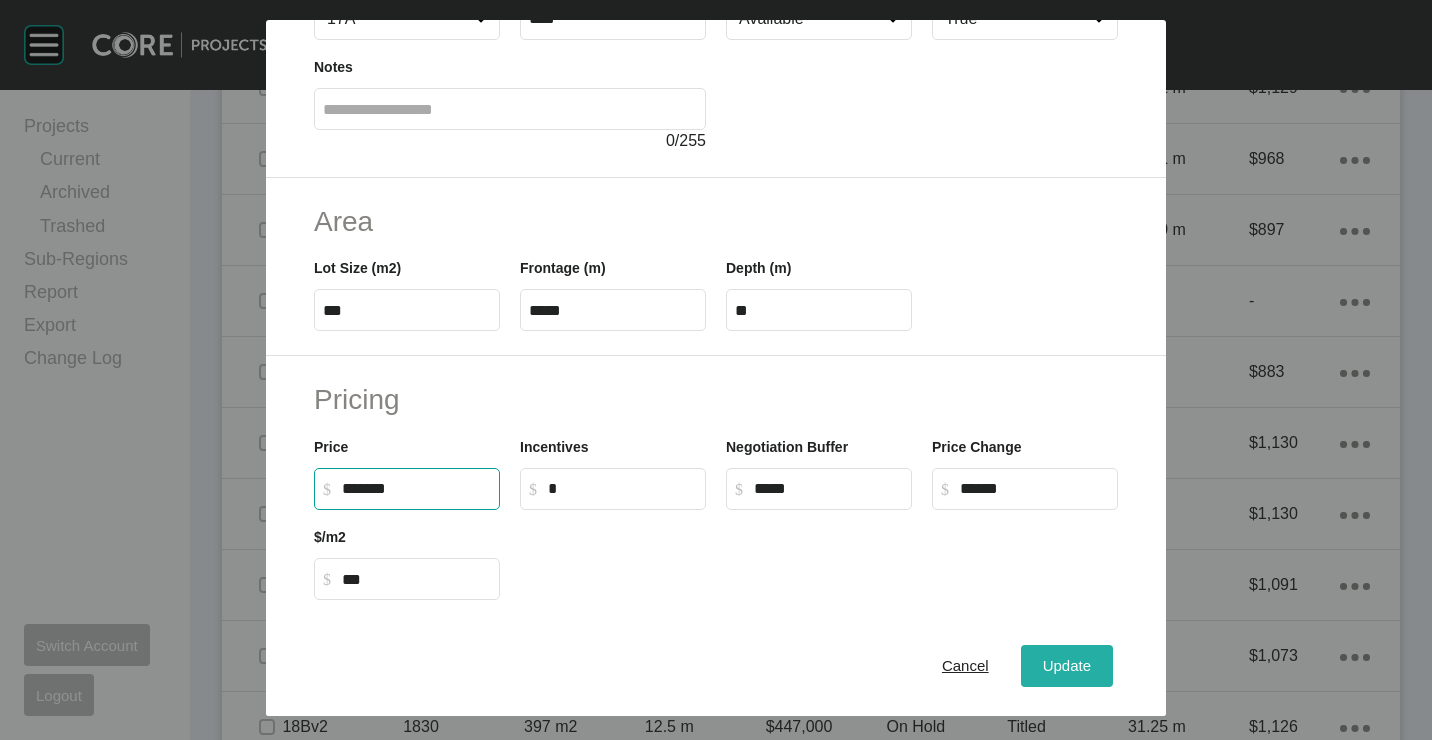 click on "Update" at bounding box center (1067, 665) 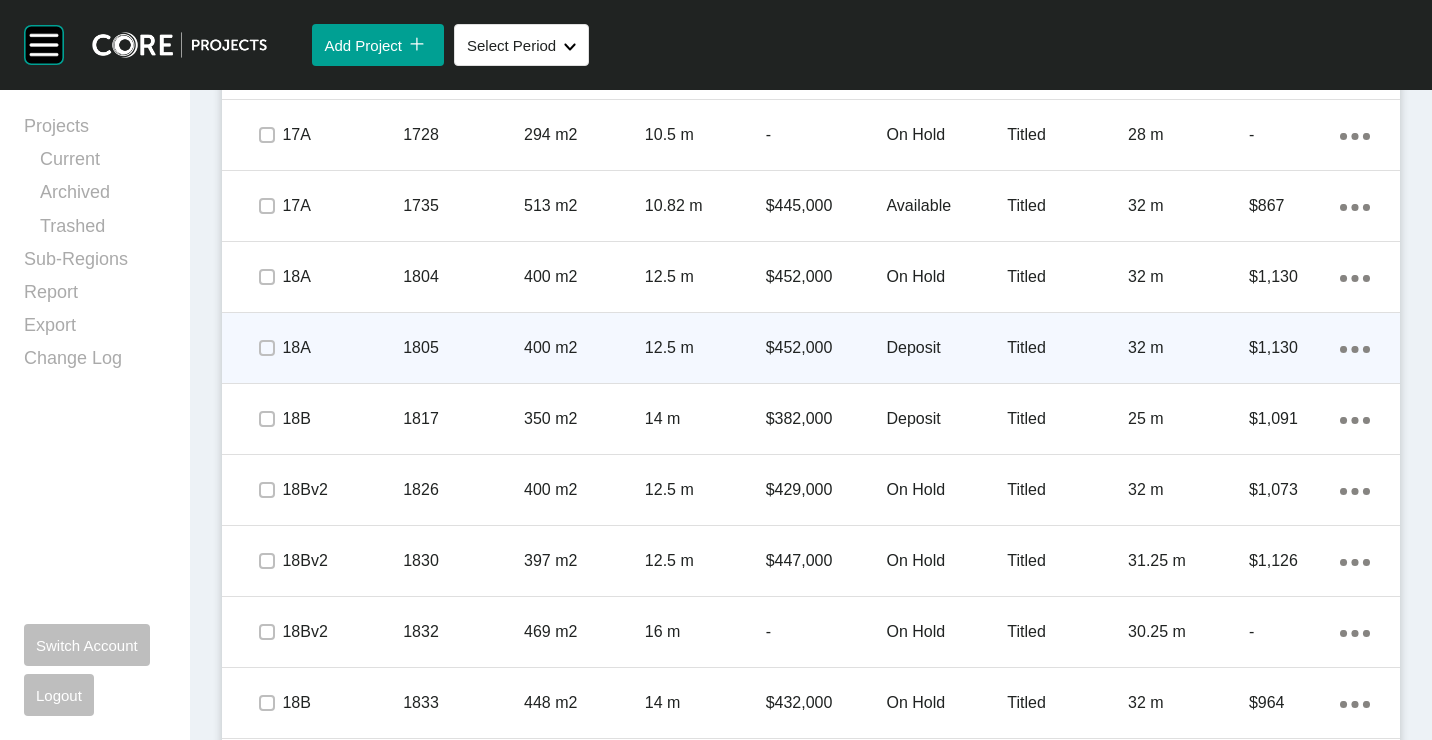 scroll, scrollTop: 1600, scrollLeft: 0, axis: vertical 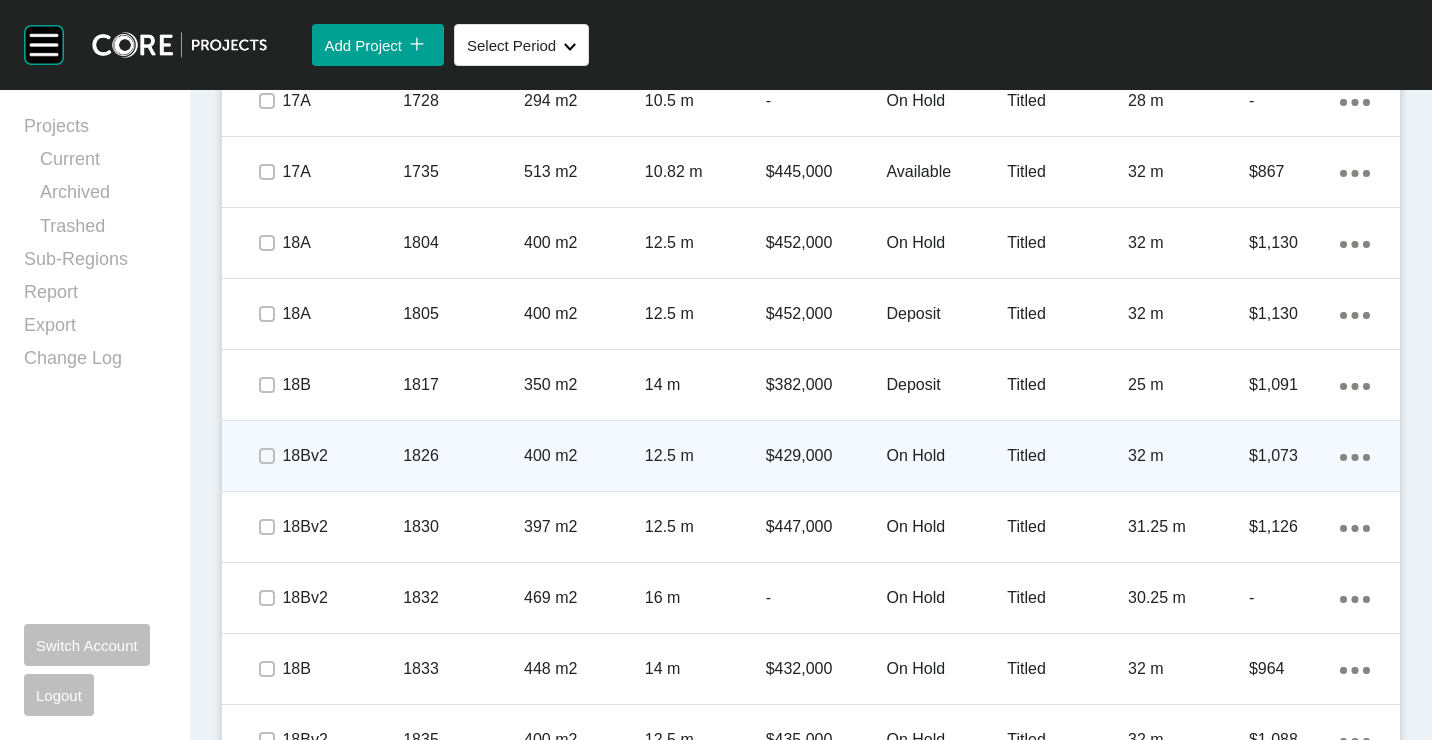 click on "1826" at bounding box center (463, 456) 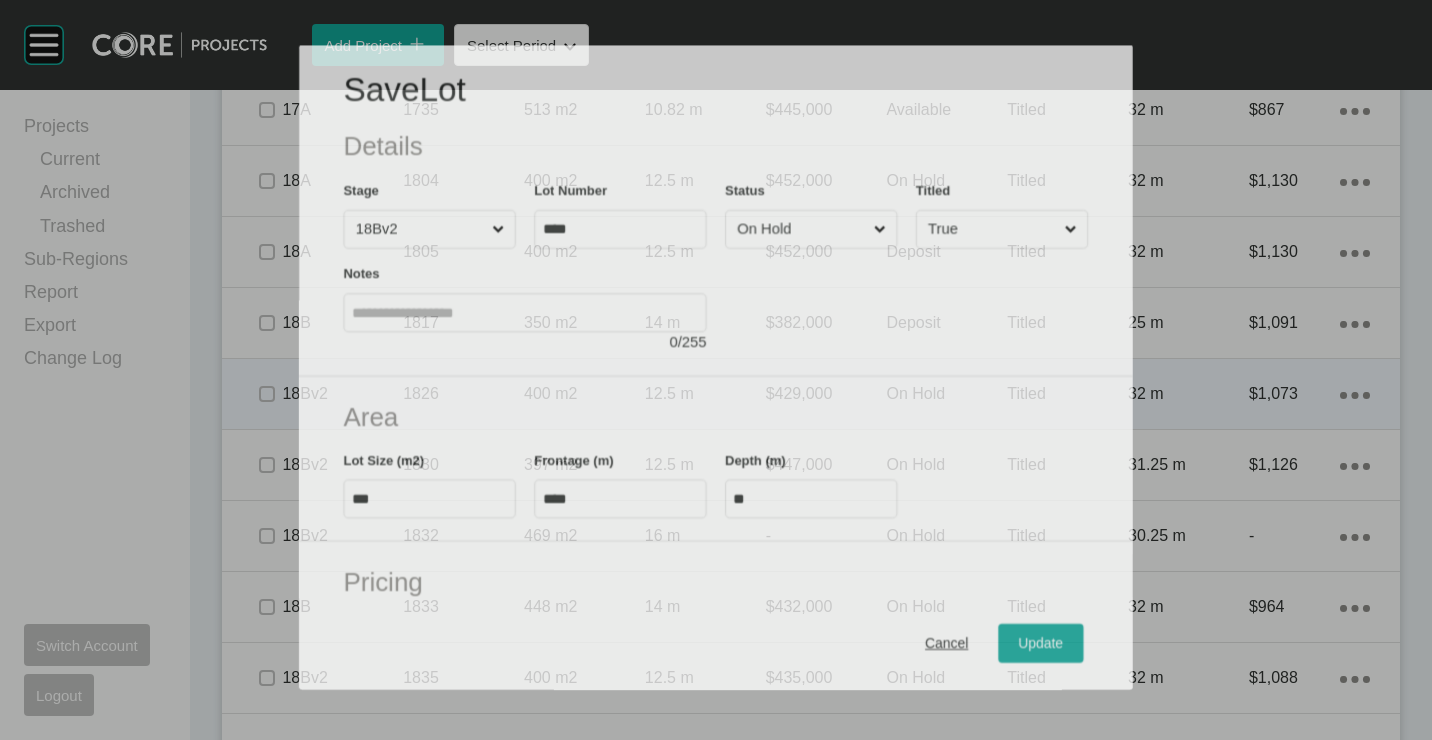 scroll, scrollTop: 1538, scrollLeft: 0, axis: vertical 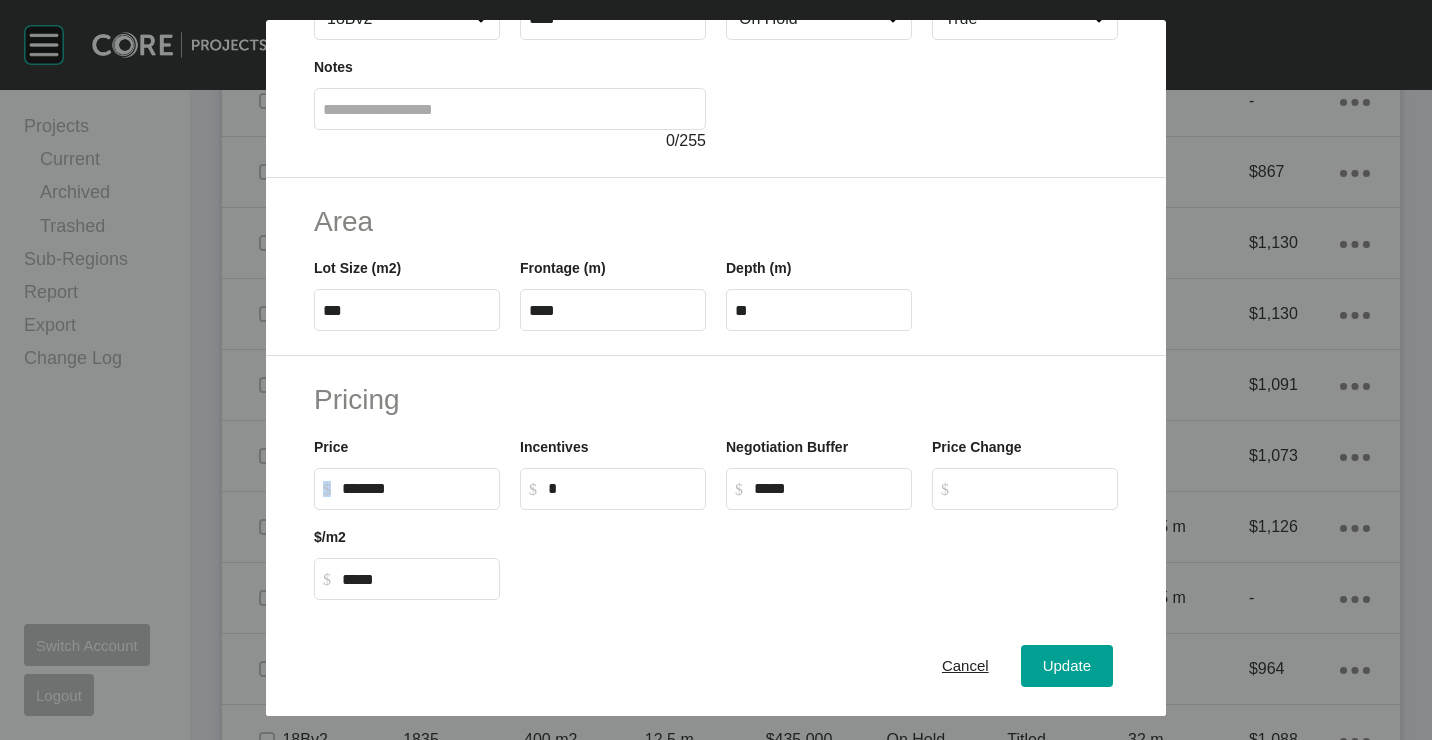 drag, startPoint x: 430, startPoint y: 498, endPoint x: 290, endPoint y: 490, distance: 140.22838 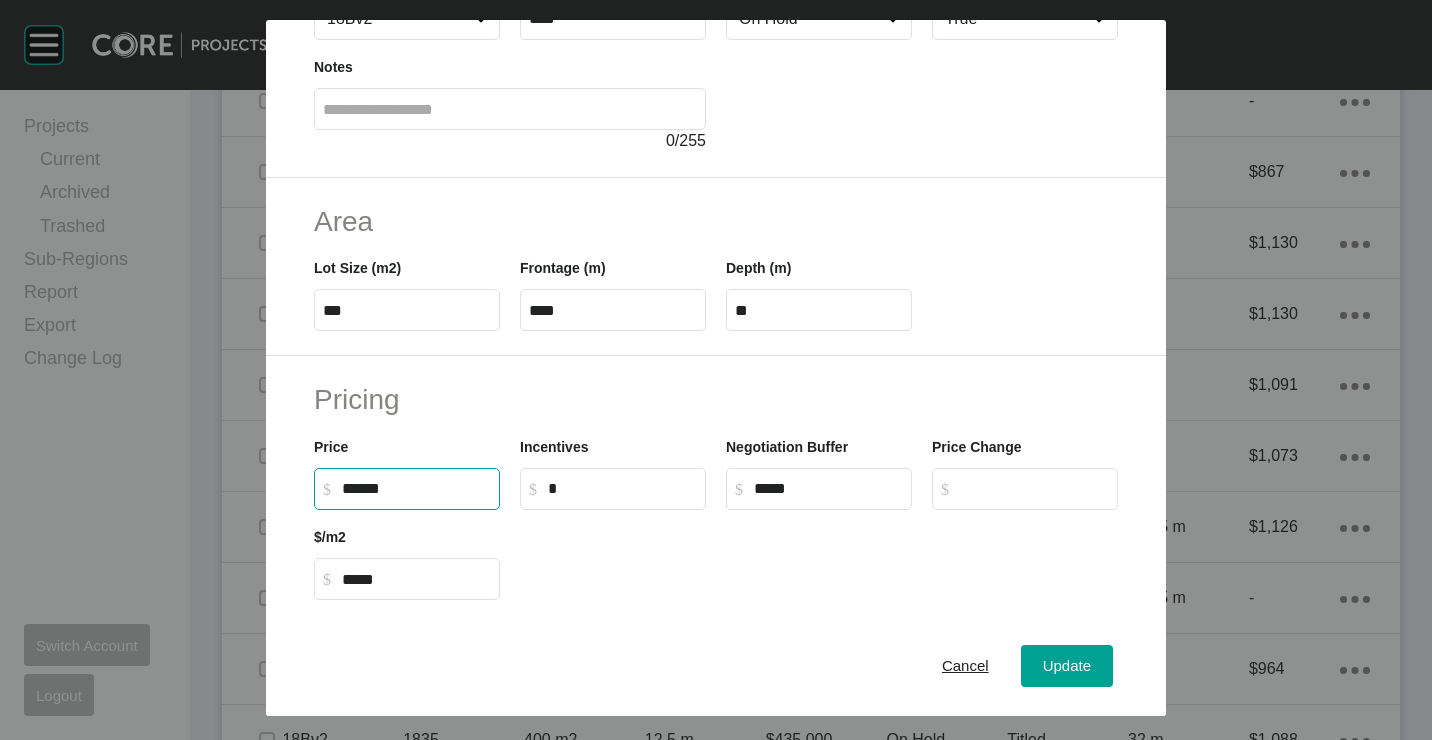 drag, startPoint x: 290, startPoint y: 490, endPoint x: 452, endPoint y: 488, distance: 162.01234 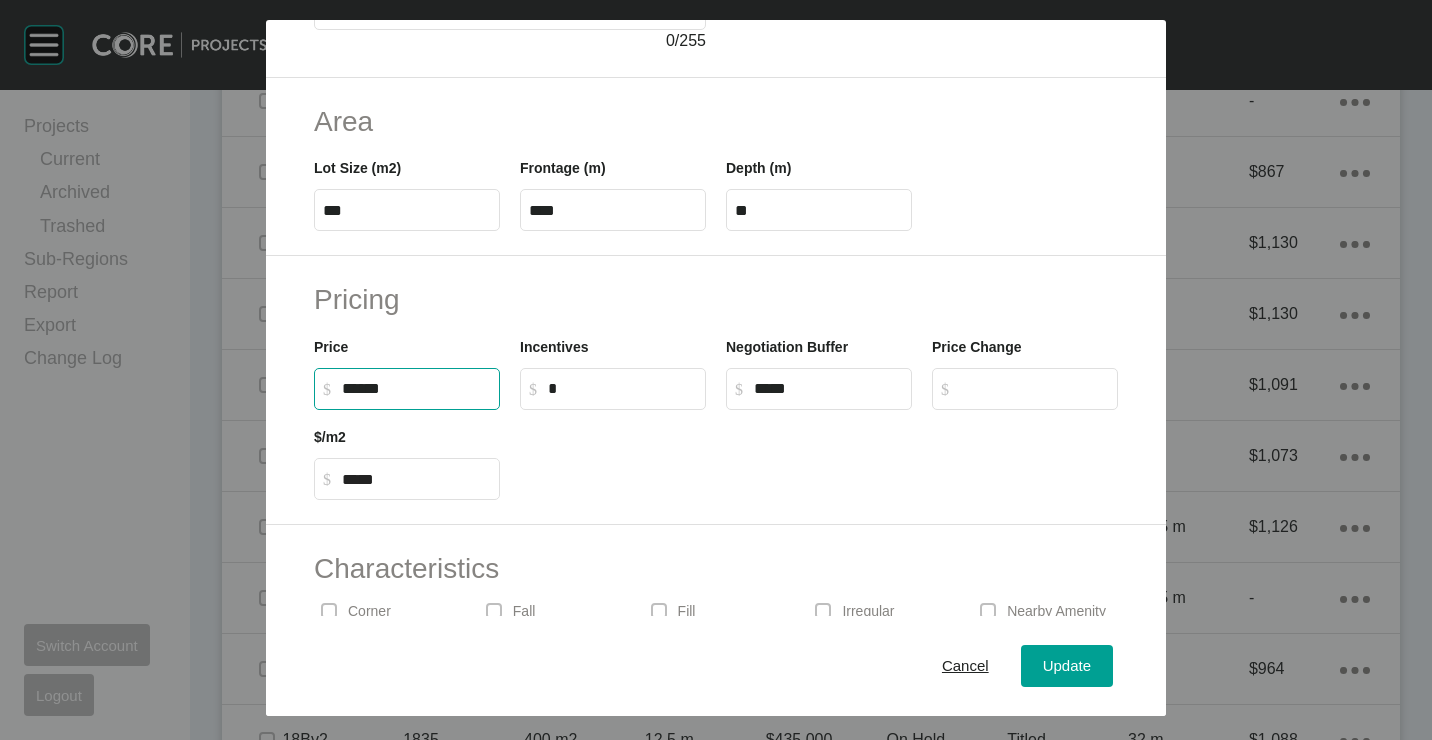 scroll, scrollTop: 100, scrollLeft: 0, axis: vertical 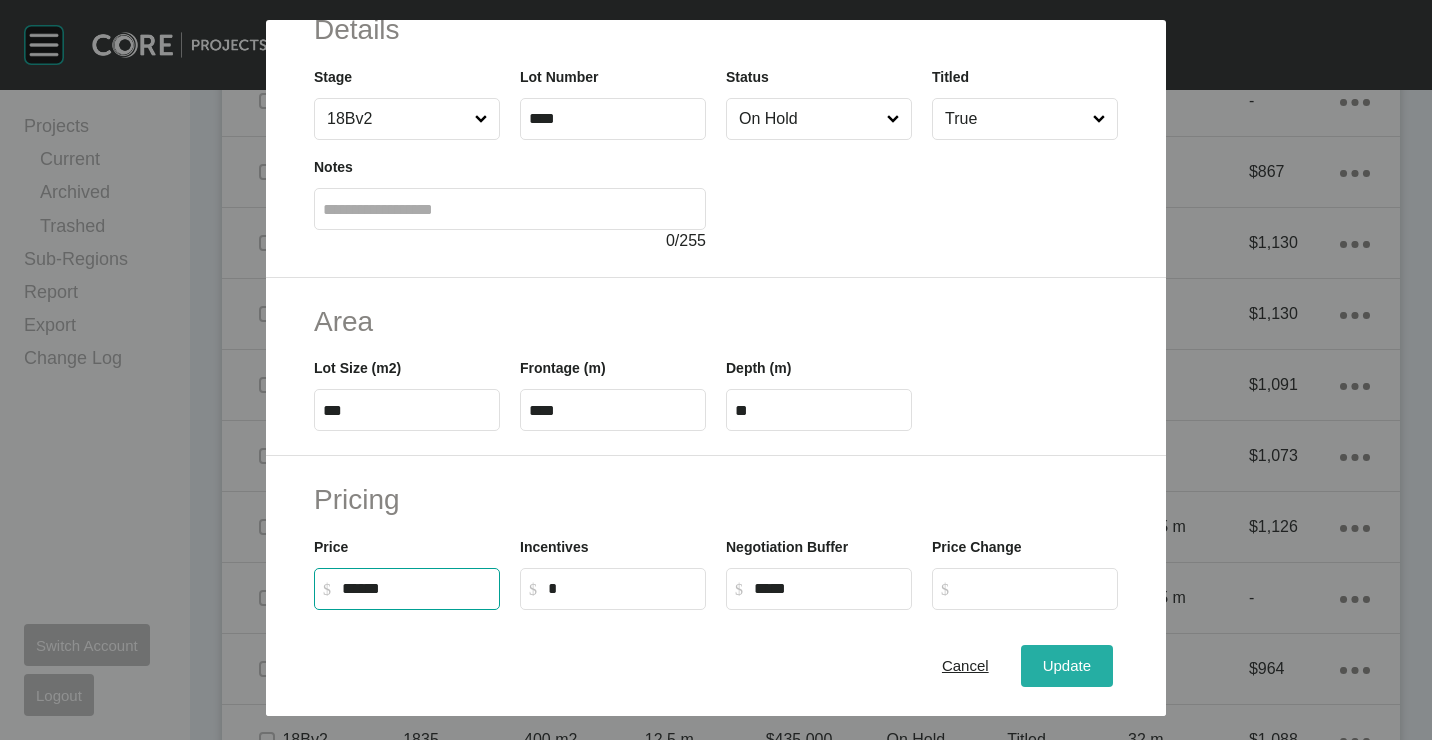 type on "*******" 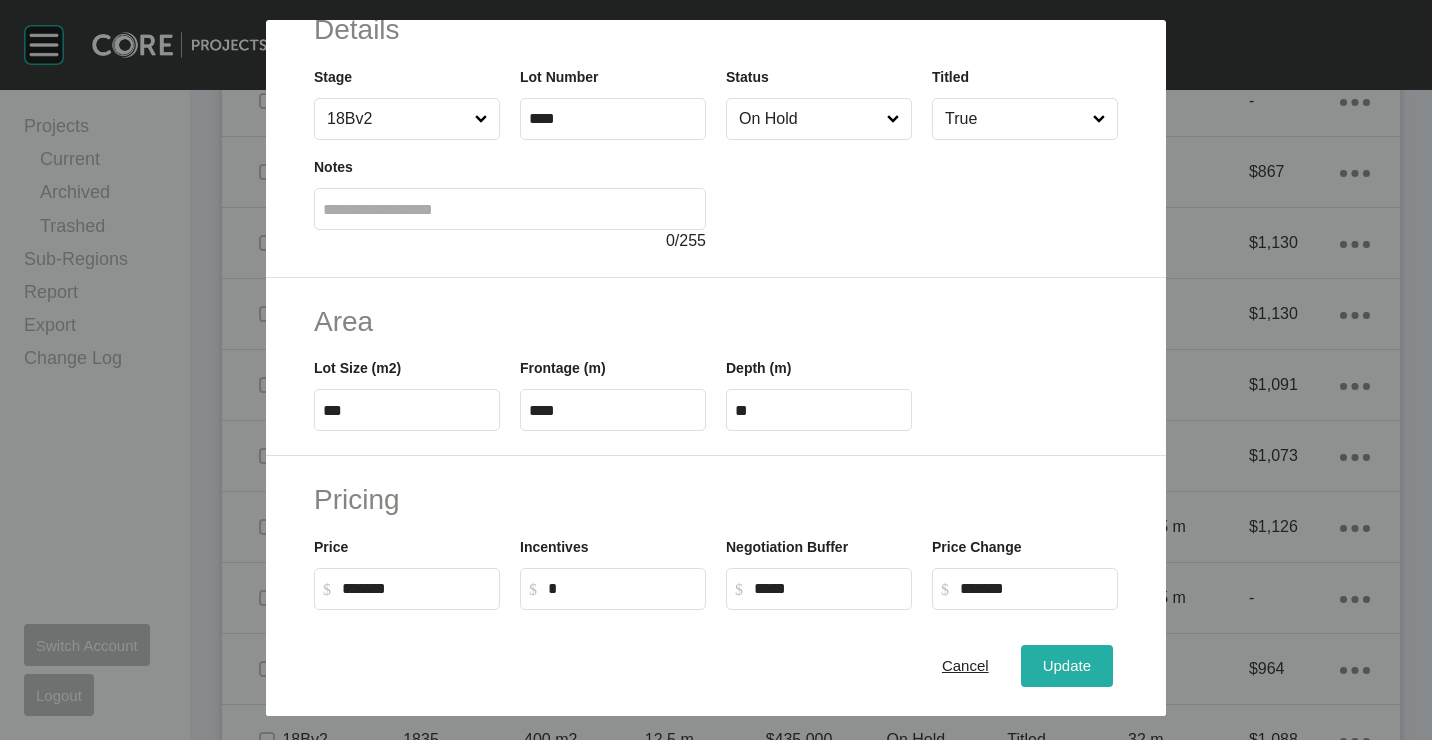 click on "Update" at bounding box center (1067, 665) 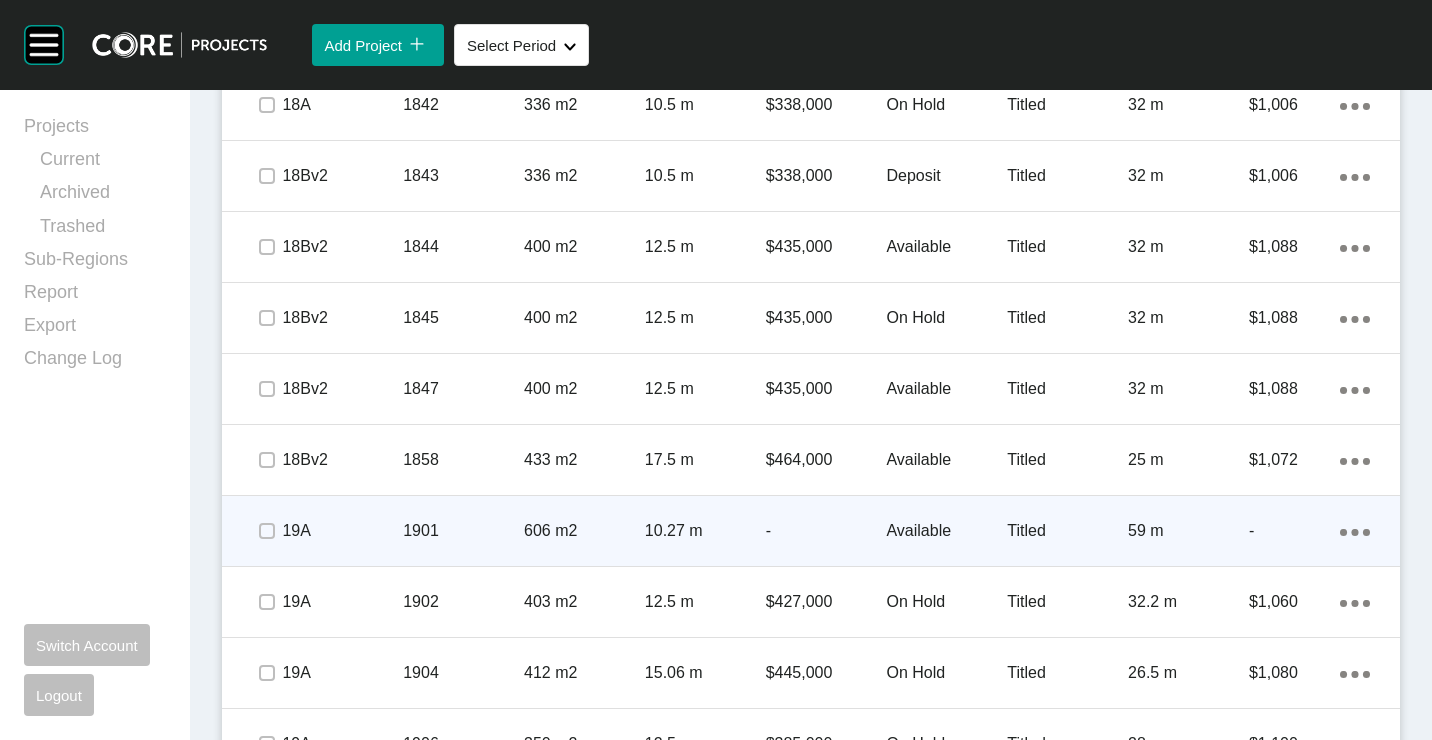scroll, scrollTop: 2400, scrollLeft: 0, axis: vertical 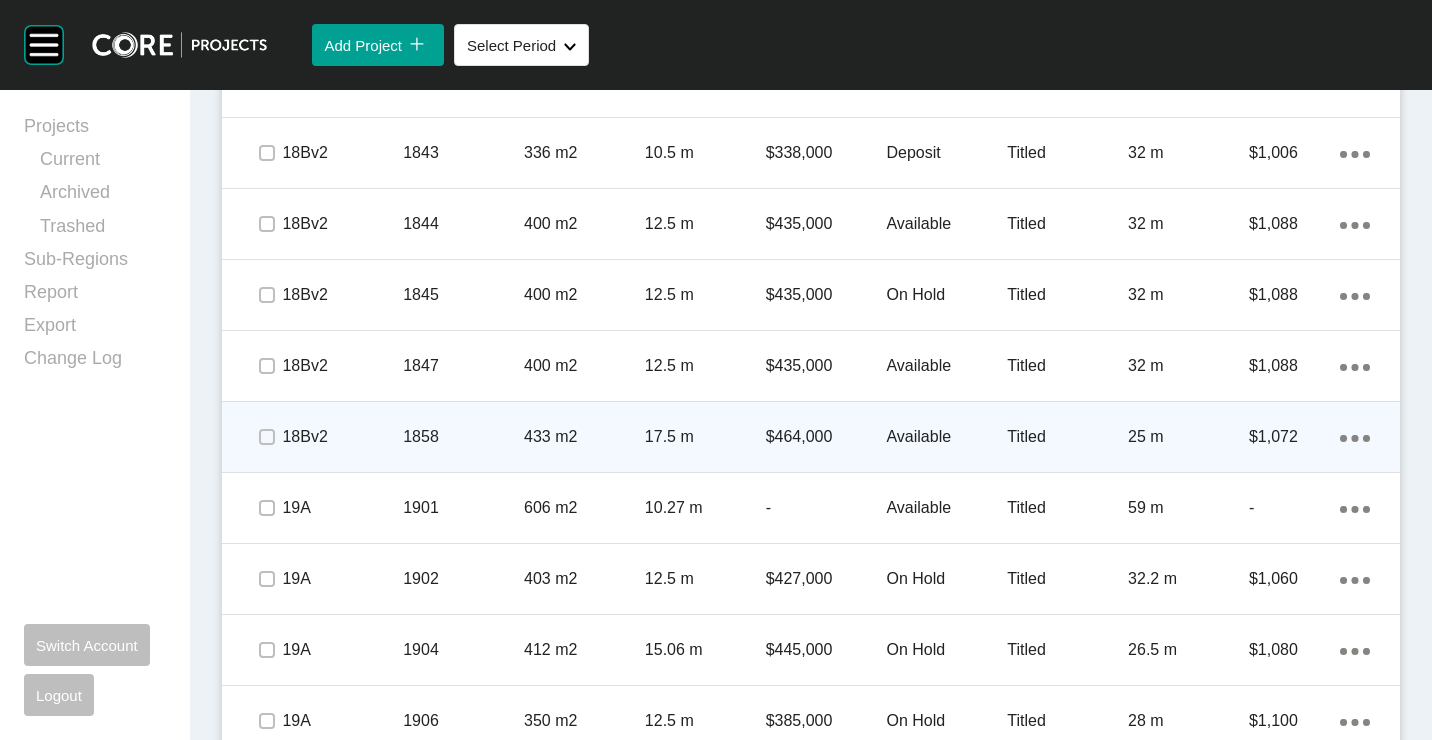 click on "1858" at bounding box center (463, 437) 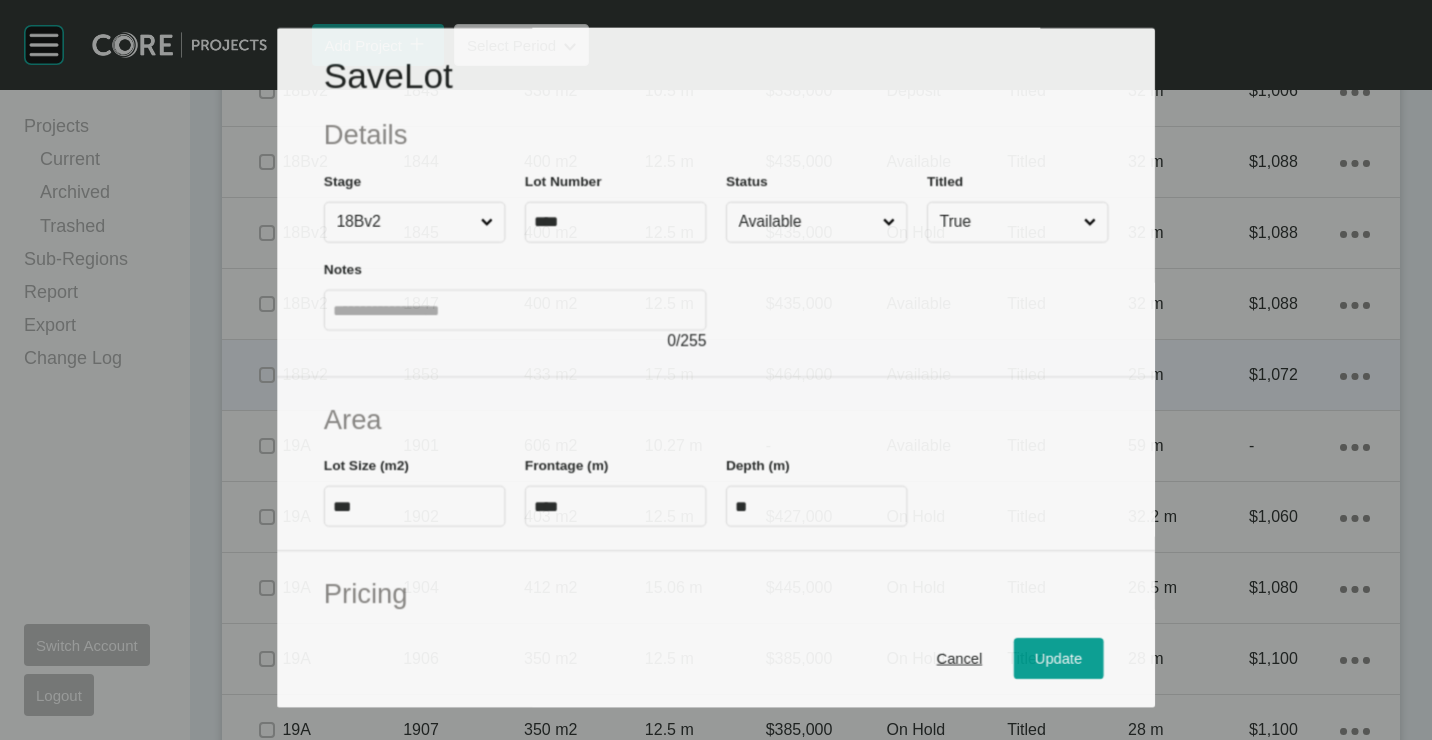 scroll, scrollTop: 2338, scrollLeft: 0, axis: vertical 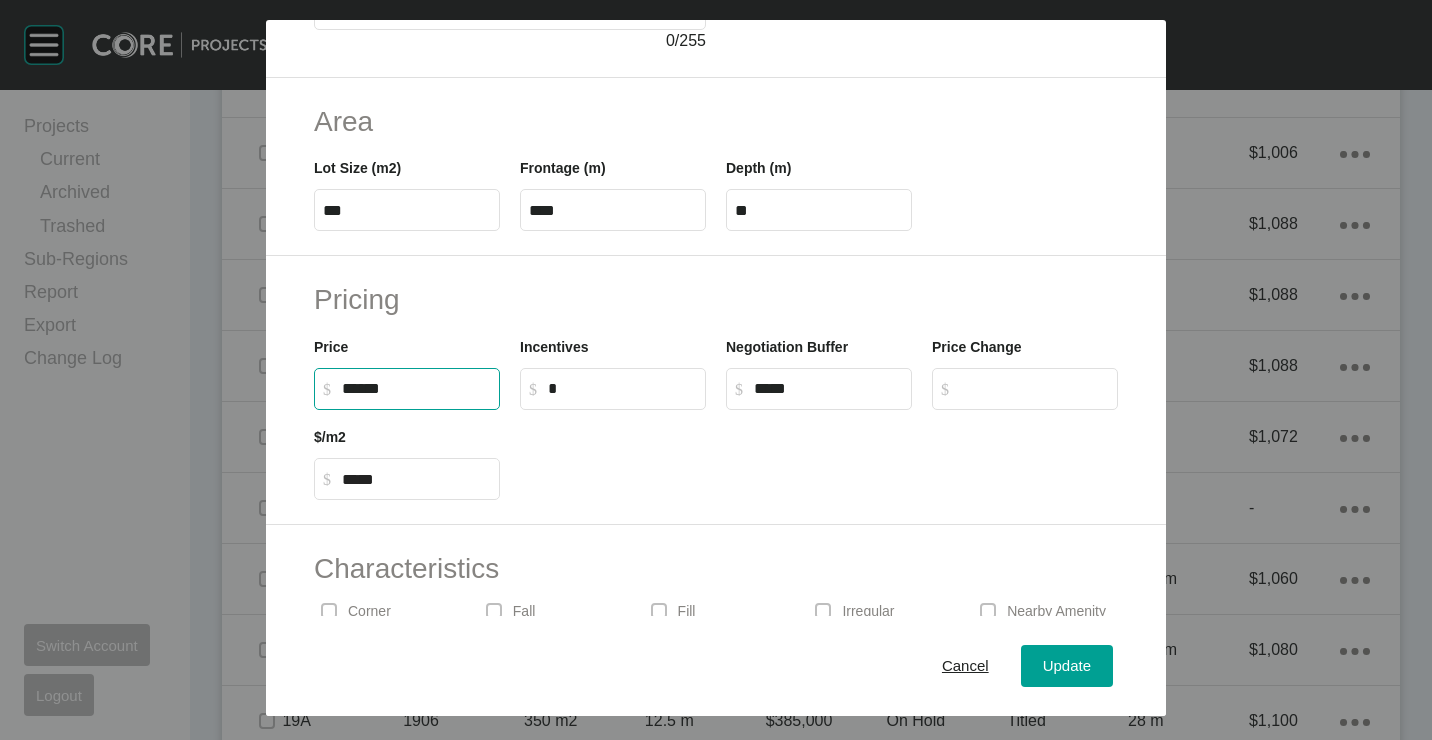 drag, startPoint x: 424, startPoint y: 391, endPoint x: 200, endPoint y: 369, distance: 225.07776 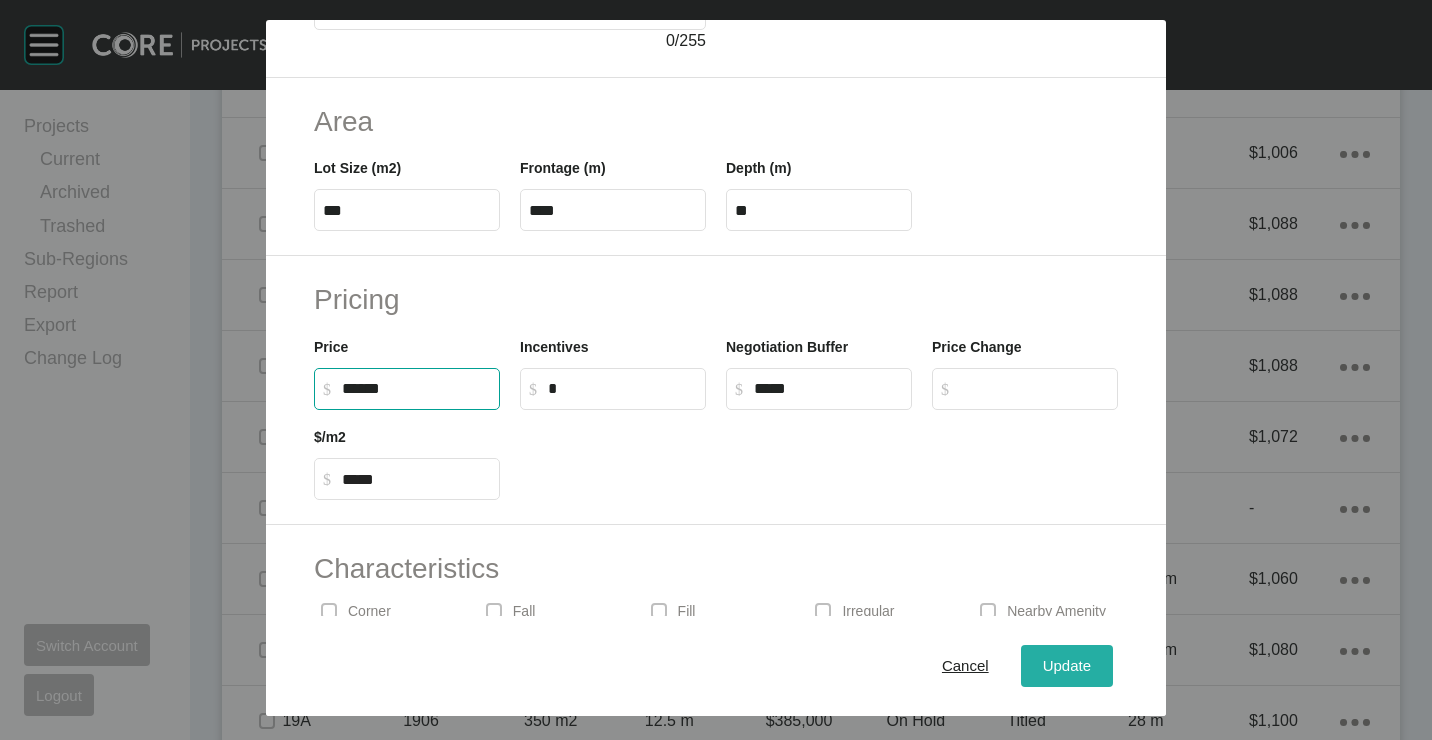 type on "*******" 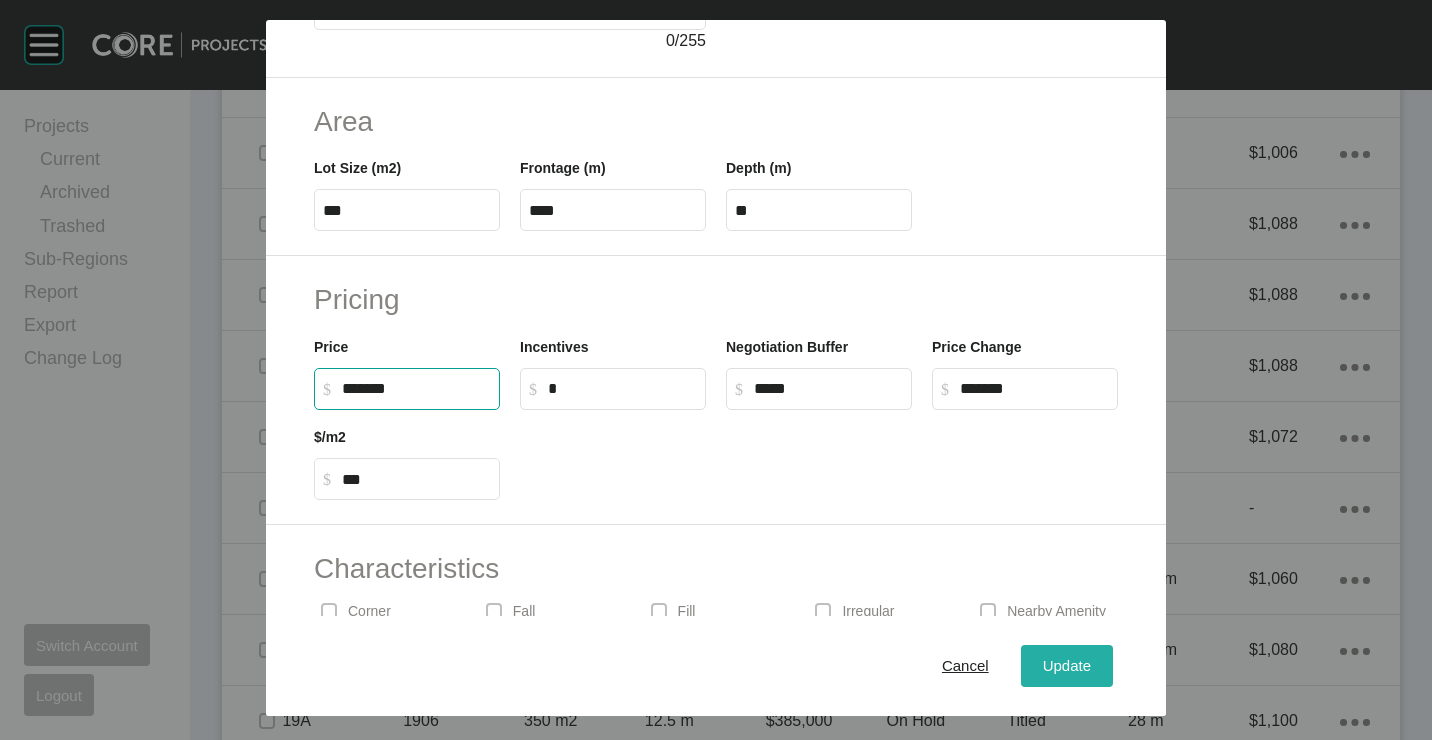 click on "Update" at bounding box center [1067, 665] 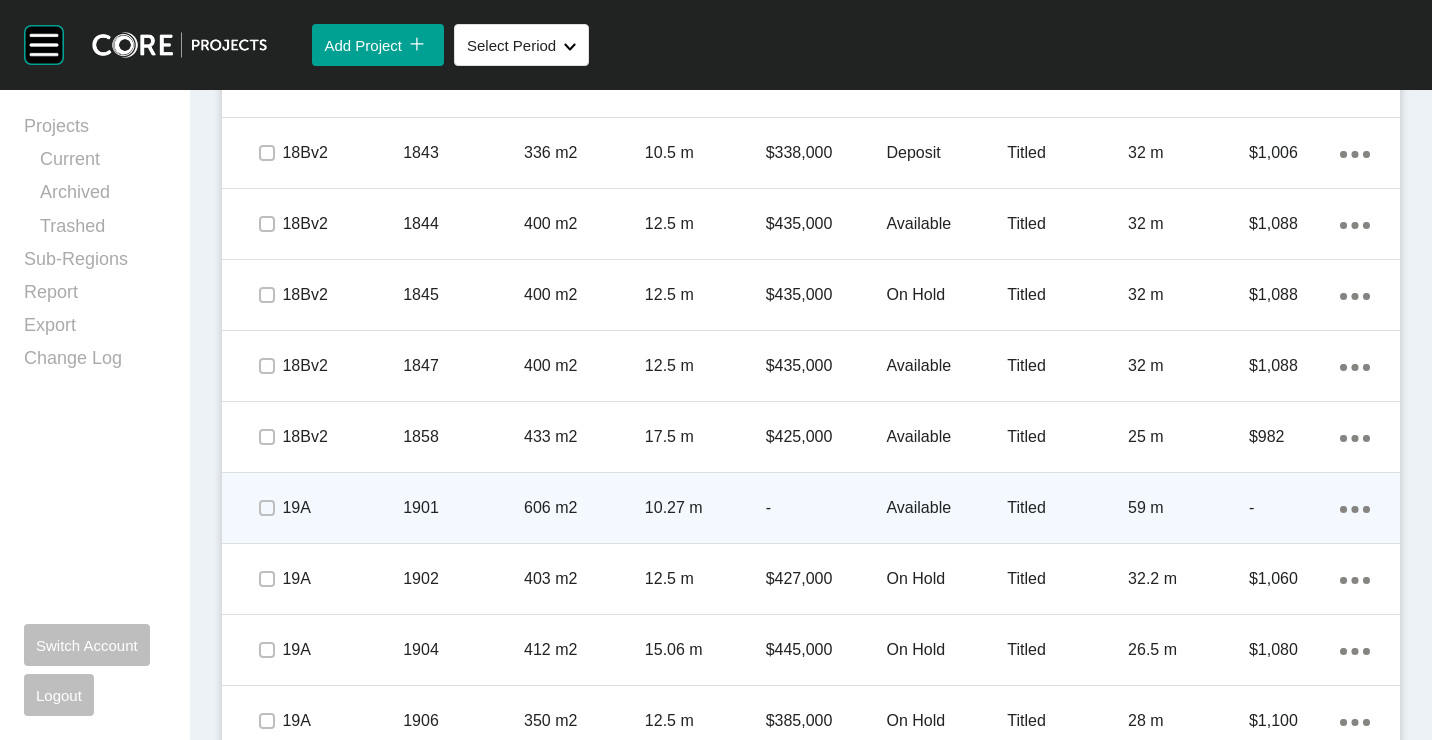scroll, scrollTop: 2500, scrollLeft: 0, axis: vertical 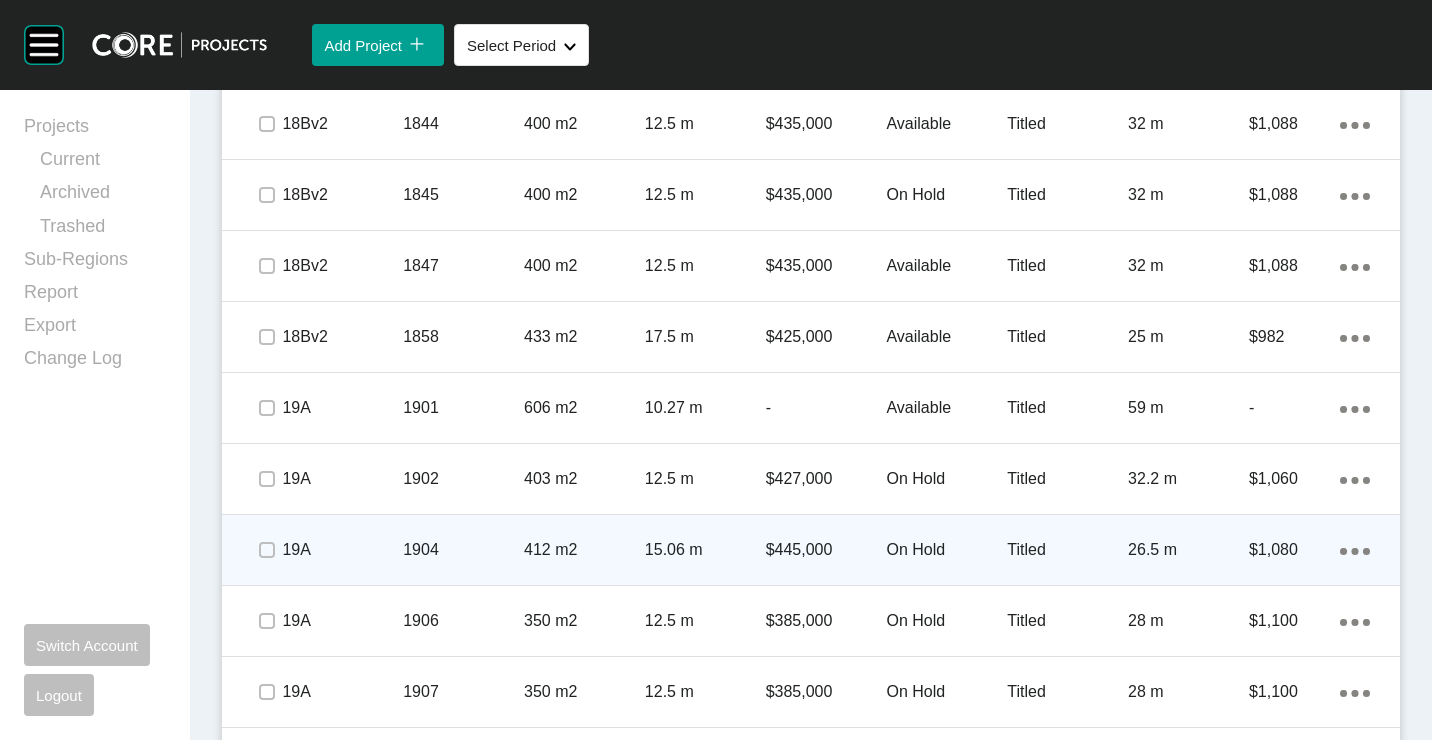 click on "15.06 m" at bounding box center [705, 550] 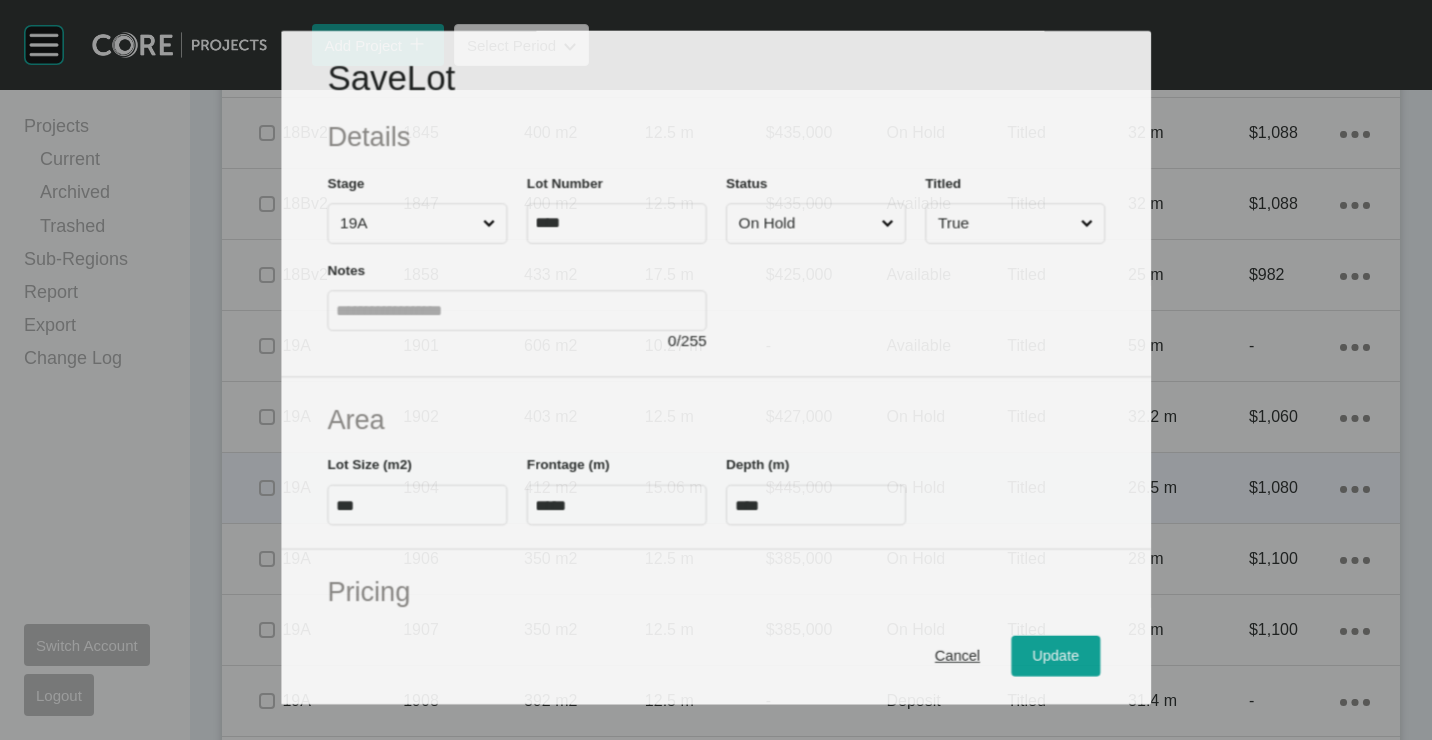 scroll, scrollTop: 200, scrollLeft: 0, axis: vertical 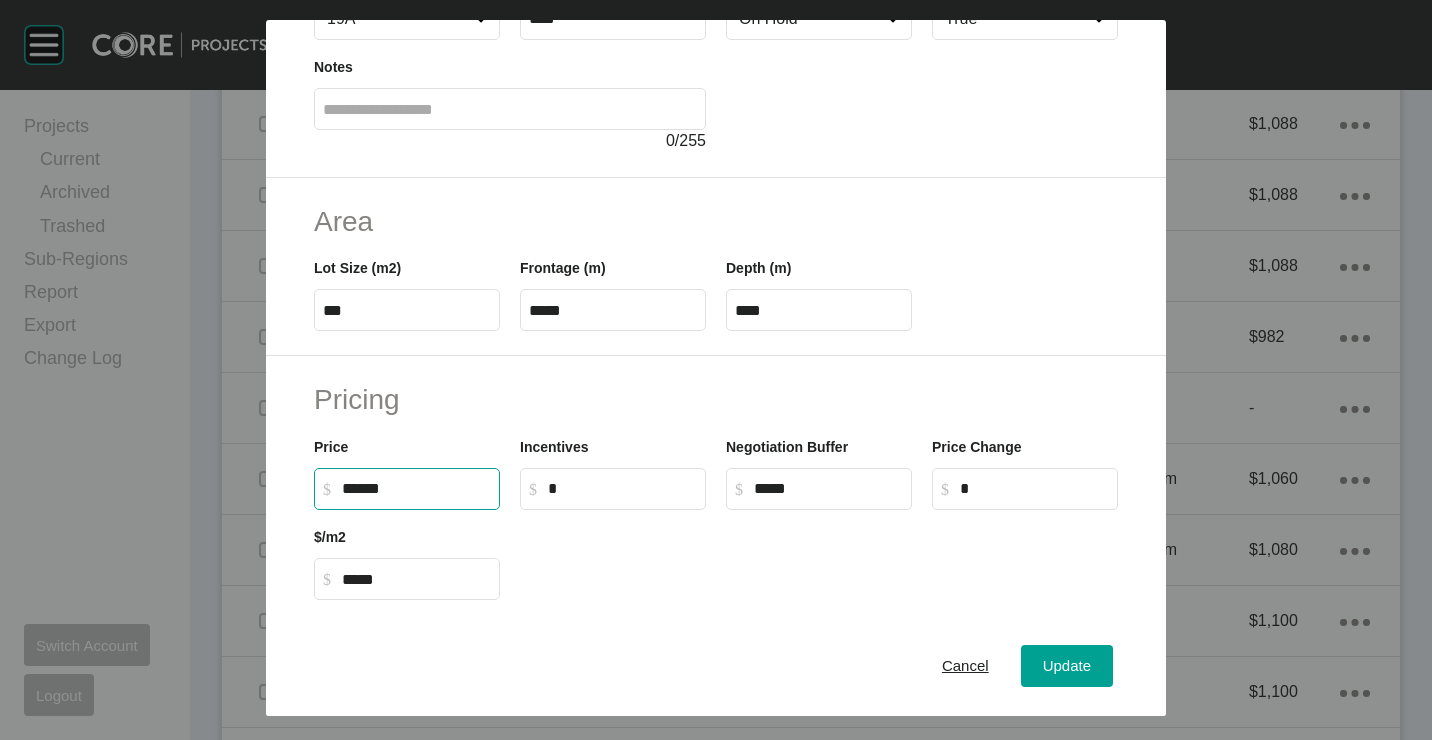 drag, startPoint x: 444, startPoint y: 481, endPoint x: 344, endPoint y: 483, distance: 100.02 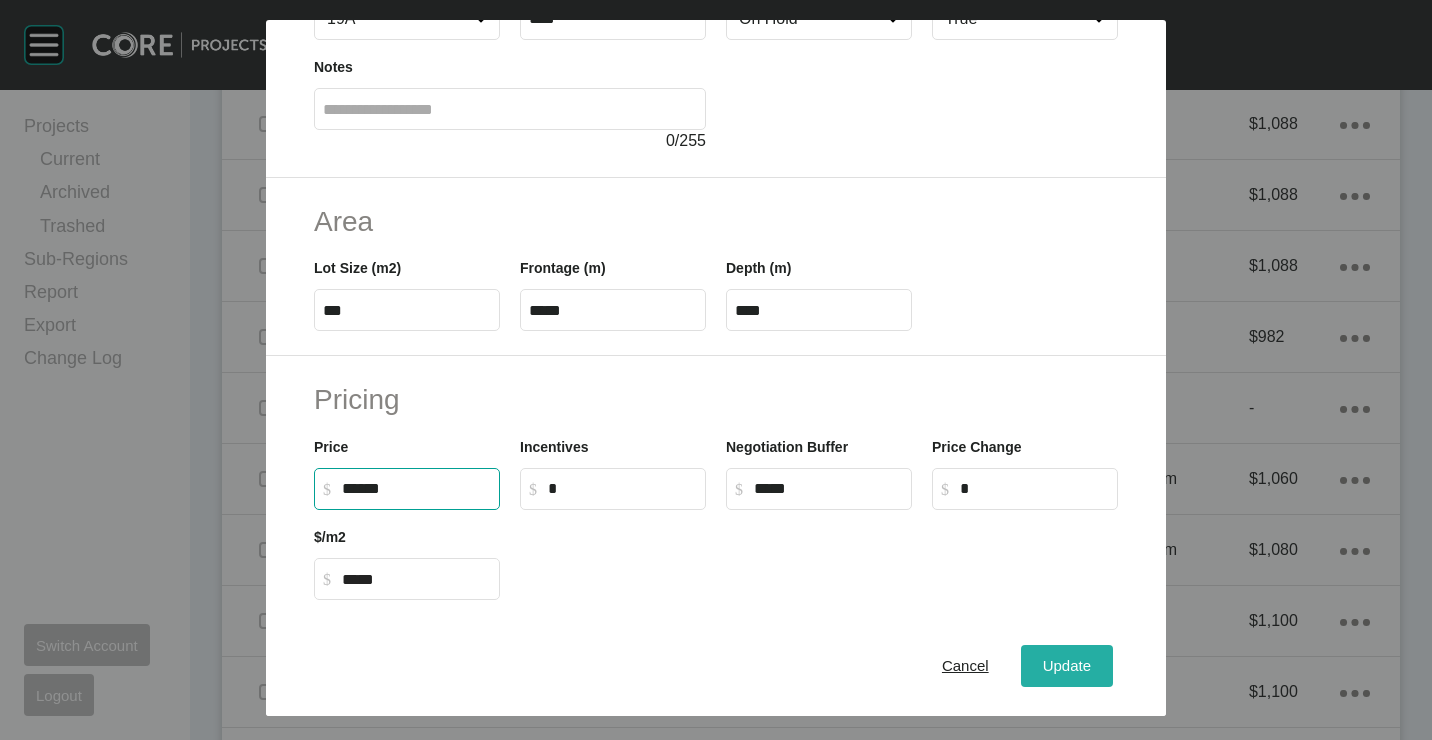 type on "*******" 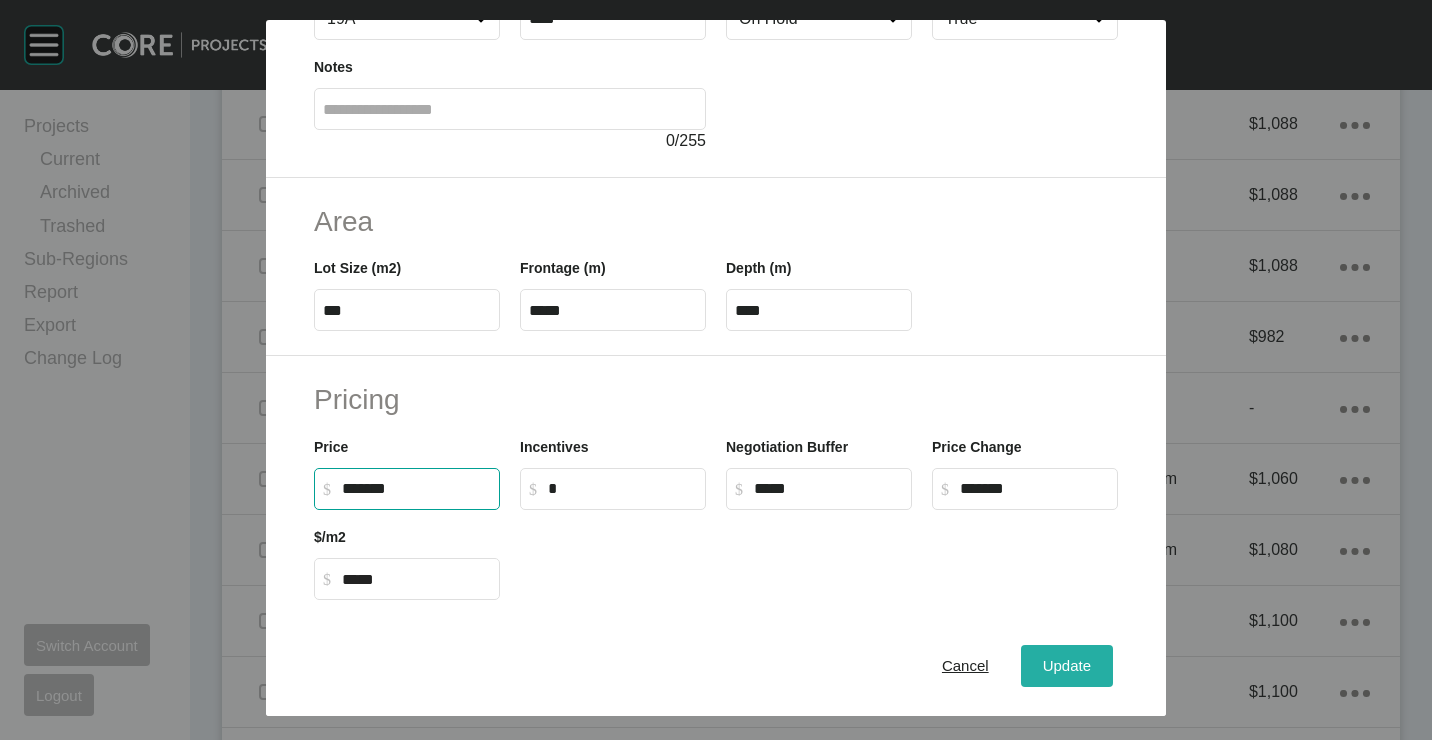 click on "Update" at bounding box center (1067, 666) 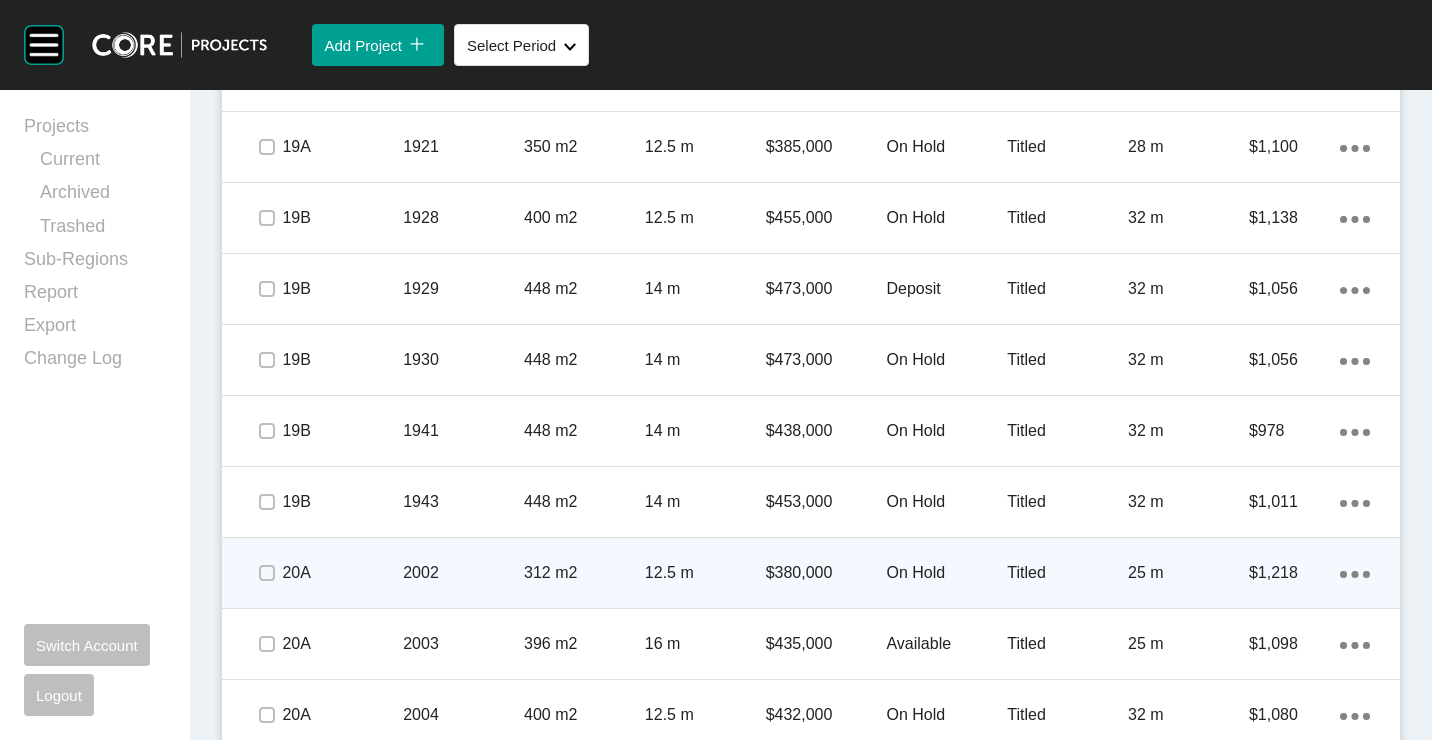 scroll, scrollTop: 3500, scrollLeft: 0, axis: vertical 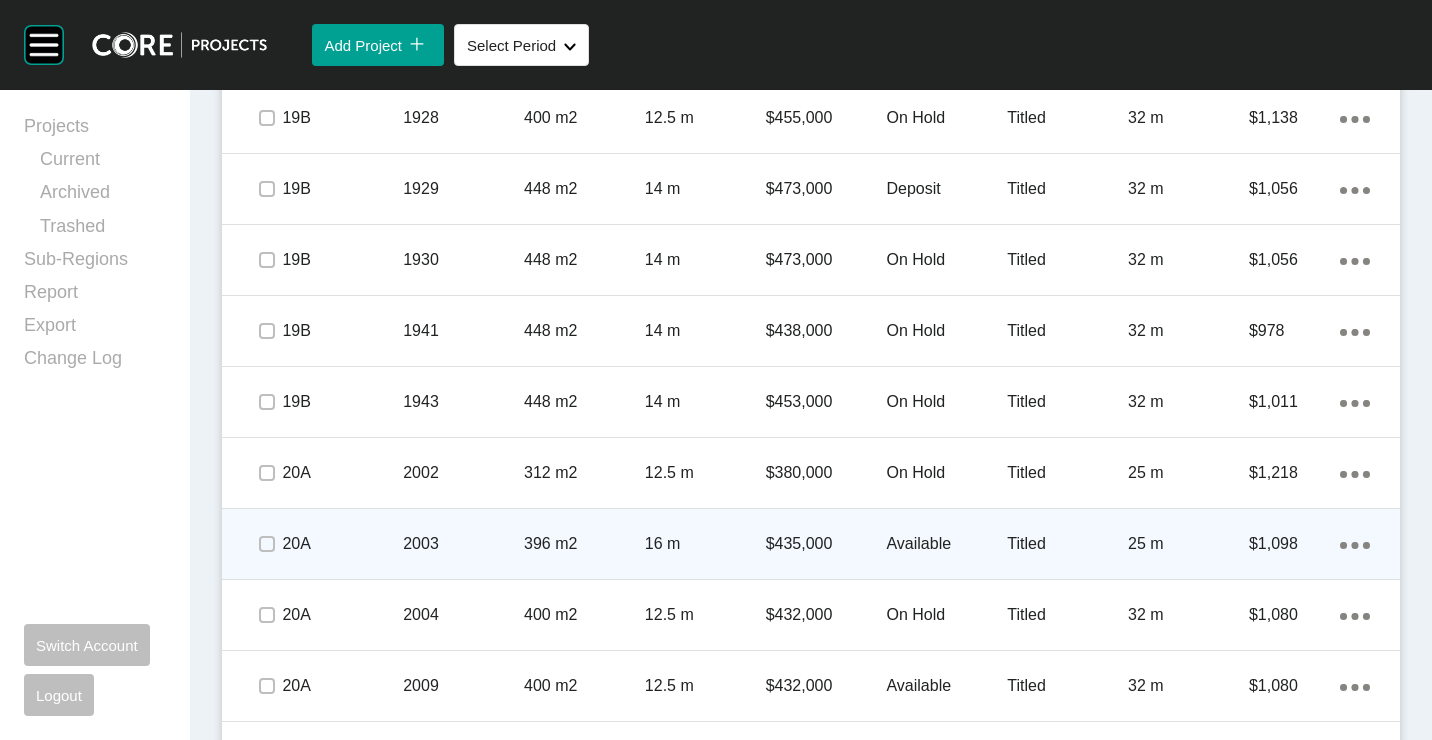 click on "396 m2" at bounding box center (584, 544) 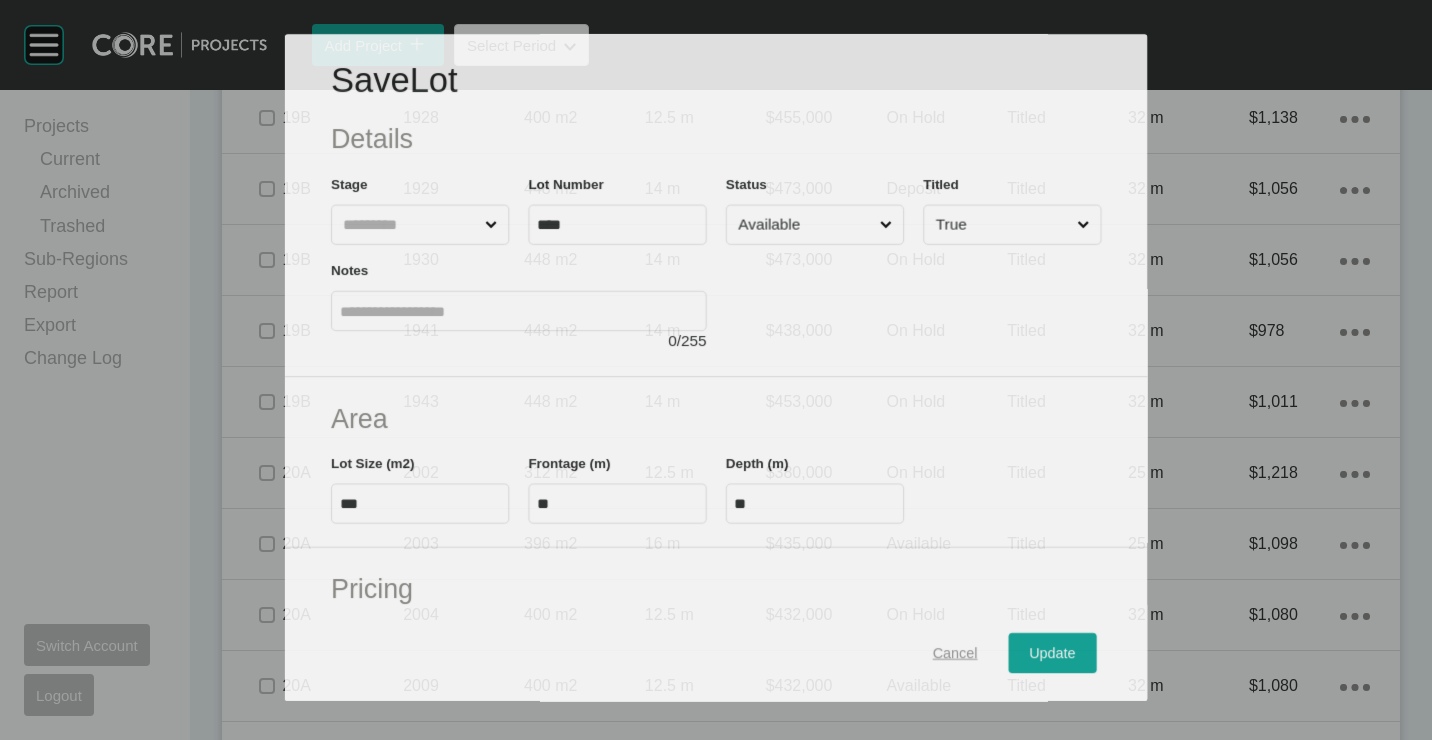 scroll, scrollTop: 3438, scrollLeft: 0, axis: vertical 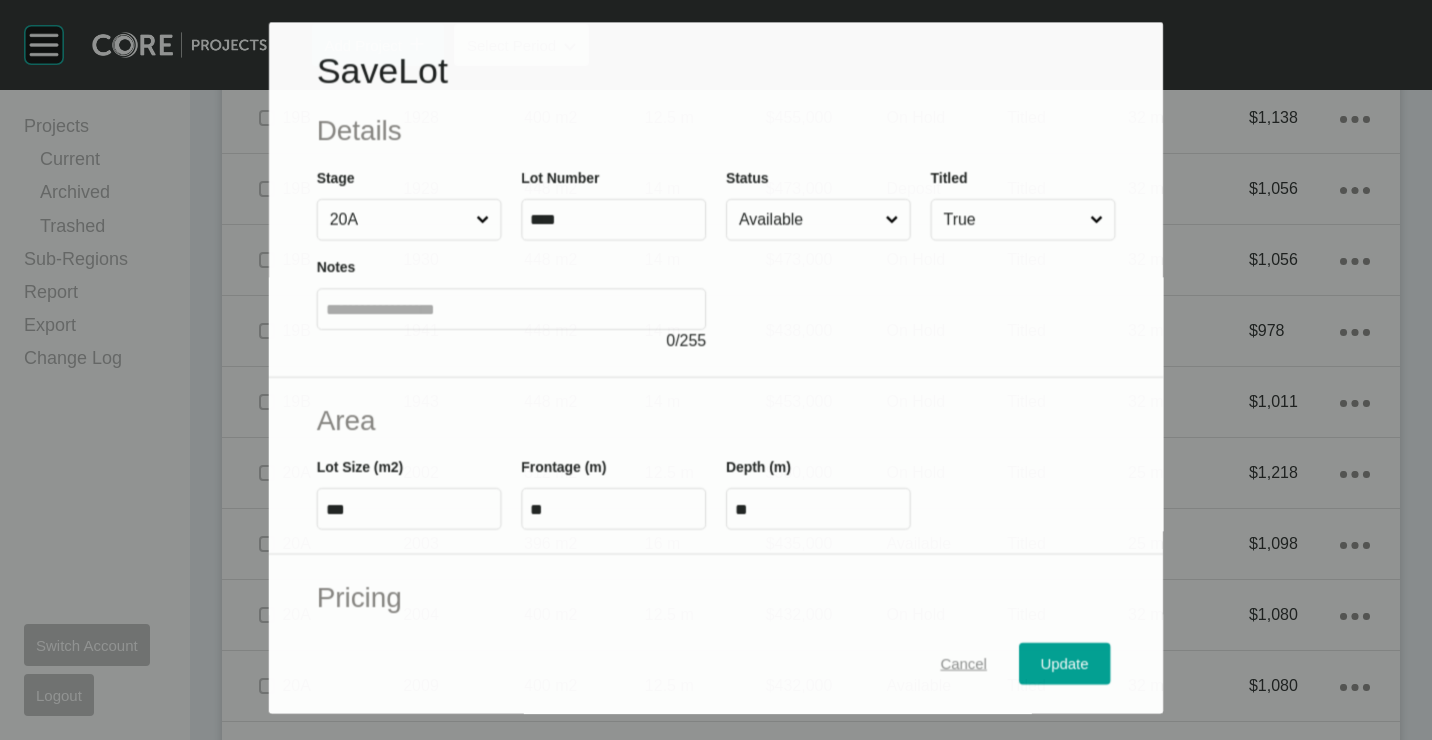 click on "Cancel" at bounding box center [964, 664] 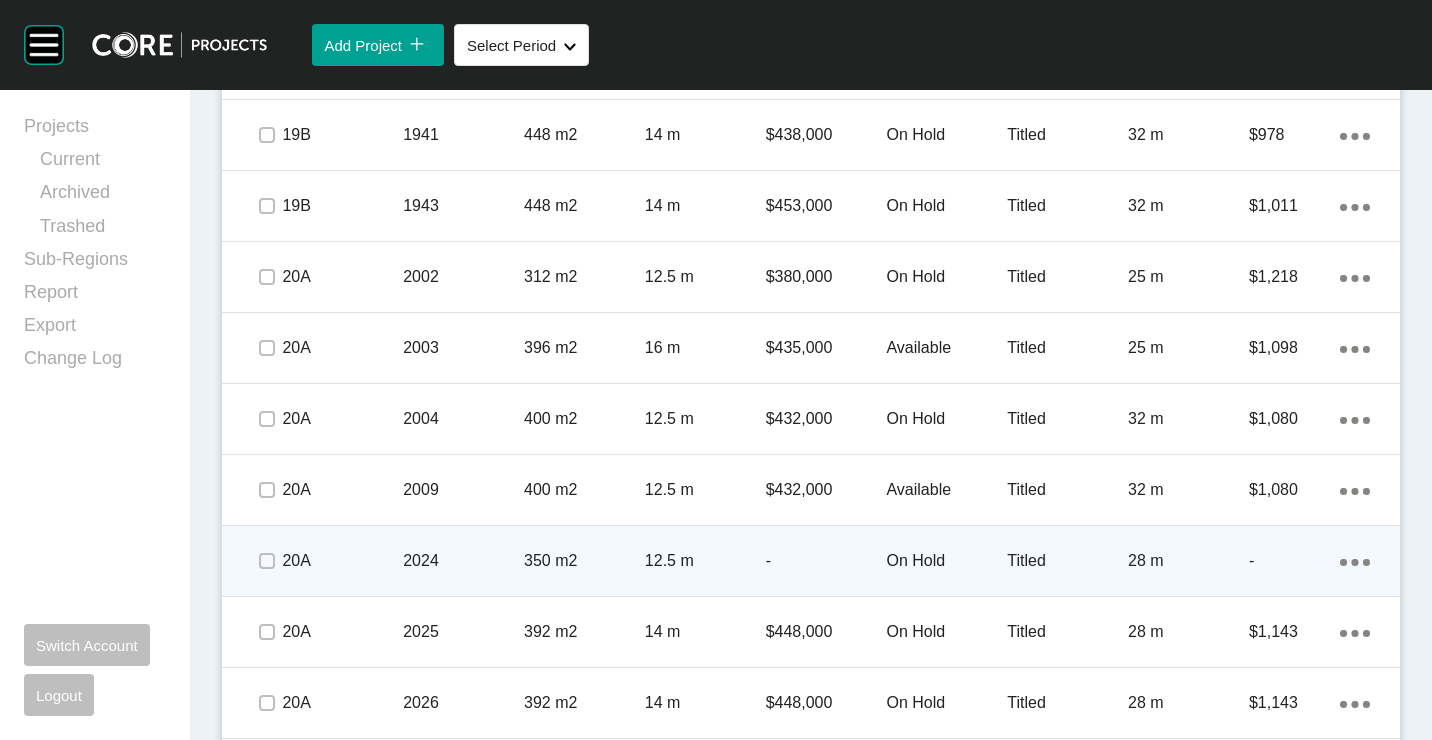scroll, scrollTop: 3638, scrollLeft: 0, axis: vertical 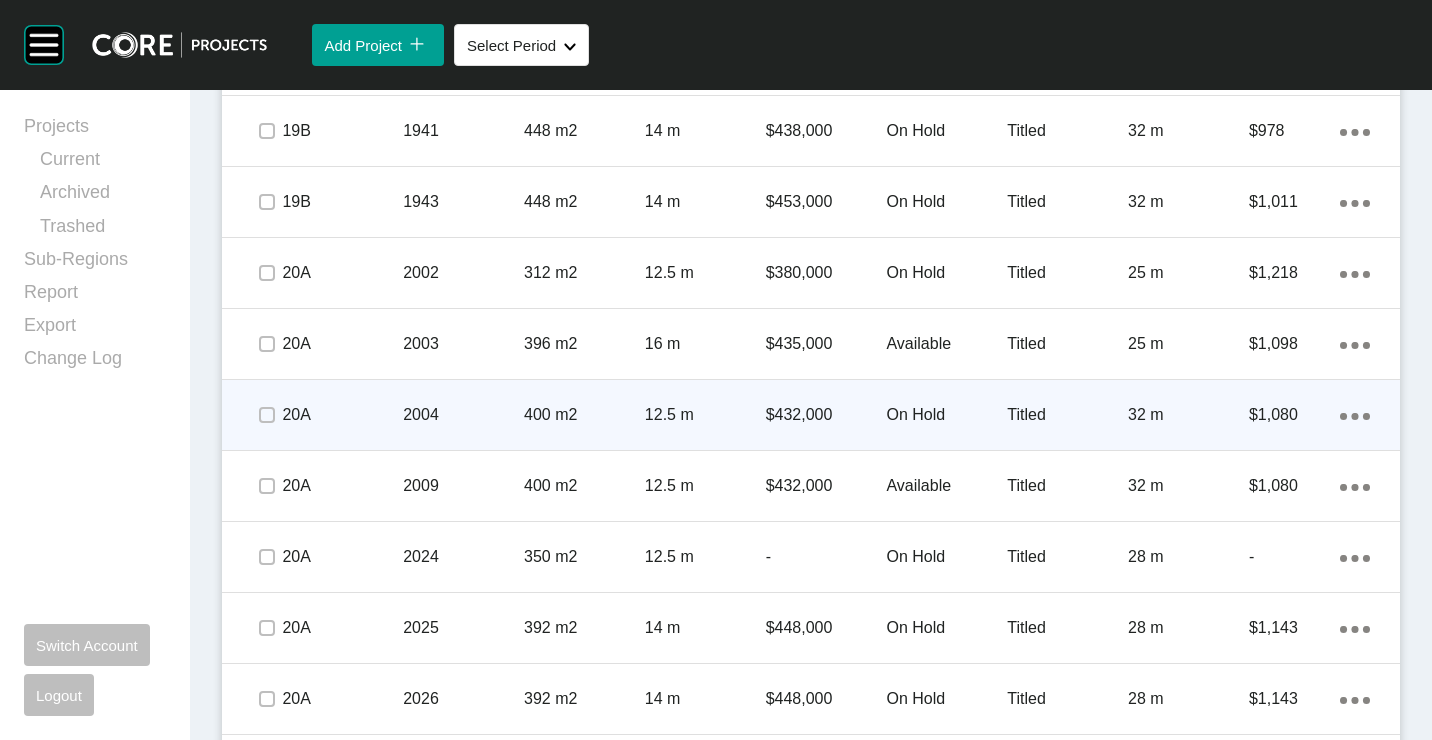 click on "400 m2" at bounding box center (584, 415) 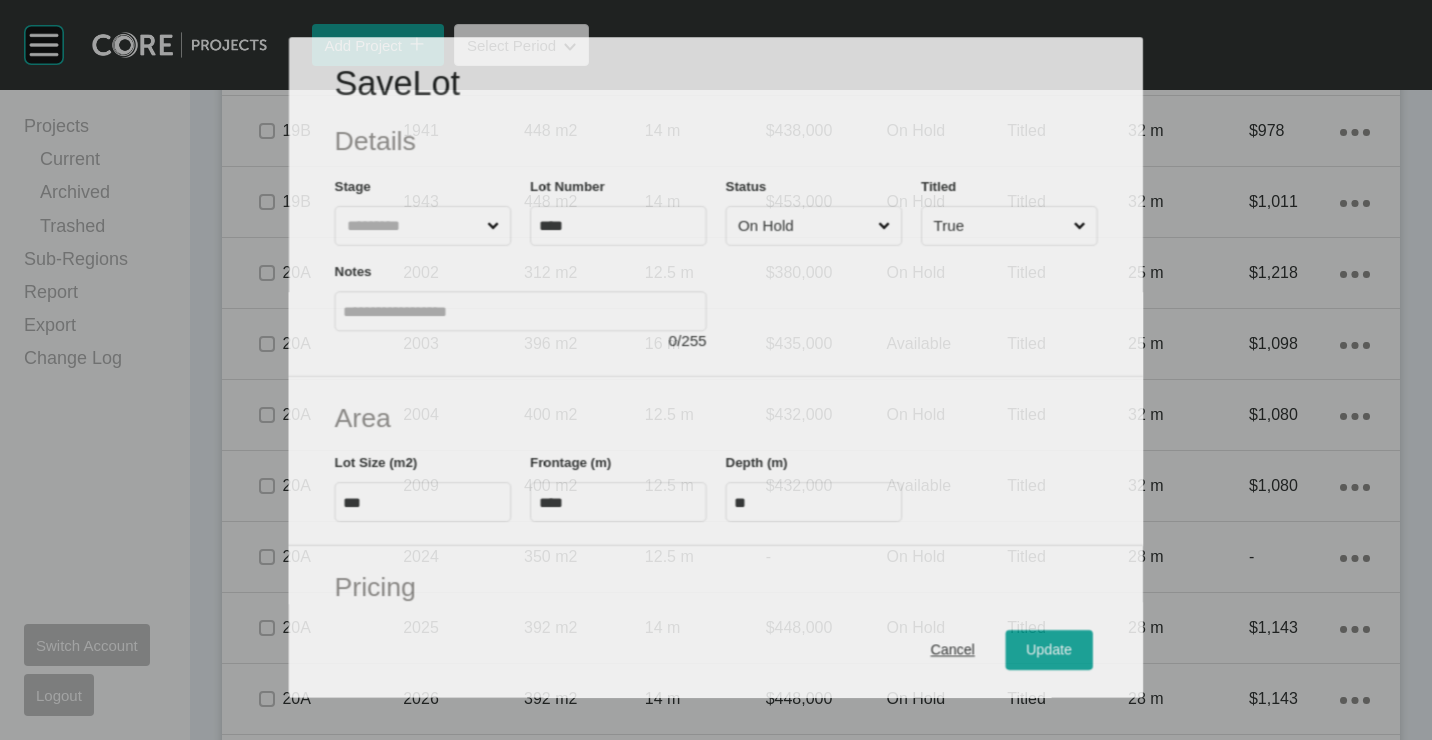 scroll, scrollTop: 100, scrollLeft: 0, axis: vertical 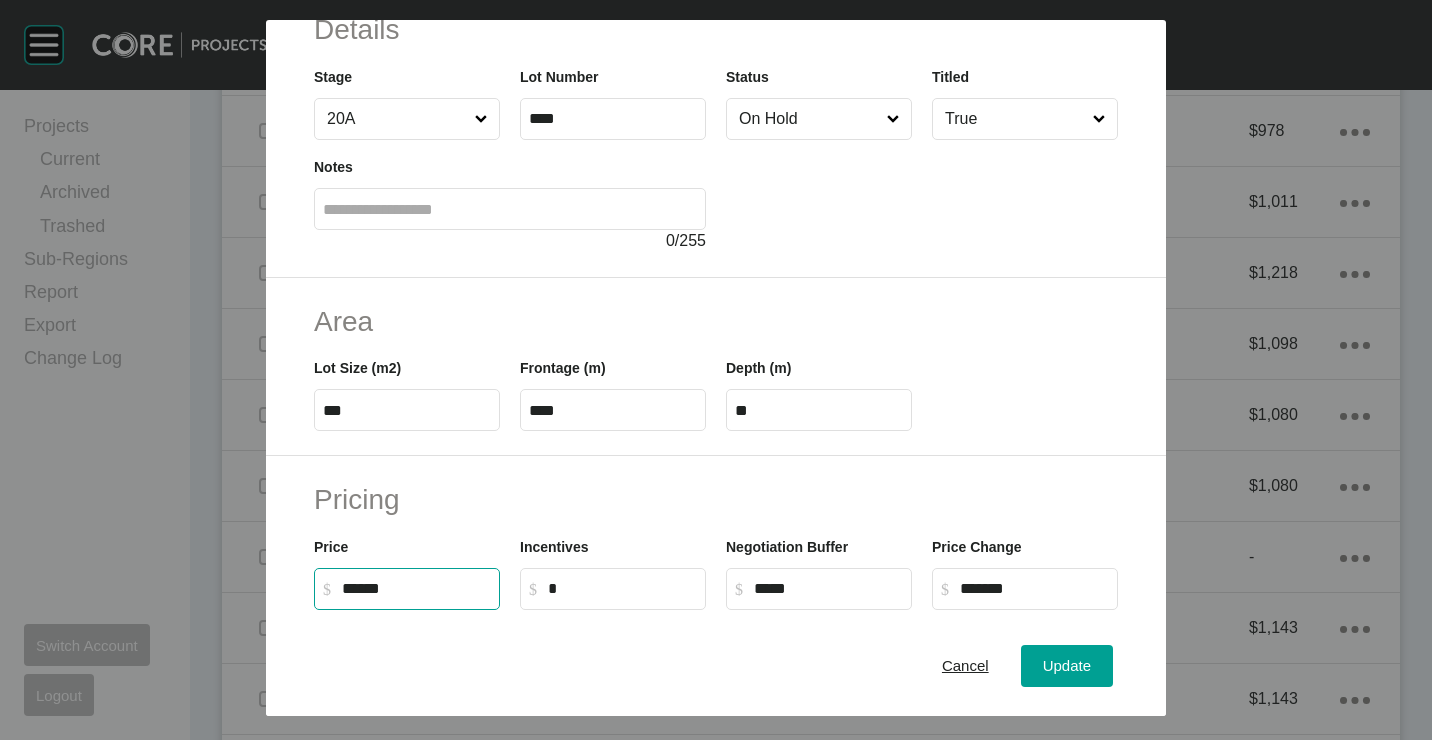 click on "******" at bounding box center [416, 588] 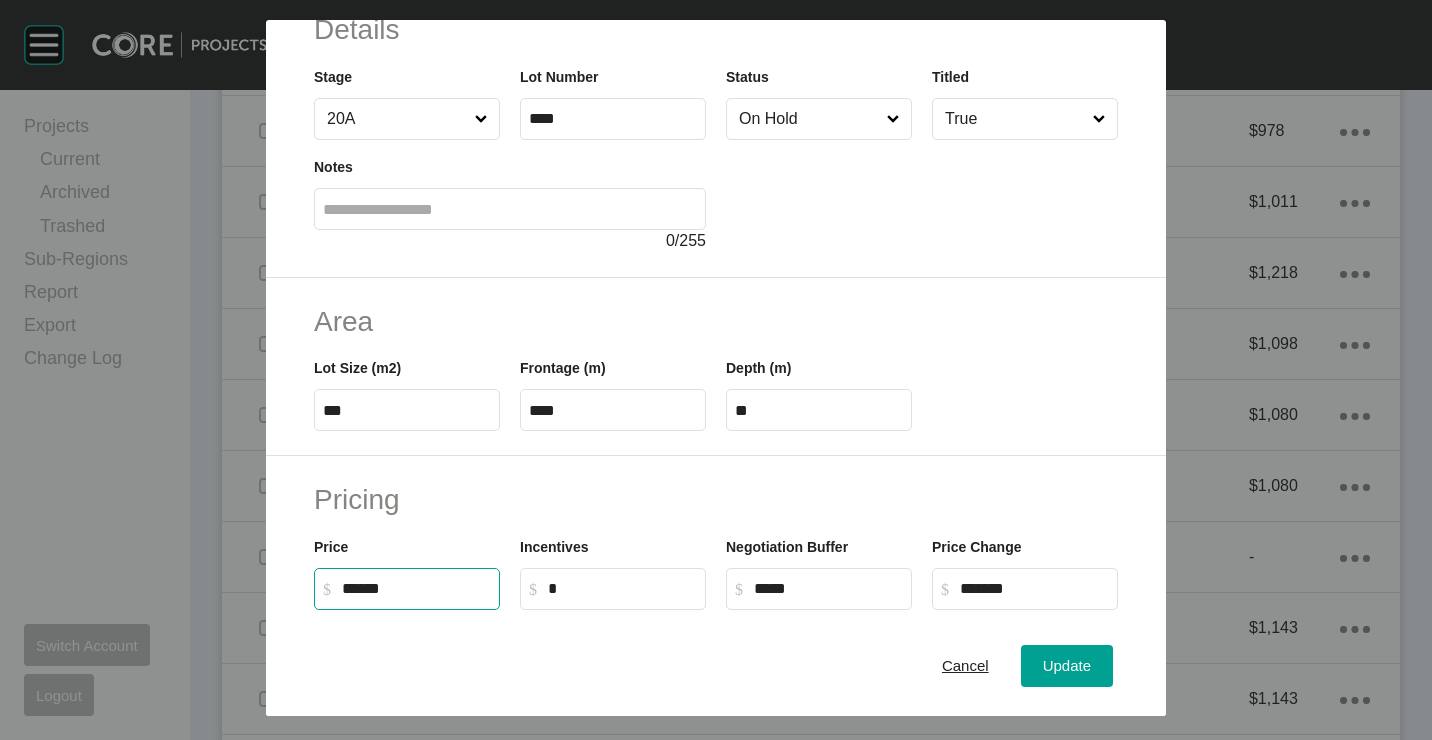 type on "*******" 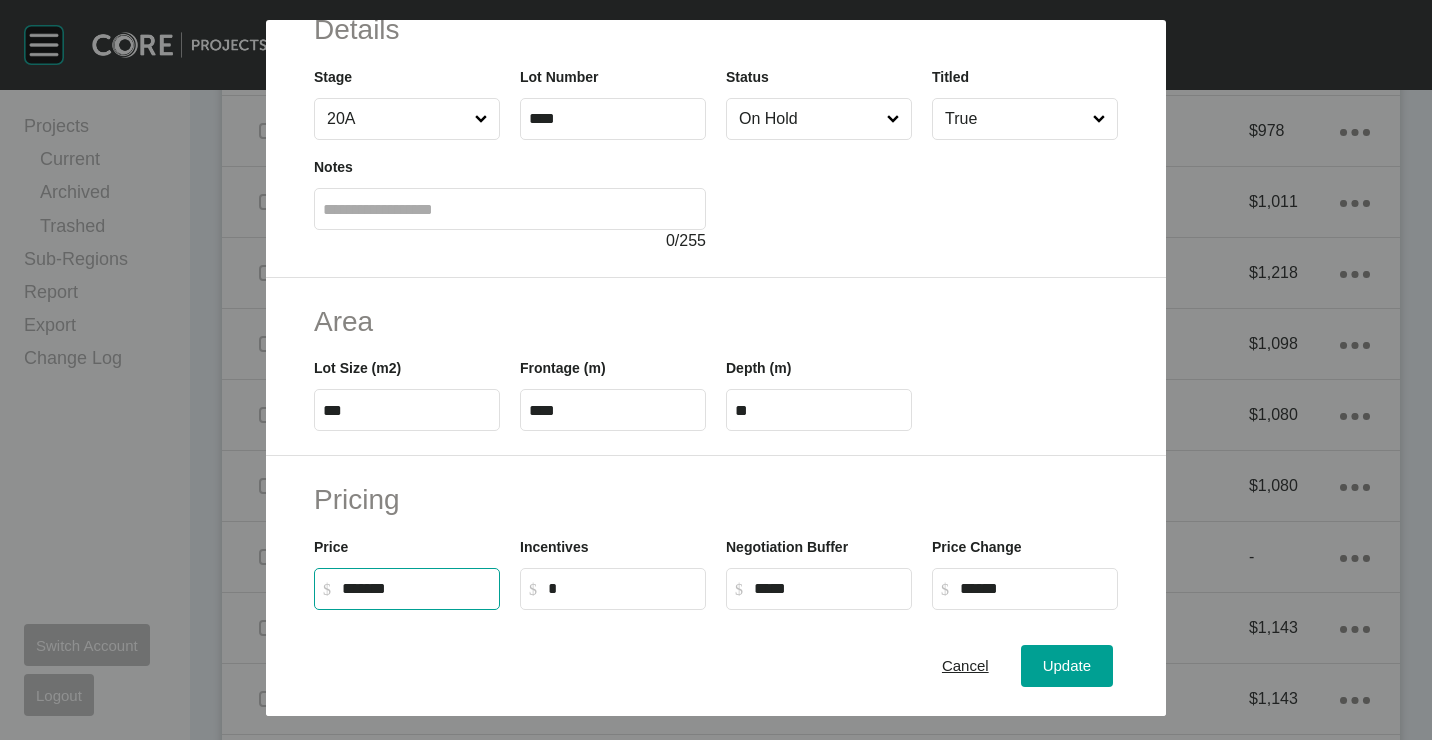 click on "Cancel Update" at bounding box center (716, 666) 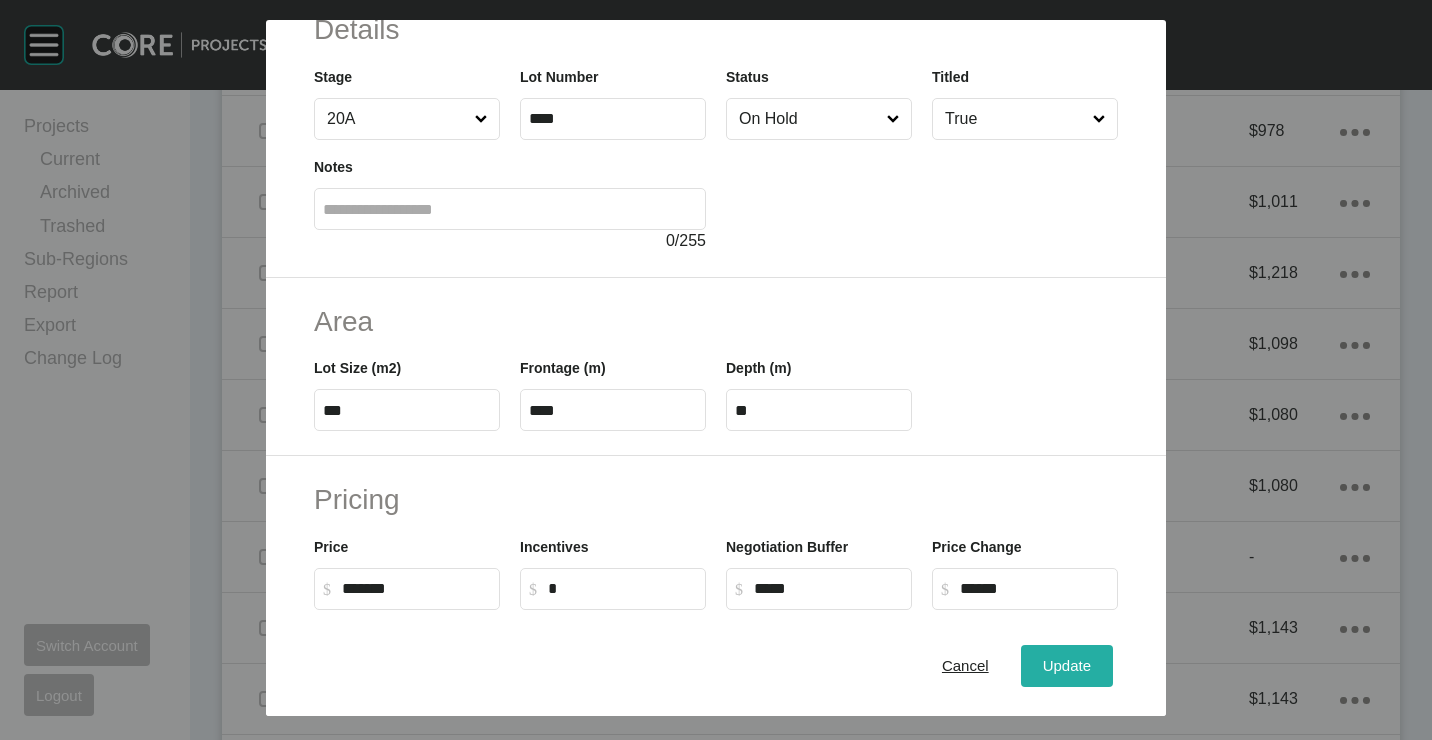 click on "Update" at bounding box center [1067, 665] 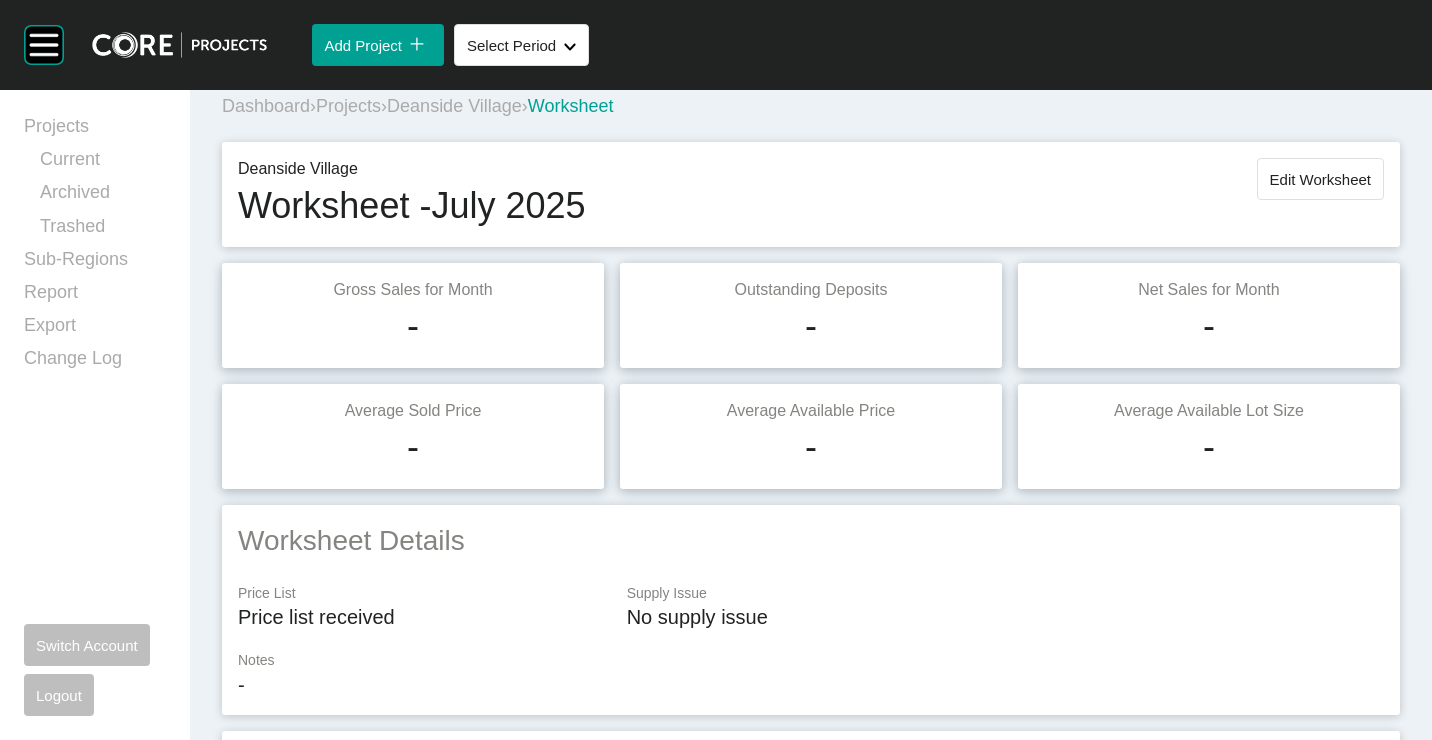 scroll, scrollTop: 0, scrollLeft: 0, axis: both 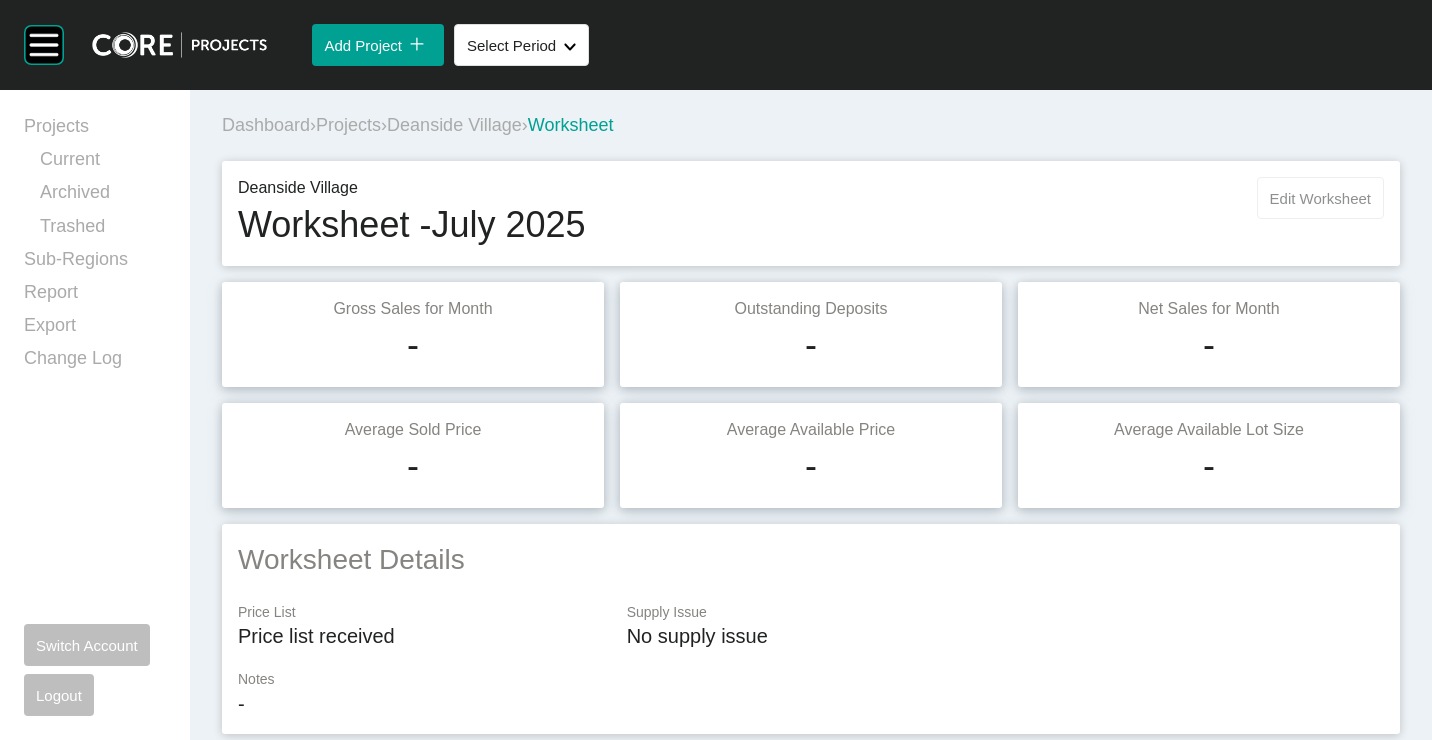 click on "Edit Worksheet" at bounding box center [1320, 198] 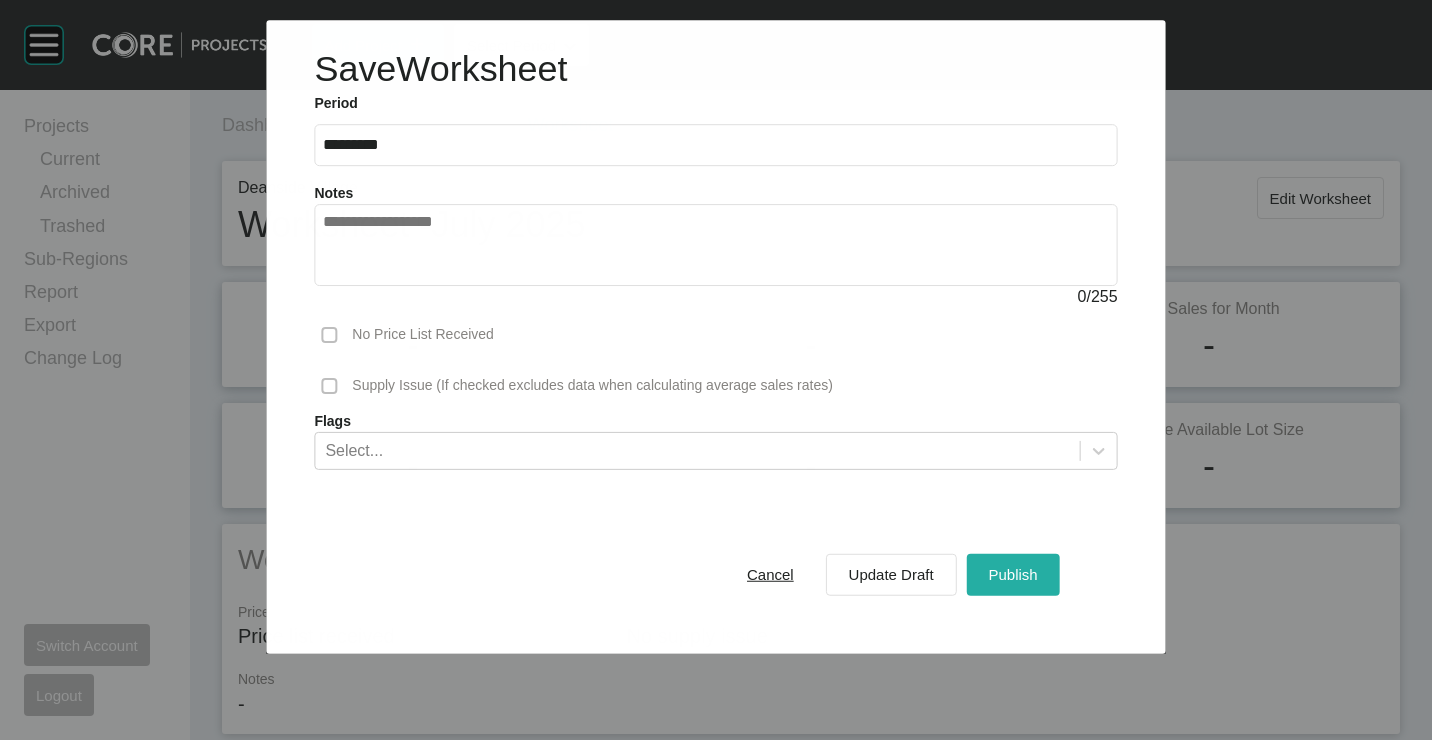 click on "Publish" at bounding box center (1013, 574) 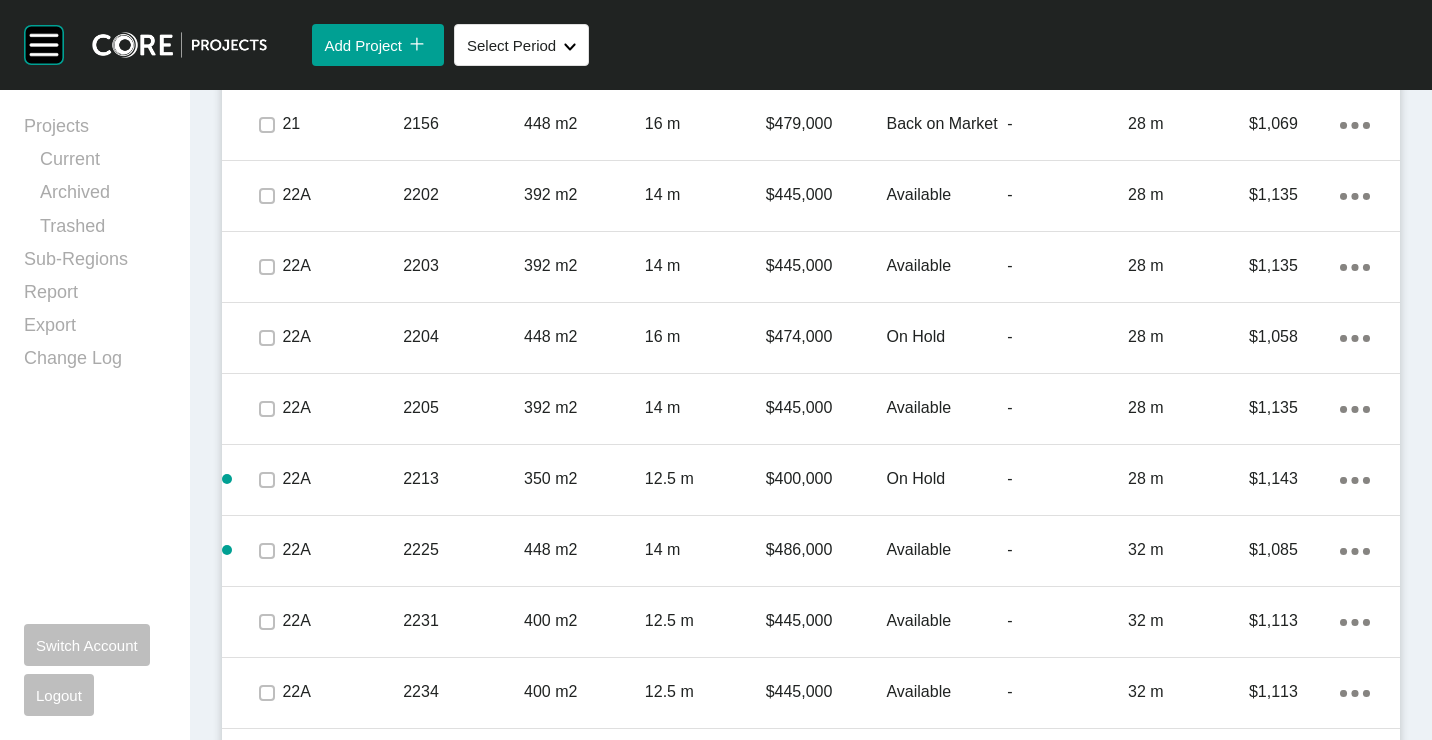 scroll, scrollTop: 5600, scrollLeft: 0, axis: vertical 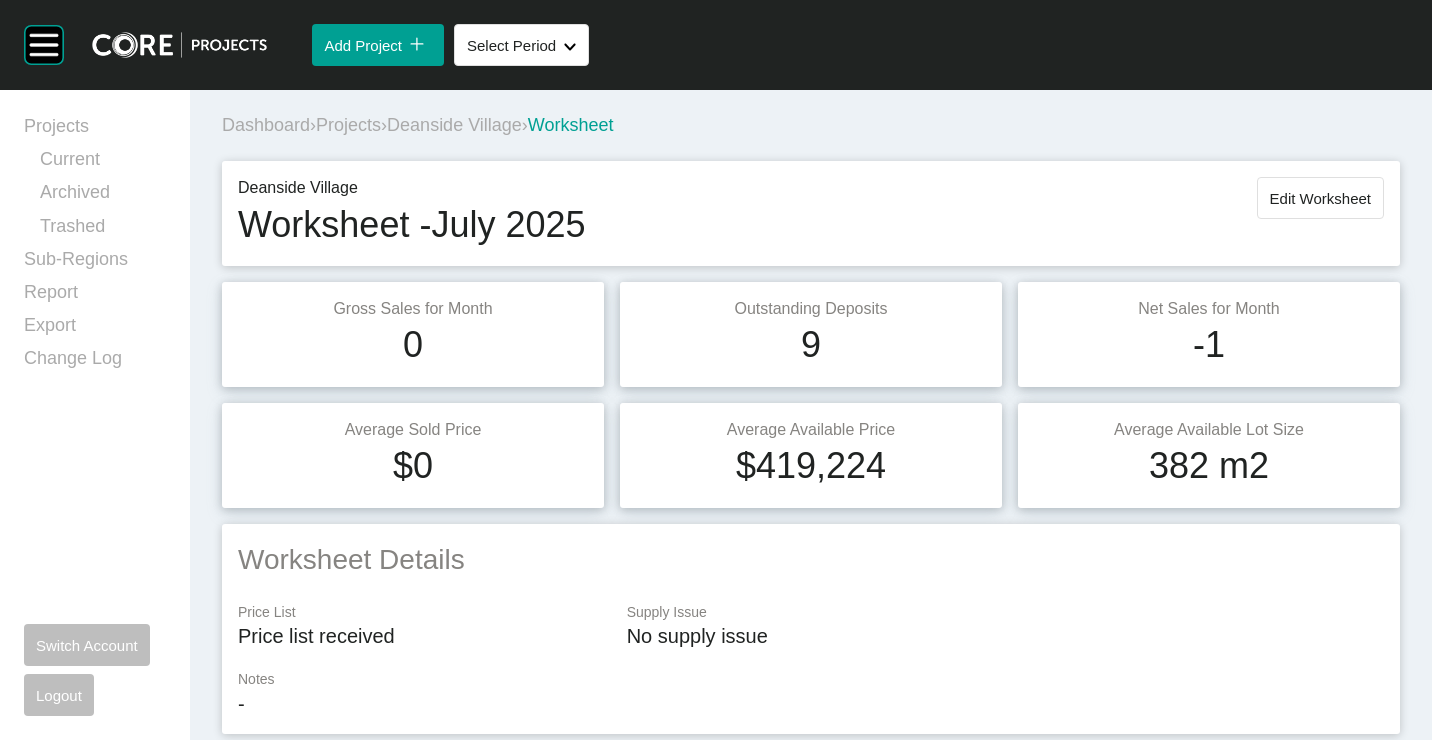 drag, startPoint x: 1343, startPoint y: 192, endPoint x: 1328, endPoint y: 200, distance: 17 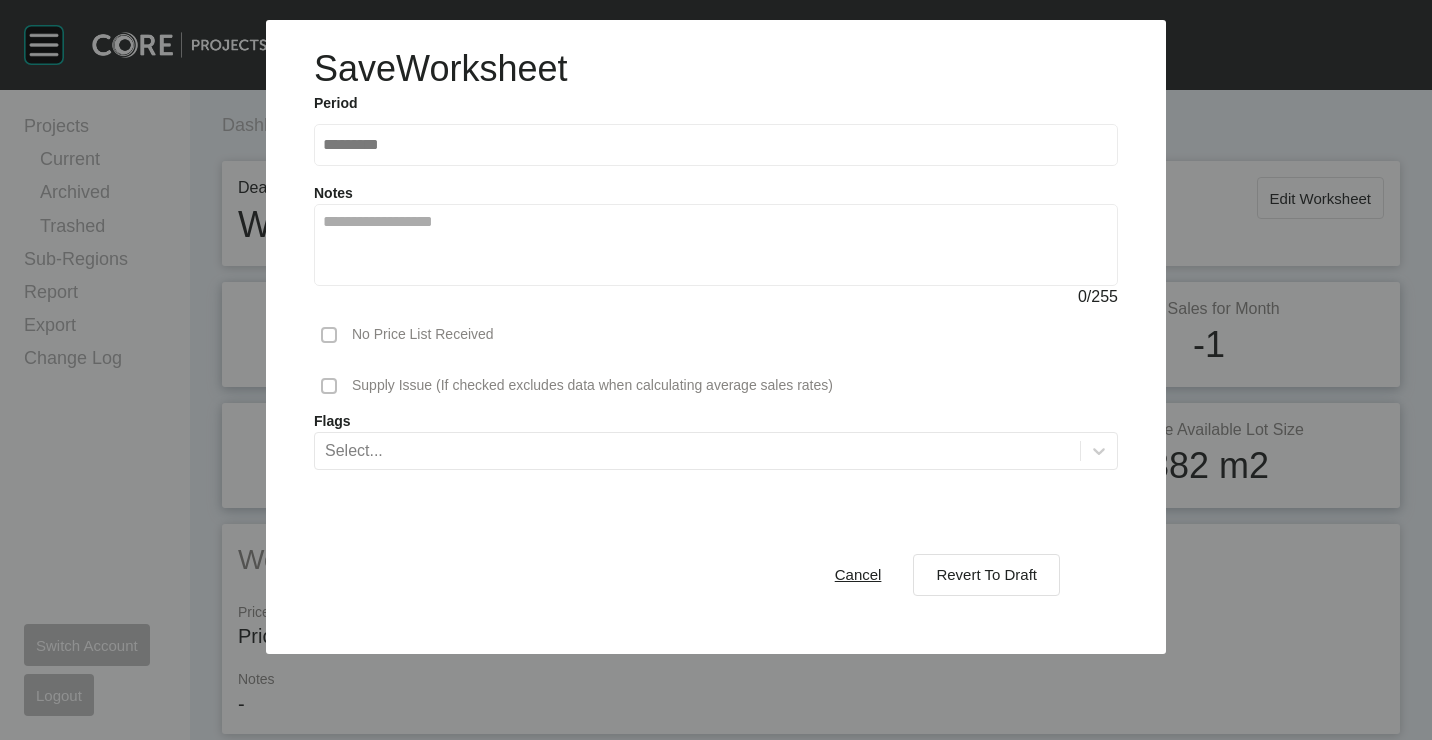 drag, startPoint x: 852, startPoint y: 580, endPoint x: 713, endPoint y: 342, distance: 275.6175 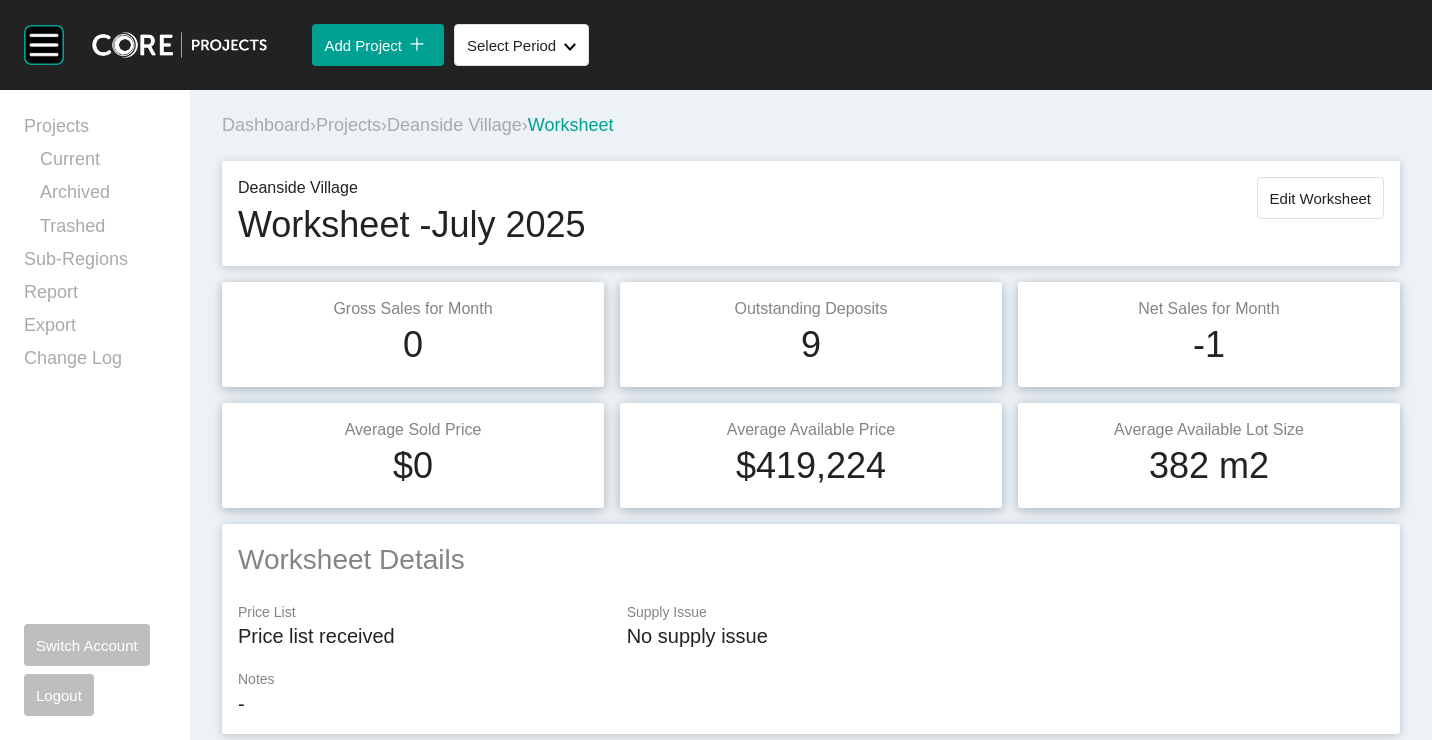 click on "Projects" at bounding box center (348, 125) 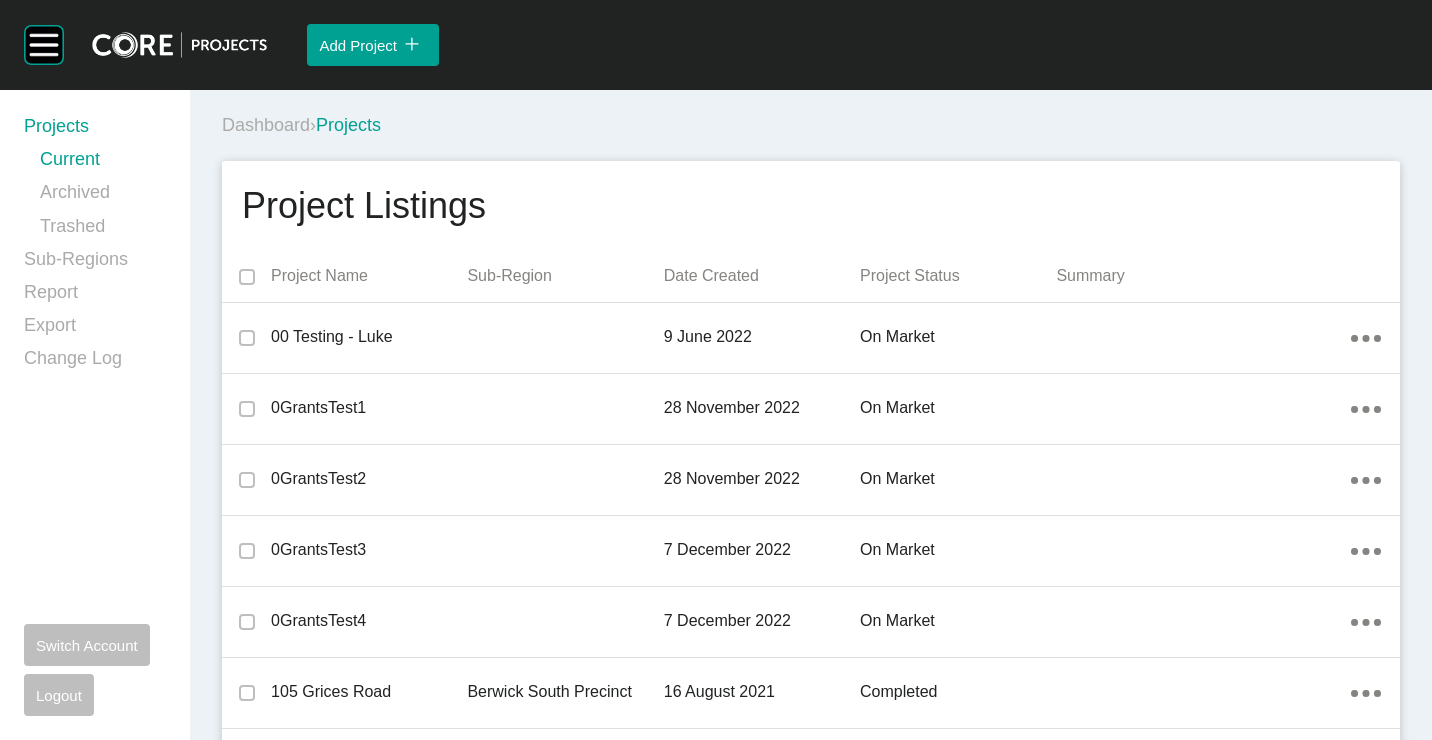 scroll, scrollTop: 4582, scrollLeft: 0, axis: vertical 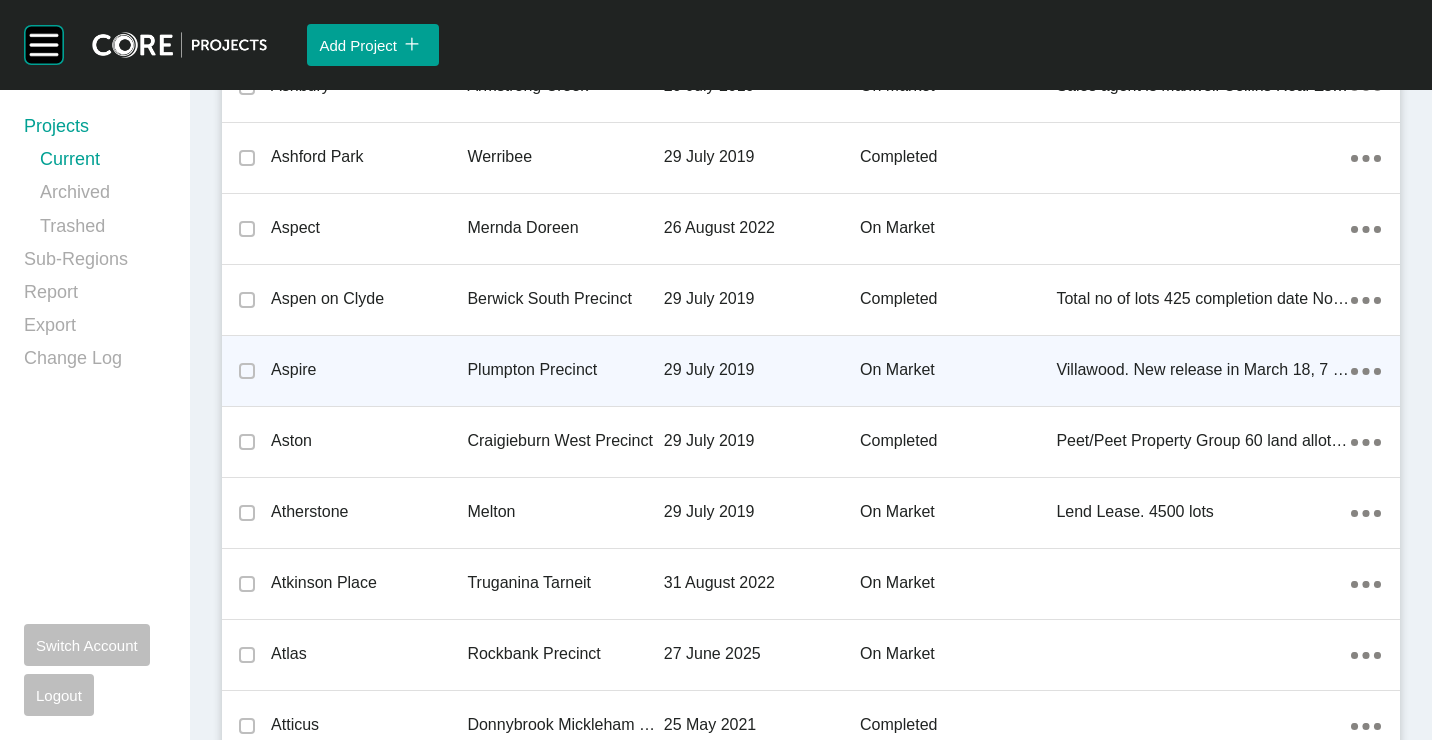 click on "Plumpton Precinct" at bounding box center (565, 370) 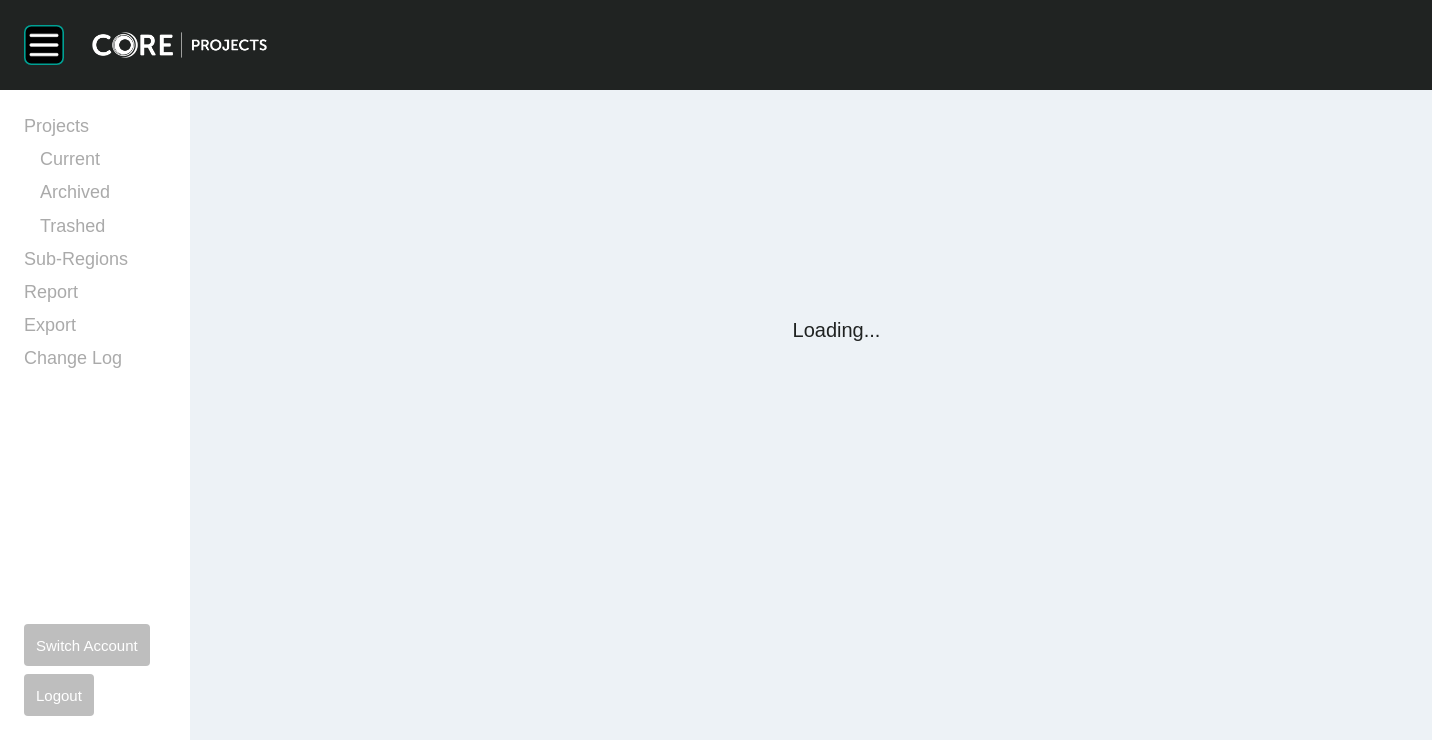 scroll, scrollTop: 0, scrollLeft: 0, axis: both 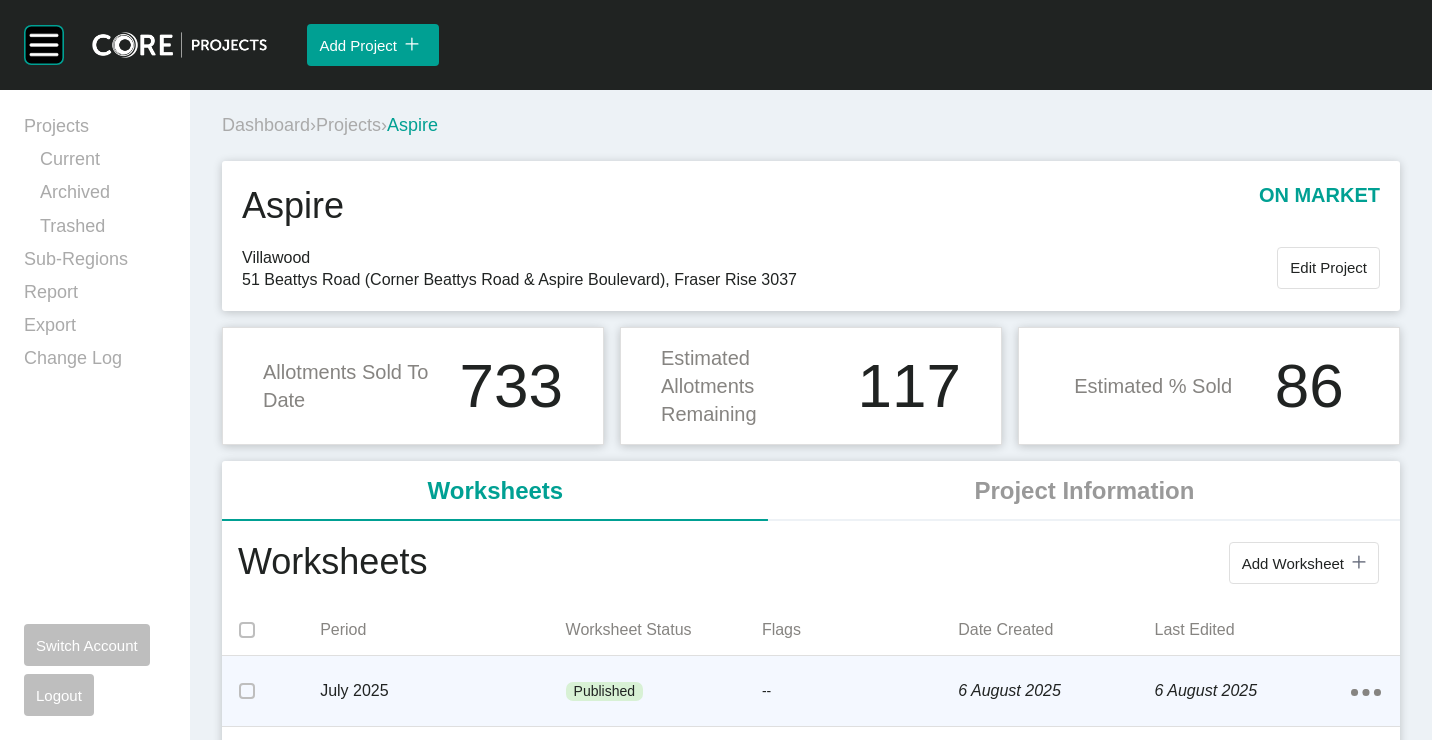 click on "Published" at bounding box center (605, 692) 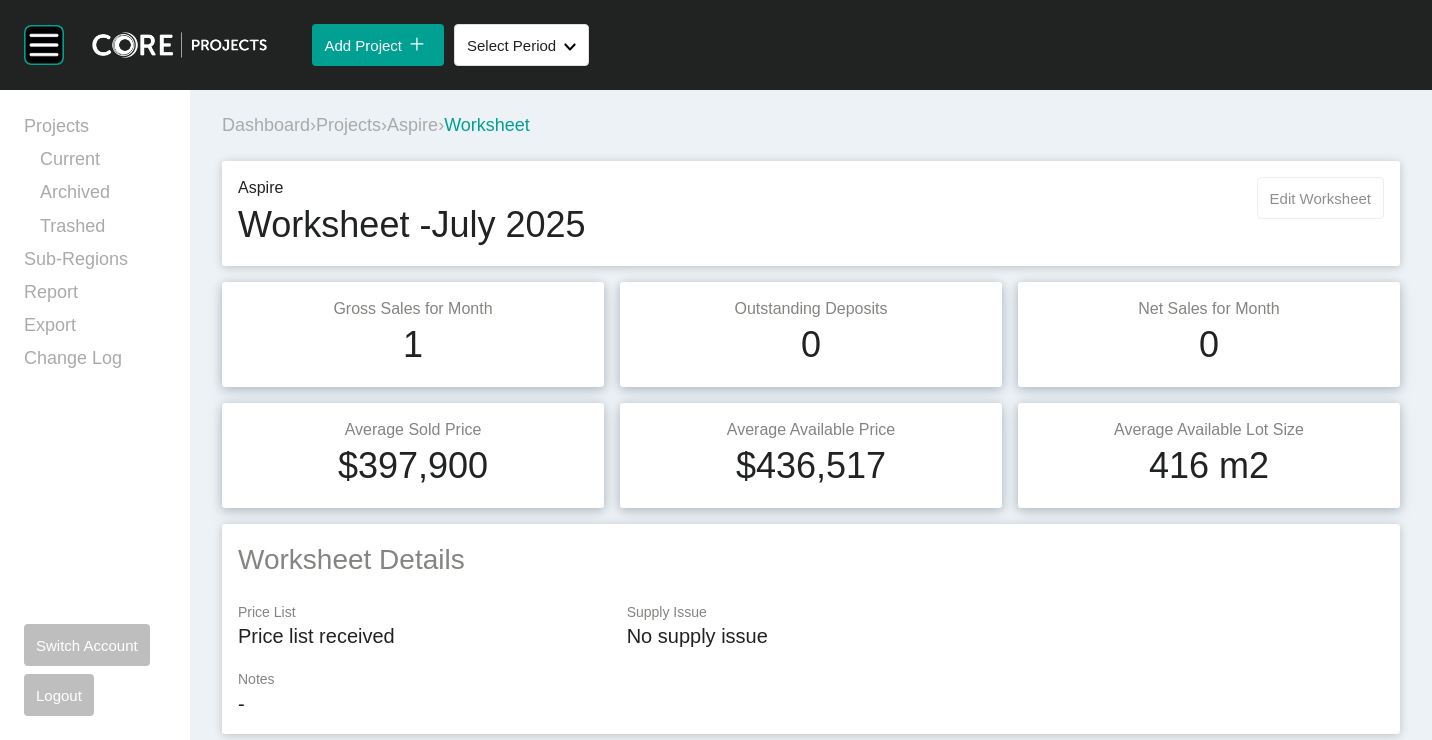 click on "Edit Worksheet" at bounding box center (1320, 198) 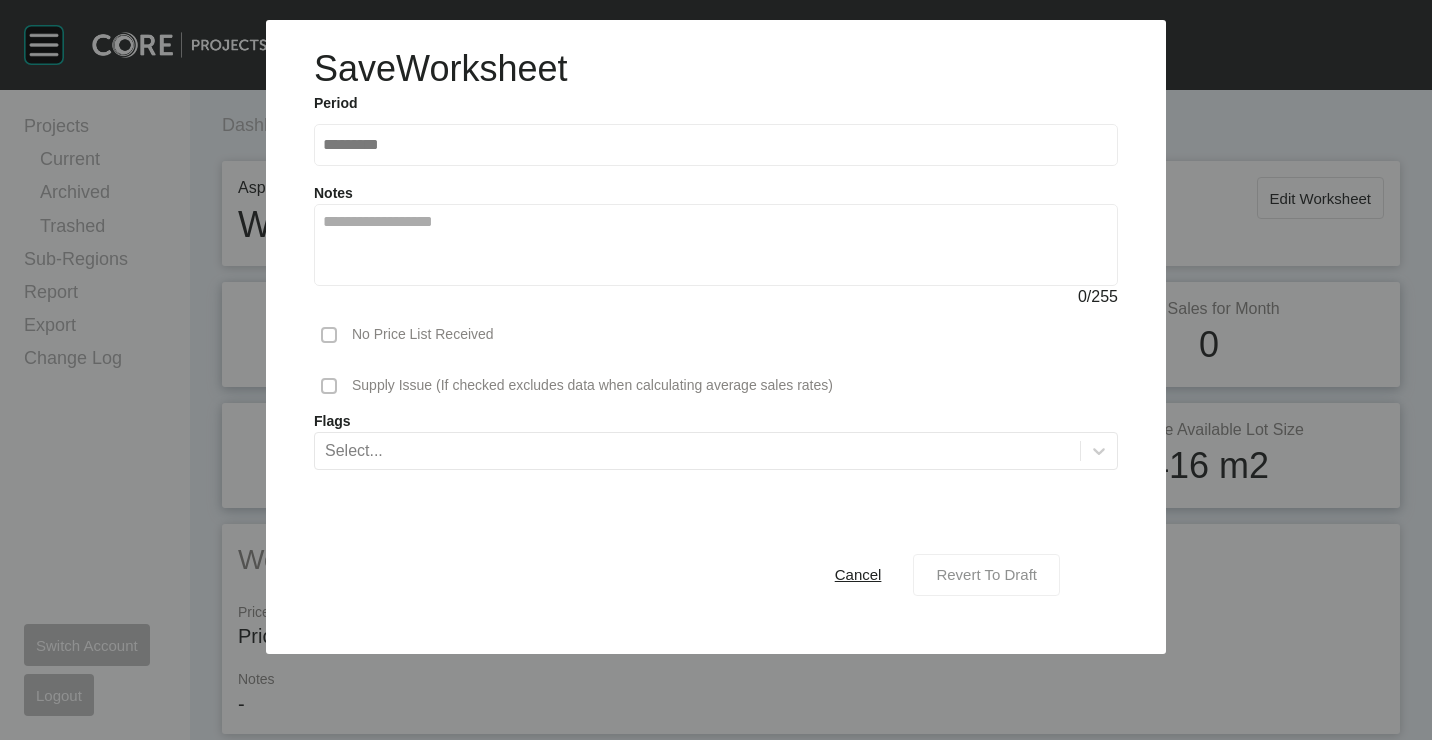click on "Revert To Draft" at bounding box center [986, 574] 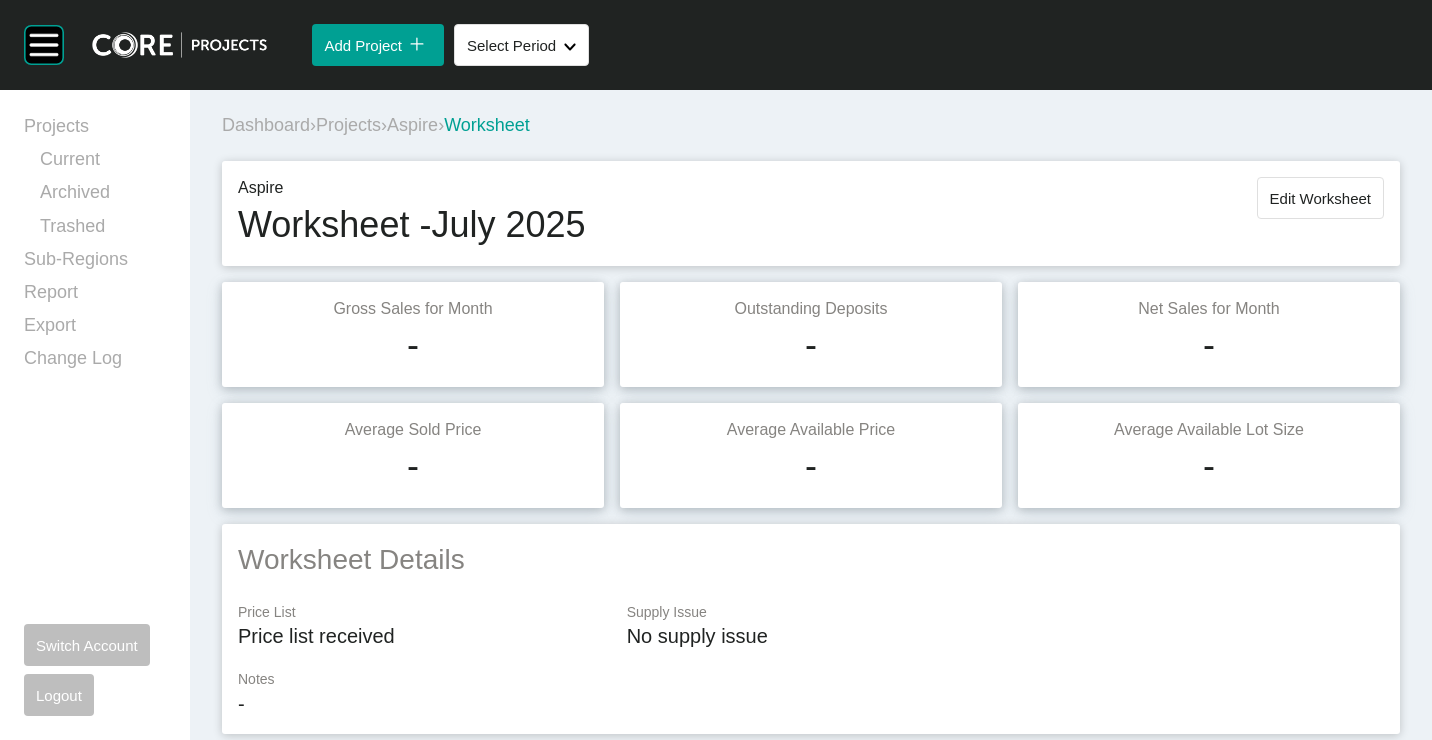 click on "Edit Worksheet" at bounding box center [1320, 198] 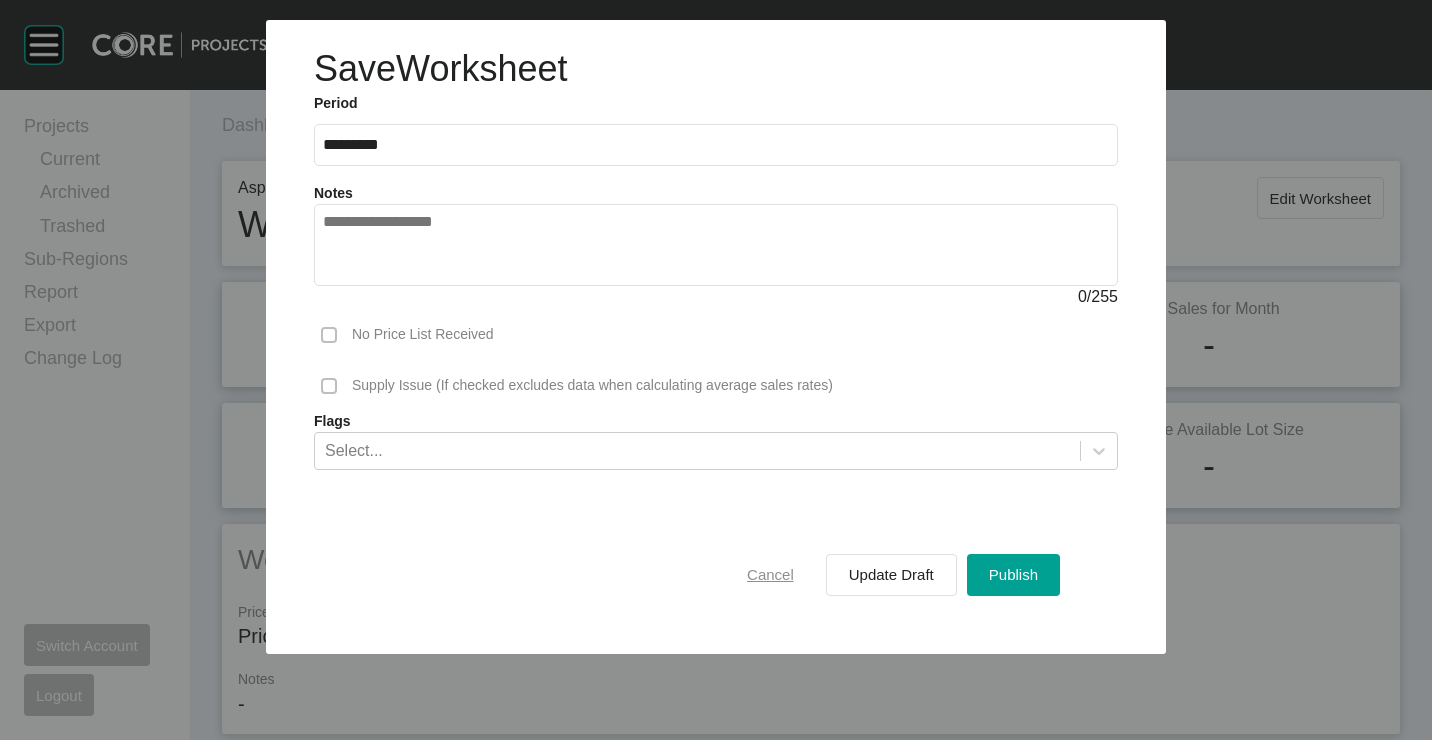 click on "Cancel" at bounding box center [770, 574] 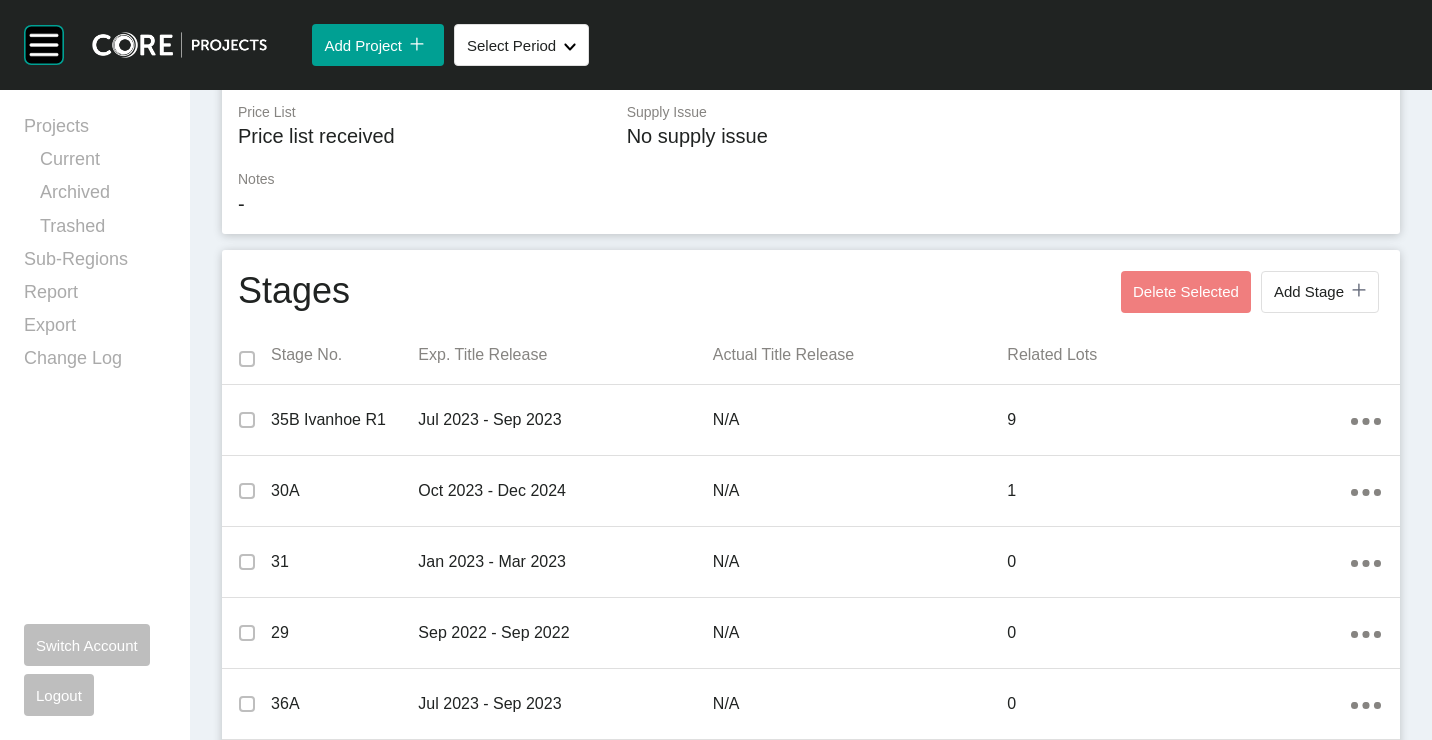 scroll, scrollTop: 1200, scrollLeft: 0, axis: vertical 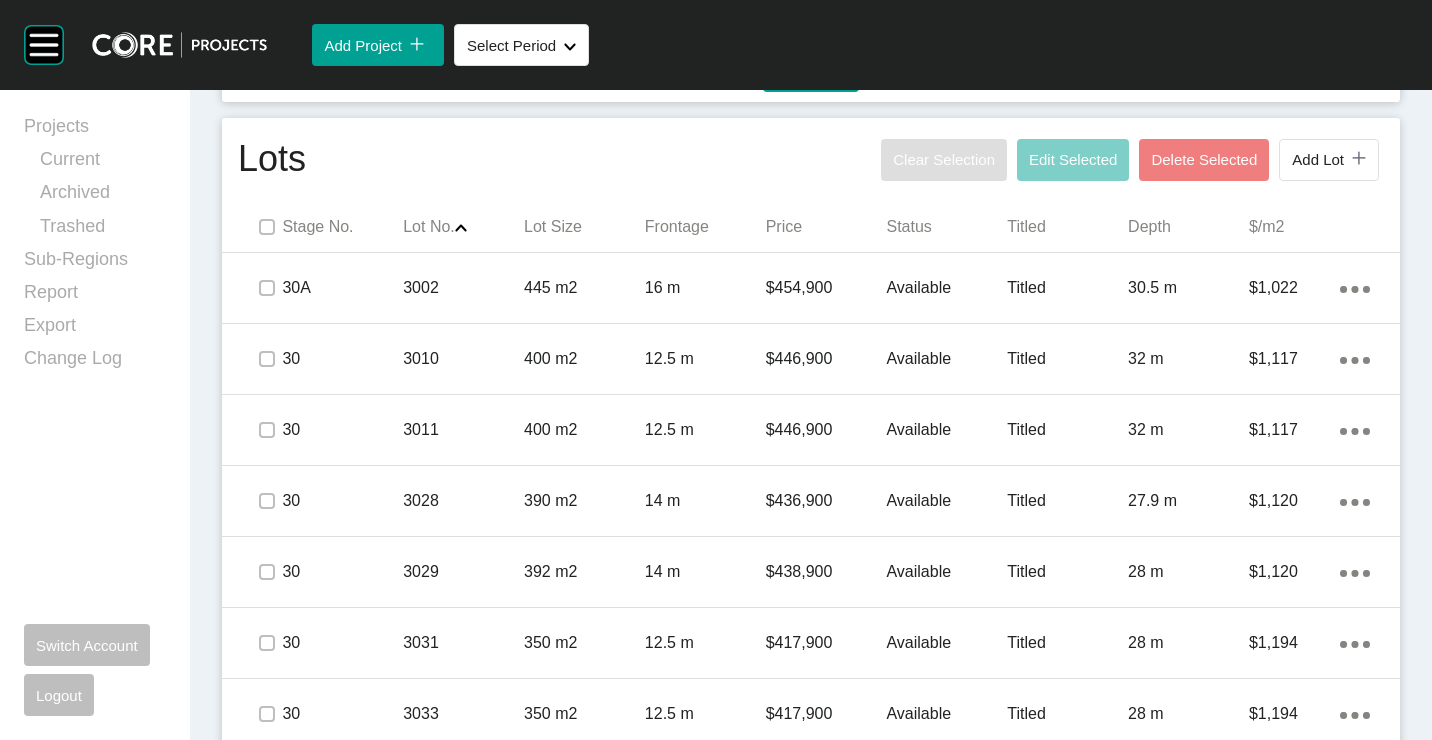 click on "Lots Clear Selection Edit Selected Delete Selected Add Lot icon/tick copy 11 Created with Sketch." at bounding box center [811, 160] 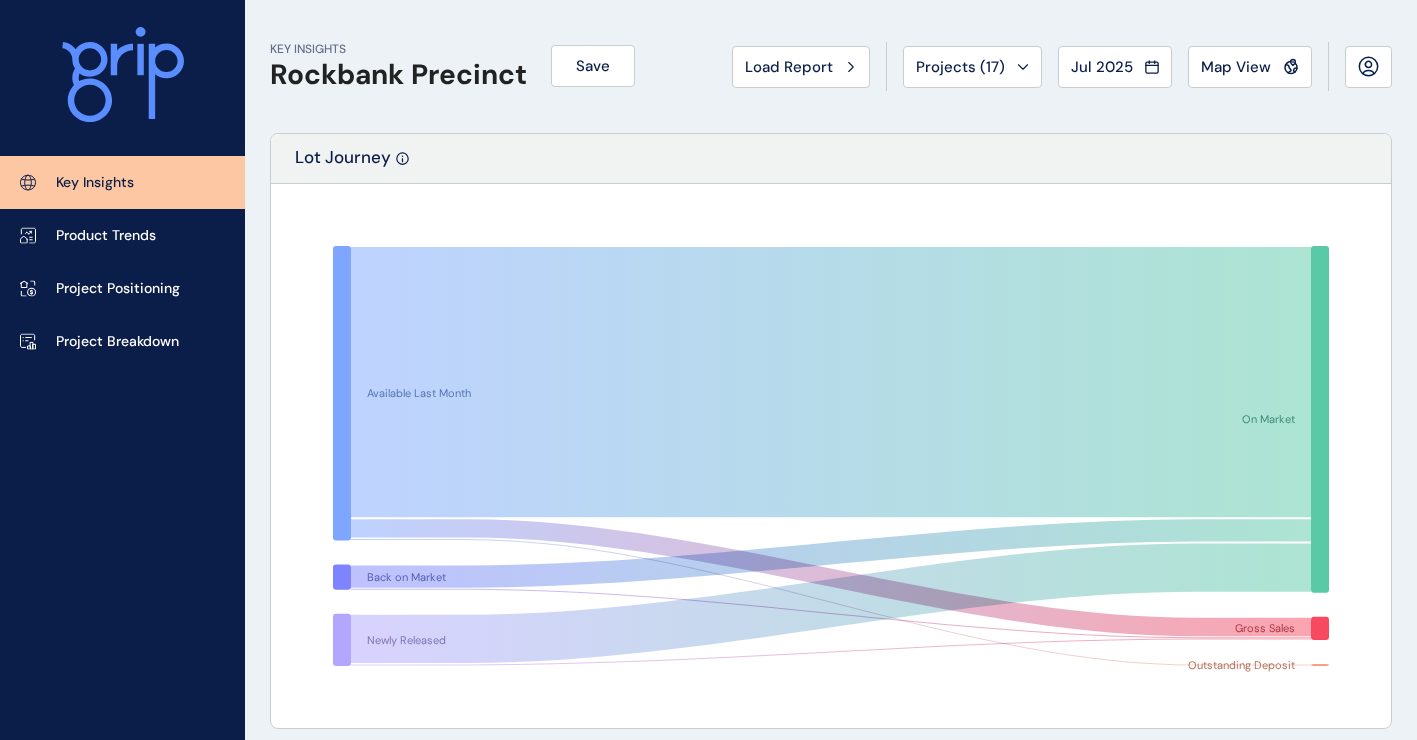 scroll, scrollTop: 0, scrollLeft: 0, axis: both 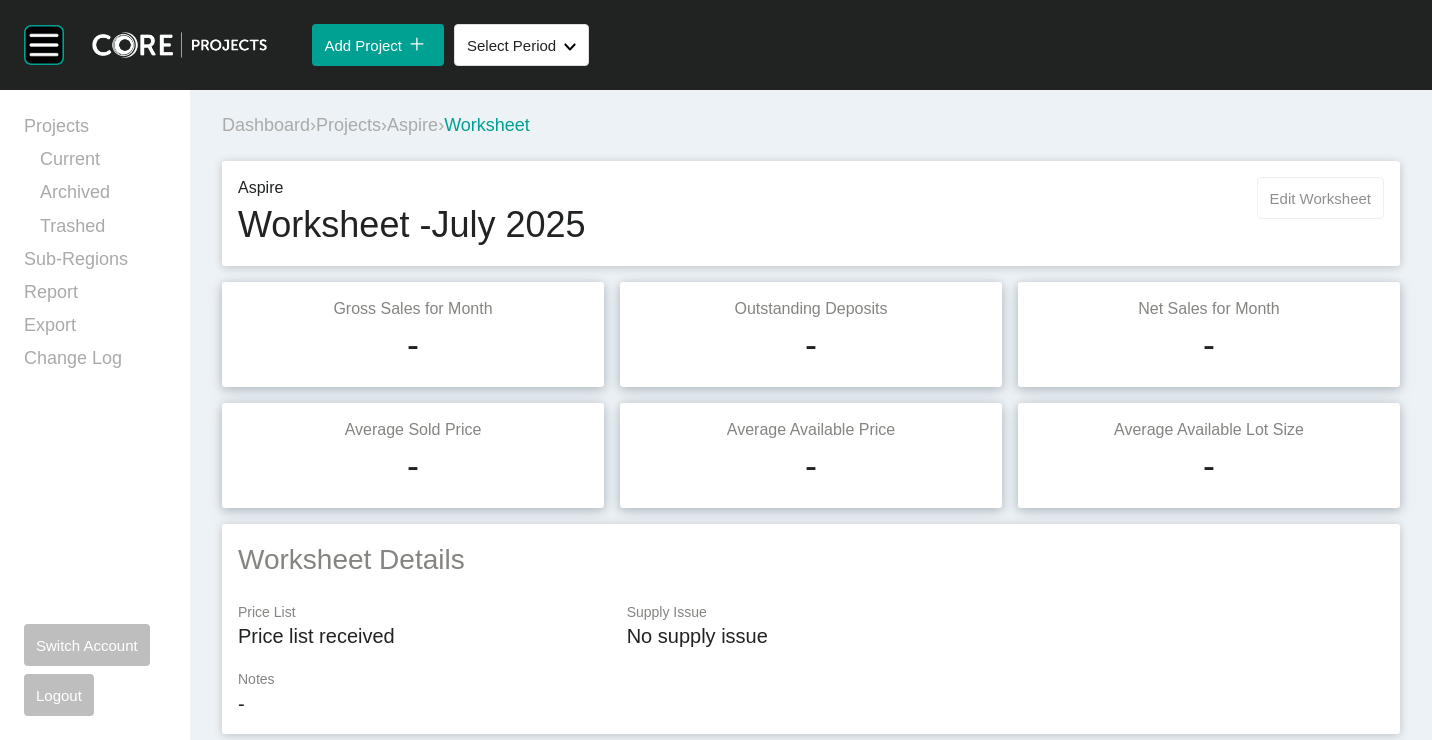 click on "Edit Worksheet" at bounding box center [1320, 198] 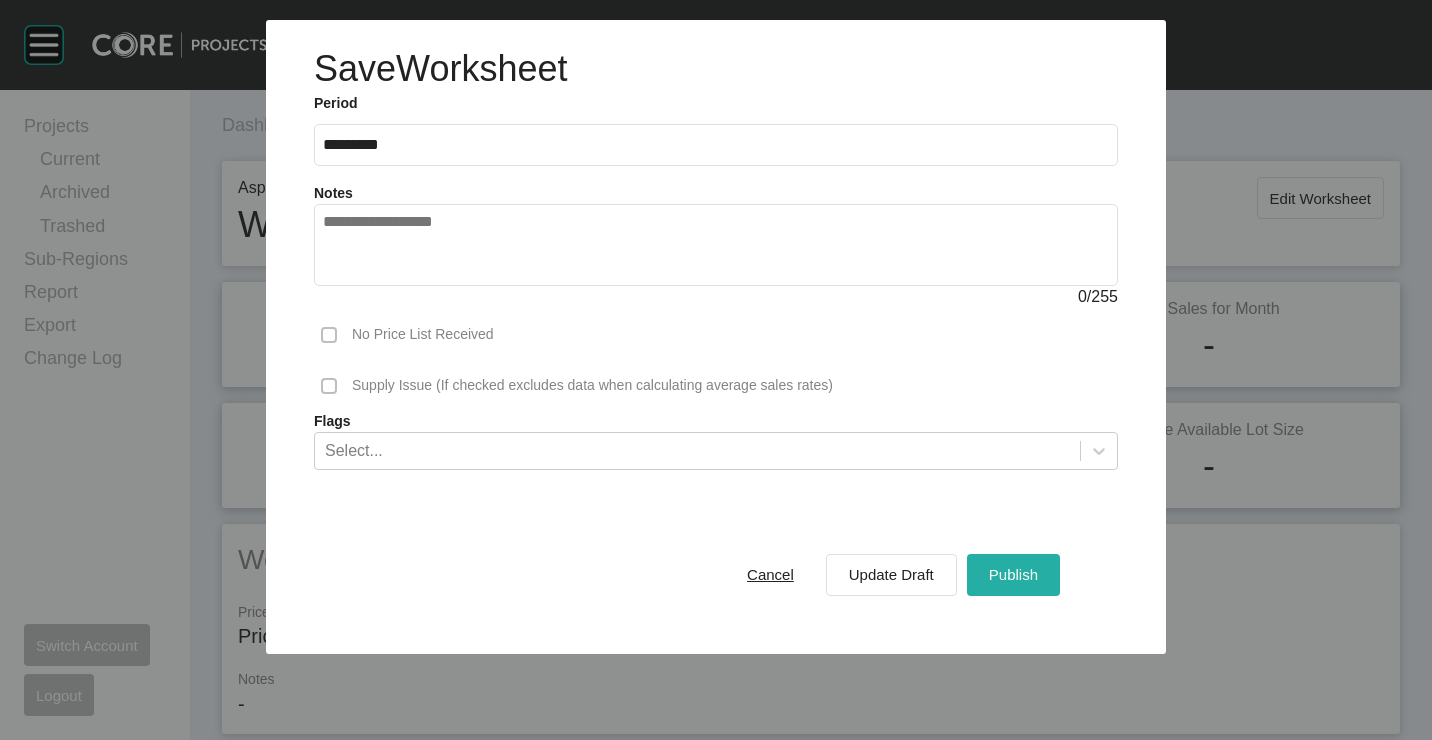 click on "Publish" at bounding box center [1013, 575] 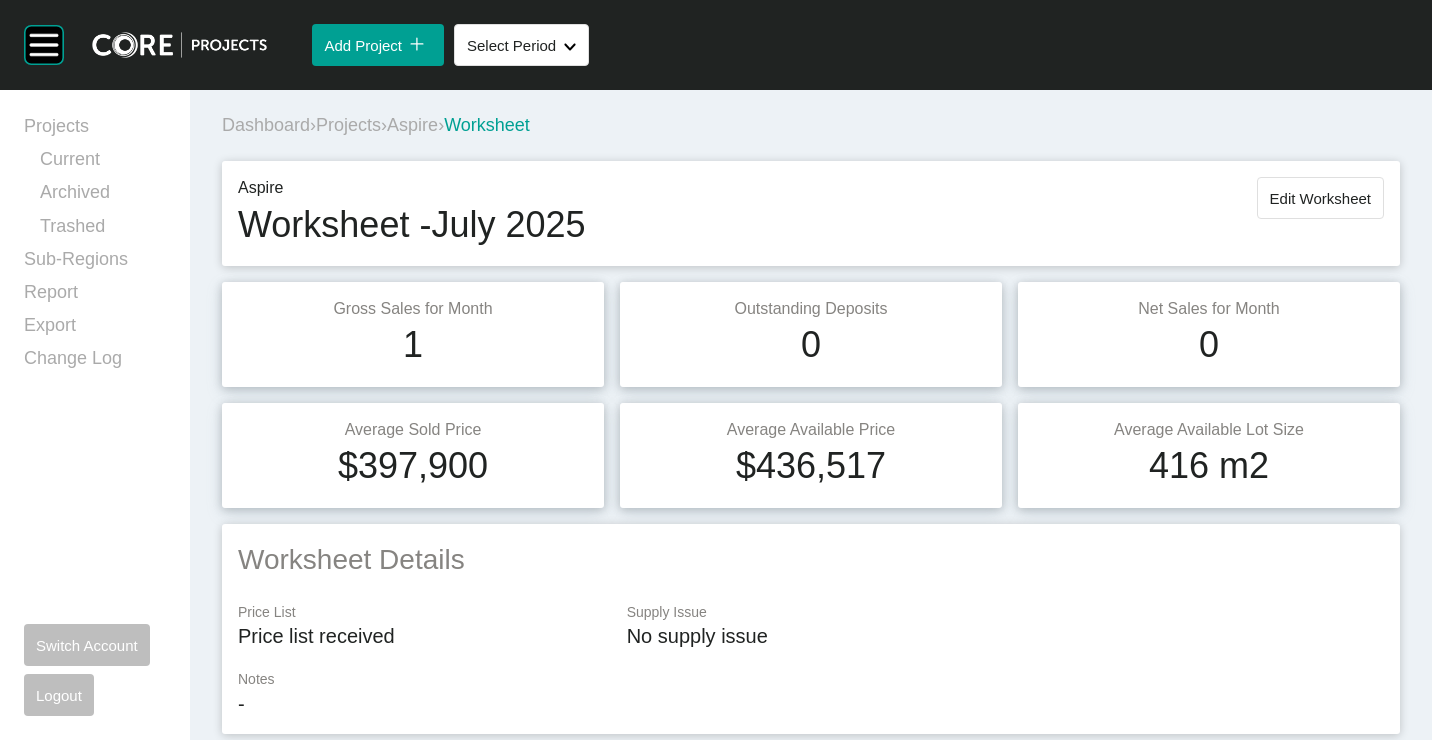 click on "Aspire Worksheet -  July 2025 Edit Worksheet" at bounding box center [811, 213] 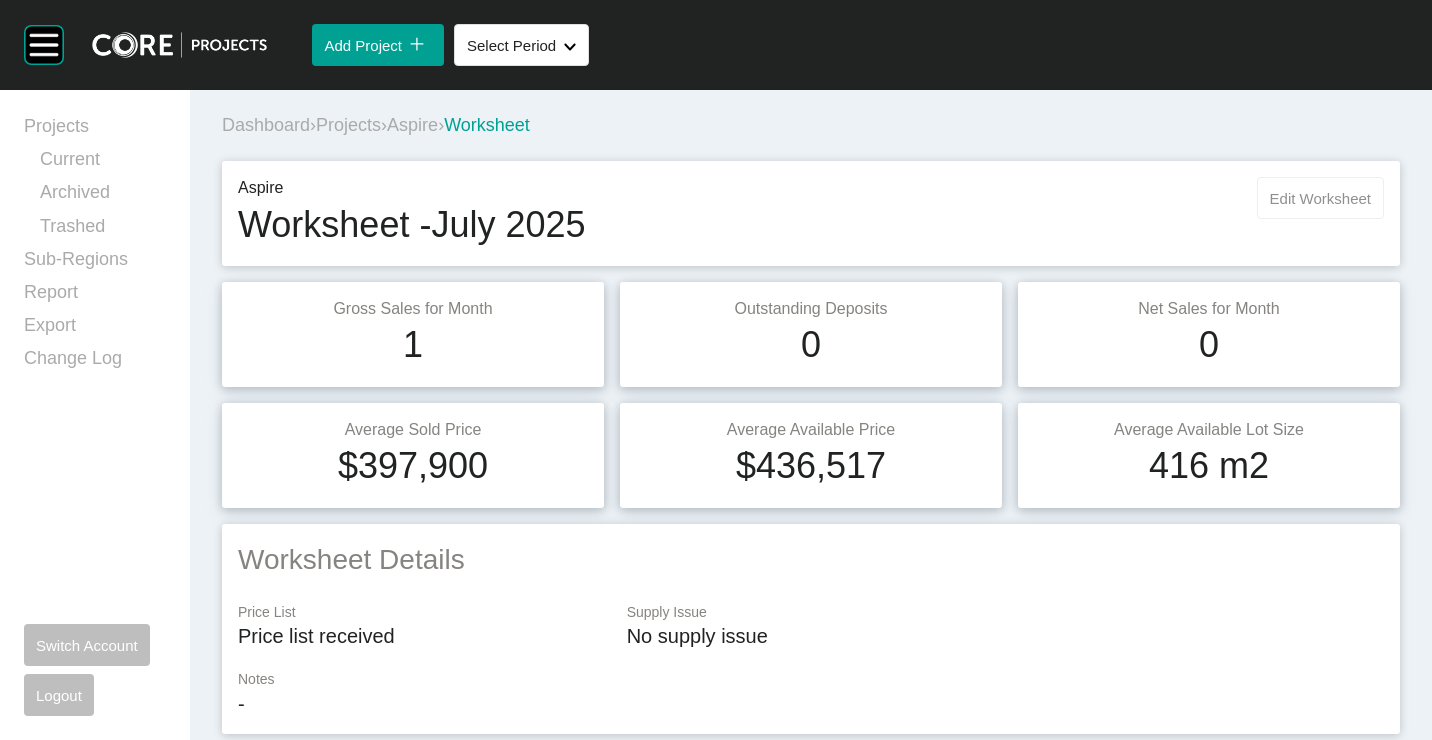 click on "Edit Worksheet" at bounding box center [1320, 198] 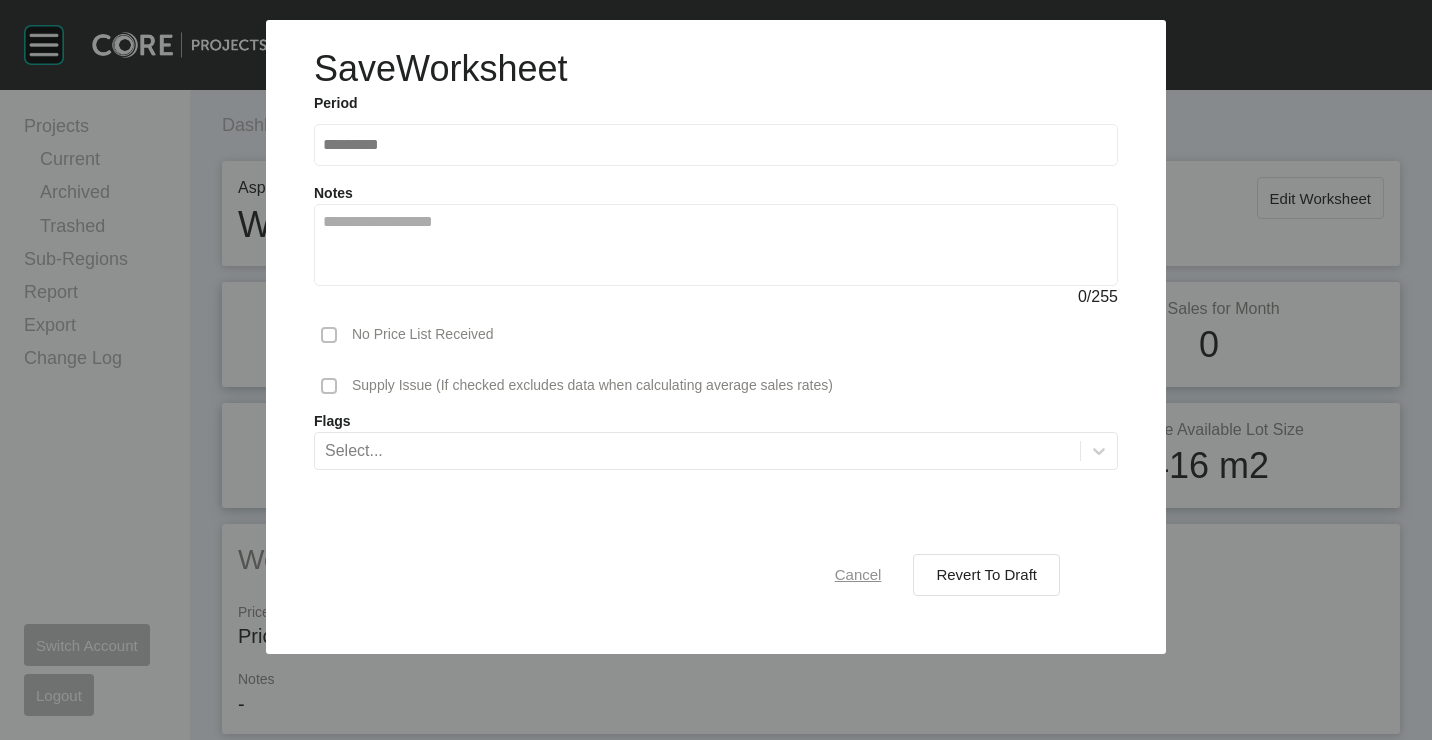 click on "Cancel" at bounding box center [858, 575] 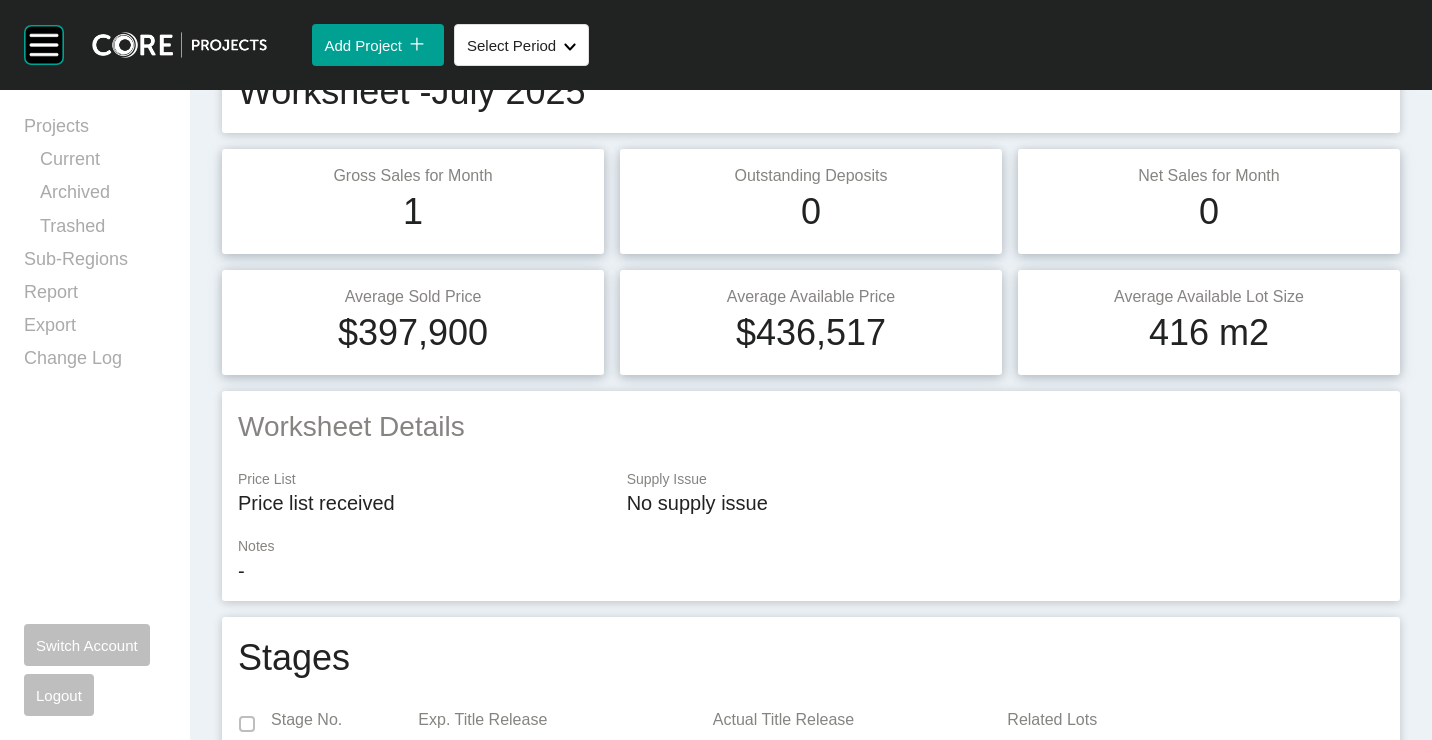 scroll, scrollTop: 0, scrollLeft: 0, axis: both 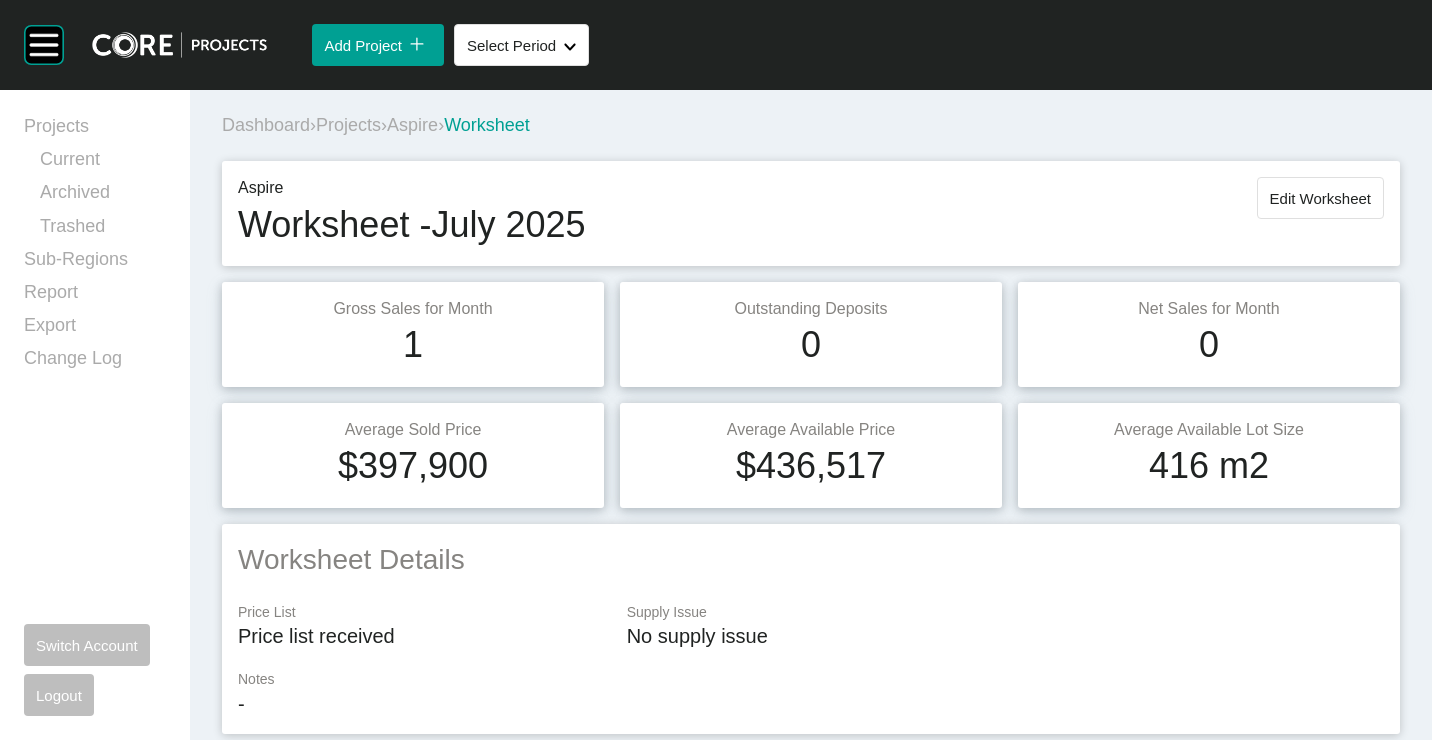click on "Edit Worksheet" at bounding box center [1320, 198] 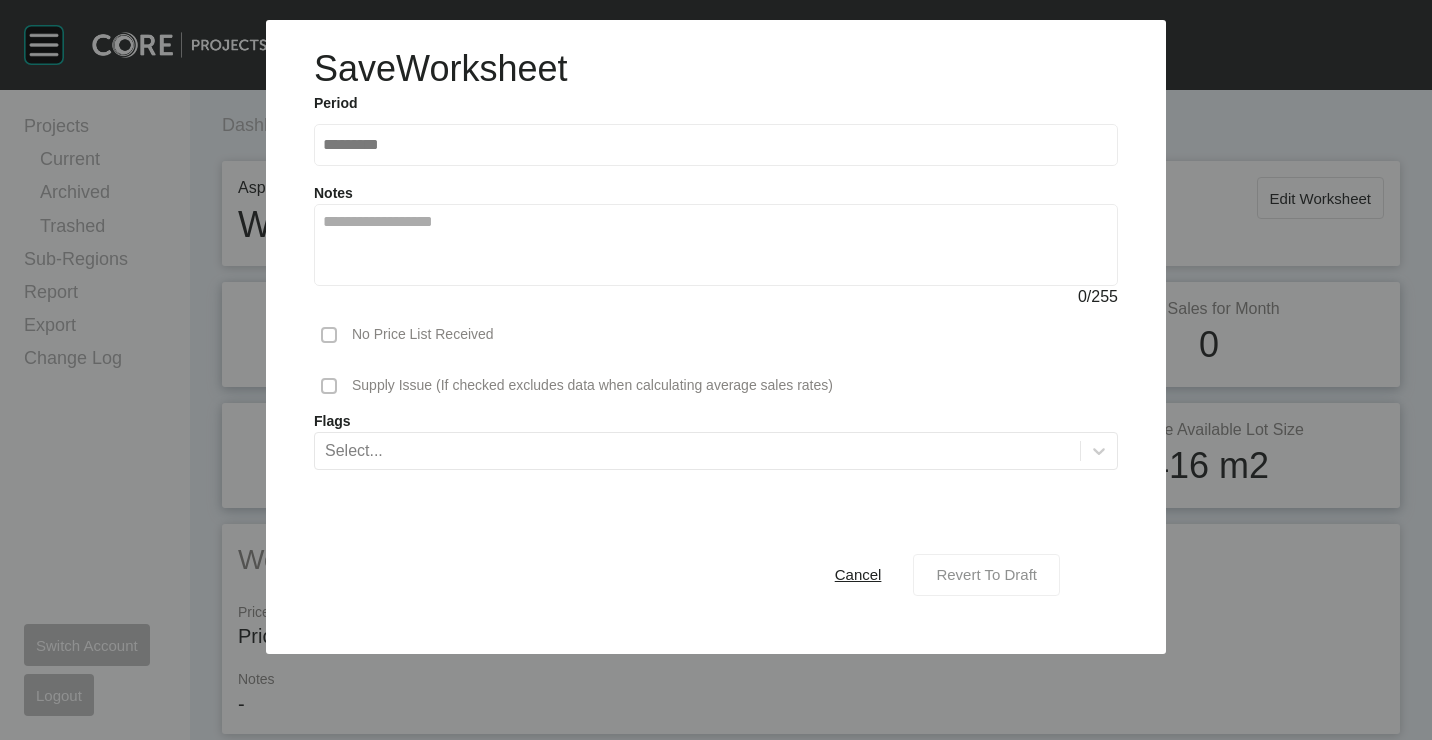 click on "Revert To Draft" at bounding box center (986, 575) 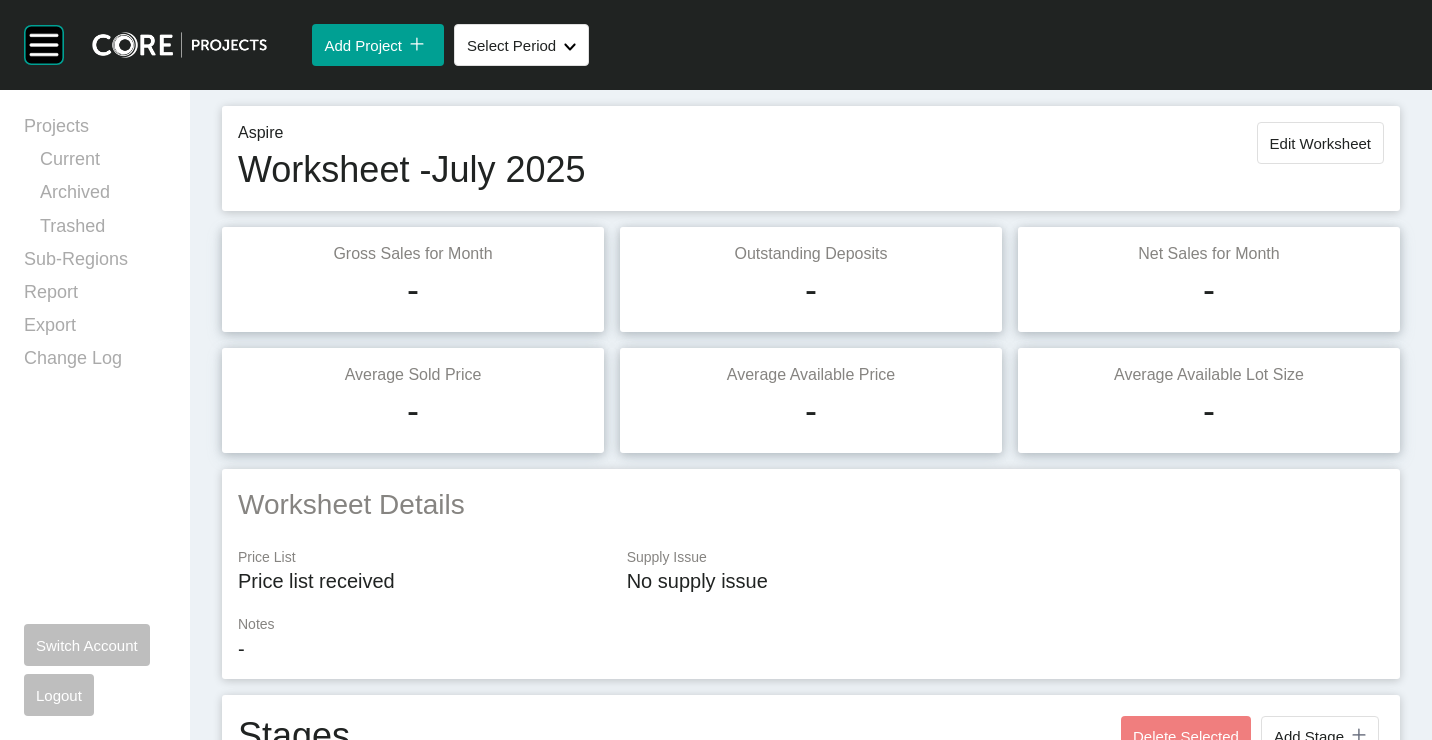 scroll, scrollTop: 0, scrollLeft: 0, axis: both 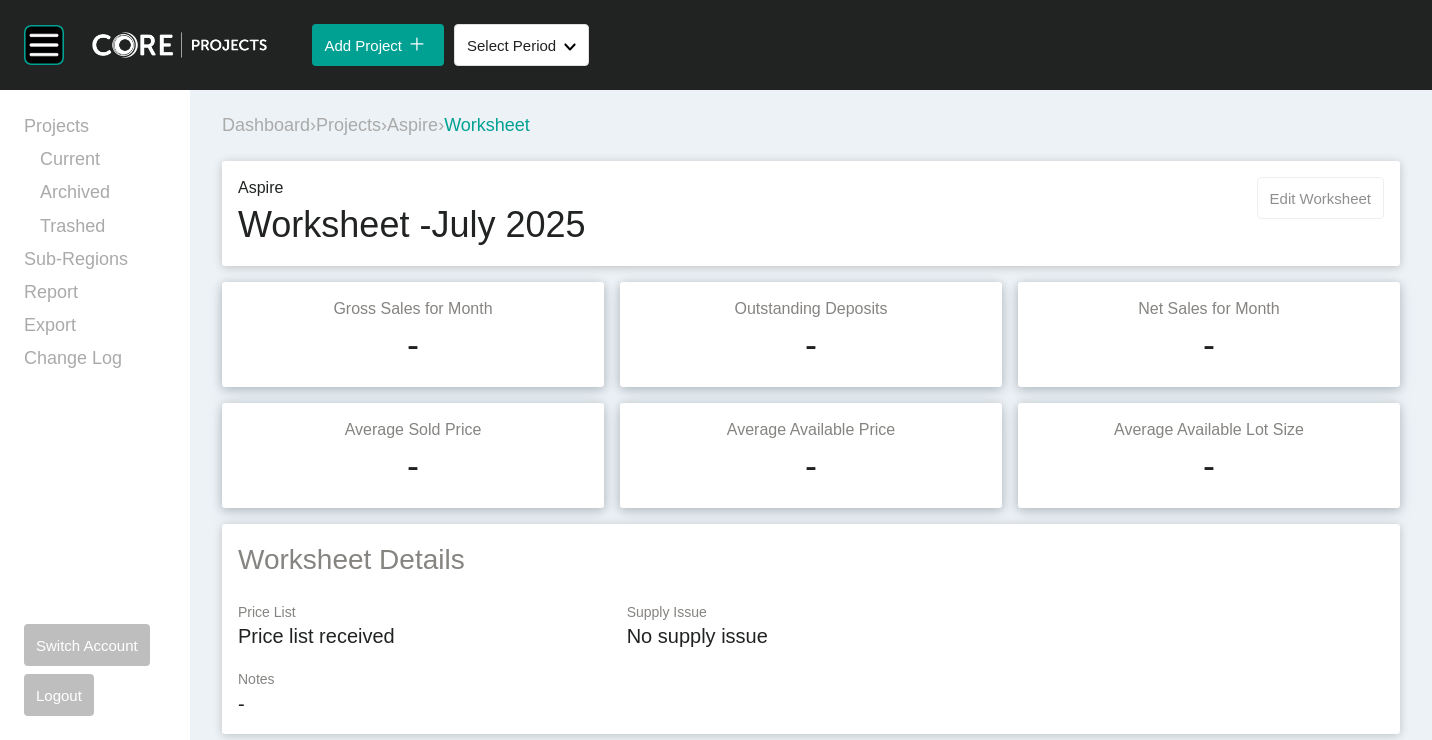 click on "Edit Worksheet" at bounding box center (1320, 198) 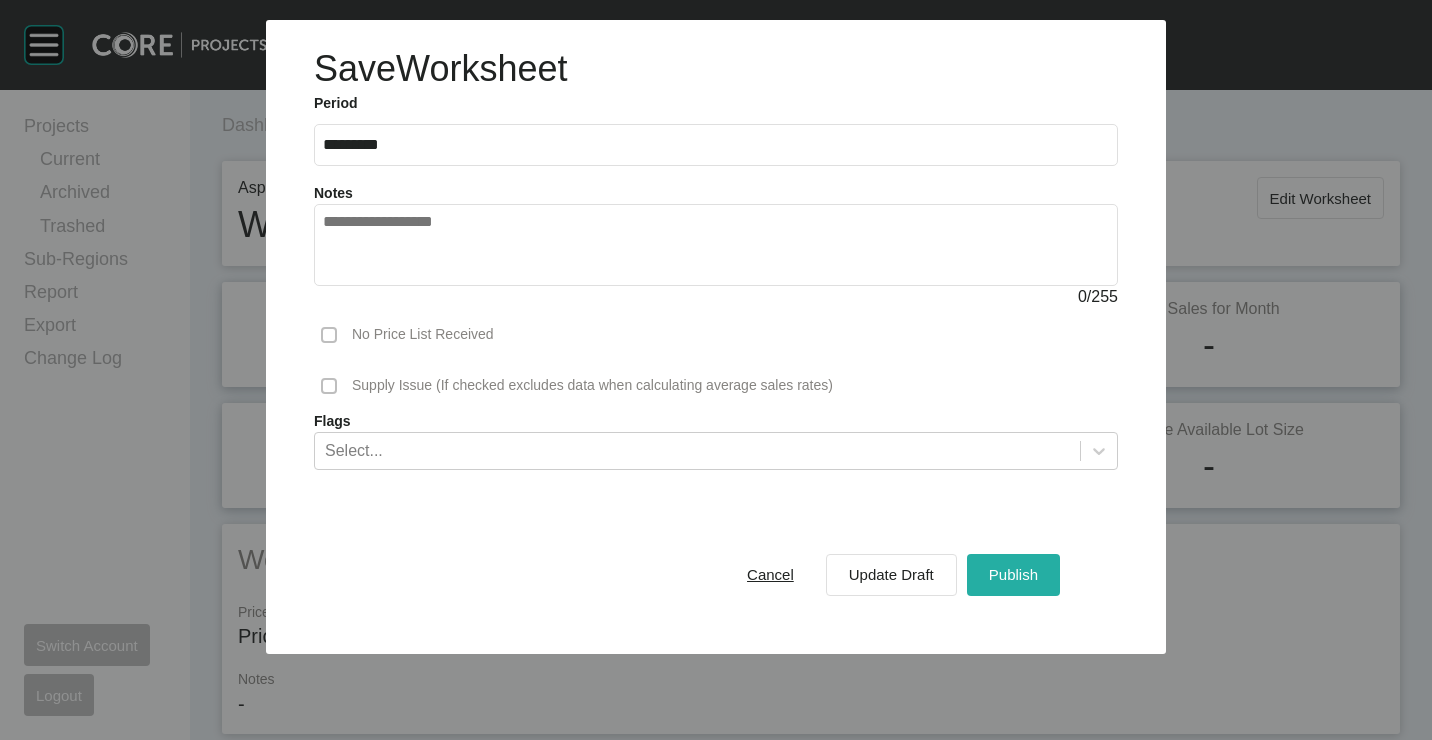 click on "Publish" at bounding box center (1013, 575) 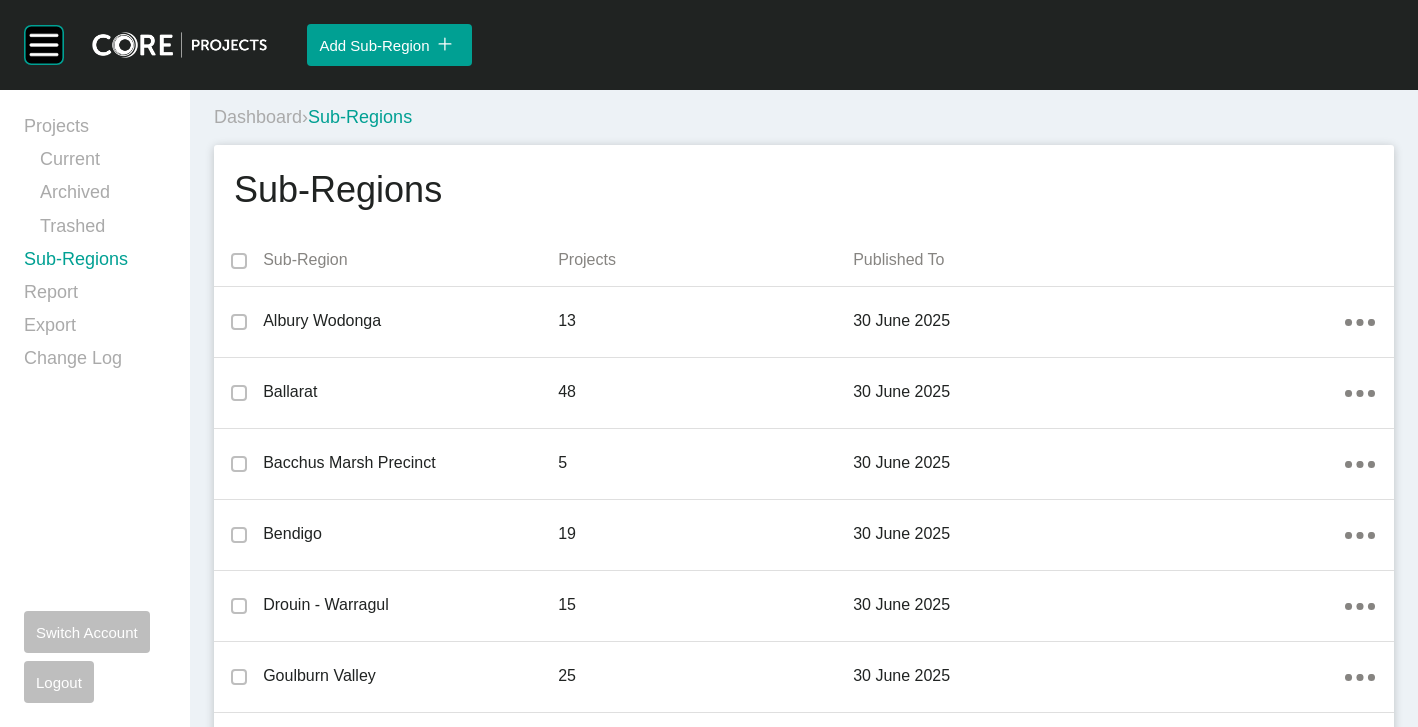 scroll, scrollTop: 0, scrollLeft: 0, axis: both 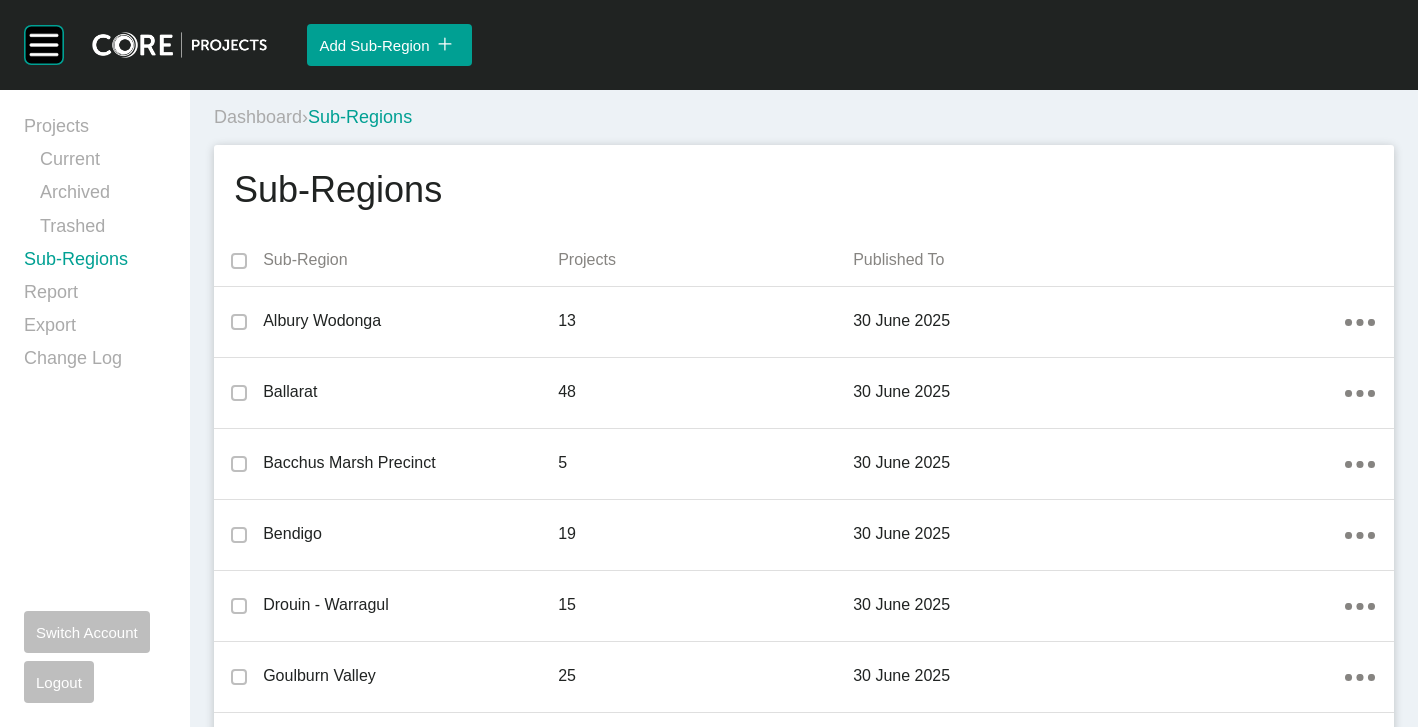 click on "Projects Current Archived Trashed Sub-Regions Report Export Change Log Switch Account Logout" at bounding box center [95, 408] 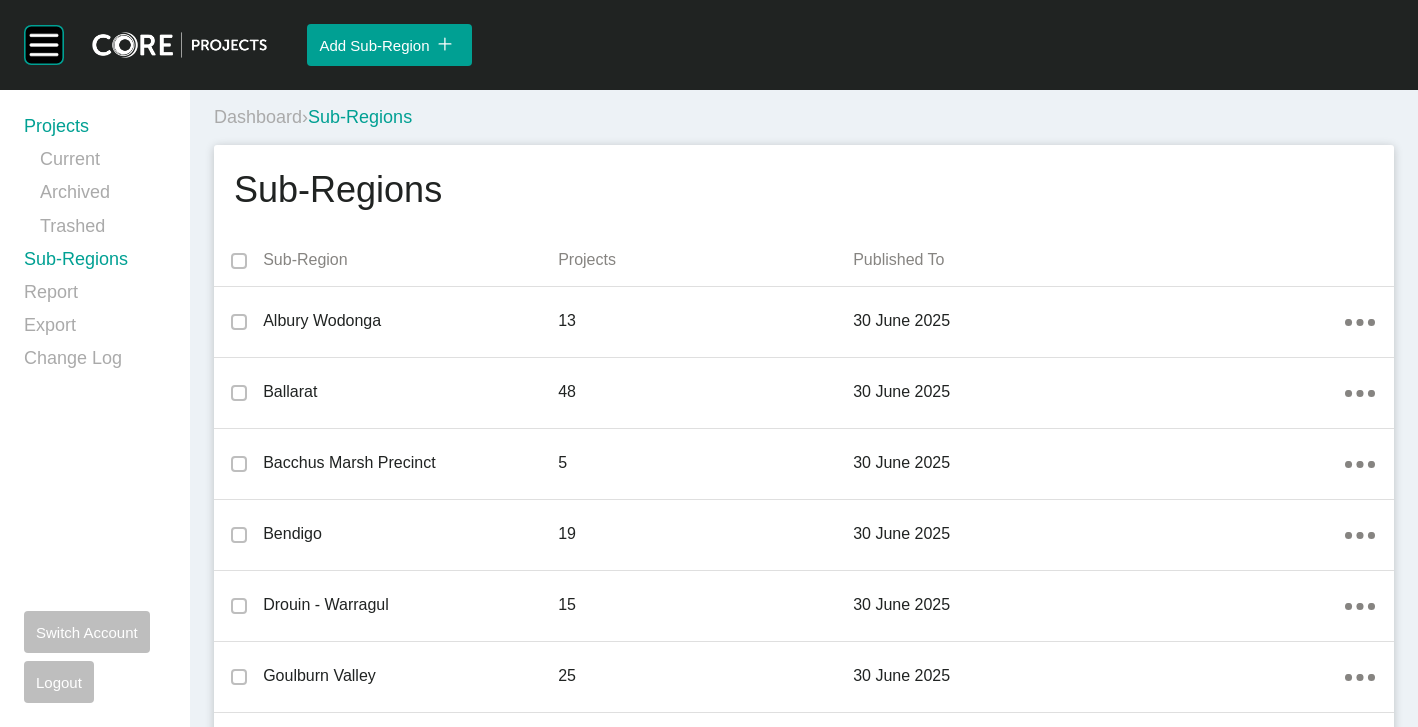 click on "Projects" at bounding box center (95, 130) 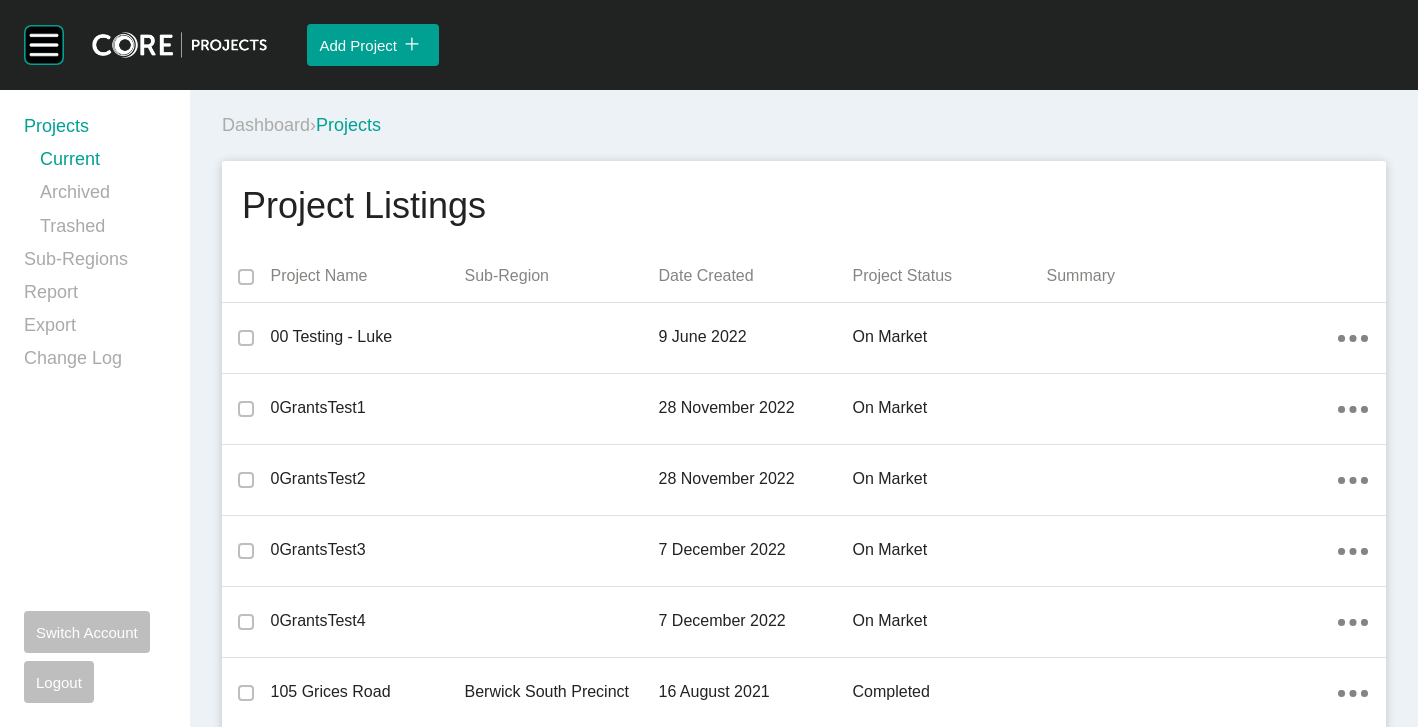 click on "Dashboard  ›  Projects" at bounding box center (804, 121) 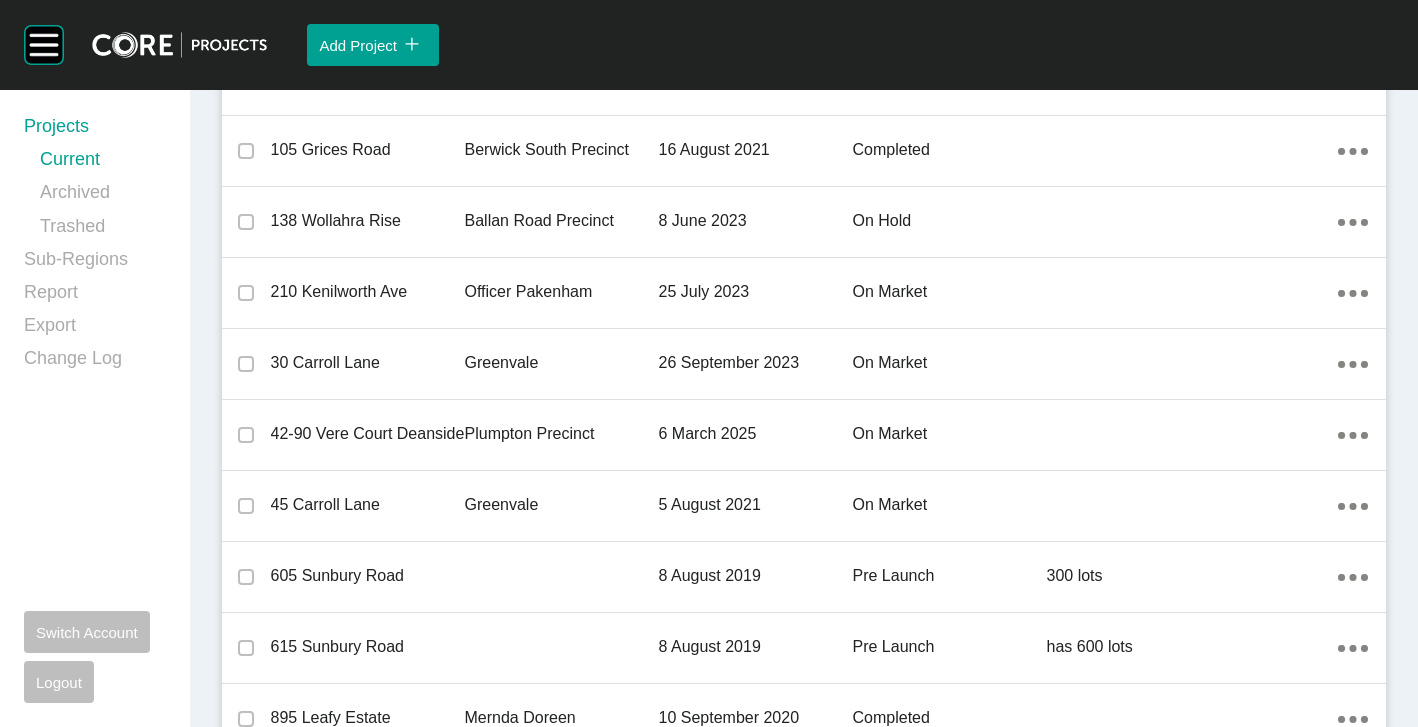 scroll, scrollTop: 8707, scrollLeft: 0, axis: vertical 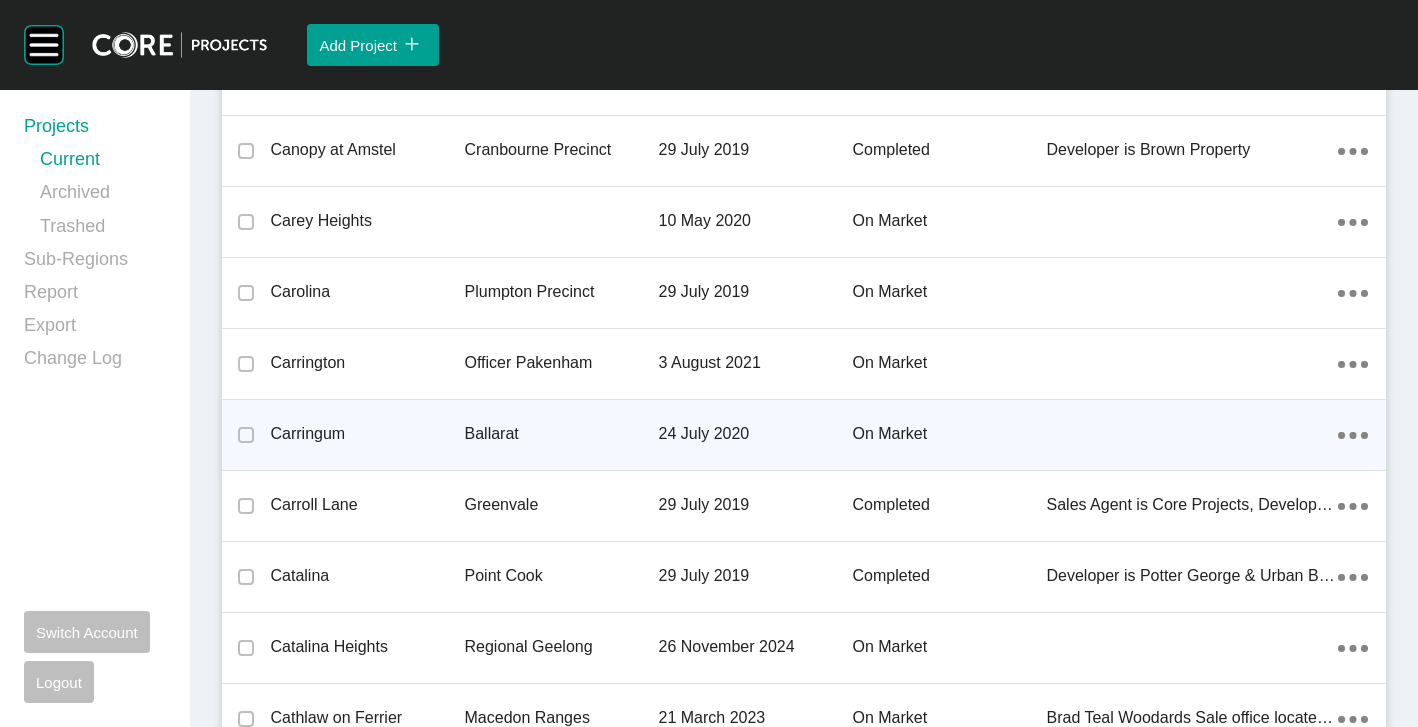 click on "Ballarat" at bounding box center [562, 434] 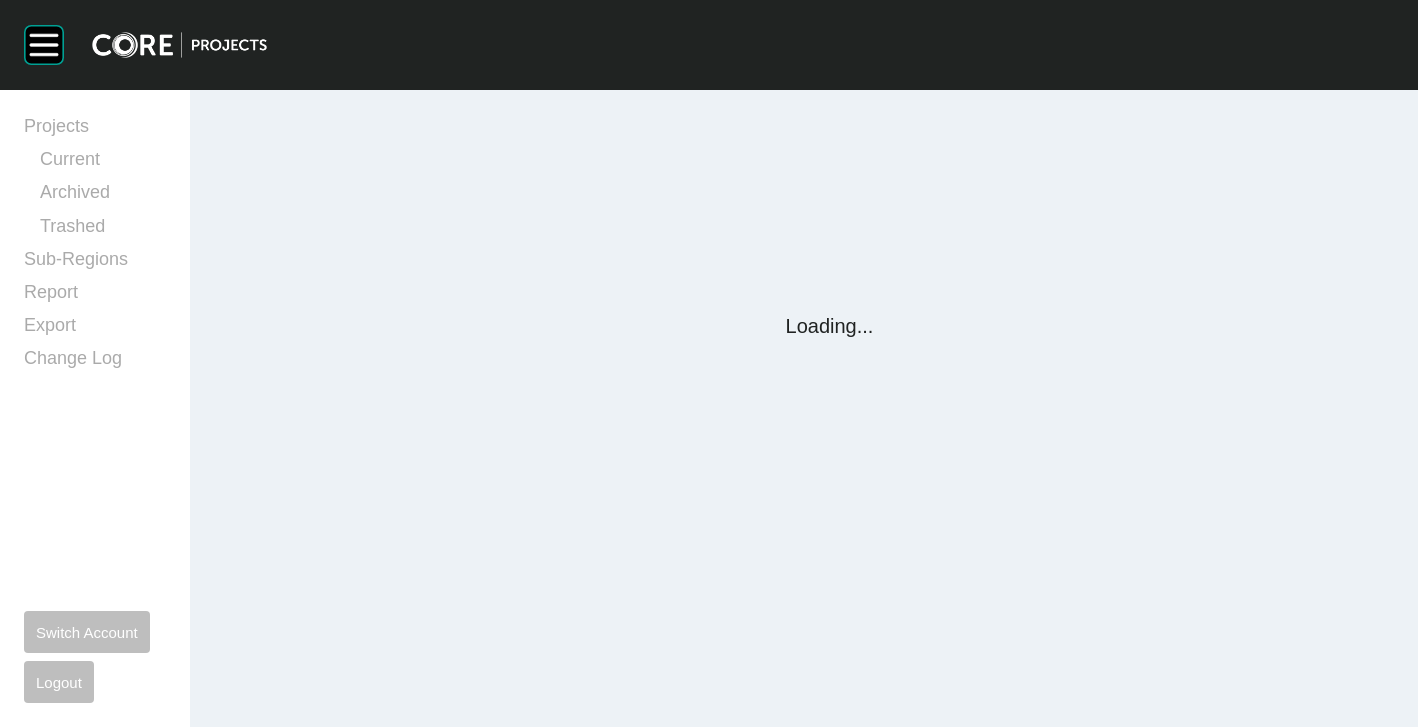 scroll, scrollTop: 0, scrollLeft: 0, axis: both 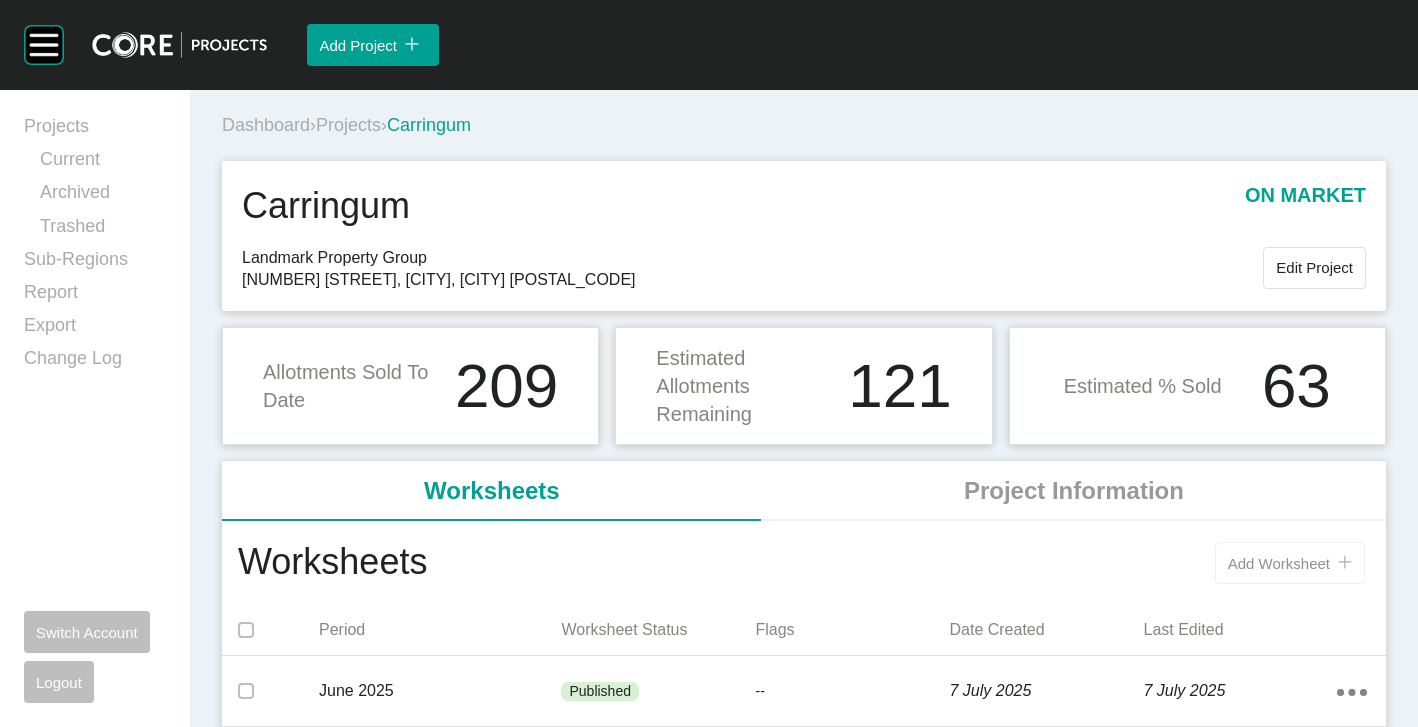 click on "Add Worksheet" at bounding box center (1279, 563) 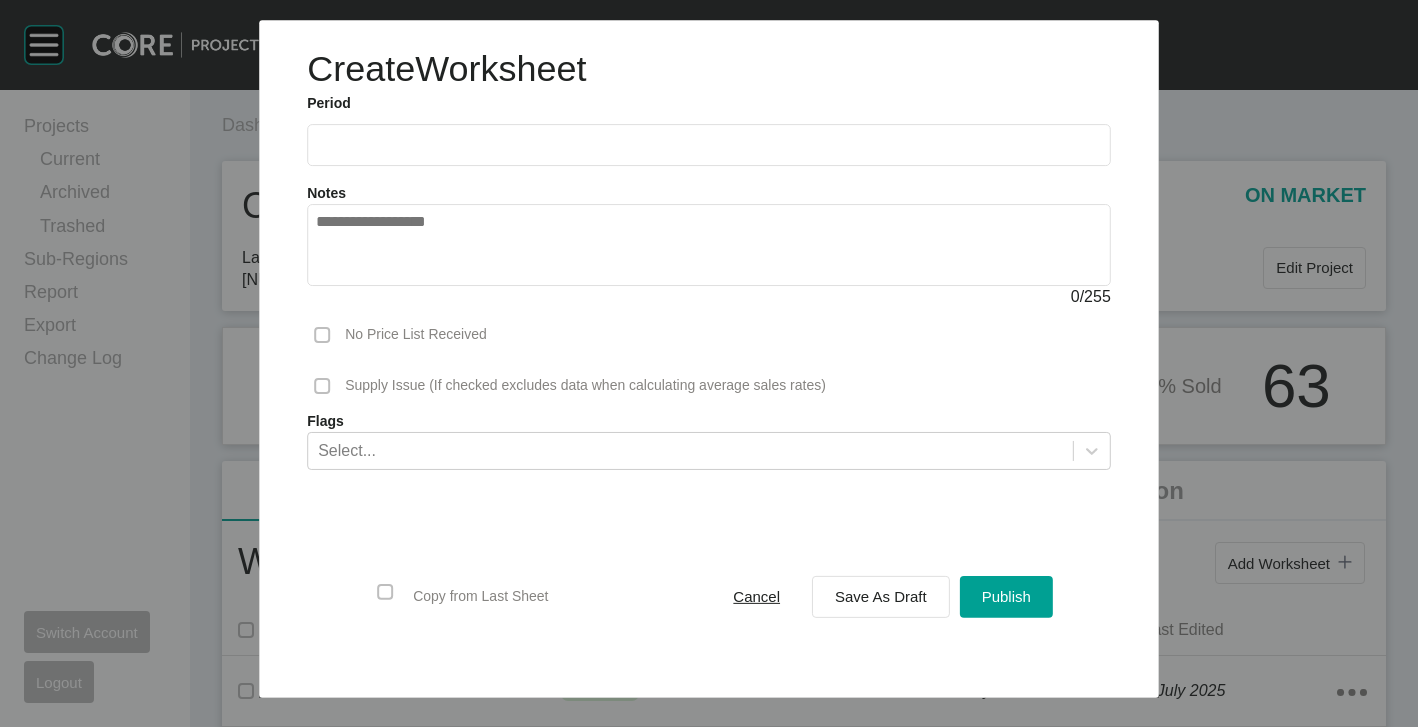 click at bounding box center (709, 145) 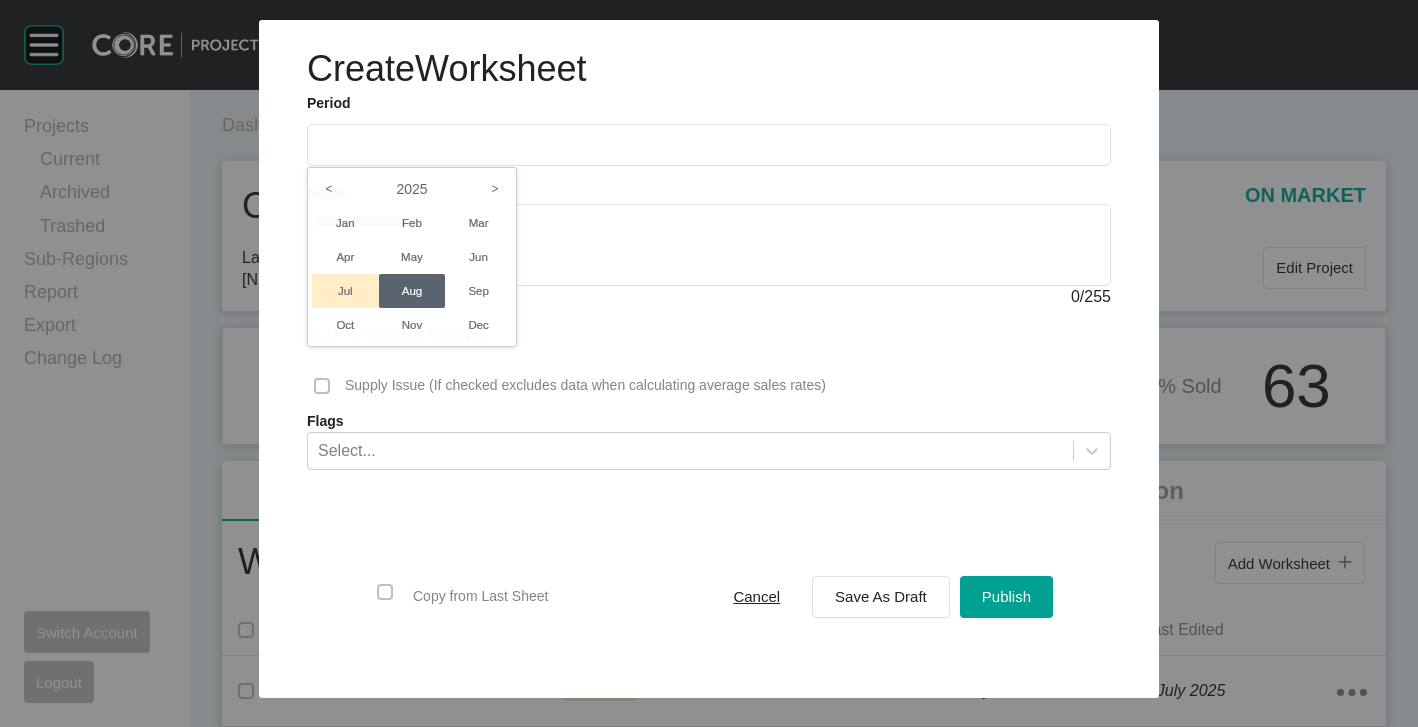 click on "Jul" at bounding box center [345, 291] 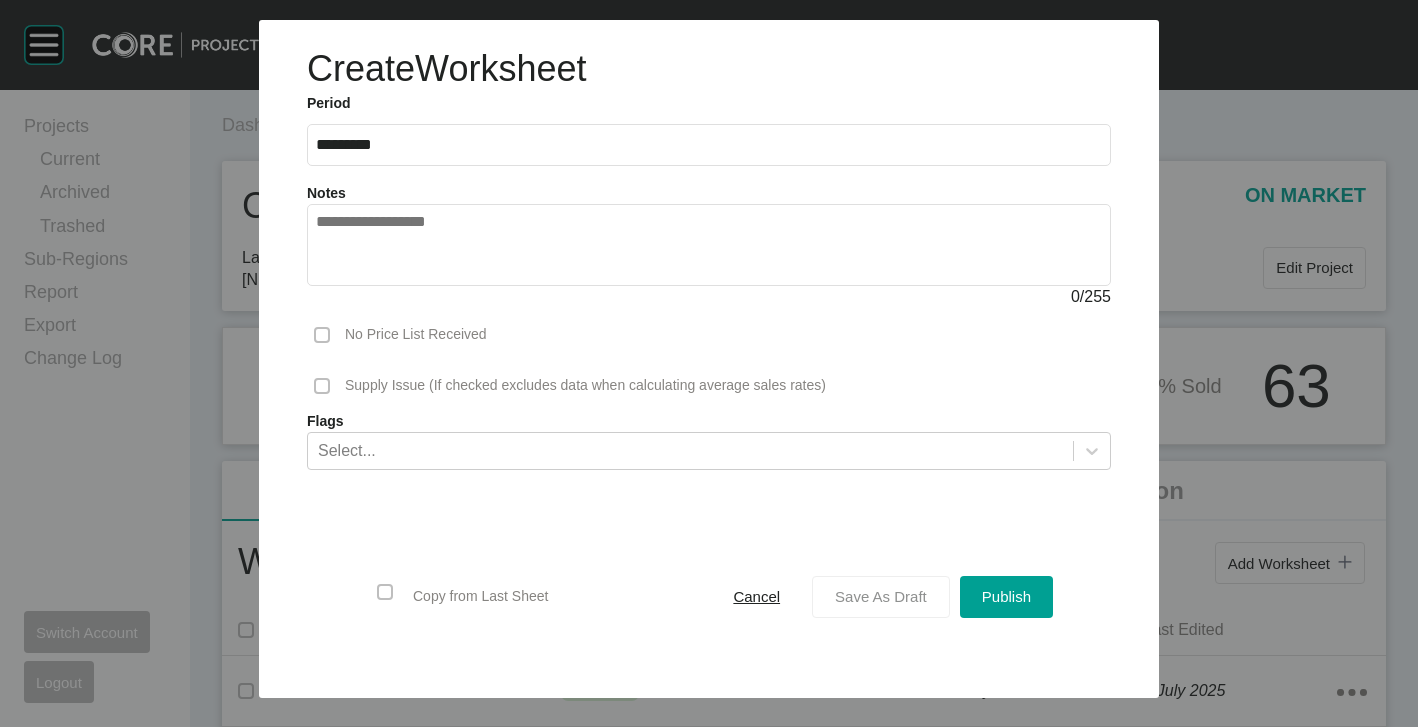 click on "Save As Draft" at bounding box center (881, 596) 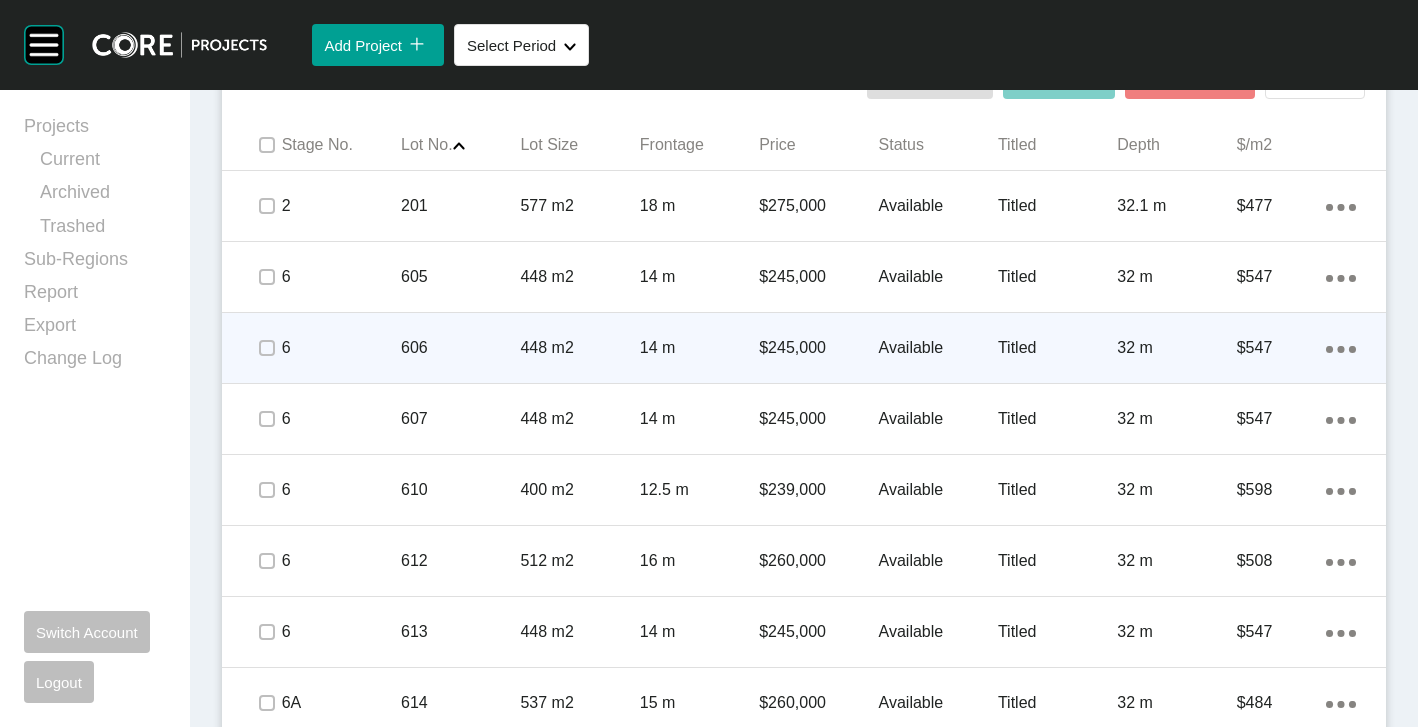 scroll, scrollTop: 1300, scrollLeft: 0, axis: vertical 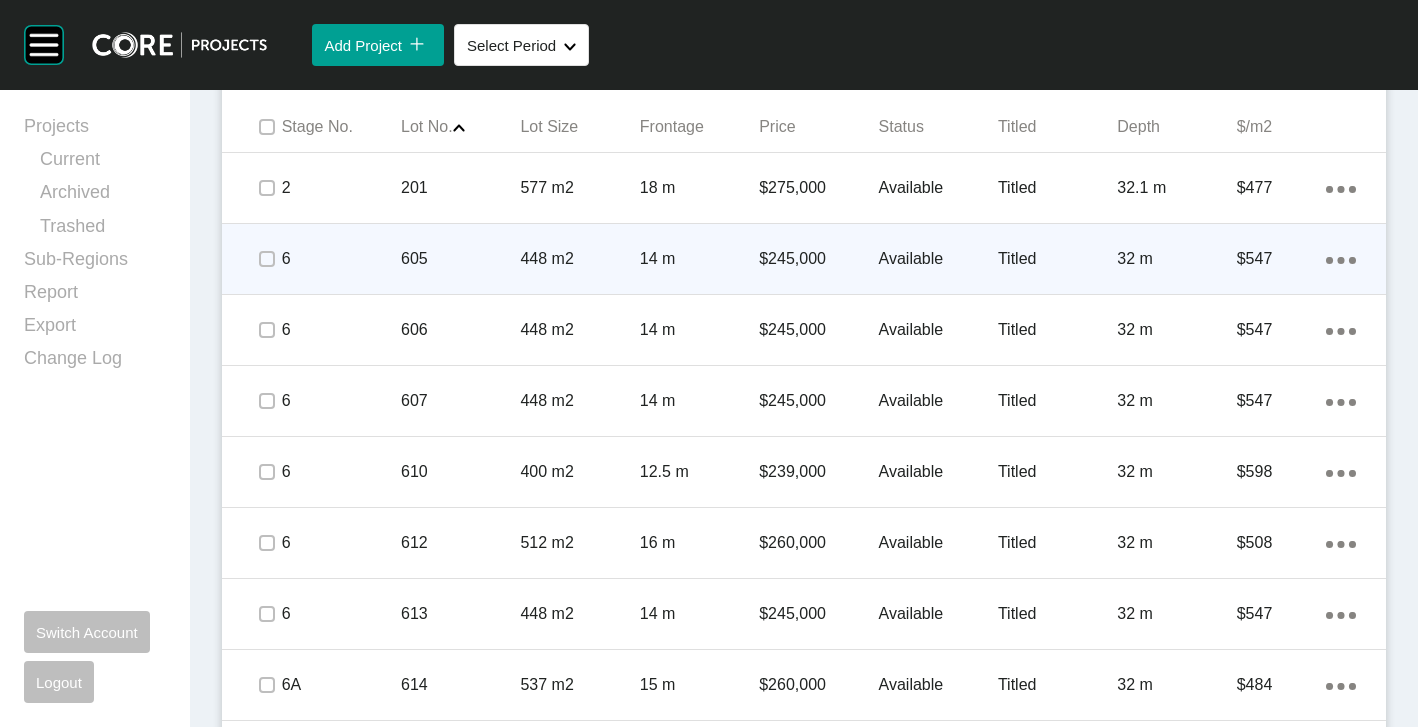 click on "605" at bounding box center [460, 259] 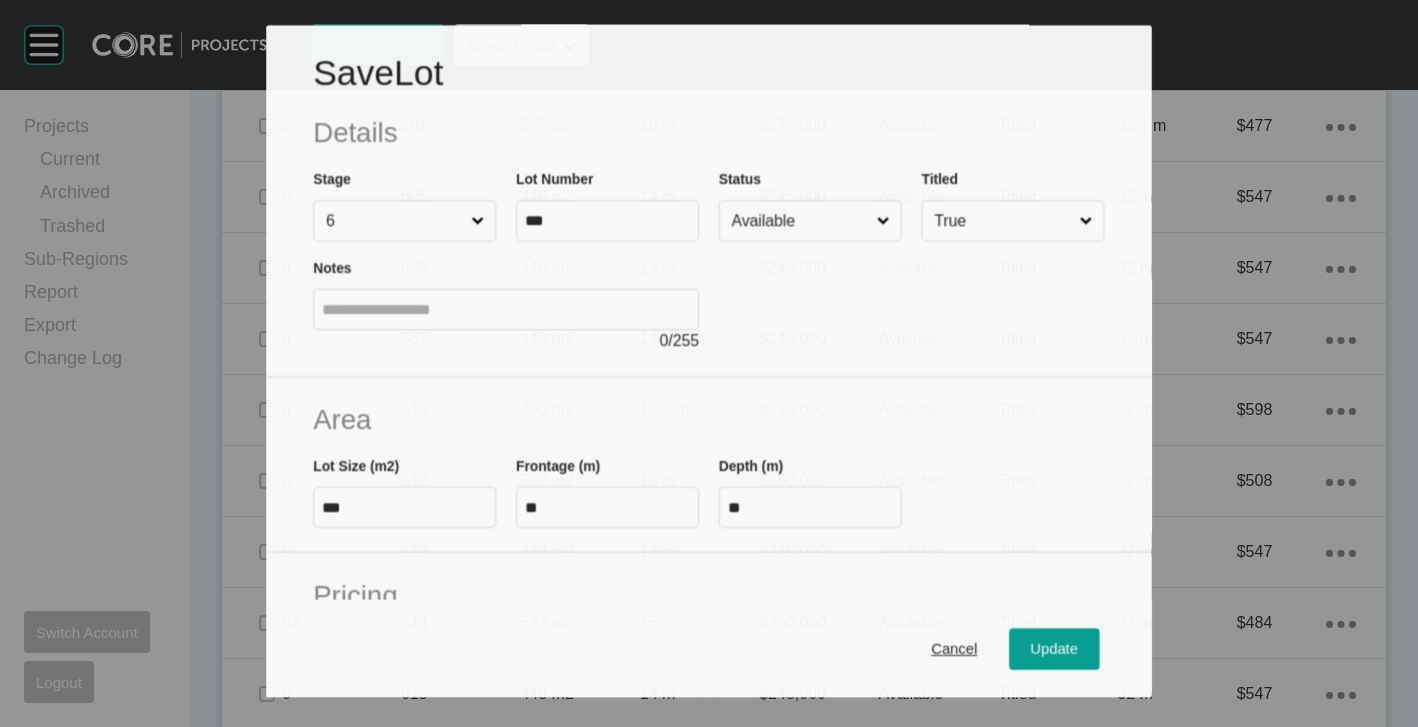 click on "Available" at bounding box center (800, 220) 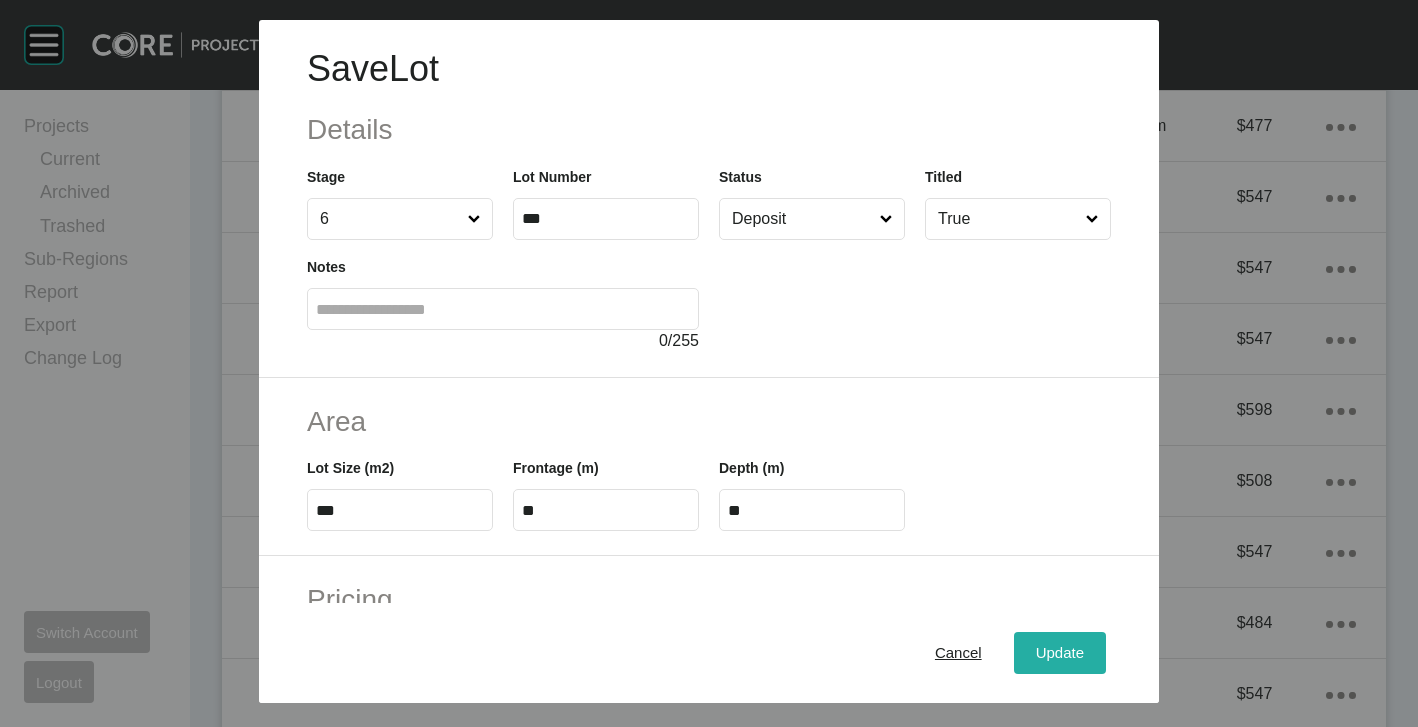 click on "Update" at bounding box center [1060, 653] 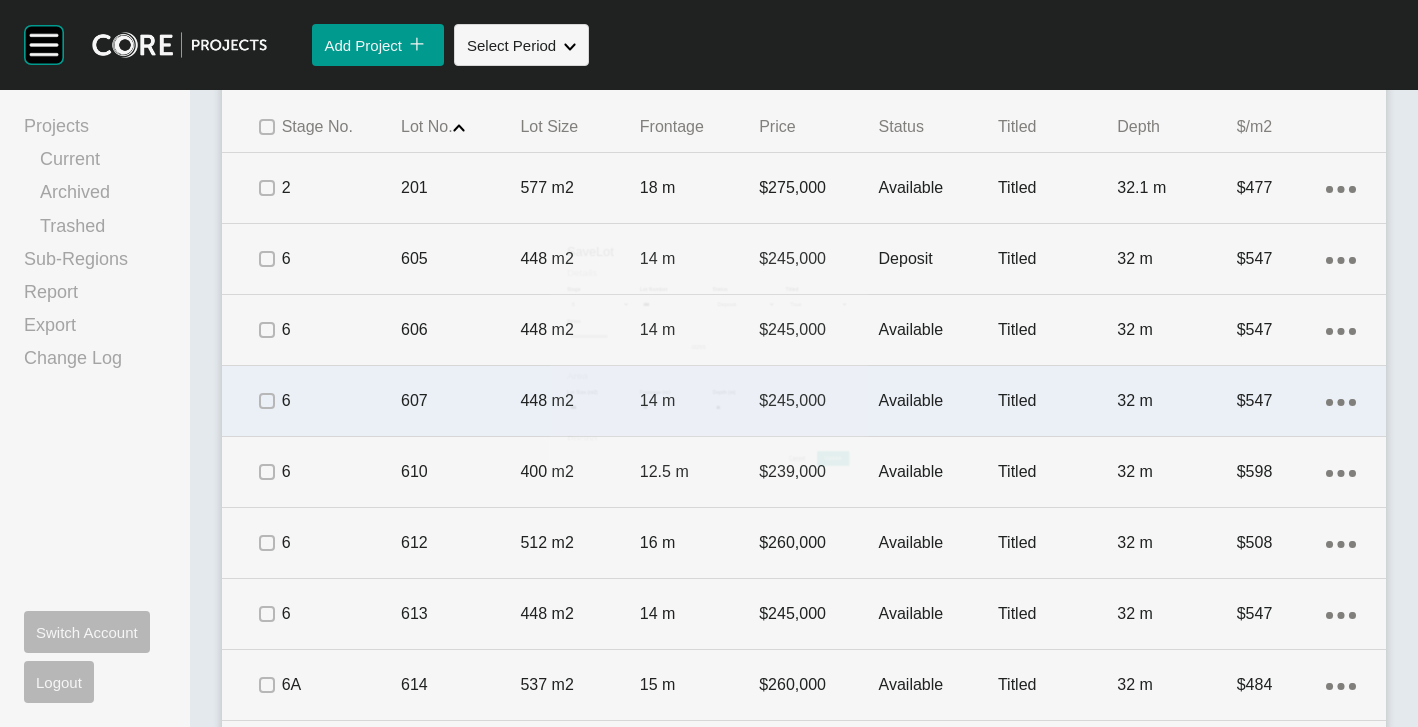 scroll, scrollTop: 1362, scrollLeft: 0, axis: vertical 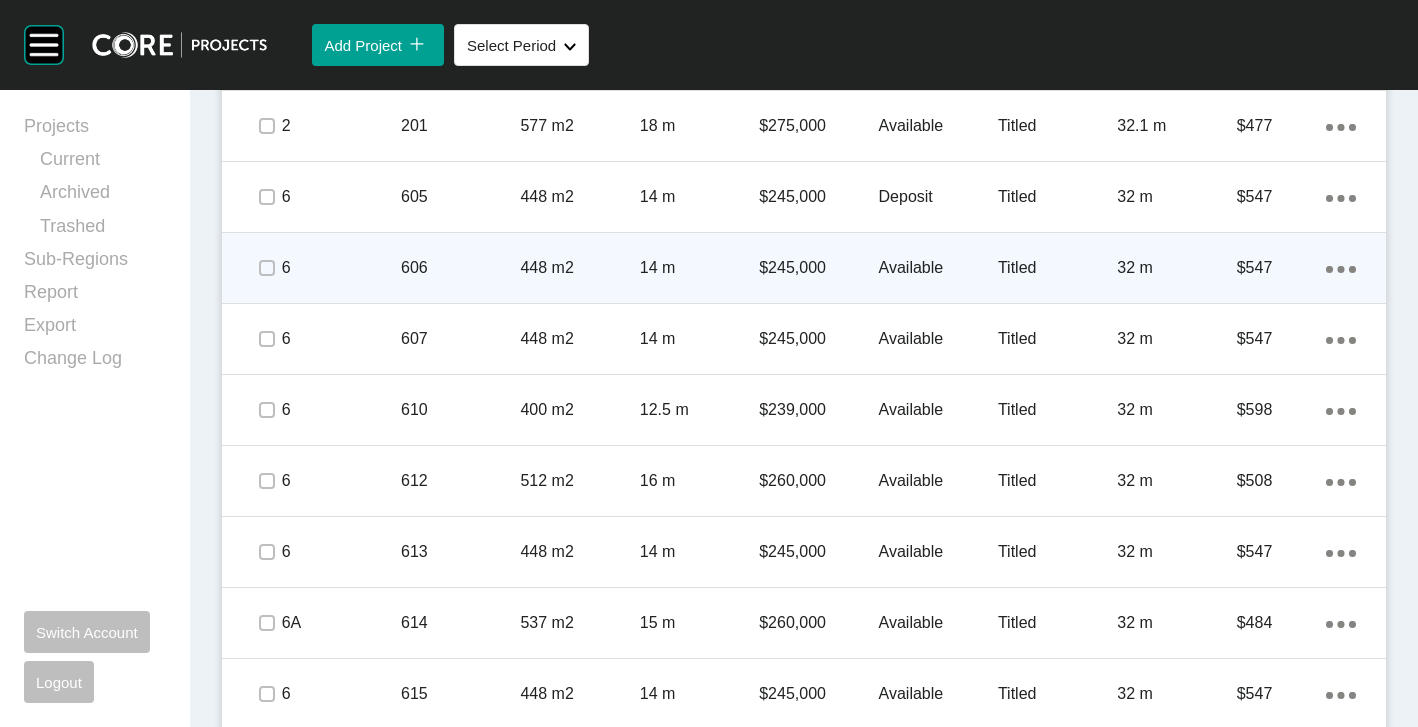 click on "606" at bounding box center [460, 268] 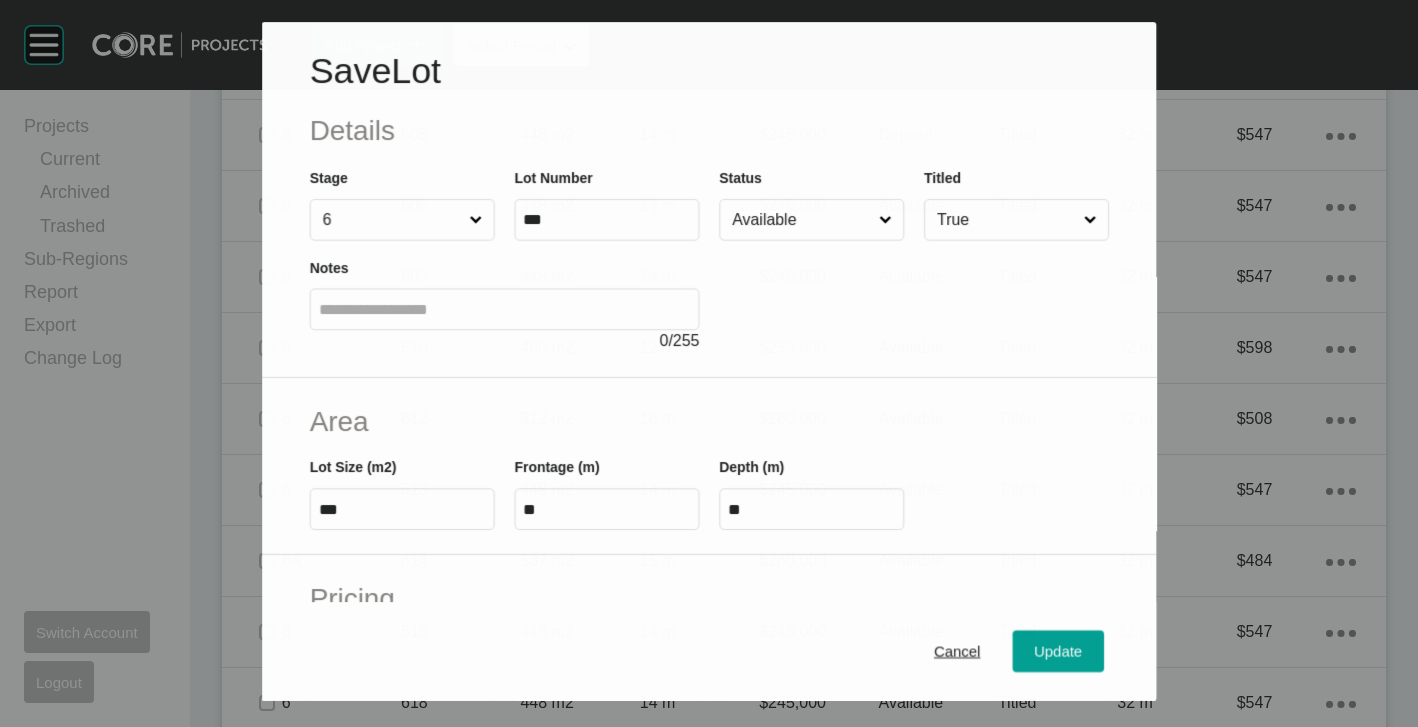 scroll, scrollTop: 1300, scrollLeft: 0, axis: vertical 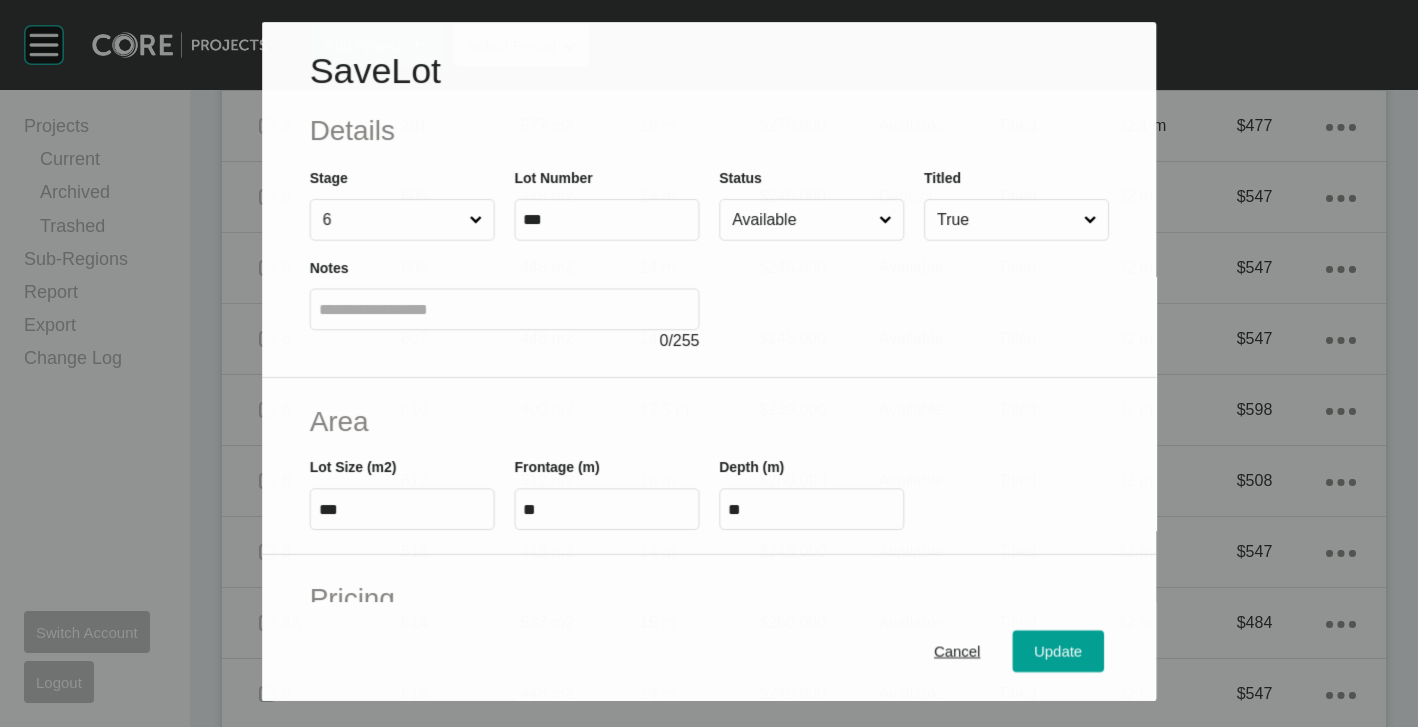 click on "Available" at bounding box center [801, 220] 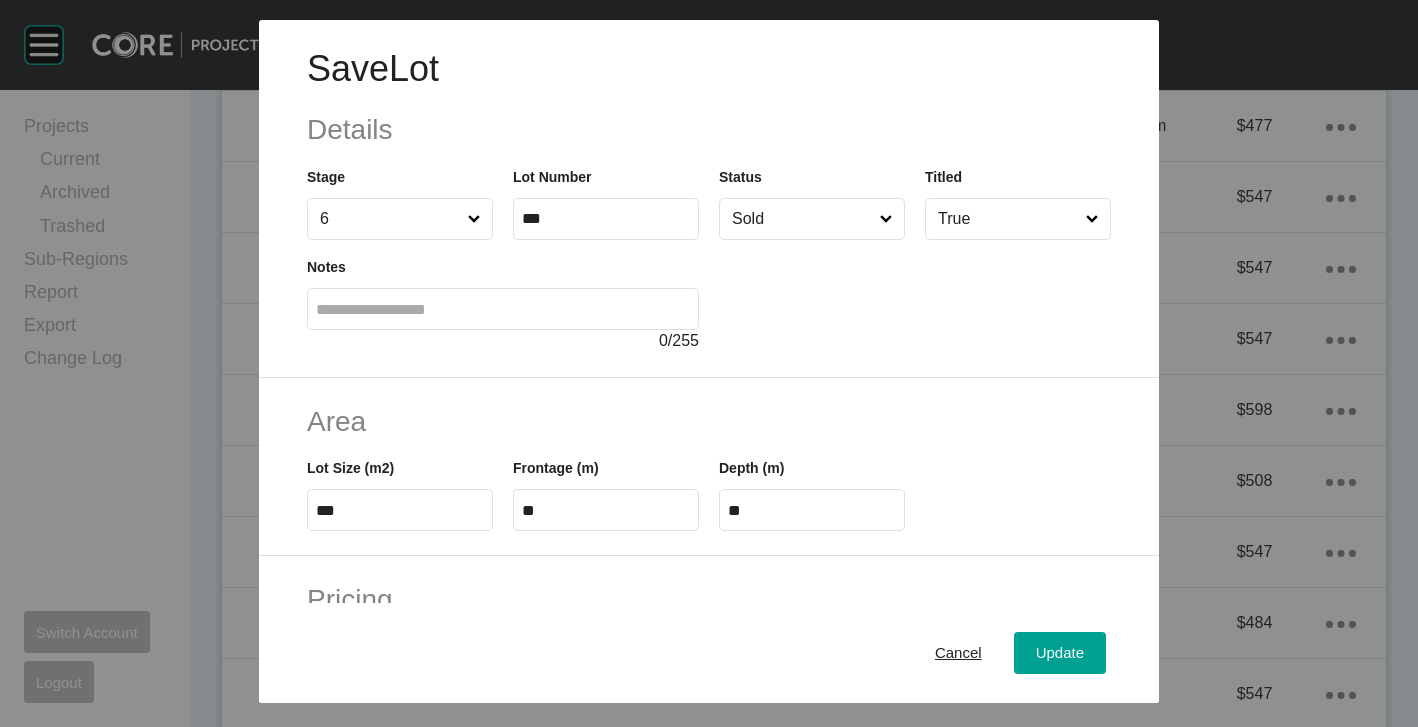 drag, startPoint x: 1058, startPoint y: 663, endPoint x: 1031, endPoint y: 613, distance: 56.82429 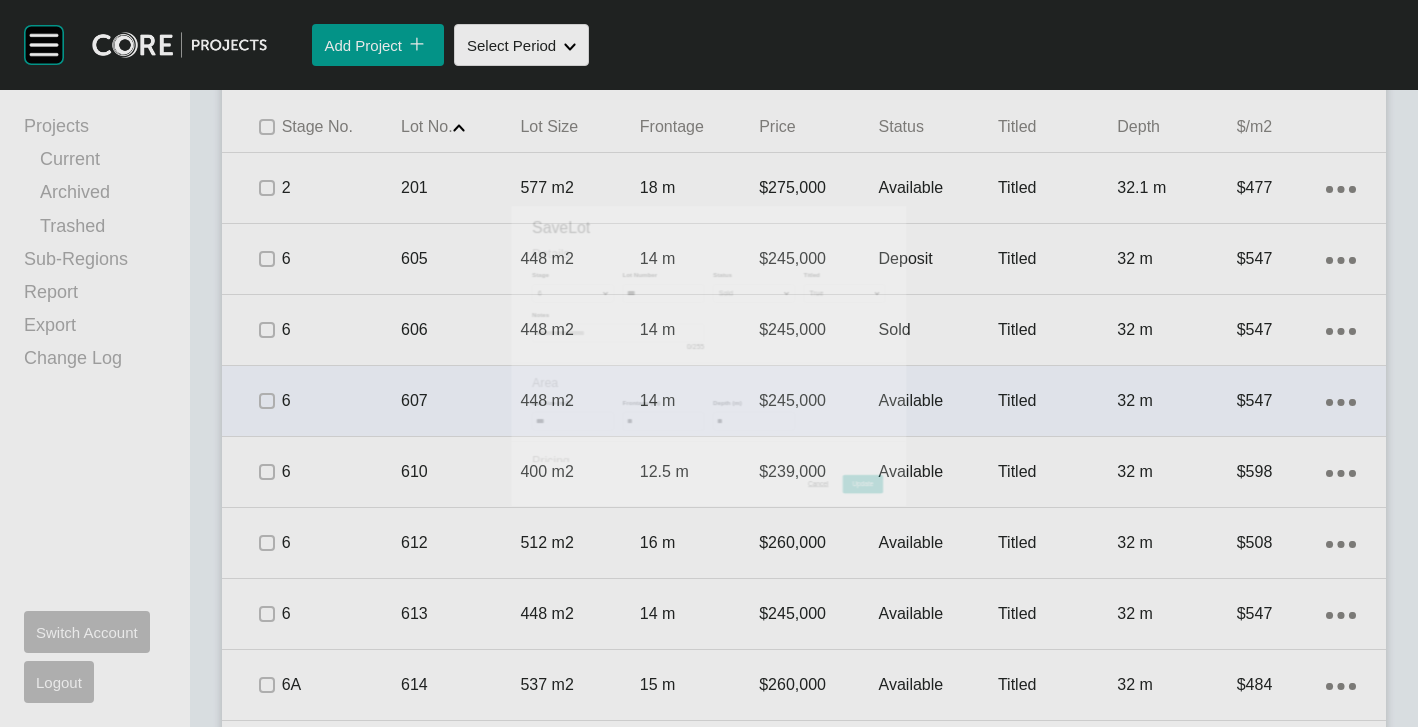 scroll, scrollTop: 1362, scrollLeft: 0, axis: vertical 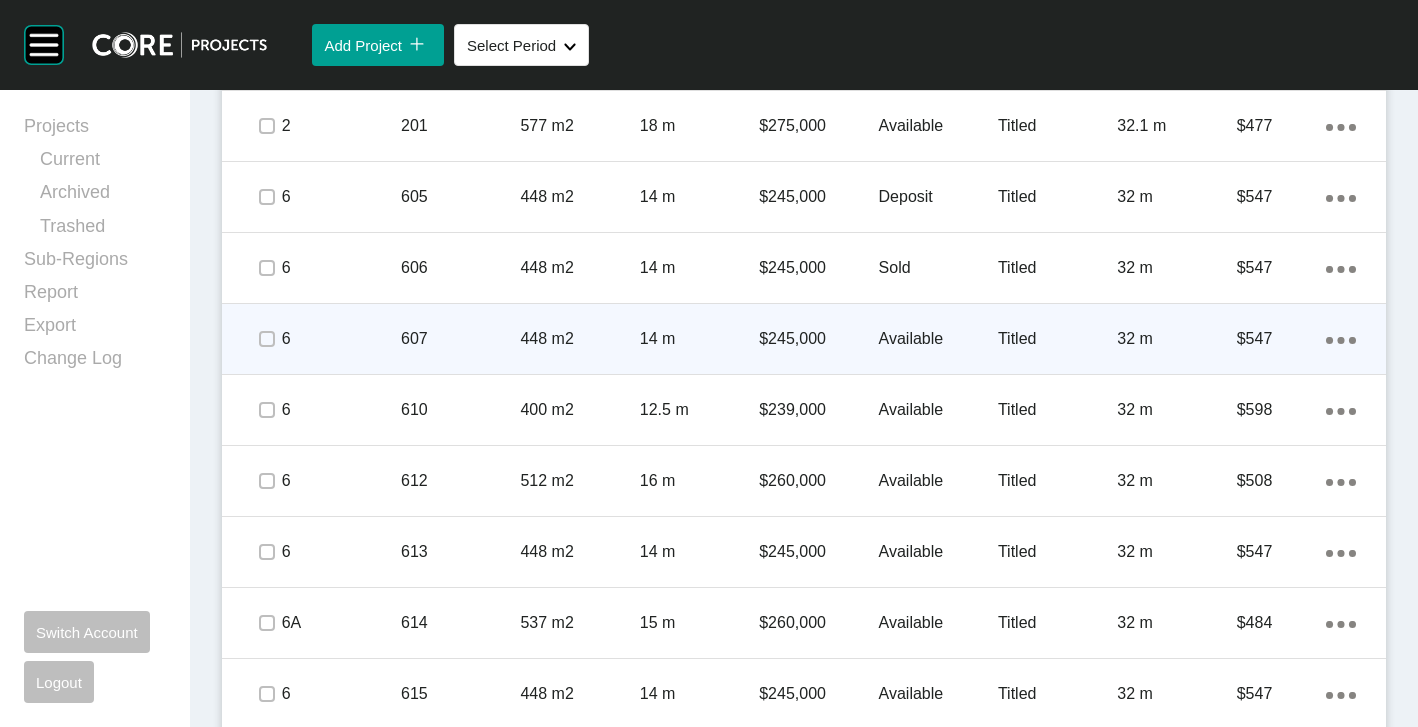 click on "448 m2" at bounding box center [579, 339] 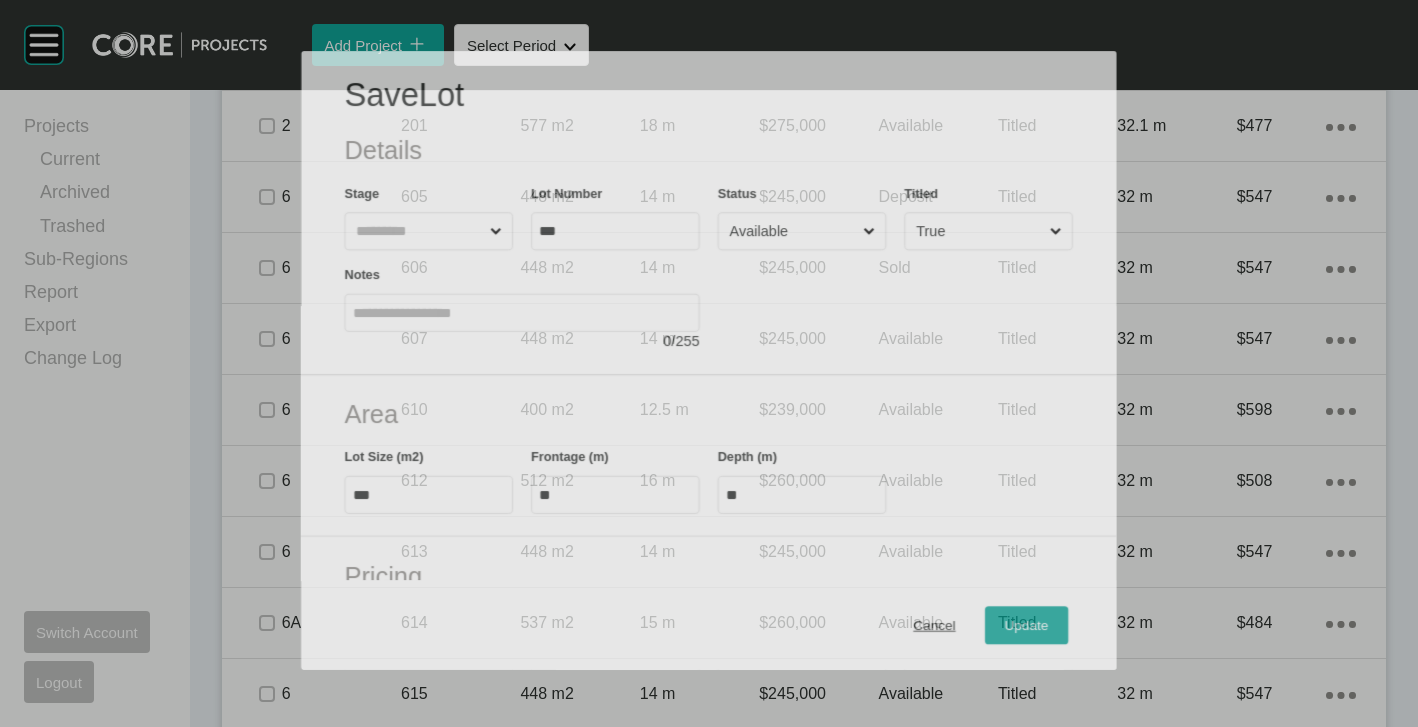 scroll, scrollTop: 1300, scrollLeft: 0, axis: vertical 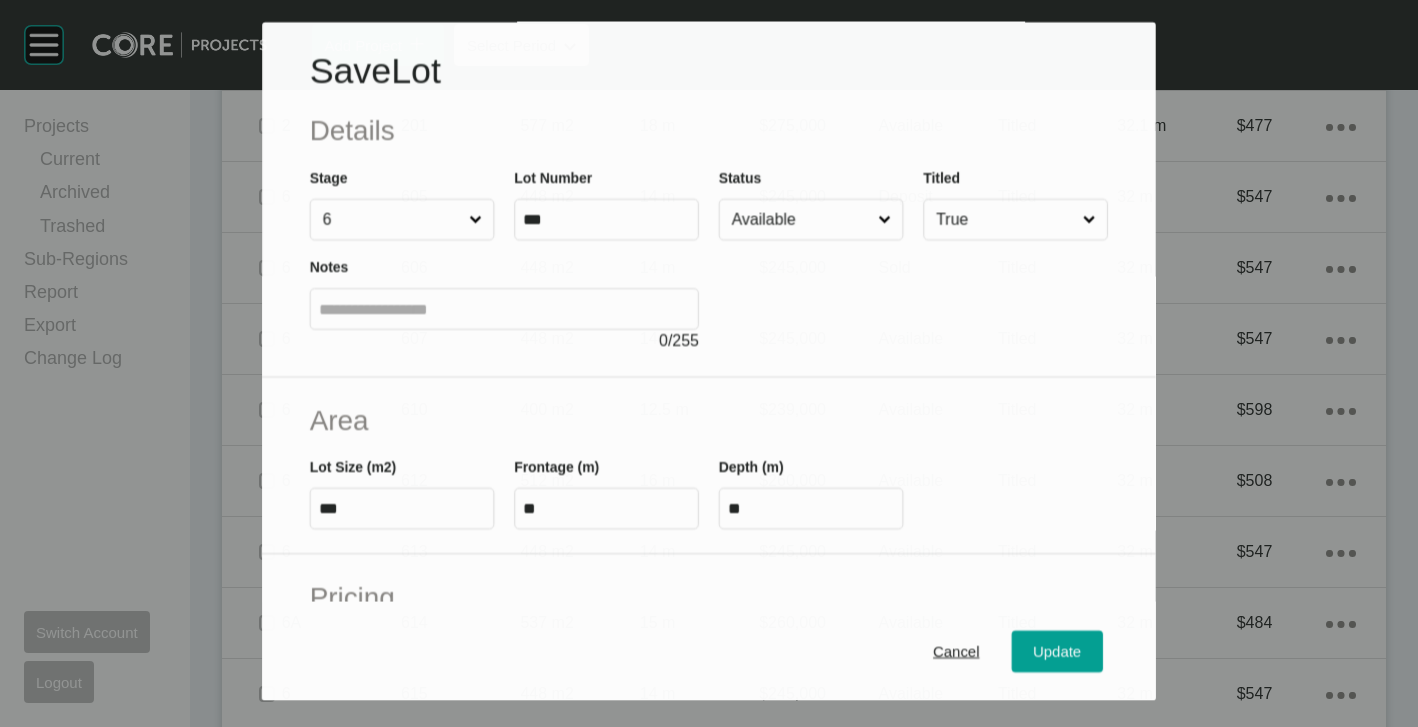 click on "Available" at bounding box center (801, 220) 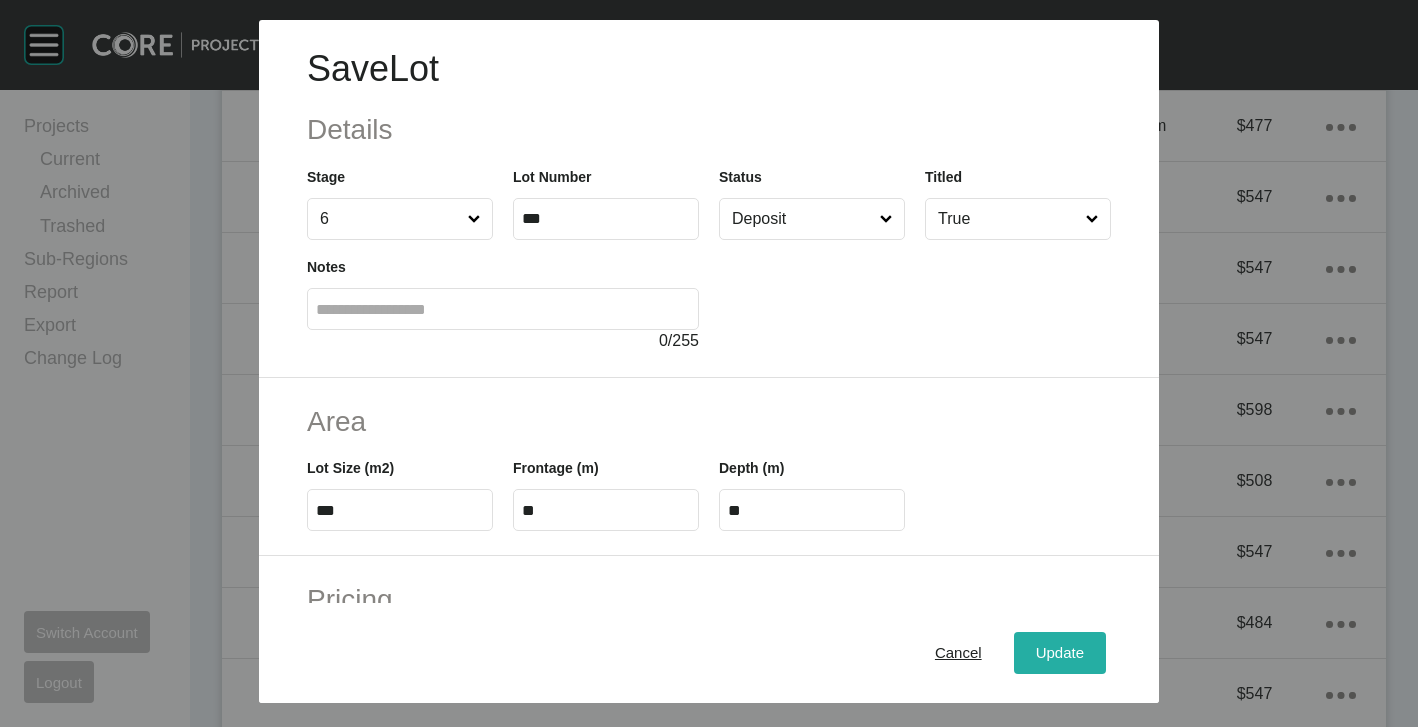 click on "Update" at bounding box center (1060, 653) 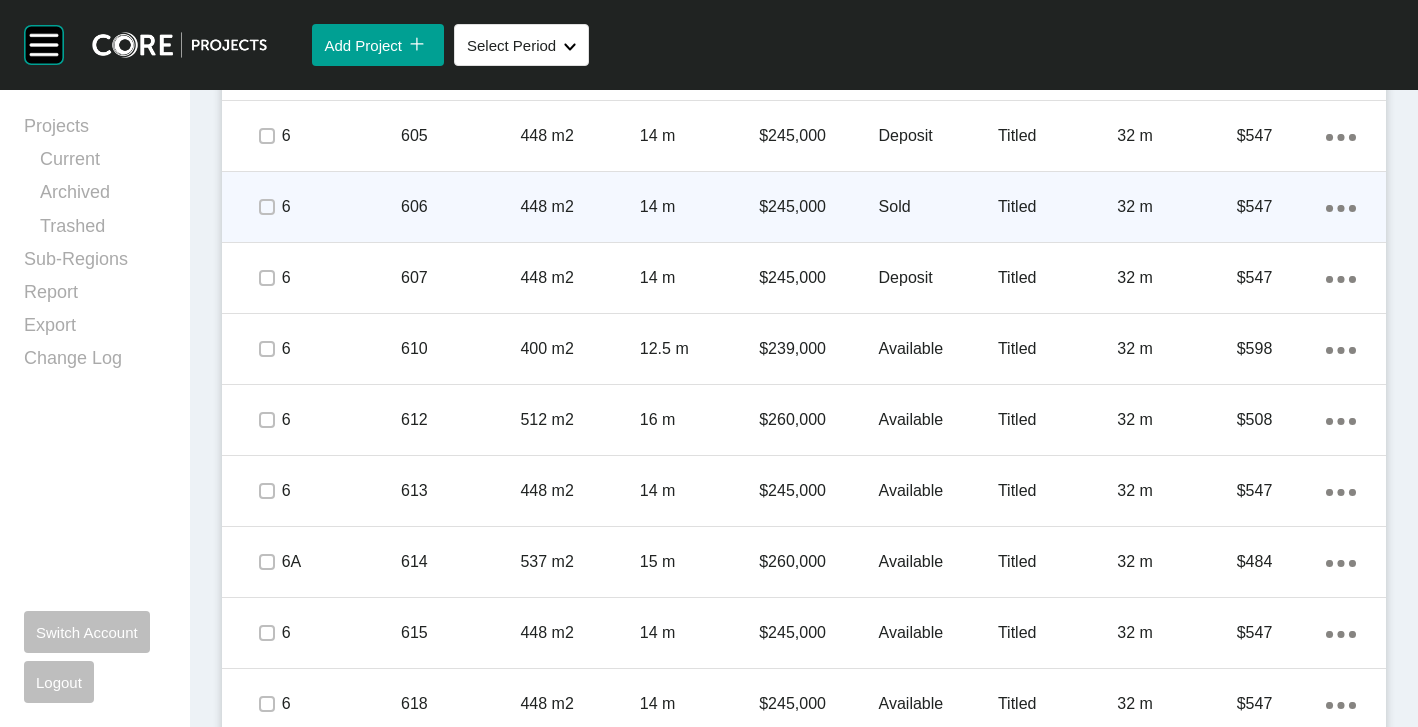 scroll, scrollTop: 1462, scrollLeft: 0, axis: vertical 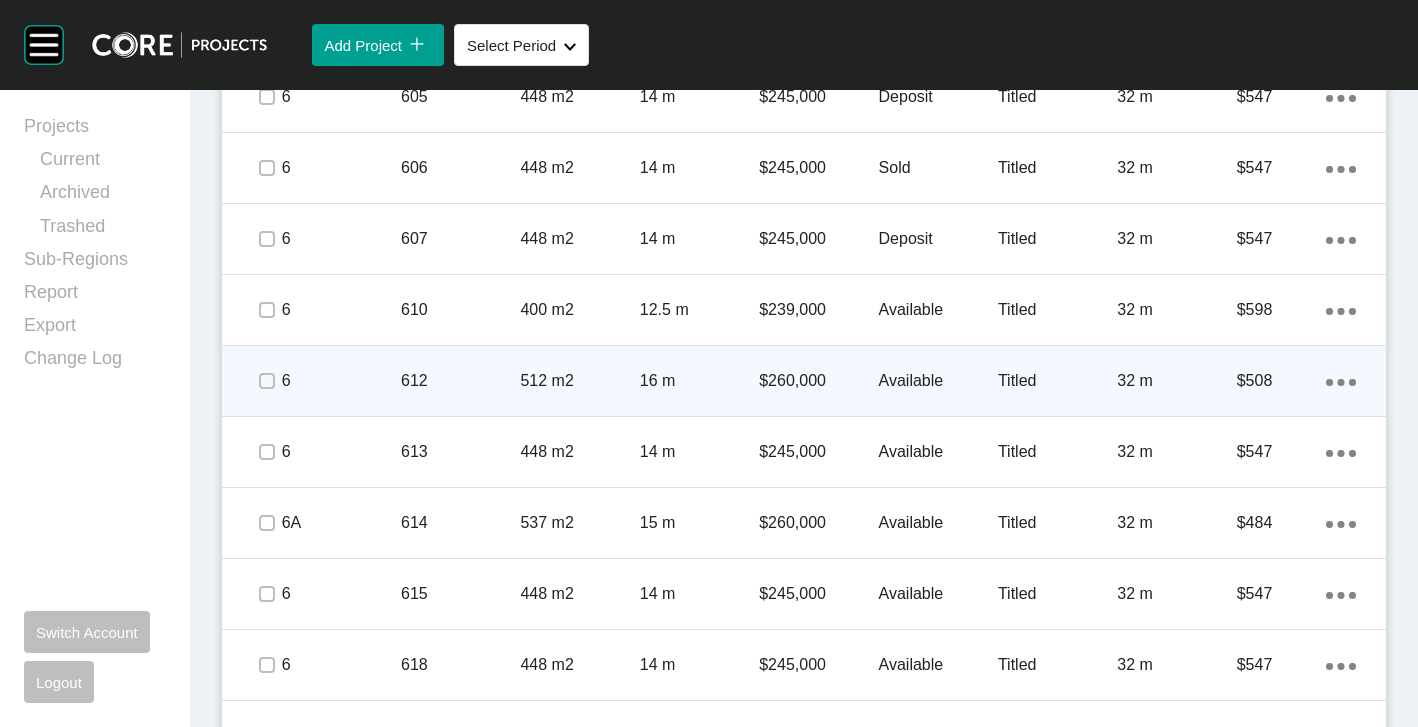 click on "512 m2" at bounding box center (579, 381) 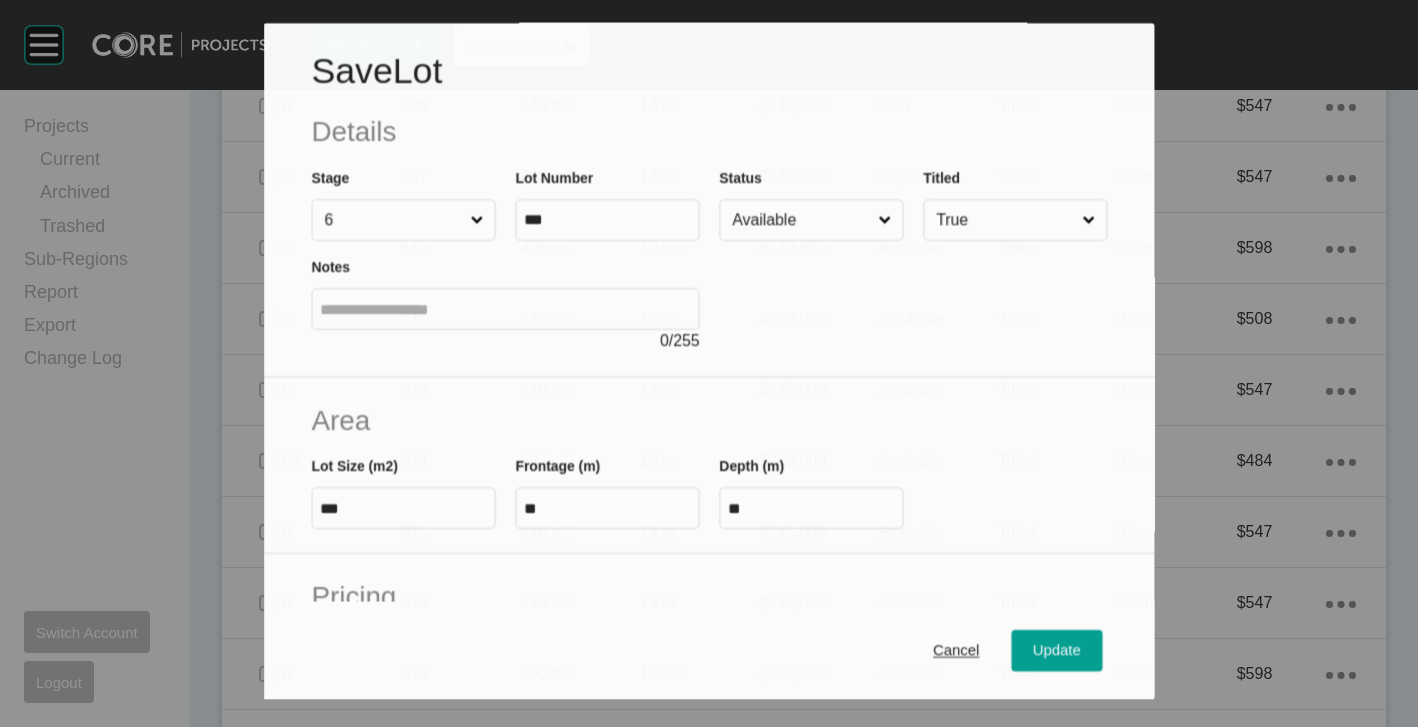 scroll, scrollTop: 1400, scrollLeft: 0, axis: vertical 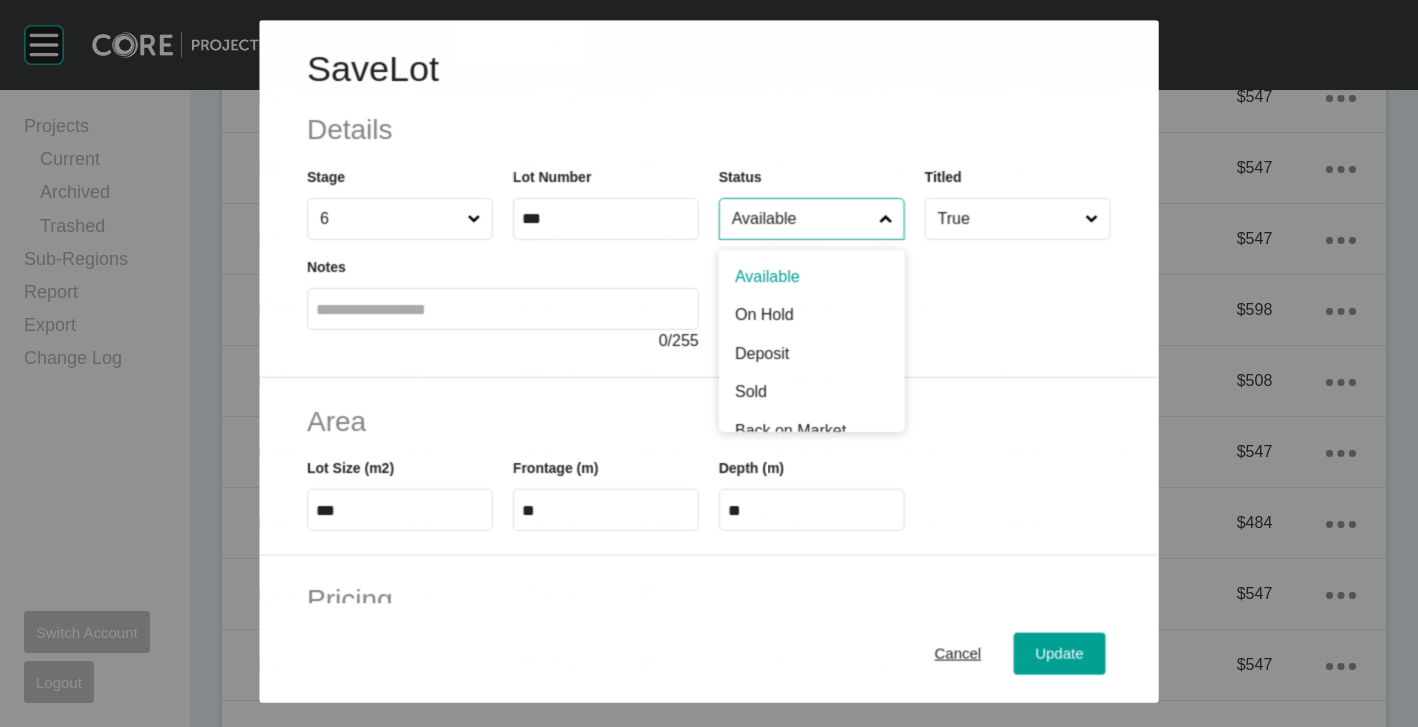 click on "Available" at bounding box center [801, 219] 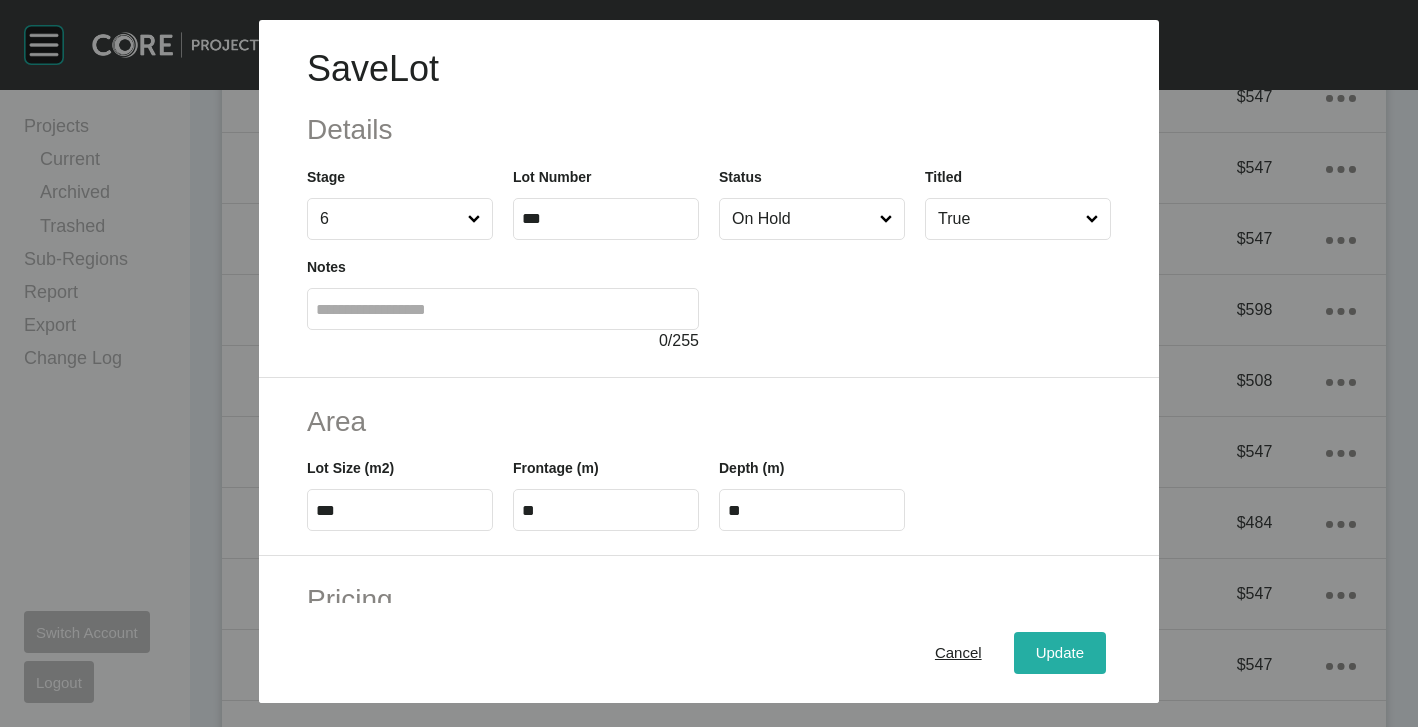 click on "Update" at bounding box center [1060, 653] 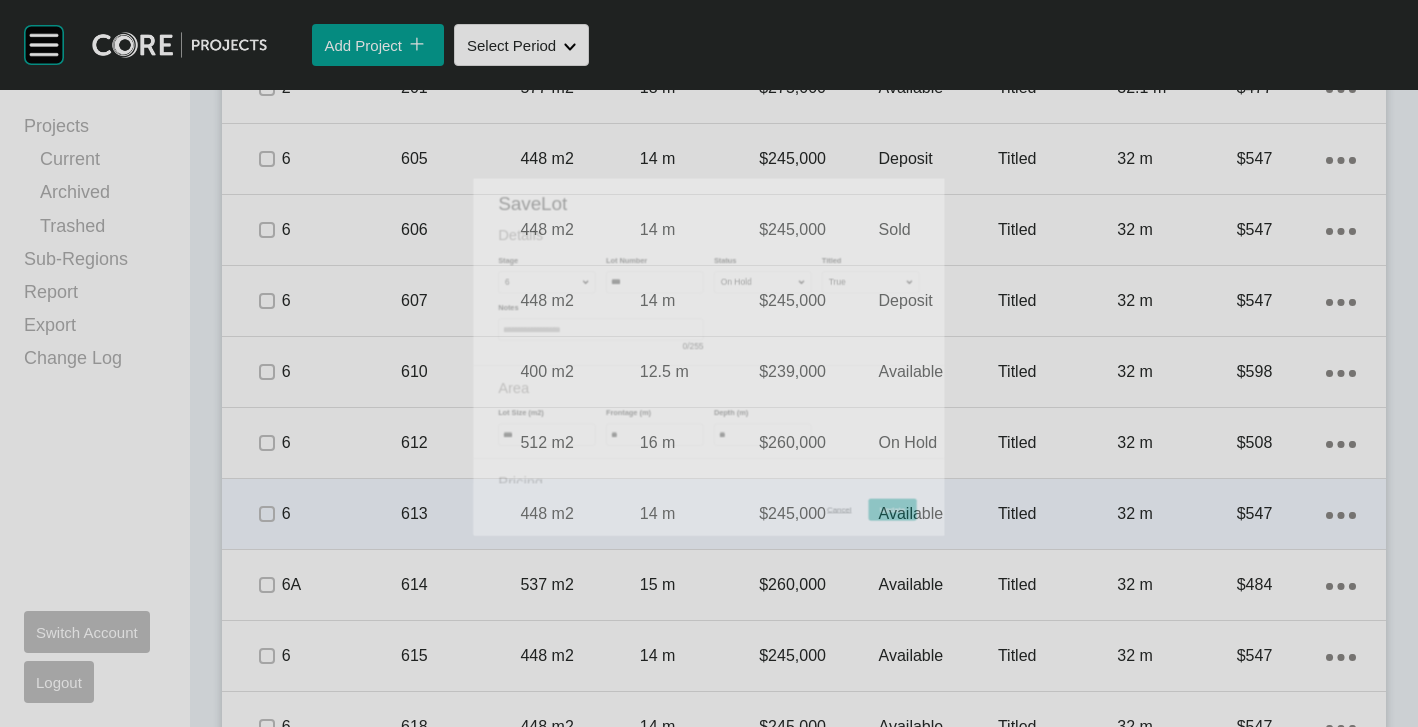 scroll, scrollTop: 1462, scrollLeft: 0, axis: vertical 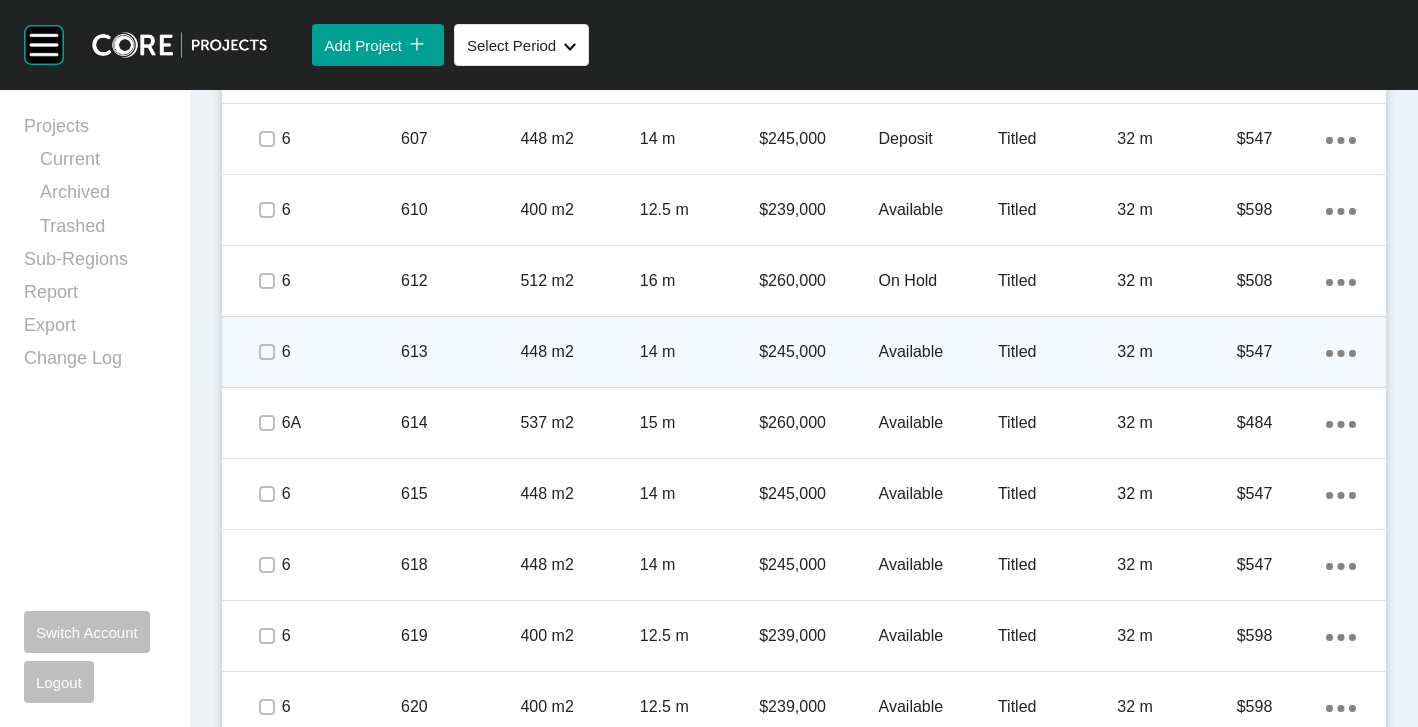 click on "448 m2" at bounding box center [579, 352] 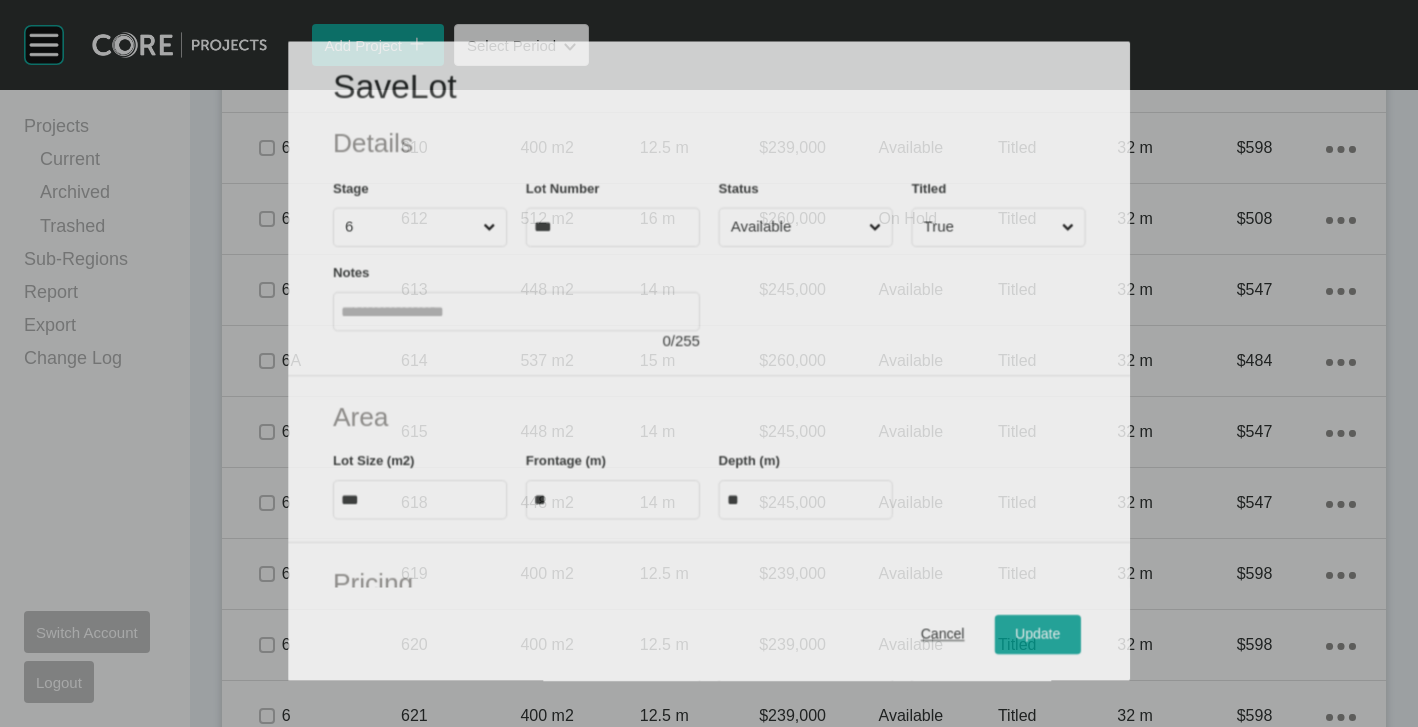 scroll, scrollTop: 1500, scrollLeft: 0, axis: vertical 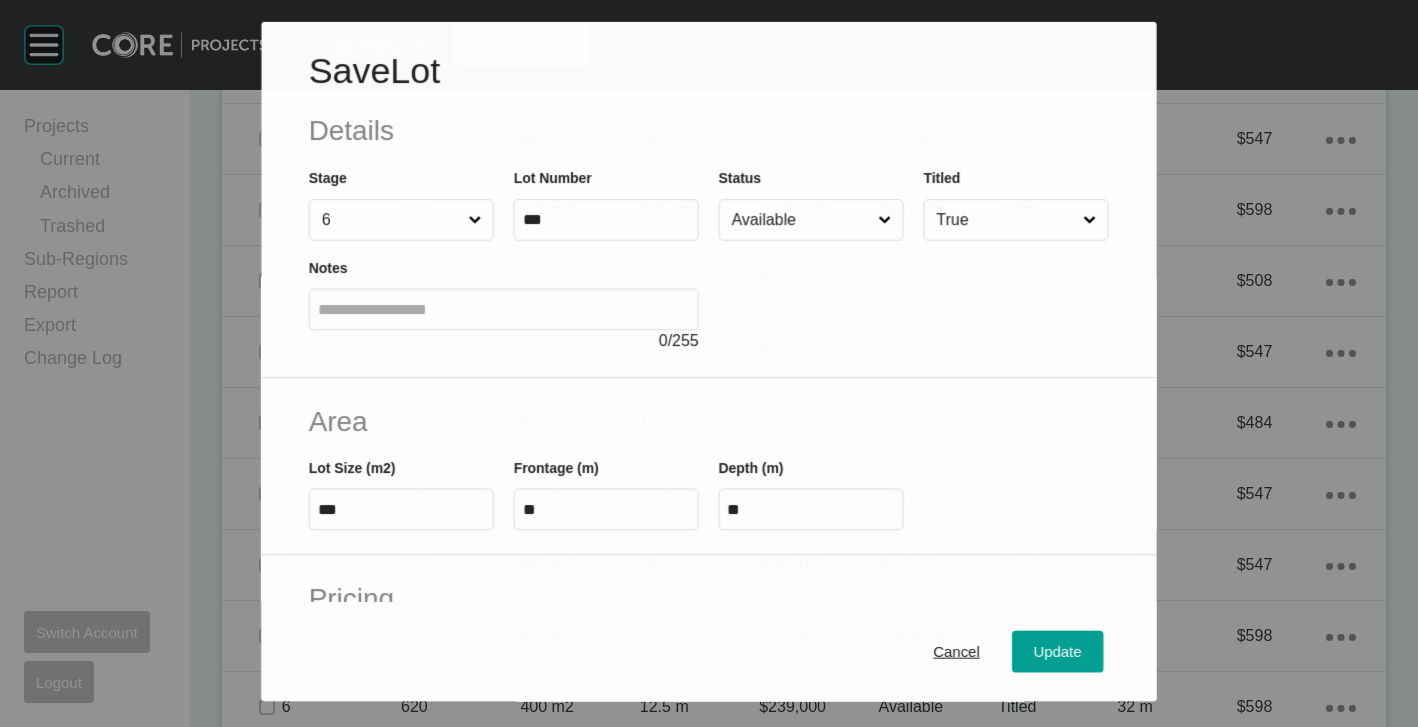 click at bounding box center (914, 297) 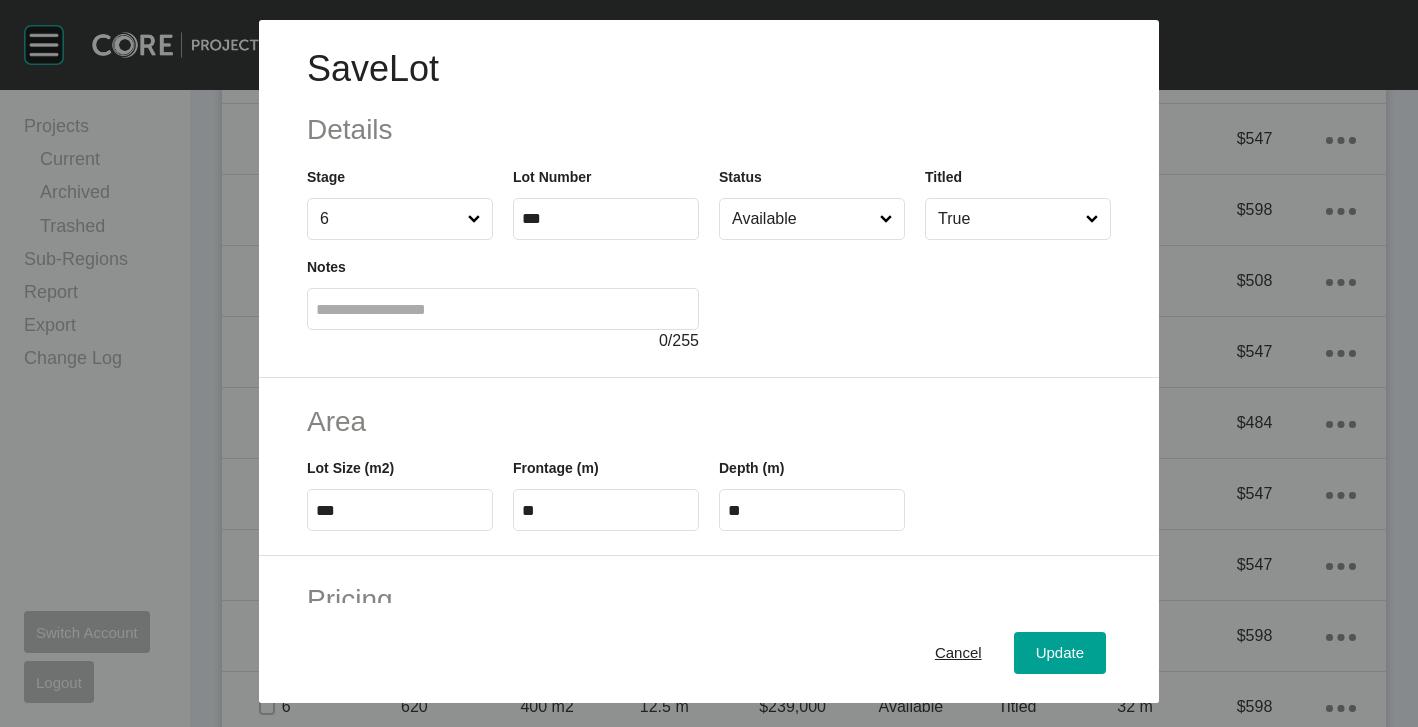 click on "Available" at bounding box center [802, 219] 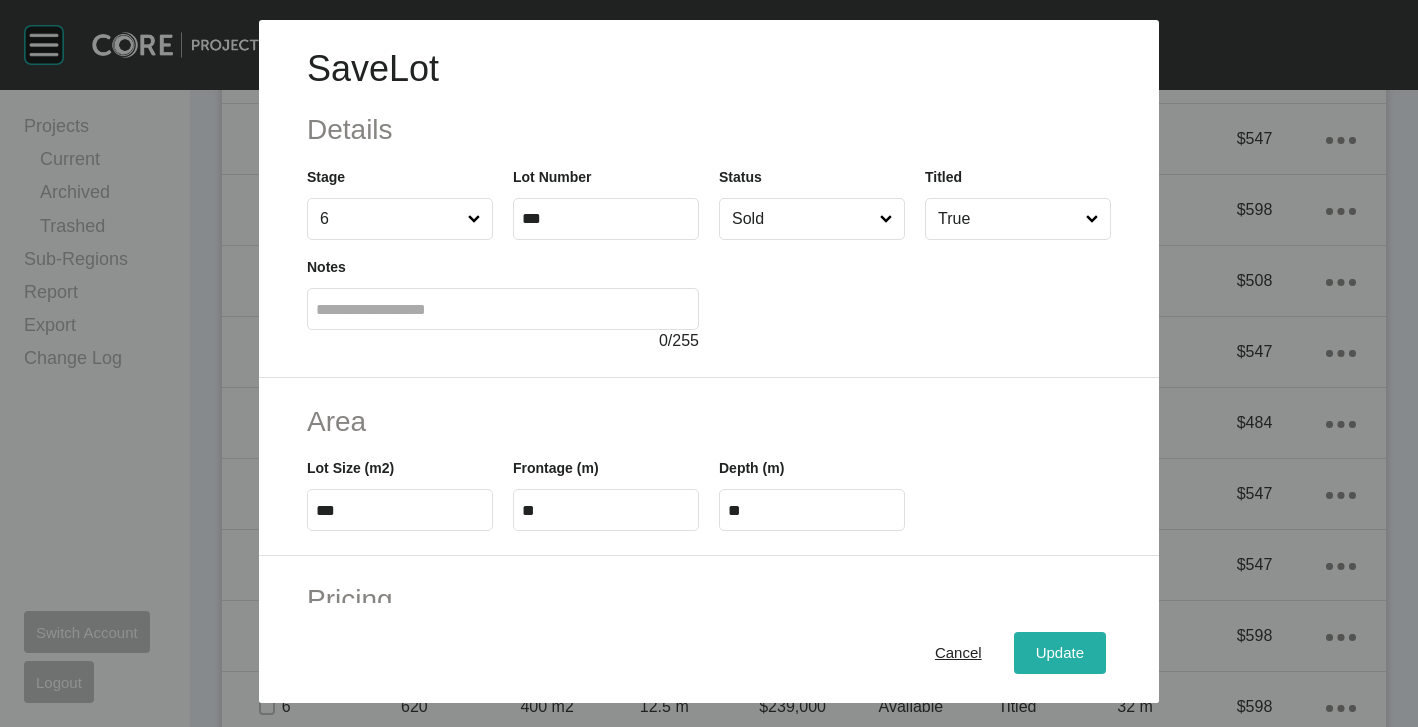 click on "Update" at bounding box center (1060, 653) 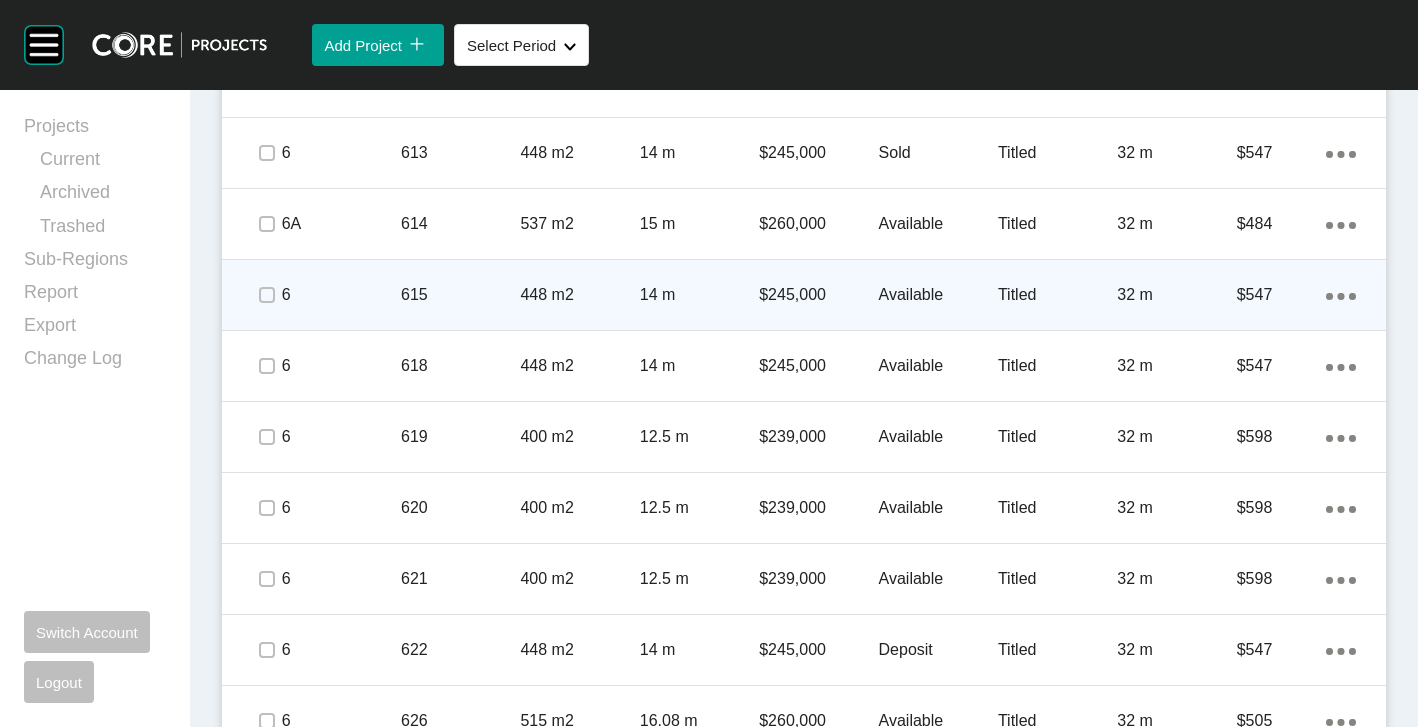 scroll, scrollTop: 1762, scrollLeft: 0, axis: vertical 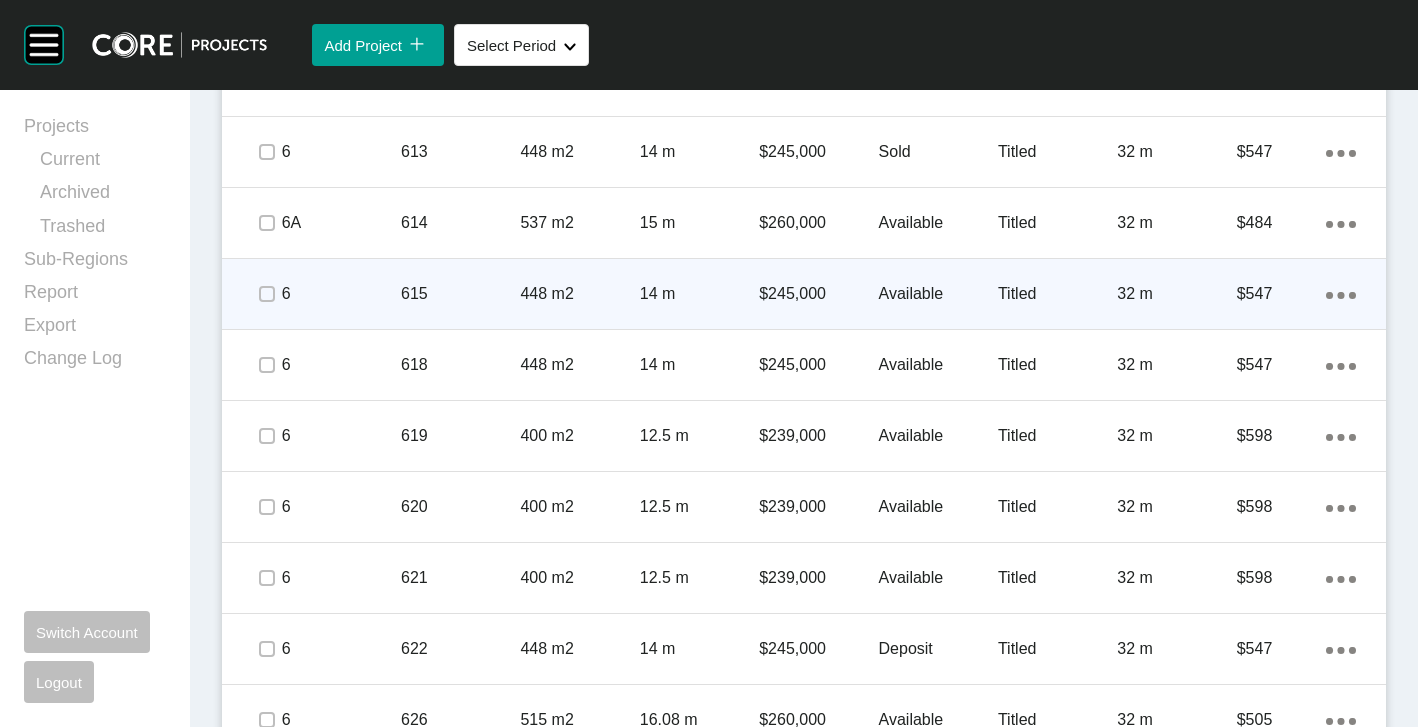 click on "615" at bounding box center [460, 294] 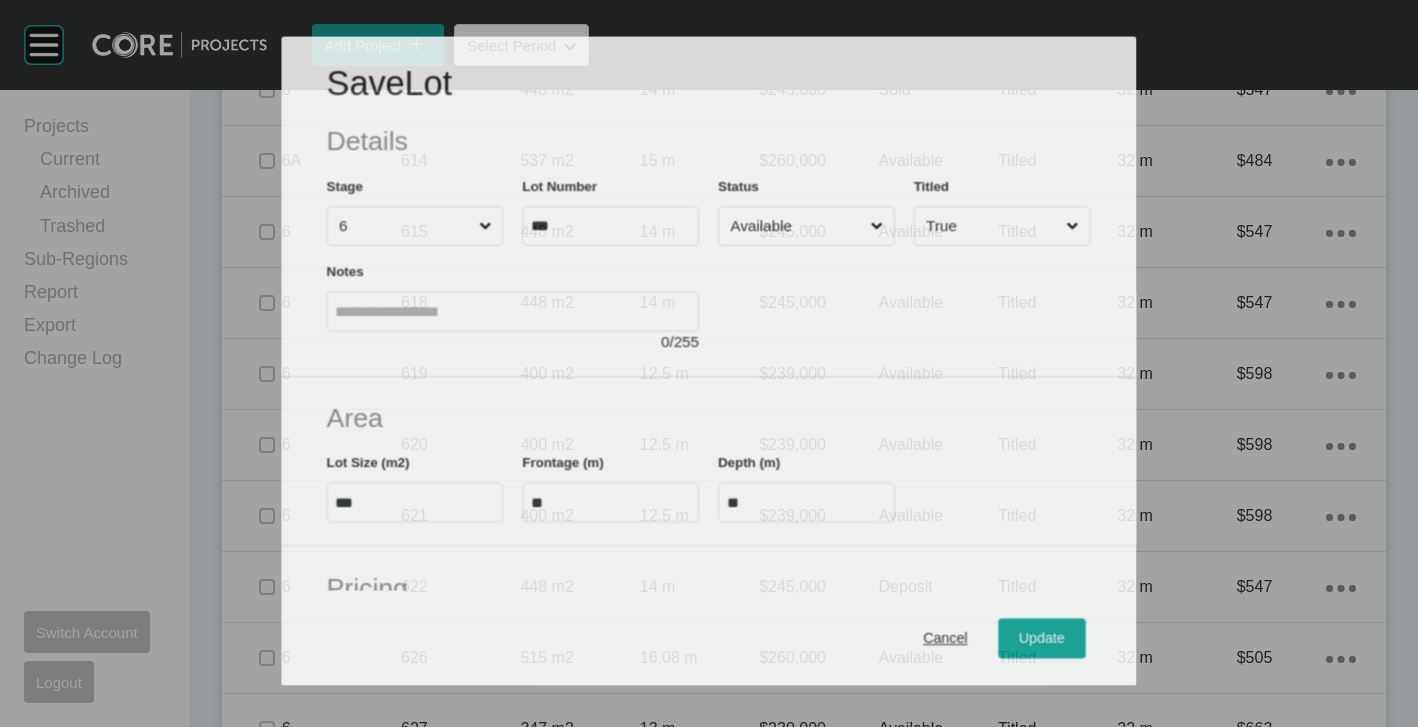 scroll, scrollTop: 1700, scrollLeft: 0, axis: vertical 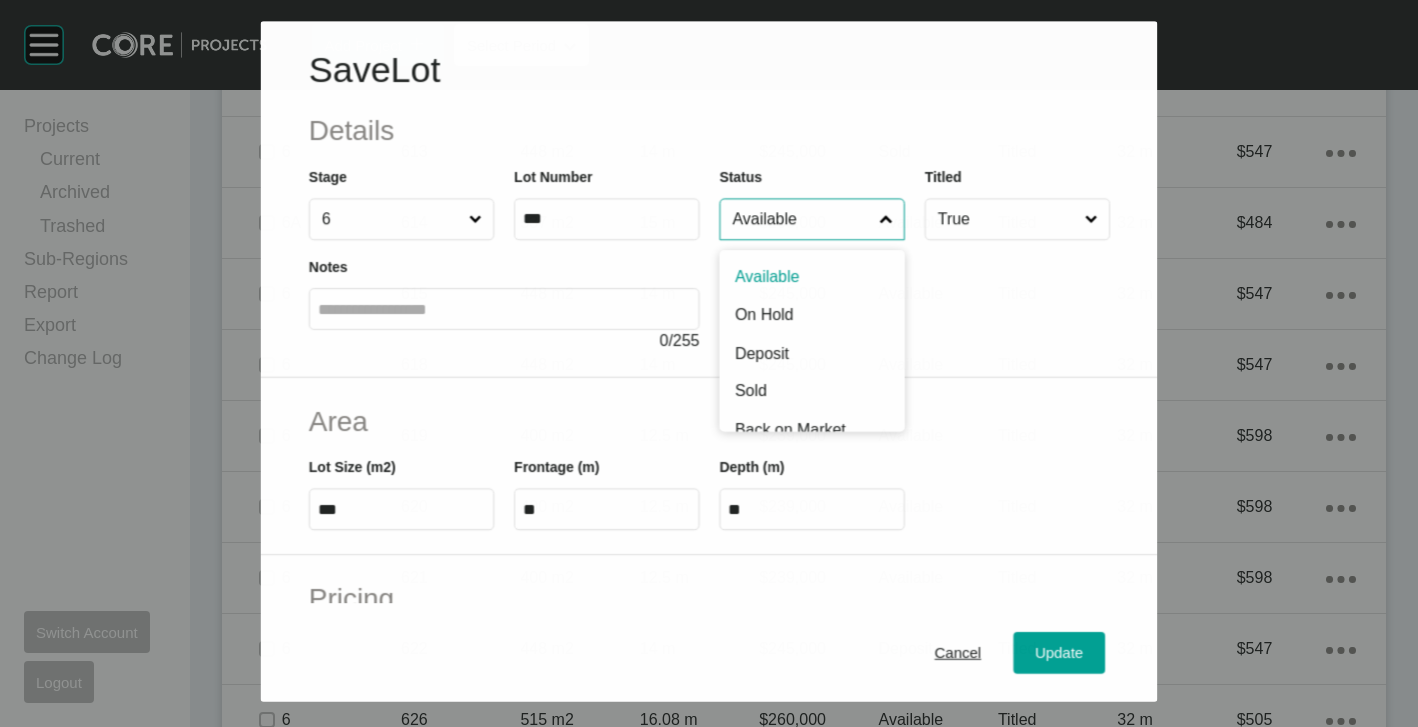 click on "Available" at bounding box center [801, 220] 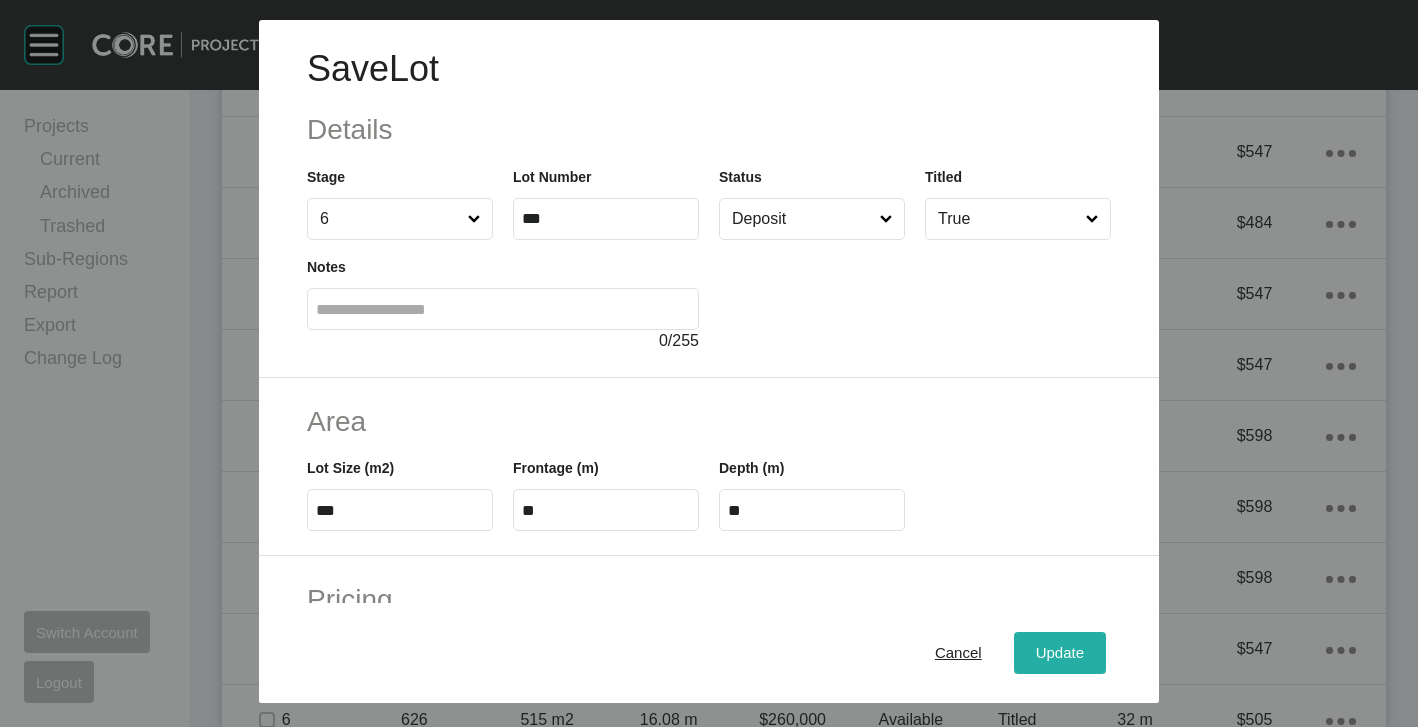 click on "Update" at bounding box center (1060, 653) 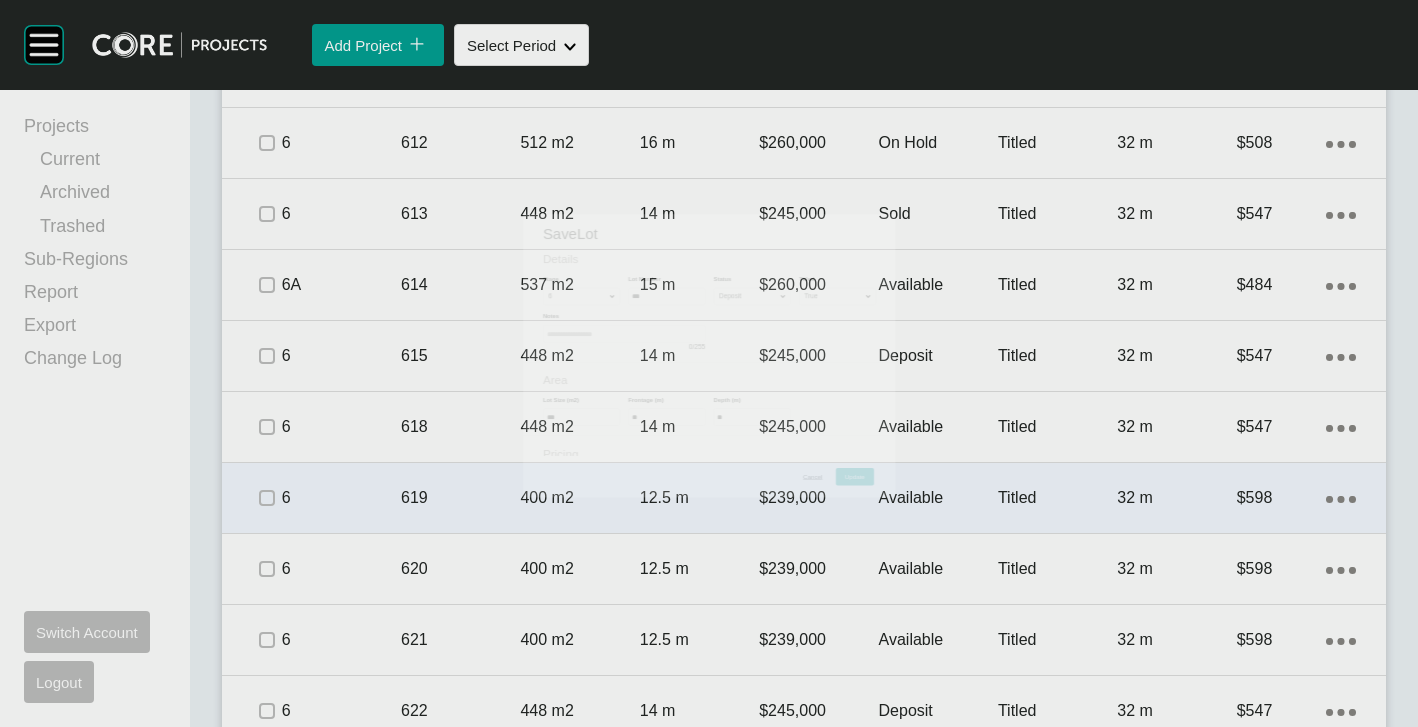 scroll, scrollTop: 1762, scrollLeft: 0, axis: vertical 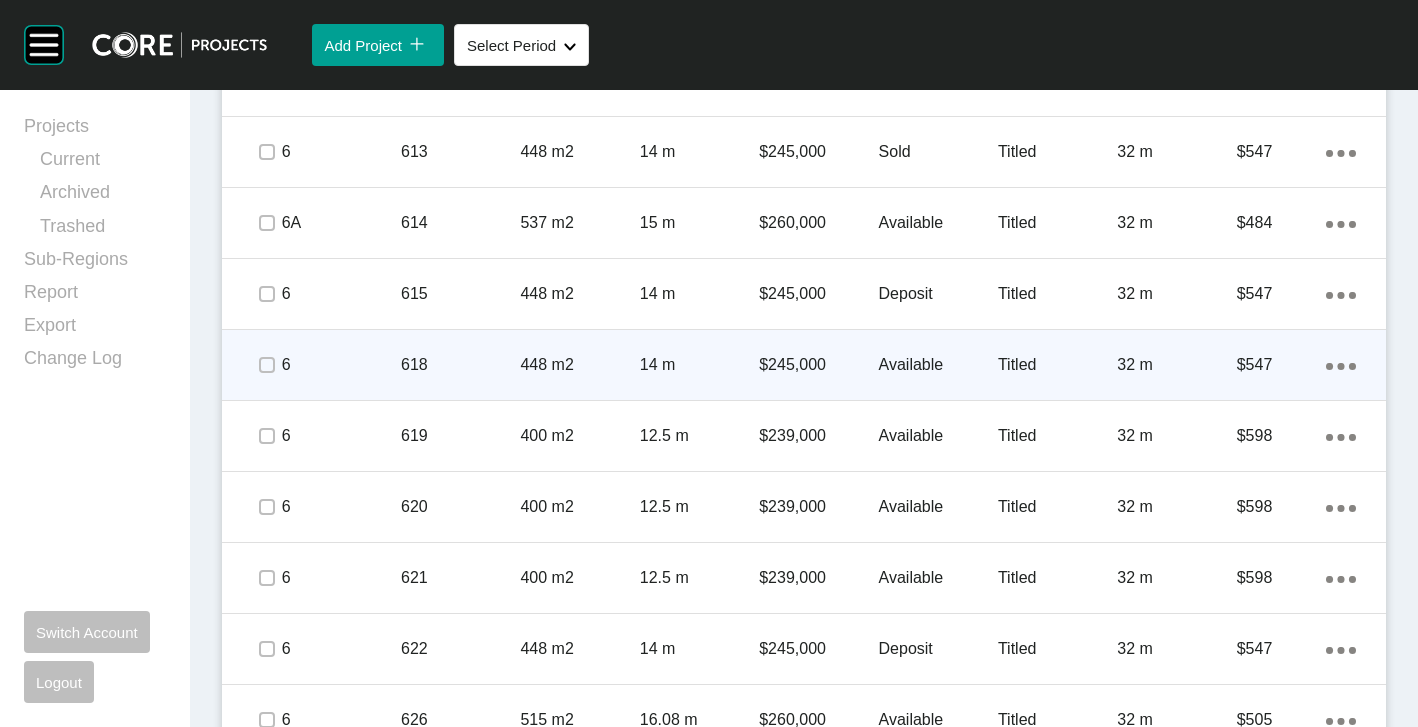 click on "448 m2" at bounding box center [579, 365] 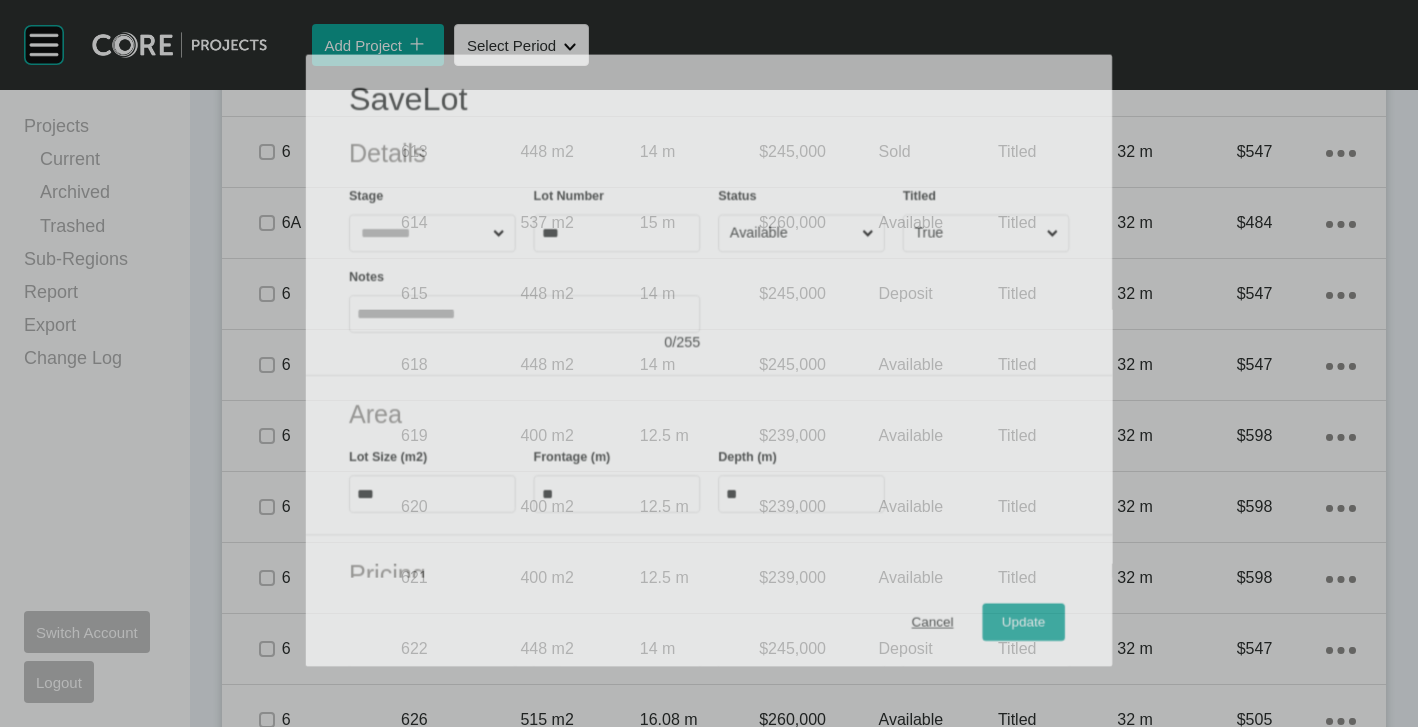scroll, scrollTop: 1700, scrollLeft: 0, axis: vertical 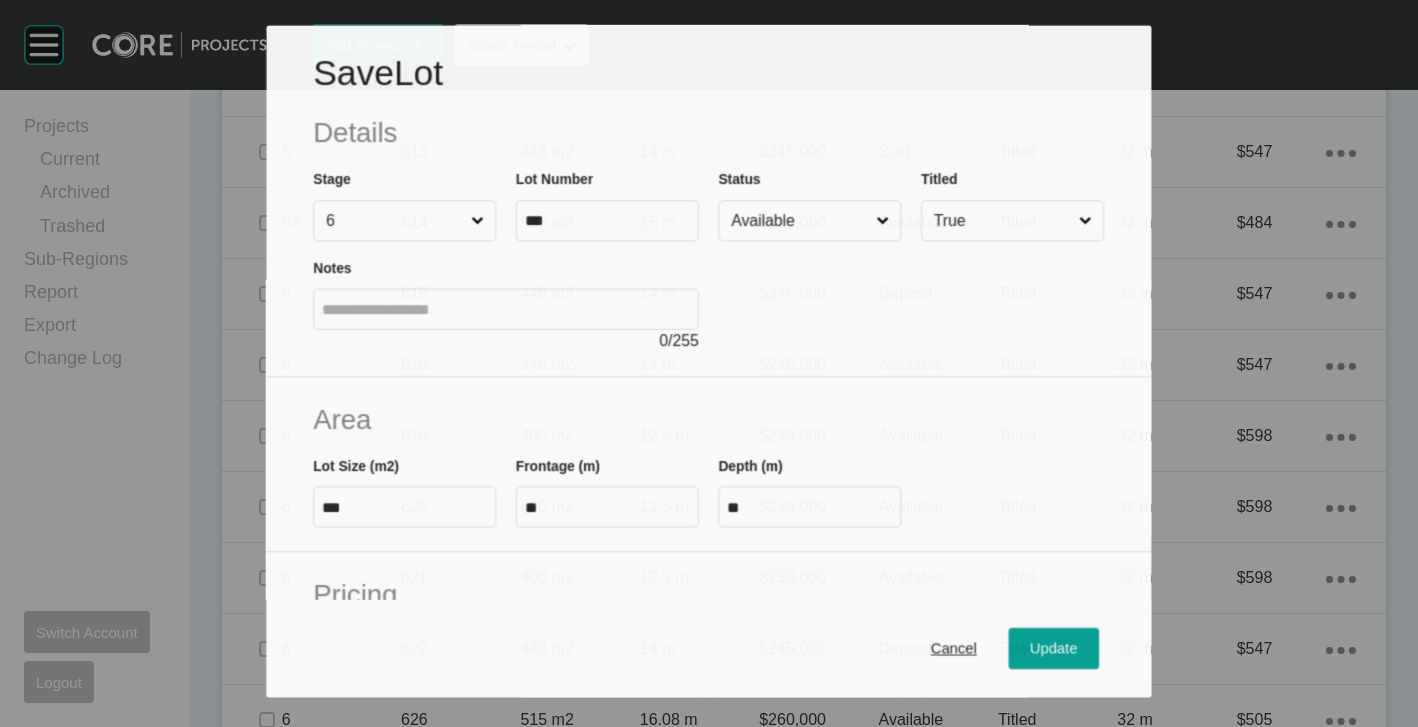 drag, startPoint x: 786, startPoint y: 232, endPoint x: 781, endPoint y: 241, distance: 10.29563 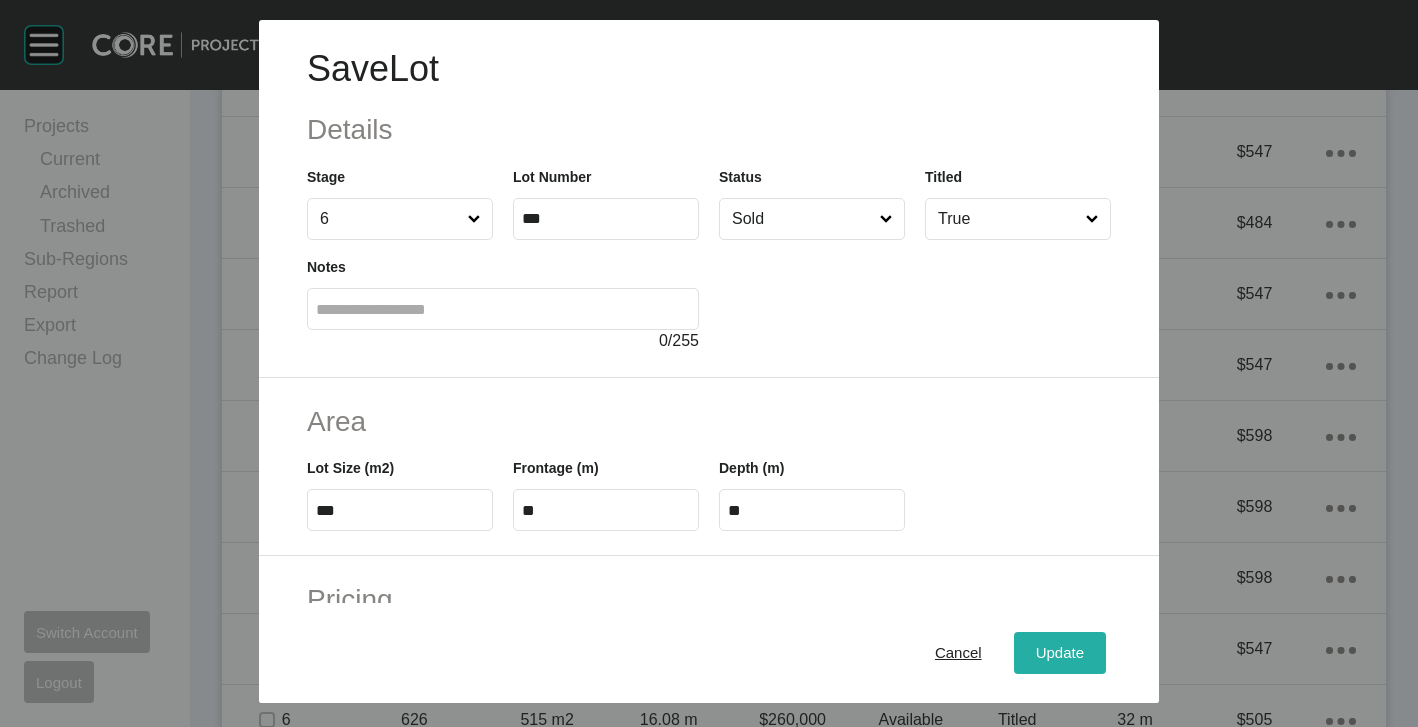 click on "Update" at bounding box center (1060, 653) 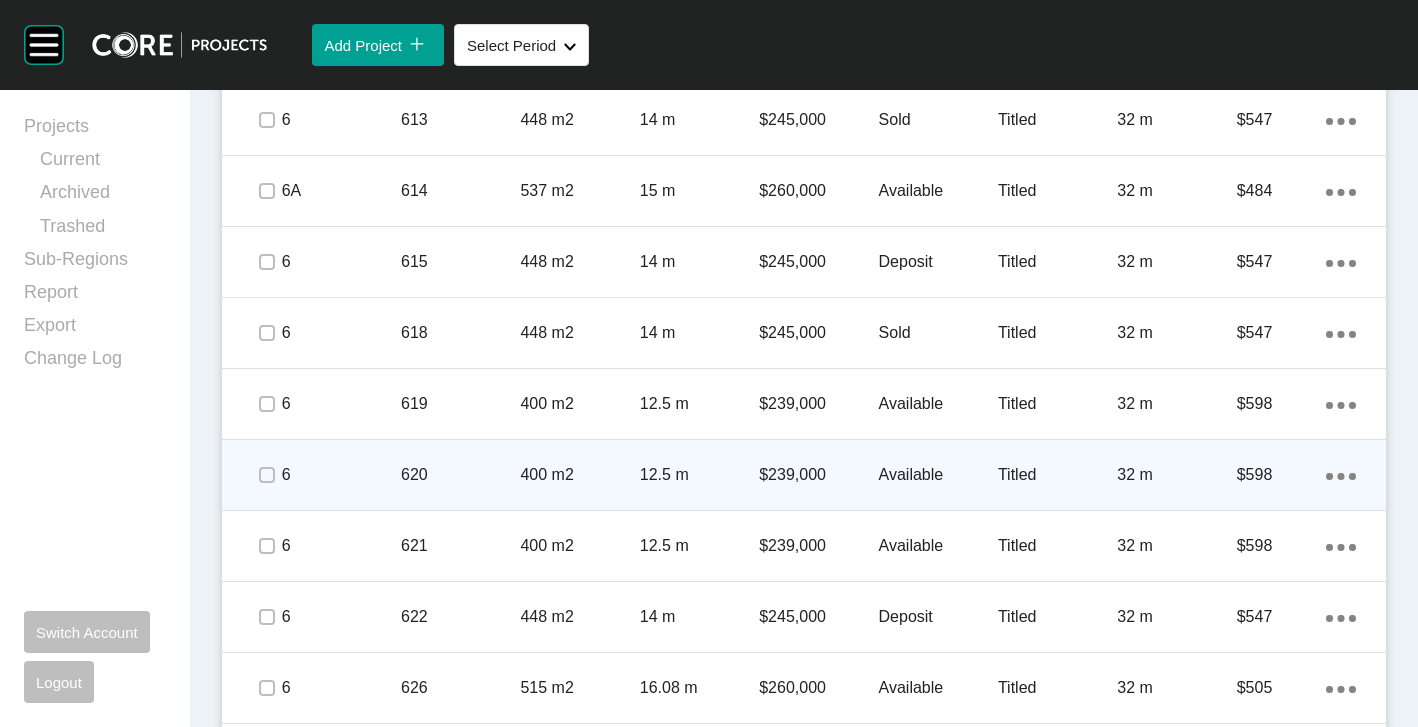 scroll, scrollTop: 1862, scrollLeft: 0, axis: vertical 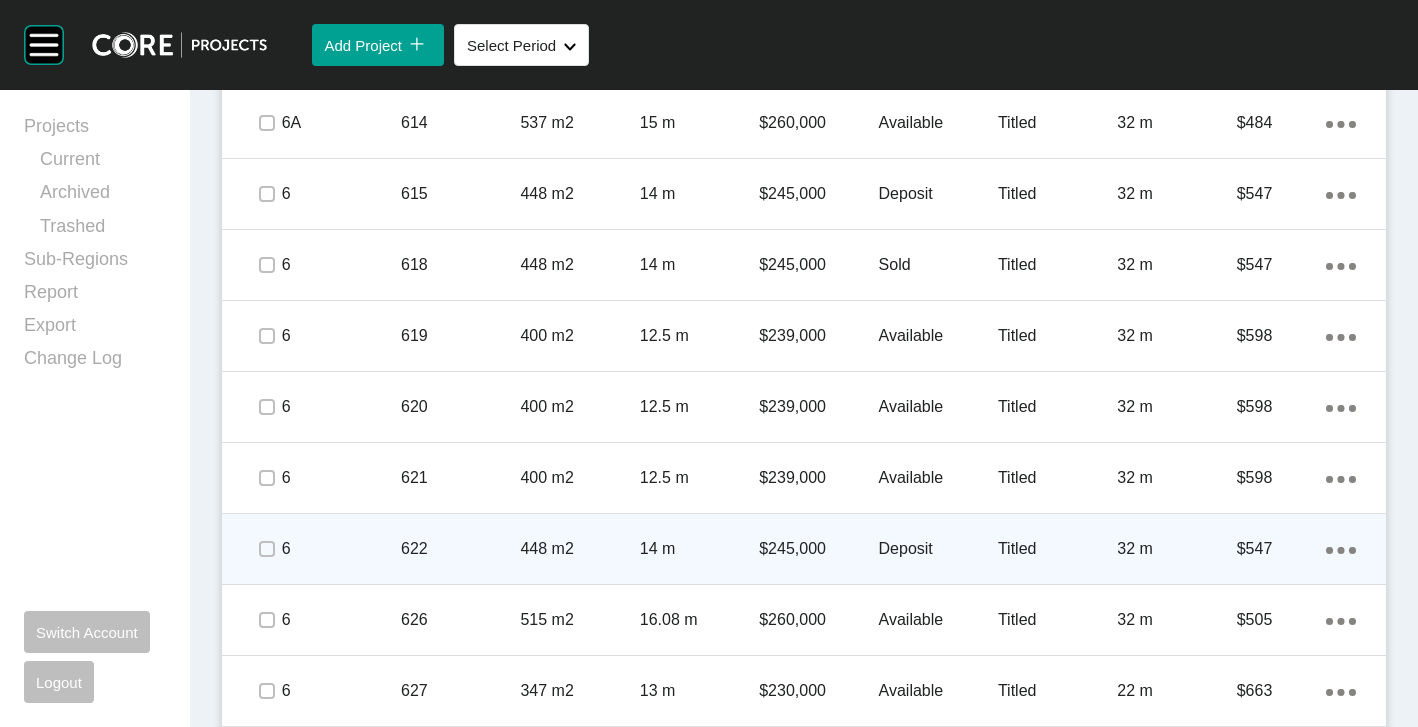 click on "622" at bounding box center [460, 549] 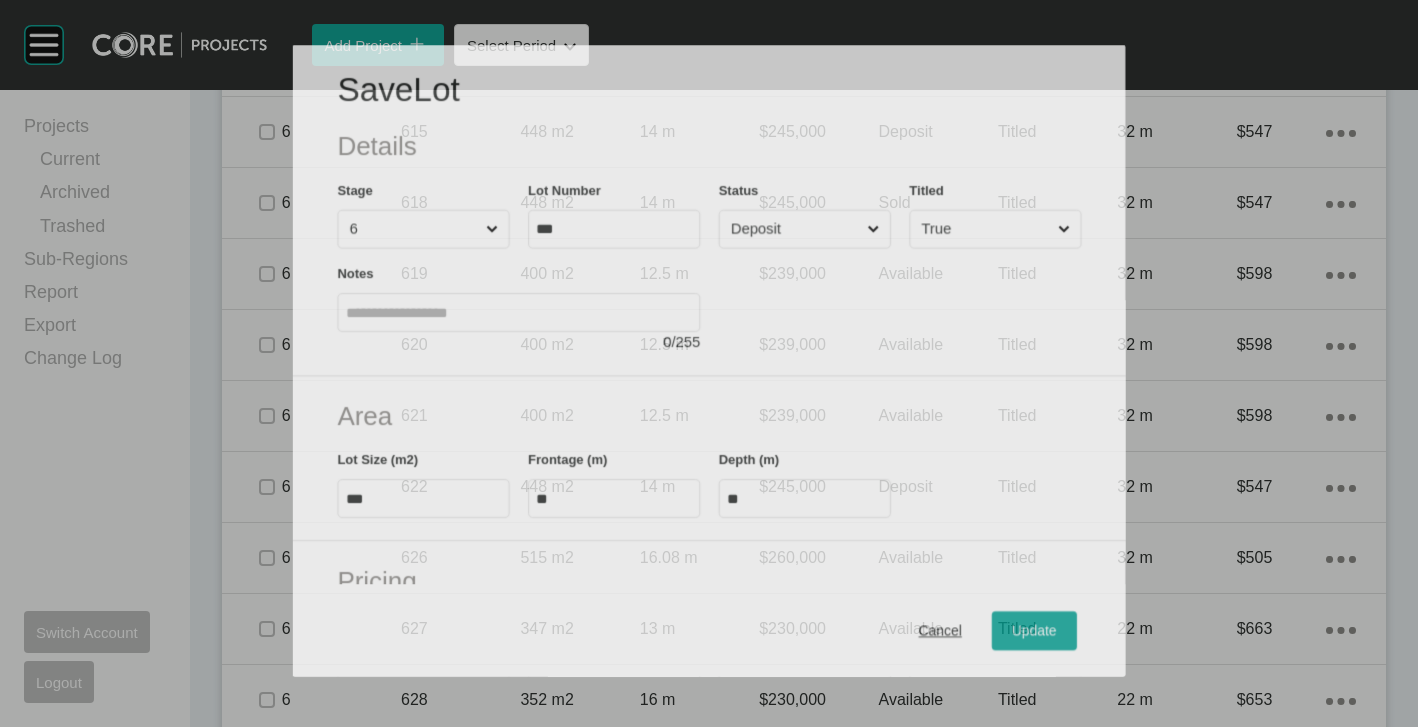 scroll, scrollTop: 1800, scrollLeft: 0, axis: vertical 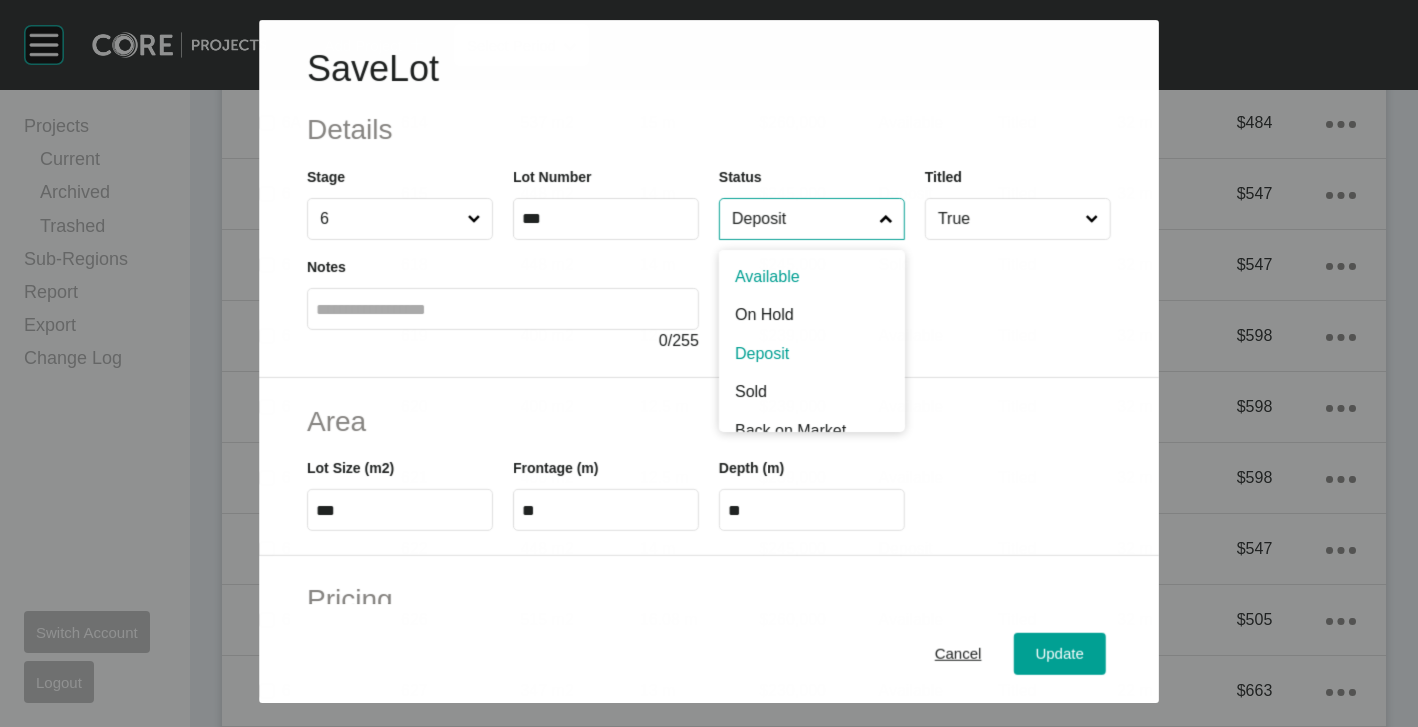 click on "Deposit" at bounding box center [801, 219] 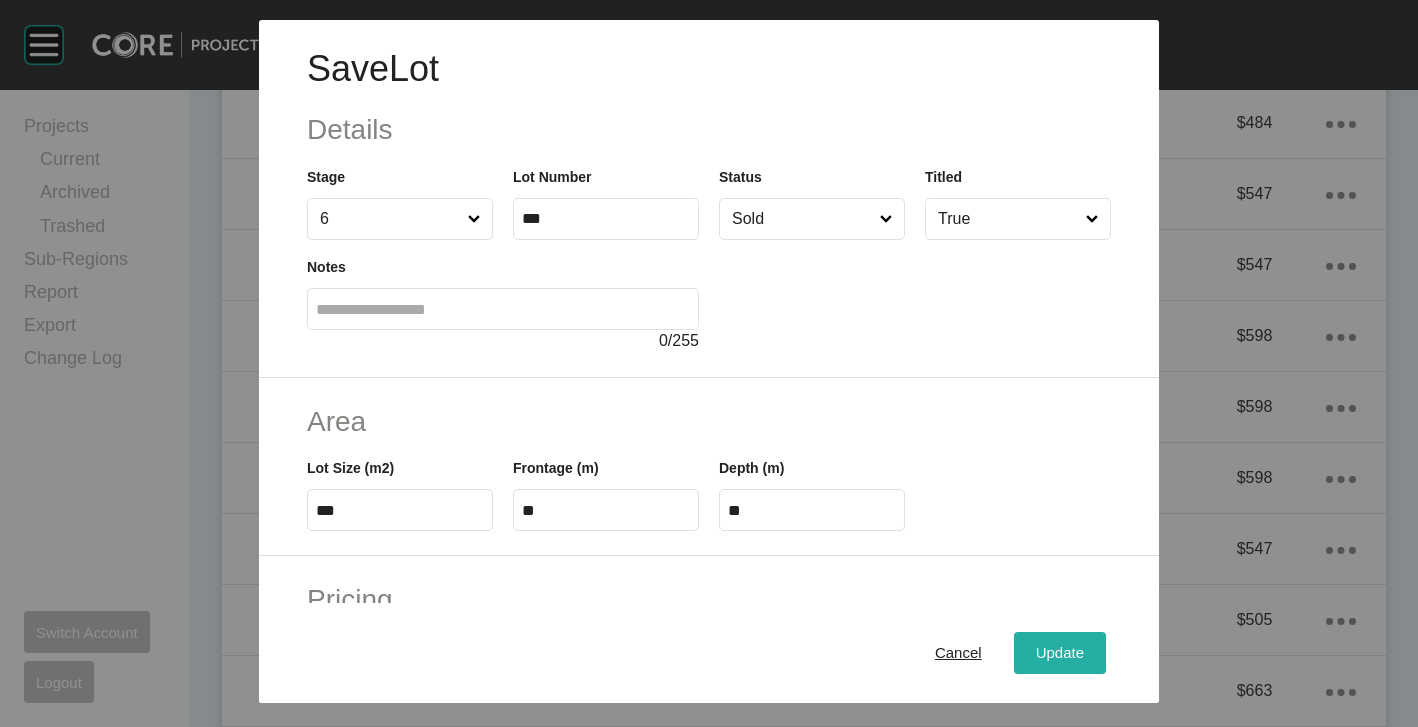 click on "Update" at bounding box center [1060, 653] 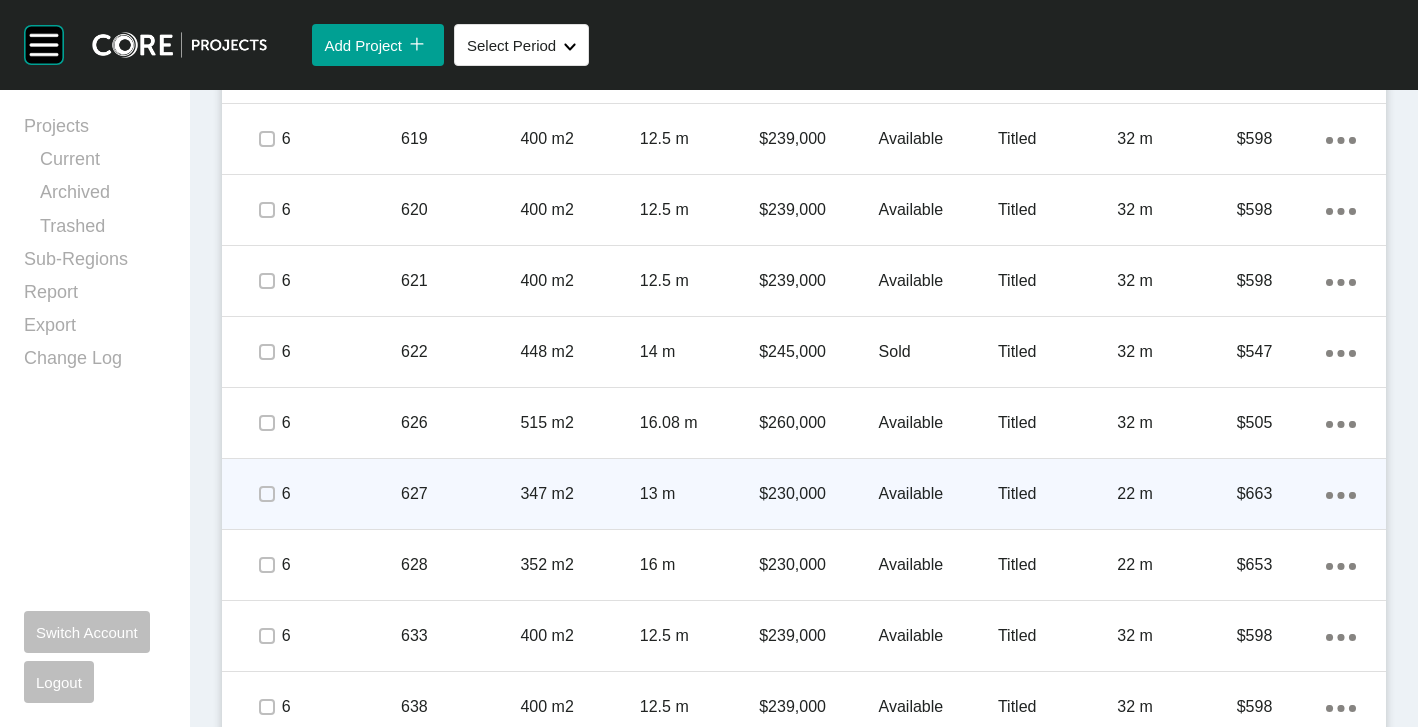 scroll, scrollTop: 2062, scrollLeft: 0, axis: vertical 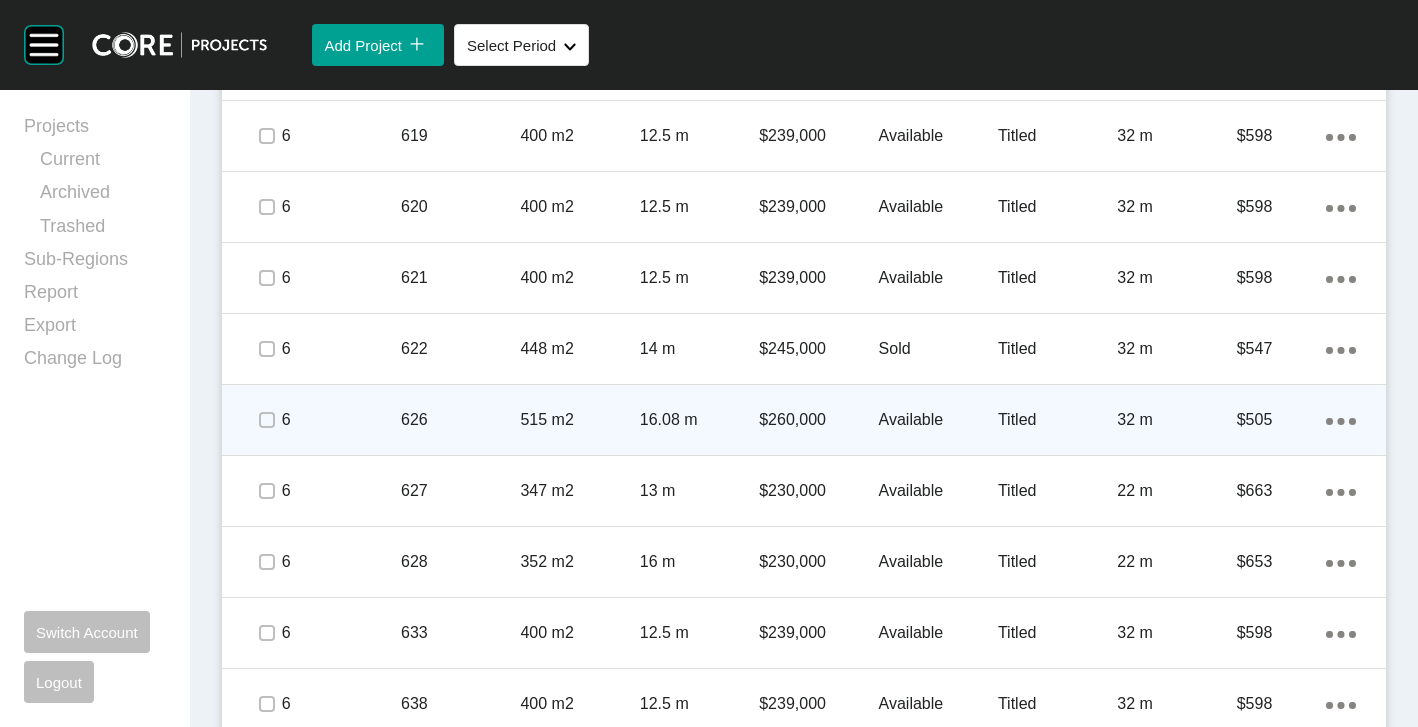 click on "626" at bounding box center [460, 420] 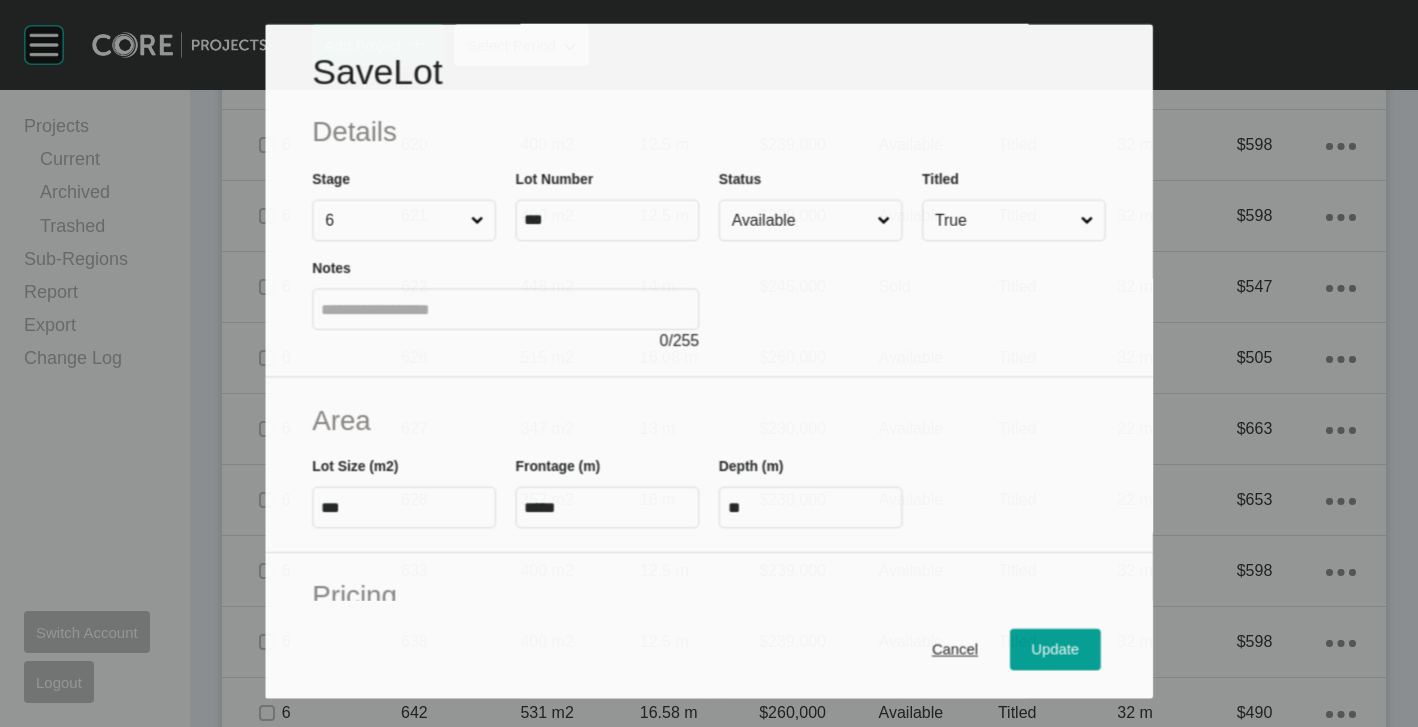 scroll, scrollTop: 2000, scrollLeft: 0, axis: vertical 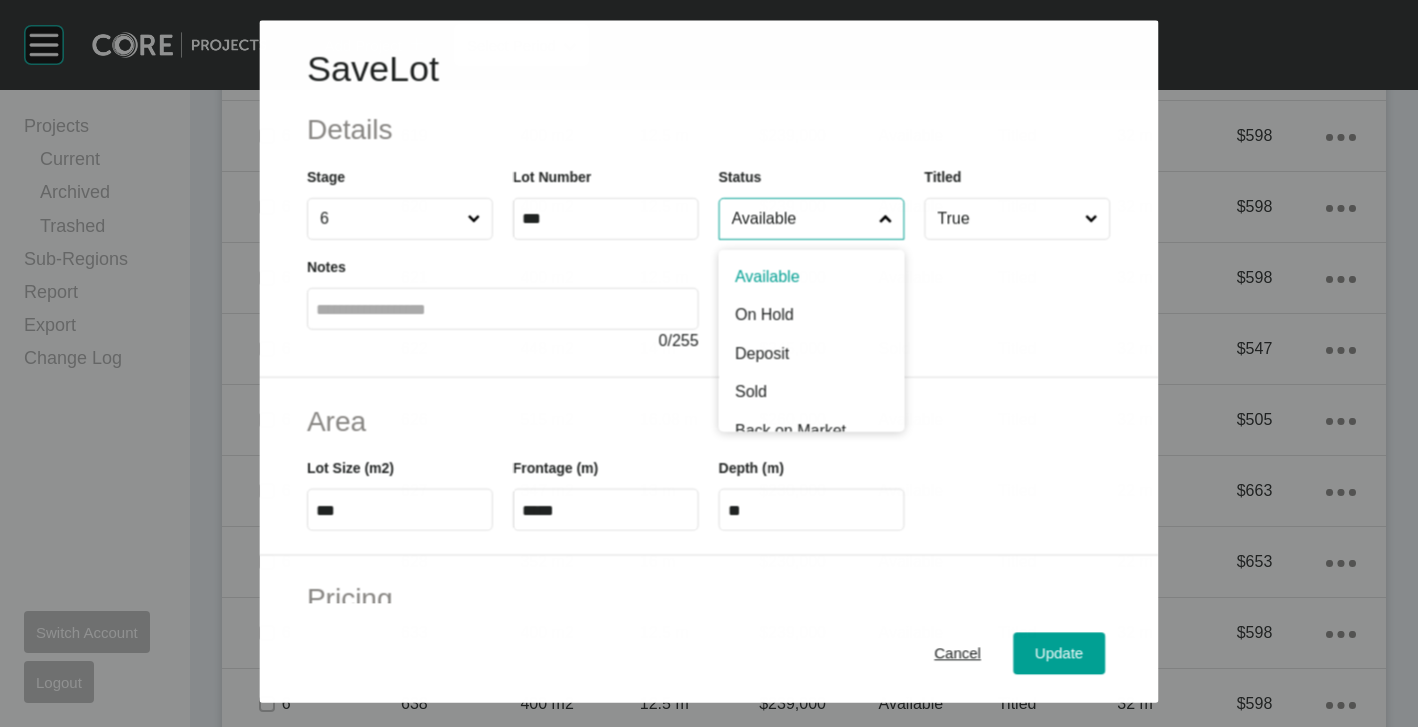 click on "Available" at bounding box center [801, 219] 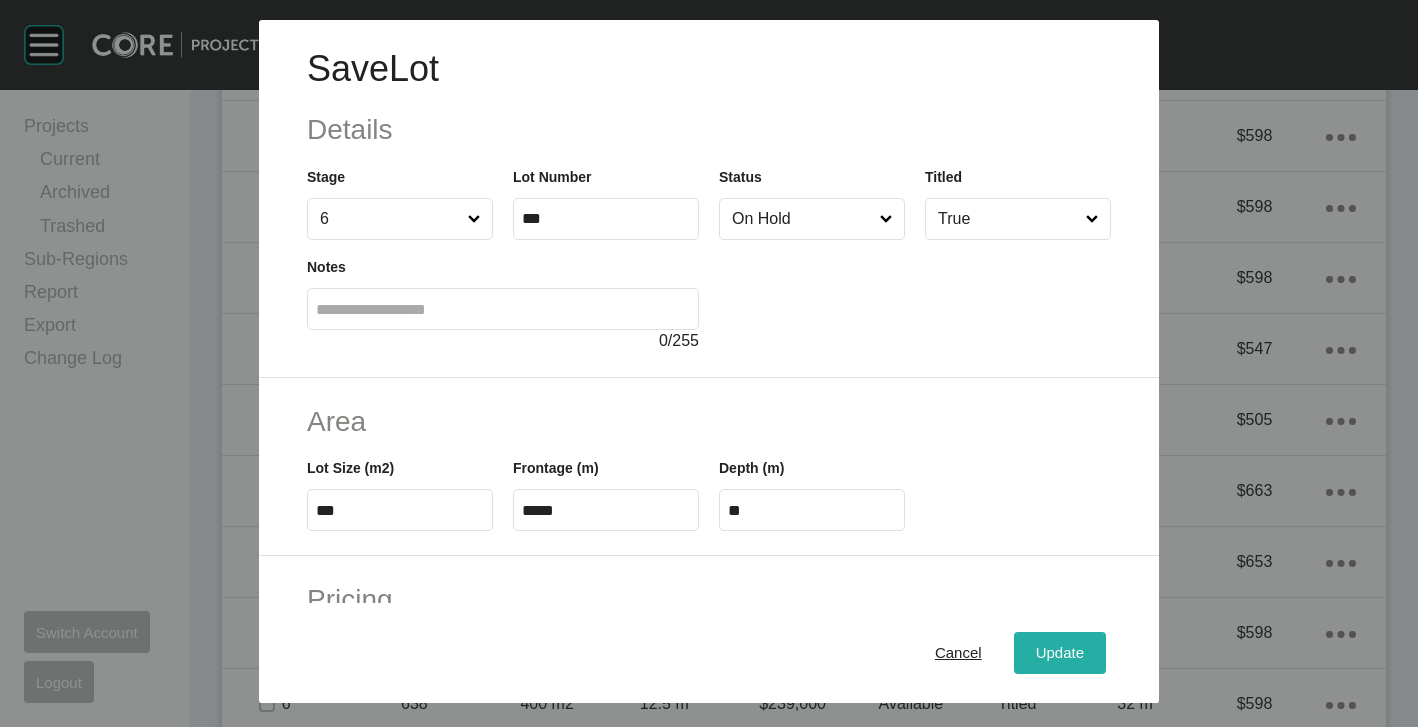 click on "Update" at bounding box center (1060, 653) 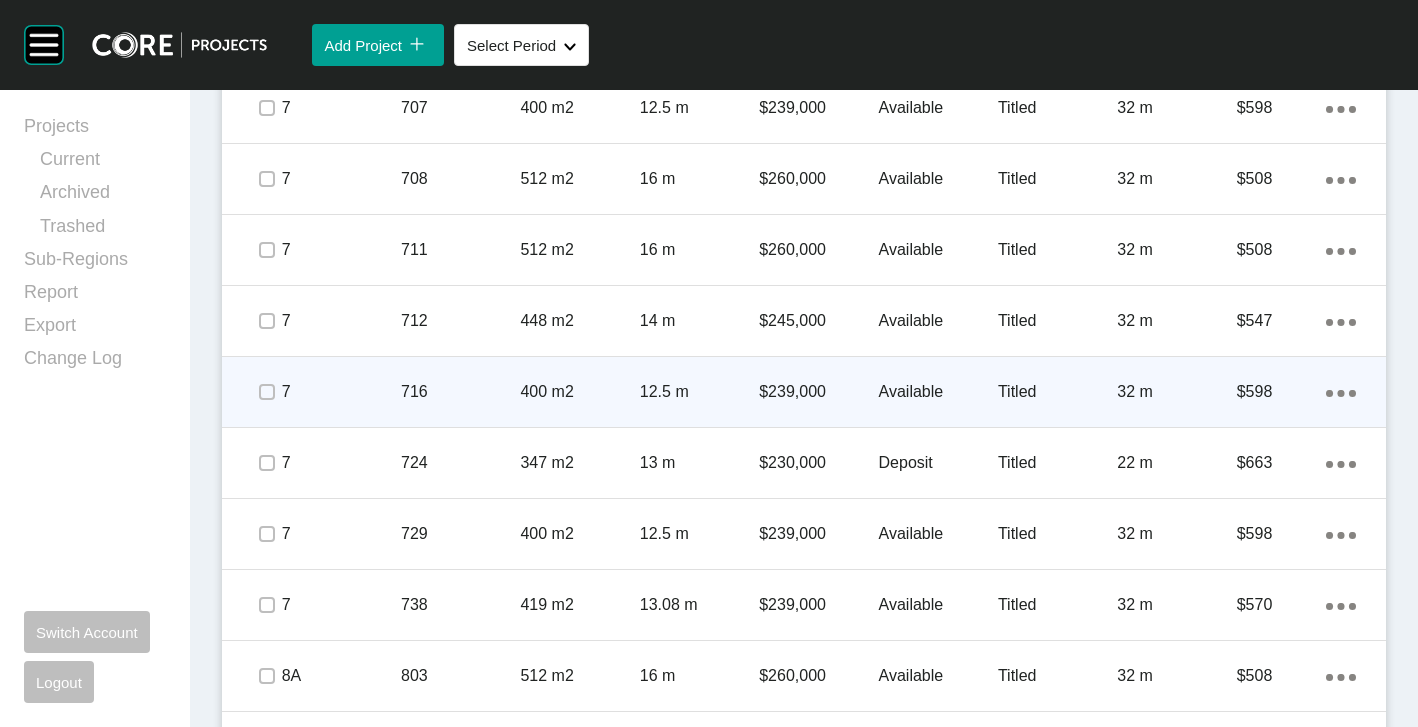 scroll, scrollTop: 2962, scrollLeft: 0, axis: vertical 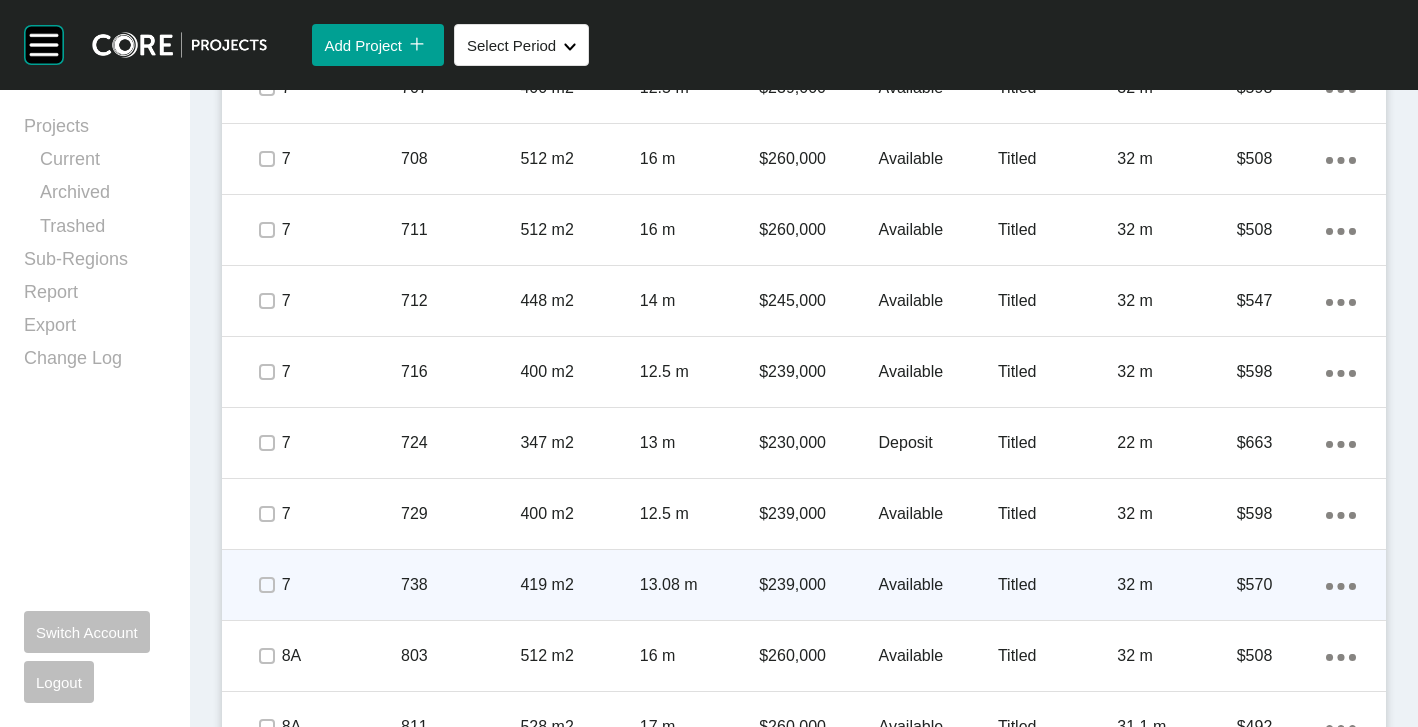 click on "738" at bounding box center (460, 585) 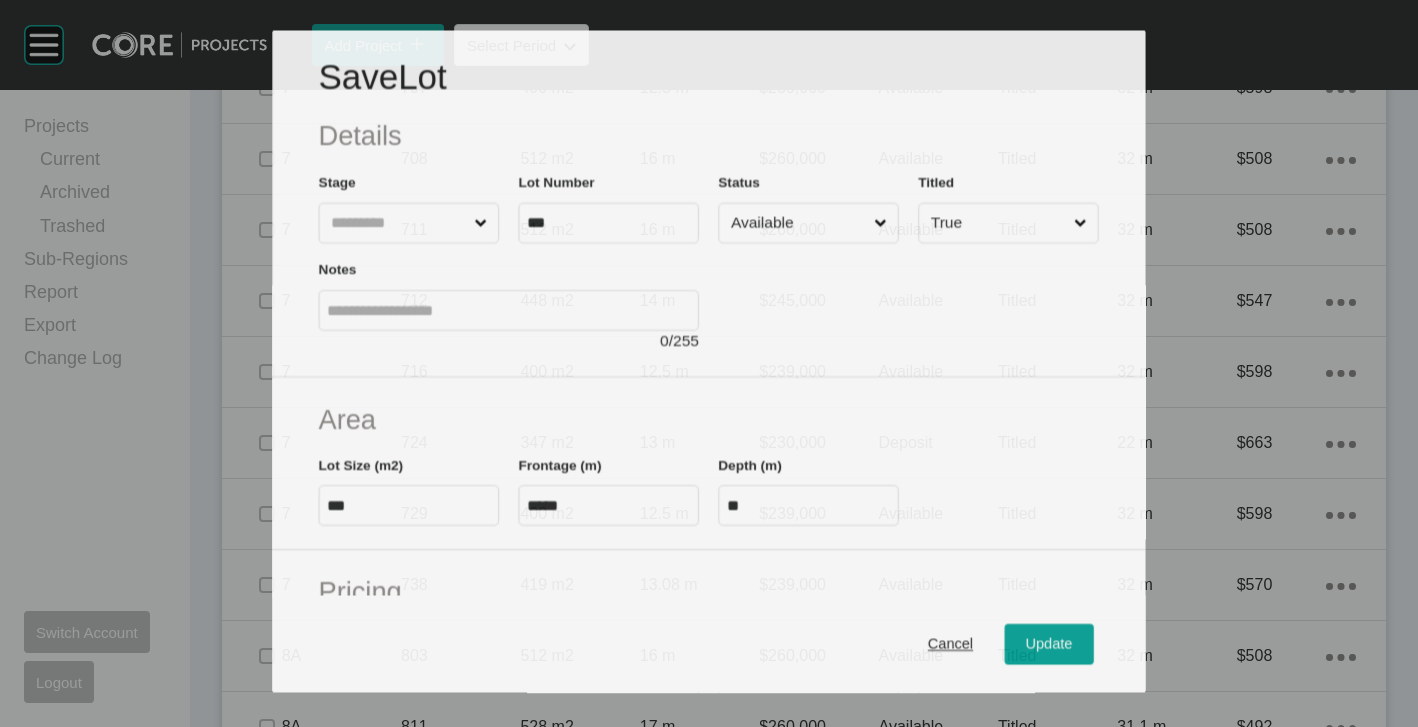 scroll, scrollTop: 2900, scrollLeft: 0, axis: vertical 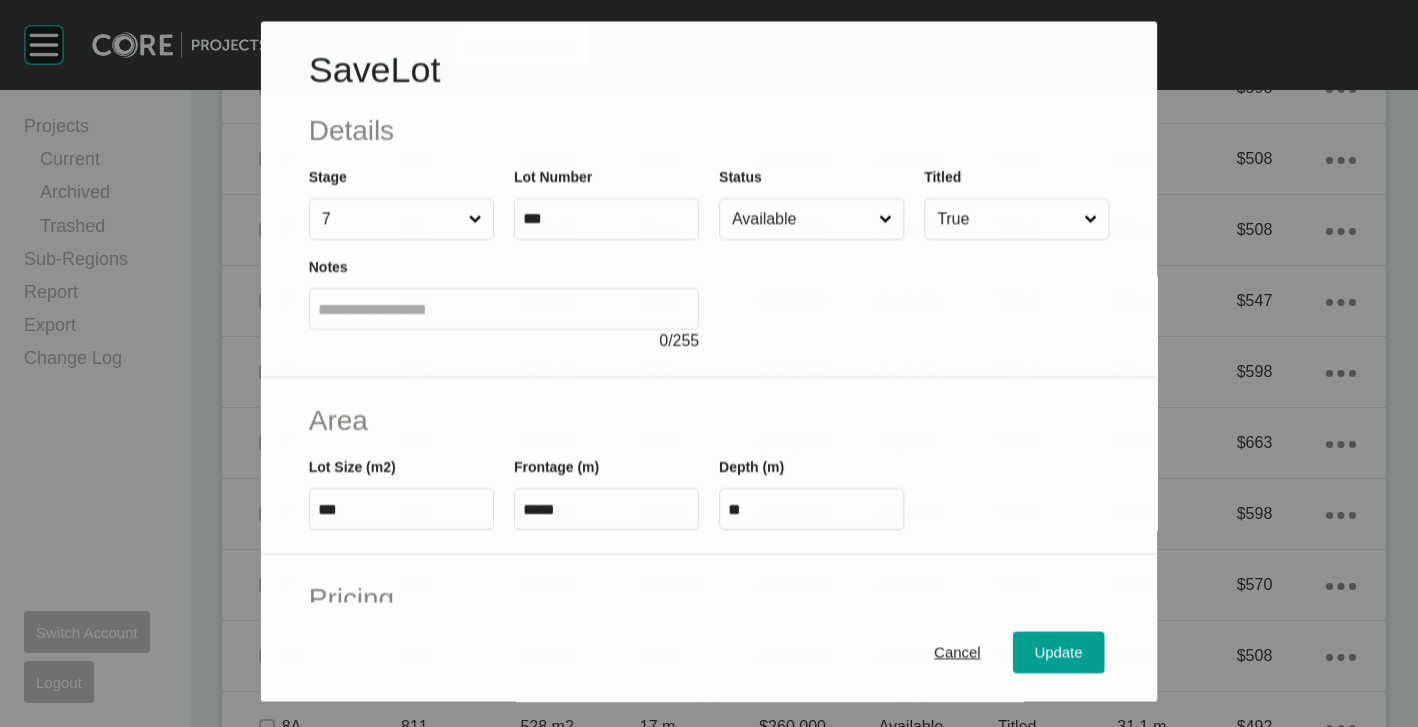 click on "Available" at bounding box center (801, 220) 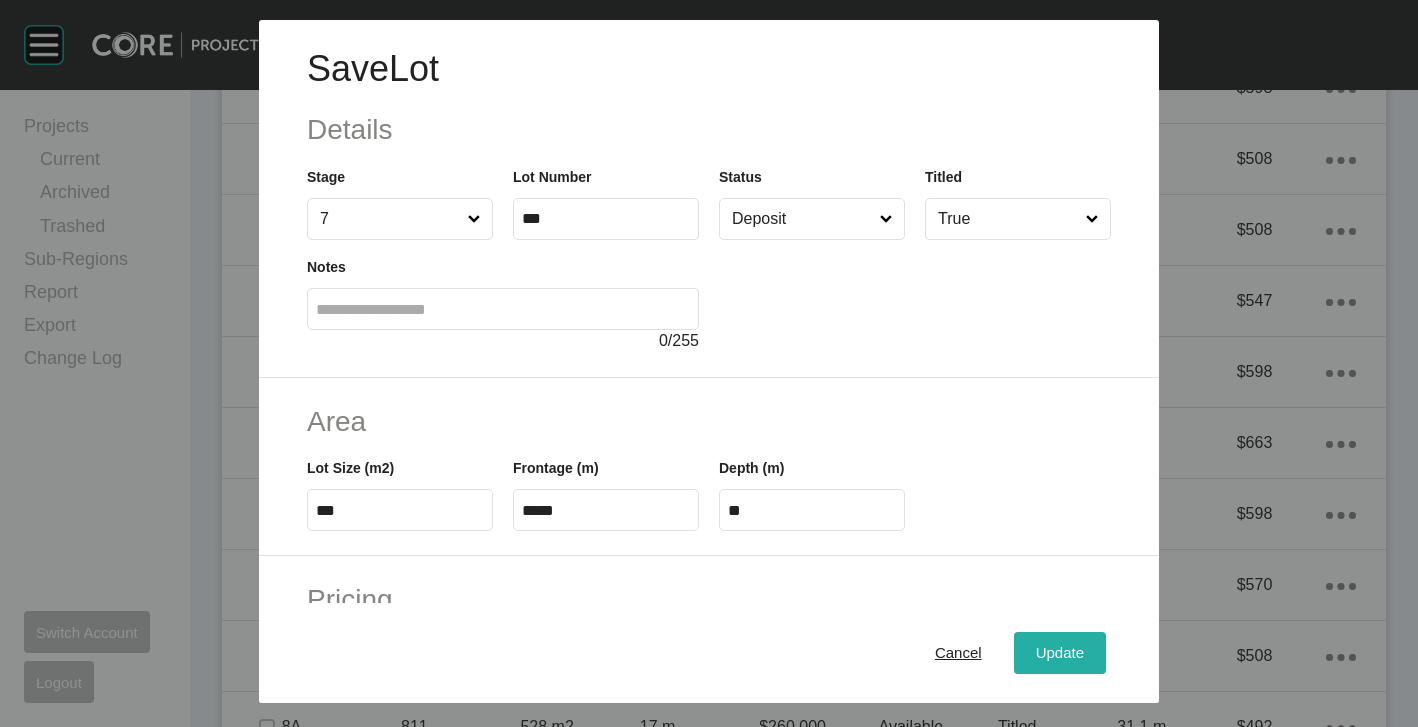 click on "Update" at bounding box center (1060, 653) 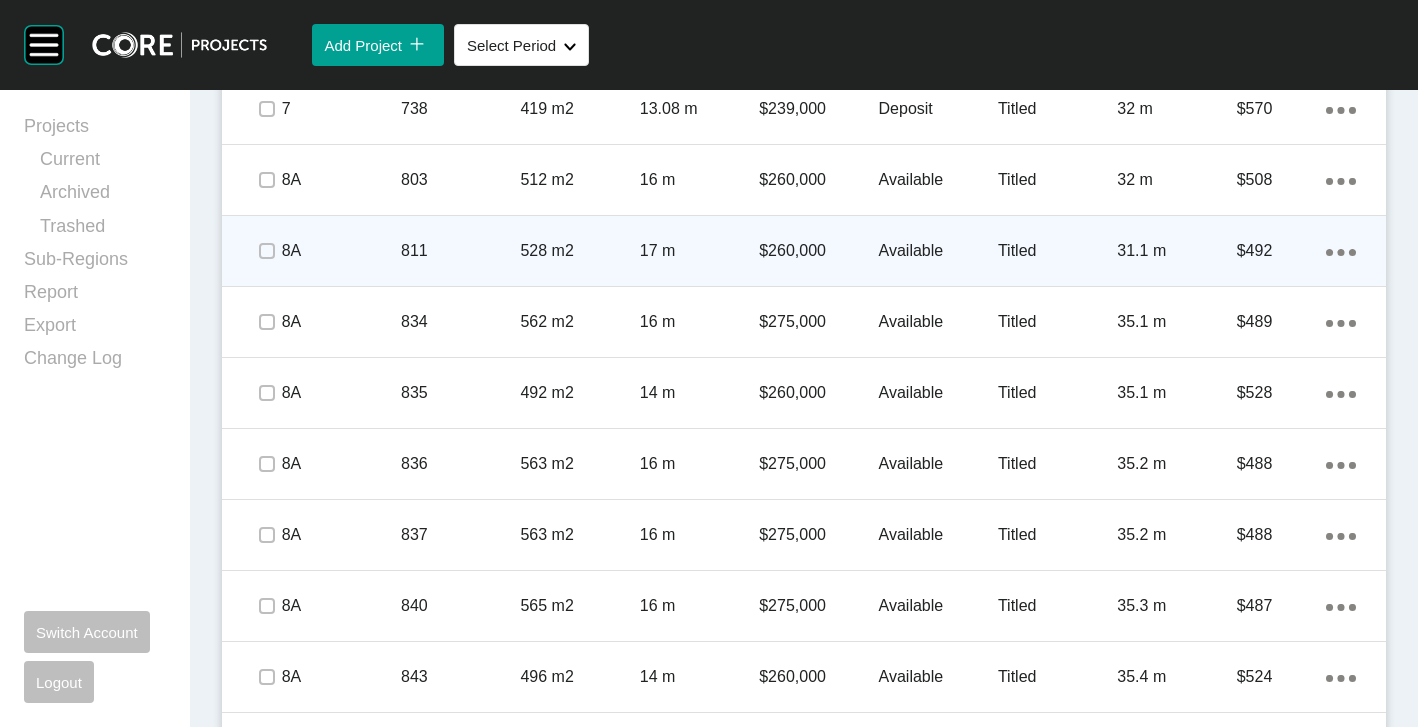 scroll, scrollTop: 3462, scrollLeft: 0, axis: vertical 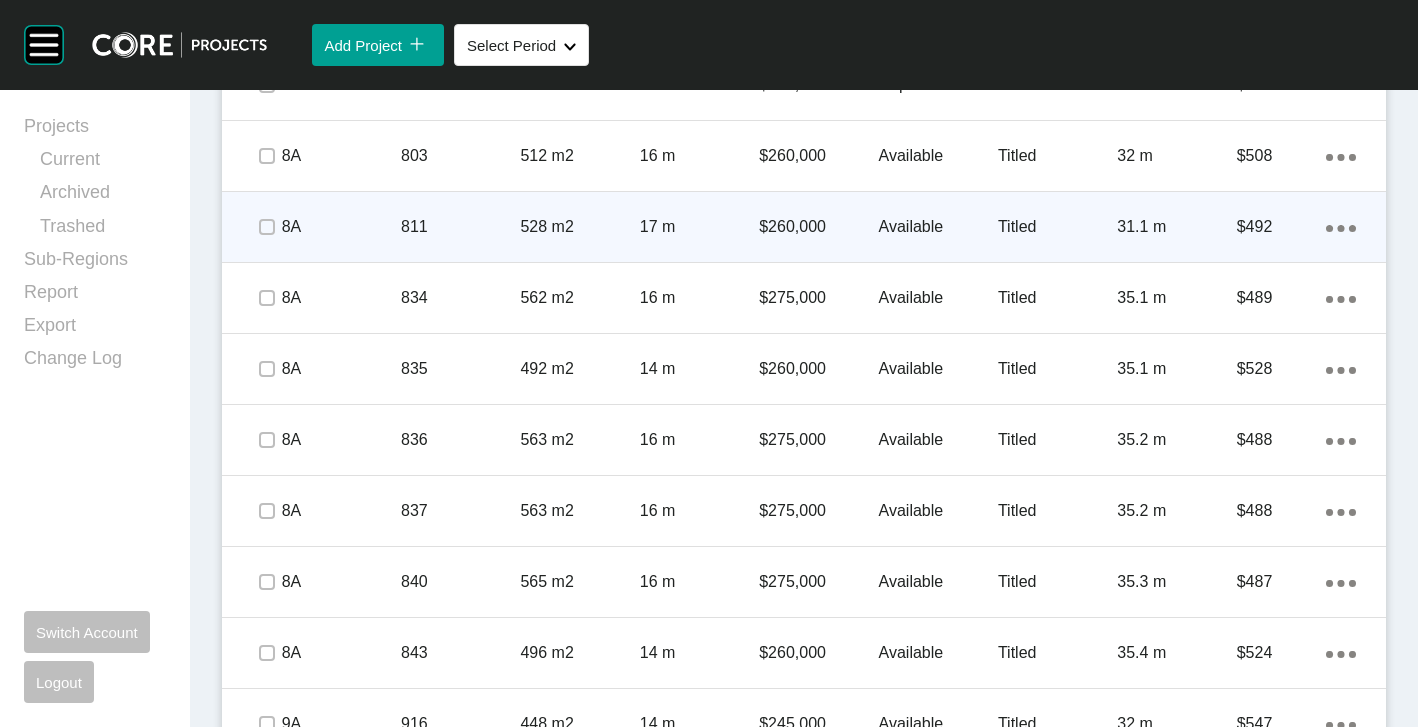 click on "17 m" at bounding box center [699, 227] 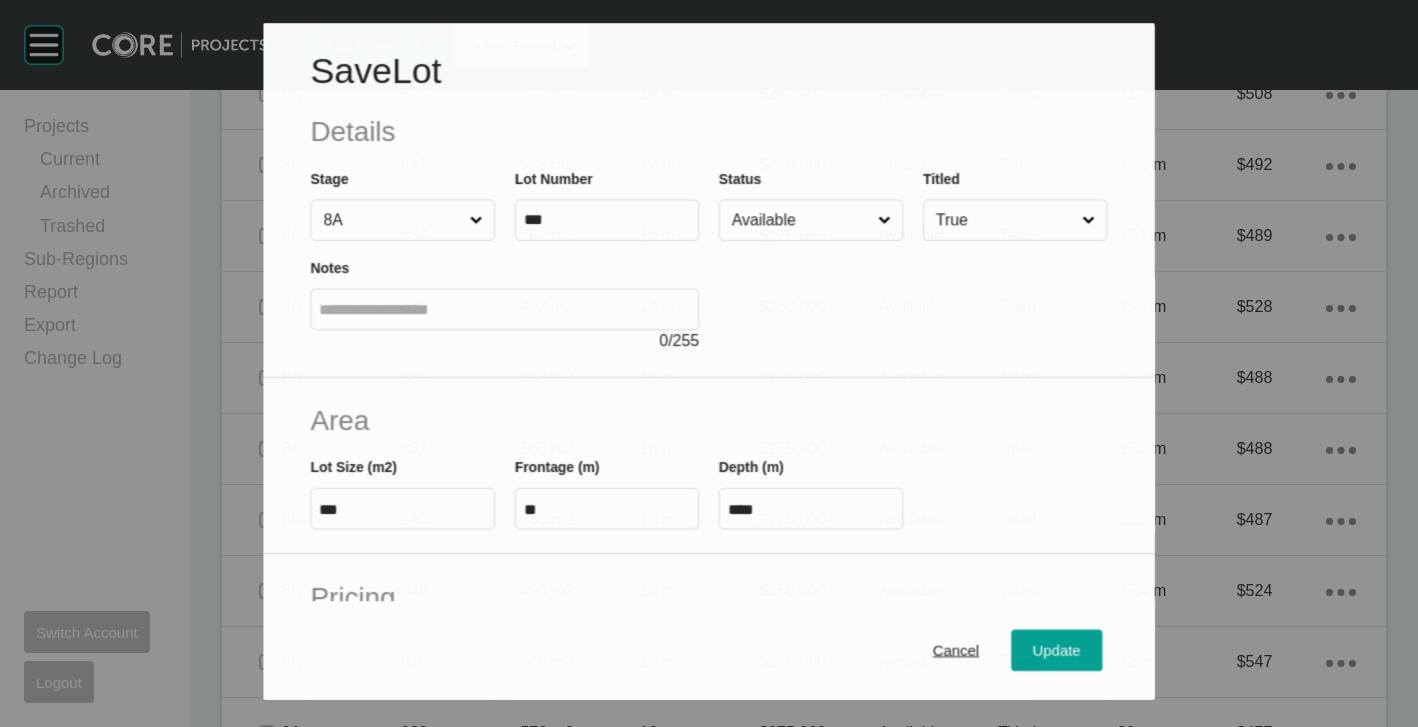 scroll, scrollTop: 3400, scrollLeft: 0, axis: vertical 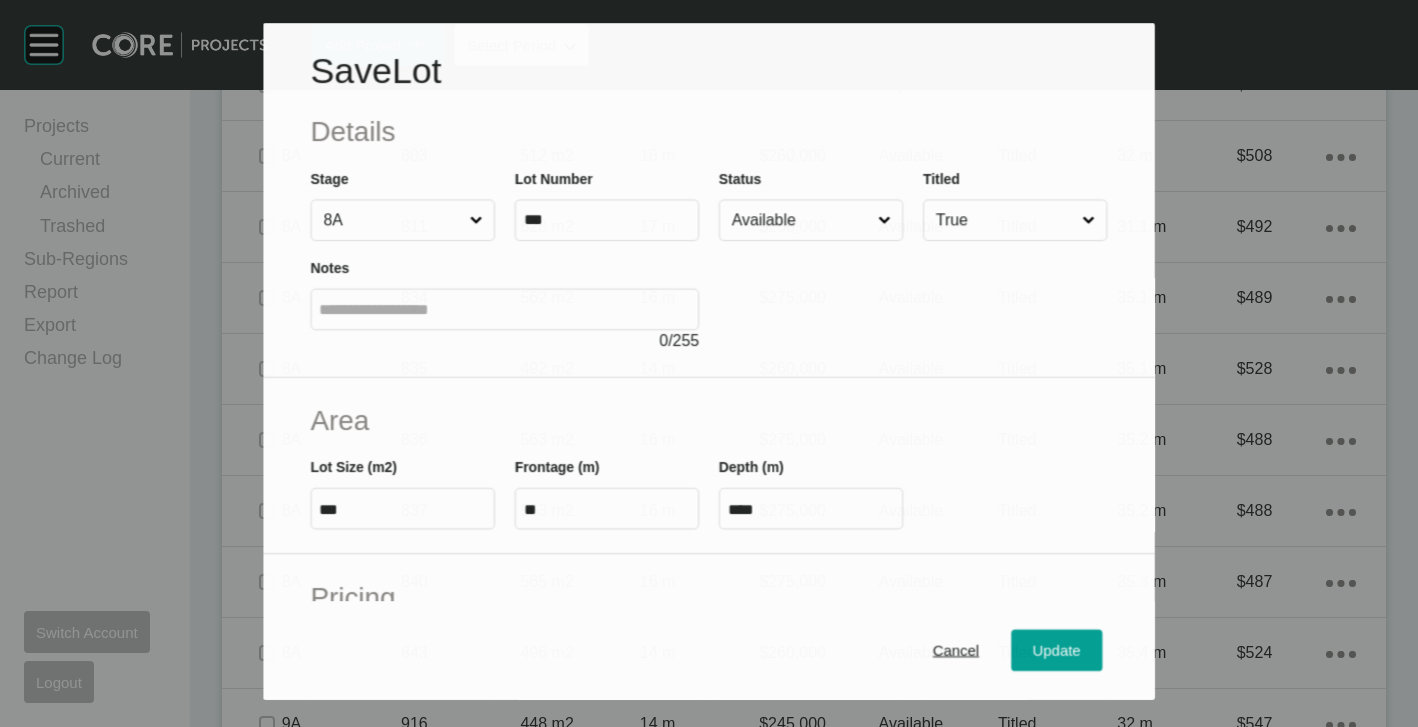 click on "Available" at bounding box center [801, 220] 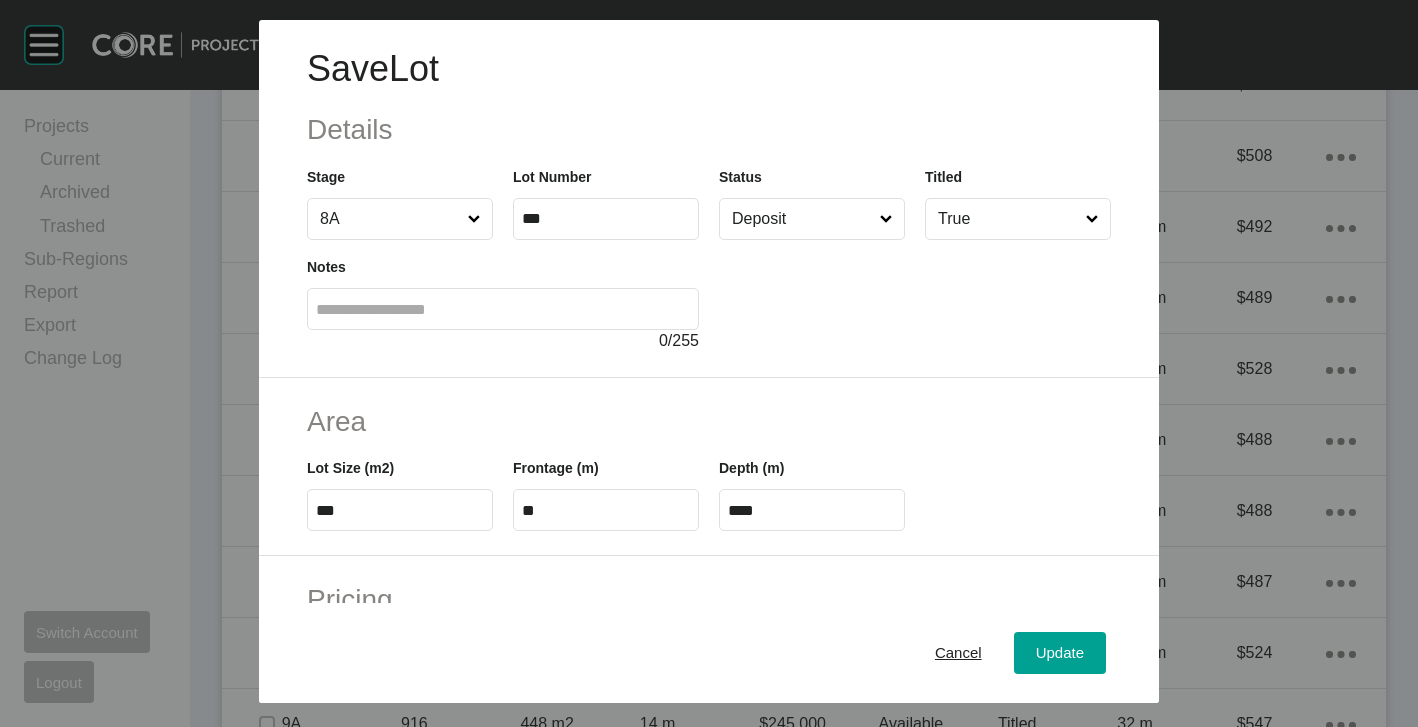 drag, startPoint x: 803, startPoint y: 344, endPoint x: 1018, endPoint y: 548, distance: 296.37982 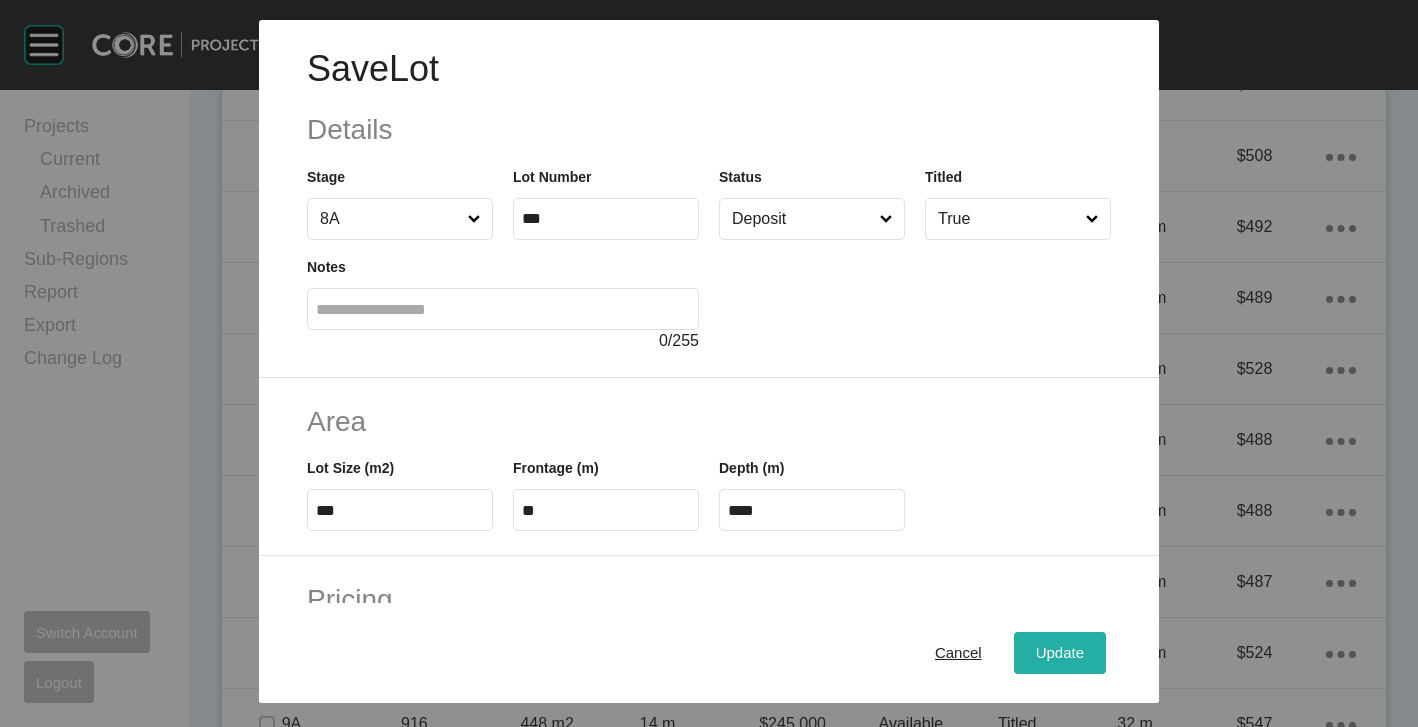 click on "Update" at bounding box center (1060, 653) 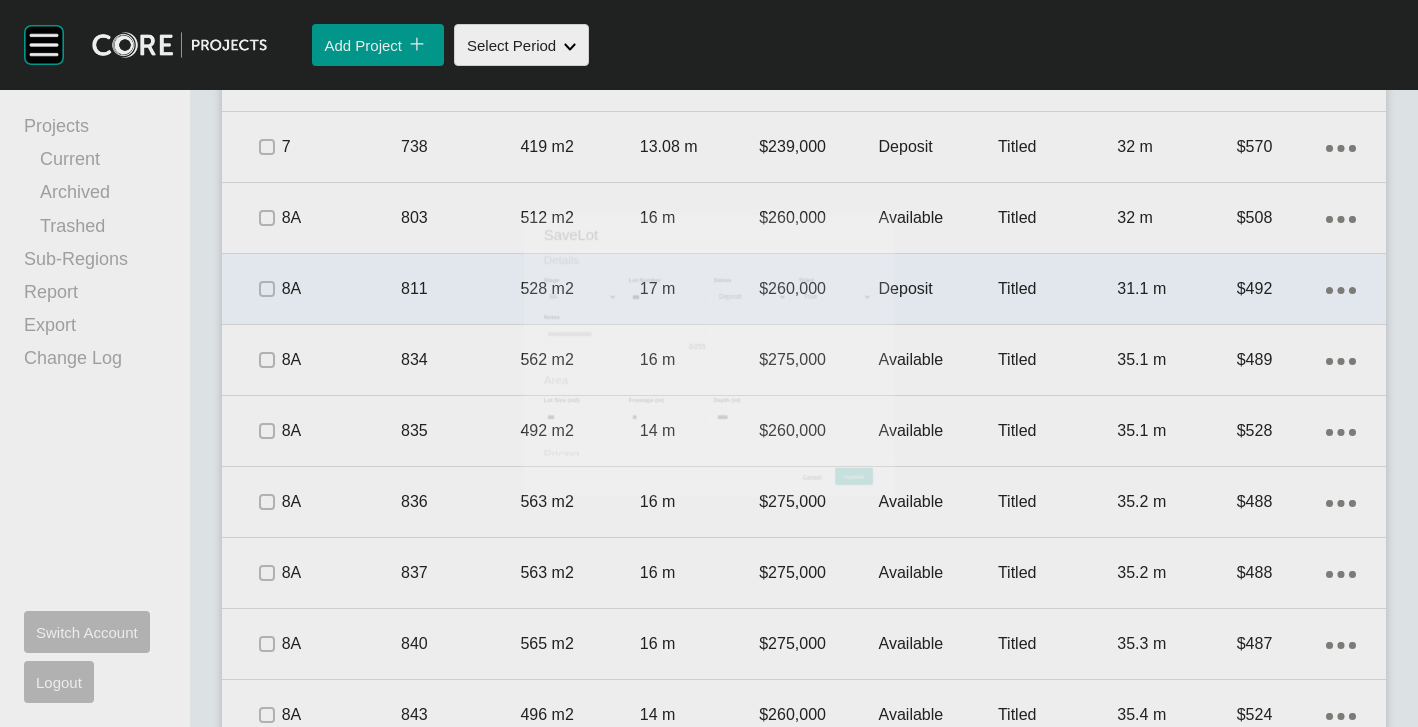 scroll, scrollTop: 3462, scrollLeft: 0, axis: vertical 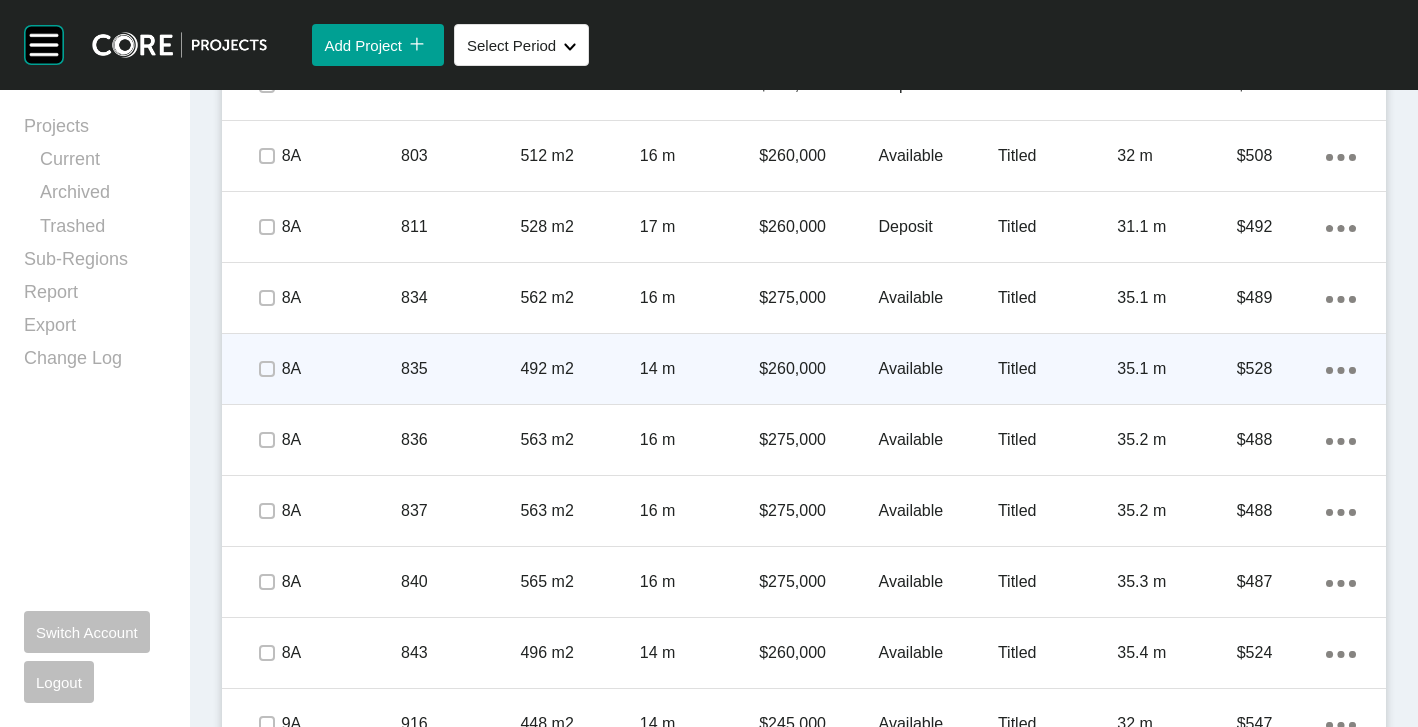 click on "835" at bounding box center (460, 369) 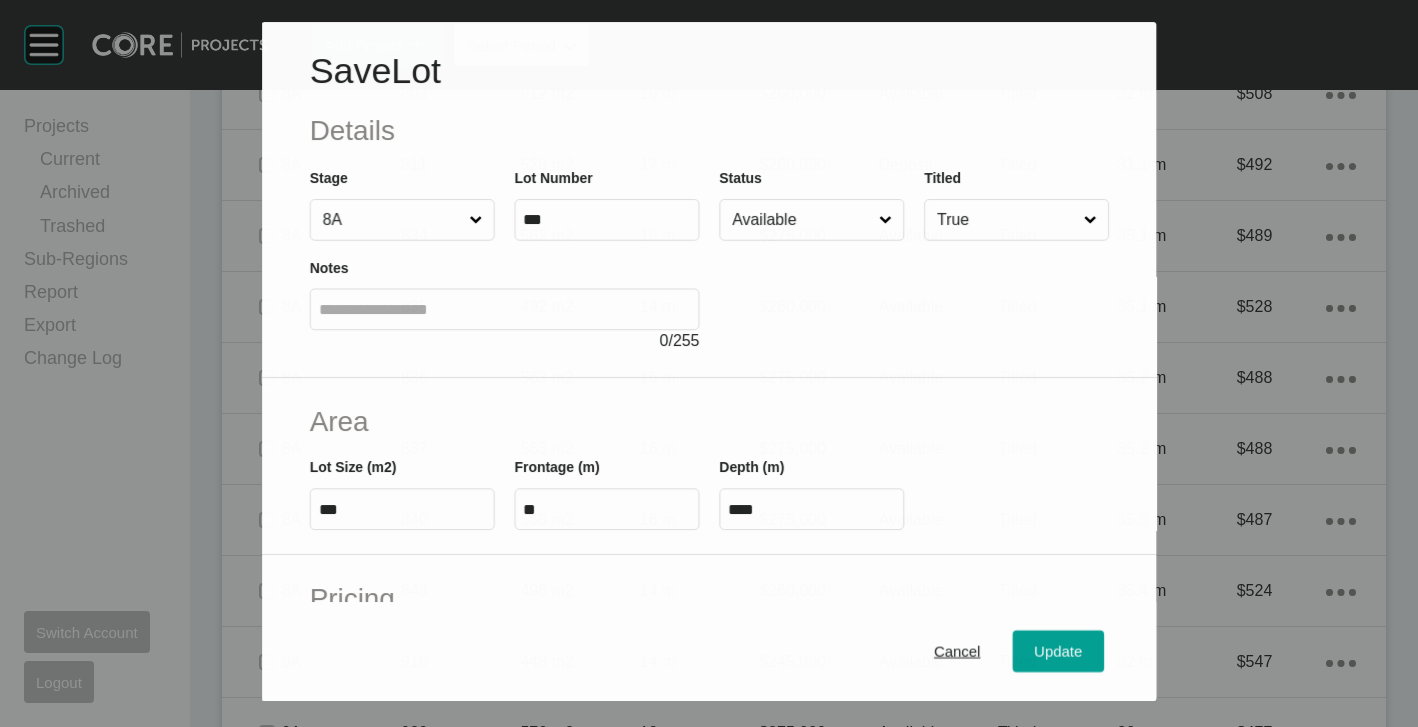 scroll, scrollTop: 3400, scrollLeft: 0, axis: vertical 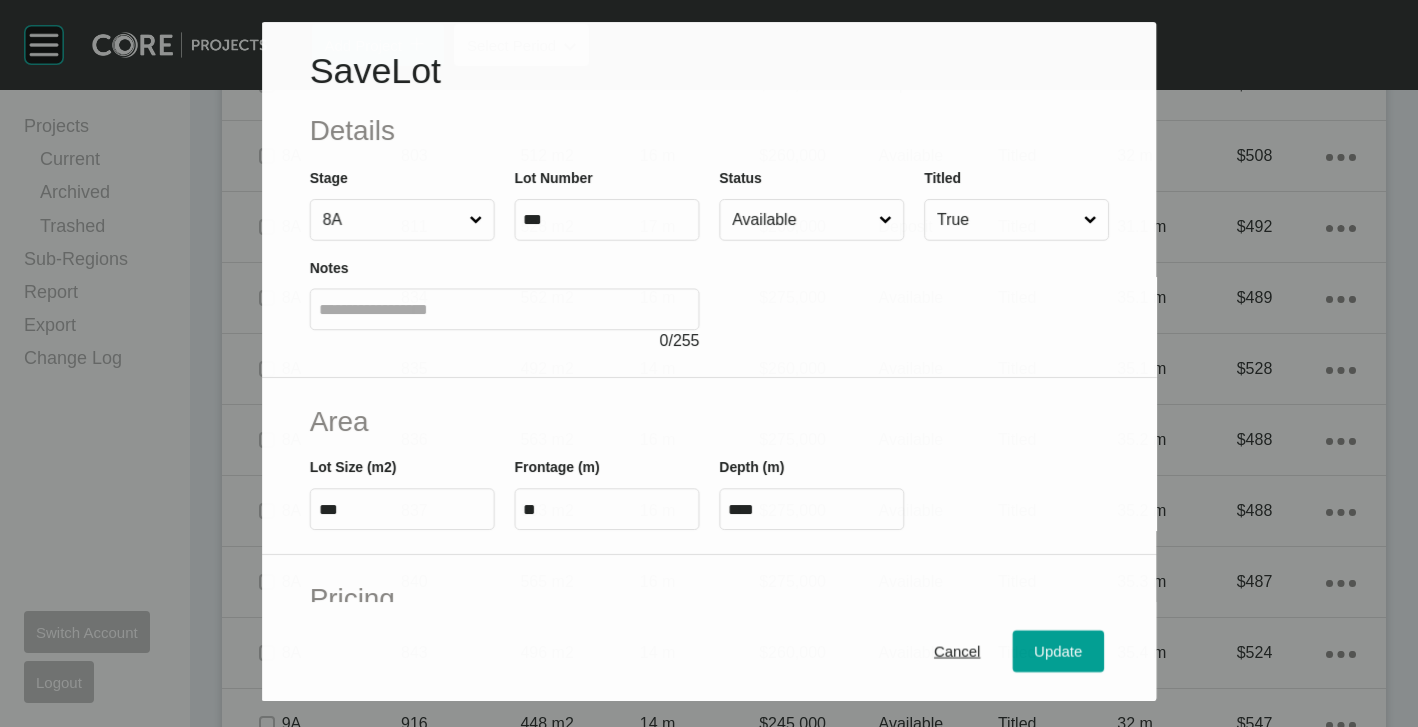click on "Available" at bounding box center [801, 220] 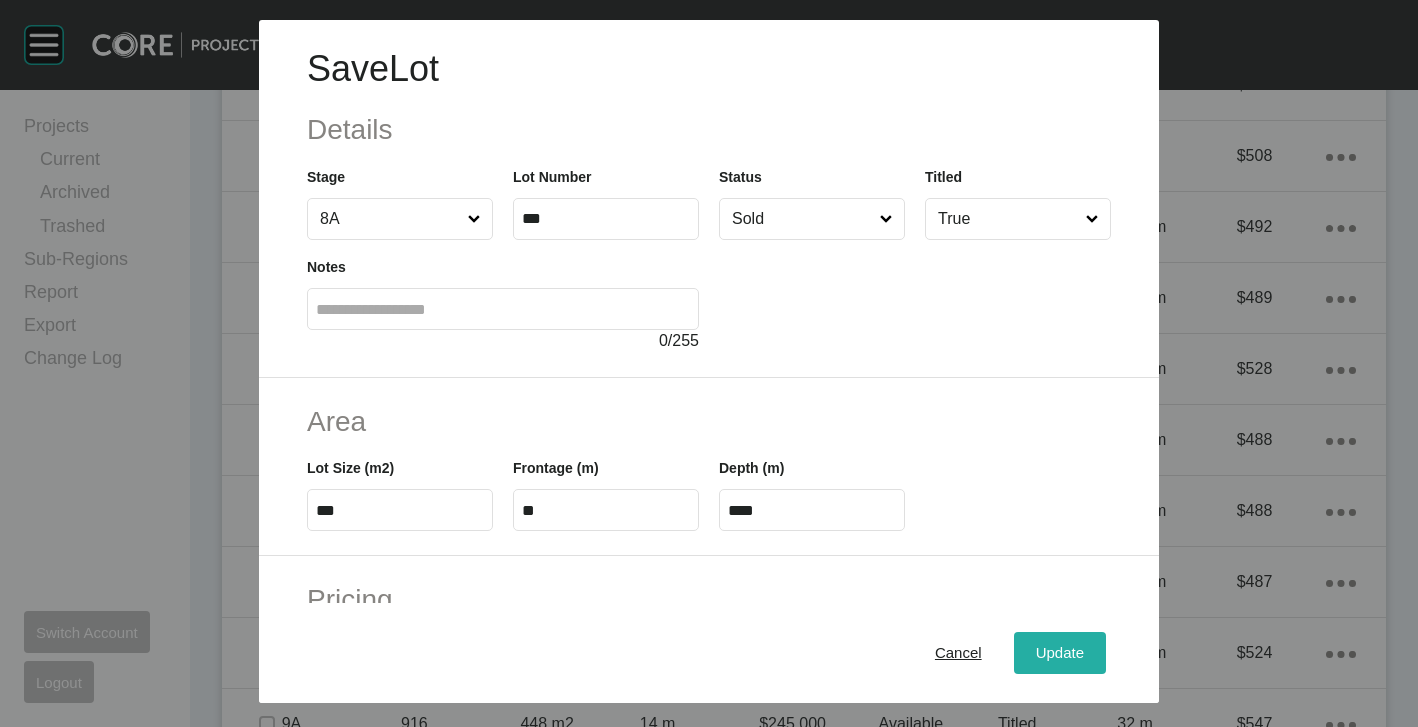 click on "Update" at bounding box center [1060, 653] 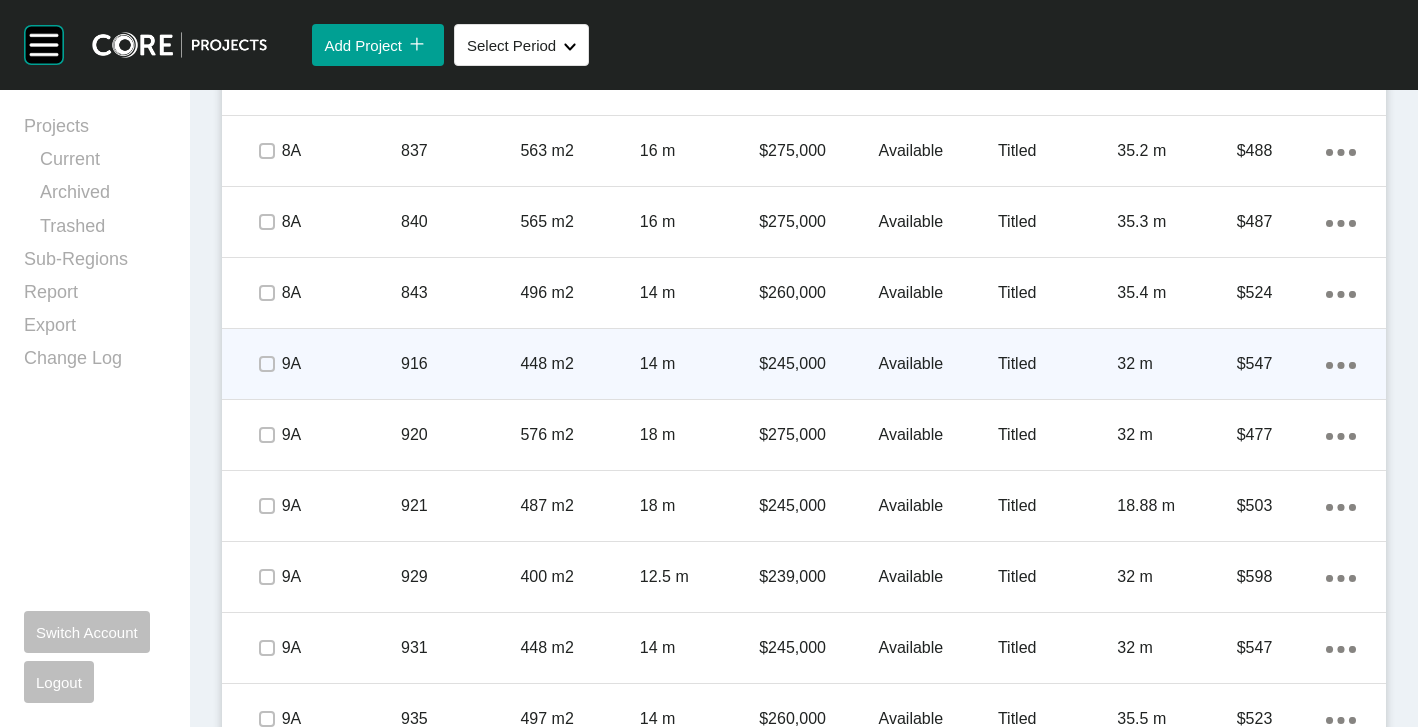 scroll, scrollTop: 3862, scrollLeft: 0, axis: vertical 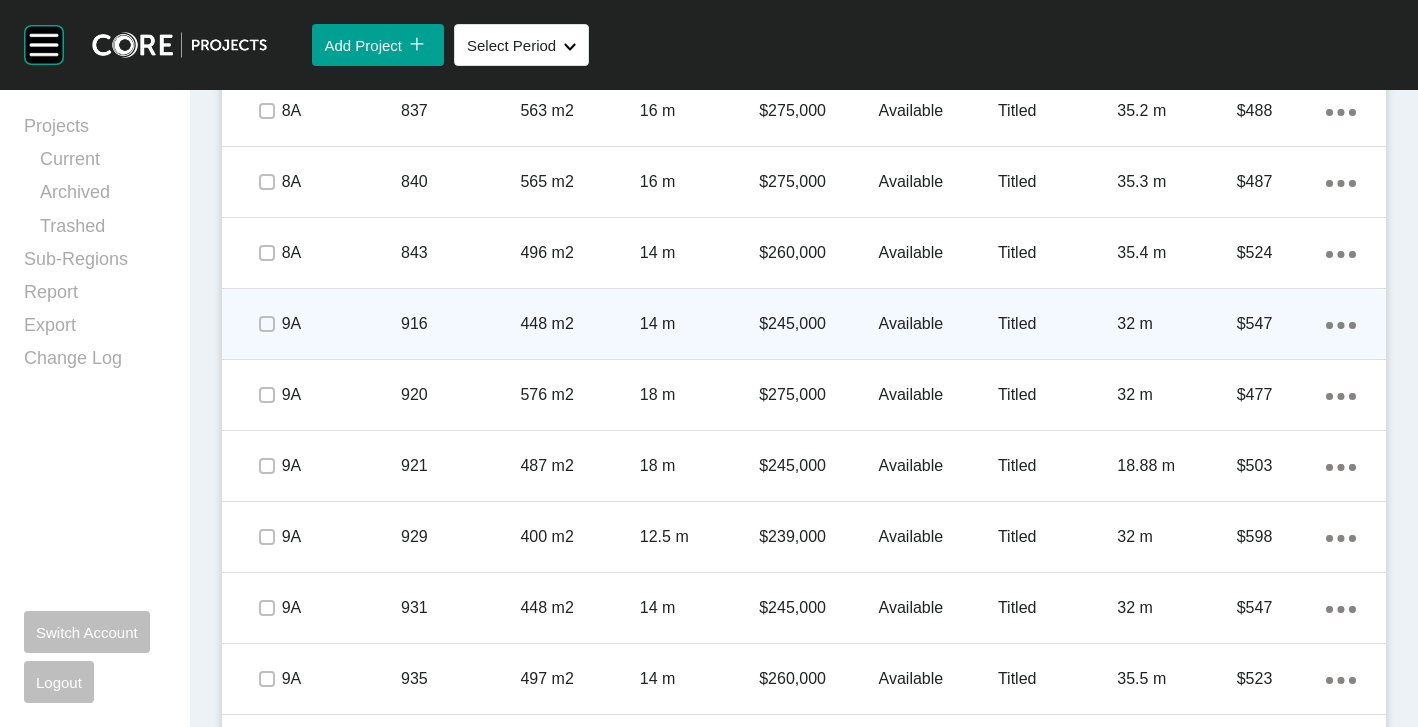 click on "448 m2" at bounding box center (579, 324) 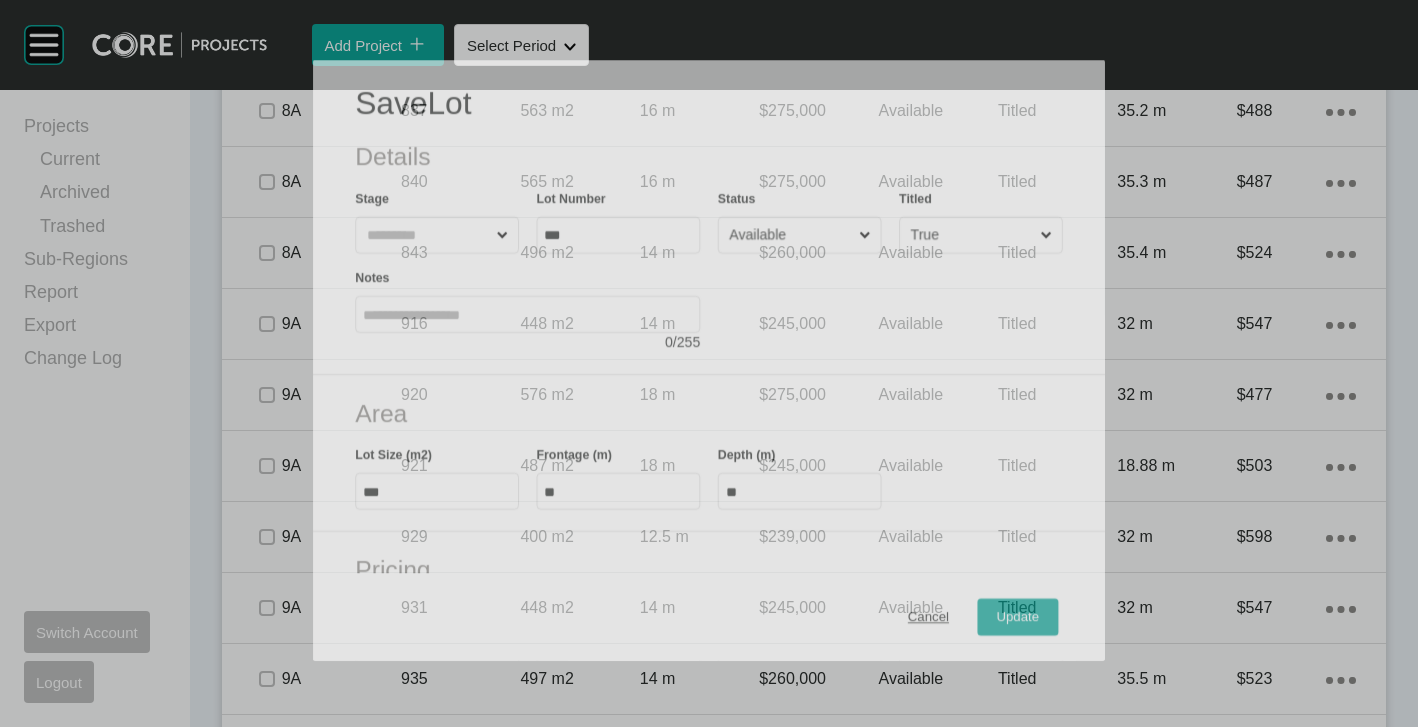 scroll, scrollTop: 3800, scrollLeft: 0, axis: vertical 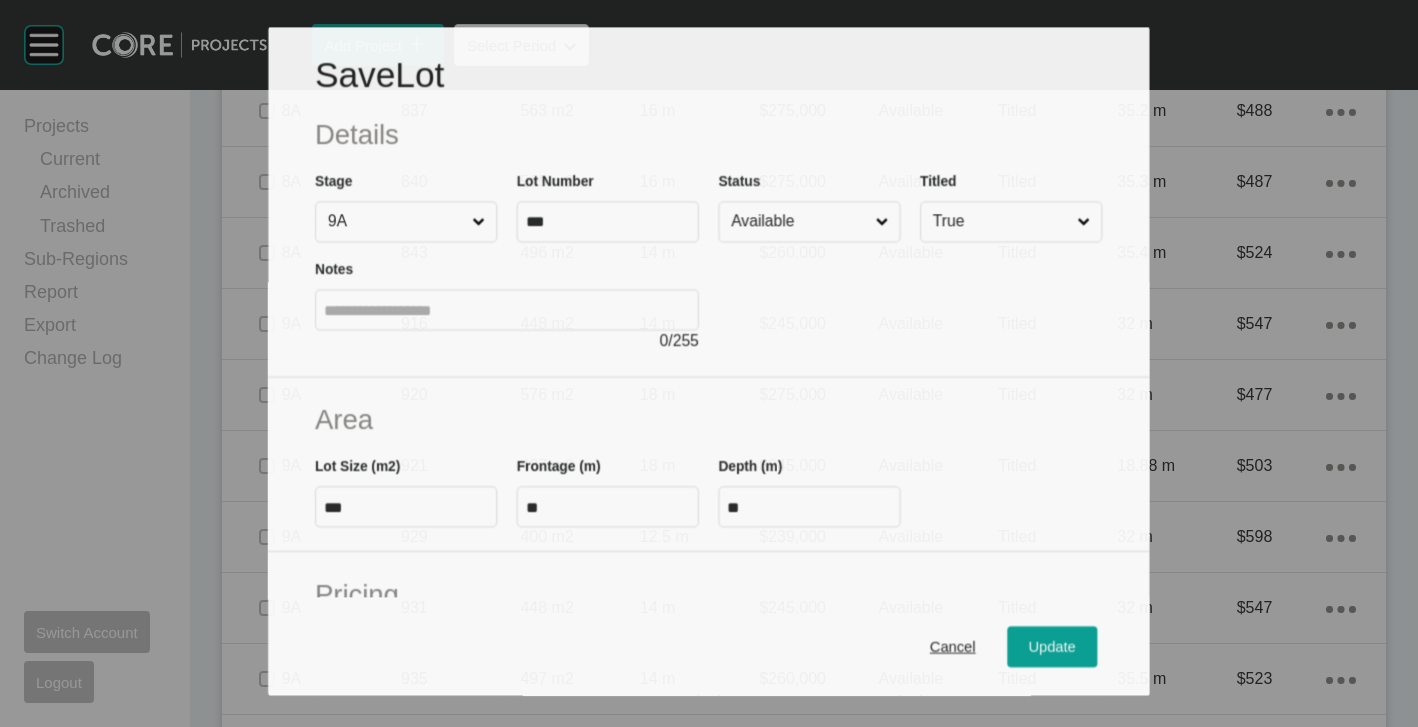 click at bounding box center [911, 297] 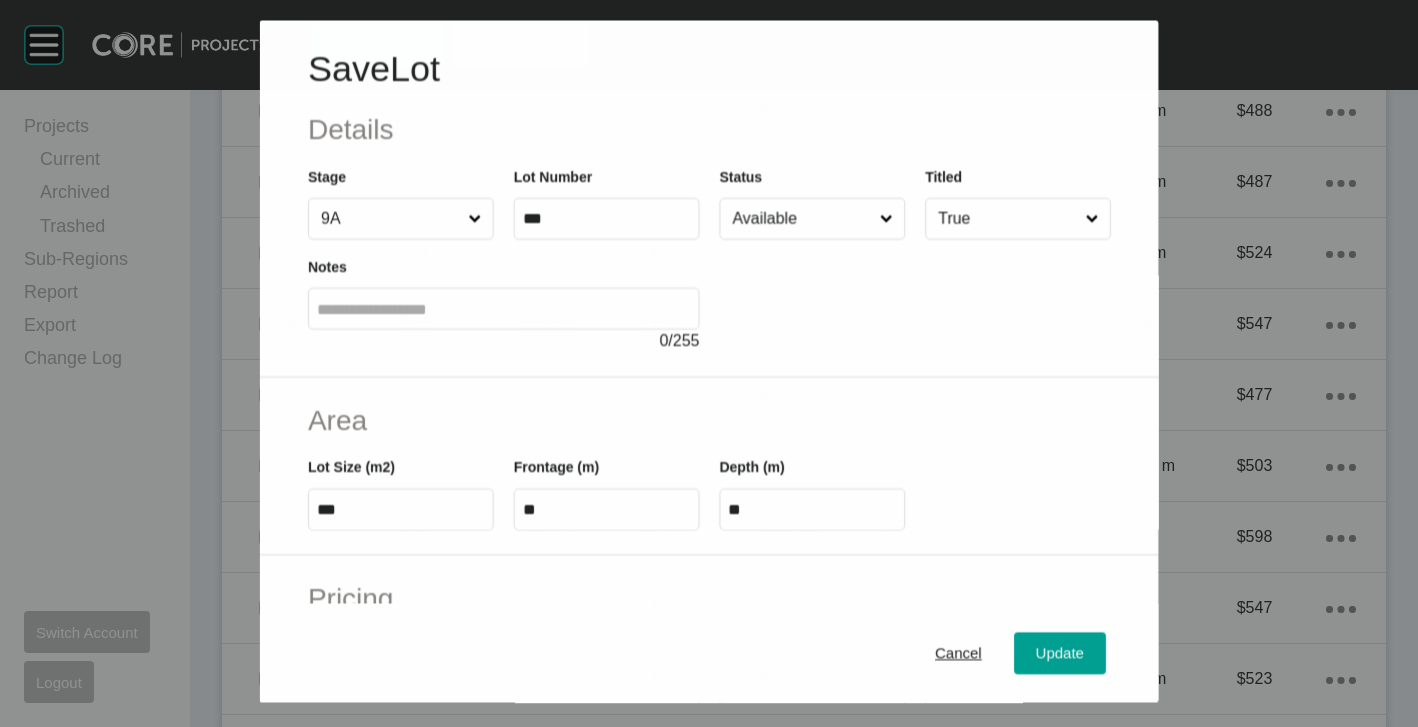 click on "Available" at bounding box center [801, 219] 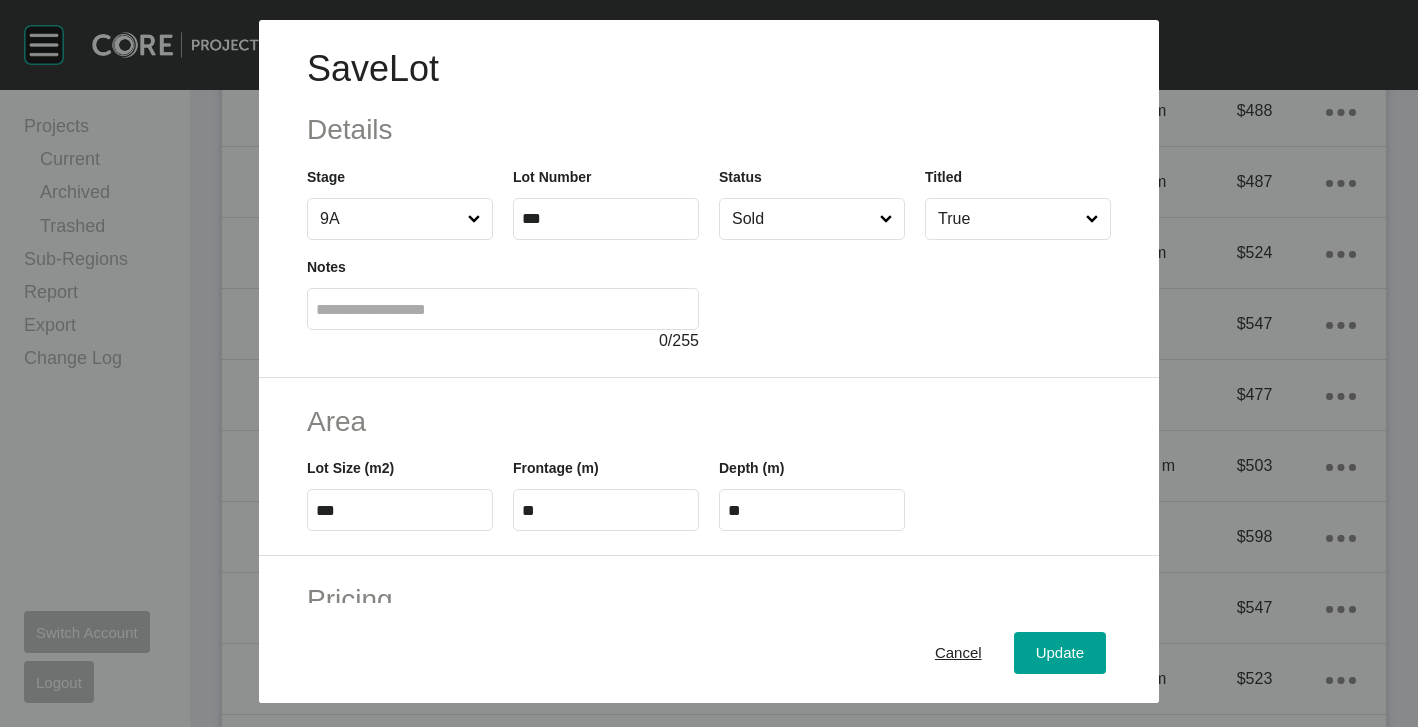 drag, startPoint x: 1035, startPoint y: 656, endPoint x: 1018, endPoint y: 609, distance: 49.979996 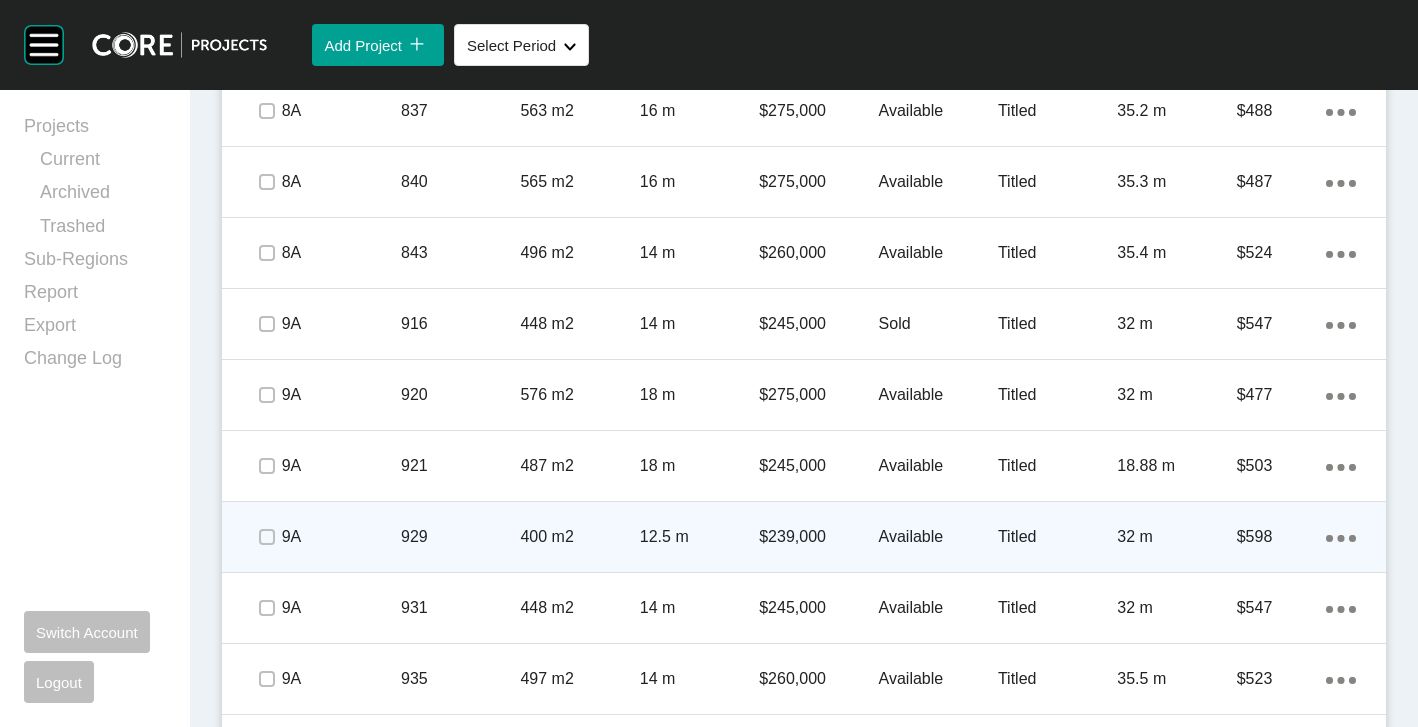 scroll, scrollTop: 4062, scrollLeft: 0, axis: vertical 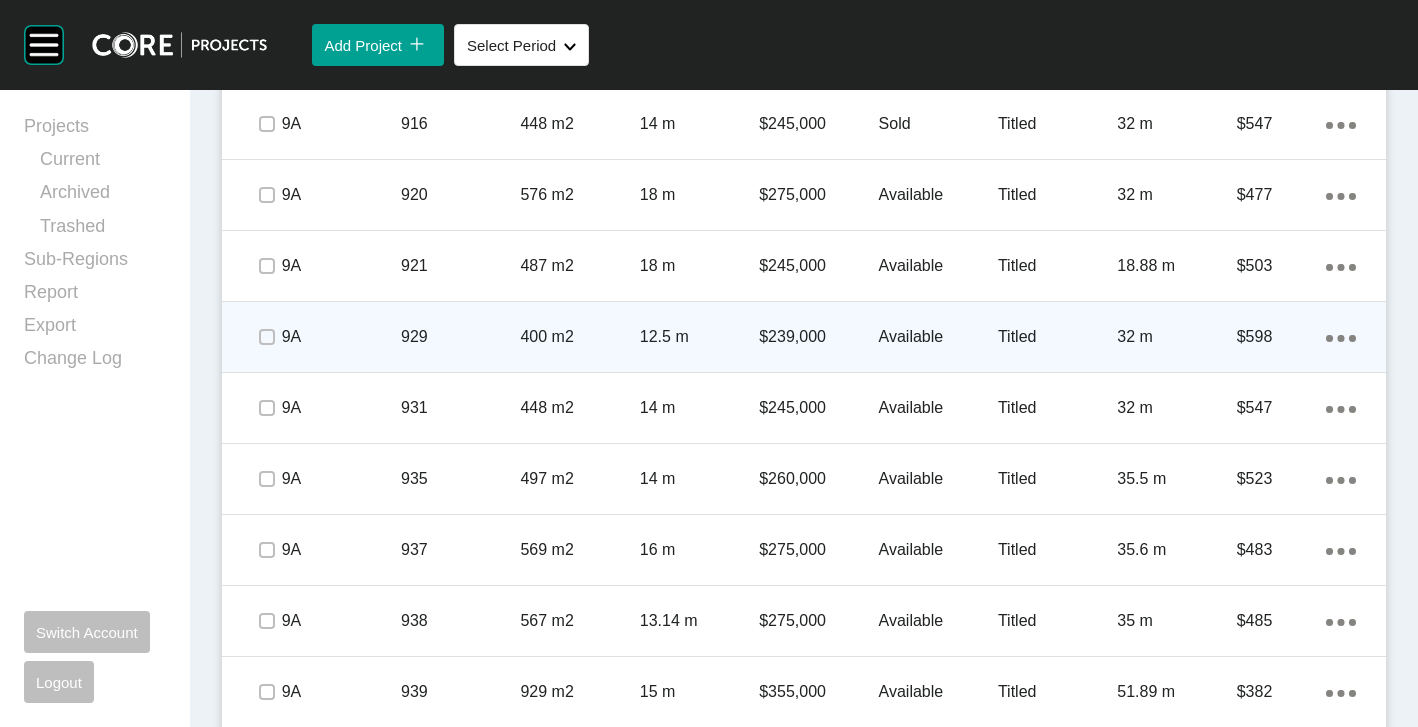 click on "929" at bounding box center (460, 337) 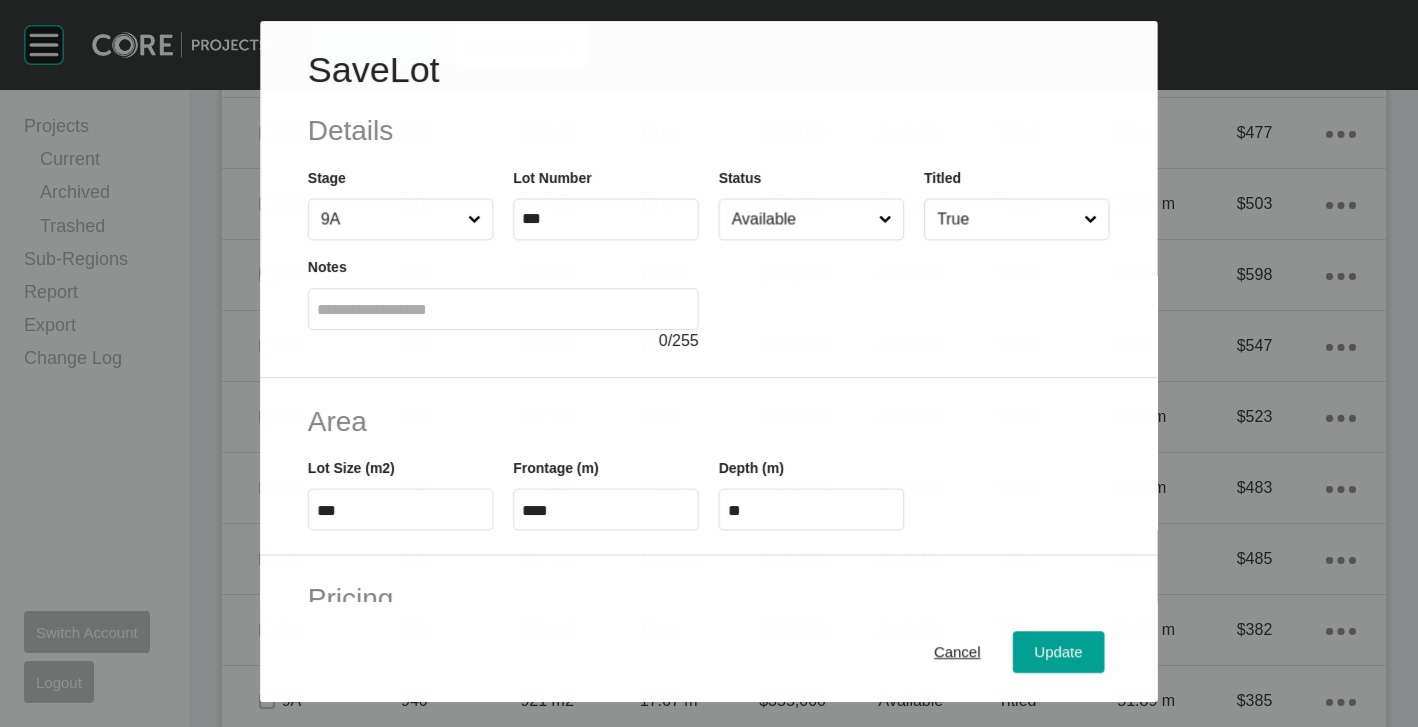 scroll, scrollTop: 4000, scrollLeft: 0, axis: vertical 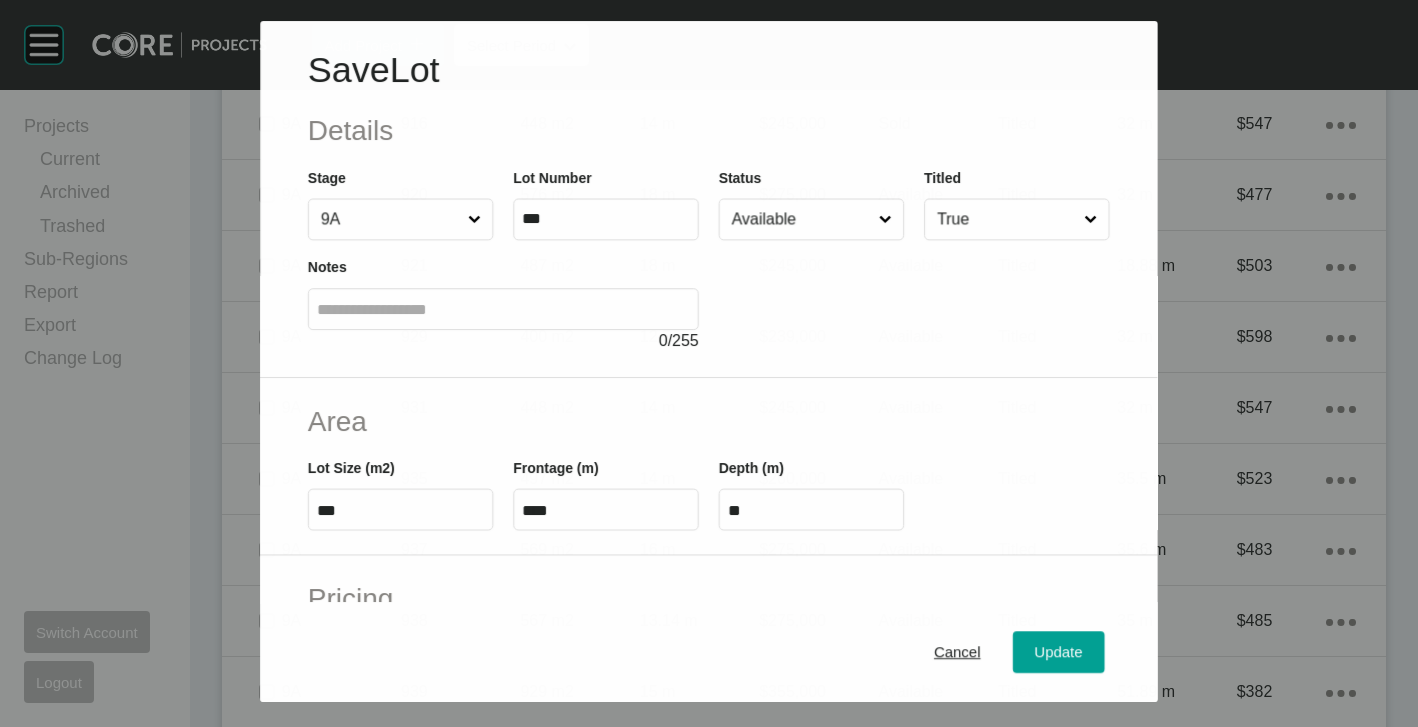 click on "Available" at bounding box center (801, 219) 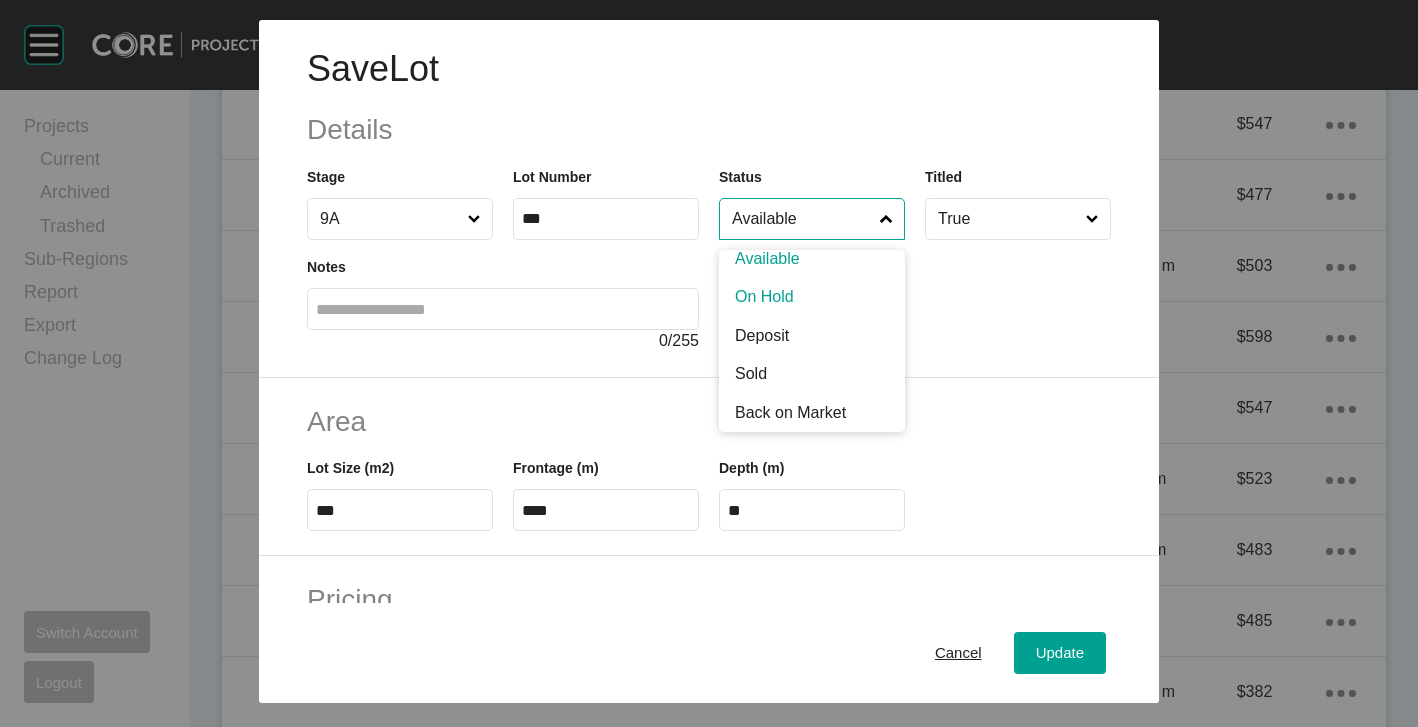 scroll, scrollTop: 0, scrollLeft: 0, axis: both 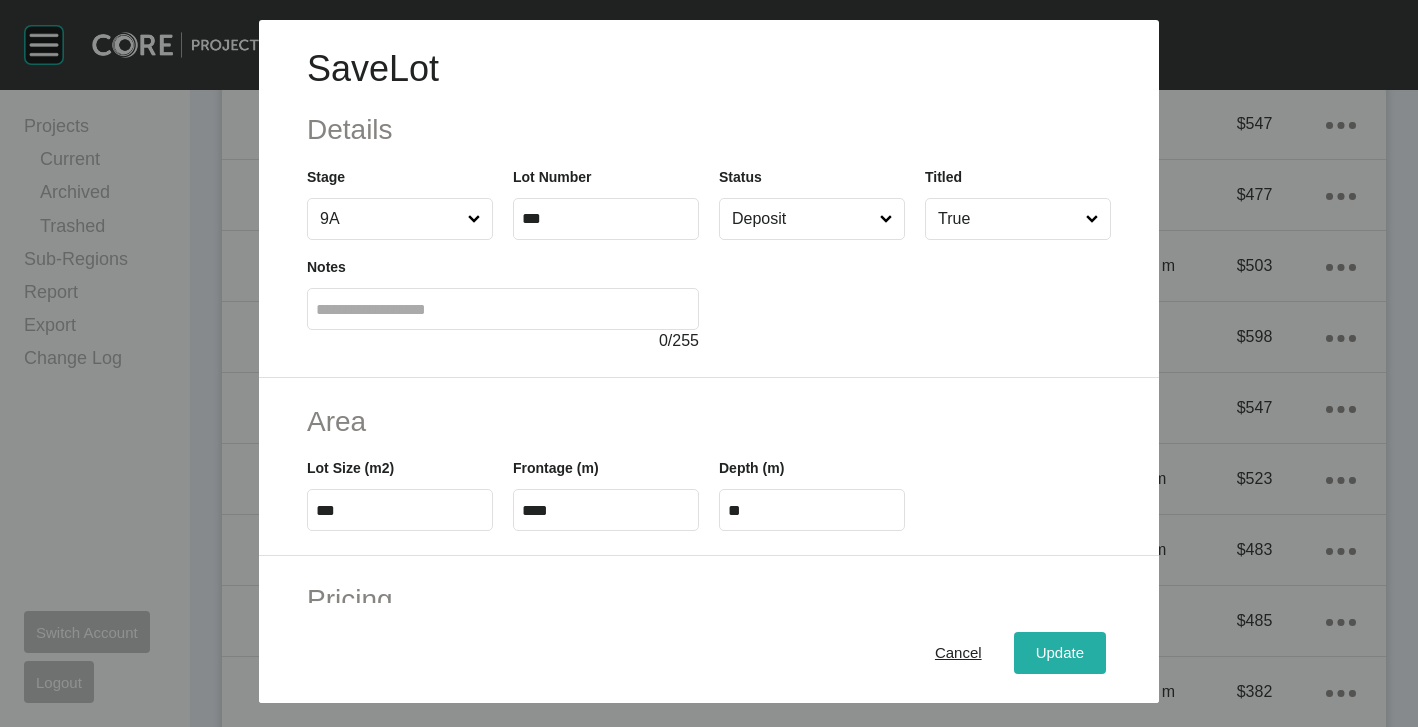 click on "Update" at bounding box center [1060, 653] 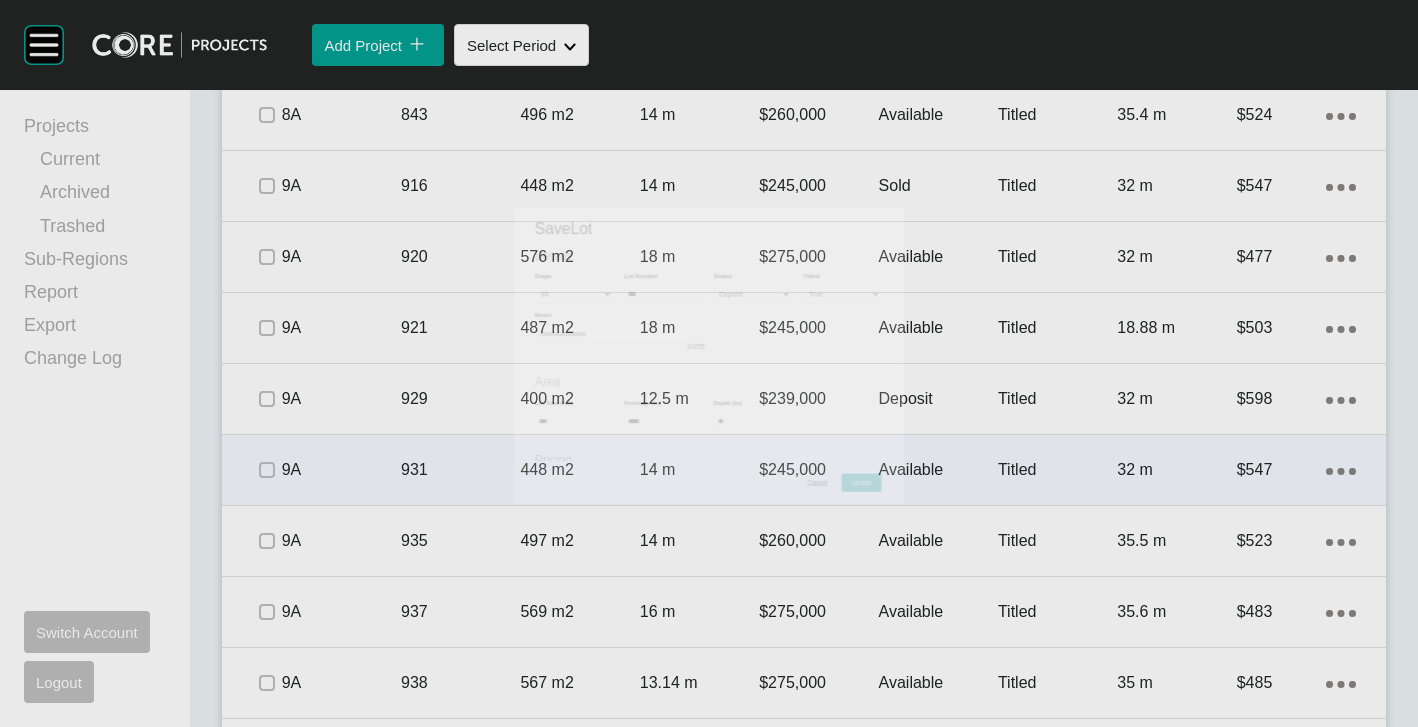 scroll, scrollTop: 4062, scrollLeft: 0, axis: vertical 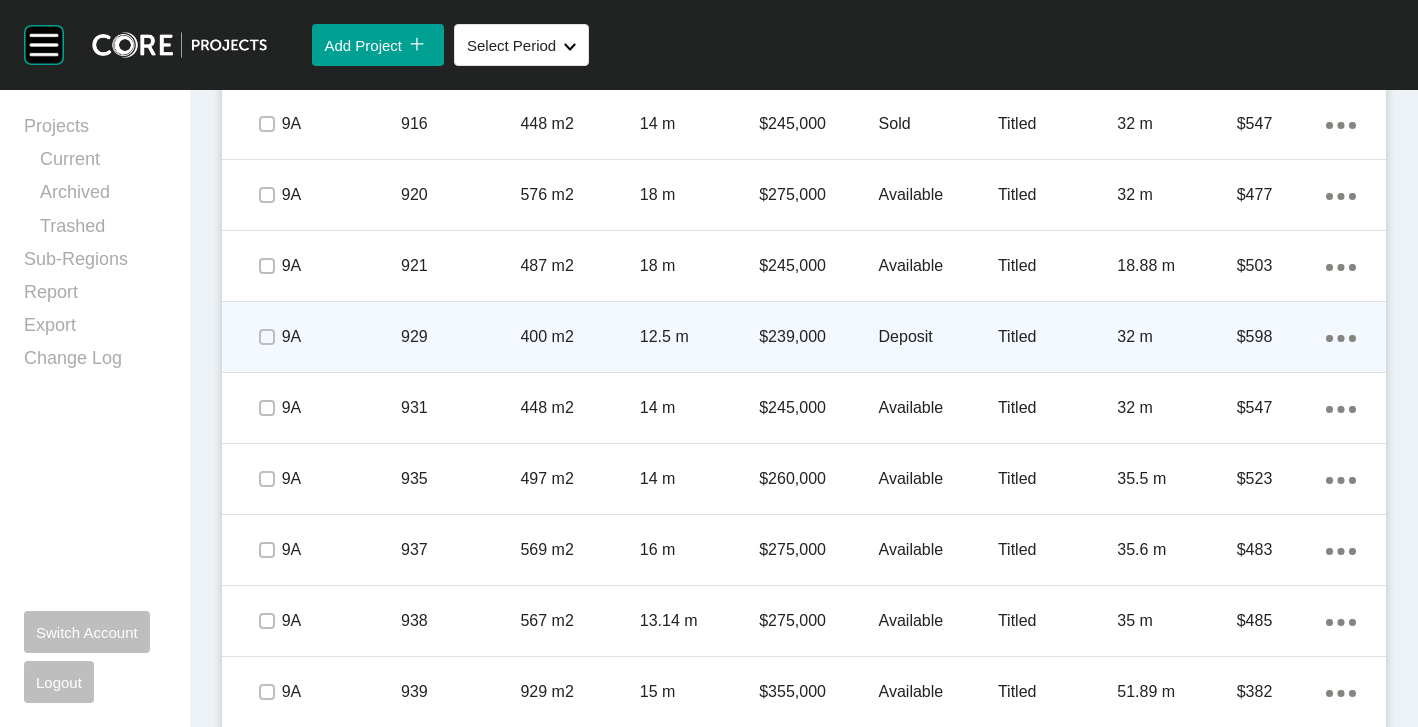 click on "929" at bounding box center [460, 337] 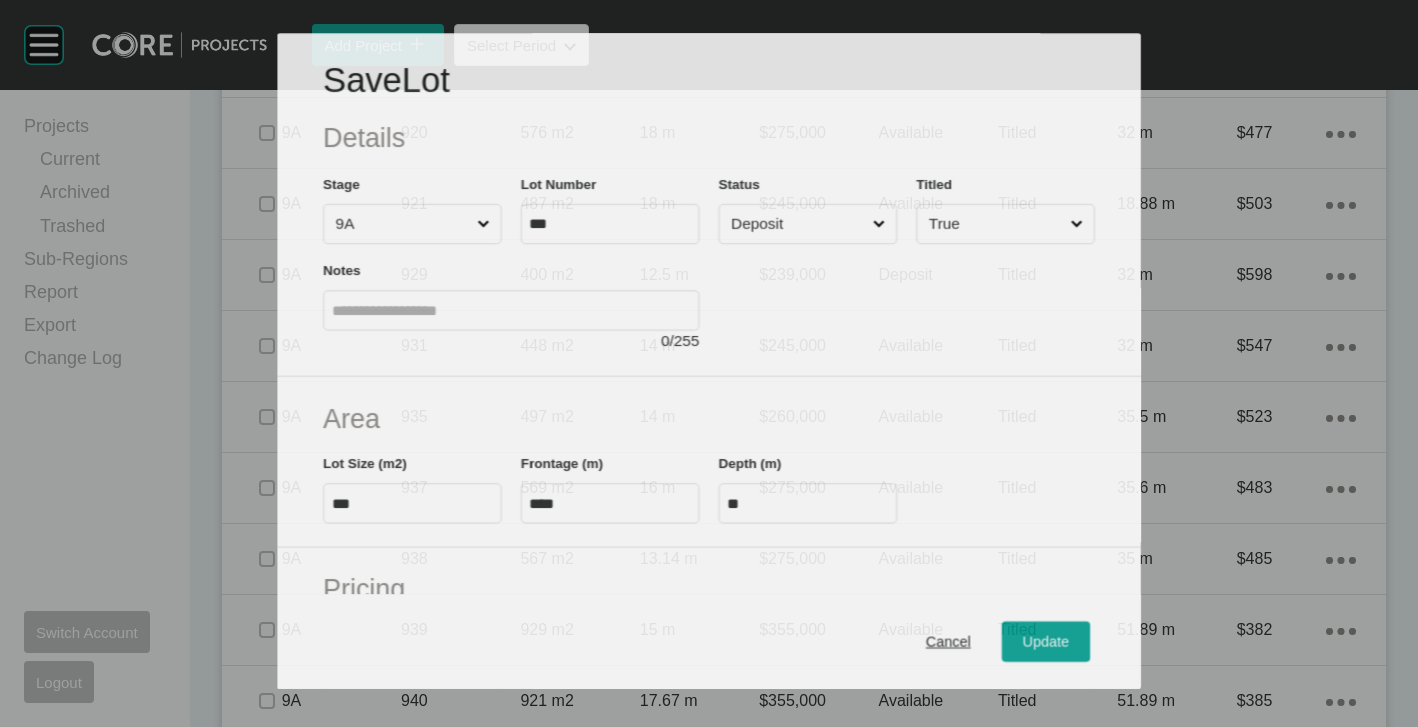 scroll, scrollTop: 4000, scrollLeft: 0, axis: vertical 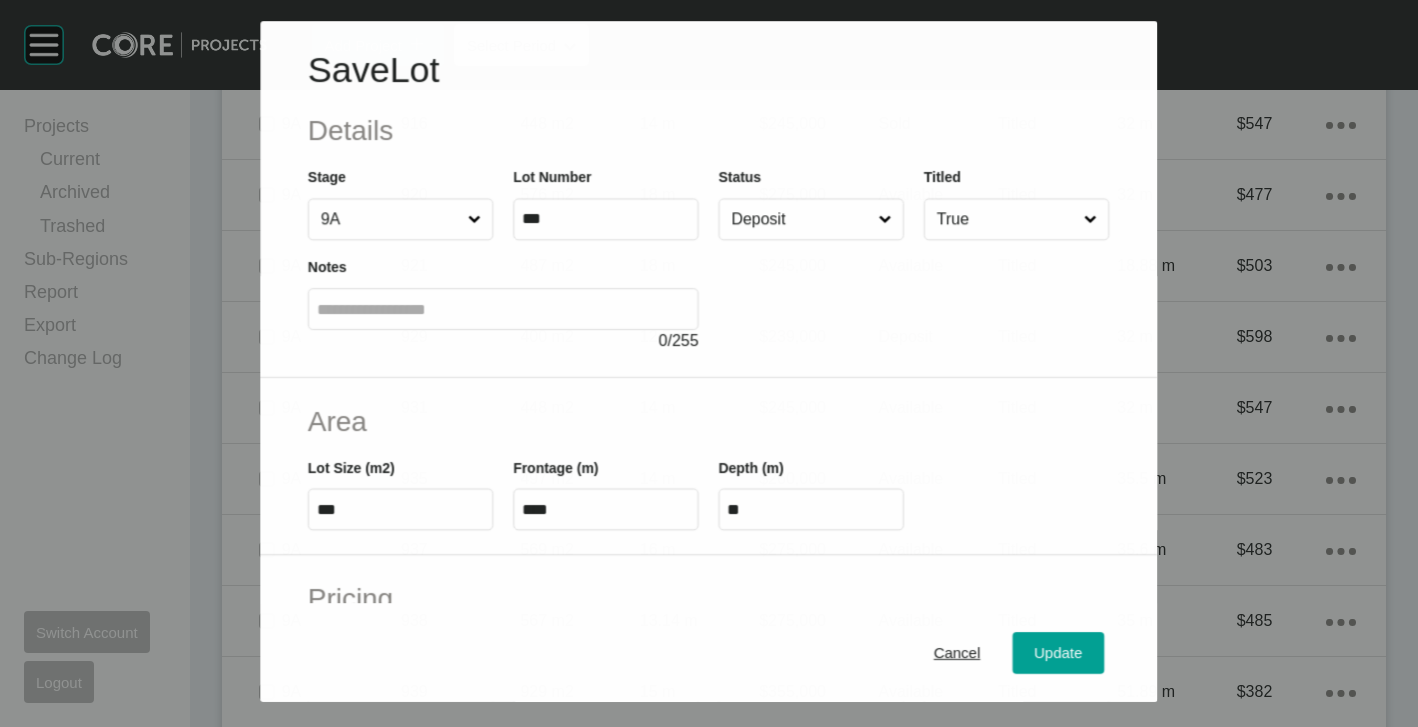 click on "Deposit" at bounding box center (801, 219) 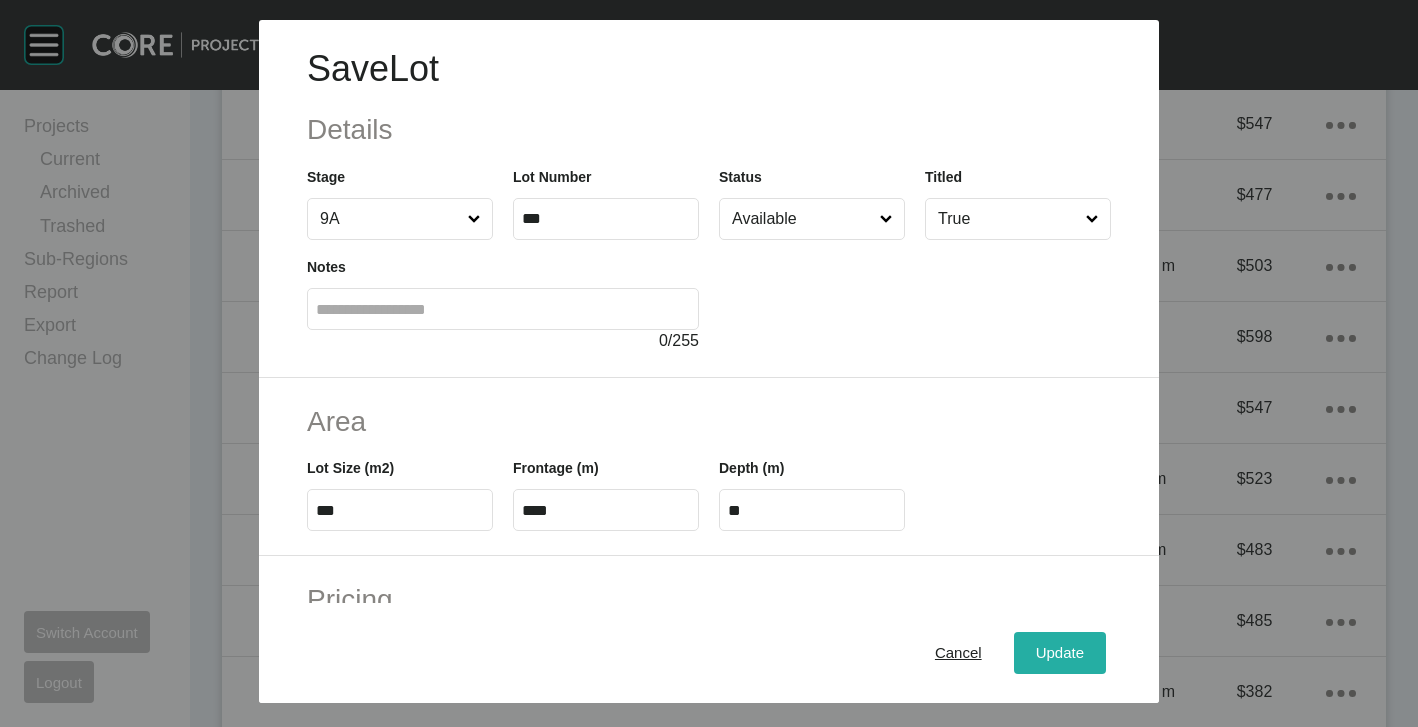 click on "Update" at bounding box center [1060, 653] 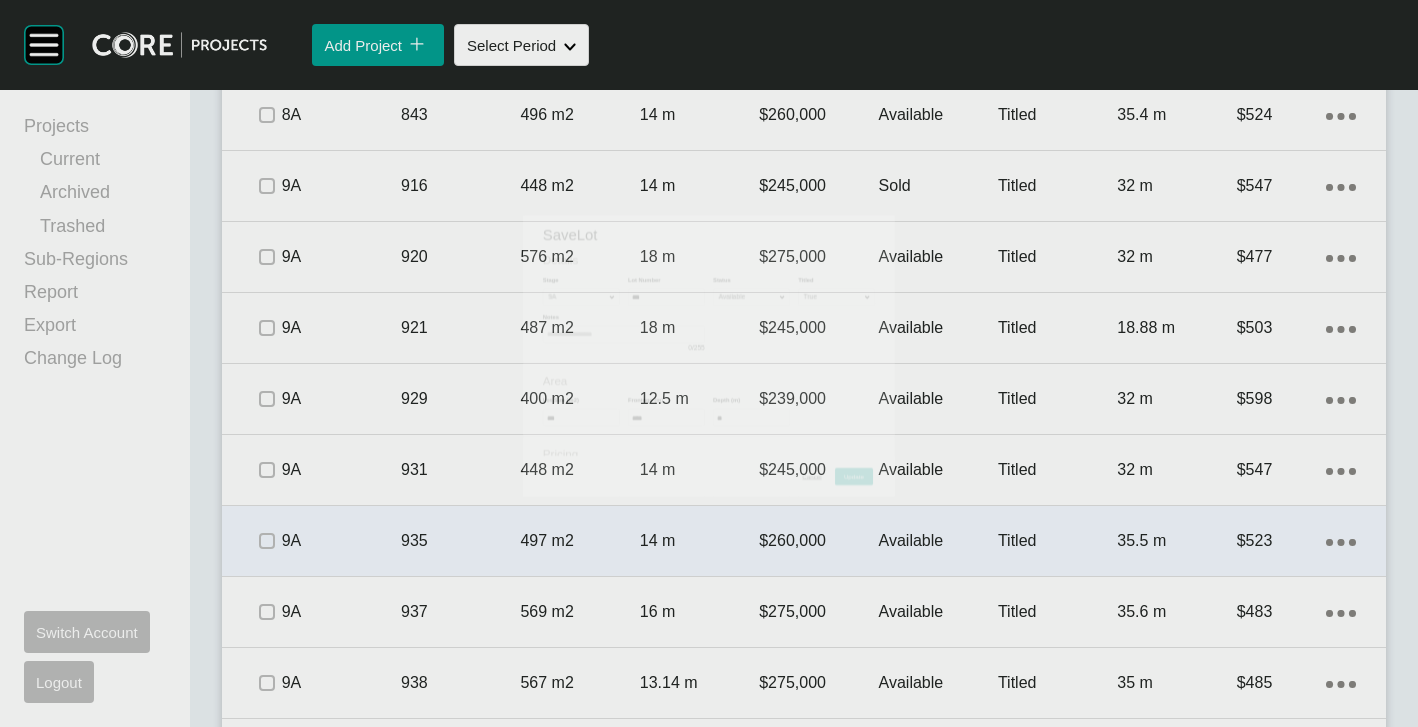scroll, scrollTop: 4062, scrollLeft: 0, axis: vertical 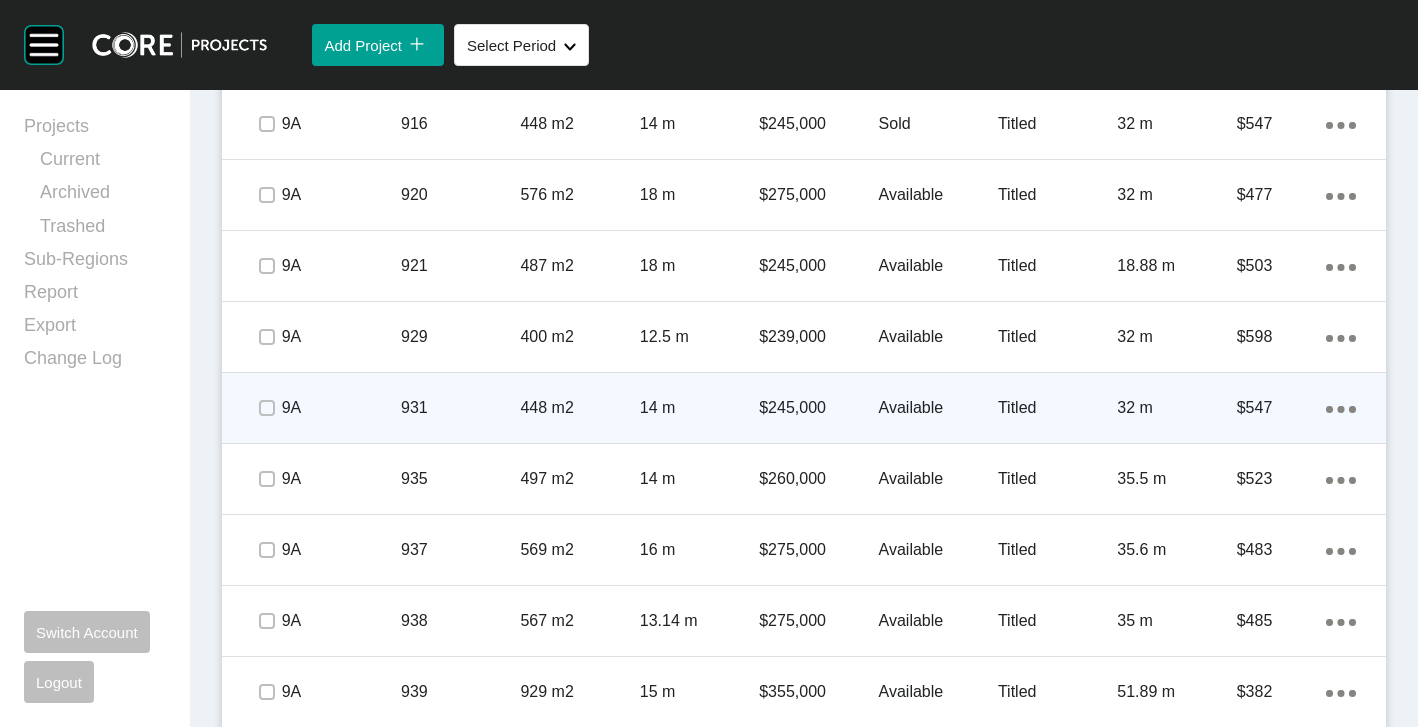 click on "931" at bounding box center (460, 408) 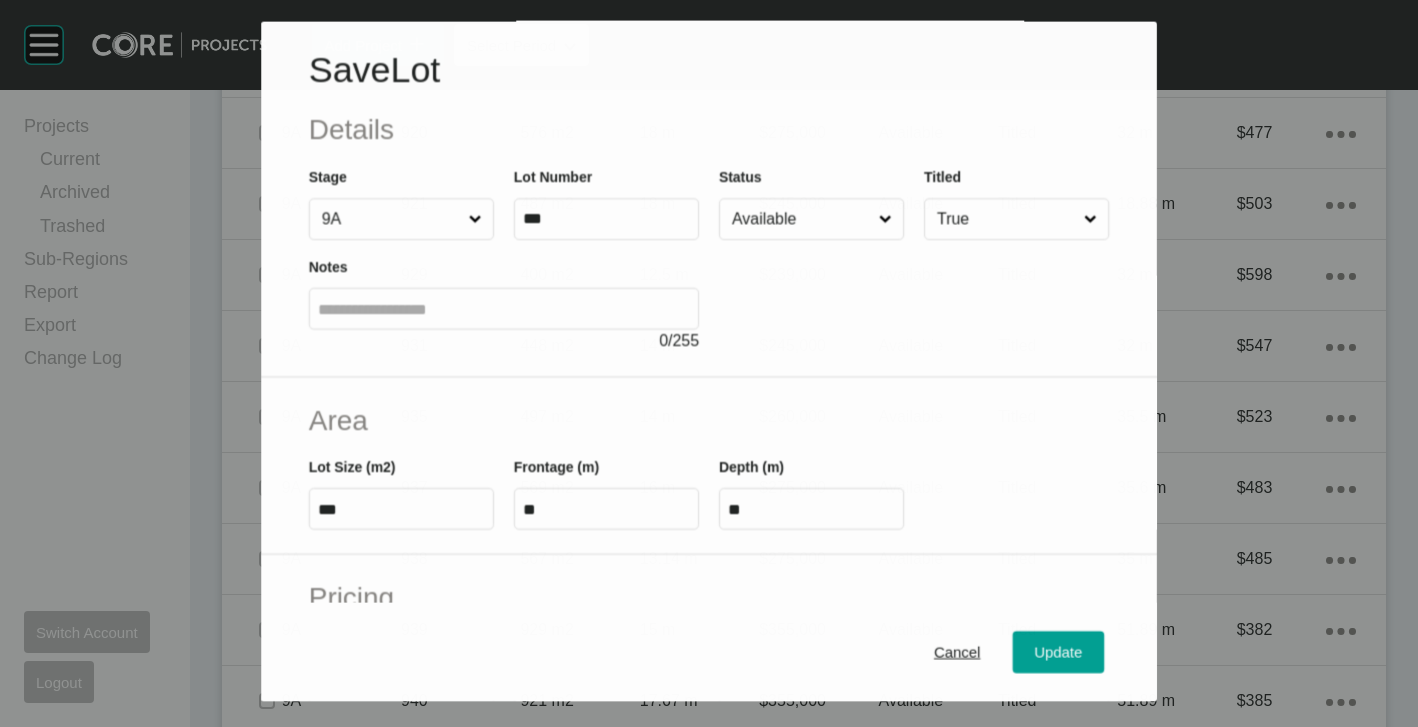 scroll, scrollTop: 4000, scrollLeft: 0, axis: vertical 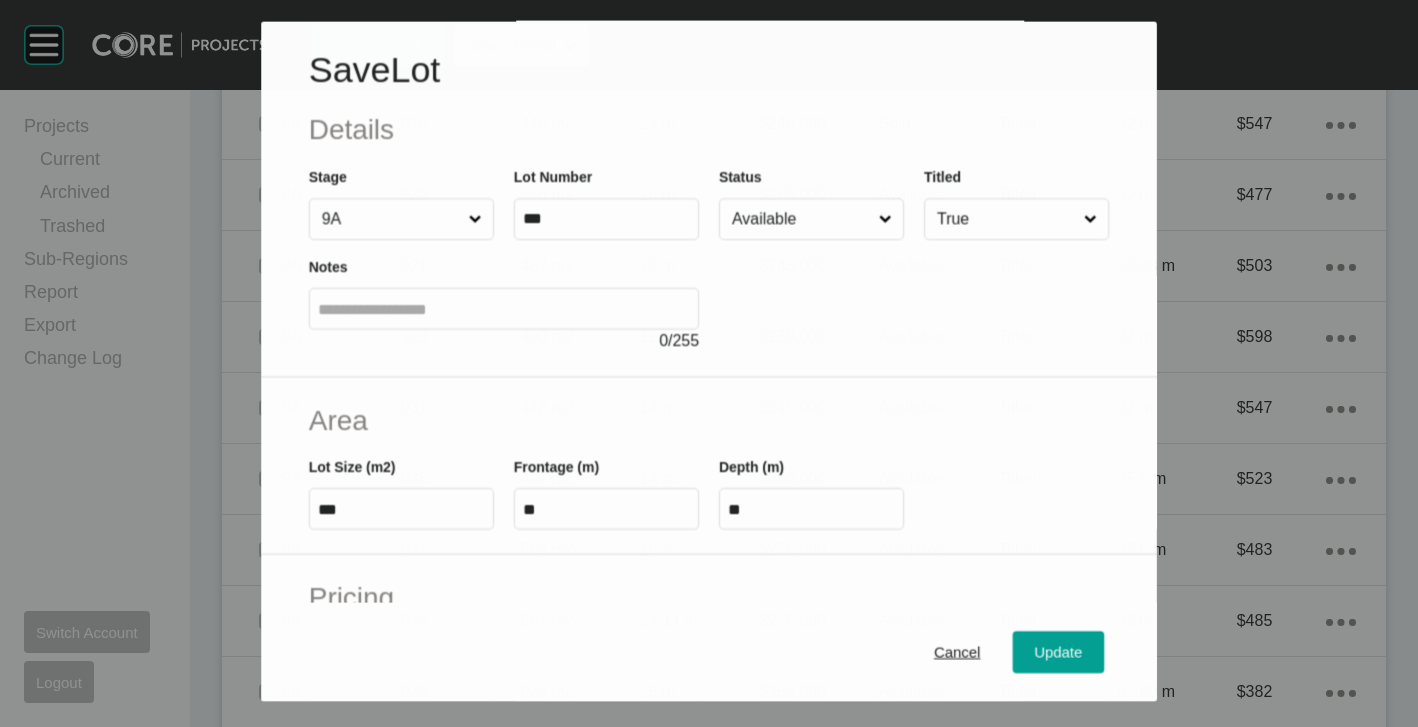 click on "Available" at bounding box center (801, 220) 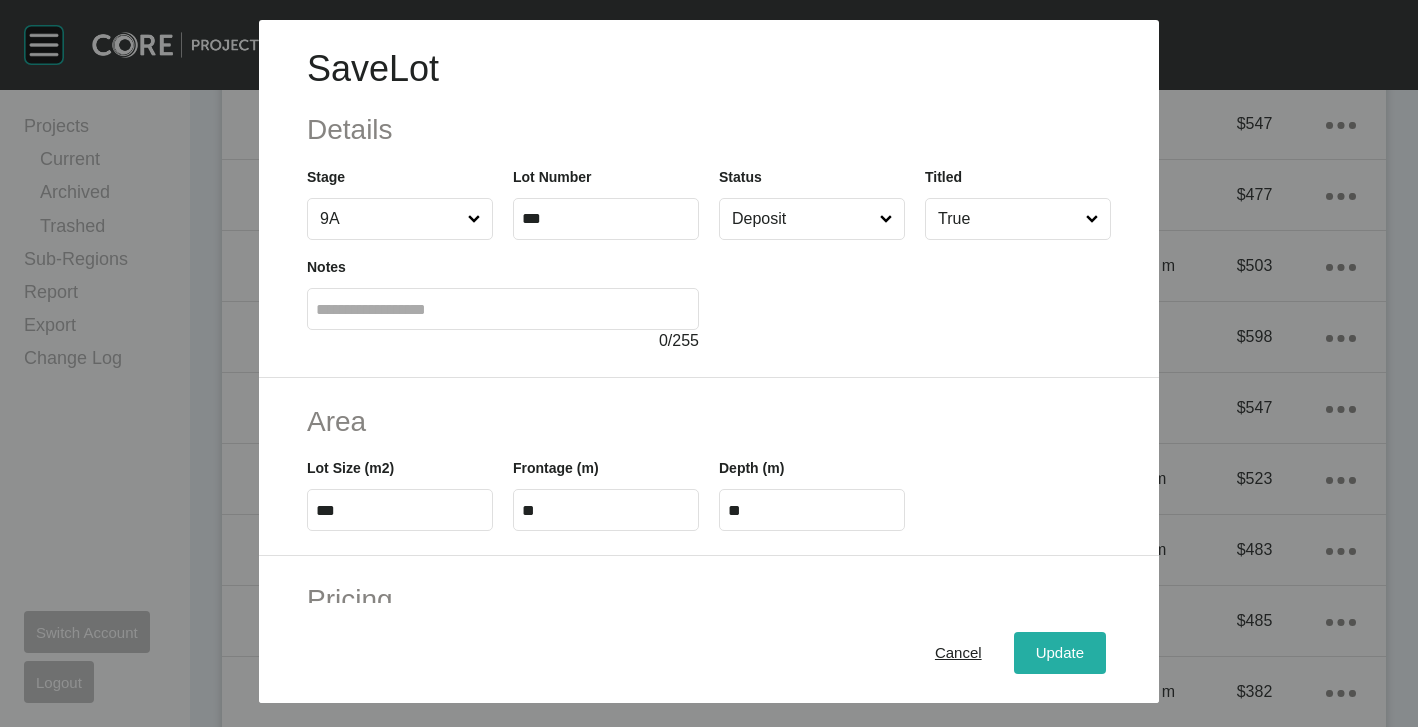 click on "Update" at bounding box center [1060, 653] 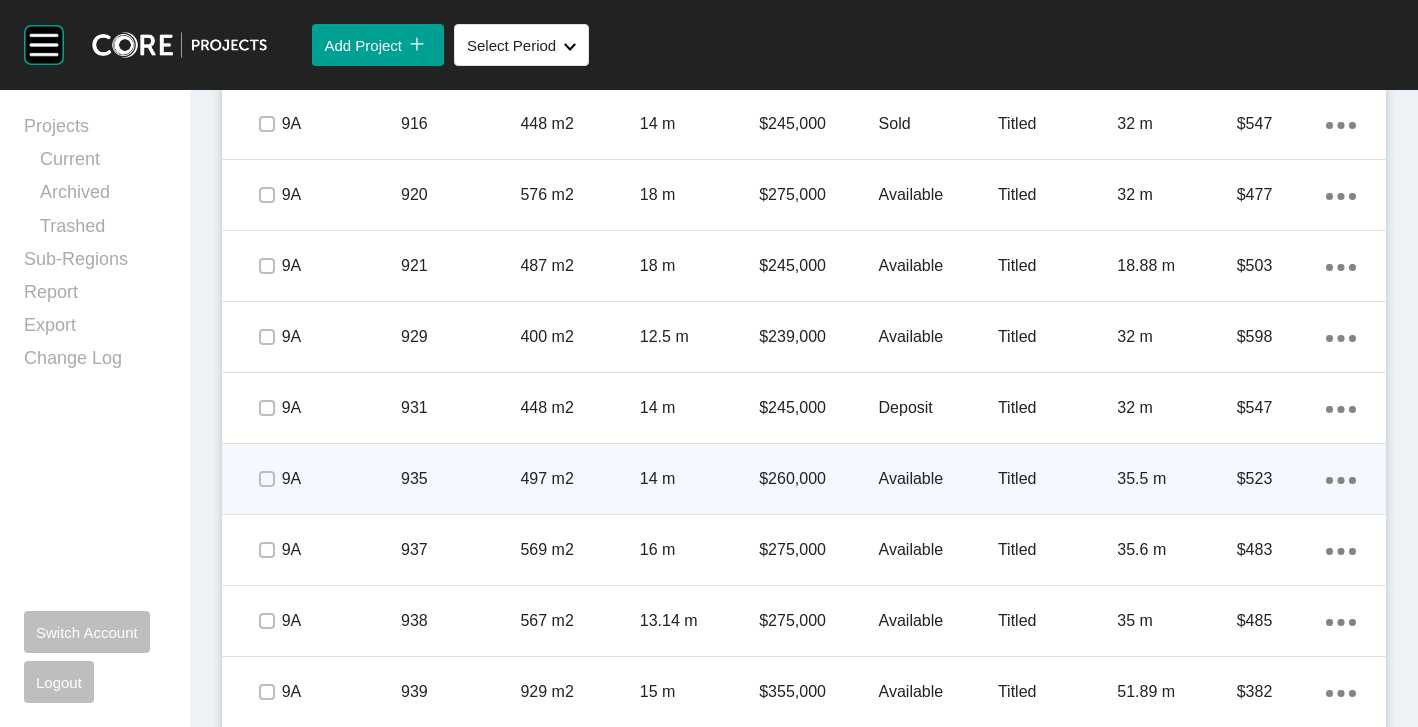 scroll, scrollTop: 4142, scrollLeft: 0, axis: vertical 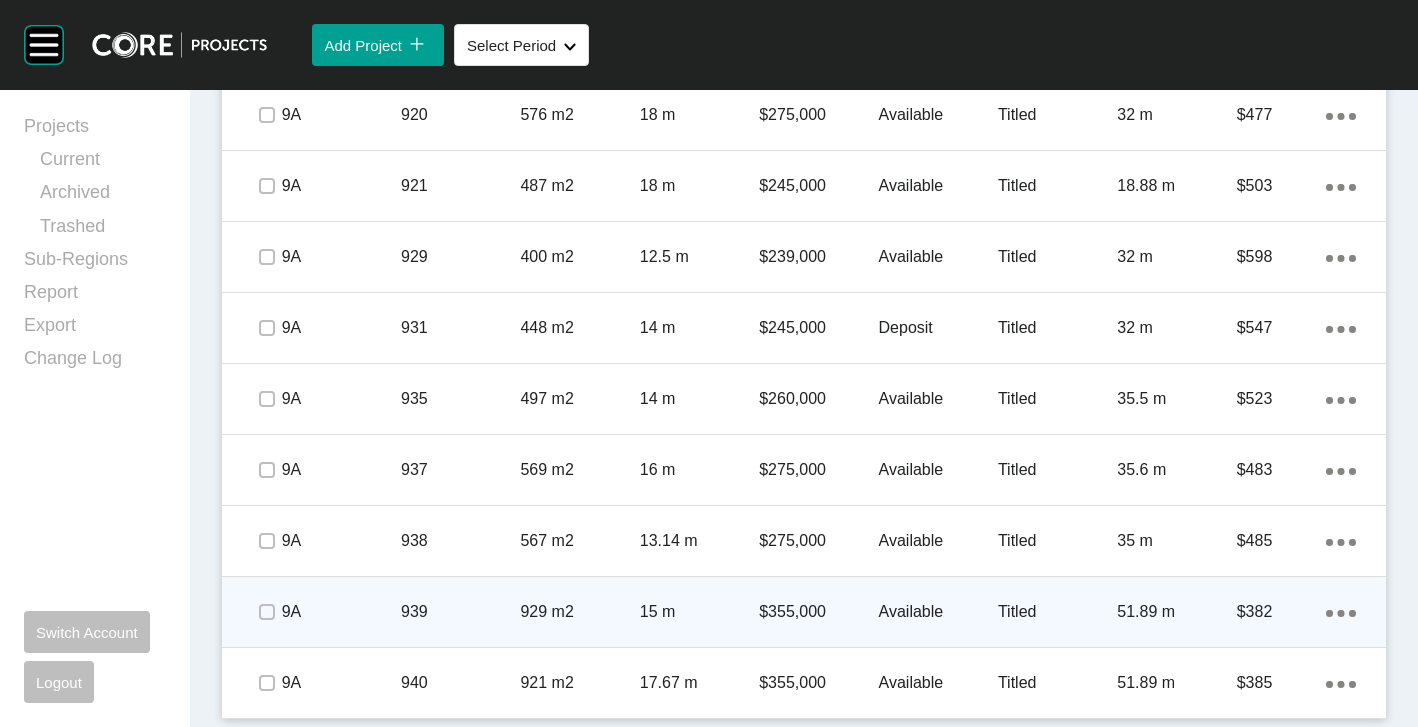 click on "939" at bounding box center [460, 612] 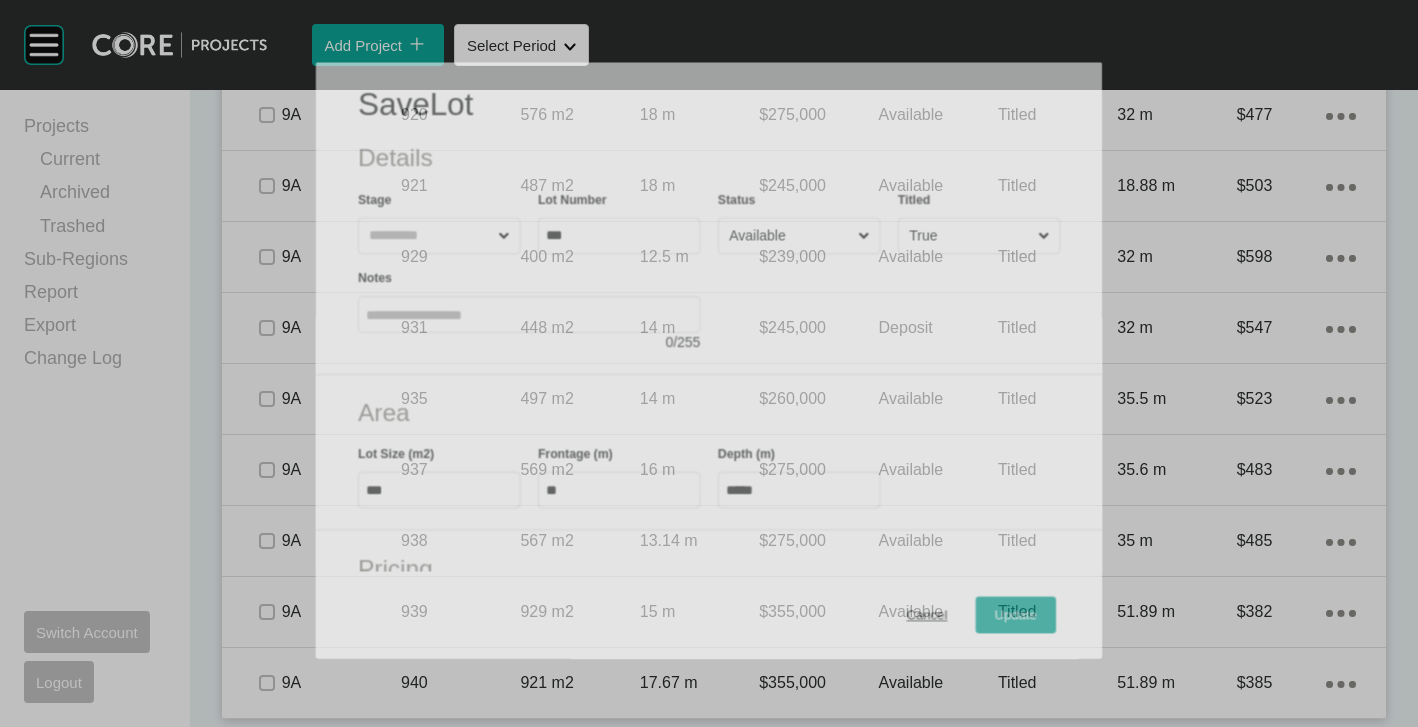 scroll, scrollTop: 4080, scrollLeft: 0, axis: vertical 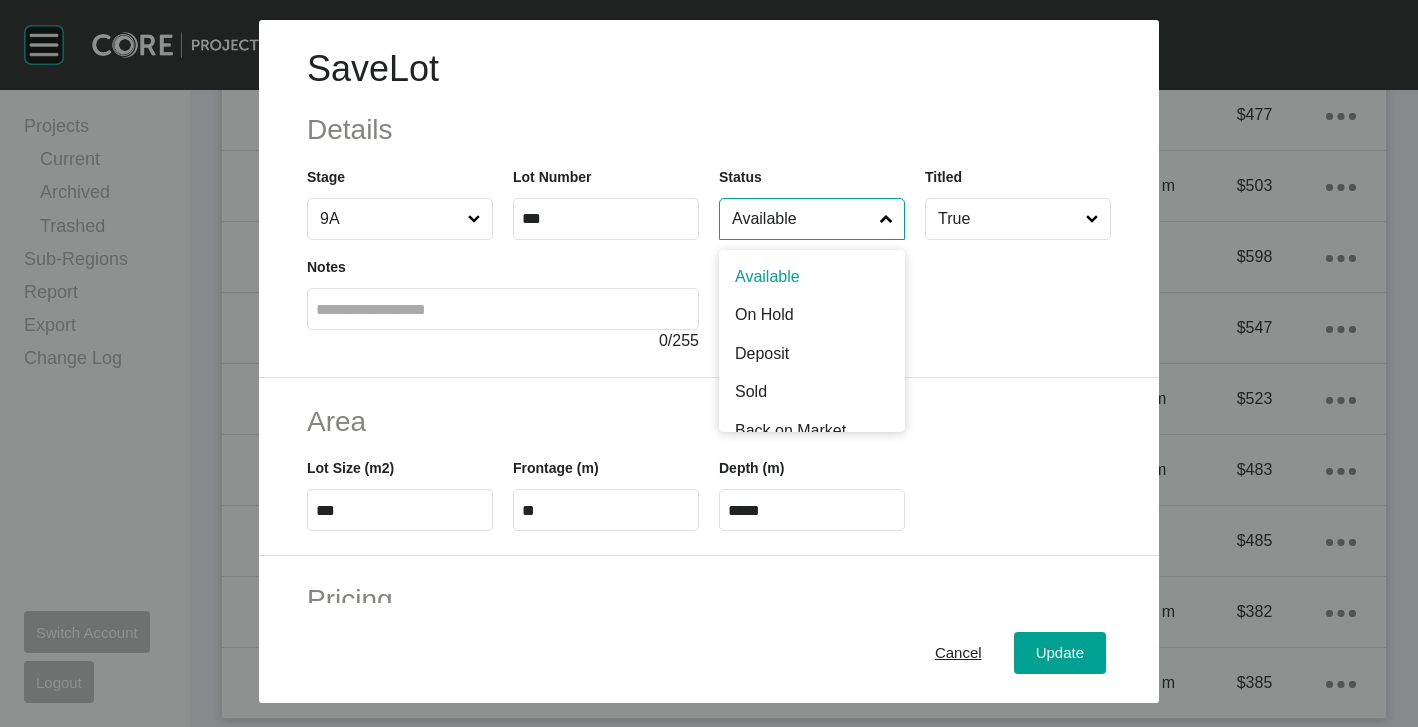 drag, startPoint x: 769, startPoint y: 225, endPoint x: 779, endPoint y: 222, distance: 10.440307 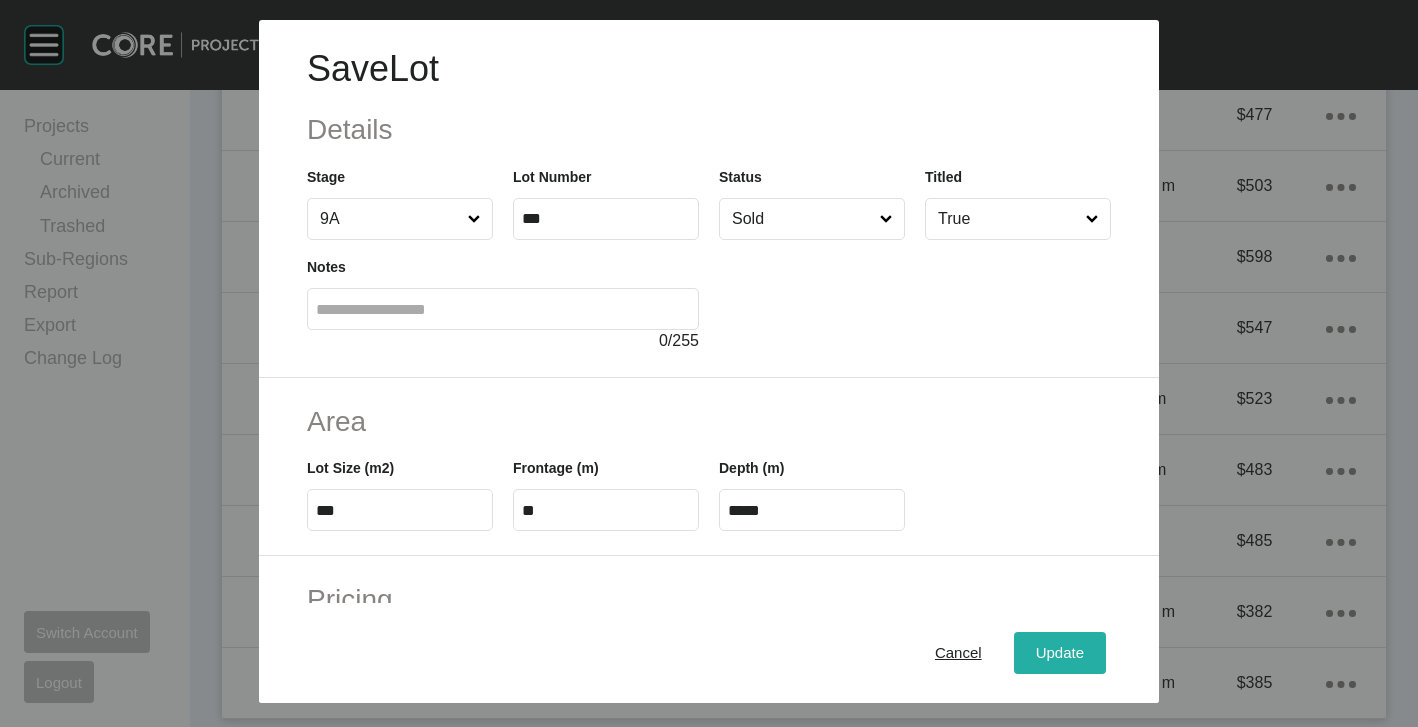 click on "Update" at bounding box center (1060, 653) 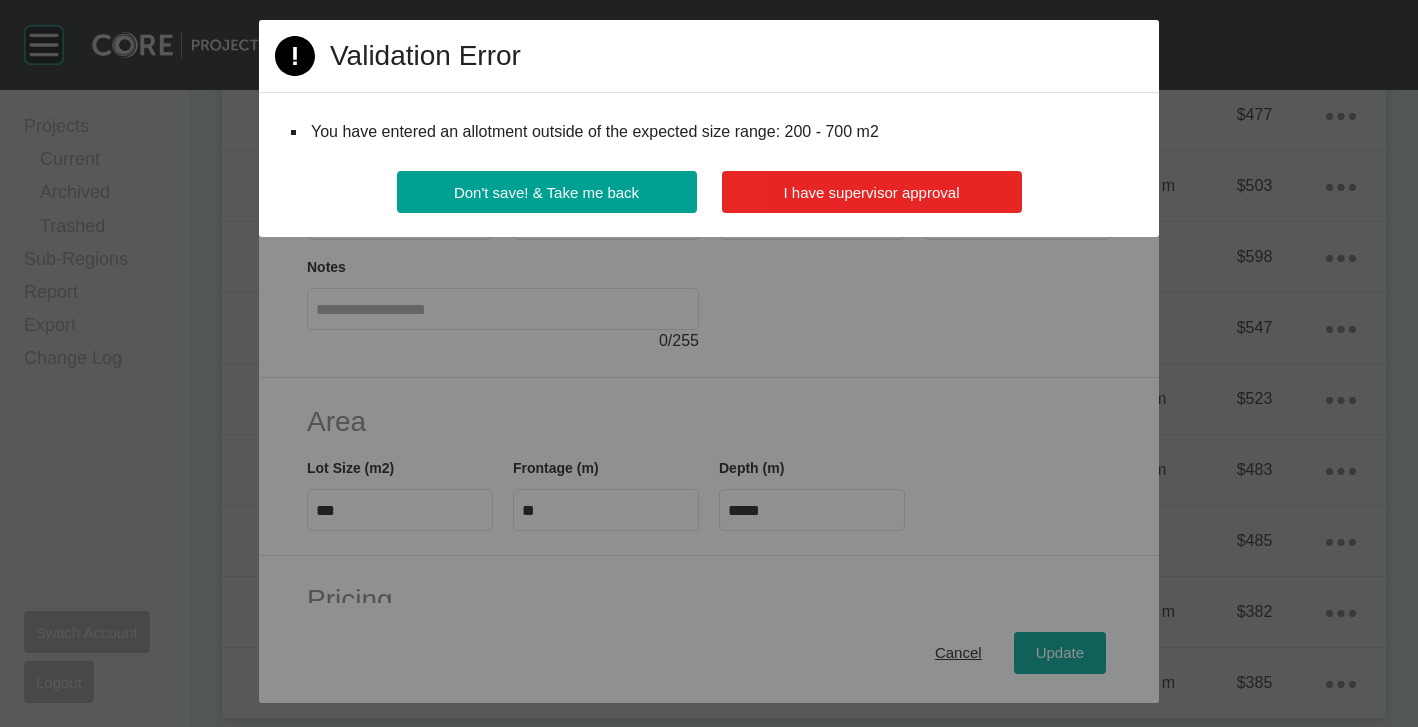 click on "I have supervisor approval" at bounding box center [872, 192] 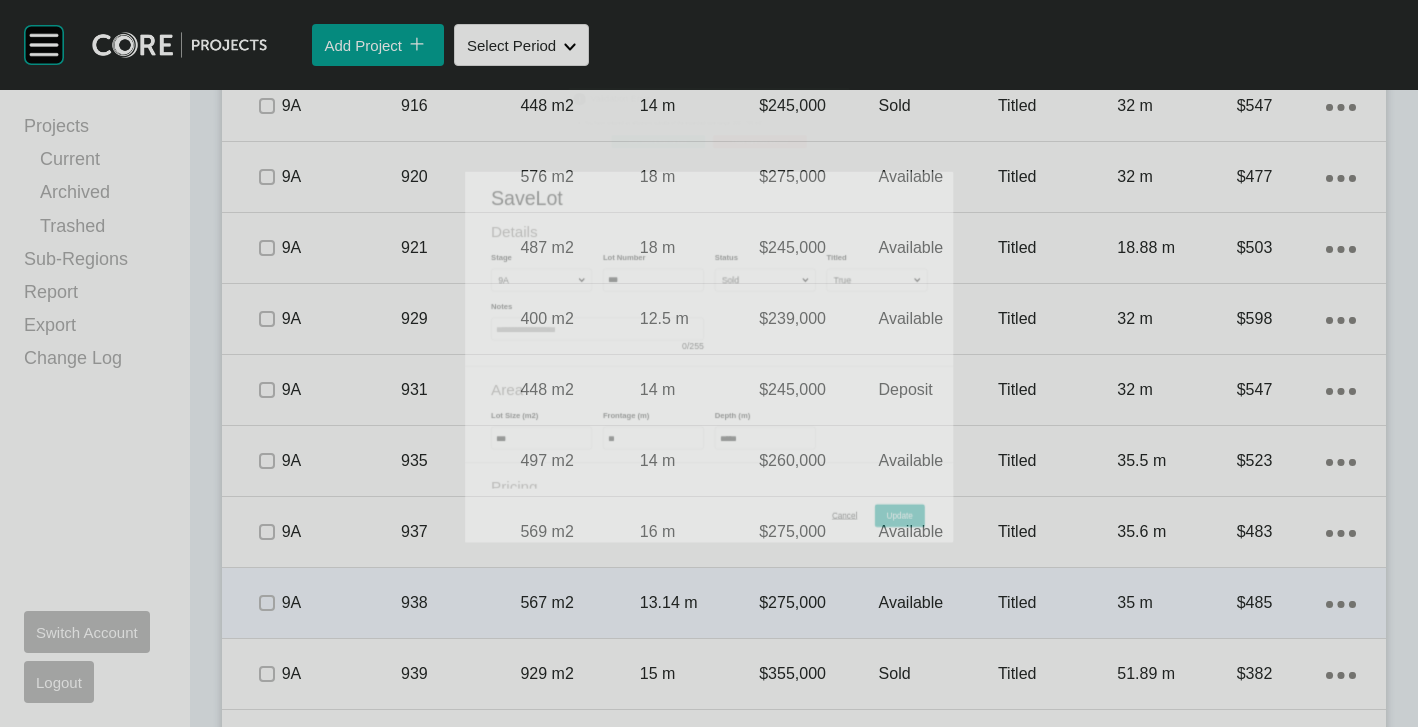 scroll, scrollTop: 4142, scrollLeft: 0, axis: vertical 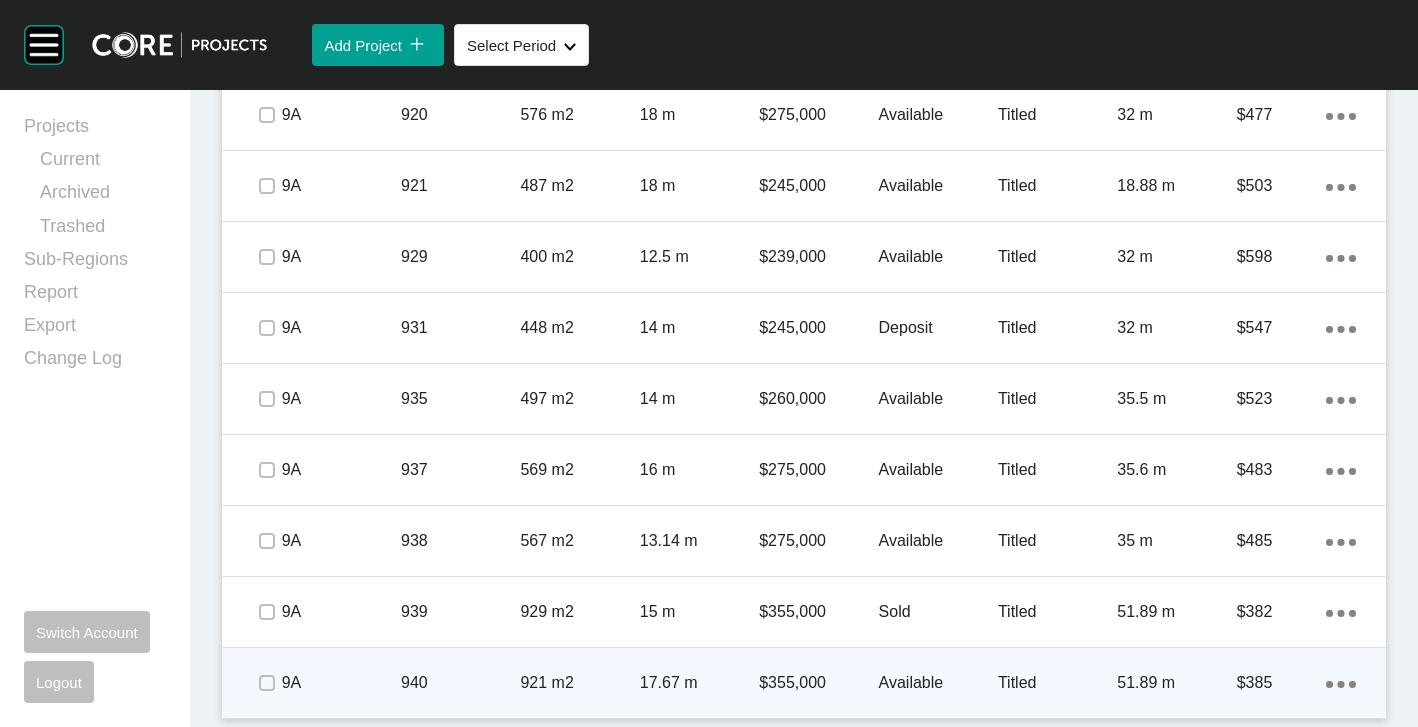 click on "940" at bounding box center (460, 683) 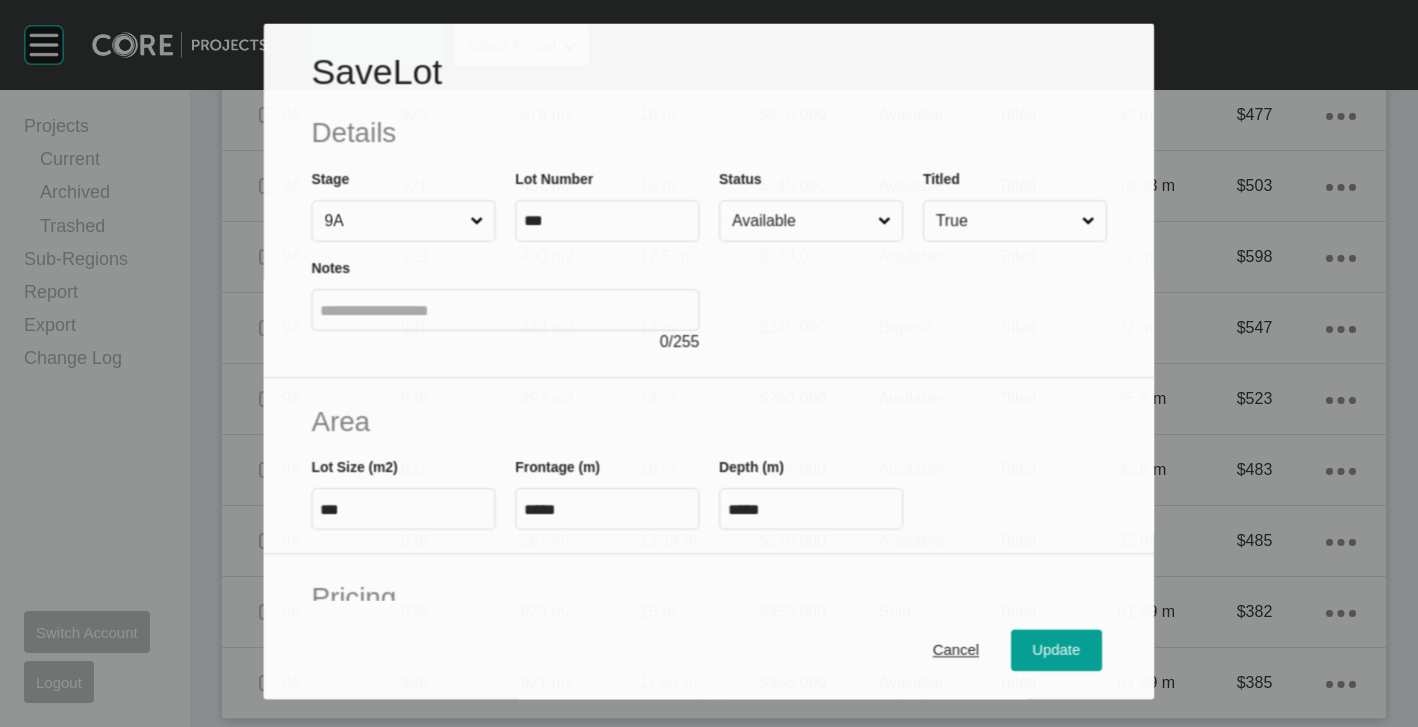 scroll, scrollTop: 4080, scrollLeft: 0, axis: vertical 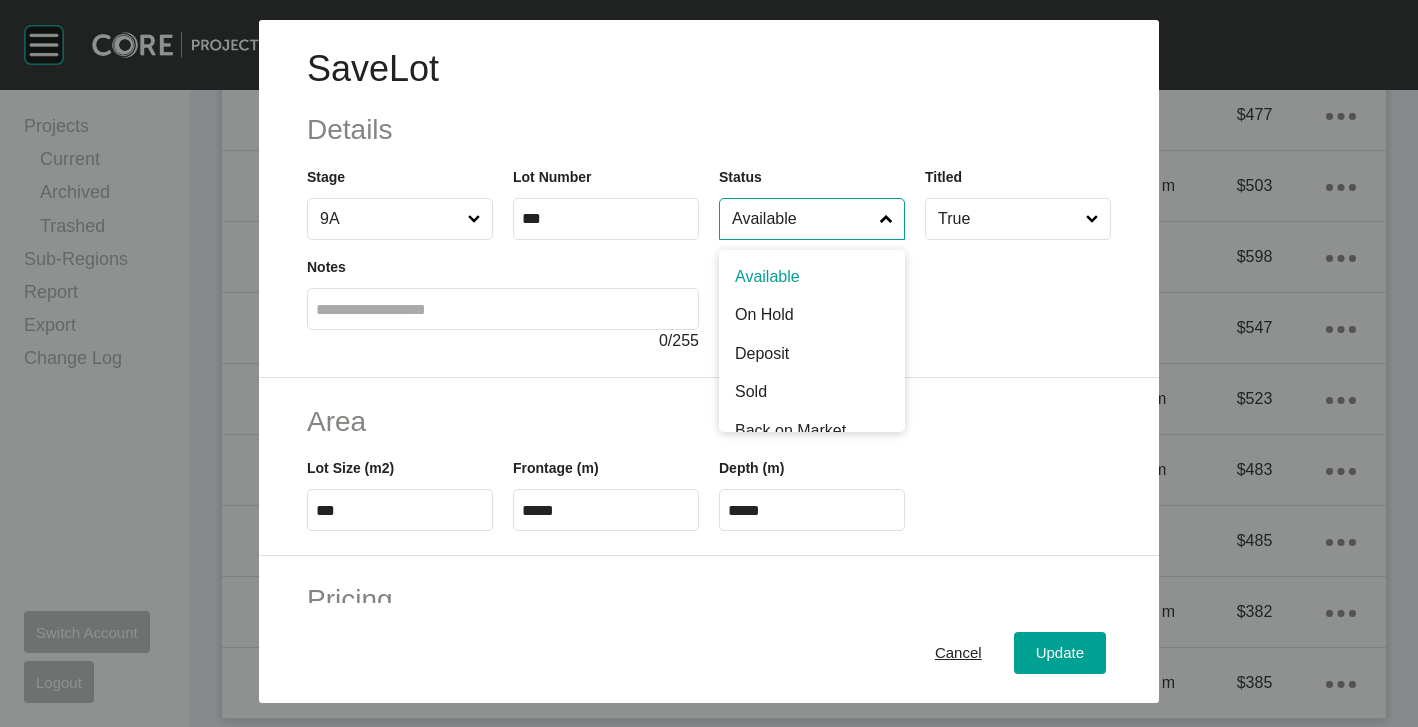 click on "Available" at bounding box center (802, 219) 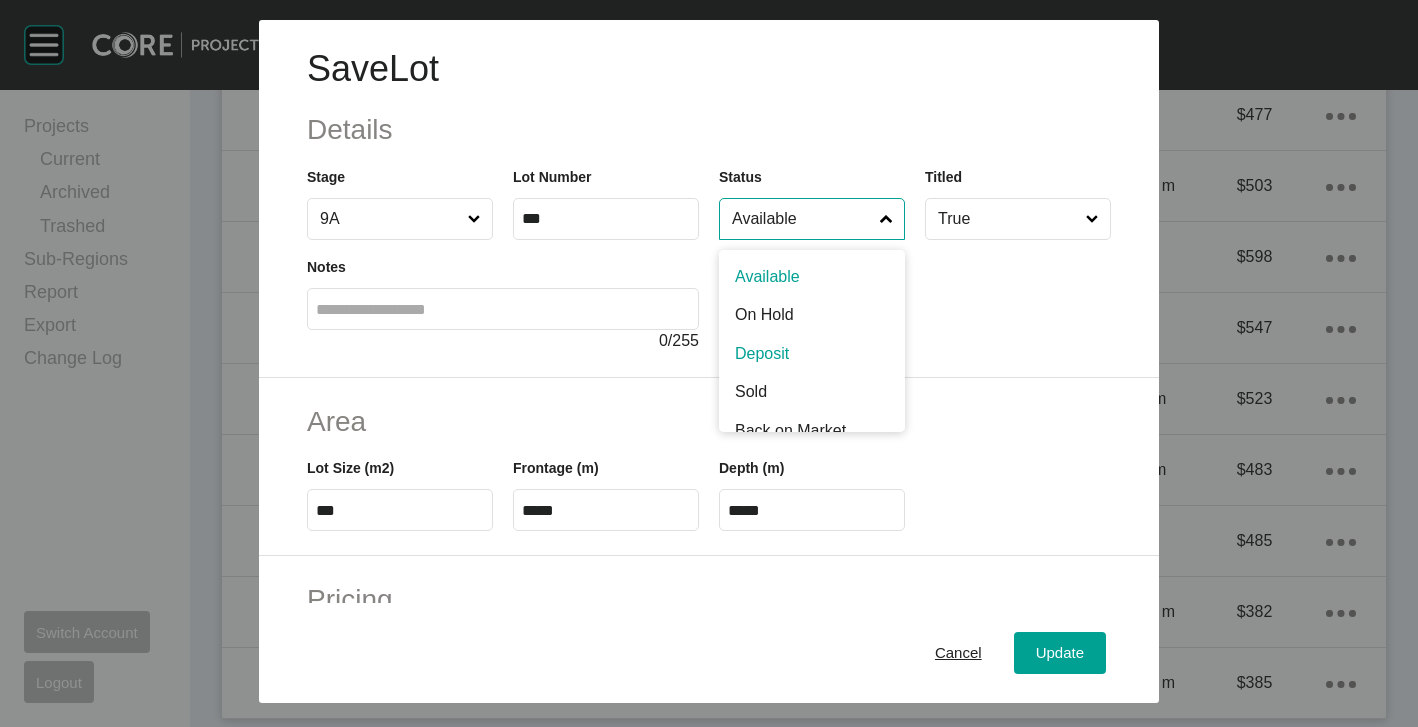 drag, startPoint x: 767, startPoint y: 352, endPoint x: 859, endPoint y: 445, distance: 130.81667 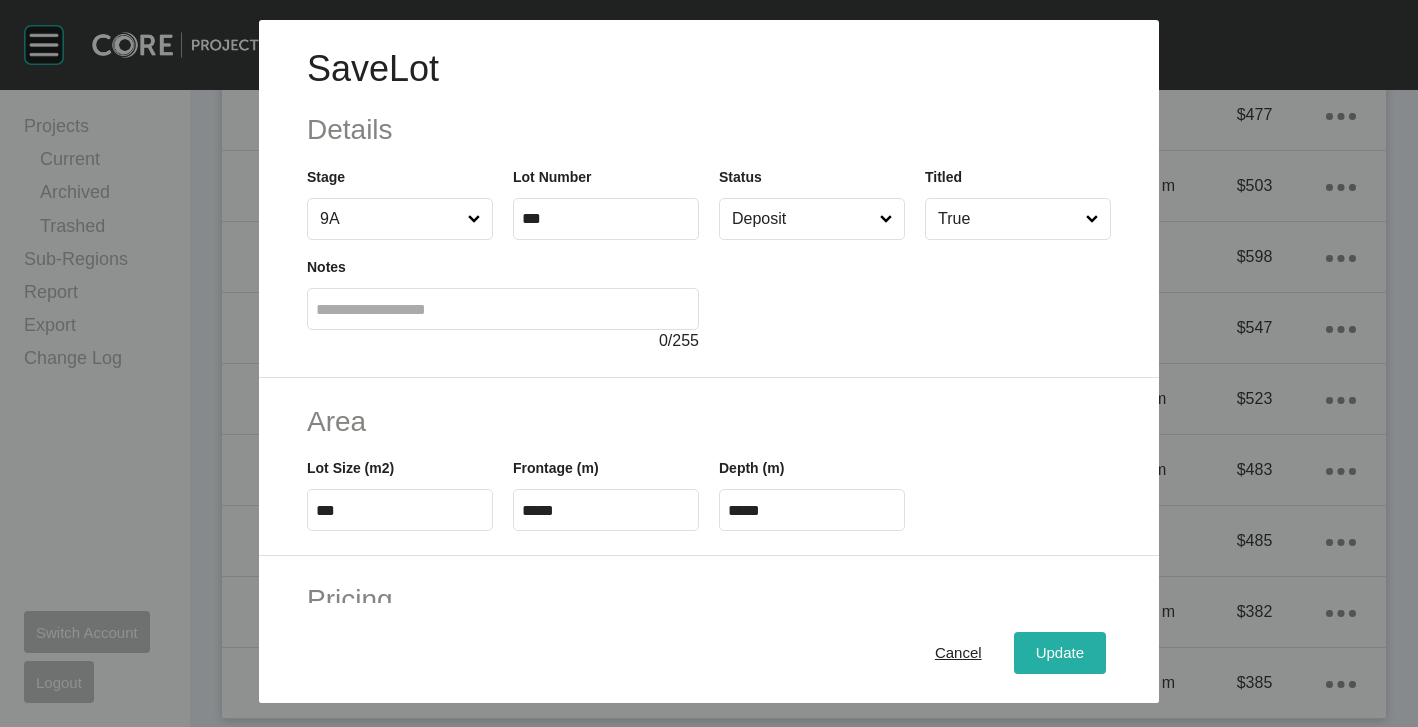 click on "Update" at bounding box center (1060, 653) 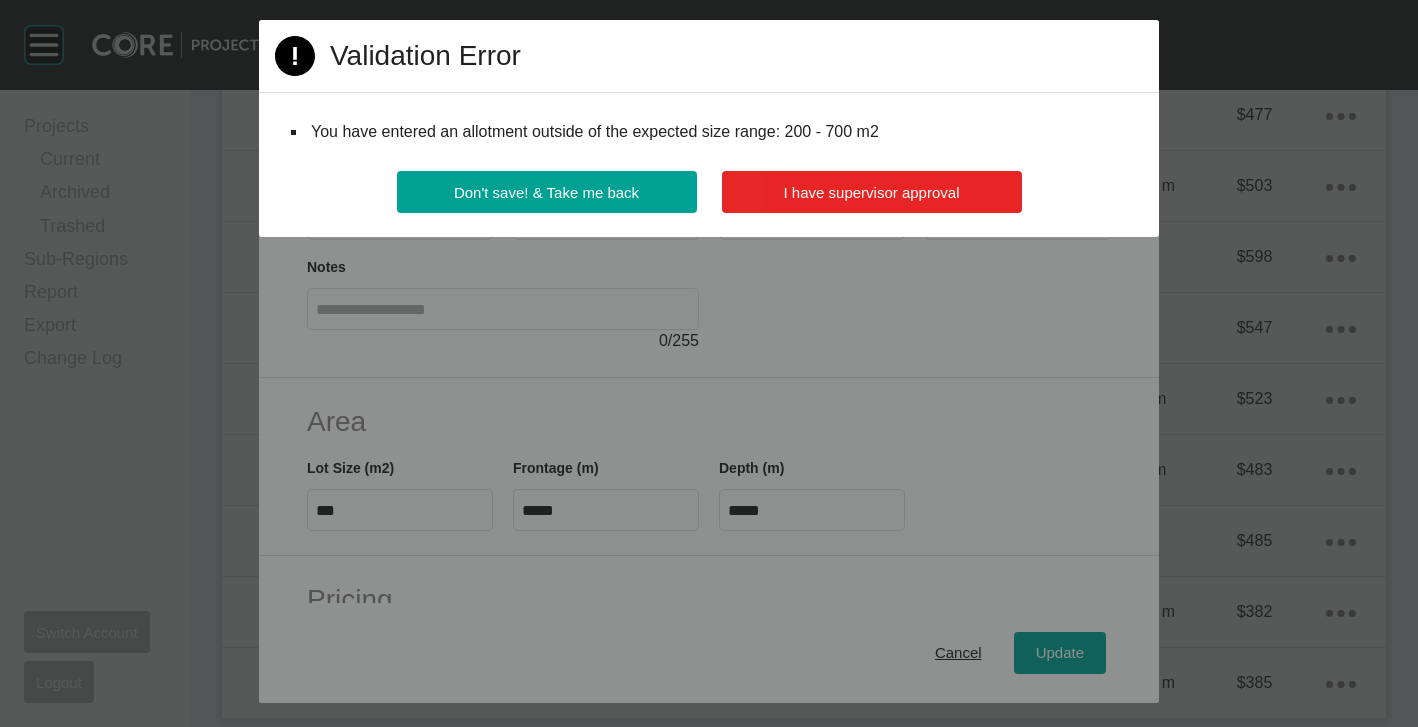 click on "I have supervisor approval" at bounding box center (872, 192) 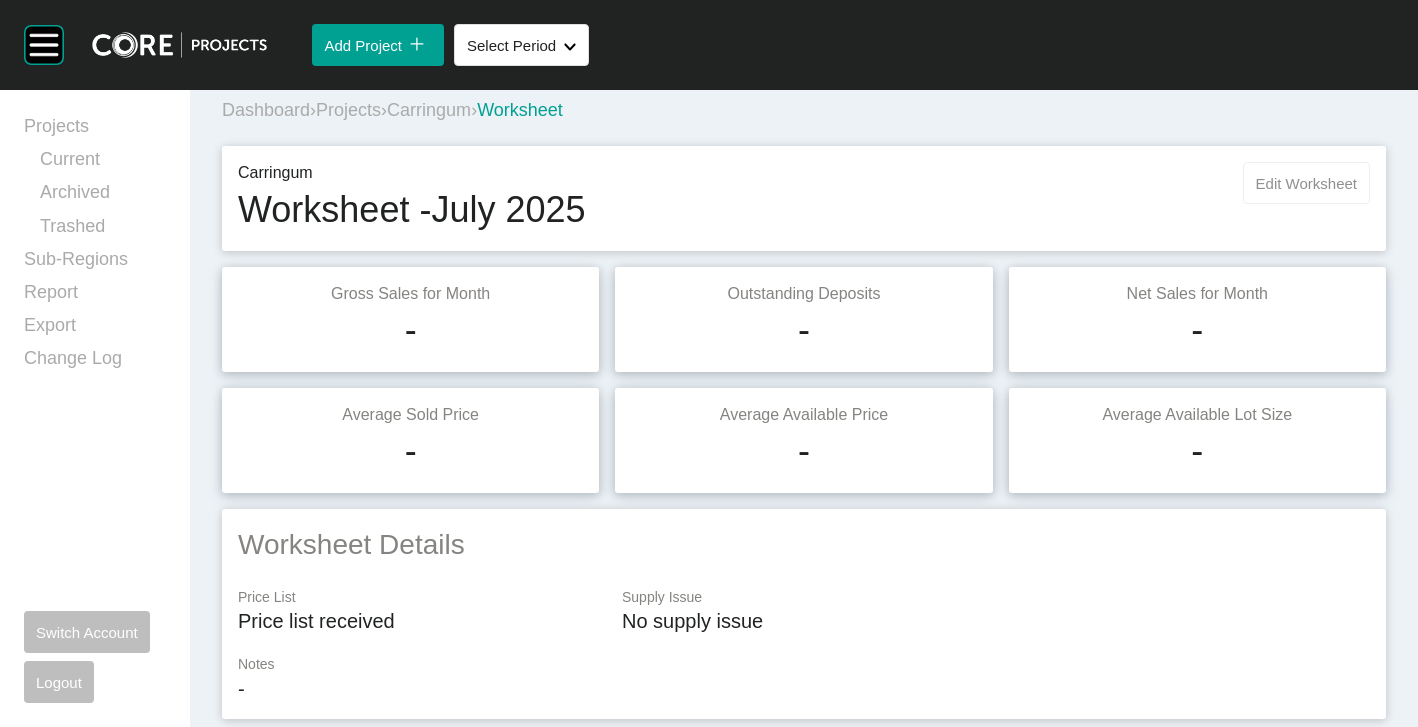 scroll, scrollTop: 0, scrollLeft: 0, axis: both 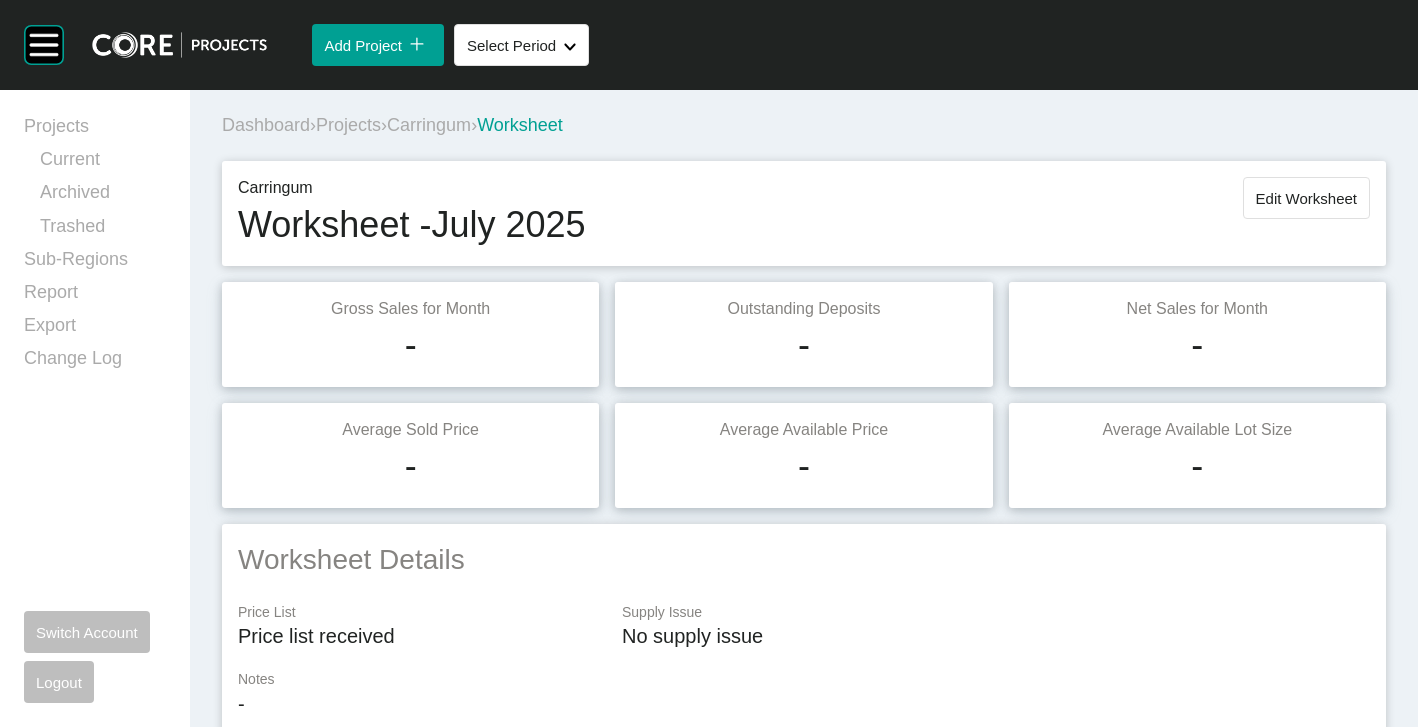click on "Edit Worksheet" at bounding box center [1306, 198] 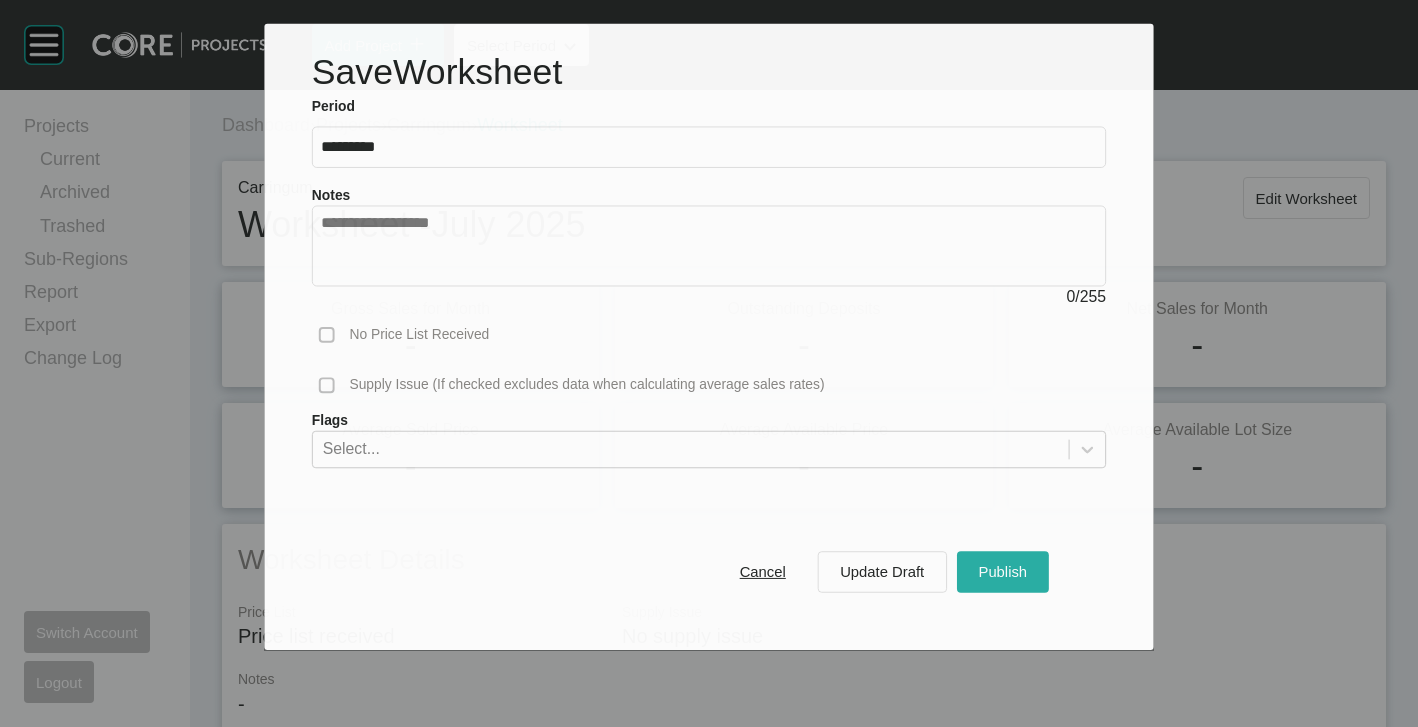 click on "Publish" at bounding box center (1002, 571) 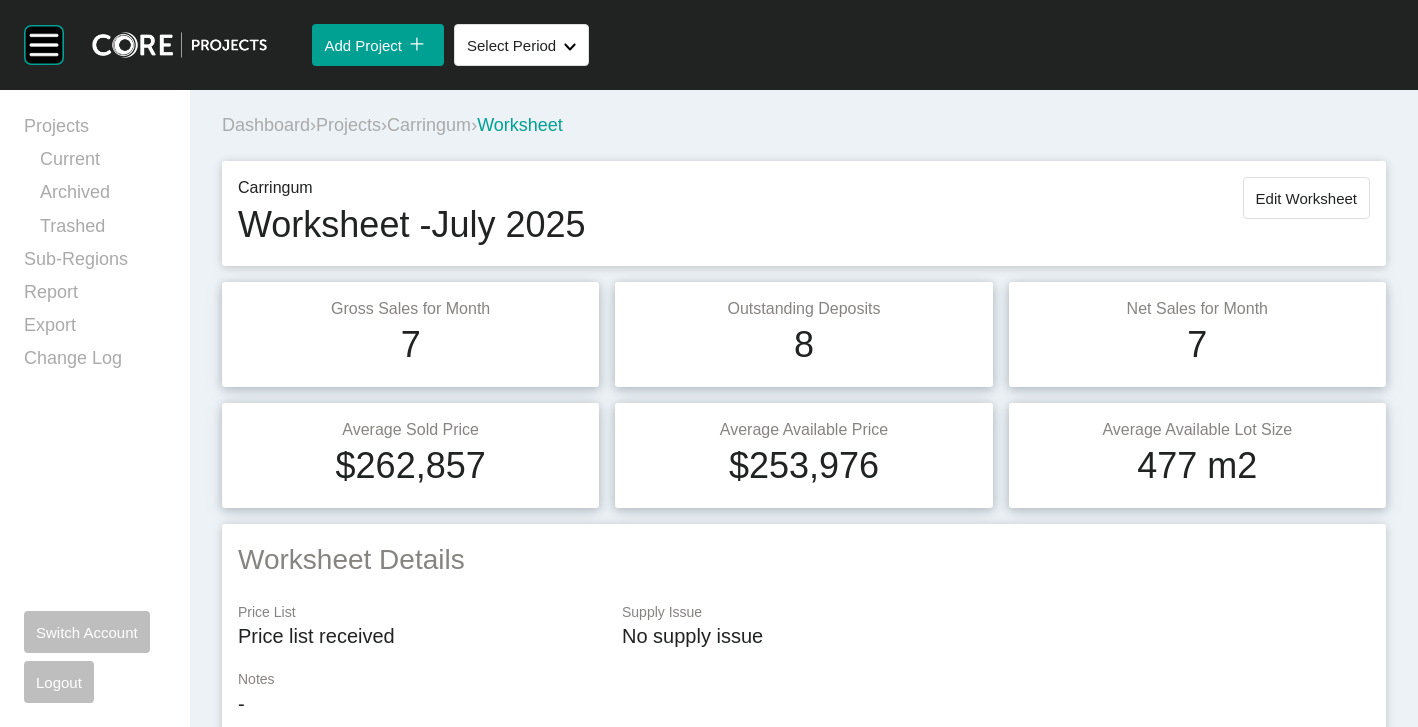click on "Projects" at bounding box center [348, 125] 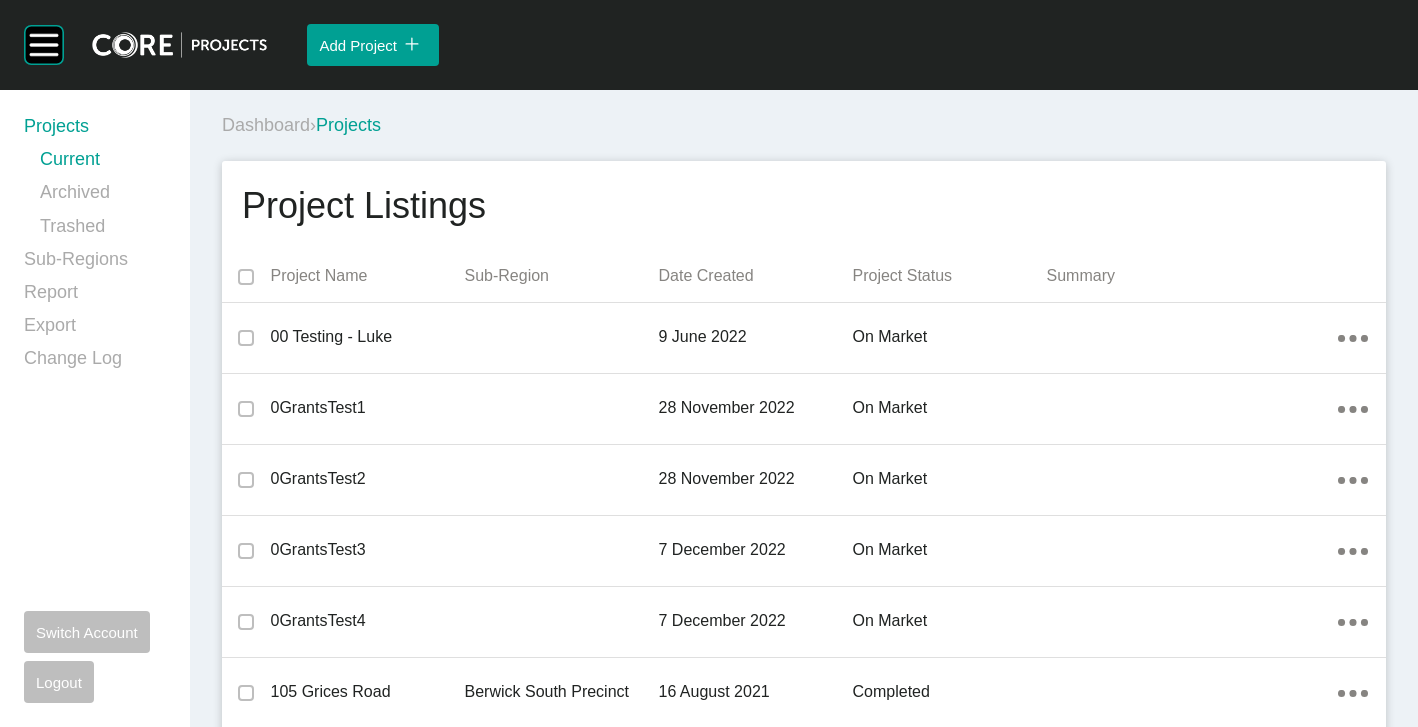 scroll, scrollTop: 10482, scrollLeft: 0, axis: vertical 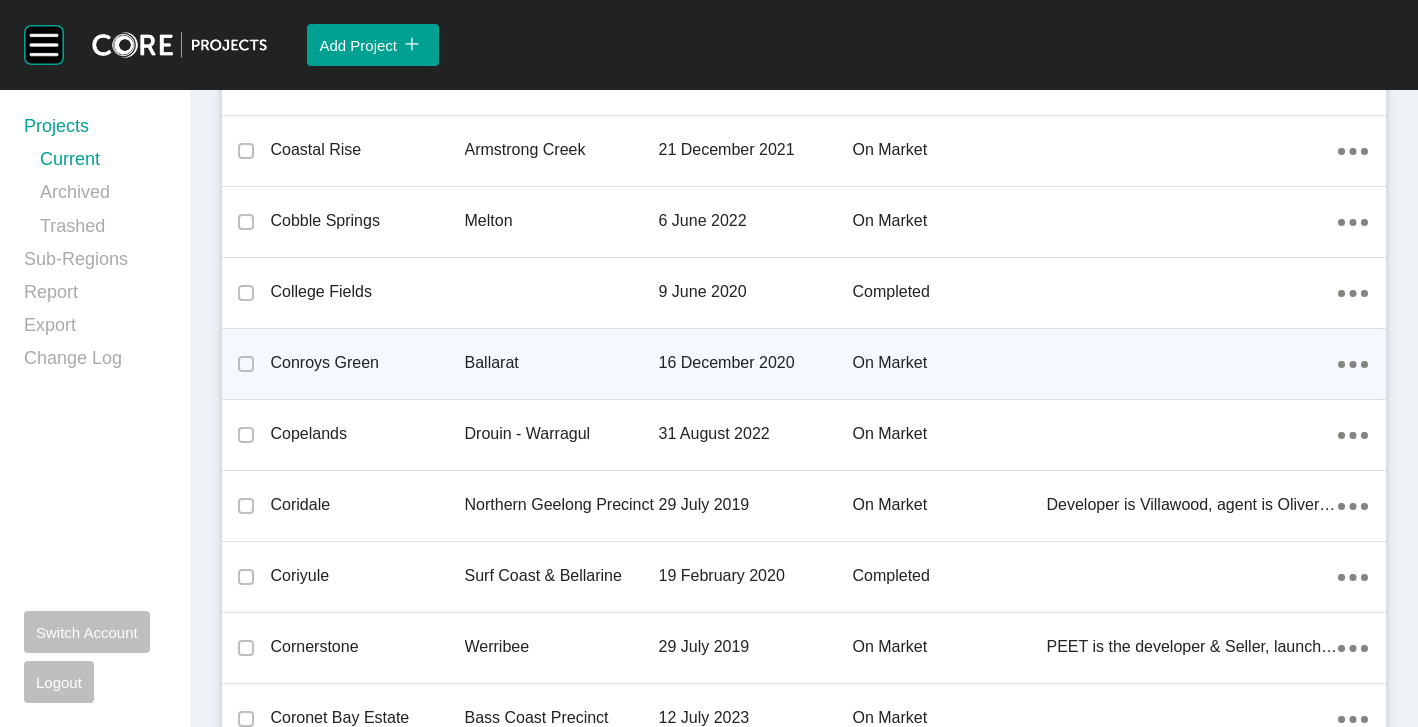 click on "Conroys Green" at bounding box center (368, 363) 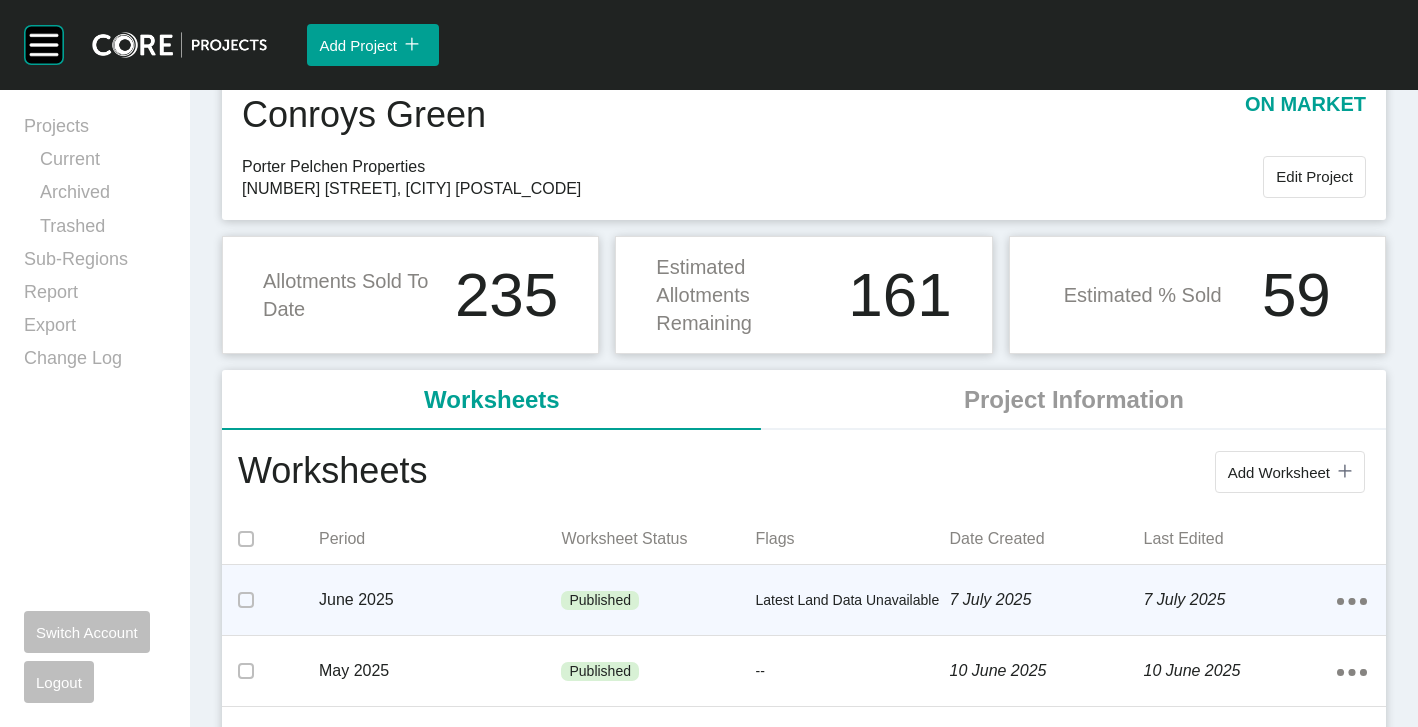 scroll, scrollTop: 200, scrollLeft: 0, axis: vertical 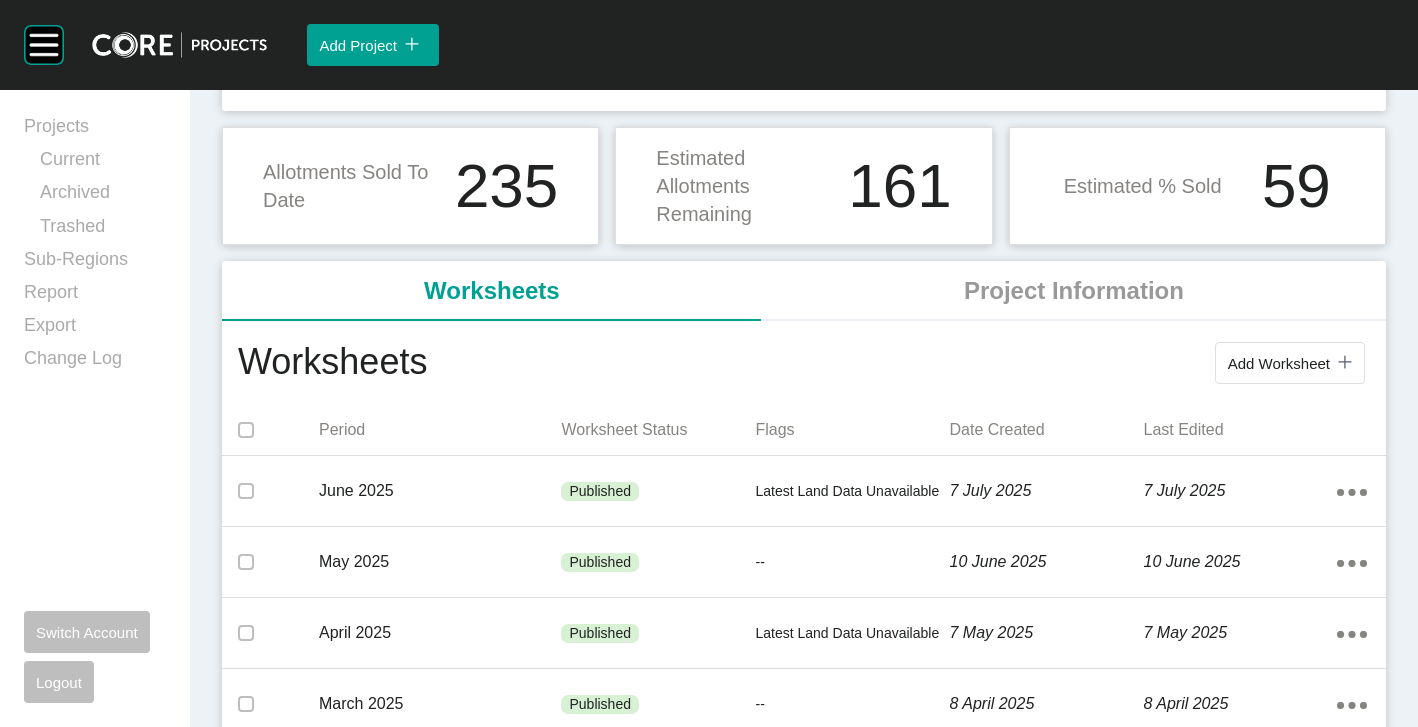 drag, startPoint x: 1244, startPoint y: 382, endPoint x: 1247, endPoint y: 372, distance: 10.440307 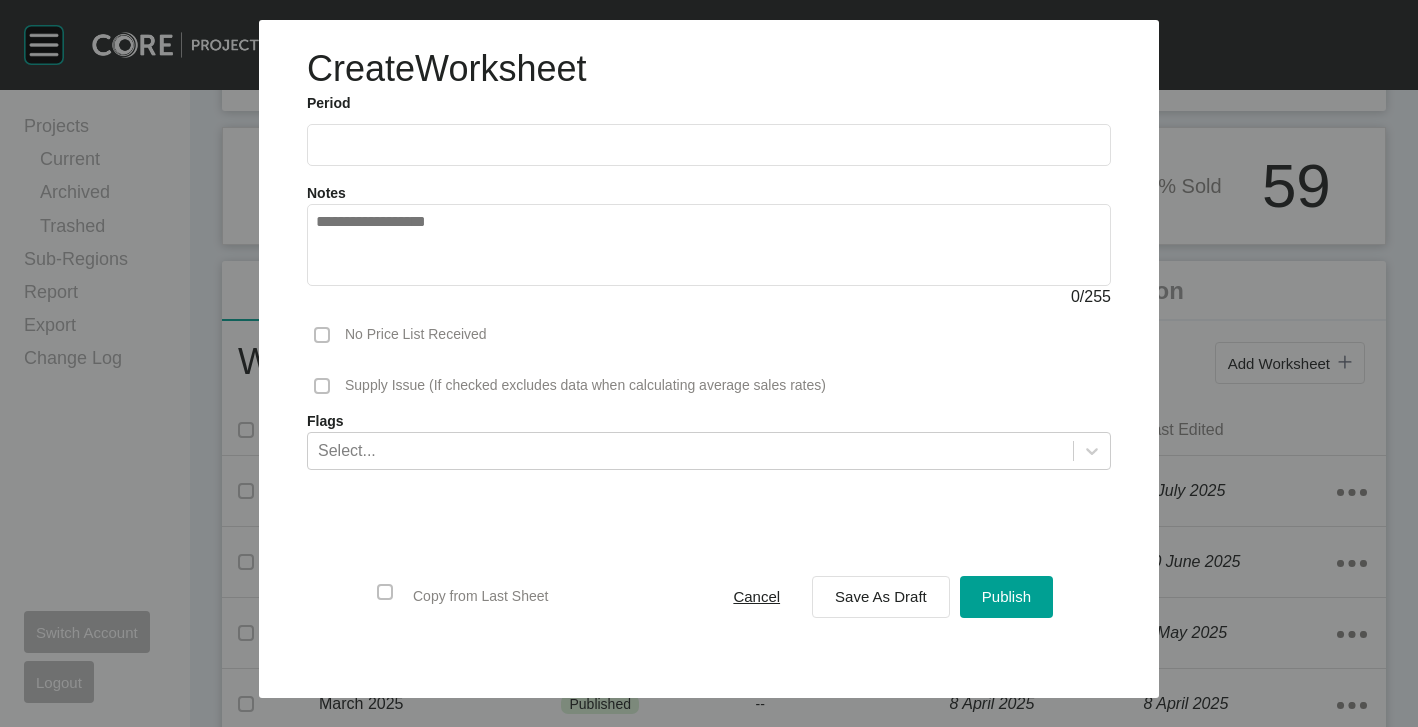 drag, startPoint x: 353, startPoint y: 124, endPoint x: 348, endPoint y: 142, distance: 18.681541 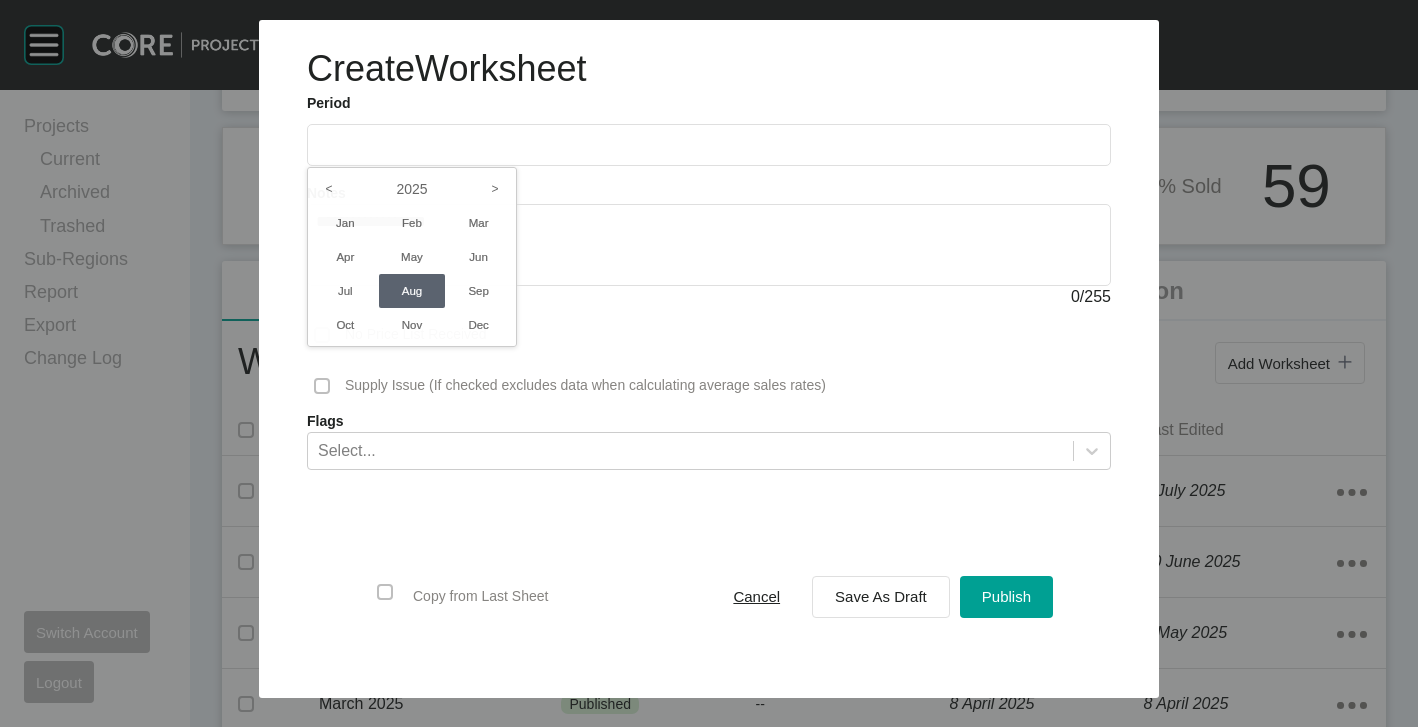 drag, startPoint x: 356, startPoint y: 283, endPoint x: 603, endPoint y: 408, distance: 276.82846 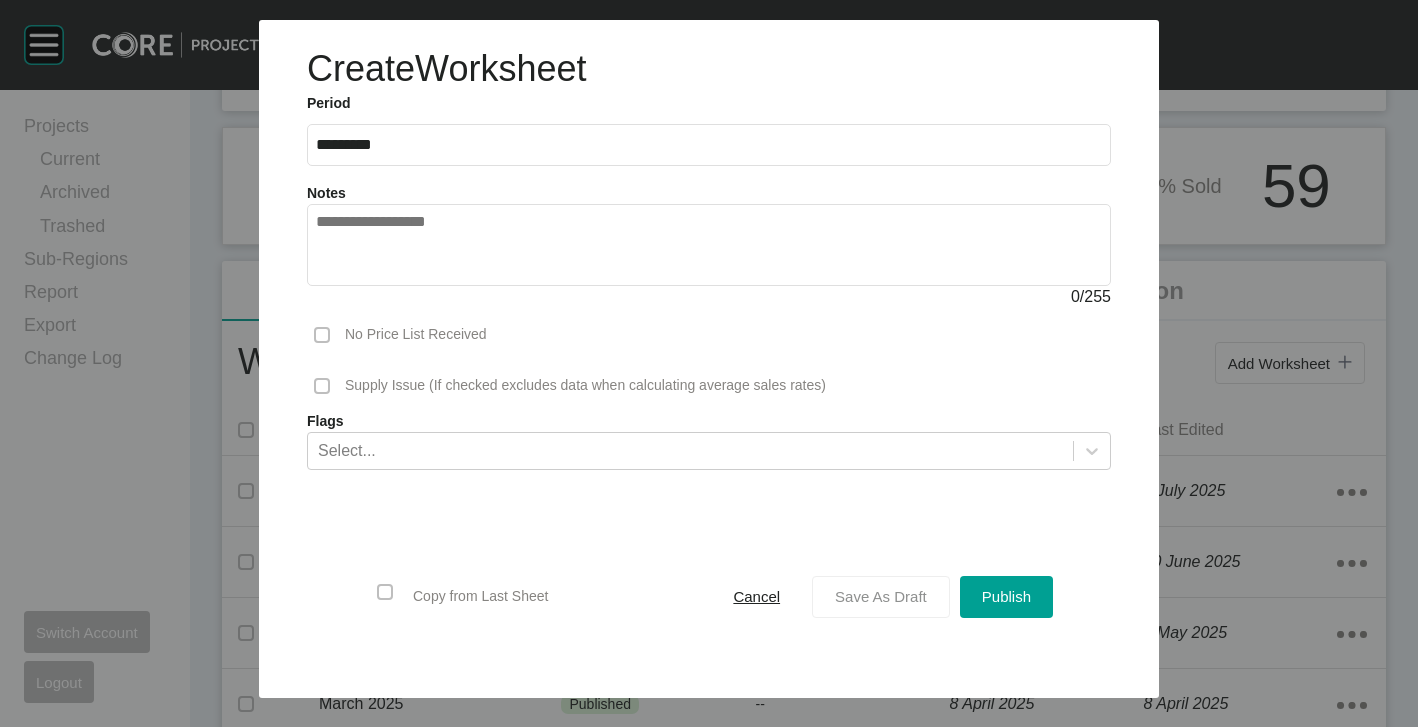 drag, startPoint x: 890, startPoint y: 596, endPoint x: 861, endPoint y: 586, distance: 30.675724 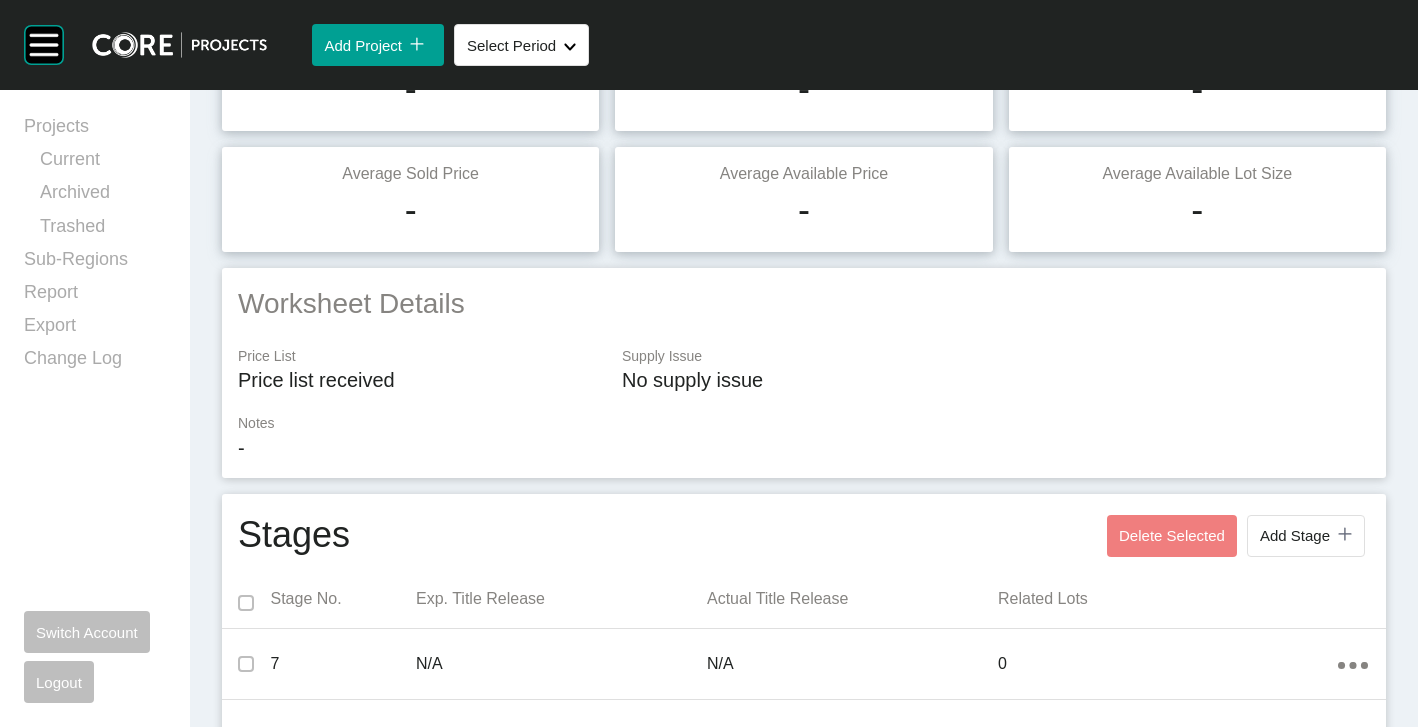 scroll, scrollTop: 33, scrollLeft: 0, axis: vertical 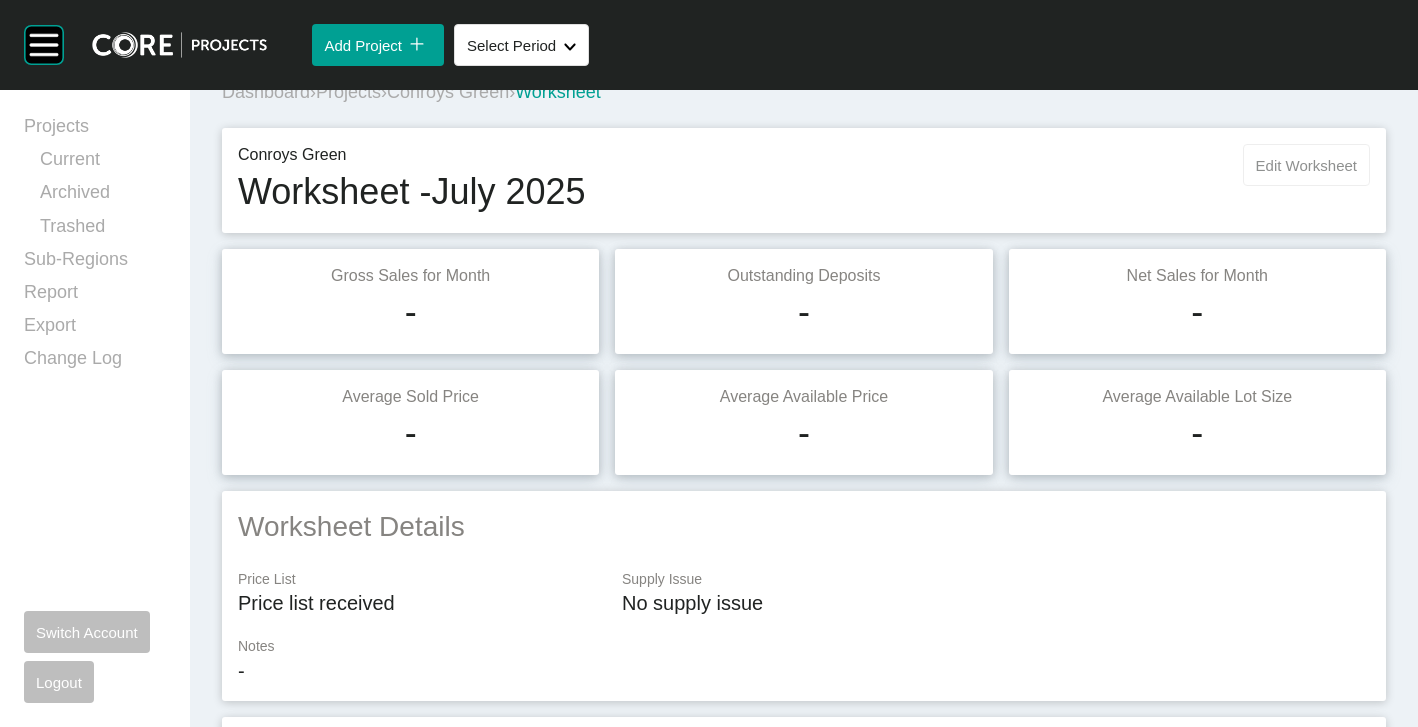 click on "Edit Worksheet" at bounding box center [1306, 165] 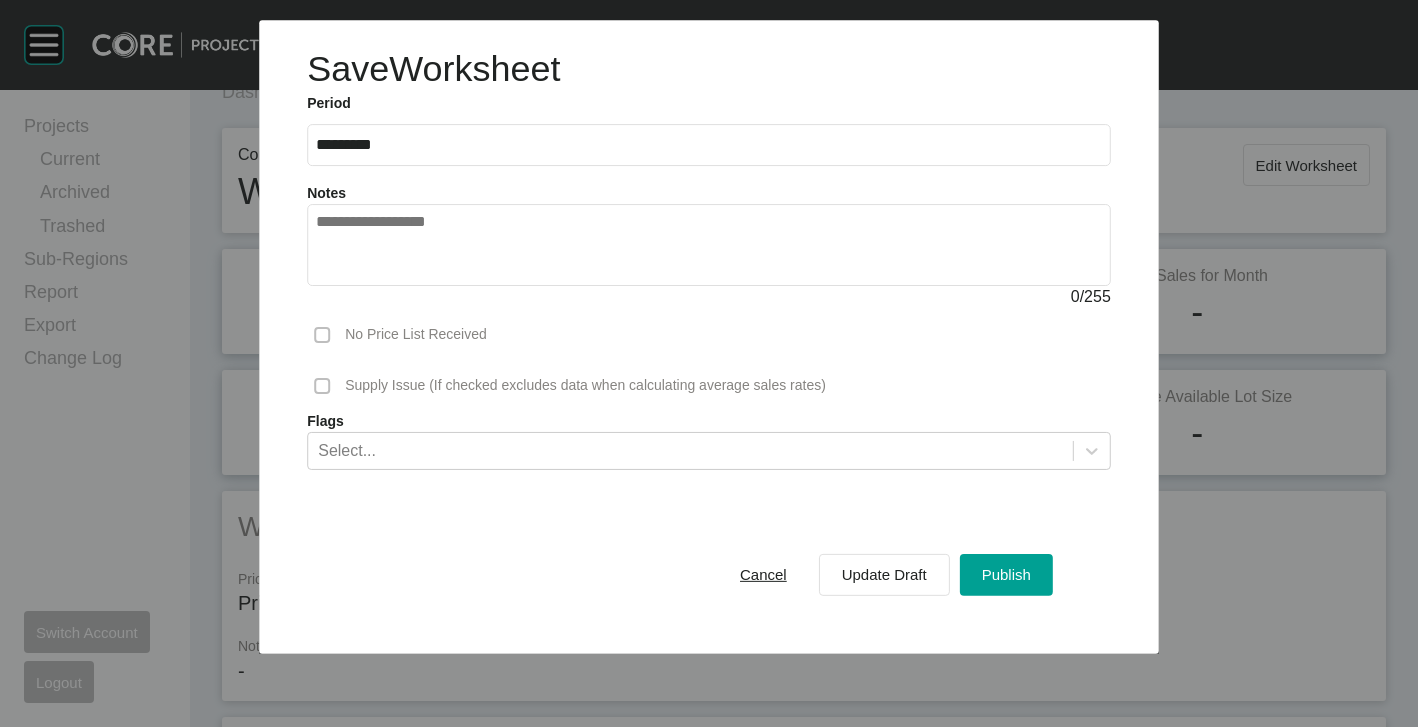 click on "Flags" at bounding box center (709, 422) 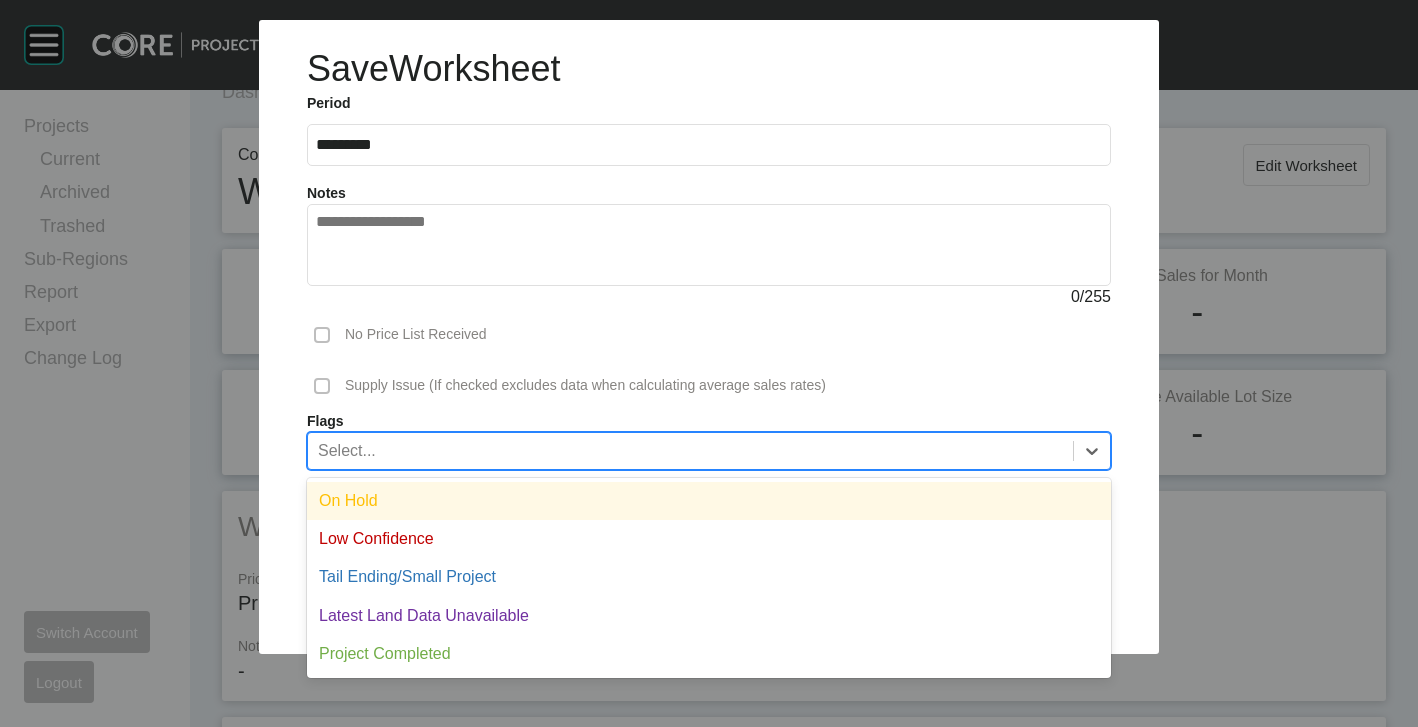 click on "Select..." at bounding box center (690, 450) 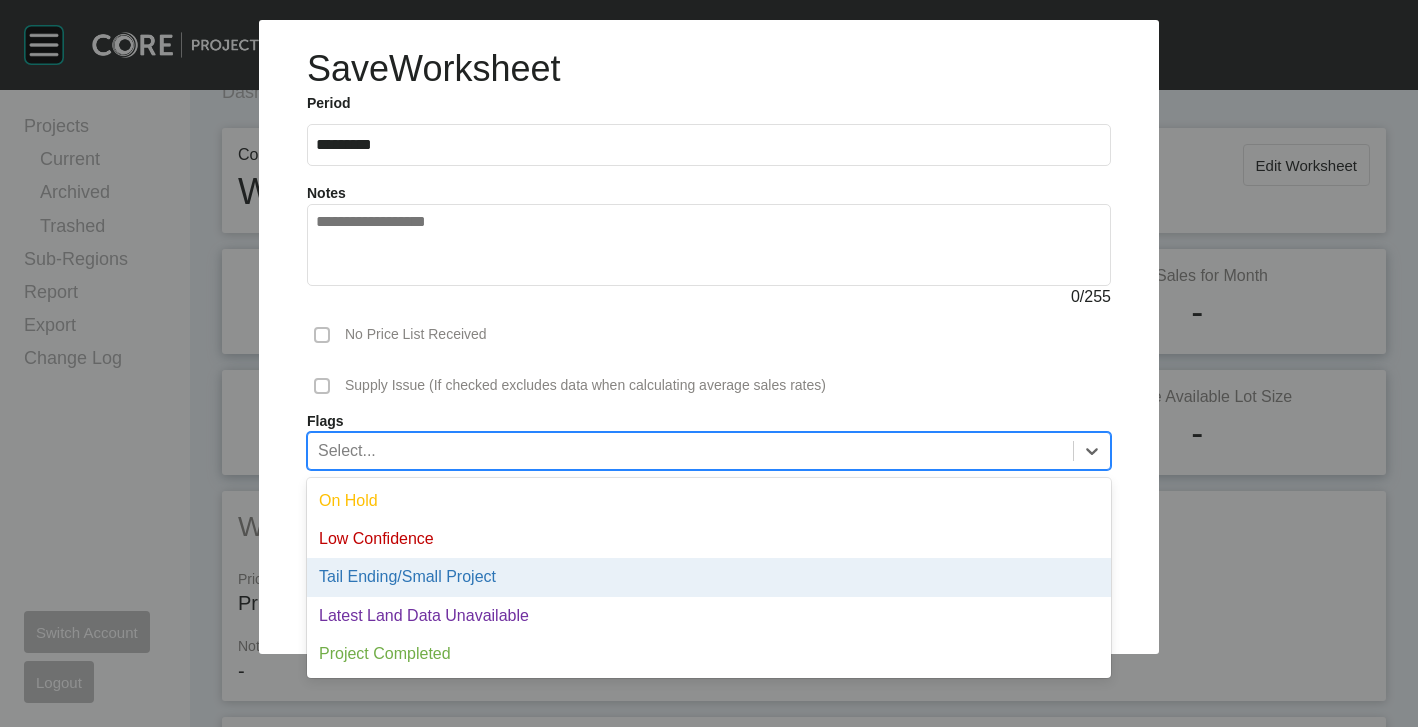 click on "Tail Ending/Small Project" at bounding box center (709, 577) 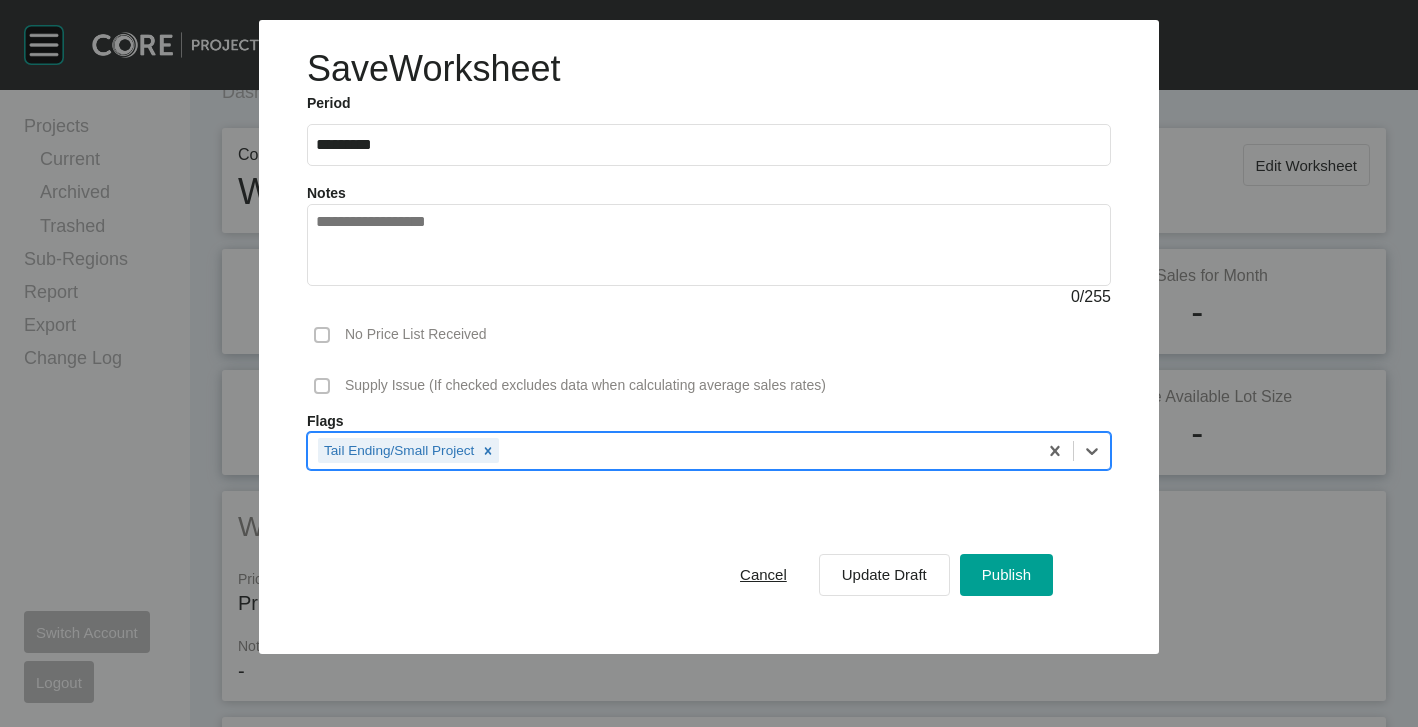 click on "Tail Ending/Small Project" at bounding box center (397, 450) 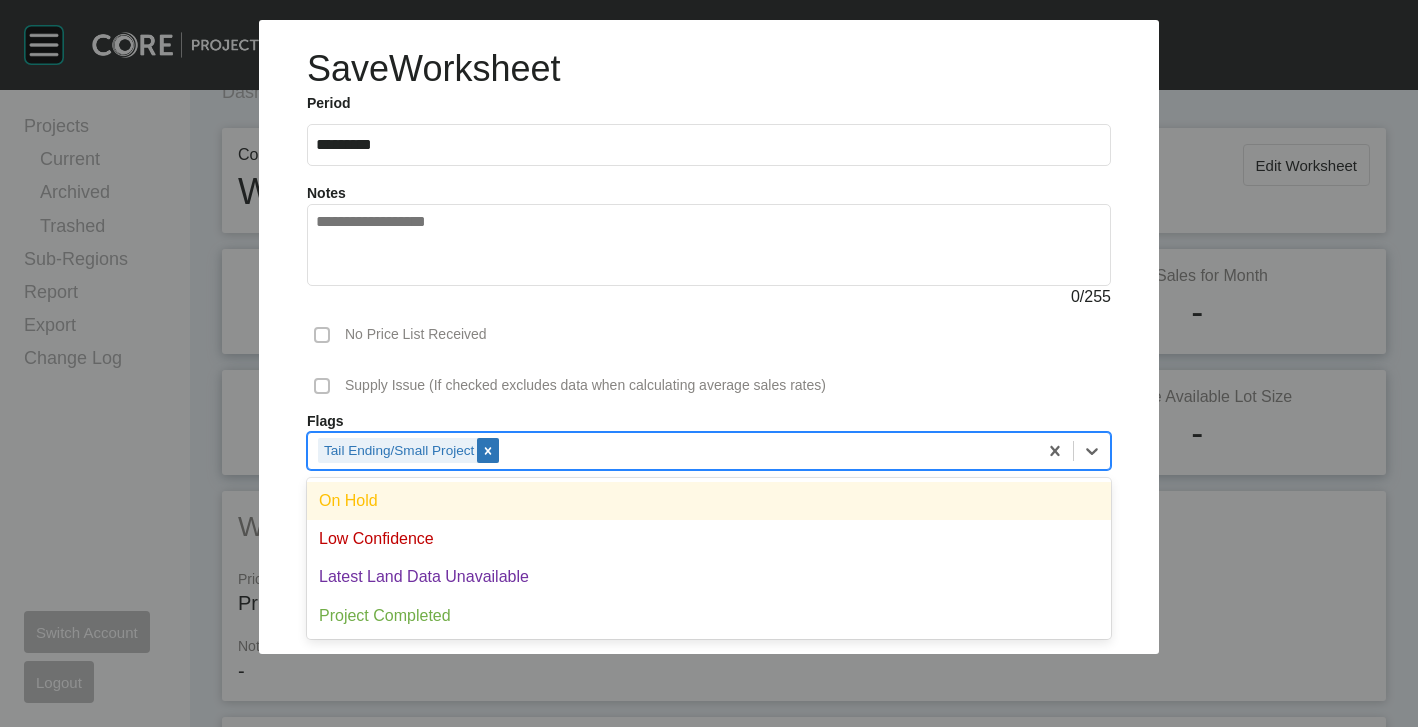 click at bounding box center (488, 450) 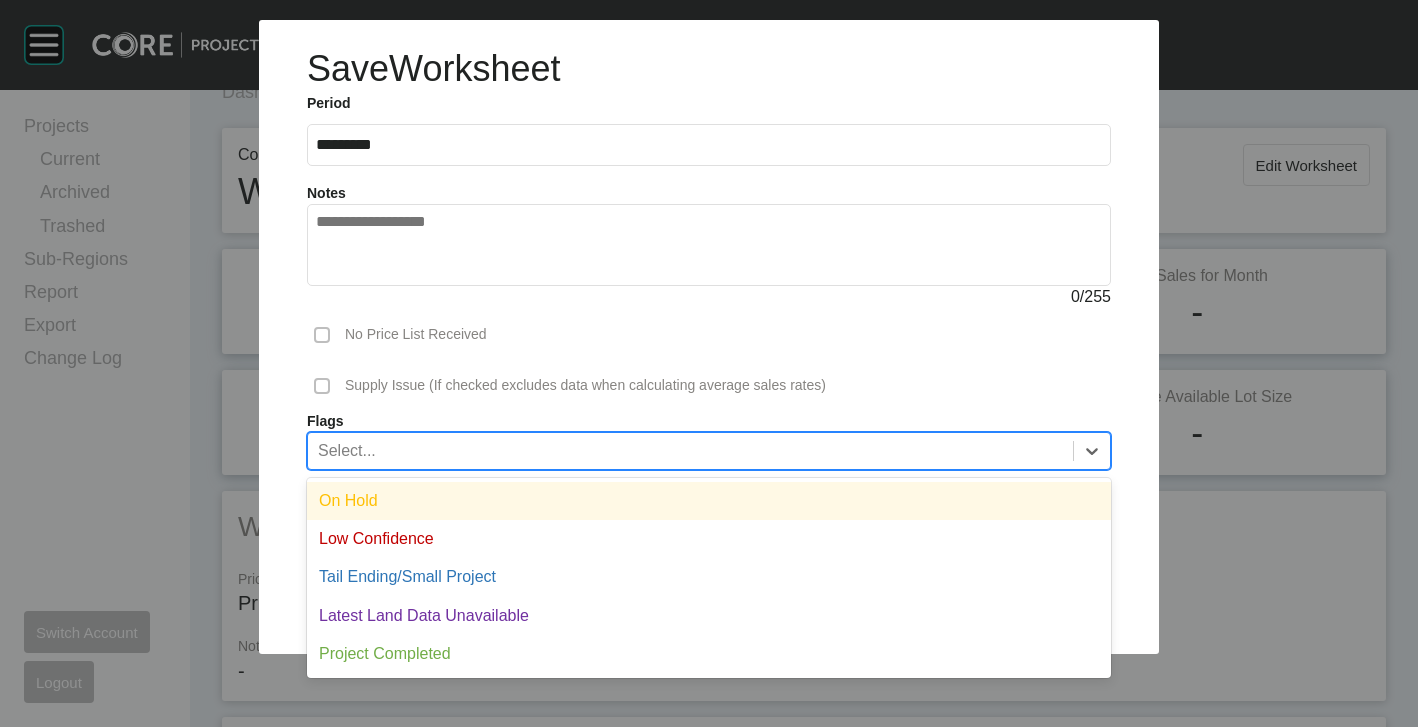 click on "Select..." at bounding box center [690, 450] 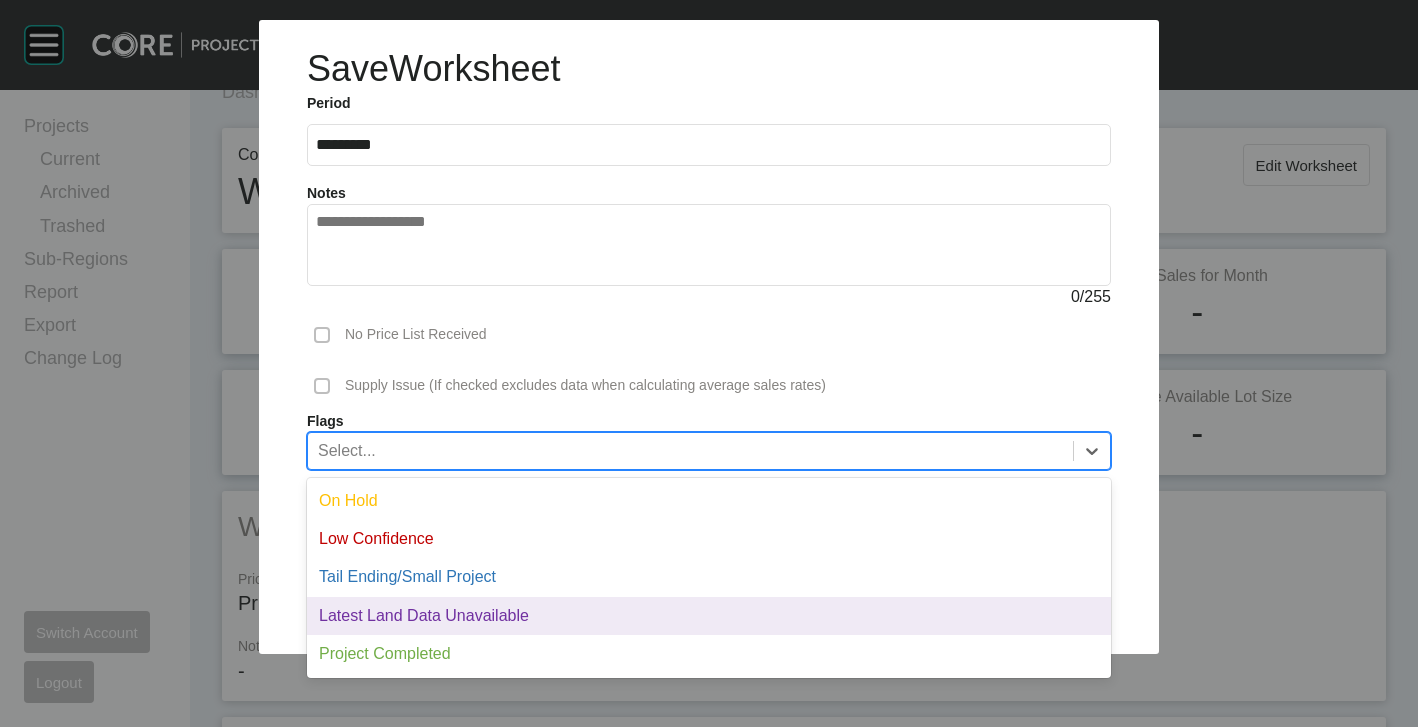 drag, startPoint x: 477, startPoint y: 600, endPoint x: 776, endPoint y: 683, distance: 310.3063 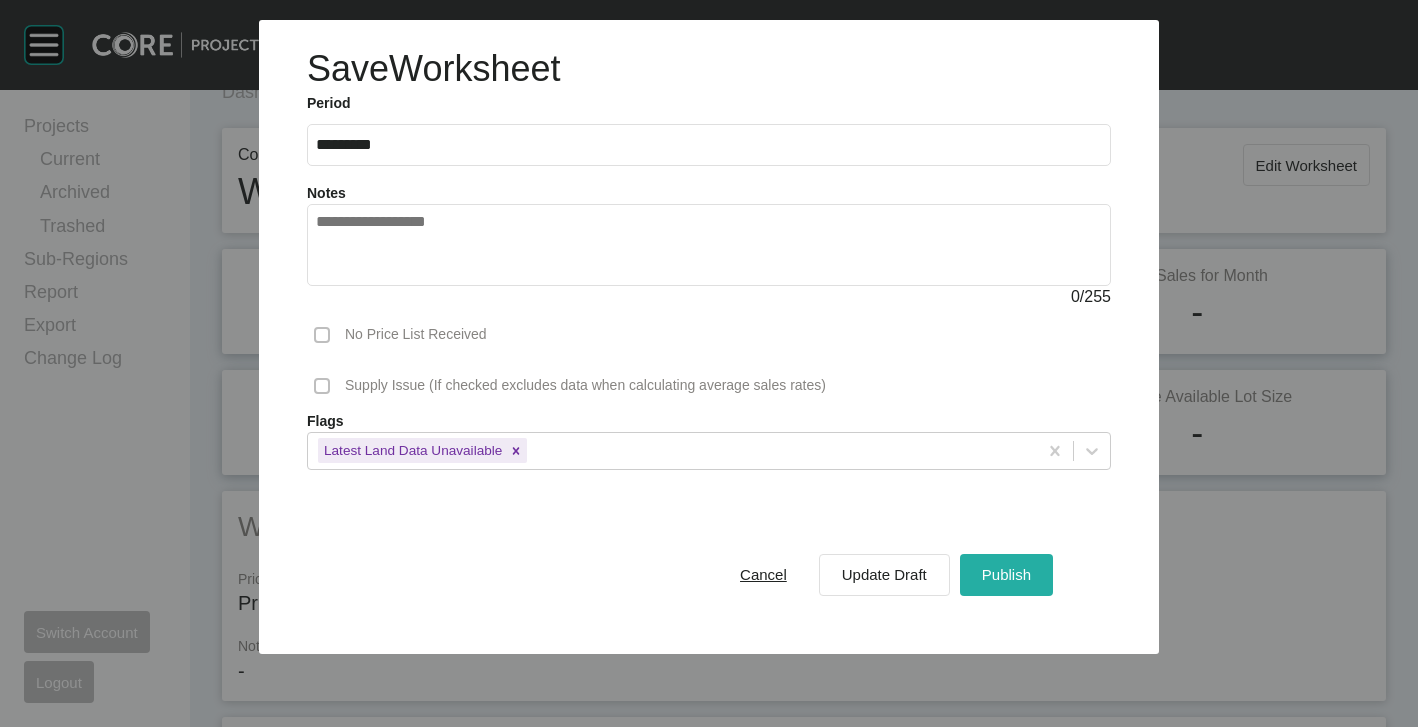 click on "Publish" at bounding box center [1006, 574] 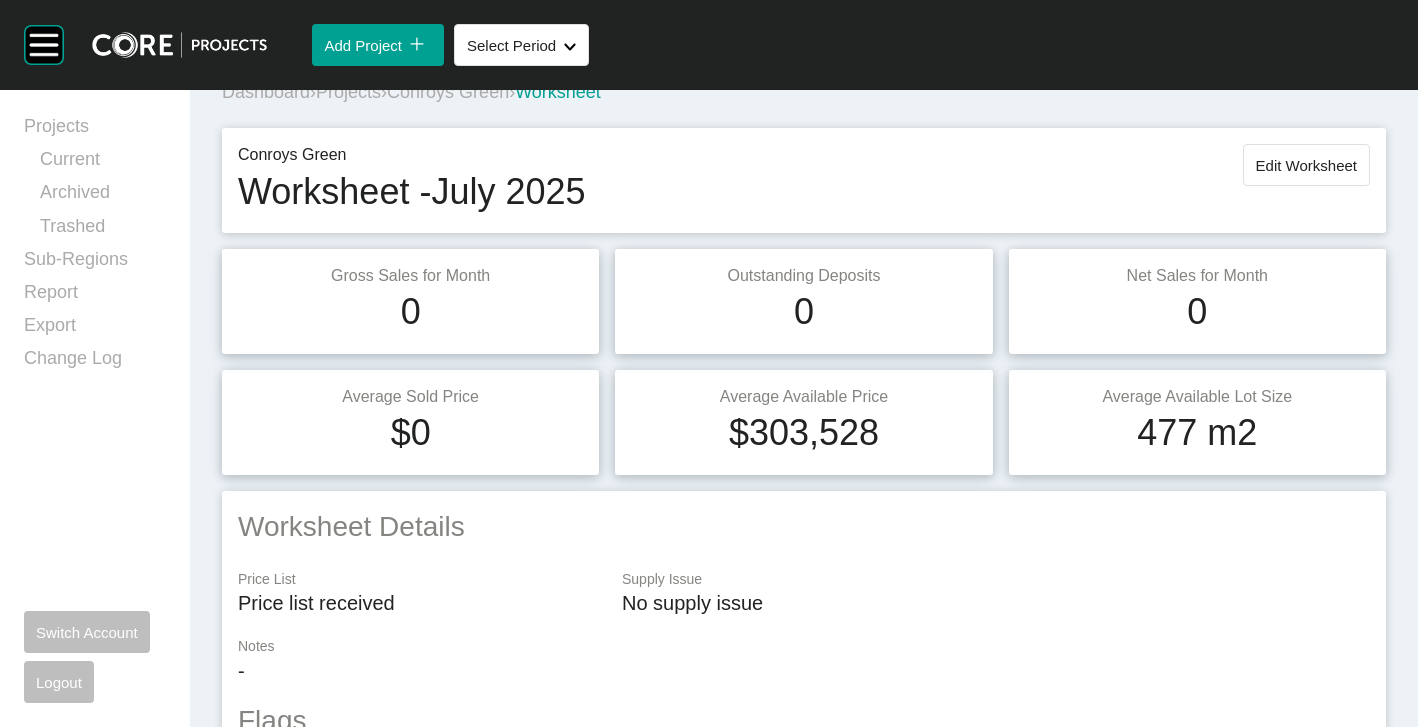 scroll, scrollTop: 0, scrollLeft: 0, axis: both 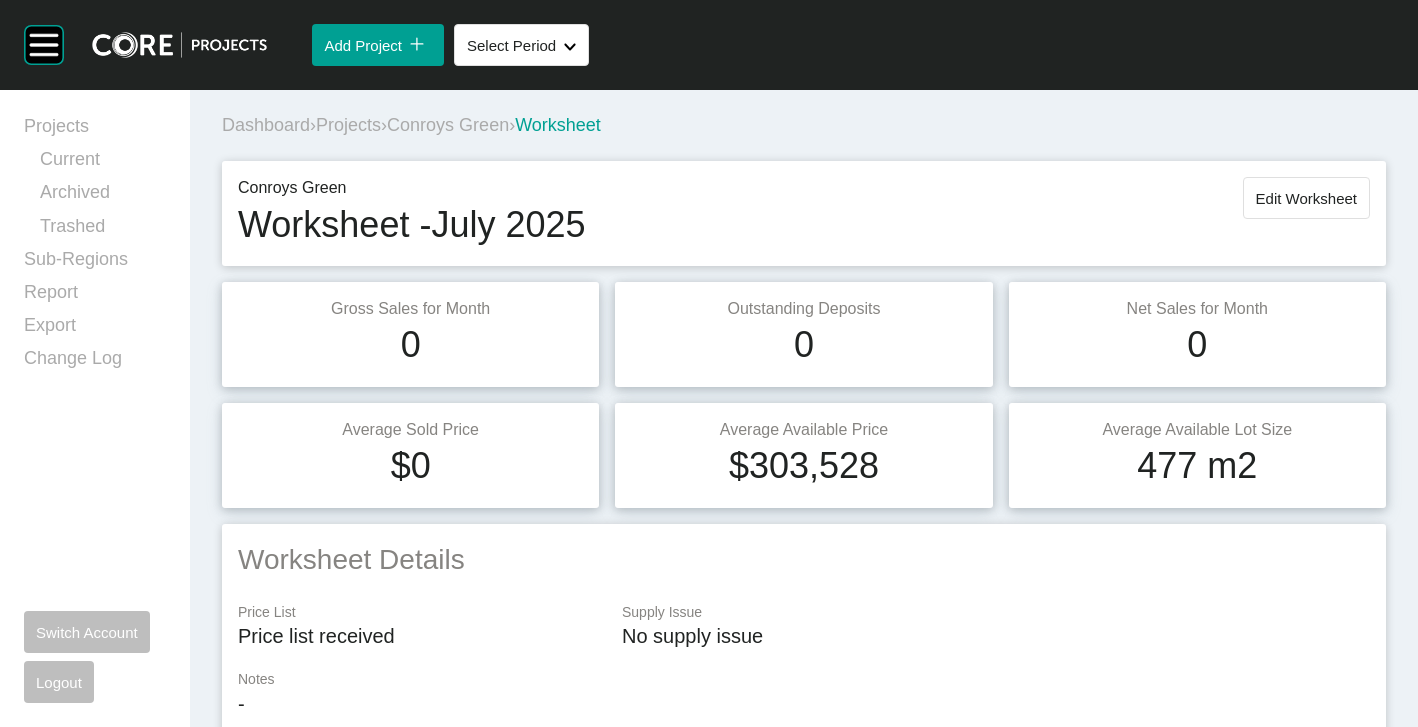 drag, startPoint x: 354, startPoint y: 118, endPoint x: 536, endPoint y: 60, distance: 191.01833 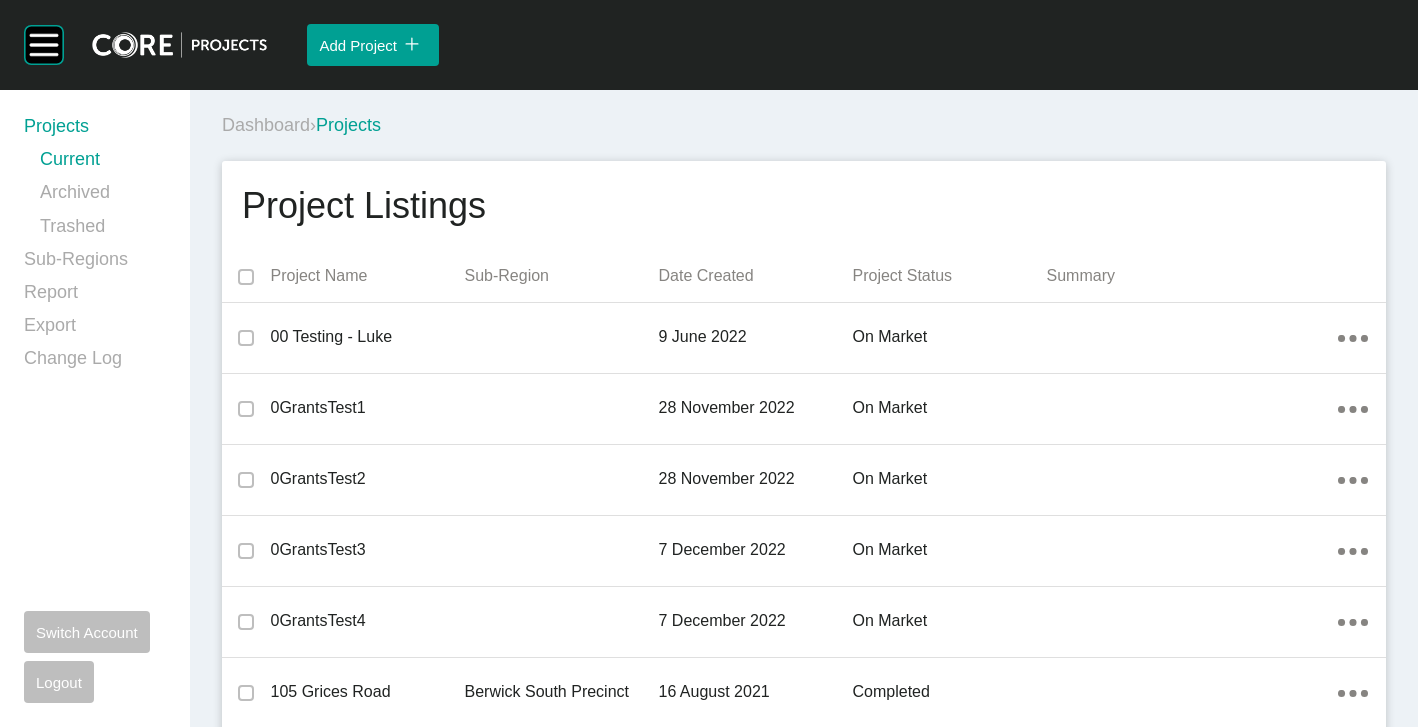 scroll, scrollTop: 24469, scrollLeft: 0, axis: vertical 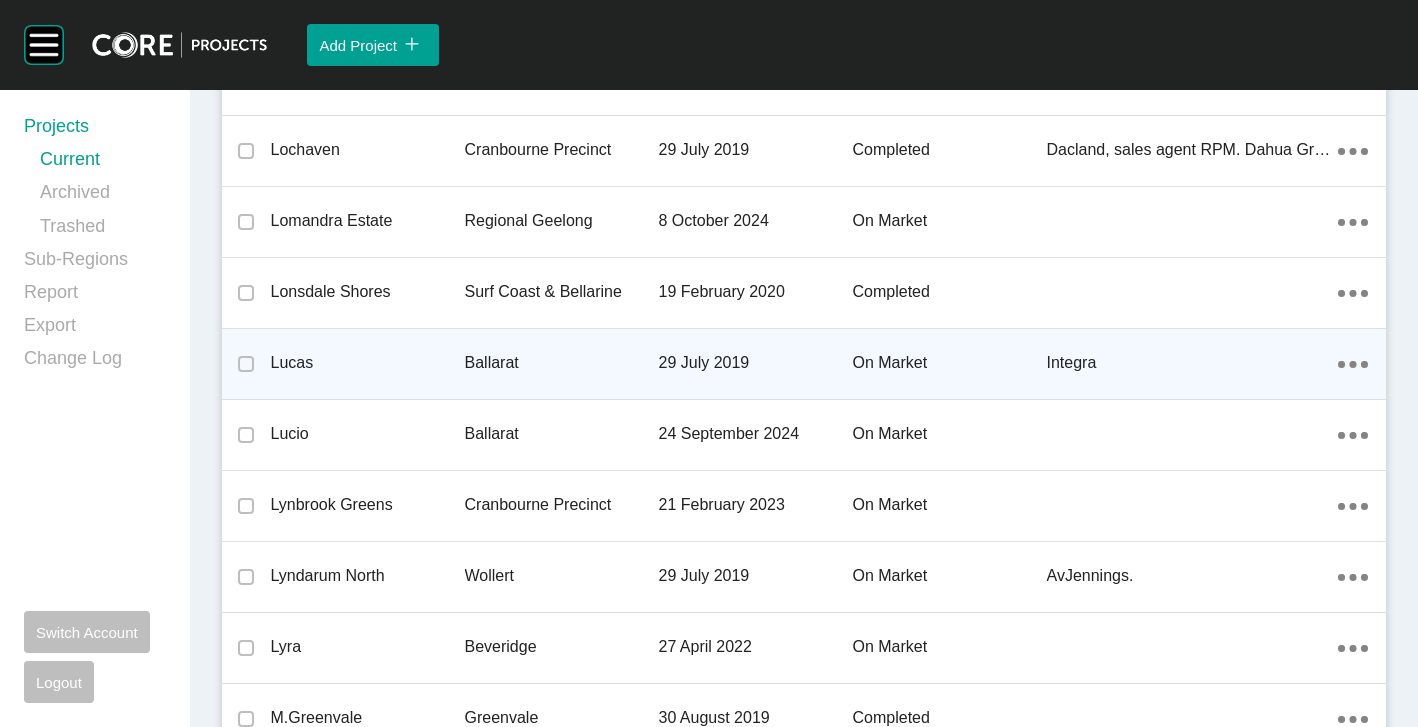 click on "Lucas" at bounding box center (368, 363) 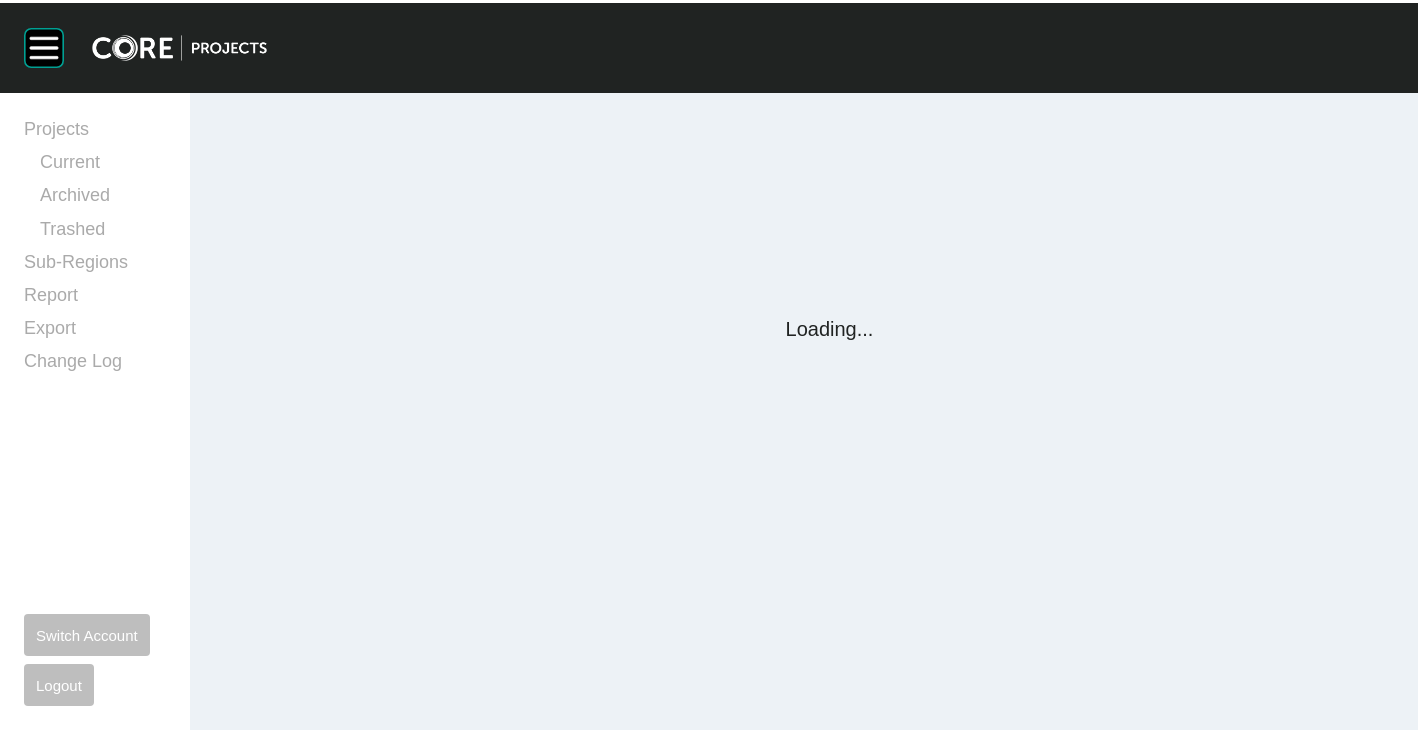 scroll, scrollTop: 0, scrollLeft: 0, axis: both 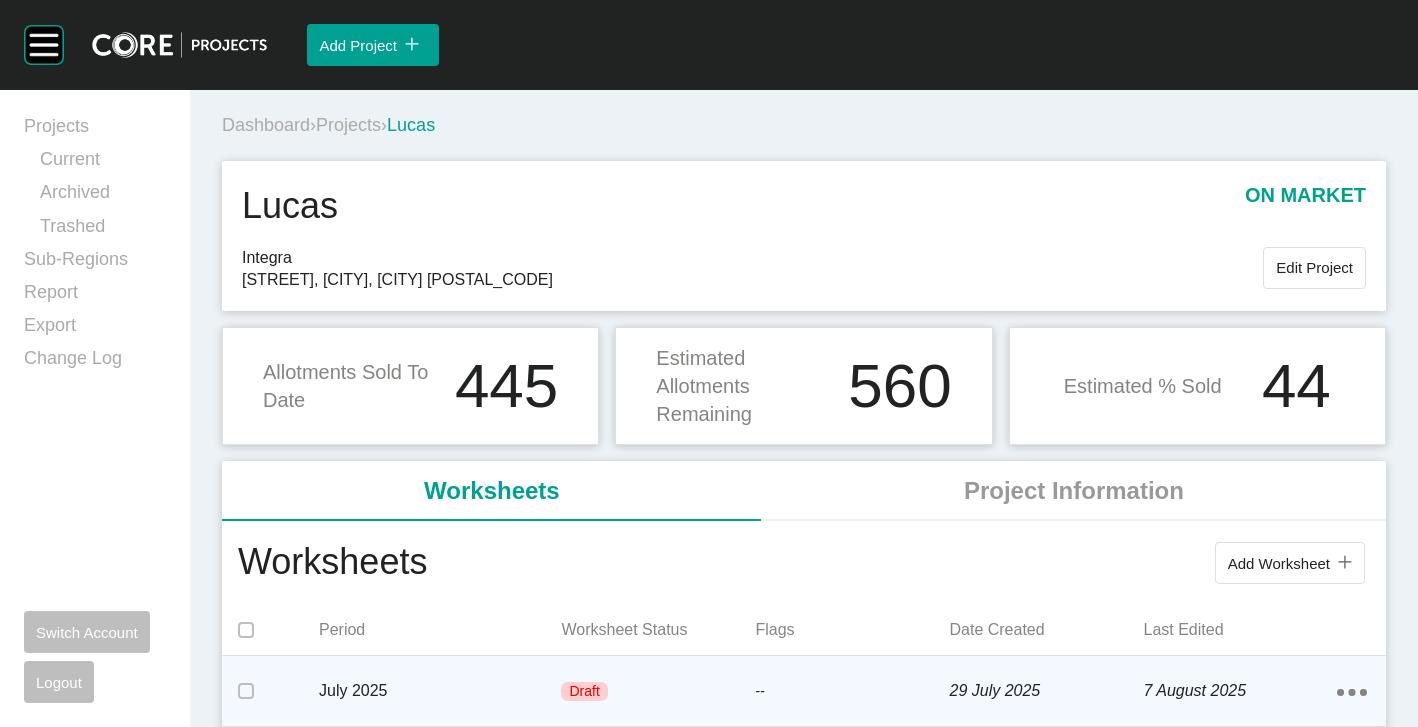 click on "July 2025" at bounding box center [440, 691] 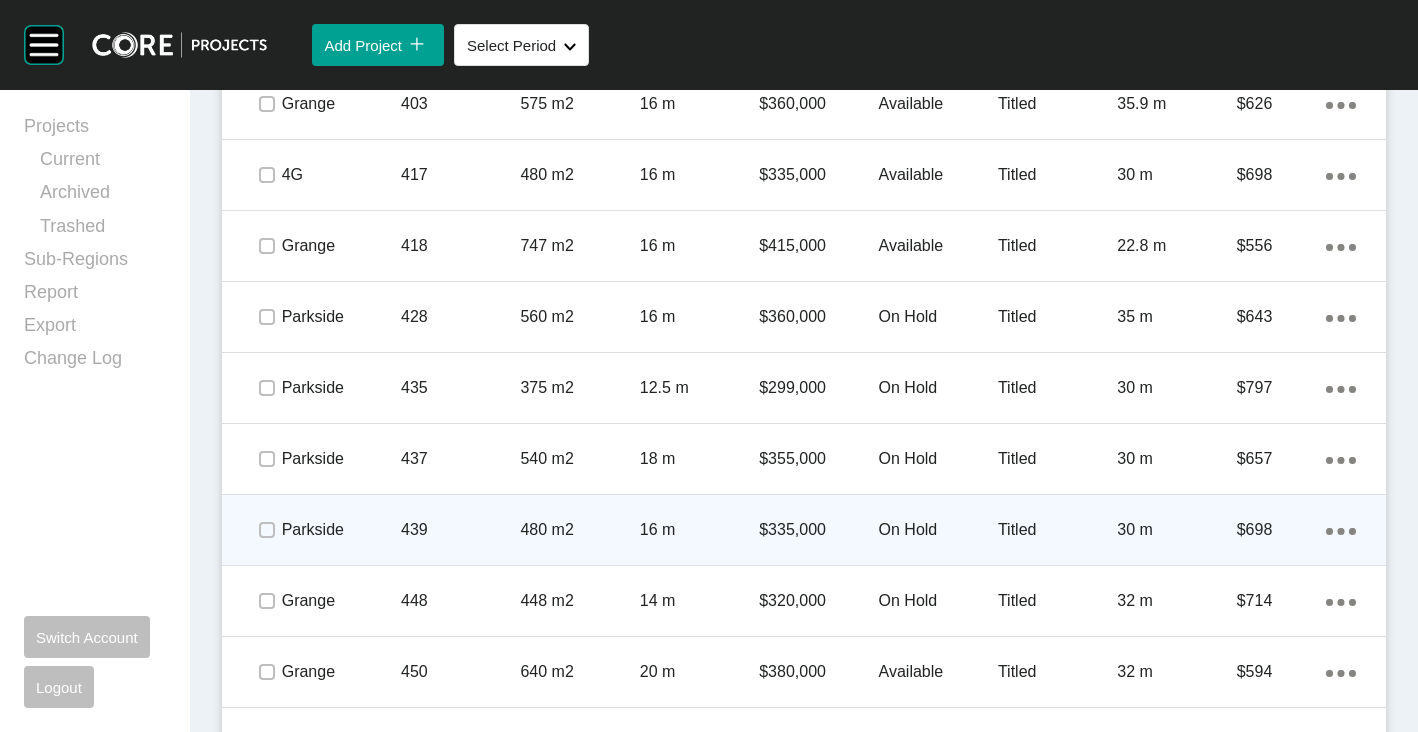 scroll, scrollTop: 1900, scrollLeft: 0, axis: vertical 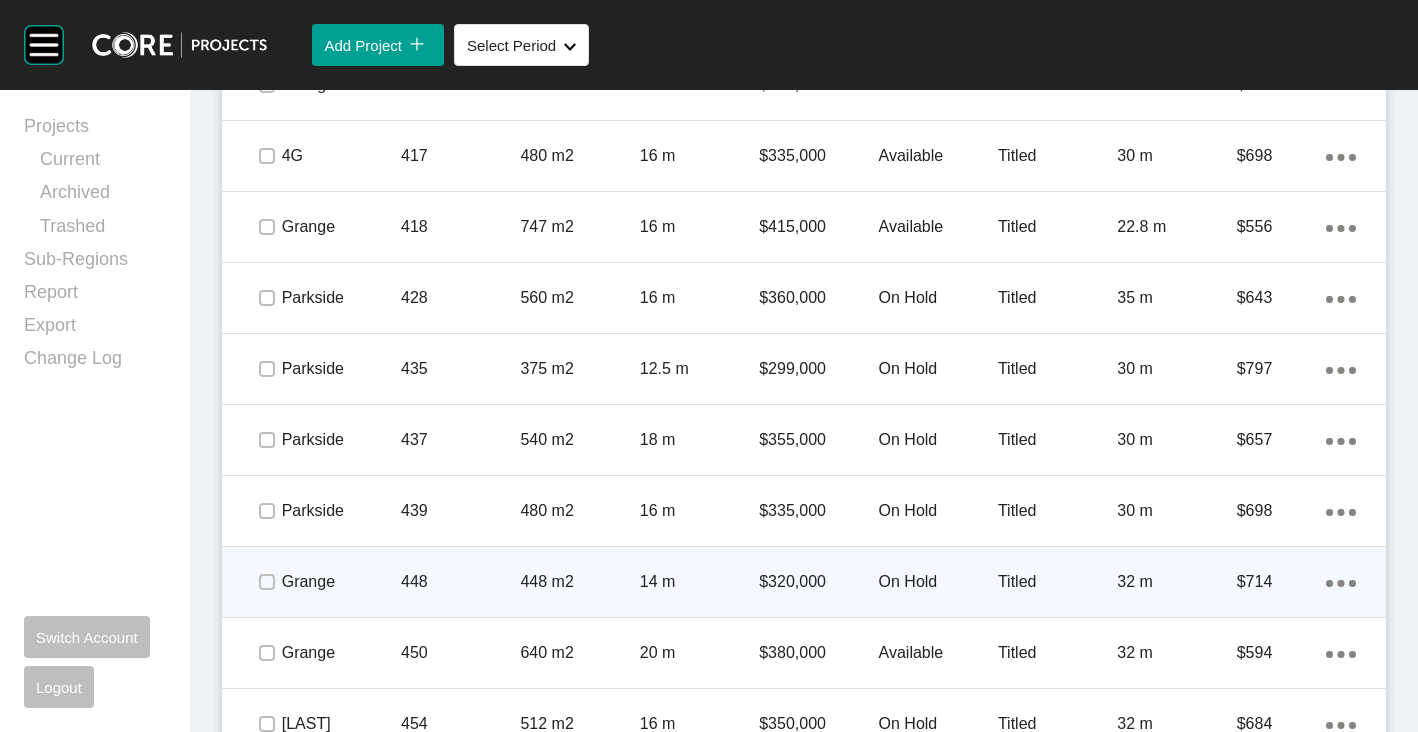 click on "448 m2" at bounding box center (579, 582) 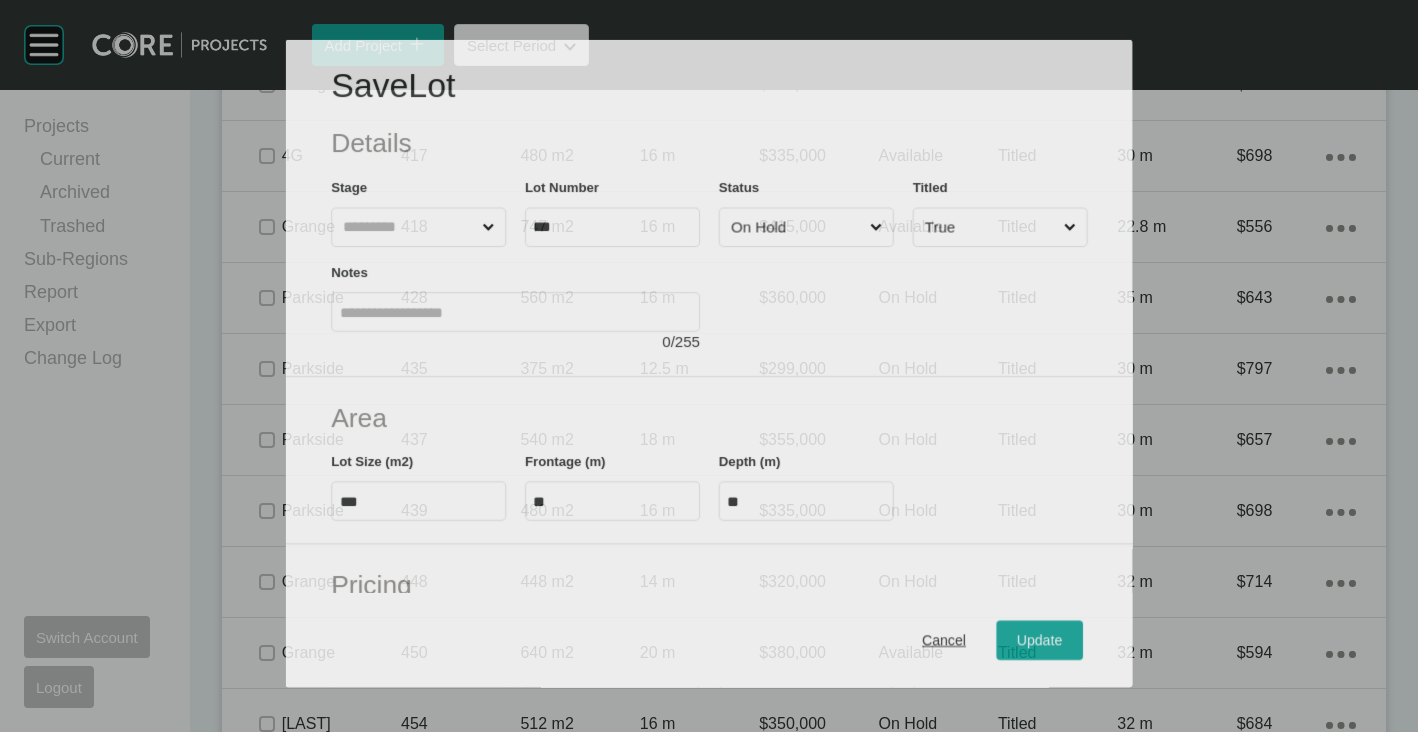 scroll, scrollTop: 1838, scrollLeft: 0, axis: vertical 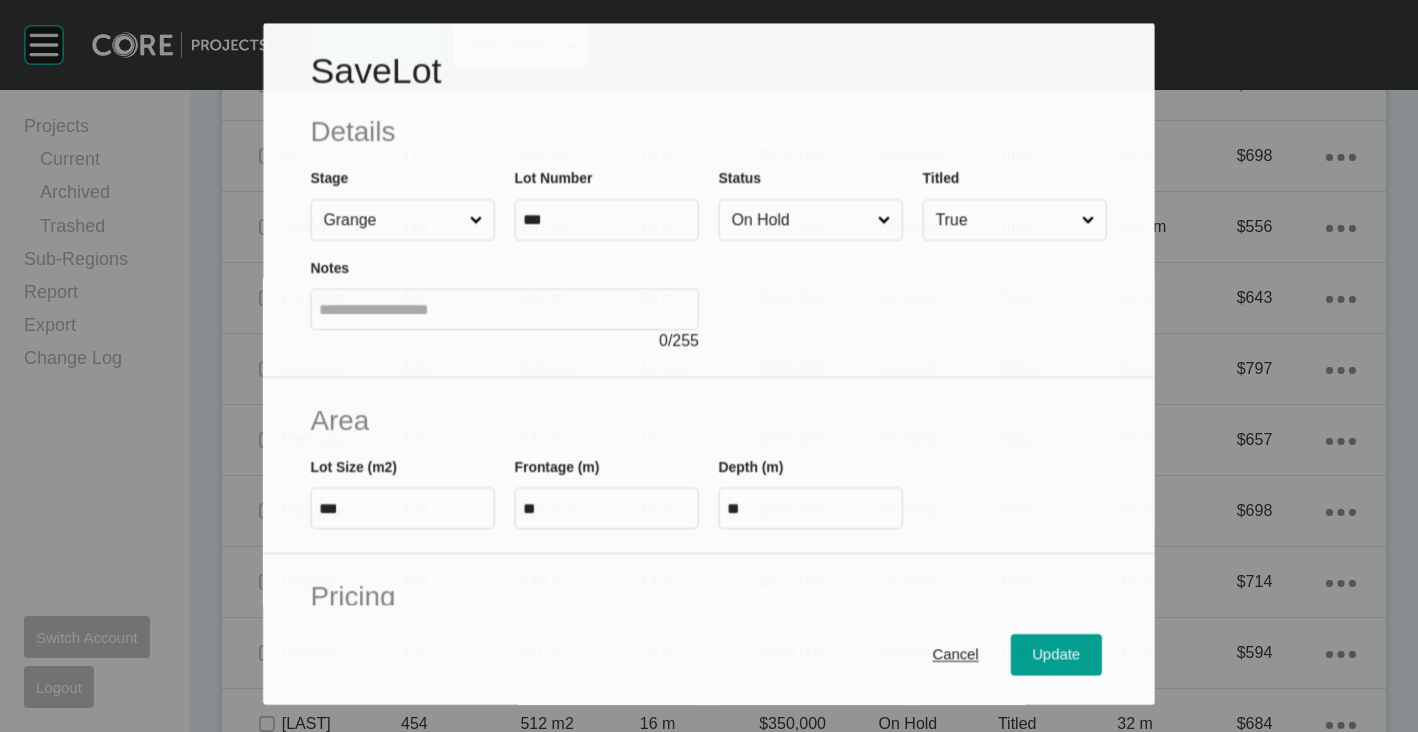 click on "Status On Hold" at bounding box center (811, 204) 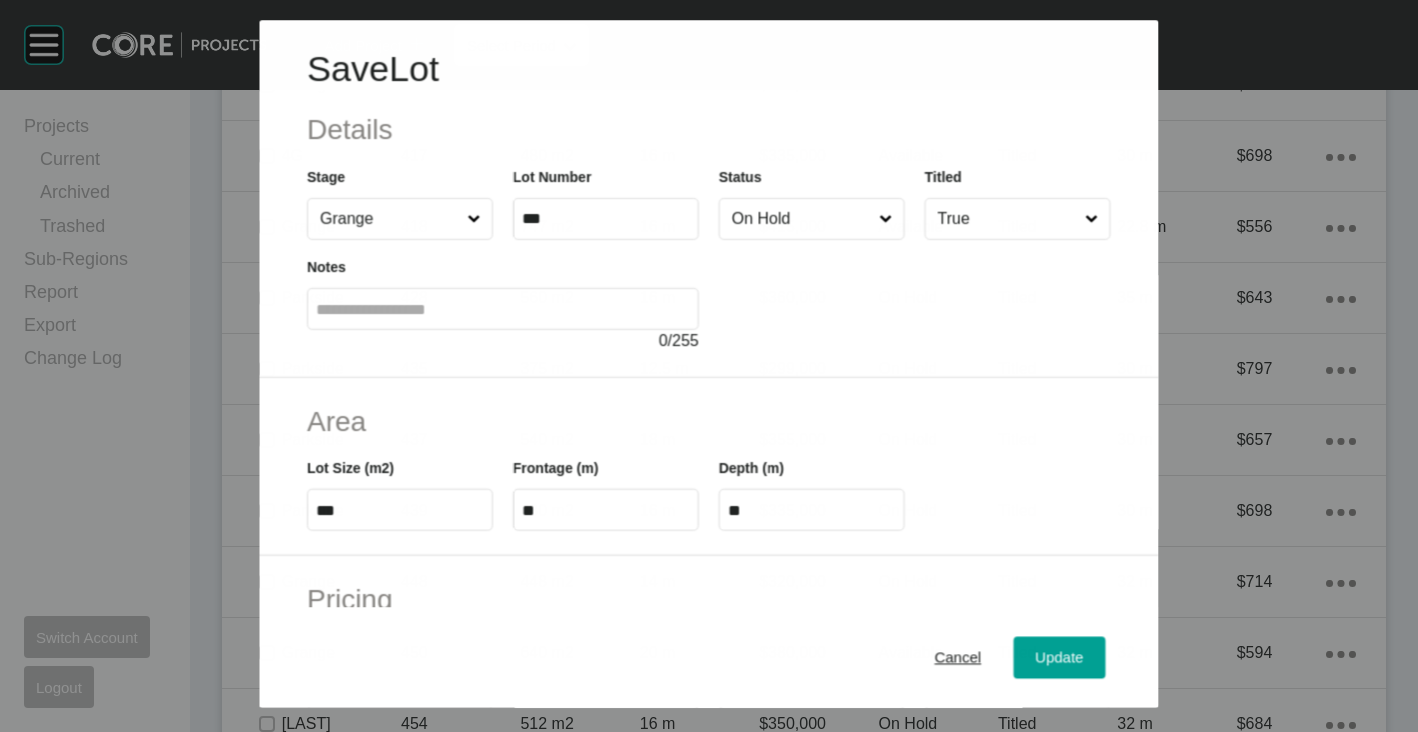 click on "On Hold" at bounding box center (801, 219) 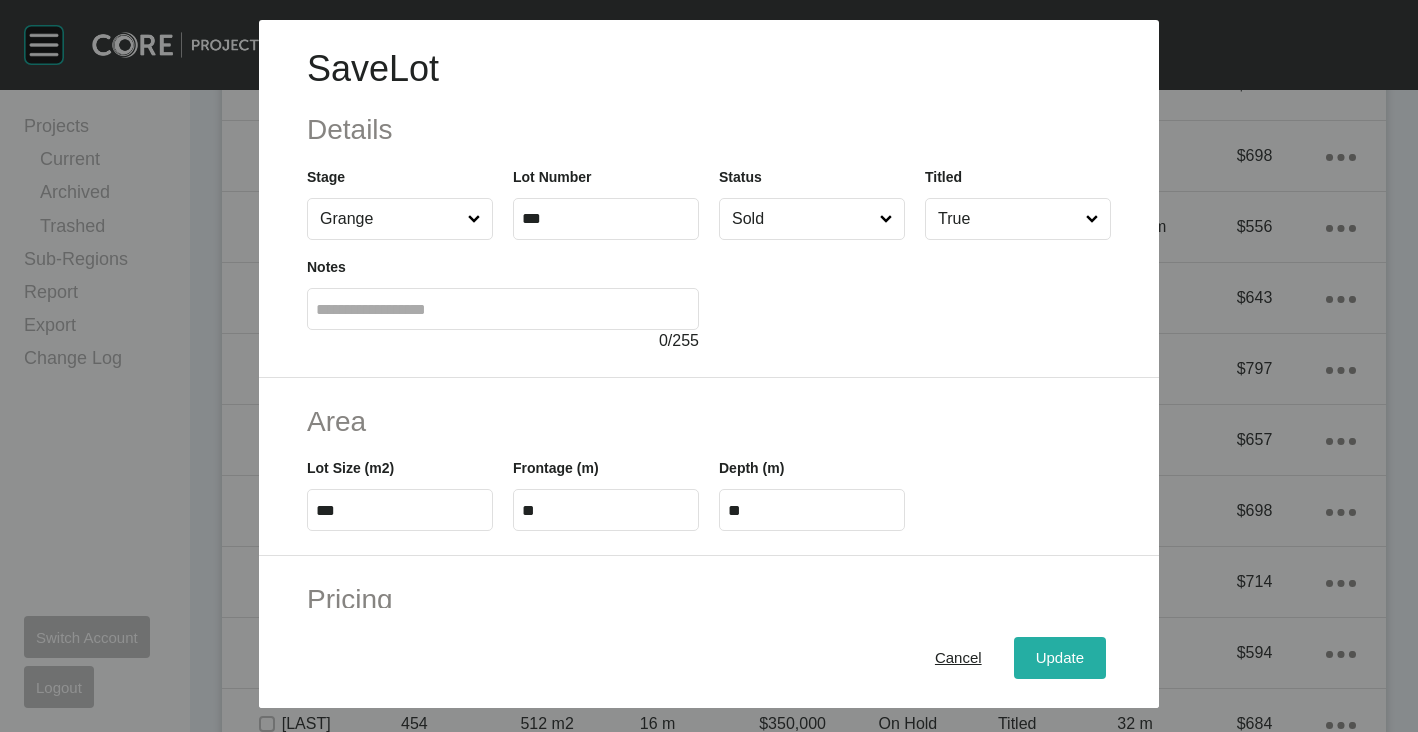 click on "Update" at bounding box center (1060, 658) 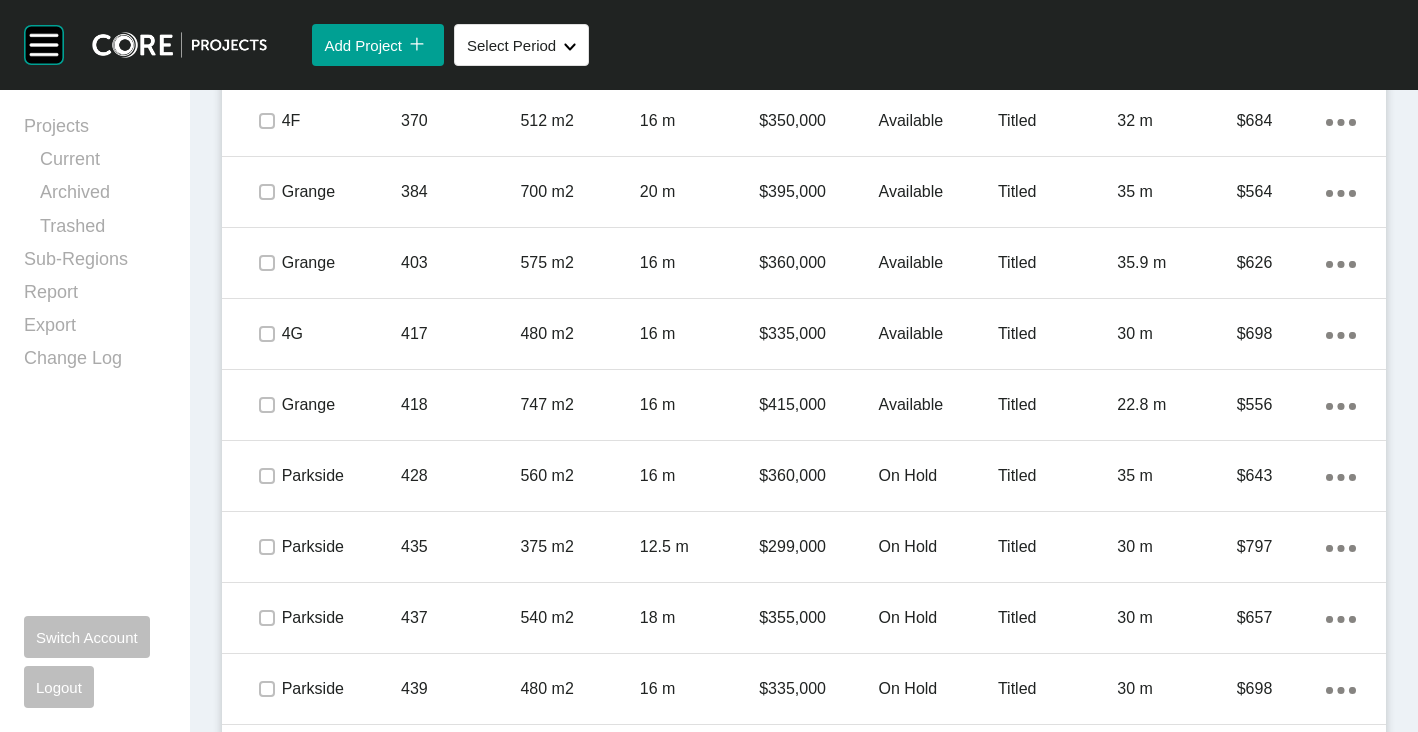 scroll, scrollTop: 1500, scrollLeft: 0, axis: vertical 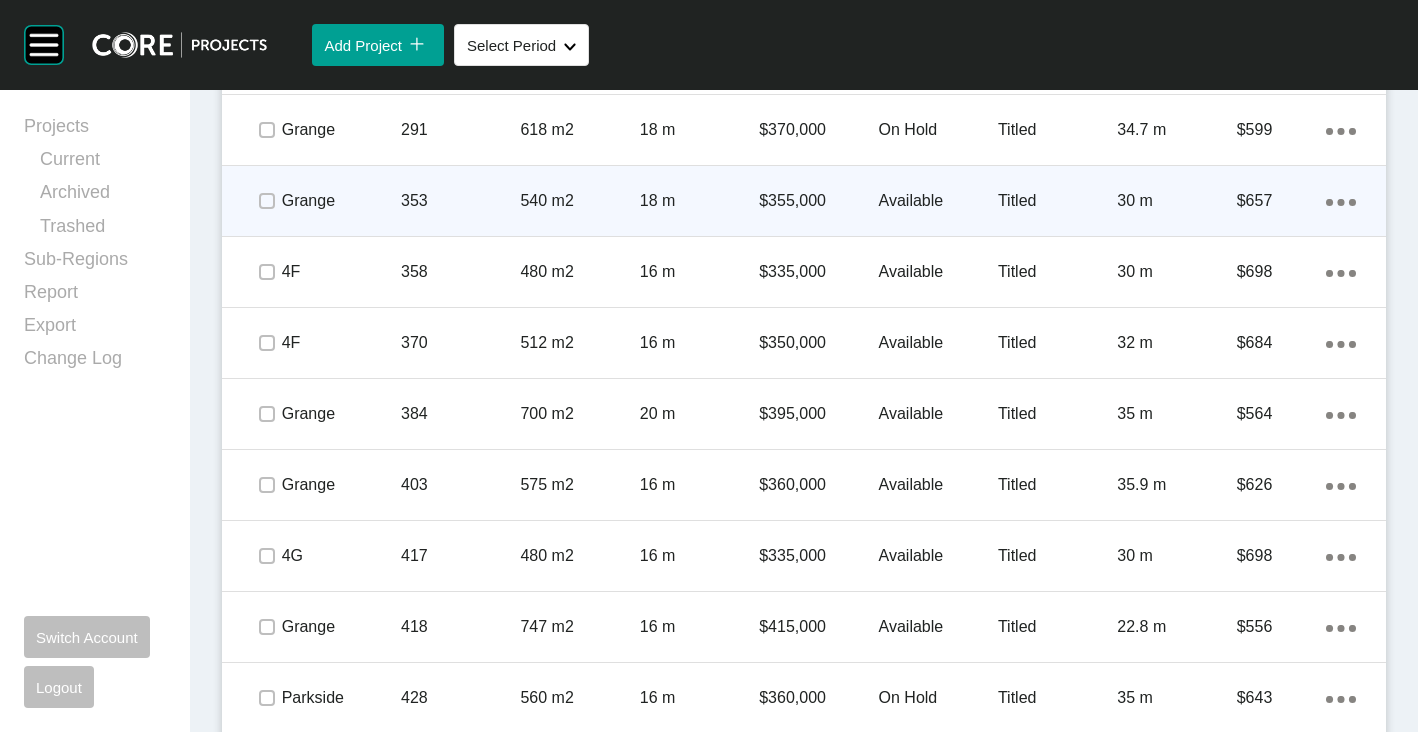 click on "353" at bounding box center [460, 201] 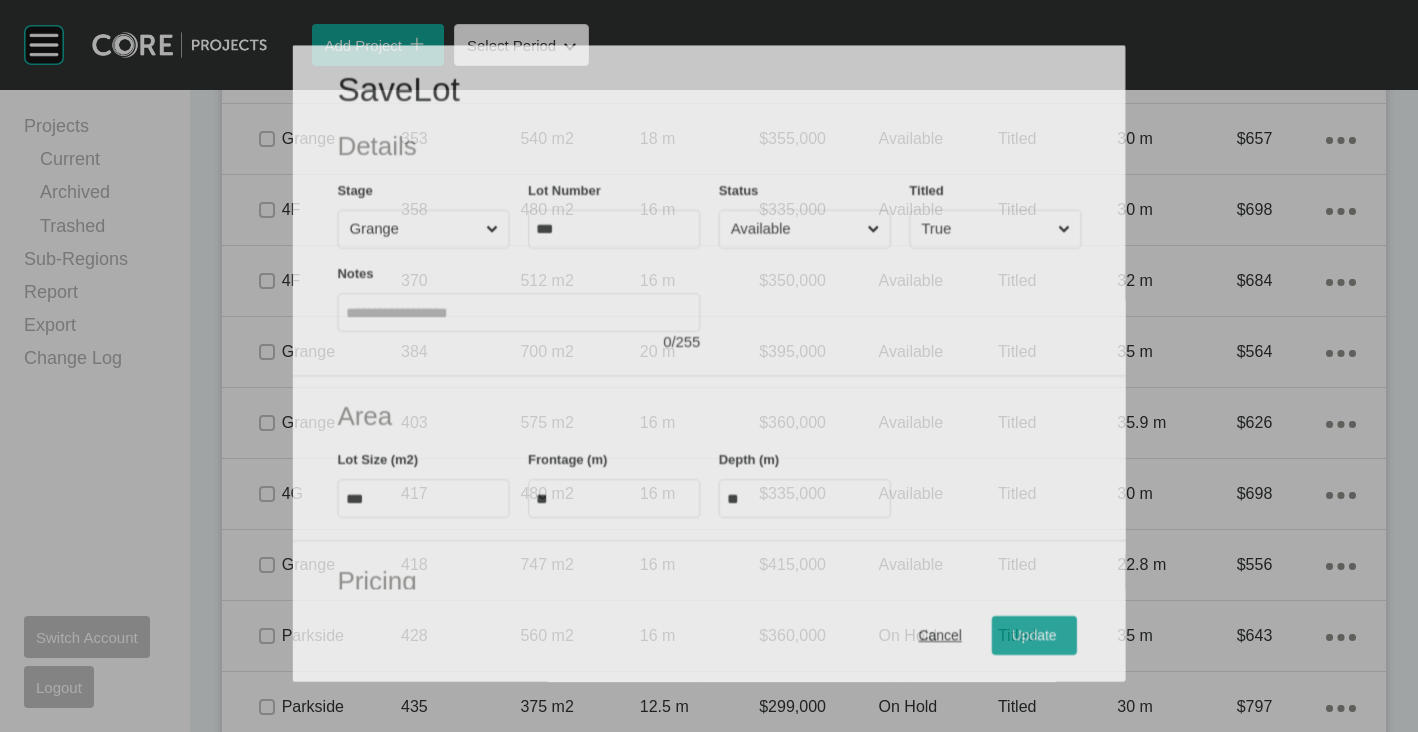scroll, scrollTop: 1438, scrollLeft: 0, axis: vertical 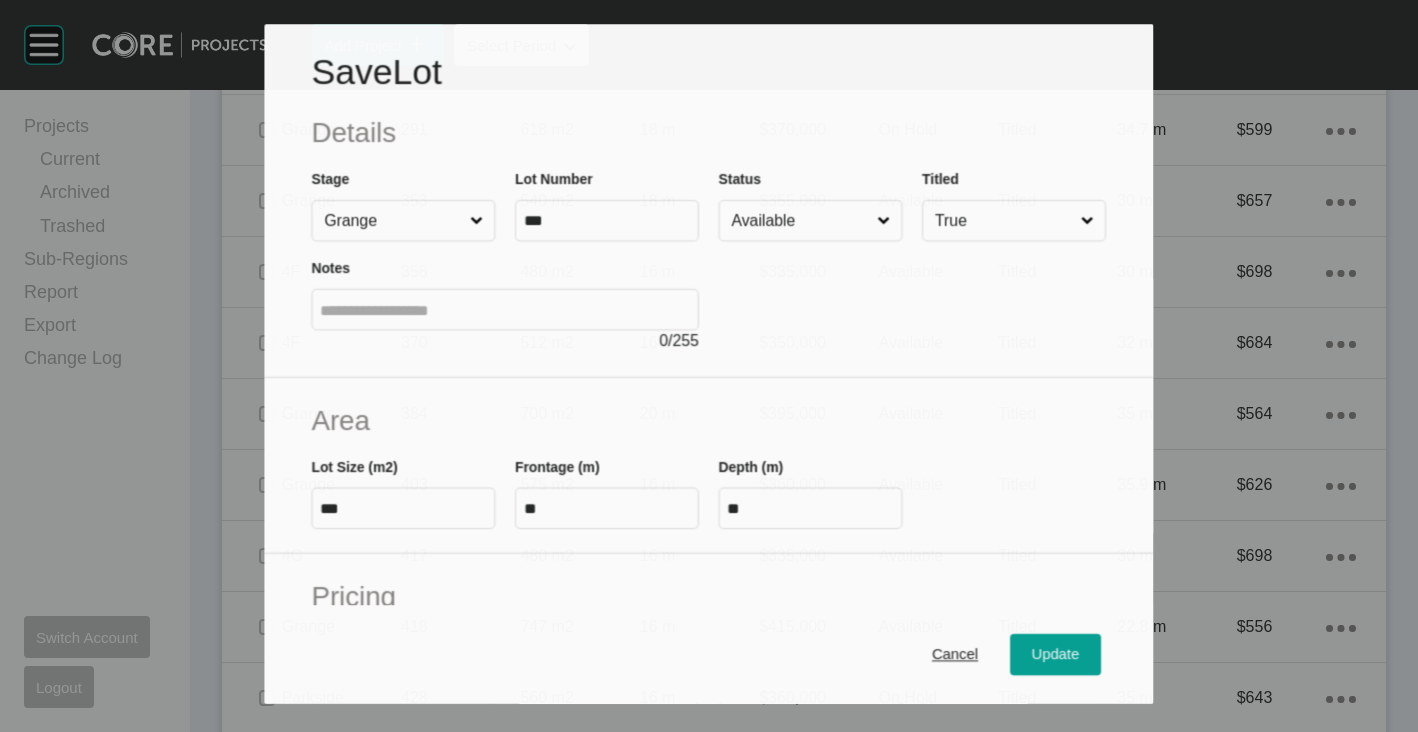 drag, startPoint x: 810, startPoint y: 193, endPoint x: 813, endPoint y: 212, distance: 19.235384 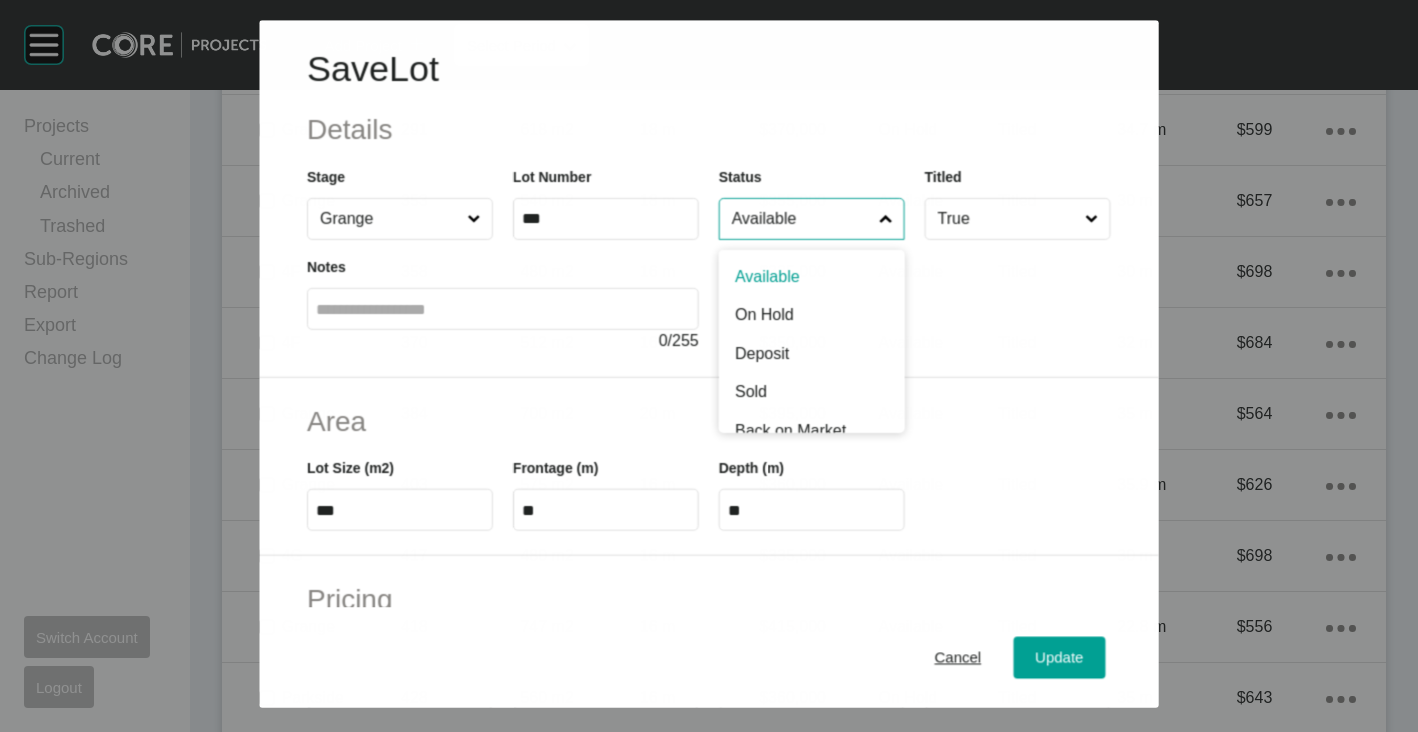 drag, startPoint x: 813, startPoint y: 212, endPoint x: 796, endPoint y: 258, distance: 49.0408 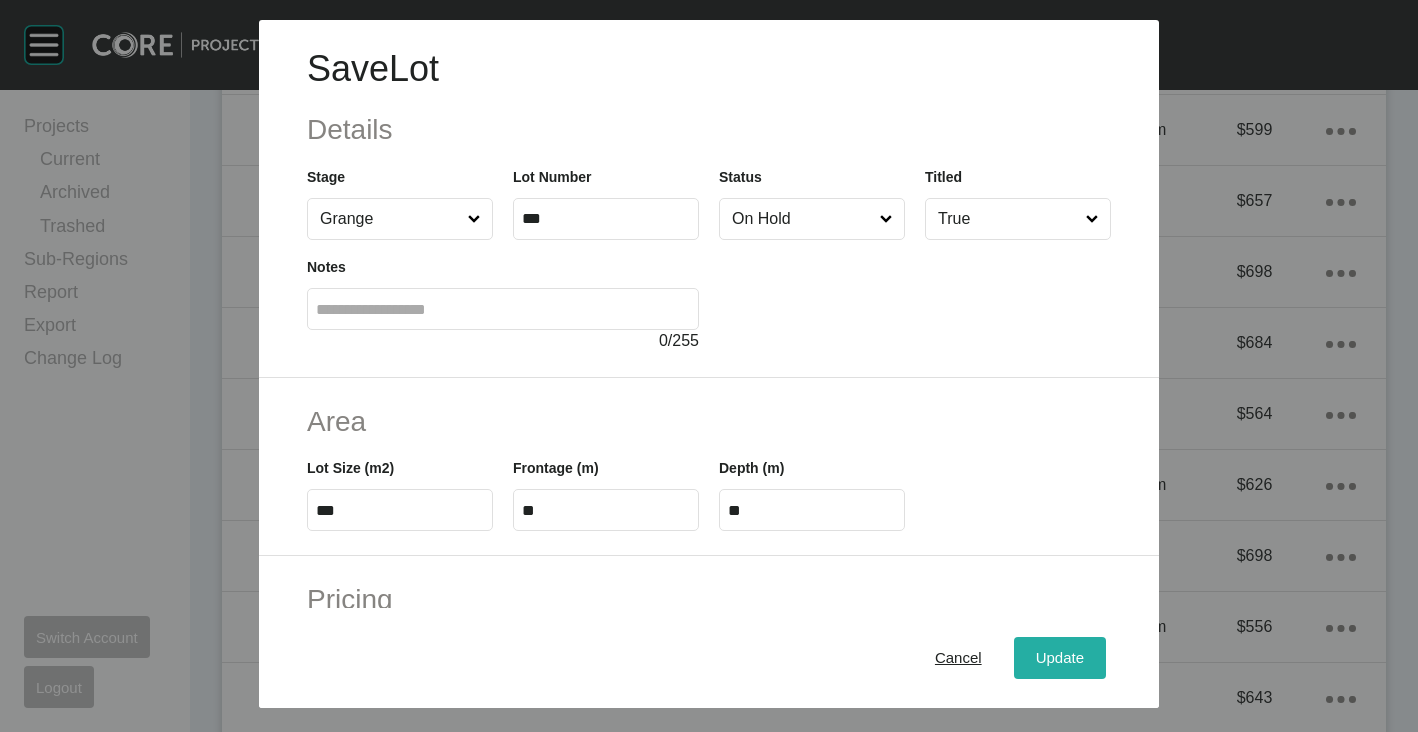 click on "Update" at bounding box center [1060, 658] 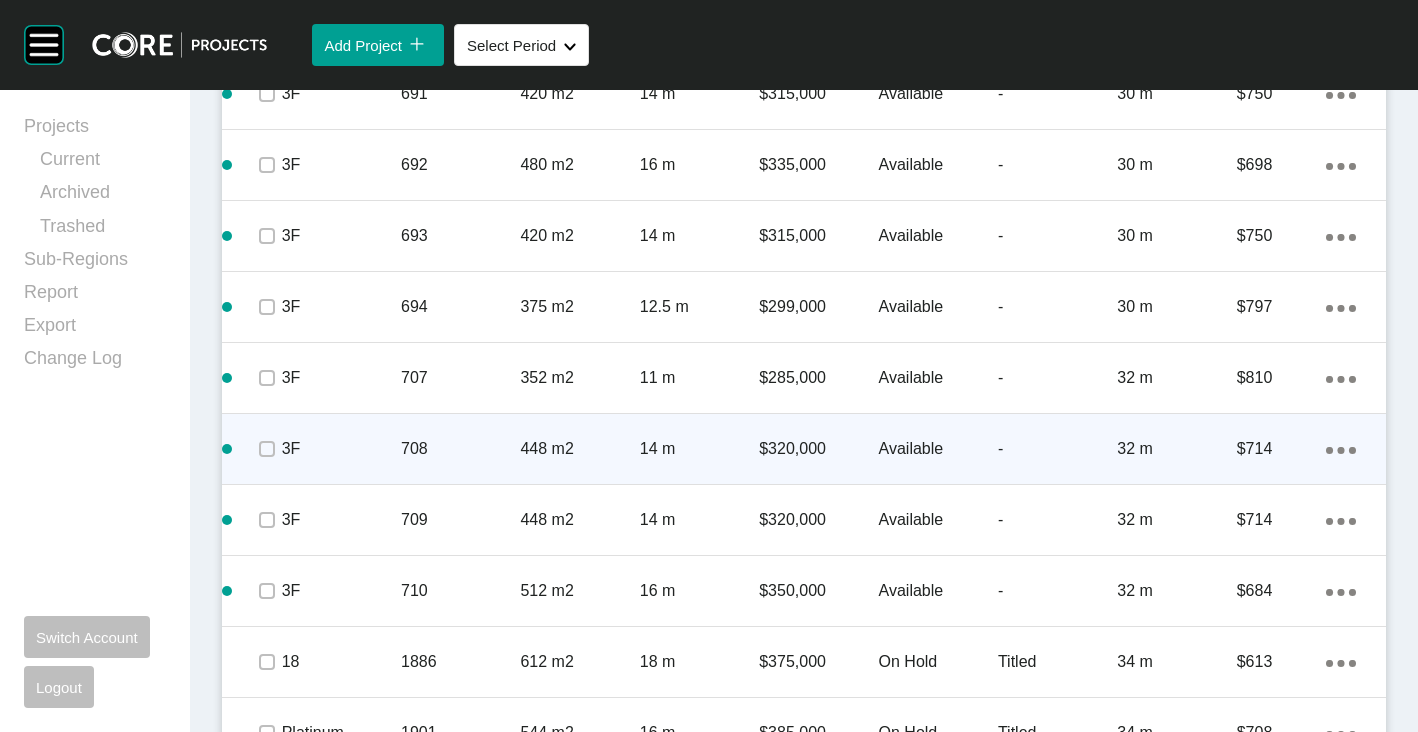 scroll, scrollTop: 5200, scrollLeft: 0, axis: vertical 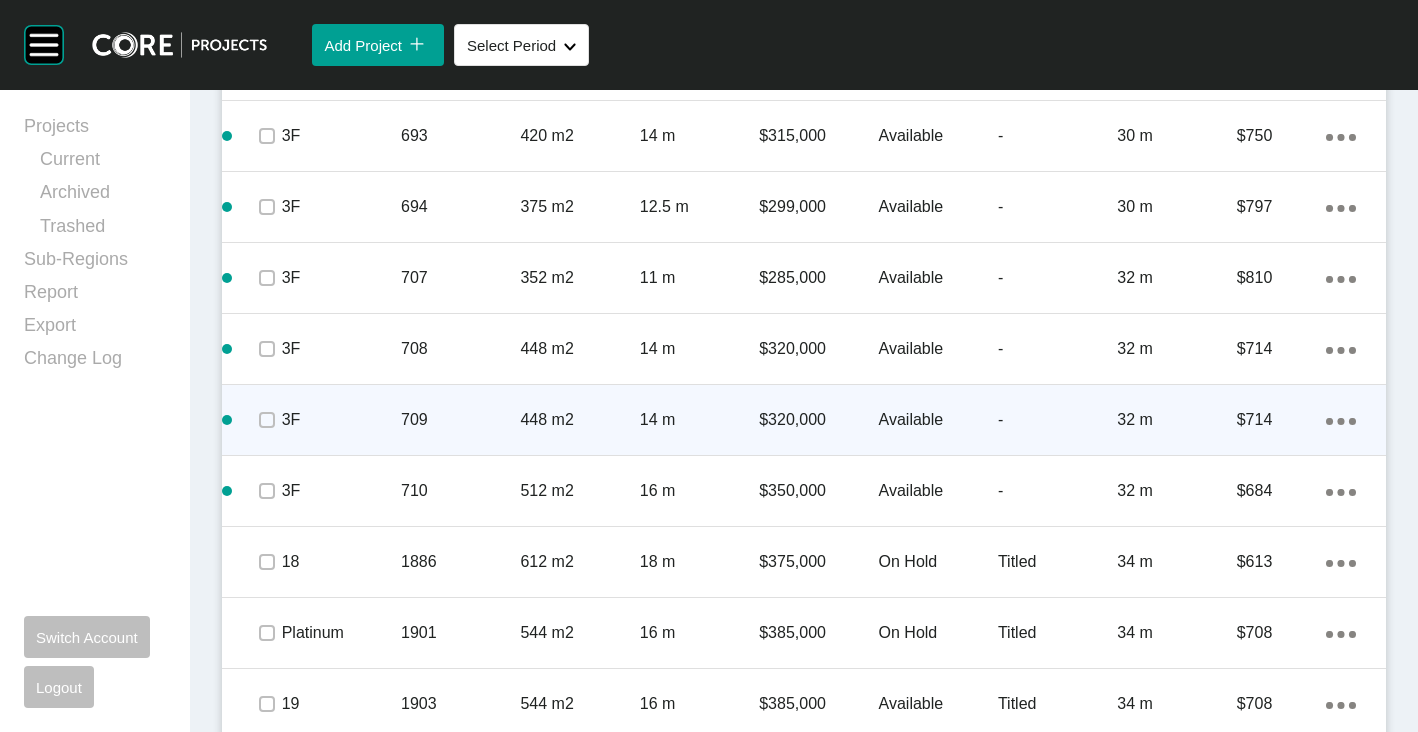 click on "Action Menu Dots Copy 6 Created with Sketch." at bounding box center [1341, 420] 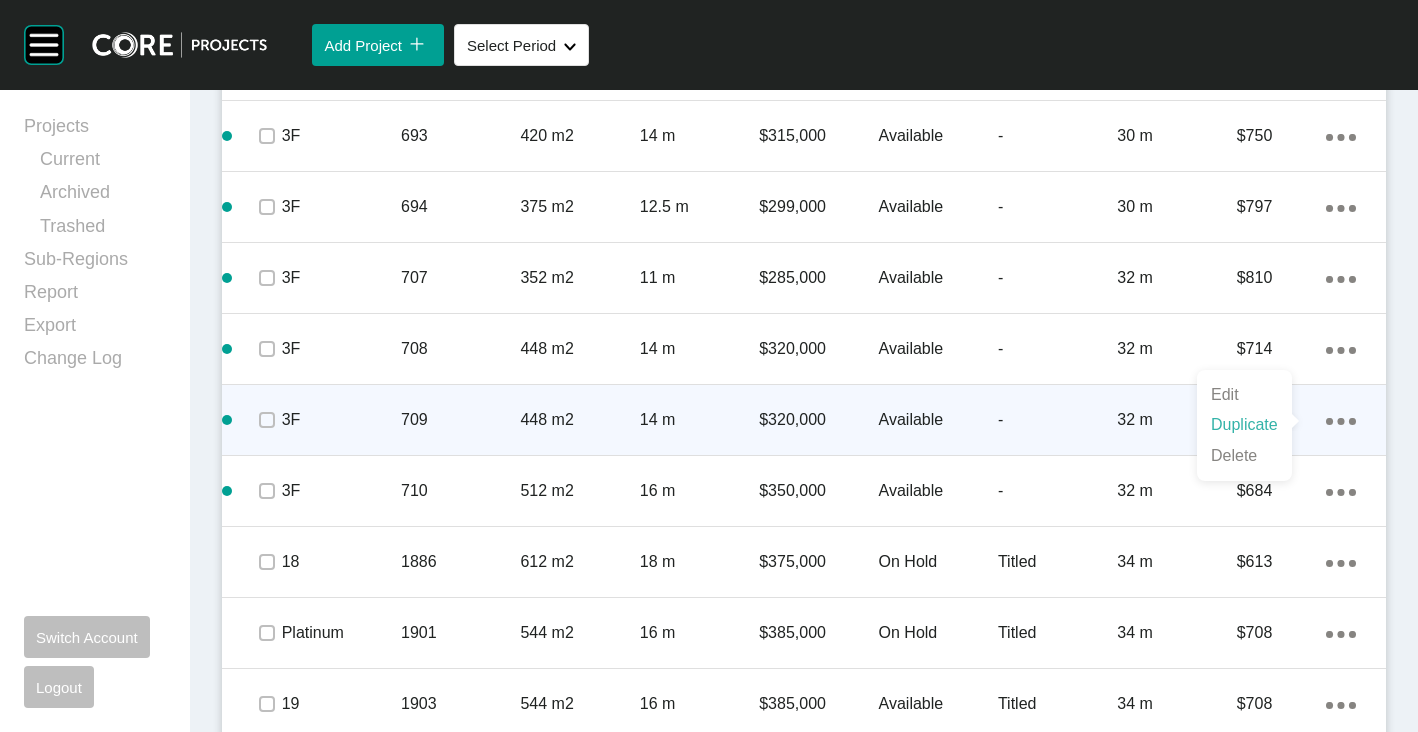 click on "Duplicate" at bounding box center (1244, 425) 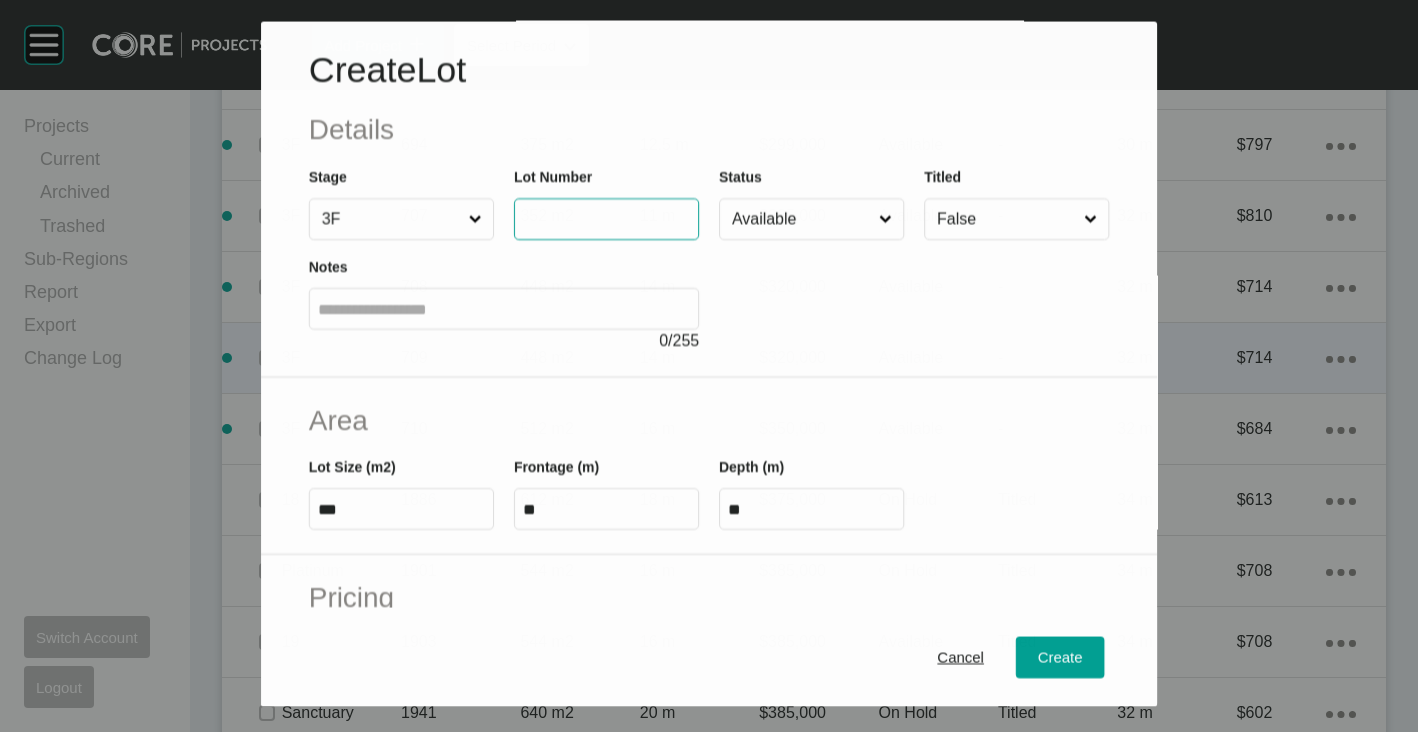 click at bounding box center (606, 219) 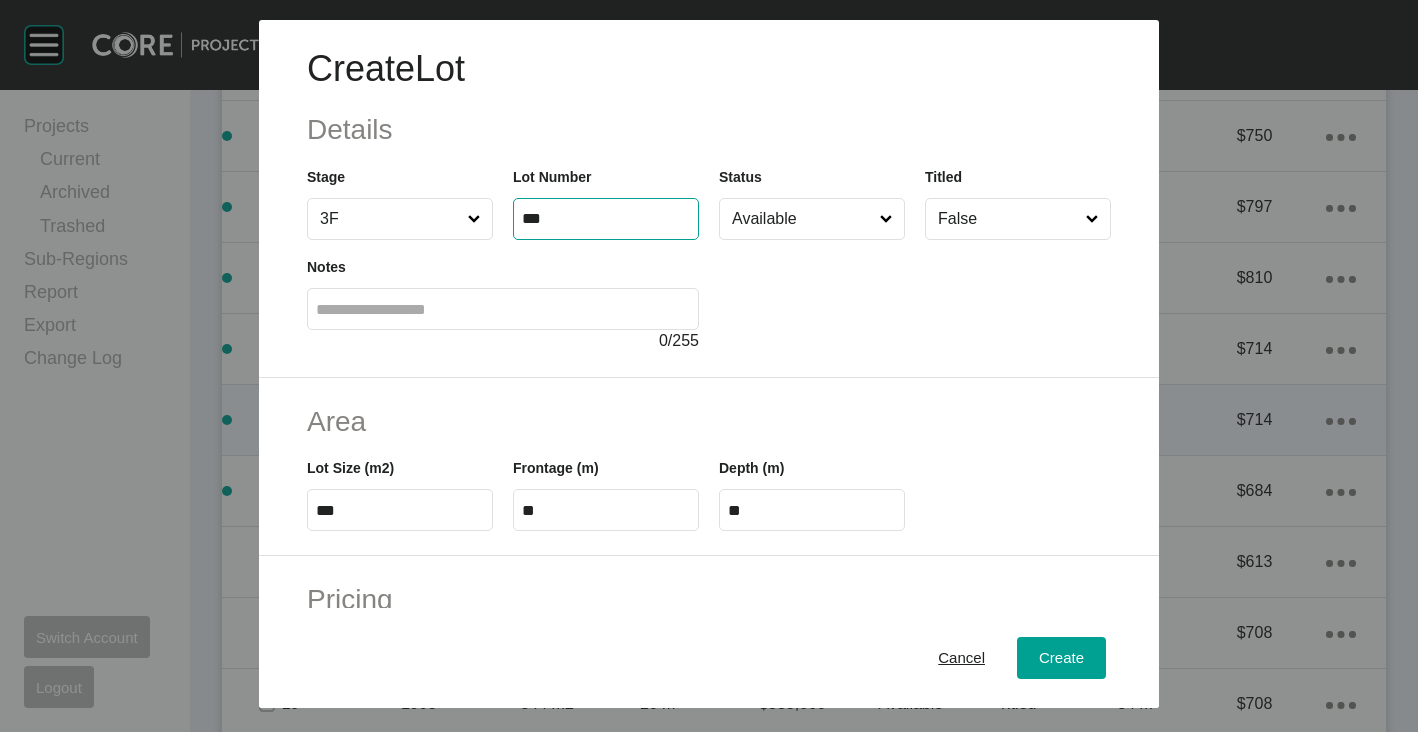 type on "***" 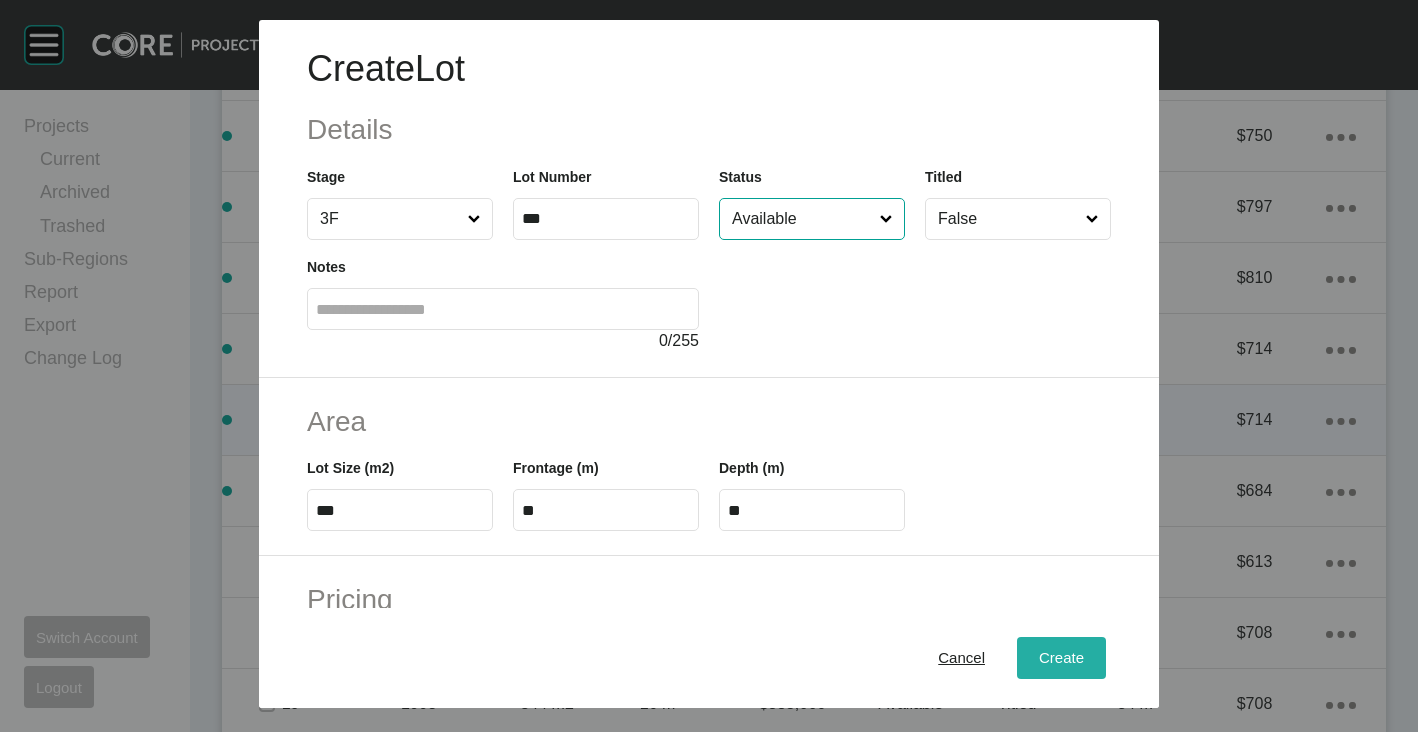 click on "Create" at bounding box center [1061, 658] 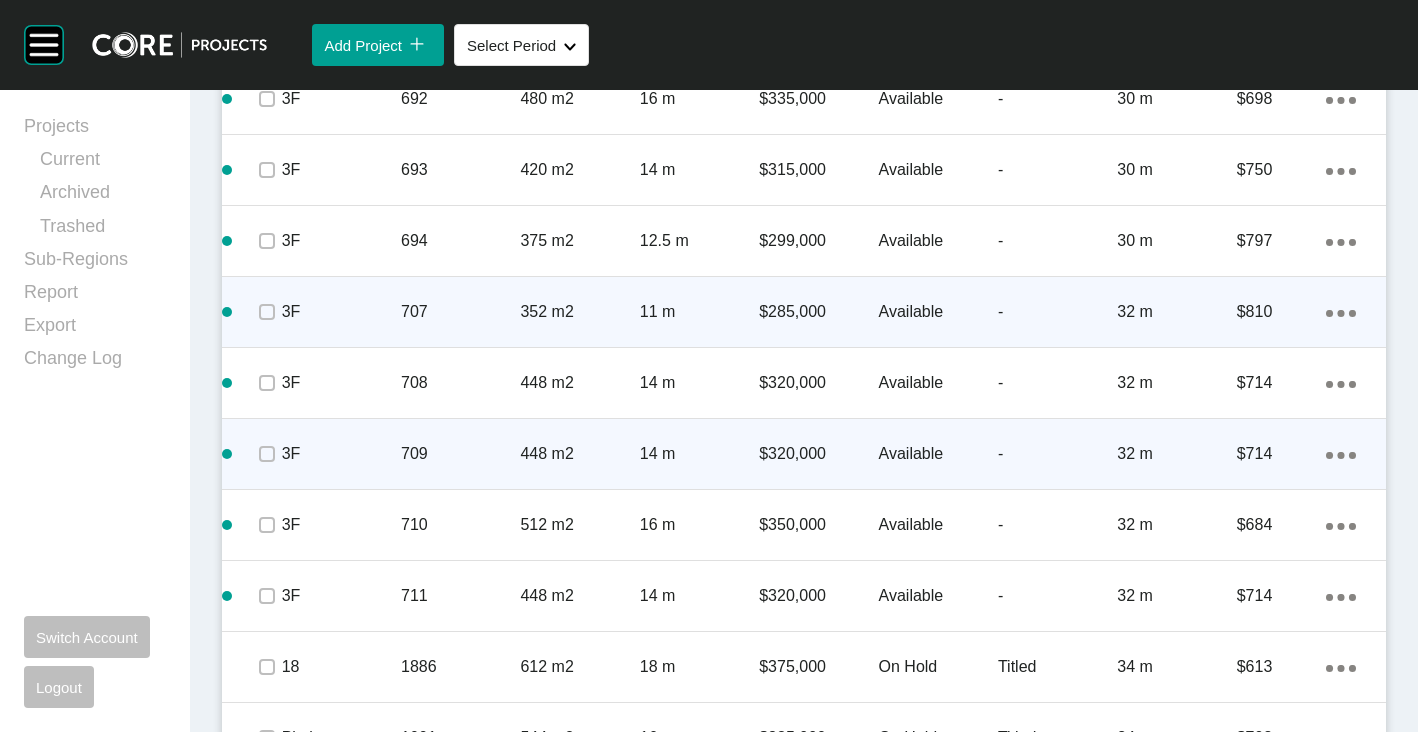 scroll, scrollTop: 5200, scrollLeft: 0, axis: vertical 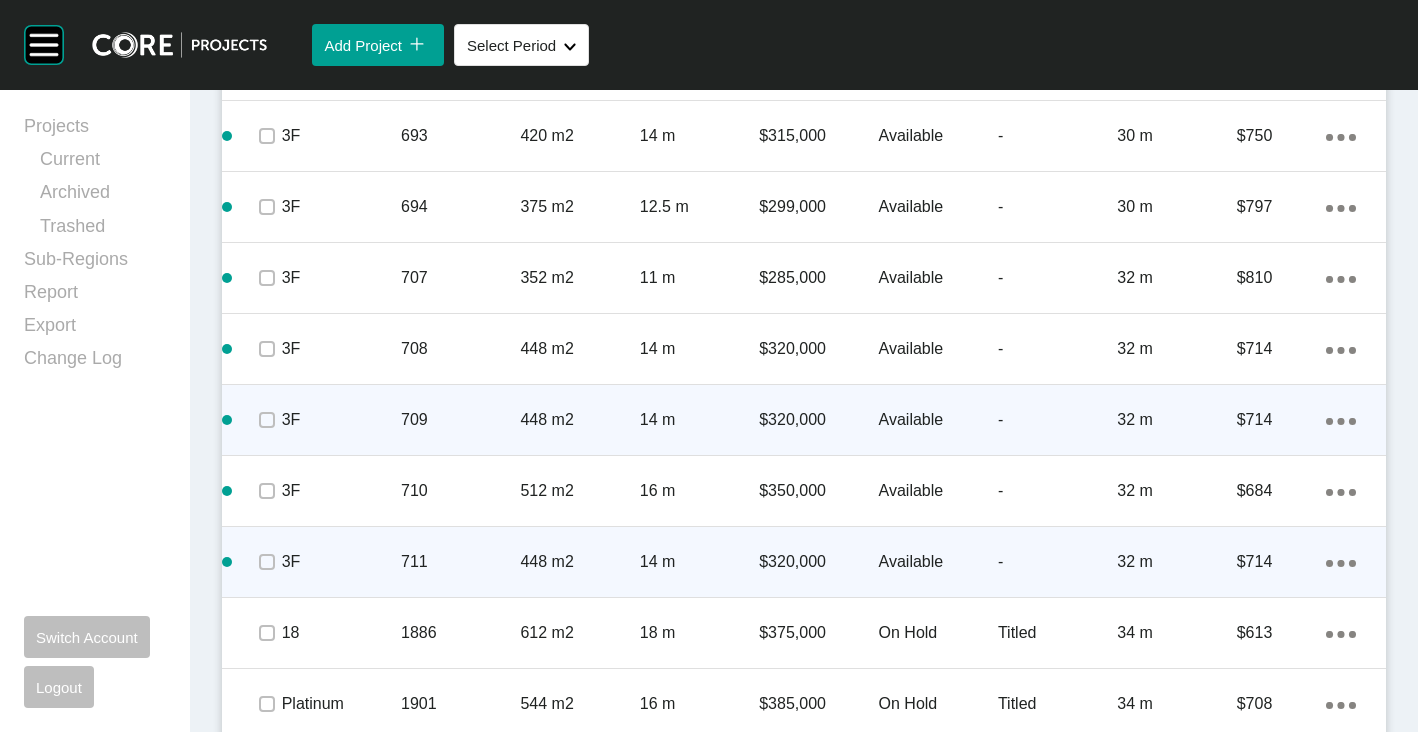 click on "Action Menu Dots Copy 6 Created with Sketch." 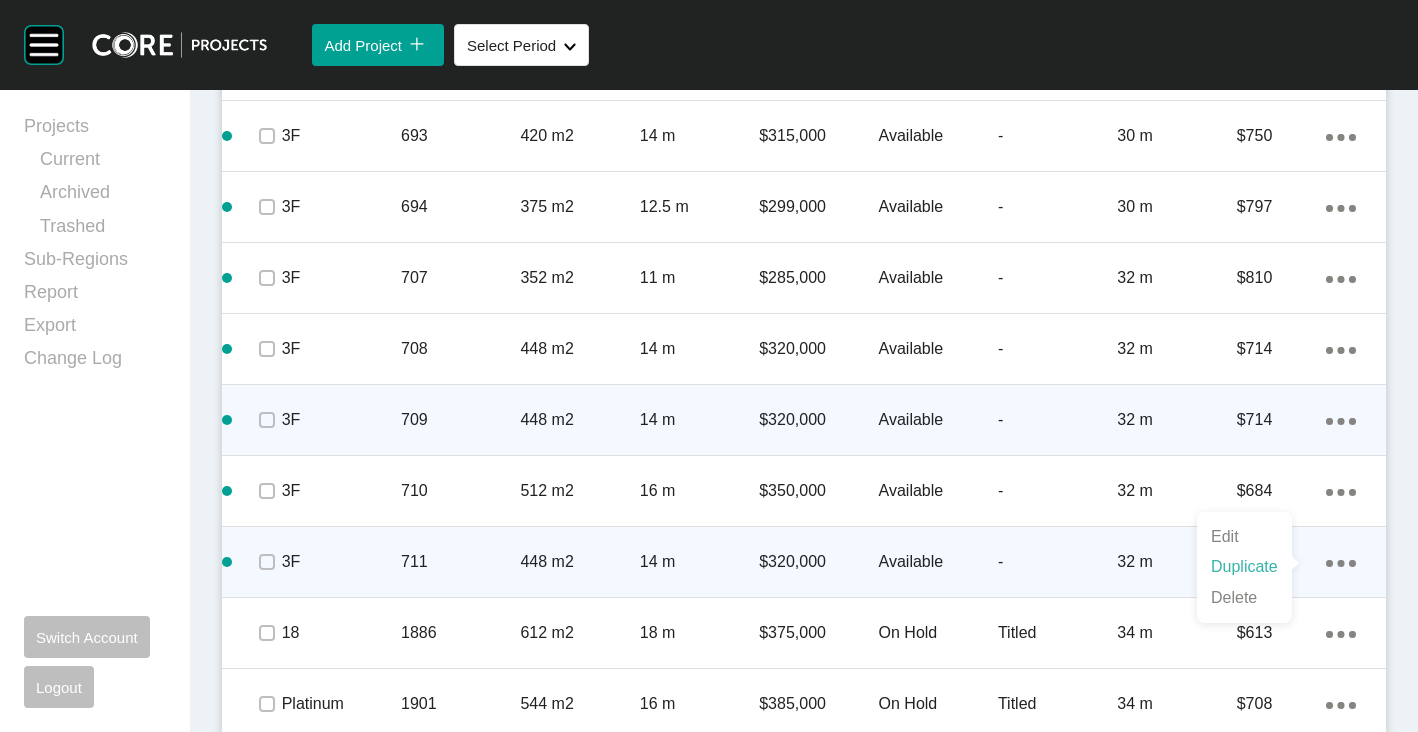 click on "Duplicate" at bounding box center (1244, 567) 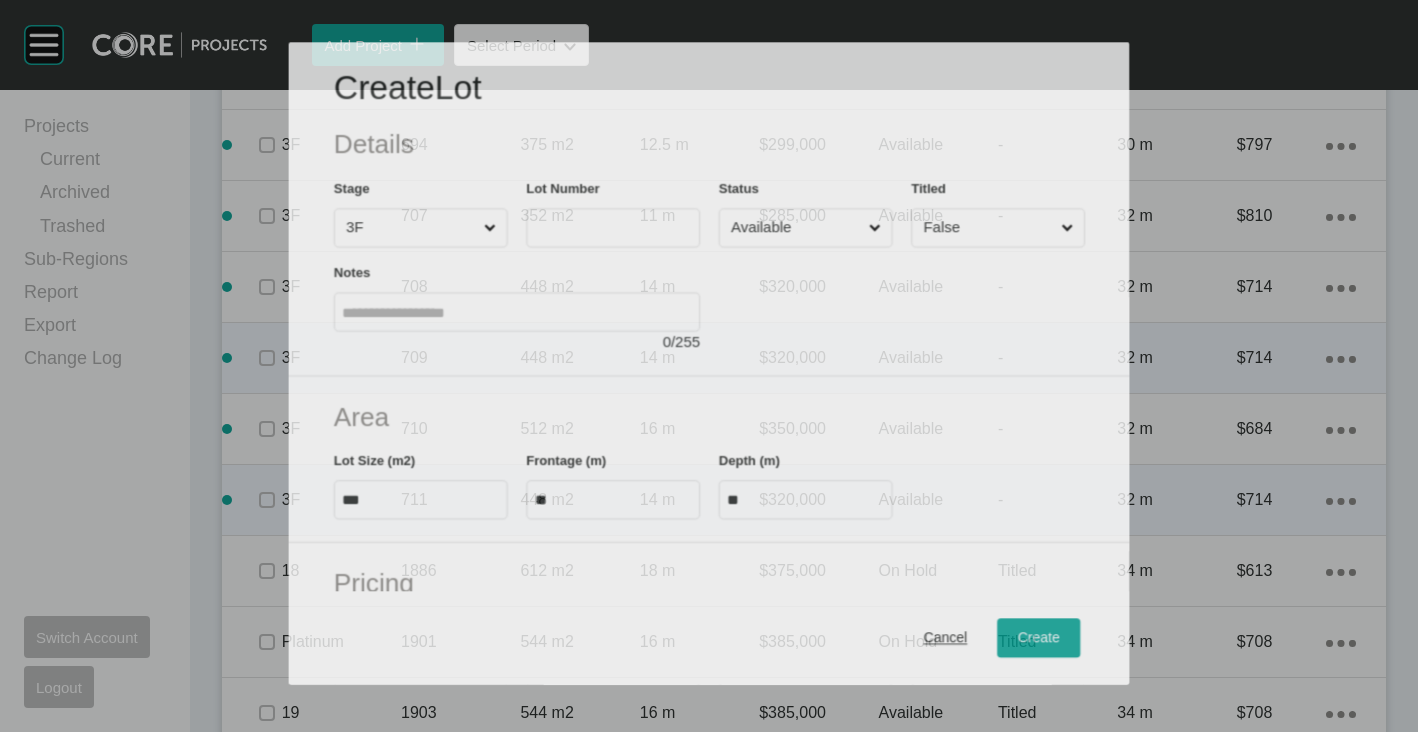 scroll, scrollTop: 5138, scrollLeft: 0, axis: vertical 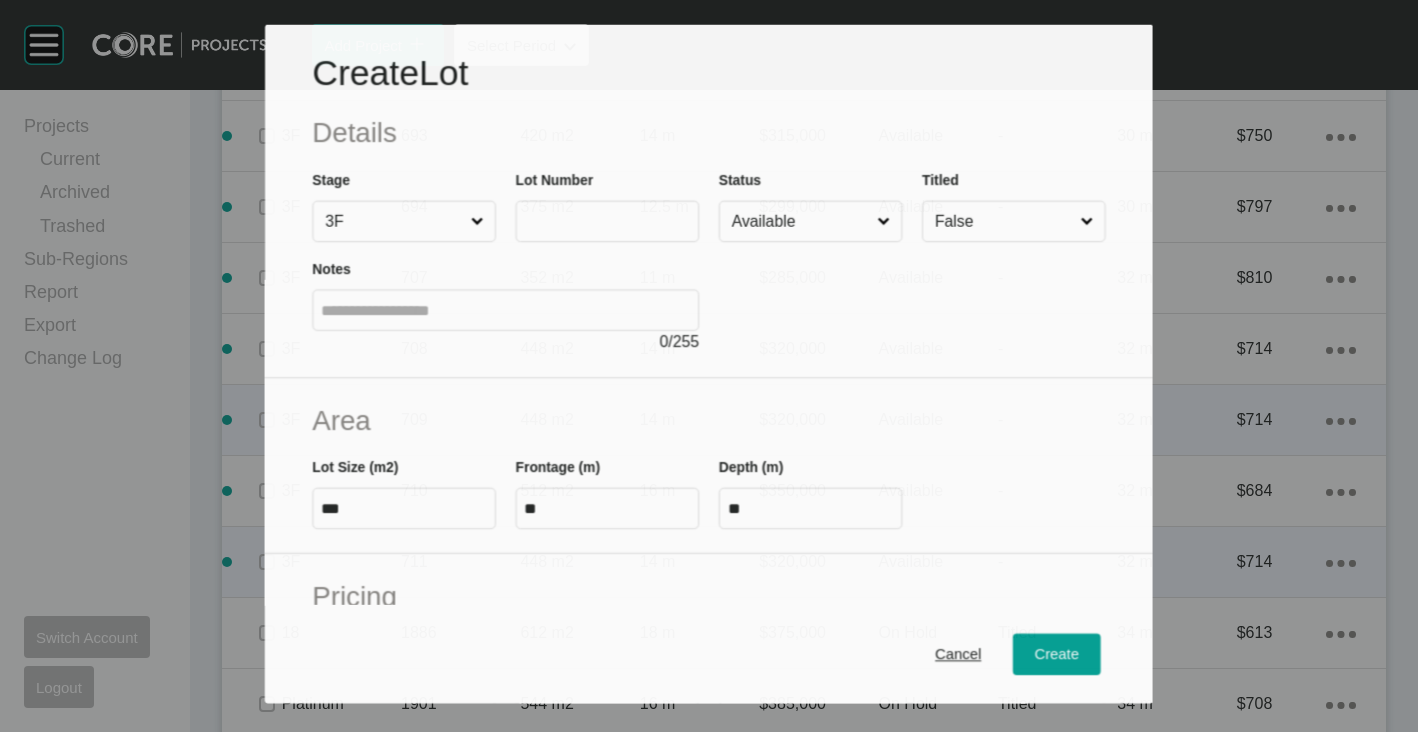 click at bounding box center [608, 220] 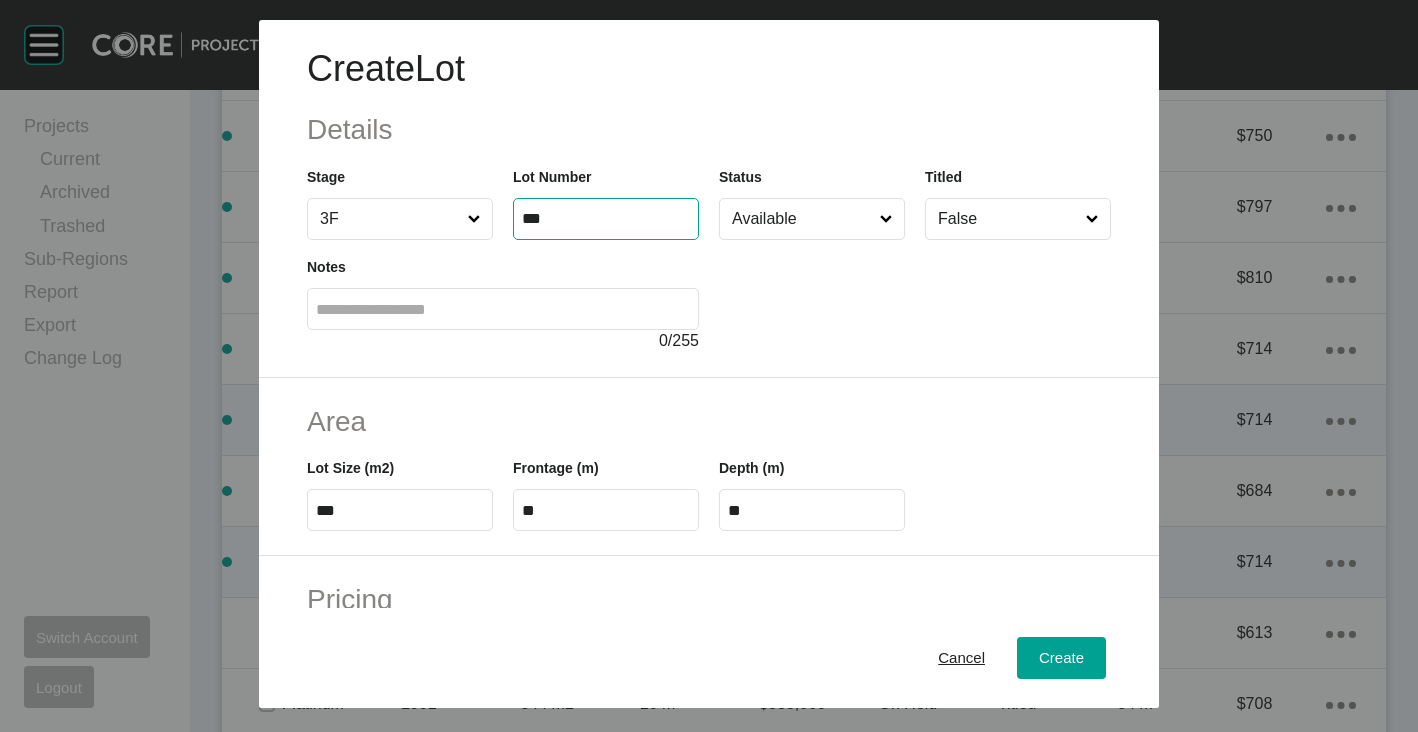 type on "***" 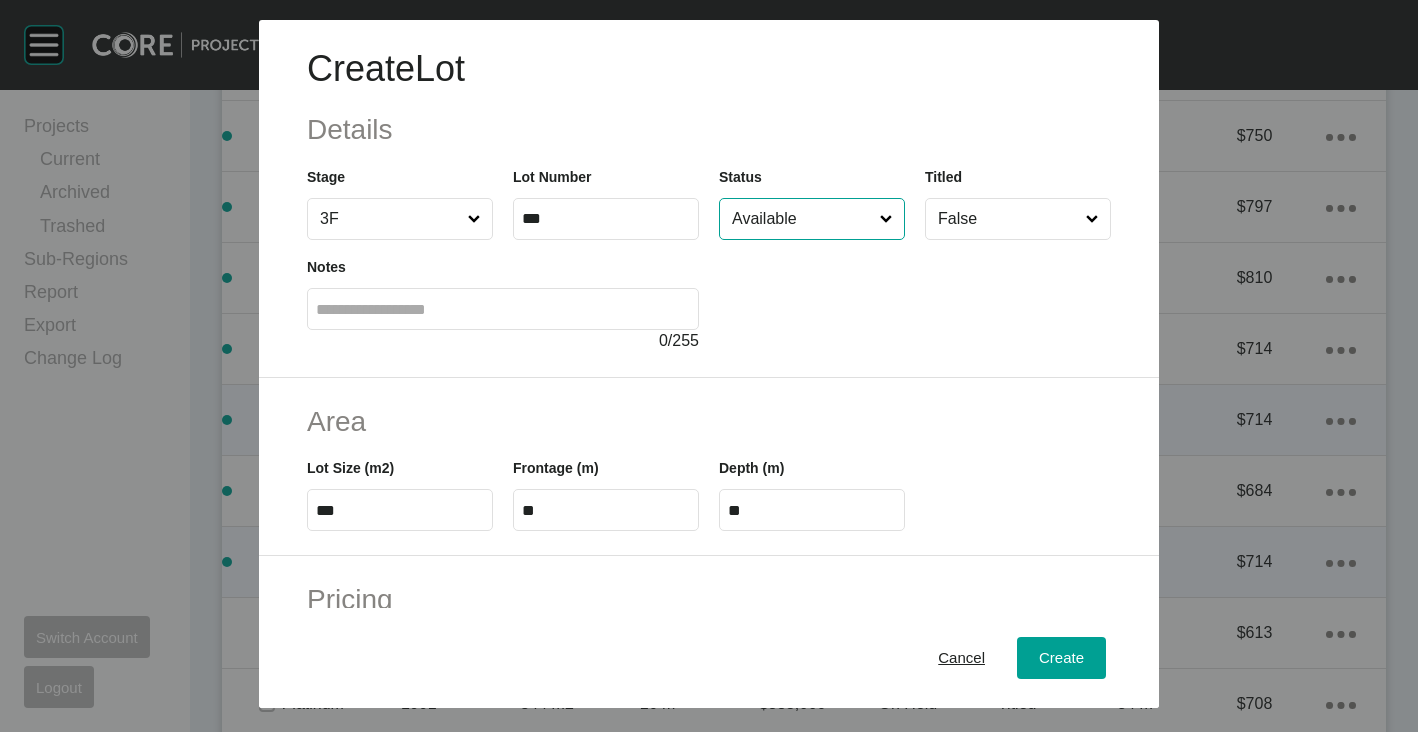 click on "***" at bounding box center (400, 510) 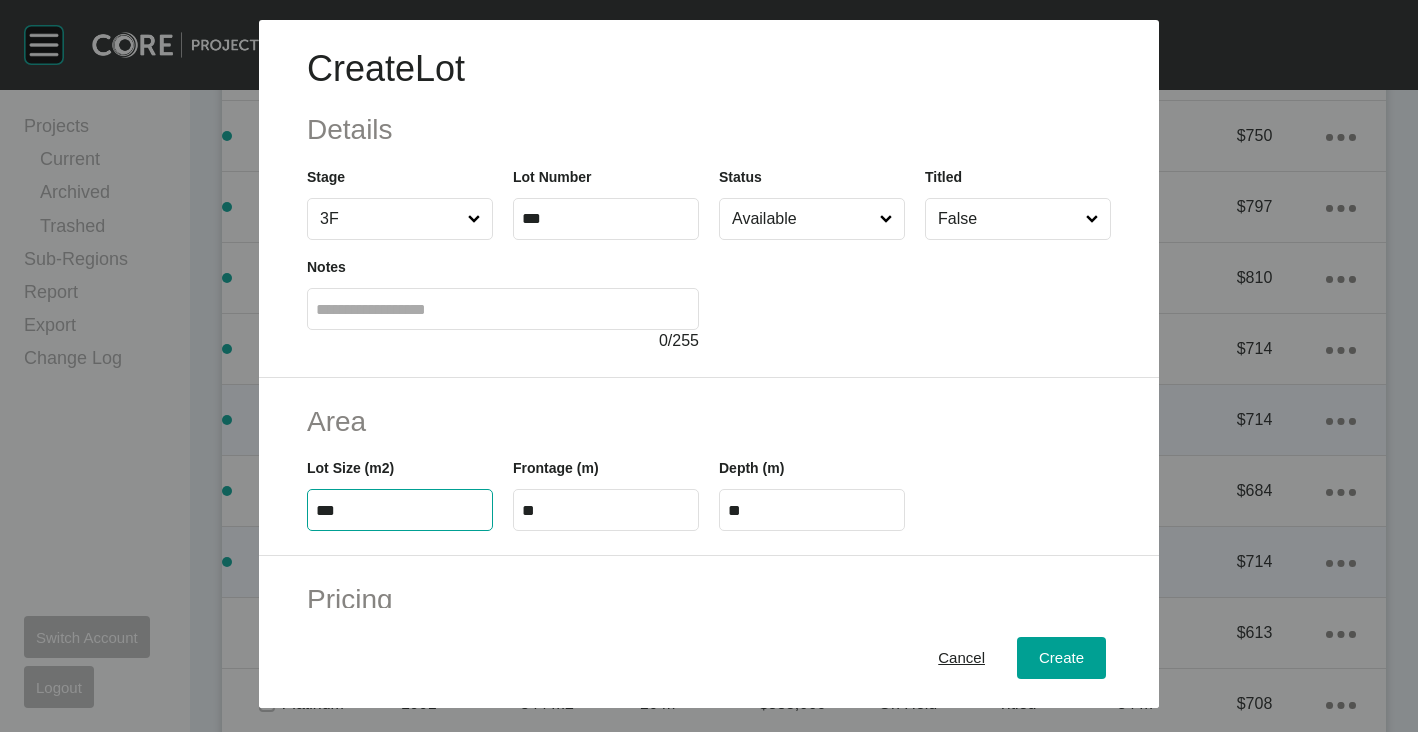 type on "***" 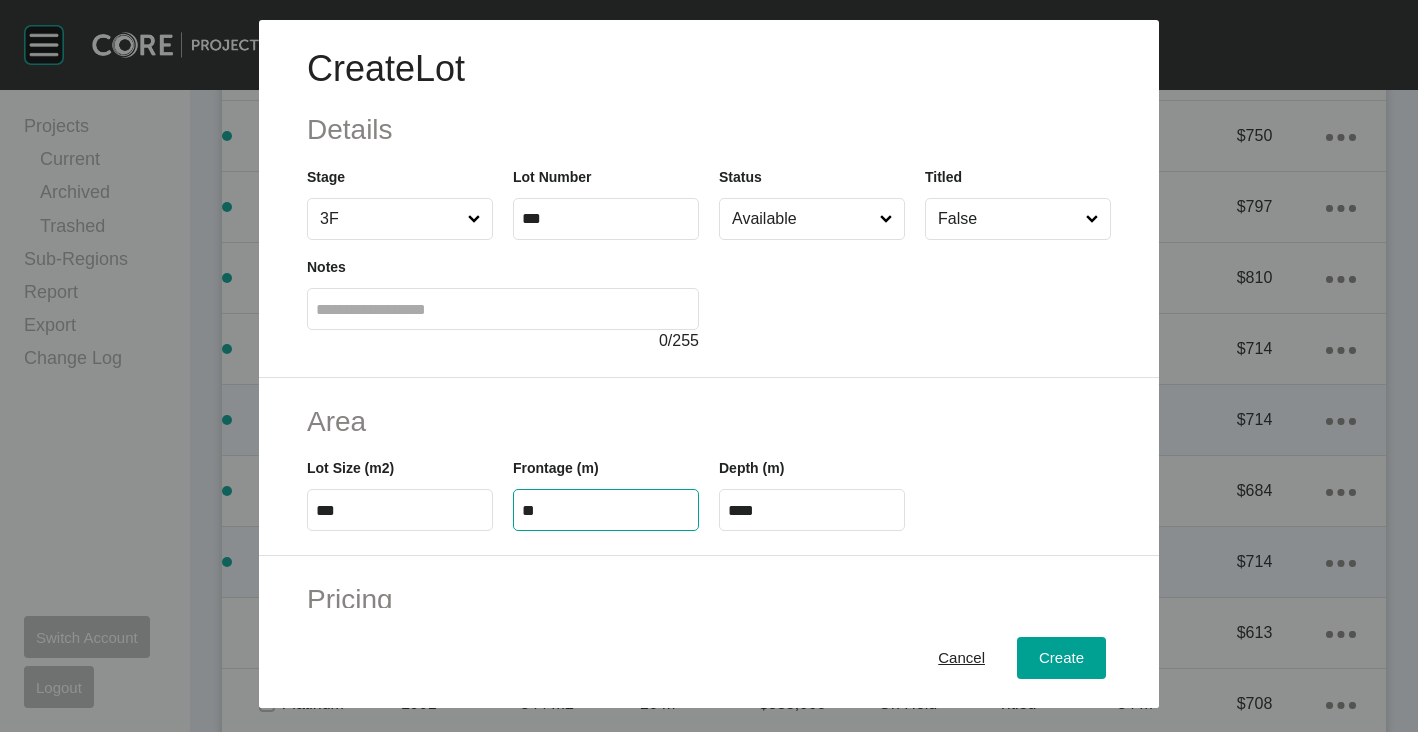 type on "*" 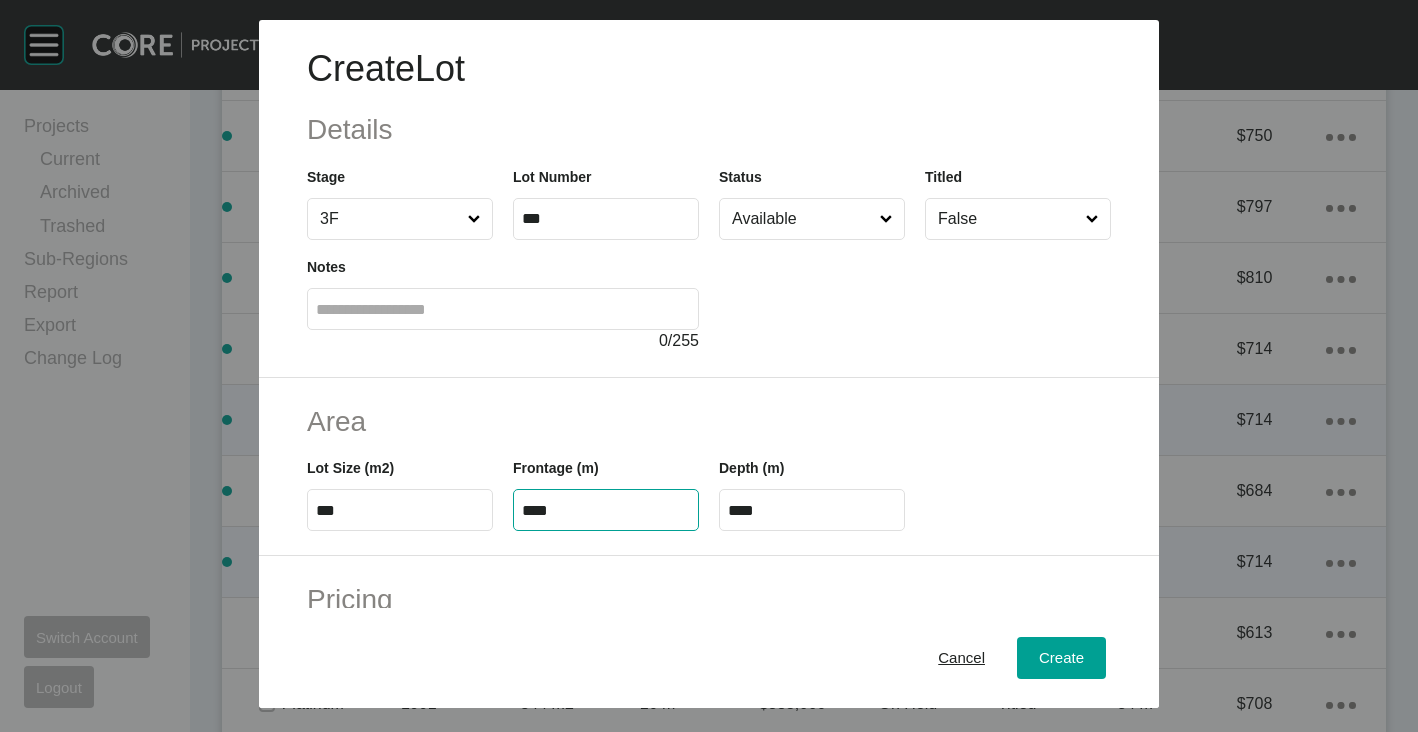 type on "****" 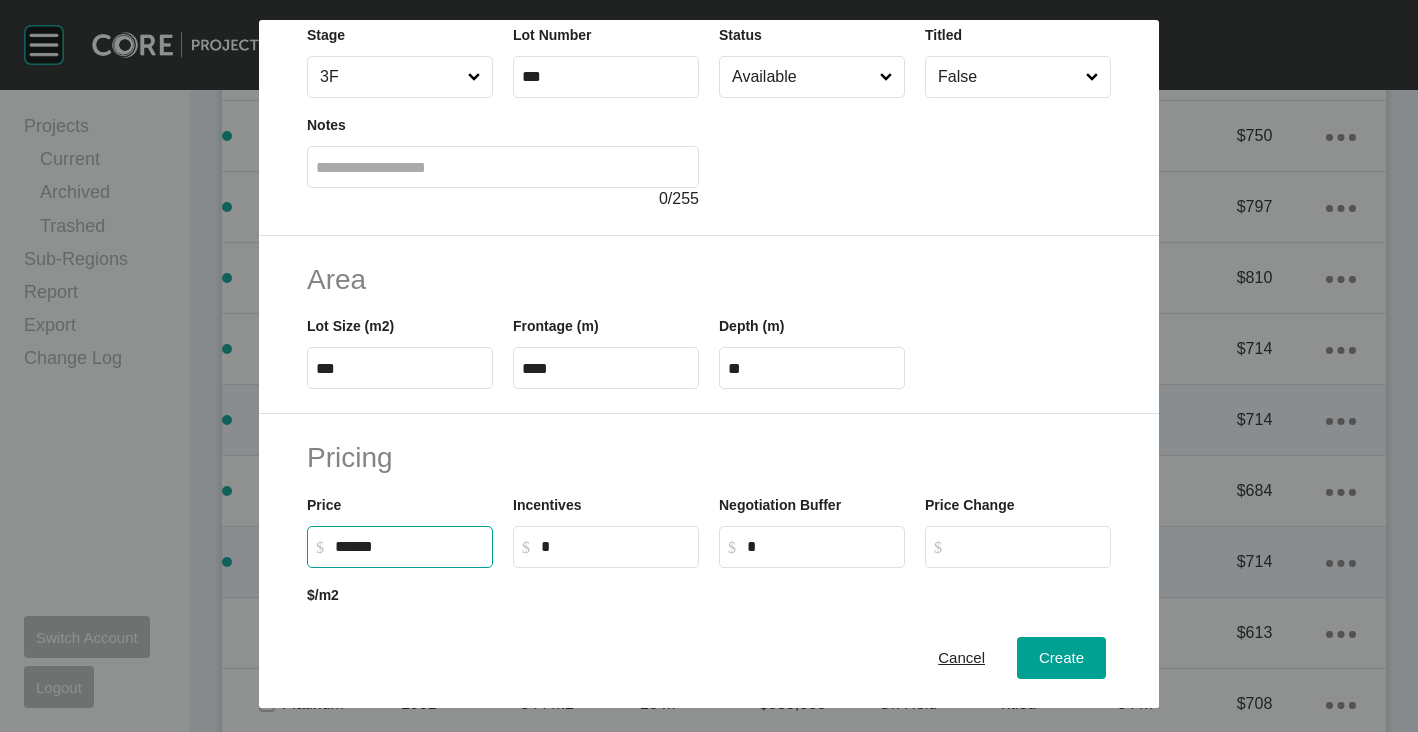 scroll, scrollTop: 200, scrollLeft: 0, axis: vertical 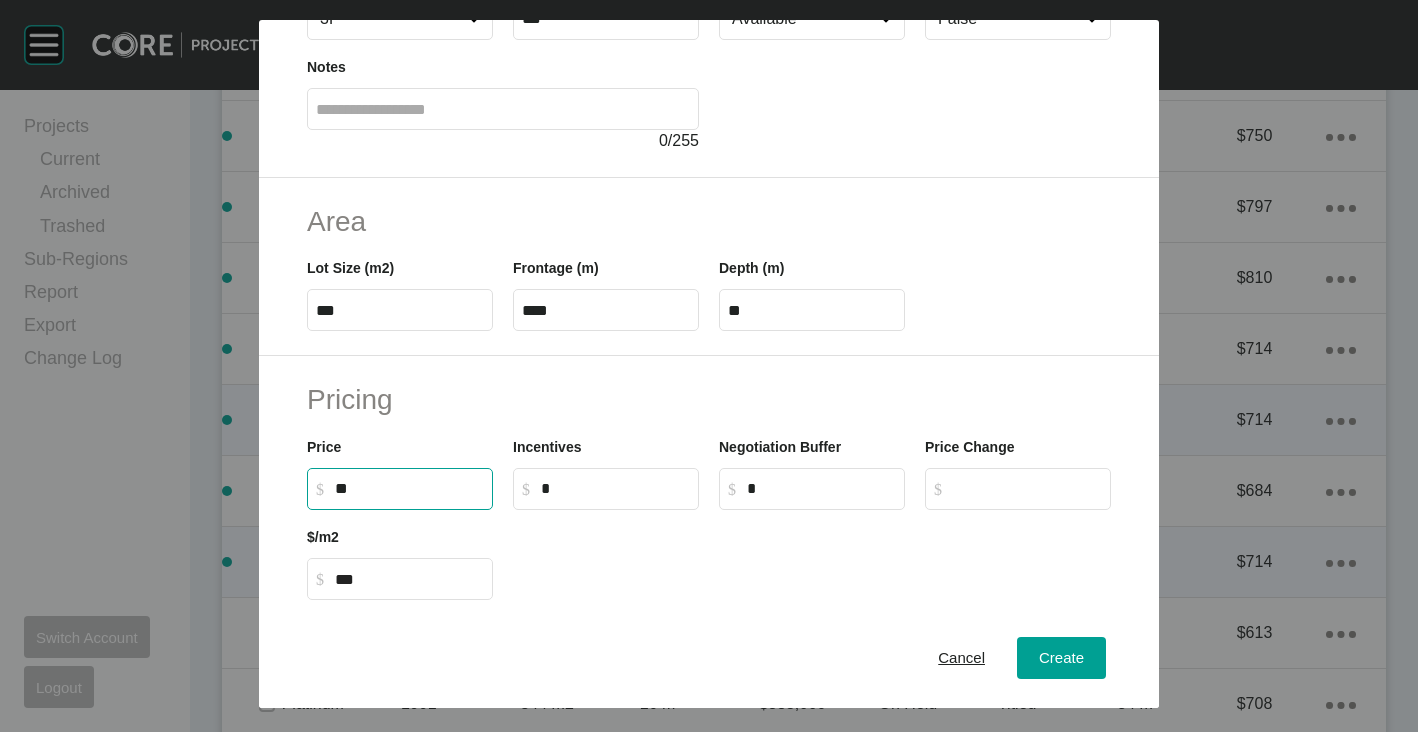 type on "*" 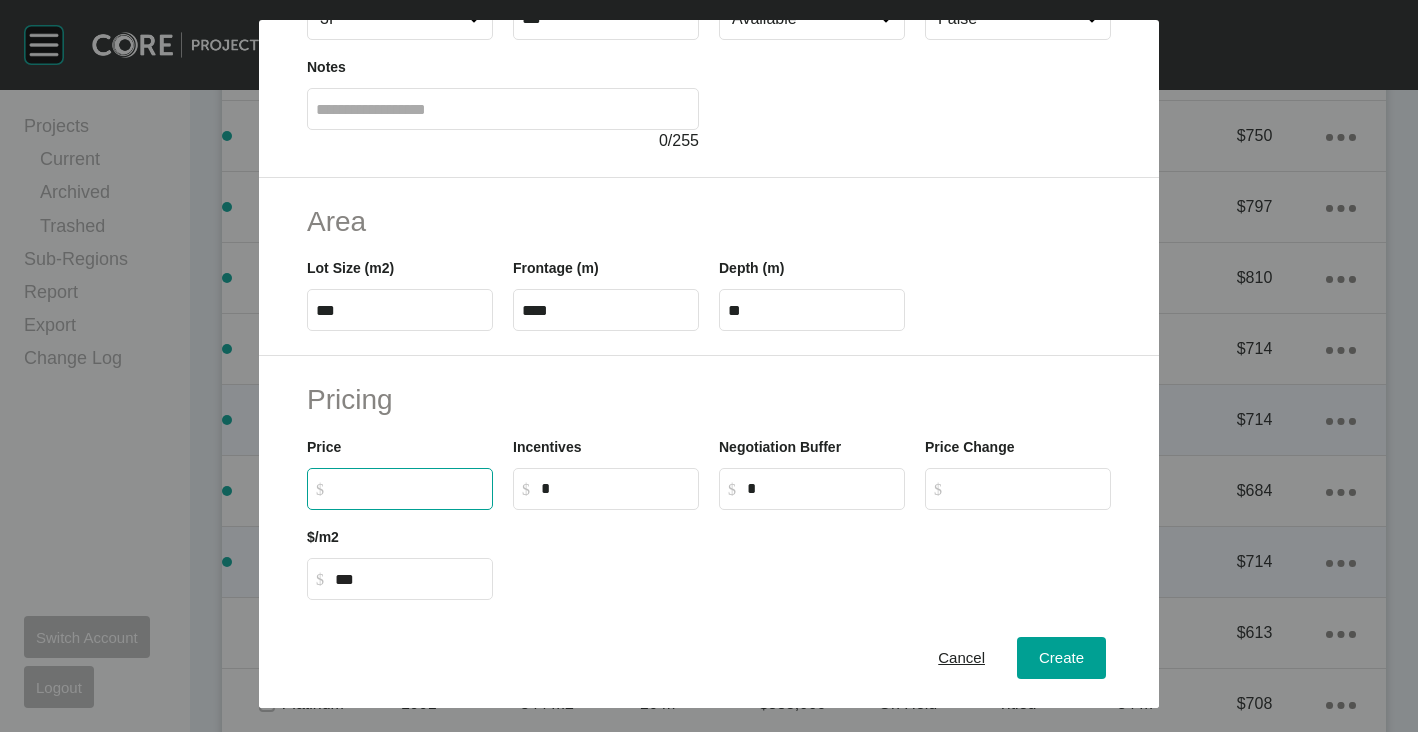 type 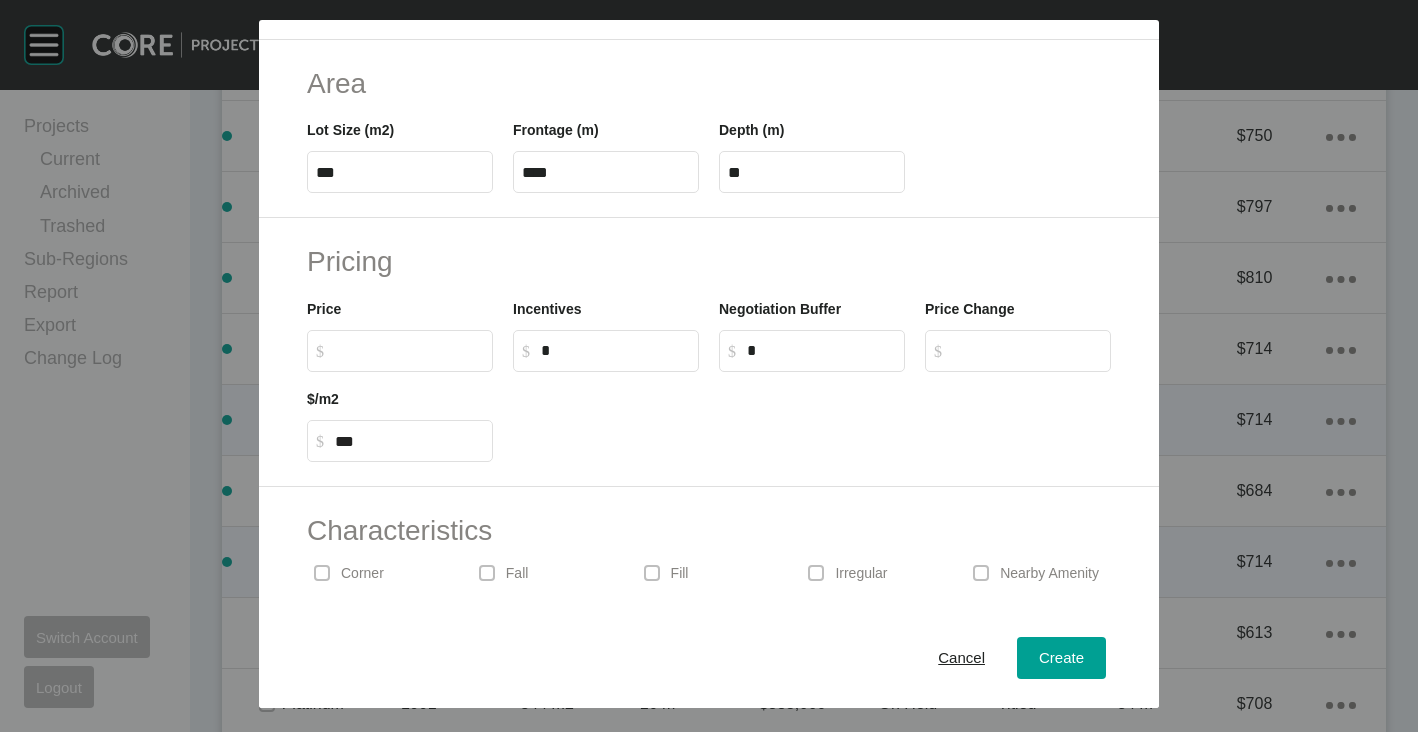 scroll, scrollTop: 400, scrollLeft: 0, axis: vertical 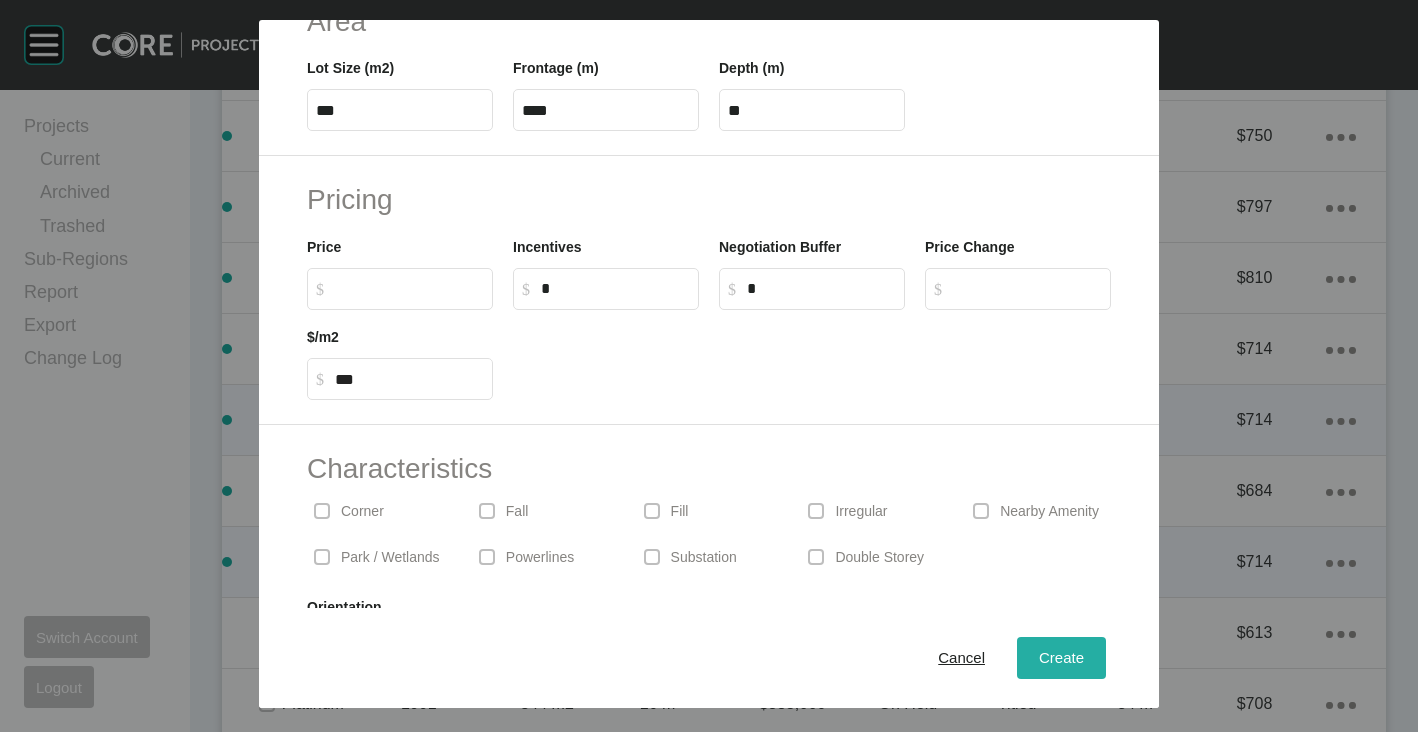 click on "Create" at bounding box center (1061, 658) 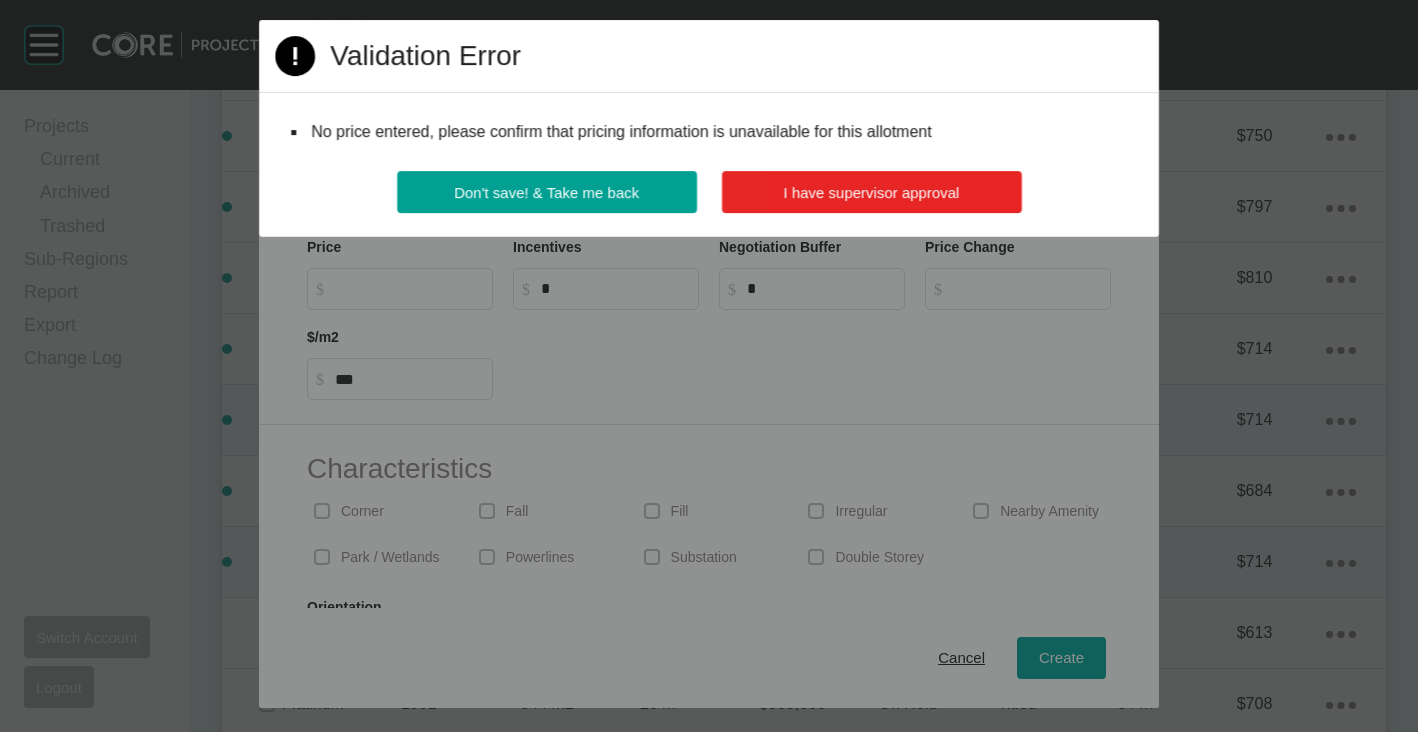 click on "I have supervisor approval" at bounding box center [871, 192] 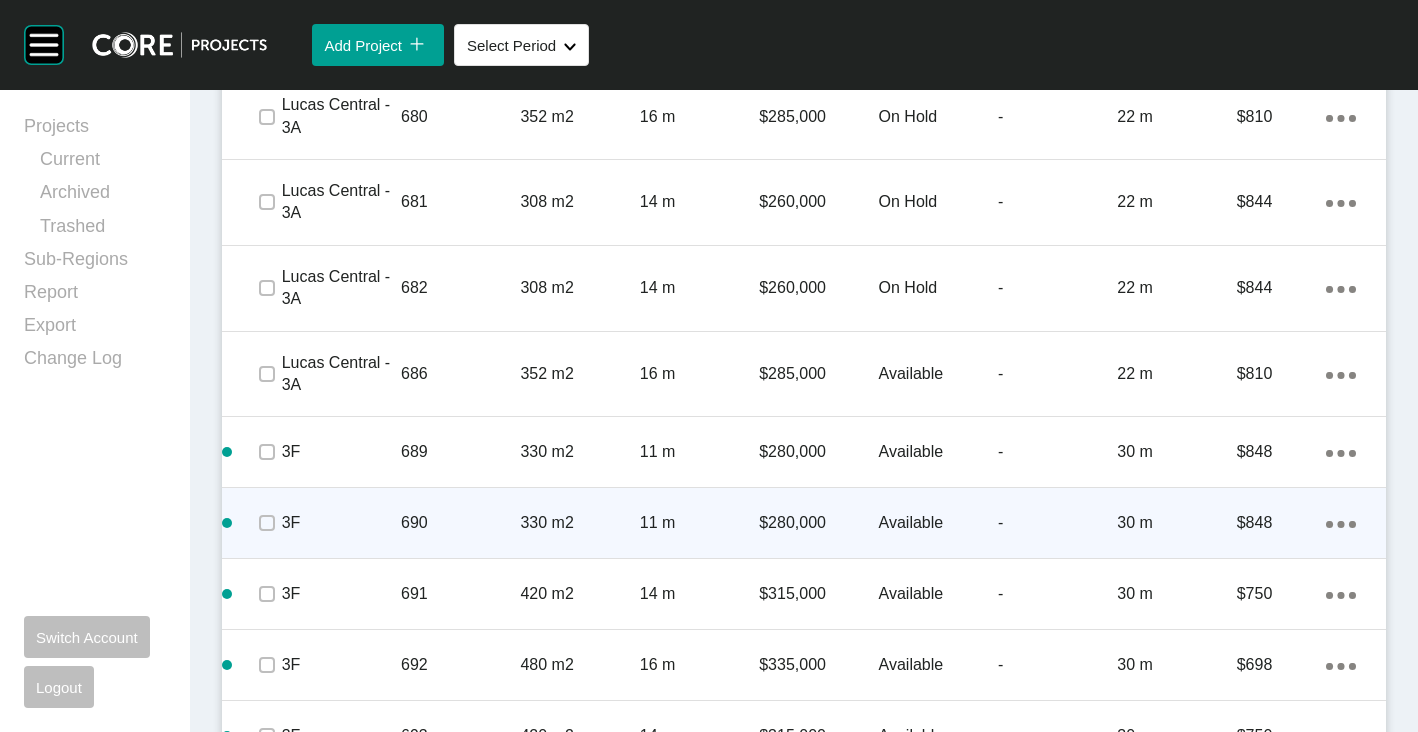 scroll, scrollTop: 4700, scrollLeft: 0, axis: vertical 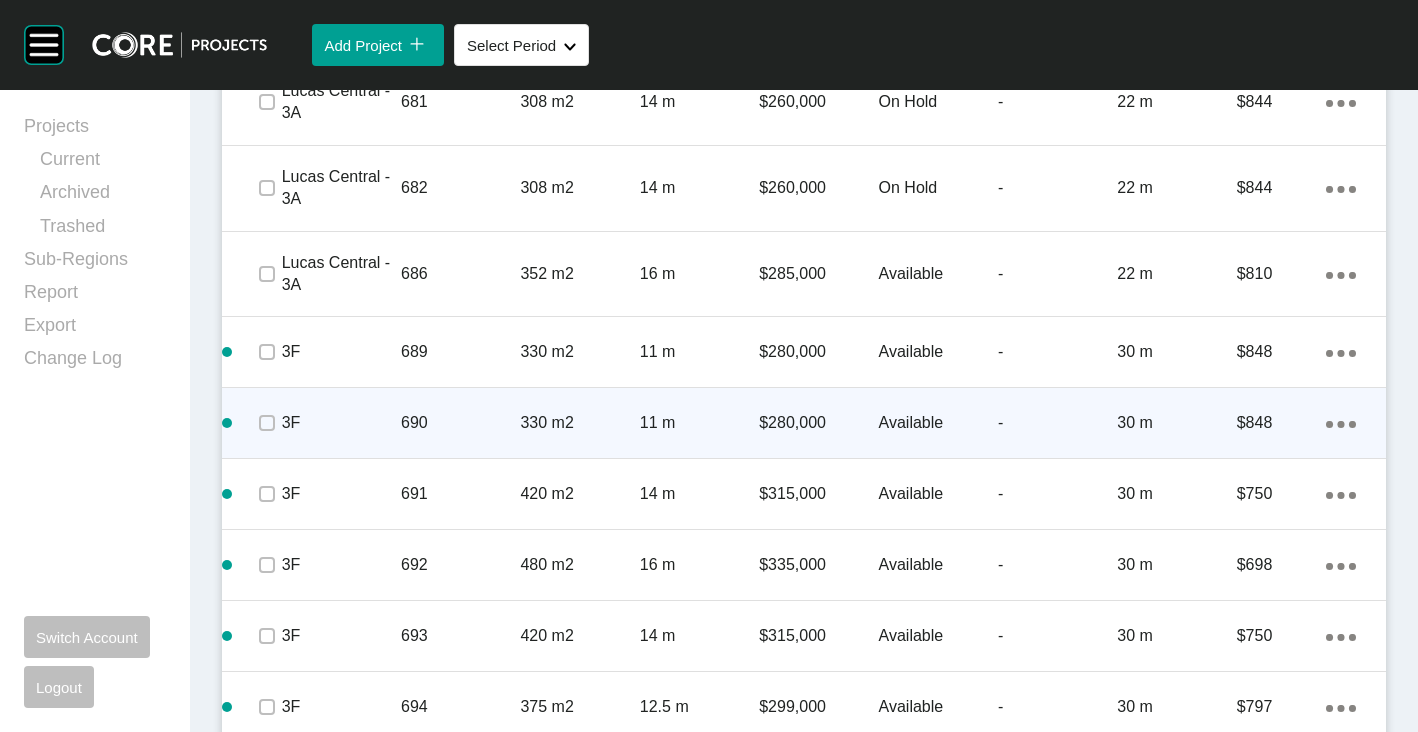 click on "690" at bounding box center (460, 423) 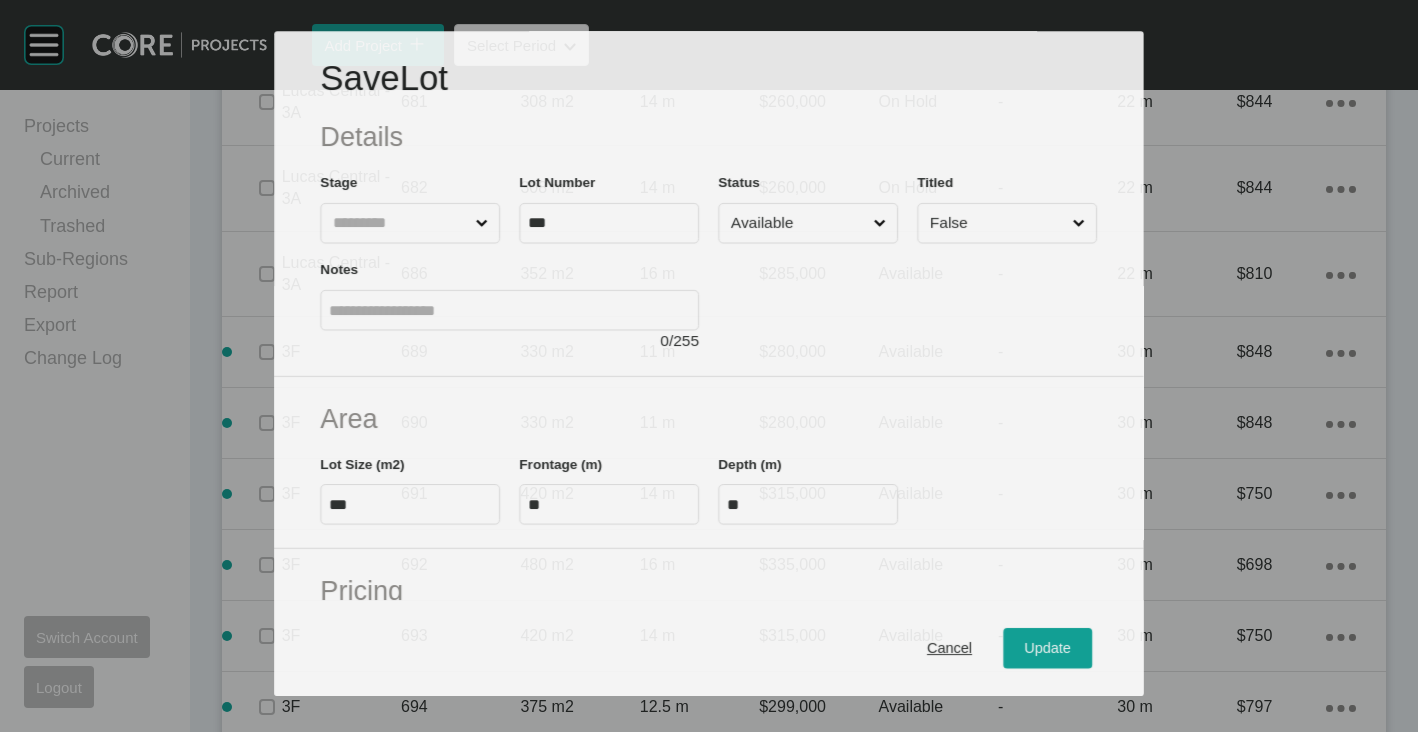 scroll, scrollTop: 4638, scrollLeft: 0, axis: vertical 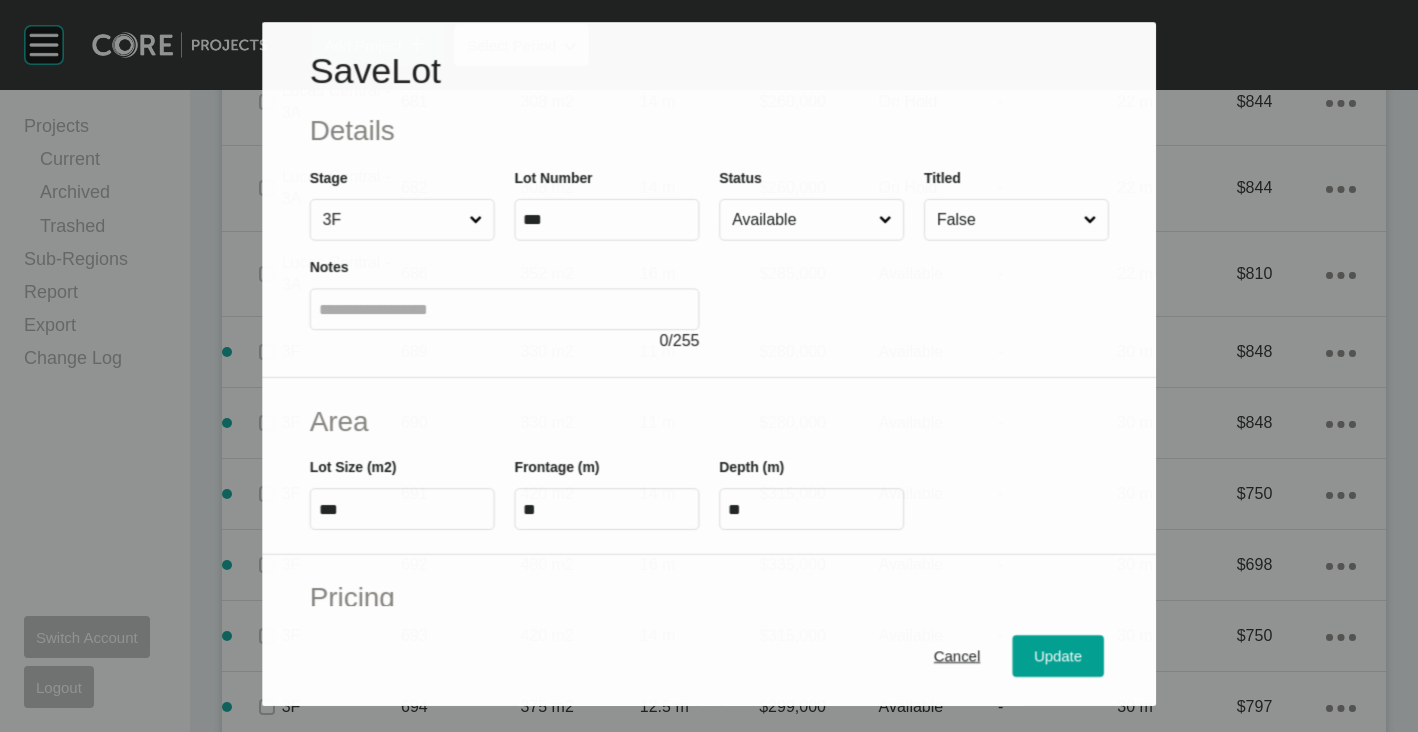 drag, startPoint x: 789, startPoint y: 220, endPoint x: 775, endPoint y: 238, distance: 22.803509 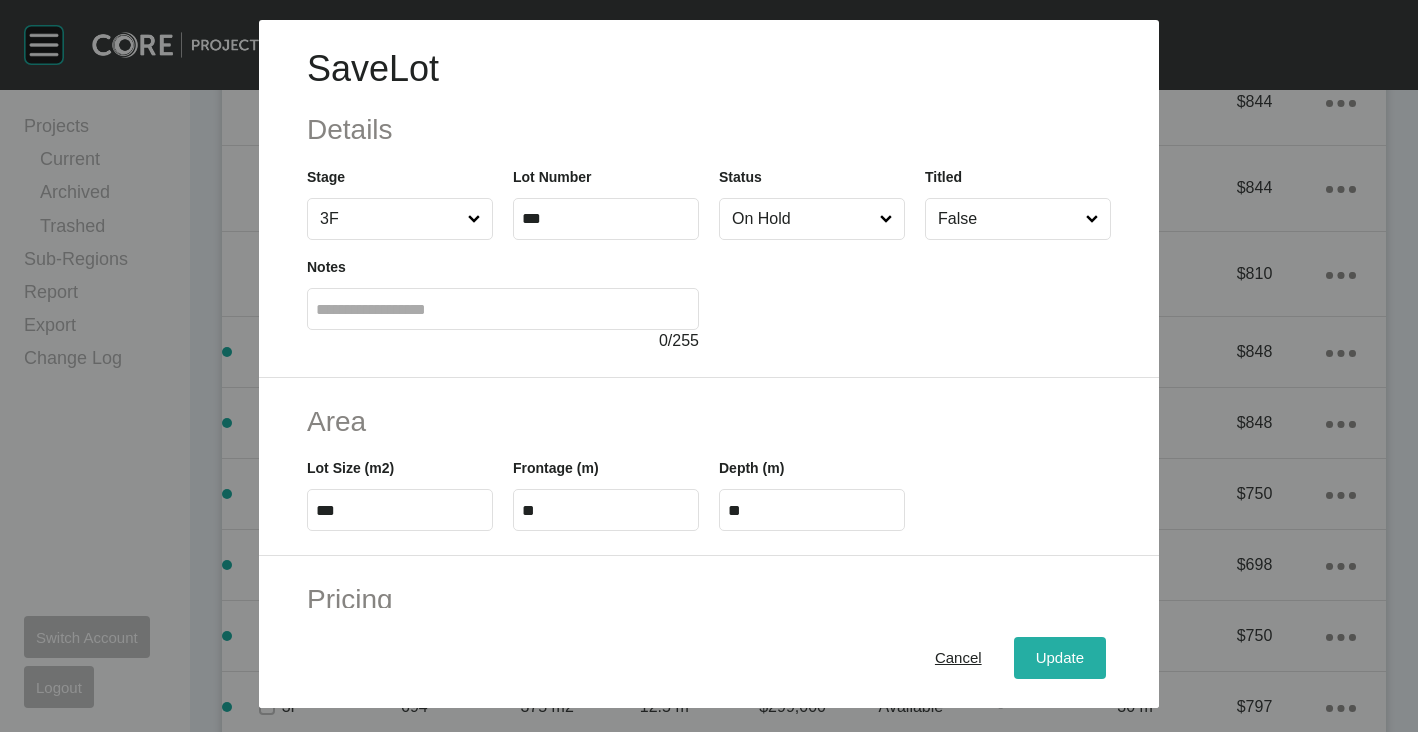 click on "Update" at bounding box center [1060, 658] 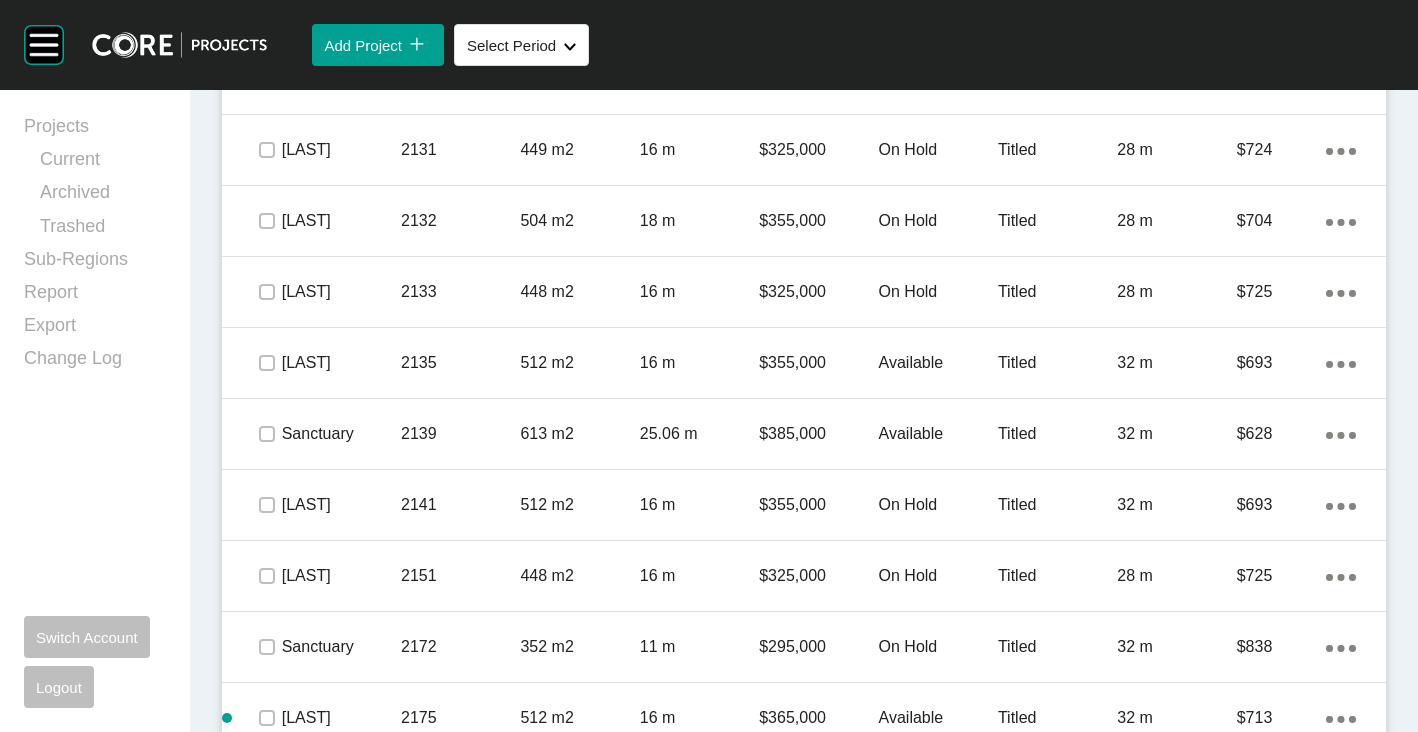 scroll, scrollTop: 7034, scrollLeft: 0, axis: vertical 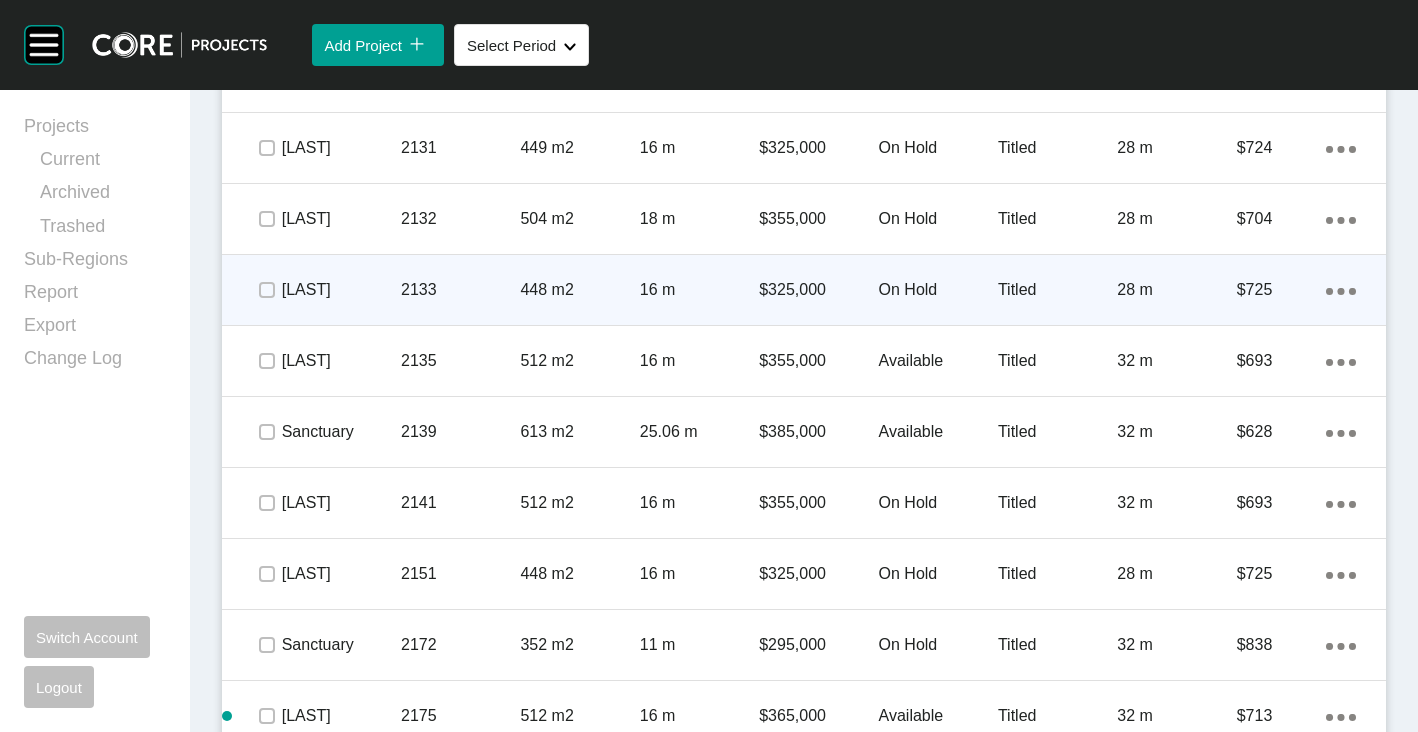 click on "2133" at bounding box center [460, 290] 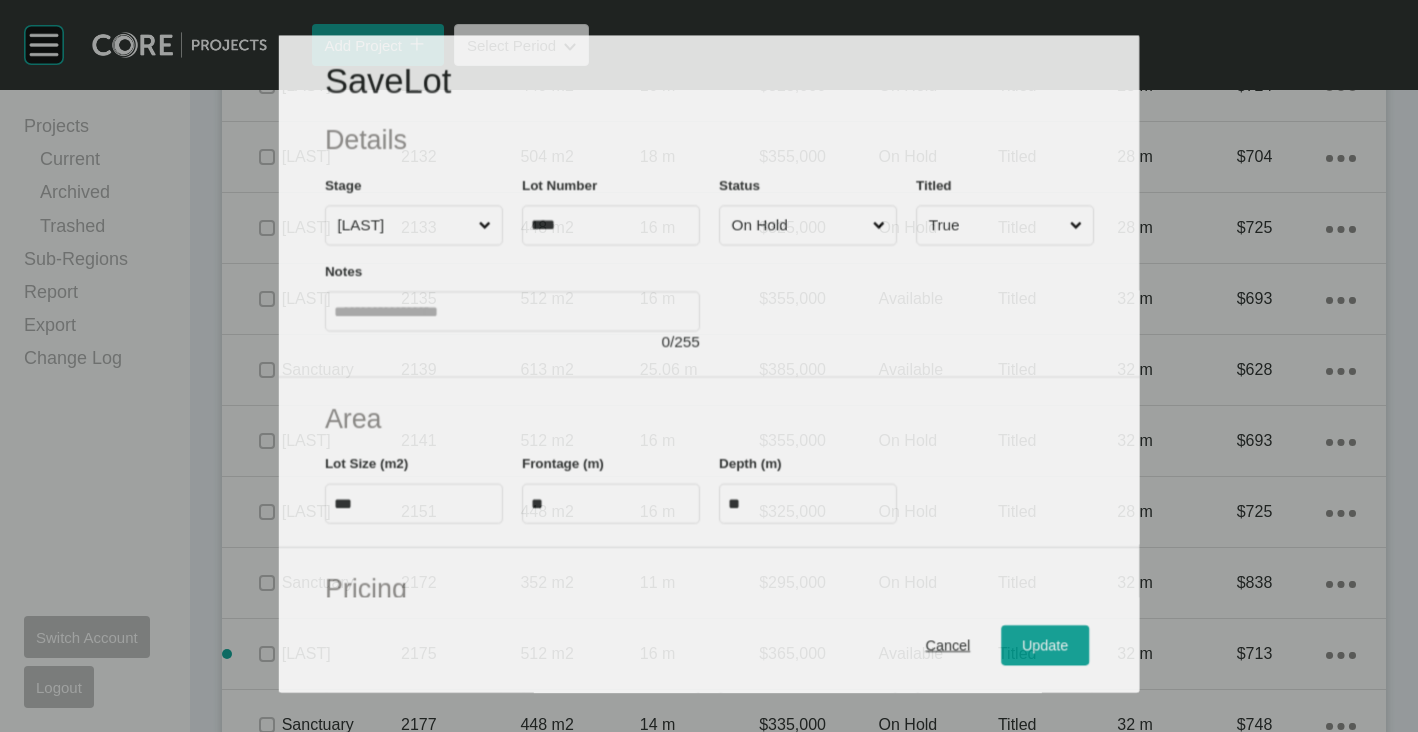 scroll, scrollTop: 6972, scrollLeft: 0, axis: vertical 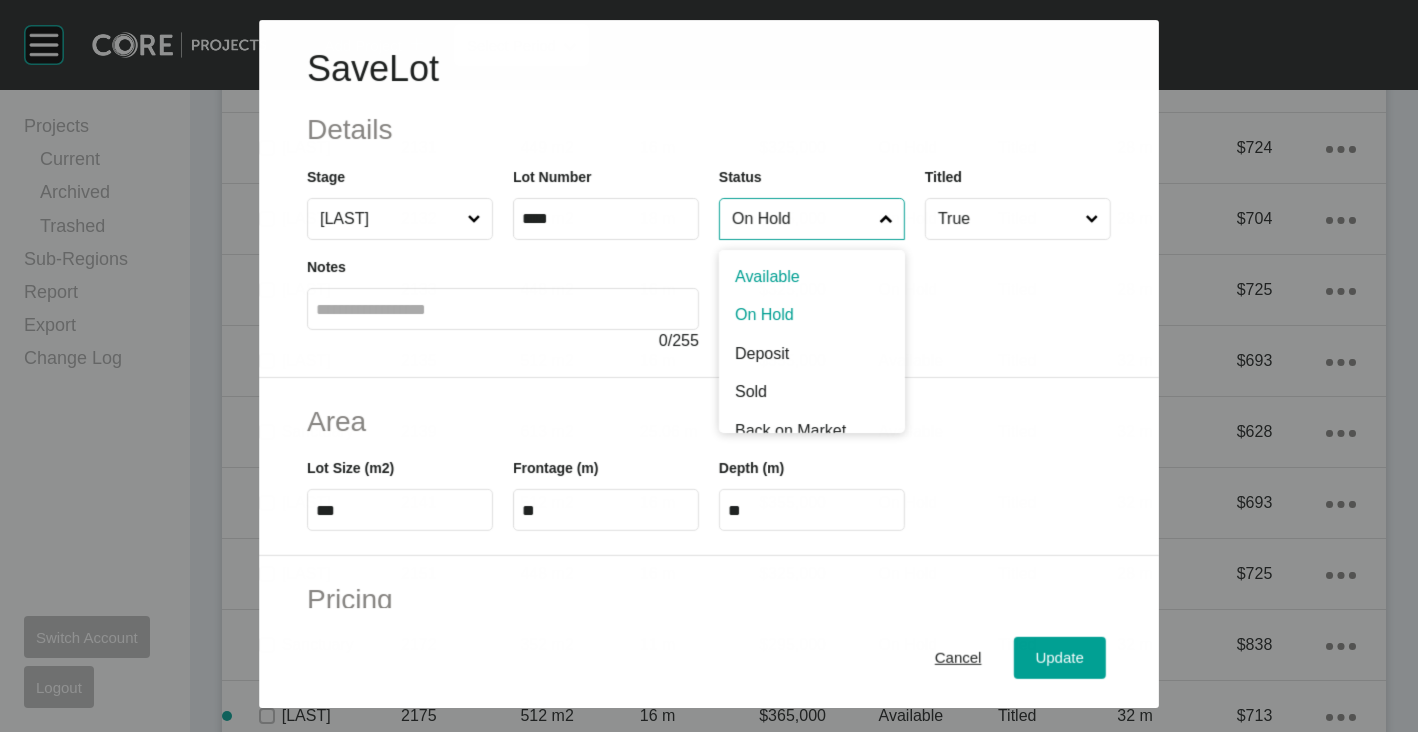 drag, startPoint x: 807, startPoint y: 213, endPoint x: 758, endPoint y: 284, distance: 86.26703 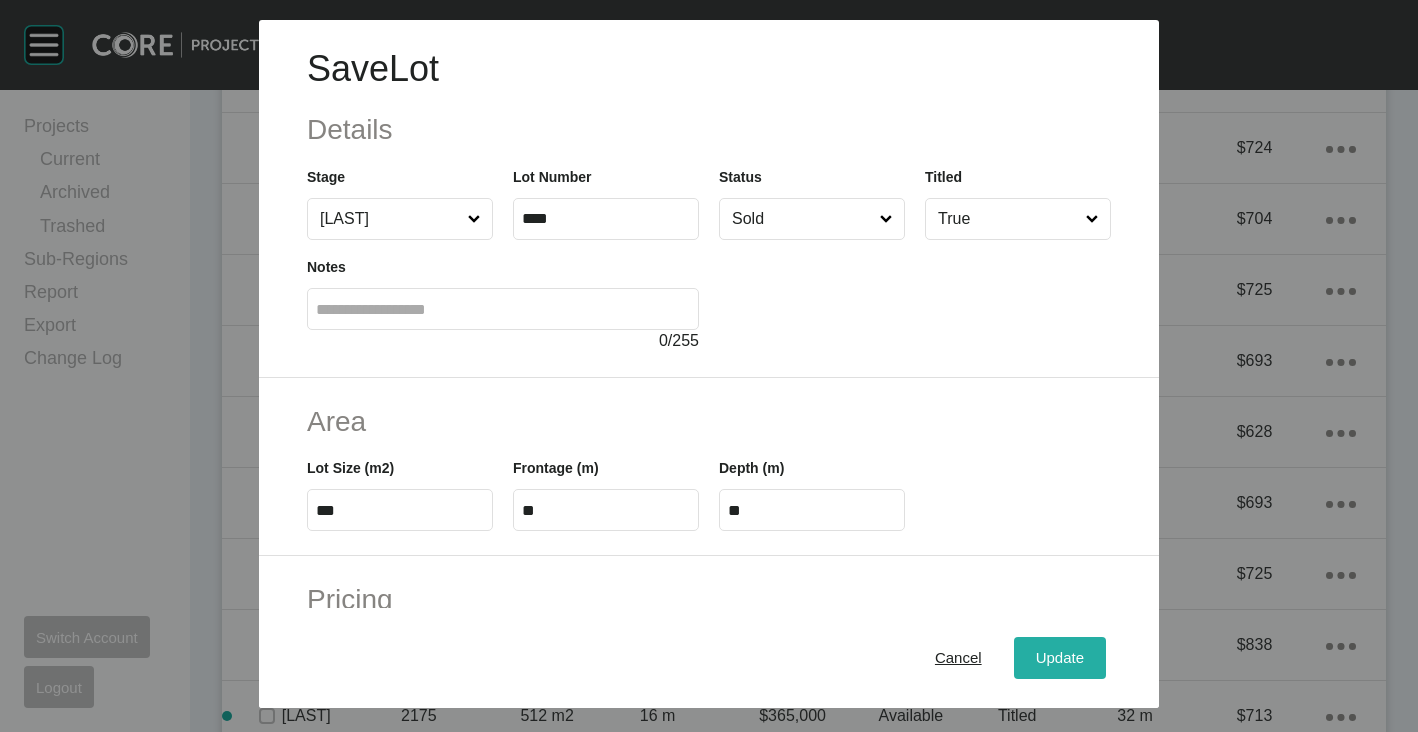 click on "Update" at bounding box center [1060, 658] 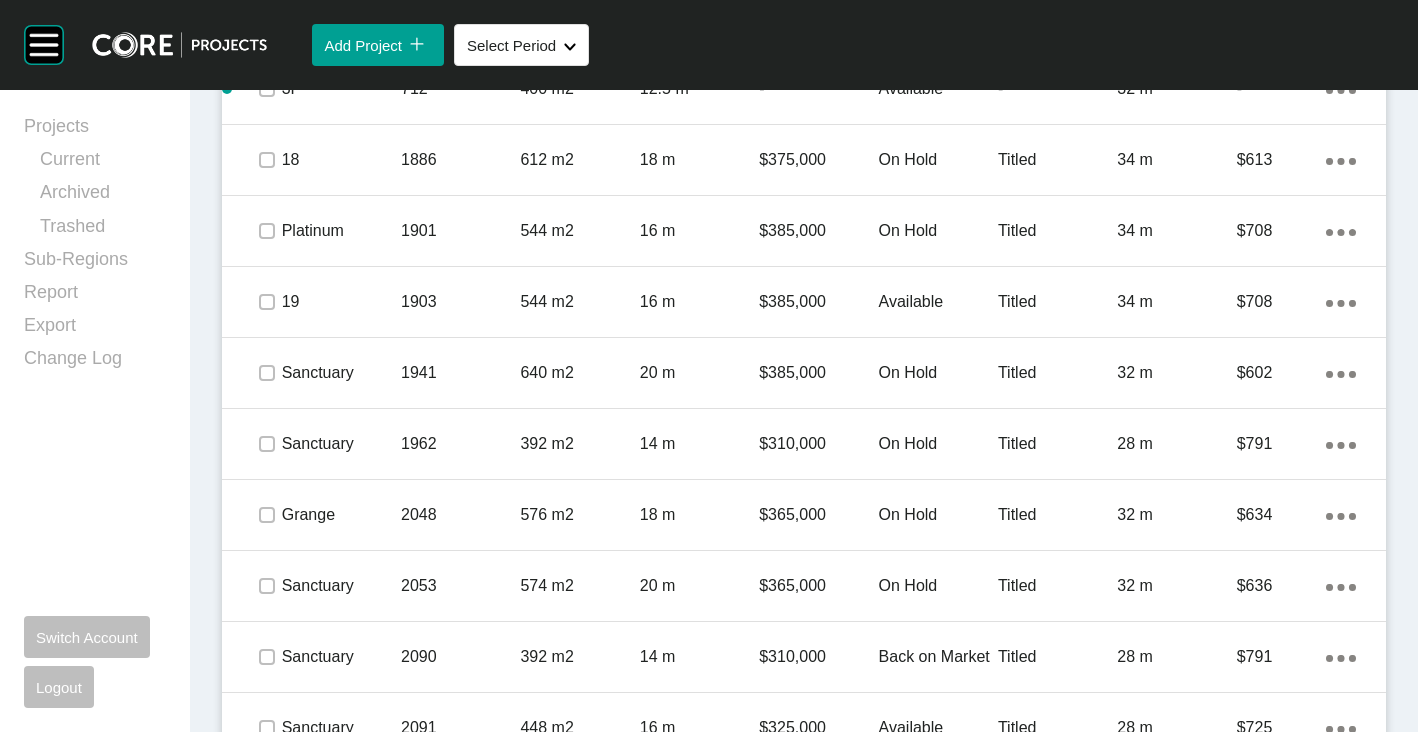 scroll, scrollTop: 5734, scrollLeft: 0, axis: vertical 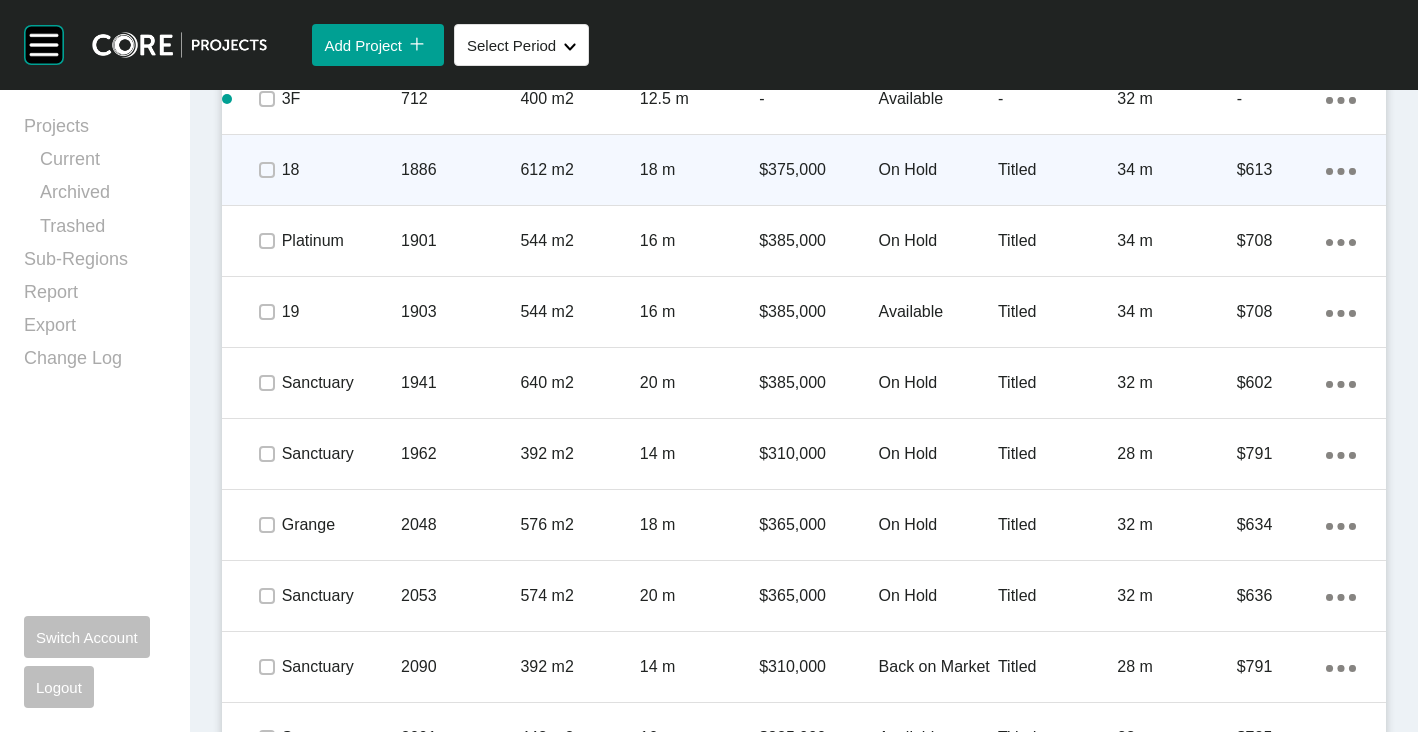 click on "1886" at bounding box center (460, 170) 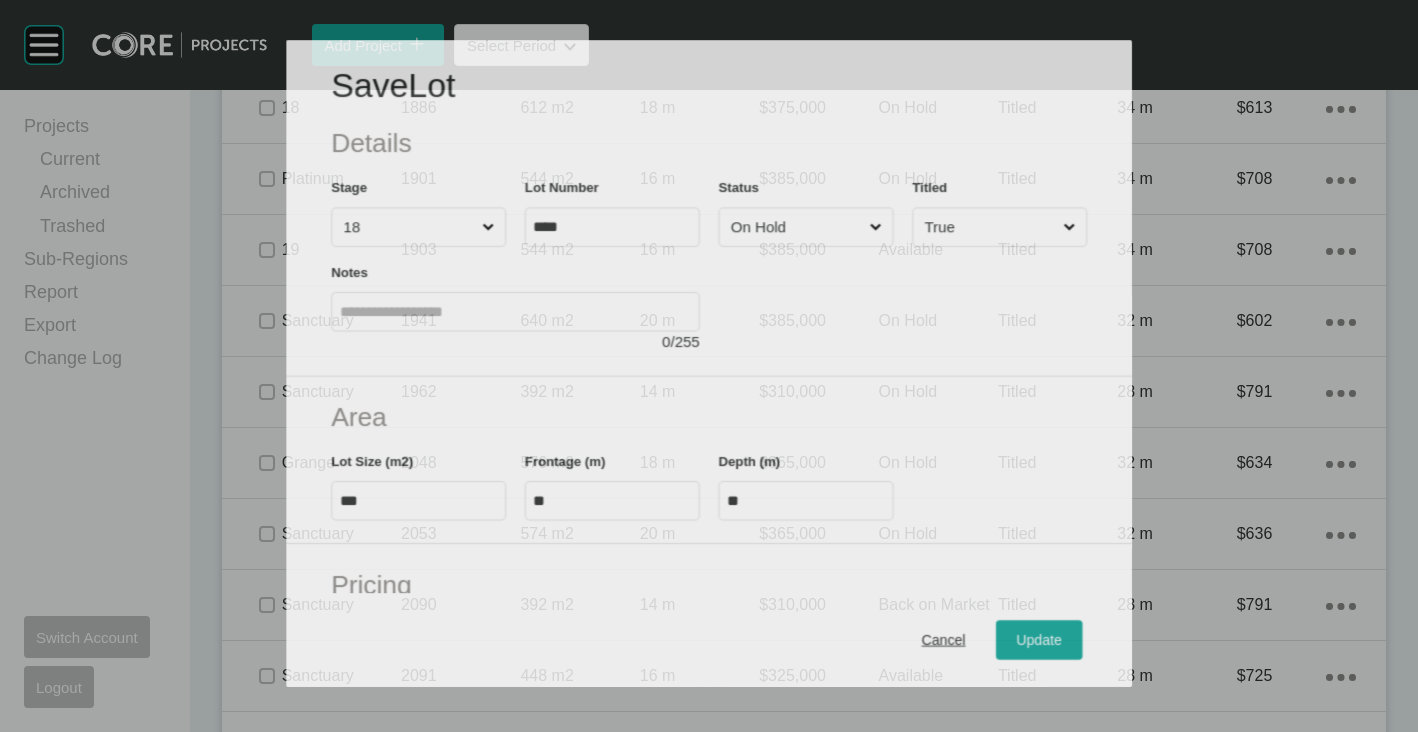 scroll, scrollTop: 5672, scrollLeft: 0, axis: vertical 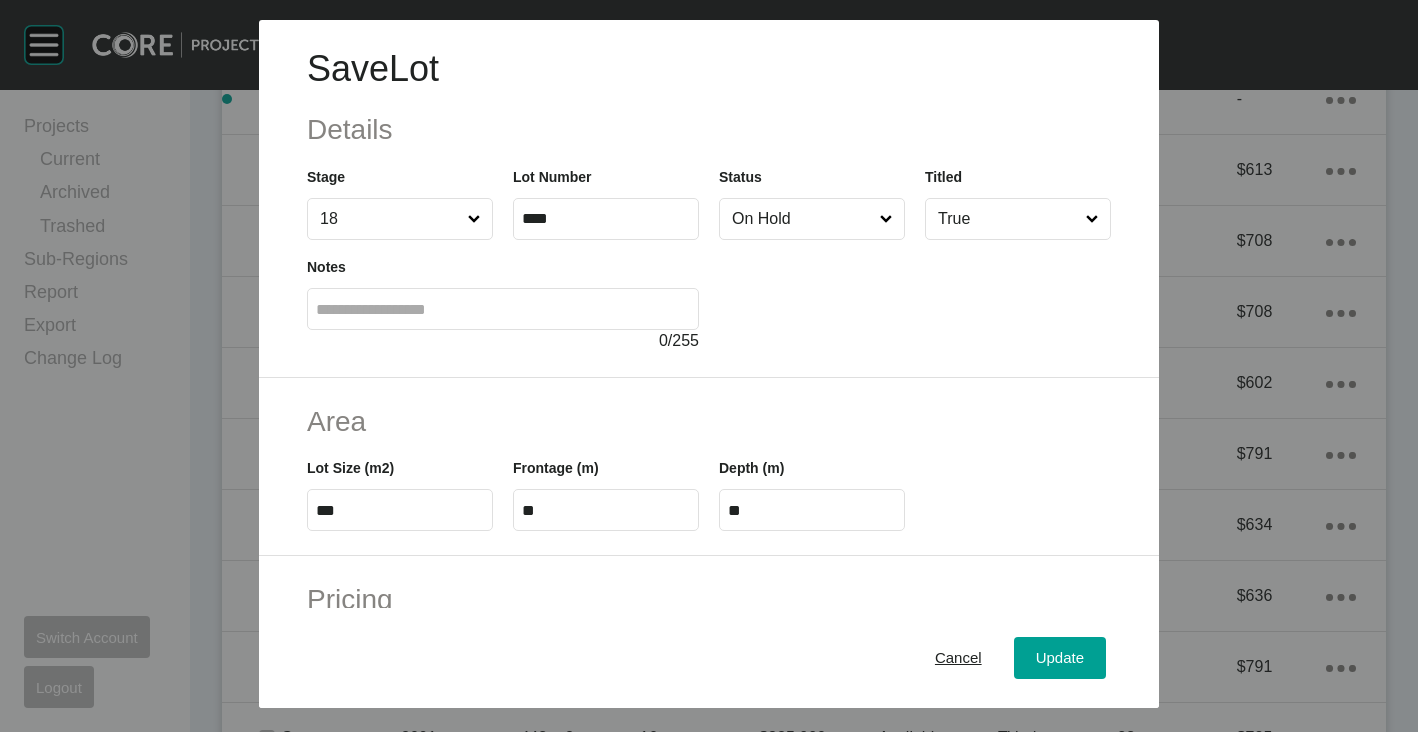 drag, startPoint x: 785, startPoint y: 206, endPoint x: 767, endPoint y: 239, distance: 37.589893 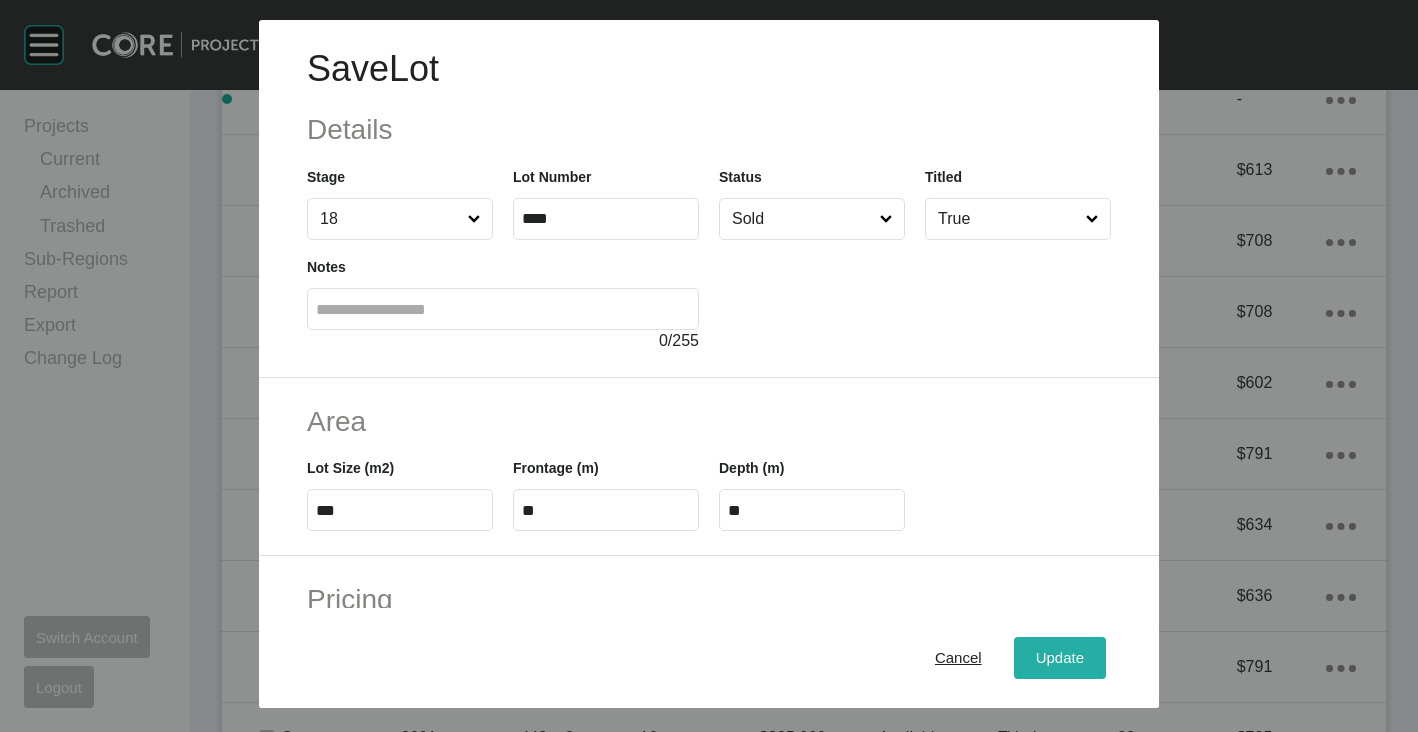 click on "Update" at bounding box center [1060, 658] 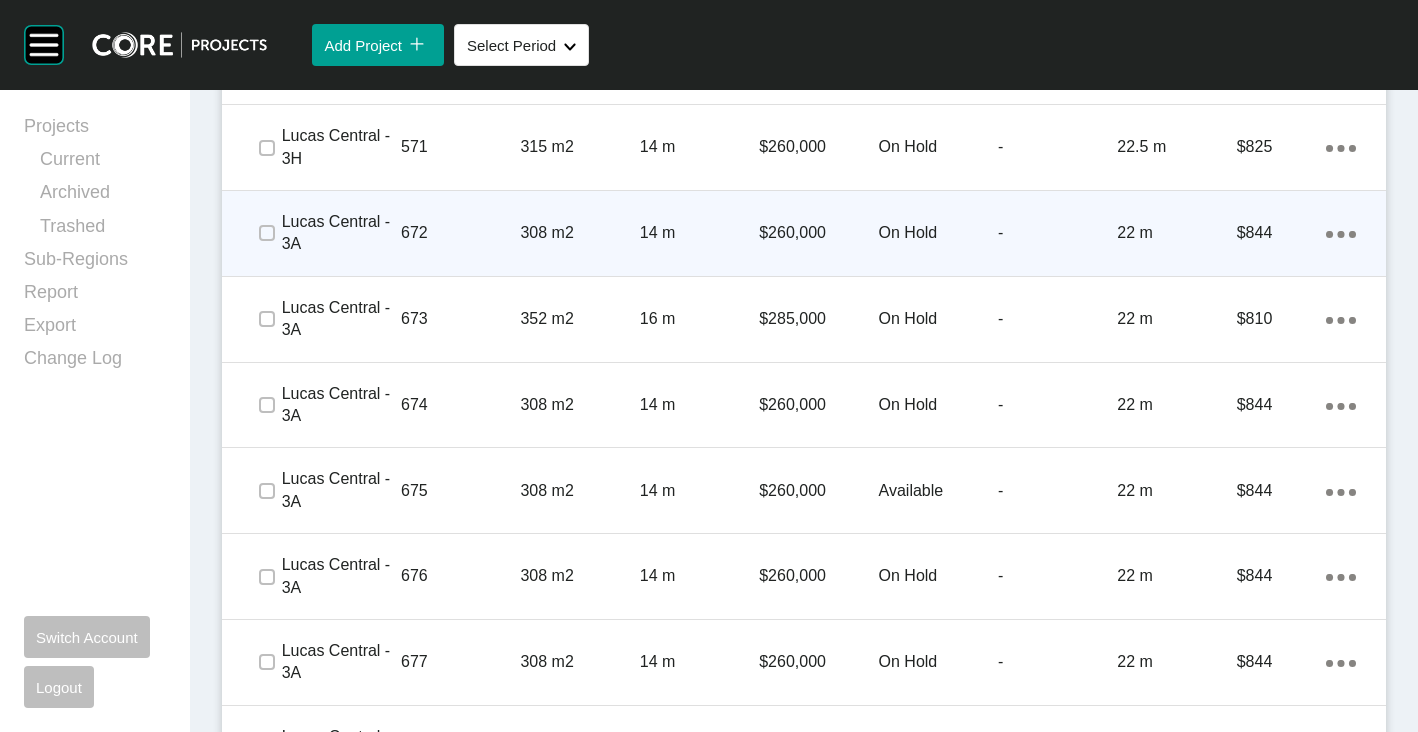 scroll, scrollTop: 3834, scrollLeft: 0, axis: vertical 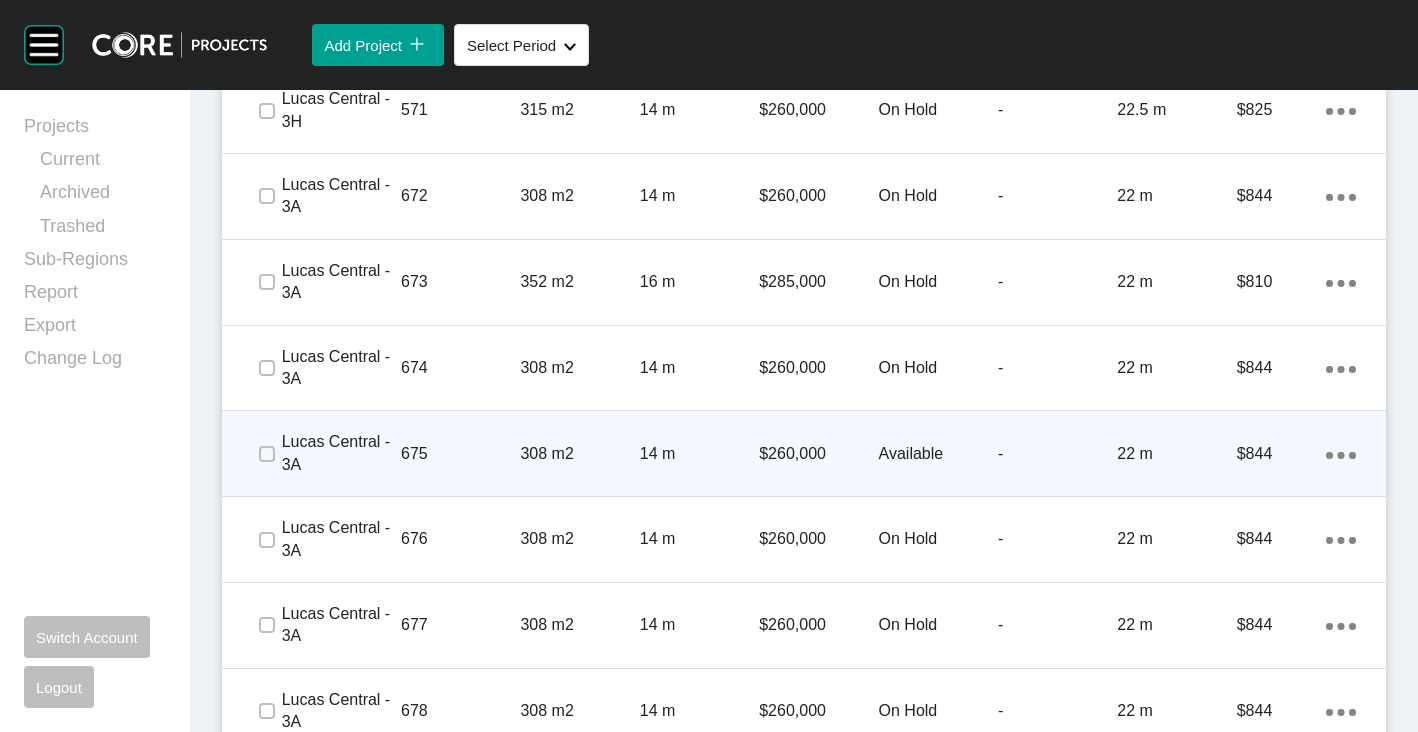 click on "675" at bounding box center [460, 454] 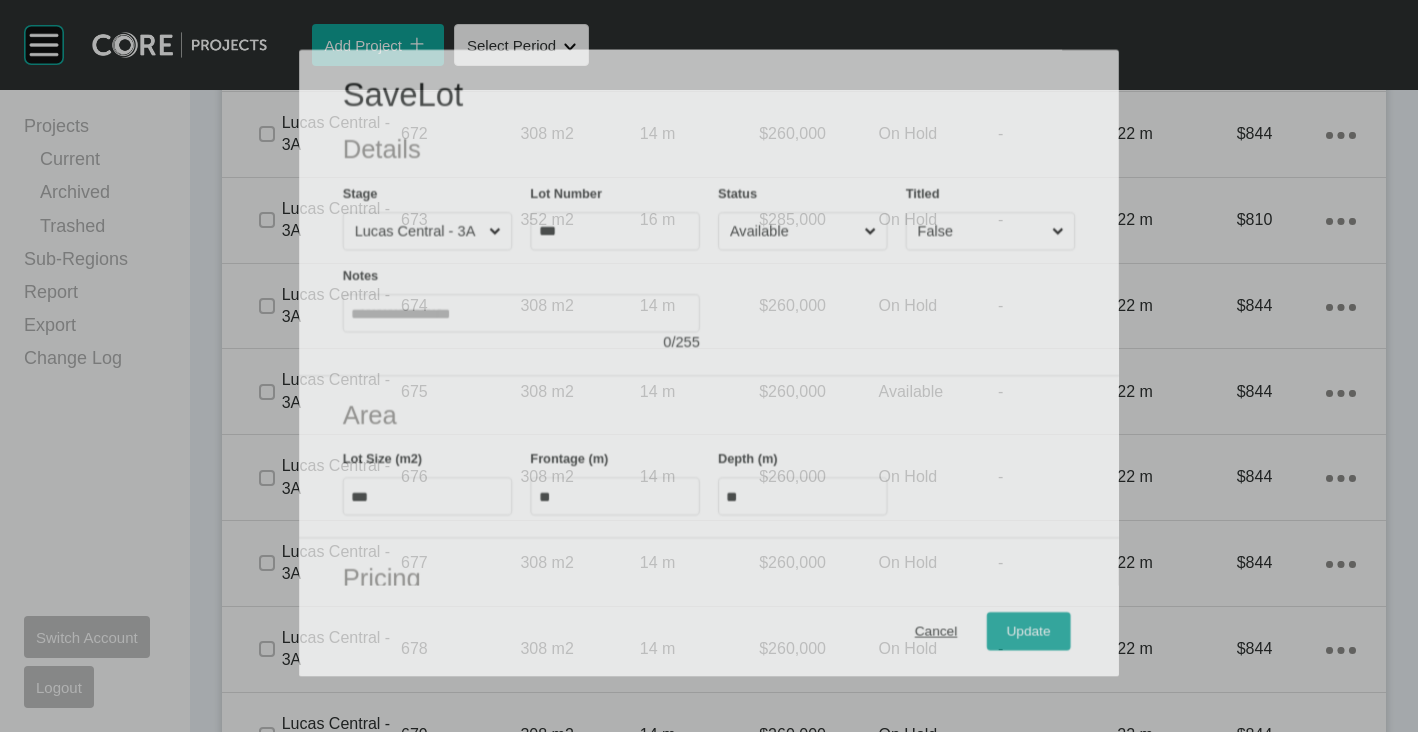 scroll, scrollTop: 3772, scrollLeft: 0, axis: vertical 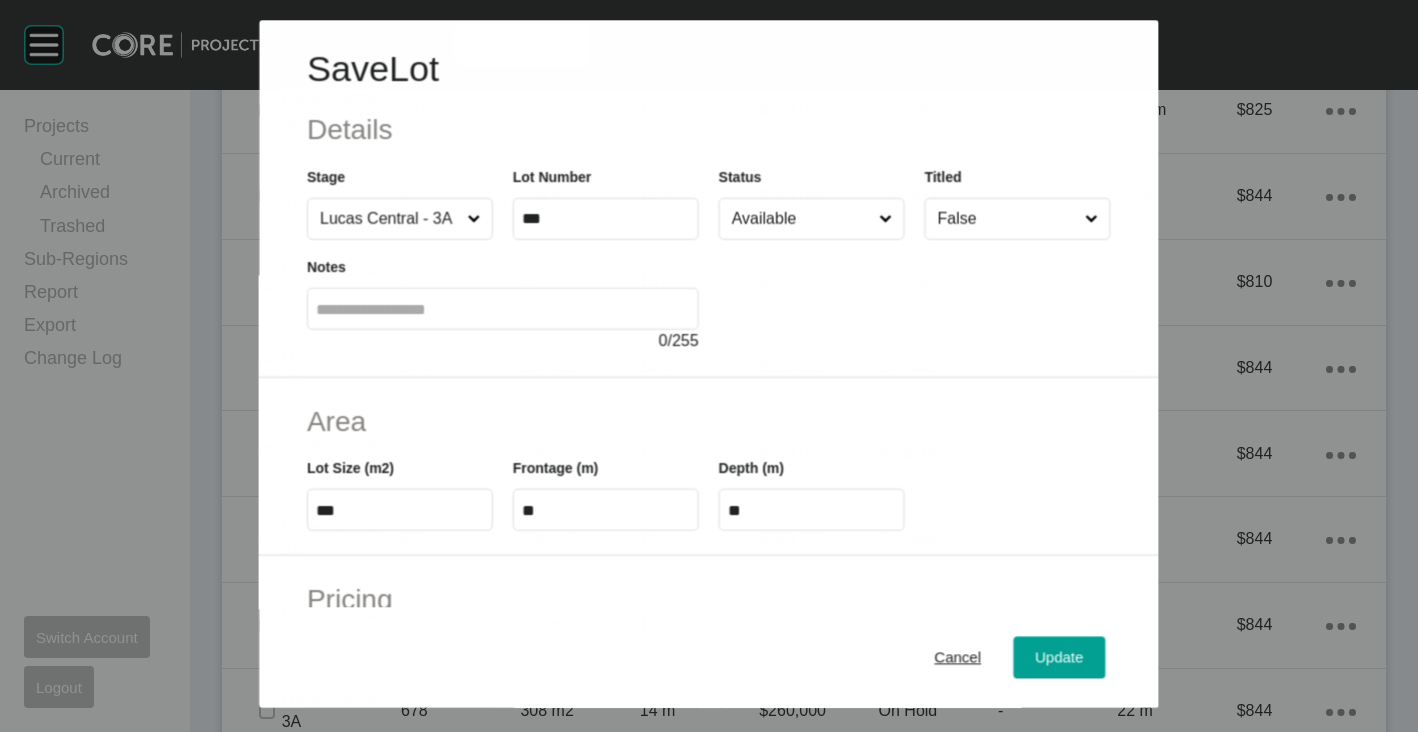 click on "Available" at bounding box center (801, 219) 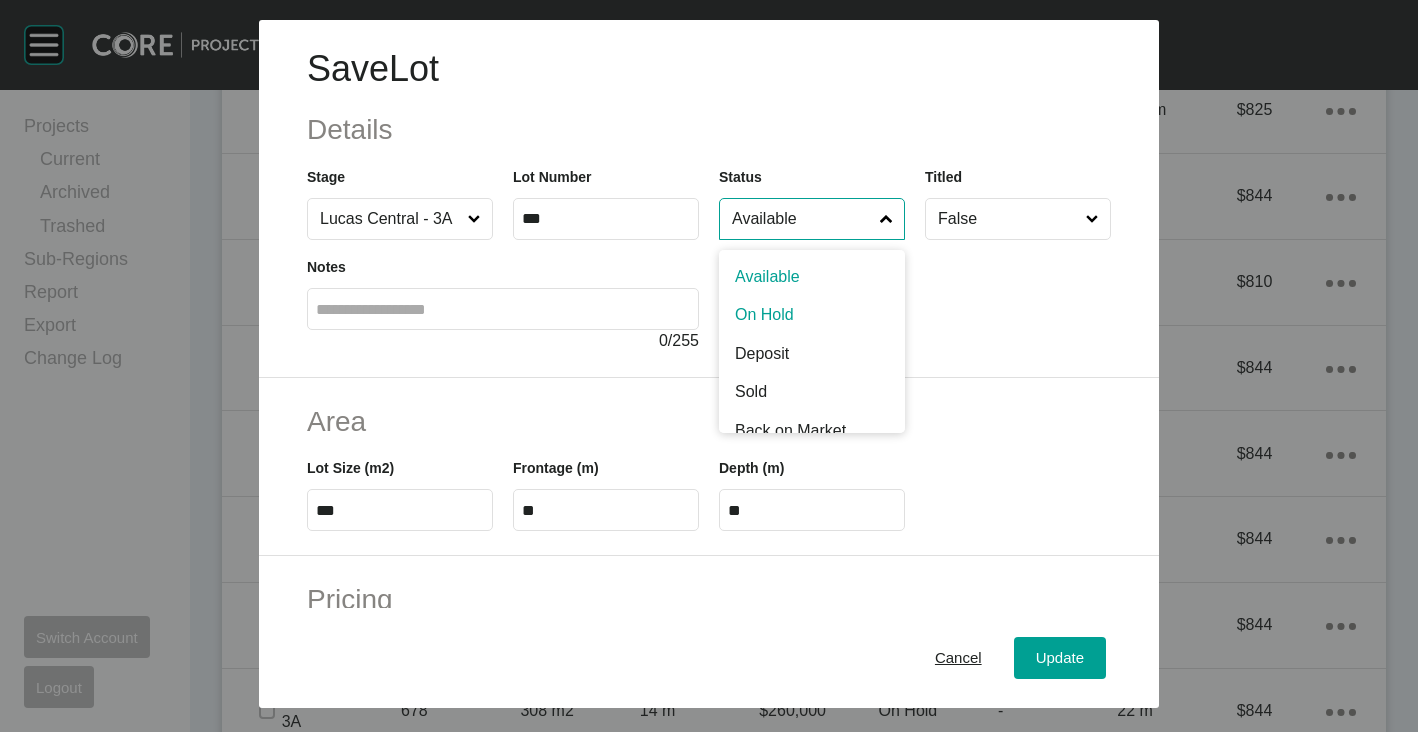 drag, startPoint x: 772, startPoint y: 311, endPoint x: 989, endPoint y: 520, distance: 301.2806 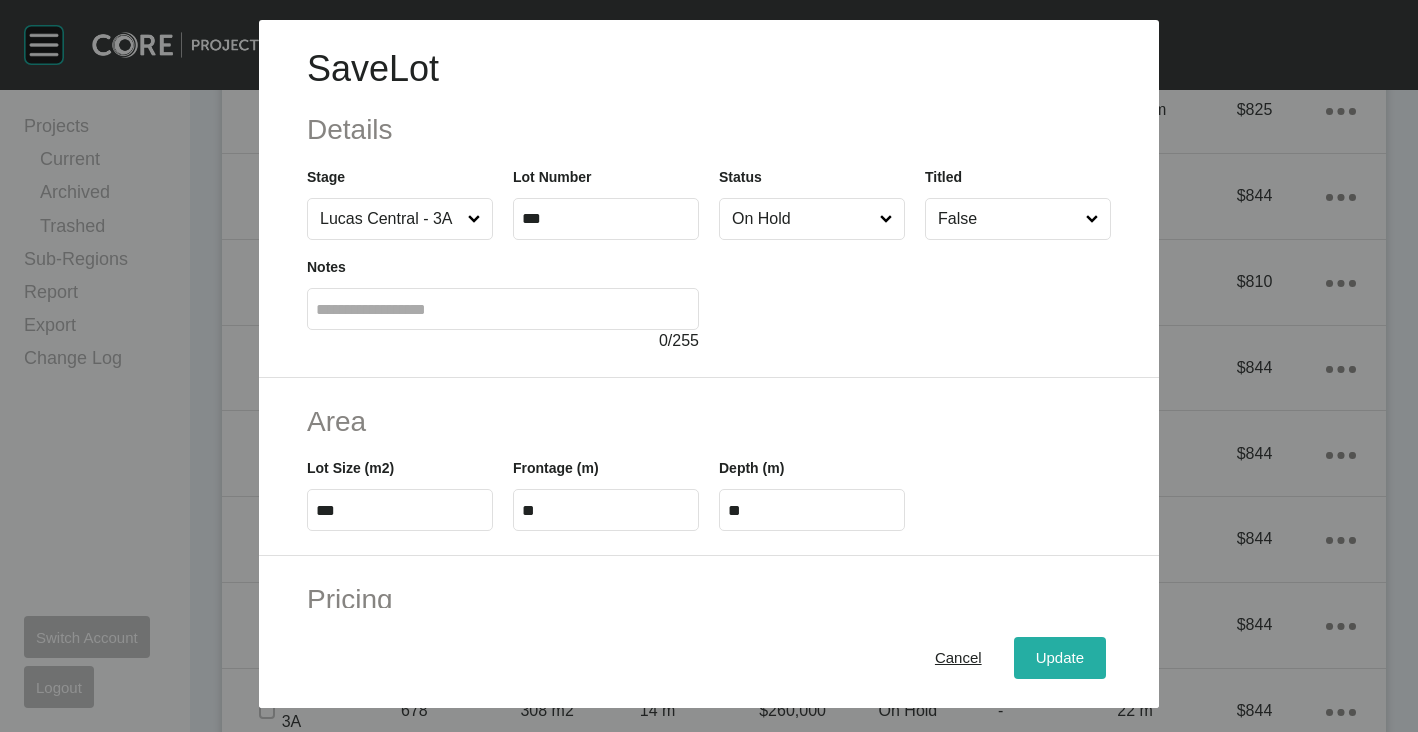 click on "Update" at bounding box center [1060, 658] 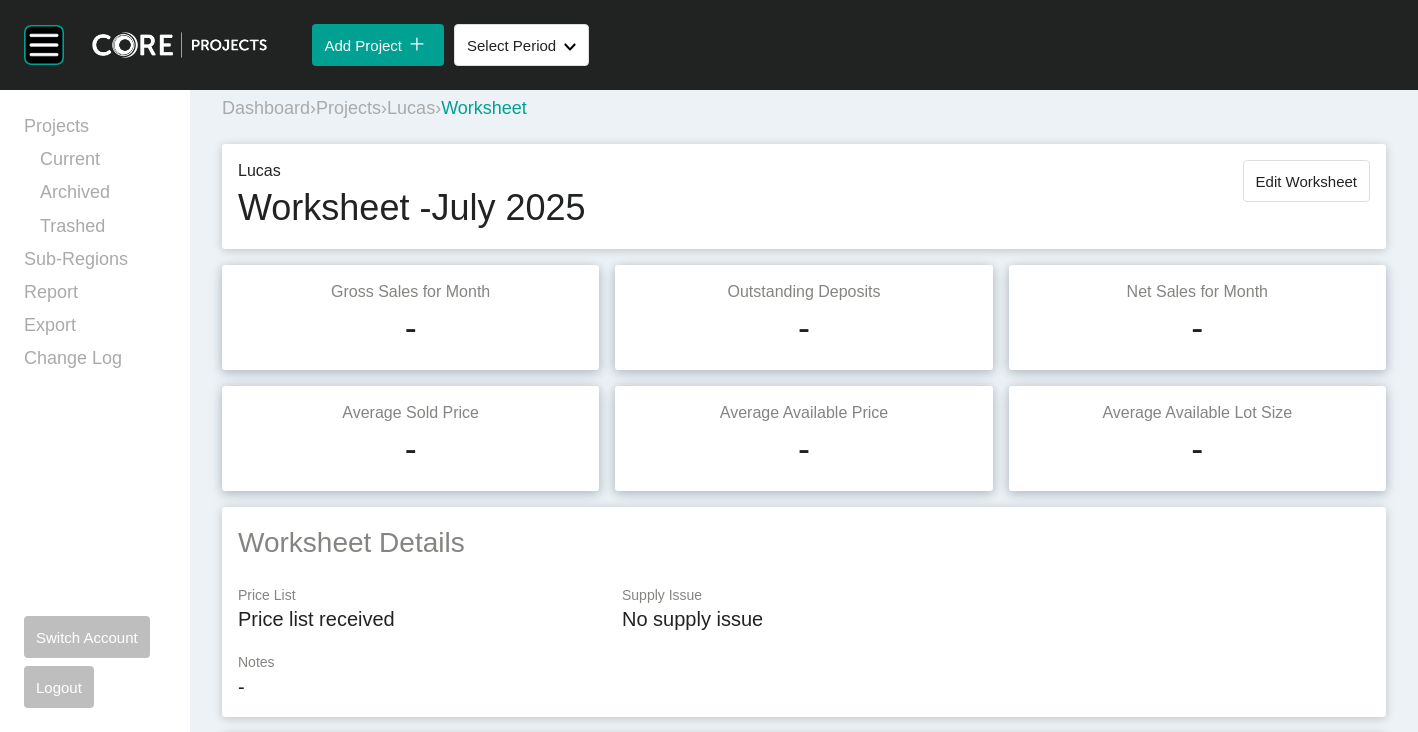 scroll, scrollTop: 0, scrollLeft: 0, axis: both 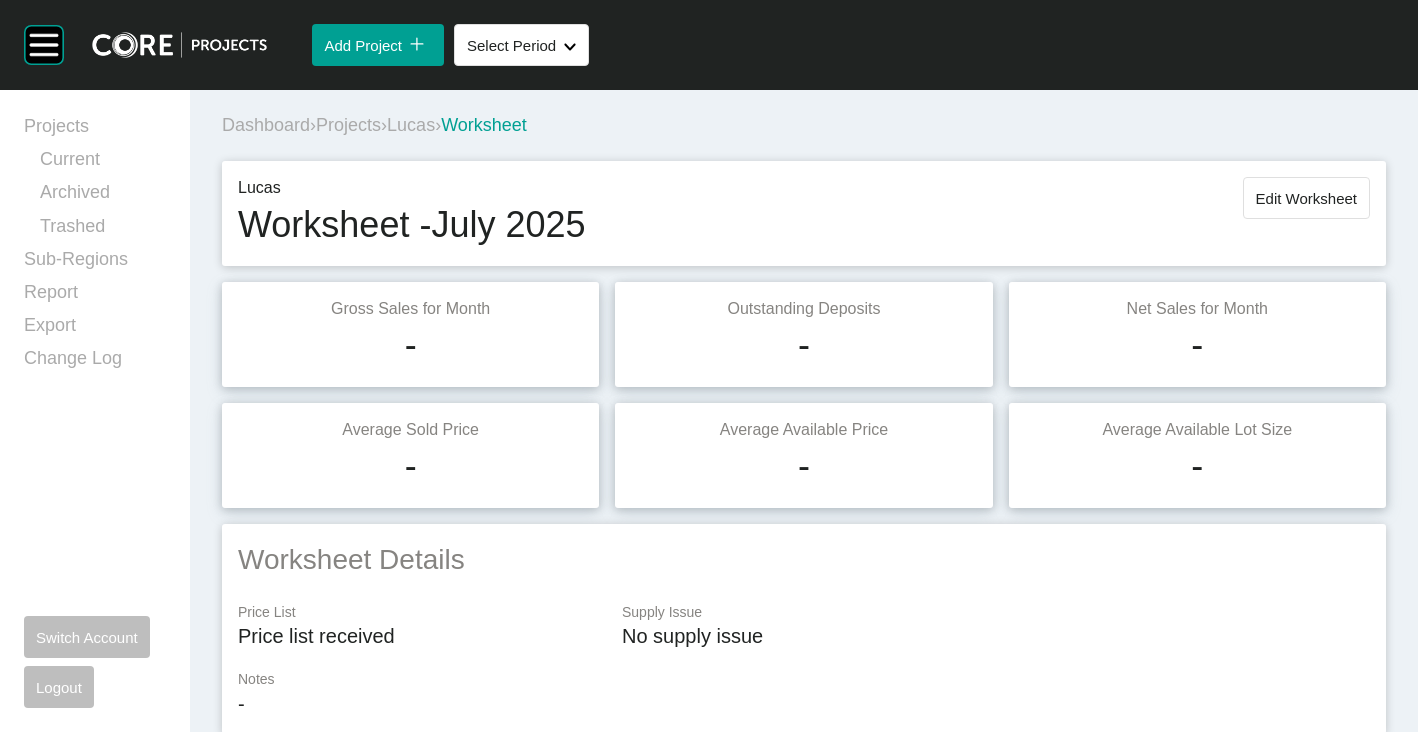 click on "Edit Worksheet" at bounding box center (1306, 198) 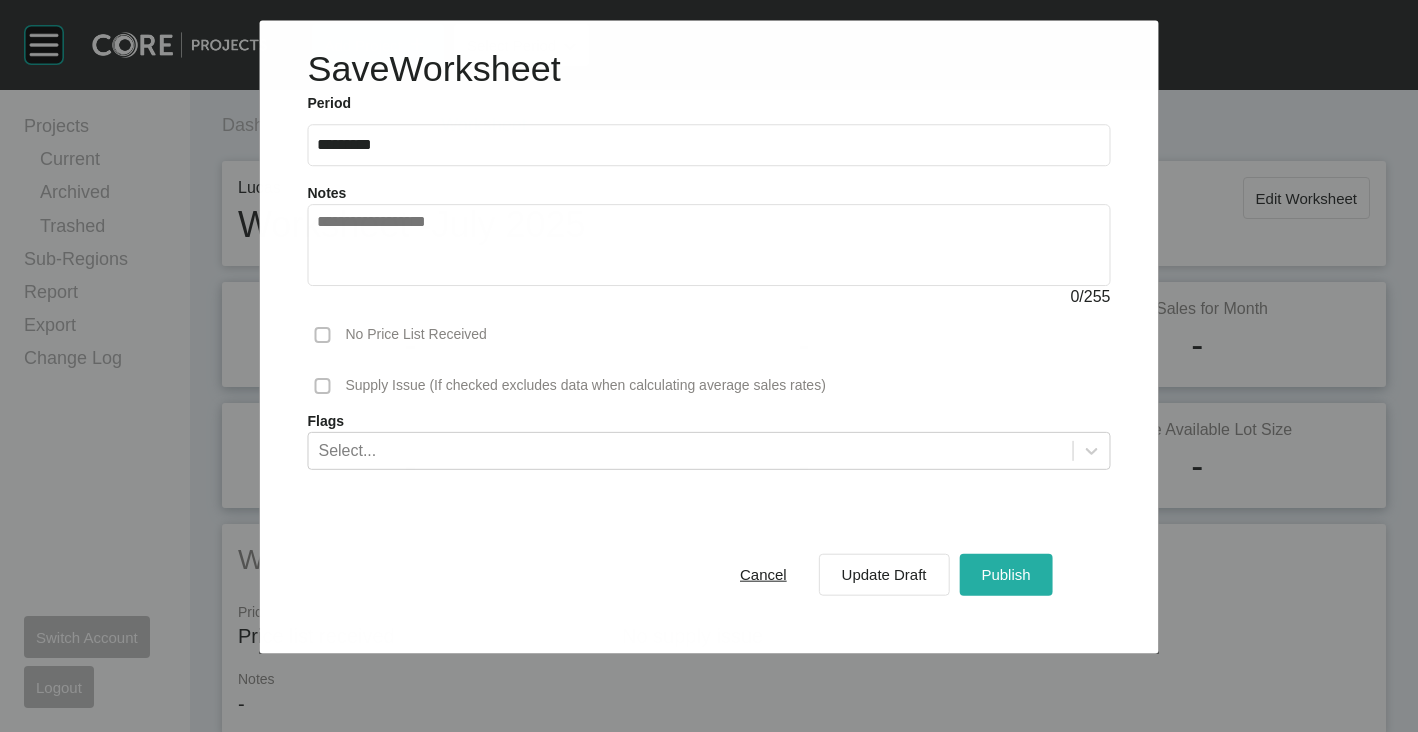 click on "Publish" at bounding box center [1005, 574] 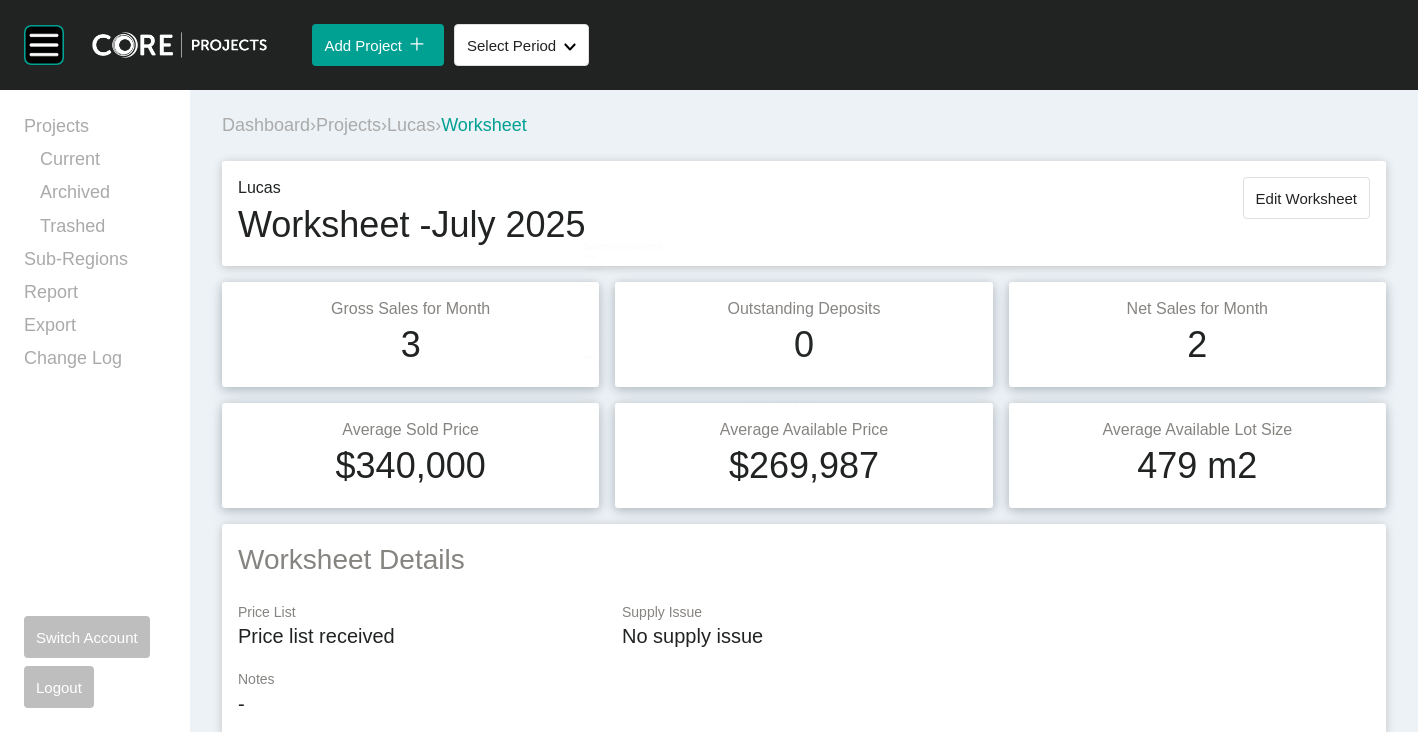 click on "Projects" at bounding box center [348, 125] 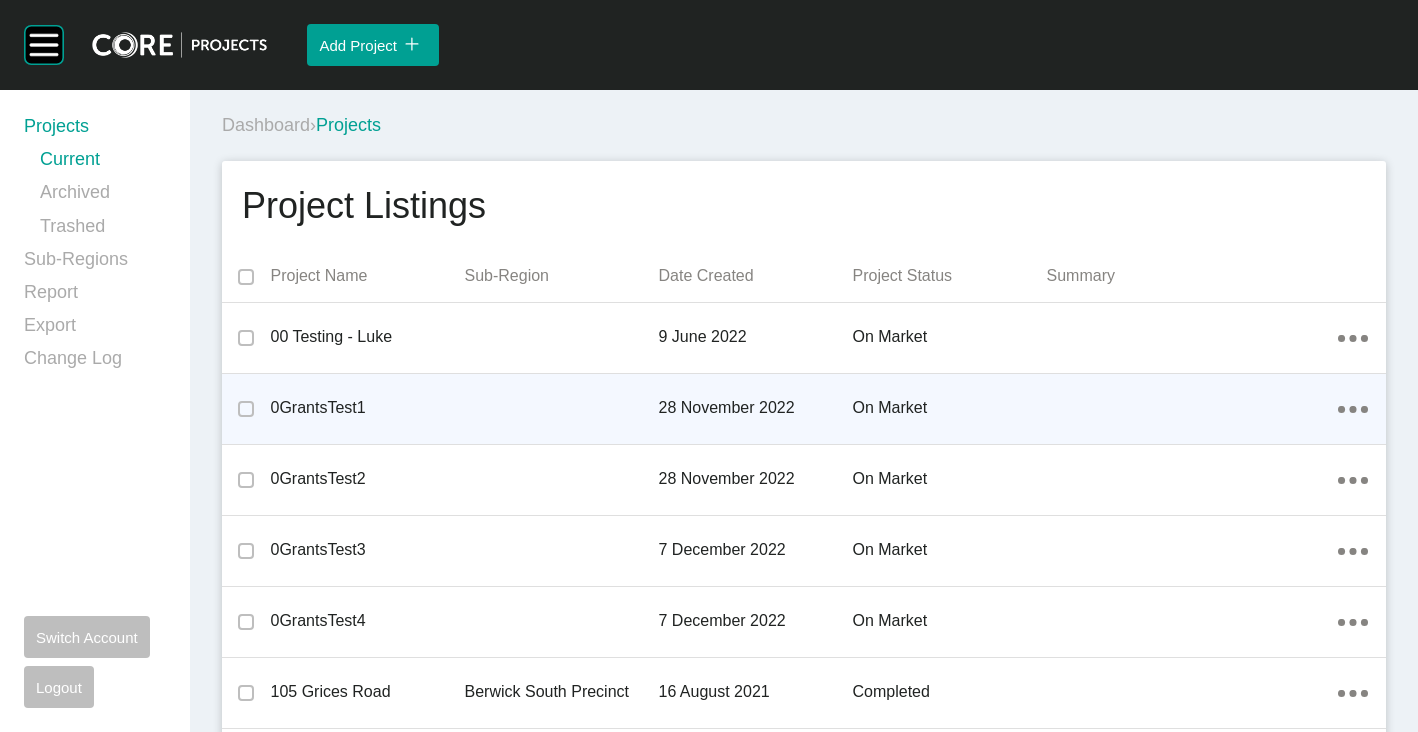 scroll, scrollTop: 4586, scrollLeft: 0, axis: vertical 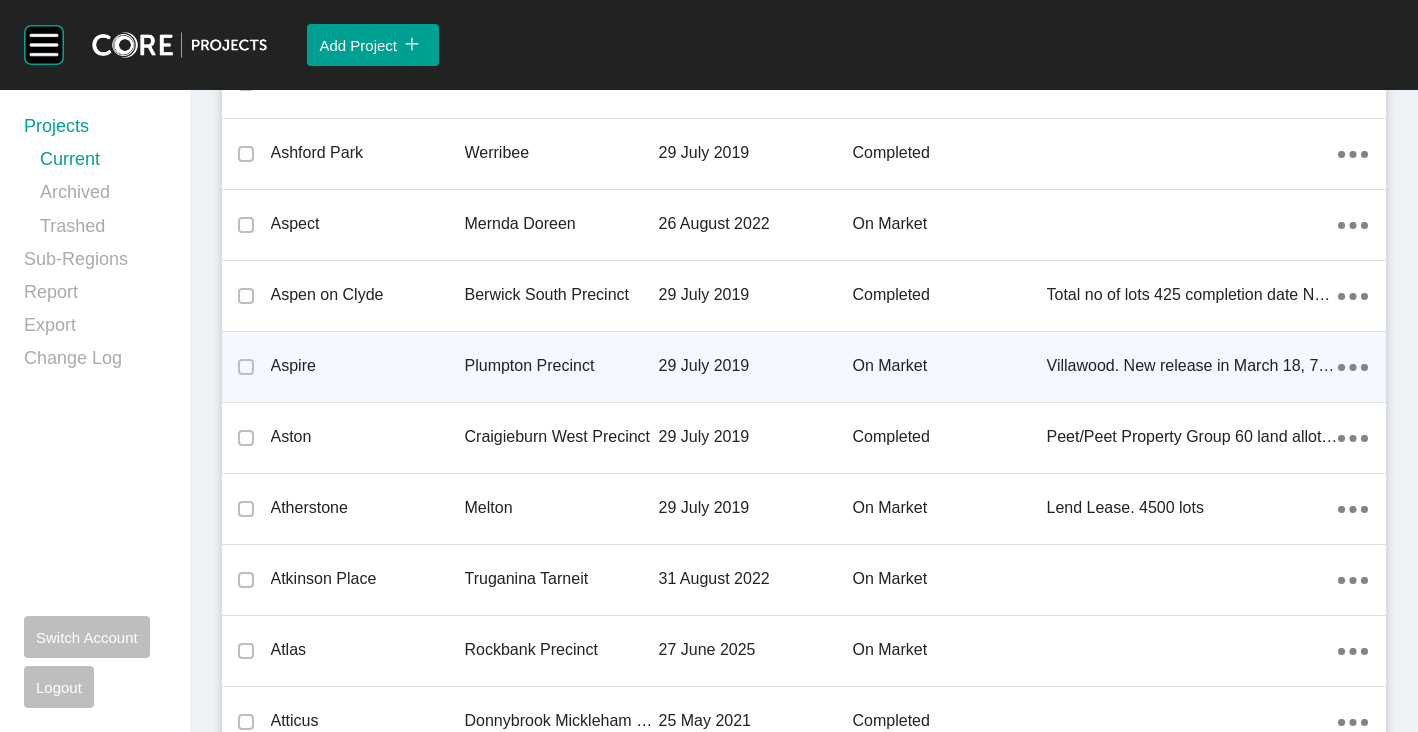 click on "Aspire" at bounding box center (368, 366) 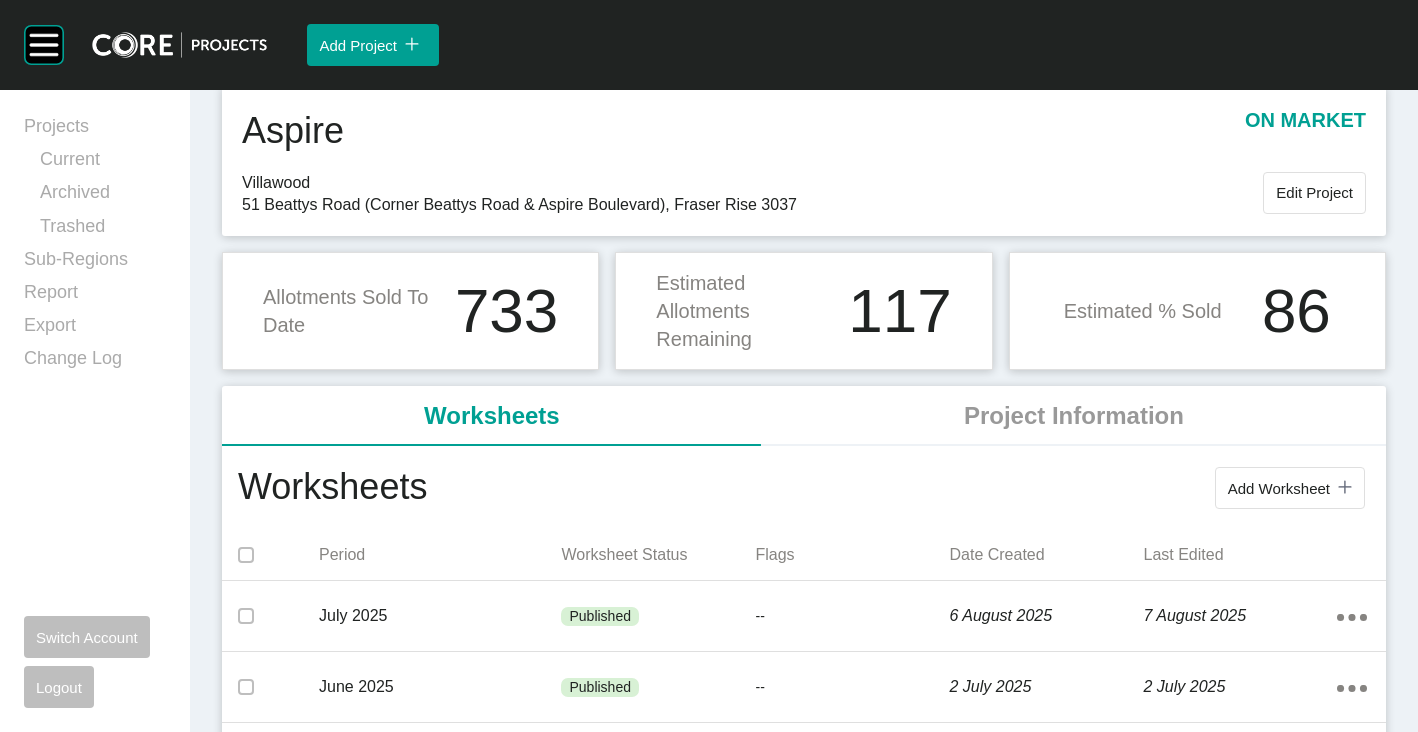 scroll, scrollTop: 100, scrollLeft: 0, axis: vertical 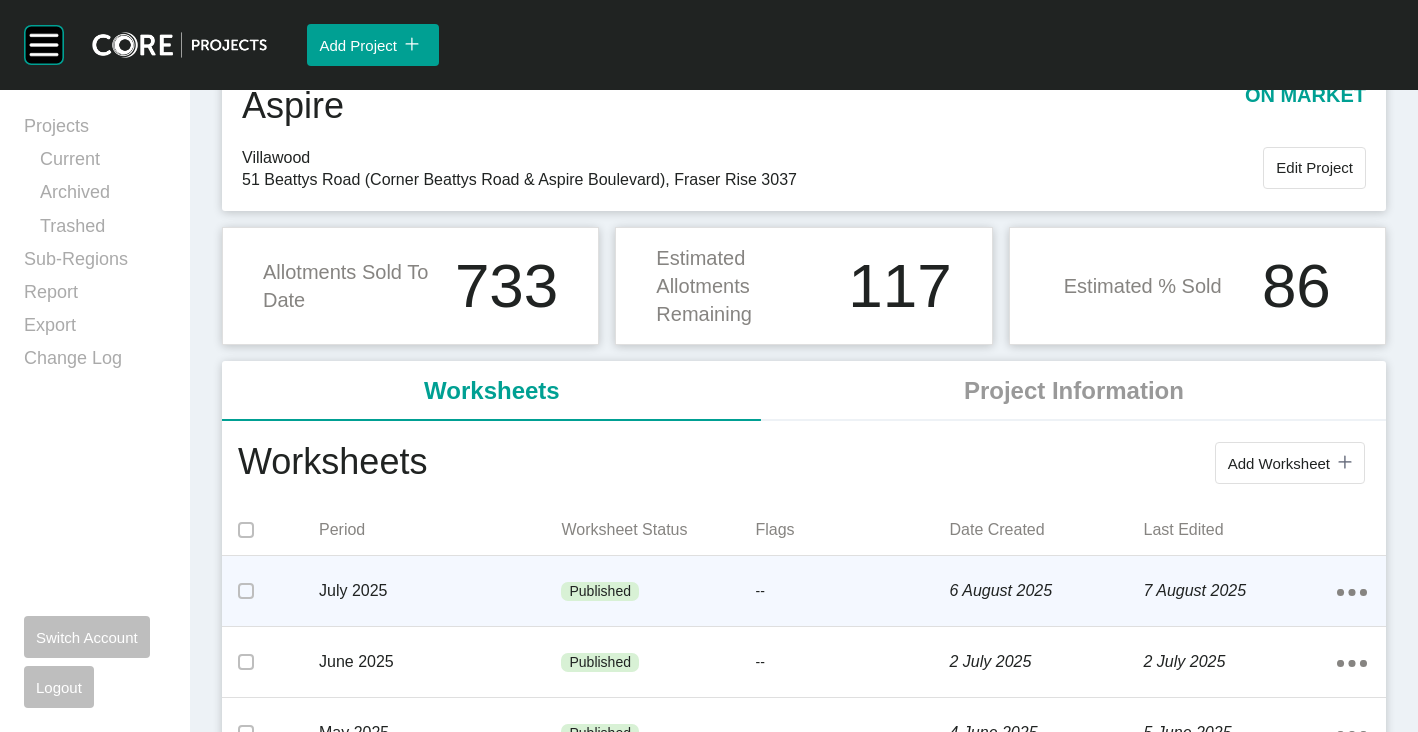 click on "July 2025" at bounding box center [440, 591] 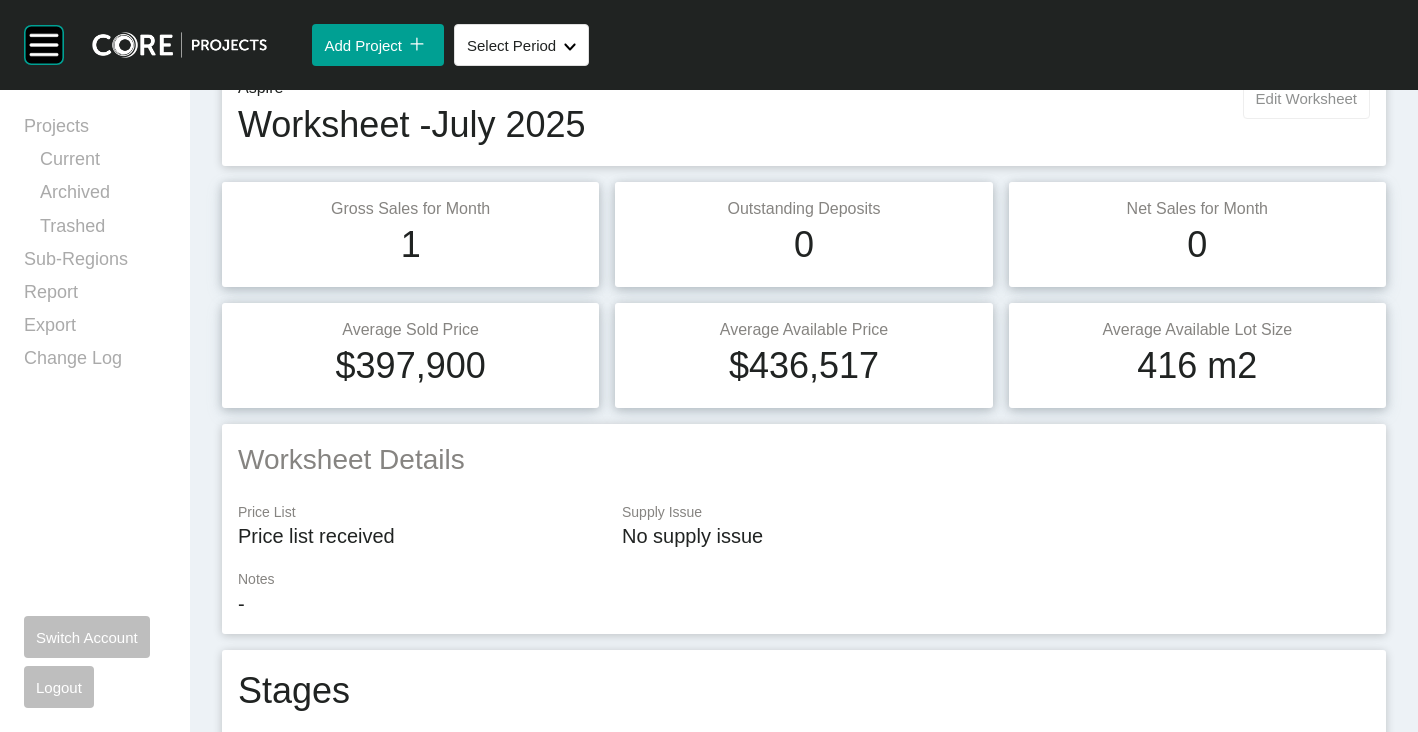 click on "Edit Worksheet" at bounding box center (1306, 98) 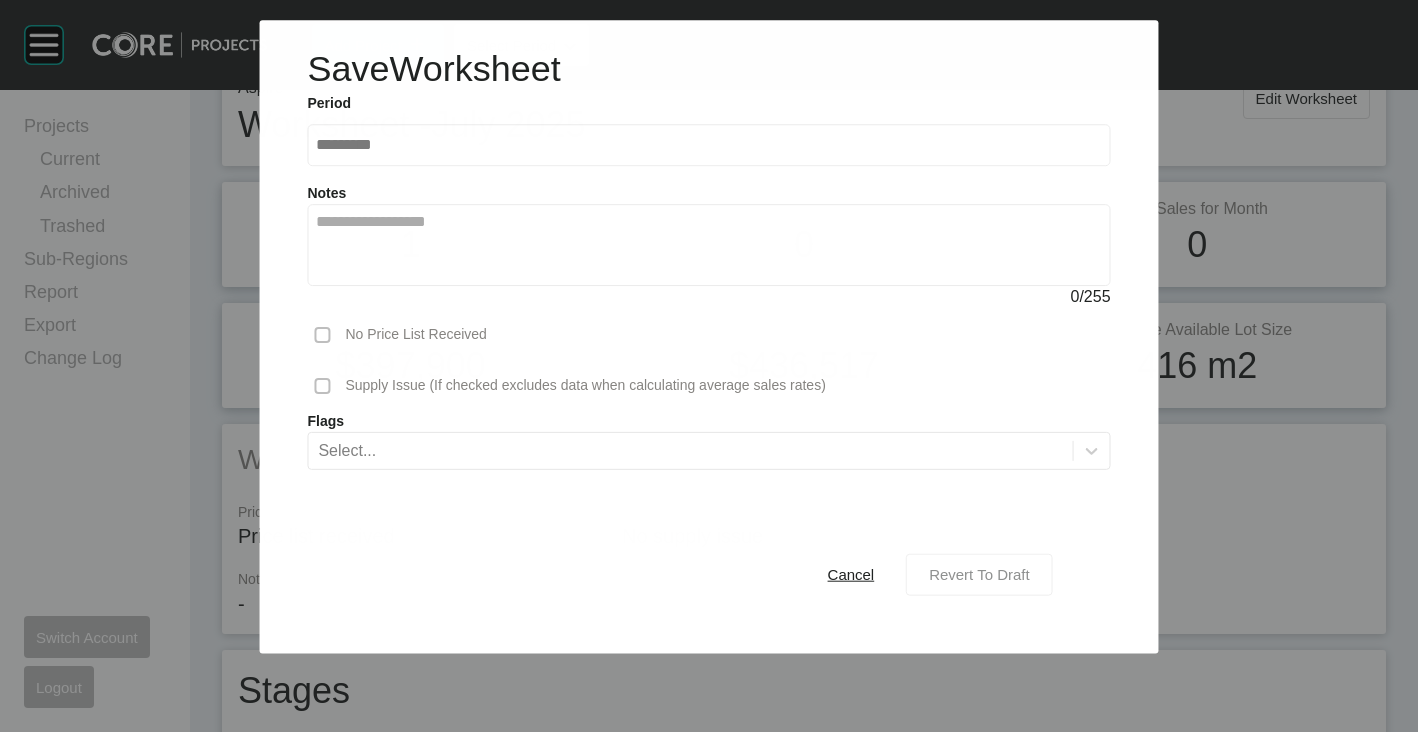 click on "Revert To Draft" at bounding box center [979, 574] 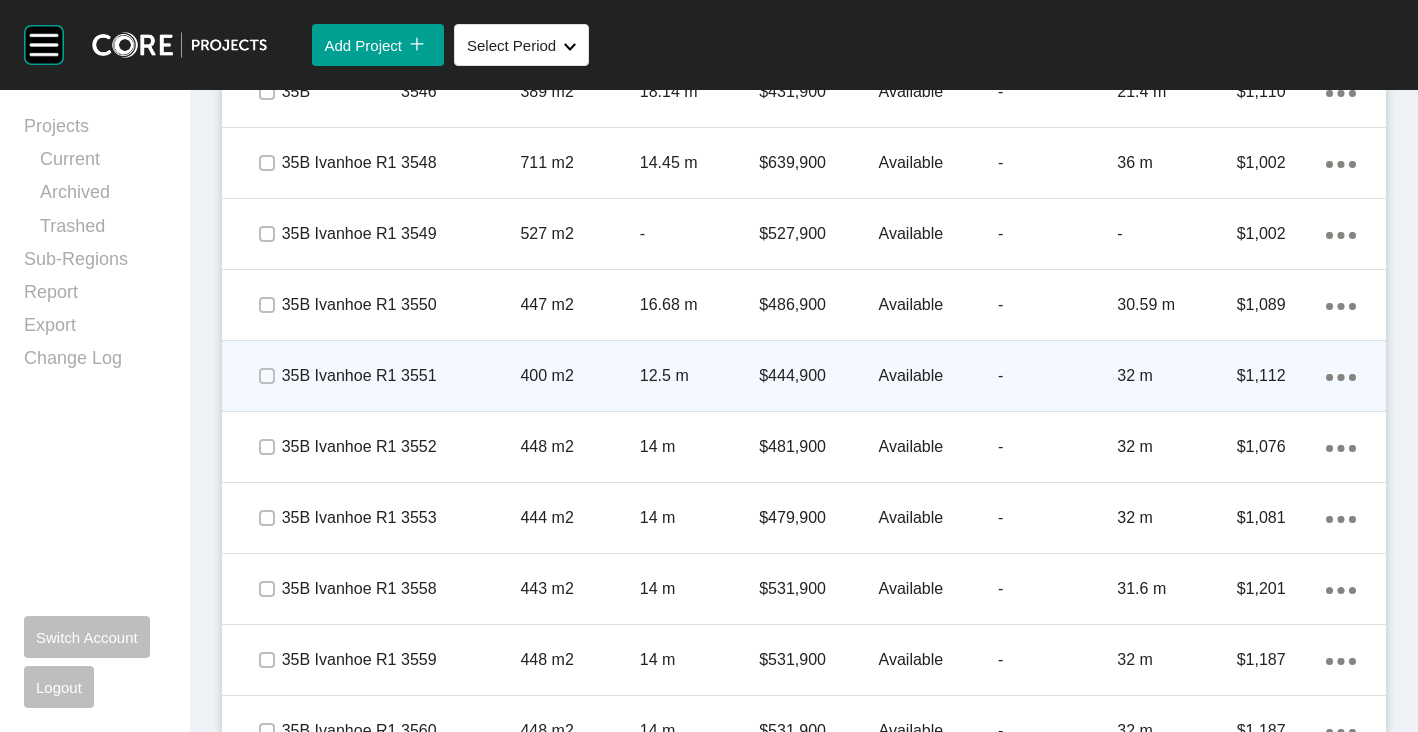 scroll, scrollTop: 3000, scrollLeft: 0, axis: vertical 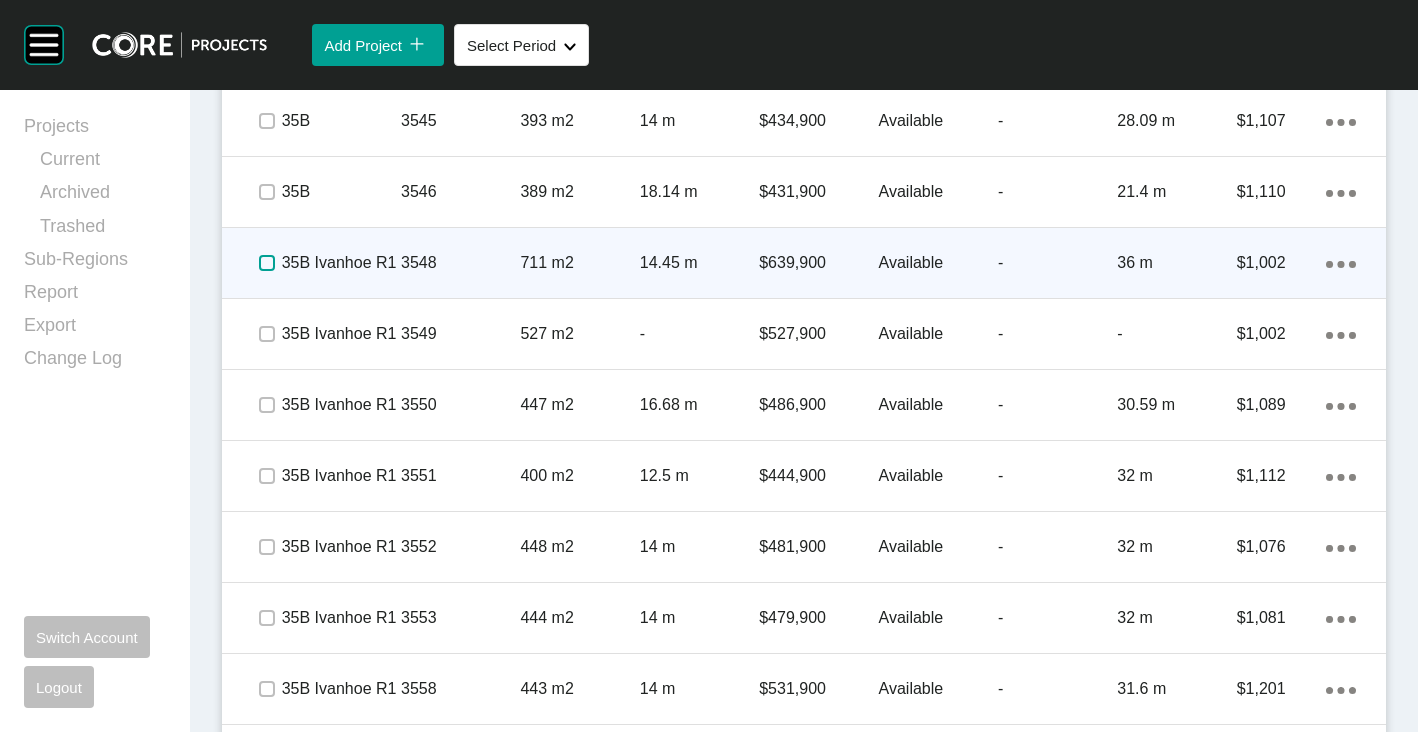 click at bounding box center (267, 263) 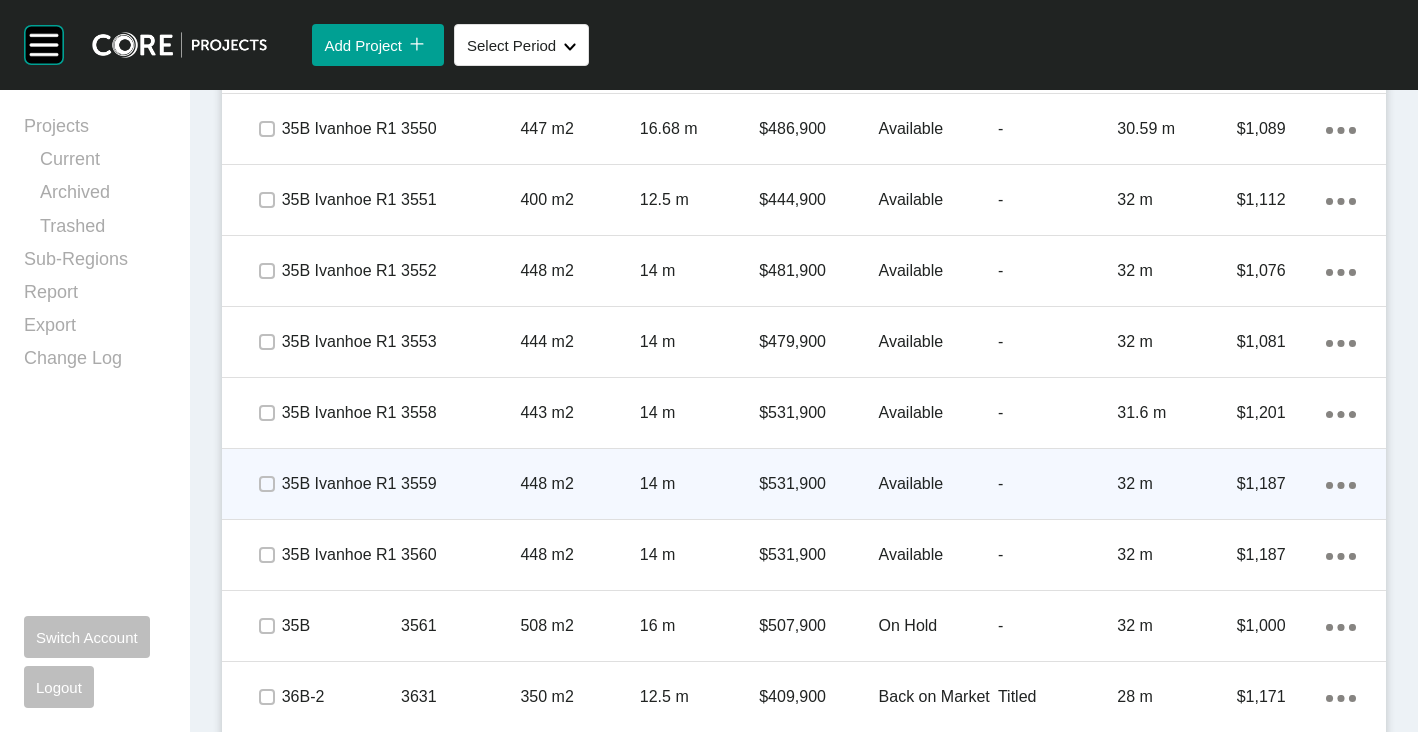 scroll, scrollTop: 3300, scrollLeft: 0, axis: vertical 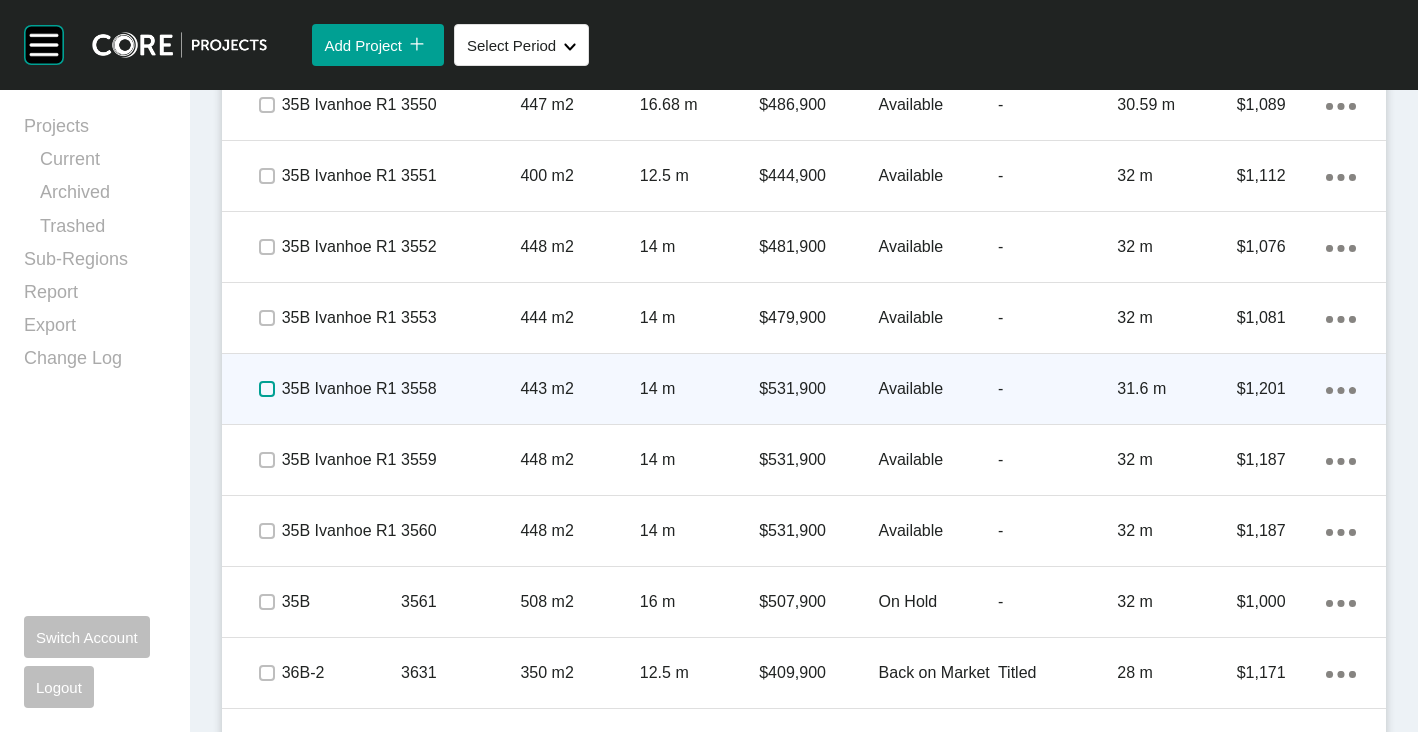 click at bounding box center [267, 389] 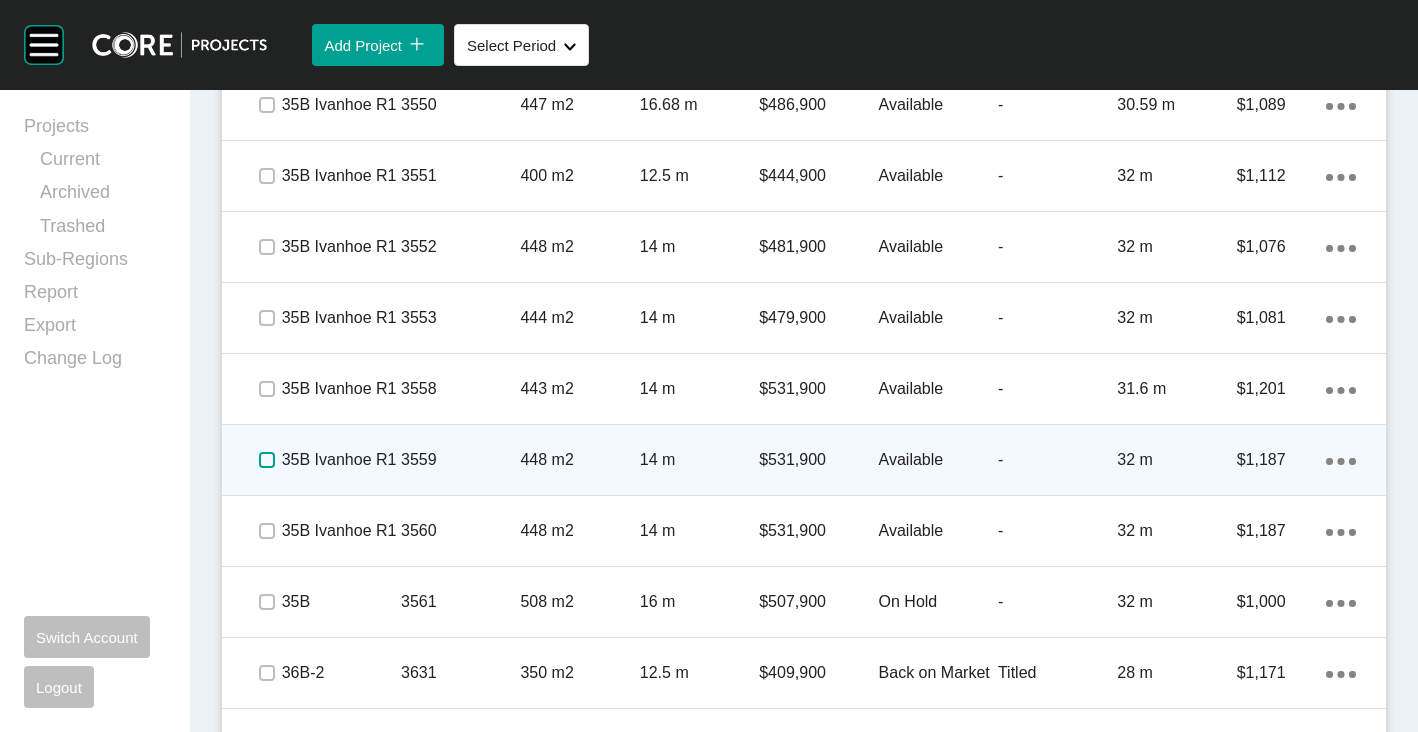 click at bounding box center (267, 460) 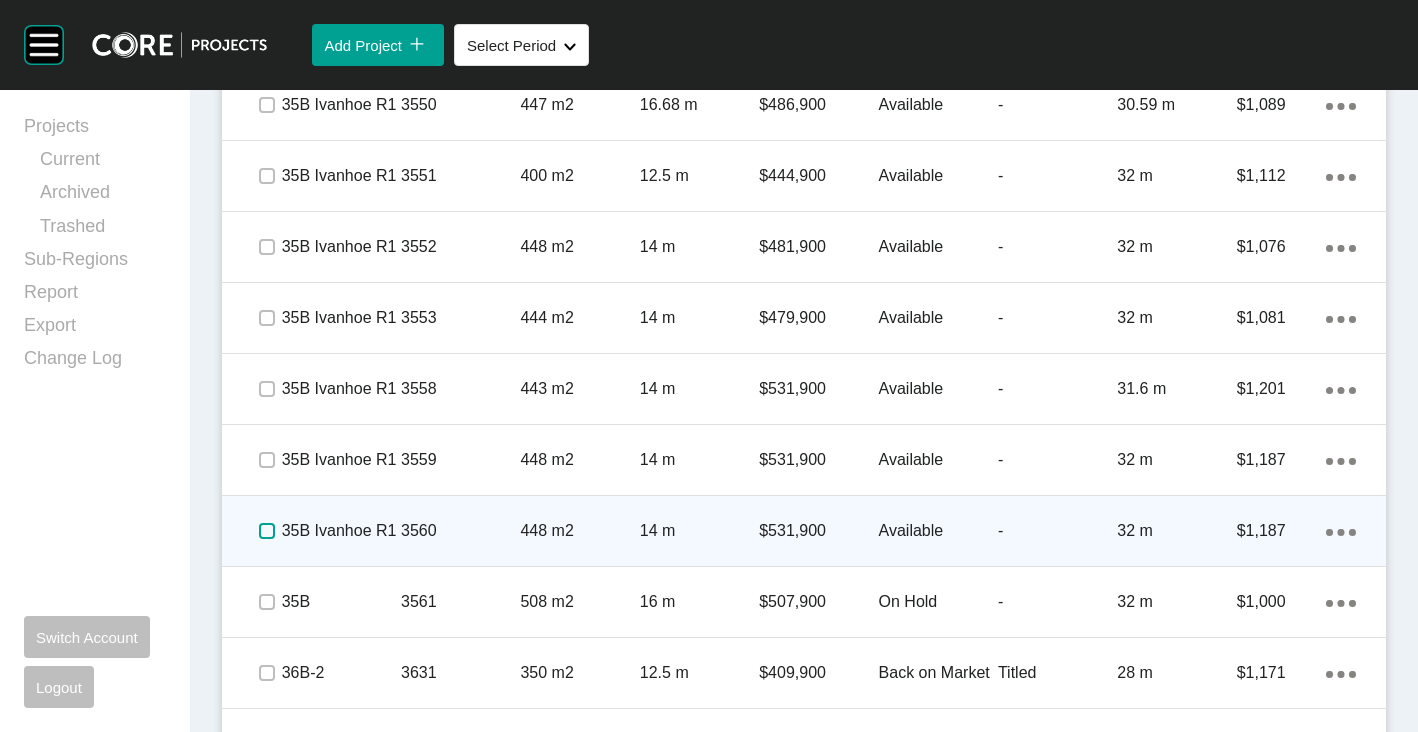 click at bounding box center [267, 531] 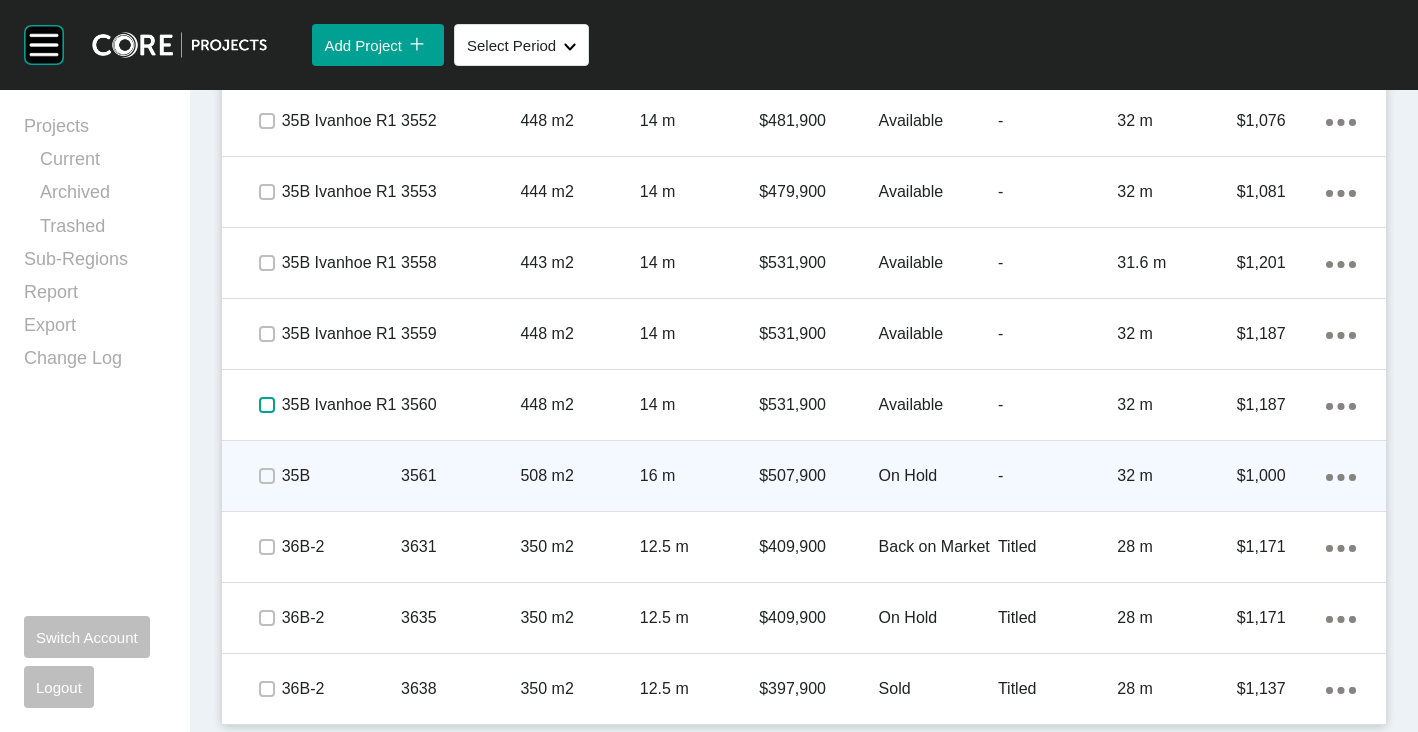 scroll, scrollTop: 3427, scrollLeft: 0, axis: vertical 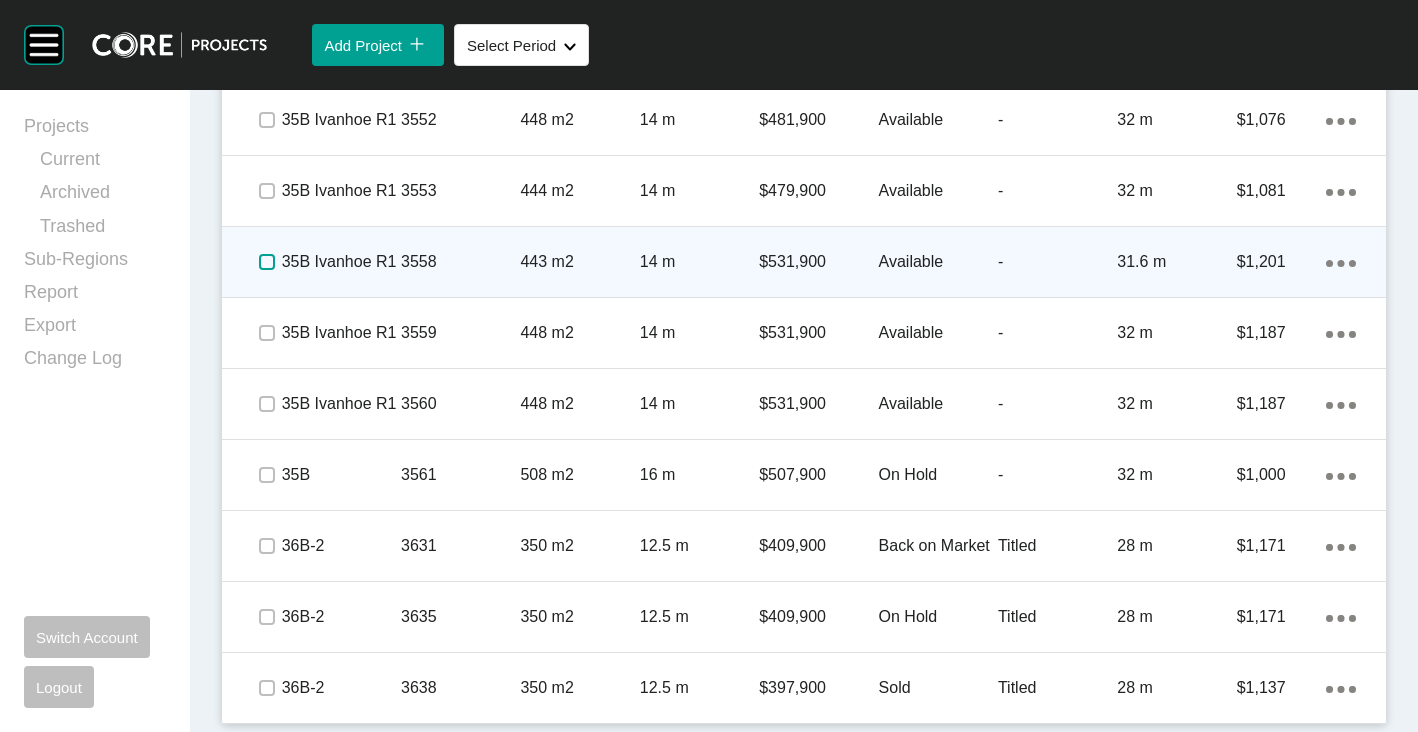 drag, startPoint x: 266, startPoint y: 258, endPoint x: 274, endPoint y: 278, distance: 21.540659 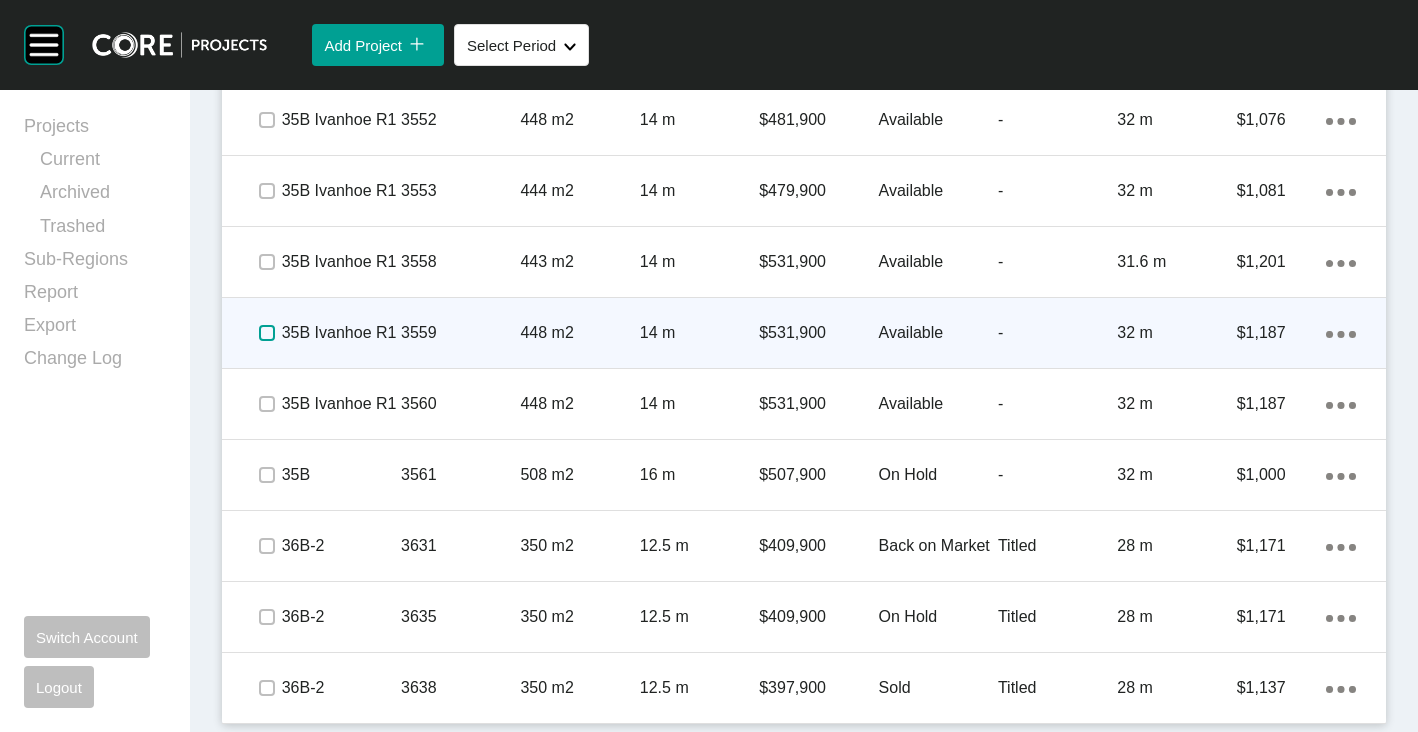 click at bounding box center [267, 333] 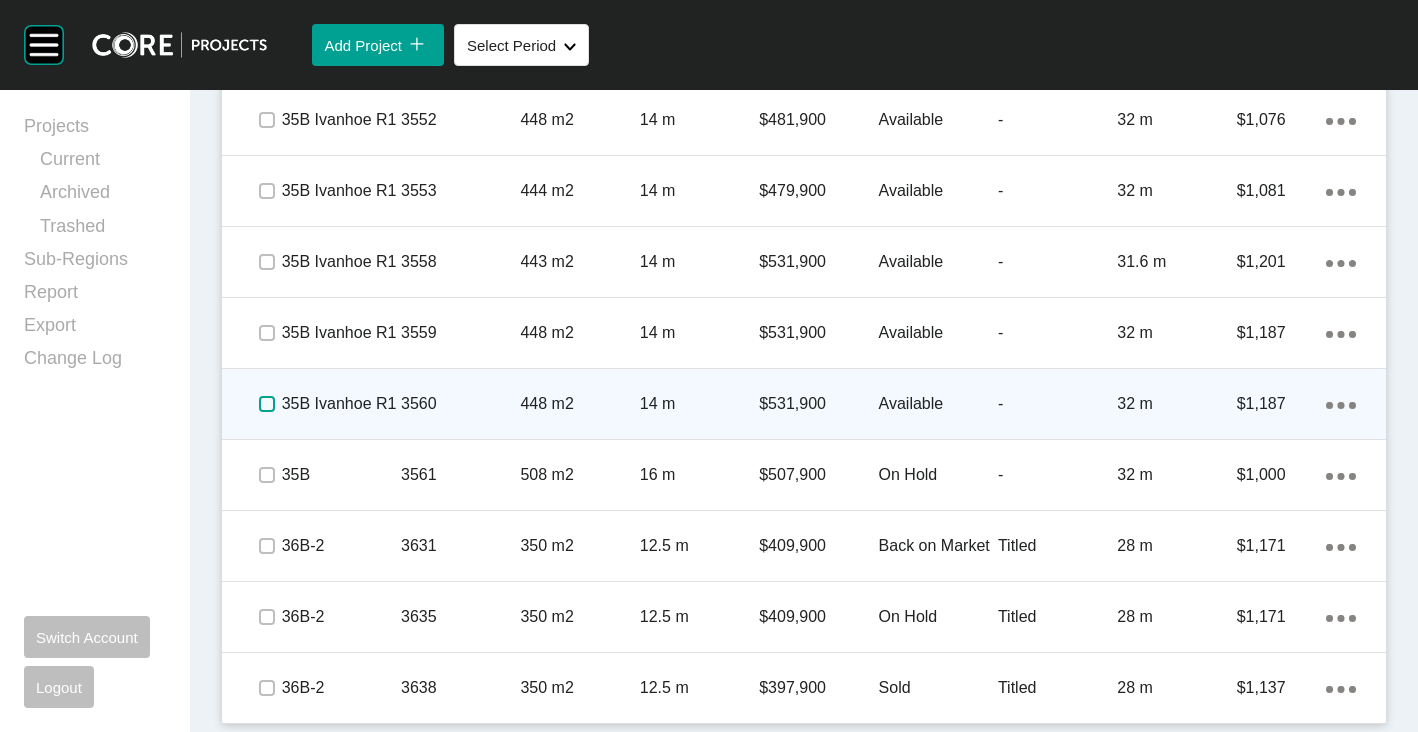 click at bounding box center (267, 404) 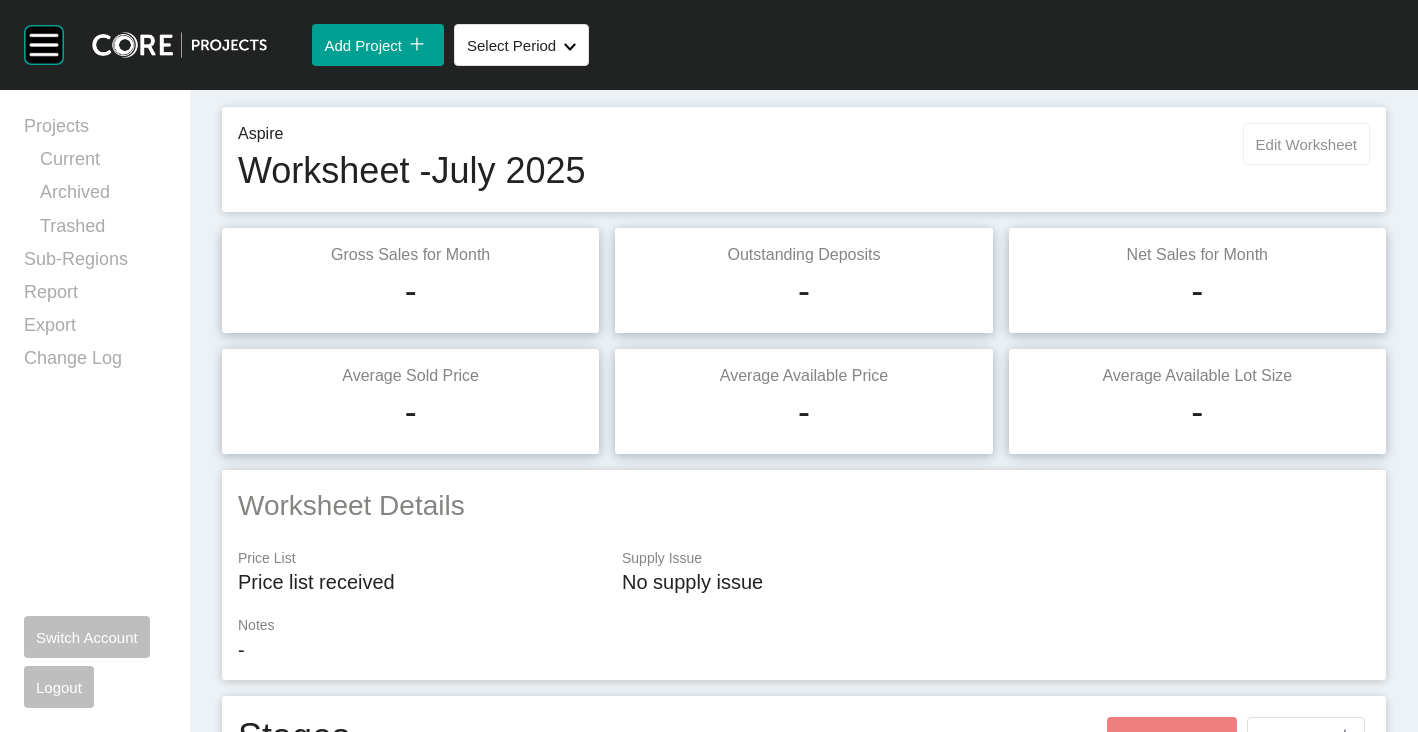 scroll, scrollTop: 0, scrollLeft: 0, axis: both 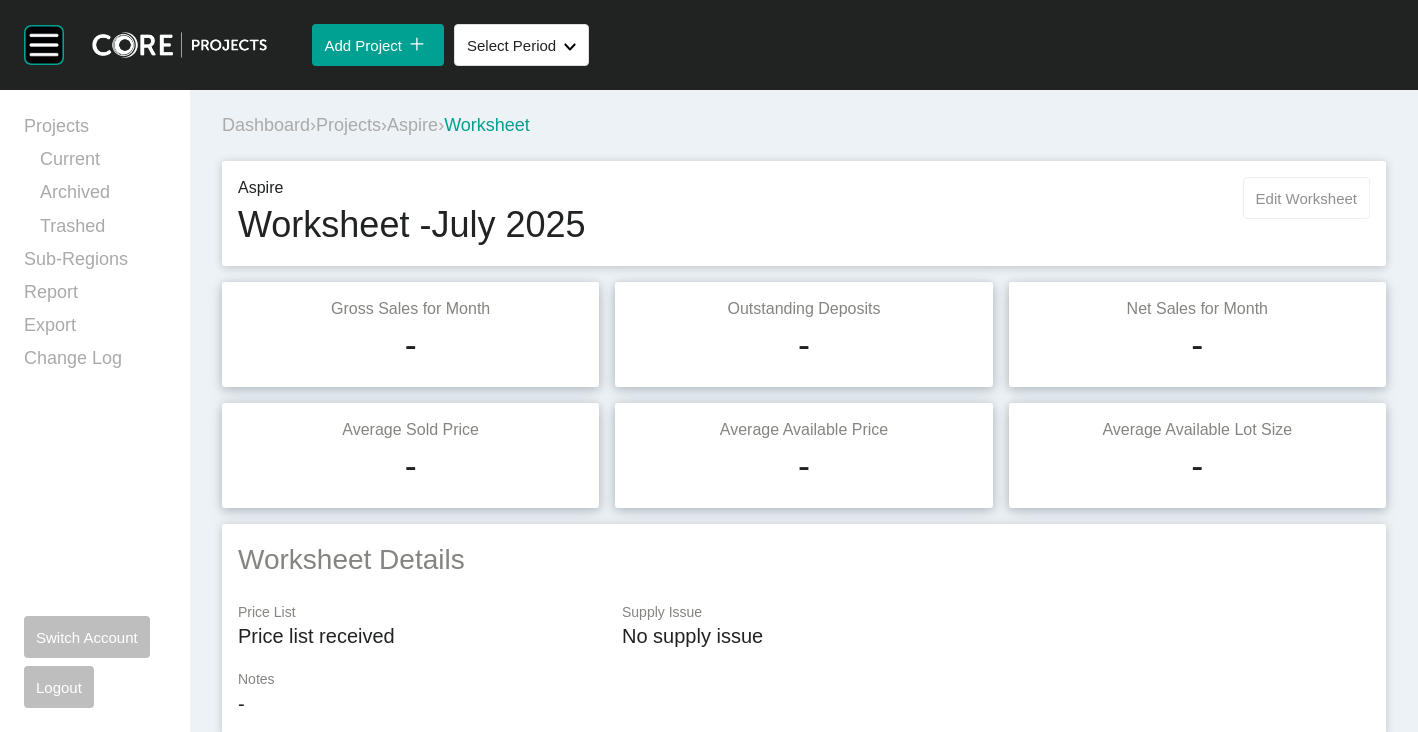 click on "Edit Worksheet" at bounding box center [1306, 198] 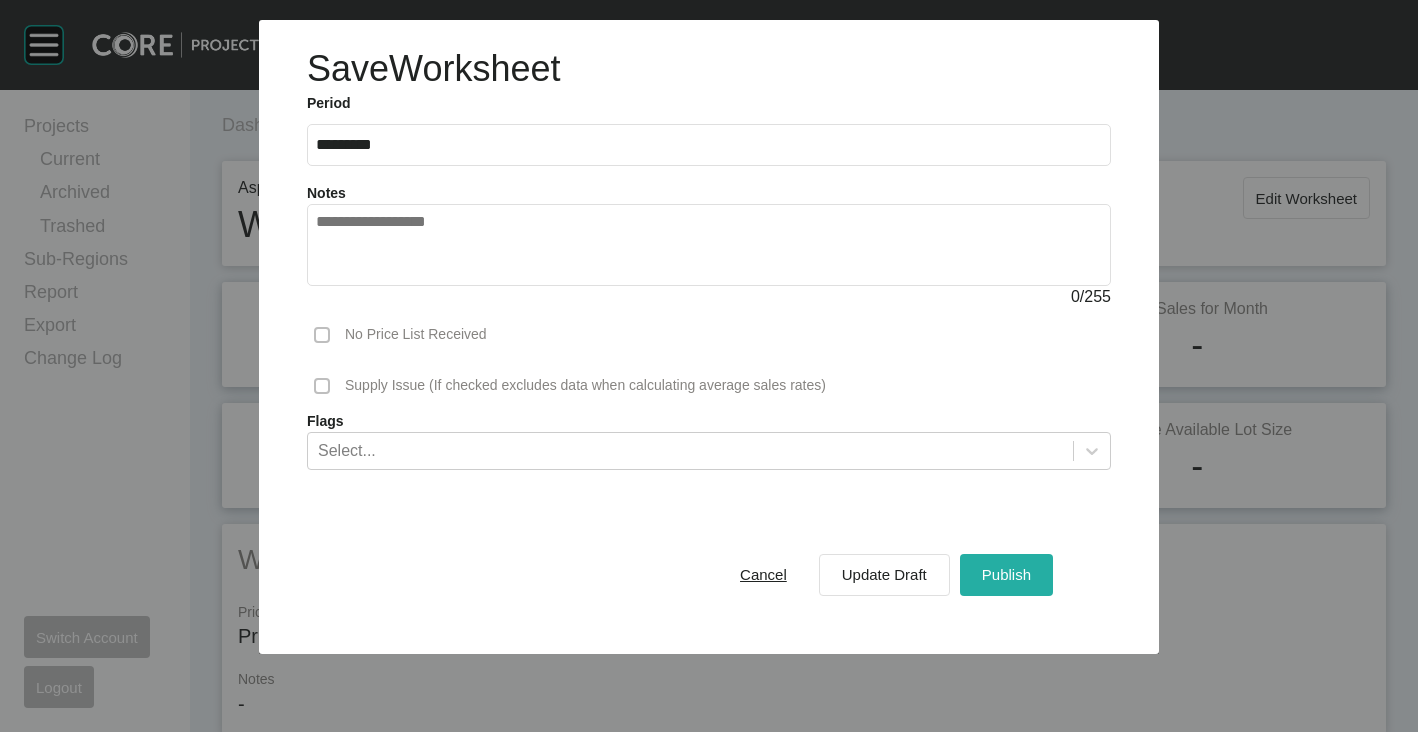 drag, startPoint x: 1051, startPoint y: 577, endPoint x: 1041, endPoint y: 578, distance: 10.049875 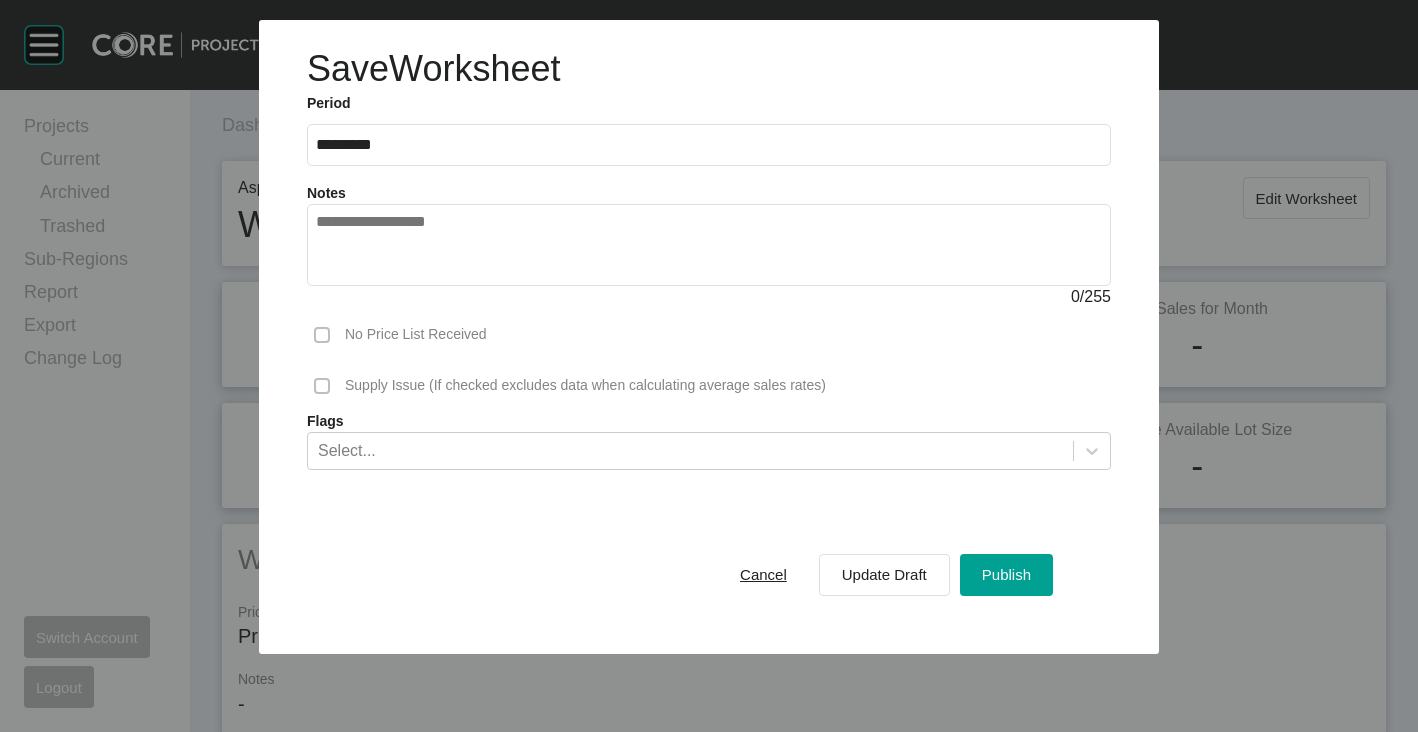 click on "Cancel Update Draft Publish" at bounding box center [885, 575] 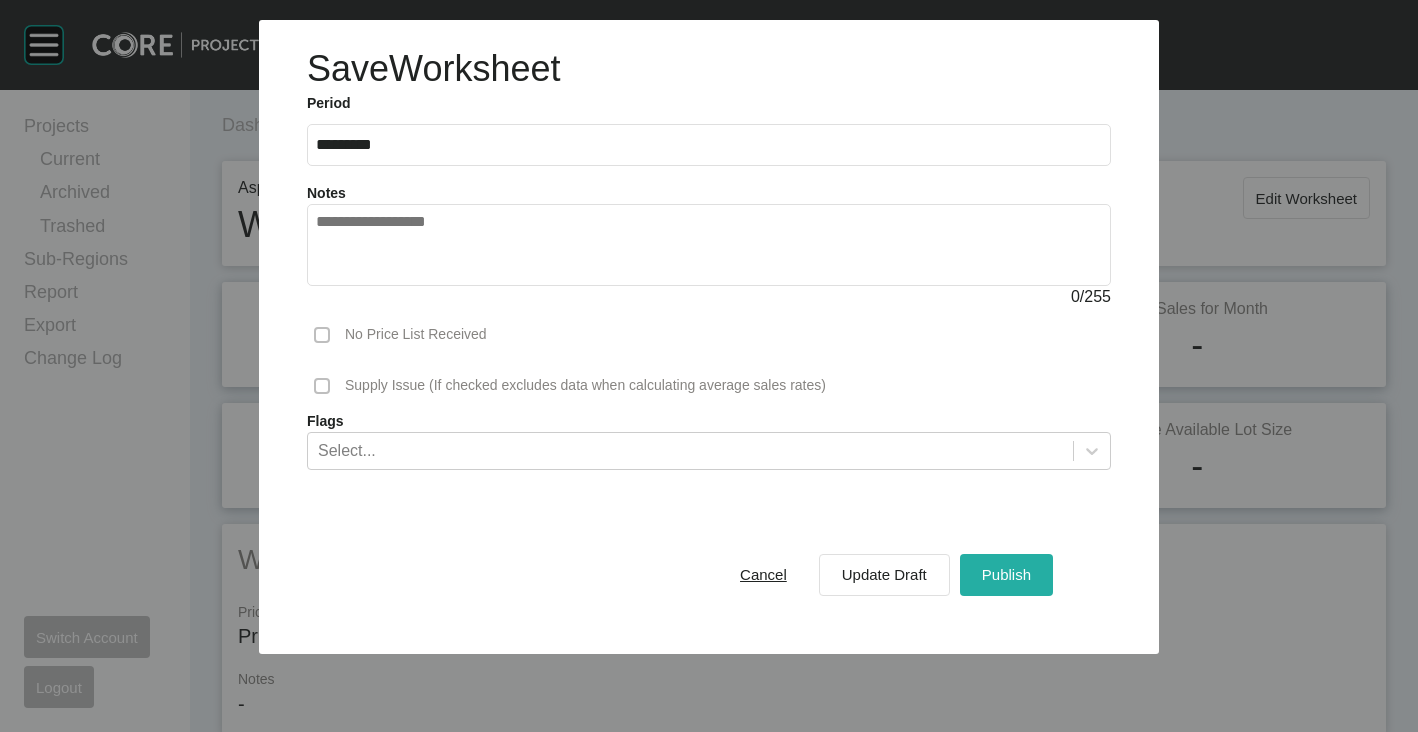 click on "Publish" at bounding box center (1006, 574) 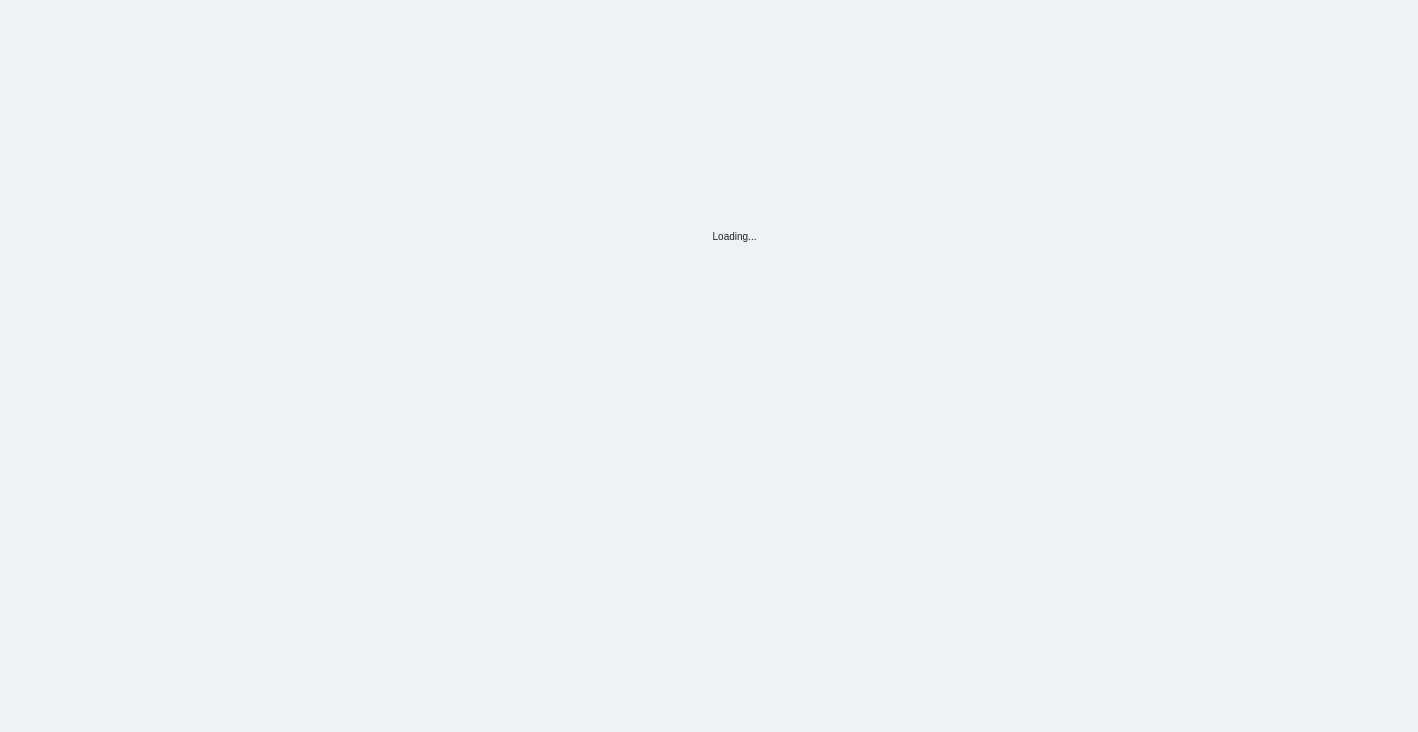 scroll, scrollTop: 0, scrollLeft: 0, axis: both 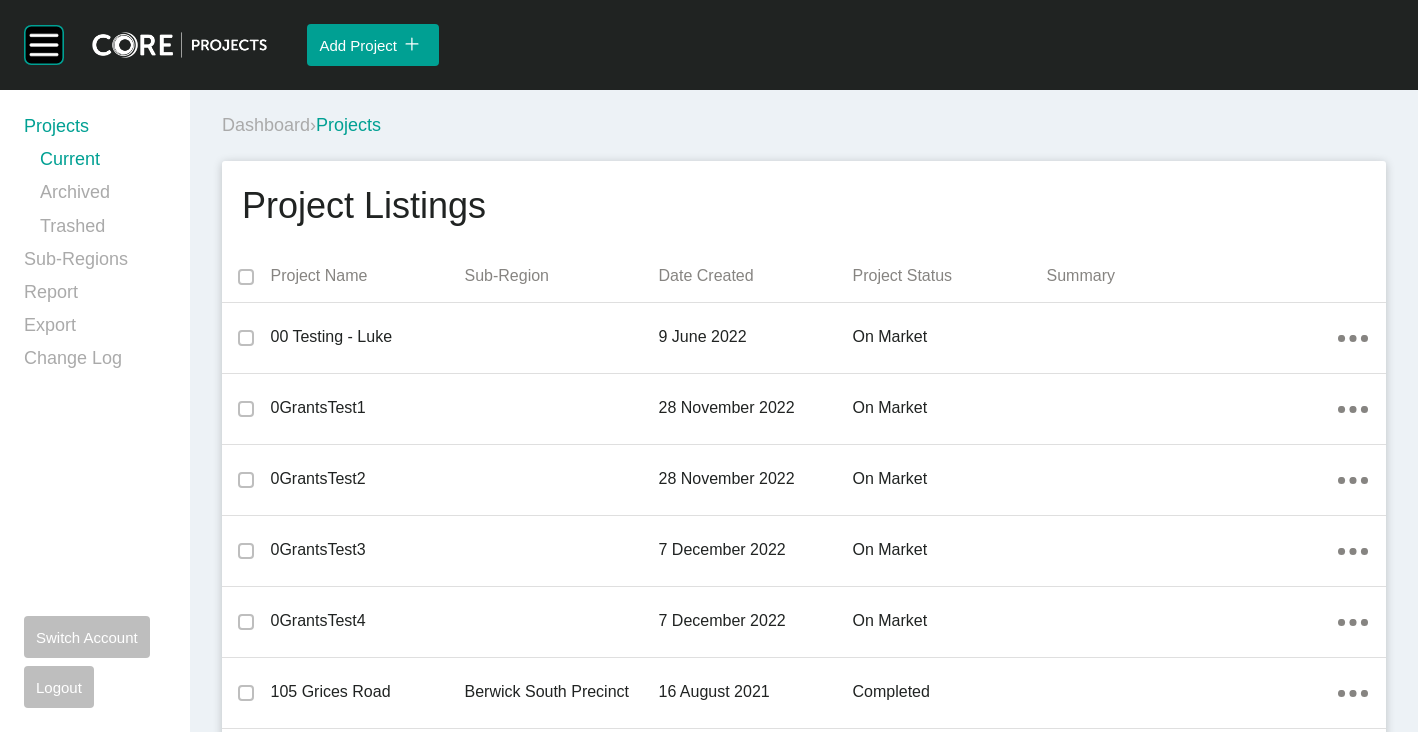 click on "Dashboard  ›  Projects" at bounding box center (808, 125) 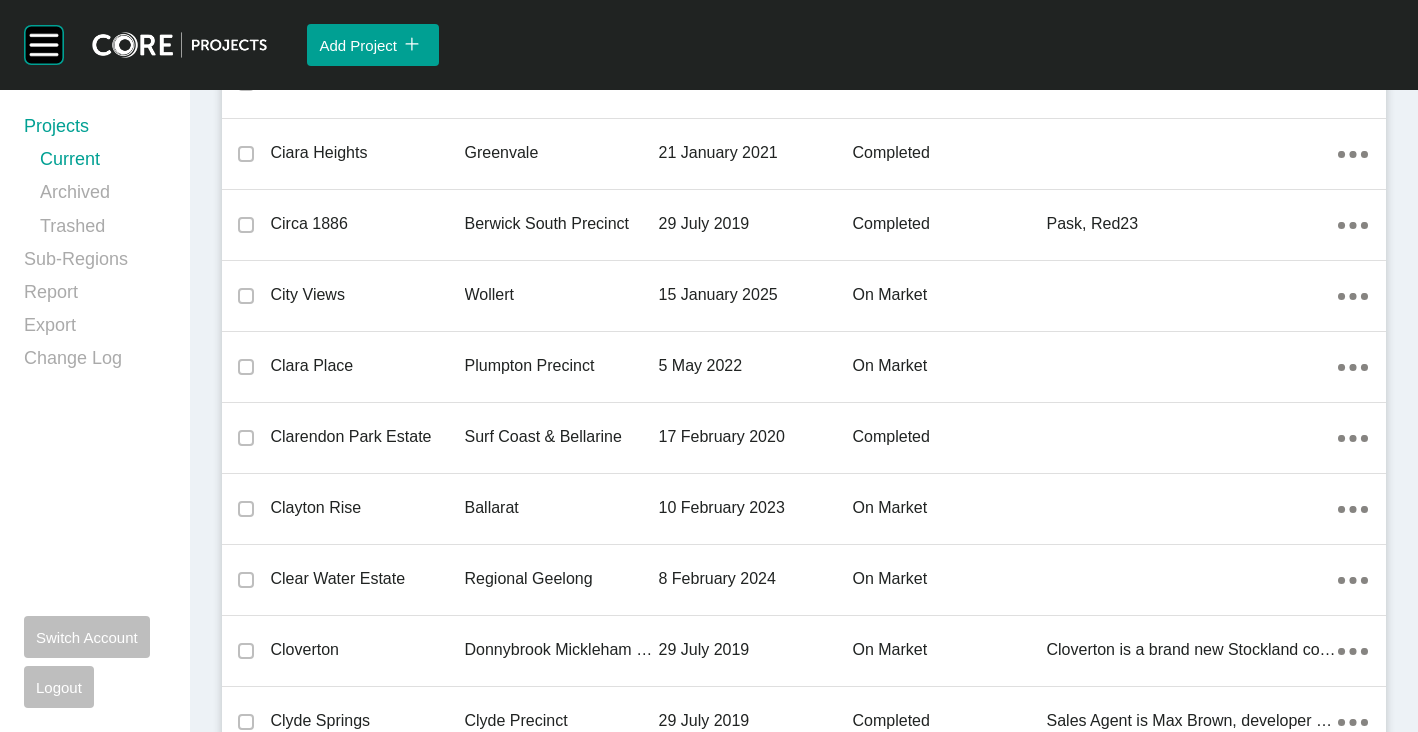 drag, startPoint x: 464, startPoint y: 368, endPoint x: 616, endPoint y: 497, distance: 199.36148 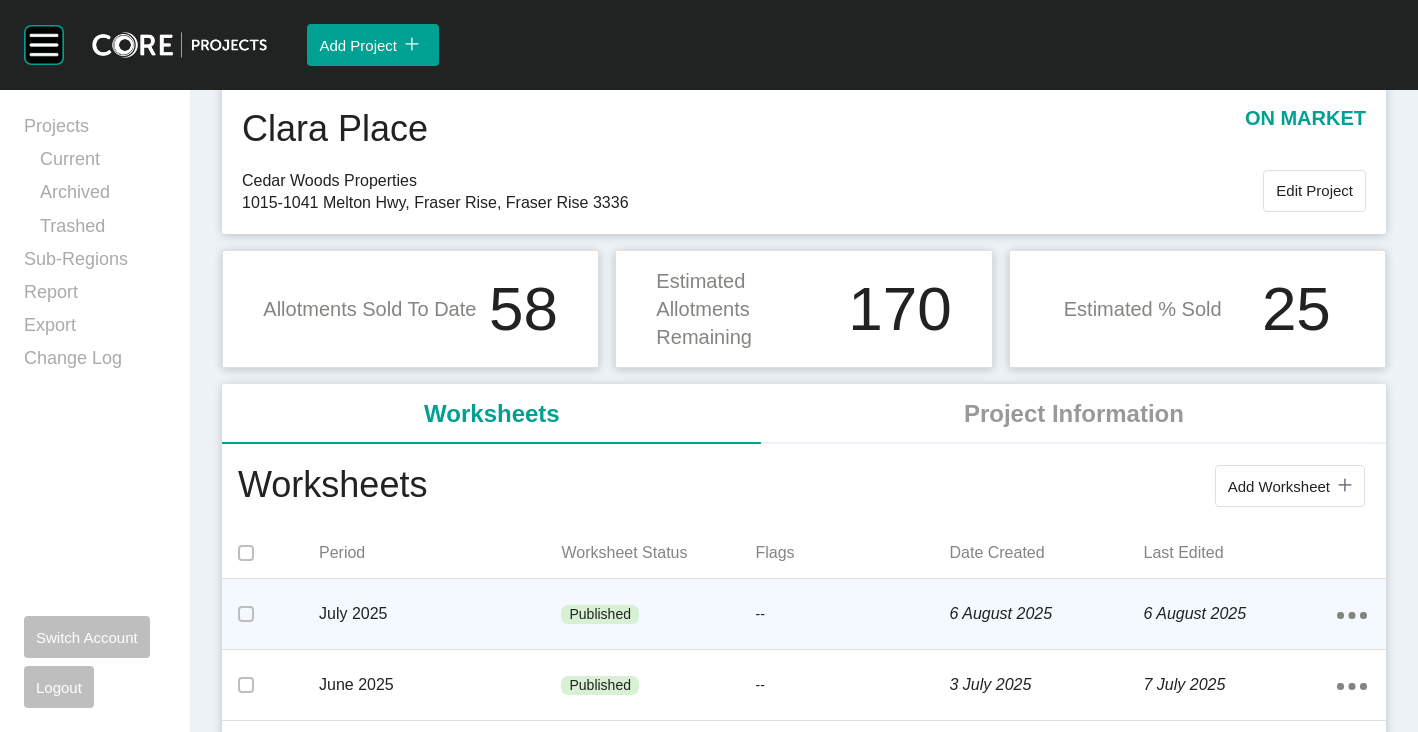 scroll, scrollTop: 100, scrollLeft: 0, axis: vertical 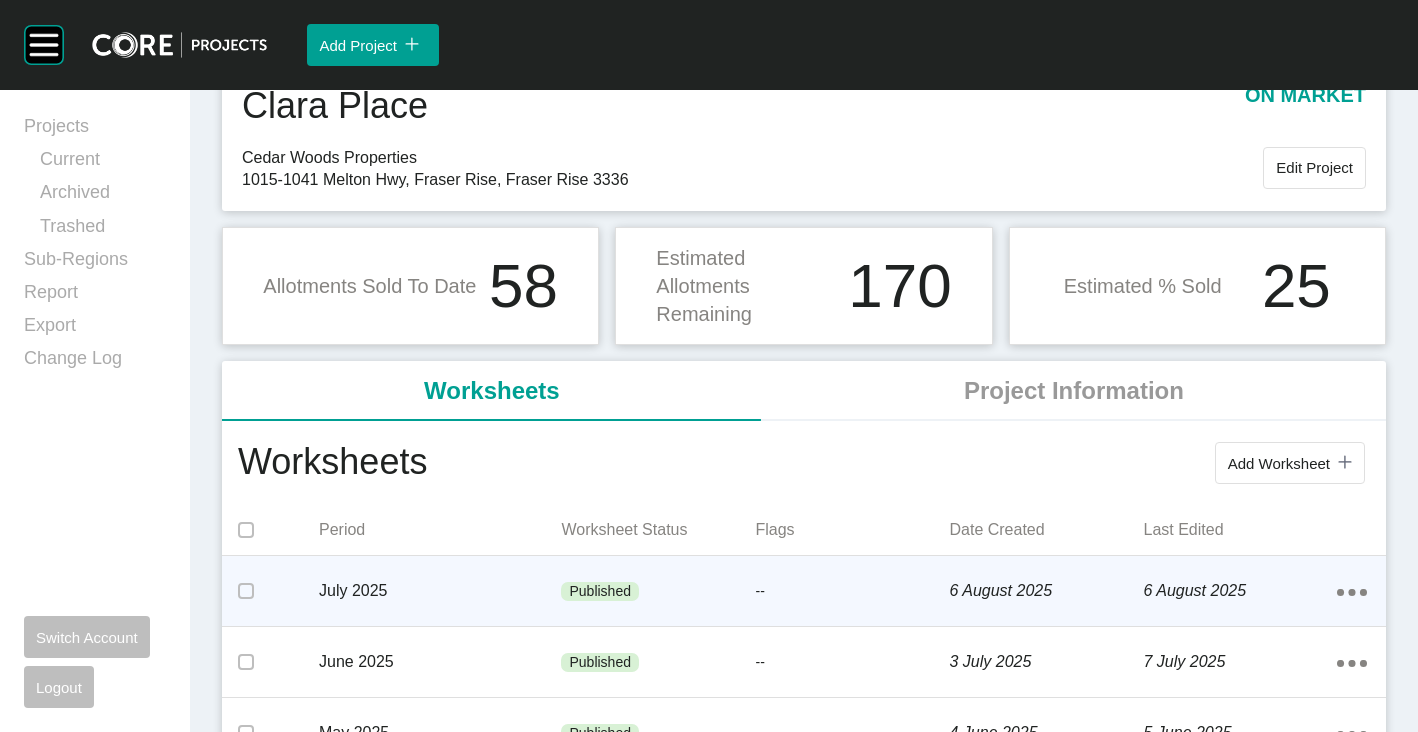 click on "--" at bounding box center [852, 592] 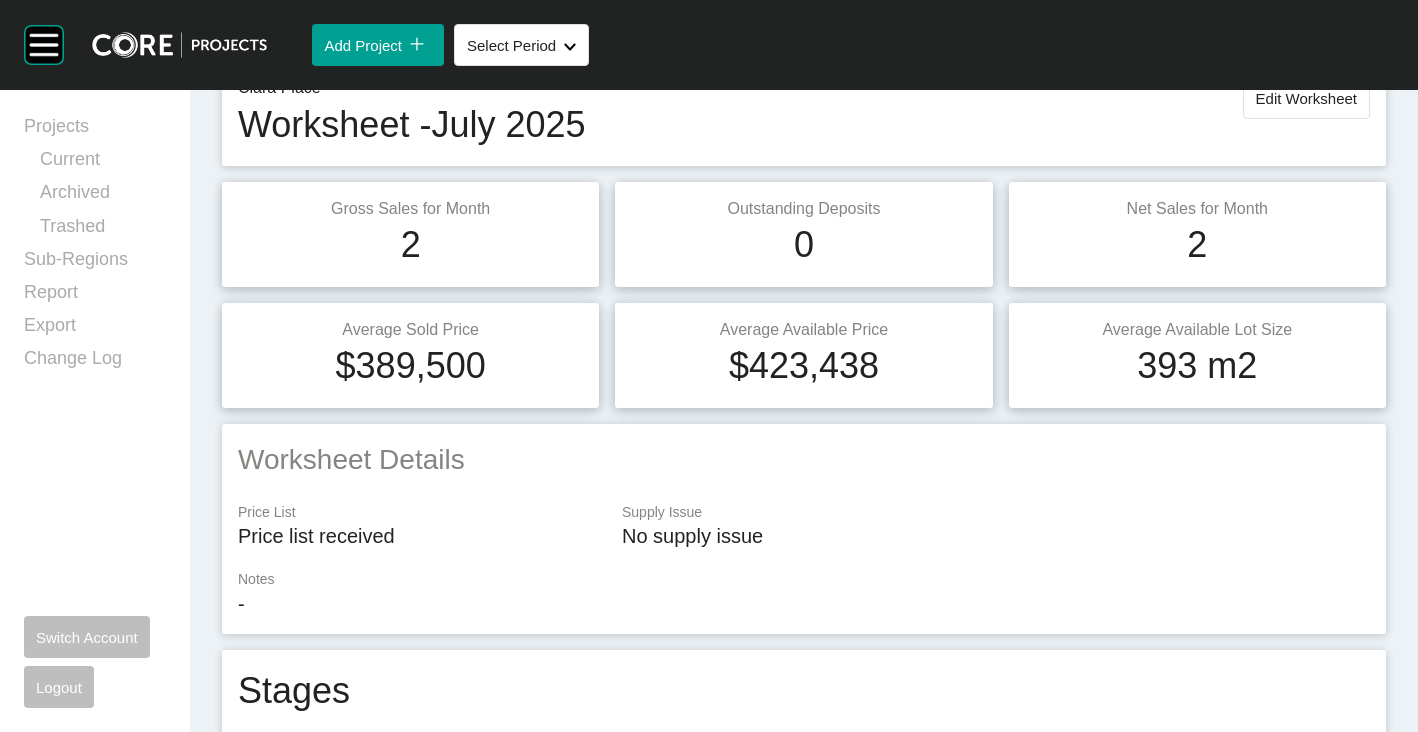 click on "Edit Worksheet" at bounding box center [1306, 98] 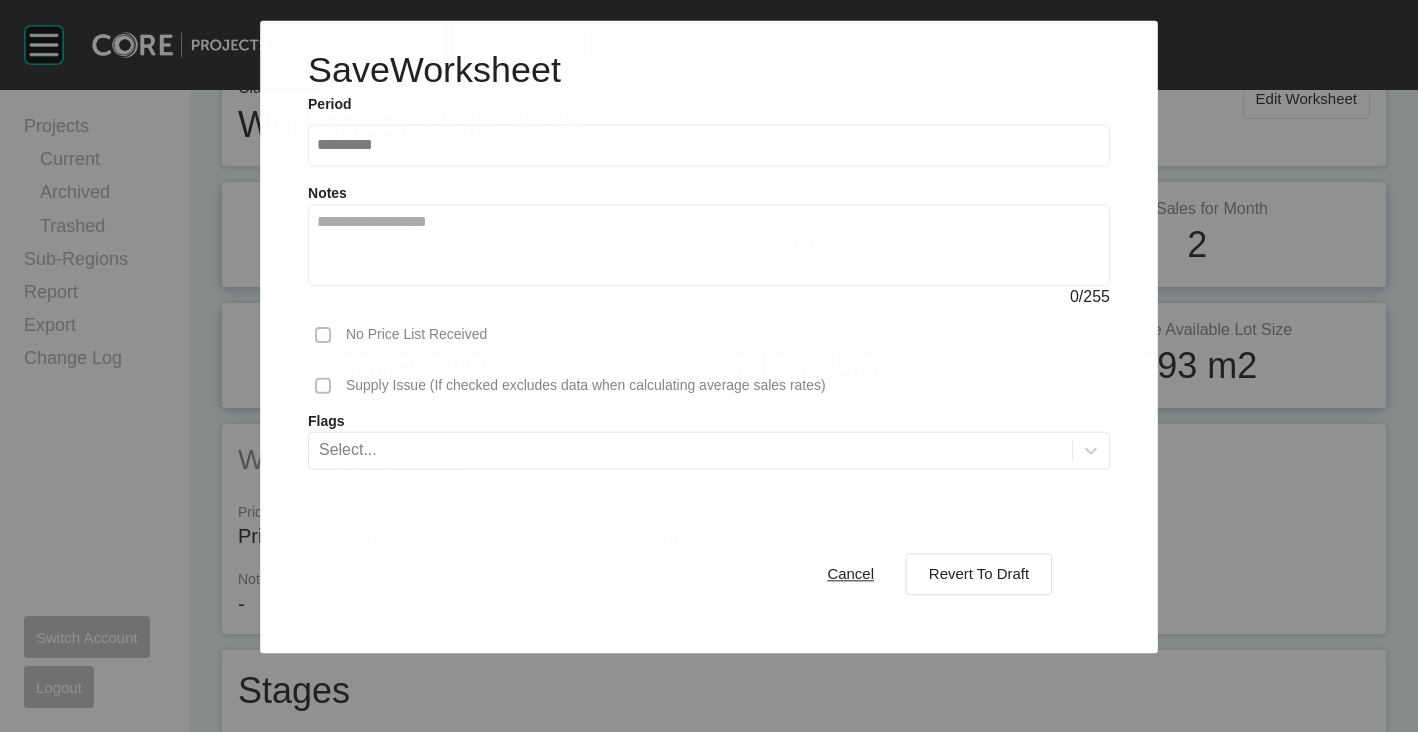 click on "Cancel Revert To Draft" at bounding box center (709, 574) 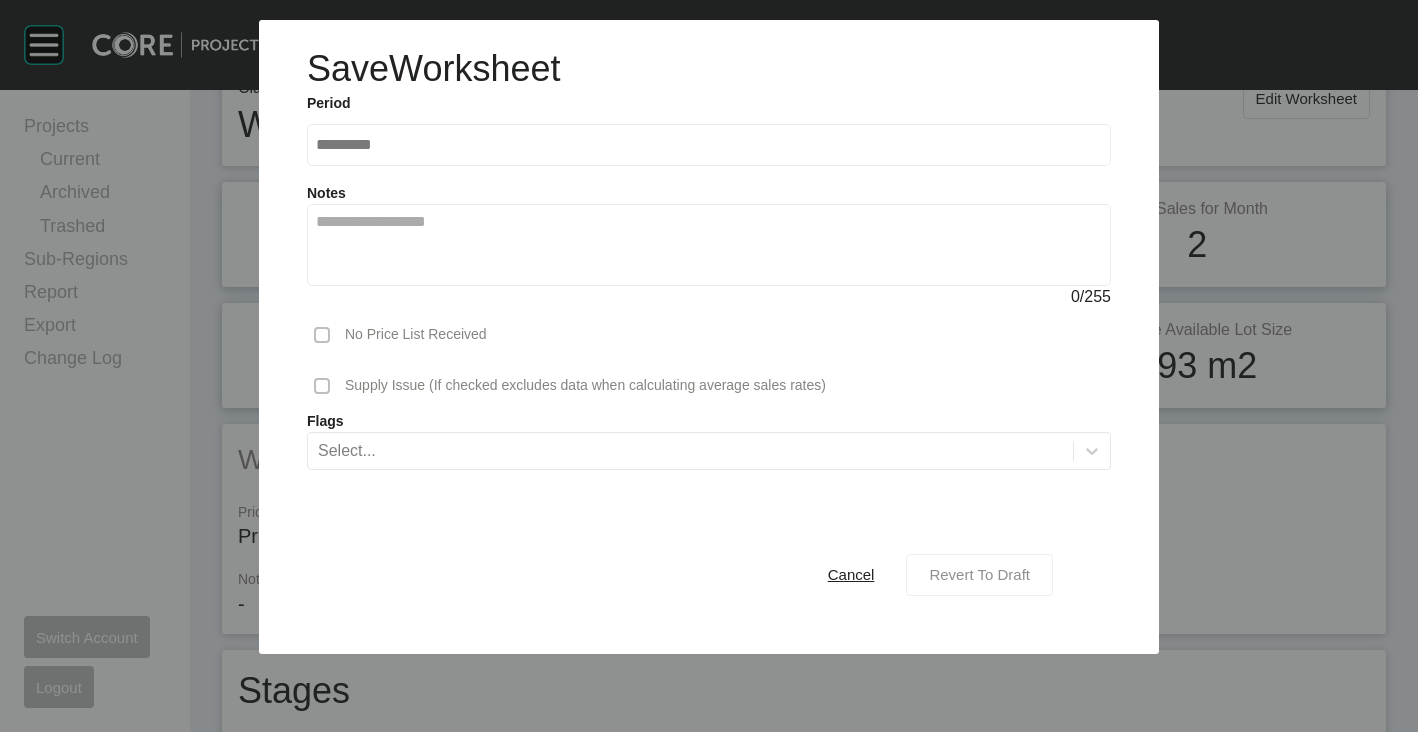click on "Revert To Draft" at bounding box center [979, 574] 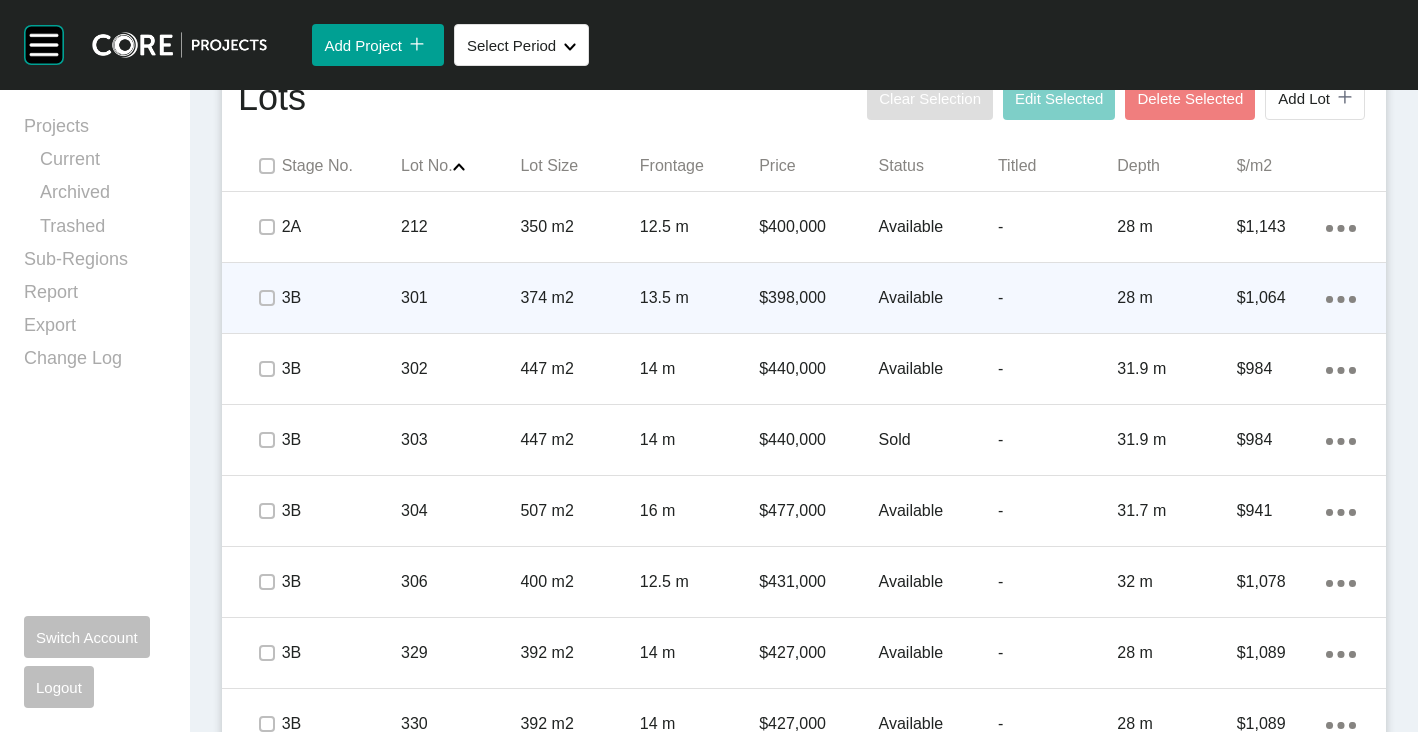 scroll, scrollTop: 1100, scrollLeft: 0, axis: vertical 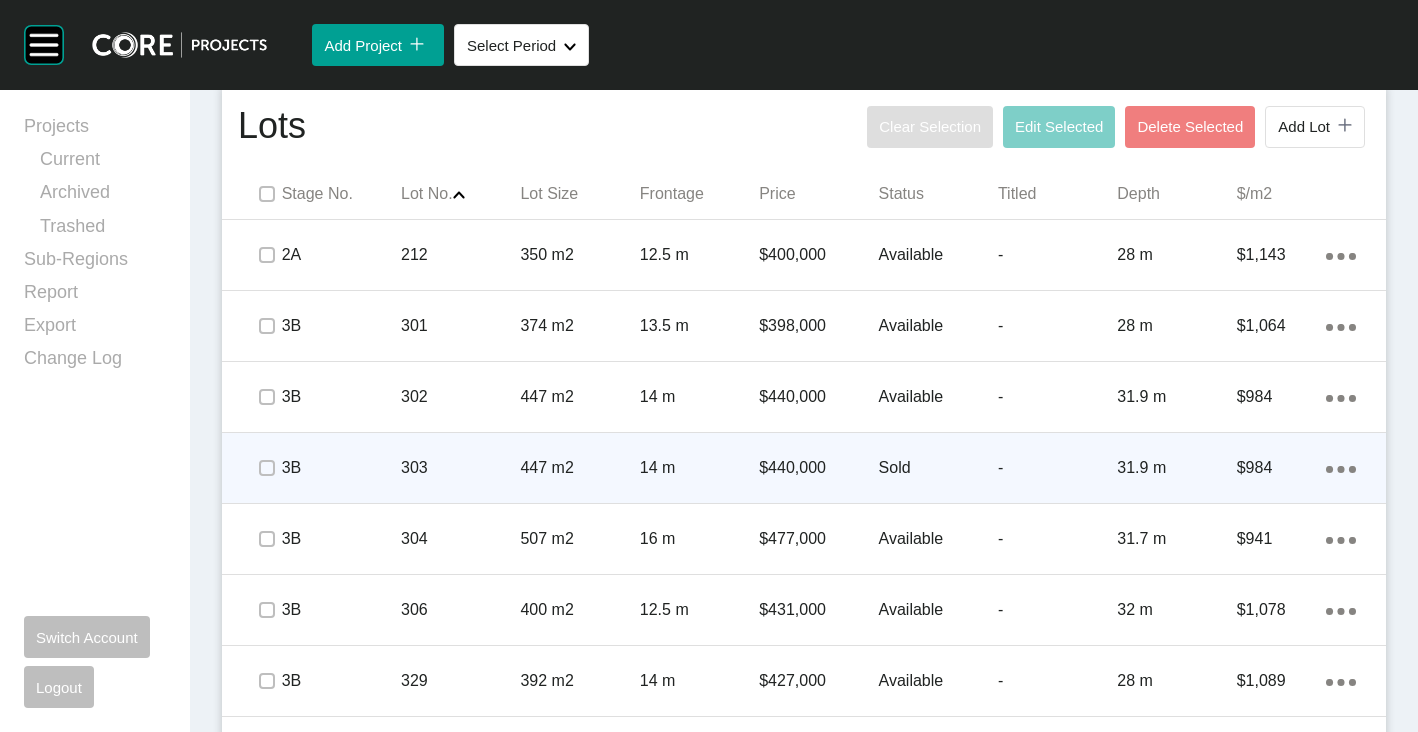 click on "303" at bounding box center (460, 468) 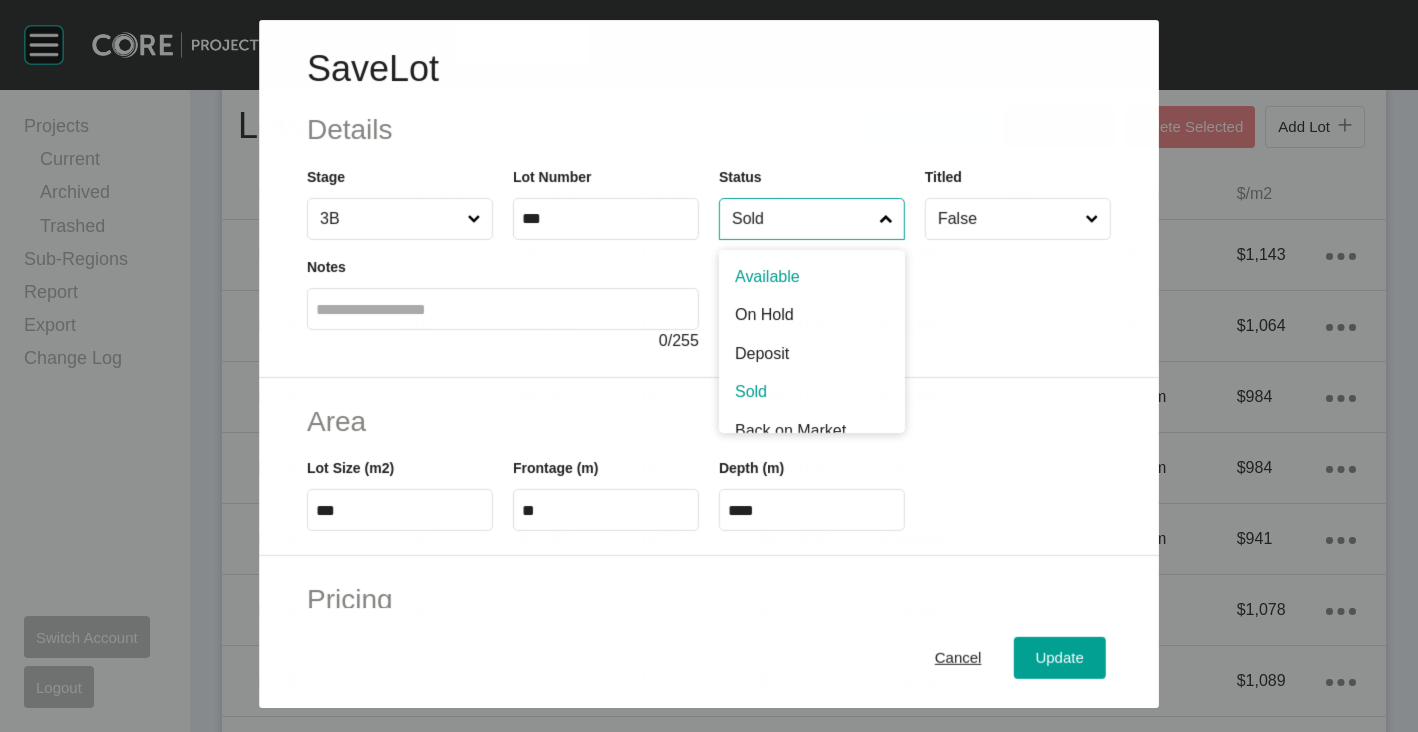 drag, startPoint x: 815, startPoint y: 213, endPoint x: 807, endPoint y: 326, distance: 113.28283 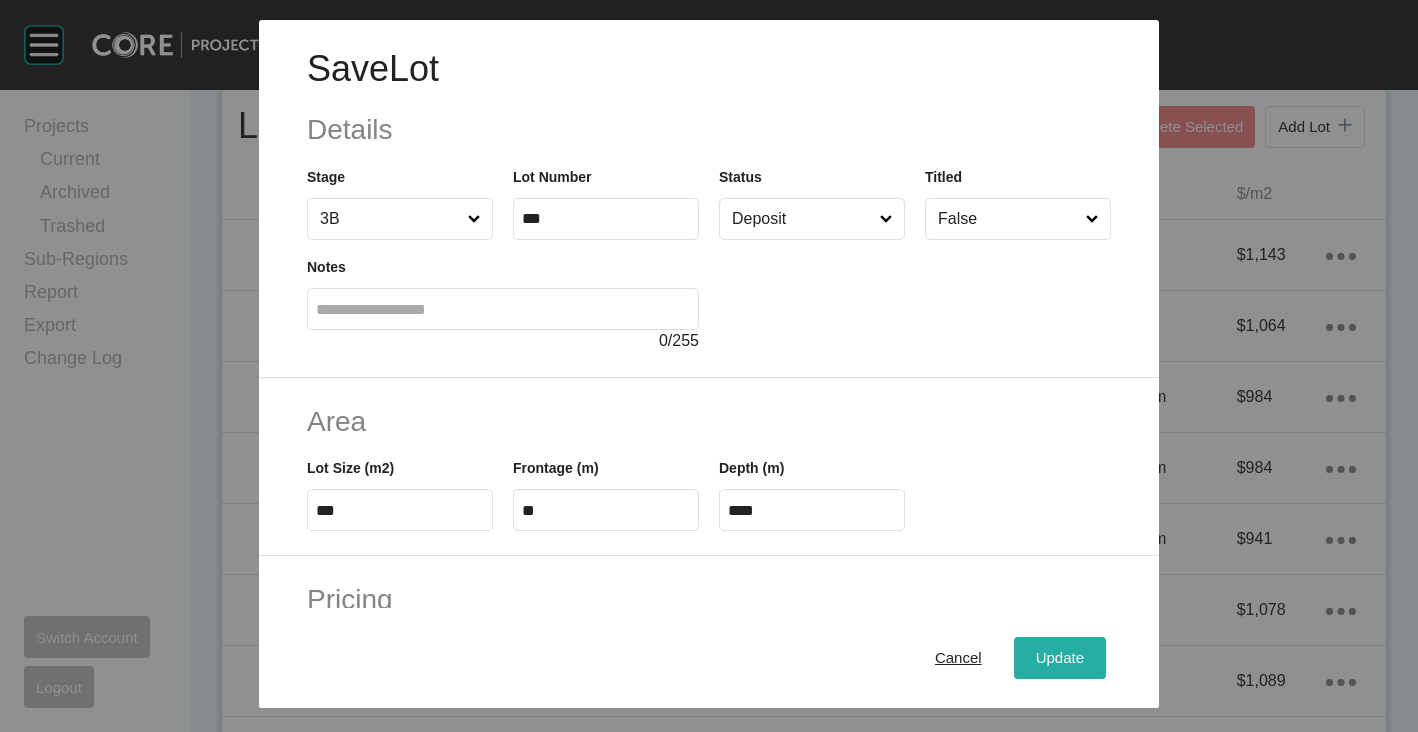 click on "Update" at bounding box center [1060, 658] 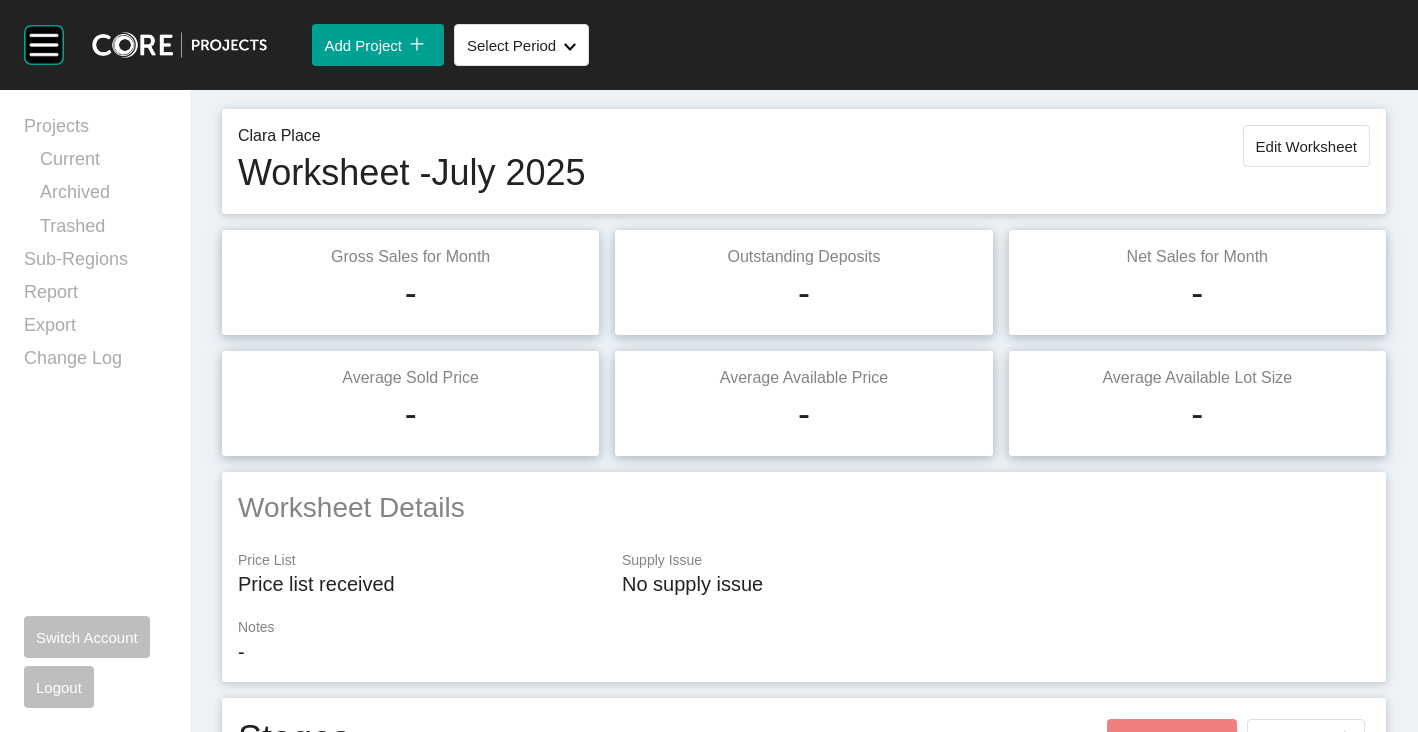 scroll, scrollTop: 0, scrollLeft: 0, axis: both 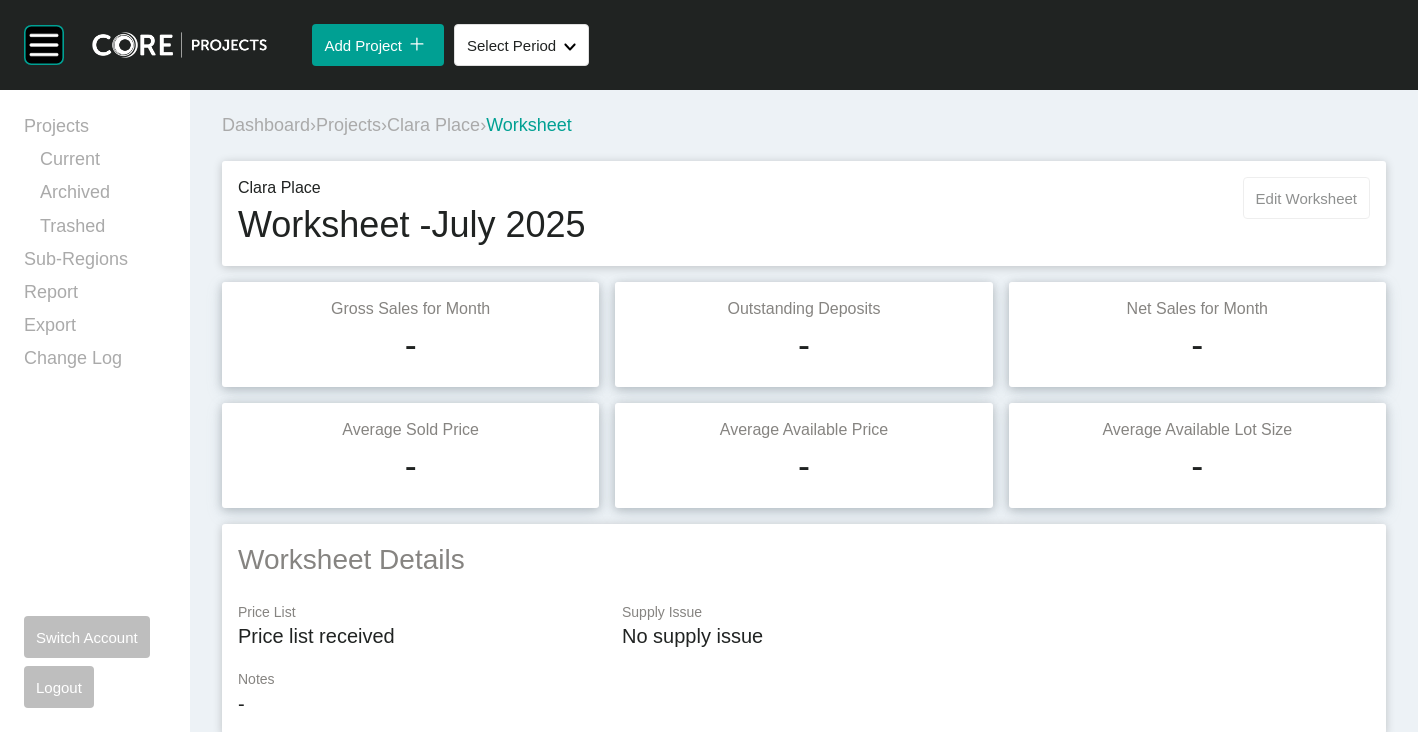 click on "Edit Worksheet" at bounding box center [1306, 198] 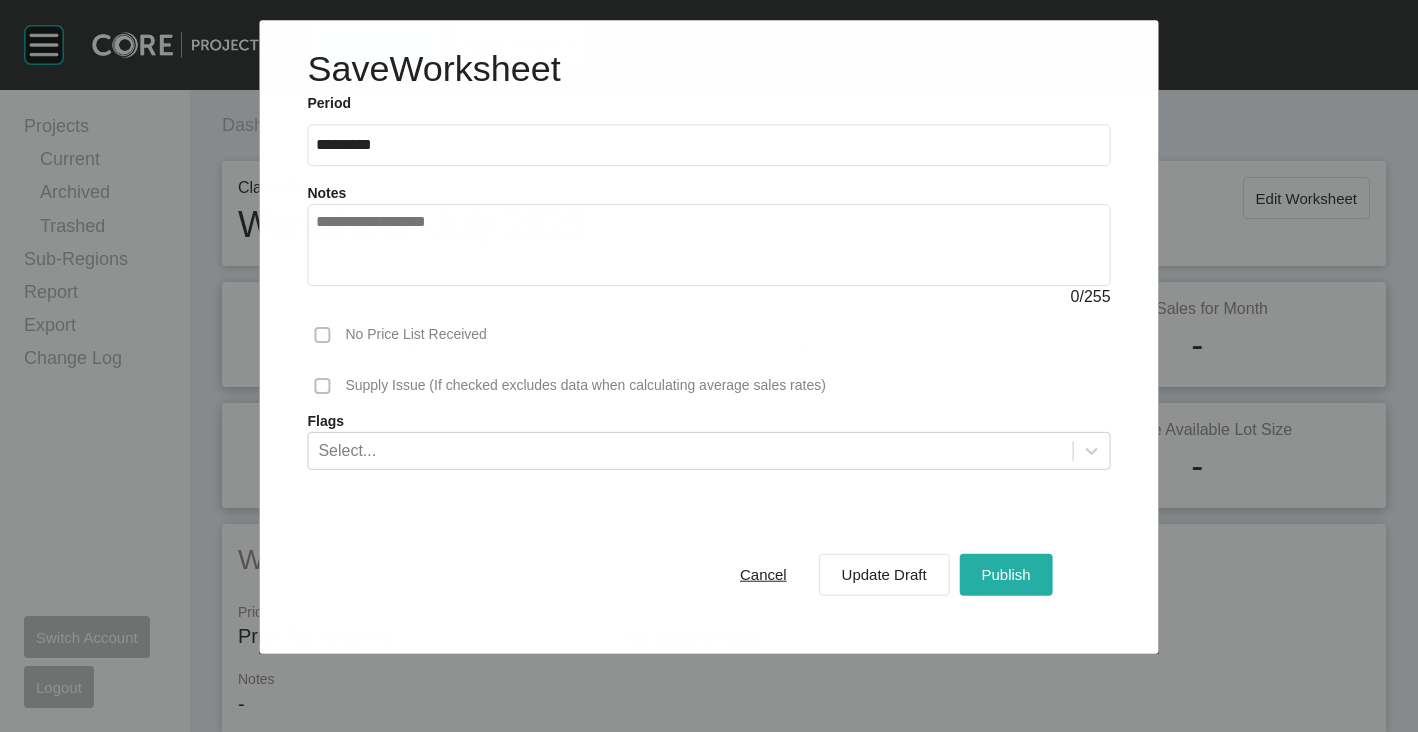 click on "Publish" at bounding box center [1005, 574] 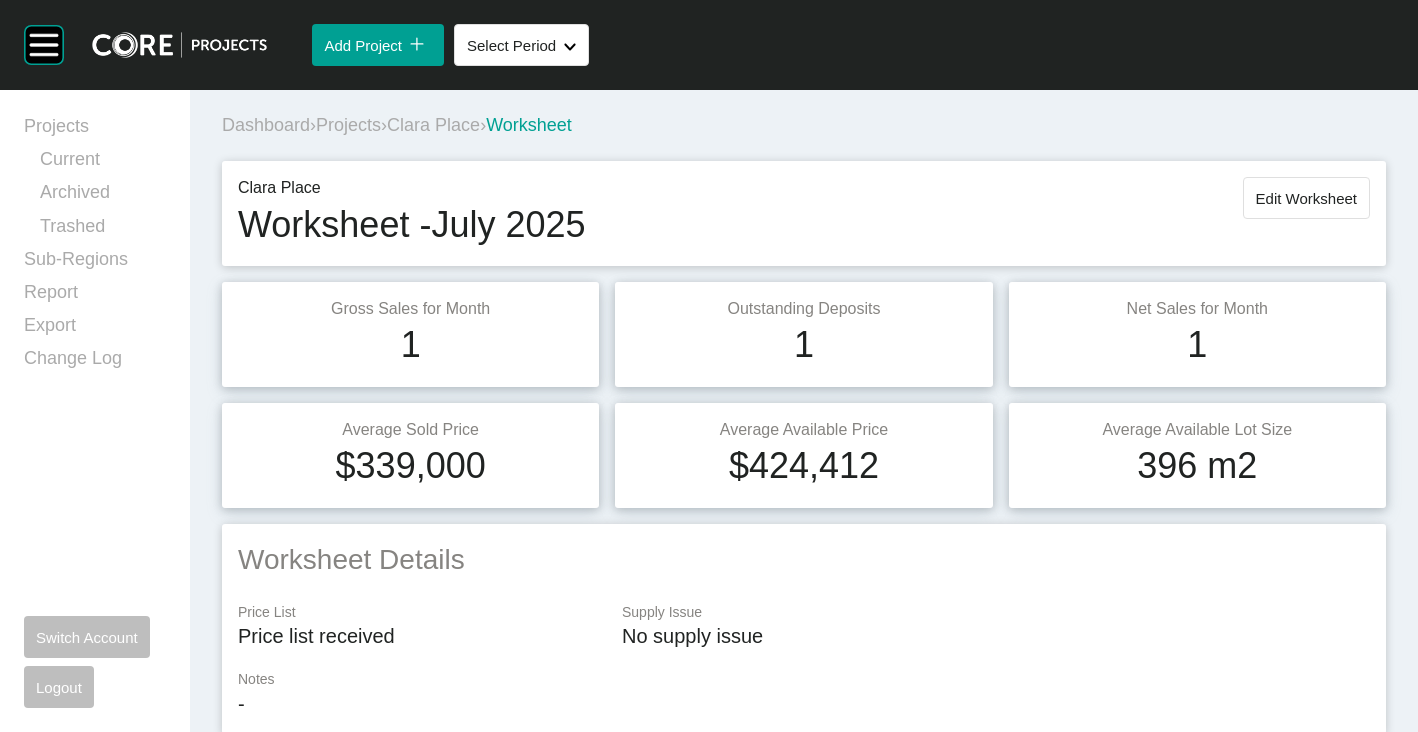 click on "Projects" at bounding box center (348, 125) 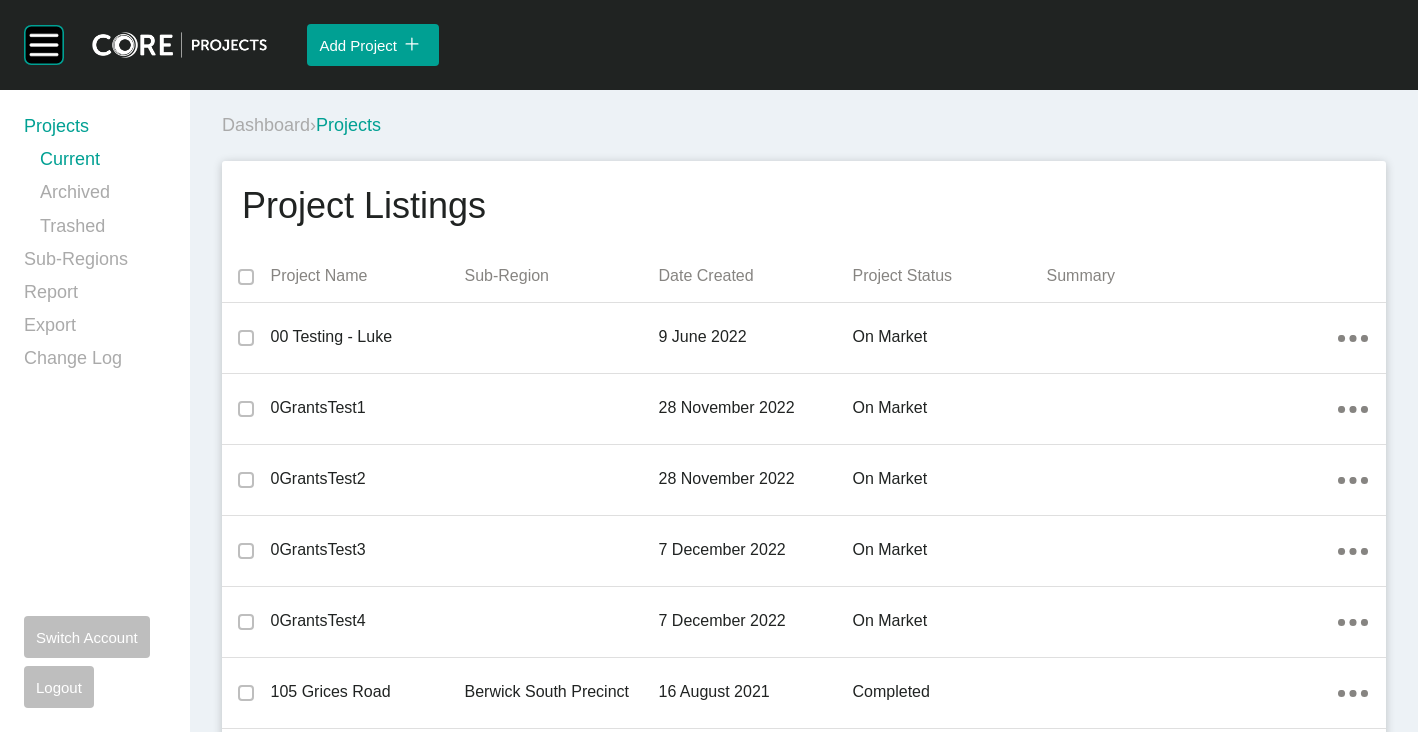 scroll, scrollTop: 12183, scrollLeft: 0, axis: vertical 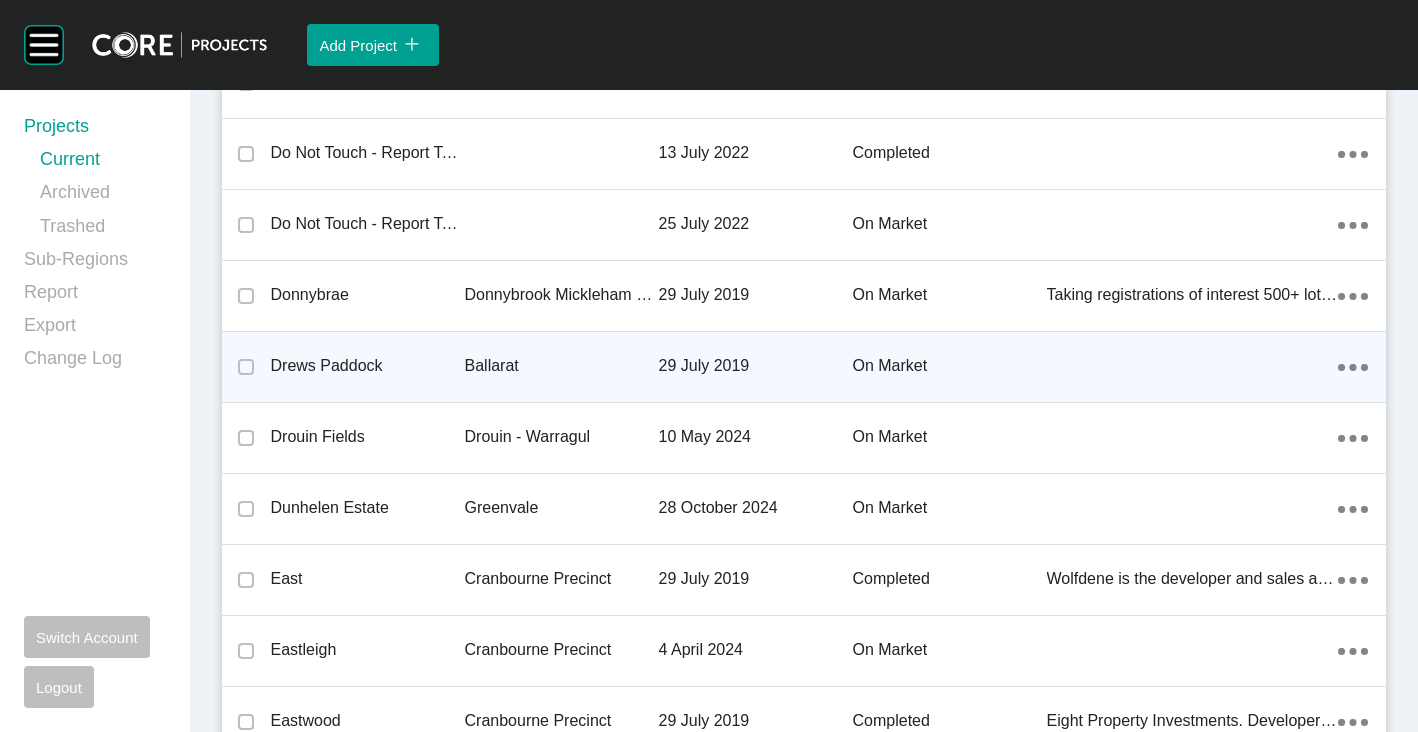 click on "Ballarat" at bounding box center (562, 366) 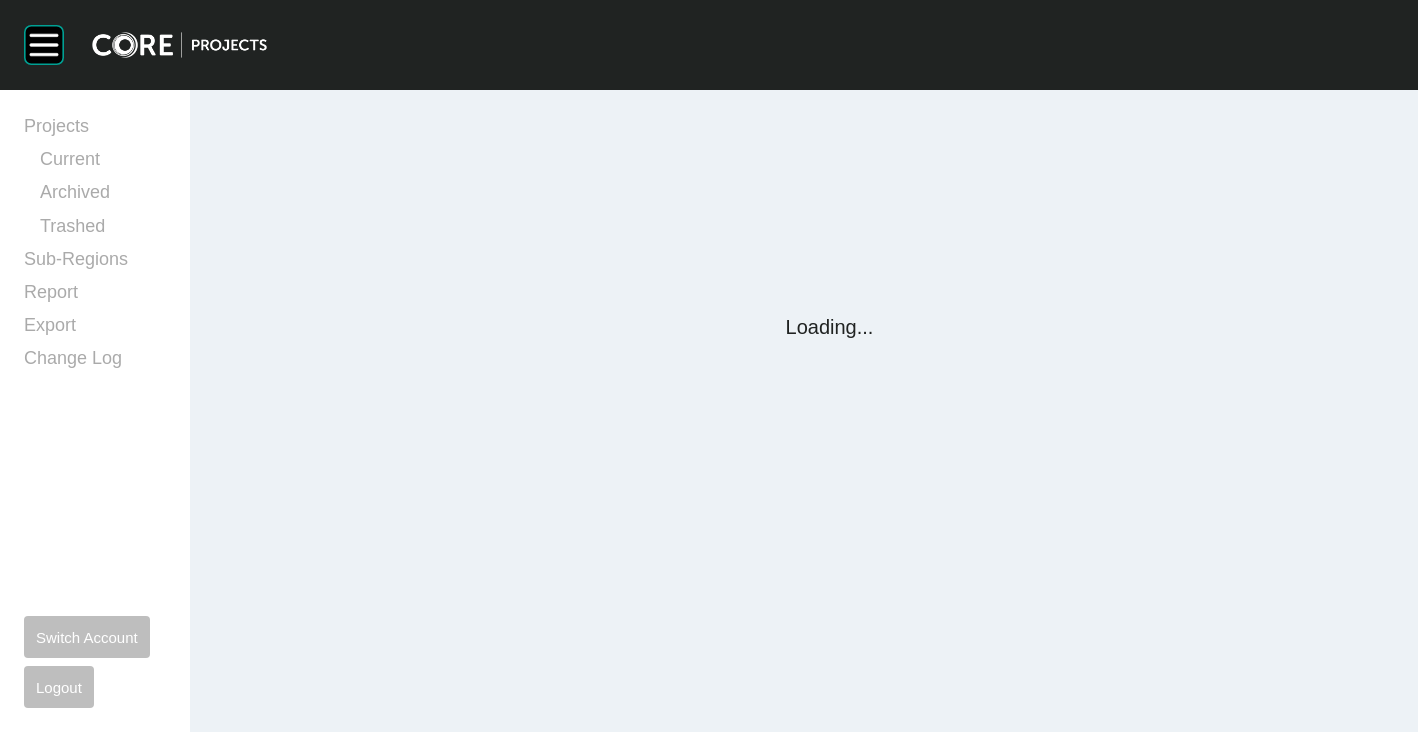 scroll, scrollTop: 0, scrollLeft: 0, axis: both 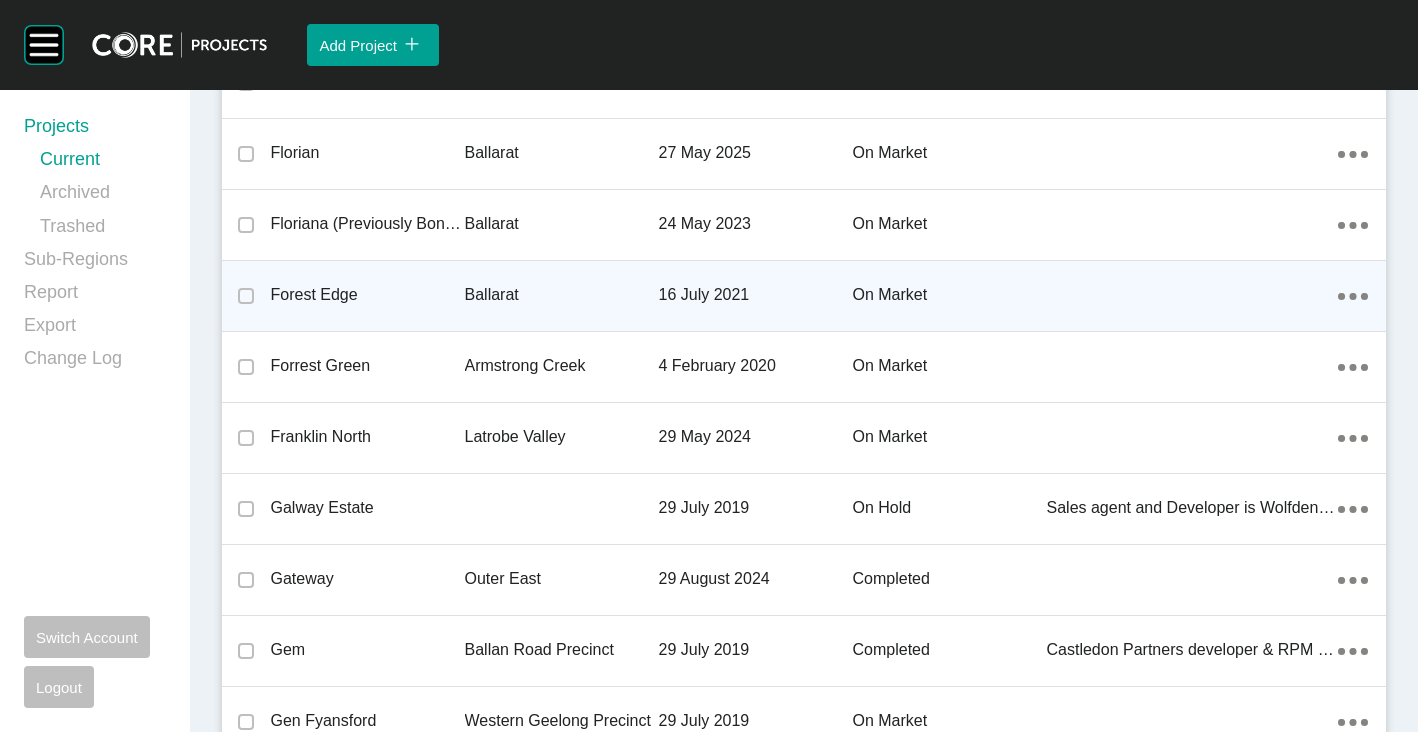 click on "Ballarat" at bounding box center [562, 295] 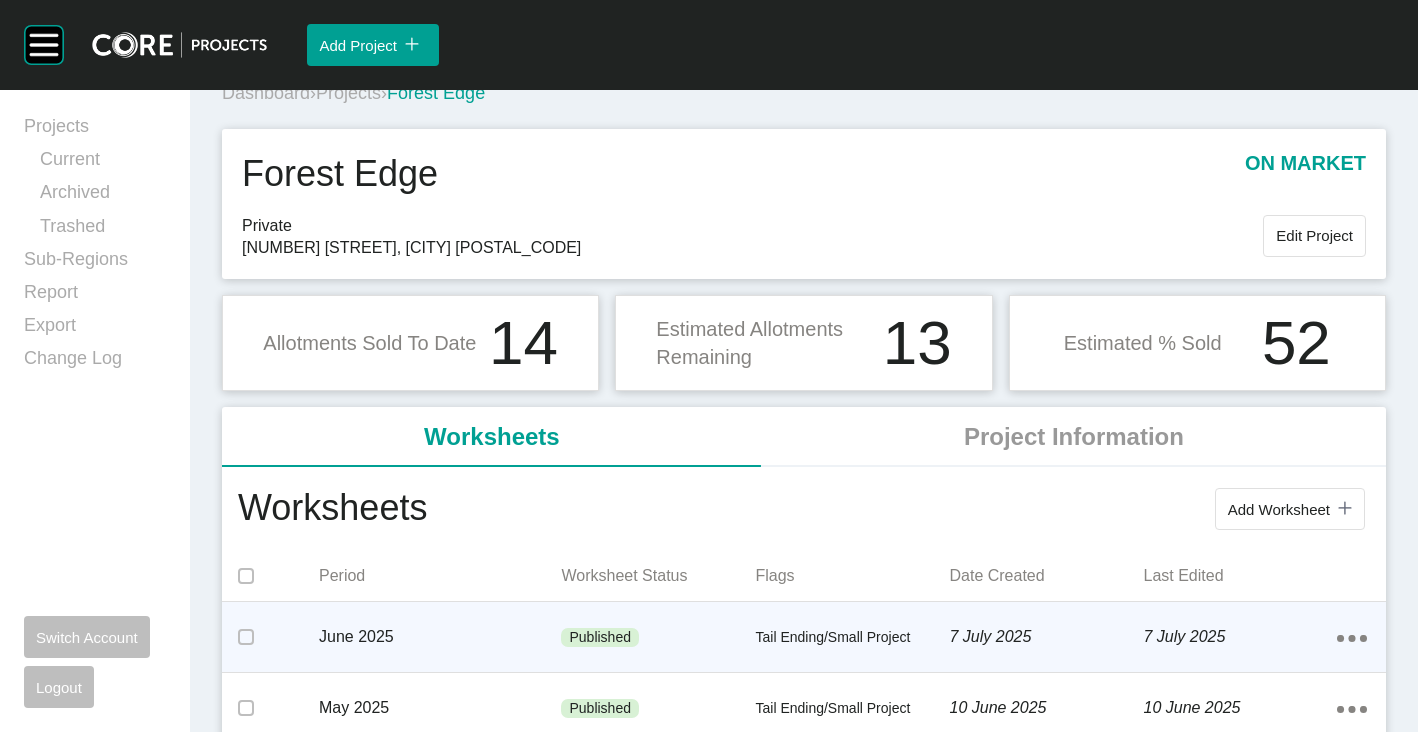 scroll, scrollTop: 200, scrollLeft: 0, axis: vertical 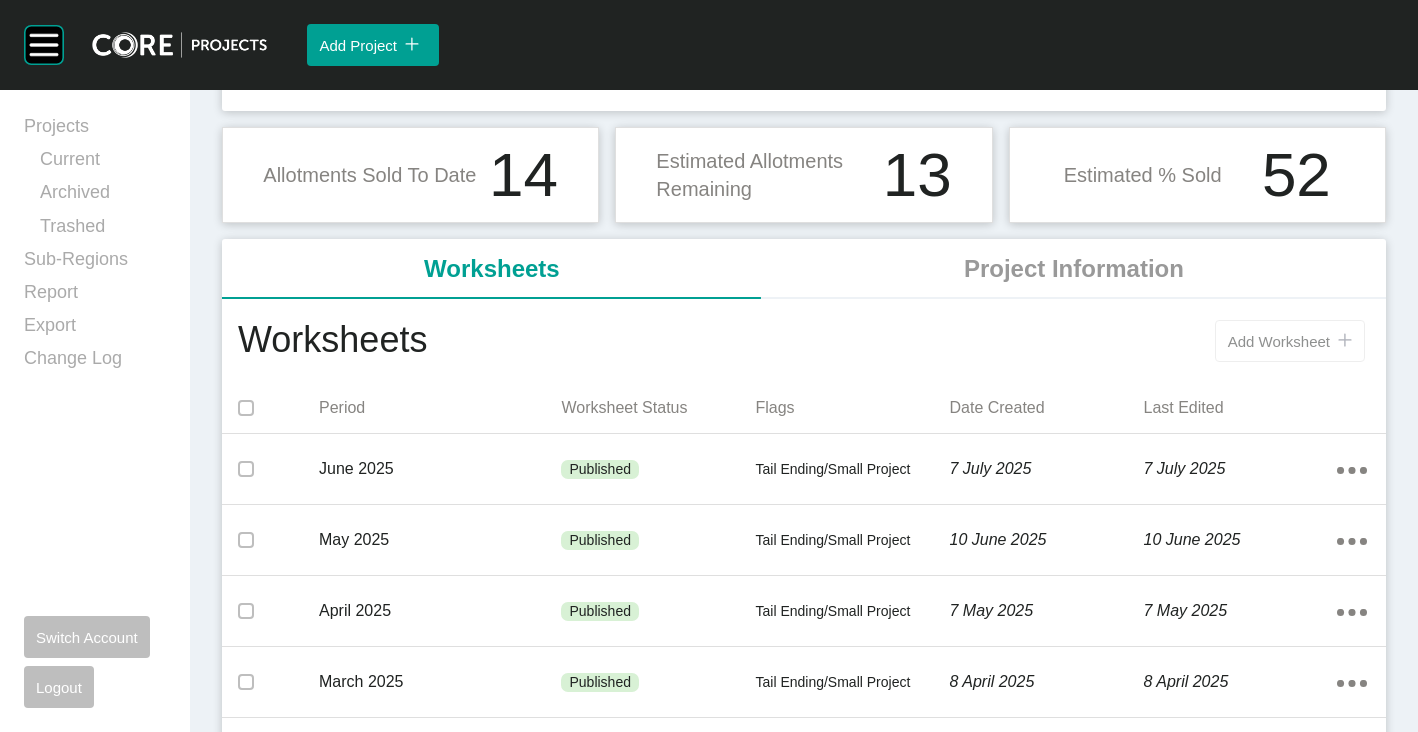 click on "Add Worksheet" at bounding box center (1279, 341) 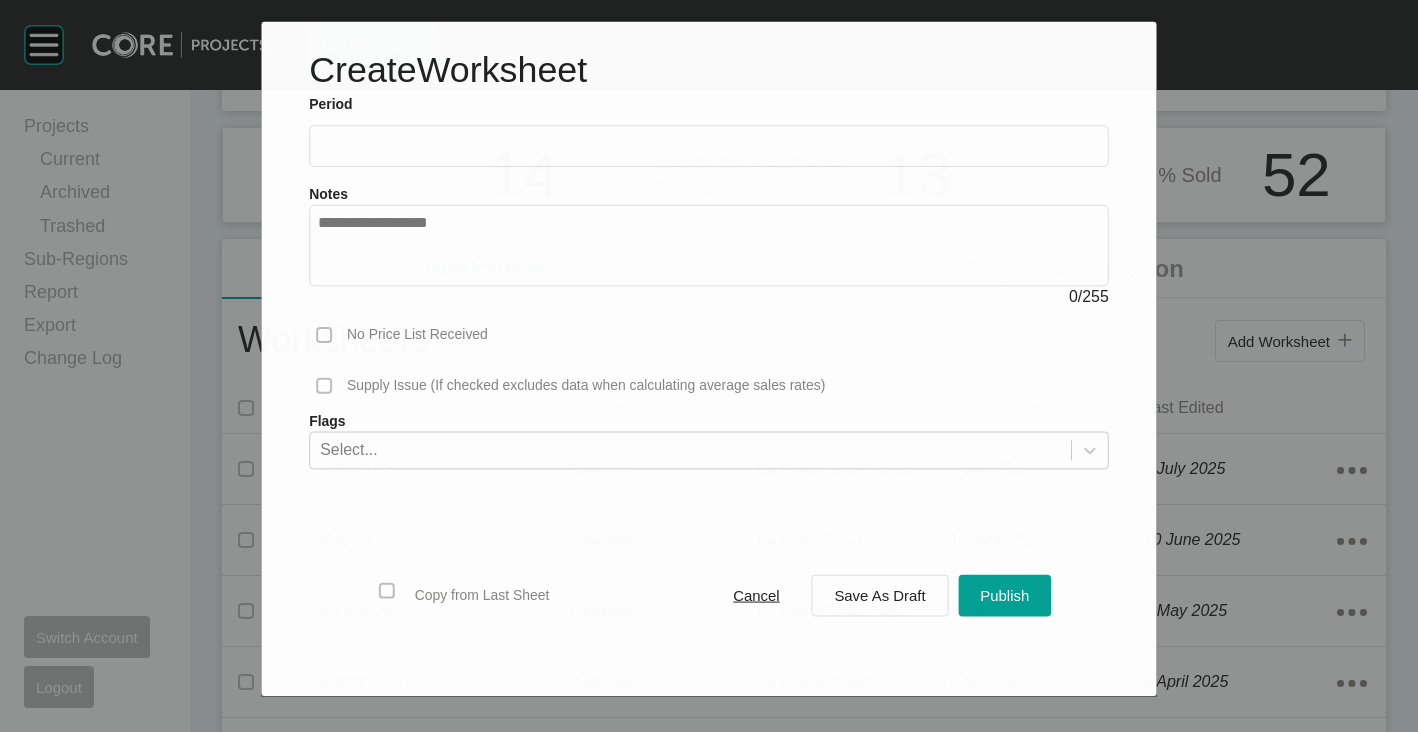 click at bounding box center [709, 146] 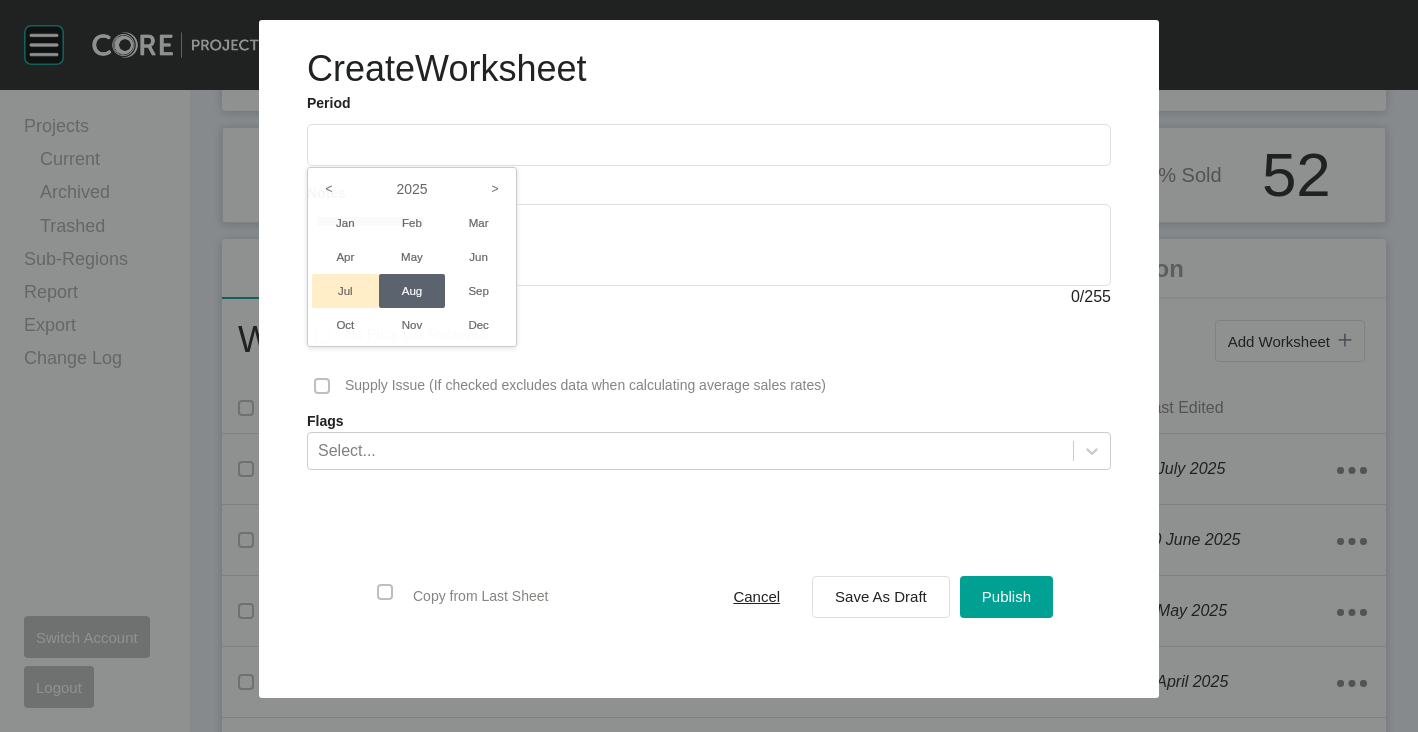 click on "Jul" at bounding box center [345, 291] 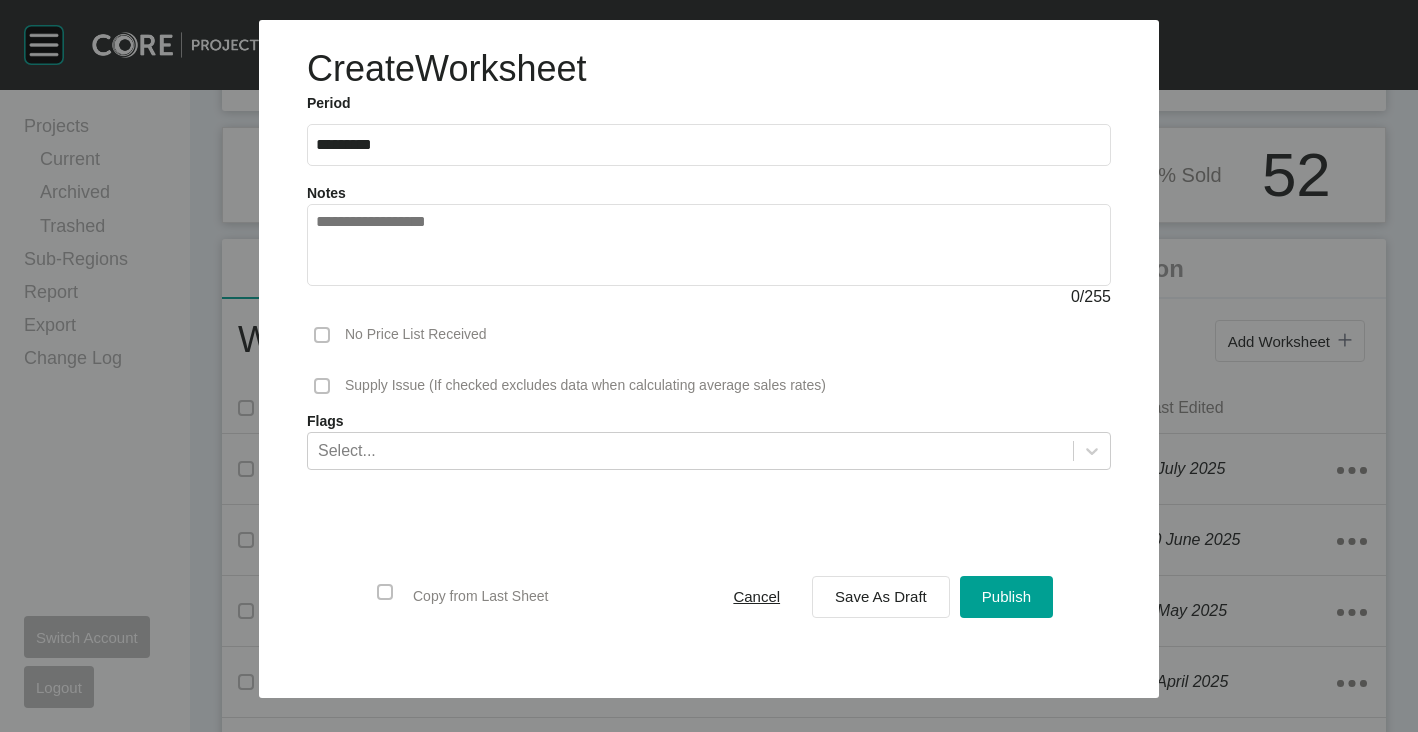 drag, startPoint x: 914, startPoint y: 611, endPoint x: 1155, endPoint y: 577, distance: 243.38652 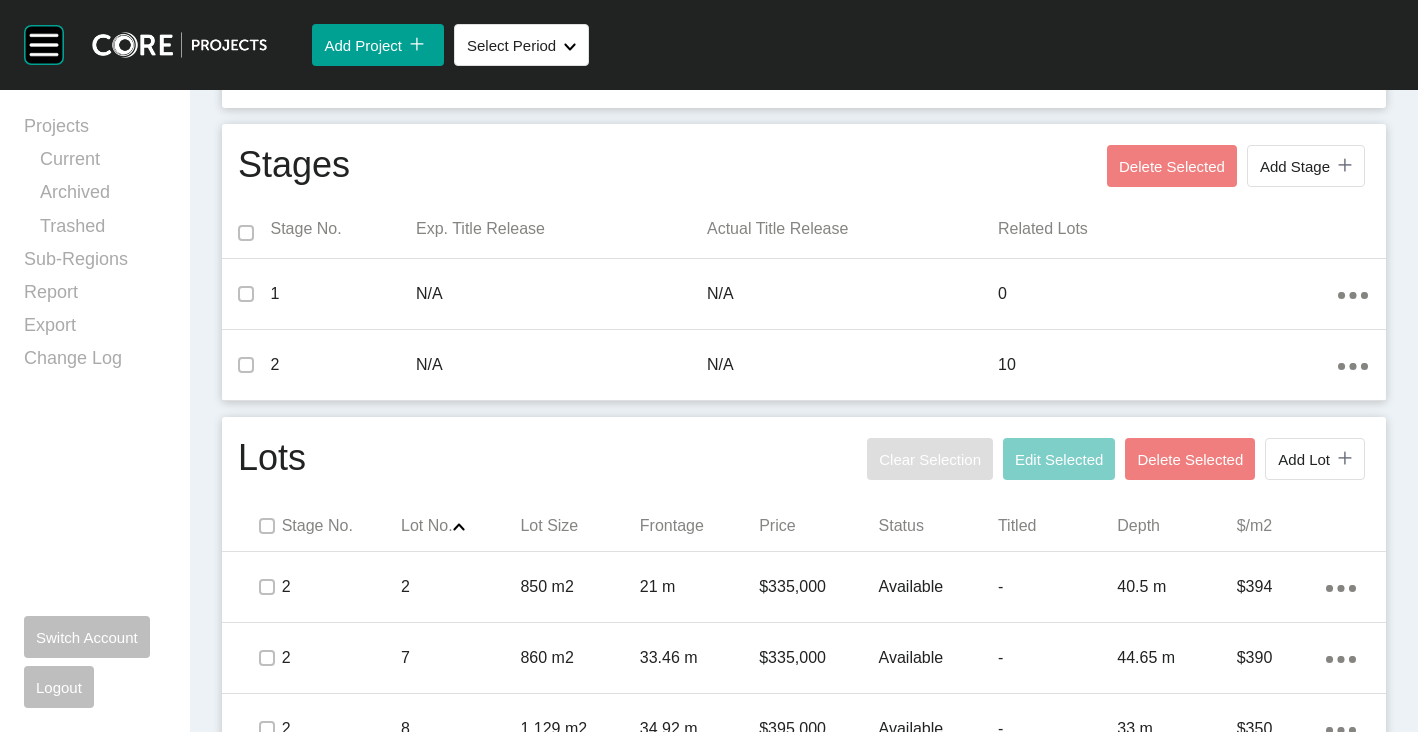scroll, scrollTop: 465, scrollLeft: 0, axis: vertical 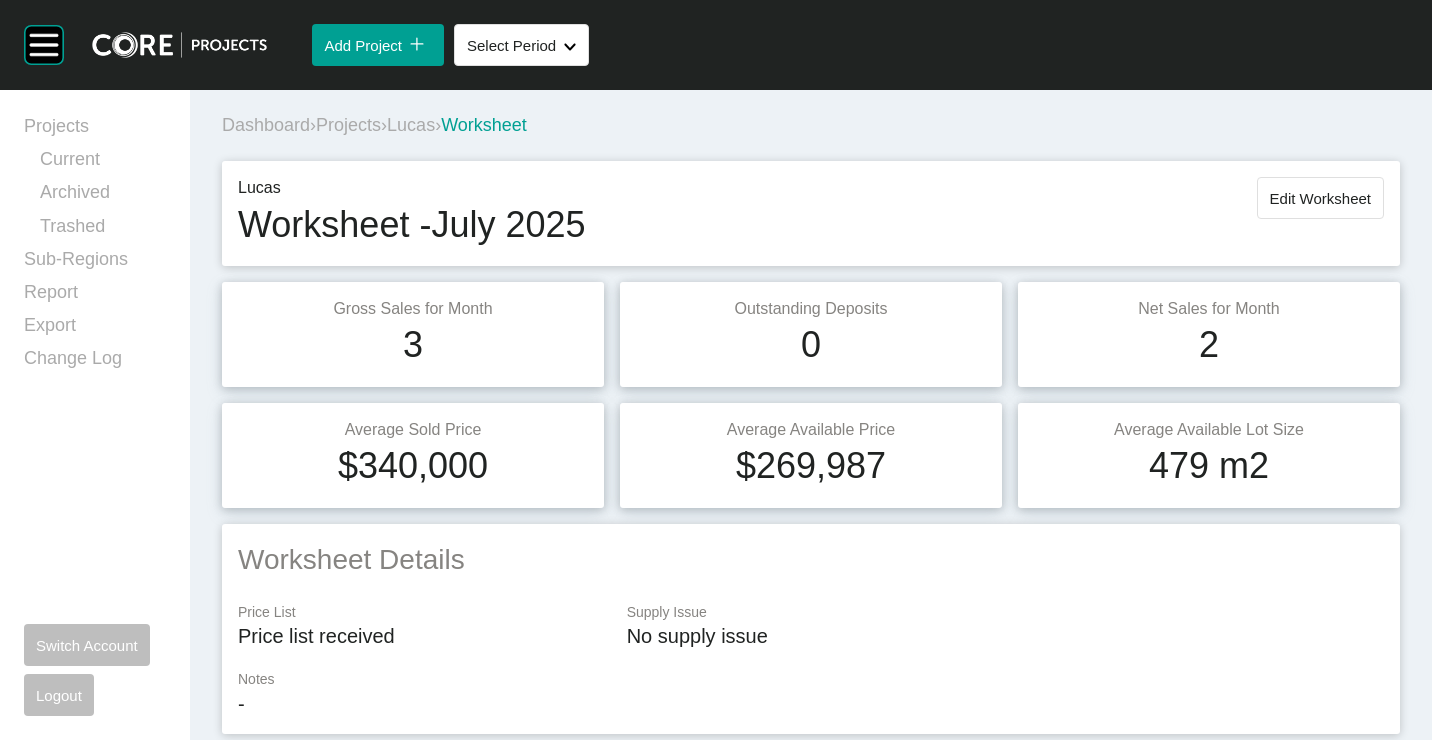 click on "Projects" at bounding box center (348, 125) 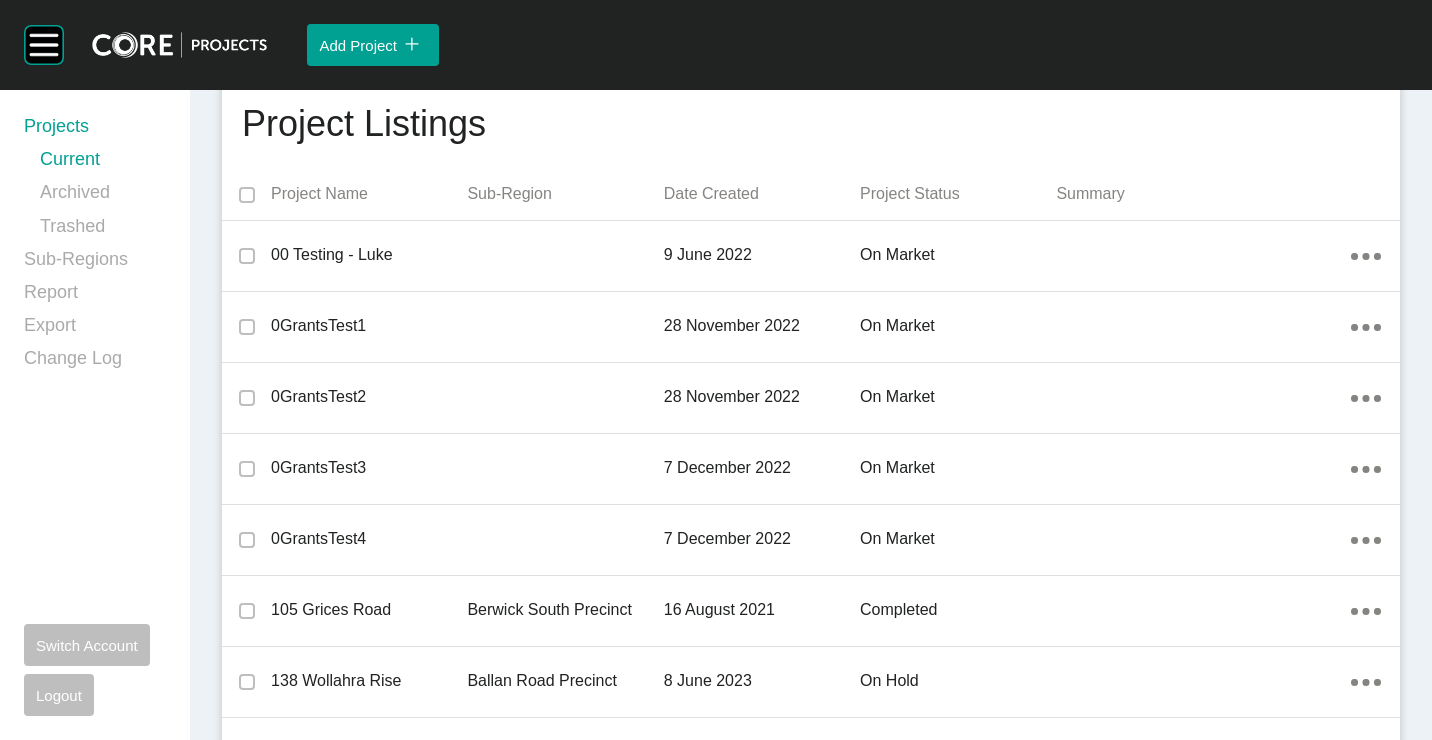 scroll, scrollTop: 0, scrollLeft: 0, axis: both 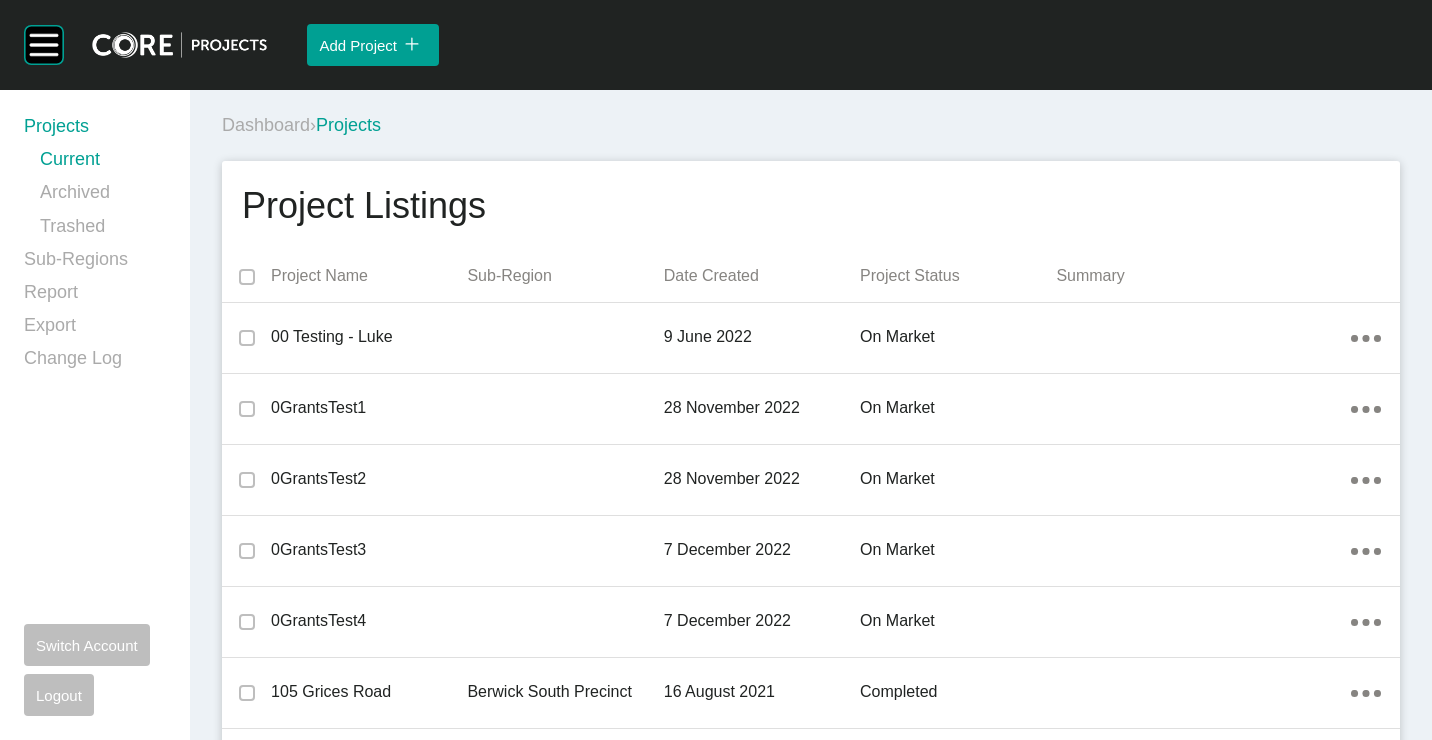 click on "Dashboard  ›  Projects" at bounding box center (815, 125) 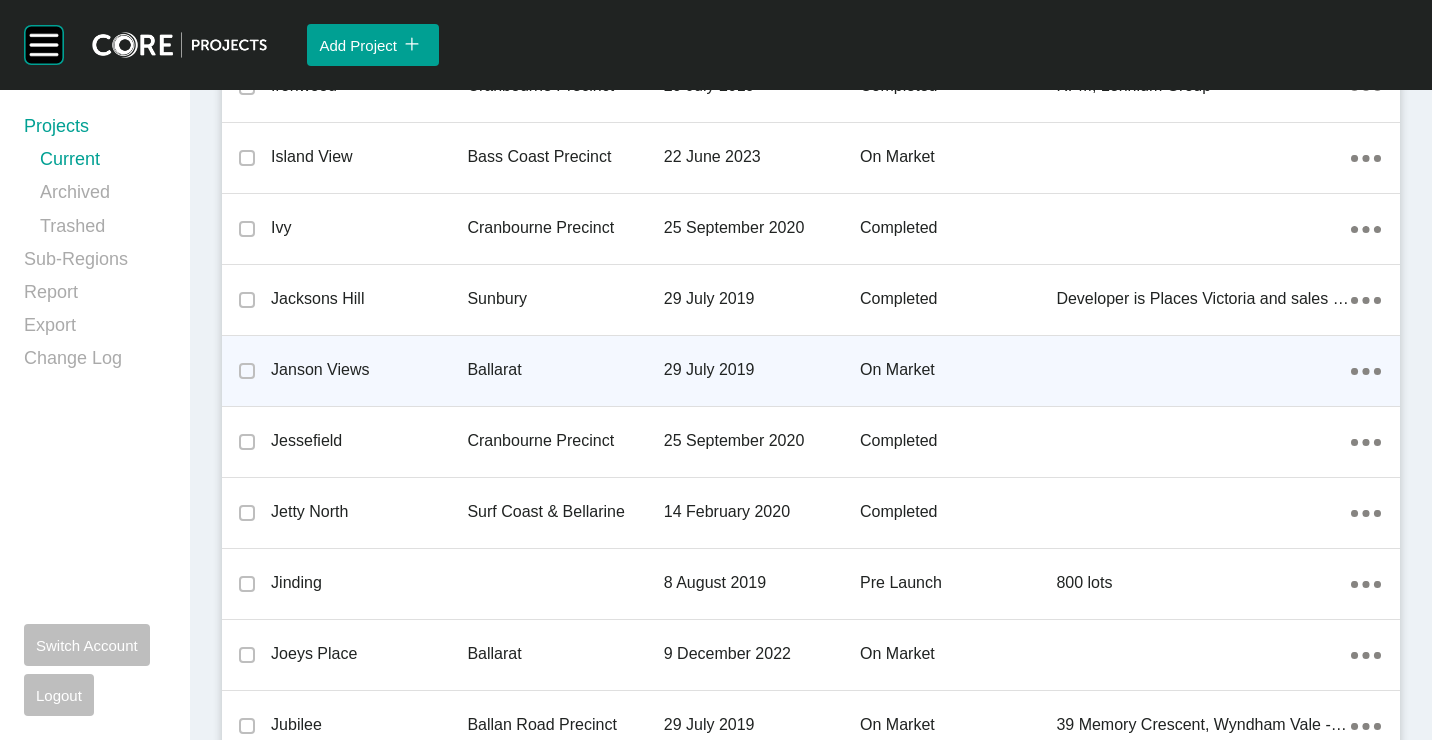 click on "Janson Views" at bounding box center [369, 370] 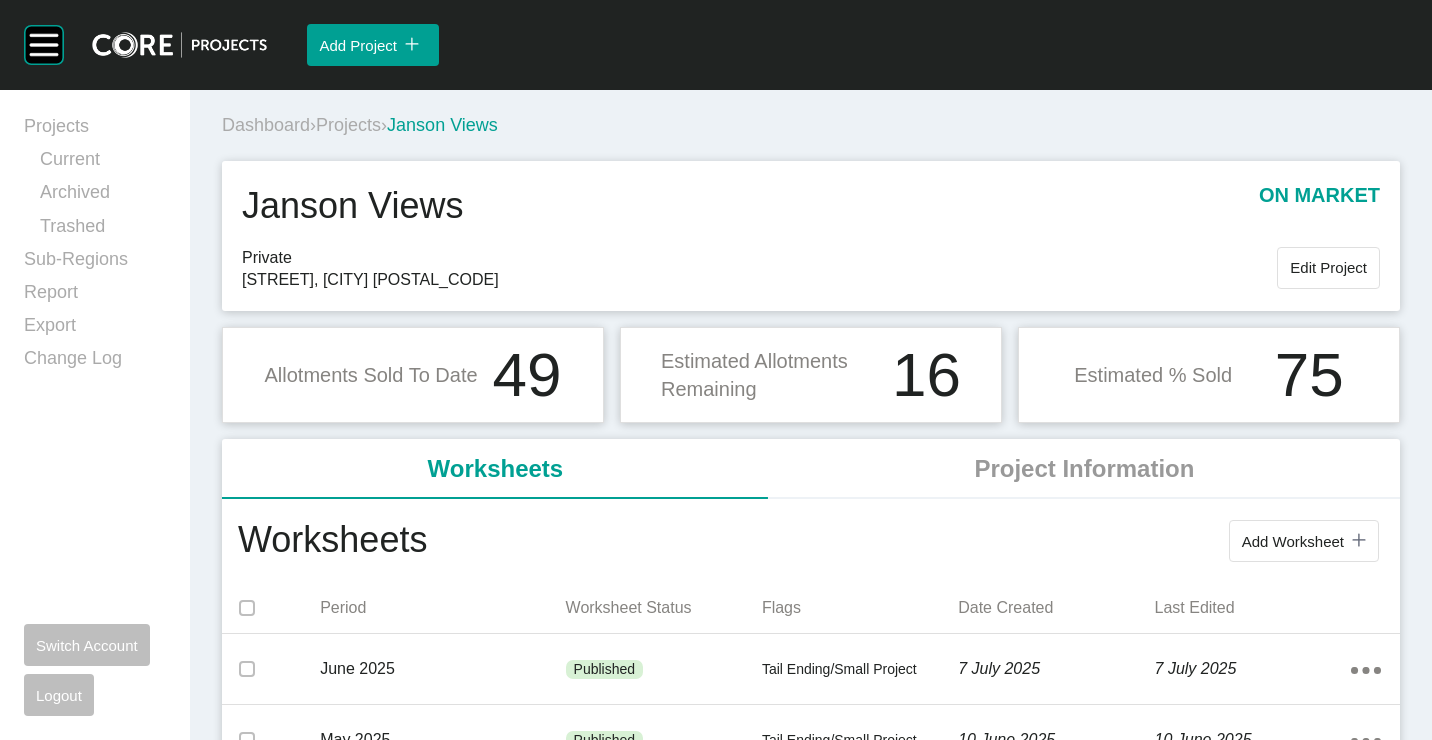 scroll, scrollTop: 200, scrollLeft: 0, axis: vertical 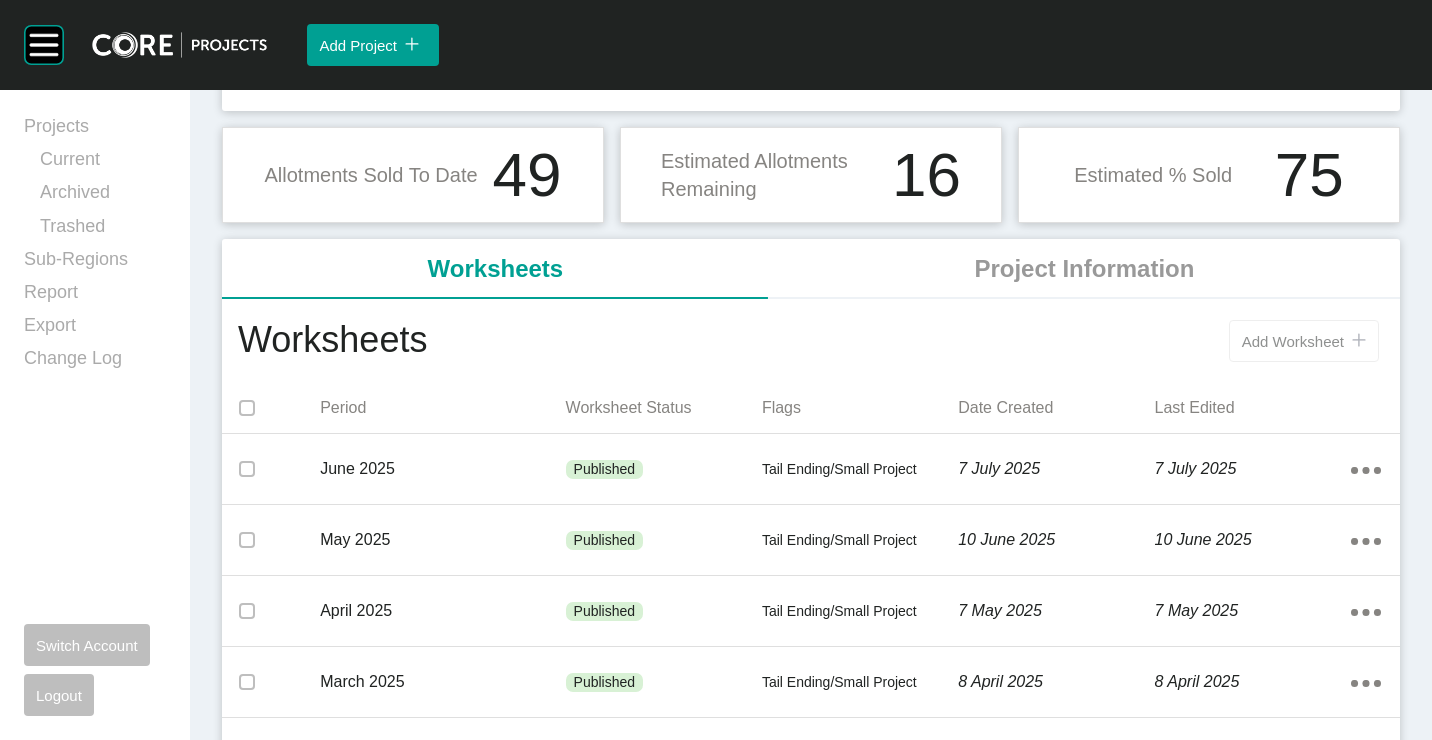 click on "Add Worksheet icon/tick copy 11 Created with Sketch." at bounding box center [1304, 341] 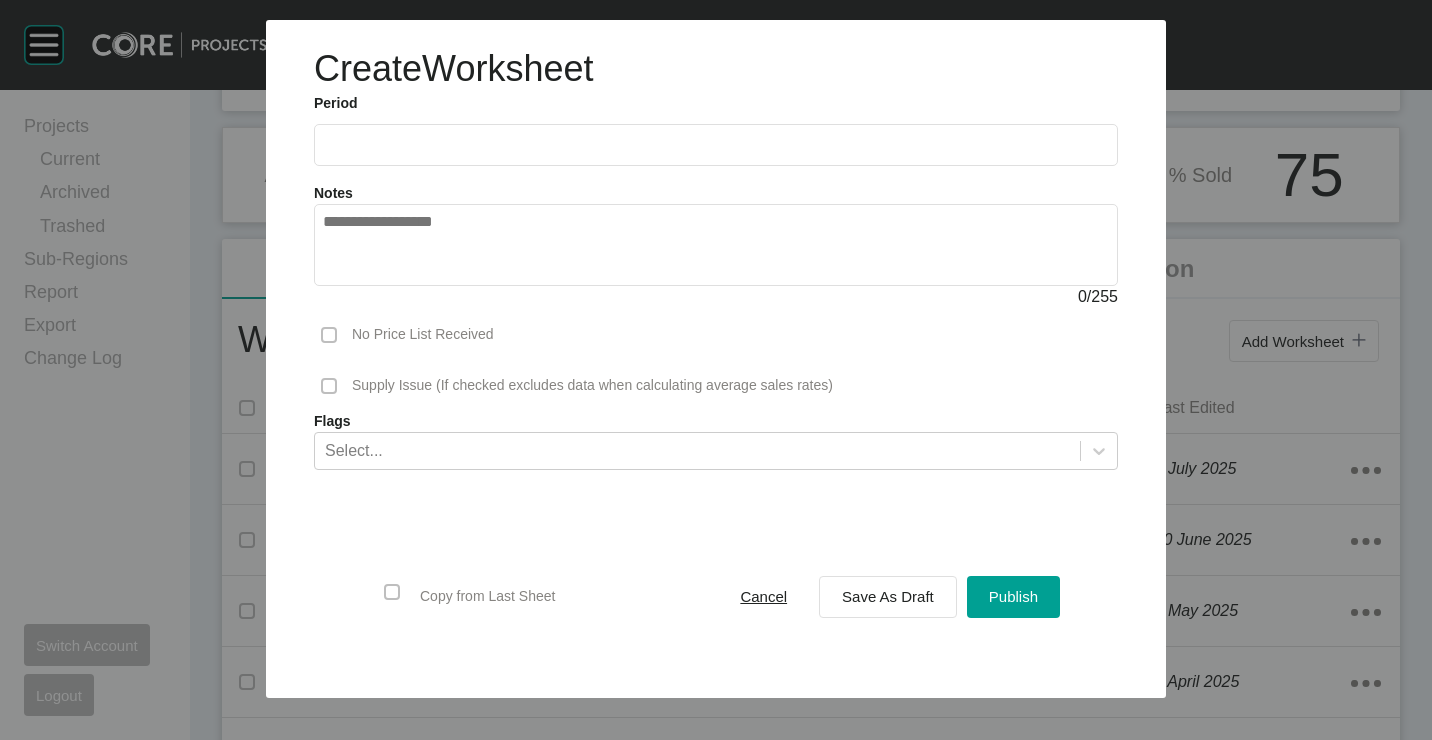click at bounding box center [716, 144] 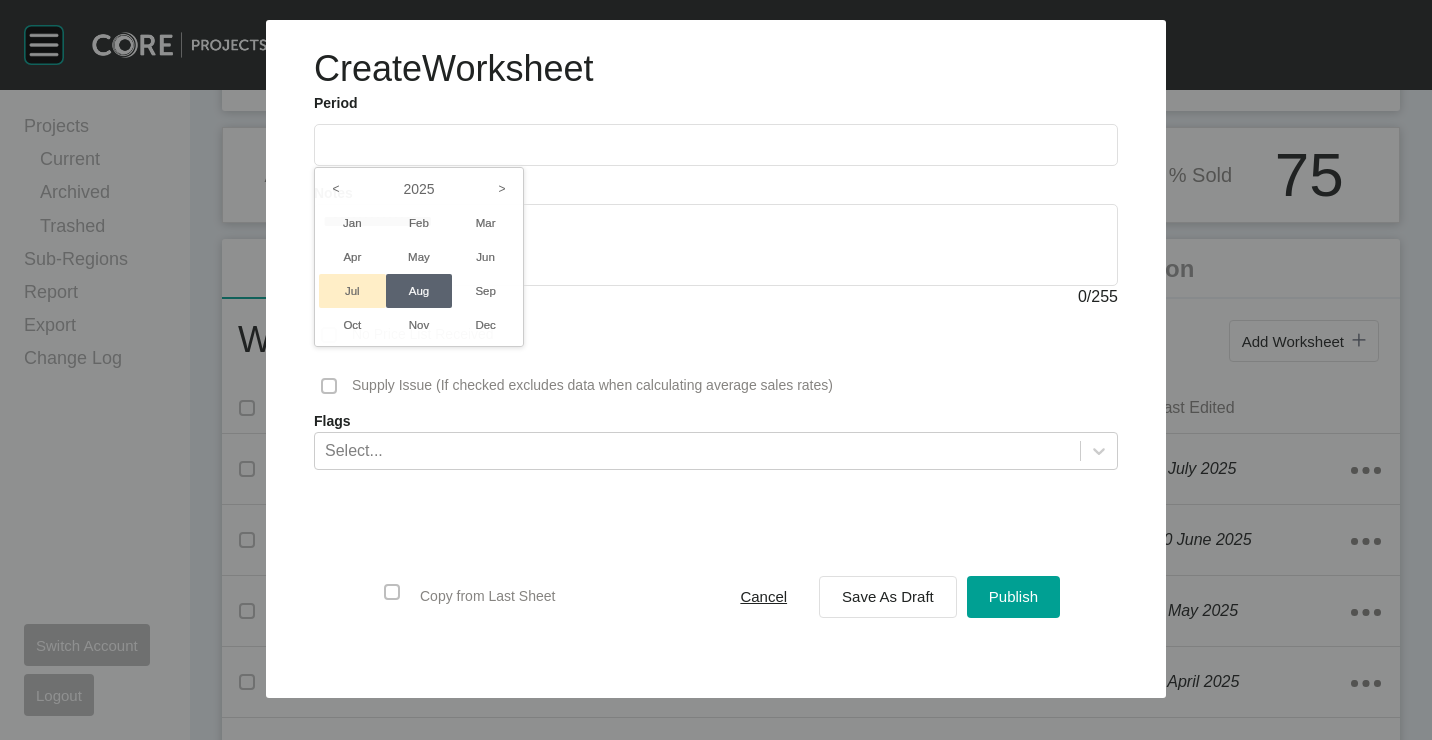 click on "Jul" at bounding box center (352, 291) 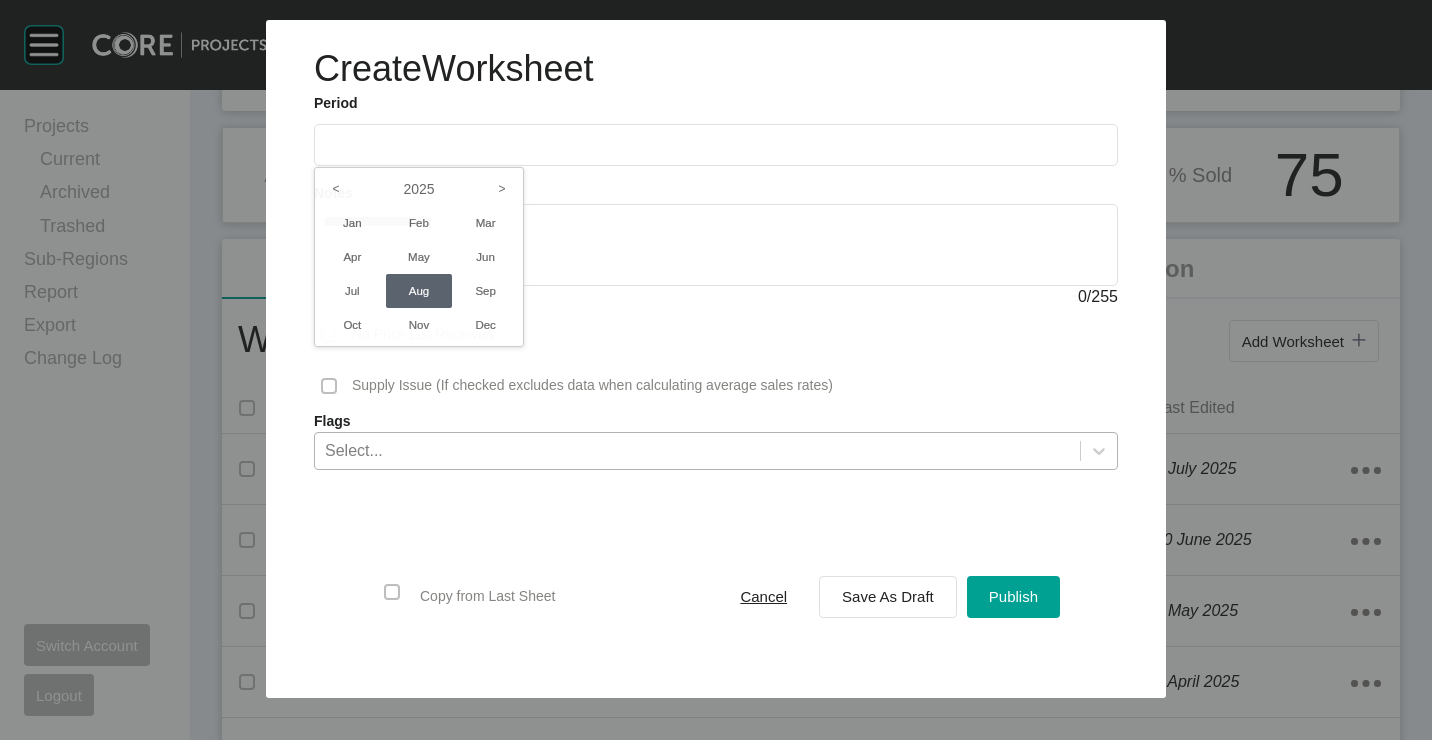 type on "*********" 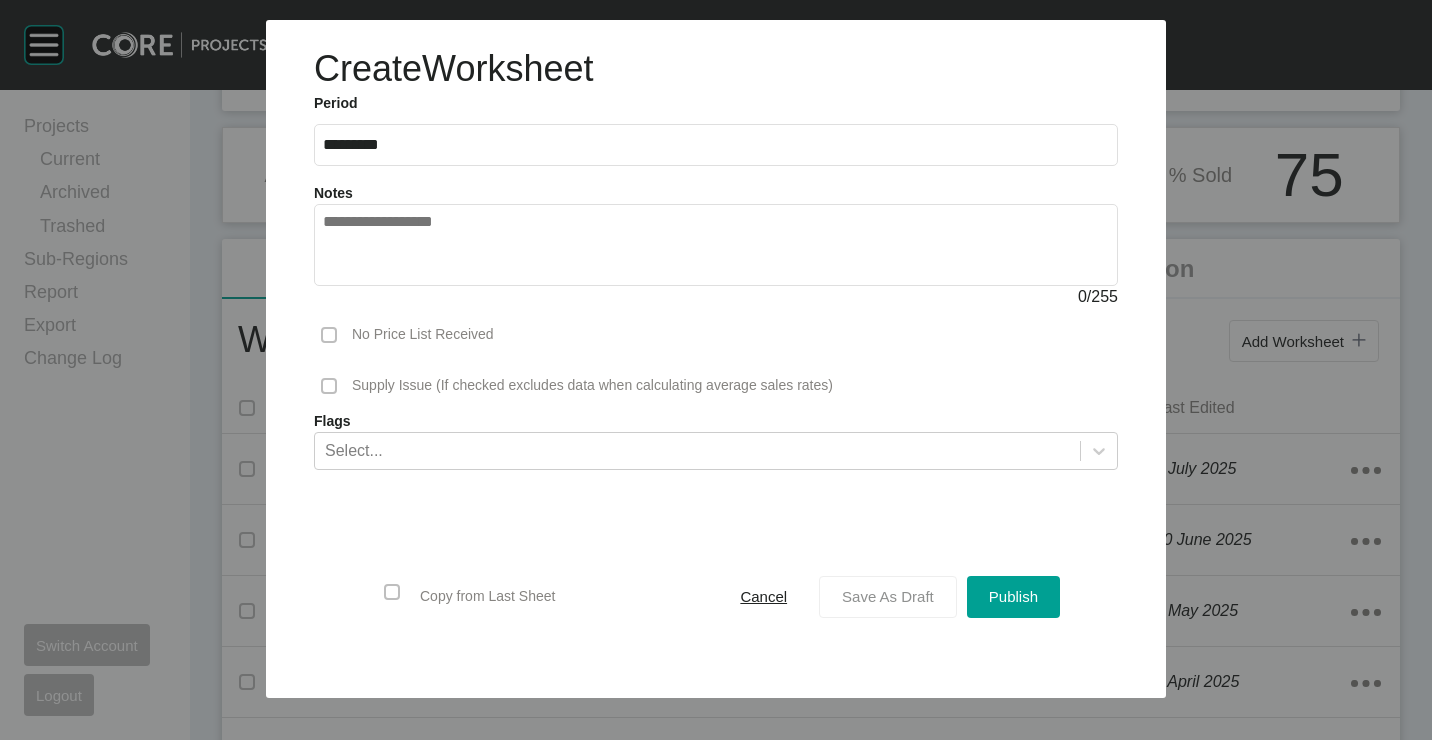 click on "Save As Draft" at bounding box center [888, 596] 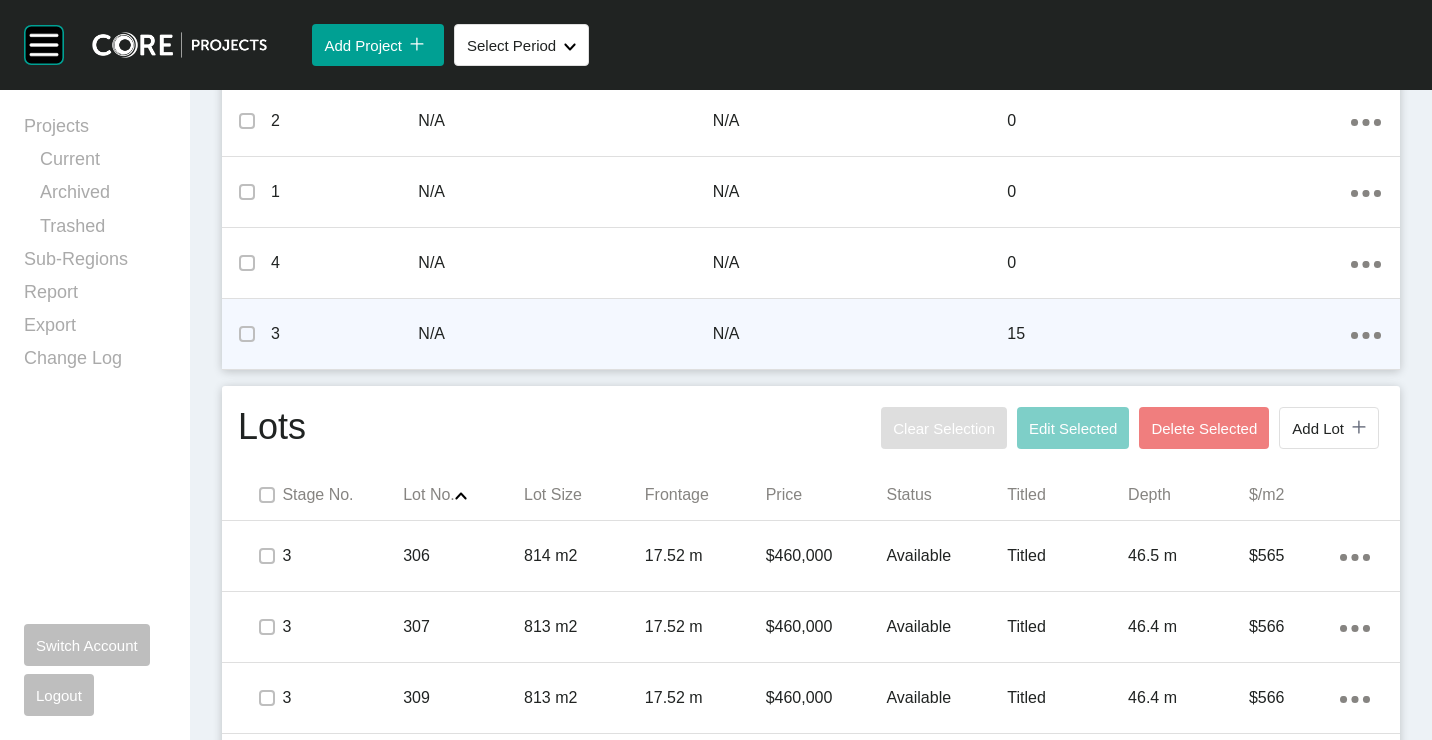 scroll, scrollTop: 1200, scrollLeft: 0, axis: vertical 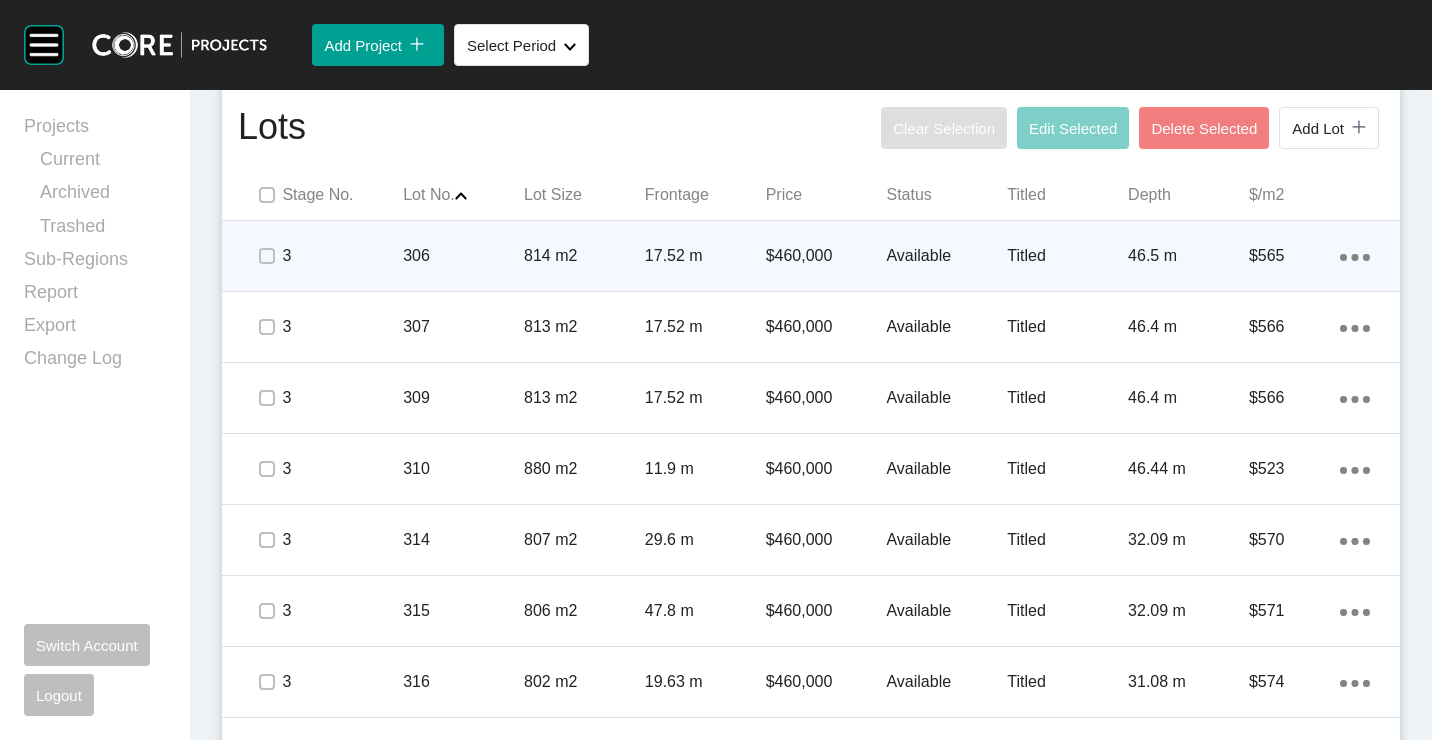 click on "814 m2" at bounding box center (584, 256) 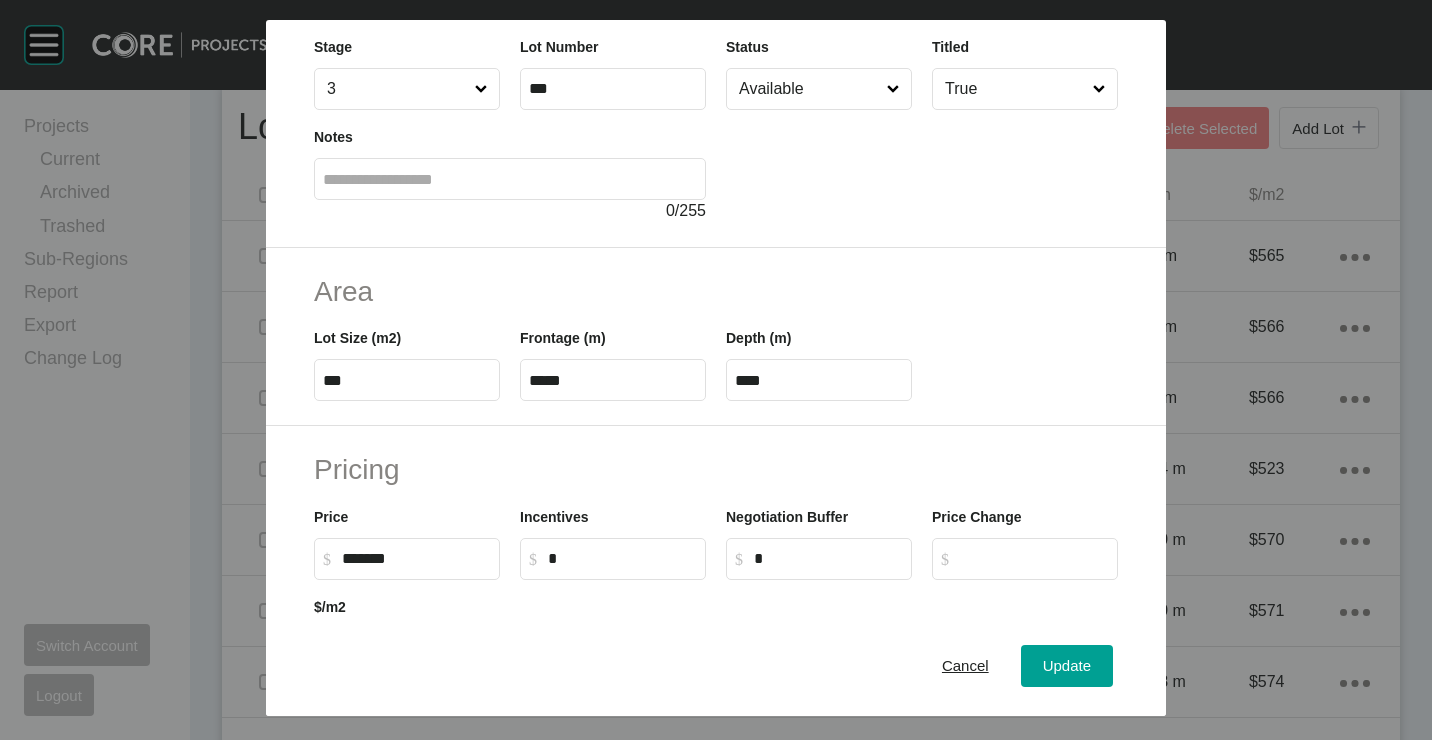 scroll, scrollTop: 200, scrollLeft: 0, axis: vertical 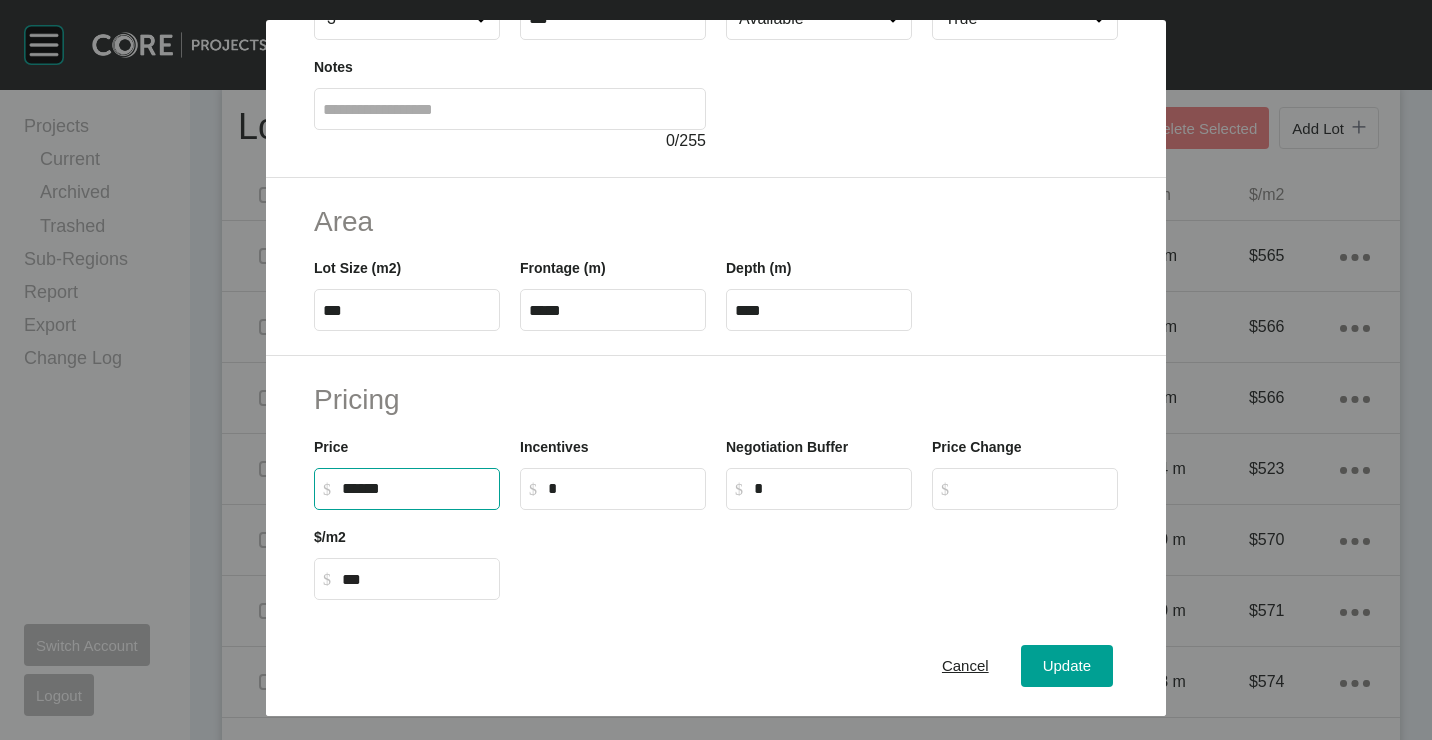 drag, startPoint x: 406, startPoint y: 484, endPoint x: 269, endPoint y: 478, distance: 137.13132 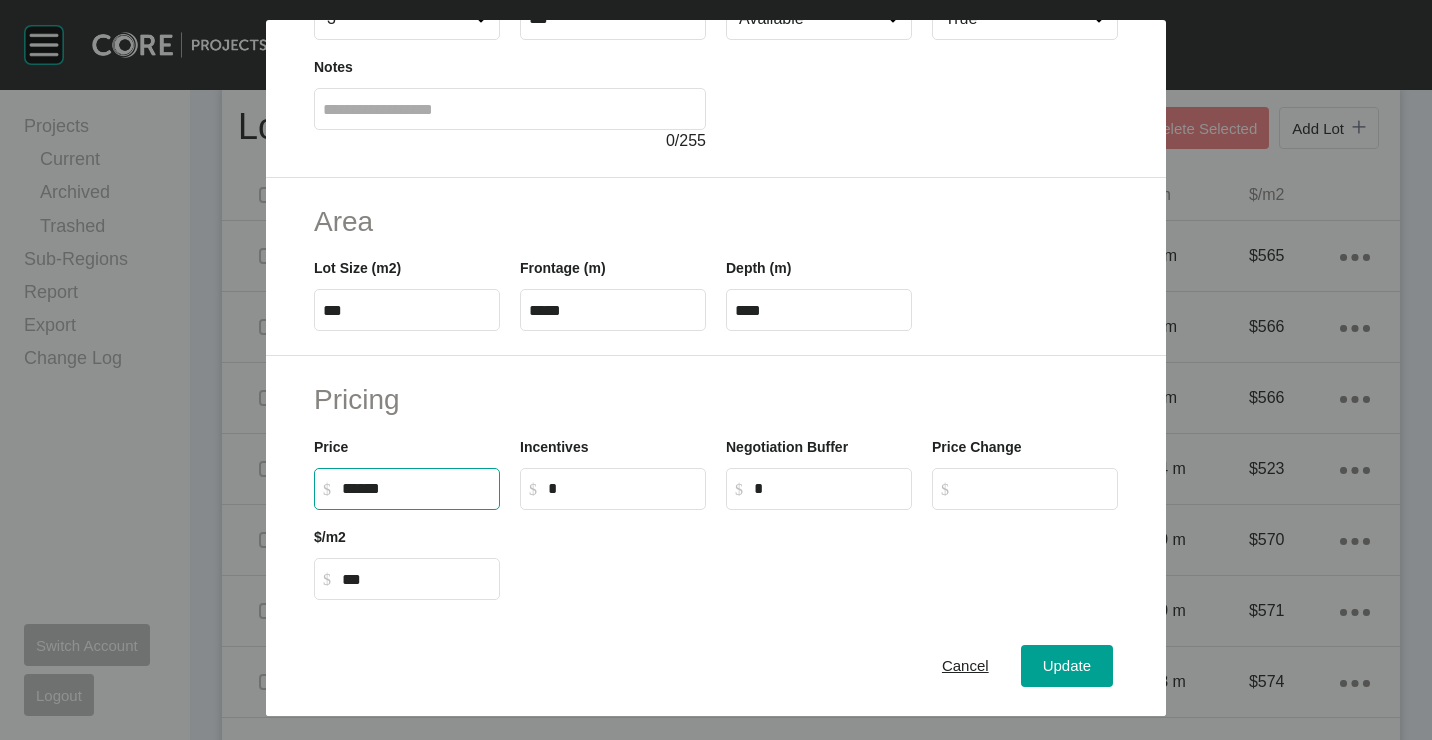 type on "*******" 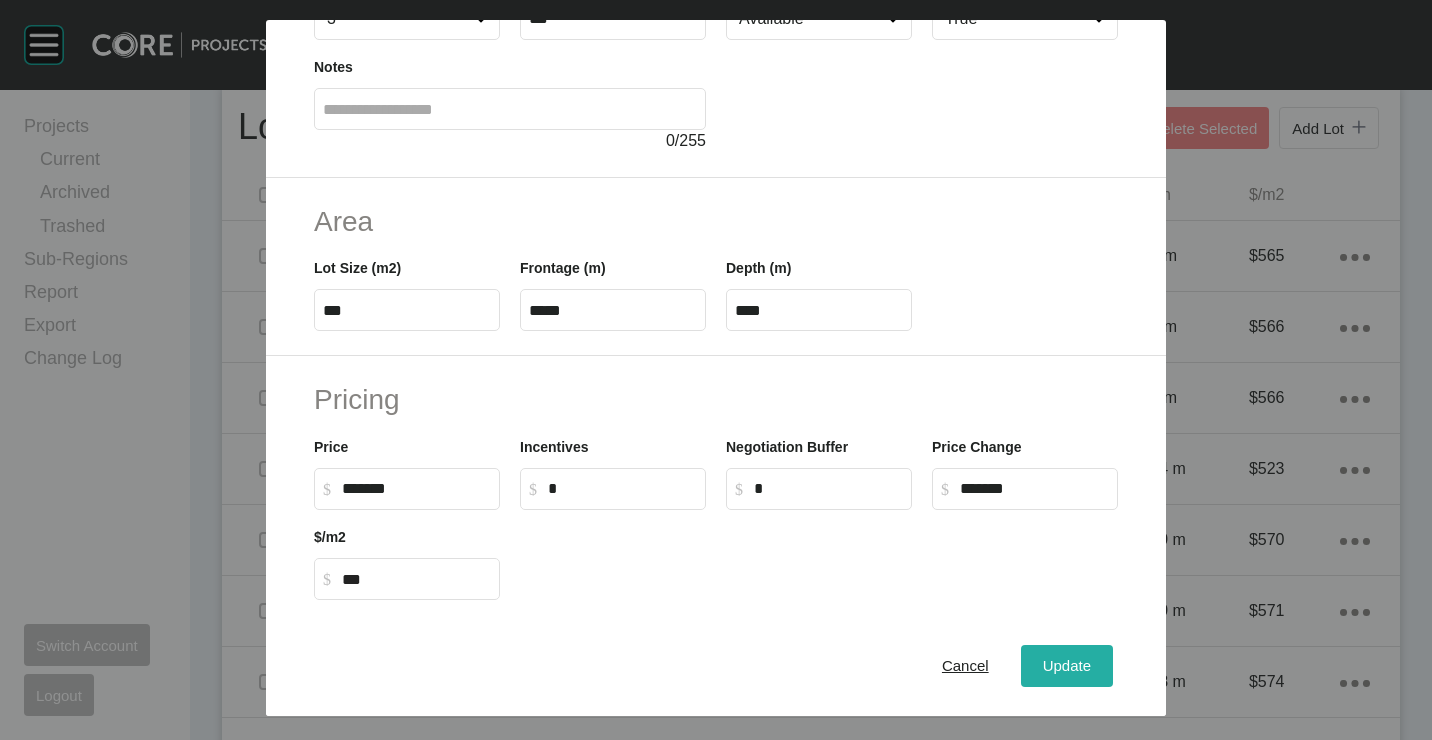 click on "Update" at bounding box center (1067, 665) 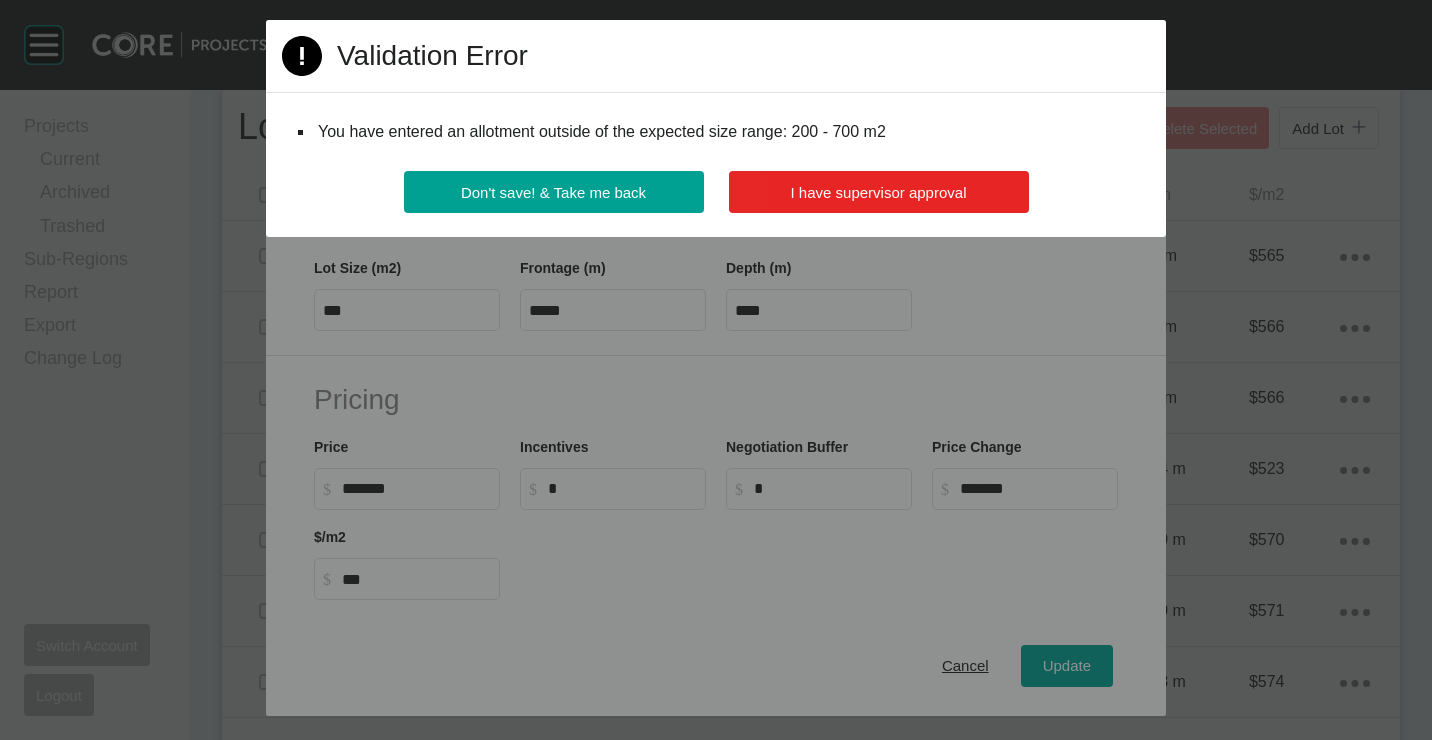click on "I have supervisor approval" at bounding box center [879, 192] 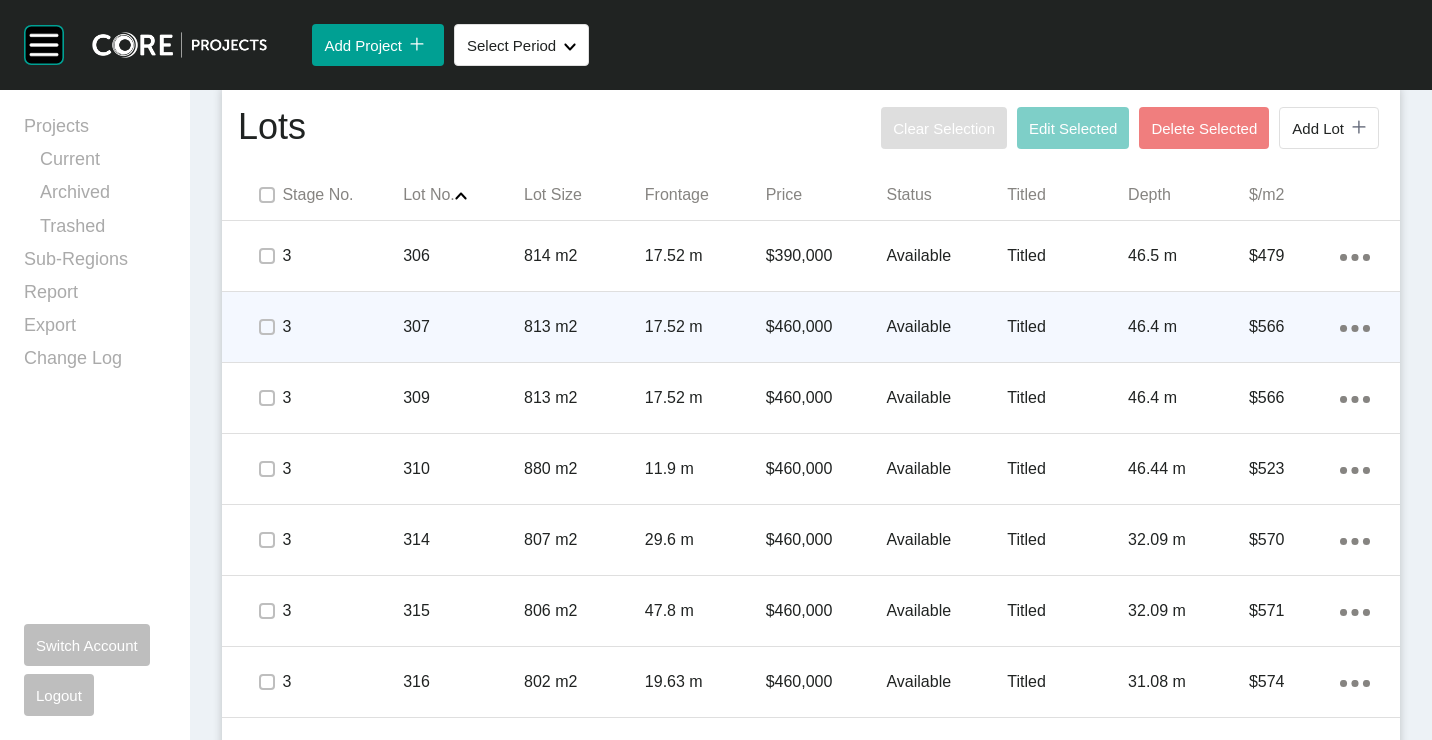 click on "307" at bounding box center [463, 327] 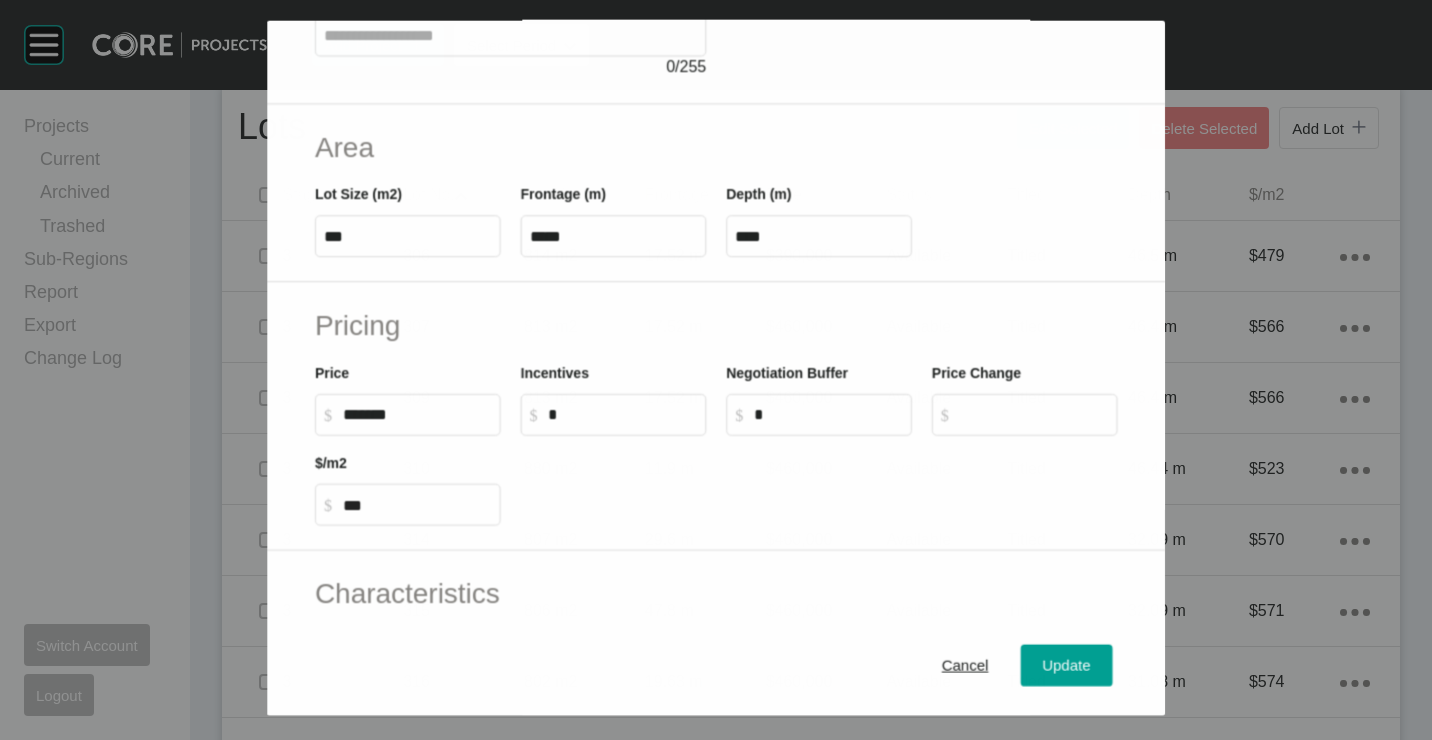 scroll, scrollTop: 480, scrollLeft: 0, axis: vertical 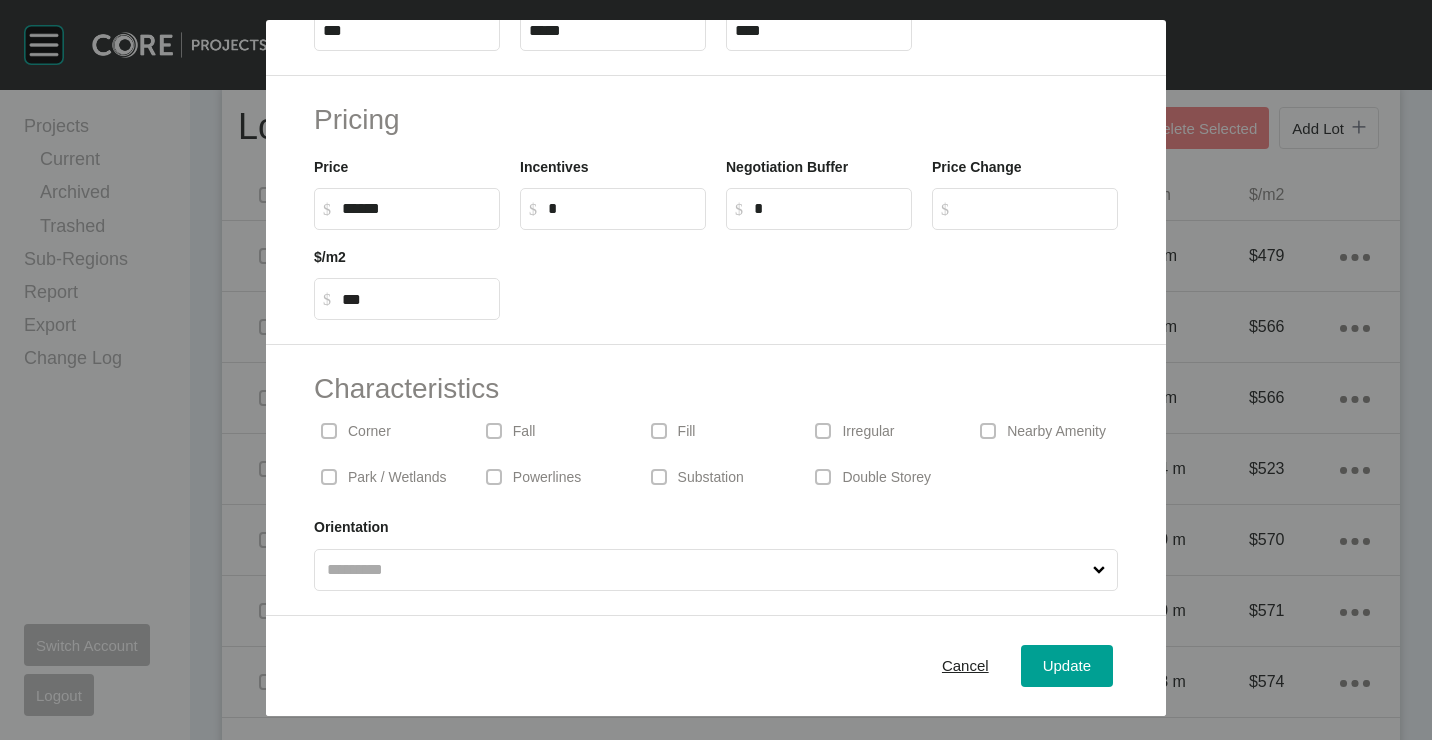 drag, startPoint x: 430, startPoint y: 210, endPoint x: 255, endPoint y: 198, distance: 175.41095 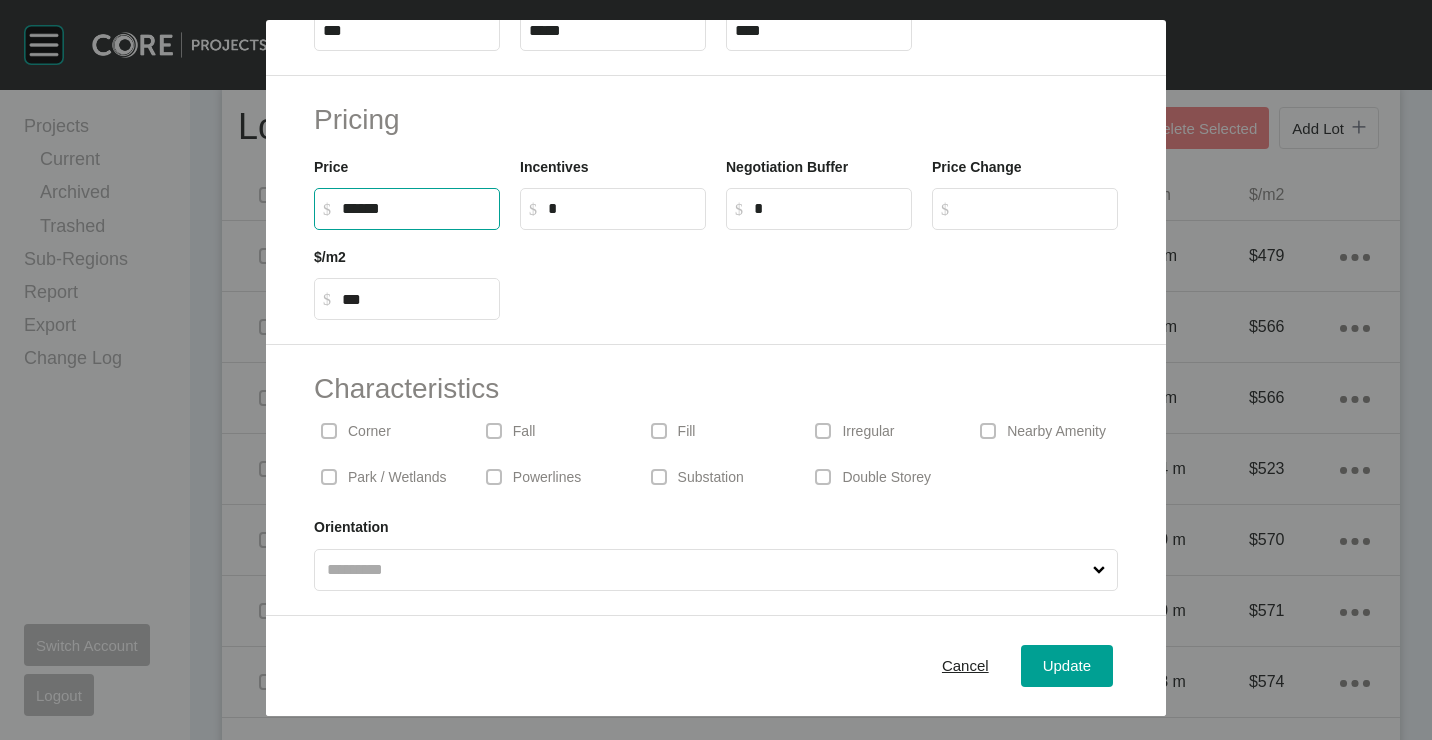 type on "*******" 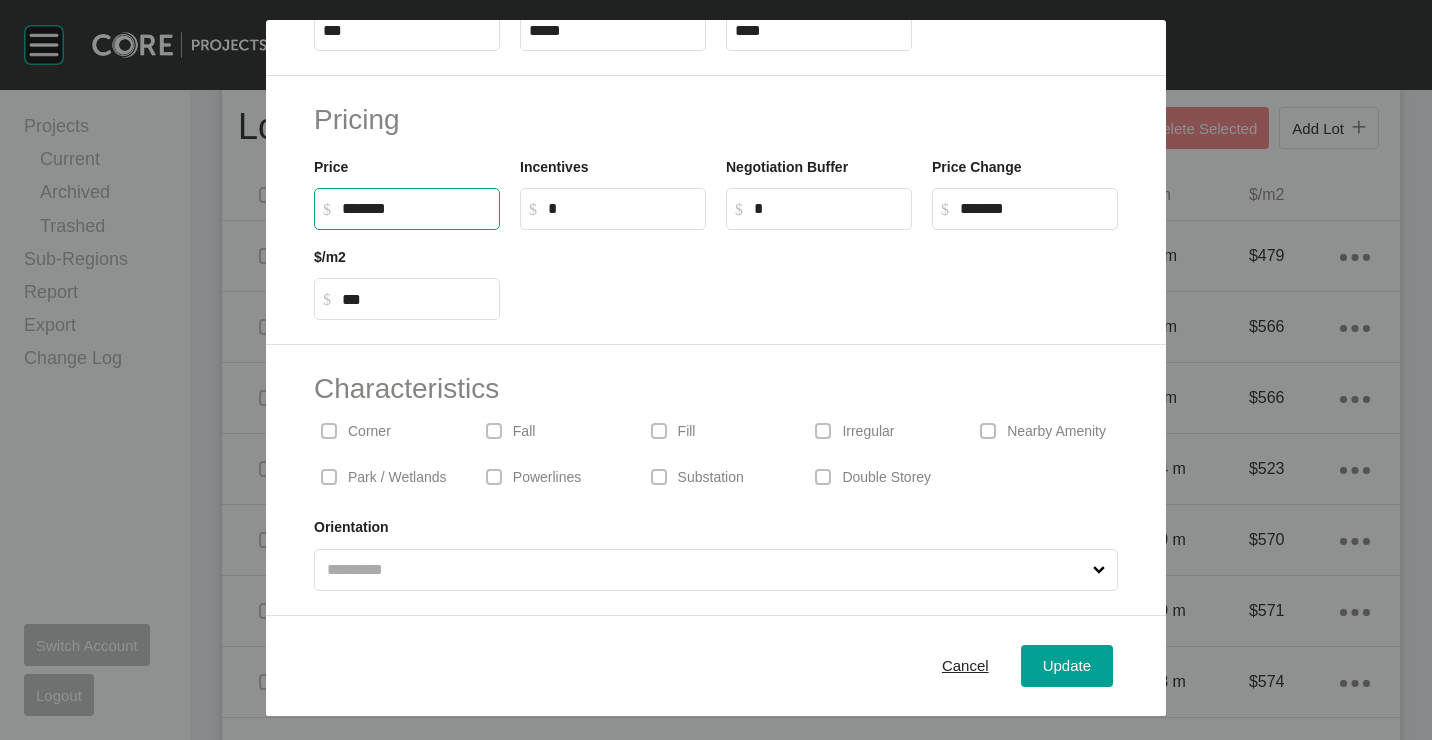 click at bounding box center (819, 275) 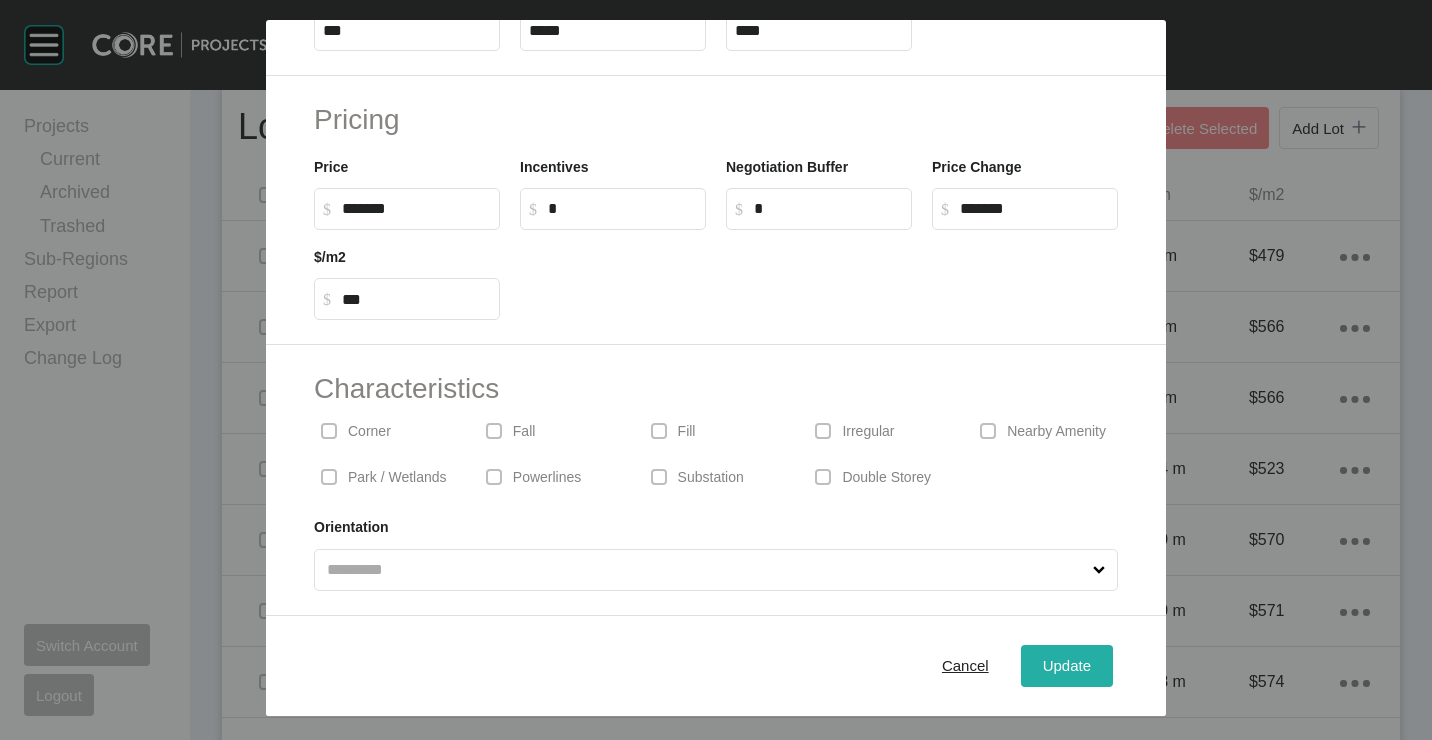 click on "Update" at bounding box center [1067, 665] 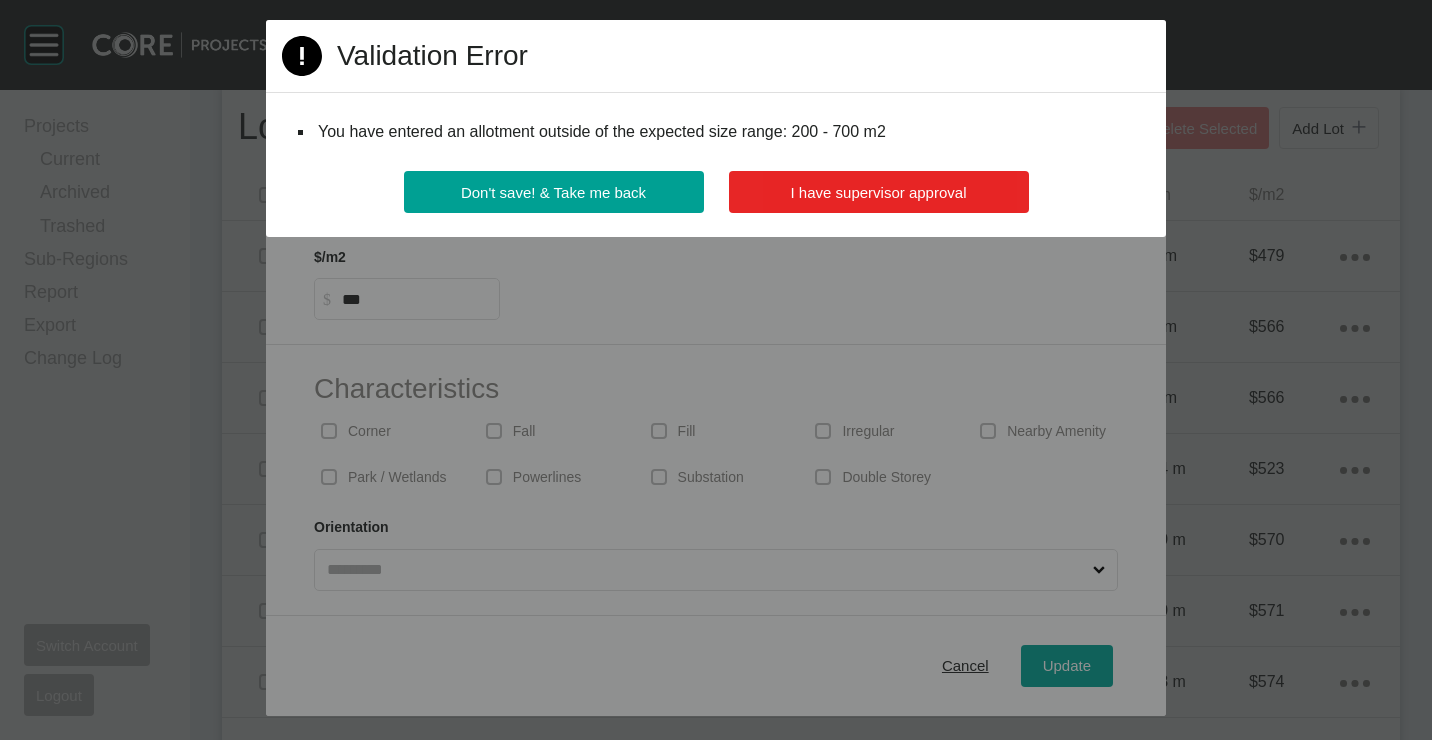 click on "I have supervisor approval" at bounding box center (879, 192) 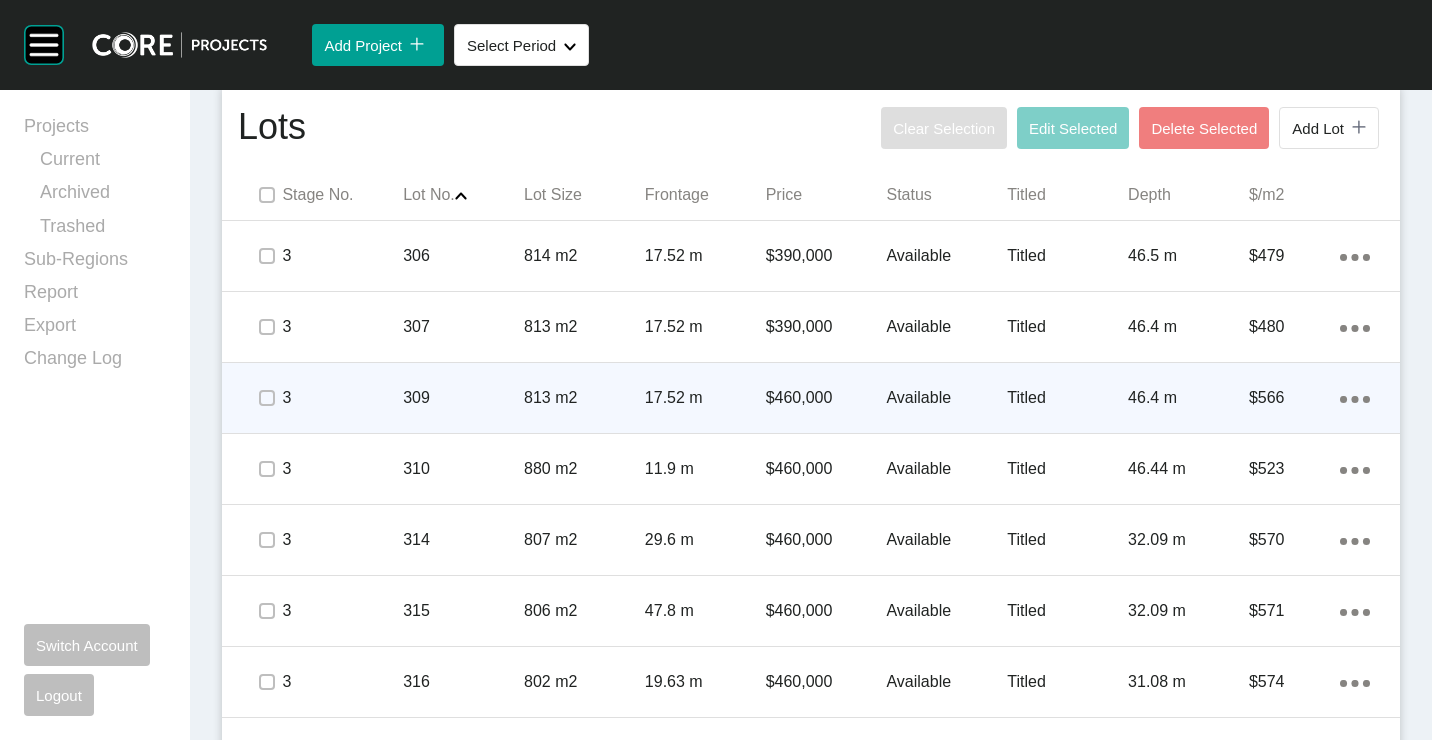 click on "309" at bounding box center [463, 398] 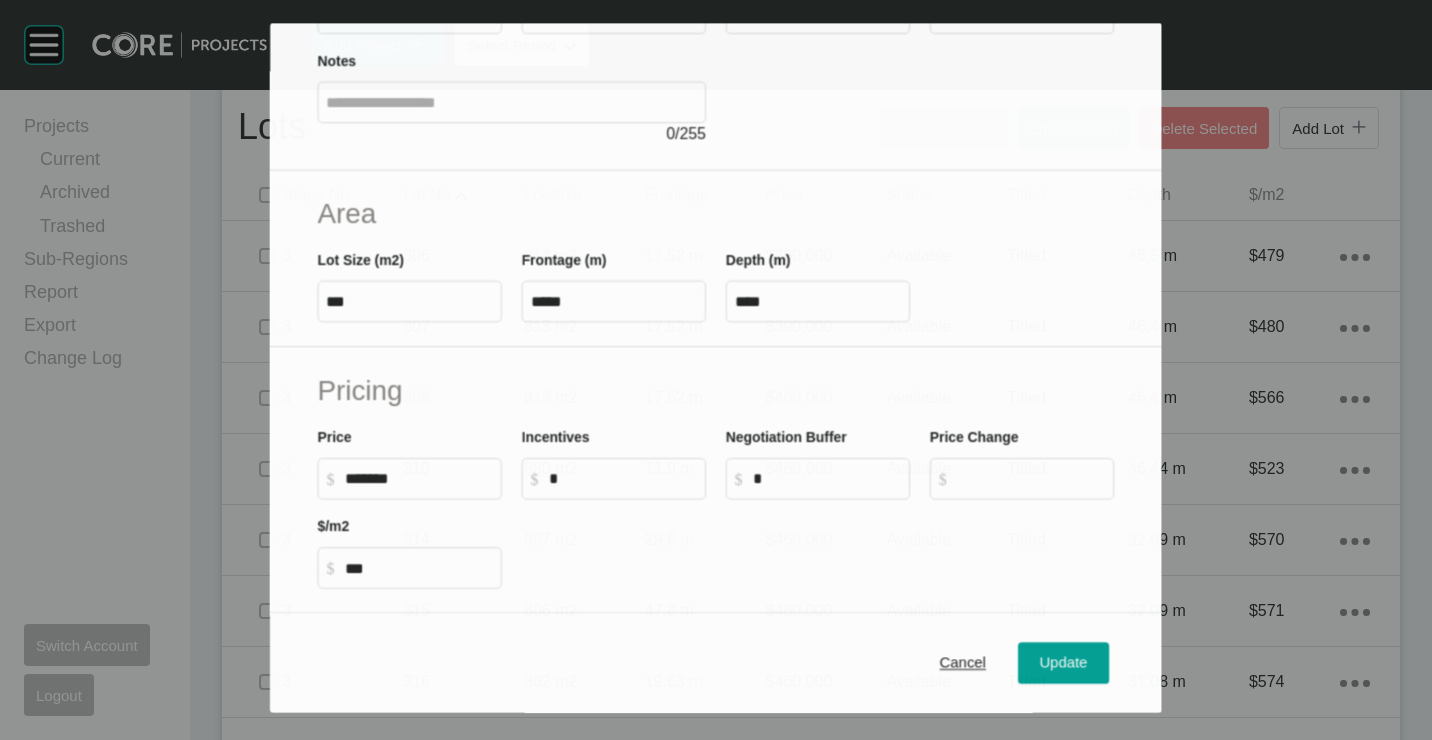 scroll, scrollTop: 400, scrollLeft: 0, axis: vertical 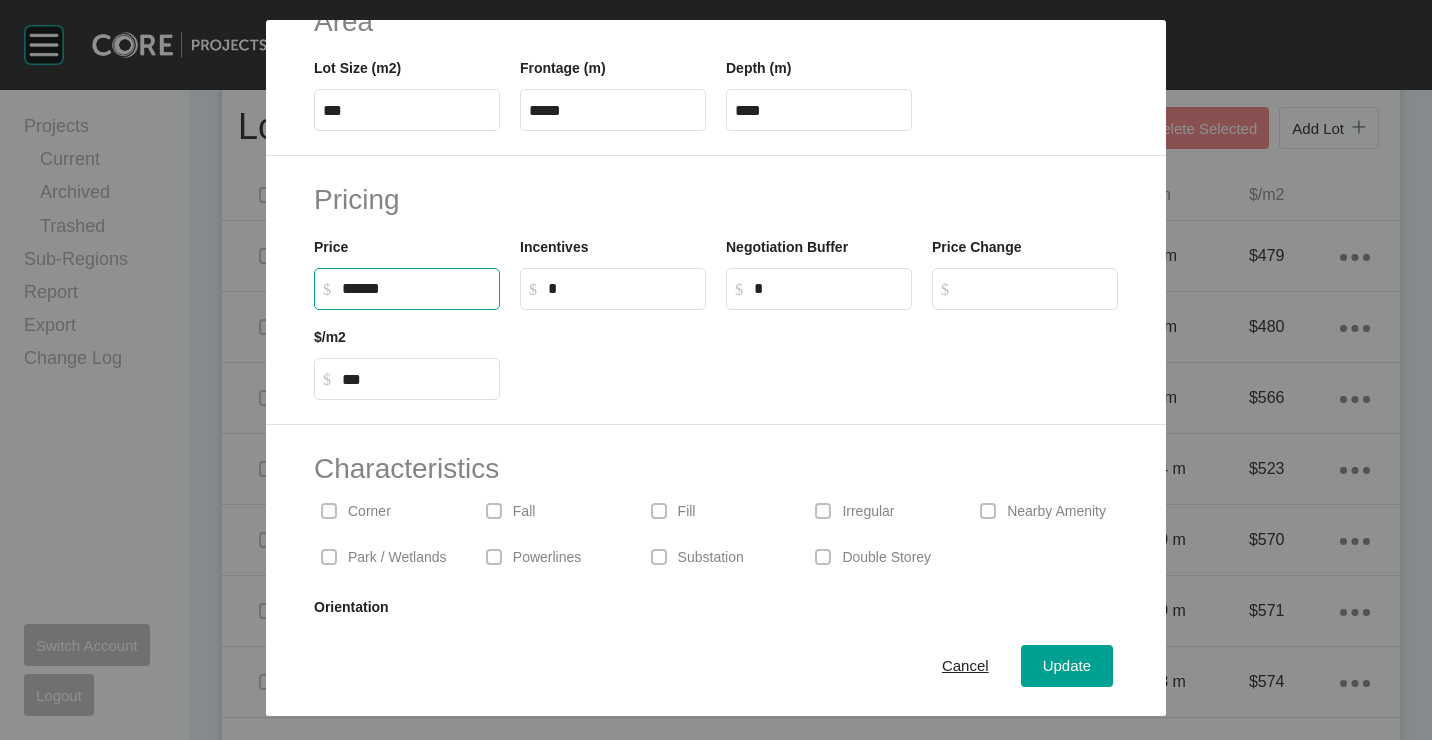 drag, startPoint x: 420, startPoint y: 288, endPoint x: 213, endPoint y: 273, distance: 207.54277 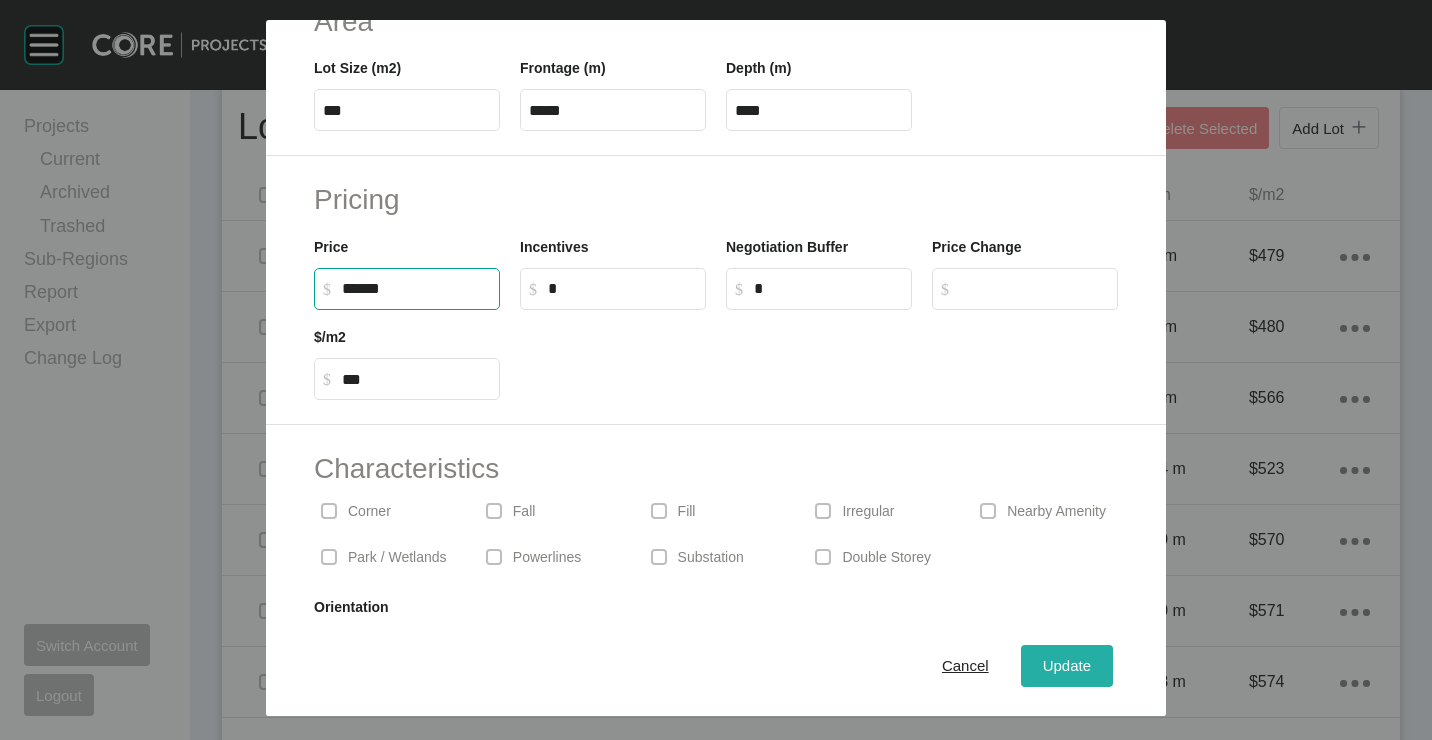 type on "*******" 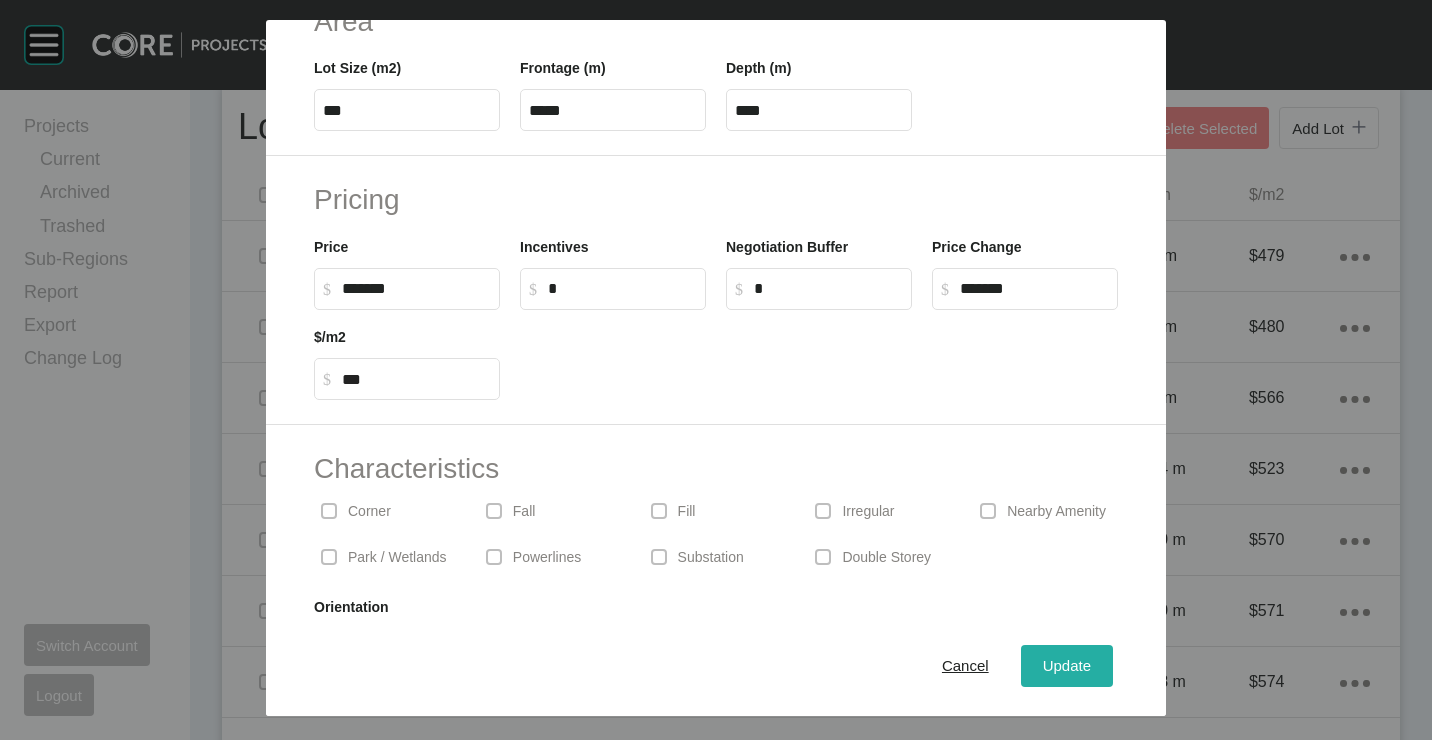 drag, startPoint x: 1016, startPoint y: 665, endPoint x: 1077, endPoint y: 663, distance: 61.03278 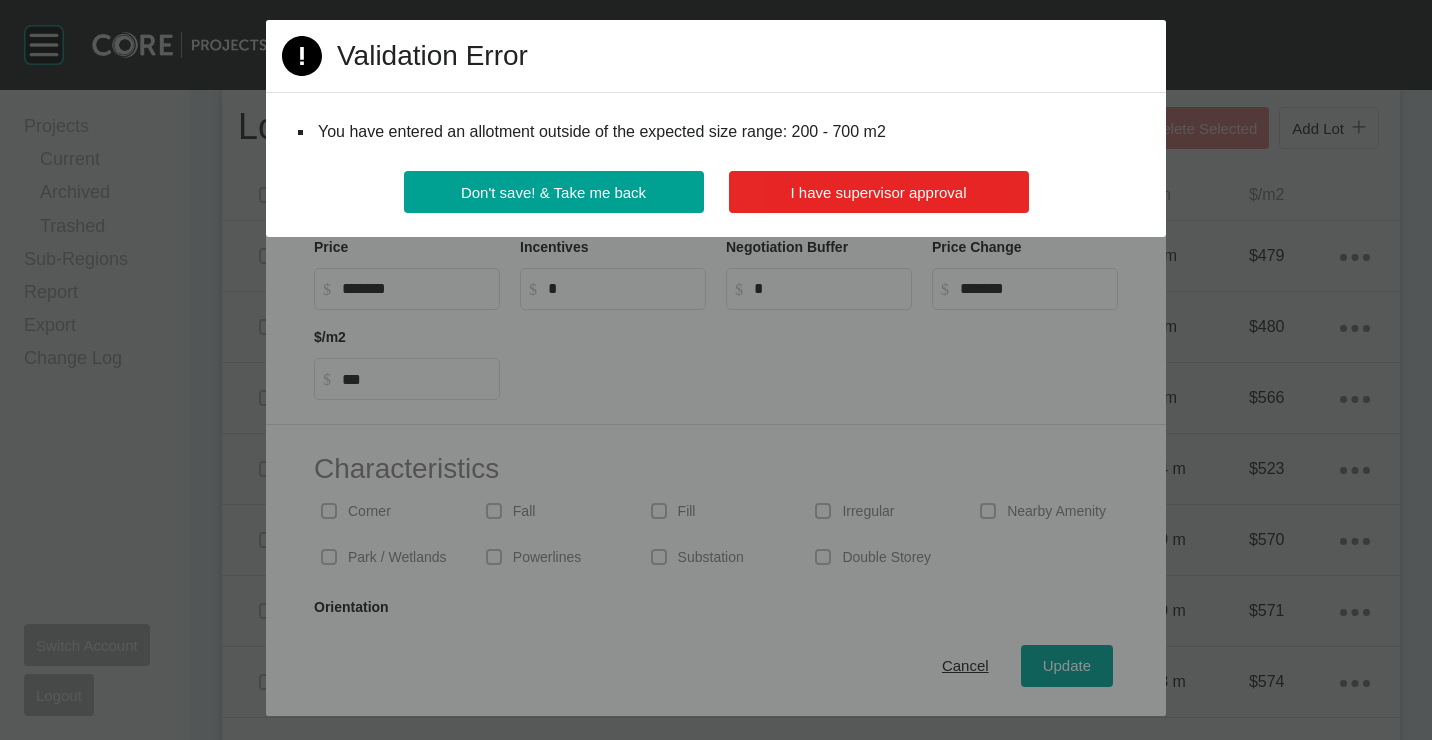 click on "I have supervisor approval" at bounding box center (879, 192) 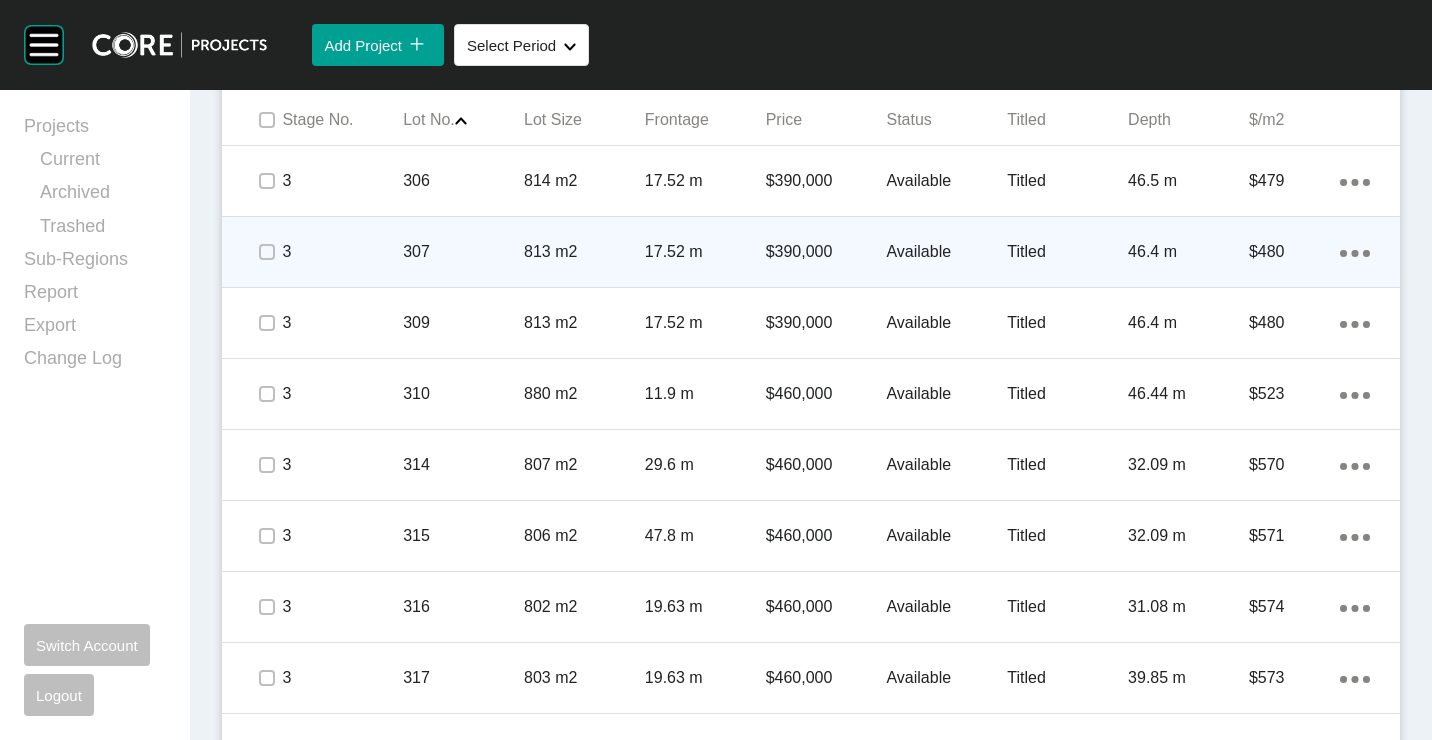 scroll, scrollTop: 1300, scrollLeft: 0, axis: vertical 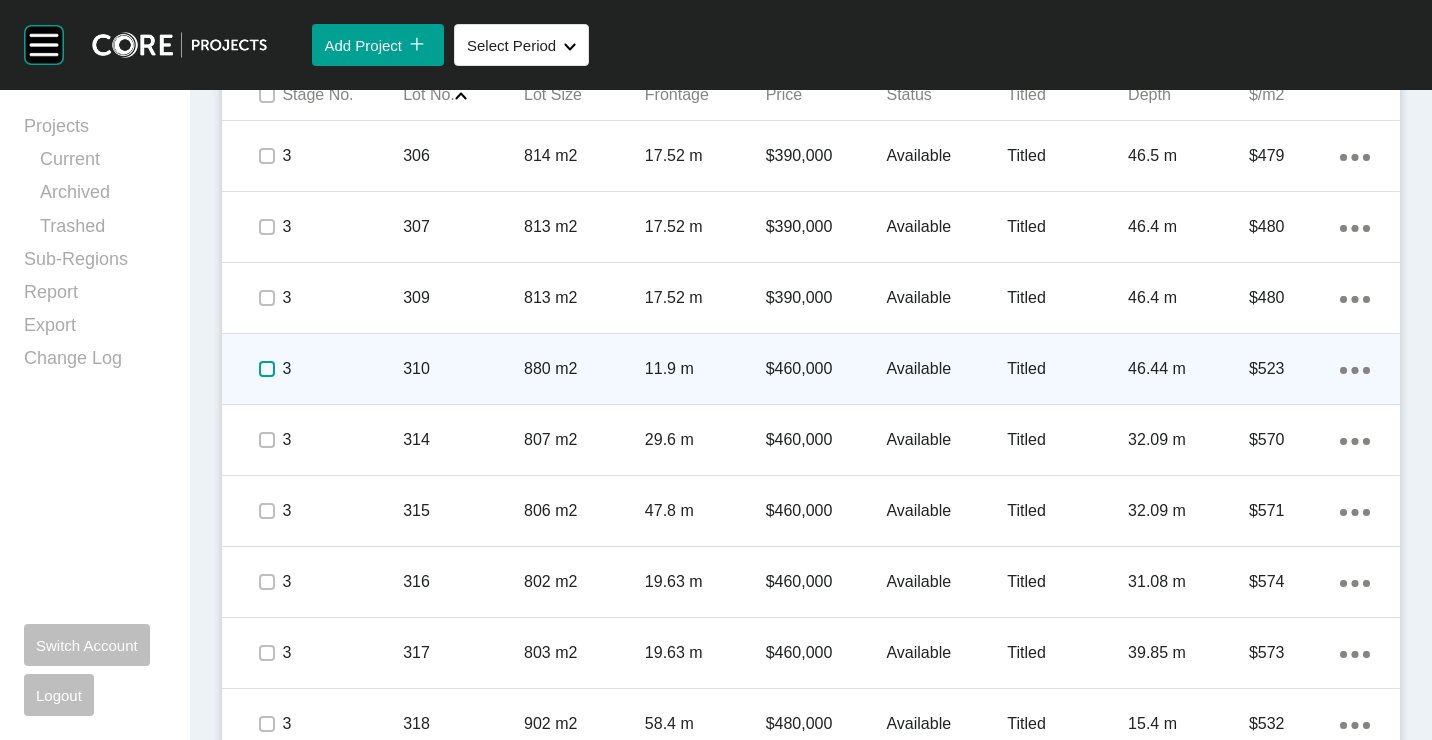 click at bounding box center [267, 369] 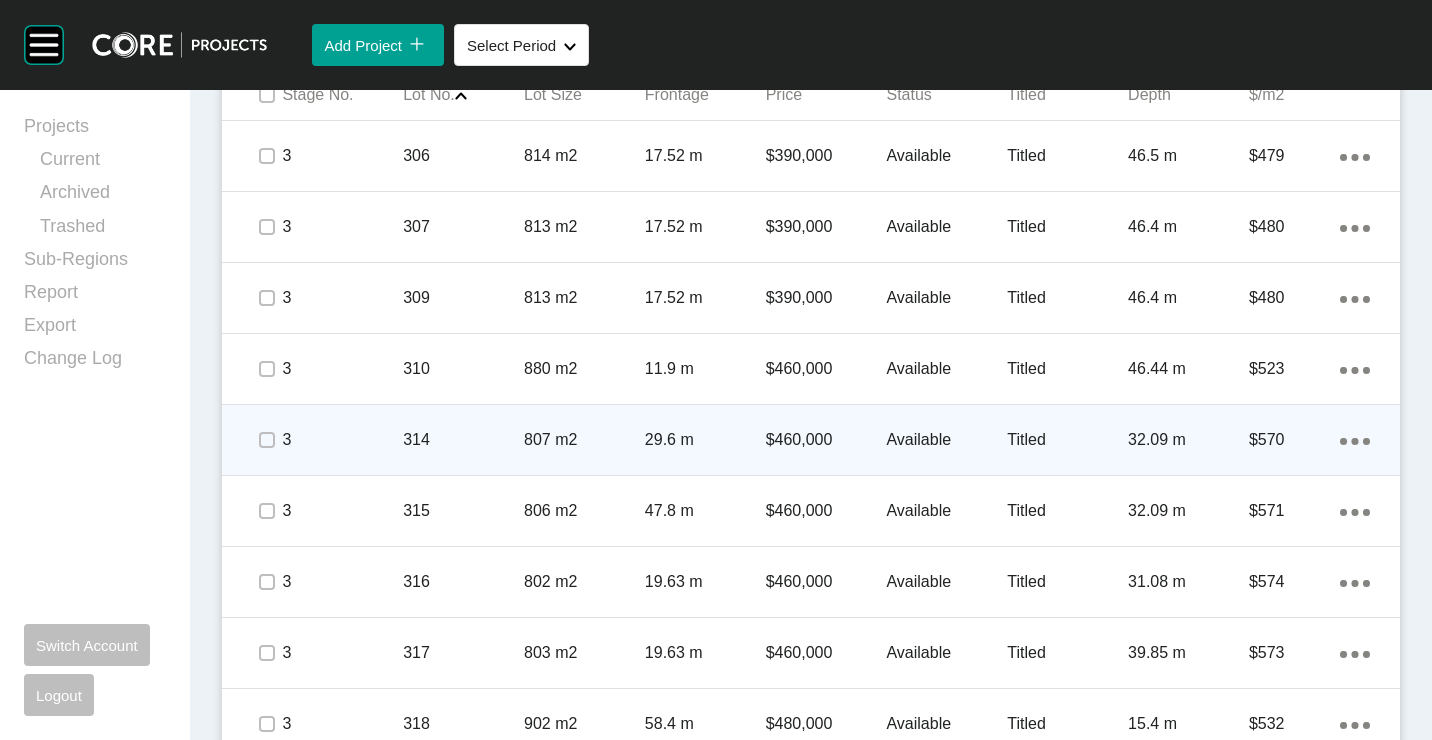 click on "29.6 m" at bounding box center (705, 440) 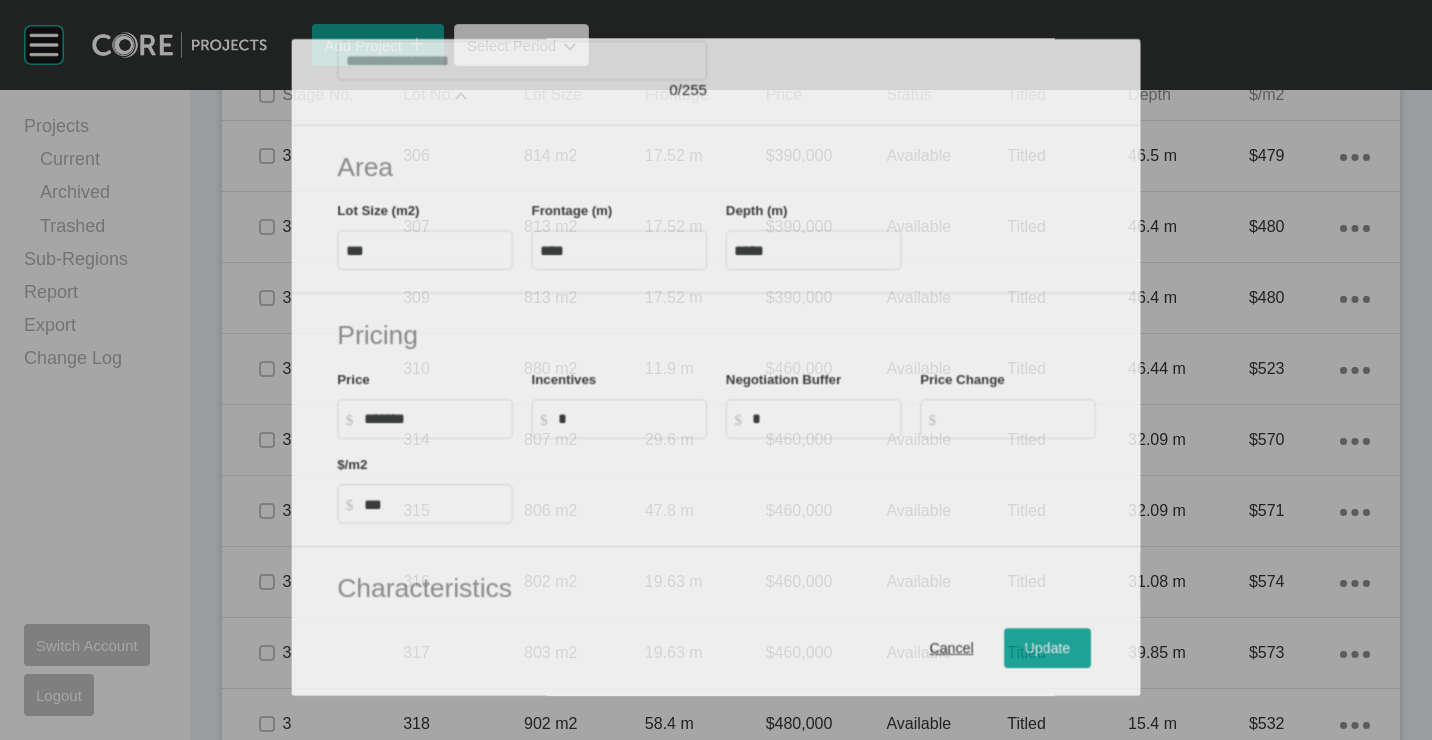 scroll, scrollTop: 300, scrollLeft: 0, axis: vertical 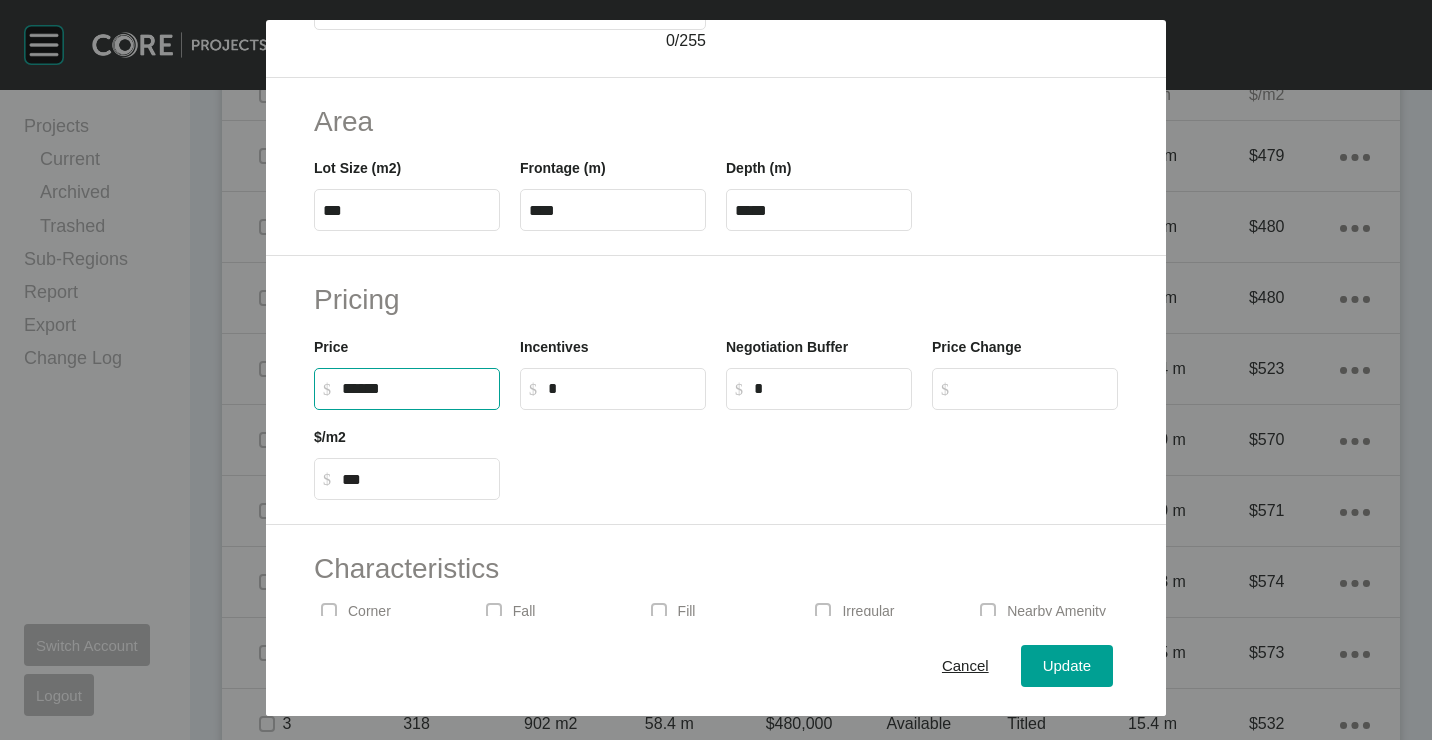 drag, startPoint x: 416, startPoint y: 386, endPoint x: 262, endPoint y: 366, distance: 155.29327 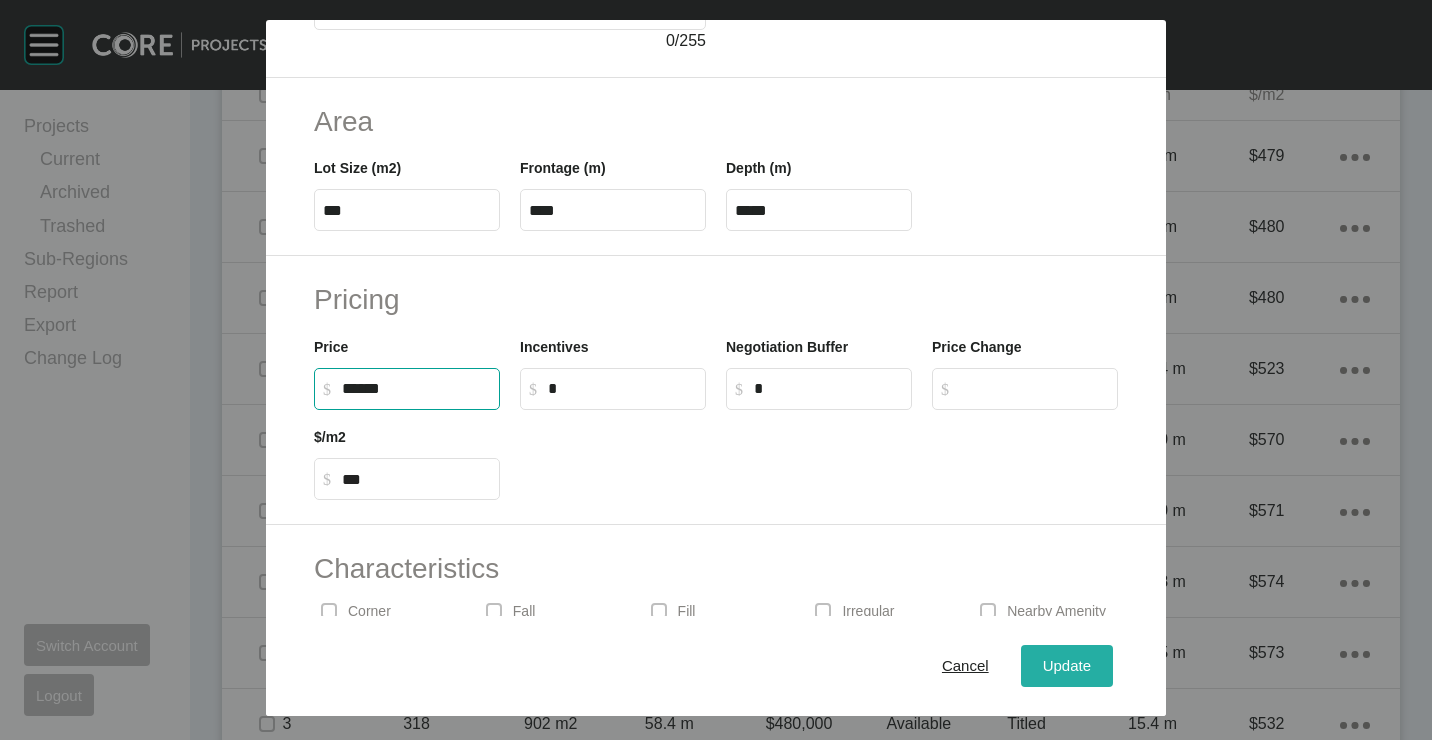 type on "*******" 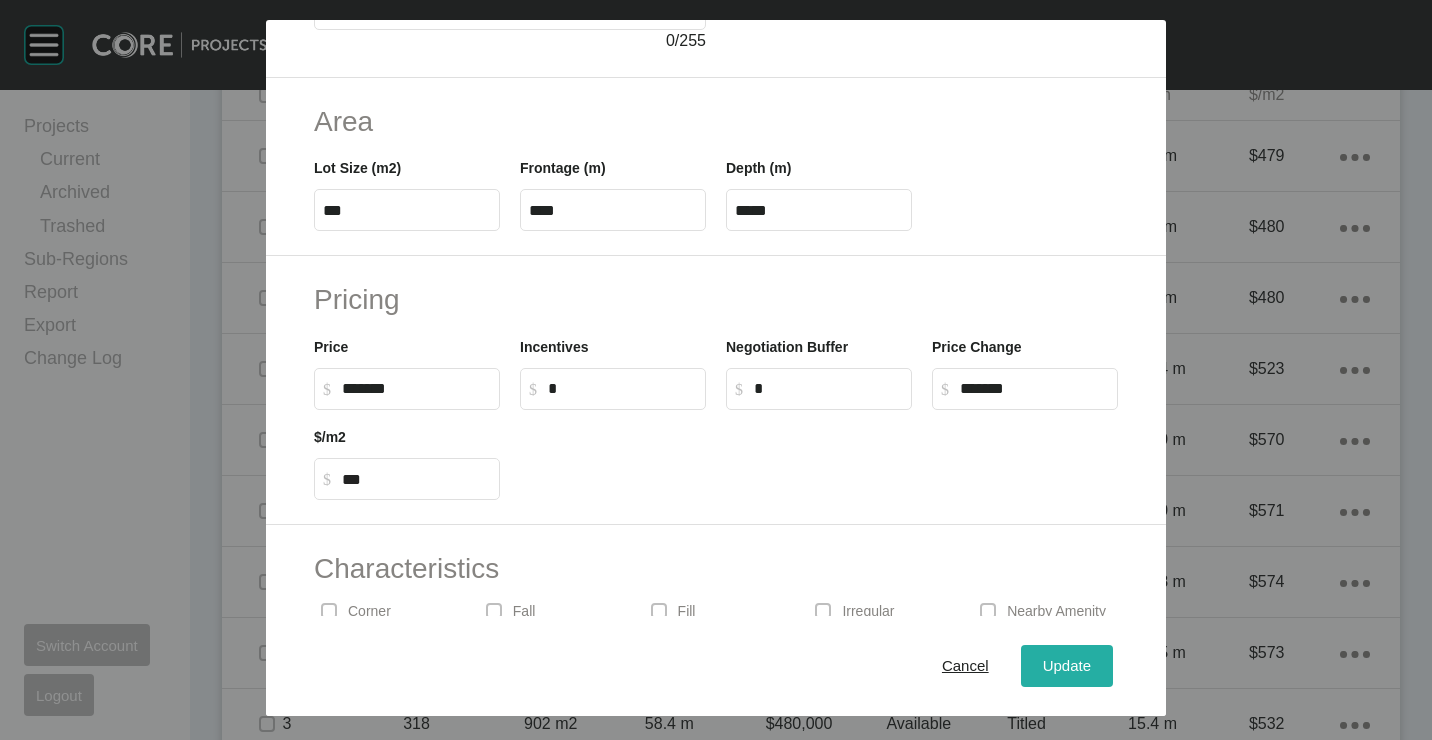 click on "Update" at bounding box center (1067, 666) 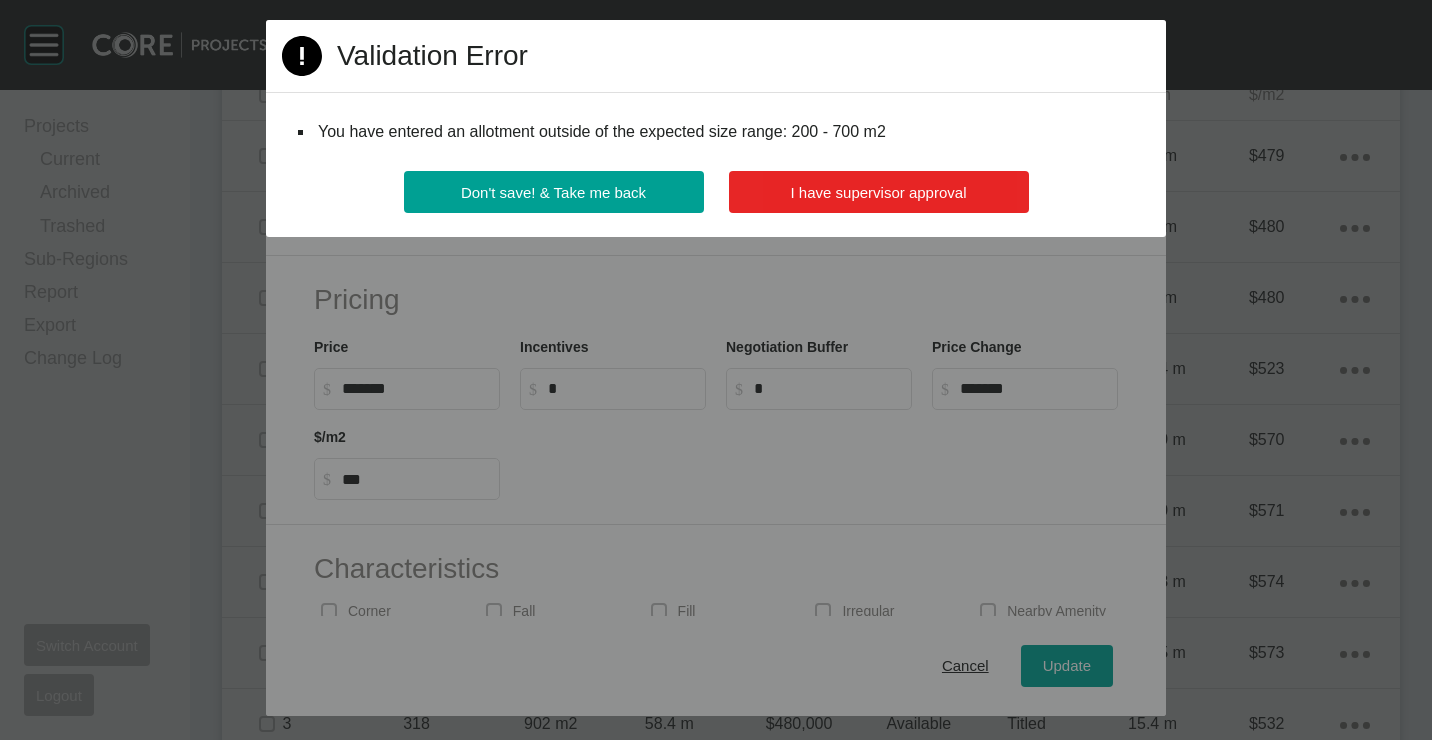click on "I have supervisor approval" at bounding box center [879, 192] 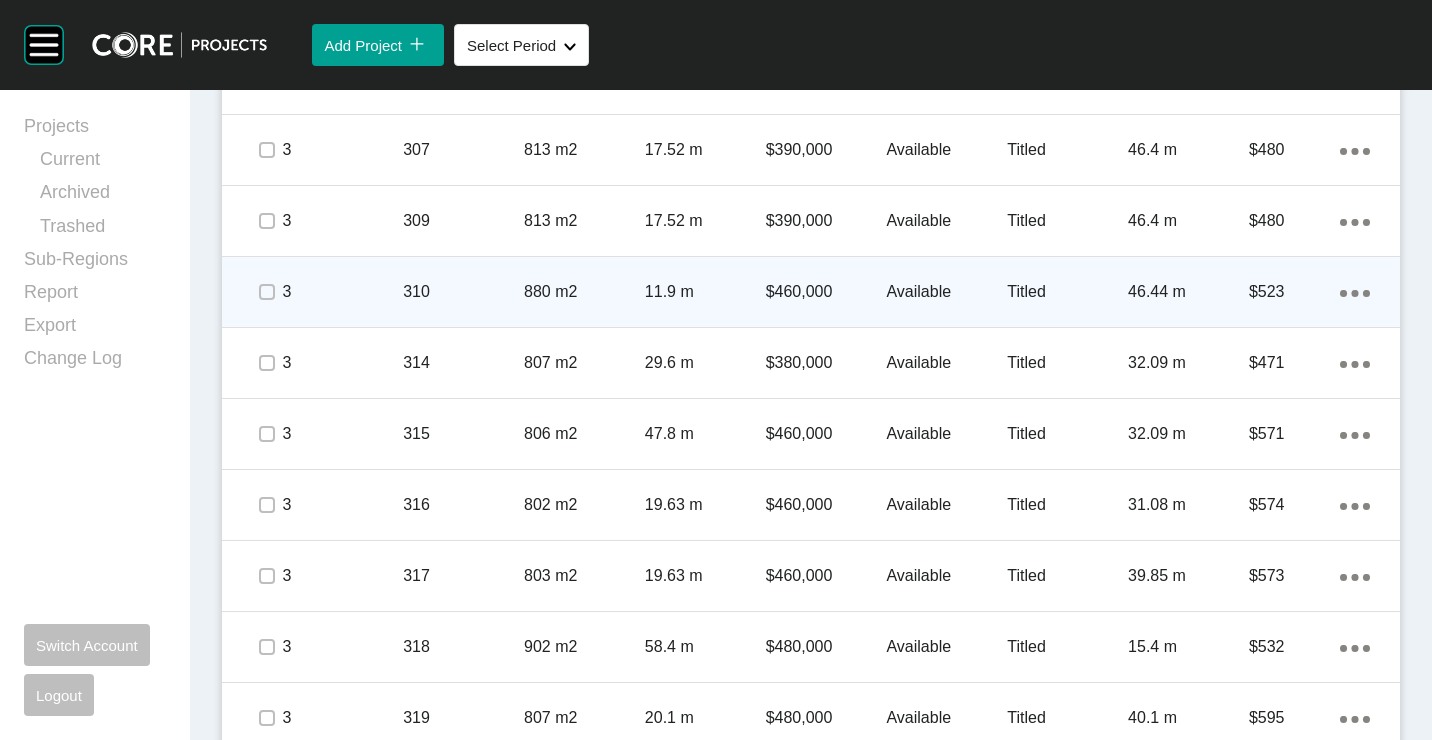 scroll, scrollTop: 1400, scrollLeft: 0, axis: vertical 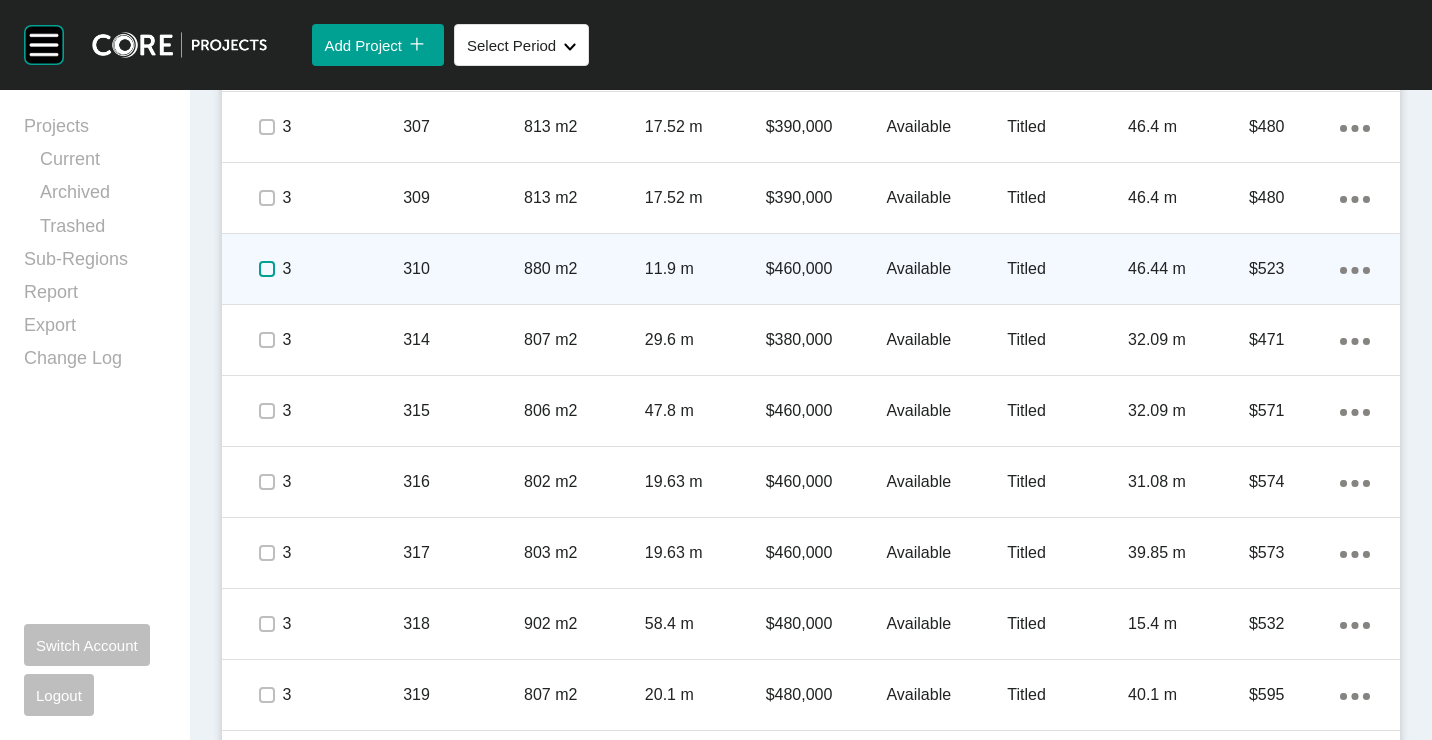 click at bounding box center [267, 269] 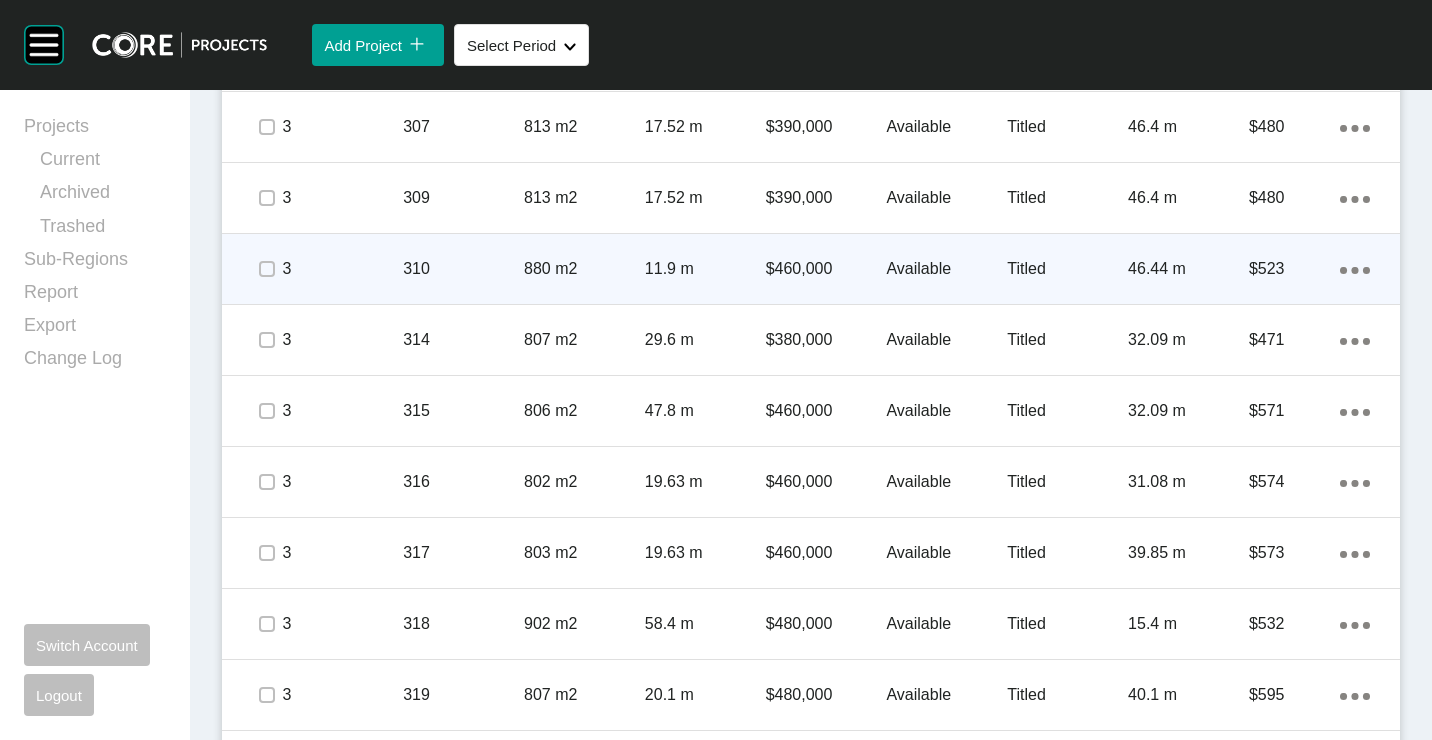 click on "310" at bounding box center [463, 269] 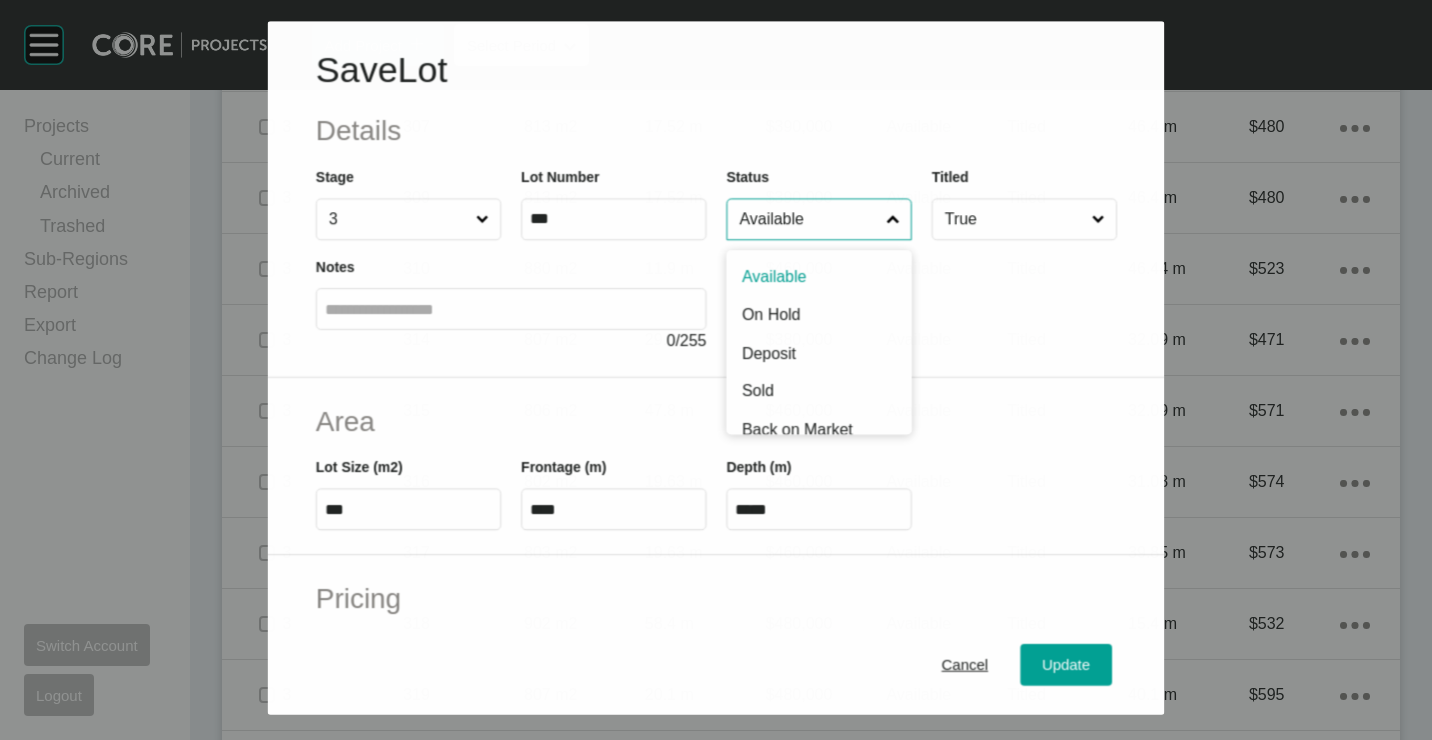 drag, startPoint x: 817, startPoint y: 208, endPoint x: 825, endPoint y: 316, distance: 108.29589 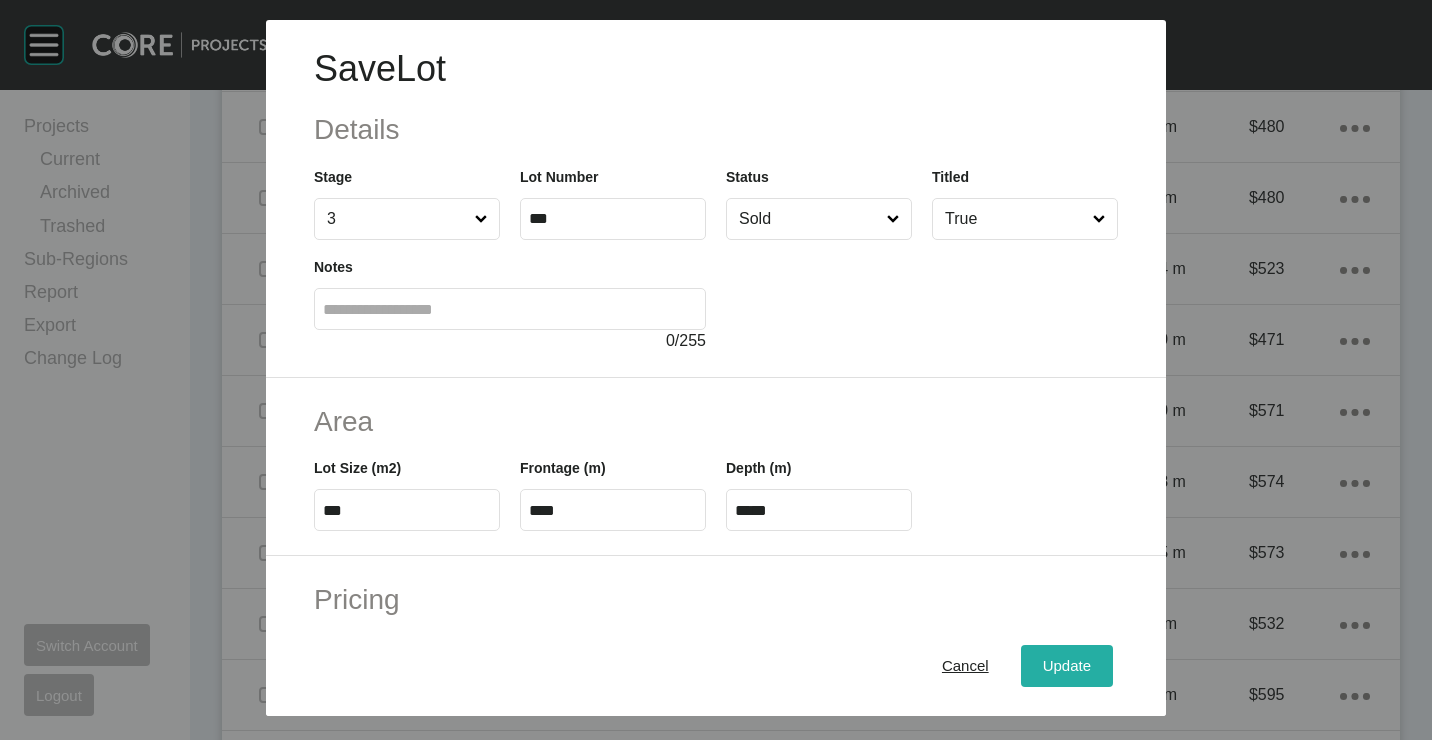 click on "Update" at bounding box center (1067, 665) 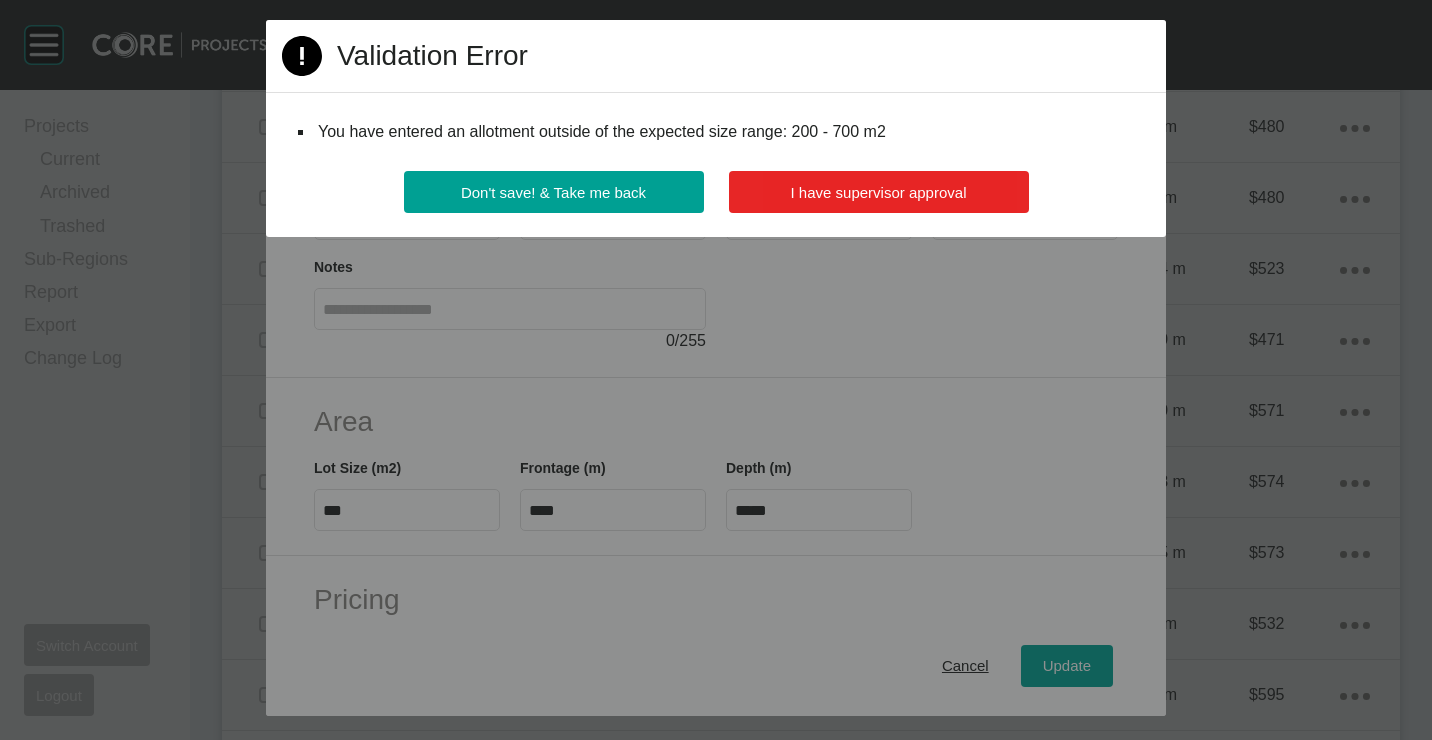 click on "I have supervisor approval" at bounding box center [879, 192] 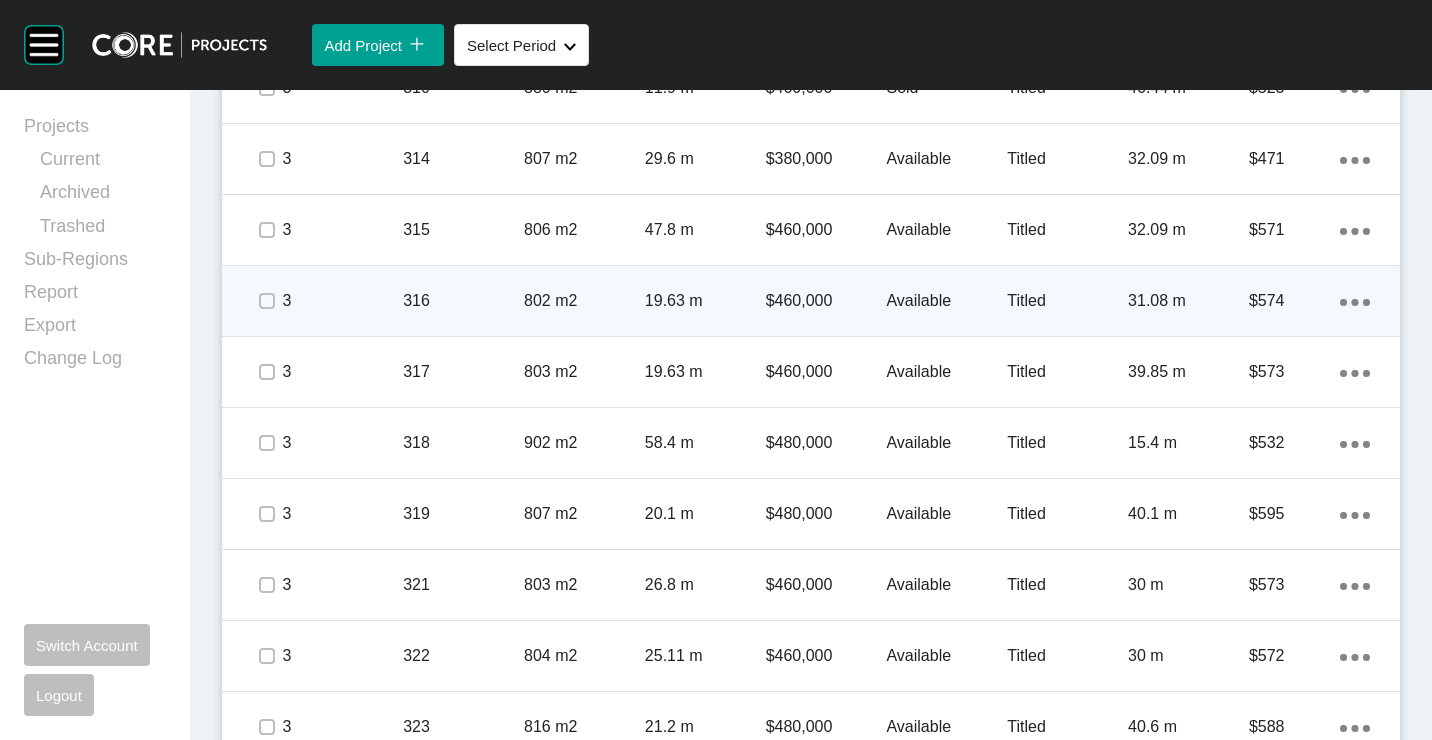 scroll, scrollTop: 1600, scrollLeft: 0, axis: vertical 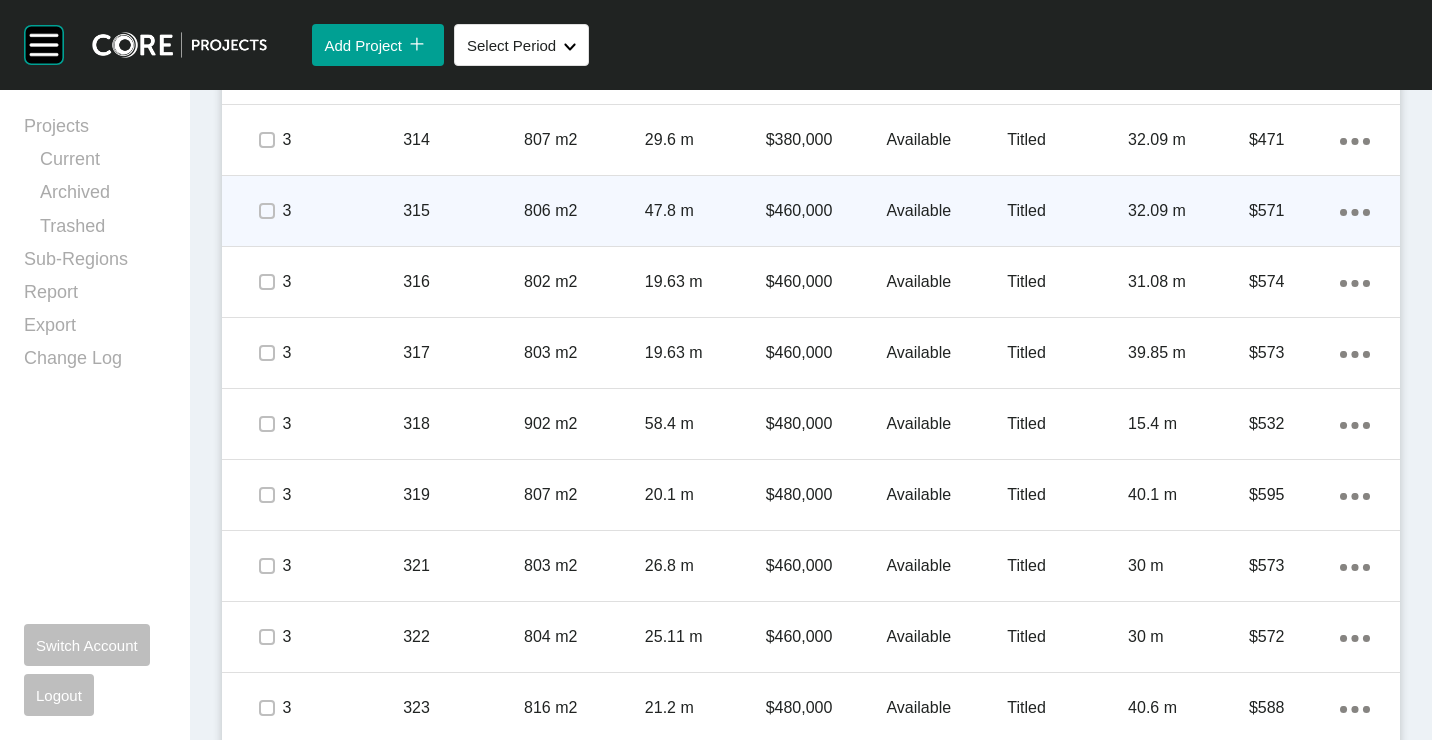 click on "315" at bounding box center [463, 211] 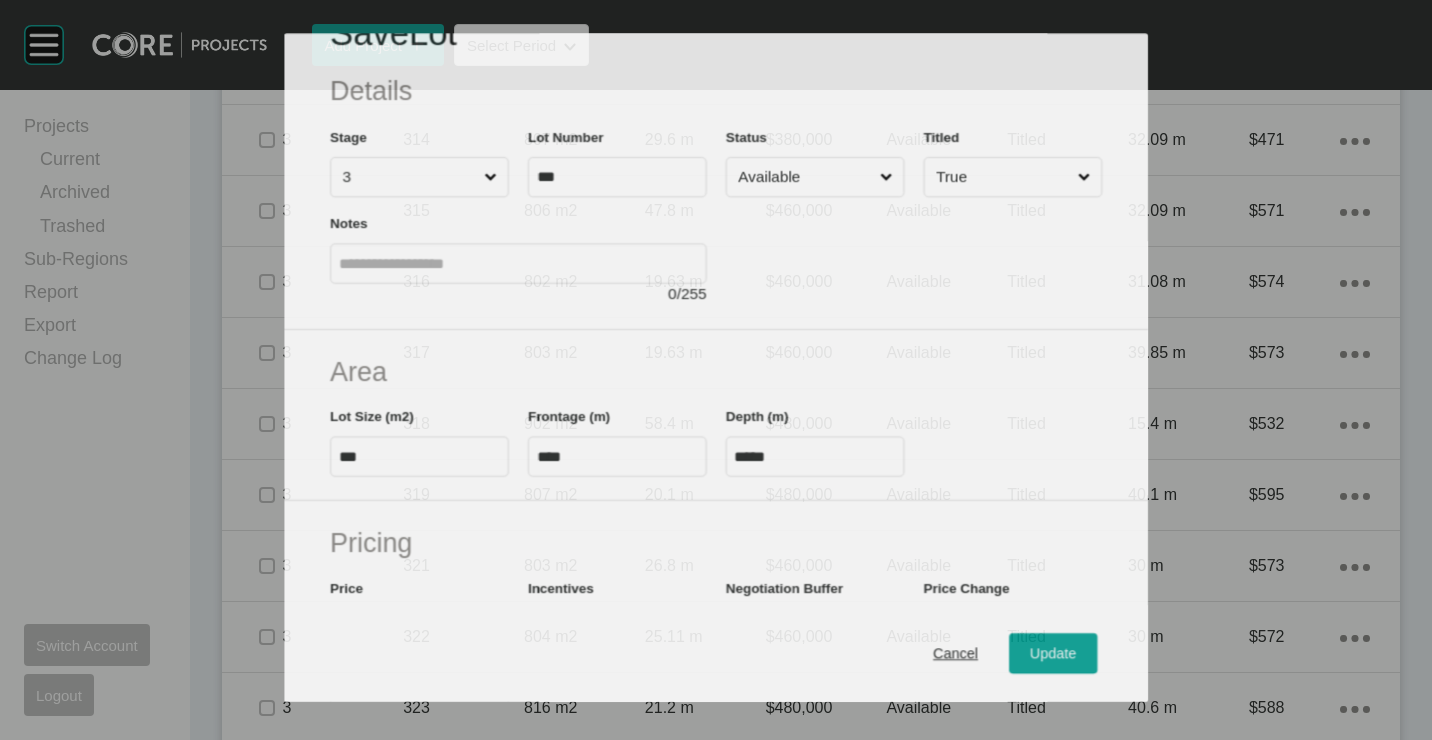 scroll, scrollTop: 100, scrollLeft: 0, axis: vertical 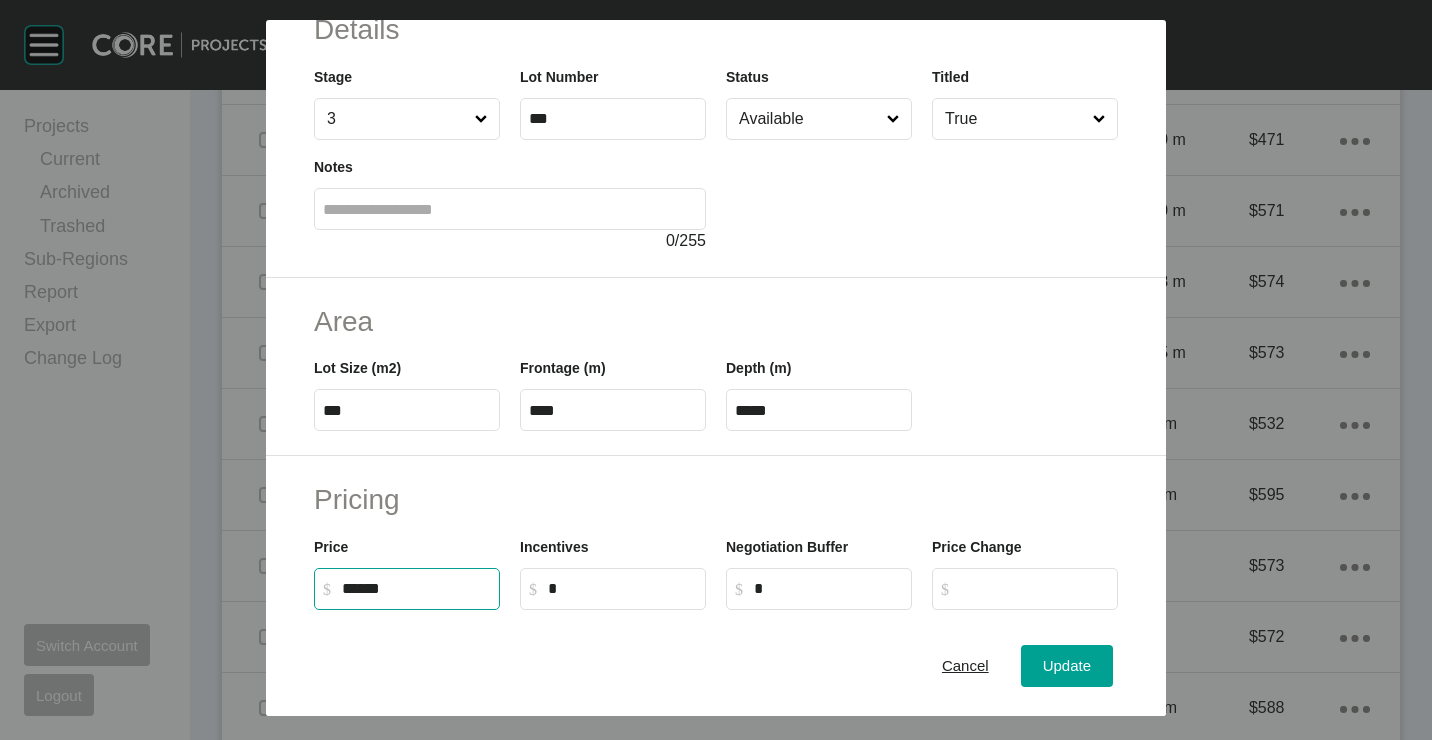 drag, startPoint x: 401, startPoint y: 591, endPoint x: 314, endPoint y: 553, distance: 94.93682 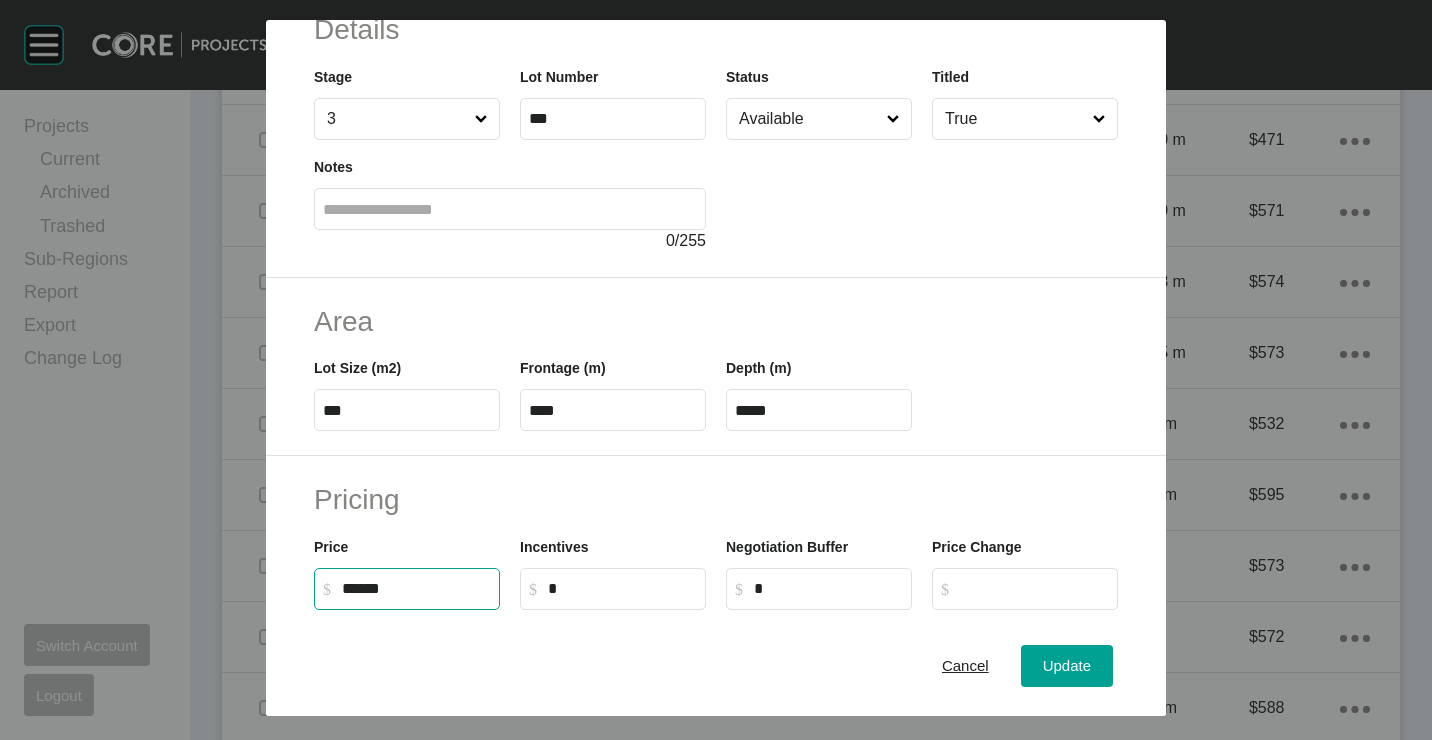 type on "*******" 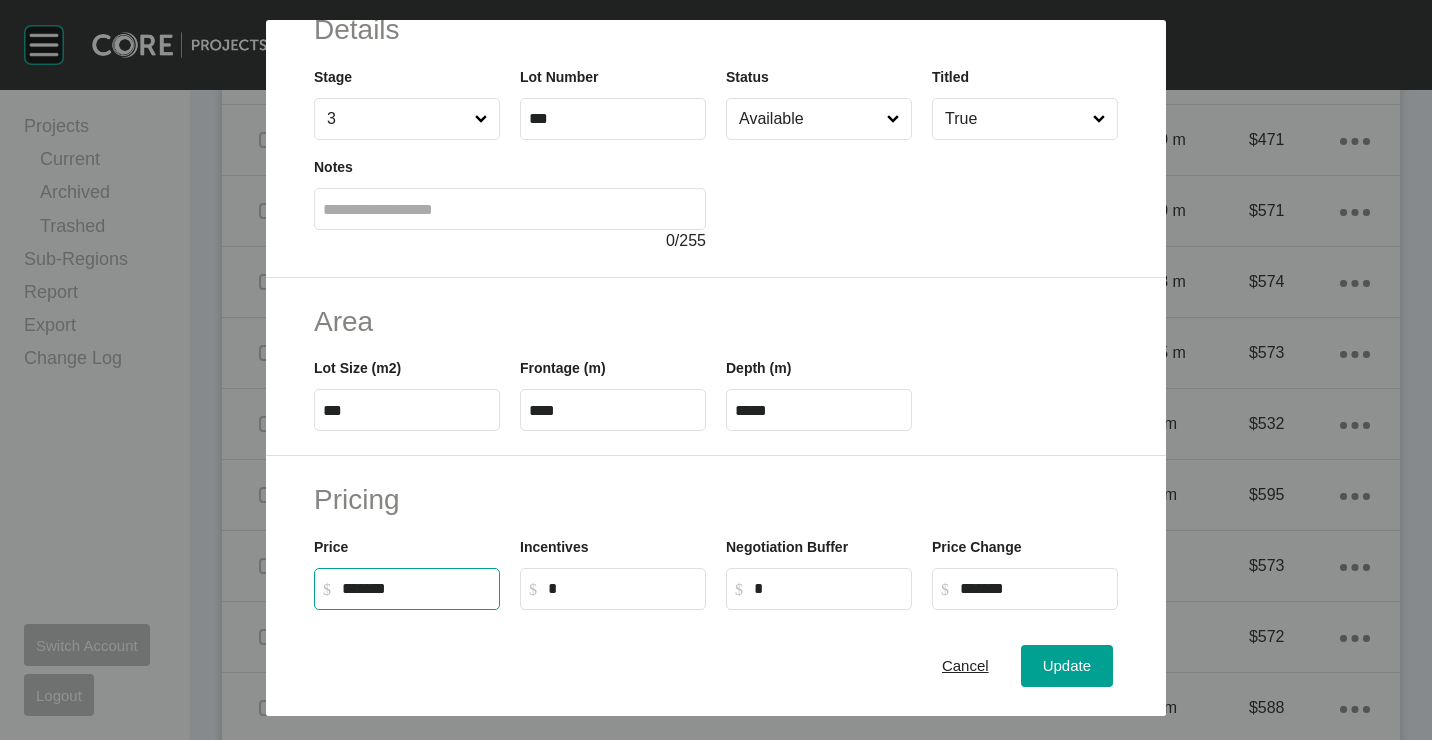 click on "Cancel Update" at bounding box center [716, 666] 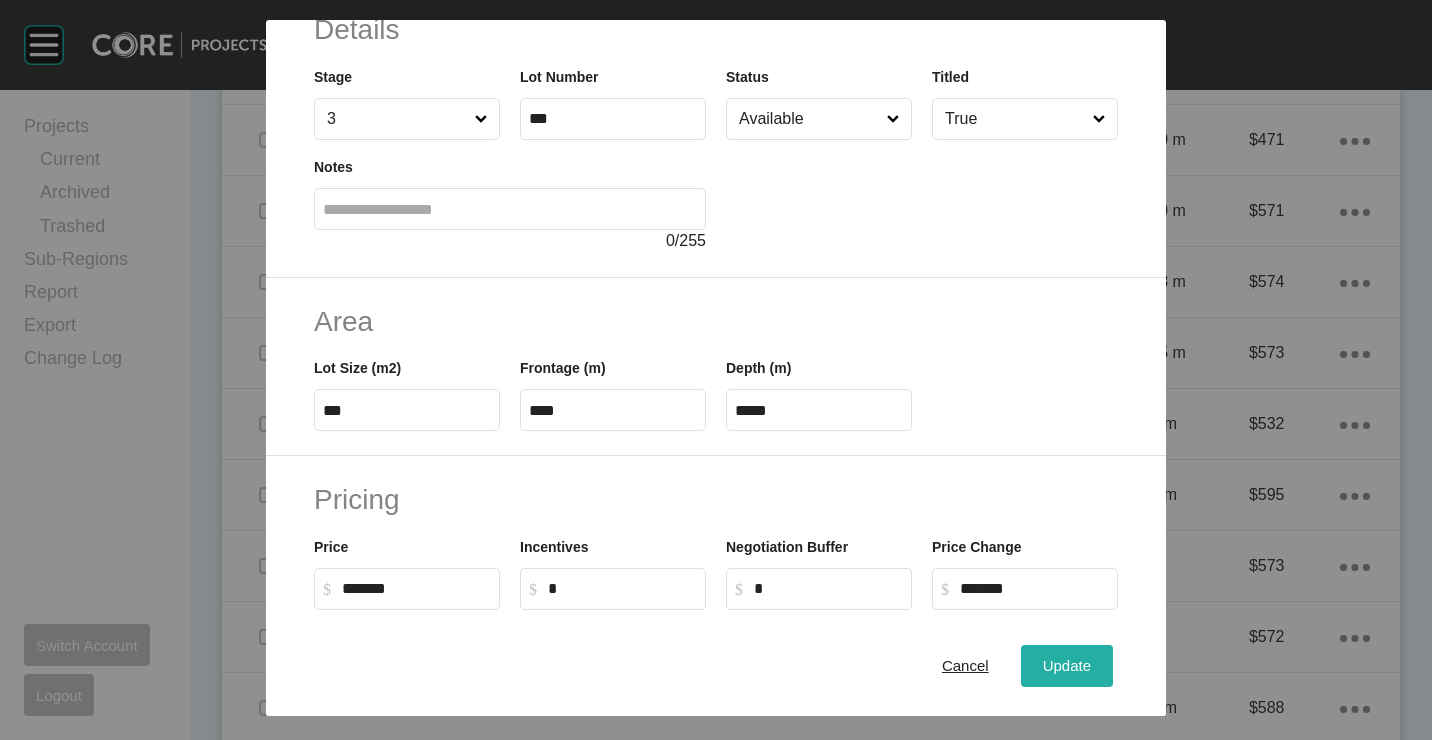 click on "Update" at bounding box center [1067, 666] 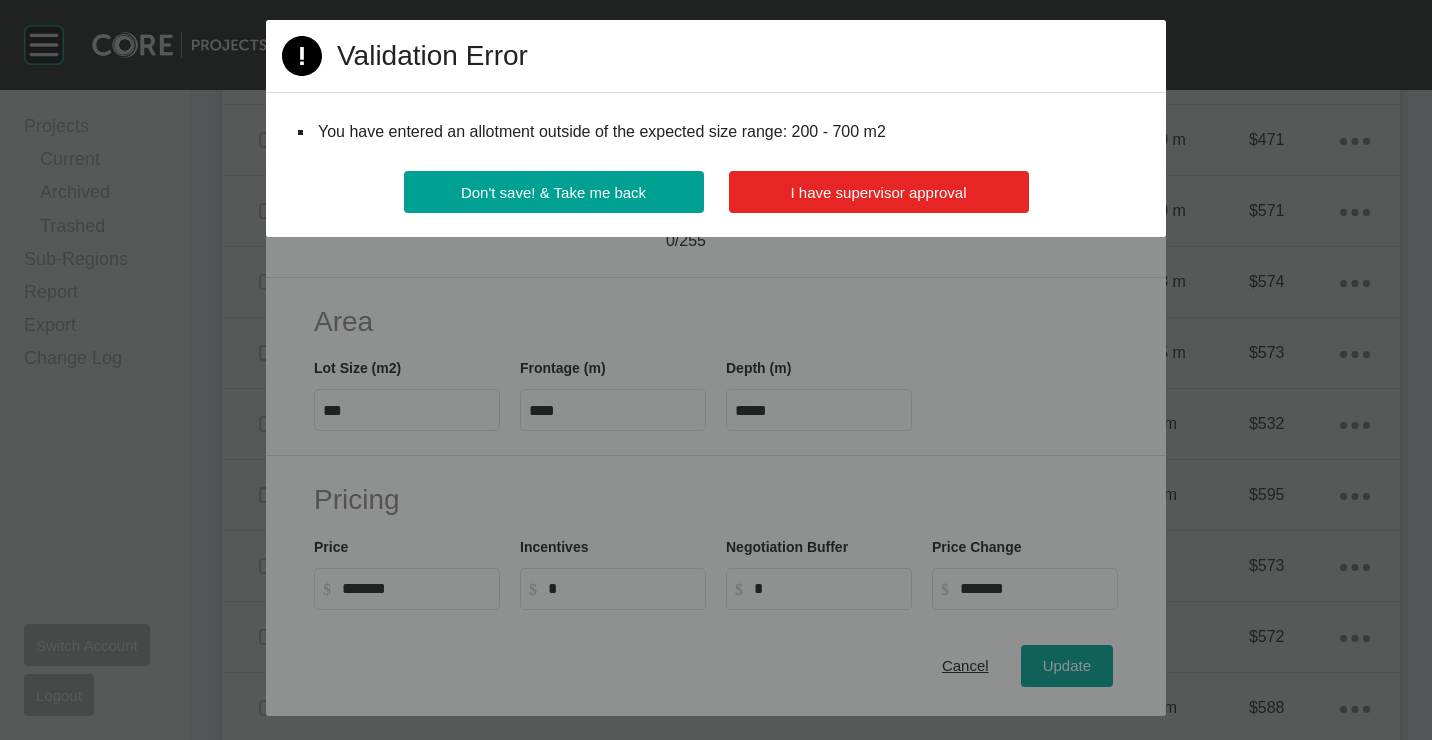 click on "I have supervisor approval" at bounding box center [879, 192] 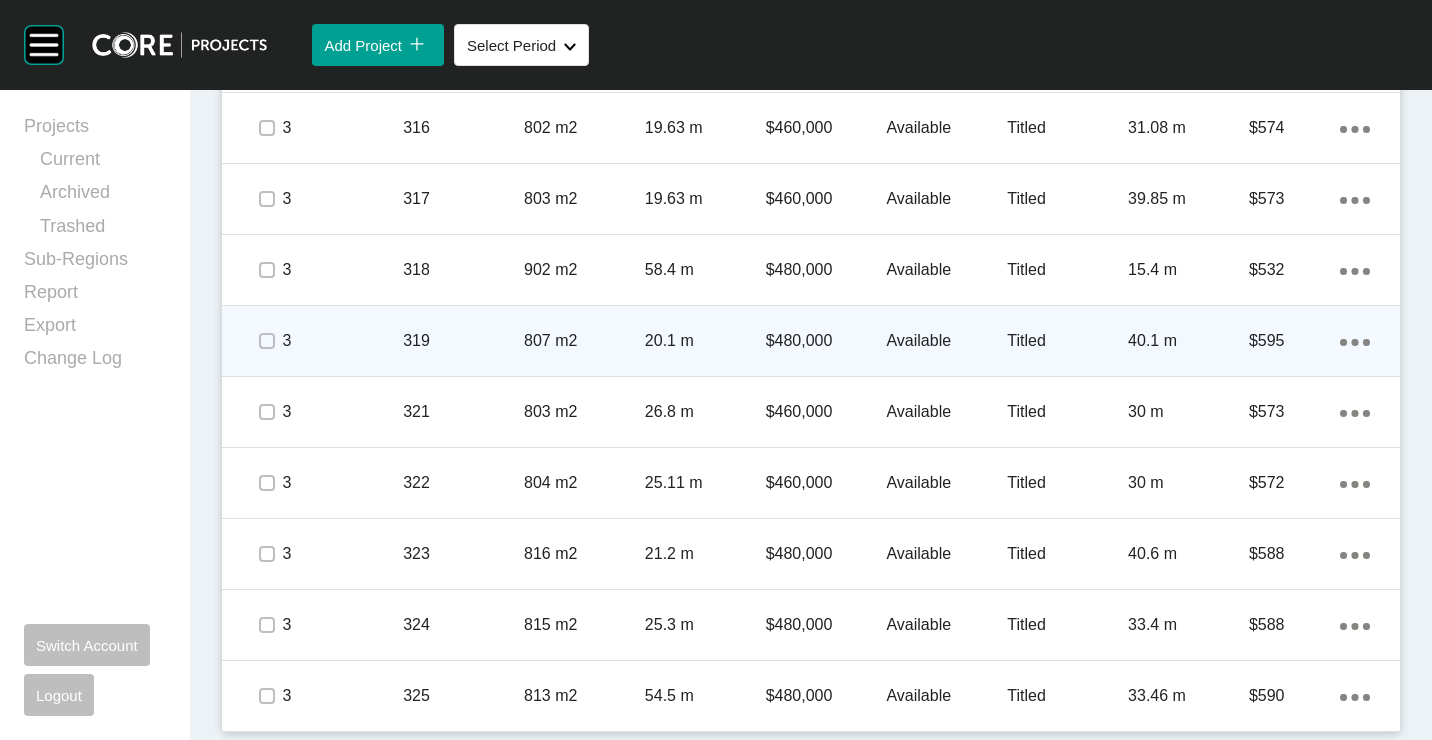 scroll, scrollTop: 1554, scrollLeft: 0, axis: vertical 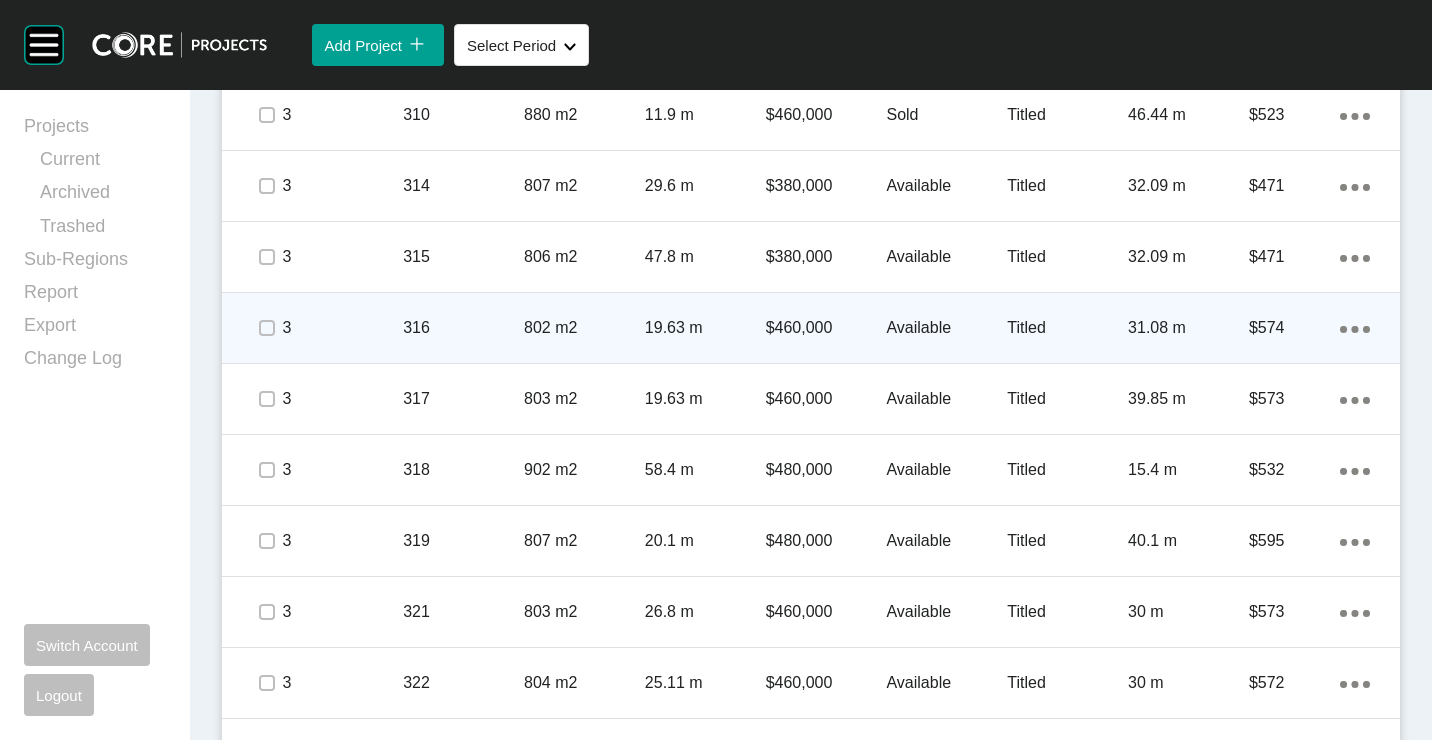 click on "316" at bounding box center [463, 328] 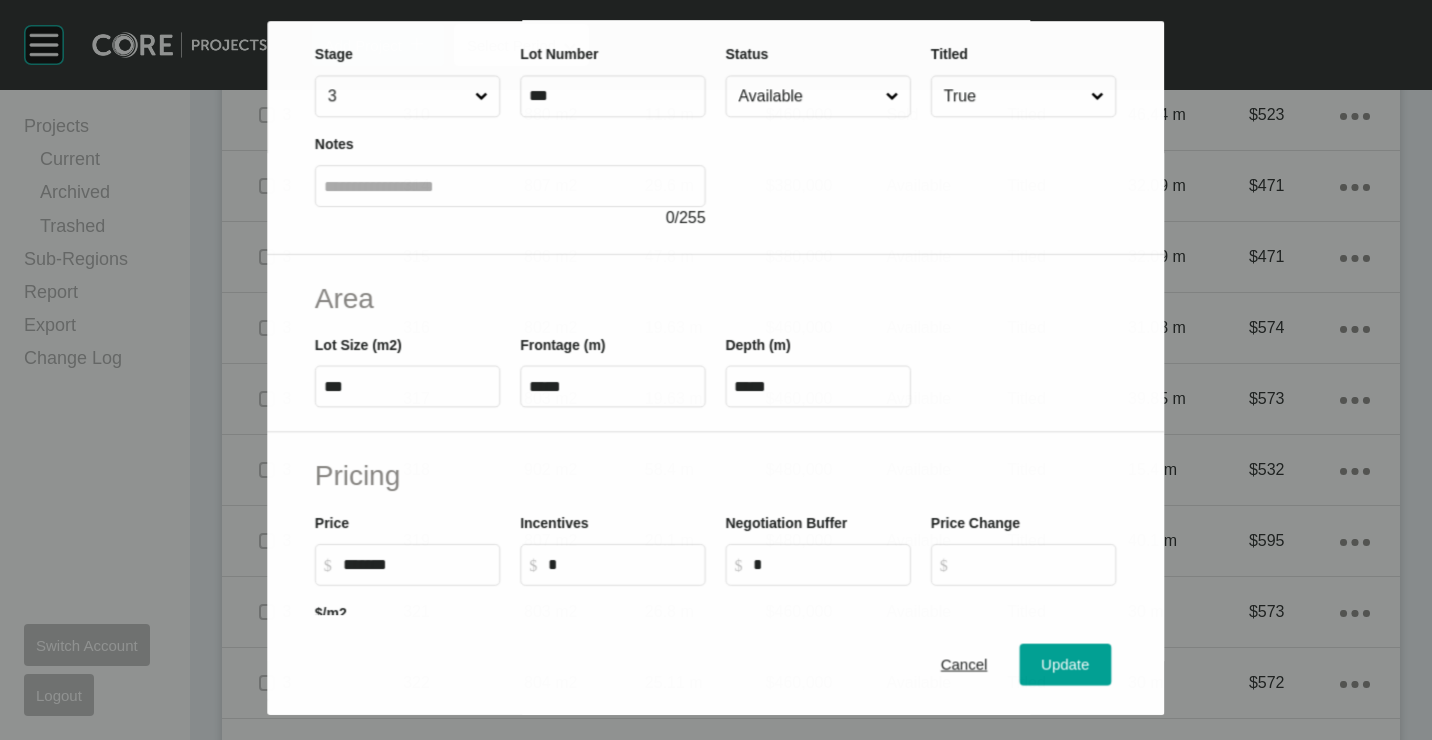 scroll, scrollTop: 300, scrollLeft: 0, axis: vertical 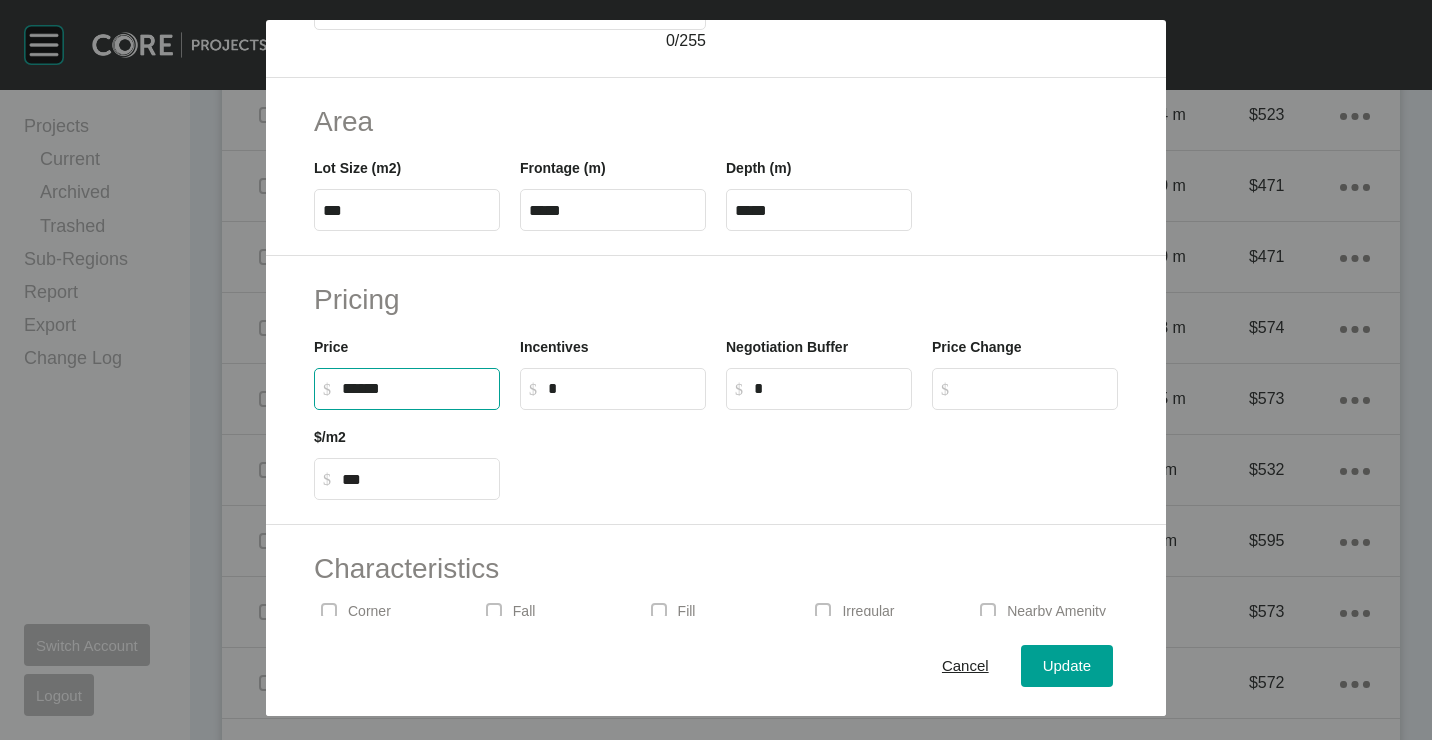 drag, startPoint x: 355, startPoint y: 382, endPoint x: 309, endPoint y: 375, distance: 46.52956 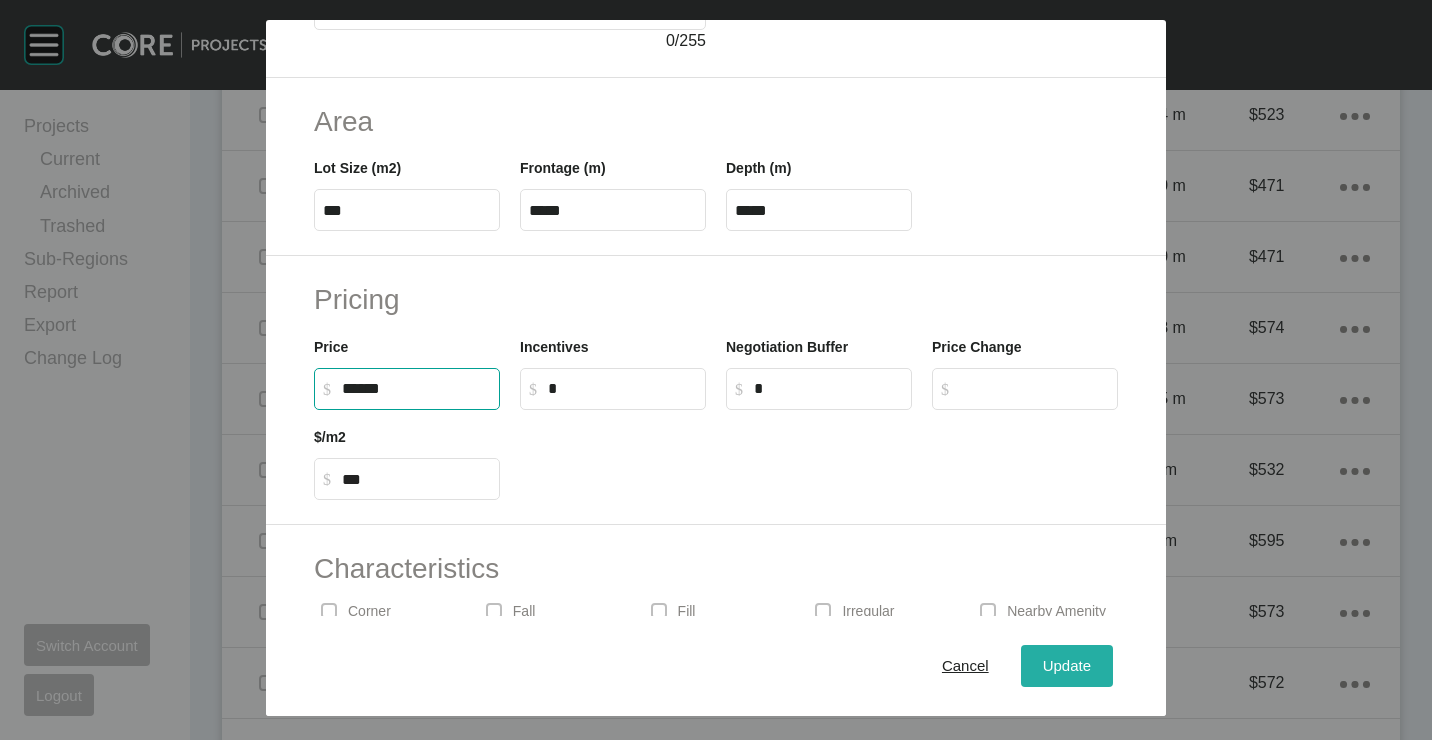 type on "*******" 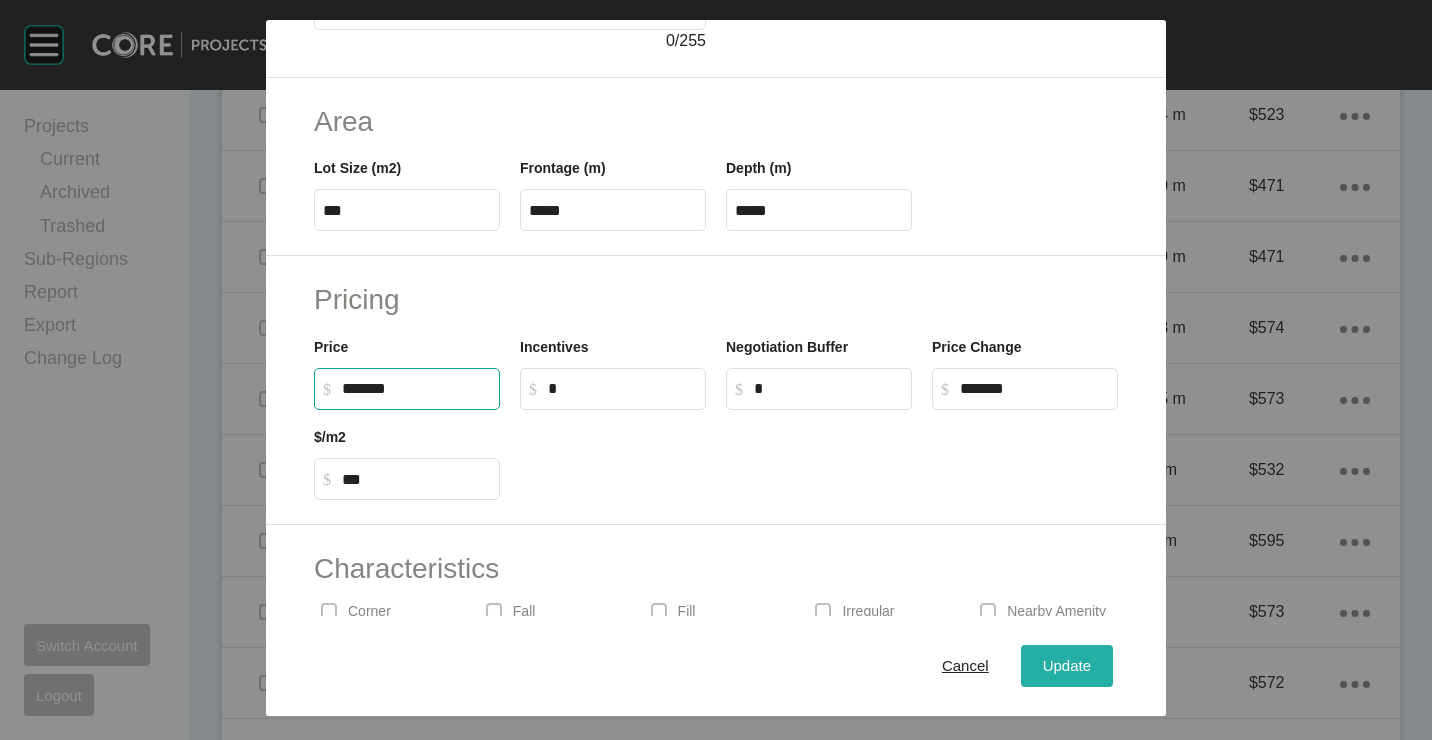 click on "Update" at bounding box center [1067, 665] 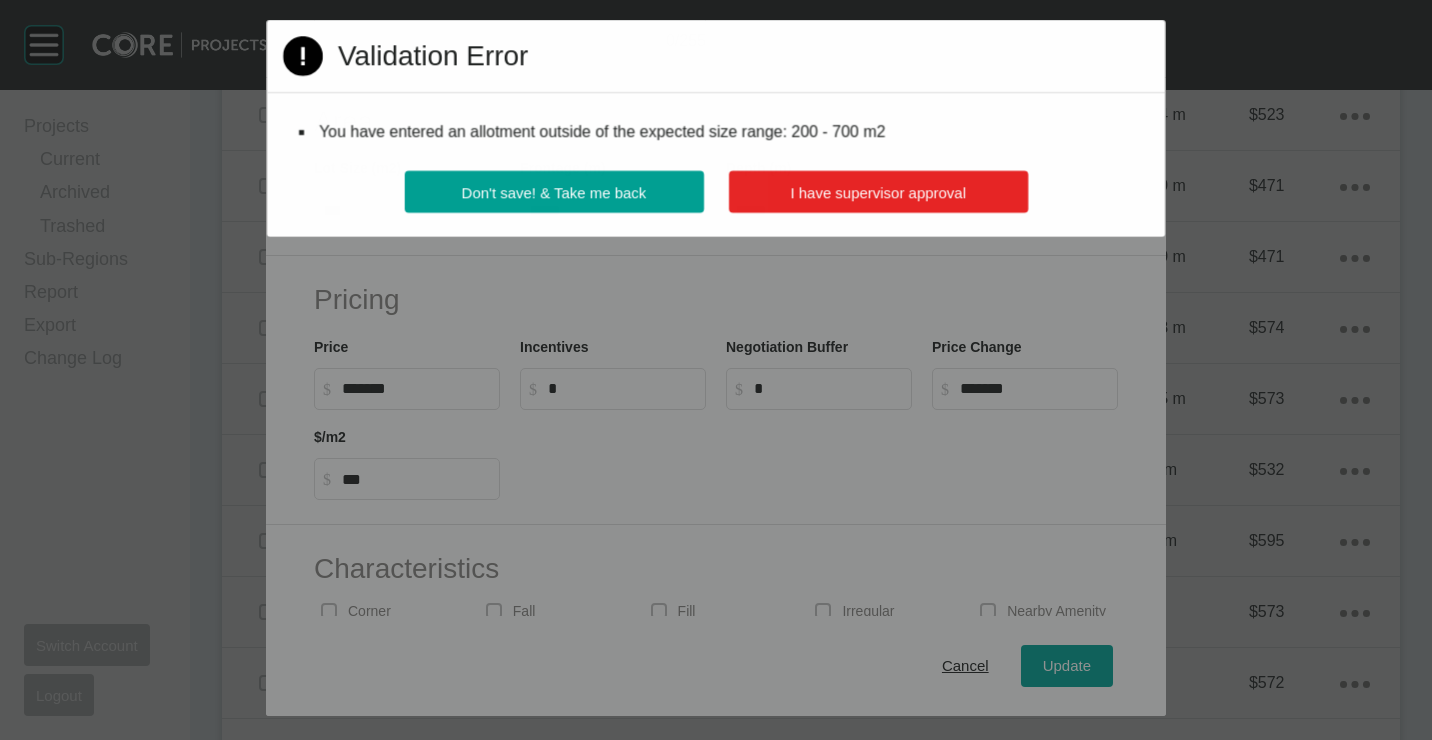 click on "I have supervisor approval" at bounding box center [877, 192] 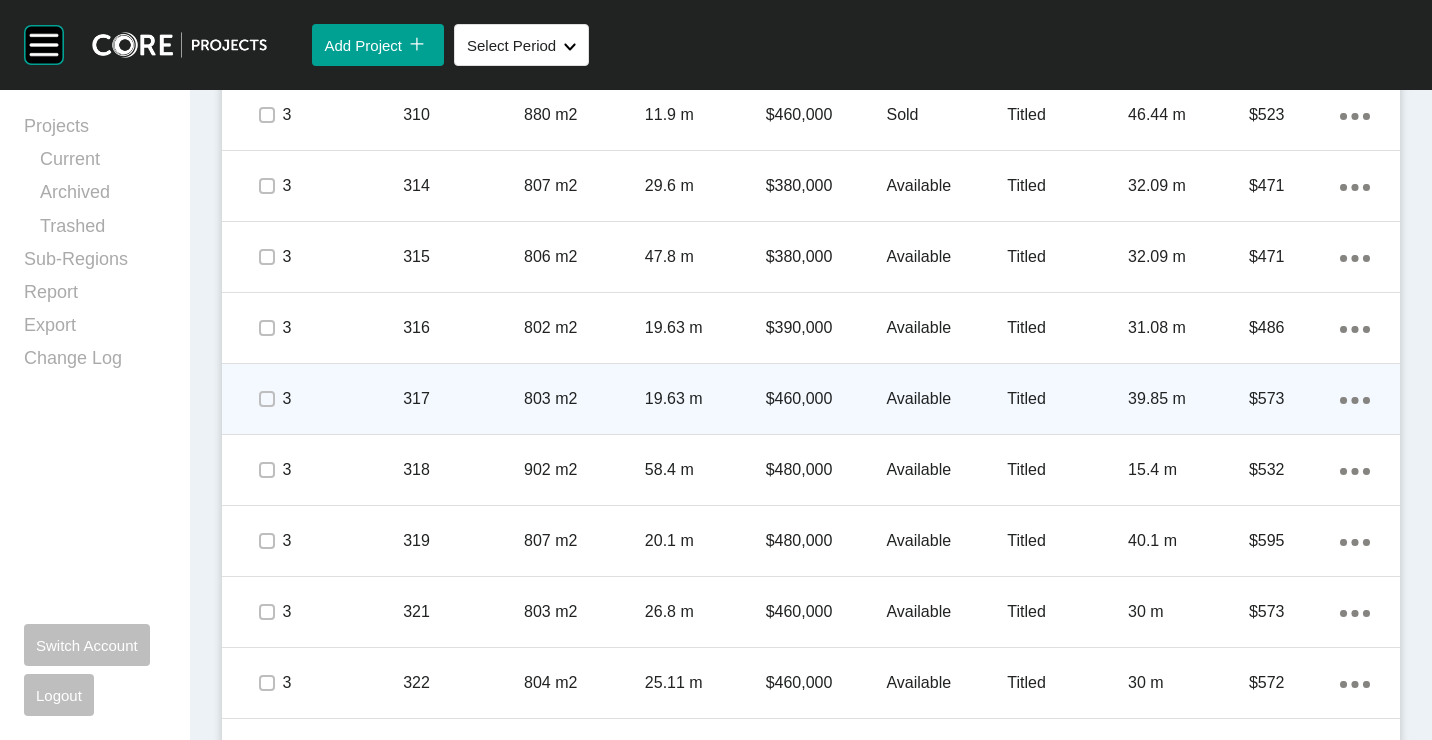 click on "317" at bounding box center (463, 399) 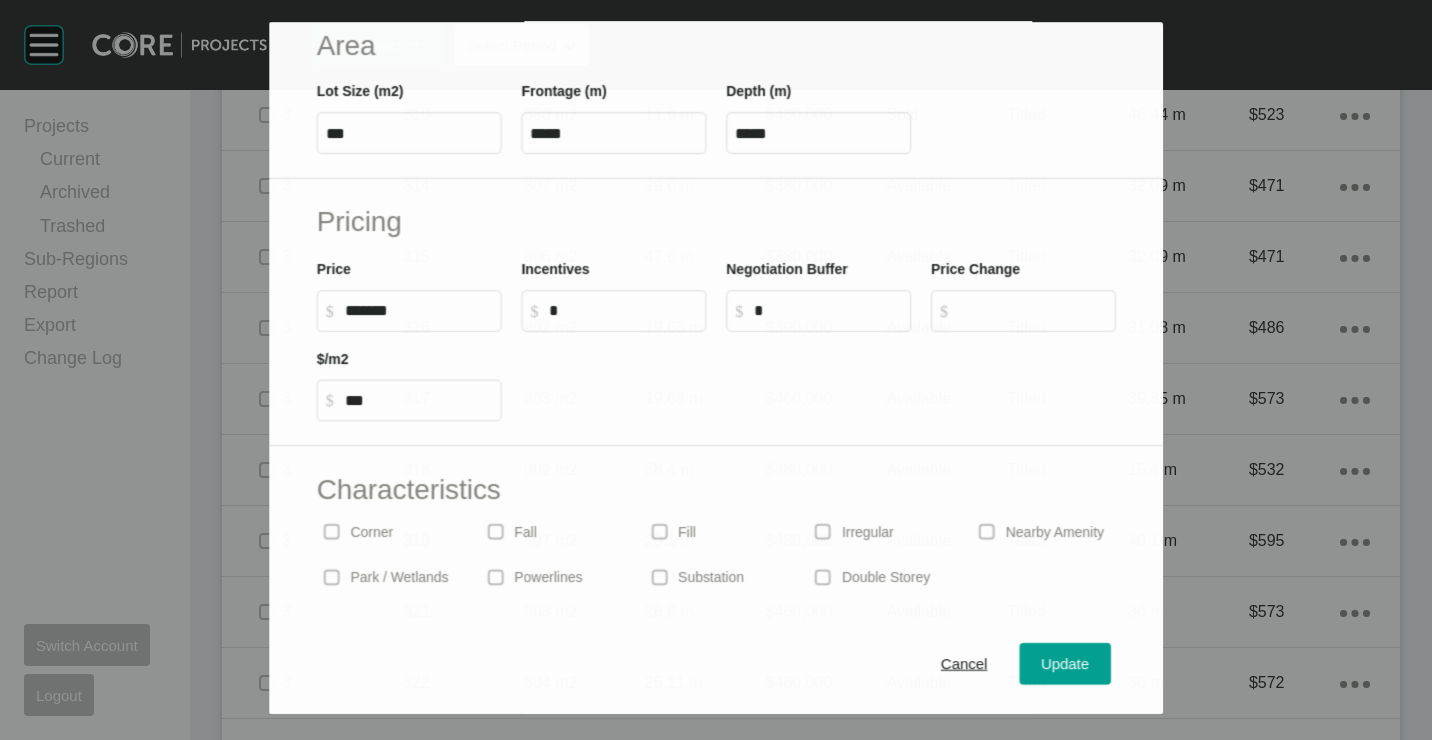 scroll, scrollTop: 400, scrollLeft: 0, axis: vertical 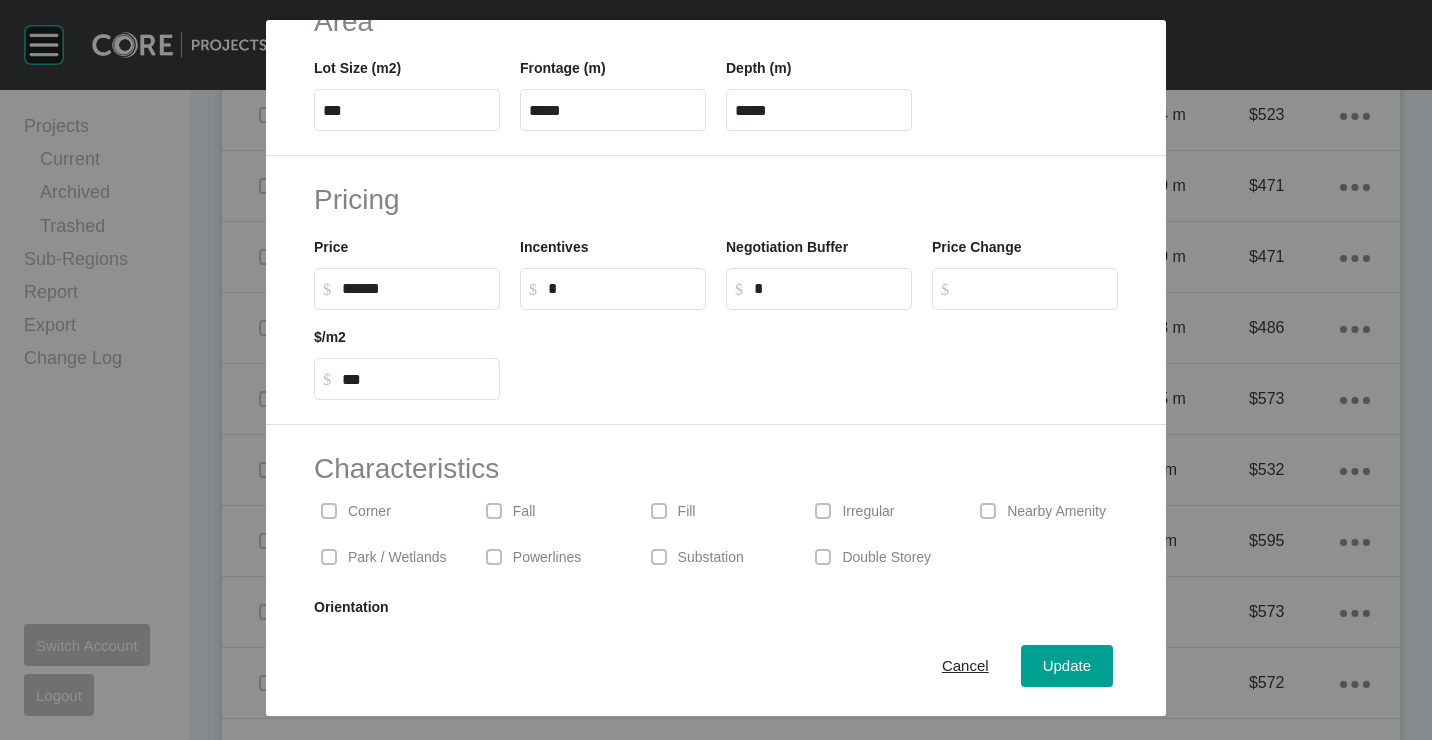 click on "Price $ Created with Sketch. $ ******" at bounding box center [407, 265] 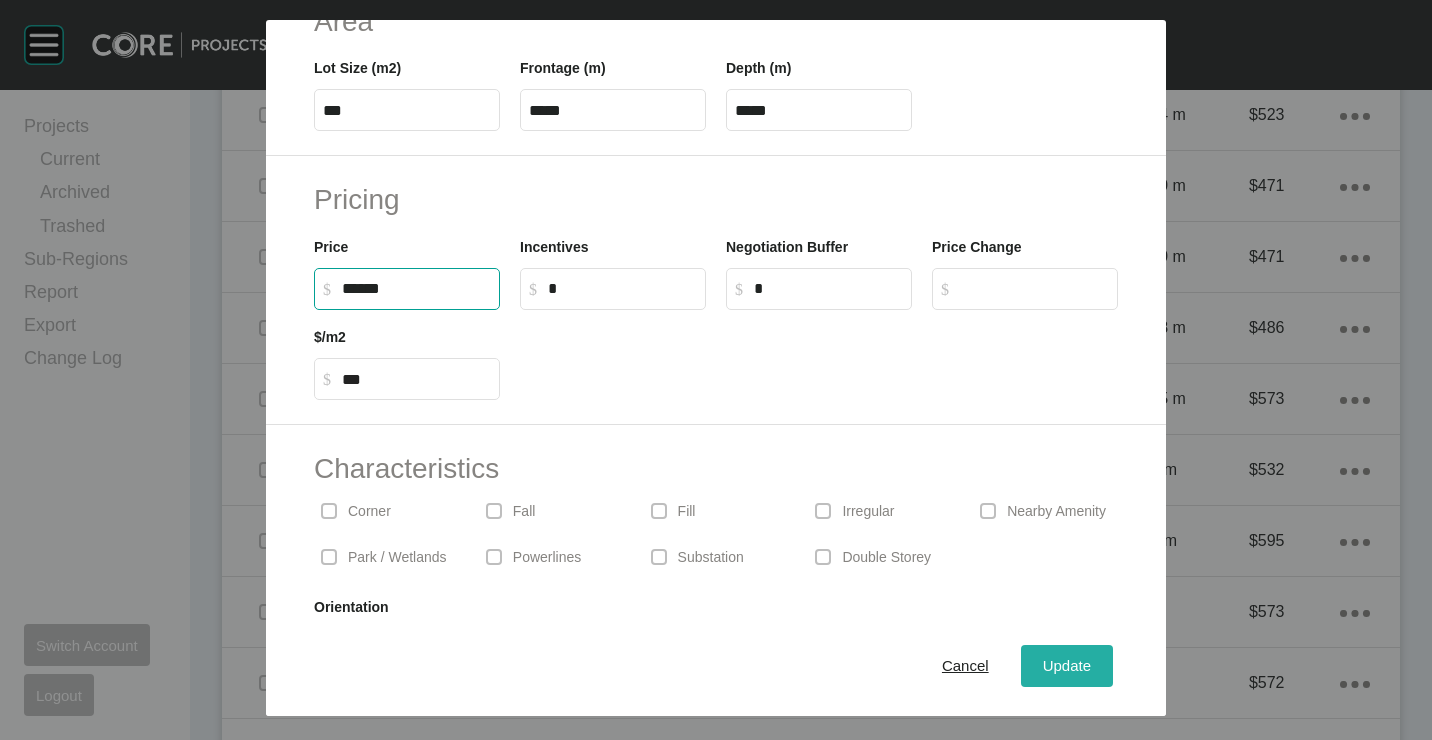 type on "*******" 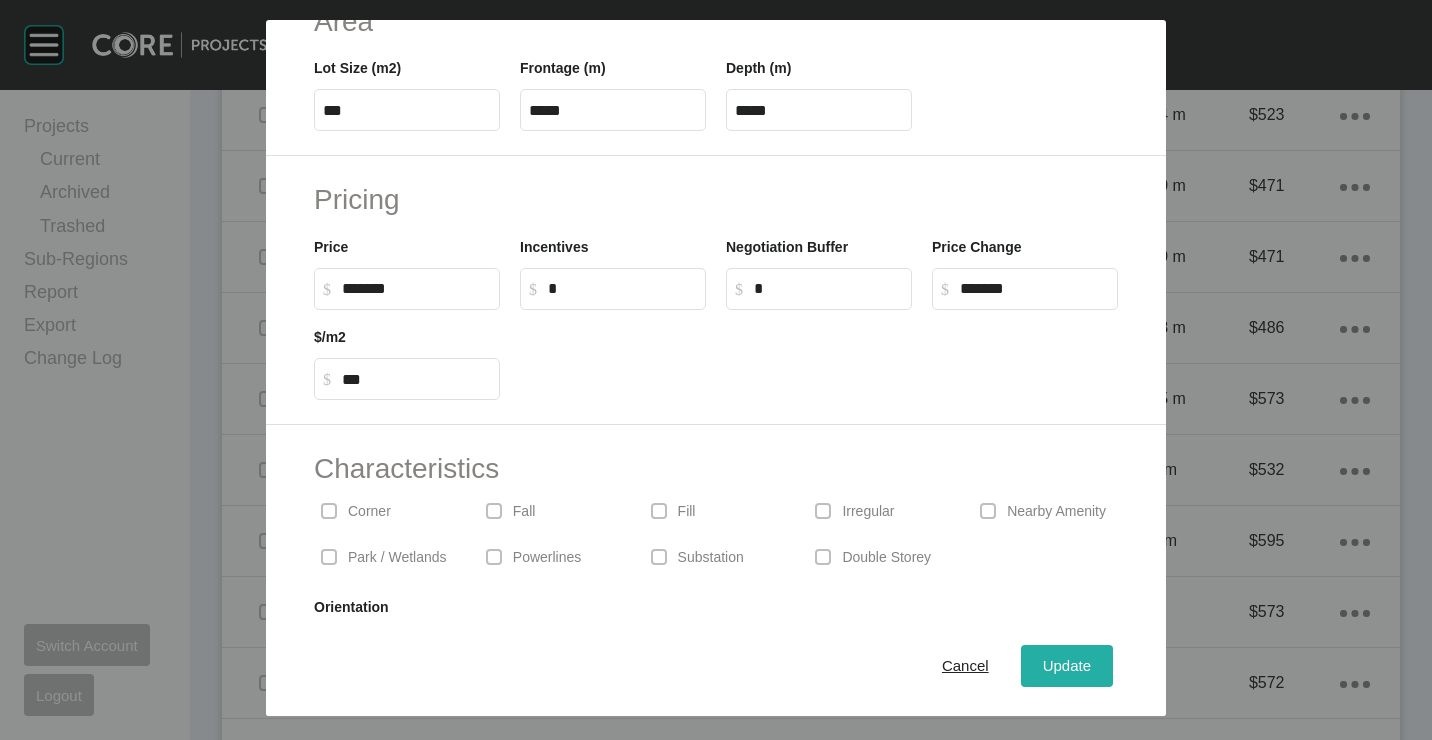 click on "Update" at bounding box center (1067, 665) 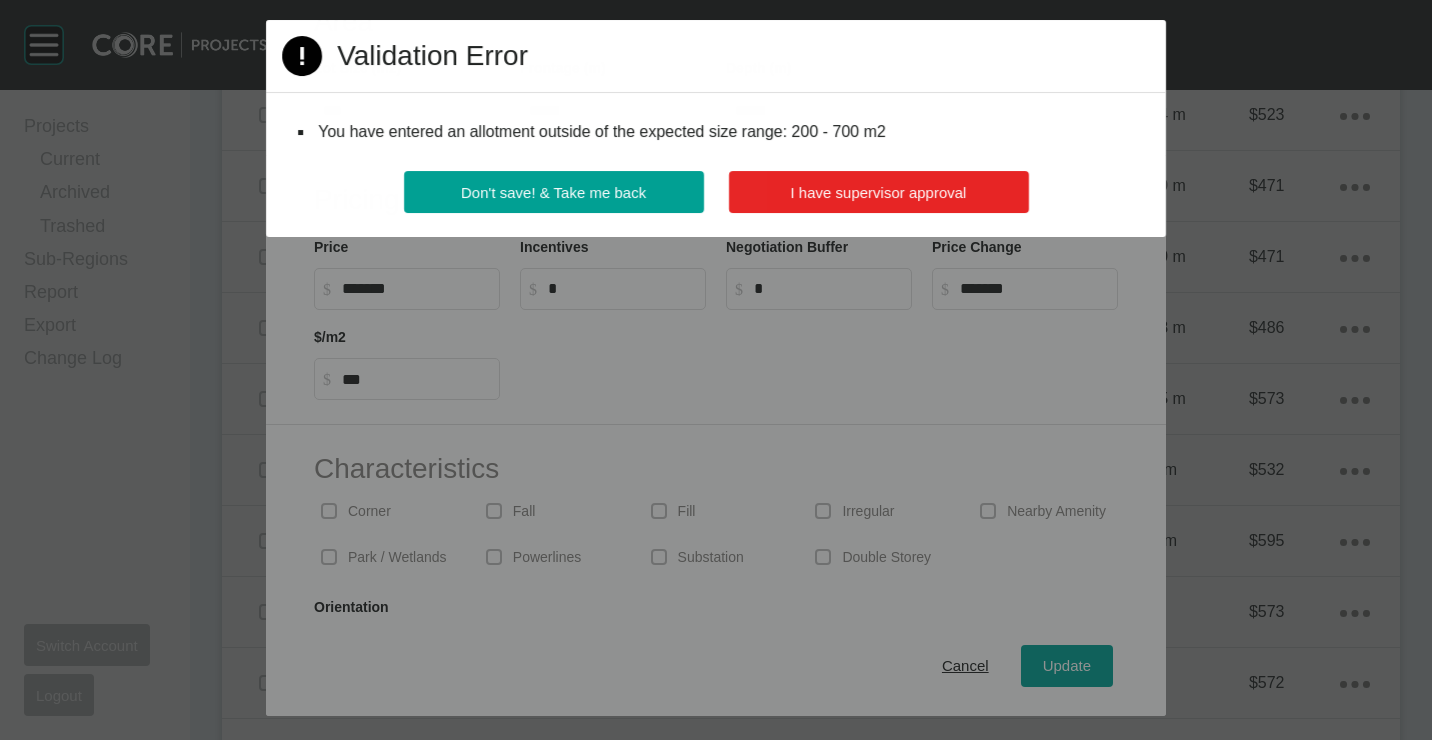 click on "I have supervisor approval" at bounding box center [879, 192] 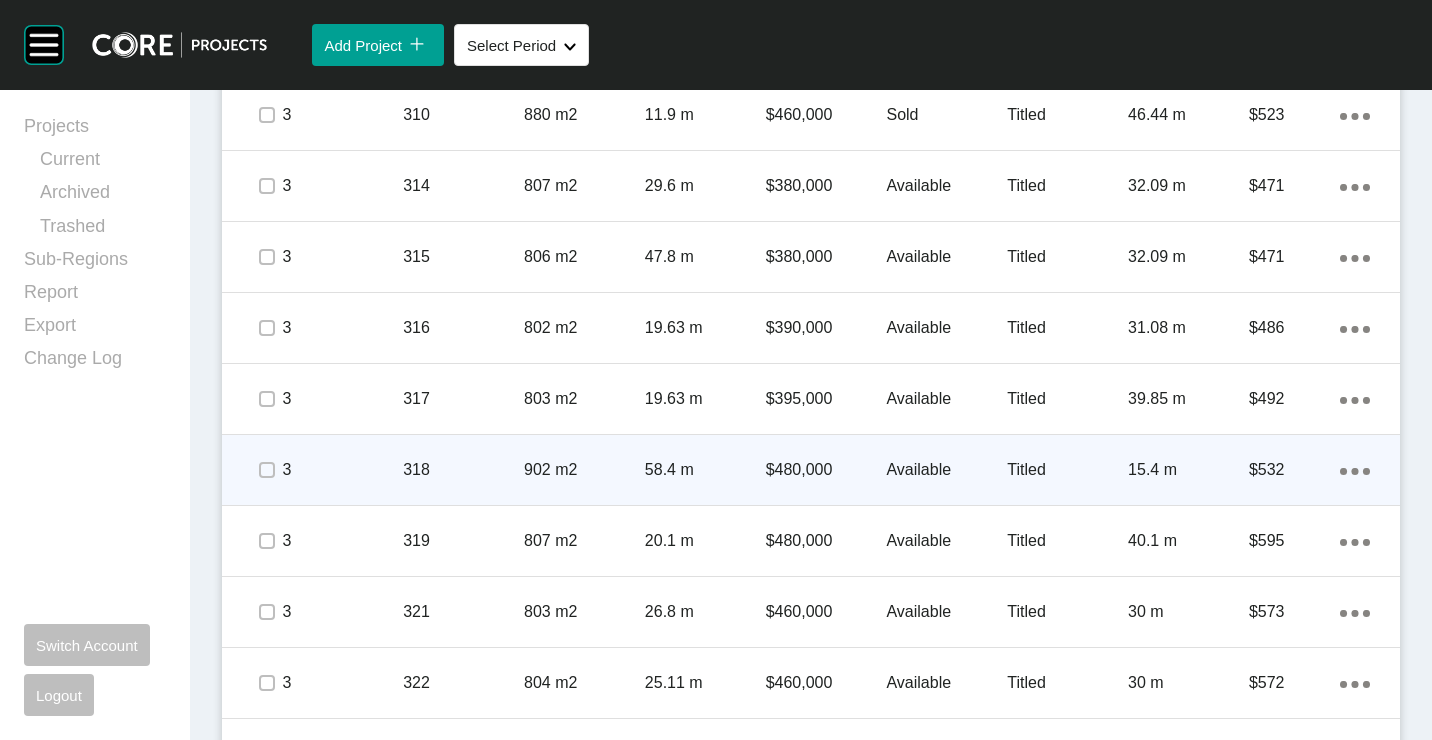 click on "318" at bounding box center (463, 470) 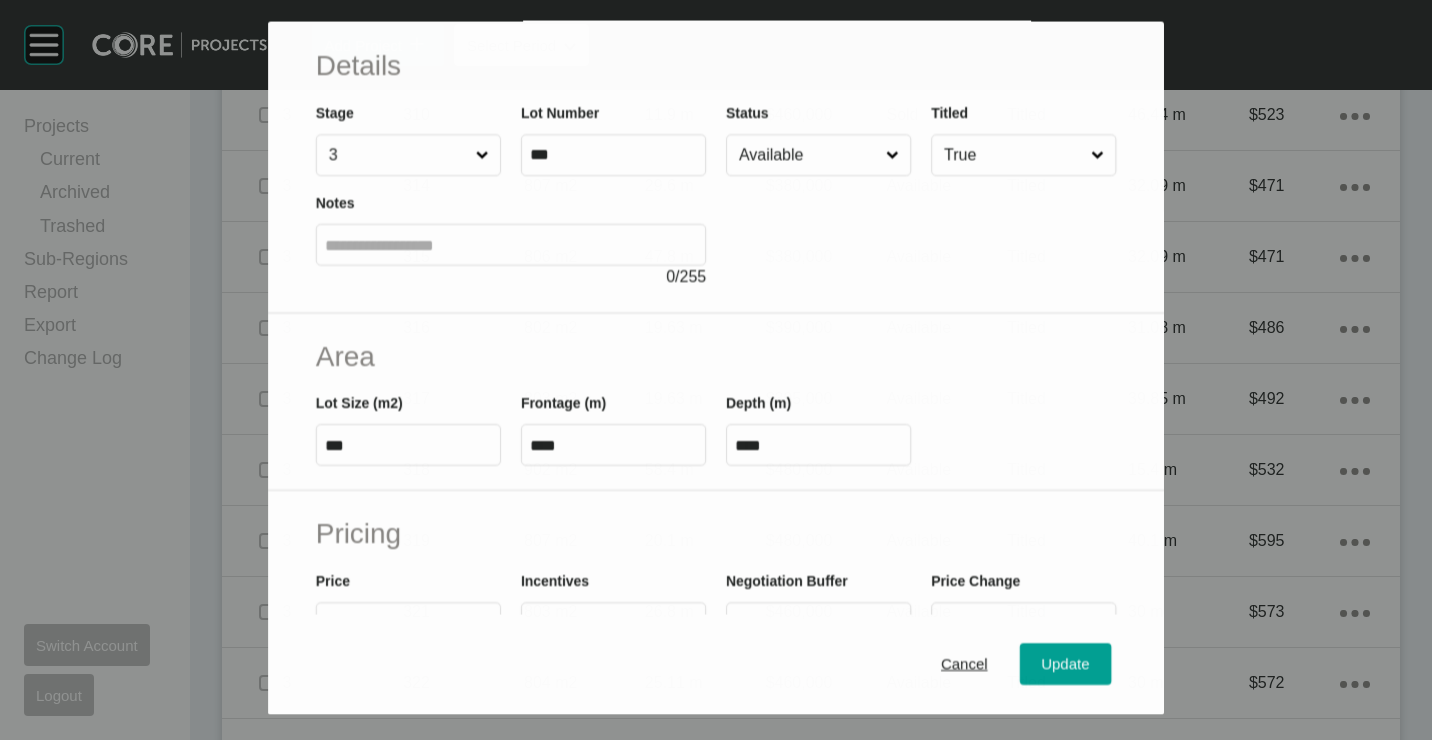 scroll, scrollTop: 200, scrollLeft: 0, axis: vertical 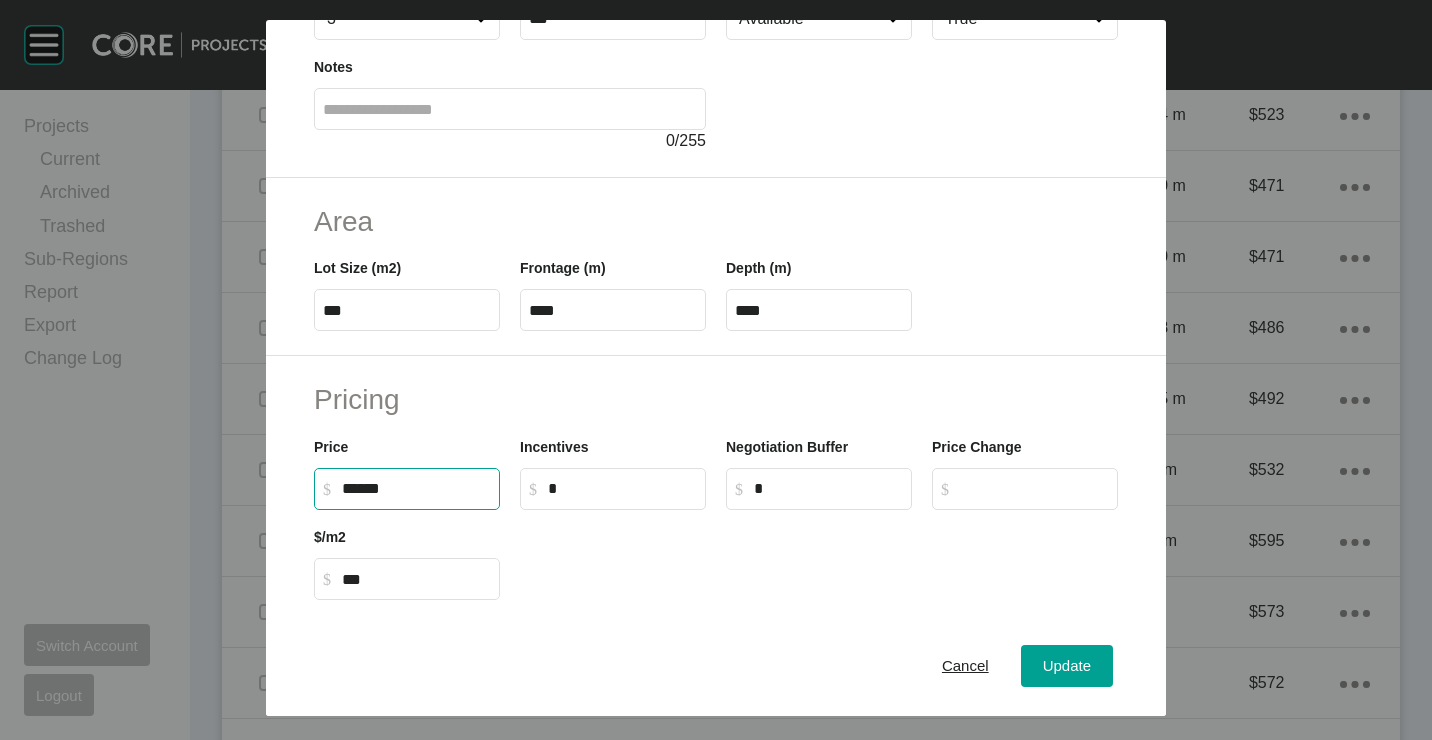 drag, startPoint x: 428, startPoint y: 490, endPoint x: 241, endPoint y: 483, distance: 187.13097 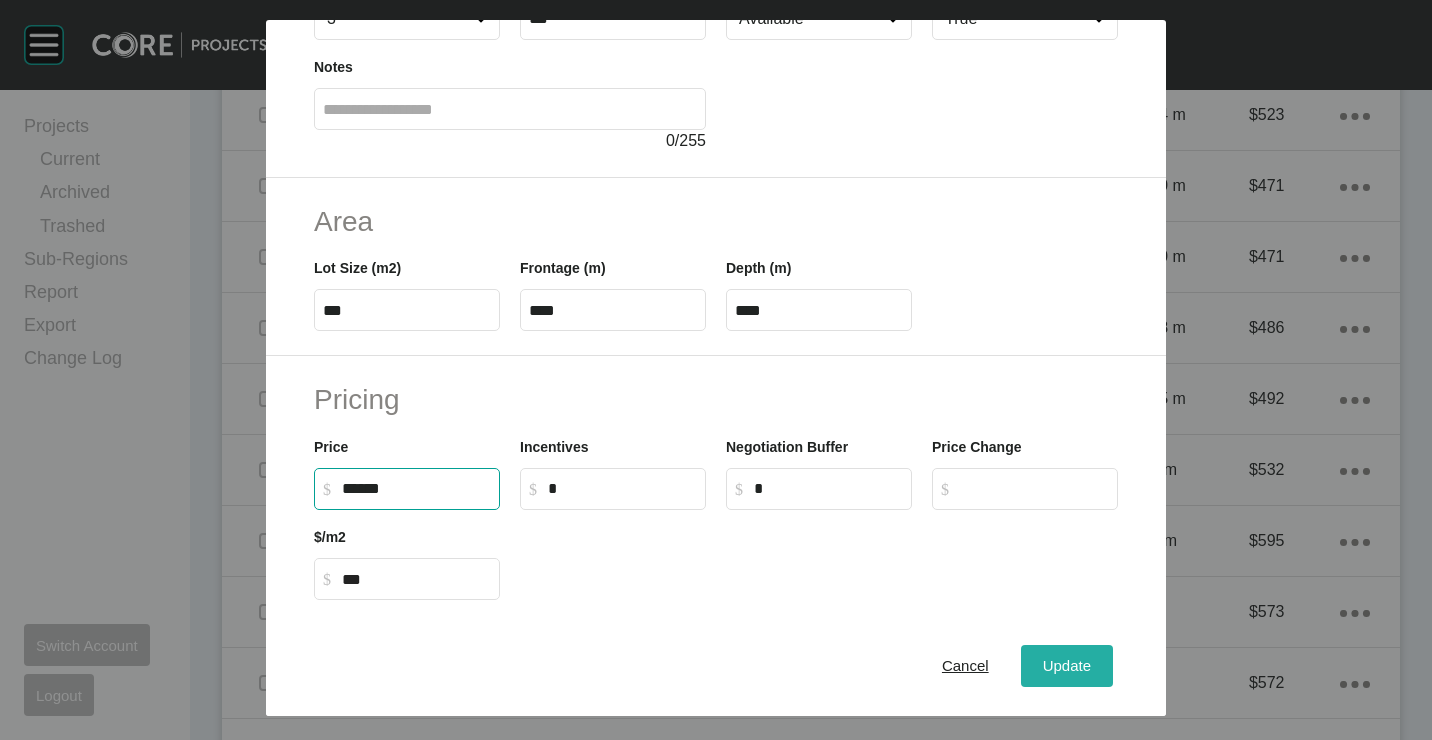 type on "*******" 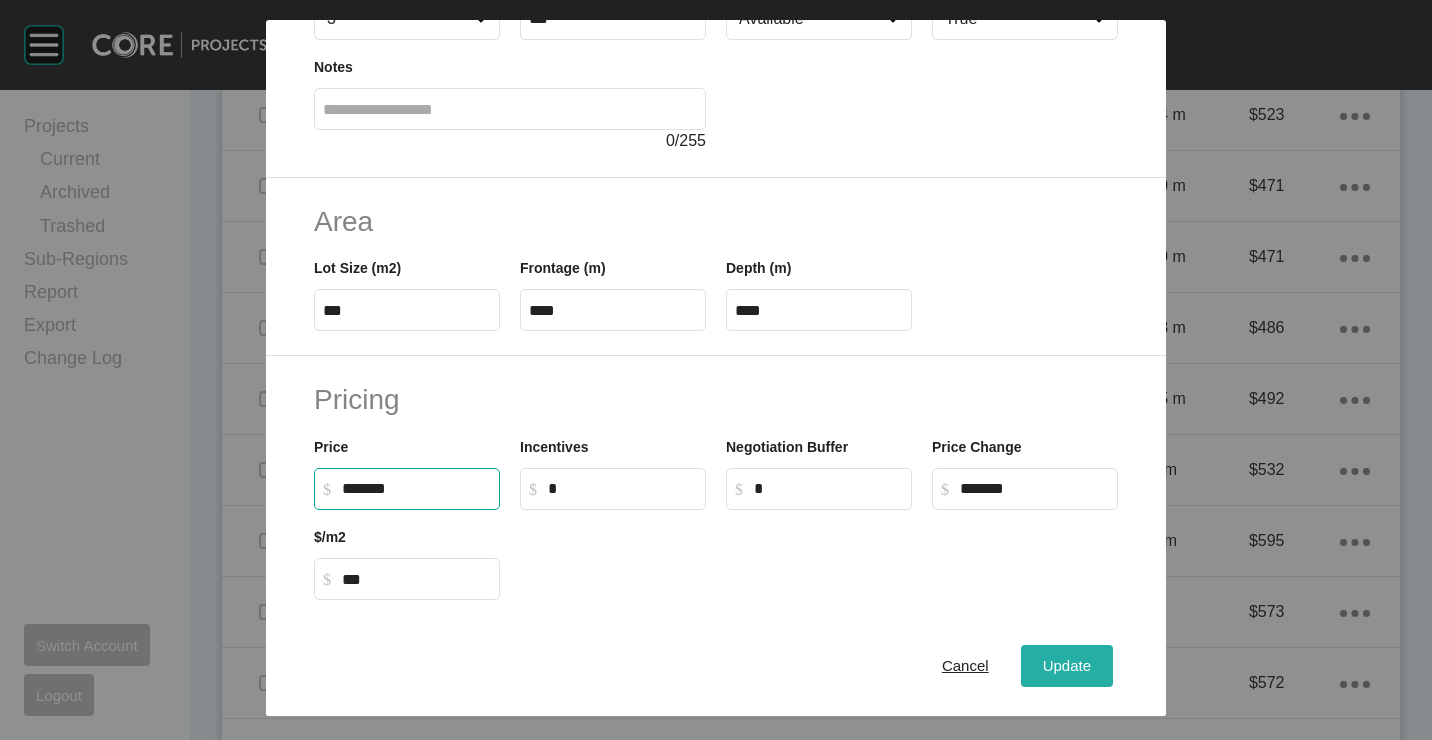 click on "Update" at bounding box center [1067, 665] 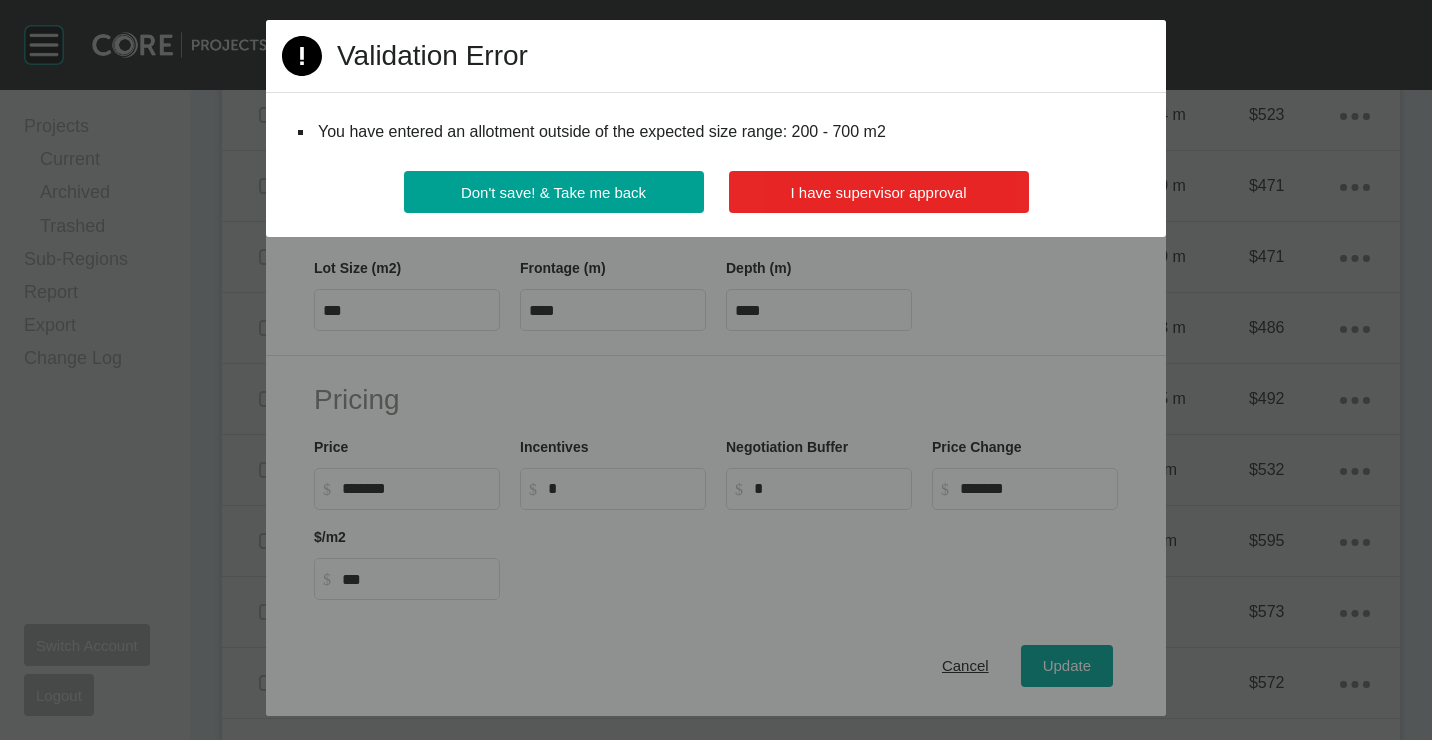 click on "I have supervisor approval" at bounding box center (879, 192) 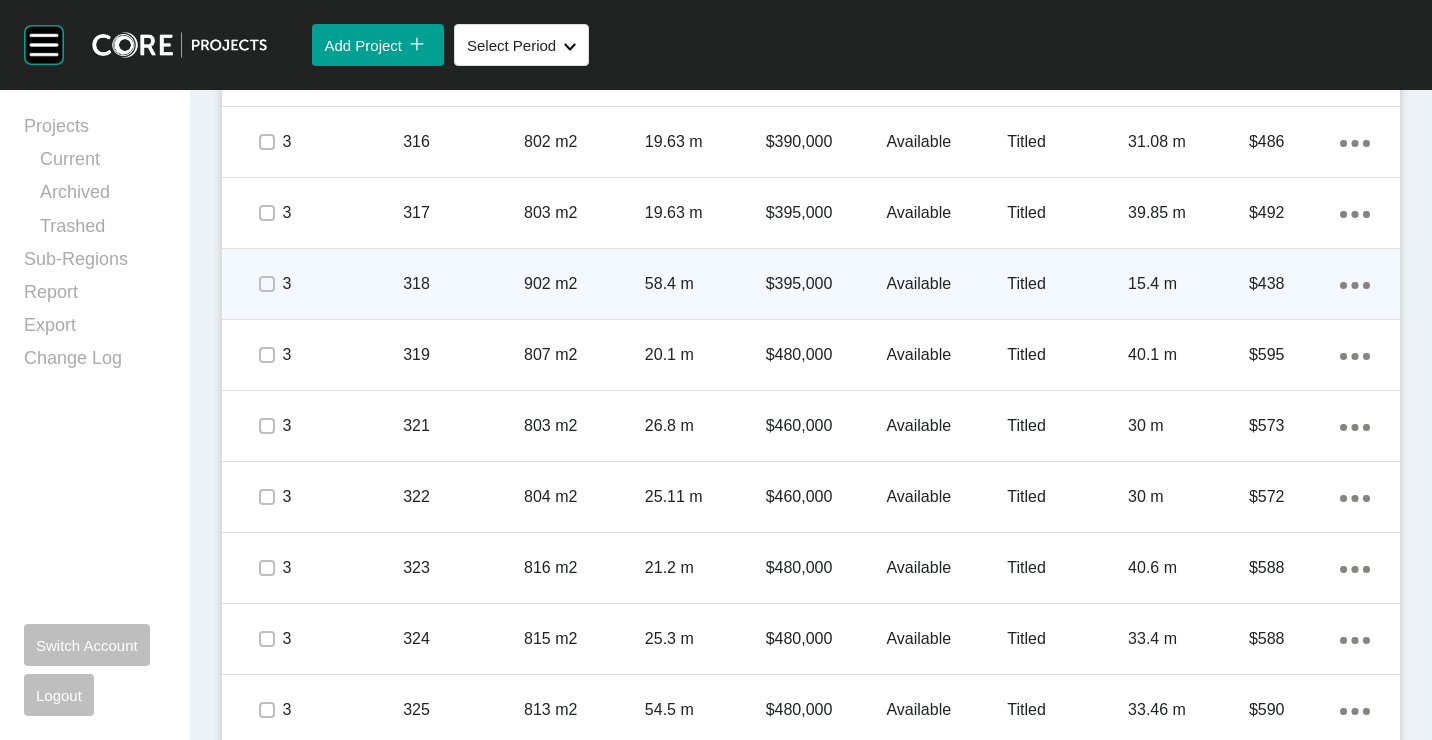 scroll, scrollTop: 1754, scrollLeft: 0, axis: vertical 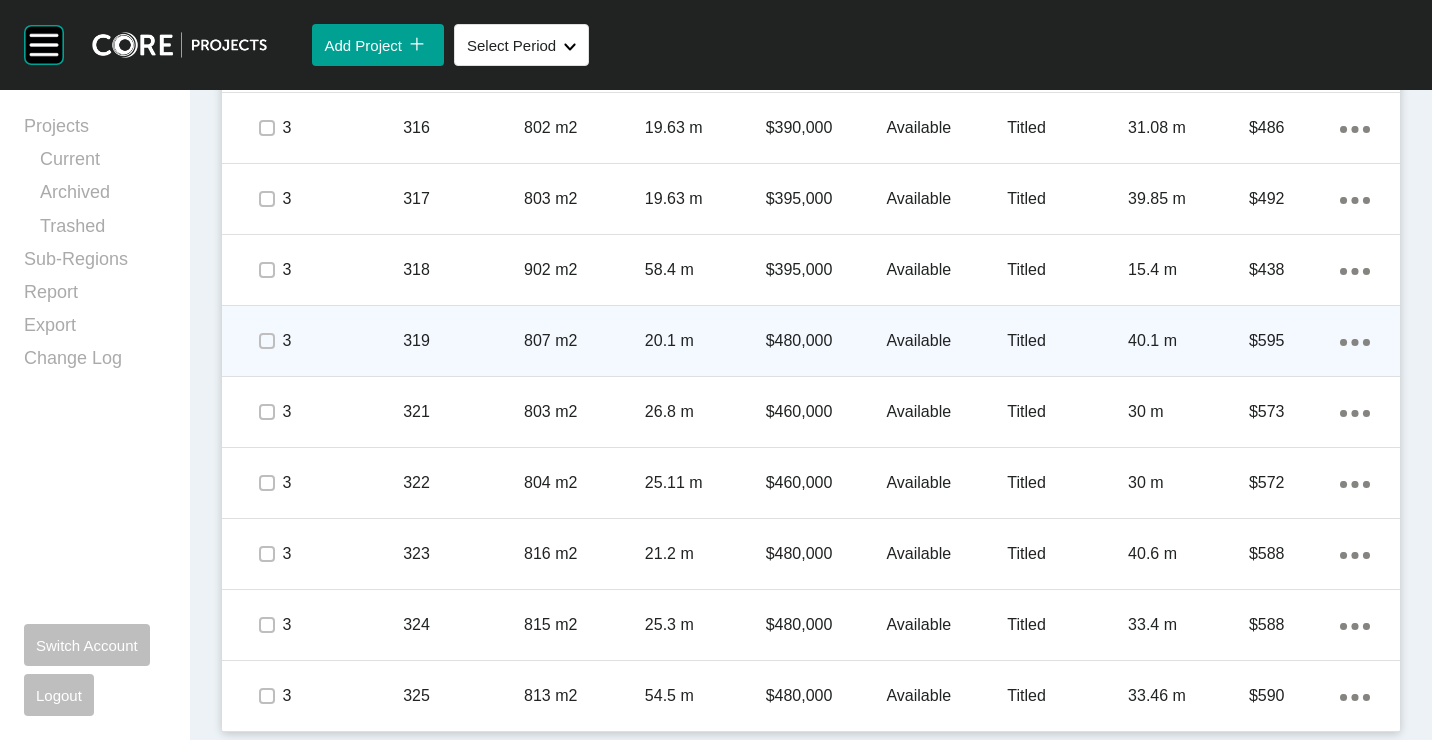 click on "319" at bounding box center (463, 341) 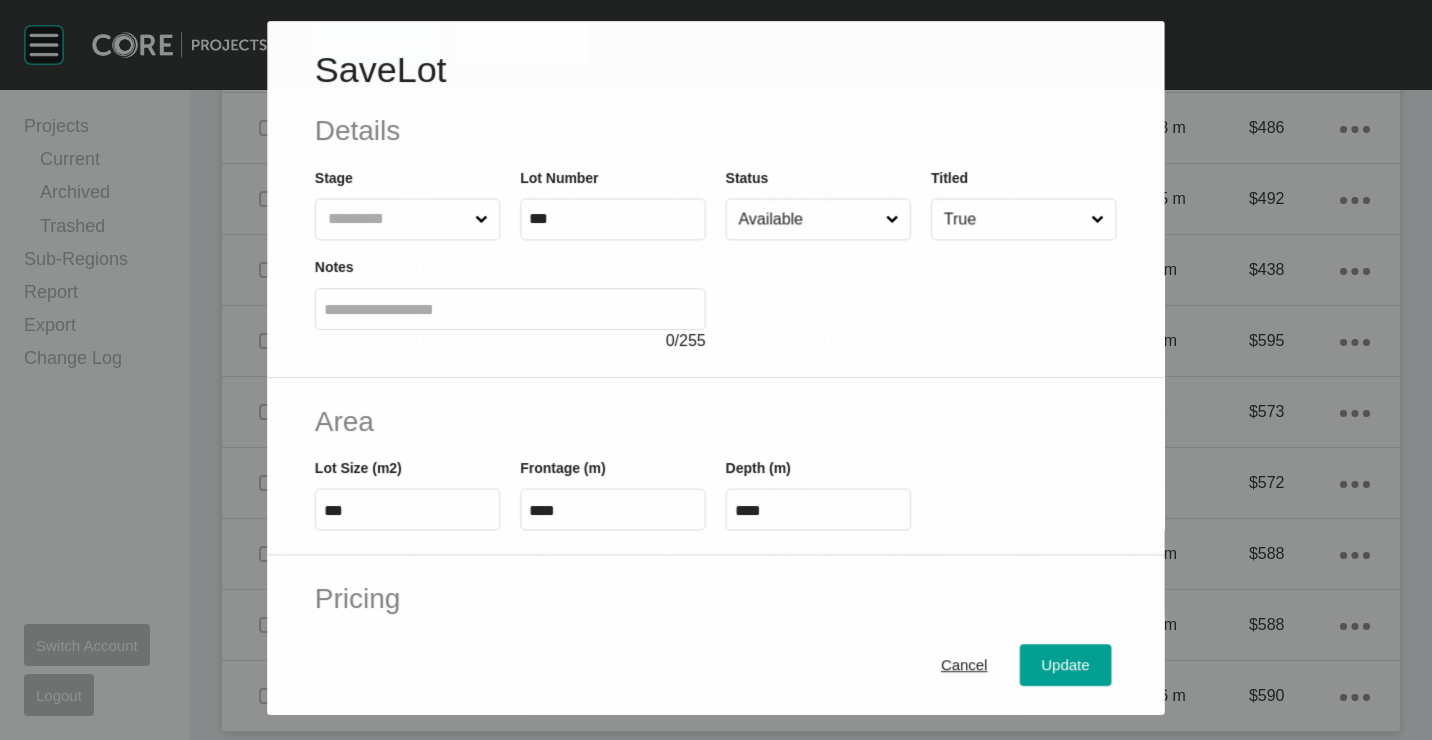 click on "Available" at bounding box center [808, 219] 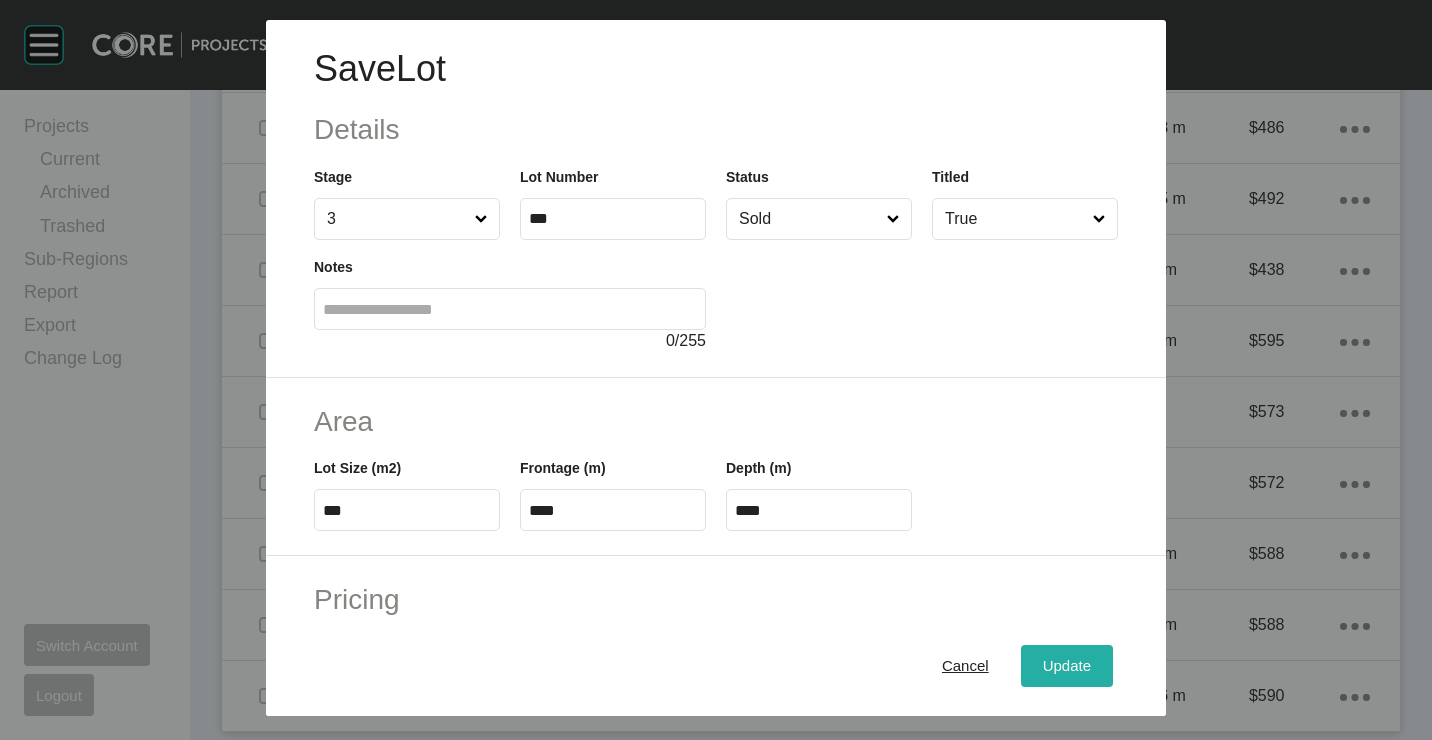 click on "Update" at bounding box center (1067, 665) 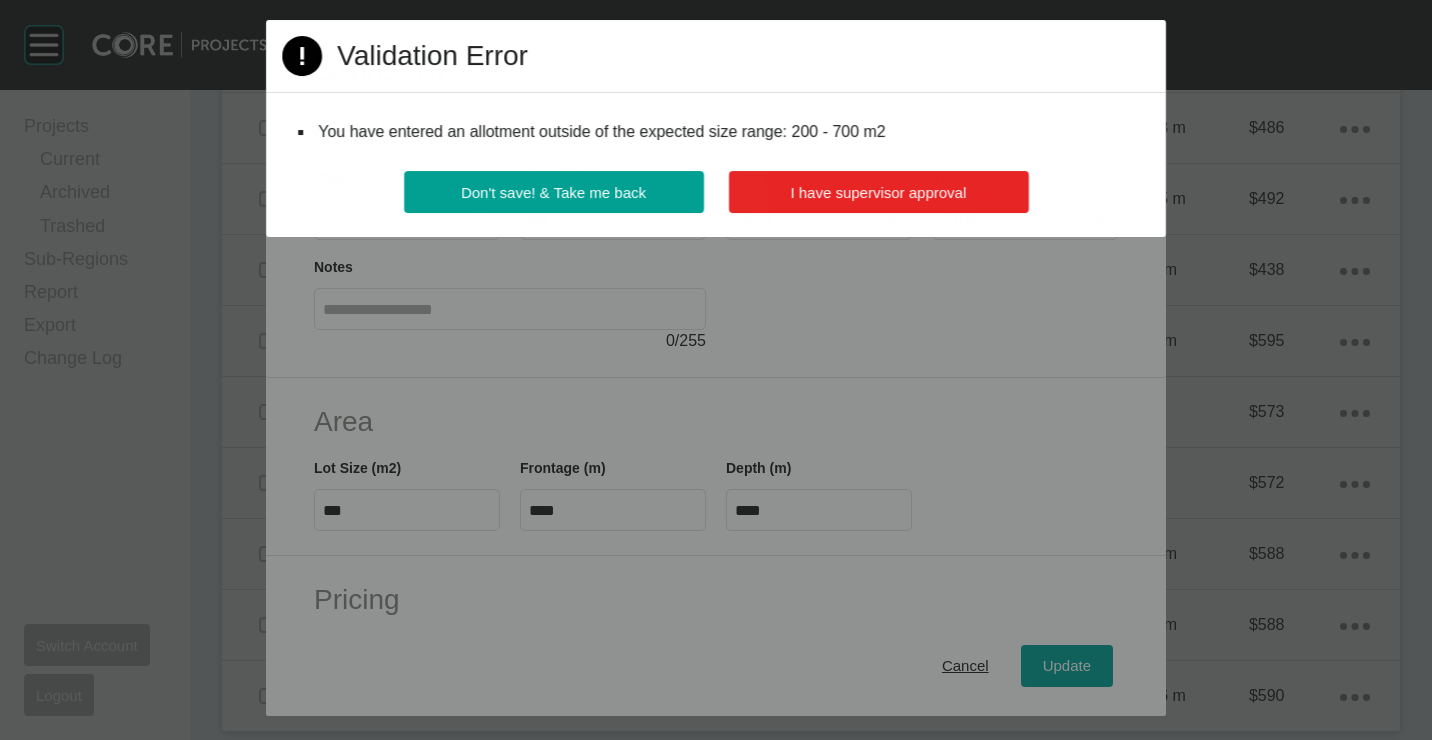 click on "I have supervisor approval" at bounding box center [878, 192] 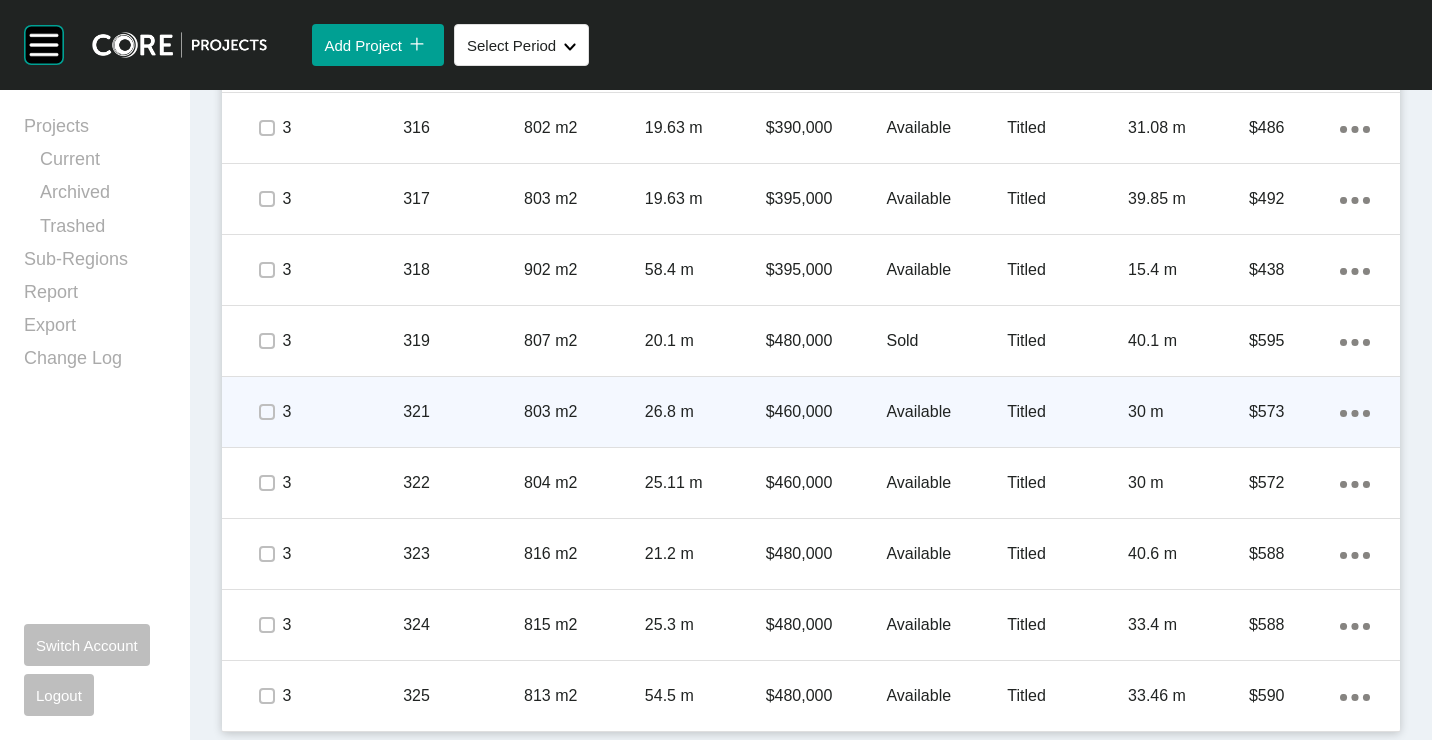 click on "26.8 m" at bounding box center (705, 412) 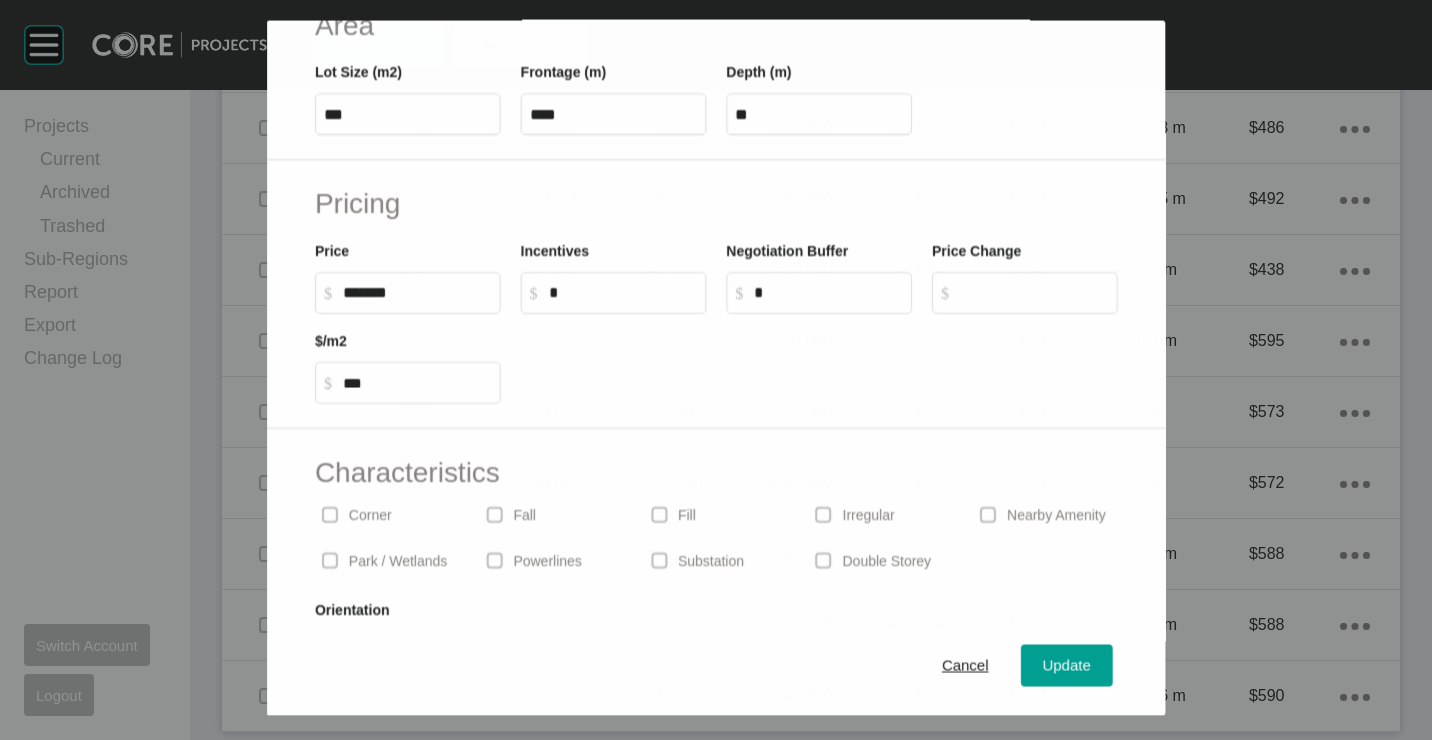 scroll, scrollTop: 400, scrollLeft: 0, axis: vertical 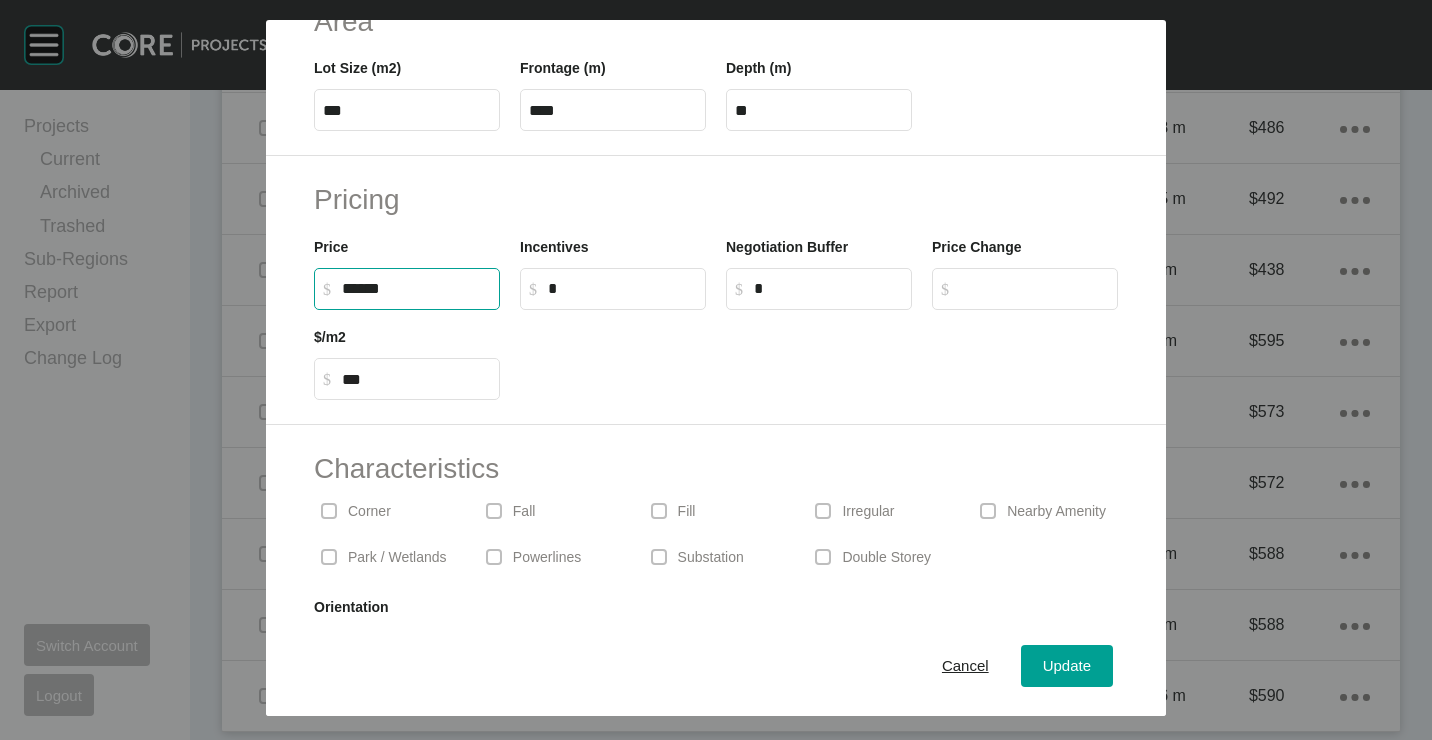 drag, startPoint x: 420, startPoint y: 291, endPoint x: 195, endPoint y: 287, distance: 225.03555 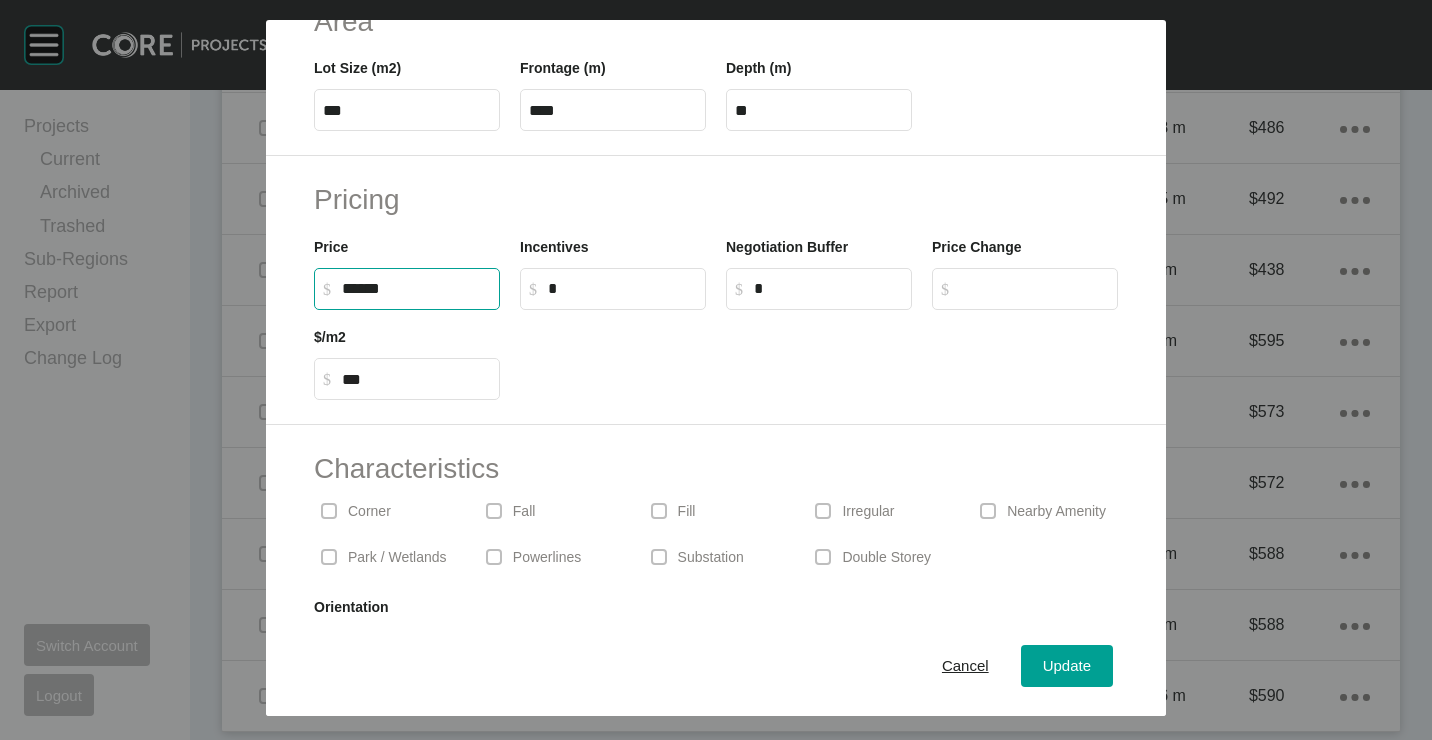 type on "*******" 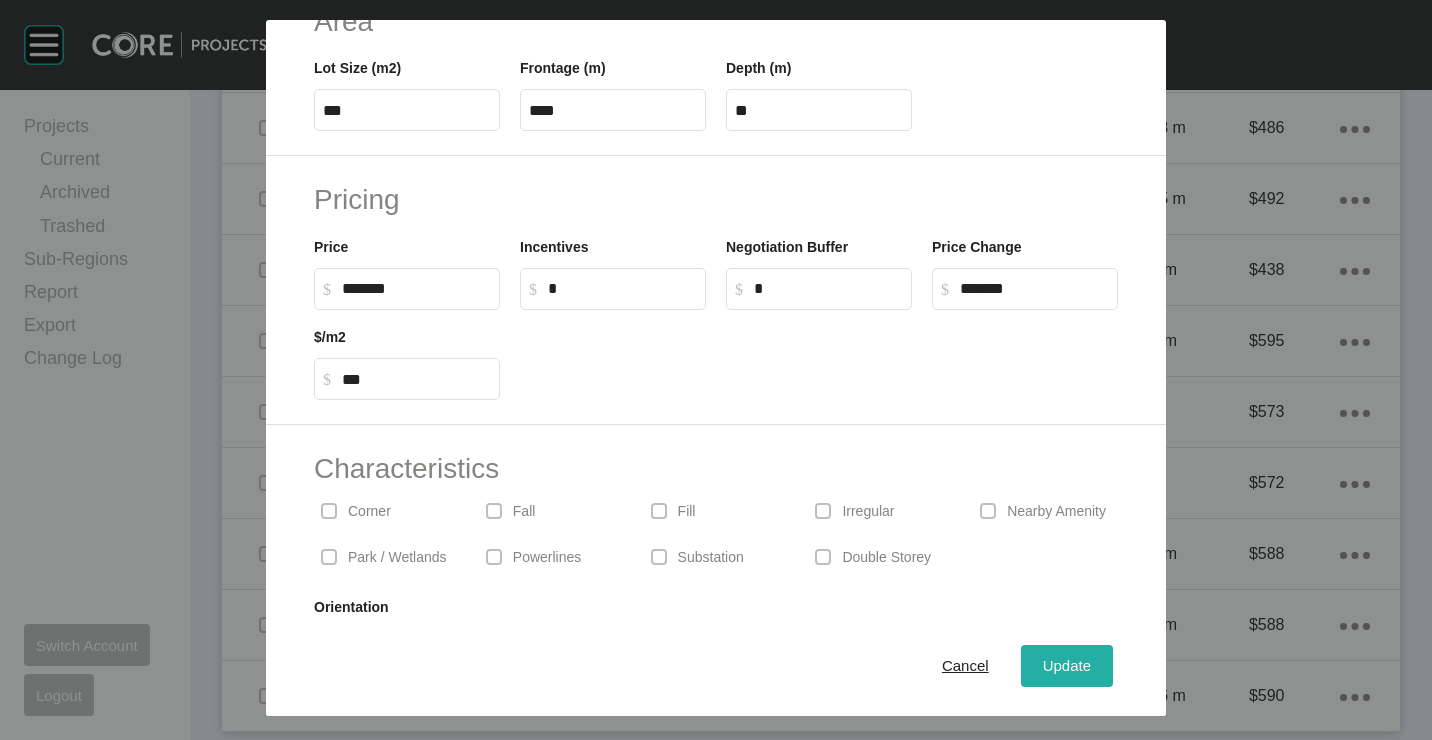 click on "Update" at bounding box center (1067, 665) 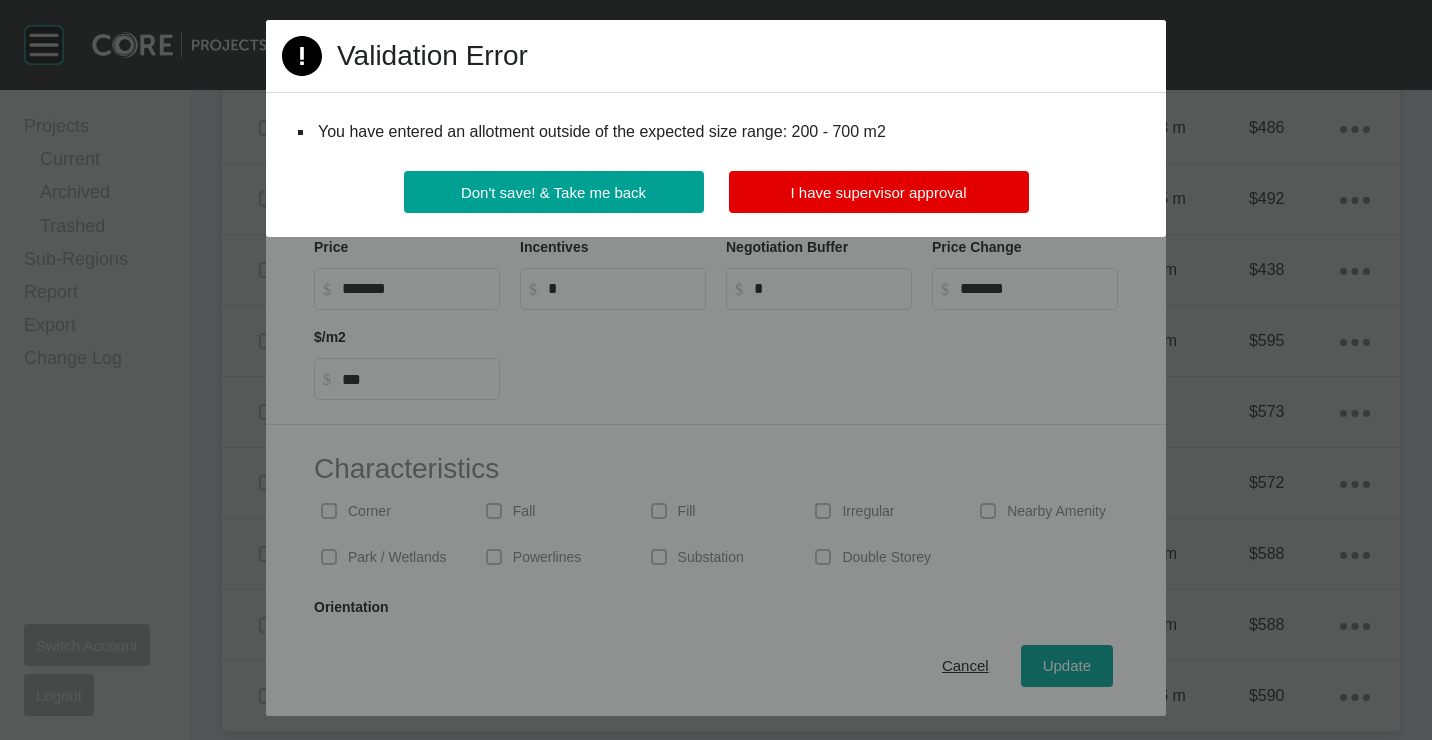 drag, startPoint x: 917, startPoint y: 184, endPoint x: 941, endPoint y: 460, distance: 277.0415 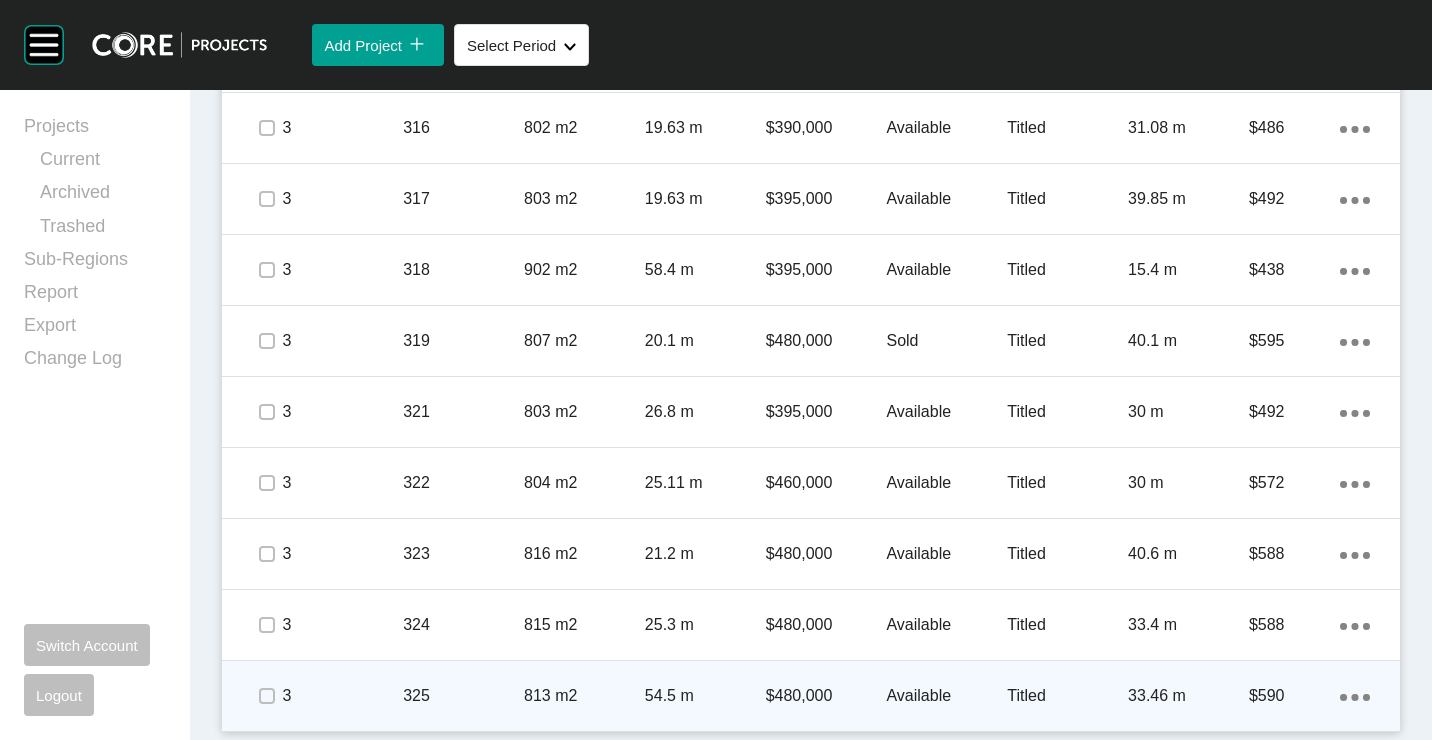 click on "813 m2" at bounding box center [584, 696] 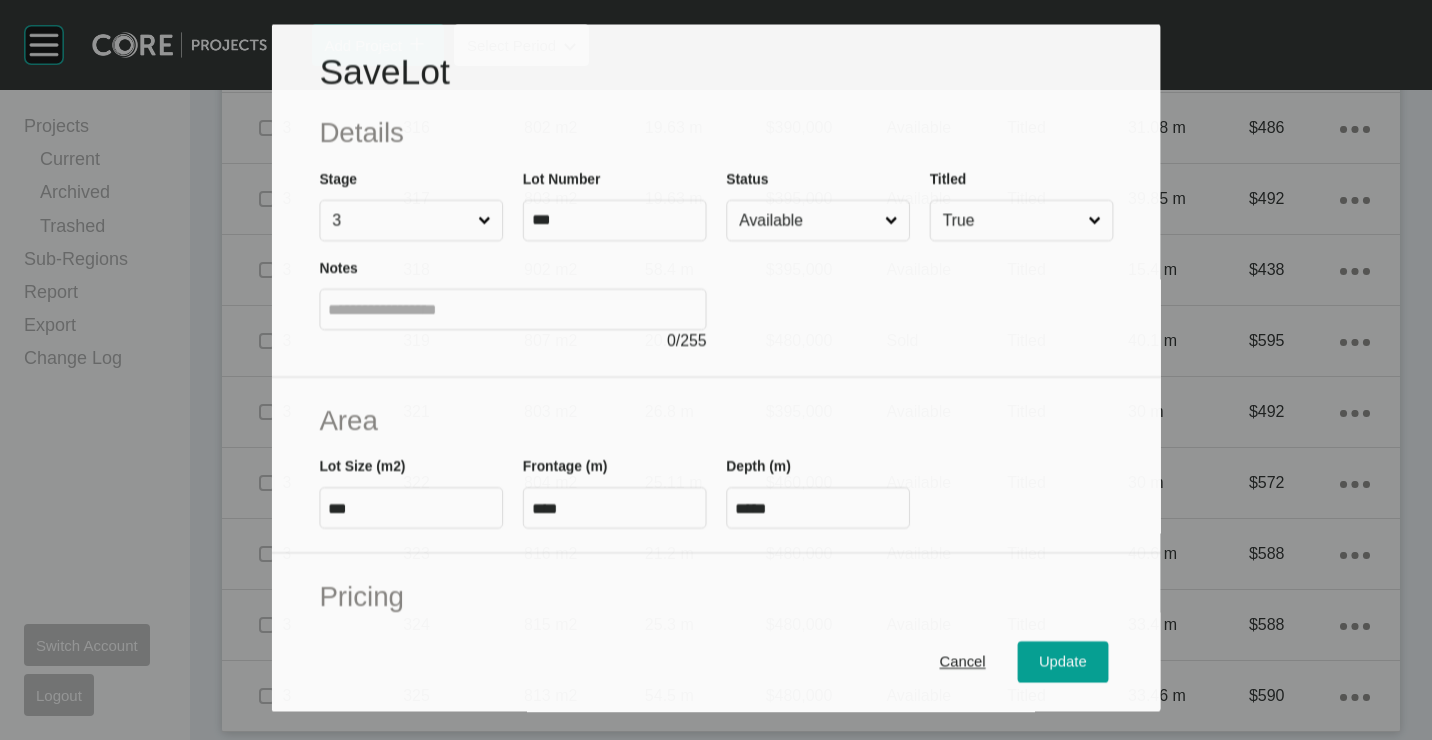 scroll, scrollTop: 300, scrollLeft: 0, axis: vertical 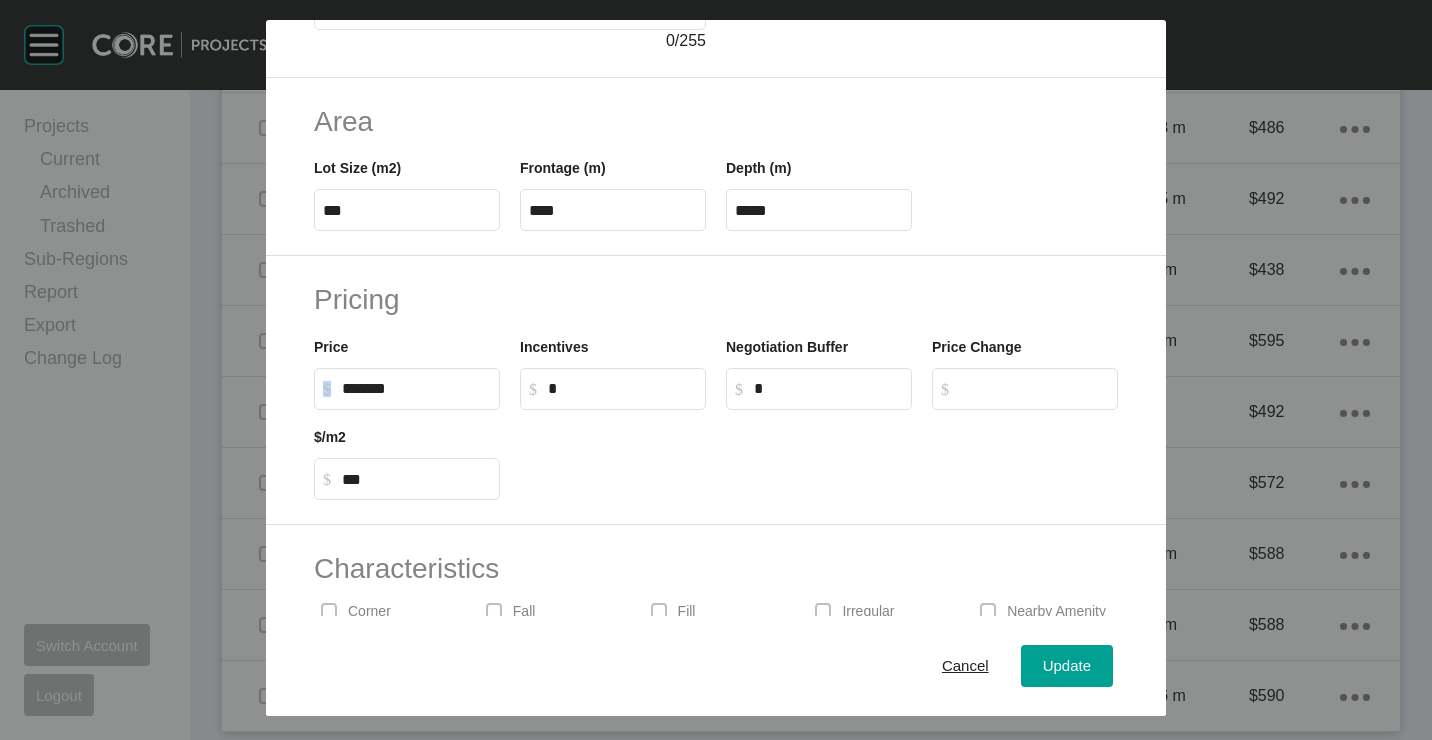 drag, startPoint x: 438, startPoint y: 377, endPoint x: 178, endPoint y: 364, distance: 260.3248 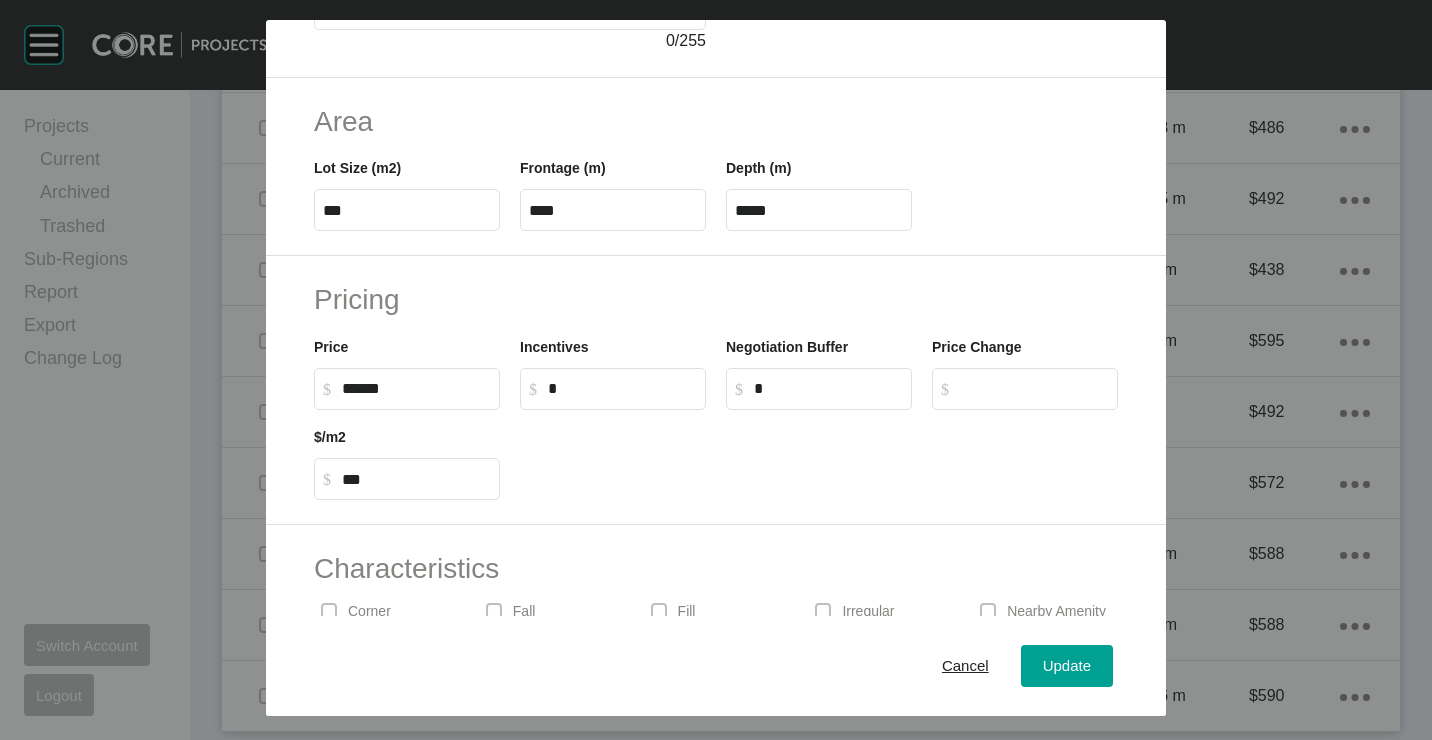 click on "******" at bounding box center (416, 388) 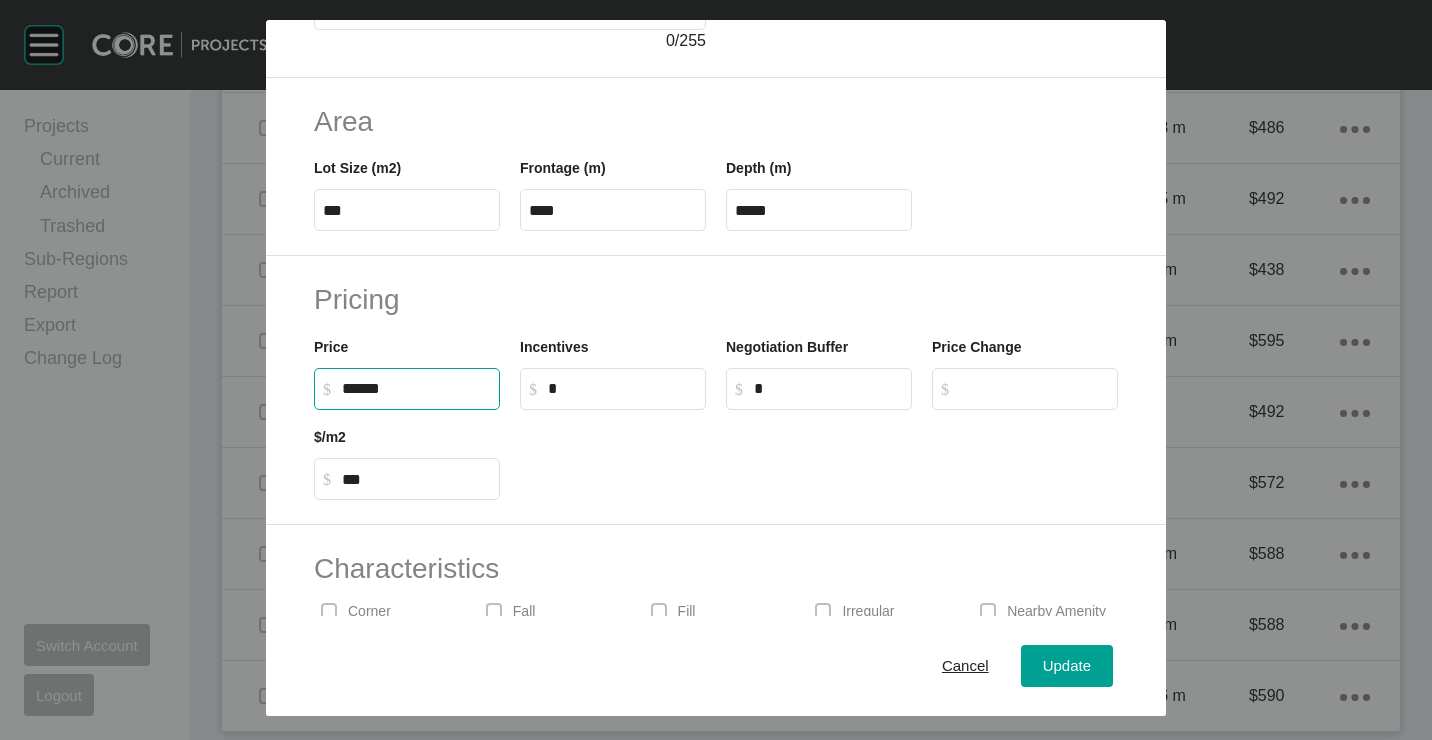 drag, startPoint x: 437, startPoint y: 390, endPoint x: 318, endPoint y: 382, distance: 119.26861 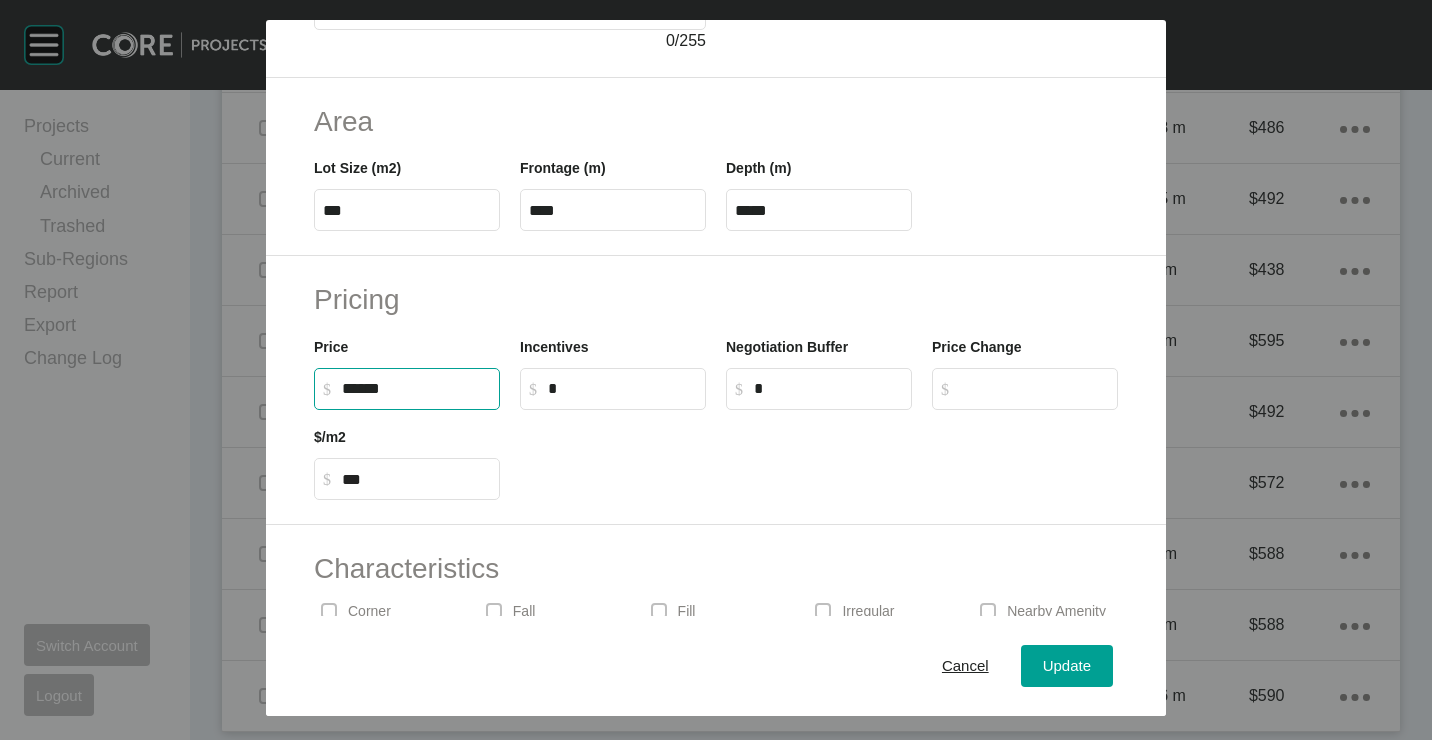 type on "*******" 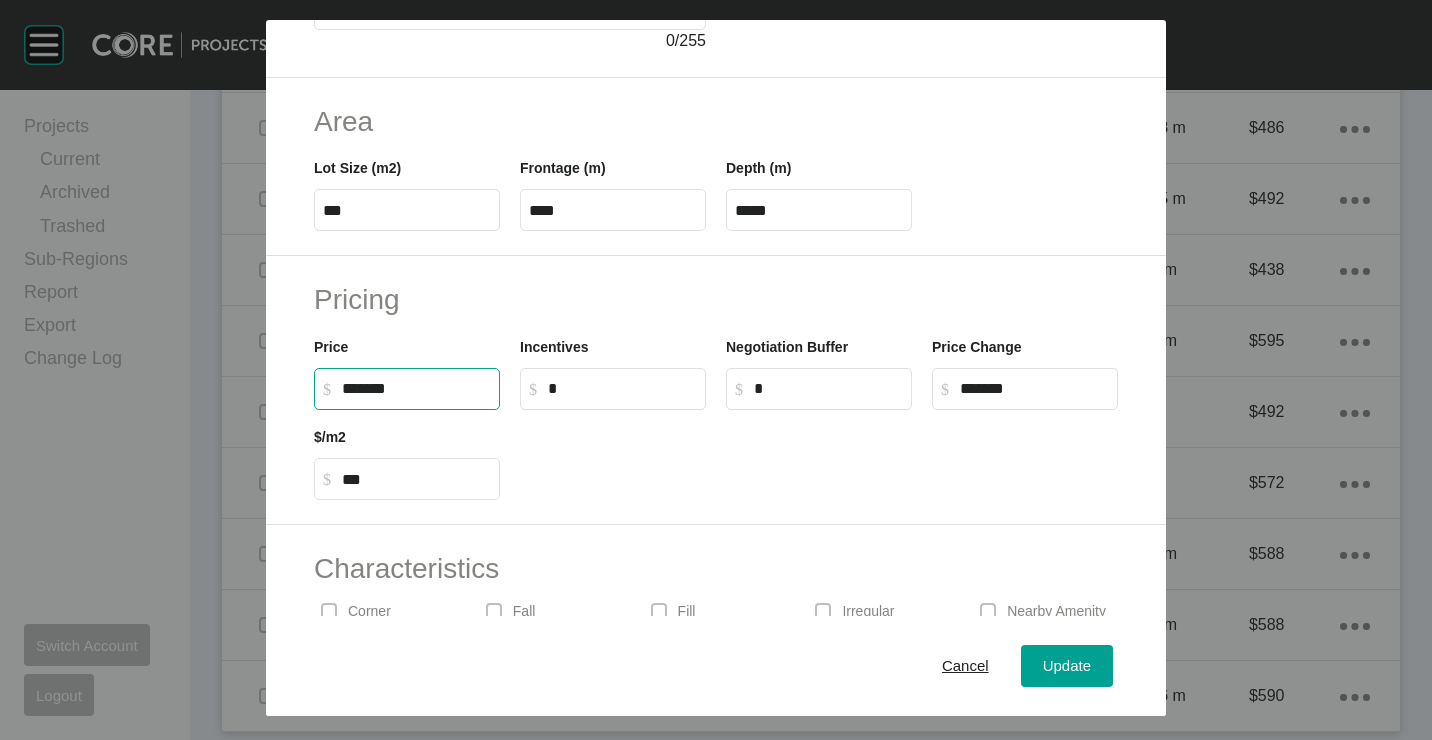 click at bounding box center (819, 455) 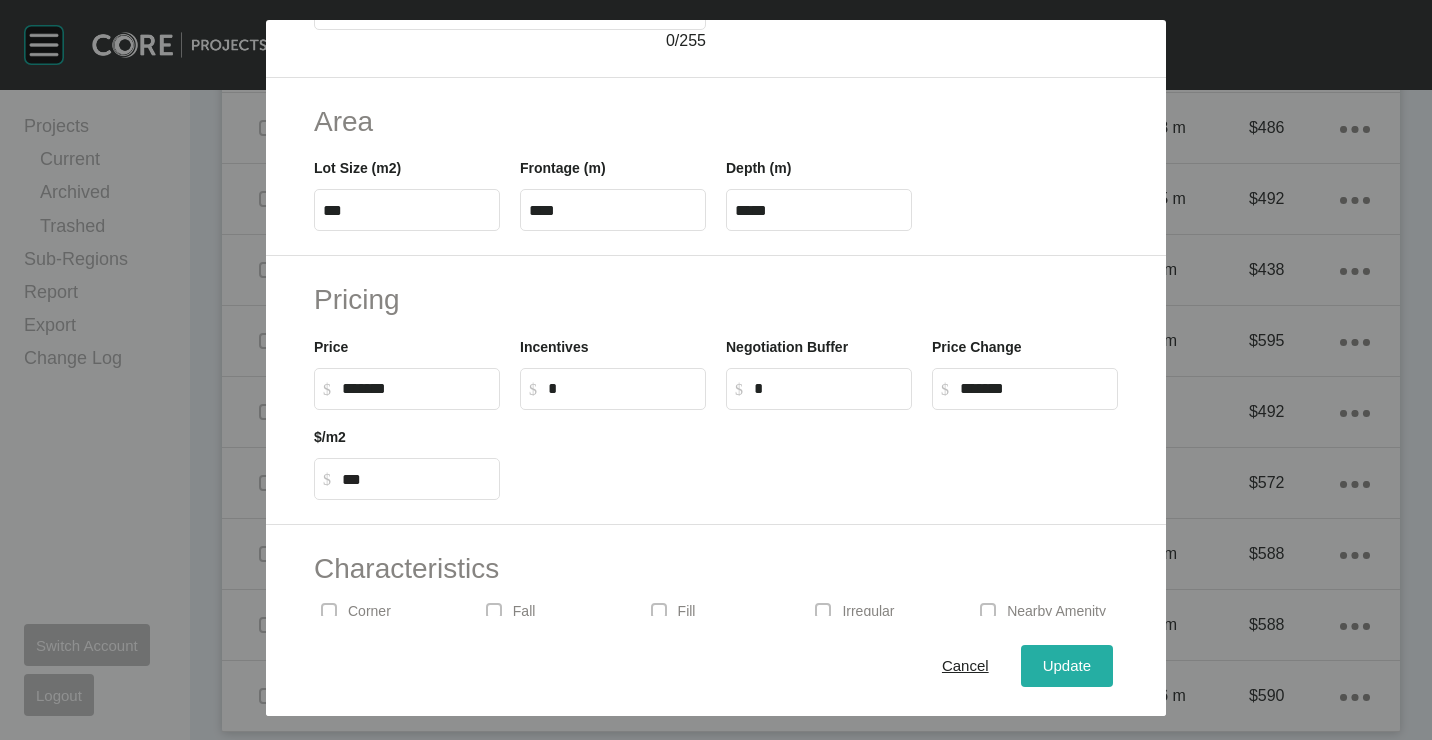 click on "Update" at bounding box center [1067, 665] 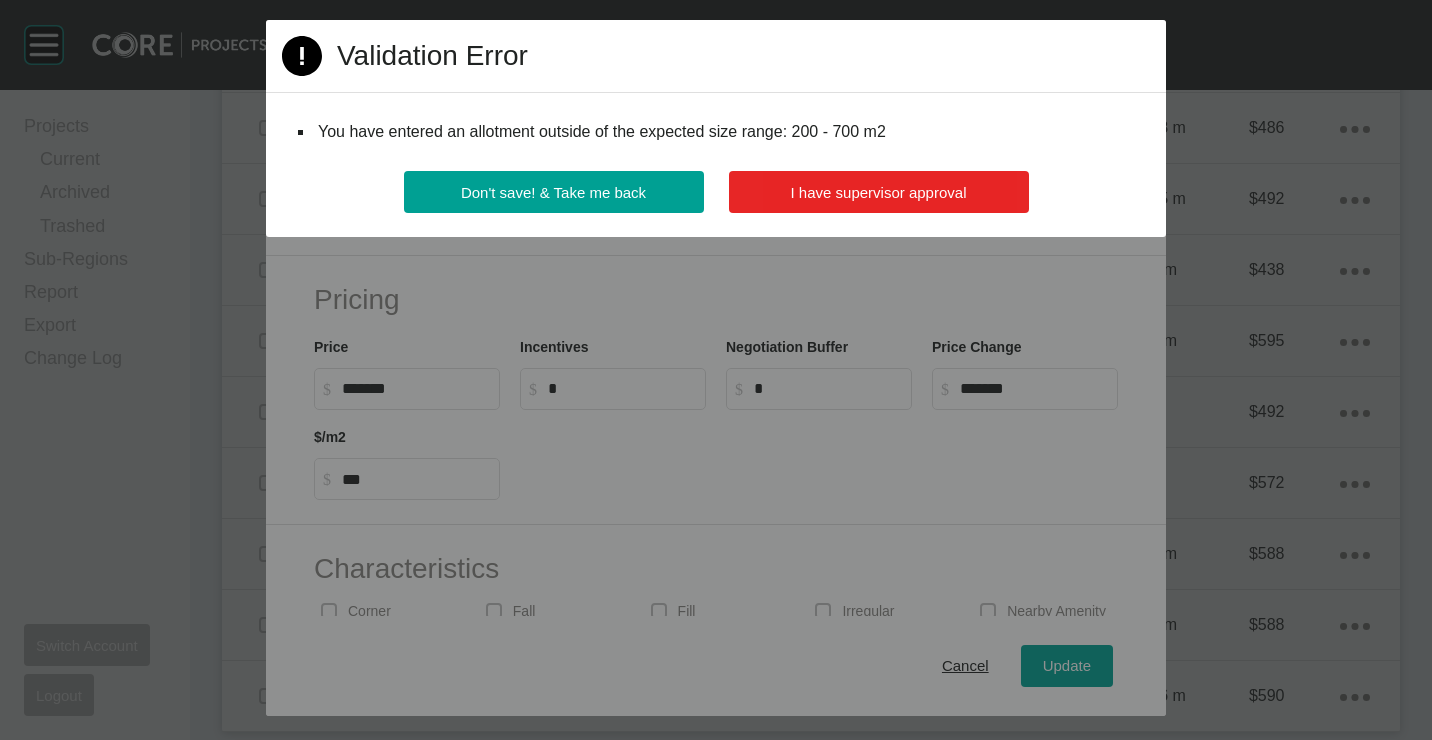 click on "I have supervisor approval" at bounding box center (879, 192) 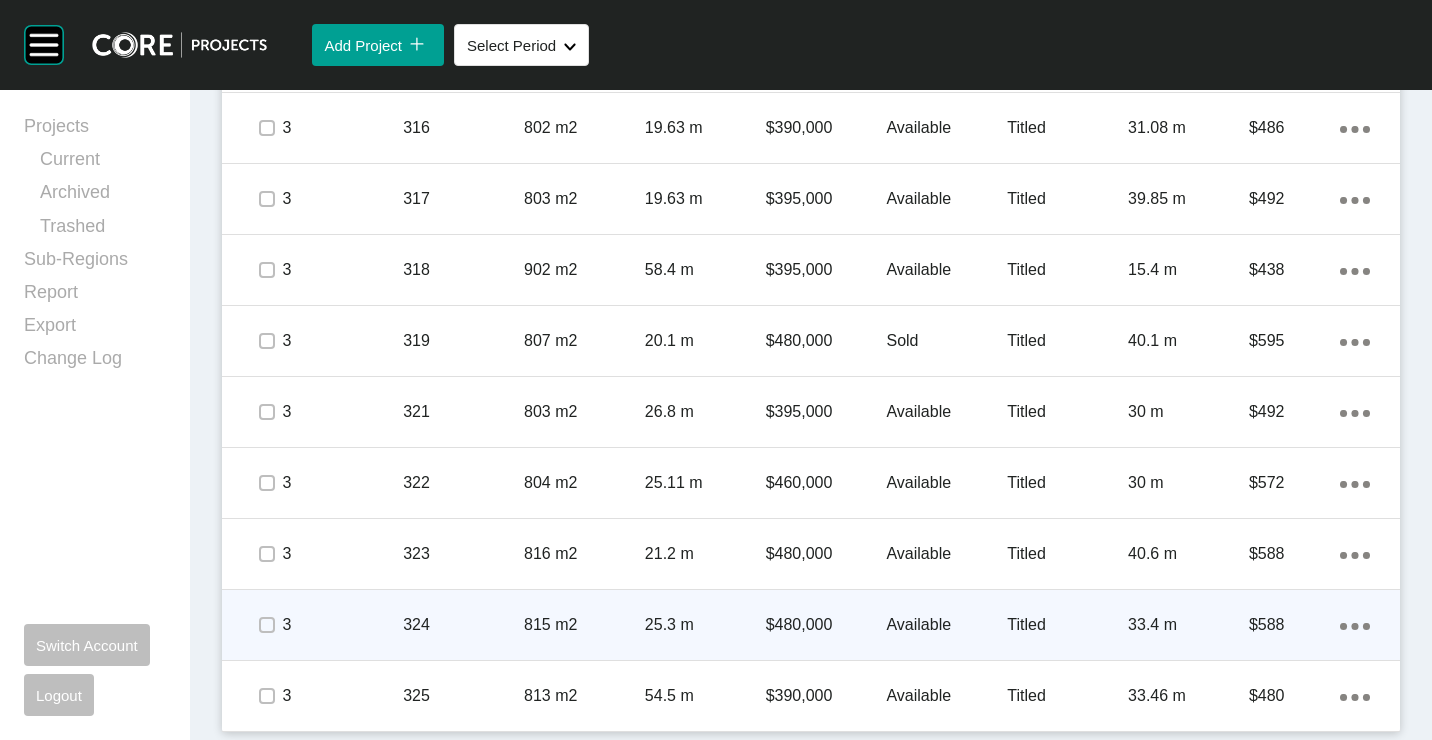 click on "25.3 m" at bounding box center [705, 625] 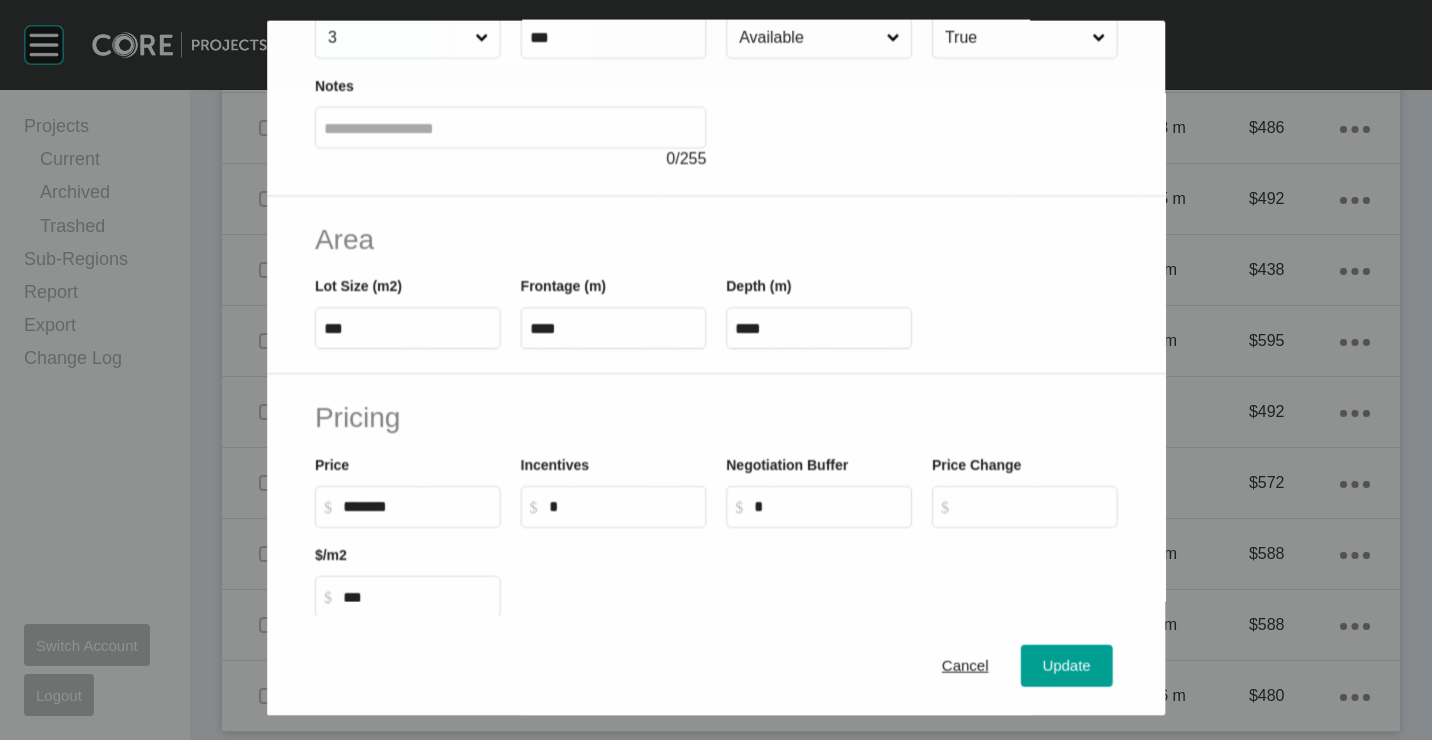 scroll, scrollTop: 300, scrollLeft: 0, axis: vertical 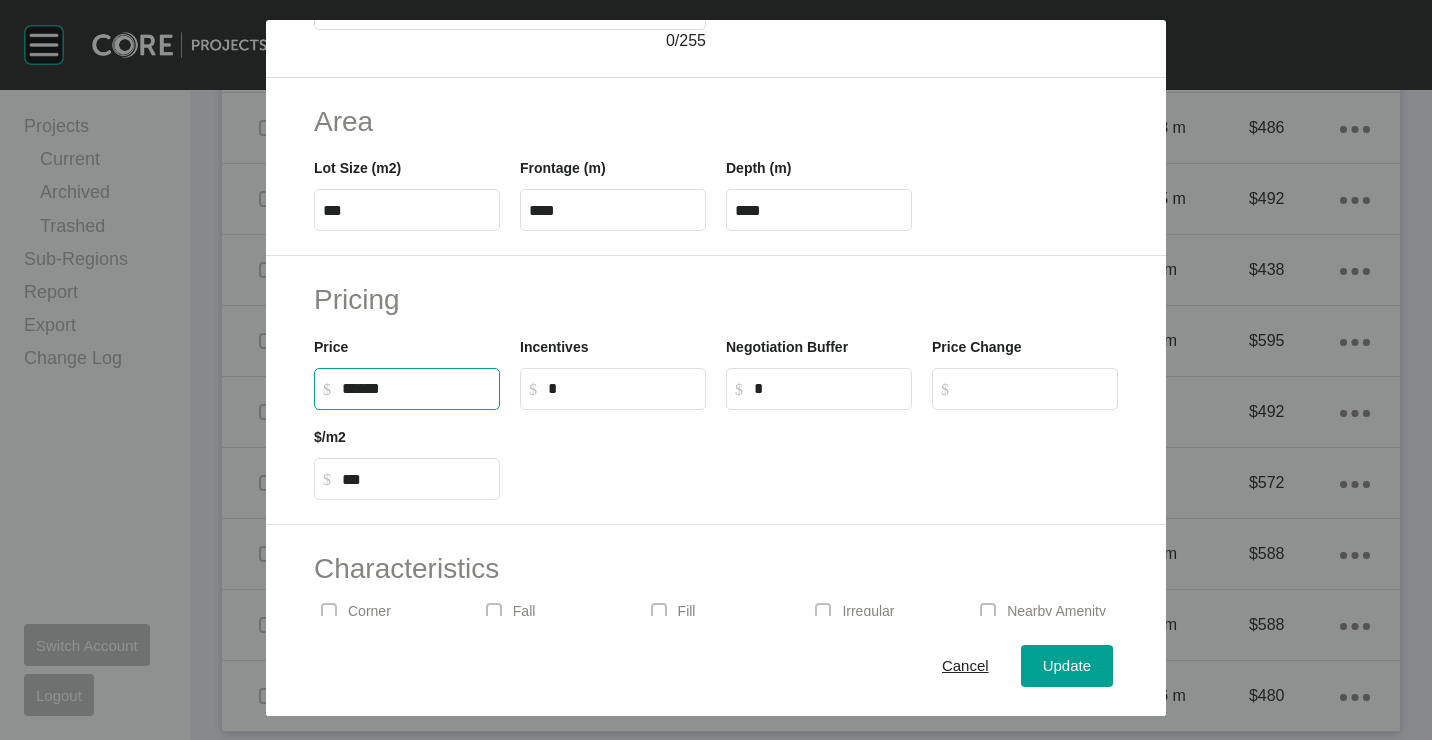 drag, startPoint x: 414, startPoint y: 386, endPoint x: 317, endPoint y: 375, distance: 97.62172 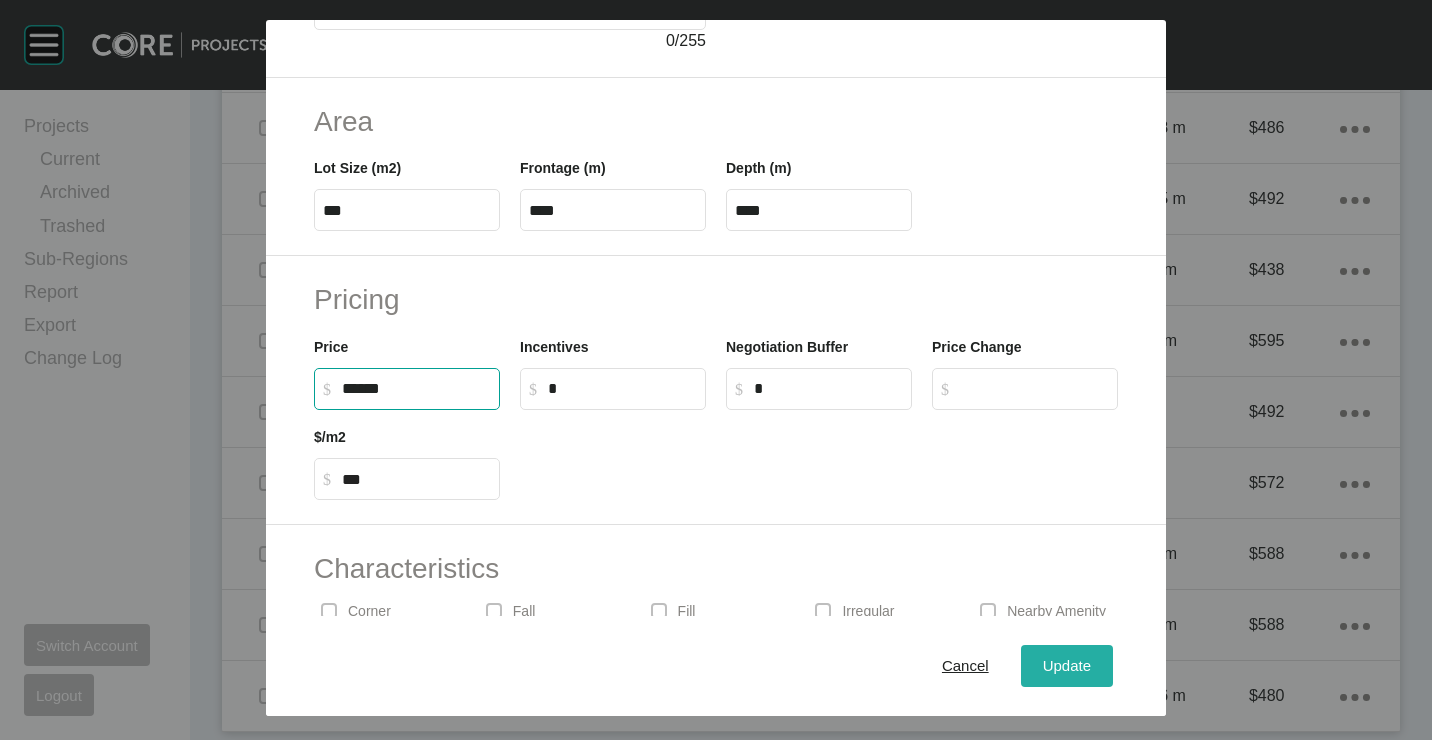 type on "*******" 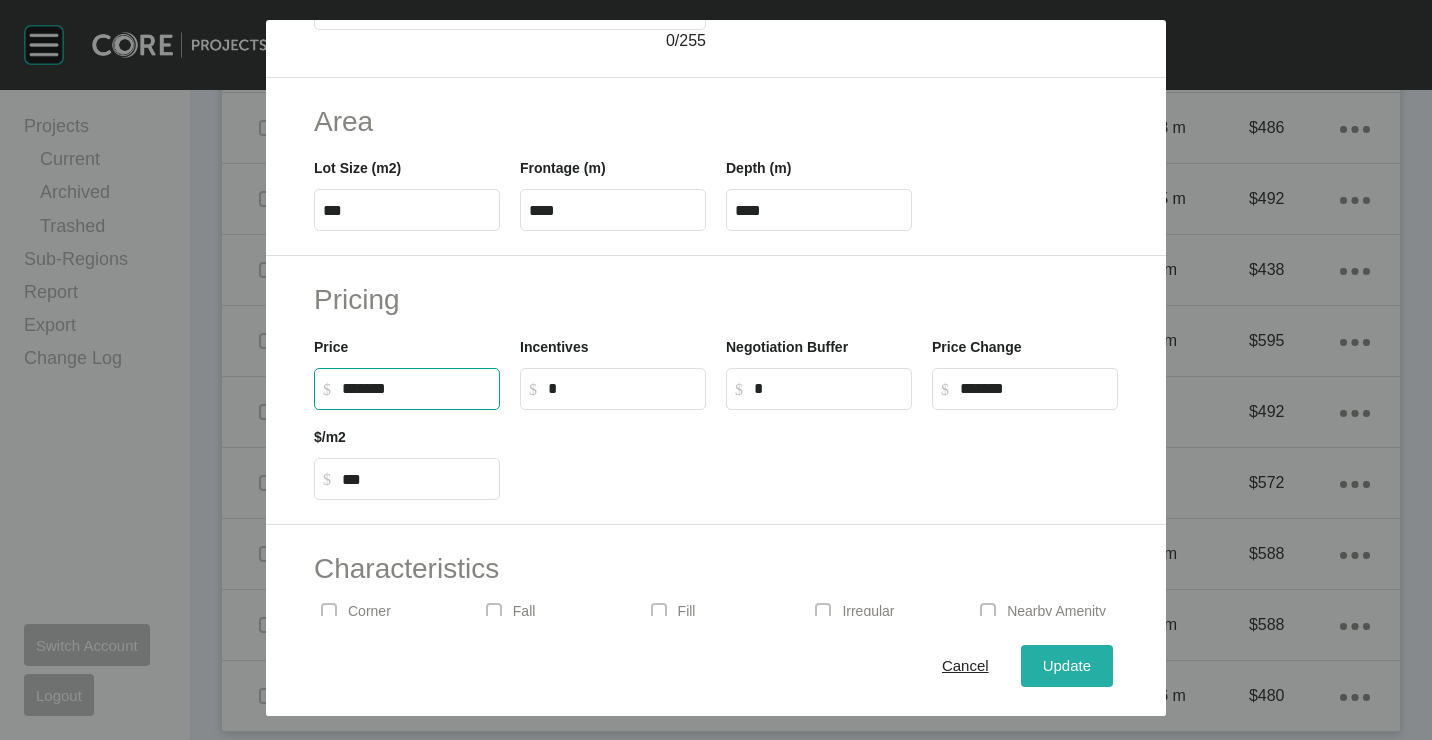 click on "Update" at bounding box center [1067, 665] 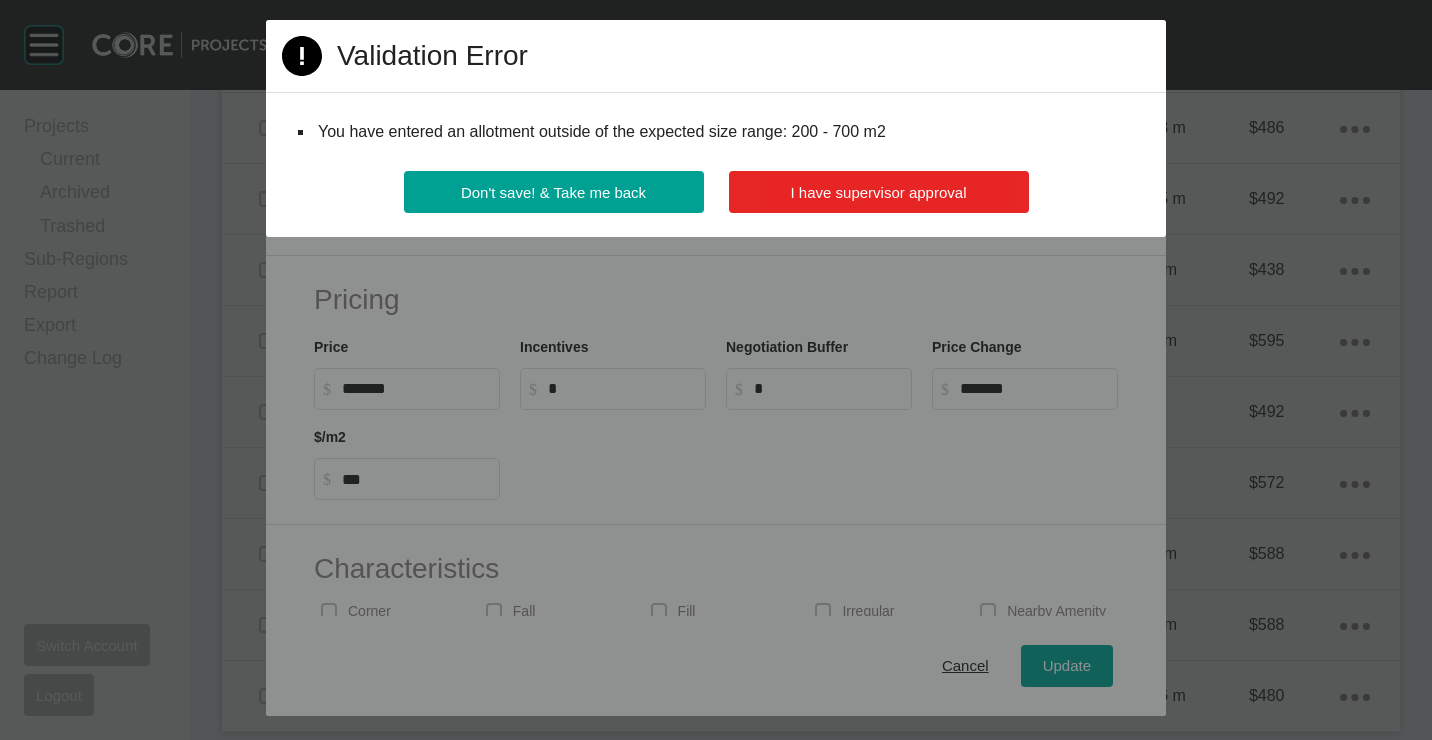 click on "I have supervisor approval" at bounding box center [879, 192] 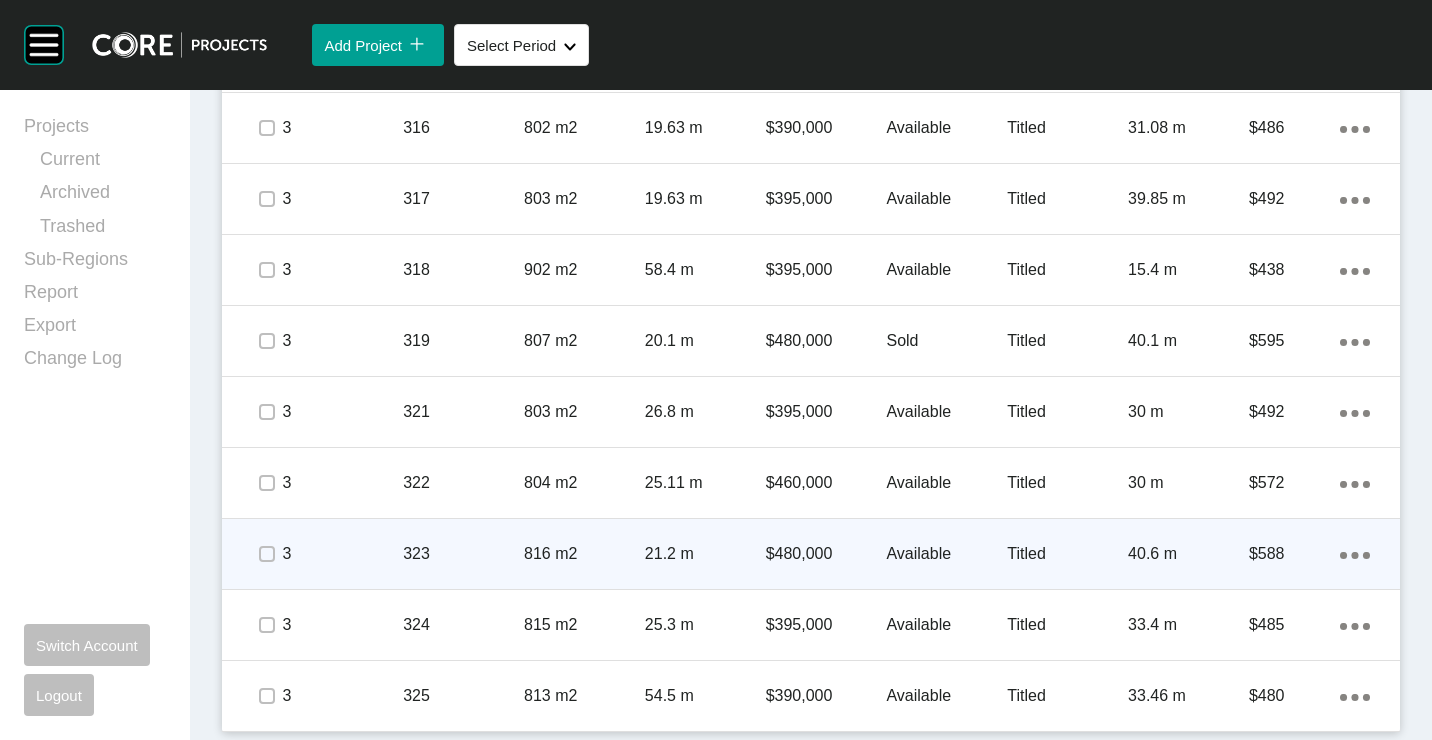 click on "323" at bounding box center (463, 554) 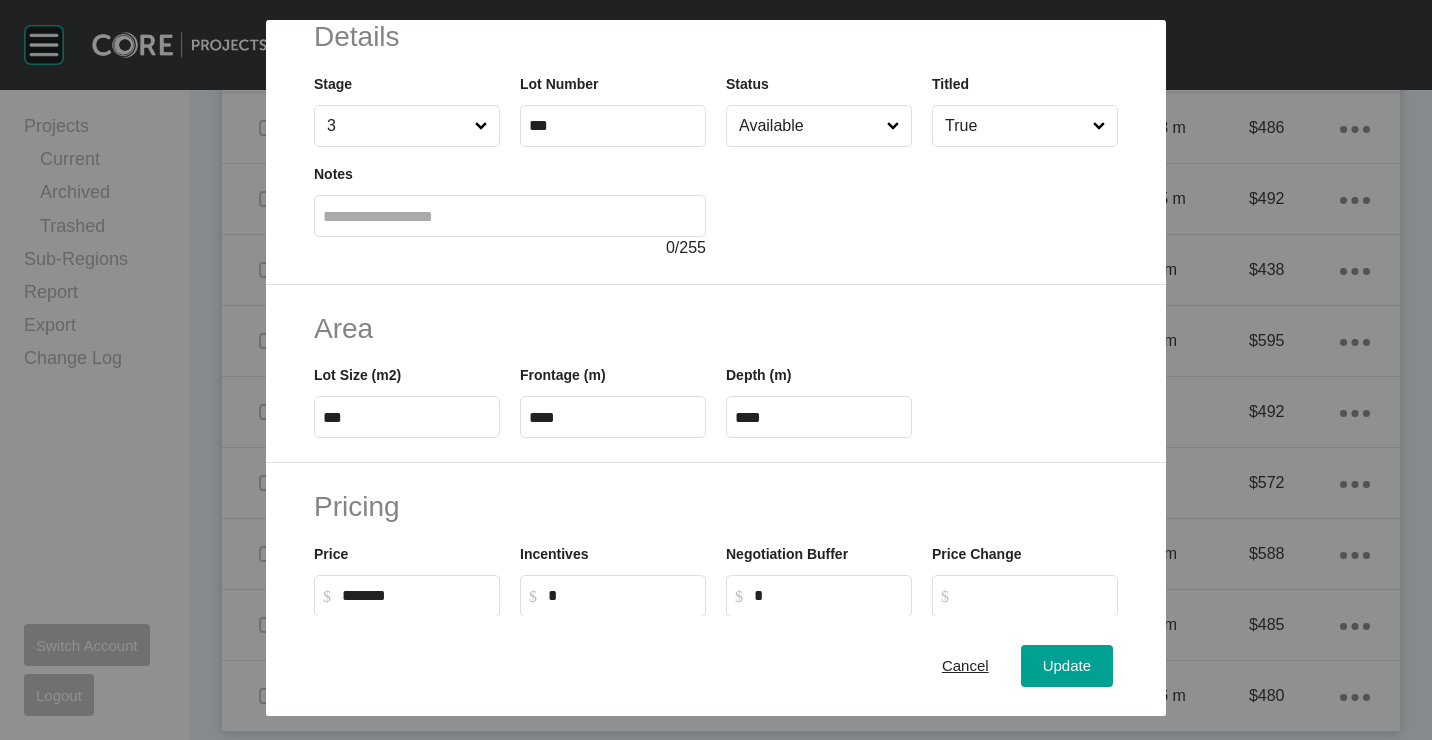 scroll, scrollTop: 200, scrollLeft: 0, axis: vertical 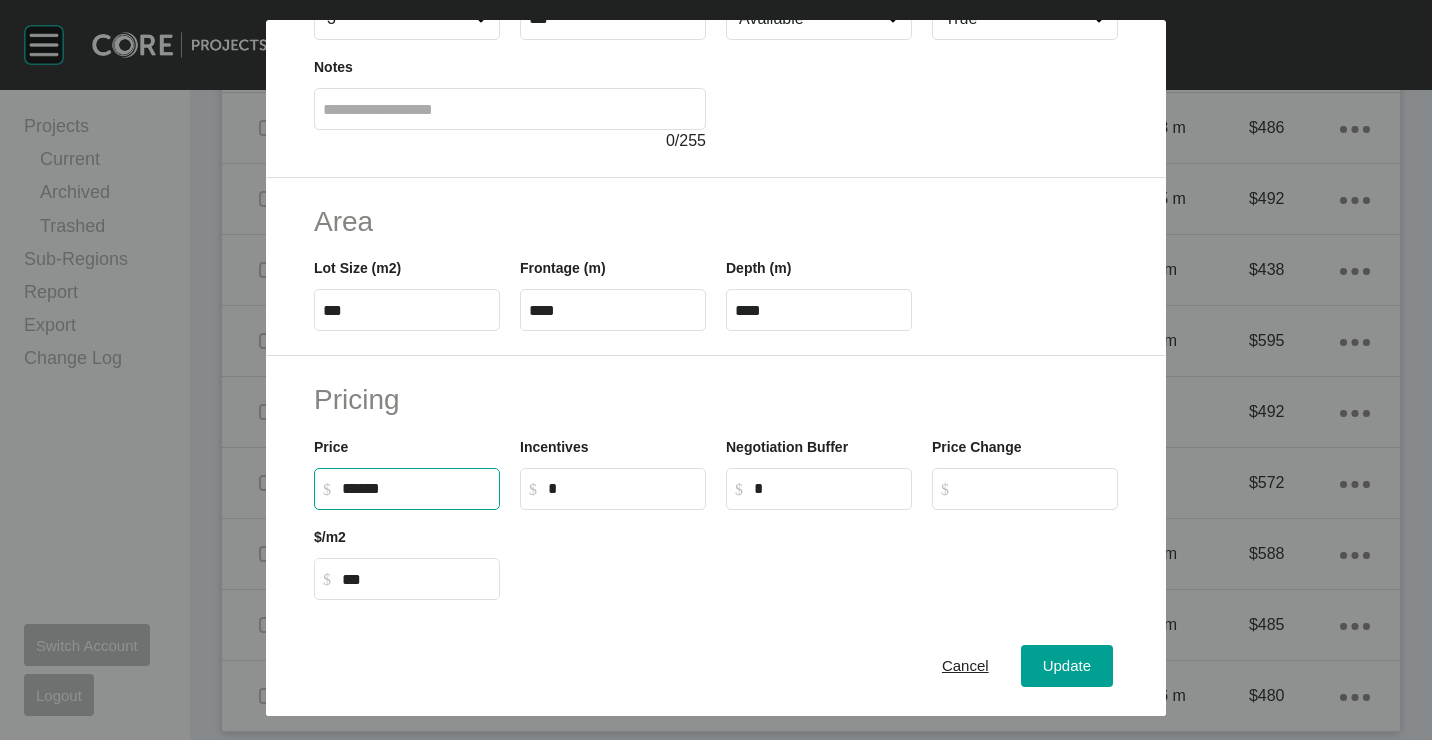 drag, startPoint x: 423, startPoint y: 480, endPoint x: 343, endPoint y: 481, distance: 80.00625 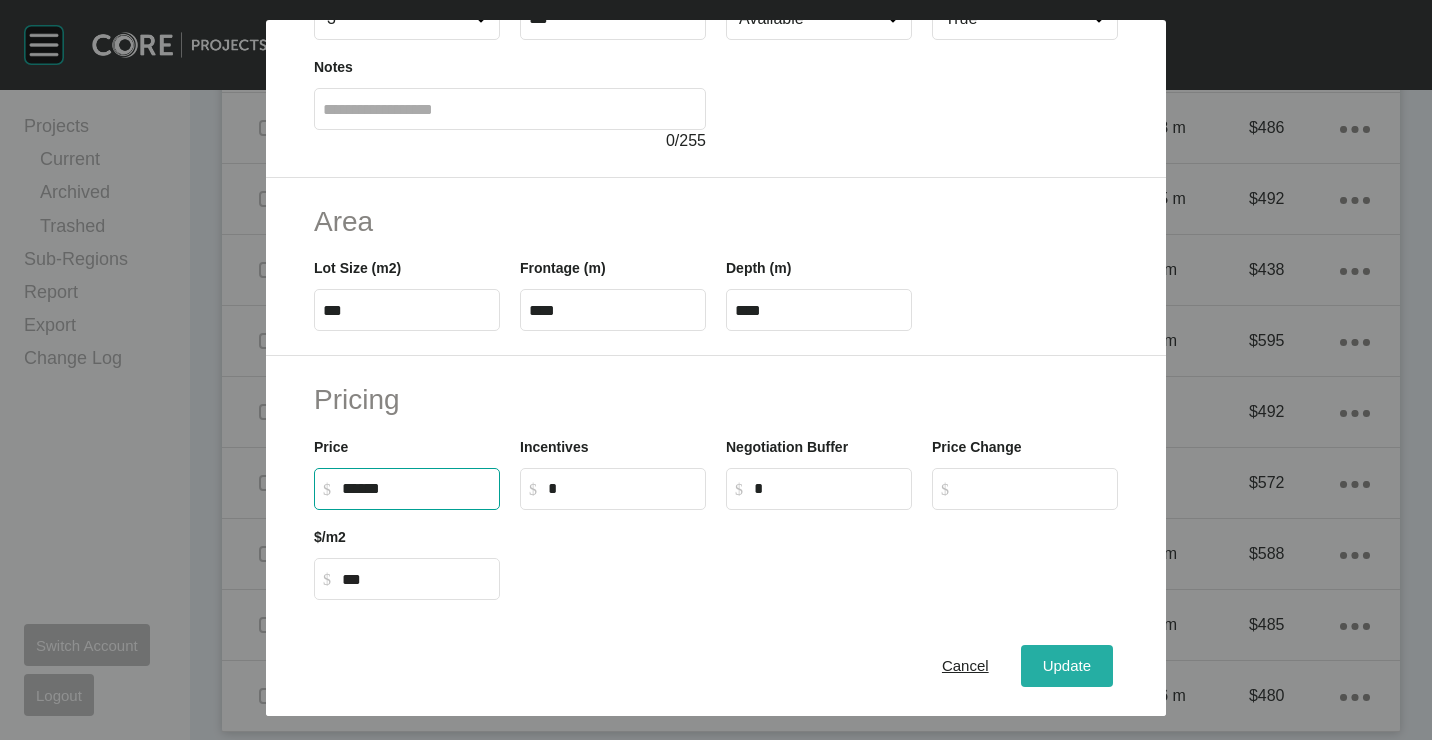 type on "*******" 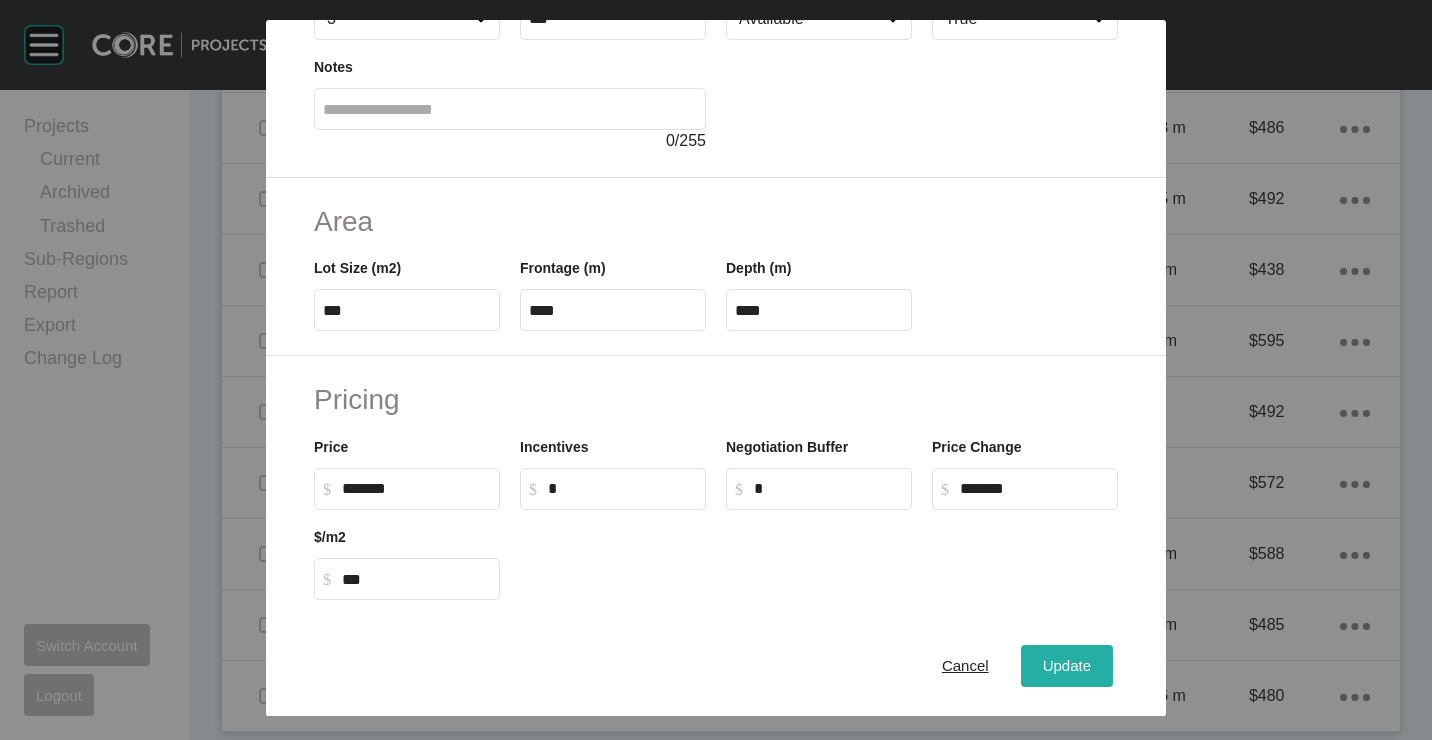 drag, startPoint x: 1065, startPoint y: 650, endPoint x: 1063, endPoint y: 660, distance: 10.198039 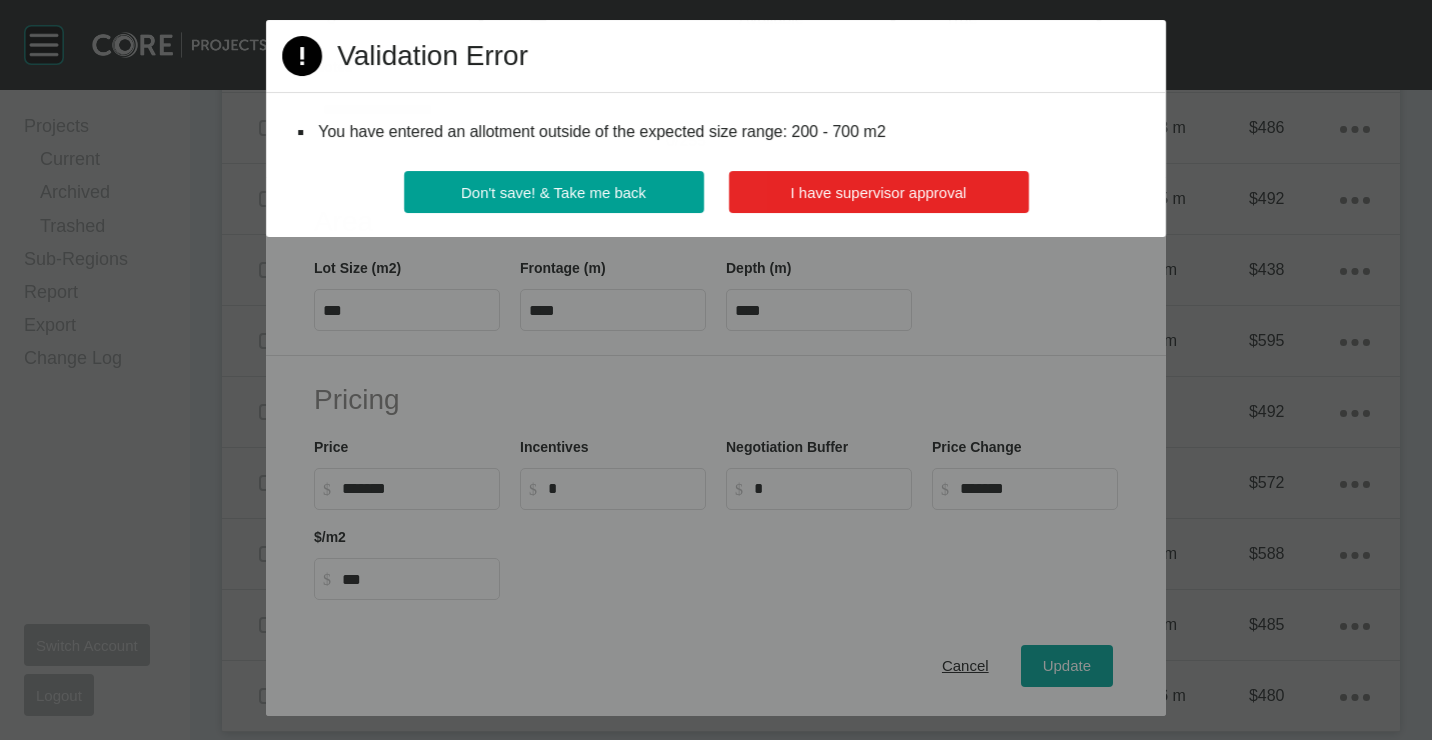 click on "I have supervisor approval" at bounding box center [879, 192] 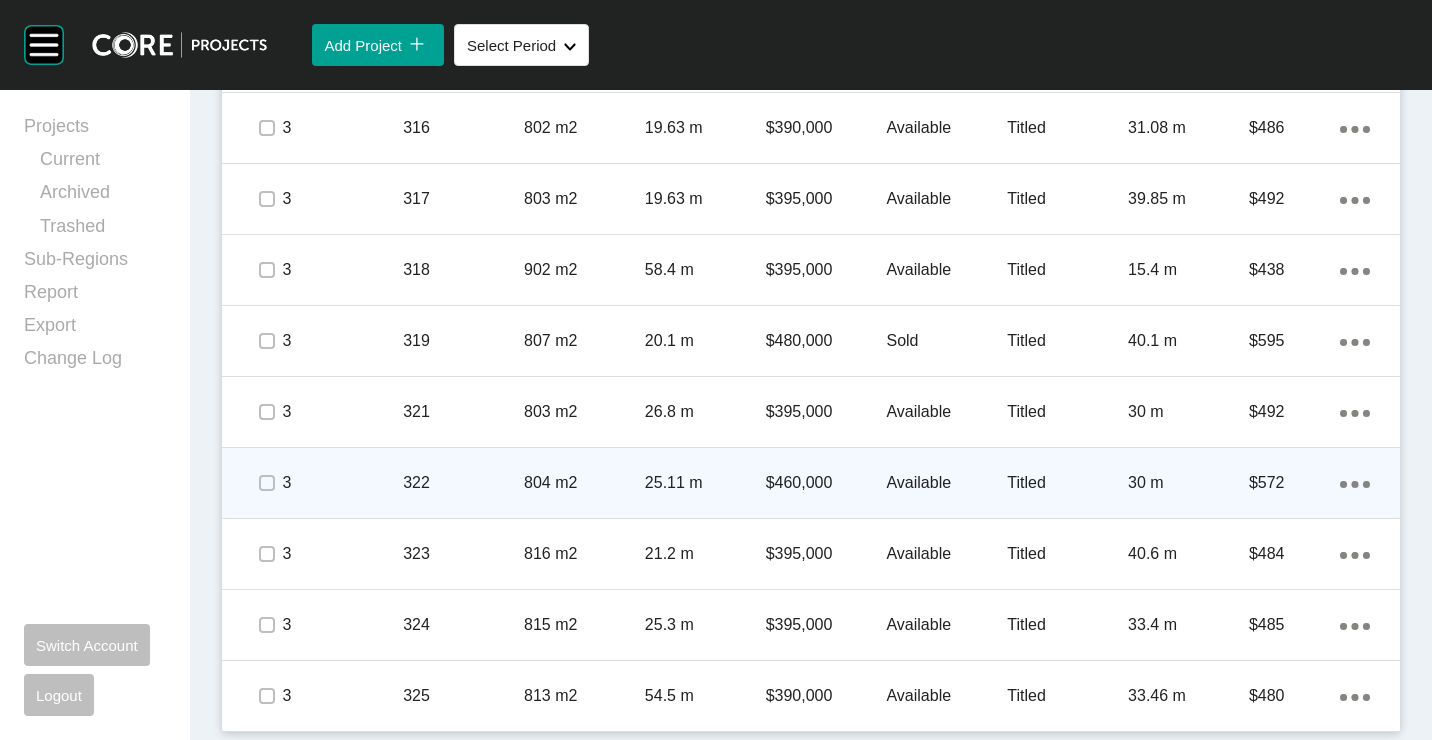 click on "322" at bounding box center [463, 483] 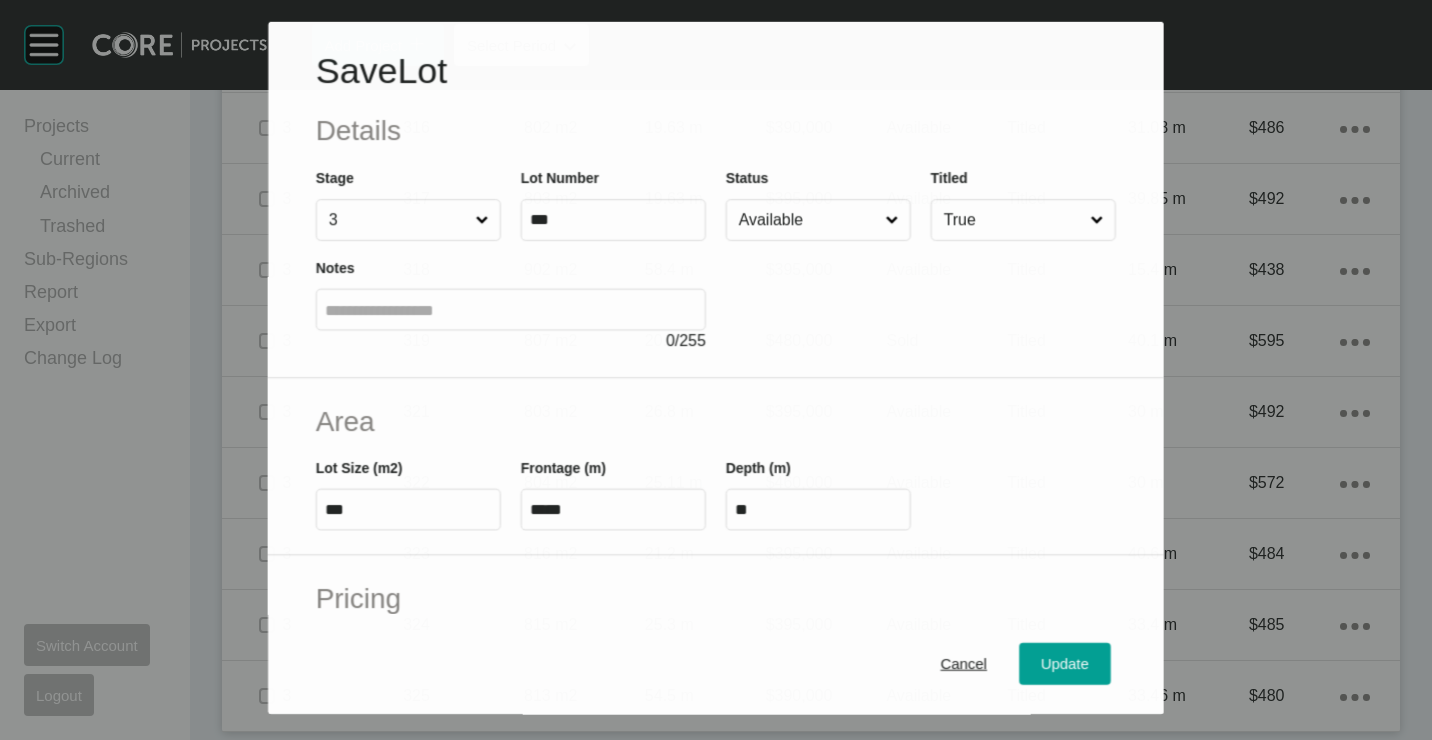 scroll, scrollTop: 200, scrollLeft: 0, axis: vertical 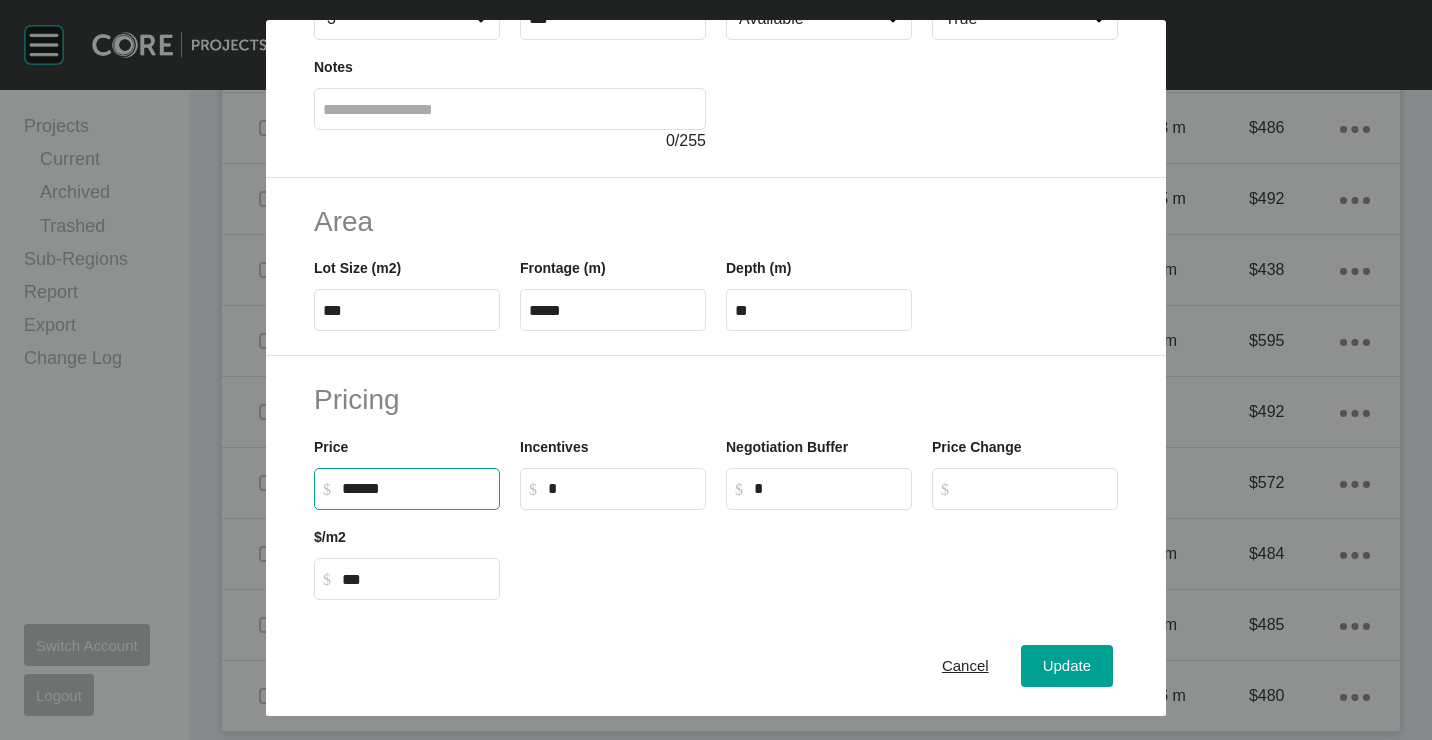 drag, startPoint x: 437, startPoint y: 485, endPoint x: 293, endPoint y: 475, distance: 144.3468 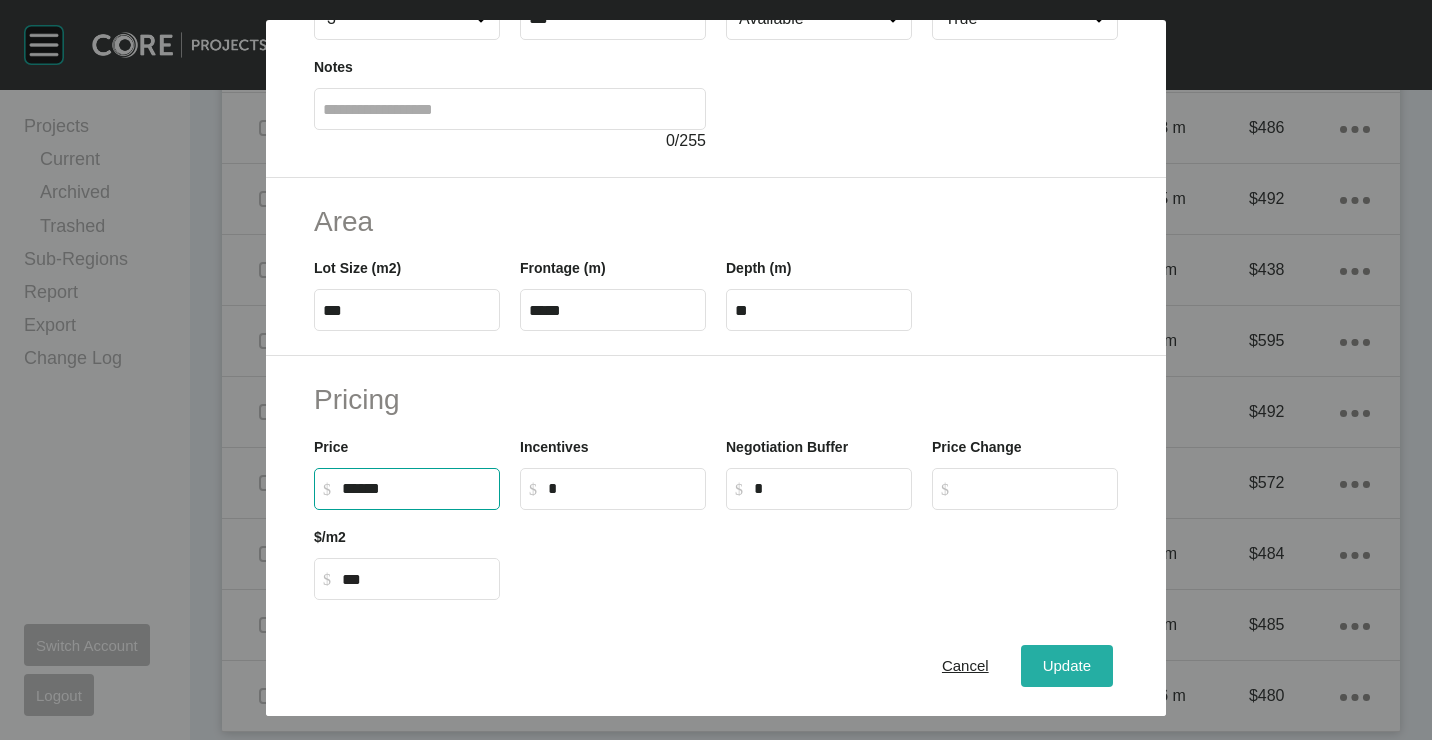 type on "*******" 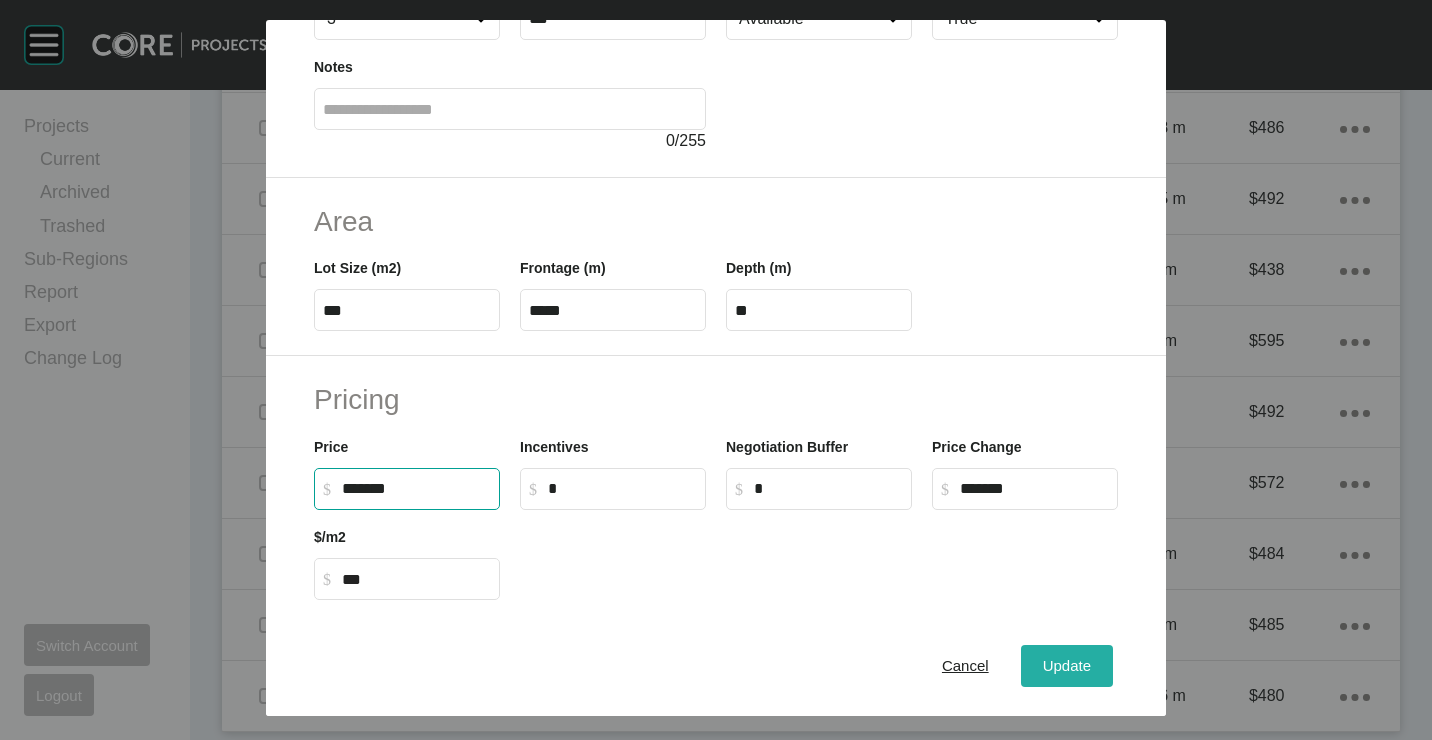click on "Update" at bounding box center (1067, 665) 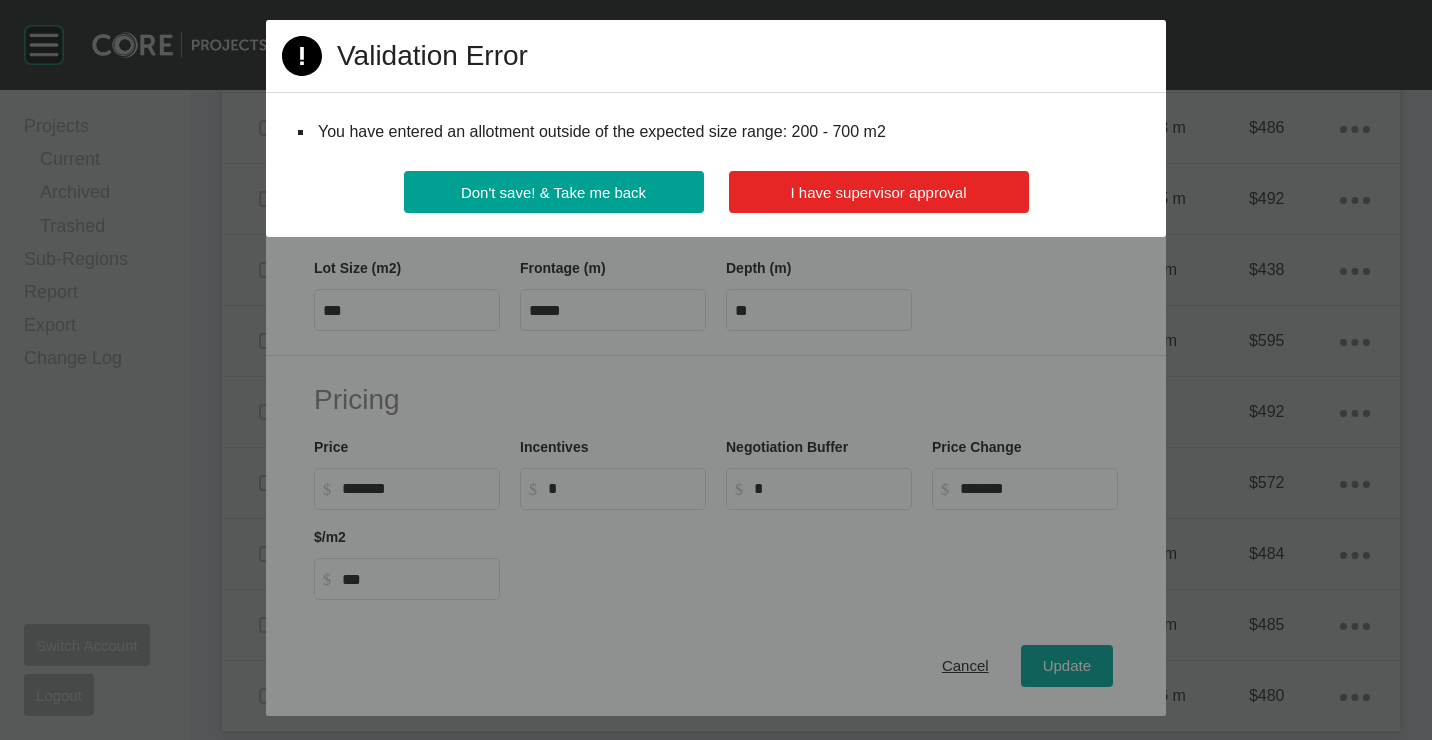 click on "I have supervisor approval" at bounding box center (879, 192) 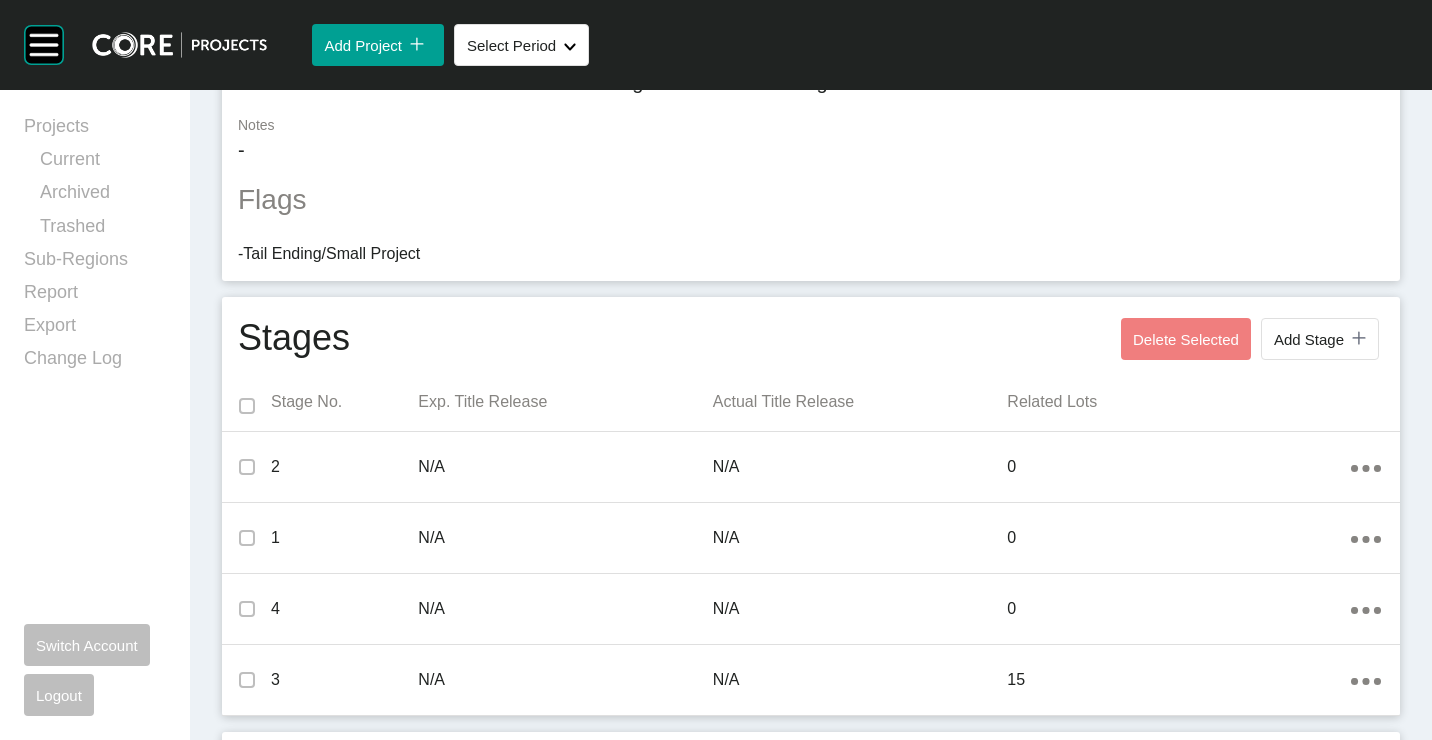 scroll, scrollTop: 0, scrollLeft: 0, axis: both 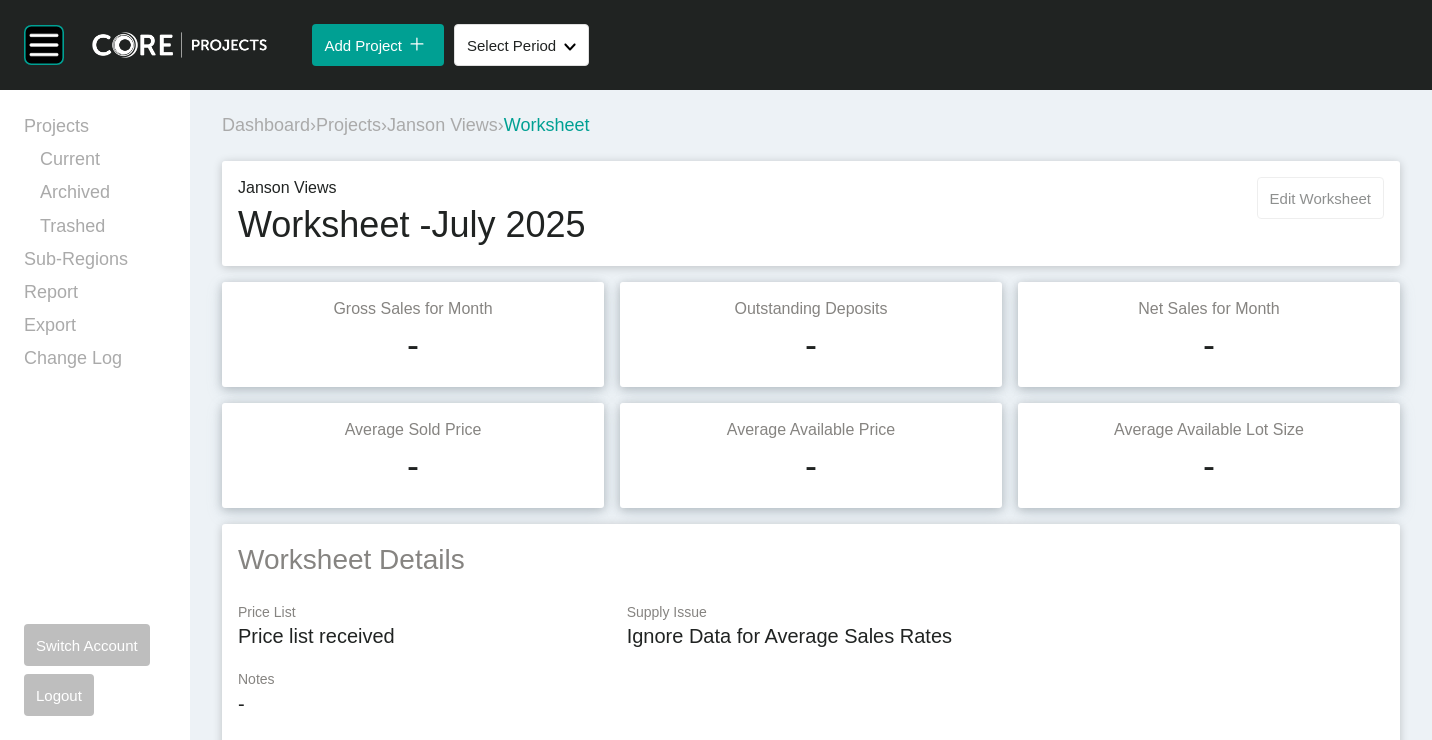 click on "Edit Worksheet" at bounding box center [1320, 198] 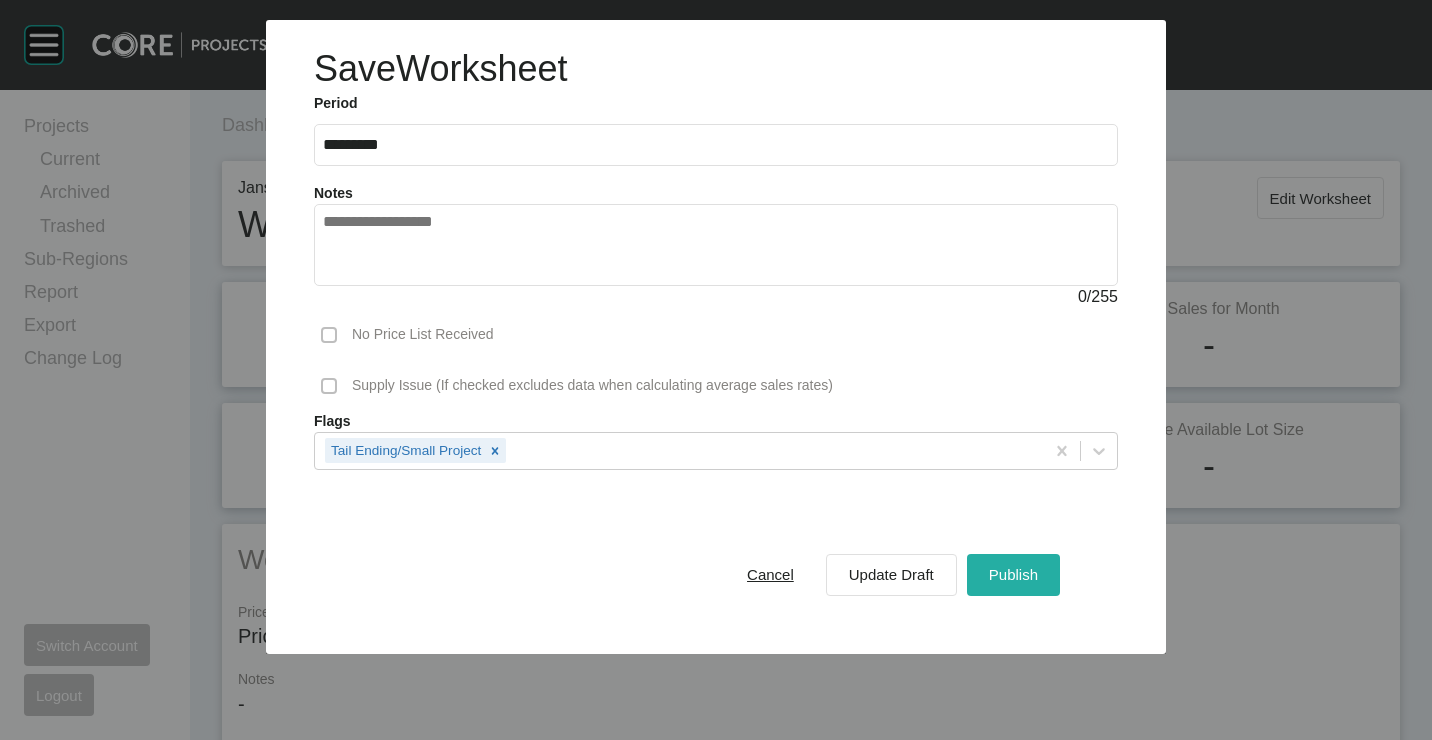 click on "Publish" at bounding box center [1013, 574] 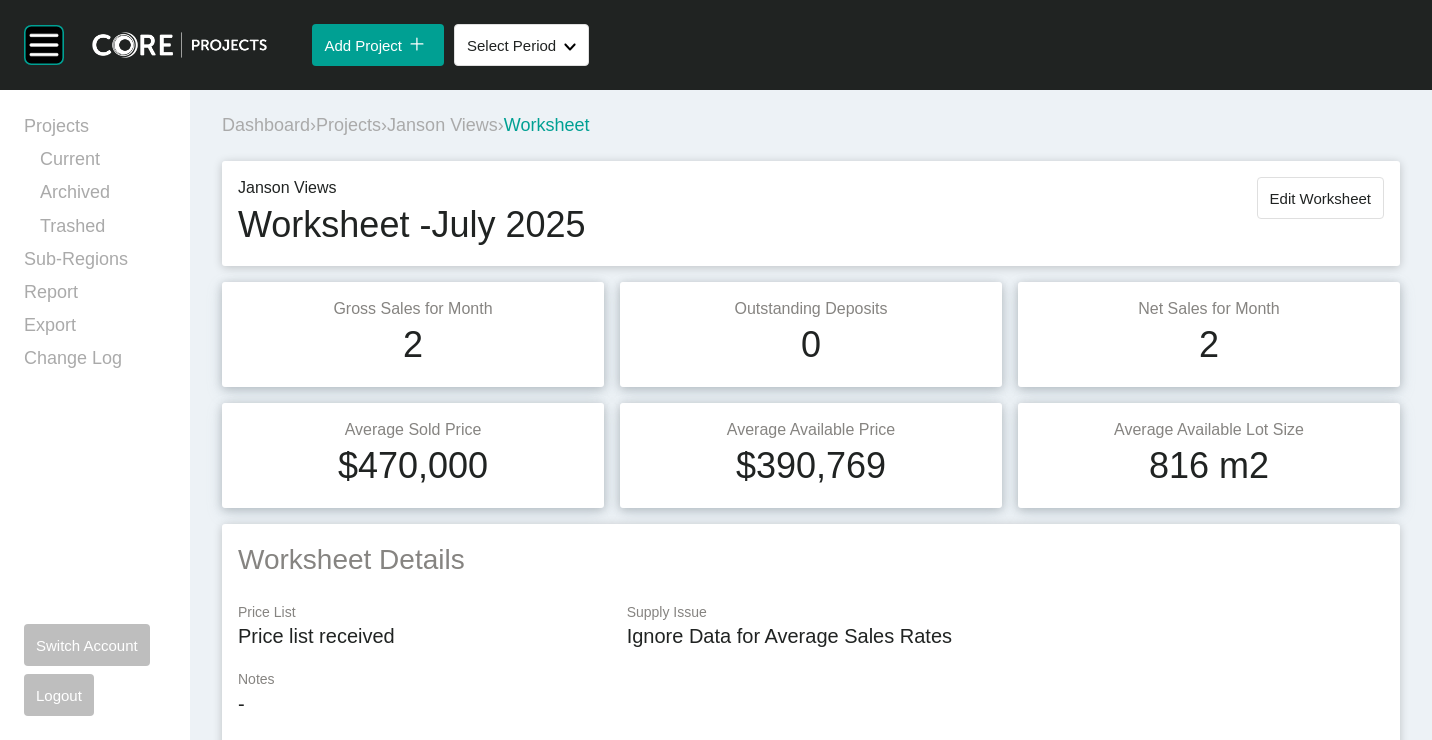 click on "Projects" at bounding box center (348, 125) 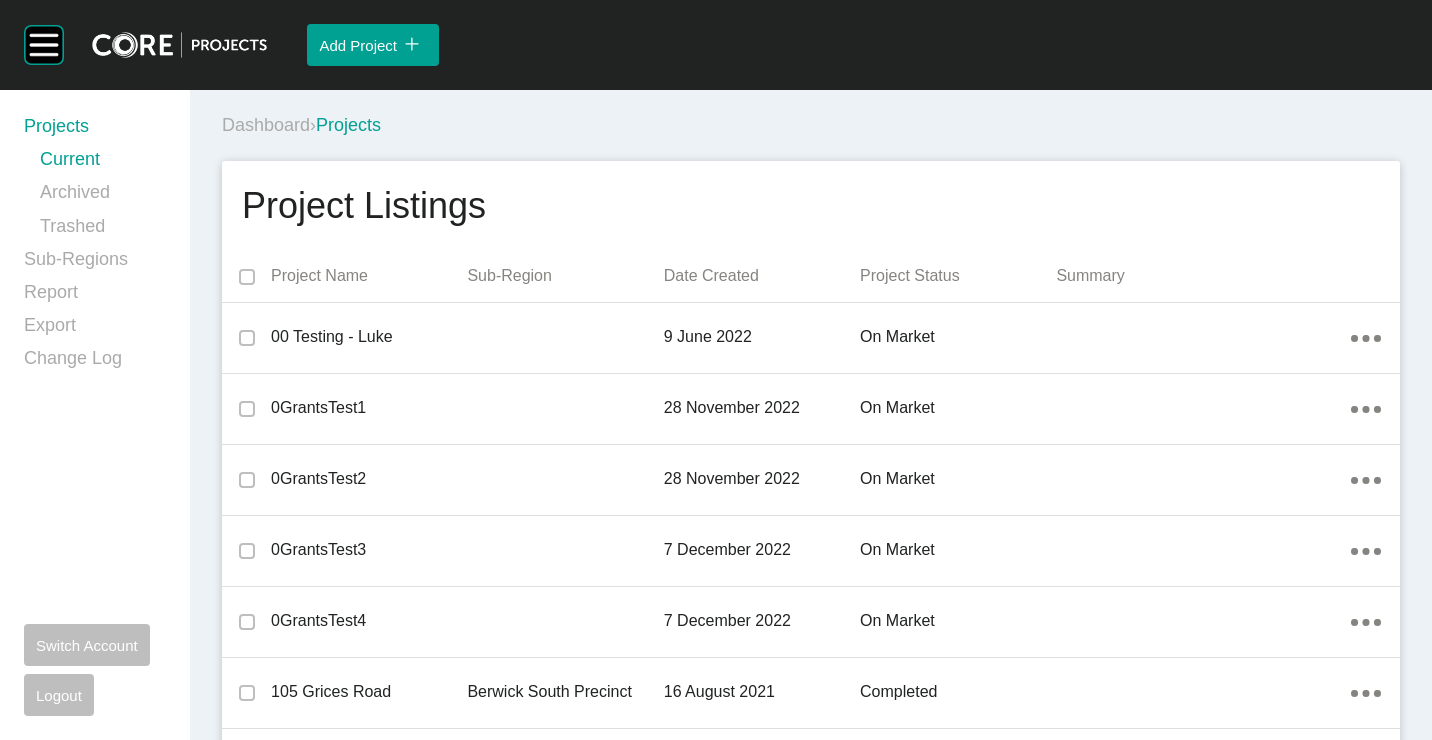 scroll, scrollTop: 34544, scrollLeft: 0, axis: vertical 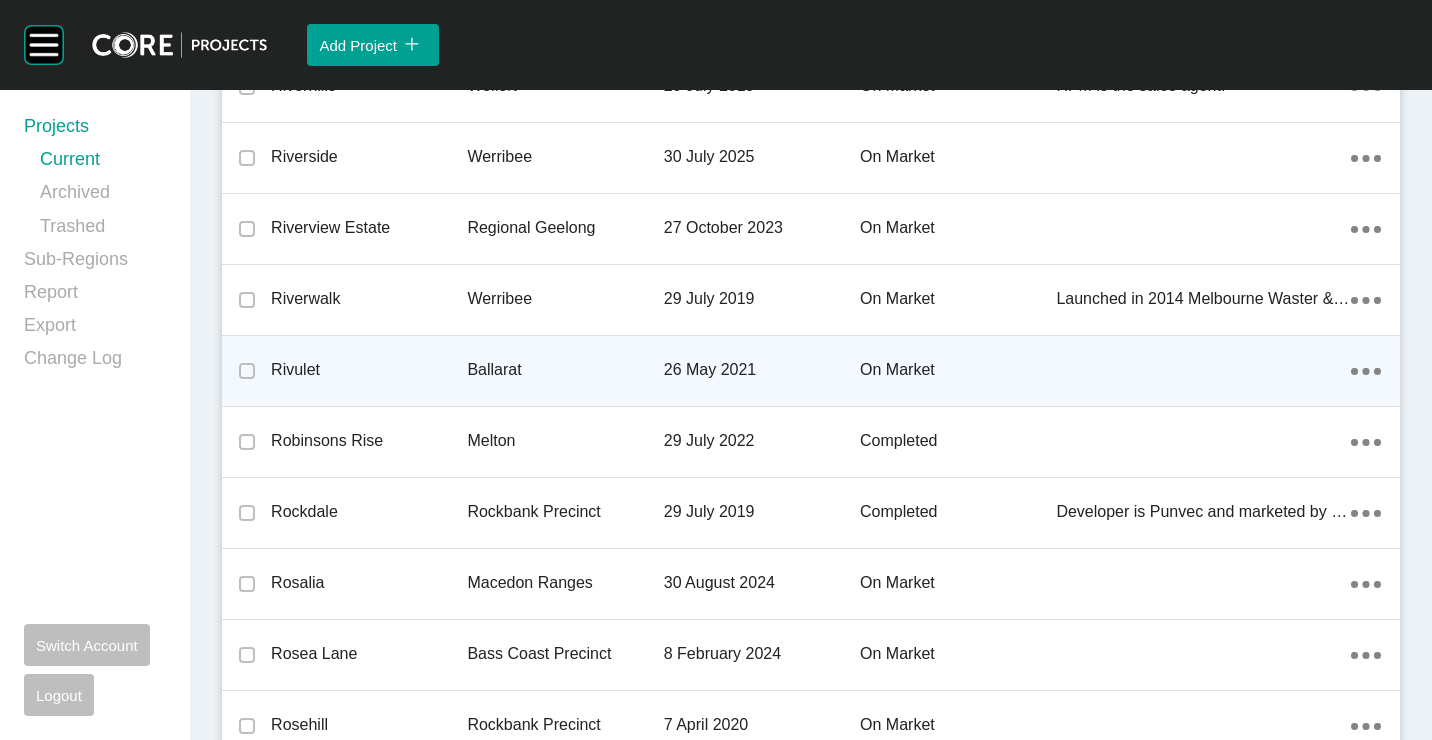 click on "Rivulet" at bounding box center (369, 370) 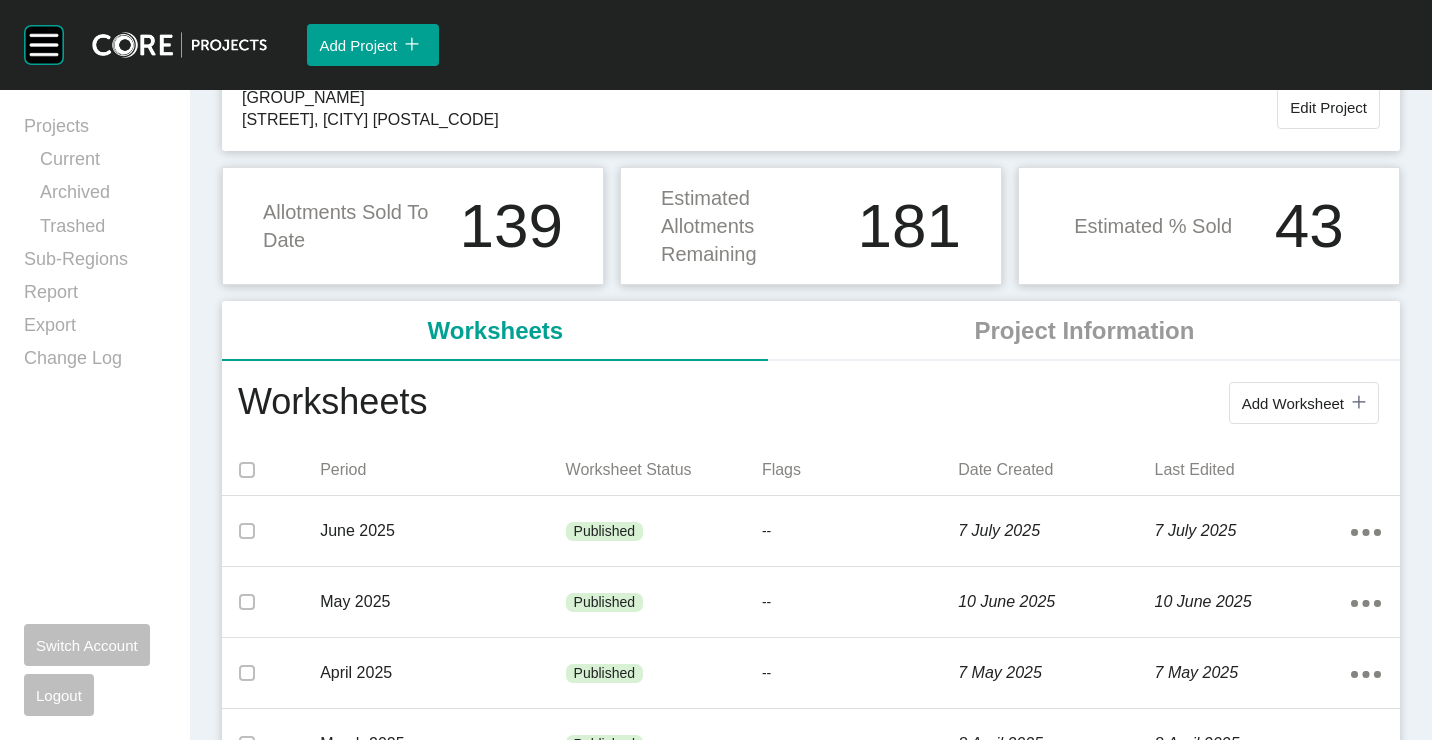 scroll, scrollTop: 200, scrollLeft: 0, axis: vertical 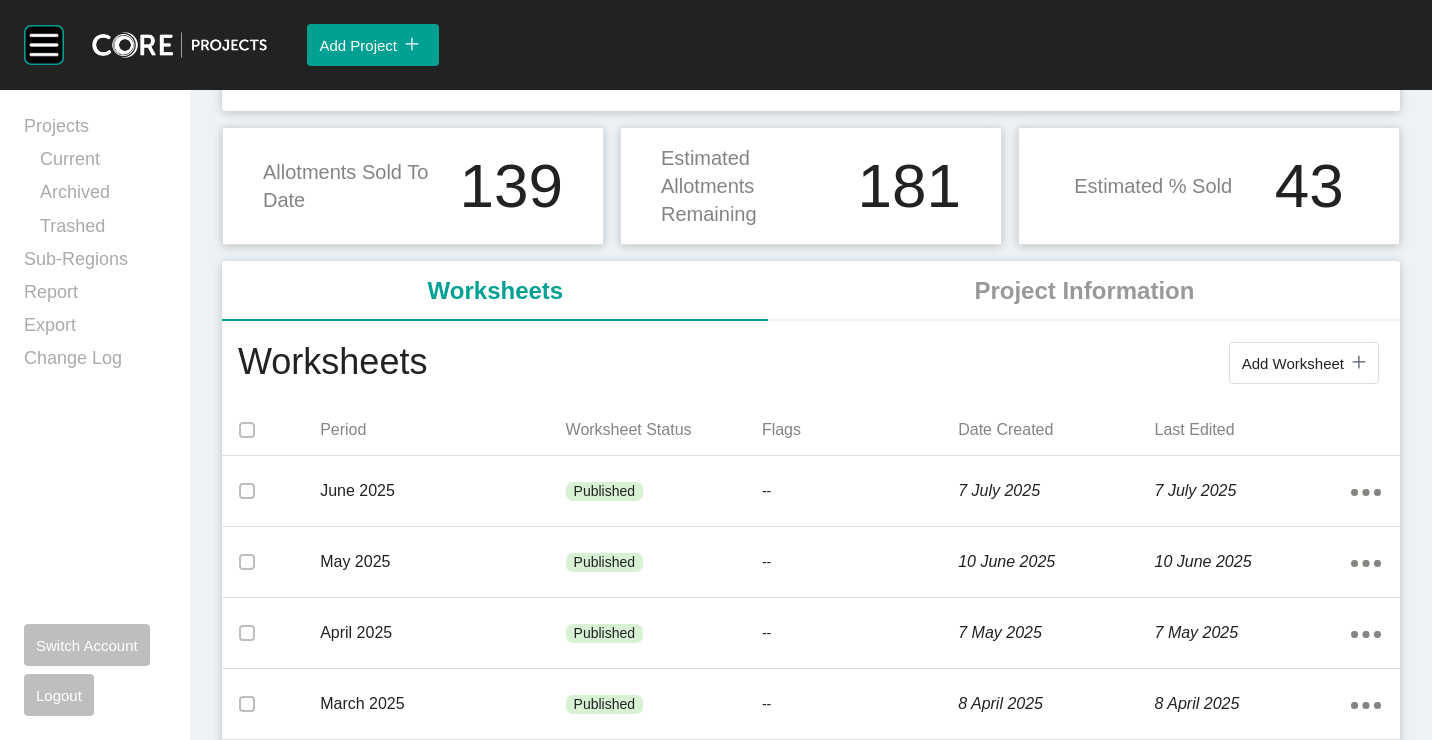 drag, startPoint x: 1275, startPoint y: 376, endPoint x: 1241, endPoint y: 357, distance: 38.948685 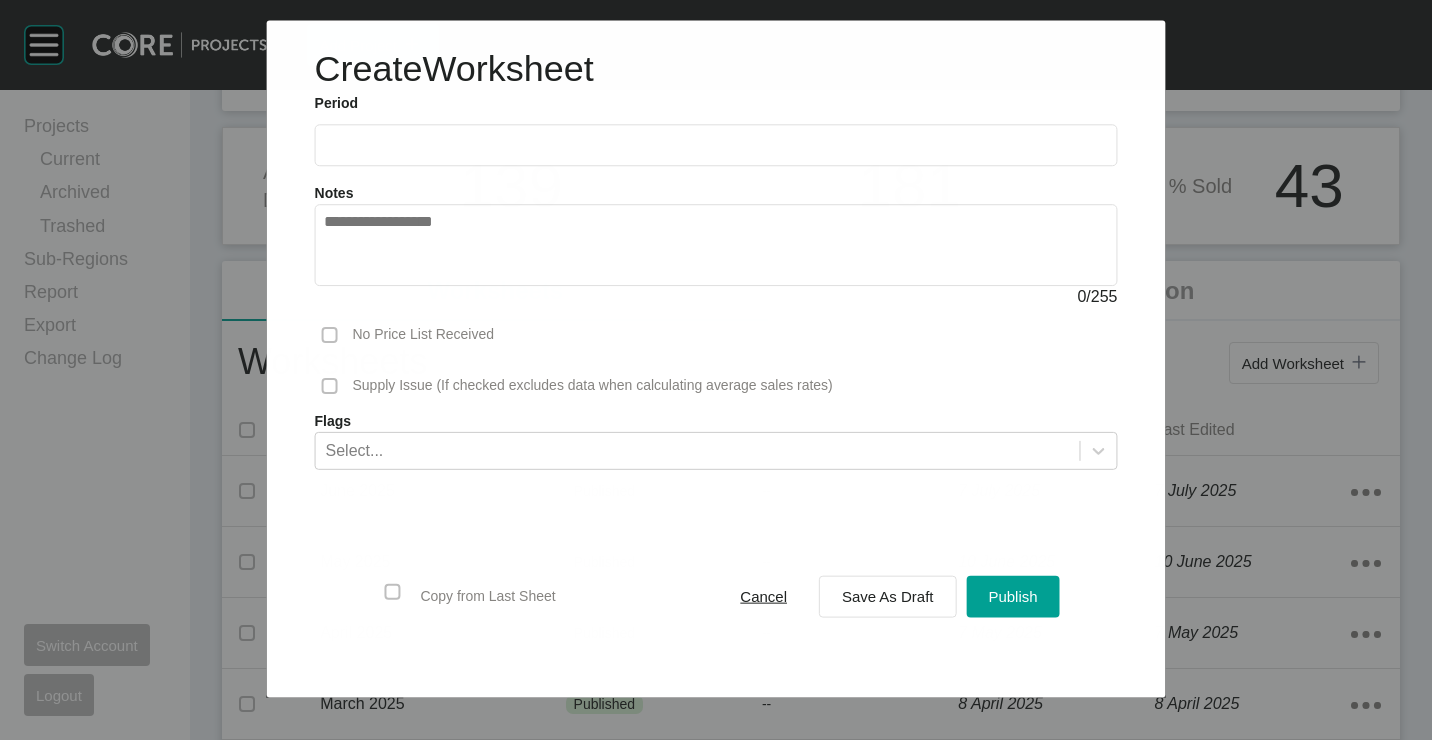 click at bounding box center (716, 145) 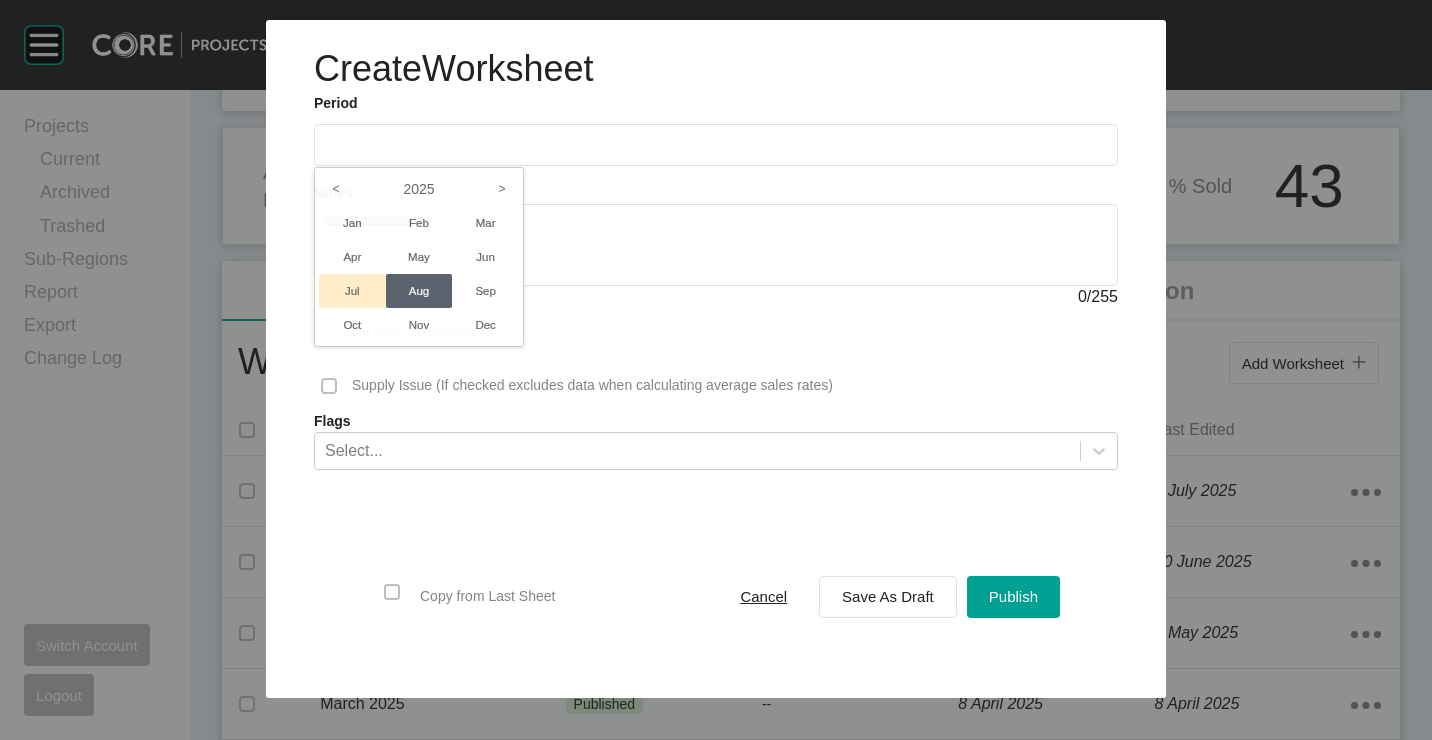 click on "Jul" at bounding box center (352, 291) 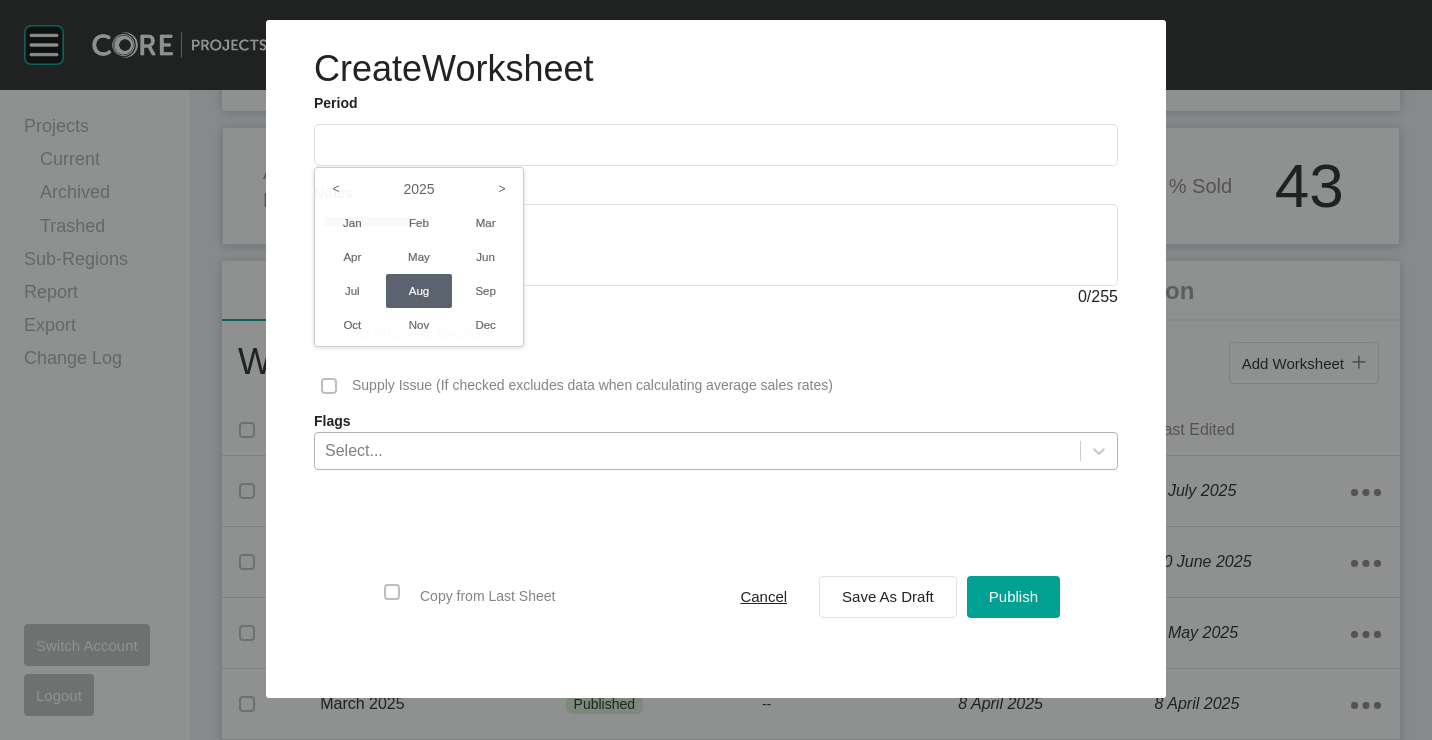 type on "*********" 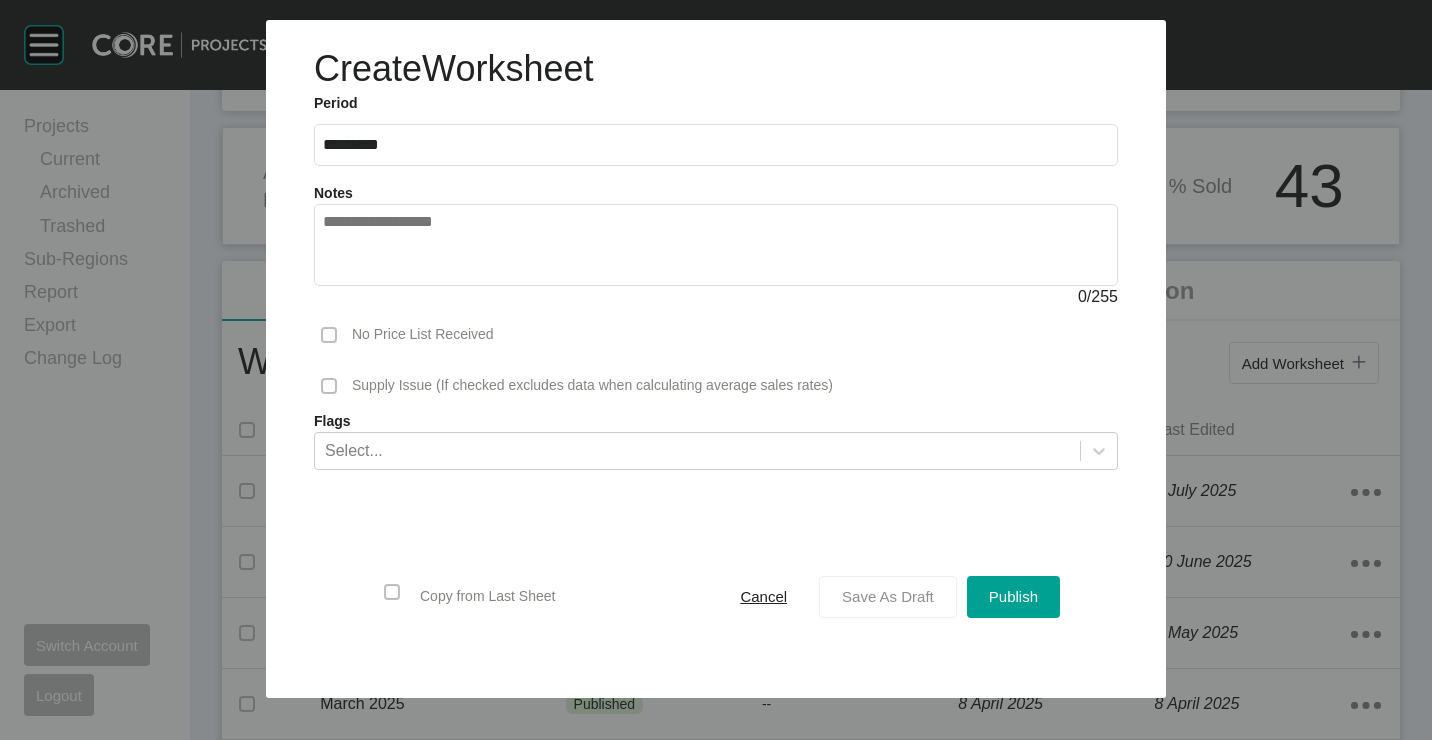 click on "Save As Draft" at bounding box center [888, 596] 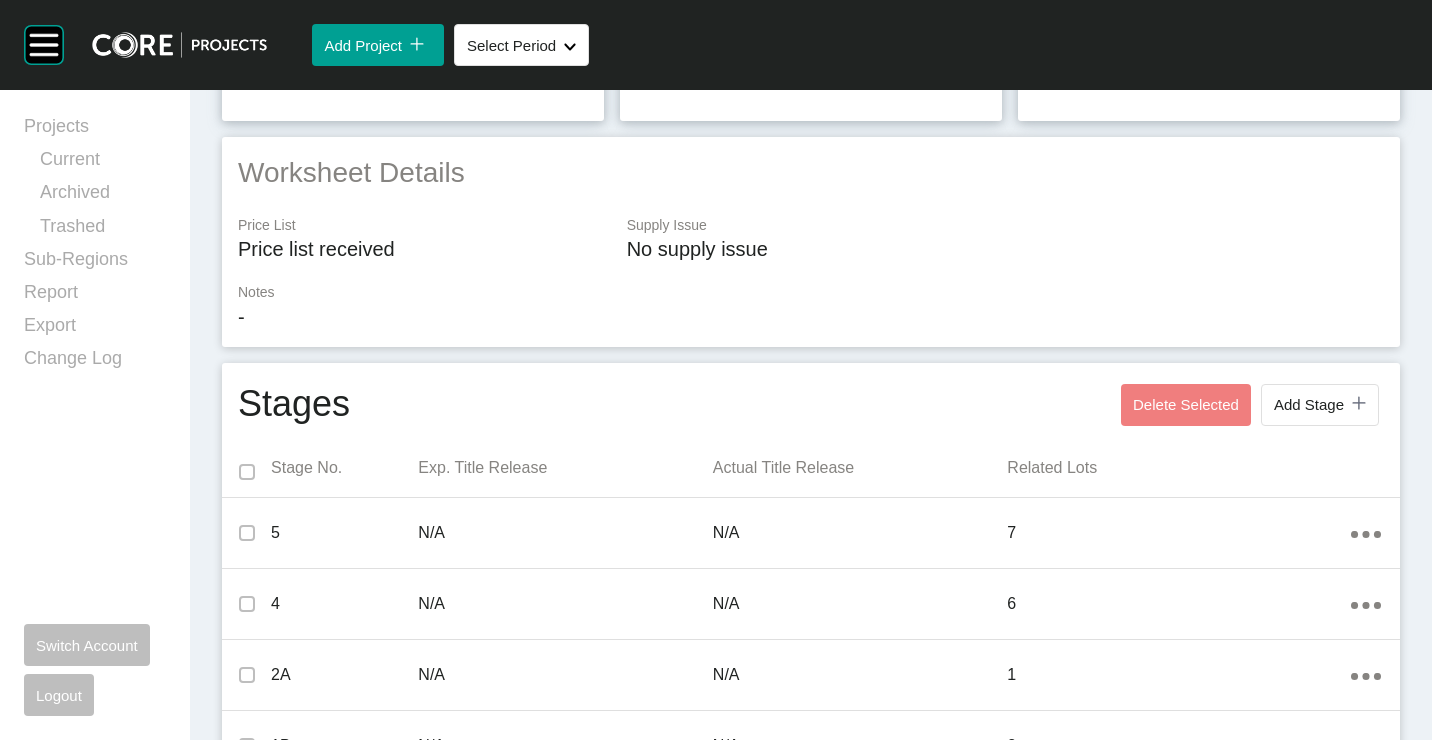 scroll, scrollTop: 0, scrollLeft: 0, axis: both 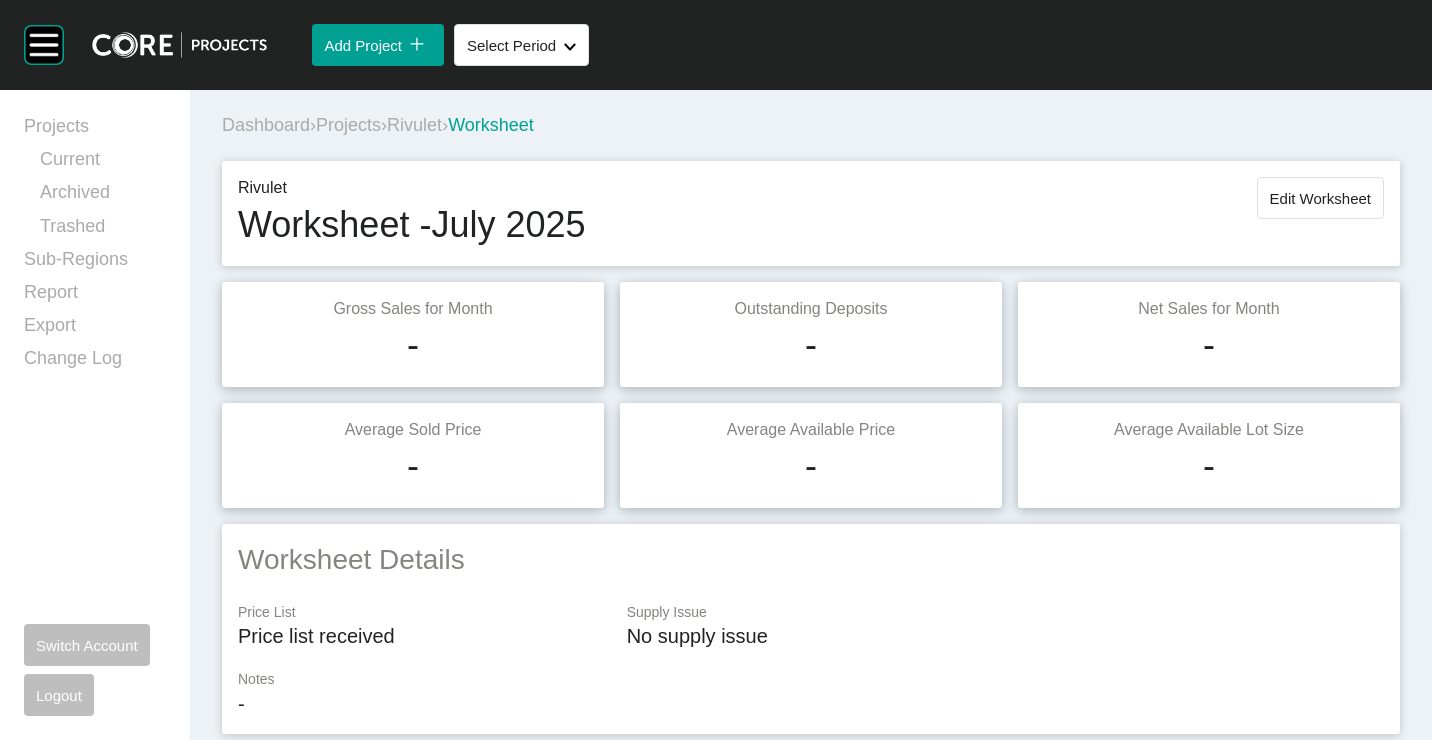 click on "Edit Worksheet" at bounding box center [1320, 198] 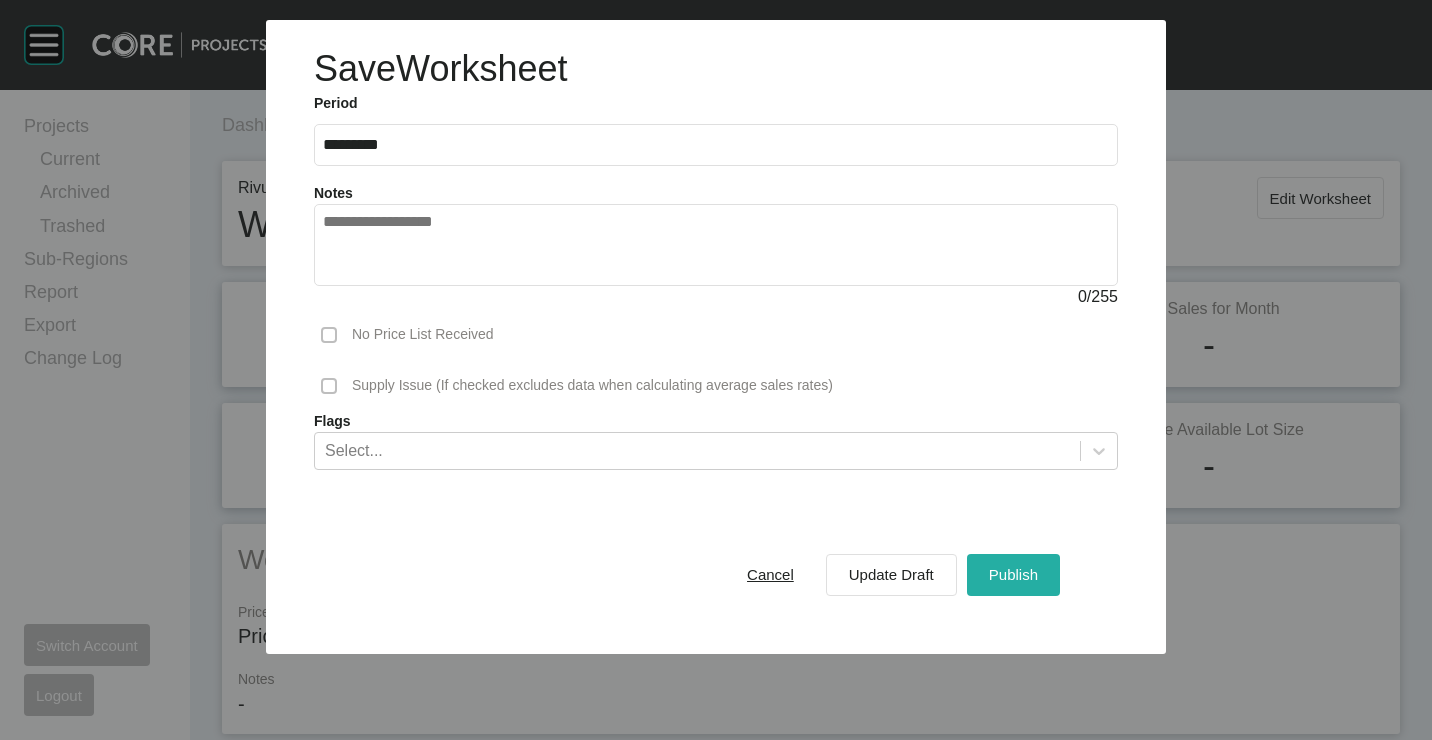 click on "Publish" at bounding box center [1013, 574] 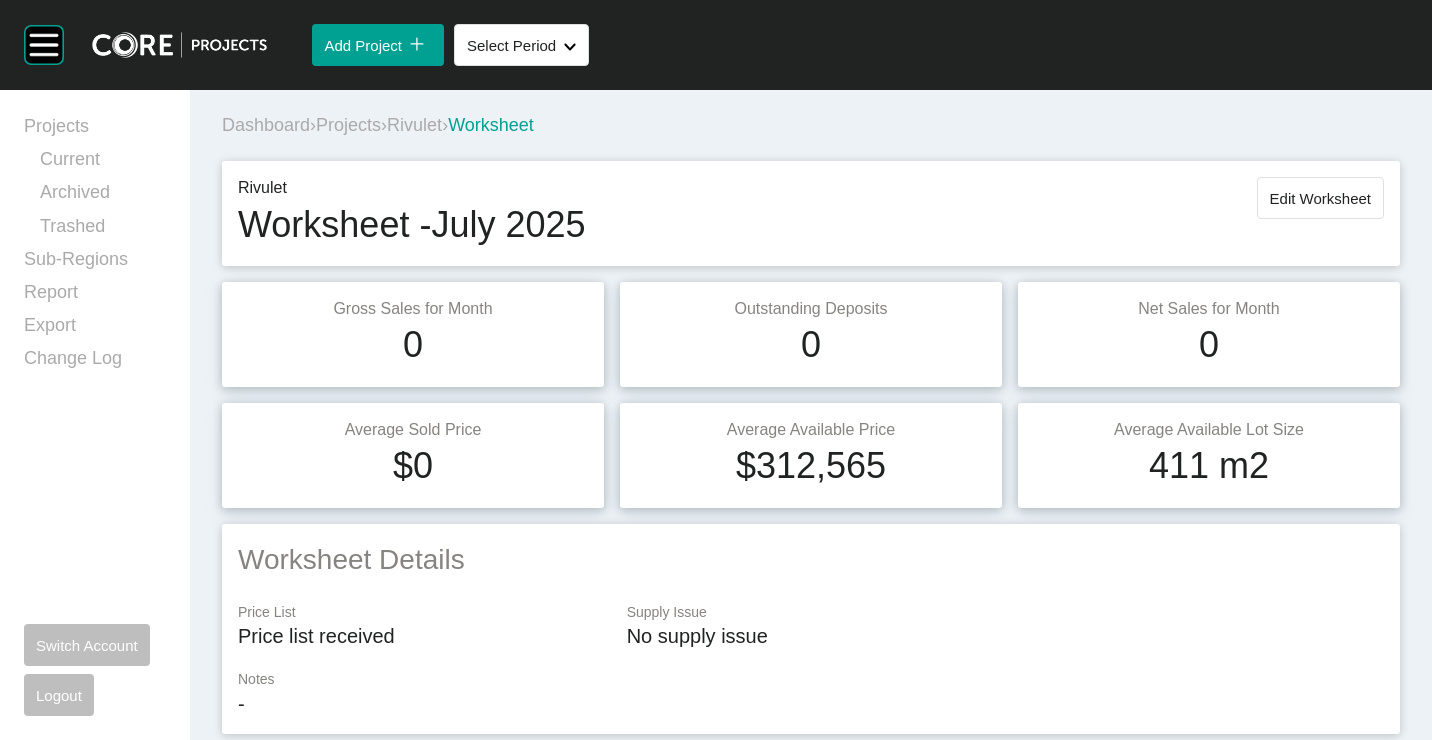 click on "Projects" at bounding box center (348, 125) 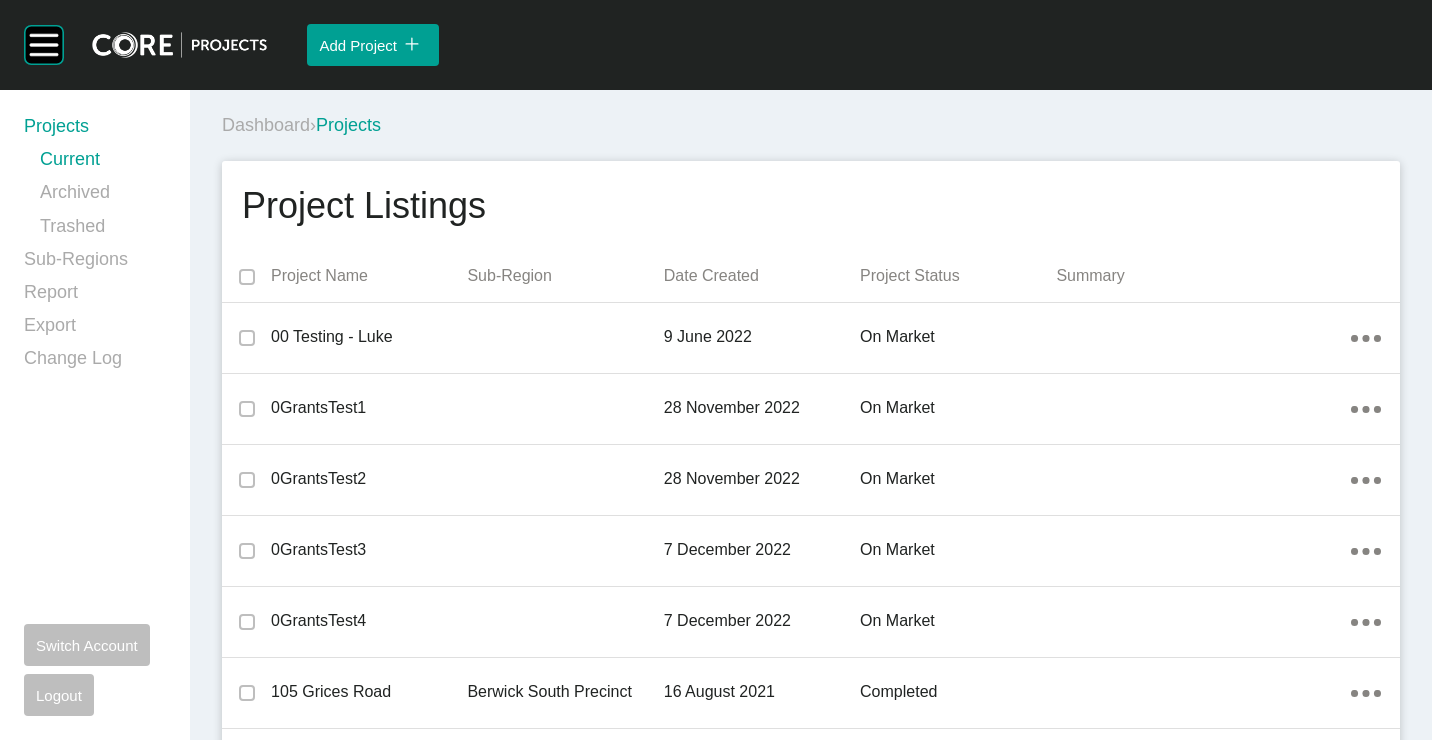 scroll, scrollTop: 12179, scrollLeft: 0, axis: vertical 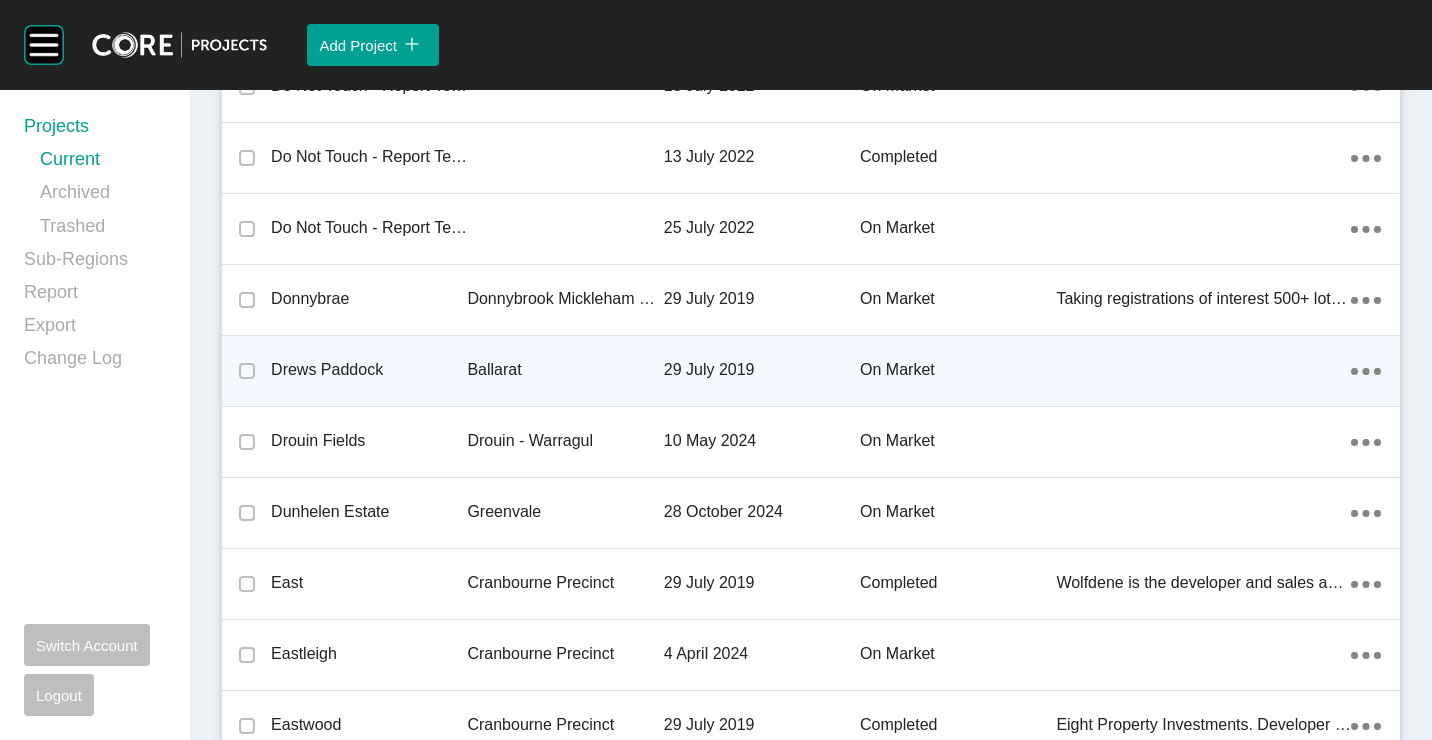 click on "Drews Paddock" at bounding box center (369, 370) 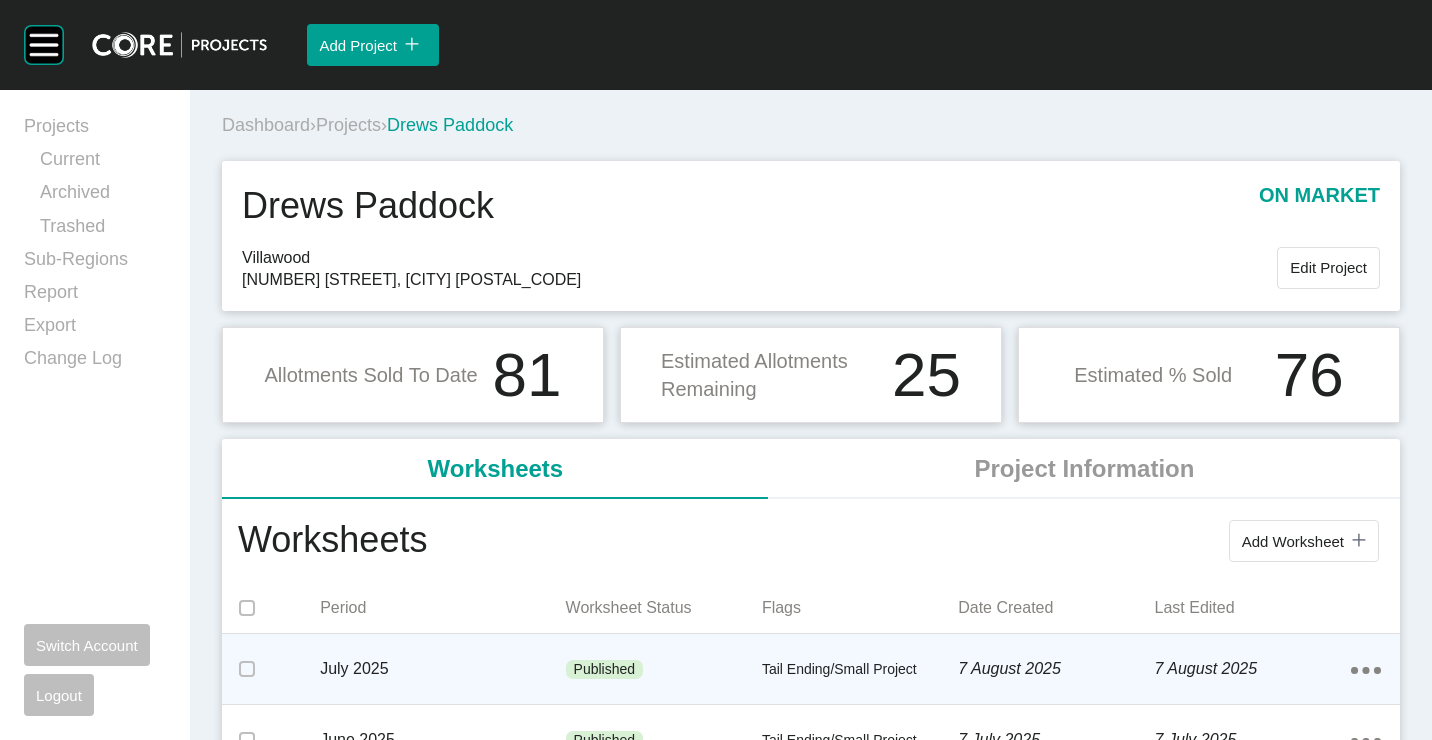 scroll, scrollTop: 200, scrollLeft: 0, axis: vertical 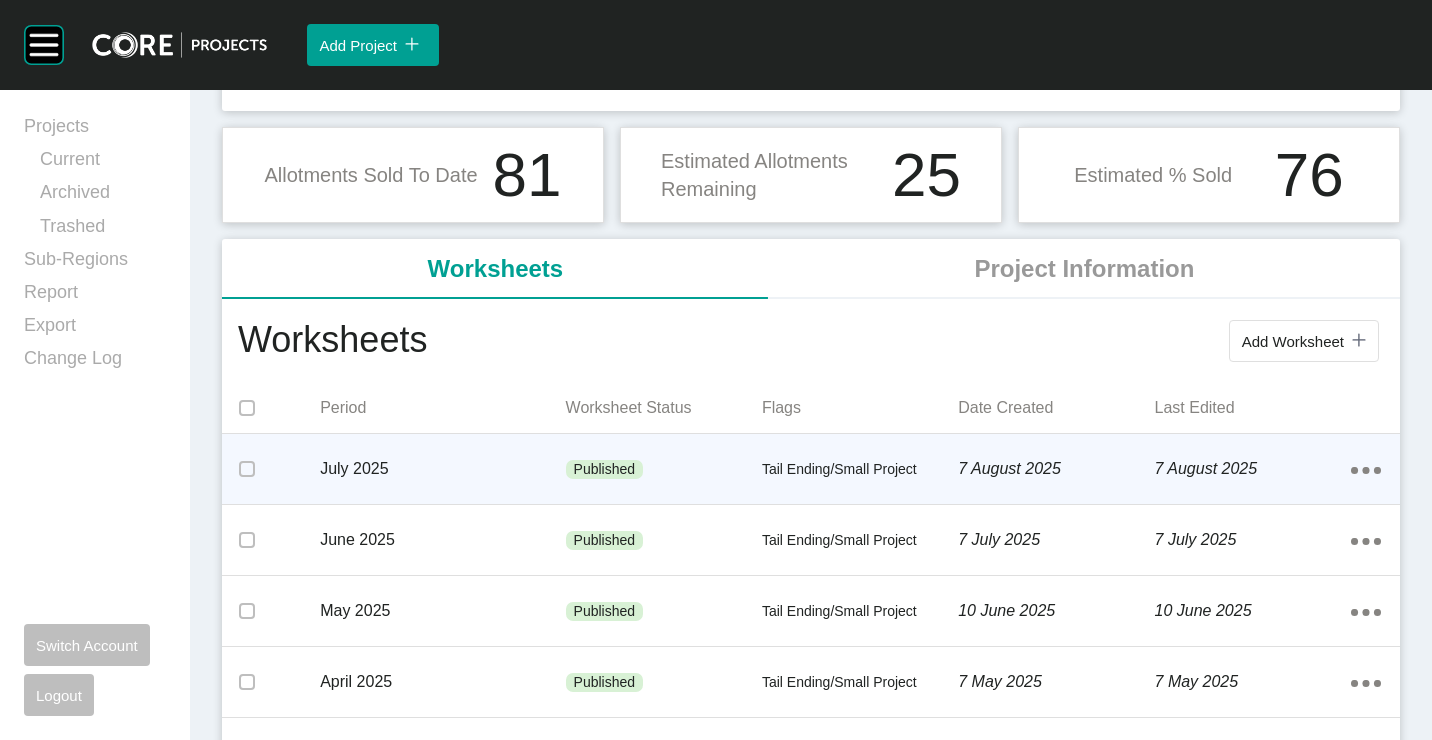 click on "Published" at bounding box center [664, 470] 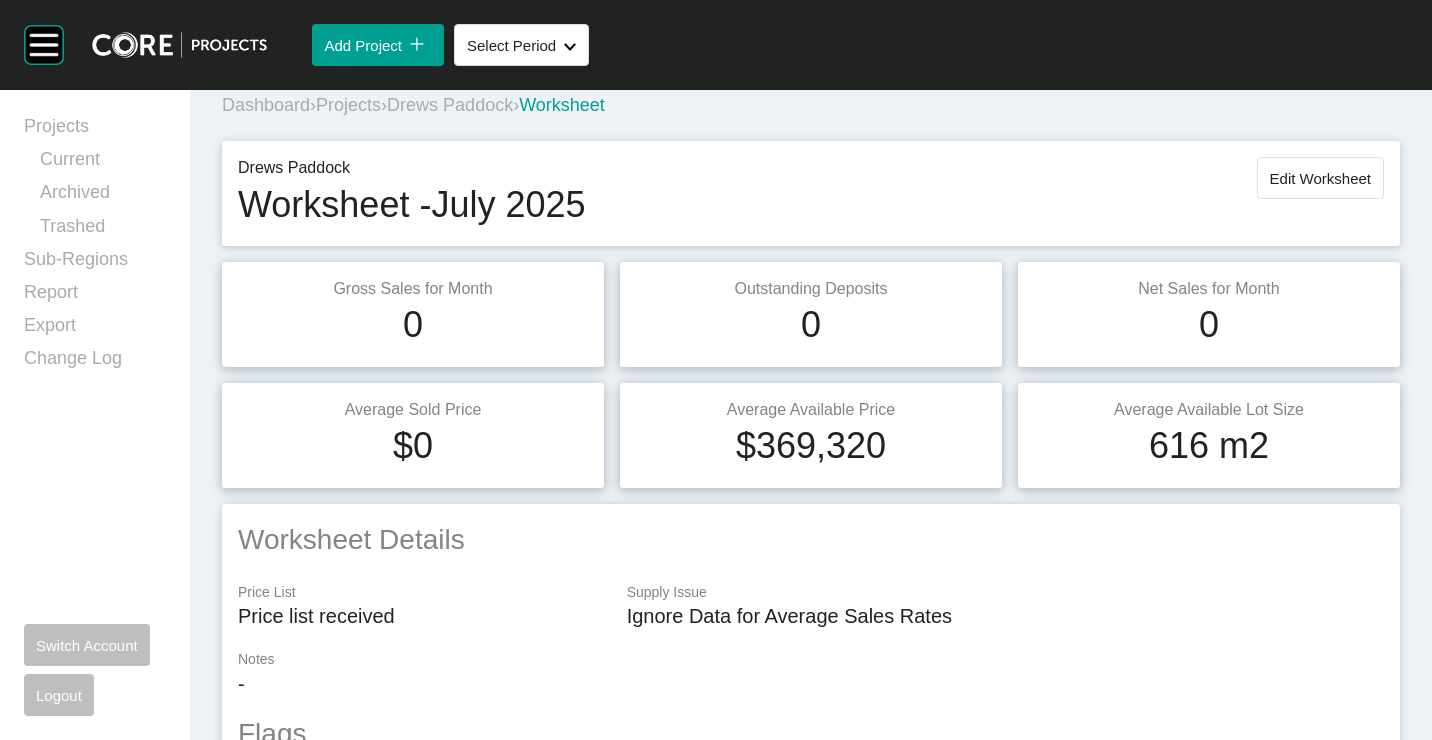 scroll, scrollTop: 0, scrollLeft: 0, axis: both 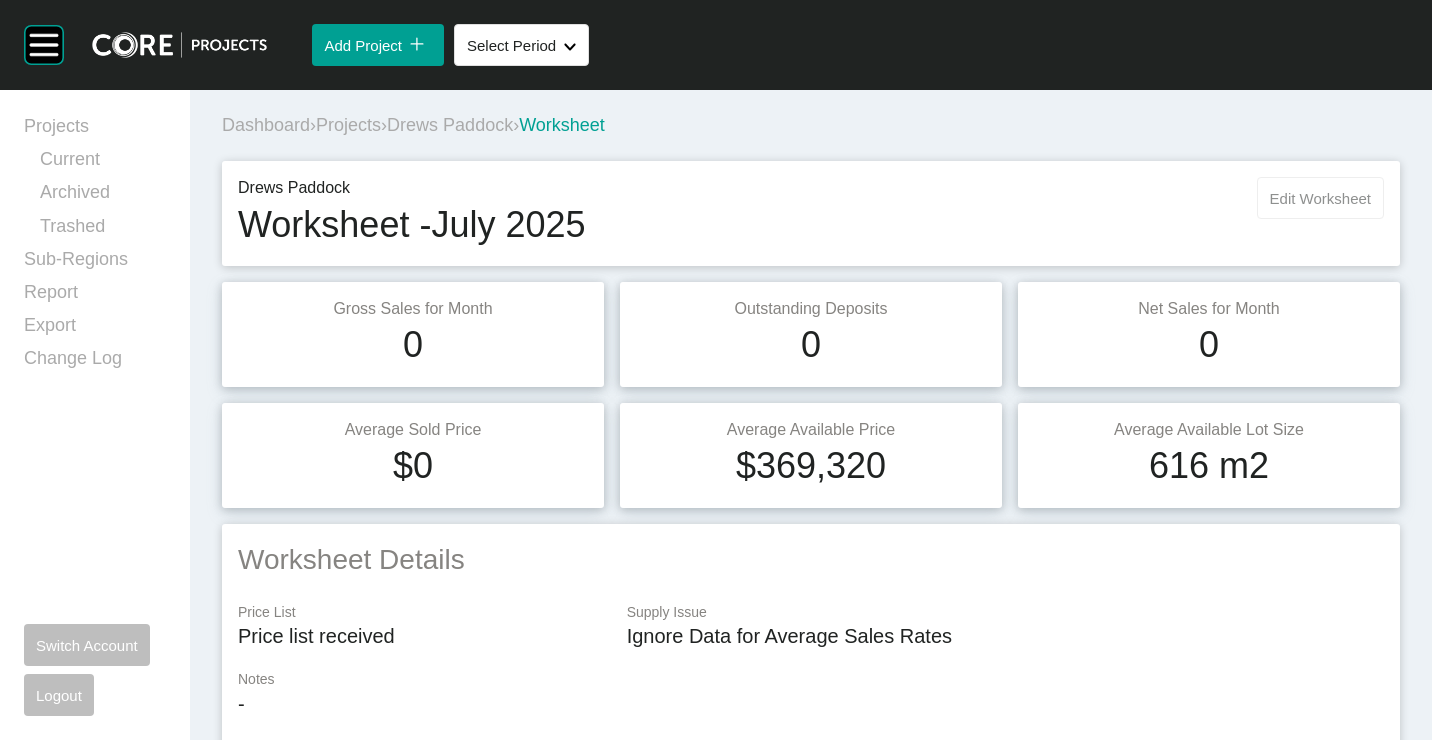 click on "Edit Worksheet" at bounding box center [1320, 198] 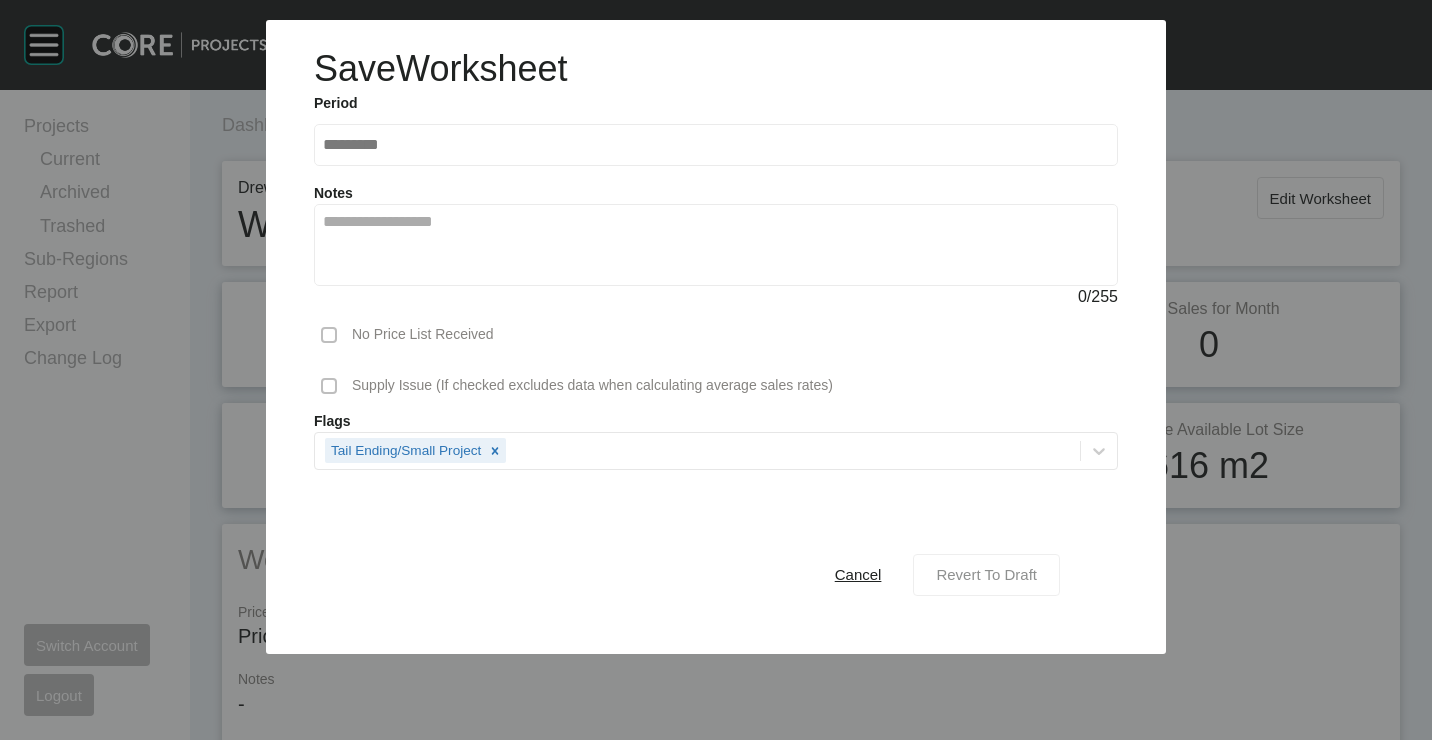 click on "Revert To Draft" at bounding box center [986, 574] 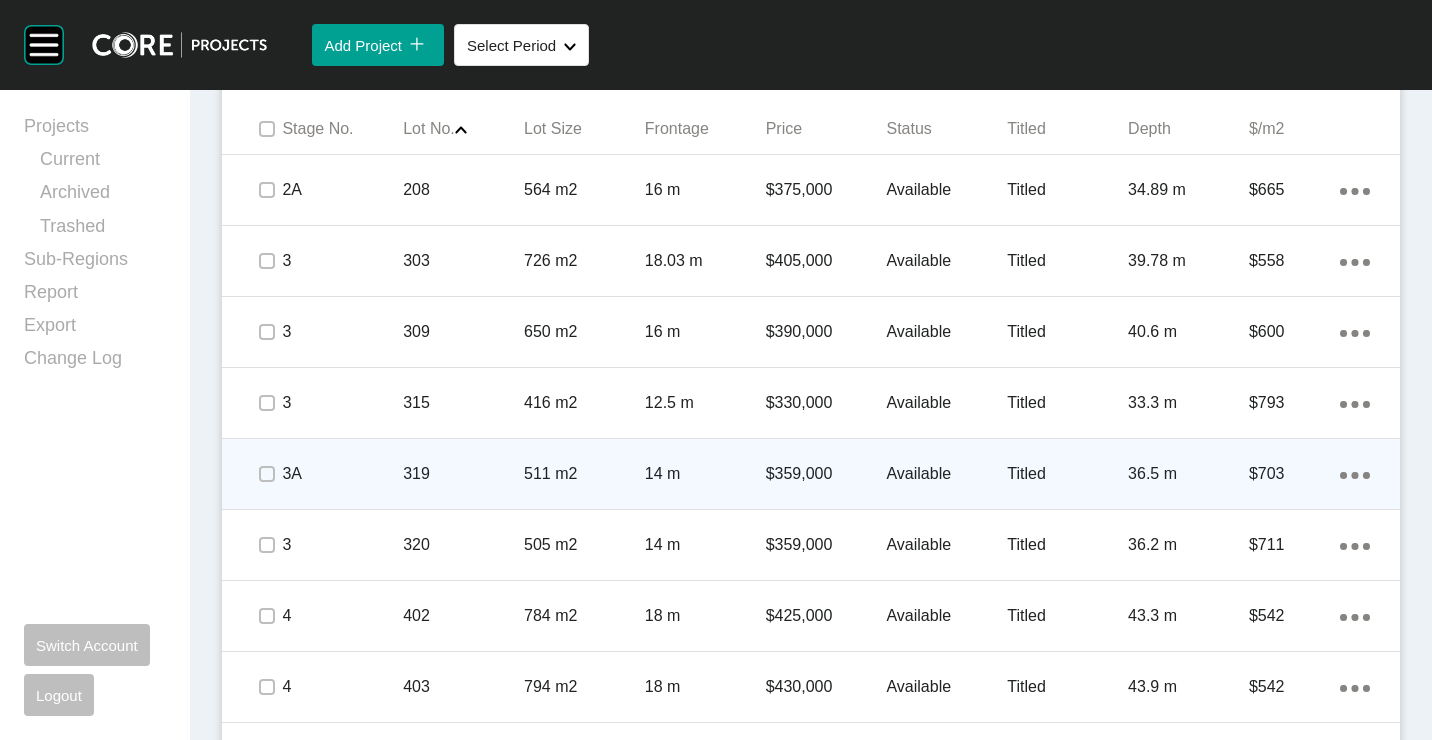 scroll, scrollTop: 1400, scrollLeft: 0, axis: vertical 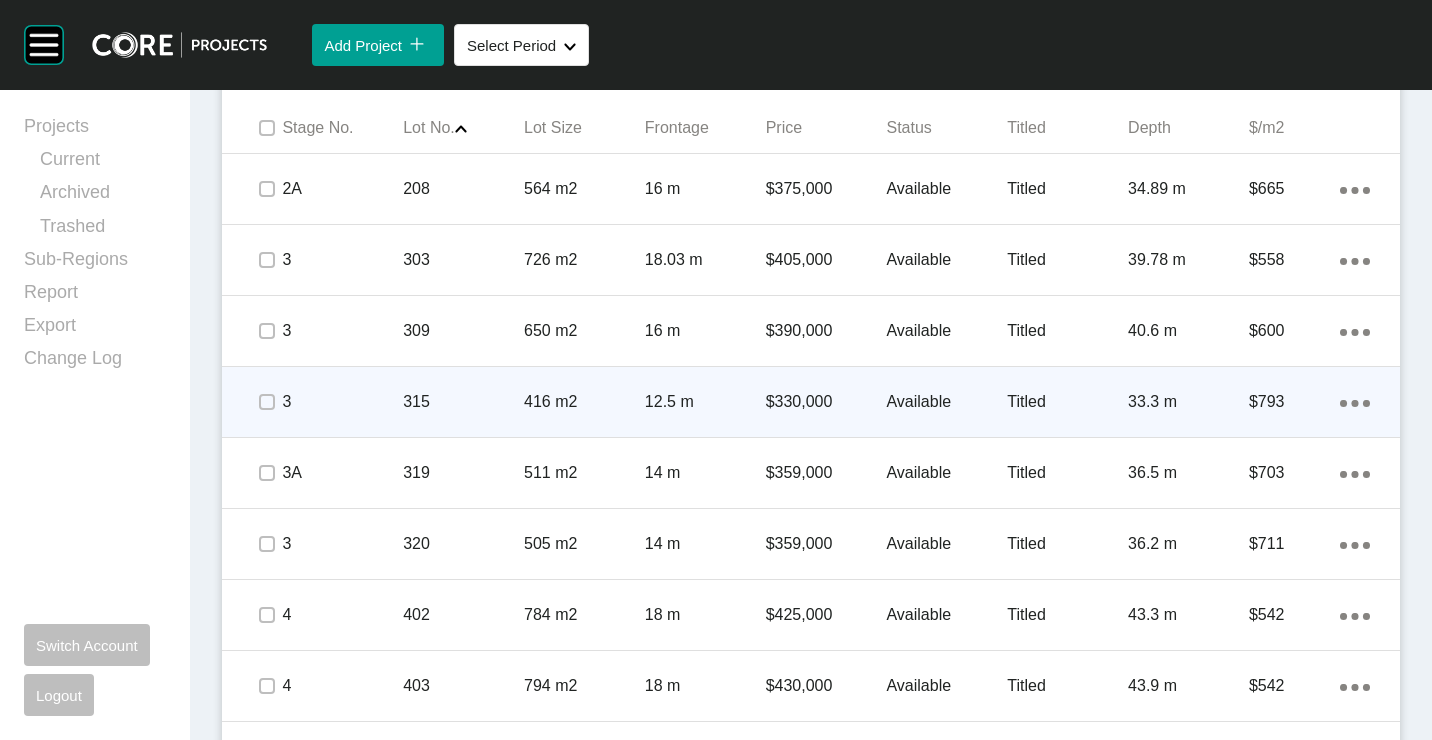click on "416 m2" at bounding box center (584, 402) 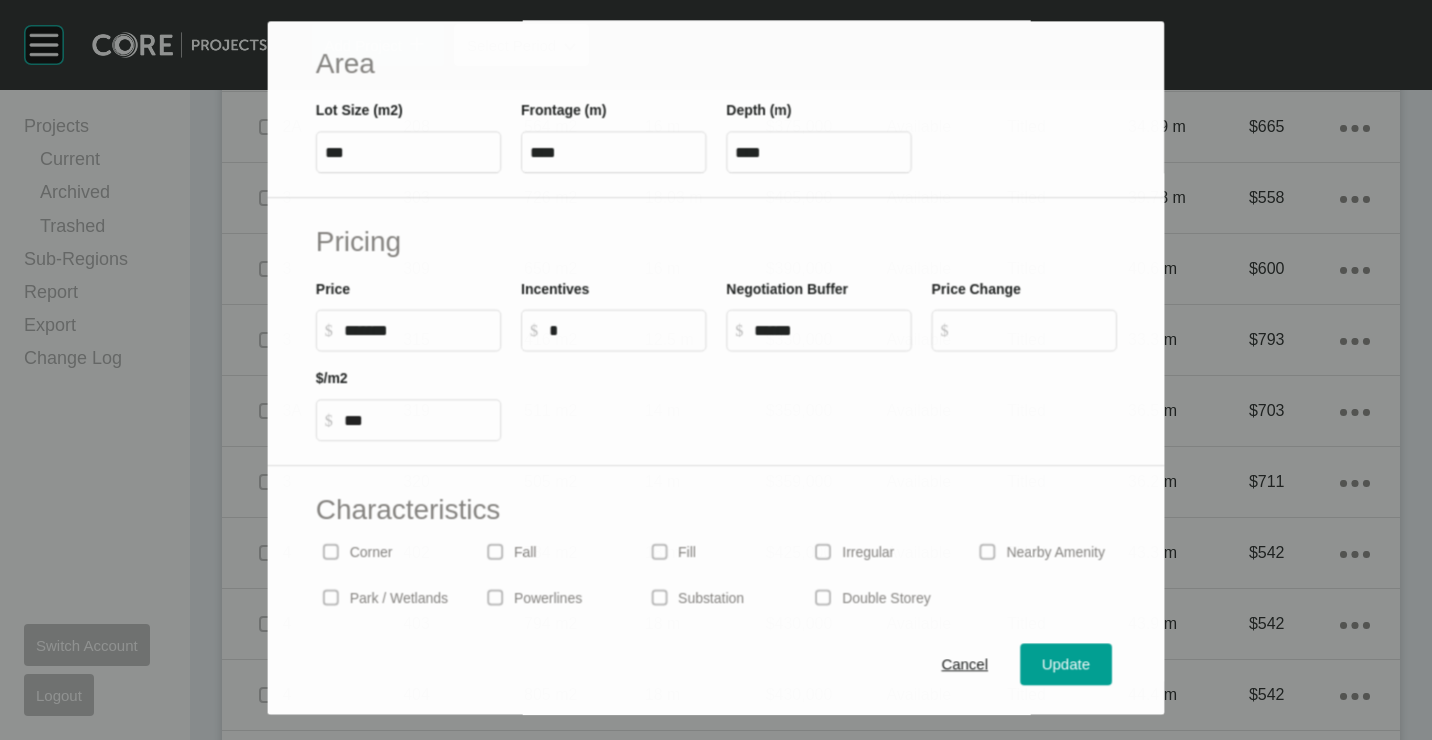 scroll, scrollTop: 480, scrollLeft: 0, axis: vertical 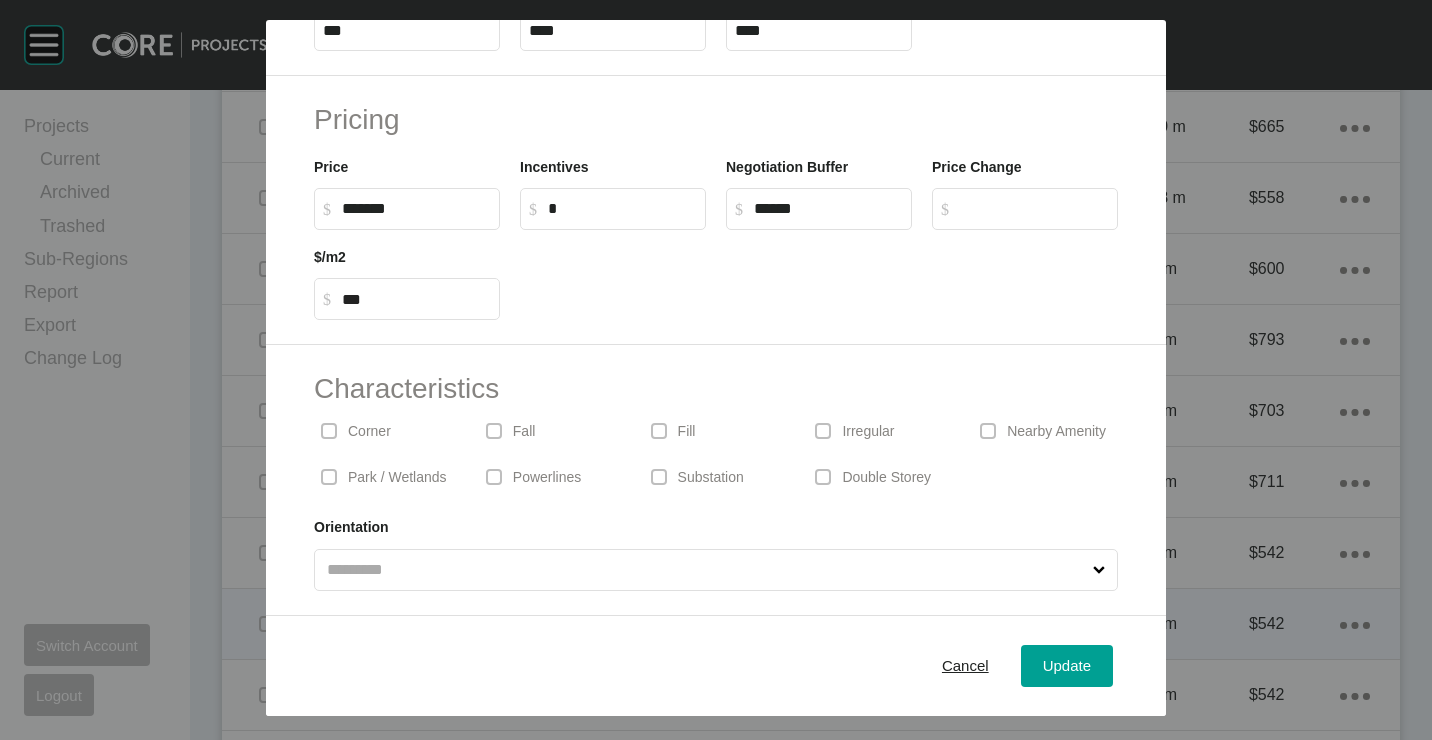 click on "Cancel" at bounding box center (965, 665) 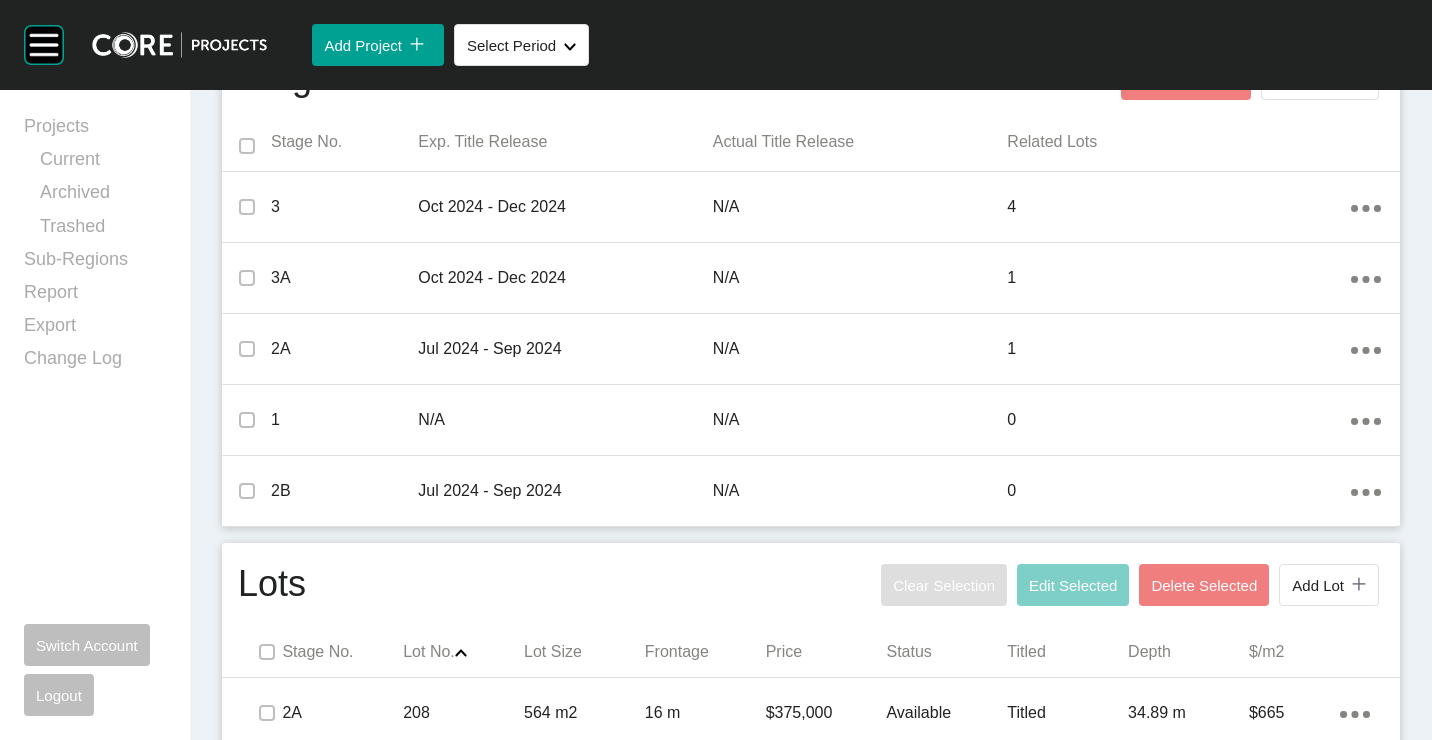 scroll, scrollTop: 1100, scrollLeft: 0, axis: vertical 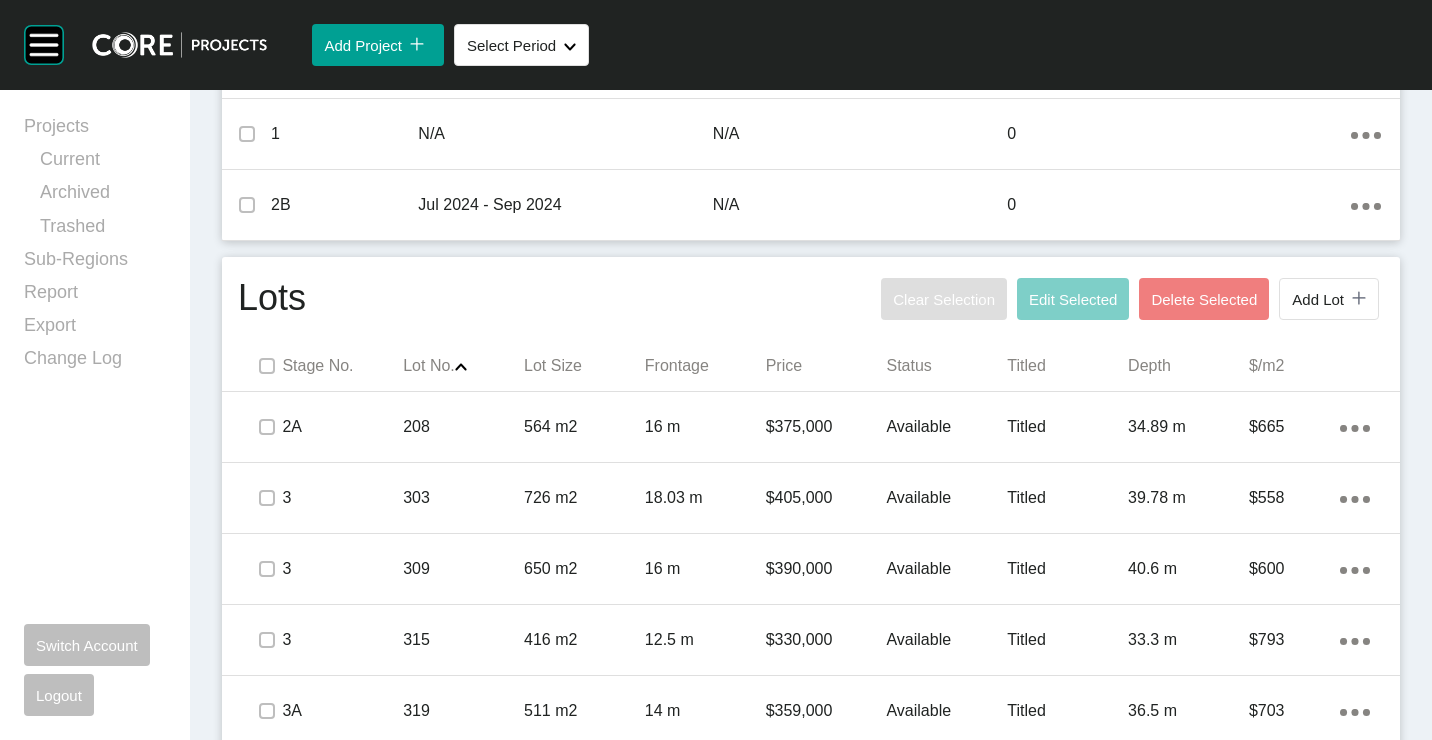 click at bounding box center [267, 366] 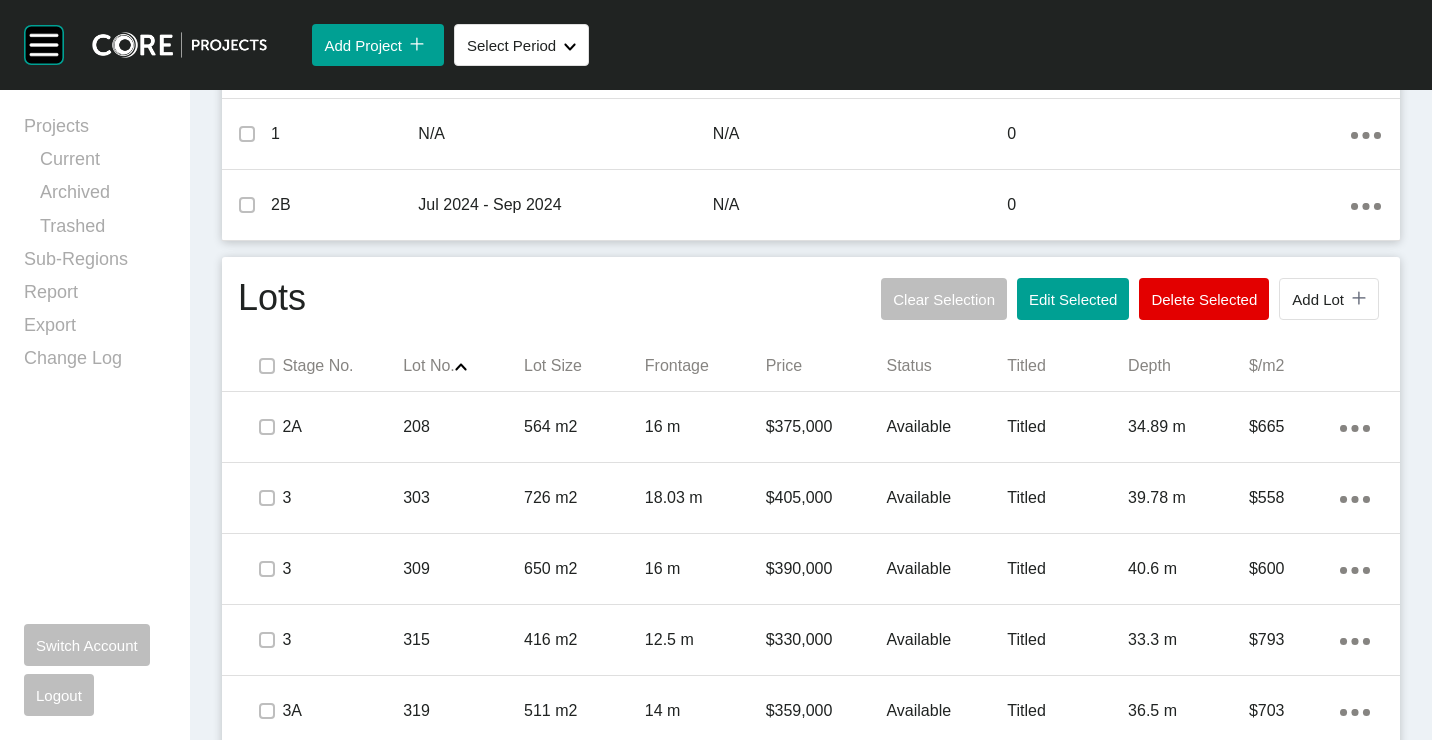 drag, startPoint x: 1049, startPoint y: 308, endPoint x: 1038, endPoint y: 297, distance: 15.556349 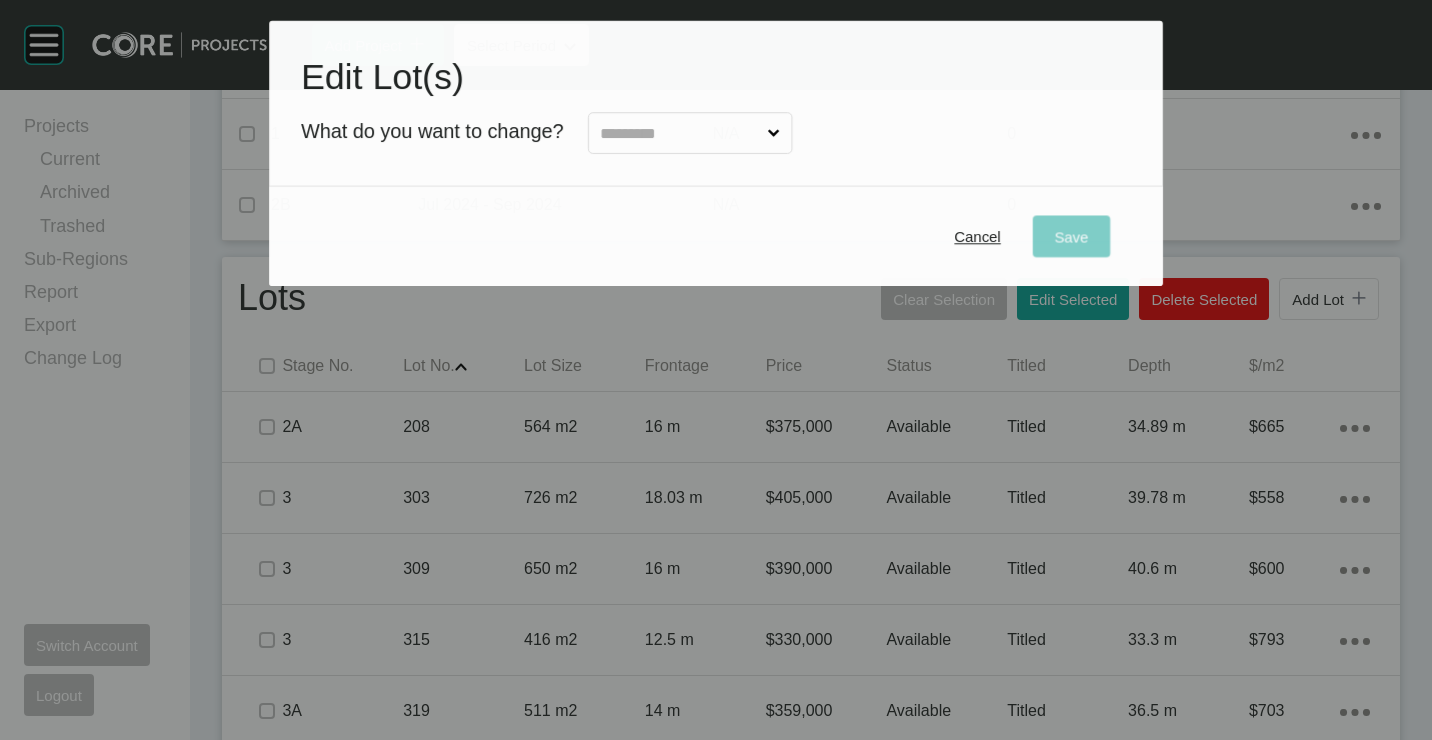 click at bounding box center [679, 134] 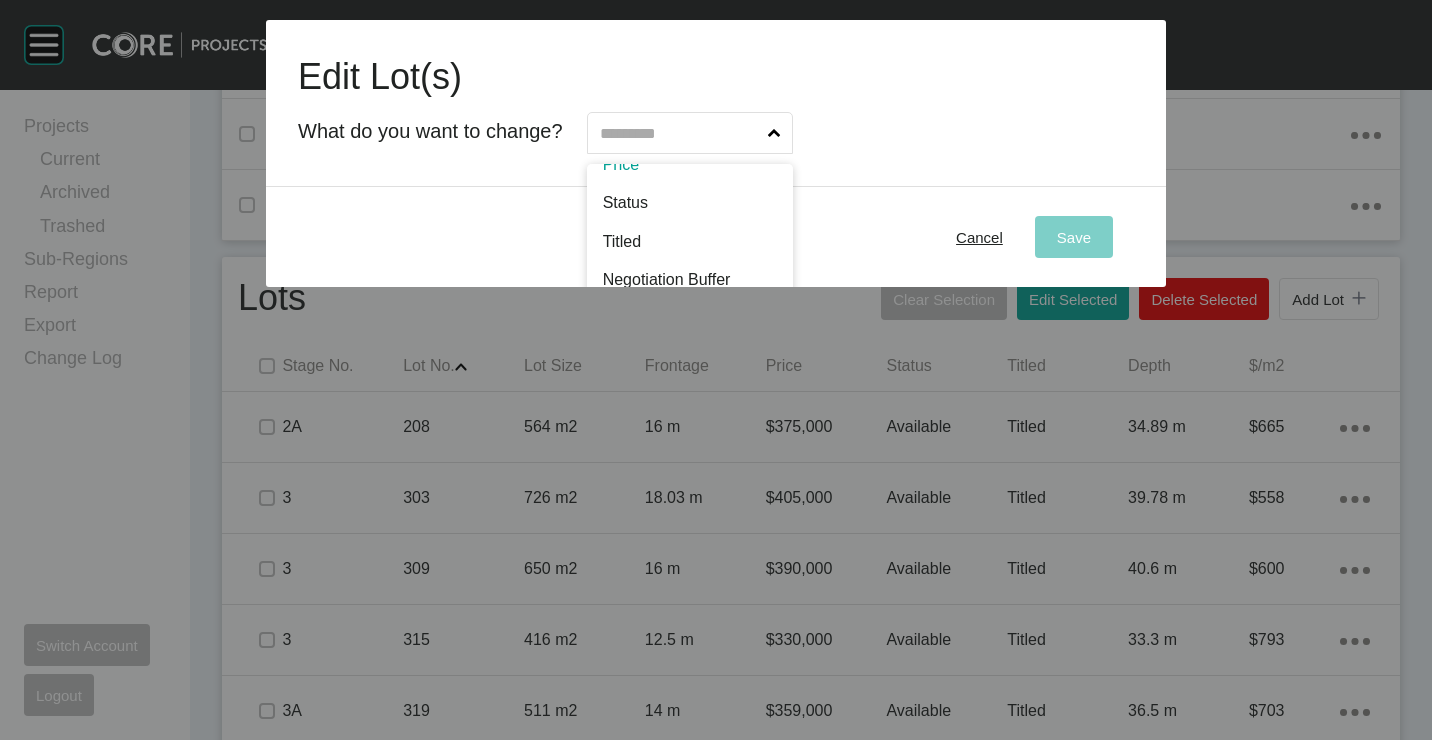 scroll, scrollTop: 99, scrollLeft: 0, axis: vertical 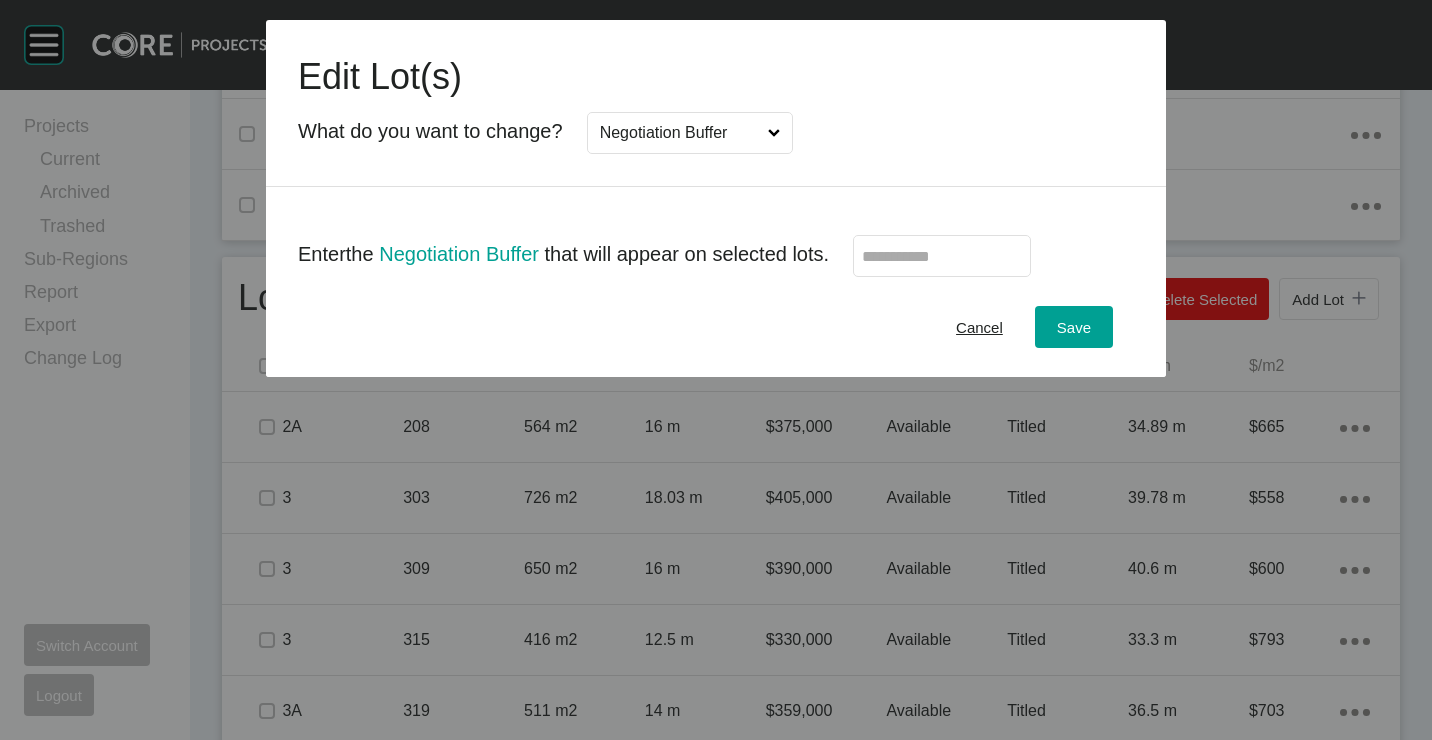click at bounding box center [942, 256] 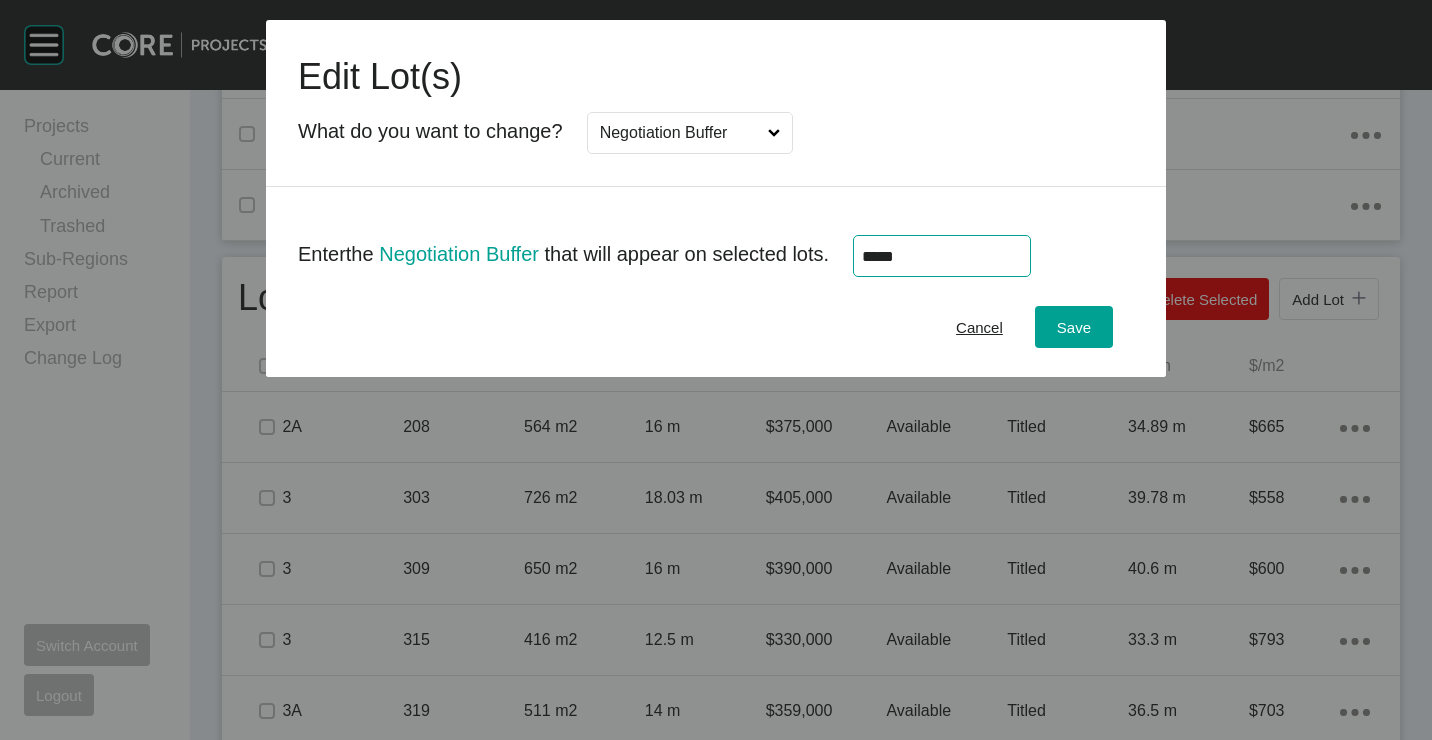 type on "******" 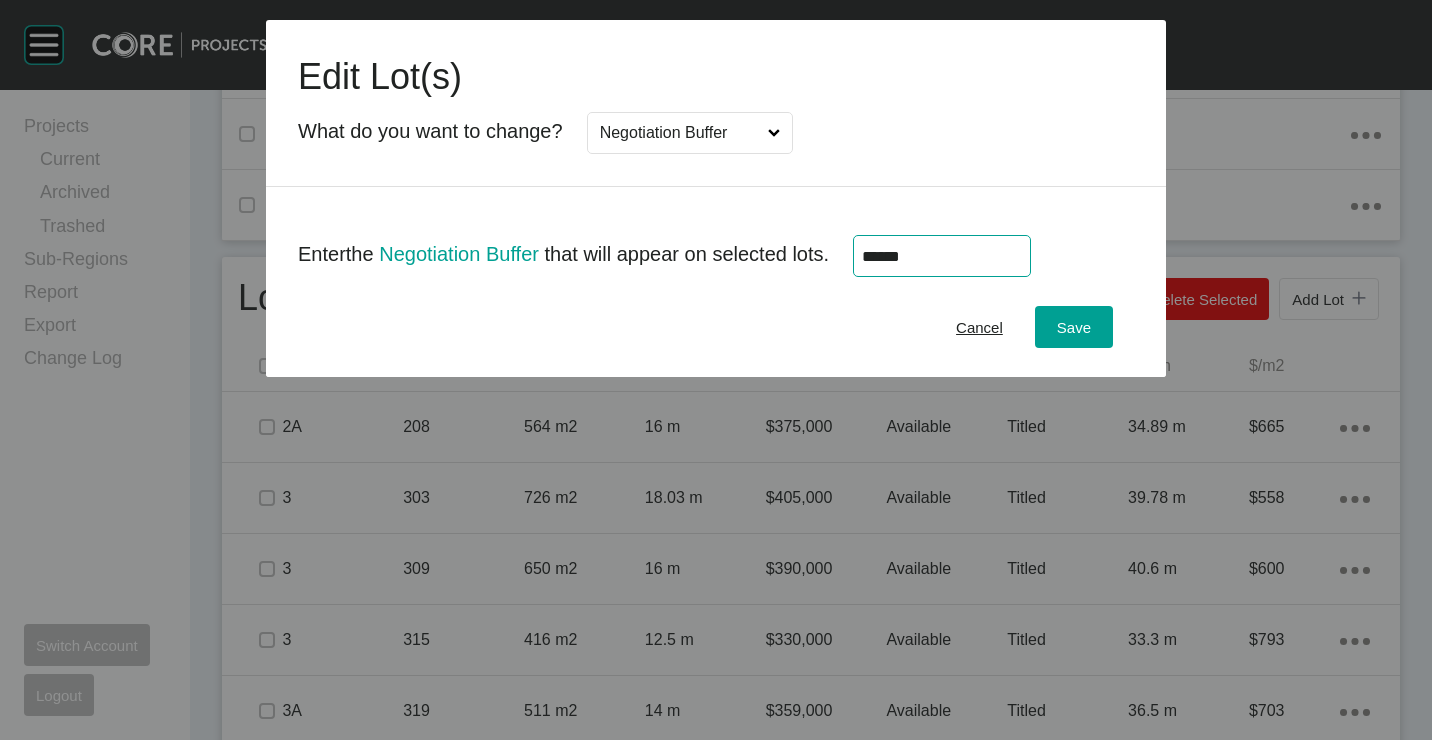 type 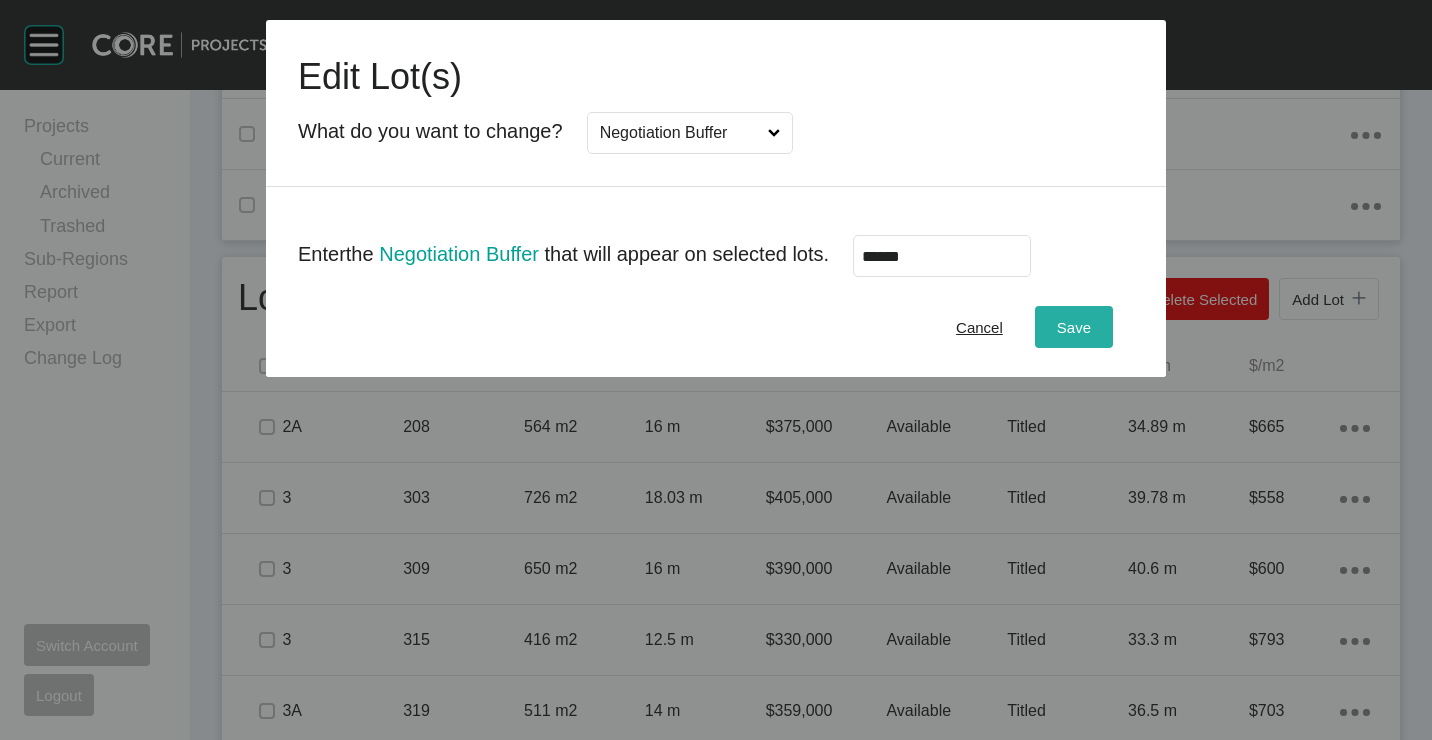 click on "Save" at bounding box center [1074, 327] 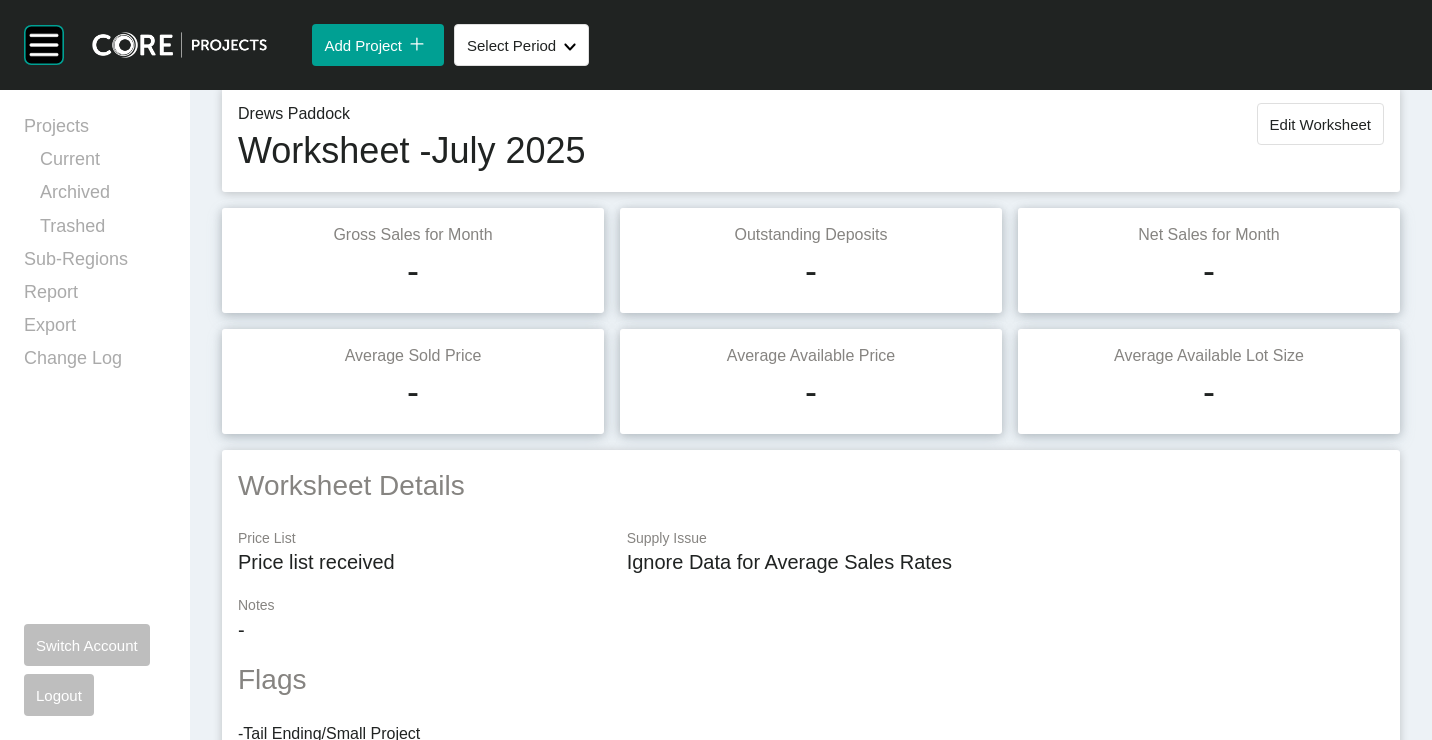scroll, scrollTop: 0, scrollLeft: 0, axis: both 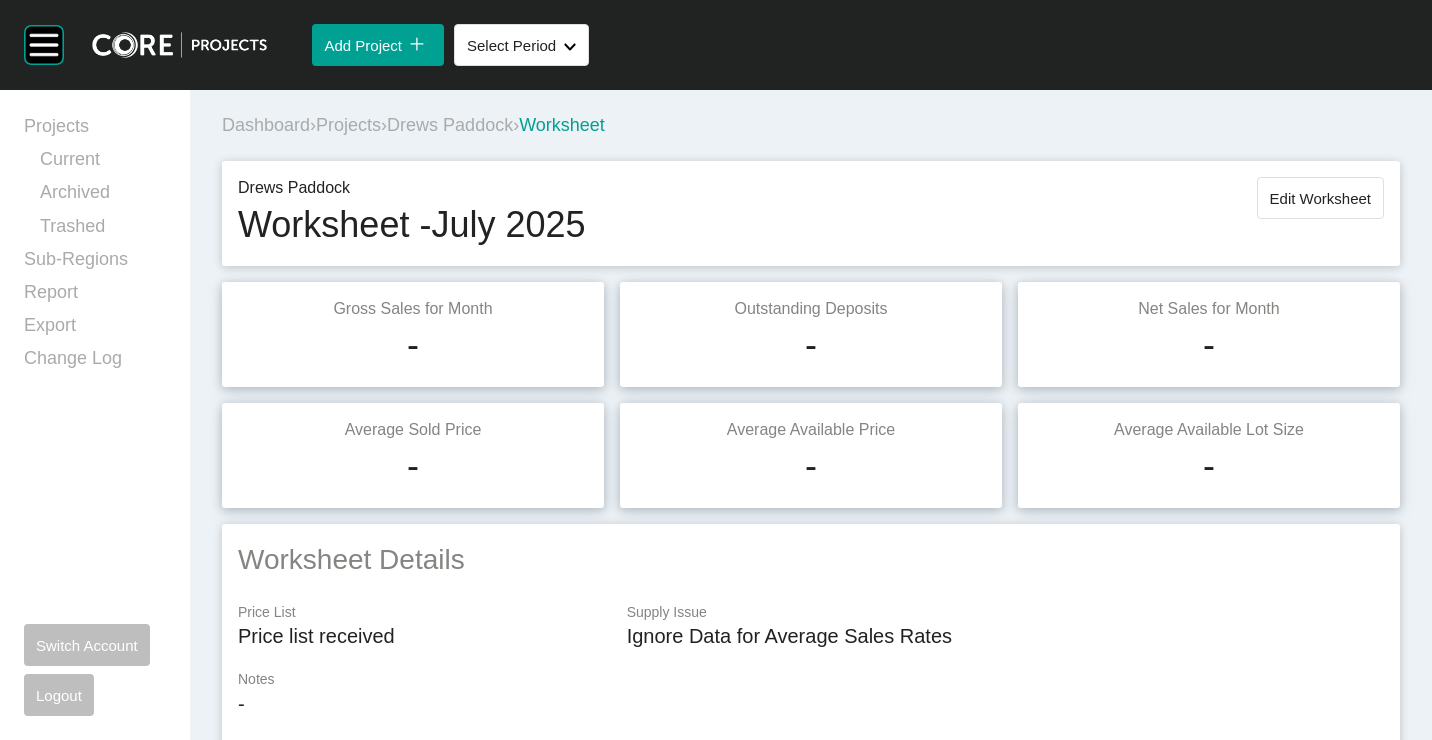 drag, startPoint x: 1285, startPoint y: 192, endPoint x: 1260, endPoint y: 203, distance: 27.313 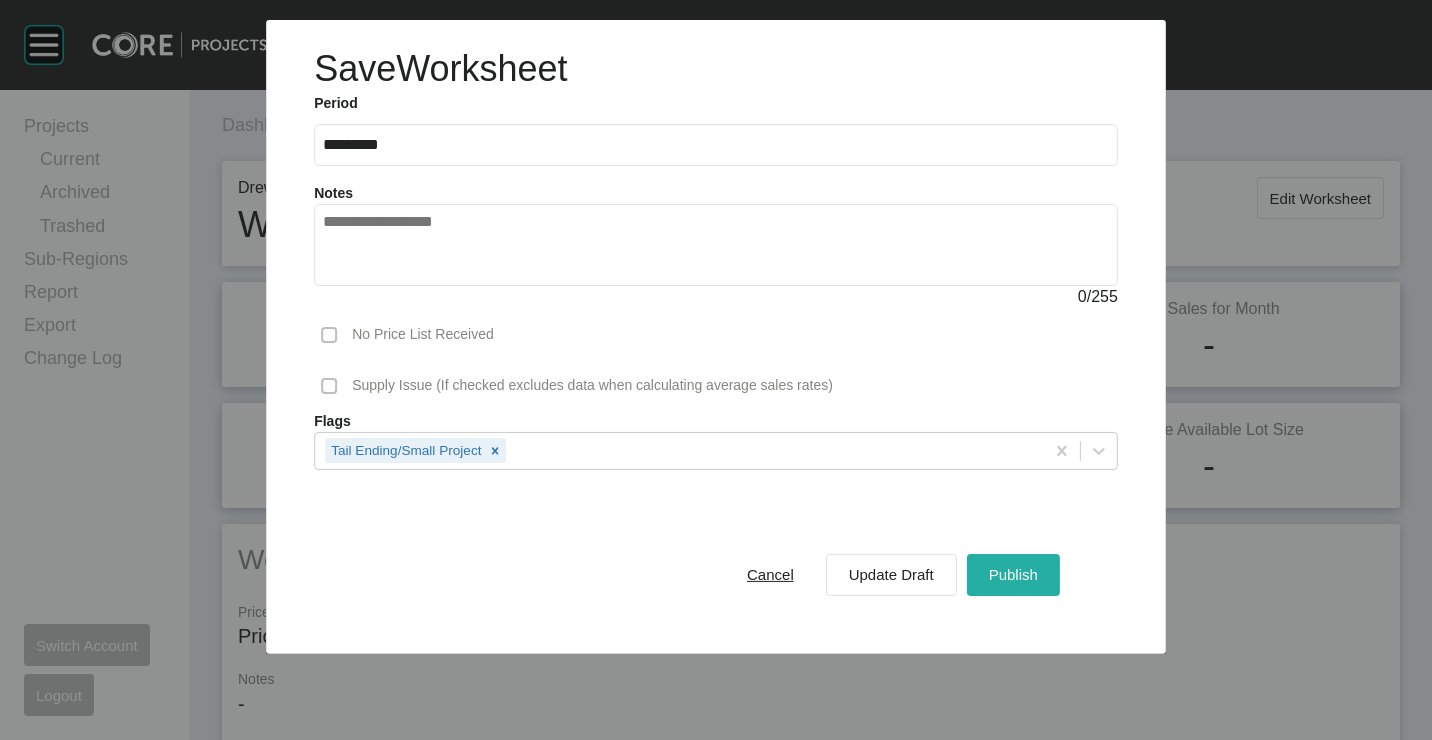 click on "Publish" at bounding box center [1013, 574] 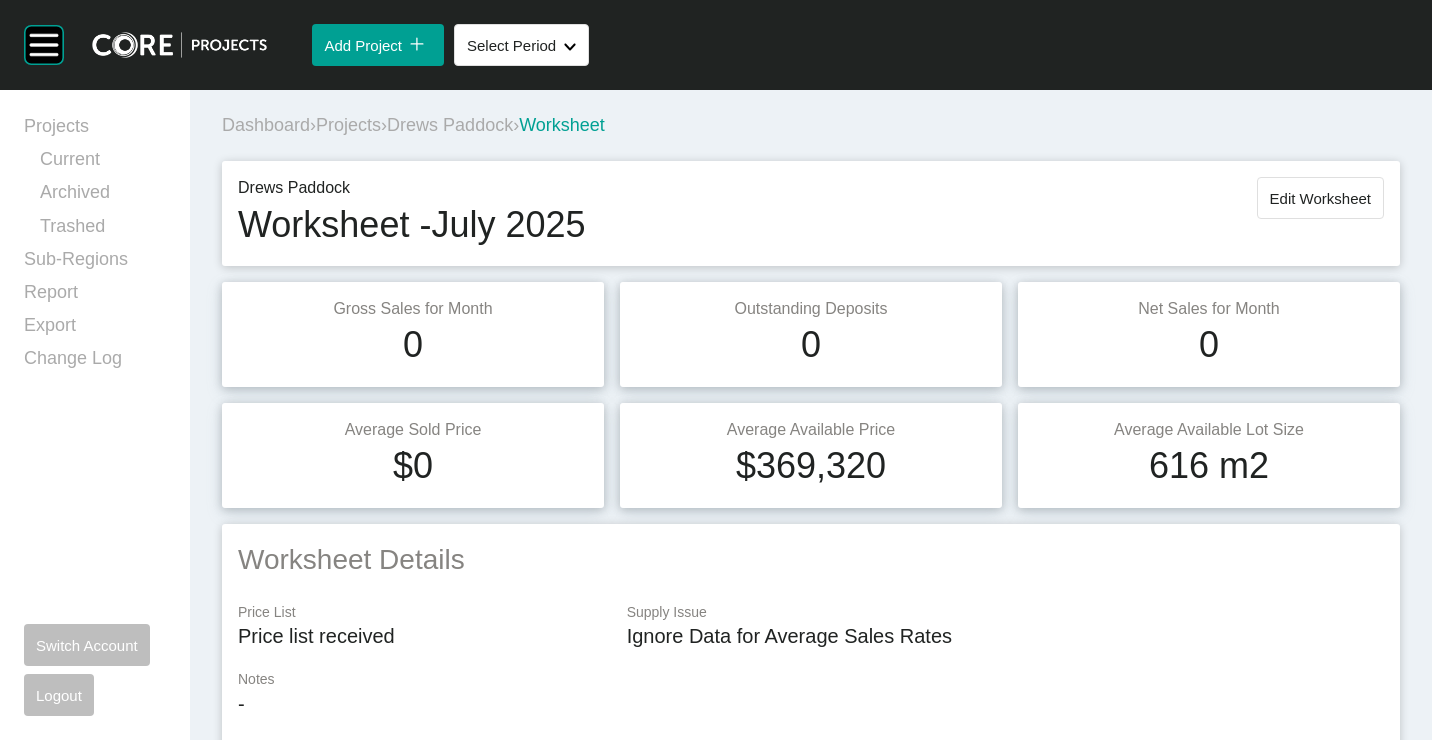 click on "Projects" at bounding box center (348, 125) 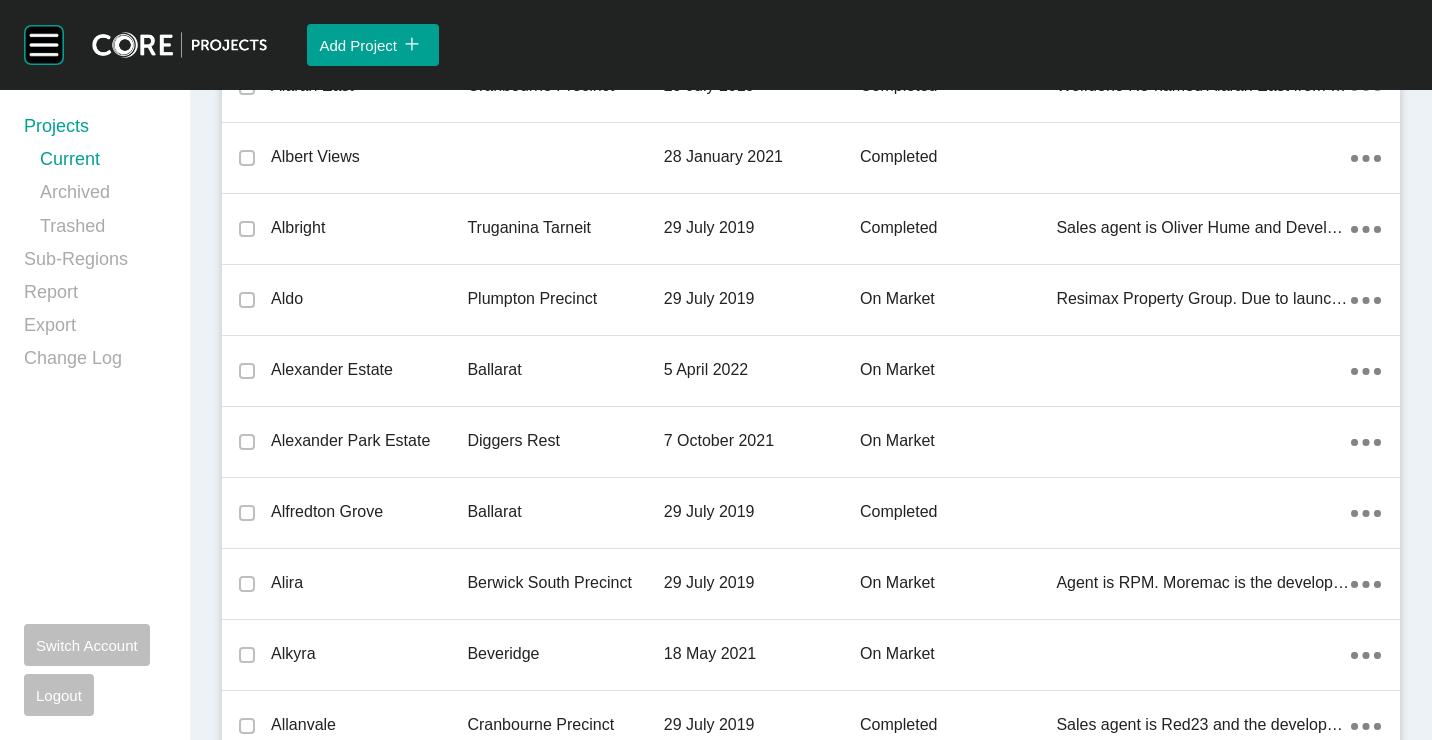 scroll, scrollTop: 2523, scrollLeft: 0, axis: vertical 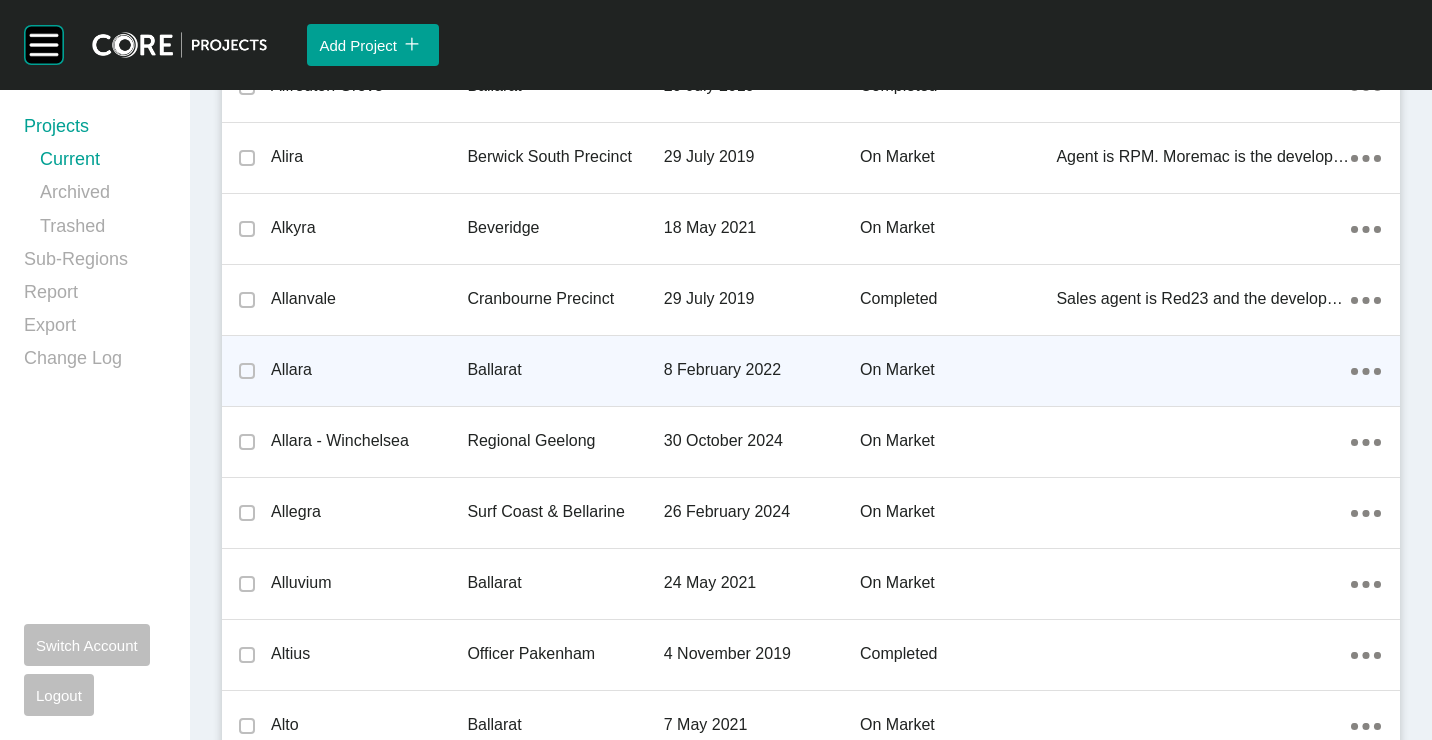 click on "8 February 2022" at bounding box center (762, 370) 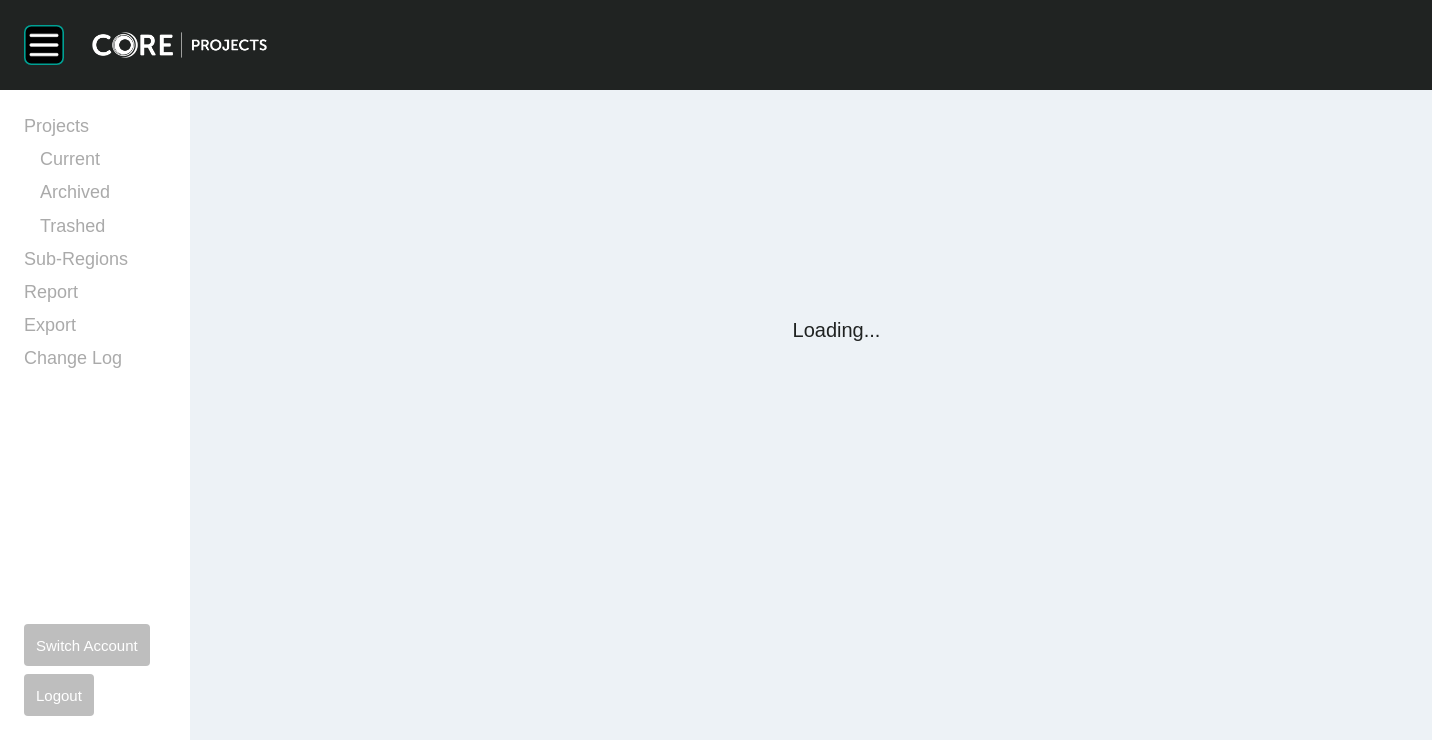 scroll, scrollTop: 0, scrollLeft: 0, axis: both 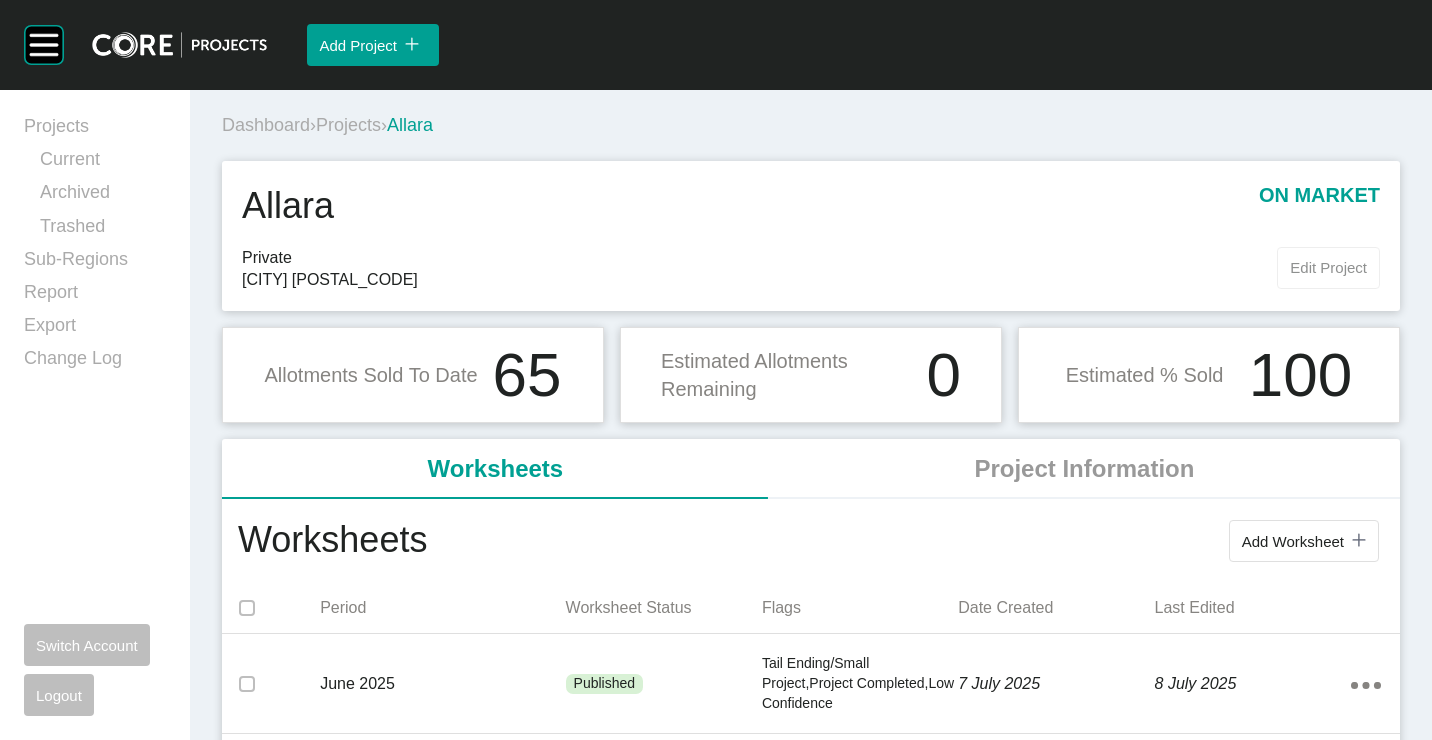 click on "Edit Project" at bounding box center [1328, 267] 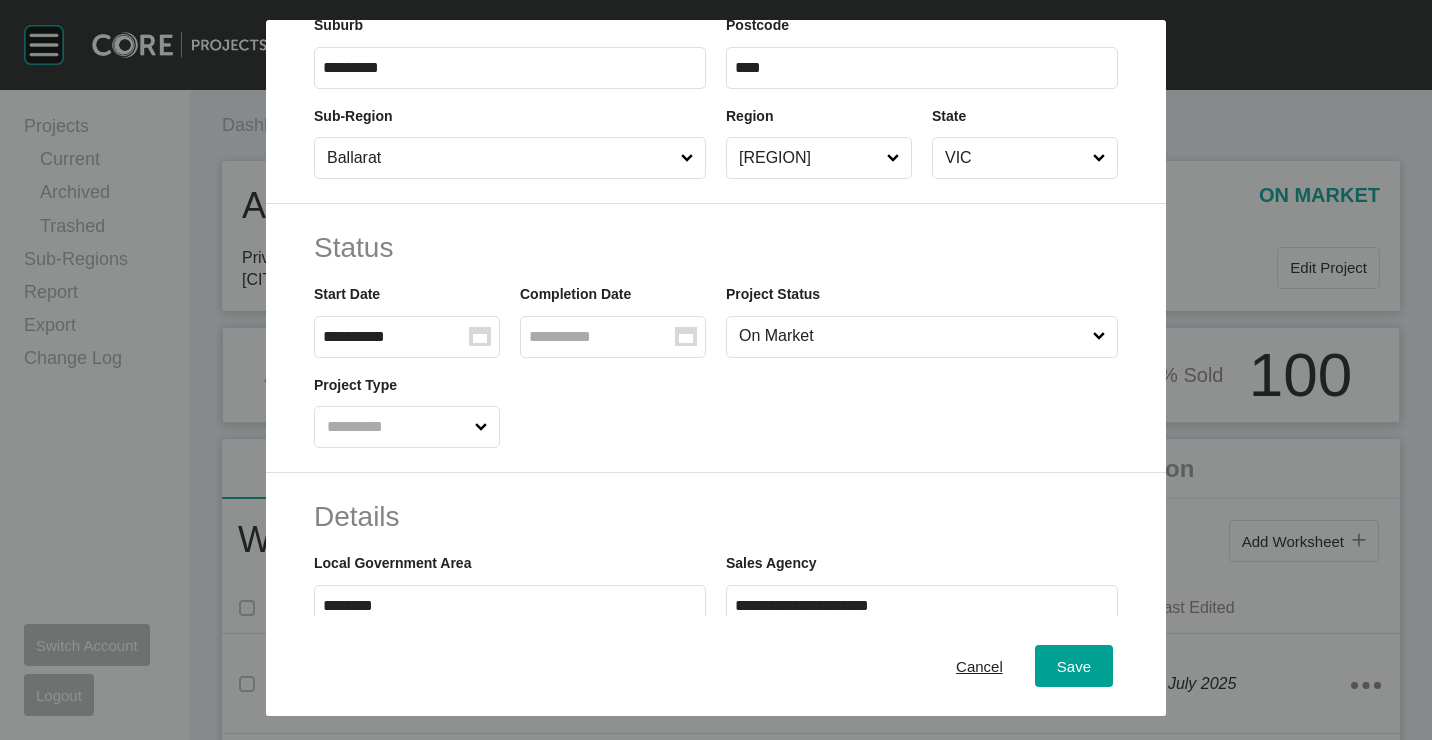 scroll, scrollTop: 300, scrollLeft: 0, axis: vertical 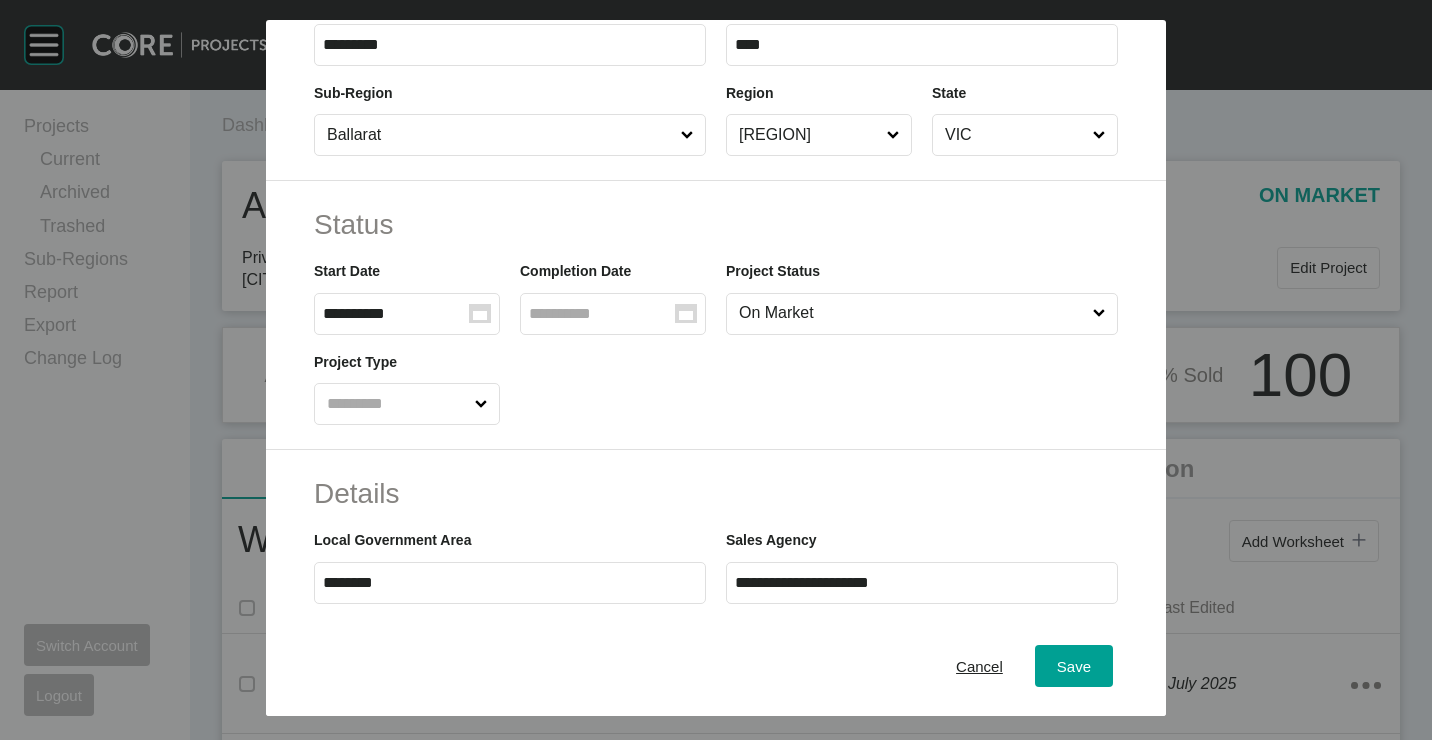 click on "On Market" at bounding box center (912, 314) 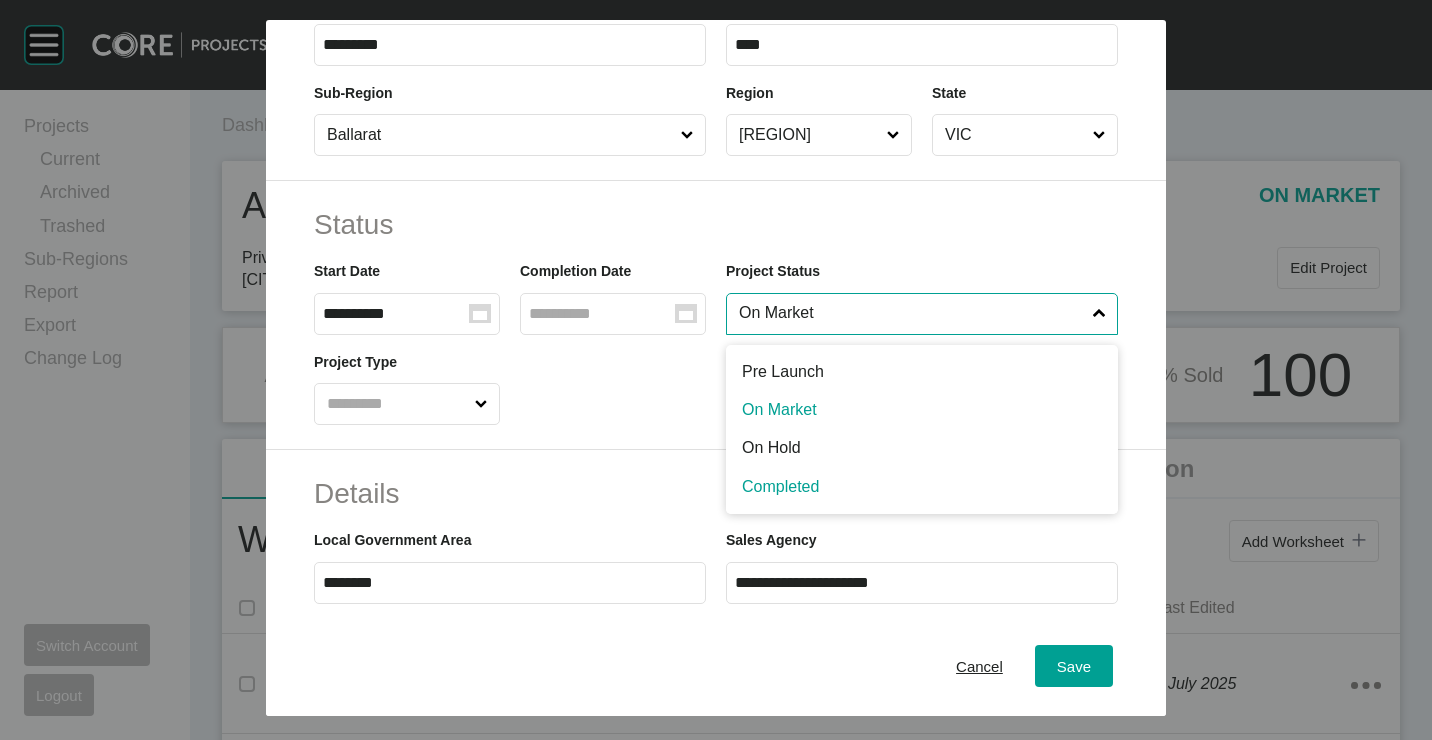 drag, startPoint x: 770, startPoint y: 498, endPoint x: 911, endPoint y: 541, distance: 147.411 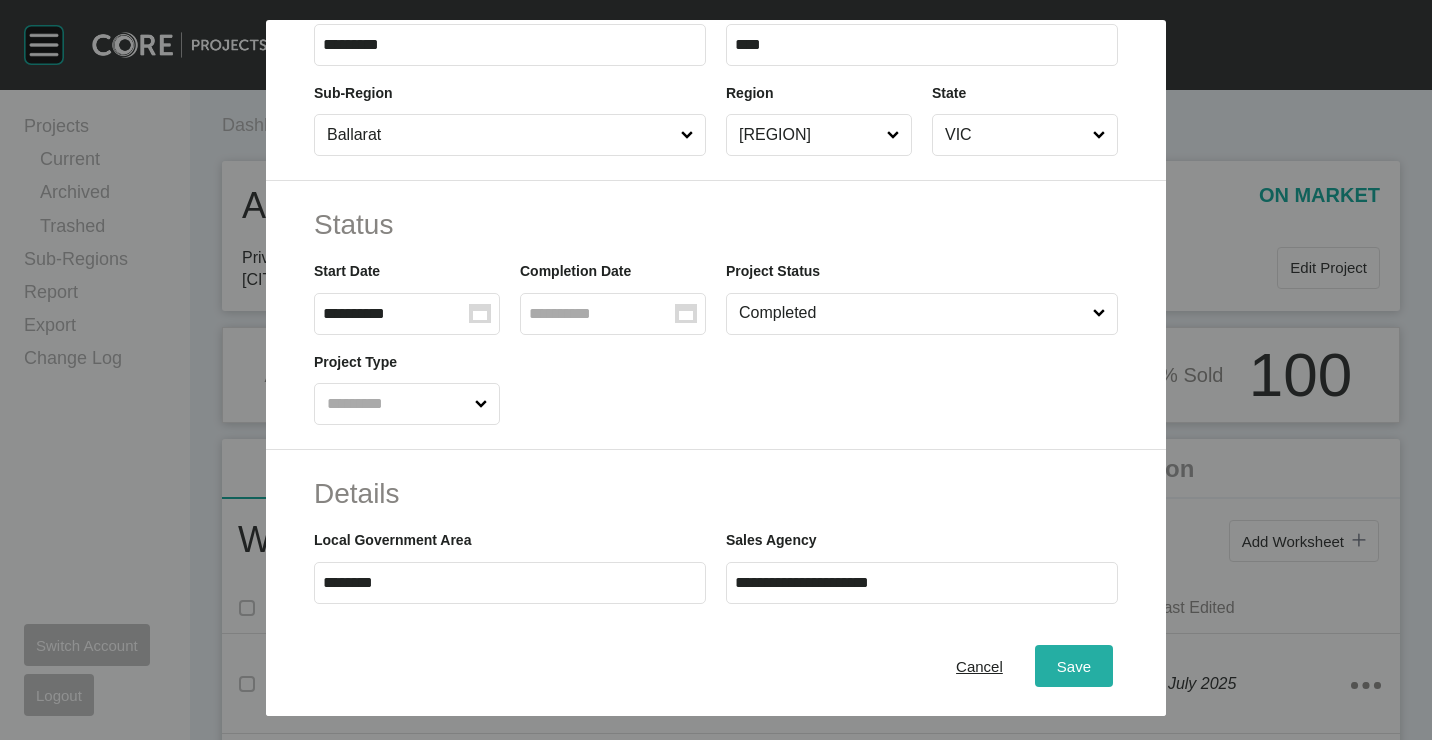 click on "Save" at bounding box center (1074, 665) 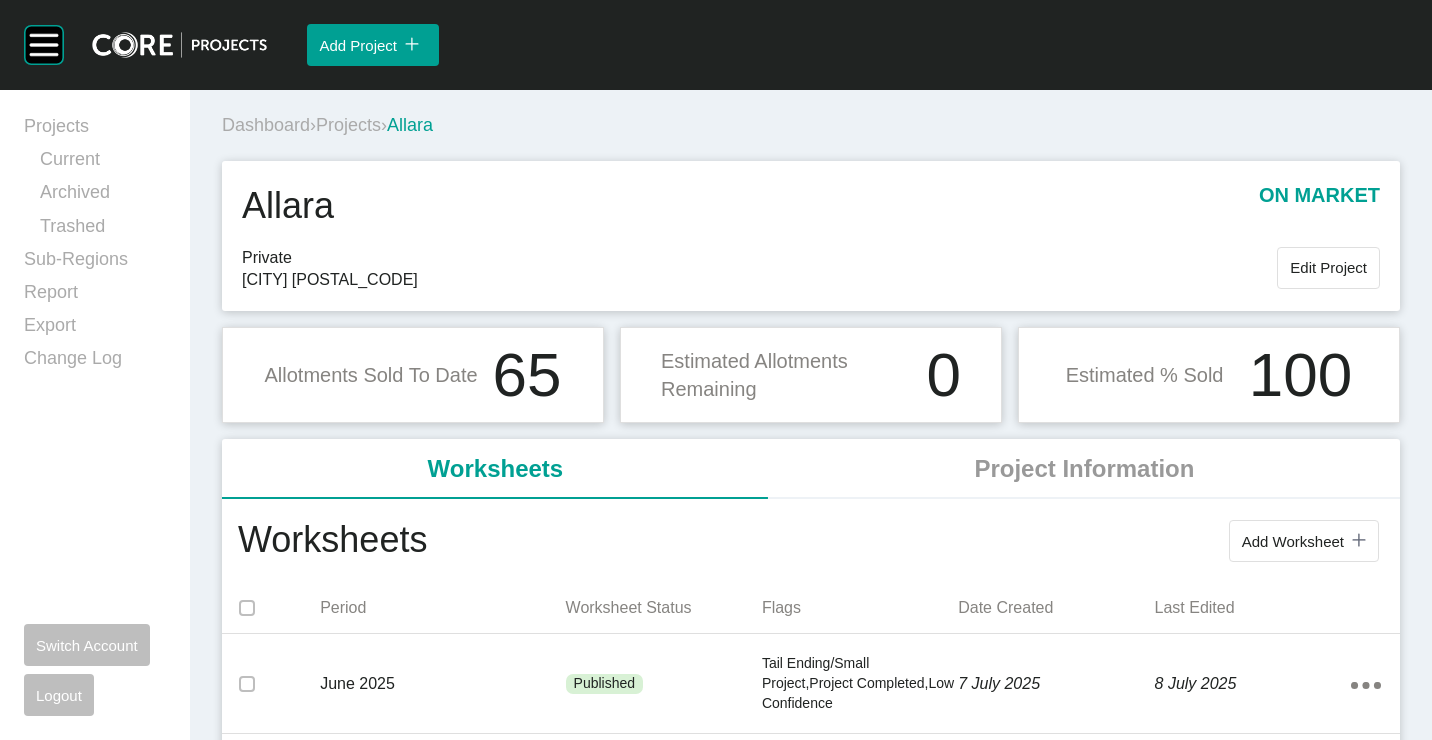 click on "Projects" at bounding box center (348, 125) 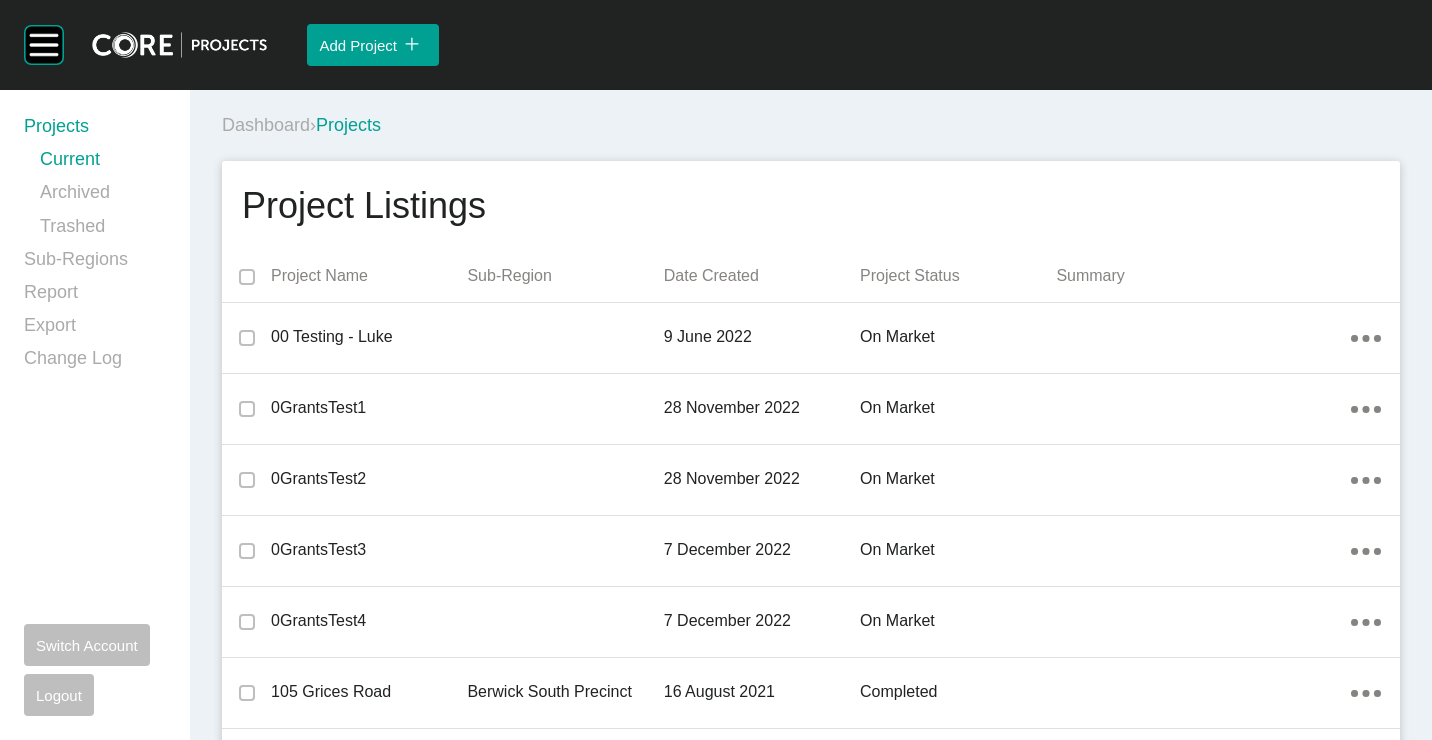 scroll, scrollTop: 14025, scrollLeft: 0, axis: vertical 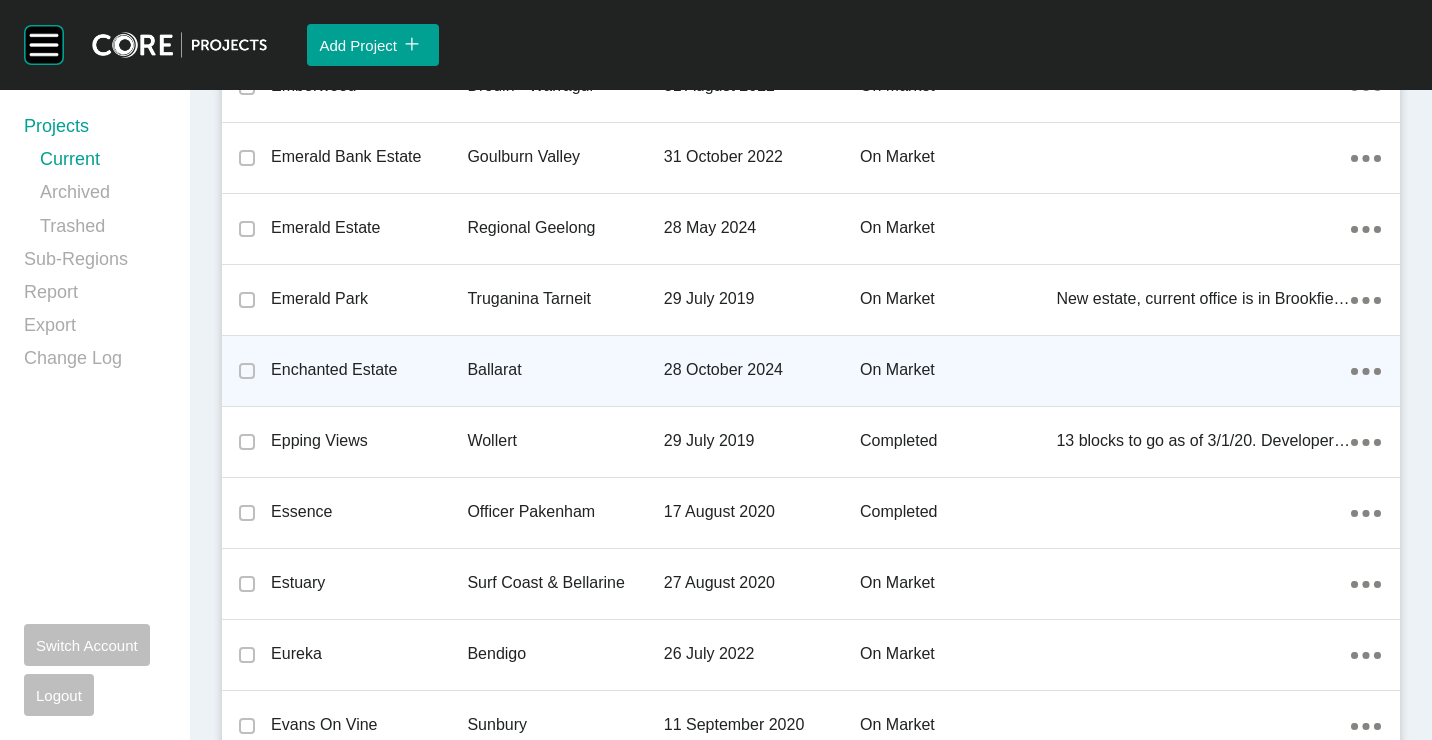 click on "Enchanted Estate" at bounding box center (369, 370) 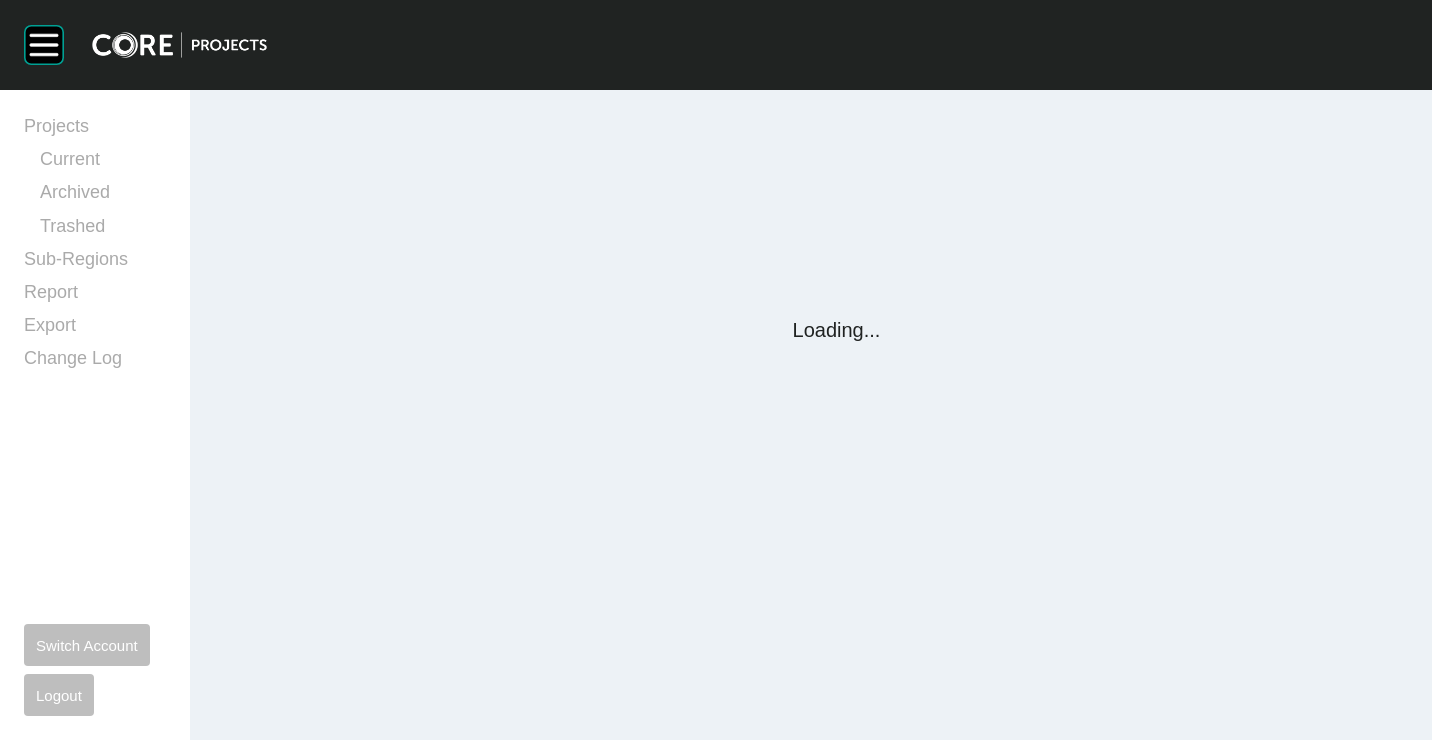 scroll, scrollTop: 0, scrollLeft: 0, axis: both 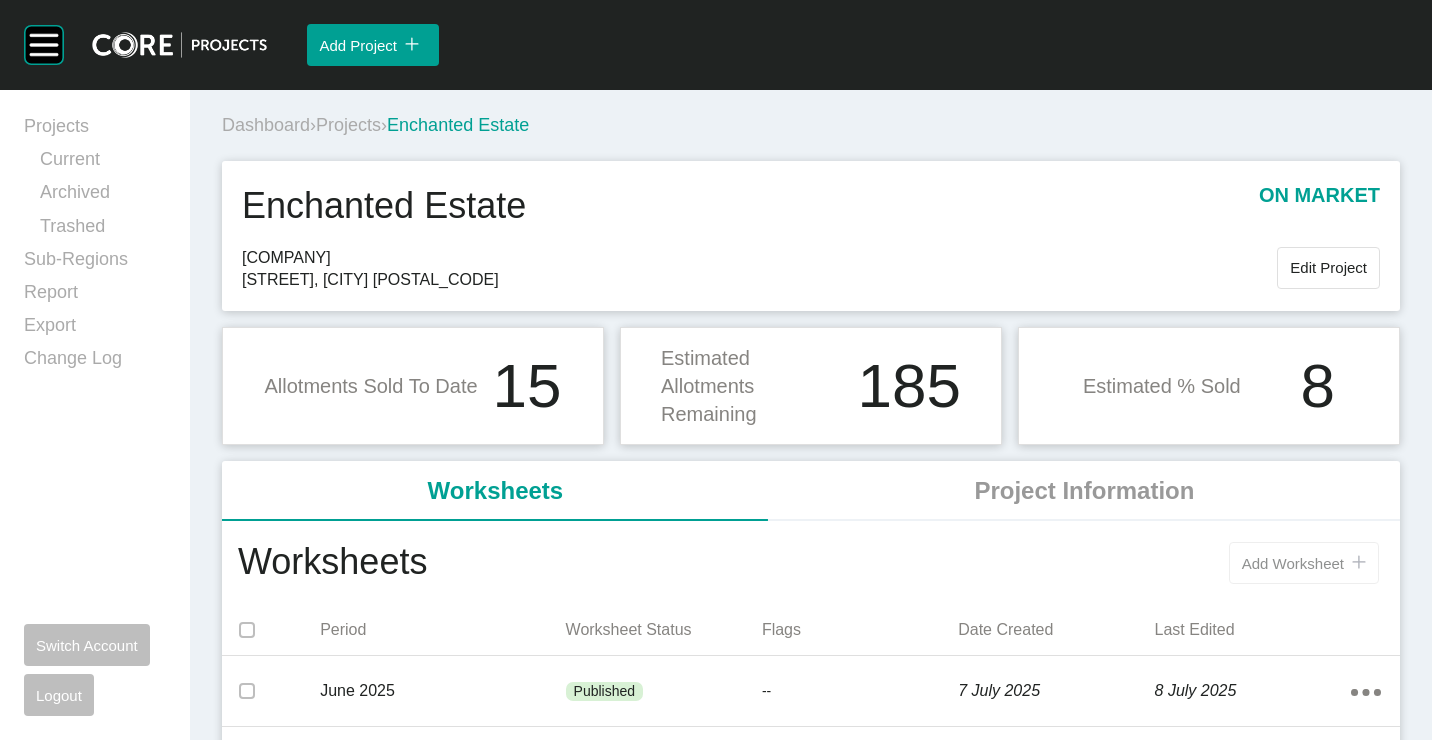 click on "Add Worksheet" at bounding box center (1293, 563) 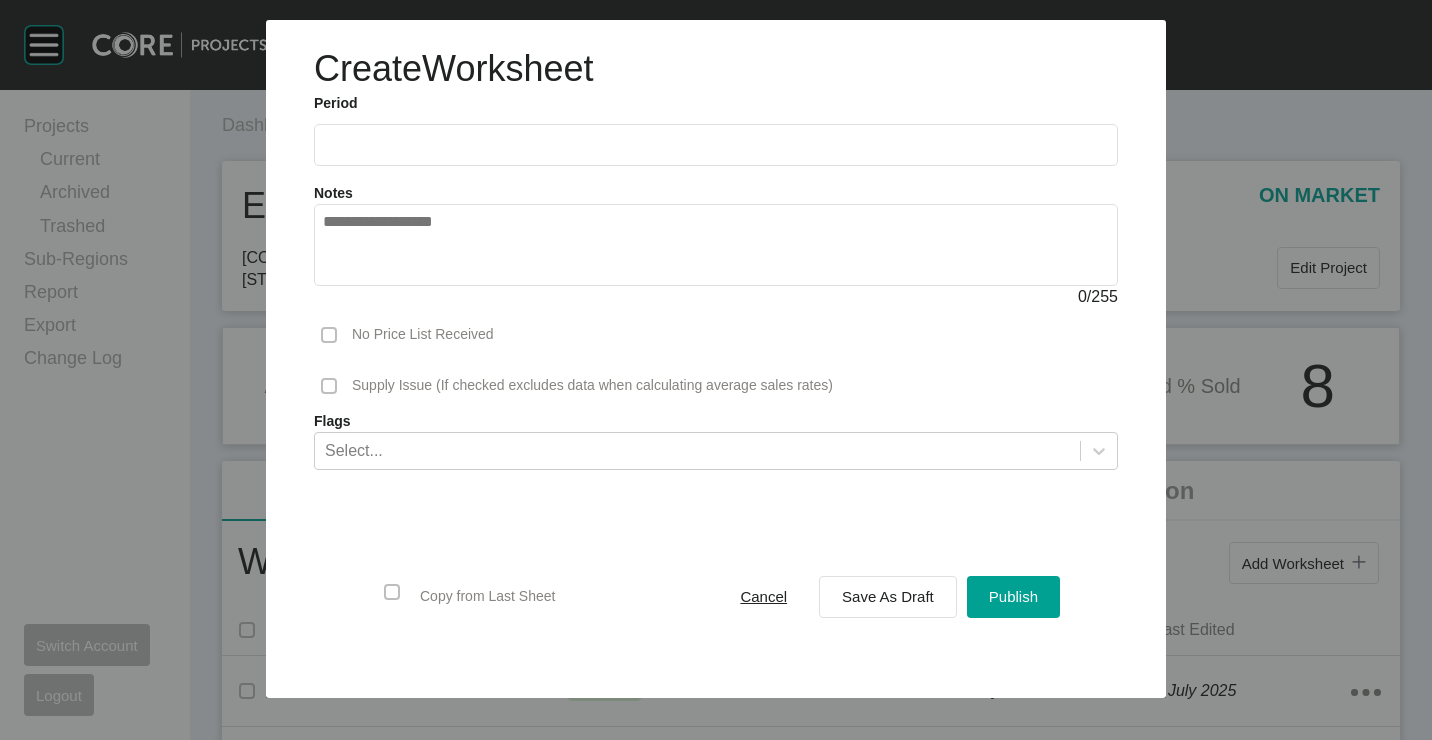 click at bounding box center [716, 145] 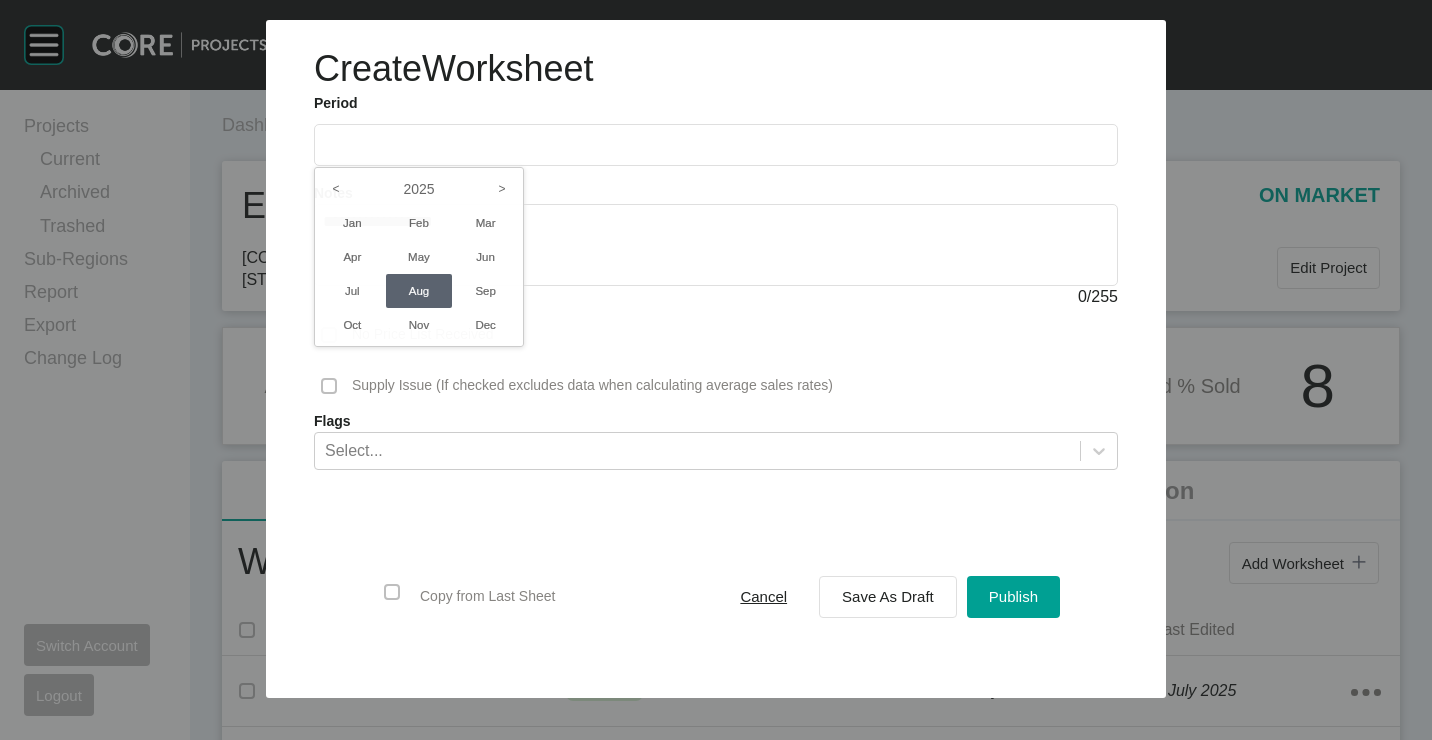 drag, startPoint x: 360, startPoint y: 287, endPoint x: 746, endPoint y: 473, distance: 428.47638 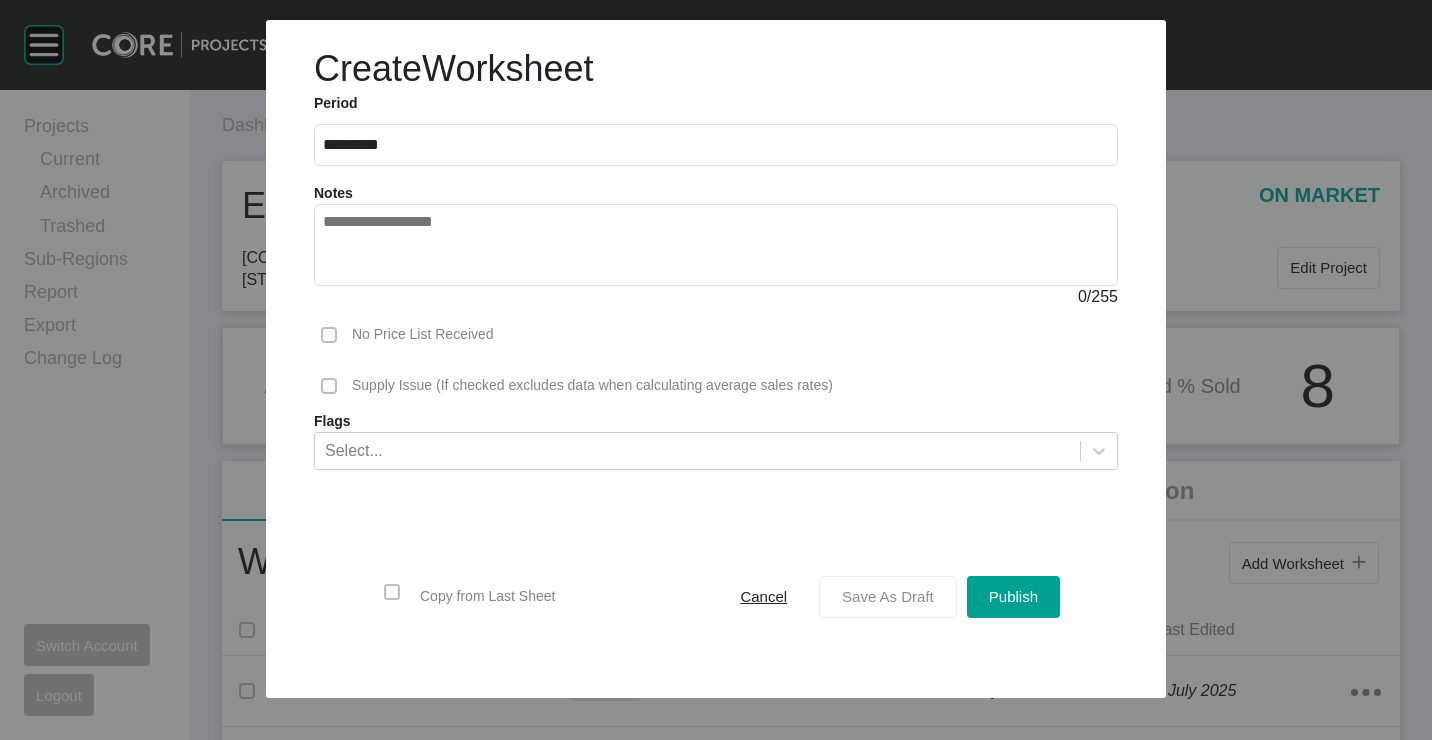 click on "Save As Draft" at bounding box center (888, 597) 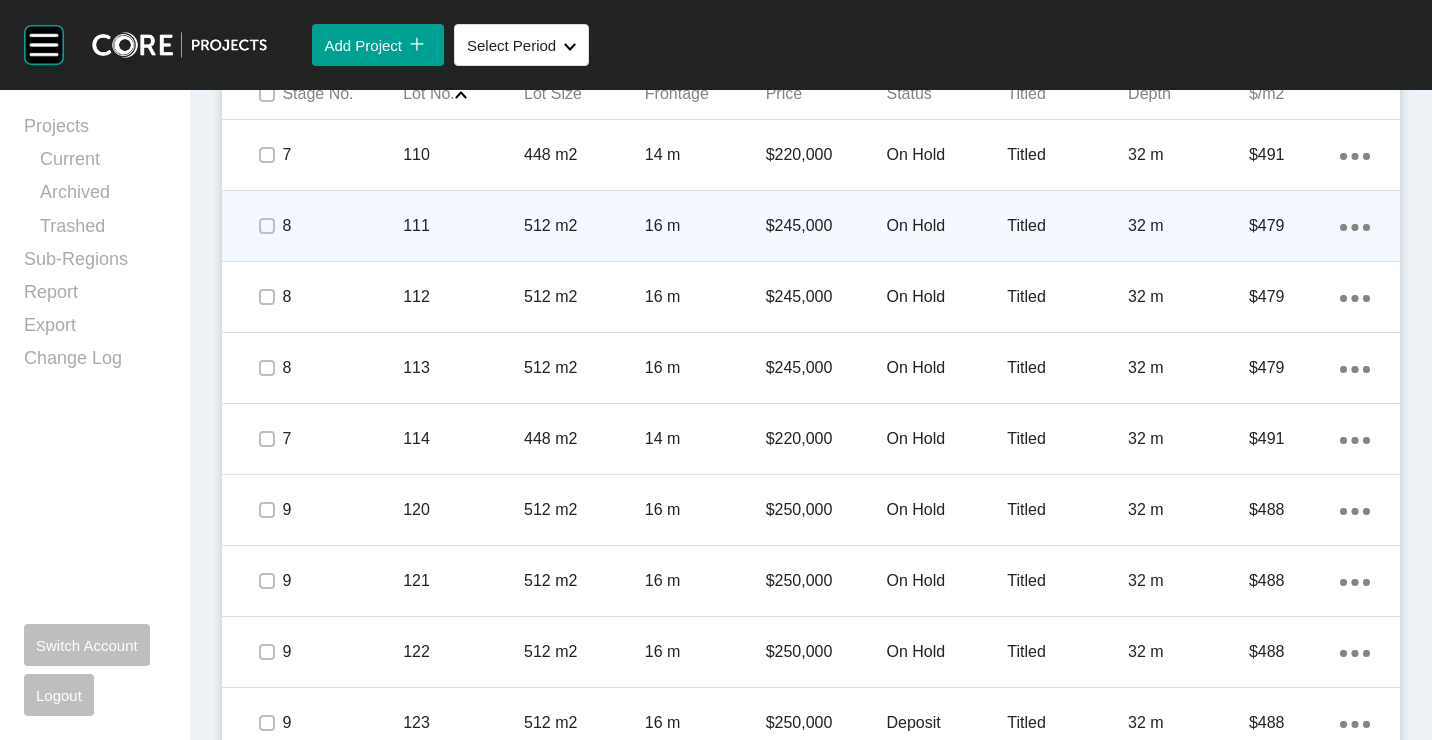 scroll, scrollTop: 1000, scrollLeft: 0, axis: vertical 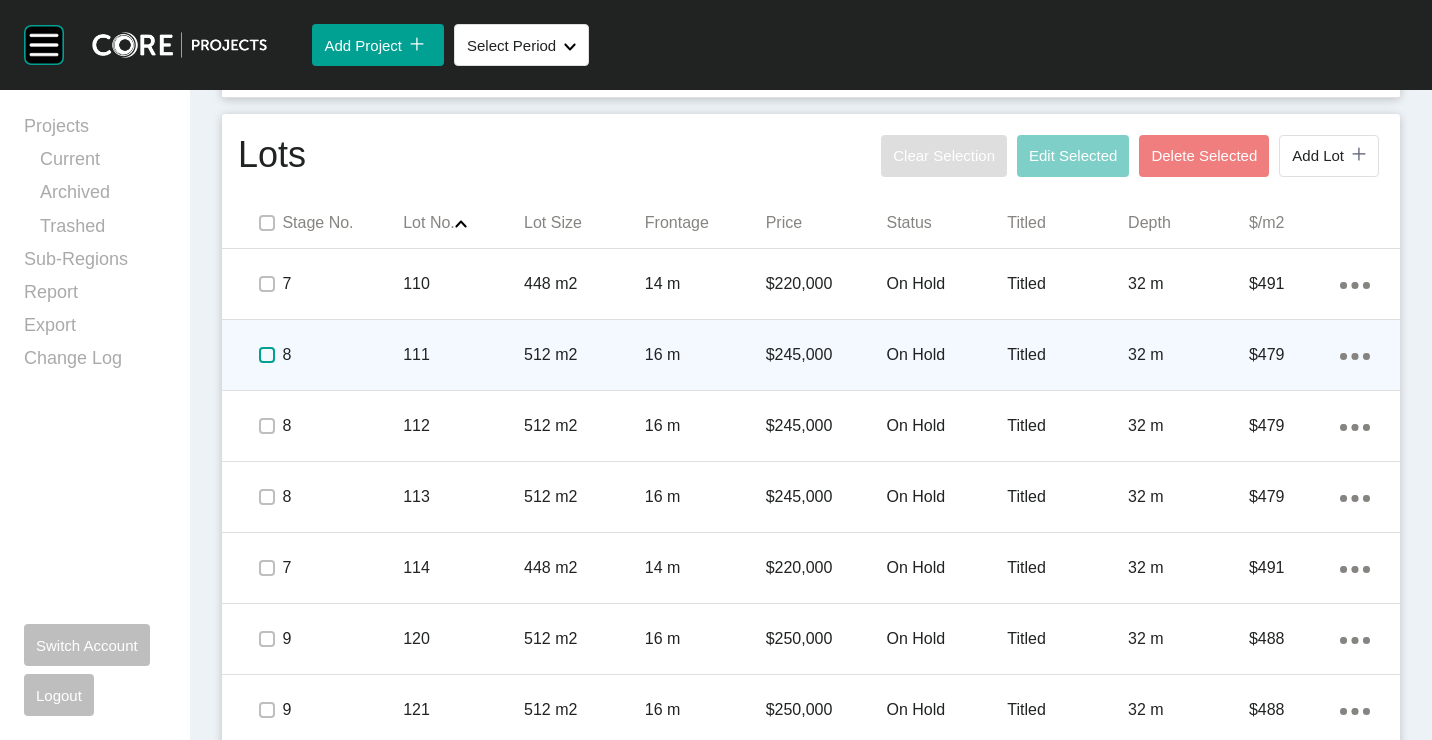 click at bounding box center (267, 355) 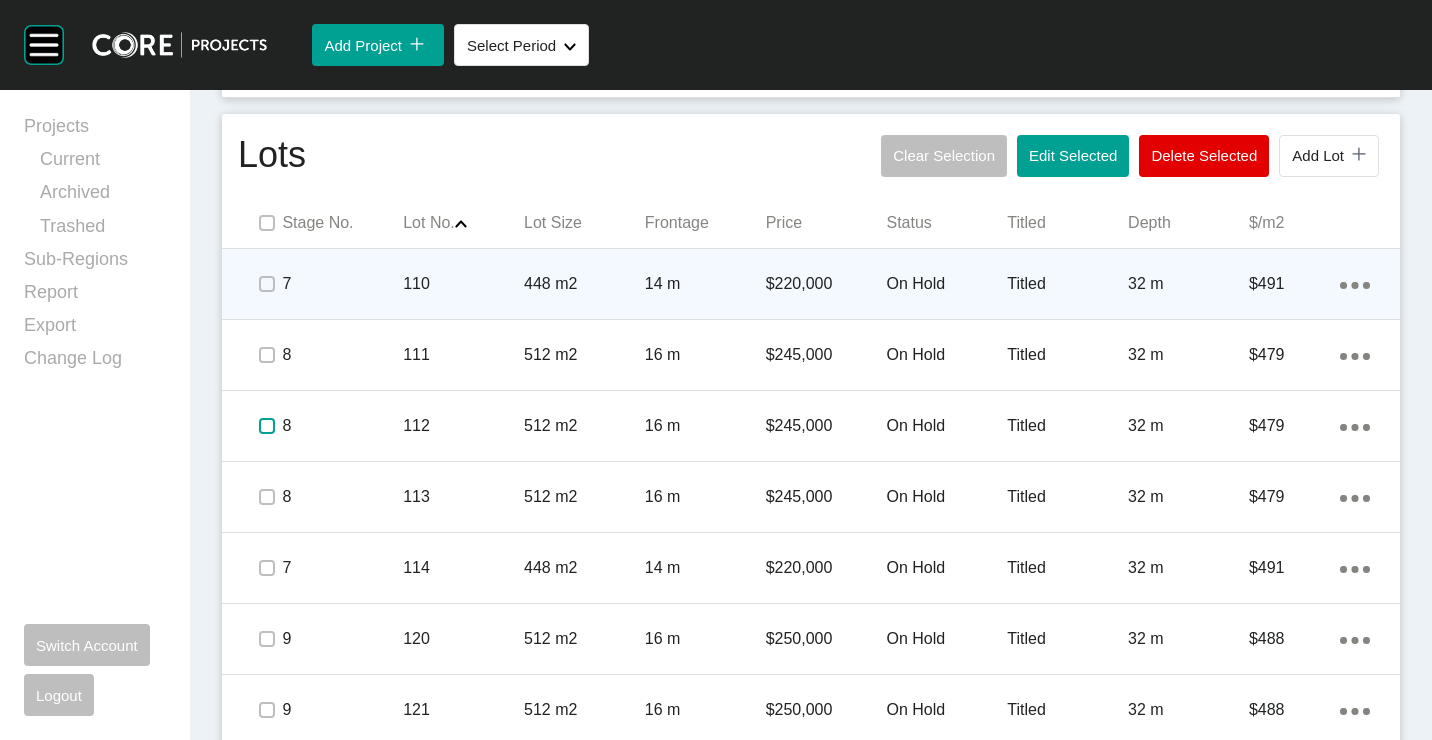 drag, startPoint x: 275, startPoint y: 422, endPoint x: 682, endPoint y: 255, distance: 439.92953 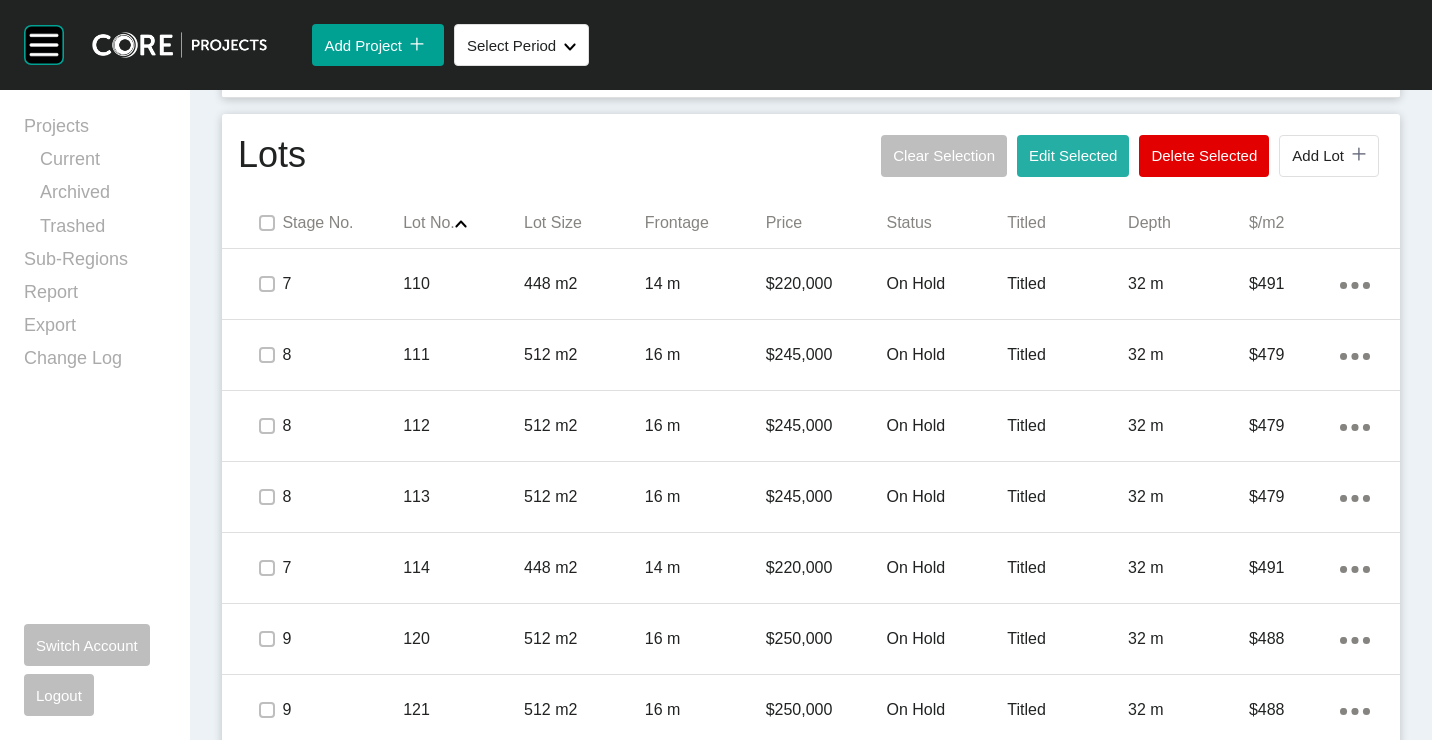 click on "Edit Selected" at bounding box center [1073, 155] 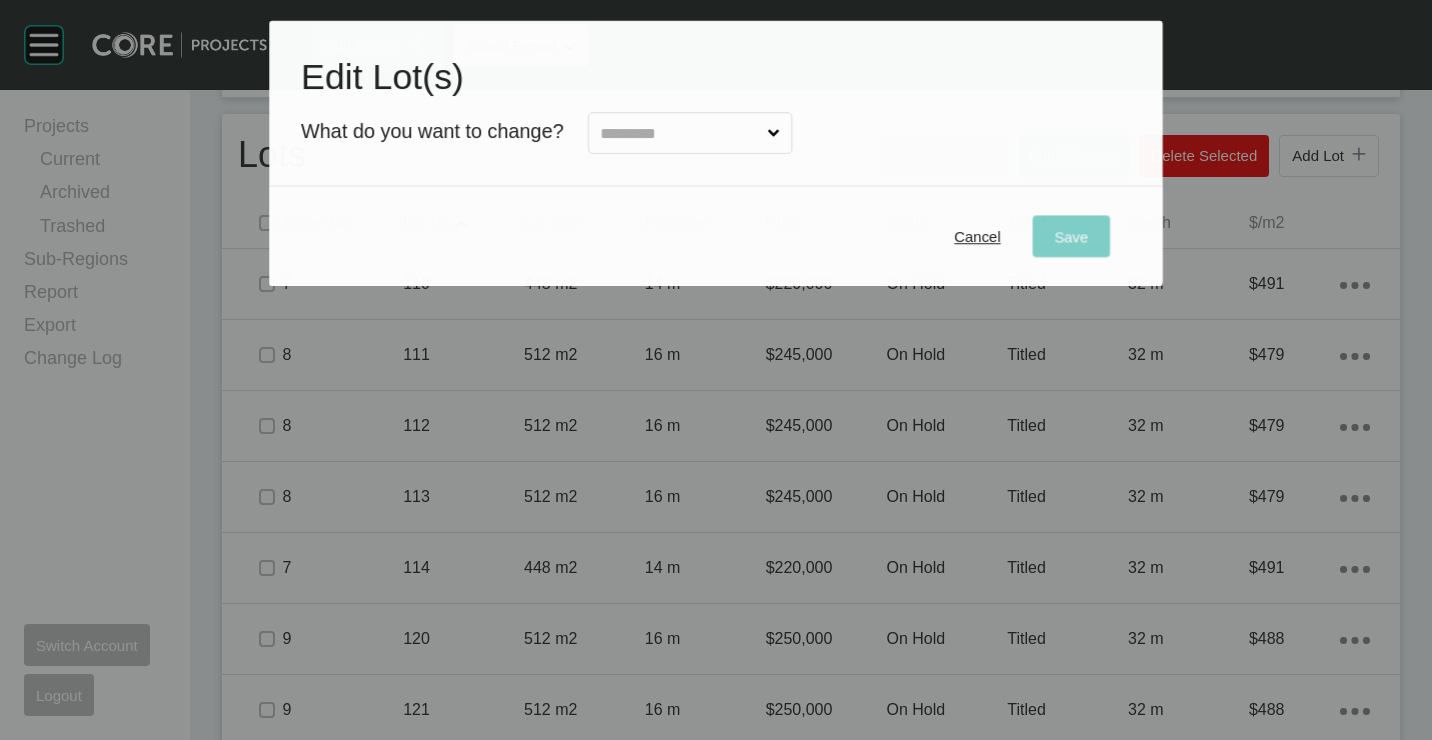drag, startPoint x: 723, startPoint y: 139, endPoint x: 712, endPoint y: 156, distance: 20.248457 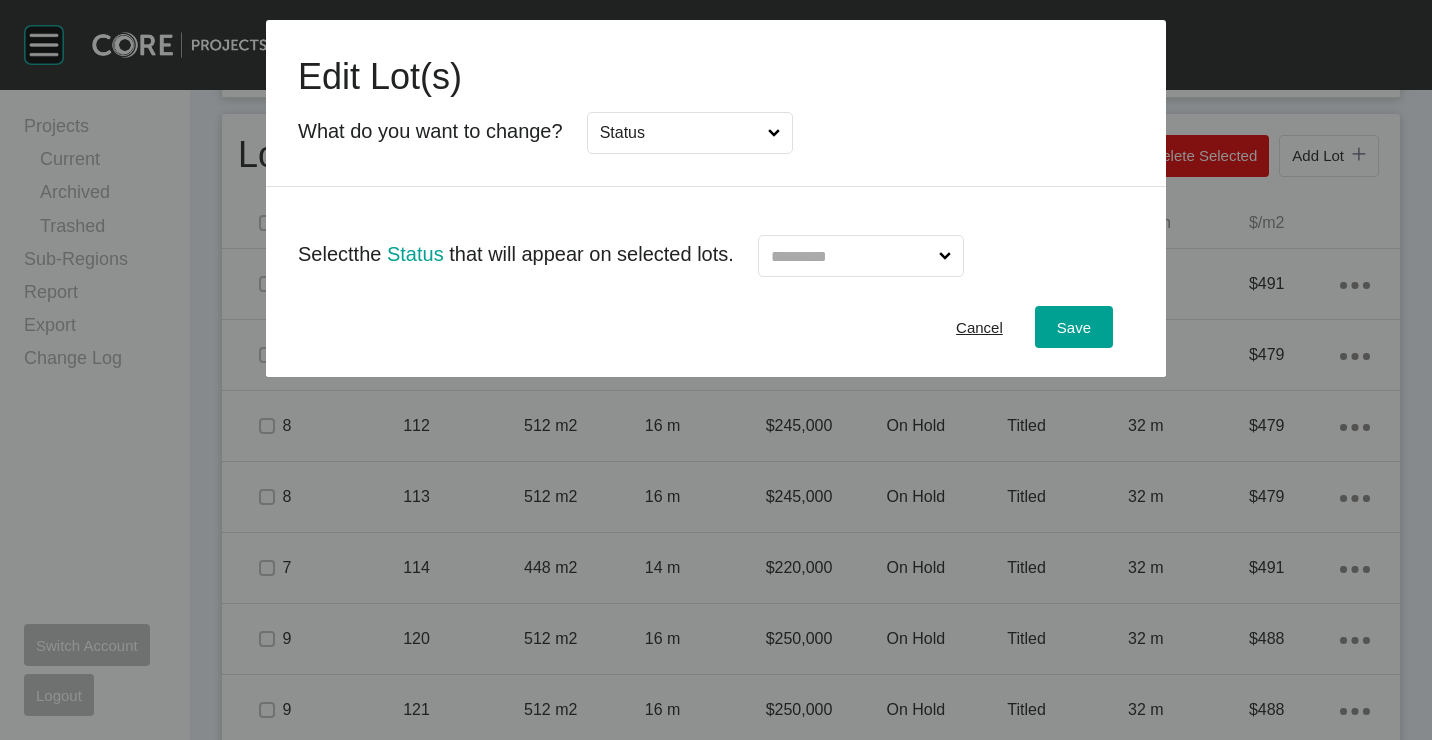 click at bounding box center [851, 256] 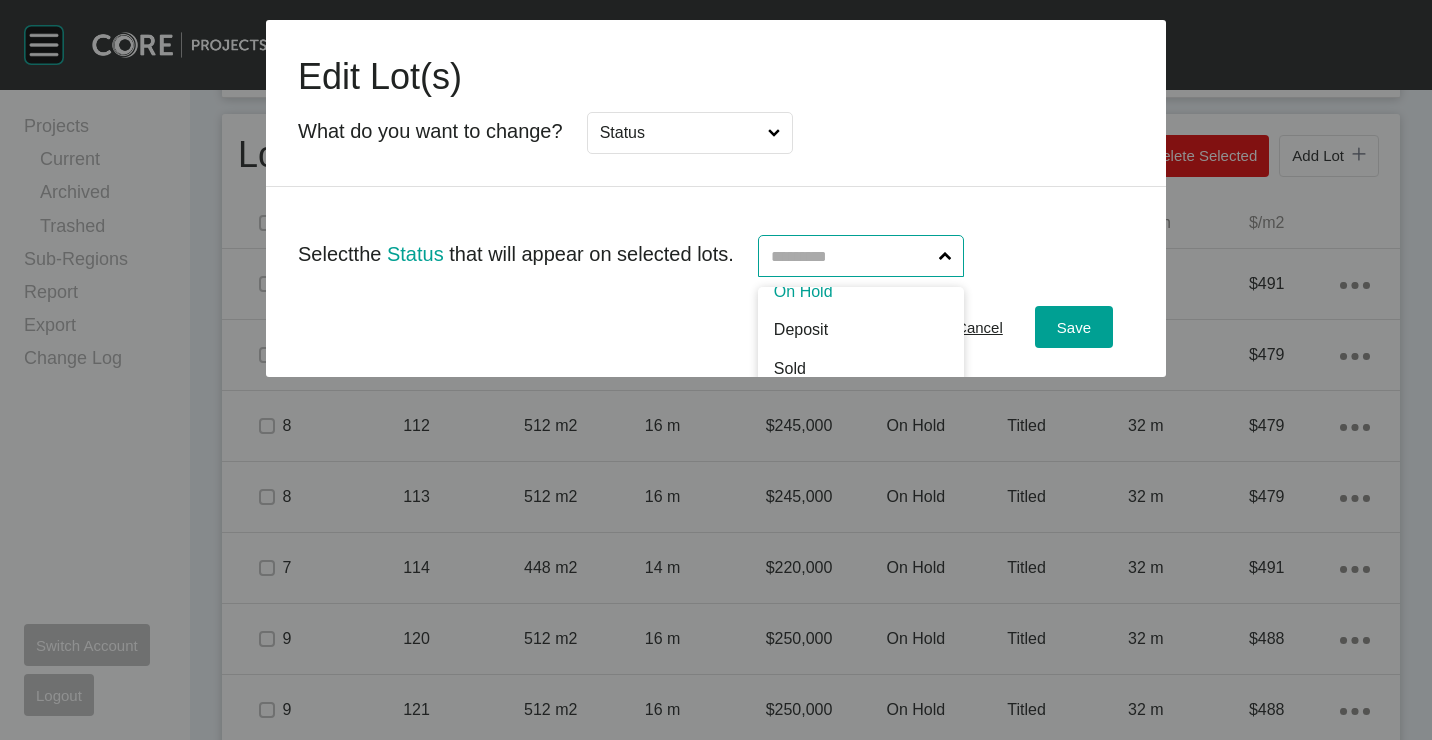 scroll, scrollTop: 99, scrollLeft: 0, axis: vertical 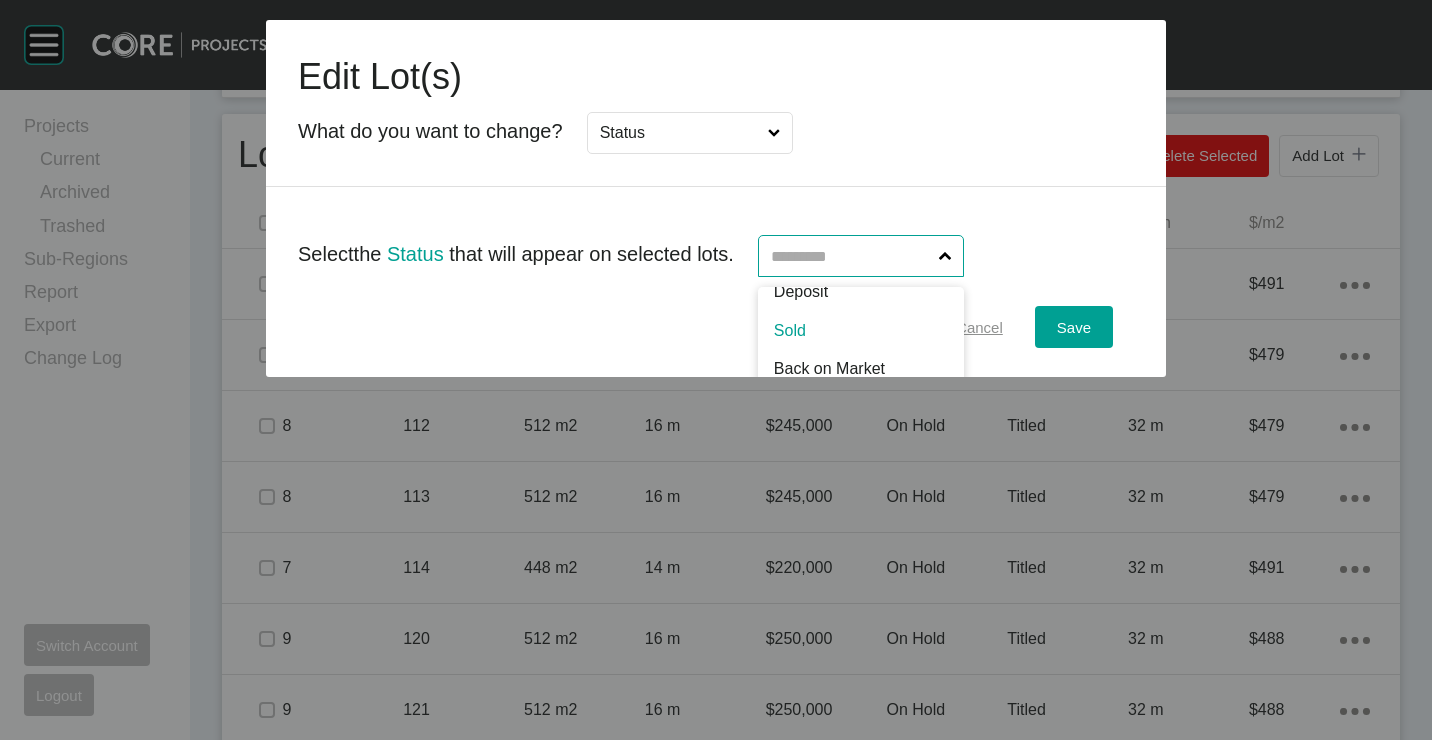 drag, startPoint x: 826, startPoint y: 337, endPoint x: 952, endPoint y: 337, distance: 126 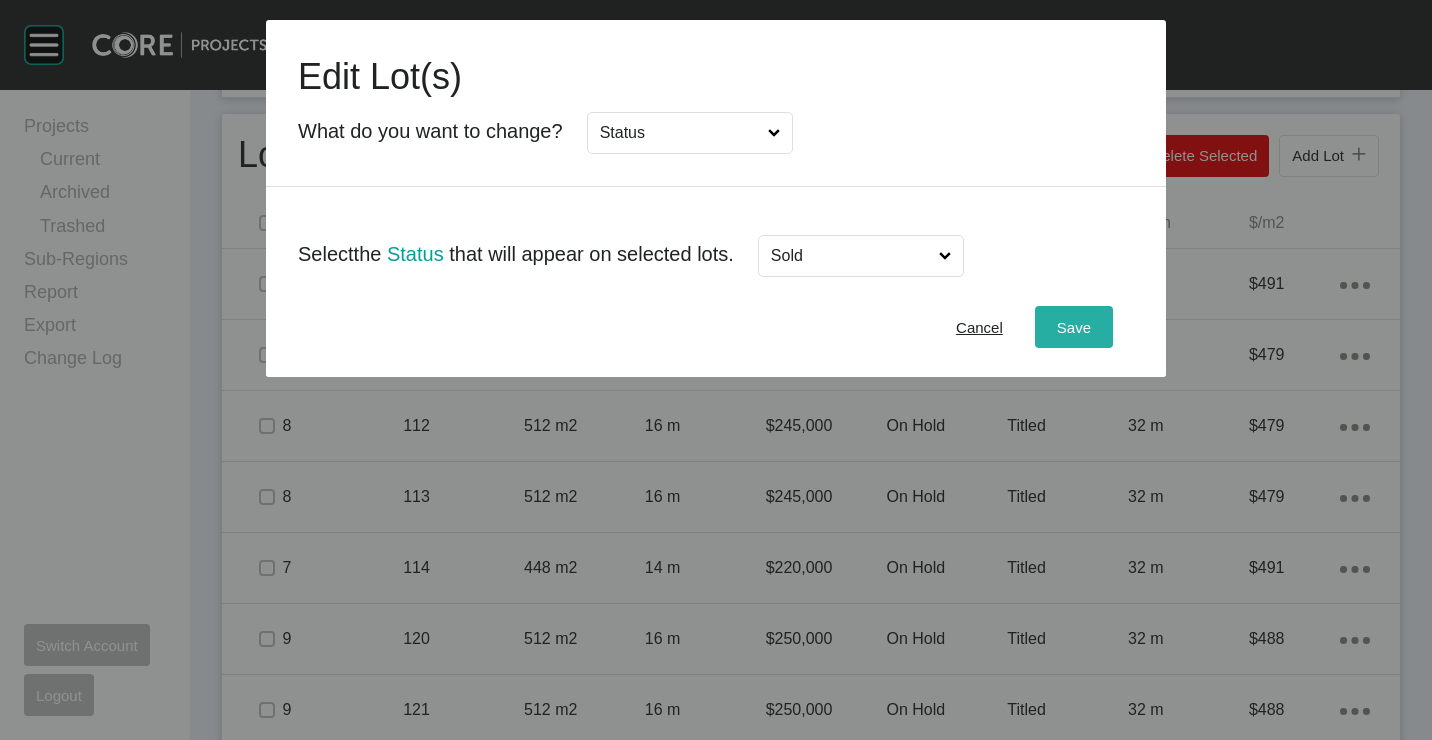 click on "Save" at bounding box center [1074, 327] 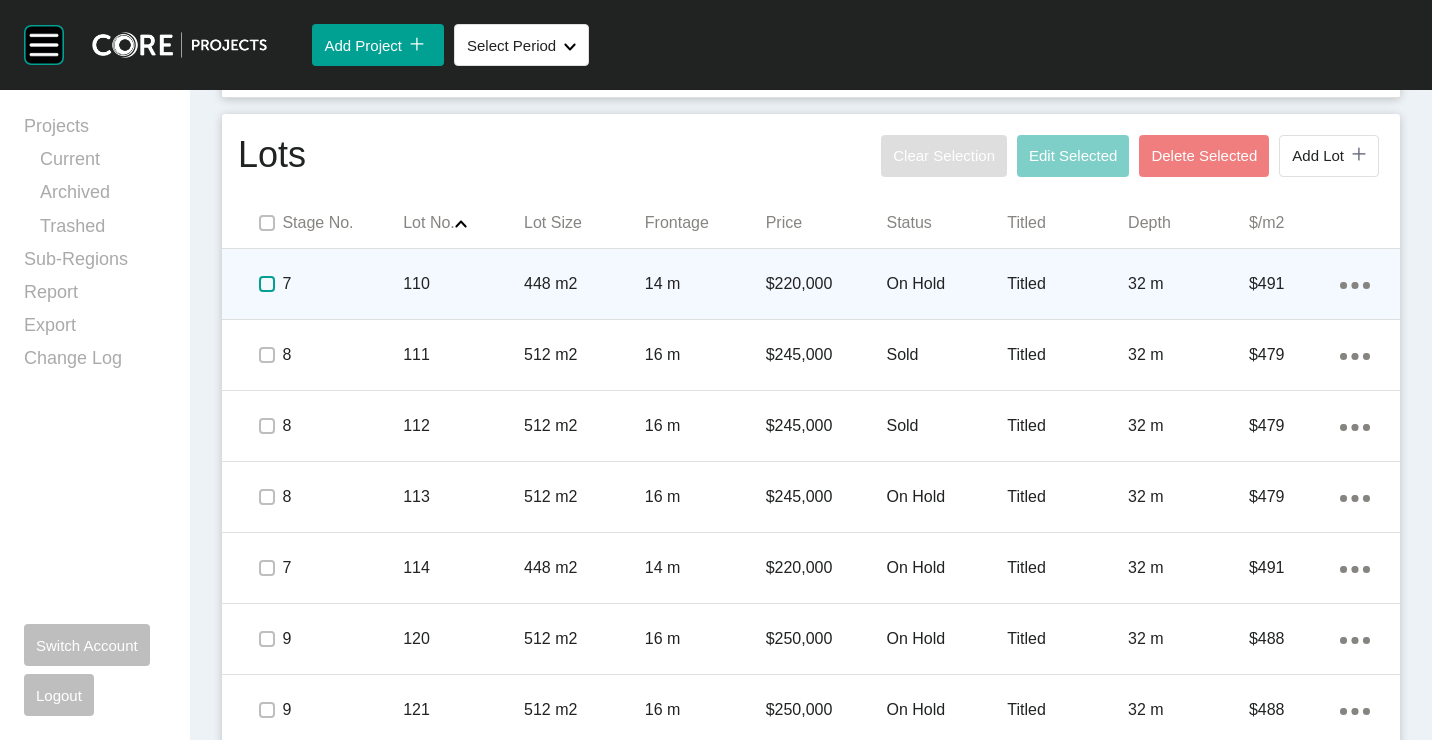 click at bounding box center [267, 284] 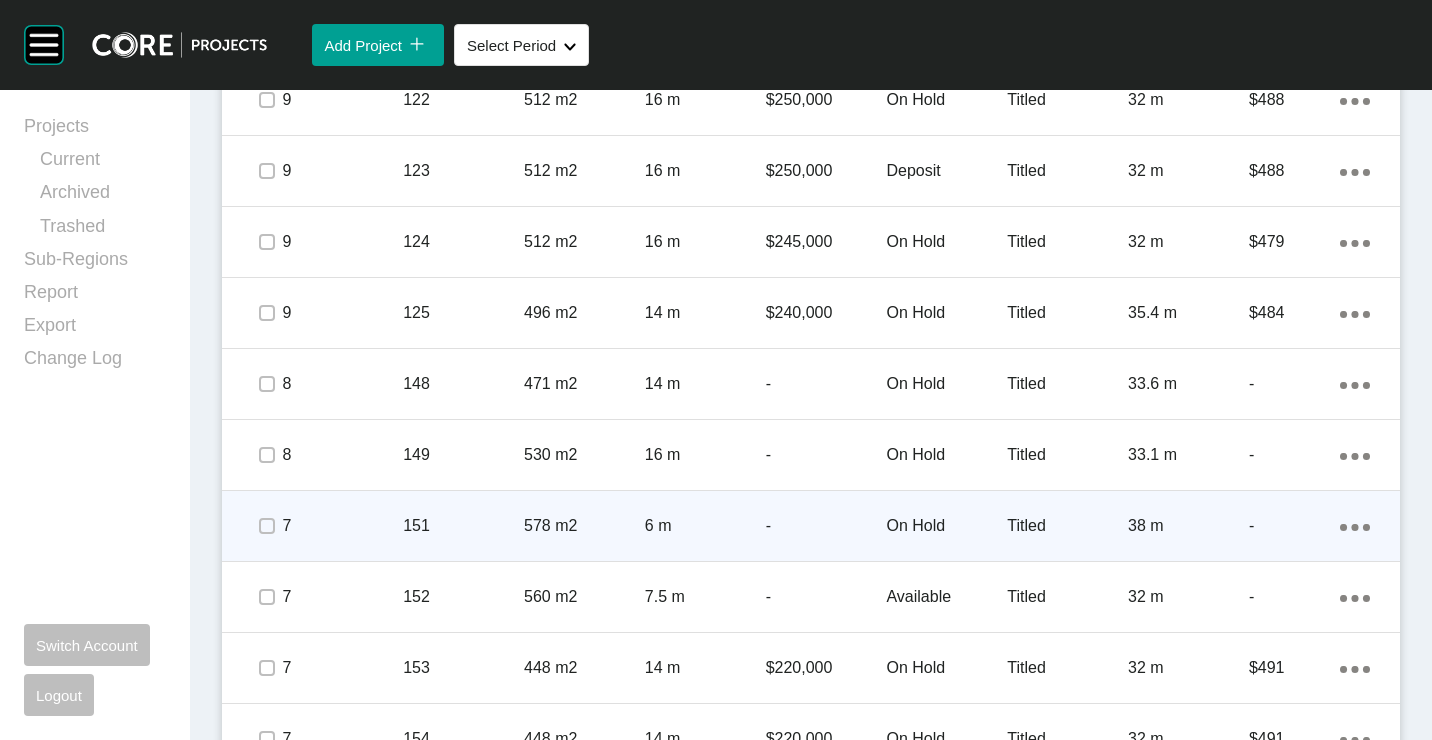 scroll, scrollTop: 1700, scrollLeft: 0, axis: vertical 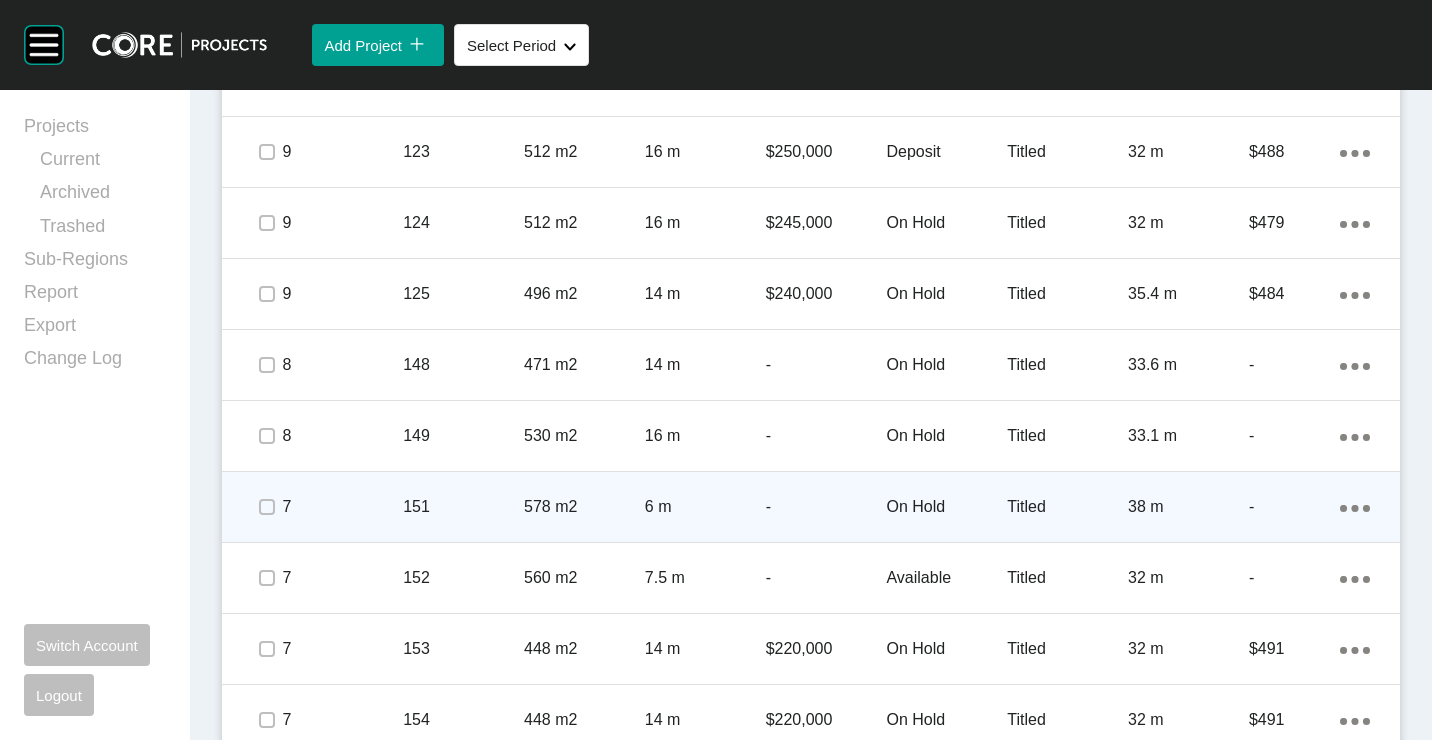 click at bounding box center [267, 507] 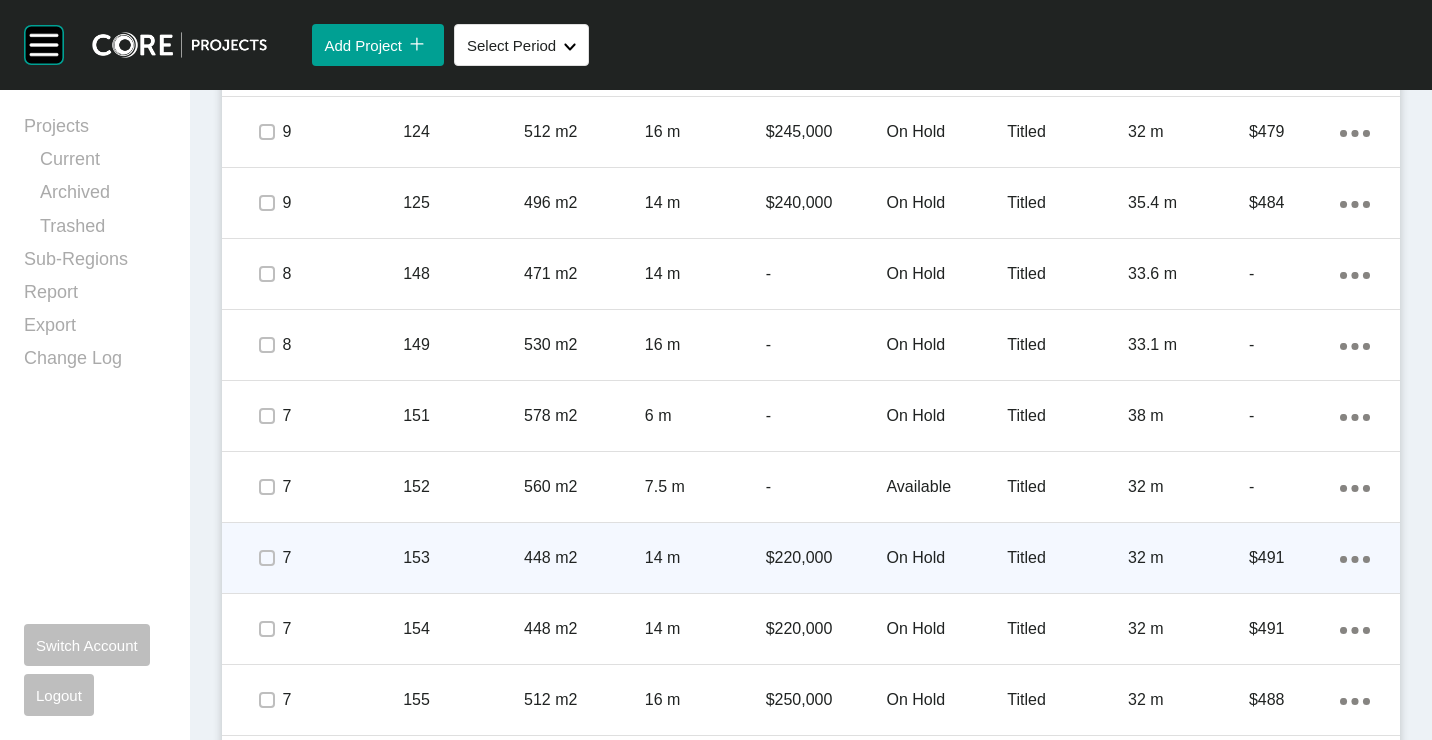 scroll, scrollTop: 1800, scrollLeft: 0, axis: vertical 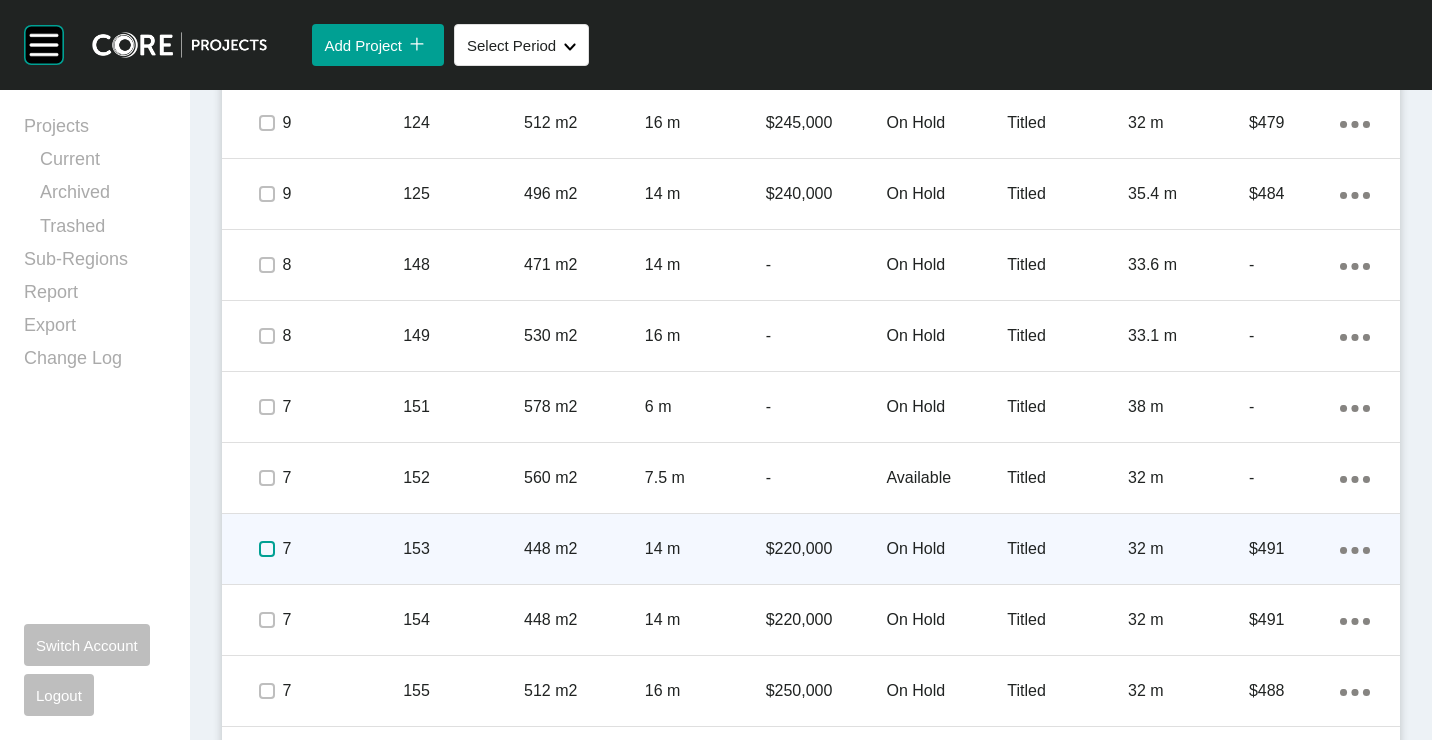 drag, startPoint x: 275, startPoint y: 545, endPoint x: 296, endPoint y: 604, distance: 62.625874 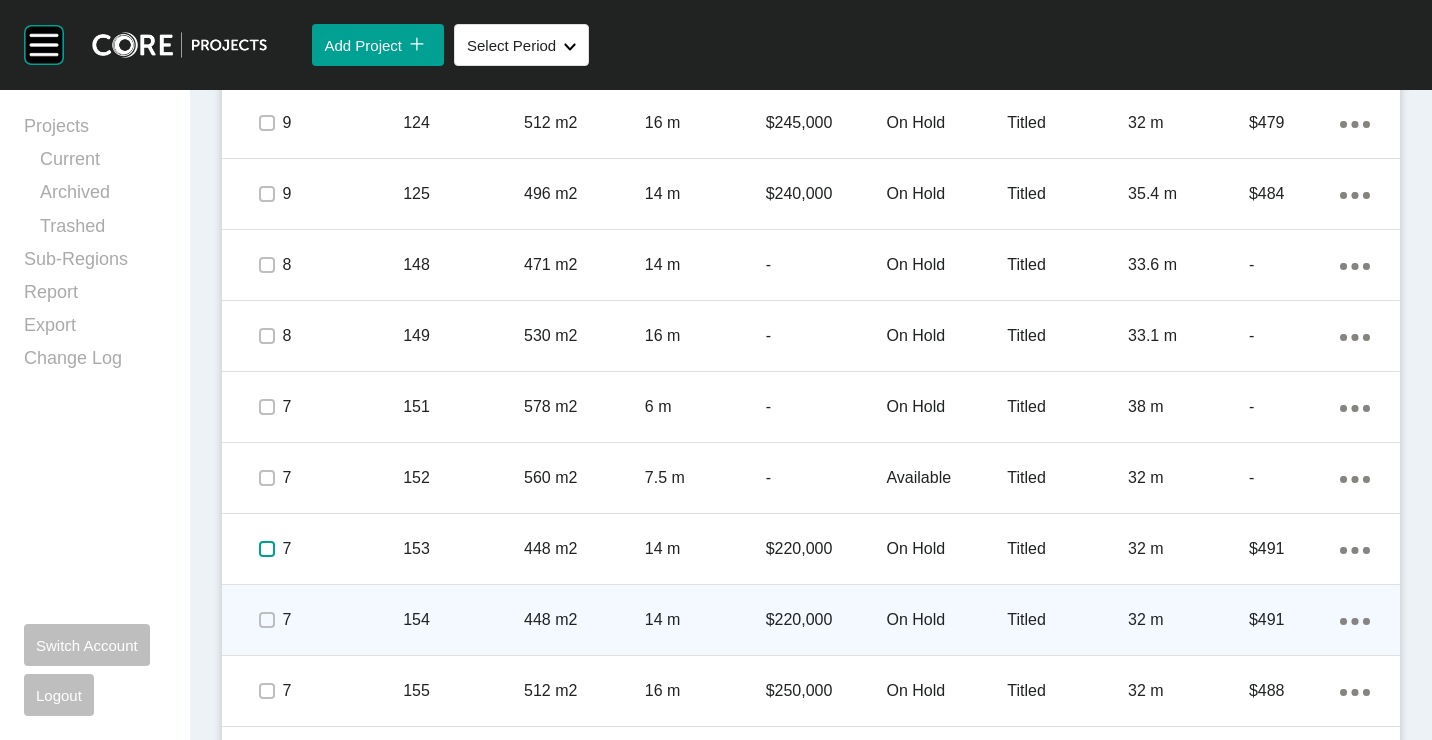 click at bounding box center [267, 549] 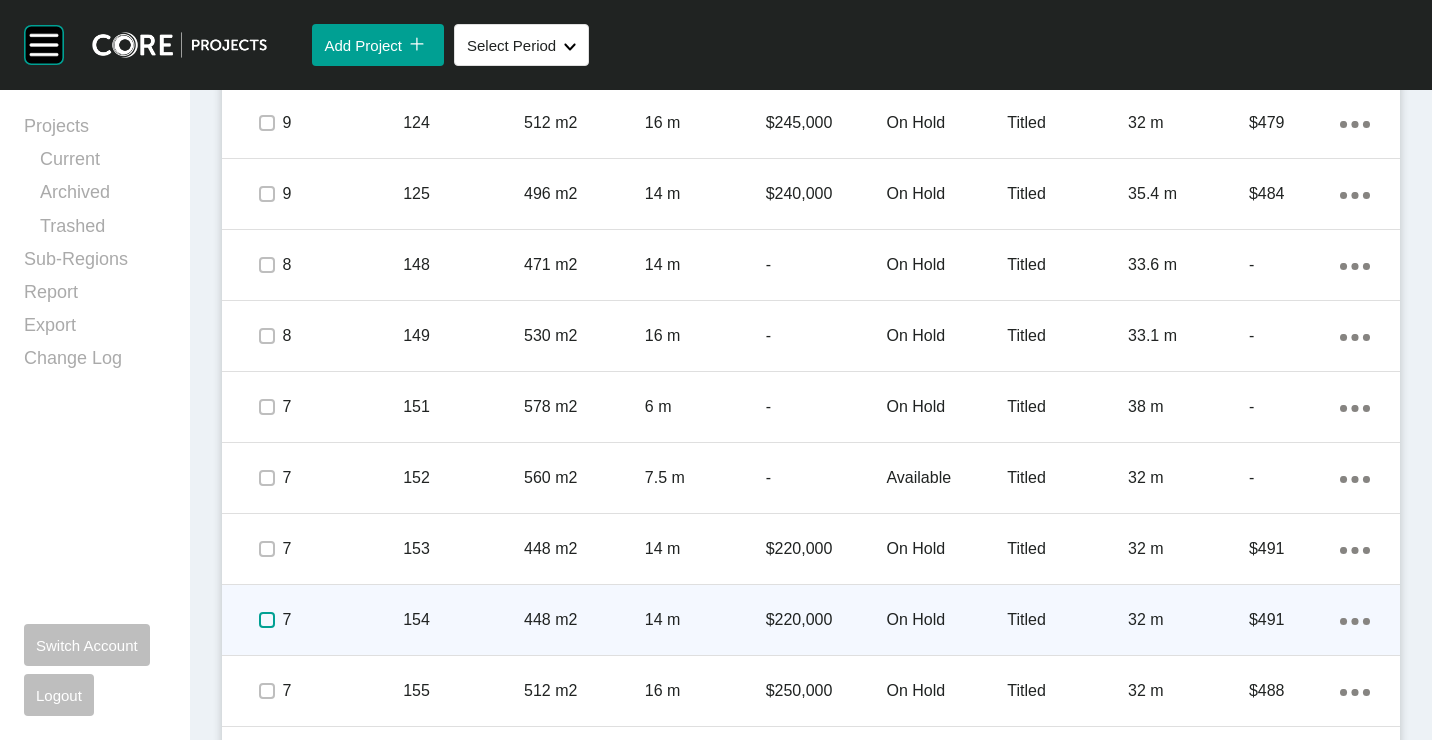 drag, startPoint x: 275, startPoint y: 620, endPoint x: 294, endPoint y: 616, distance: 19.416489 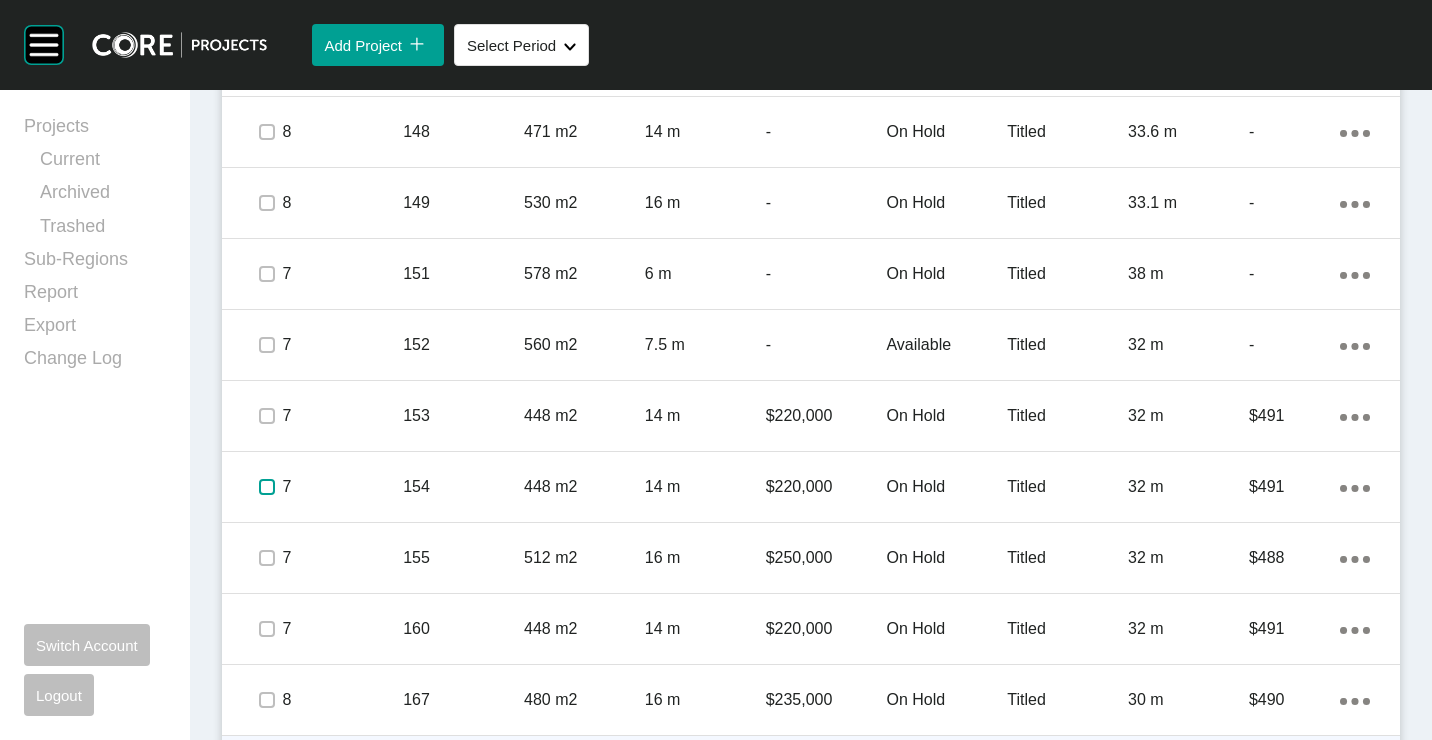 scroll, scrollTop: 2100, scrollLeft: 0, axis: vertical 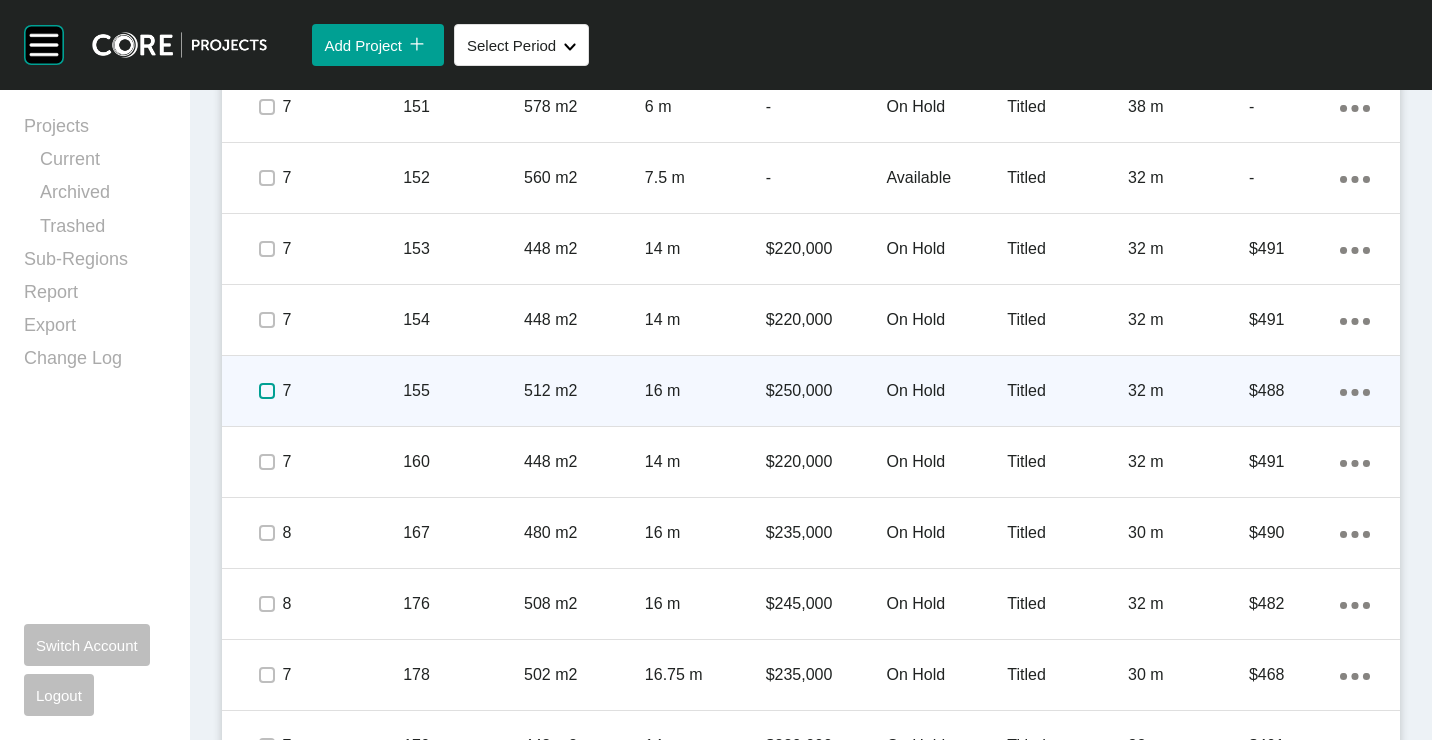 click at bounding box center [267, 391] 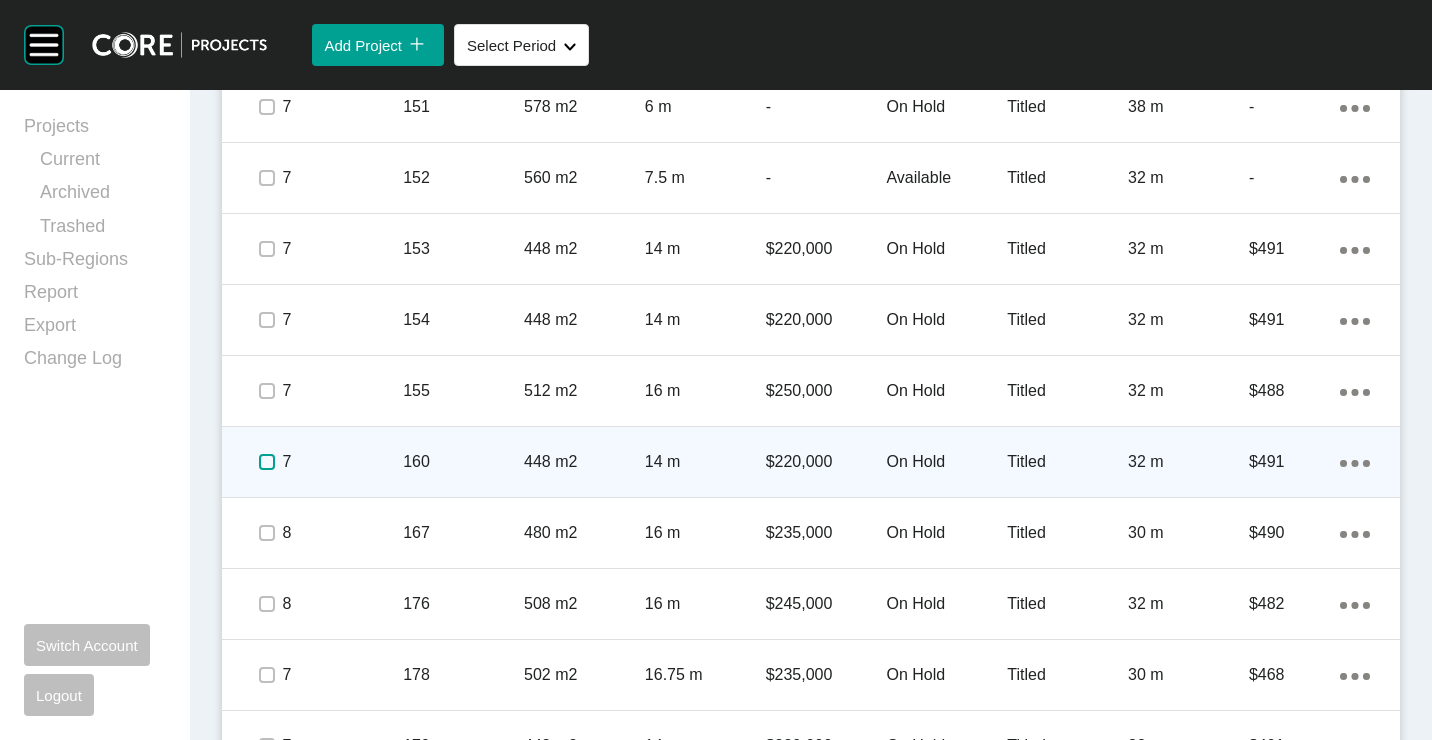 click at bounding box center [267, 462] 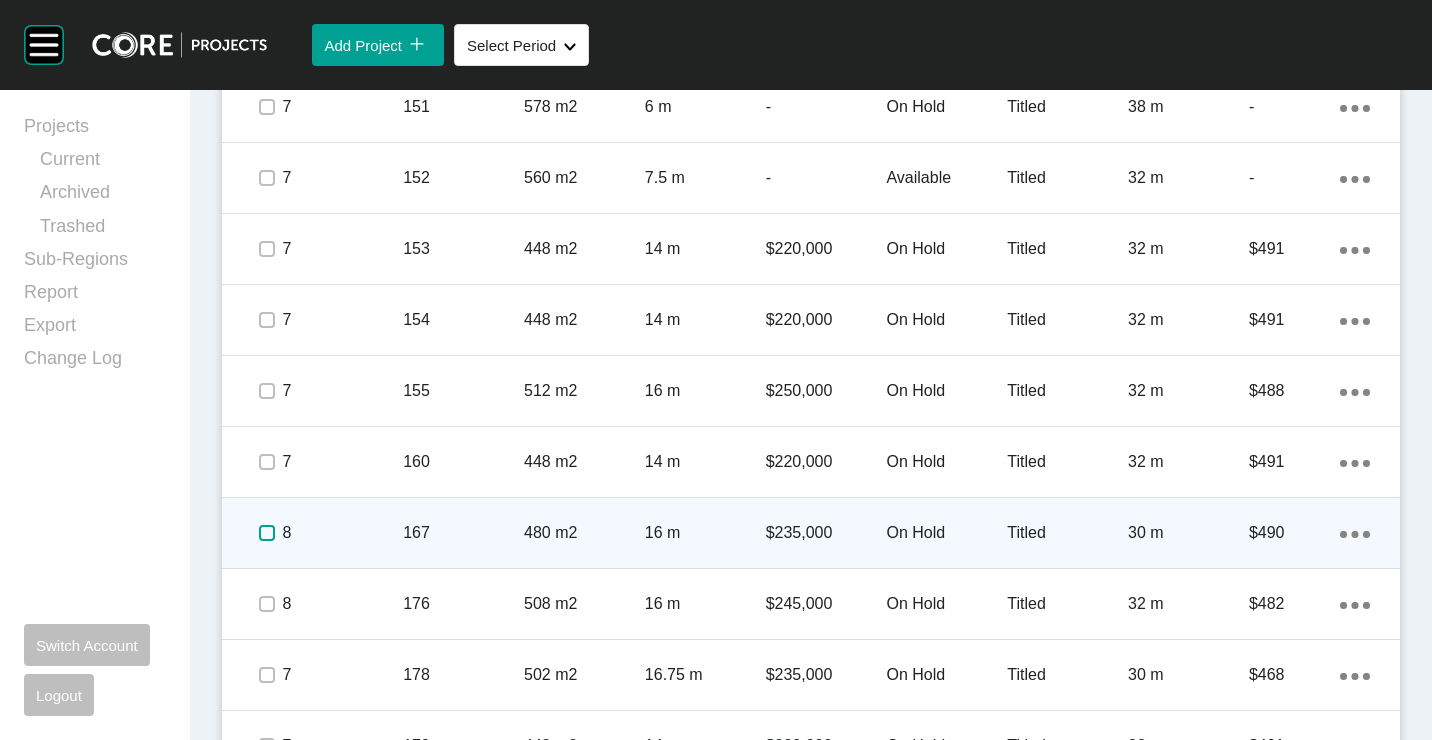 click at bounding box center (267, 533) 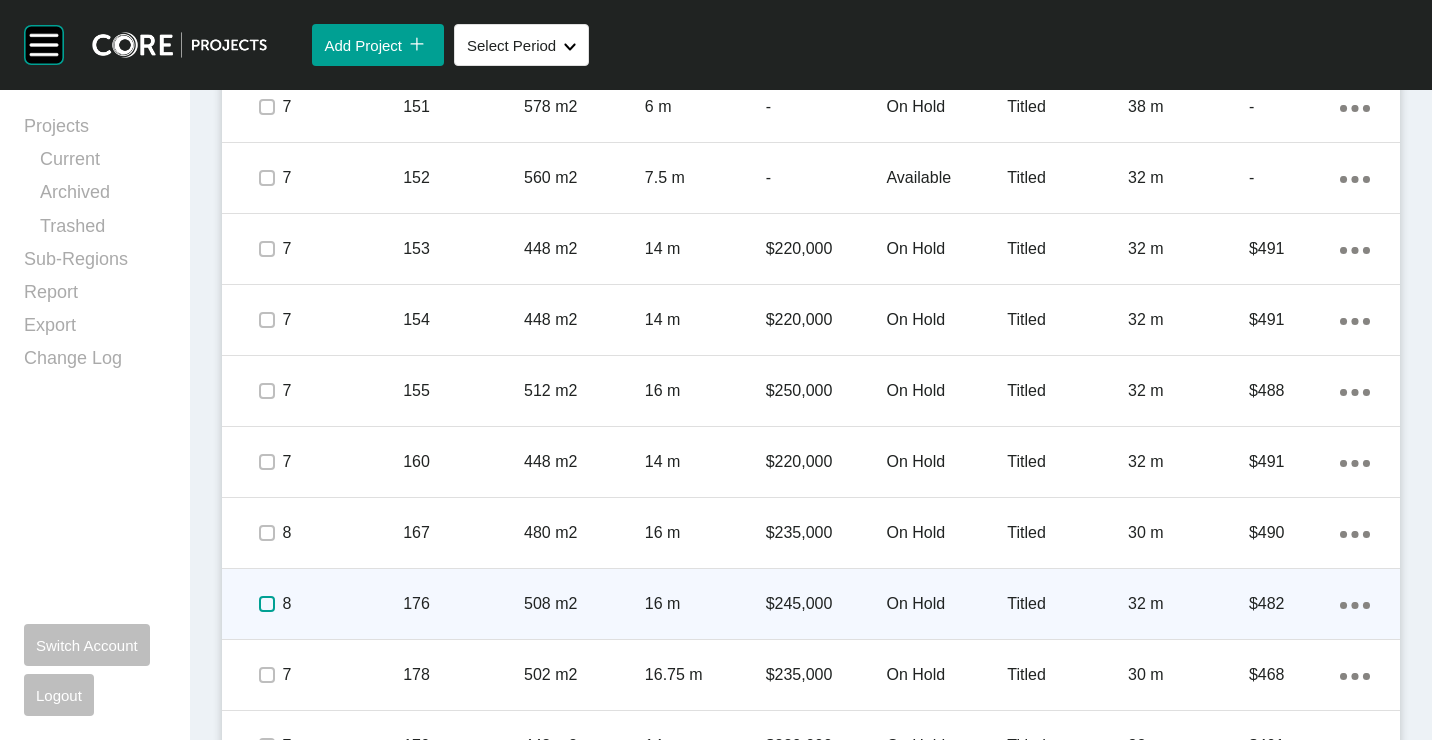 click at bounding box center (267, 604) 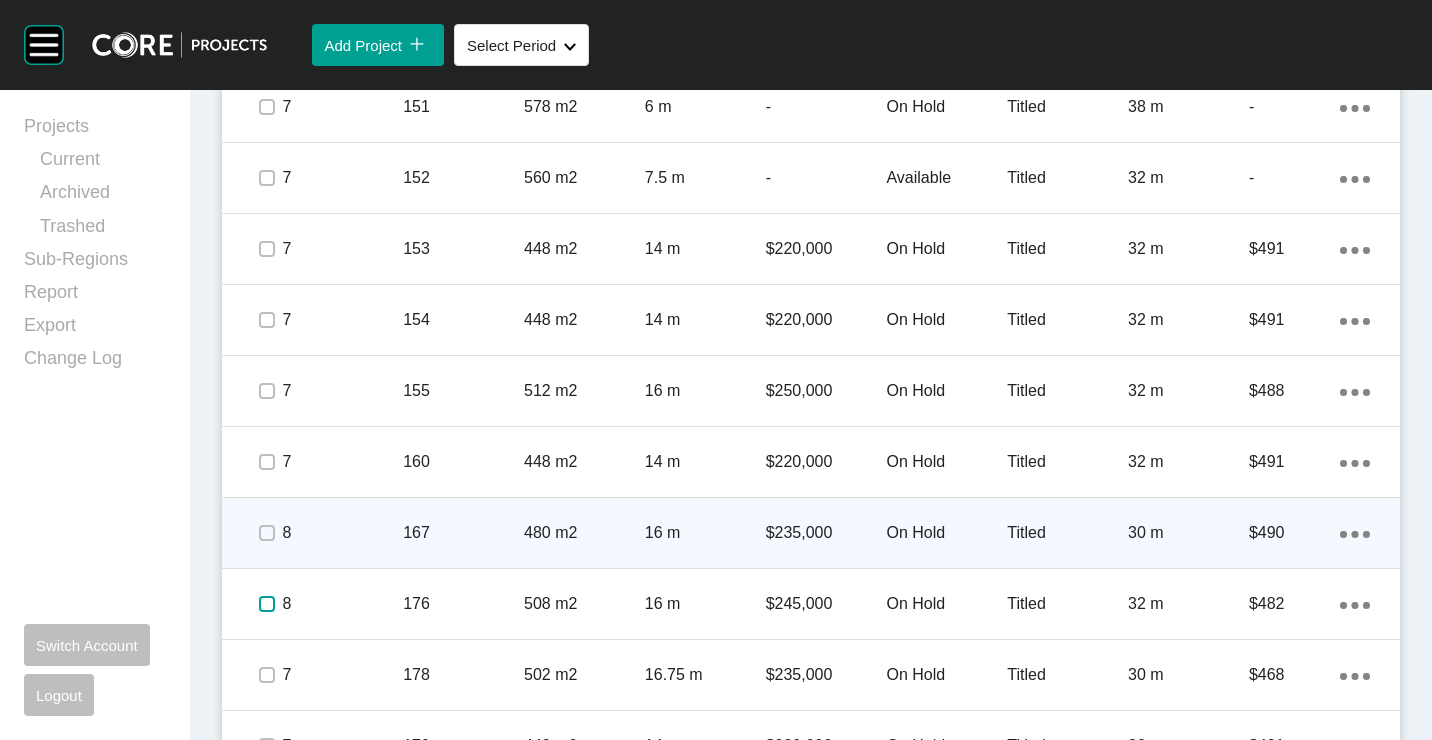 scroll, scrollTop: 2300, scrollLeft: 0, axis: vertical 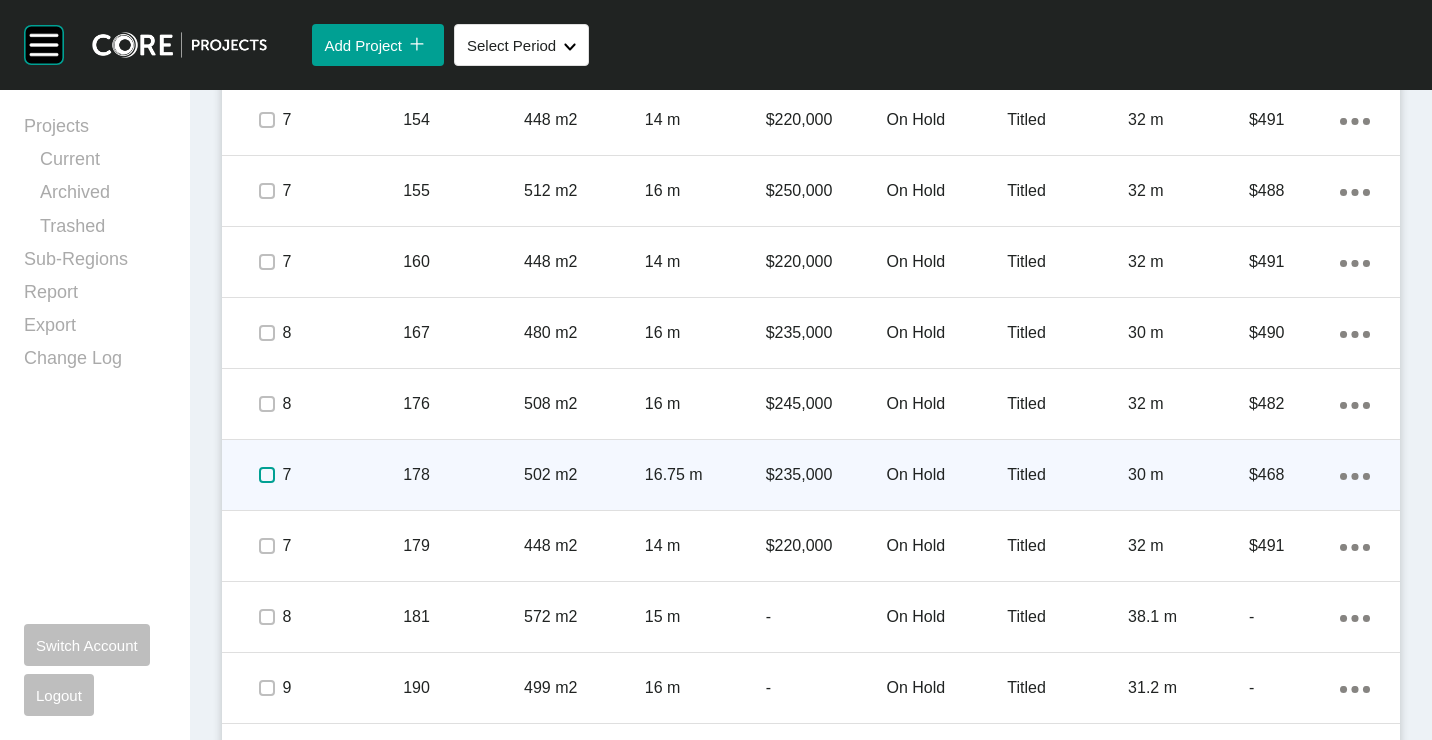 click at bounding box center [267, 475] 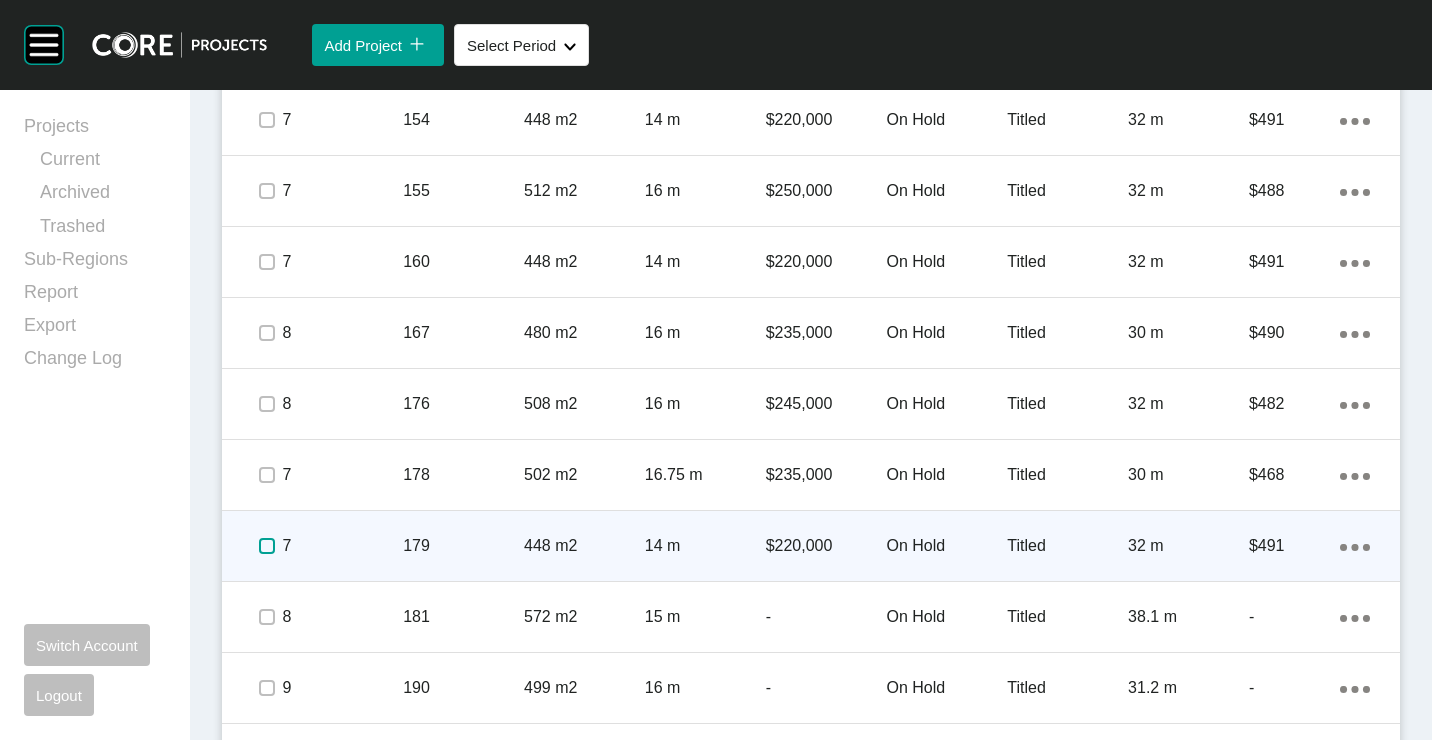 drag, startPoint x: 264, startPoint y: 537, endPoint x: 263, endPoint y: 548, distance: 11.045361 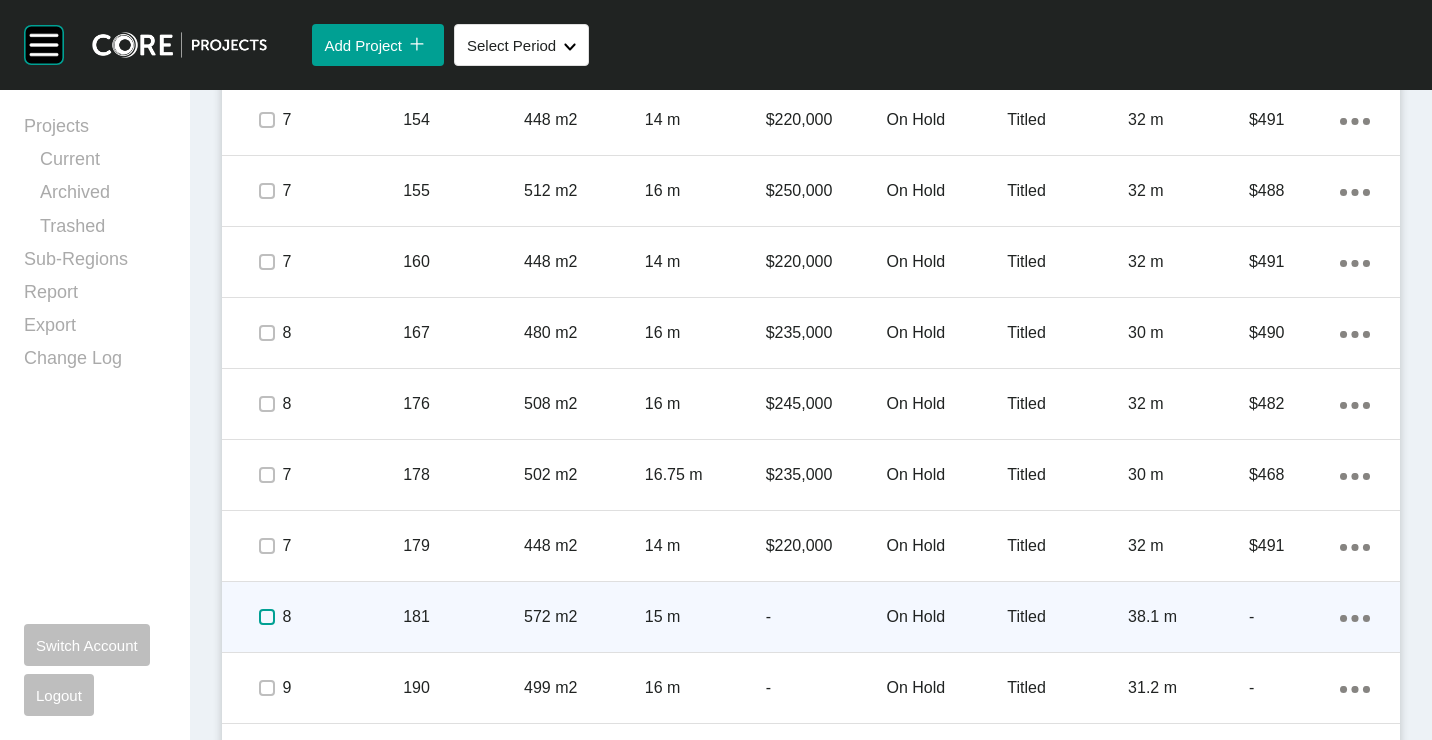 click at bounding box center [267, 617] 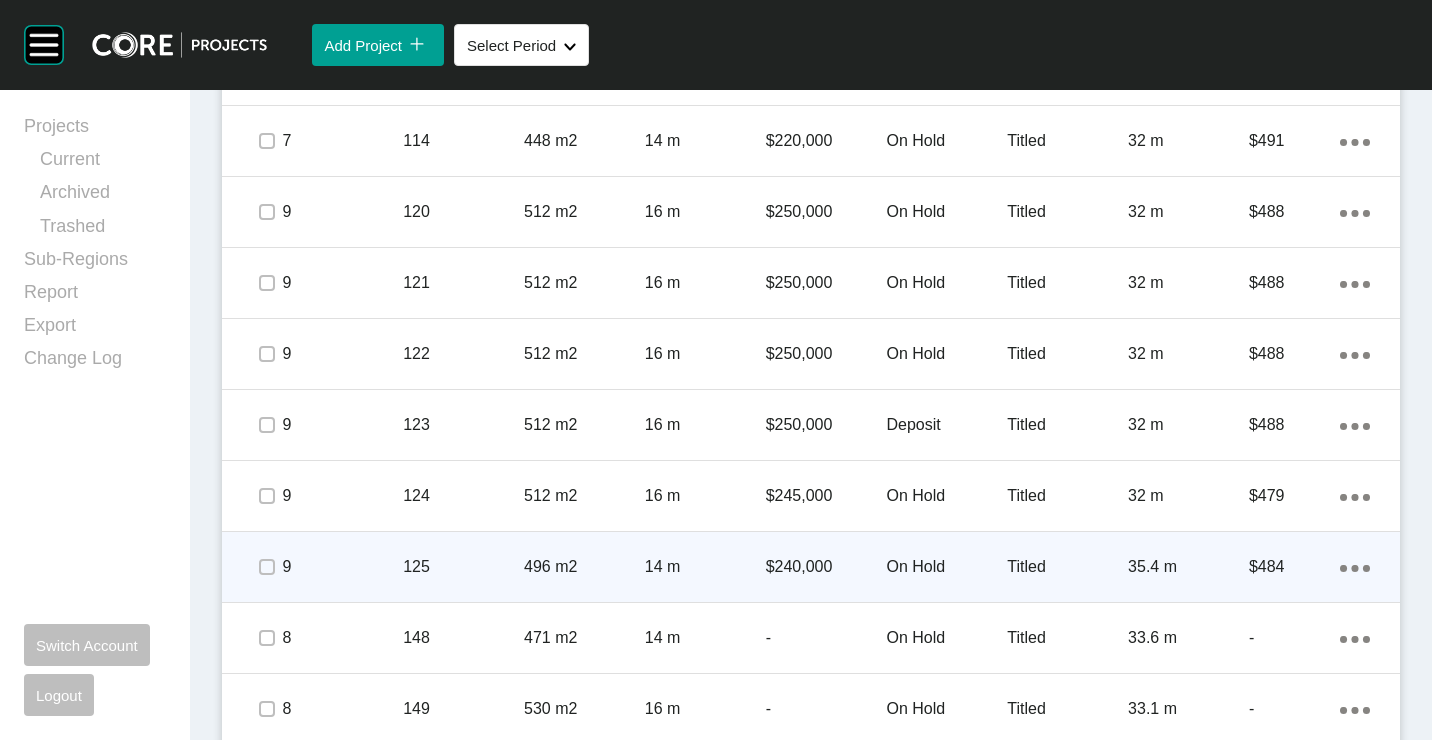 scroll, scrollTop: 1502, scrollLeft: 0, axis: vertical 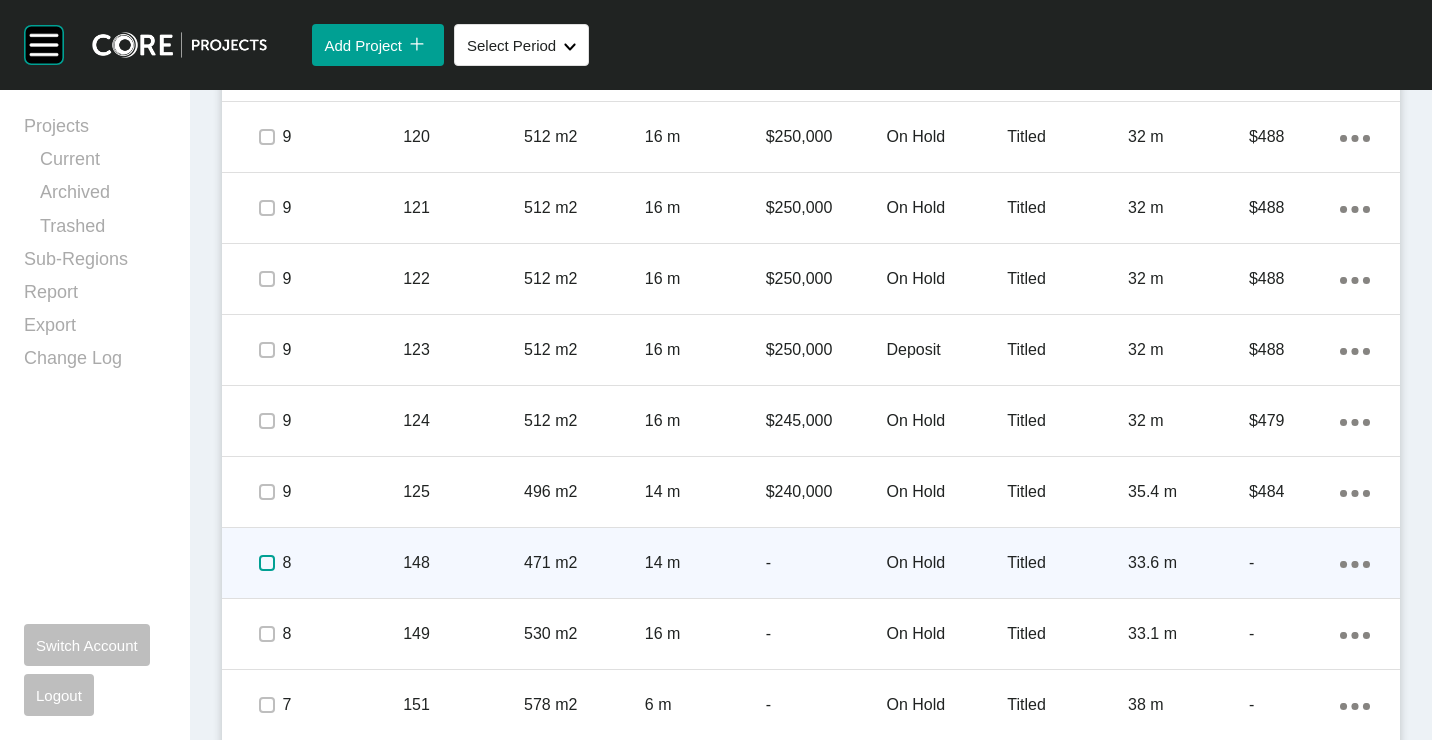 click at bounding box center (267, 563) 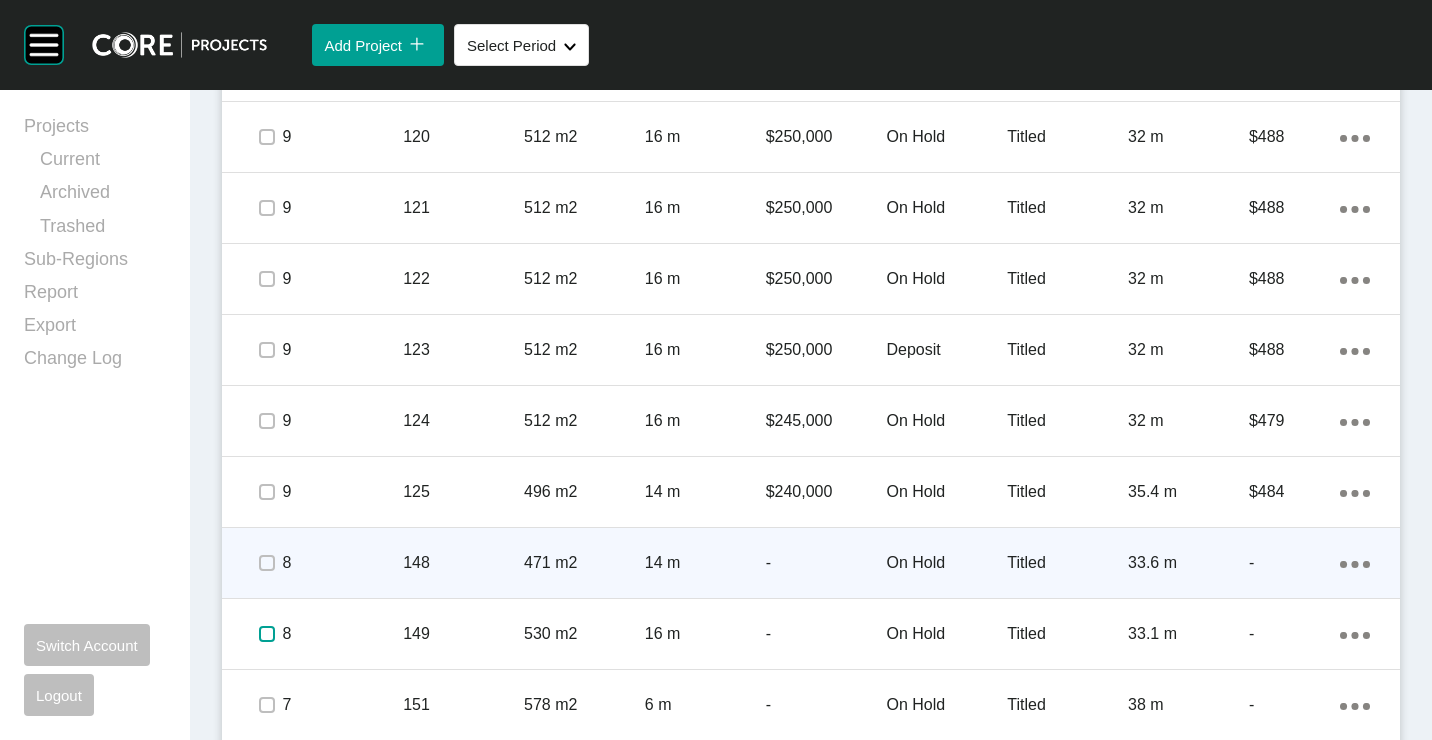 drag, startPoint x: 274, startPoint y: 636, endPoint x: 327, endPoint y: 557, distance: 95.131485 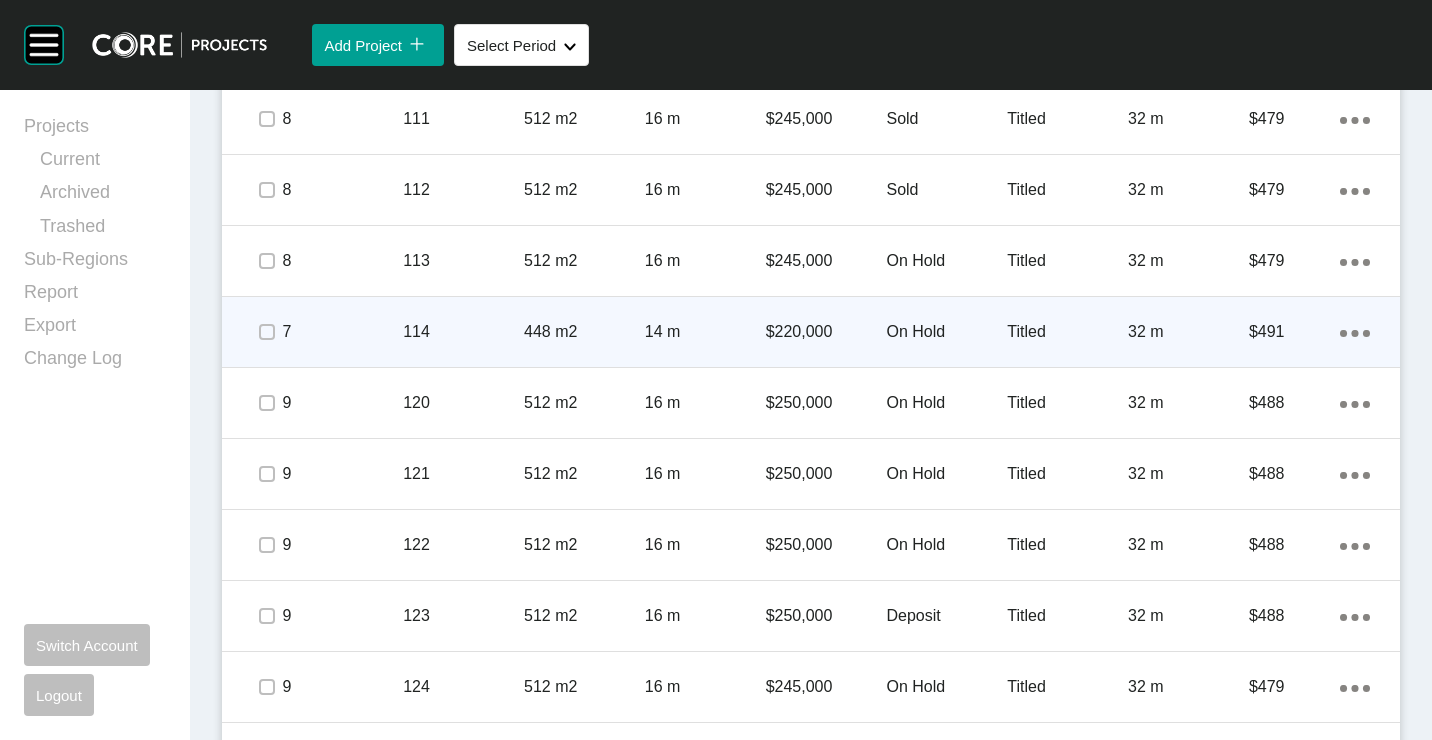 scroll, scrollTop: 1002, scrollLeft: 0, axis: vertical 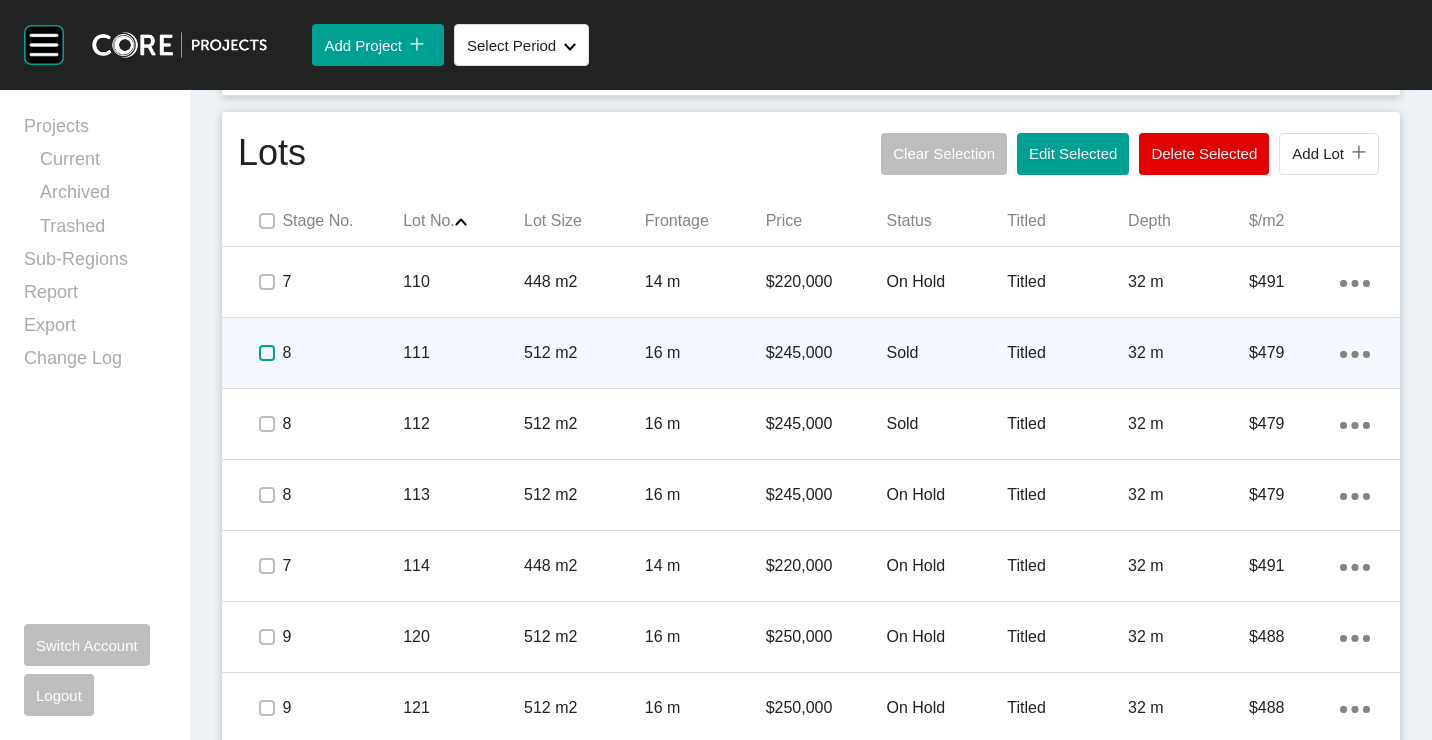 click at bounding box center [267, 353] 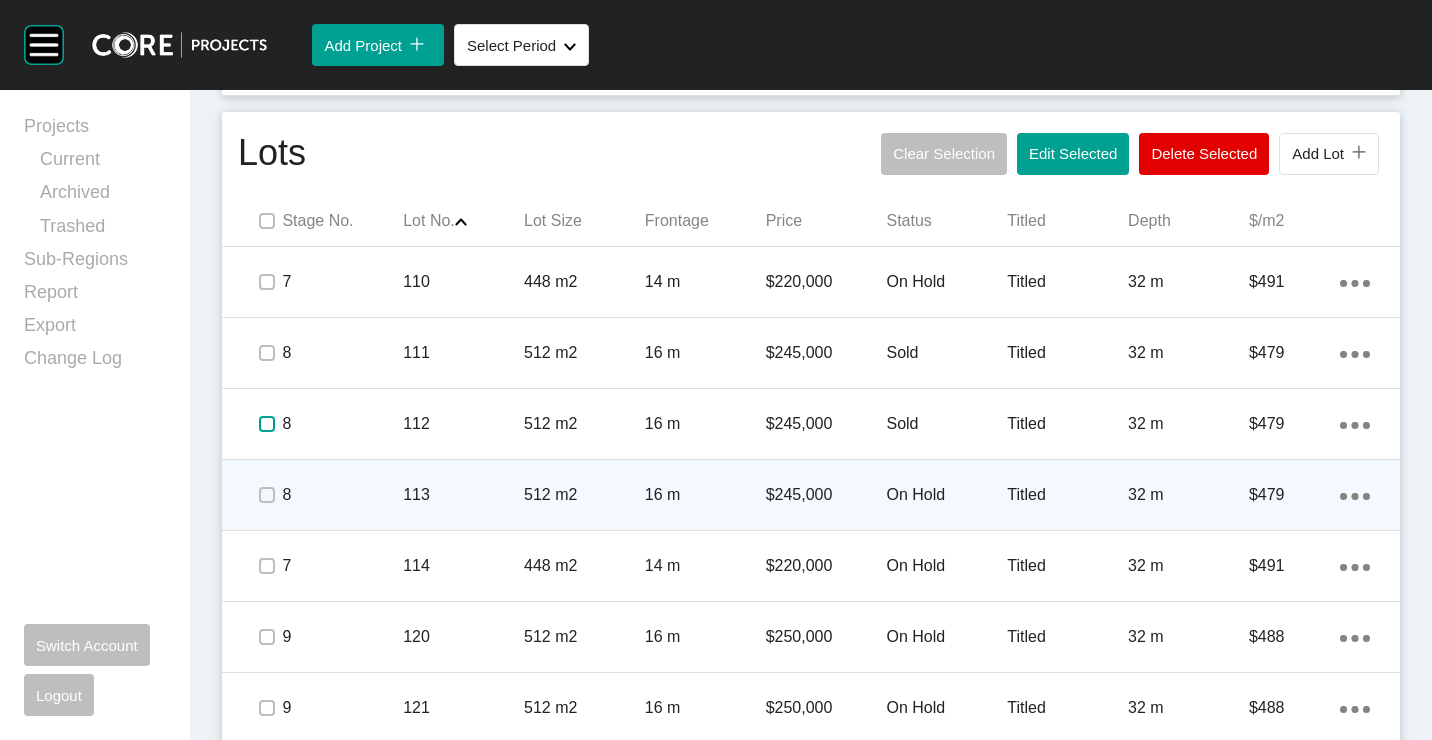 drag, startPoint x: 262, startPoint y: 427, endPoint x: 262, endPoint y: 470, distance: 43 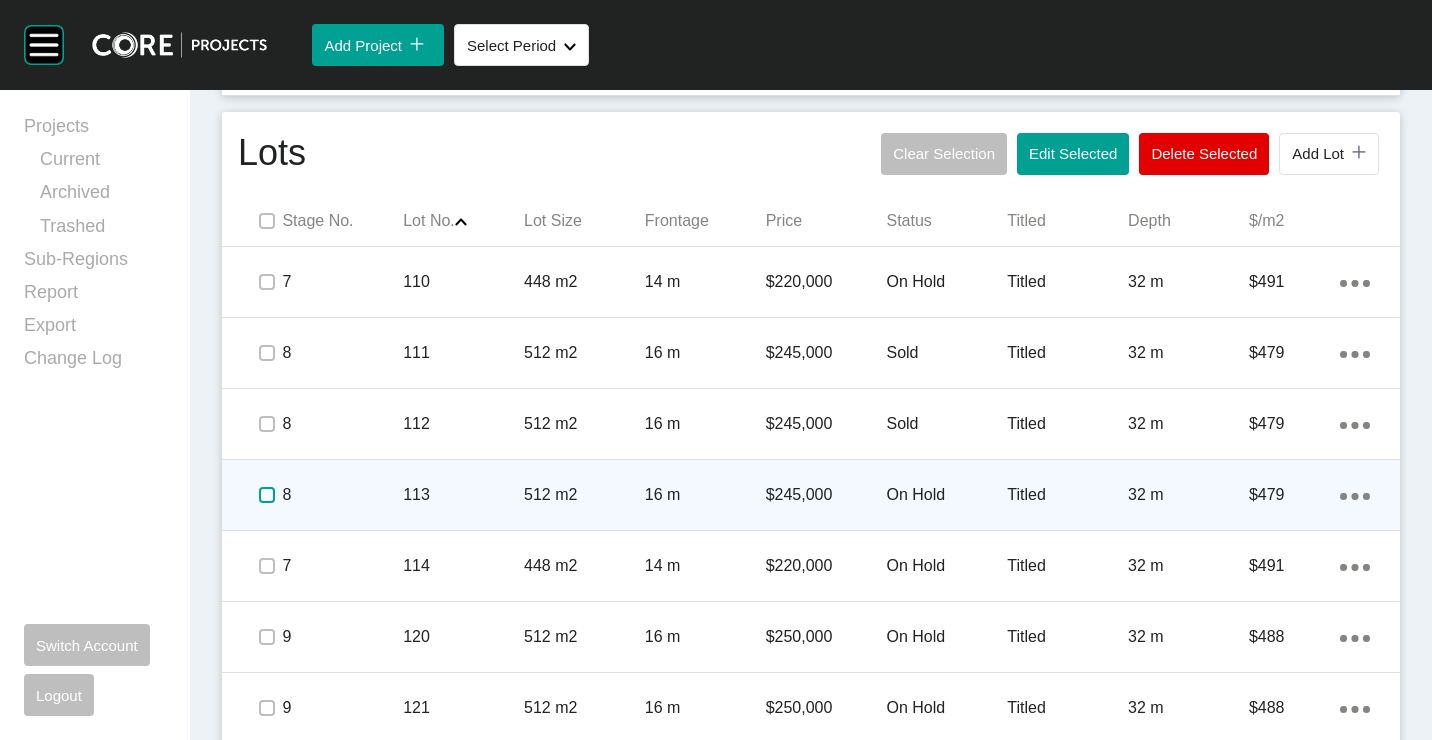 click at bounding box center (267, 495) 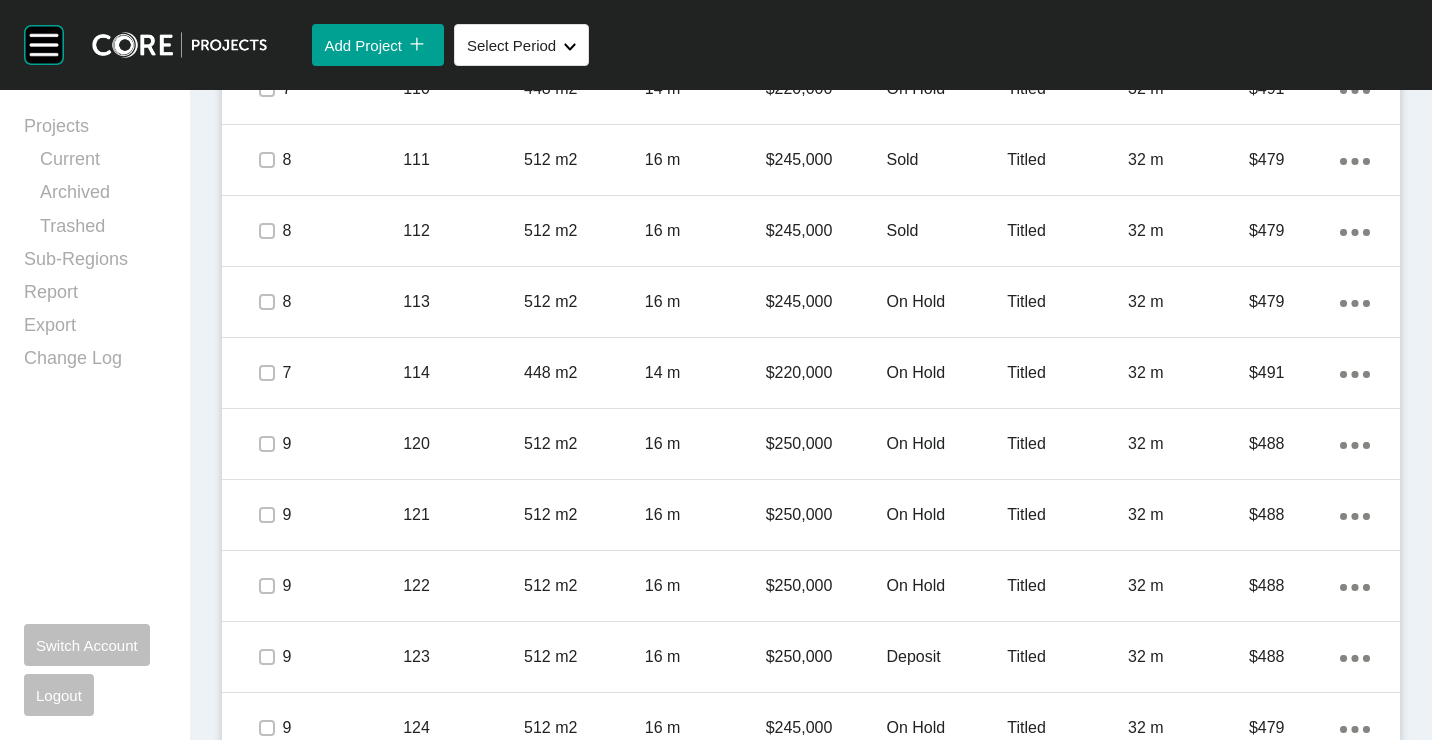 scroll, scrollTop: 802, scrollLeft: 0, axis: vertical 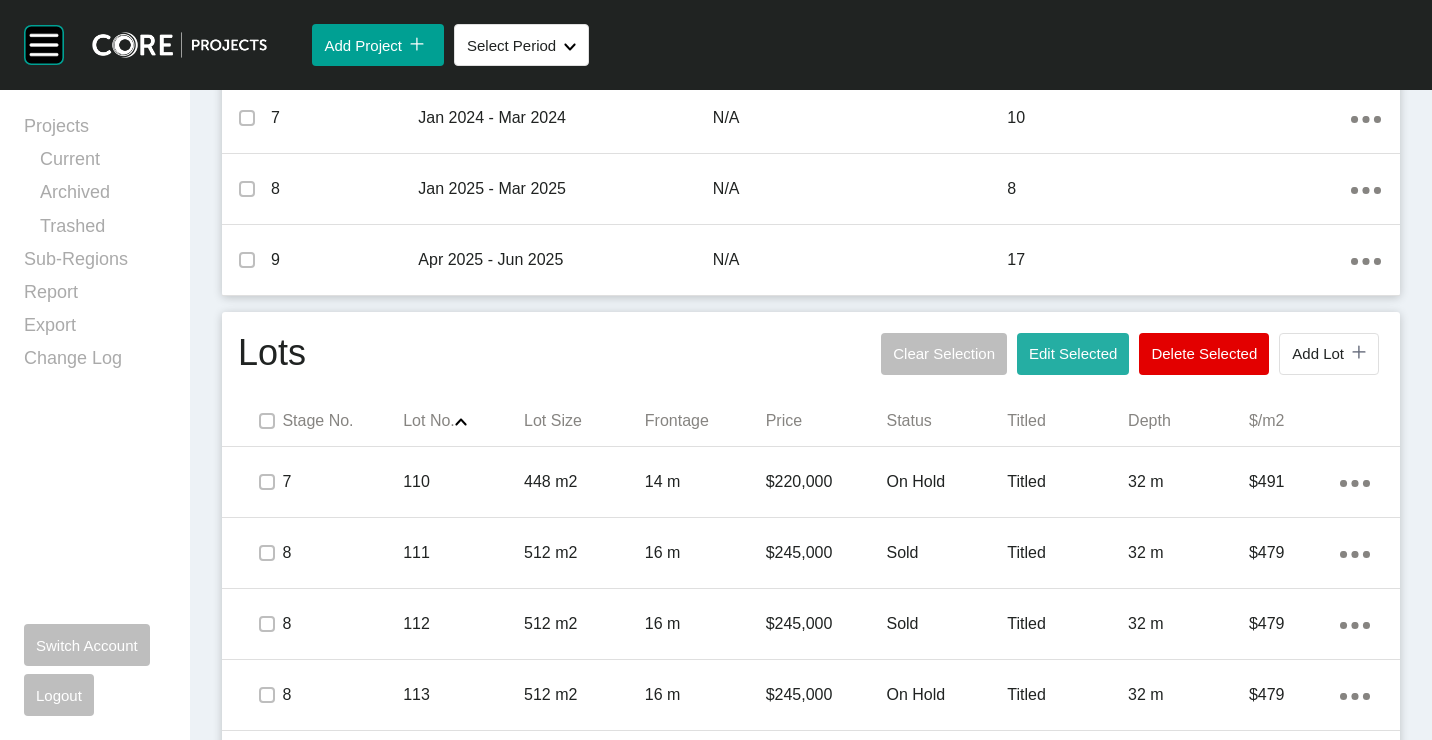 drag, startPoint x: 1097, startPoint y: 359, endPoint x: 1070, endPoint y: 340, distance: 33.01515 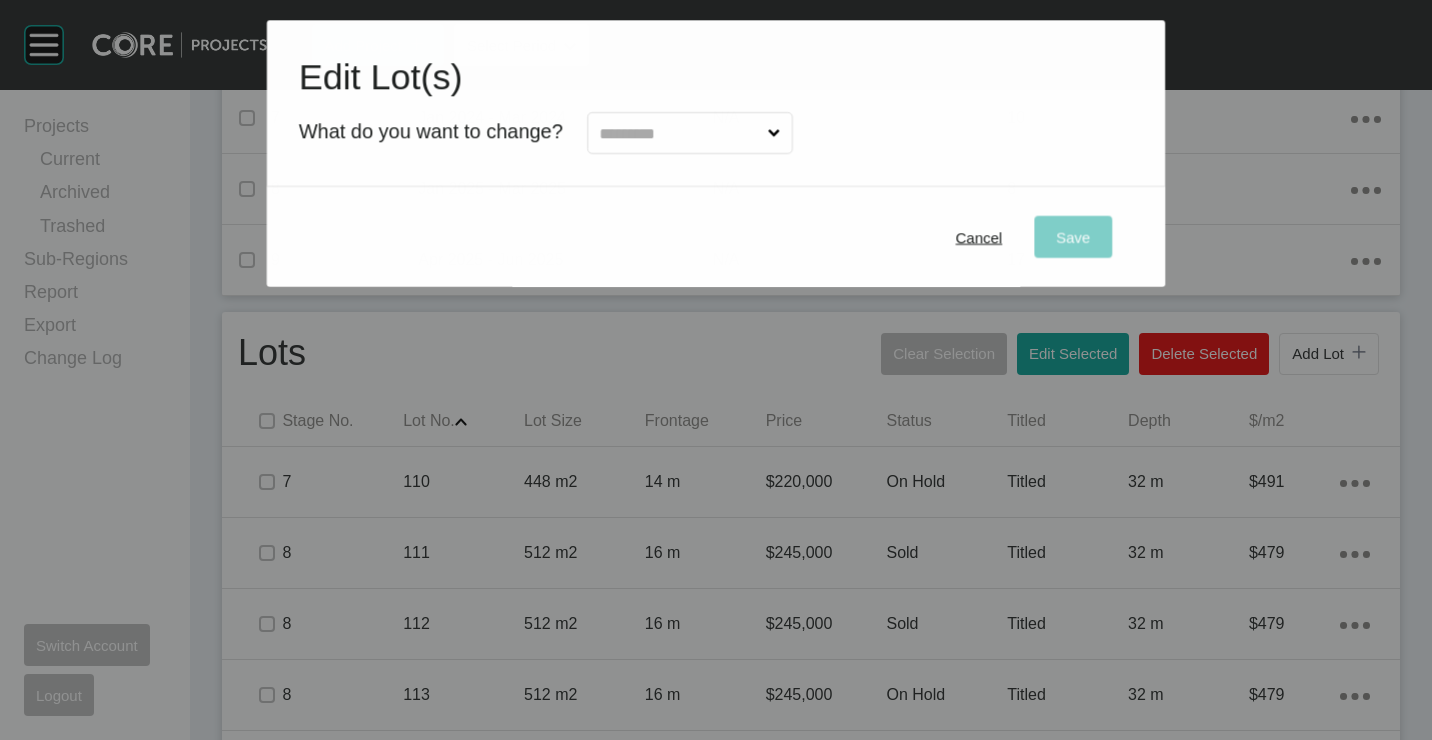 click at bounding box center [680, 133] 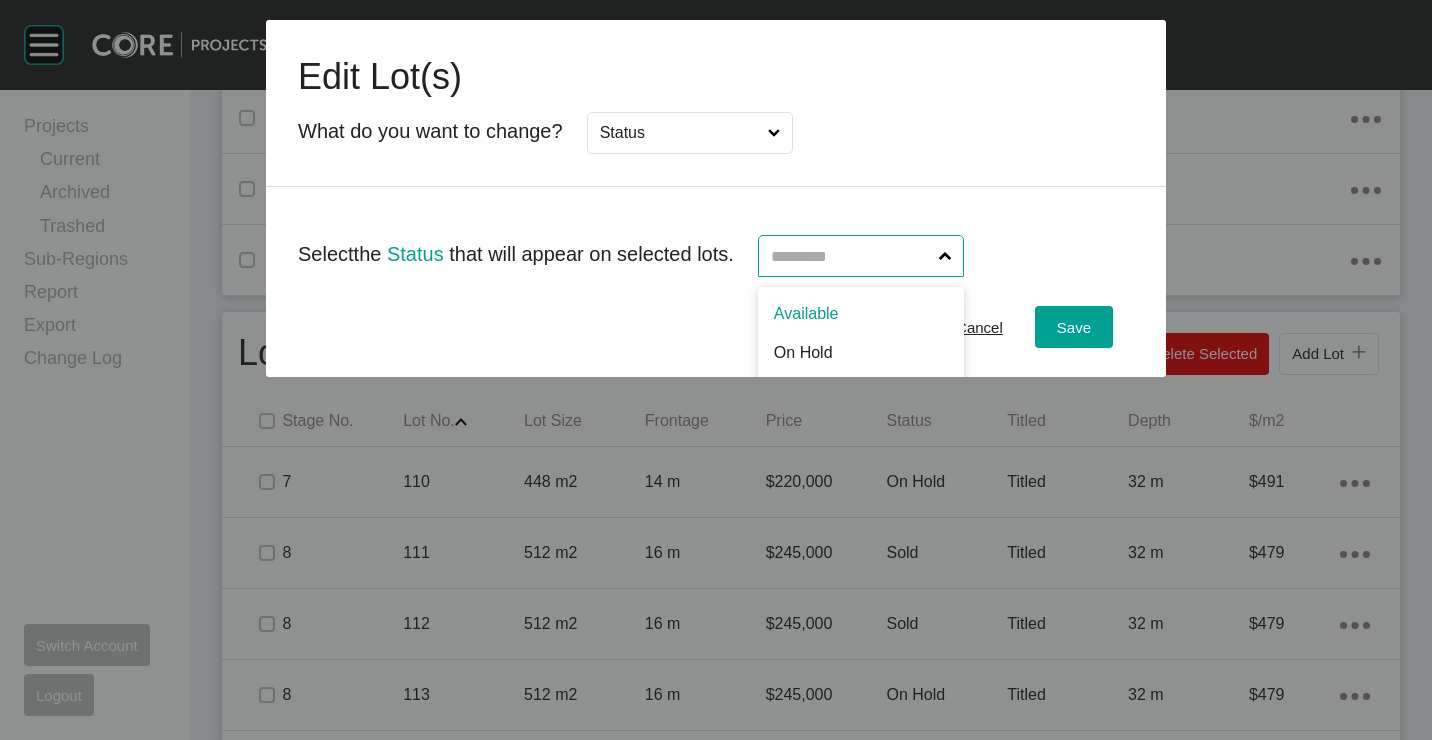 click at bounding box center (851, 256) 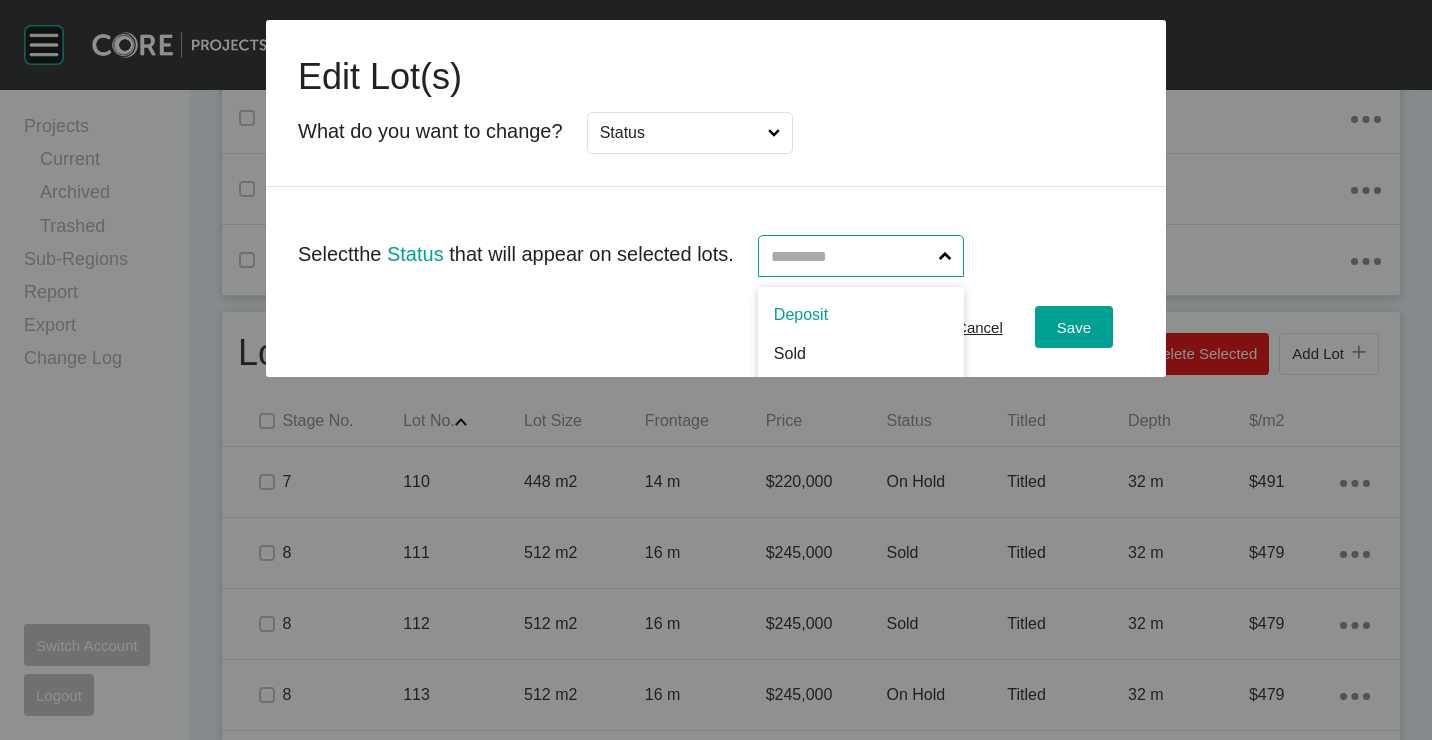 scroll, scrollTop: 99, scrollLeft: 0, axis: vertical 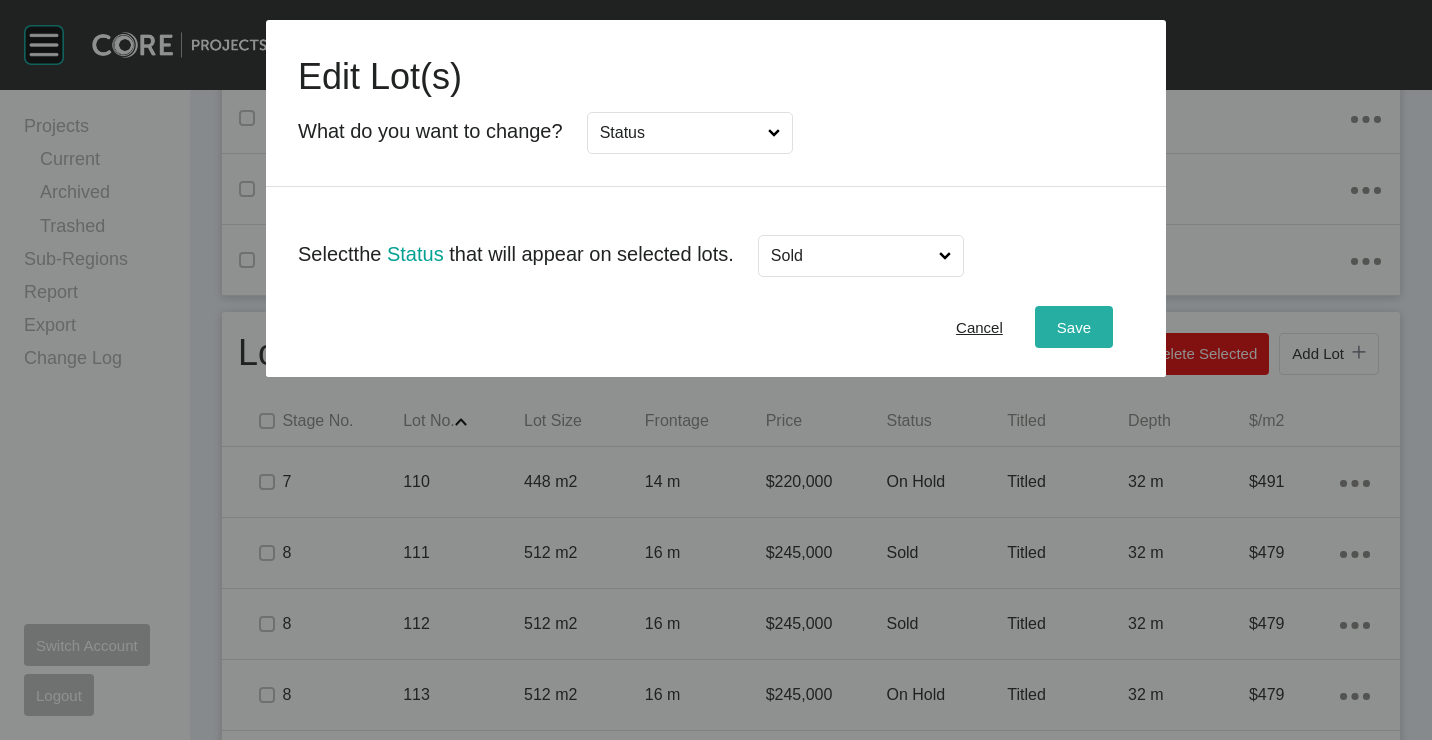 click on "Save" at bounding box center [1074, 327] 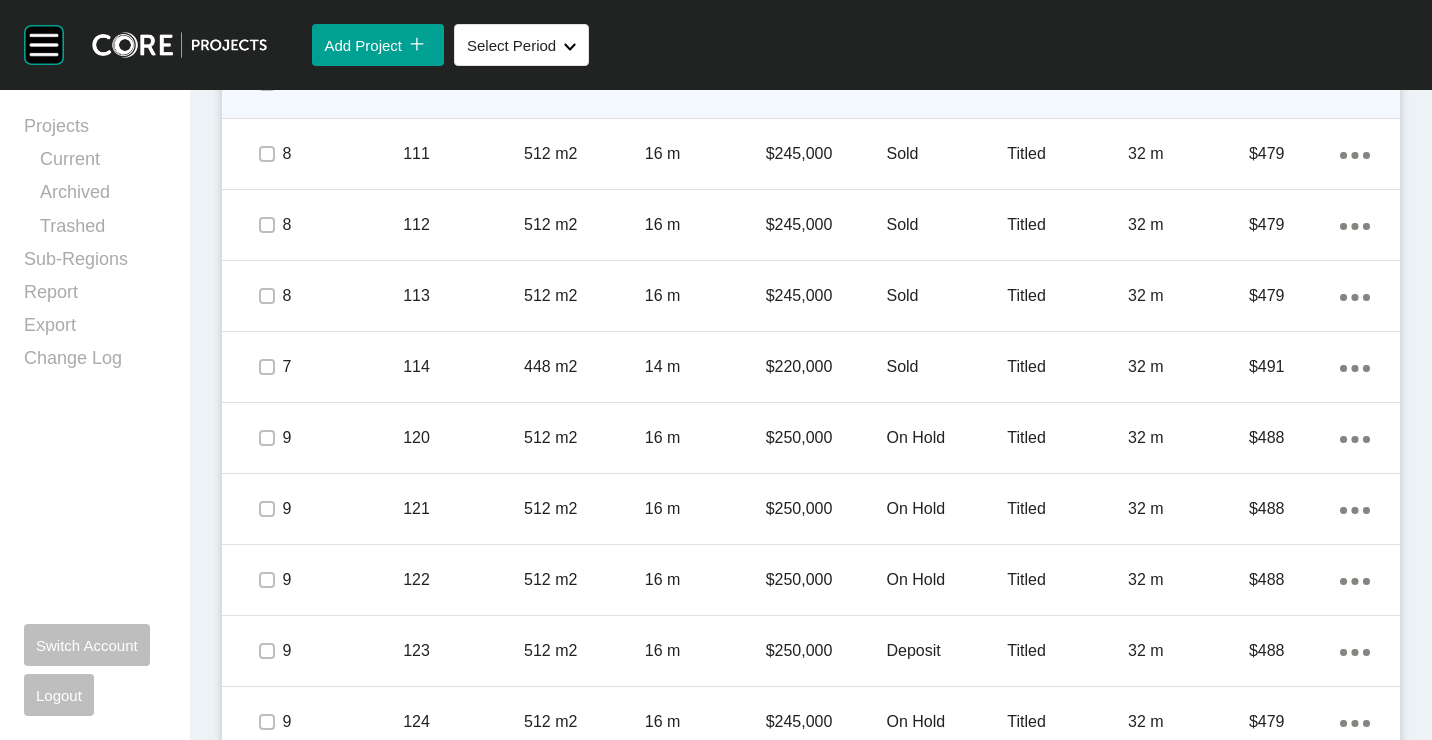 scroll, scrollTop: 1202, scrollLeft: 0, axis: vertical 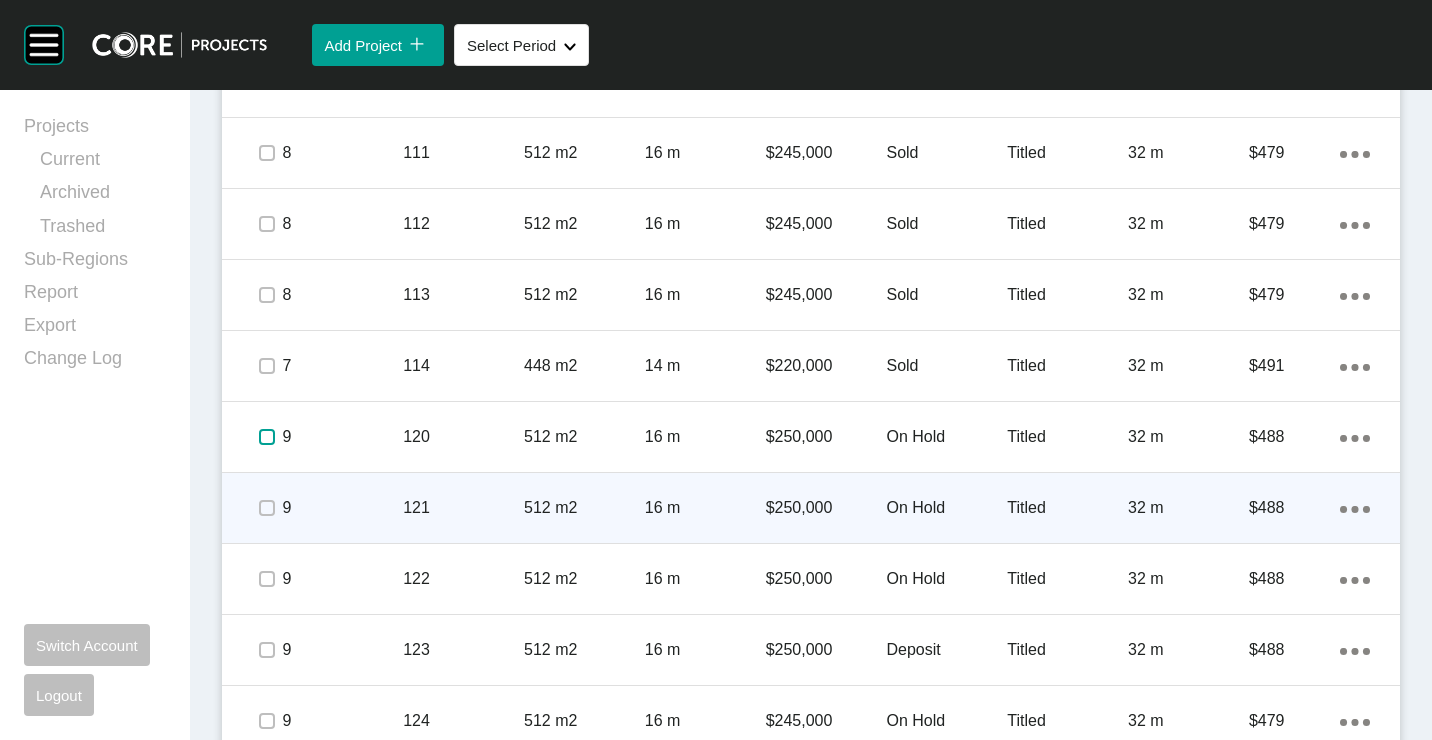 drag, startPoint x: 268, startPoint y: 430, endPoint x: 264, endPoint y: 500, distance: 70.11419 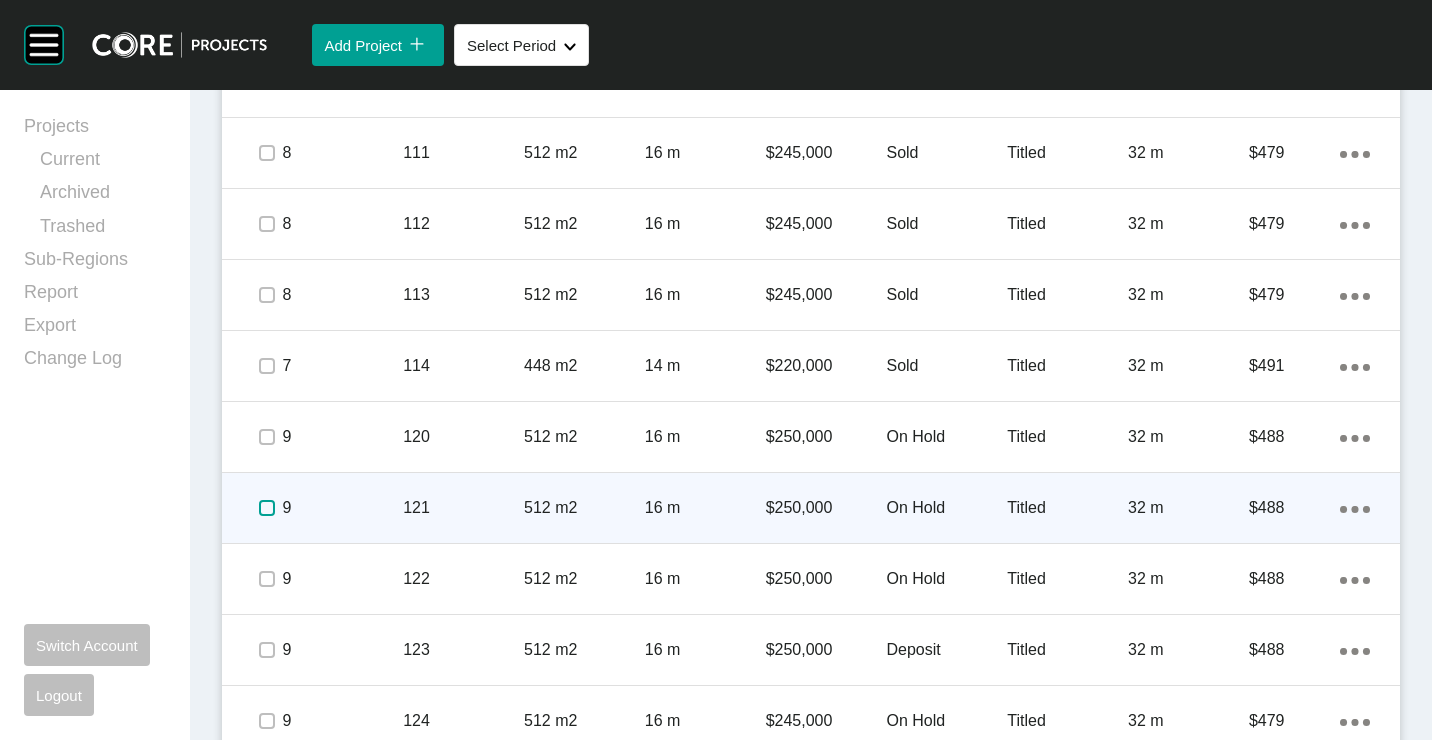 click at bounding box center [267, 508] 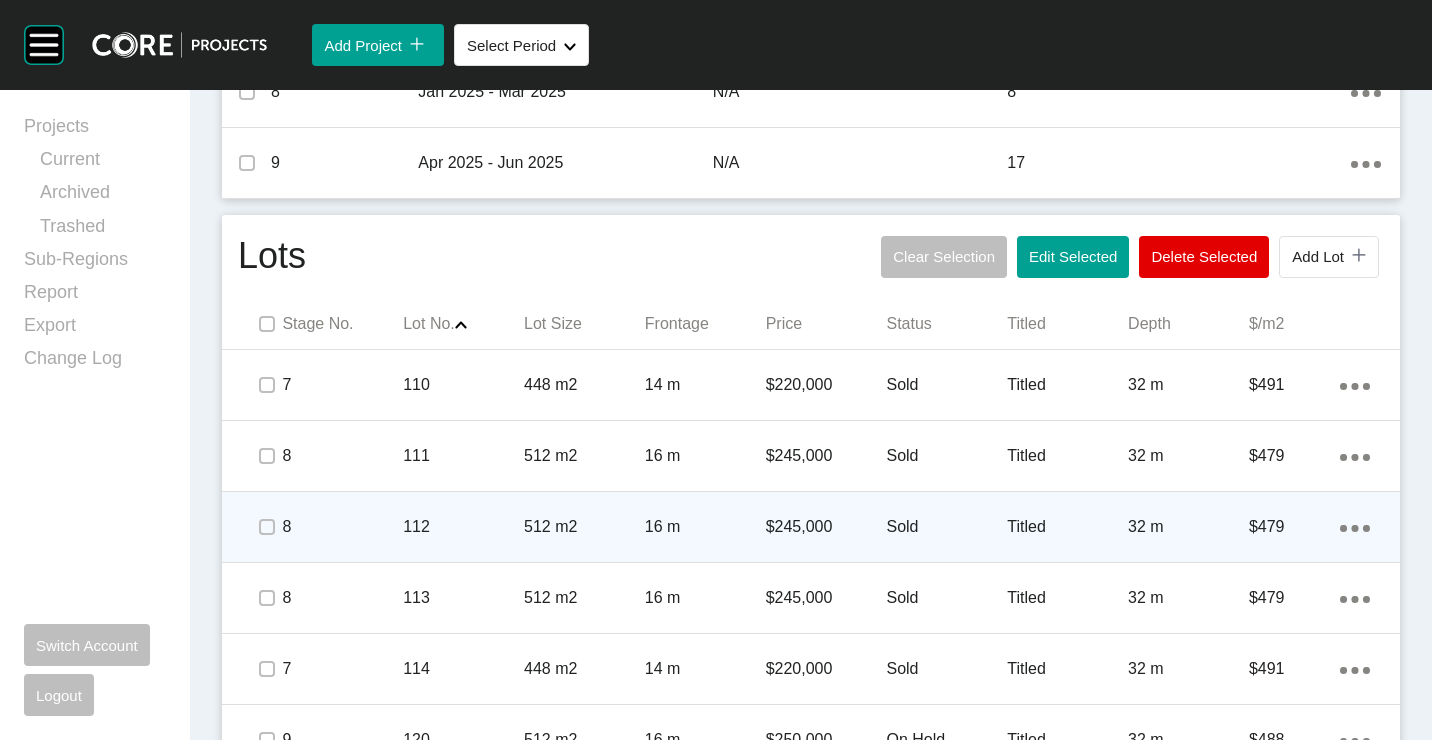 scroll, scrollTop: 1002, scrollLeft: 0, axis: vertical 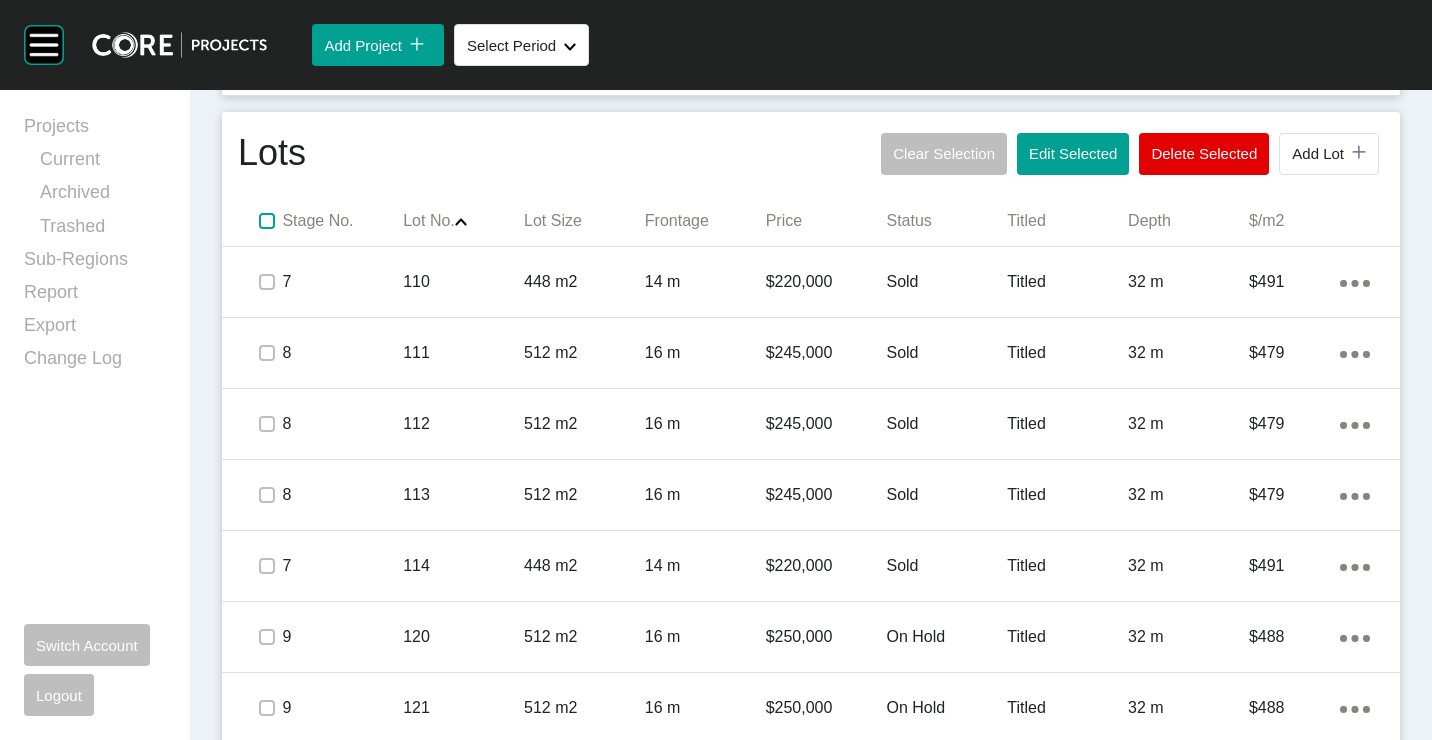 click at bounding box center [267, 221] 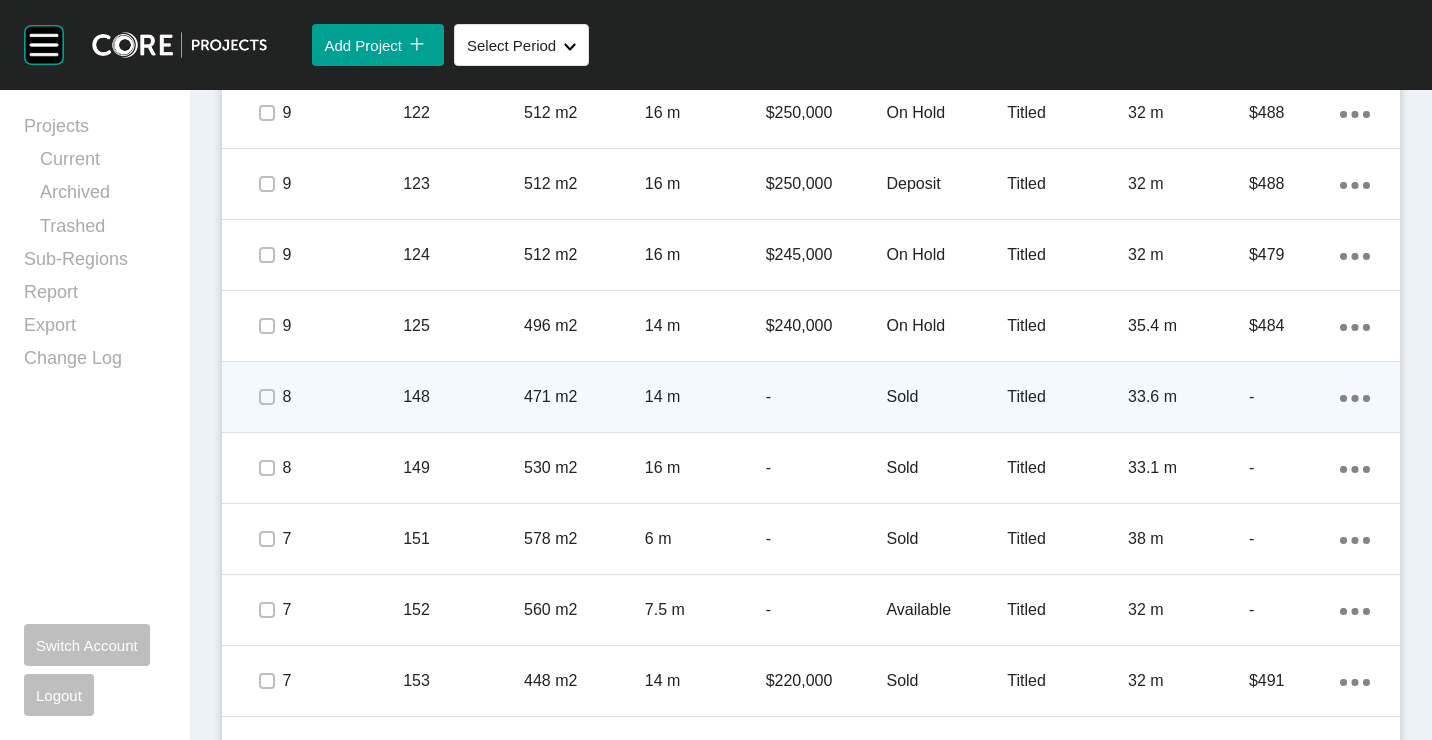 scroll, scrollTop: 1702, scrollLeft: 0, axis: vertical 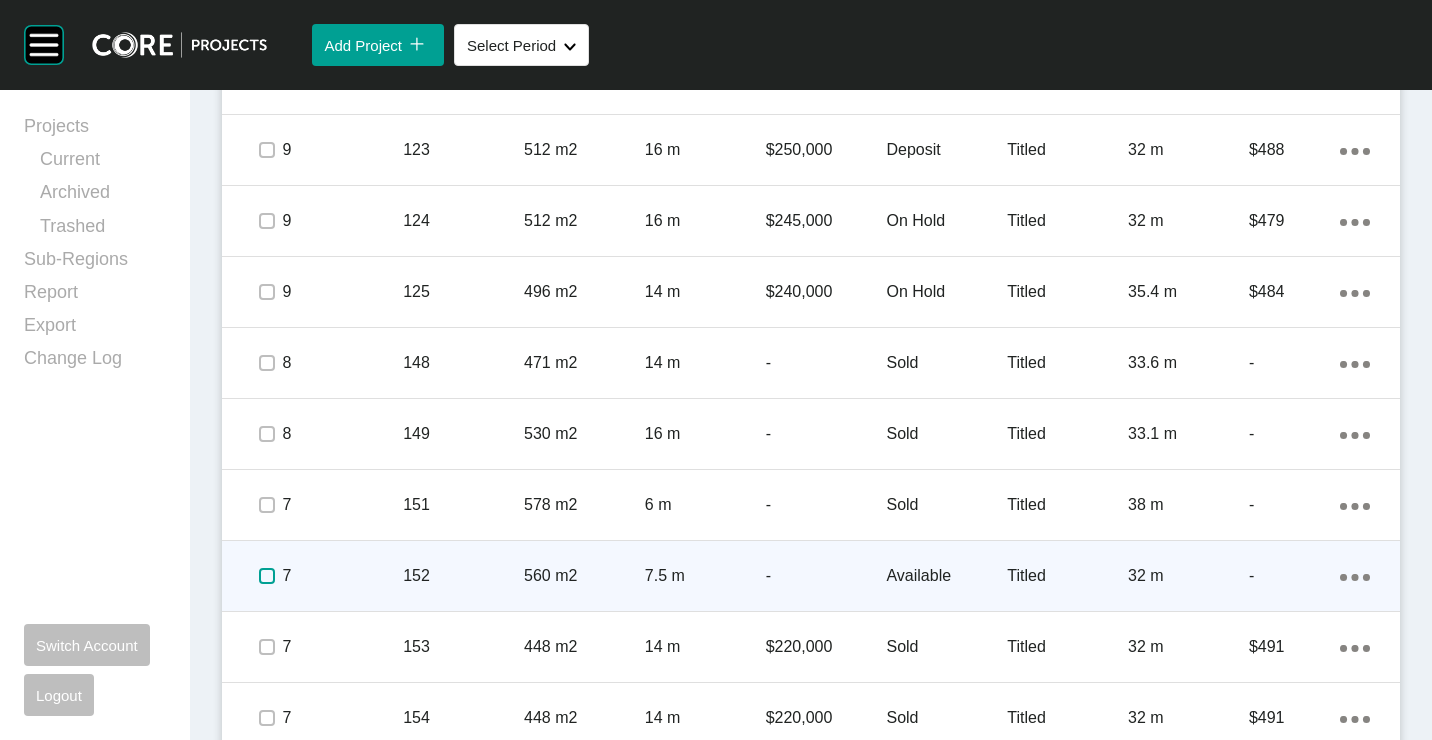 click at bounding box center [267, 576] 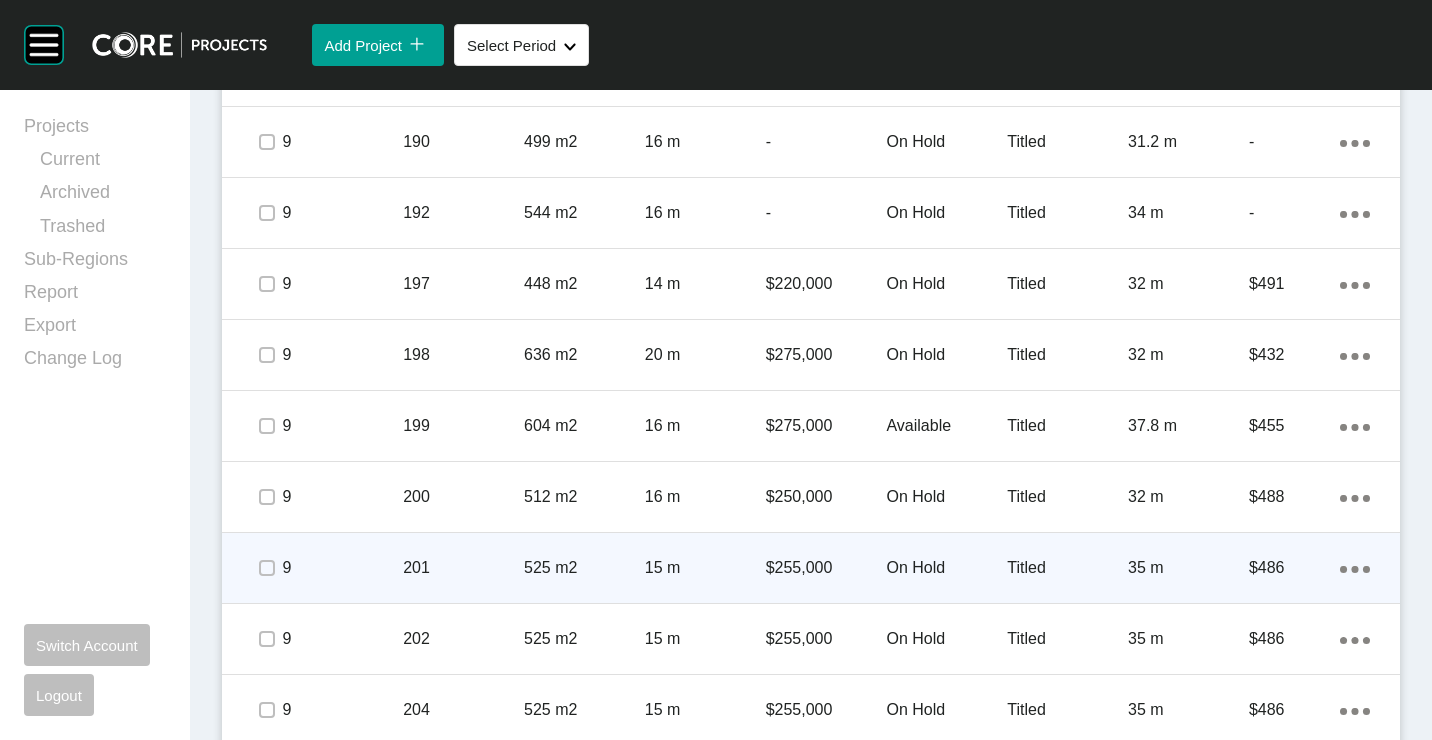 scroll, scrollTop: 3002, scrollLeft: 0, axis: vertical 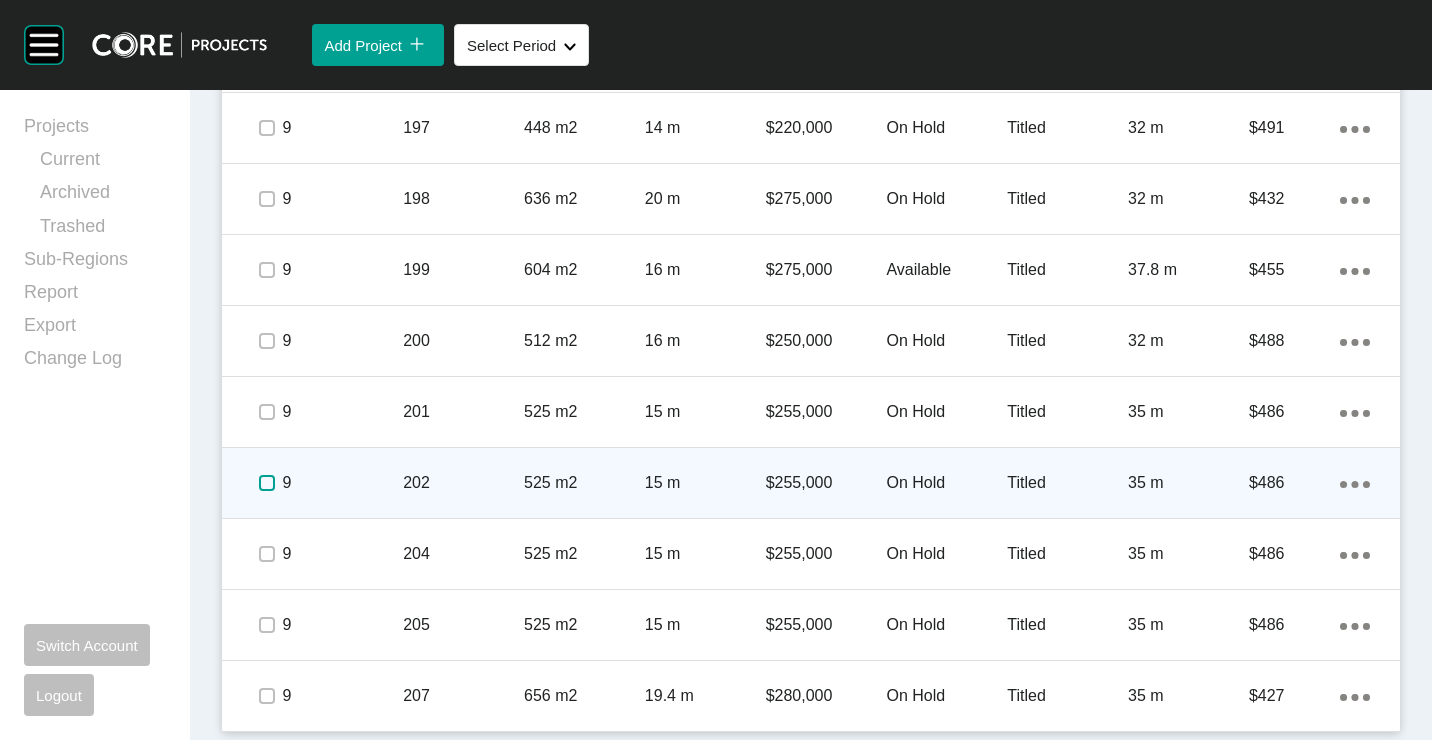click at bounding box center [267, 483] 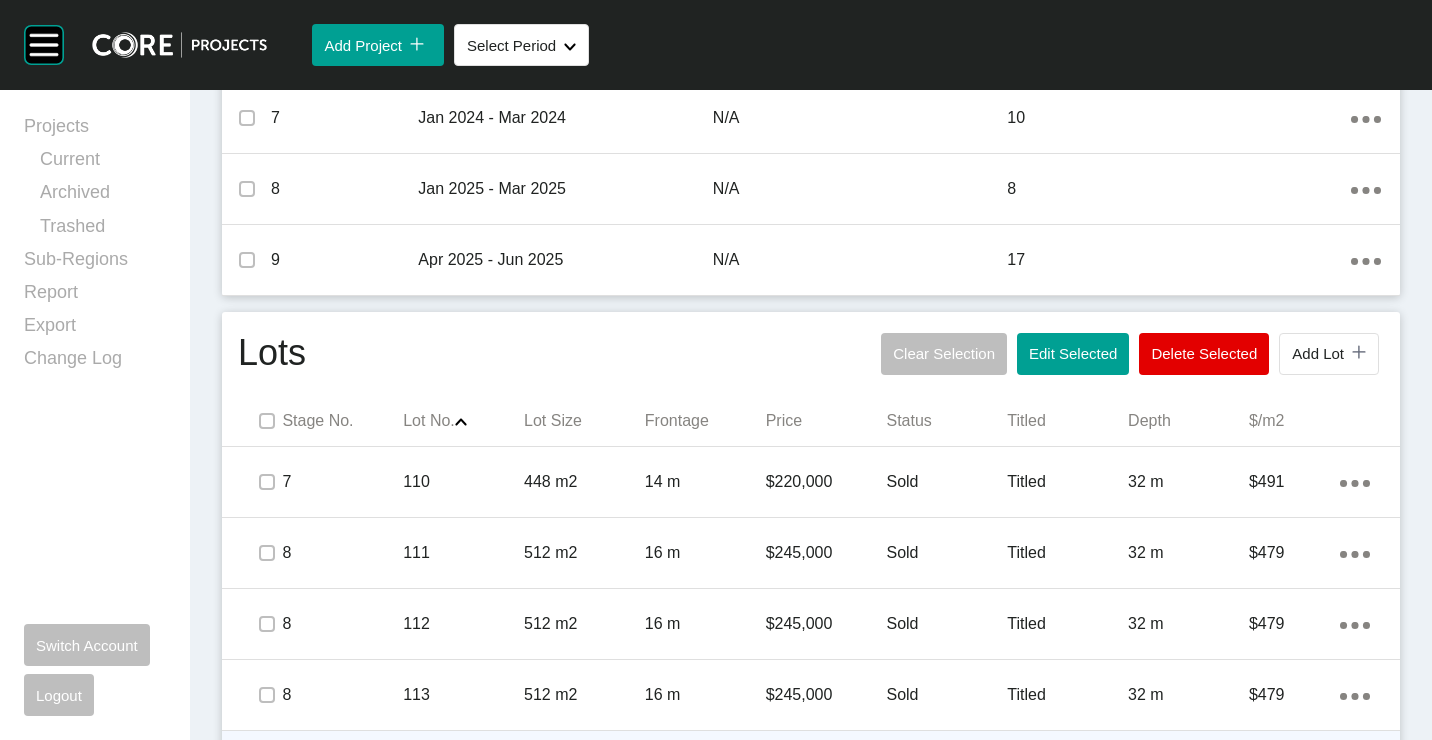 scroll, scrollTop: 802, scrollLeft: 0, axis: vertical 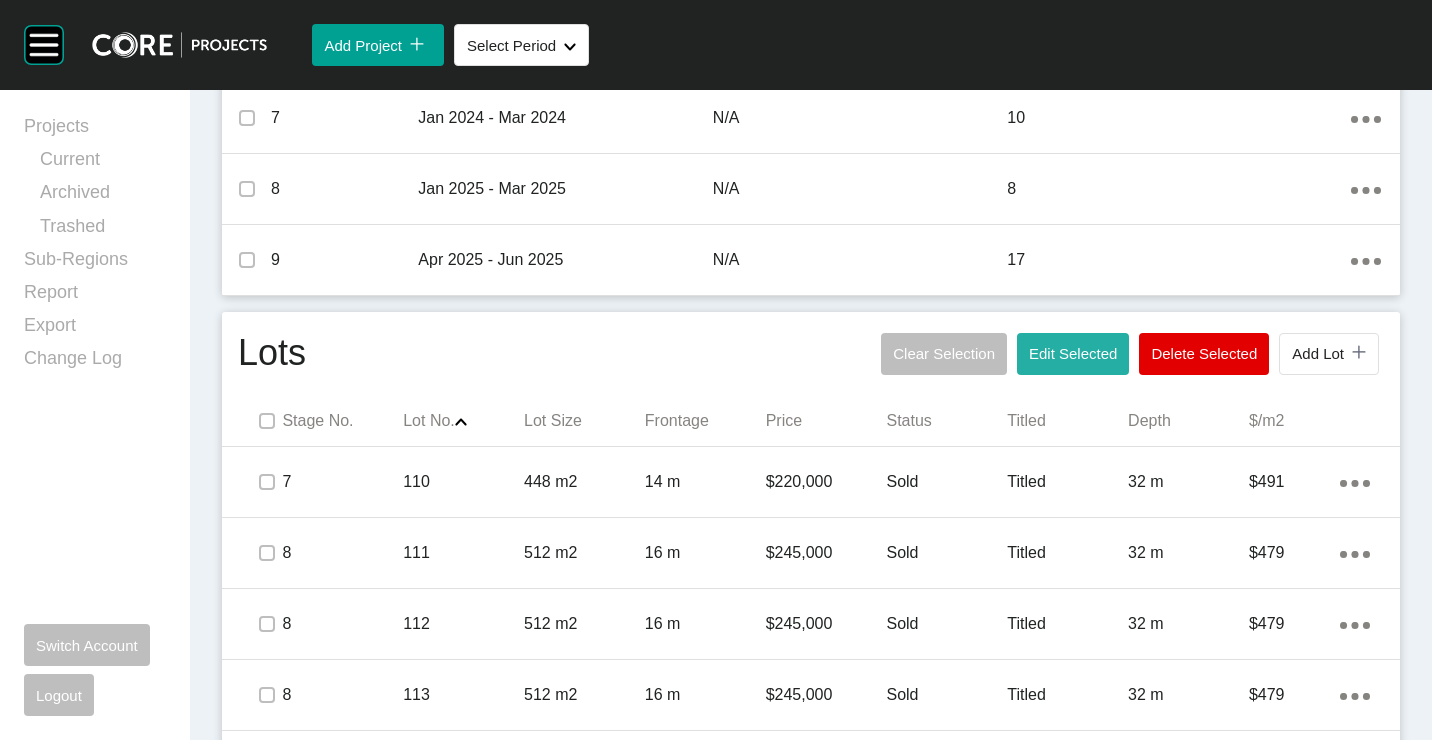 click on "Edit Selected" at bounding box center (1073, 353) 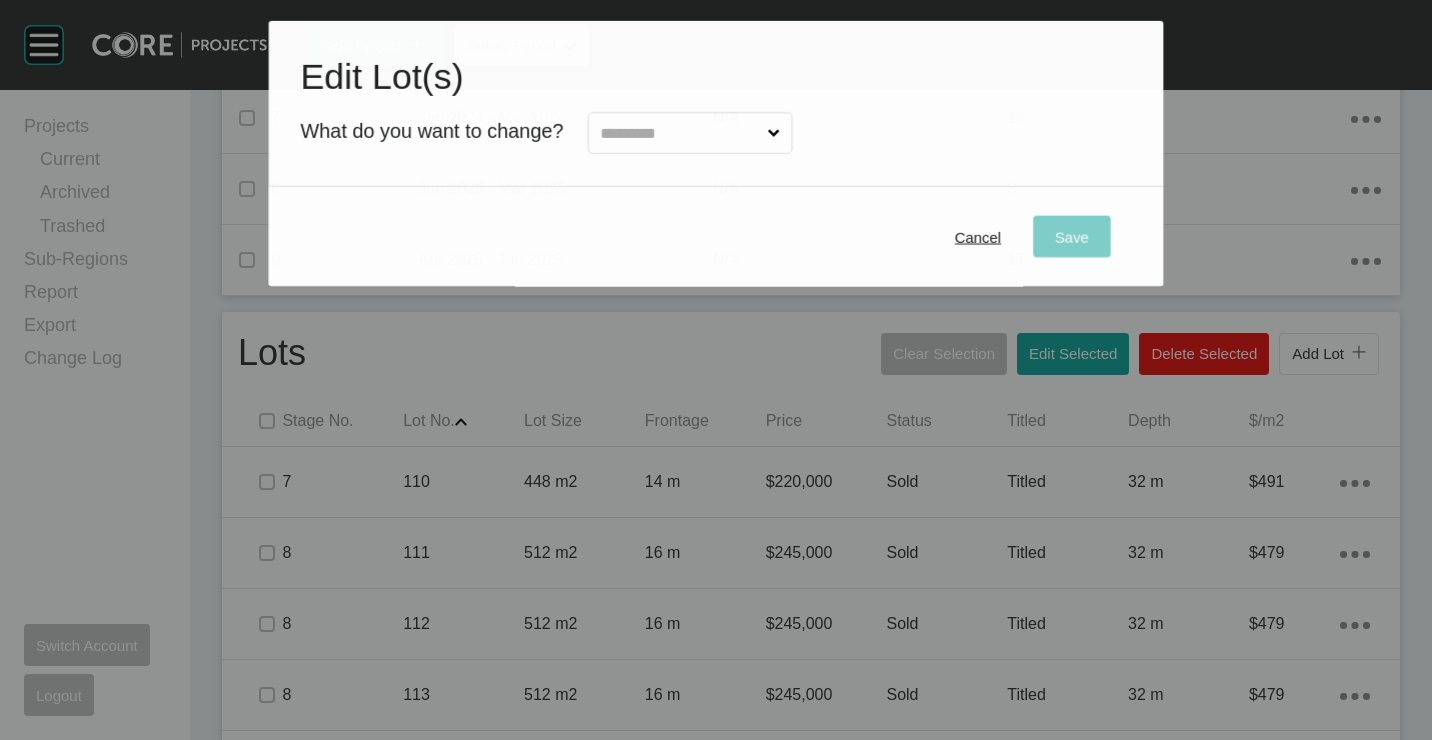 click at bounding box center (679, 134) 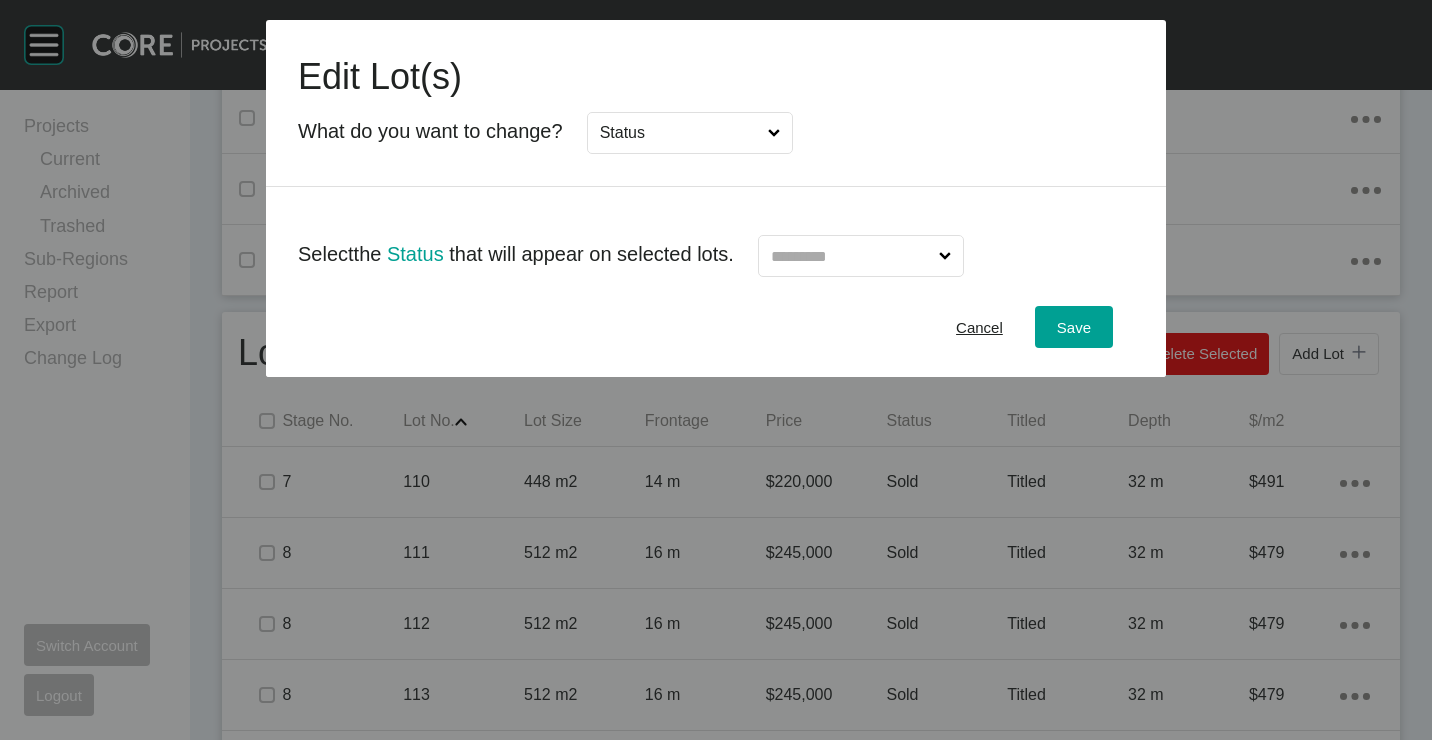 click at bounding box center (851, 256) 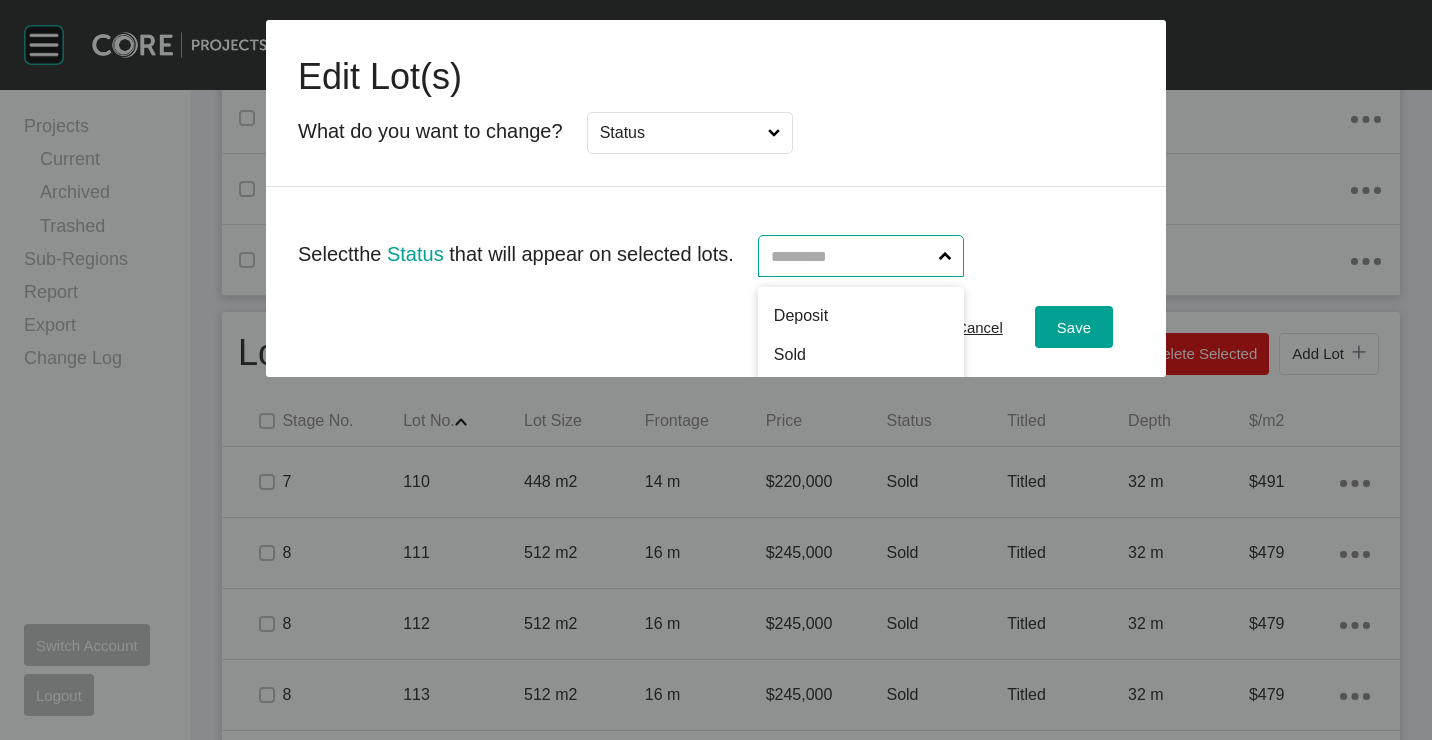 scroll, scrollTop: 85, scrollLeft: 0, axis: vertical 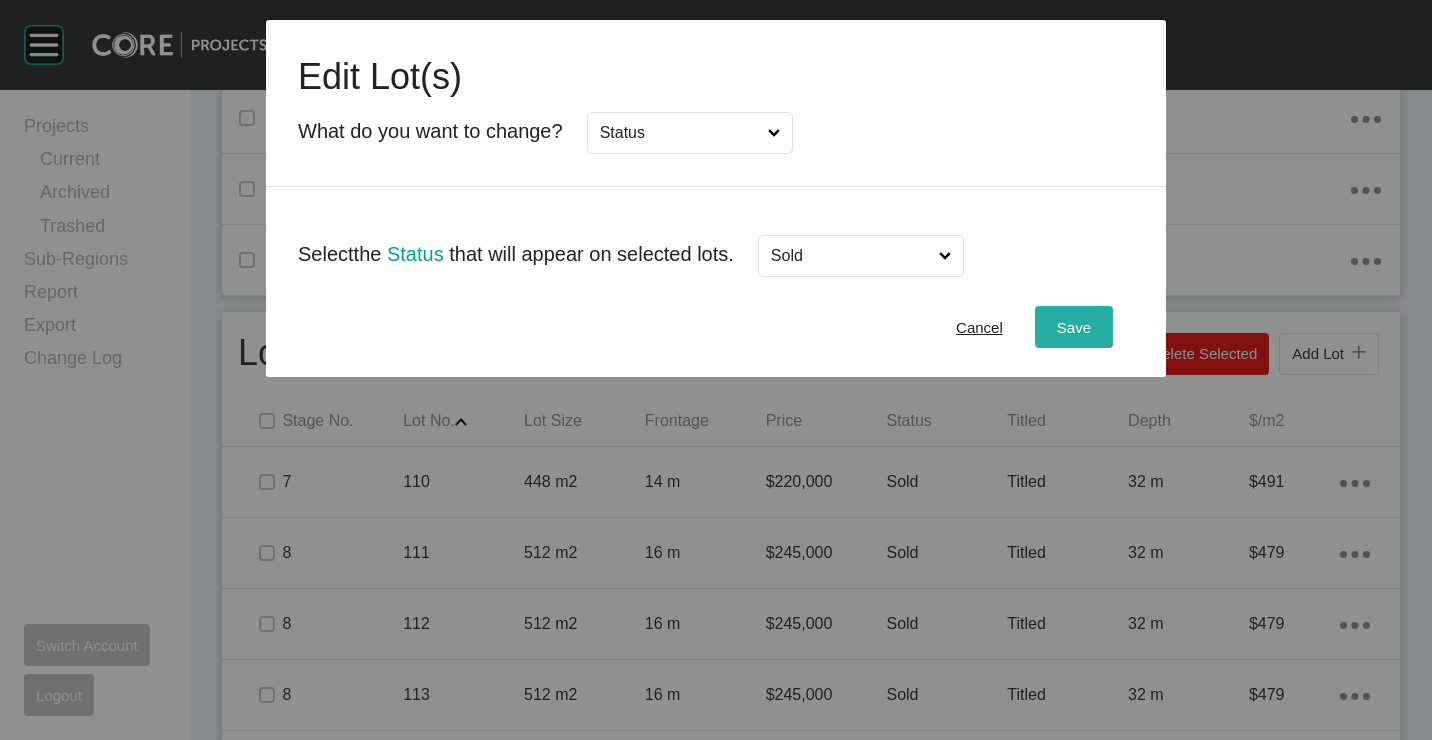 click on "Save" at bounding box center [1074, 327] 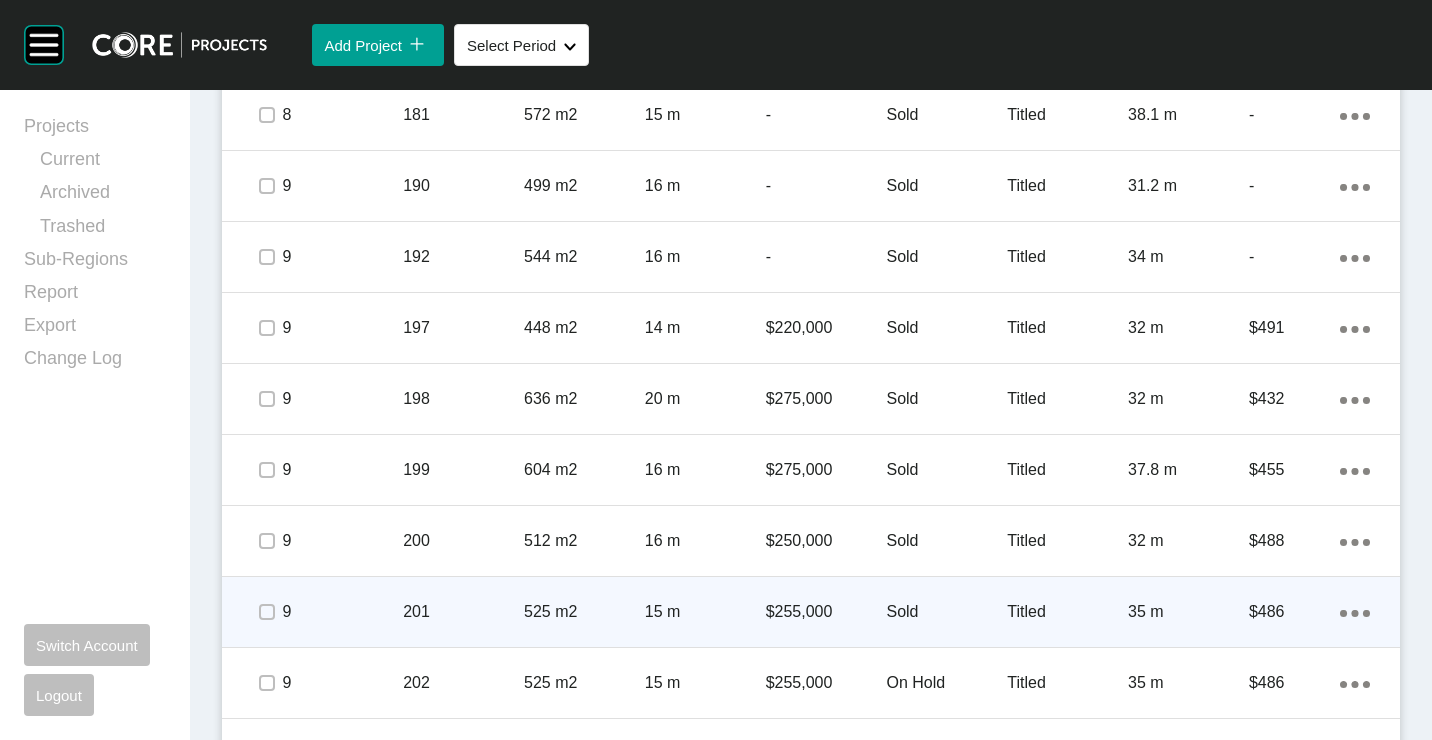 scroll, scrollTop: 3002, scrollLeft: 0, axis: vertical 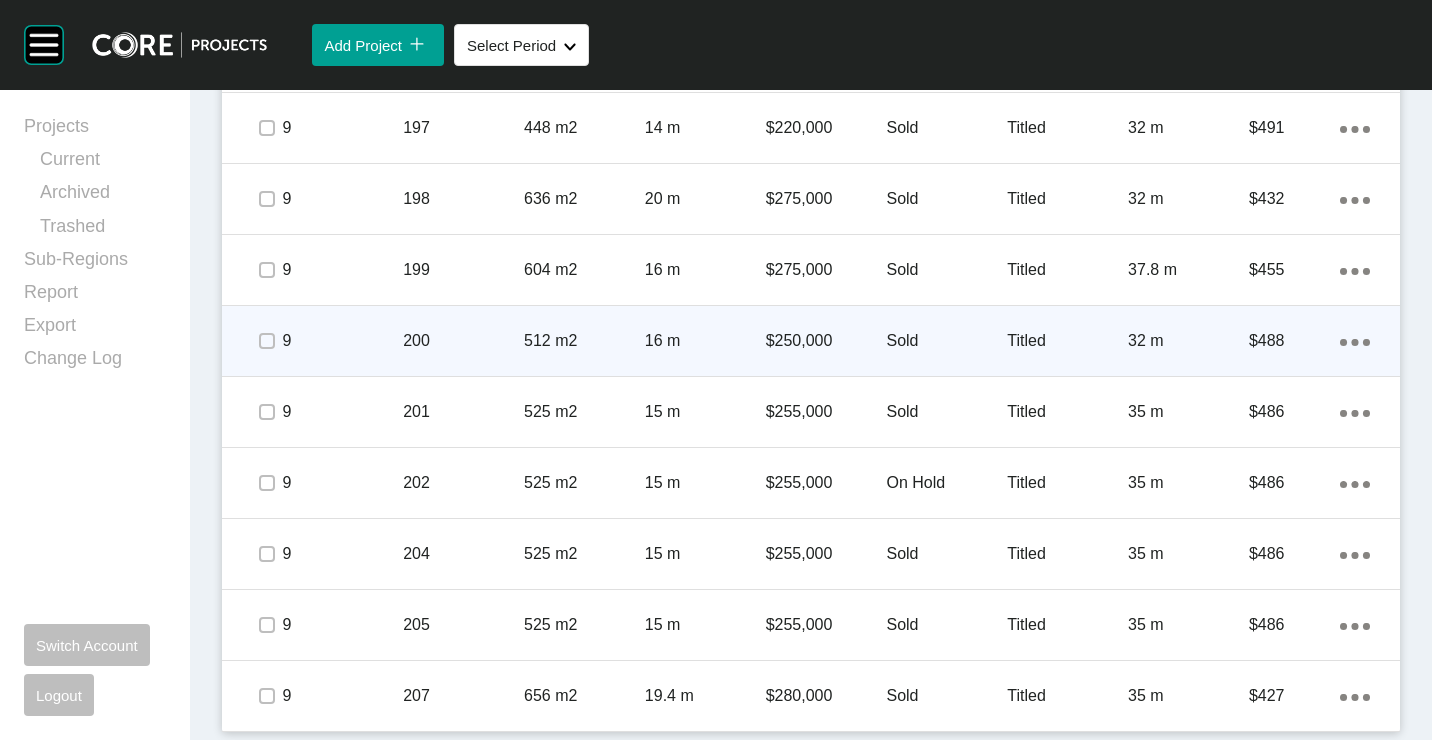 click on "200" at bounding box center (463, 341) 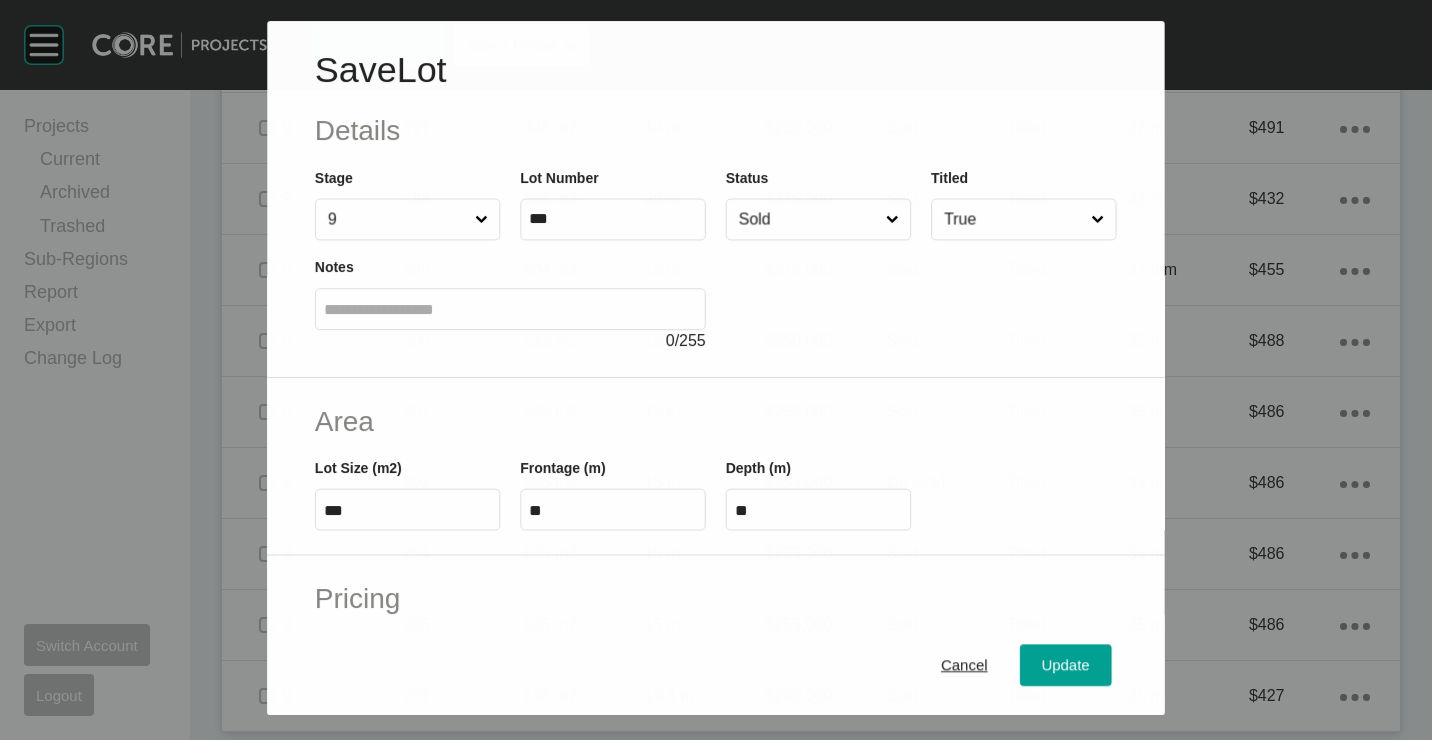 click on "Sold" at bounding box center [808, 219] 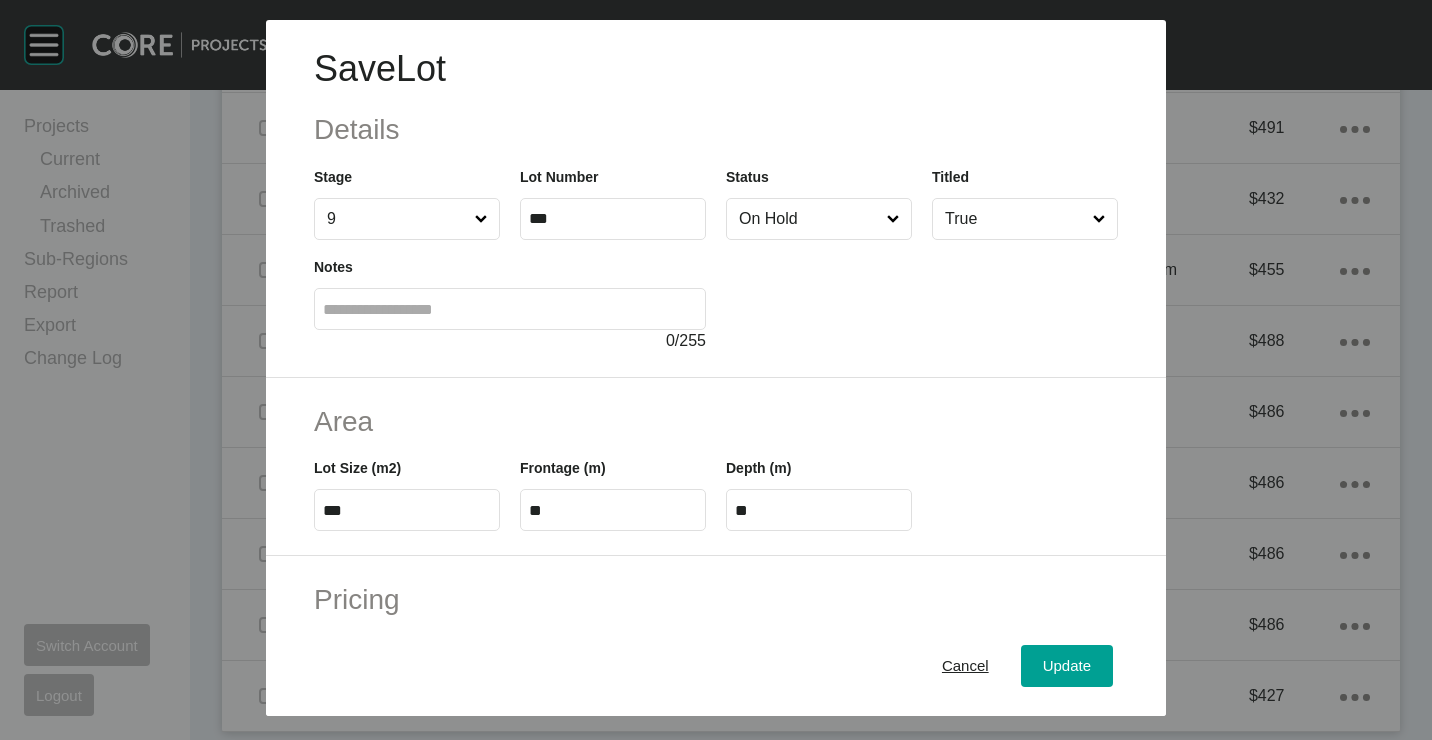 drag, startPoint x: 799, startPoint y: 298, endPoint x: 817, endPoint y: 355, distance: 59.77458 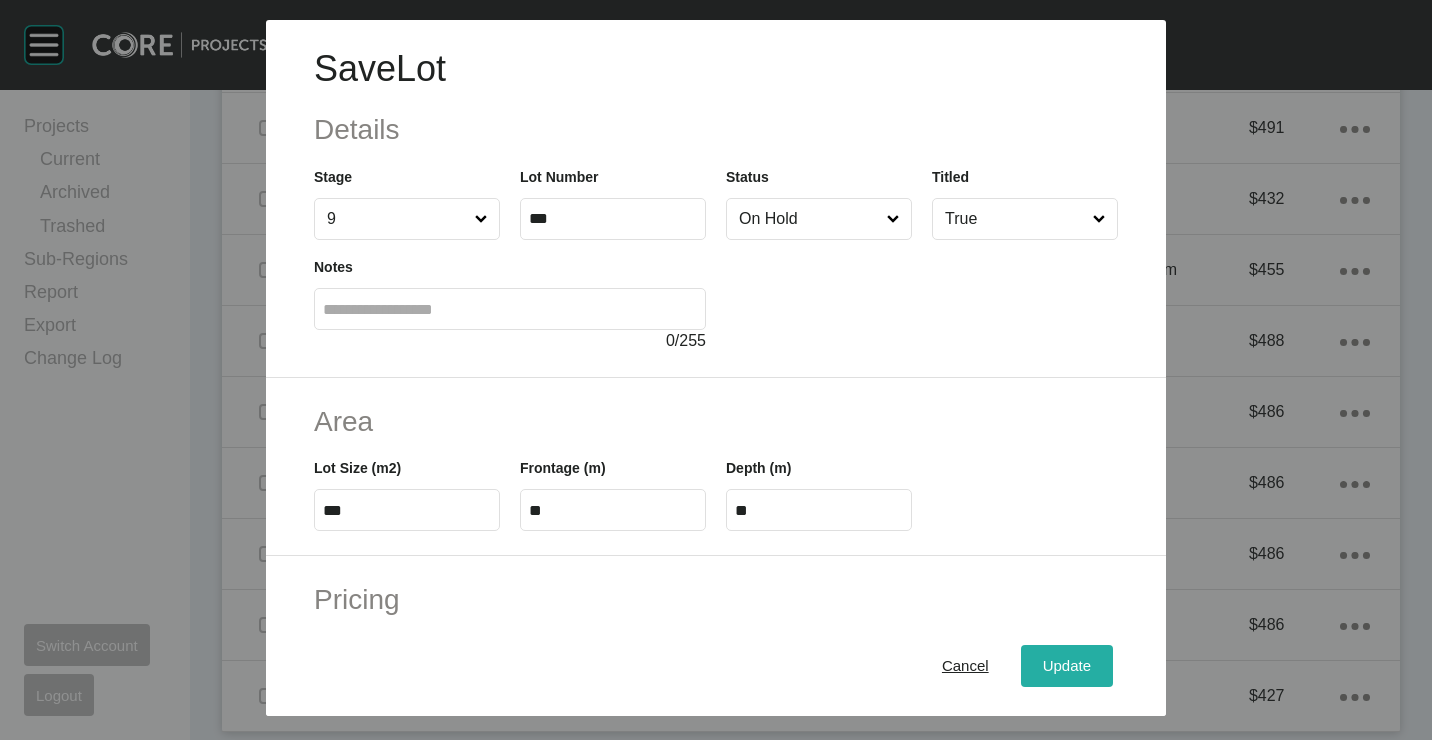 click on "Update" at bounding box center [1067, 665] 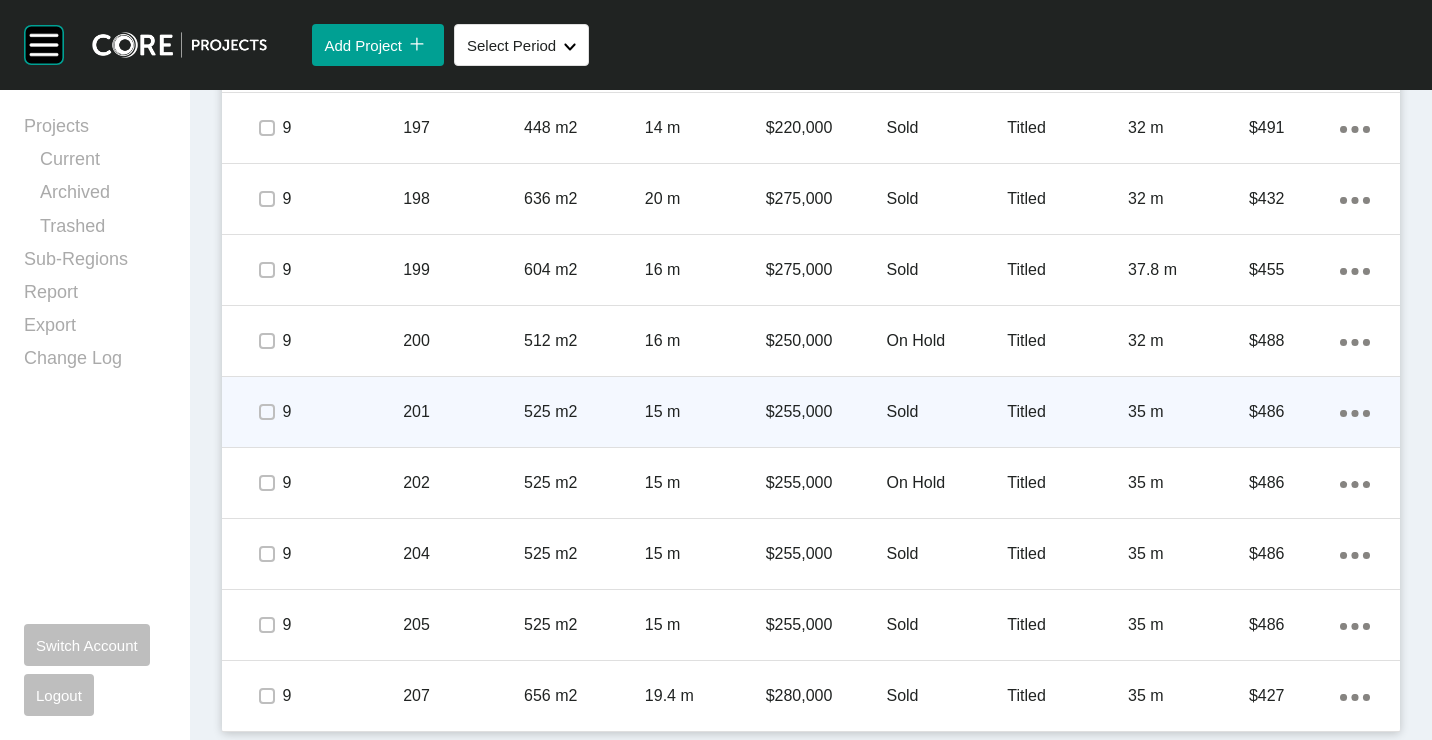 click on "525 m2" at bounding box center [584, 412] 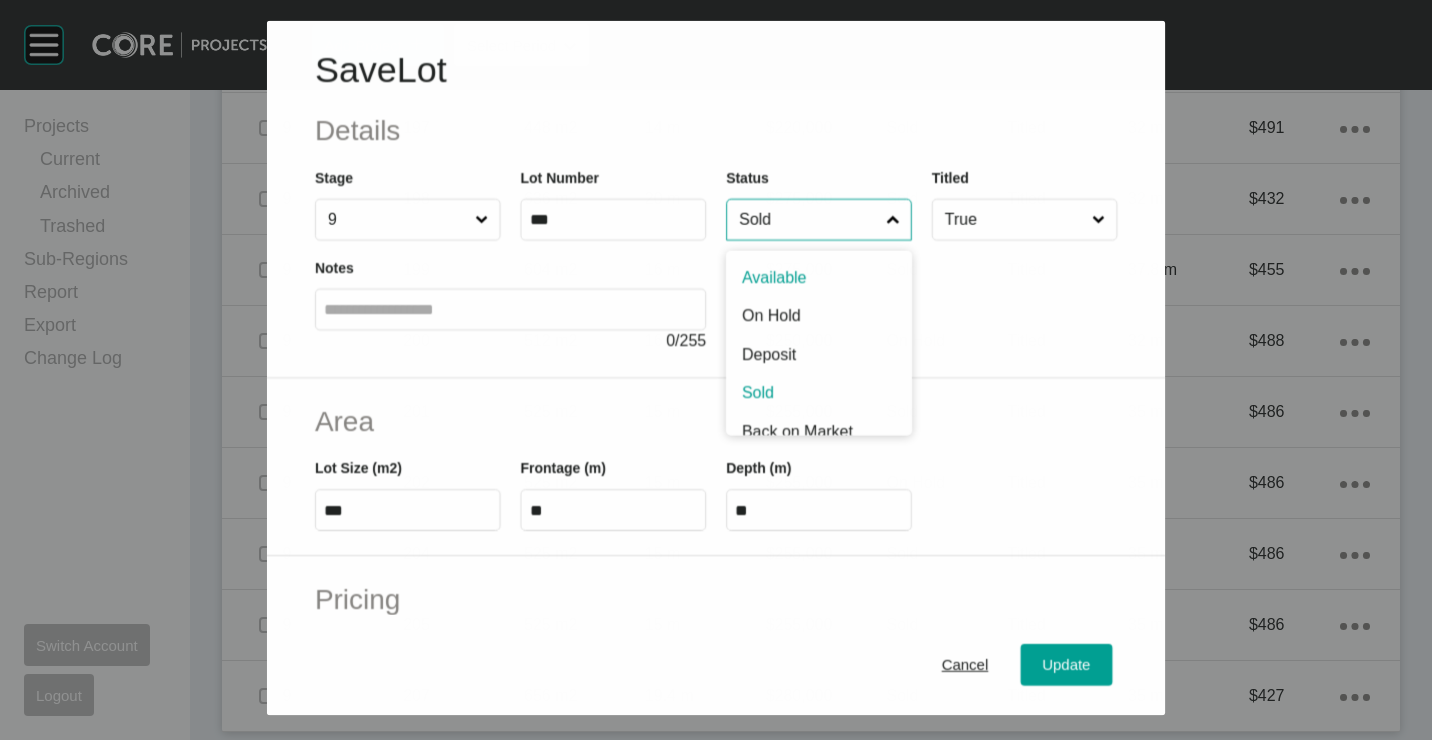 click on "Sold" at bounding box center [808, 219] 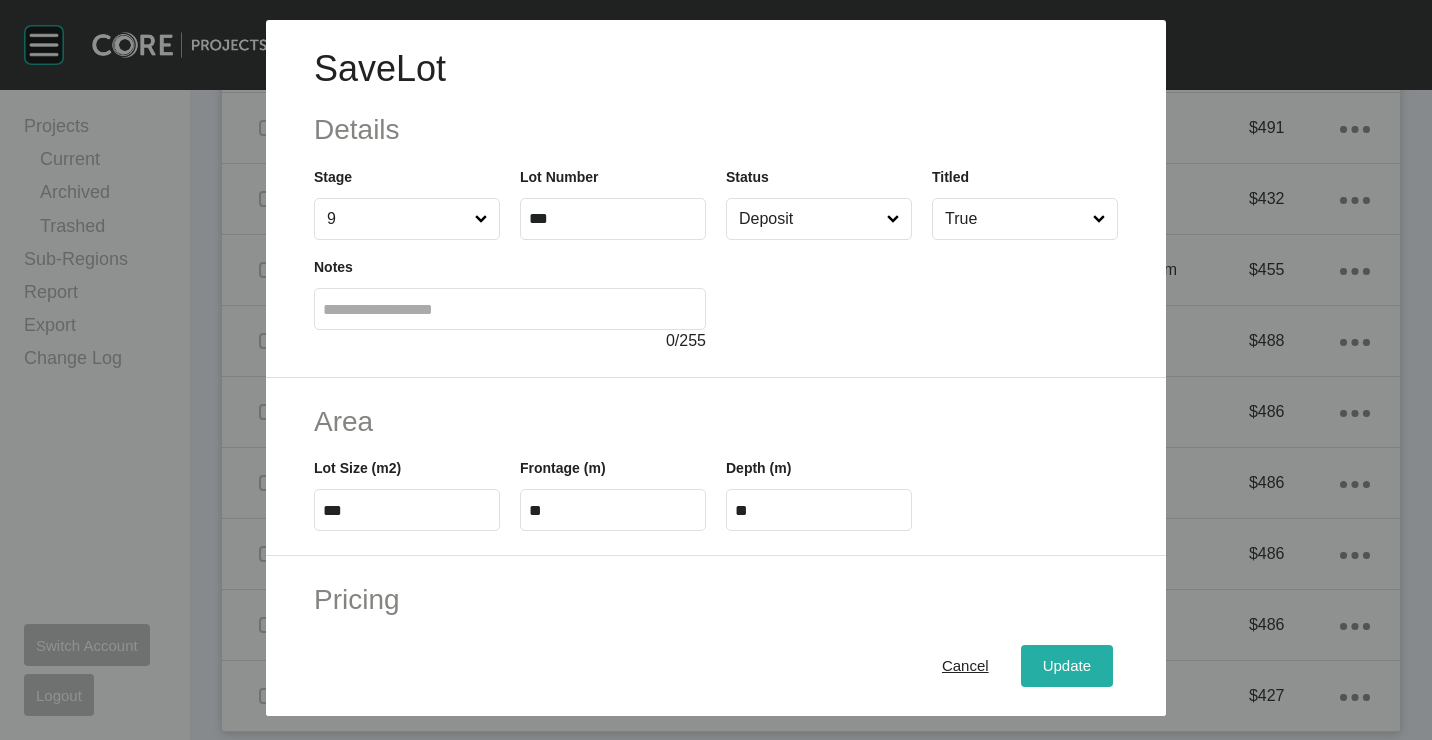 click on "Update" at bounding box center (1067, 665) 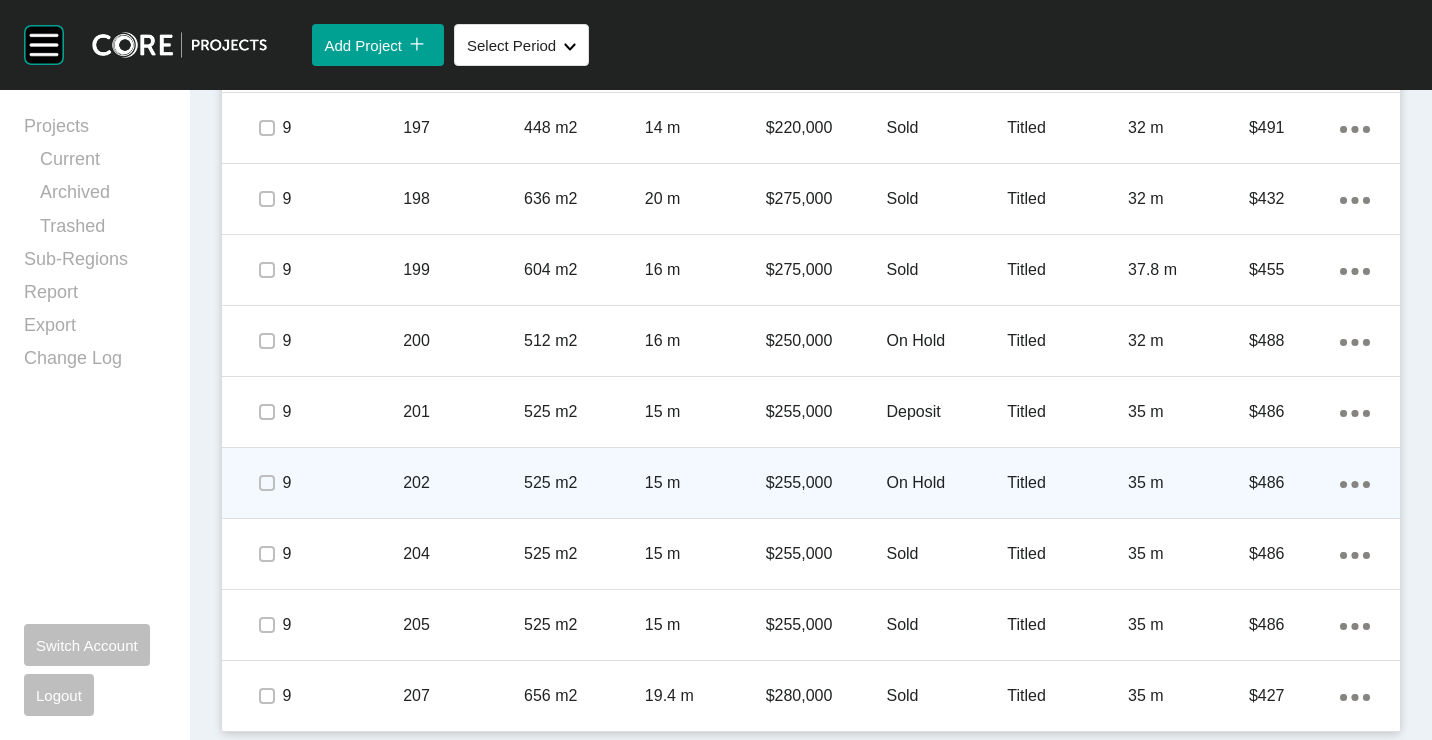 drag, startPoint x: 1344, startPoint y: 483, endPoint x: 1322, endPoint y: 483, distance: 22 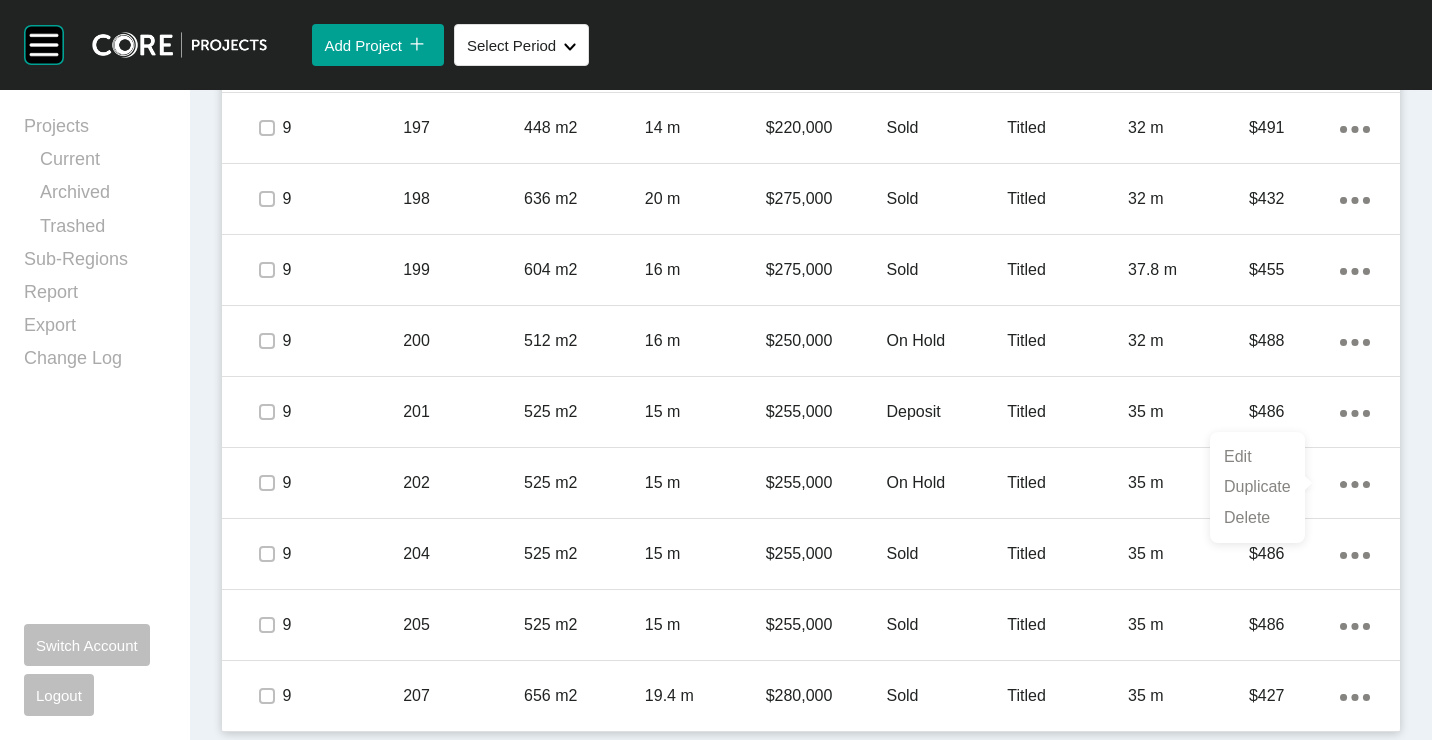 drag, startPoint x: 1250, startPoint y: 481, endPoint x: 1221, endPoint y: 464, distance: 33.61547 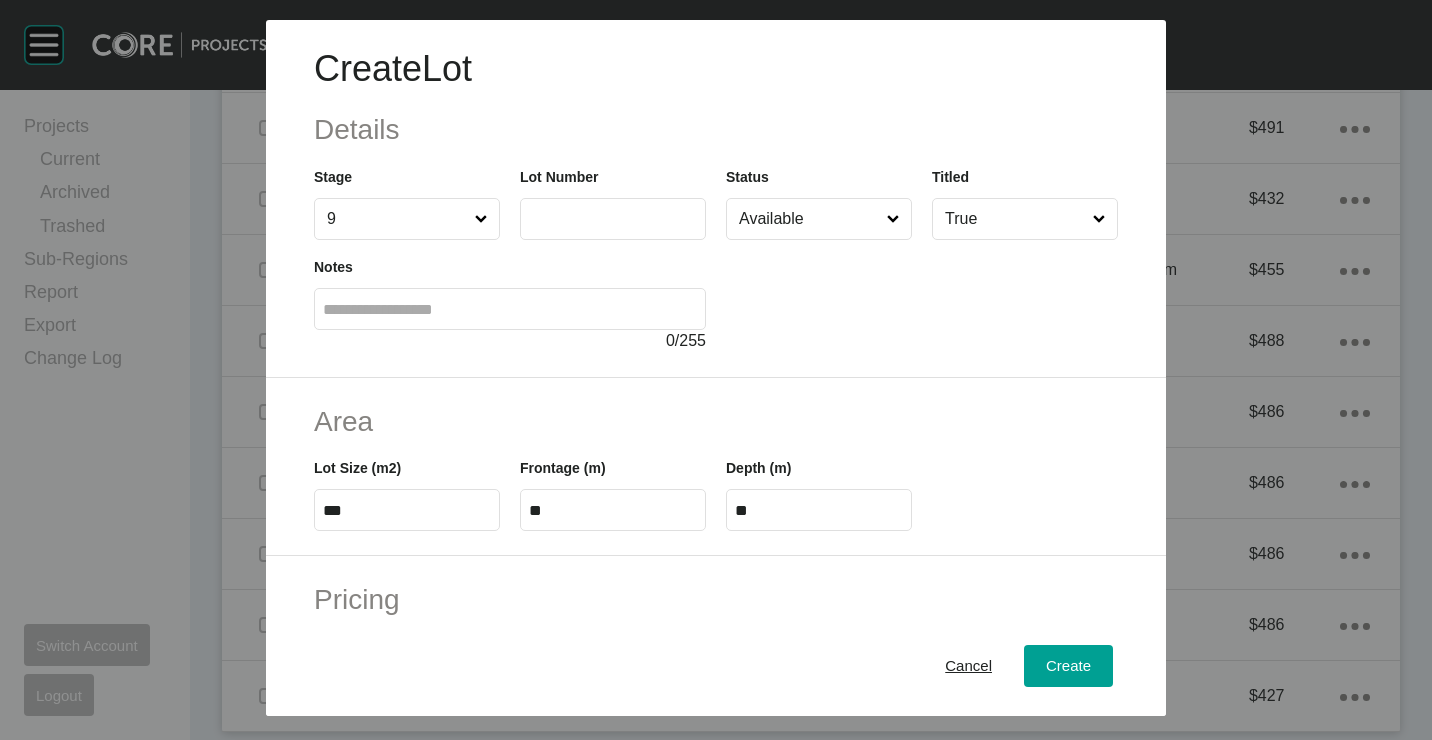 click at bounding box center (613, 219) 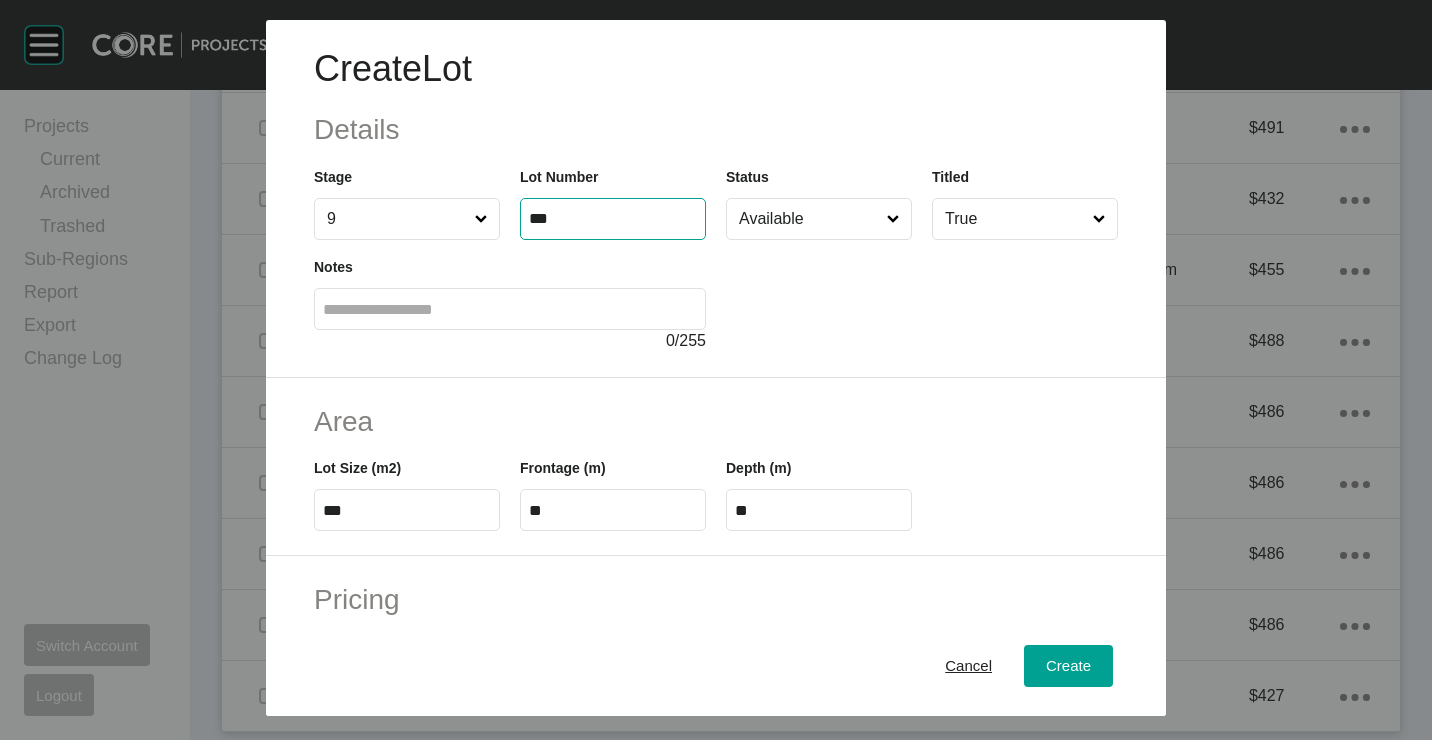 type on "***" 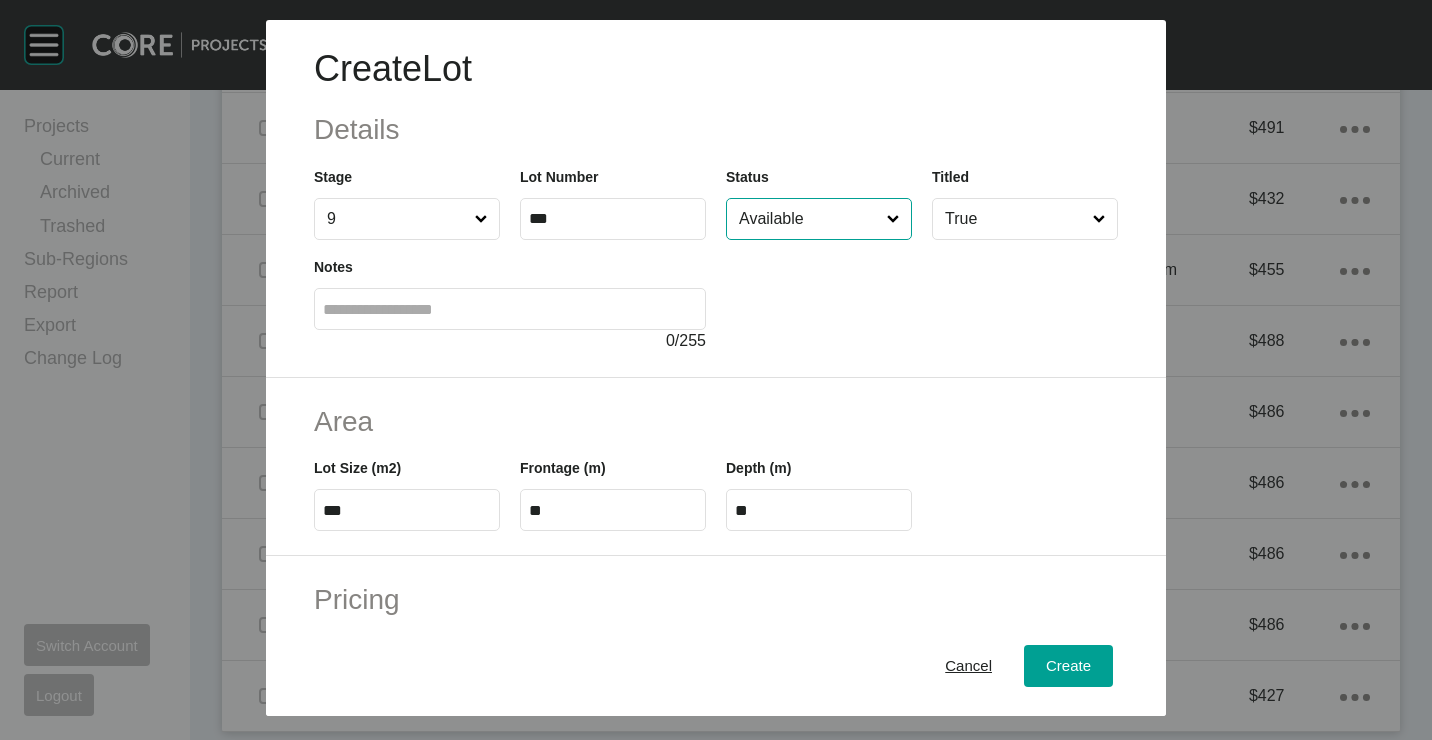 type on "*" 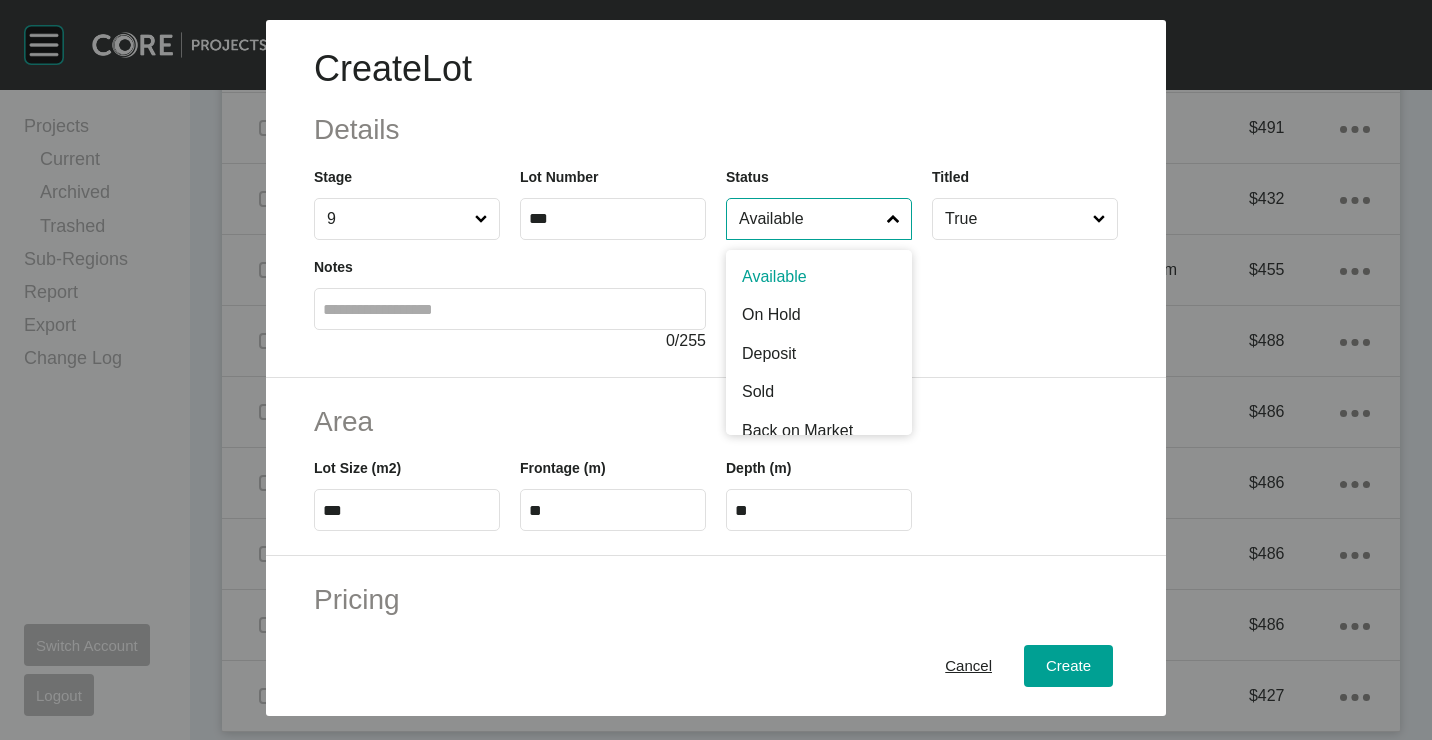 click on "Available" at bounding box center [809, 219] 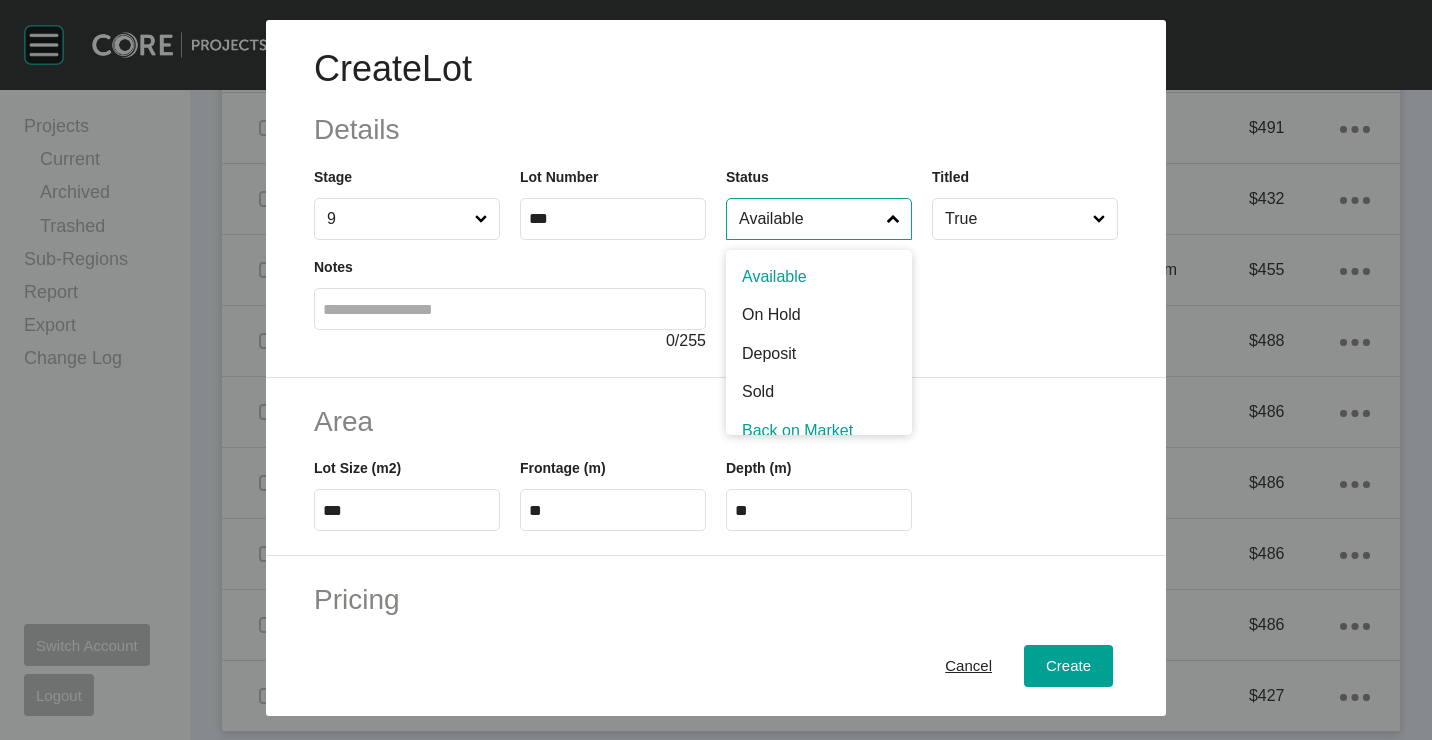 scroll, scrollTop: 15, scrollLeft: 0, axis: vertical 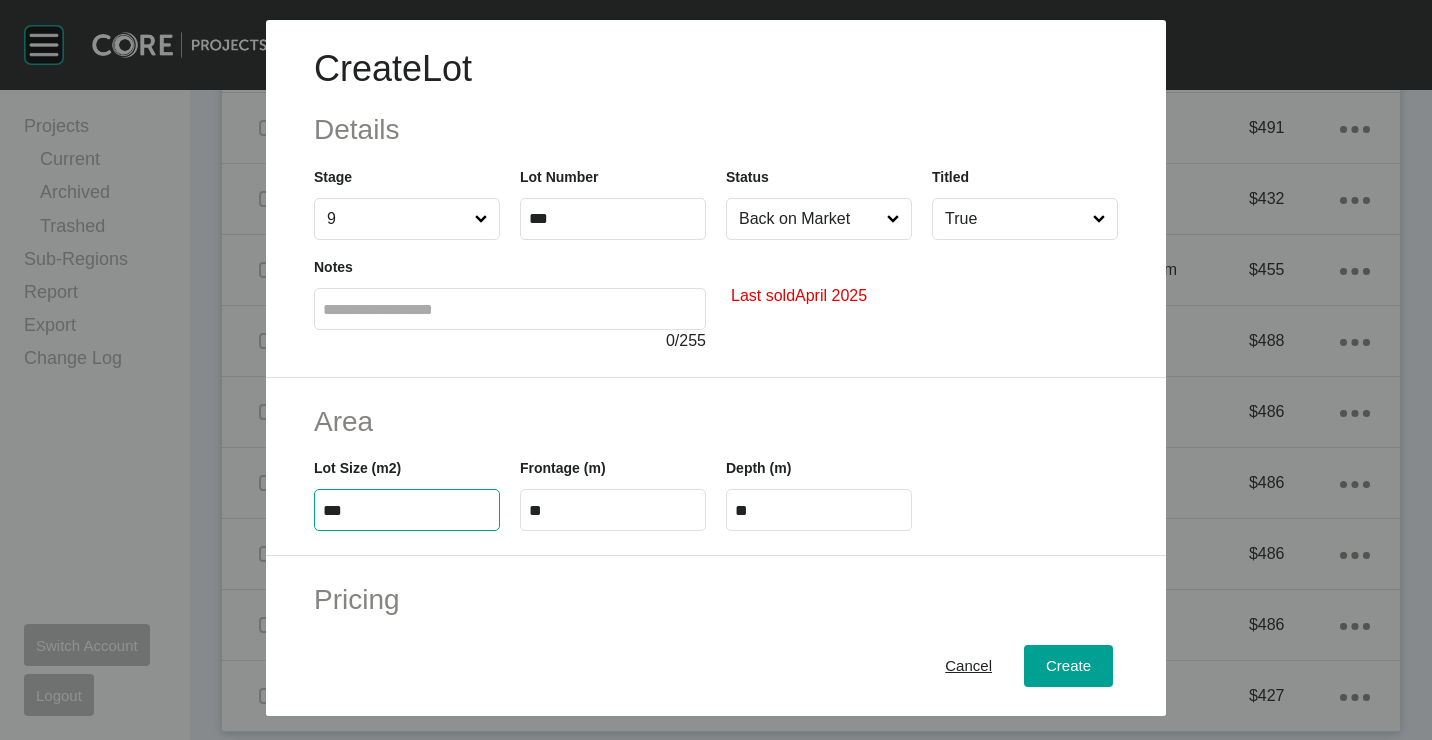 click on "***" at bounding box center [407, 510] 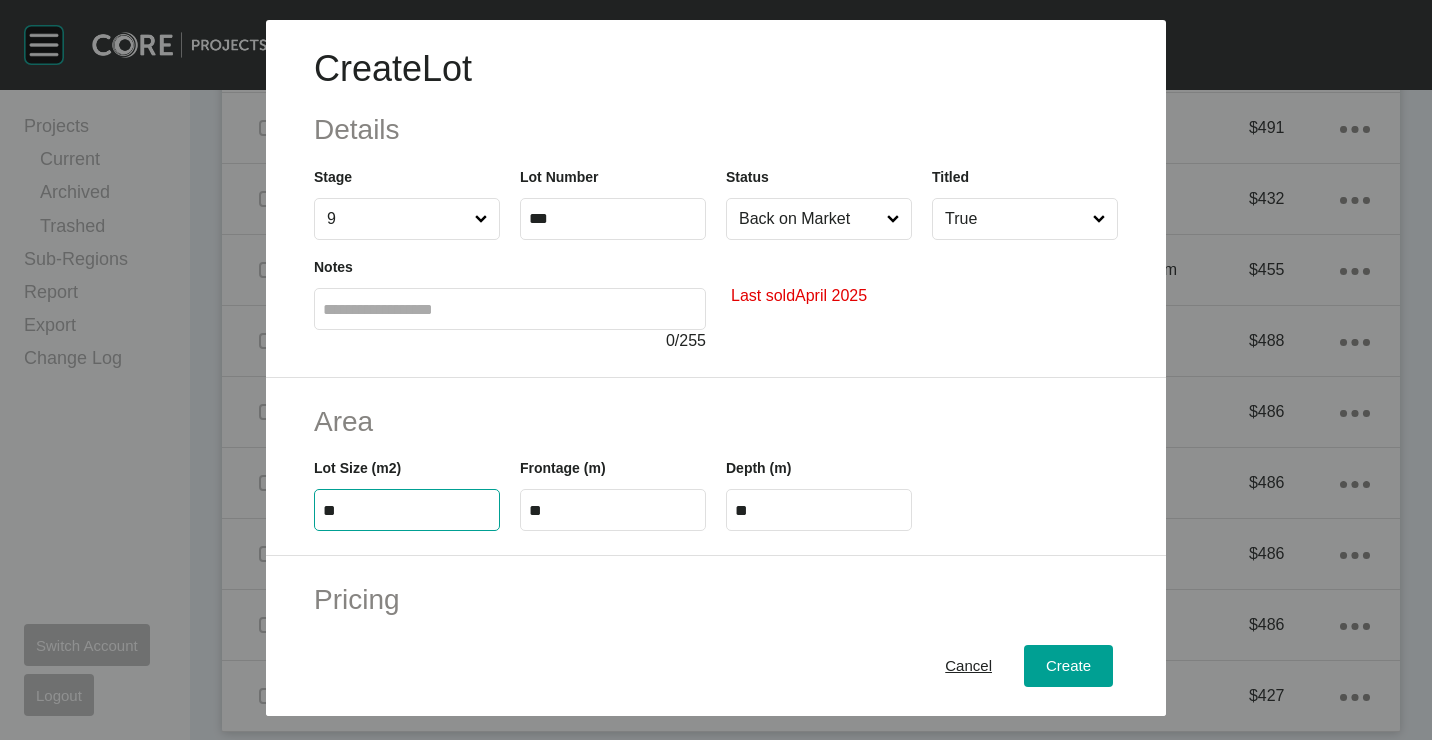 type on "*" 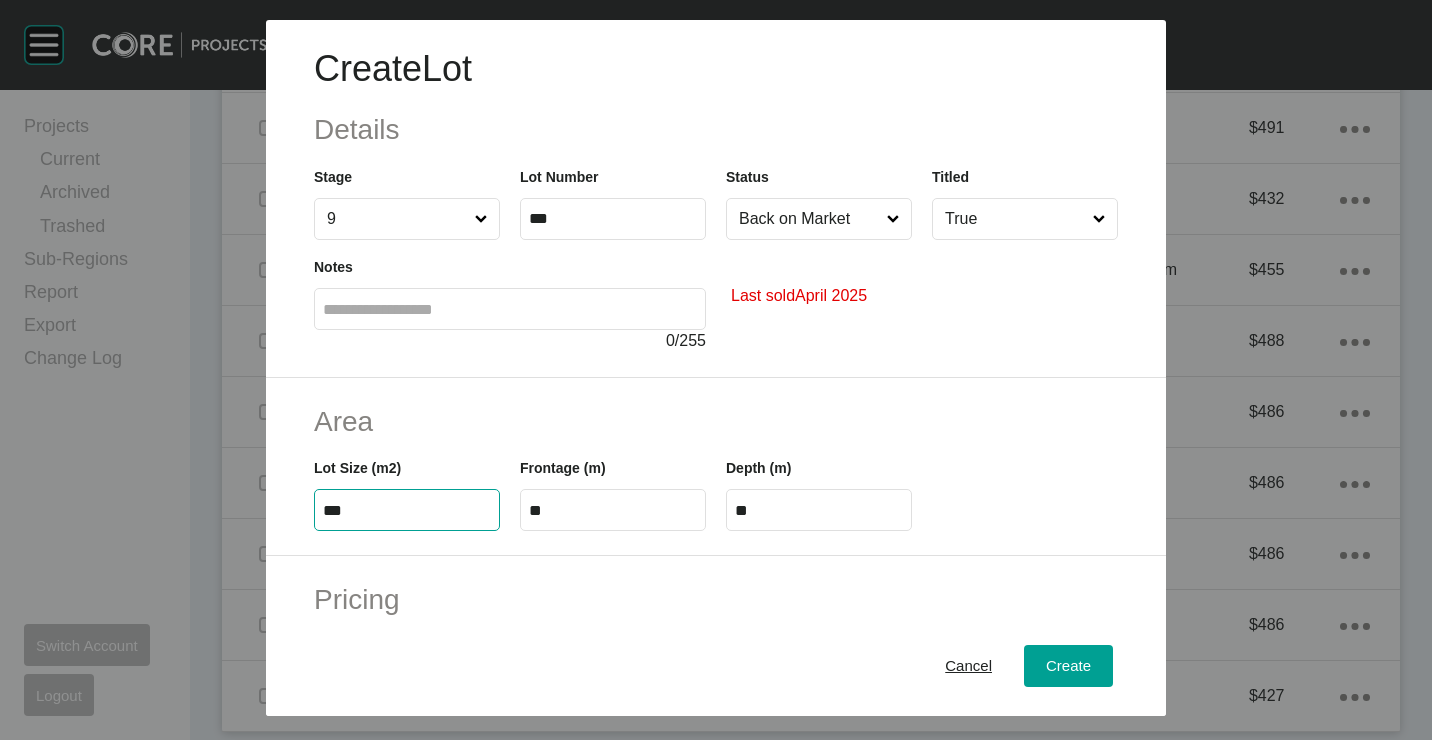 click on "Area Lot Size (m2) *** Frontage (m) ** Depth (m) **" at bounding box center (716, 467) 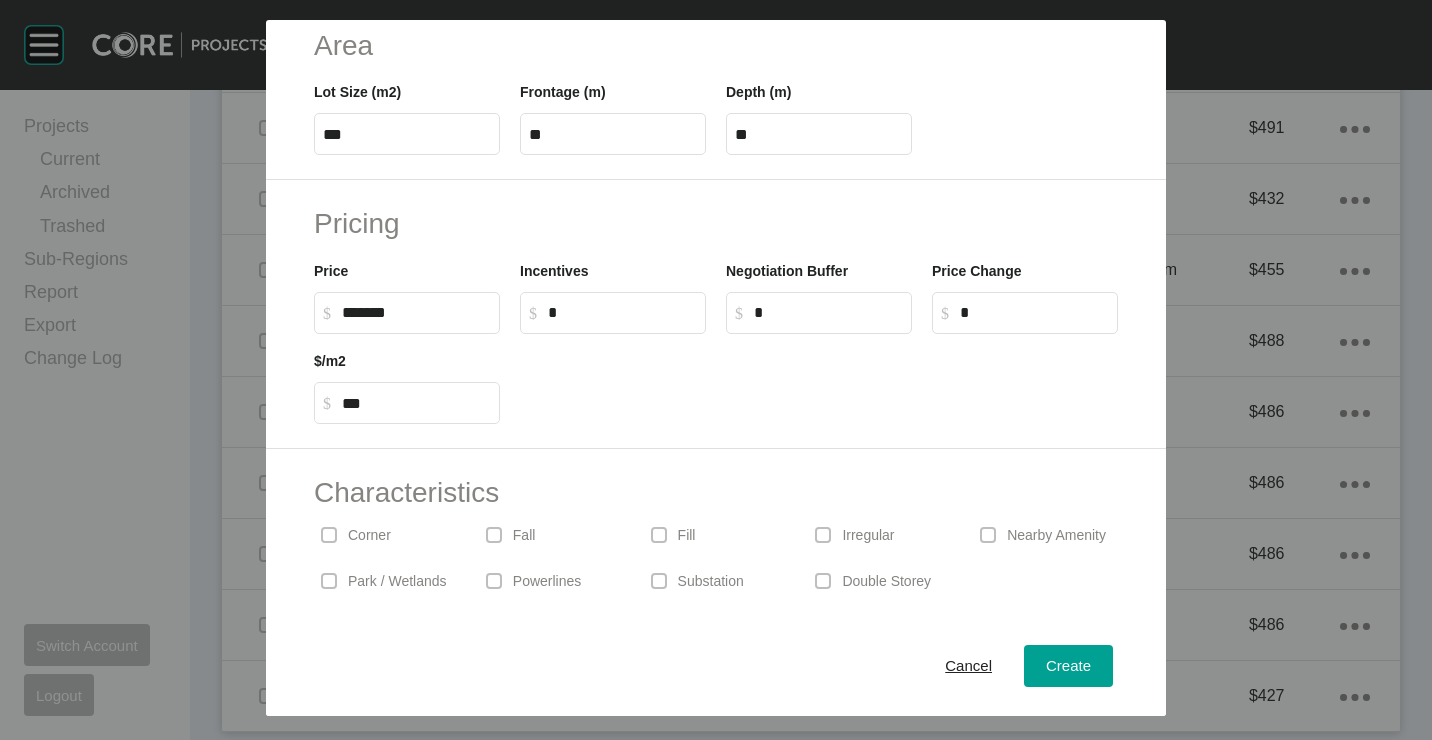 scroll, scrollTop: 480, scrollLeft: 0, axis: vertical 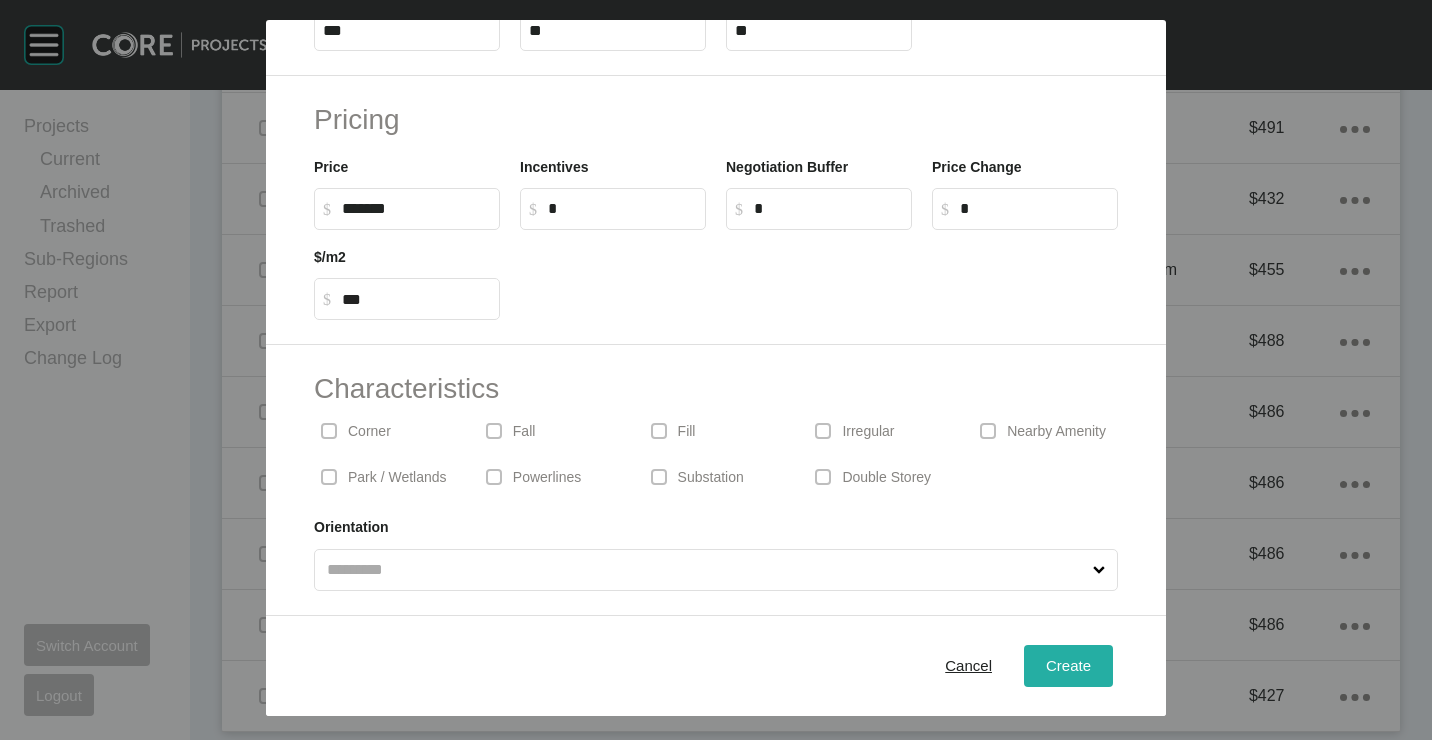 click on "Create" at bounding box center [1068, 665] 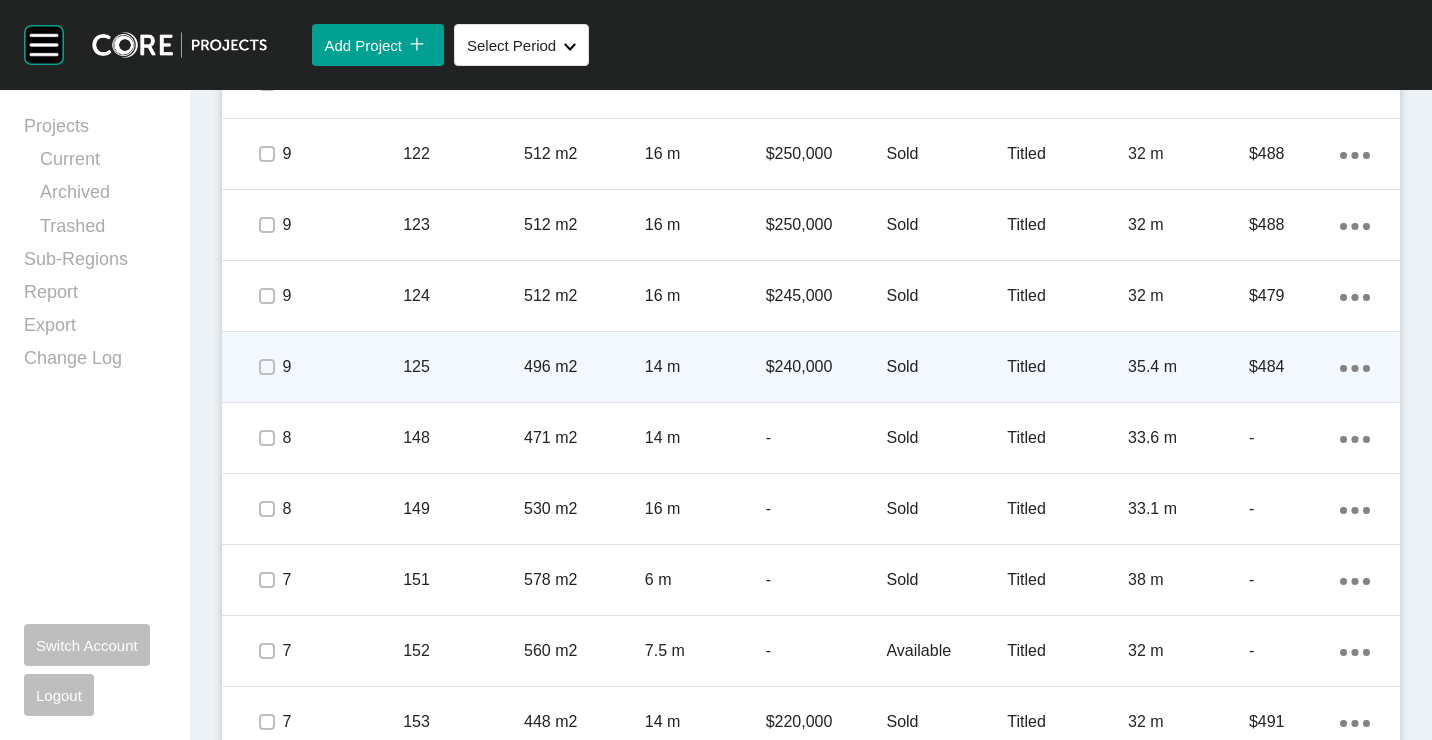scroll, scrollTop: 1402, scrollLeft: 0, axis: vertical 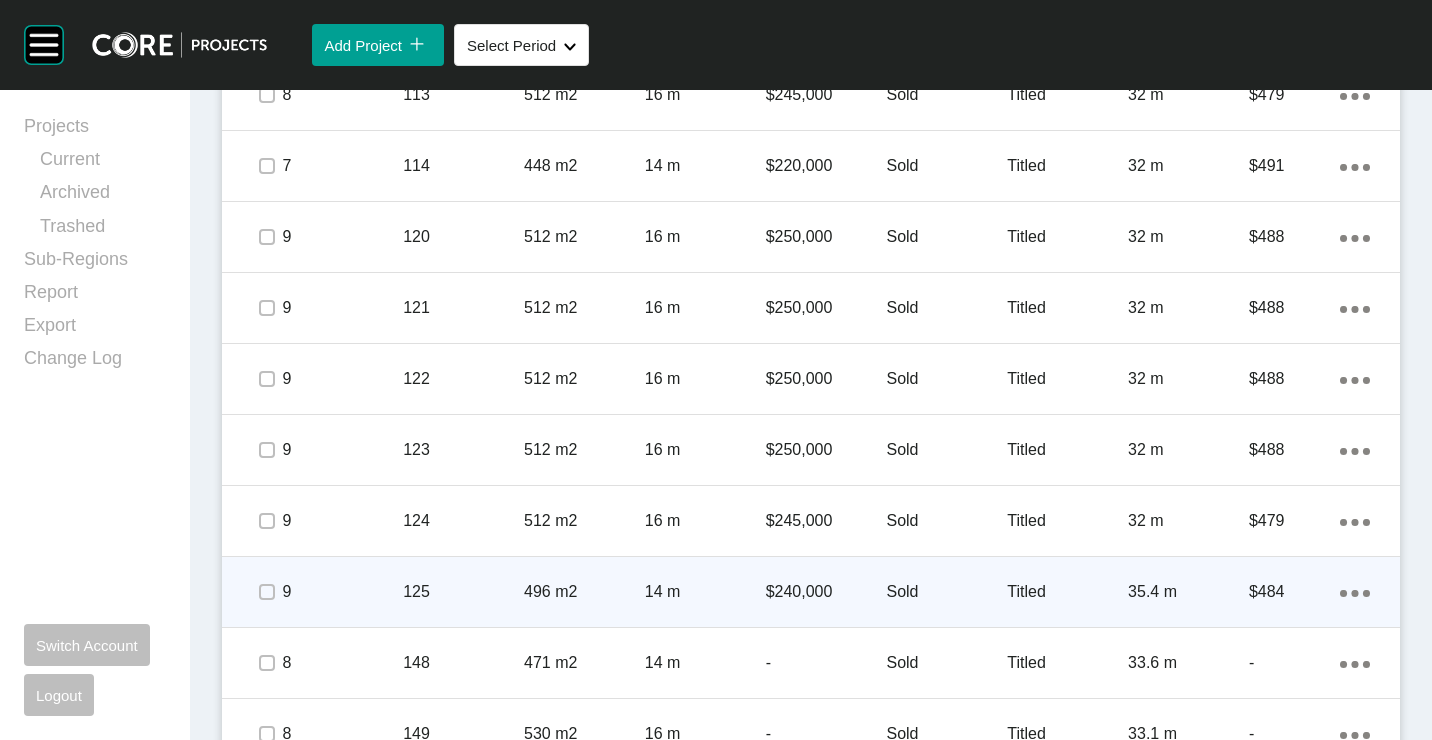 click on "125" at bounding box center [463, 592] 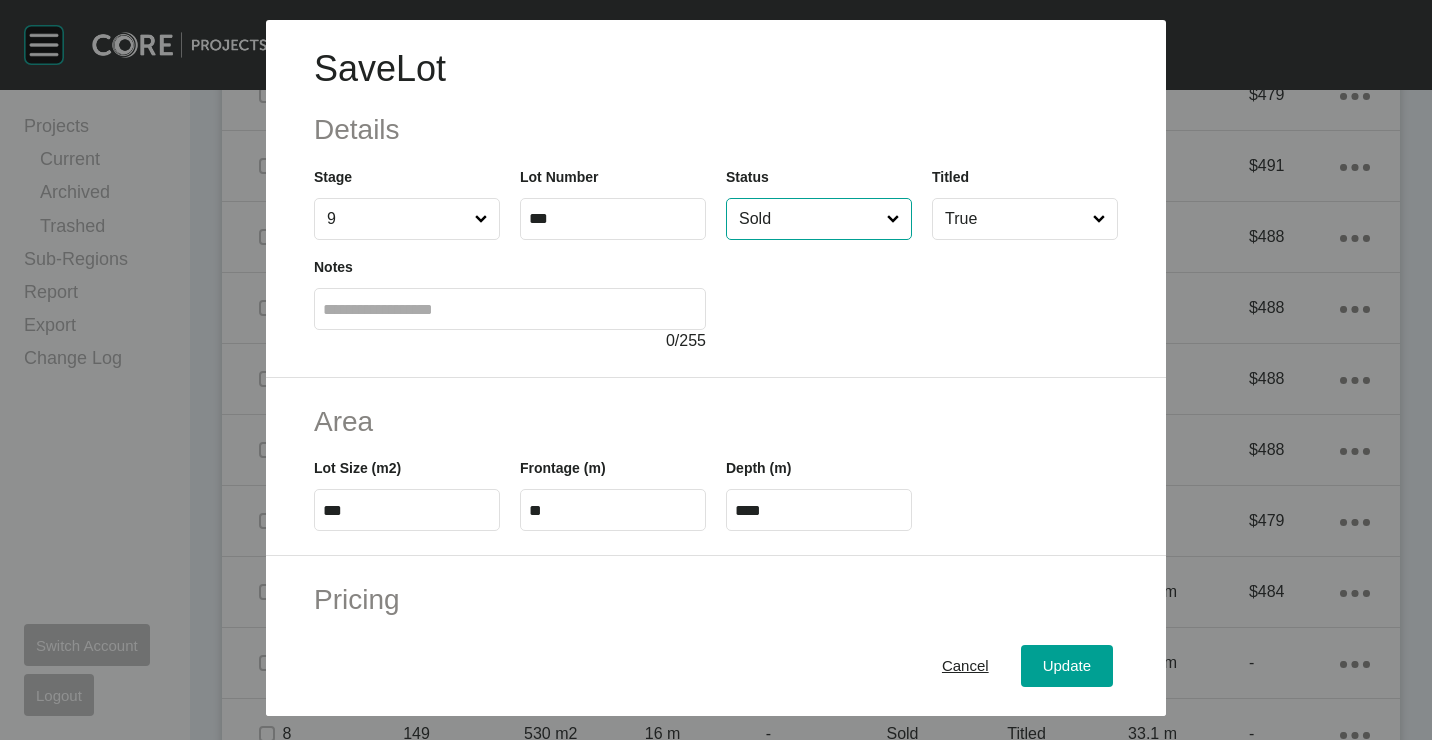 click on "Sold" at bounding box center (809, 219) 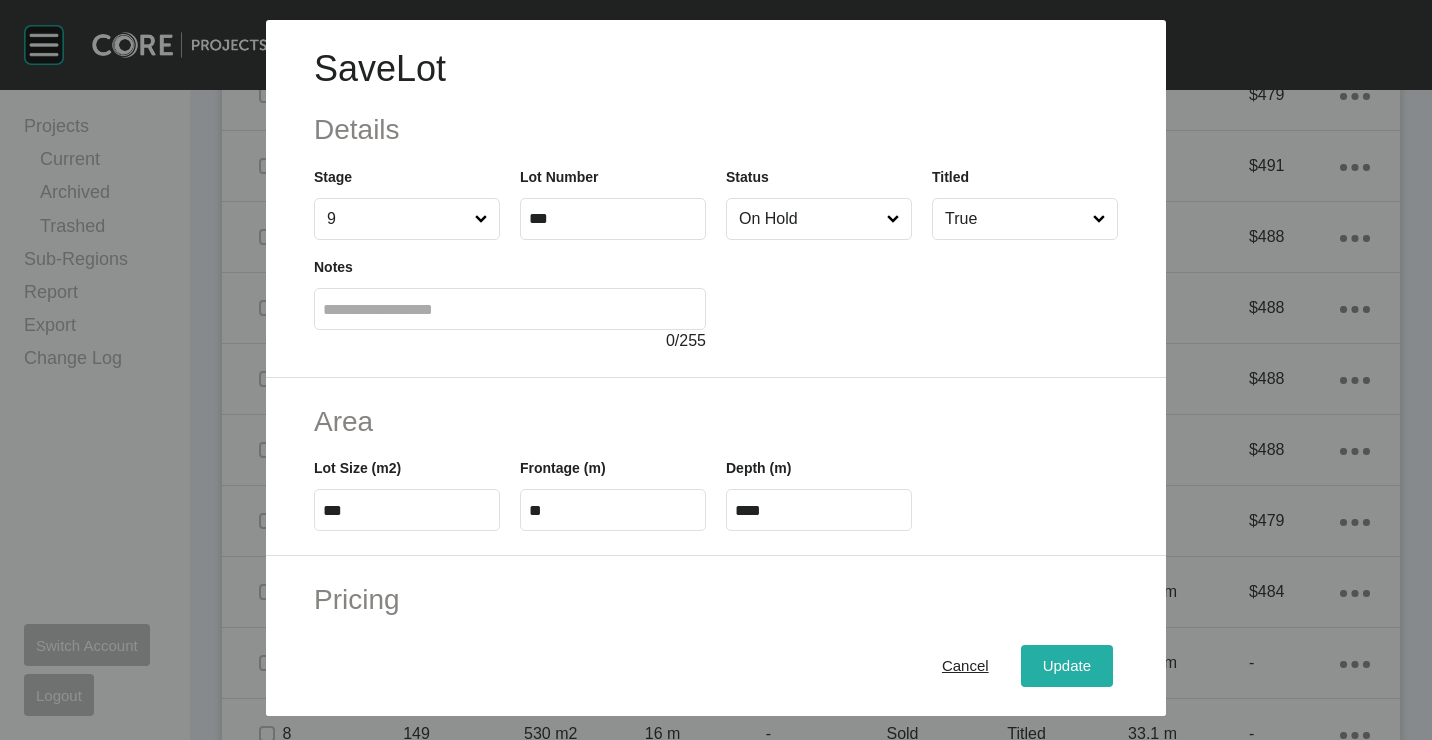 click on "Update" at bounding box center [1067, 665] 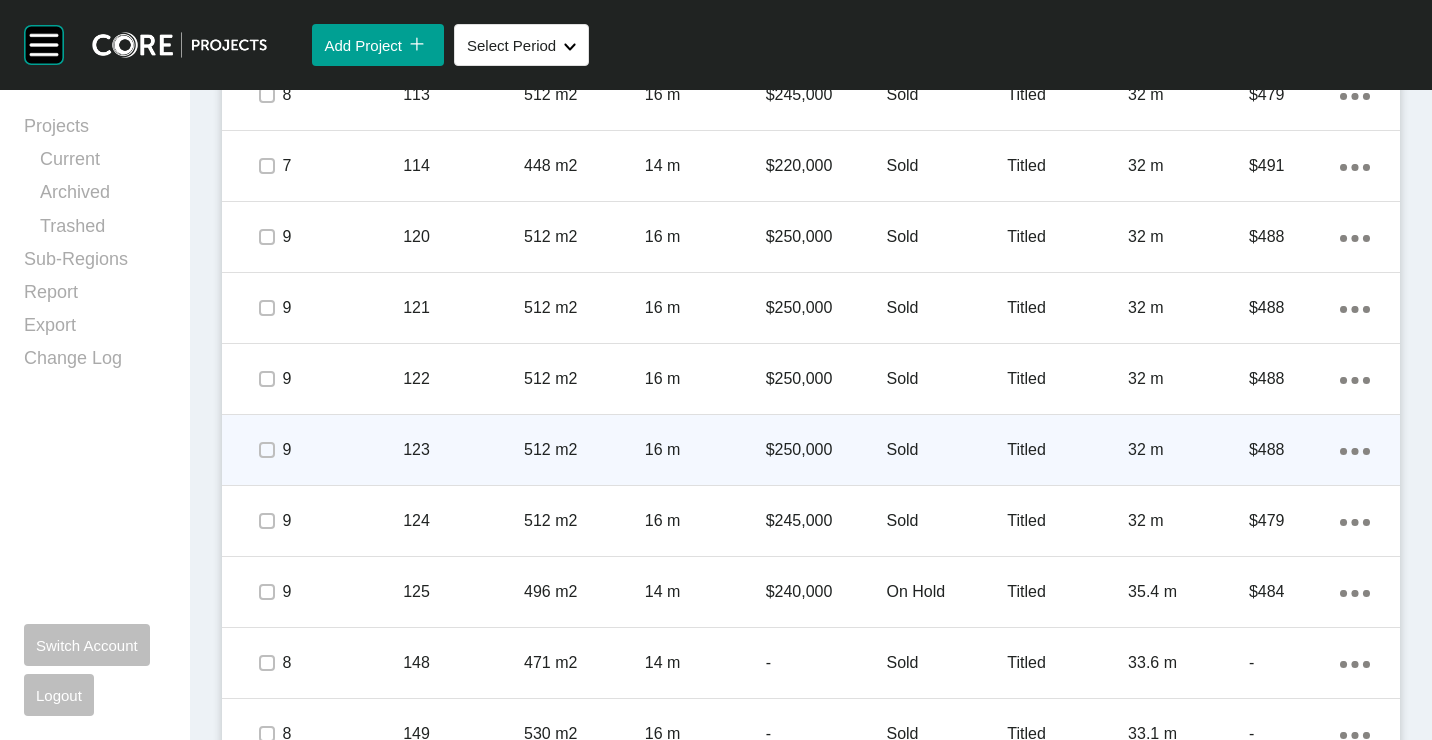 click on "512 m2" at bounding box center [584, 450] 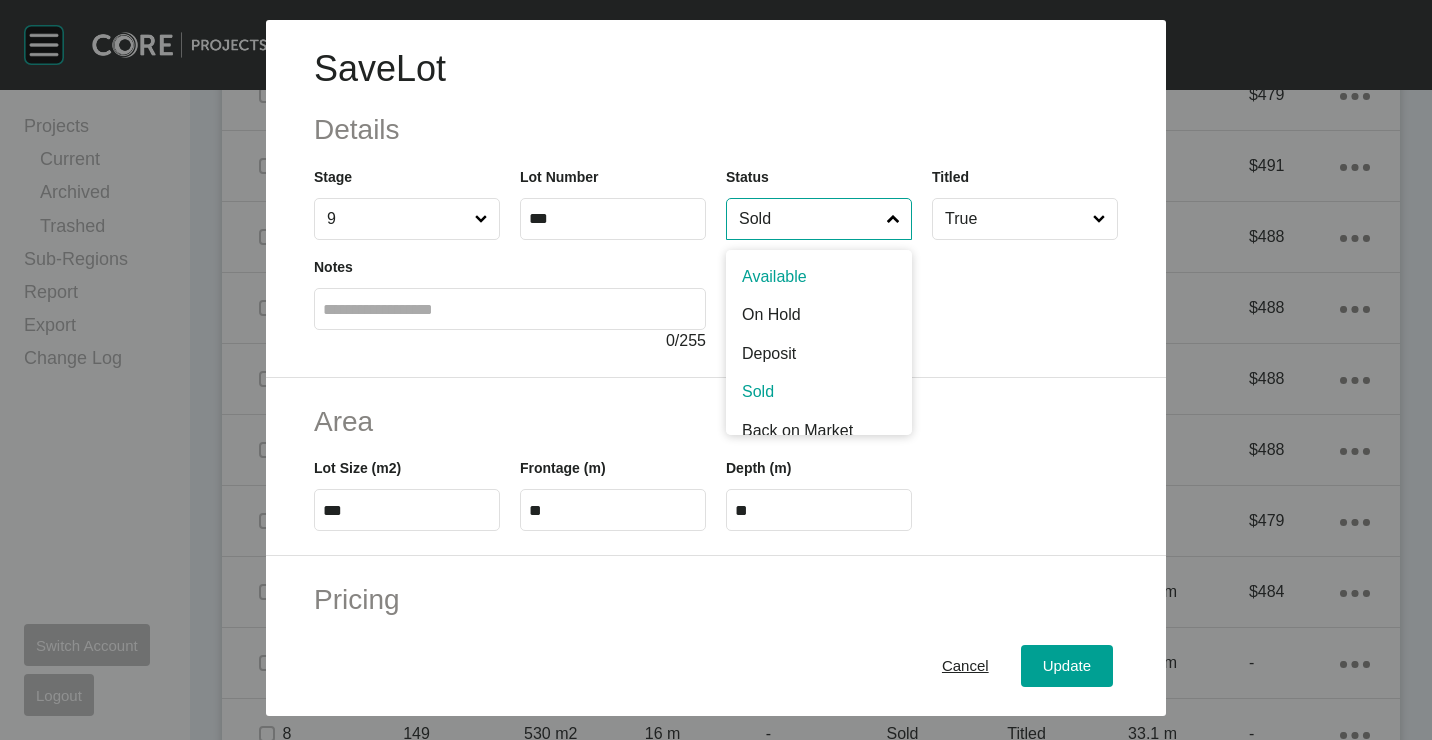click on "Sold" at bounding box center [809, 219] 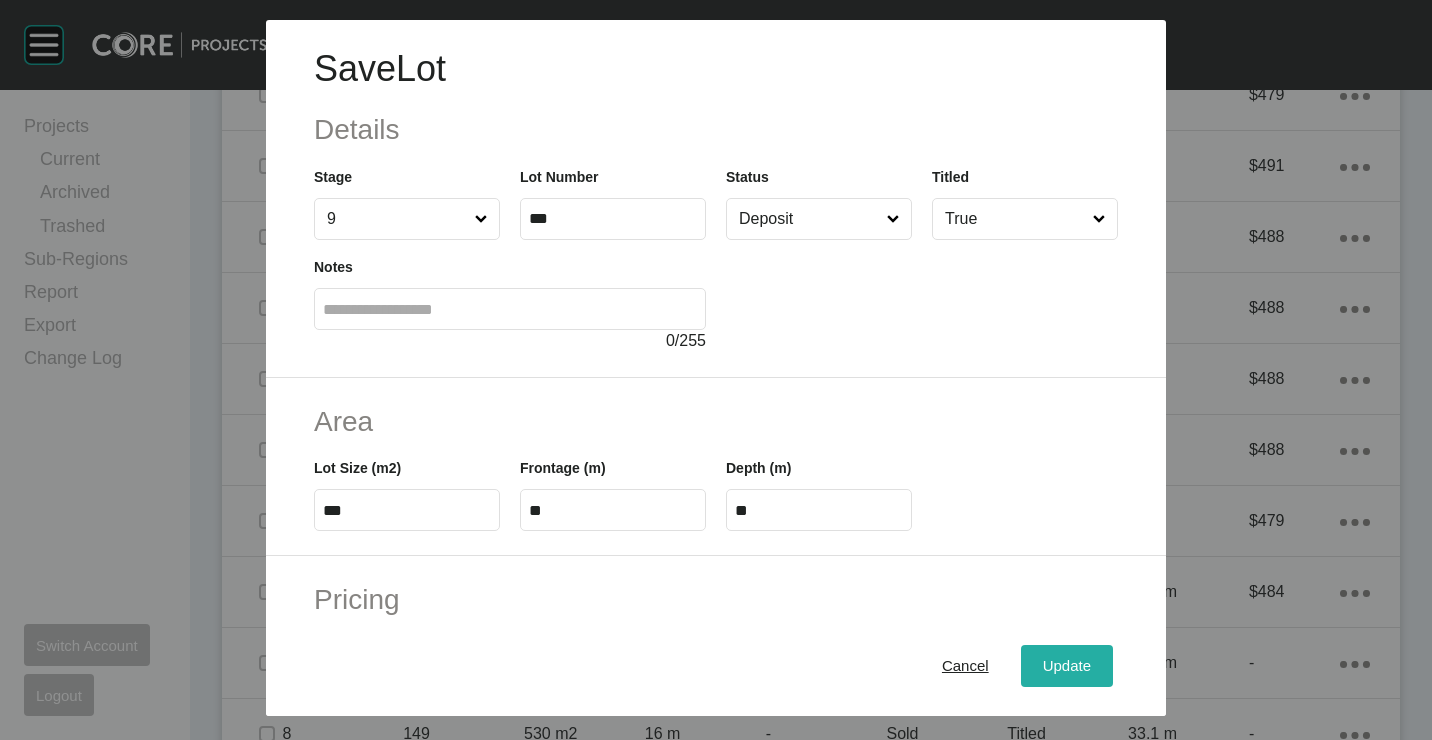 click on "Update" at bounding box center [1067, 665] 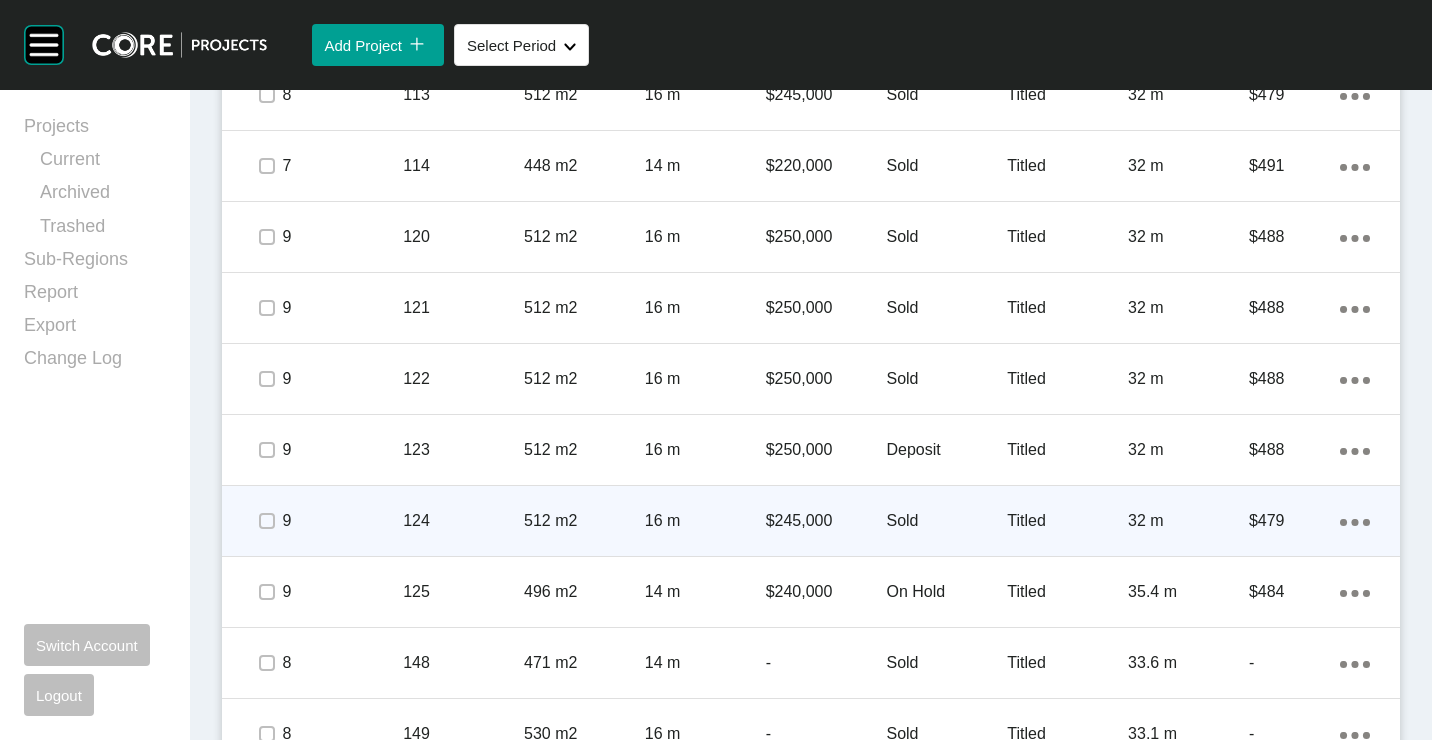 click on "512 m2" at bounding box center [584, 521] 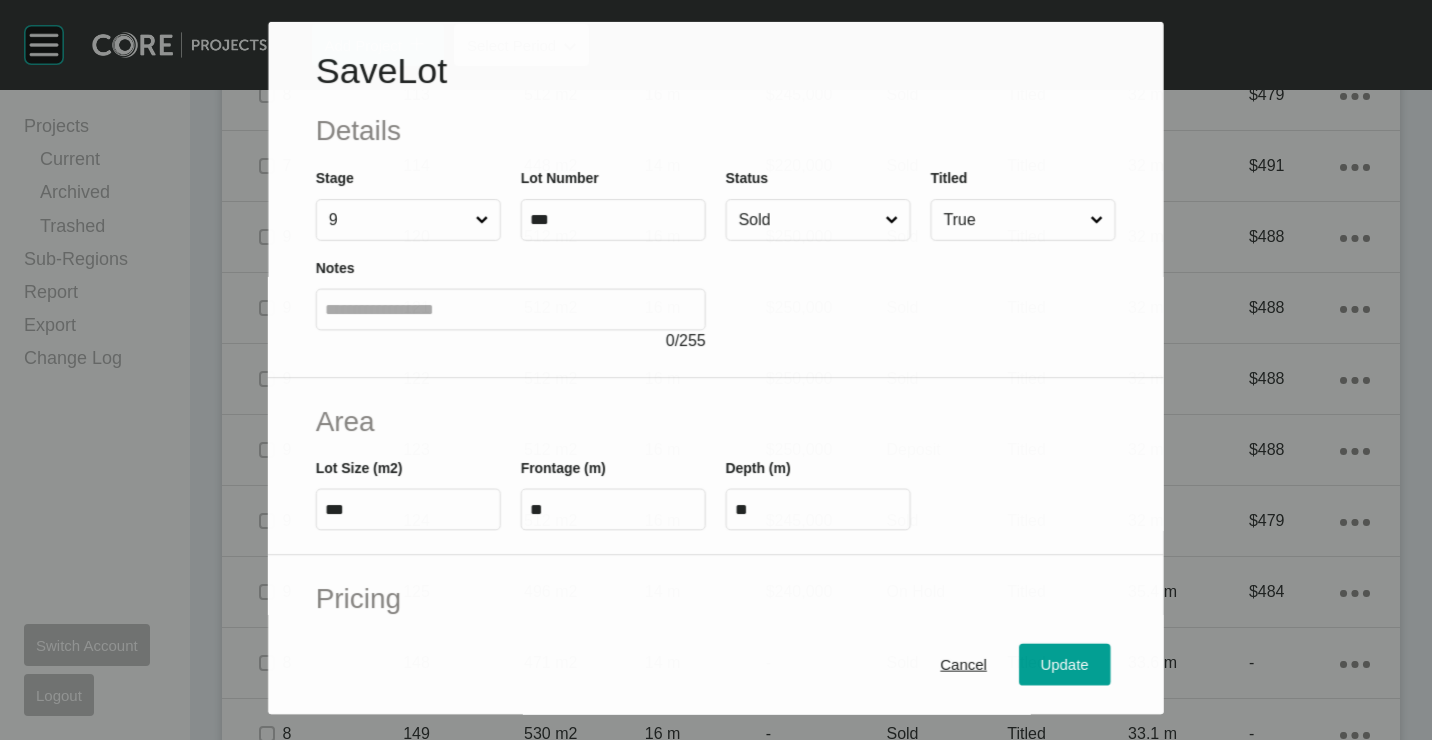click on "Sold" at bounding box center [808, 220] 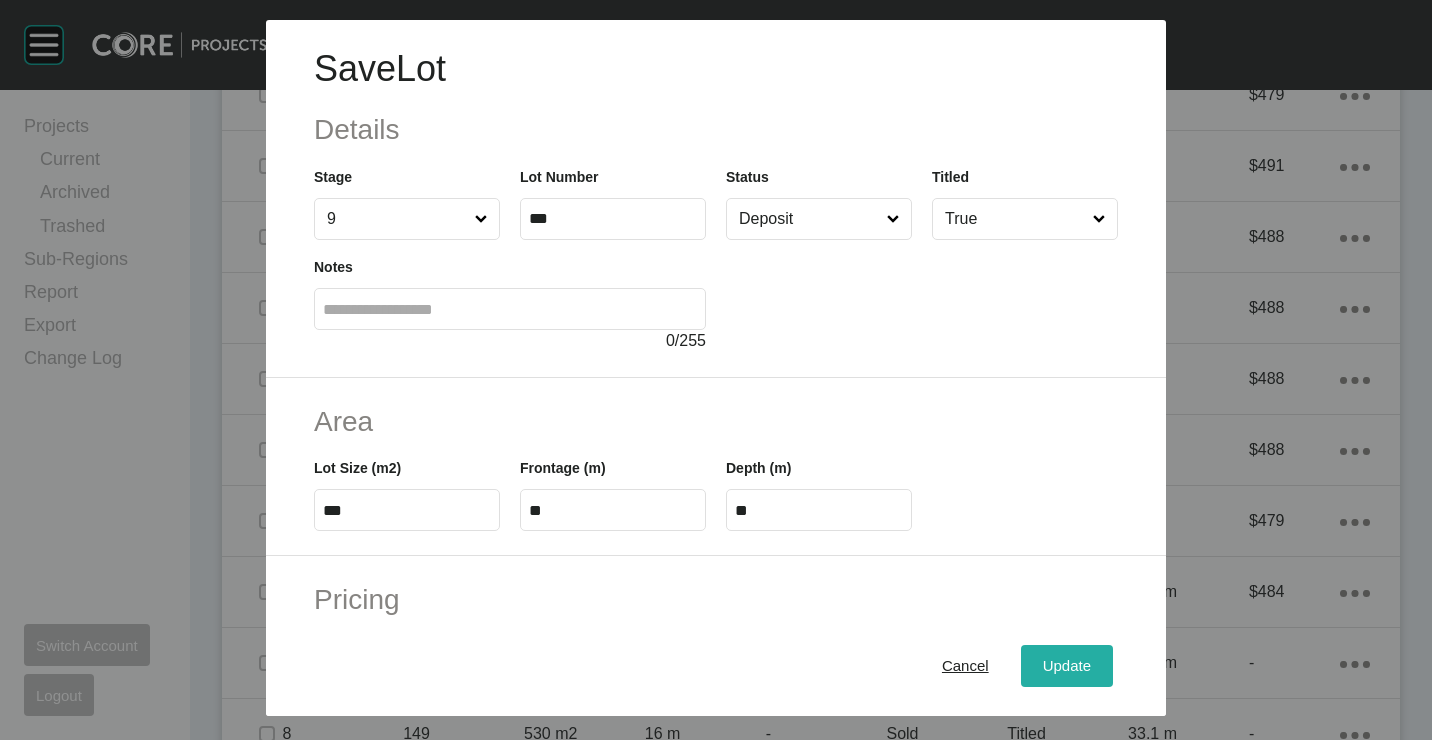 click on "Update" at bounding box center (1067, 665) 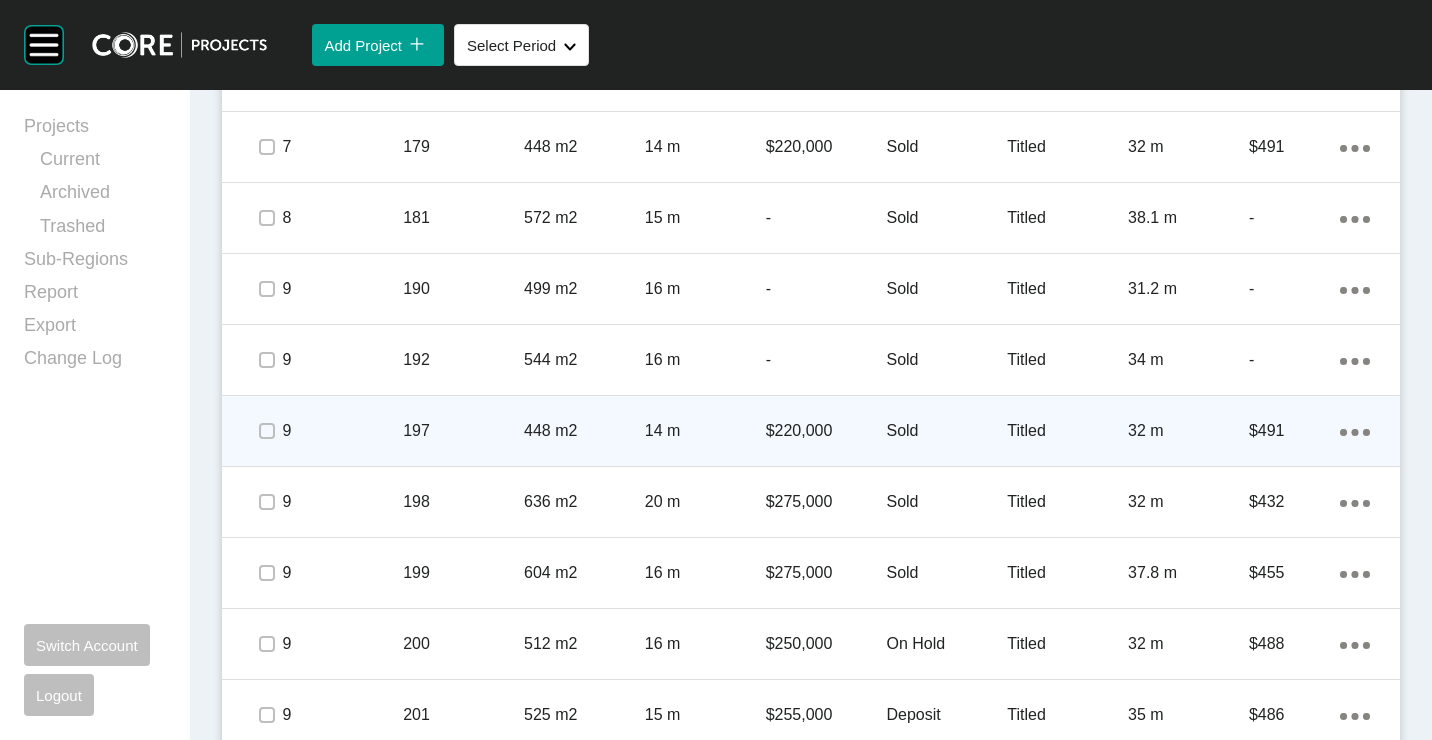 scroll, scrollTop: 2902, scrollLeft: 0, axis: vertical 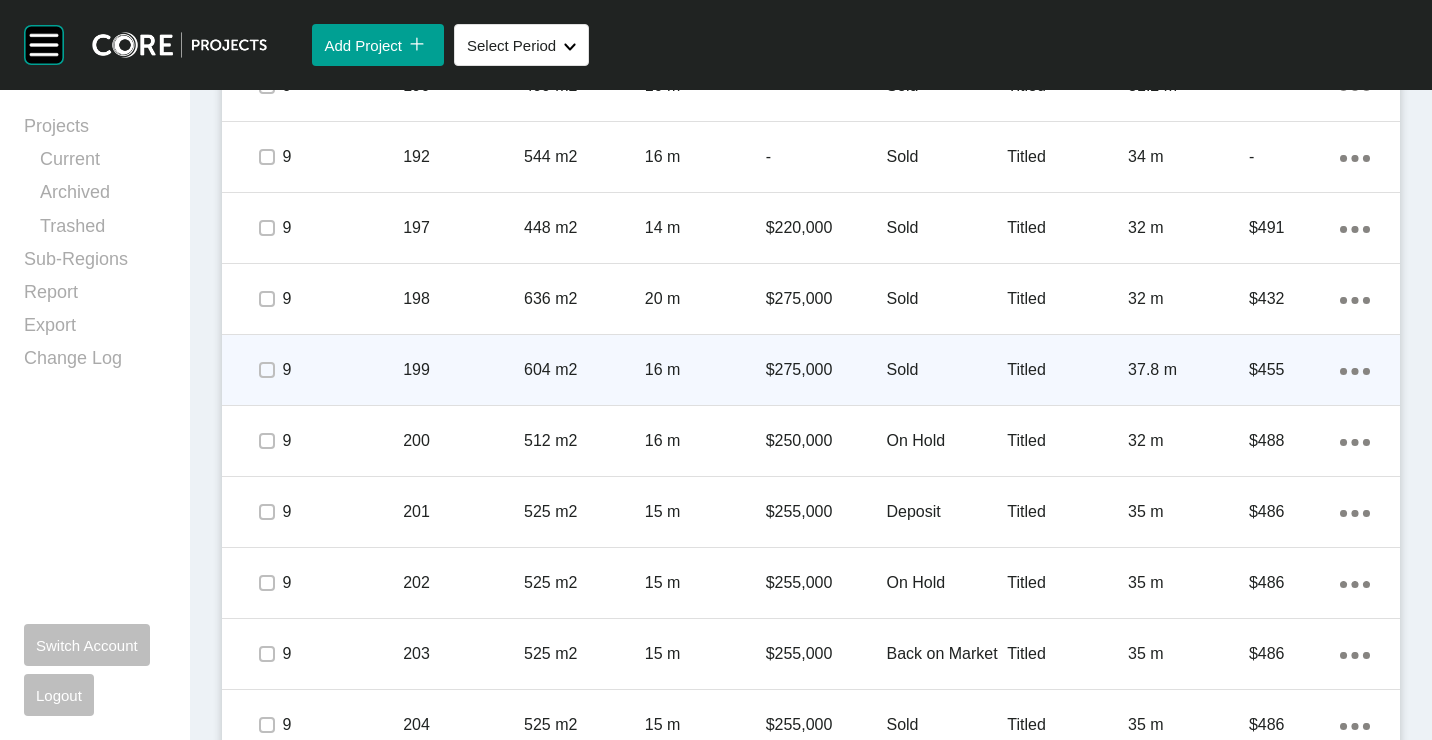click on "199" at bounding box center (463, 370) 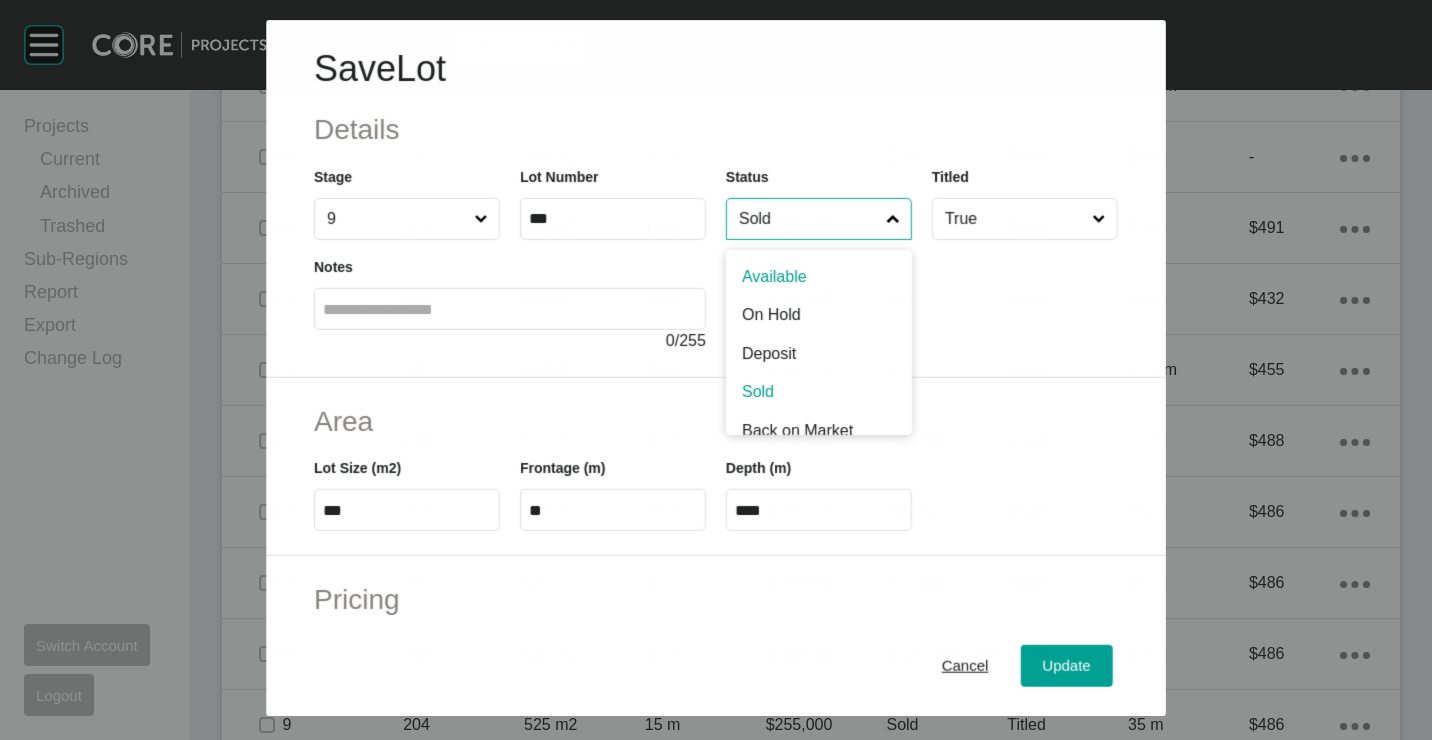 click on "Sold" at bounding box center [808, 219] 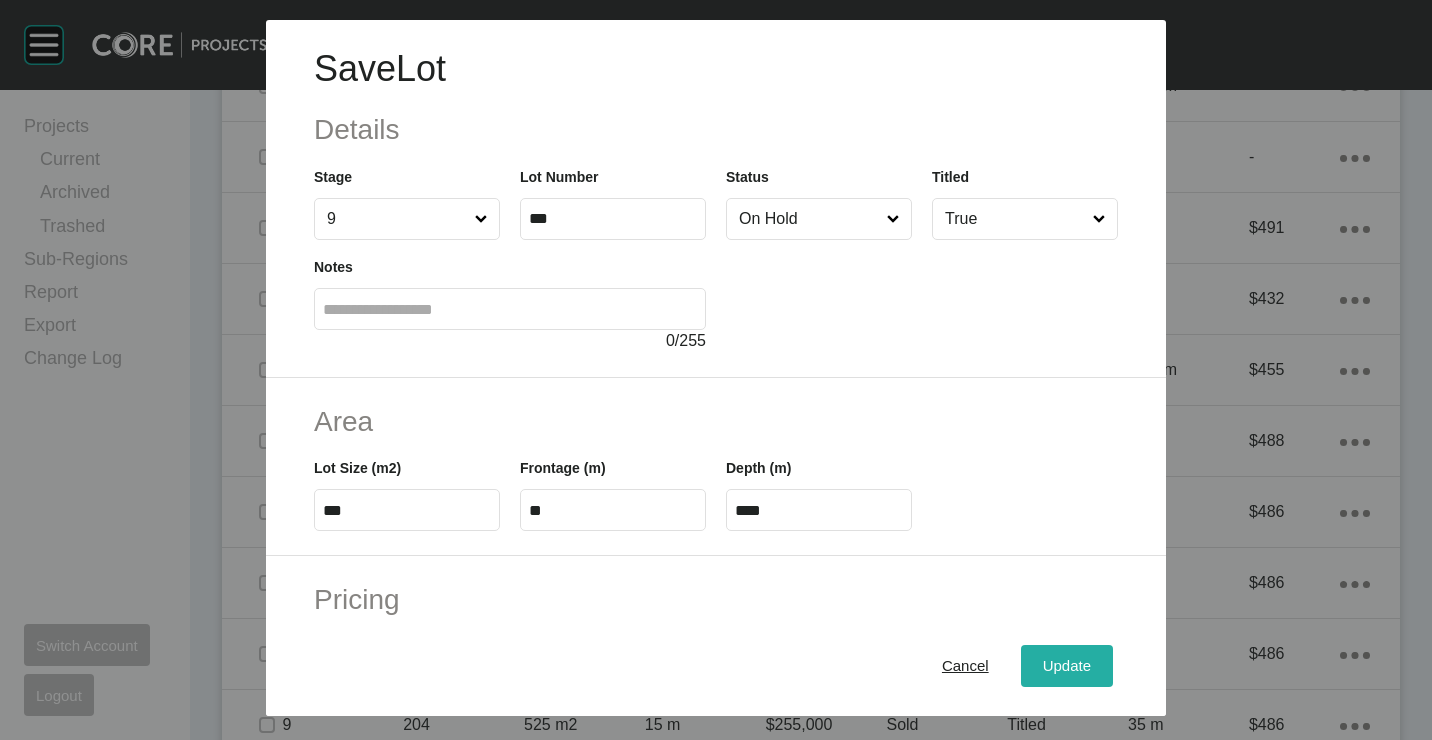 click on "Update" at bounding box center (1067, 665) 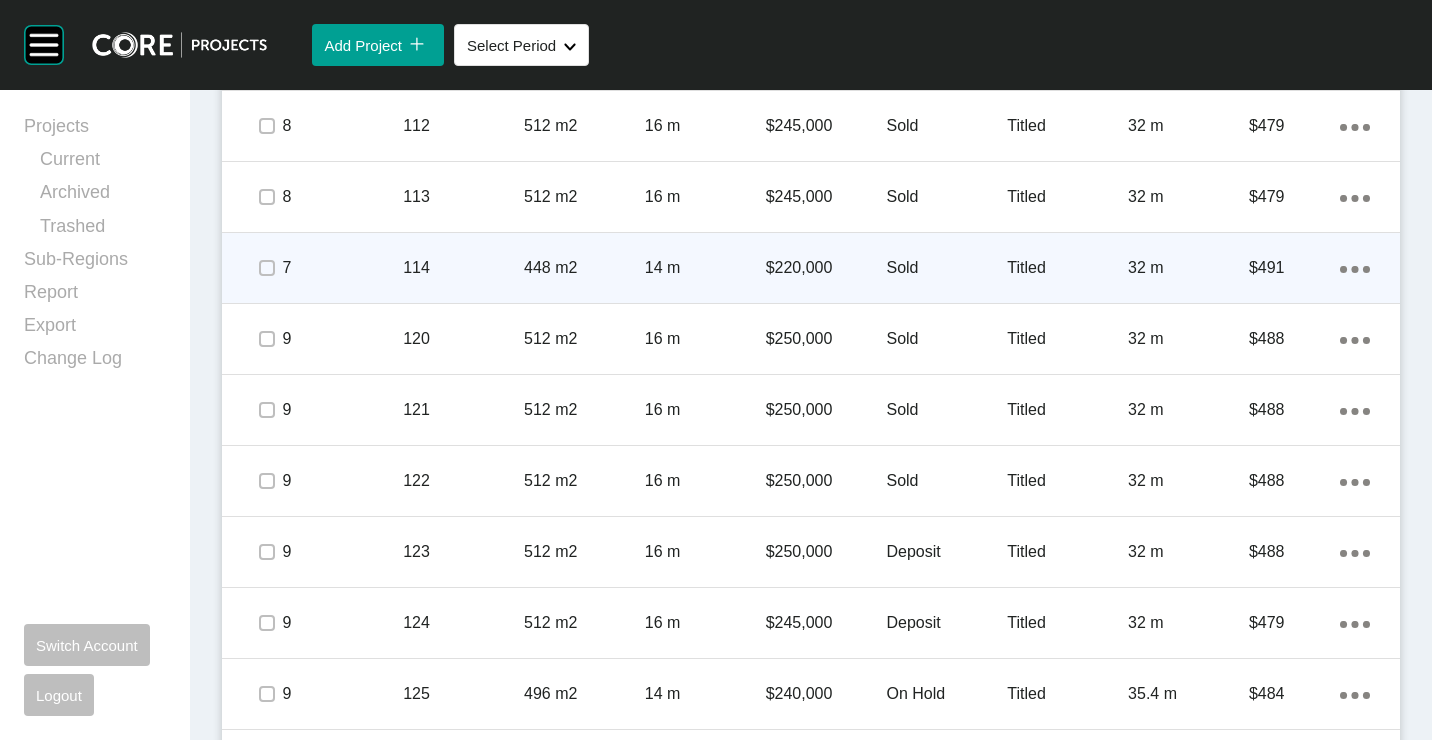 scroll, scrollTop: 1402, scrollLeft: 0, axis: vertical 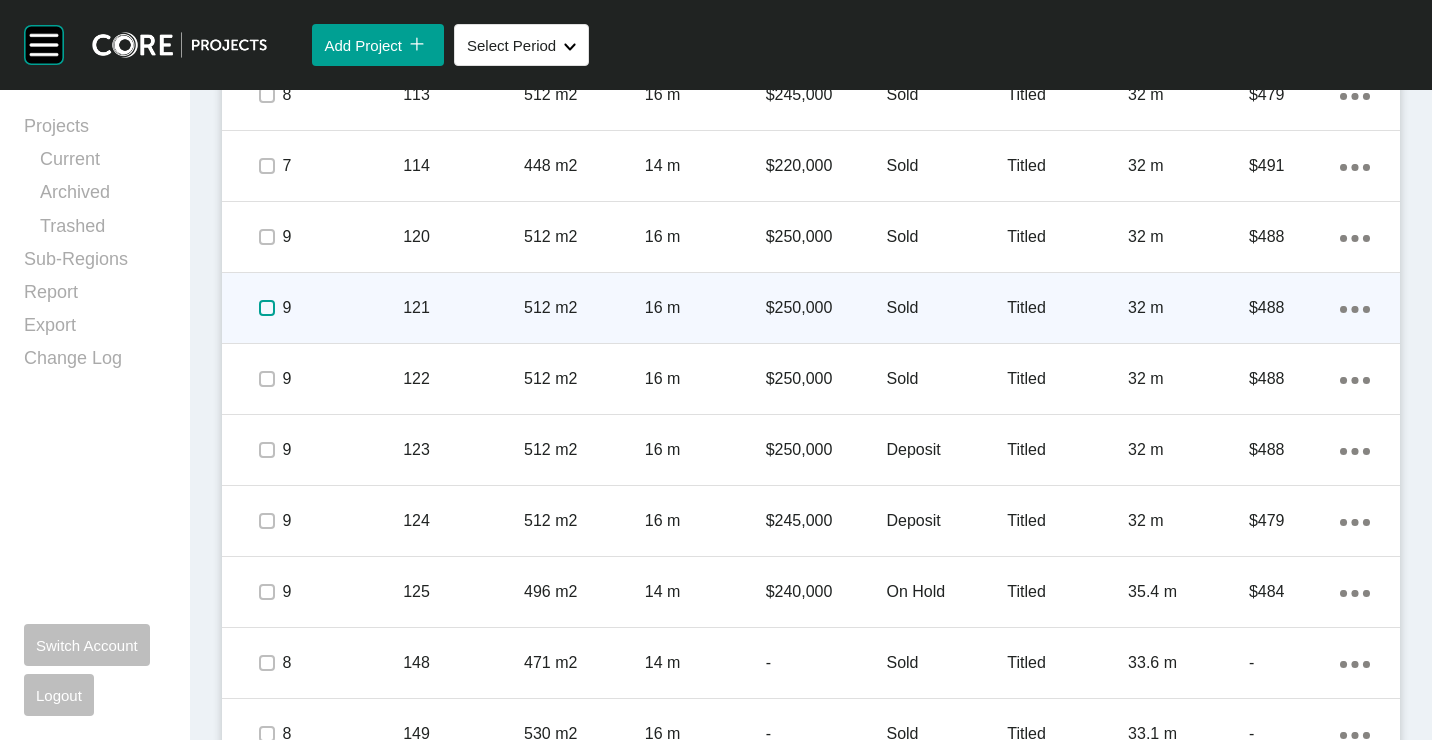click at bounding box center [267, 308] 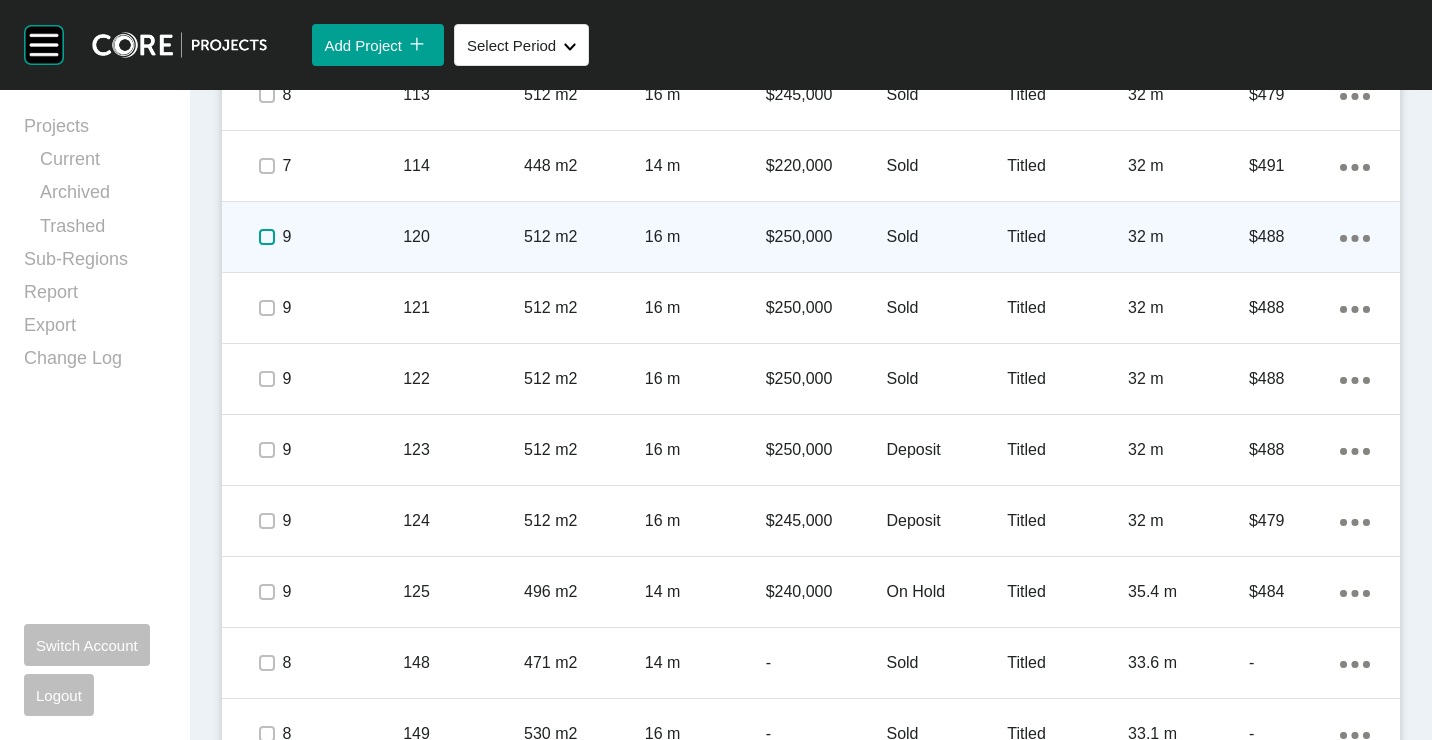 click at bounding box center [267, 237] 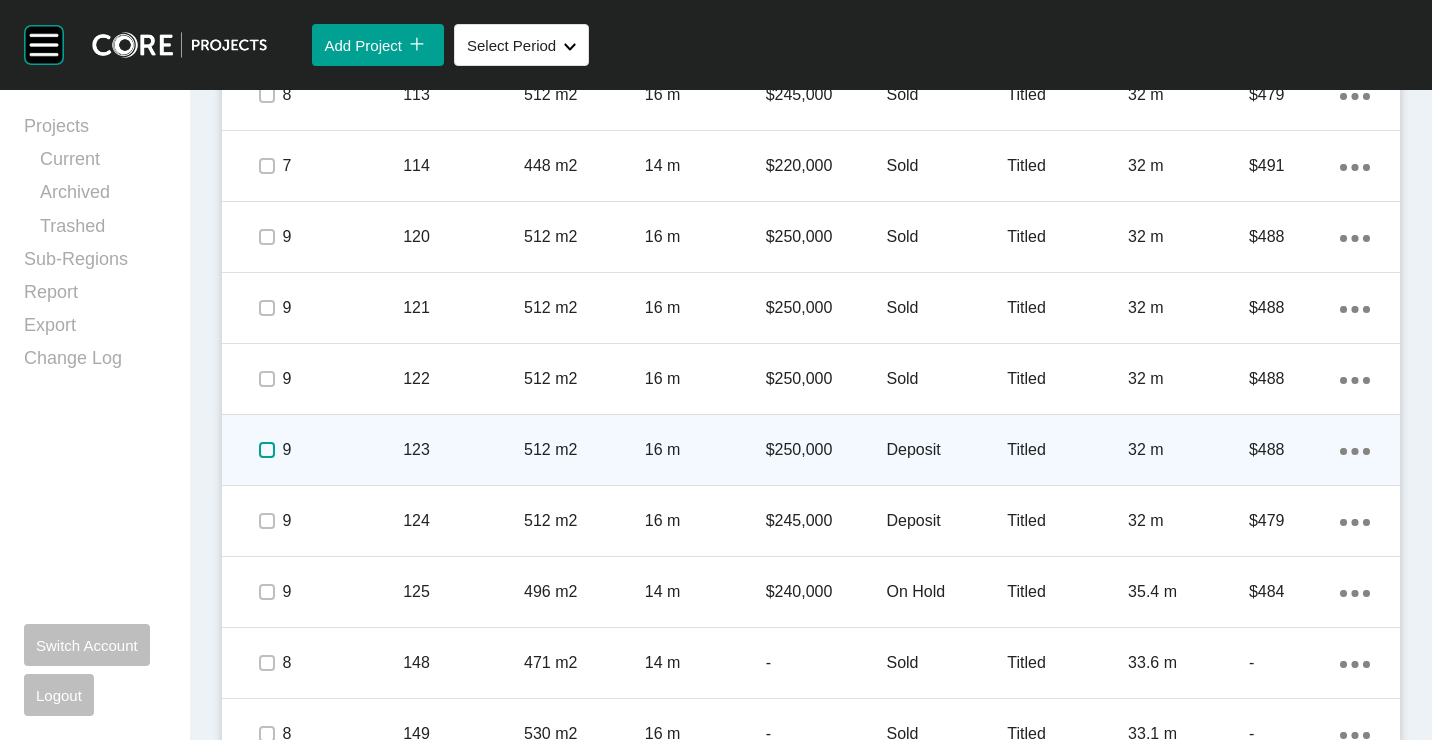 click at bounding box center [267, 450] 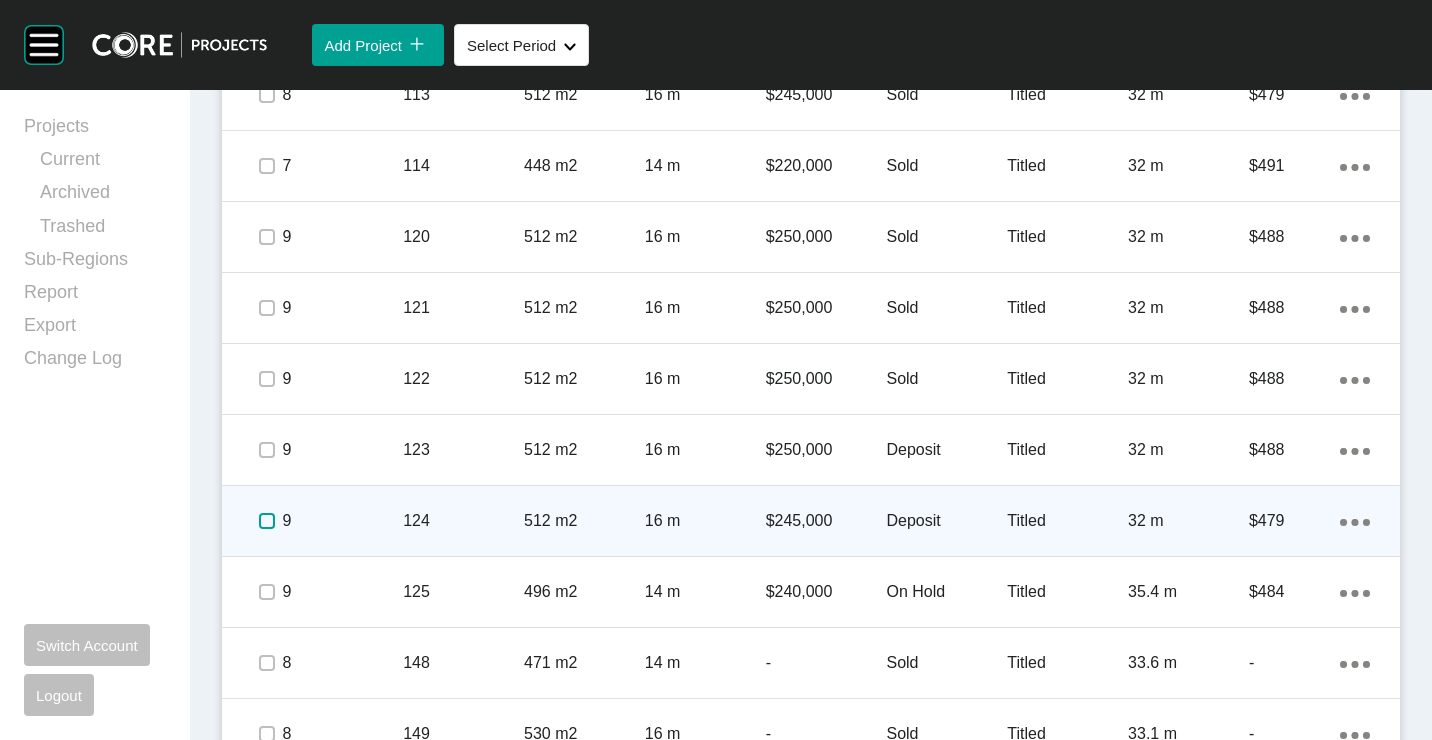 click at bounding box center (267, 521) 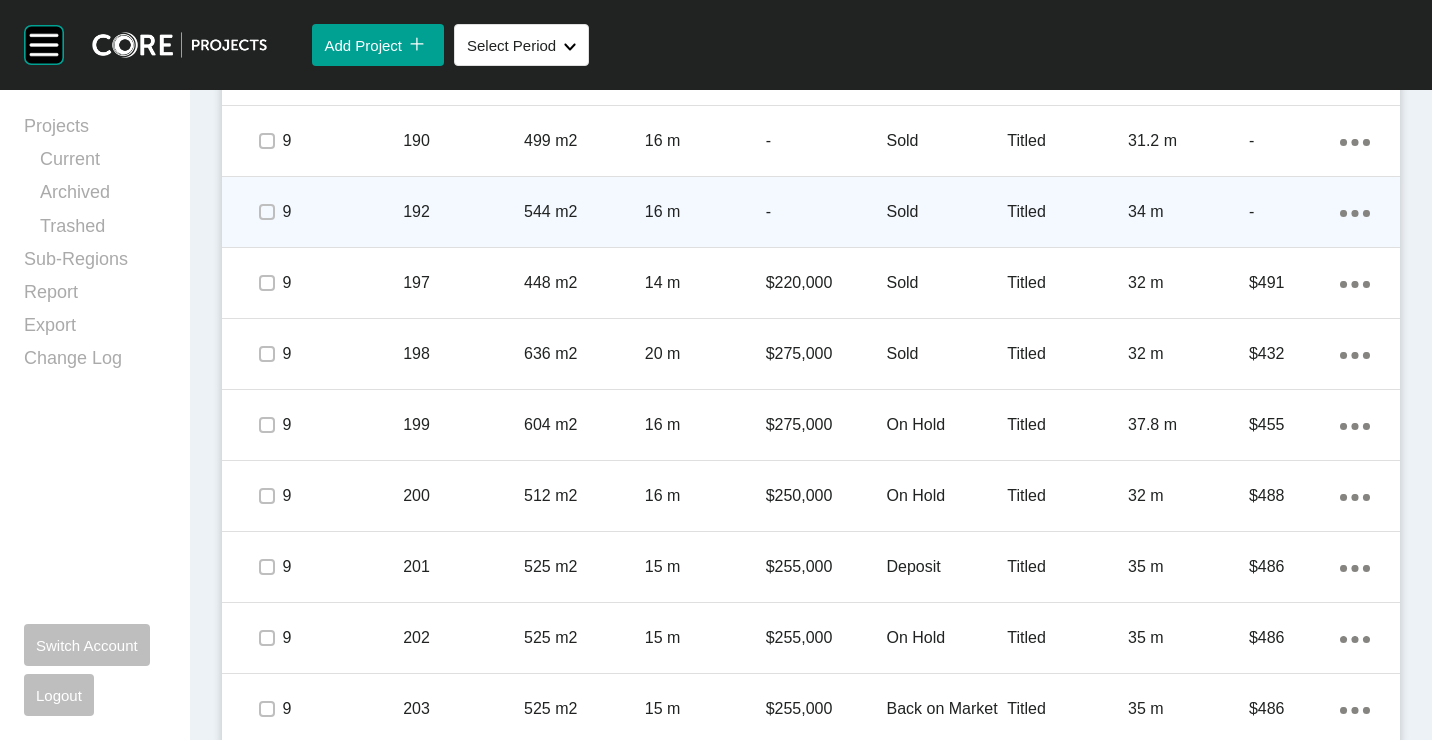 scroll, scrollTop: 2802, scrollLeft: 0, axis: vertical 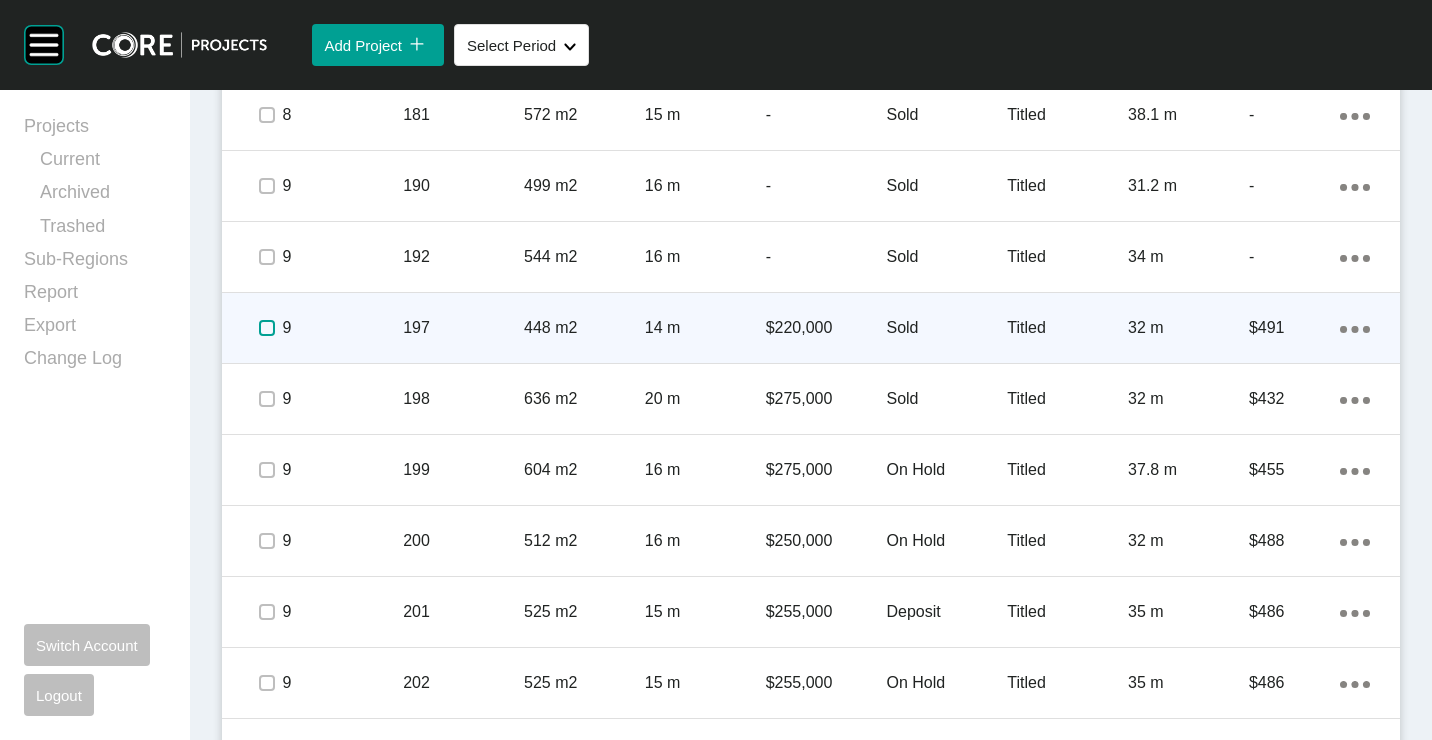 click at bounding box center (267, 328) 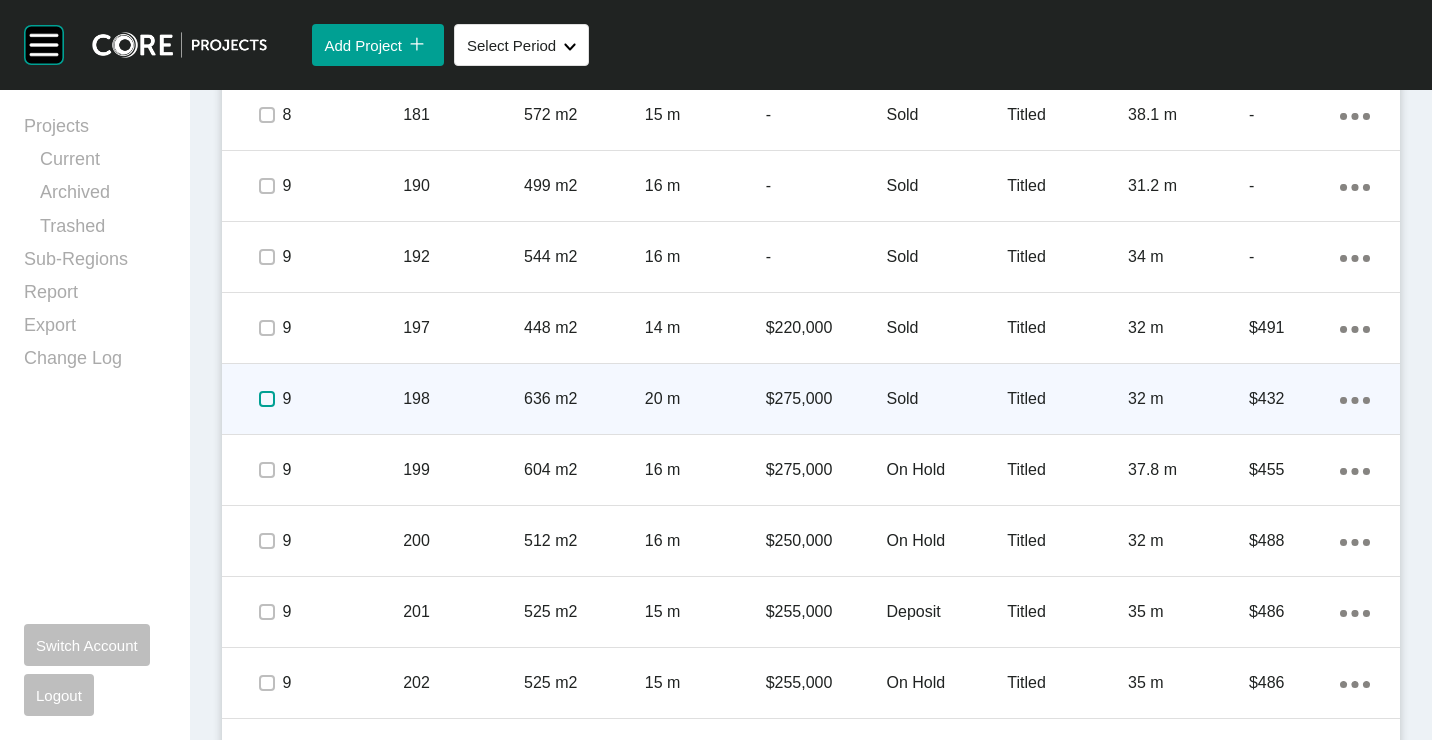 click at bounding box center [267, 399] 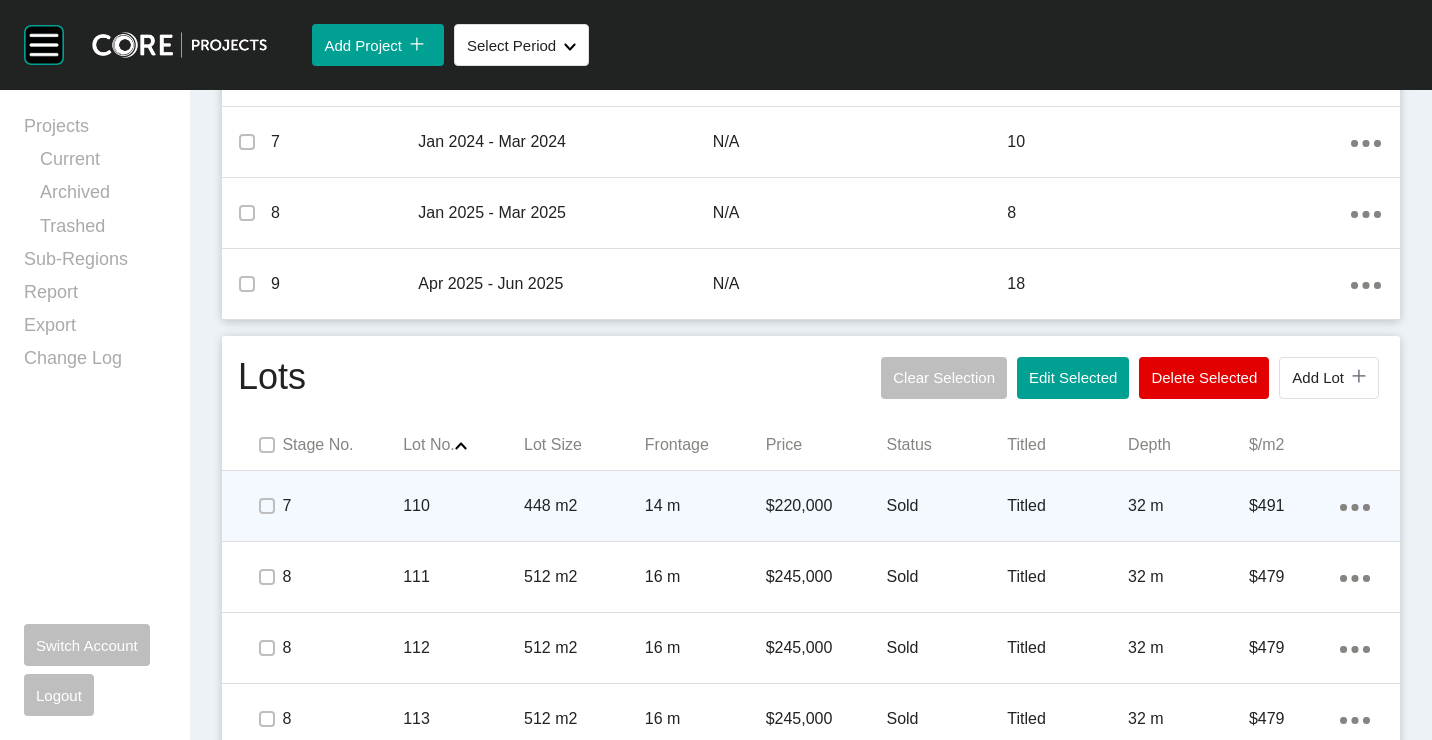 scroll, scrollTop: 902, scrollLeft: 0, axis: vertical 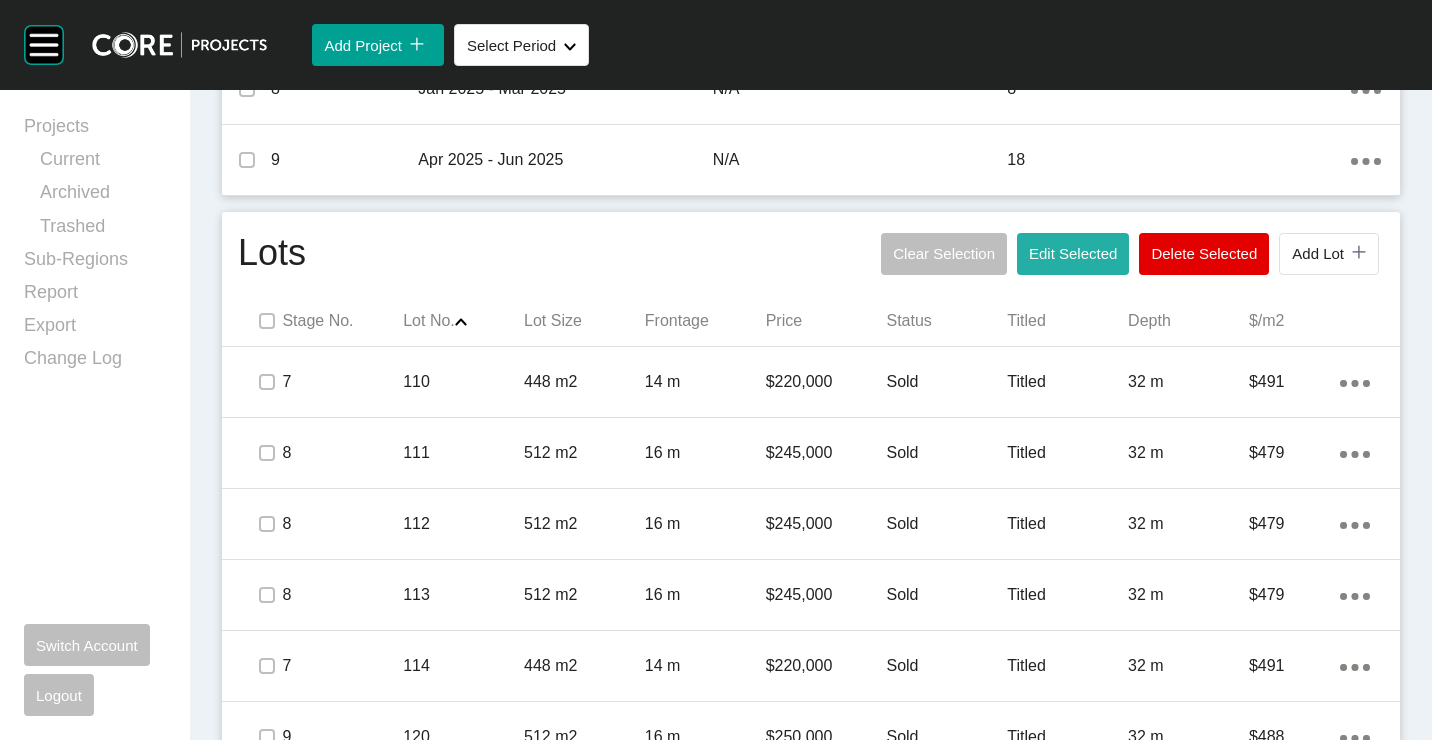 click on "Edit Selected" at bounding box center (1073, 253) 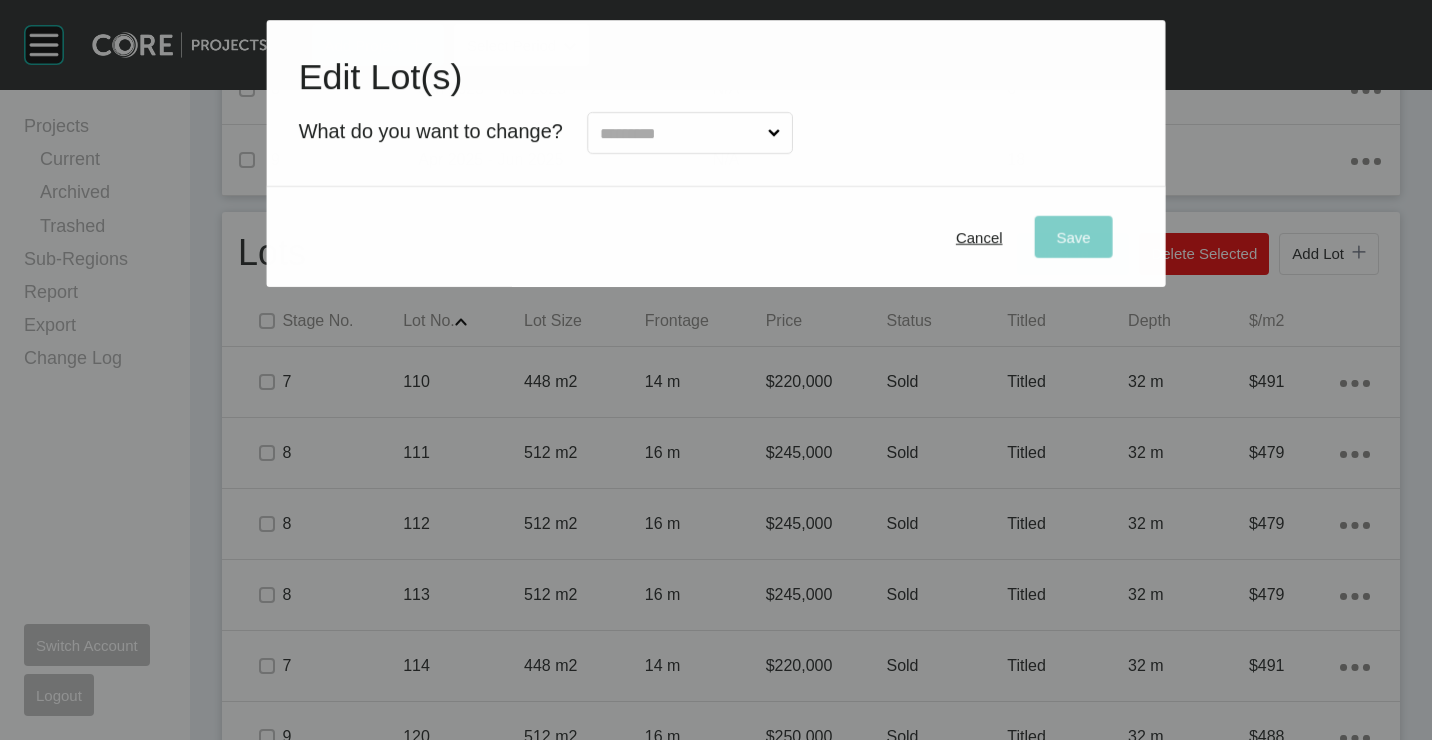 click at bounding box center [680, 133] 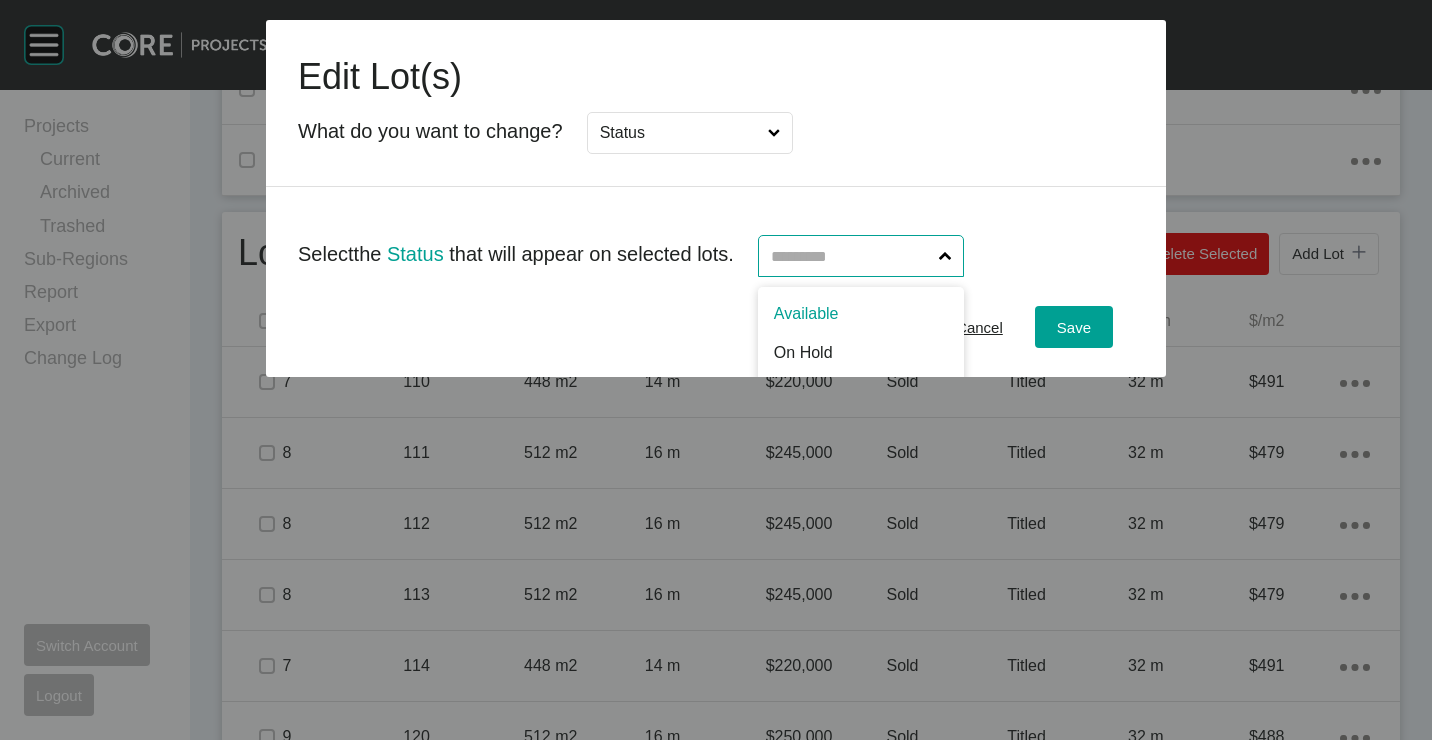 click at bounding box center (851, 256) 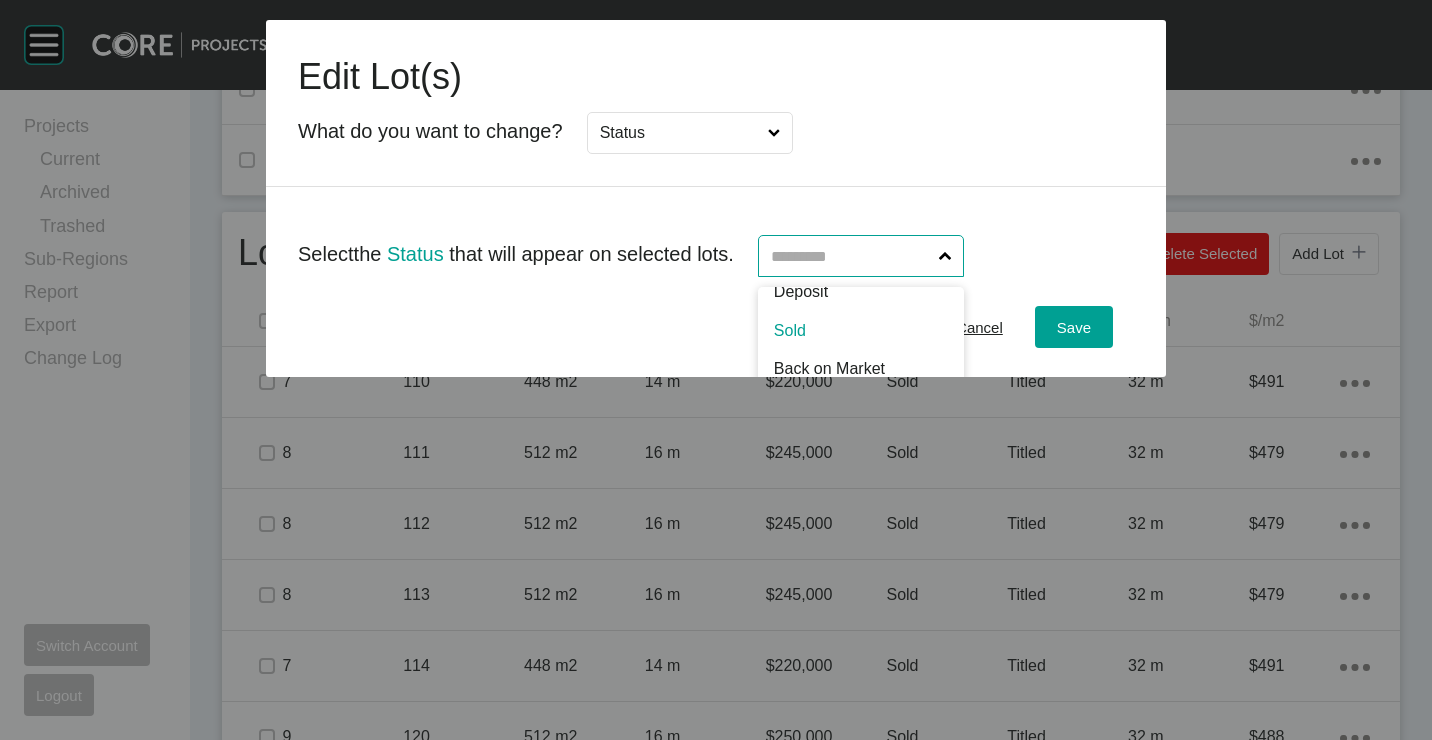 scroll, scrollTop: 85, scrollLeft: 0, axis: vertical 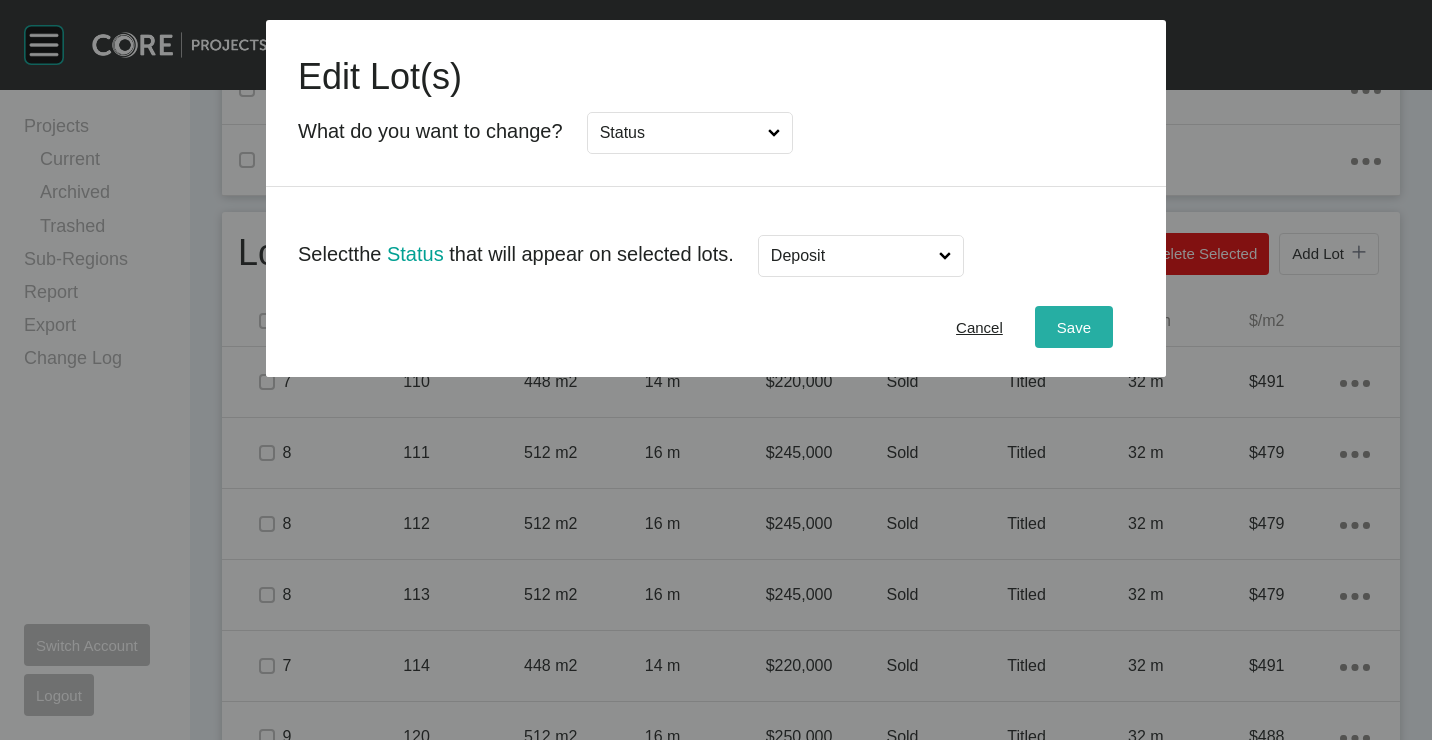 click on "Save" at bounding box center [1074, 327] 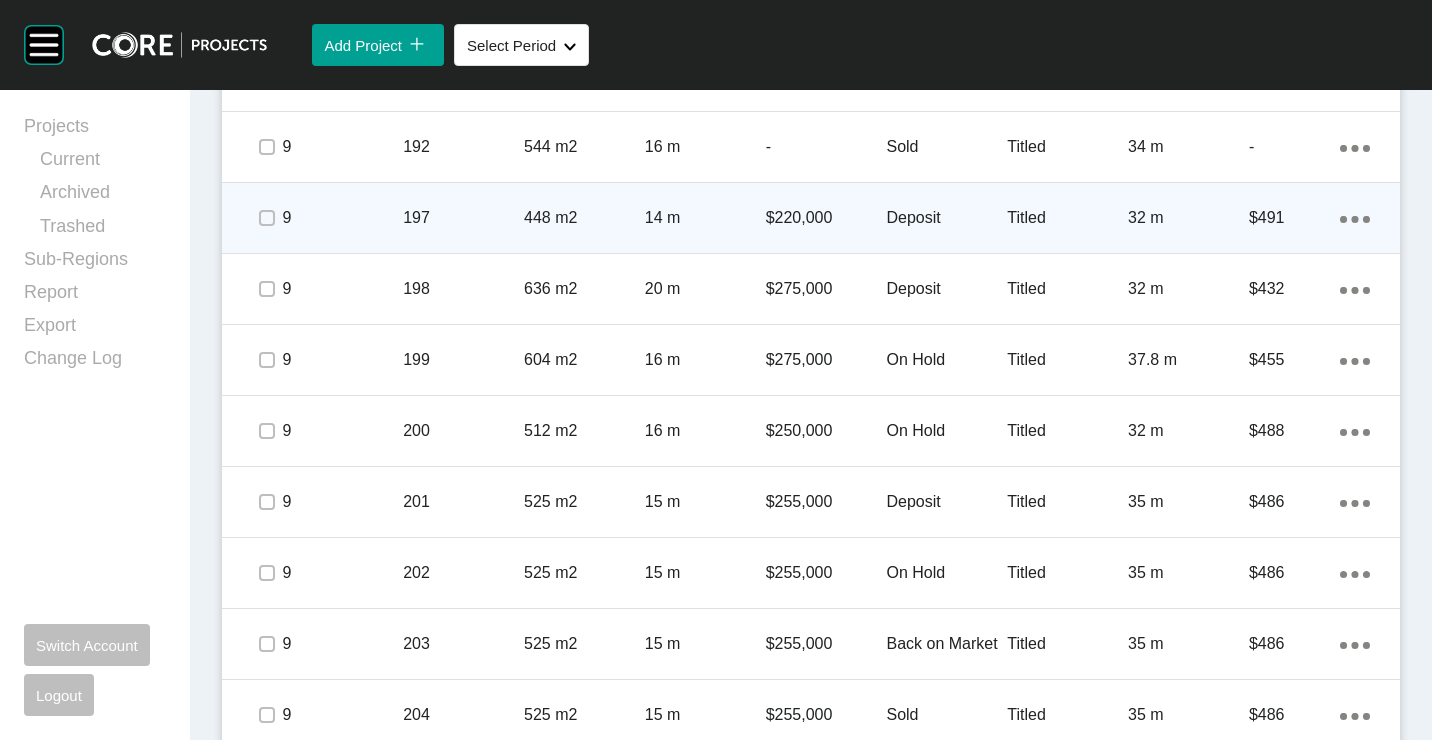 scroll, scrollTop: 2702, scrollLeft: 0, axis: vertical 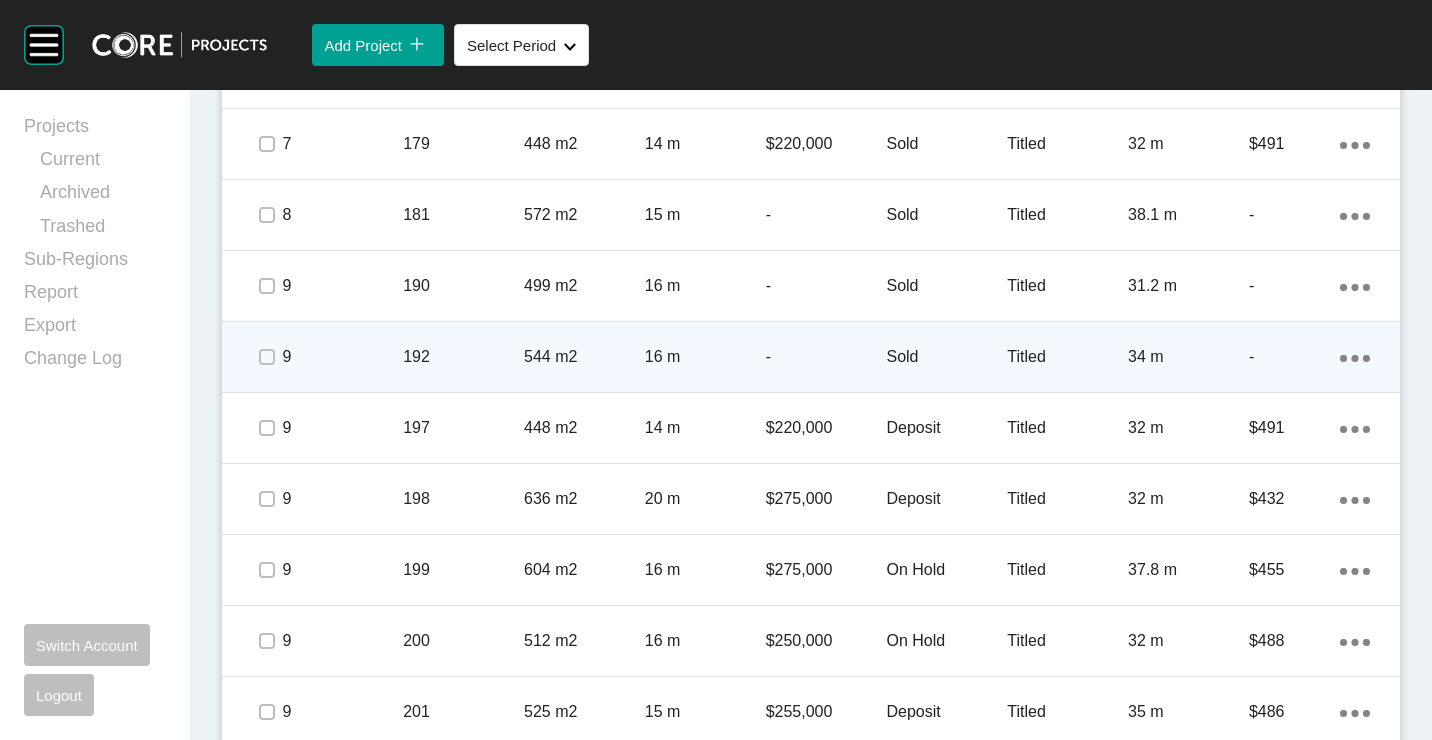 click on "Action Menu Dots Copy 6 Created with Sketch." at bounding box center [1355, 357] 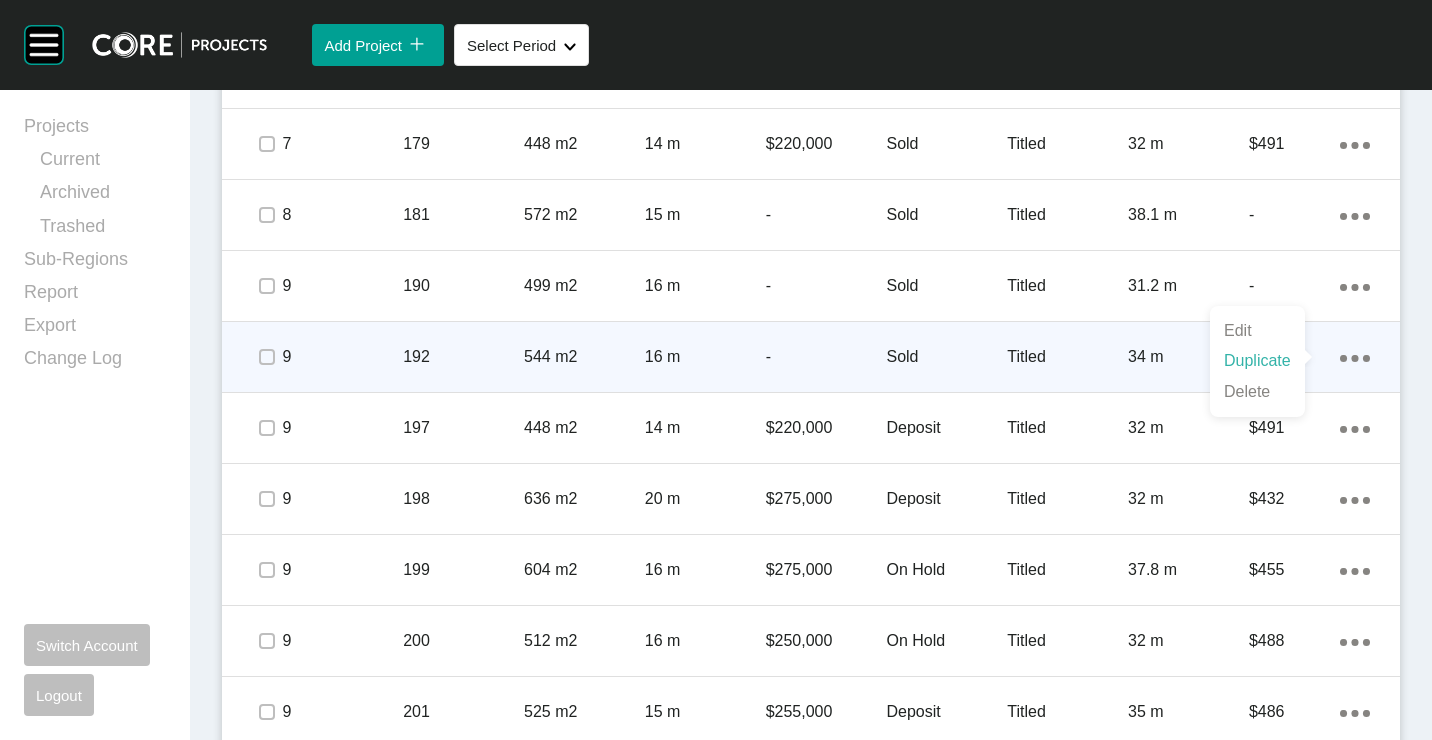 click on "Duplicate" at bounding box center [1257, 361] 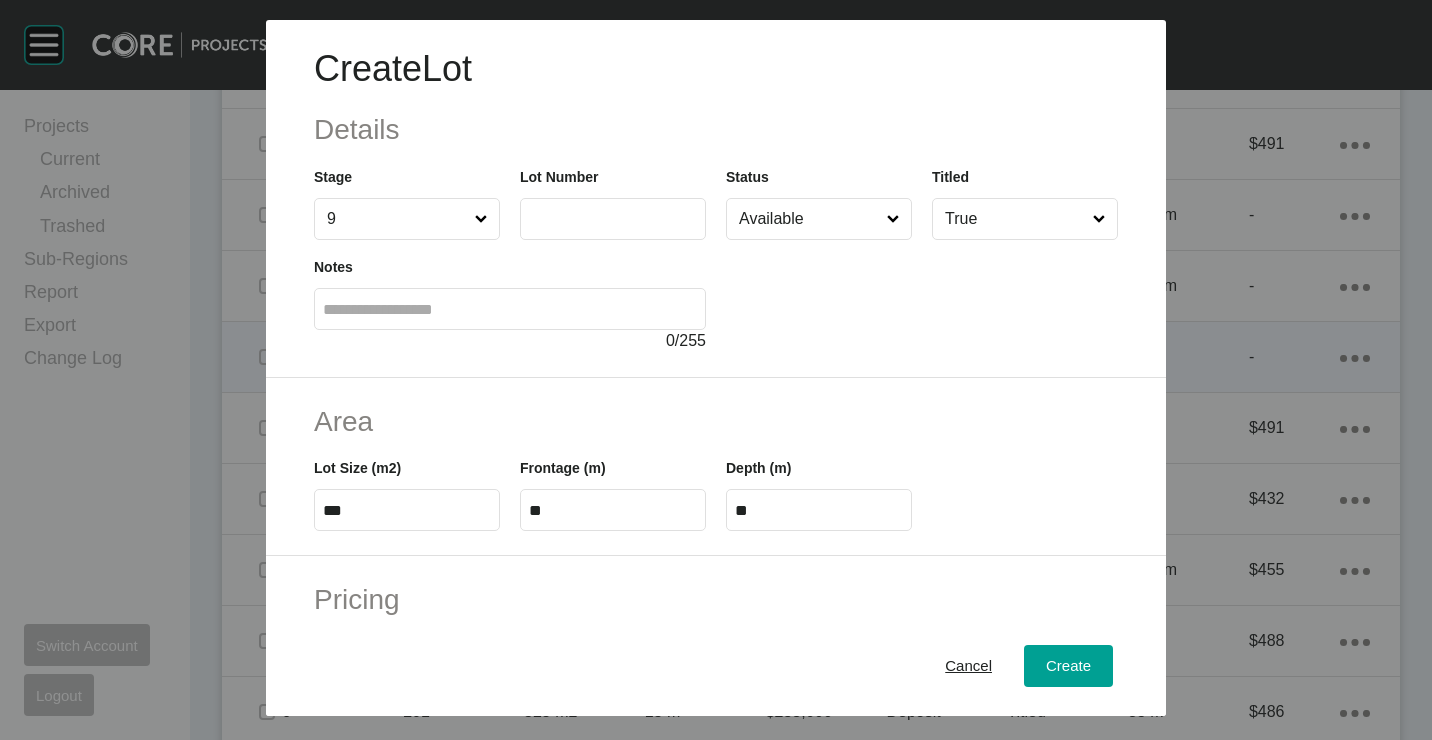click at bounding box center (613, 219) 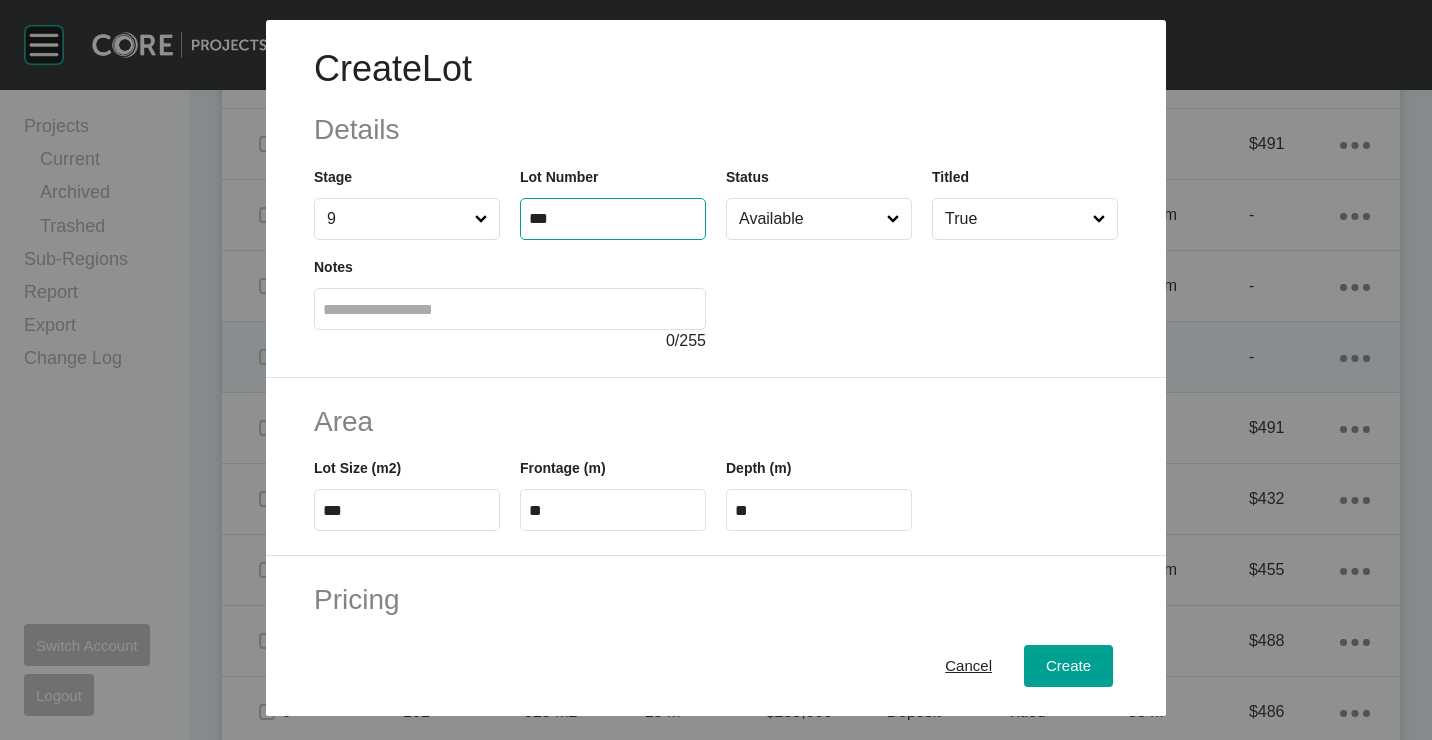 type on "***" 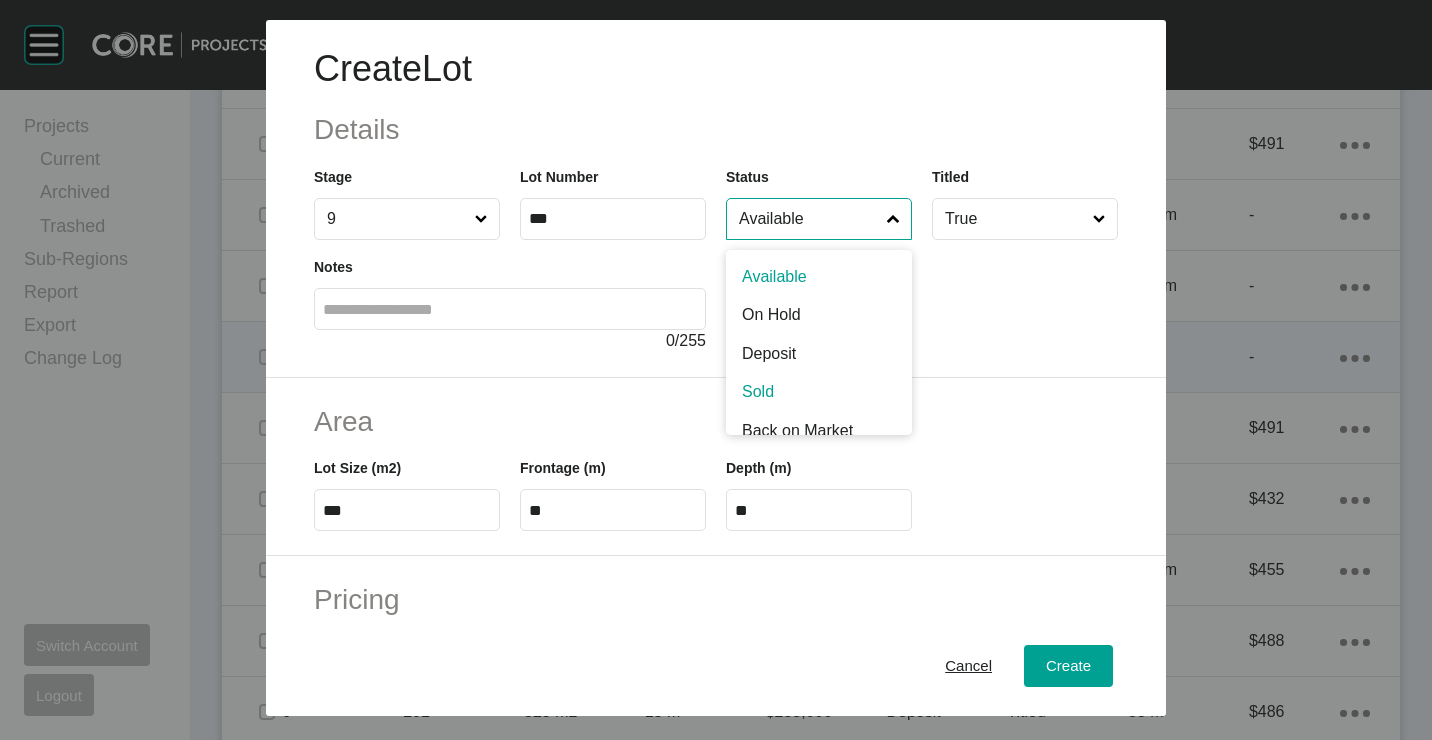 scroll, scrollTop: 15, scrollLeft: 0, axis: vertical 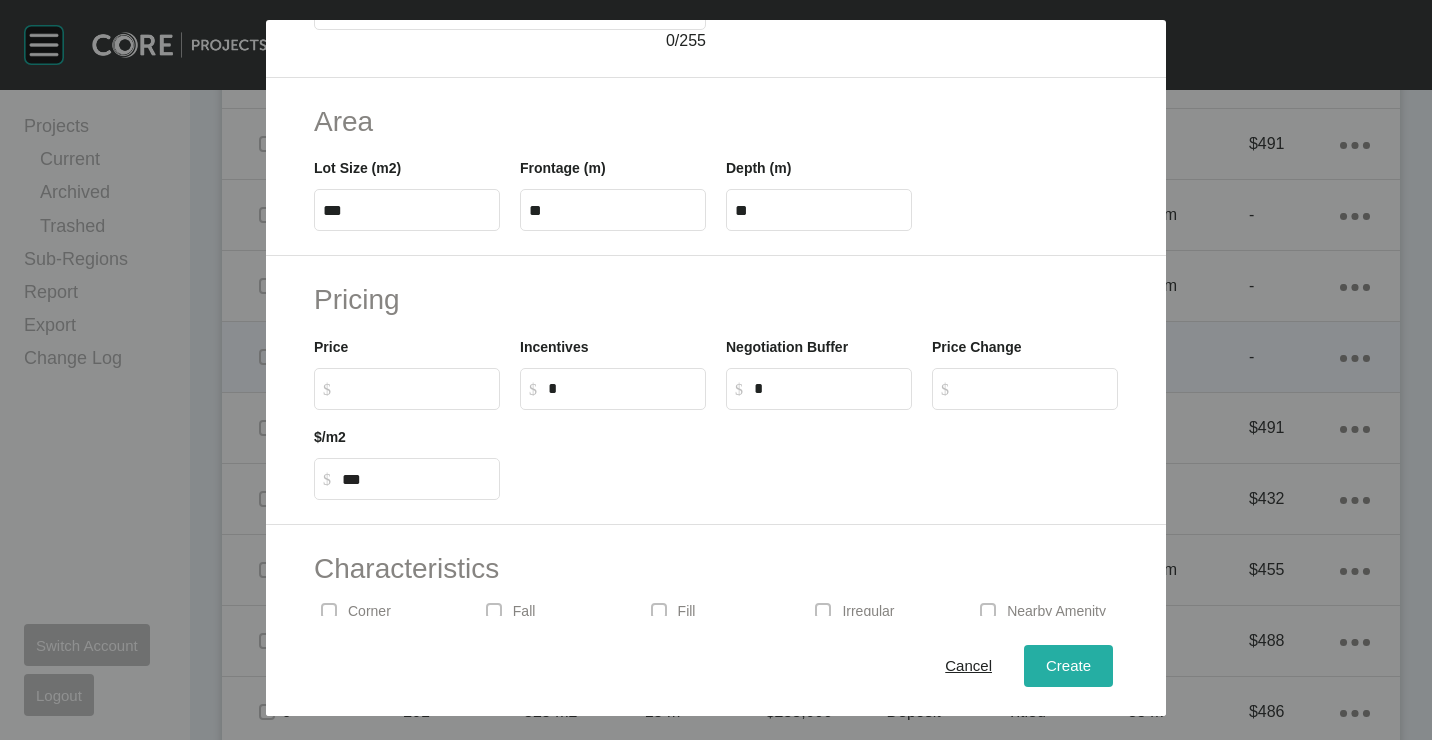 click on "Create" at bounding box center (1068, 665) 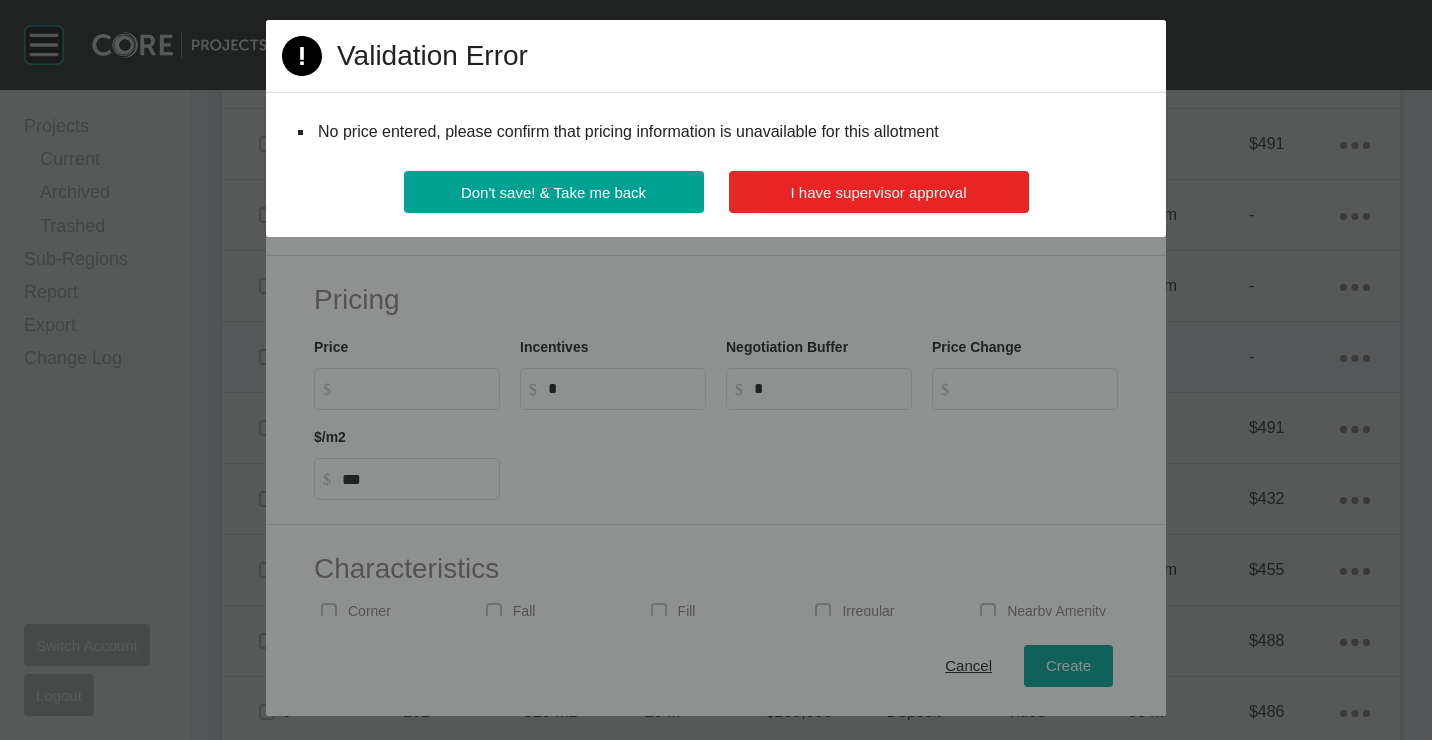 click on "I have supervisor approval" at bounding box center (879, 192) 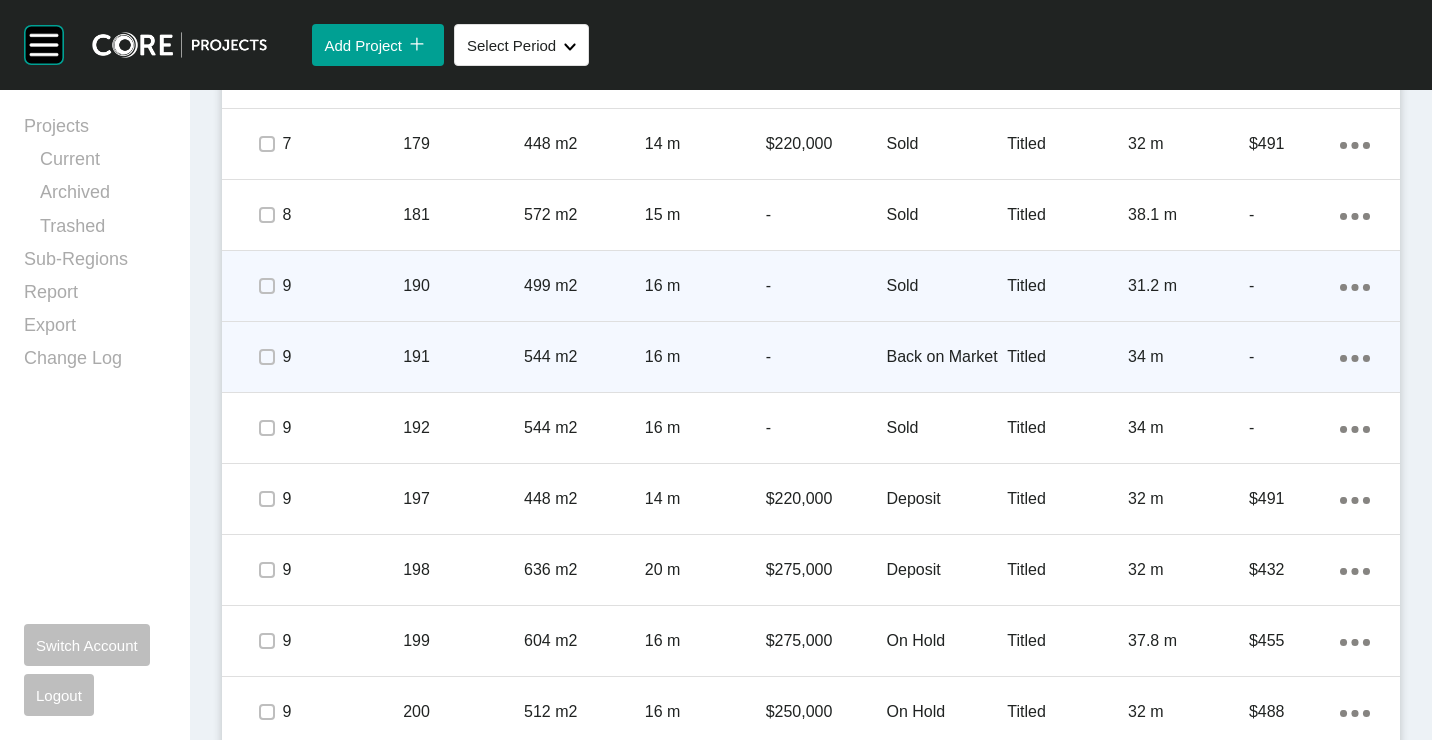 click on "-" at bounding box center [826, 286] 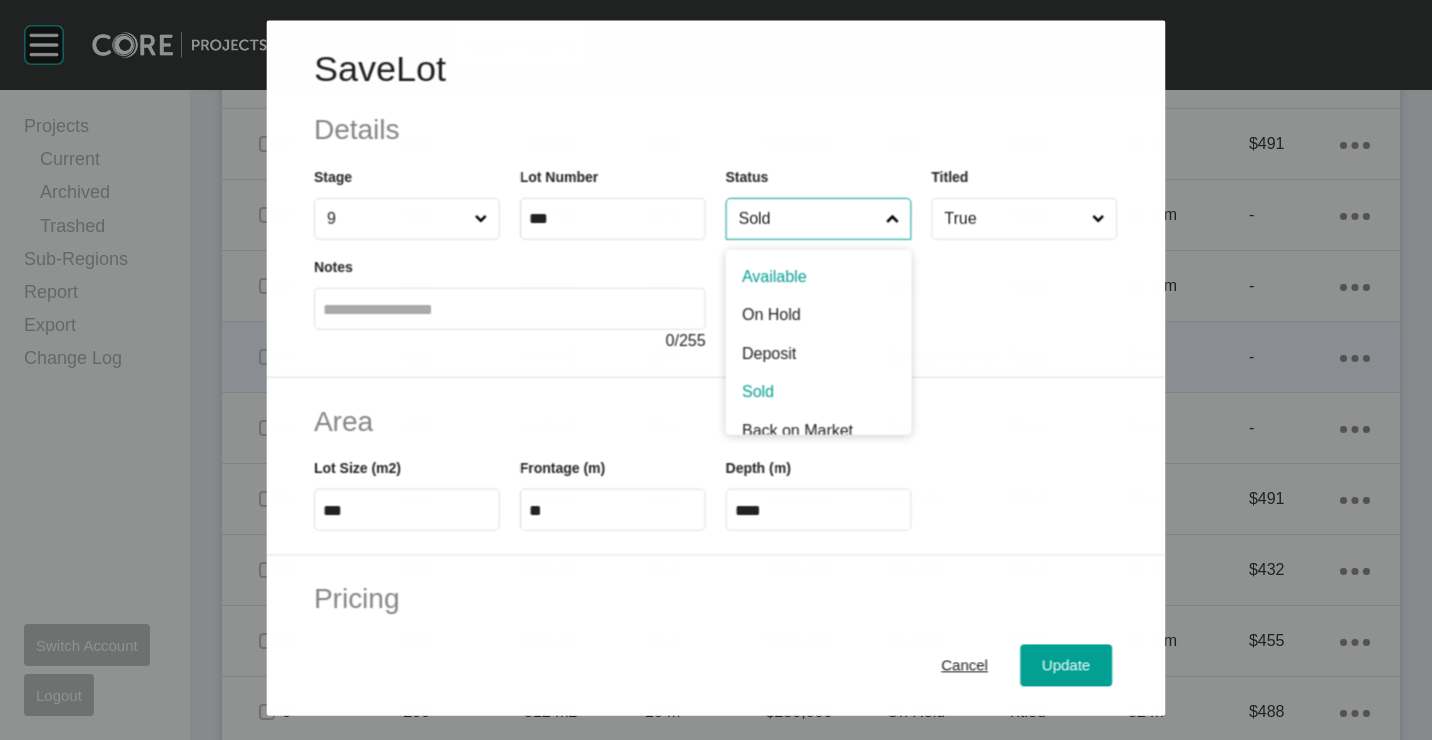 click on "Sold" at bounding box center [808, 219] 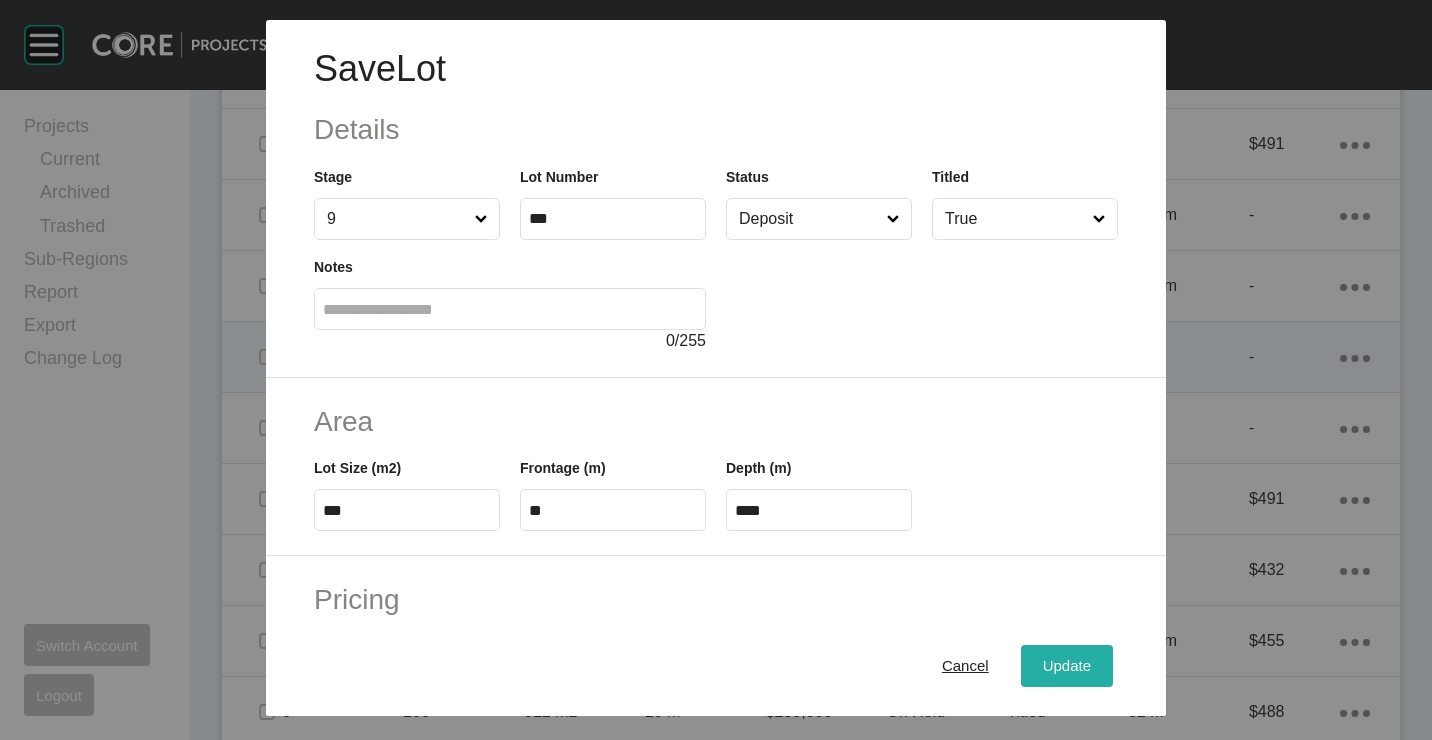 click on "Update" at bounding box center [1067, 665] 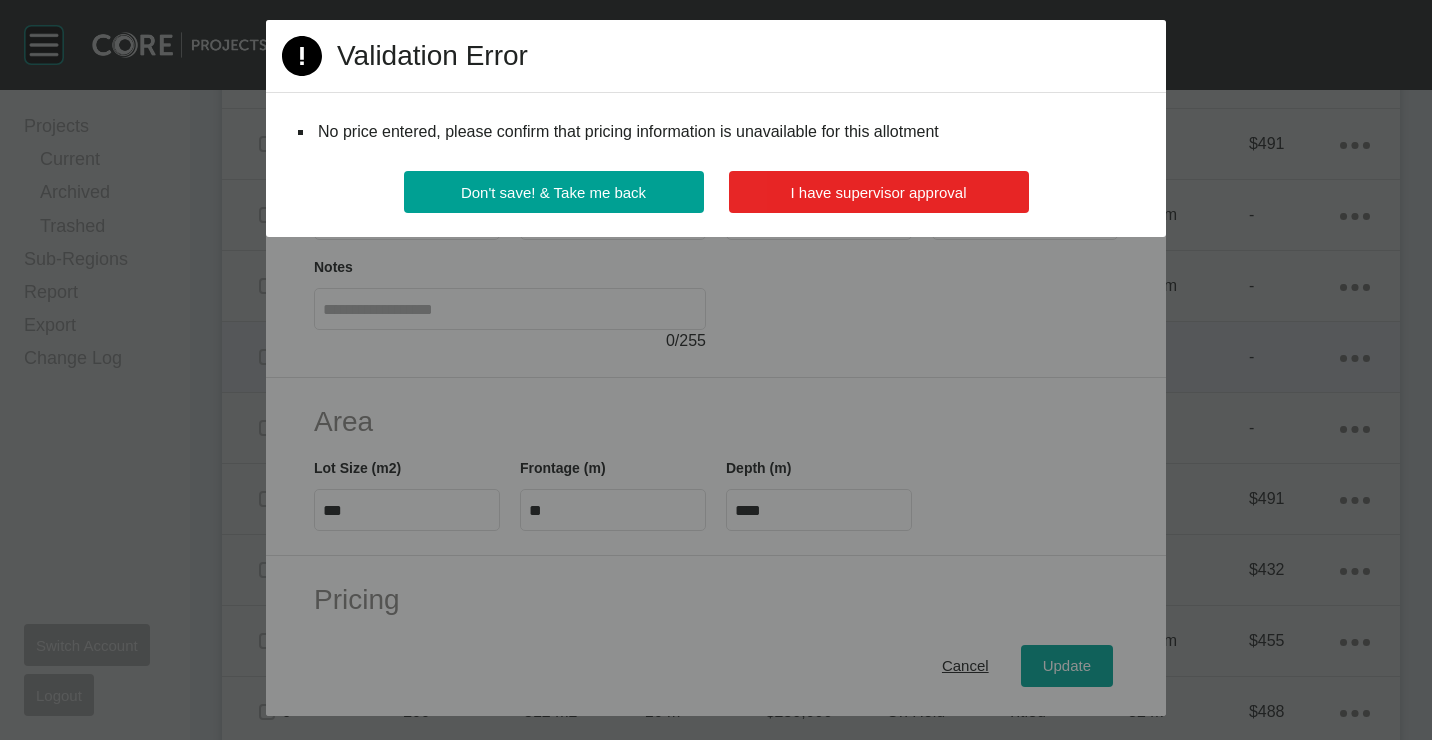 click on "I have supervisor approval" at bounding box center [879, 192] 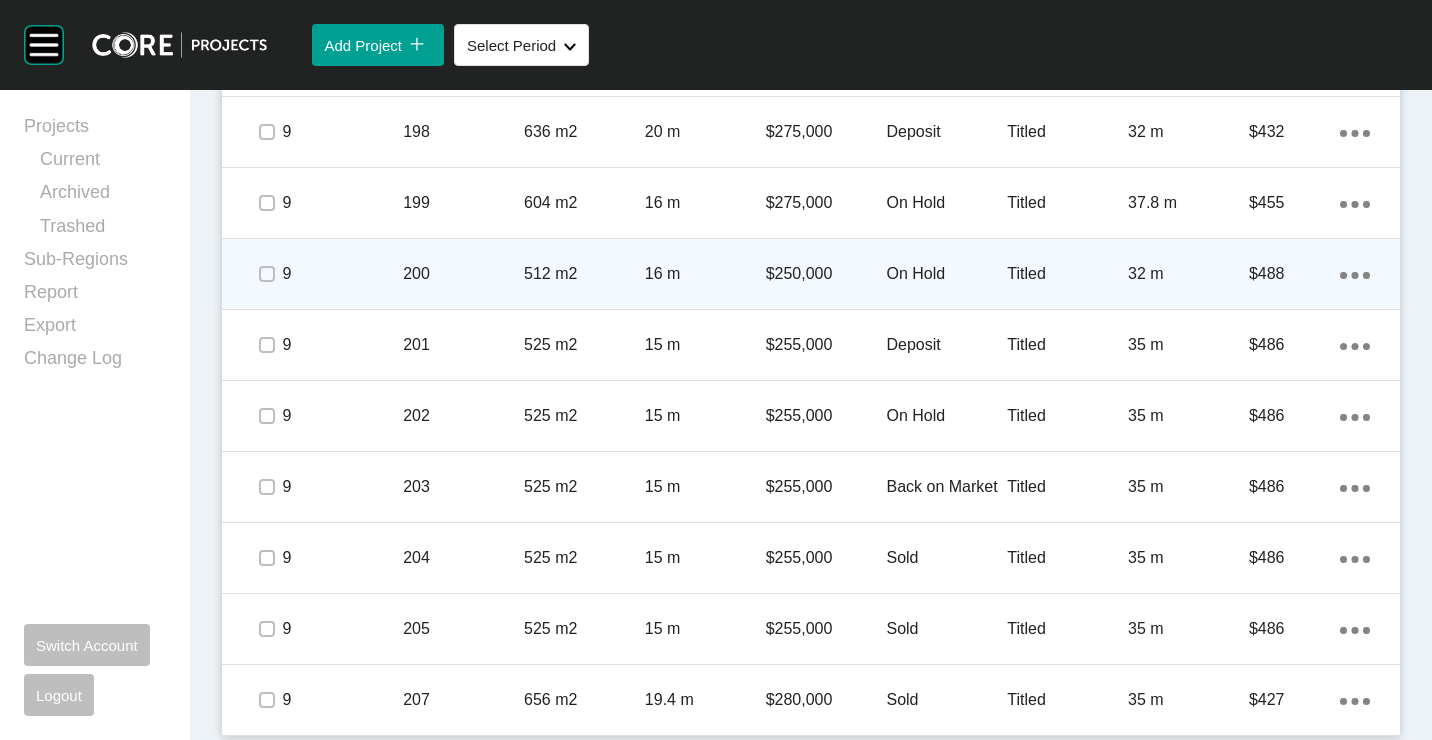 scroll, scrollTop: 3144, scrollLeft: 0, axis: vertical 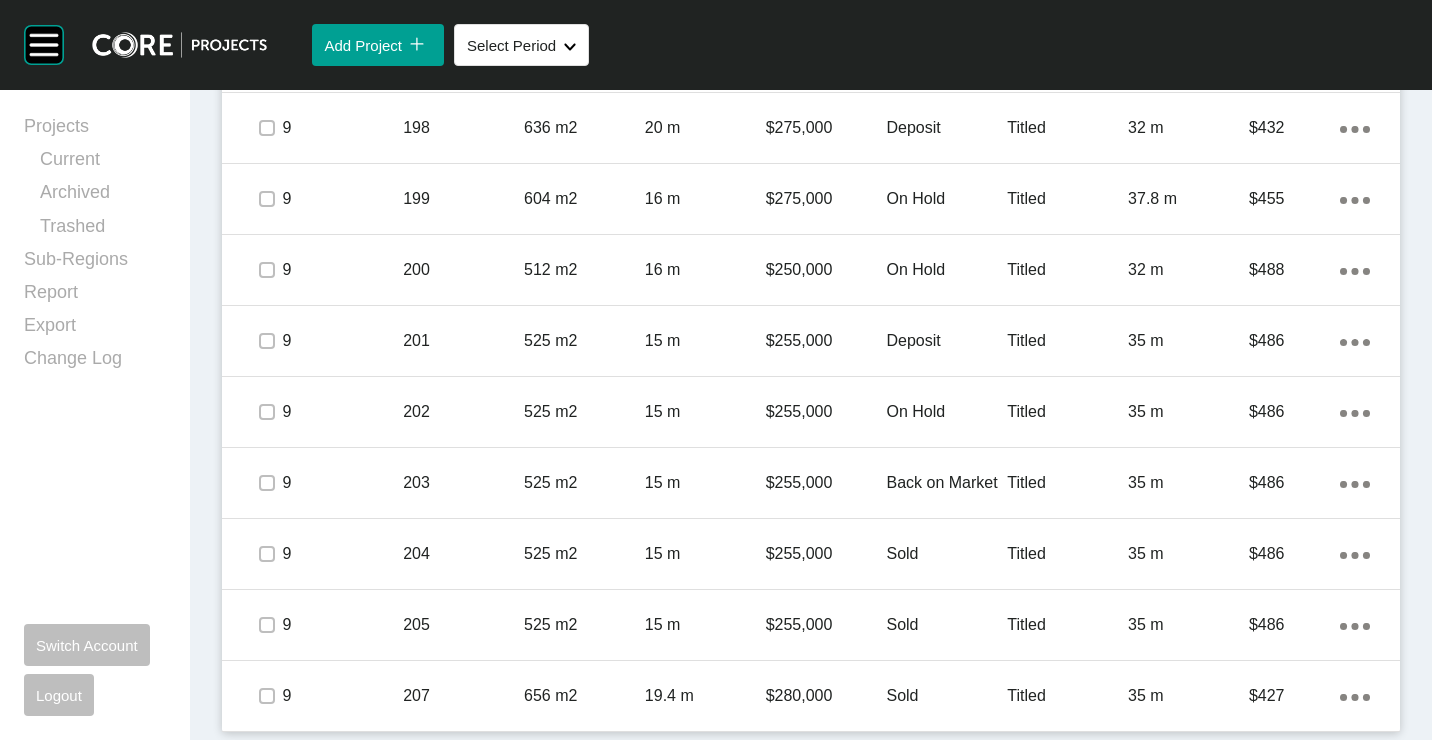 click on "$255,000" at bounding box center [826, 625] 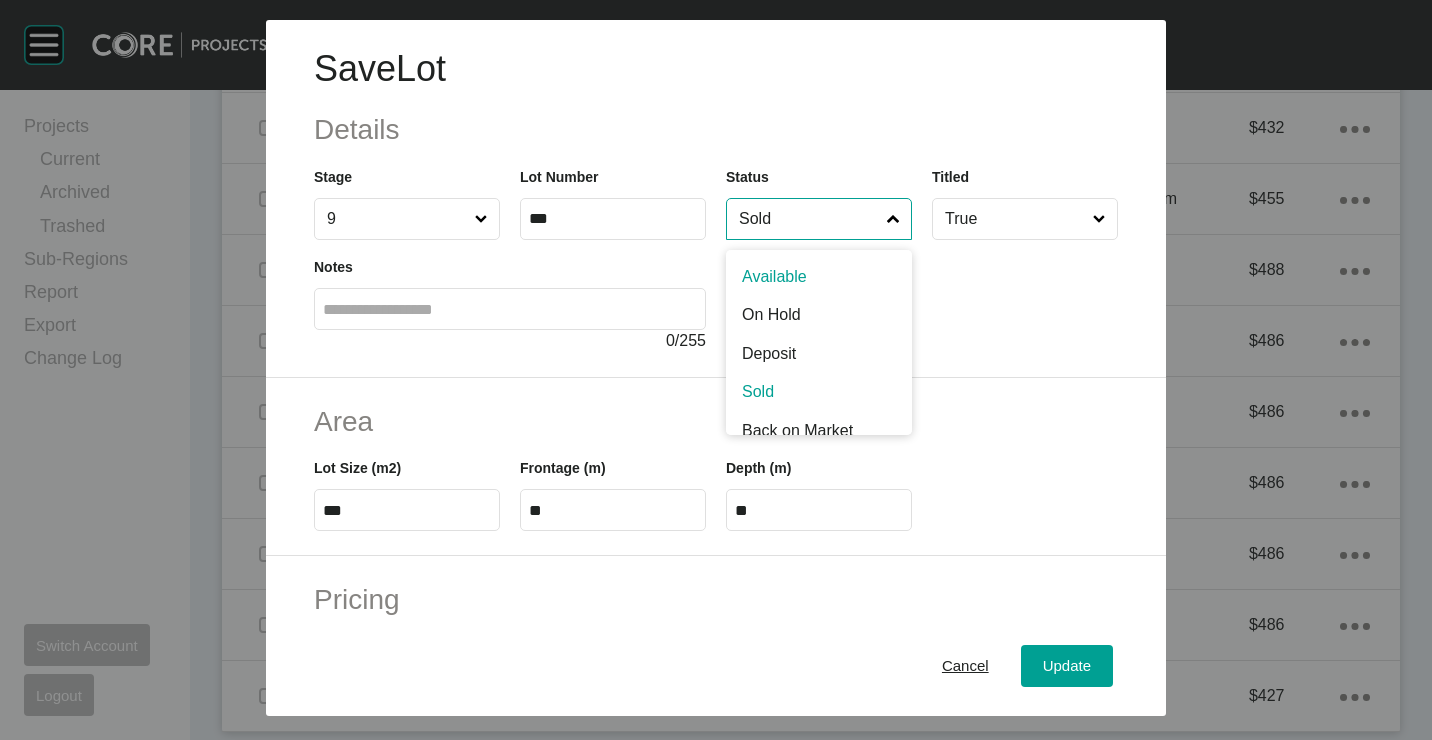 click on "Sold" at bounding box center [809, 219] 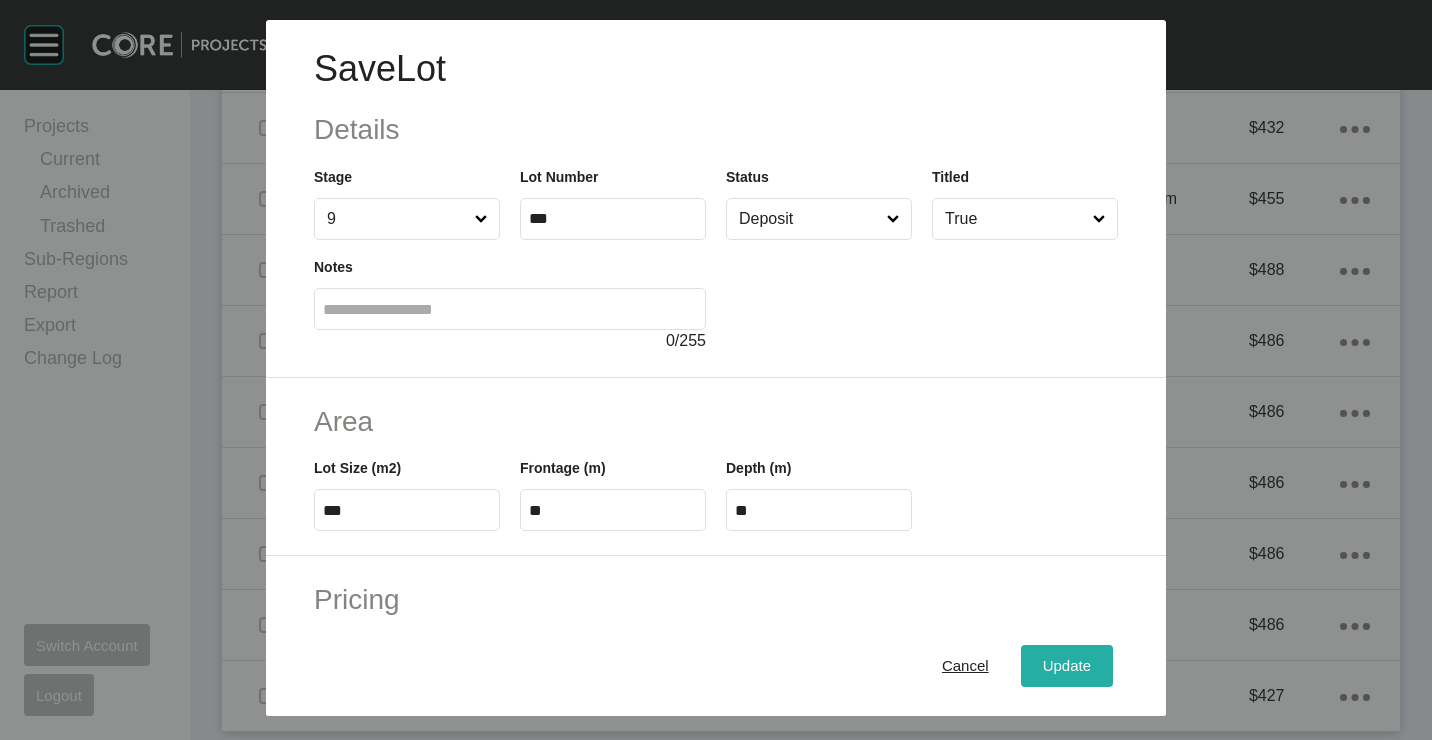 click on "Update" at bounding box center [1067, 665] 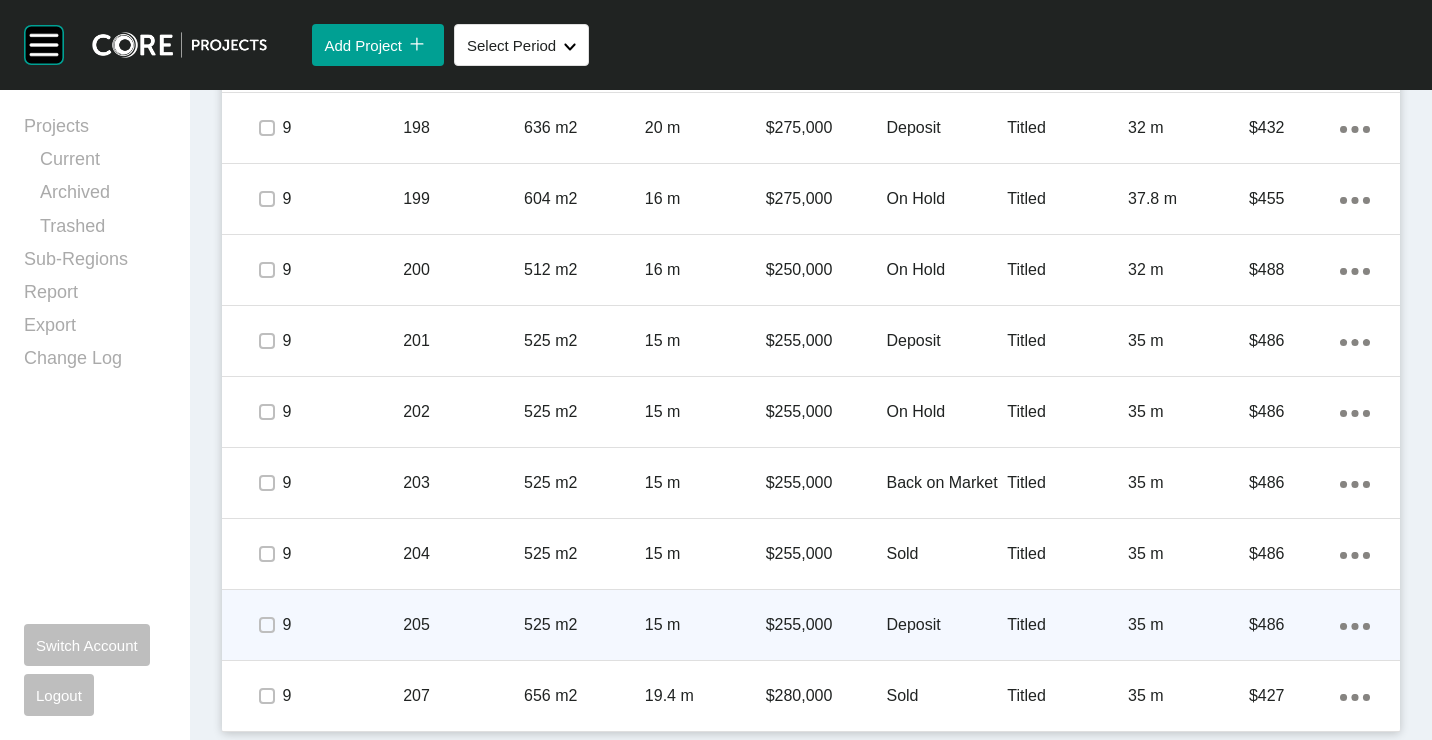 click on "Action Menu Dots Copy 6 Created with Sketch." 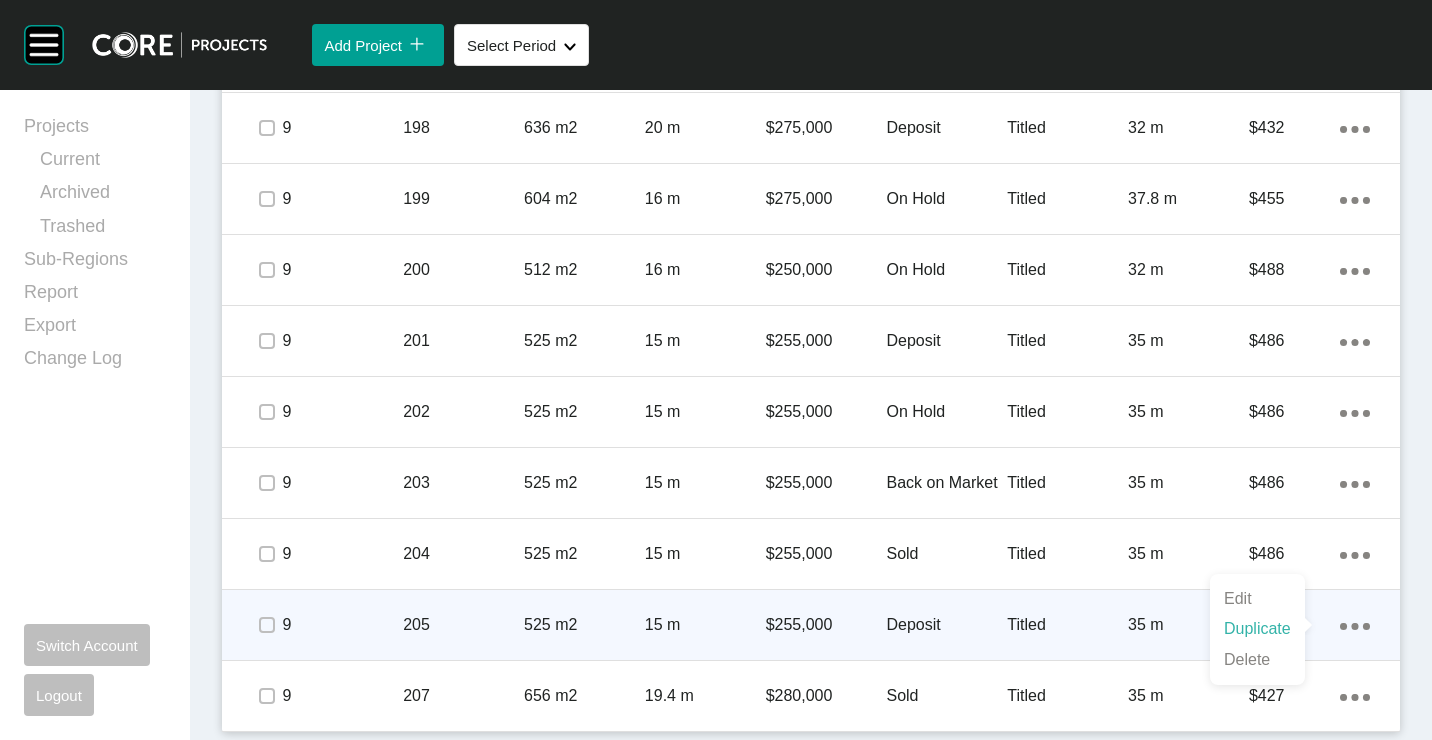 click on "Duplicate" at bounding box center [1257, 629] 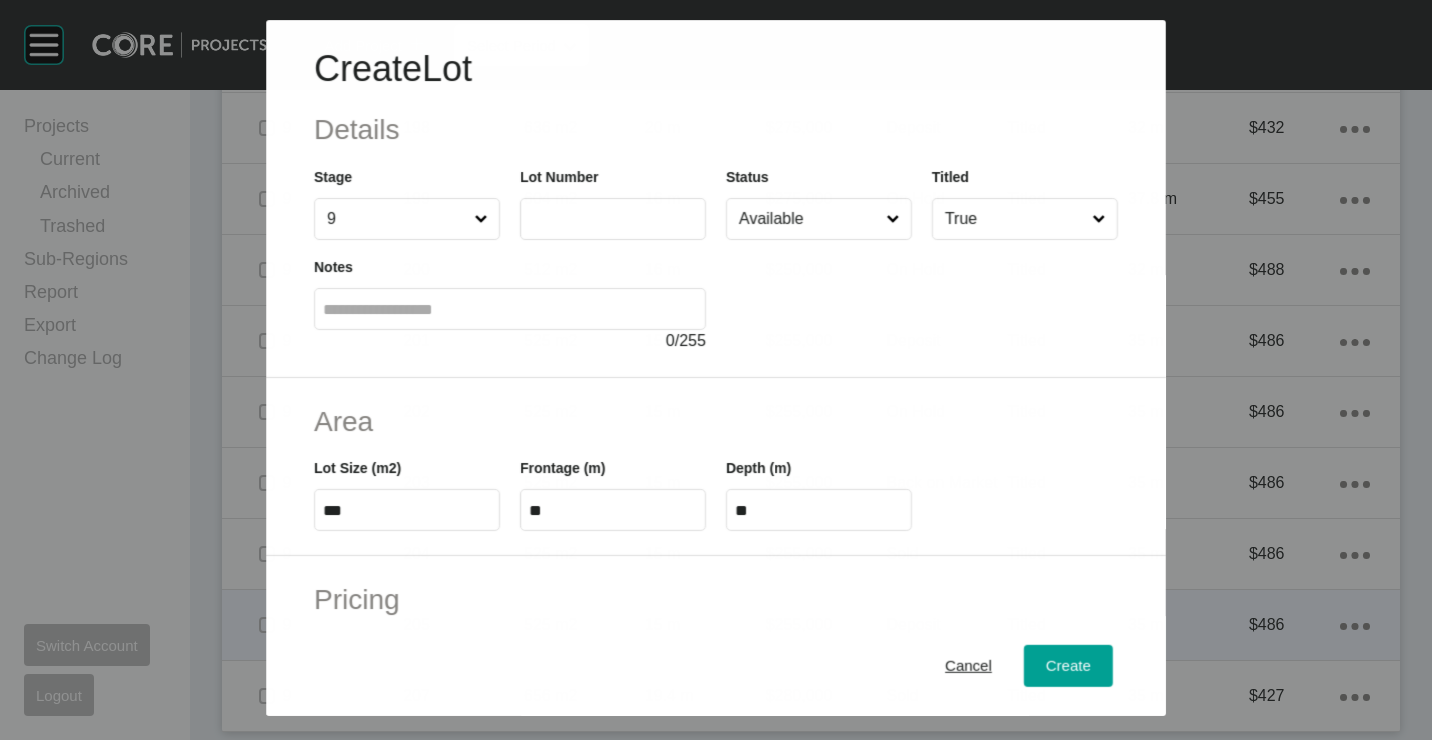 click at bounding box center [613, 219] 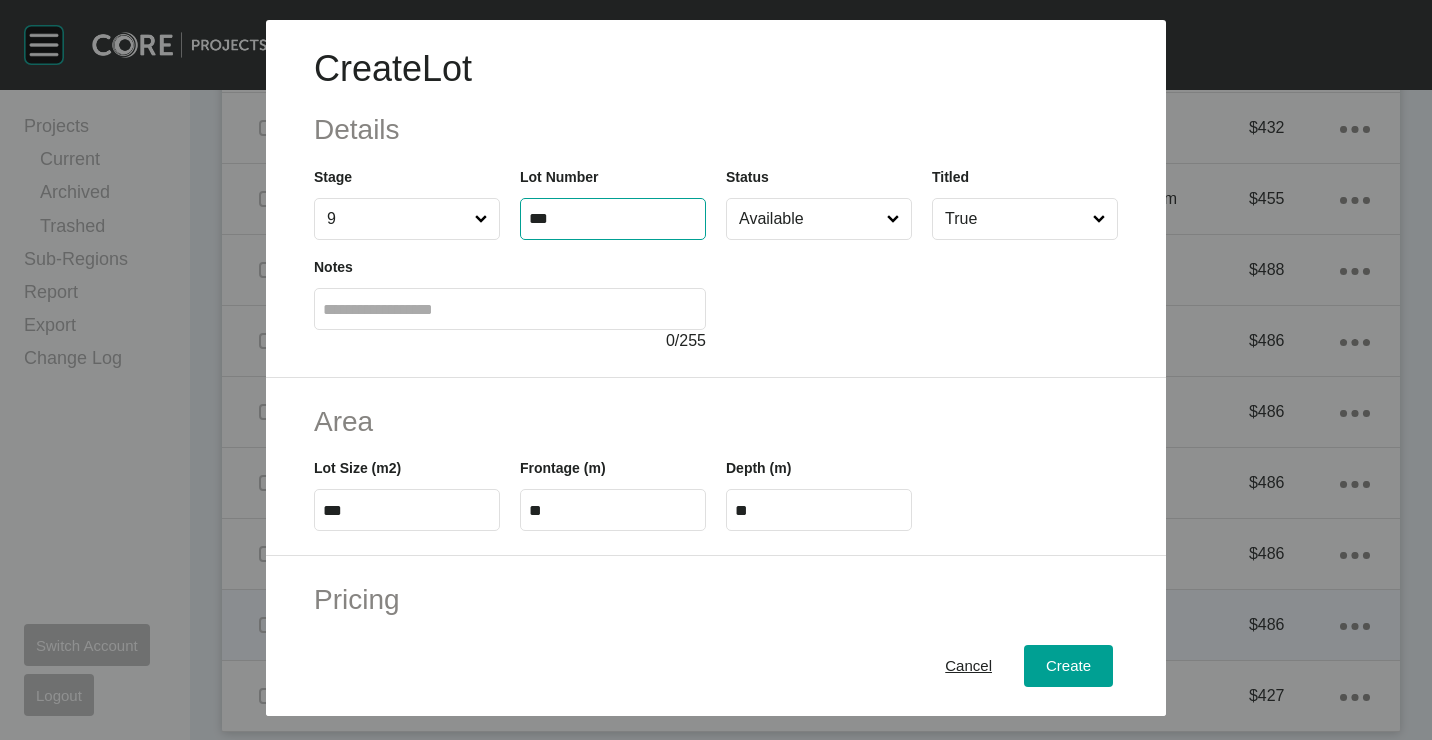 type on "***" 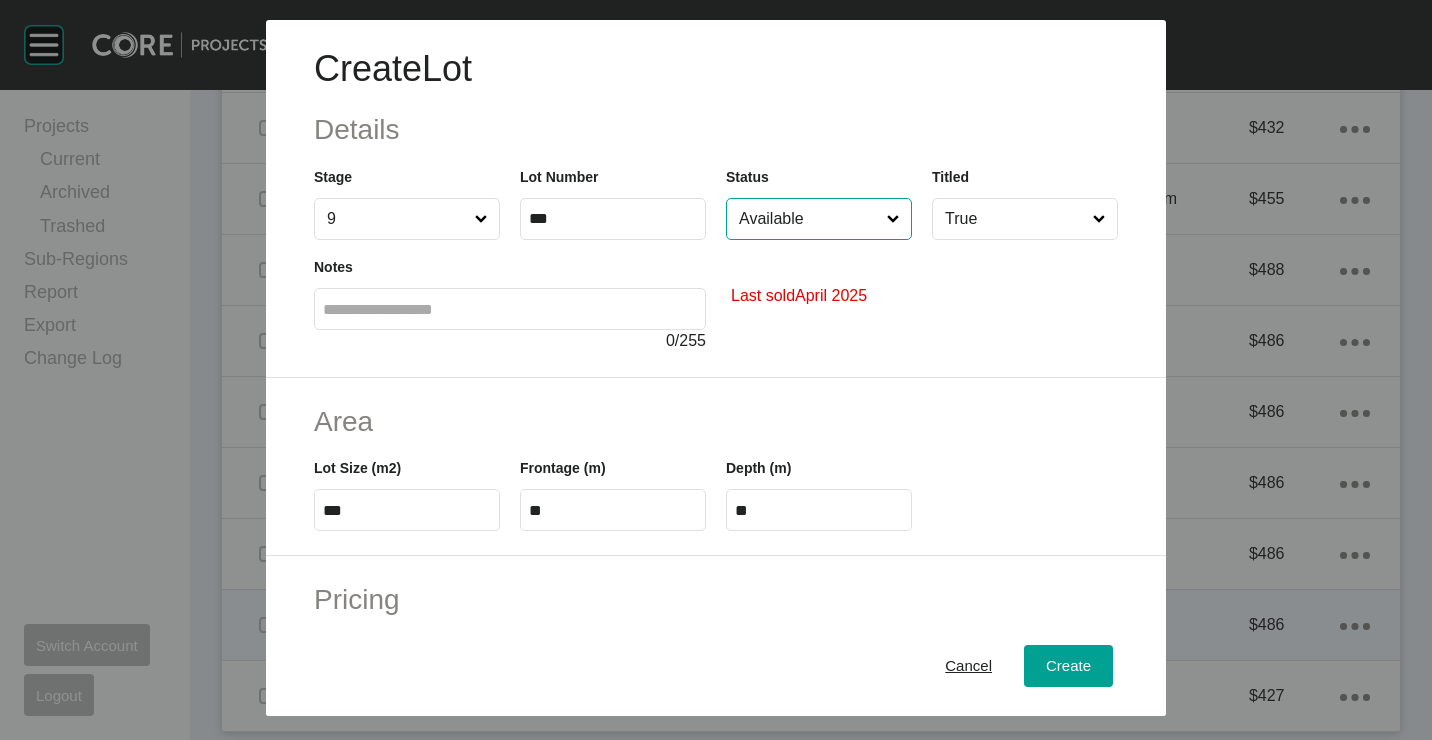 click on "Available" at bounding box center (809, 219) 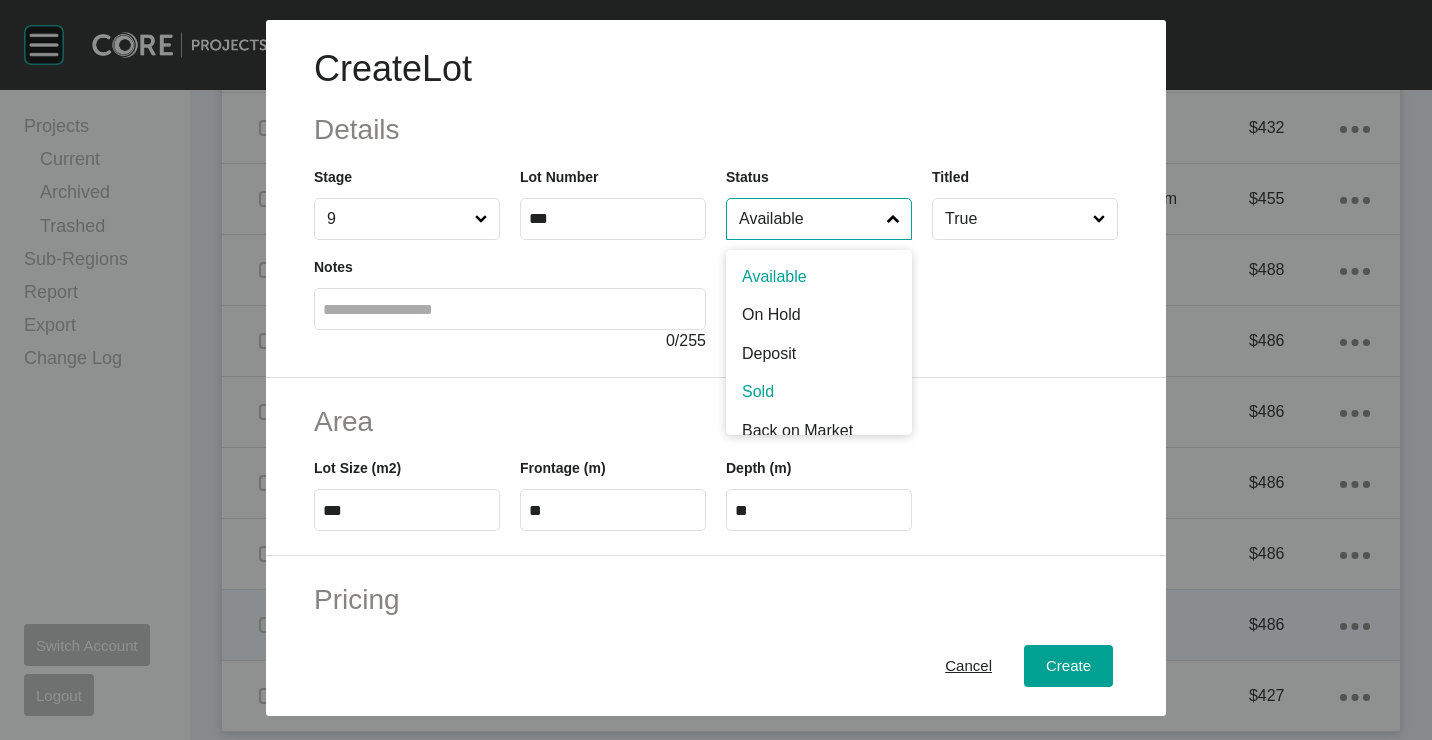 scroll, scrollTop: 15, scrollLeft: 0, axis: vertical 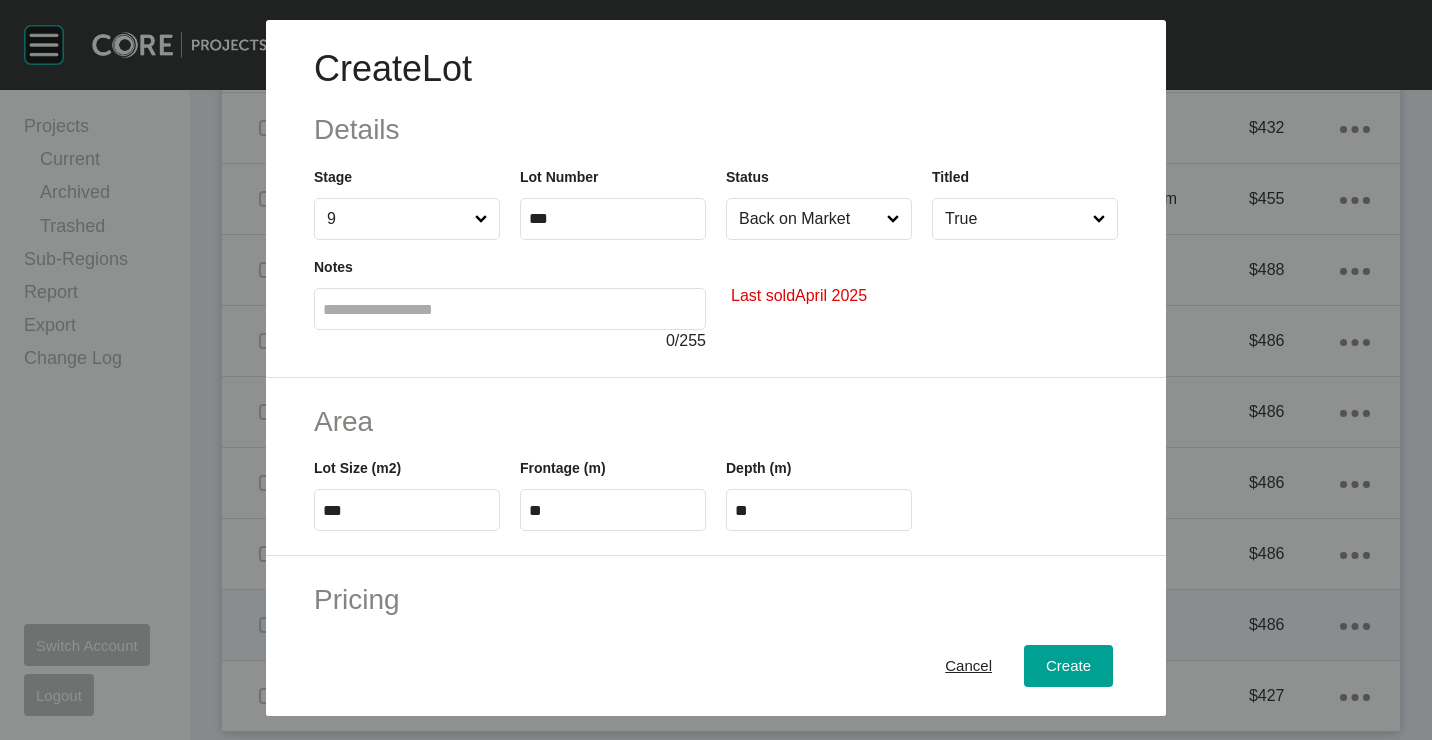 click on "Create" at bounding box center [1068, 665] 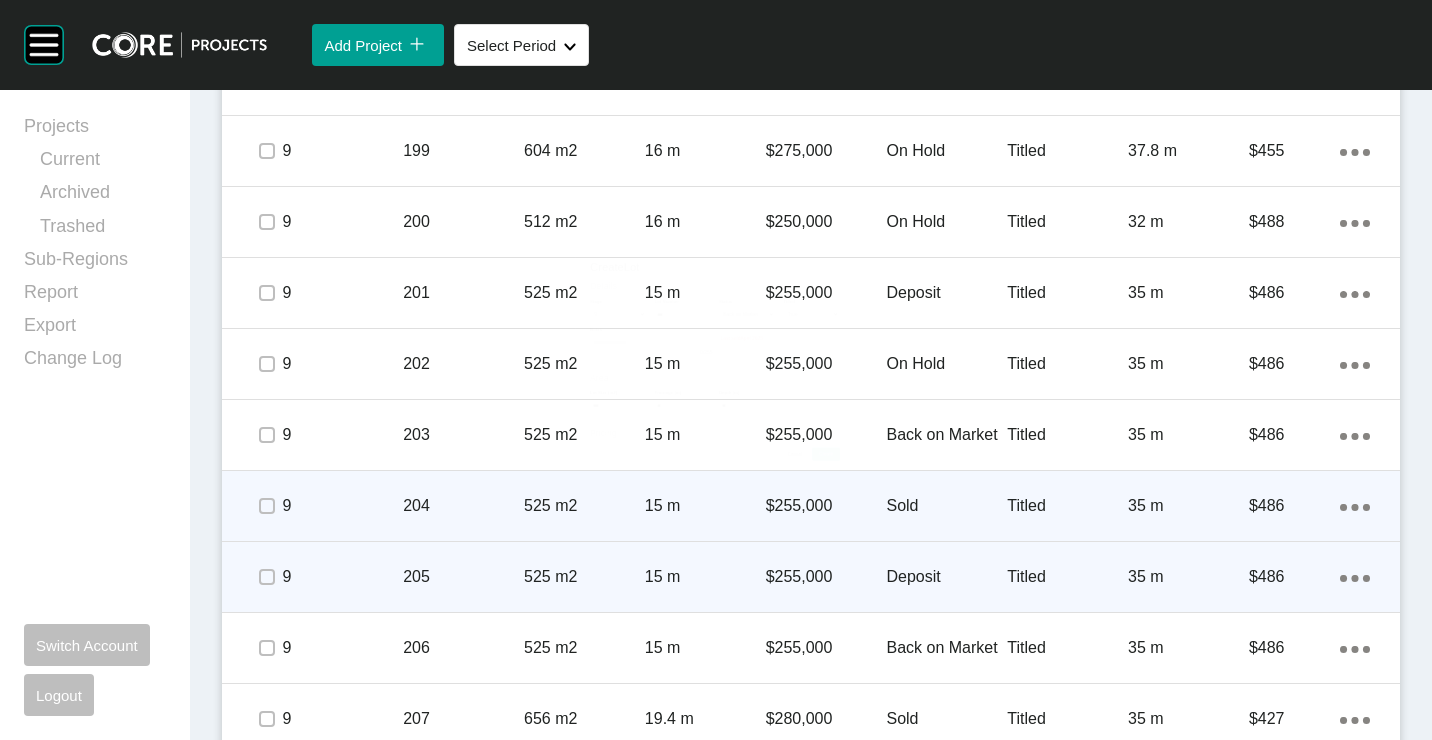 scroll, scrollTop: 3215, scrollLeft: 0, axis: vertical 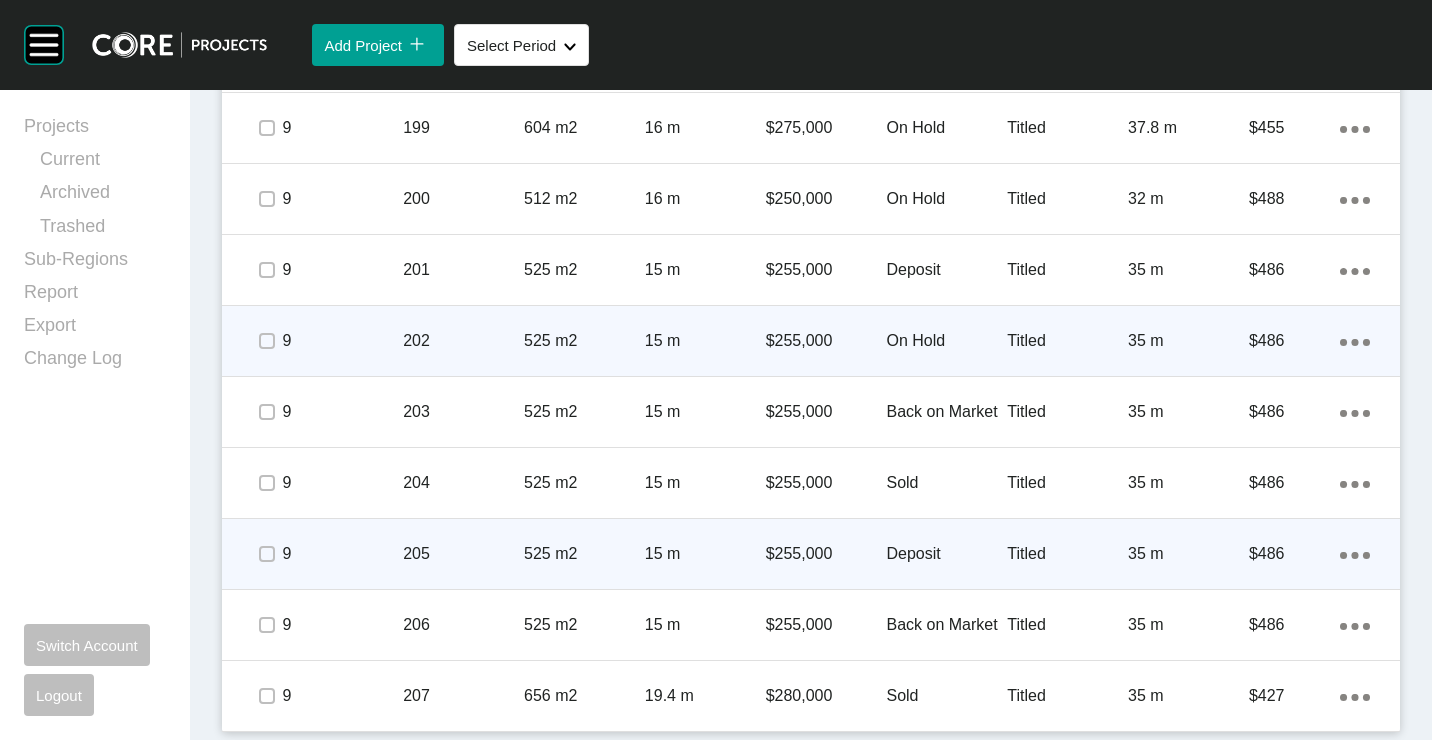 click on "202" at bounding box center [463, 341] 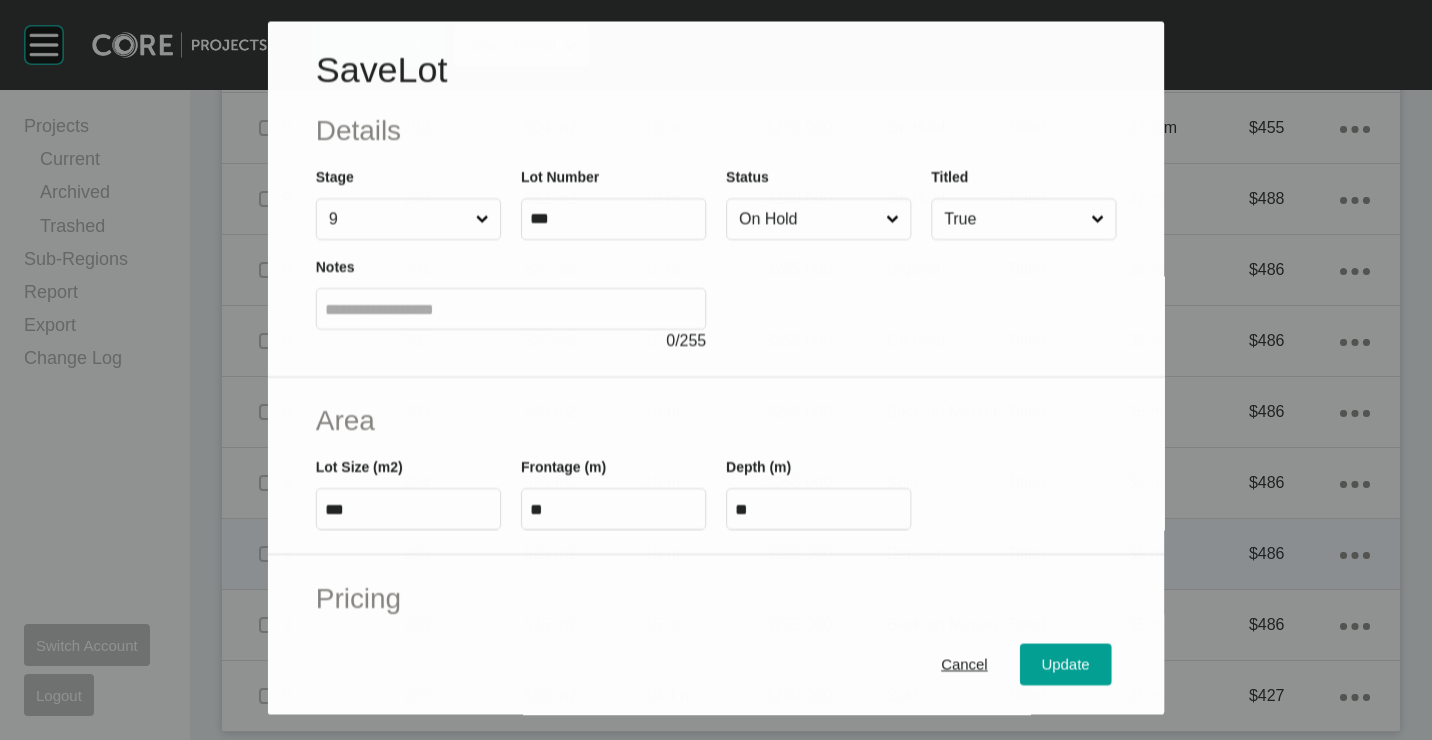 click on "On Hold" at bounding box center [808, 220] 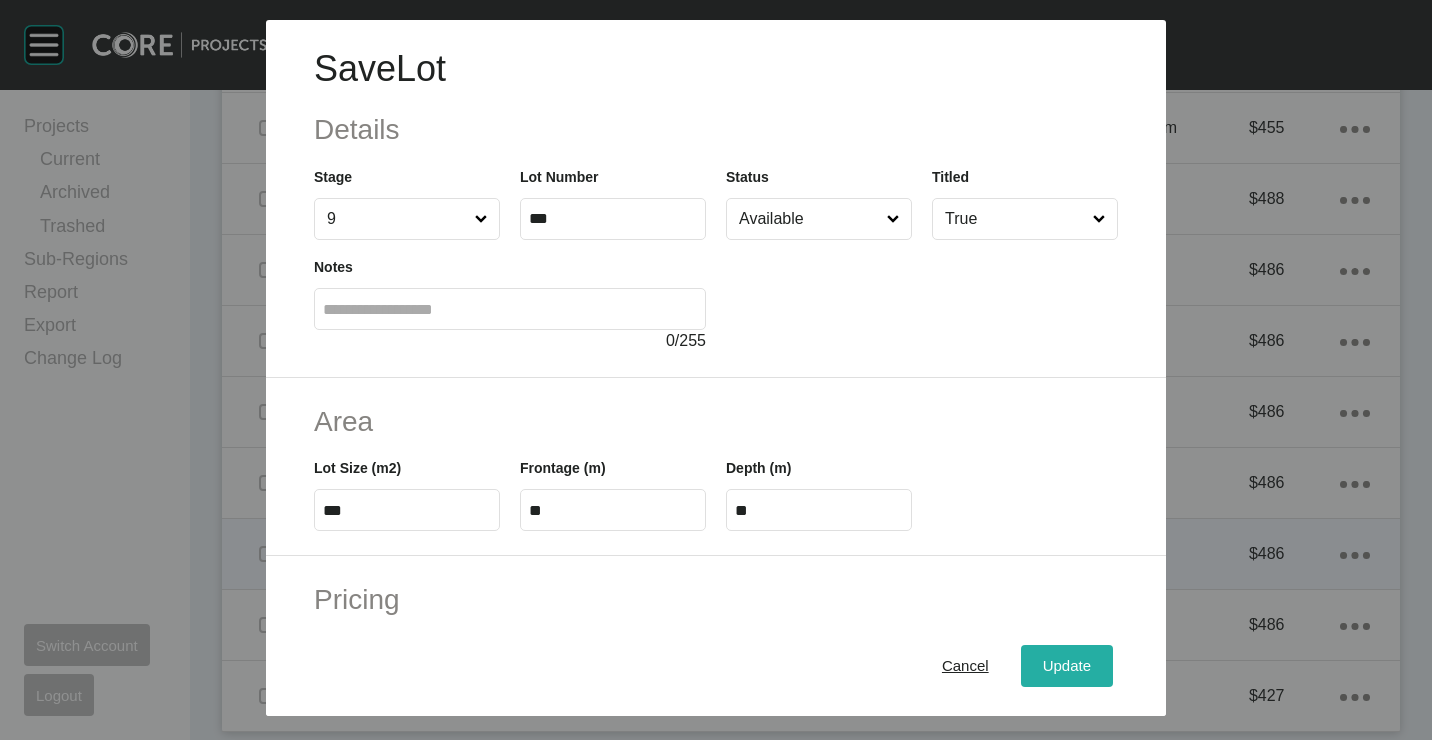 click on "Update" at bounding box center (1067, 665) 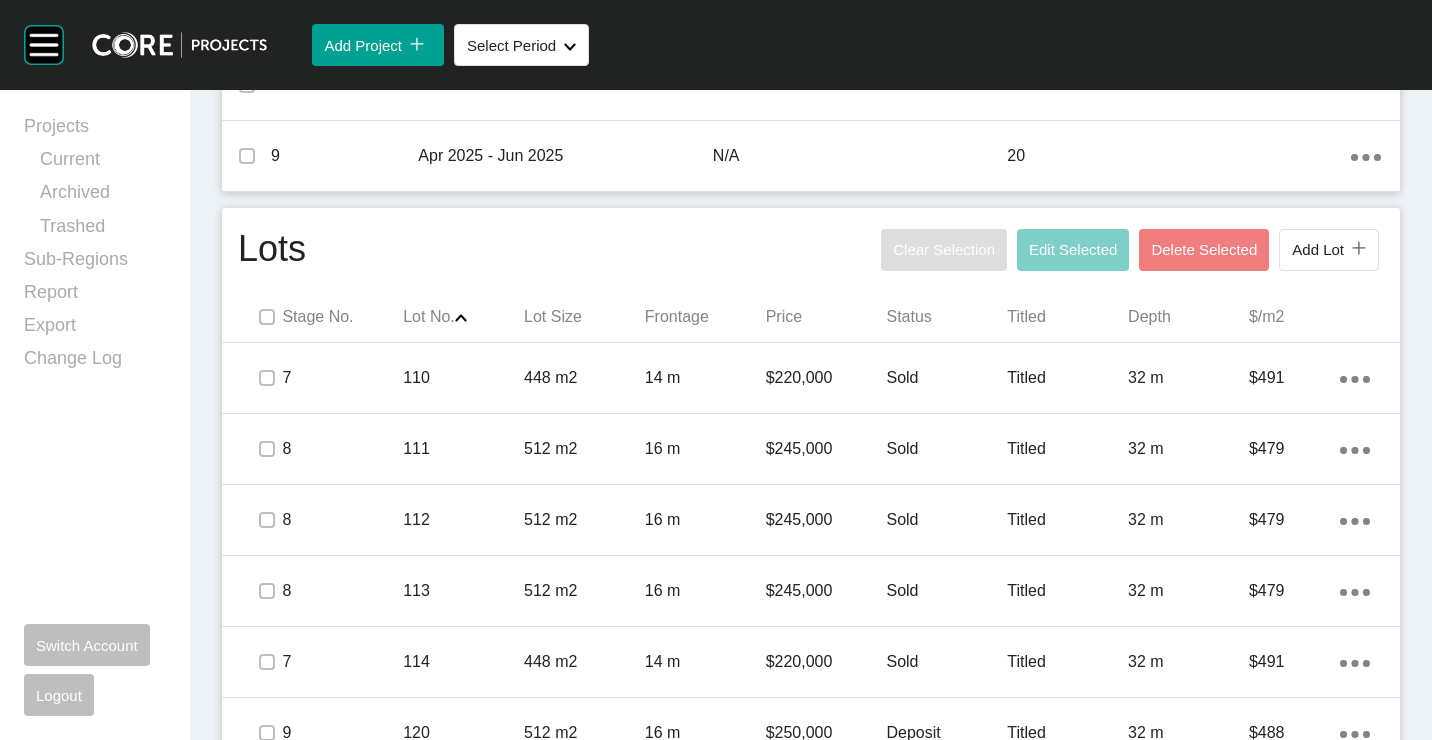 scroll, scrollTop: 1115, scrollLeft: 0, axis: vertical 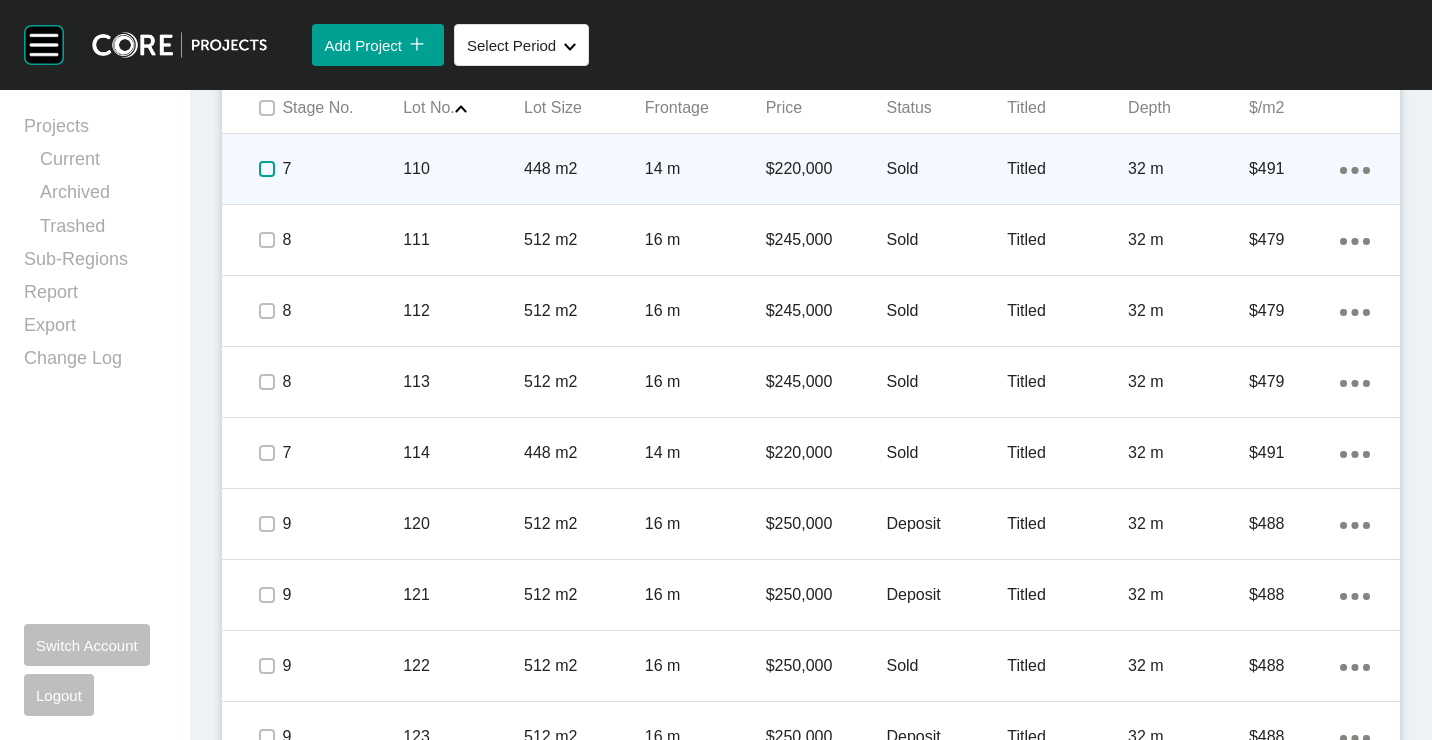 click at bounding box center (267, 169) 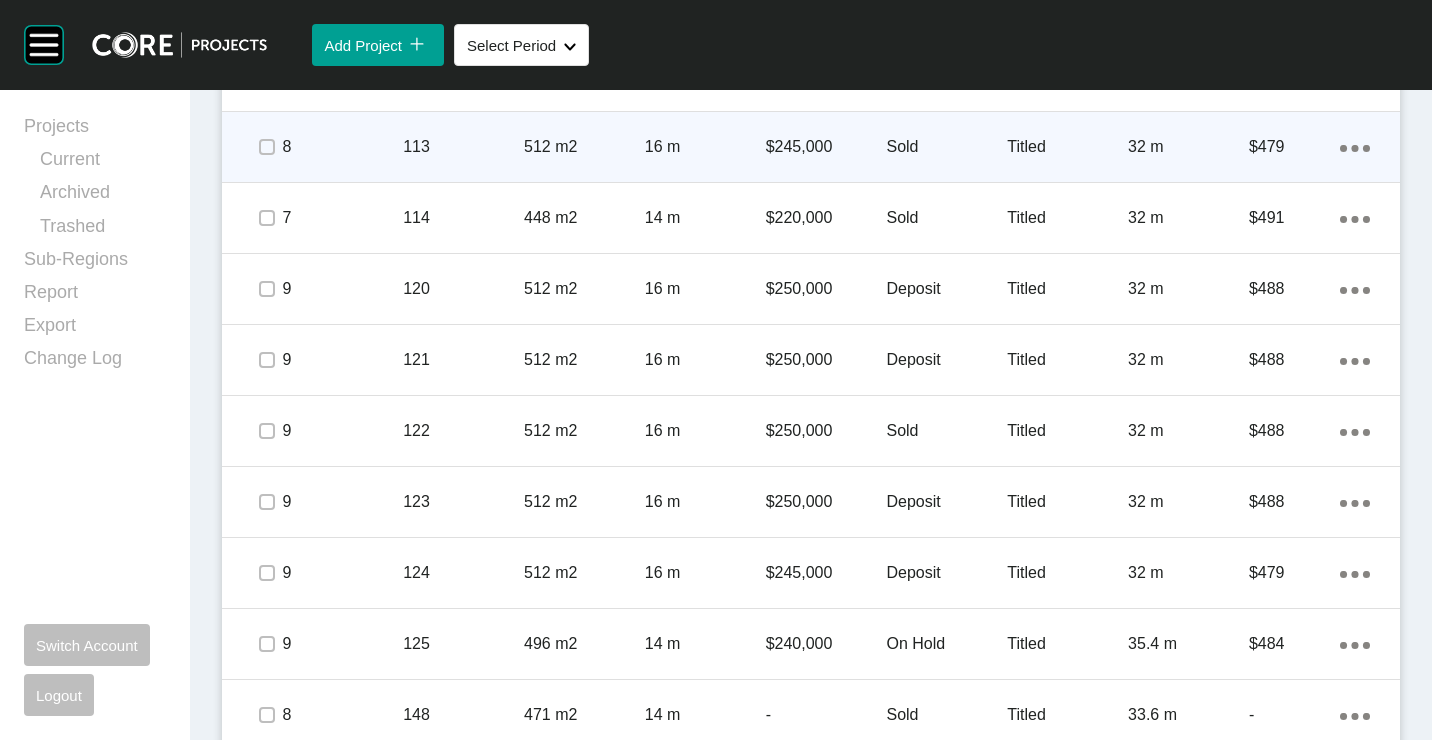 scroll, scrollTop: 1315, scrollLeft: 0, axis: vertical 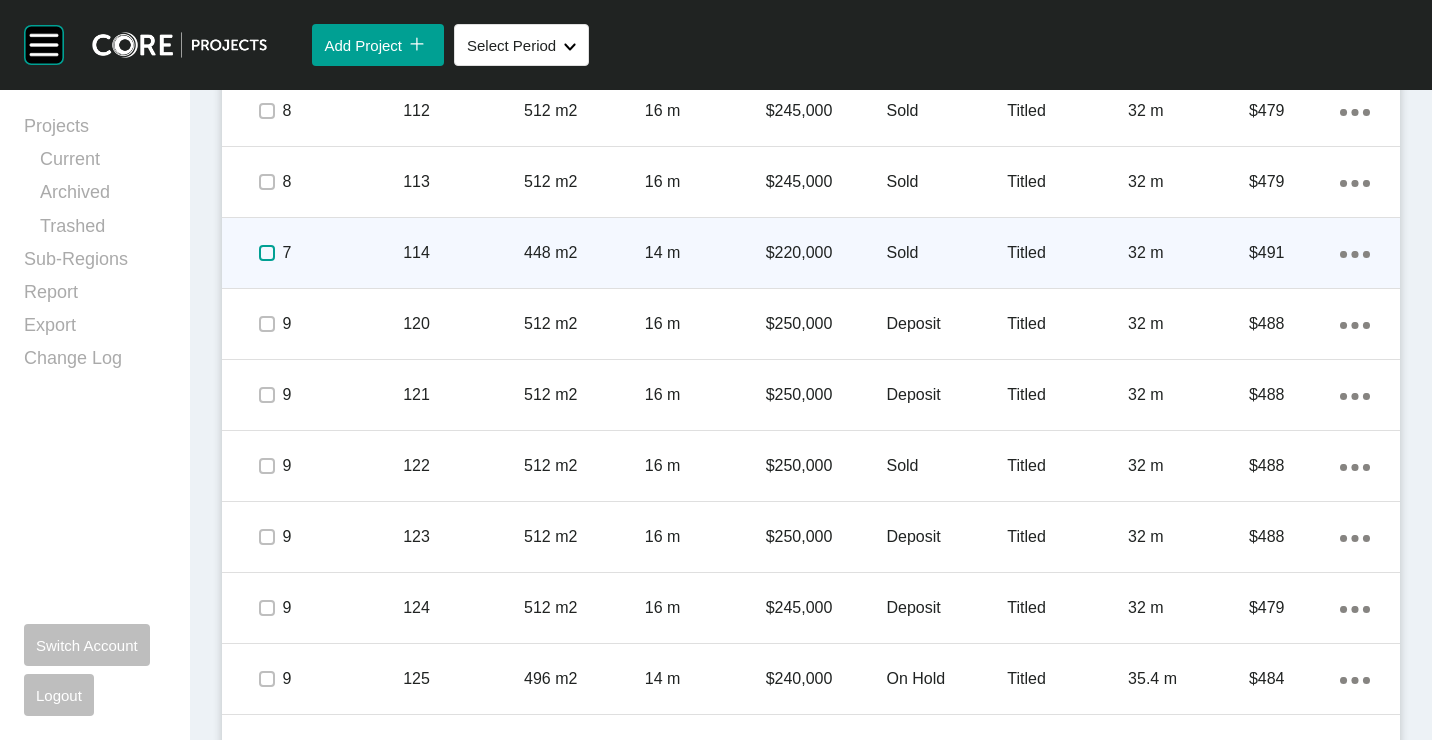 click at bounding box center [267, 253] 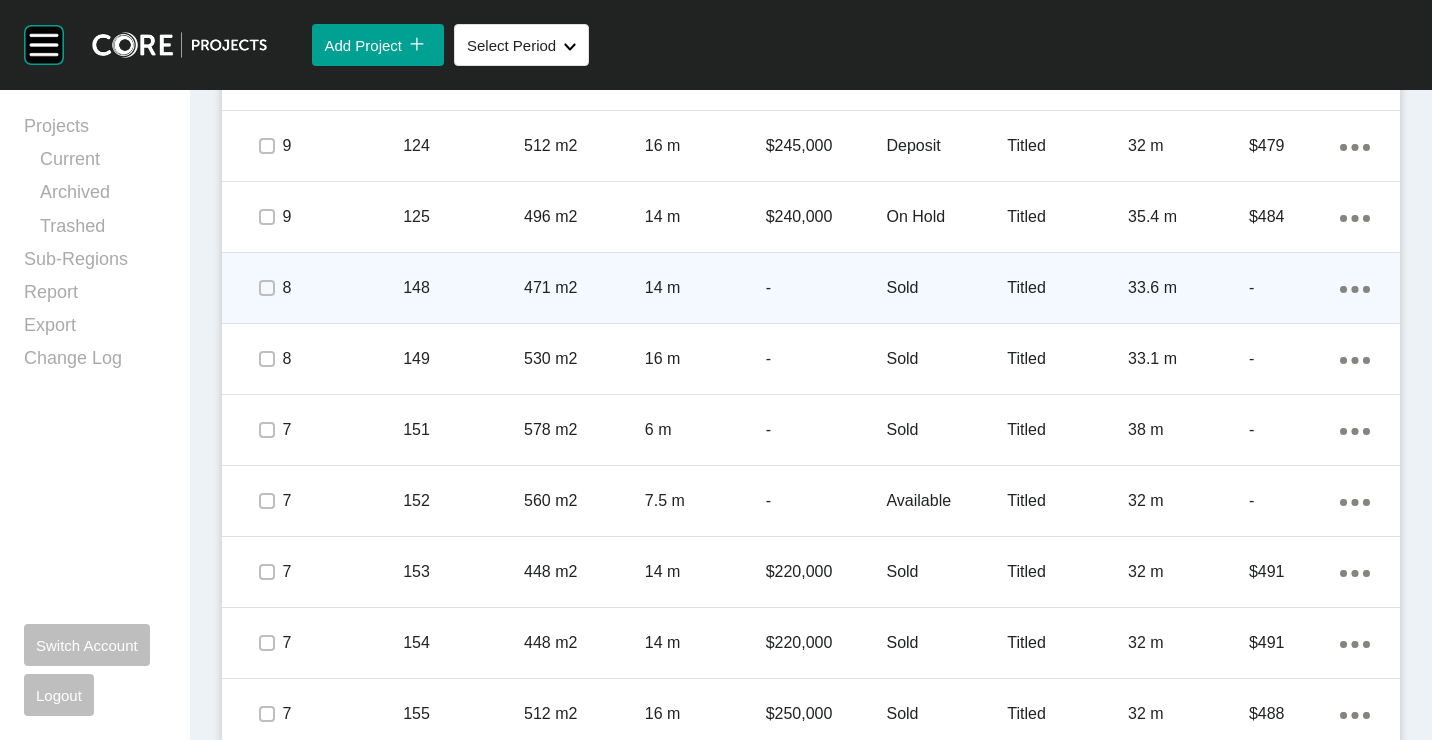 scroll, scrollTop: 1815, scrollLeft: 0, axis: vertical 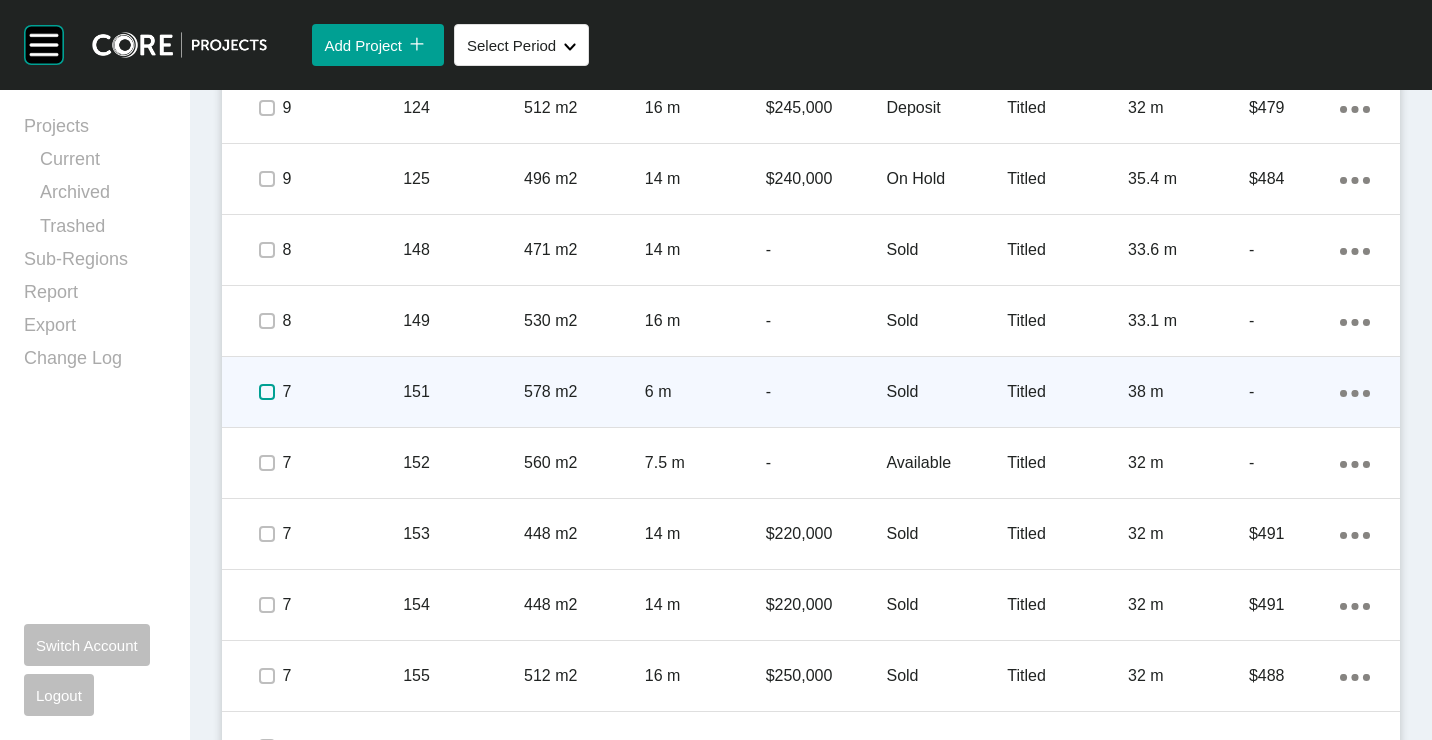 click at bounding box center (267, 392) 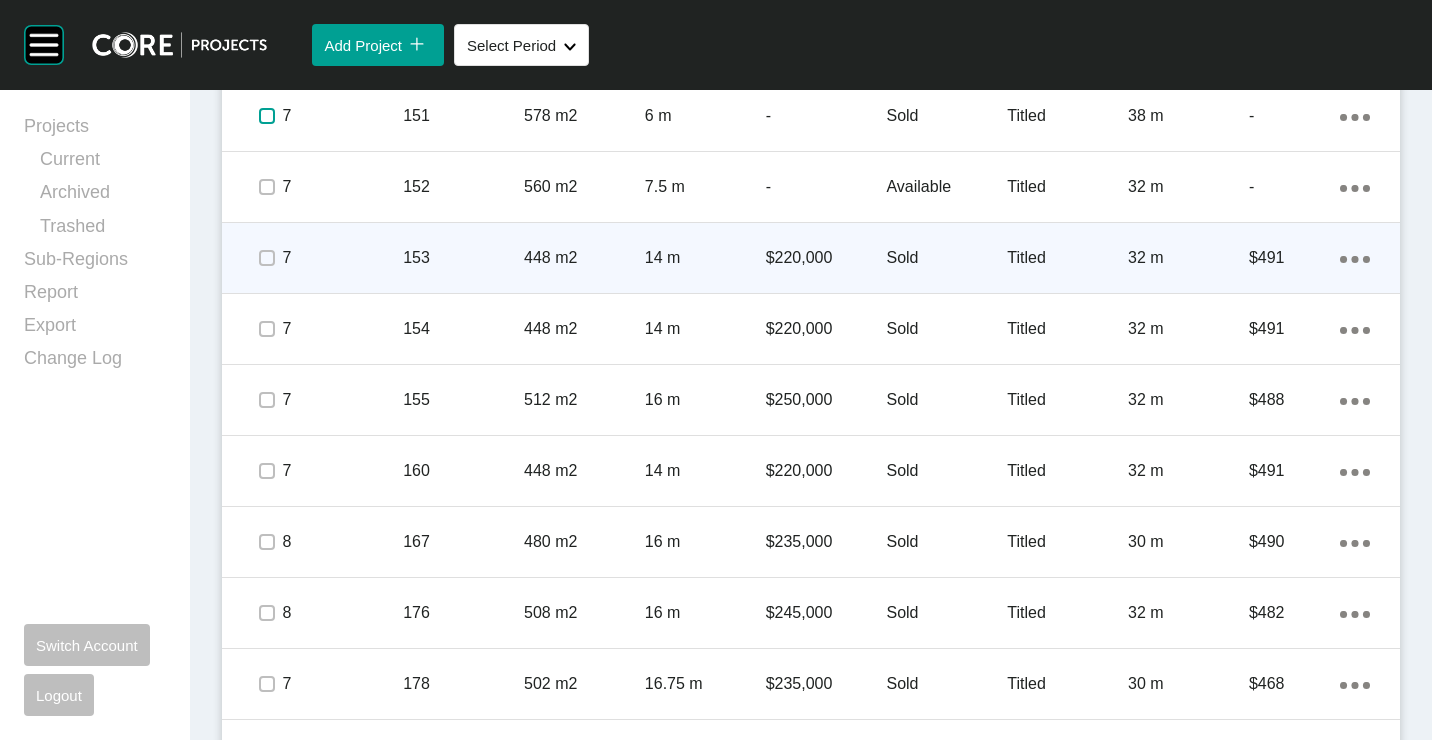 scroll, scrollTop: 2115, scrollLeft: 0, axis: vertical 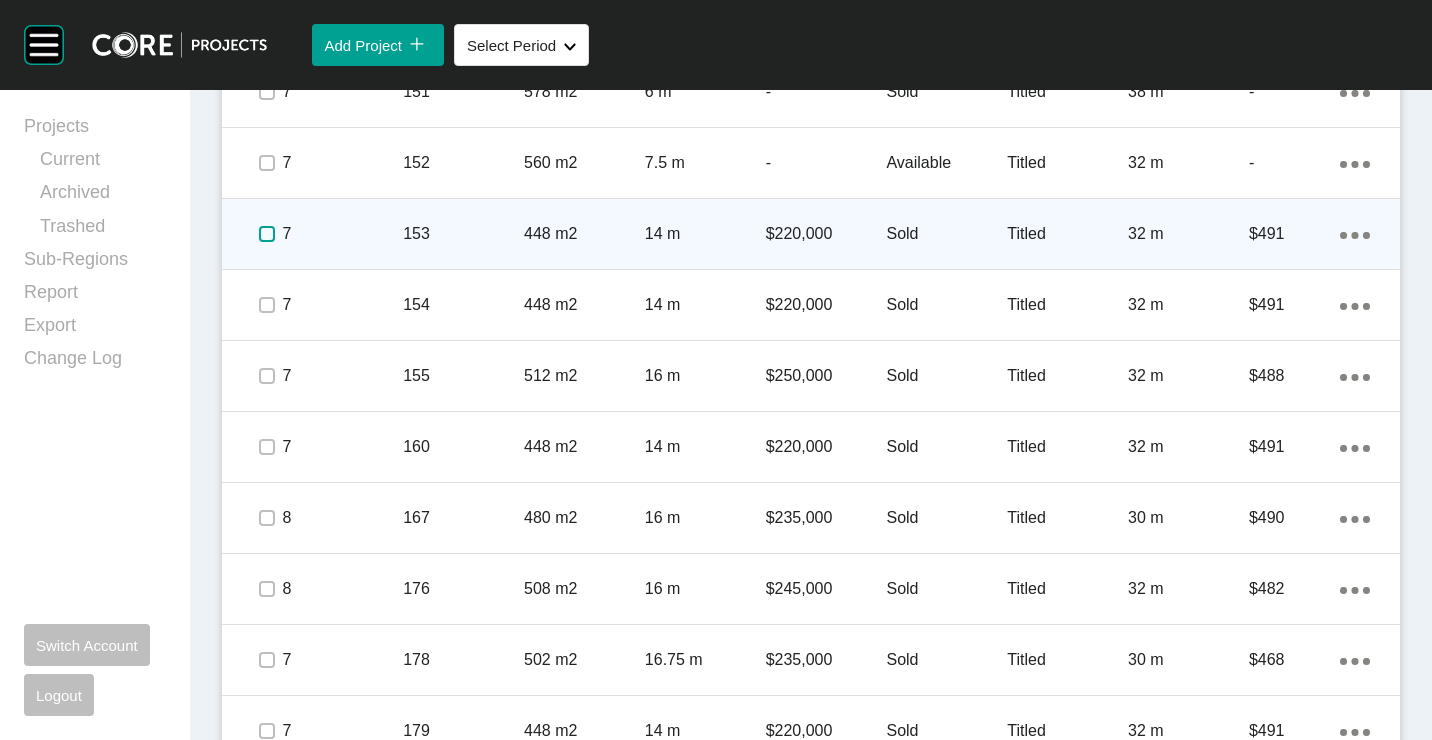 click at bounding box center [267, 234] 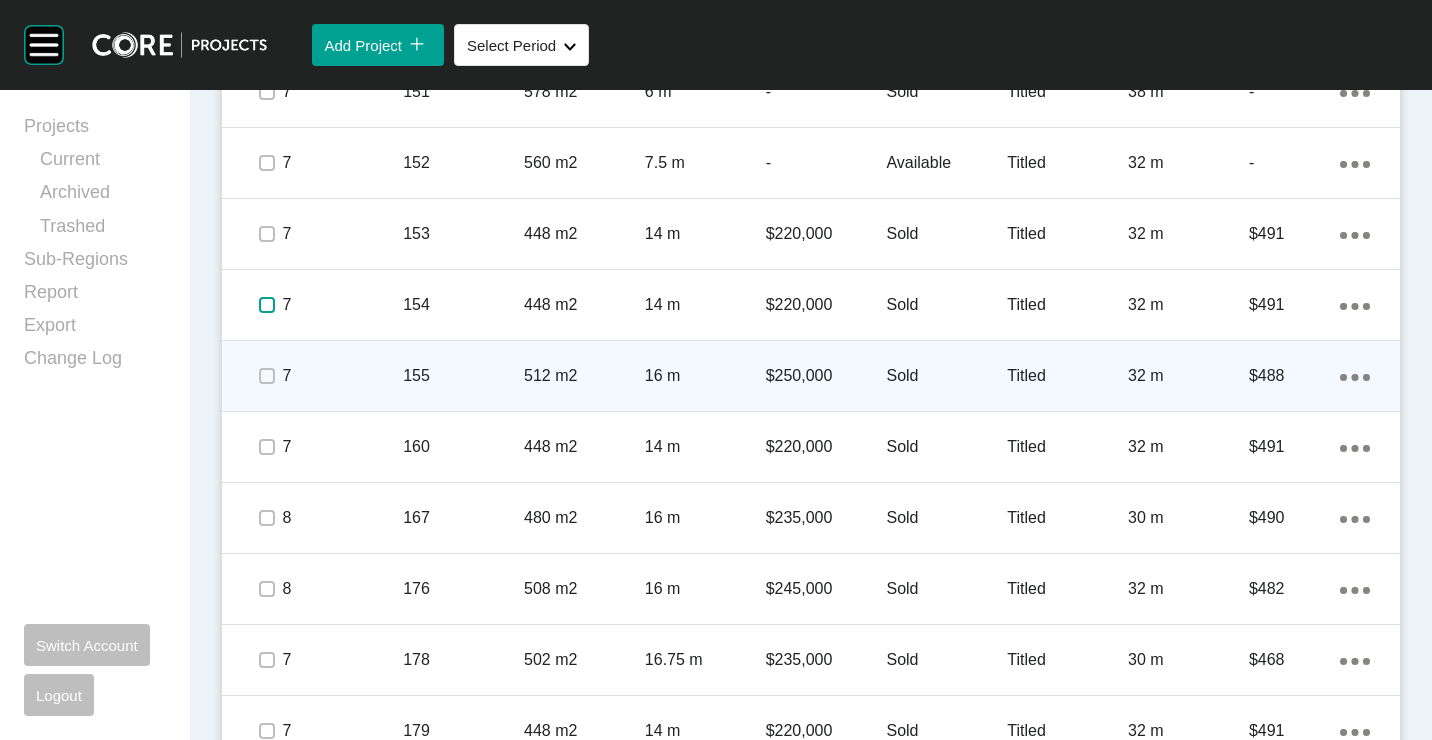 drag, startPoint x: 264, startPoint y: 304, endPoint x: 266, endPoint y: 362, distance: 58.034473 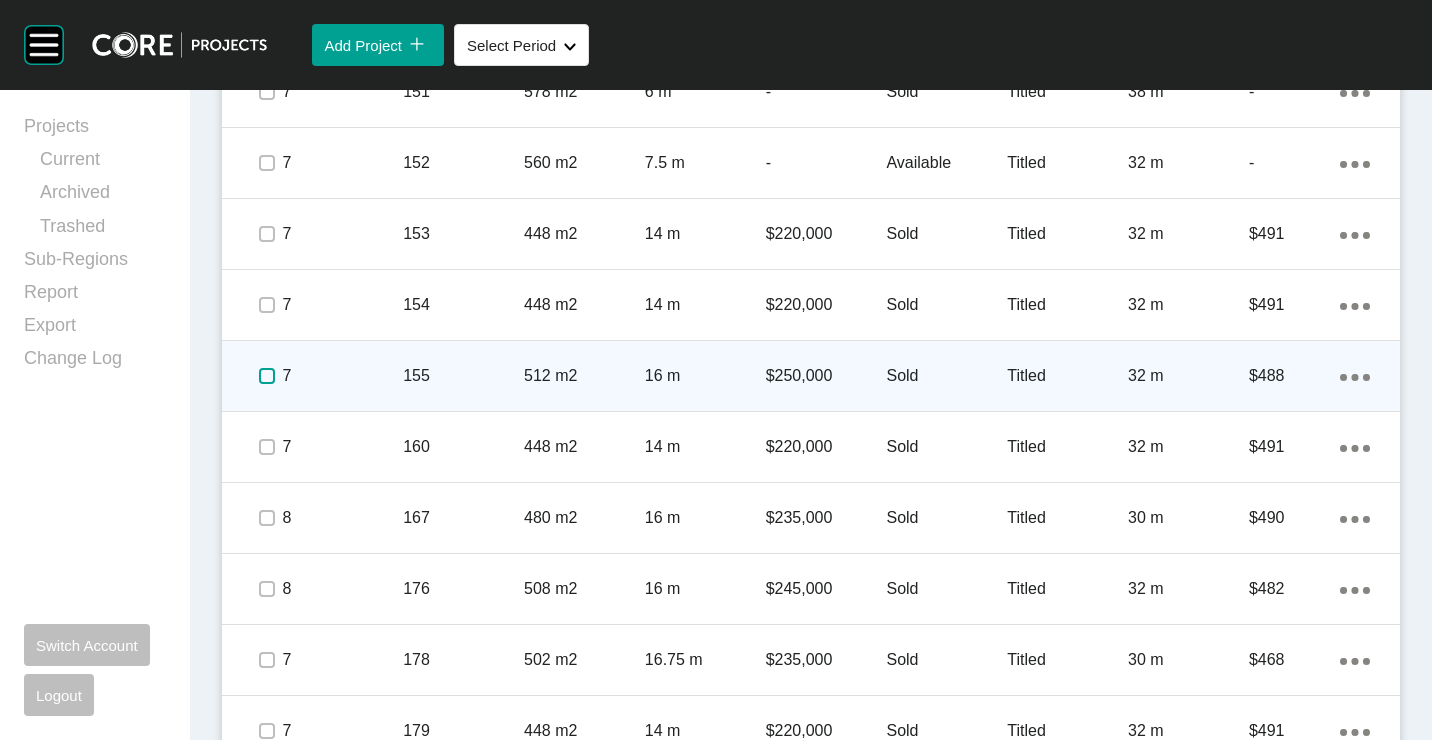 click at bounding box center [267, 376] 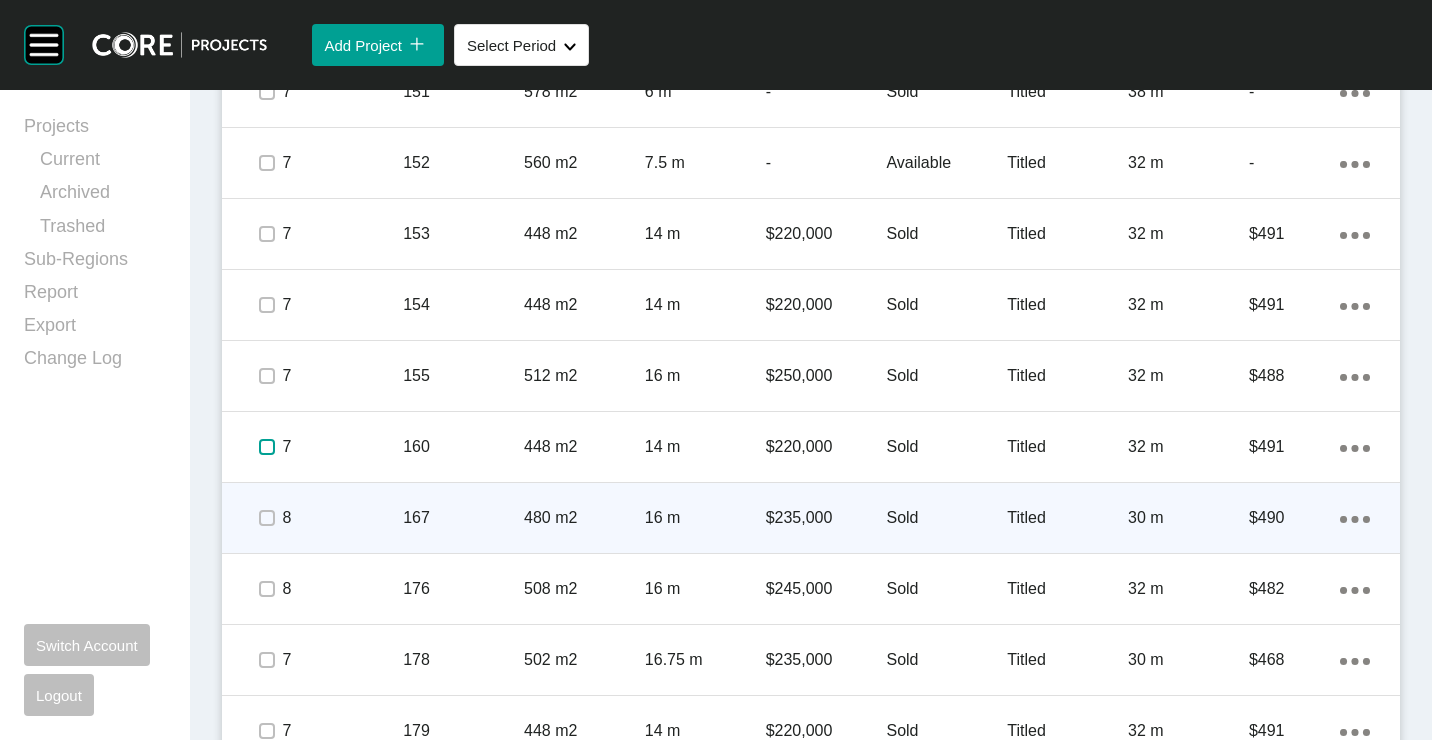 drag, startPoint x: 265, startPoint y: 447, endPoint x: 268, endPoint y: 503, distance: 56.0803 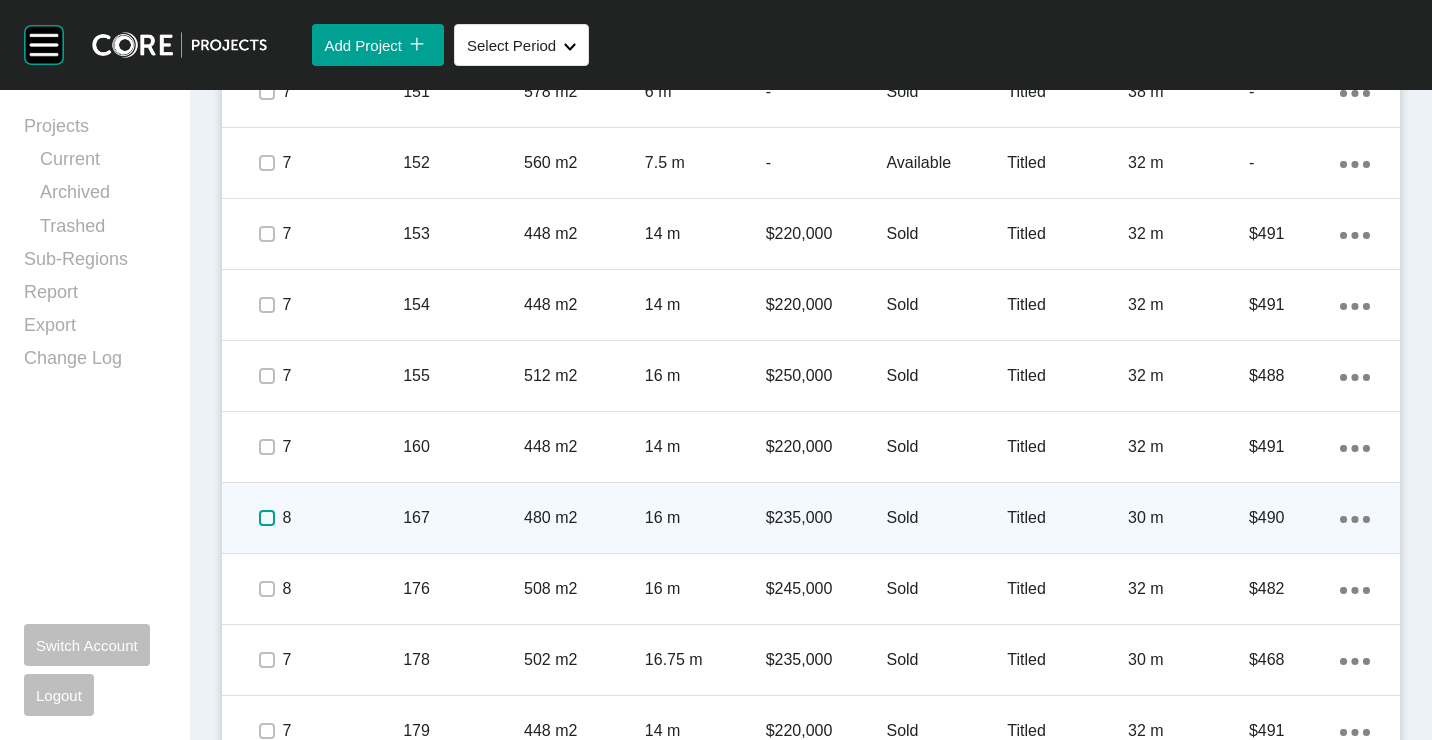 click at bounding box center [267, 518] 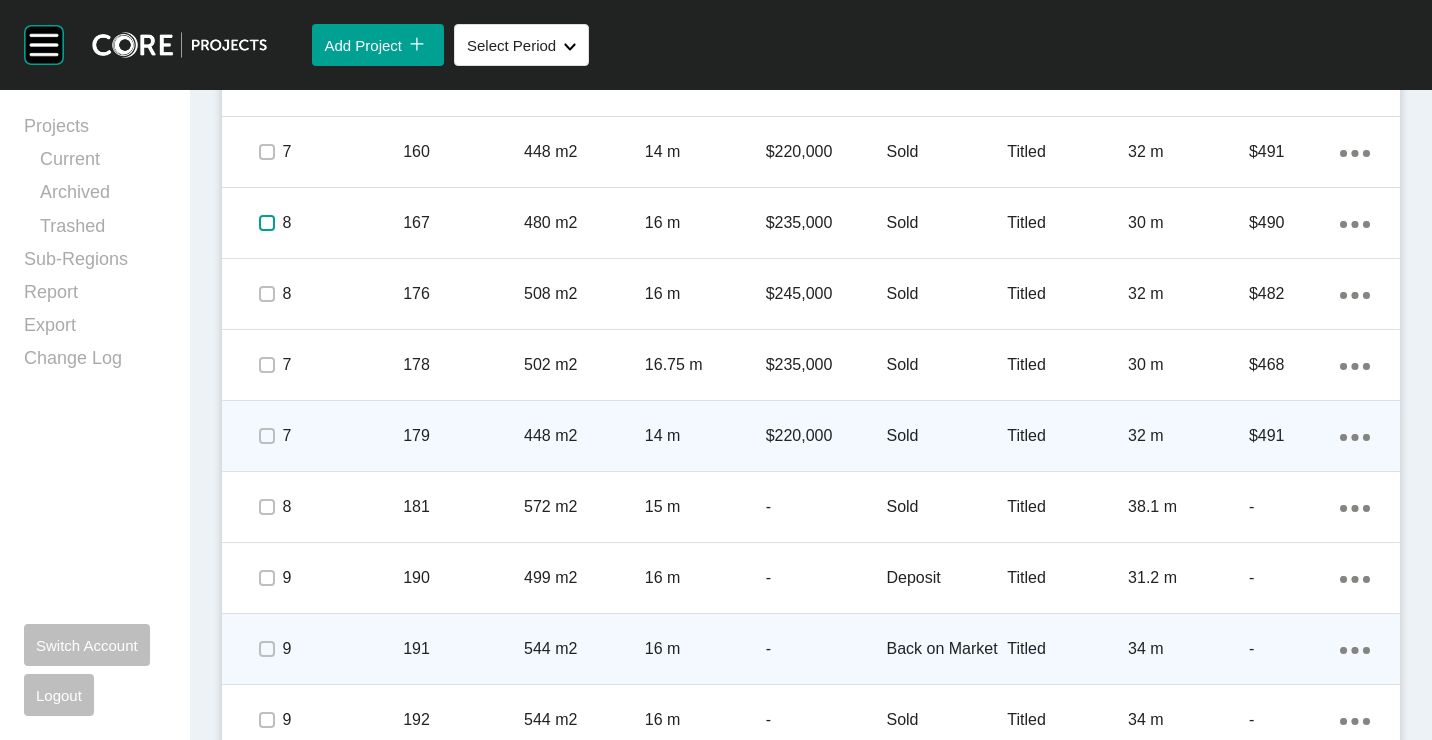 scroll, scrollTop: 2415, scrollLeft: 0, axis: vertical 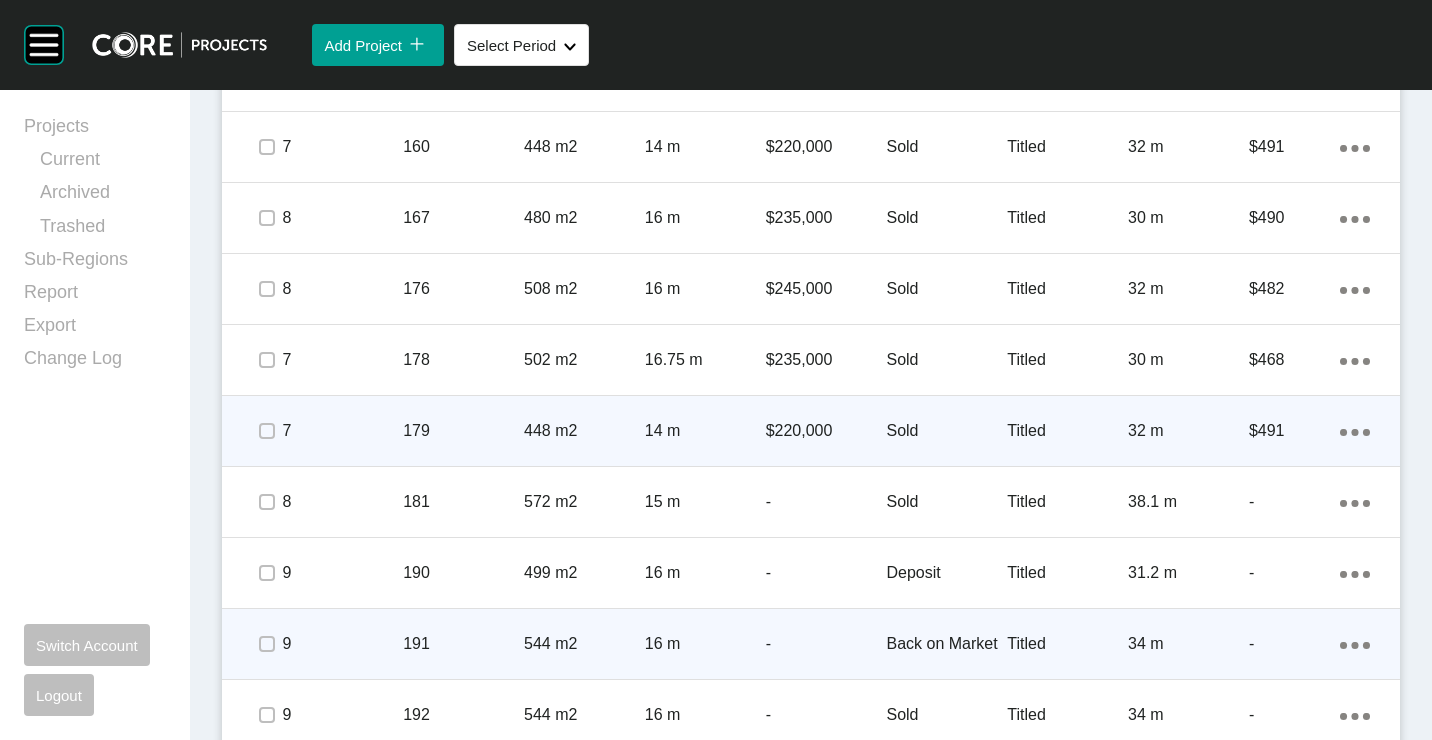 drag, startPoint x: 254, startPoint y: 354, endPoint x: 265, endPoint y: 401, distance: 48.270073 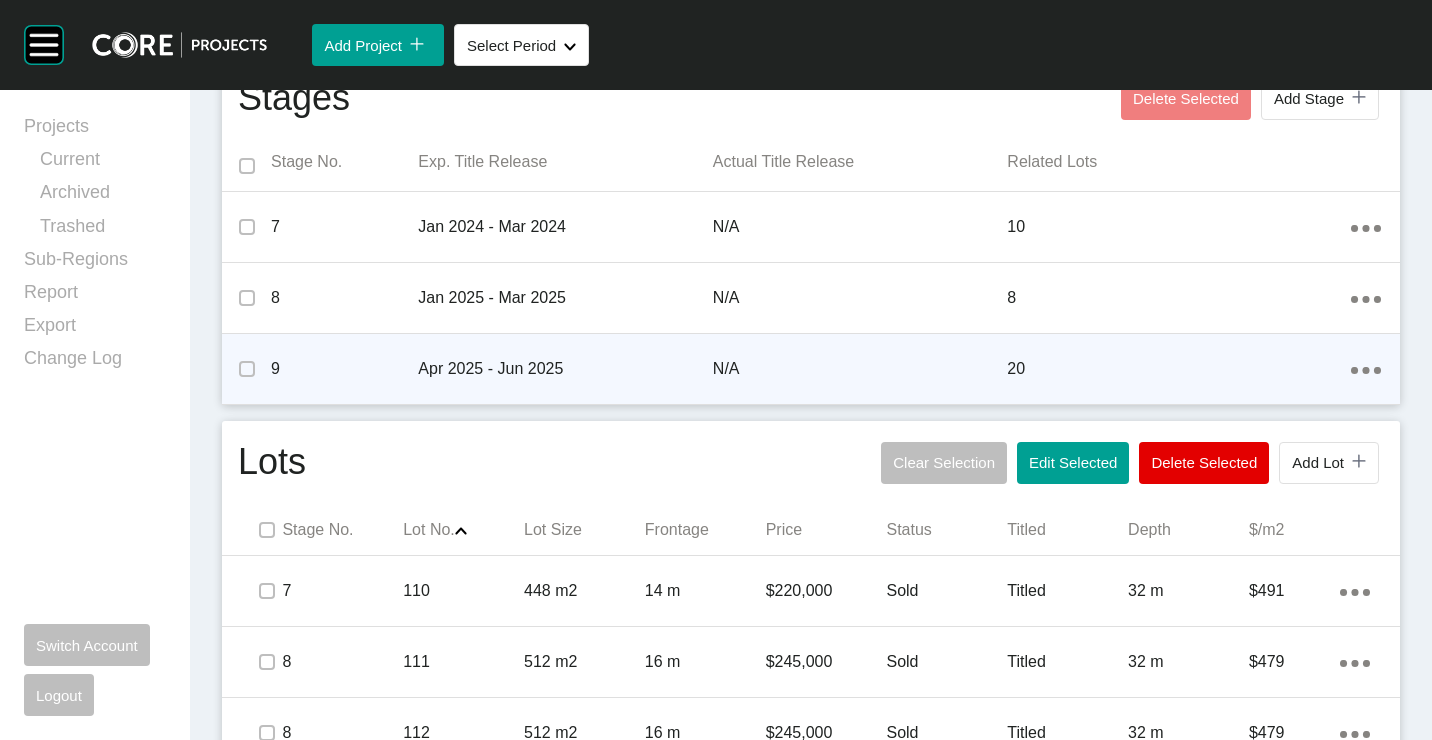 scroll, scrollTop: 715, scrollLeft: 0, axis: vertical 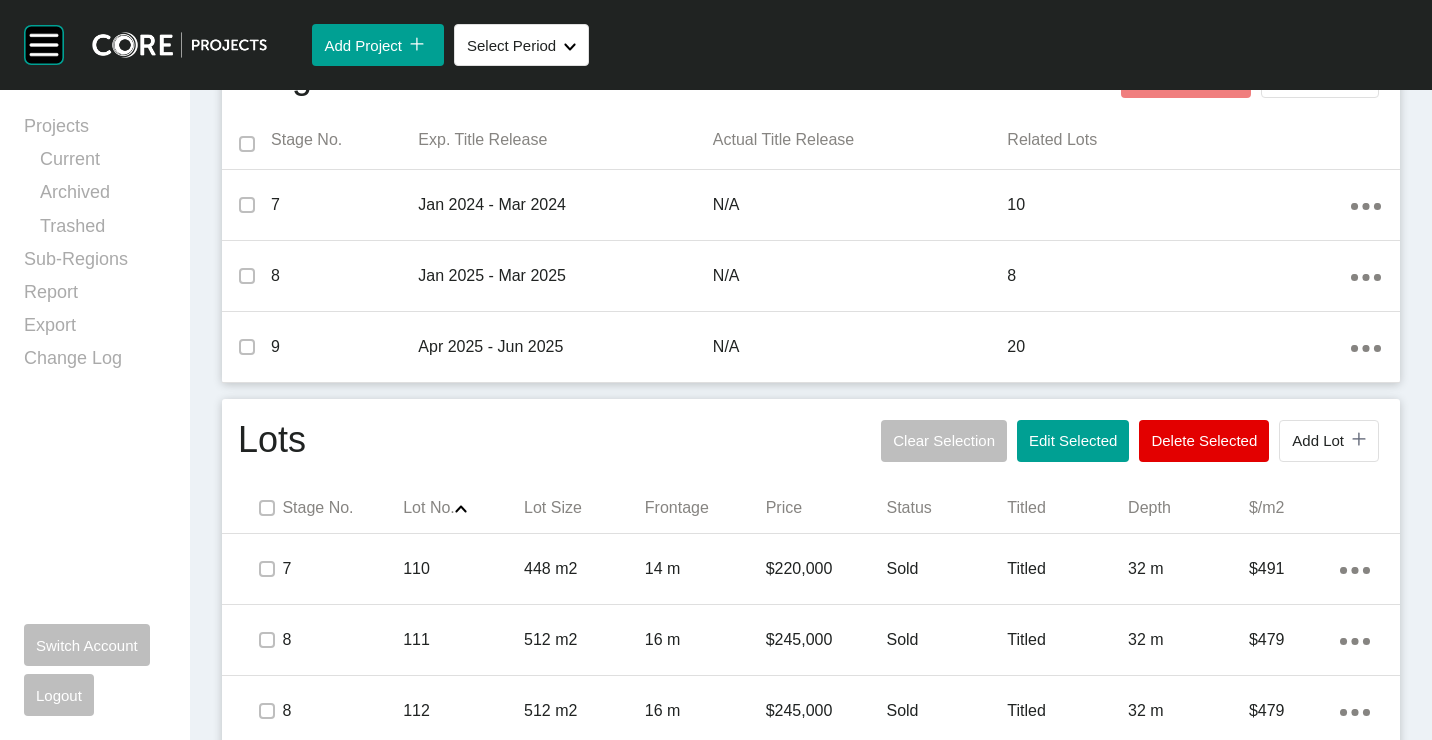 click on "Edit Selected" at bounding box center (1073, 441) 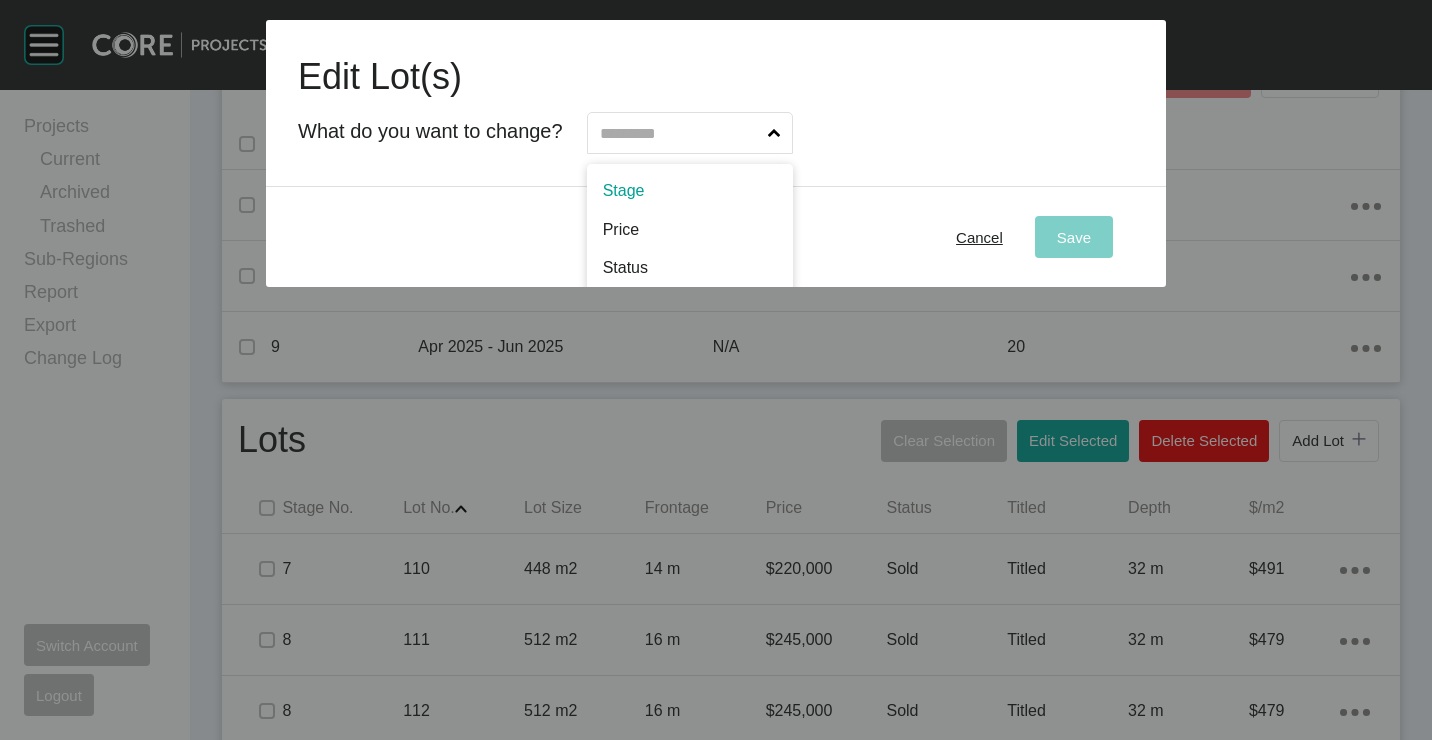 drag, startPoint x: 725, startPoint y: 136, endPoint x: 710, endPoint y: 196, distance: 61.846584 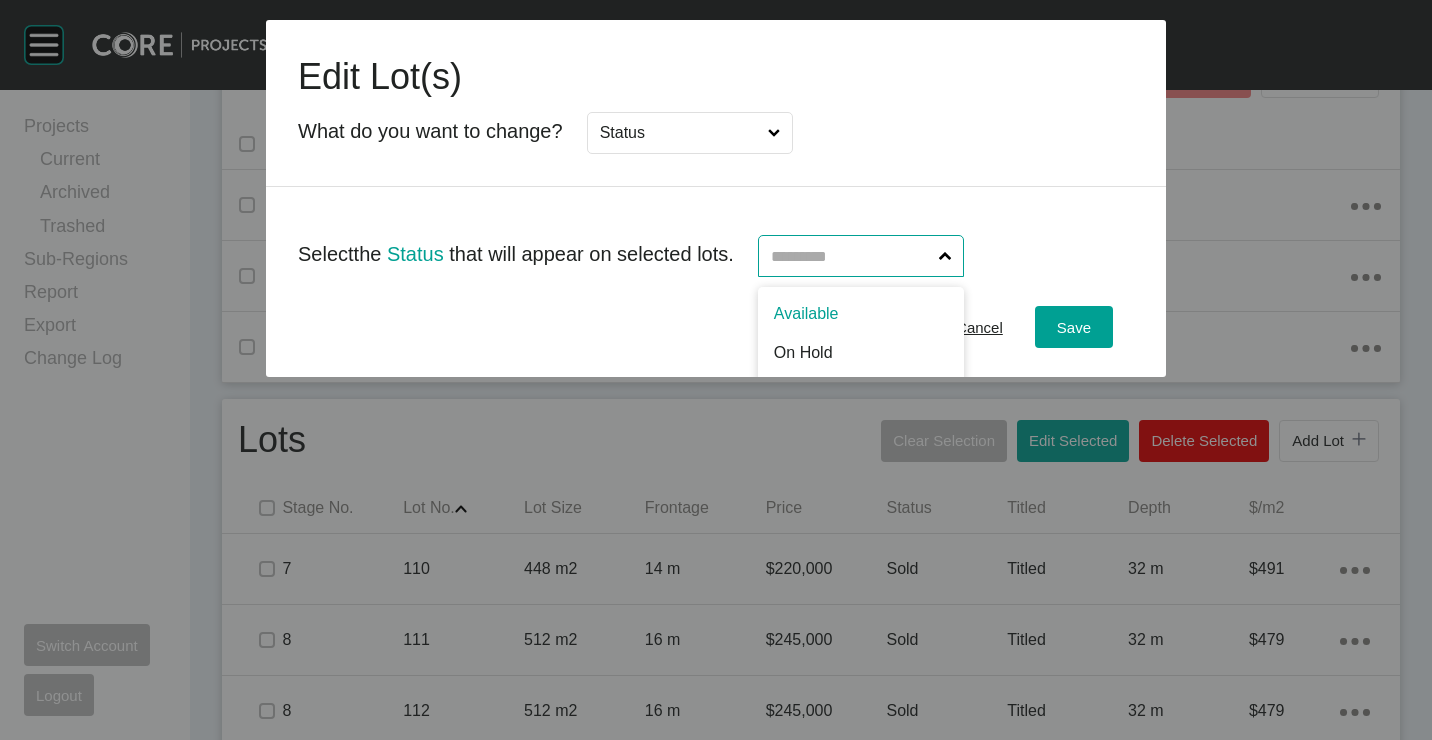 click at bounding box center (851, 256) 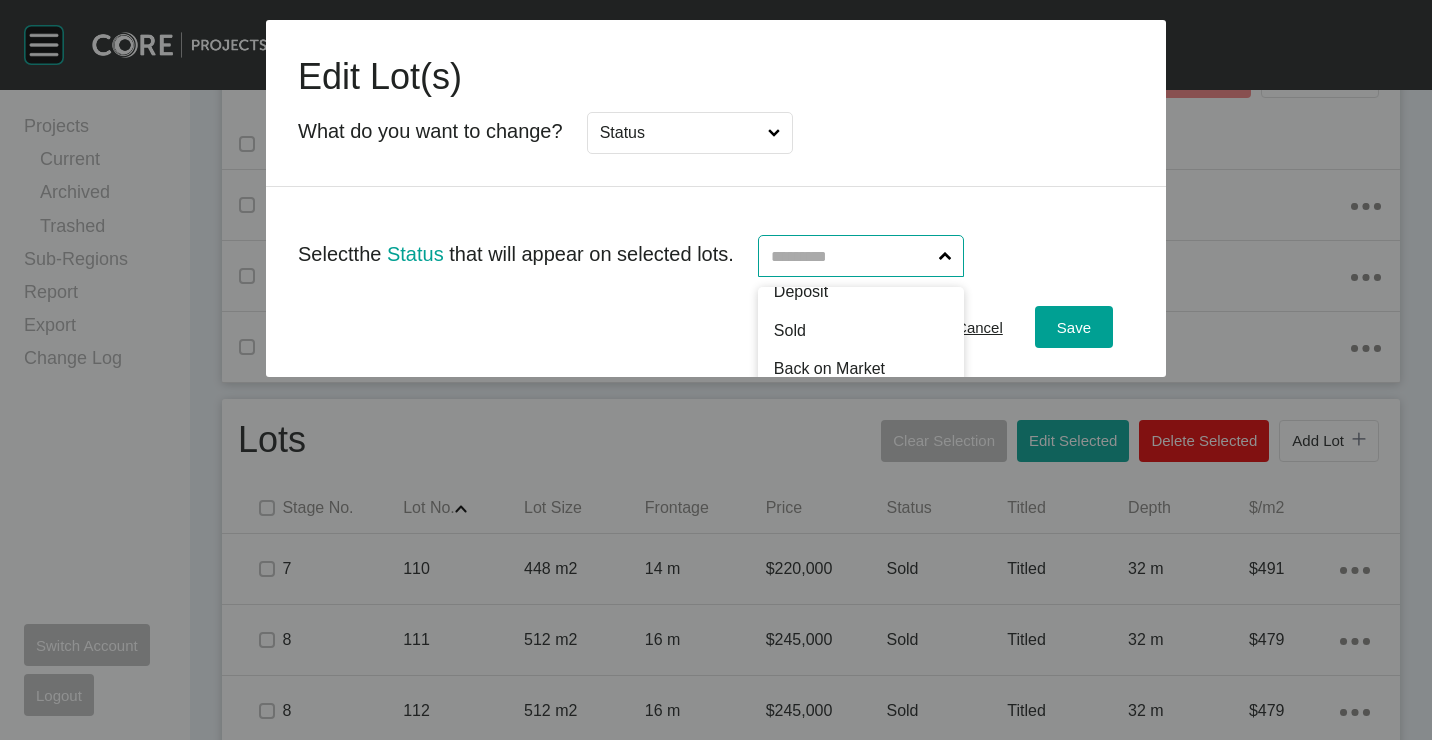 scroll, scrollTop: 85, scrollLeft: 0, axis: vertical 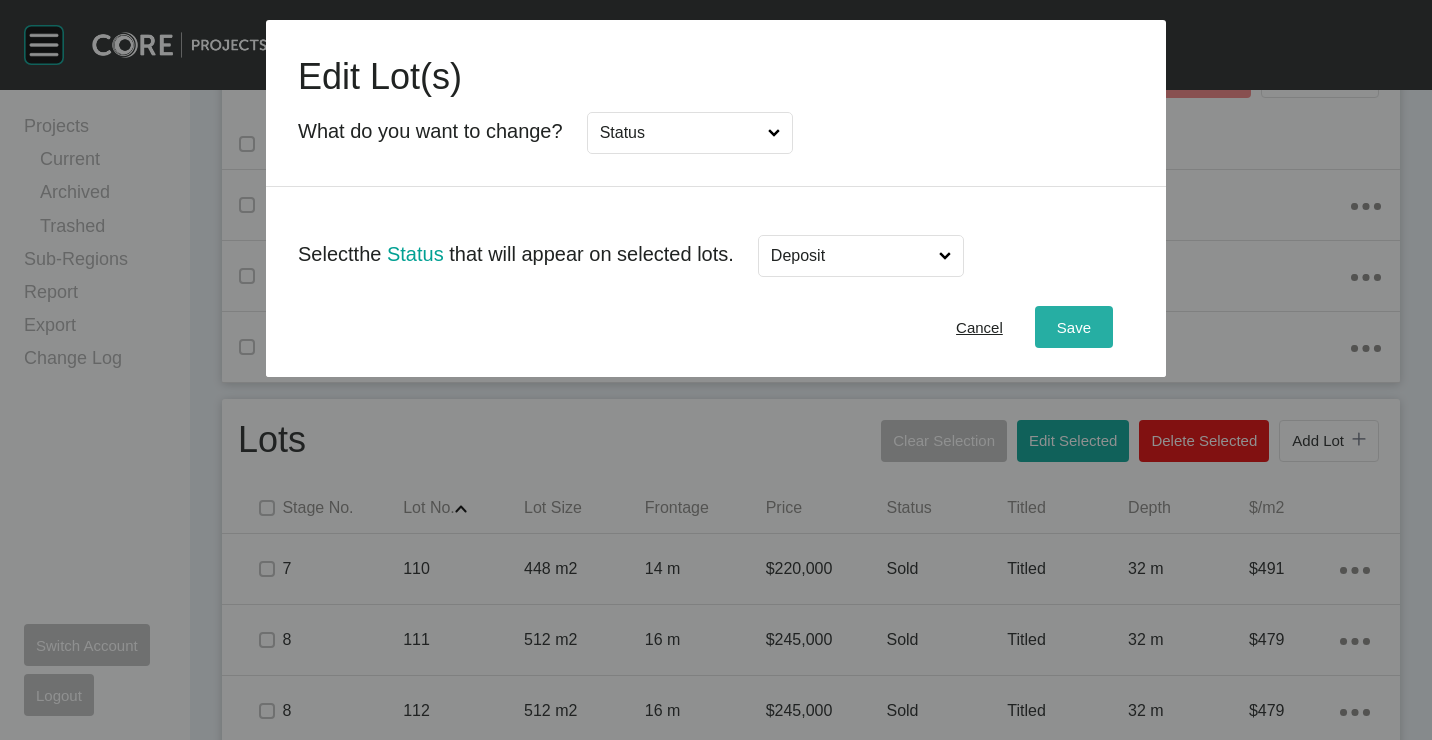 click on "Save" at bounding box center (1074, 327) 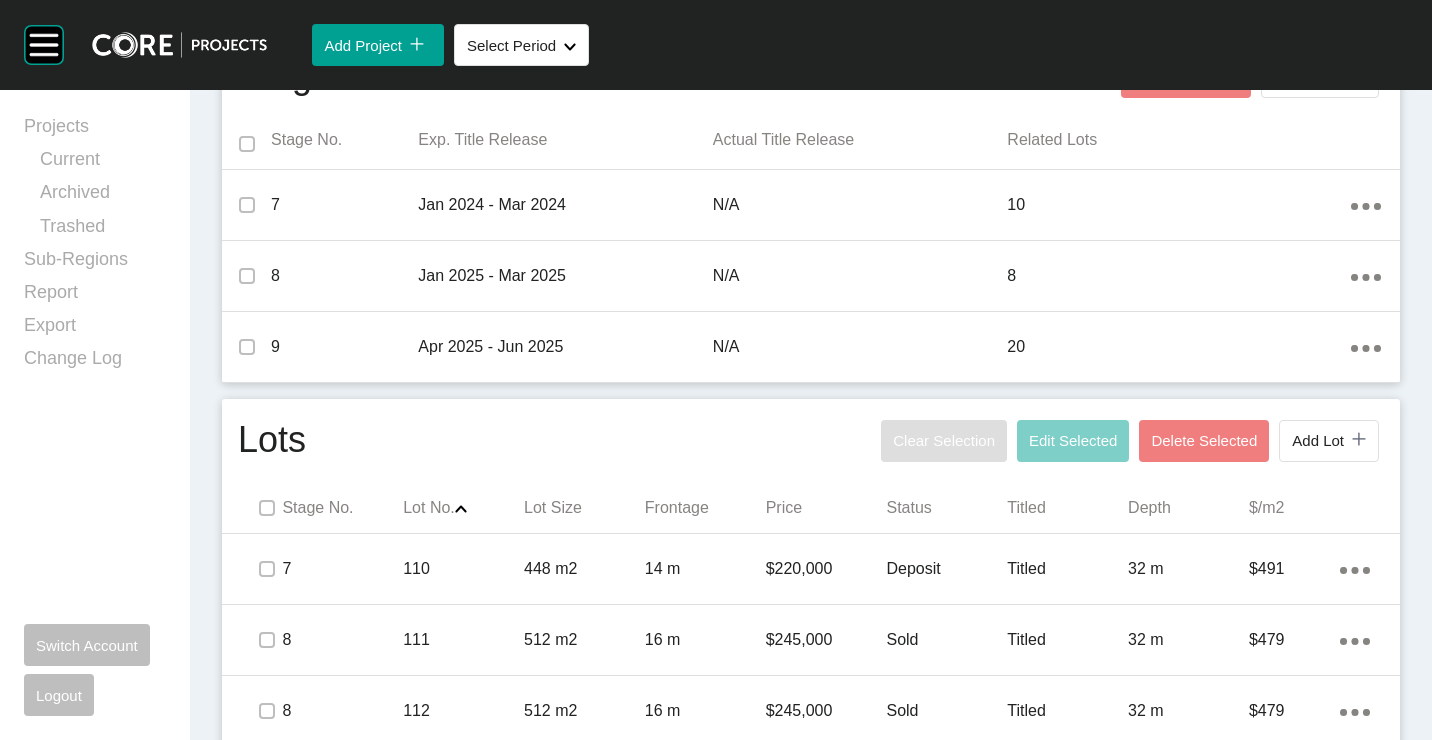 click on "Add Project icon/tick copy 11 Created with Sketch. Select Period Shape Created with Sketch. 2025 < > Jan Feb Mar Apr May Jun Jul Aug Sep Oct Nov Dec" at bounding box center (849, 45) 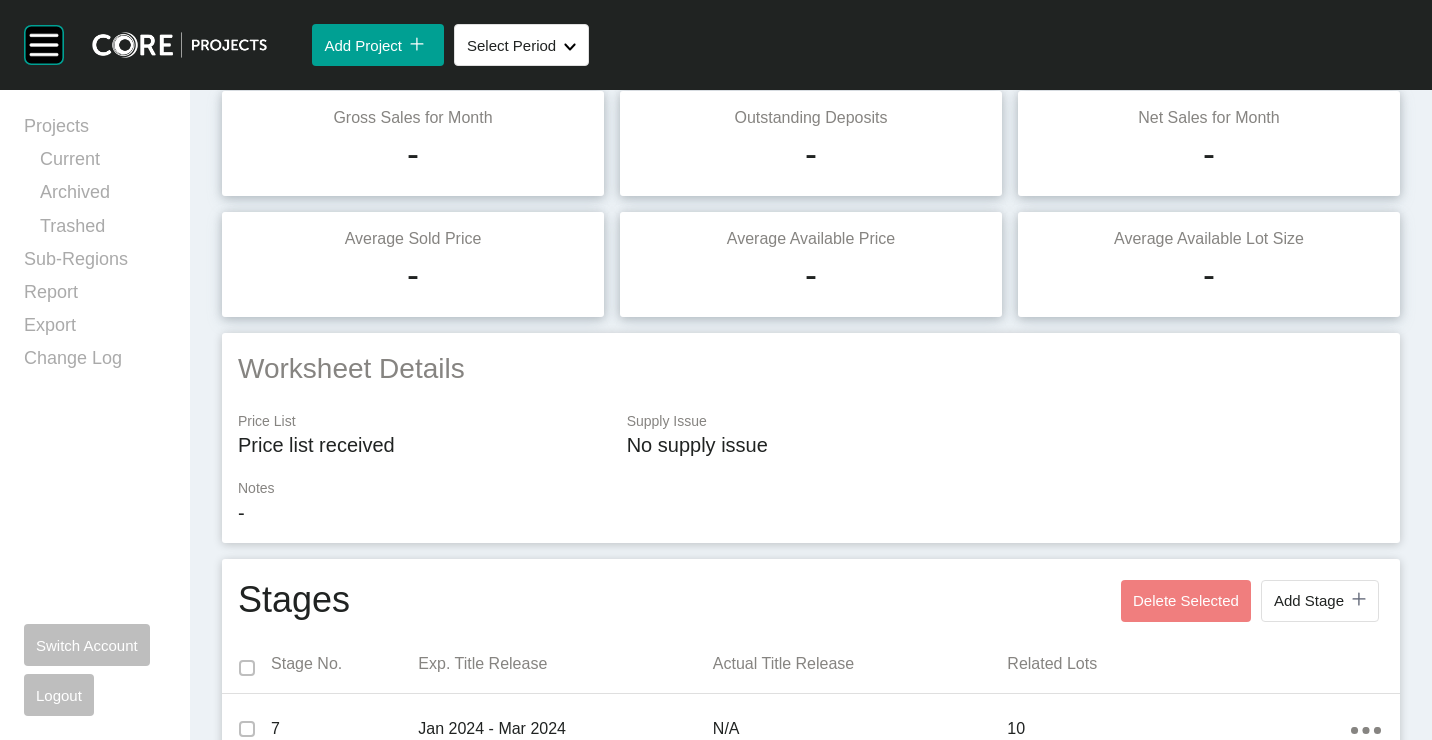 scroll, scrollTop: 0, scrollLeft: 0, axis: both 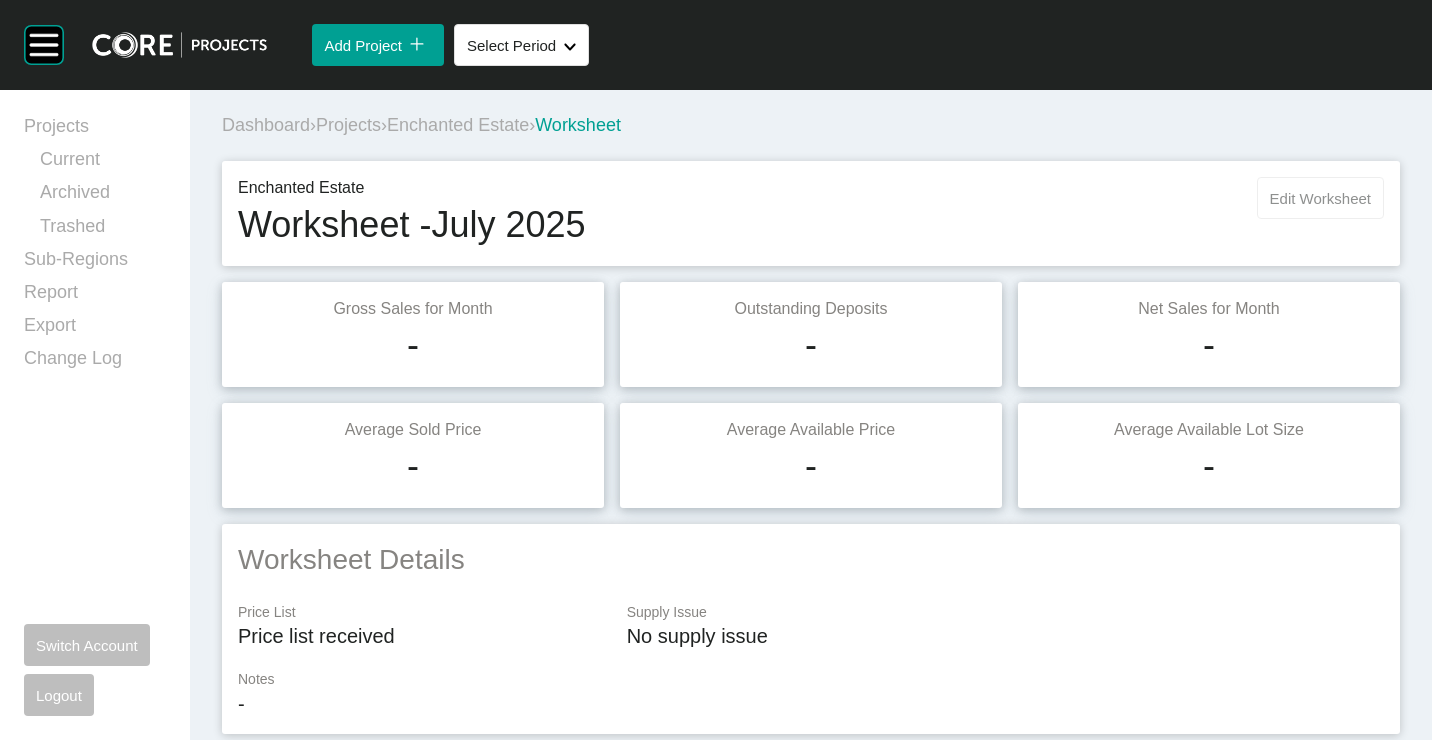 drag, startPoint x: 1303, startPoint y: 164, endPoint x: 1302, endPoint y: 203, distance: 39.012817 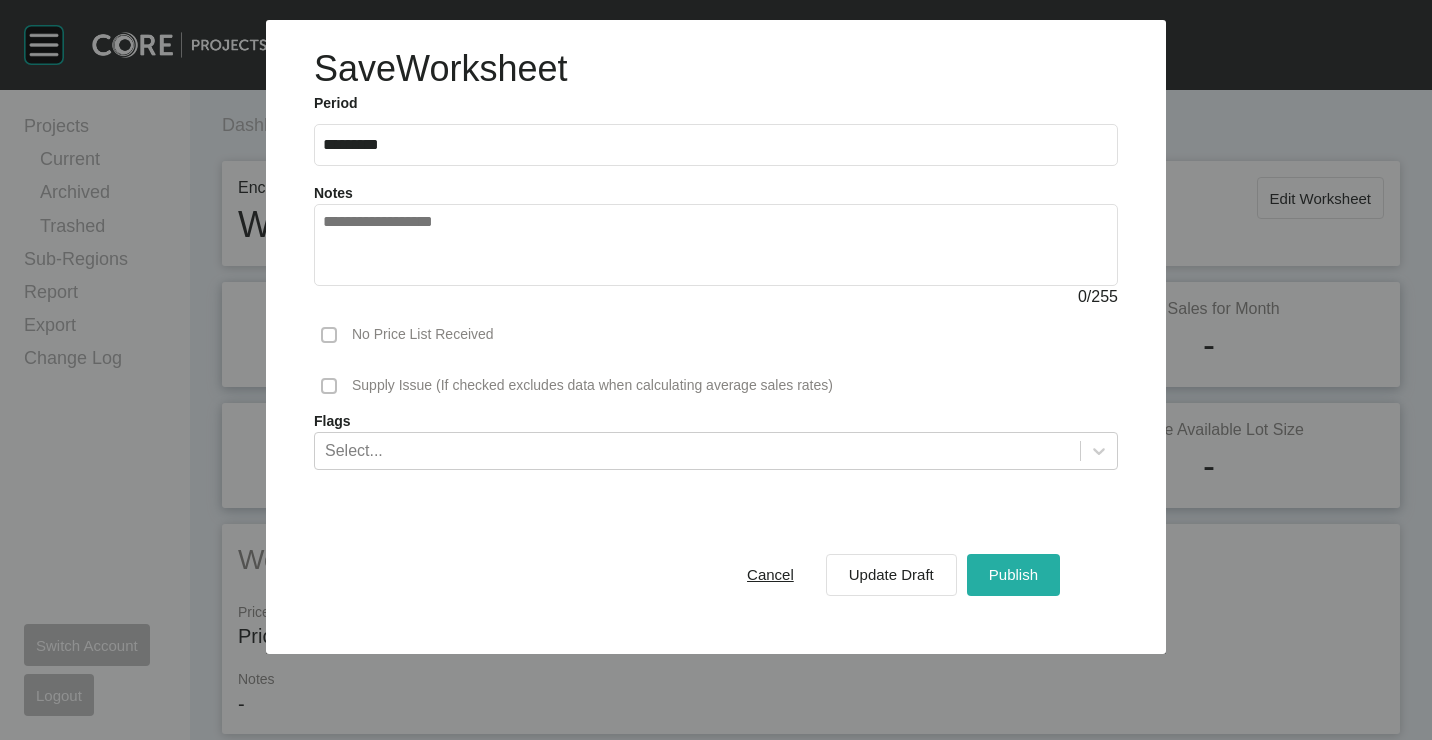 click on "Publish" at bounding box center [1013, 574] 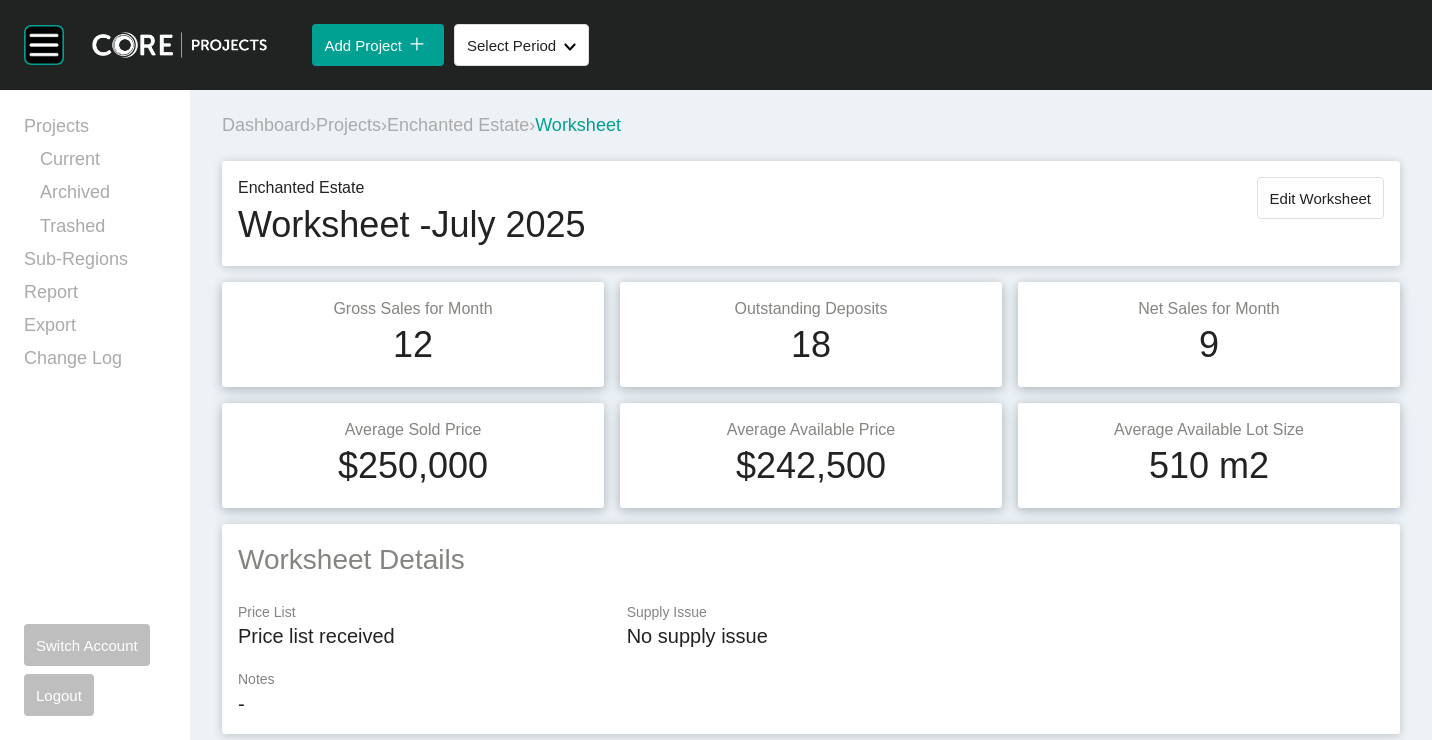 click on "Projects" at bounding box center (348, 125) 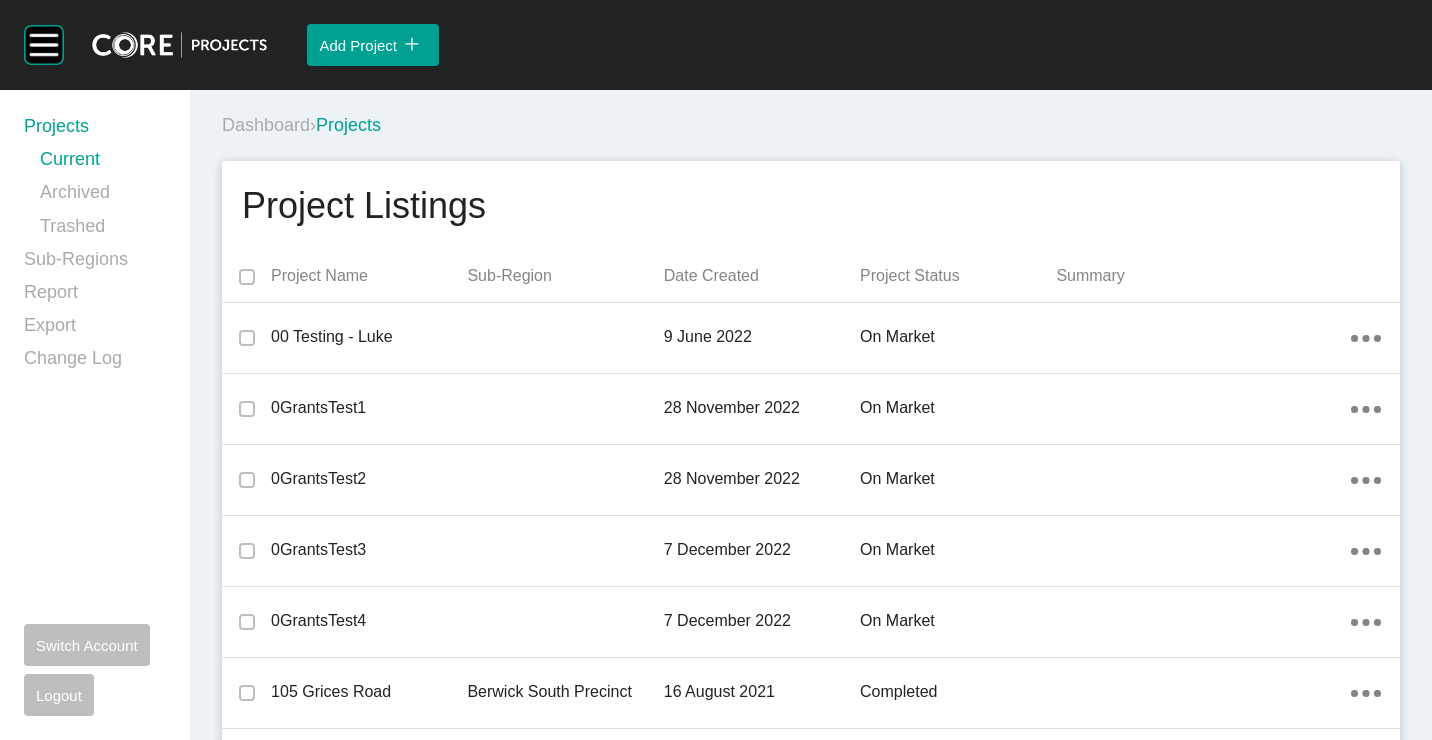 scroll, scrollTop: 14025, scrollLeft: 0, axis: vertical 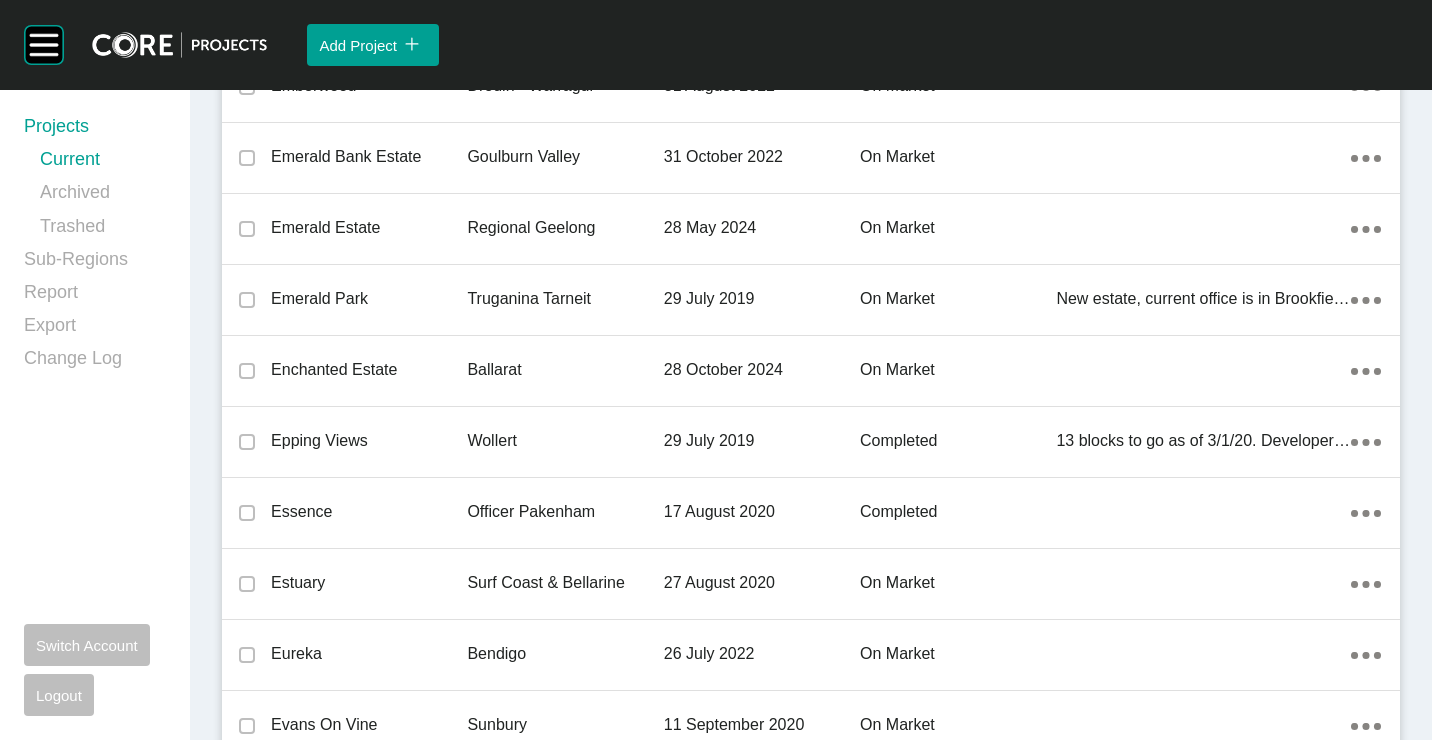 drag, startPoint x: 418, startPoint y: 381, endPoint x: 574, endPoint y: 441, distance: 167.14066 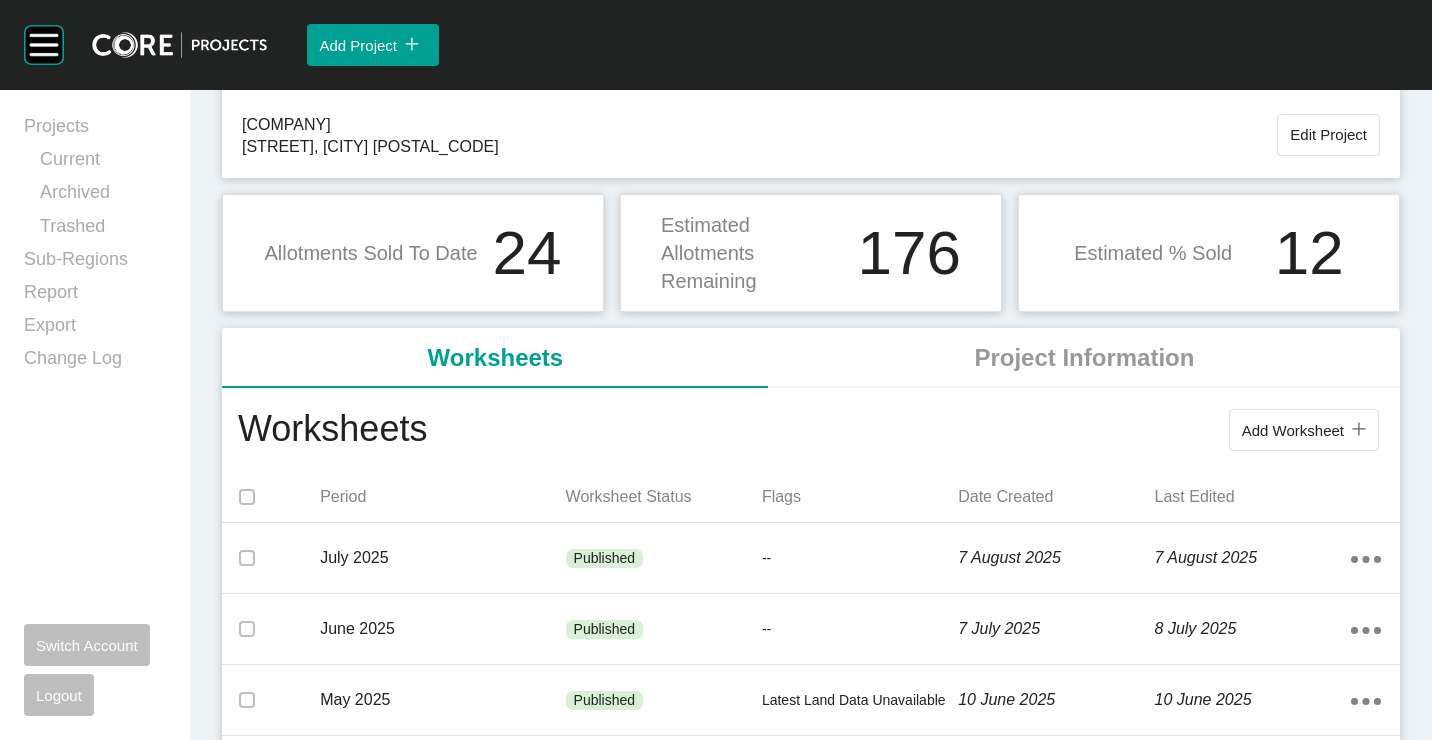 scroll, scrollTop: 200, scrollLeft: 0, axis: vertical 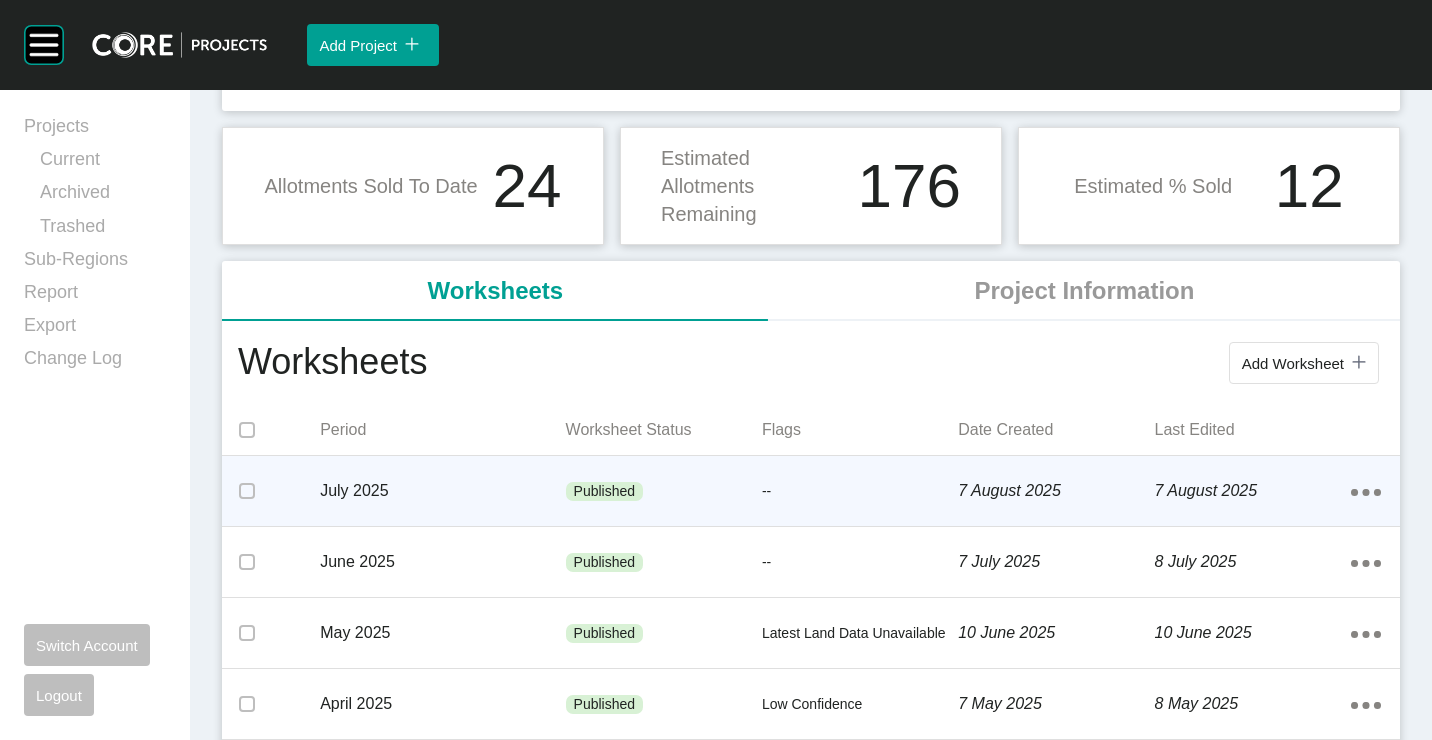 click on "July 2025" at bounding box center [442, 491] 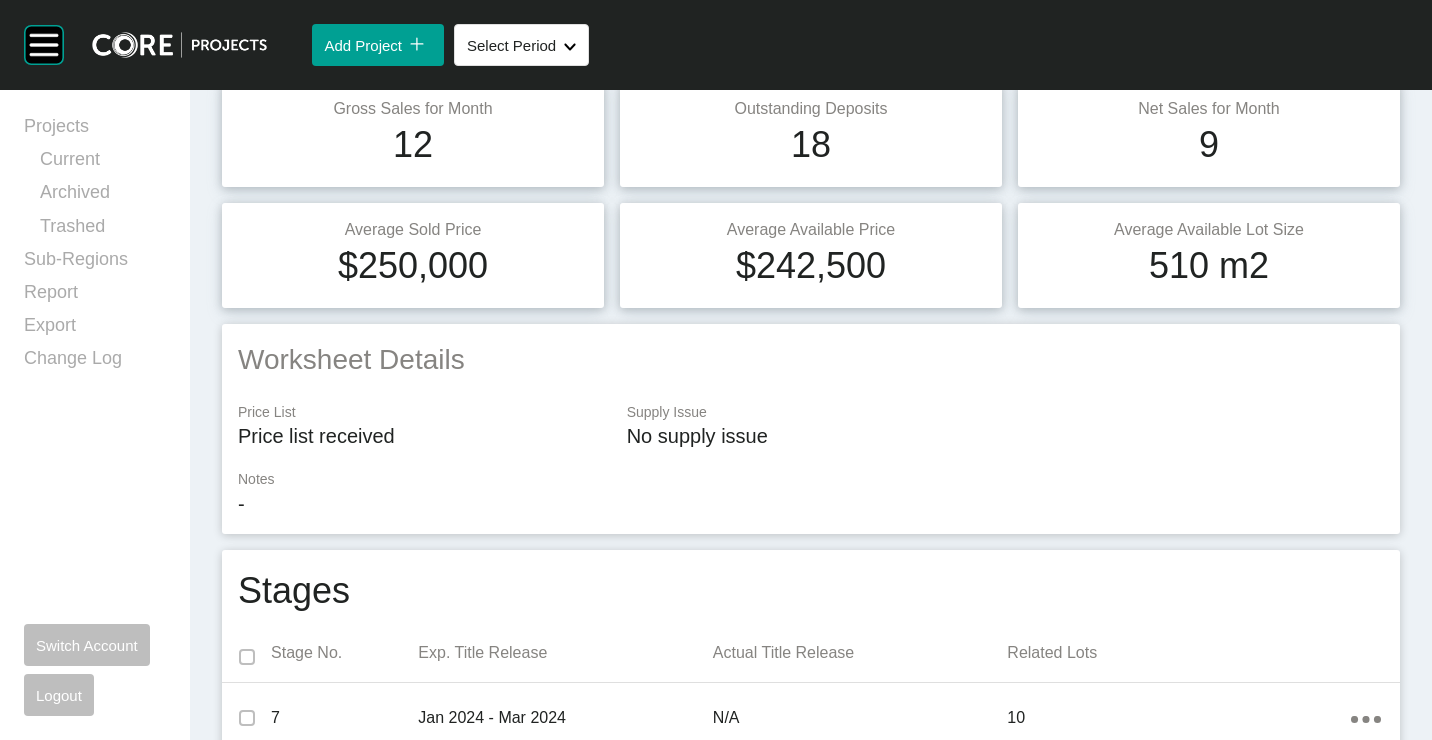 scroll, scrollTop: 0, scrollLeft: 0, axis: both 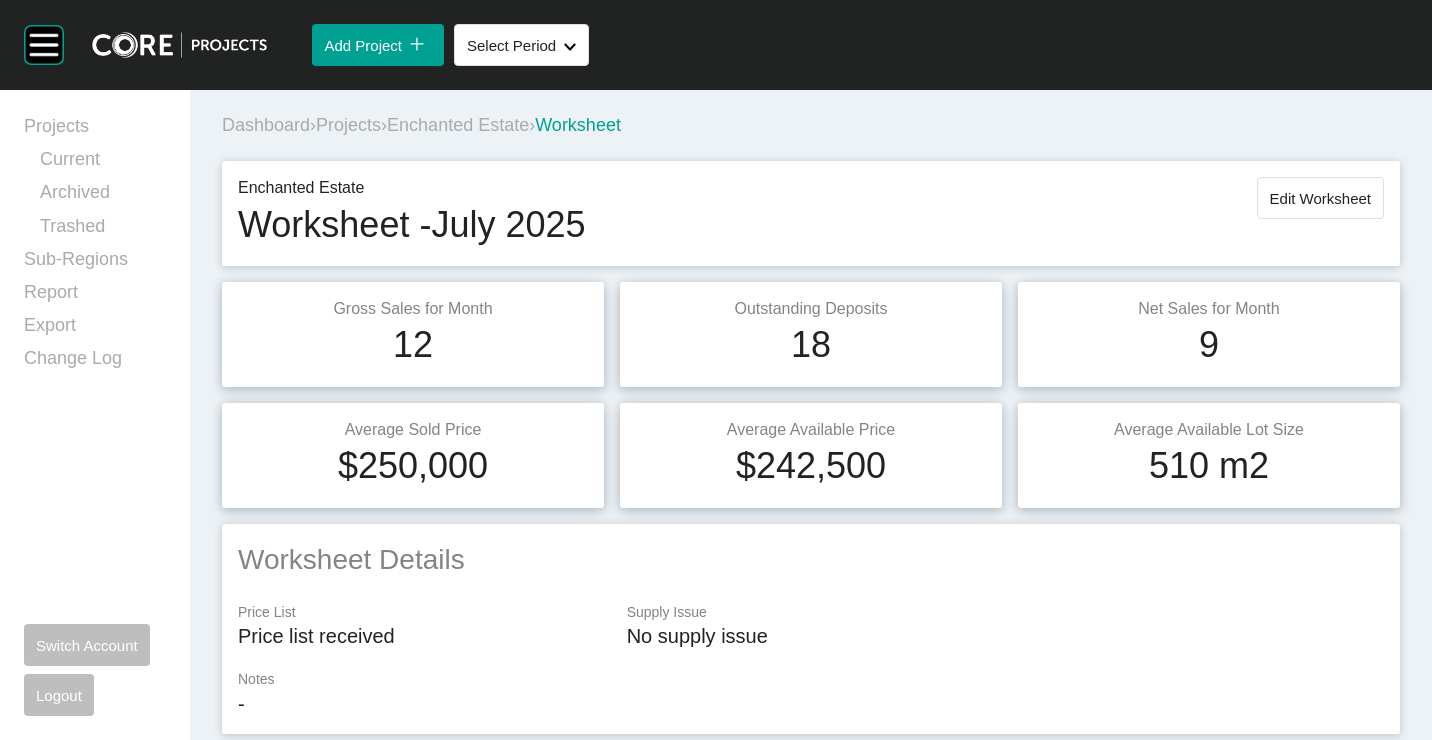 click on "Projects" at bounding box center [348, 125] 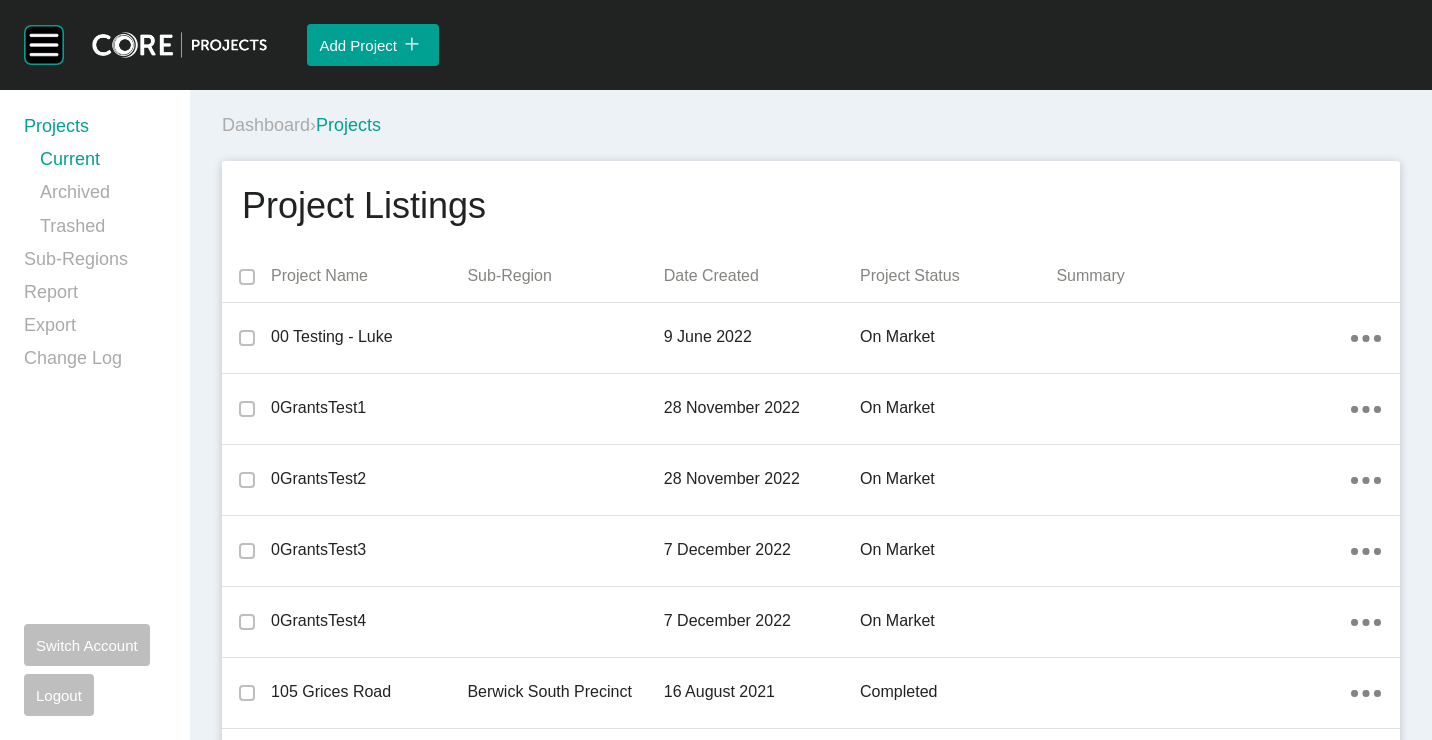 scroll, scrollTop: 9339, scrollLeft: 0, axis: vertical 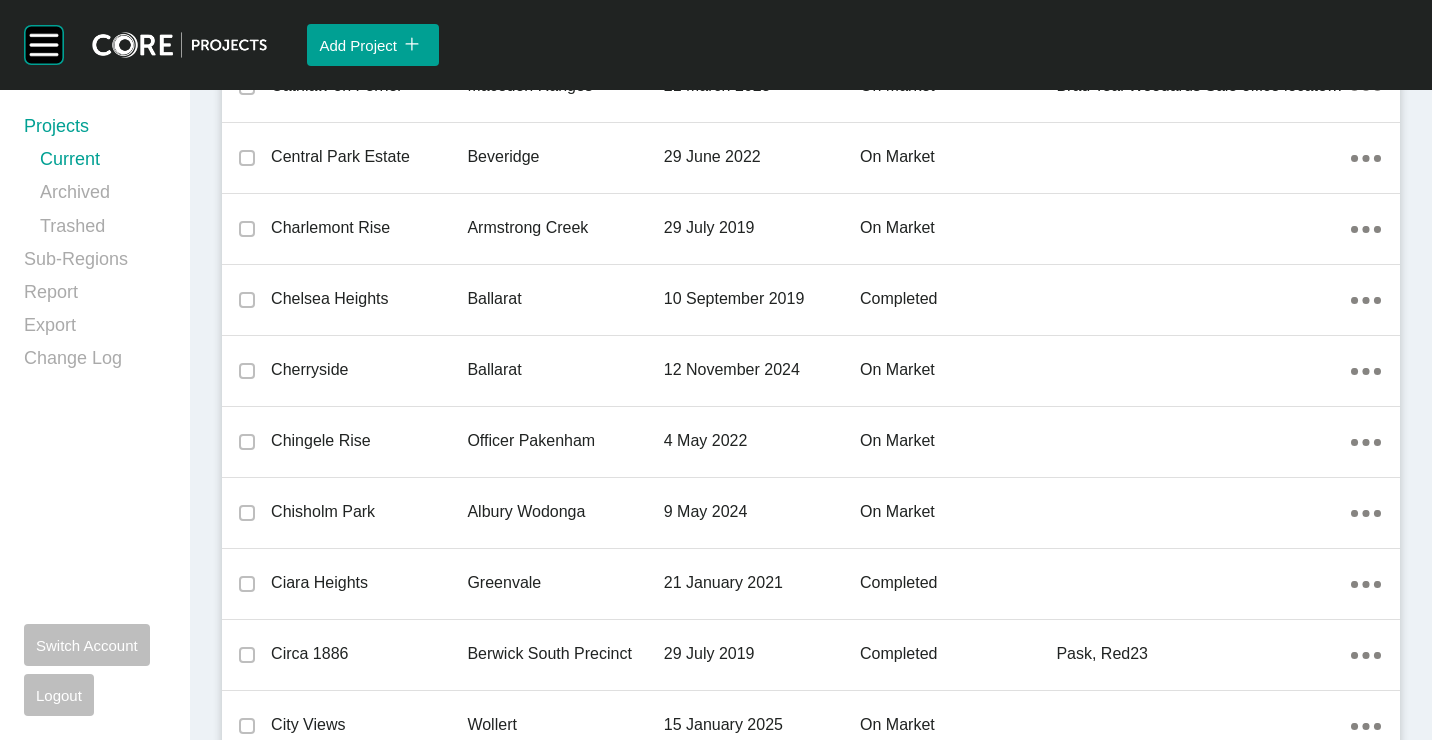 drag, startPoint x: 404, startPoint y: 374, endPoint x: 1430, endPoint y: 142, distance: 1051.9031 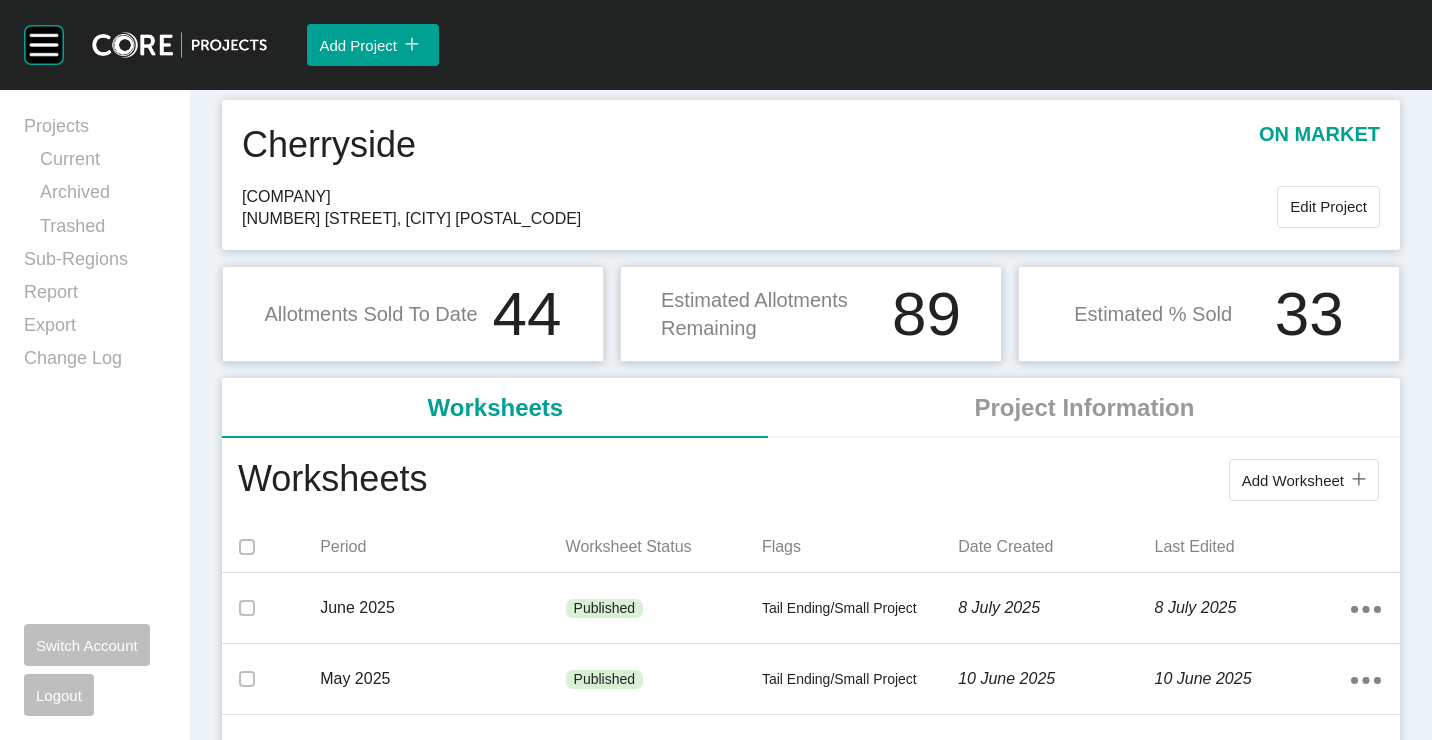 scroll, scrollTop: 100, scrollLeft: 0, axis: vertical 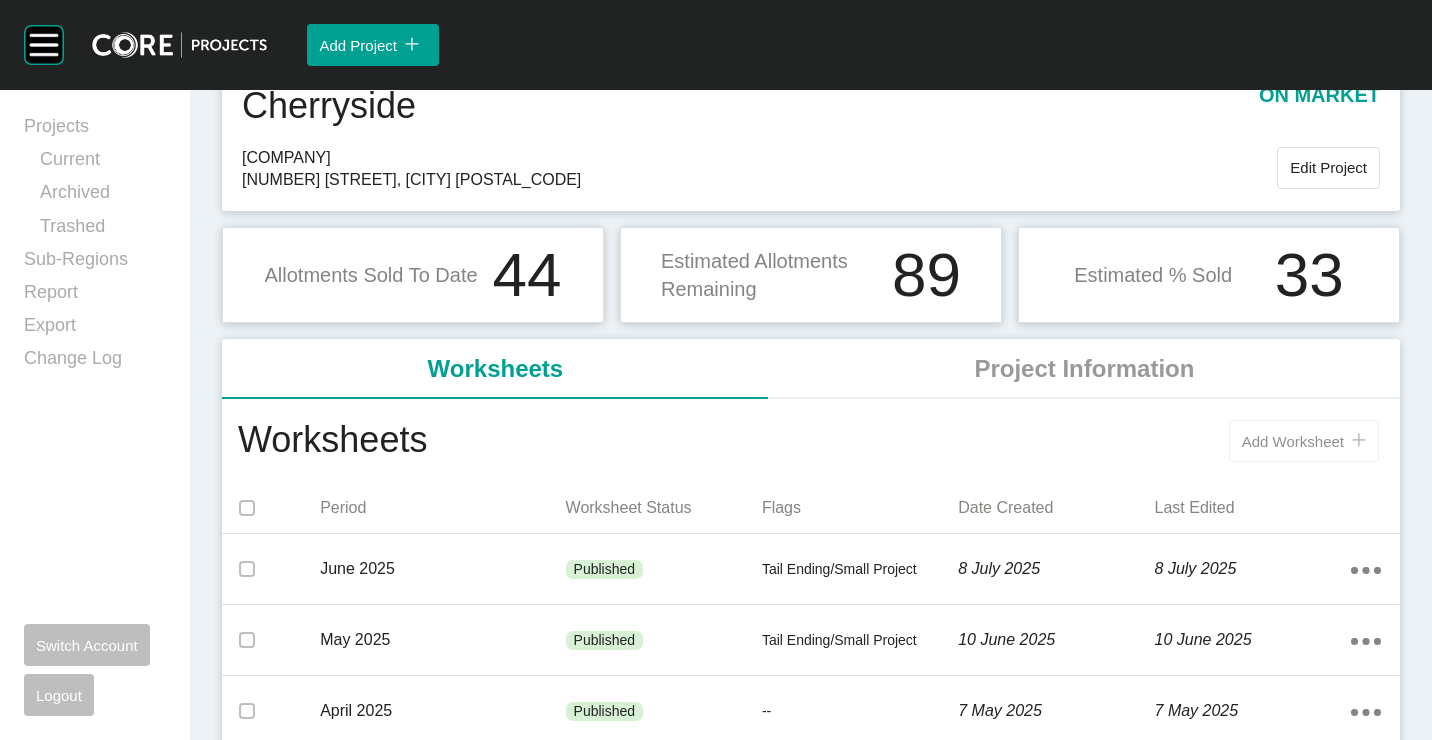 click on "Add Worksheet" at bounding box center [1293, 441] 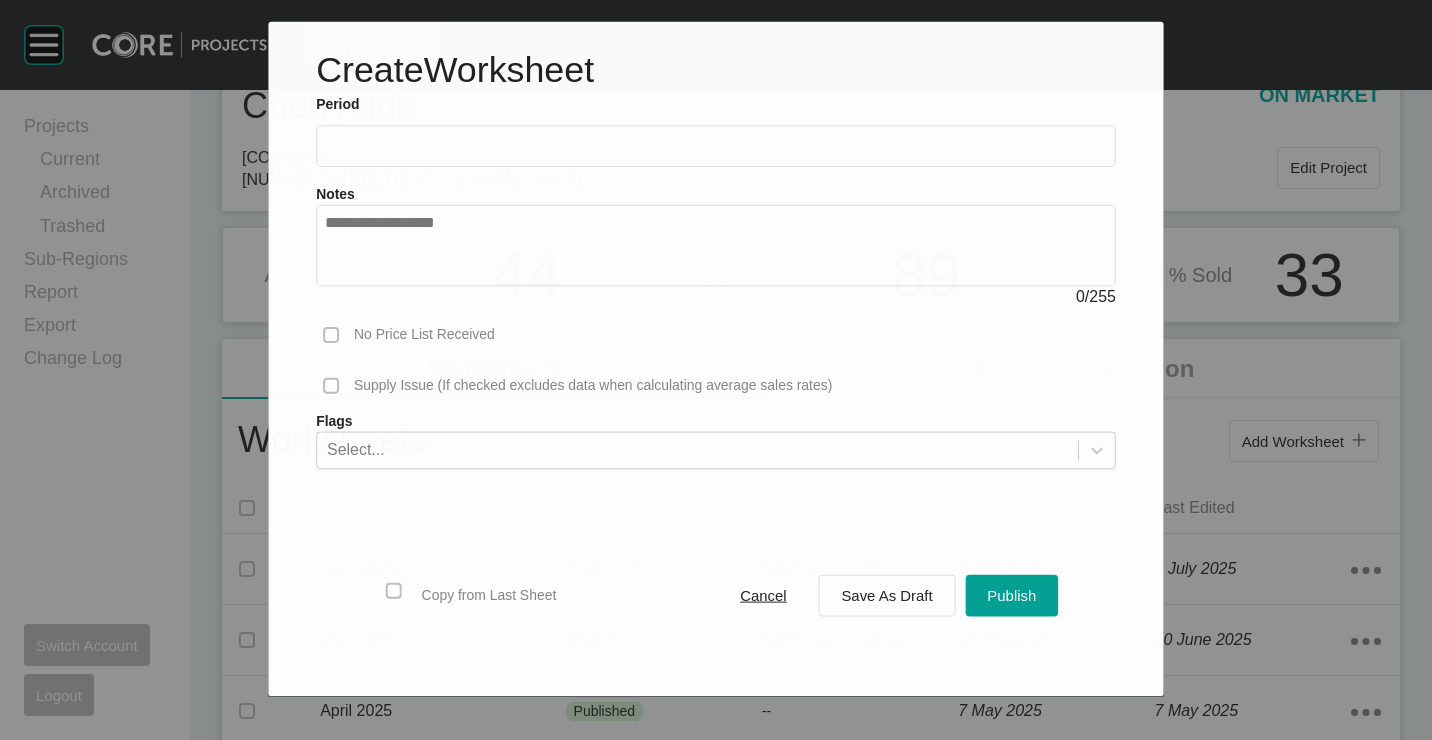 click at bounding box center [716, 146] 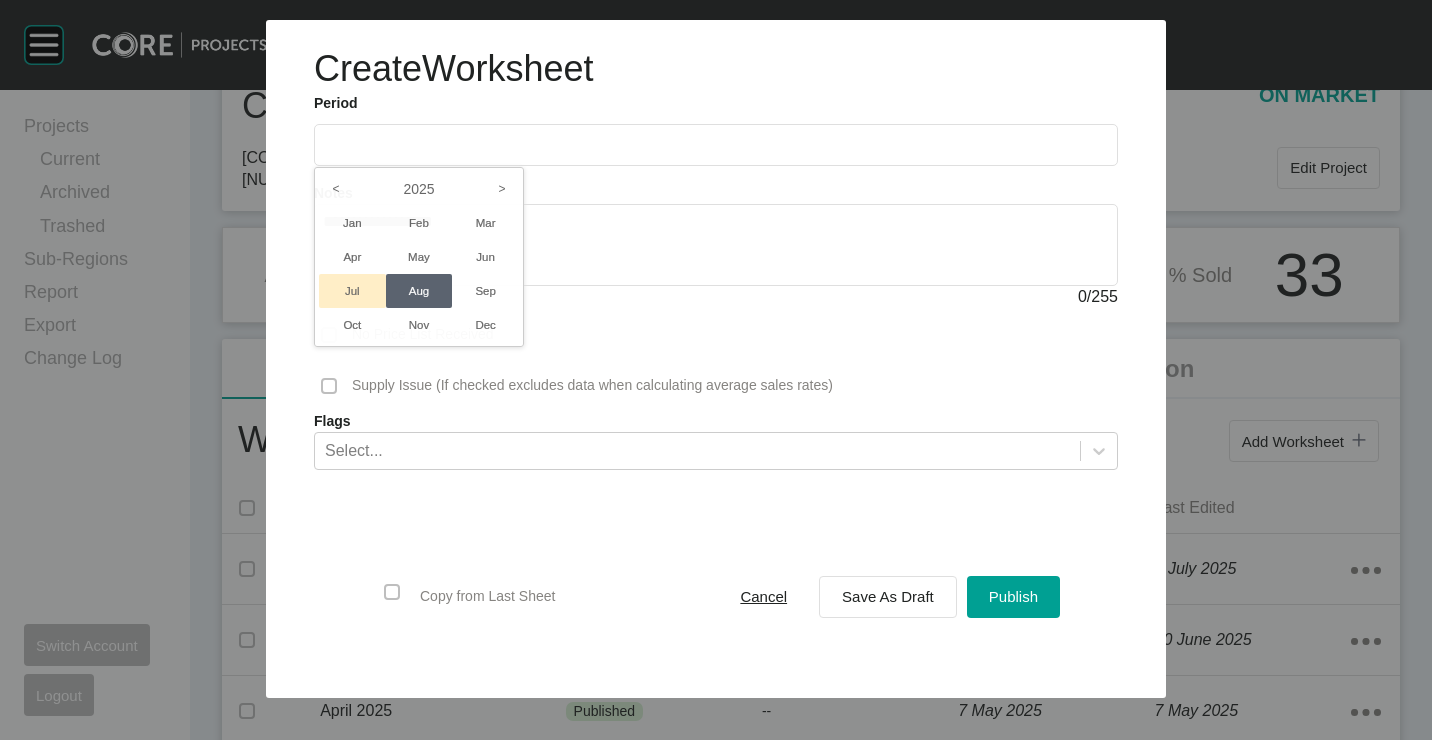 click on "Jul" at bounding box center [352, 291] 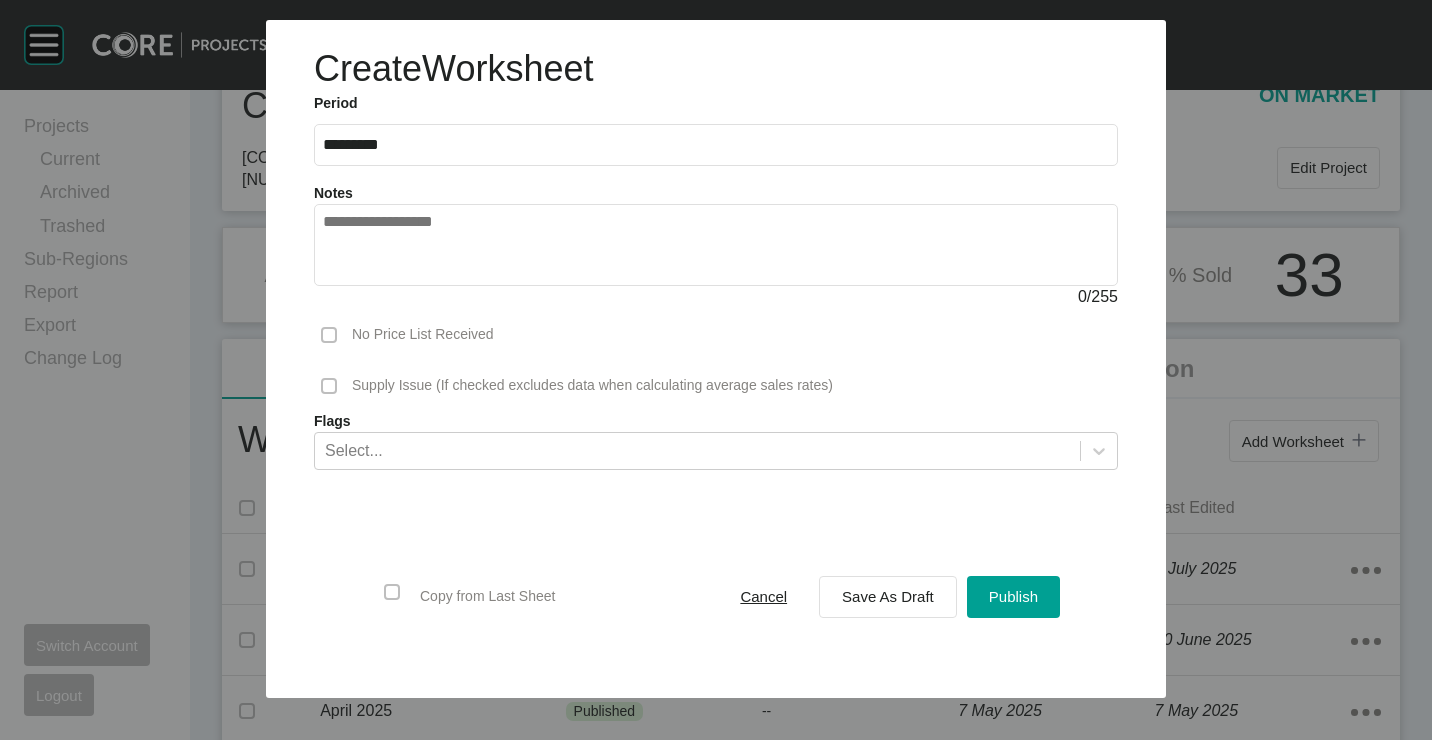 drag, startPoint x: 895, startPoint y: 601, endPoint x: 1402, endPoint y: 436, distance: 533.1735 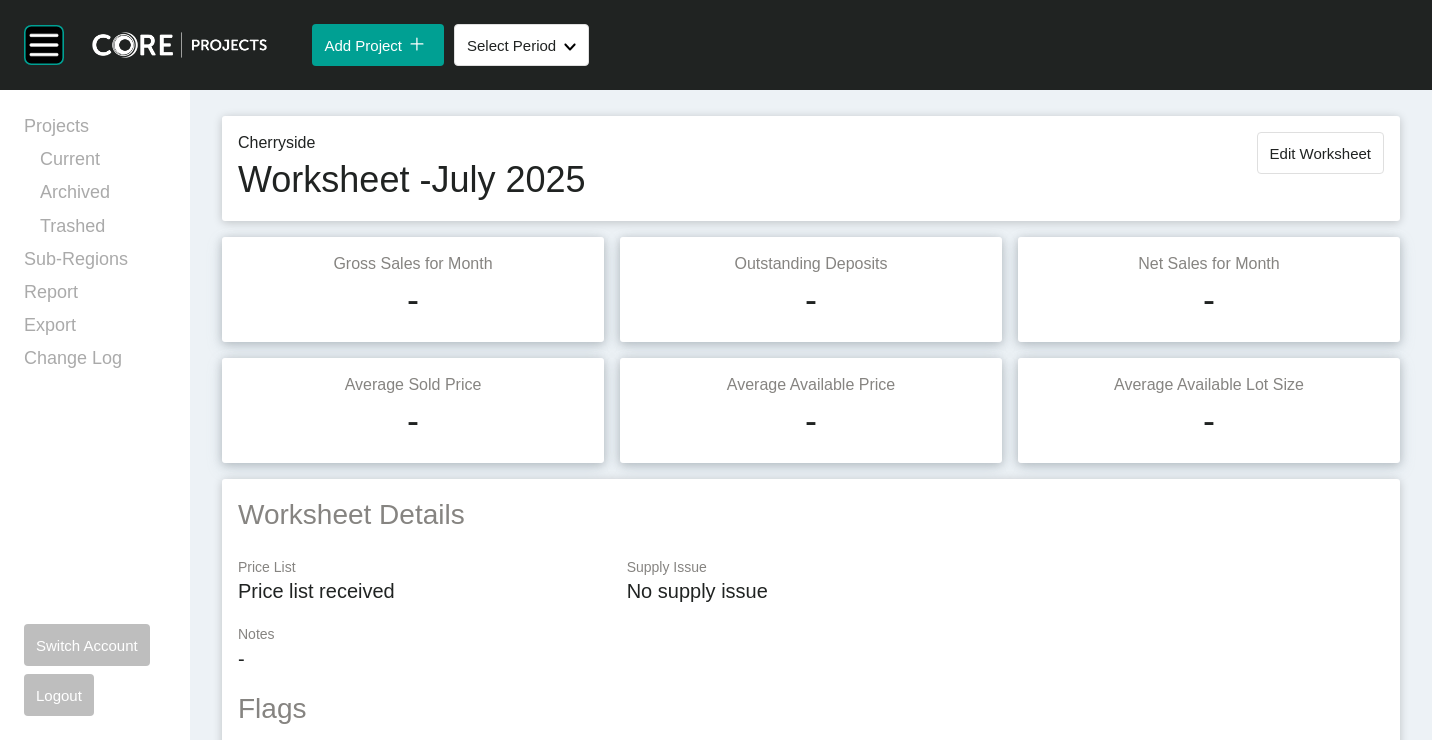 scroll, scrollTop: 0, scrollLeft: 0, axis: both 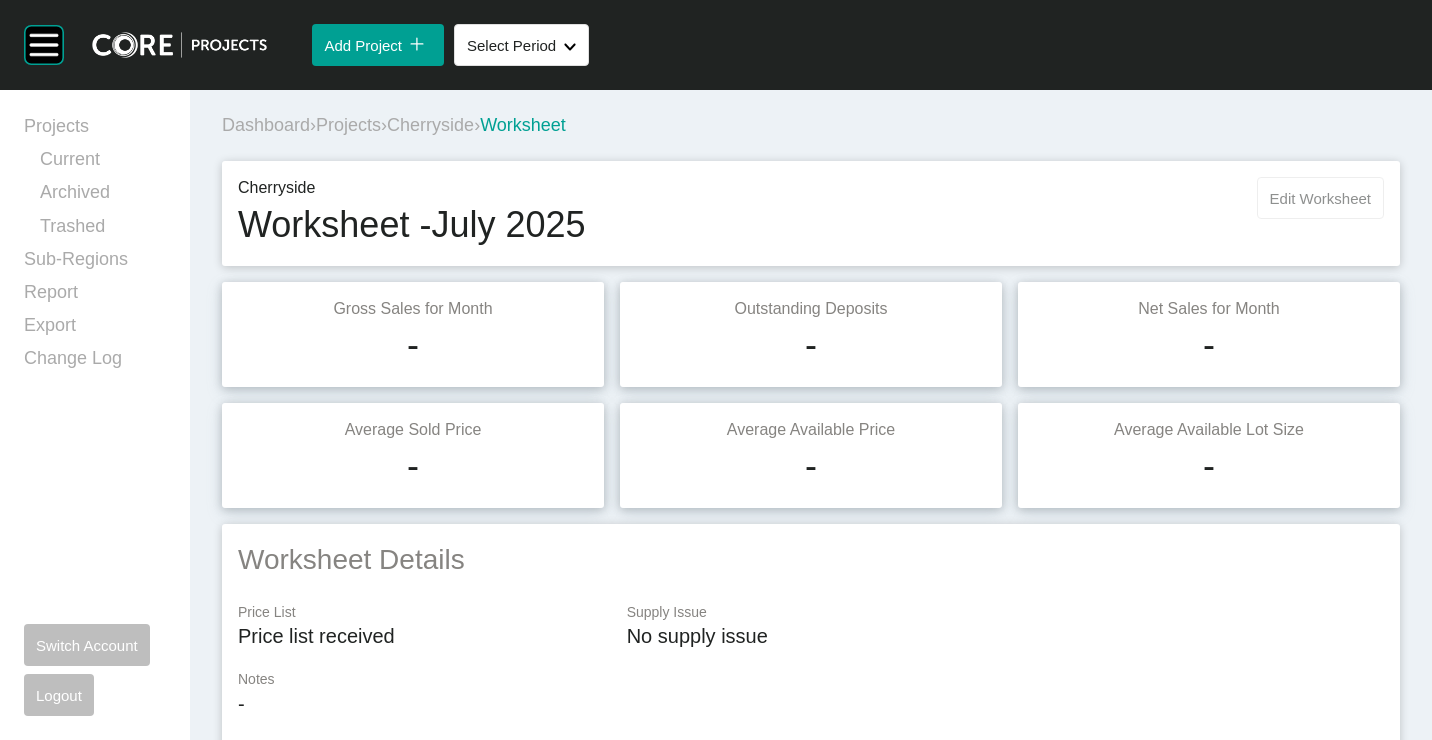 click on "Edit Worksheet" at bounding box center (1320, 198) 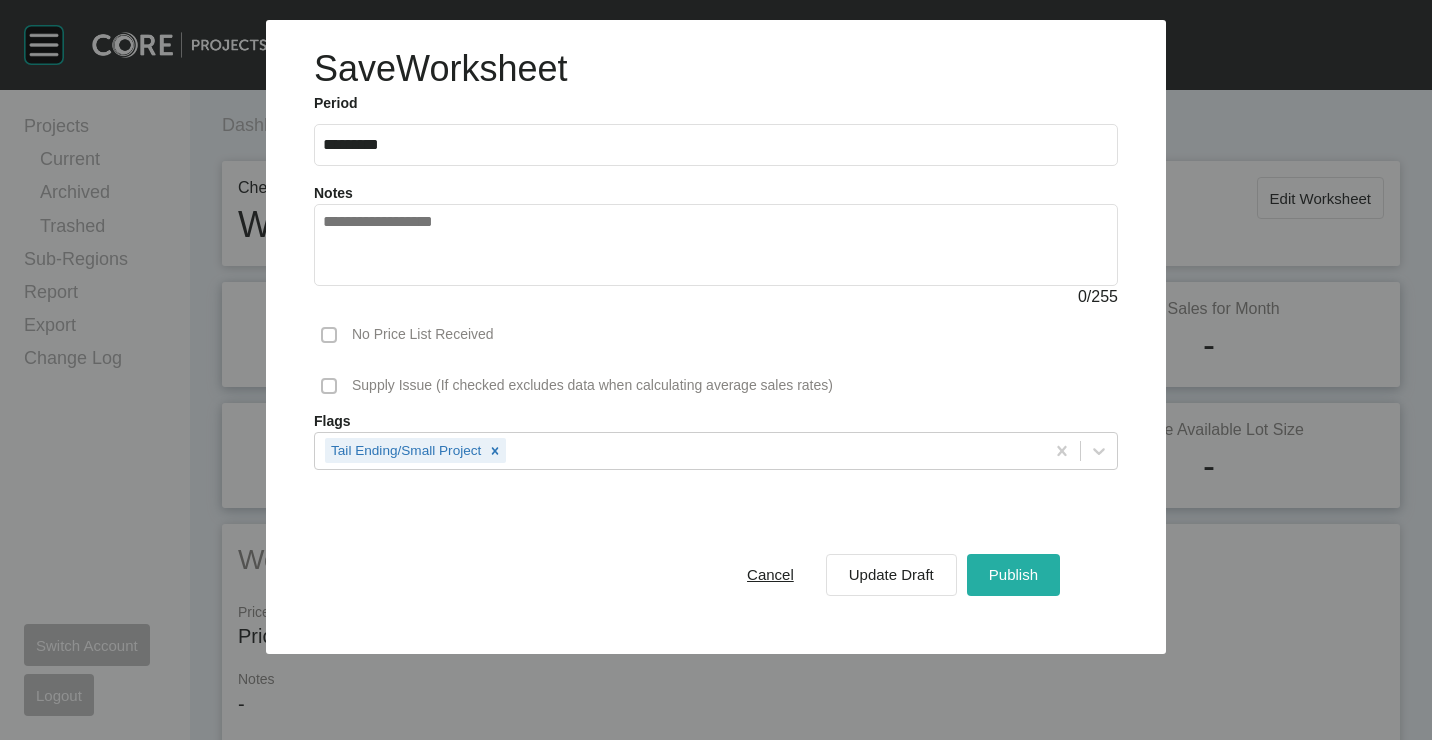 click on "Publish" at bounding box center [1013, 575] 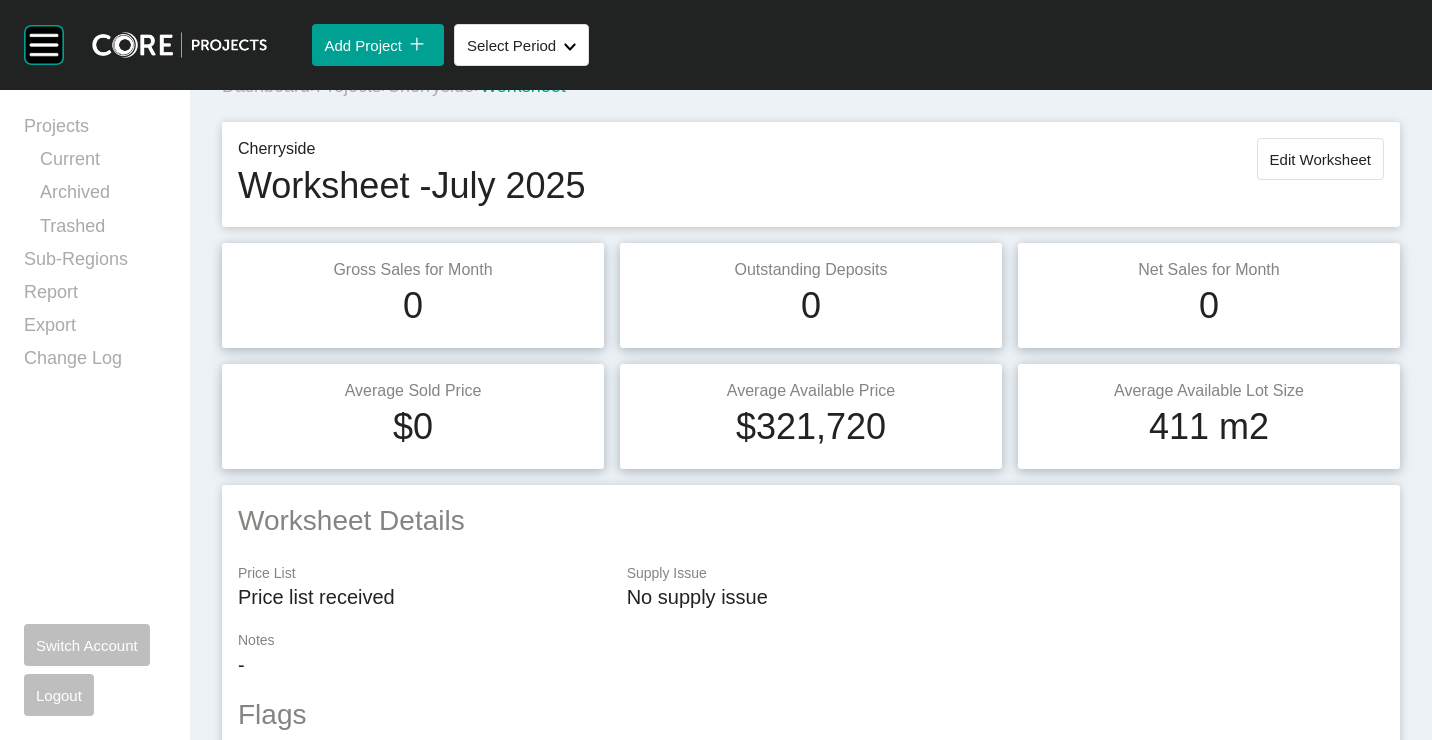 scroll, scrollTop: 0, scrollLeft: 0, axis: both 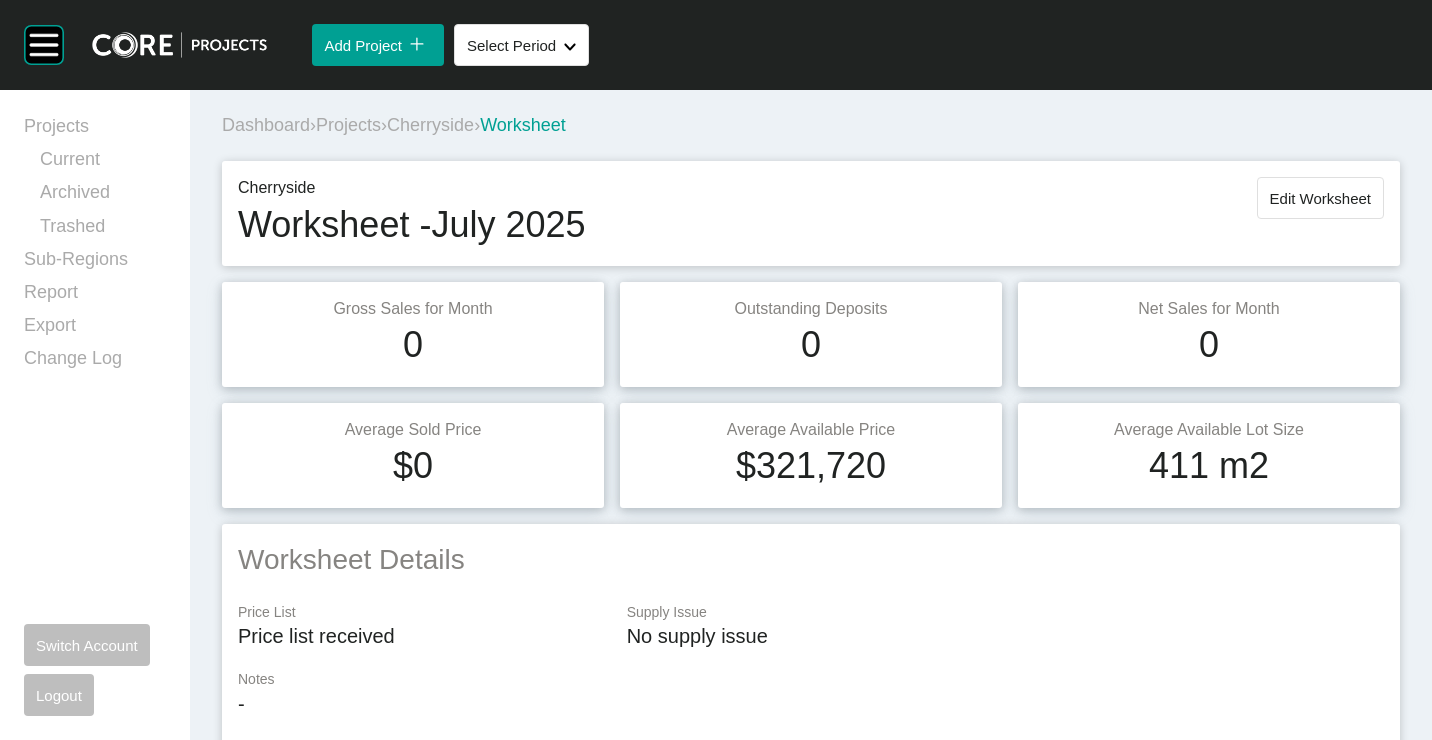 click on "Projects" at bounding box center (348, 125) 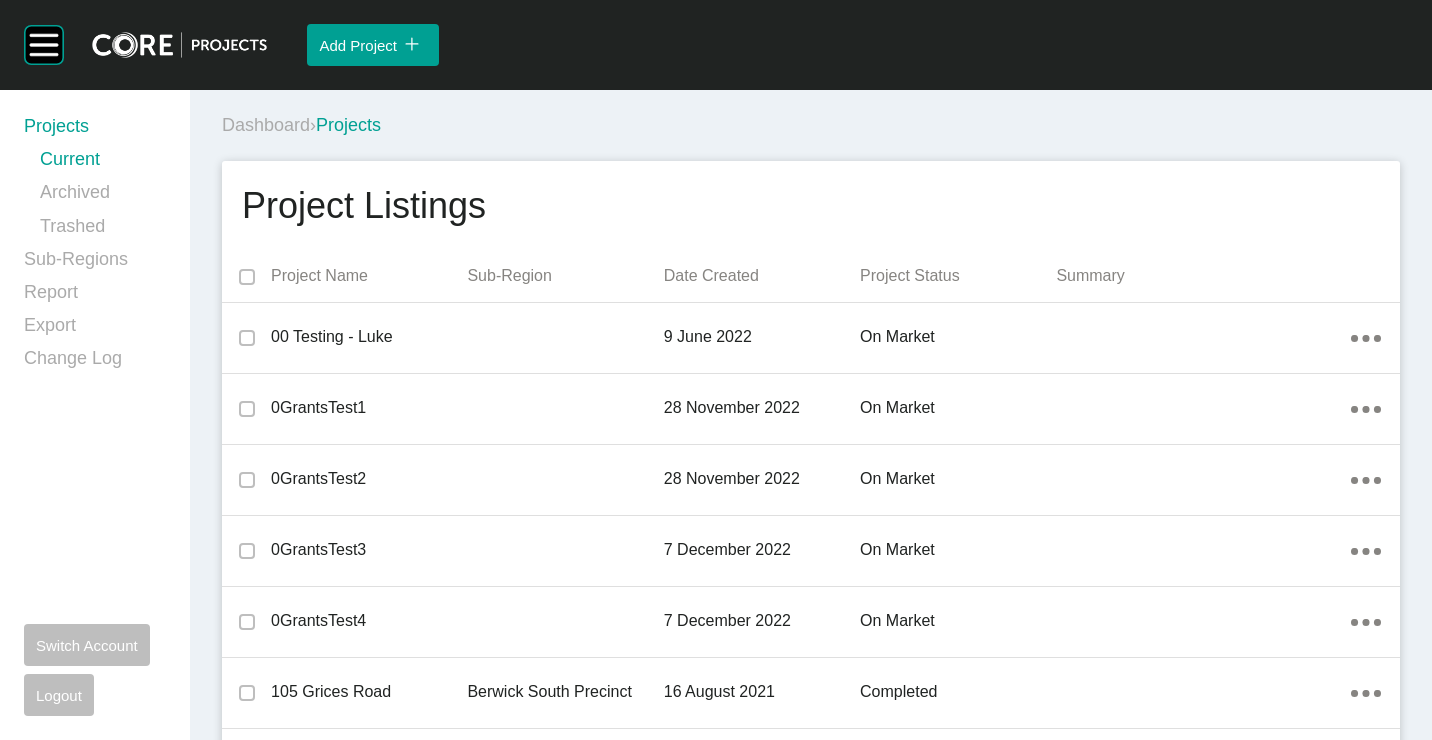 scroll, scrollTop: 9907, scrollLeft: 0, axis: vertical 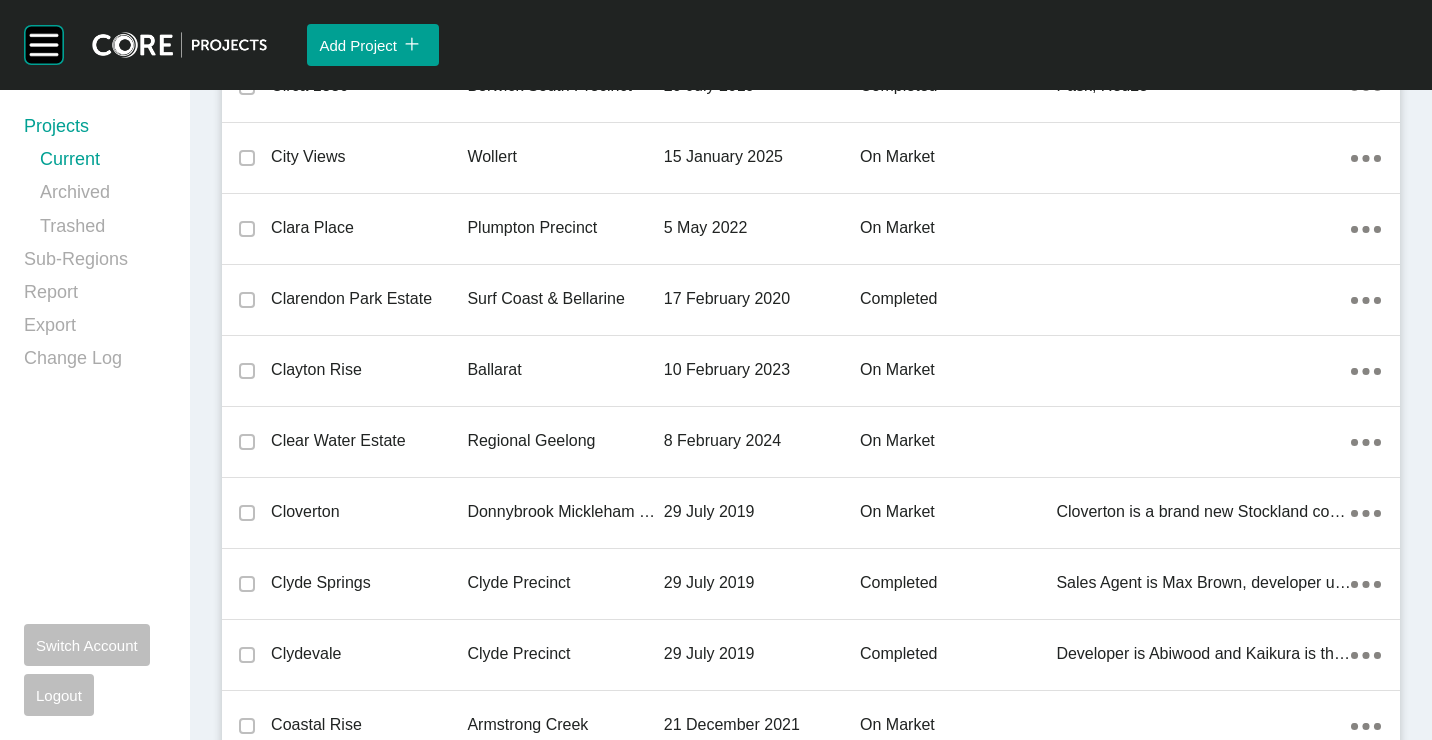 click on "Clayton Rise" at bounding box center (369, 370) 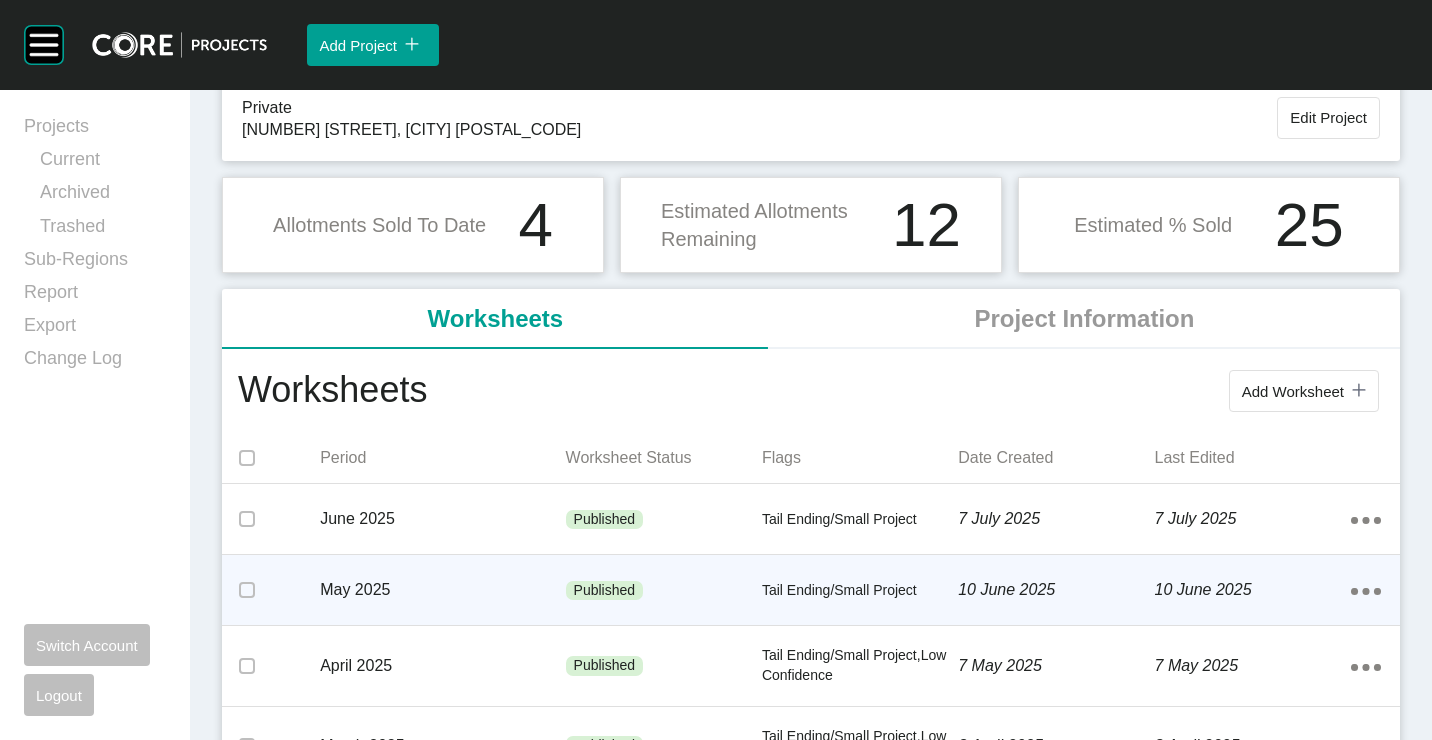 scroll, scrollTop: 300, scrollLeft: 0, axis: vertical 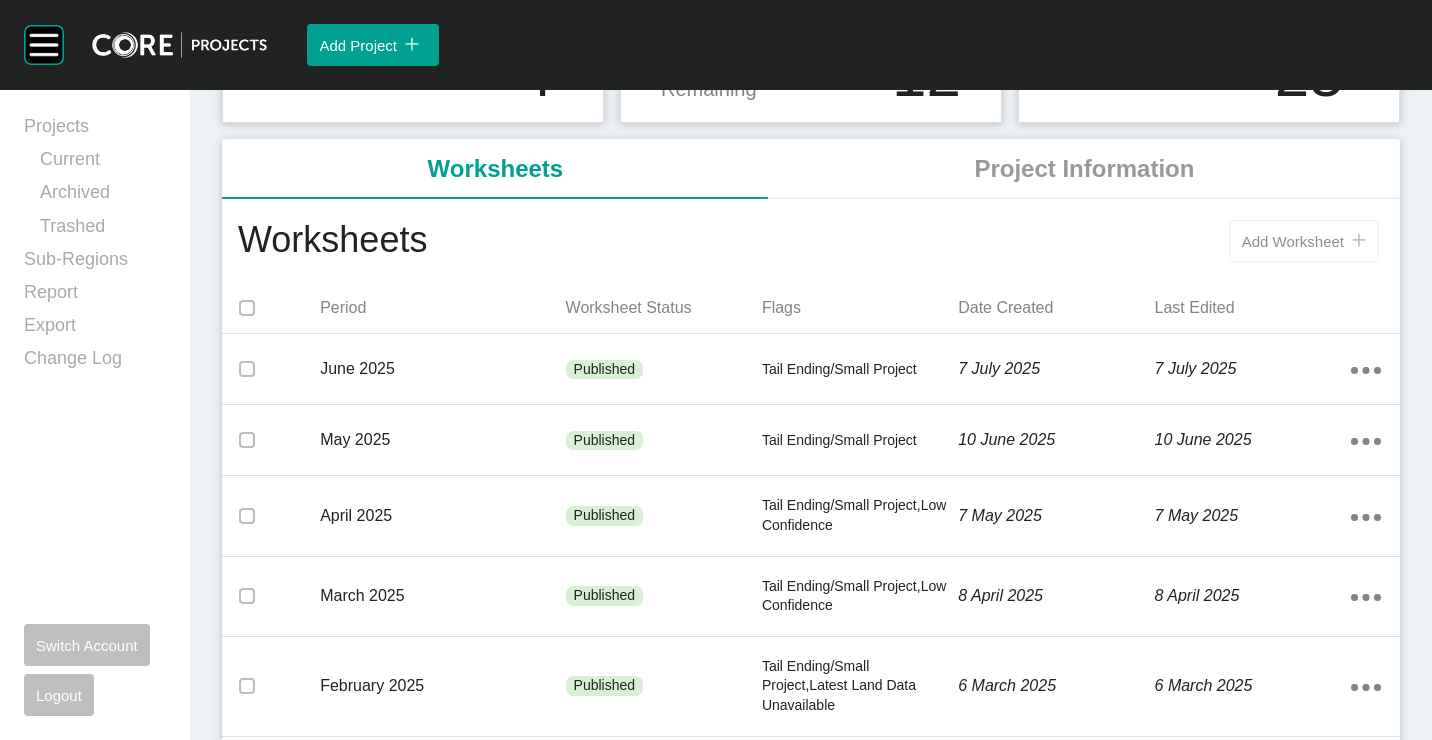 click on "Add Worksheet icon/tick copy 11 Created with Sketch." at bounding box center (1304, 241) 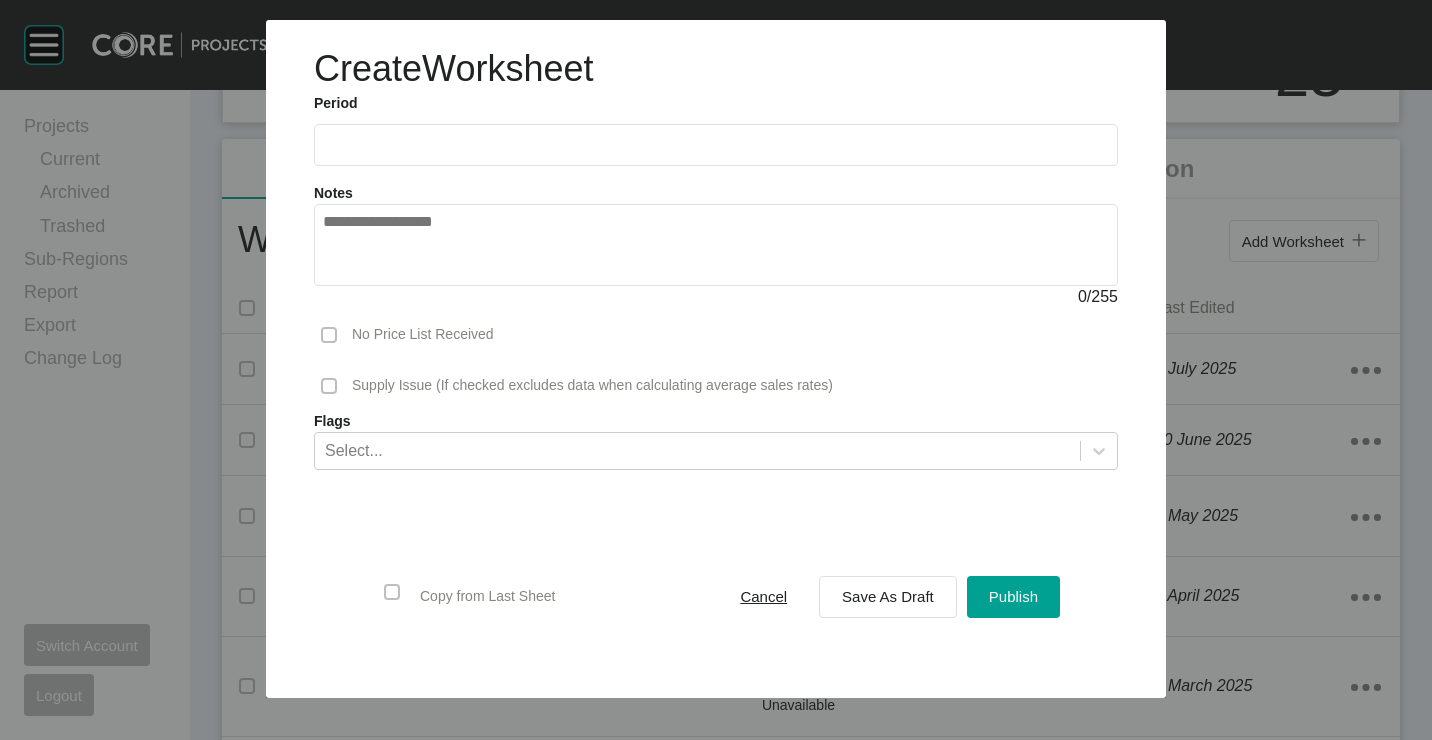 click at bounding box center [716, 145] 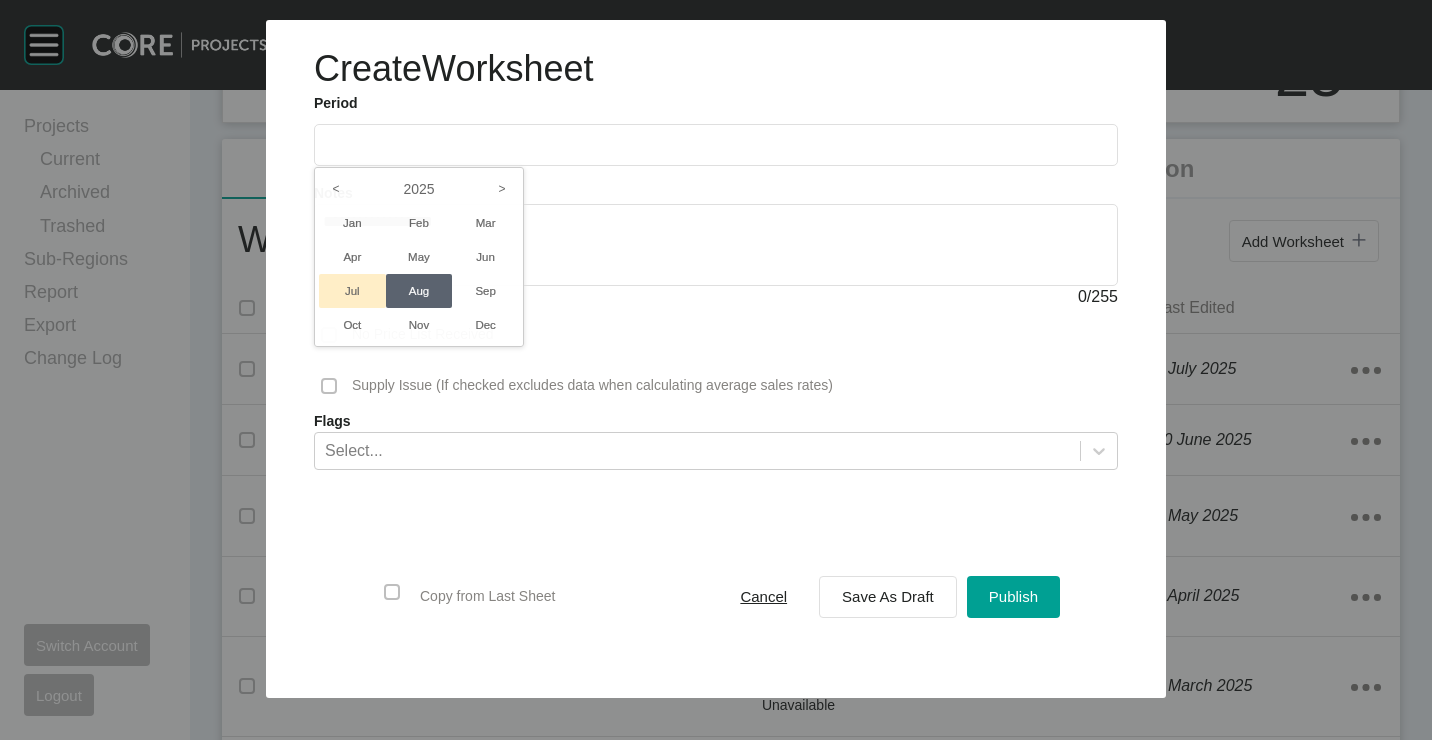 click on "Jul" at bounding box center [352, 291] 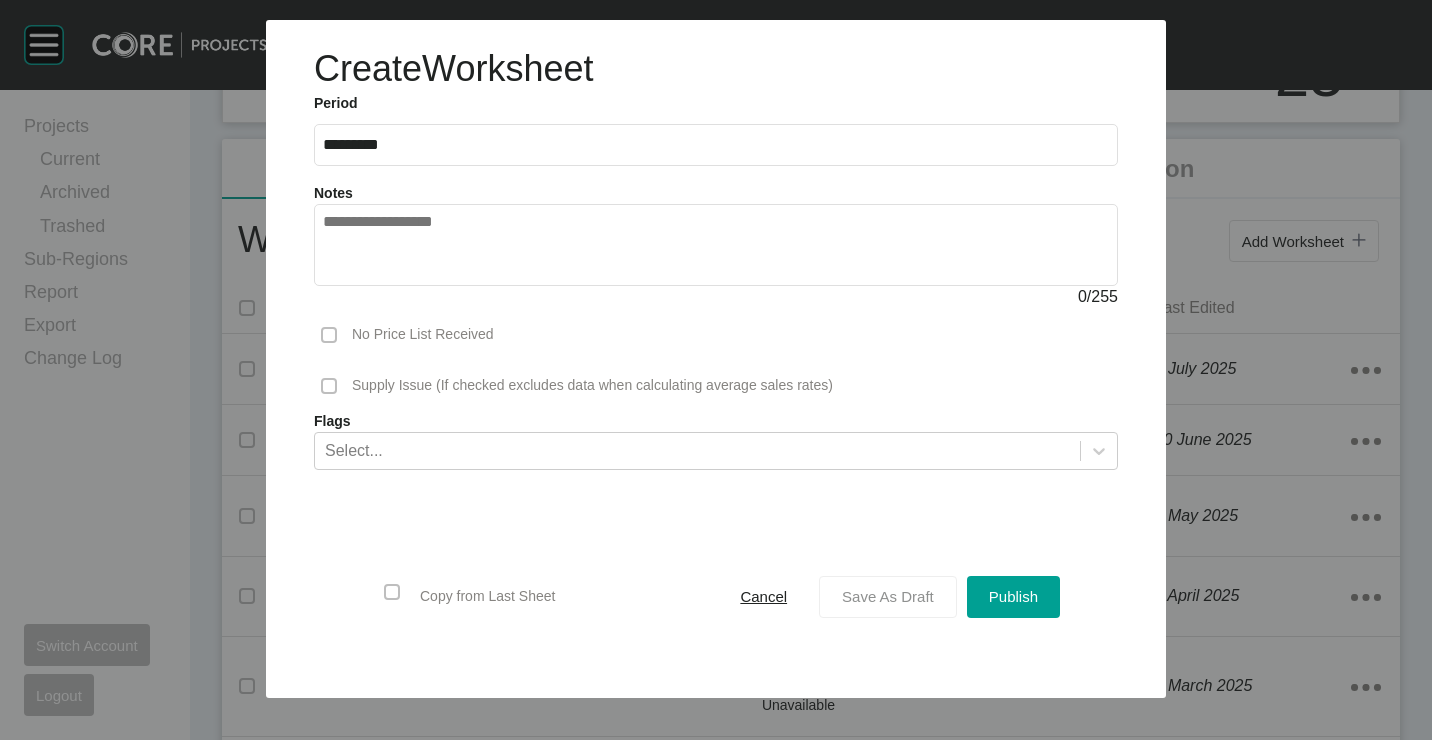 drag, startPoint x: 910, startPoint y: 593, endPoint x: 971, endPoint y: 596, distance: 61.073727 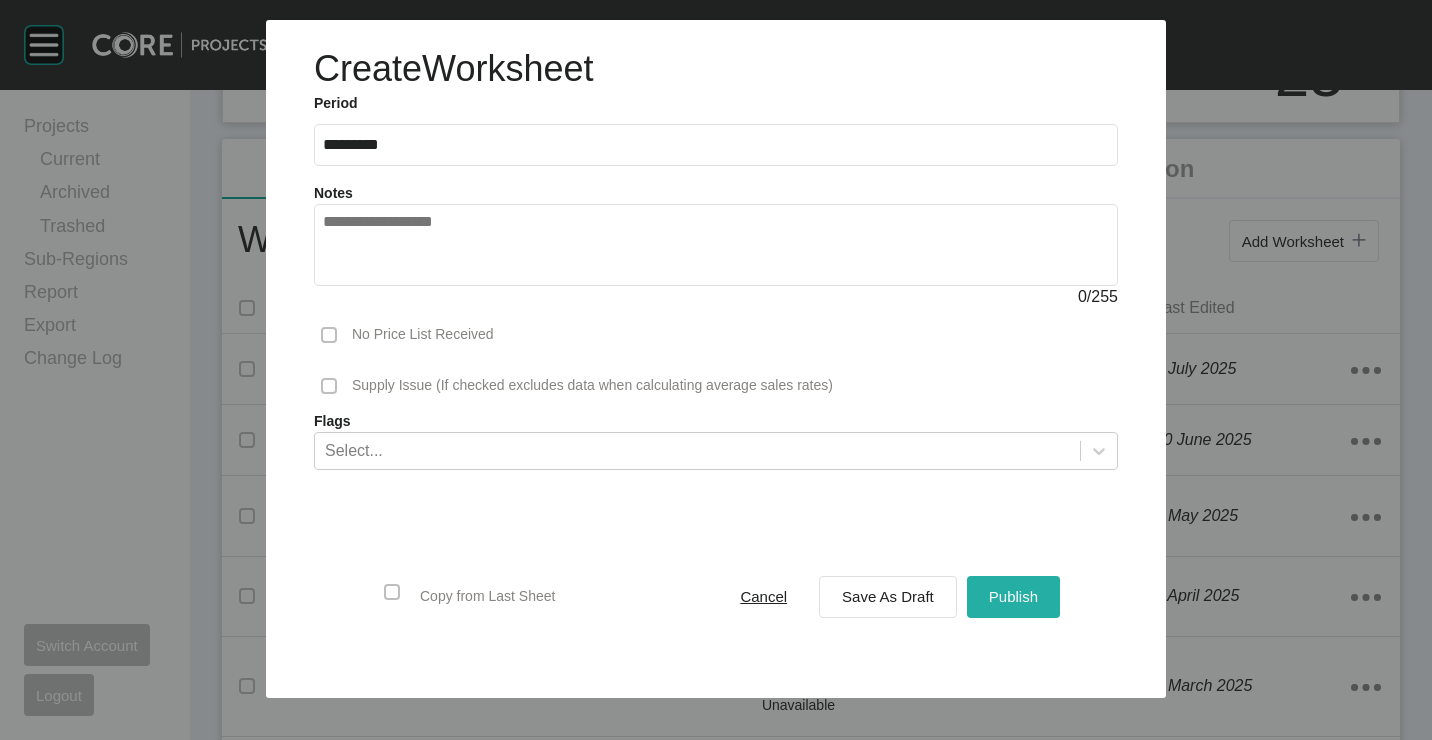 click on "Save As Draft" at bounding box center [888, 596] 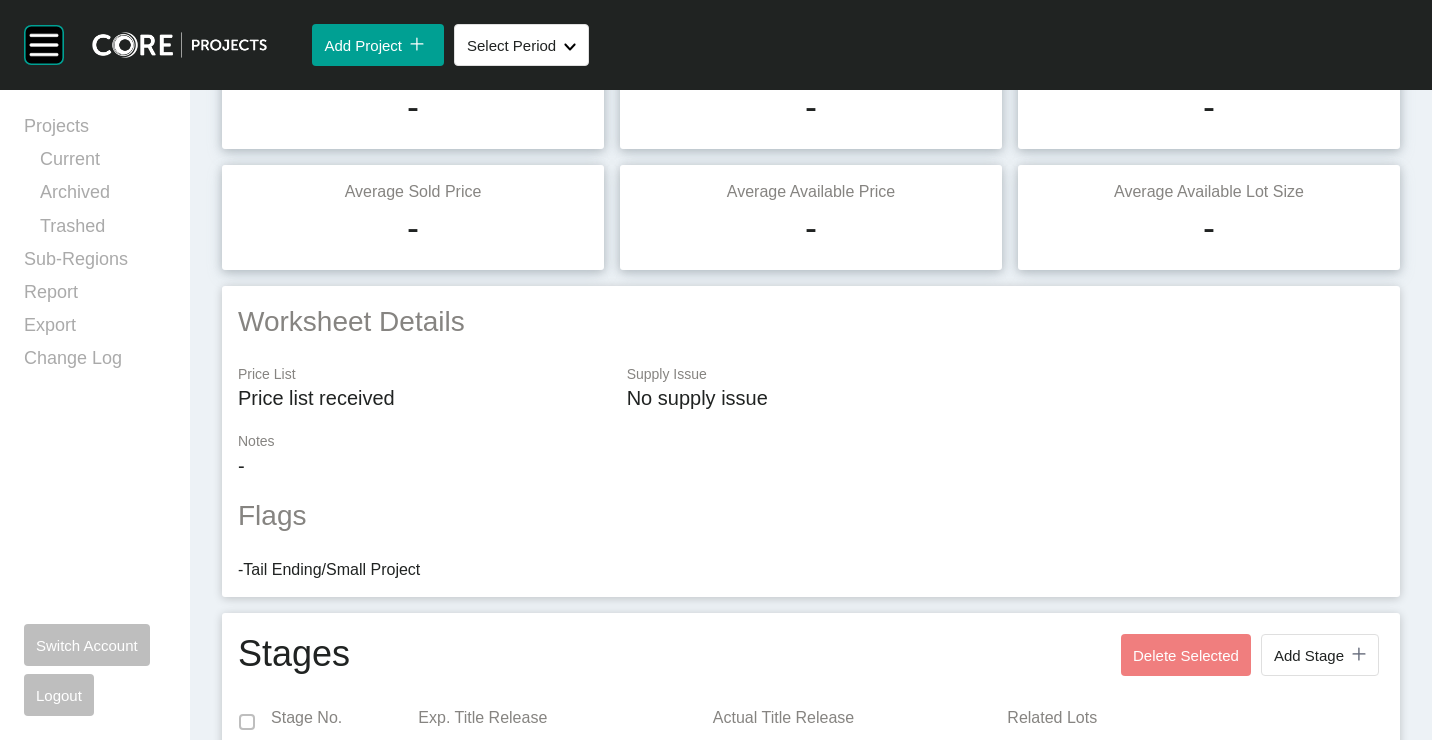 scroll, scrollTop: 0, scrollLeft: 0, axis: both 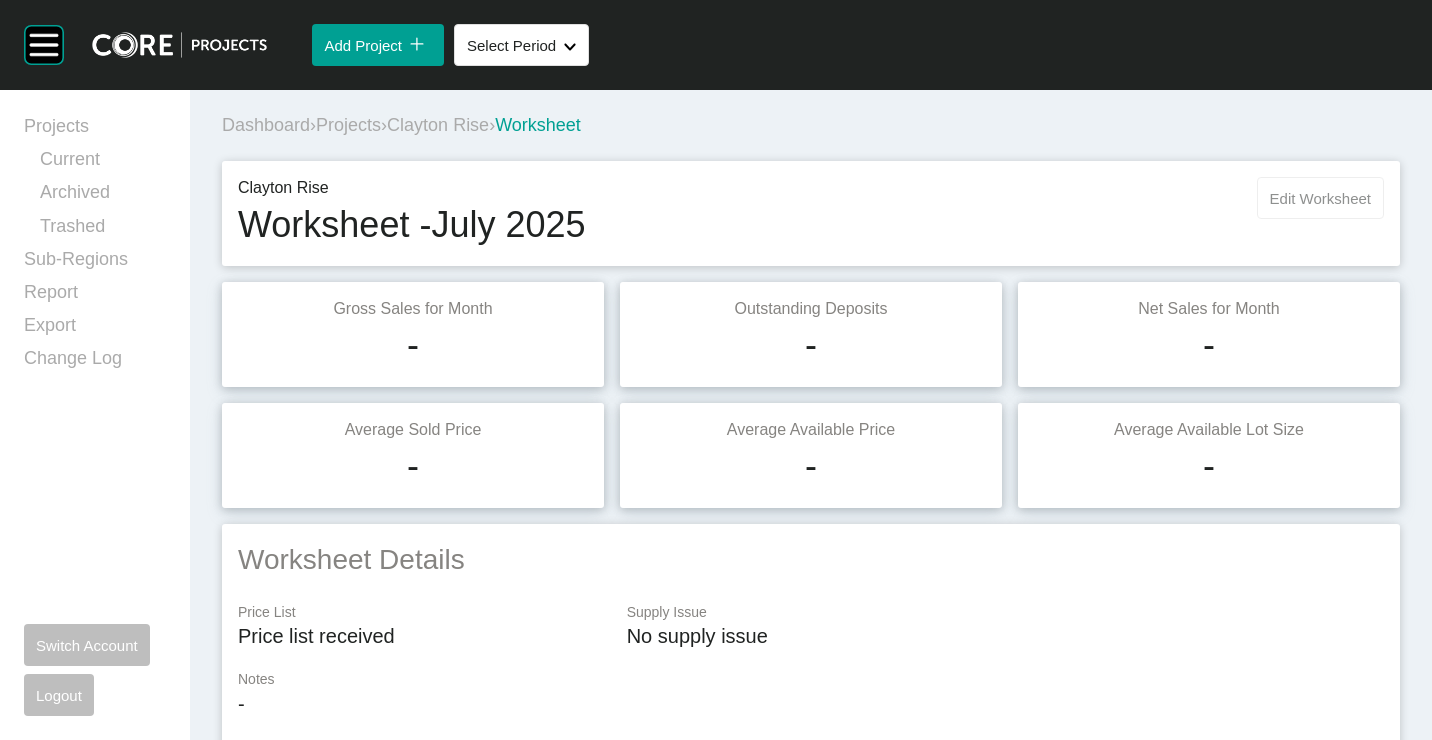 click on "Edit Worksheet" at bounding box center (1320, 198) 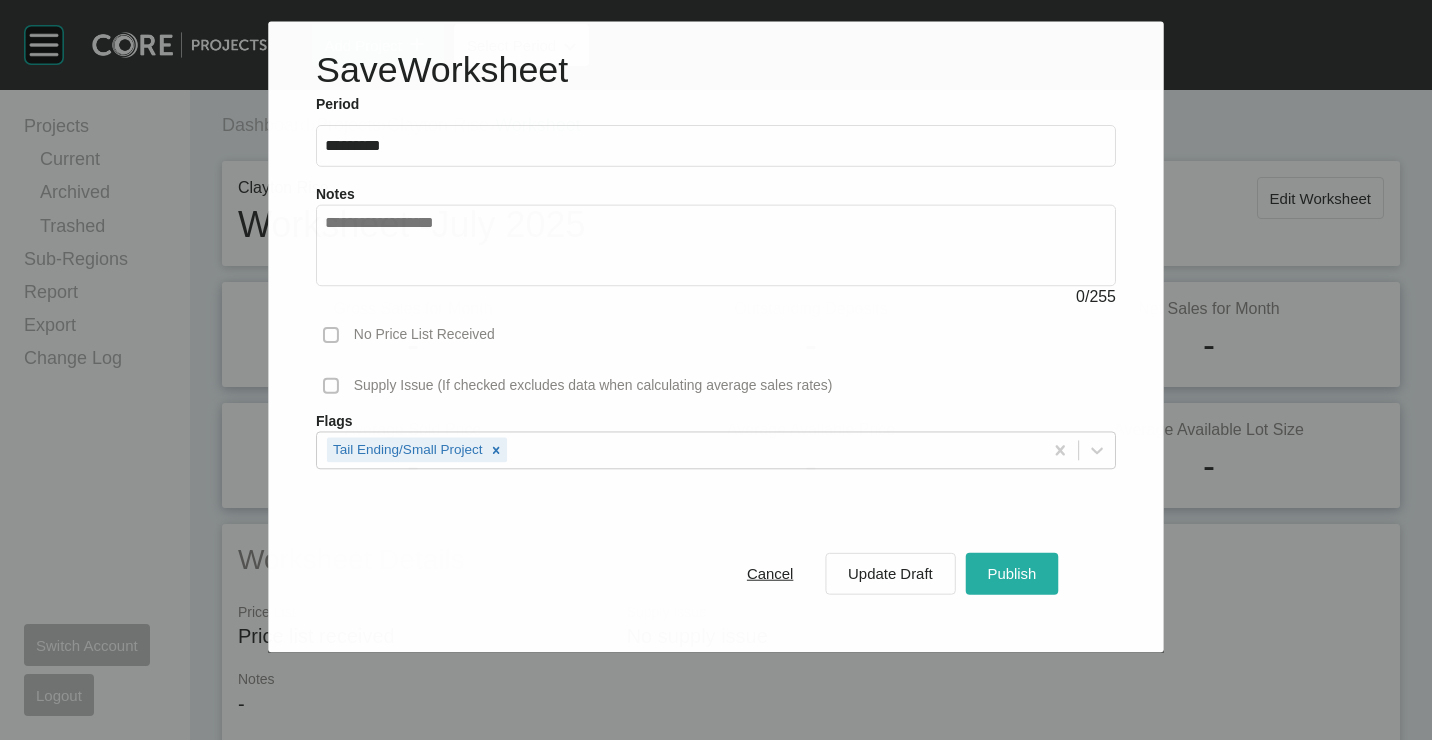 click on "Publish" at bounding box center [1011, 573] 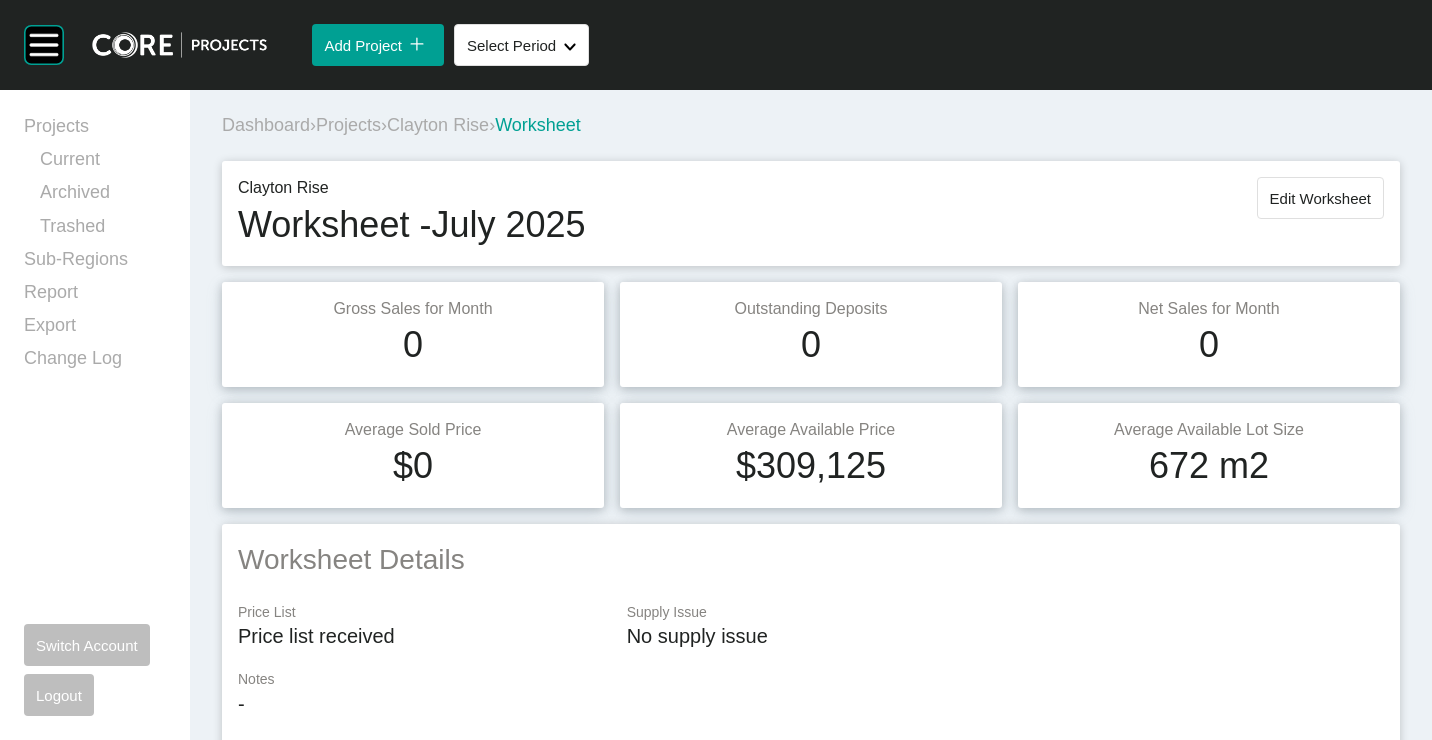 drag, startPoint x: 338, startPoint y: 116, endPoint x: 591, endPoint y: 62, distance: 258.69867 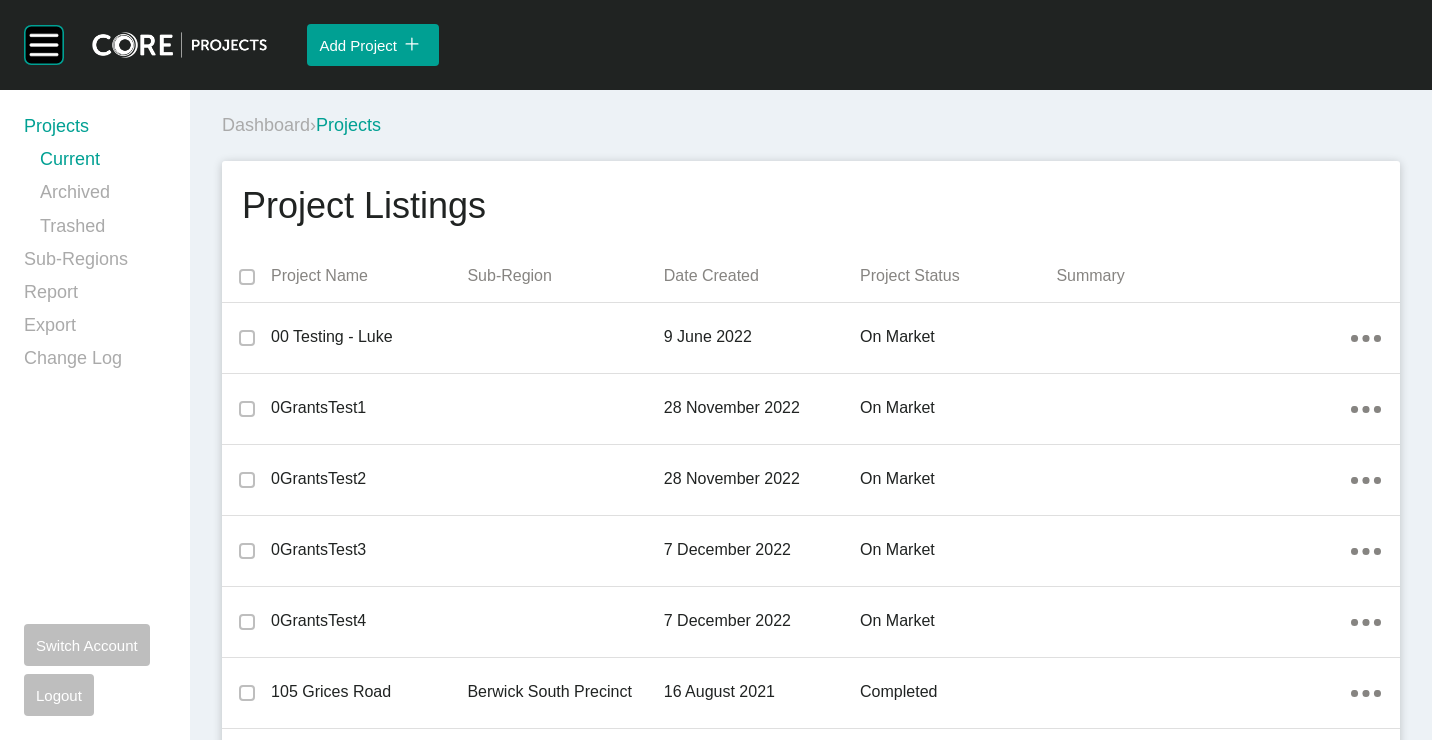 scroll, scrollTop: 21267, scrollLeft: 0, axis: vertical 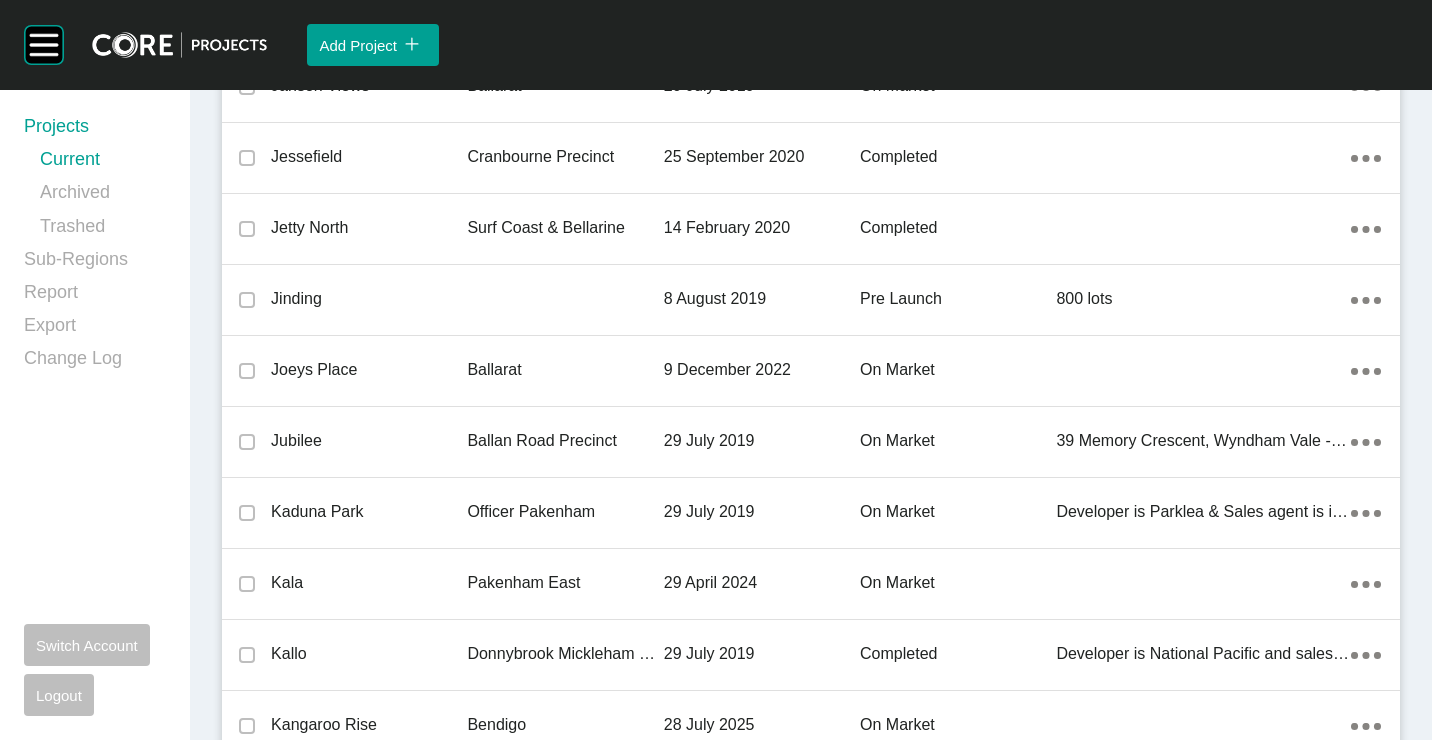 drag, startPoint x: 412, startPoint y: 361, endPoint x: 861, endPoint y: 411, distance: 451.7754 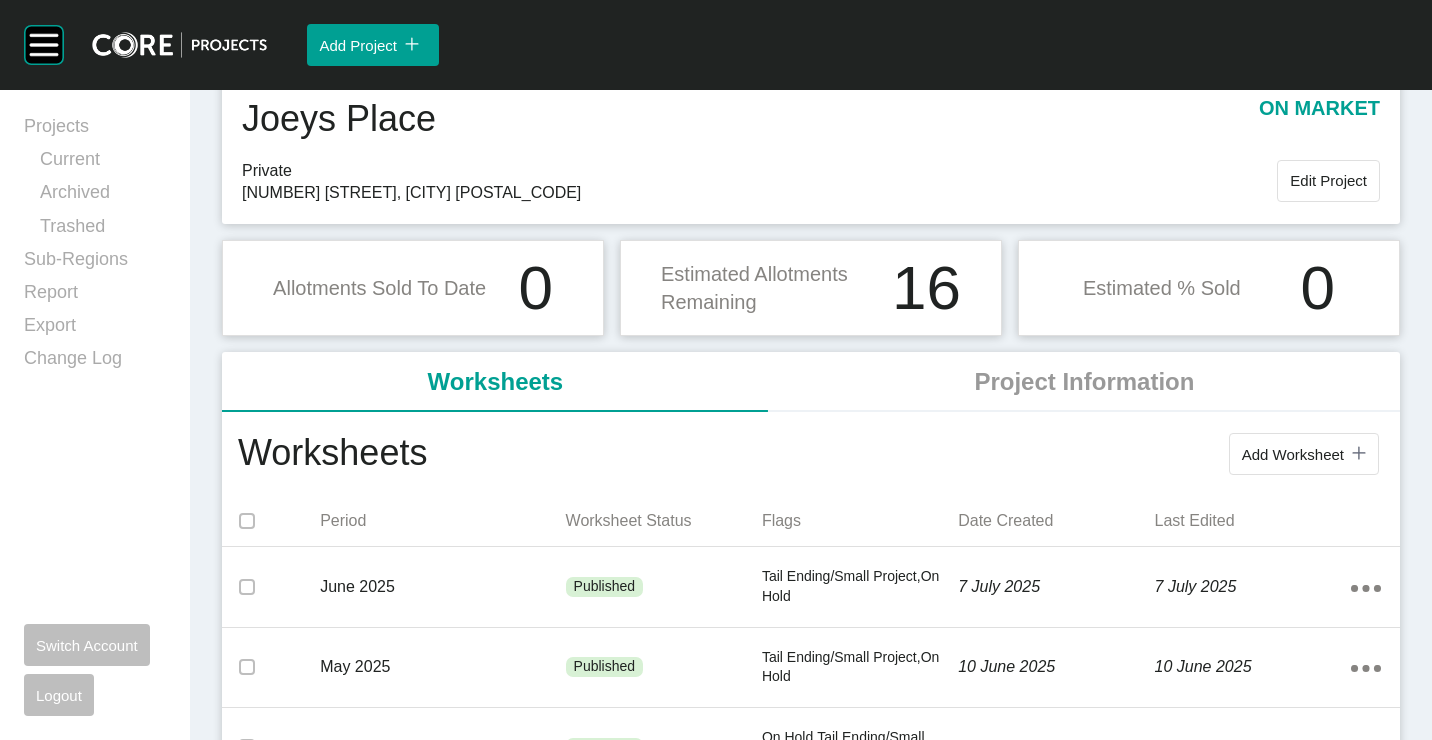 scroll, scrollTop: 100, scrollLeft: 0, axis: vertical 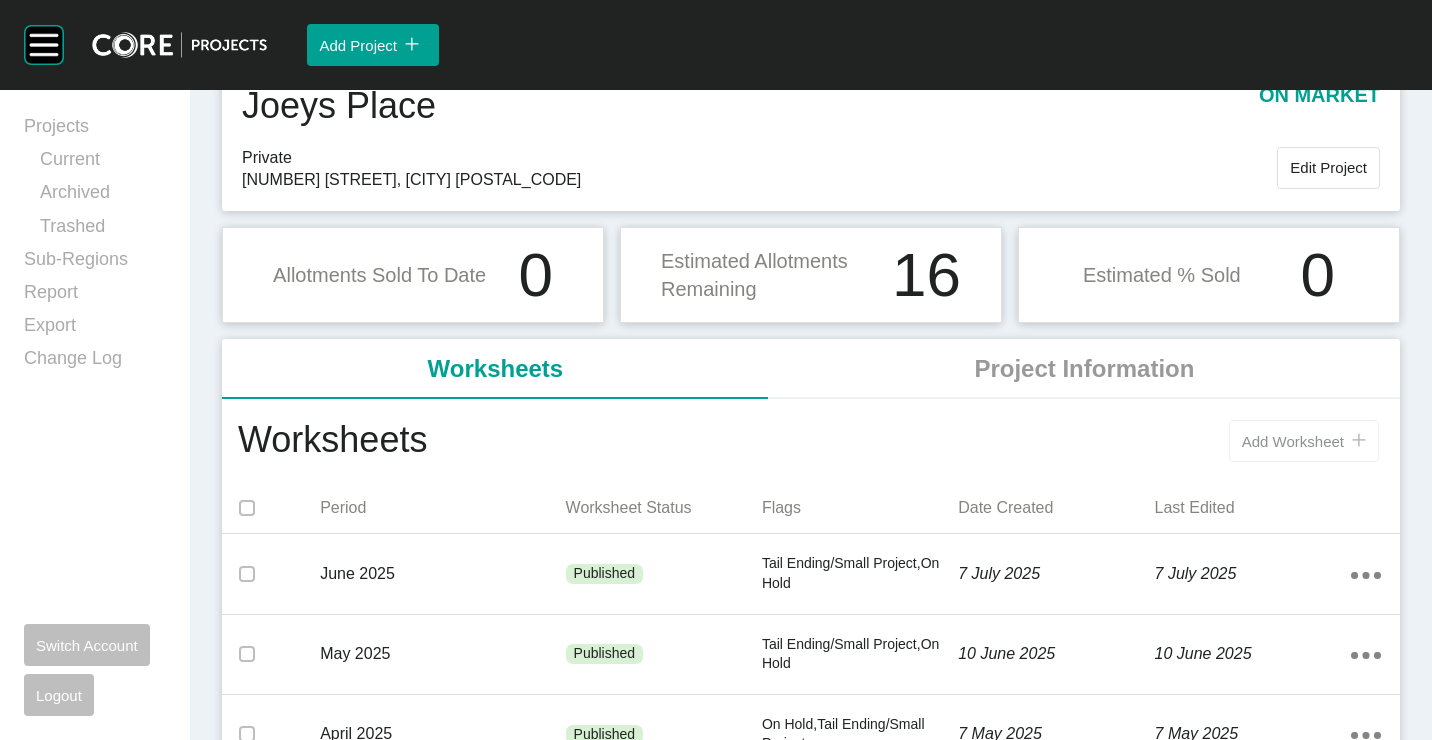 click on "Add Worksheet icon/tick copy 11 Created with Sketch." at bounding box center (1304, 441) 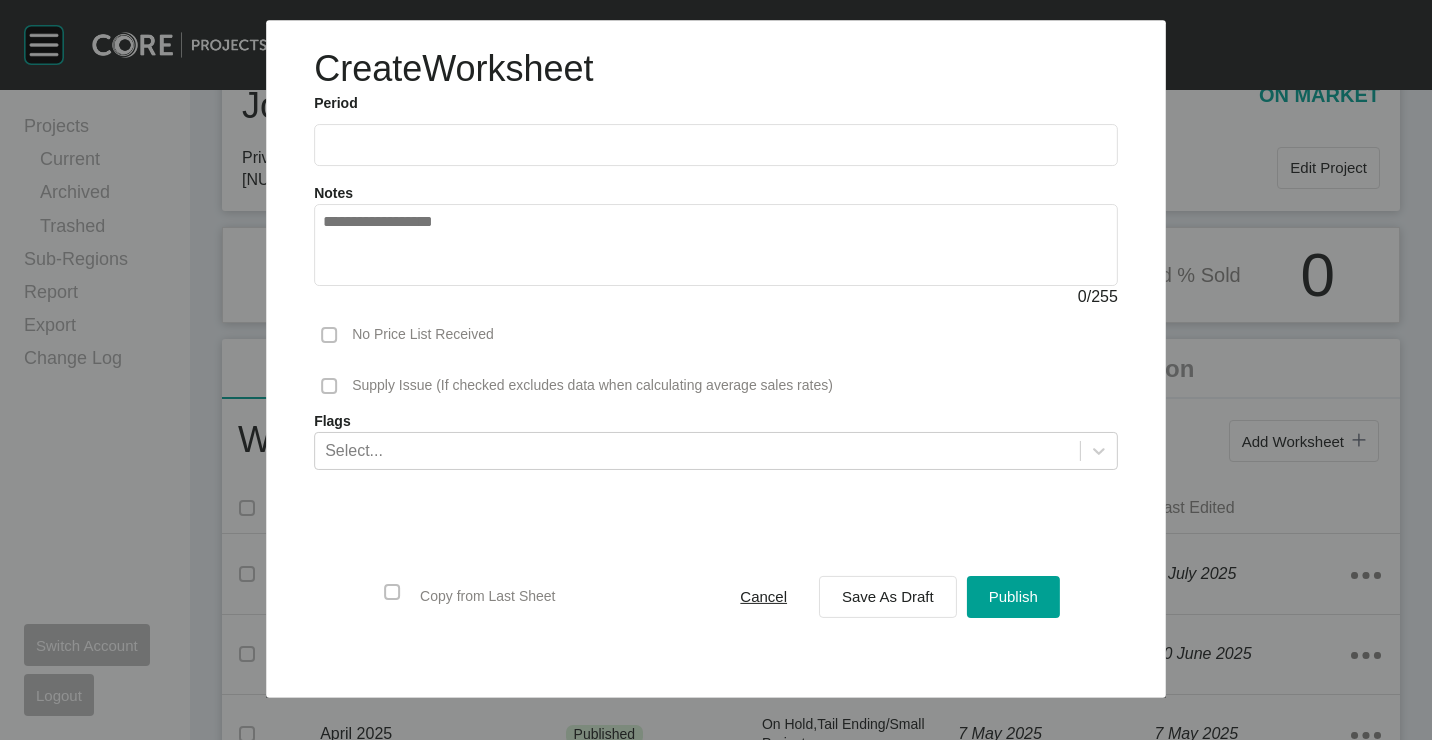 click at bounding box center (716, 145) 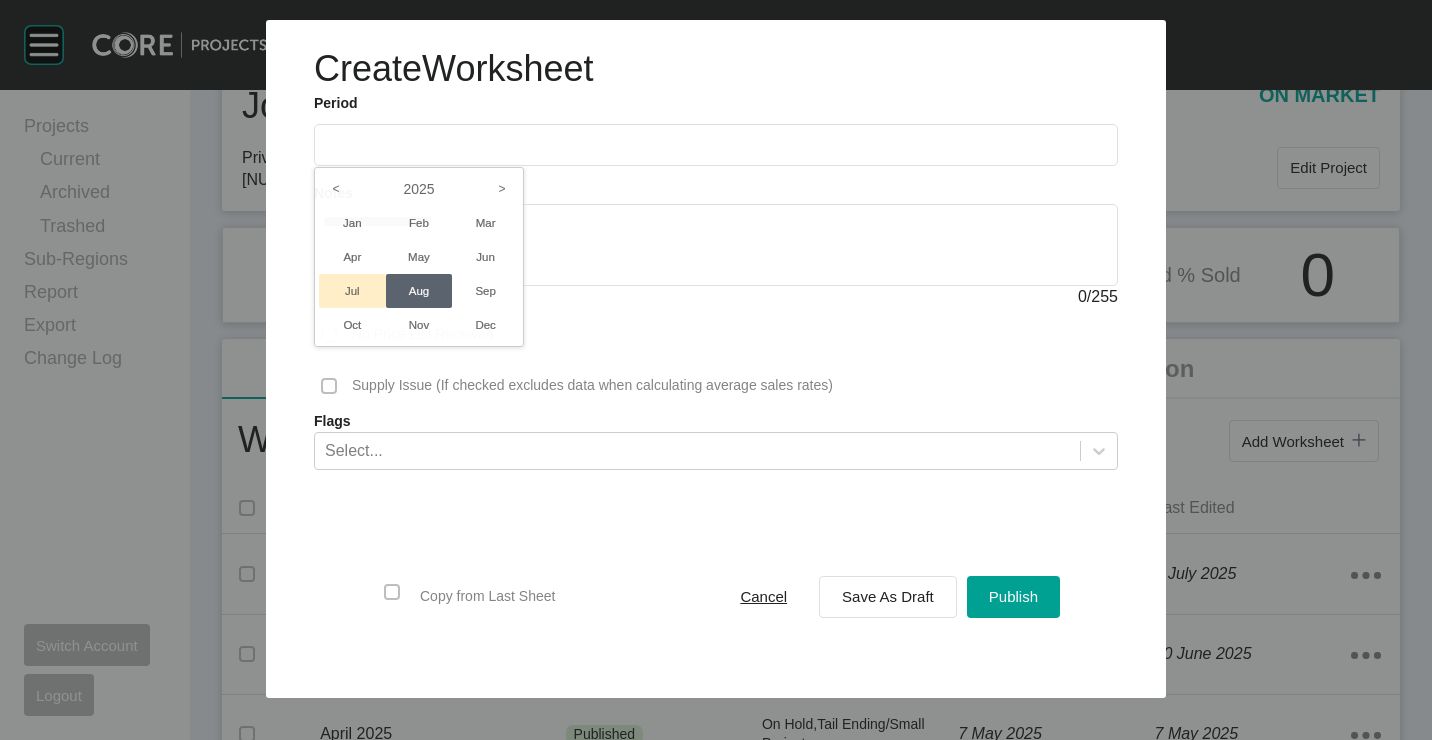 click on "Jul" at bounding box center (352, 291) 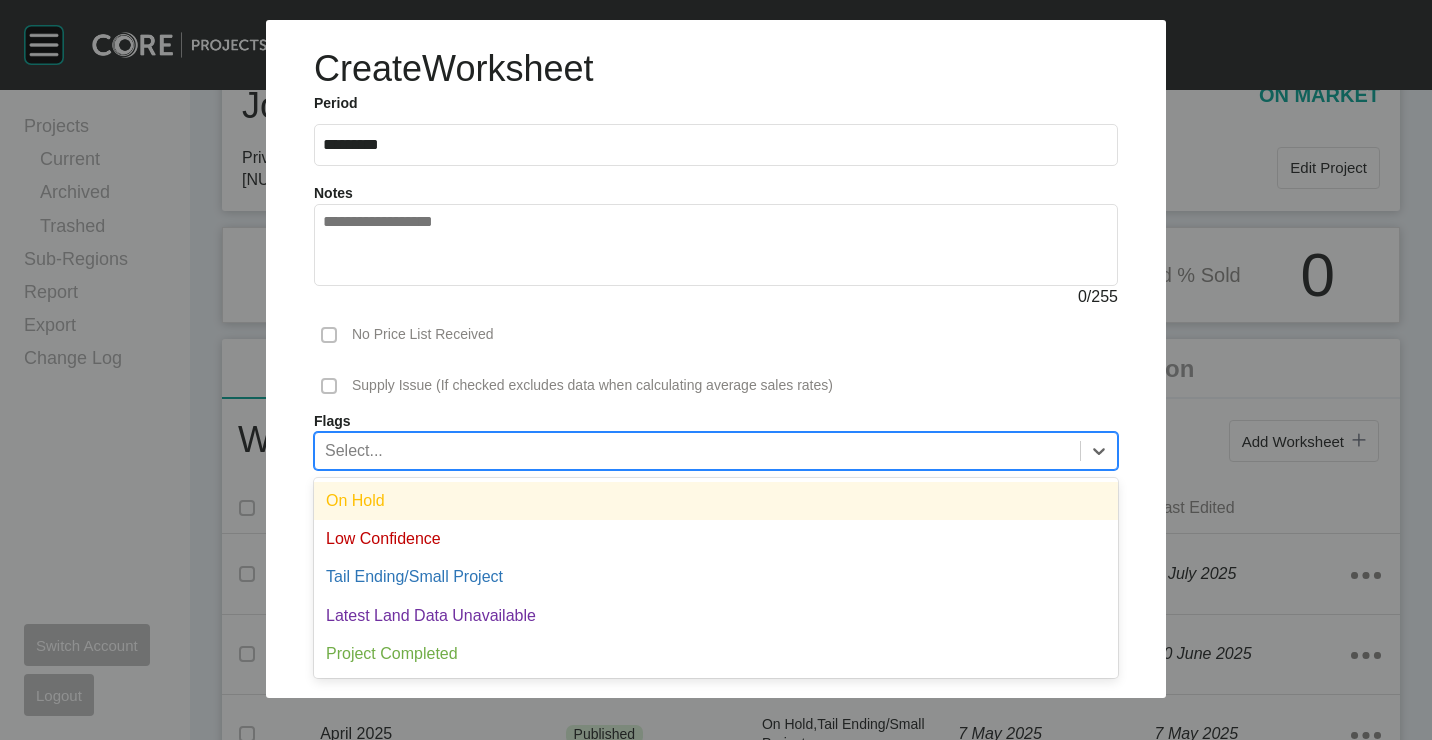 click on "Select..." at bounding box center [697, 450] 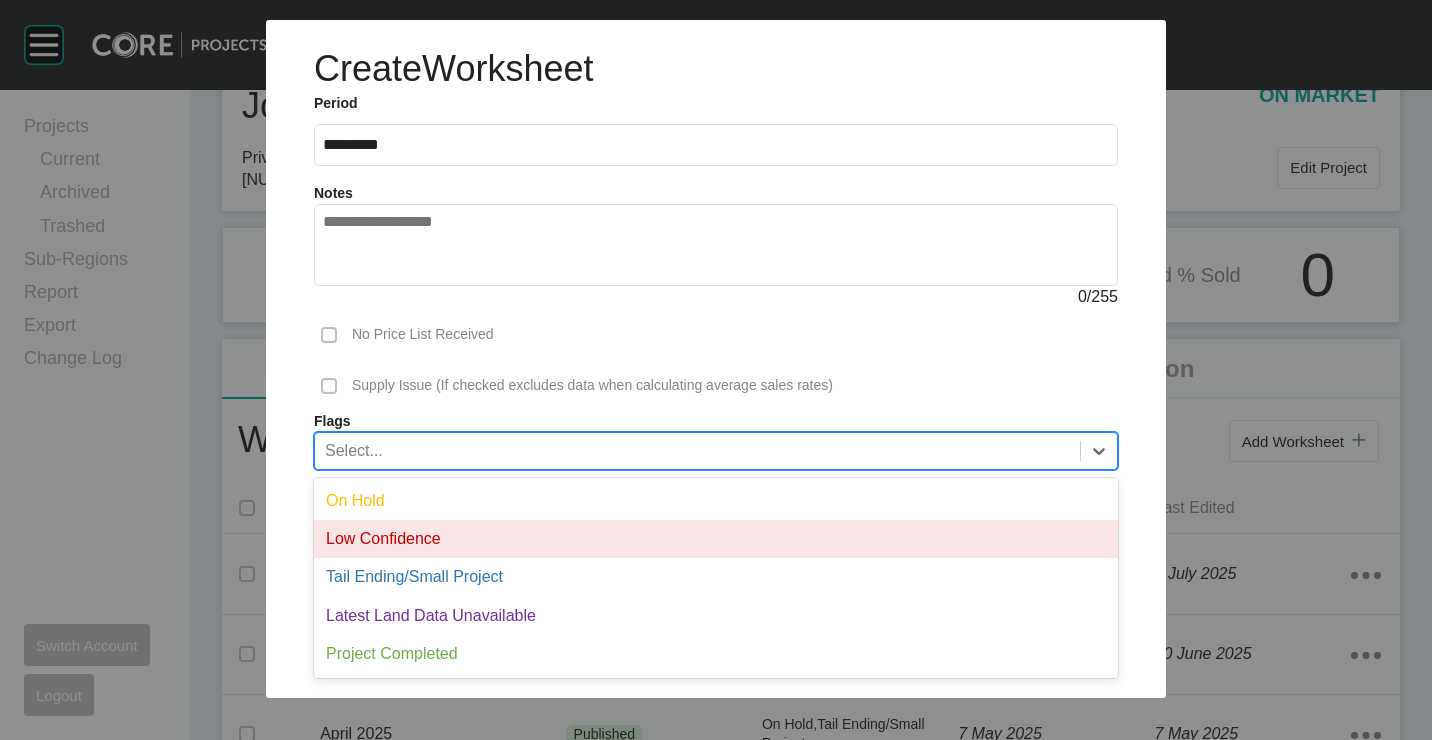click on "On Hold" at bounding box center (716, 501) 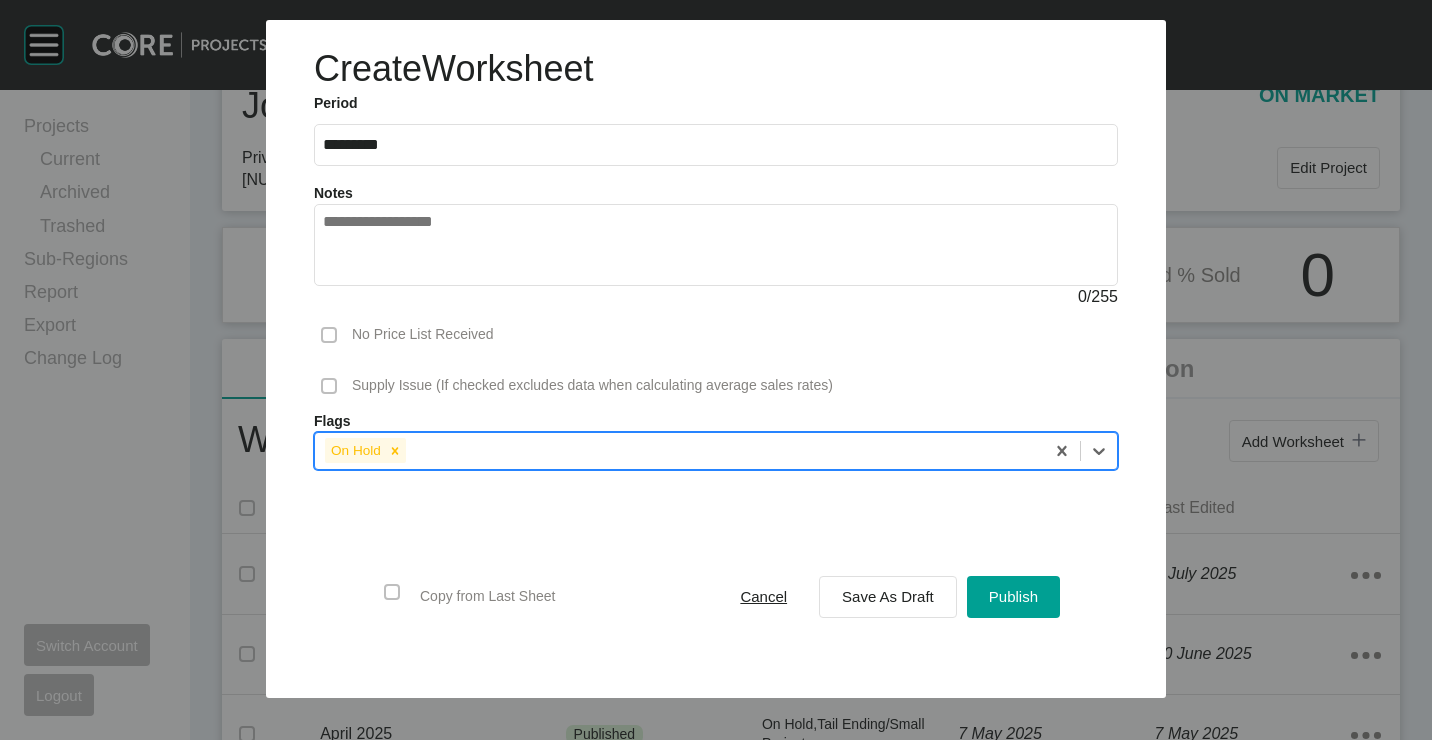 drag, startPoint x: 1003, startPoint y: 583, endPoint x: 849, endPoint y: 27, distance: 576.9333 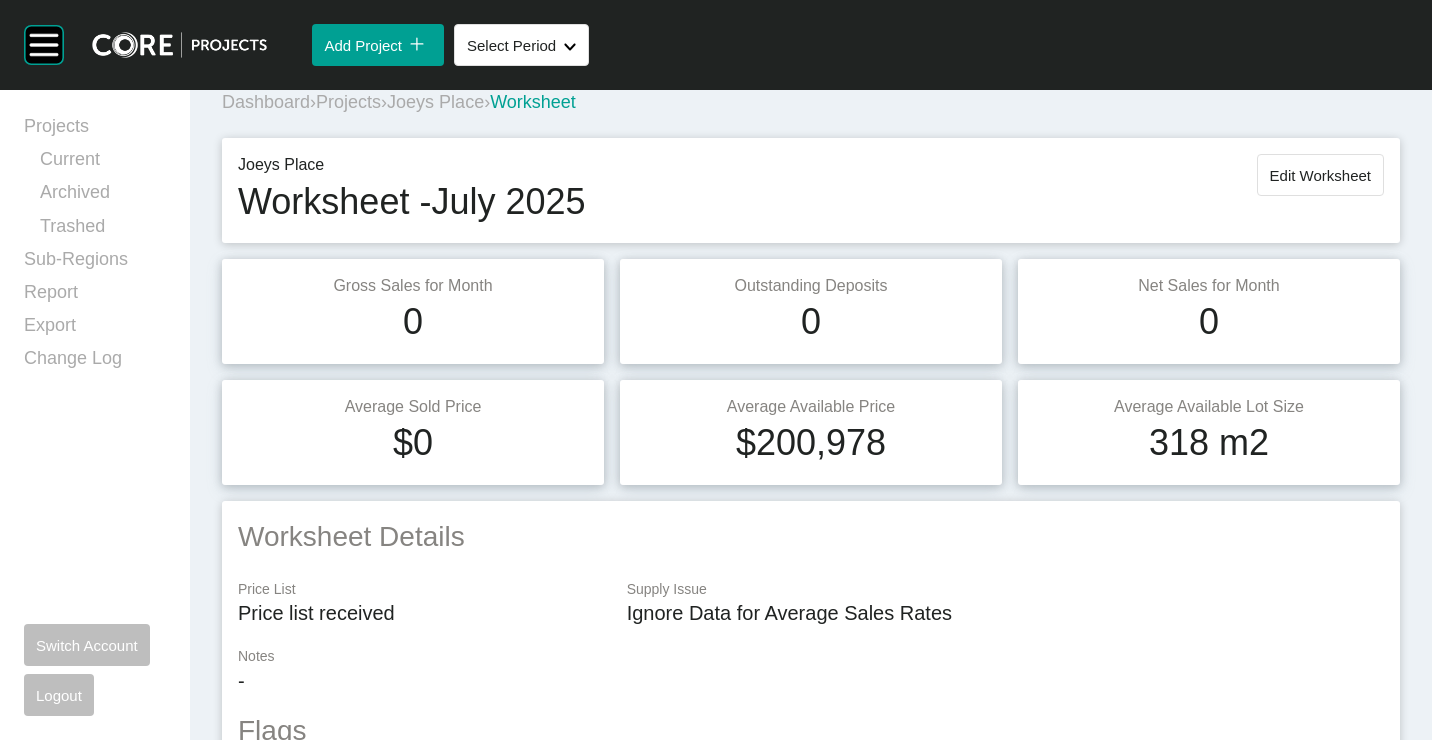 scroll, scrollTop: 0, scrollLeft: 0, axis: both 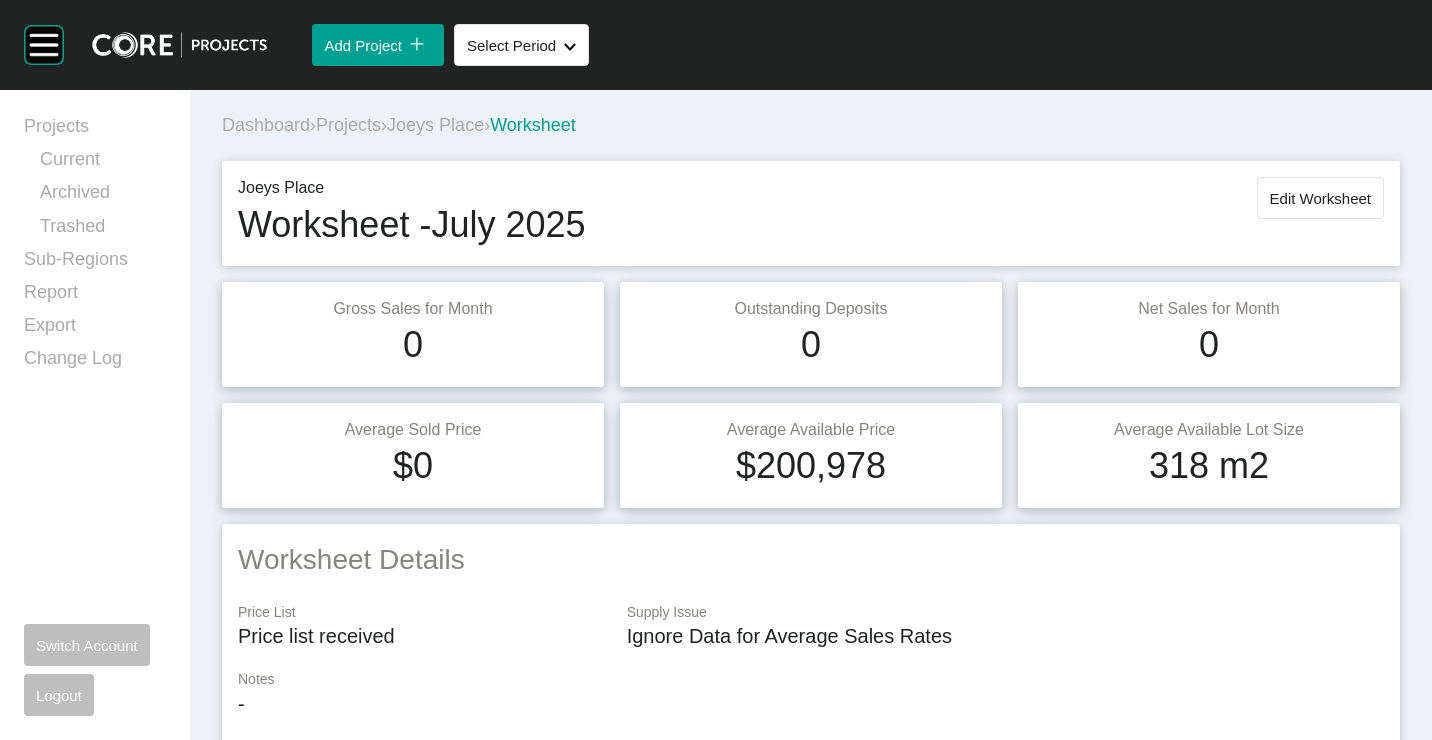 click on "Dashboard  ›  Projects  ›  Joeys Place  ›  Worksheet" at bounding box center (815, 125) 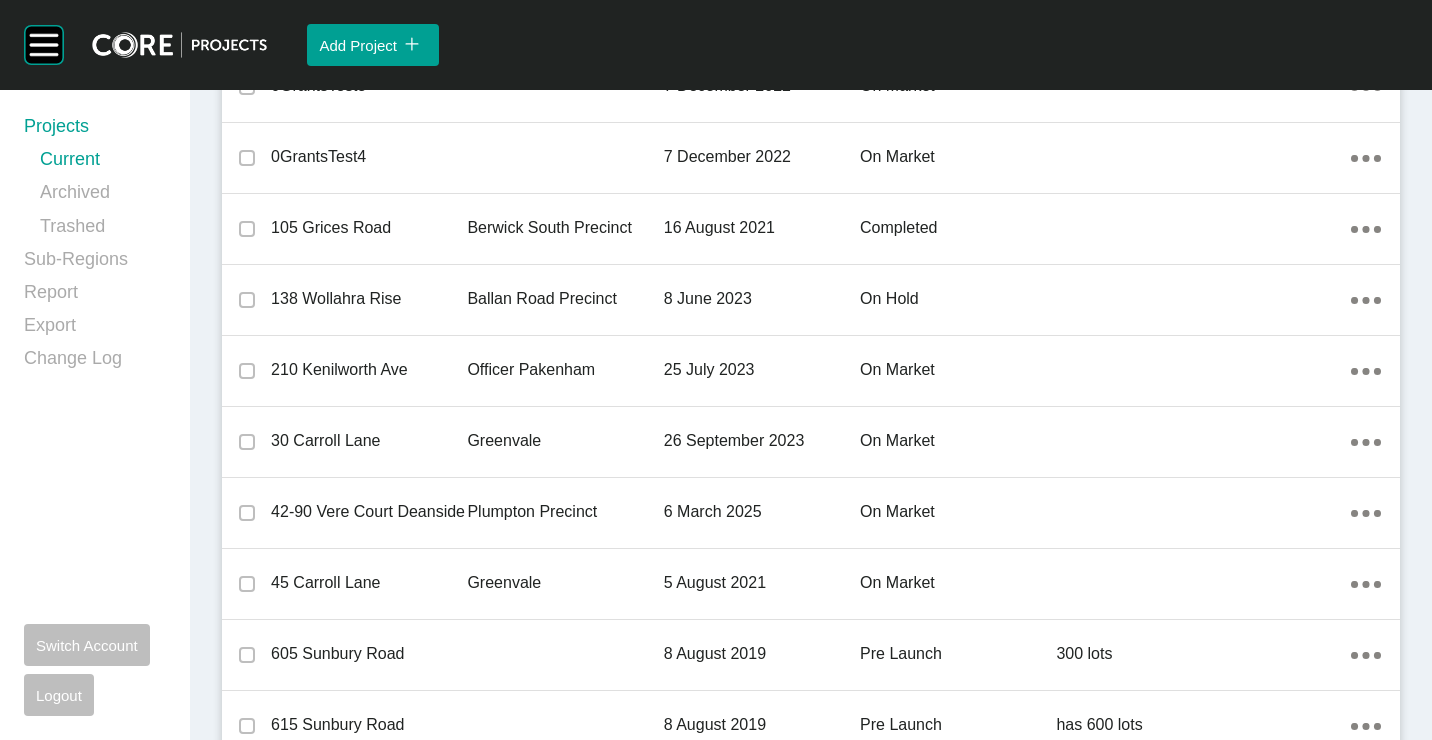 scroll, scrollTop: 15516, scrollLeft: 0, axis: vertical 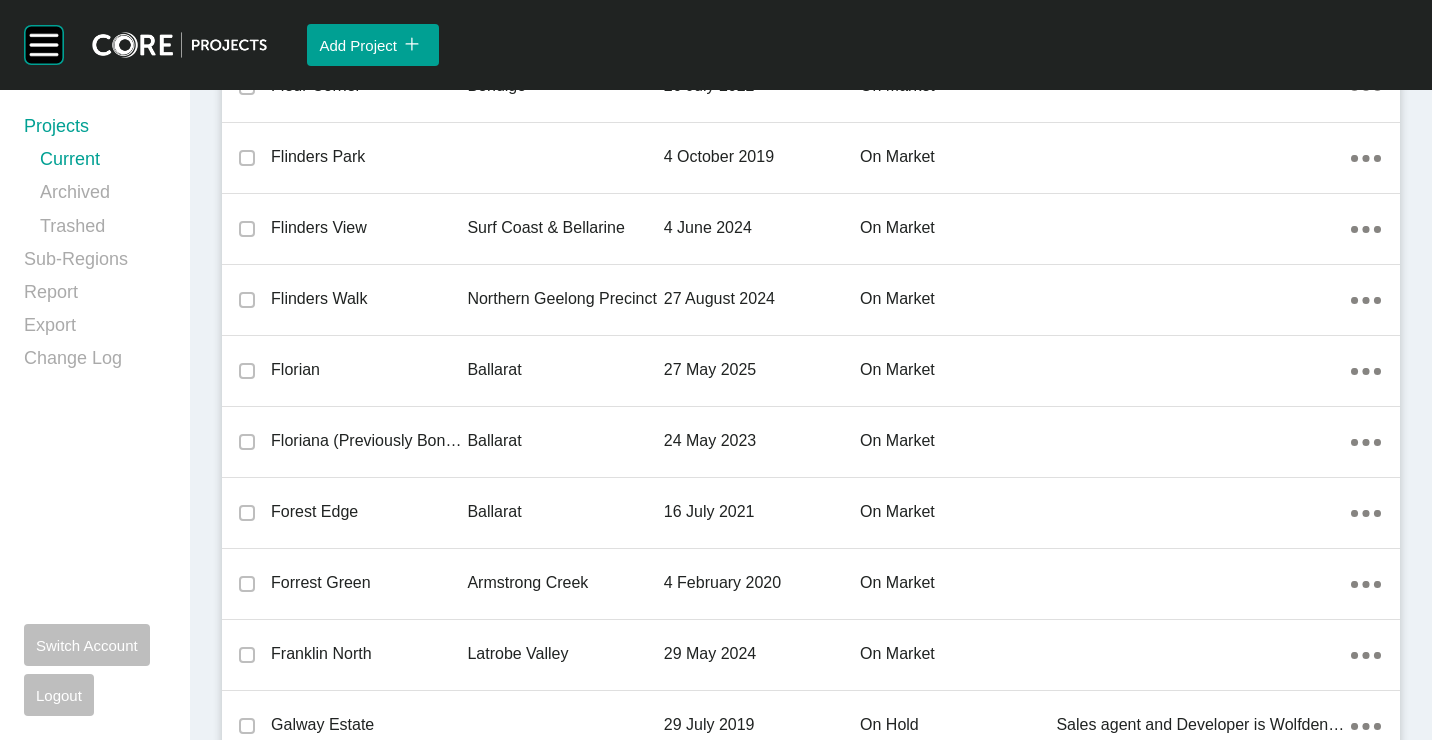 drag, startPoint x: 449, startPoint y: 368, endPoint x: 505, endPoint y: 355, distance: 57.48913 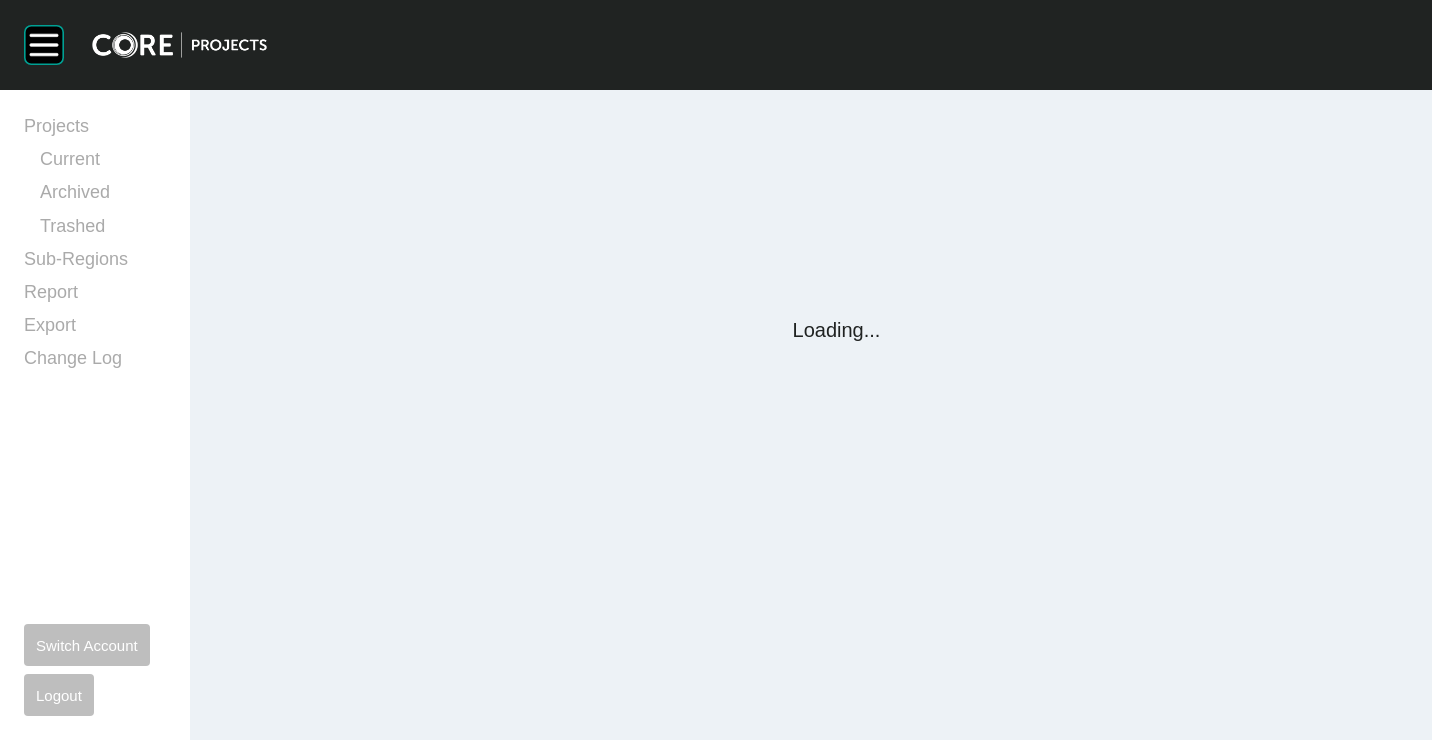 scroll, scrollTop: 0, scrollLeft: 0, axis: both 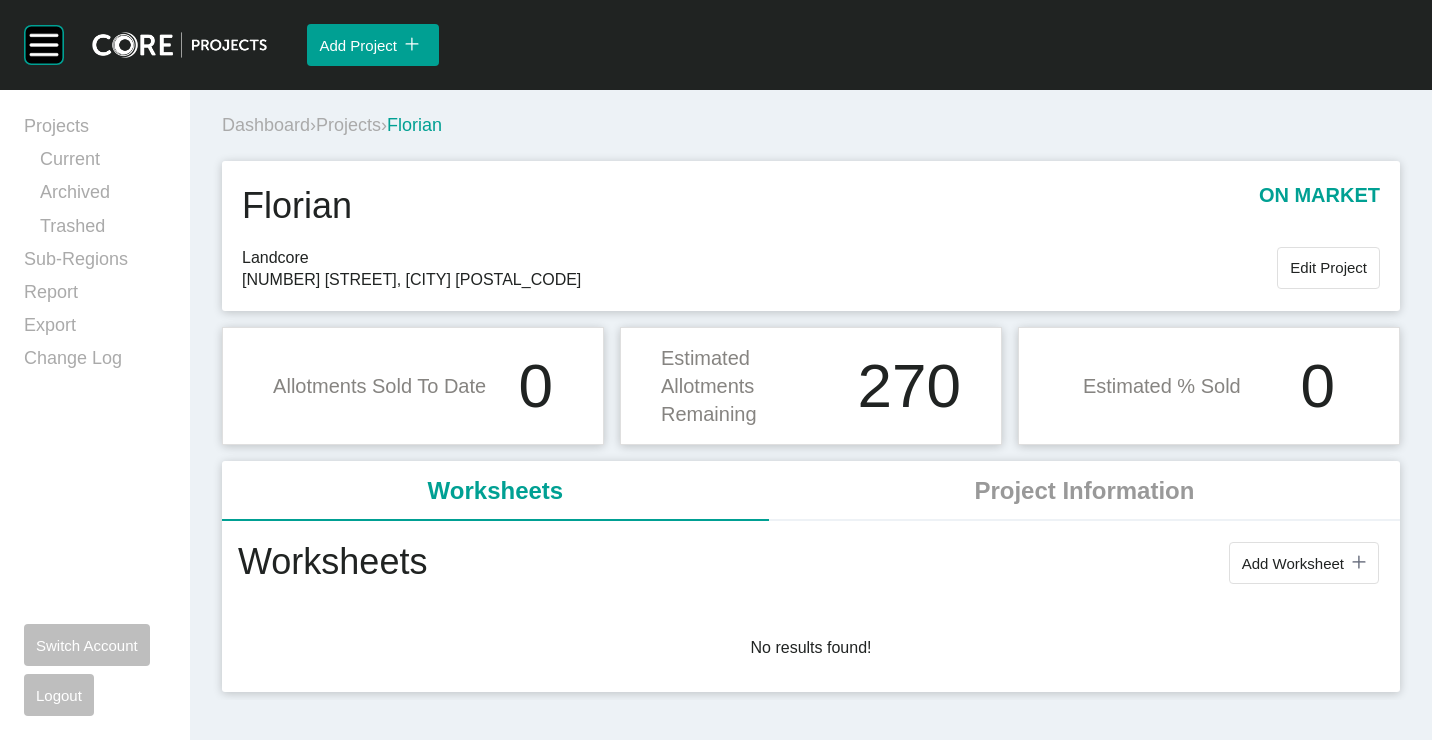click on "Projects" at bounding box center [348, 125] 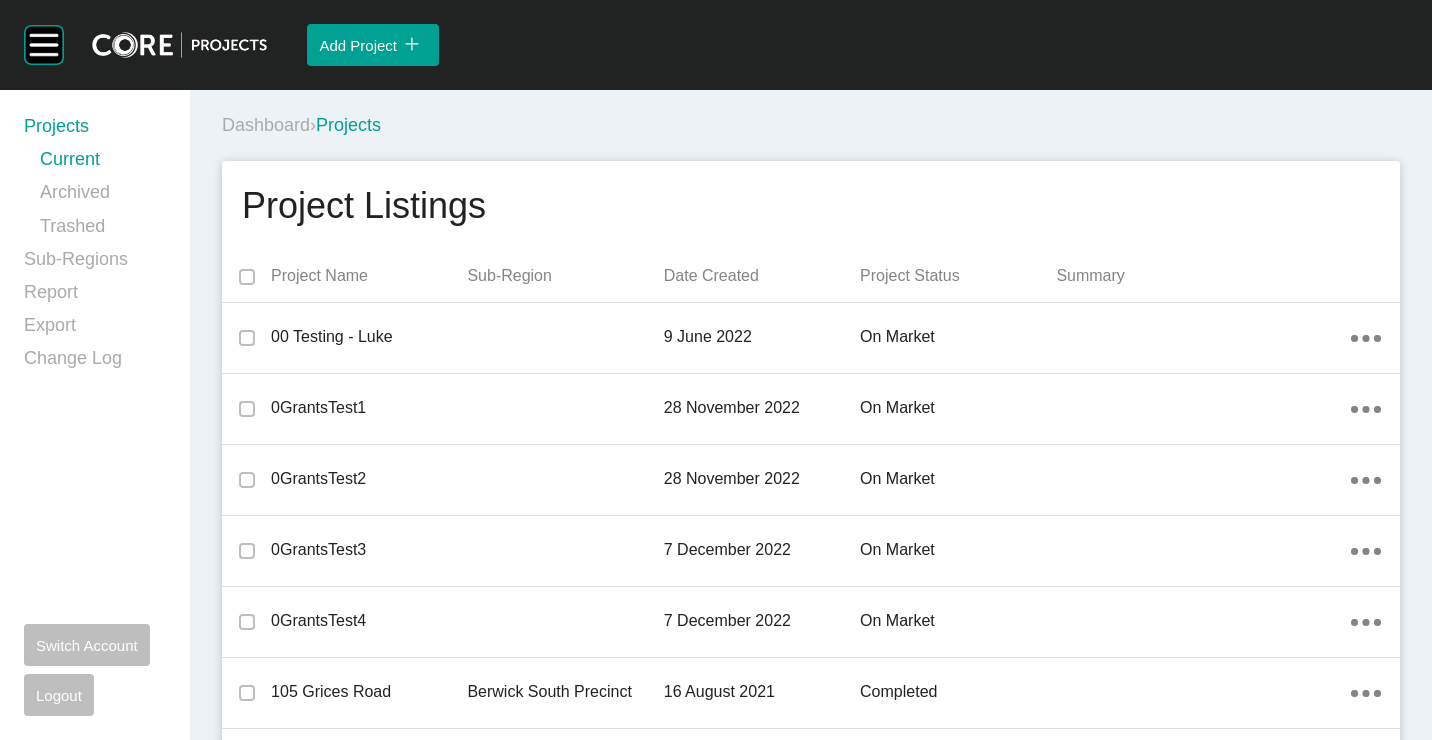 scroll, scrollTop: 15516, scrollLeft: 0, axis: vertical 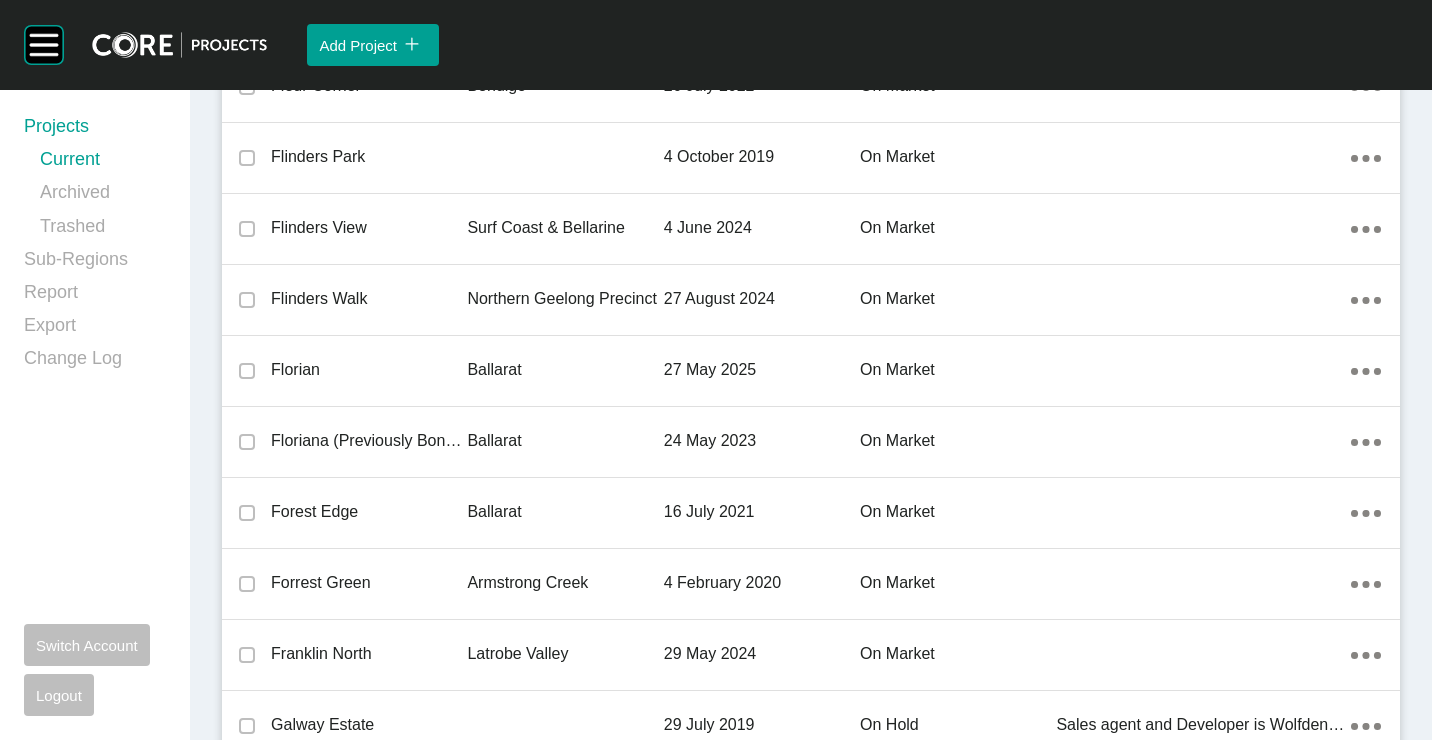 click on "Floriana (Previously Bonshaw Run)" at bounding box center (369, 441) 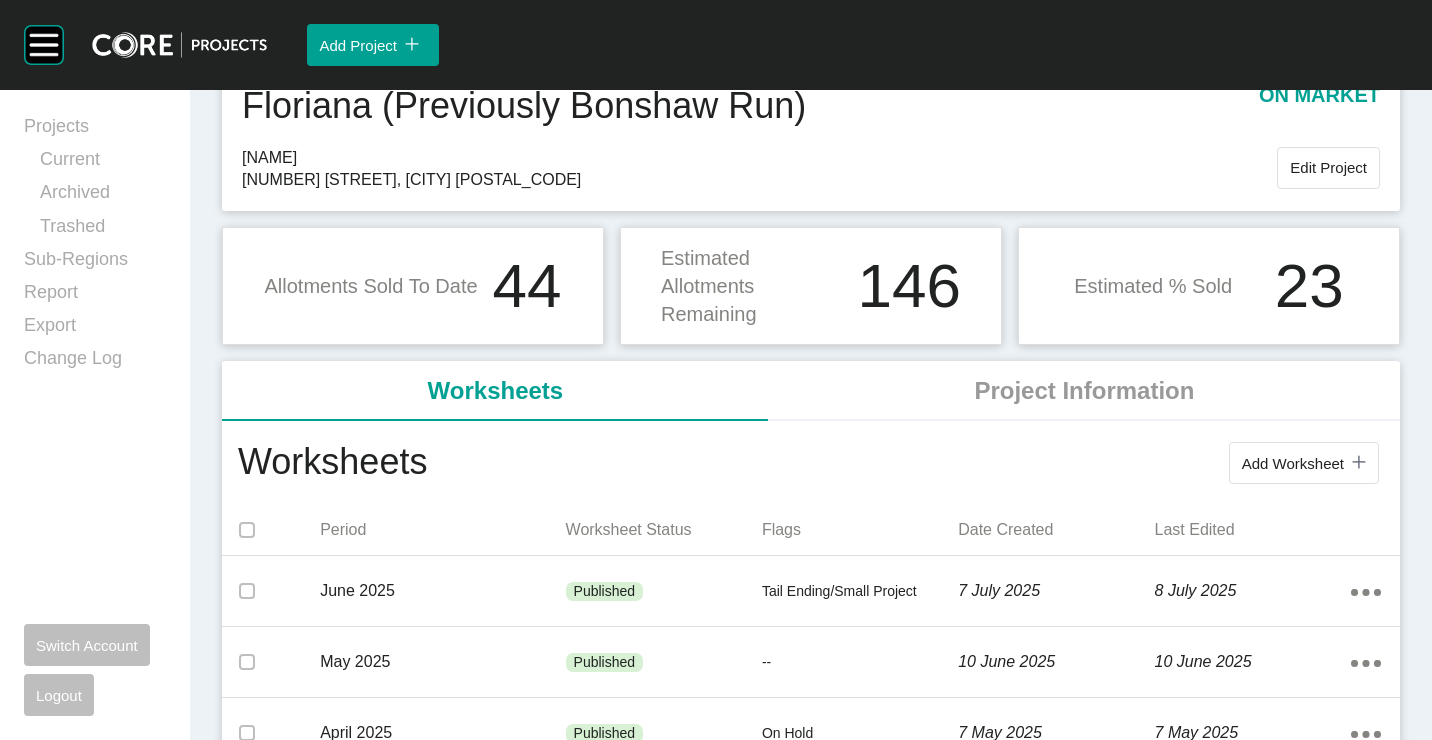 scroll, scrollTop: 200, scrollLeft: 0, axis: vertical 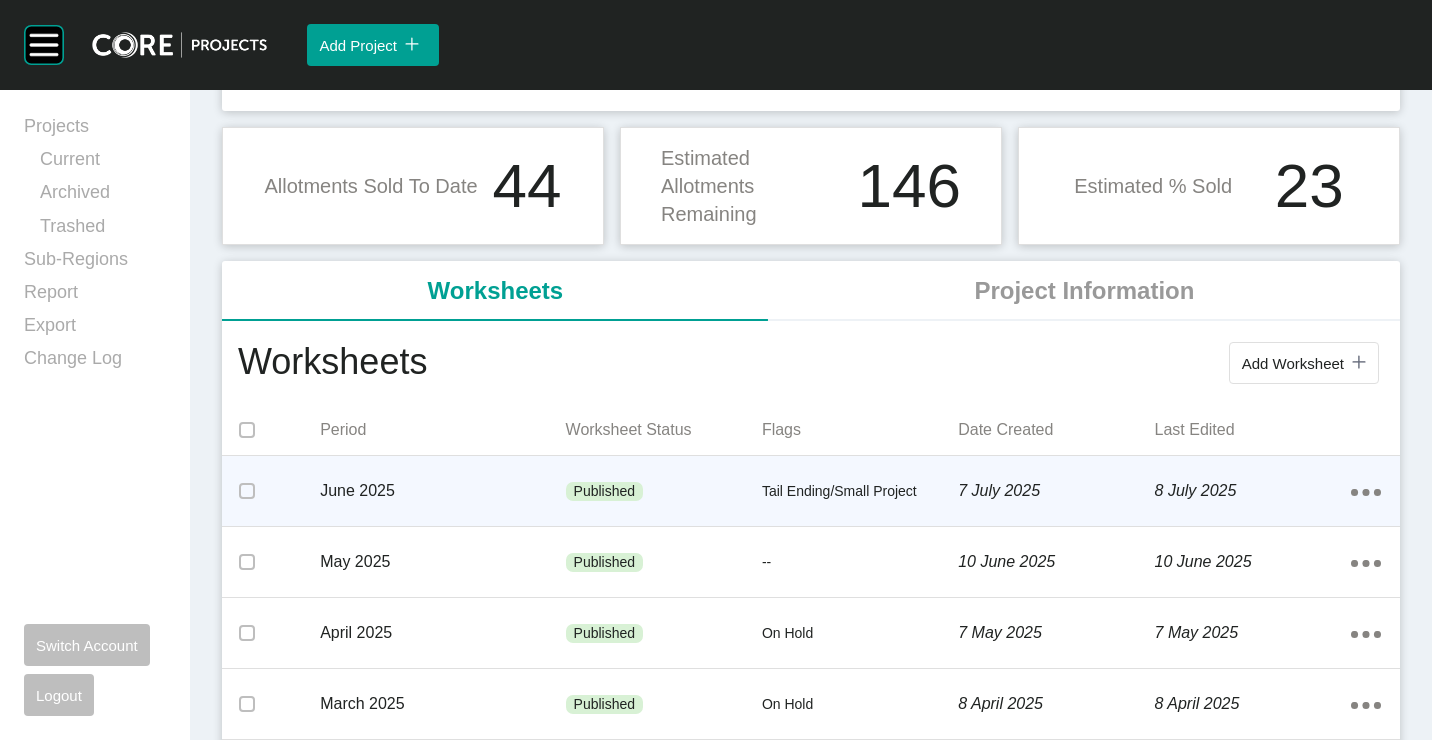 click on "Published" at bounding box center [664, 492] 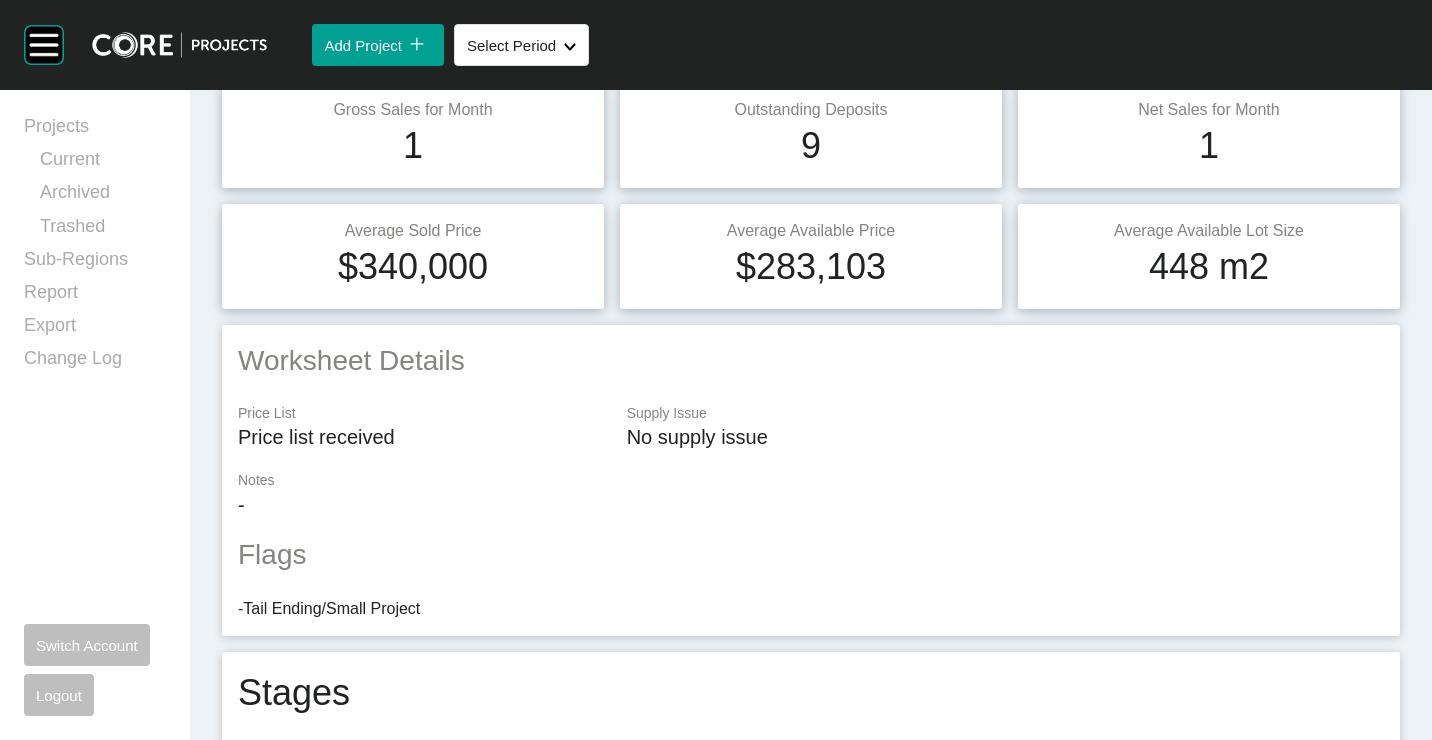 scroll, scrollTop: 0, scrollLeft: 0, axis: both 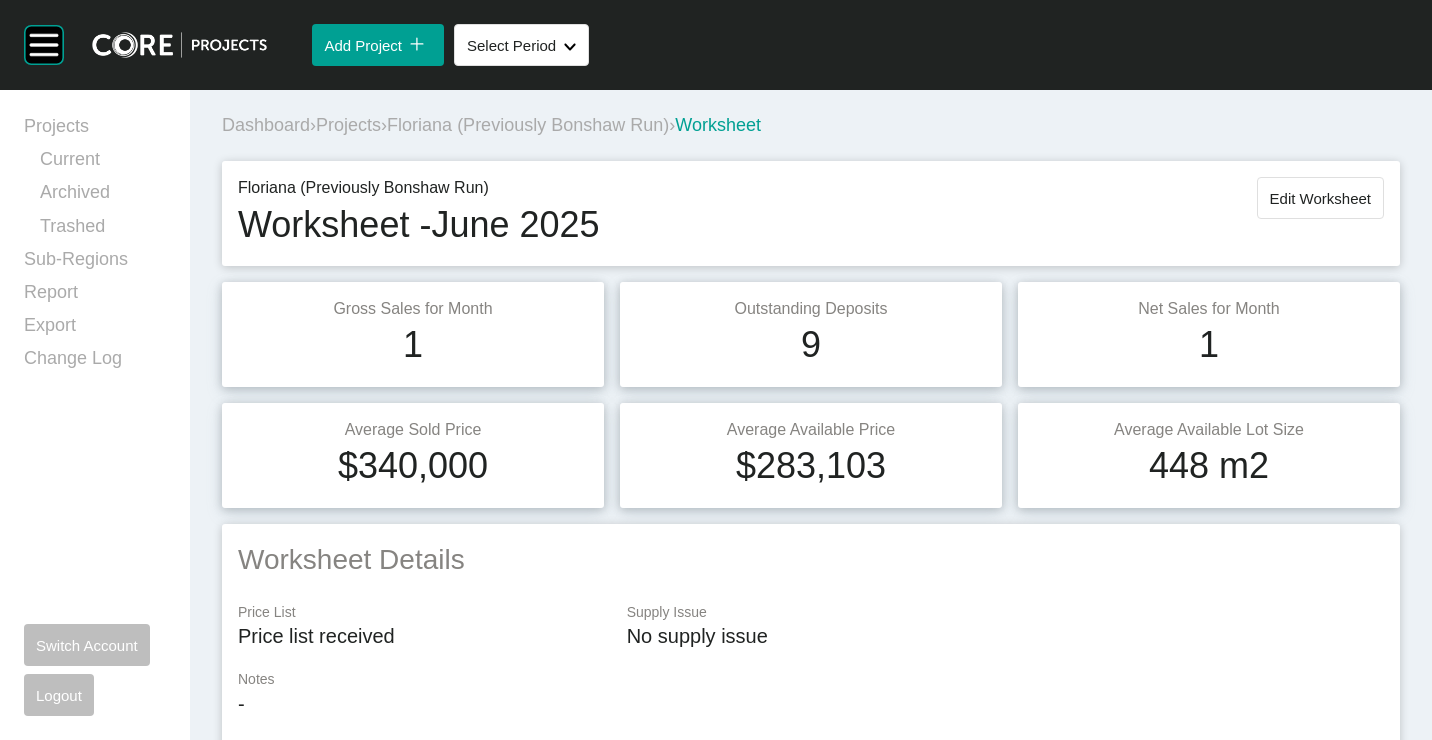 click on "Dashboard  ›  Projects  ›  Floriana (Previously Bonshaw Run)  ›  Worksheet" at bounding box center (815, 125) 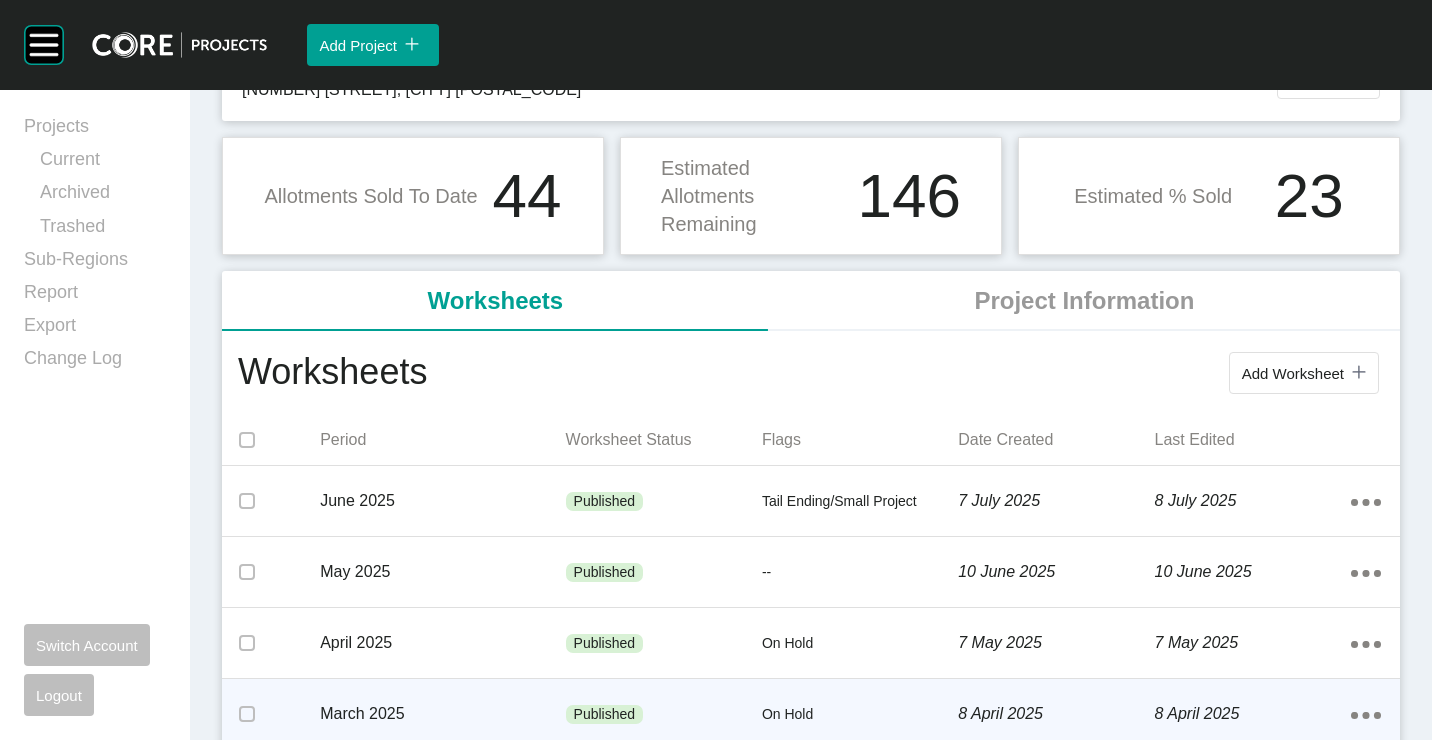 scroll, scrollTop: 400, scrollLeft: 0, axis: vertical 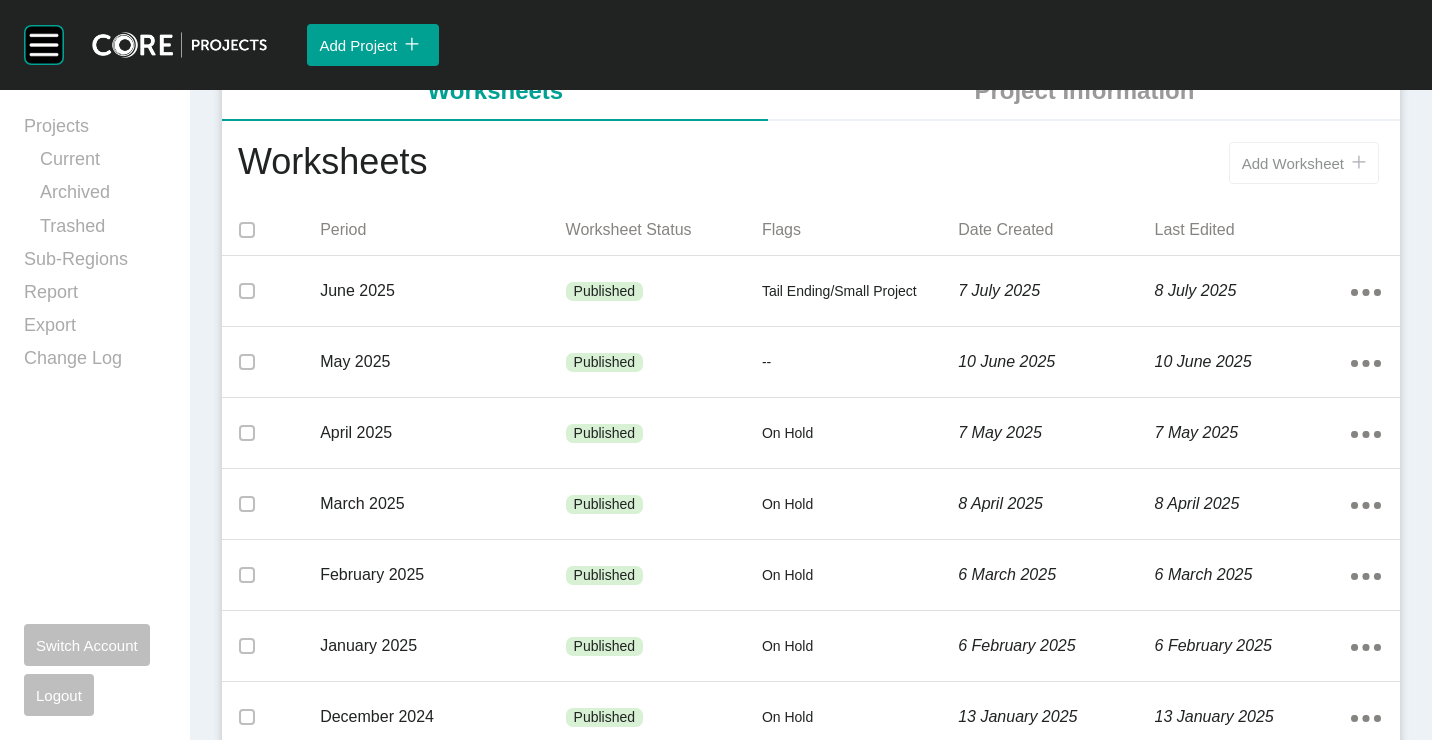 click on "Add Worksheet" at bounding box center (1293, 163) 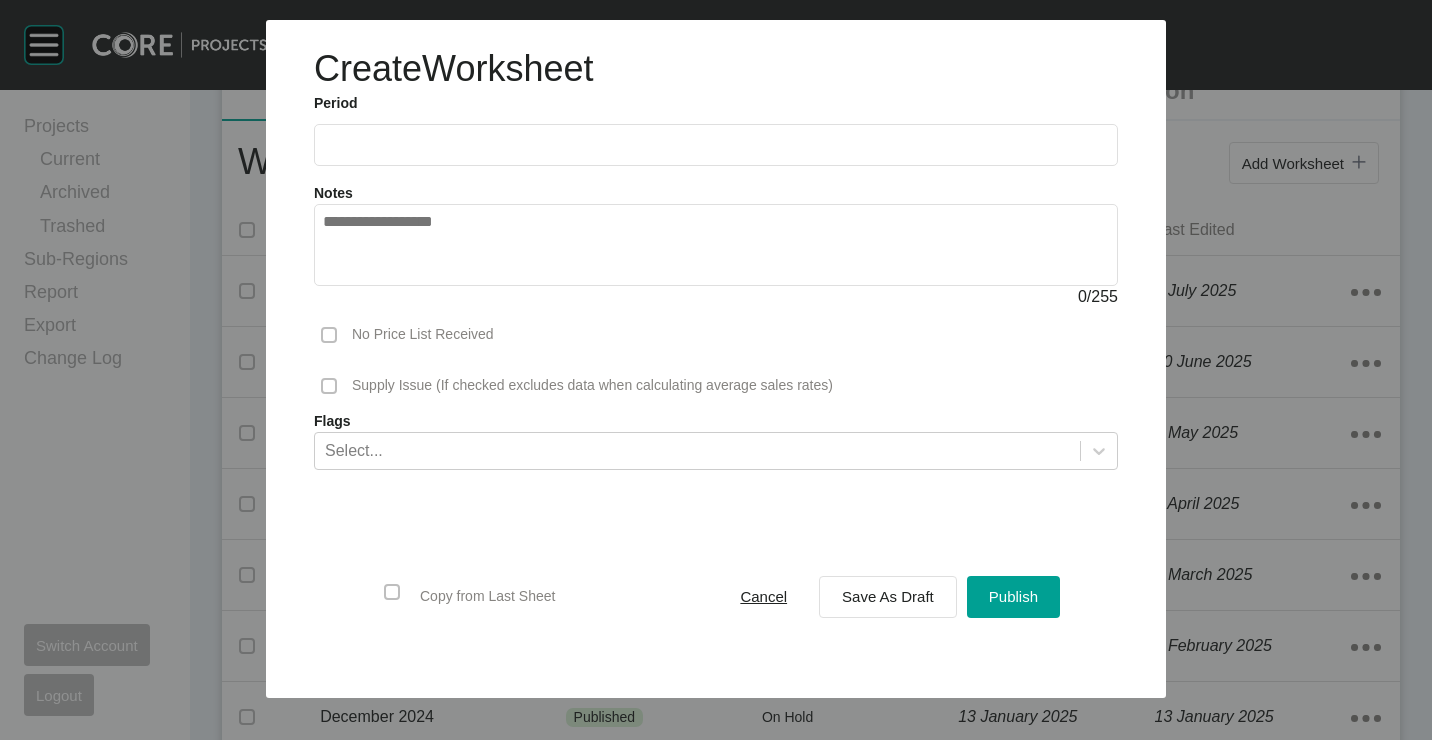 click at bounding box center [716, 144] 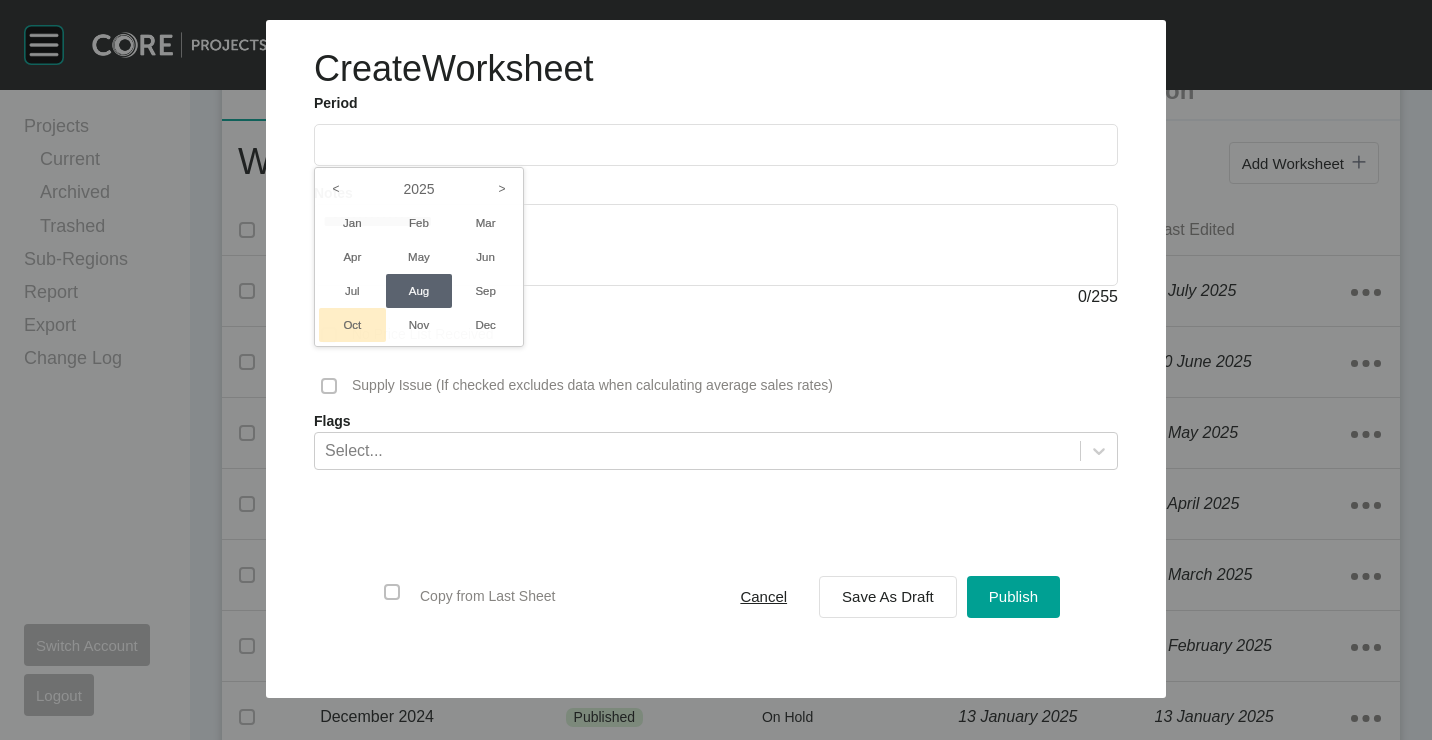 drag, startPoint x: 358, startPoint y: 274, endPoint x: 382, endPoint y: 295, distance: 31.890438 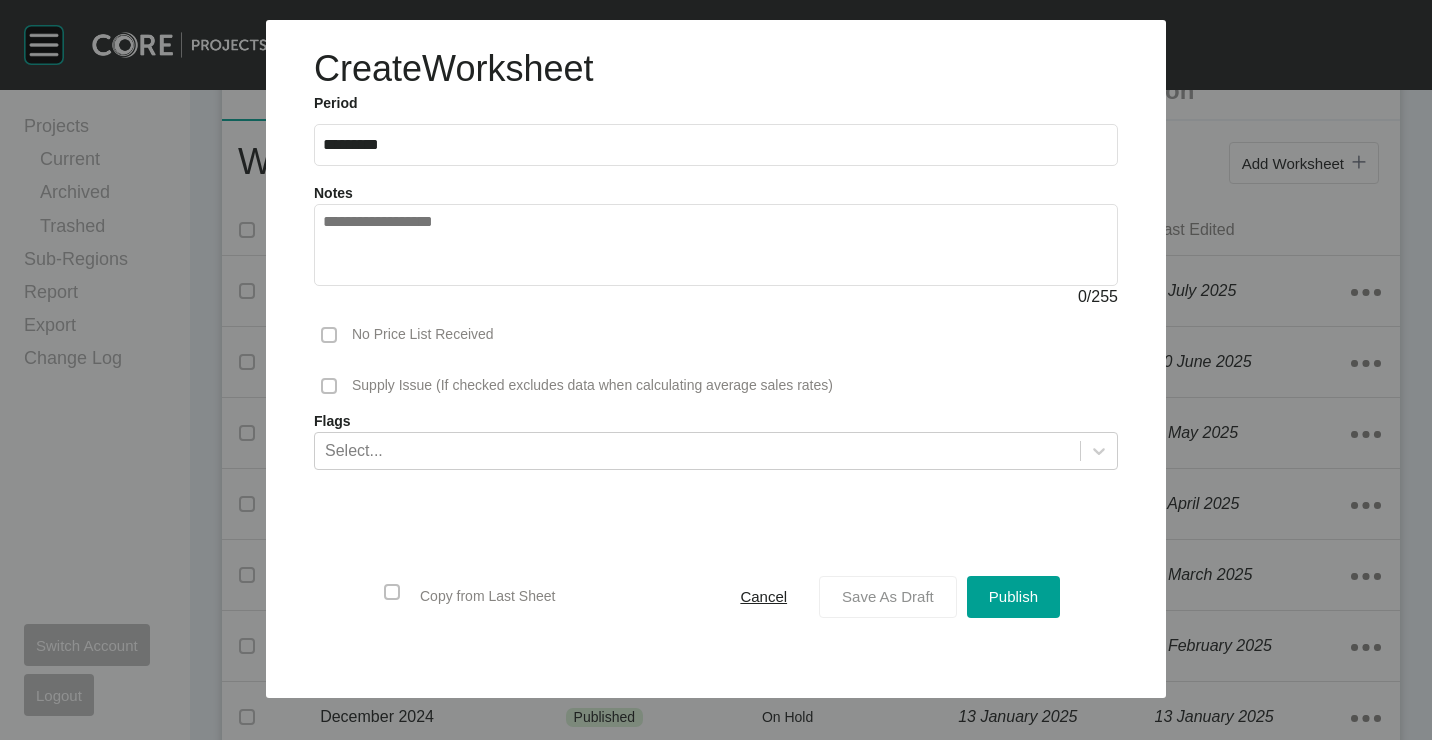 click on "Save As Draft" at bounding box center [888, 597] 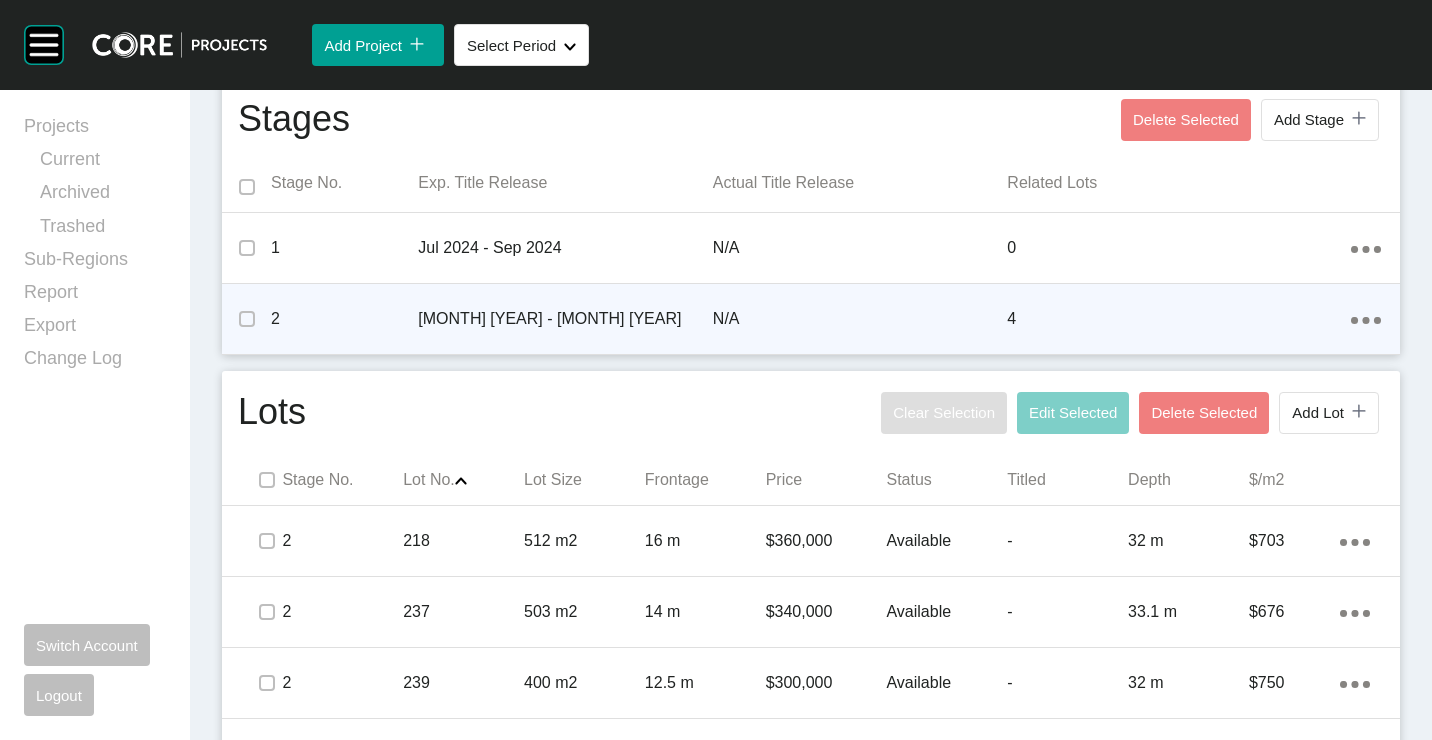 scroll, scrollTop: 730, scrollLeft: 0, axis: vertical 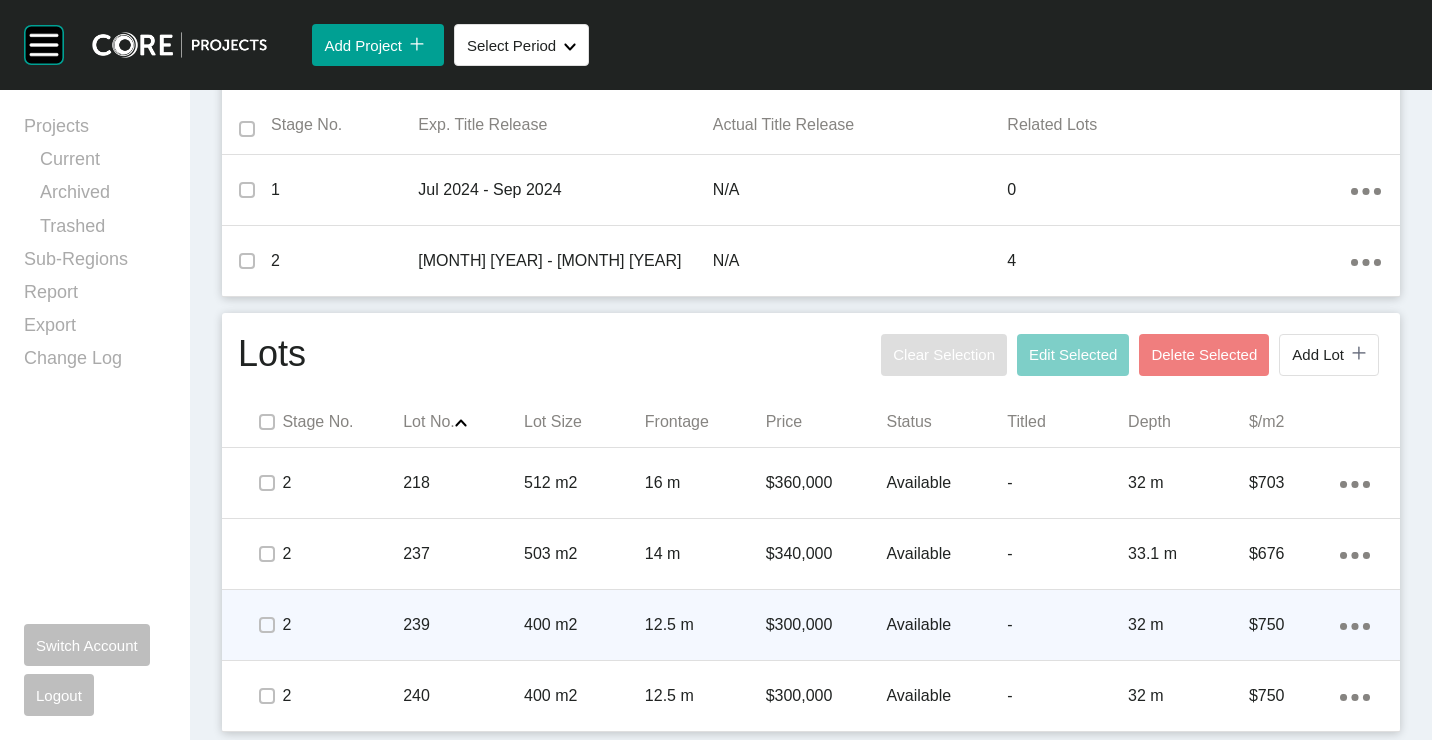 click on "400 m2" at bounding box center [584, 625] 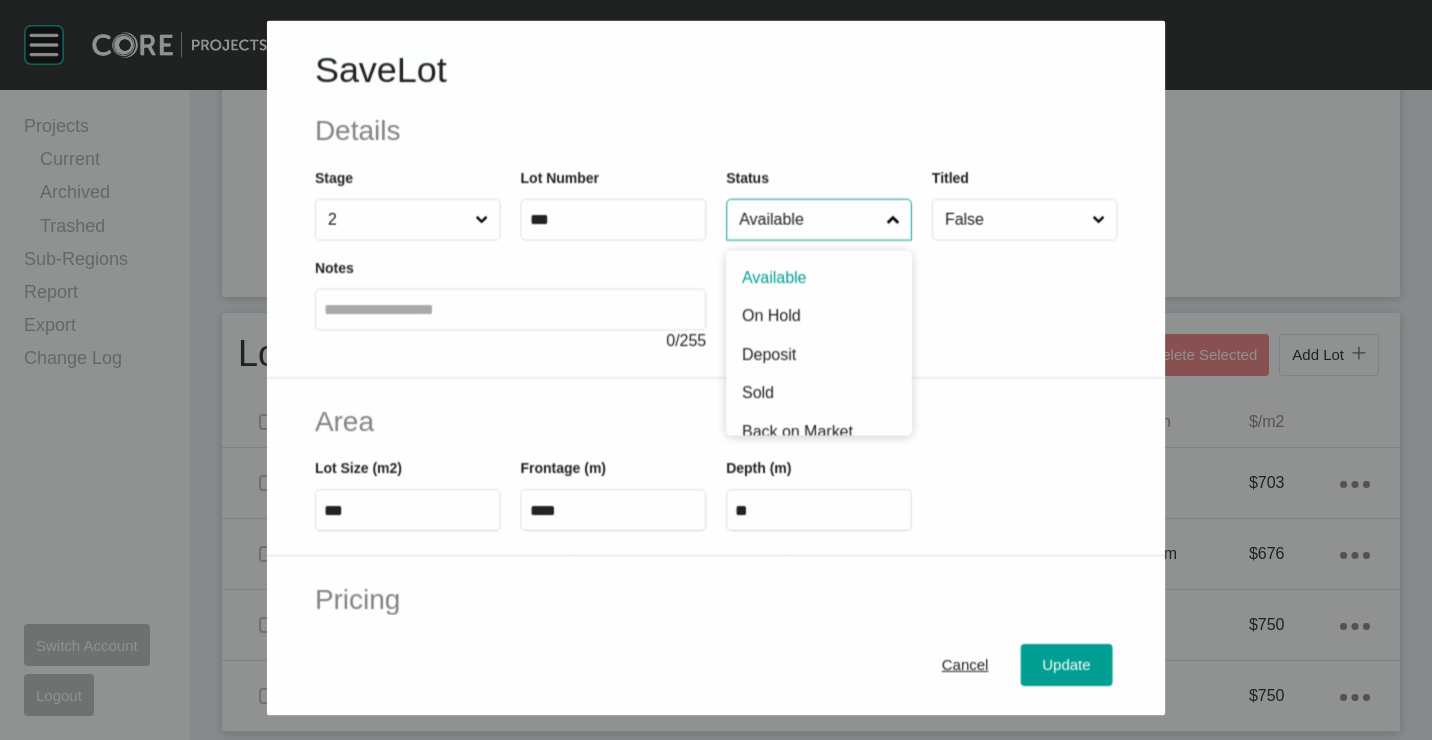 click on "Available" at bounding box center [808, 219] 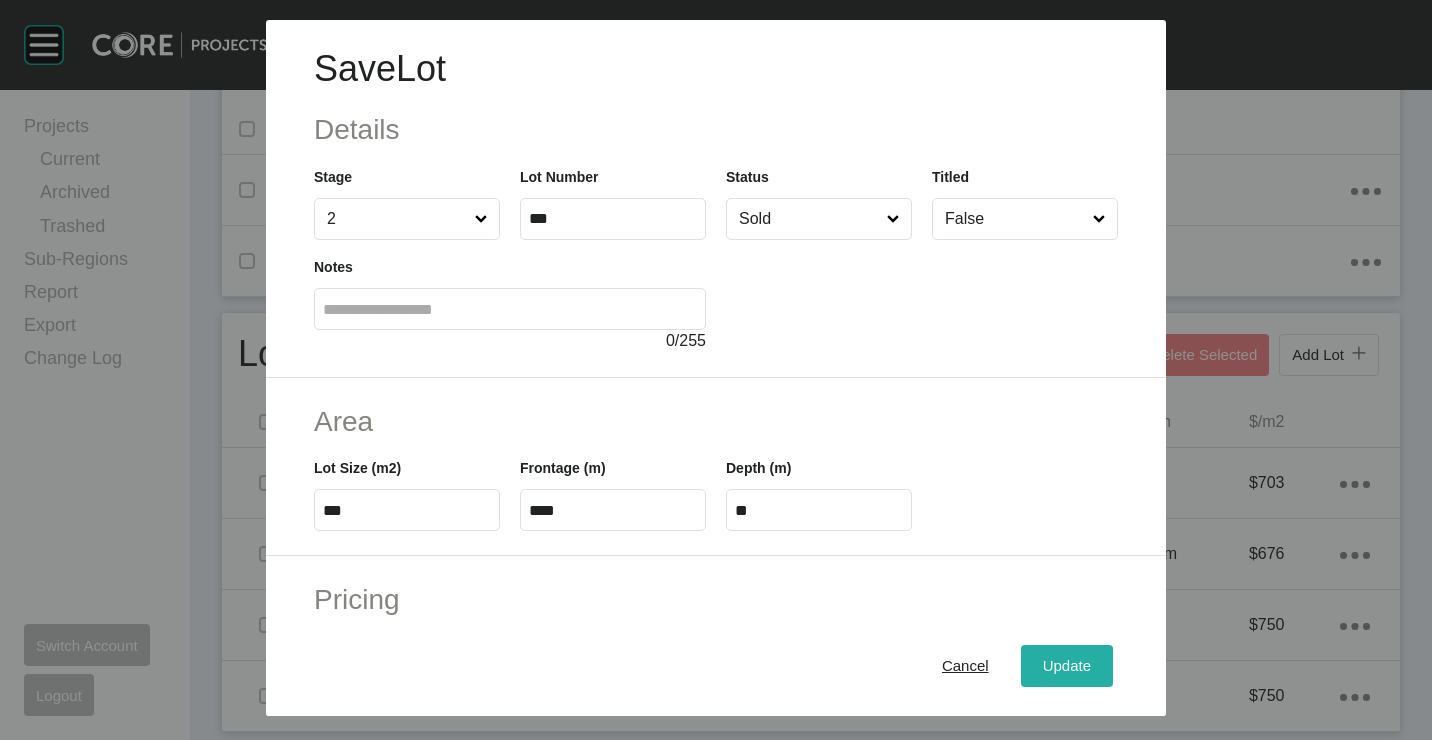 click on "Update" at bounding box center [1067, 665] 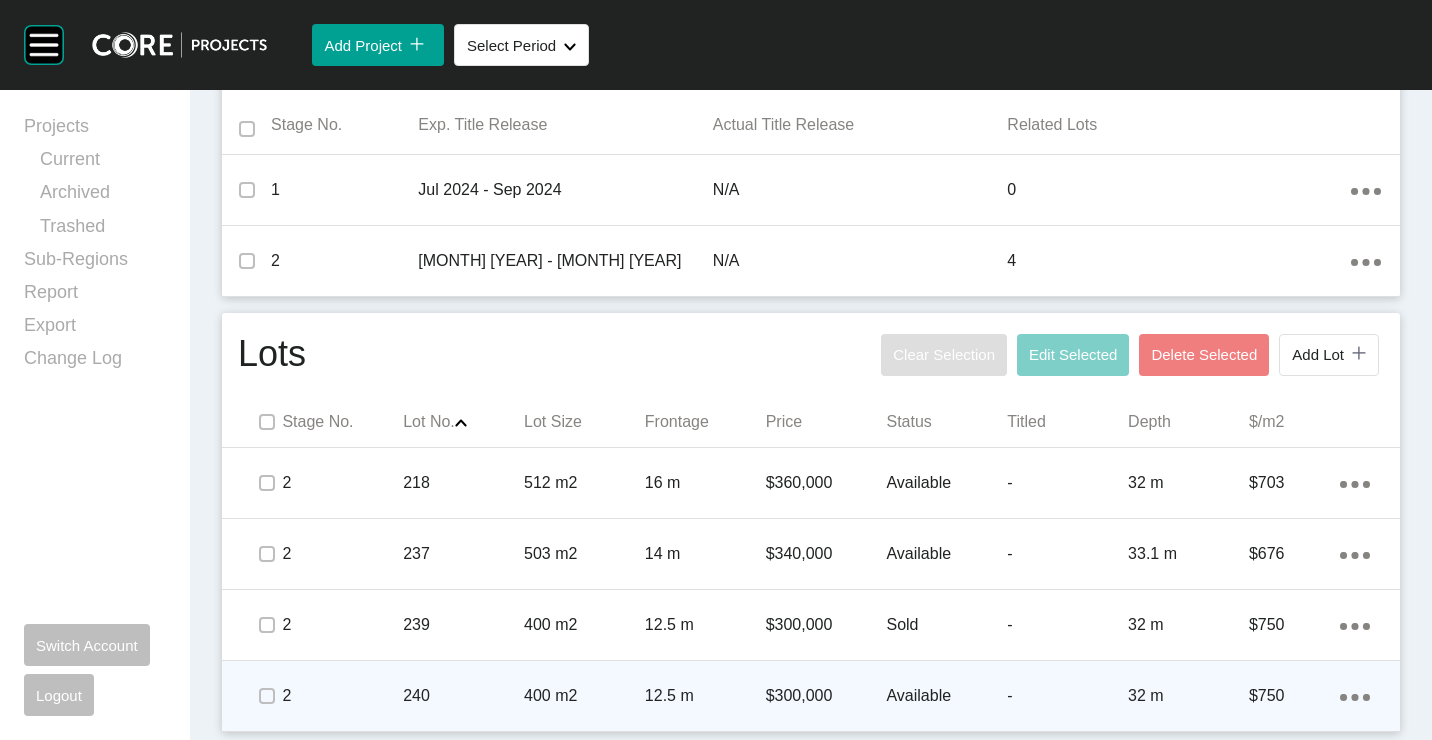 click on "400 m2" at bounding box center (584, 696) 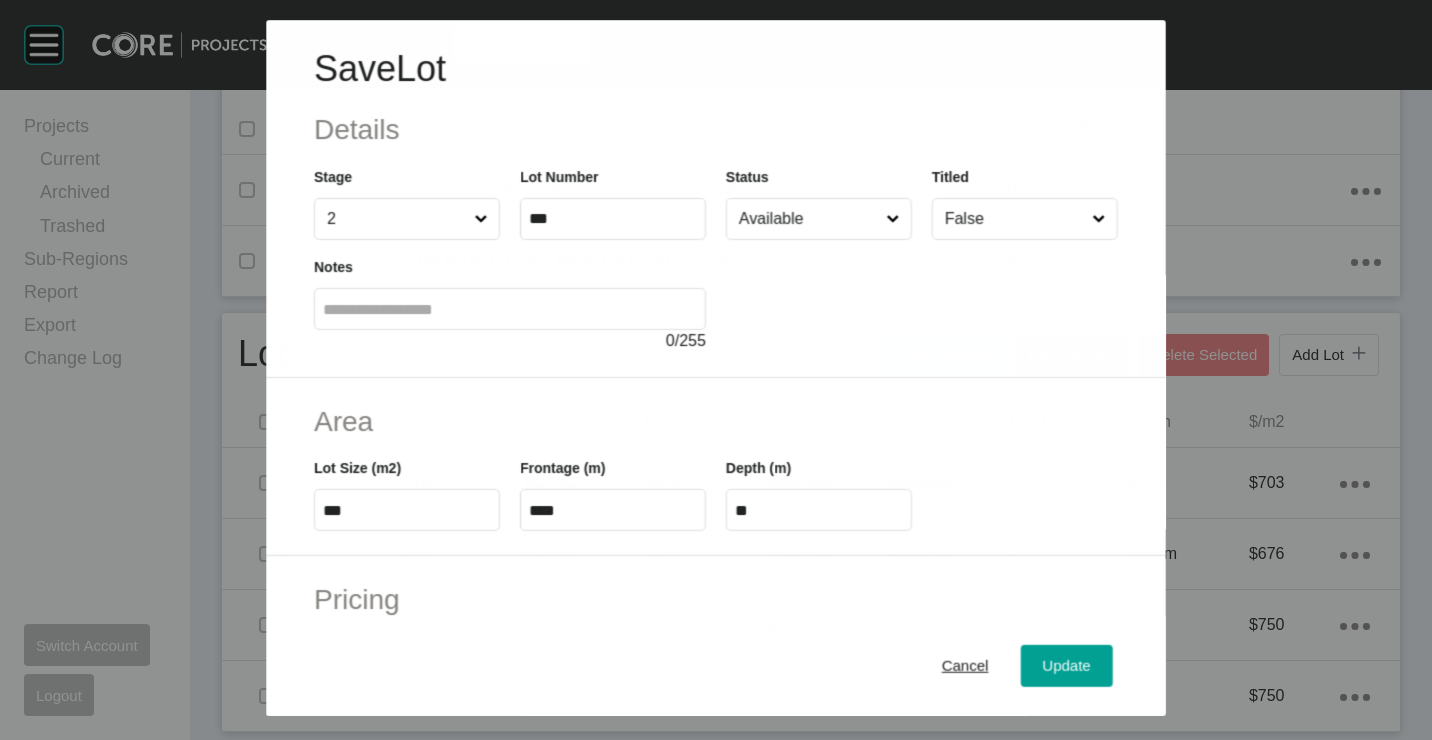 click on "Available" at bounding box center [808, 219] 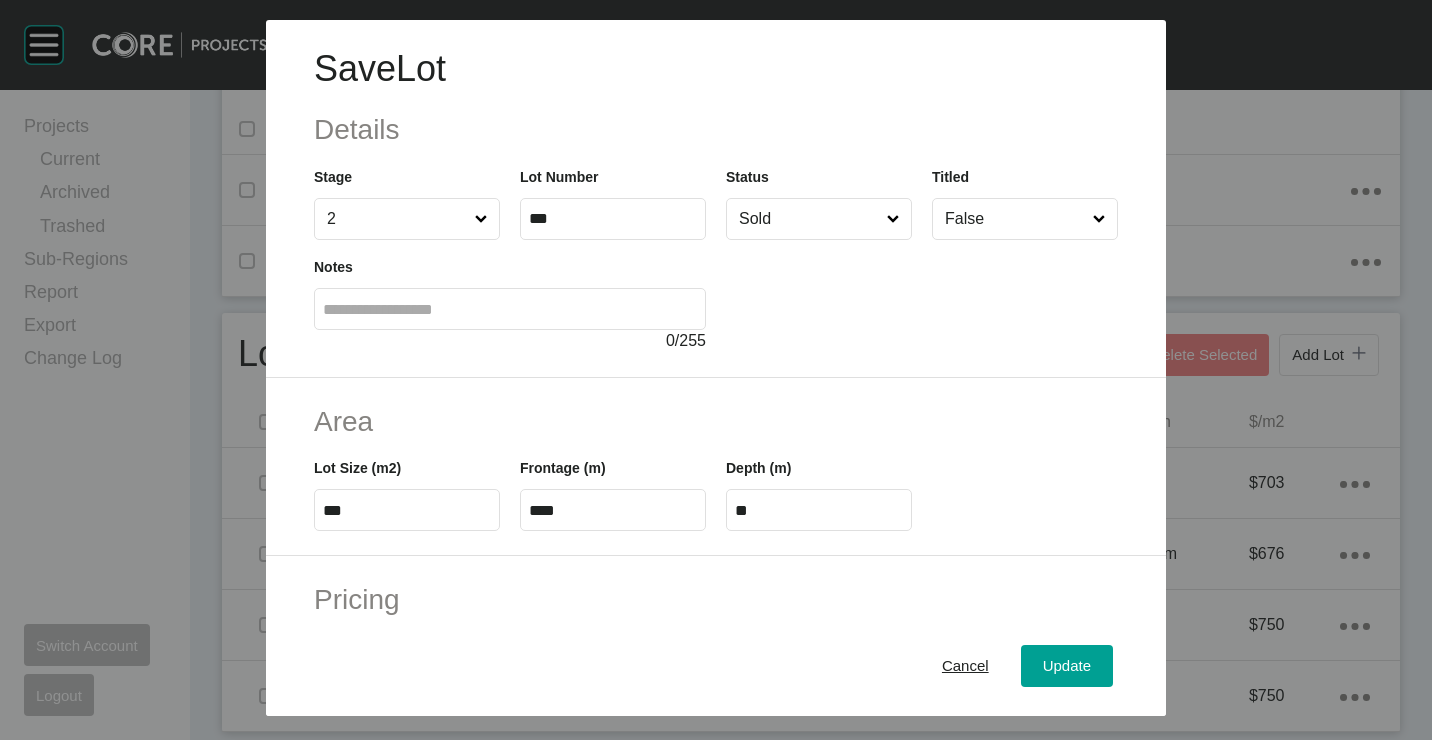 drag, startPoint x: 737, startPoint y: 385, endPoint x: 863, endPoint y: 462, distance: 147.66516 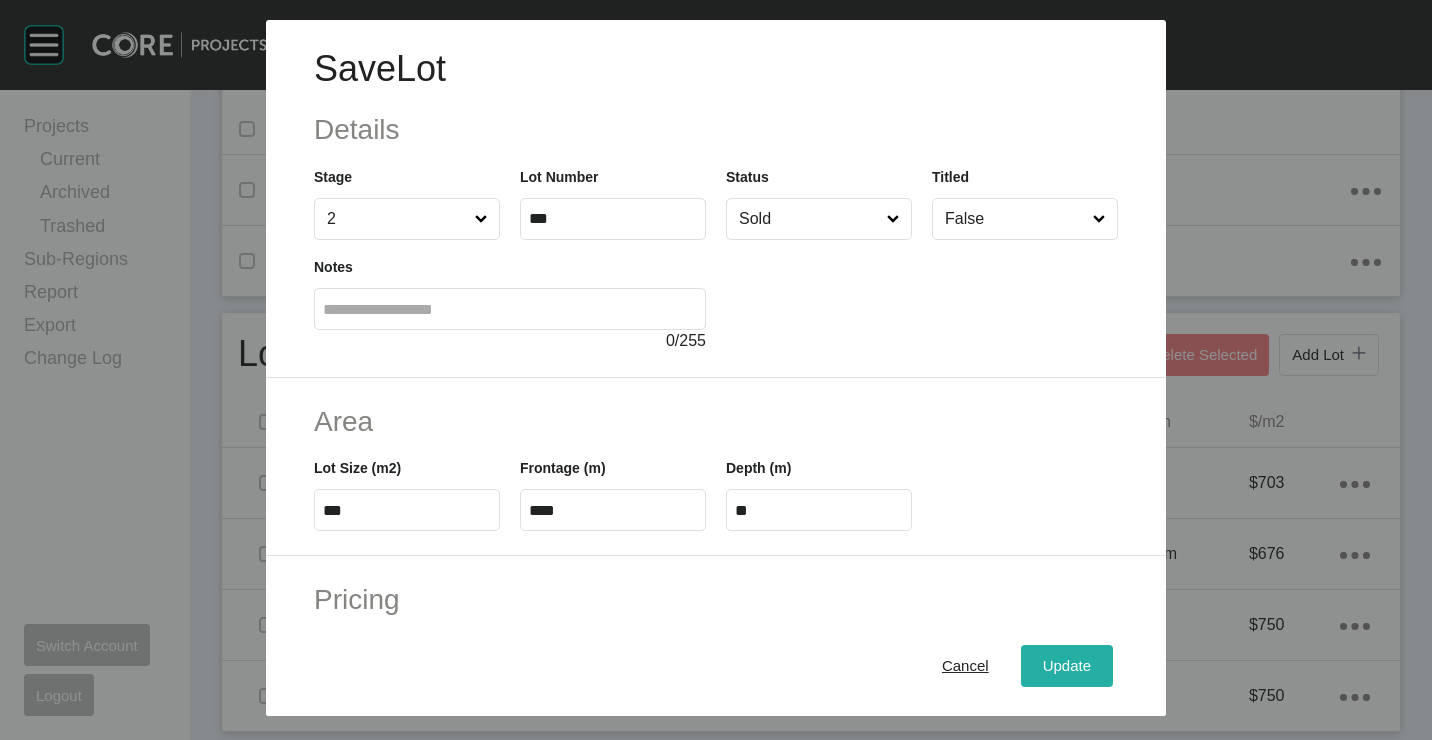 click on "Update" at bounding box center [1067, 665] 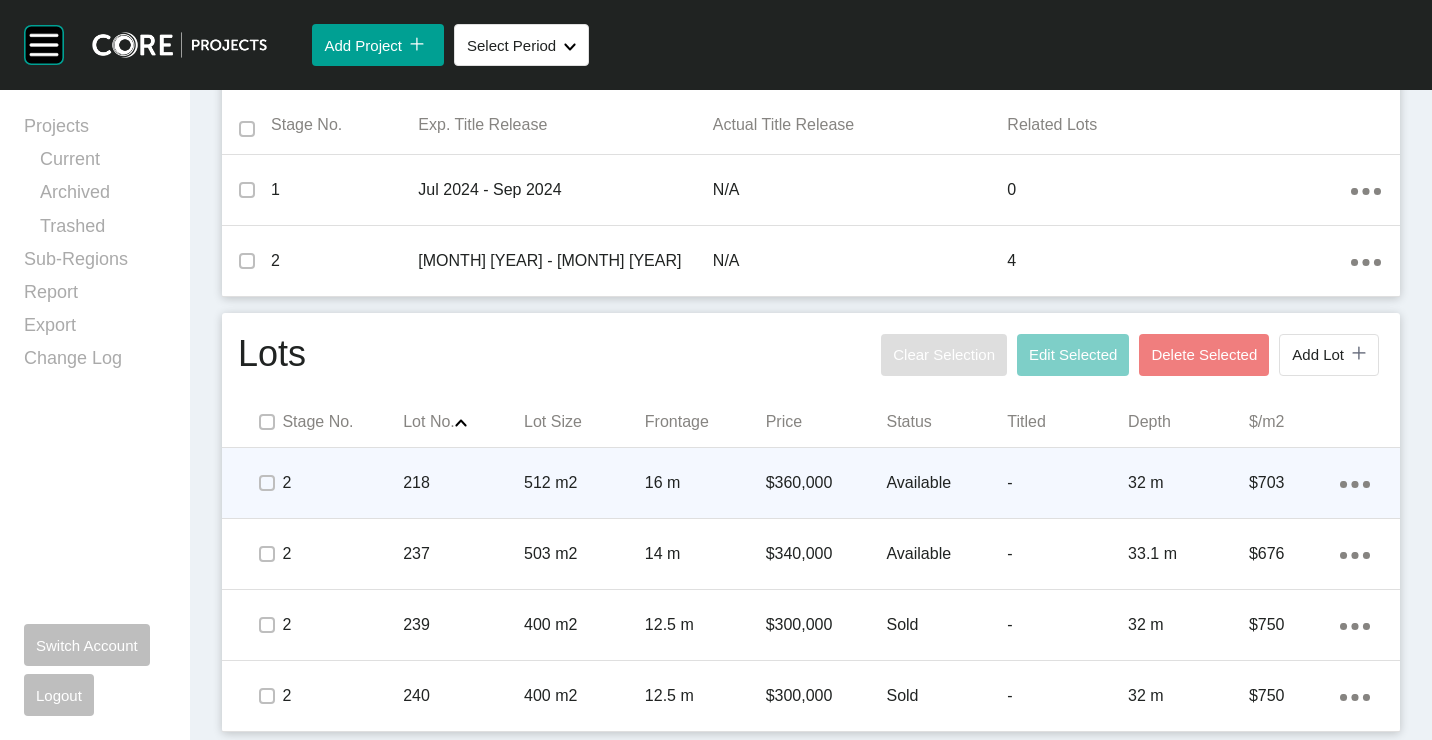 click on "Action Menu Dots Copy 6 Created with Sketch." 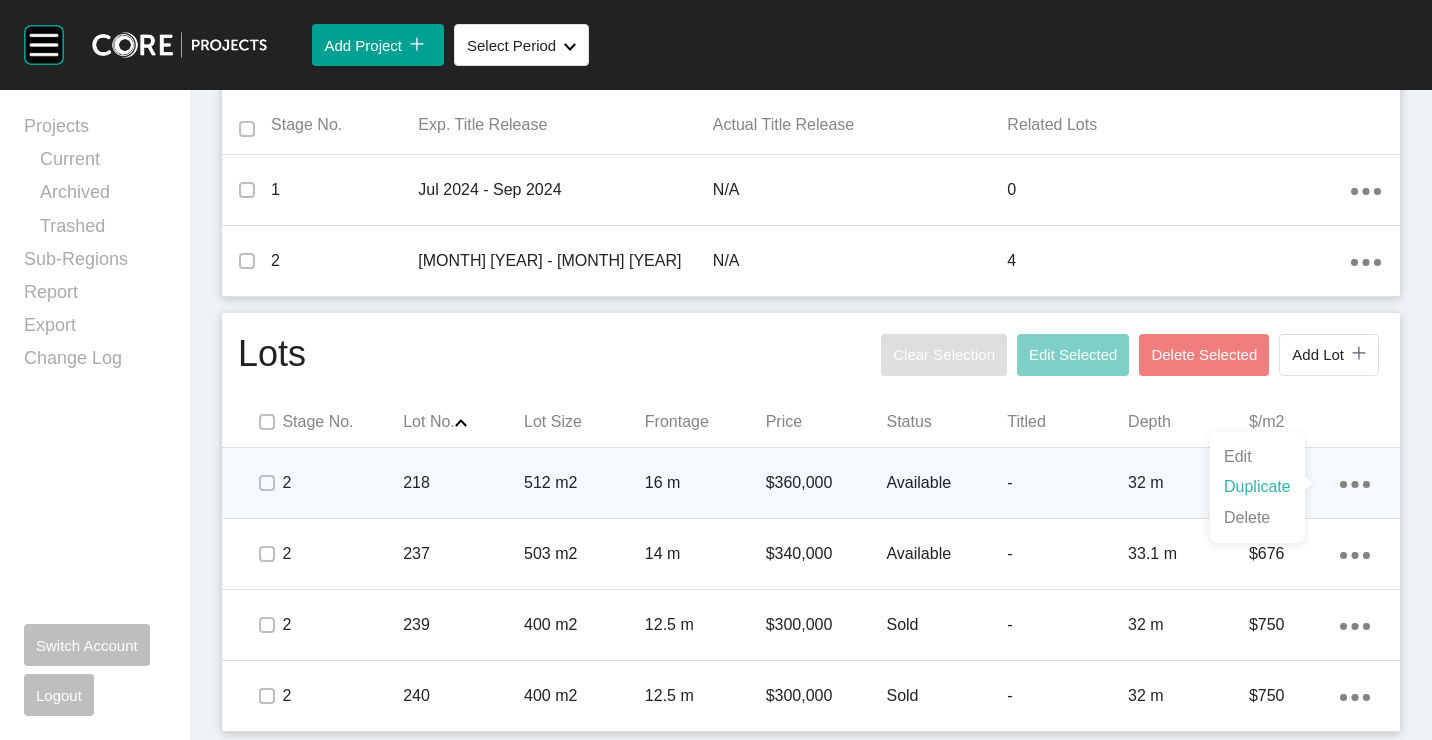click on "Duplicate" at bounding box center [1257, 487] 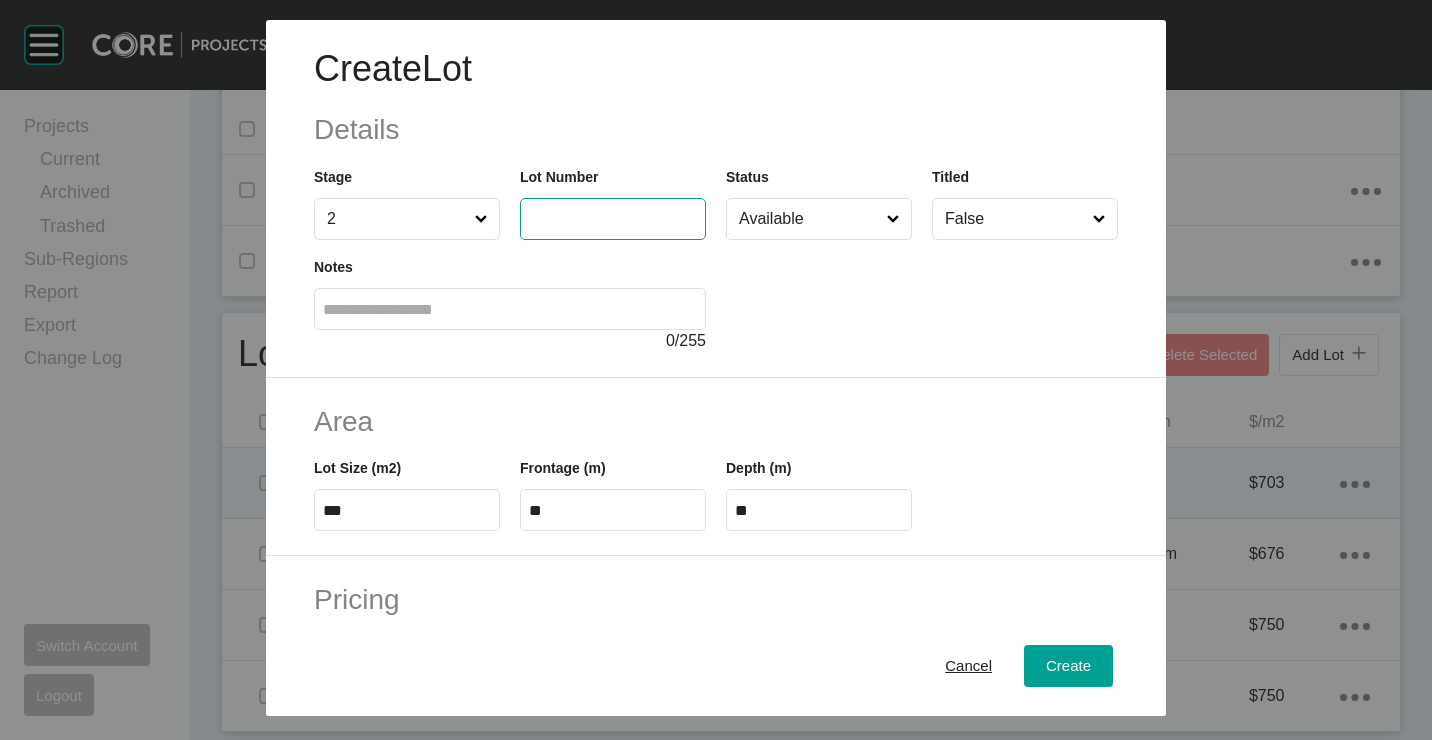 click at bounding box center (613, 218) 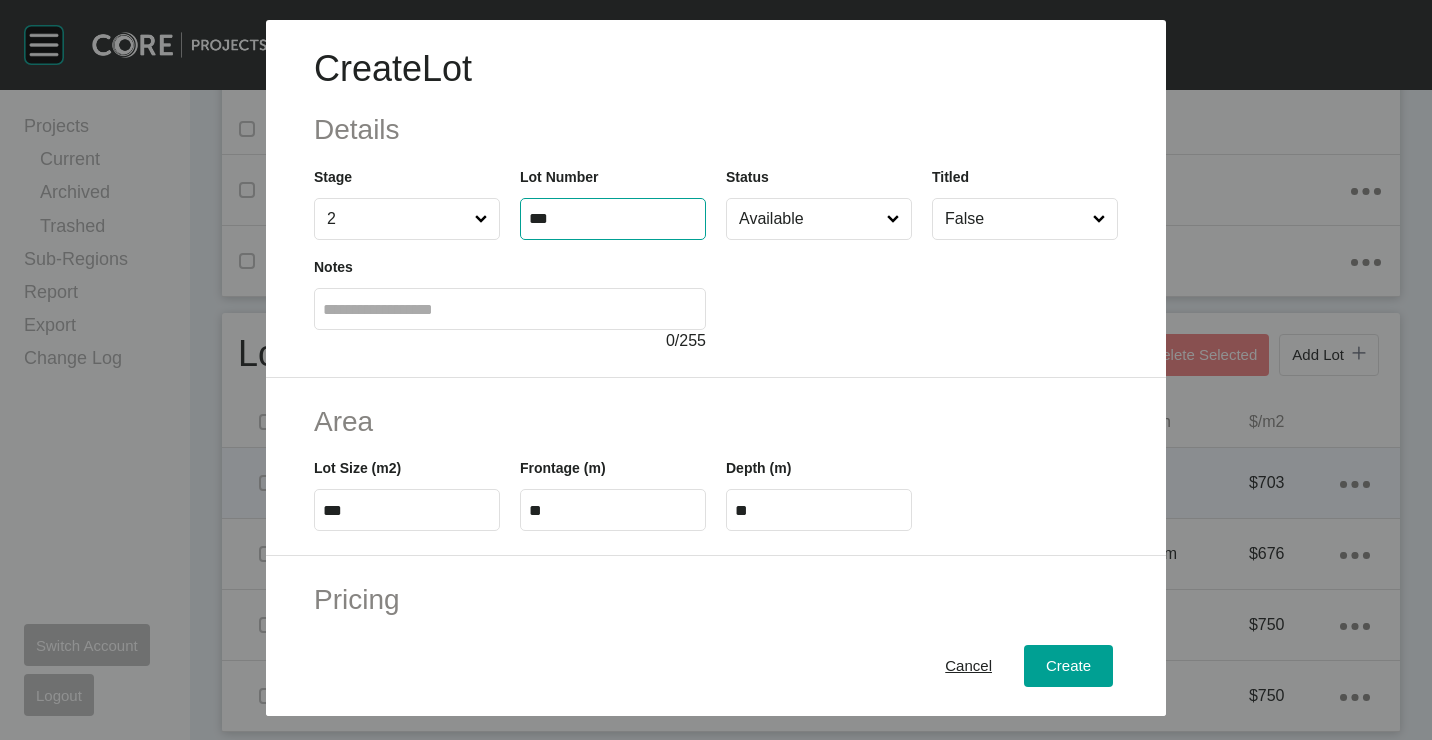 type on "***" 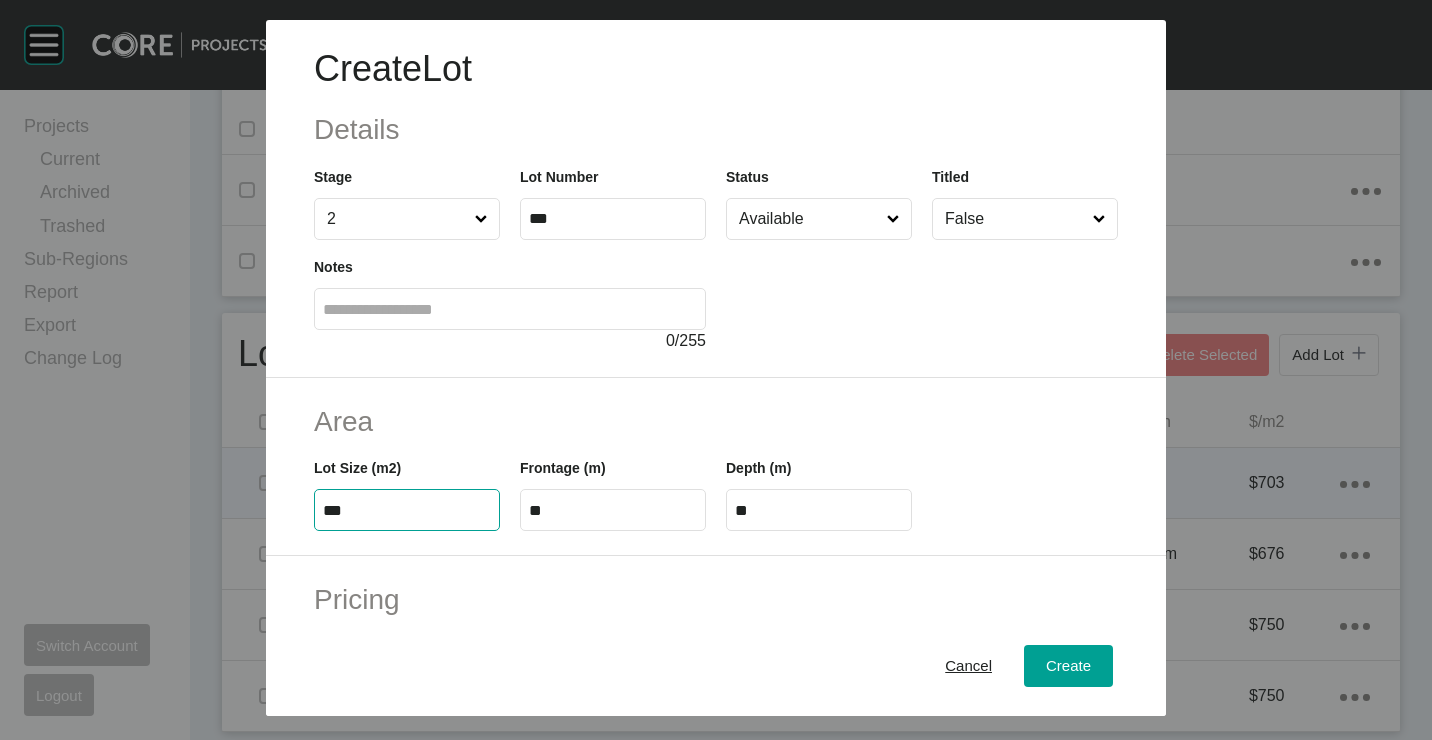 type on "***" 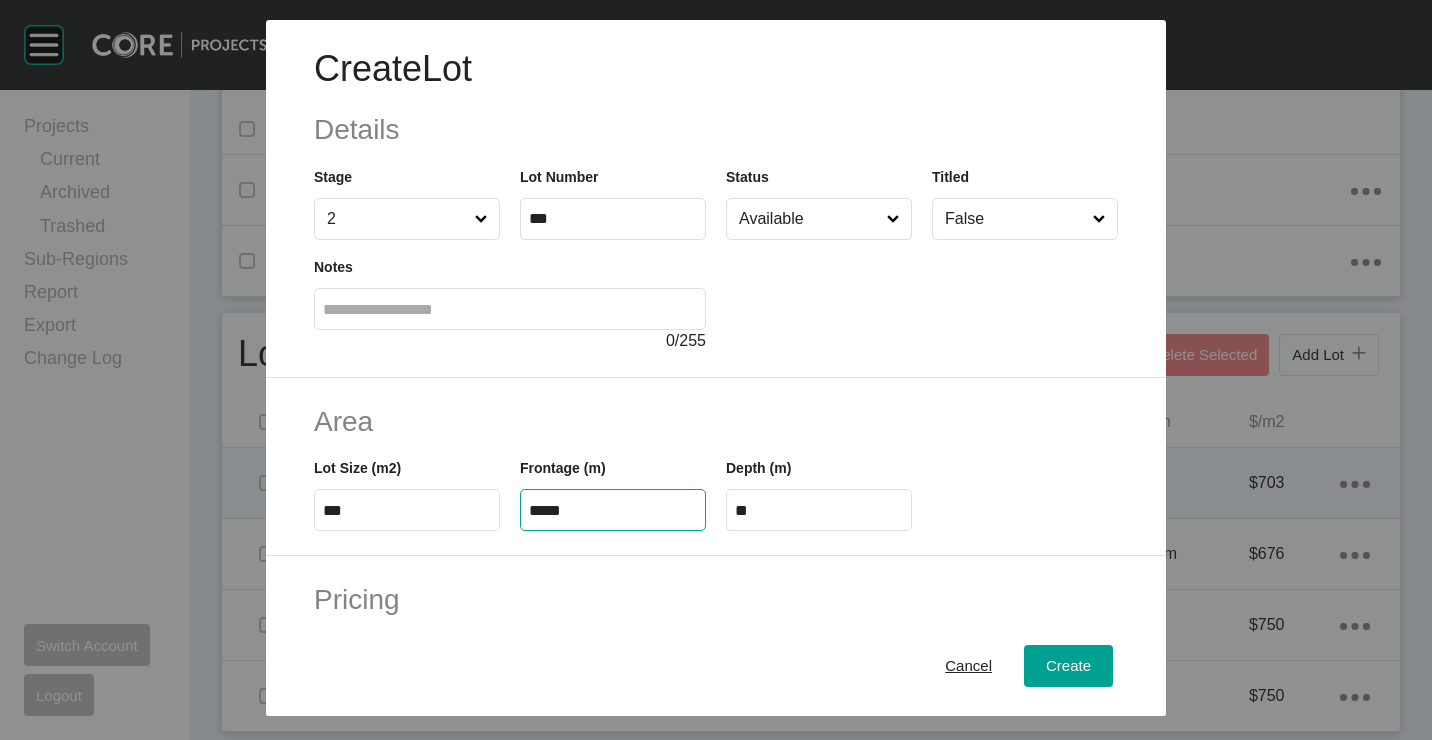 type on "*****" 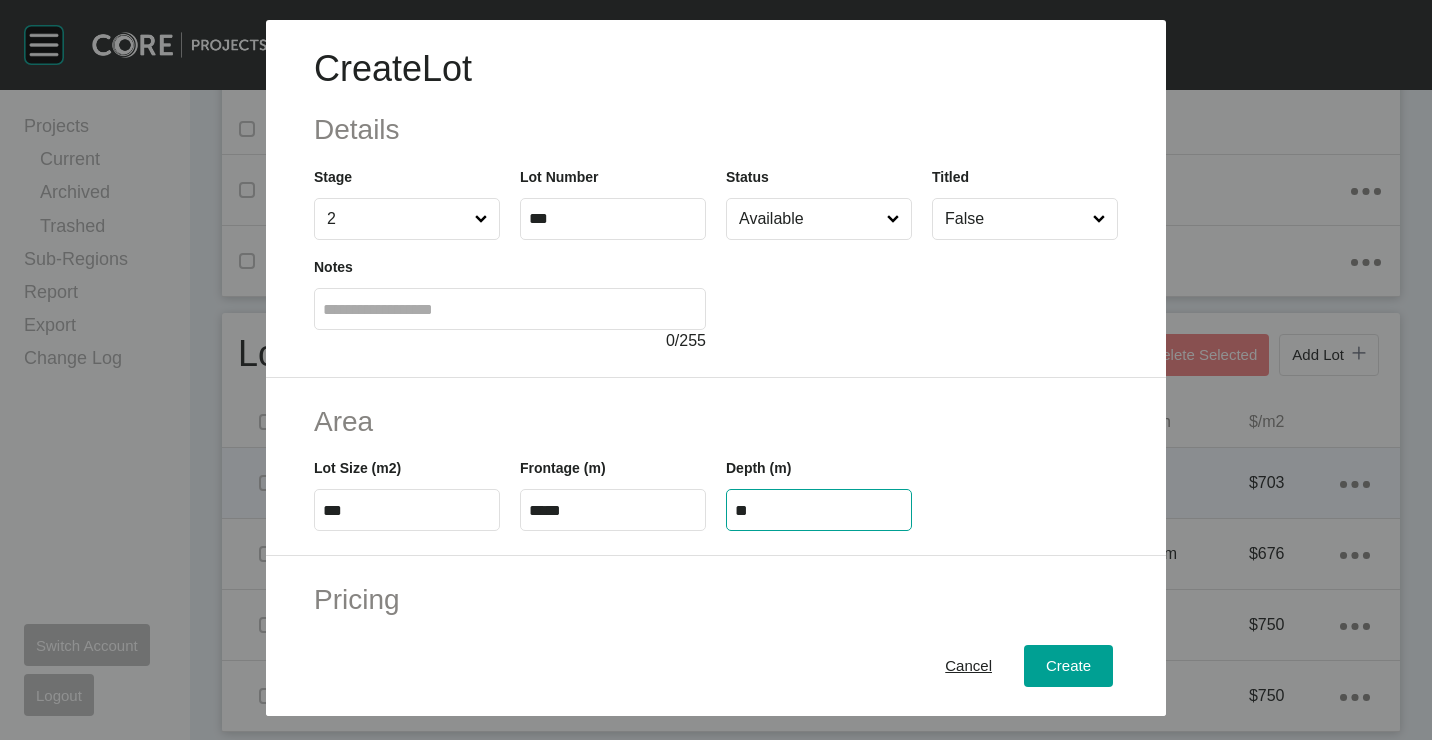 type on "**" 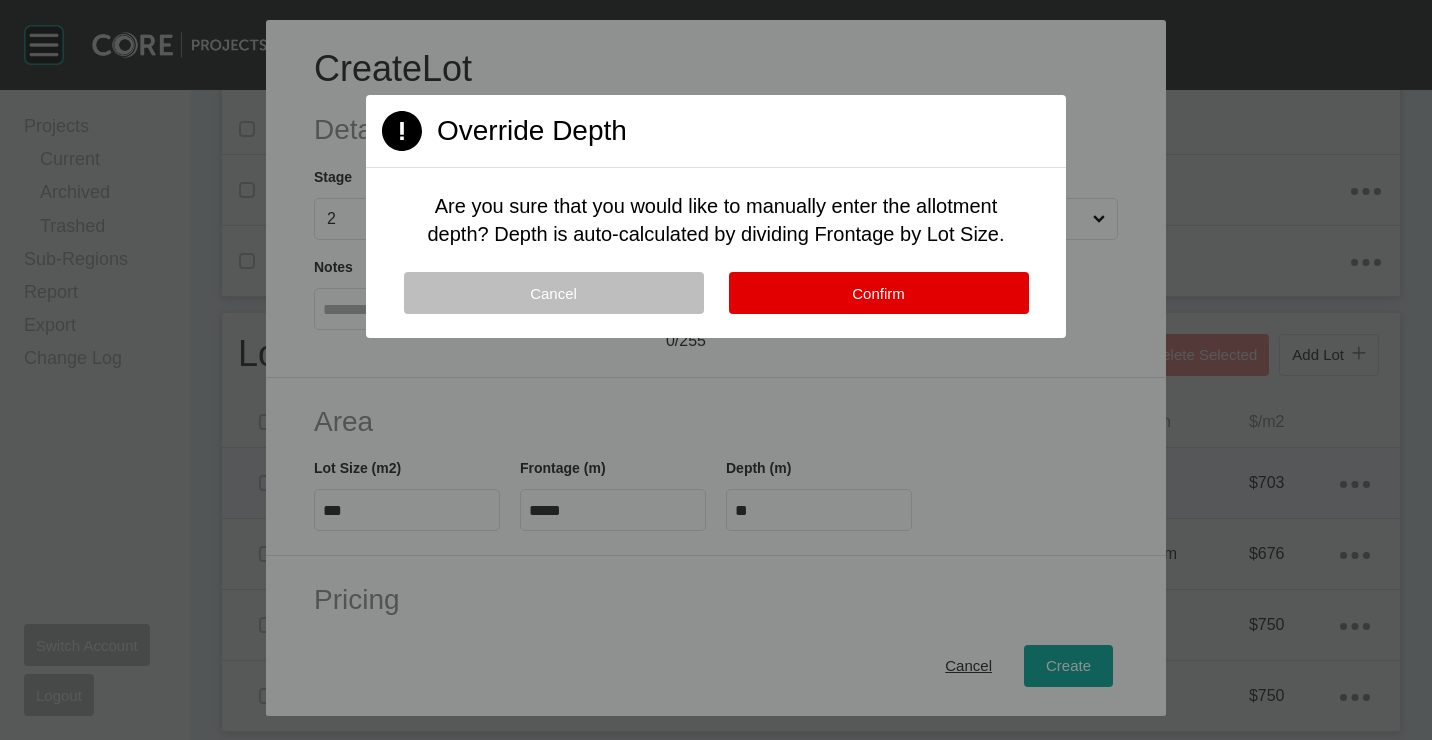click on "Confirm" at bounding box center [879, 293] 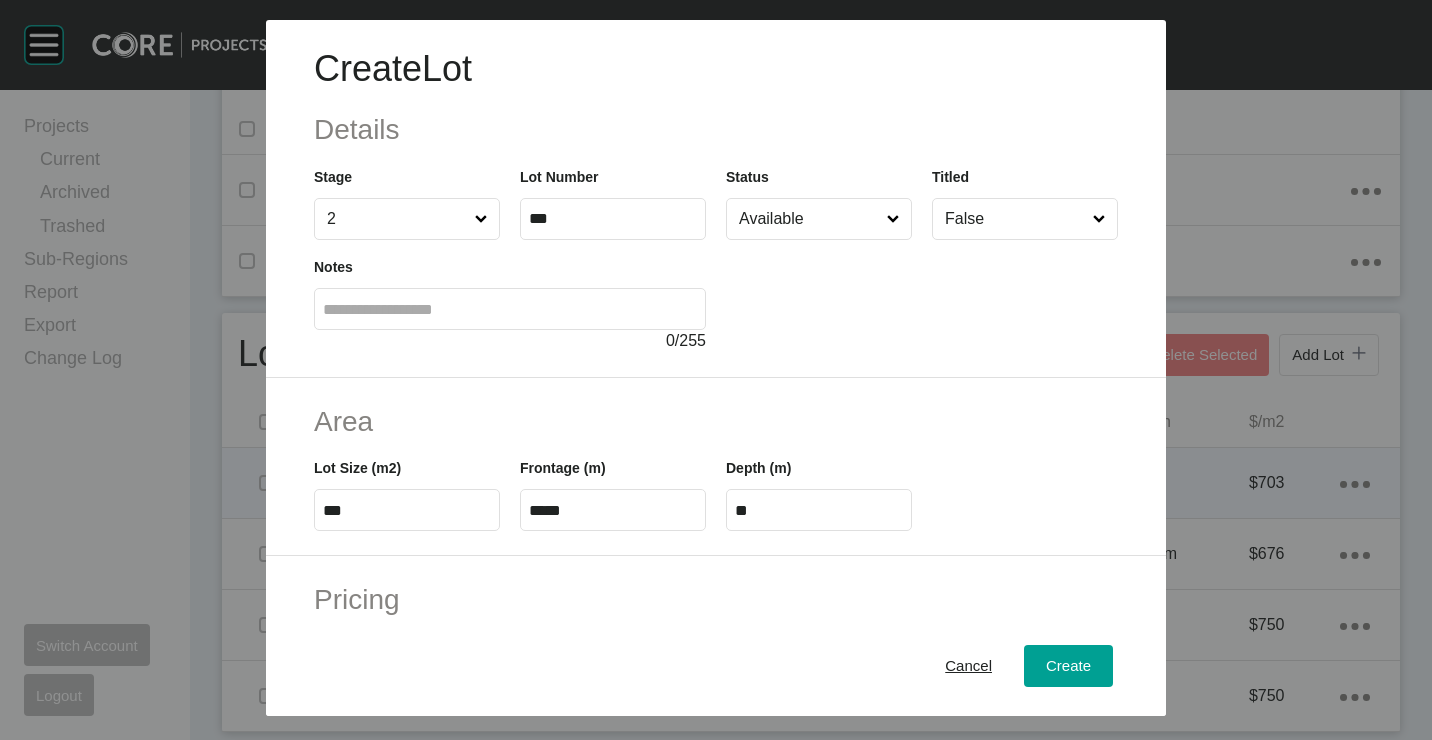 scroll, scrollTop: 300, scrollLeft: 0, axis: vertical 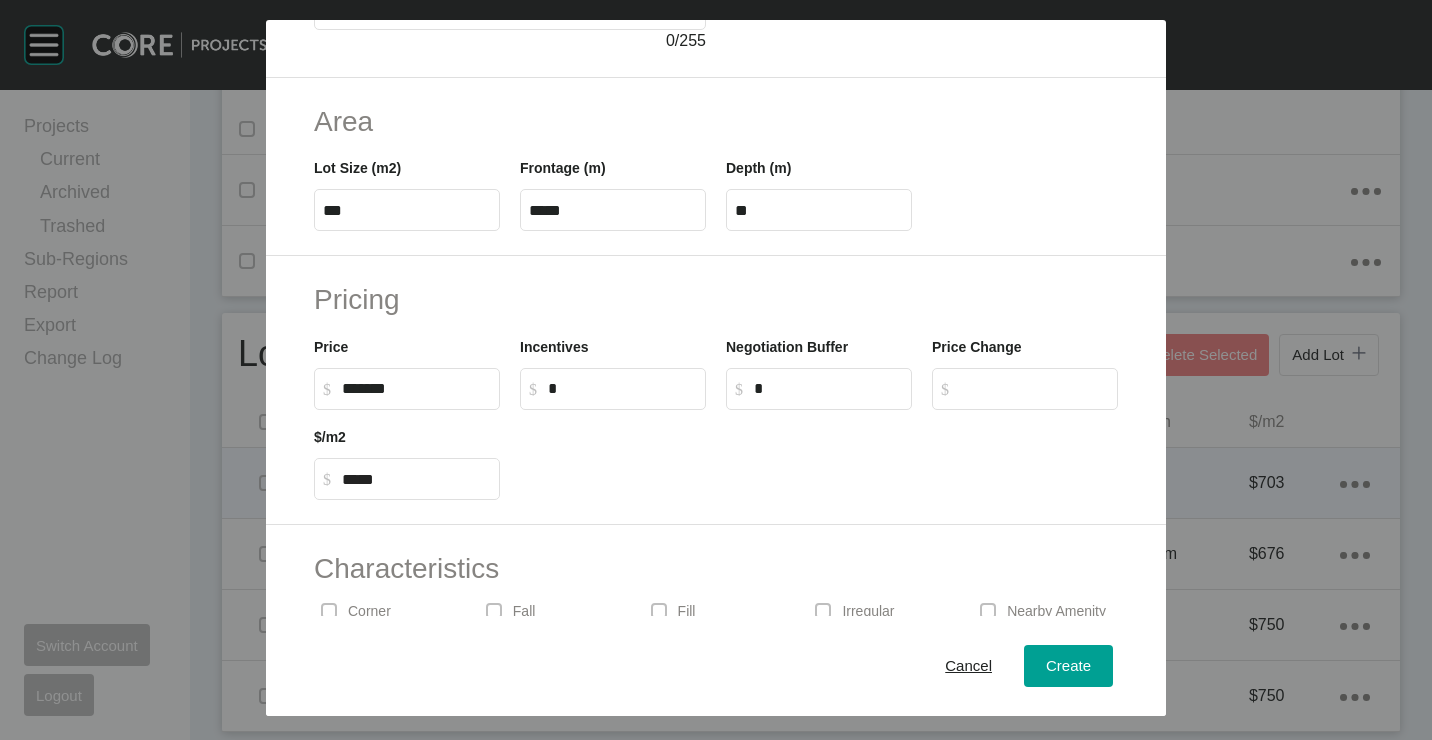 click on "Price $ Created with Sketch. $ *******" at bounding box center (407, 373) 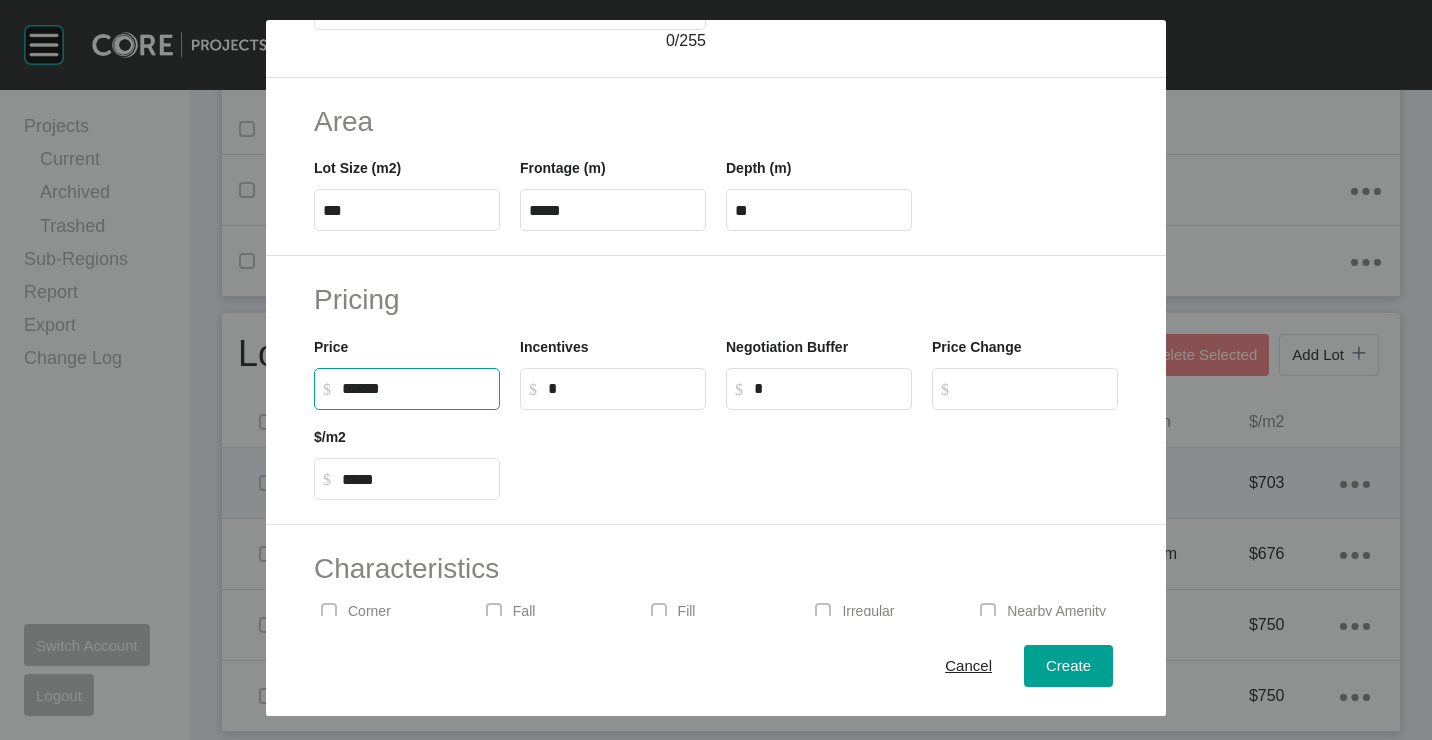 drag, startPoint x: 420, startPoint y: 382, endPoint x: 237, endPoint y: 351, distance: 185.60712 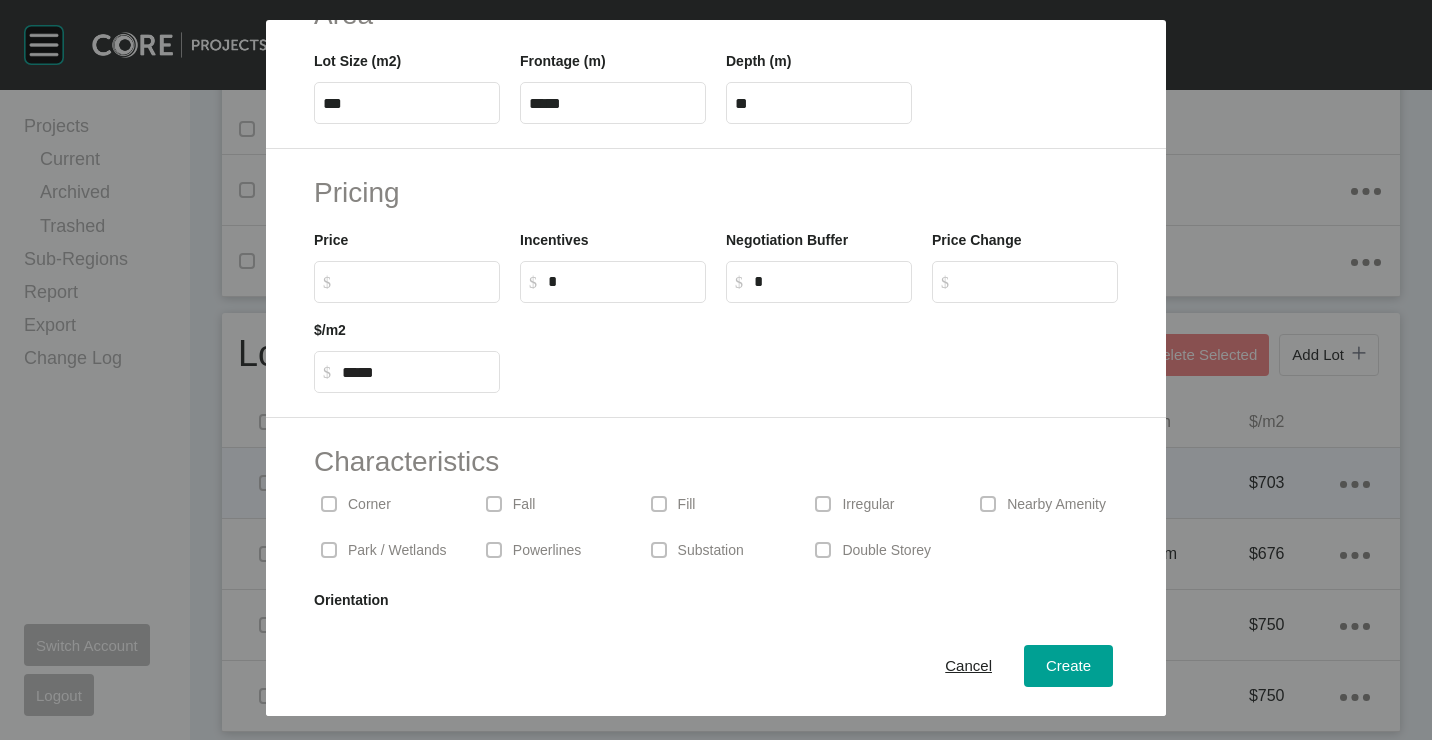 scroll, scrollTop: 480, scrollLeft: 0, axis: vertical 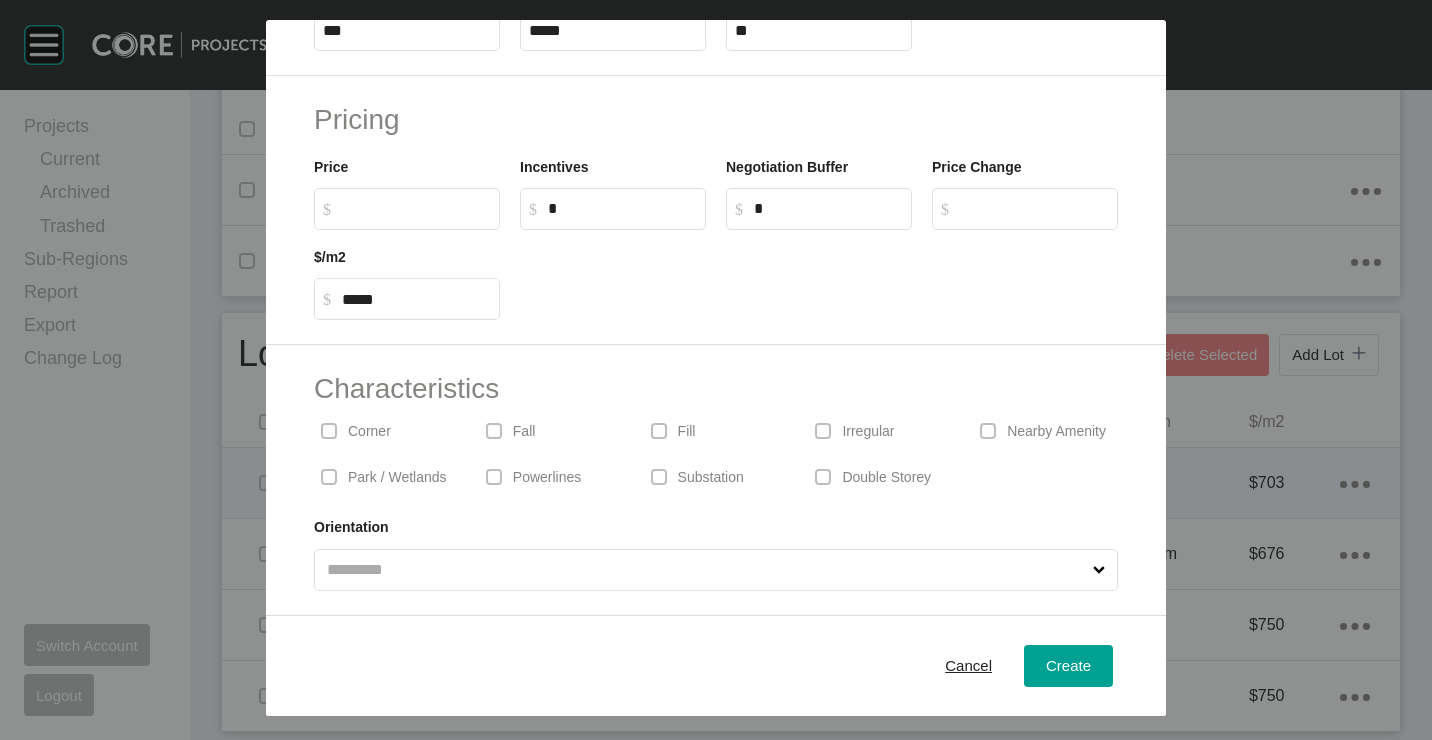 drag, startPoint x: 359, startPoint y: 438, endPoint x: 497, endPoint y: 435, distance: 138.03261 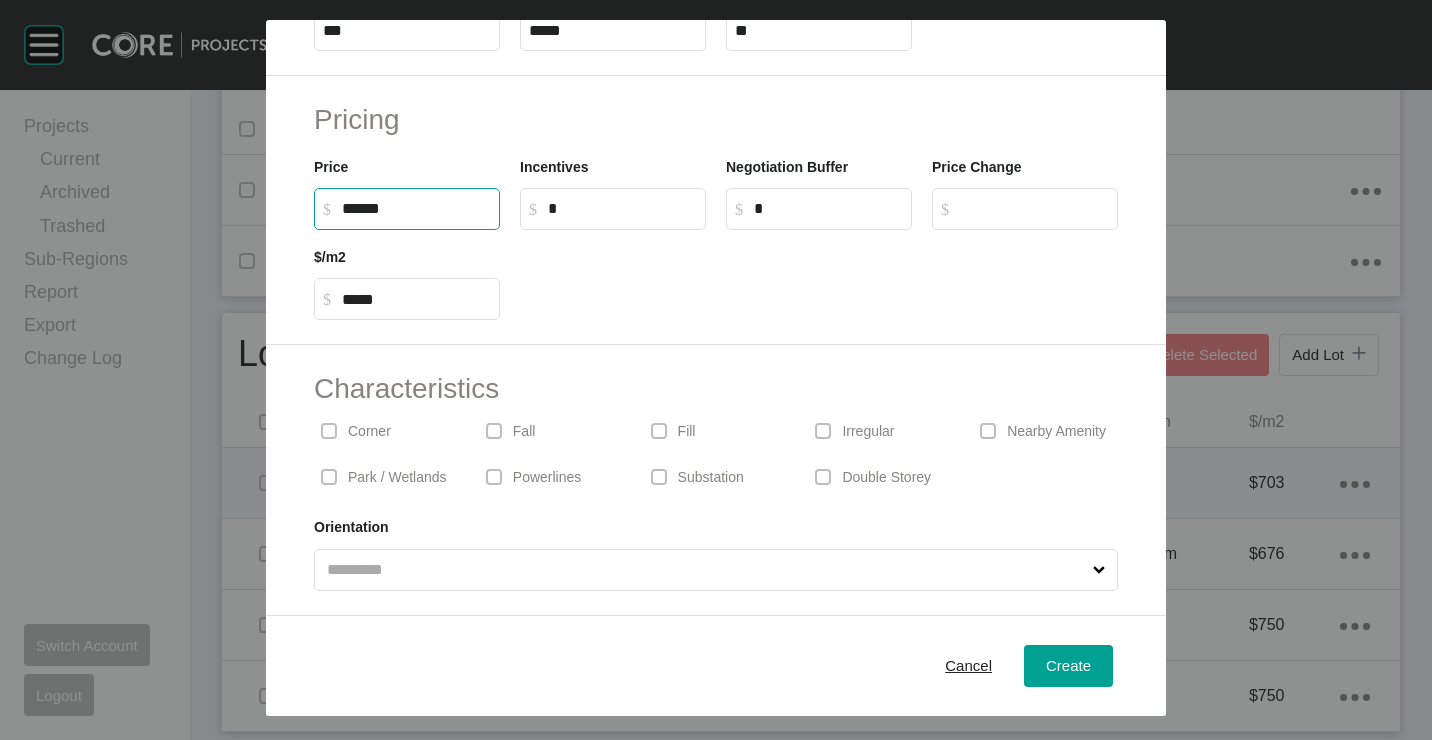 type on "*******" 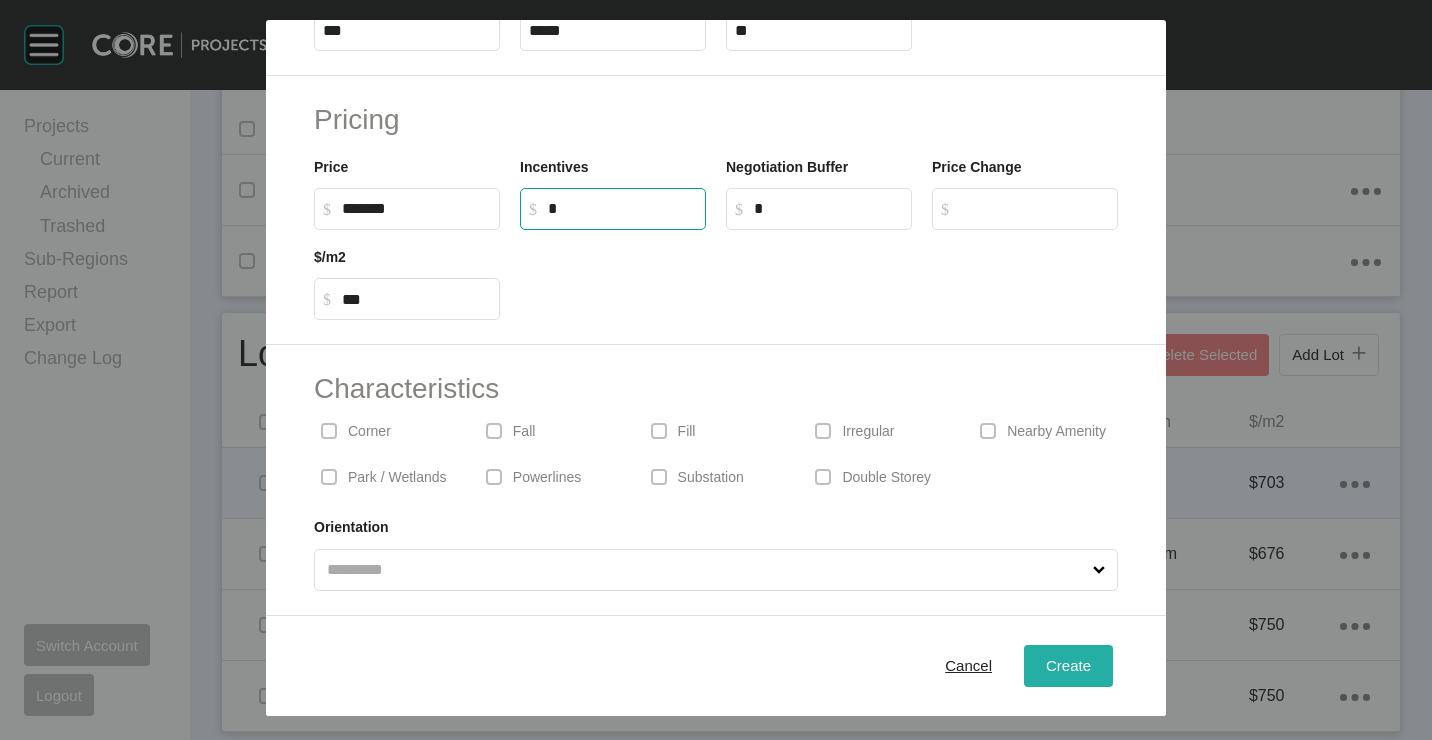 click on "Create" at bounding box center (1068, 666) 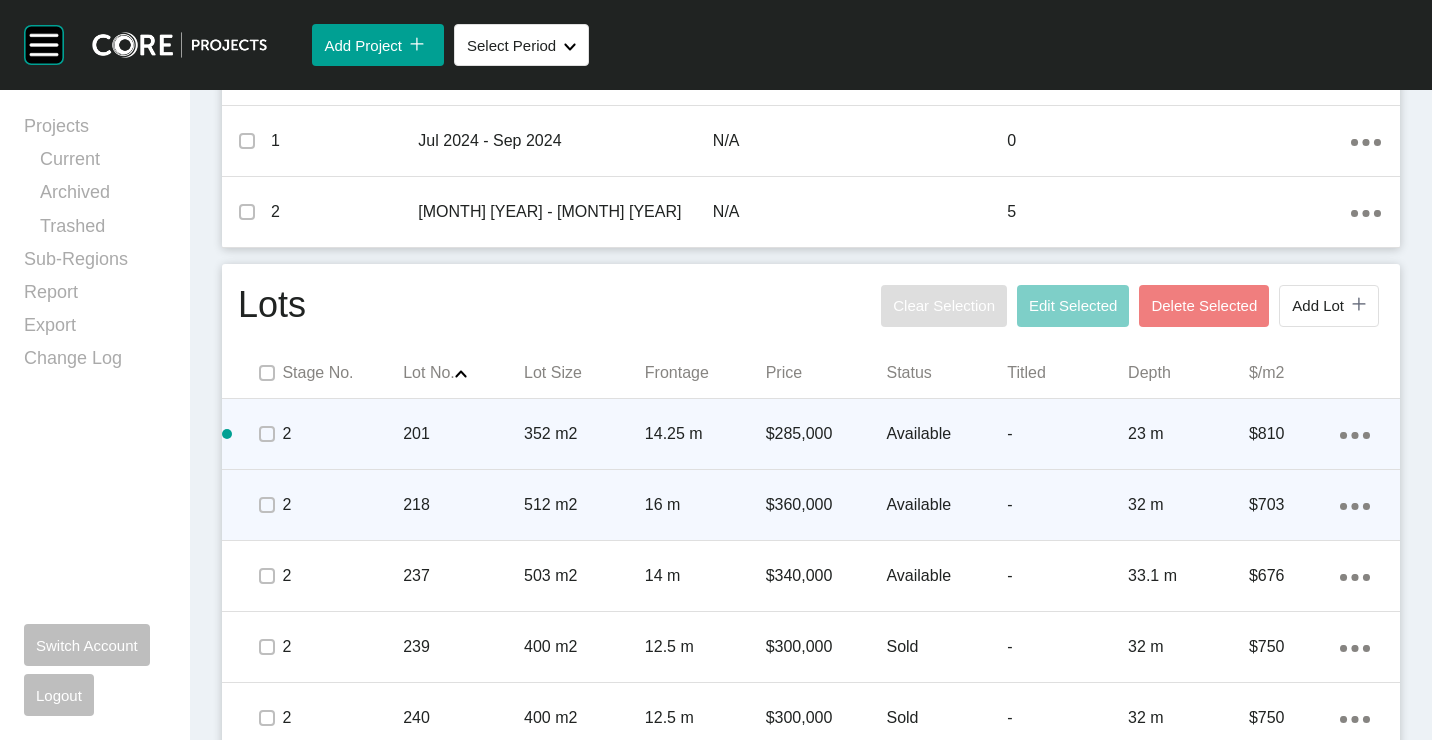 scroll, scrollTop: 801, scrollLeft: 0, axis: vertical 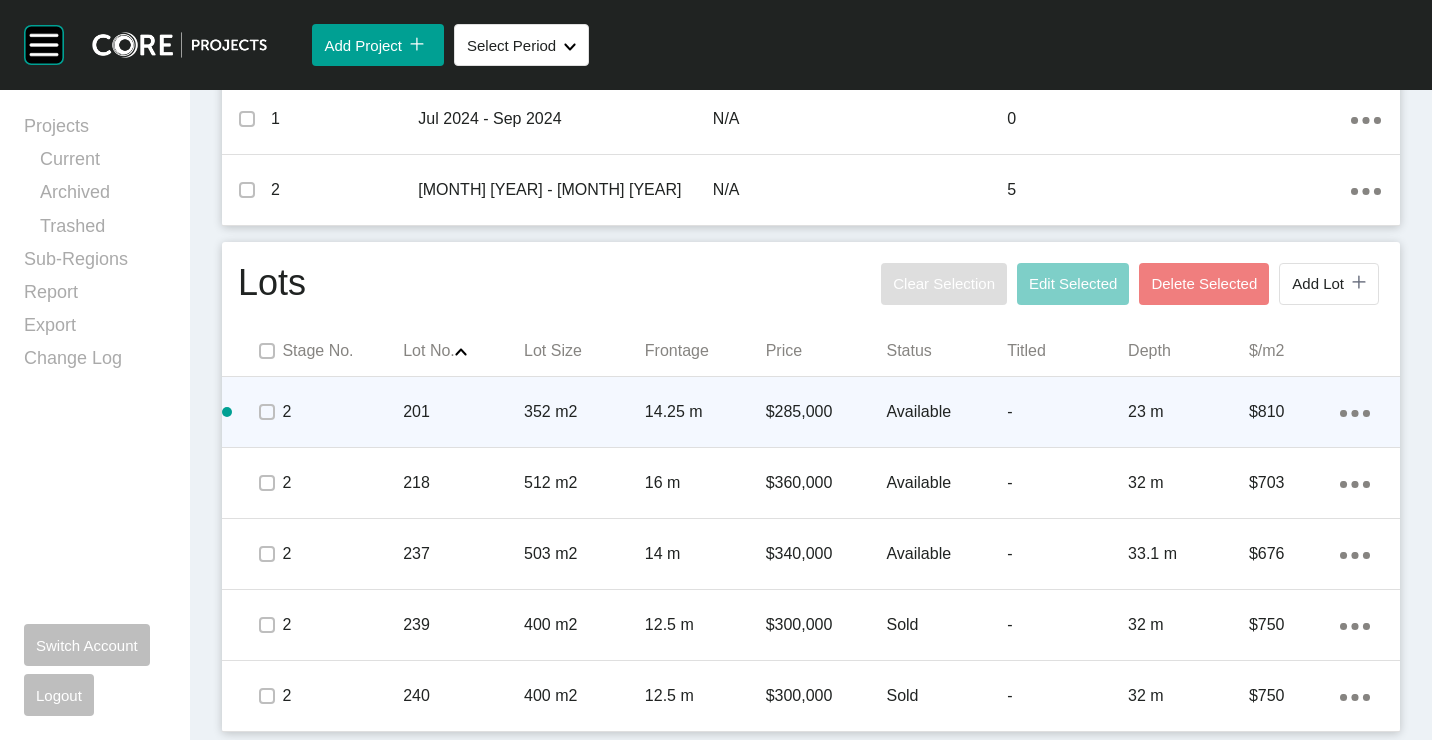 click on "Action Menu Dots Copy 6 Created with Sketch." at bounding box center (1355, 412) 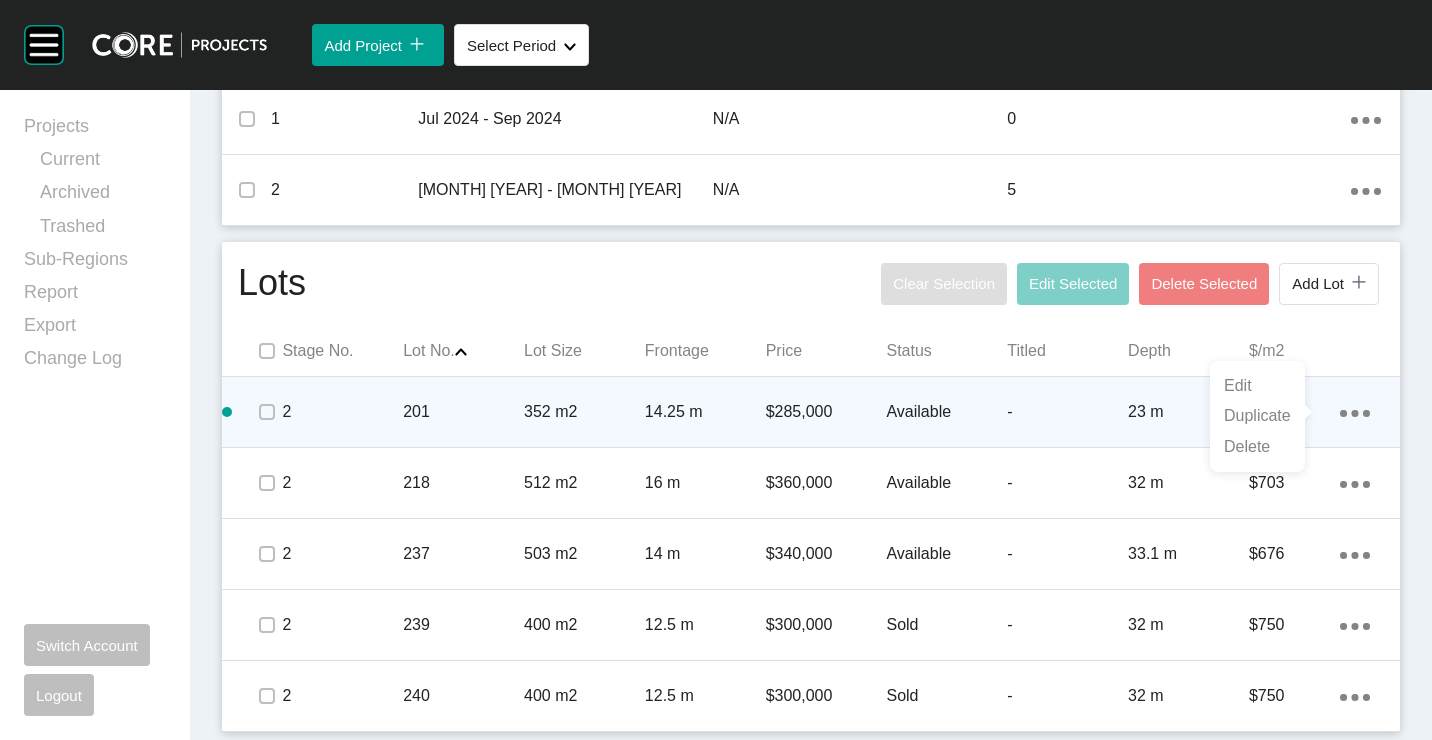 drag, startPoint x: 1259, startPoint y: 408, endPoint x: 1232, endPoint y: 399, distance: 28.460499 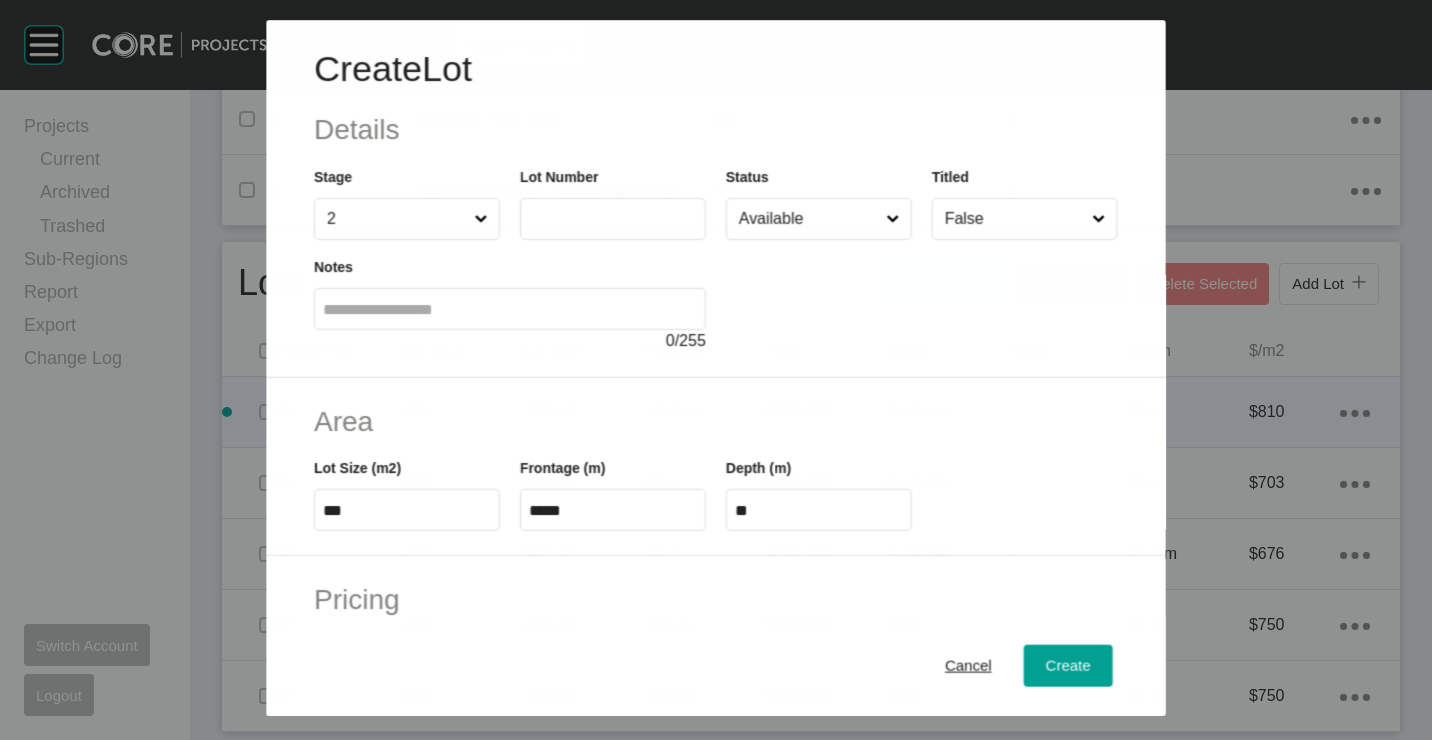 click at bounding box center (613, 219) 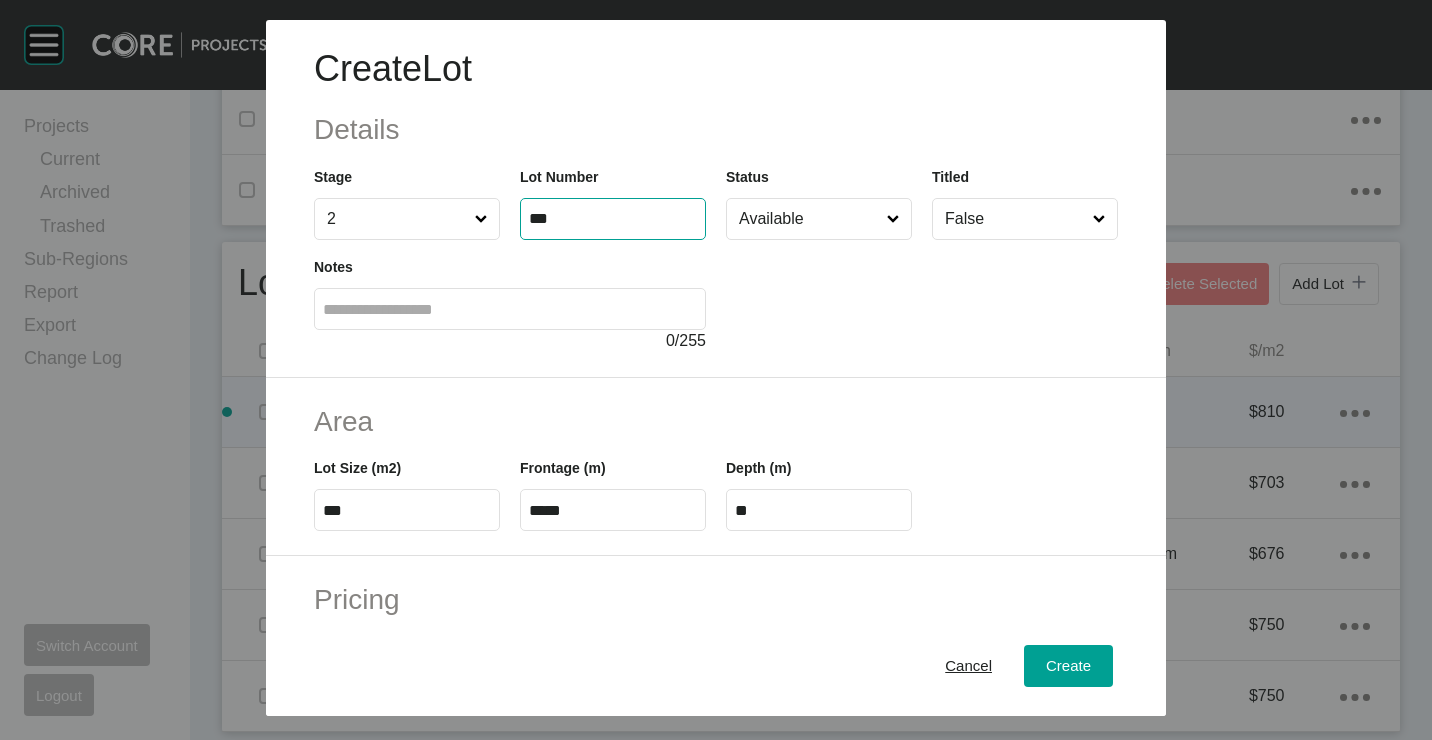 type on "***" 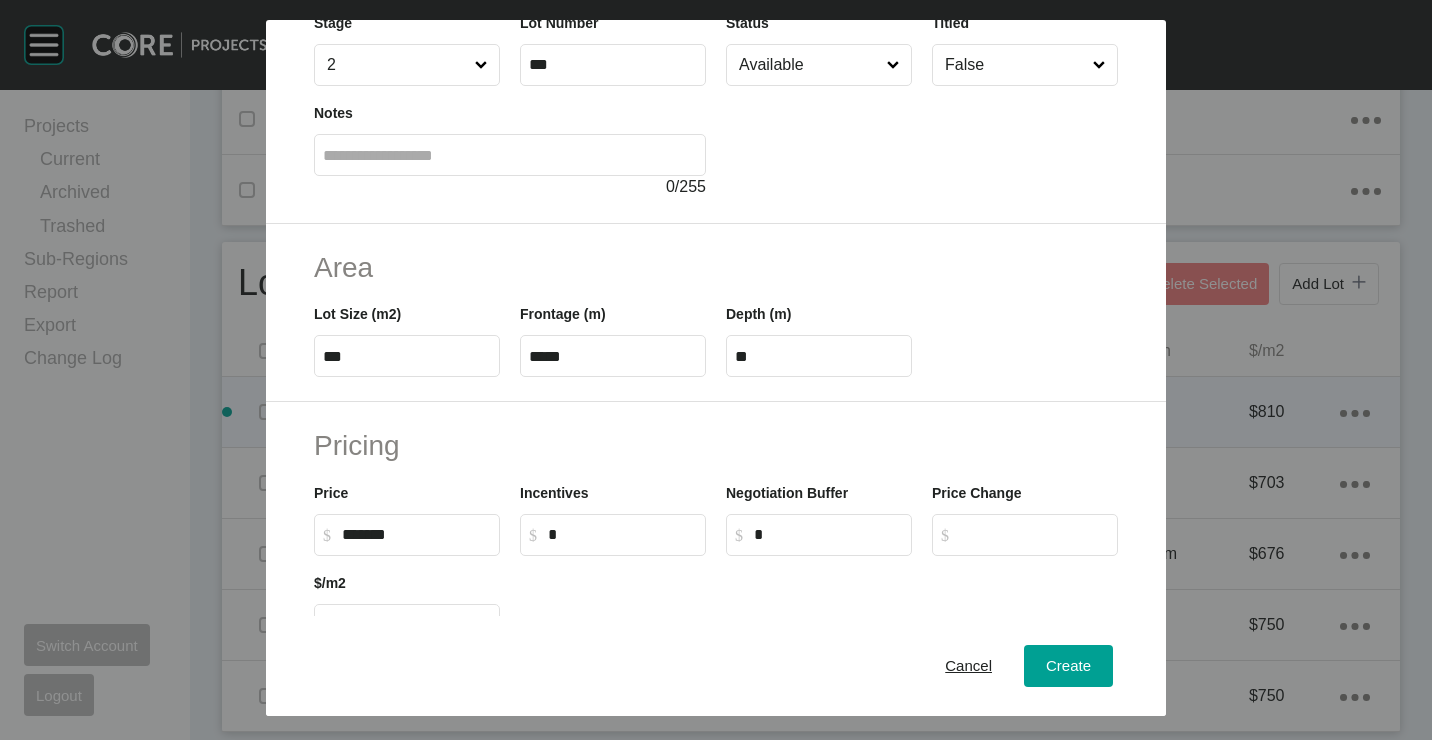 scroll, scrollTop: 300, scrollLeft: 0, axis: vertical 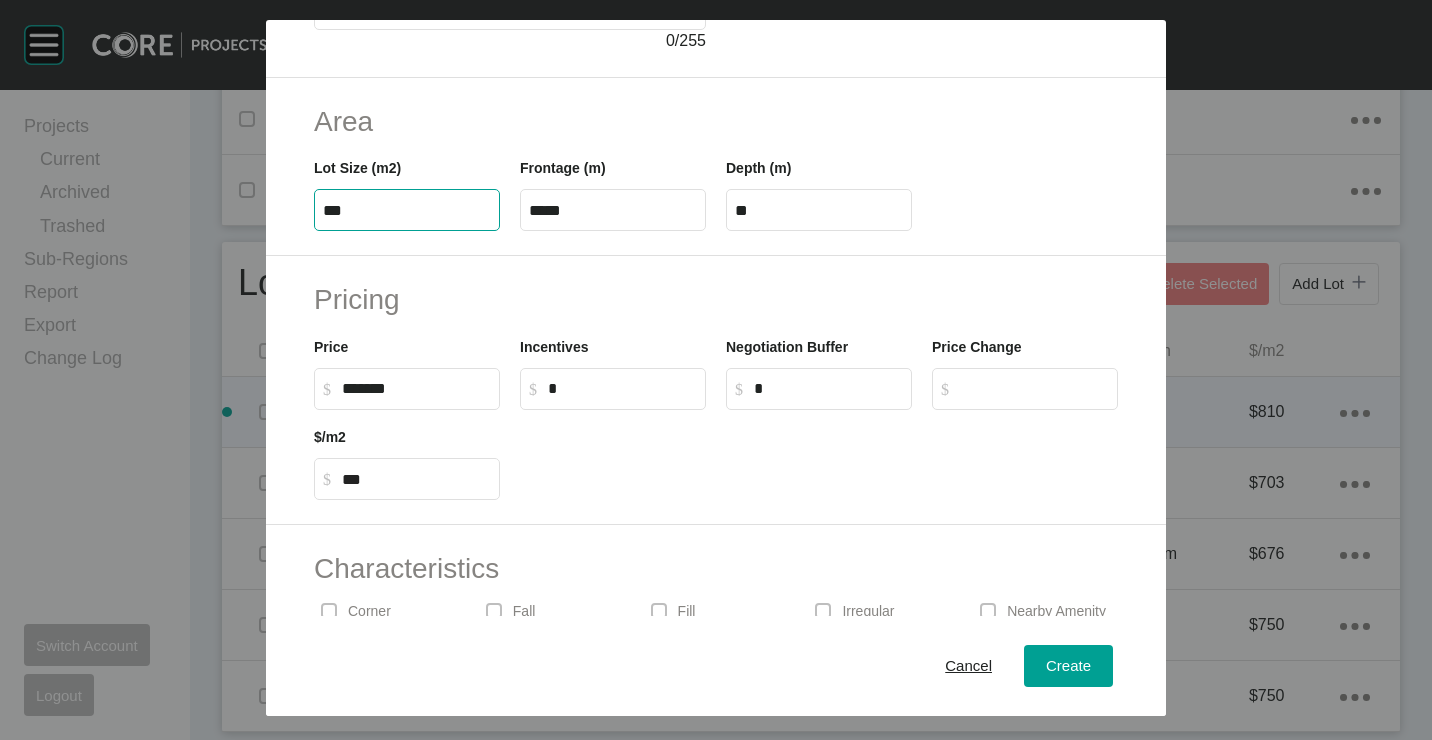 drag, startPoint x: 416, startPoint y: 210, endPoint x: 317, endPoint y: 206, distance: 99.08077 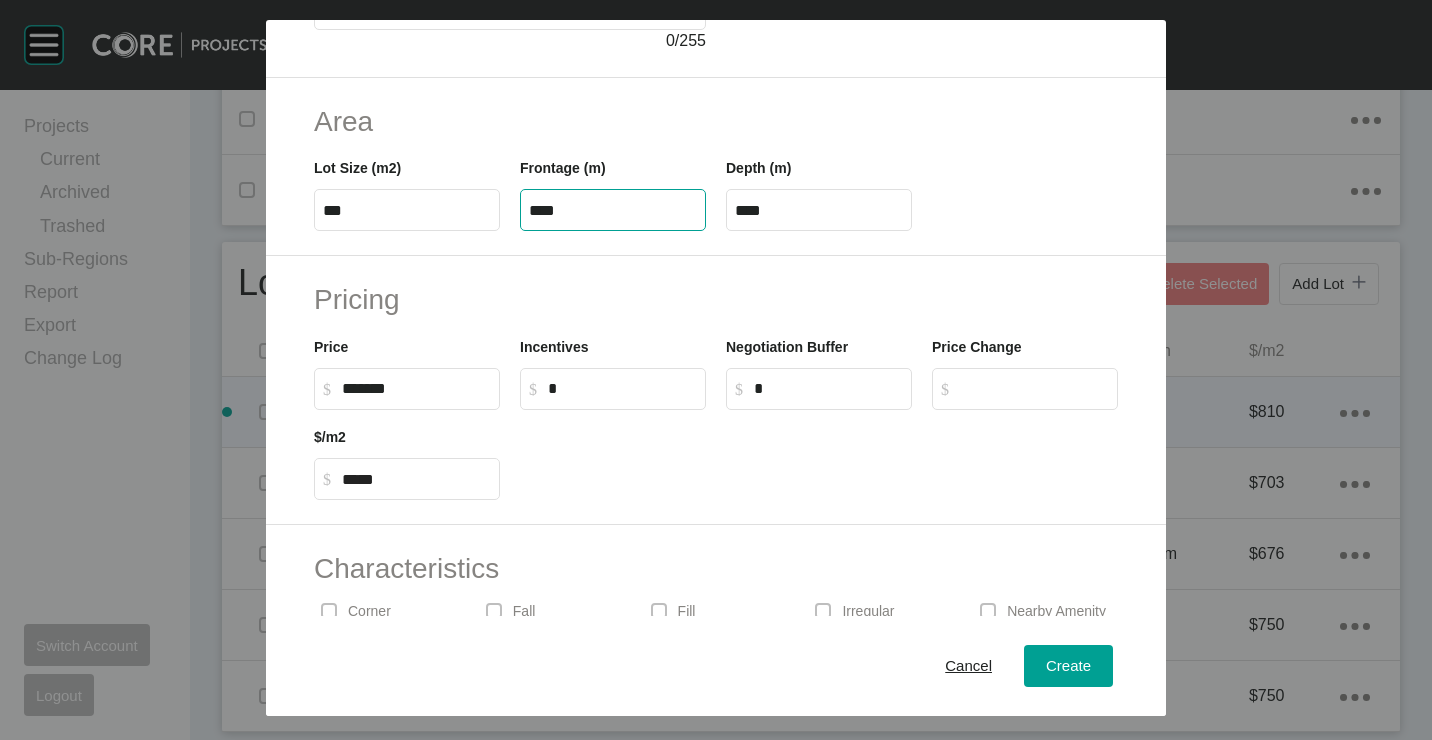 type on "****" 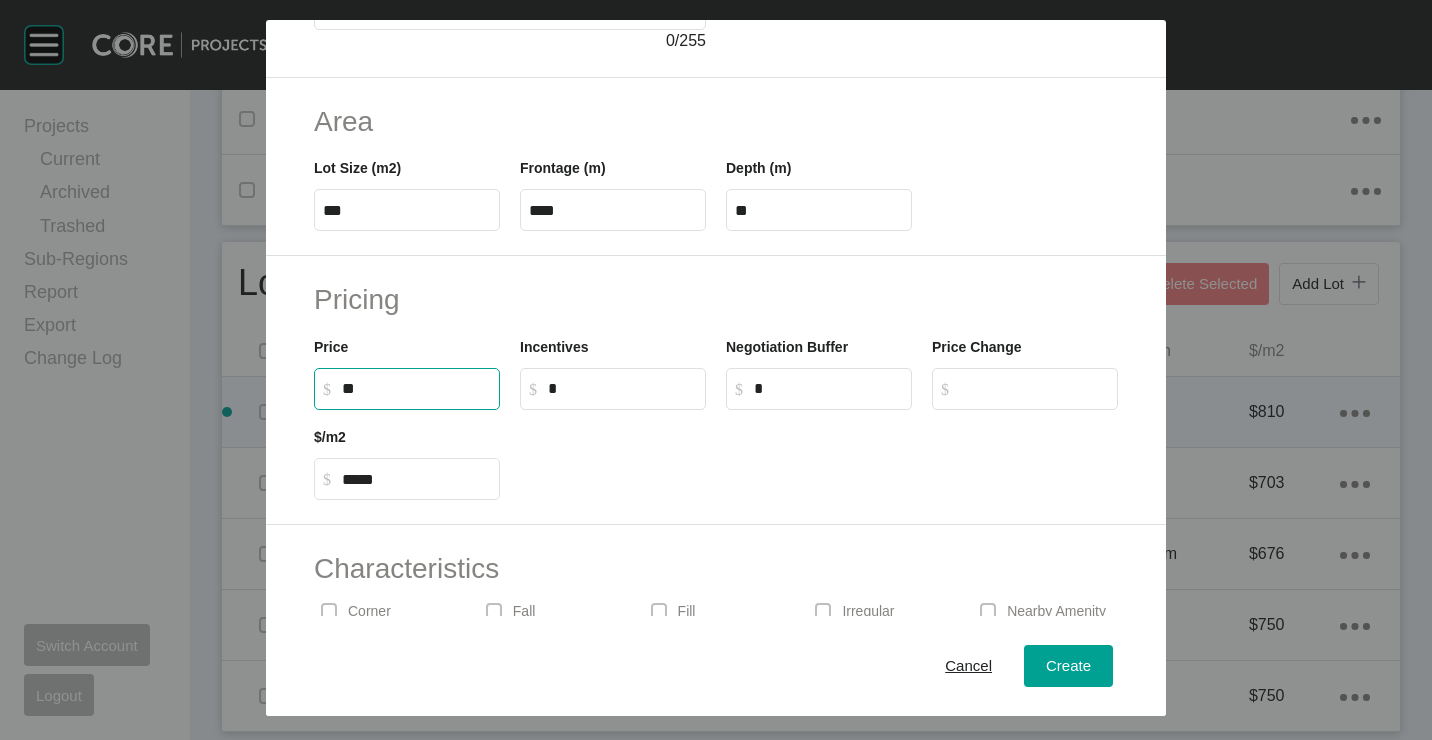 type on "*" 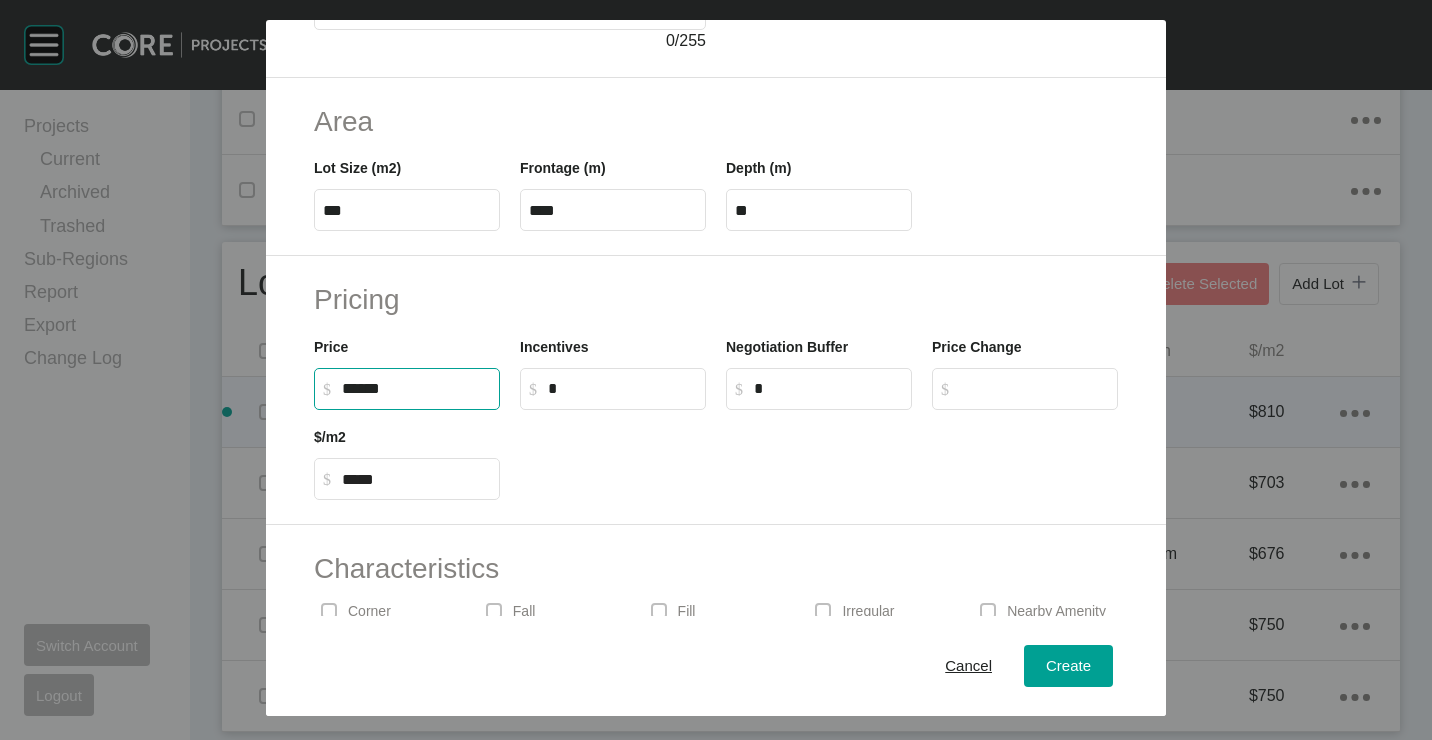 type on "*******" 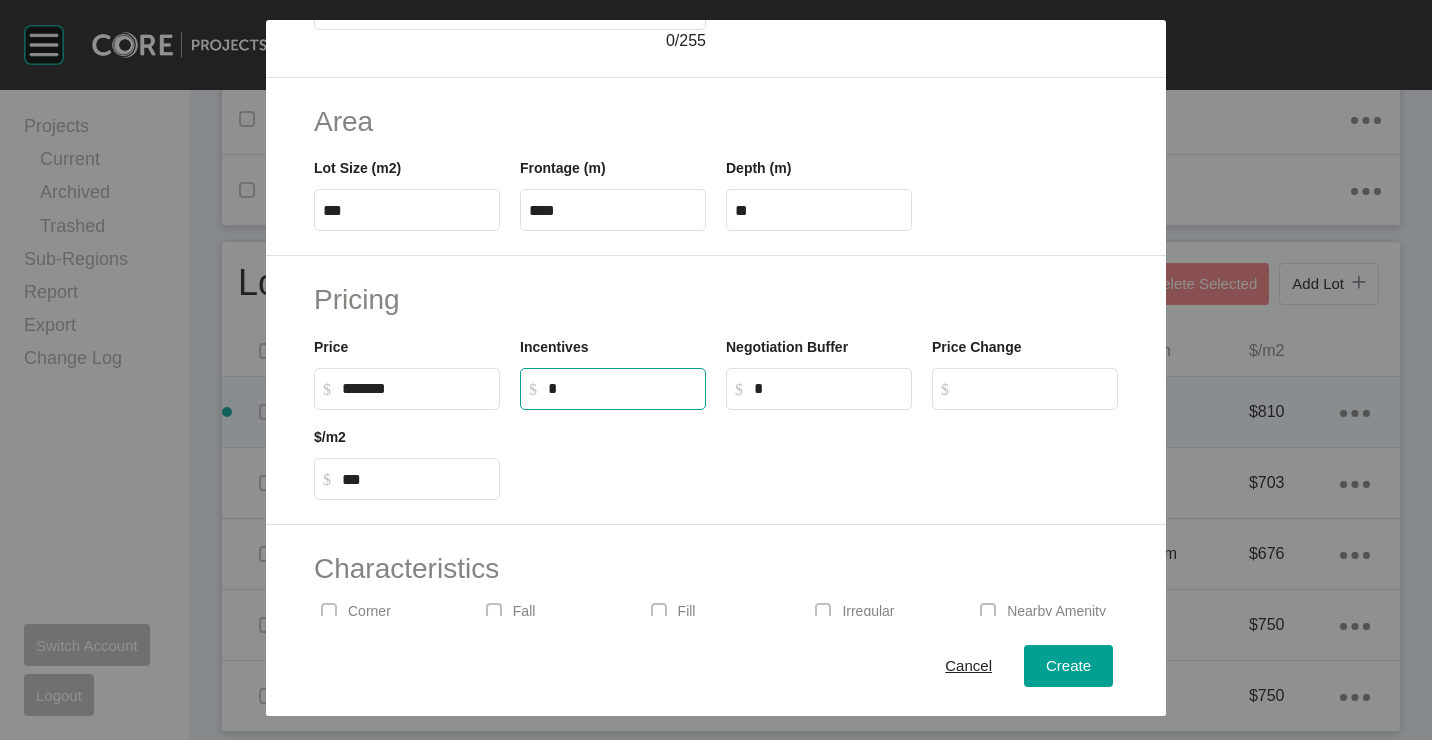 scroll, scrollTop: 480, scrollLeft: 0, axis: vertical 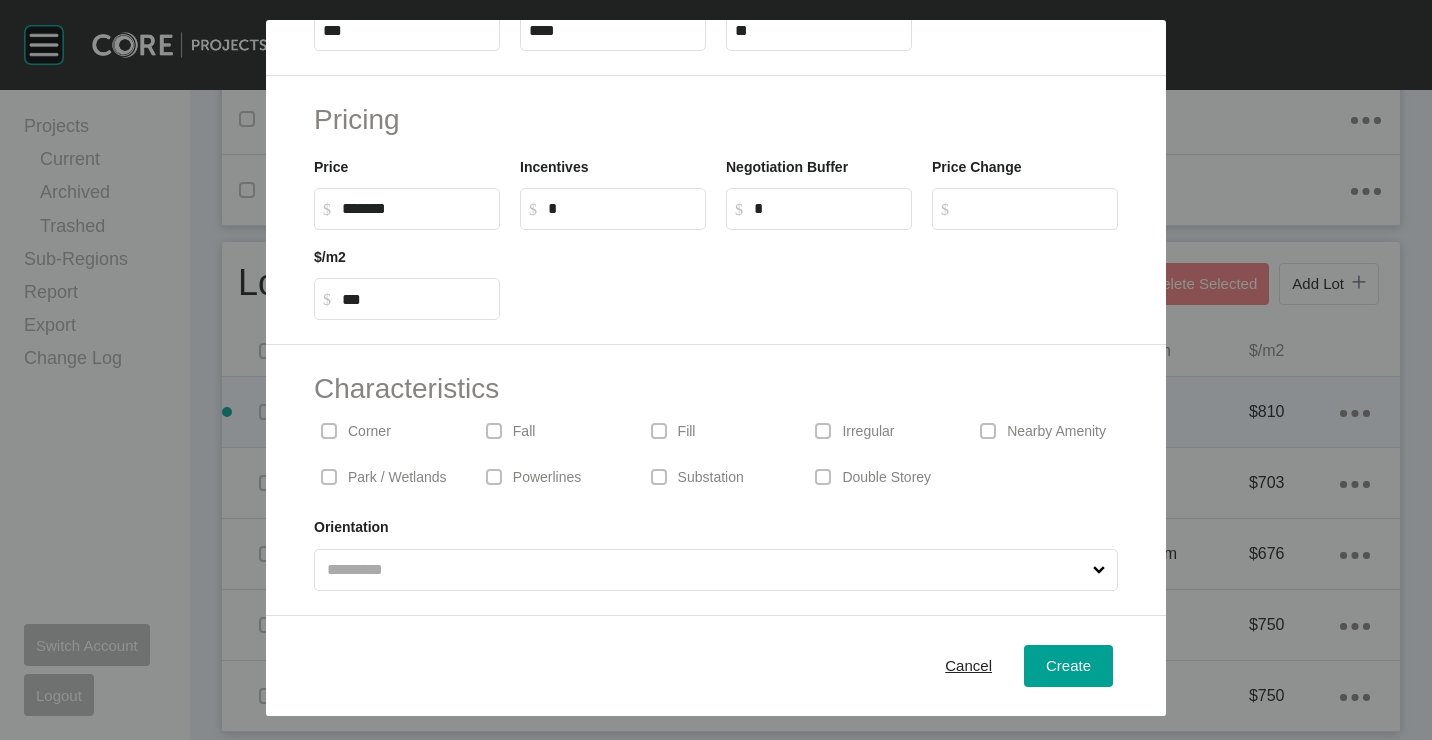 click on "Corner" at bounding box center [386, 431] 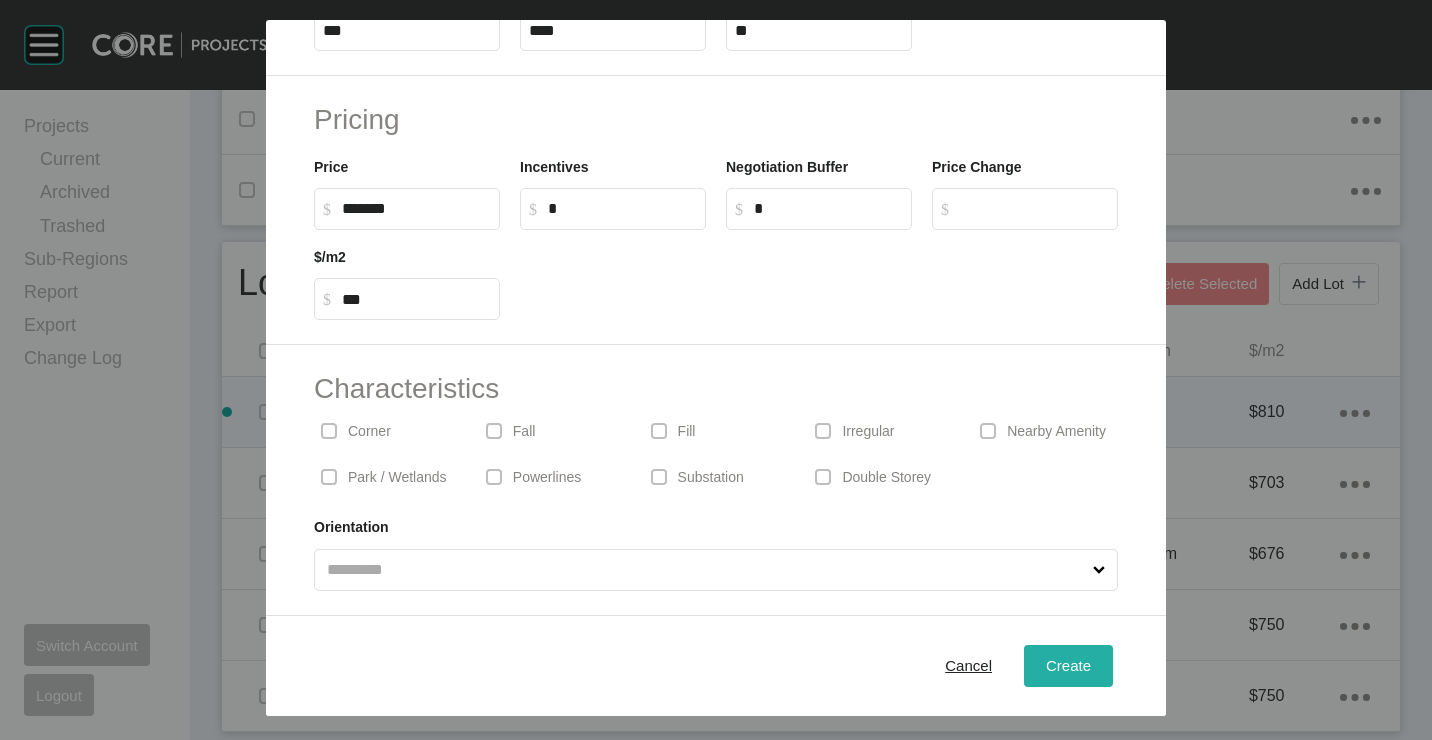 click on "Create" at bounding box center (1068, 666) 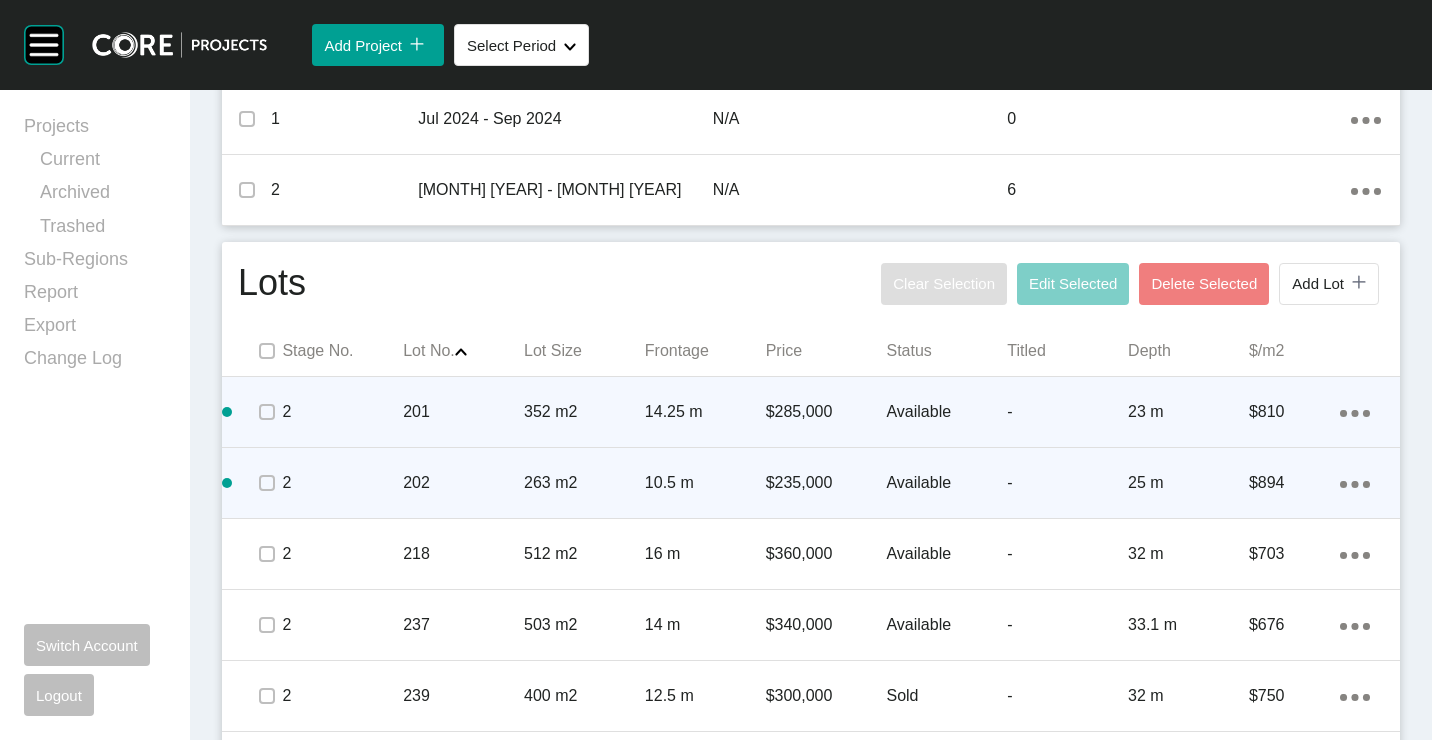 click 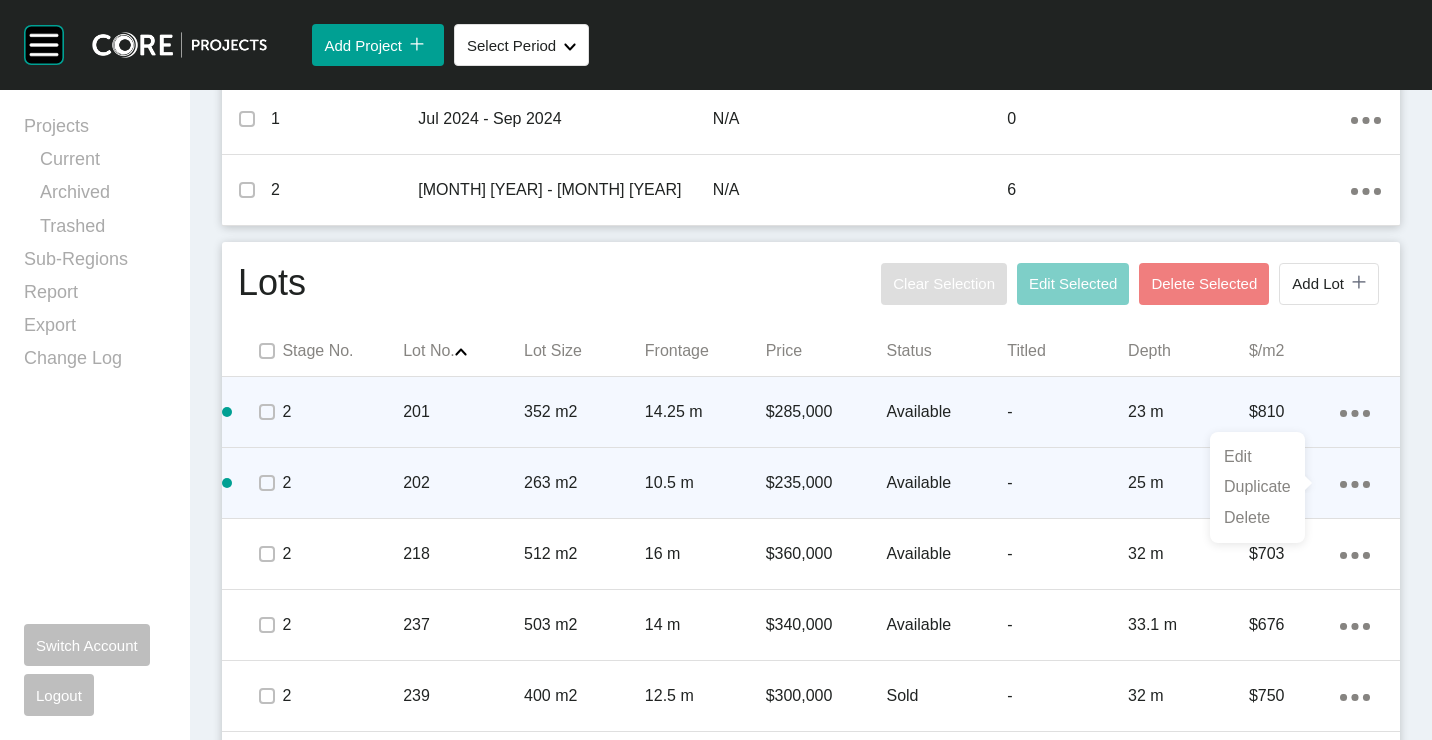 click on "Duplicate" at bounding box center (1257, 487) 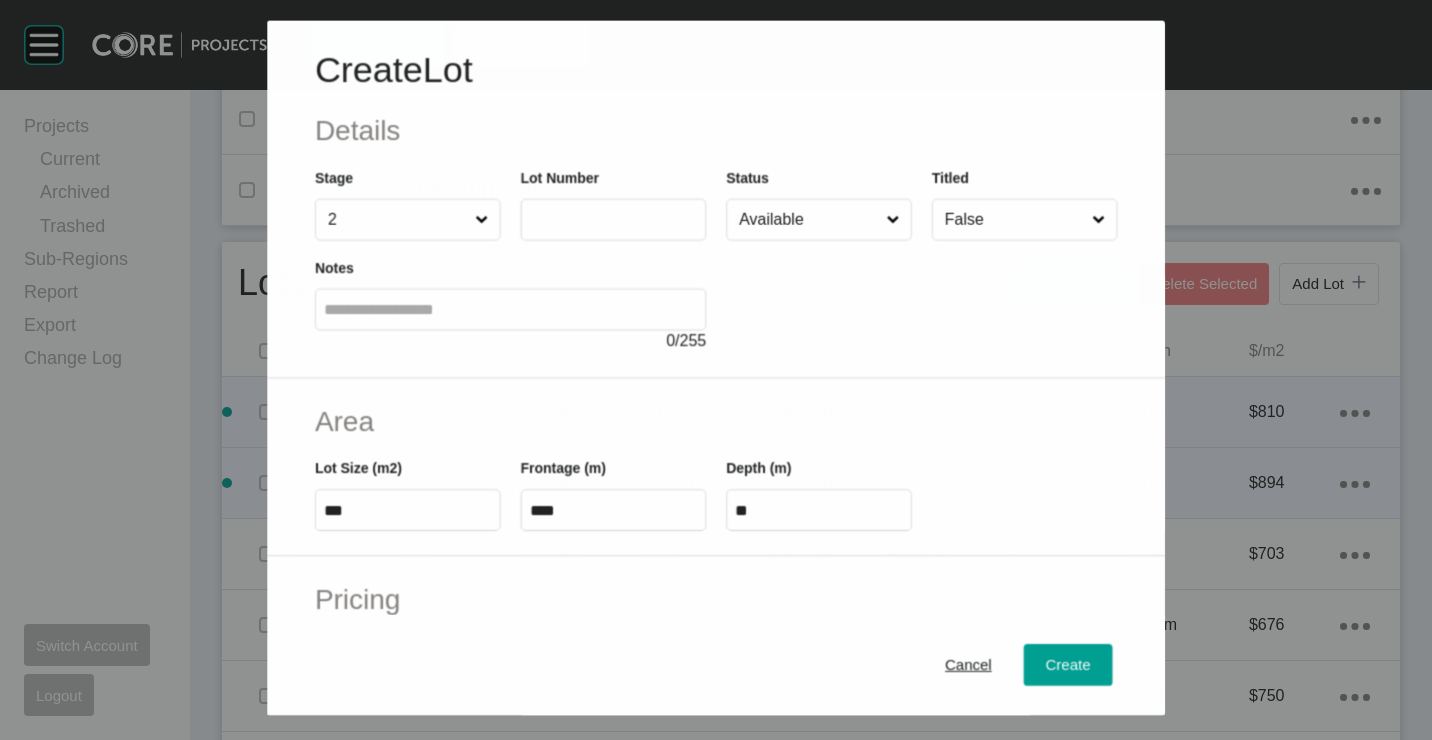 click at bounding box center (613, 219) 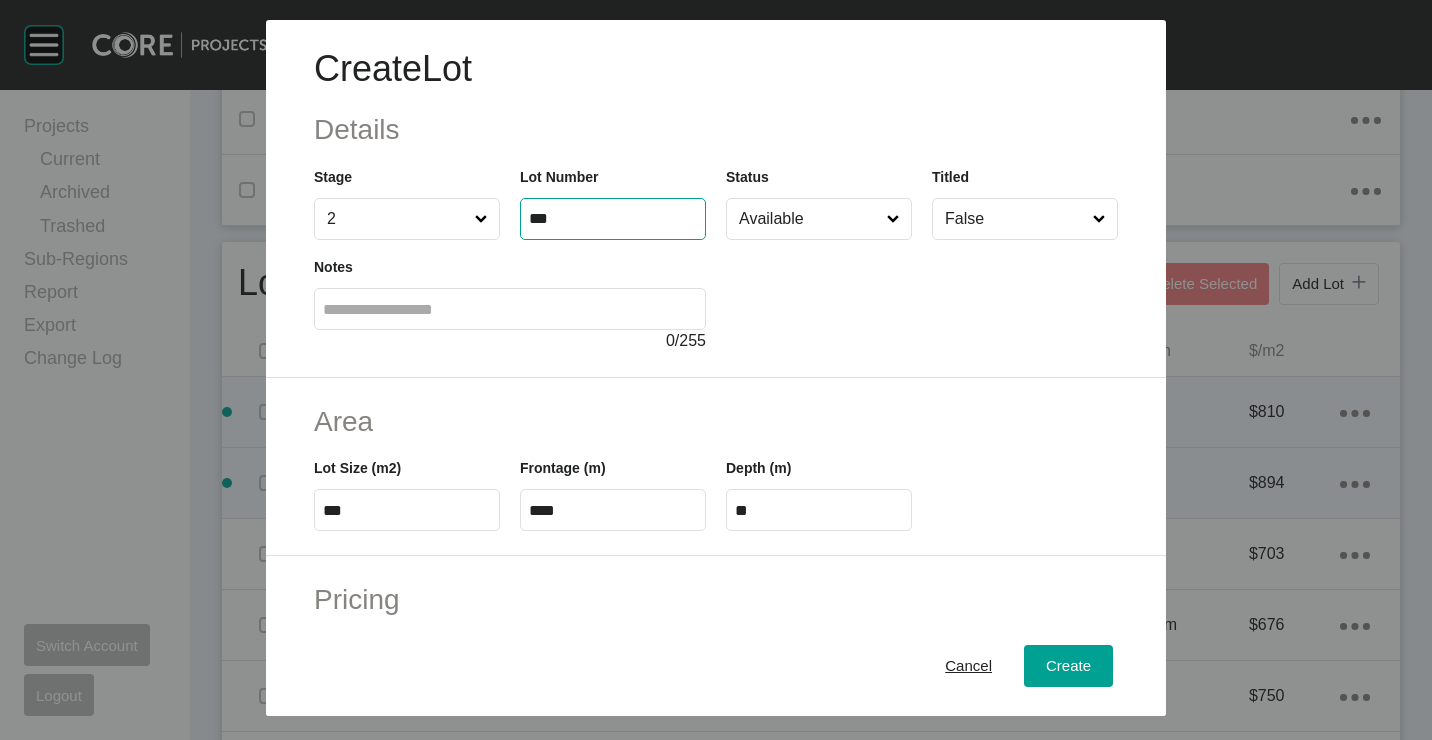 type on "***" 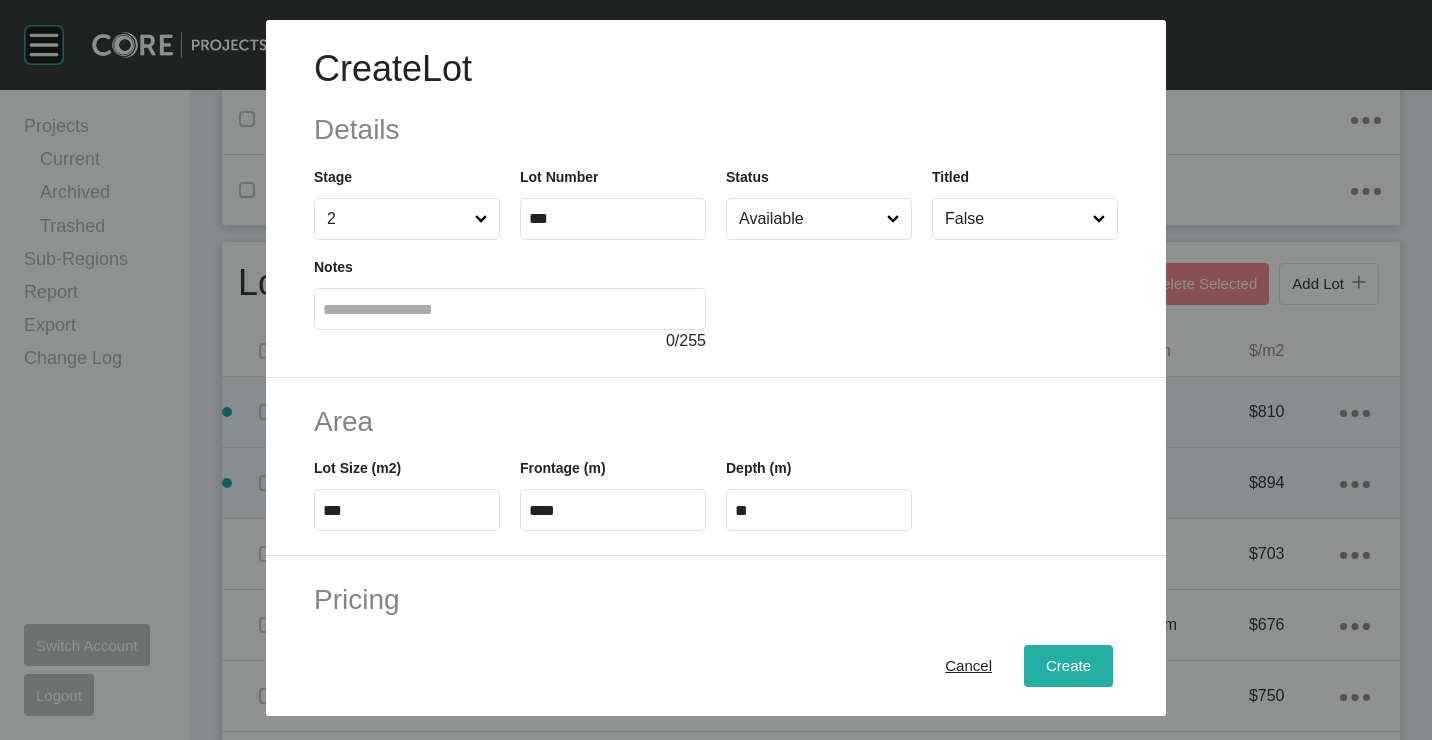 click on "Create" at bounding box center [1068, 665] 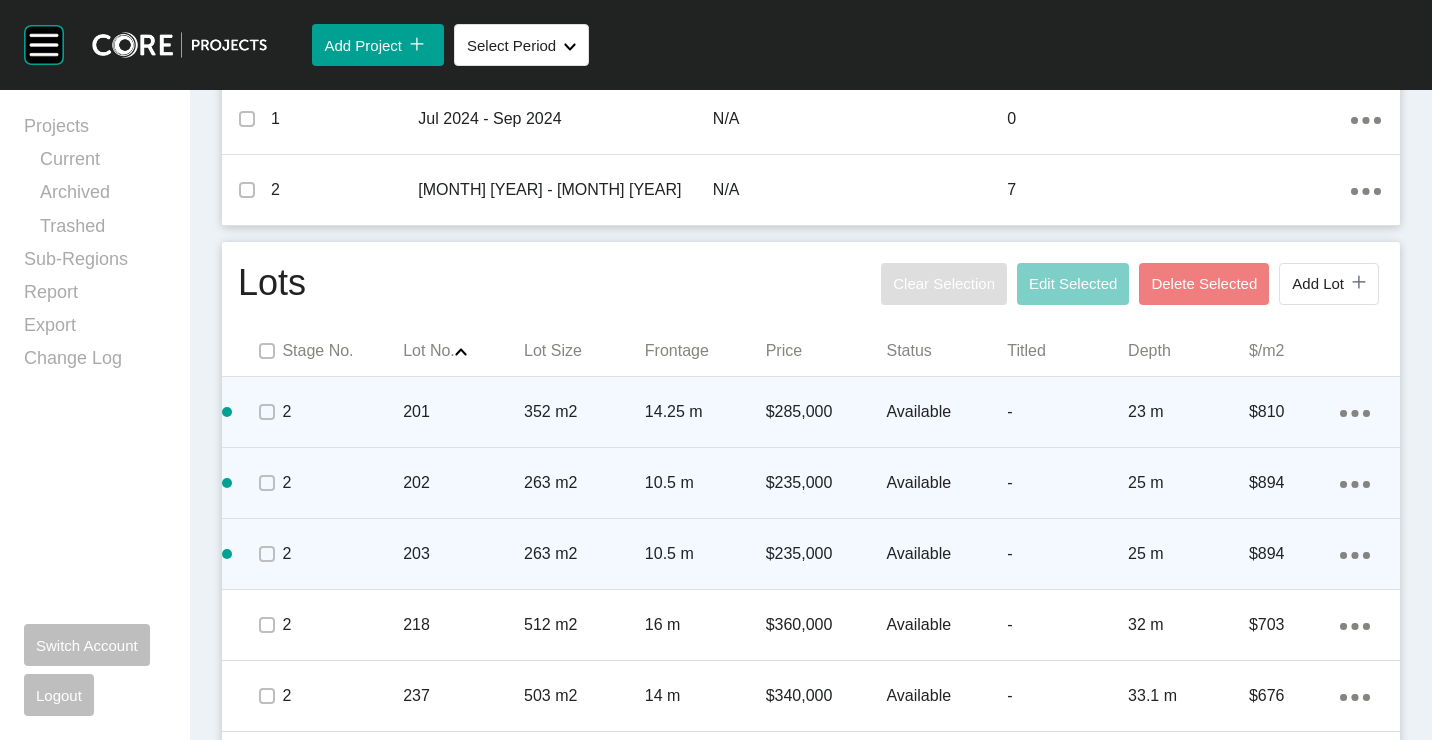 click on "Action Menu Dots Copy 6 Created with Sketch." at bounding box center (1355, 554) 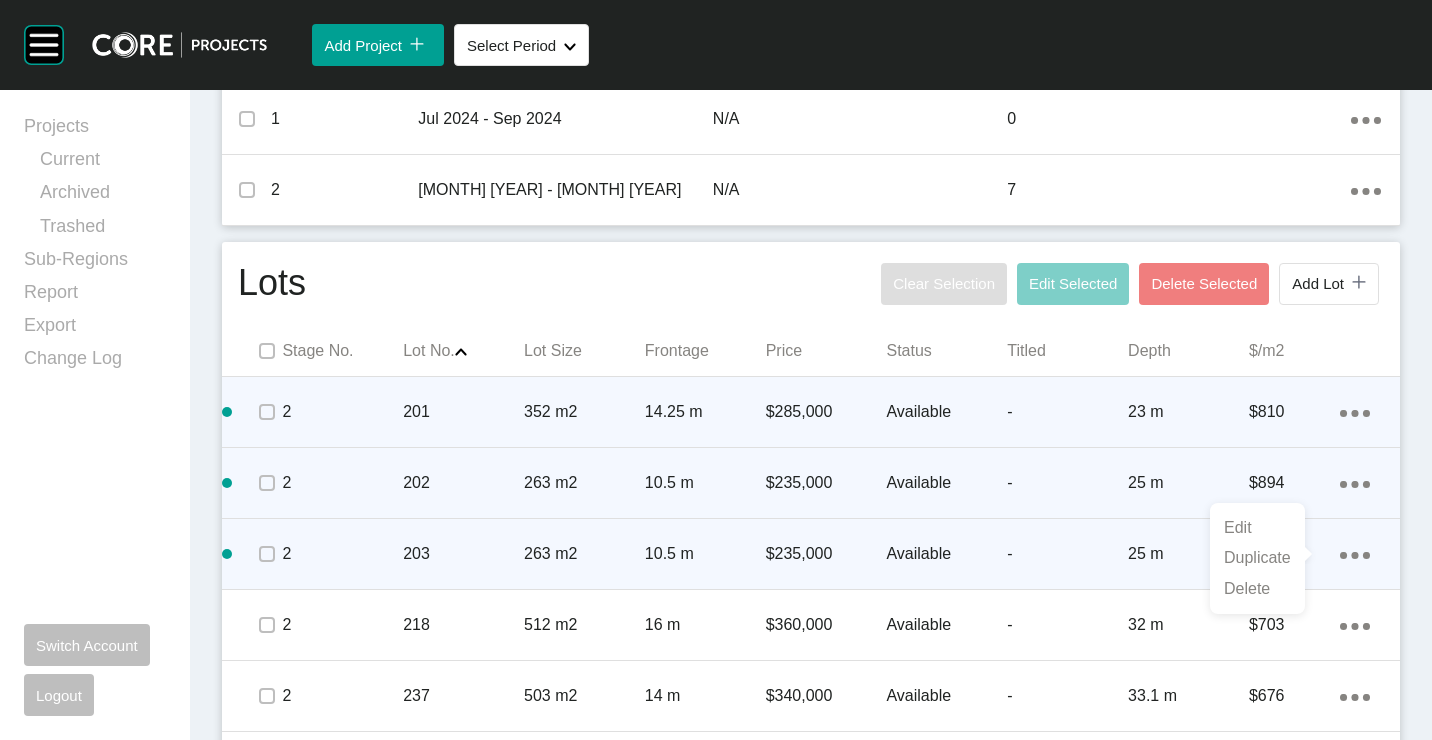 drag, startPoint x: 1285, startPoint y: 550, endPoint x: 1243, endPoint y: 521, distance: 51.0392 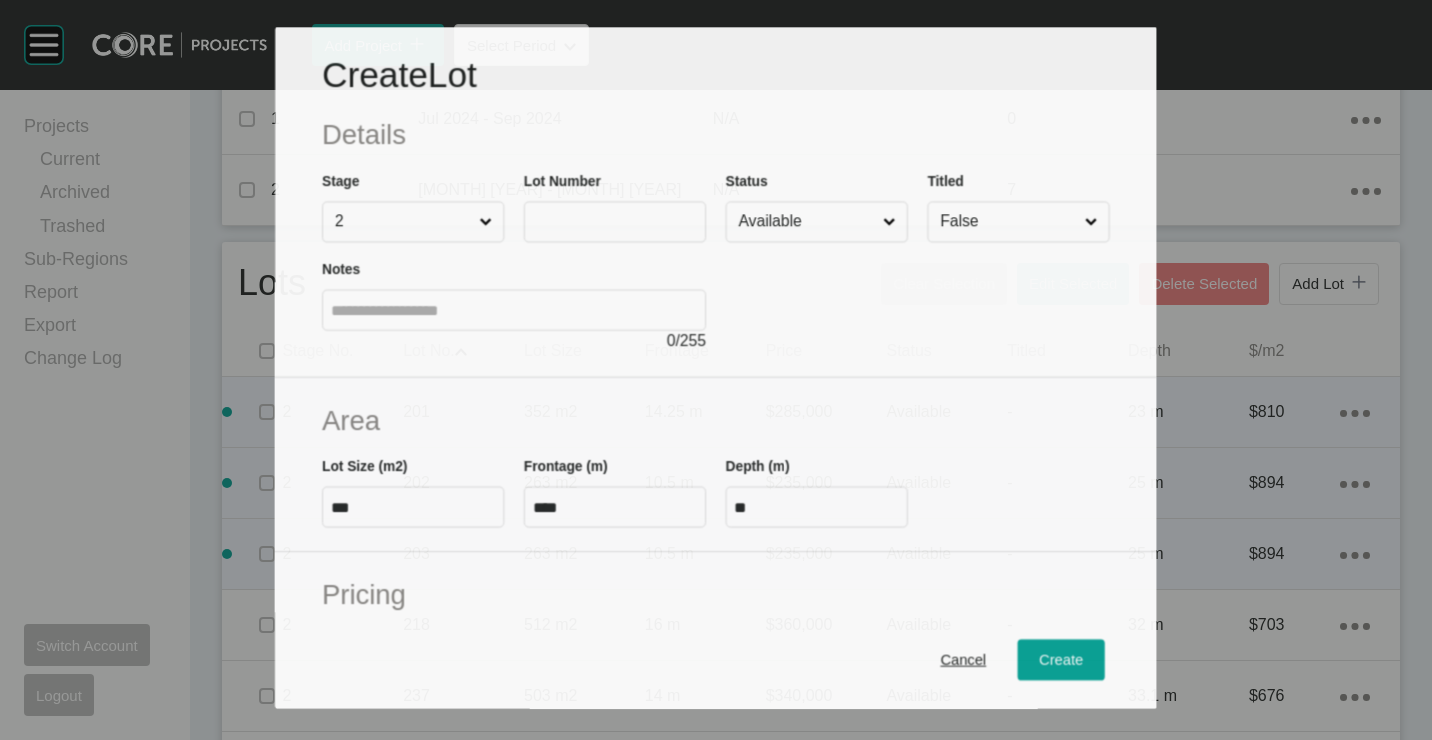 click at bounding box center (615, 221) 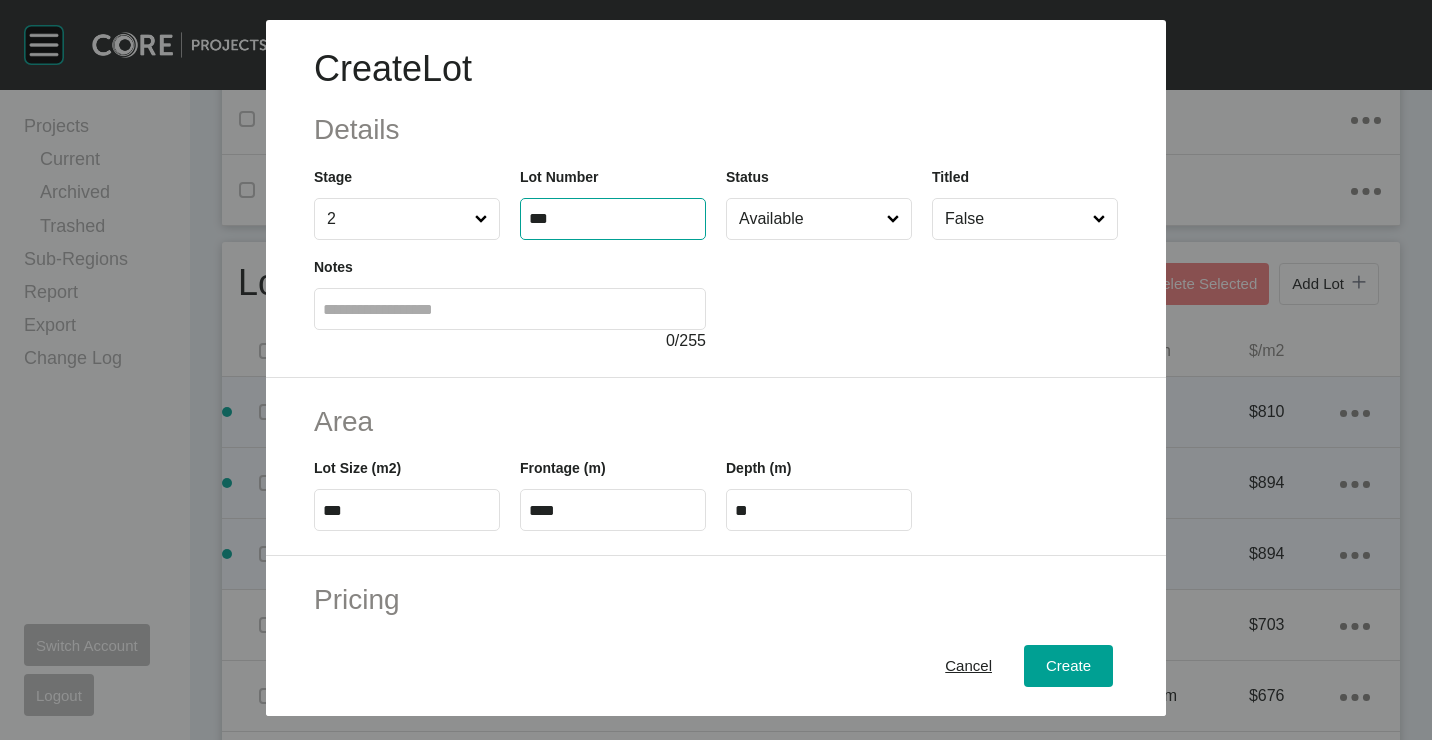 type on "***" 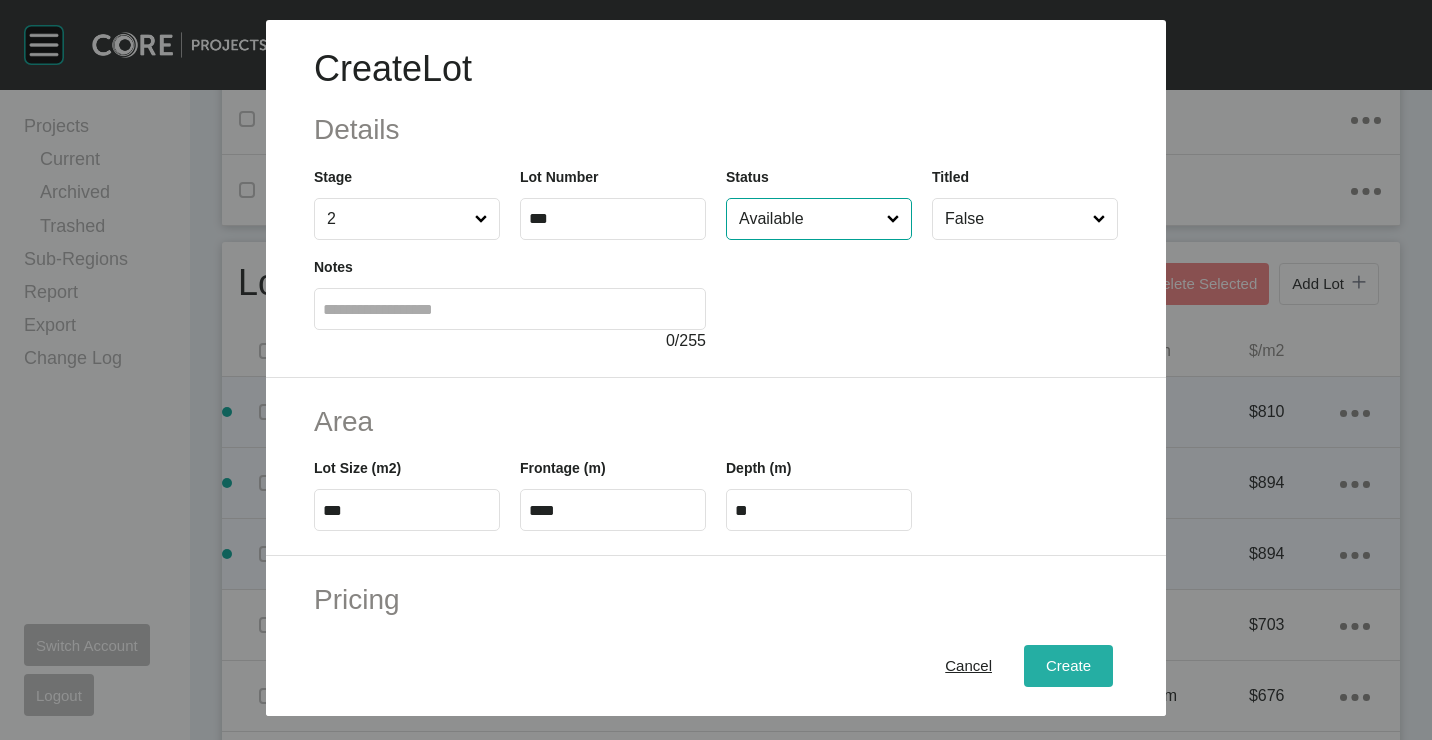 click on "Create" at bounding box center (1068, 665) 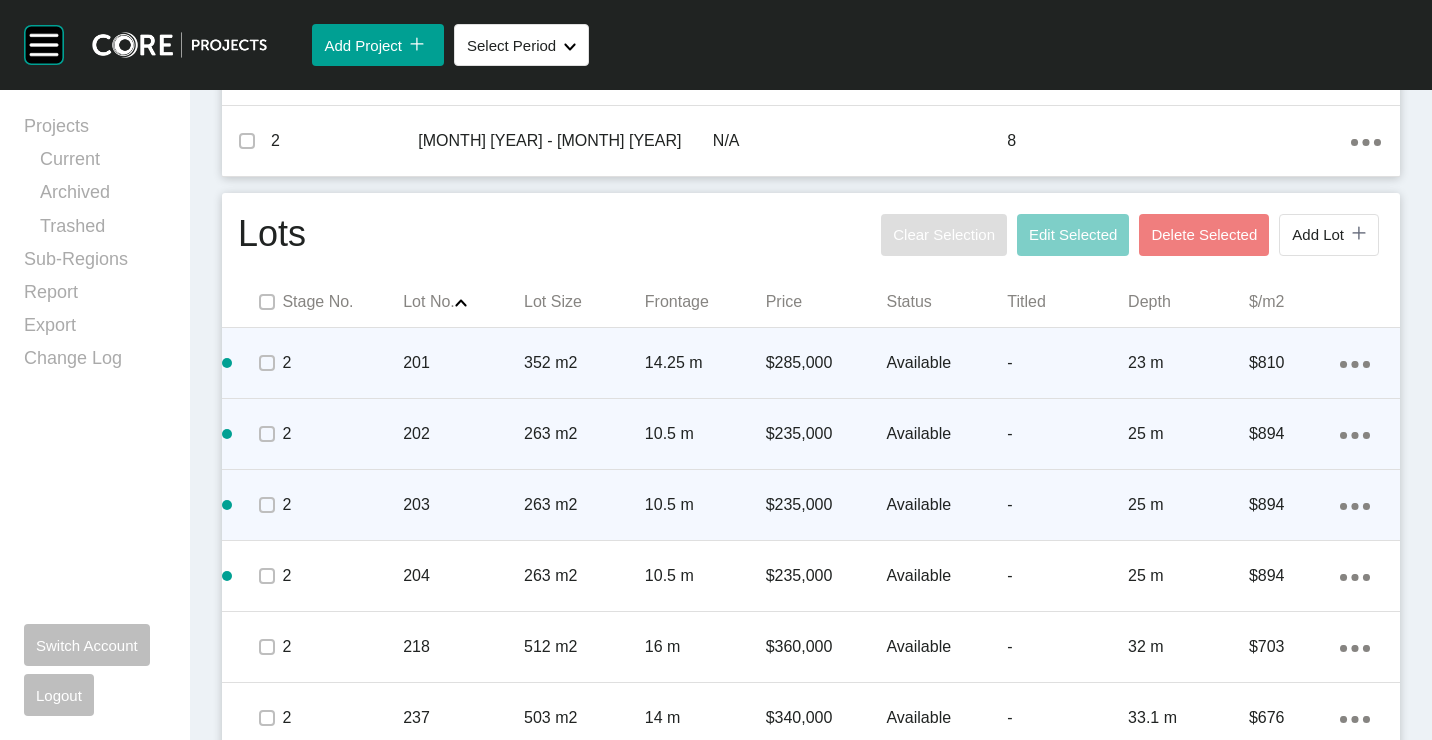 scroll, scrollTop: 901, scrollLeft: 0, axis: vertical 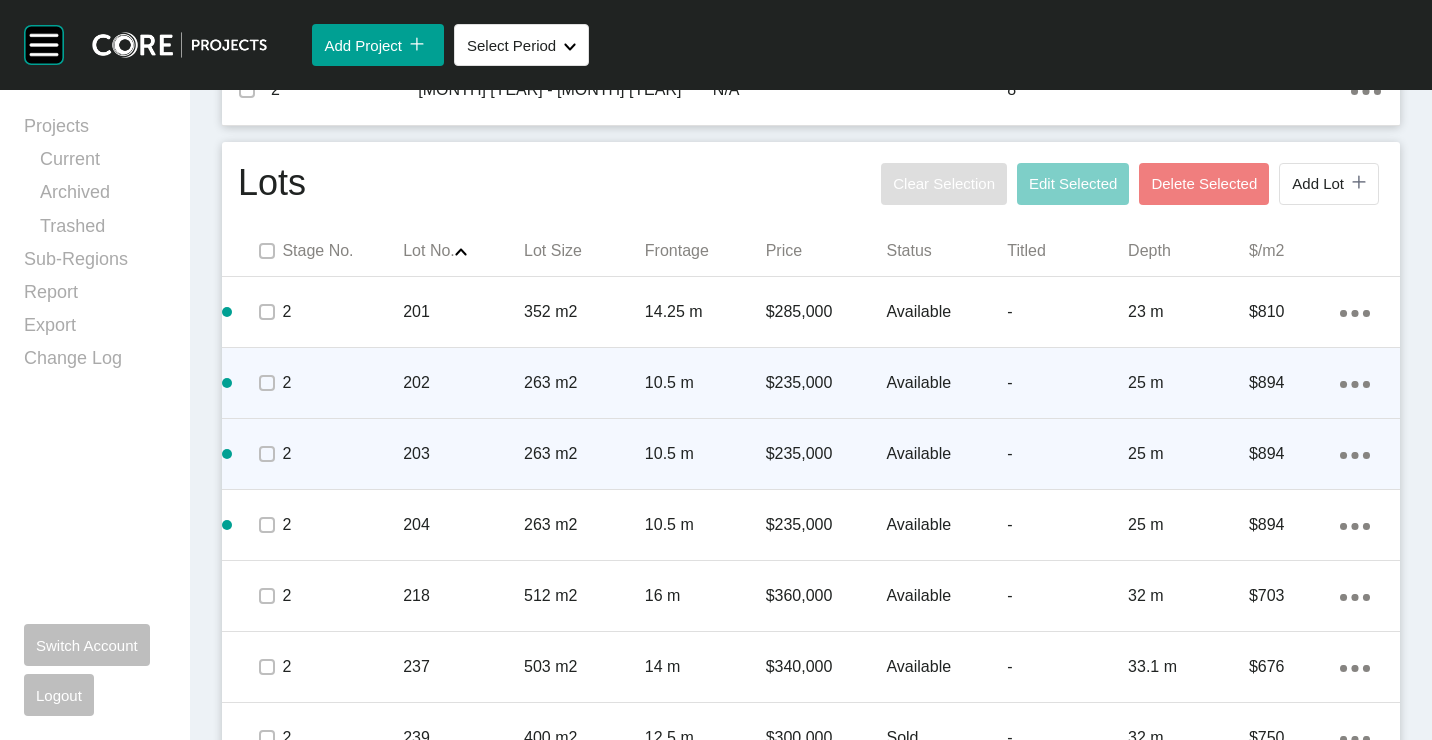 click on "Action Menu Dots Copy 6 Created with Sketch." at bounding box center [1355, 312] 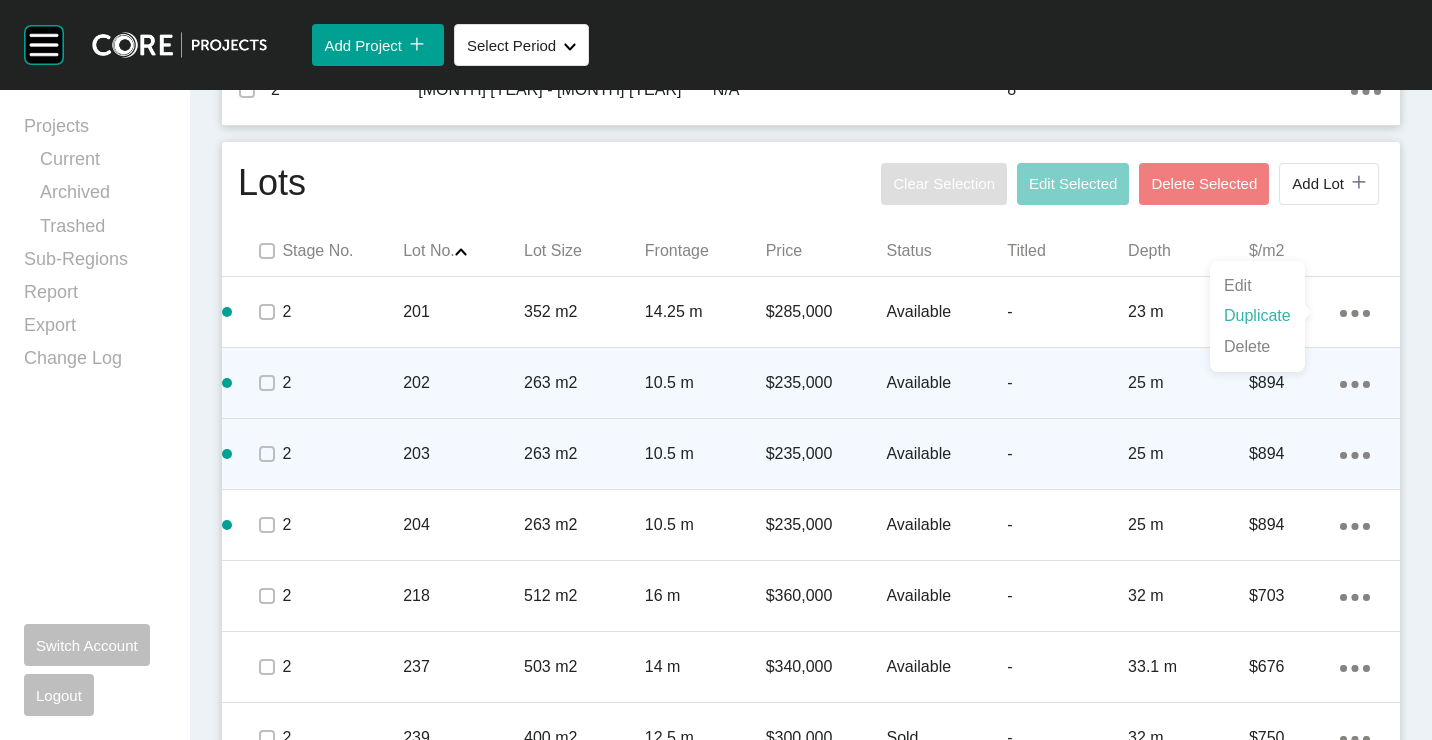 click on "Duplicate" at bounding box center (1257, 316) 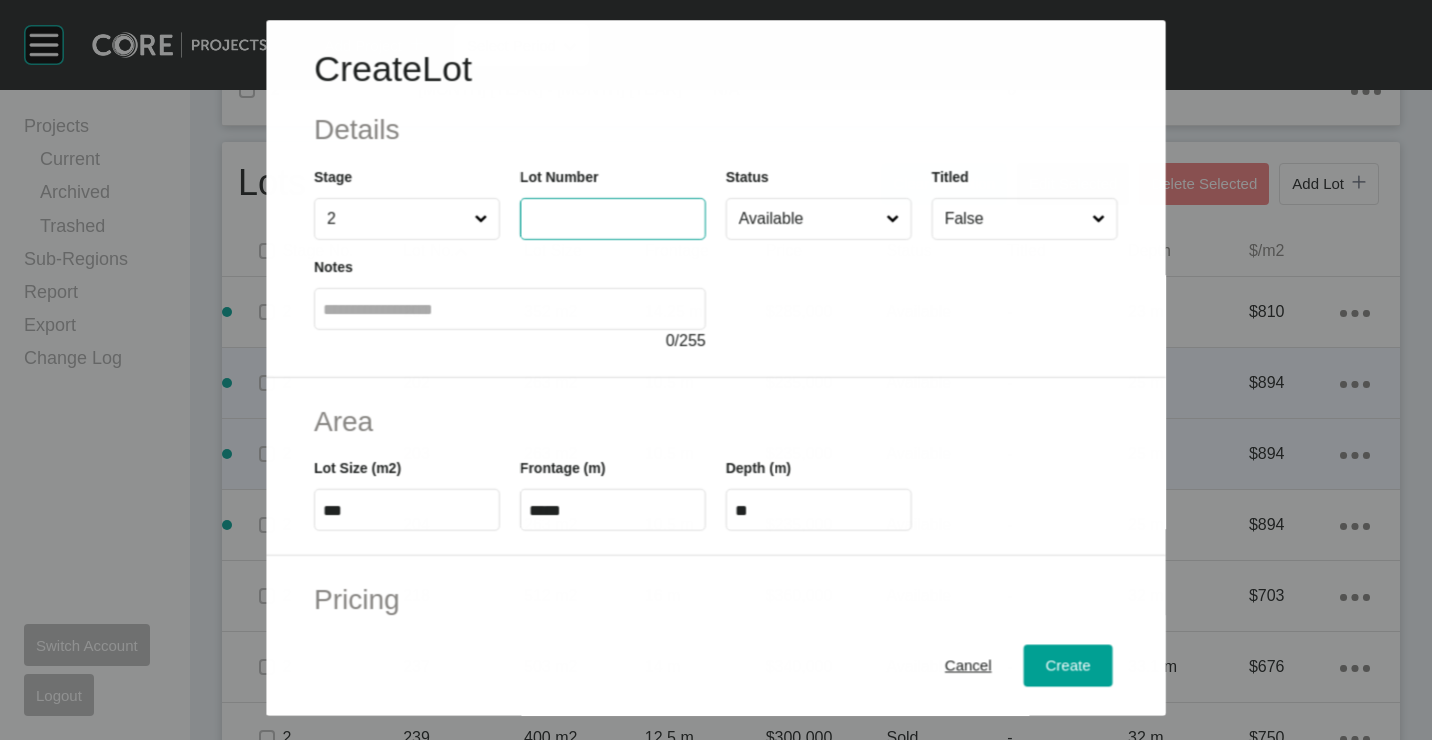 click at bounding box center (613, 219) 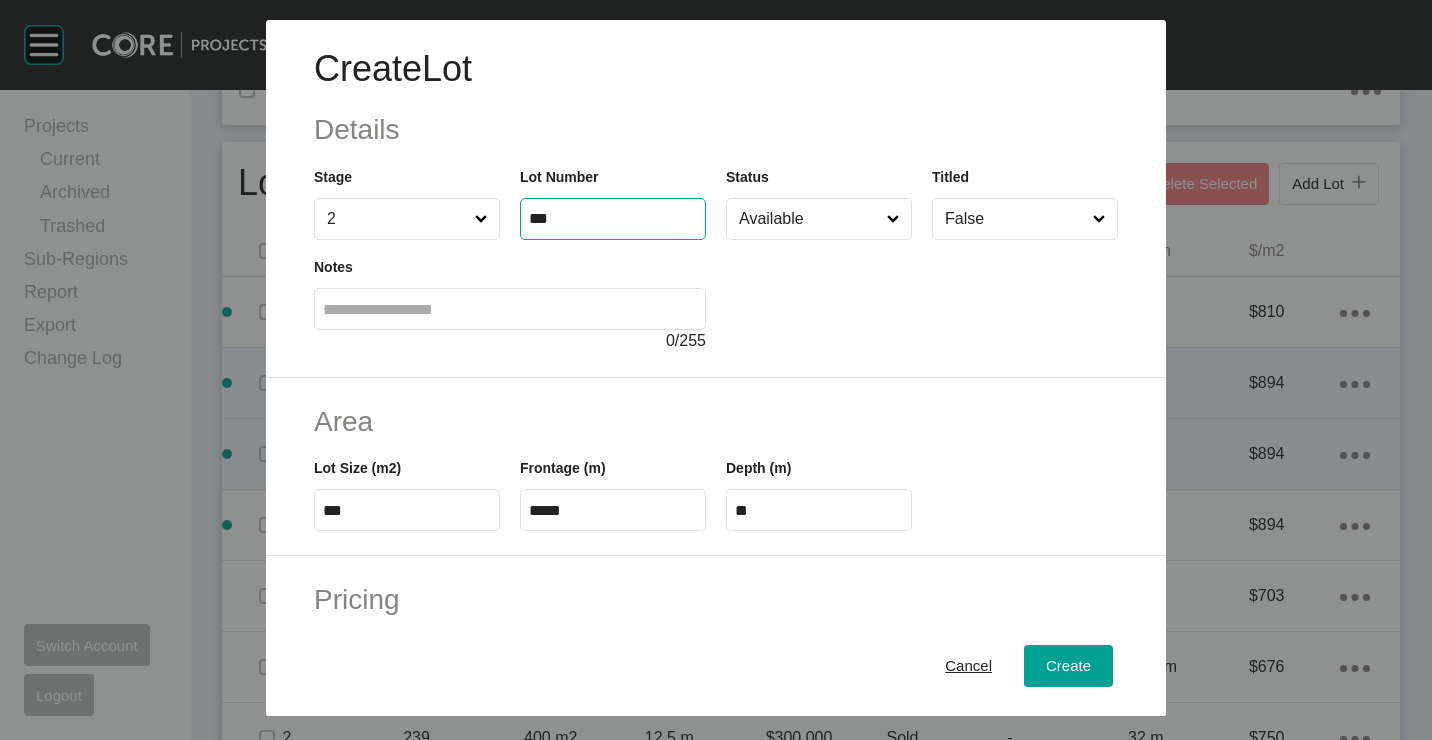 type on "***" 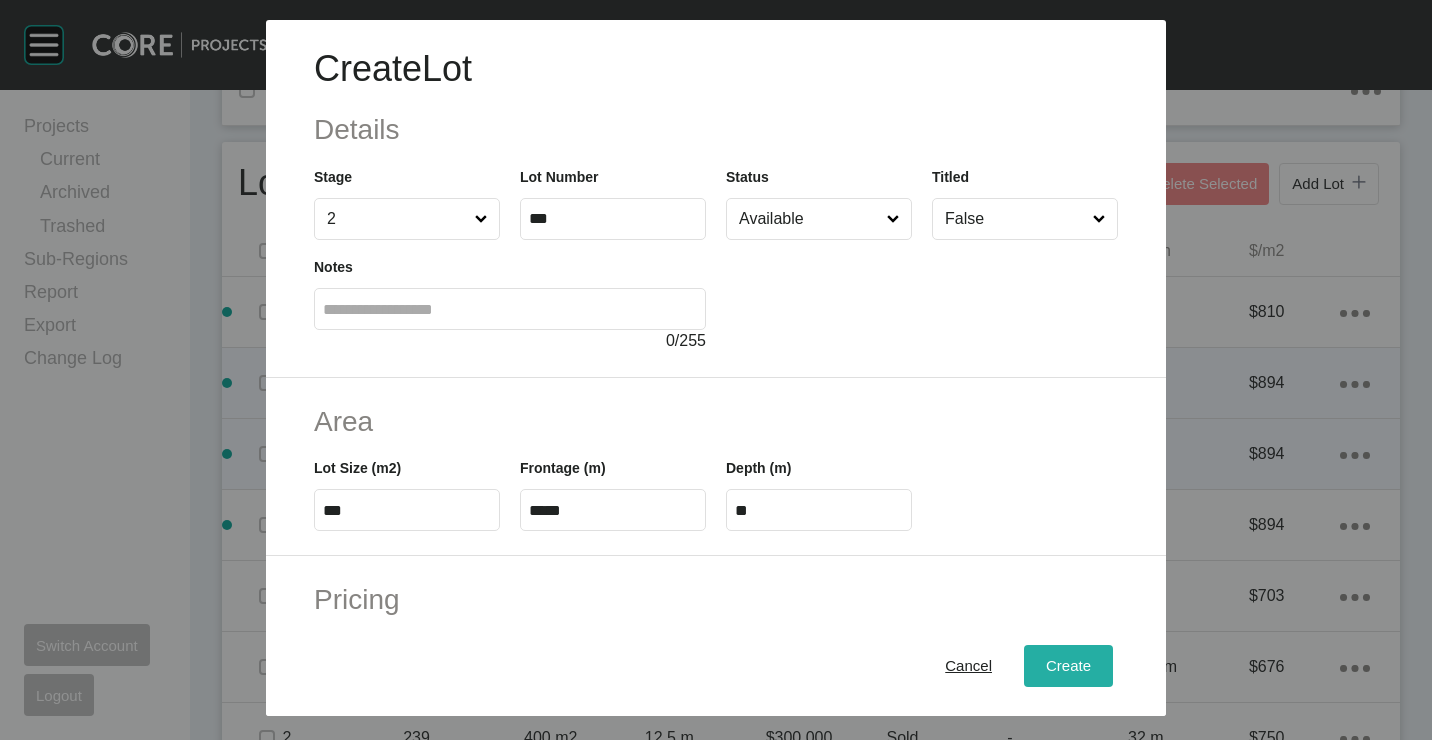click on "Create" at bounding box center (1068, 665) 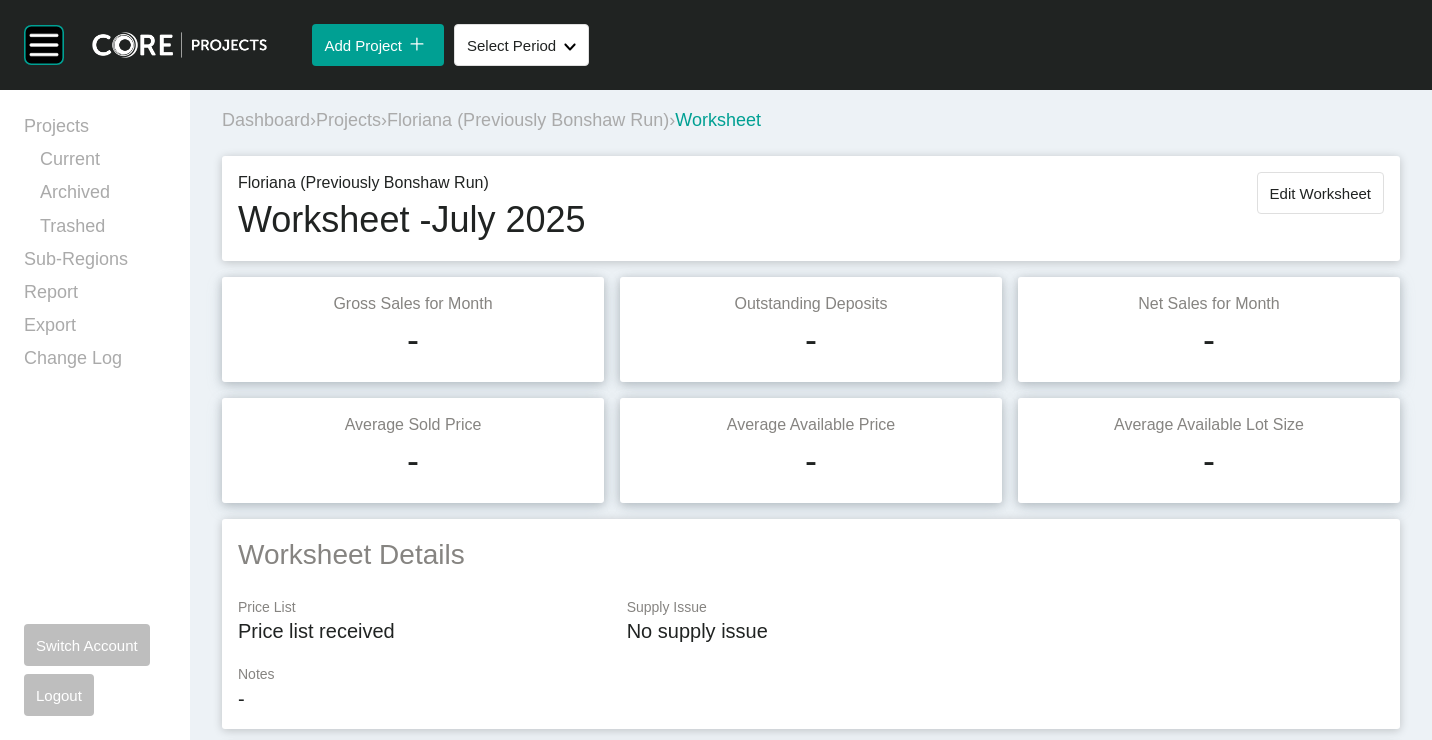 scroll, scrollTop: 0, scrollLeft: 0, axis: both 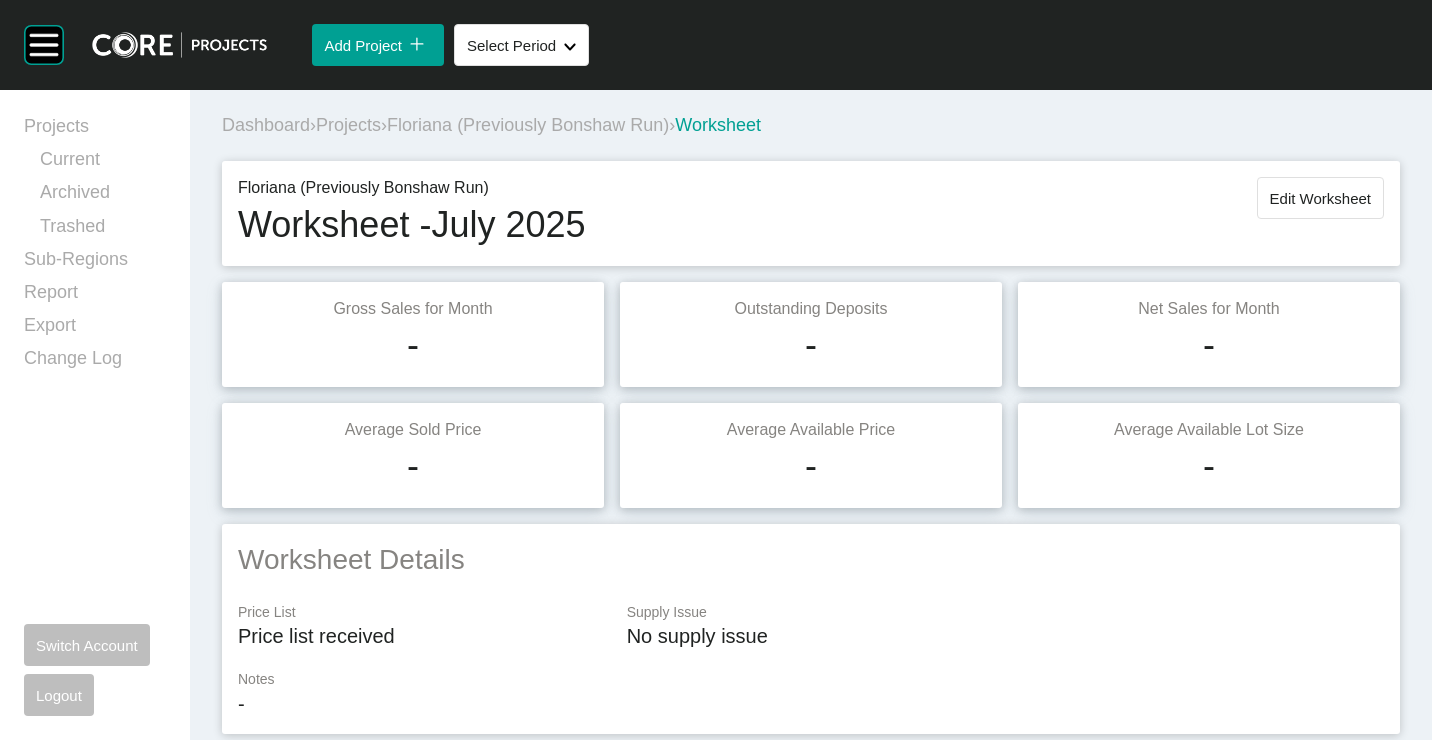 click on "Edit Worksheet" at bounding box center [1320, 198] 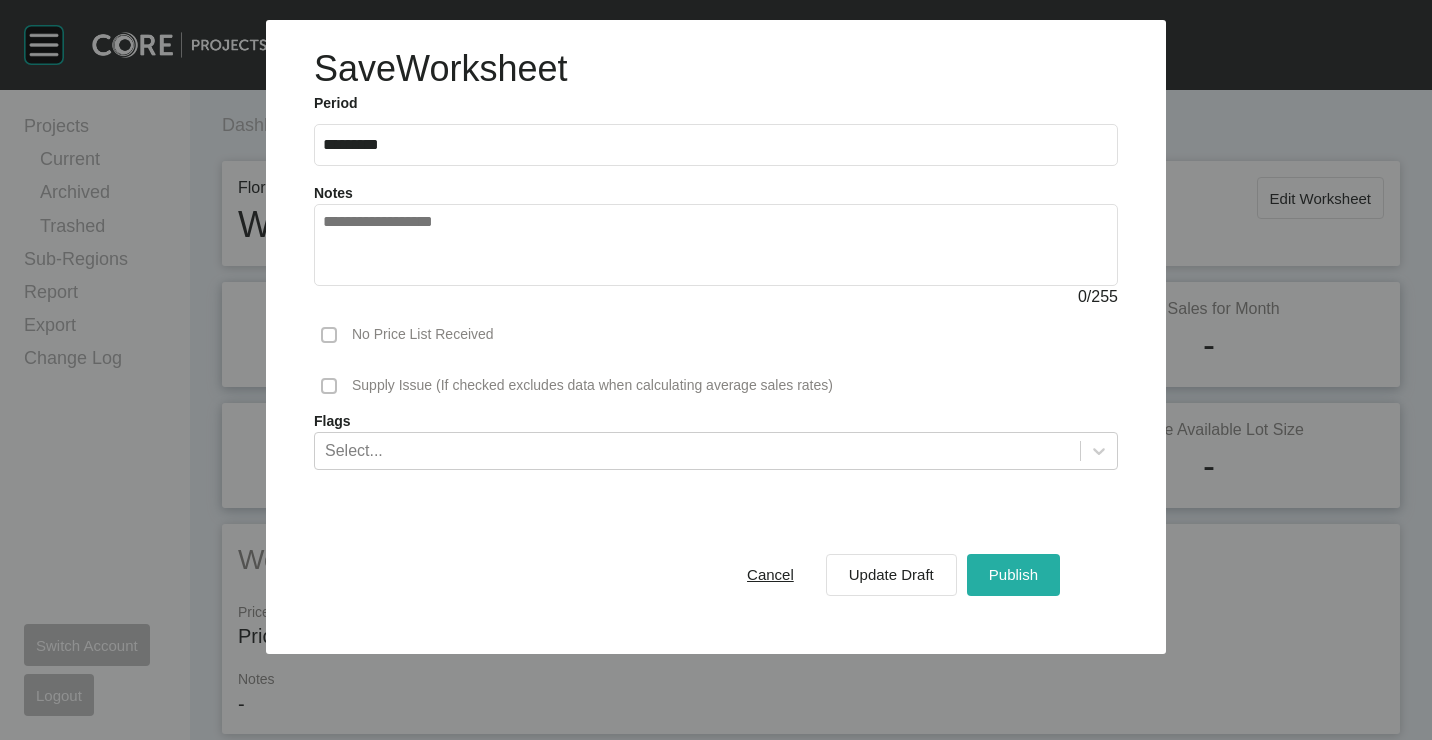 click on "Publish" at bounding box center (1013, 574) 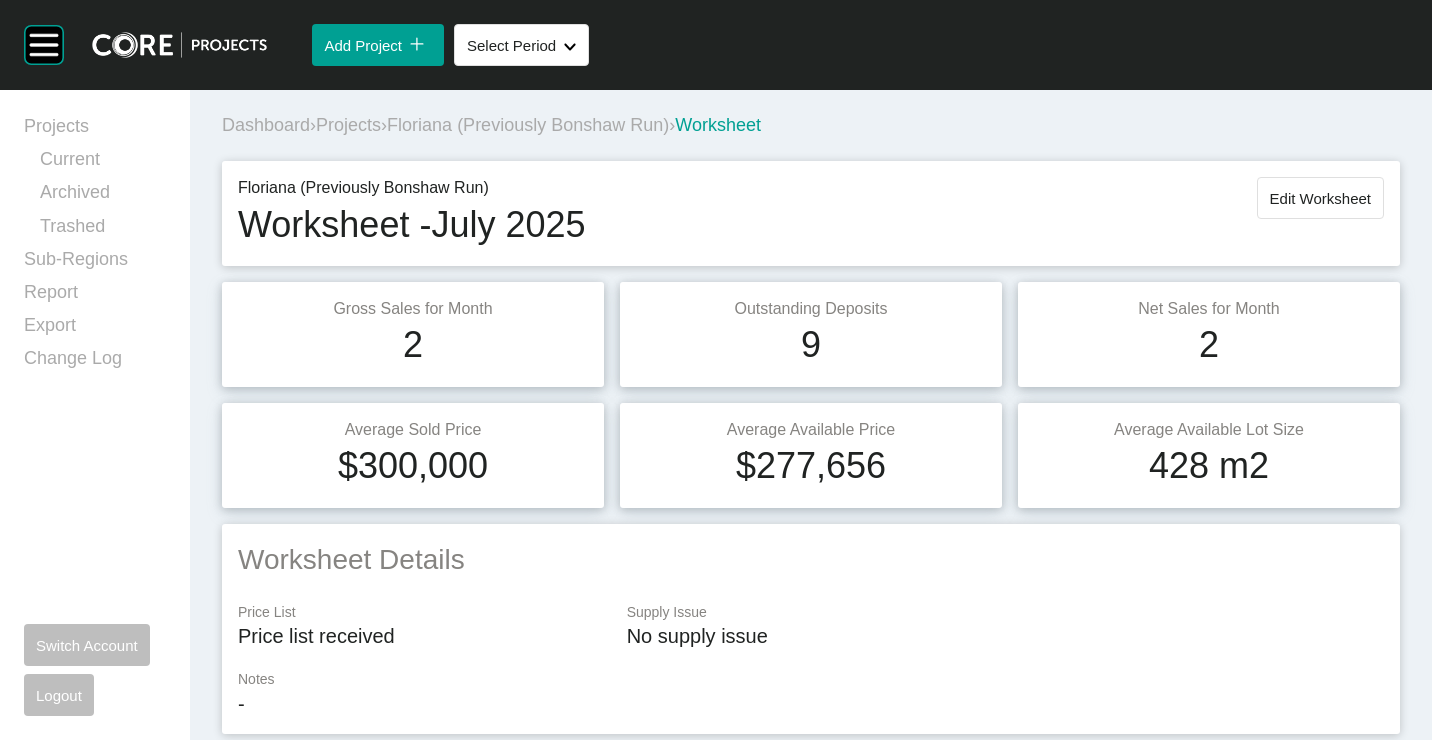 click on "Projects" at bounding box center [348, 125] 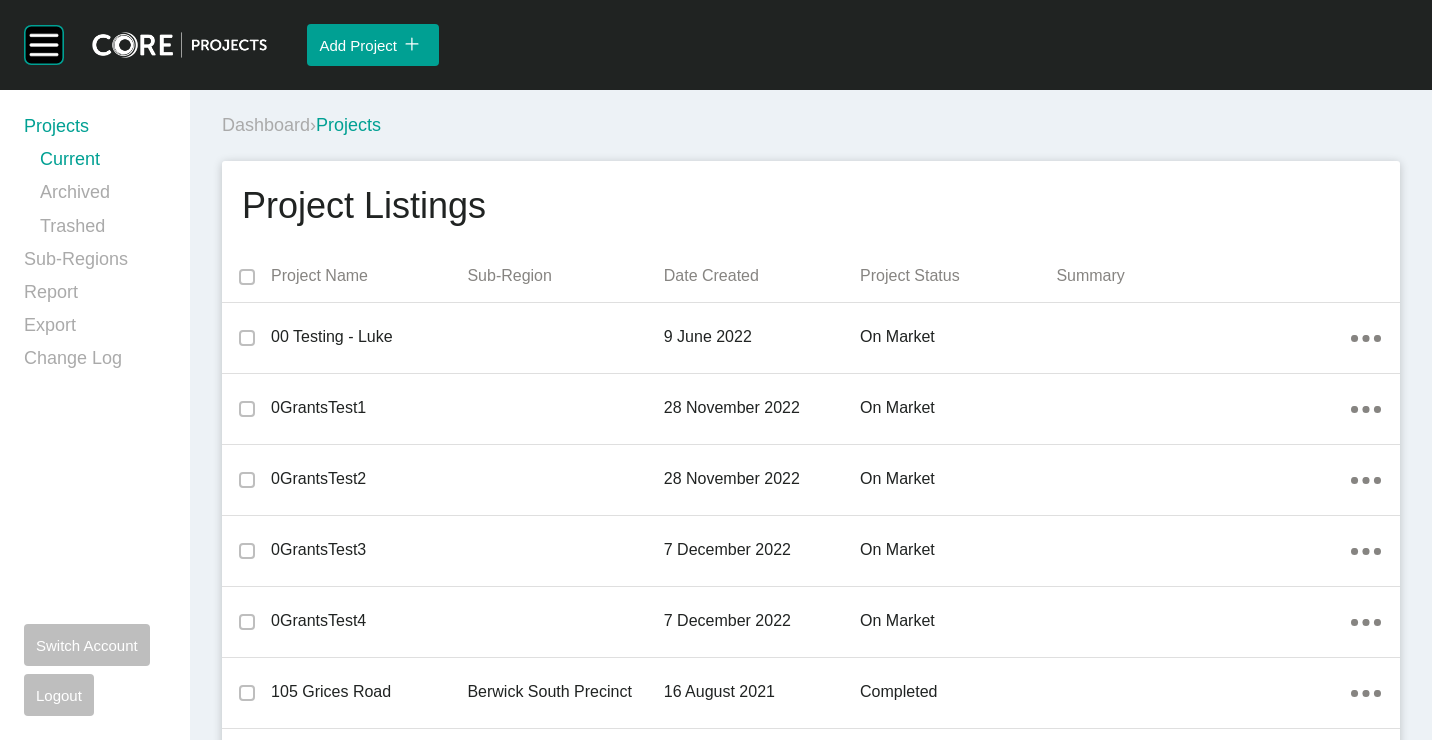 scroll, scrollTop: 1032, scrollLeft: 0, axis: vertical 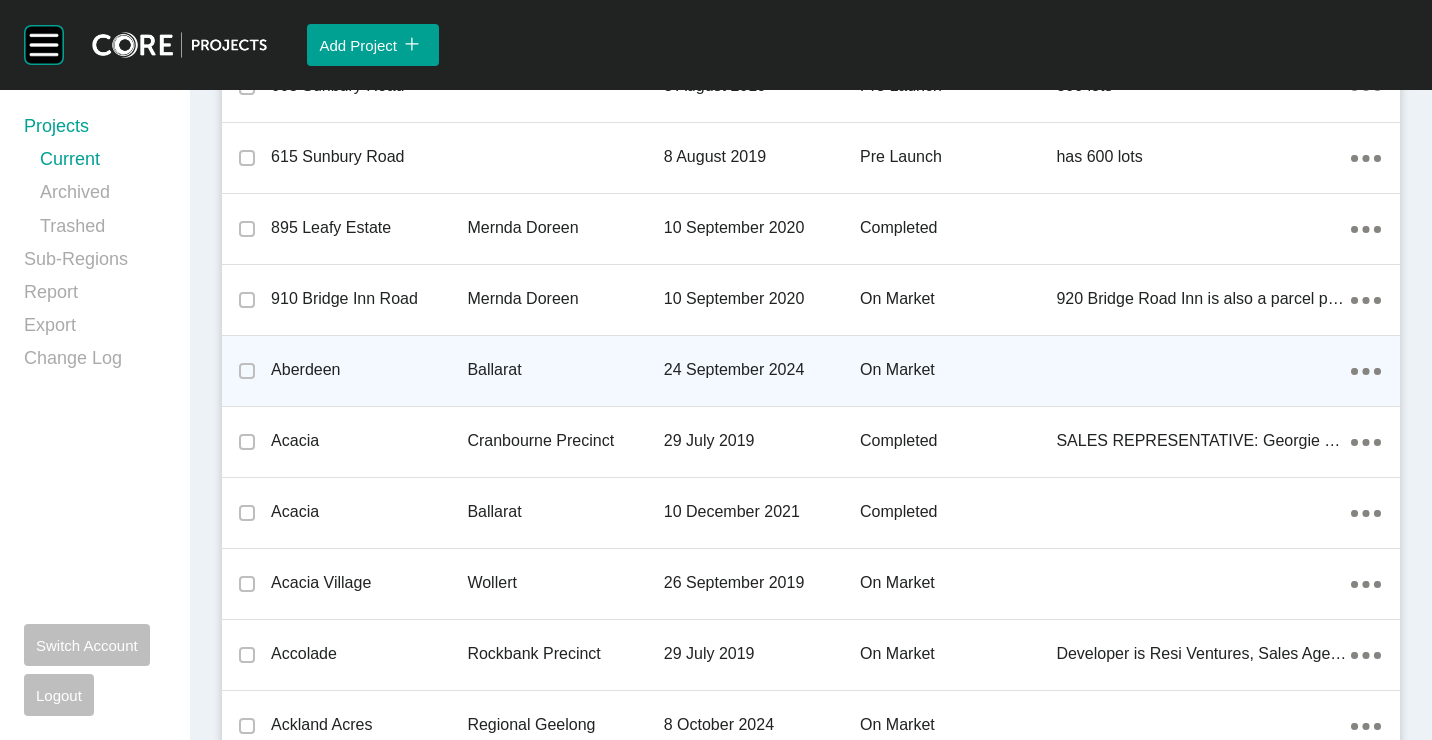 click on "Ballarat" at bounding box center (565, 370) 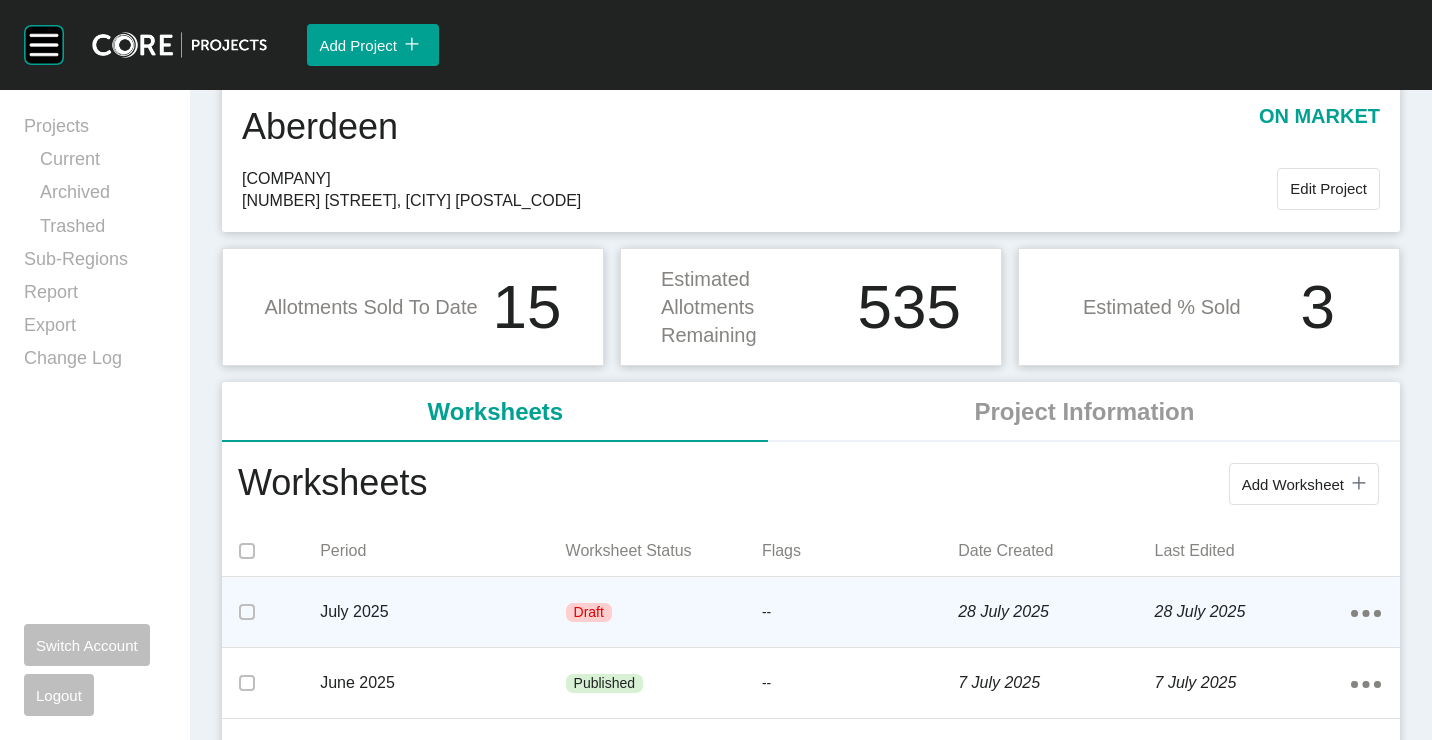 scroll, scrollTop: 100, scrollLeft: 0, axis: vertical 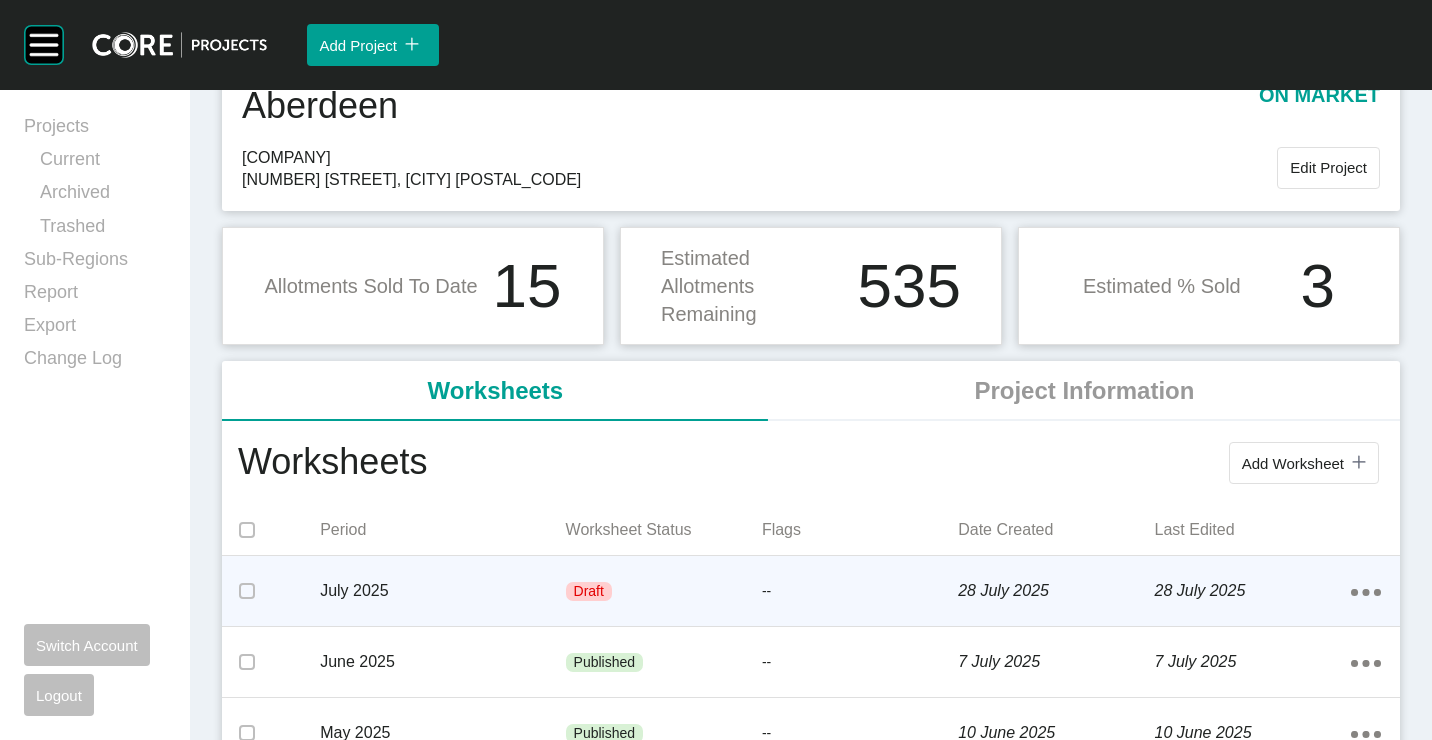 click on "July 2025" at bounding box center [442, 591] 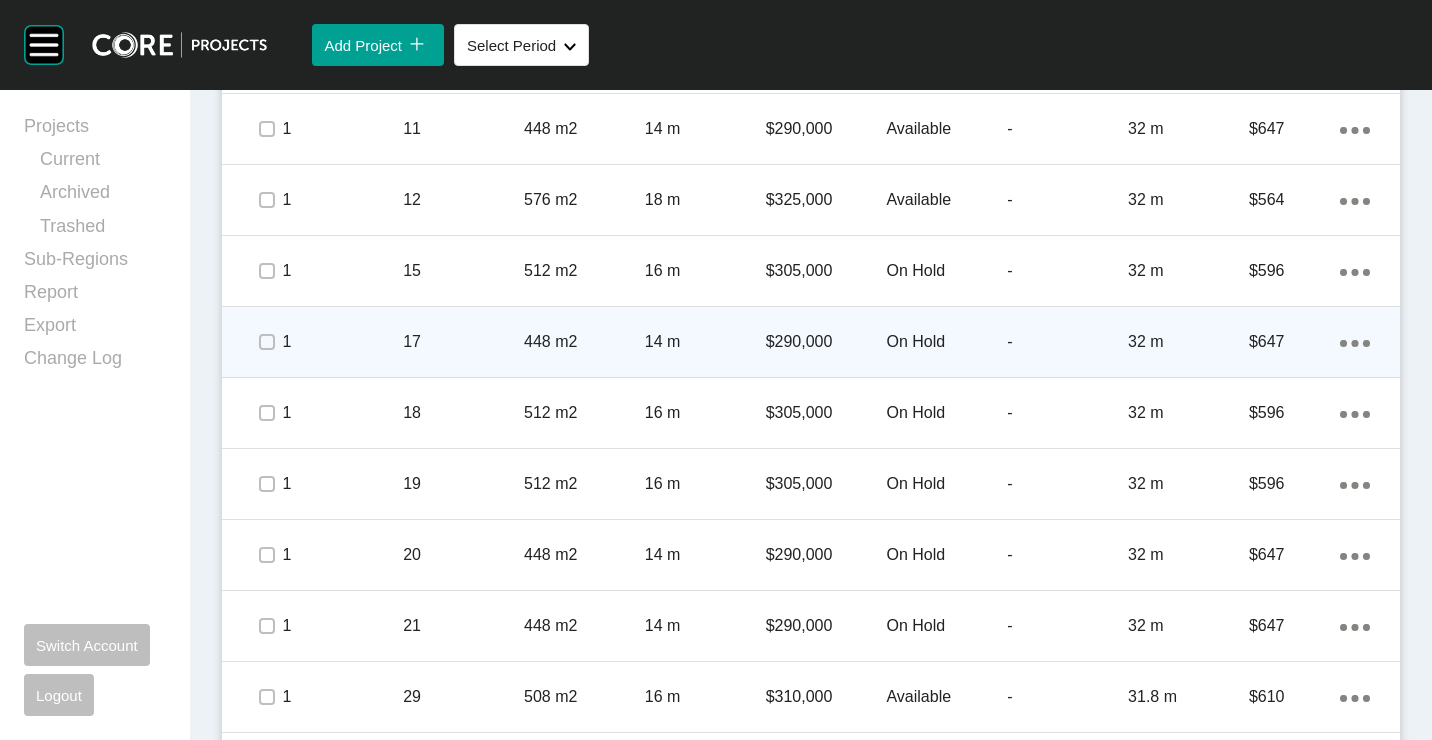 scroll, scrollTop: 1400, scrollLeft: 0, axis: vertical 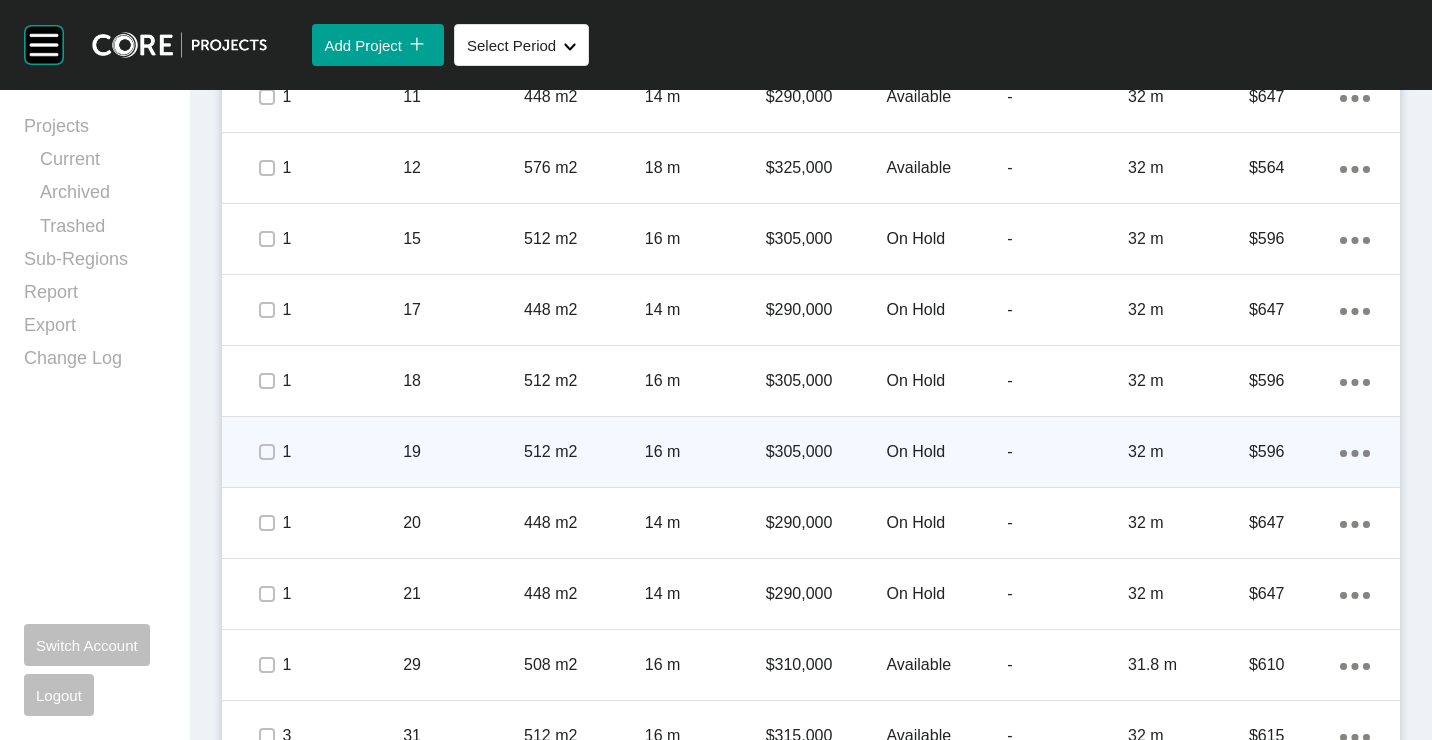 click on "512 m2" at bounding box center (584, 452) 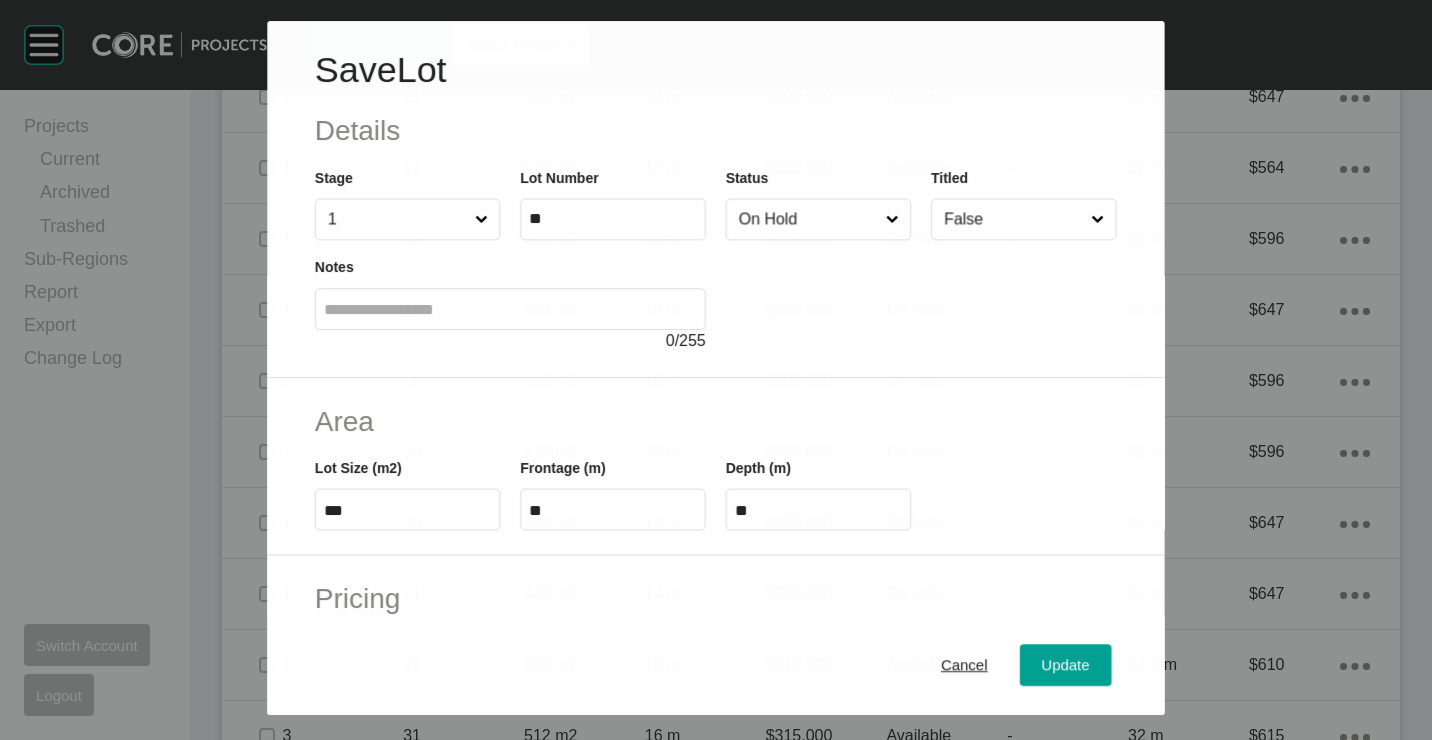 click on "Status On Hold" at bounding box center [818, 203] 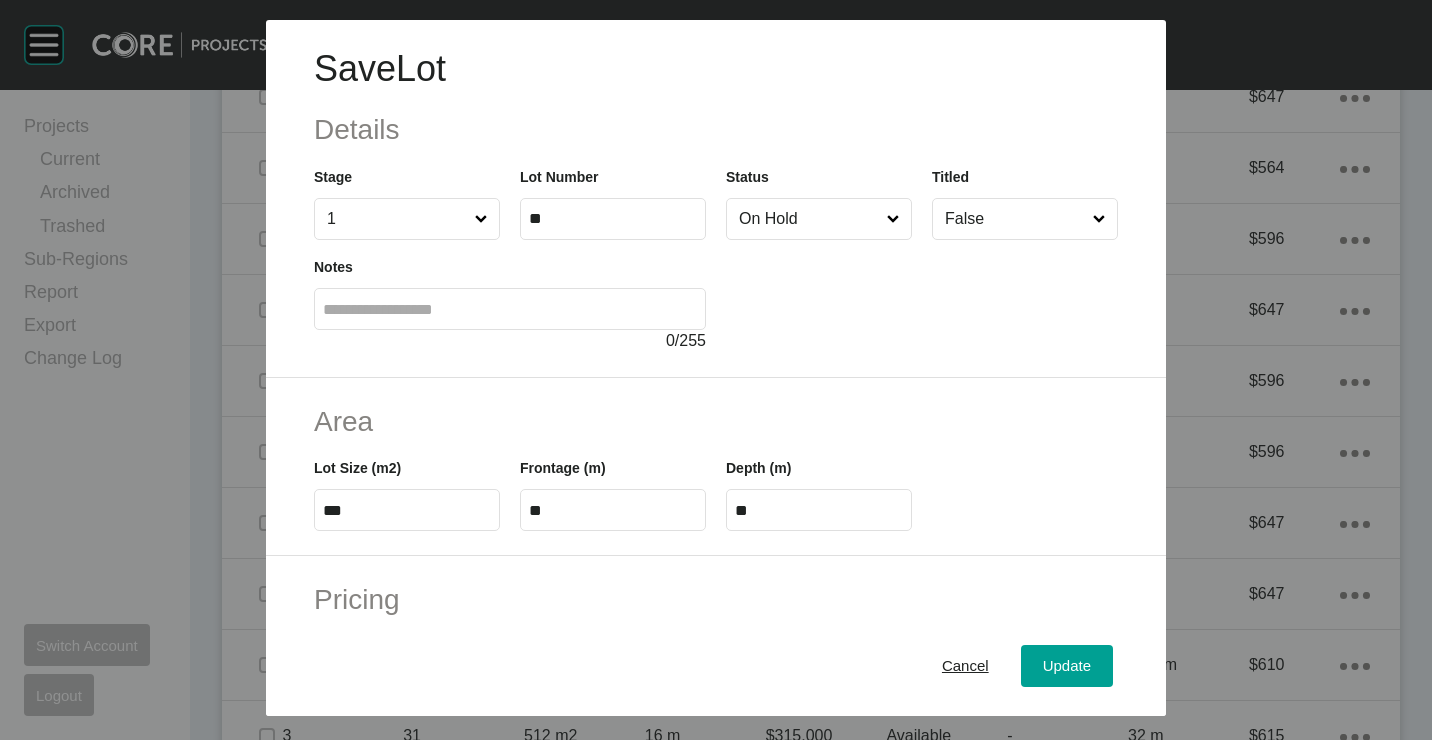 drag, startPoint x: 760, startPoint y: 193, endPoint x: 778, endPoint y: 236, distance: 46.615448 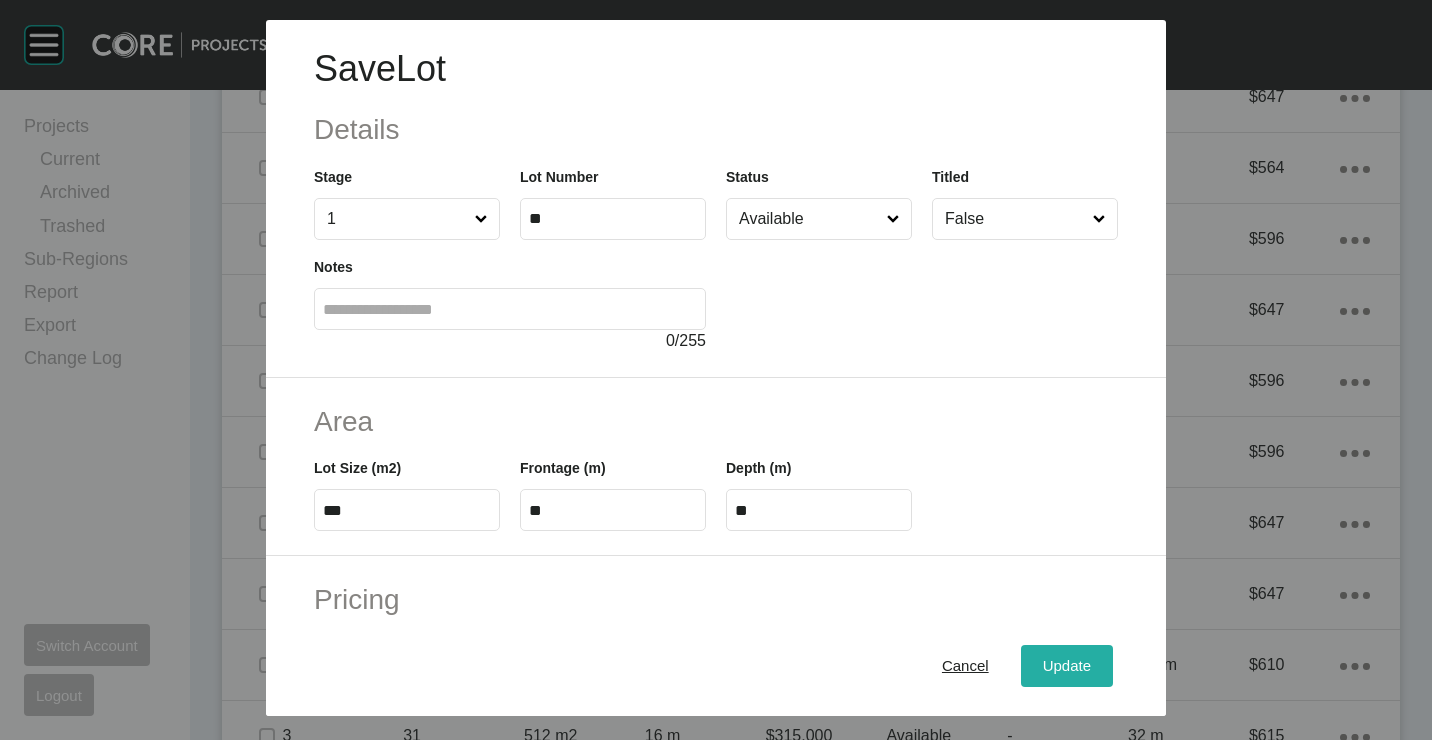 click on "Update" at bounding box center [1067, 665] 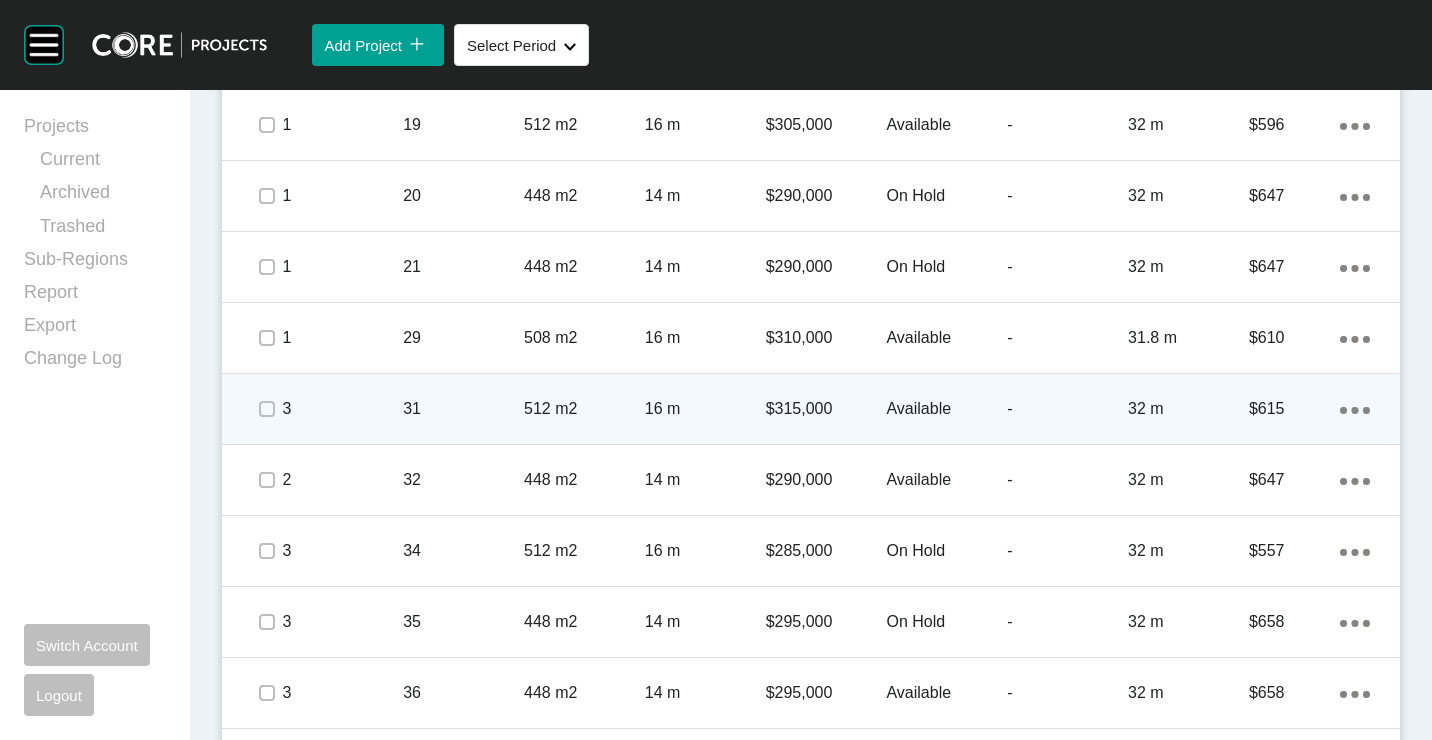 scroll, scrollTop: 1800, scrollLeft: 0, axis: vertical 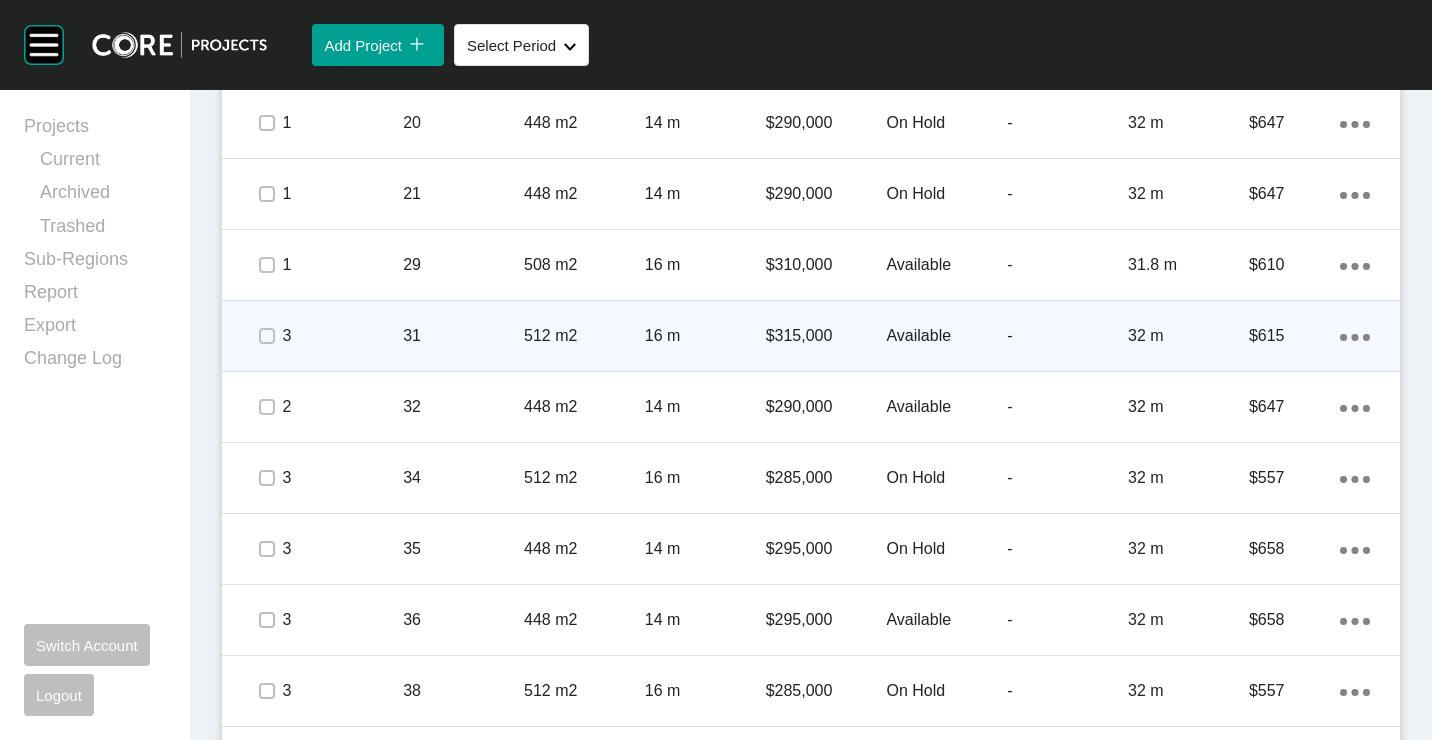 click on "Action Menu Dots Copy 6 Created with Sketch." at bounding box center [1355, 336] 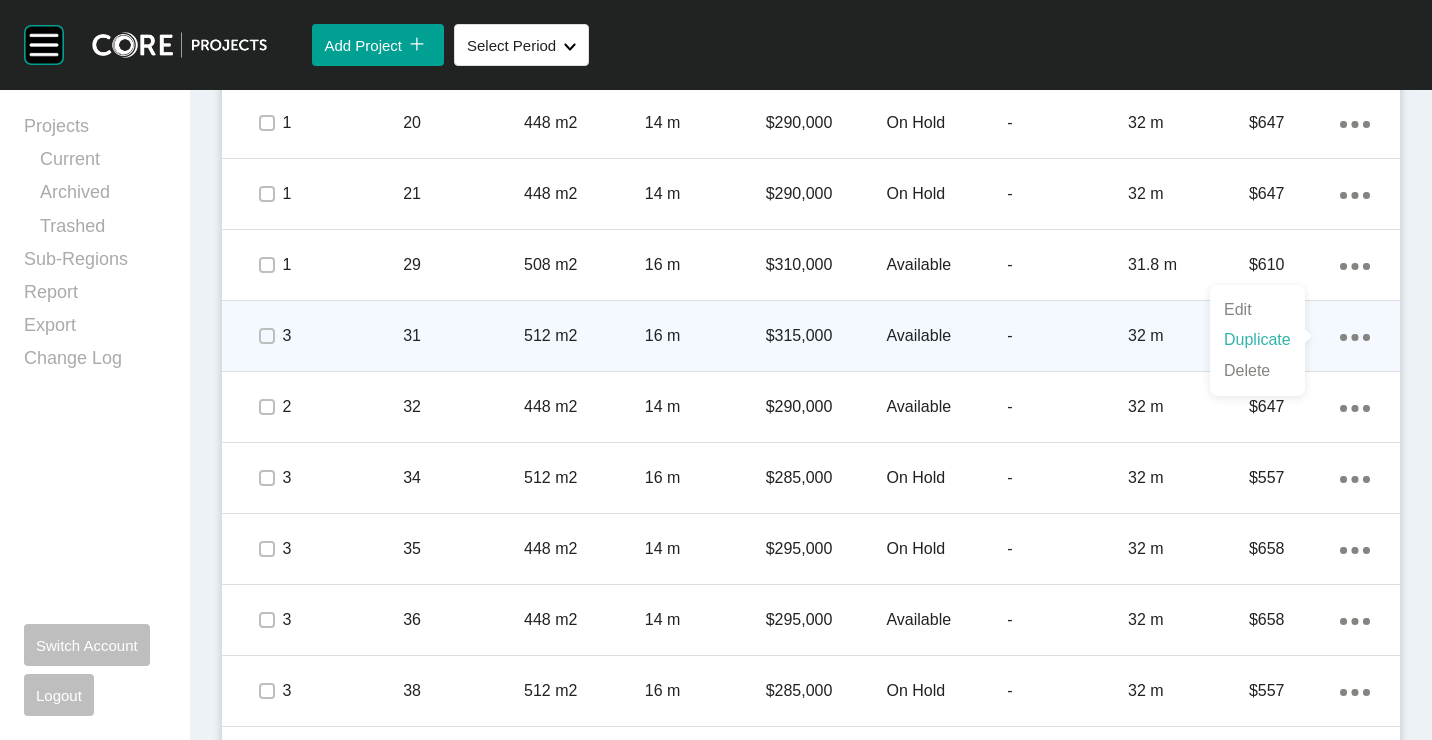 click on "Duplicate" at bounding box center (1257, 340) 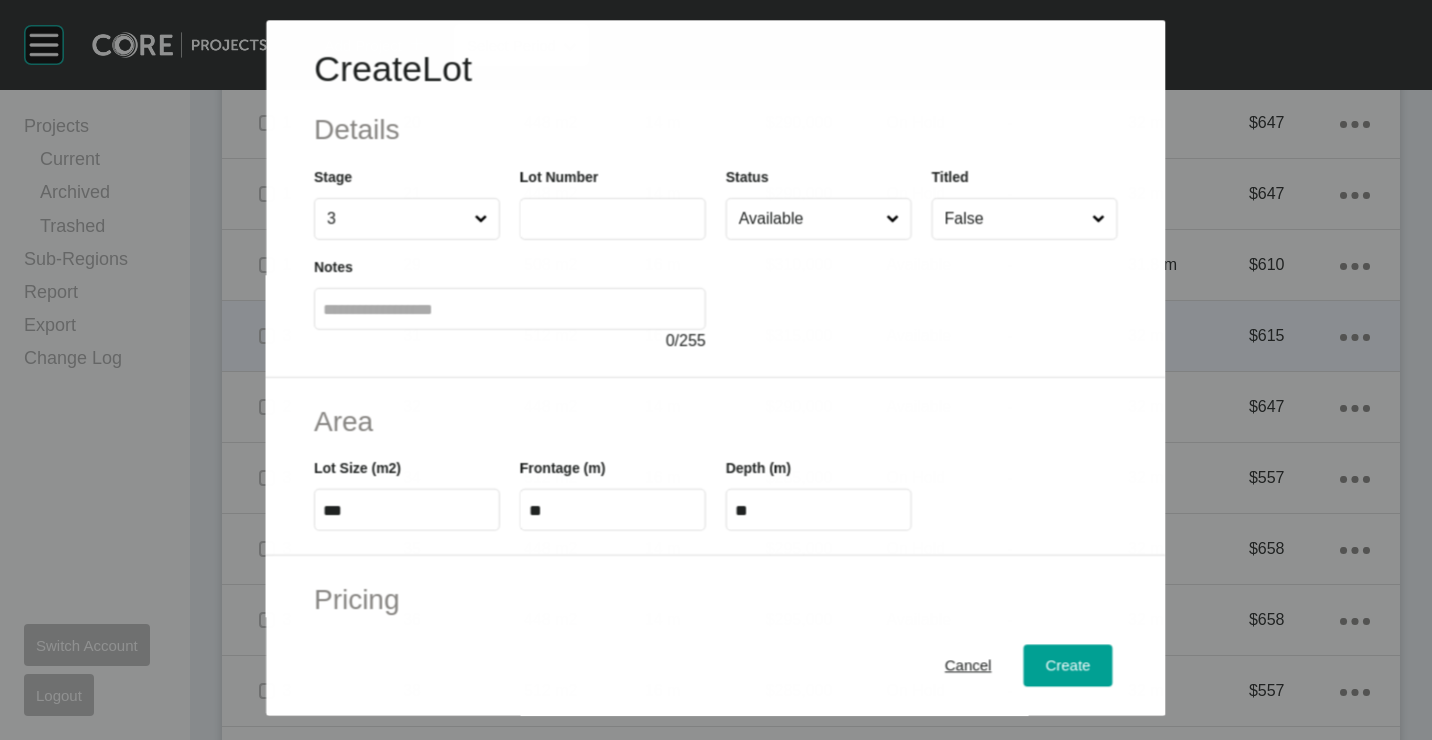 click at bounding box center [613, 219] 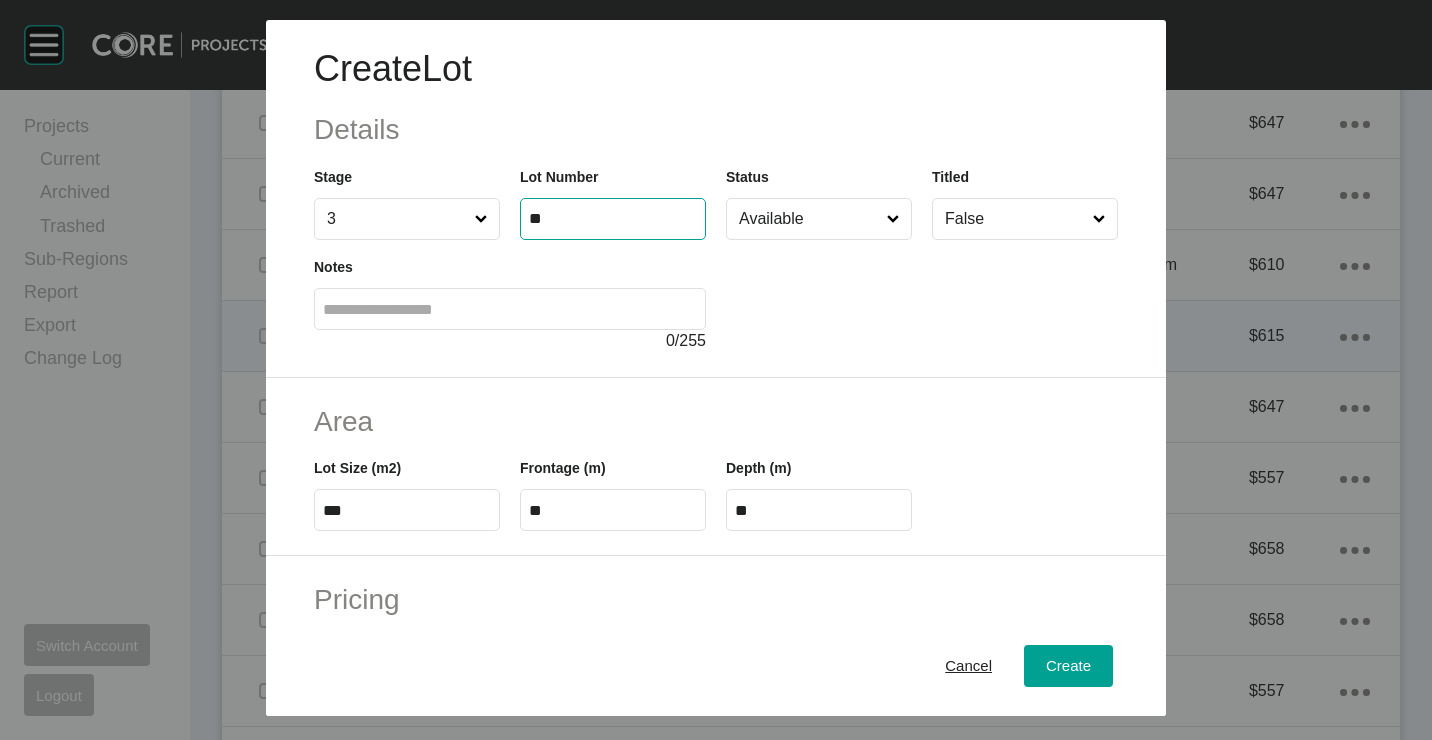 type on "**" 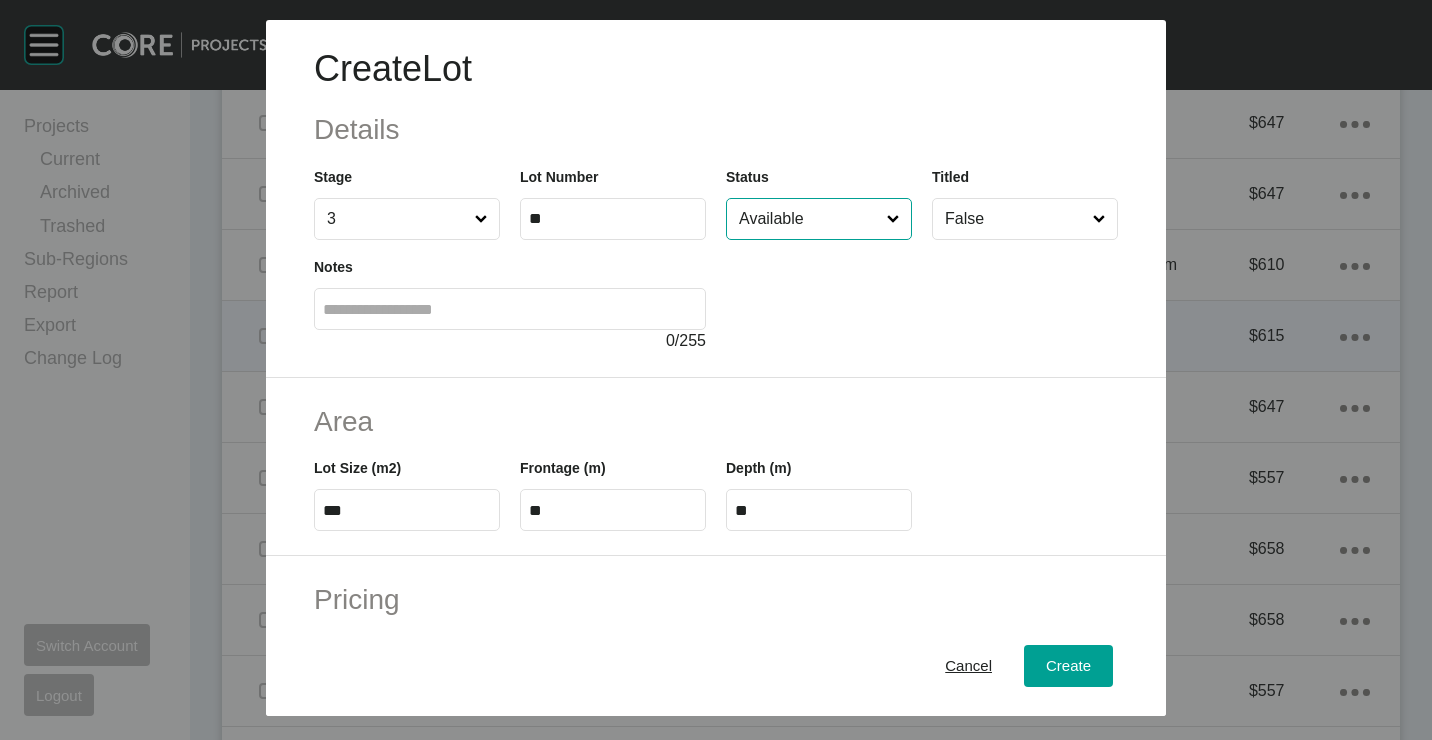 type on "******" 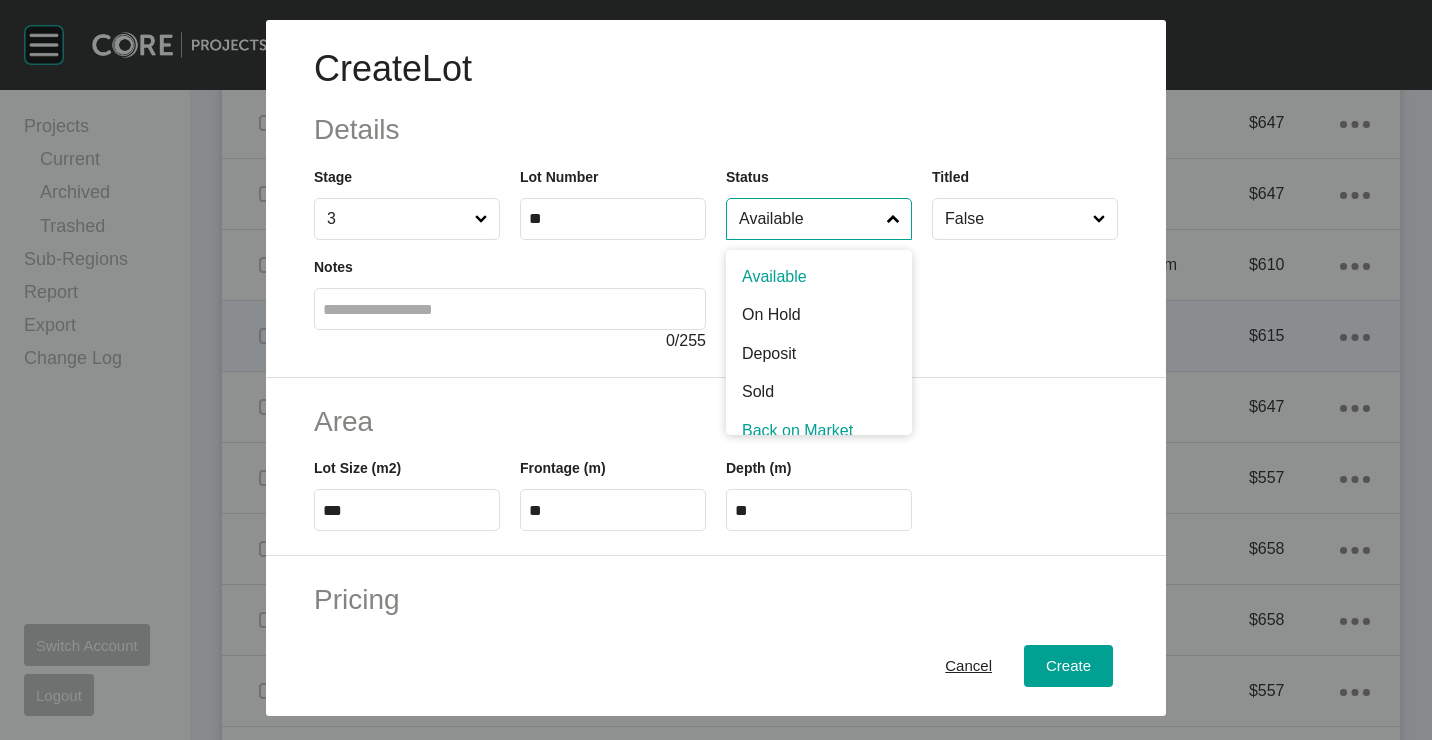 scroll, scrollTop: 15, scrollLeft: 0, axis: vertical 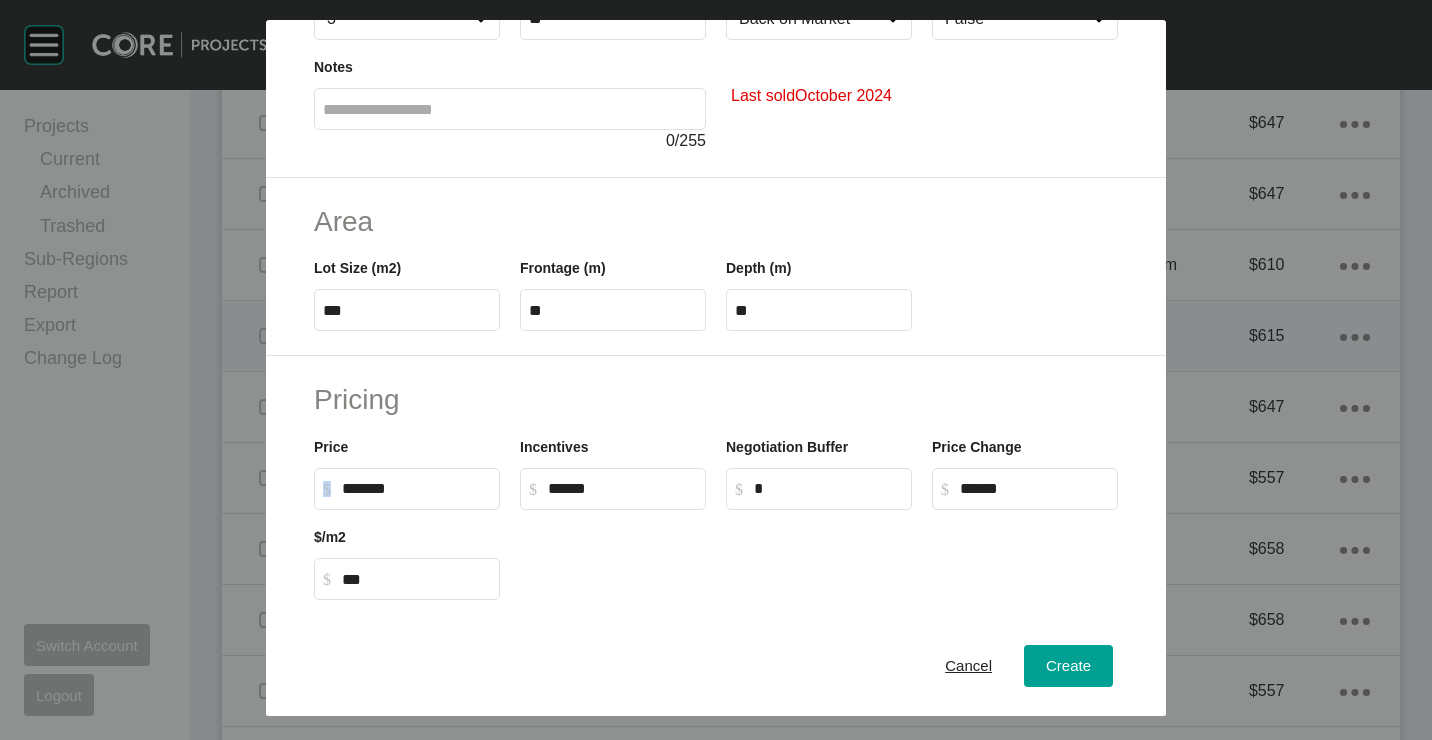 drag, startPoint x: 451, startPoint y: 498, endPoint x: 290, endPoint y: 492, distance: 161.11176 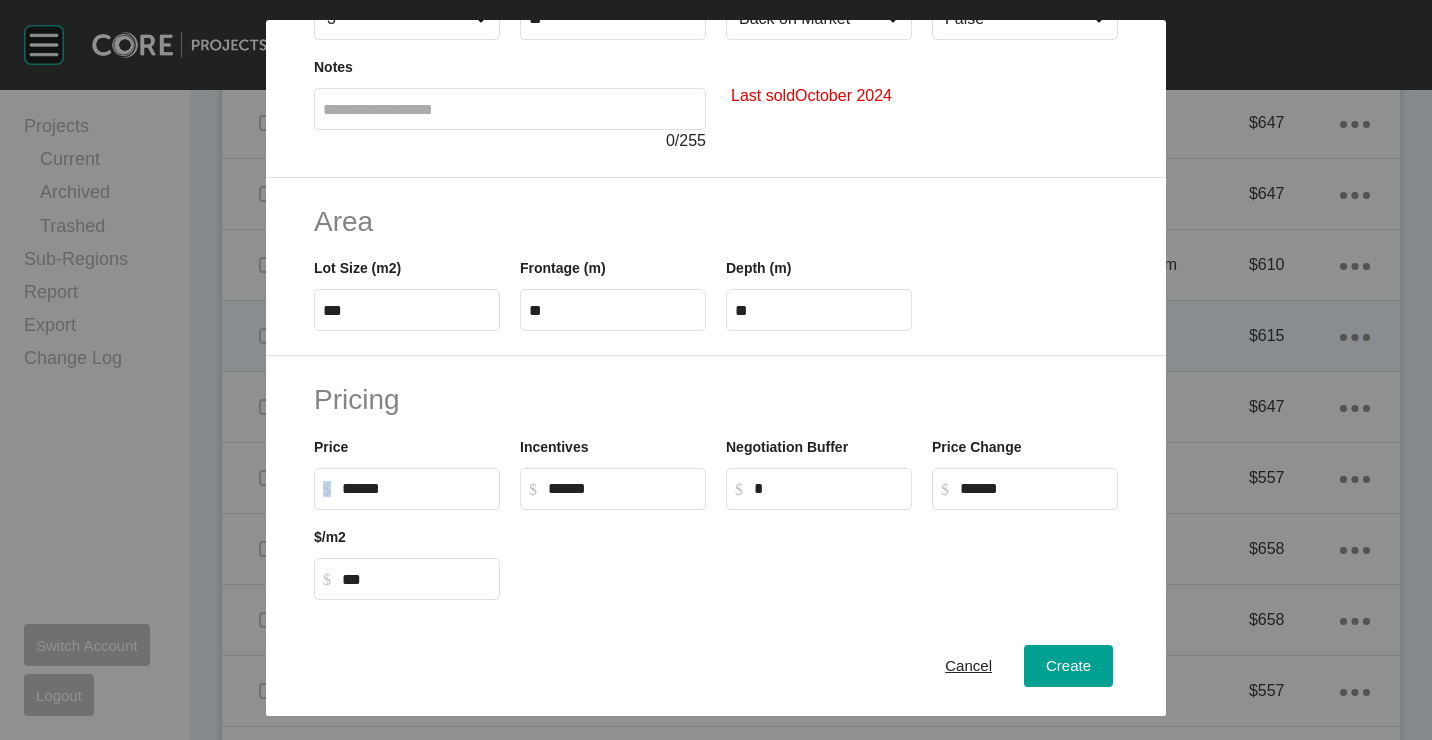 drag, startPoint x: 290, startPoint y: 492, endPoint x: 455, endPoint y: 491, distance: 165.00304 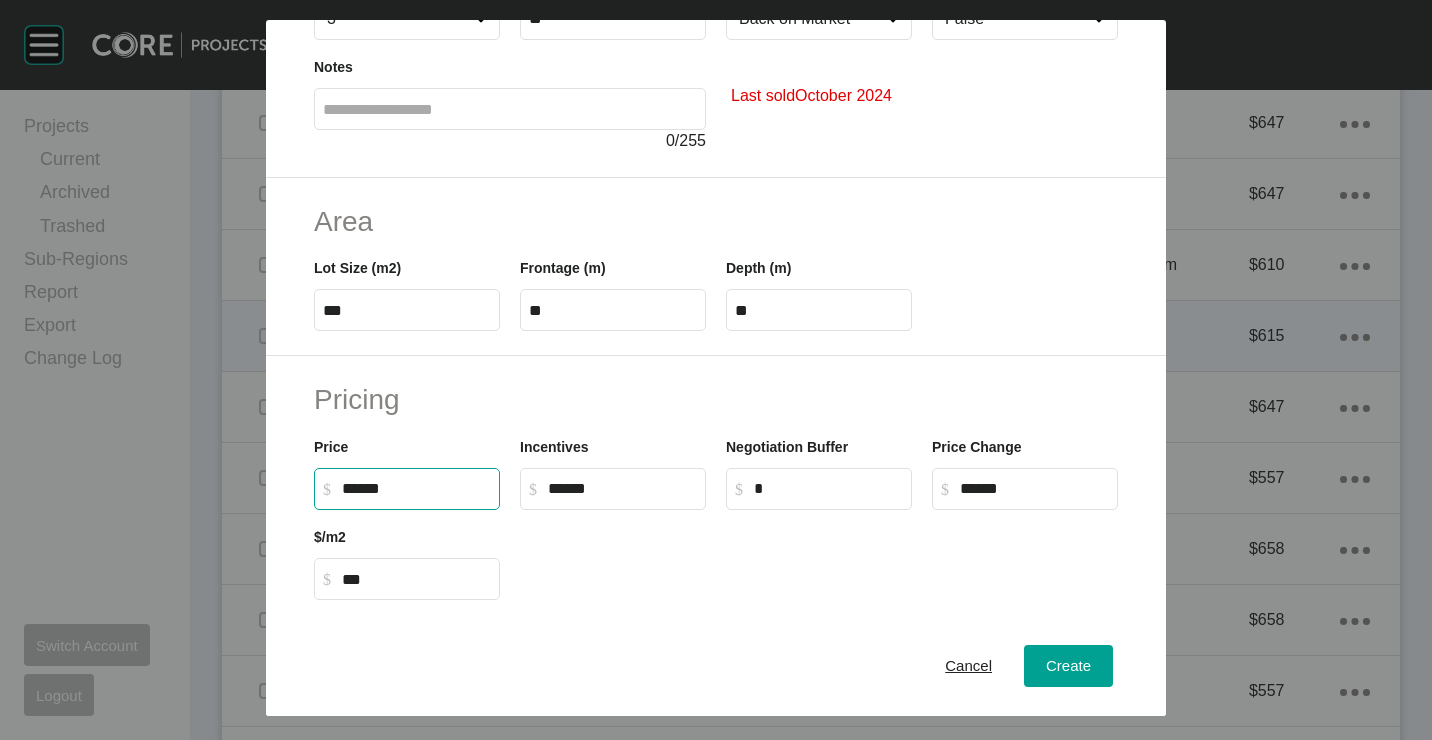 drag, startPoint x: 451, startPoint y: 487, endPoint x: 354, endPoint y: 484, distance: 97.04638 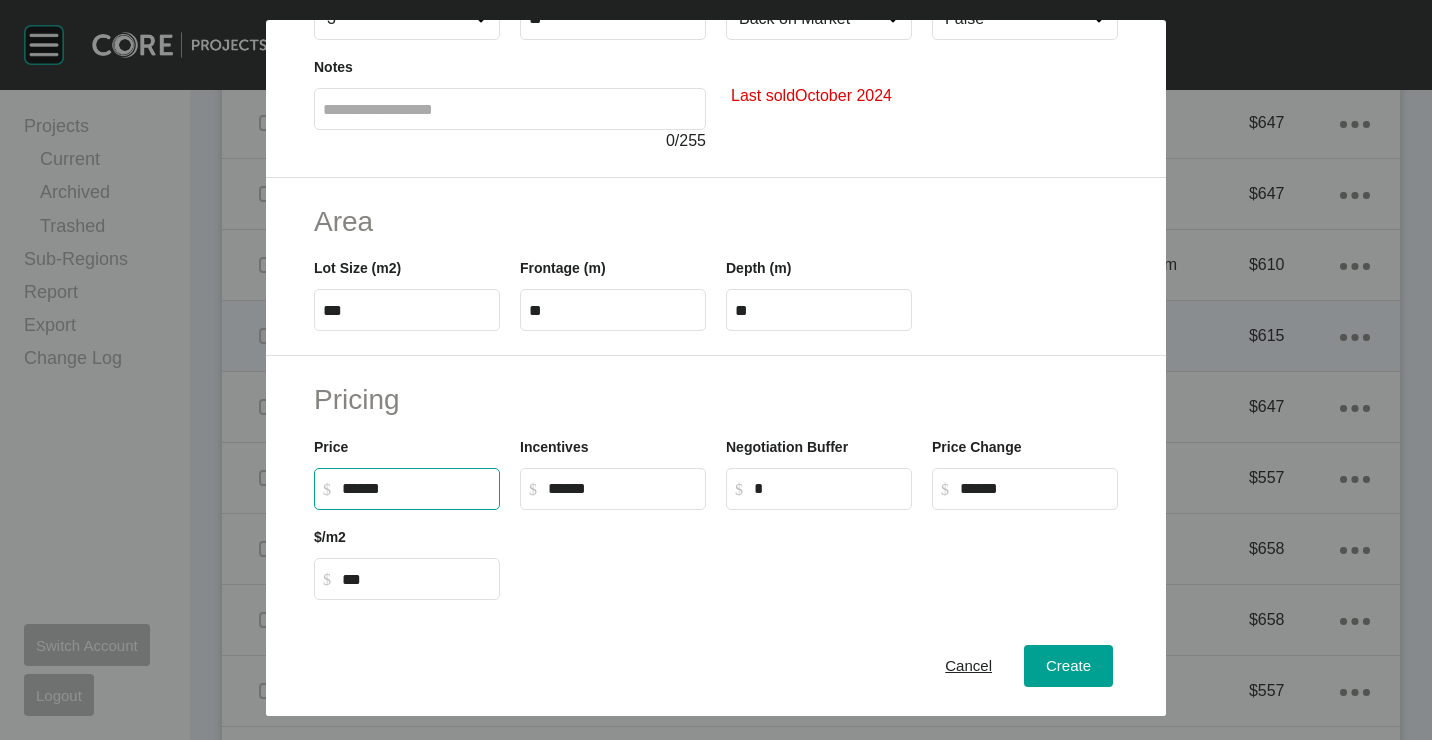 type on "*******" 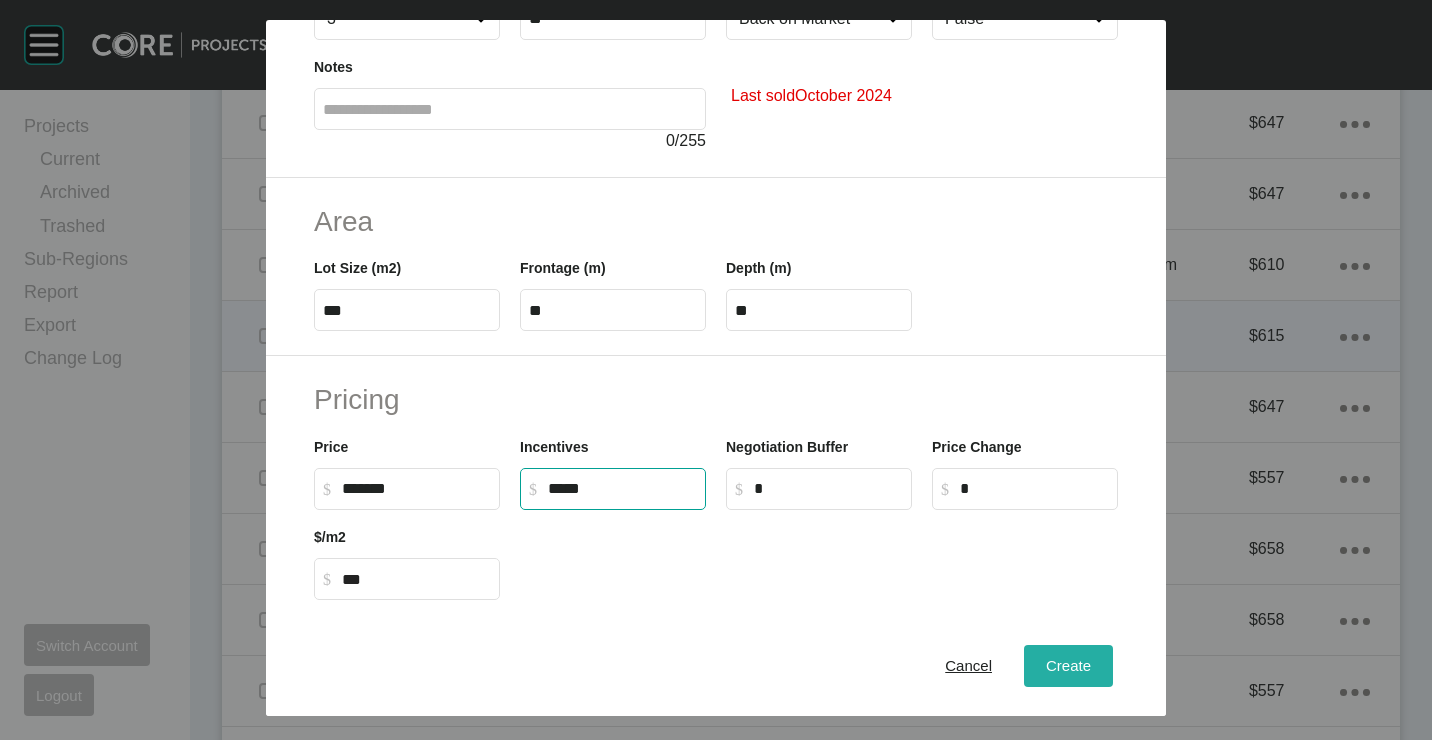 type on "******" 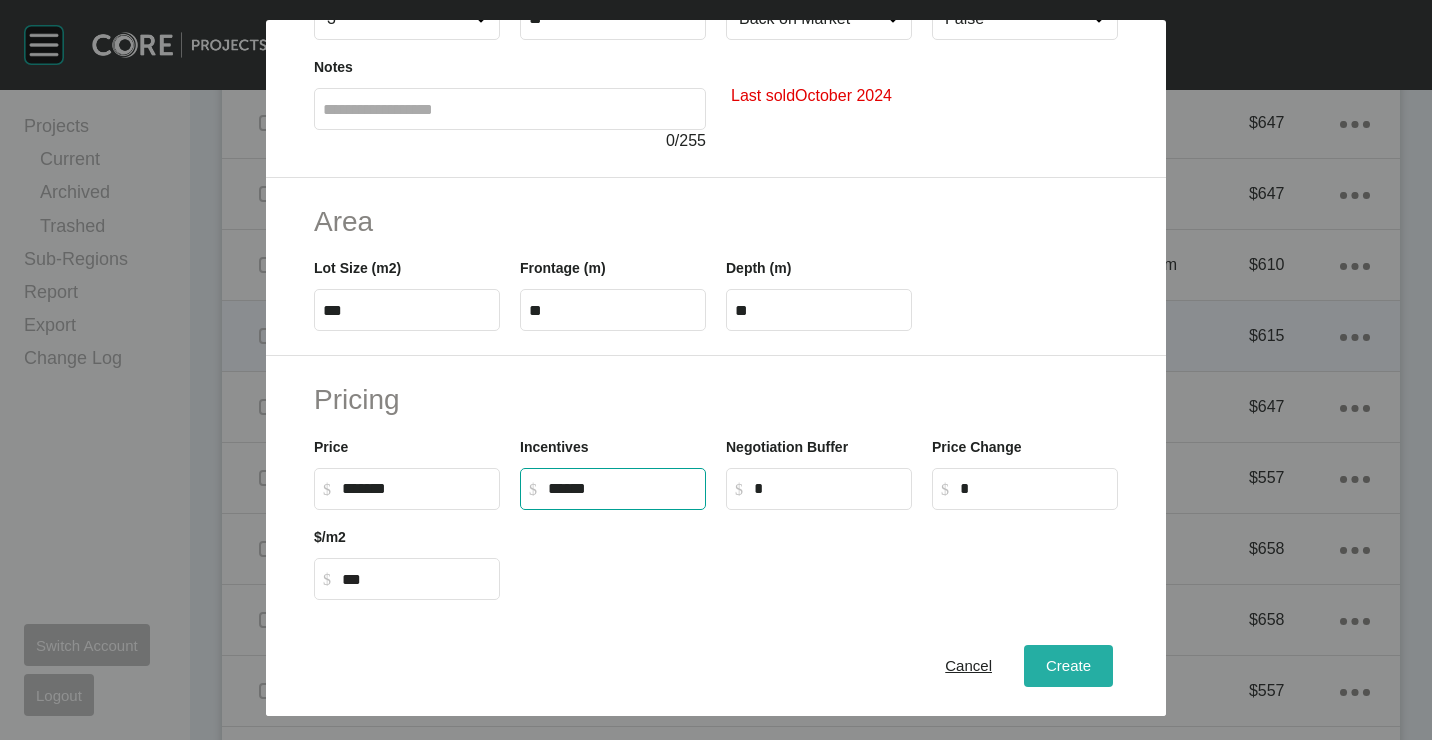 click on "Create" at bounding box center [1068, 665] 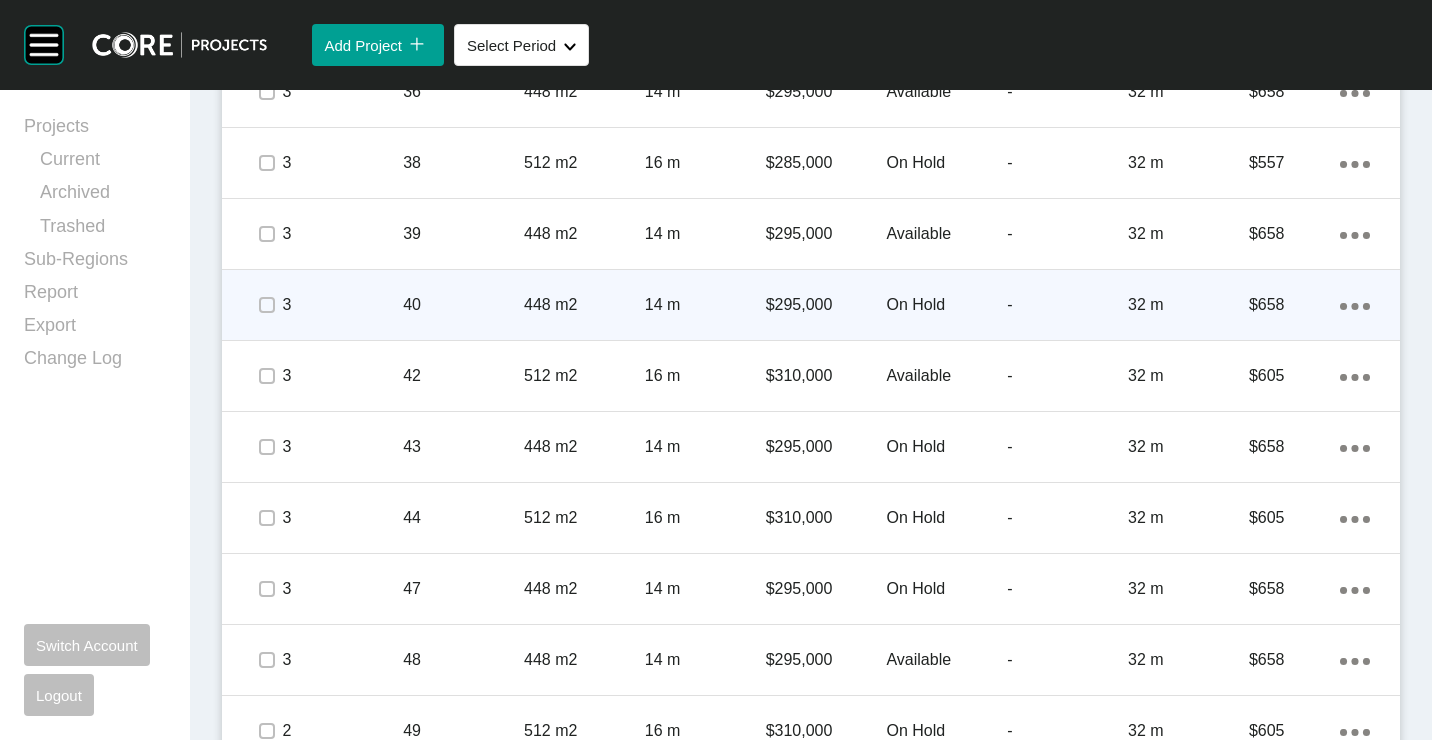 scroll, scrollTop: 2400, scrollLeft: 0, axis: vertical 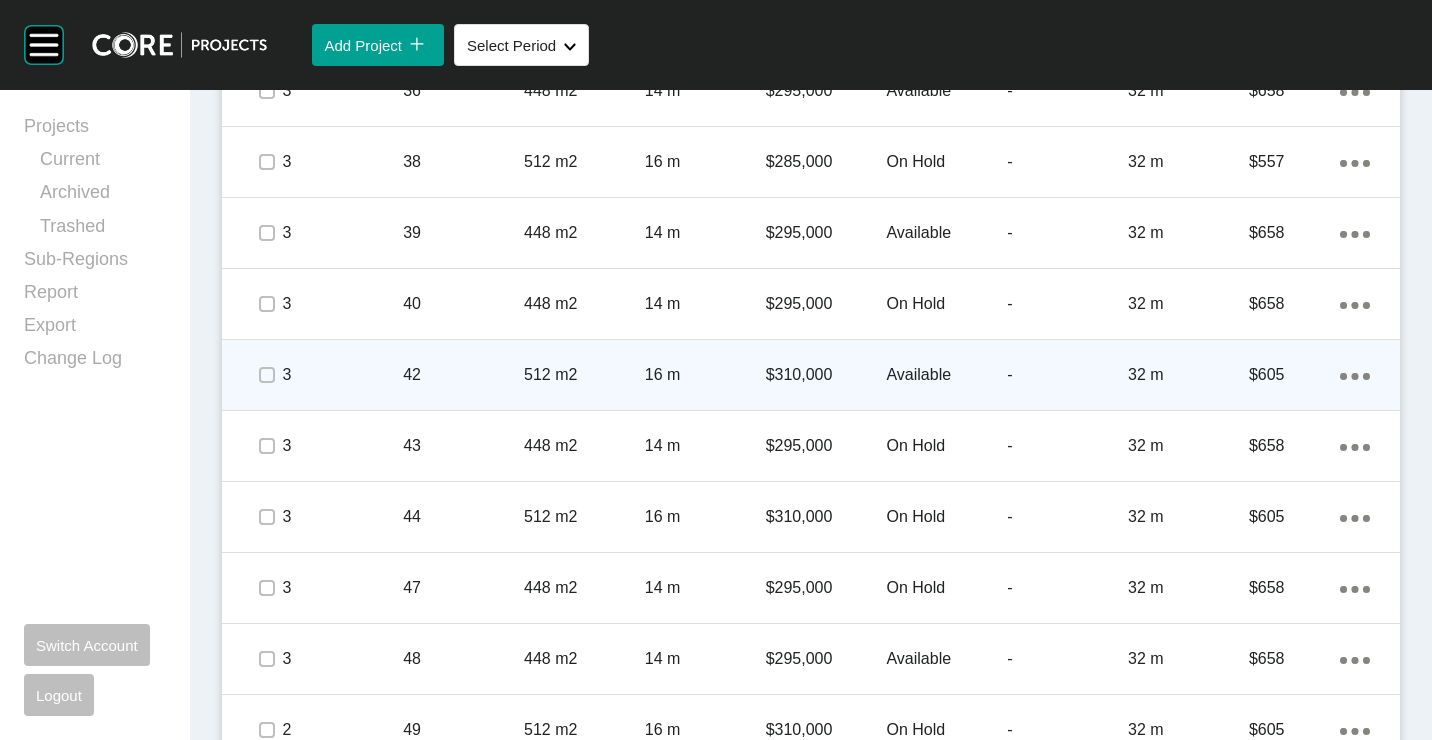 click 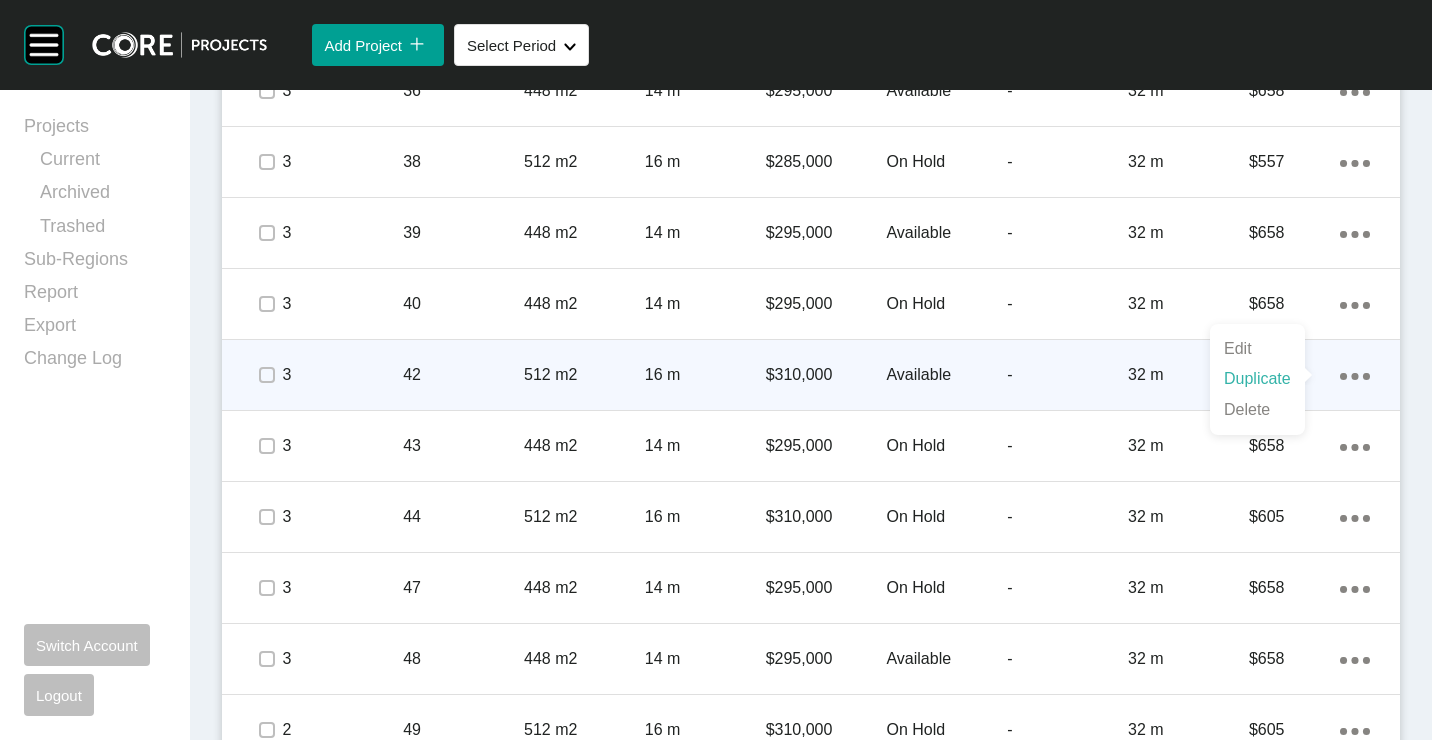 drag, startPoint x: 1258, startPoint y: 376, endPoint x: 1241, endPoint y: 369, distance: 18.384777 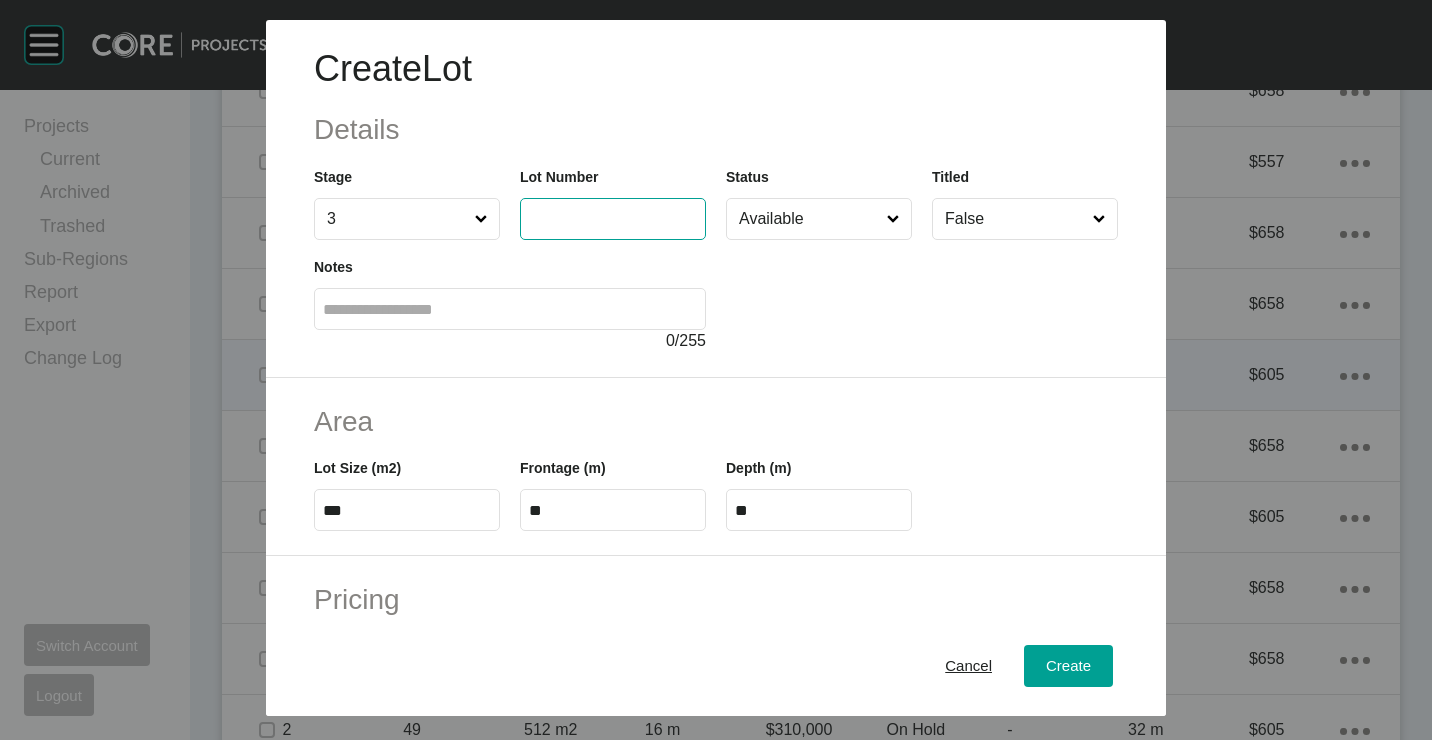 click at bounding box center (613, 218) 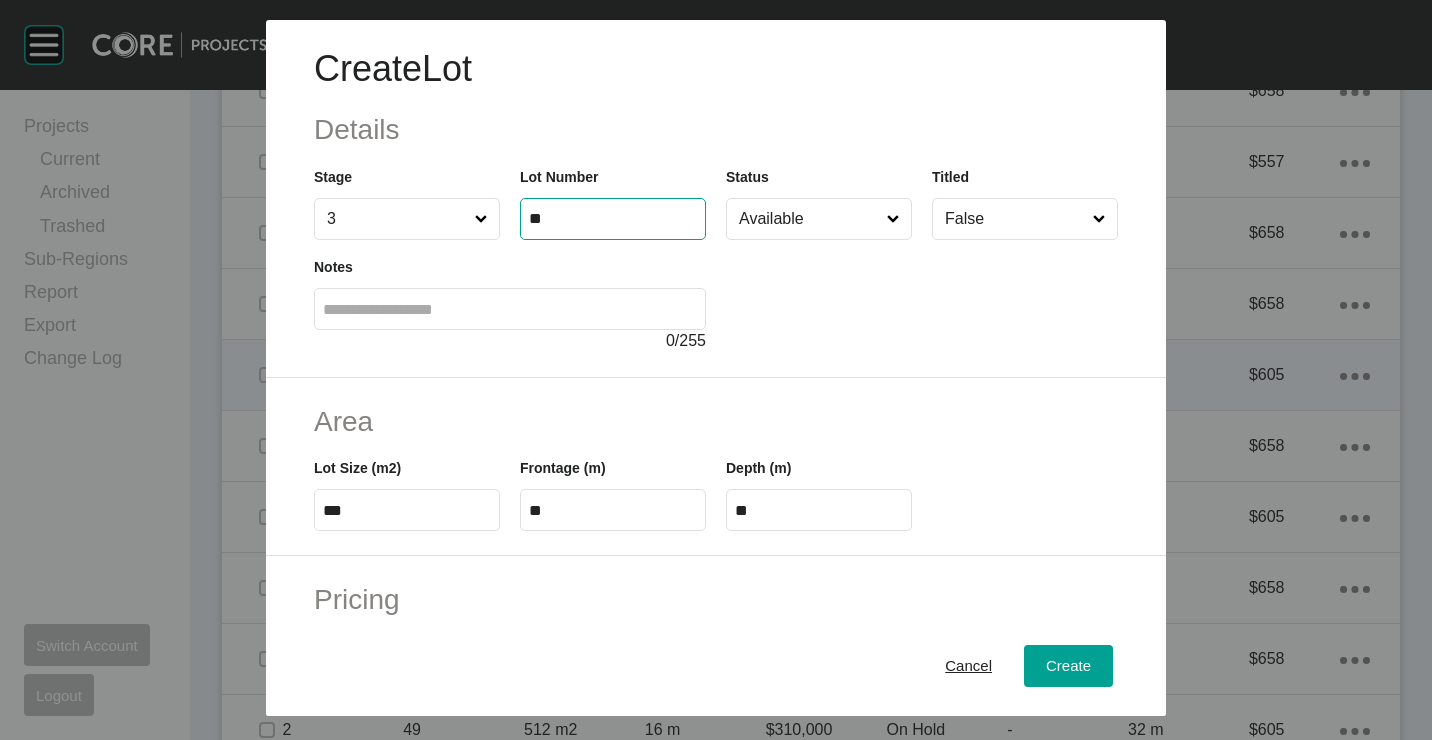 type on "**" 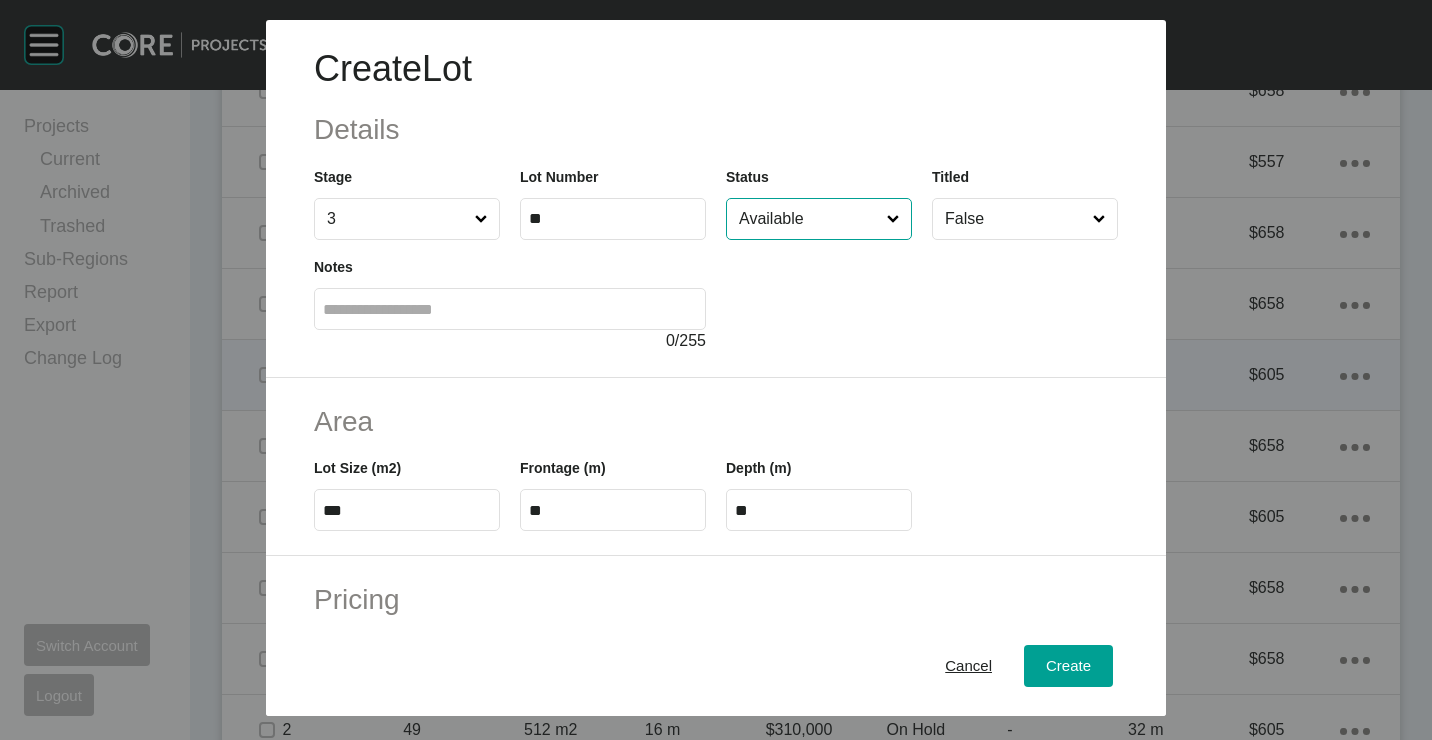 type on "******" 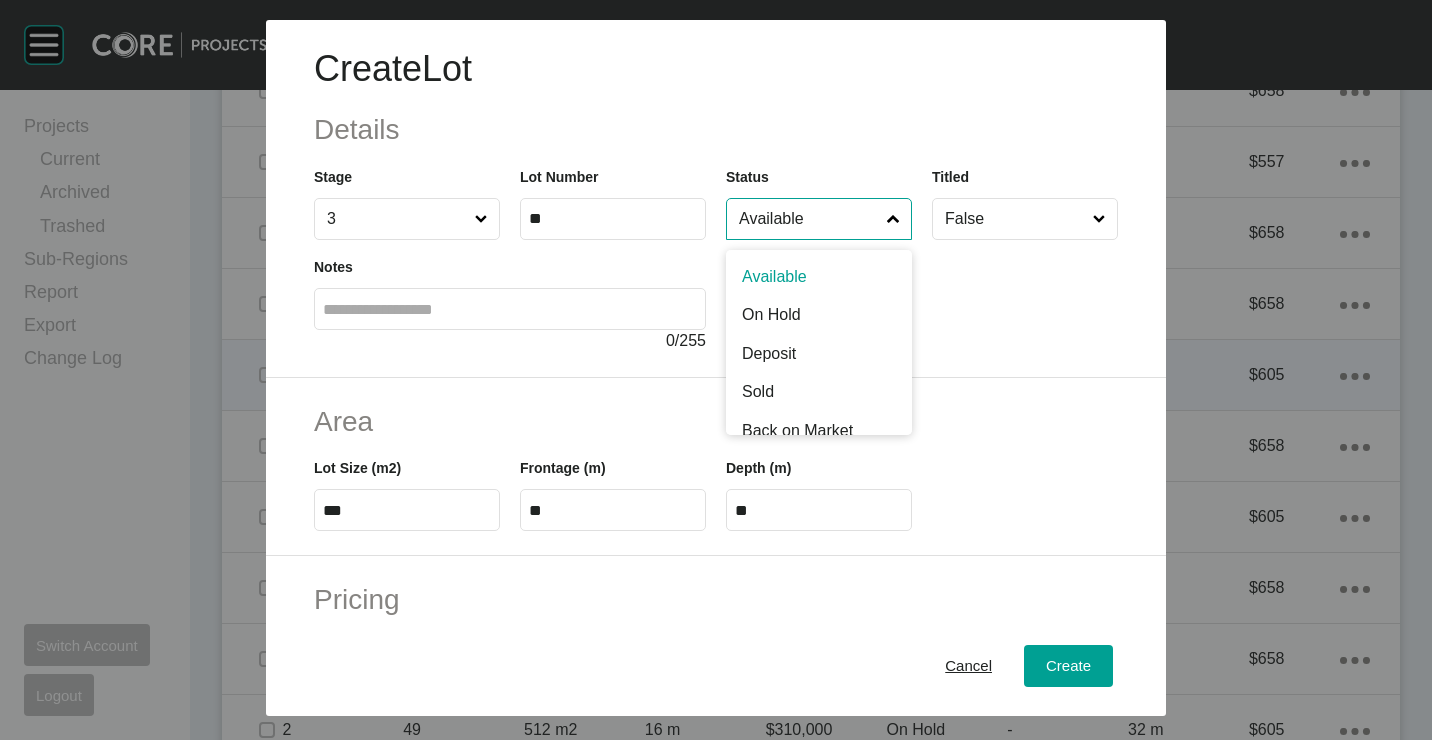 click on "Available" at bounding box center [809, 219] 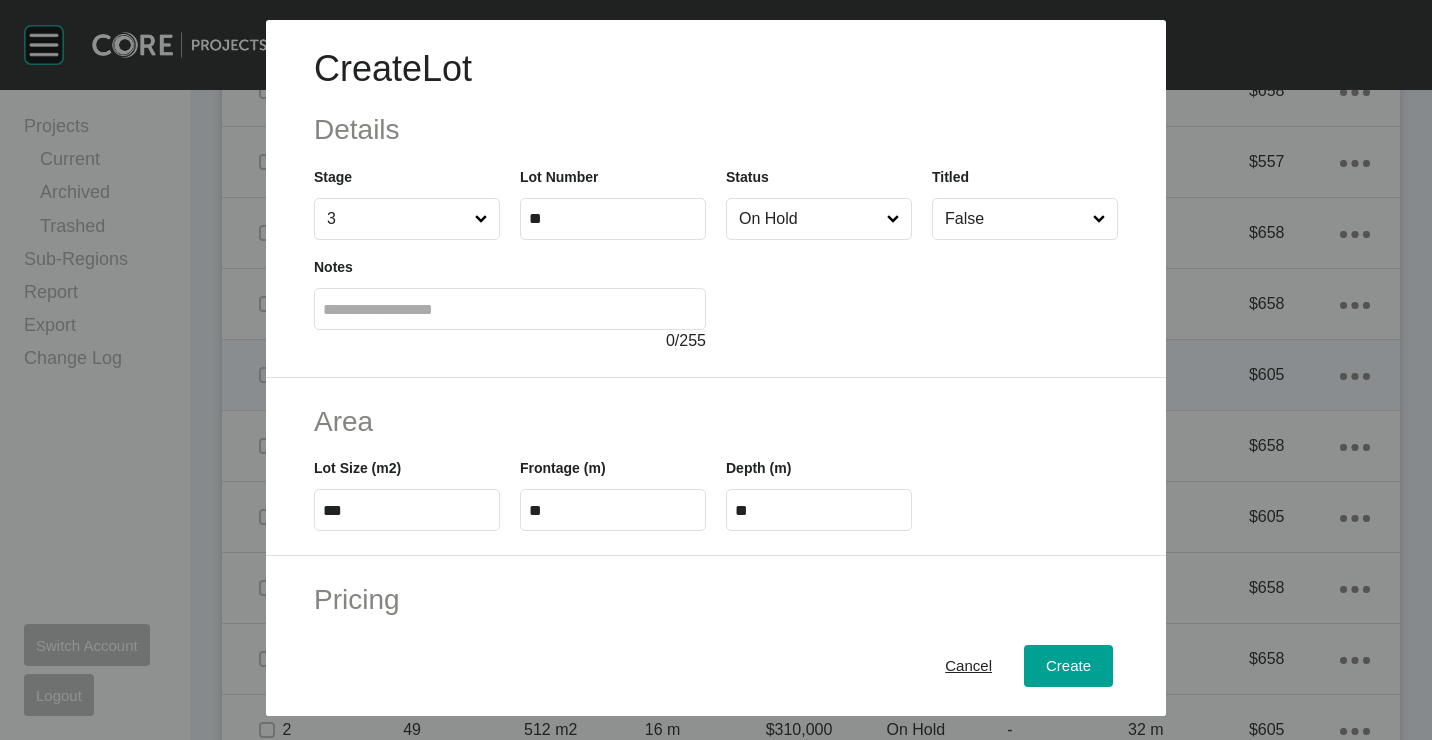 scroll, scrollTop: 100, scrollLeft: 0, axis: vertical 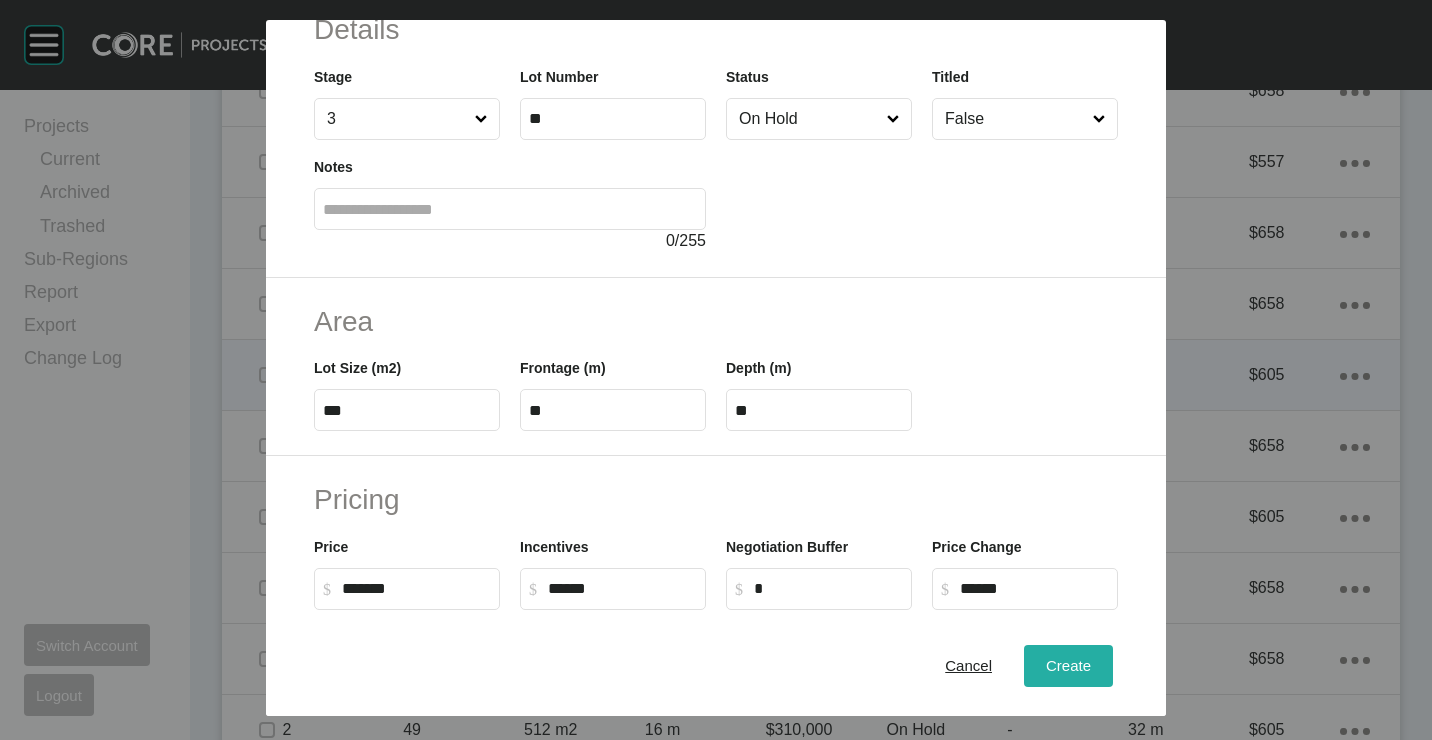 click on "Create" at bounding box center (1068, 665) 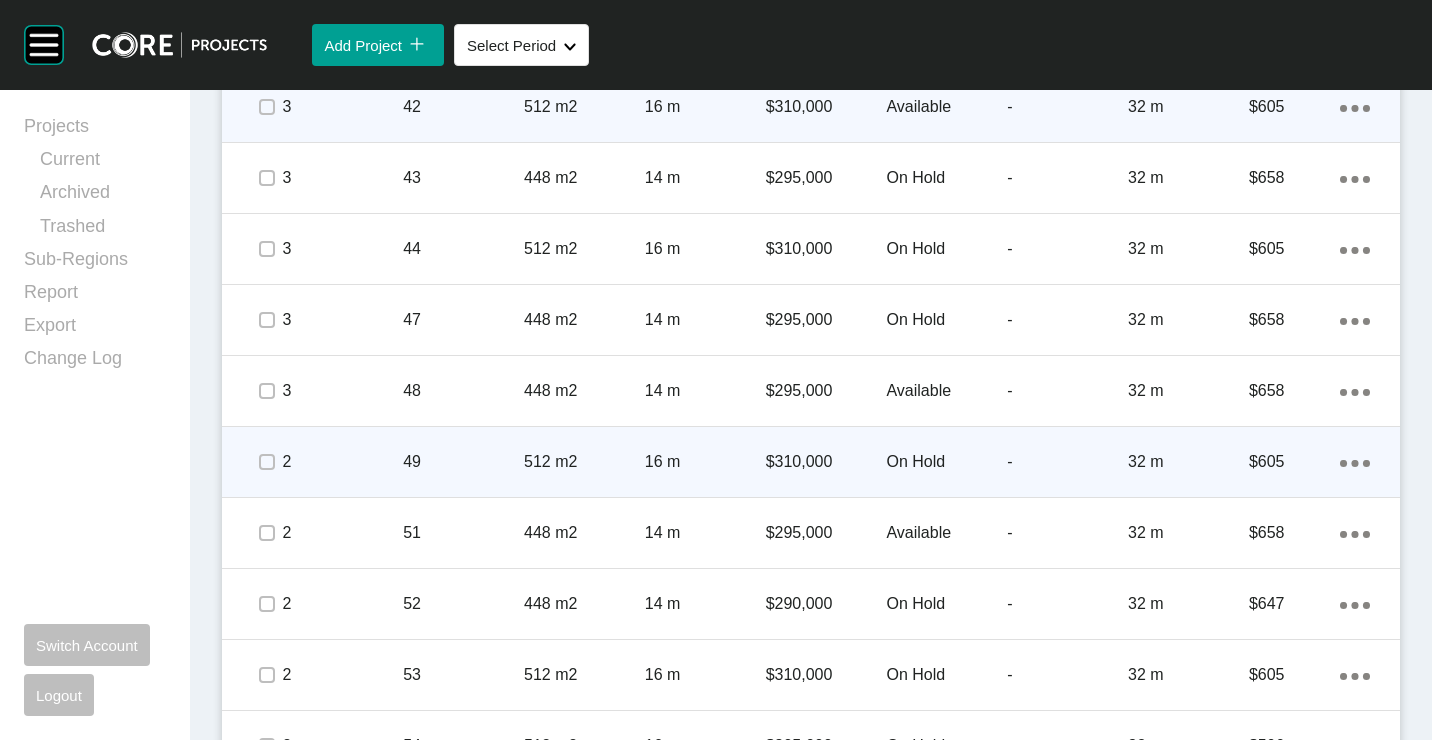 scroll, scrollTop: 2700, scrollLeft: 0, axis: vertical 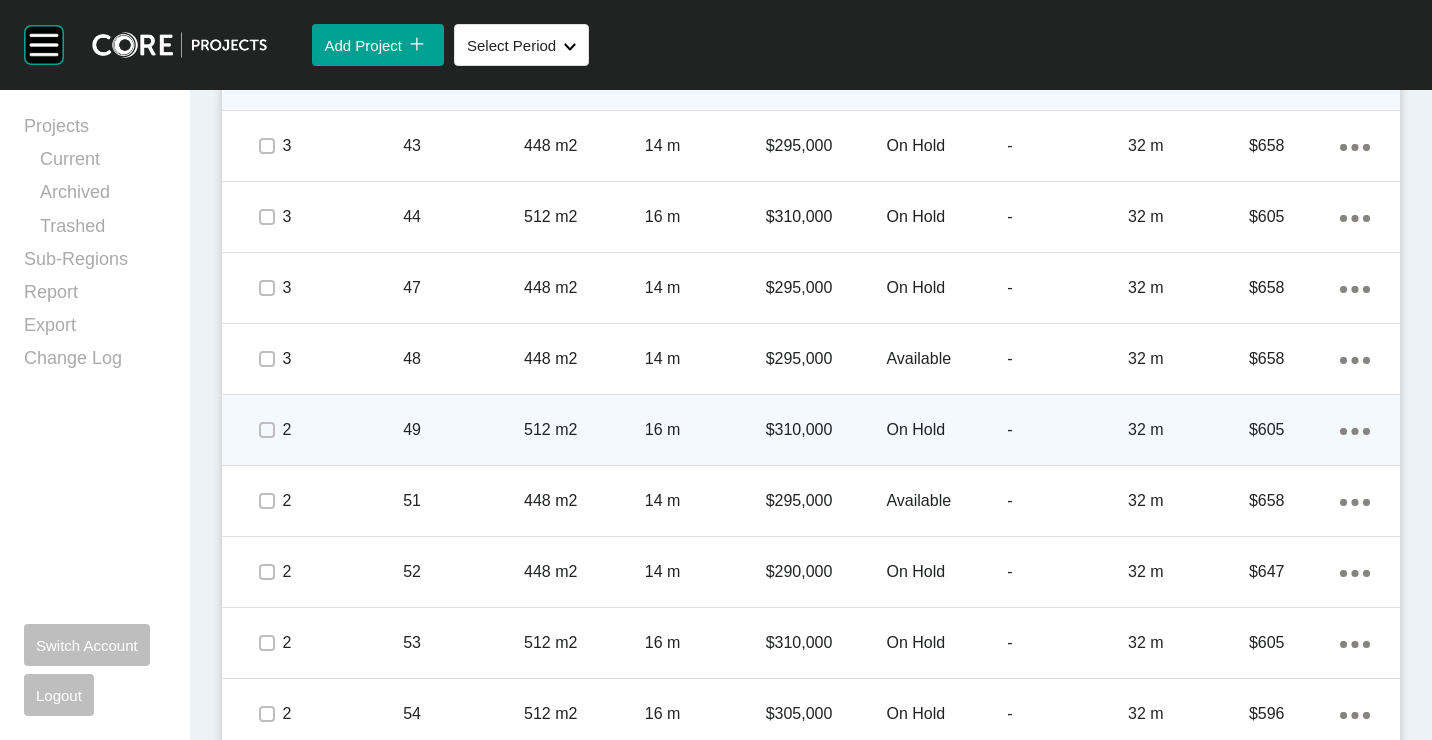 click on "512 m2" at bounding box center [584, 430] 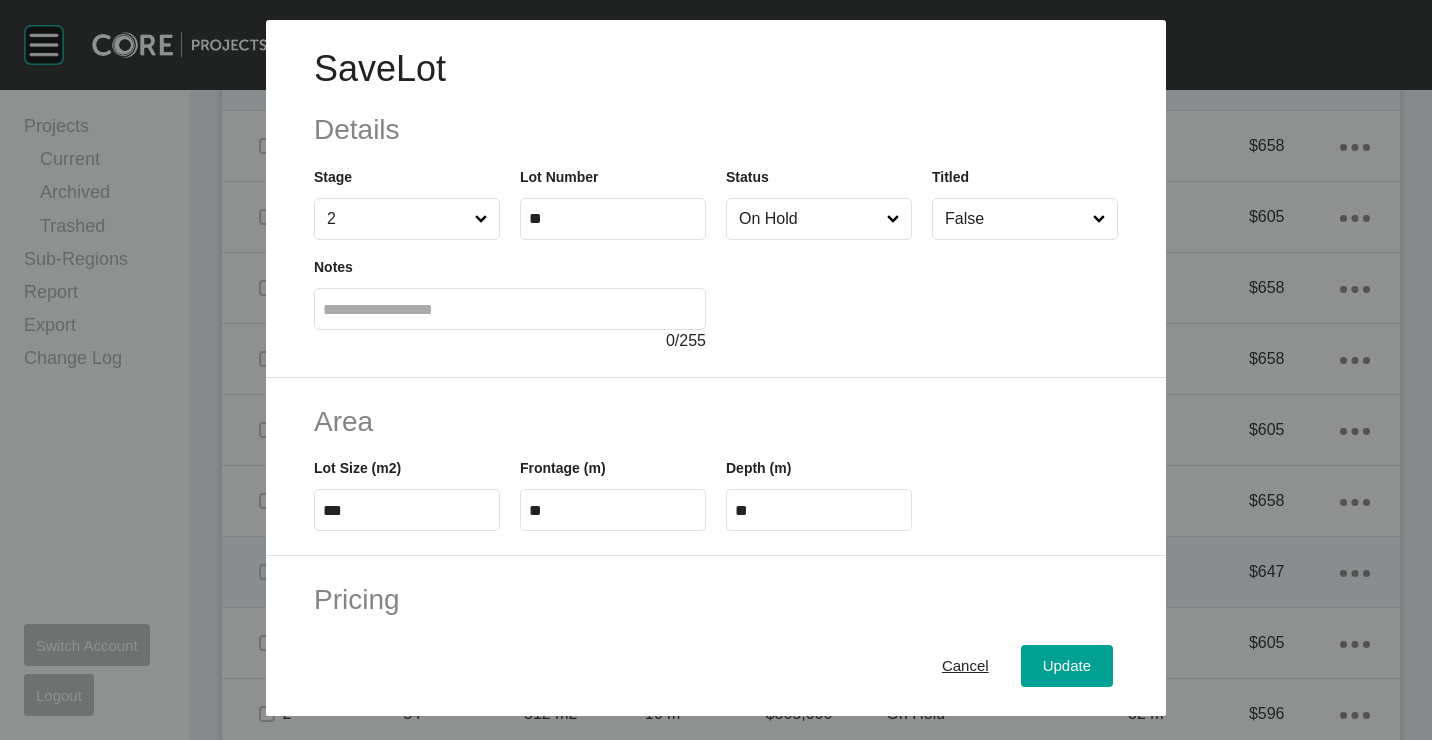 drag, startPoint x: 987, startPoint y: 652, endPoint x: 902, endPoint y: 597, distance: 101.24229 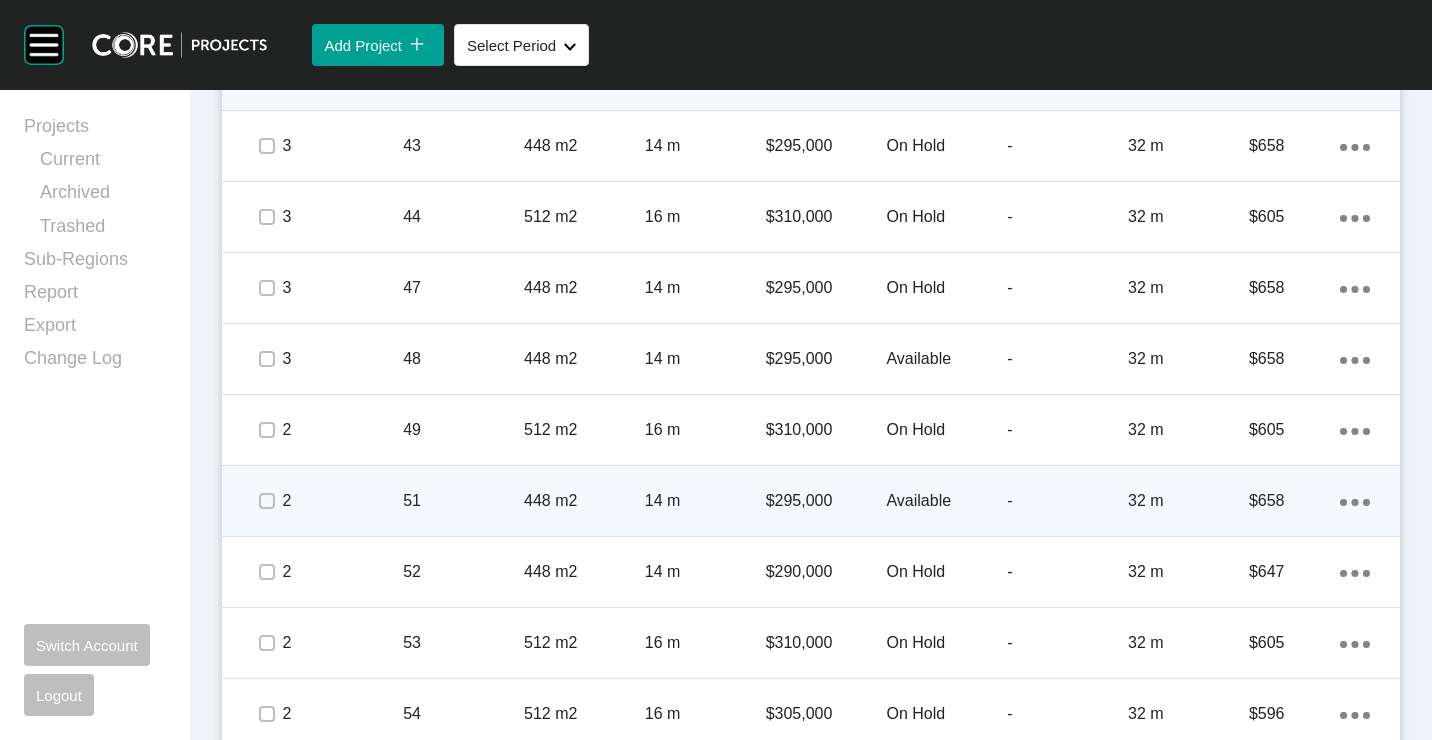 click on "51" at bounding box center [463, 501] 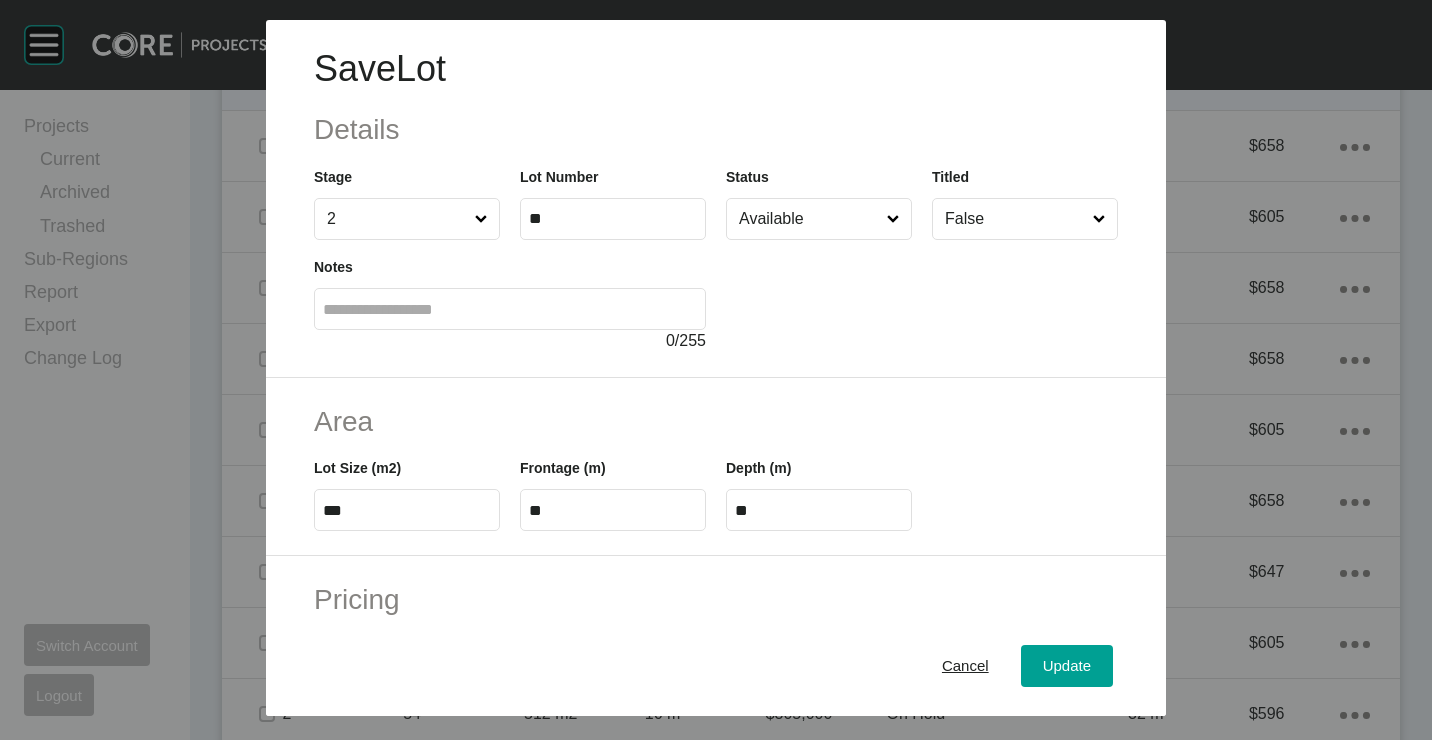 click on "Status Available" at bounding box center (819, 203) 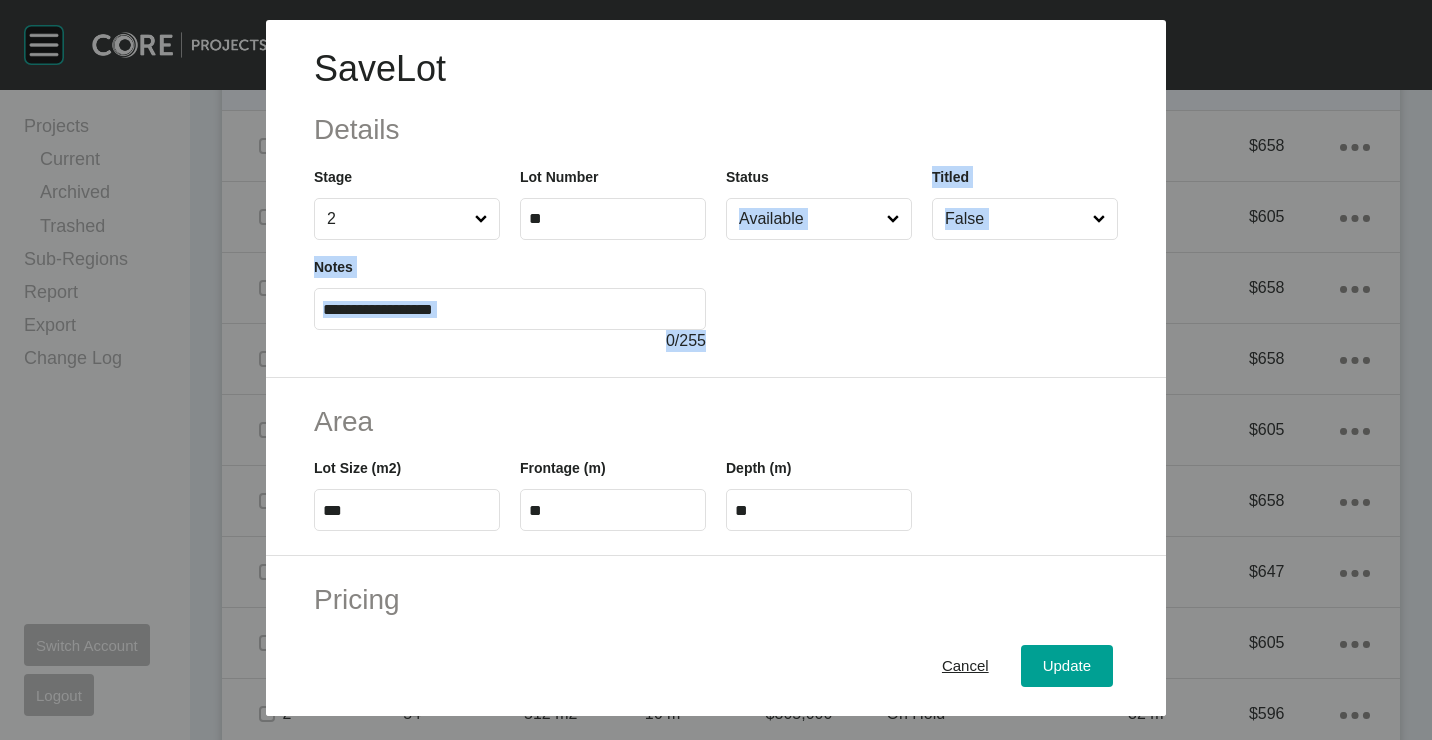 click on "Save  Lot Details Stage 2 Lot Number ** Status Available Titled False Notes 0 / 255" at bounding box center [716, 199] 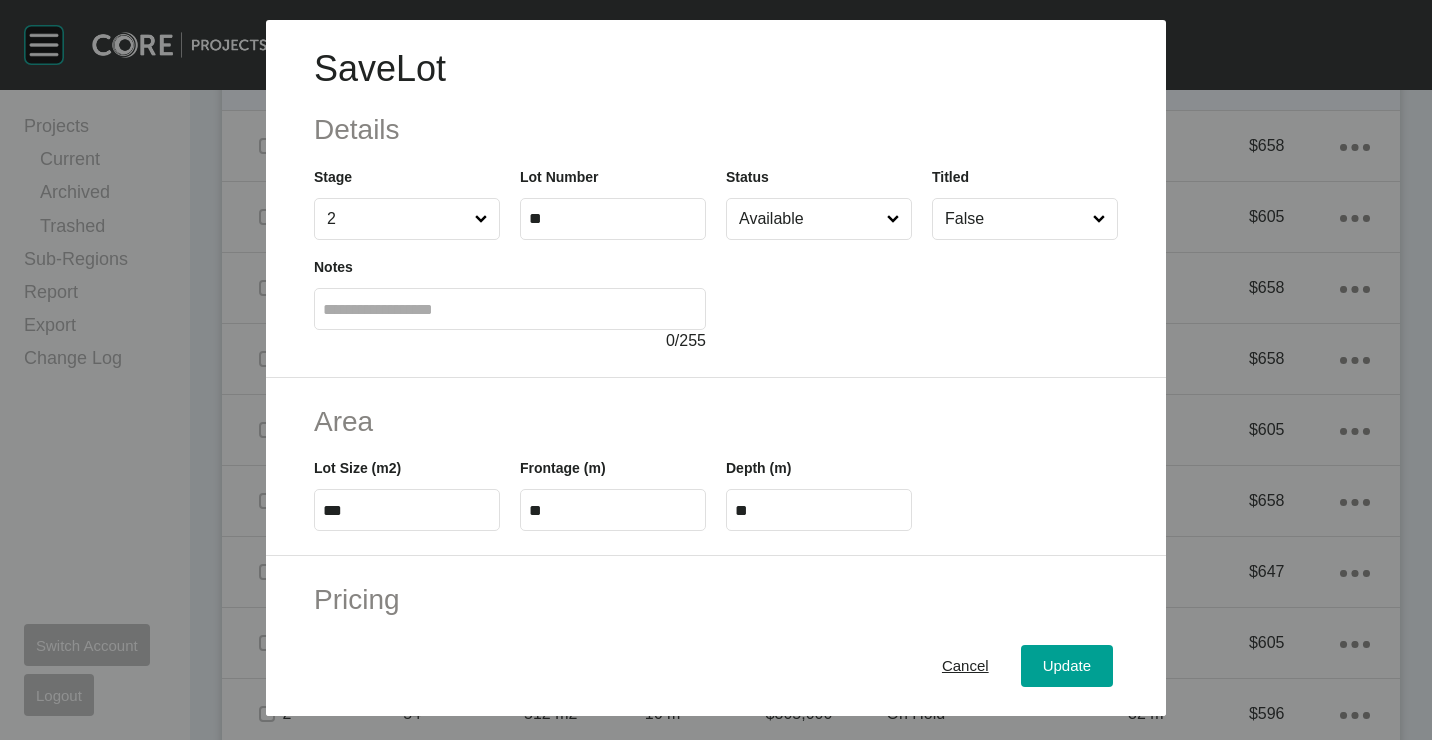 drag, startPoint x: 759, startPoint y: 239, endPoint x: 777, endPoint y: 332, distance: 94.72592 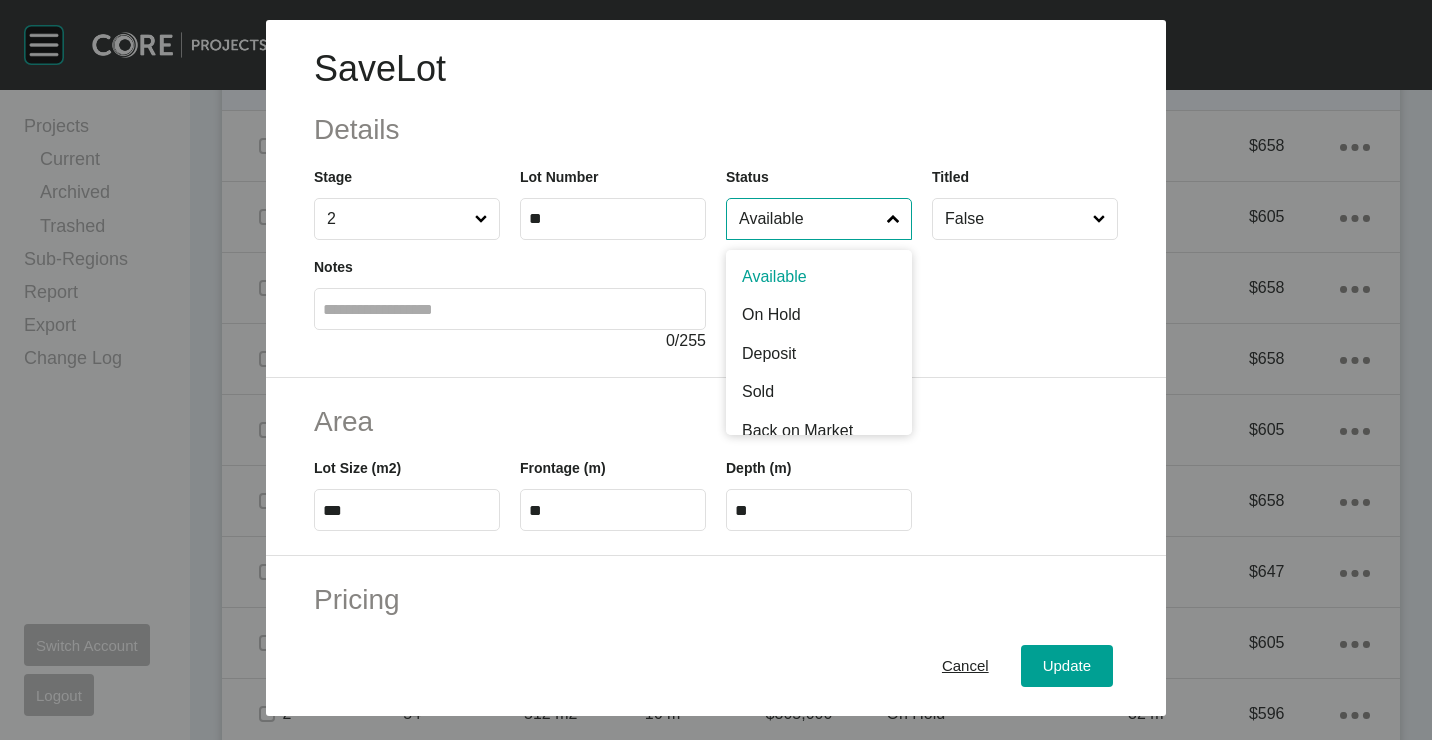 drag, startPoint x: 783, startPoint y: 218, endPoint x: 782, endPoint y: 280, distance: 62.008064 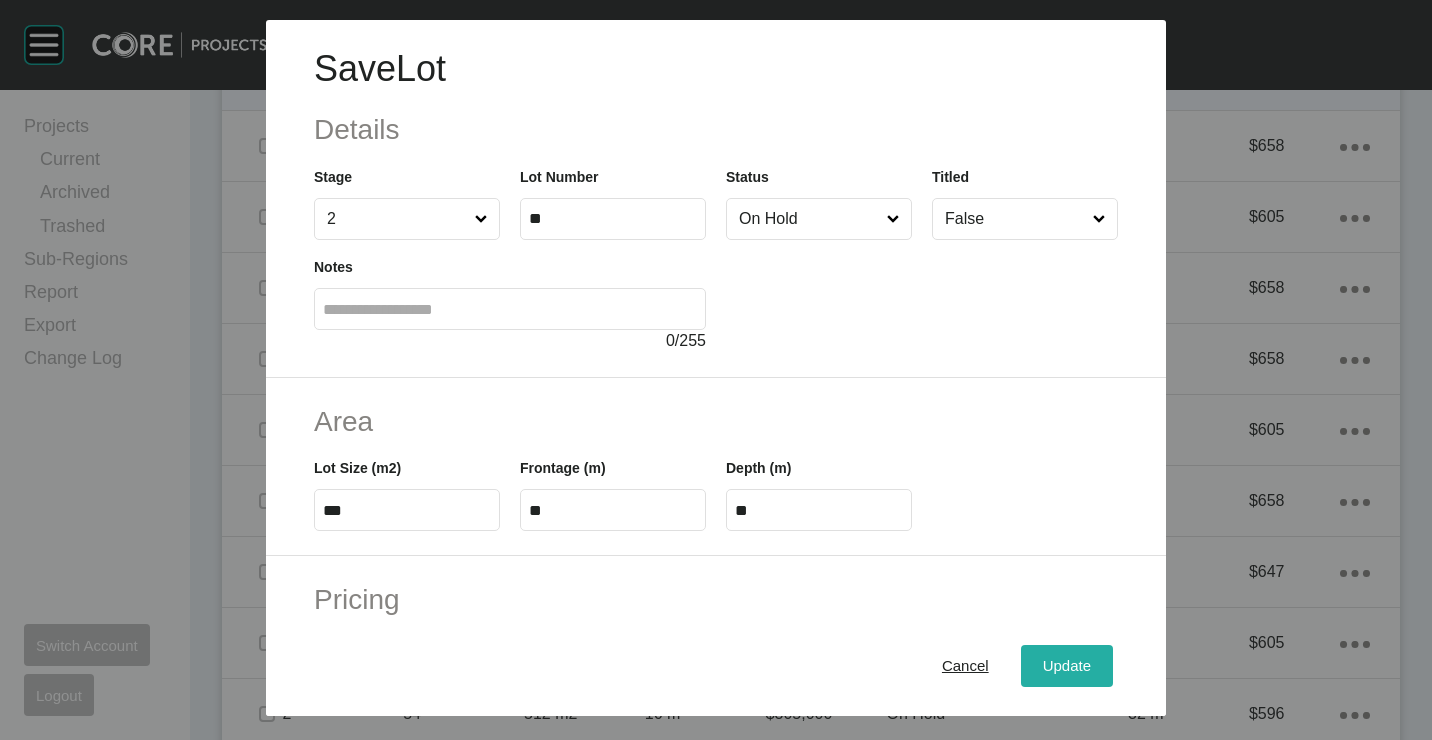click on "Update" at bounding box center [1067, 666] 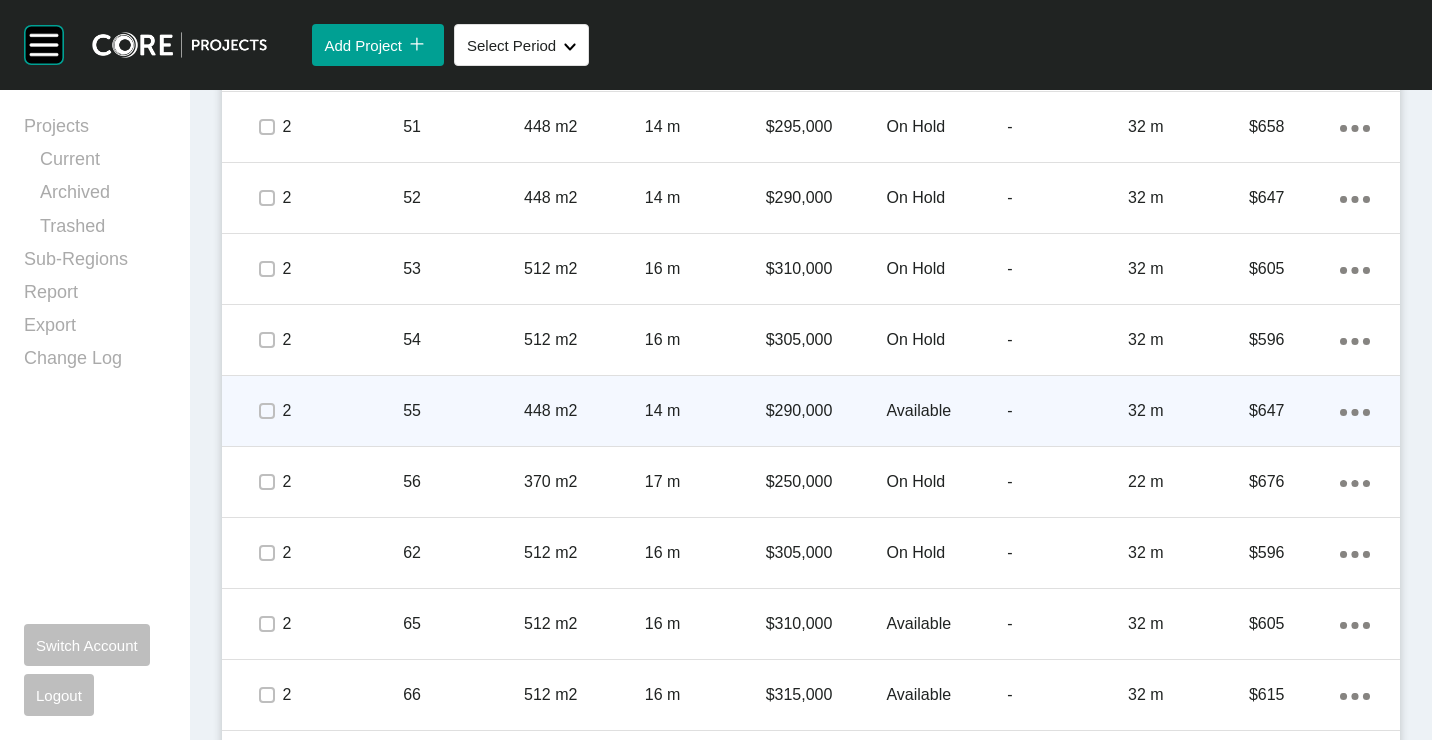 scroll, scrollTop: 3100, scrollLeft: 0, axis: vertical 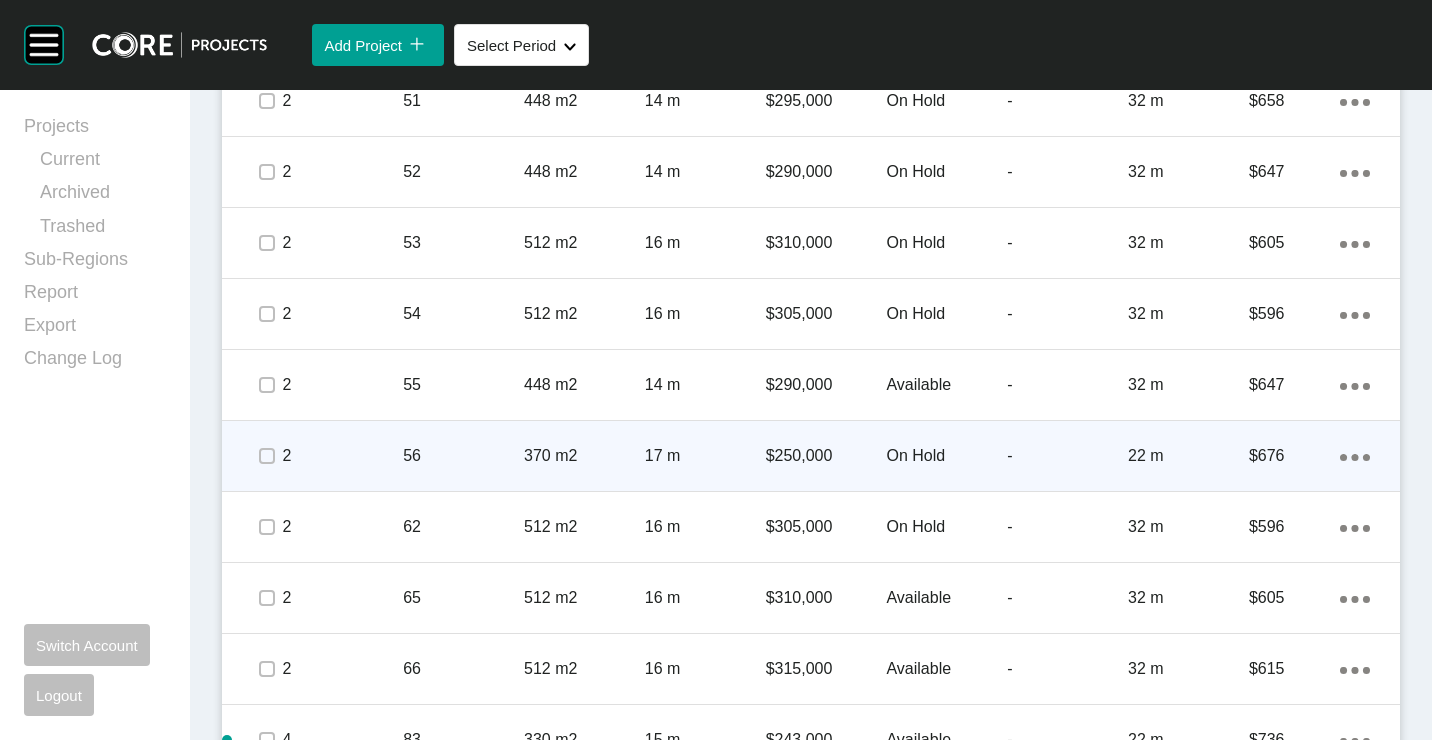 click on "370 m2" at bounding box center [584, 456] 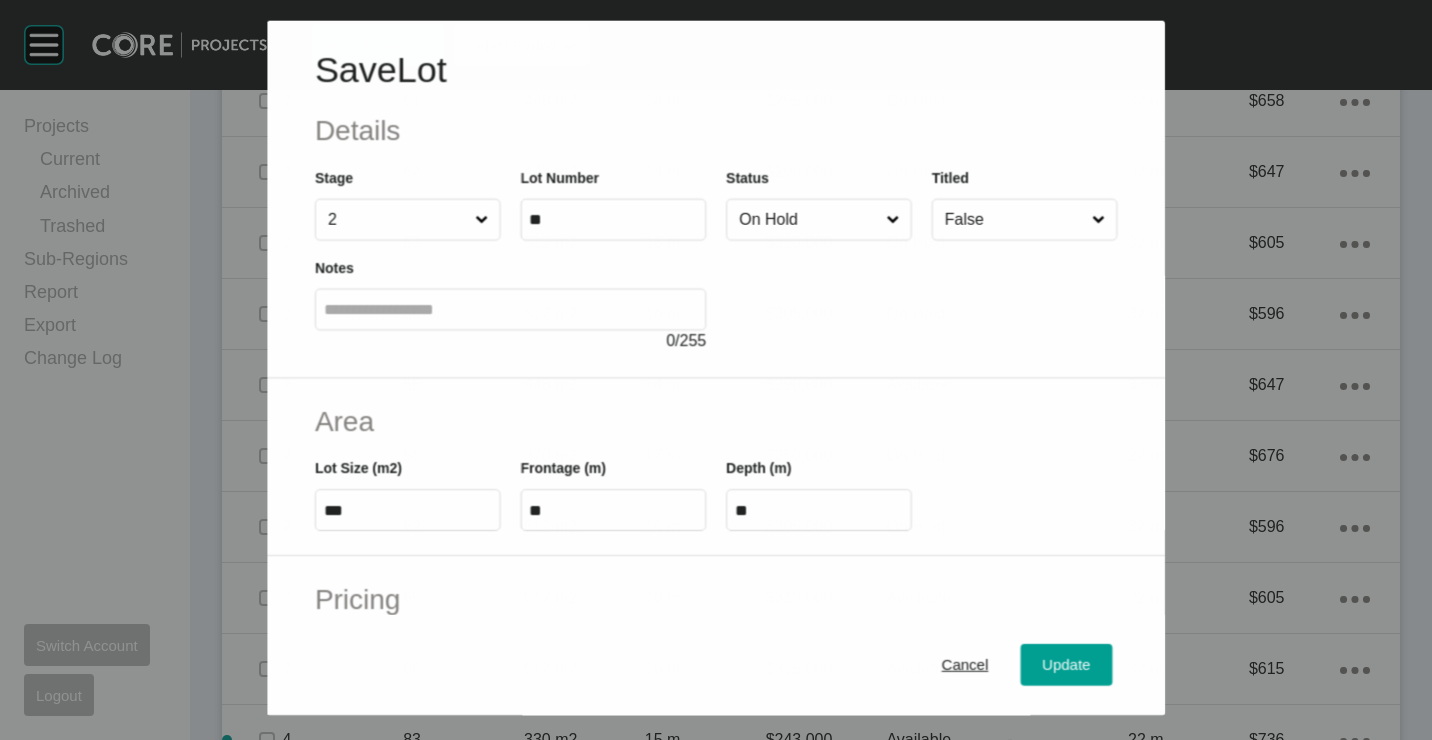 click on "On Hold" at bounding box center (808, 219) 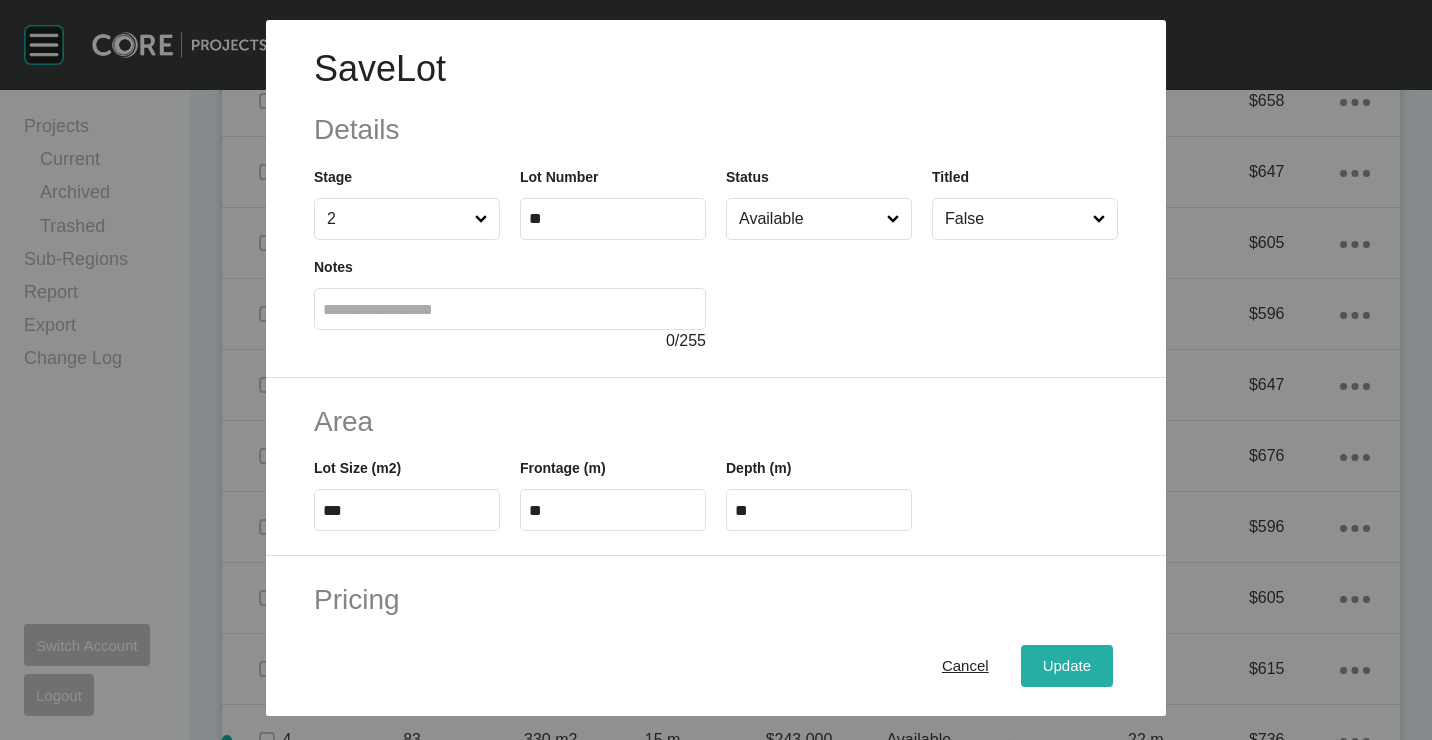 click on "Update" at bounding box center (1067, 665) 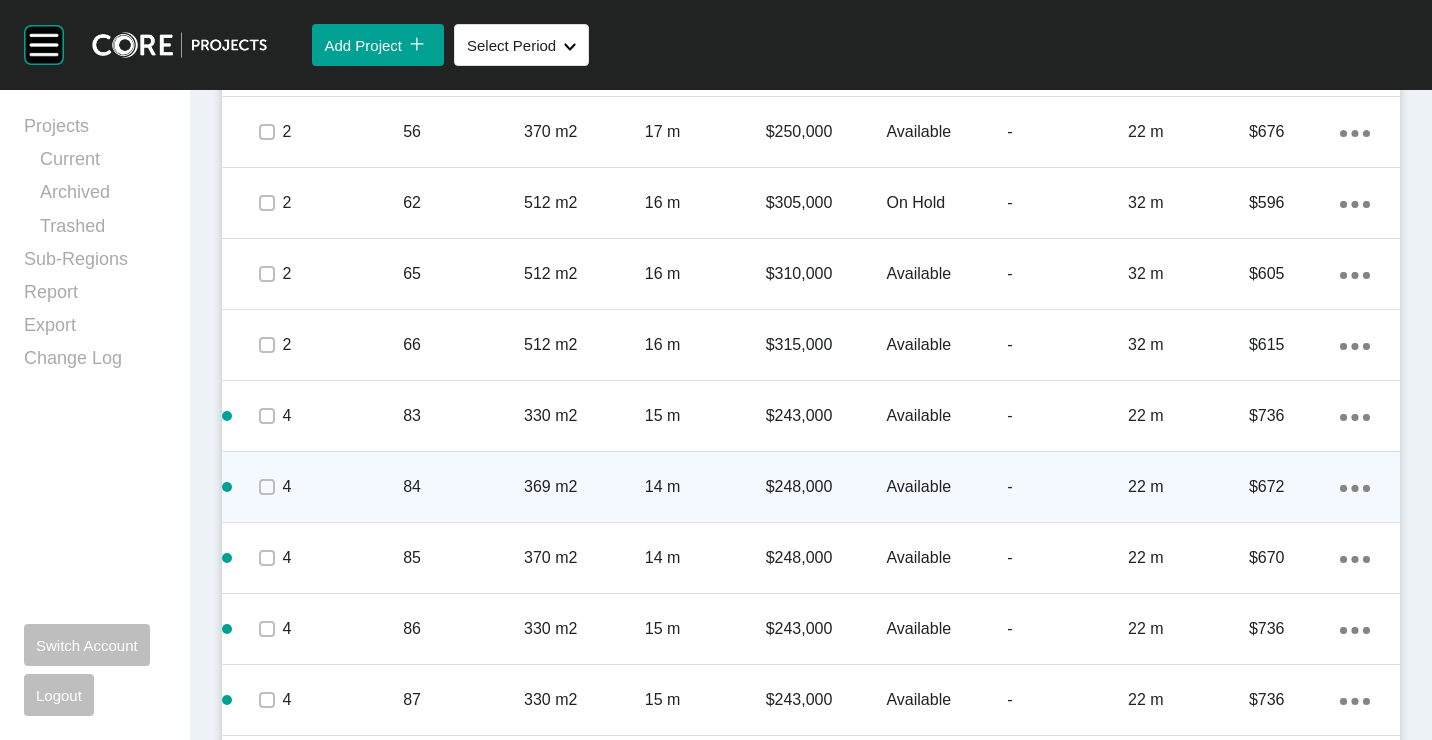 scroll, scrollTop: 3499, scrollLeft: 0, axis: vertical 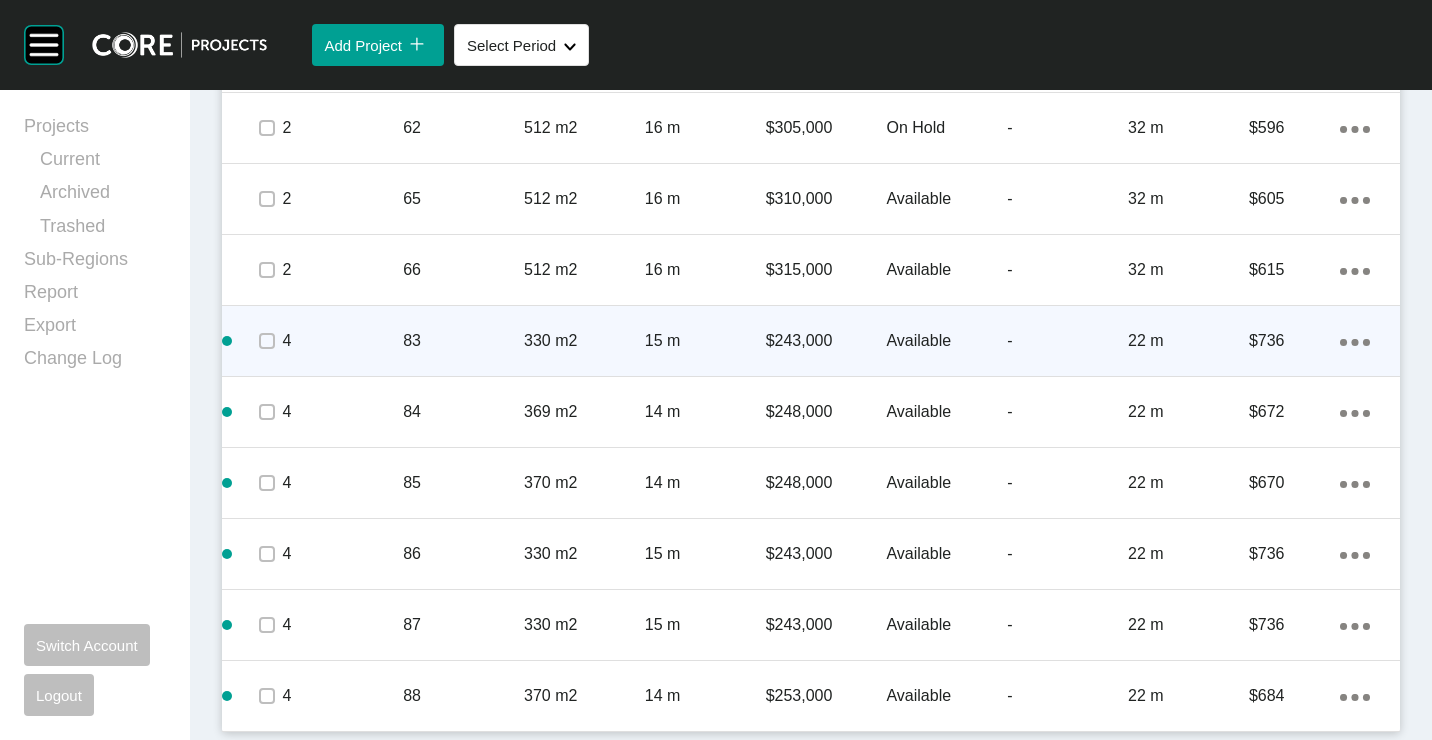 click on "83" at bounding box center (463, 341) 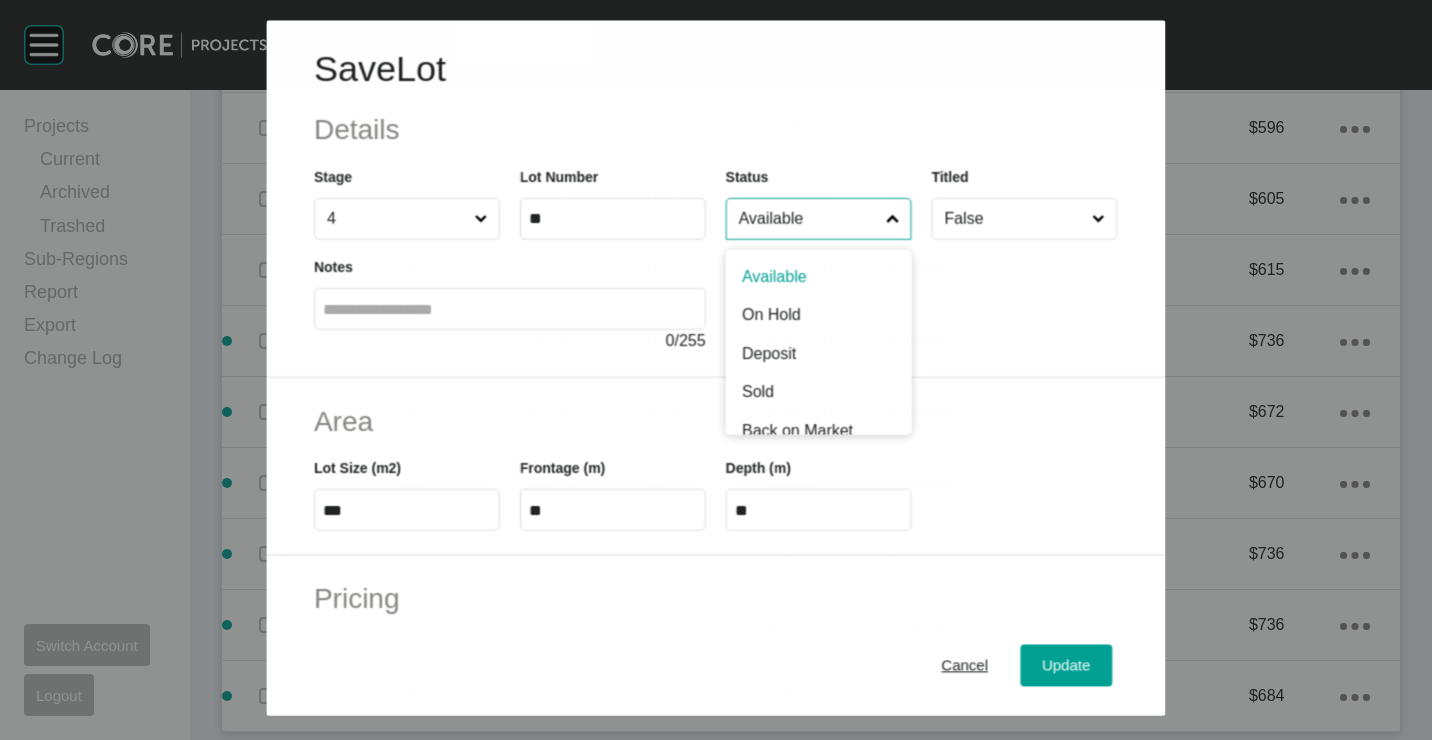click on "Available" at bounding box center [808, 219] 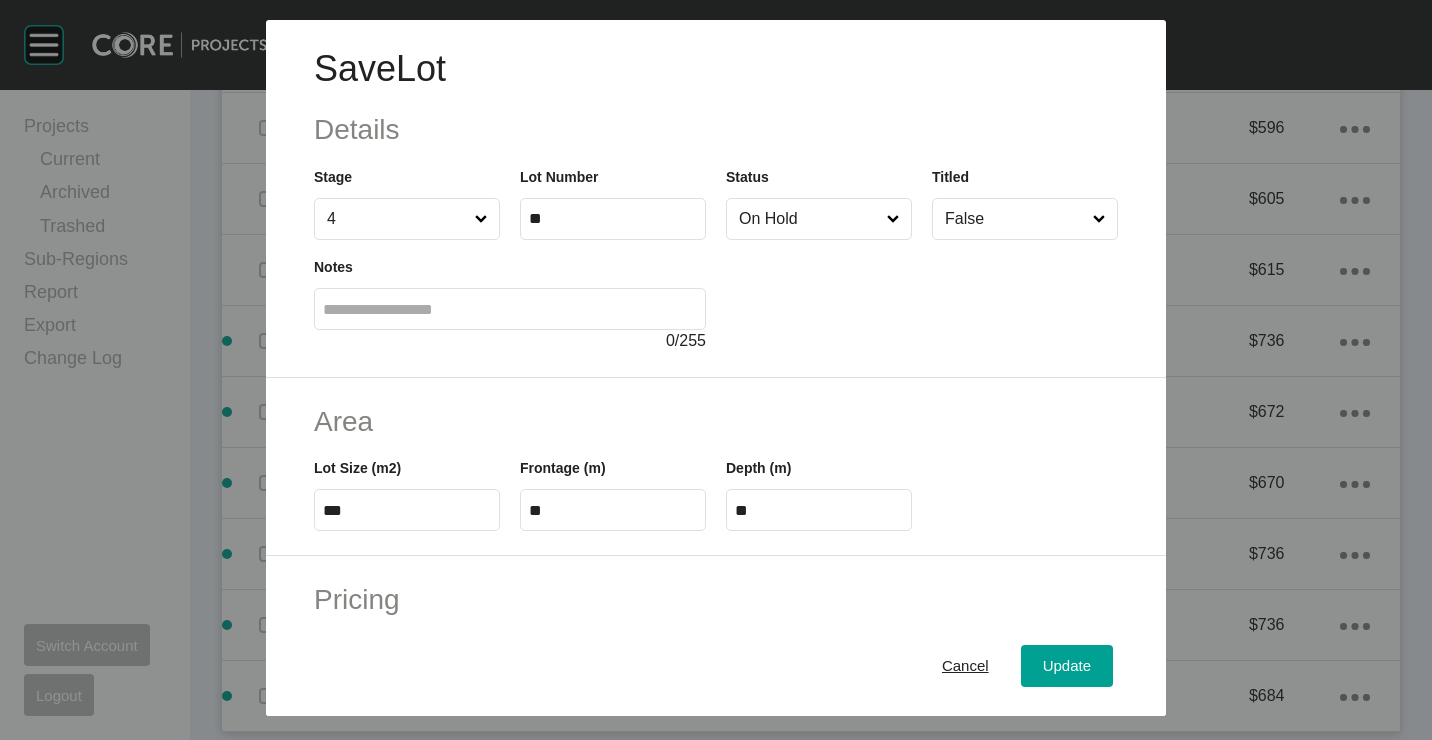 drag, startPoint x: 794, startPoint y: 308, endPoint x: 886, endPoint y: 466, distance: 182.83325 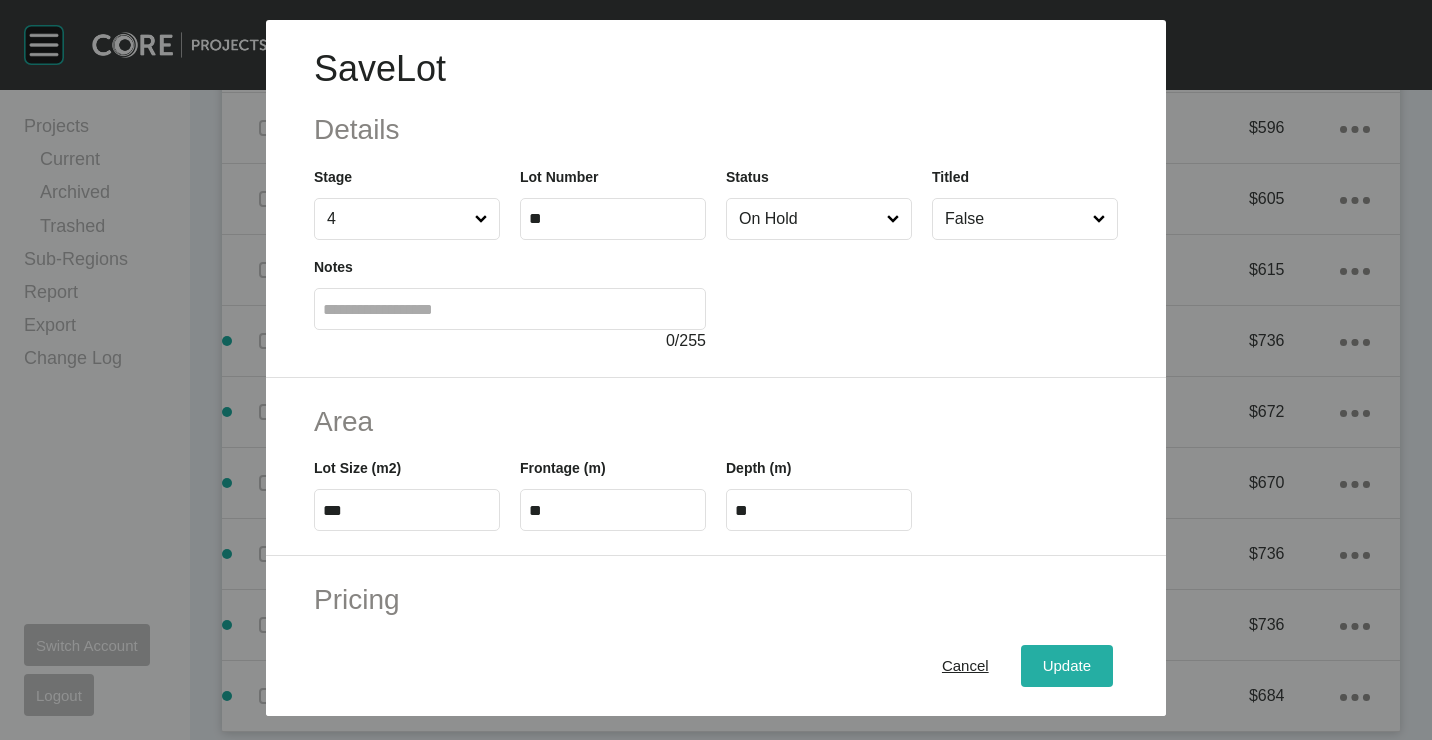 click on "Update" at bounding box center (1067, 665) 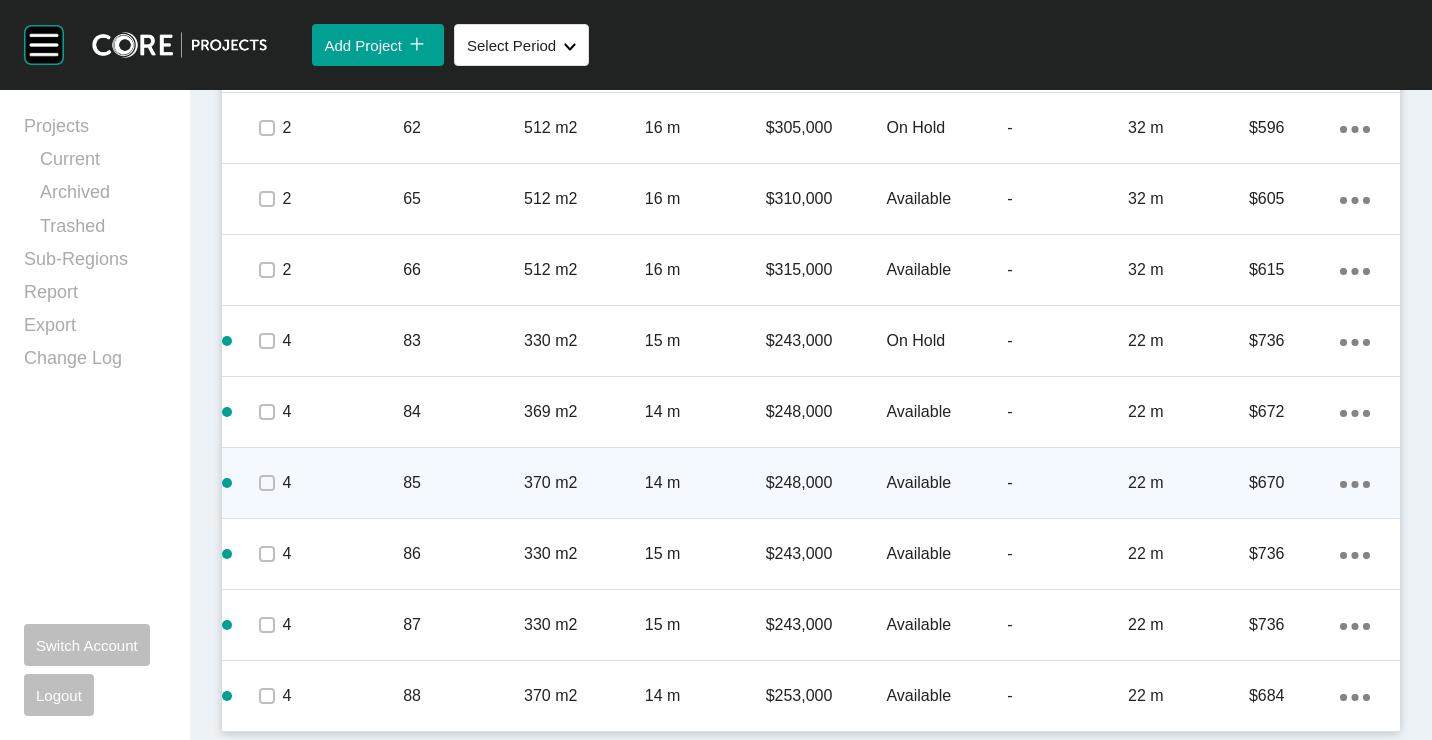 click on "85" at bounding box center (463, 483) 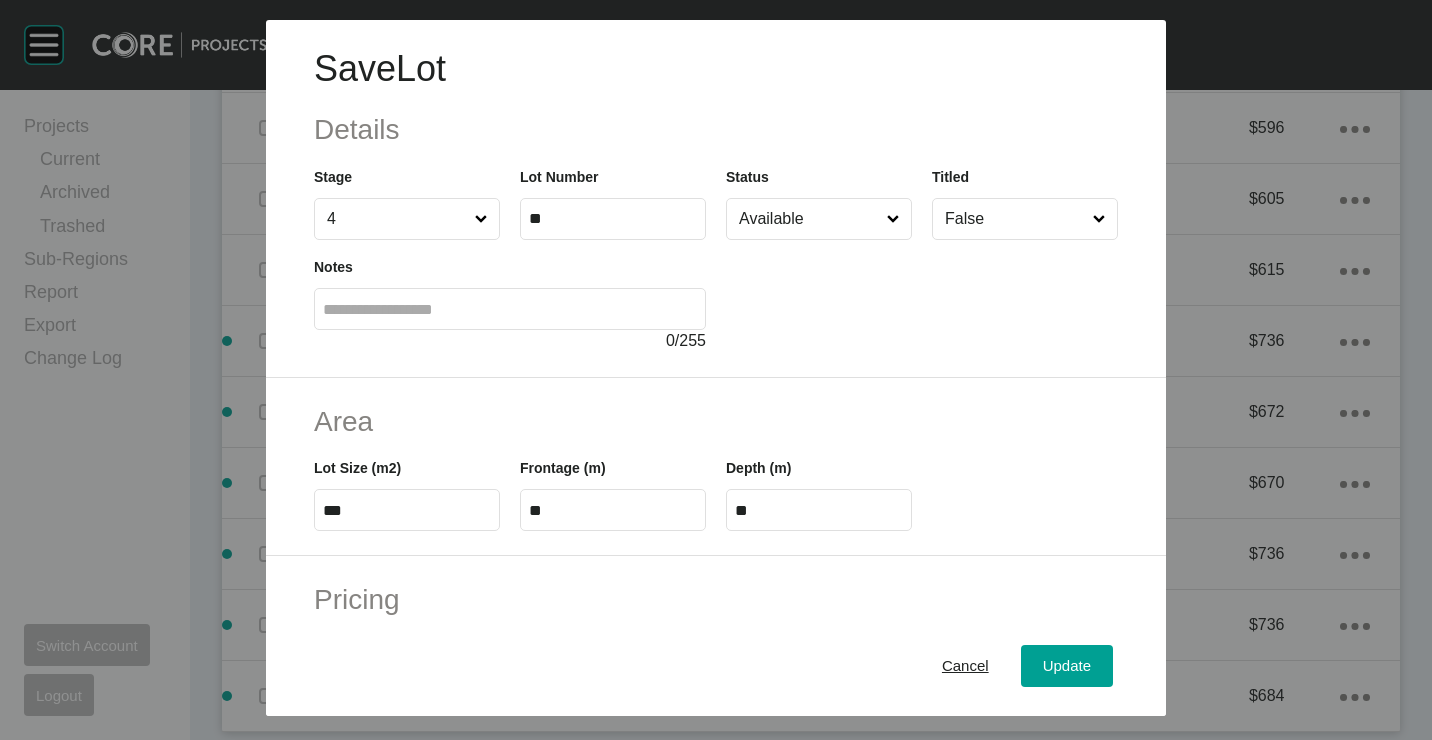 click on "Available" at bounding box center (809, 219) 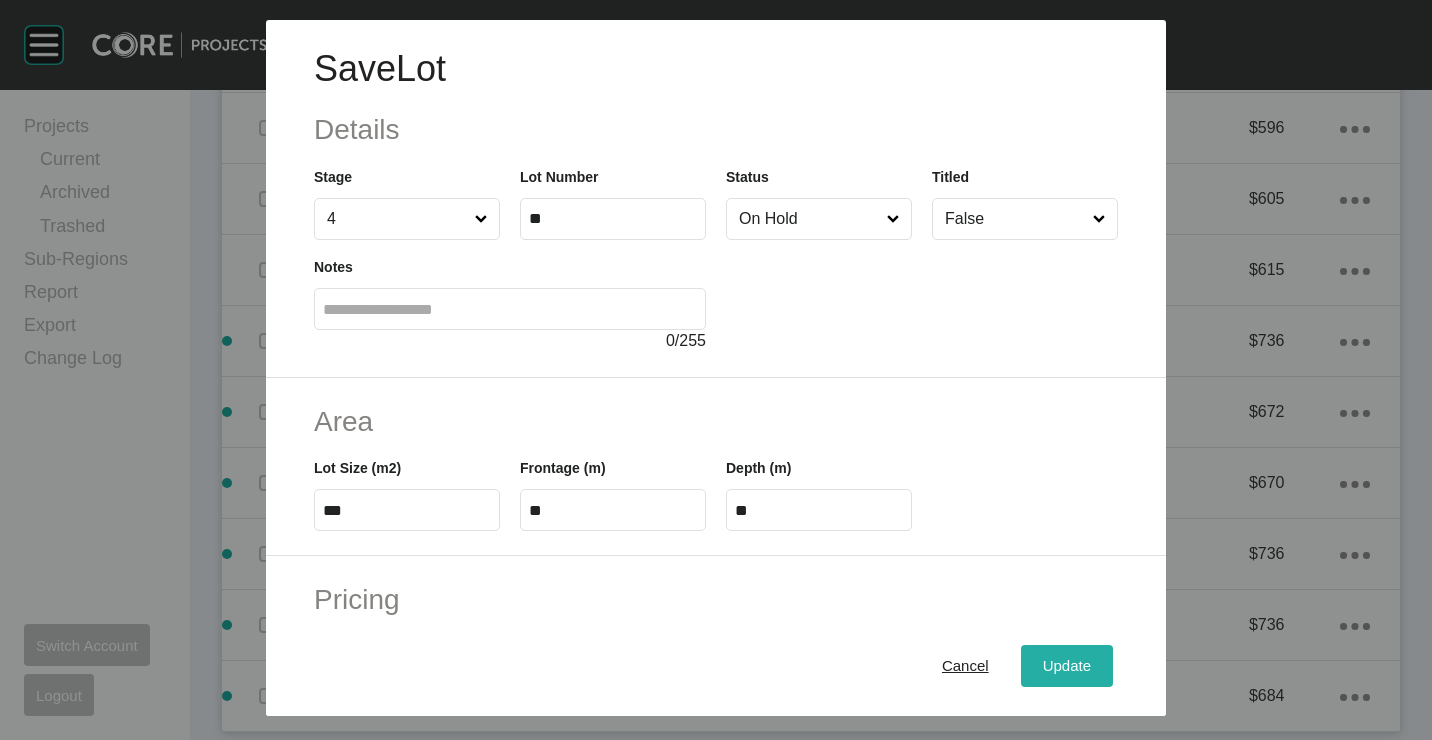 click on "Update" at bounding box center (1067, 665) 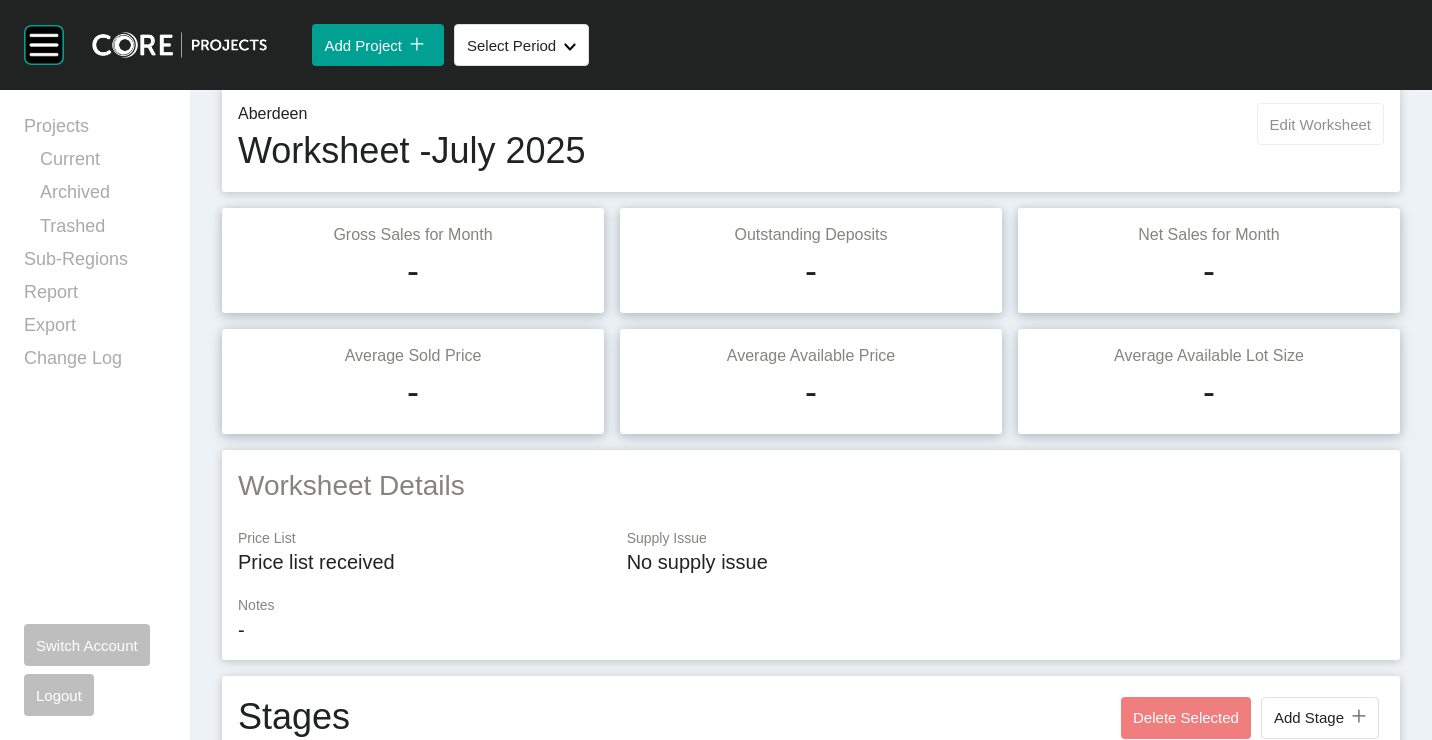 scroll, scrollTop: 0, scrollLeft: 0, axis: both 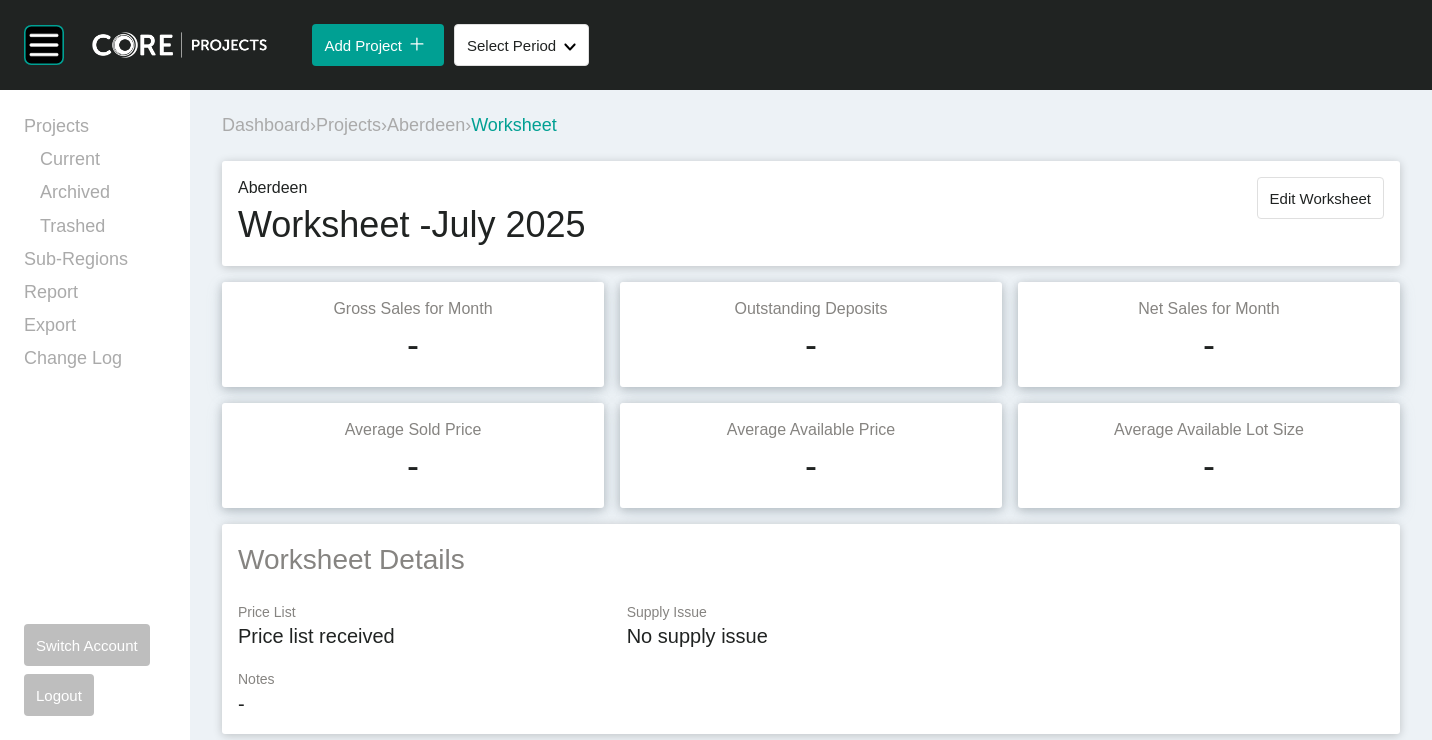 click on "Edit Worksheet" at bounding box center (1320, 198) 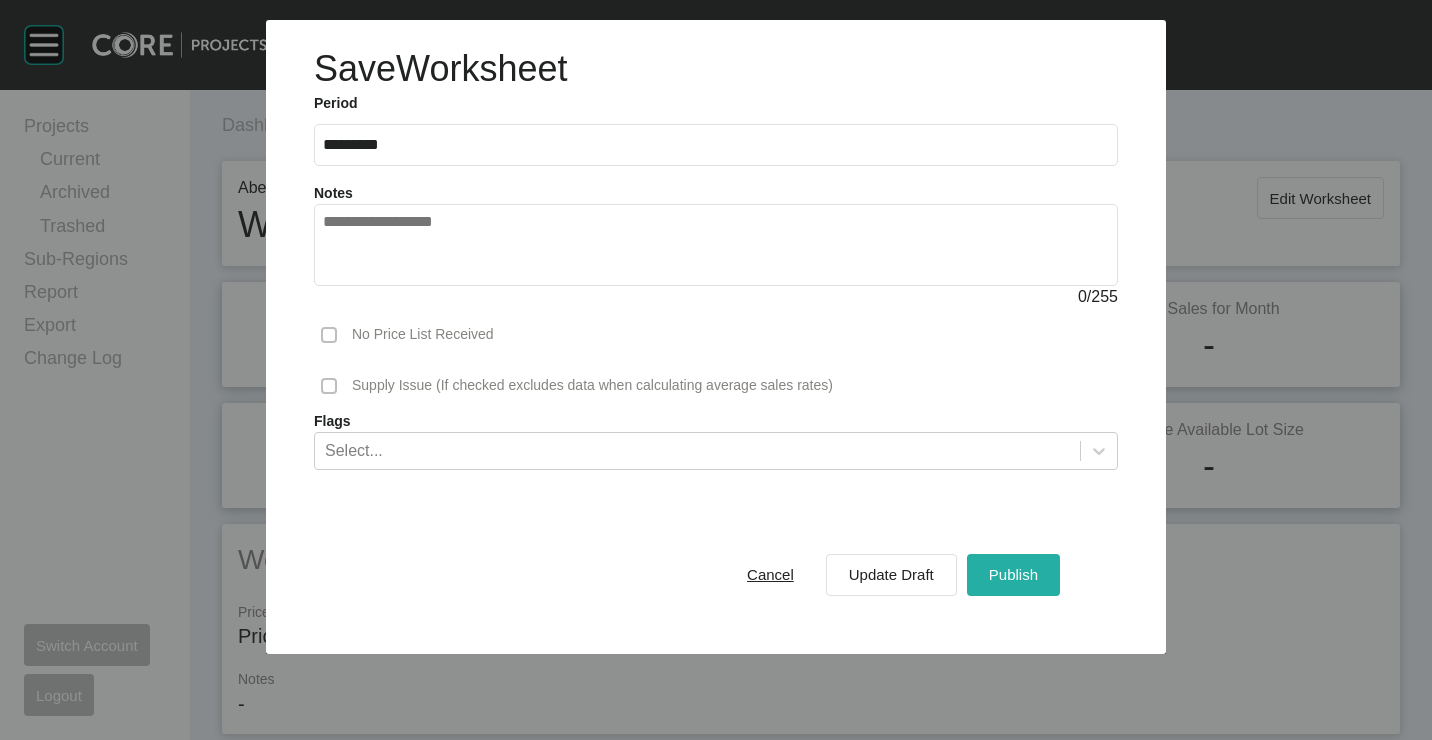 click on "Publish" at bounding box center [1013, 575] 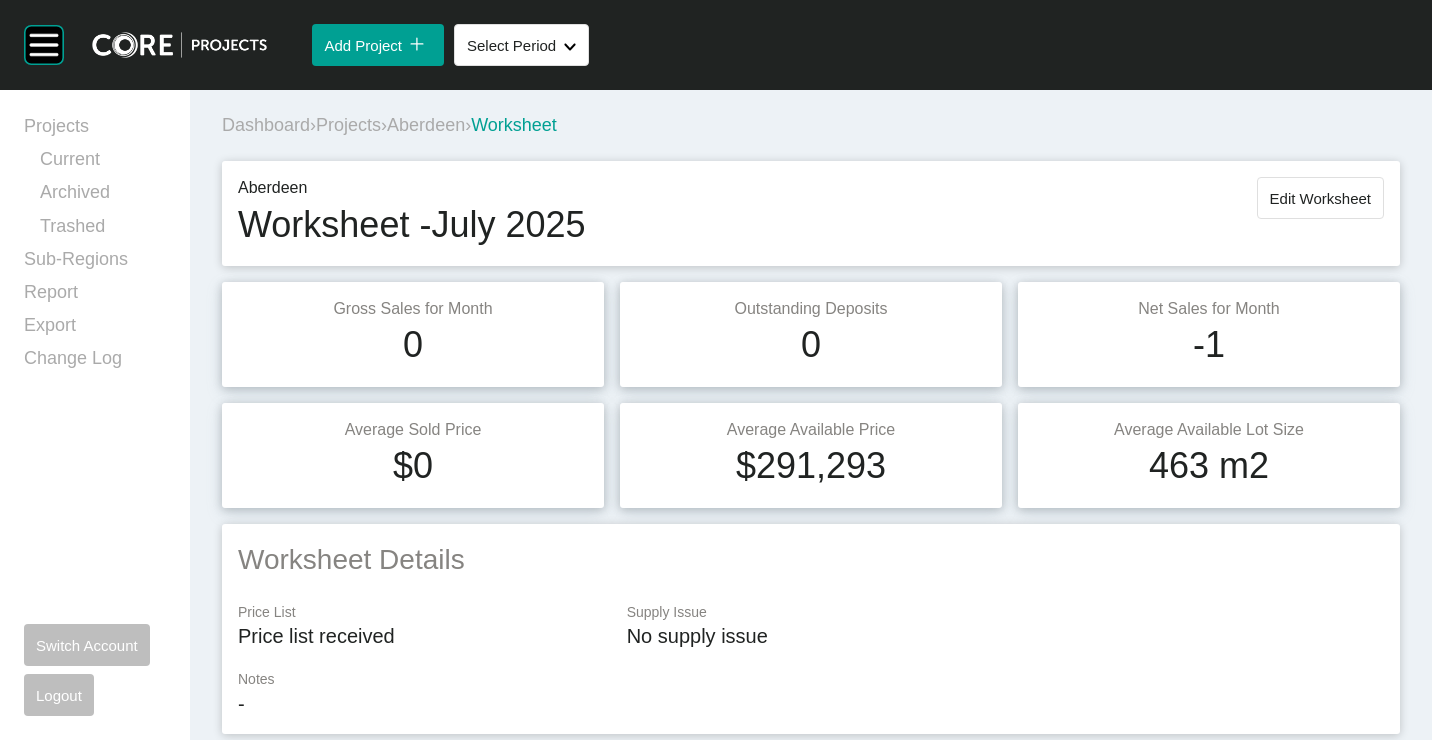 click on "Worksheet Details" at bounding box center [811, 559] 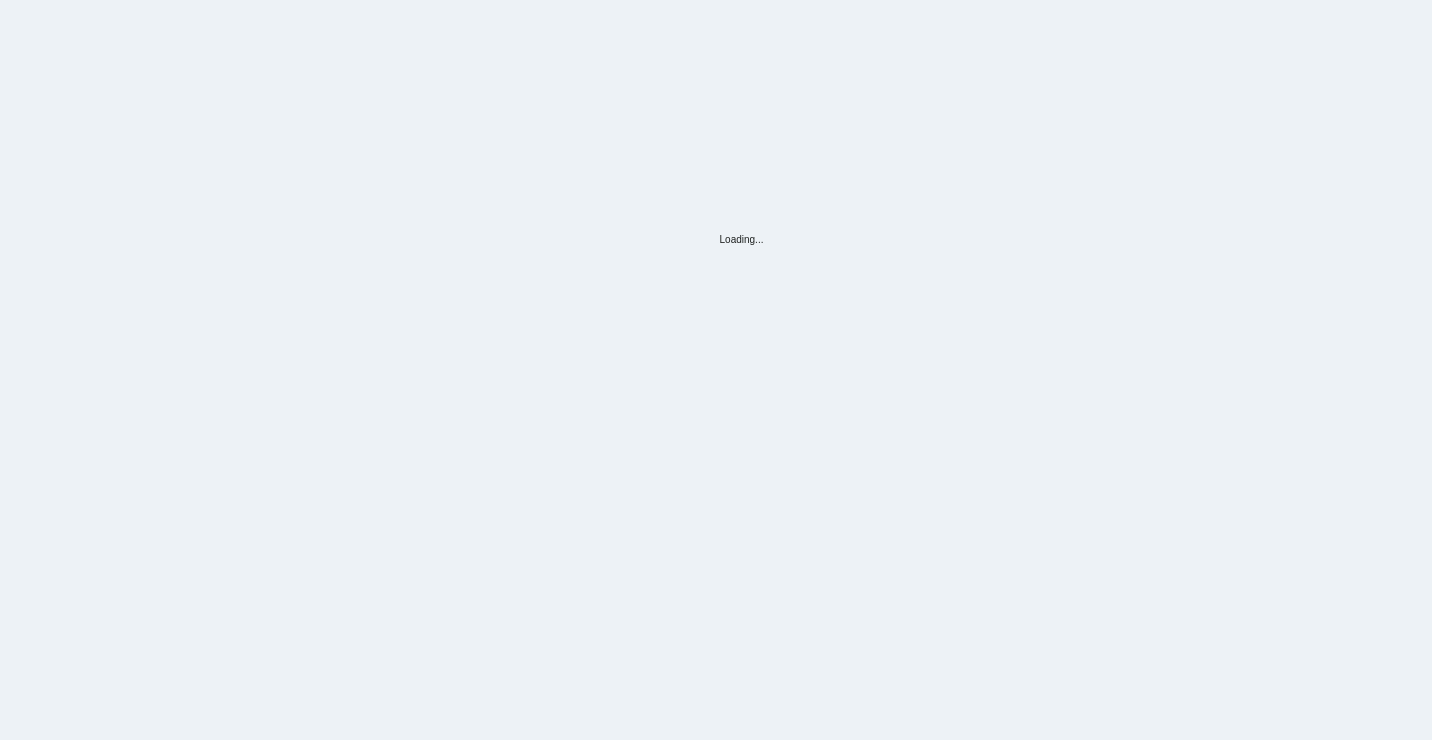 scroll, scrollTop: 0, scrollLeft: 0, axis: both 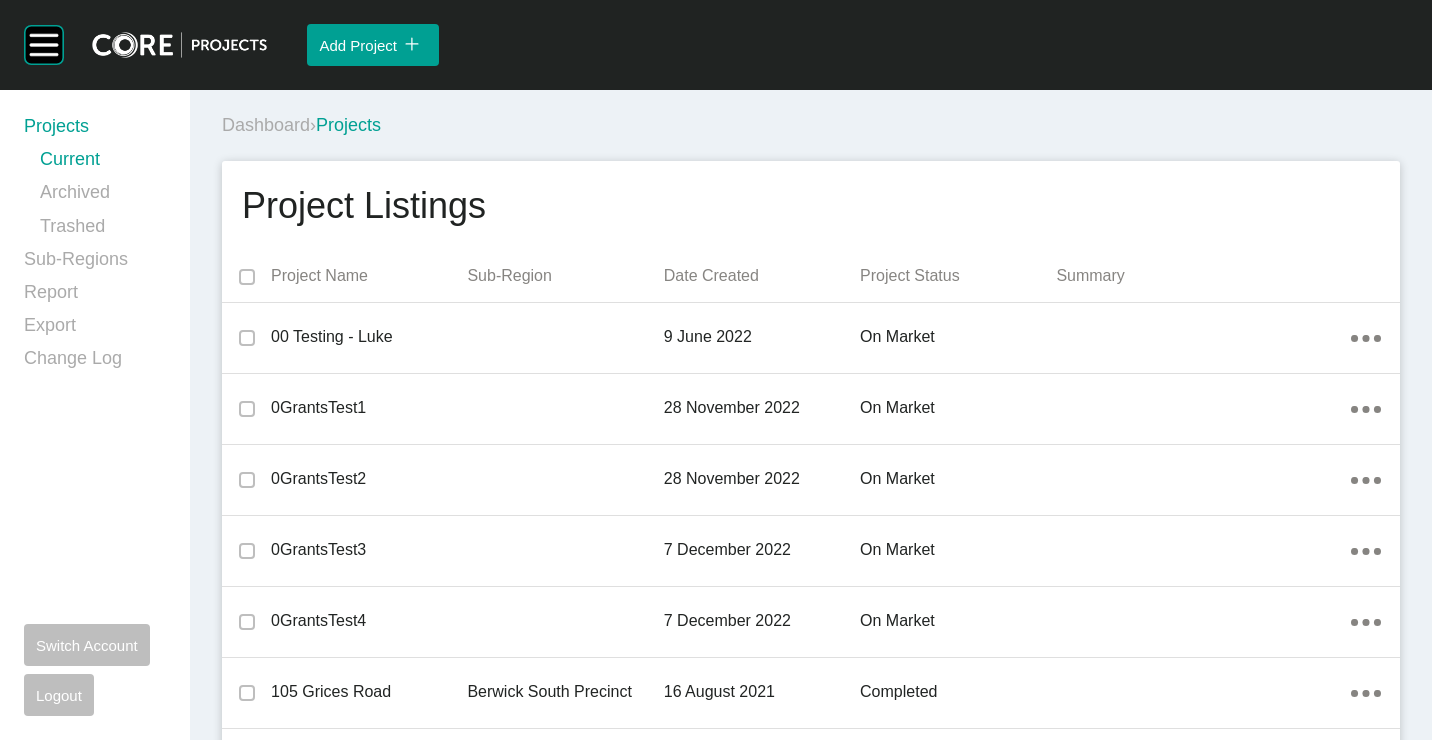 click on "Dashboard  ›  Projects" at bounding box center (815, 125) 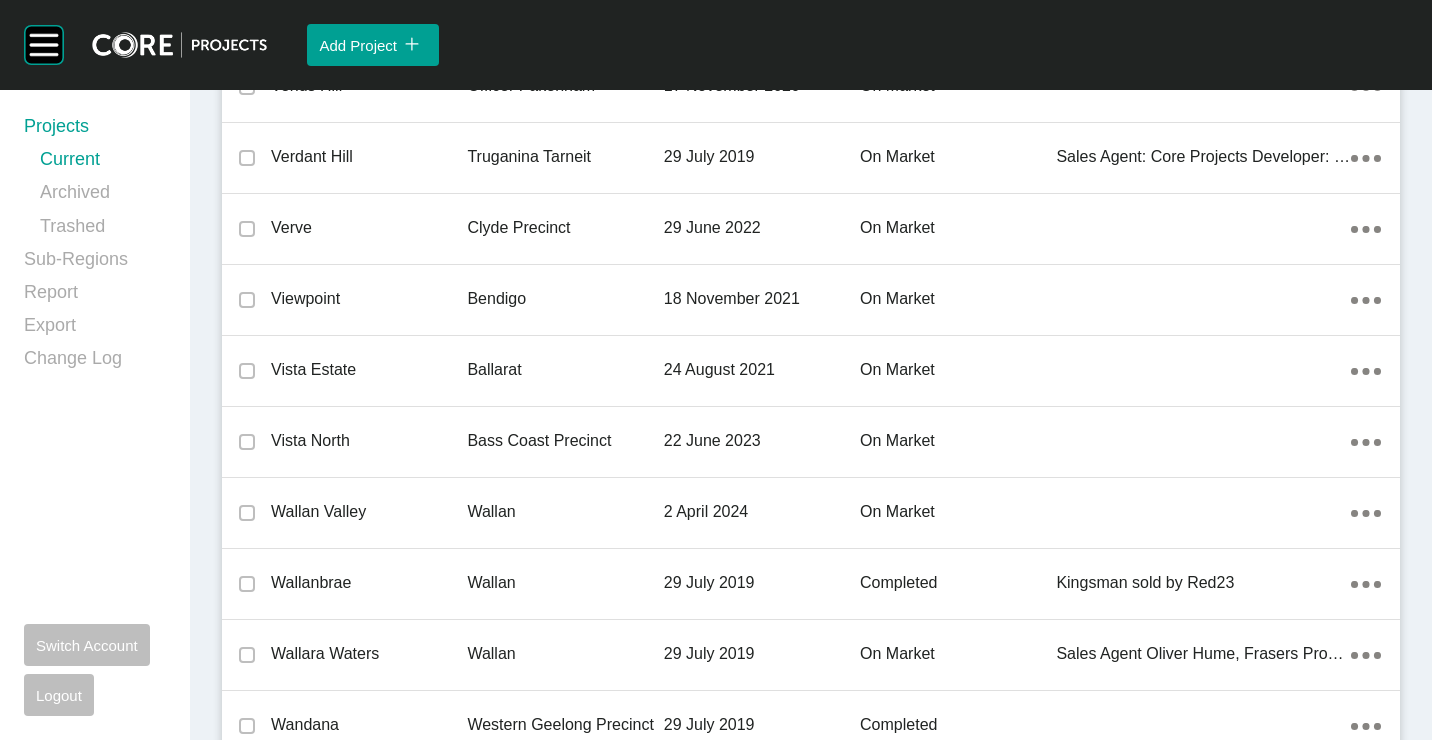 drag, startPoint x: 418, startPoint y: 380, endPoint x: 575, endPoint y: 13, distance: 399.17163 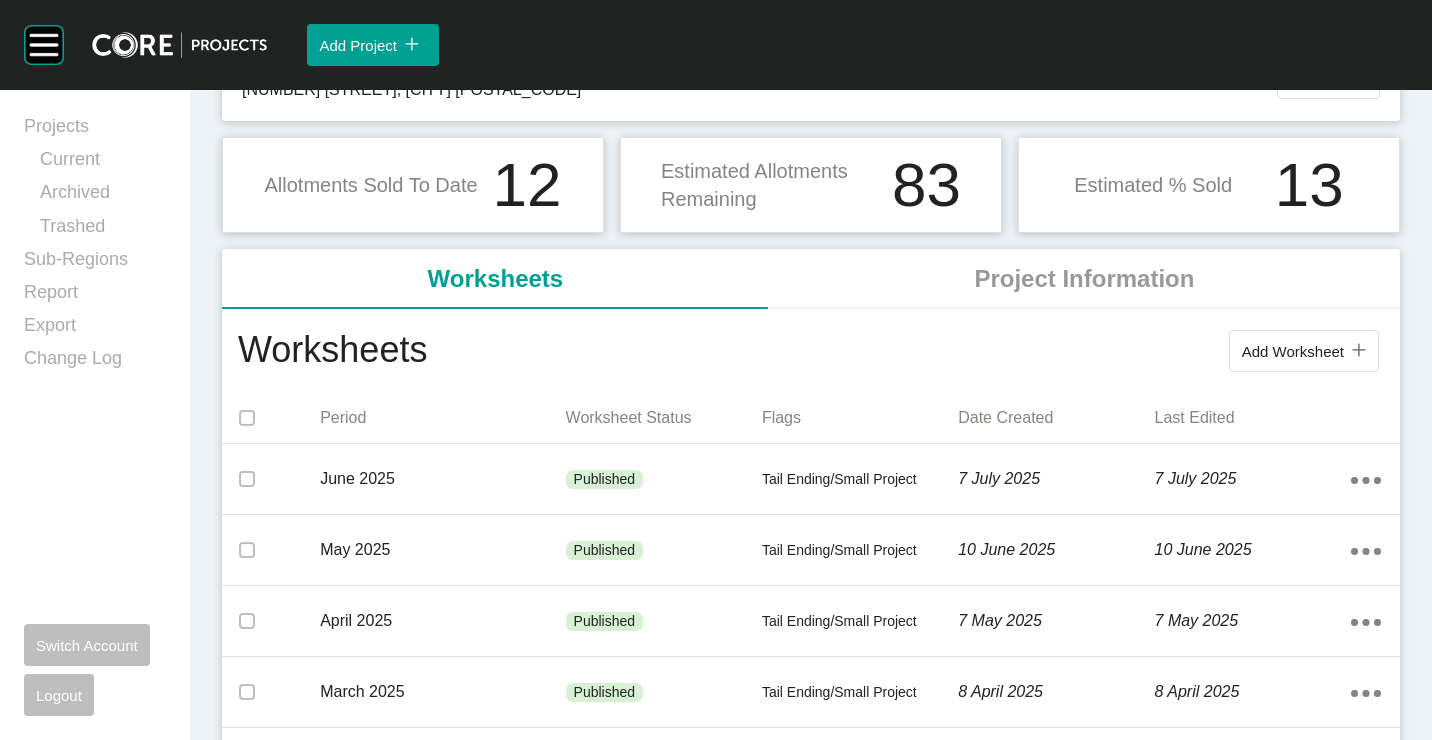 scroll, scrollTop: 200, scrollLeft: 0, axis: vertical 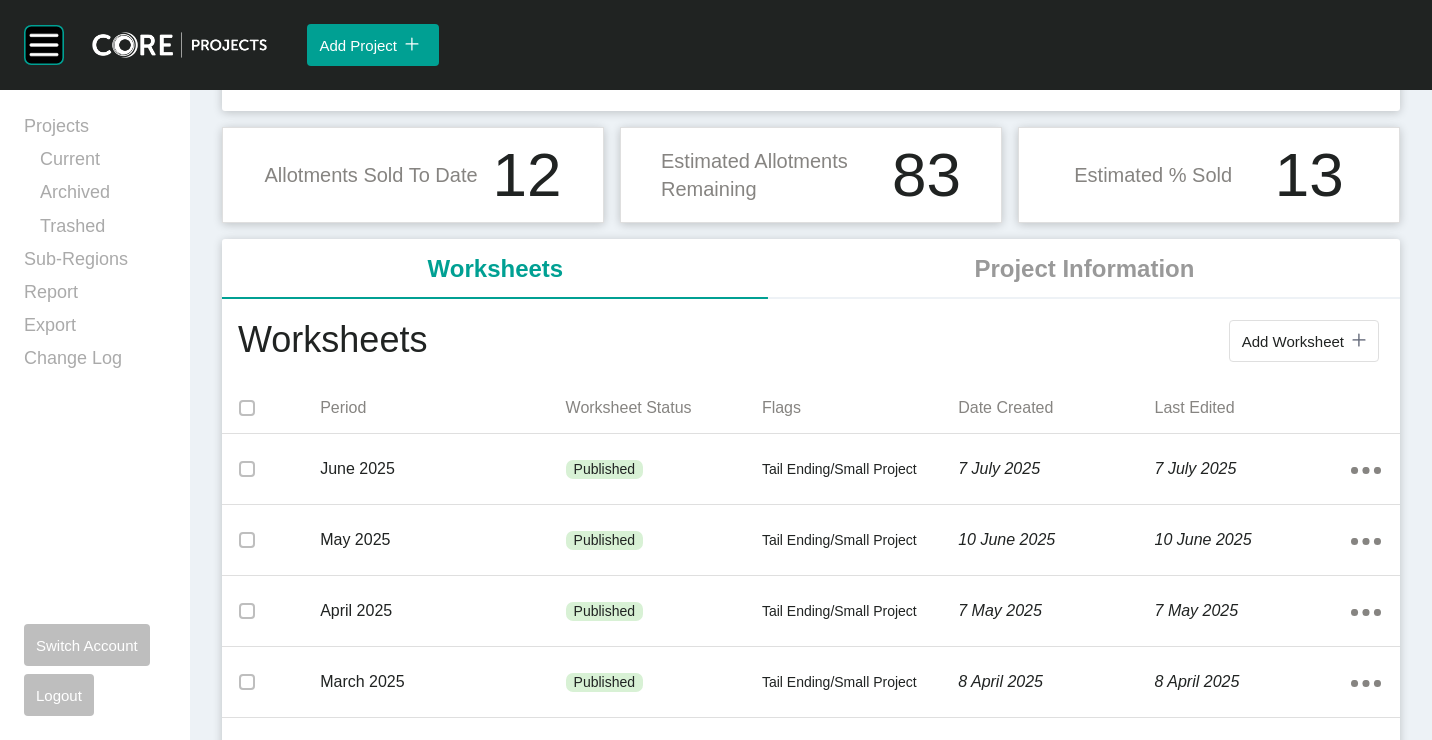 click on "Add Worksheet icon/tick copy 11 Created with Sketch." at bounding box center [1304, 341] 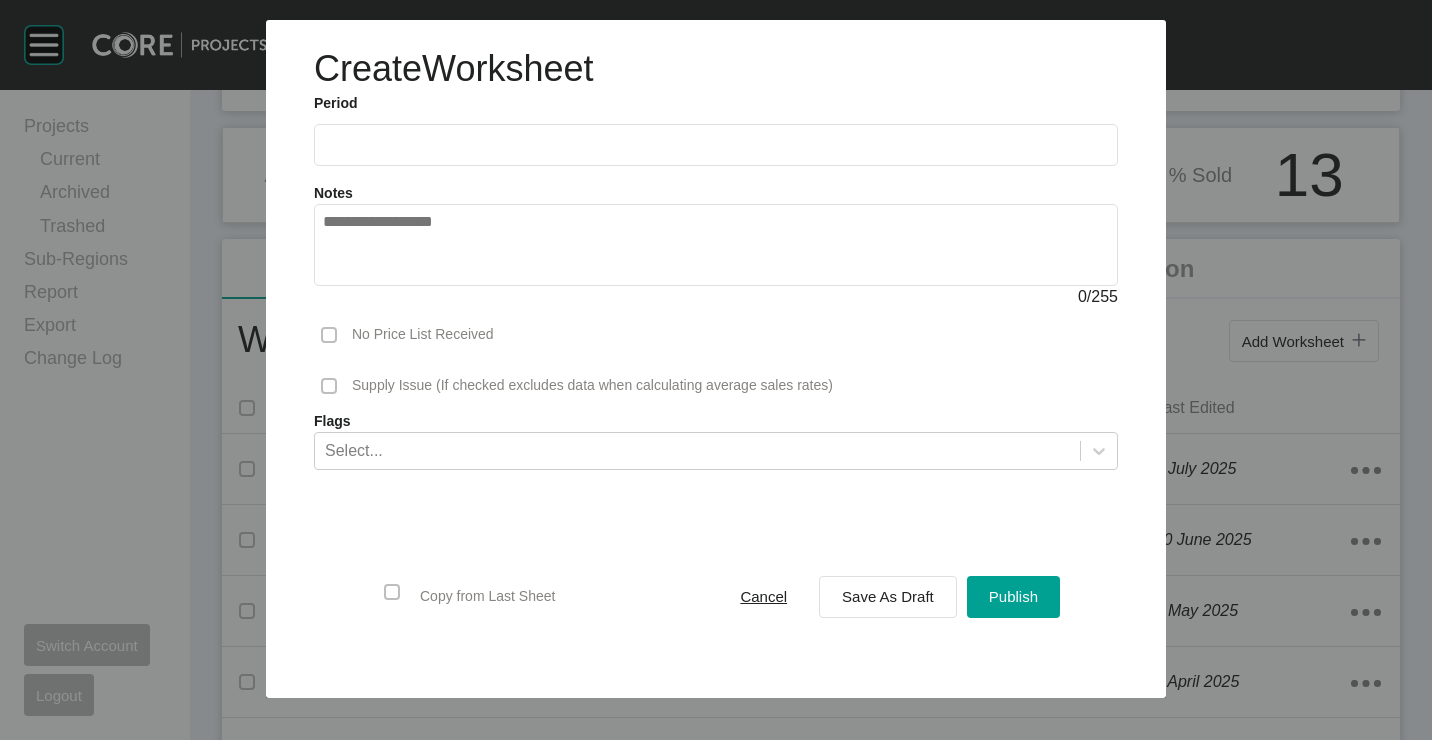 click at bounding box center (716, 144) 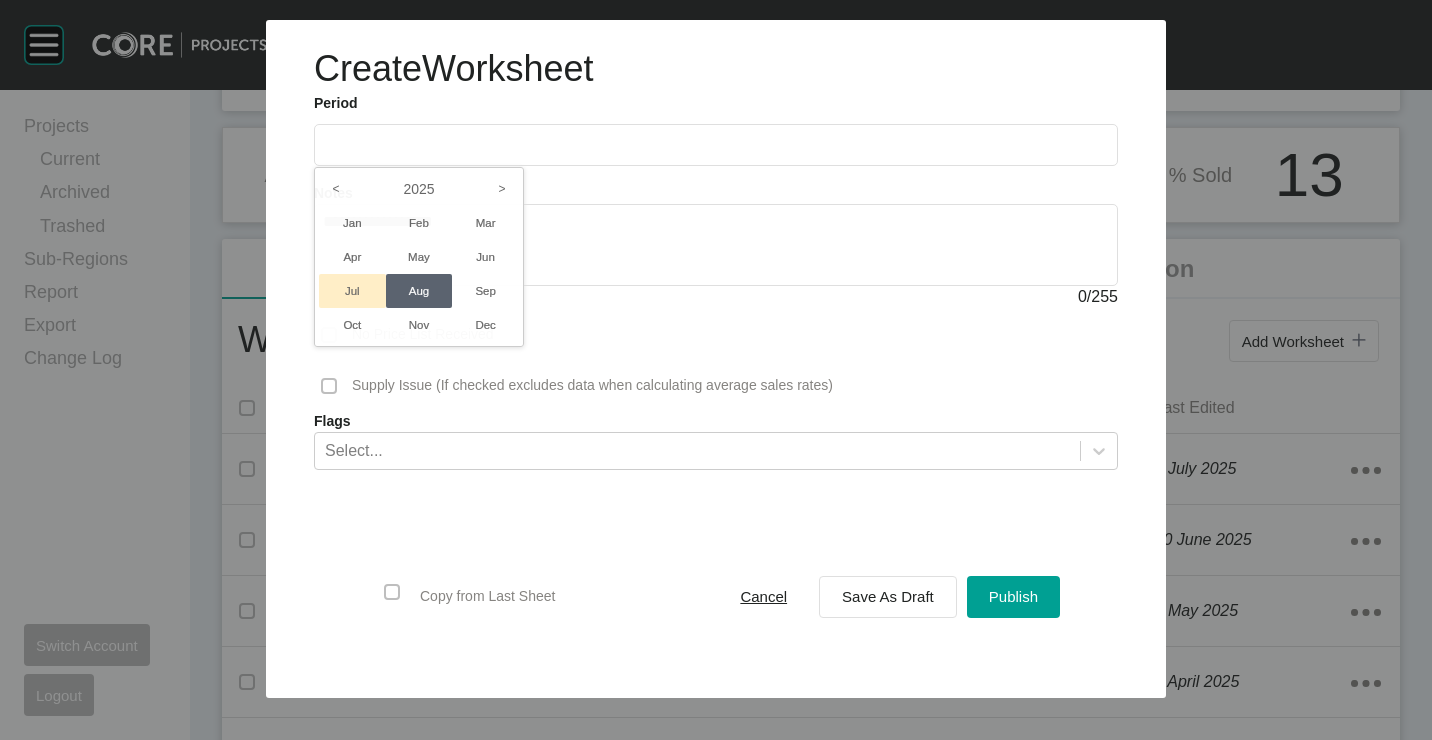 click on "Jul" at bounding box center [352, 291] 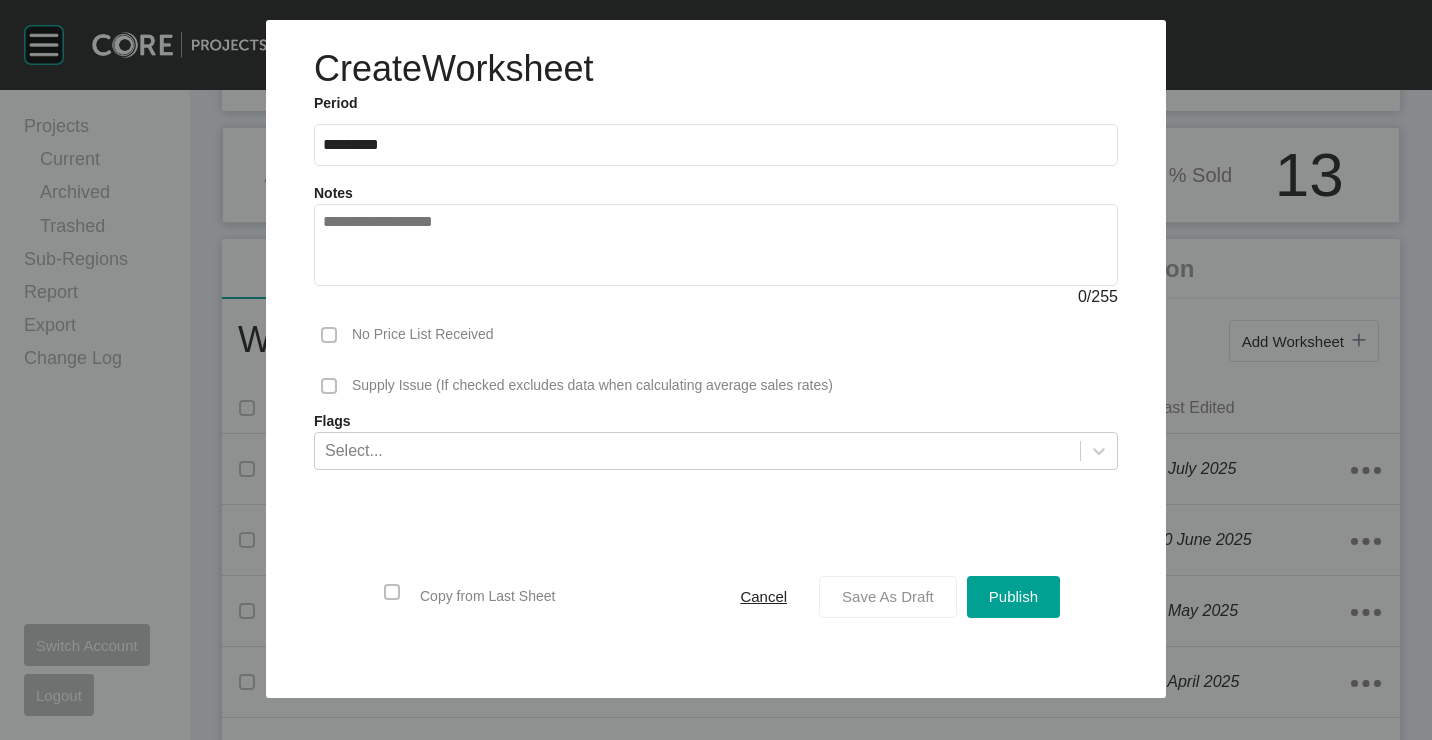 click on "Save As Draft" at bounding box center [888, 596] 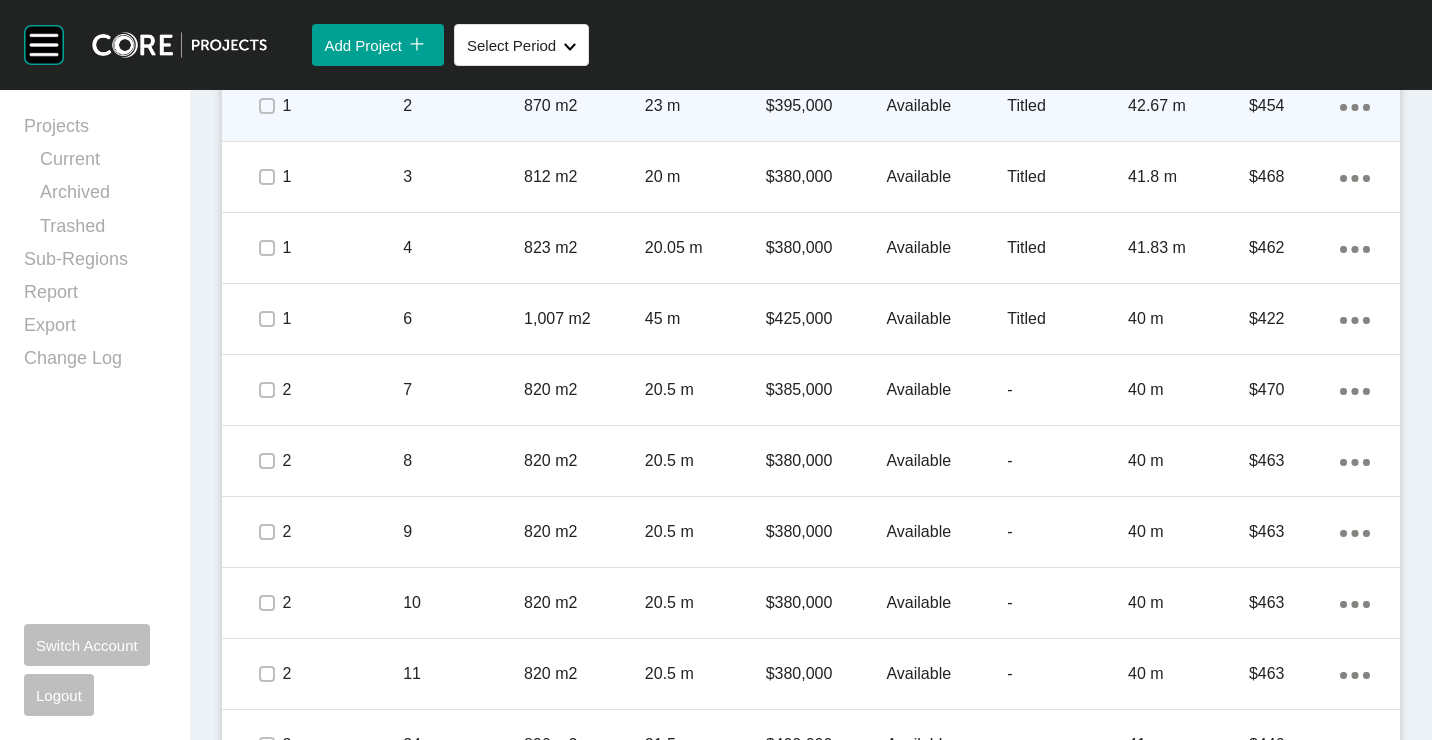 scroll, scrollTop: 1300, scrollLeft: 0, axis: vertical 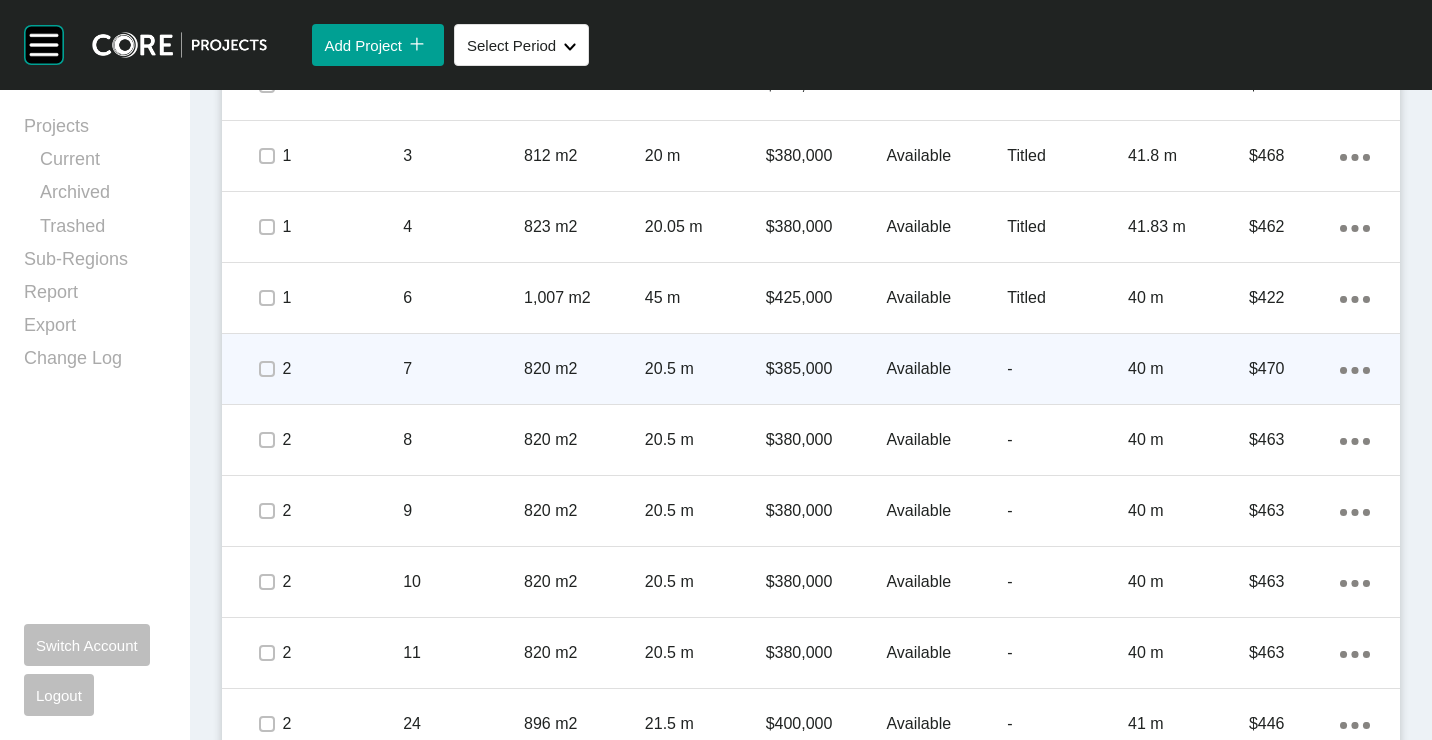 drag, startPoint x: 257, startPoint y: 373, endPoint x: 313, endPoint y: 384, distance: 57.070133 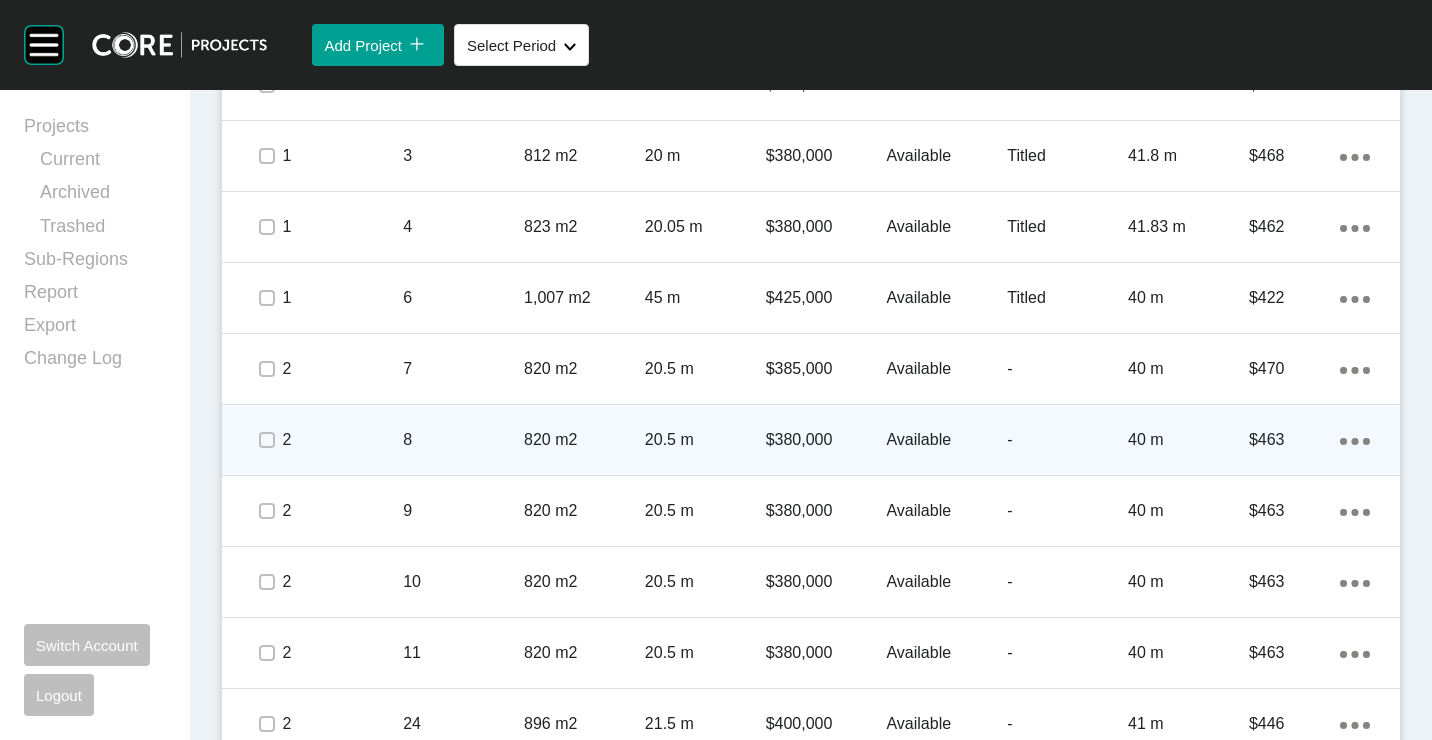 click at bounding box center (267, 440) 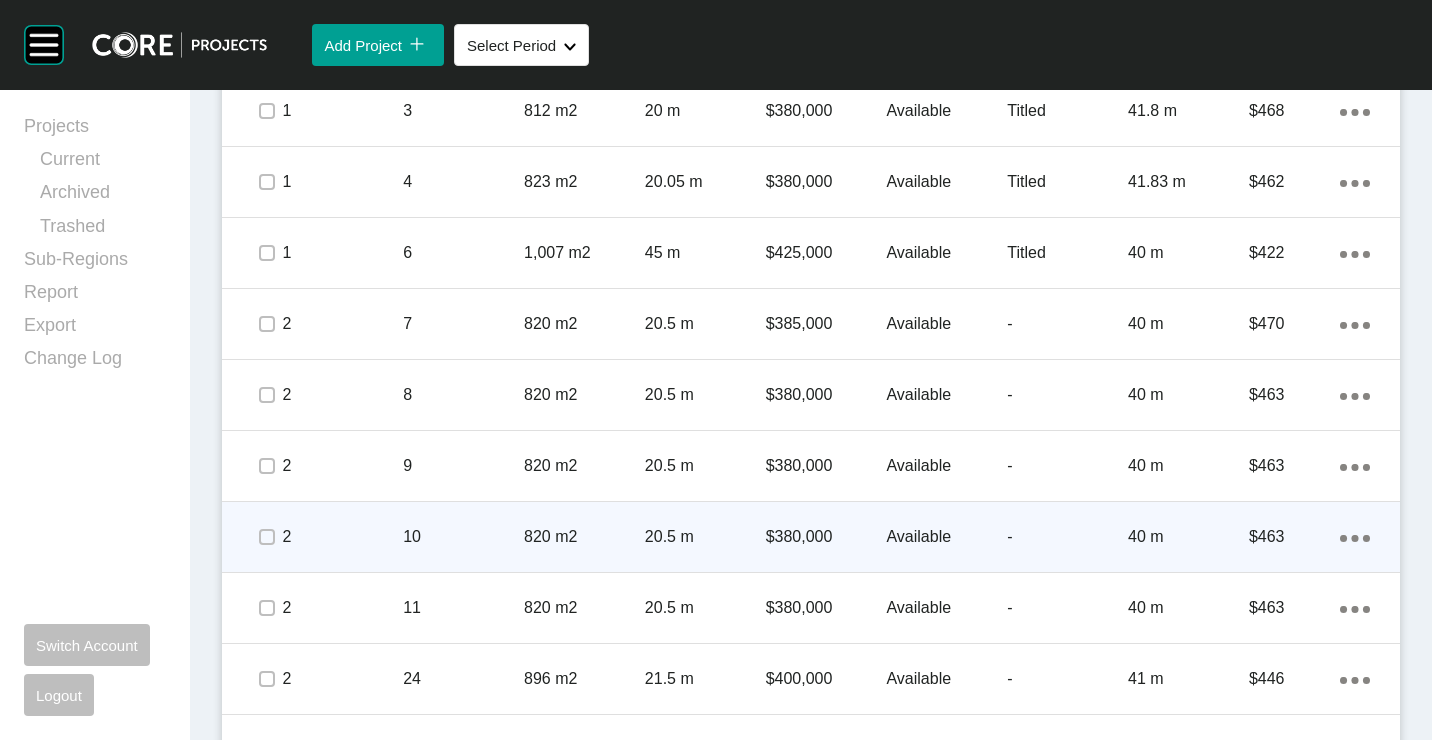 scroll, scrollTop: 1400, scrollLeft: 0, axis: vertical 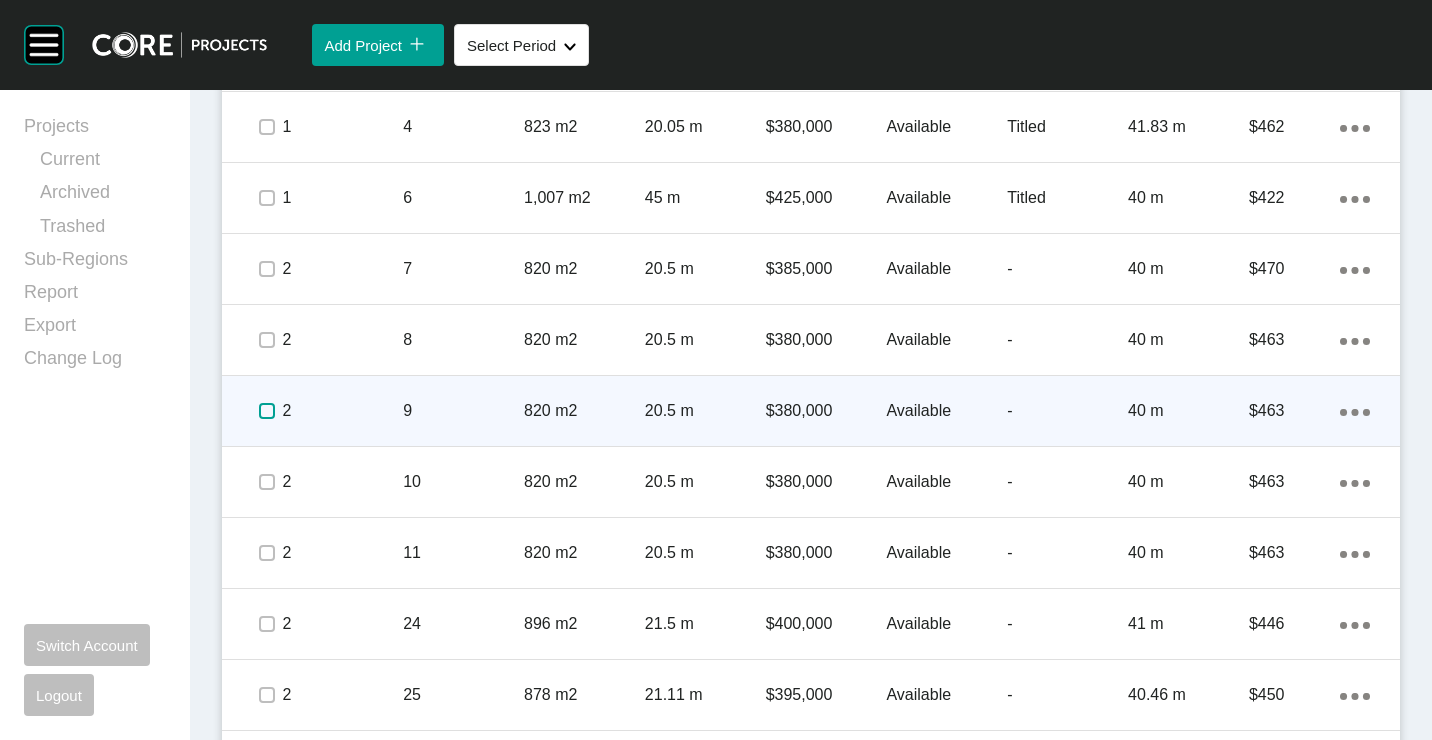 click at bounding box center [267, 411] 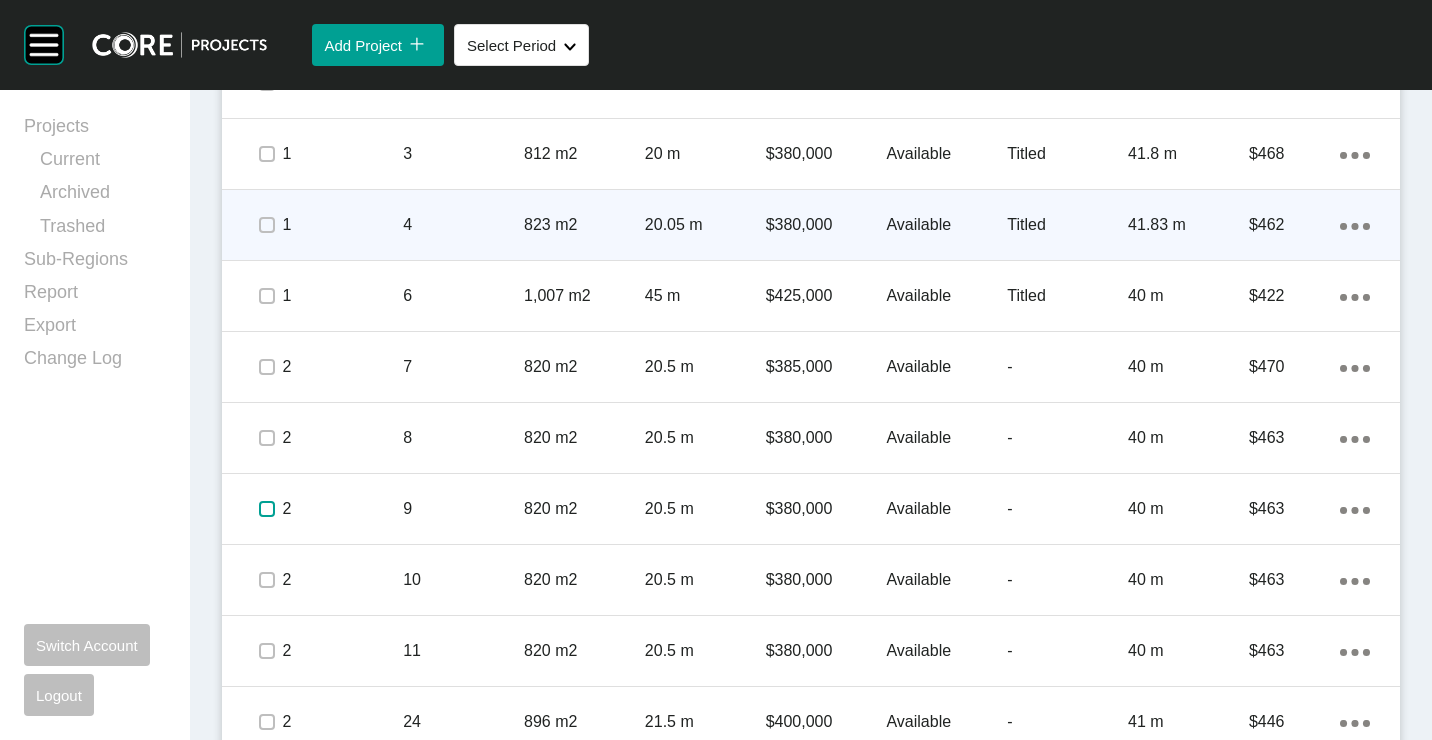 scroll, scrollTop: 1300, scrollLeft: 0, axis: vertical 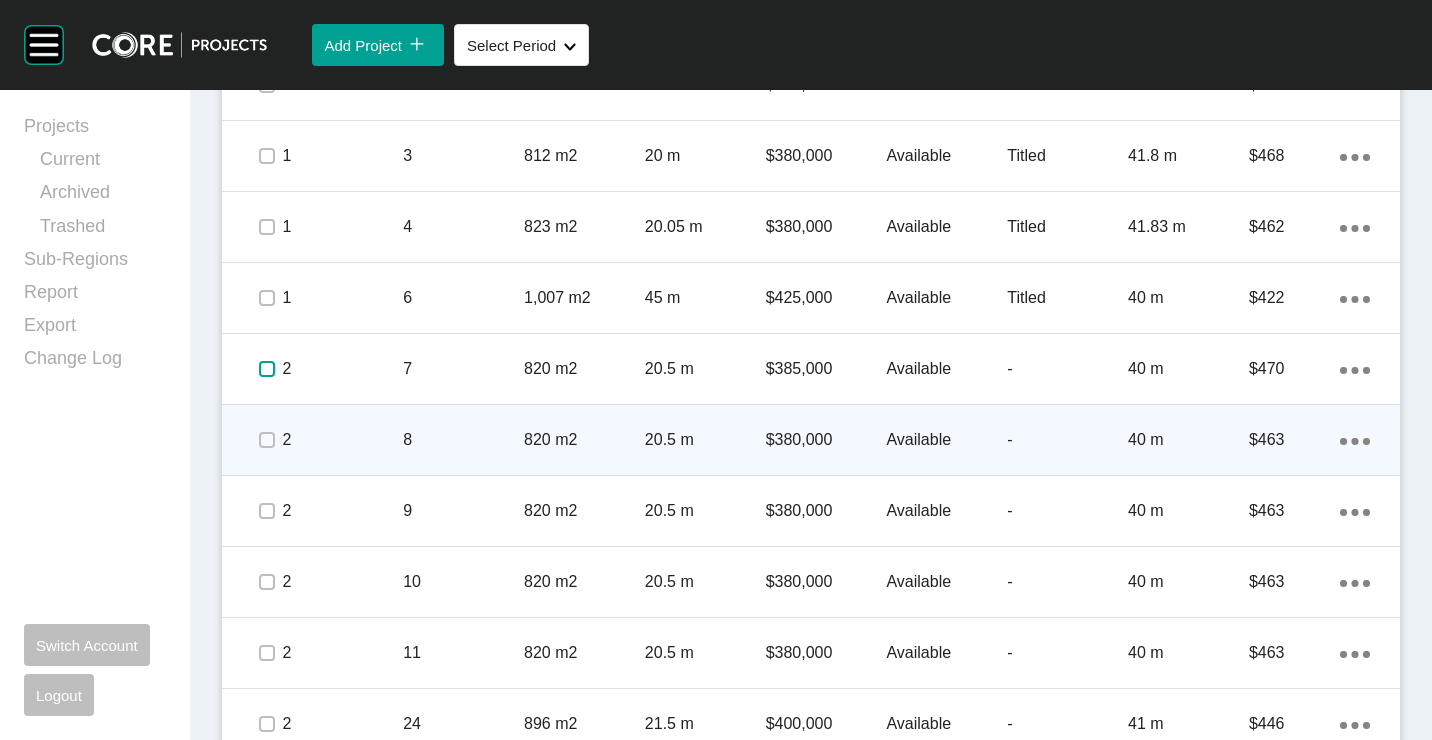 drag, startPoint x: 268, startPoint y: 365, endPoint x: 271, endPoint y: 424, distance: 59.07622 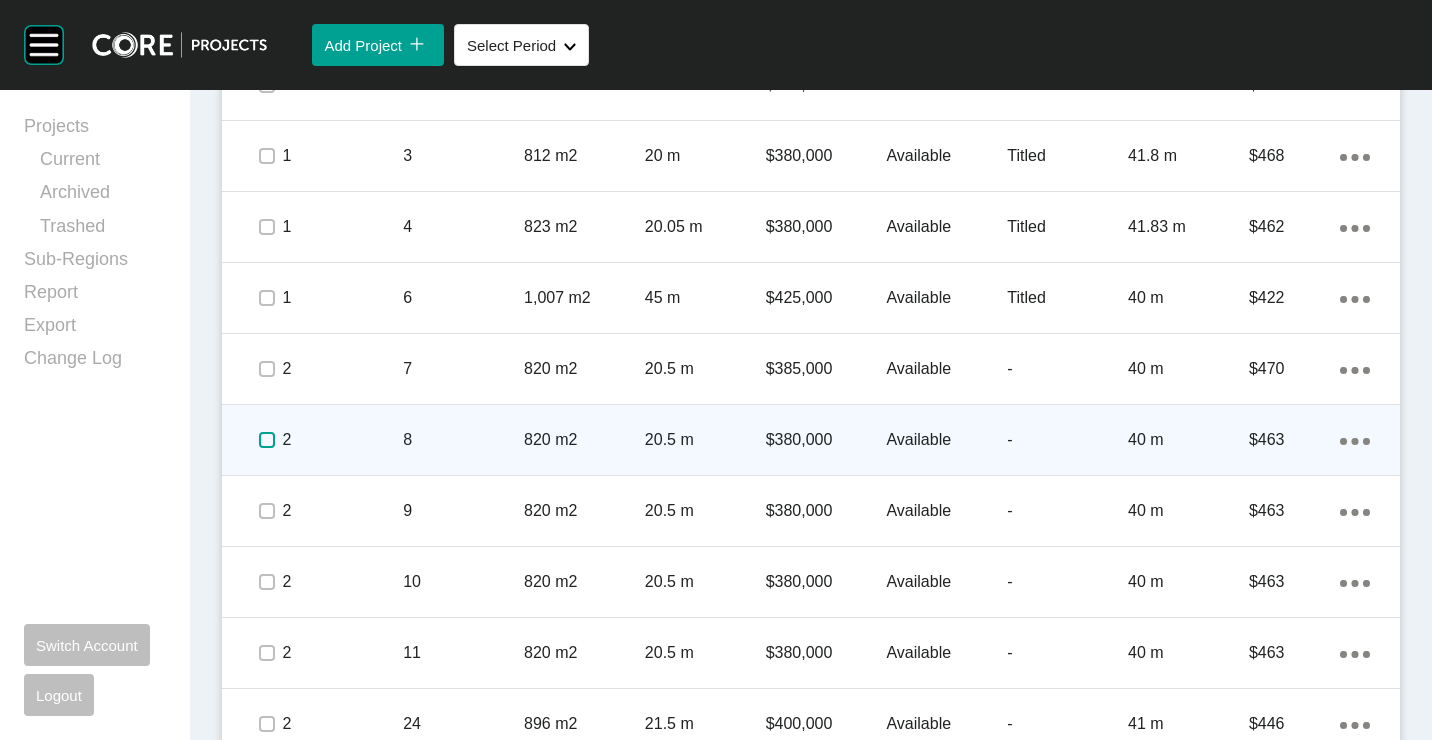 click at bounding box center (267, 440) 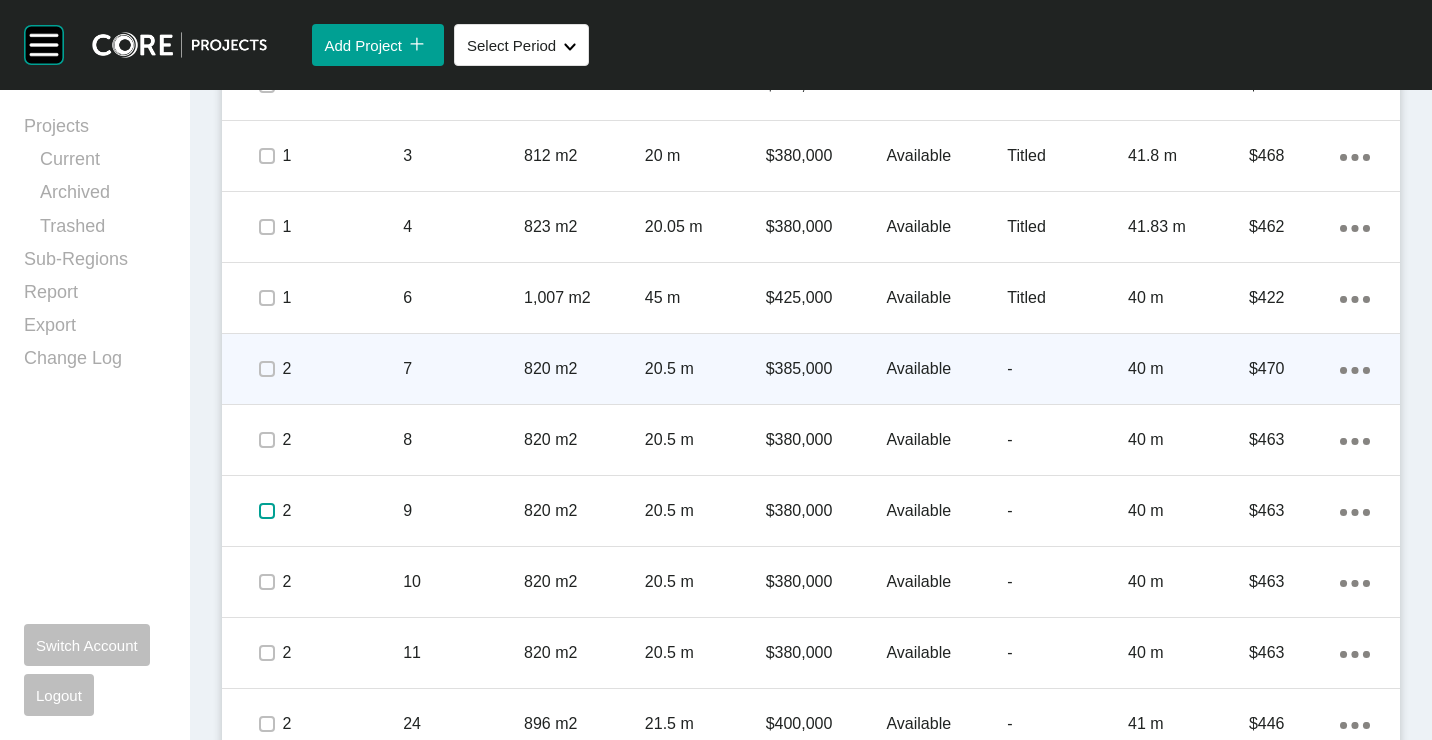 drag, startPoint x: 270, startPoint y: 507, endPoint x: 581, endPoint y: 404, distance: 327.61258 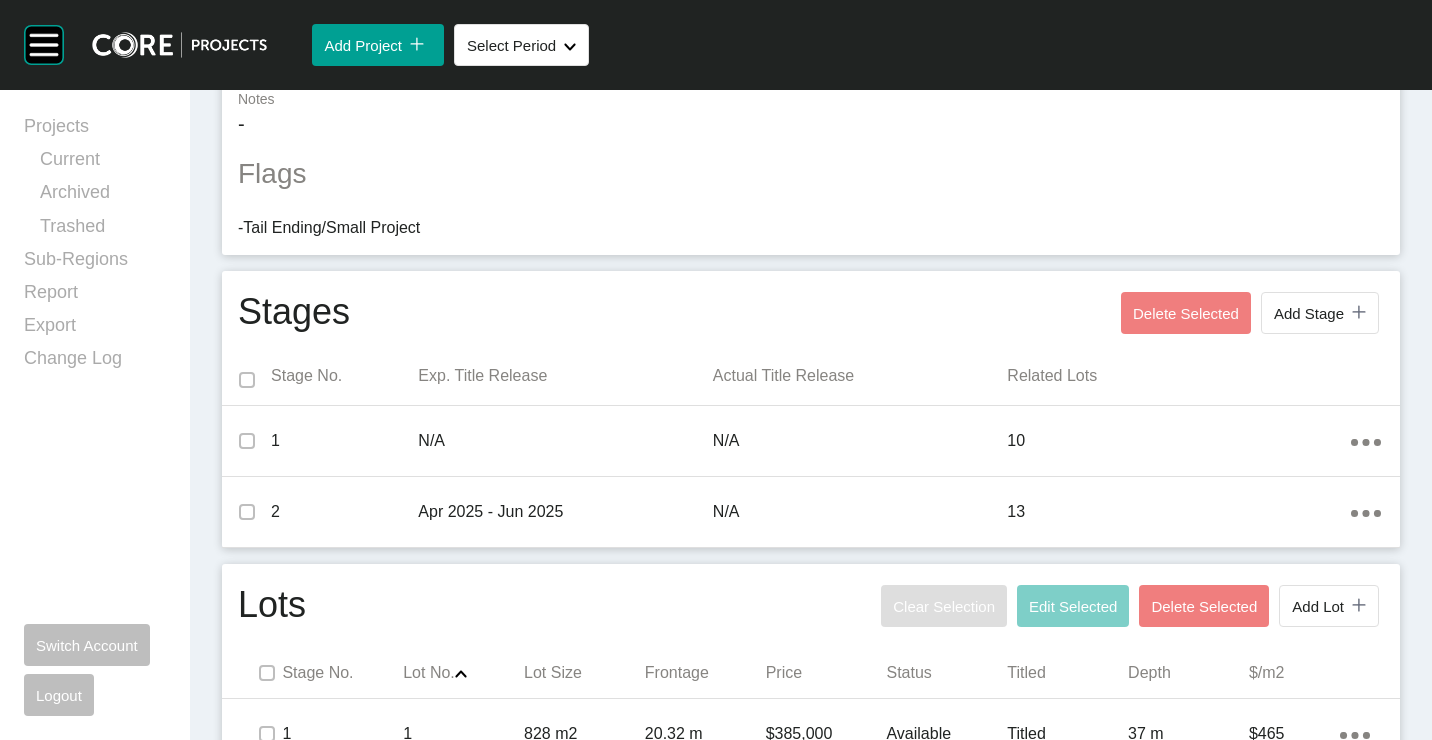 scroll, scrollTop: 0, scrollLeft: 0, axis: both 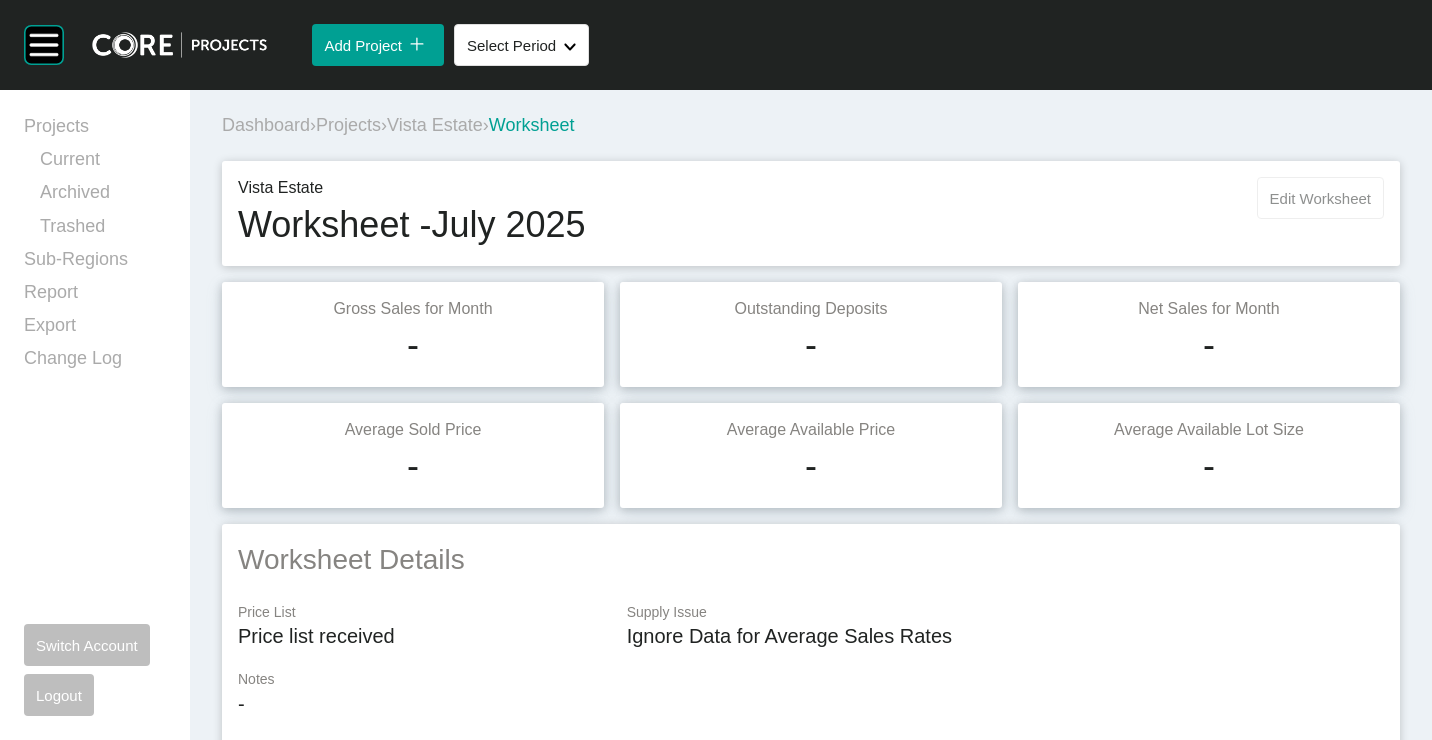 click on "Vista Estate Worksheet -  [MONTH] [YEAR] Edit Worksheet" at bounding box center [811, 213] 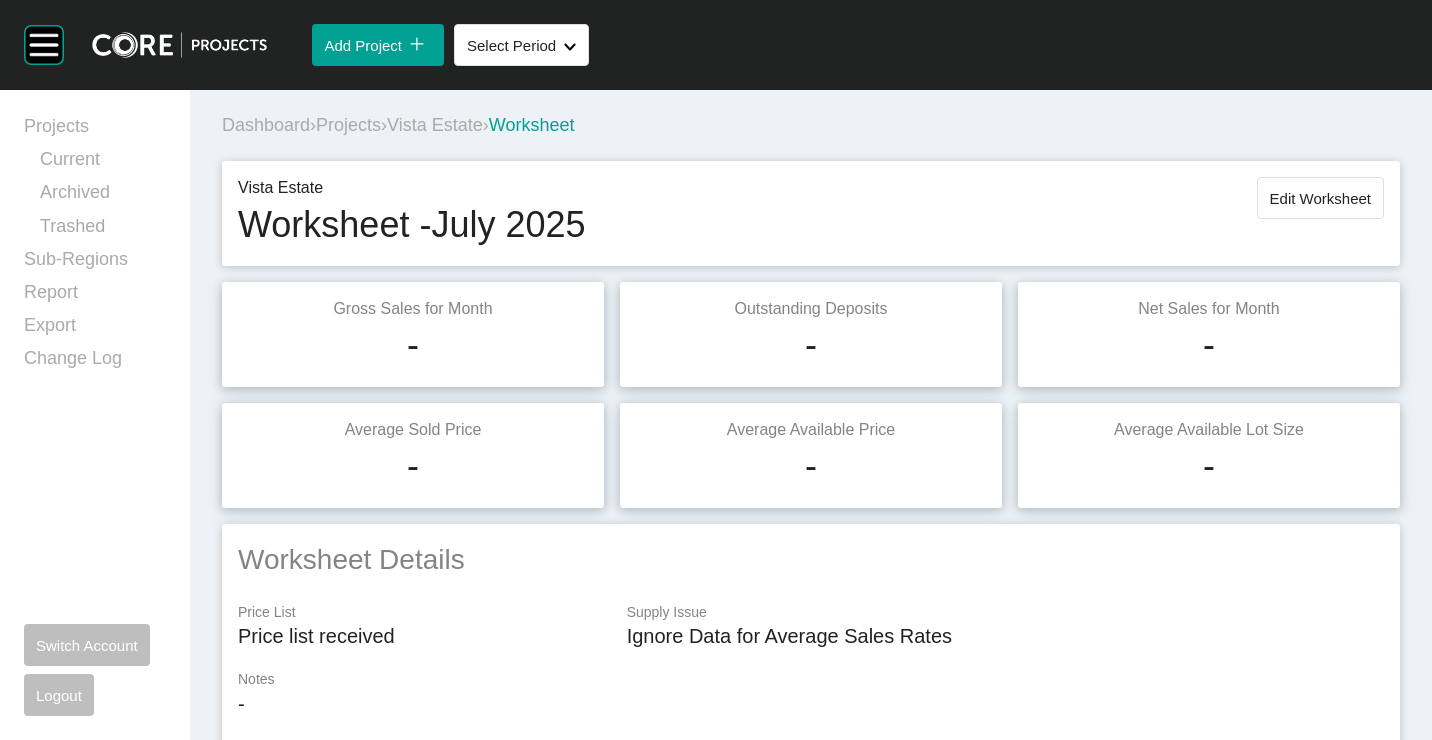 drag, startPoint x: 1298, startPoint y: 195, endPoint x: 1298, endPoint y: 220, distance: 25 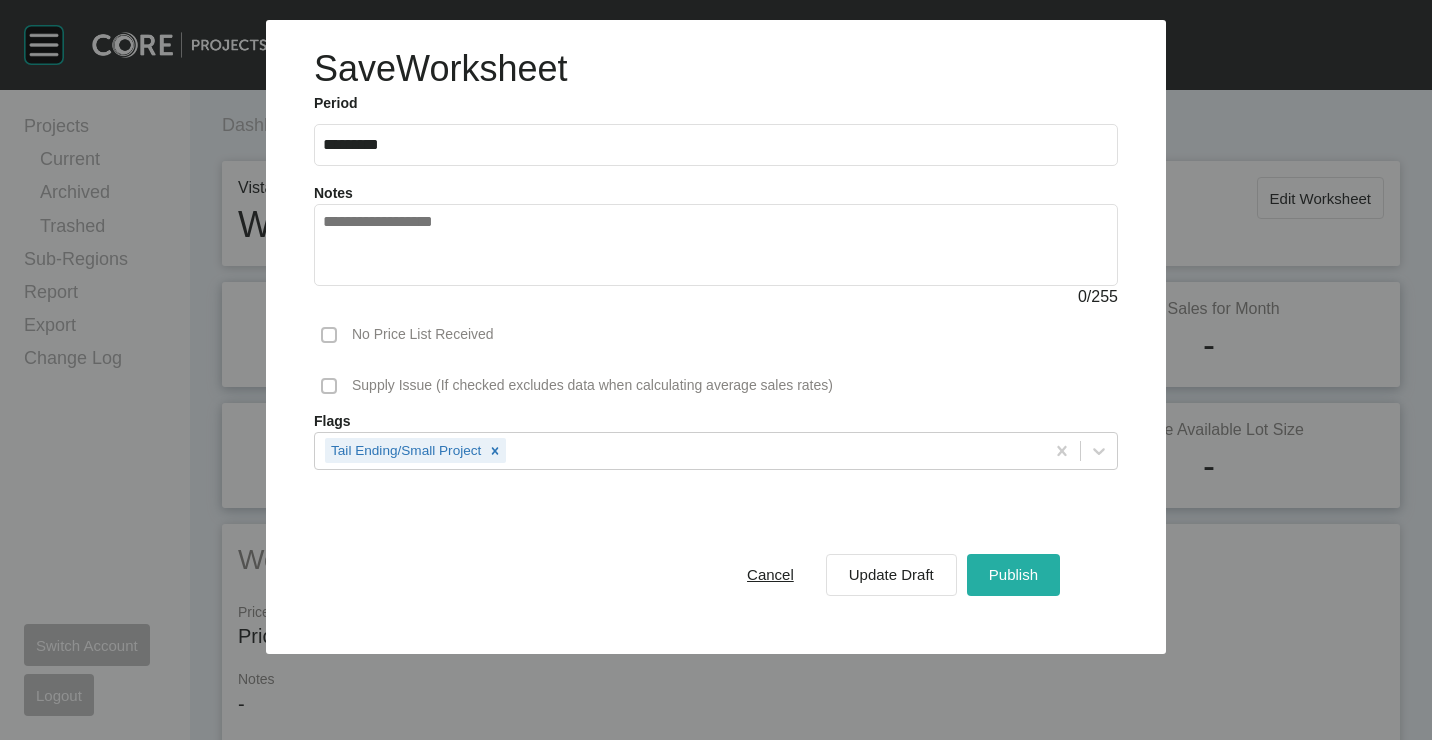 click on "Publish" at bounding box center (1013, 574) 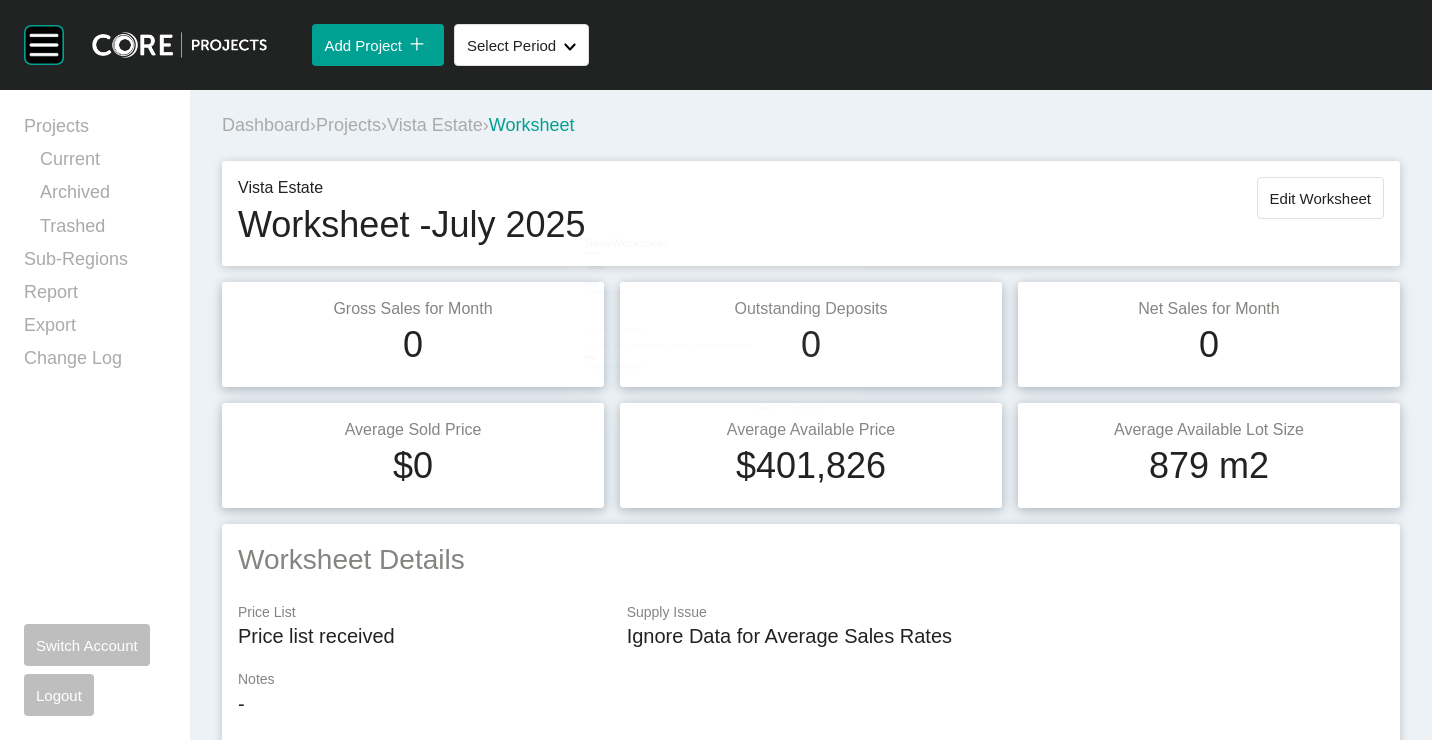 click on "Projects" at bounding box center [348, 125] 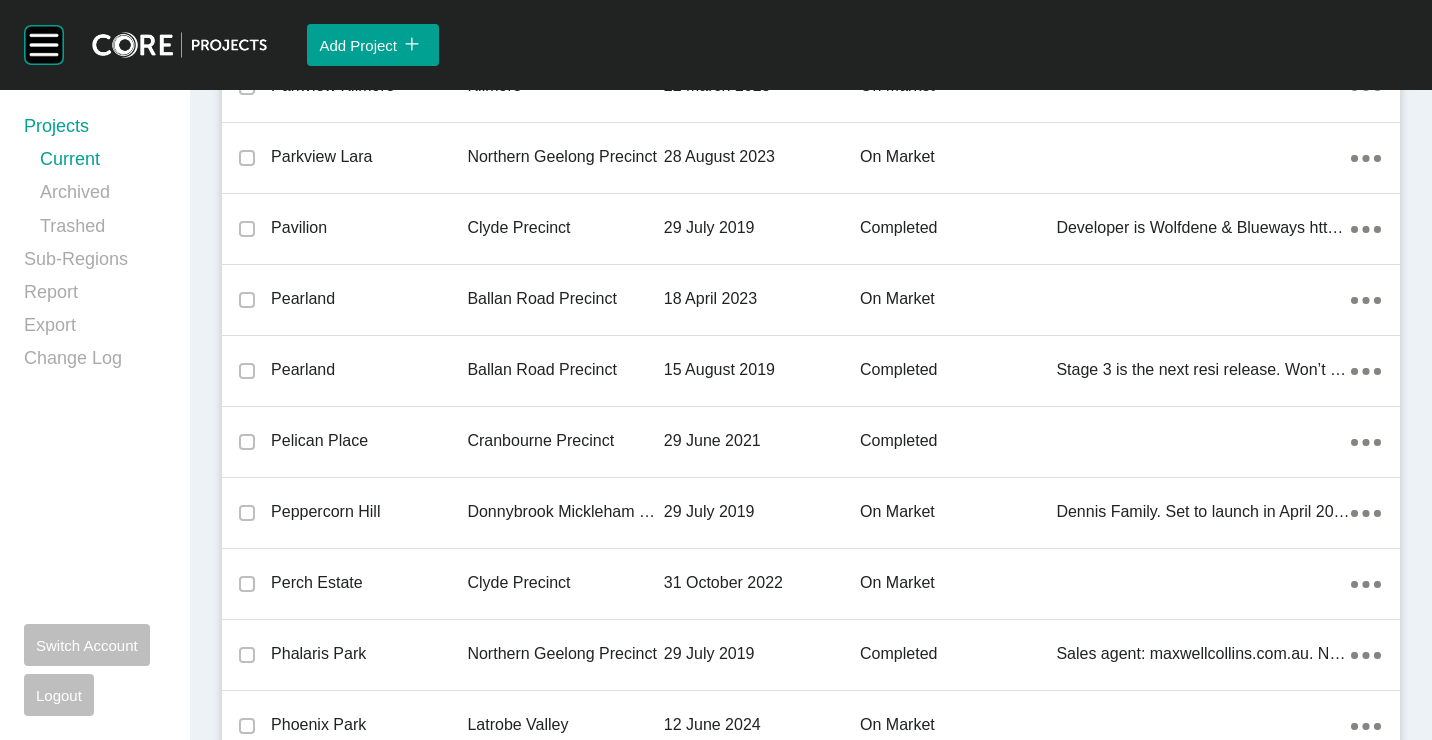 scroll, scrollTop: 42425, scrollLeft: 0, axis: vertical 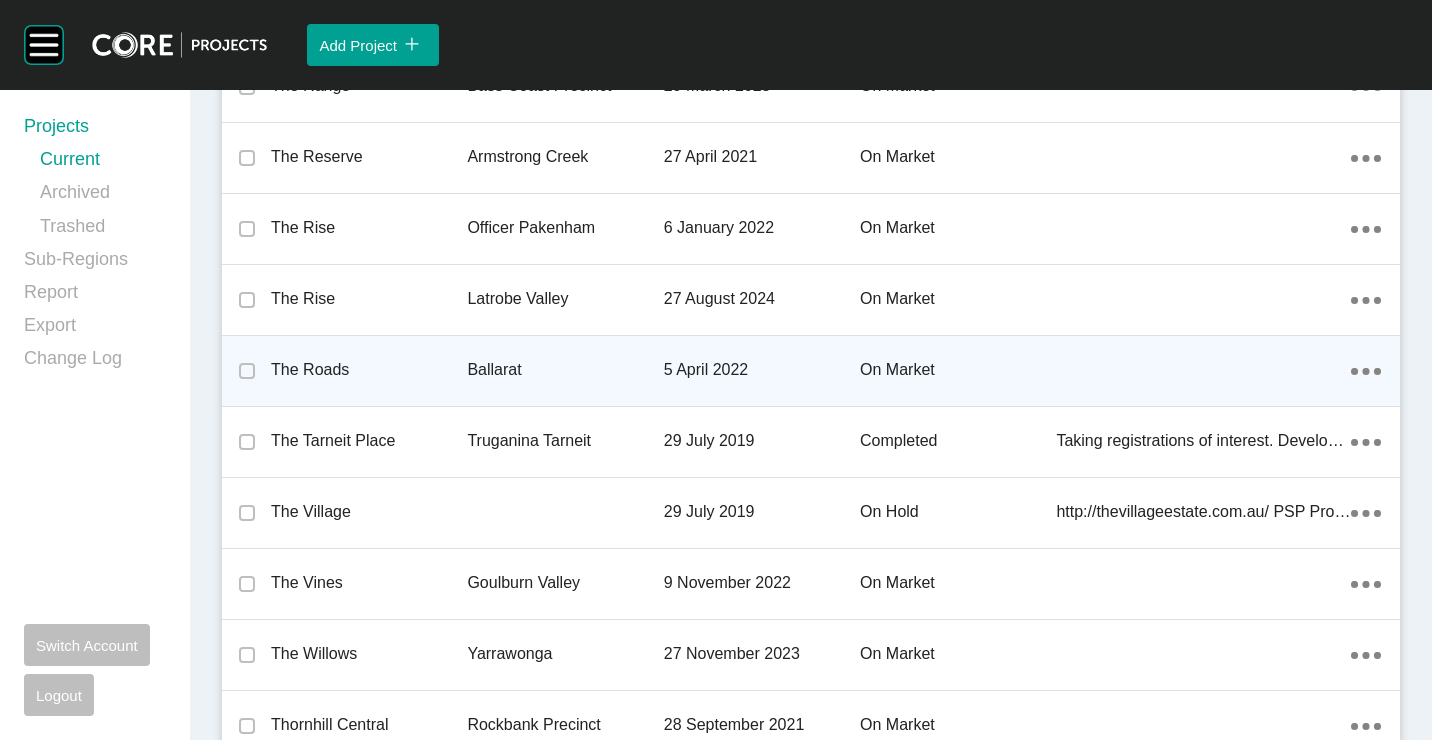 click on "The Roads" at bounding box center (369, 370) 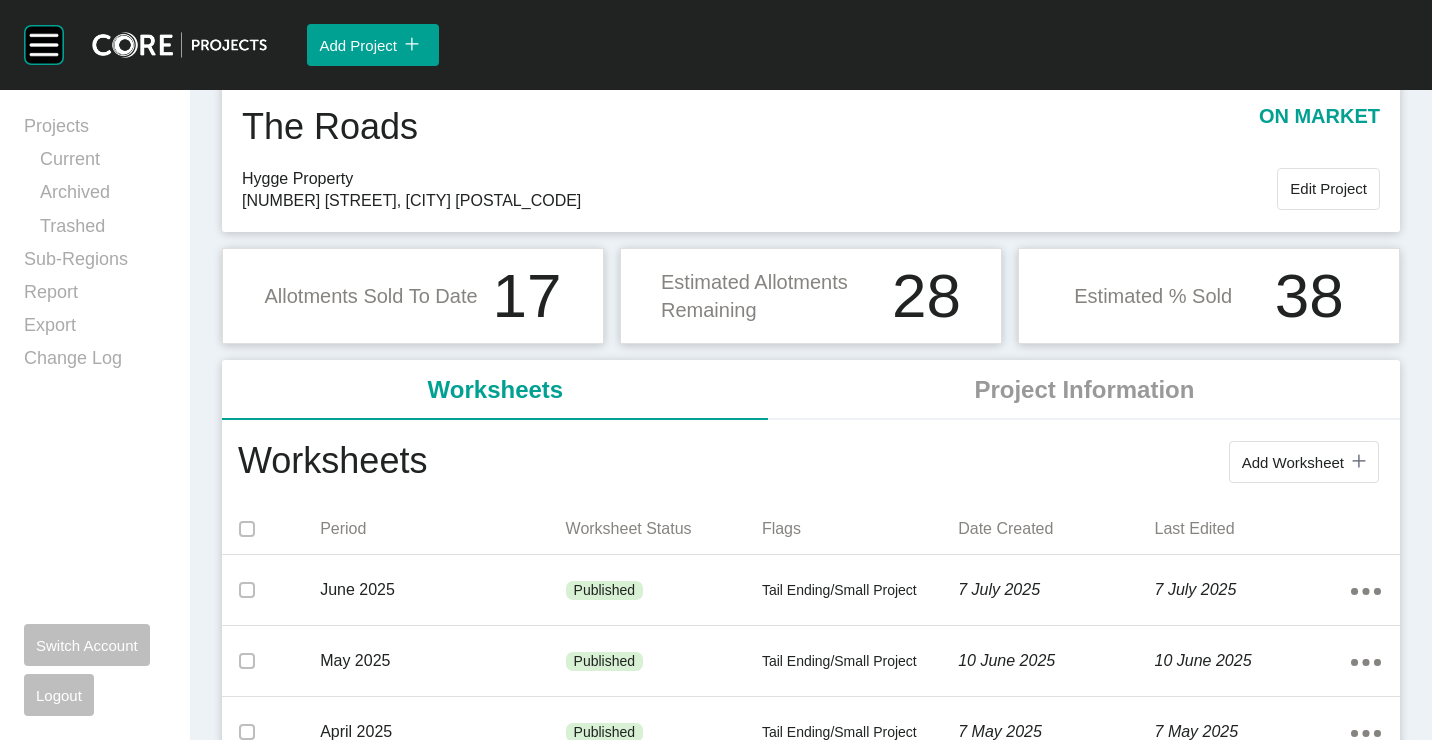 scroll, scrollTop: 100, scrollLeft: 0, axis: vertical 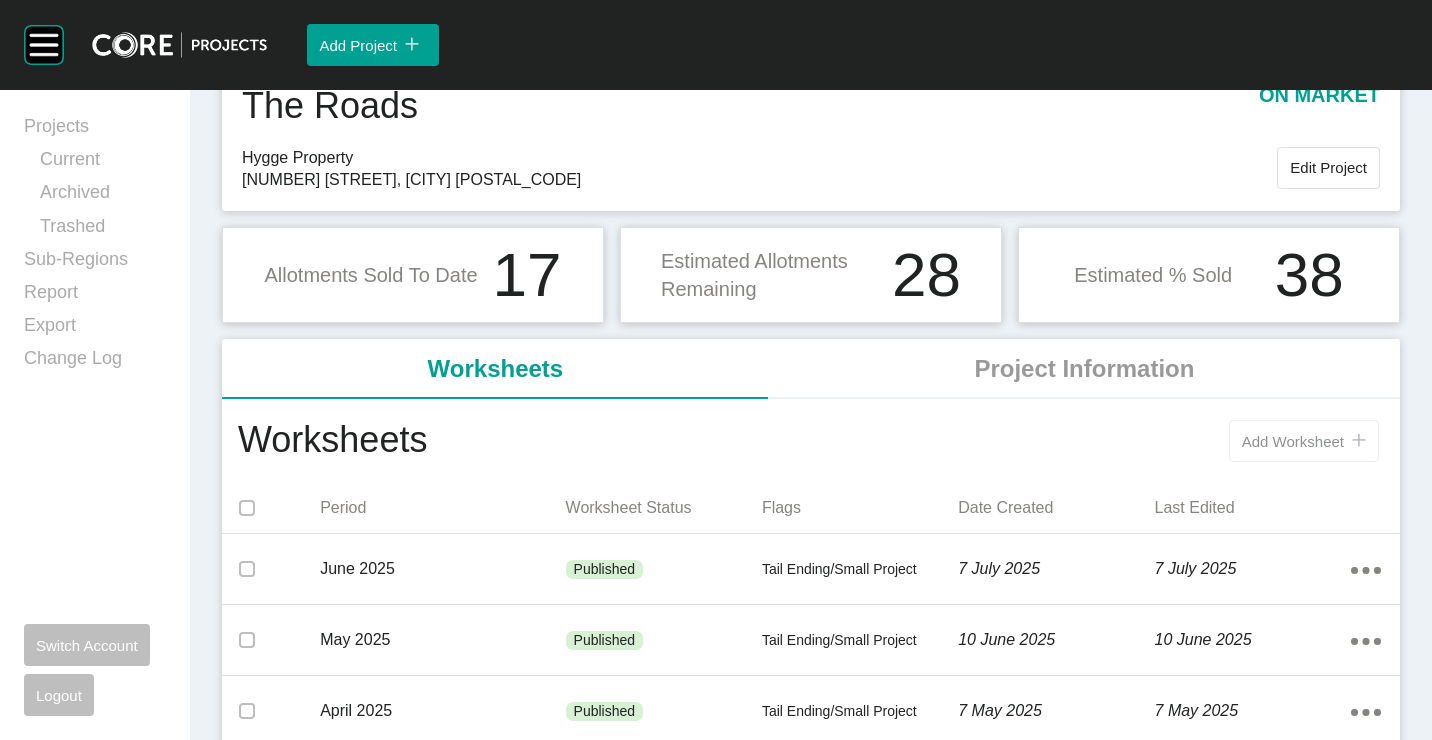 click on "Add Worksheet icon/tick copy 11 Created with Sketch." at bounding box center [1304, 441] 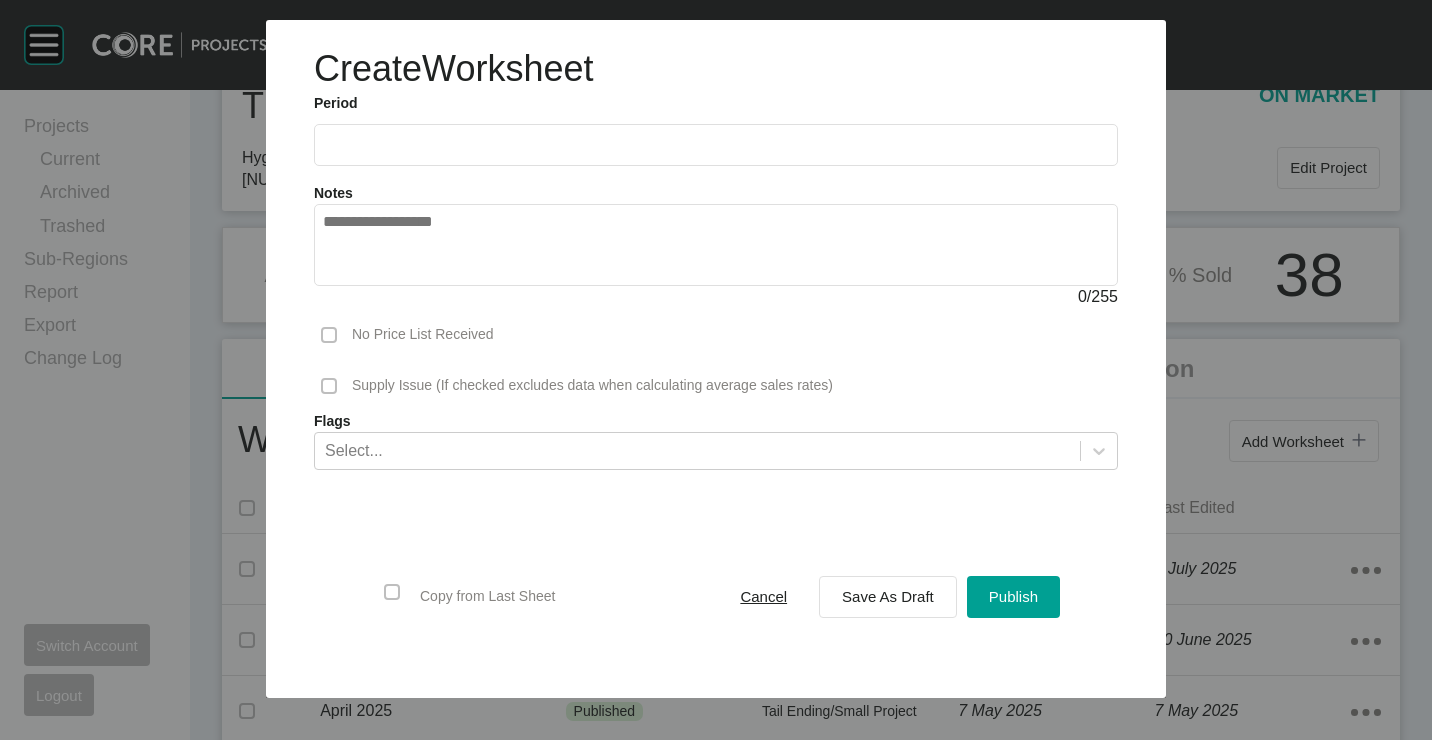 drag, startPoint x: 419, startPoint y: 129, endPoint x: 414, endPoint y: 144, distance: 15.811388 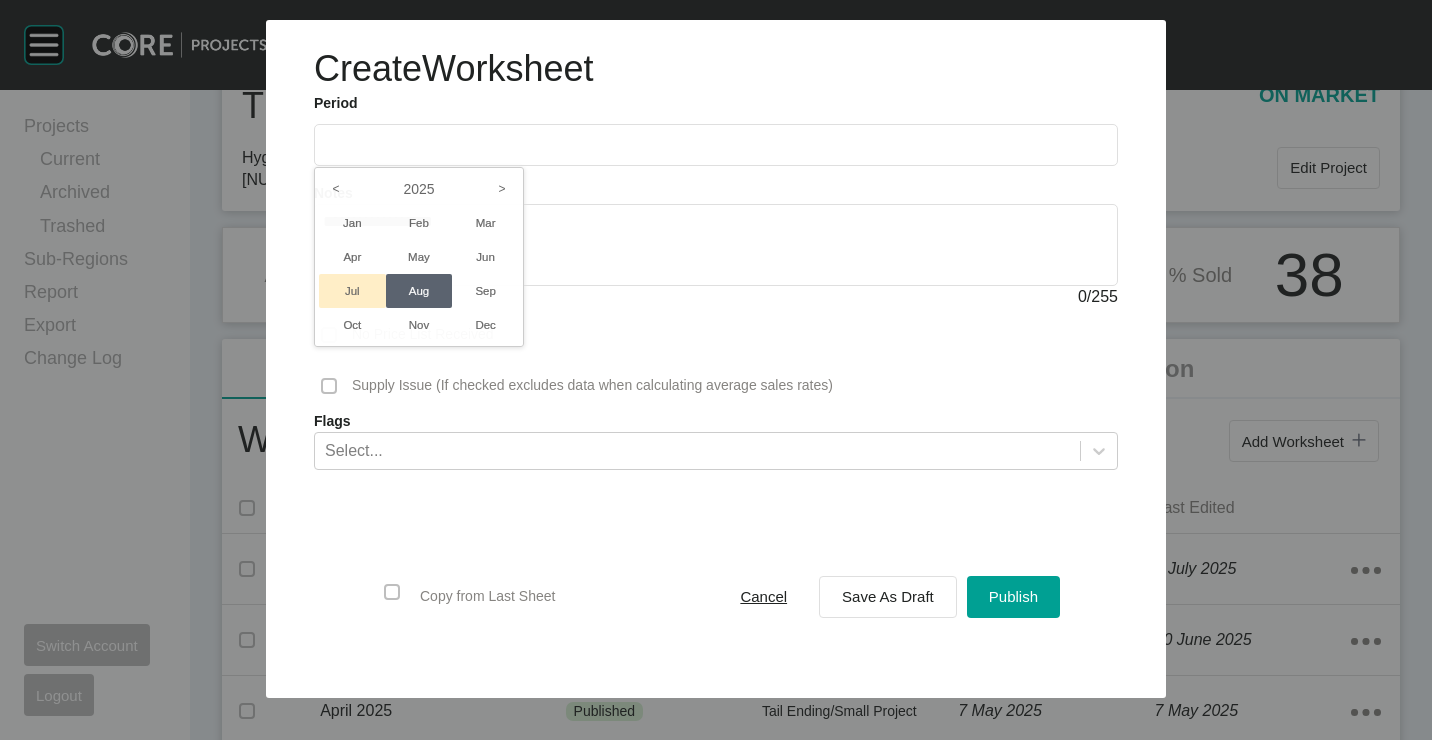 click on "Jul" at bounding box center (352, 291) 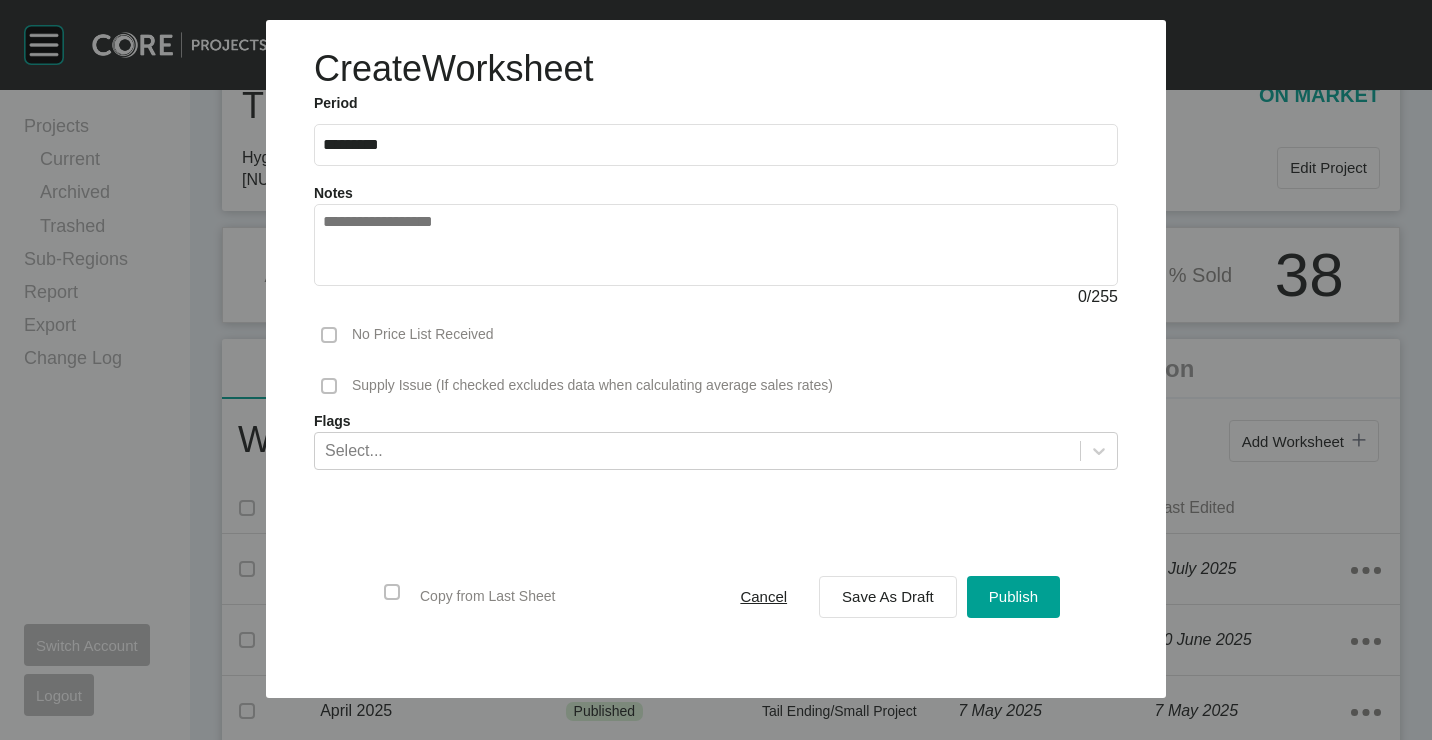 click on "Cancel Save As Draft Publish" at bounding box center [889, 597] 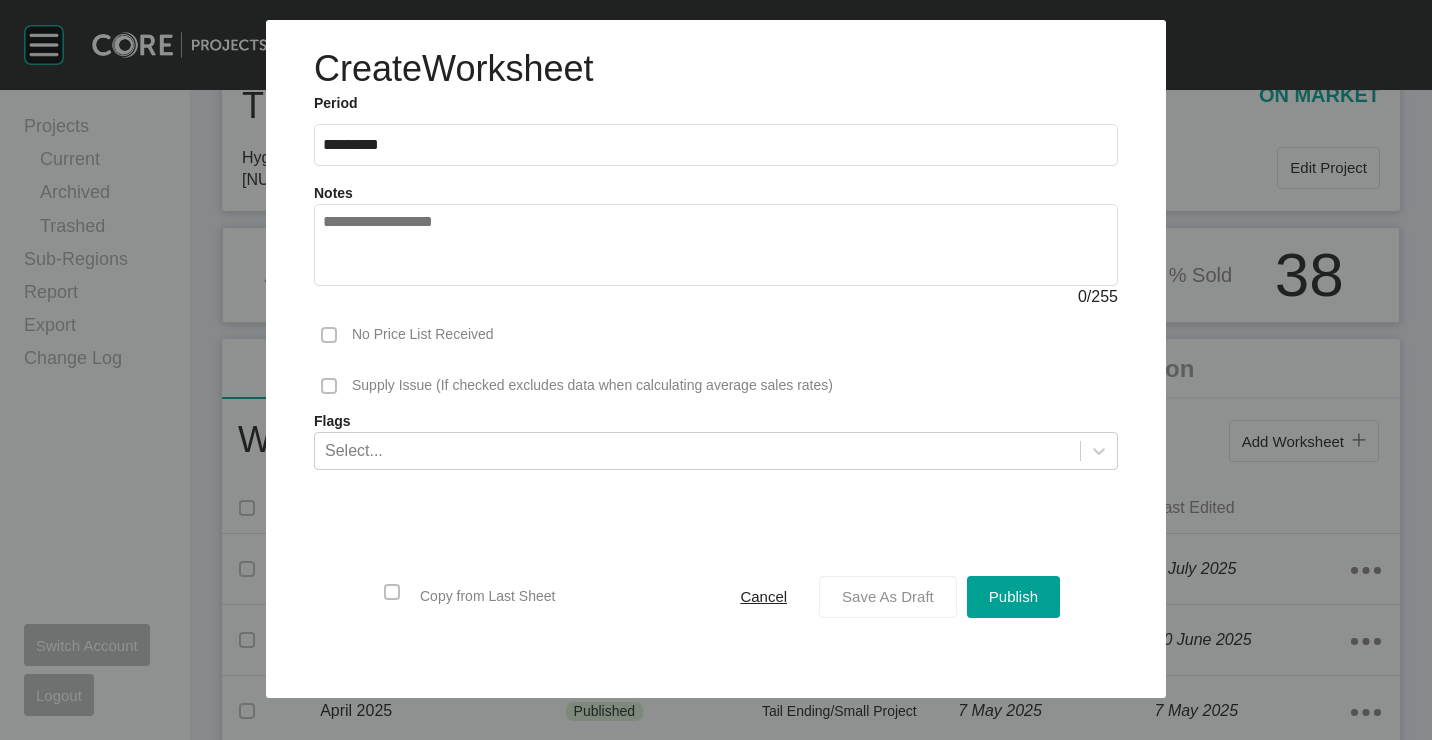 click on "Save As Draft" at bounding box center (888, 596) 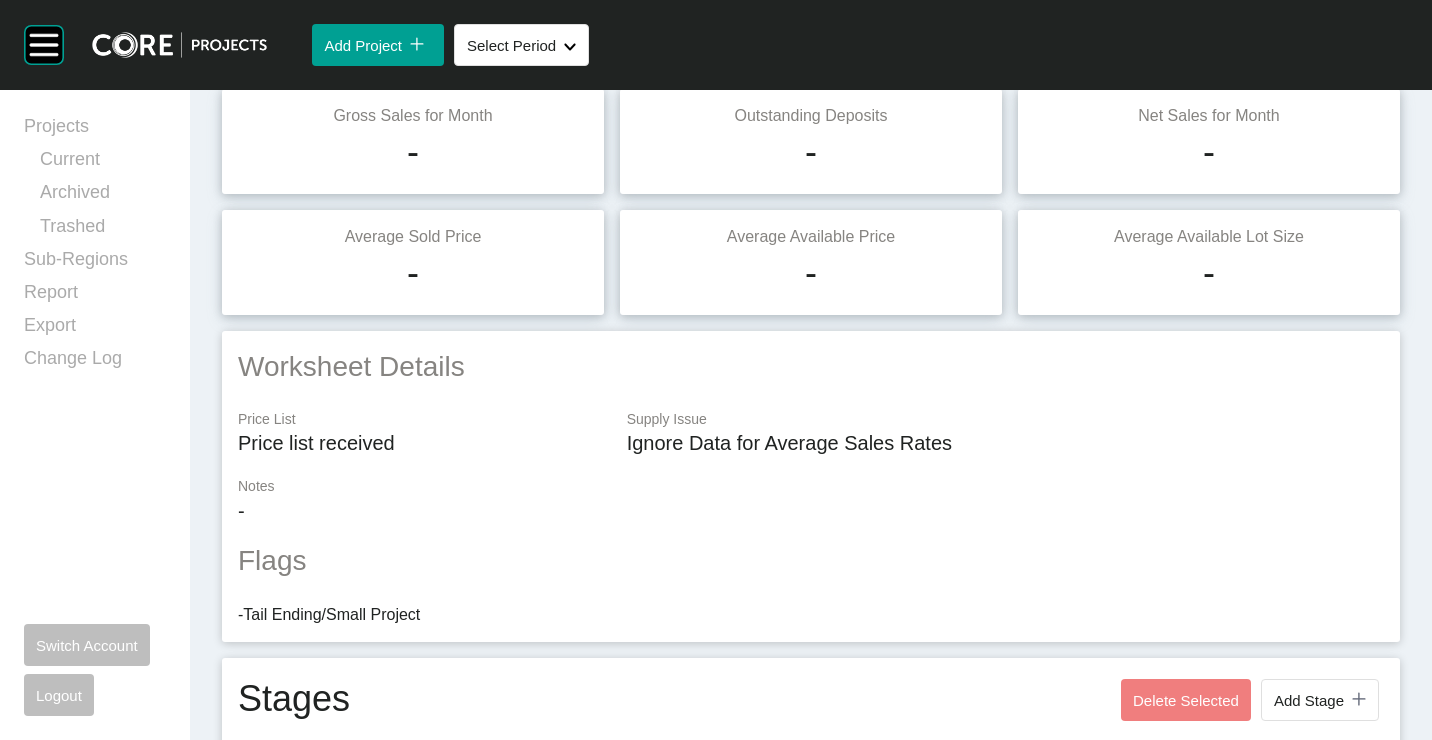 scroll, scrollTop: 0, scrollLeft: 0, axis: both 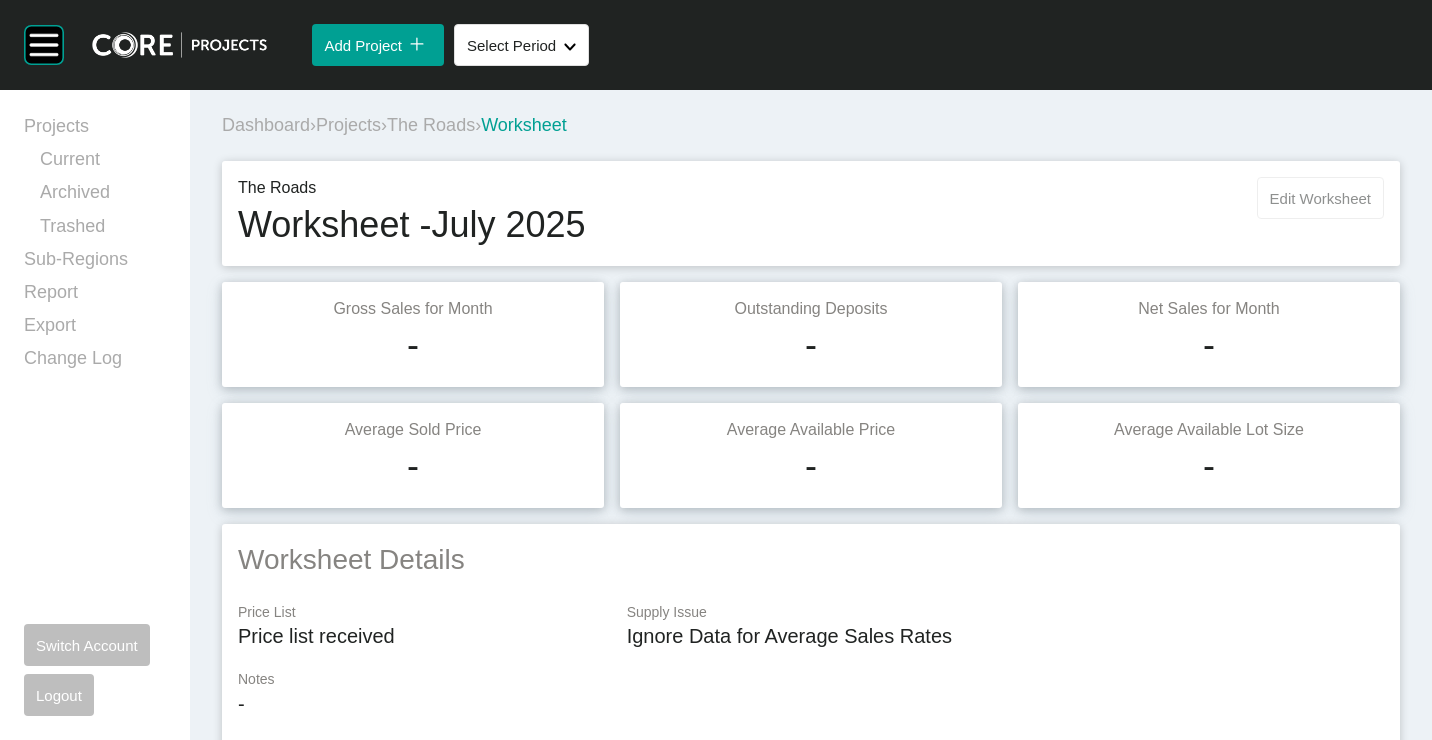 drag, startPoint x: 1344, startPoint y: 192, endPoint x: 1325, endPoint y: 192, distance: 19 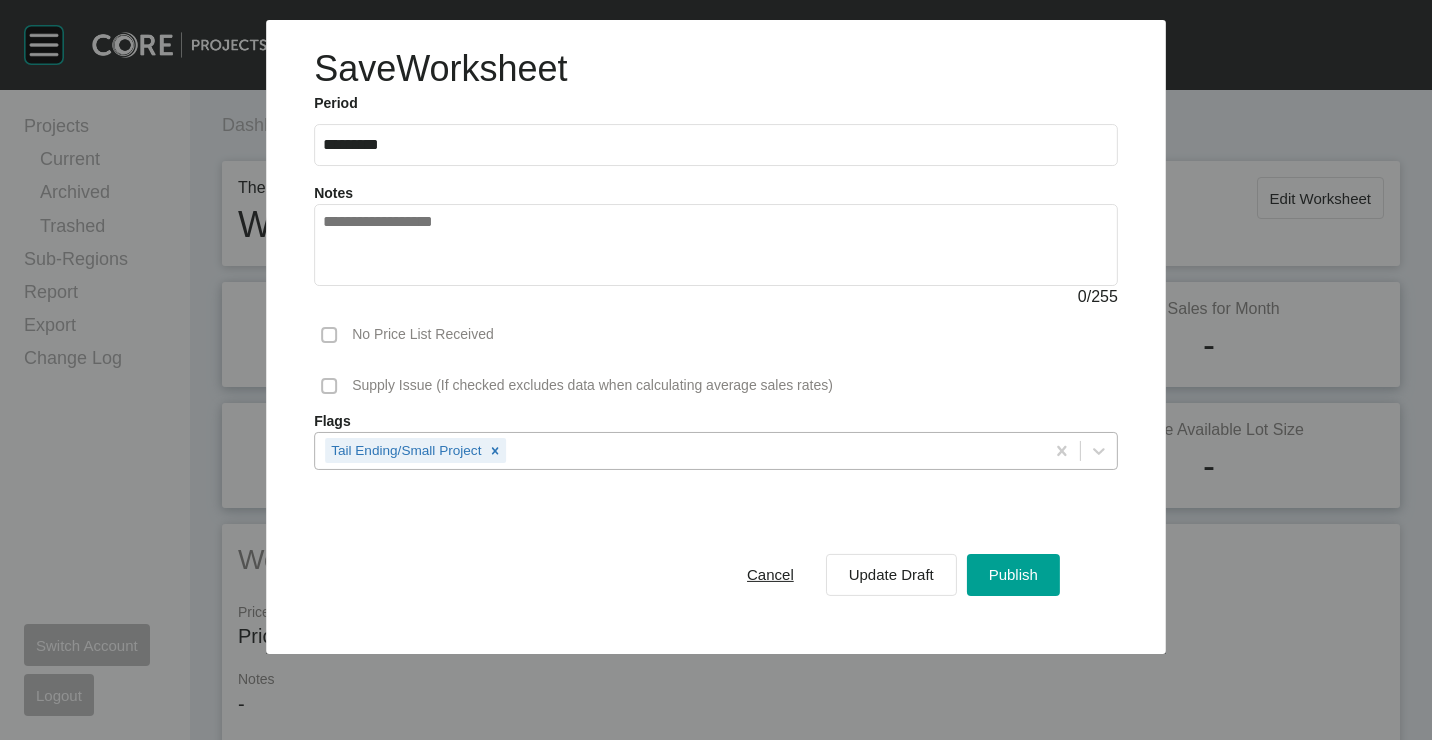 click on "Tail Ending/Small Project" at bounding box center (679, 450) 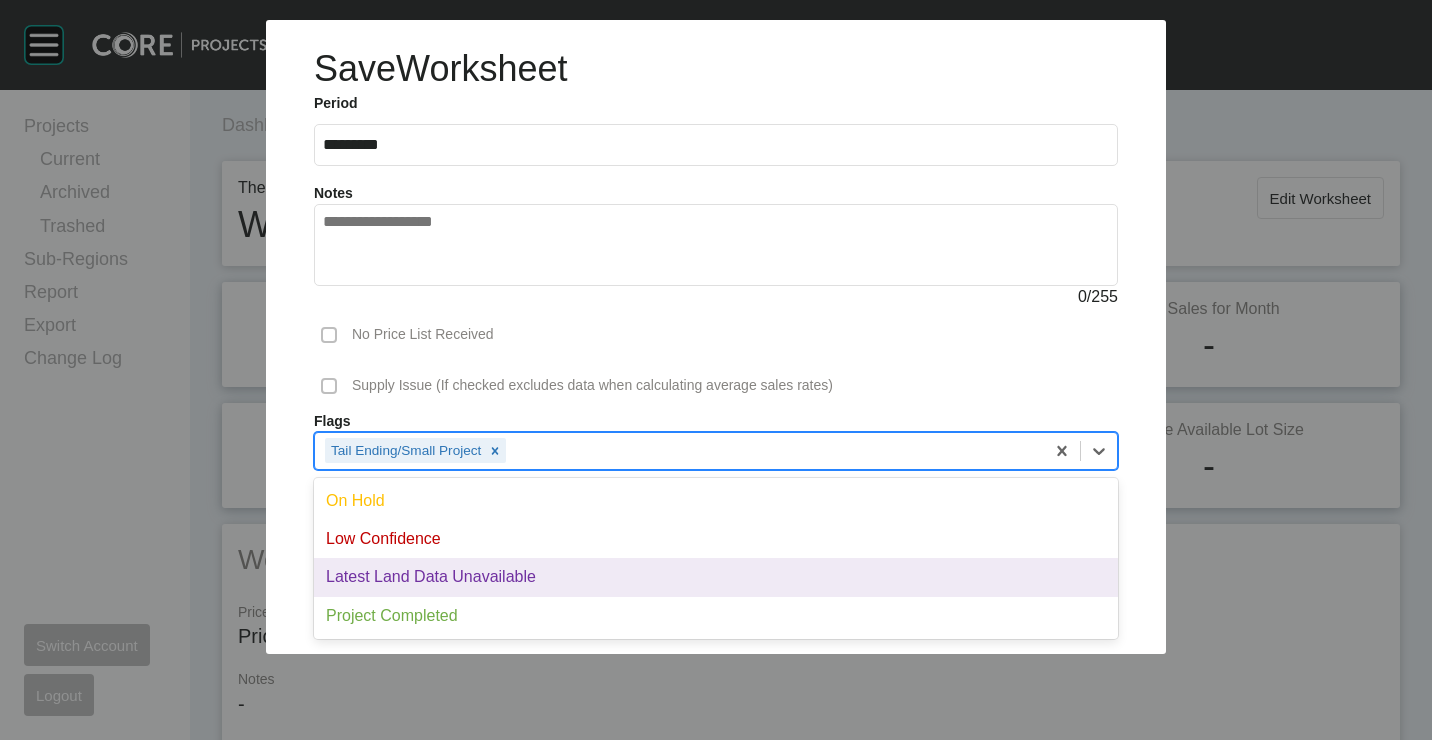drag, startPoint x: 491, startPoint y: 576, endPoint x: 725, endPoint y: 582, distance: 234.0769 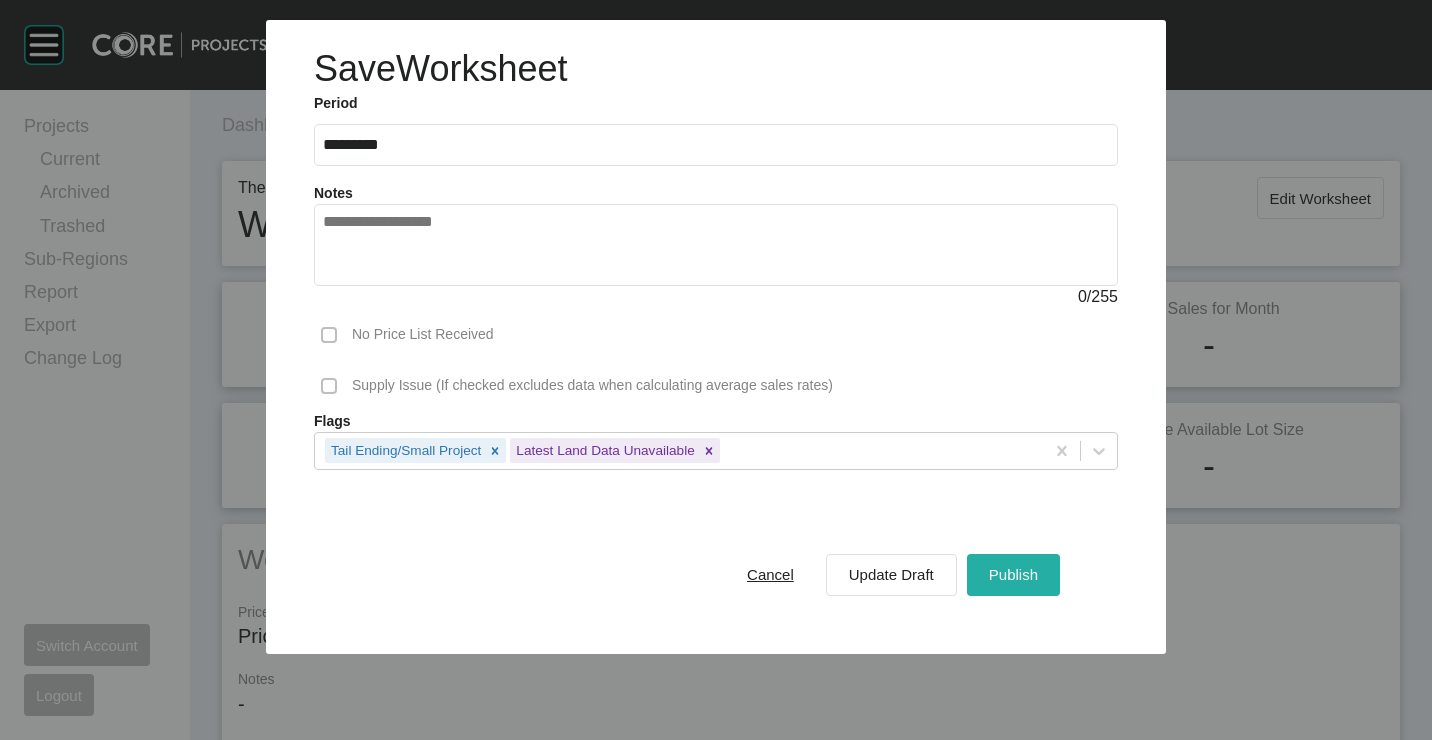 click on "Publish" at bounding box center [1013, 575] 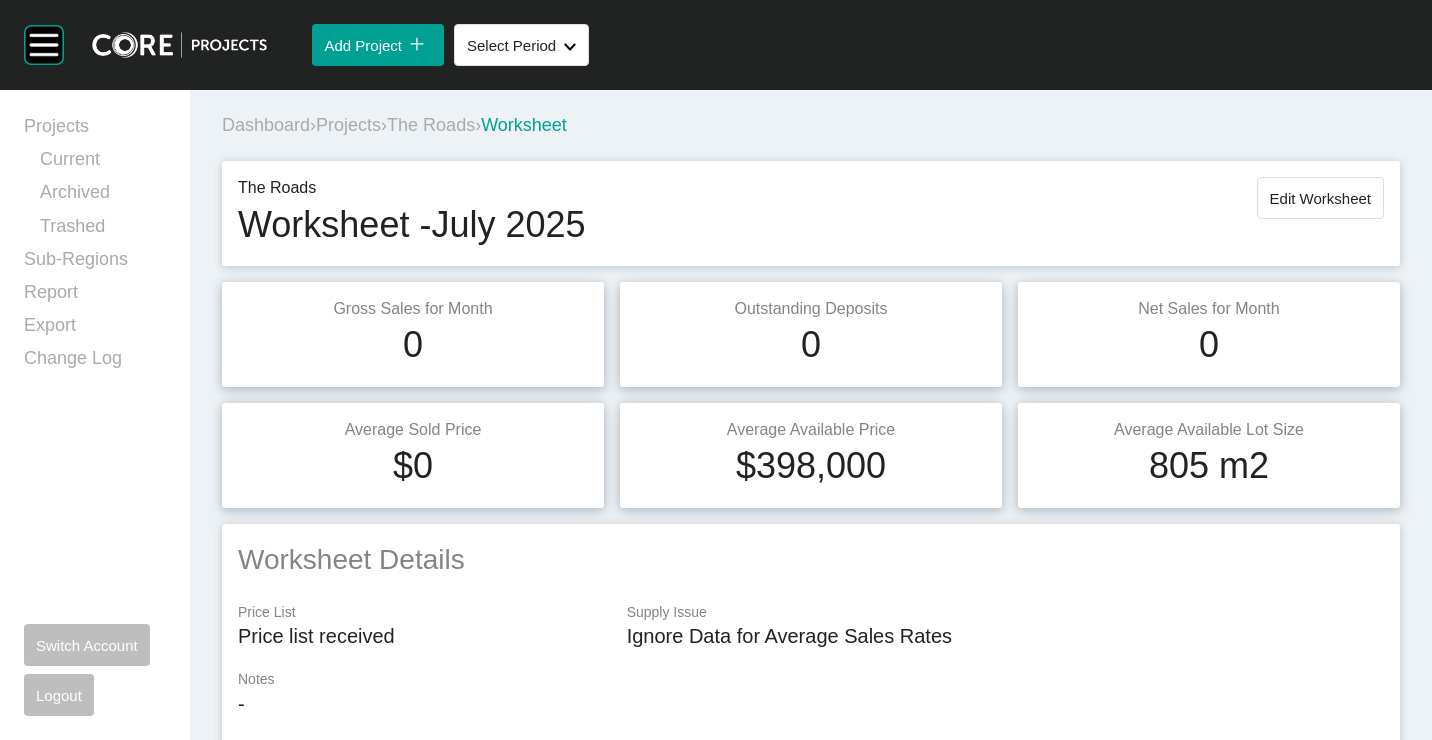 click on "Projects" at bounding box center [348, 125] 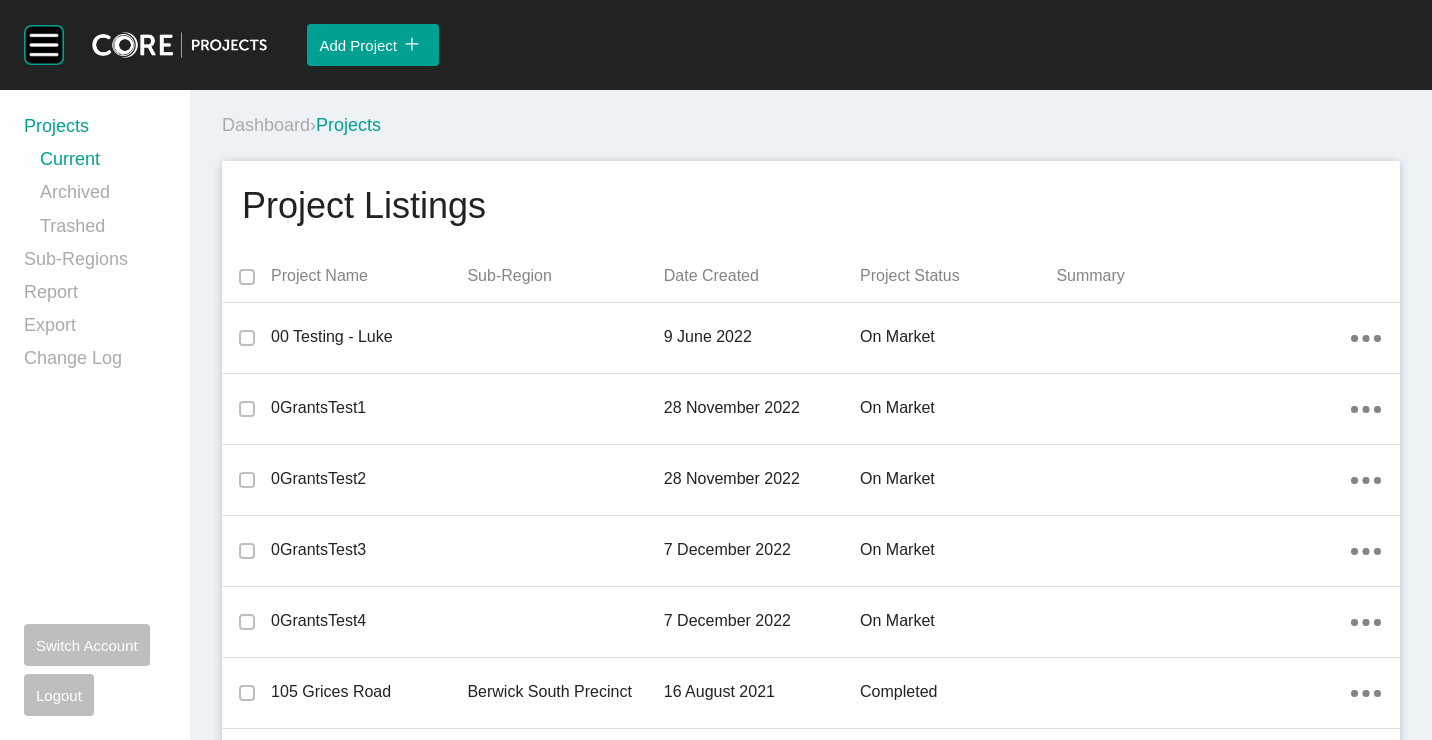 scroll, scrollTop: 2097, scrollLeft: 0, axis: vertical 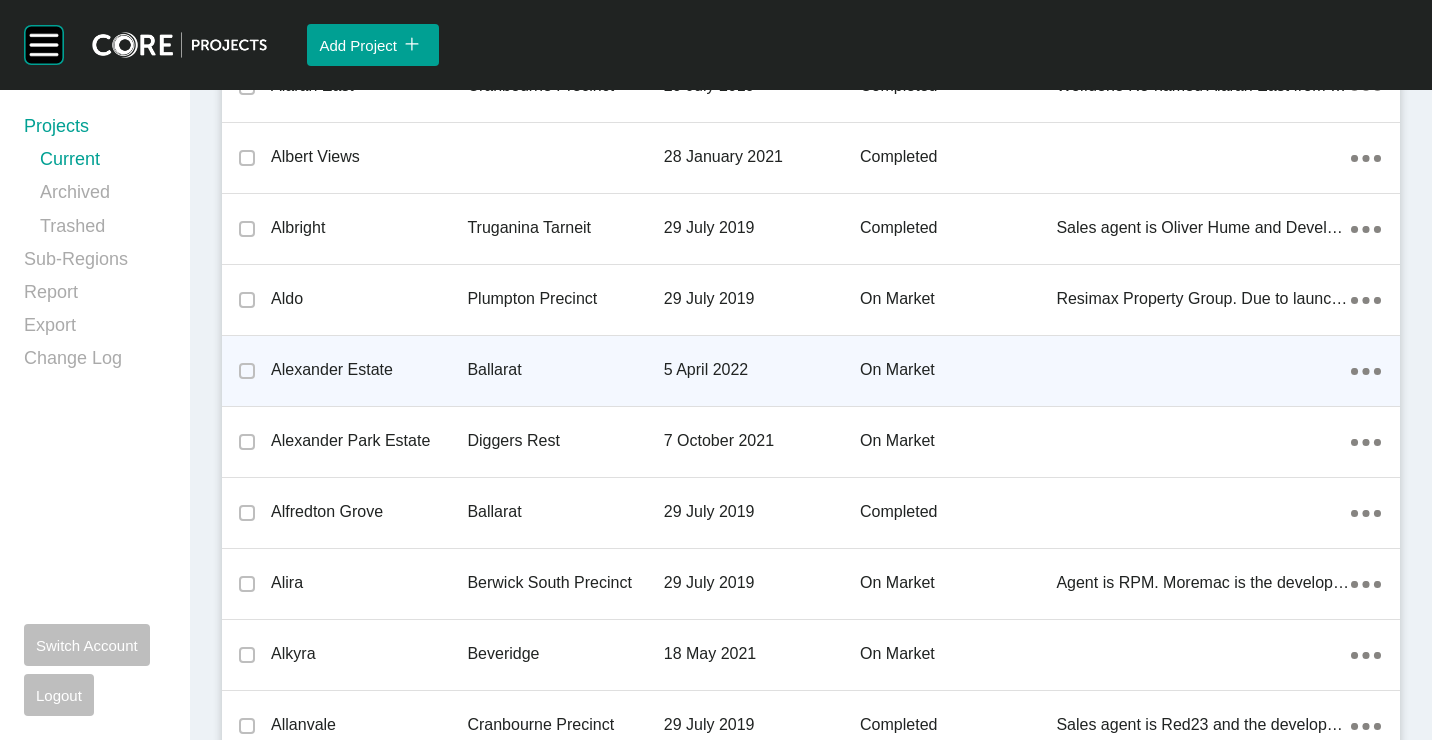 click on "Alexander Estate" at bounding box center [369, 370] 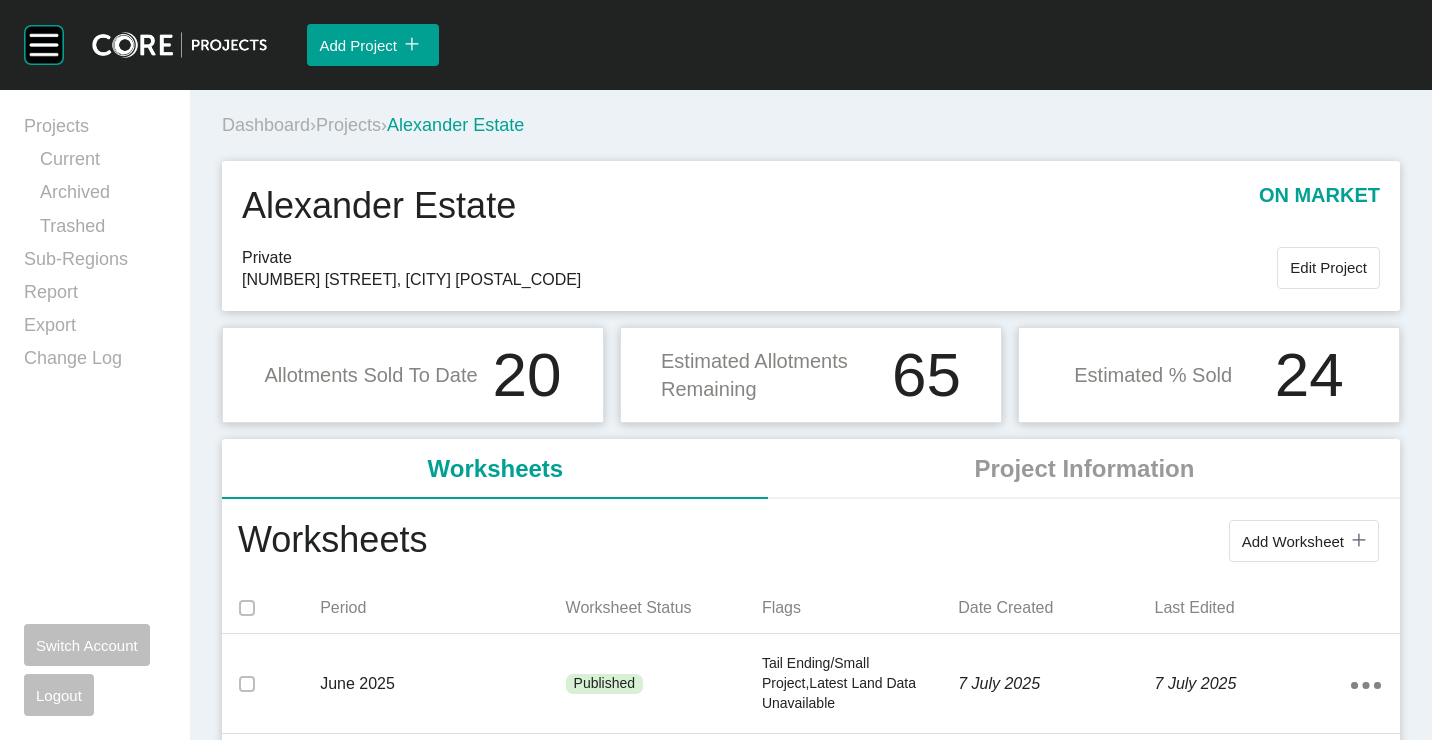 scroll, scrollTop: 200, scrollLeft: 0, axis: vertical 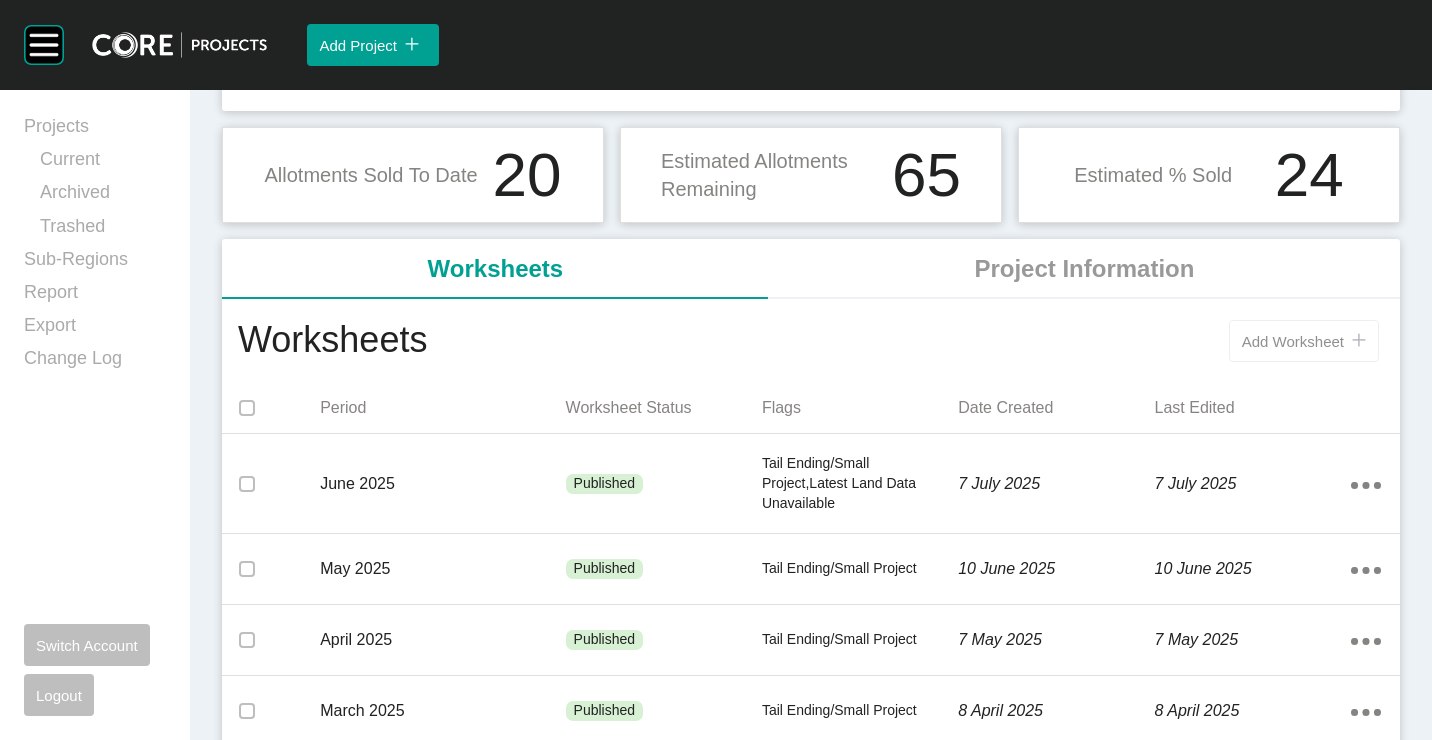 drag, startPoint x: 1296, startPoint y: 348, endPoint x: 1266, endPoint y: 334, distance: 33.105892 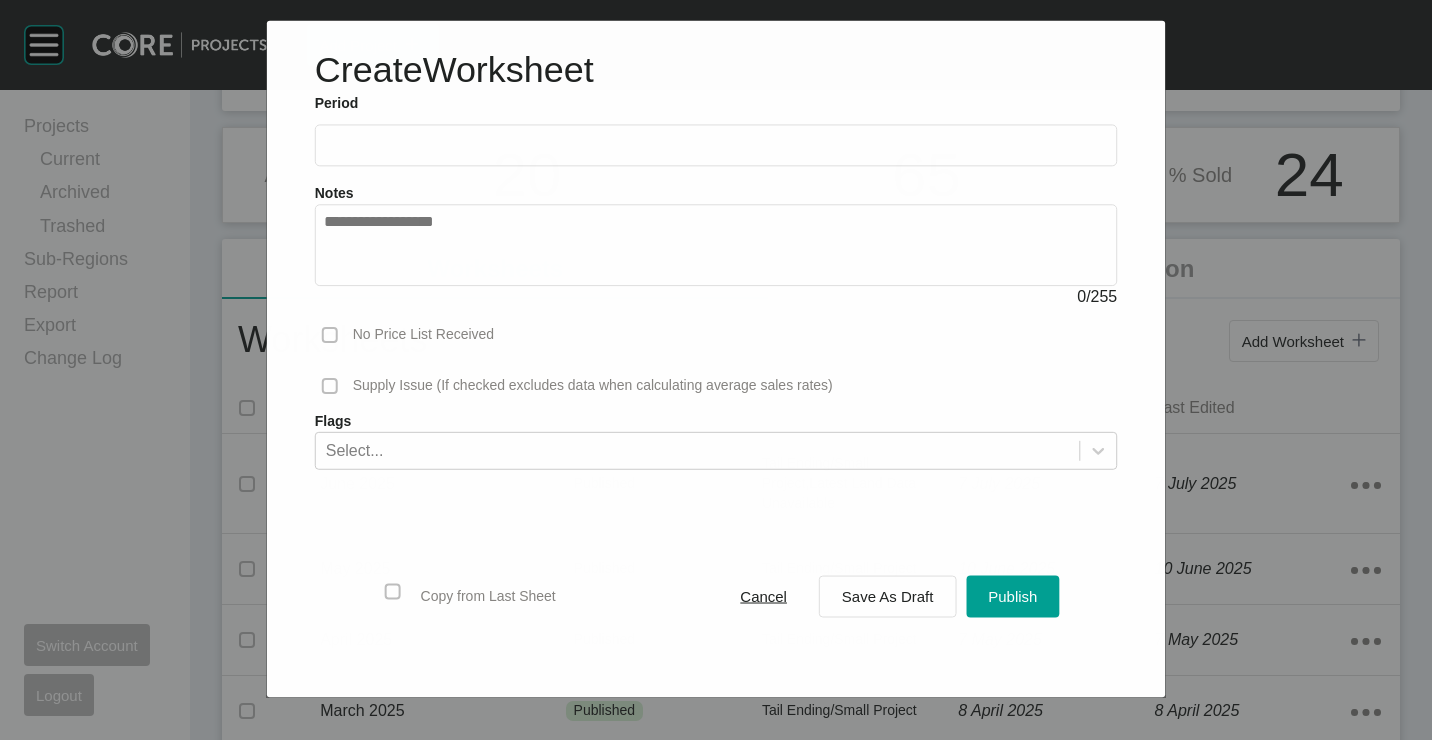 click on "Notes
0 / 255" at bounding box center (716, 237) 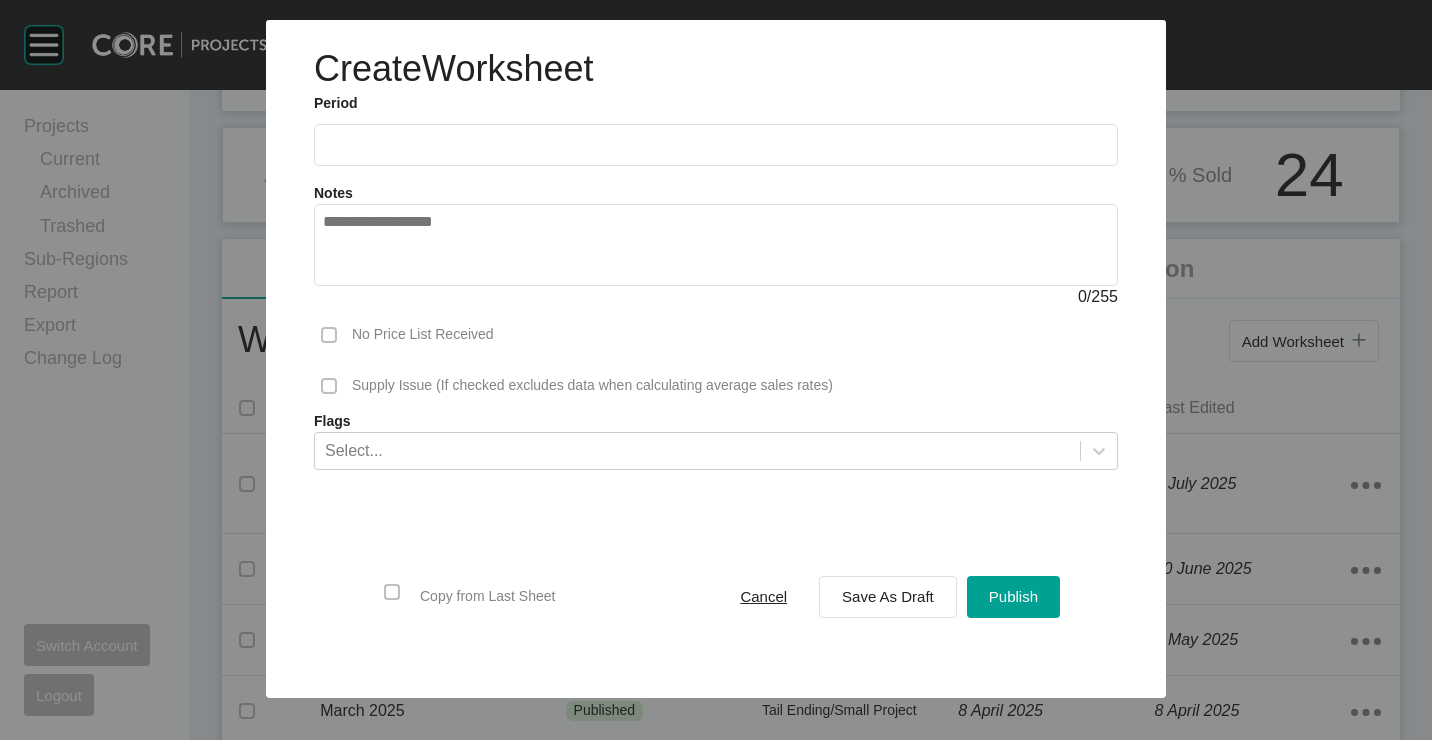 drag, startPoint x: 478, startPoint y: 155, endPoint x: 400, endPoint y: 246, distance: 119.85408 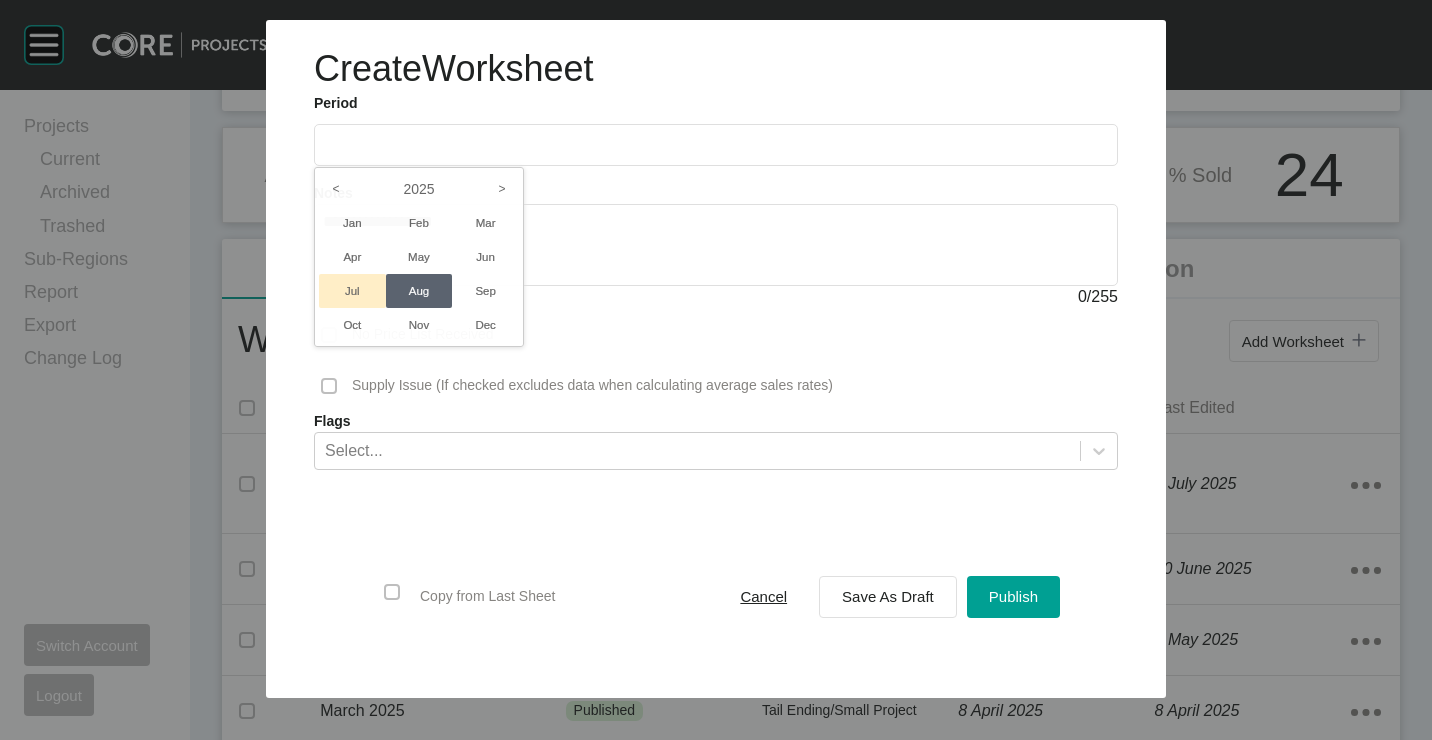 click on "Jul" at bounding box center (352, 291) 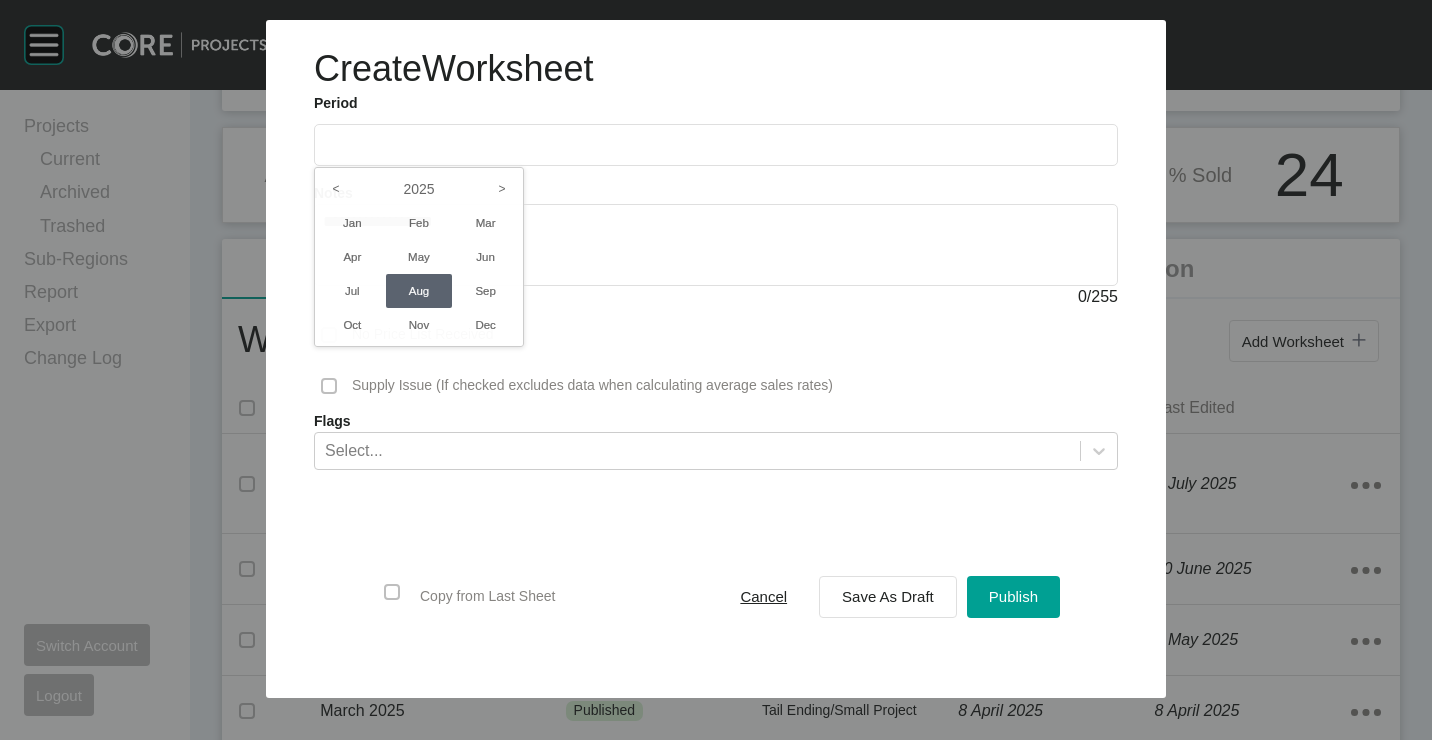 type on "*********" 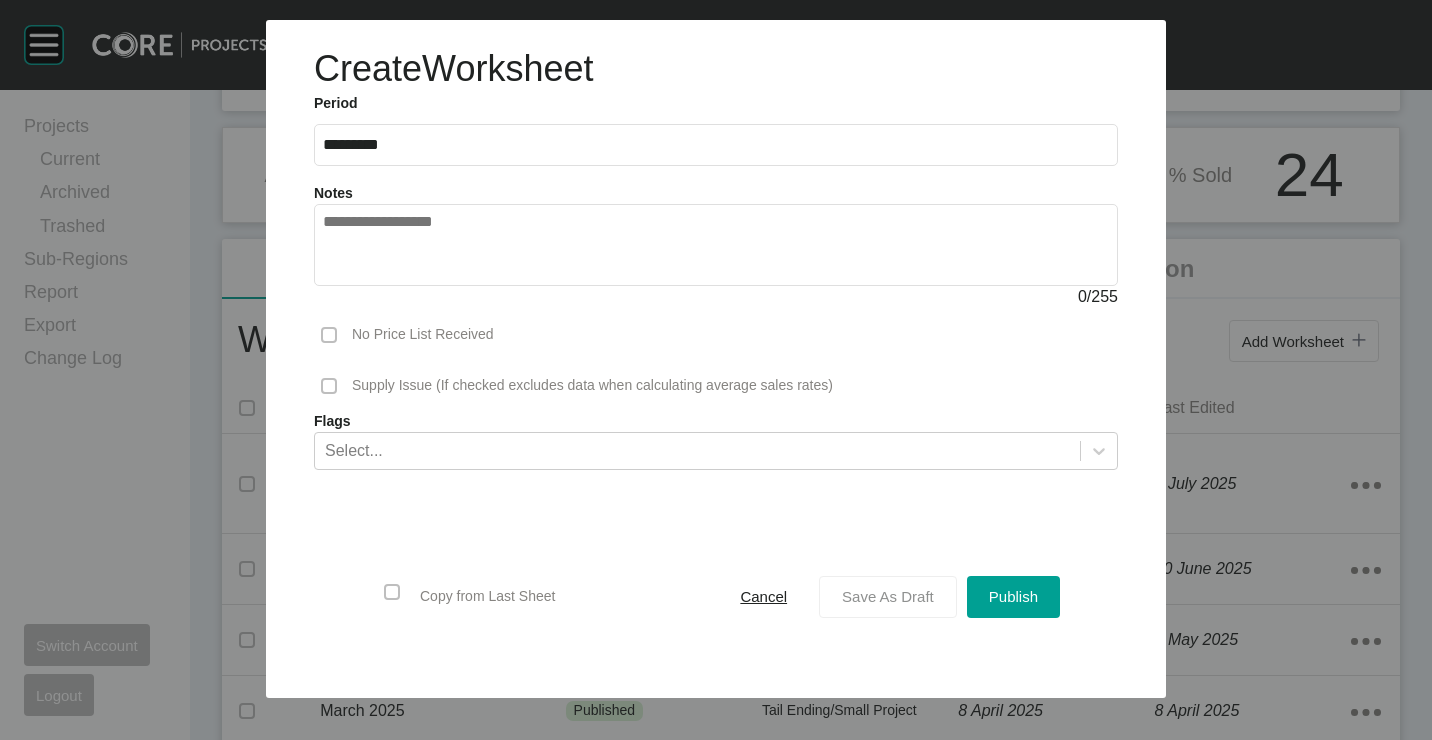 click on "Save As Draft" at bounding box center [888, 596] 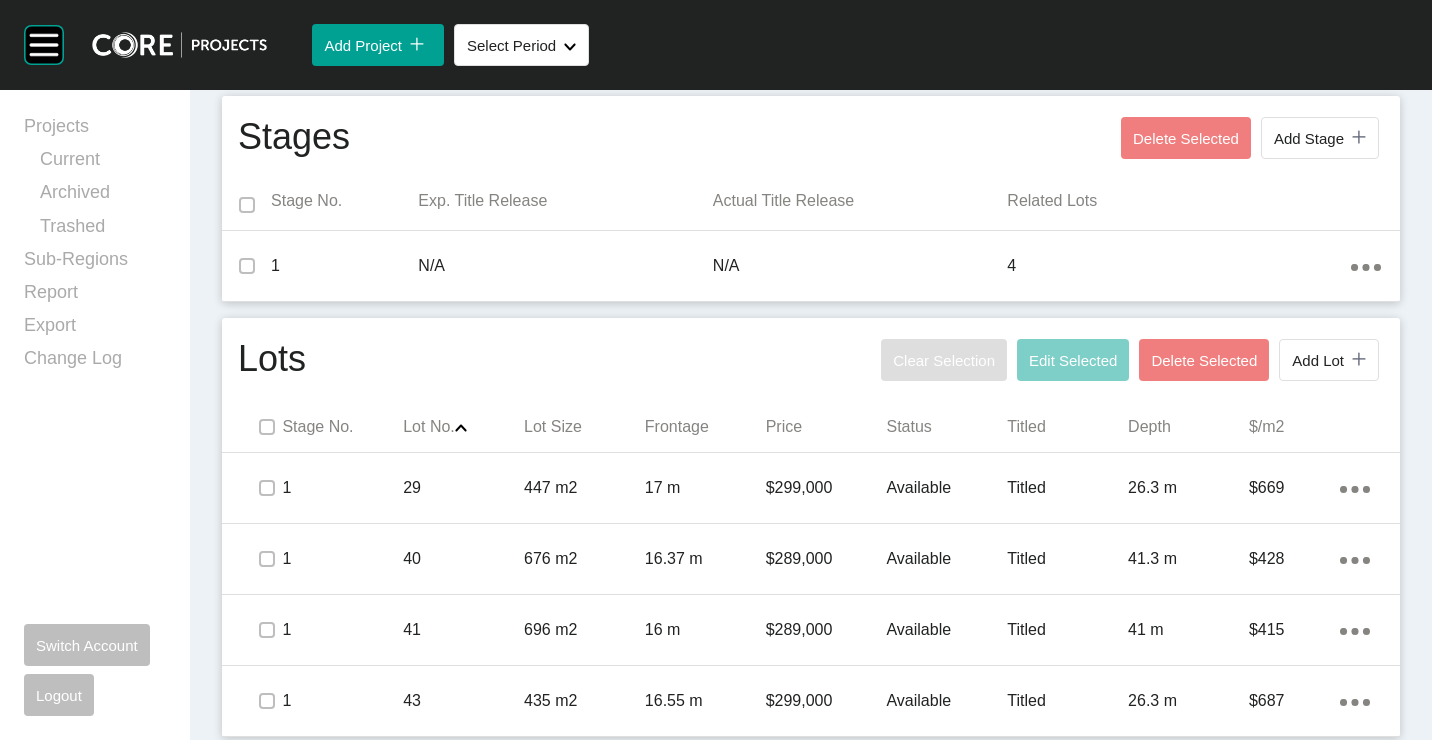 scroll, scrollTop: 760, scrollLeft: 0, axis: vertical 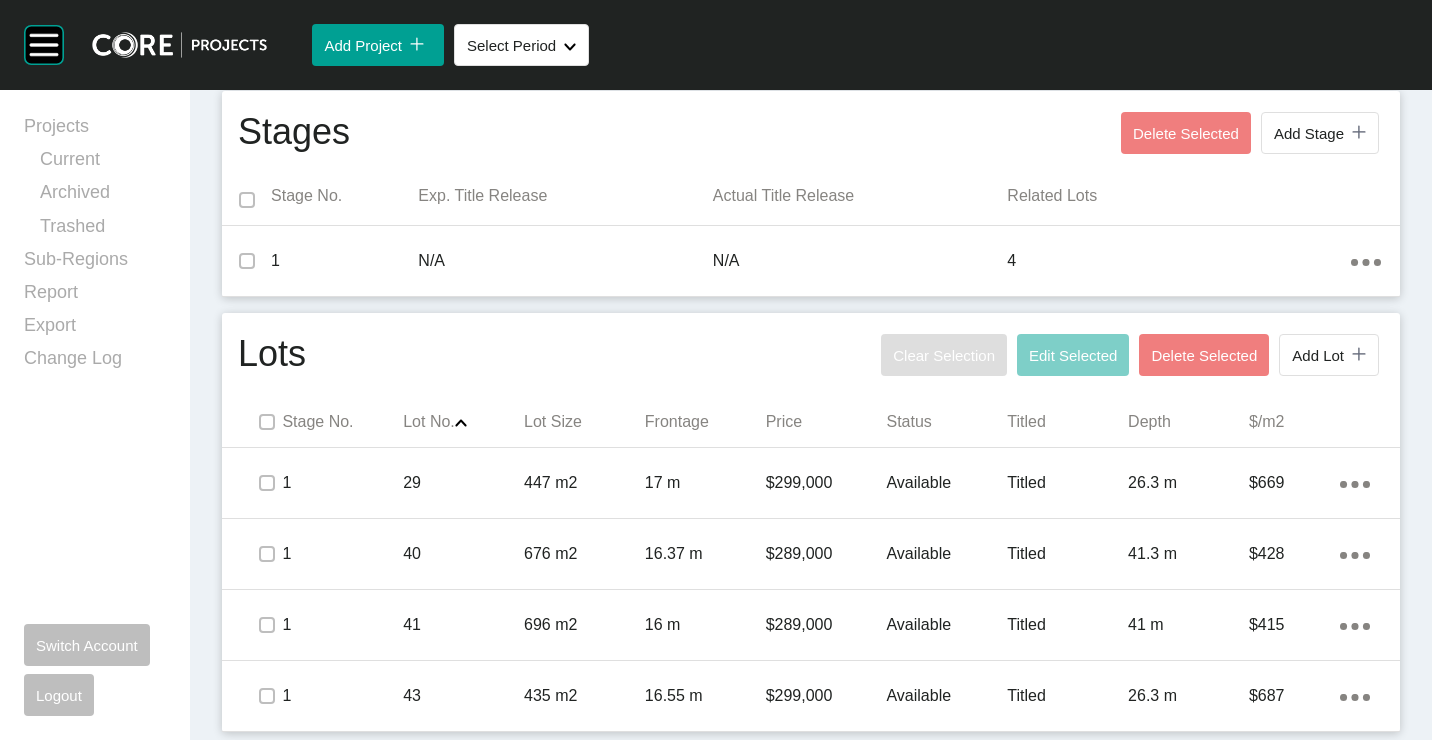 click on "41" at bounding box center [463, 625] 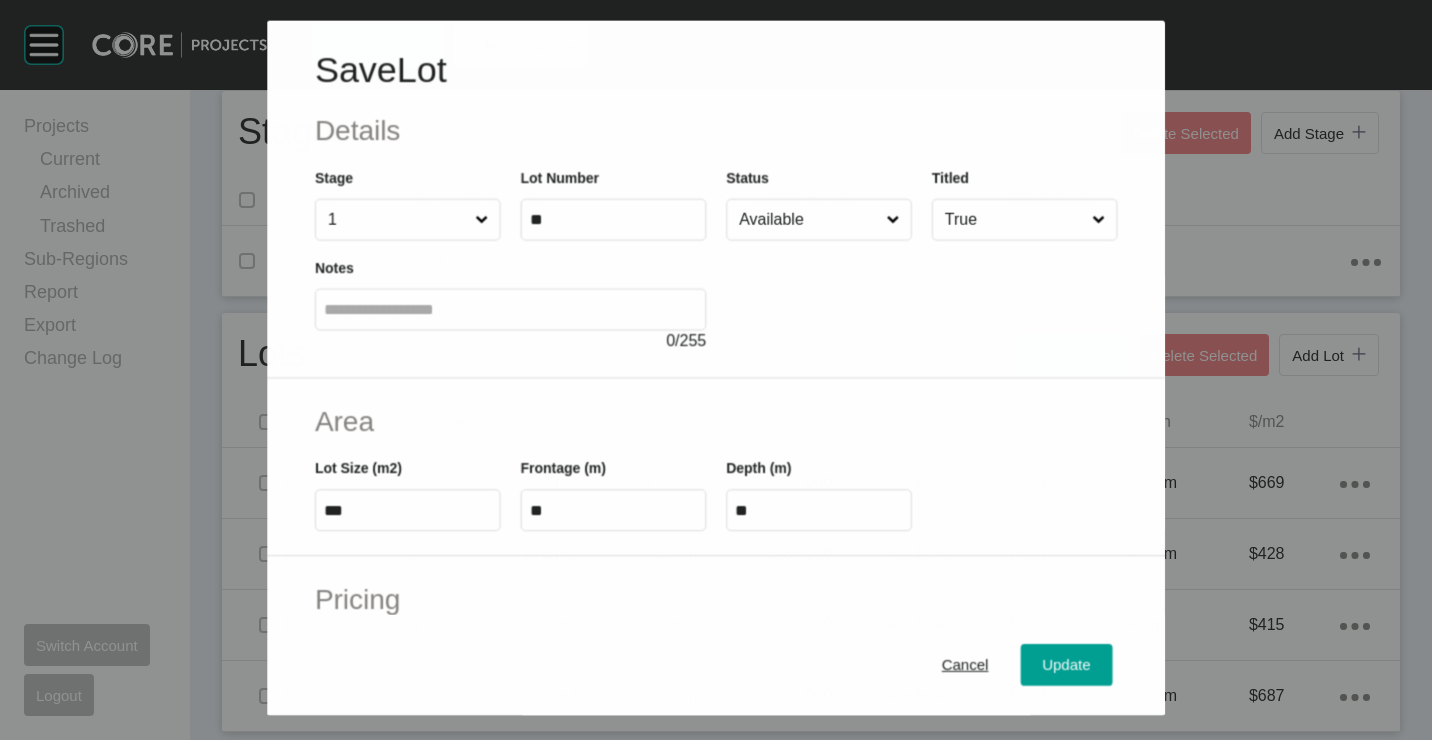 click on "Available" at bounding box center [808, 219] 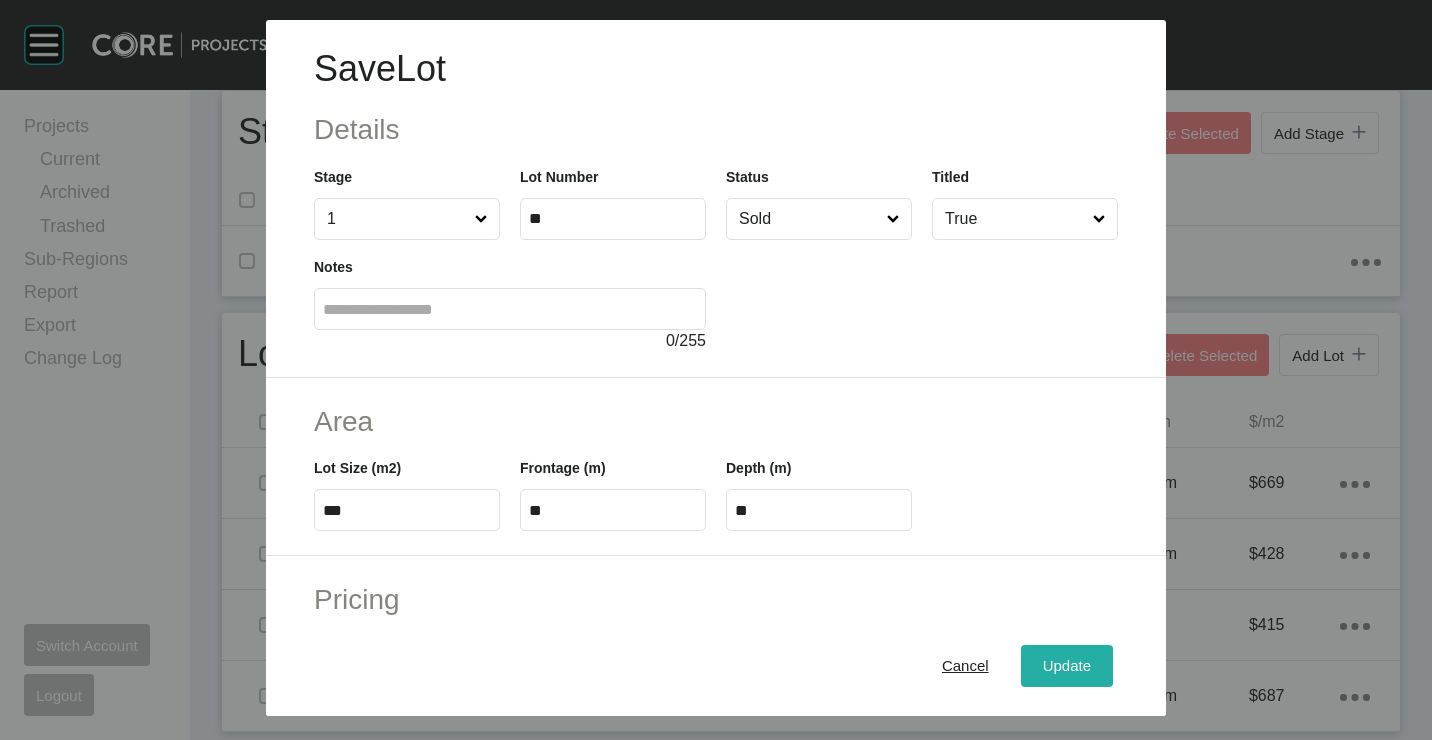 click on "Update" at bounding box center [1067, 665] 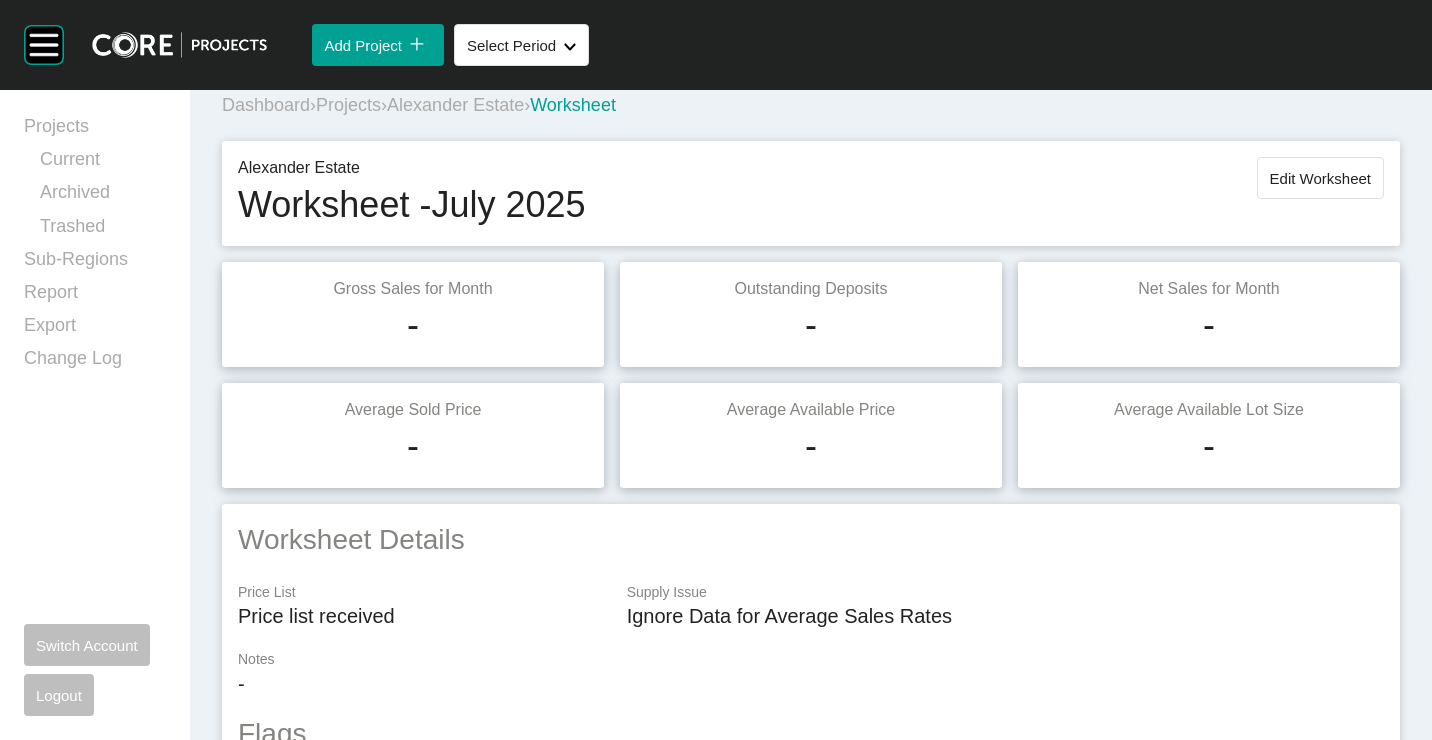 scroll, scrollTop: 0, scrollLeft: 0, axis: both 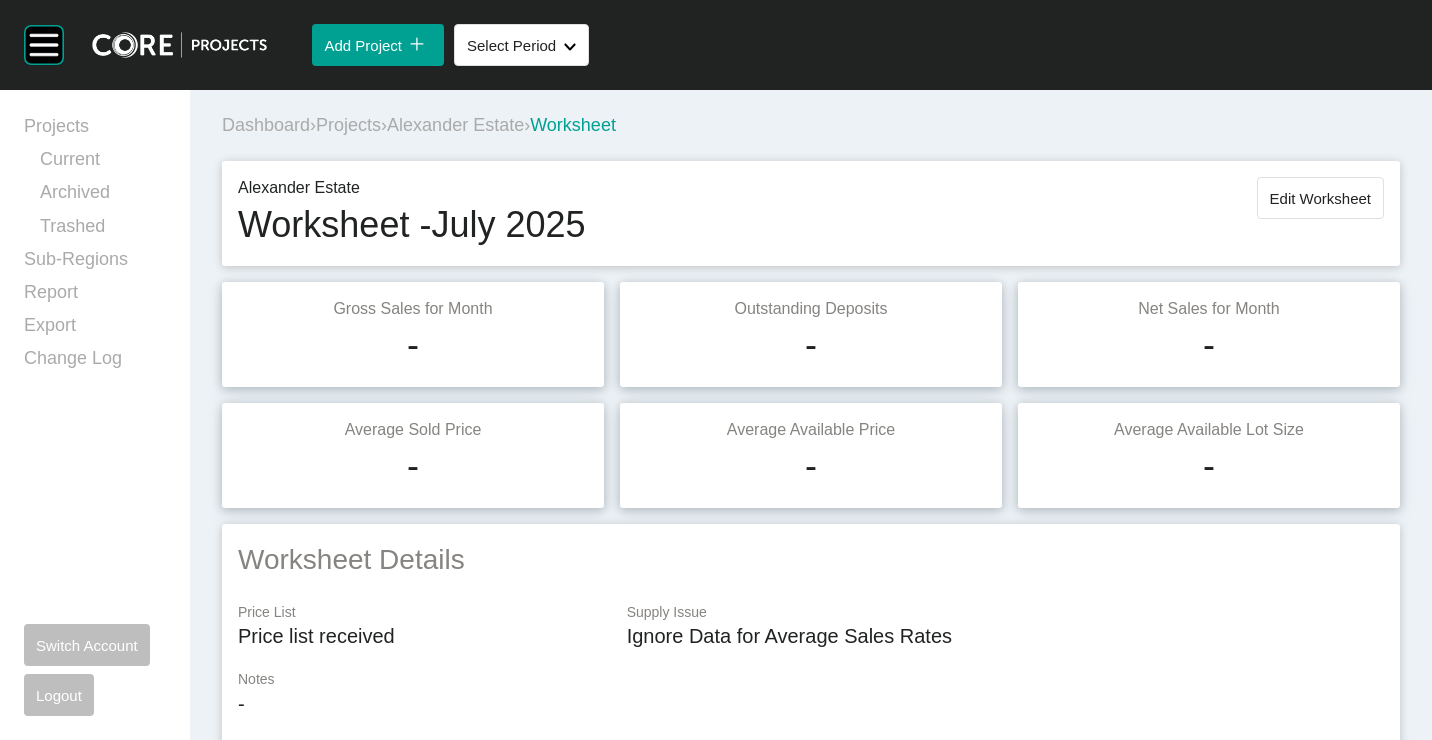 click on "Edit Worksheet" at bounding box center (1320, 198) 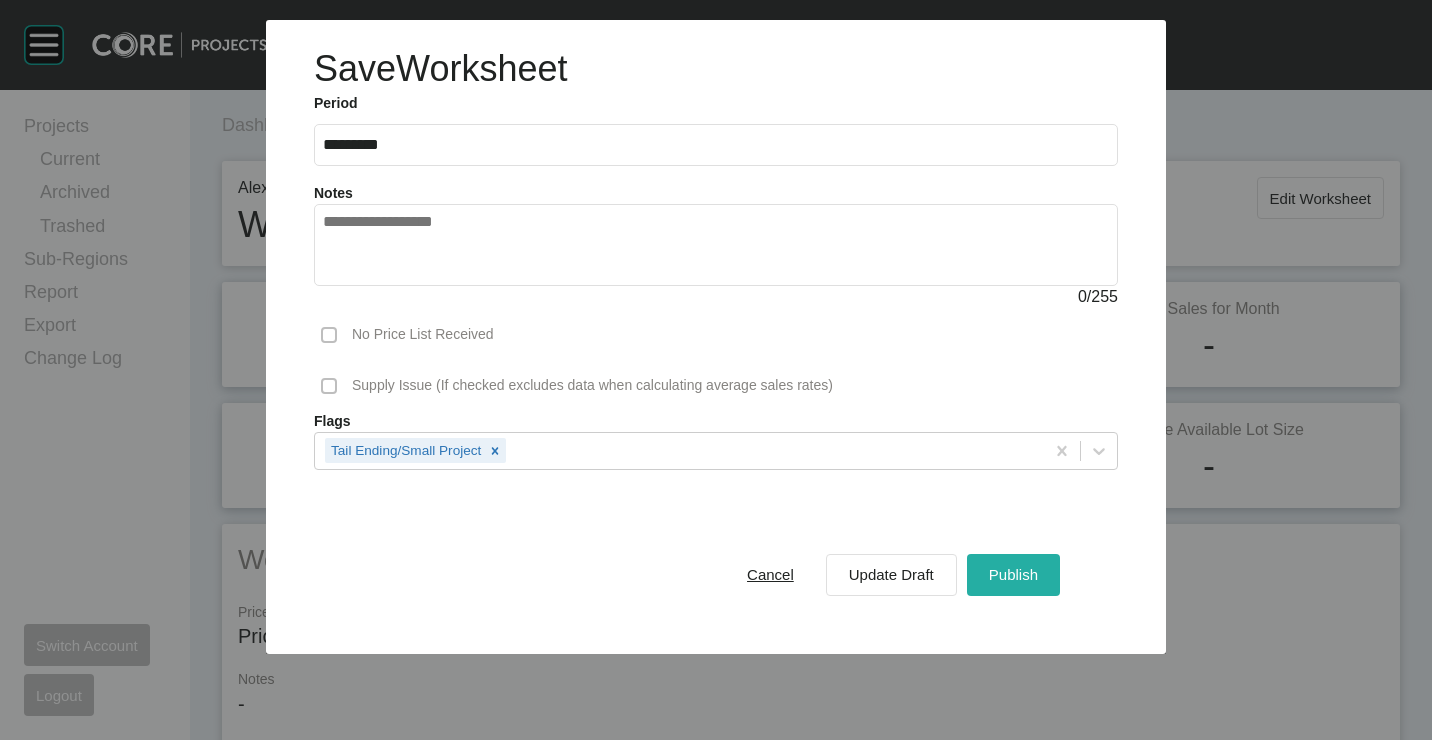 click on "Publish" at bounding box center [1013, 574] 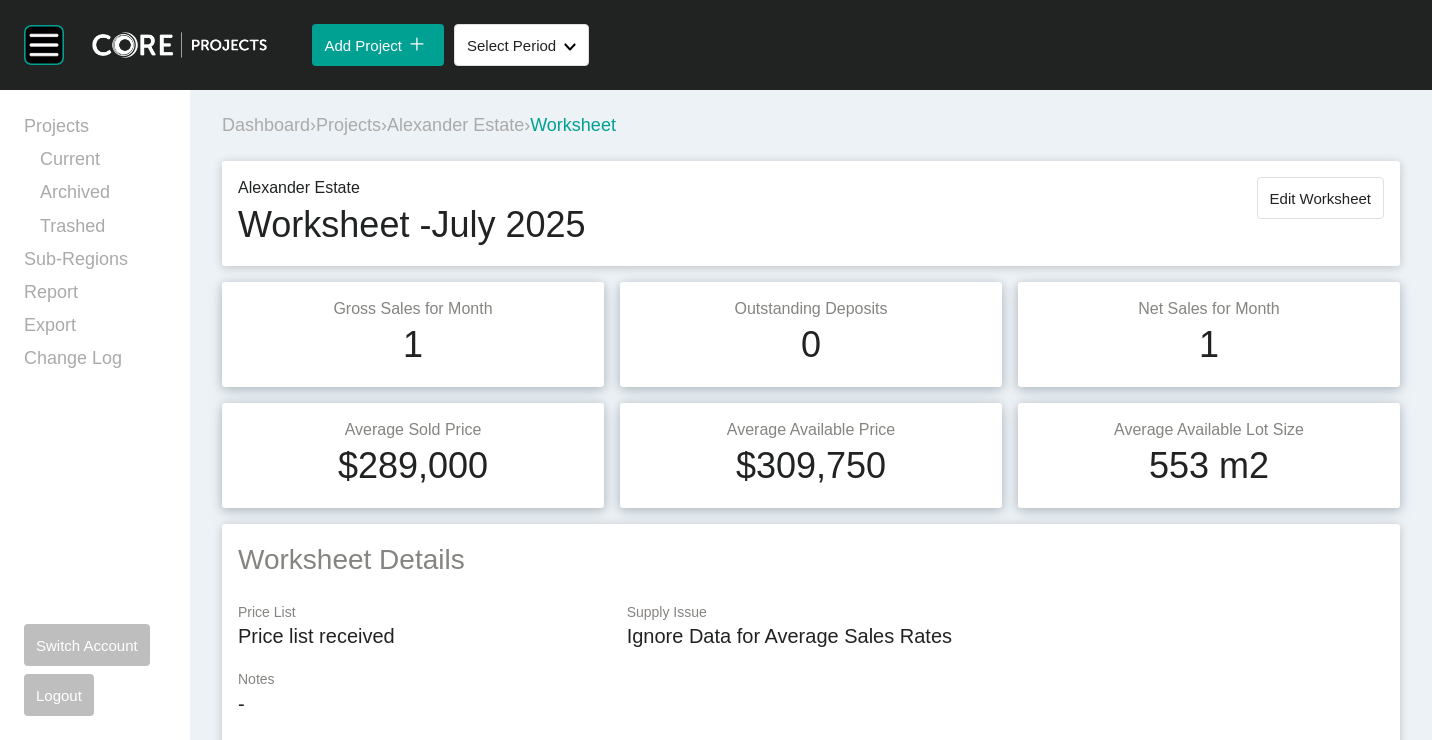 click on "Projects" at bounding box center [348, 125] 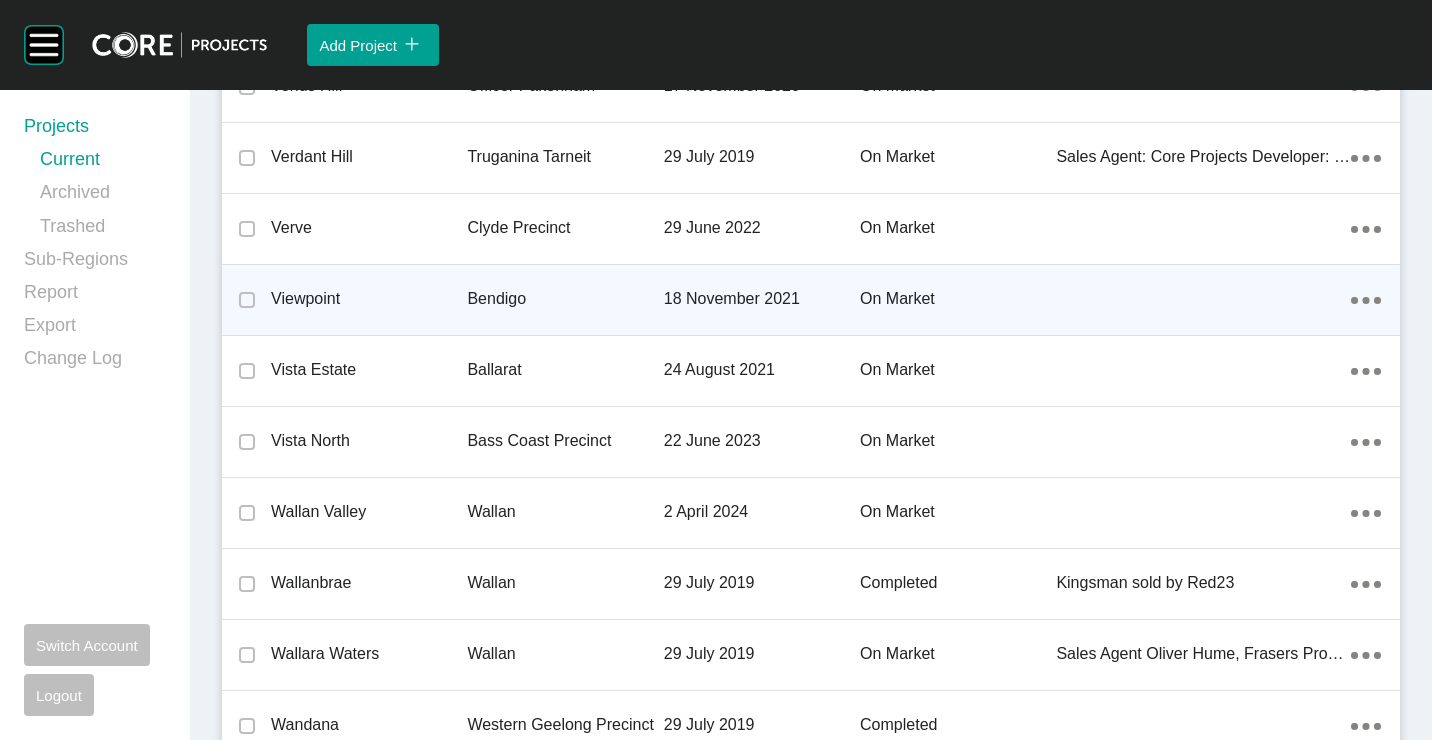 scroll, scrollTop: 46756, scrollLeft: 0, axis: vertical 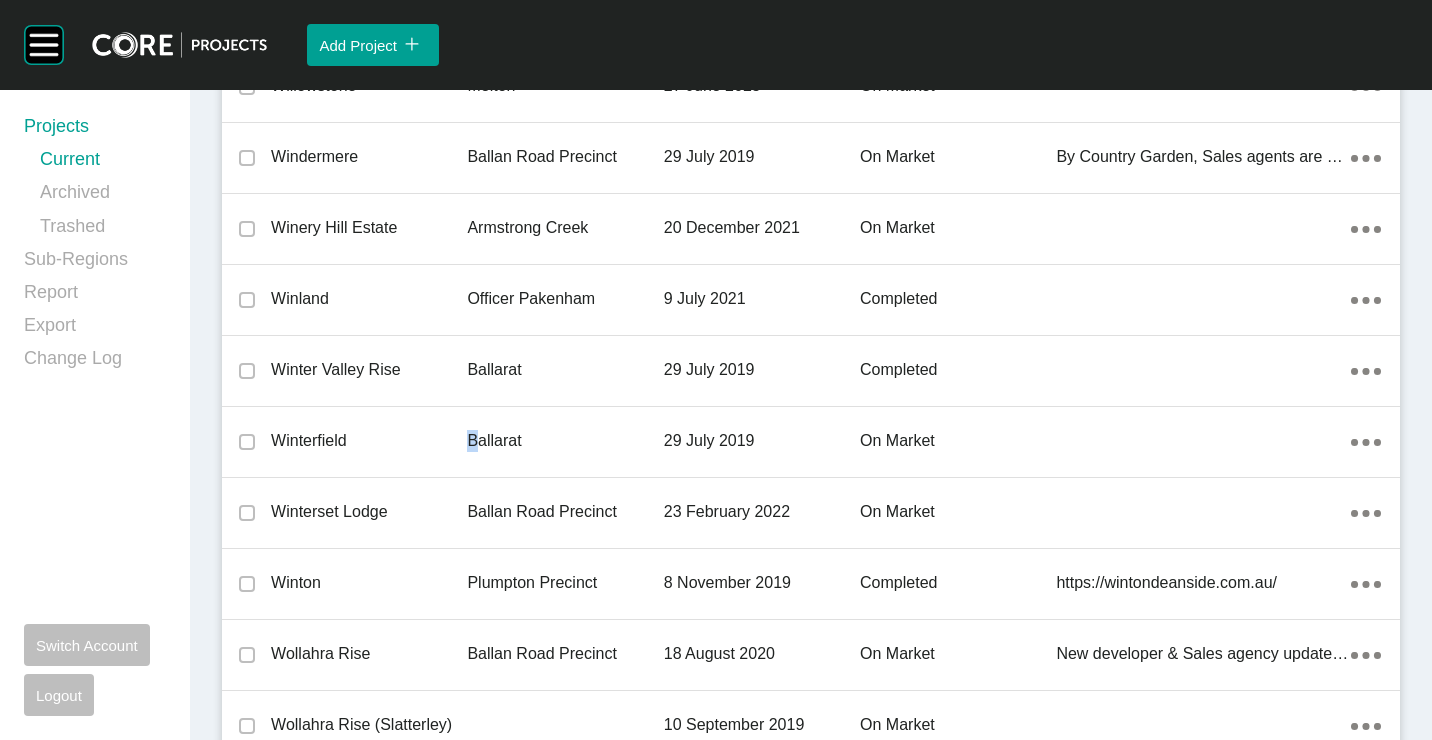 drag, startPoint x: 469, startPoint y: 447, endPoint x: 822, endPoint y: 739, distance: 458.119 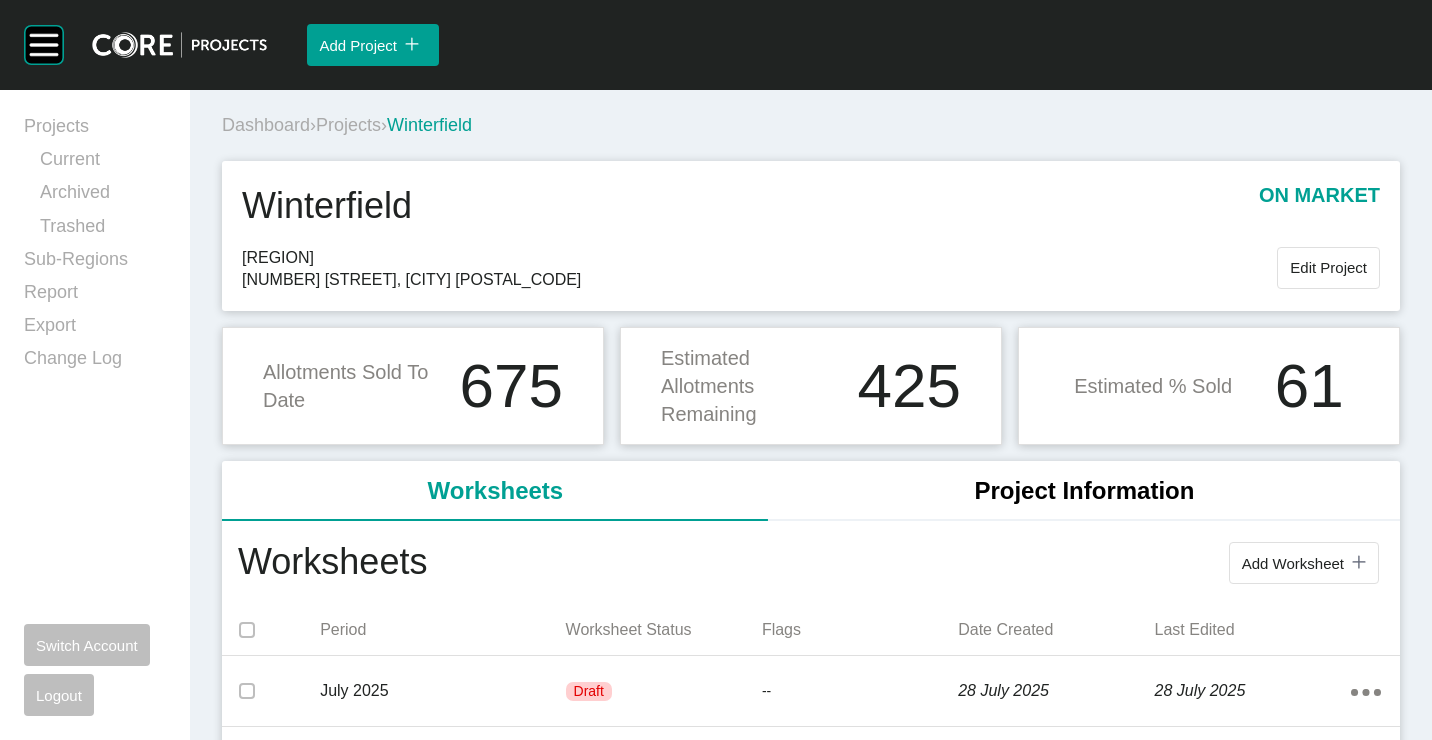scroll, scrollTop: 200, scrollLeft: 0, axis: vertical 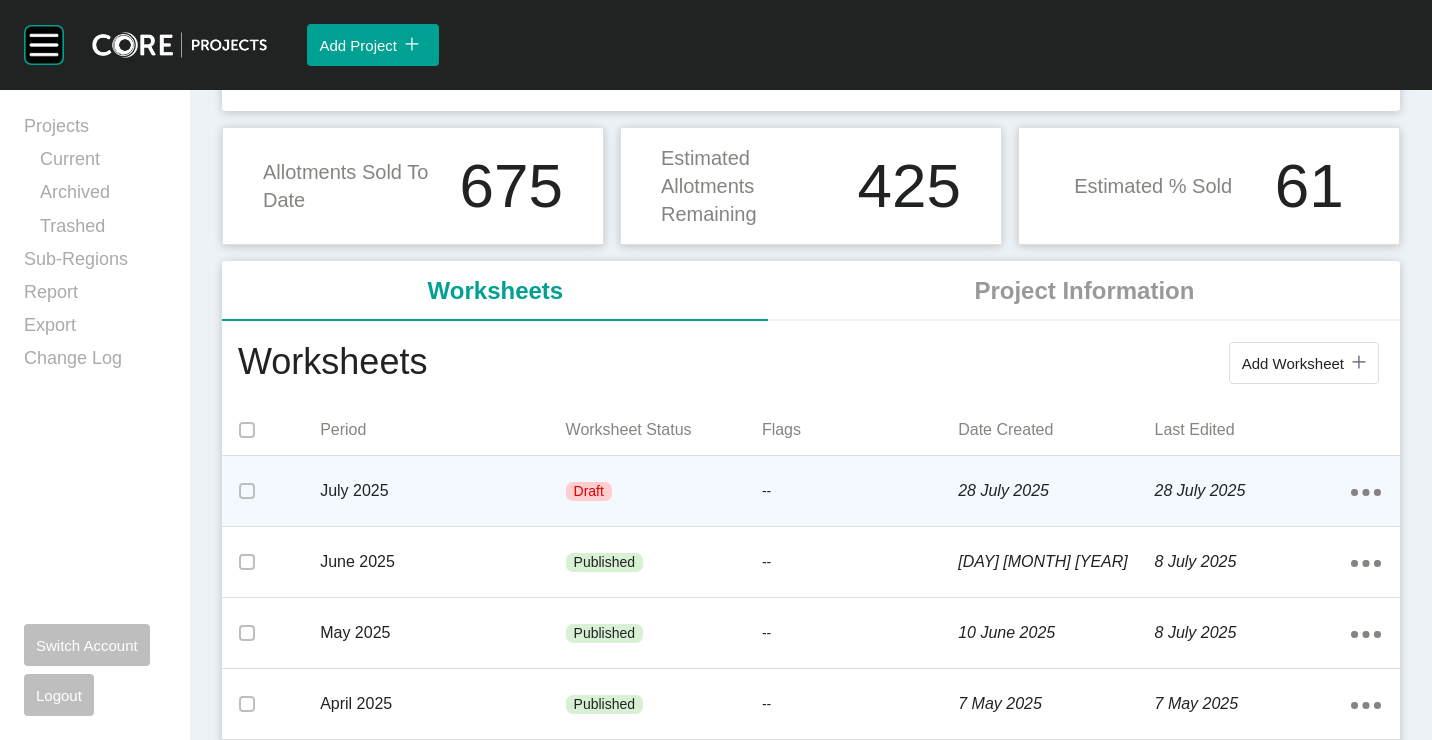 click on "July 2025" at bounding box center (442, 491) 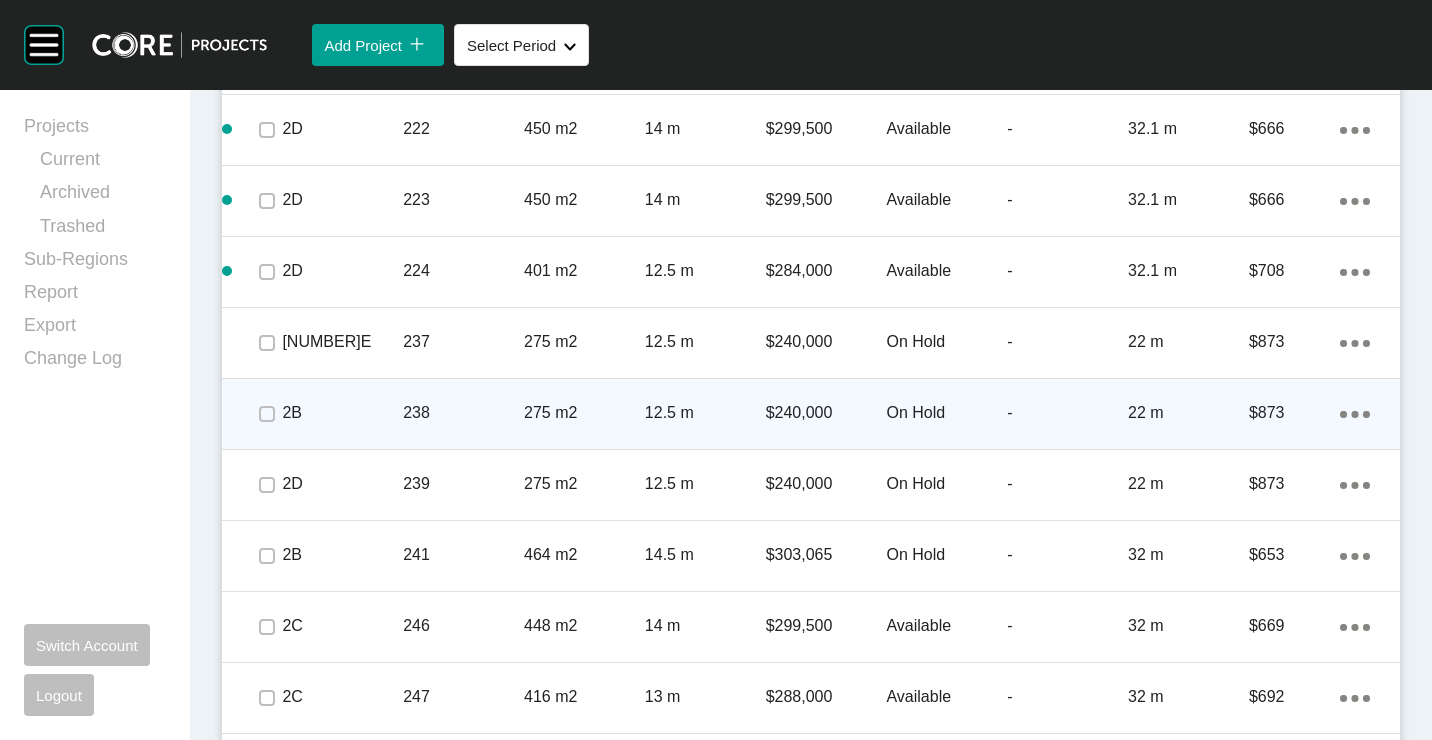 scroll, scrollTop: 4300, scrollLeft: 0, axis: vertical 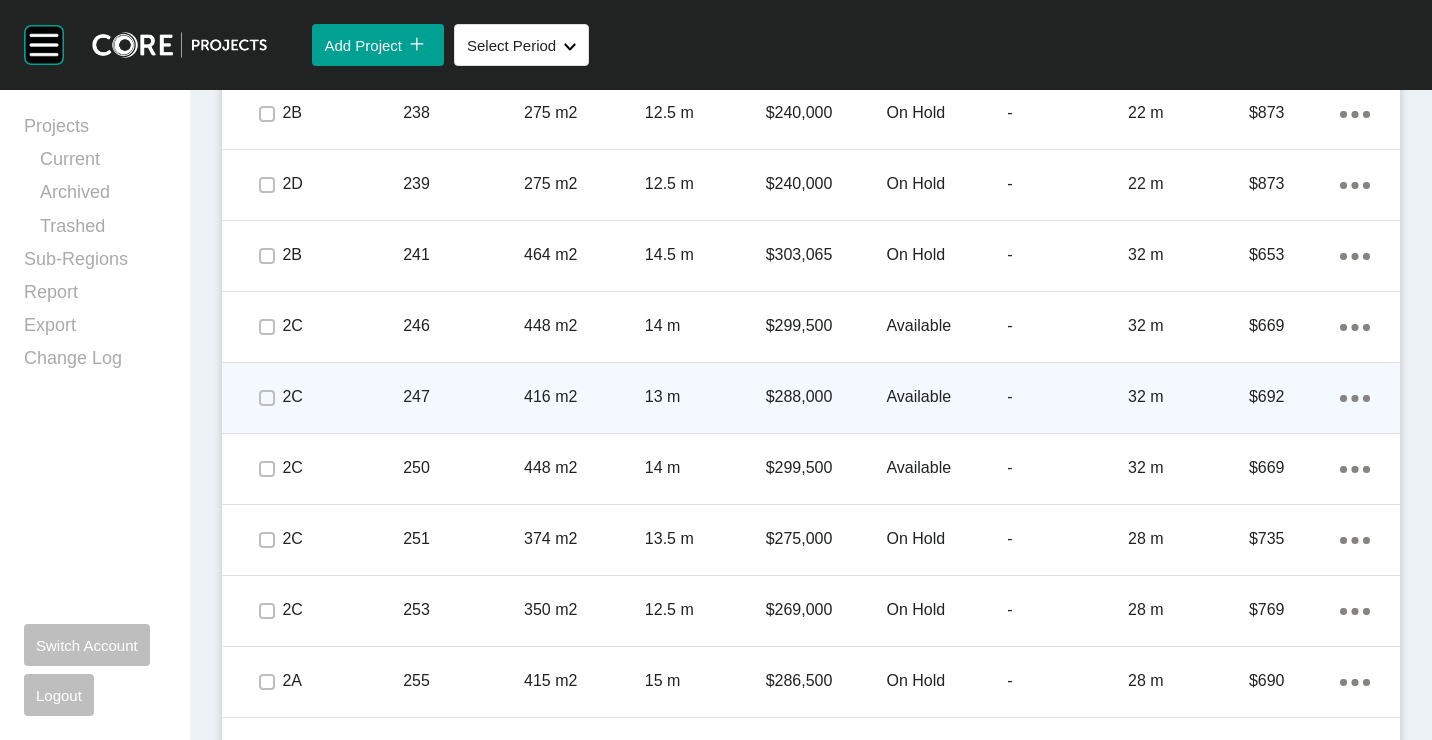 click on "247" at bounding box center (463, 397) 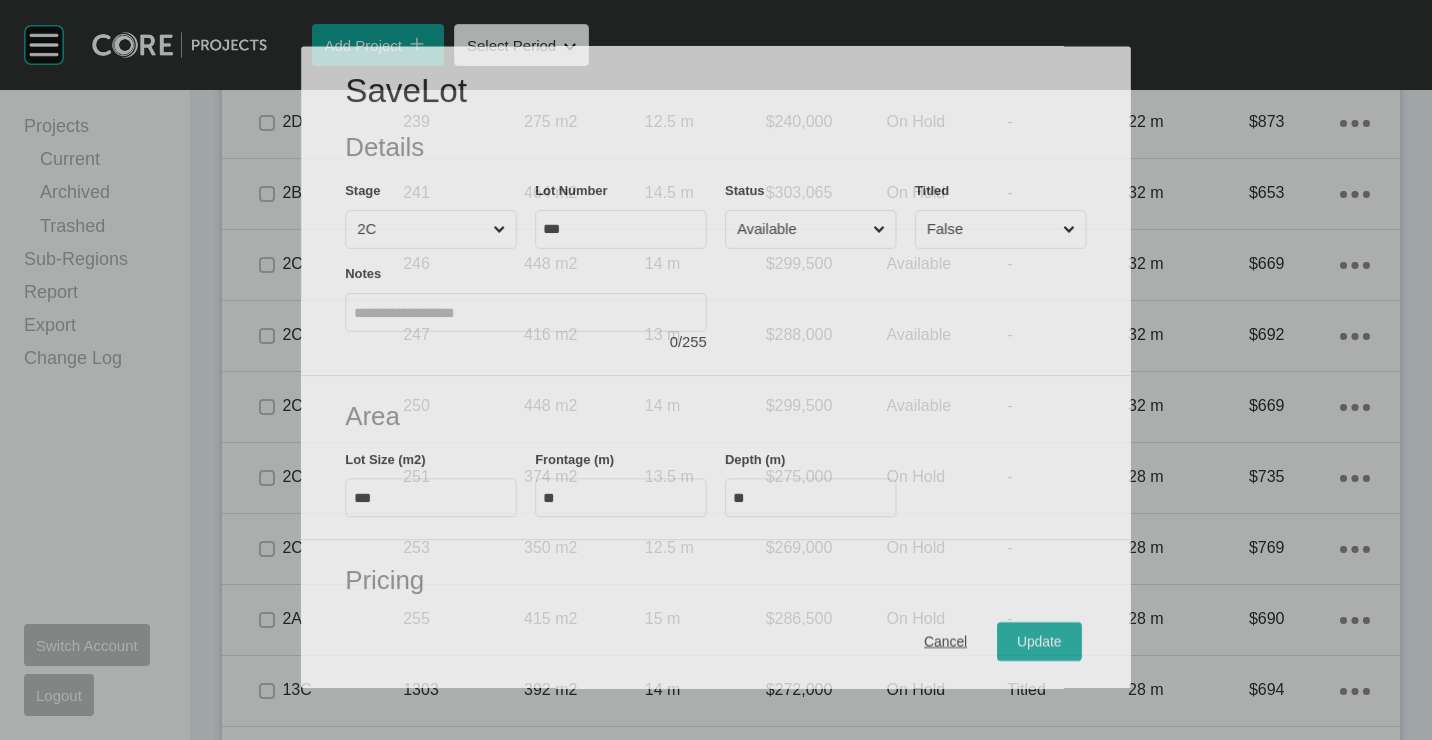 scroll, scrollTop: 4238, scrollLeft: 0, axis: vertical 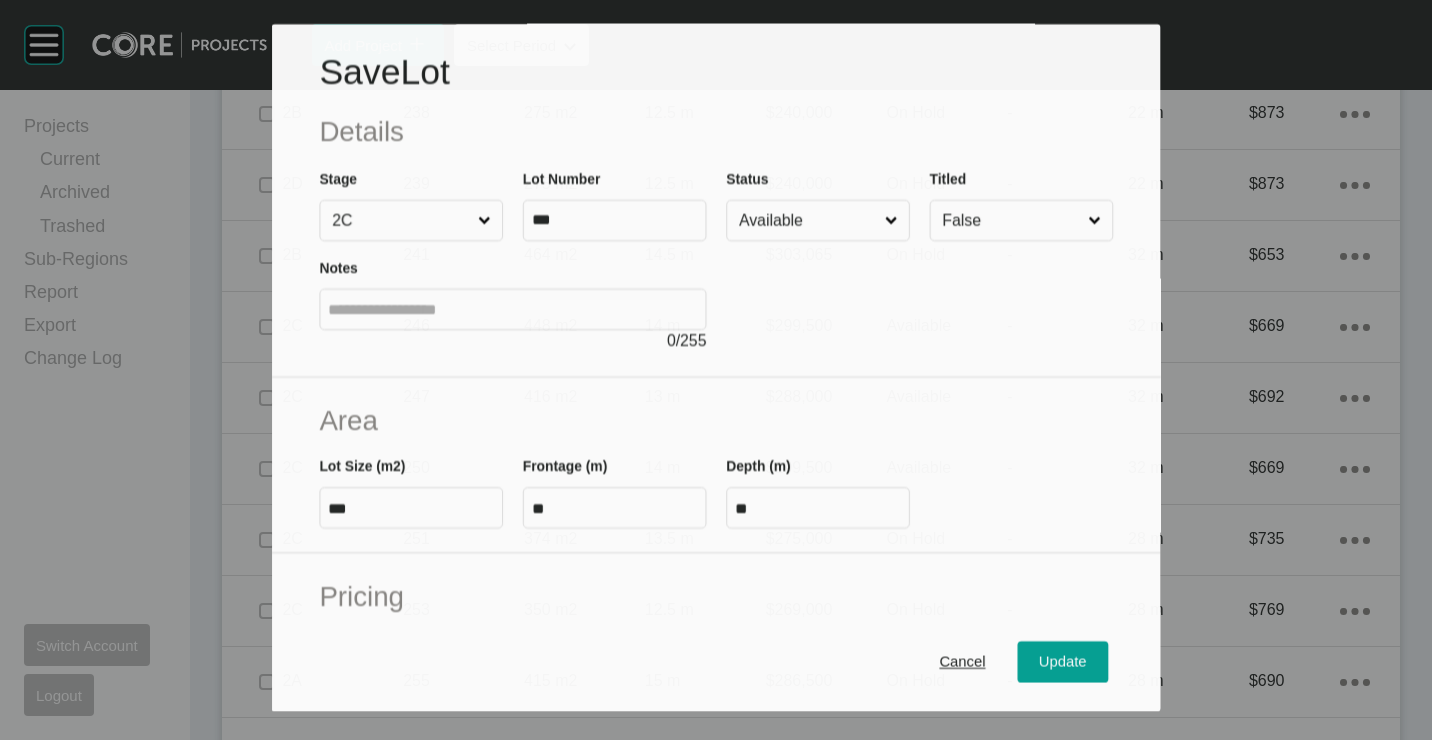 click on "Available" at bounding box center (808, 220) 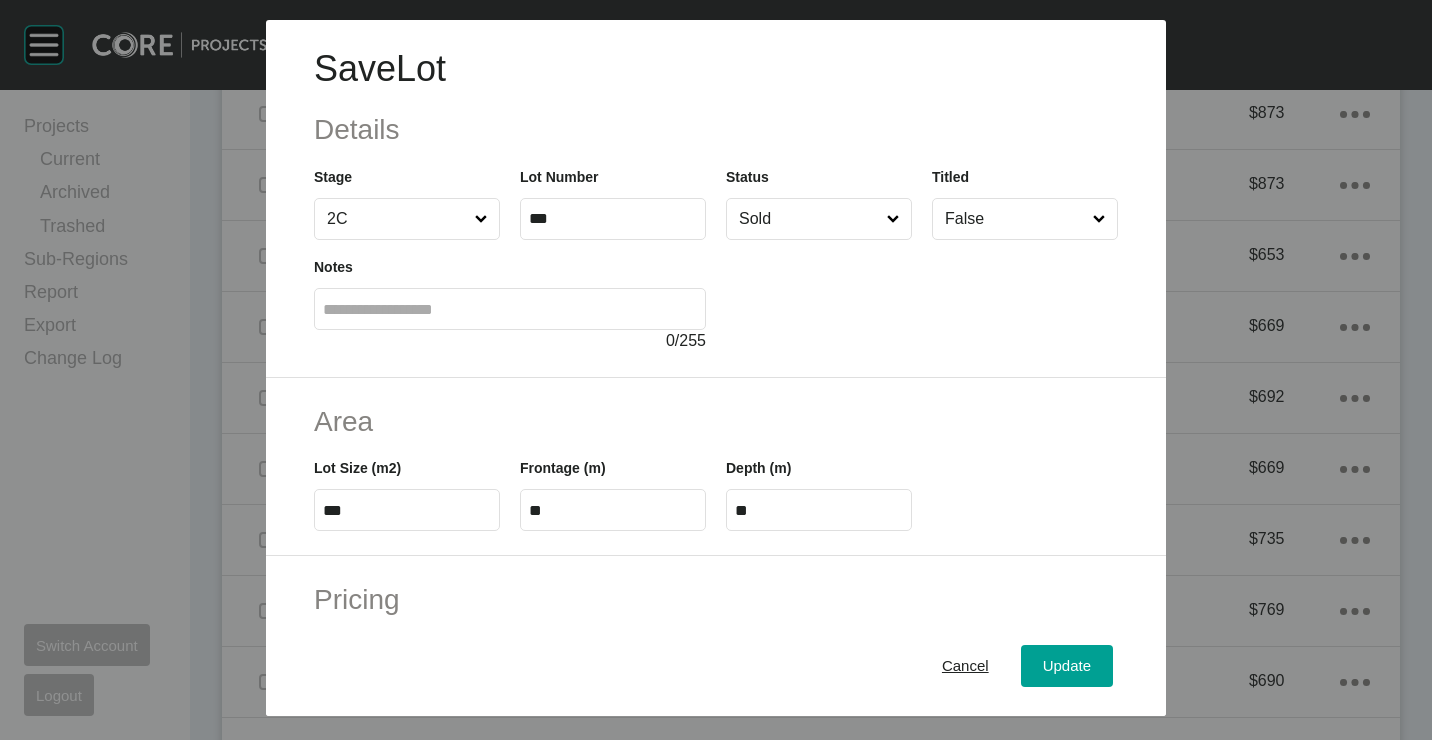 drag, startPoint x: 779, startPoint y: 390, endPoint x: 993, endPoint y: 534, distance: 257.938 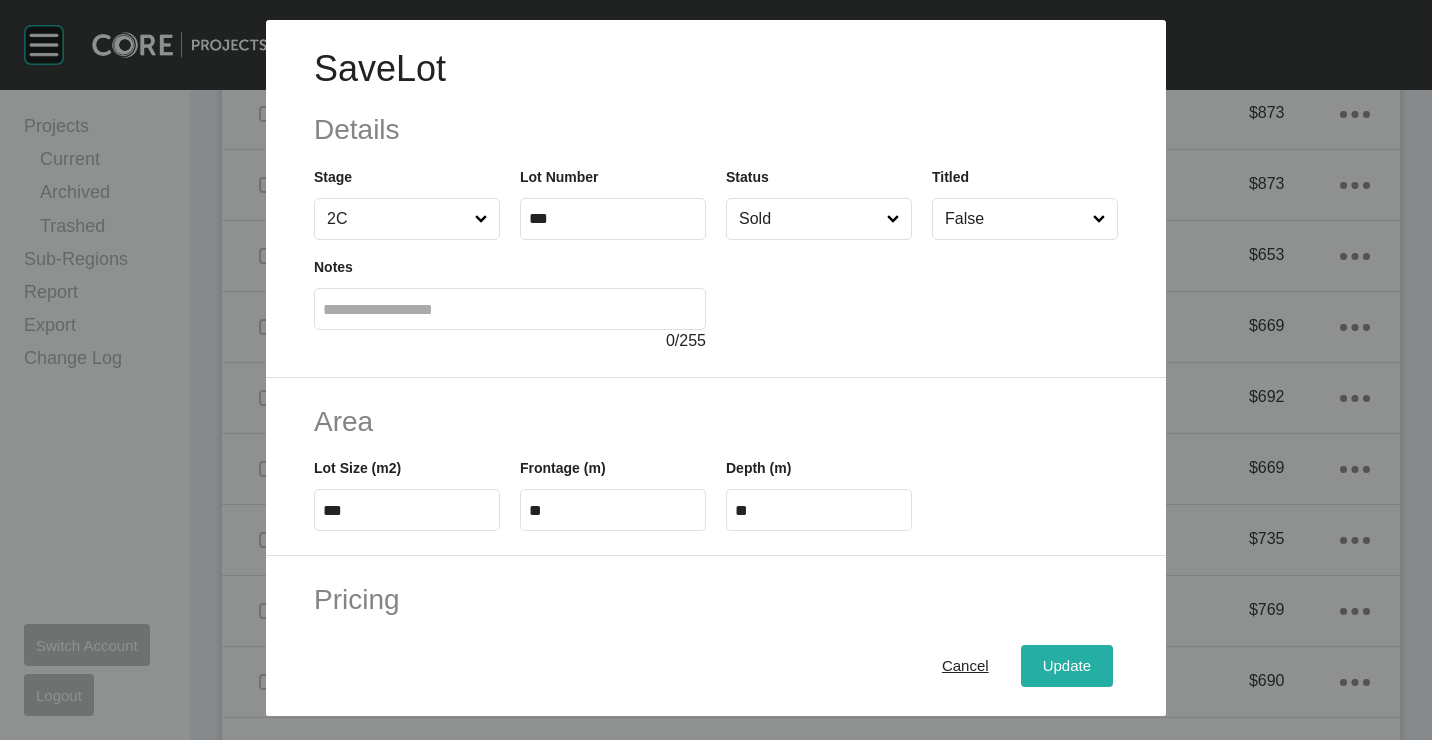 click on "Update" at bounding box center (1067, 665) 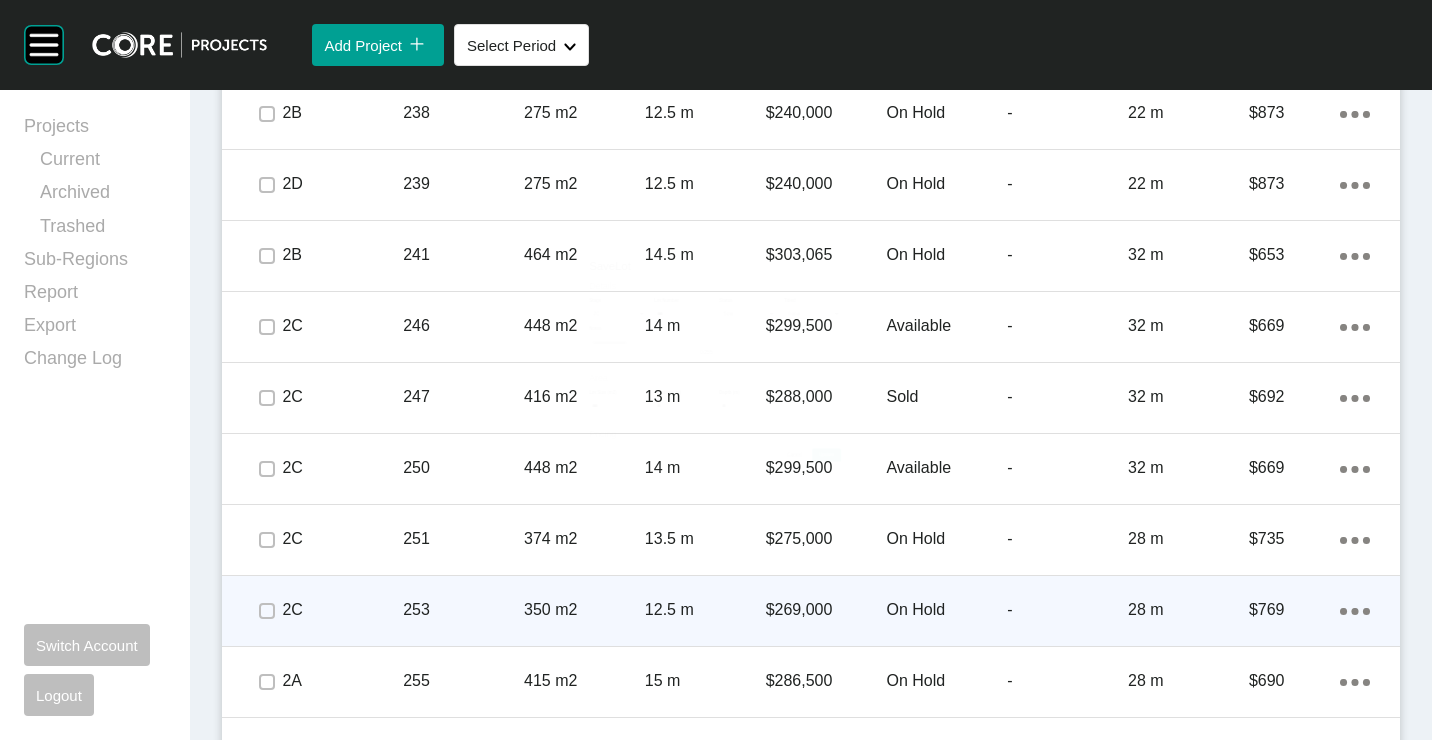 scroll, scrollTop: 4500, scrollLeft: 0, axis: vertical 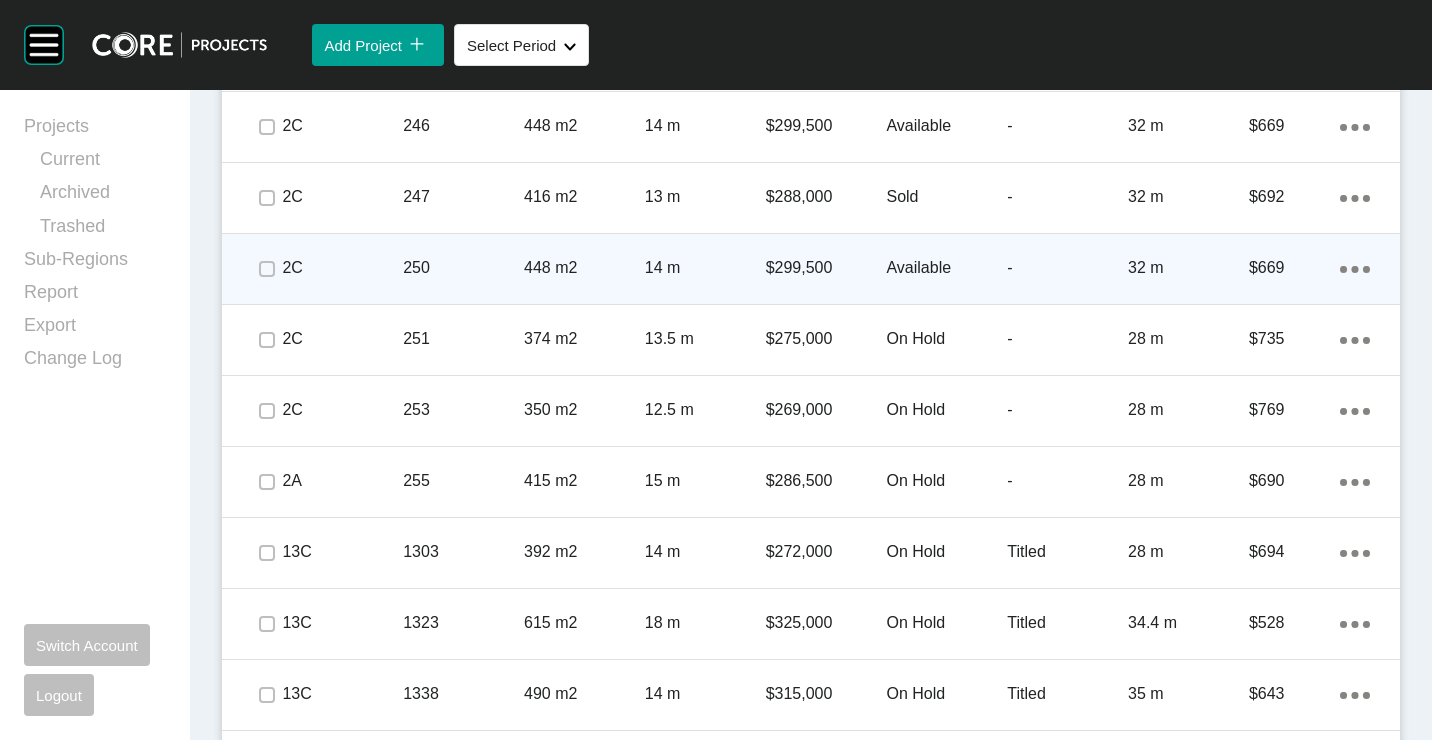 click on "250" at bounding box center [463, 268] 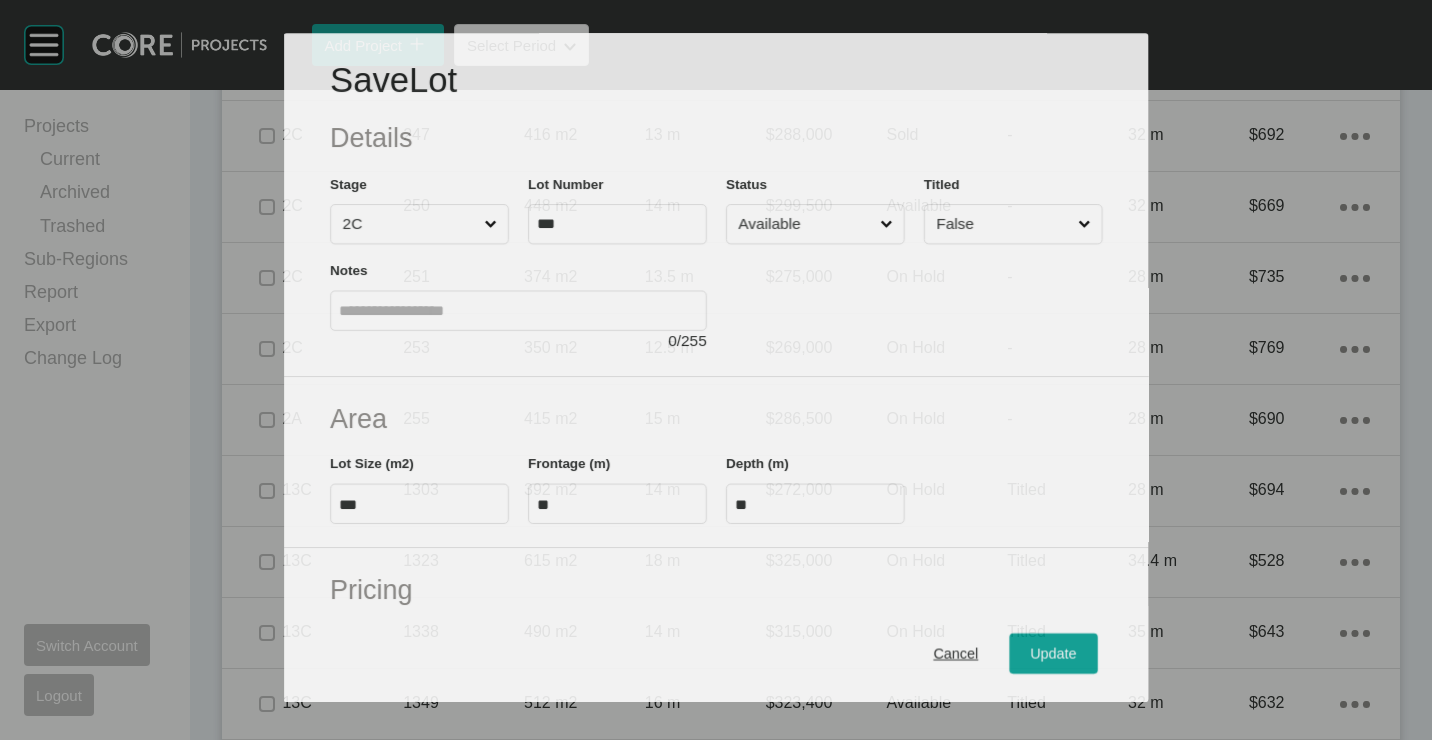 scroll, scrollTop: 4438, scrollLeft: 0, axis: vertical 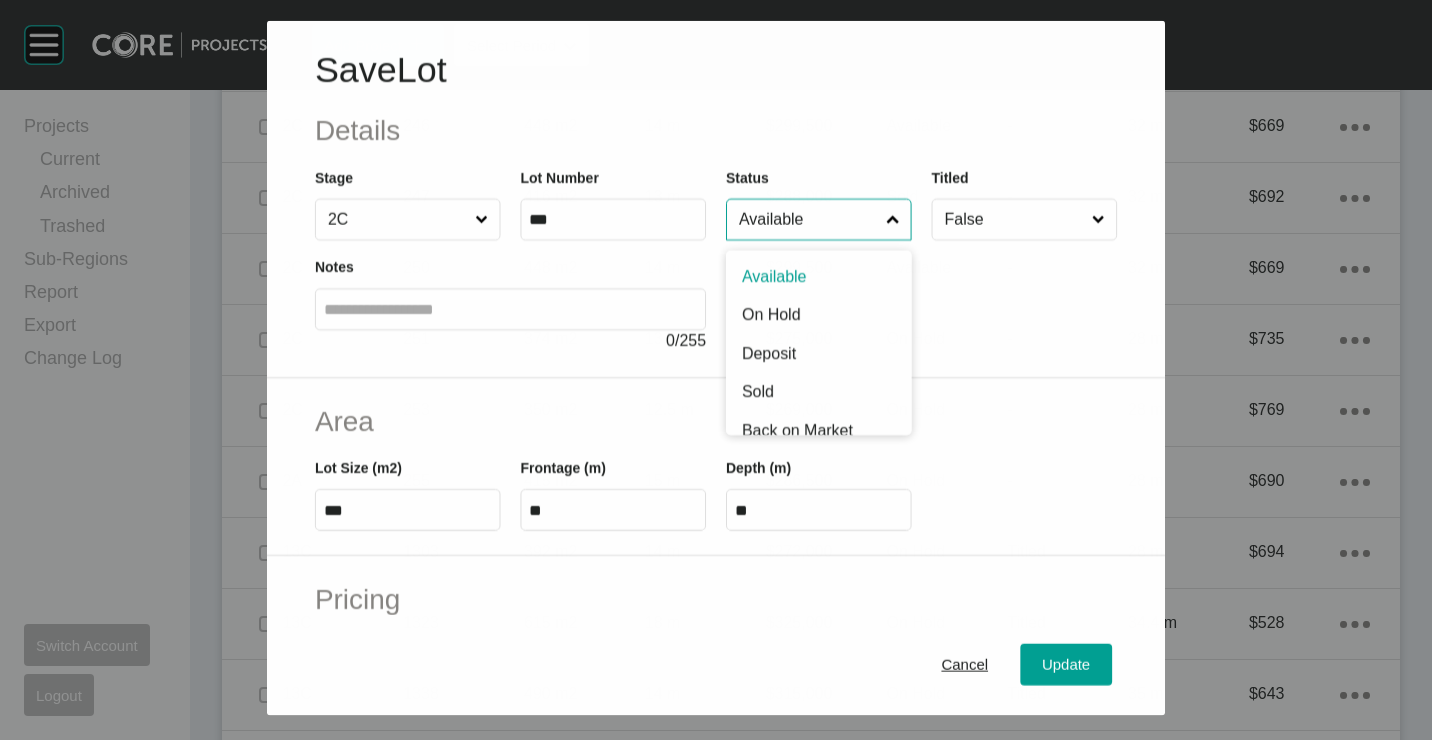 click on "Available" at bounding box center [808, 219] 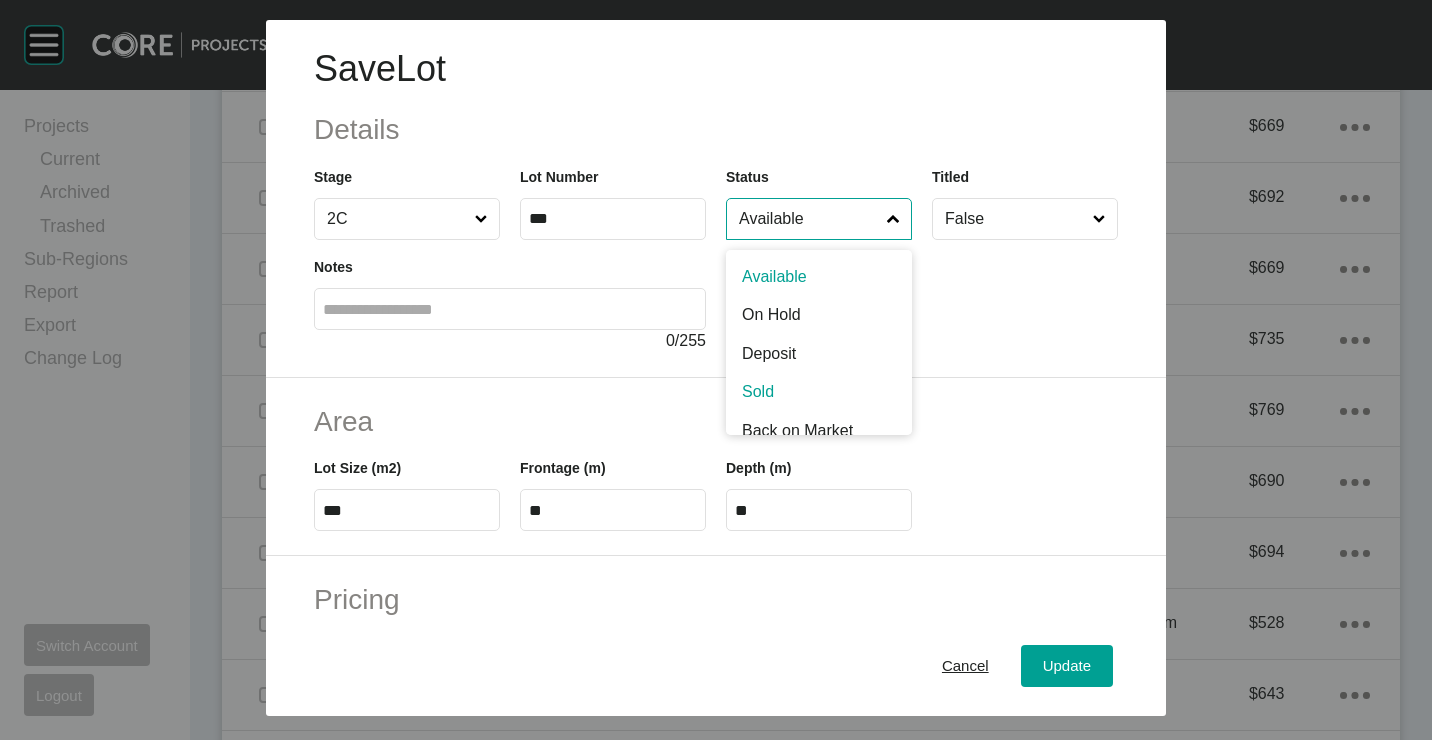drag, startPoint x: 777, startPoint y: 383, endPoint x: 937, endPoint y: 476, distance: 185.06485 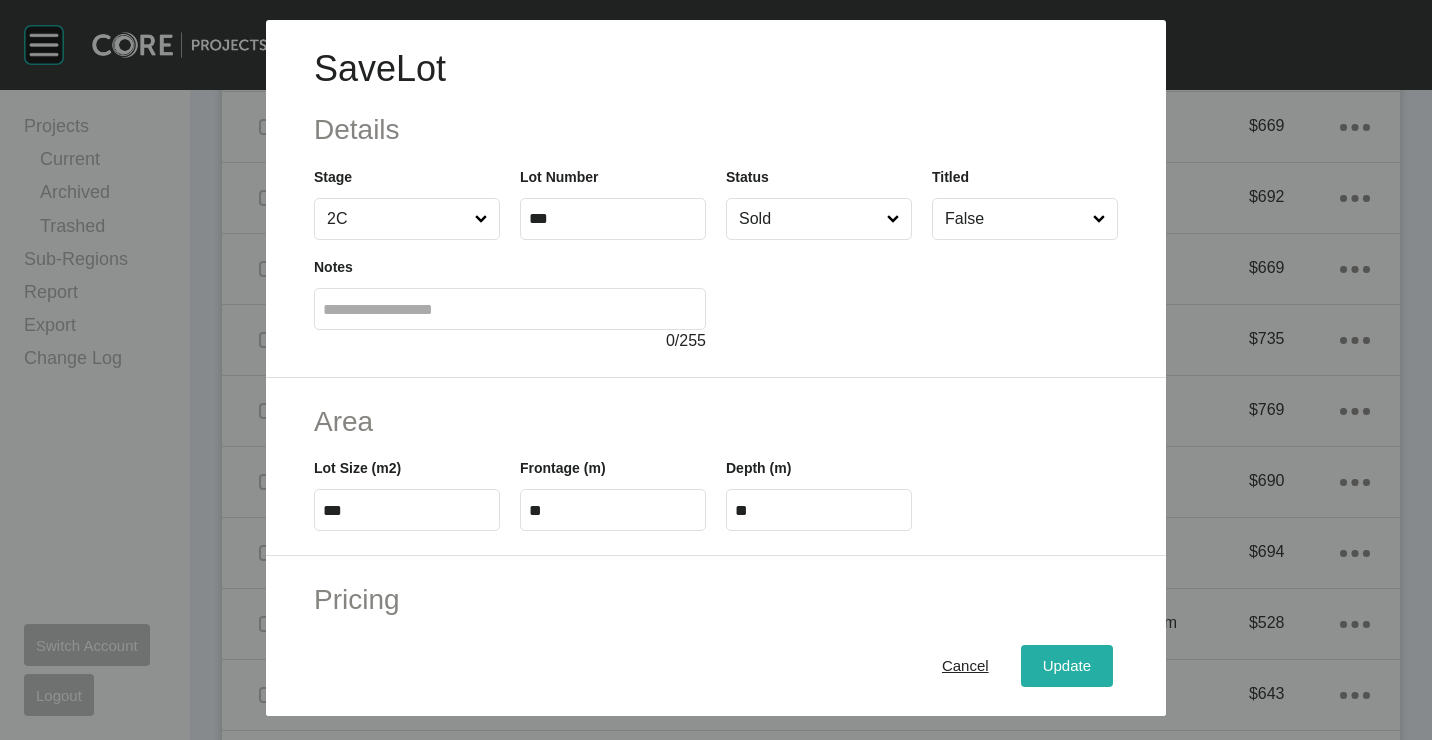 click on "Update" at bounding box center (1067, 665) 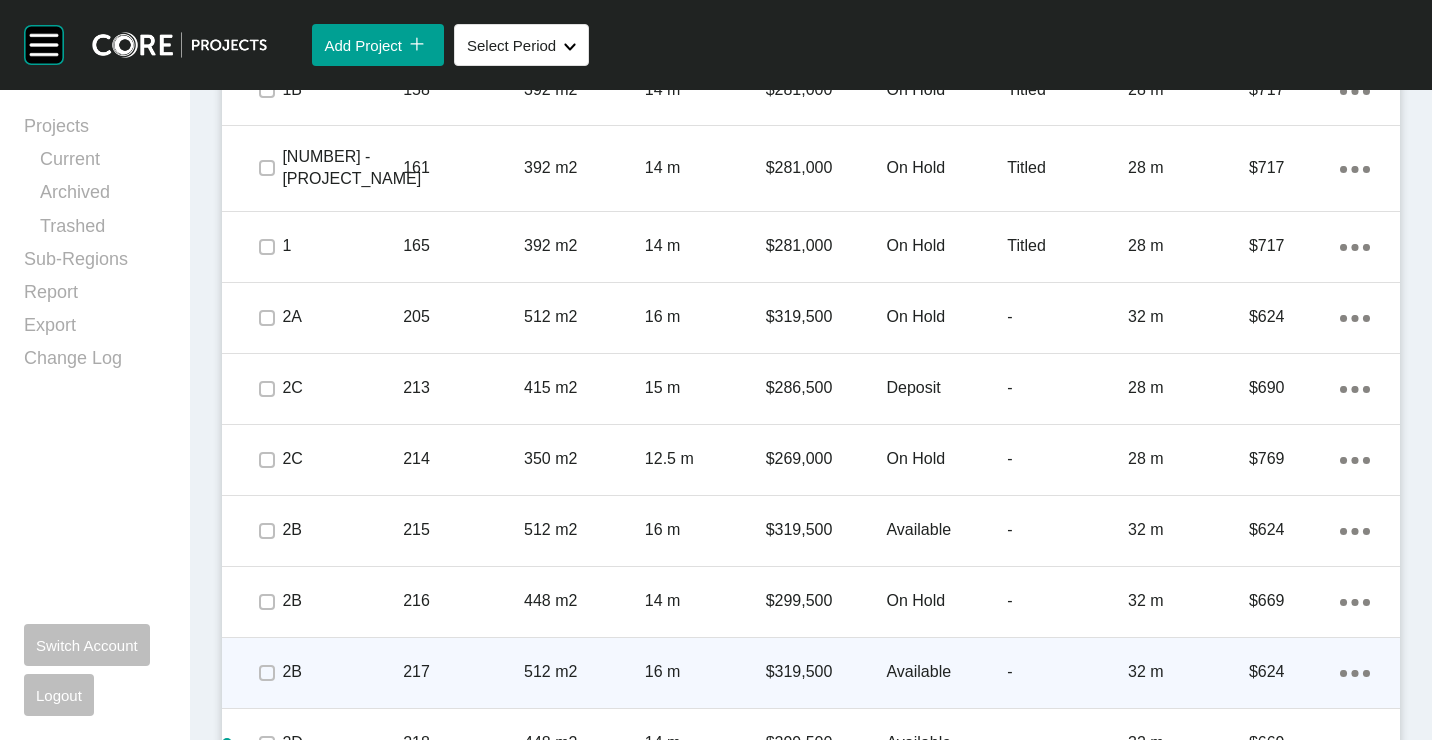 scroll, scrollTop: 3100, scrollLeft: 0, axis: vertical 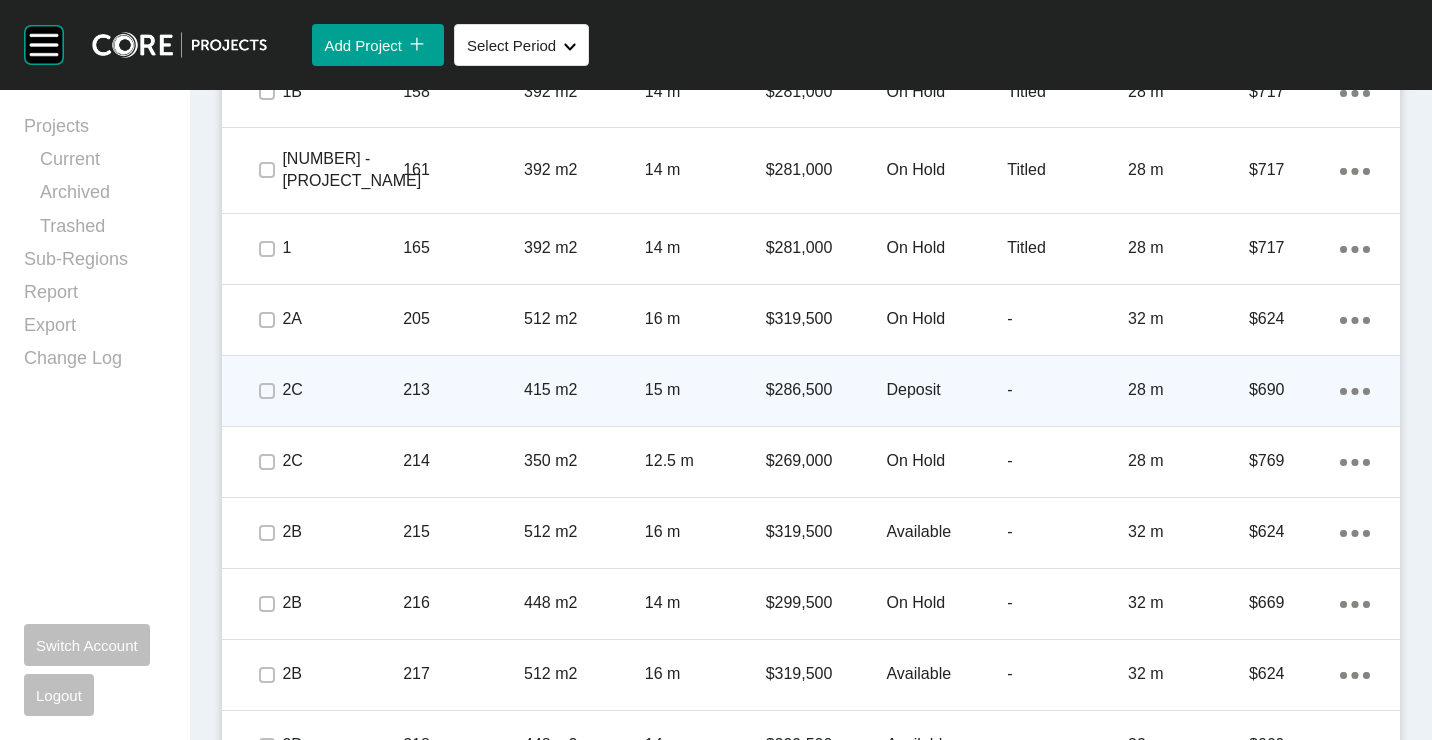 click on "415 m2" at bounding box center (584, 390) 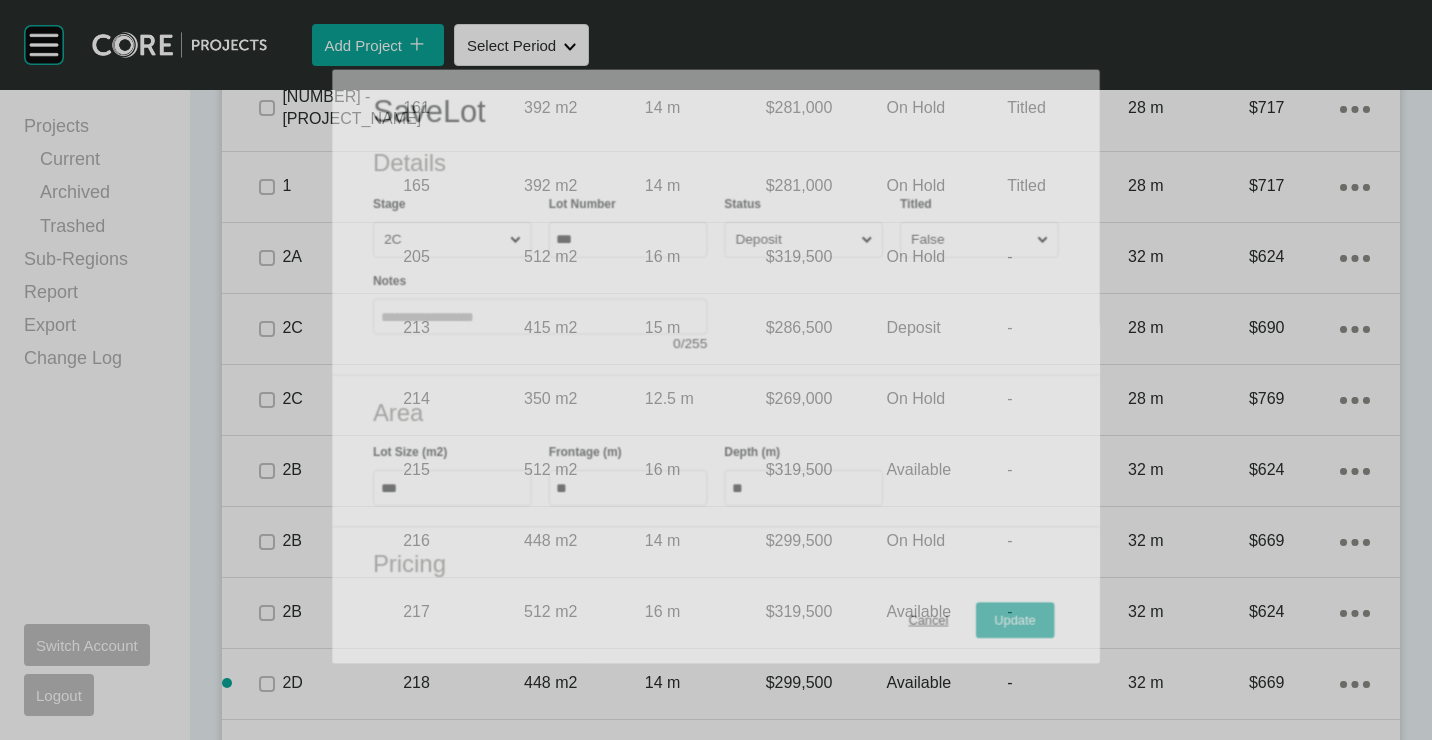 scroll, scrollTop: 3038, scrollLeft: 0, axis: vertical 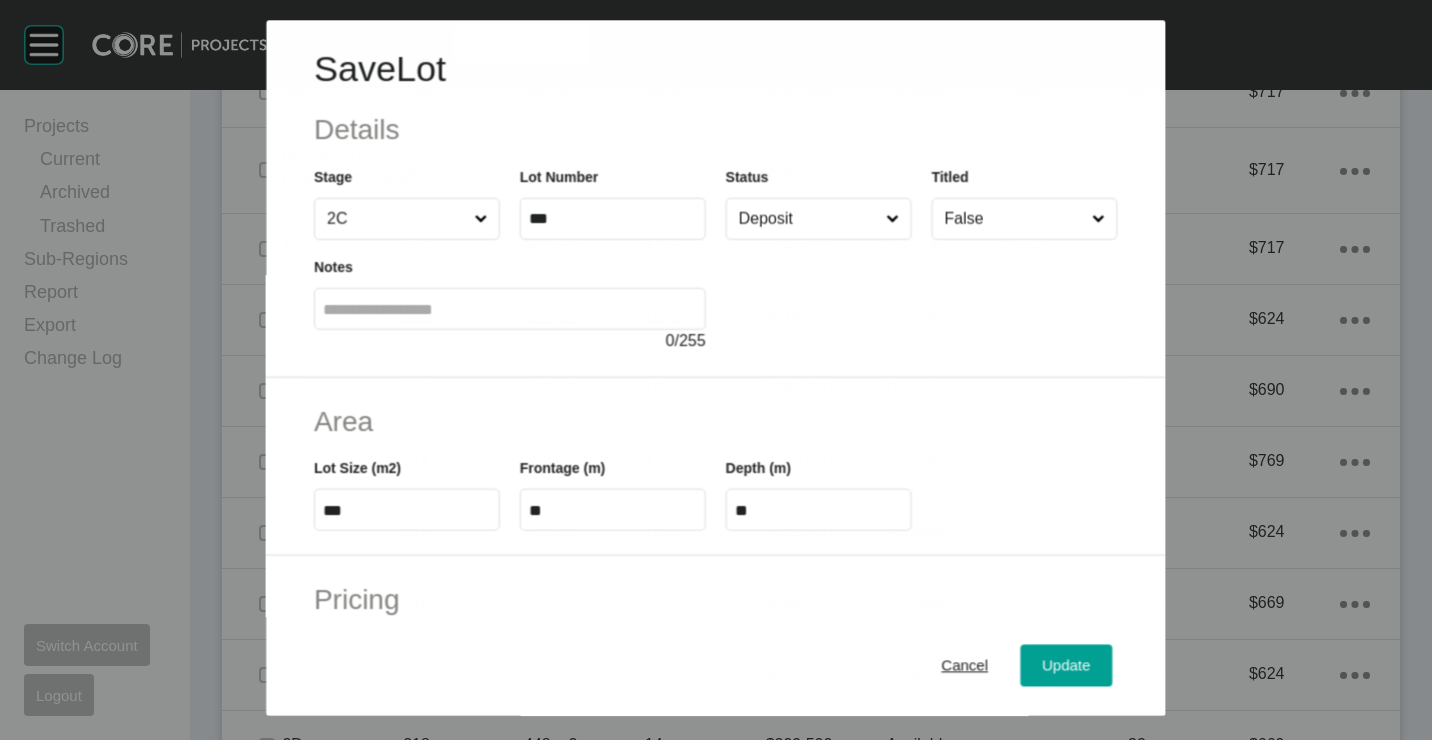 click on "Deposit" at bounding box center (808, 219) 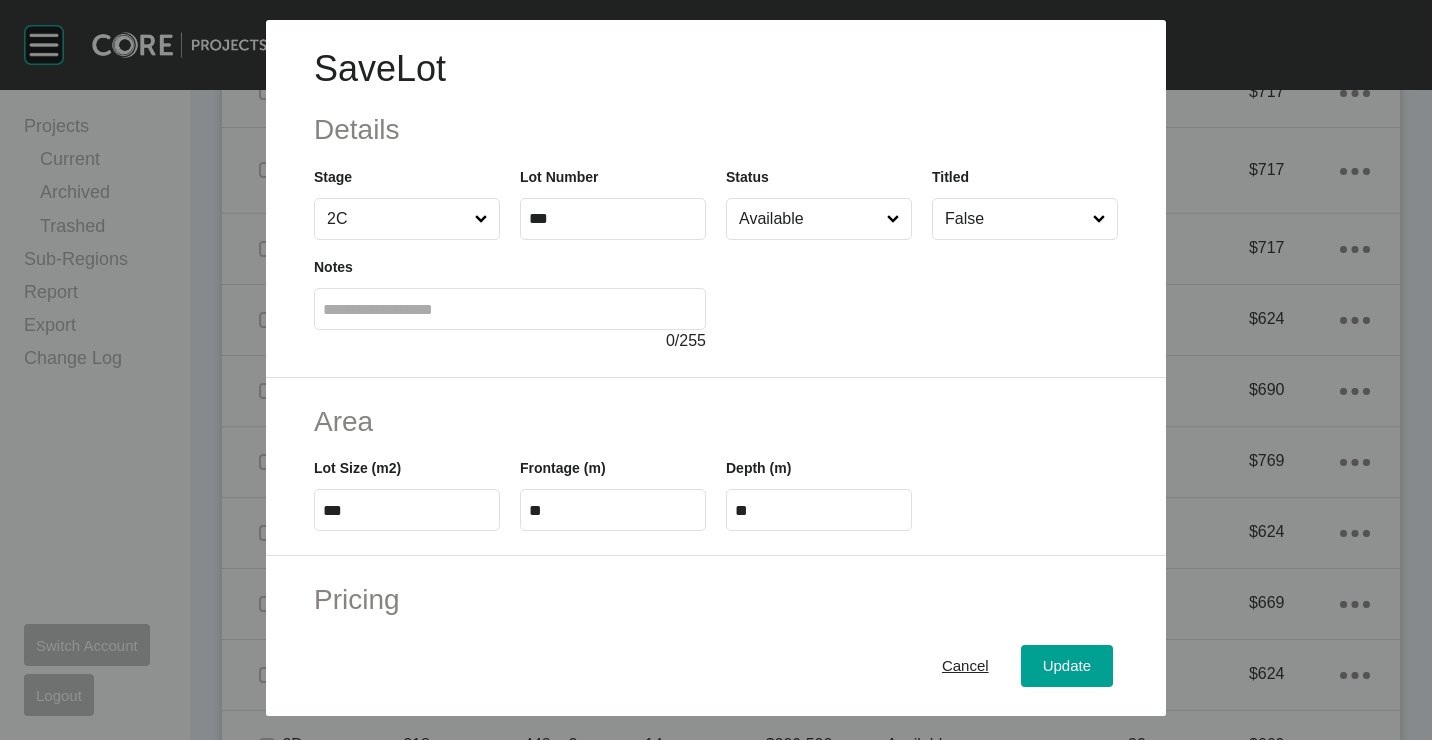 drag, startPoint x: 793, startPoint y: 273, endPoint x: 910, endPoint y: 390, distance: 165.46298 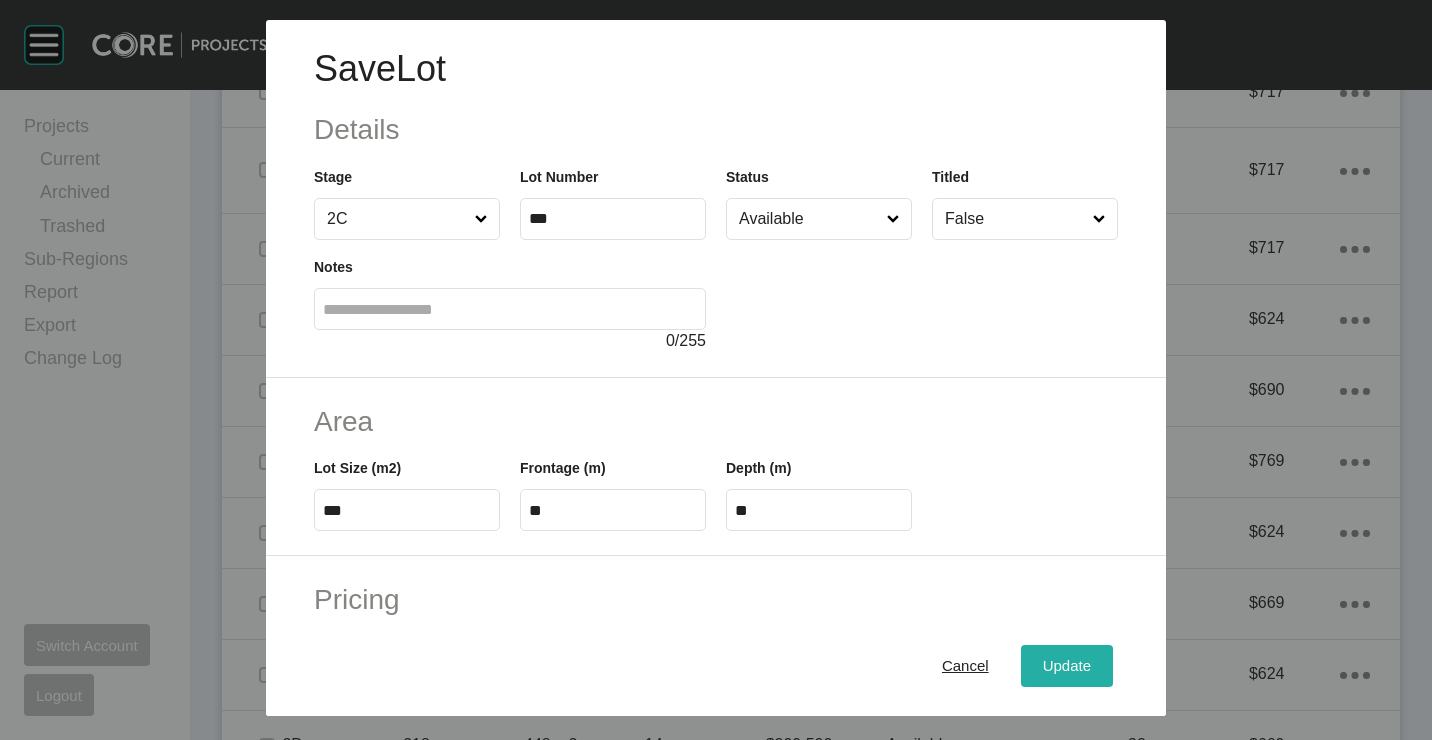 click on "Update" at bounding box center (1067, 665) 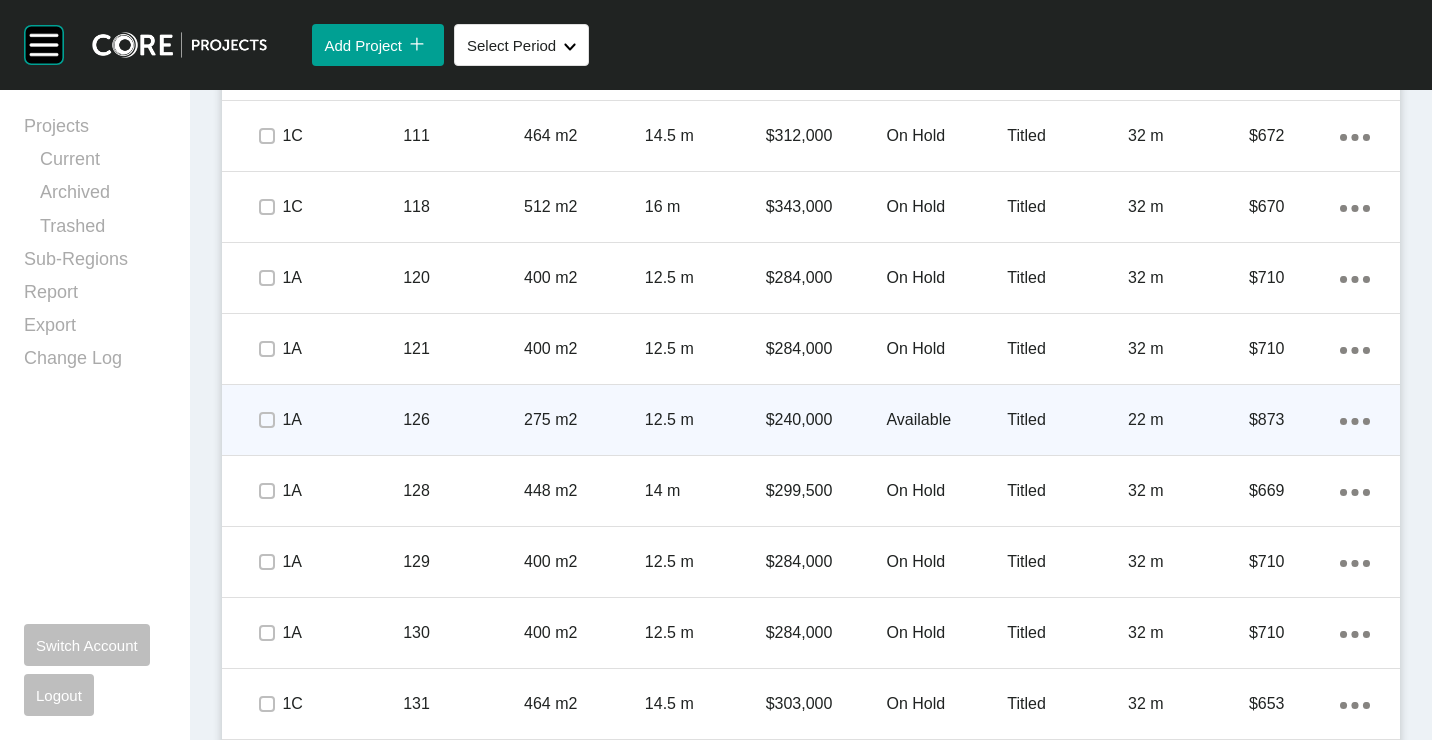 scroll, scrollTop: 1800, scrollLeft: 0, axis: vertical 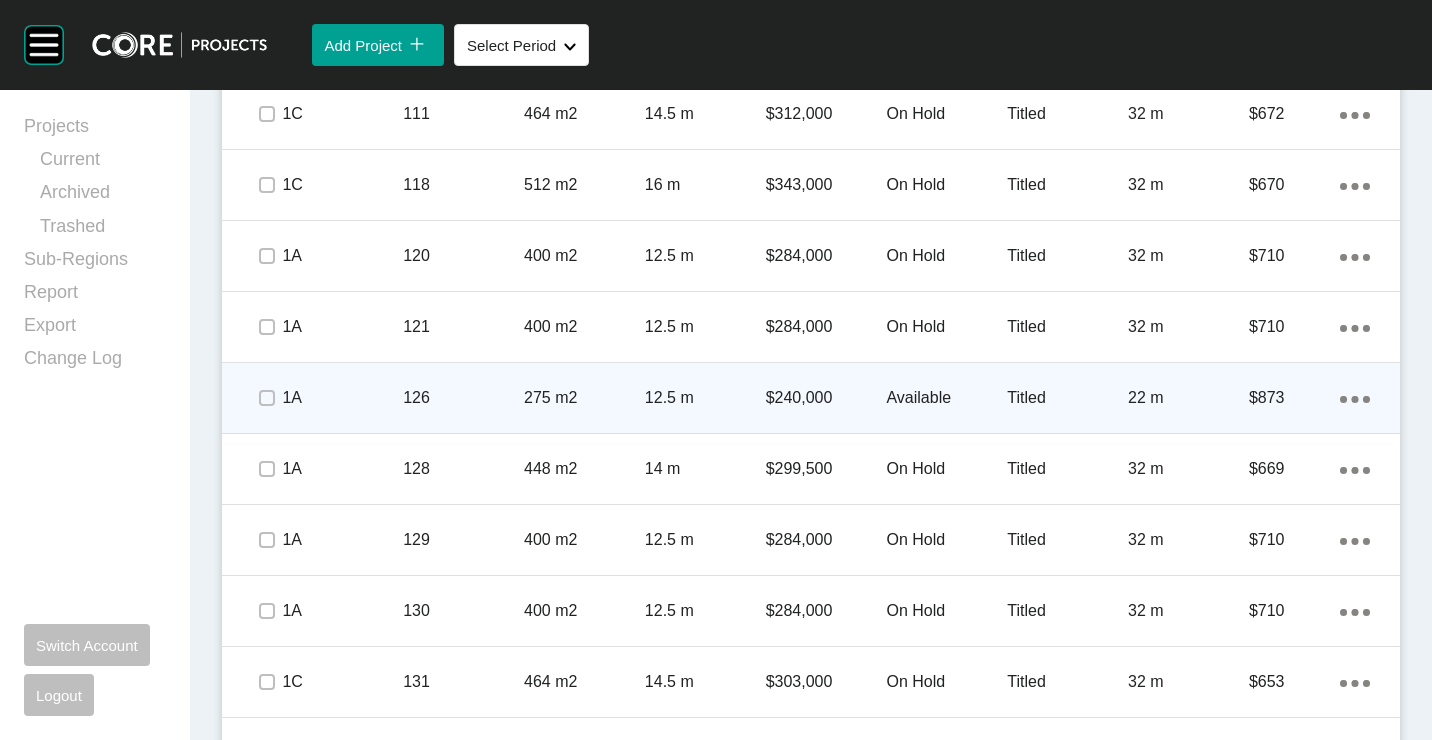 click on "126" at bounding box center [463, 398] 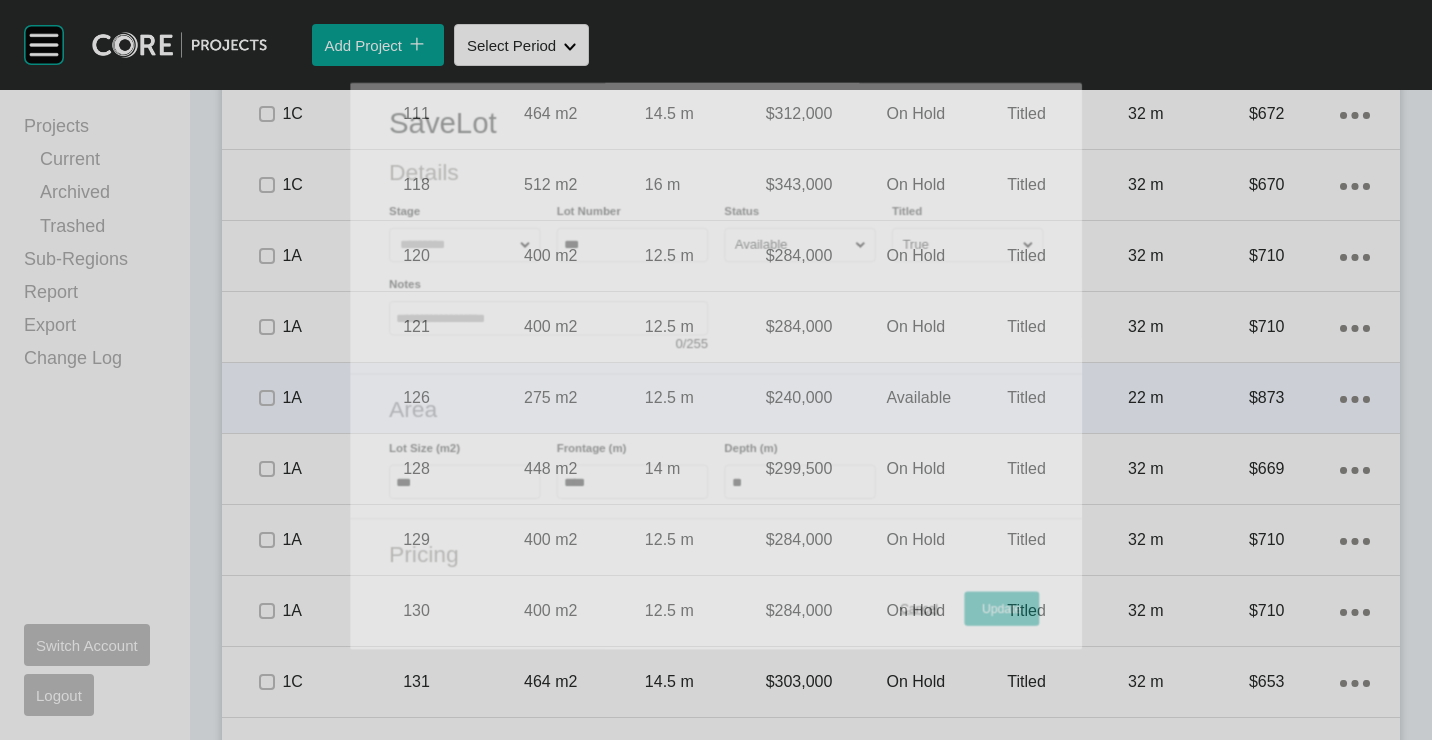 scroll, scrollTop: 1738, scrollLeft: 0, axis: vertical 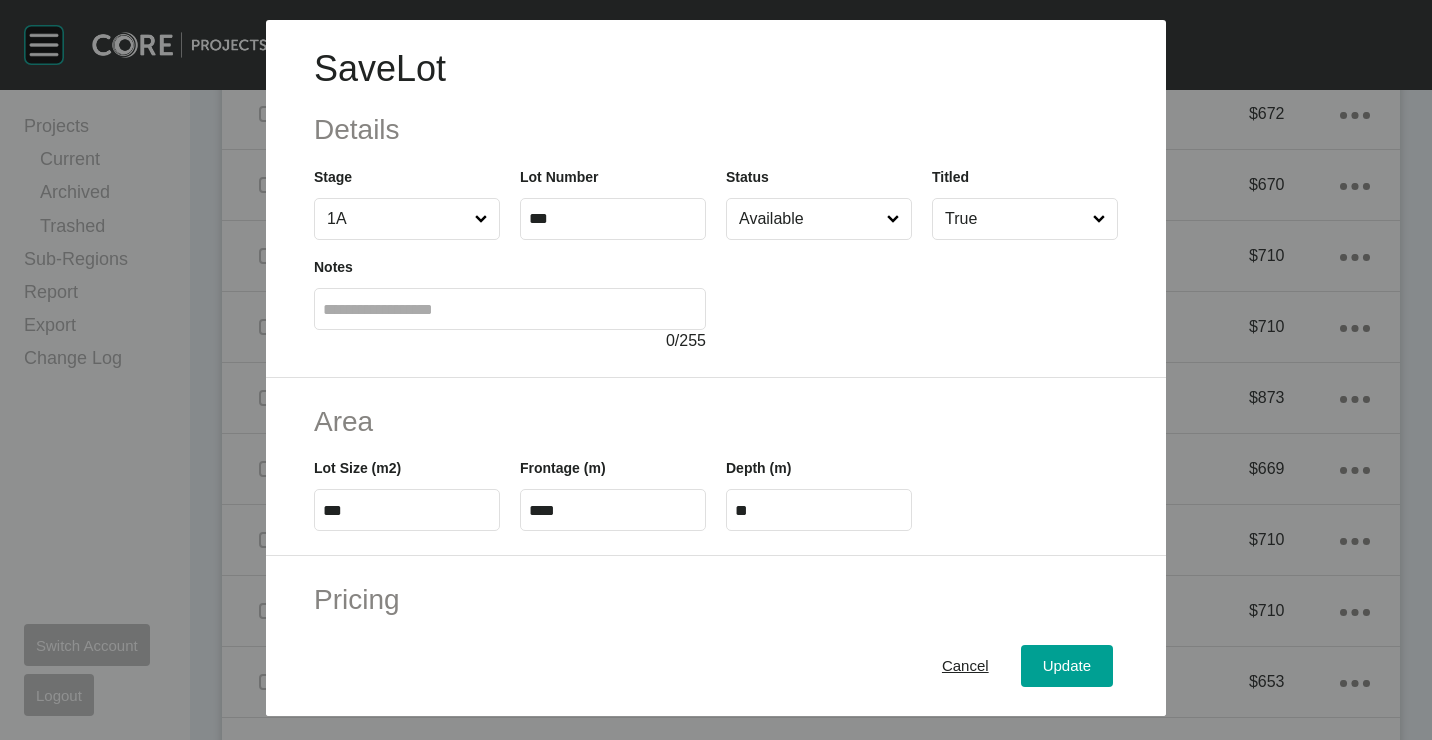 drag, startPoint x: 781, startPoint y: 217, endPoint x: 784, endPoint y: 241, distance: 24.186773 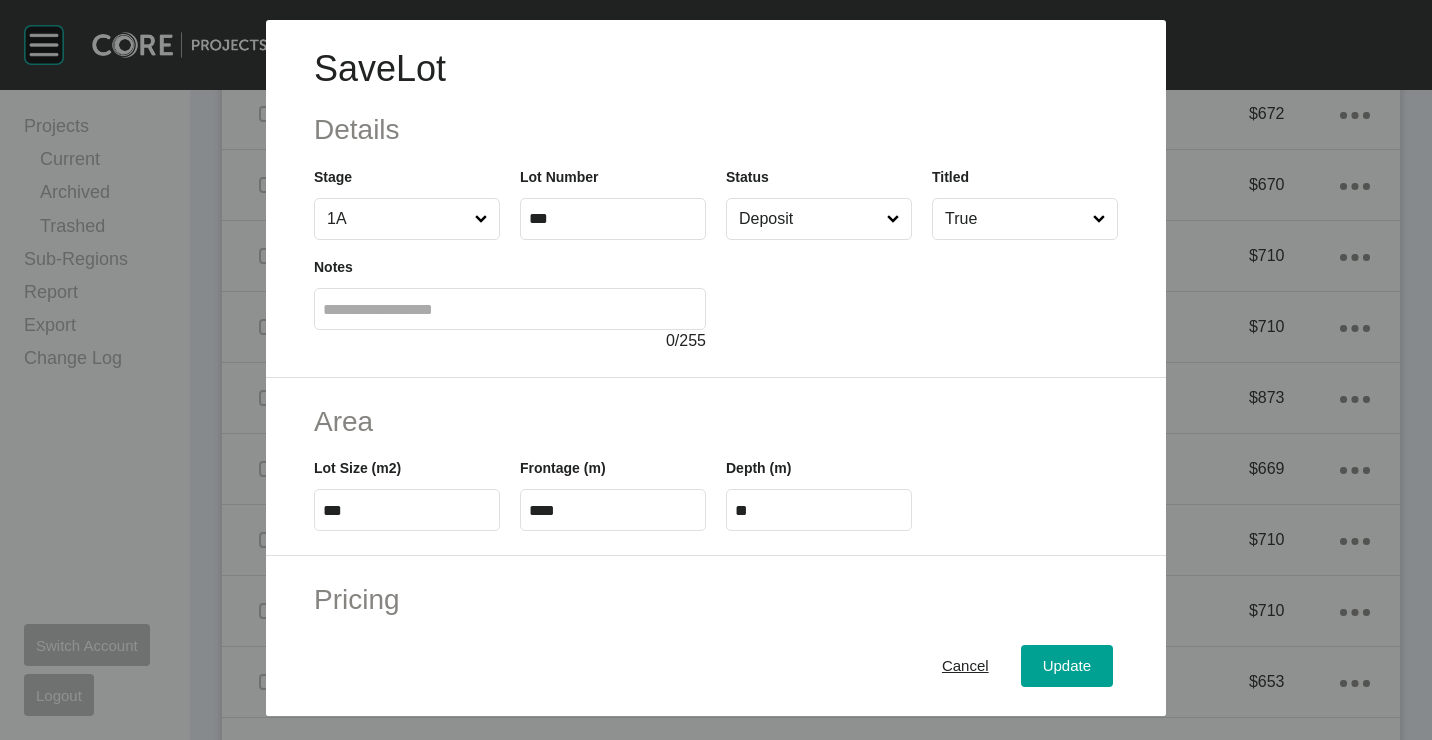 click on "Deposit" at bounding box center (809, 219) 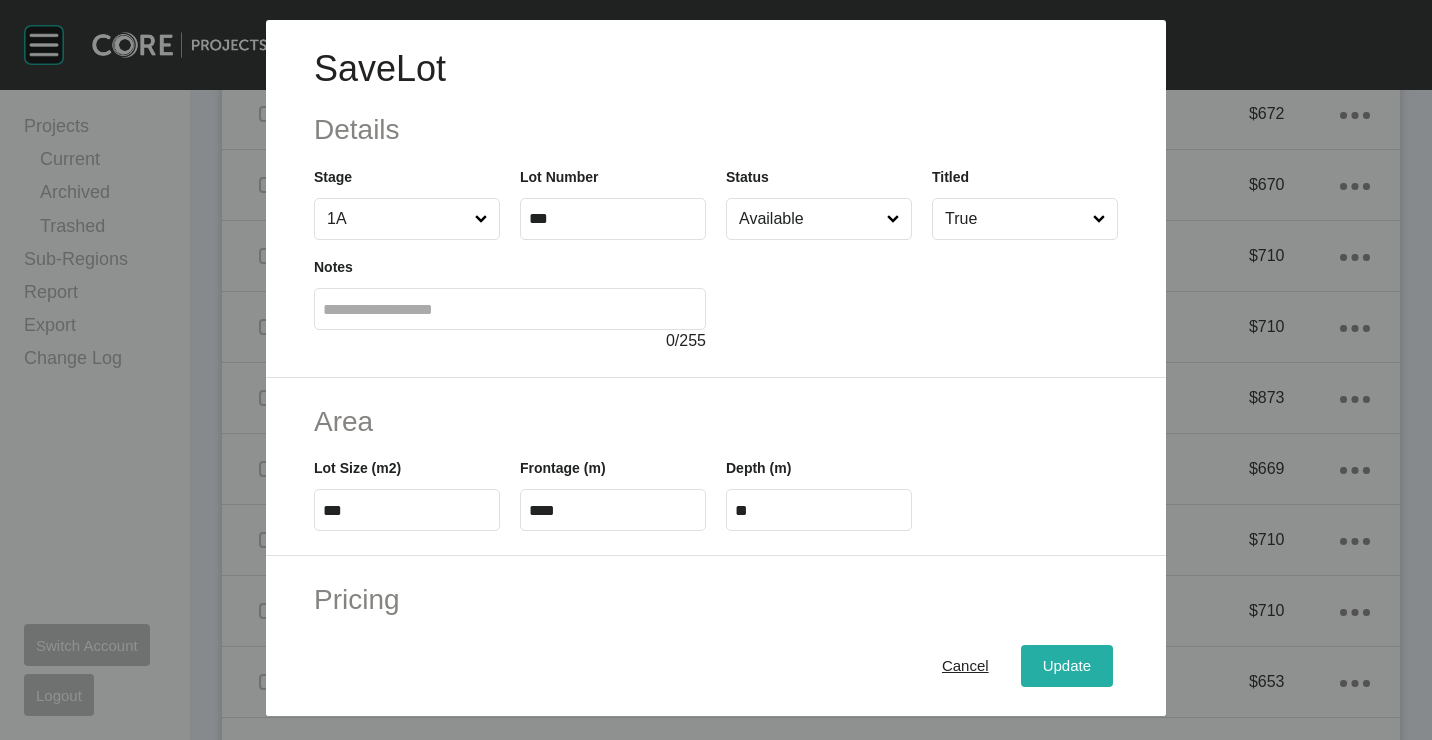 click on "Update" at bounding box center [1067, 665] 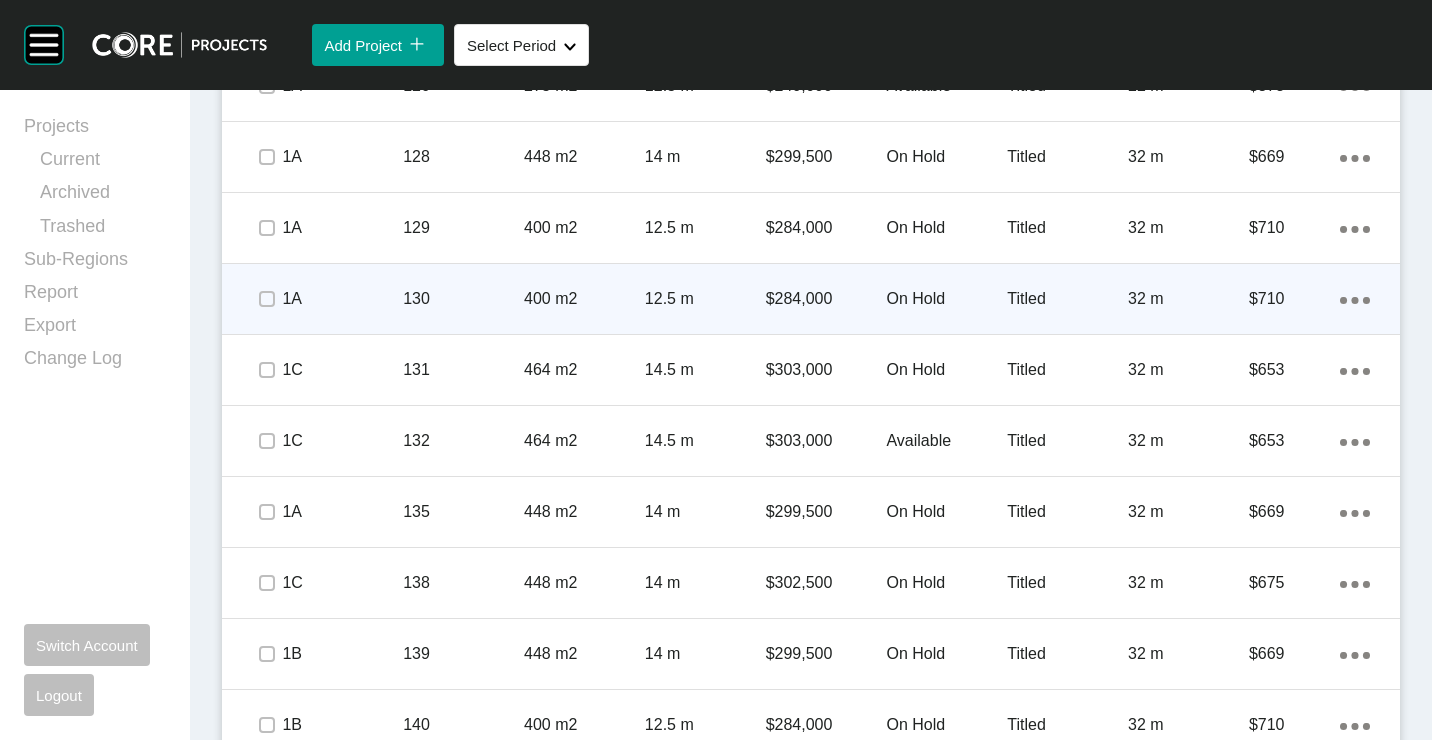 scroll, scrollTop: 2000, scrollLeft: 0, axis: vertical 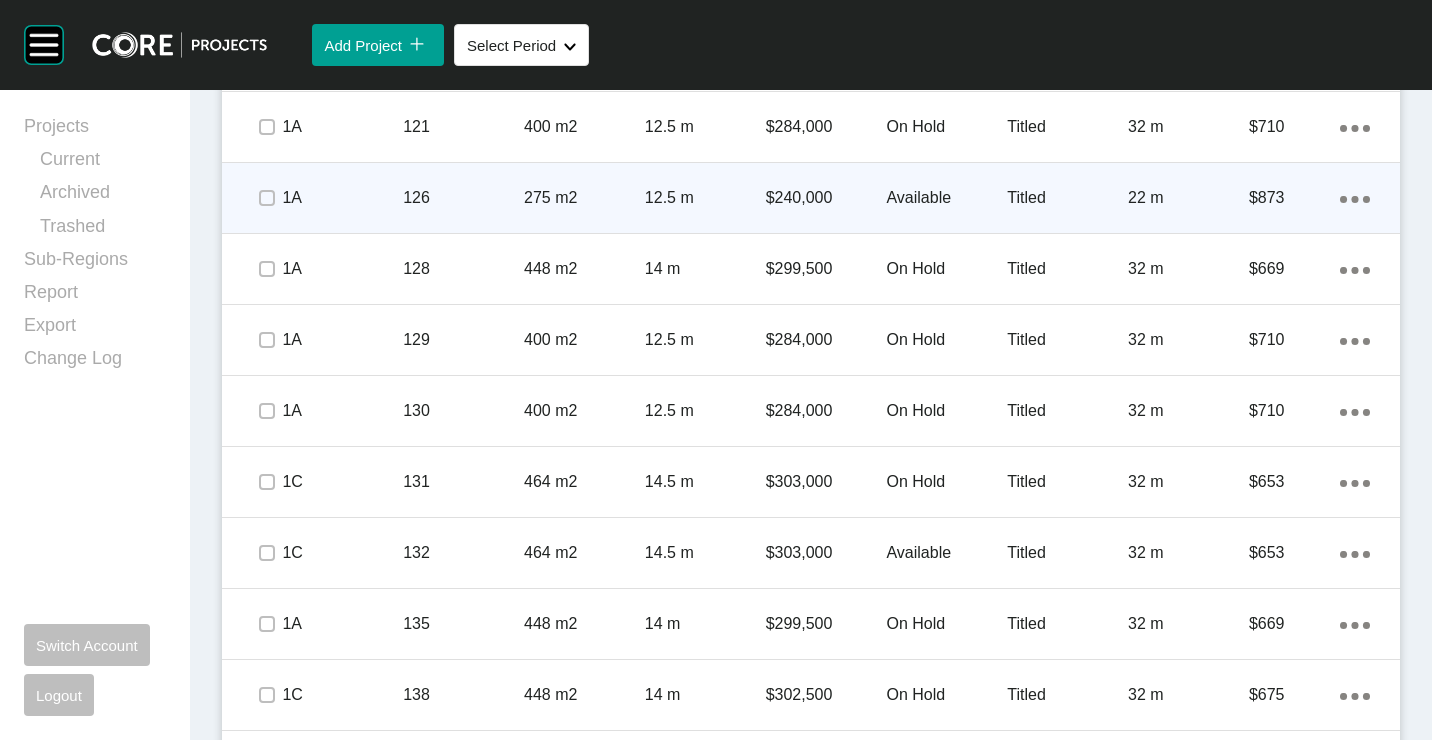 click on "126" at bounding box center [463, 198] 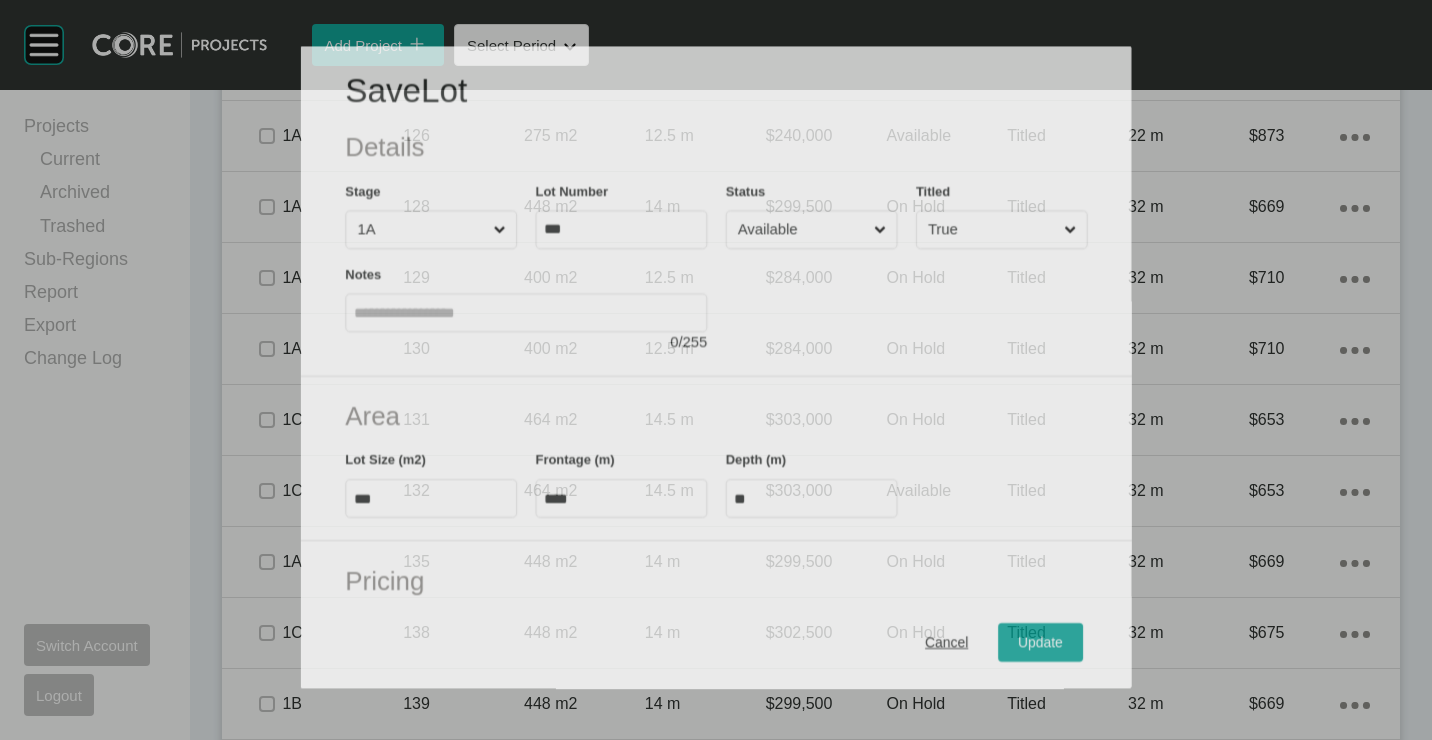 scroll, scrollTop: 1938, scrollLeft: 0, axis: vertical 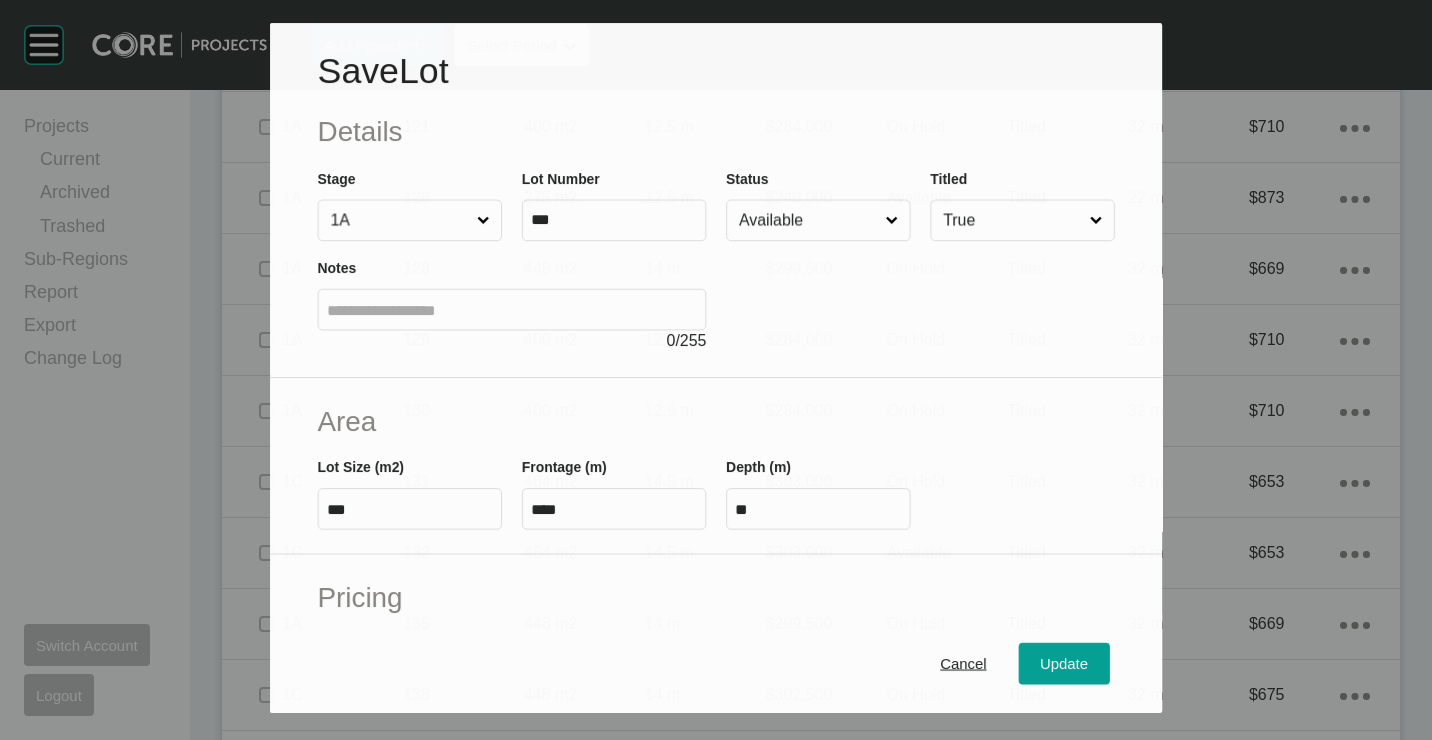 click on "Available" at bounding box center (808, 220) 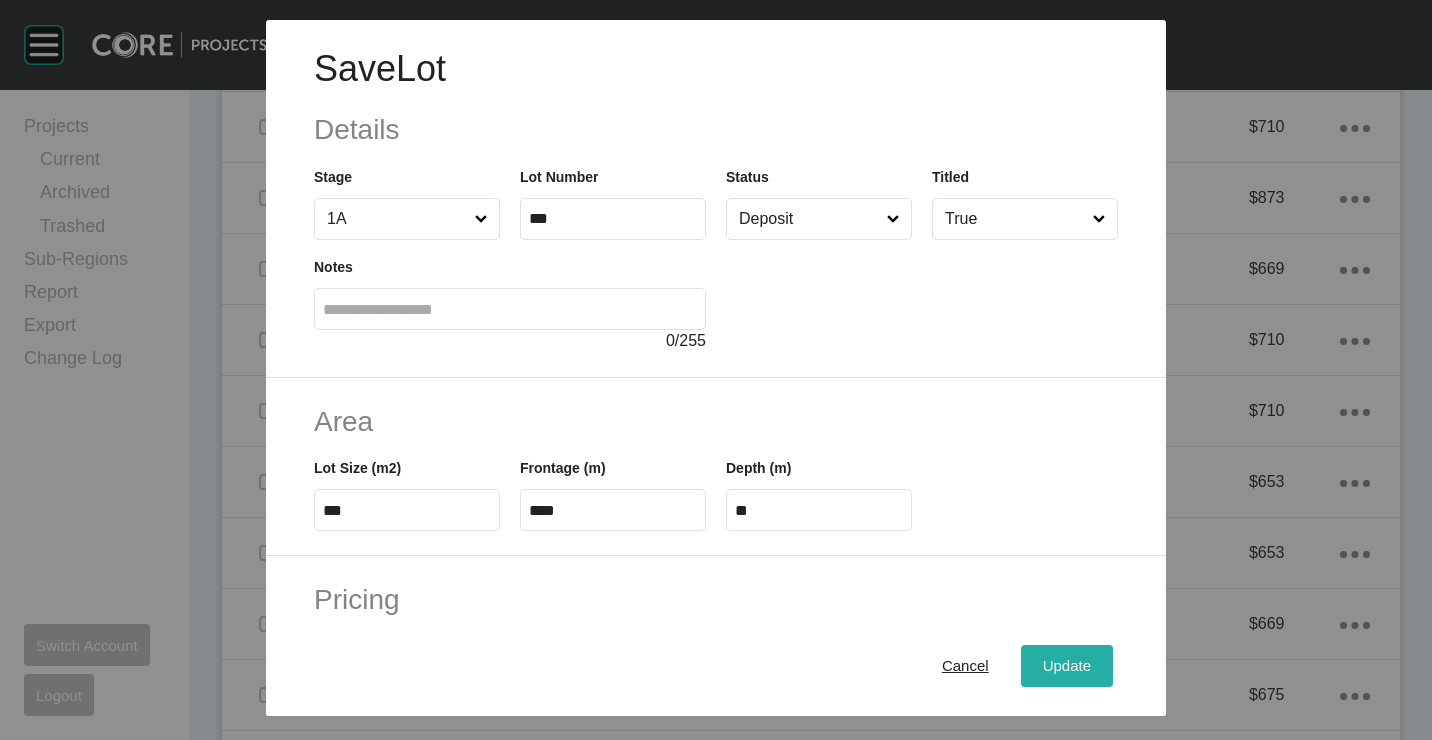 click on "Update" at bounding box center (1067, 665) 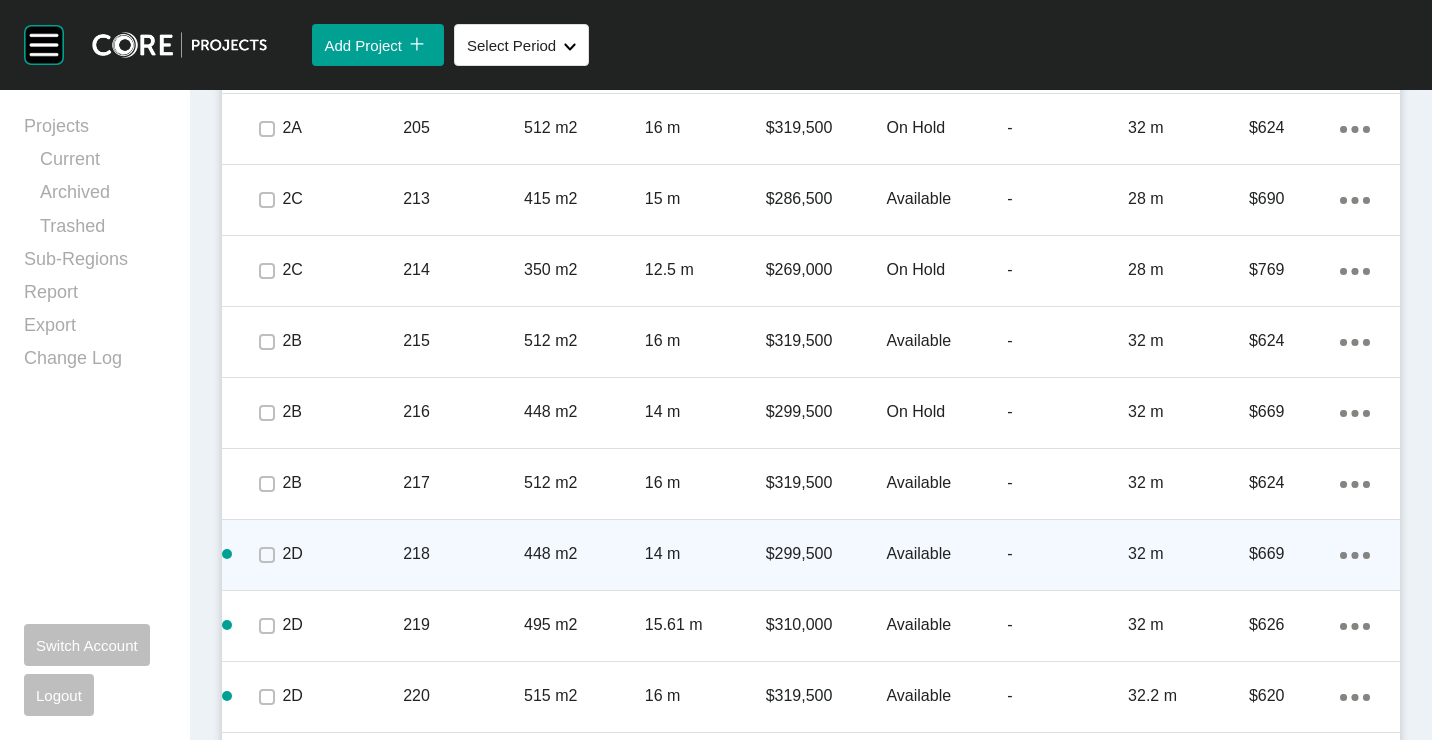 scroll, scrollTop: 3400, scrollLeft: 0, axis: vertical 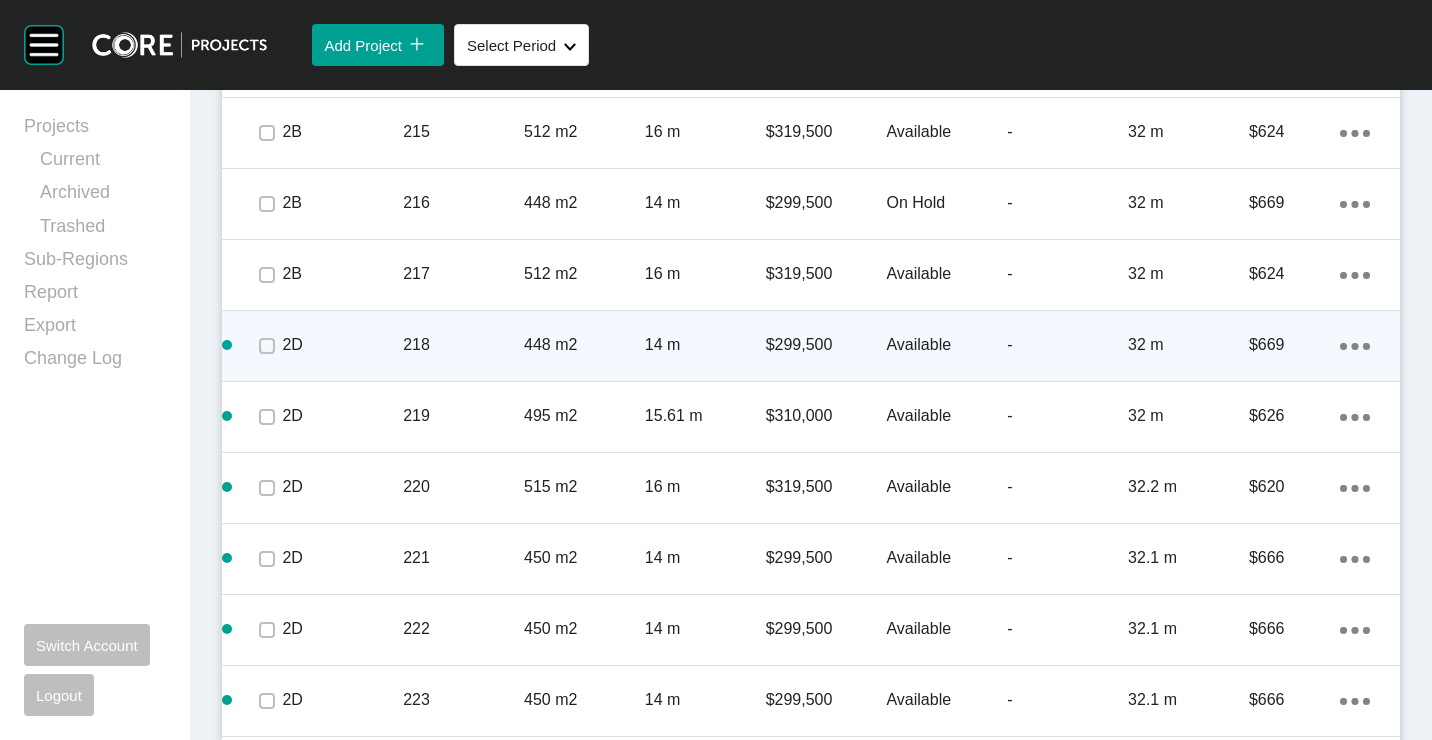 click on "448 m2" at bounding box center [584, 345] 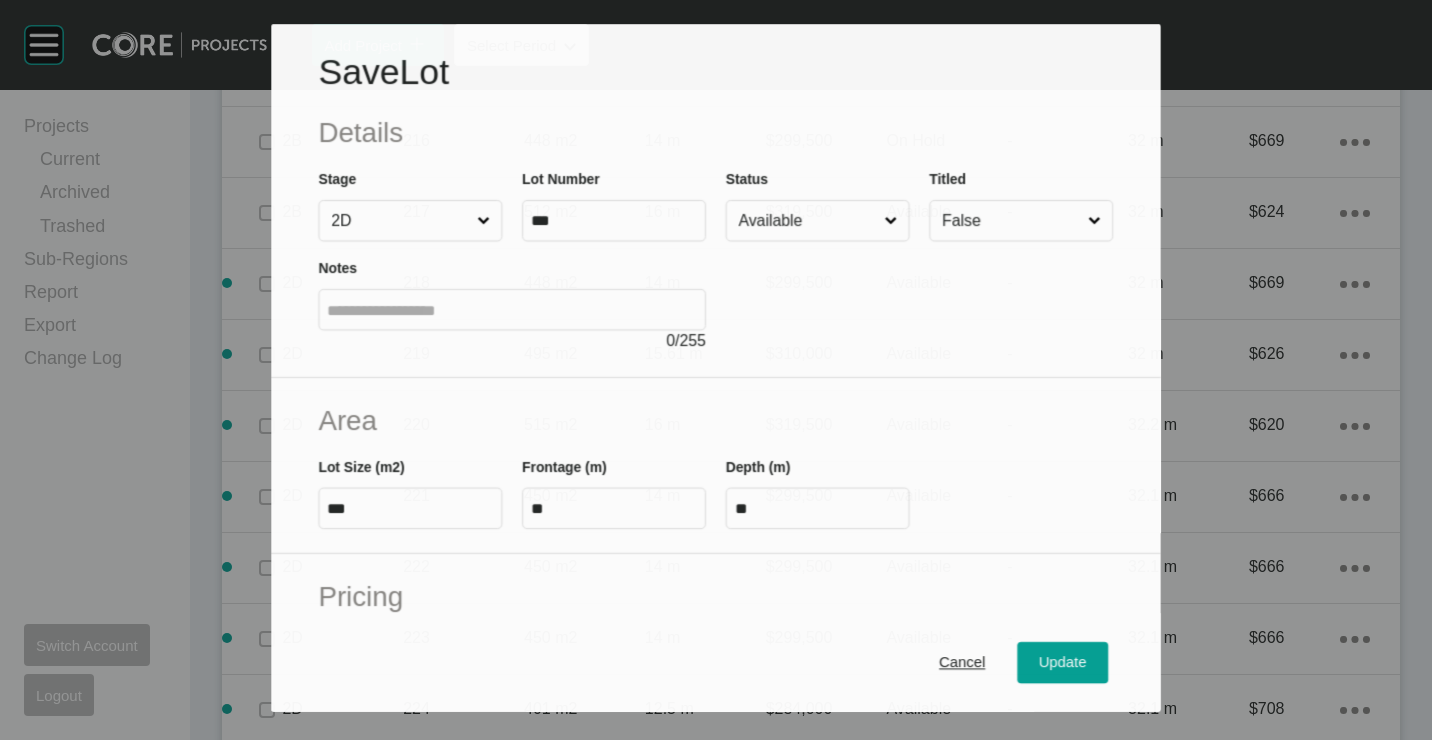 scroll, scrollTop: 3438, scrollLeft: 0, axis: vertical 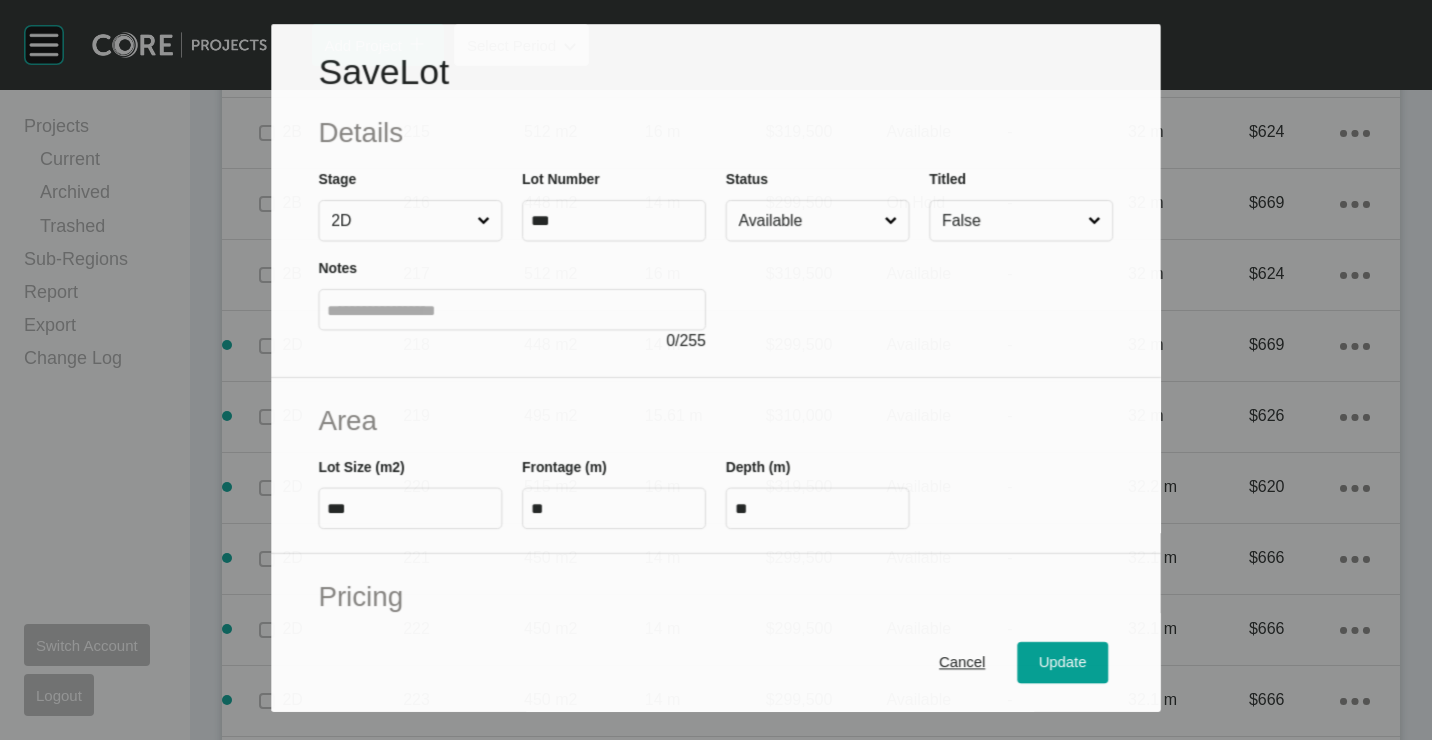click on "Available" at bounding box center [808, 221] 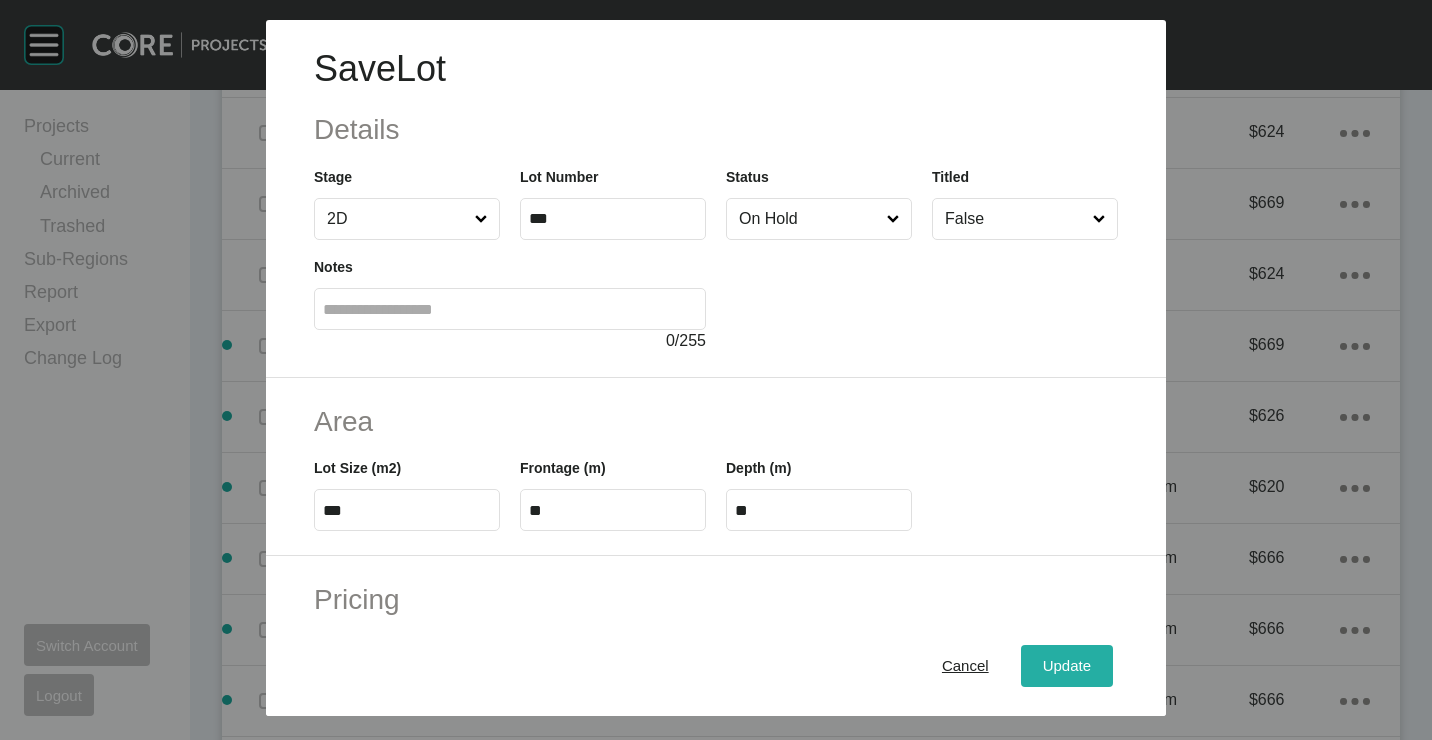click on "Update" at bounding box center (1067, 665) 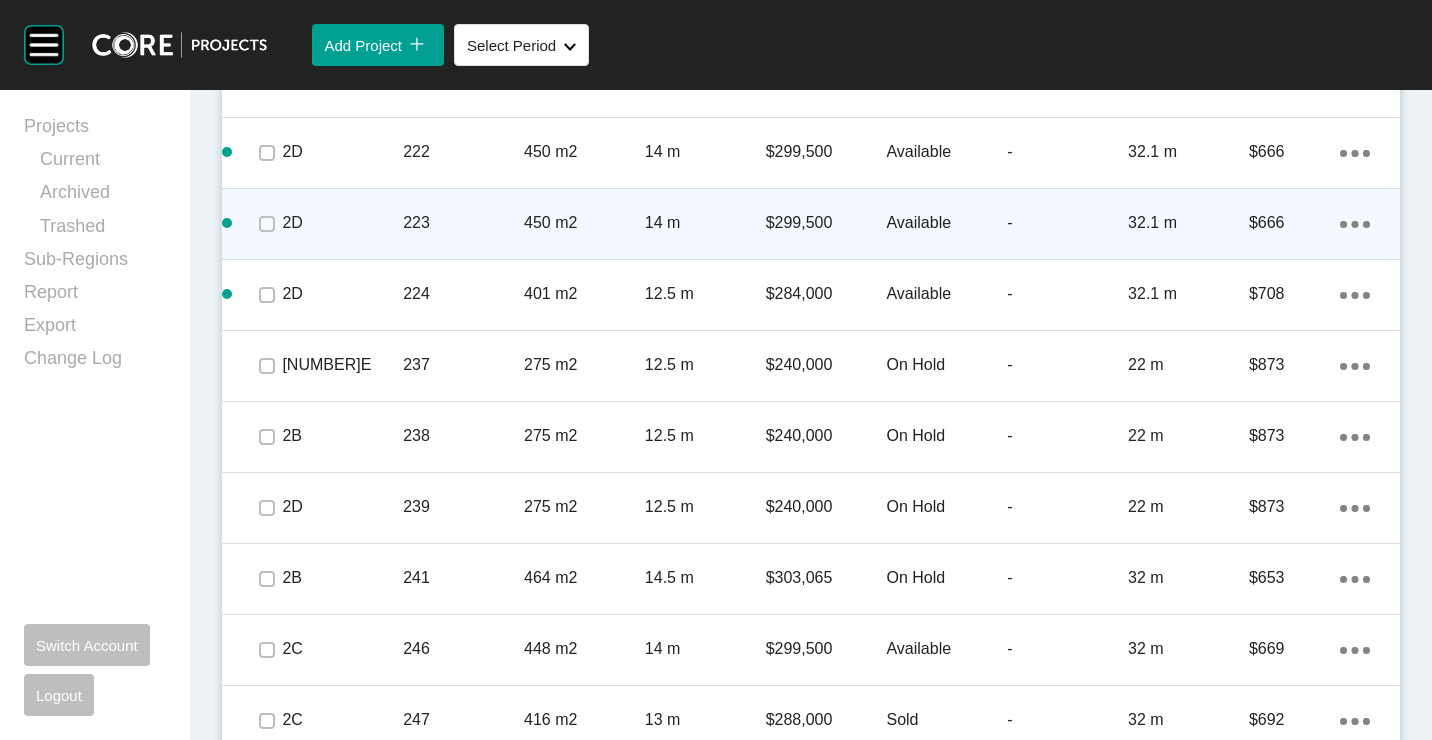 scroll, scrollTop: 4000, scrollLeft: 0, axis: vertical 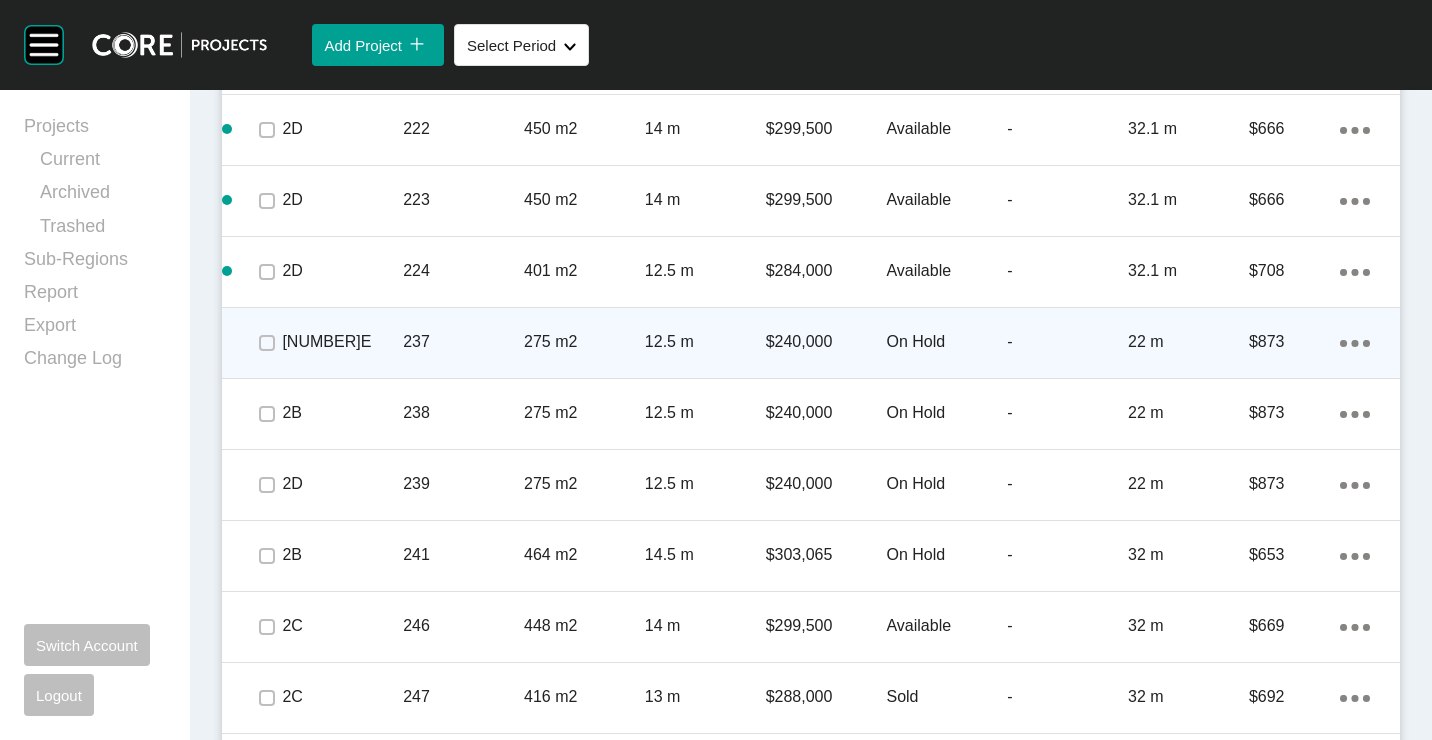 click on "237" at bounding box center [463, 342] 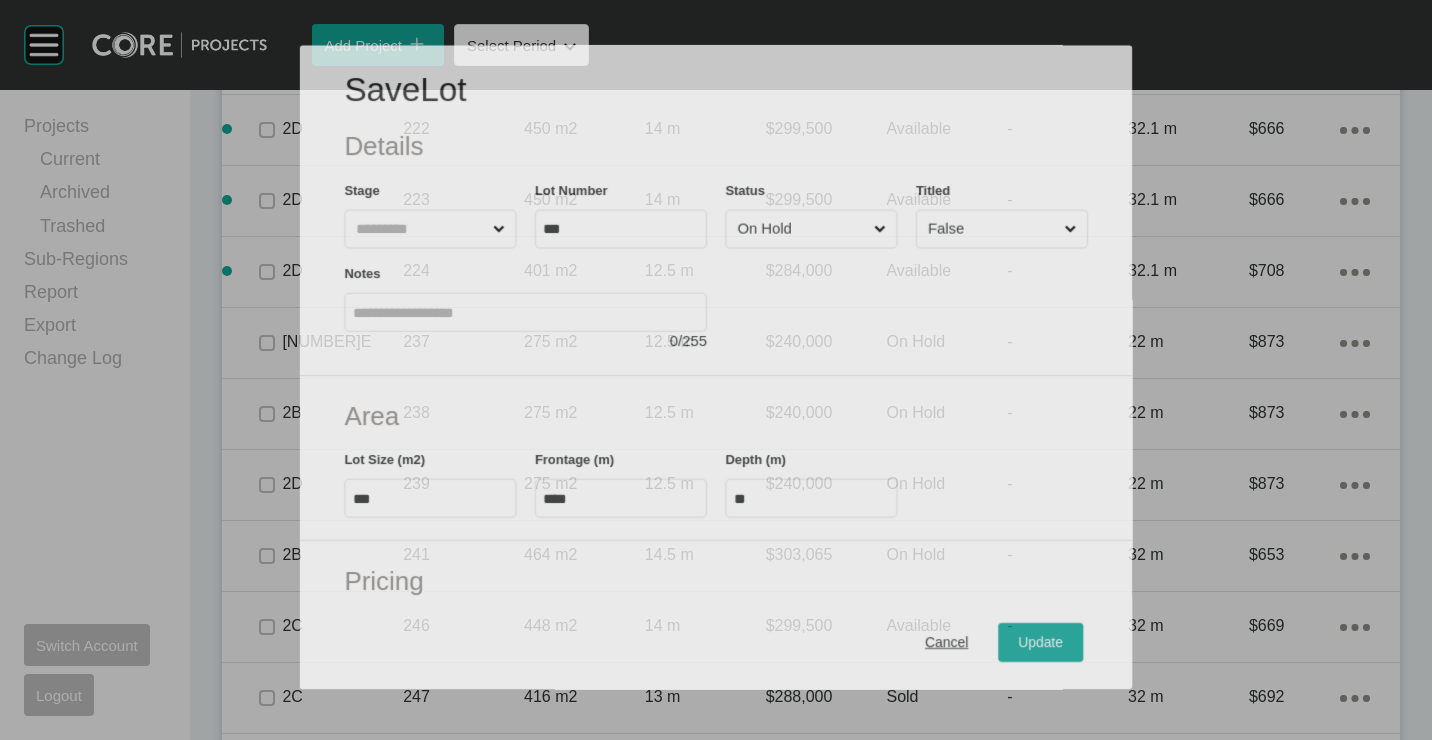 scroll, scrollTop: 3938, scrollLeft: 0, axis: vertical 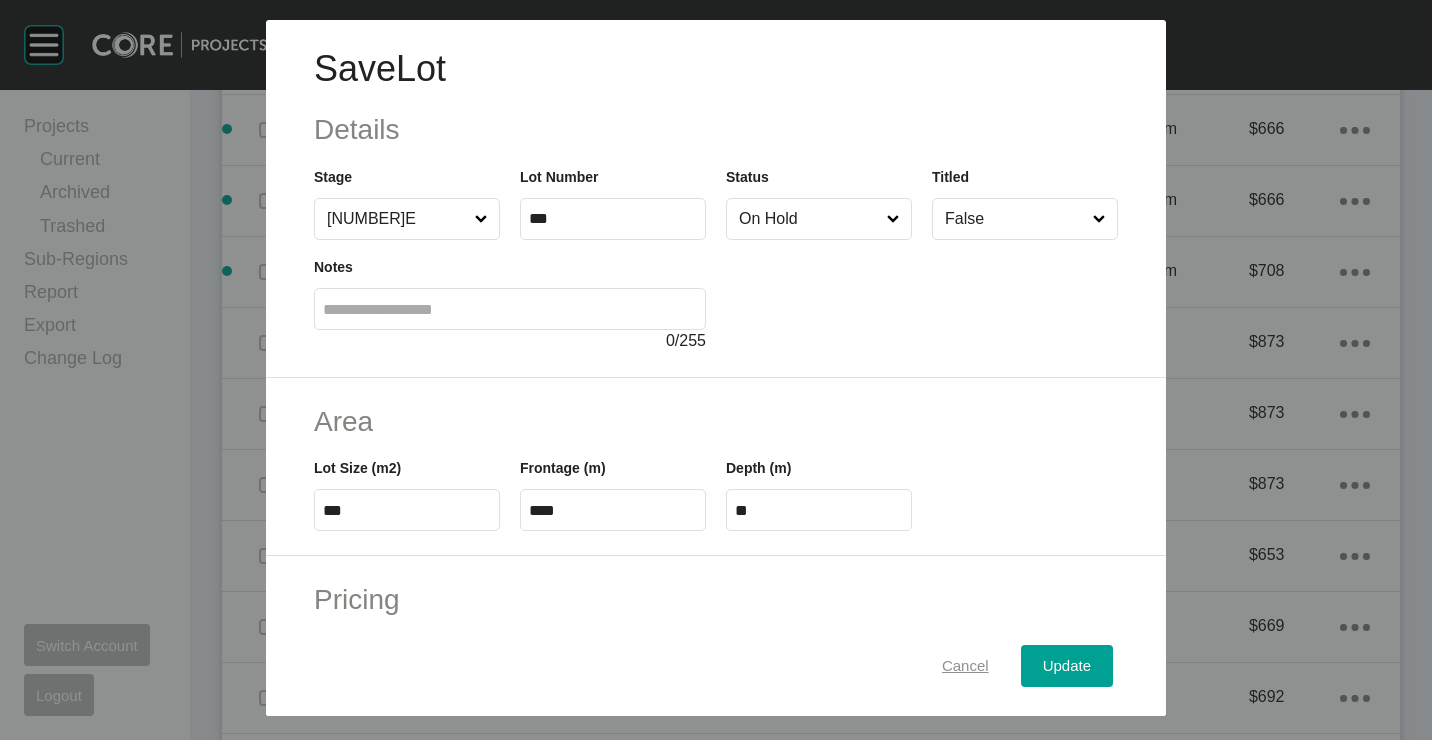 click on "Cancel" at bounding box center [965, 665] 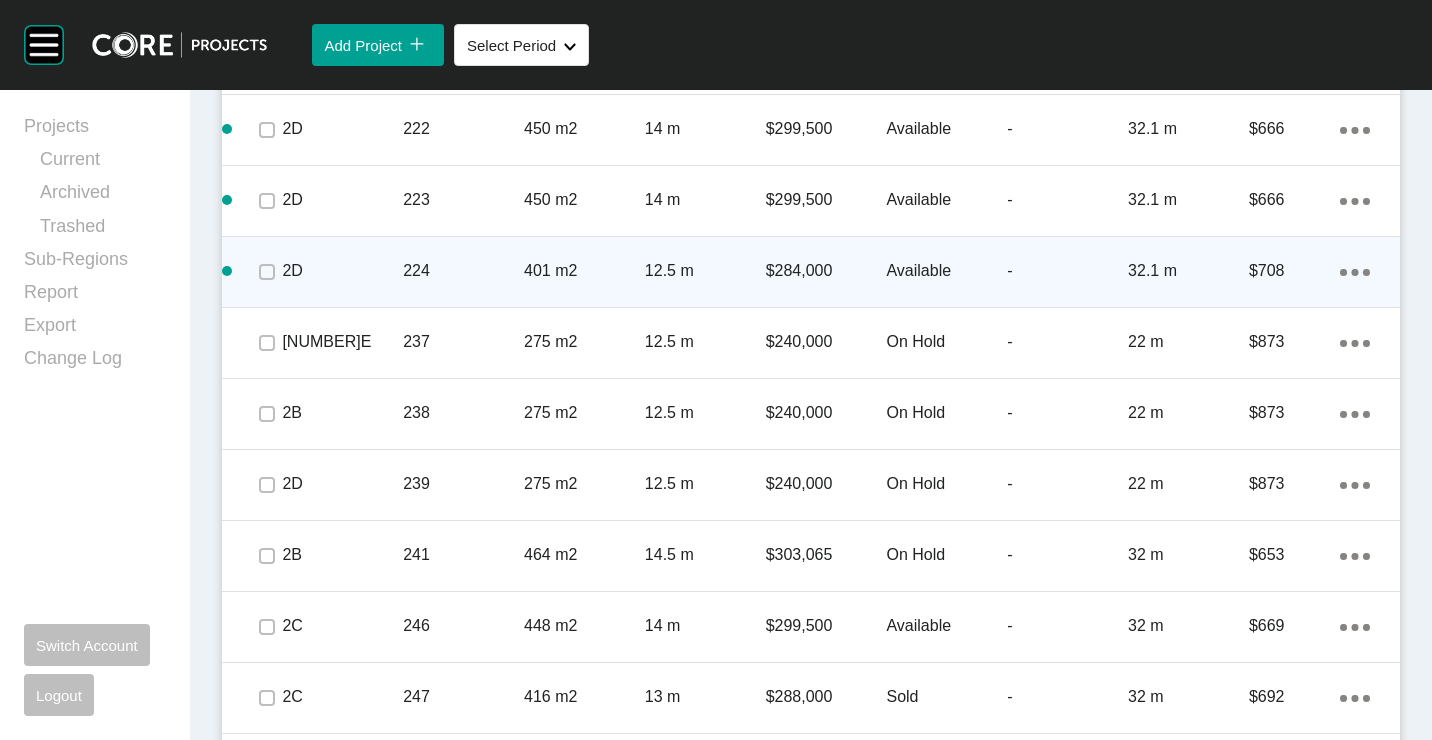 click on "224" at bounding box center (463, 271) 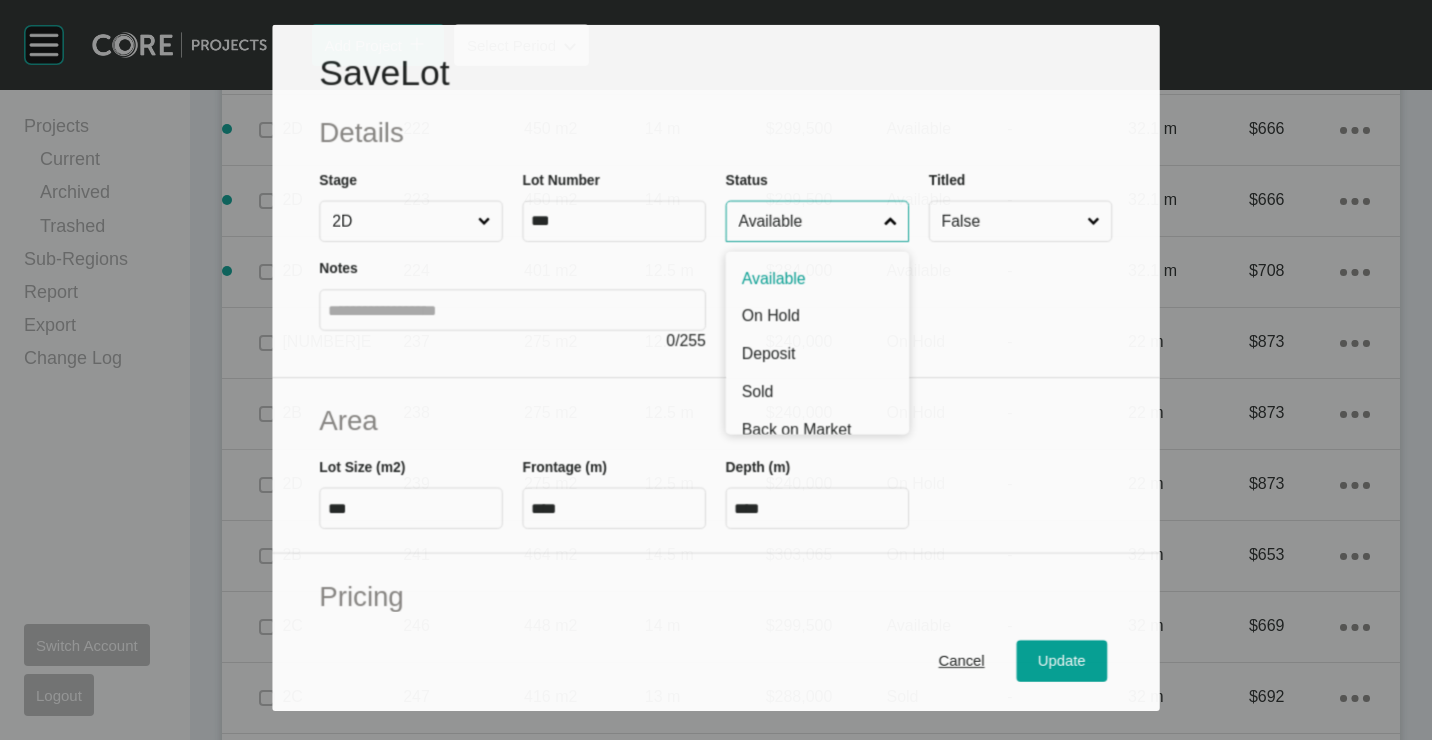 drag, startPoint x: 825, startPoint y: 217, endPoint x: 805, endPoint y: 293, distance: 78.58753 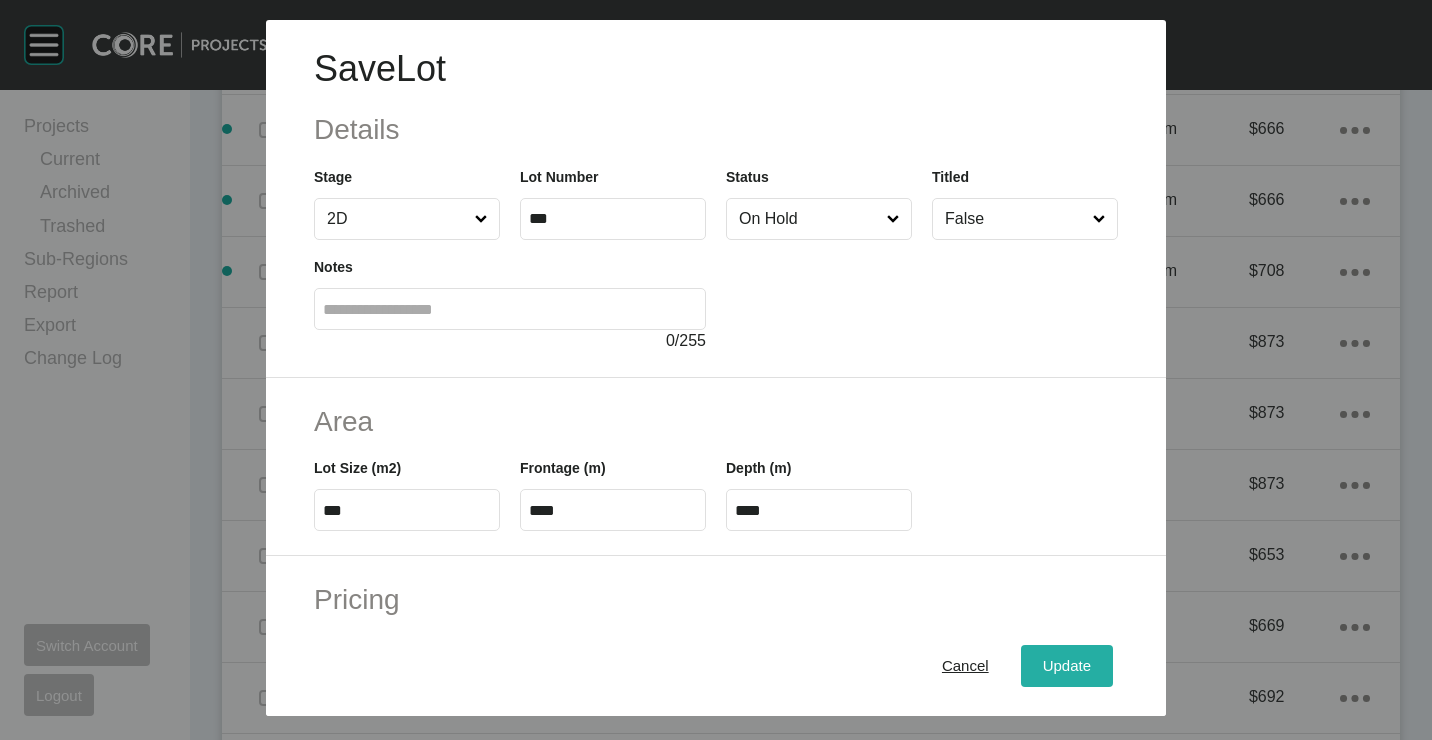 click on "Update" at bounding box center [1067, 665] 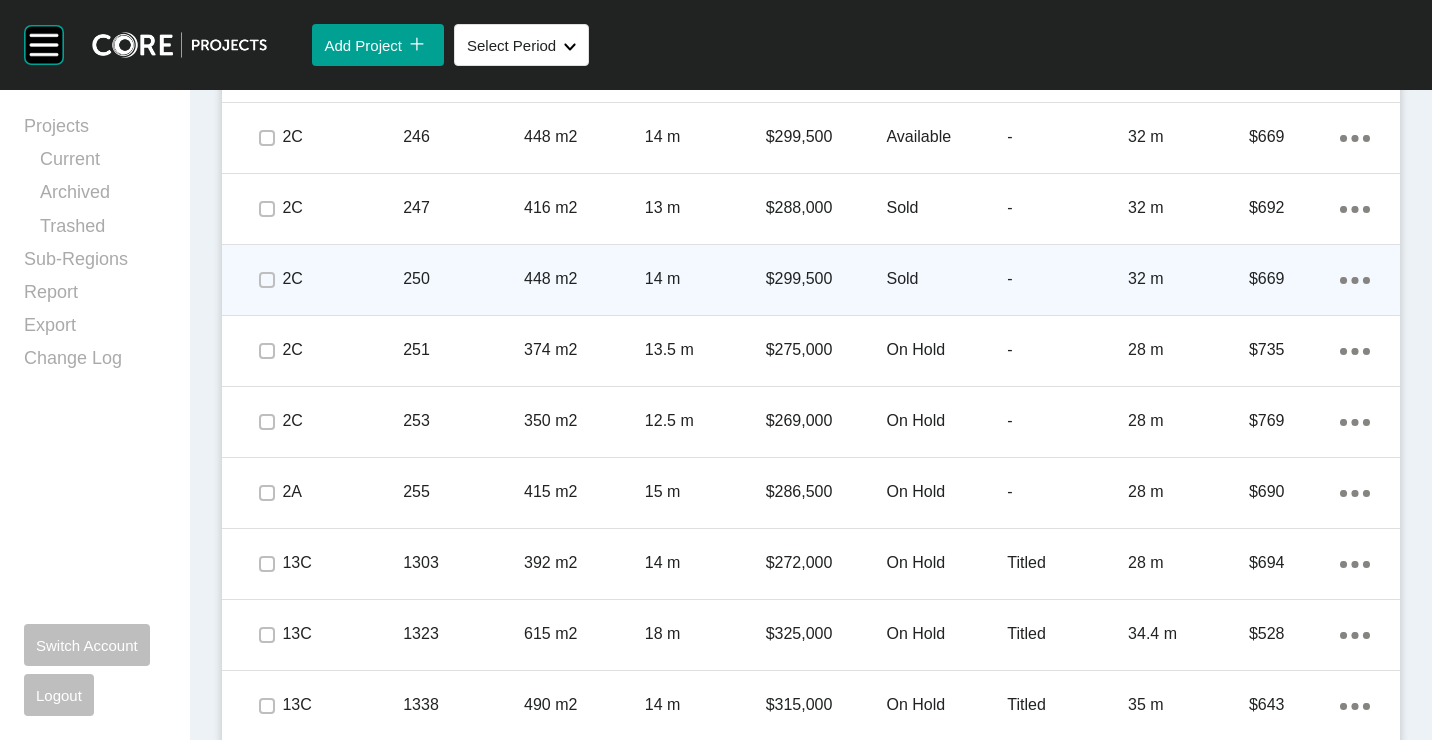 scroll, scrollTop: 4500, scrollLeft: 0, axis: vertical 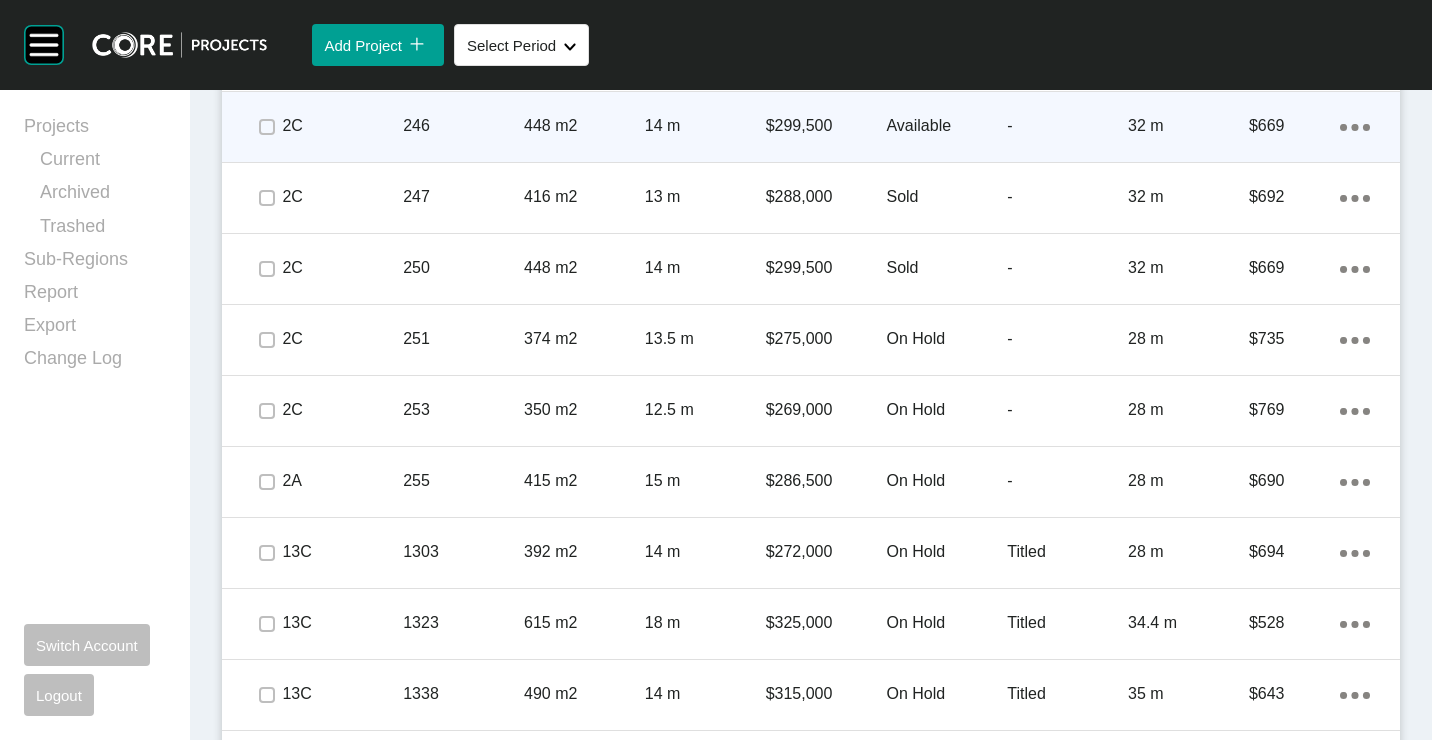 click on "448 m2" at bounding box center [584, 126] 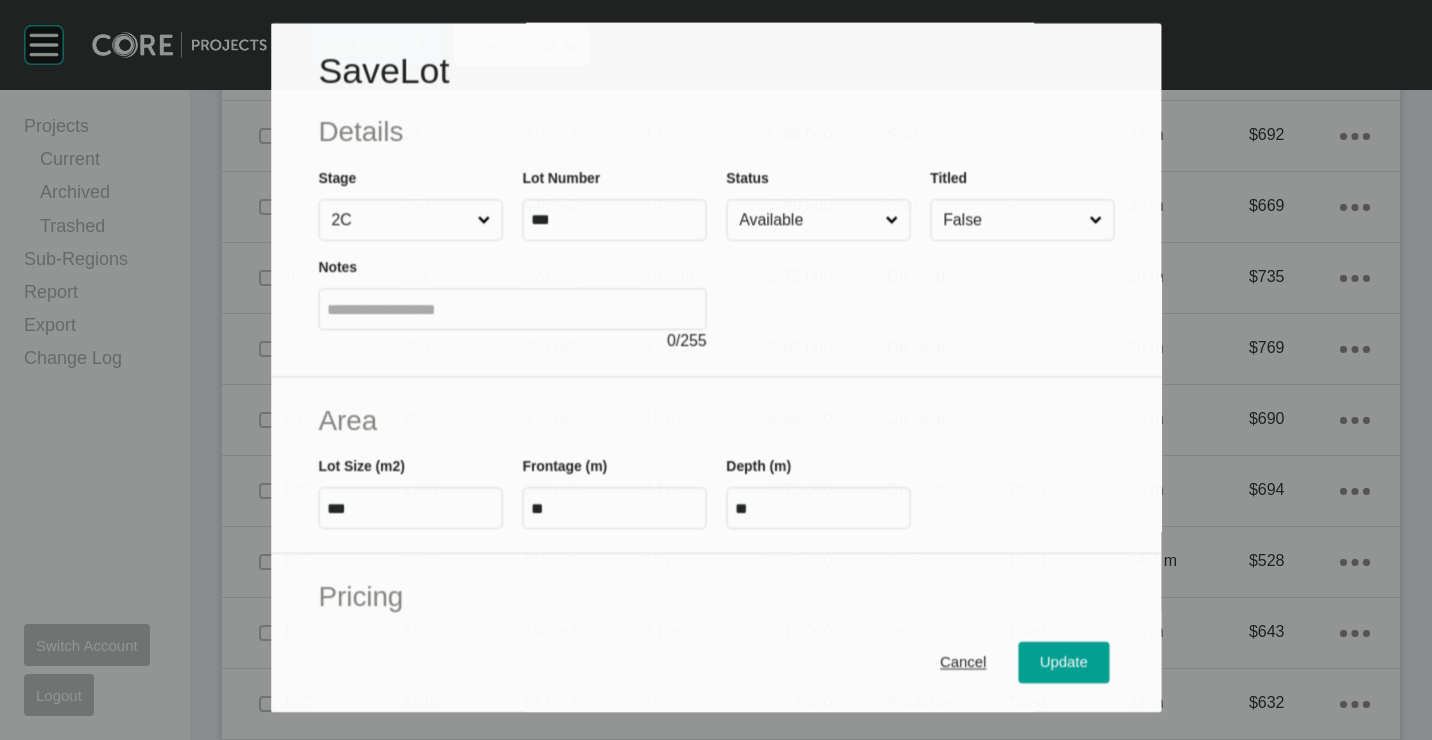 scroll, scrollTop: 4438, scrollLeft: 0, axis: vertical 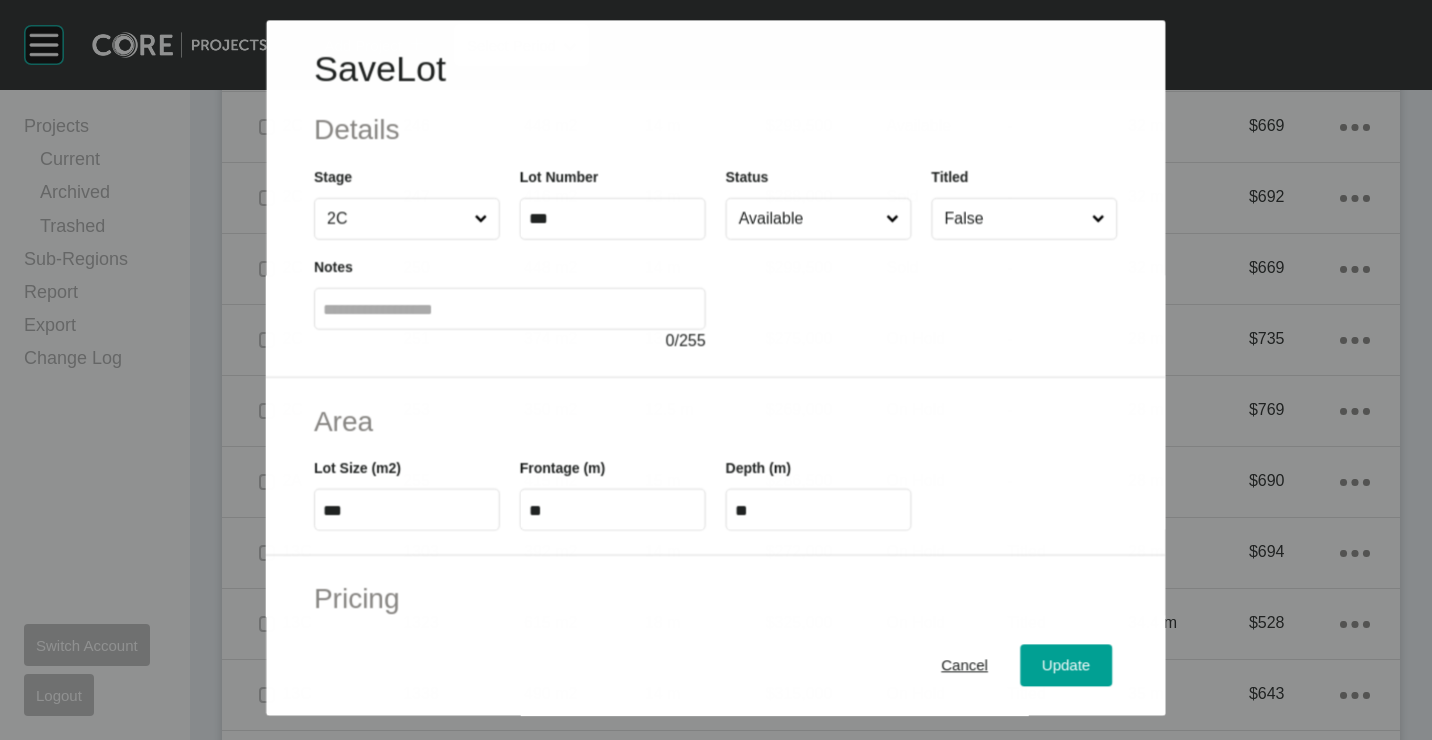 click on "Available" at bounding box center (808, 219) 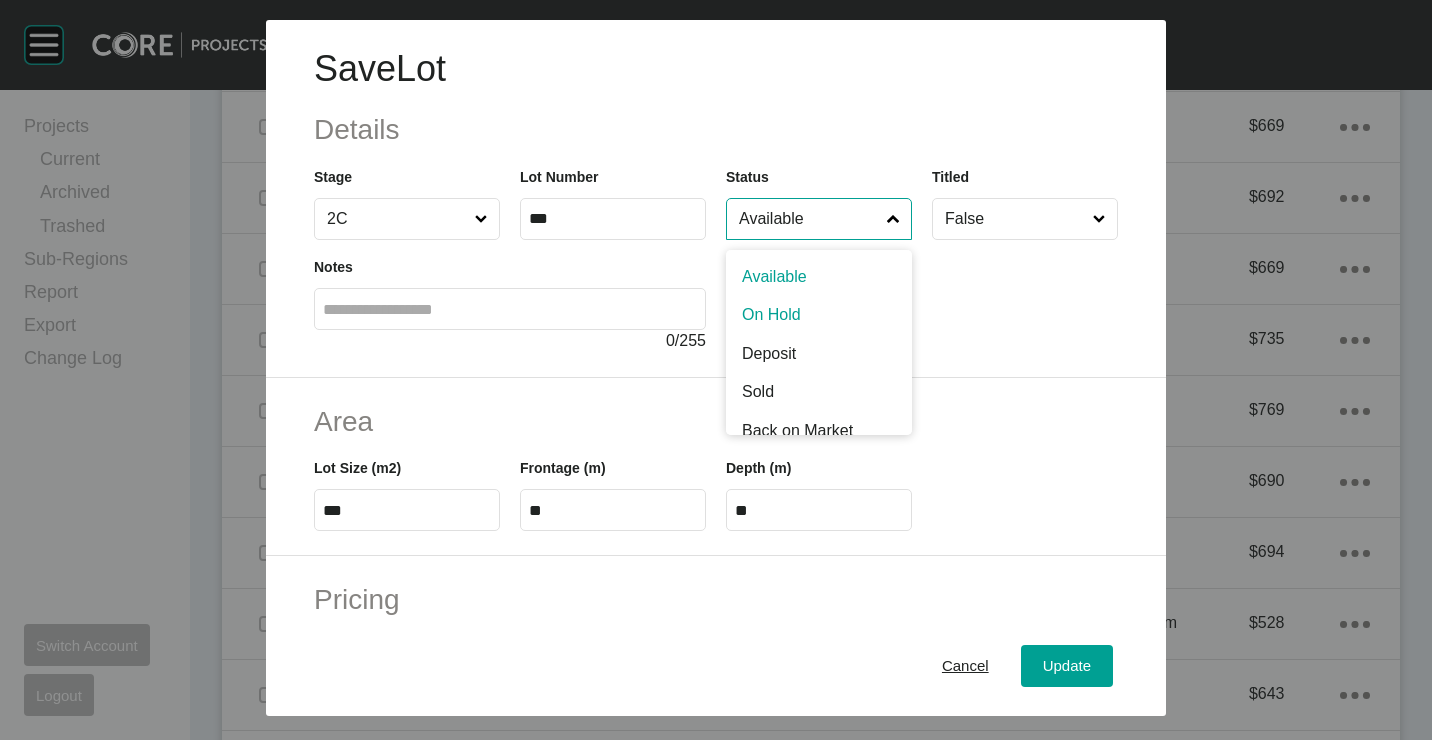 drag, startPoint x: 780, startPoint y: 330, endPoint x: 854, endPoint y: 401, distance: 102.55243 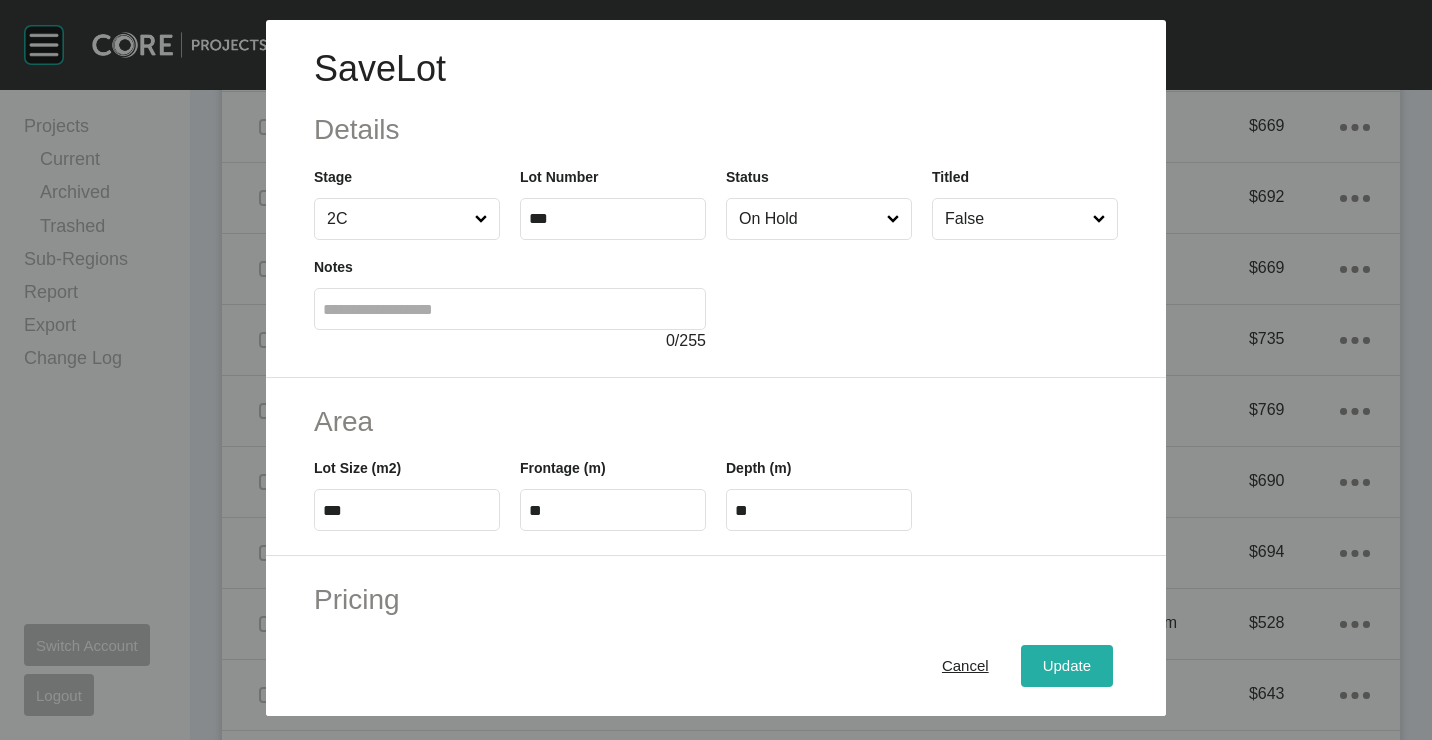 click on "Update" at bounding box center (1067, 665) 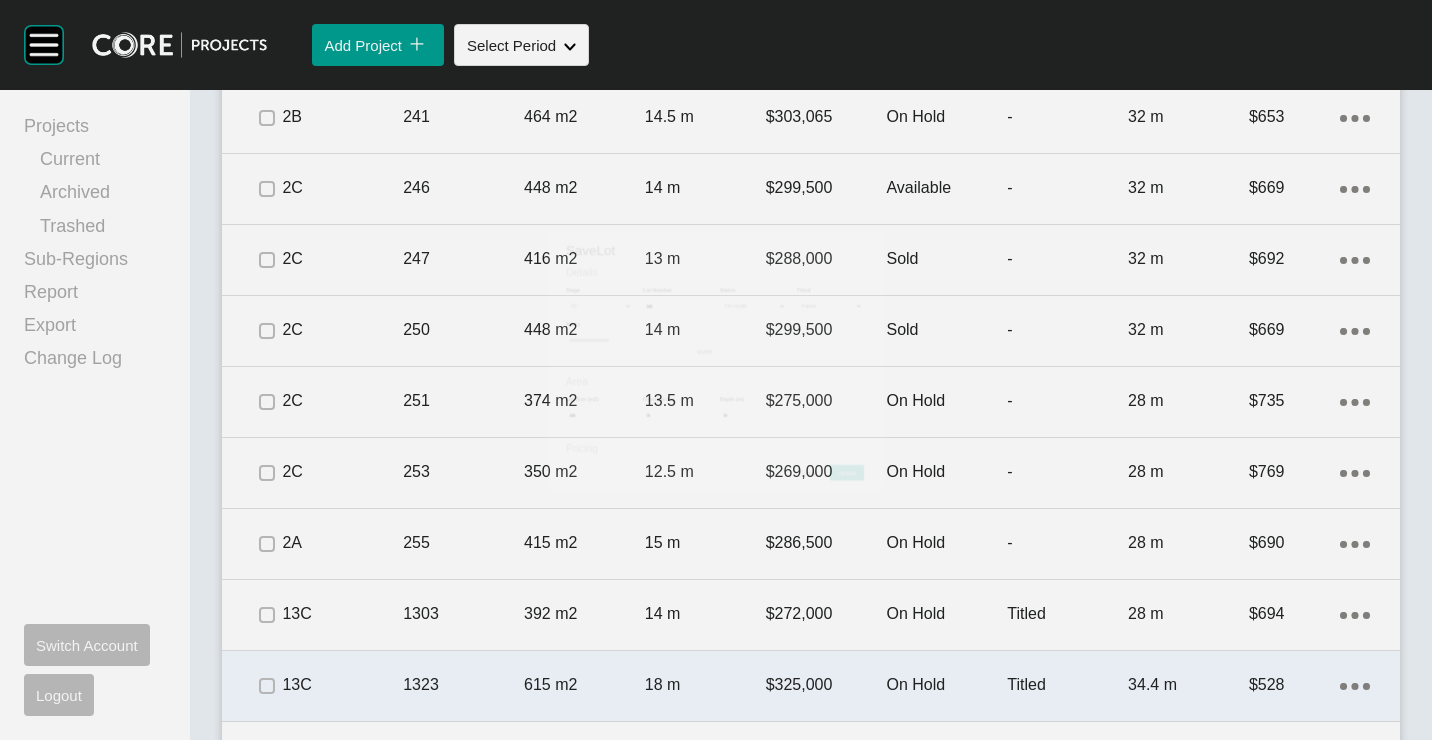 scroll, scrollTop: 4500, scrollLeft: 0, axis: vertical 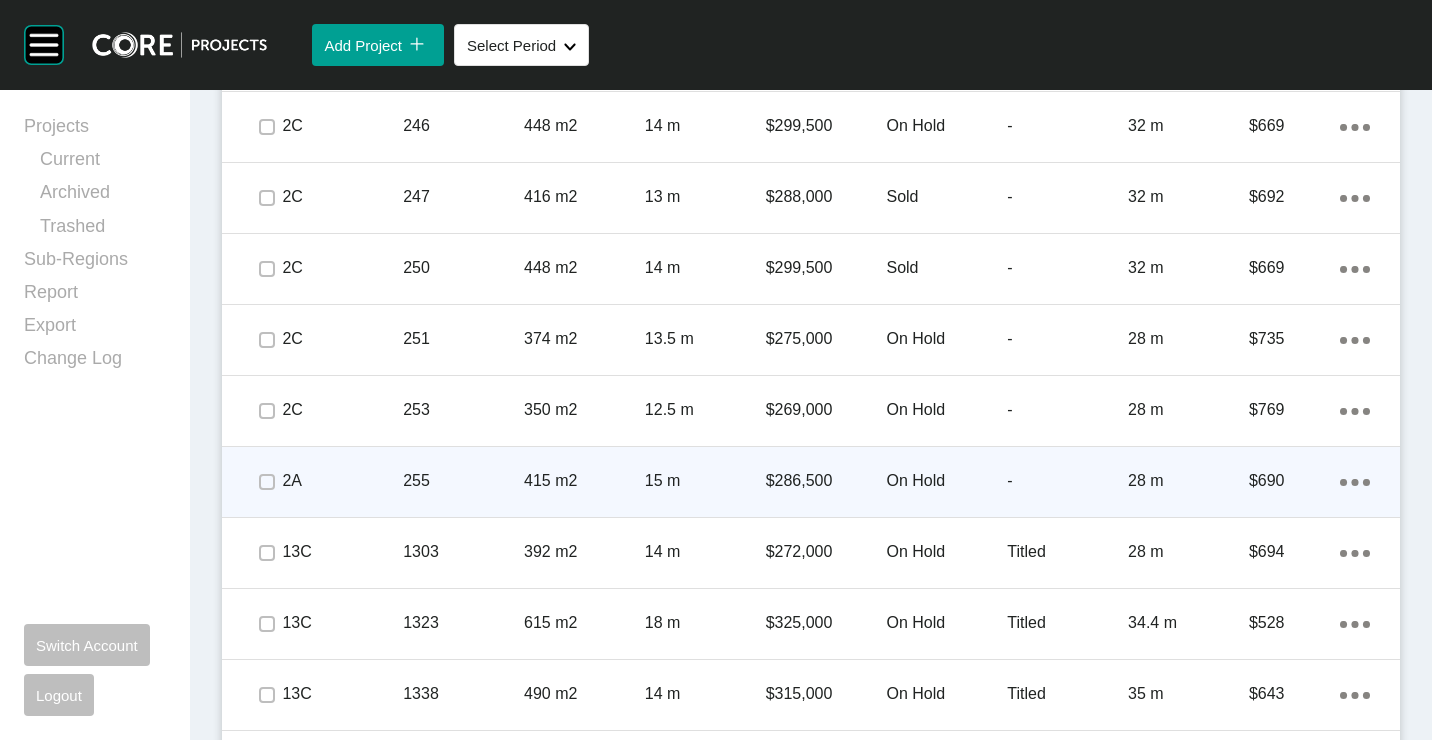click on "15 m" at bounding box center [705, 481] 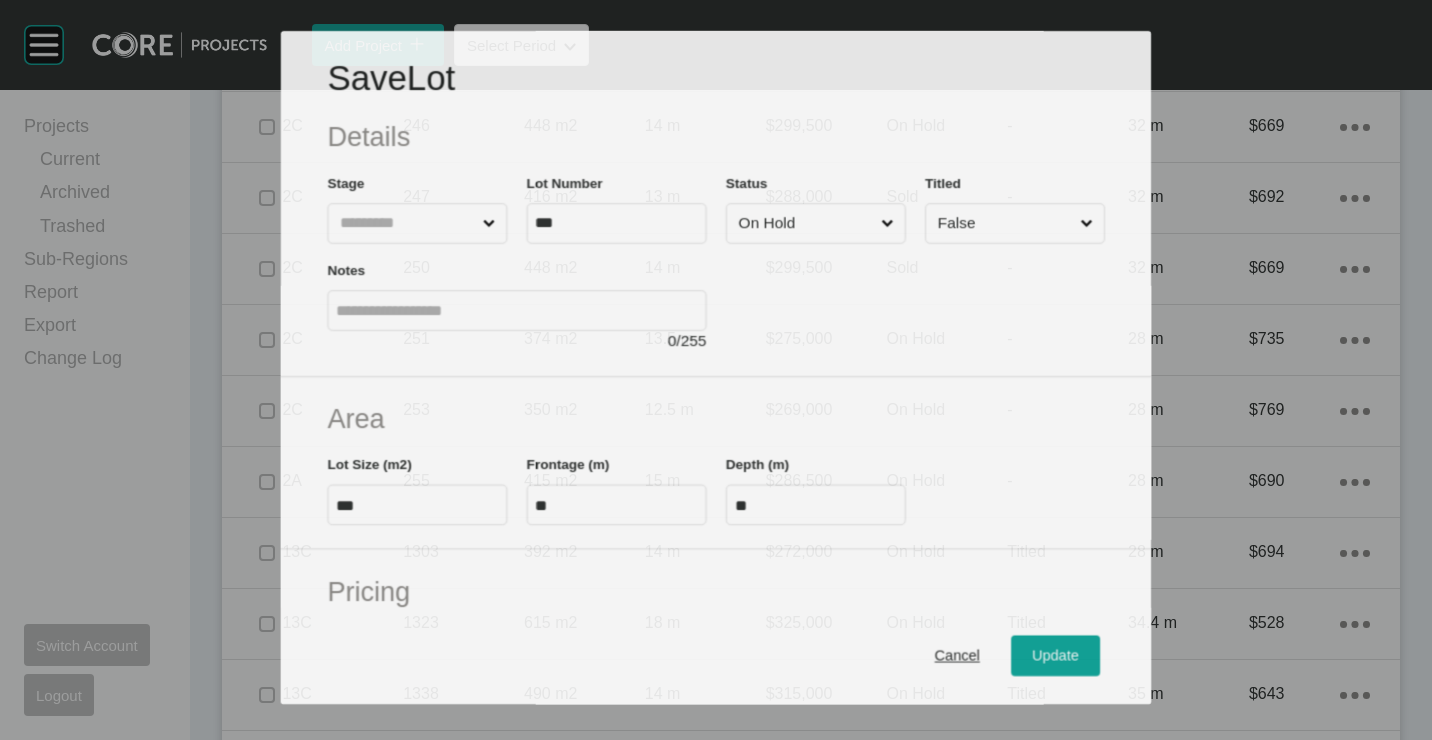 scroll, scrollTop: 4438, scrollLeft: 0, axis: vertical 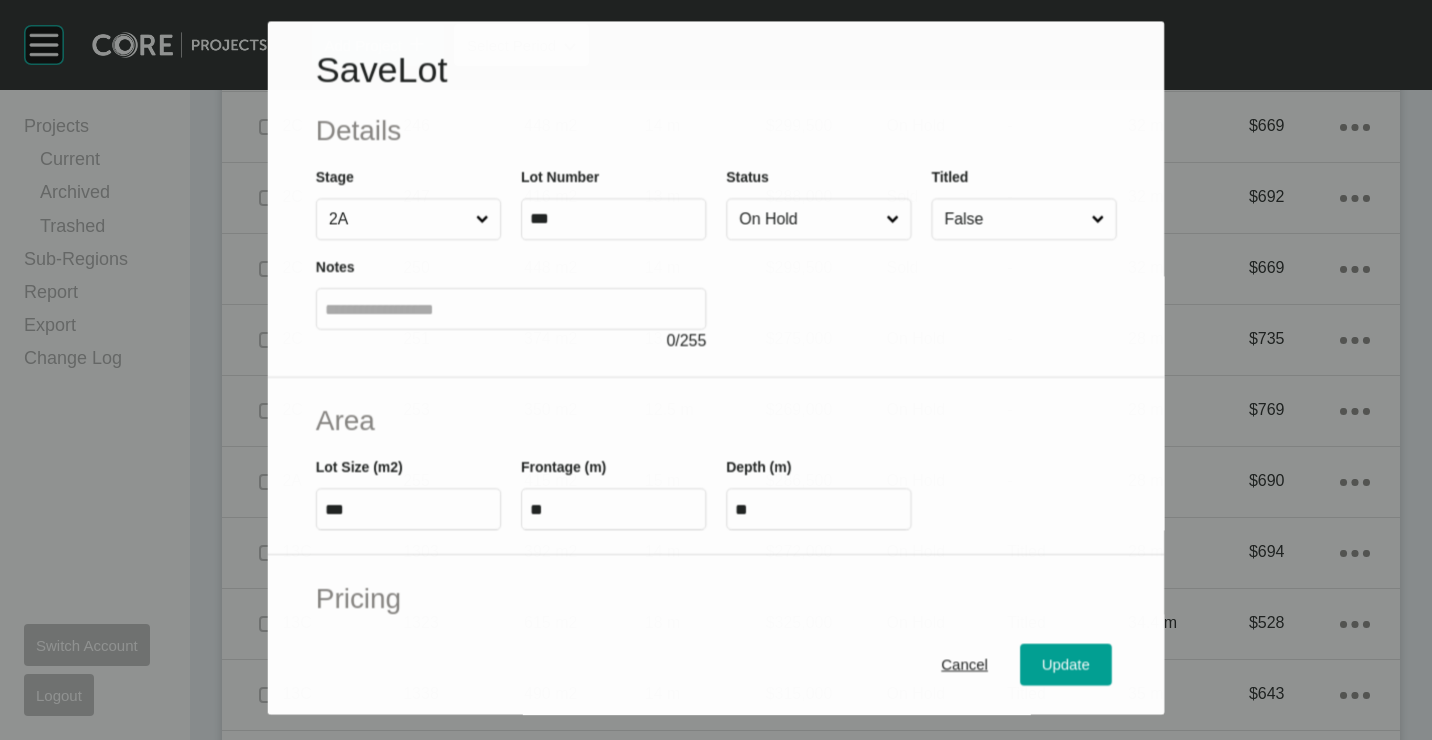 drag, startPoint x: 773, startPoint y: 191, endPoint x: 779, endPoint y: 204, distance: 14.3178215 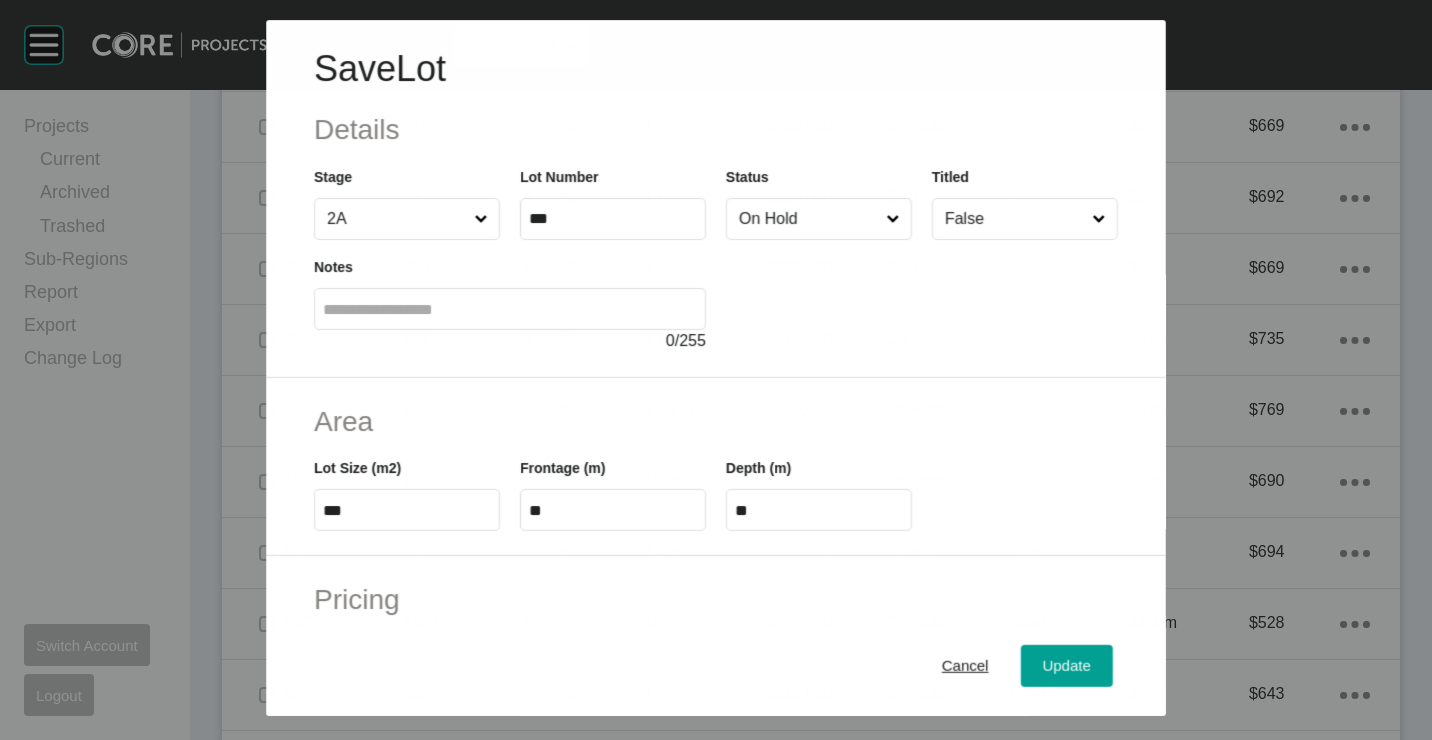 drag, startPoint x: 781, startPoint y: 210, endPoint x: 782, endPoint y: 241, distance: 31.016125 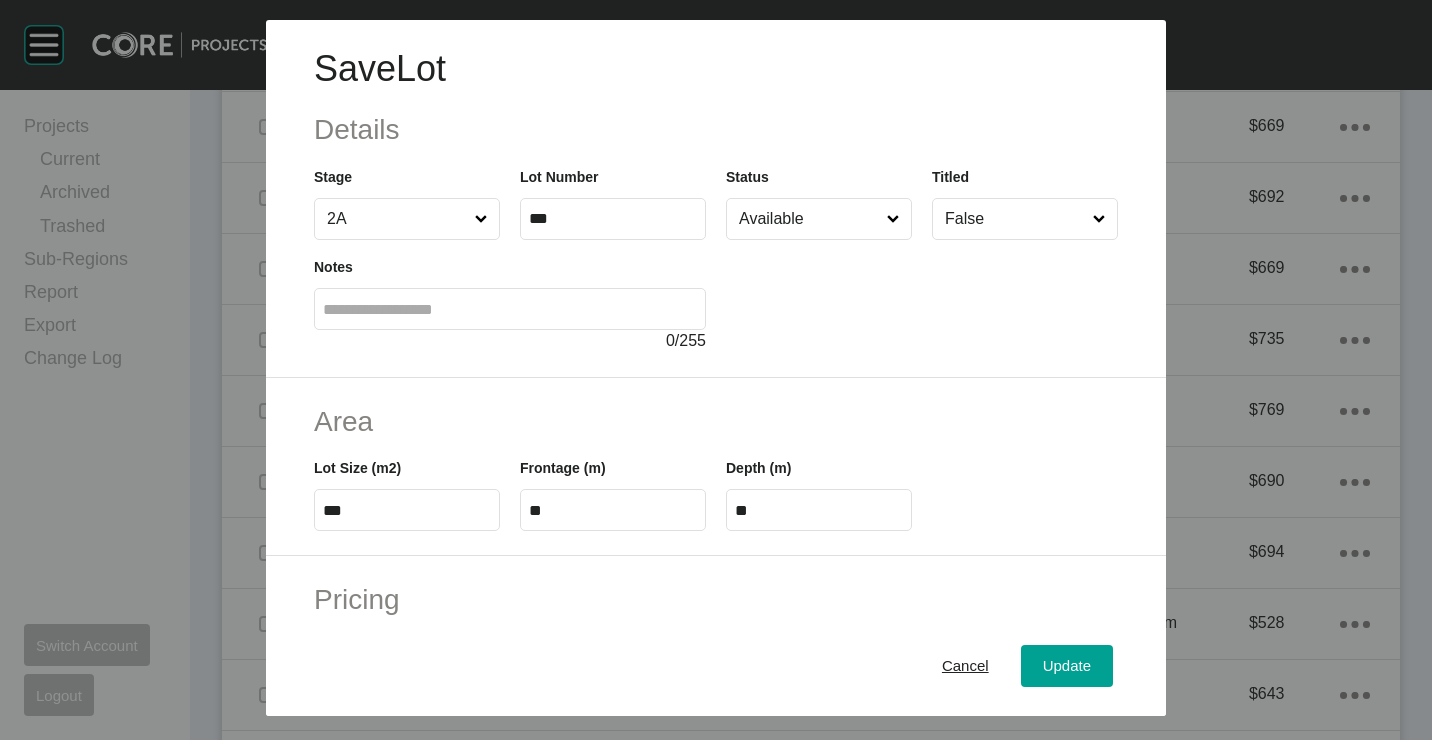 drag, startPoint x: 783, startPoint y: 274, endPoint x: 808, endPoint y: 318, distance: 50.606323 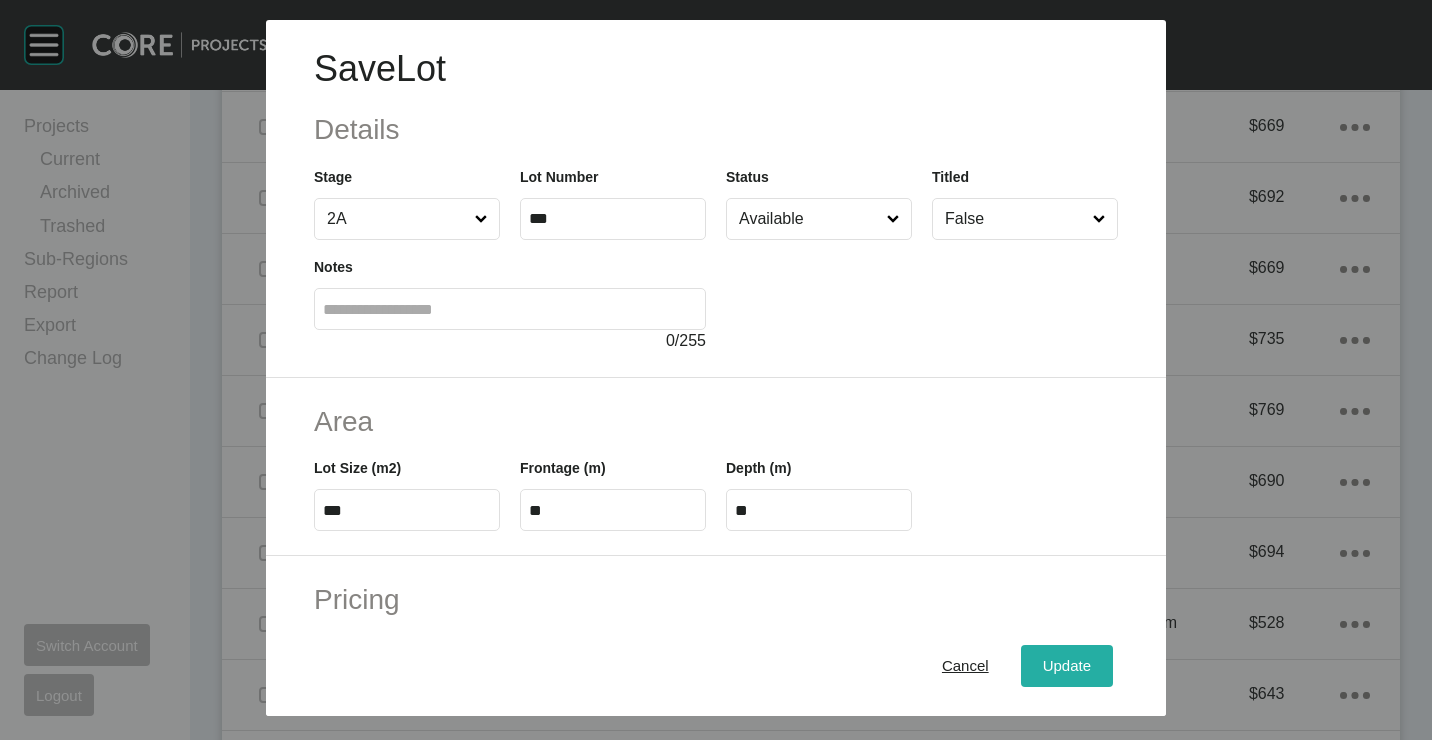 click on "Update" at bounding box center (1067, 665) 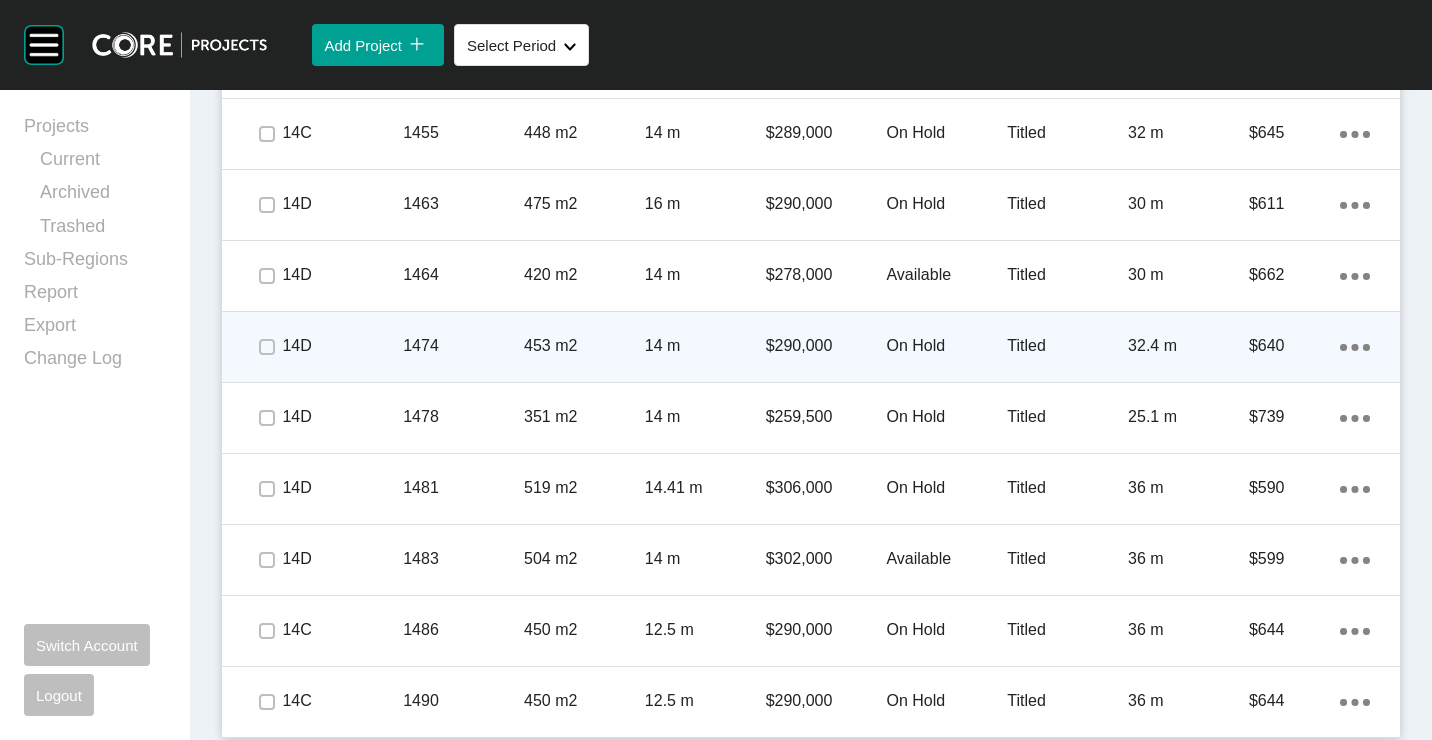 scroll, scrollTop: 5919, scrollLeft: 0, axis: vertical 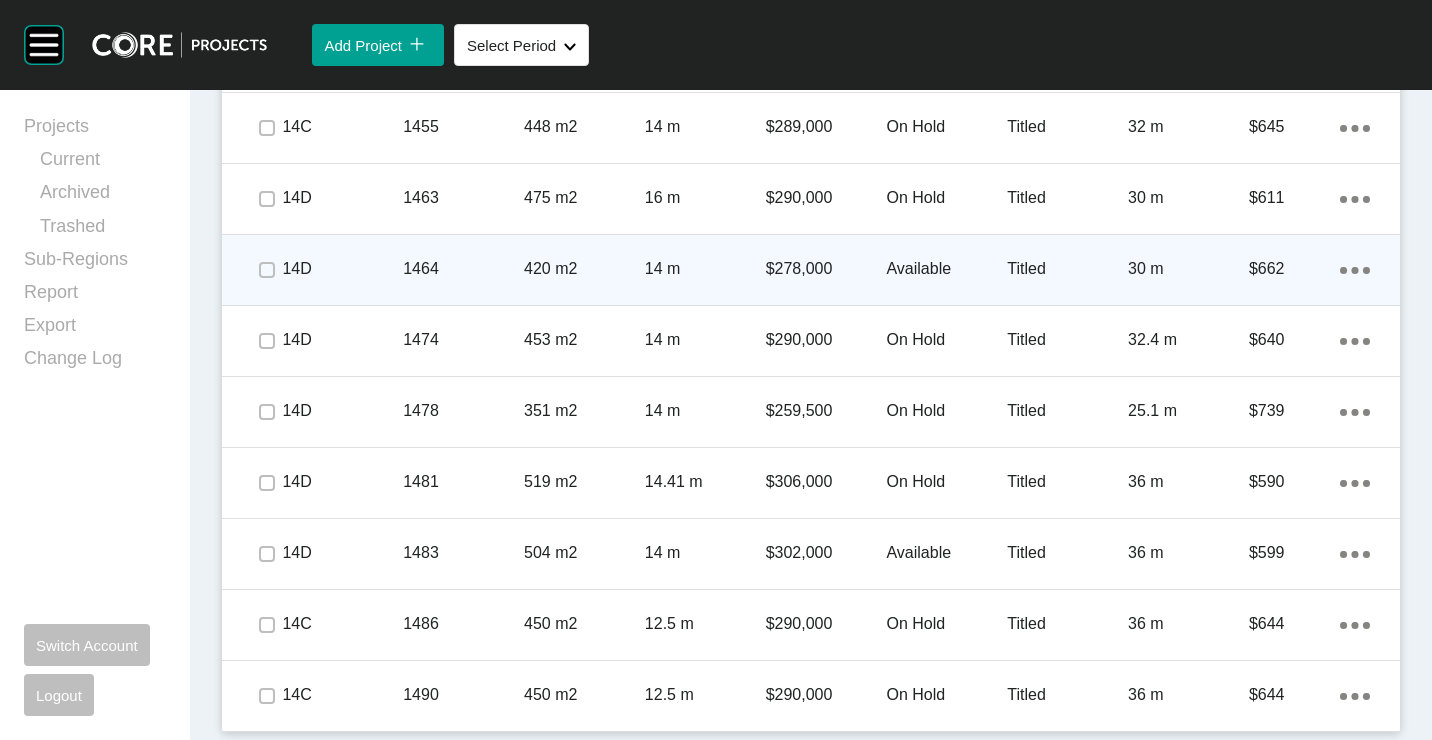 click on "420 m2" at bounding box center (584, 269) 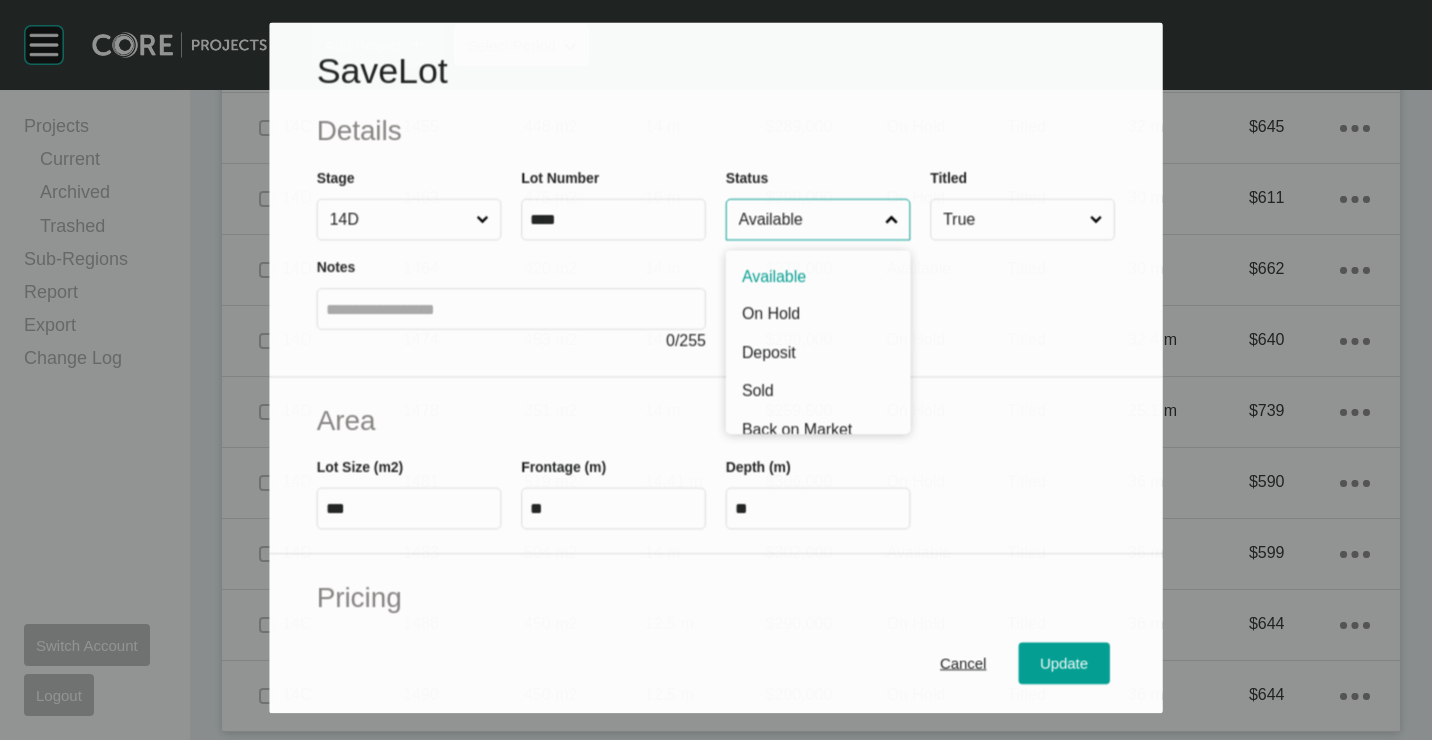 scroll, scrollTop: 5857, scrollLeft: 0, axis: vertical 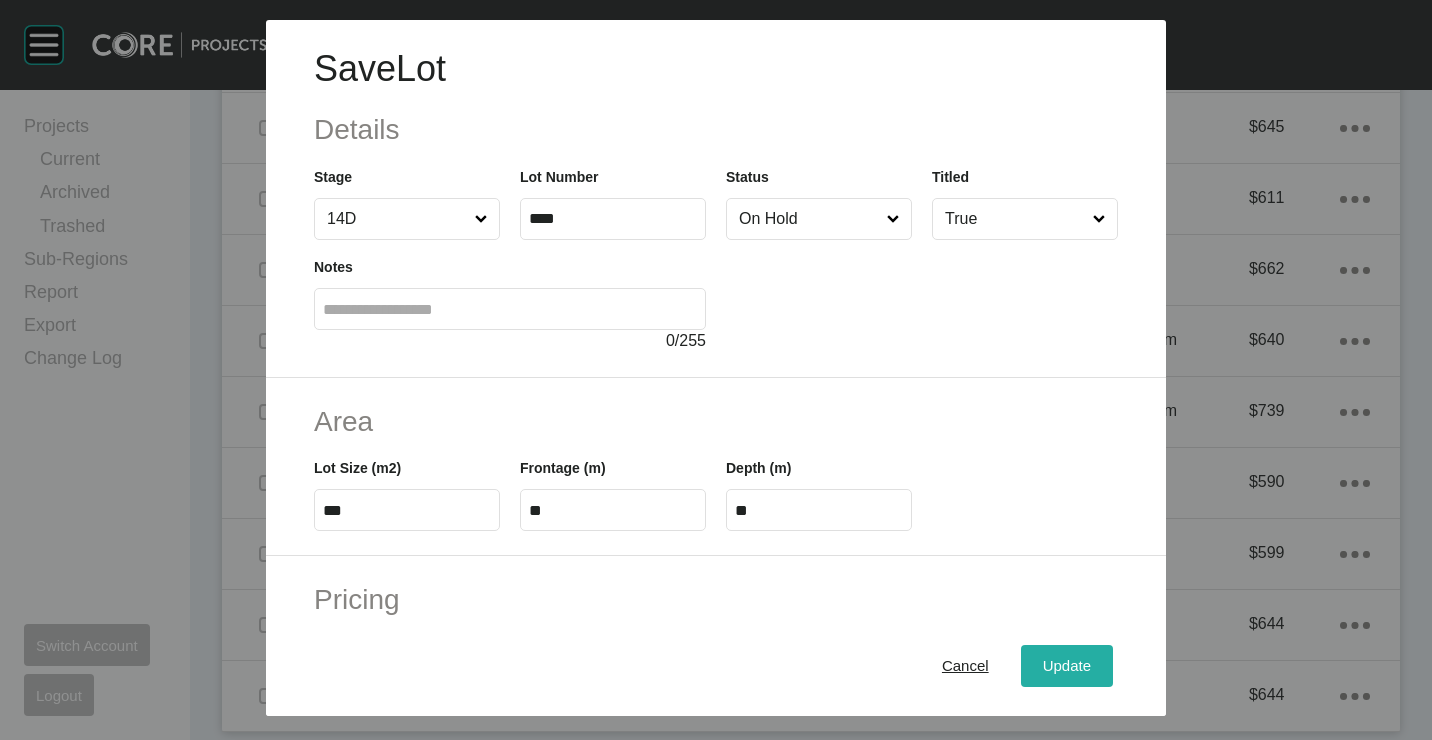 click on "Update" at bounding box center (1067, 665) 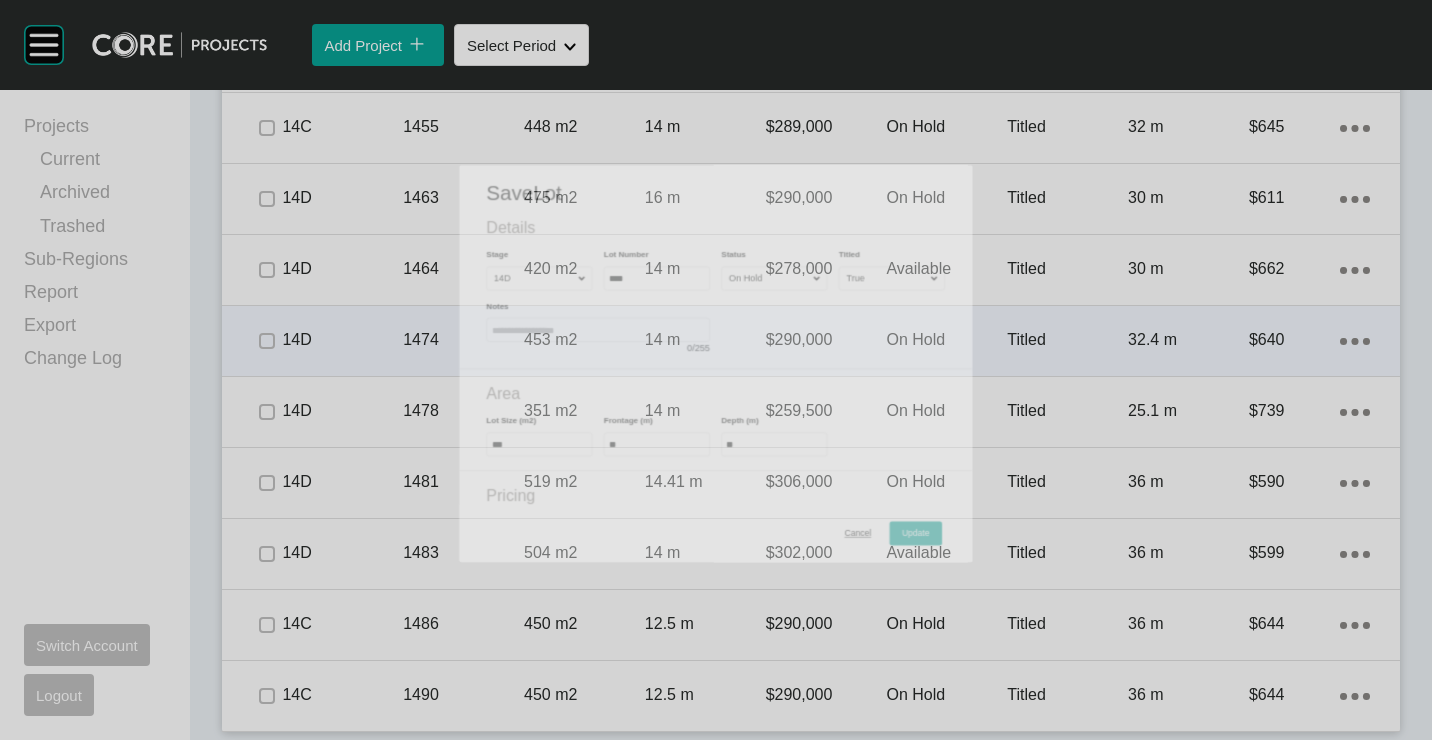 scroll, scrollTop: 5919, scrollLeft: 0, axis: vertical 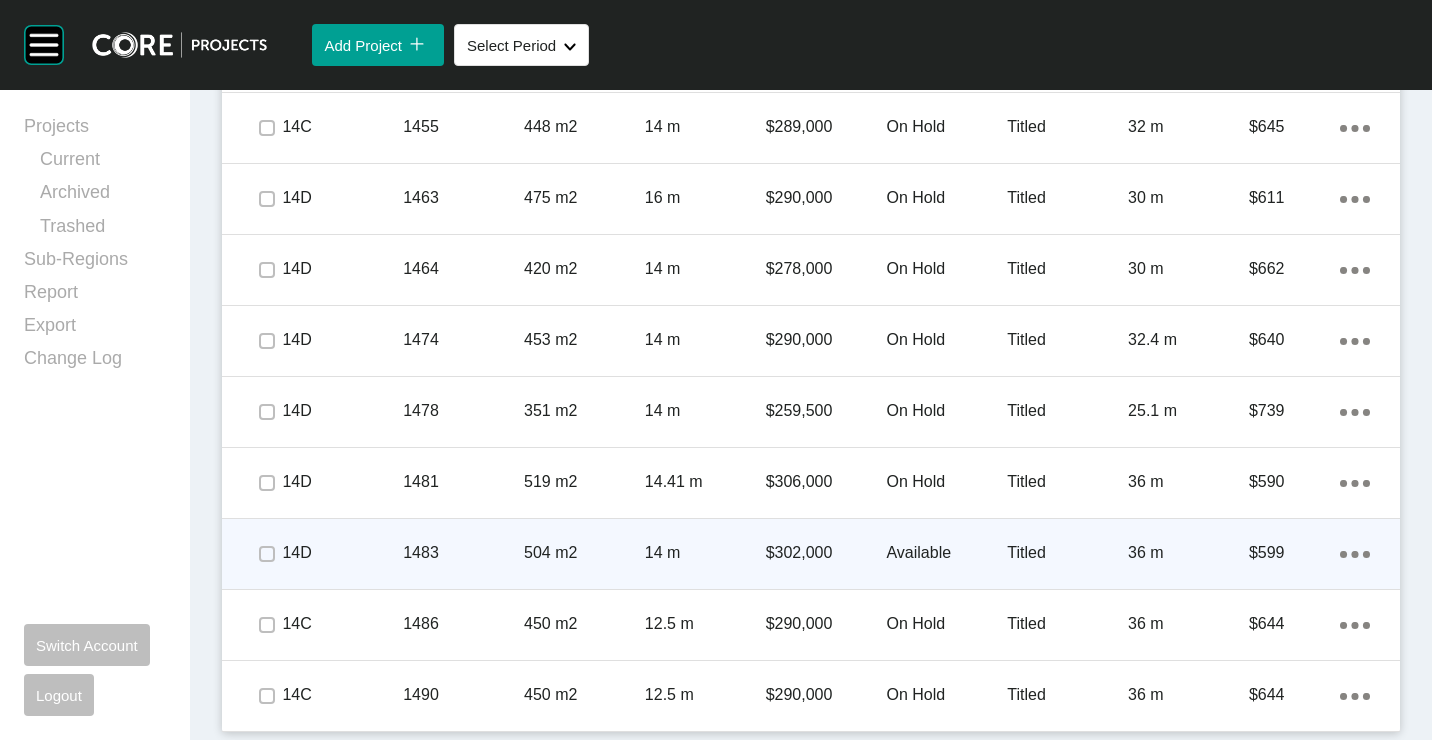 click on "14 m" at bounding box center [705, 553] 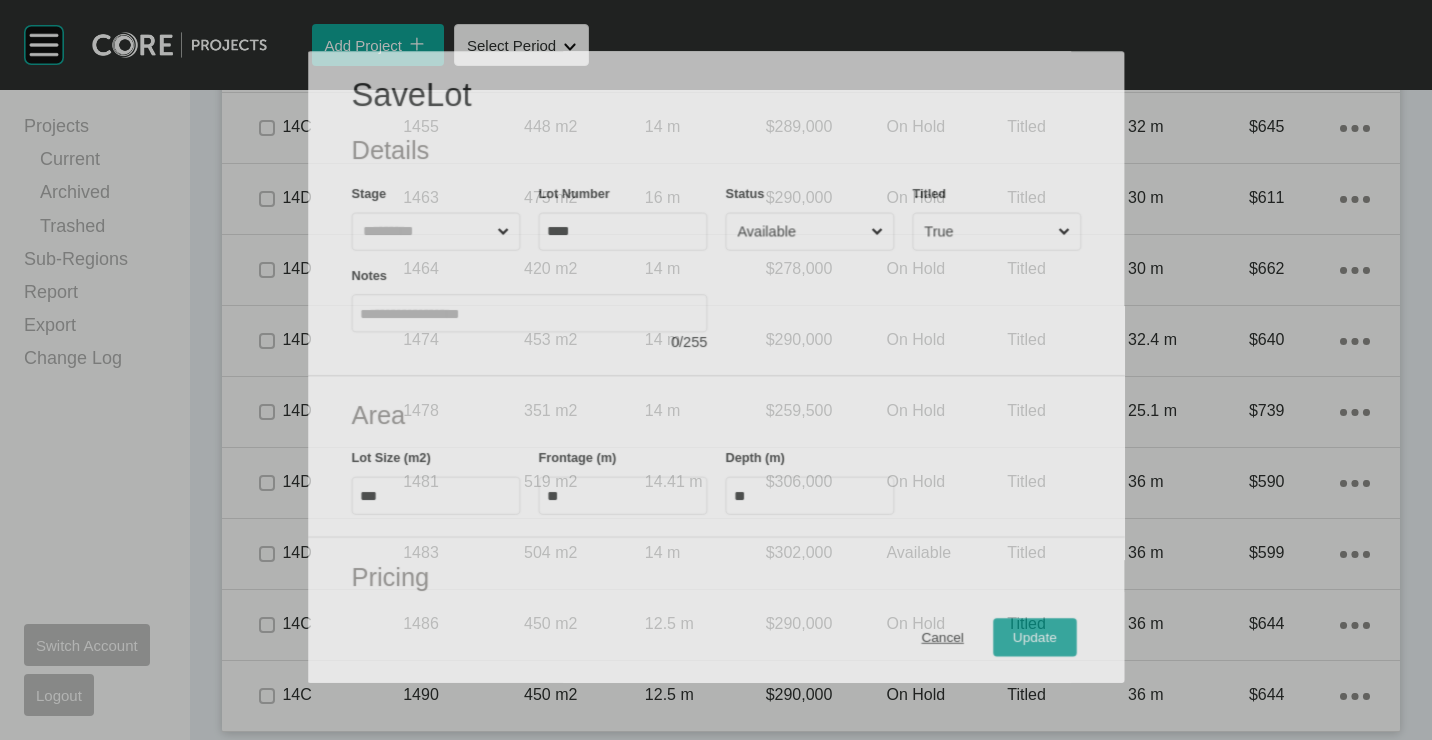 scroll, scrollTop: 5857, scrollLeft: 0, axis: vertical 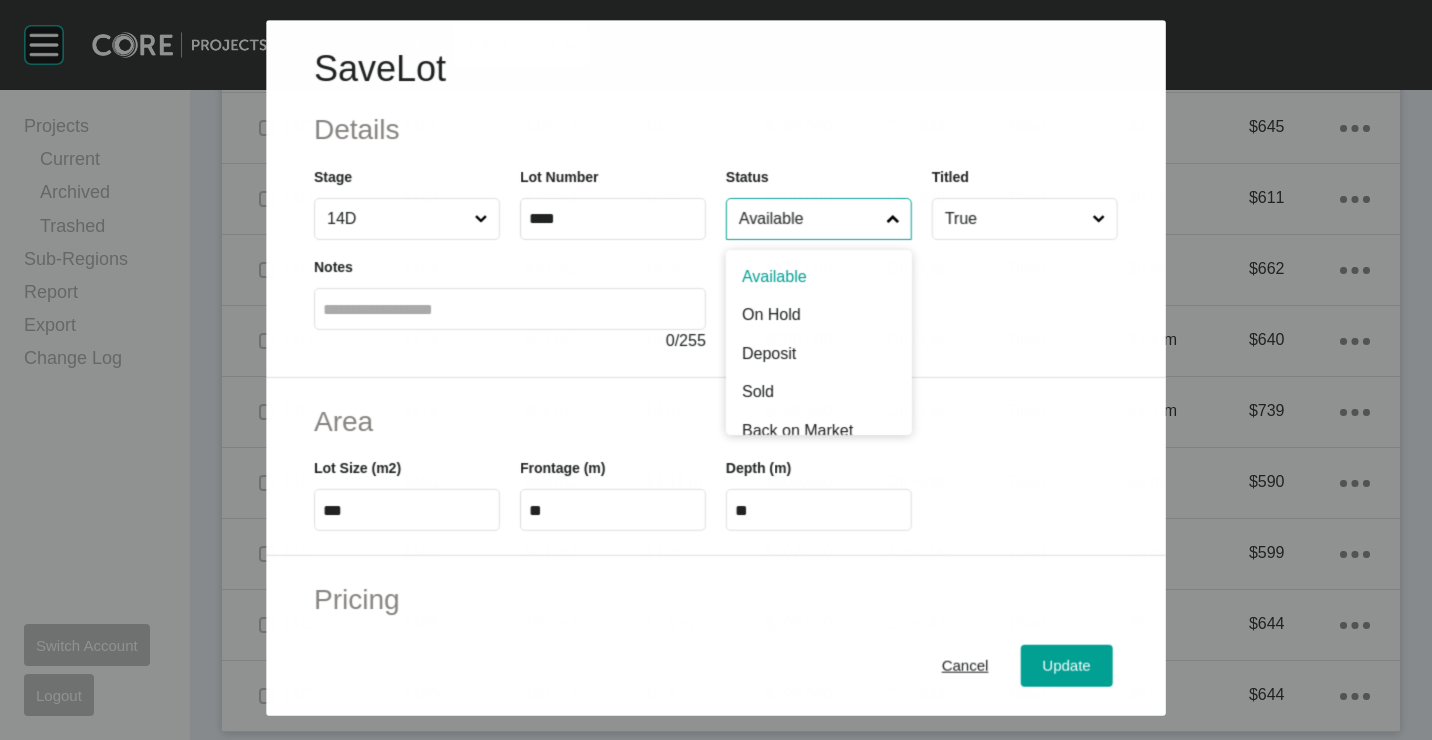 drag, startPoint x: 845, startPoint y: 218, endPoint x: 817, endPoint y: 268, distance: 57.306194 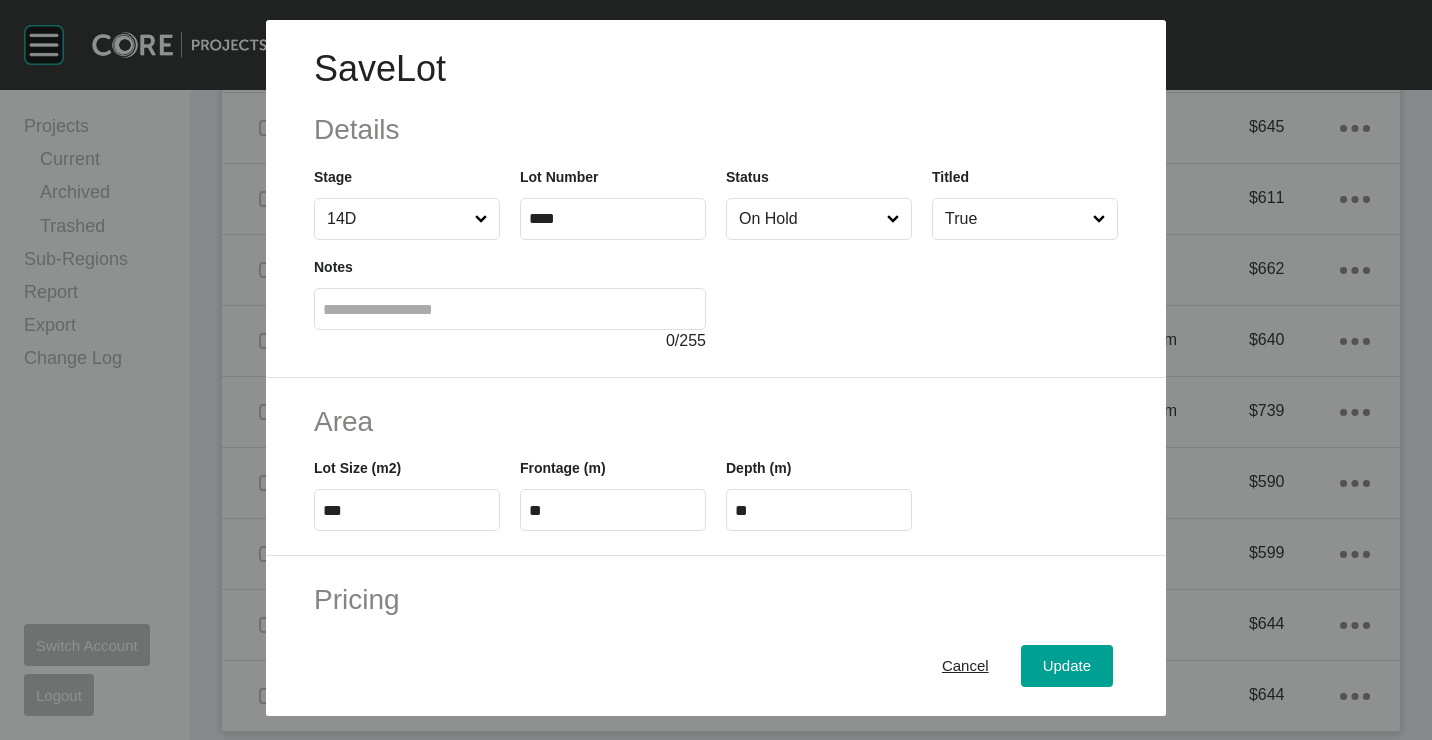 drag, startPoint x: 792, startPoint y: 314, endPoint x: 953, endPoint y: 511, distance: 254.42091 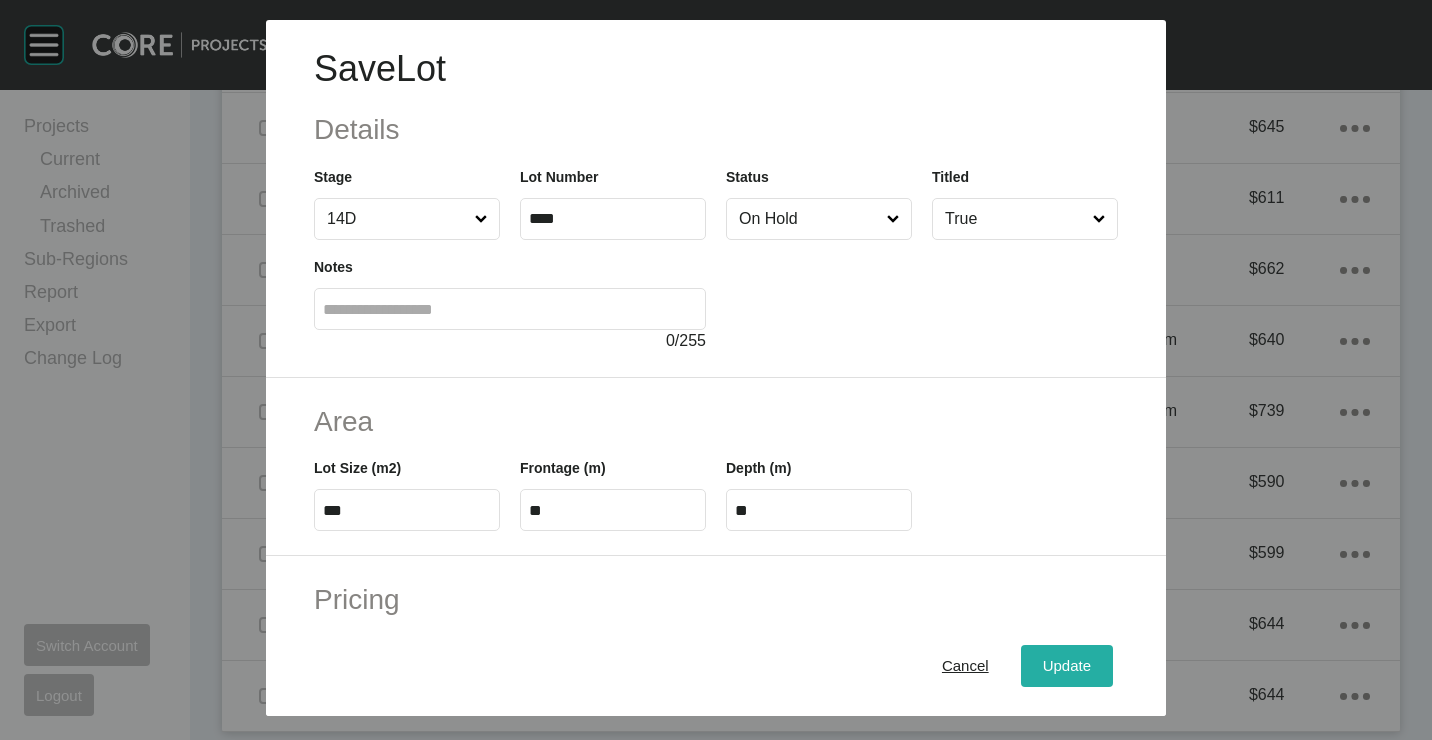 click on "Update" at bounding box center [1067, 665] 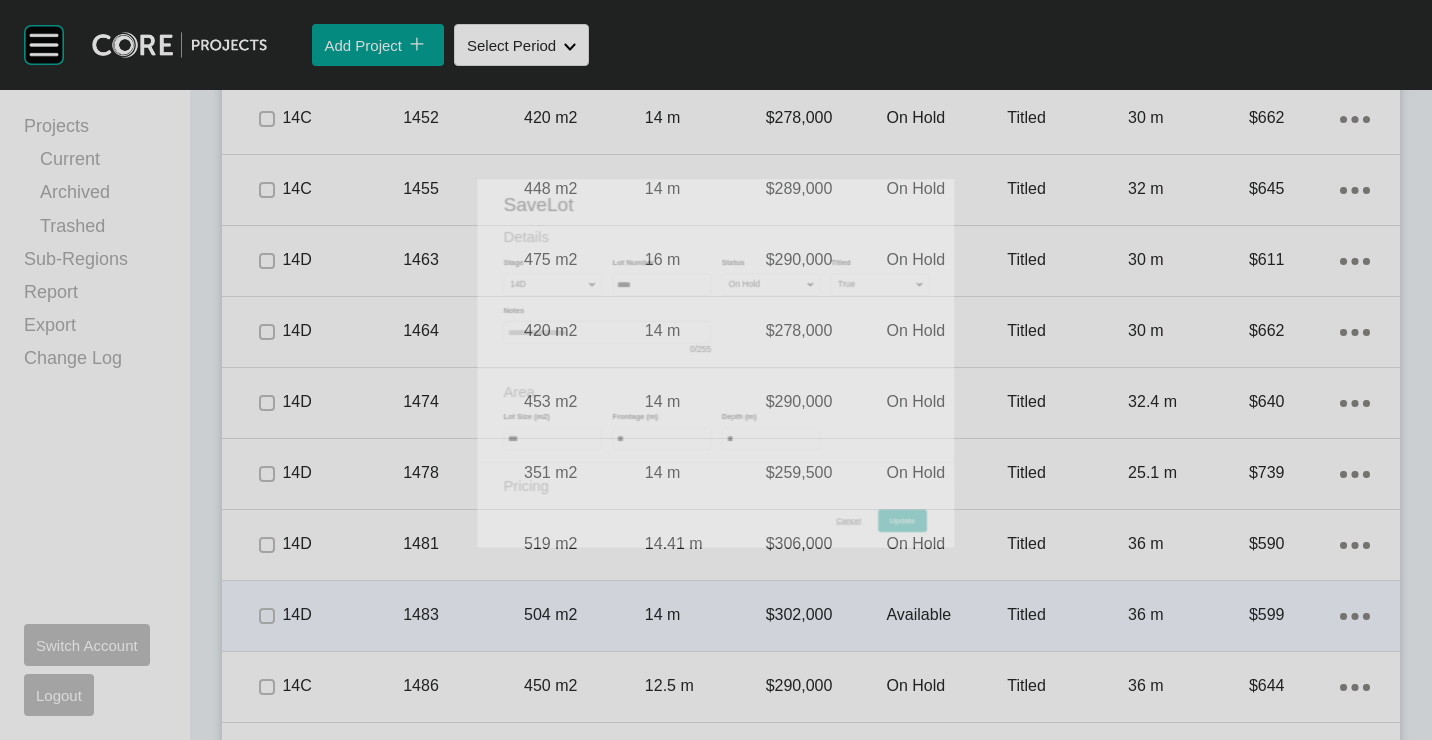 scroll, scrollTop: 5919, scrollLeft: 0, axis: vertical 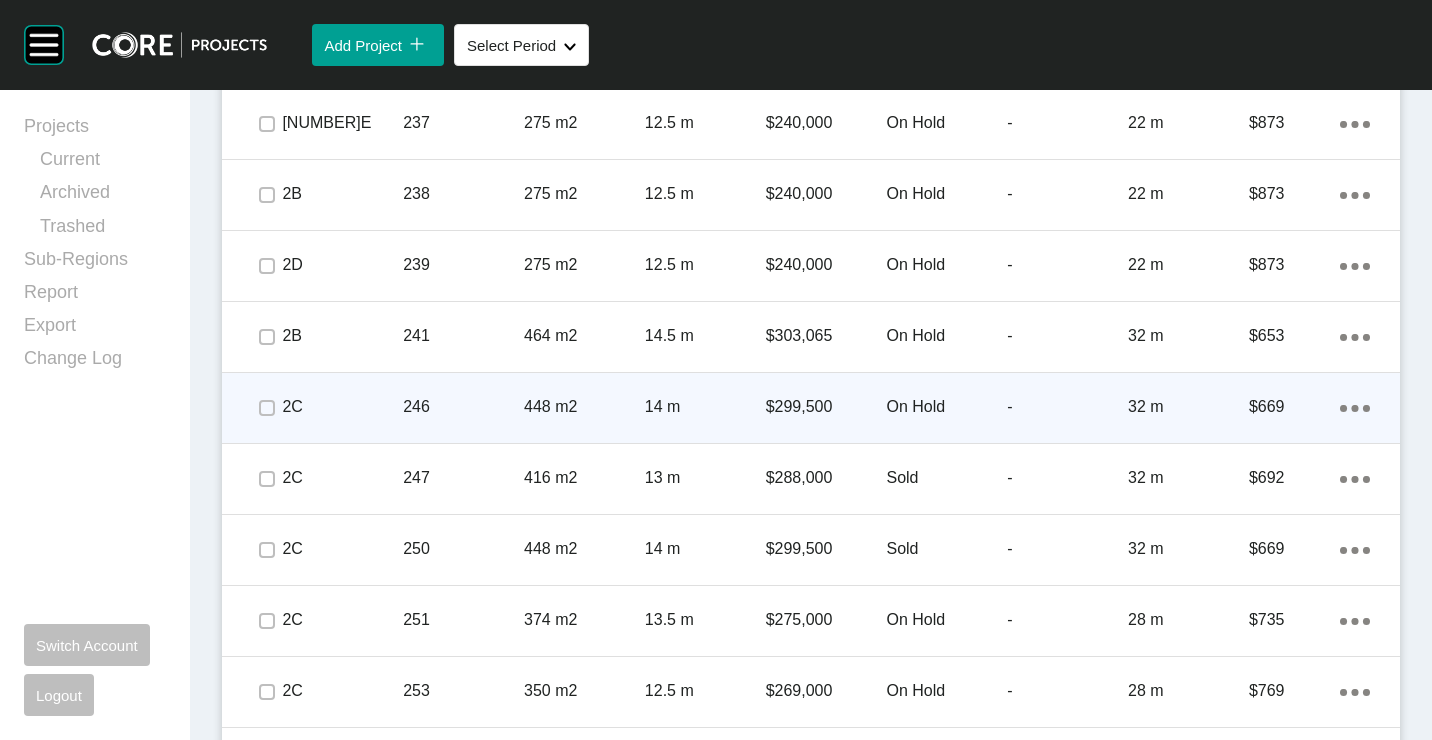 click on "$299,500" at bounding box center (826, 407) 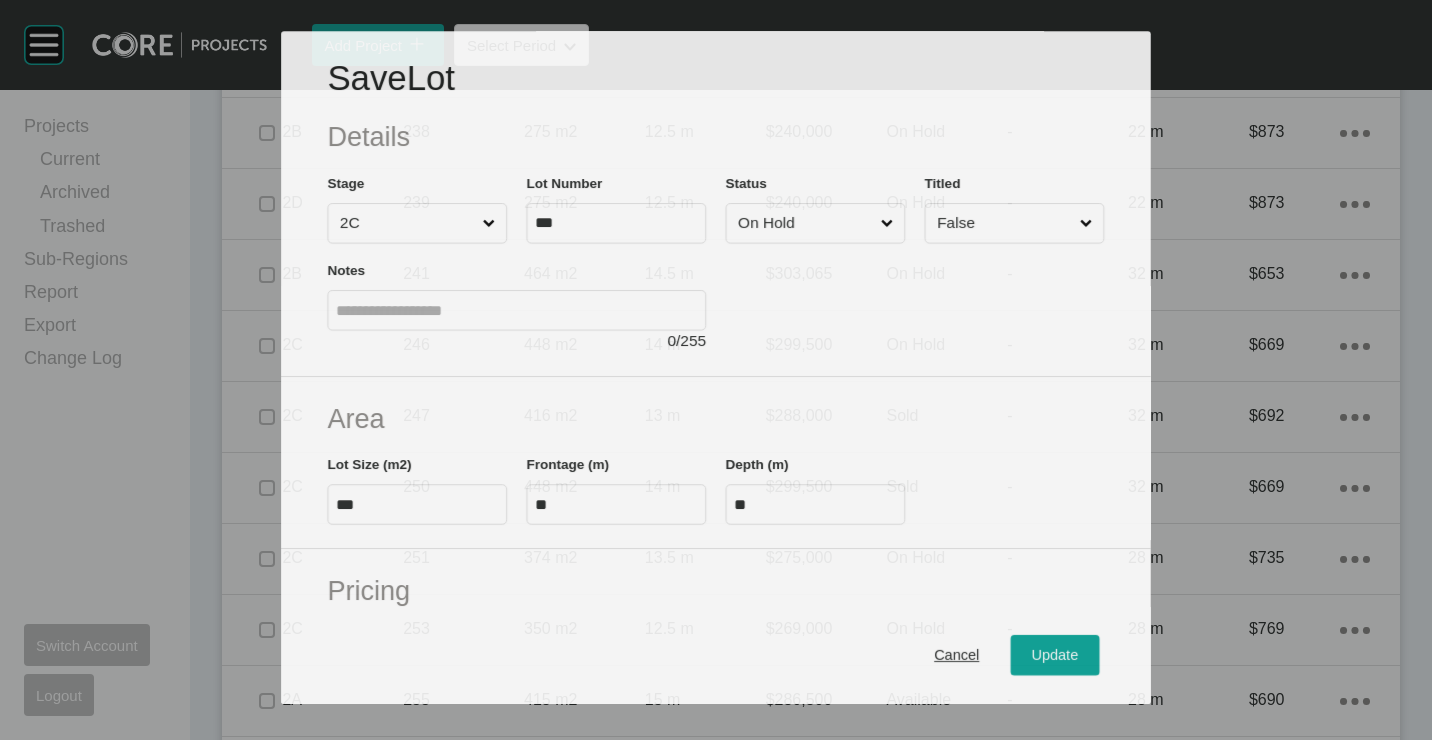 scroll, scrollTop: 4157, scrollLeft: 0, axis: vertical 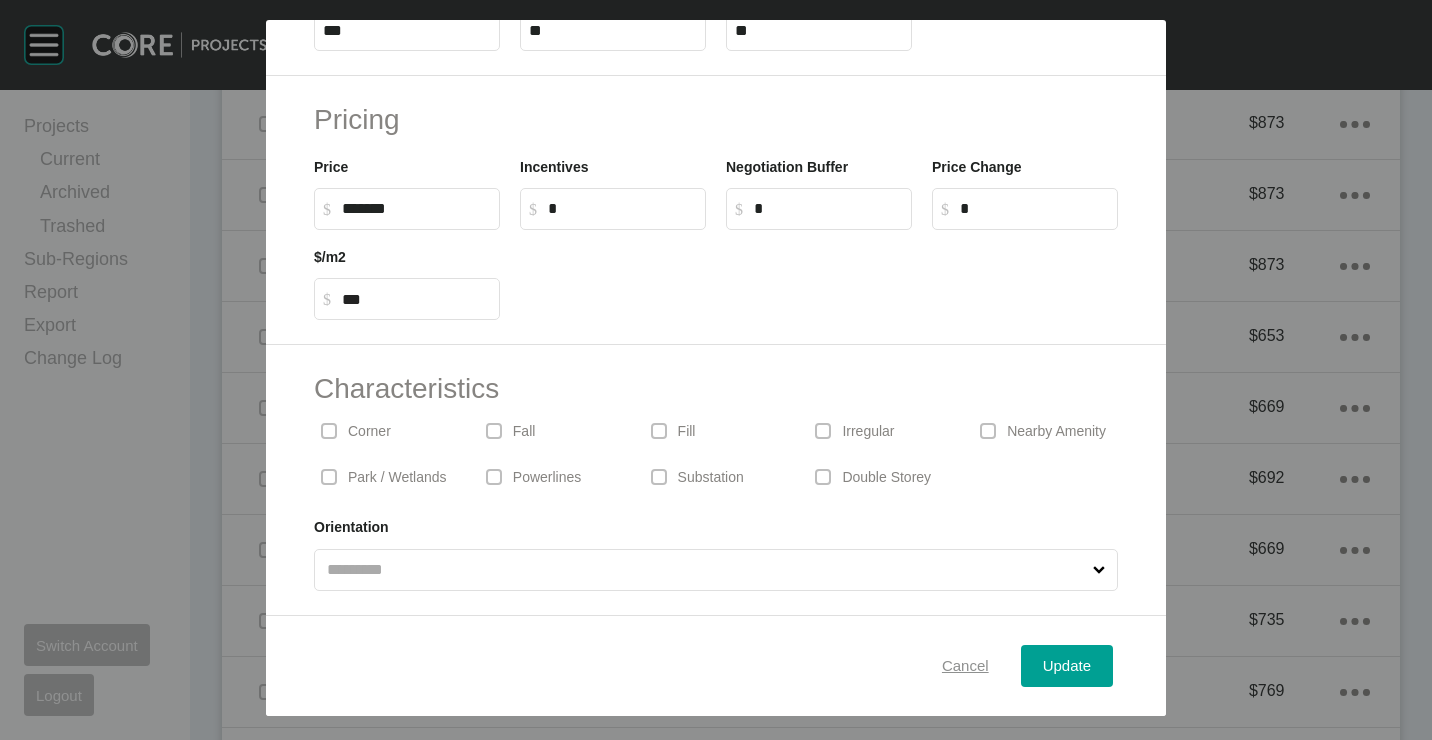 click on "Cancel" at bounding box center (965, 665) 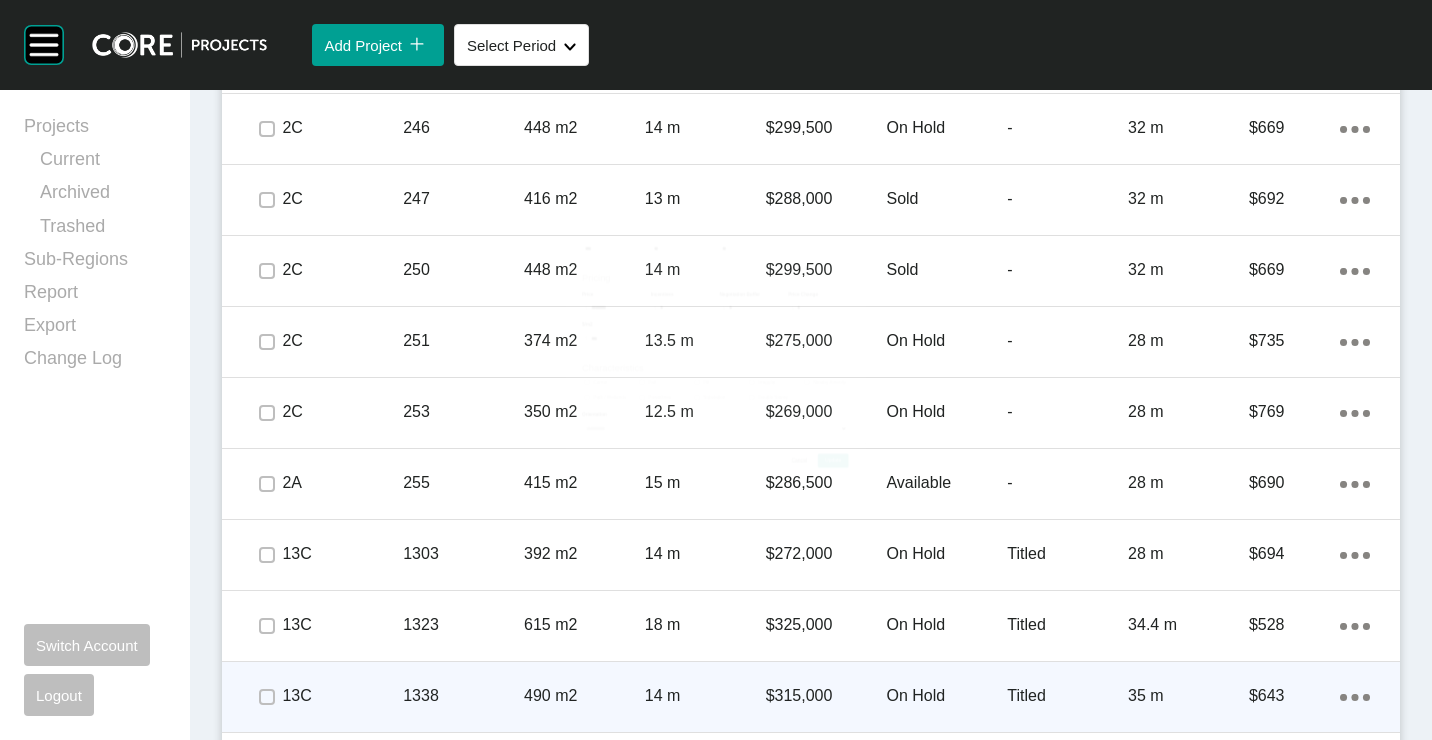 scroll, scrollTop: 4657, scrollLeft: 0, axis: vertical 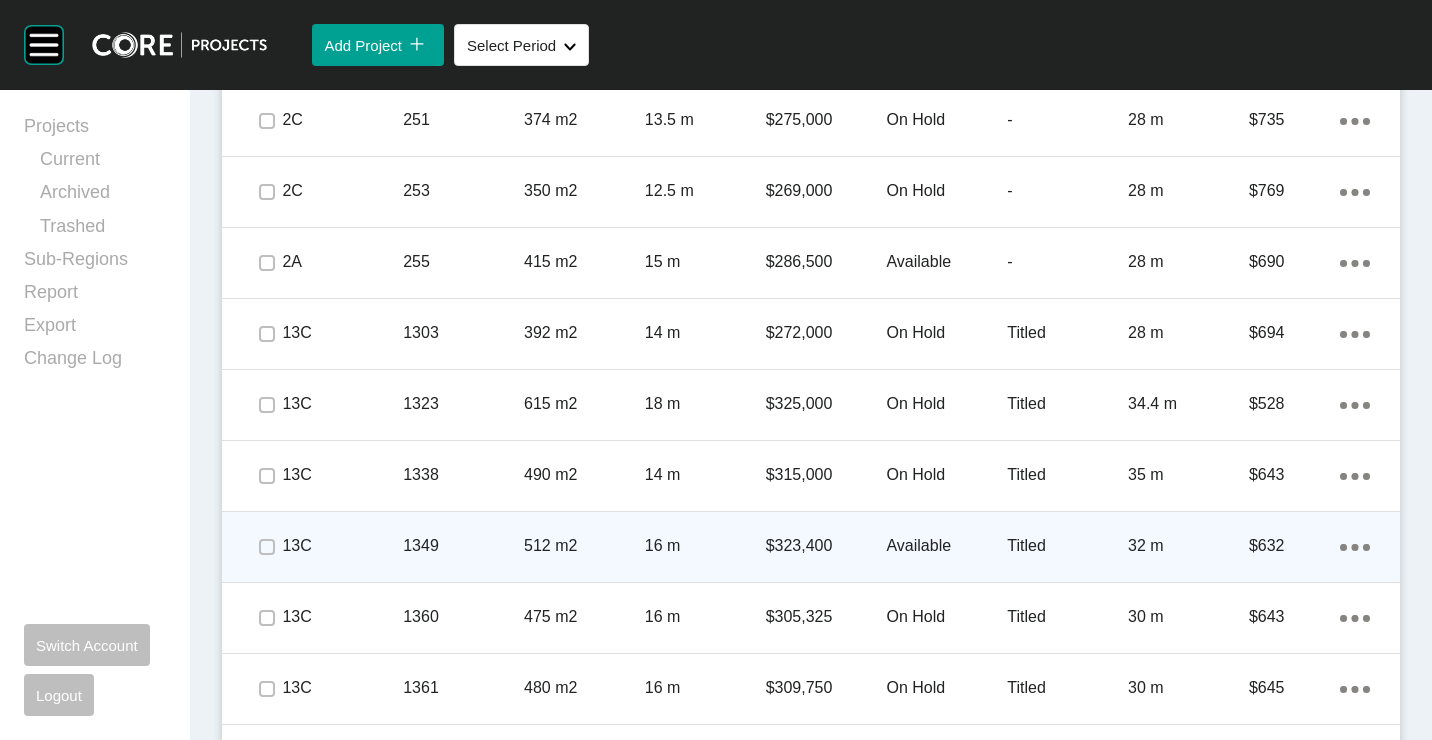 click on "1349" at bounding box center (463, 546) 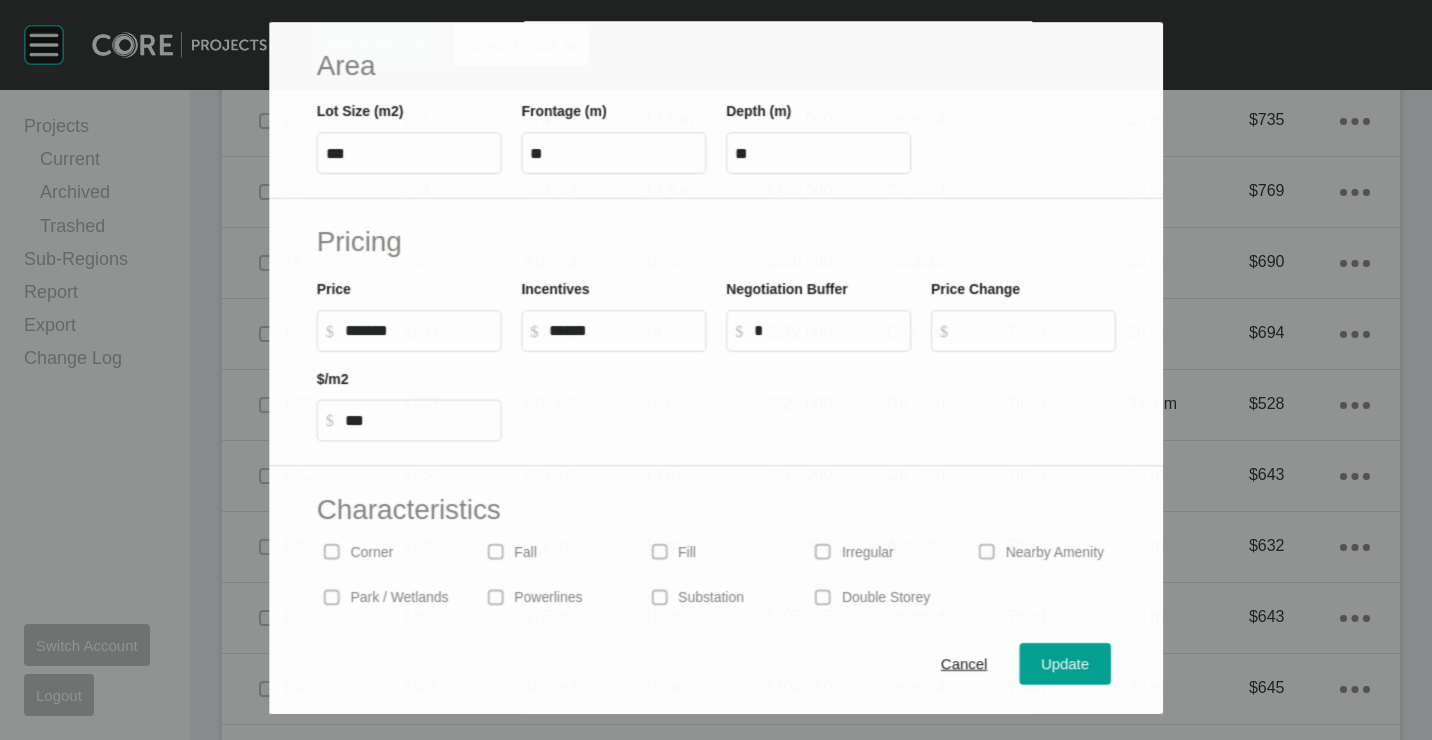 scroll, scrollTop: 480, scrollLeft: 0, axis: vertical 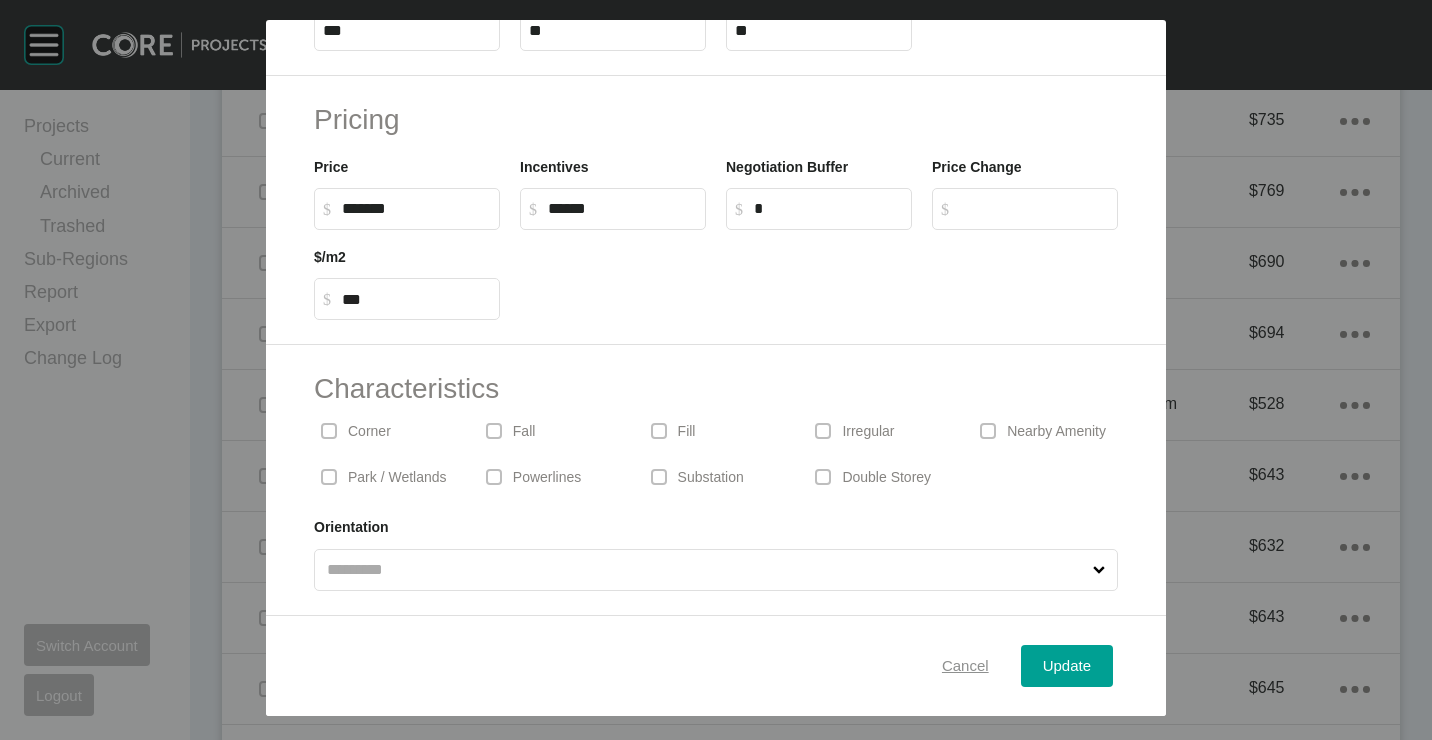 click on "Cancel" at bounding box center [965, 665] 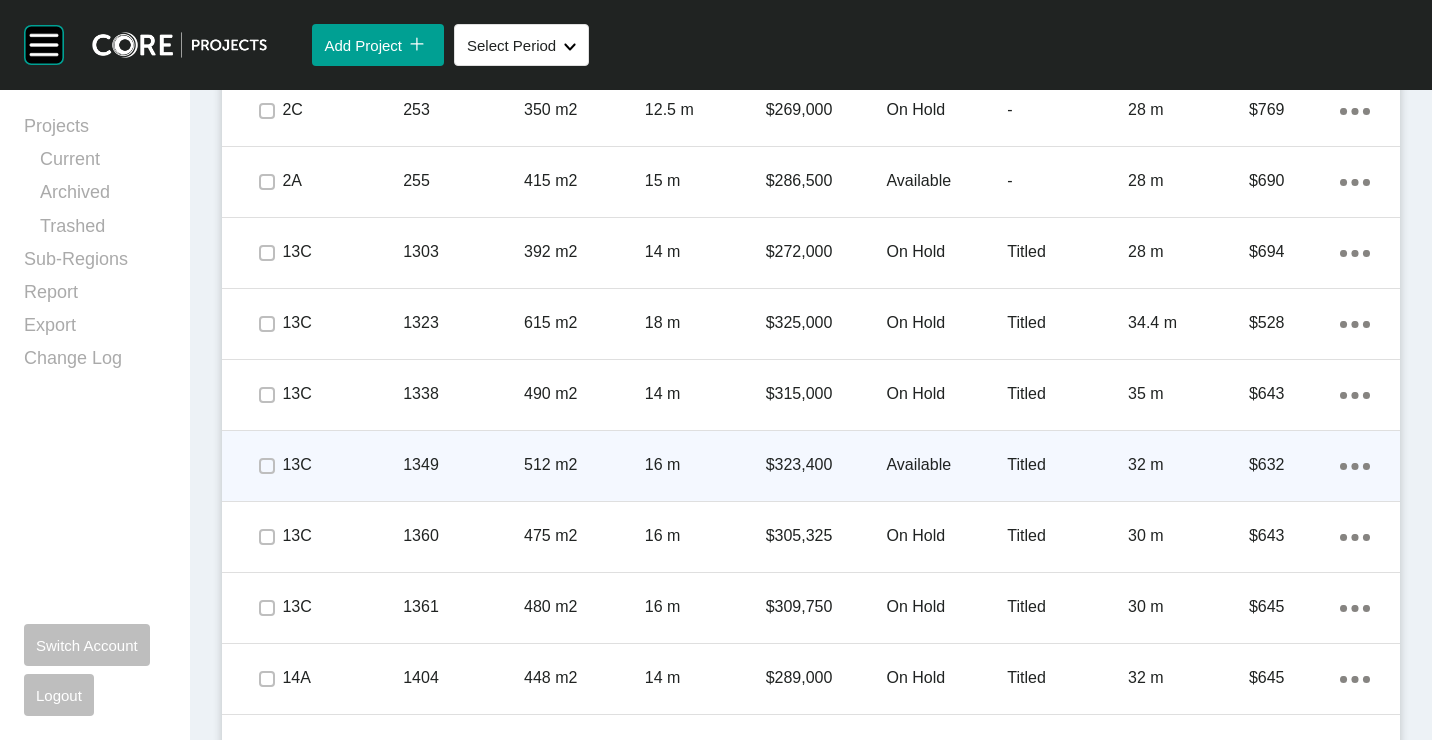 scroll, scrollTop: 4757, scrollLeft: 0, axis: vertical 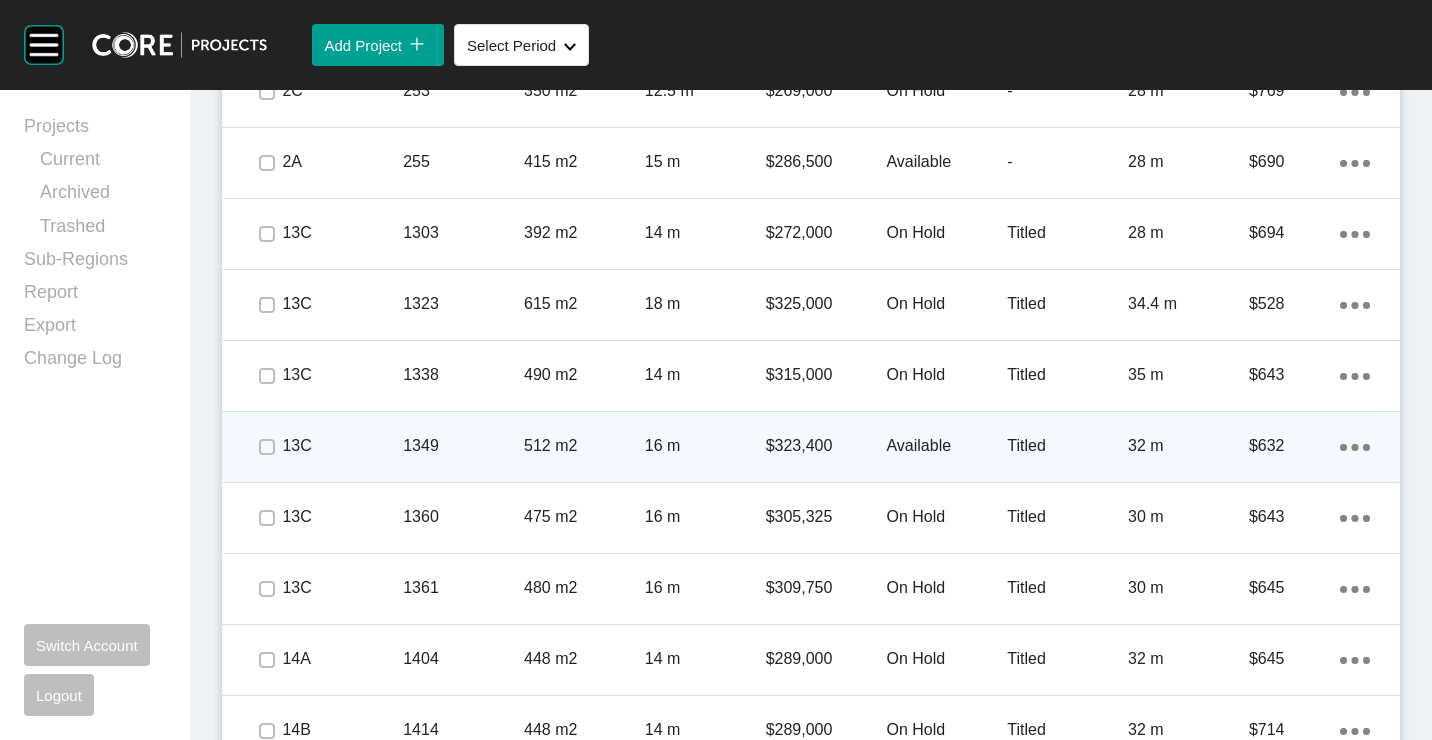 click on "16 m" at bounding box center [705, 446] 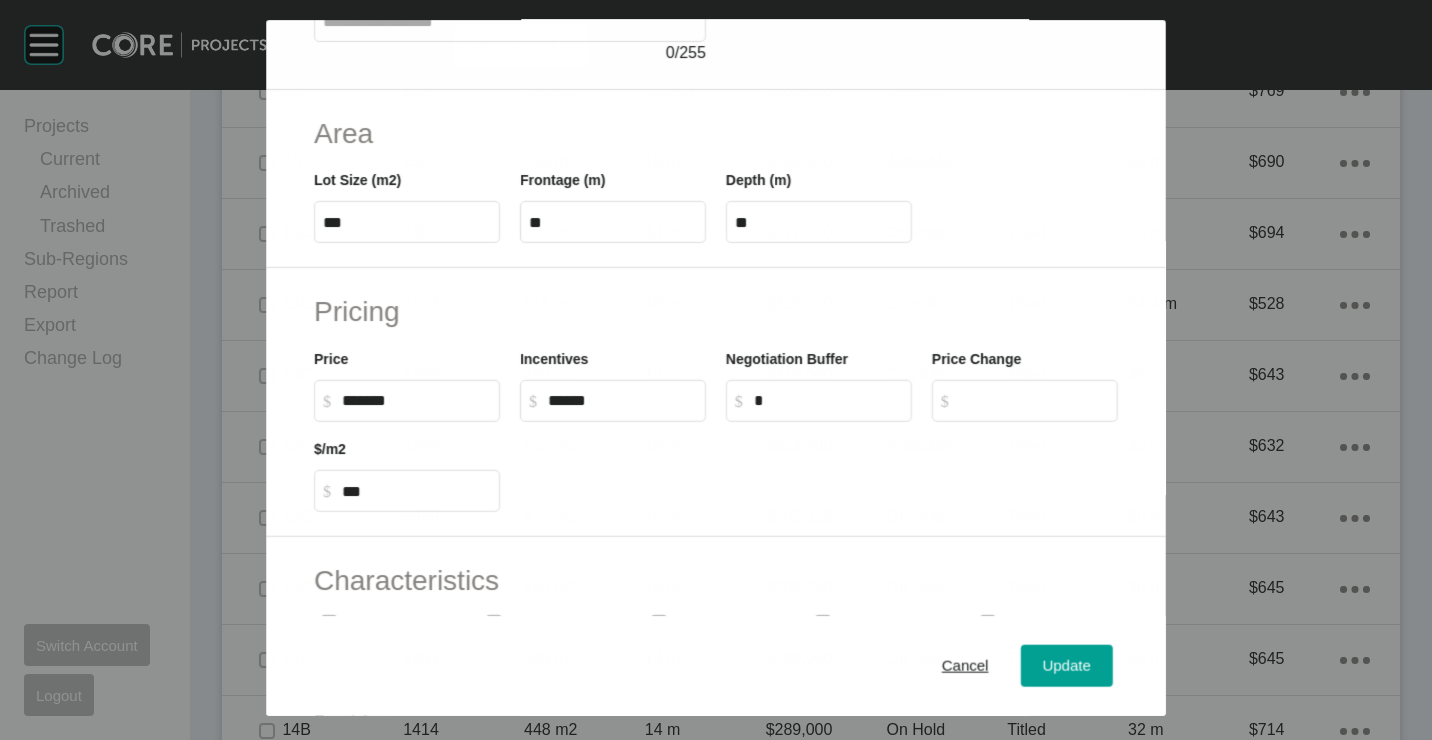 scroll, scrollTop: 300, scrollLeft: 0, axis: vertical 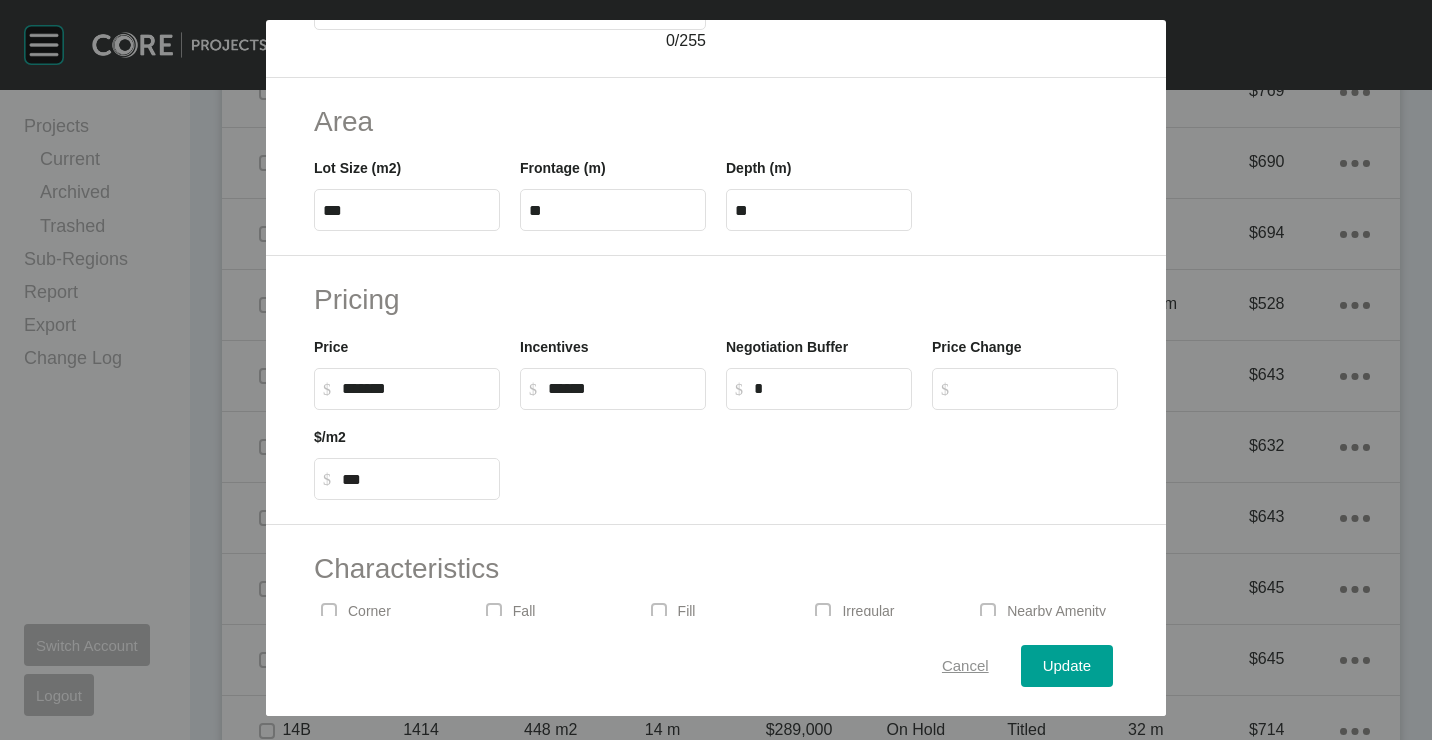 click on "Cancel" at bounding box center [965, 665] 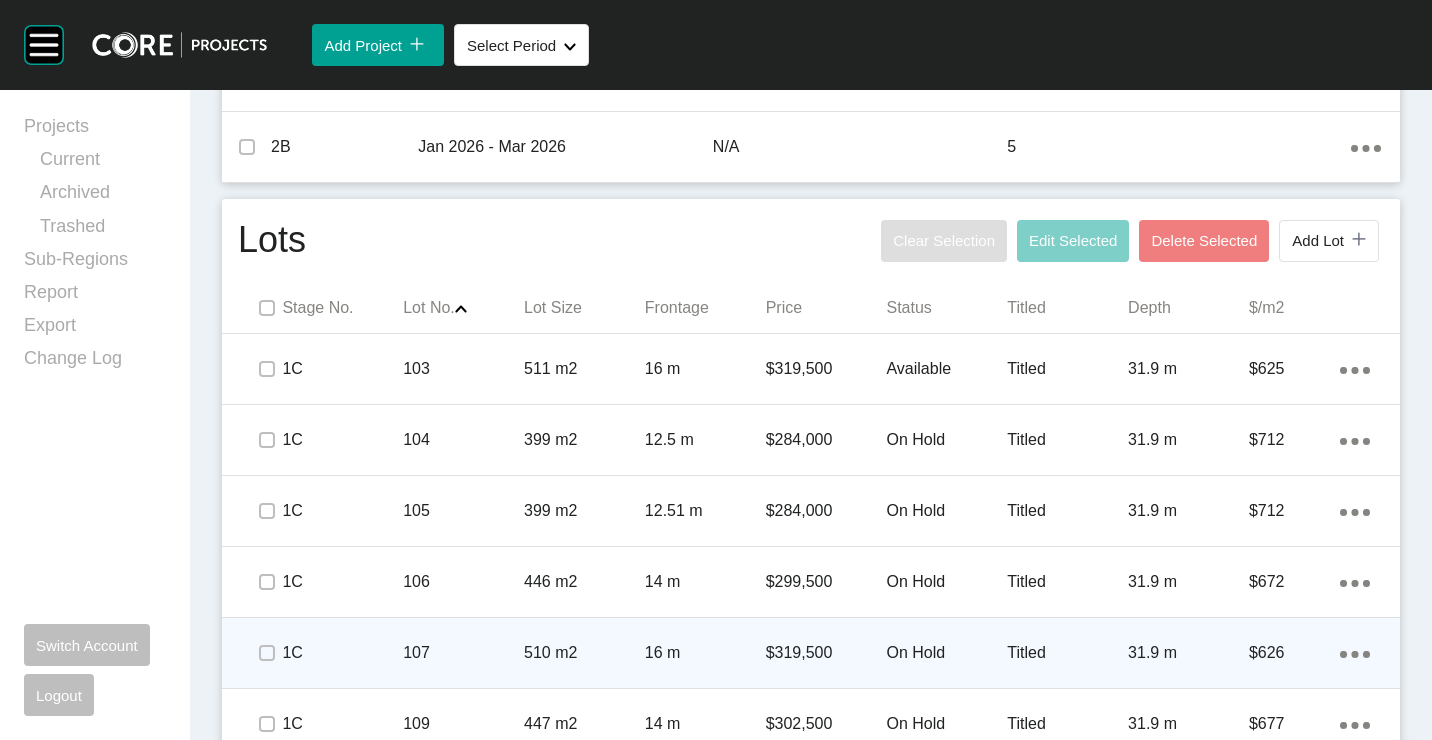 scroll, scrollTop: 1057, scrollLeft: 0, axis: vertical 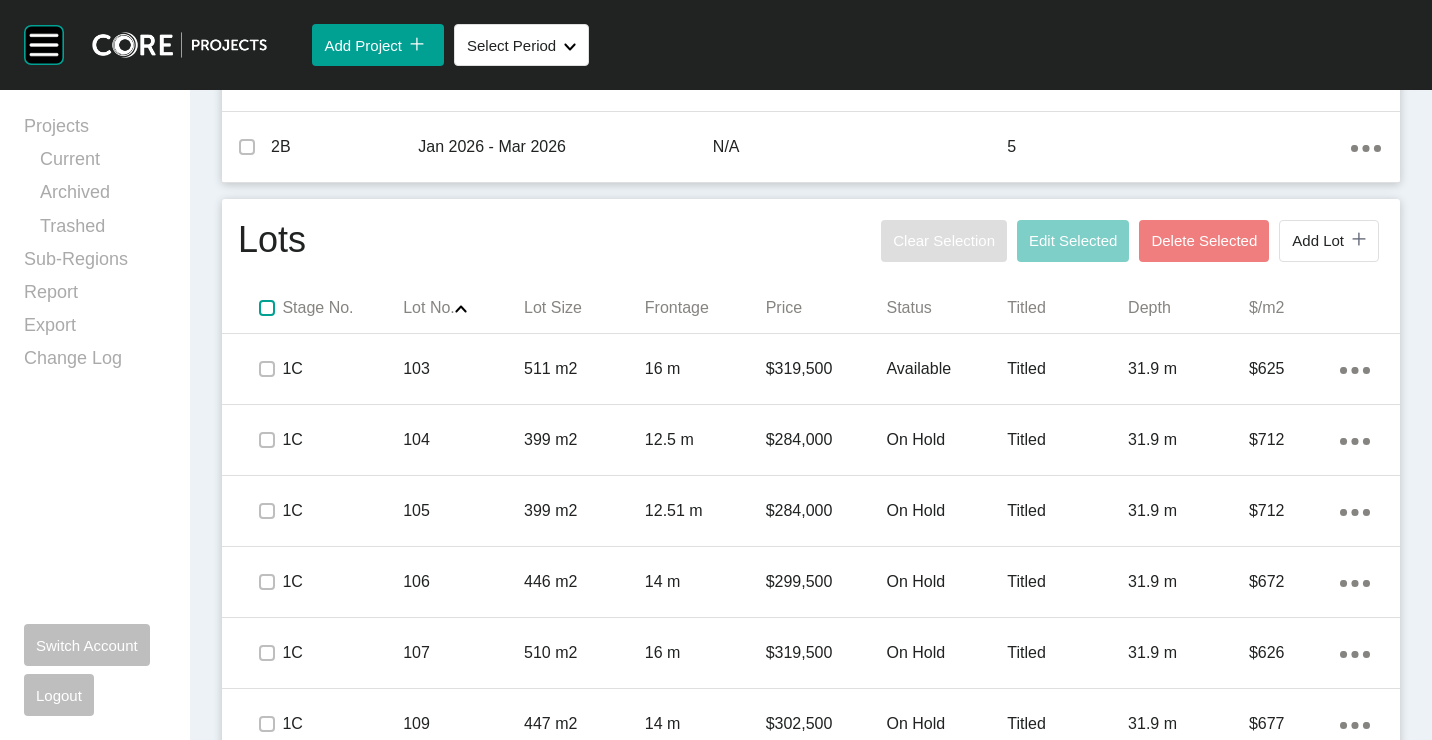 click at bounding box center (267, 308) 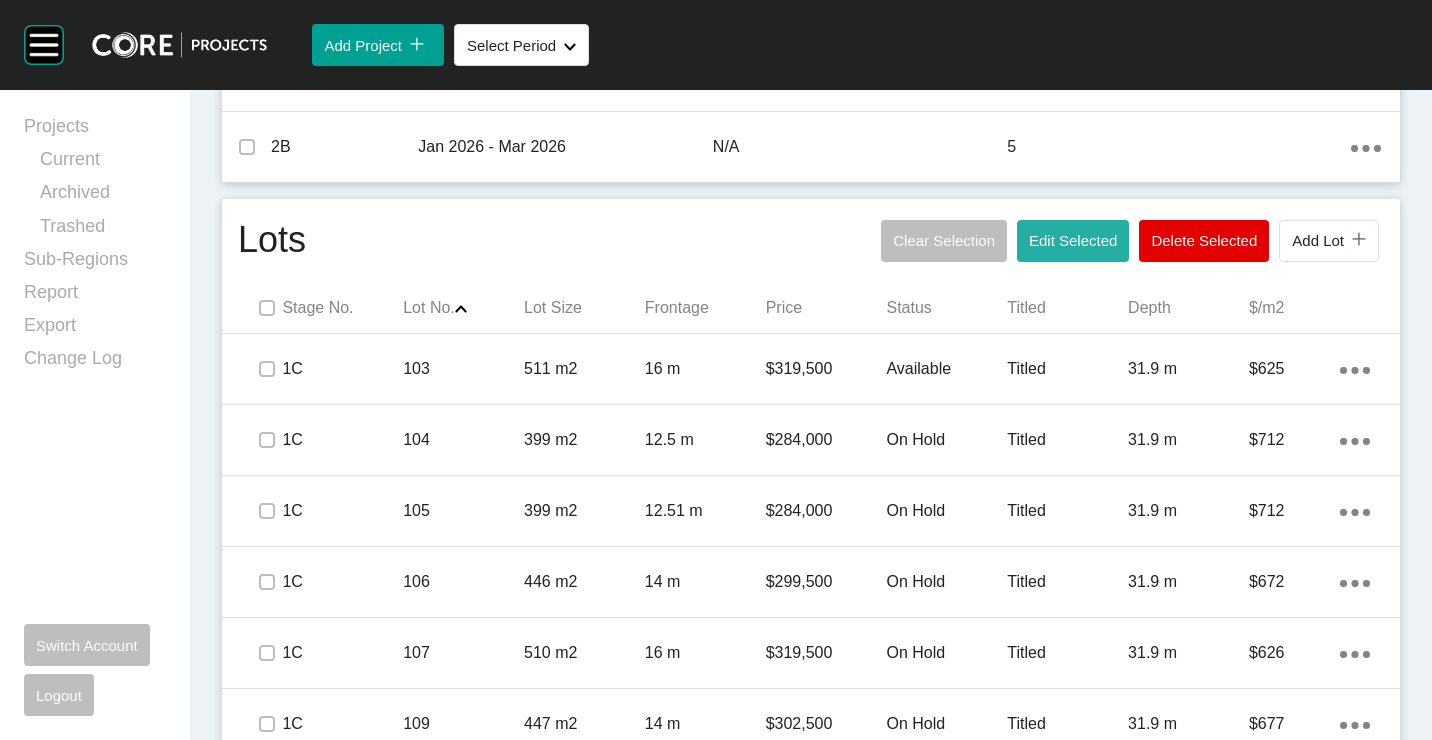 click on "Edit Selected" at bounding box center (1073, 241) 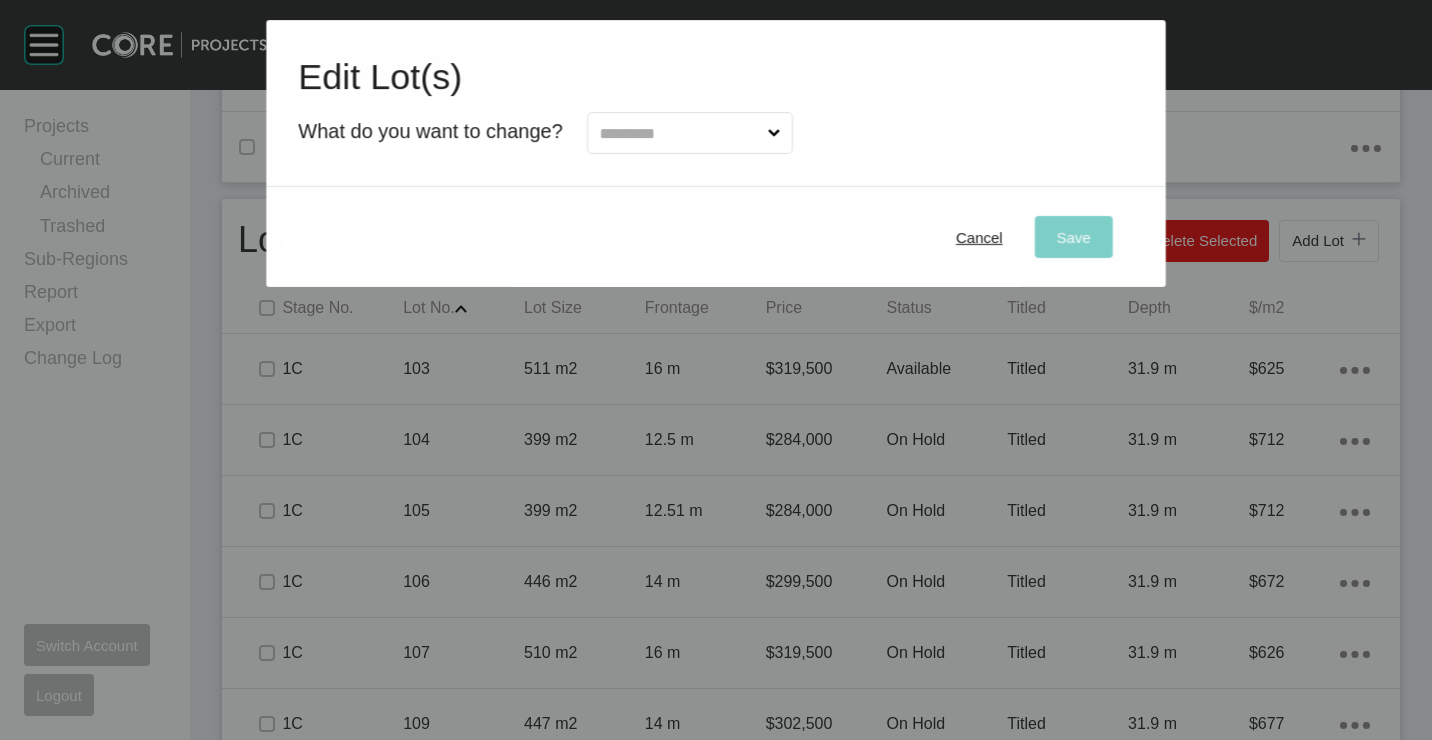 drag, startPoint x: 736, startPoint y: 127, endPoint x: 730, endPoint y: 155, distance: 28.635643 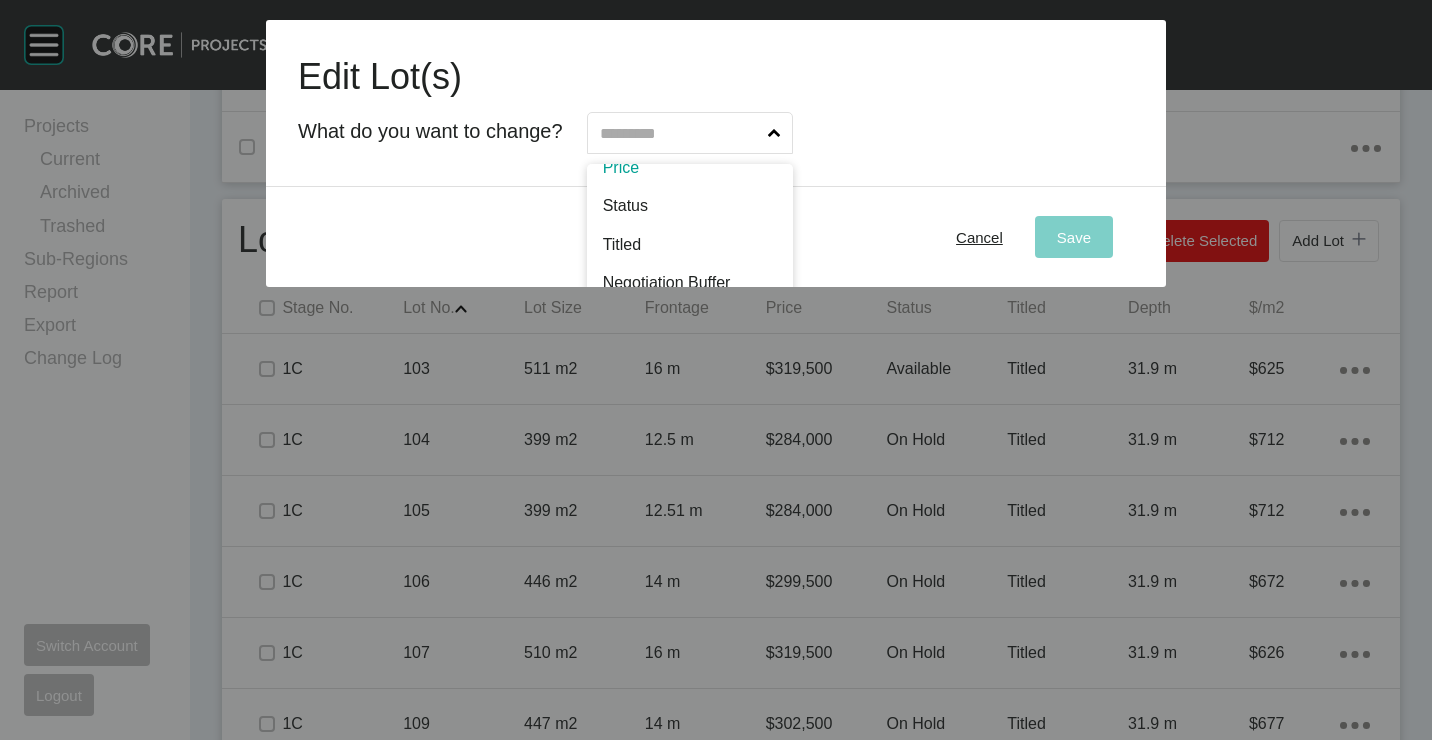 scroll, scrollTop: 99, scrollLeft: 0, axis: vertical 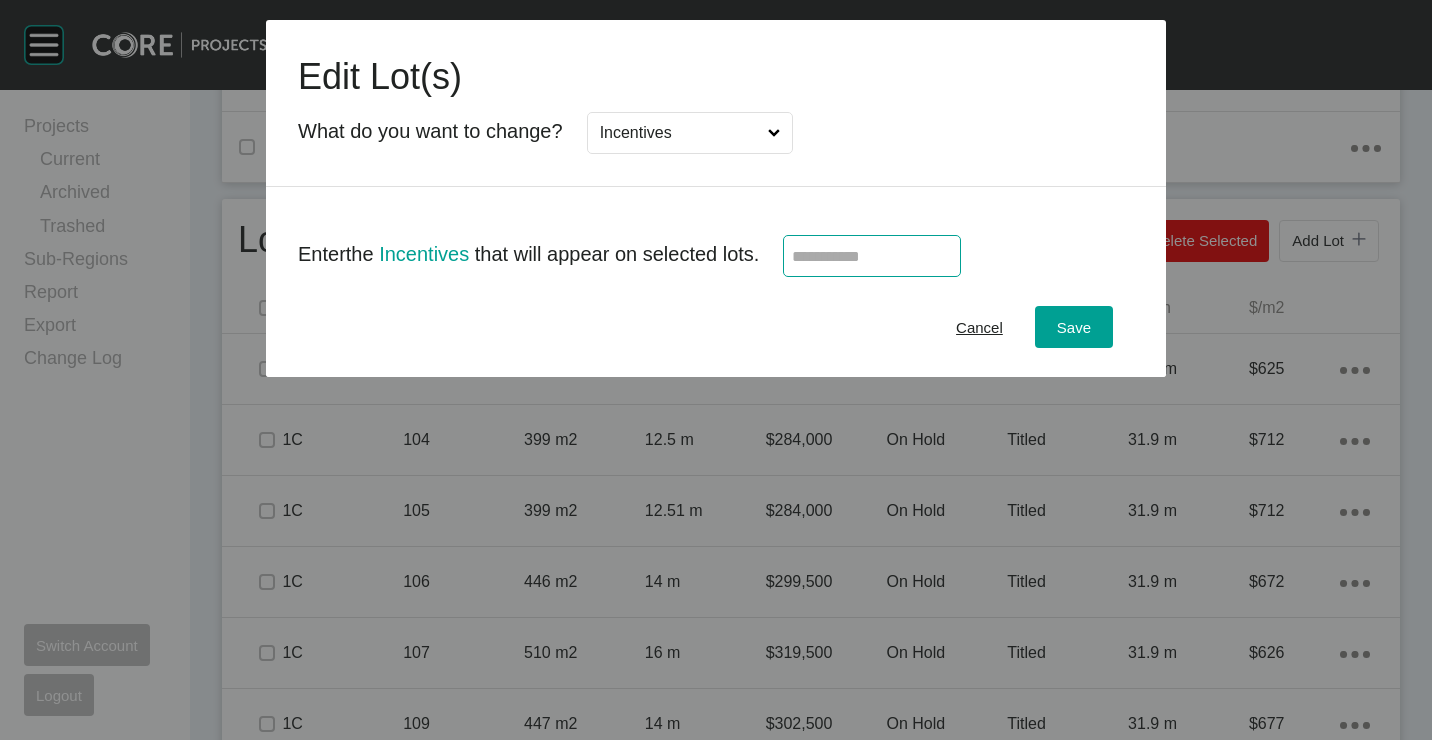 click at bounding box center (872, 256) 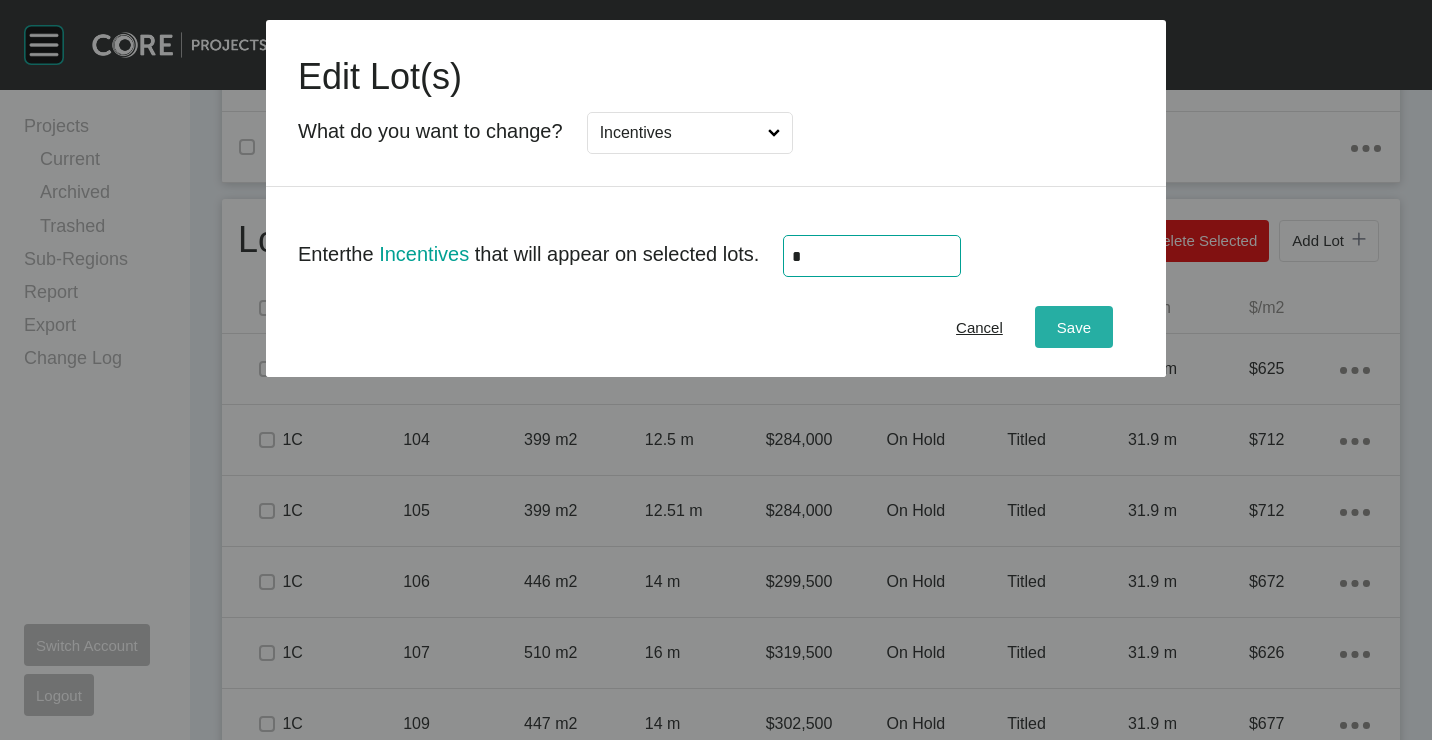 type on "*" 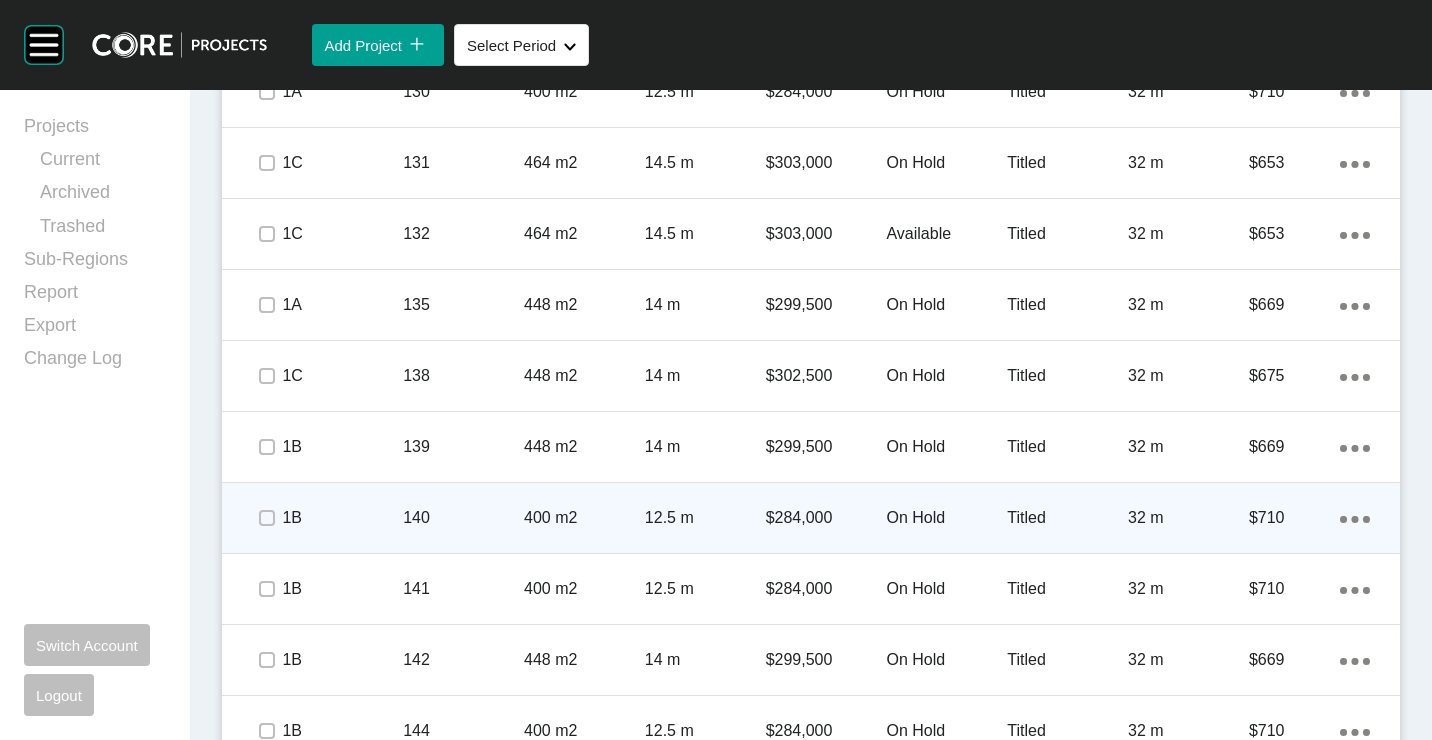 scroll, scrollTop: 2757, scrollLeft: 0, axis: vertical 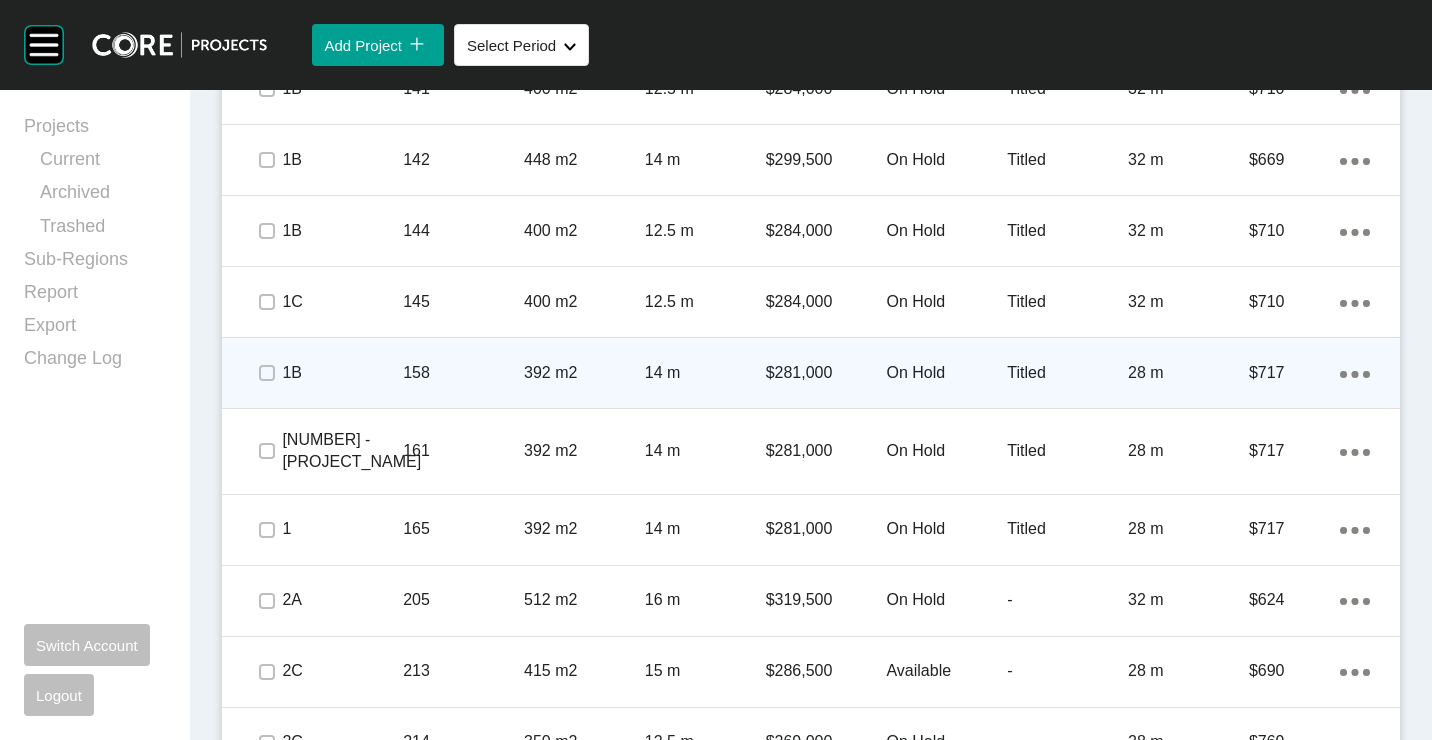 click on "158" at bounding box center [463, 373] 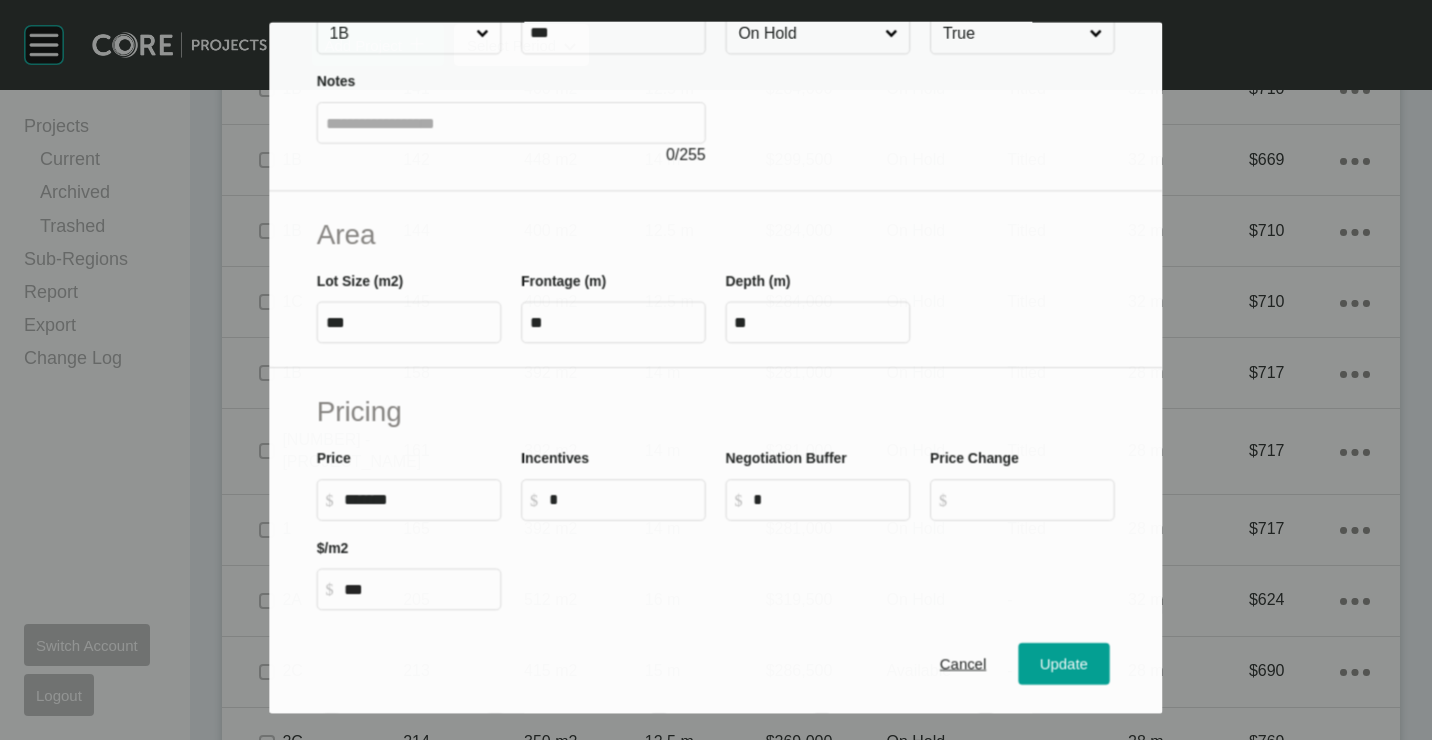 scroll, scrollTop: 400, scrollLeft: 0, axis: vertical 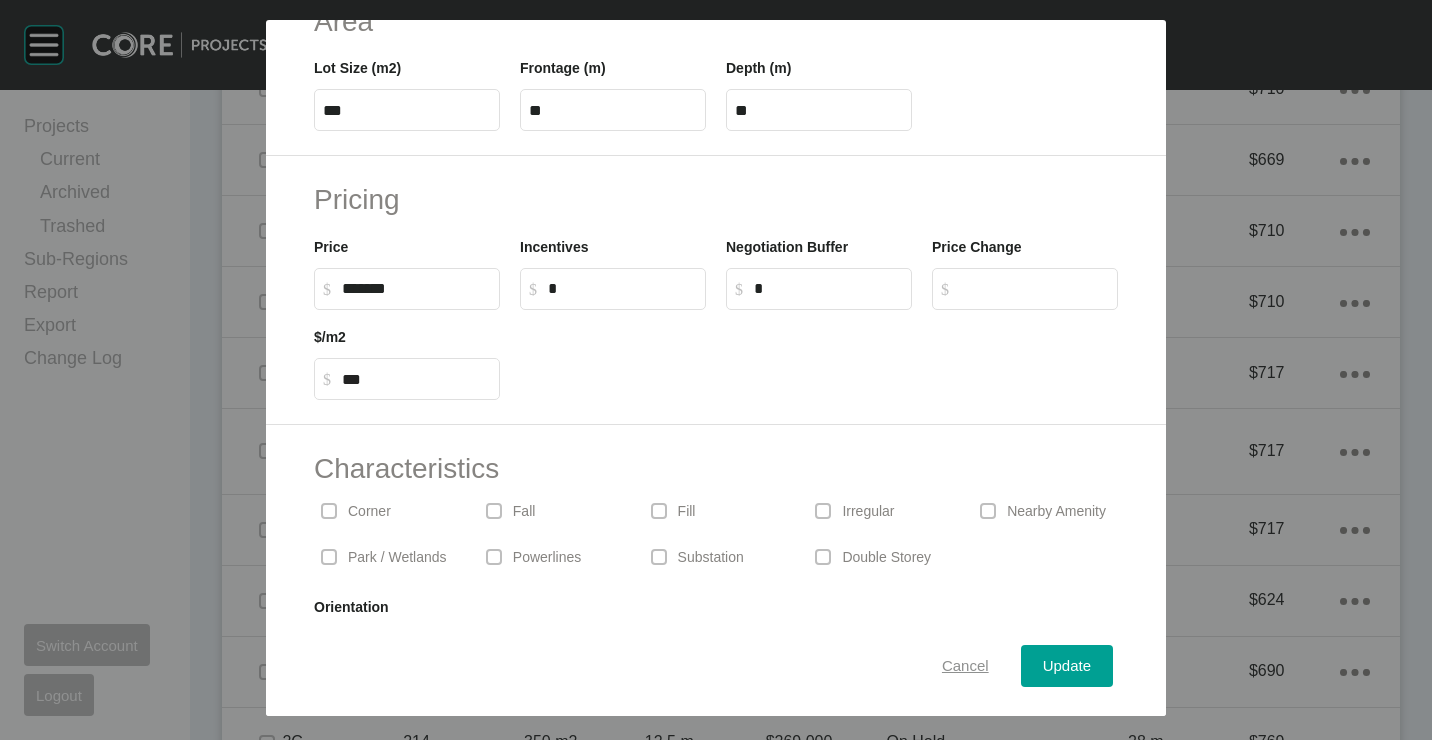 click on "Cancel" at bounding box center [965, 665] 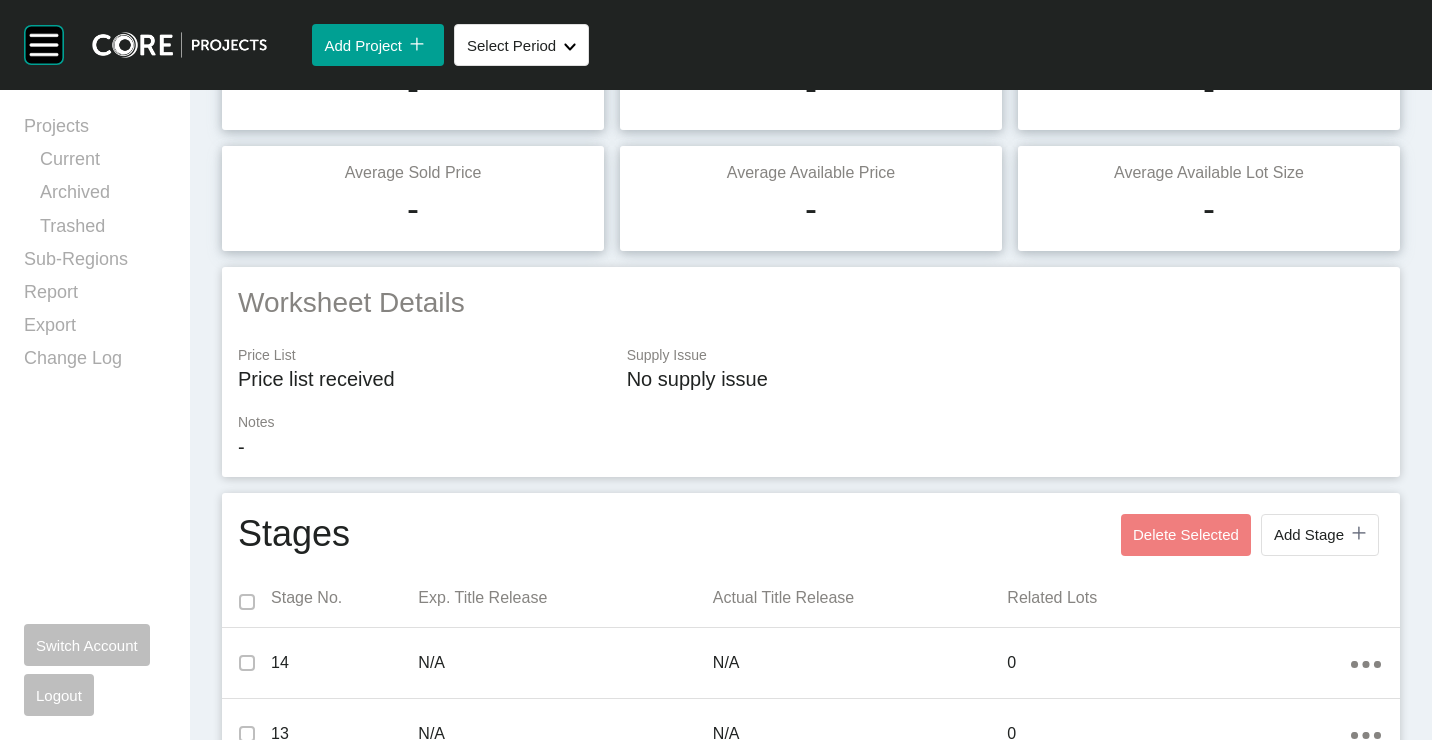 scroll, scrollTop: 0, scrollLeft: 0, axis: both 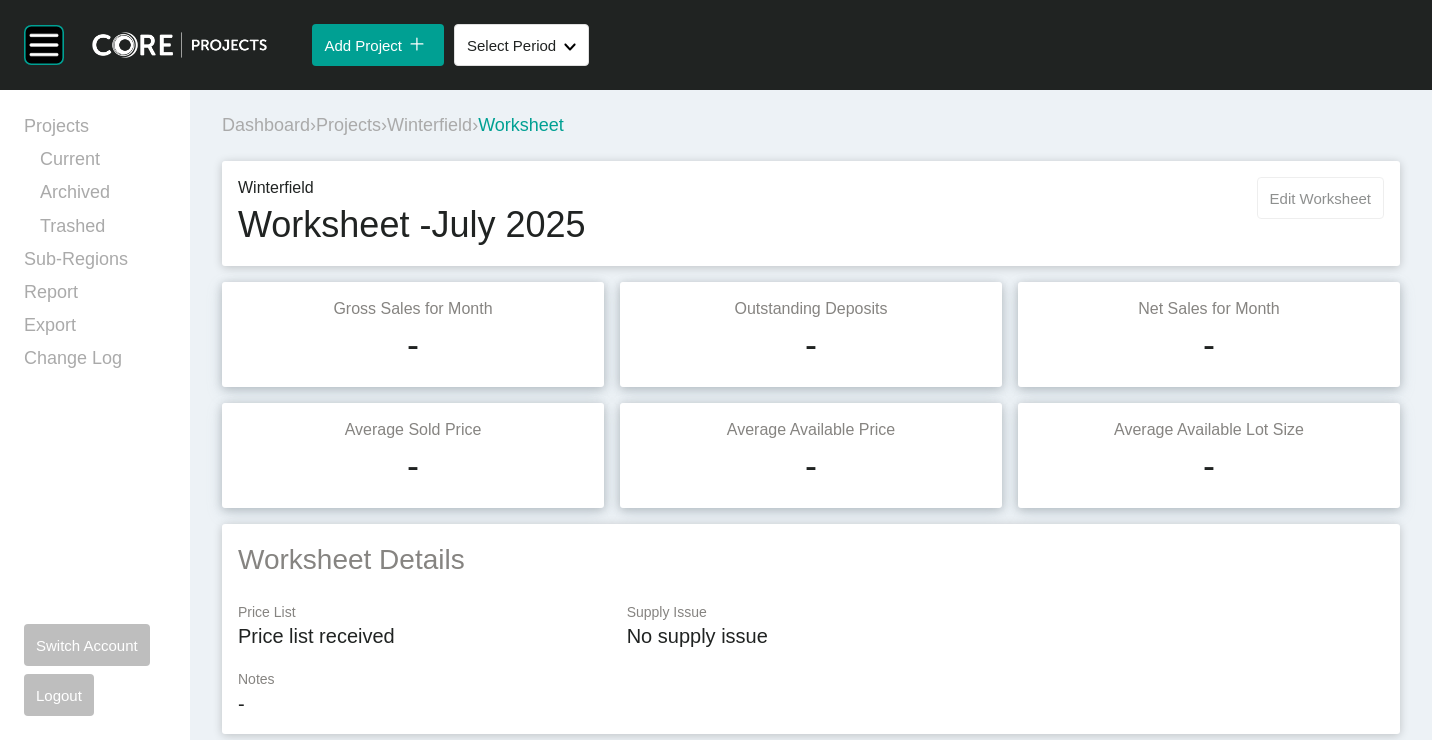 click on "Edit Worksheet" at bounding box center [1320, 198] 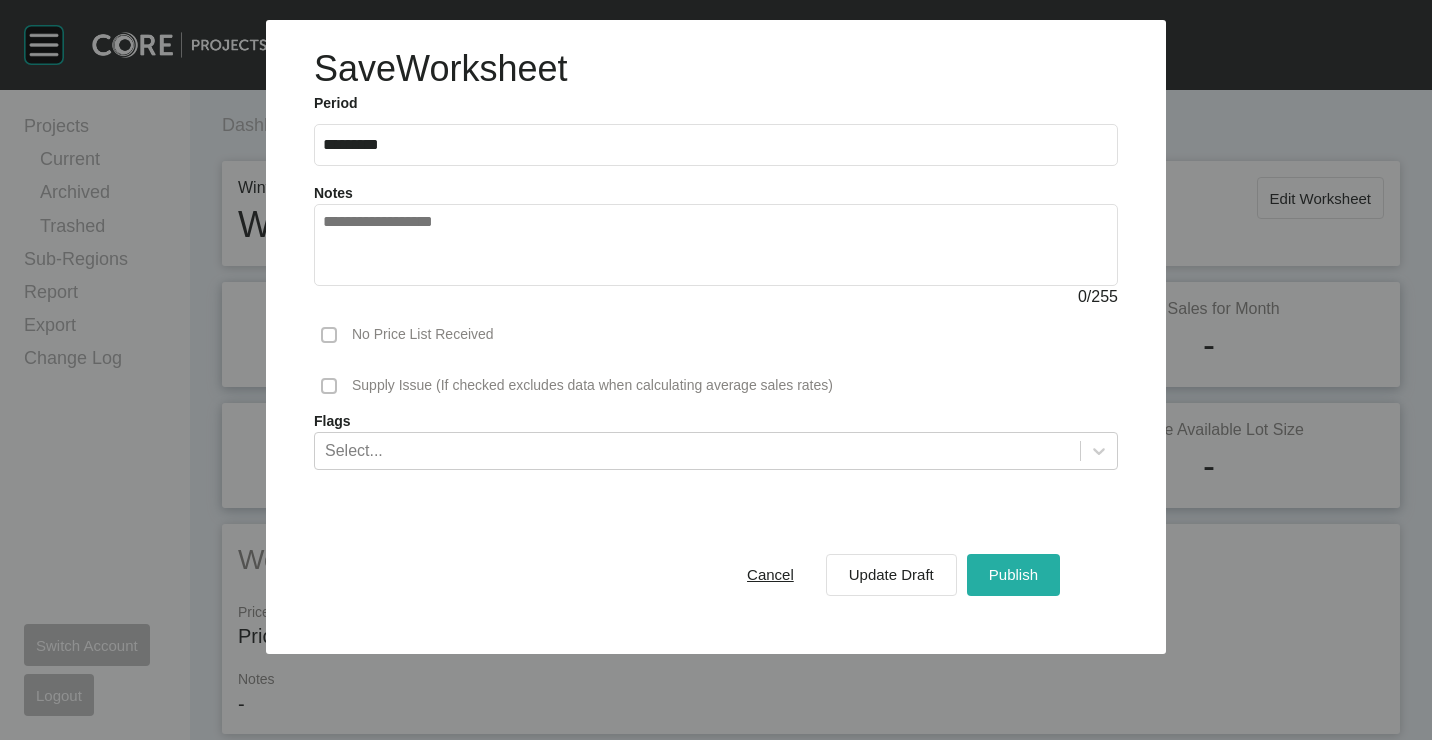 click on "Publish" at bounding box center (1013, 574) 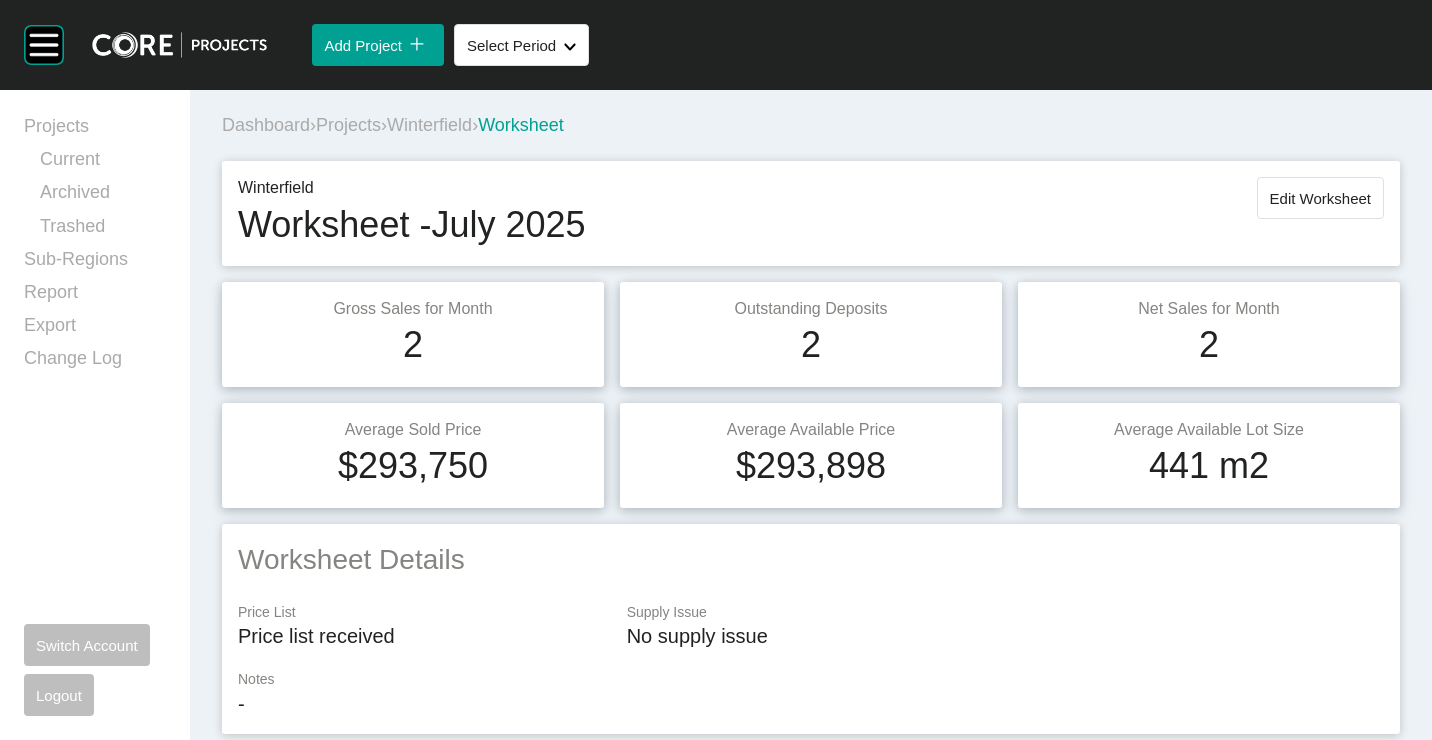 click on "Dashboard  ›  Projects  ›  Winterfield  ›  Worksheet" at bounding box center (815, 125) 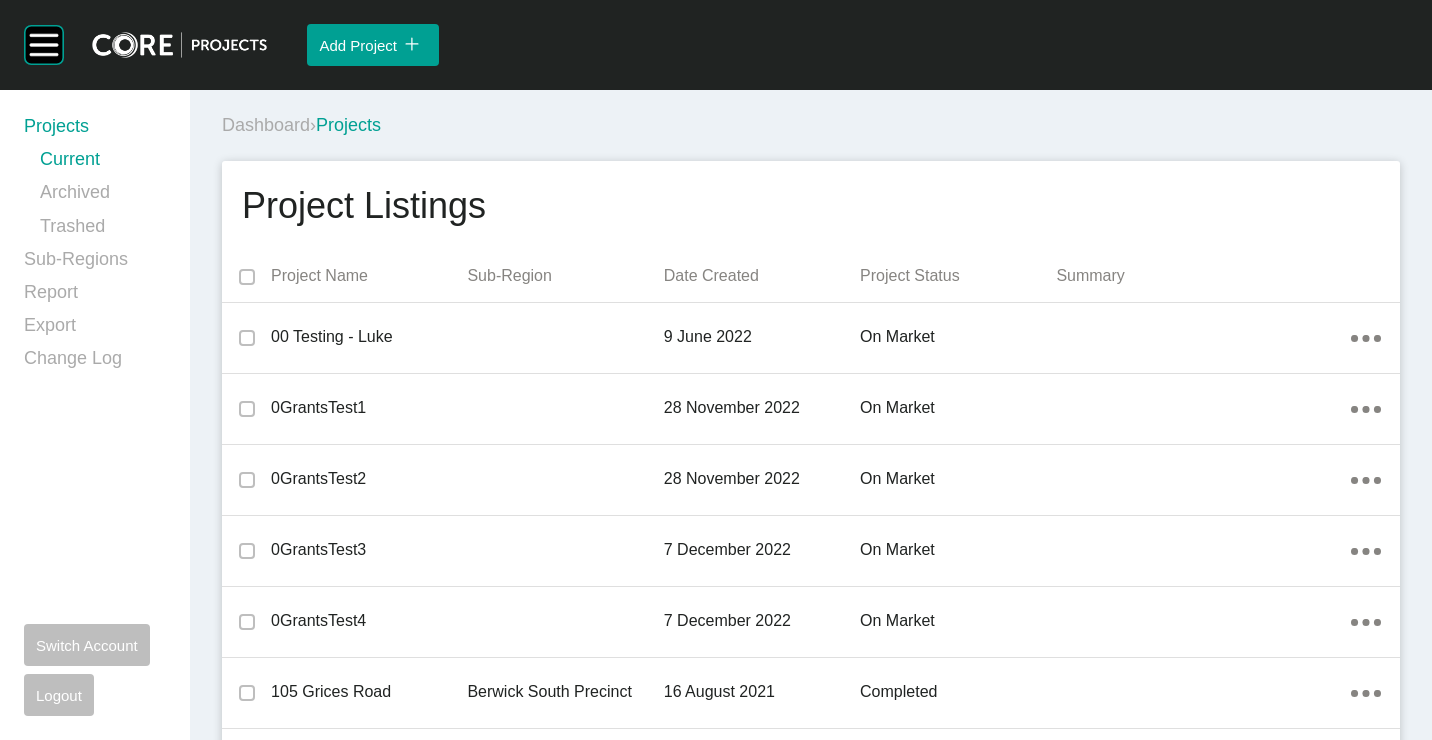 scroll, scrollTop: 4227, scrollLeft: 0, axis: vertical 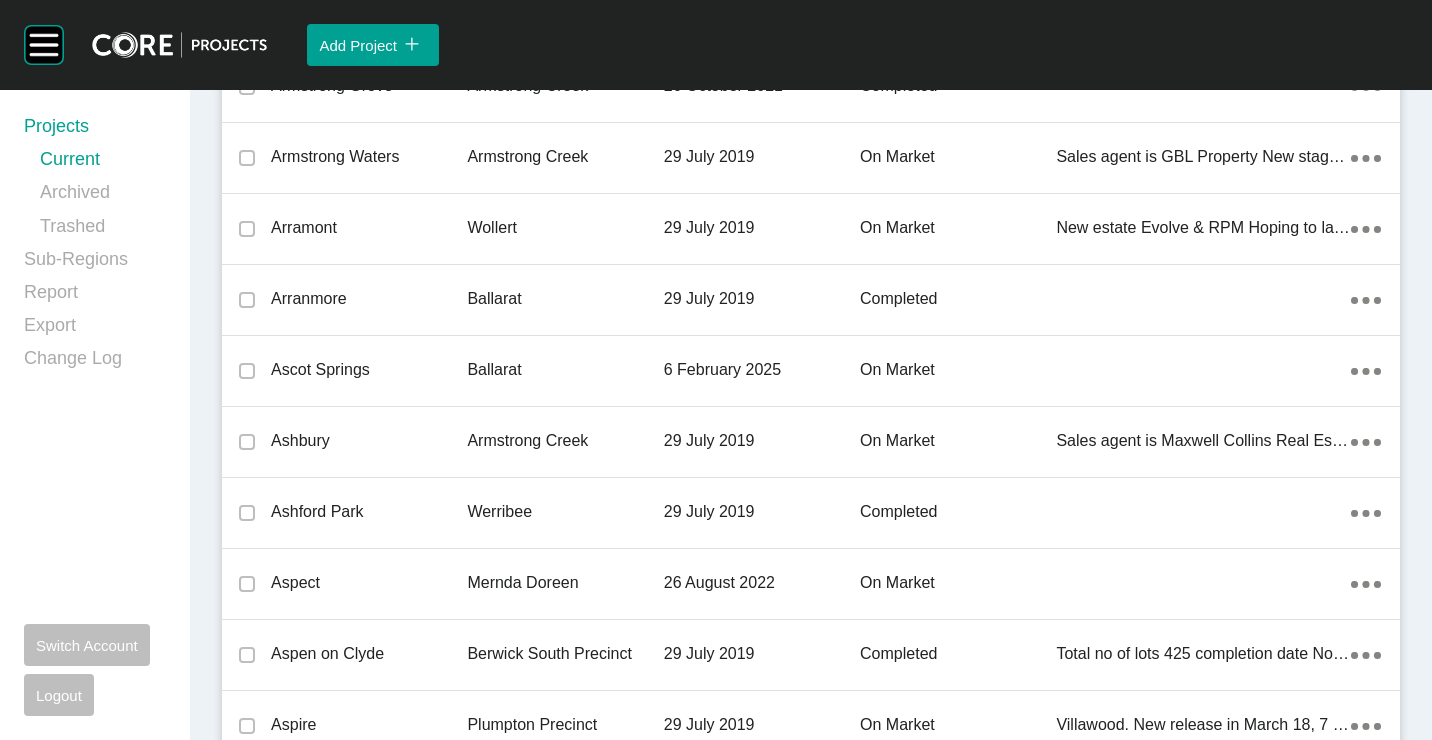 drag, startPoint x: 387, startPoint y: 364, endPoint x: 317, endPoint y: 9, distance: 361.8356 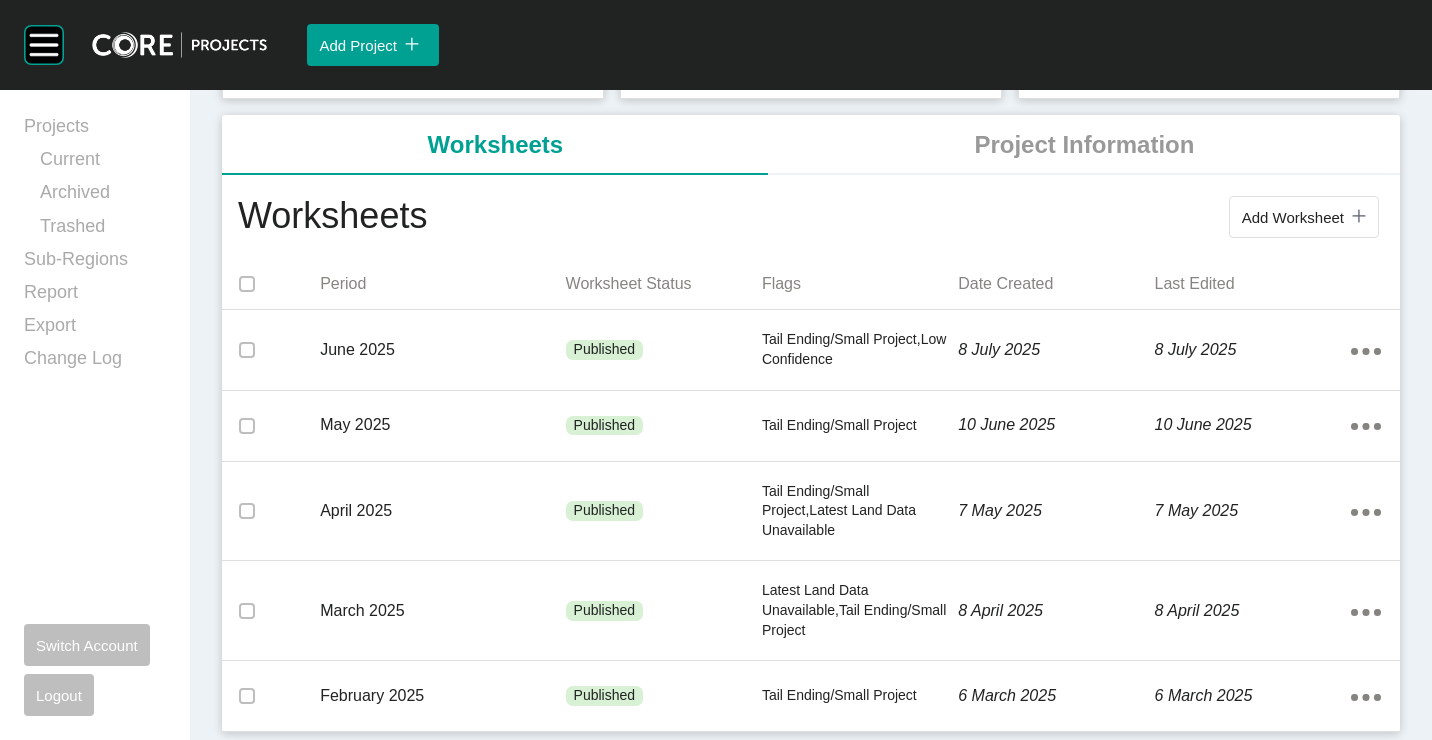 scroll, scrollTop: 0, scrollLeft: 0, axis: both 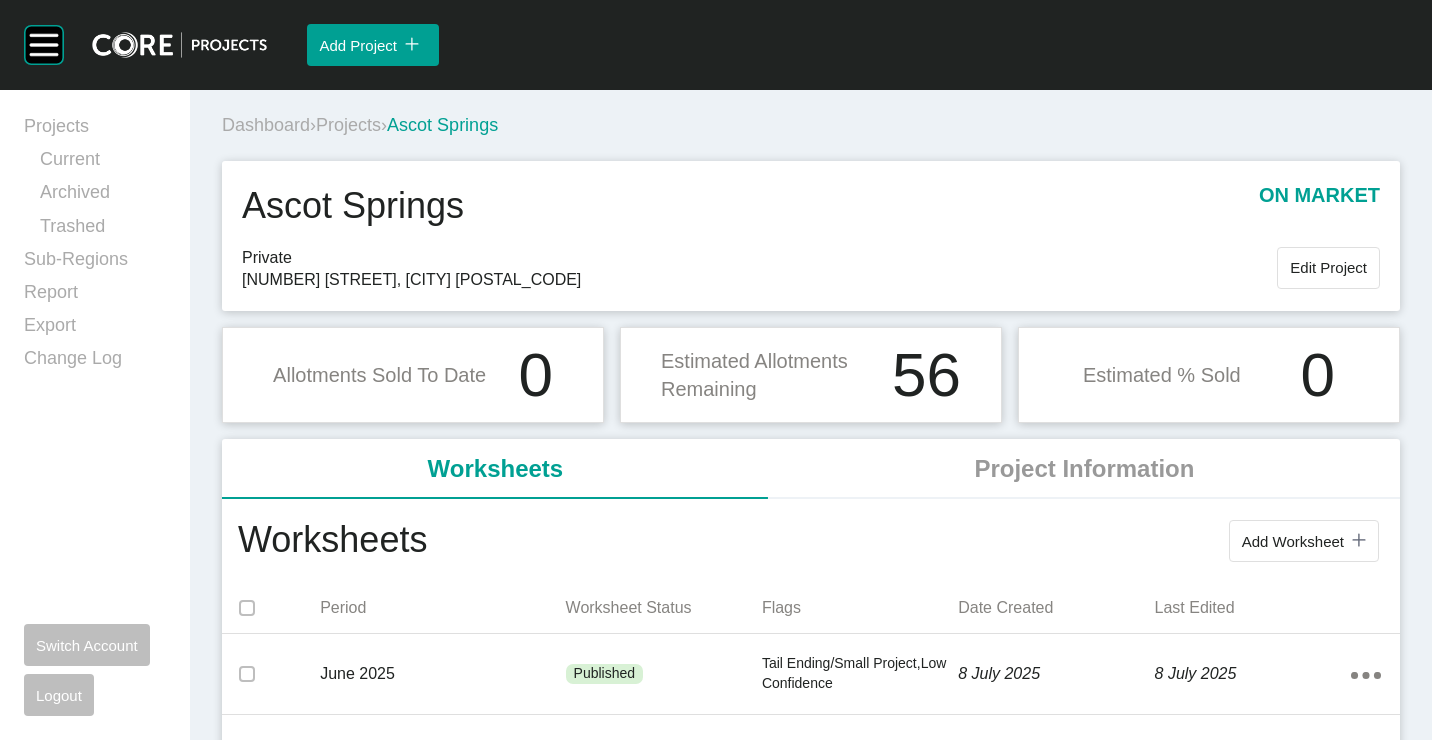 drag, startPoint x: 1291, startPoint y: 537, endPoint x: 1226, endPoint y: 512, distance: 69.641945 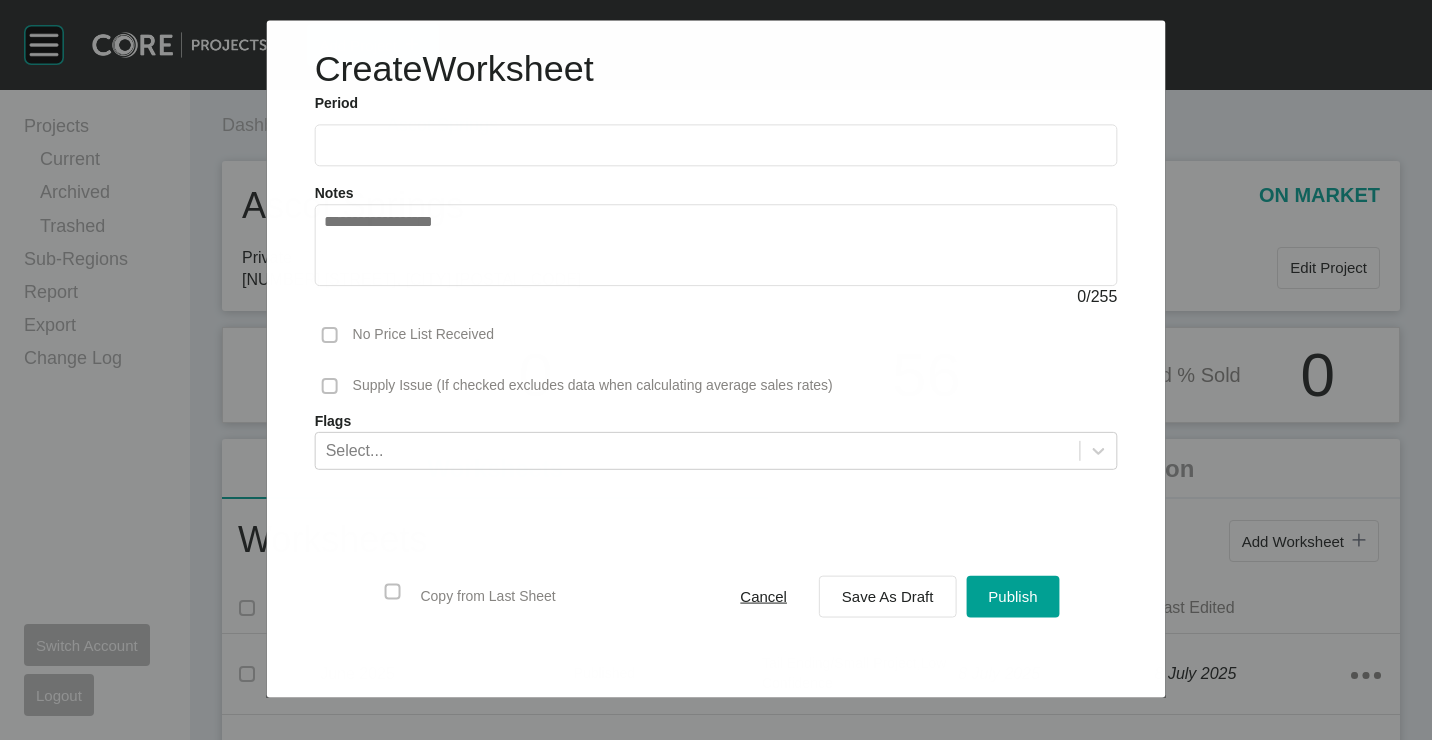 click at bounding box center [716, 145] 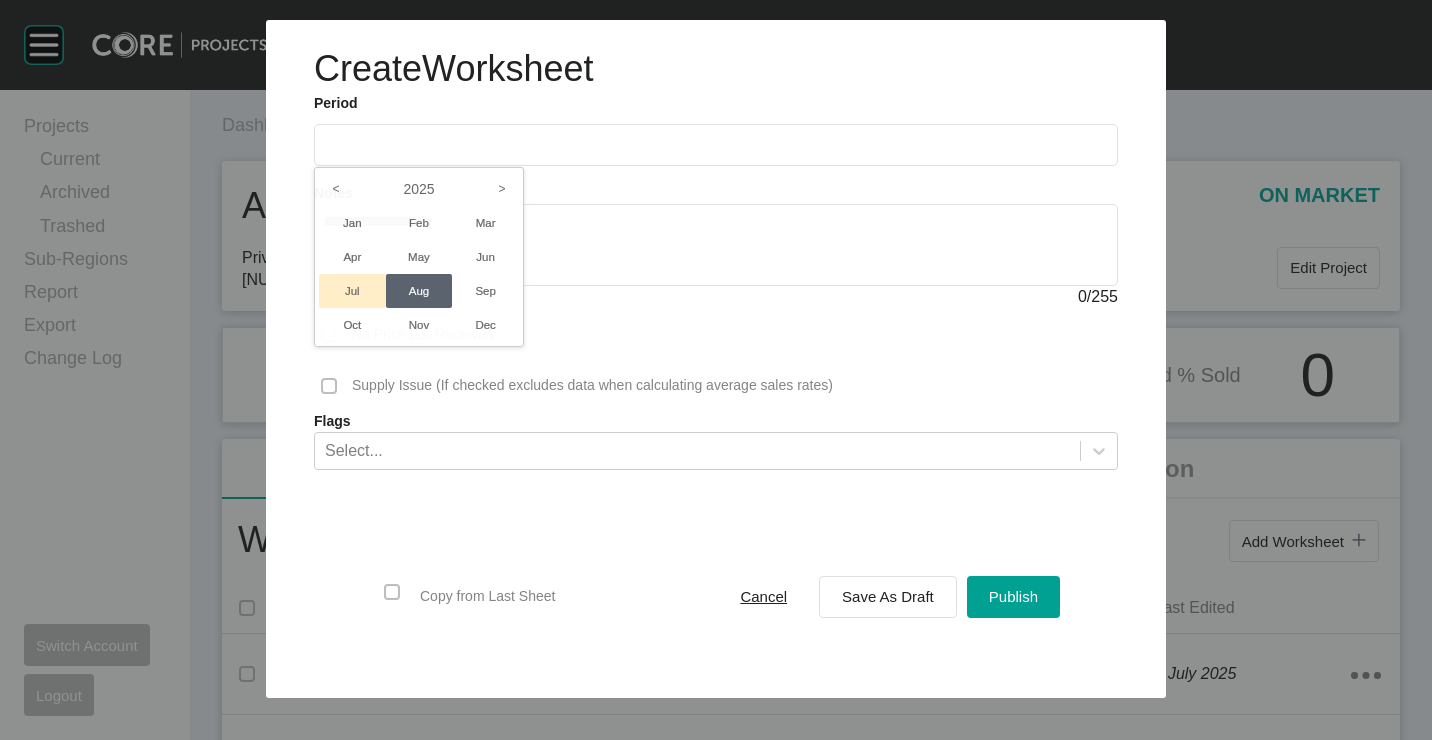 drag, startPoint x: 362, startPoint y: 284, endPoint x: 381, endPoint y: 305, distance: 28.319605 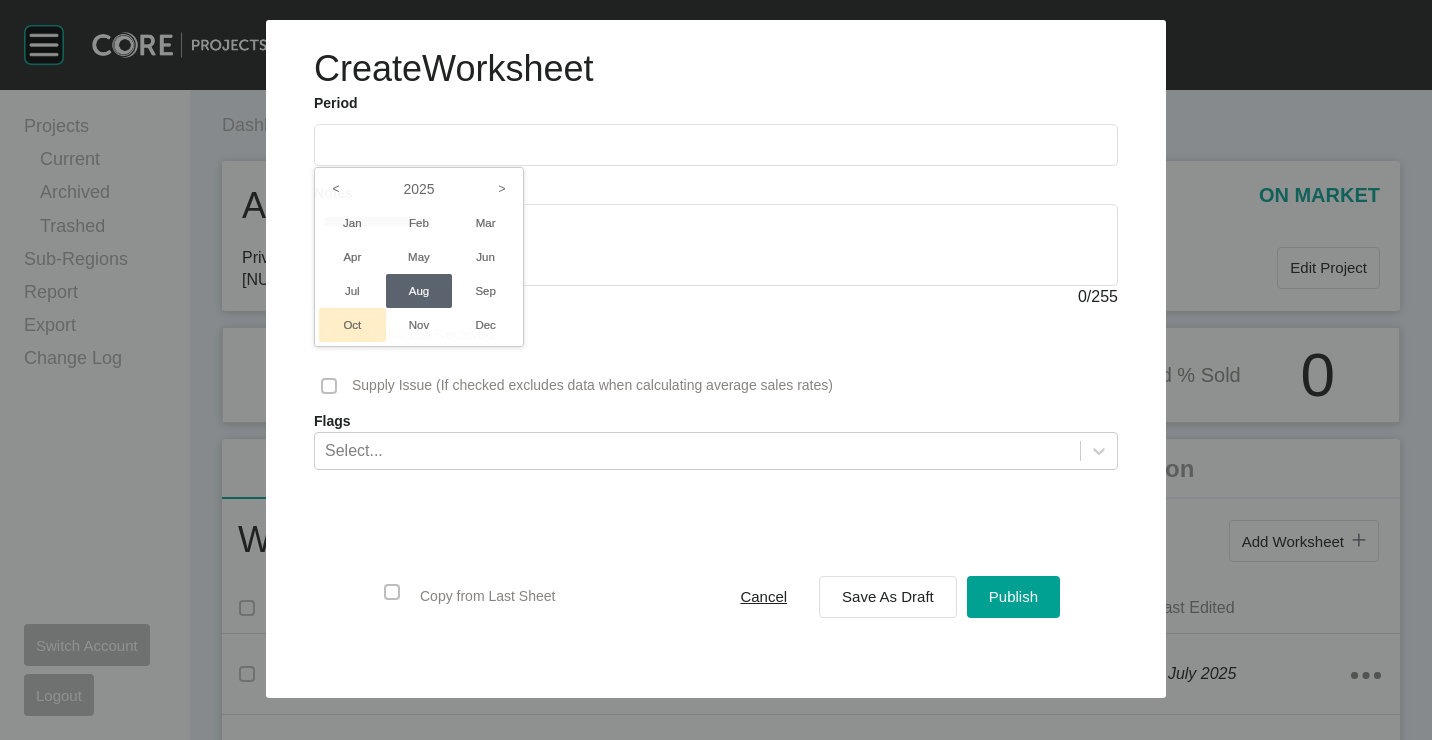 click on "Jul" at bounding box center [352, 291] 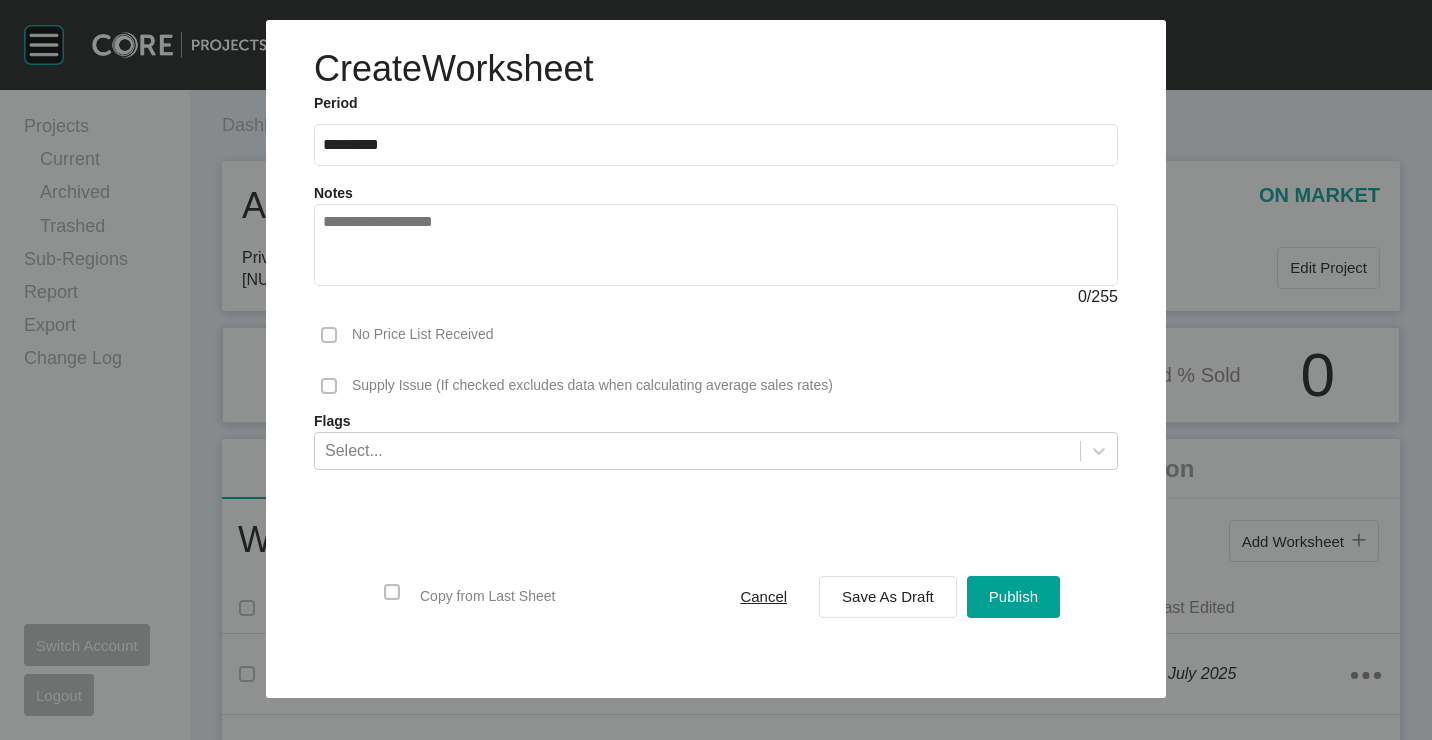 drag, startPoint x: 875, startPoint y: 591, endPoint x: 797, endPoint y: 419, distance: 188.85974 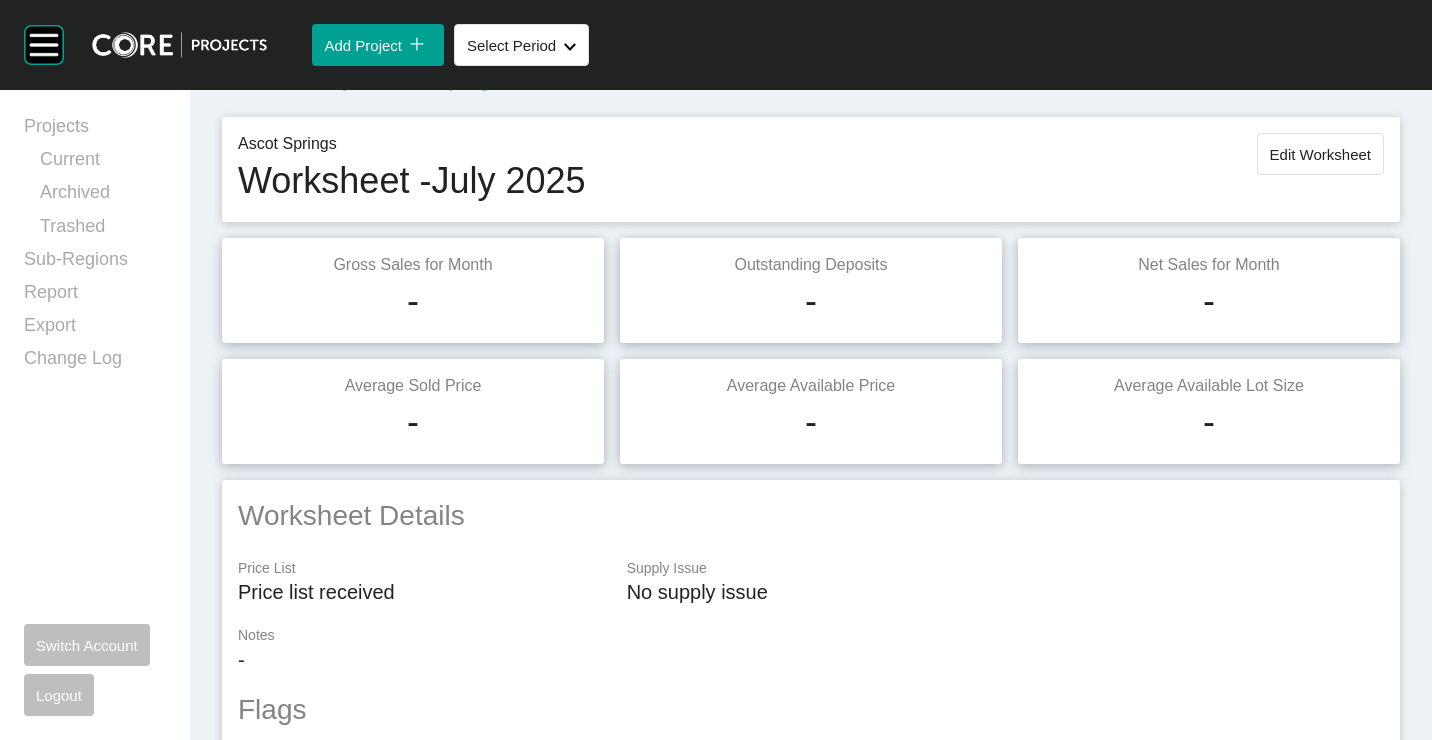 scroll, scrollTop: 0, scrollLeft: 0, axis: both 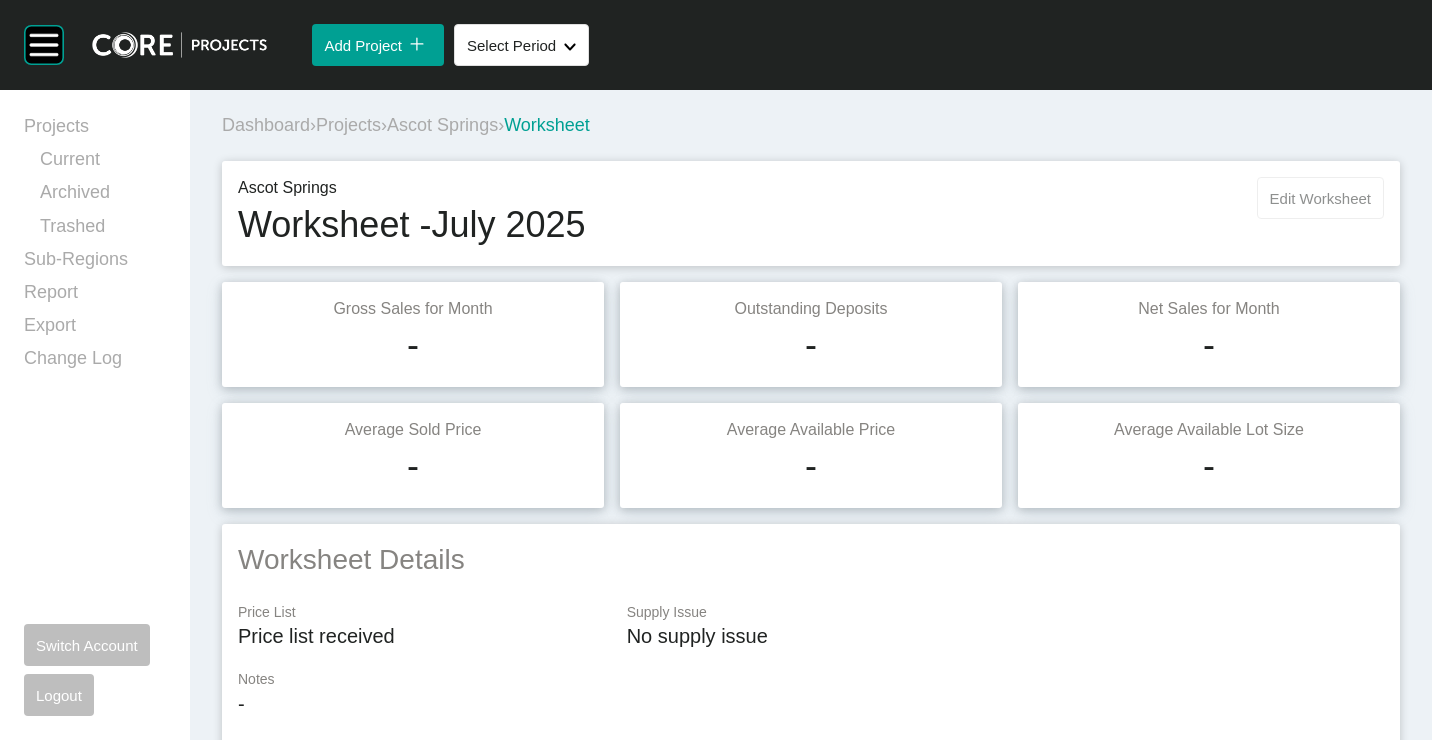 click on "Edit Worksheet" at bounding box center (1320, 198) 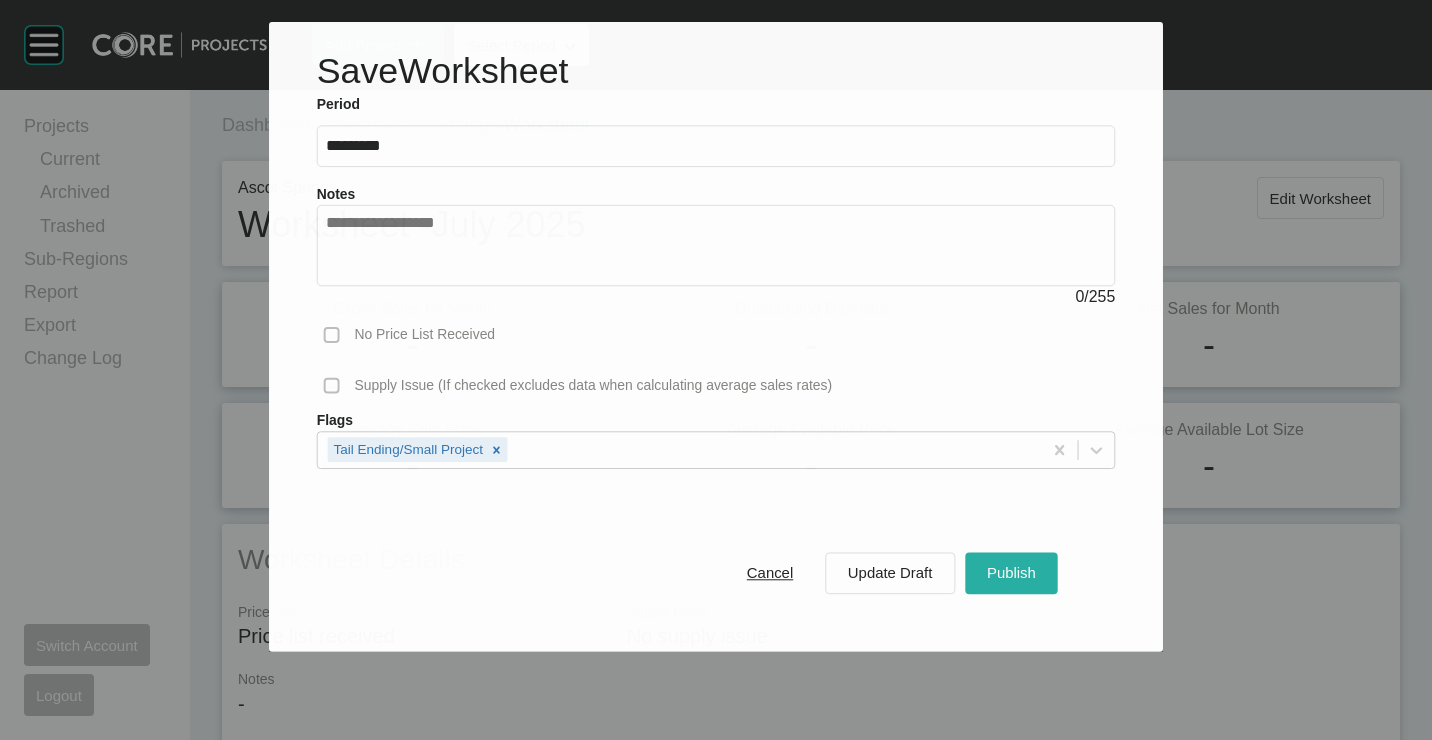 click on "Publish" at bounding box center [1011, 572] 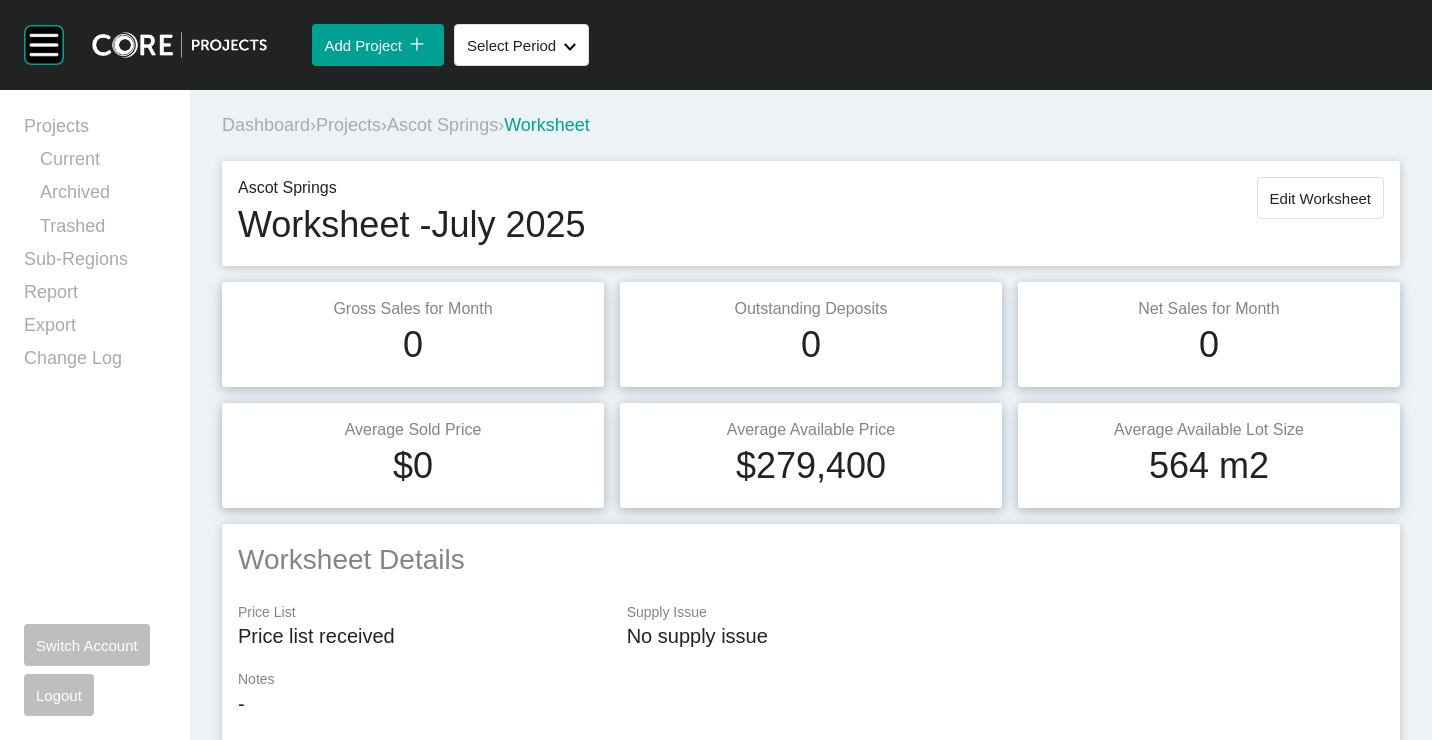 click on "Projects" at bounding box center [348, 125] 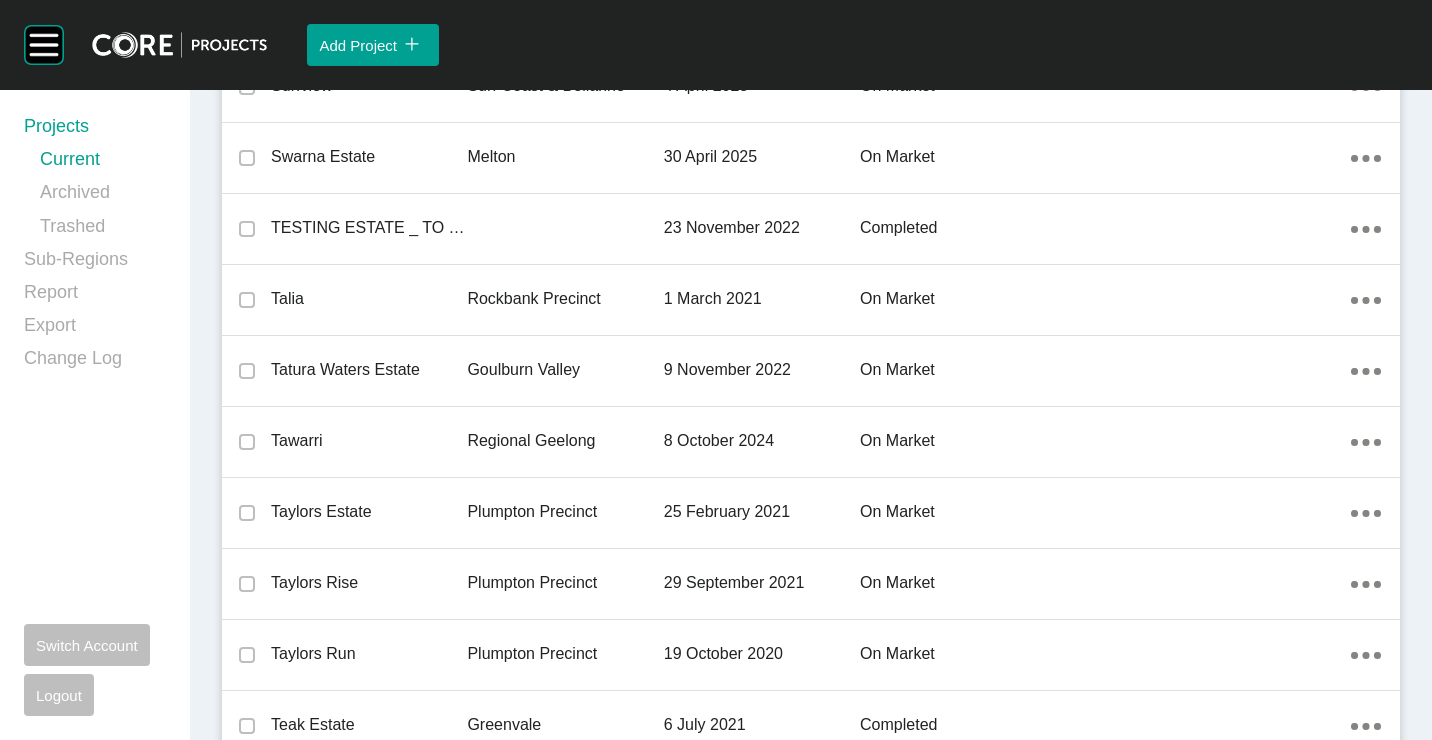 scroll, scrollTop: 45478, scrollLeft: 0, axis: vertical 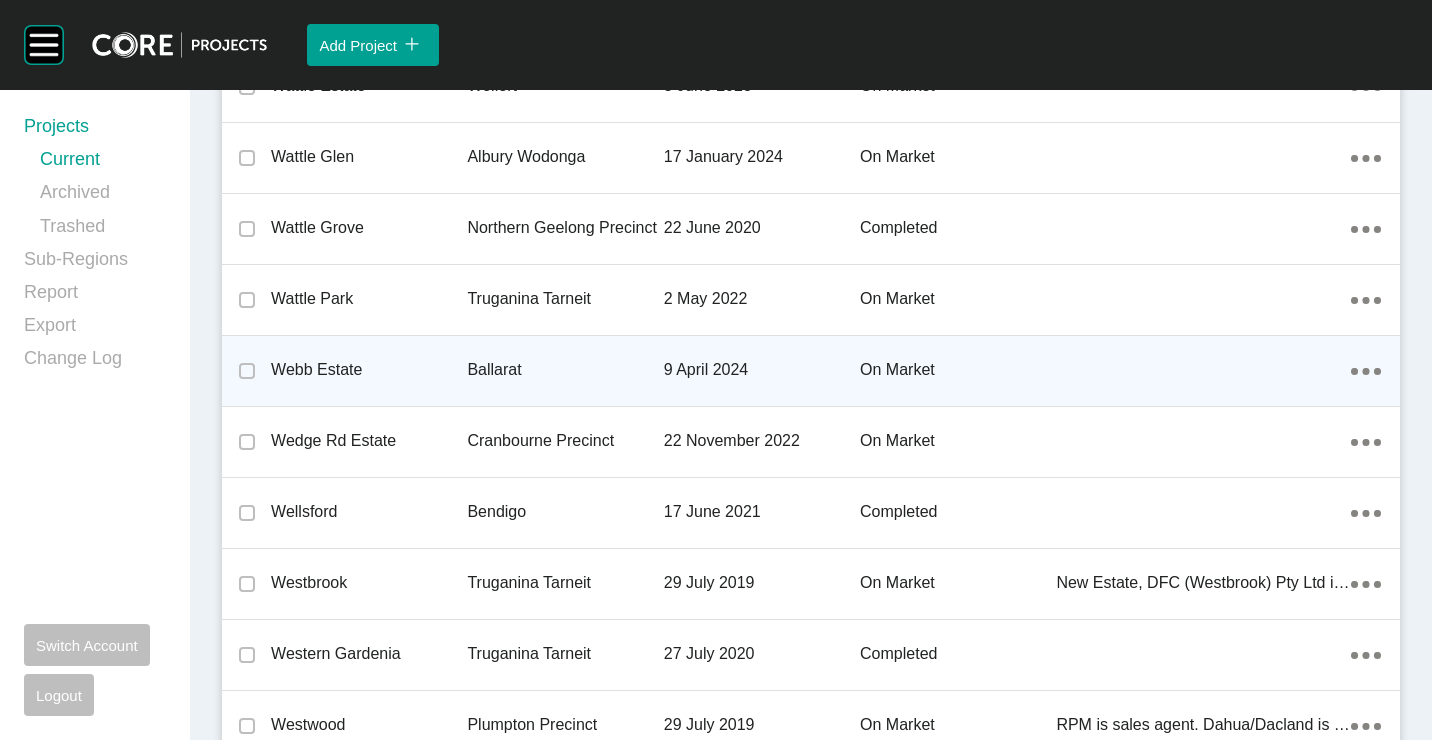 click on "Ballarat" at bounding box center (565, 370) 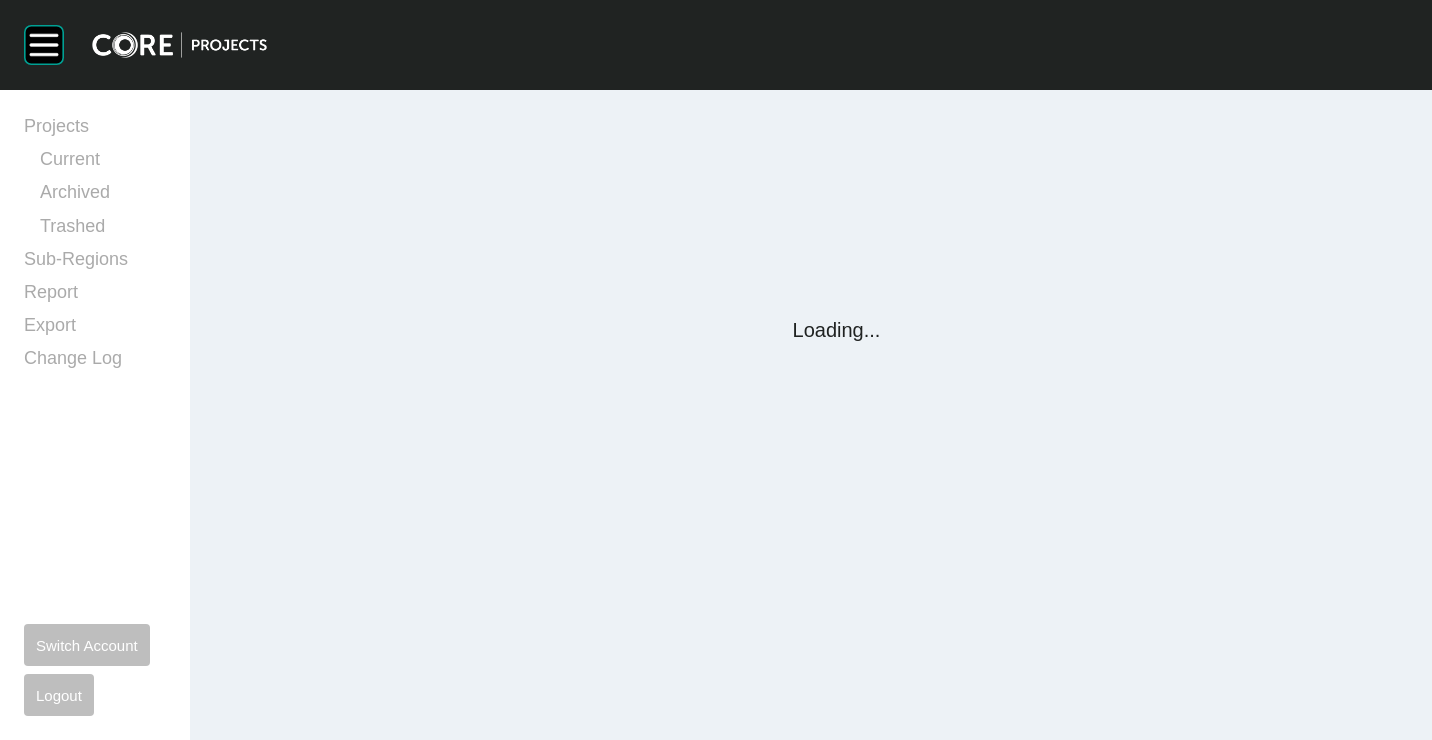 scroll, scrollTop: 0, scrollLeft: 0, axis: both 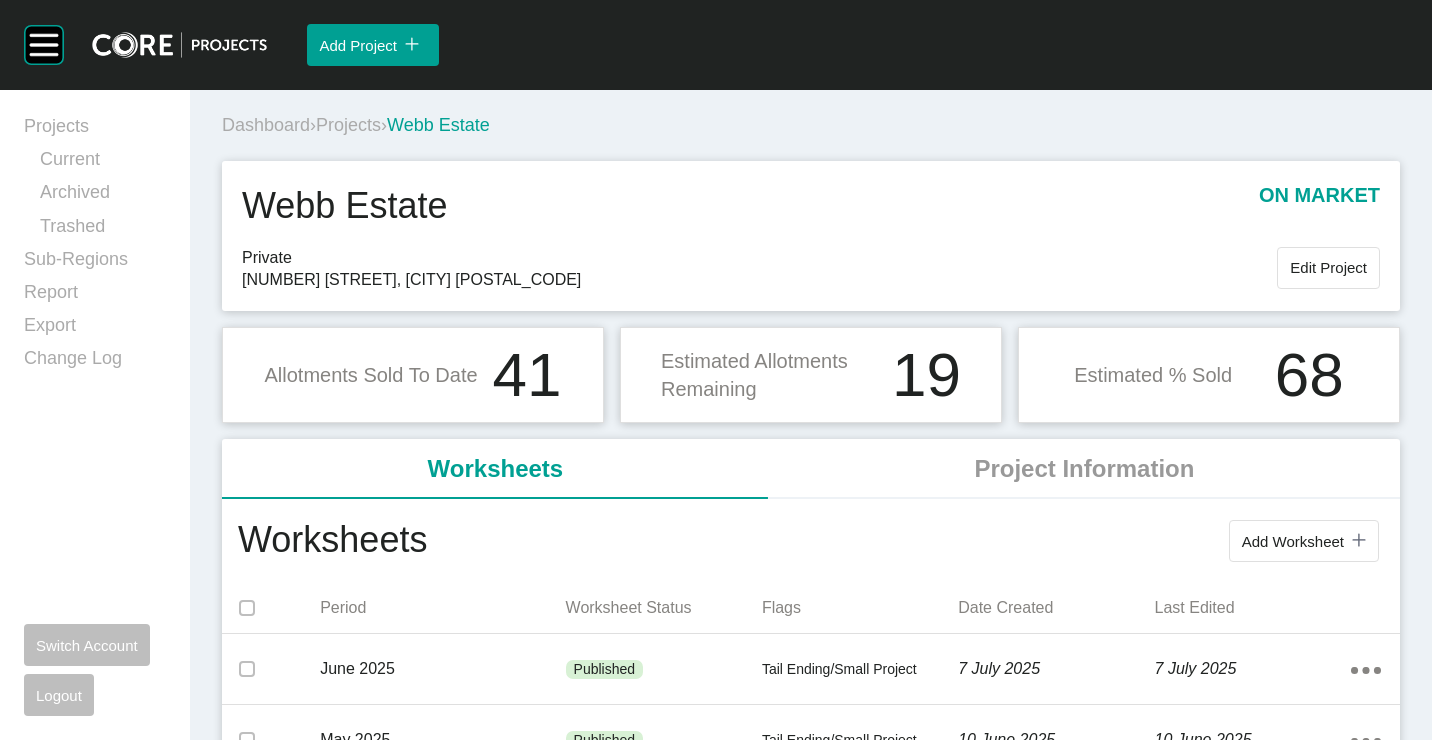 click on "Add Worksheet" at bounding box center [1293, 541] 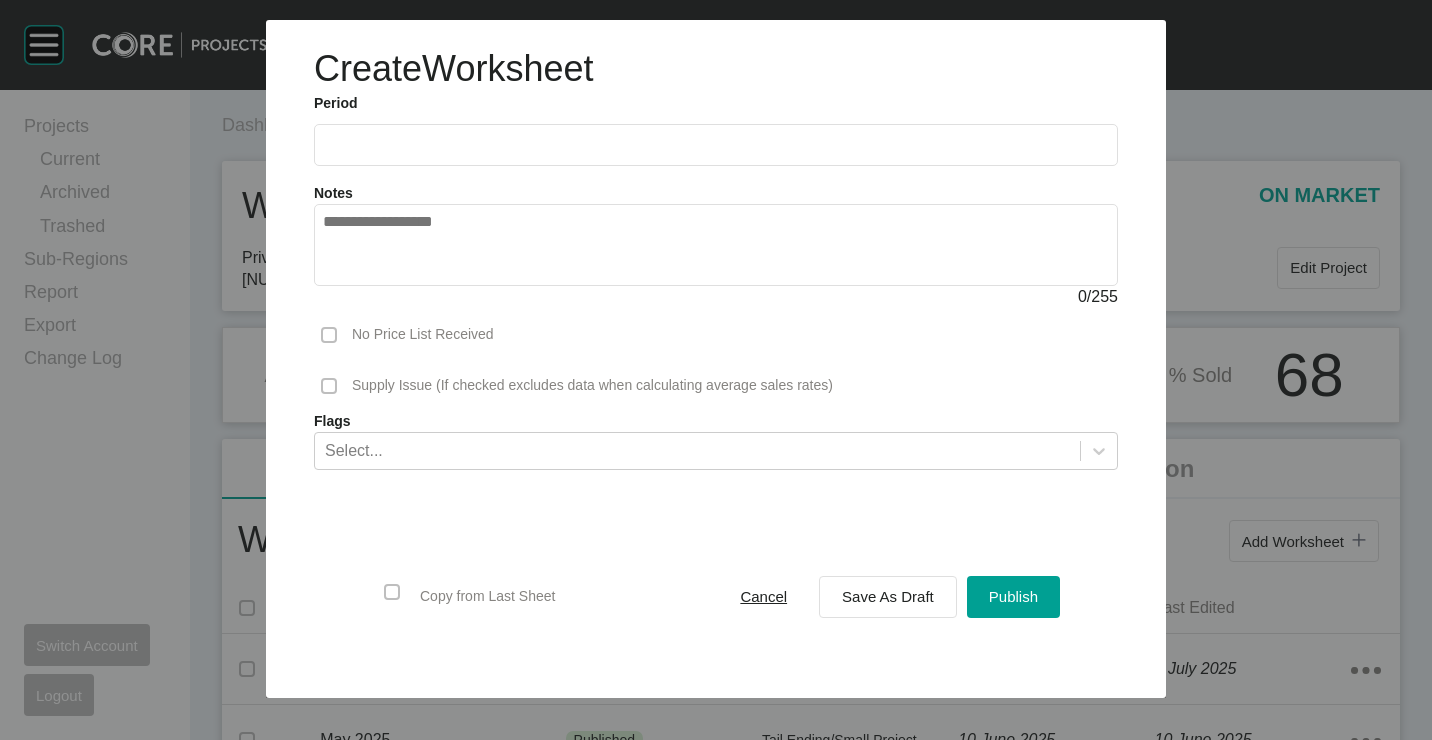 drag, startPoint x: 441, startPoint y: 150, endPoint x: 431, endPoint y: 176, distance: 27.856777 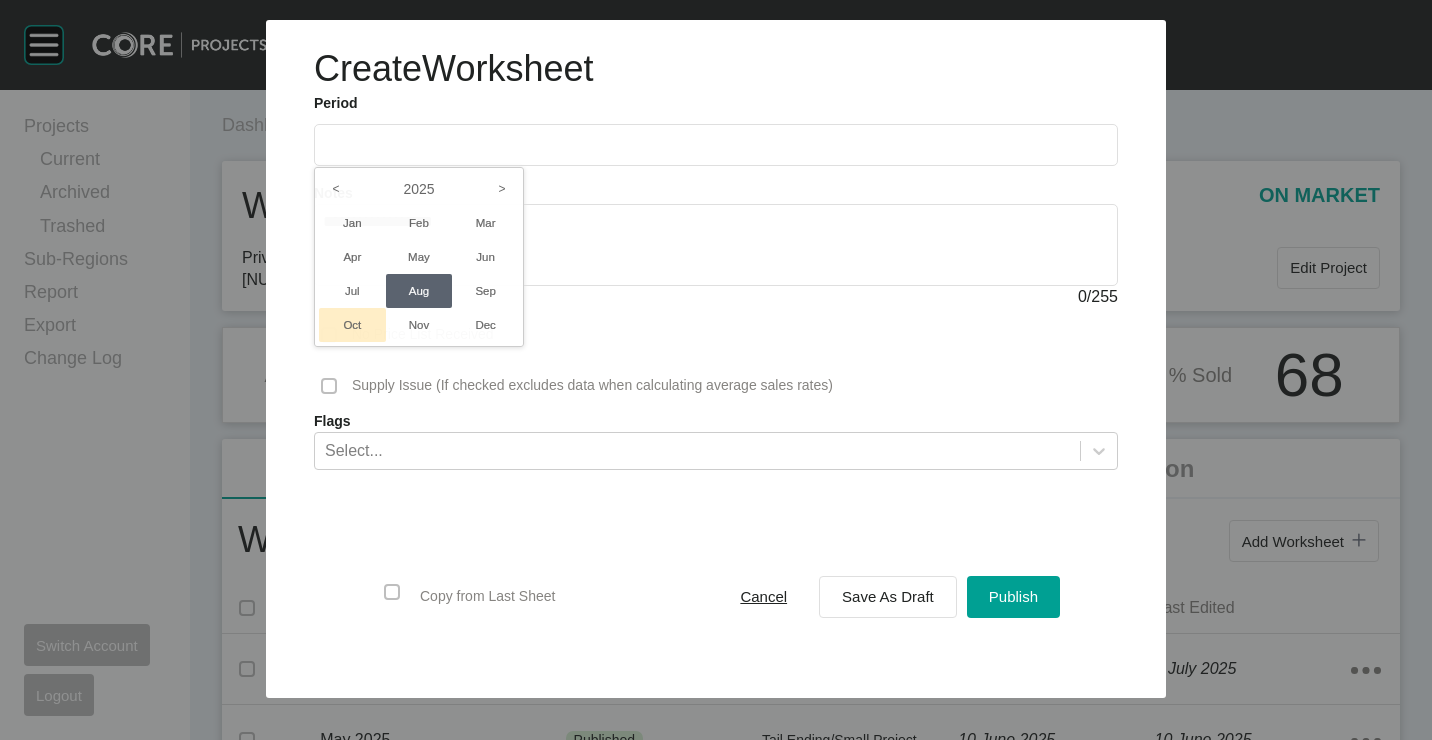drag, startPoint x: 365, startPoint y: 284, endPoint x: 382, endPoint y: 306, distance: 27.802877 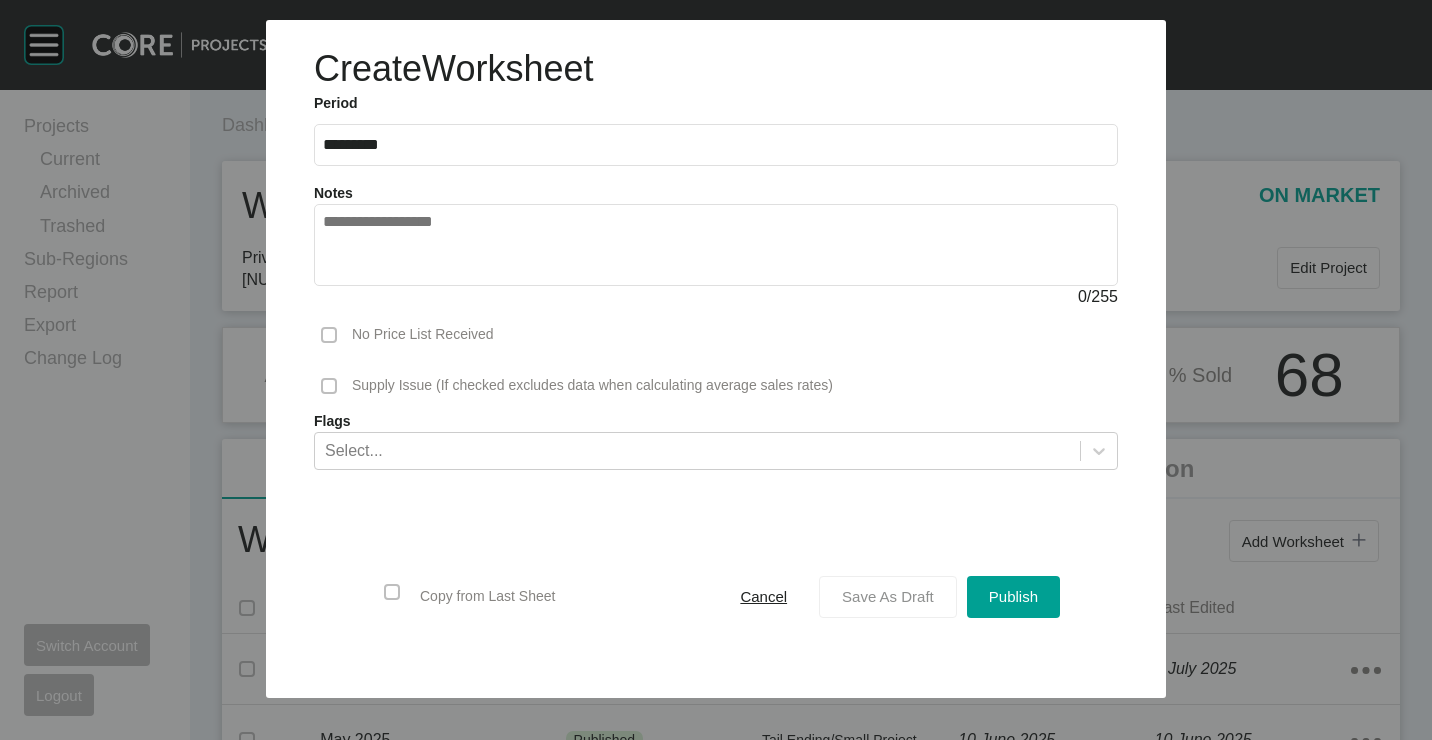 click on "Save As Draft" at bounding box center [888, 596] 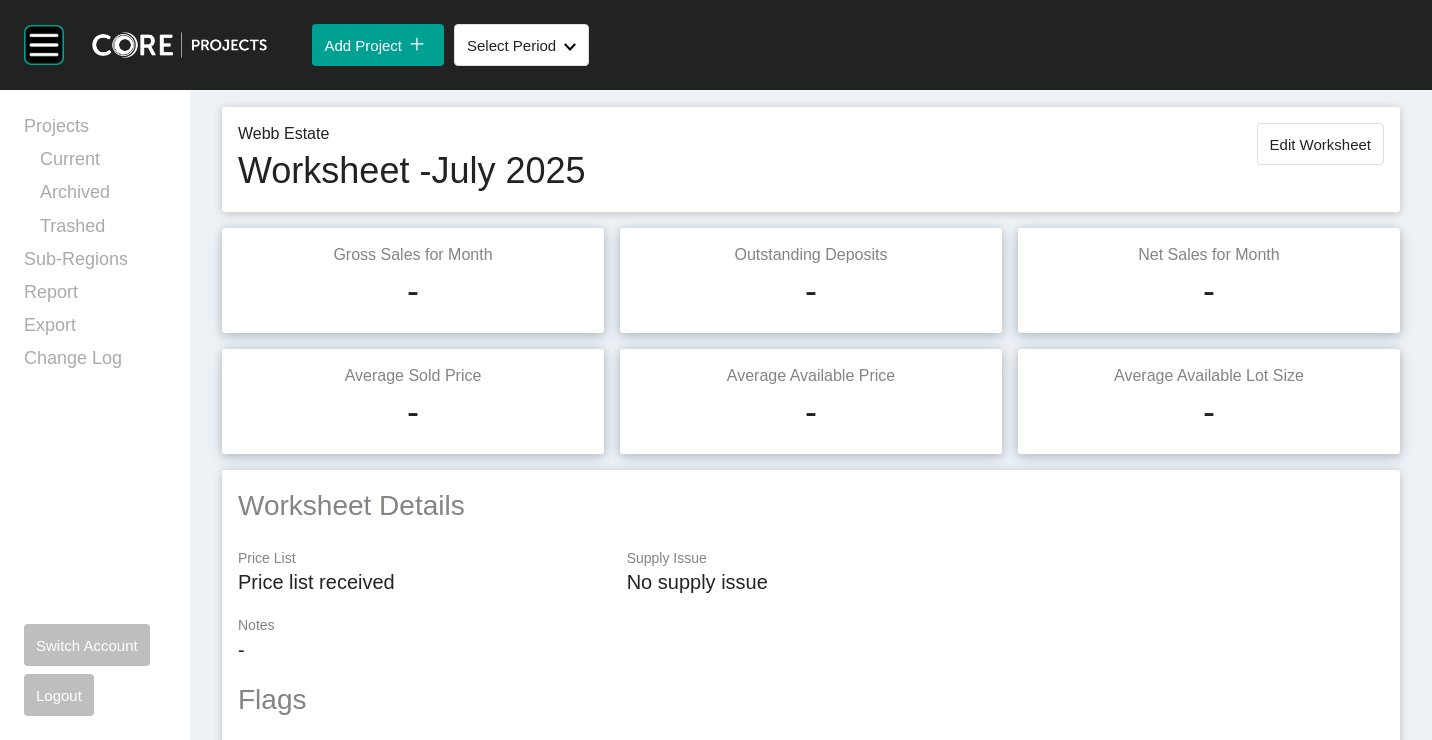 scroll, scrollTop: 0, scrollLeft: 0, axis: both 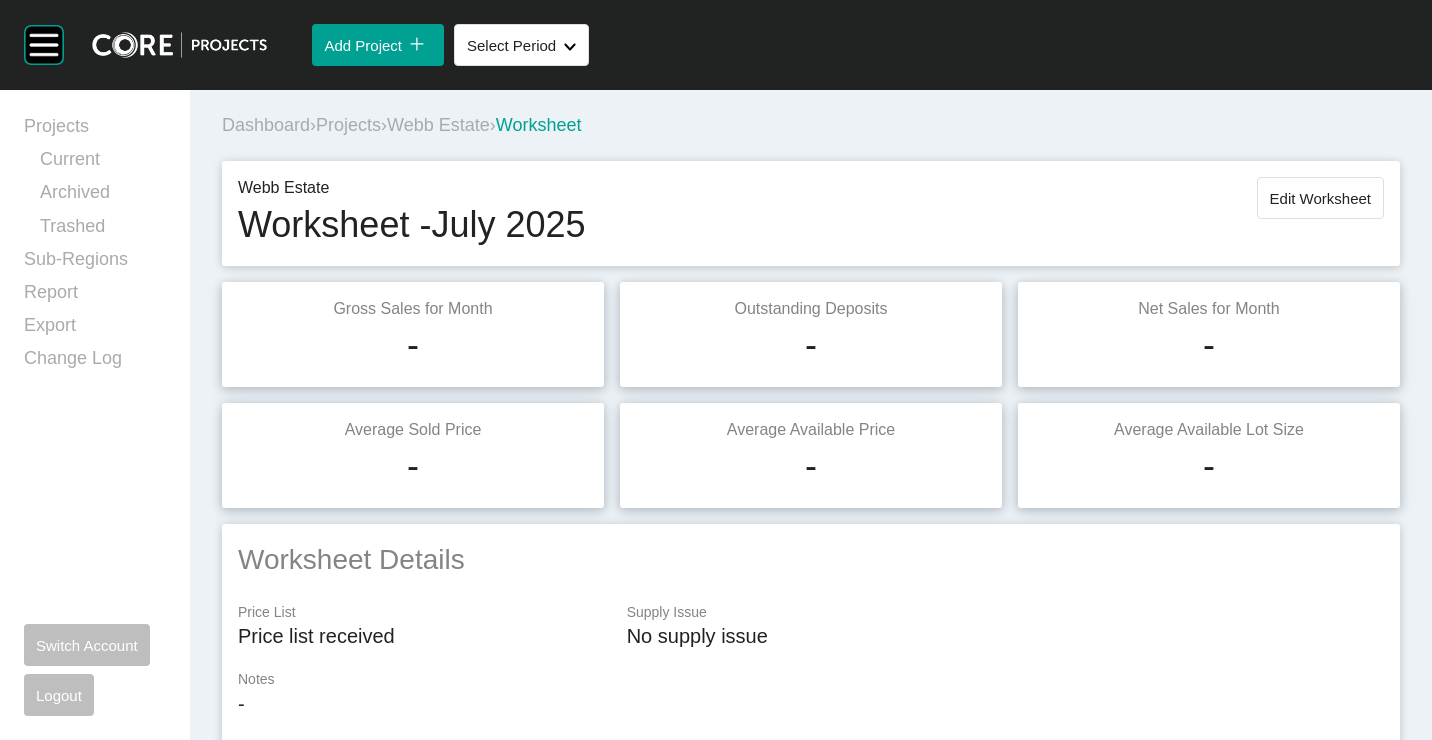 click on "Edit Worksheet" at bounding box center [1320, 198] 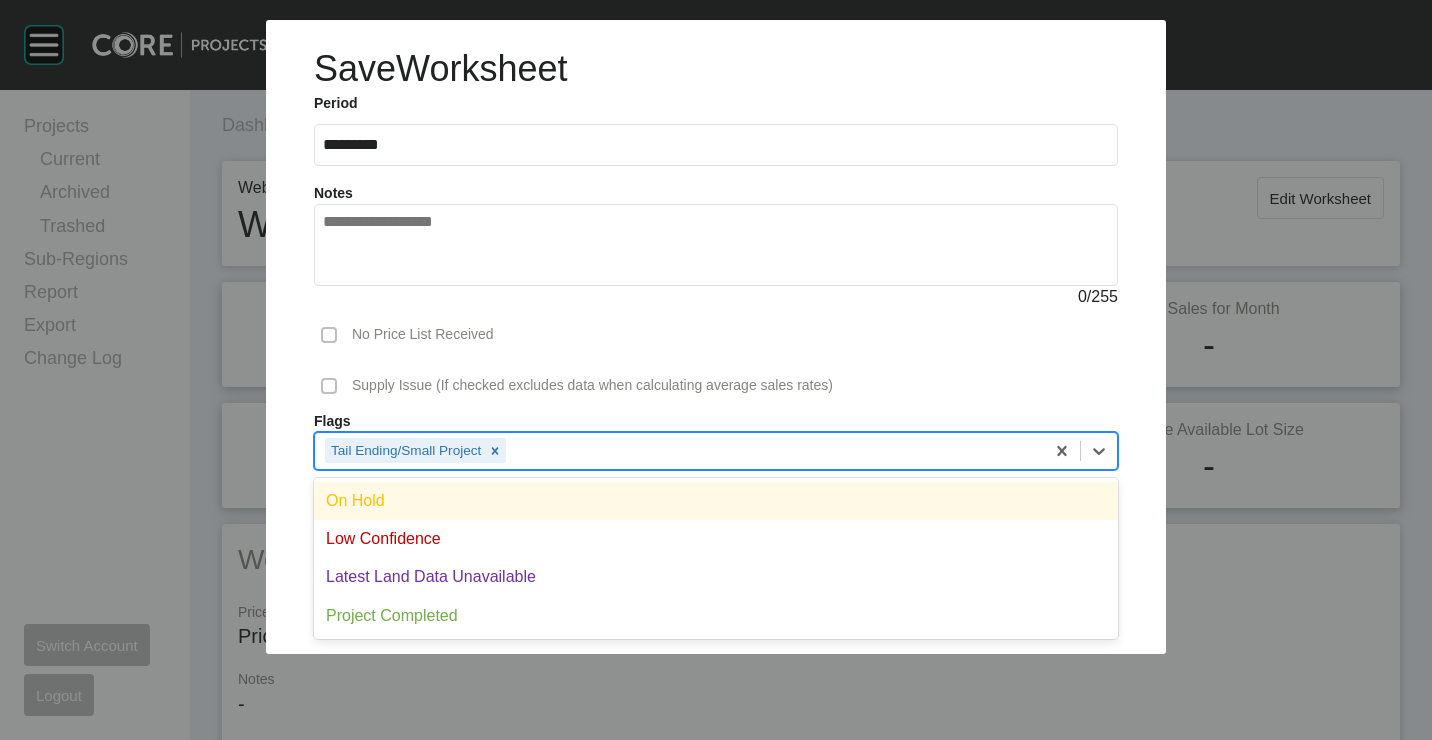click on "Tail Ending/Small Project" at bounding box center (716, 451) 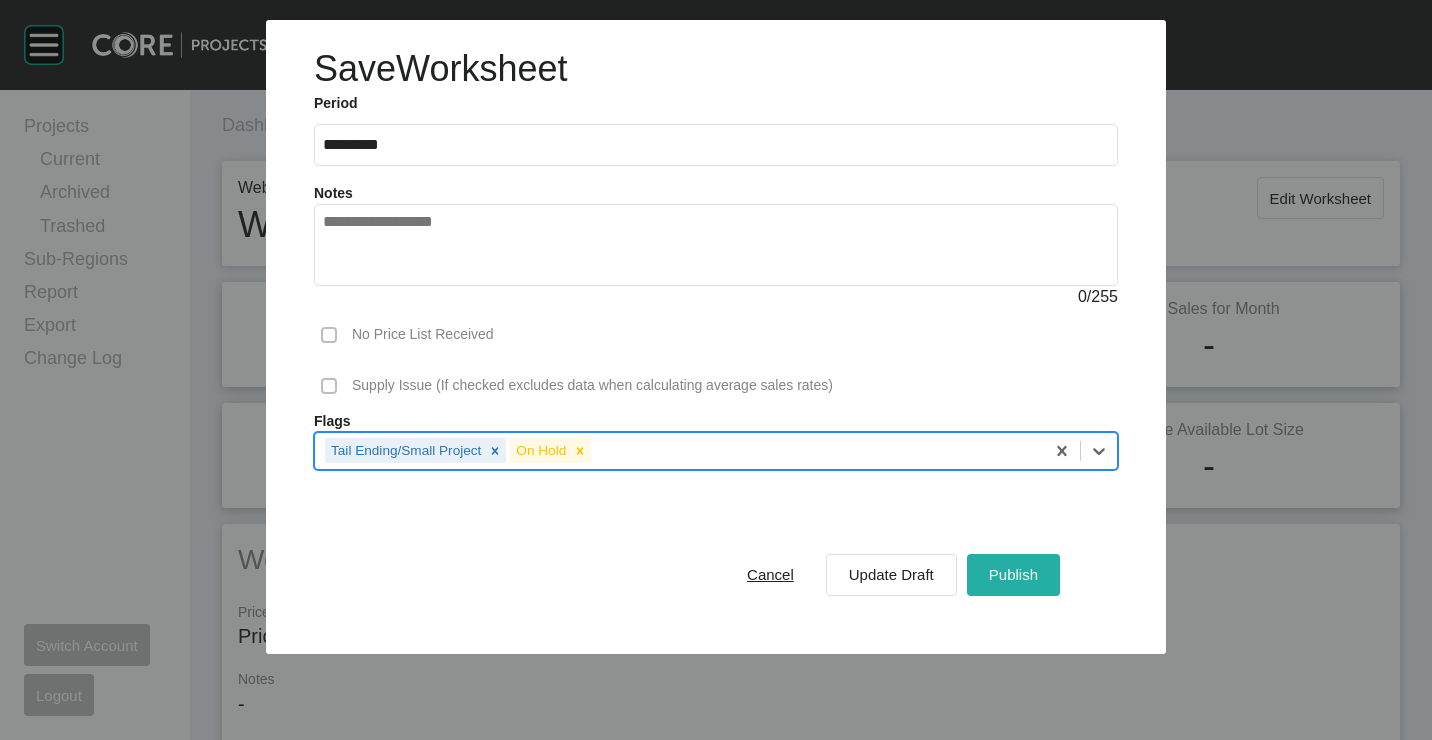click on "Publish" at bounding box center (1013, 574) 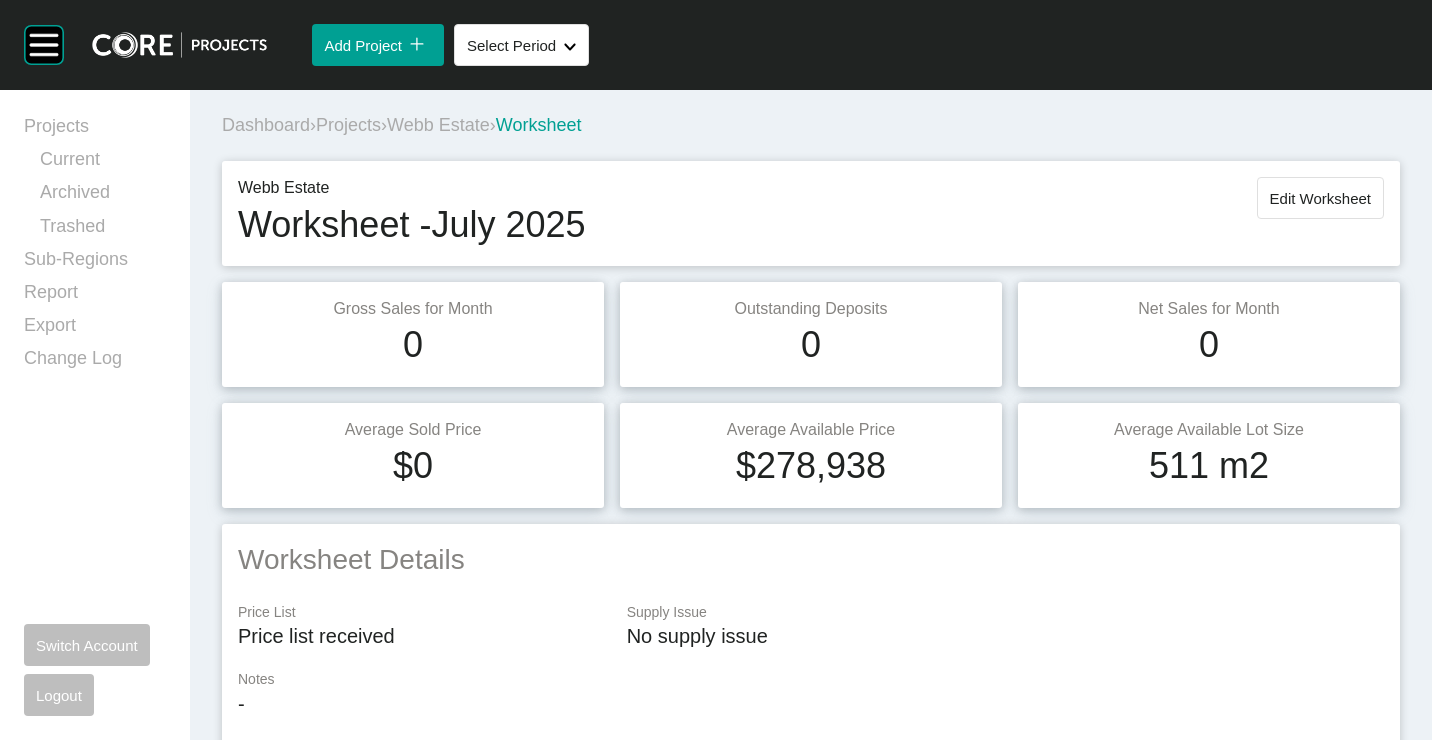 click on "Projects" at bounding box center [348, 125] 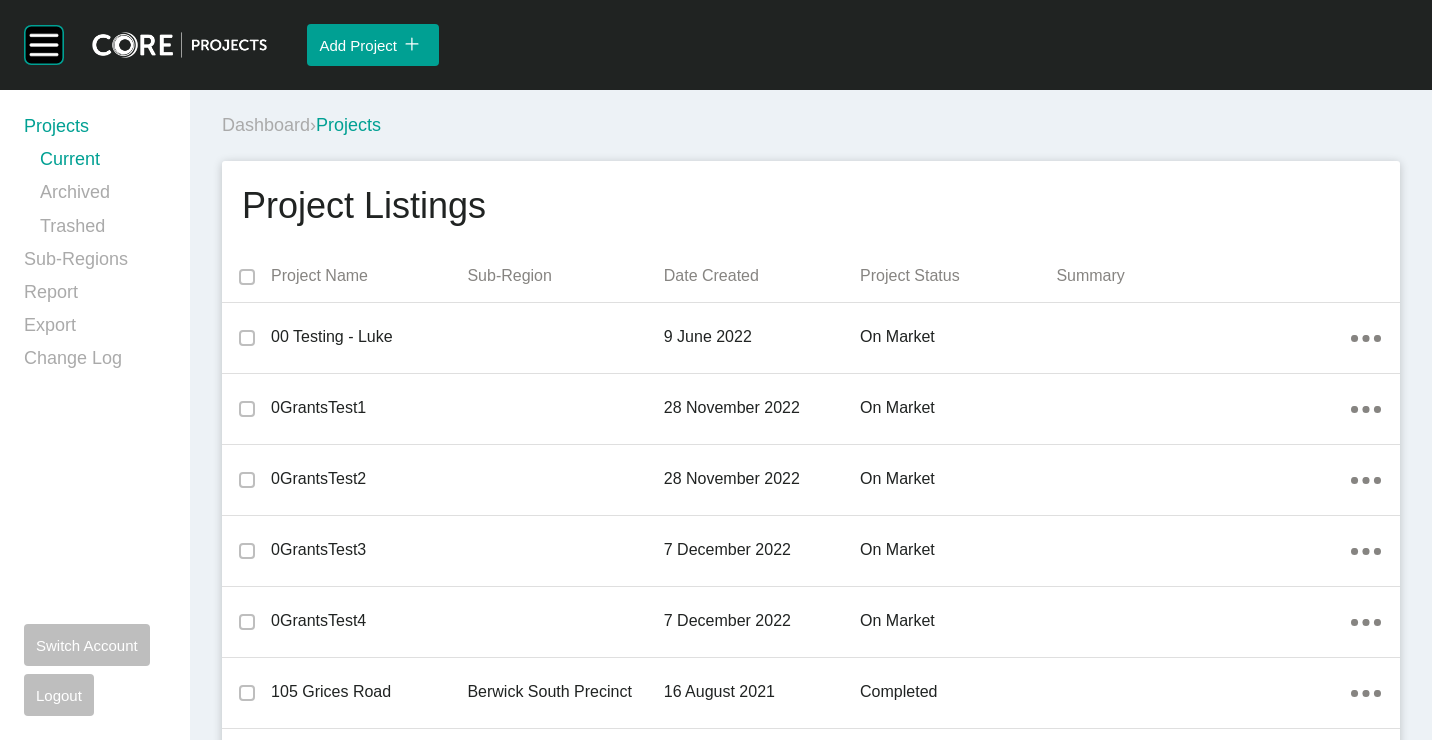 scroll, scrollTop: 45478, scrollLeft: 0, axis: vertical 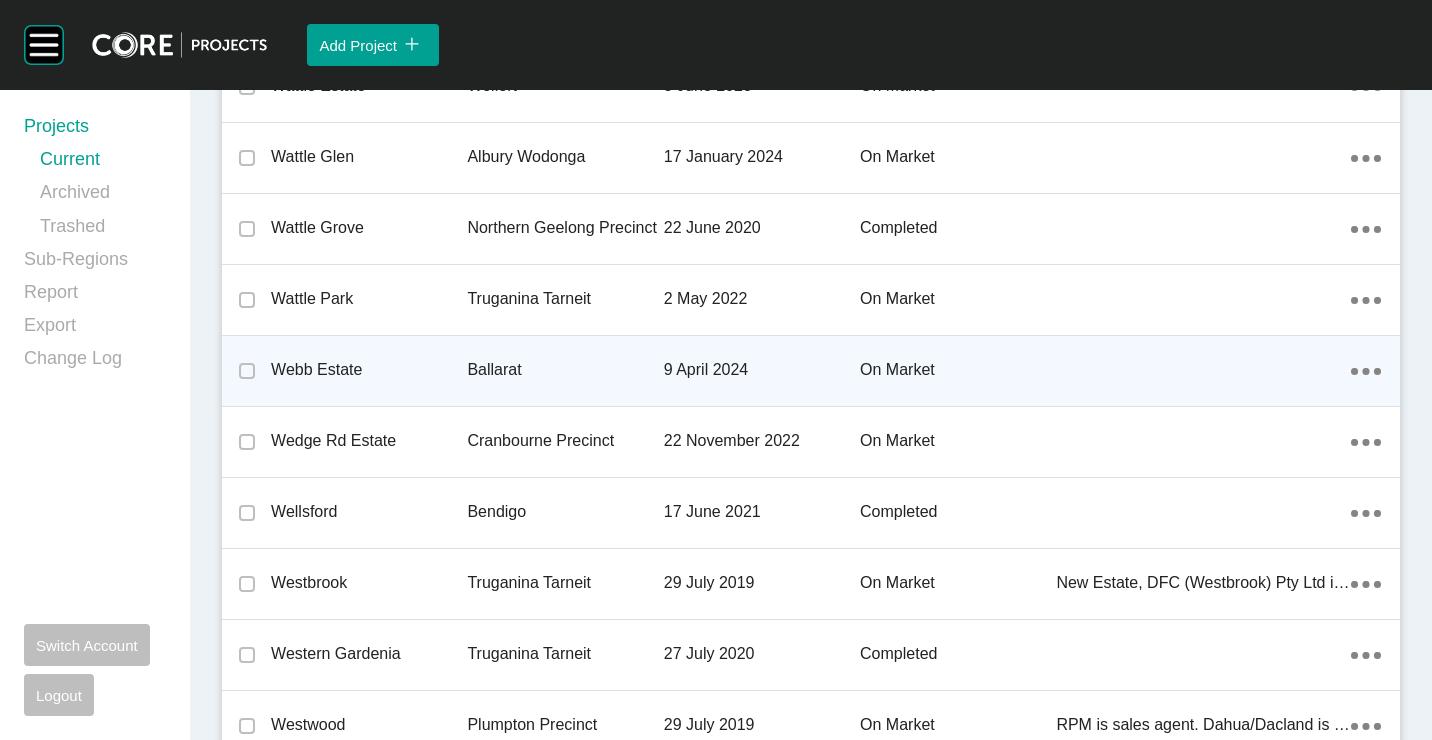 click on "Webb Estate" at bounding box center (369, 370) 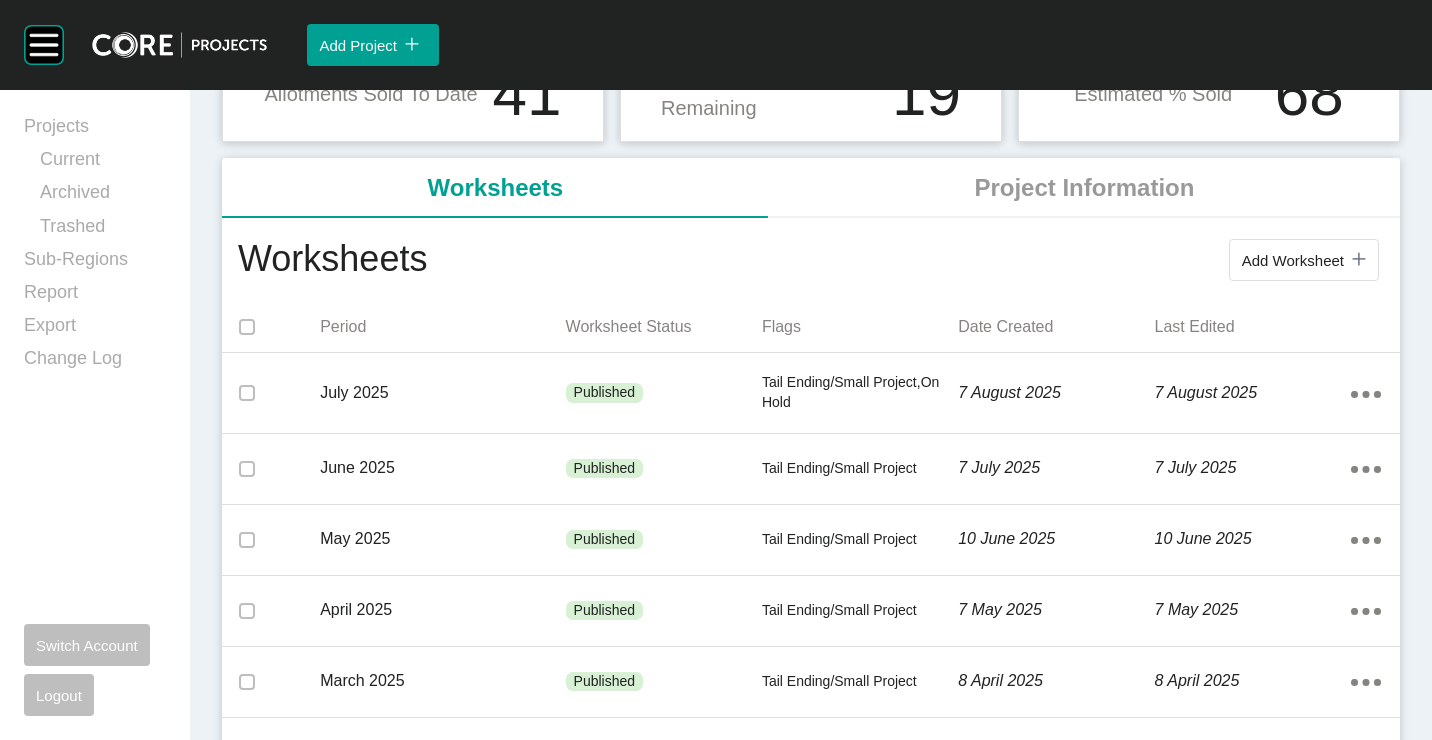 scroll, scrollTop: 300, scrollLeft: 0, axis: vertical 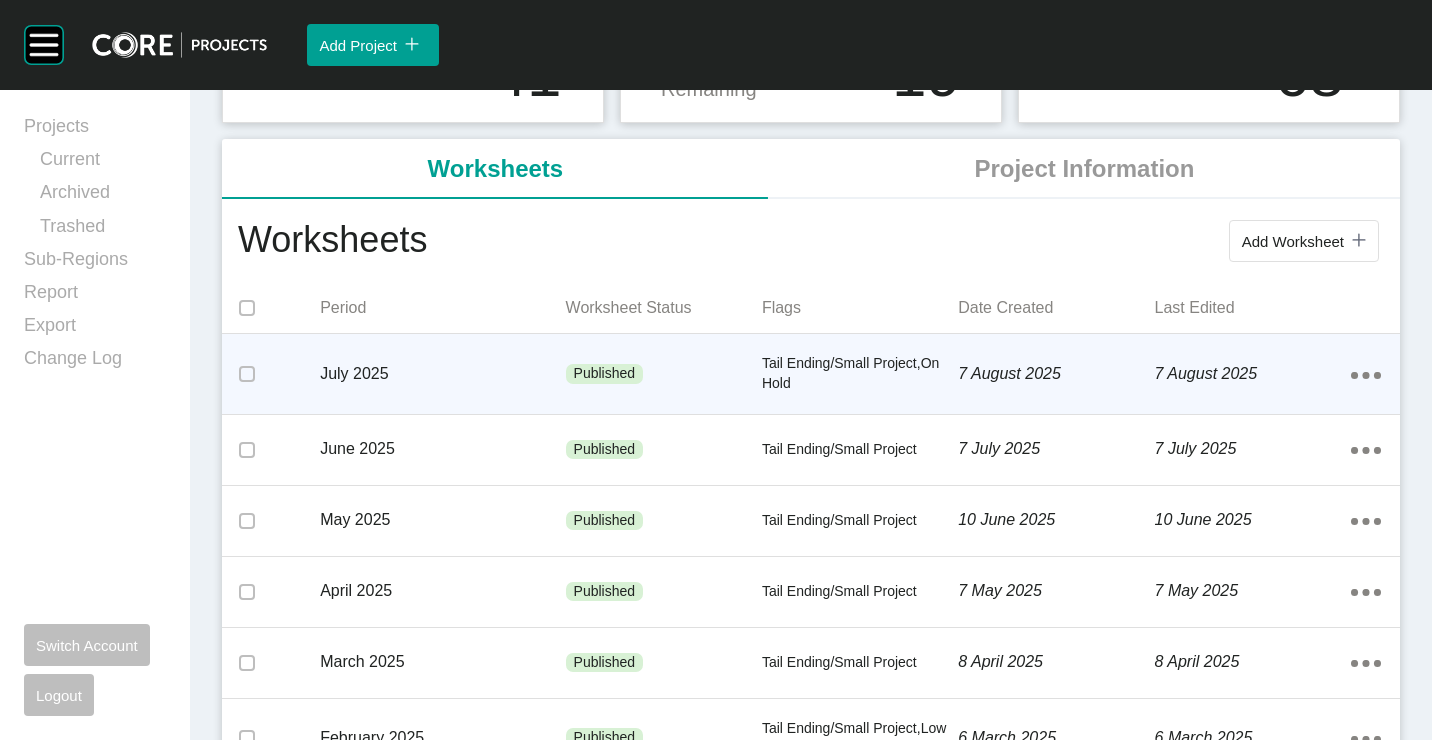 click on "Tail Ending/Small Project,On Hold" at bounding box center [860, 373] 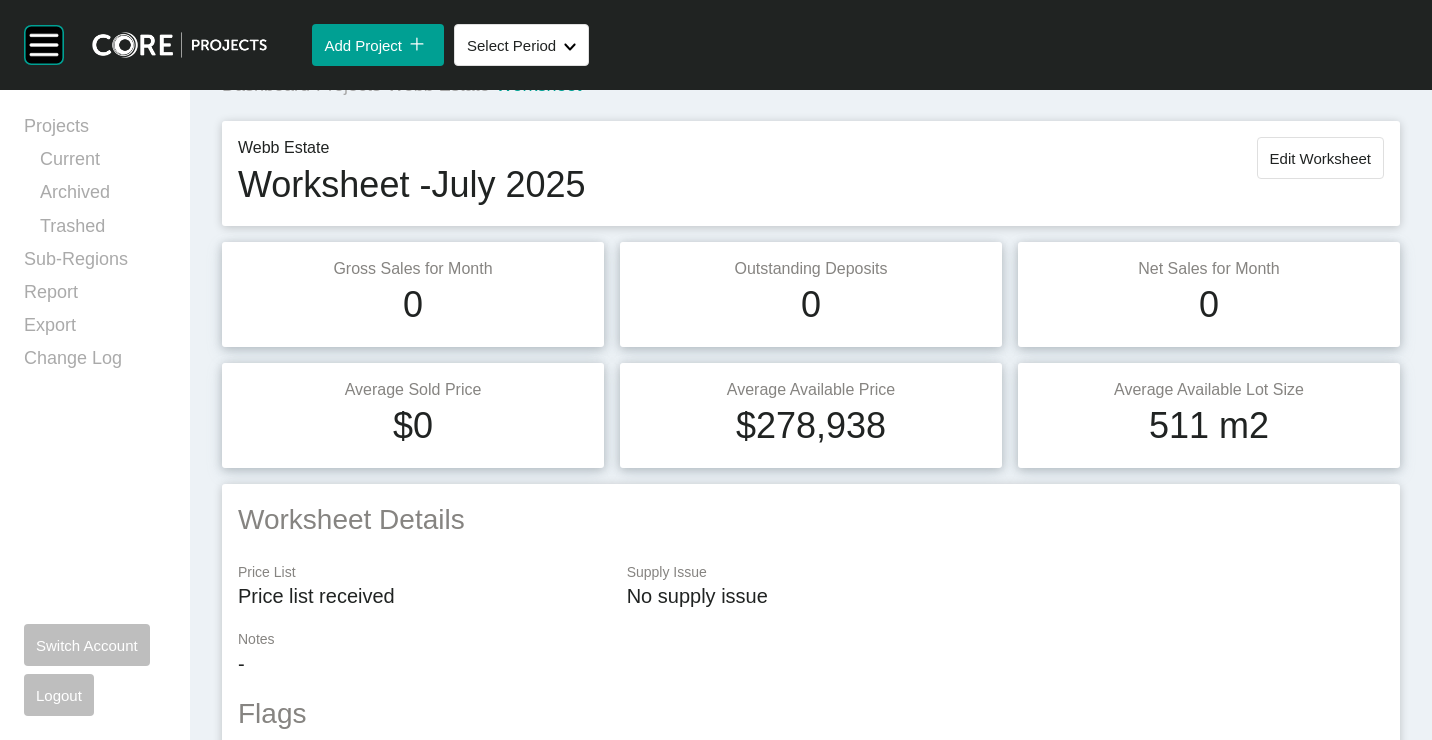 scroll, scrollTop: 0, scrollLeft: 0, axis: both 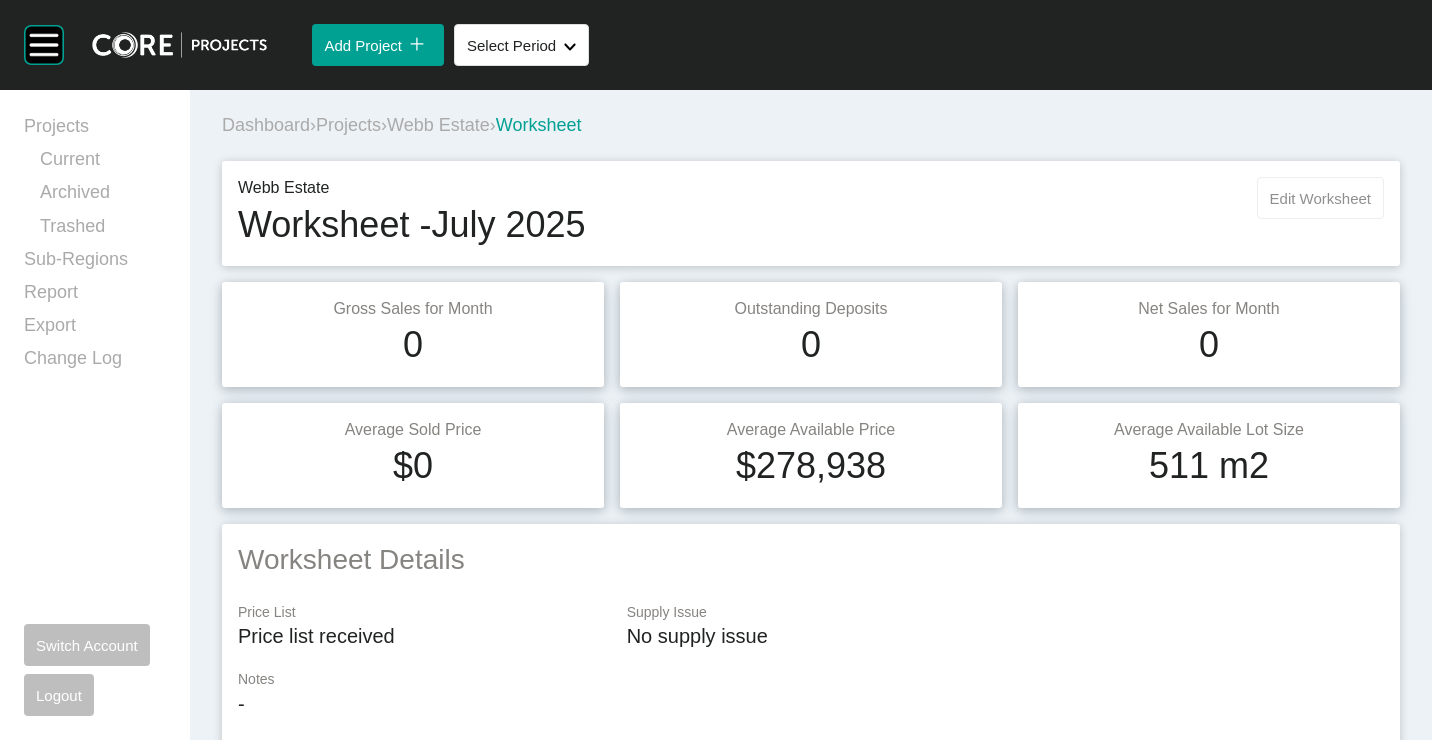 click on "Edit Worksheet" at bounding box center (1320, 198) 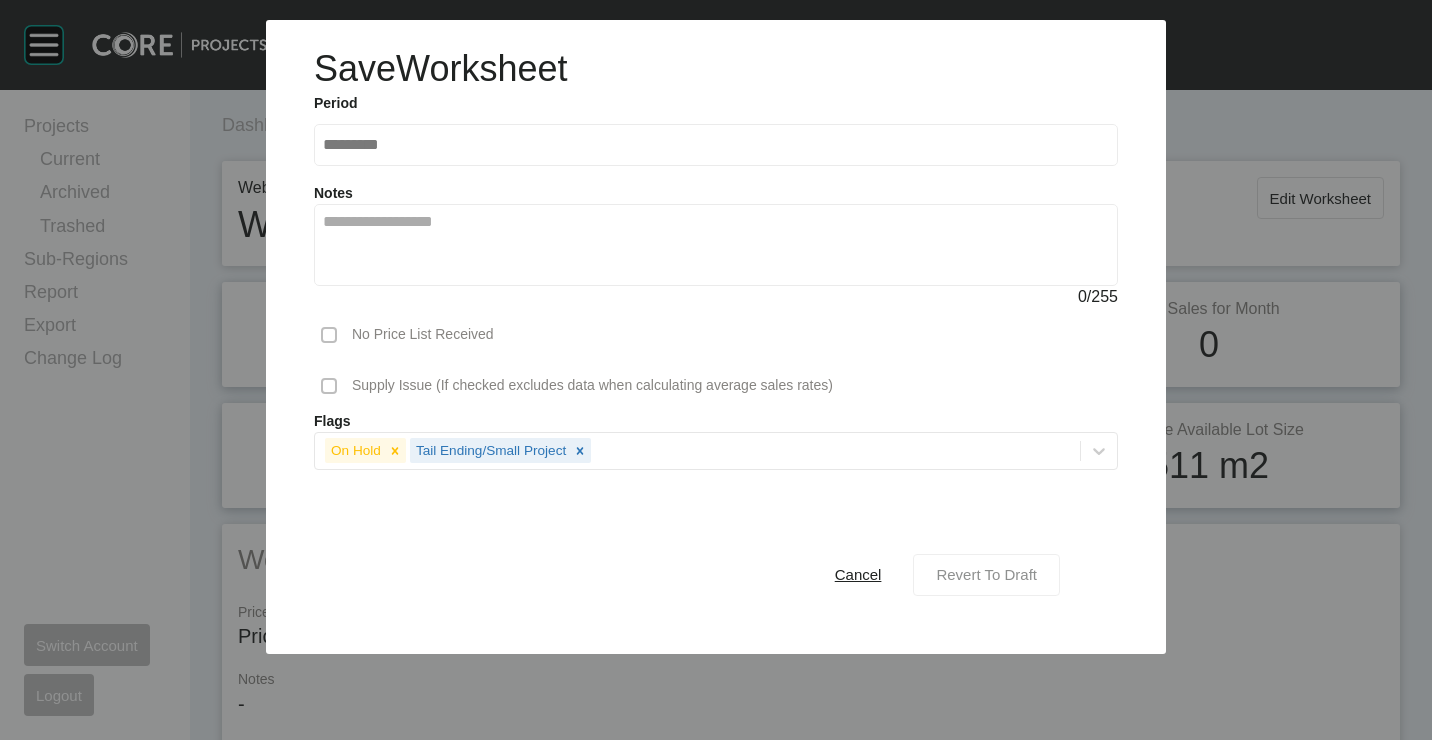 click on "Revert To Draft" at bounding box center [986, 574] 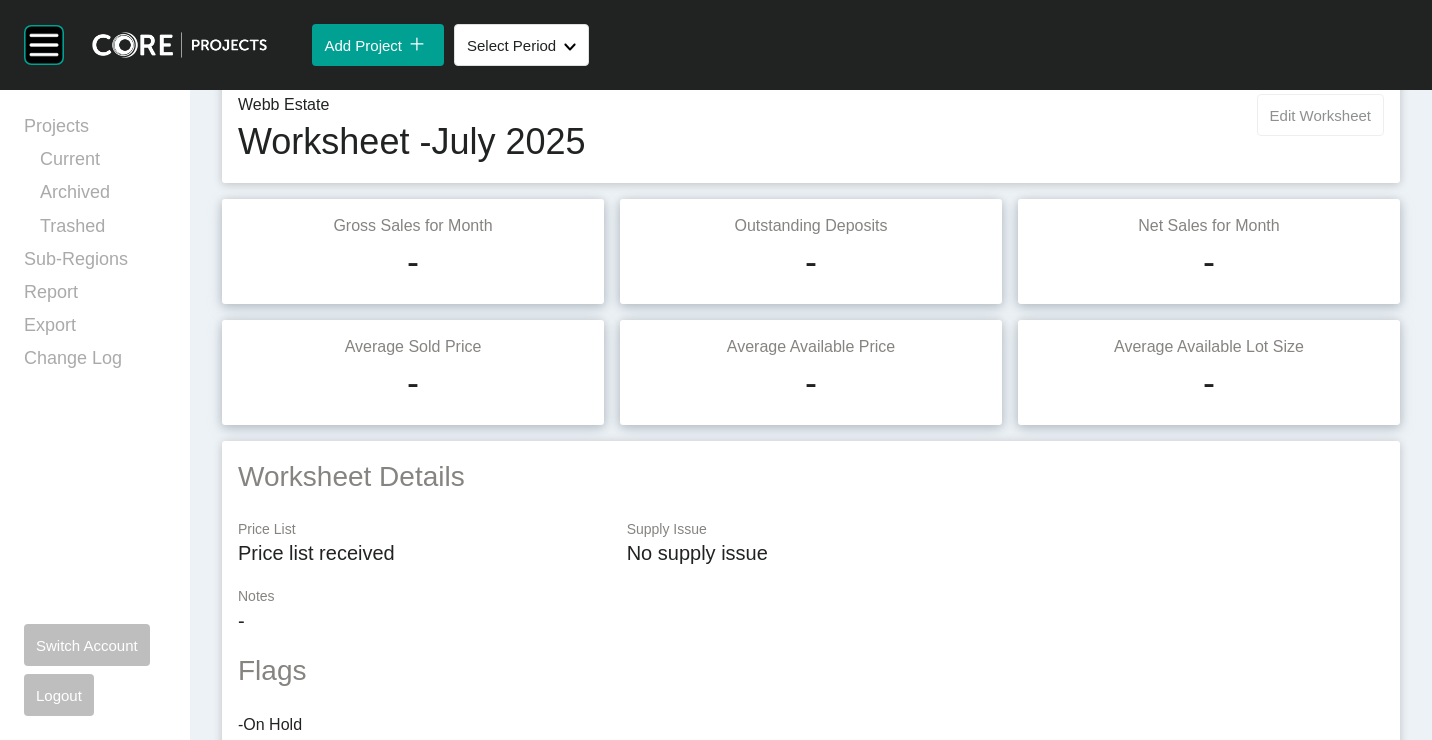 scroll, scrollTop: 0, scrollLeft: 0, axis: both 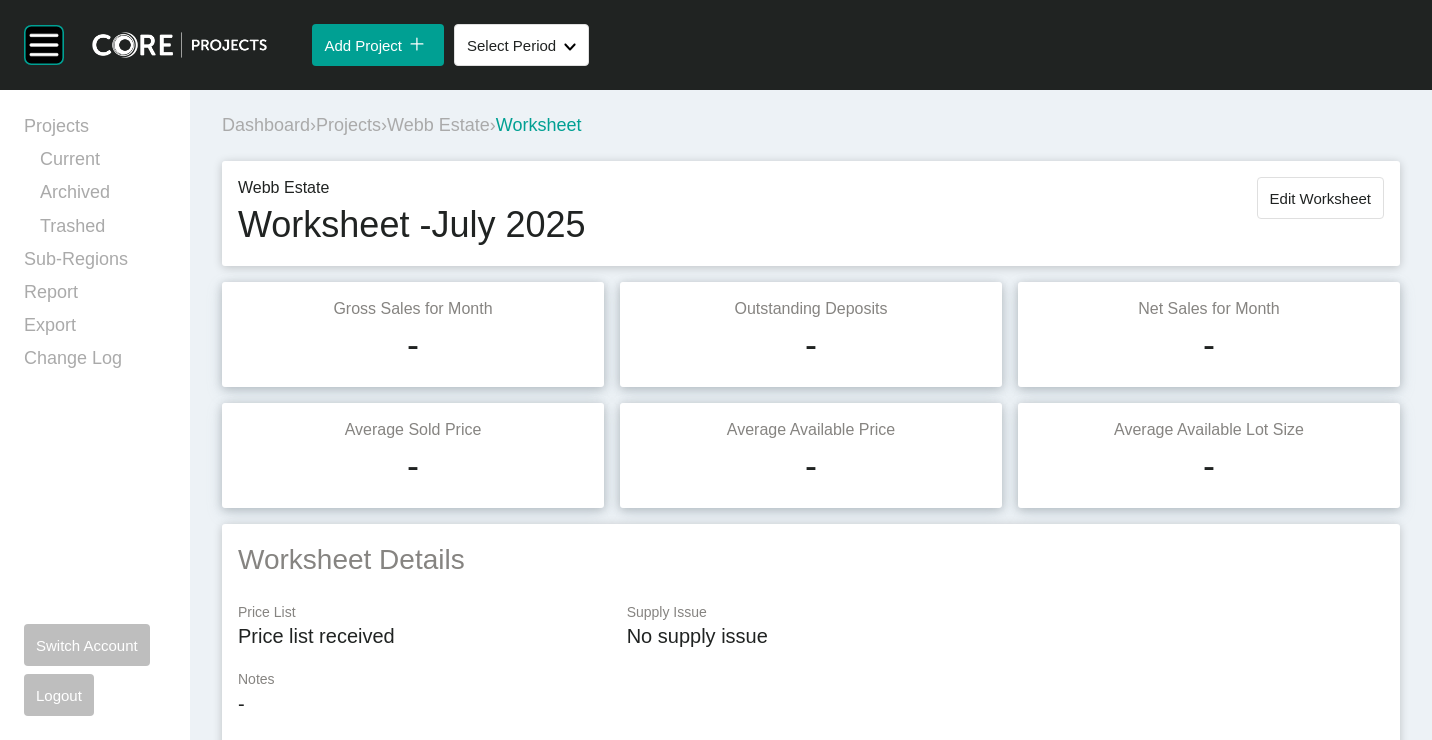 click on "Edit Worksheet" at bounding box center [1320, 198] 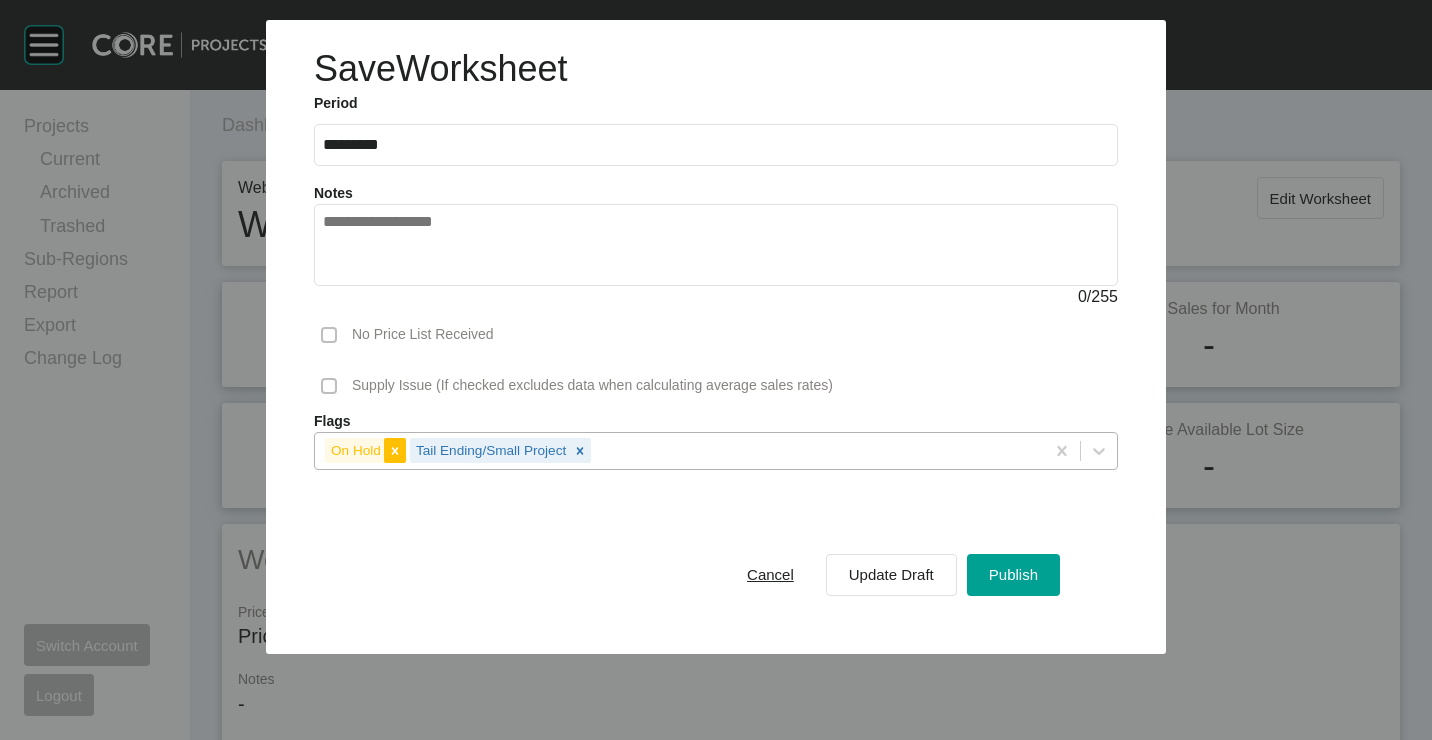 click 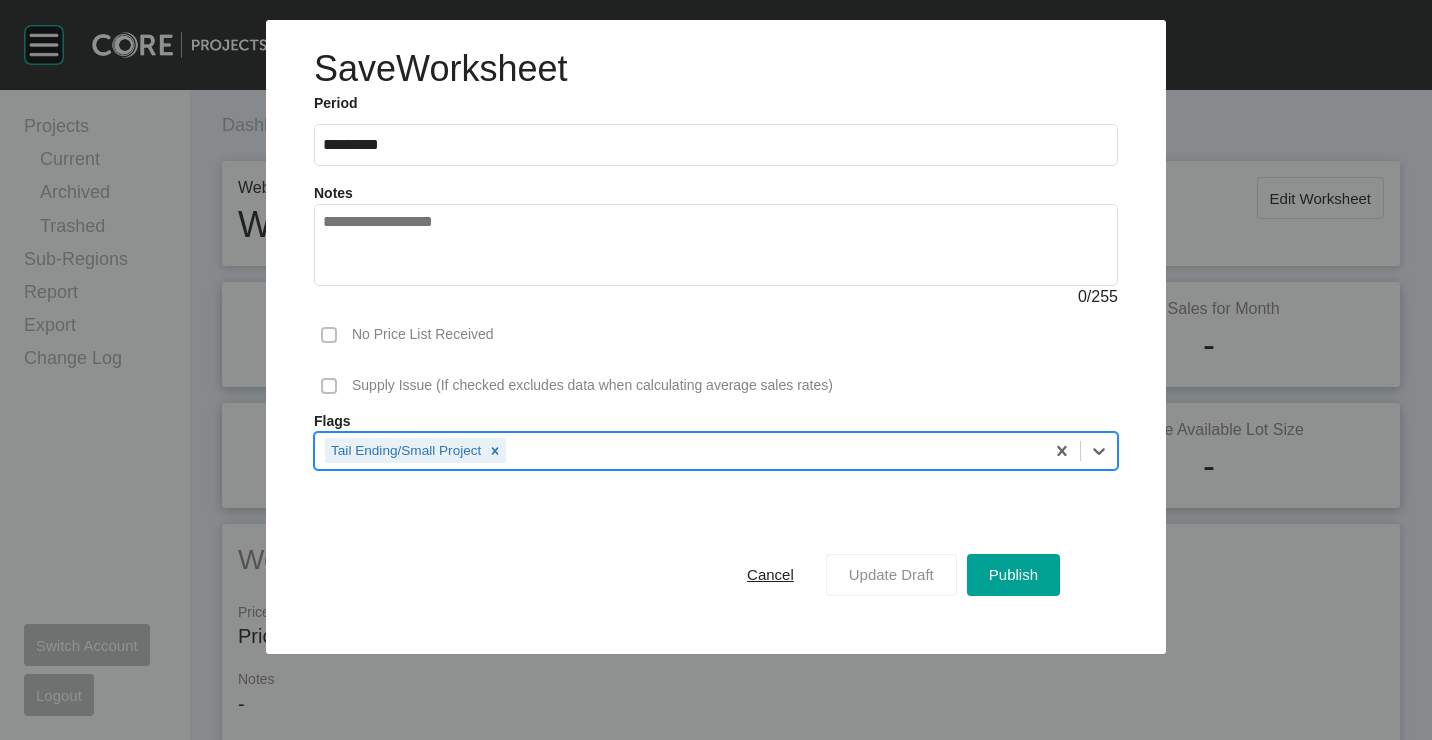 click on "Update Draft" at bounding box center (891, 574) 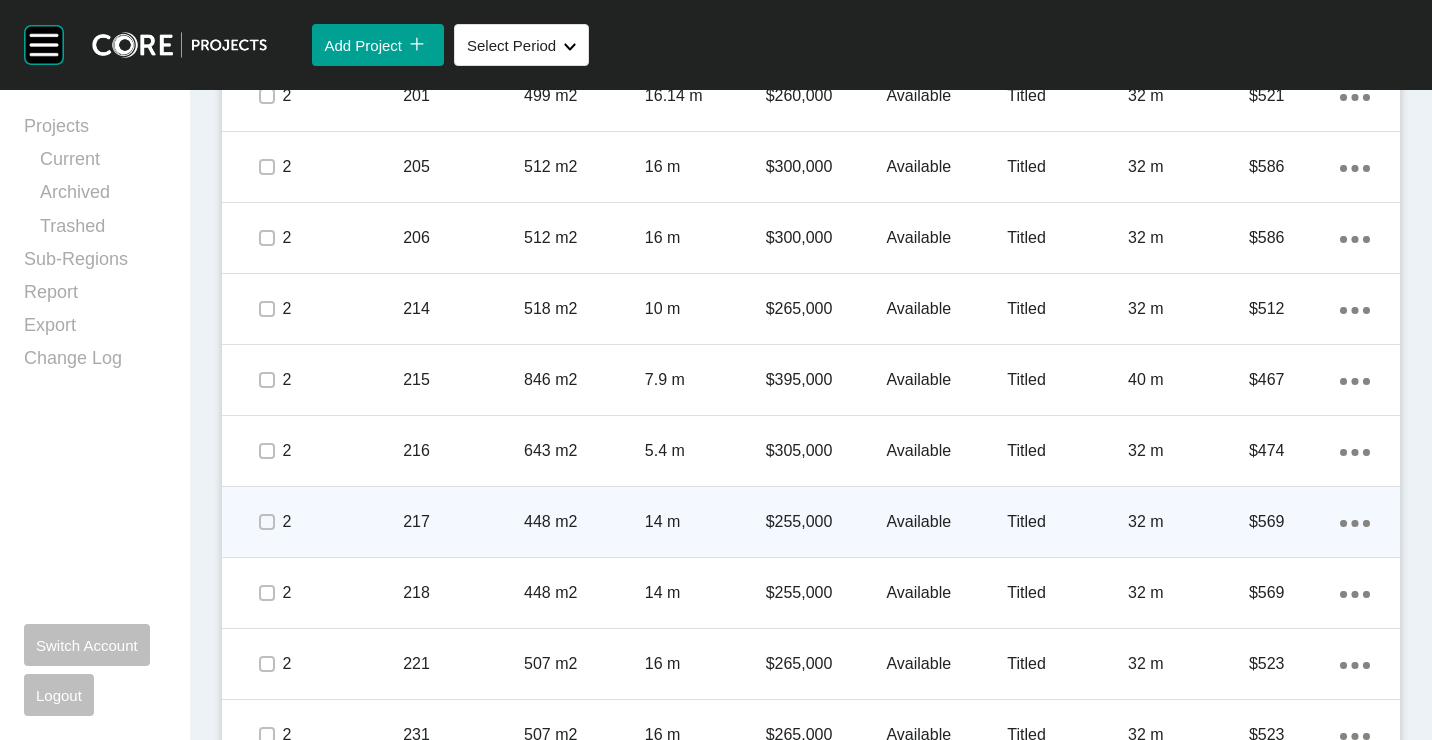 scroll, scrollTop: 1683, scrollLeft: 0, axis: vertical 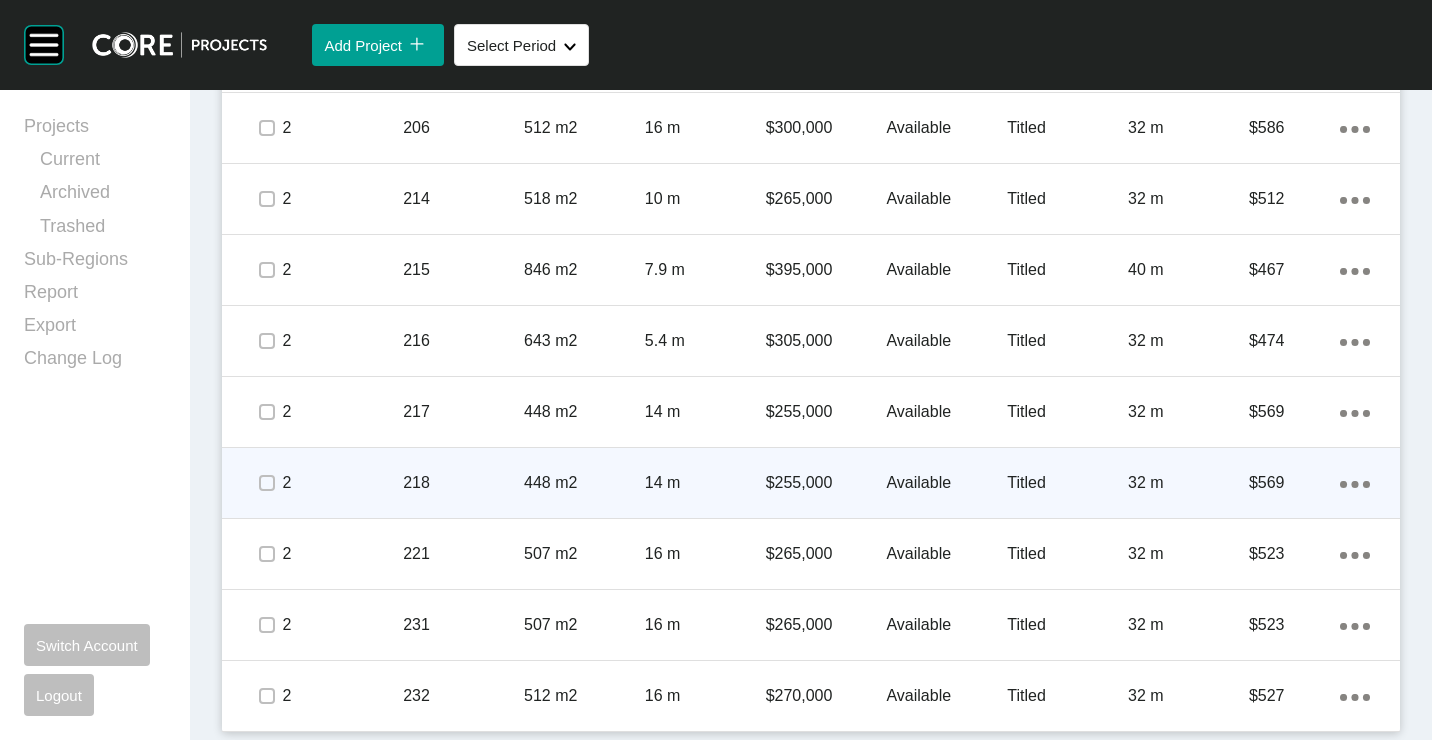 click 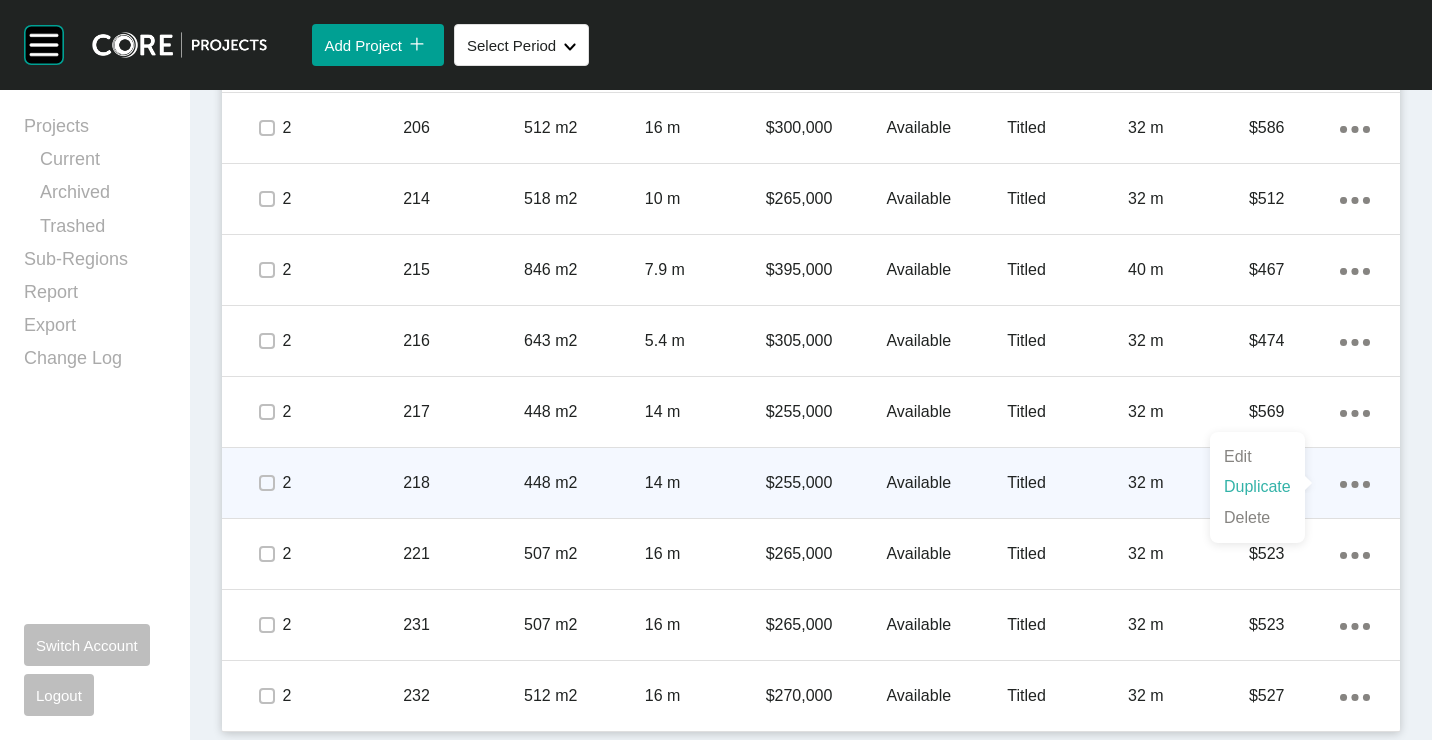 click on "Duplicate" at bounding box center (1257, 487) 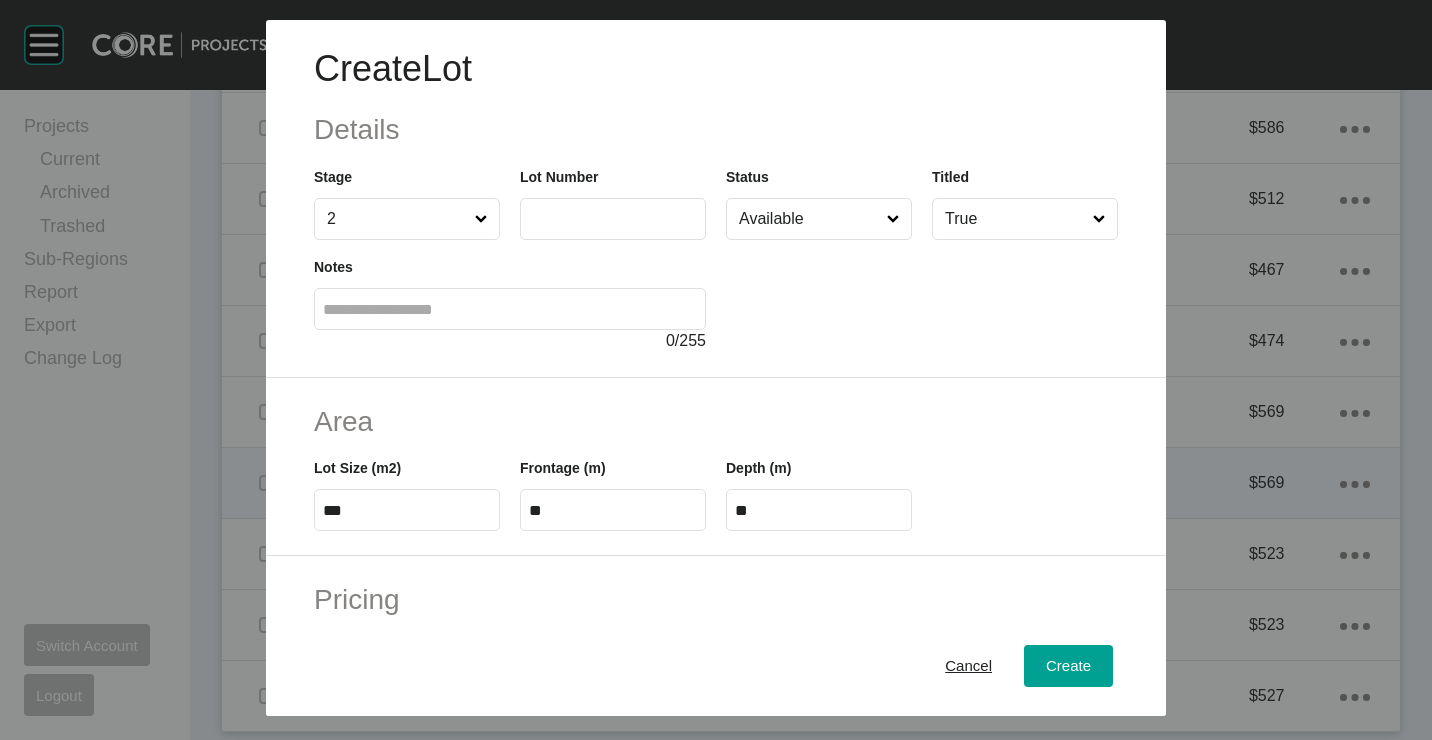 click at bounding box center [613, 218] 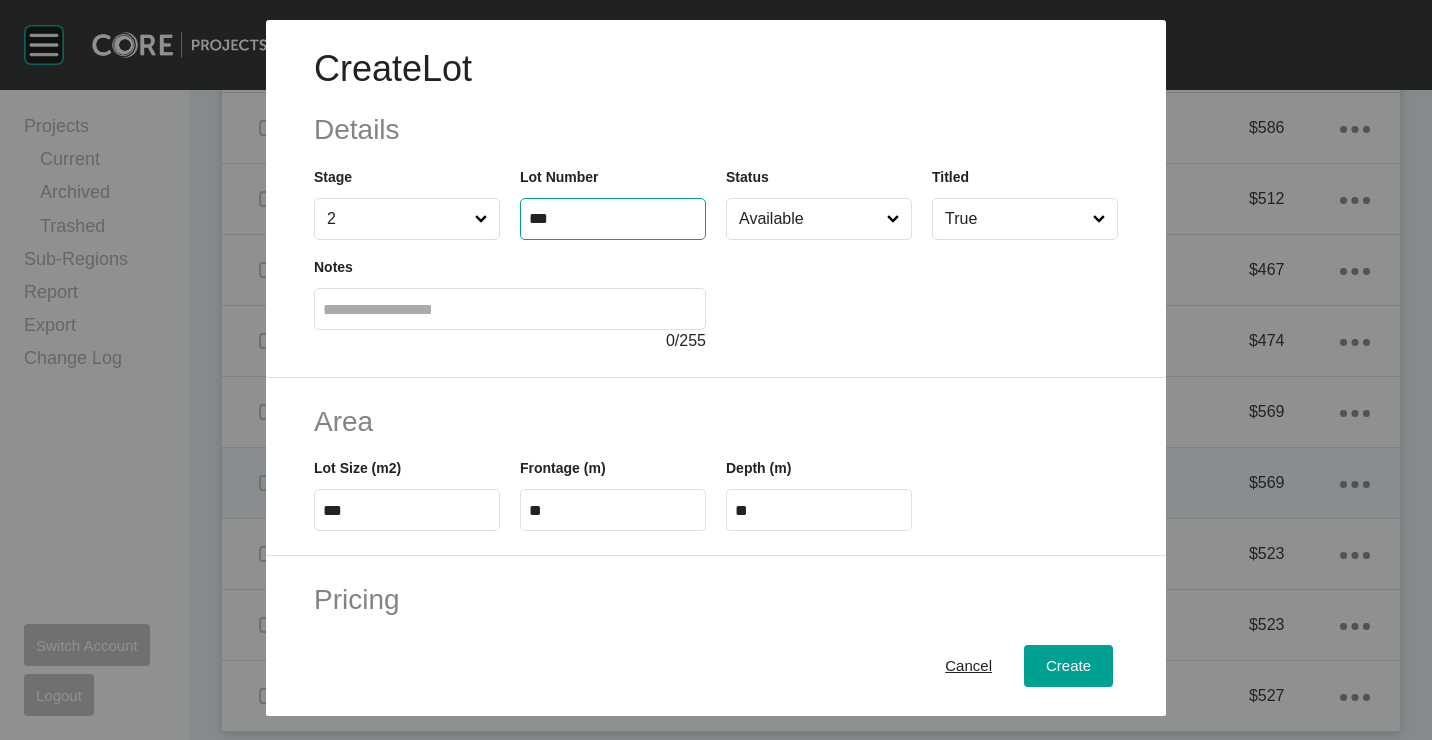 type on "***" 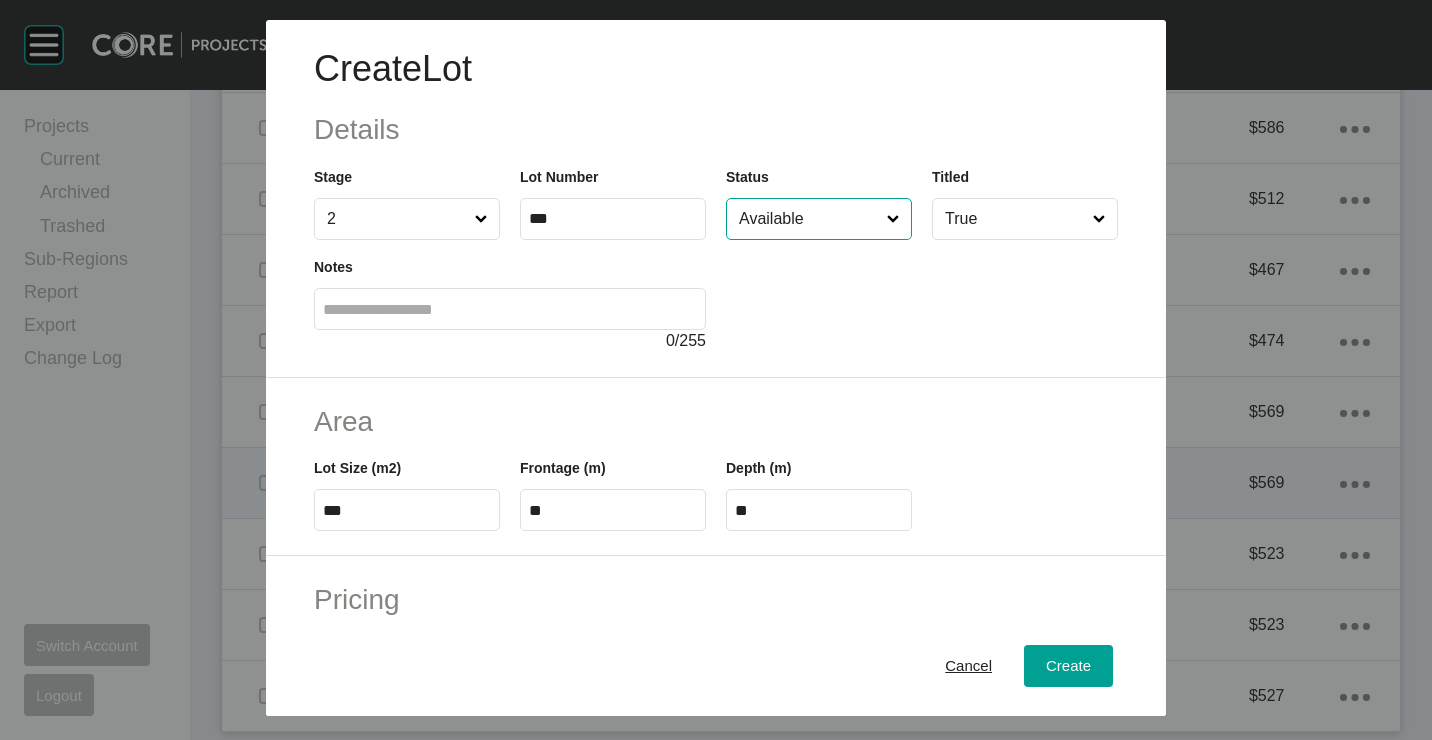 type on "*" 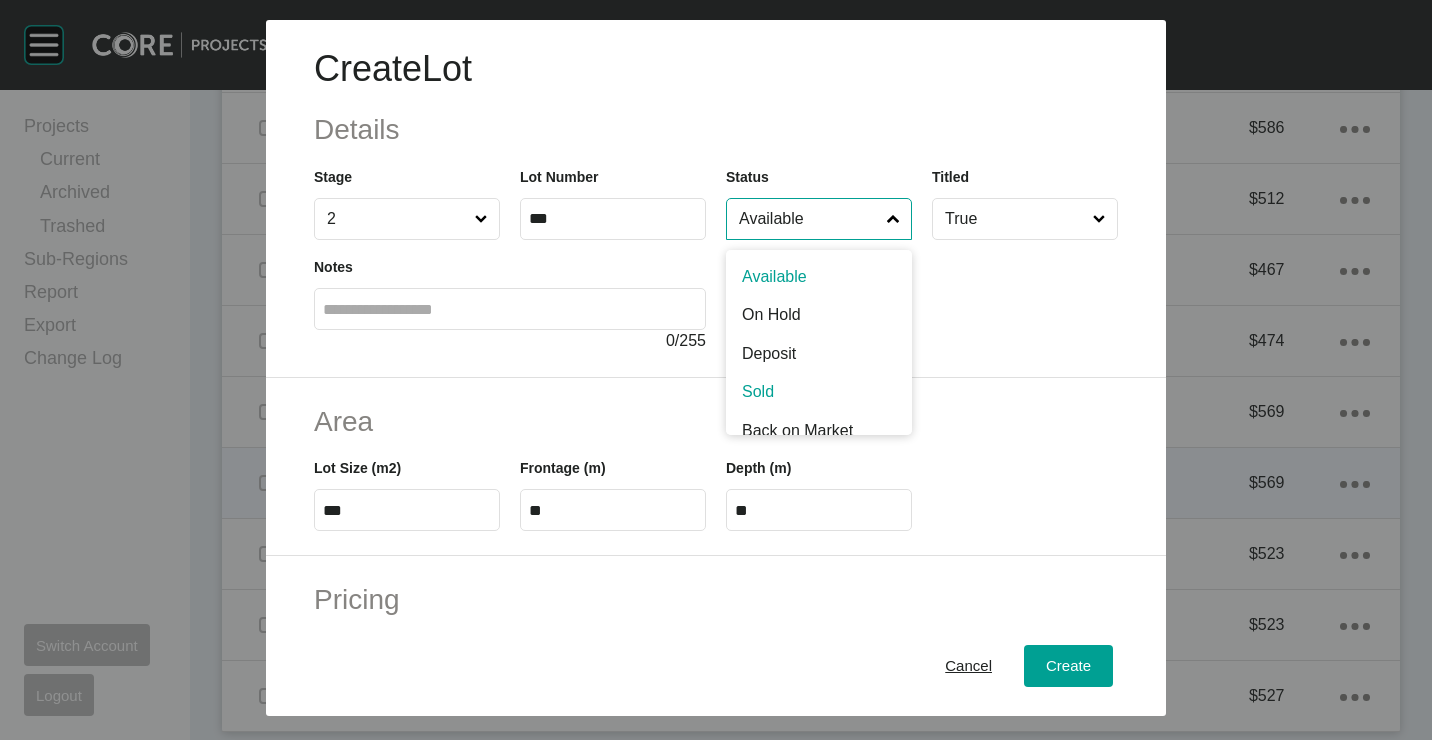 scroll, scrollTop: 15, scrollLeft: 0, axis: vertical 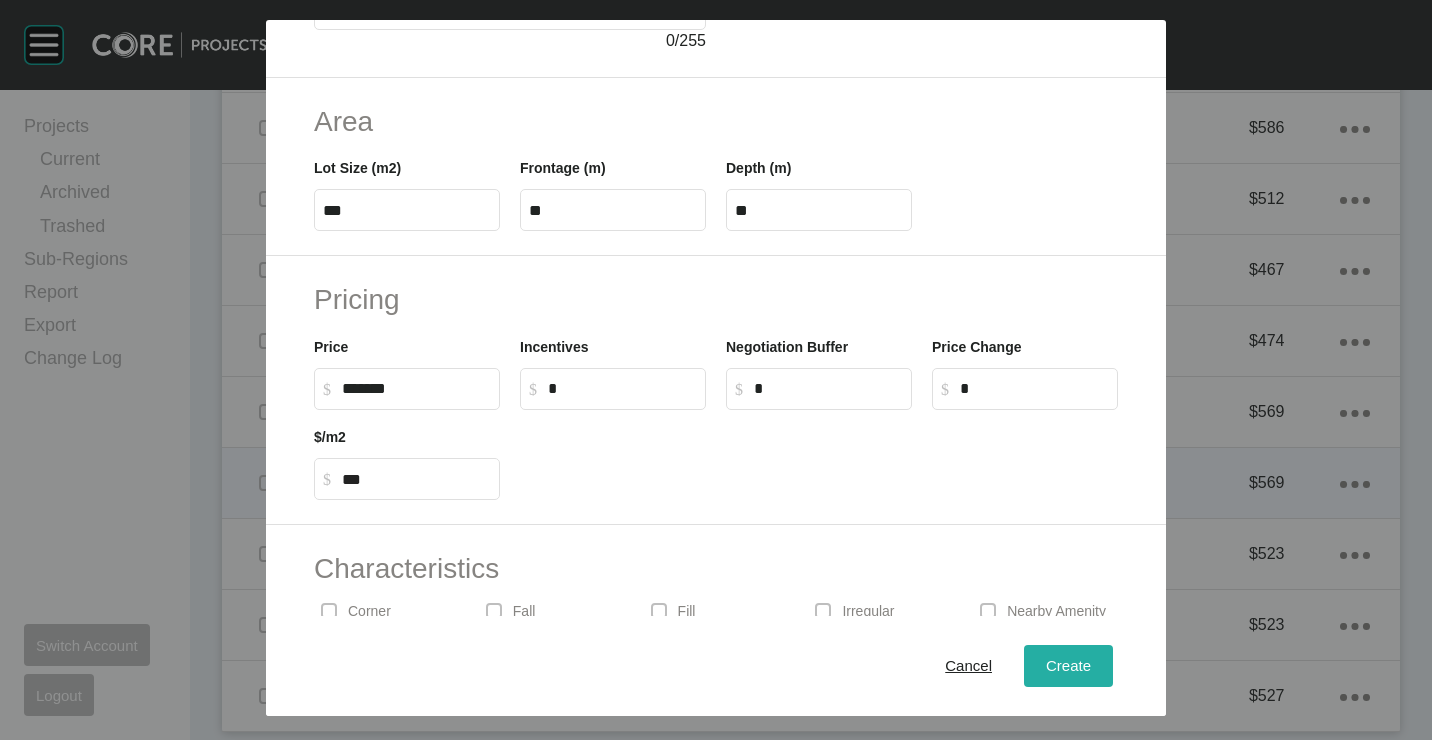 click on "Create" at bounding box center [1068, 665] 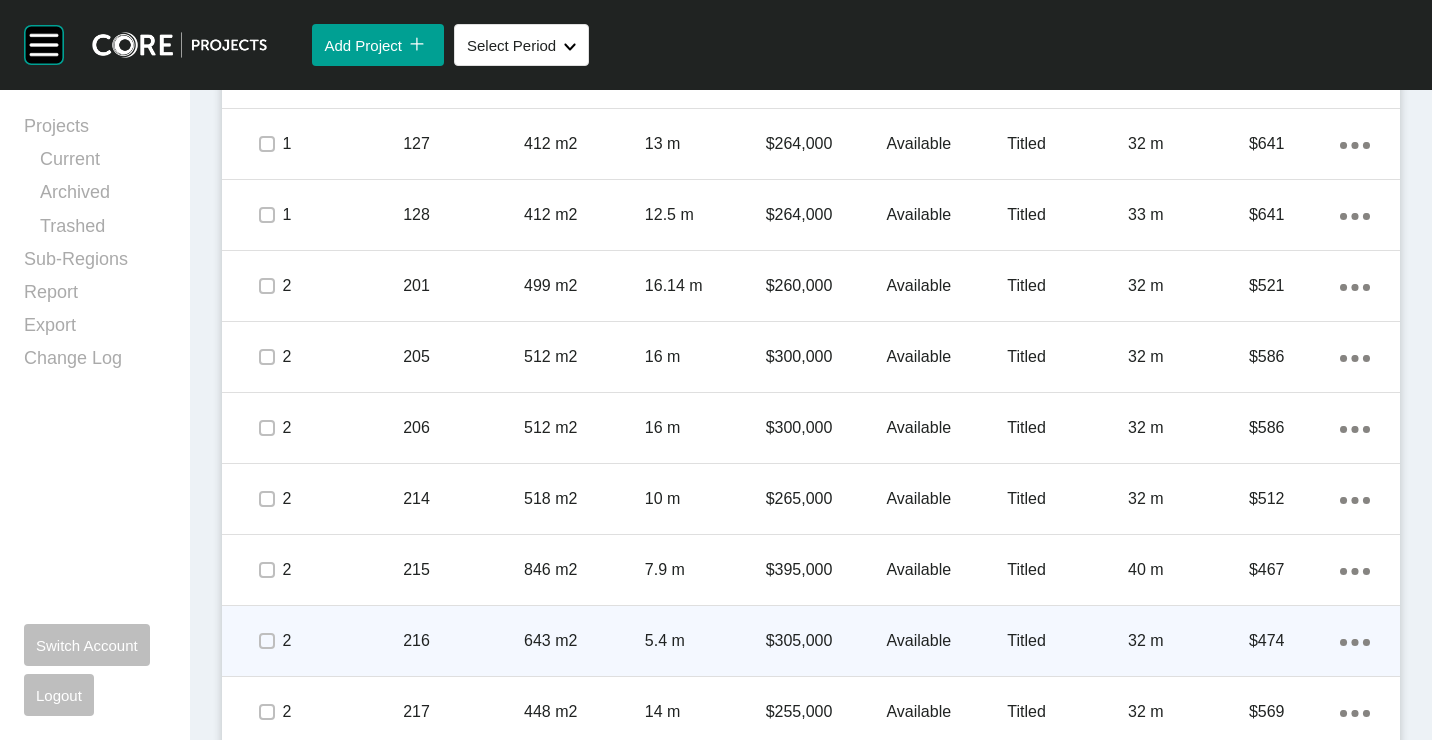 scroll, scrollTop: 1583, scrollLeft: 0, axis: vertical 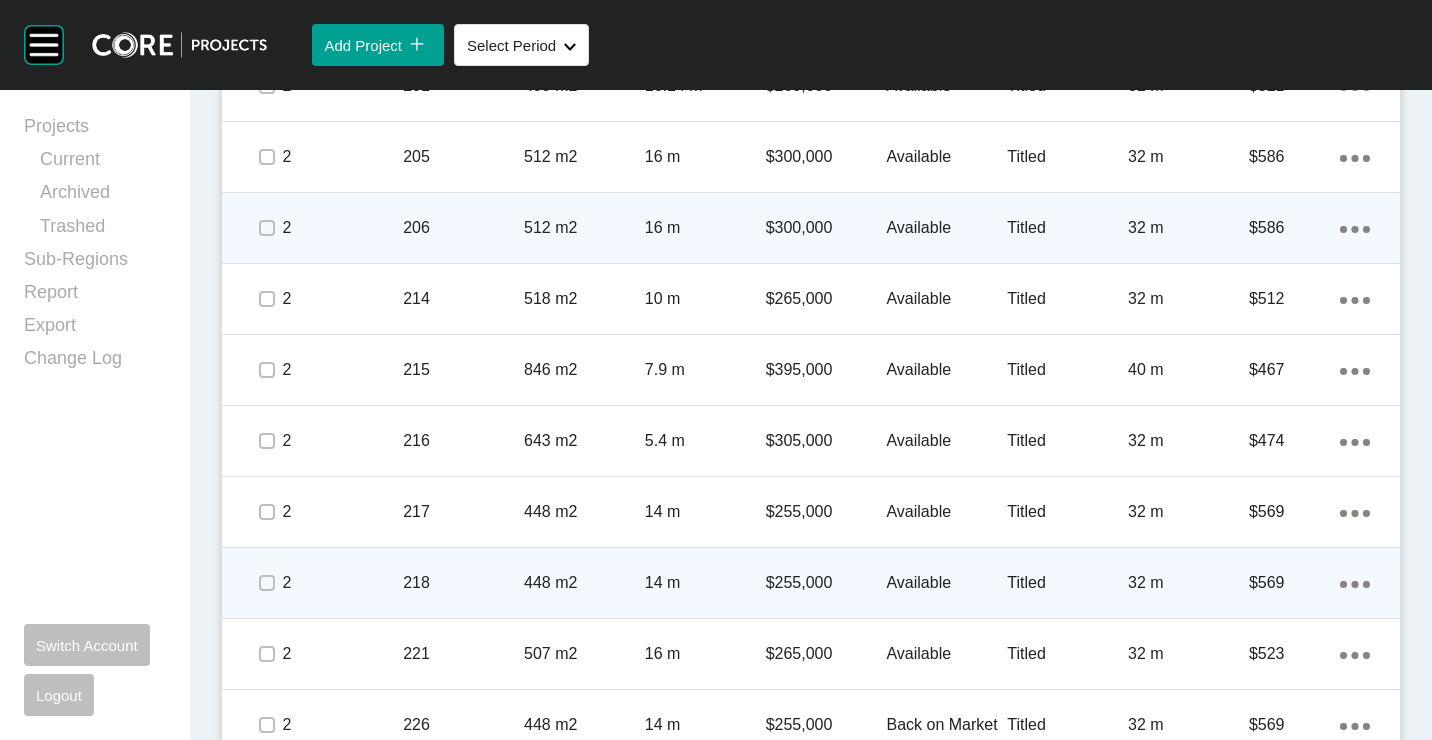 click 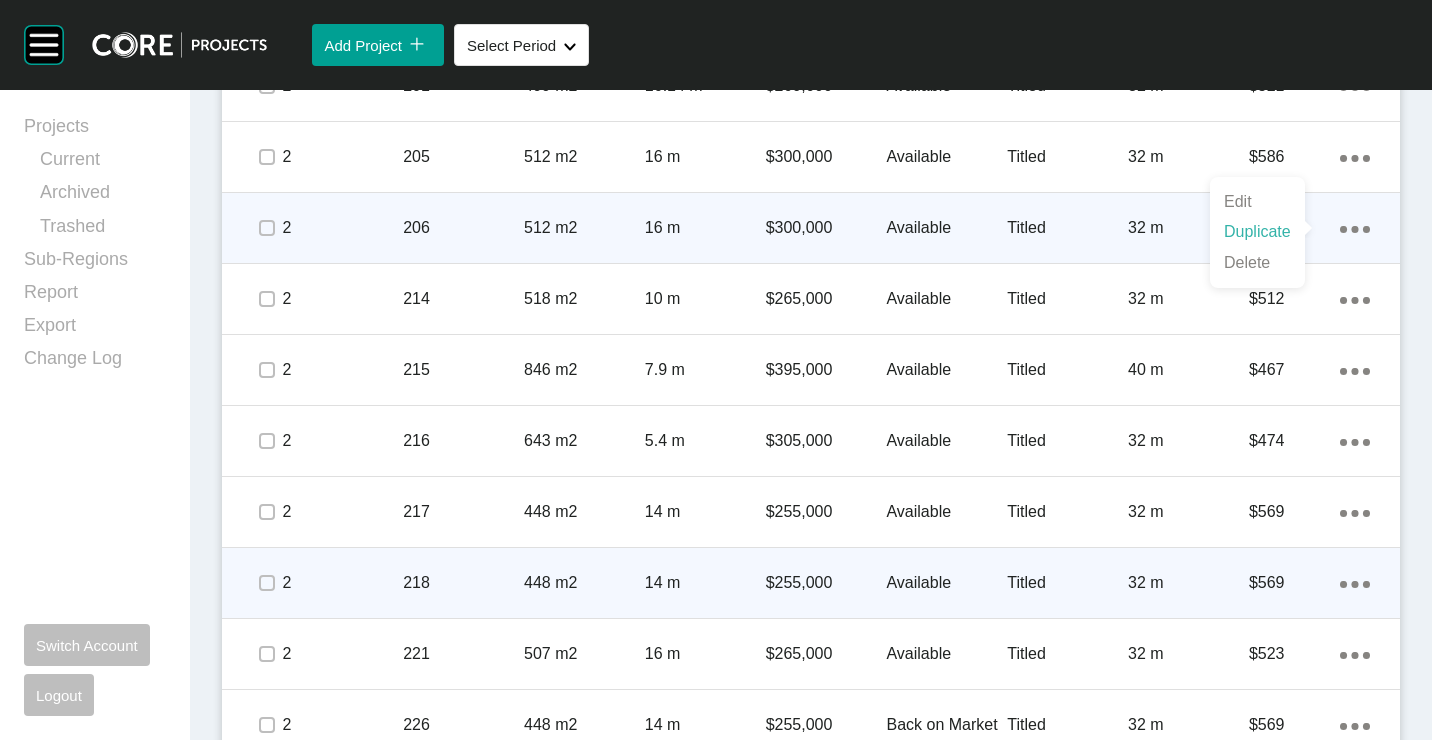 click on "Duplicate" at bounding box center (1257, 232) 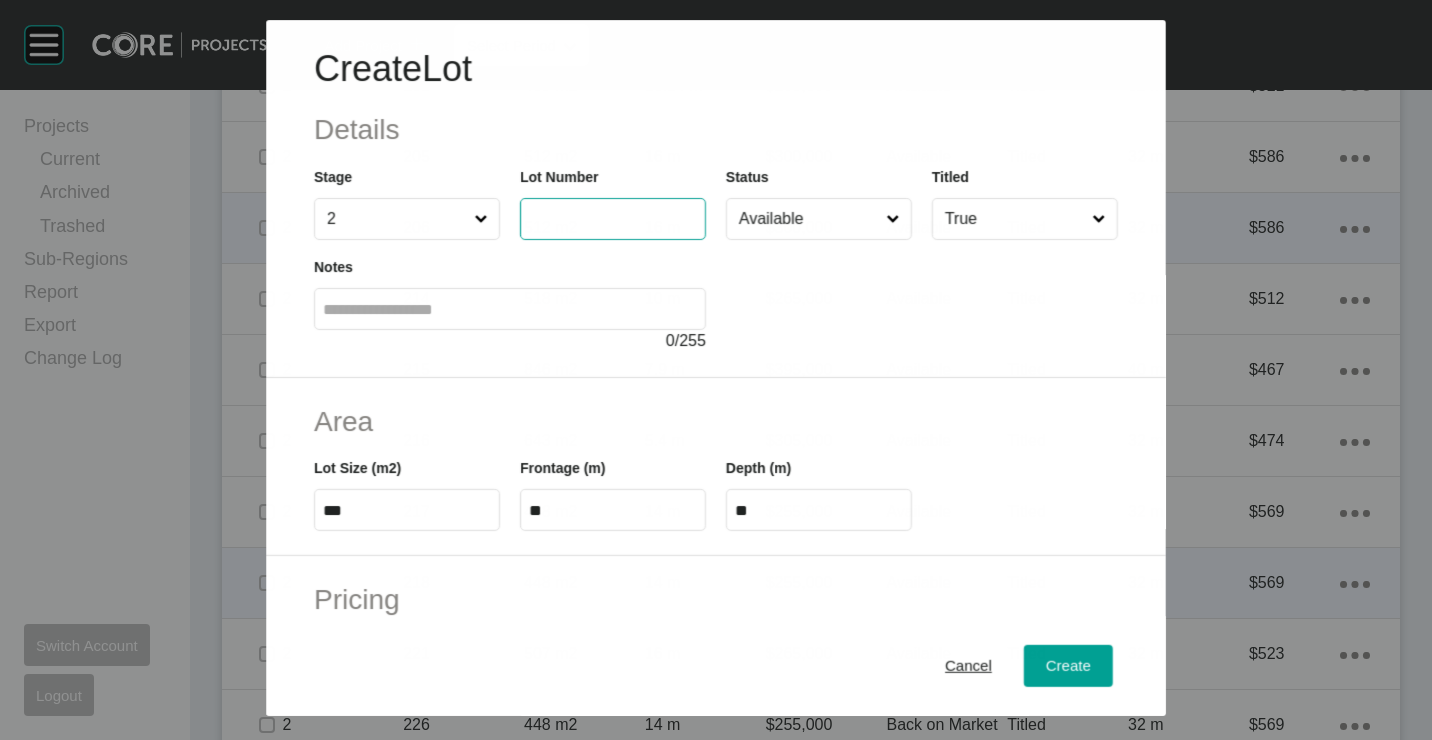 click at bounding box center (613, 219) 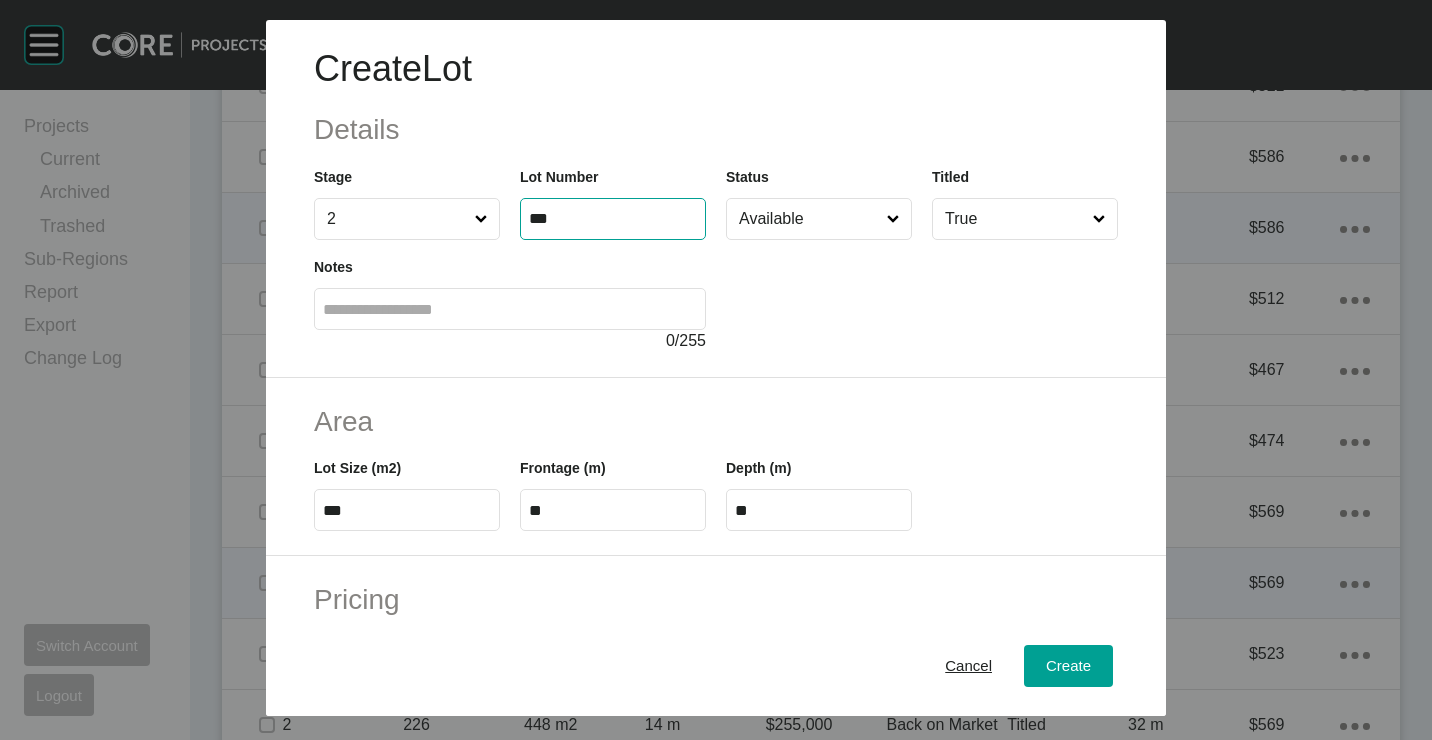 type on "***" 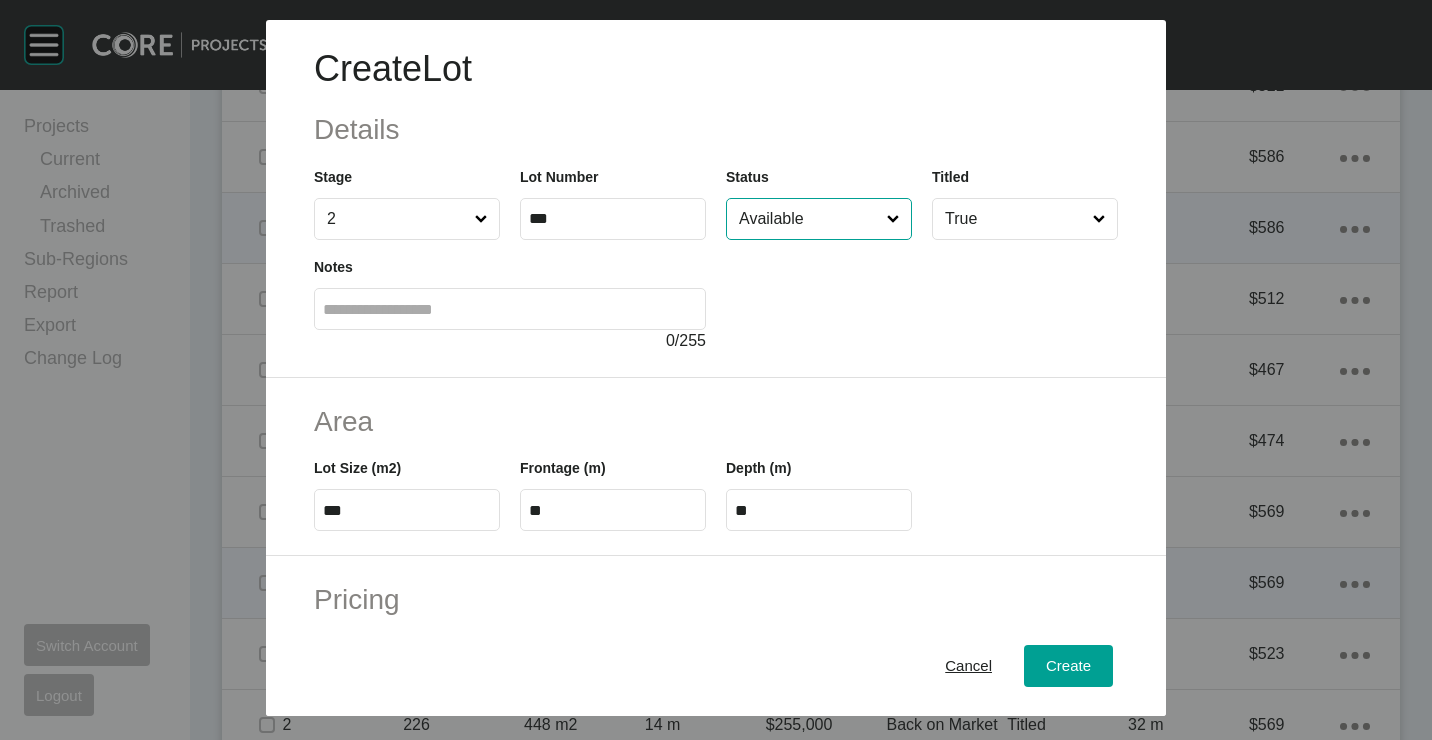 type on "*******" 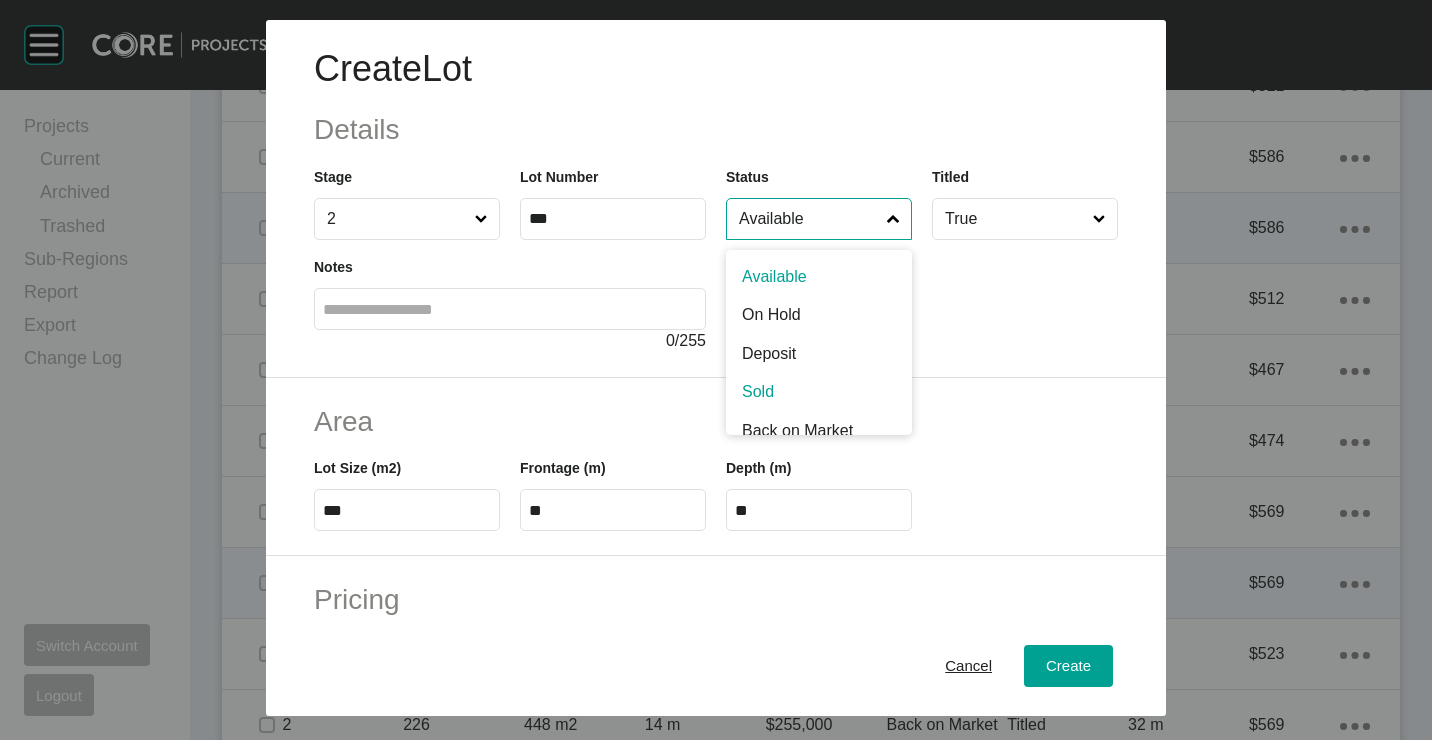 scroll, scrollTop: 15, scrollLeft: 0, axis: vertical 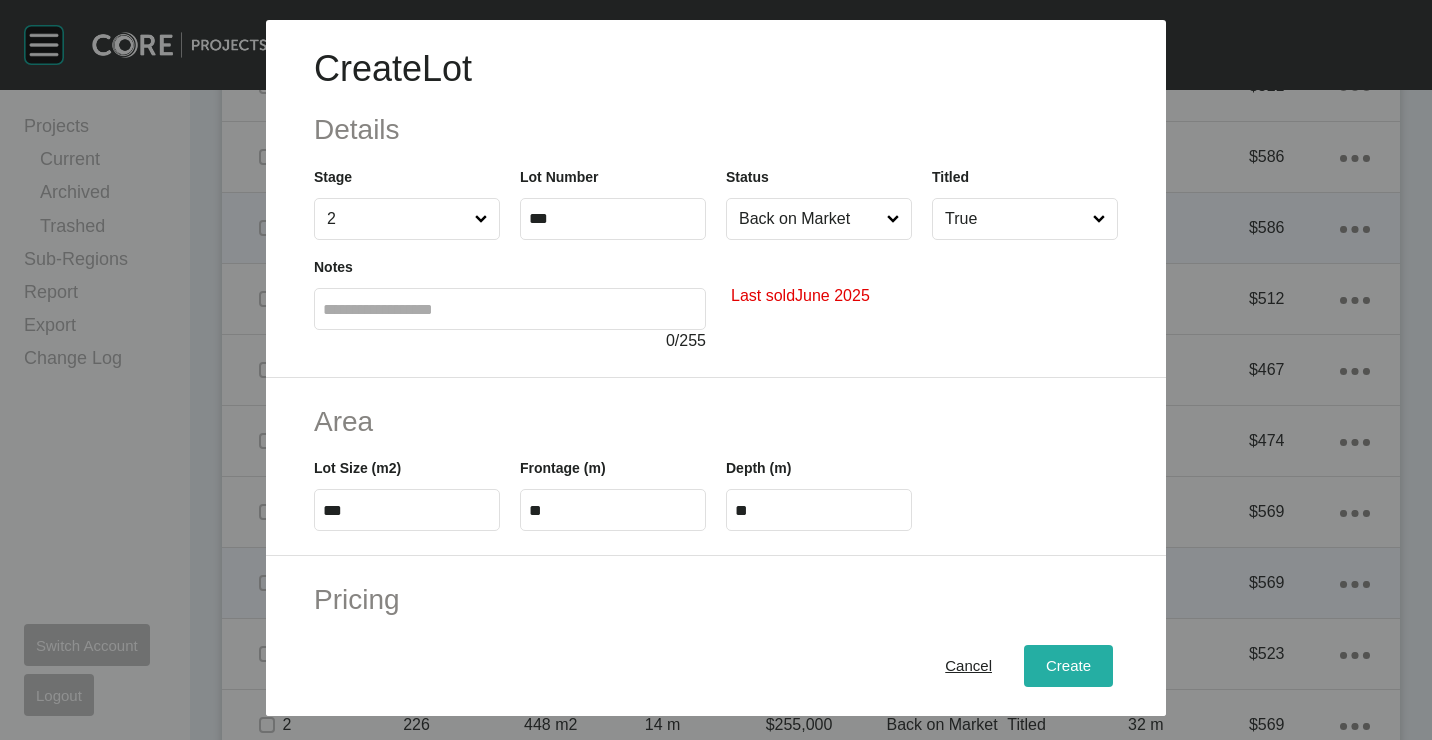 click on "Create" at bounding box center (1068, 665) 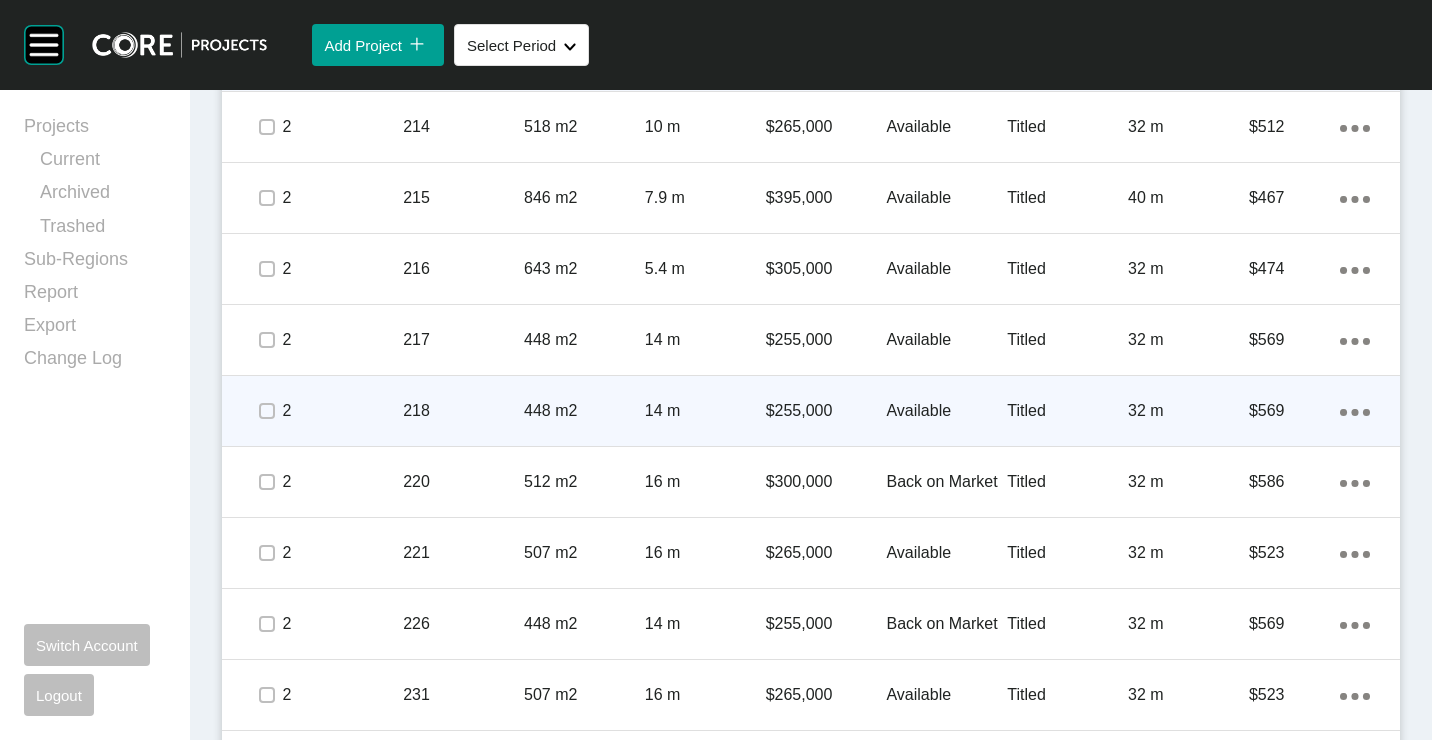 scroll, scrollTop: 1825, scrollLeft: 0, axis: vertical 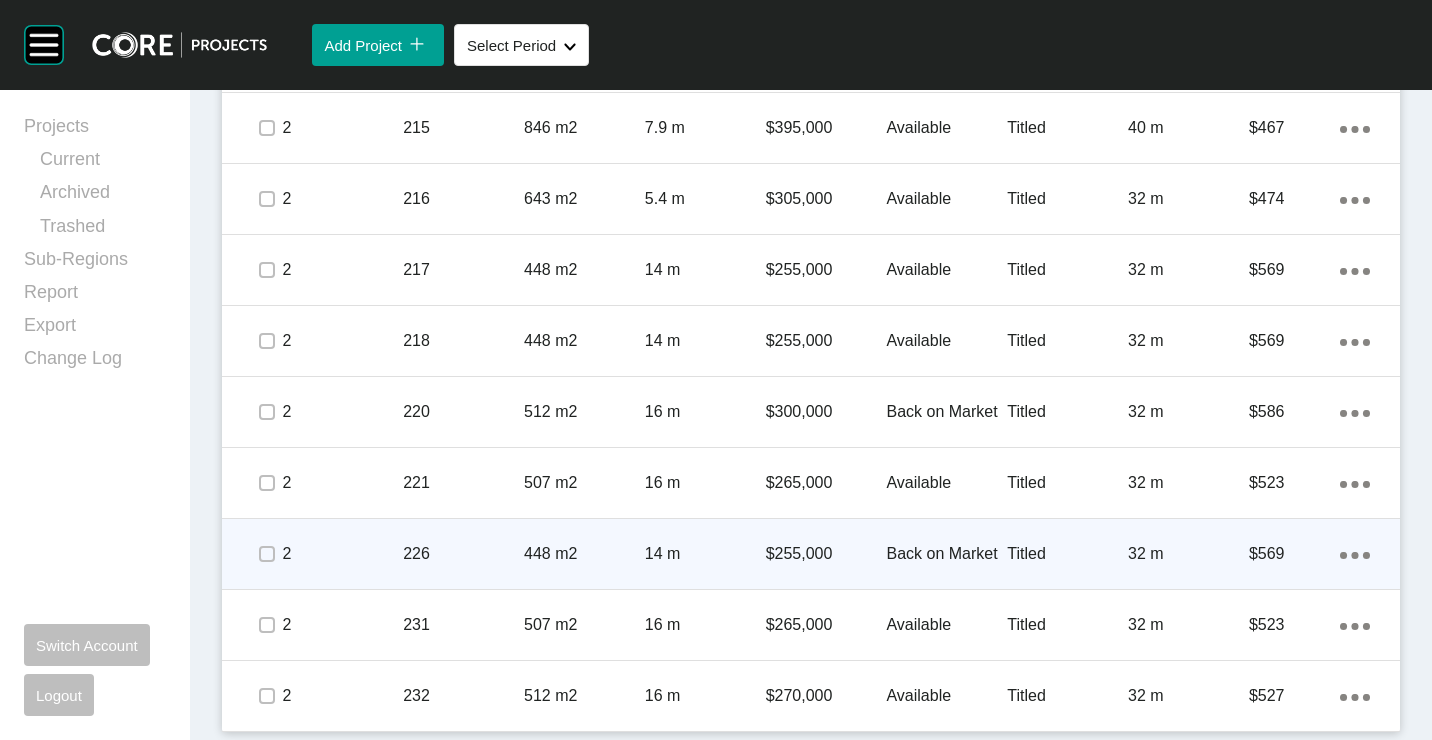 click 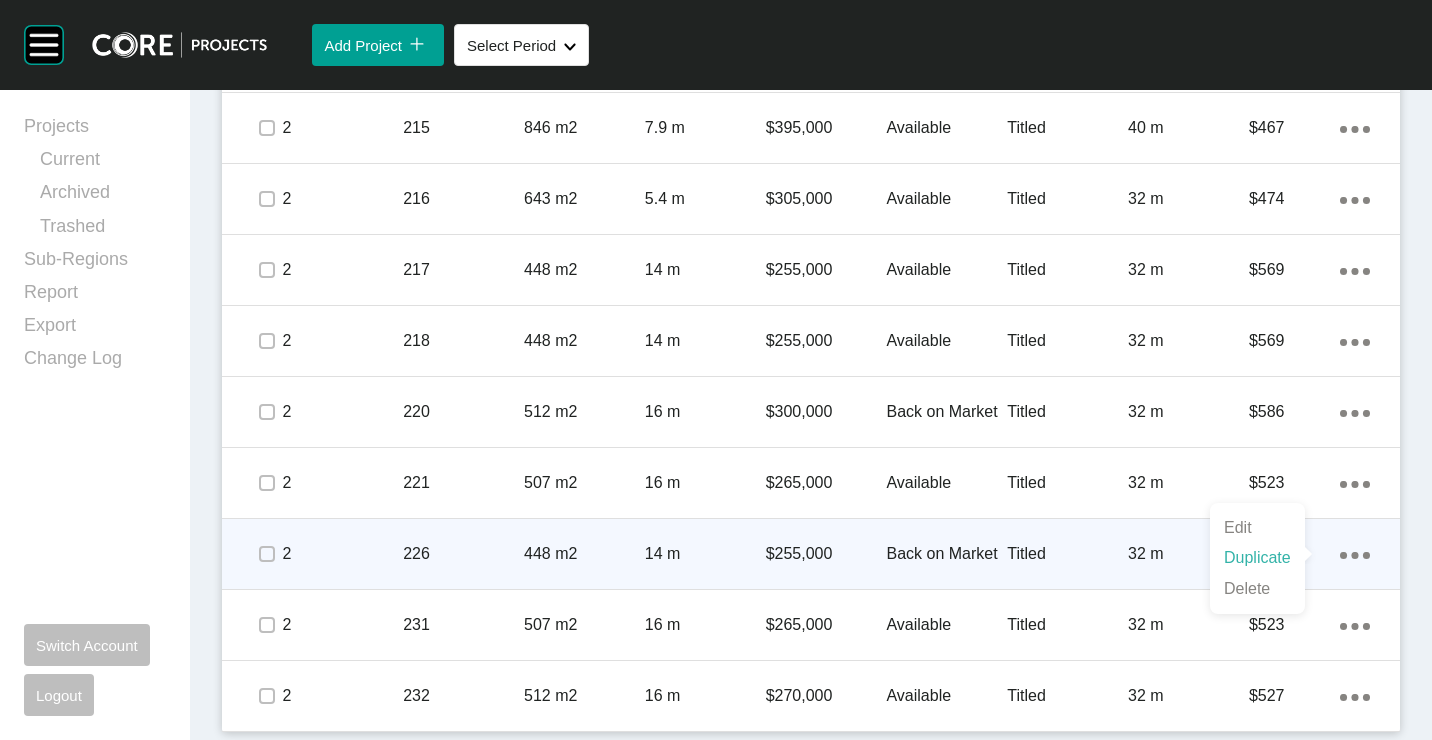 click on "Duplicate" at bounding box center (1257, 558) 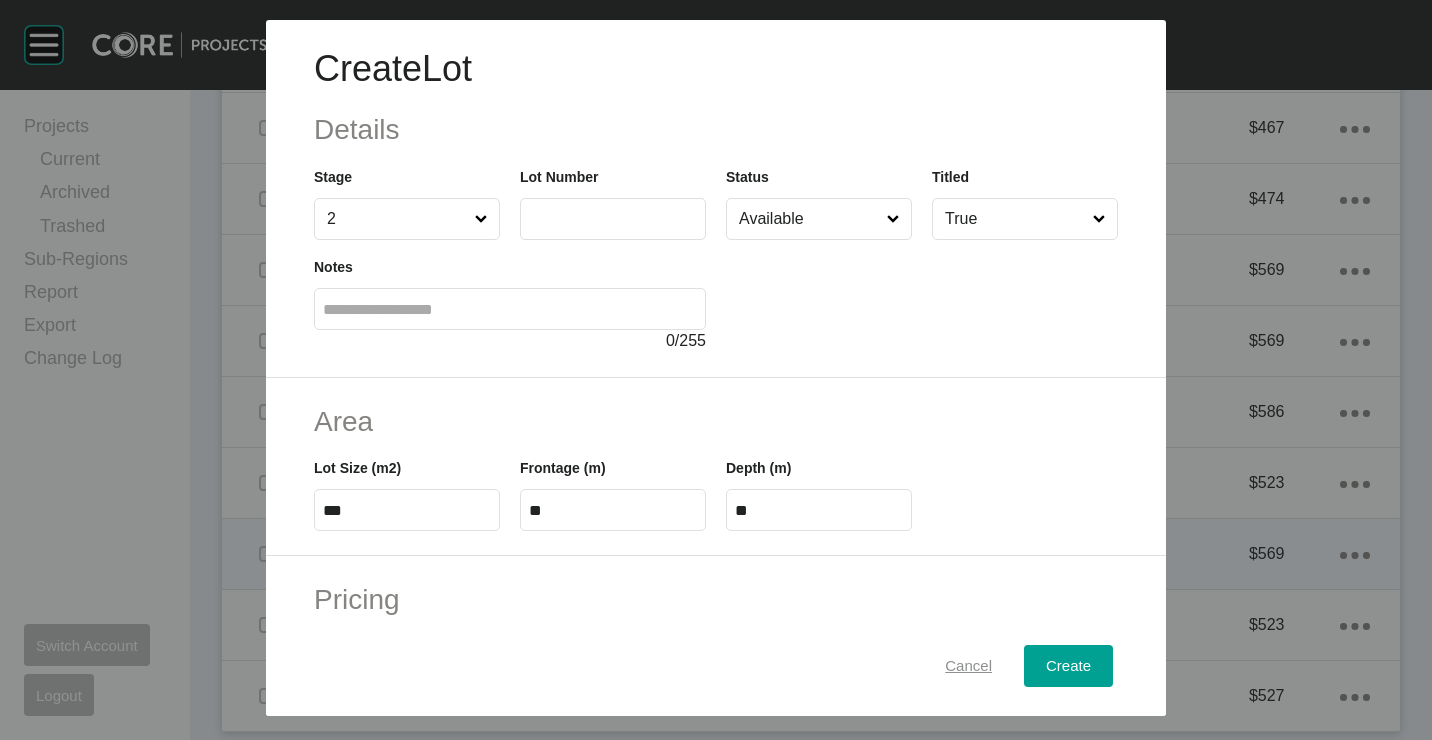 click on "Cancel" at bounding box center [968, 665] 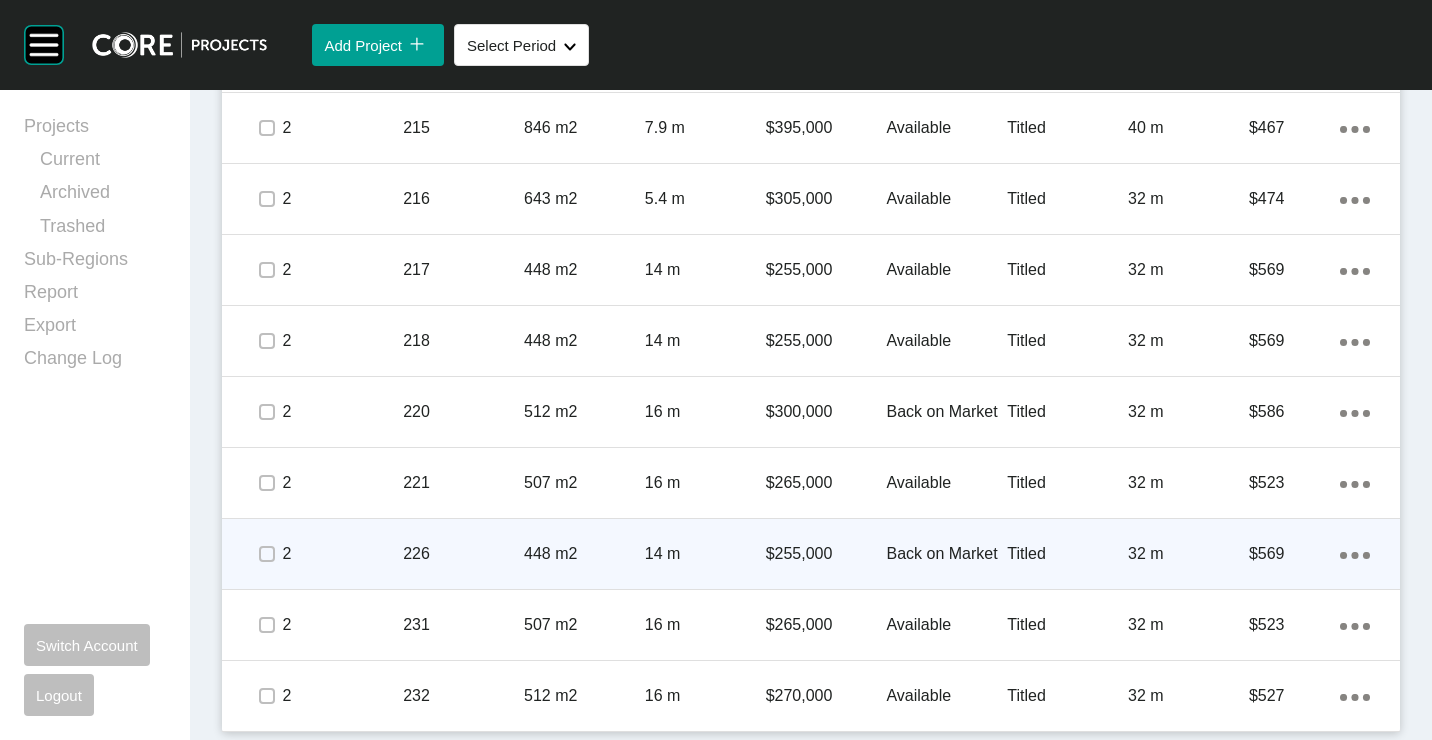 click on "Action Menu Dots Copy 6 Created with Sketch." 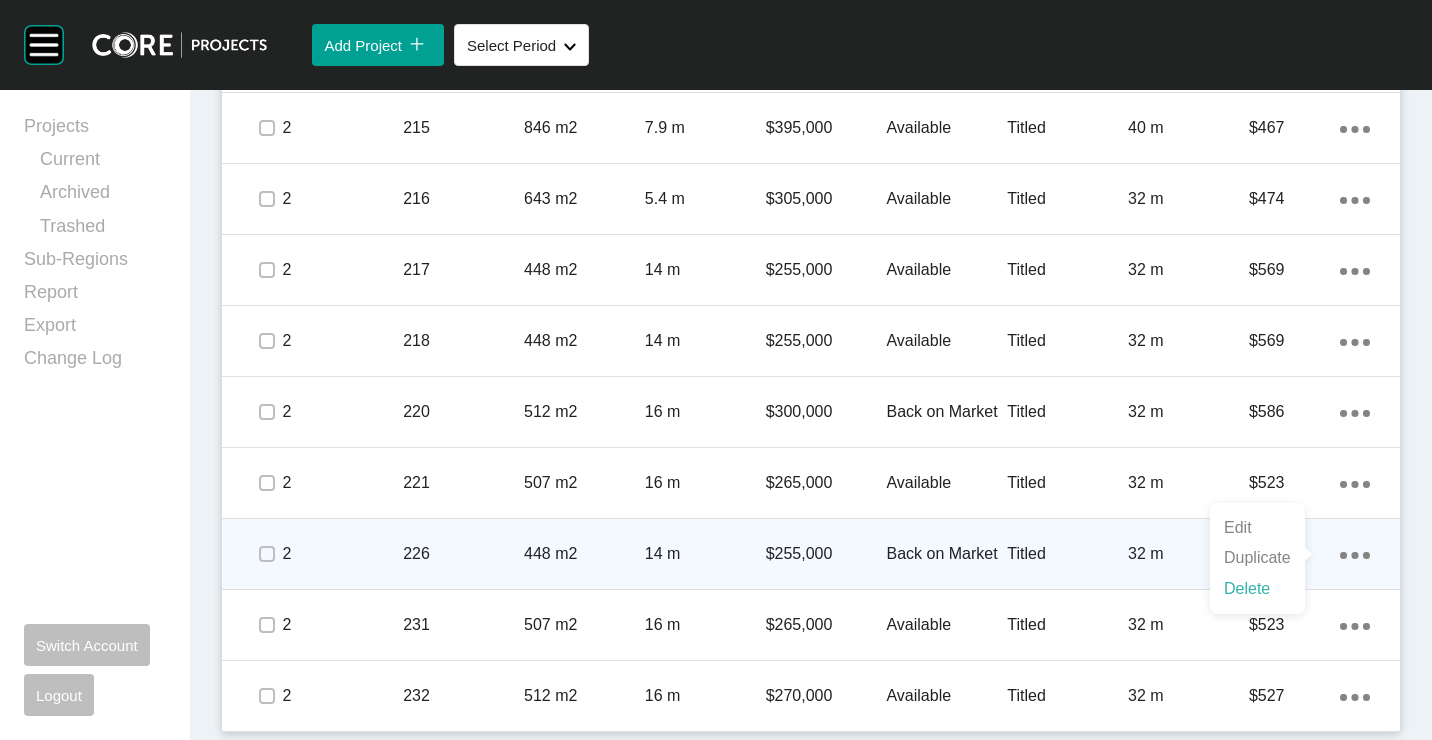 click on "Delete" at bounding box center (1257, 589) 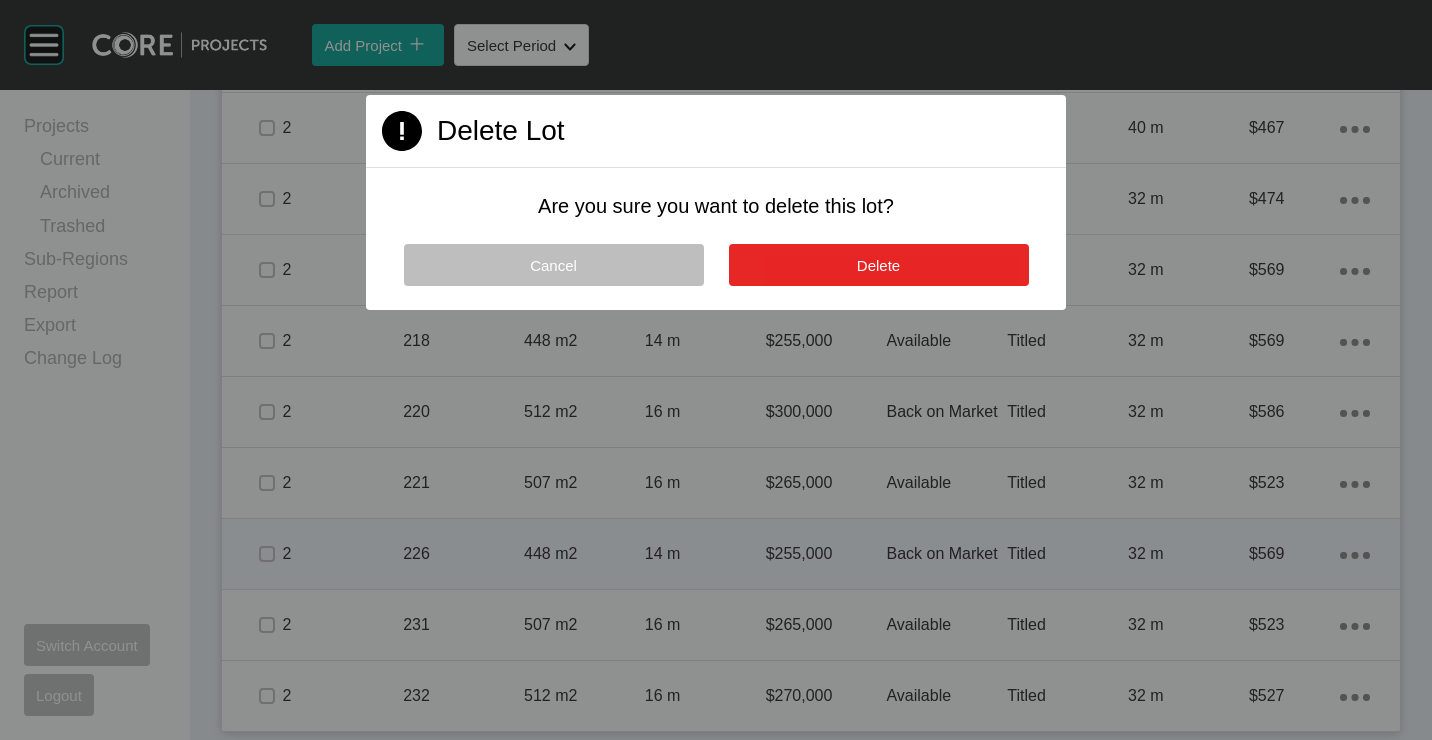 click on "Delete" at bounding box center [879, 265] 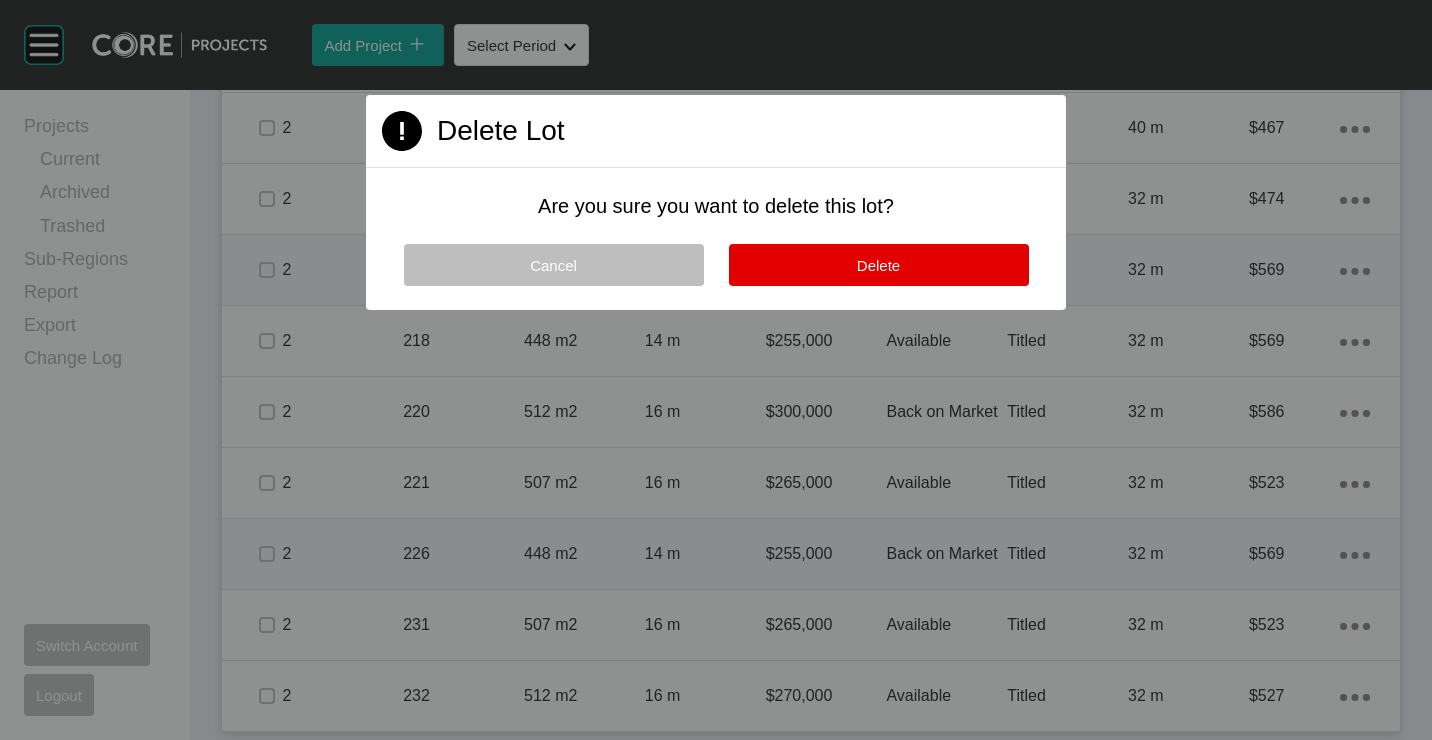 scroll, scrollTop: 1754, scrollLeft: 0, axis: vertical 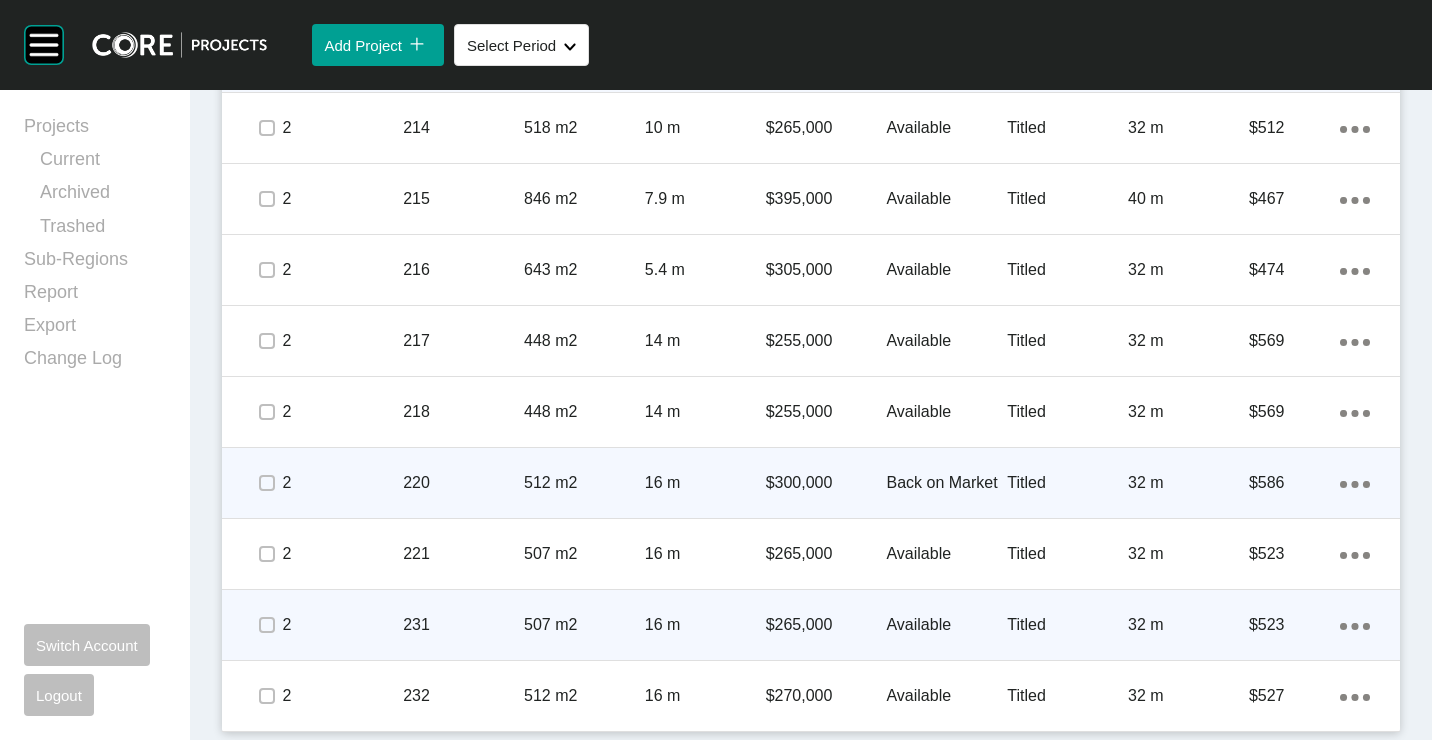 click on "Action Menu Dots Copy 6 Created with Sketch." at bounding box center [1355, 483] 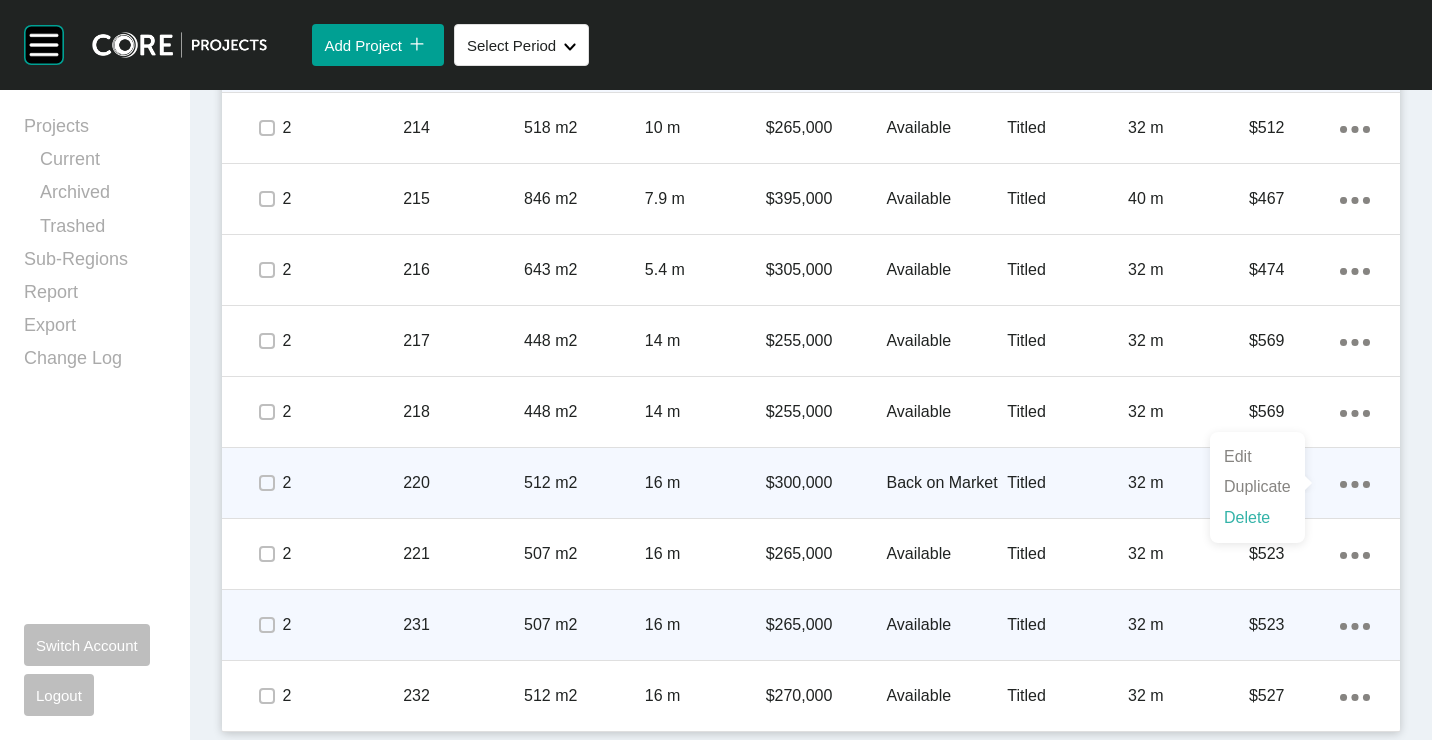 click on "Delete" at bounding box center (1257, 518) 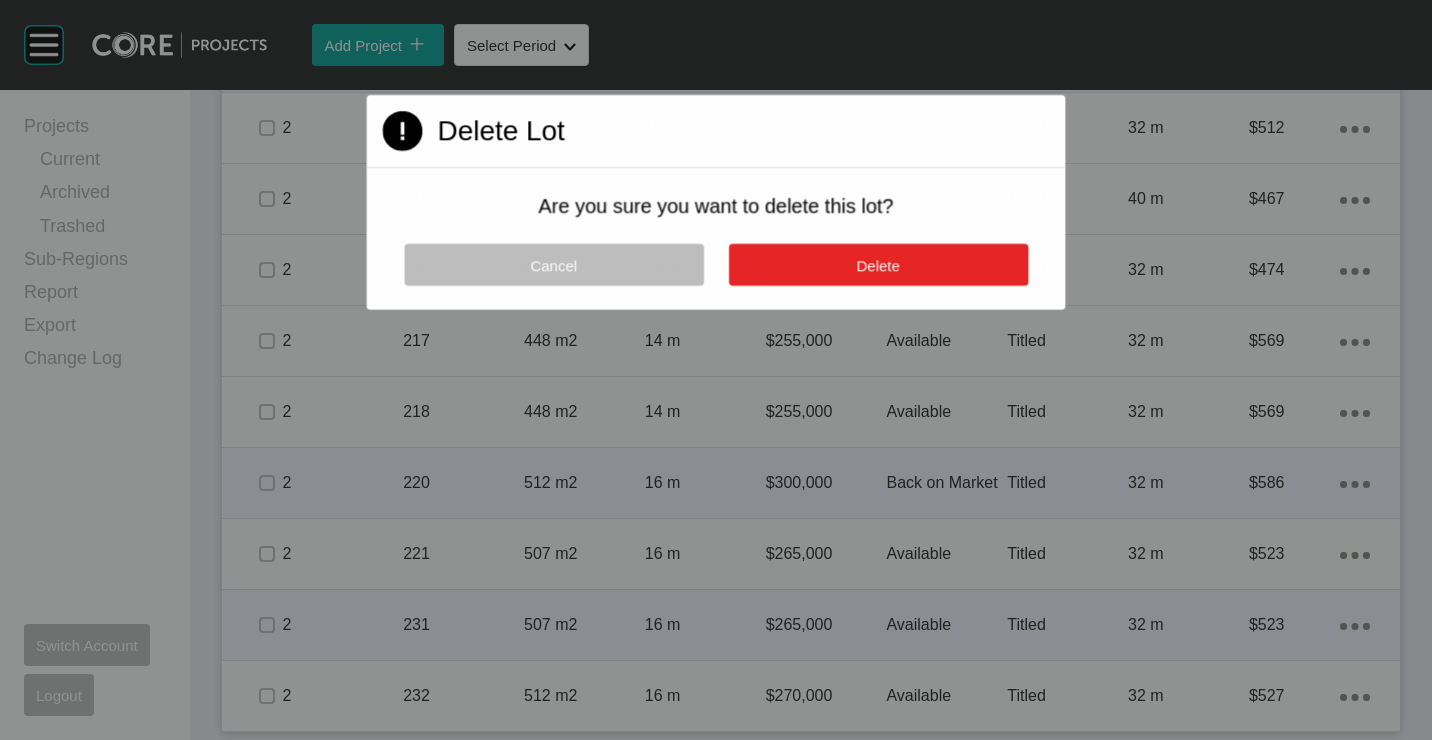 click on "Delete" at bounding box center [877, 265] 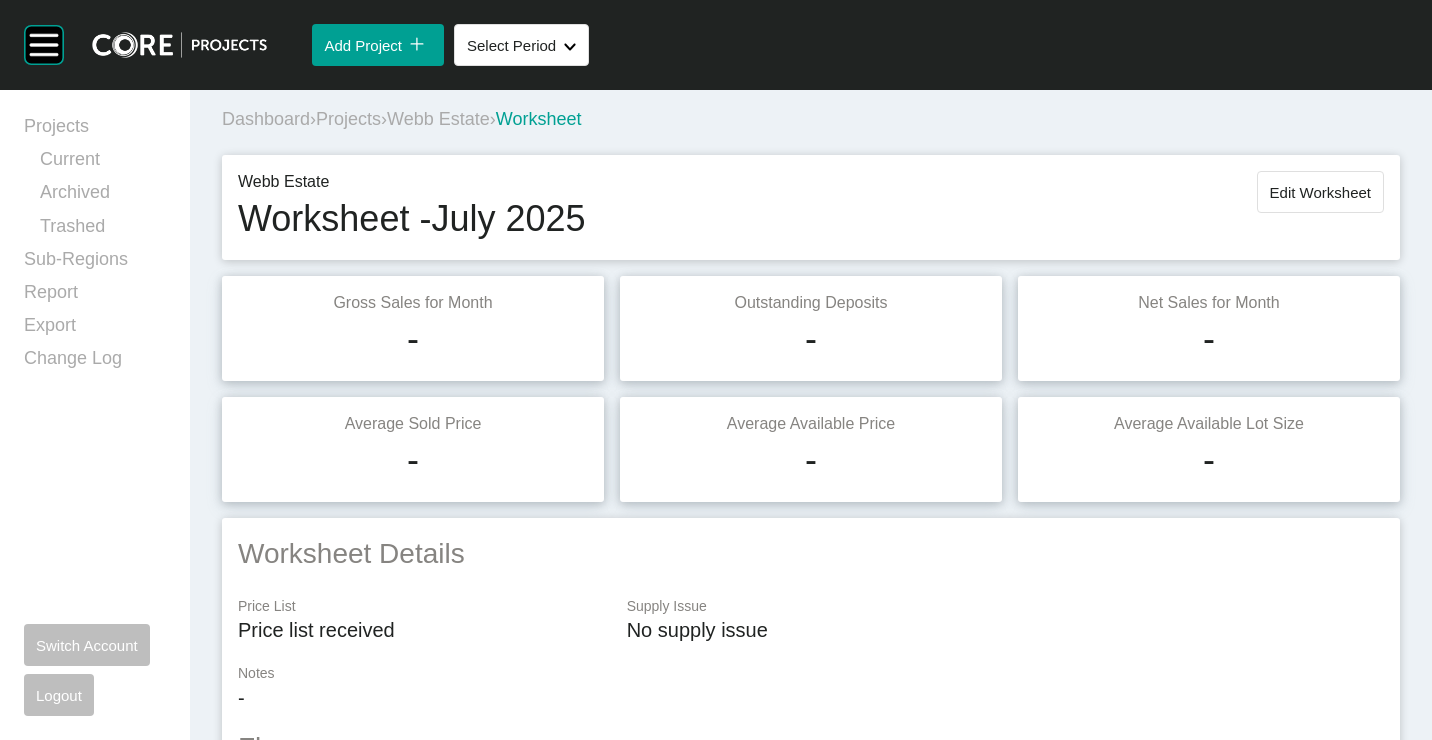 scroll, scrollTop: 0, scrollLeft: 0, axis: both 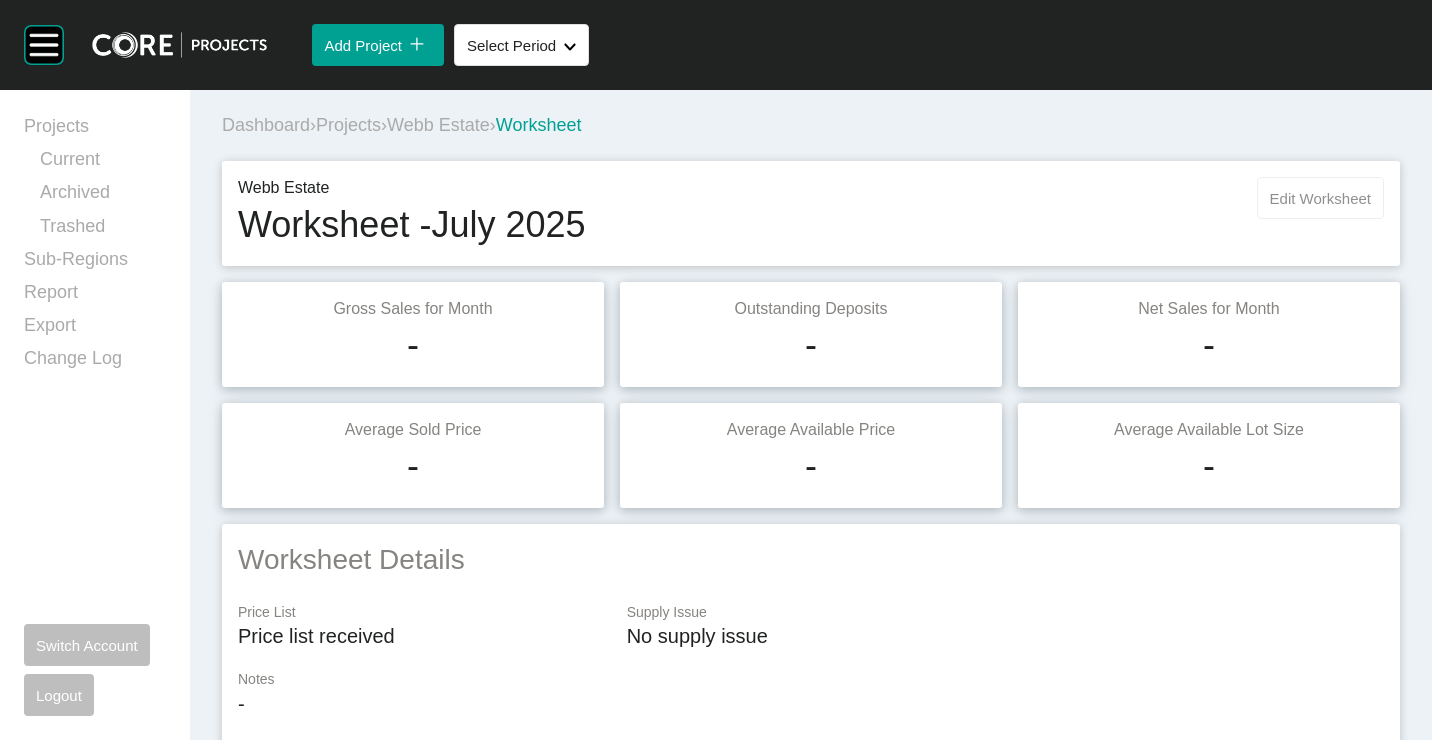 click on "Edit Worksheet" at bounding box center [1320, 198] 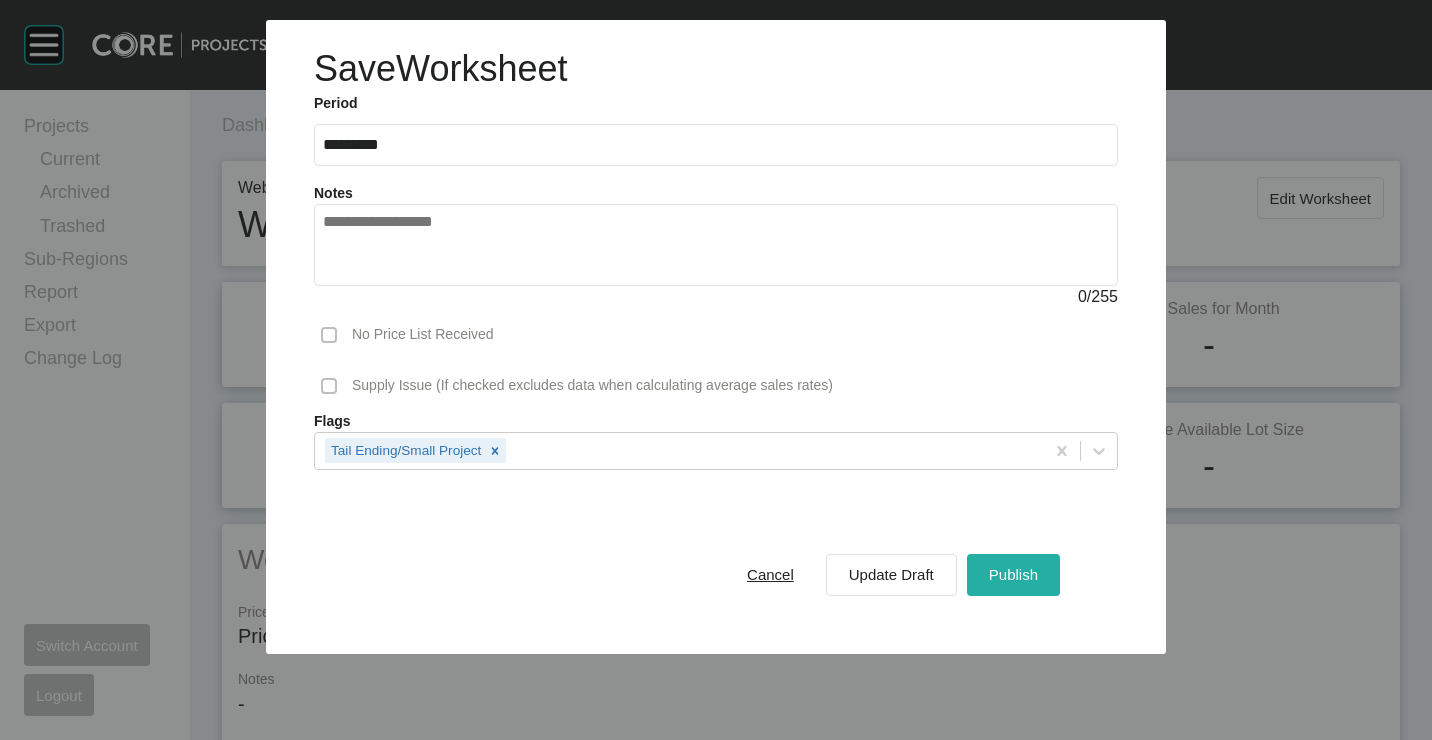 click on "Publish" at bounding box center (1013, 574) 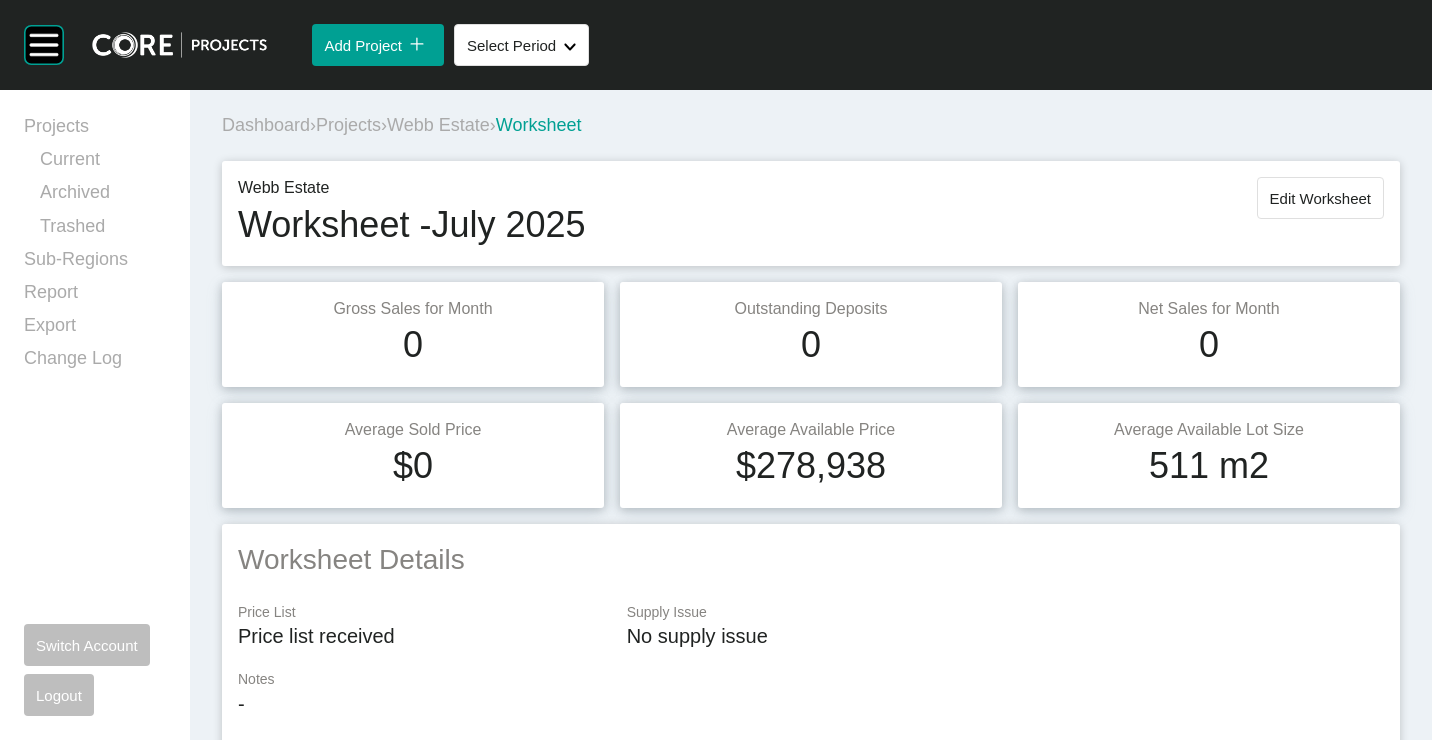 click on "Webb Estate" at bounding box center [438, 125] 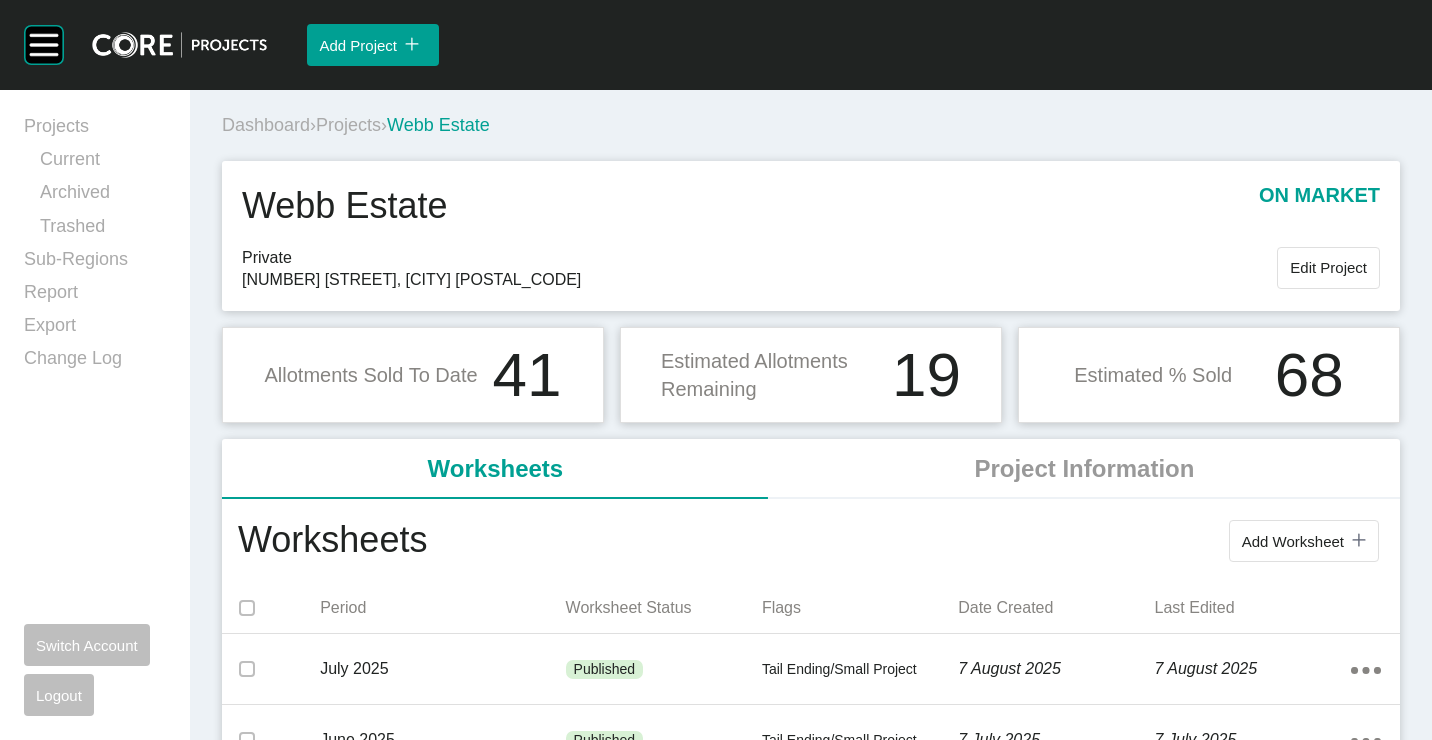 click on "Projects" at bounding box center (348, 125) 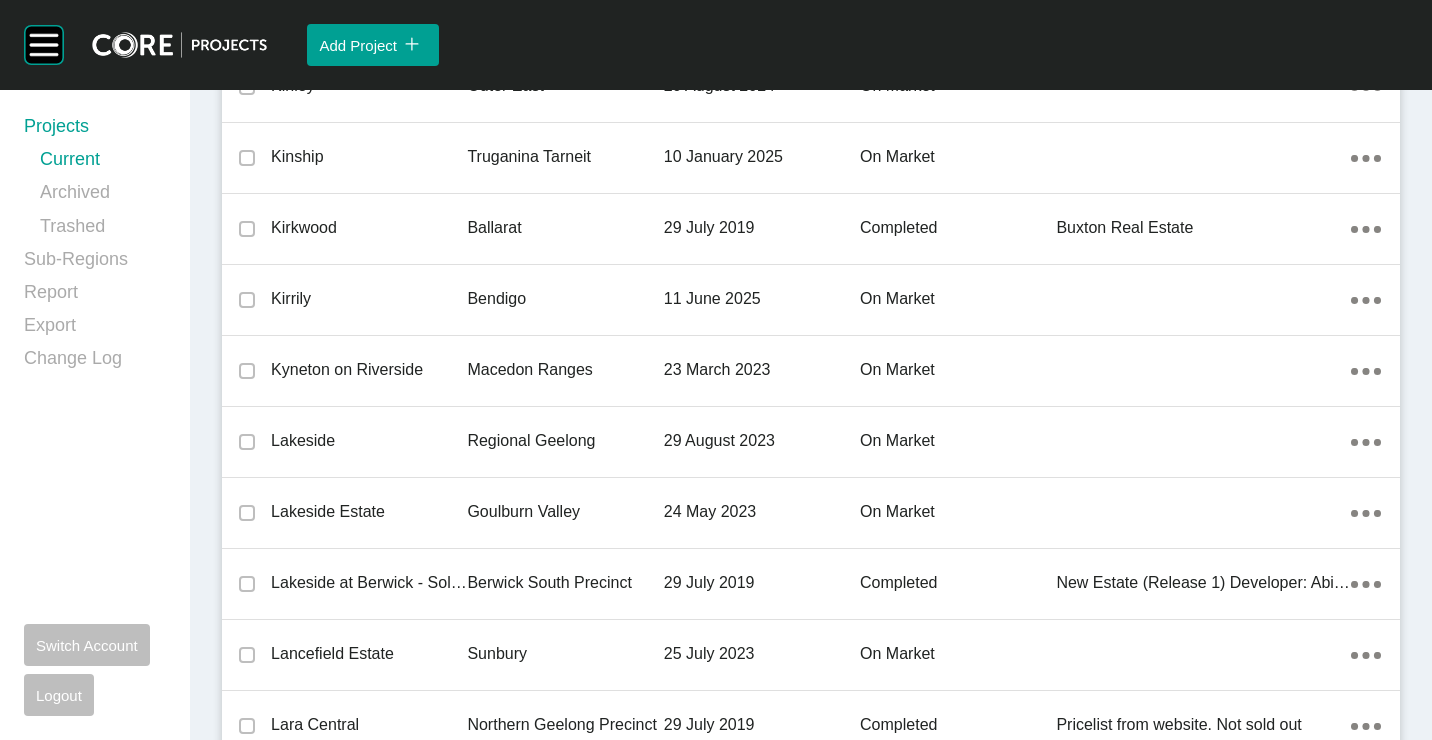 scroll, scrollTop: 33905, scrollLeft: 0, axis: vertical 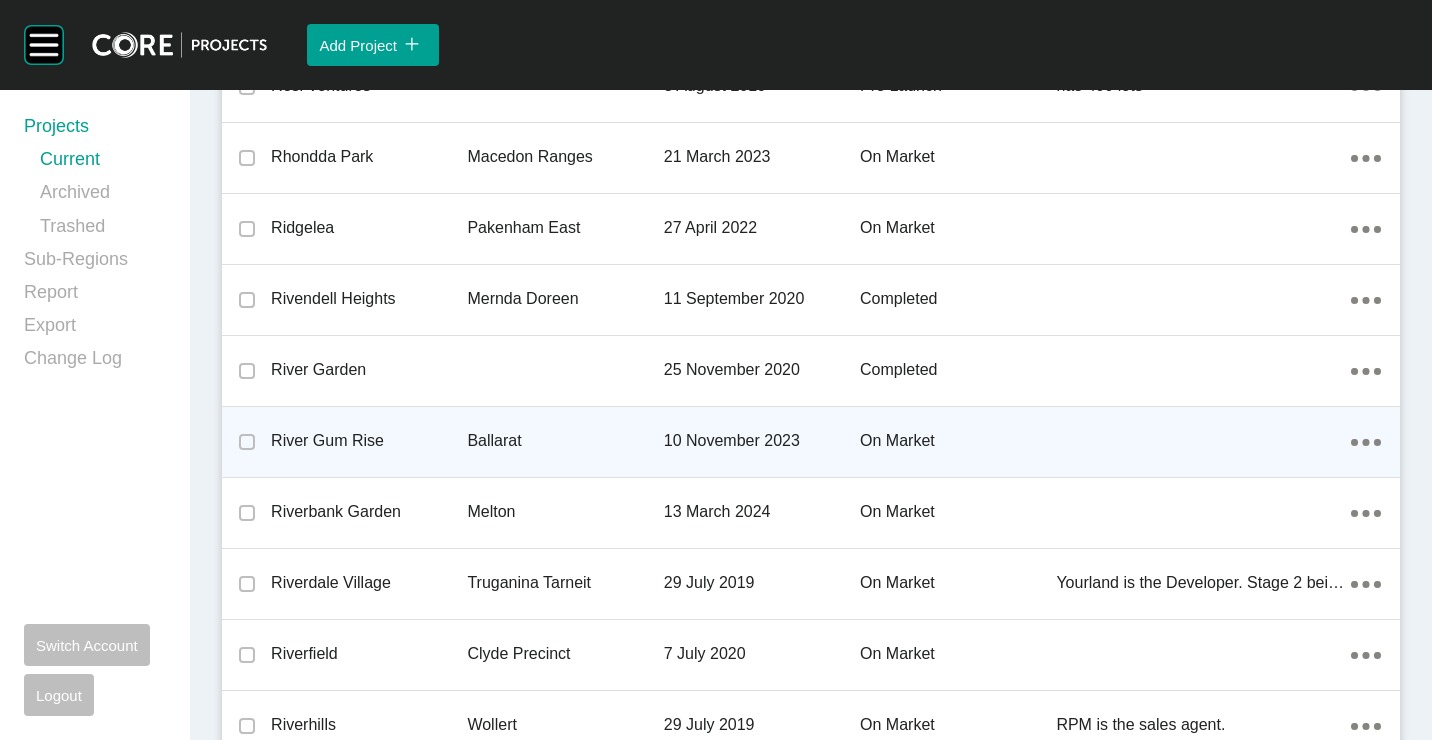 click on "[PROJECT_NAME] [CITY] [DAY] [MONTH] [YEAR] on market Action Menu Dots Copy 6 Created with Sketch." at bounding box center [811, 442] 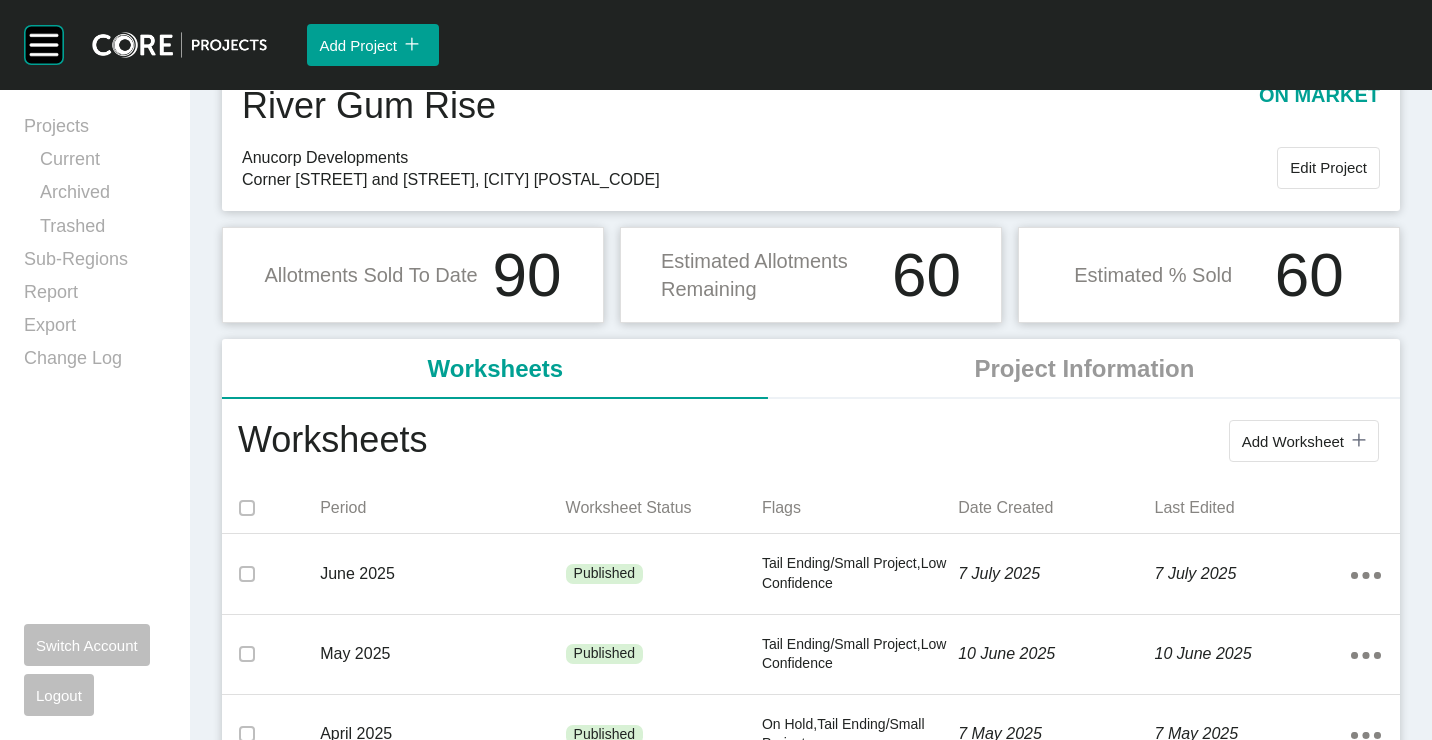 scroll, scrollTop: 400, scrollLeft: 0, axis: vertical 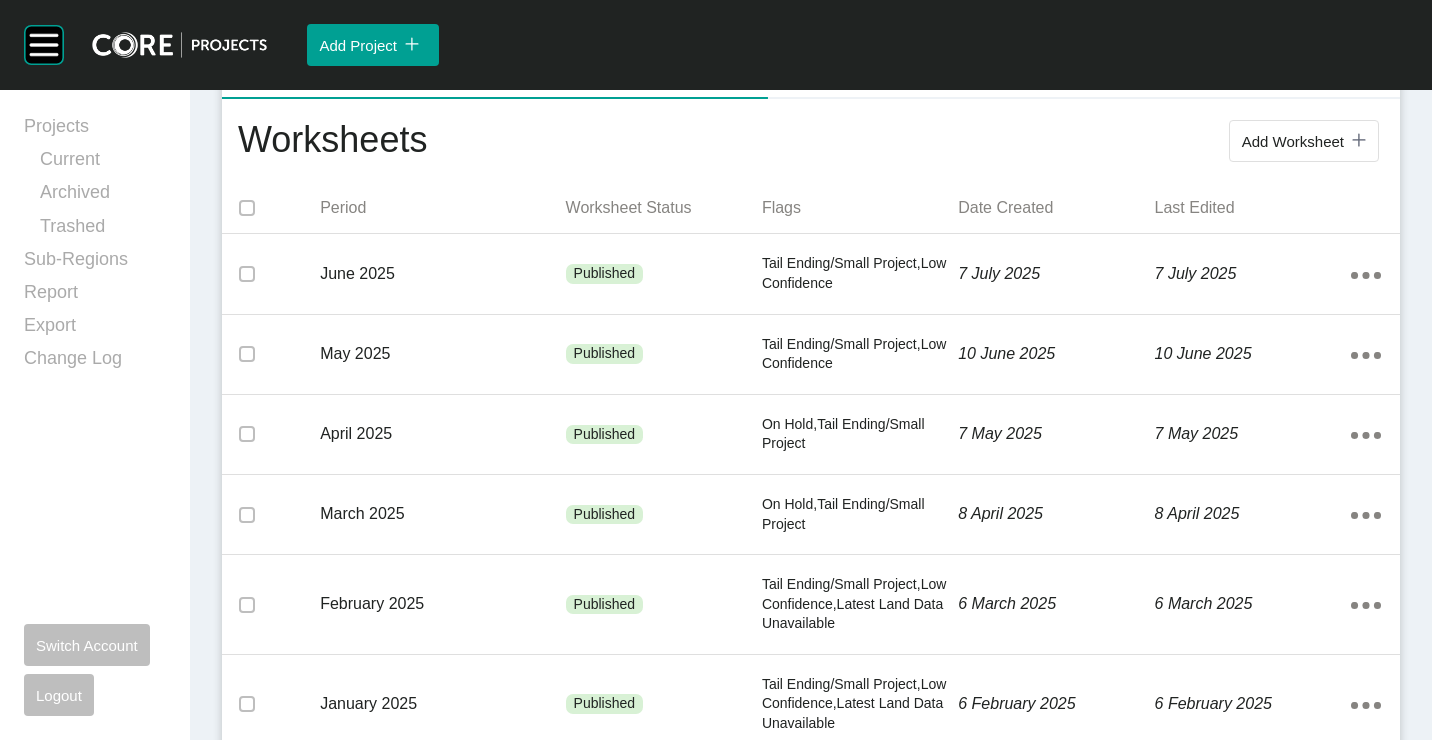 click on "Add Worksheet" at bounding box center (1293, 141) 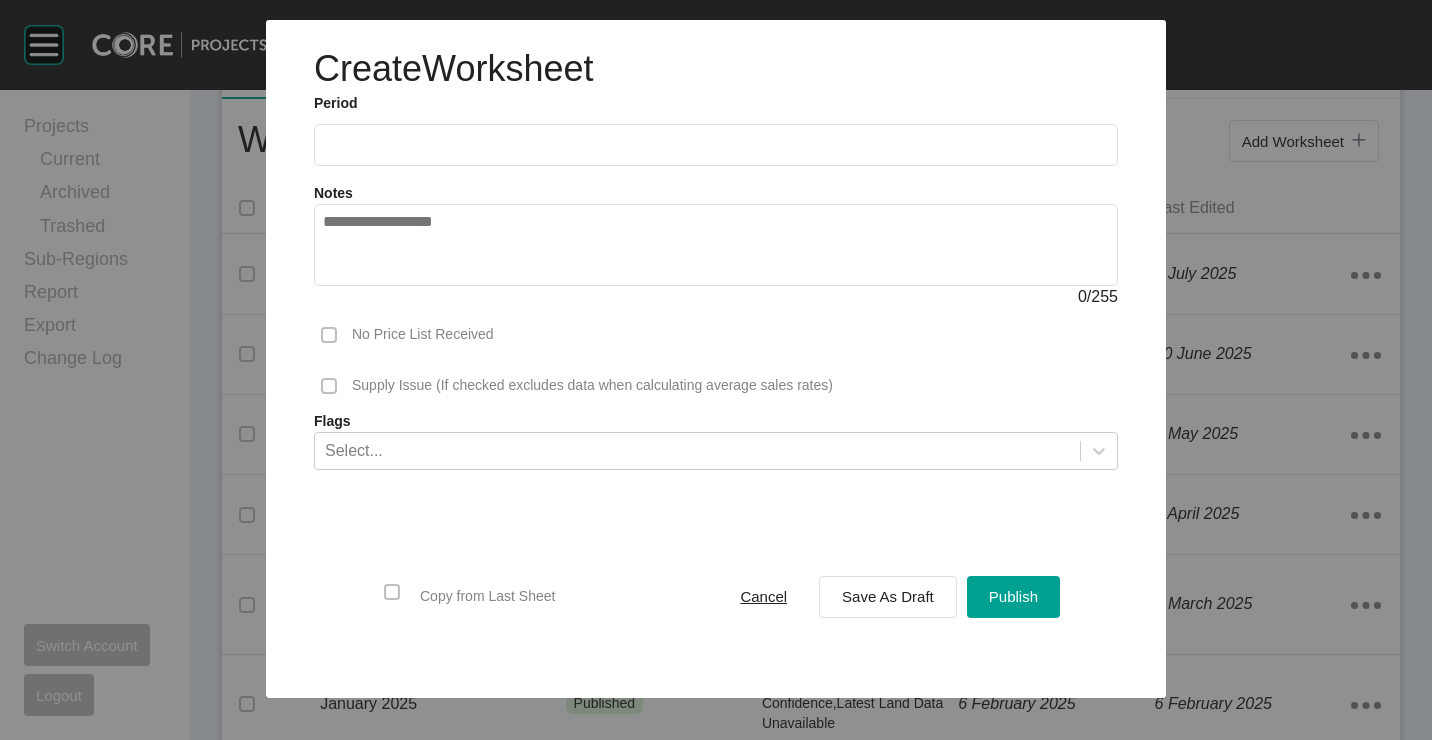 click at bounding box center [716, 144] 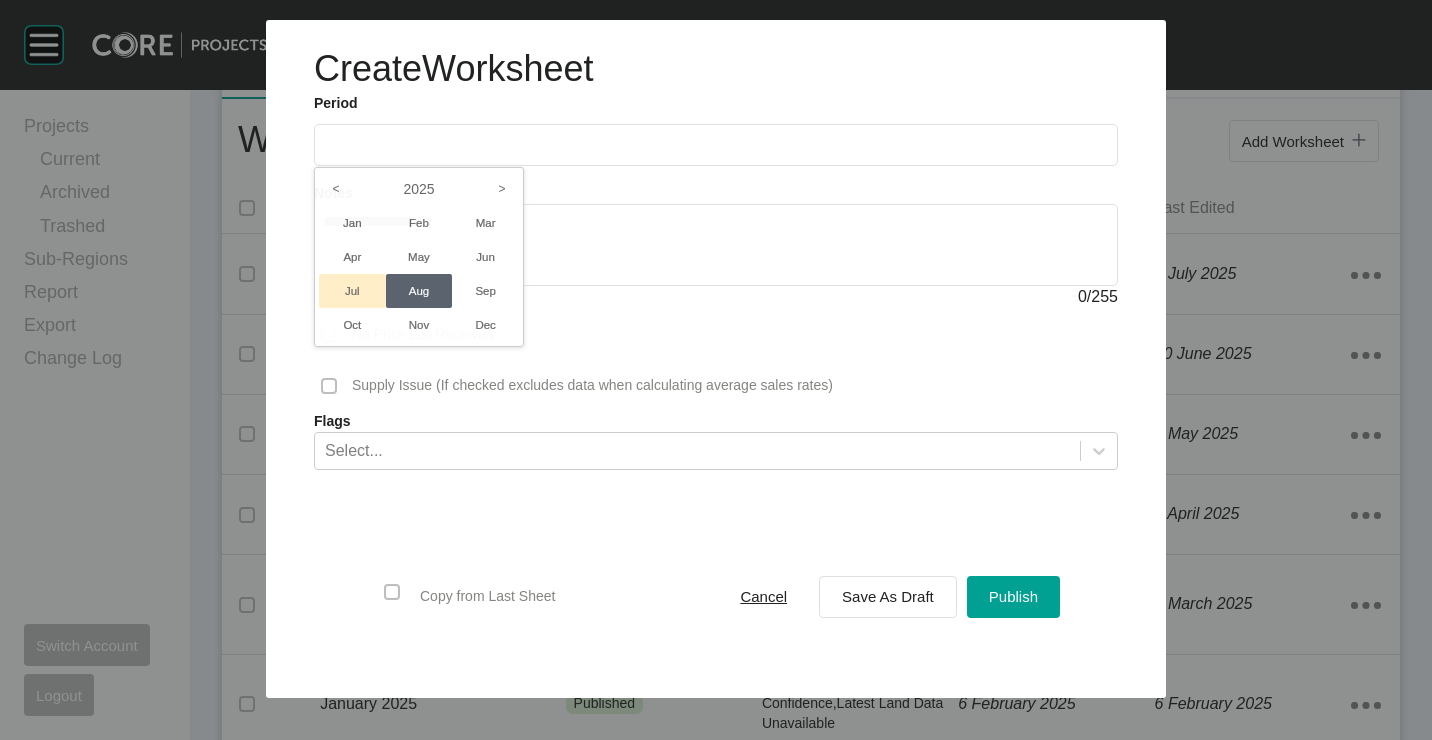 drag, startPoint x: 359, startPoint y: 289, endPoint x: 552, endPoint y: 383, distance: 214.67418 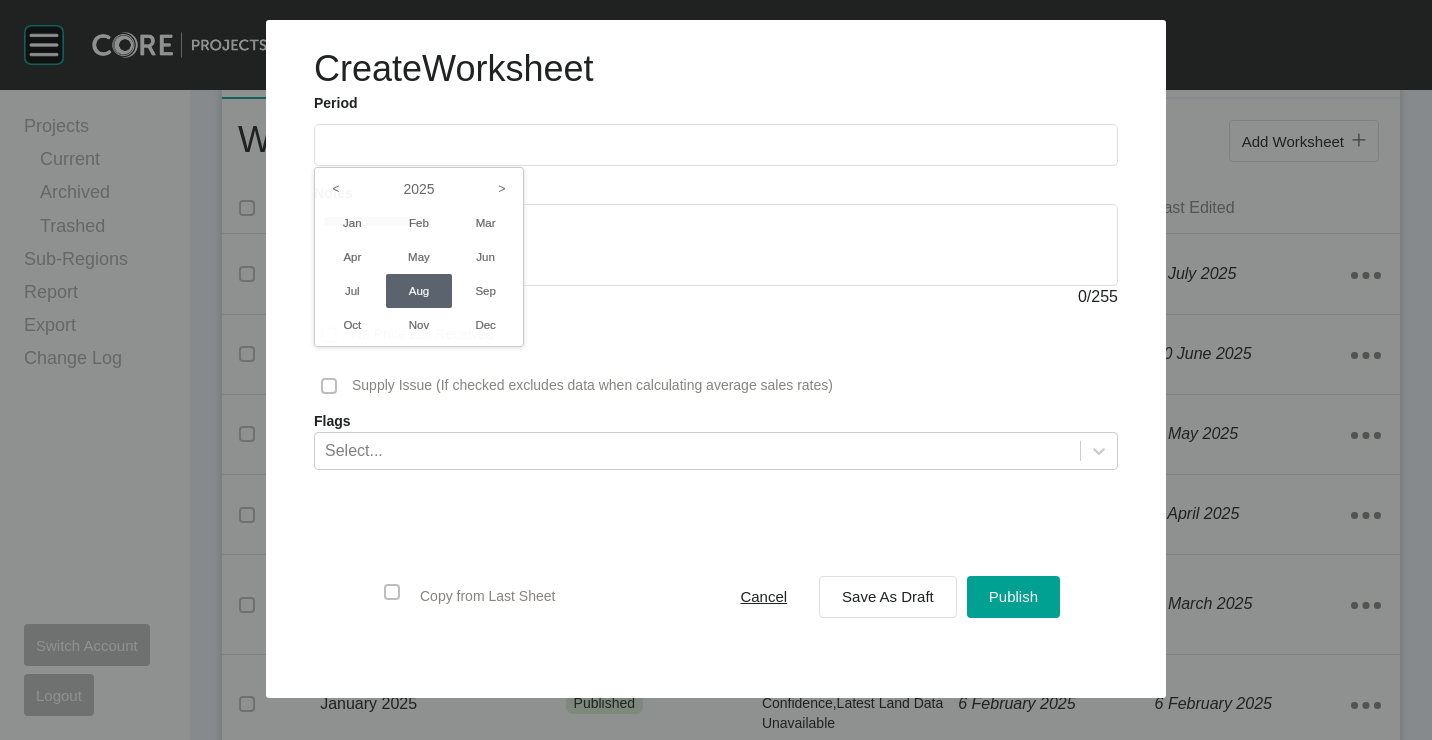 type on "*********" 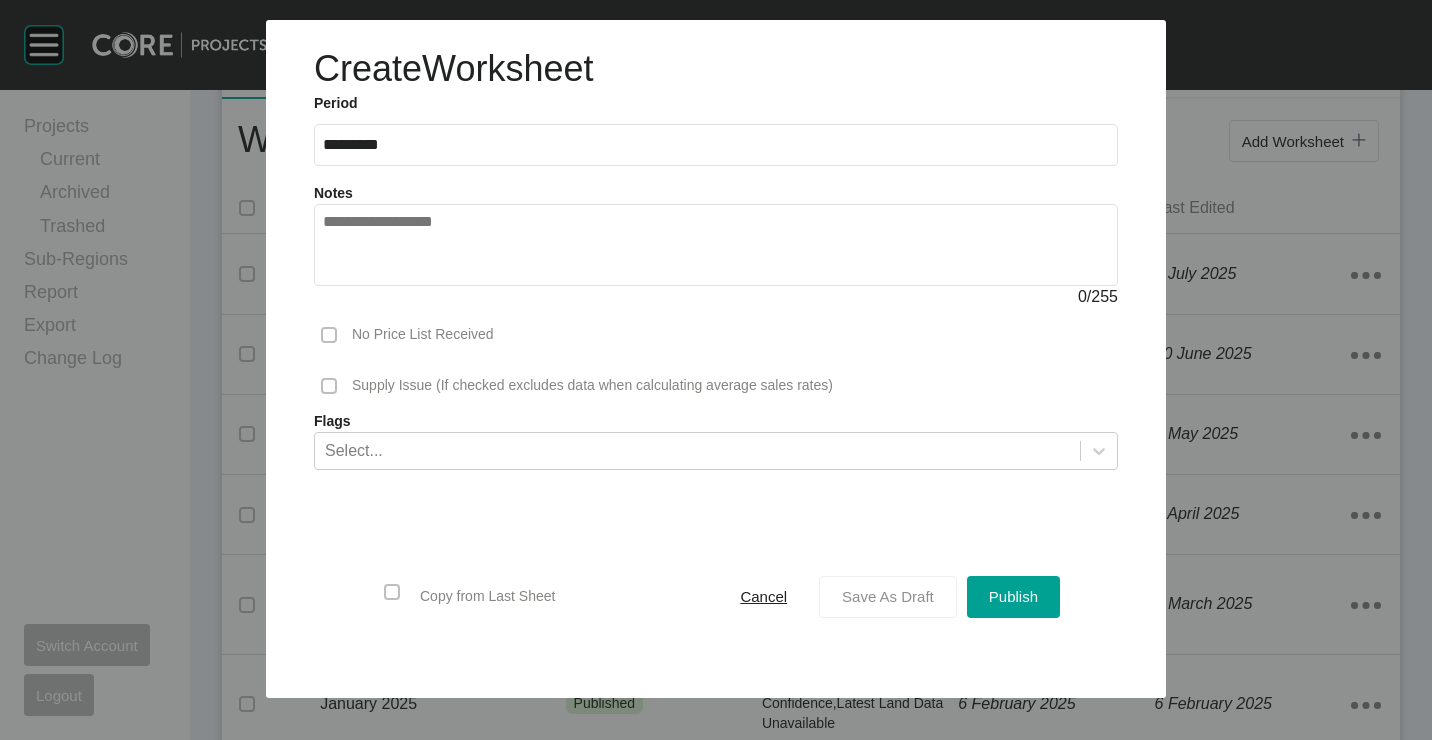 click on "Save As Draft" at bounding box center [888, 596] 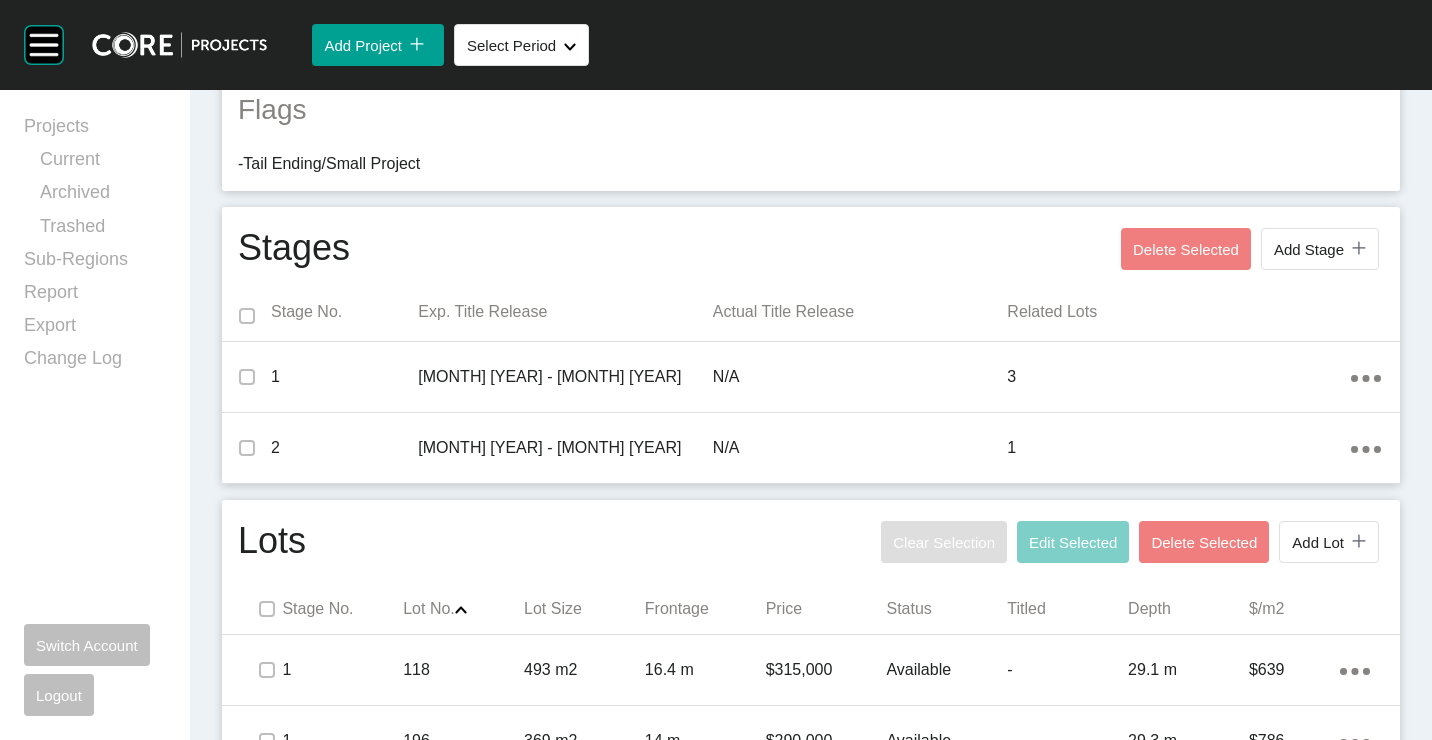 scroll, scrollTop: 831, scrollLeft: 0, axis: vertical 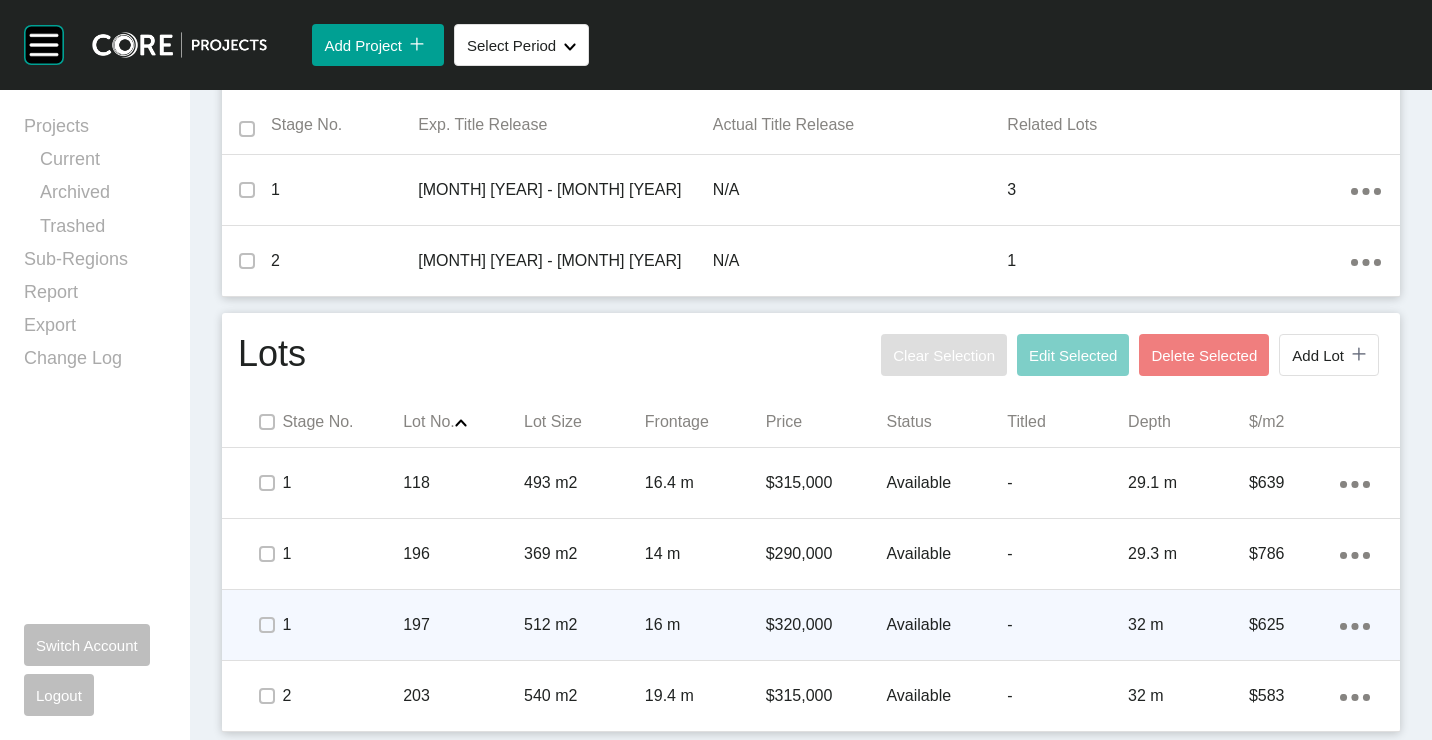 click on "Action Menu Dots Copy 6 Created with Sketch." 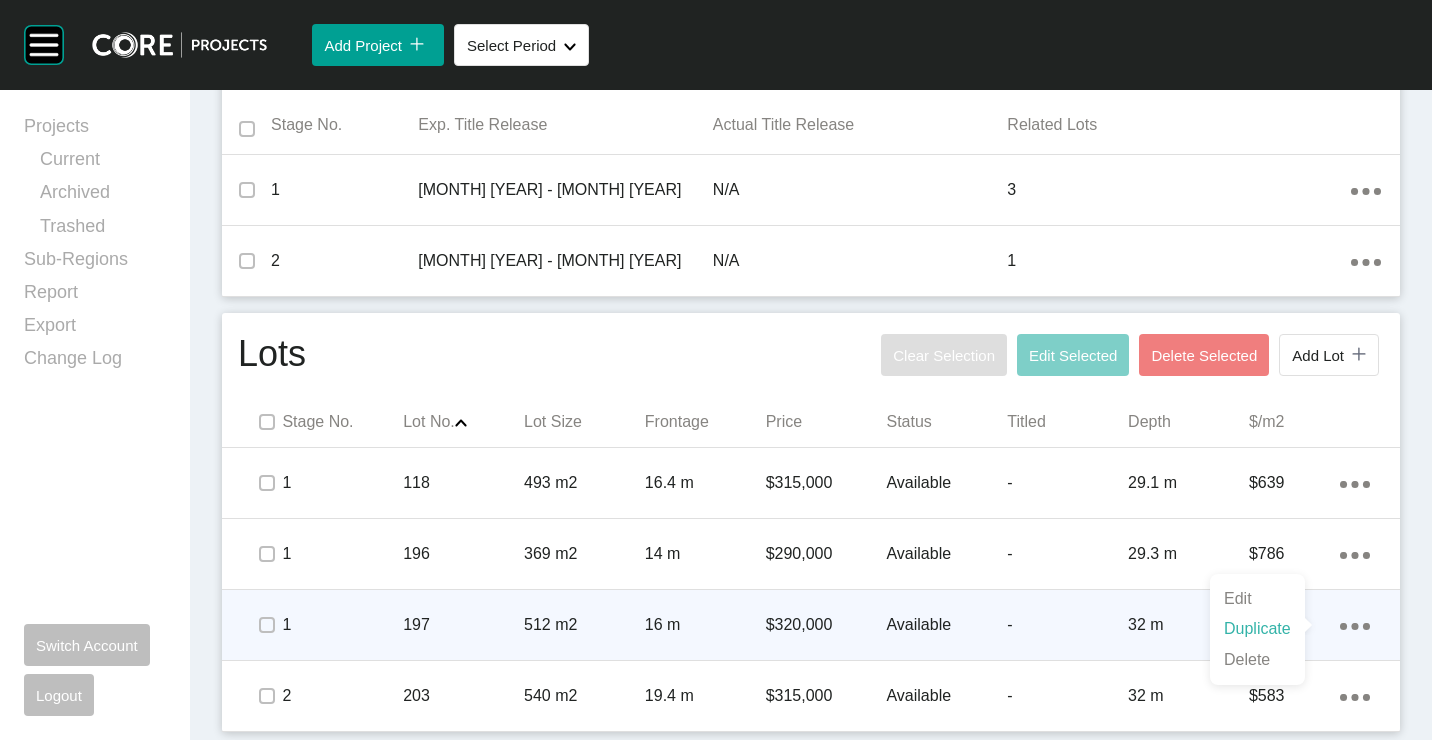 click on "Duplicate" at bounding box center (1257, 629) 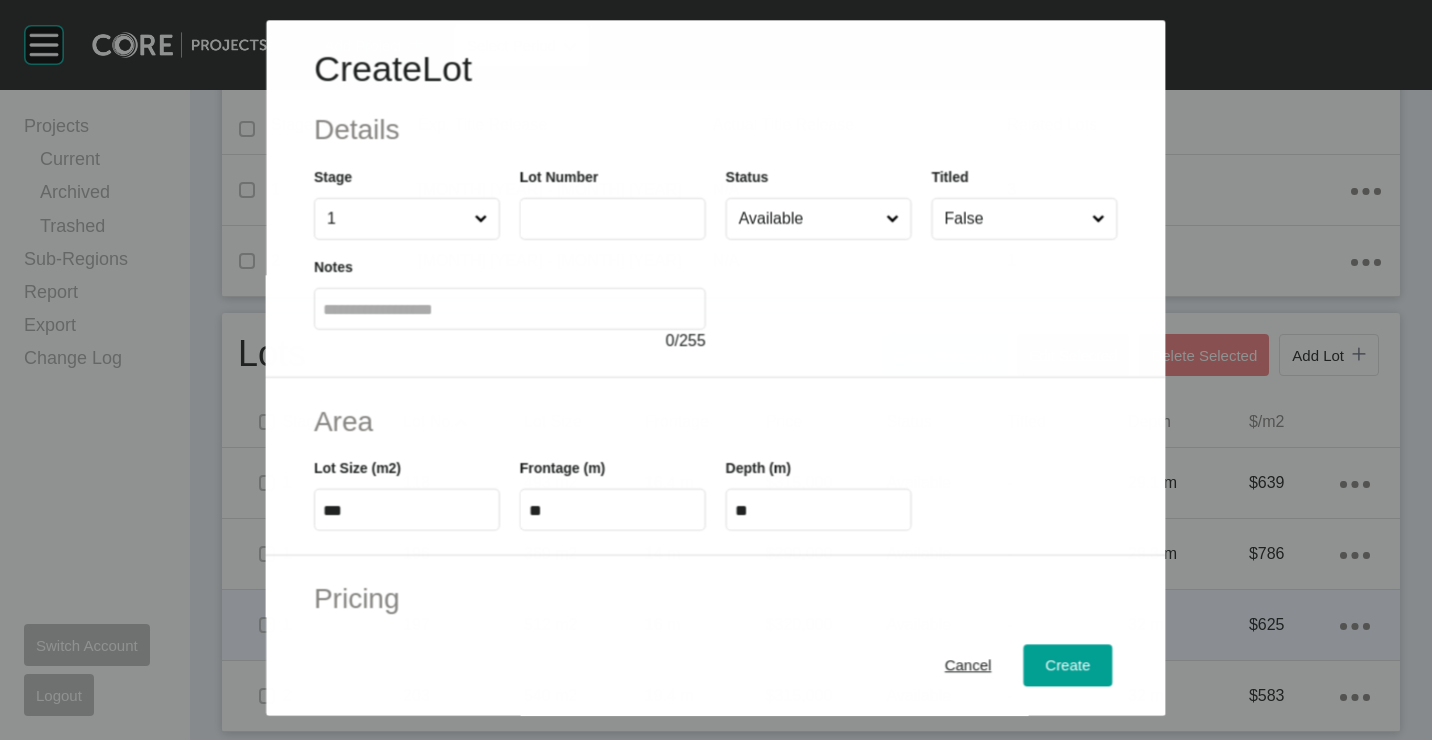 click at bounding box center [613, 219] 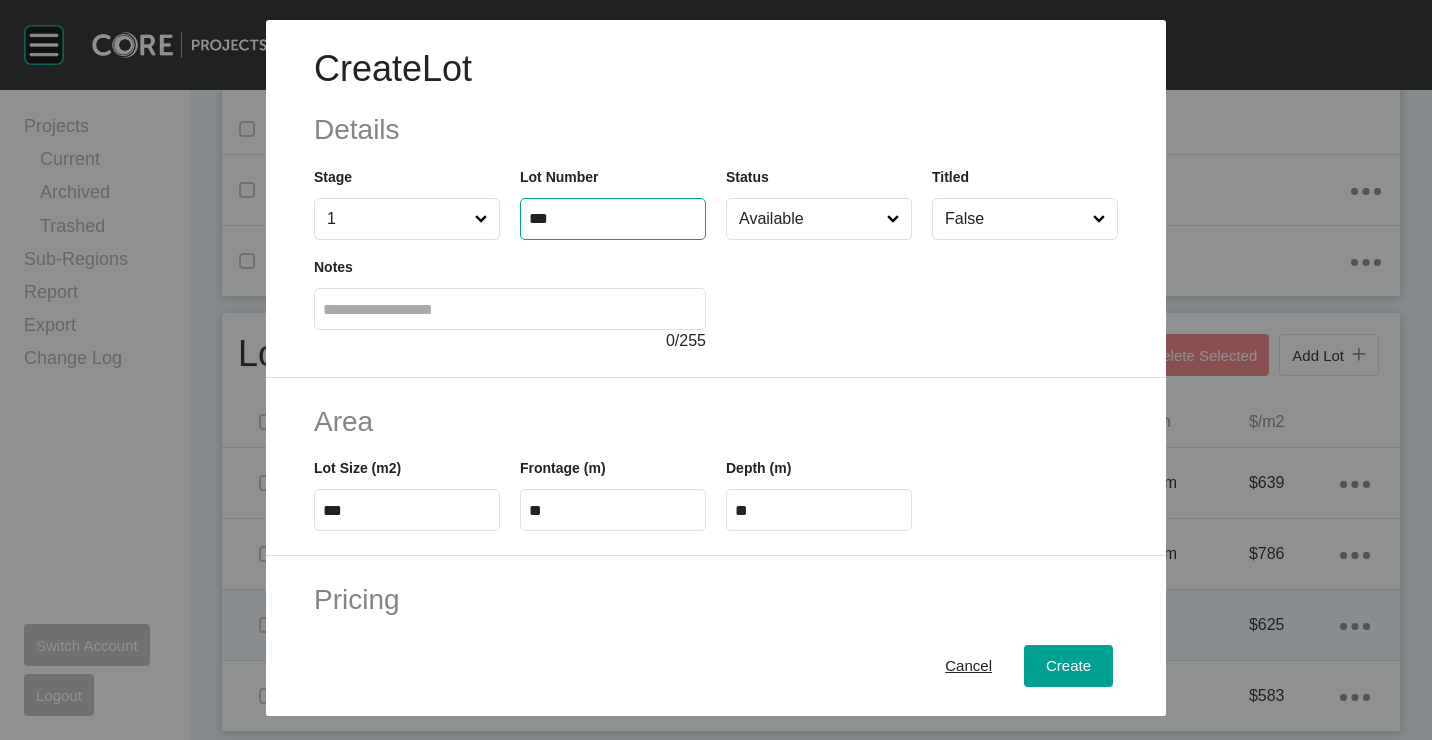 type on "***" 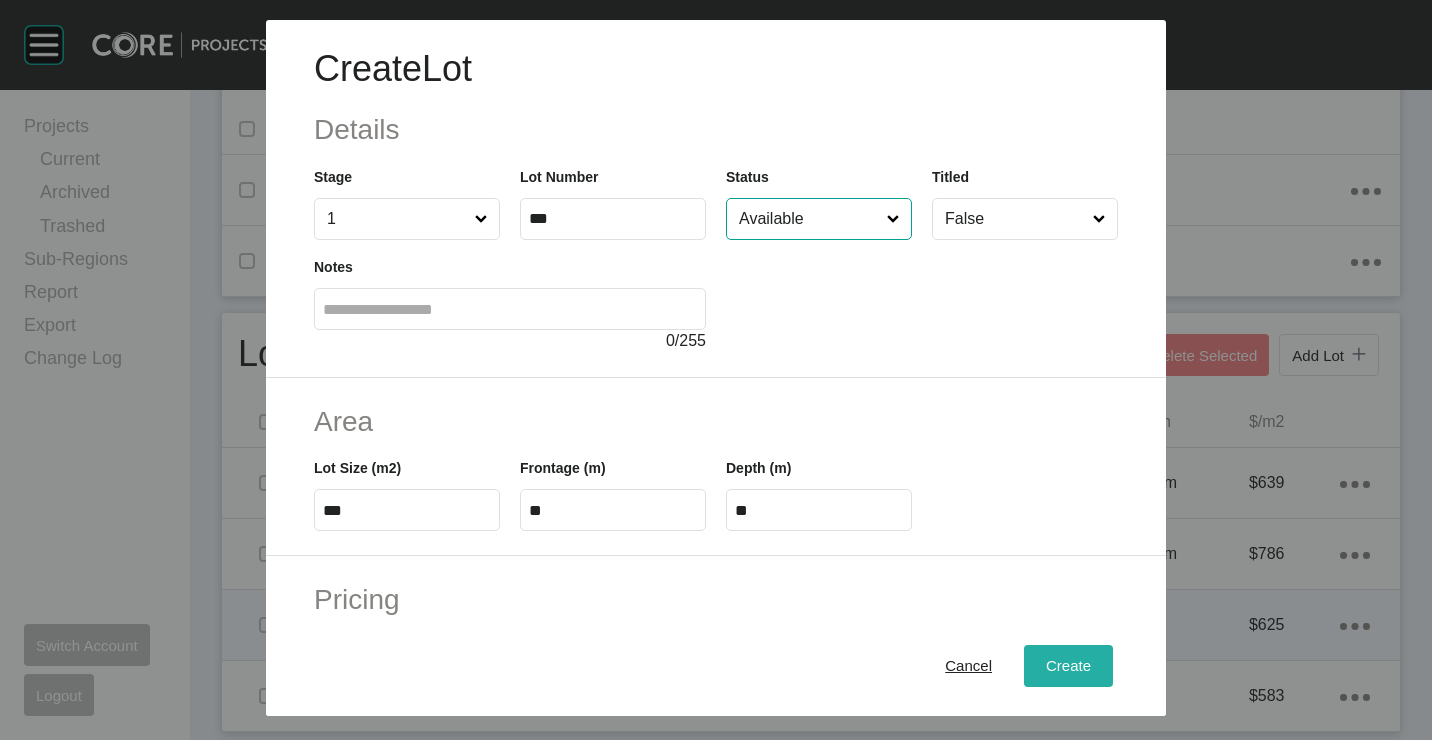click on "Create" at bounding box center [1068, 665] 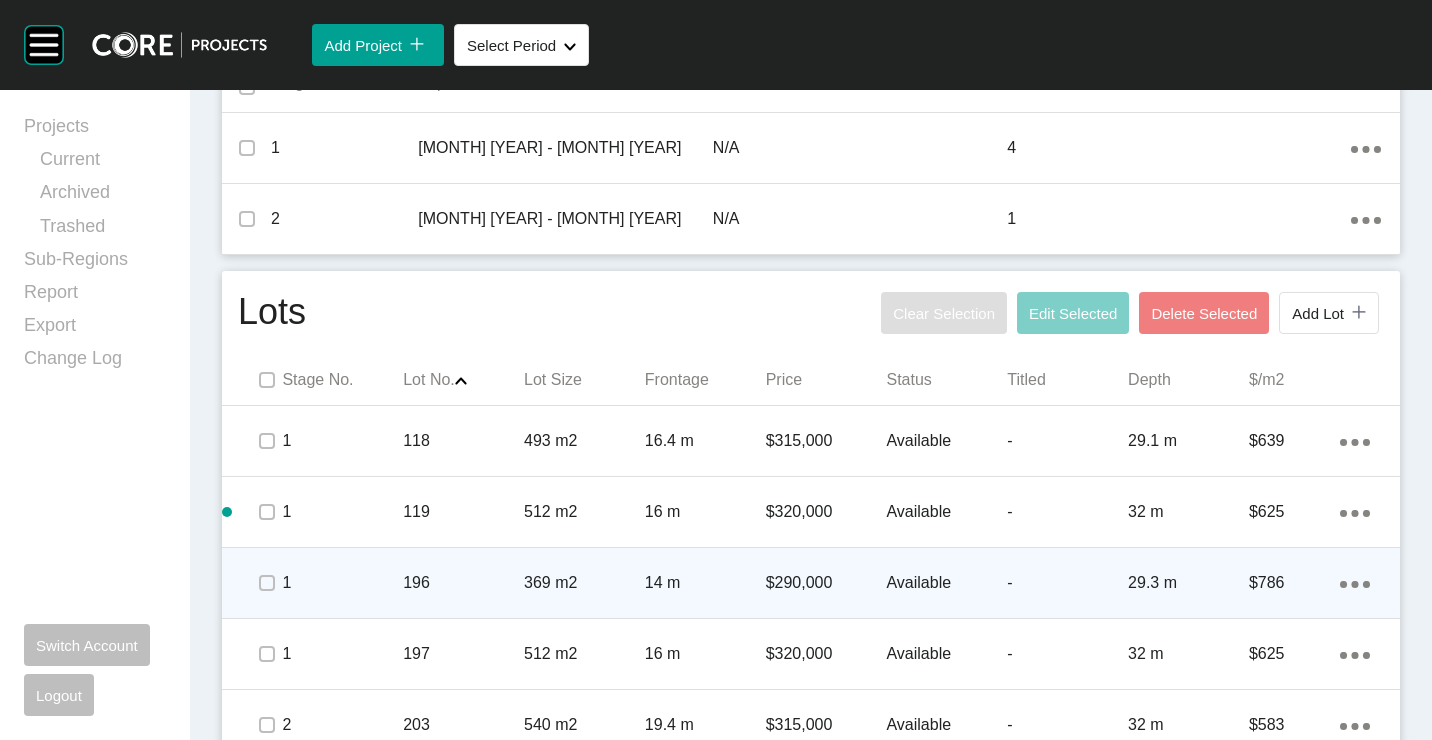scroll, scrollTop: 902, scrollLeft: 0, axis: vertical 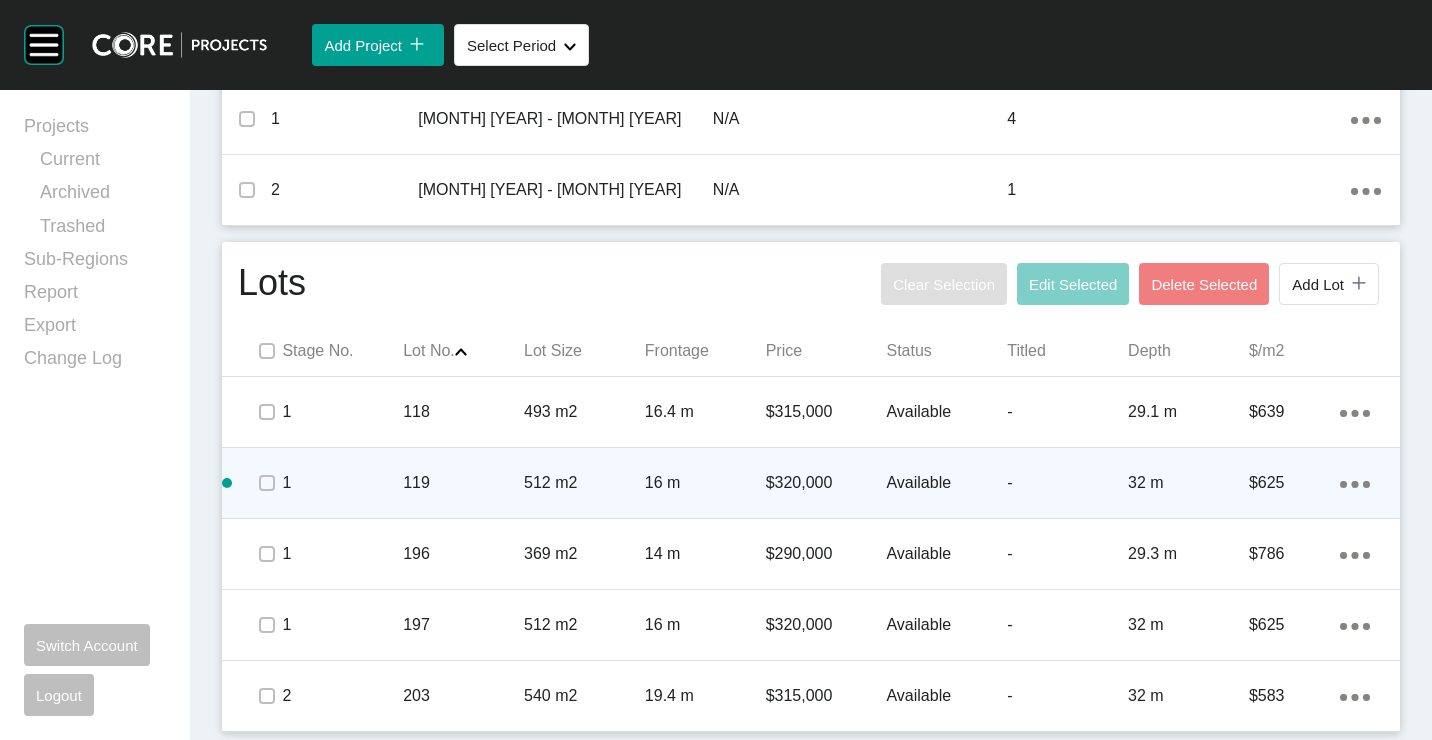 click on "Action Menu Dots Copy 6 Created with Sketch." at bounding box center (1355, 483) 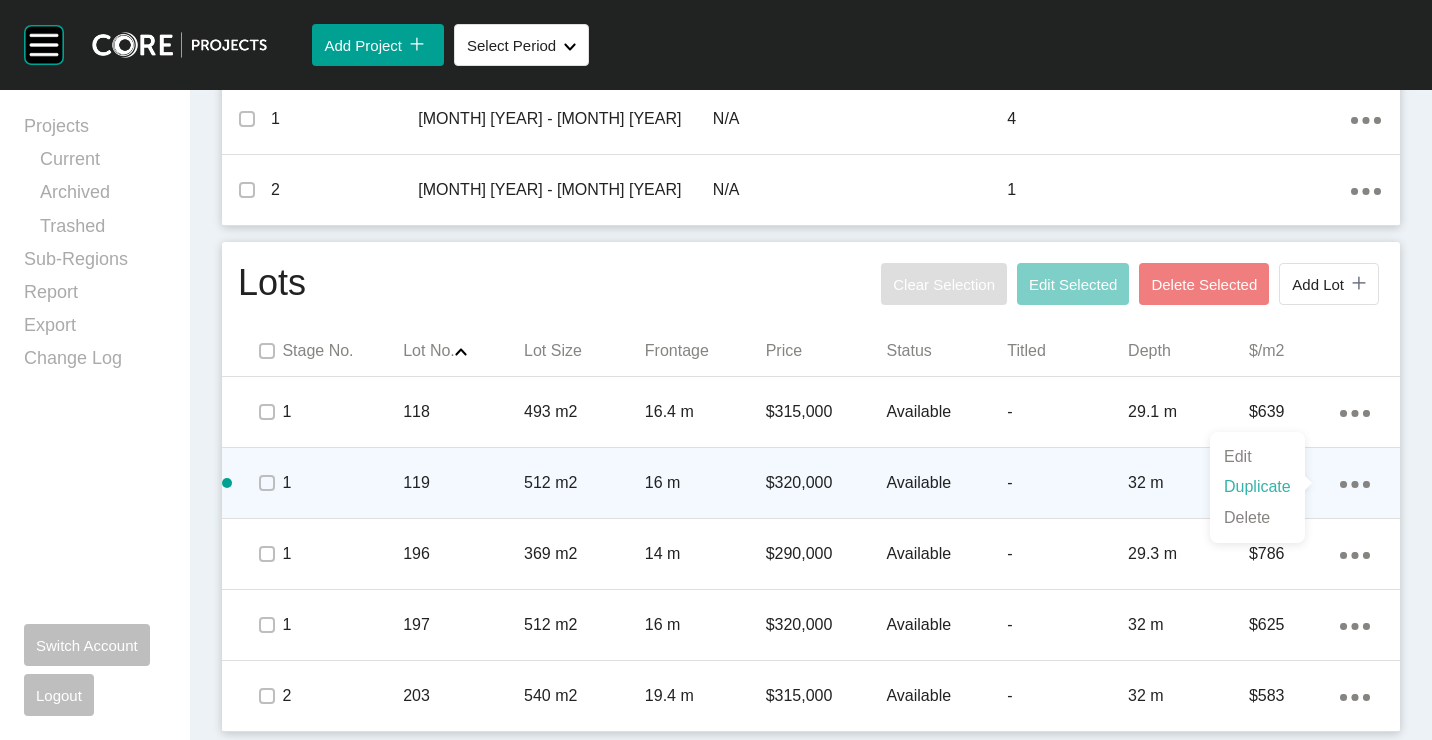 click on "Duplicate" at bounding box center (1257, 487) 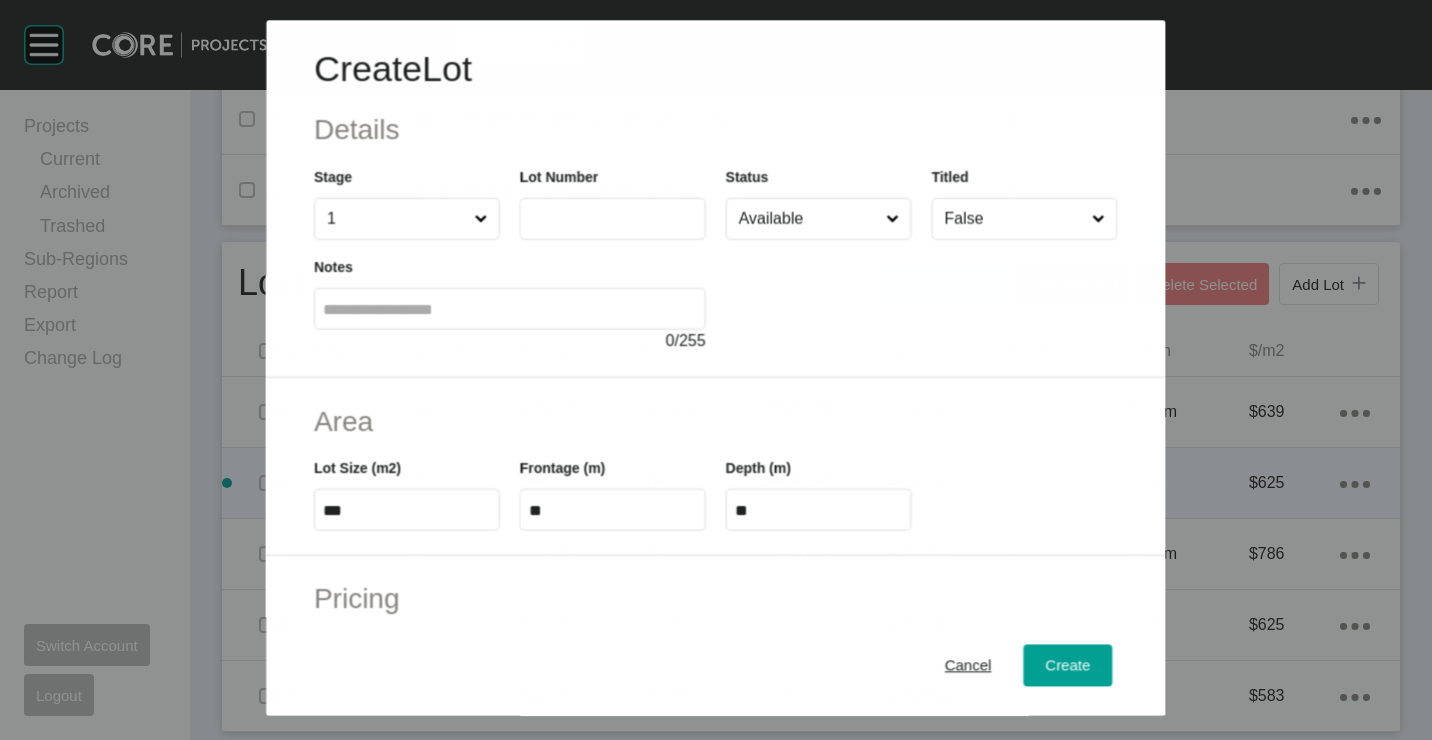 click on "Lot Number" at bounding box center [613, 203] 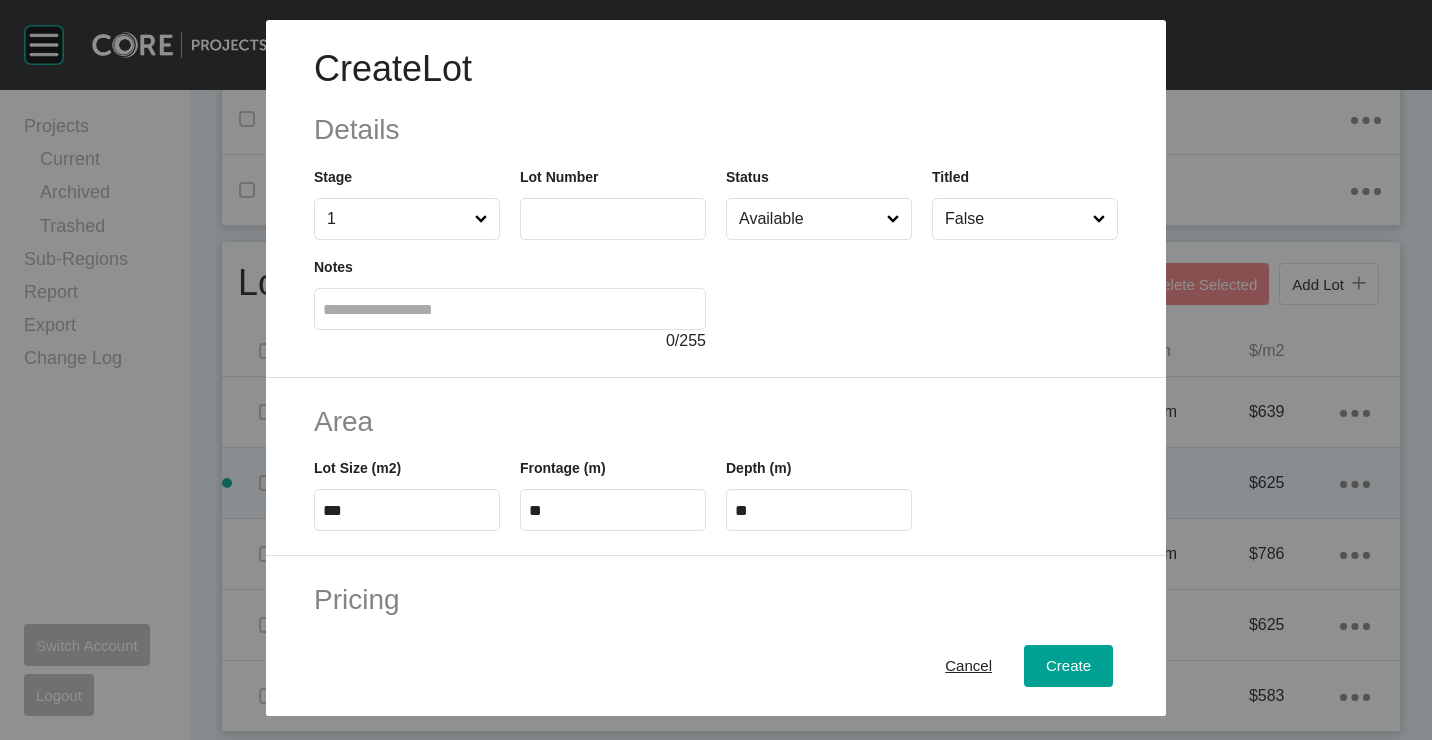 click at bounding box center (613, 219) 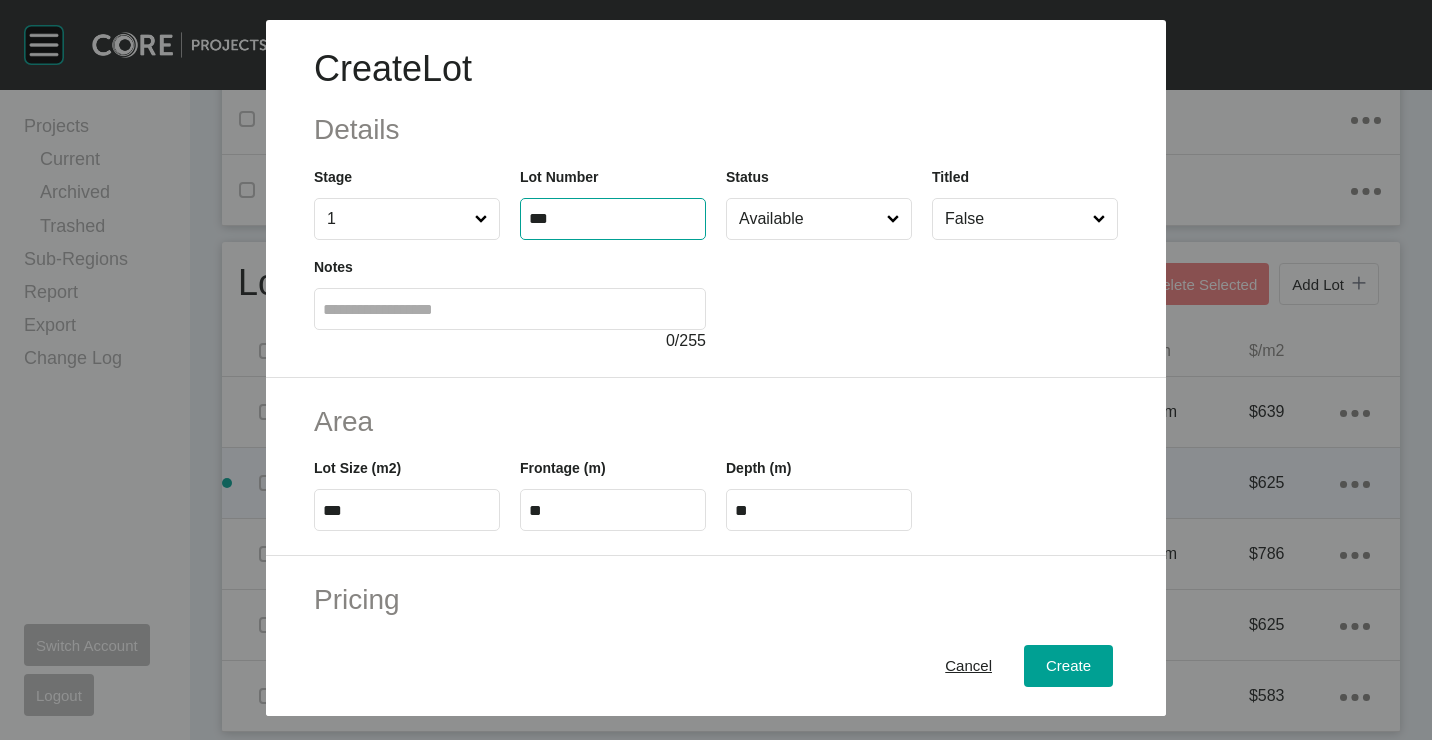 type on "***" 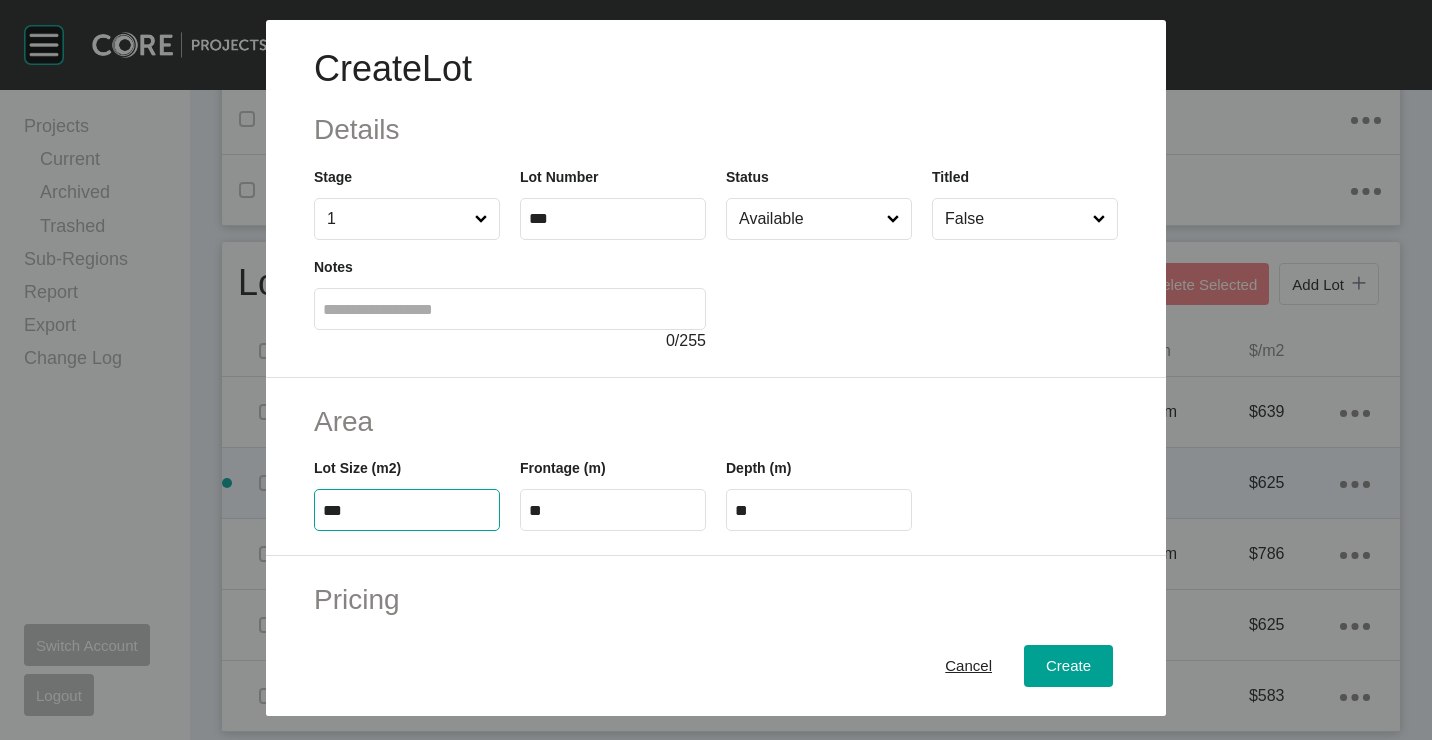 type on "***" 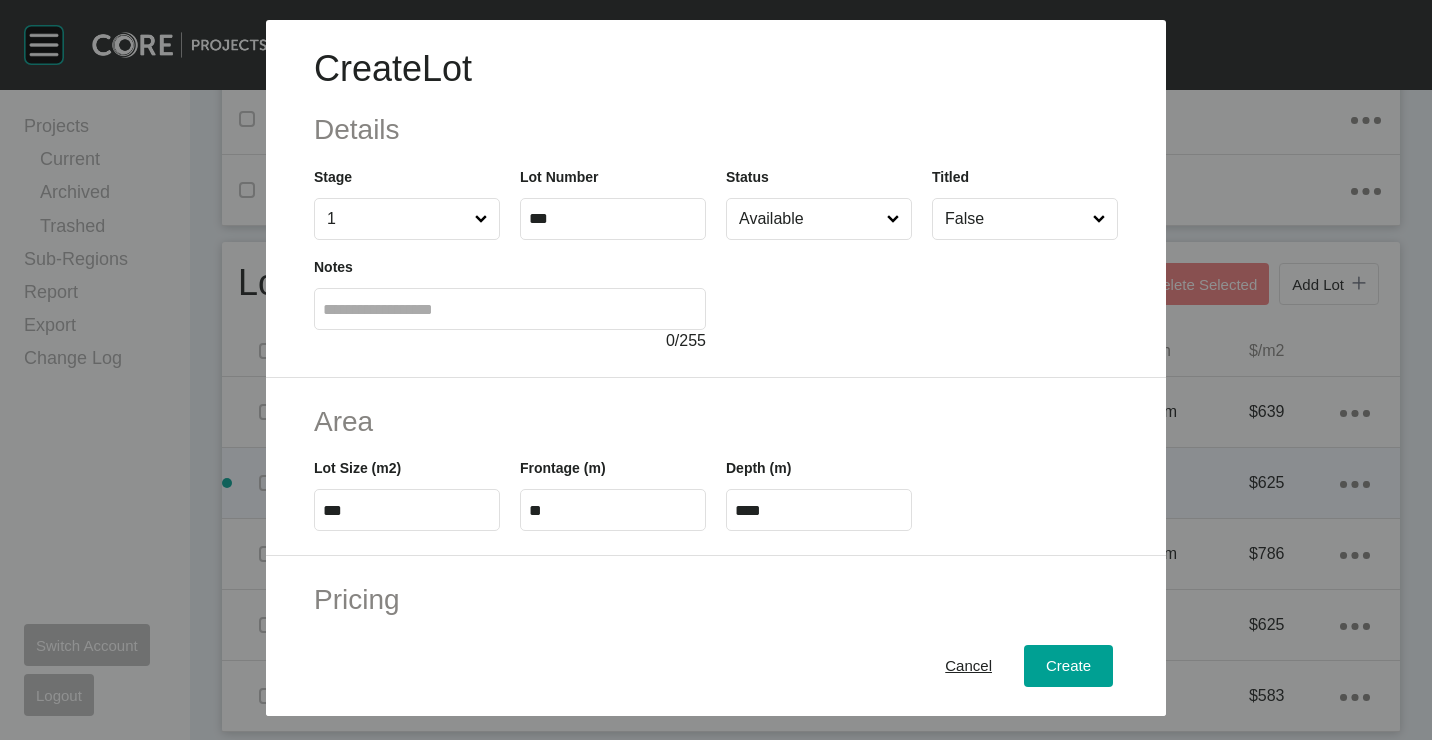 drag, startPoint x: 411, startPoint y: 515, endPoint x: 482, endPoint y: 504, distance: 71.84706 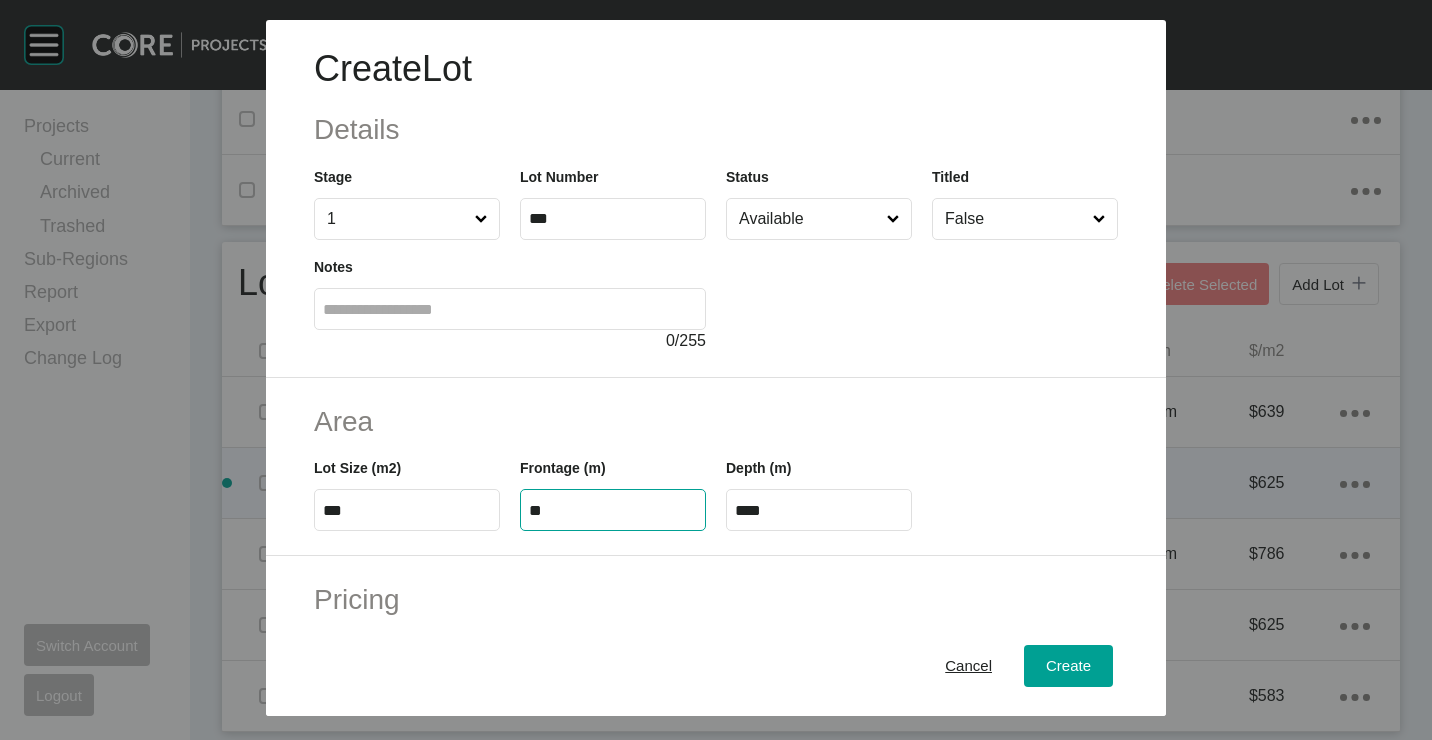 type on "**" 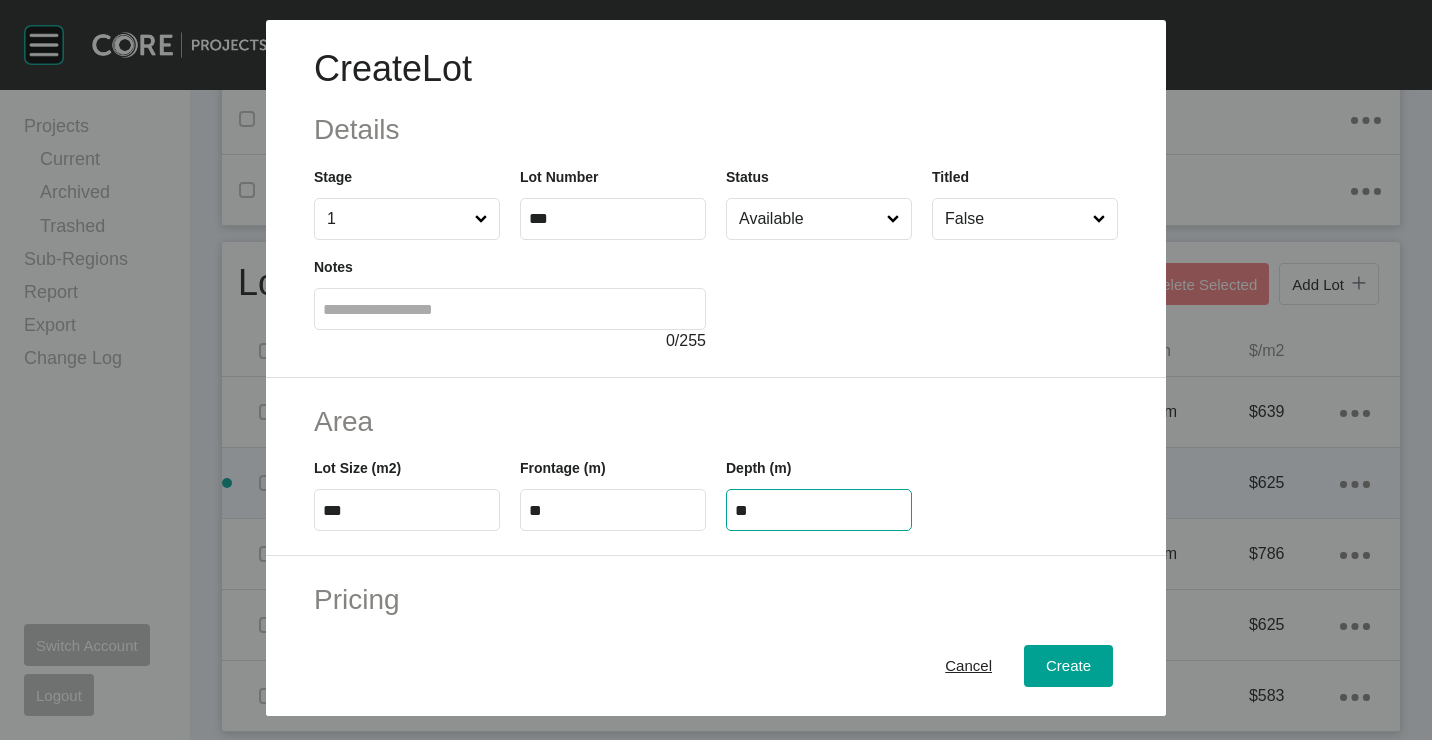 type on "**" 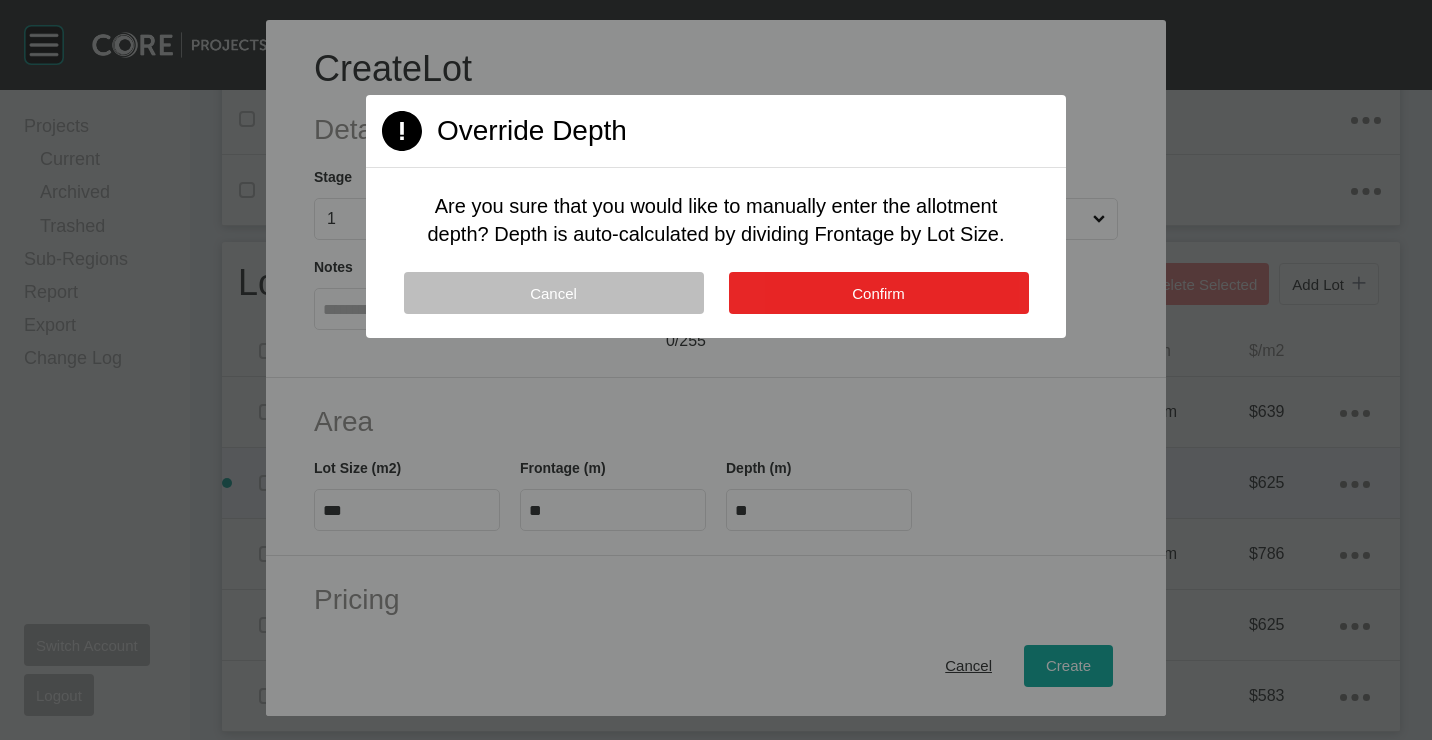 click on "Confirm" at bounding box center (878, 293) 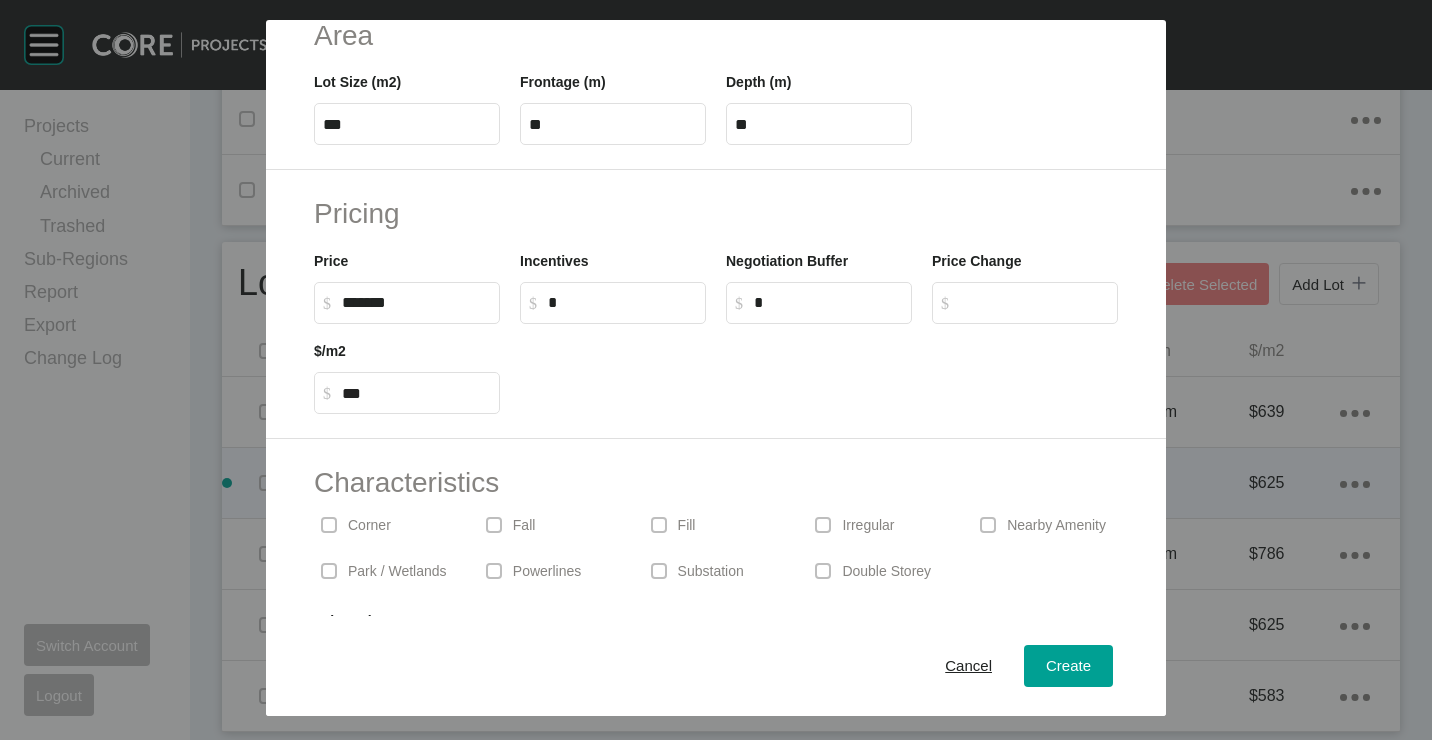 scroll, scrollTop: 480, scrollLeft: 0, axis: vertical 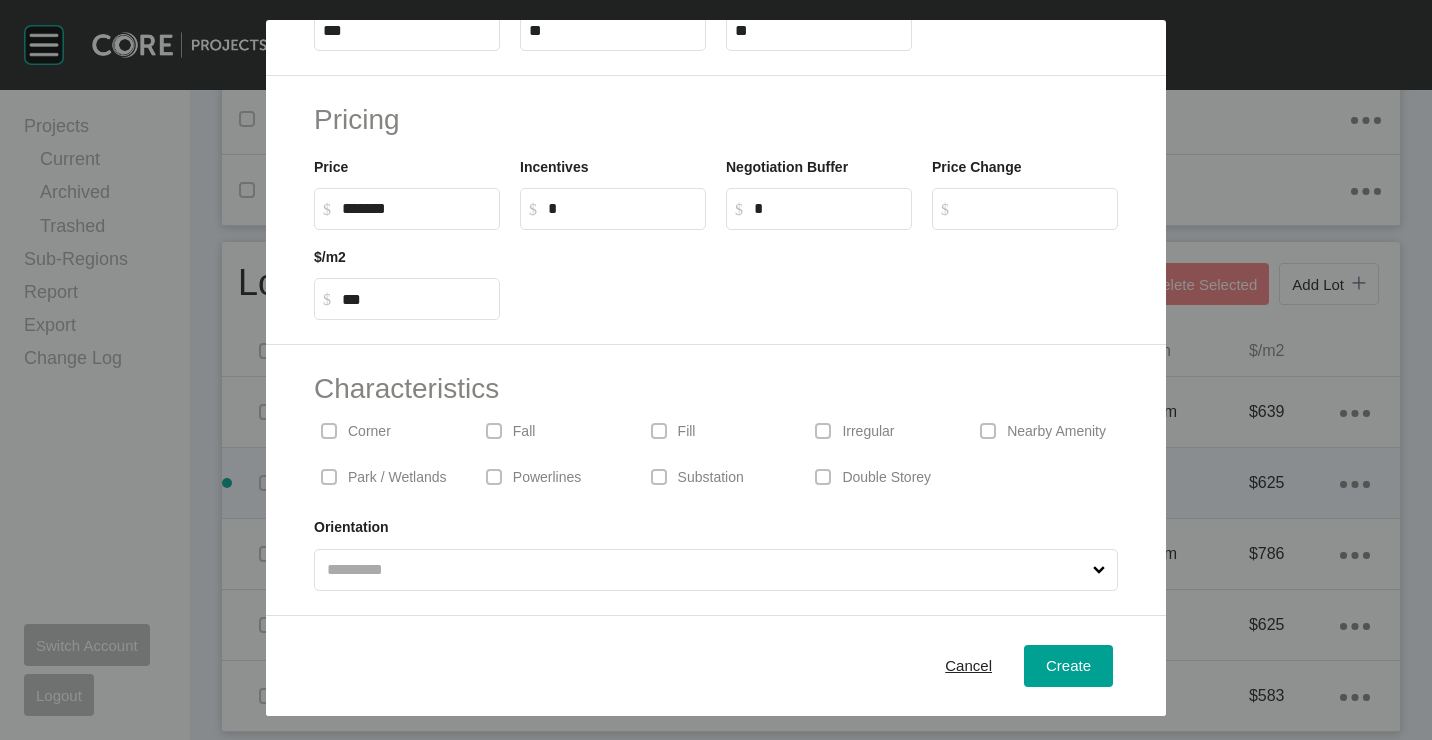 drag, startPoint x: 378, startPoint y: 433, endPoint x: 800, endPoint y: 435, distance: 422.00473 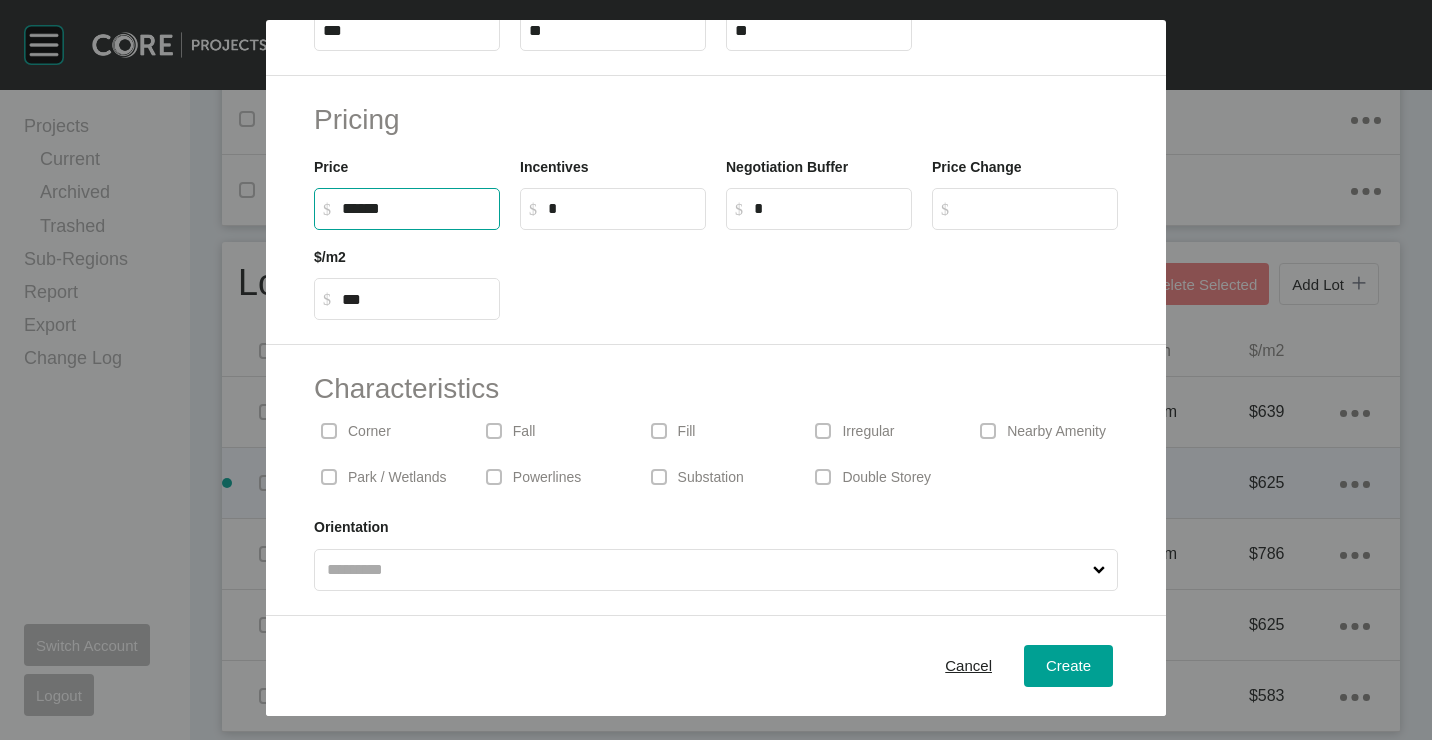 drag, startPoint x: 442, startPoint y: 211, endPoint x: 183, endPoint y: 204, distance: 259.09457 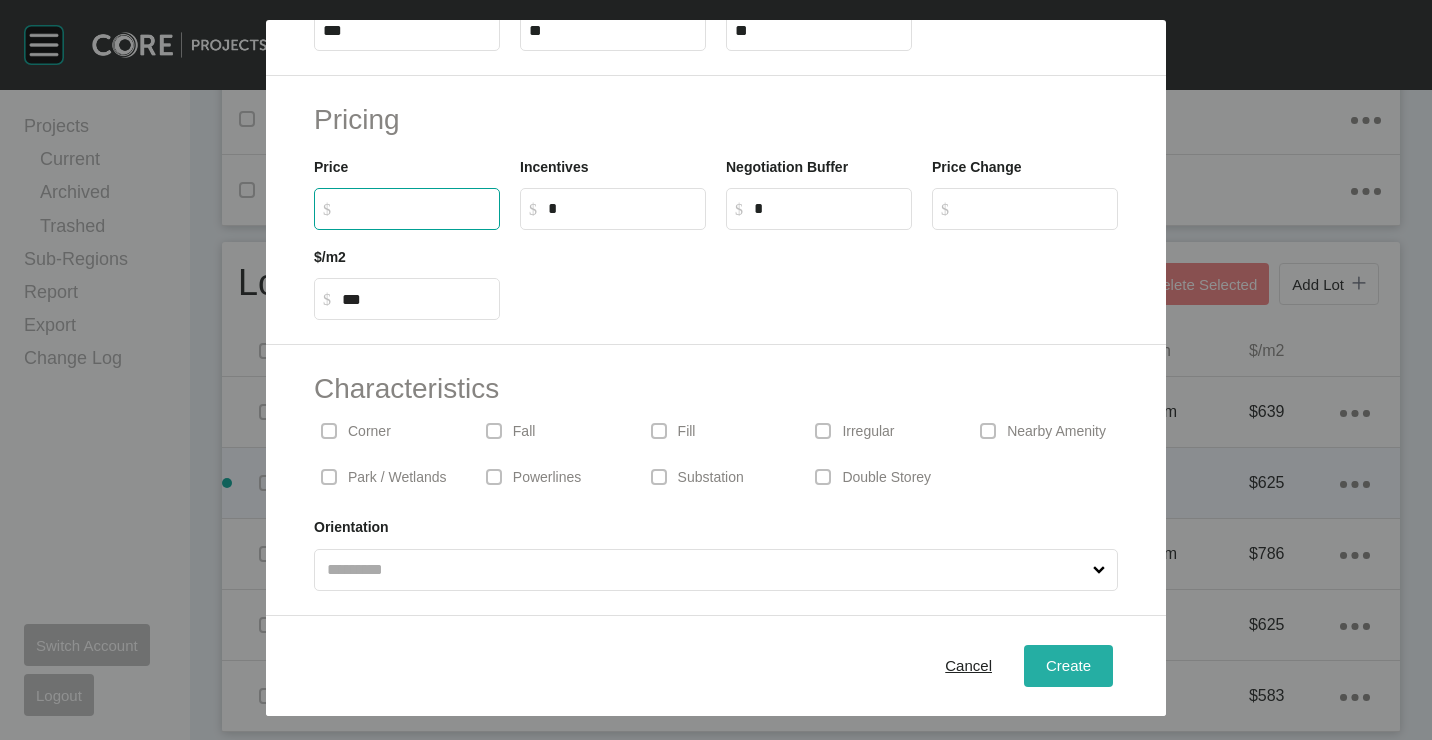 type 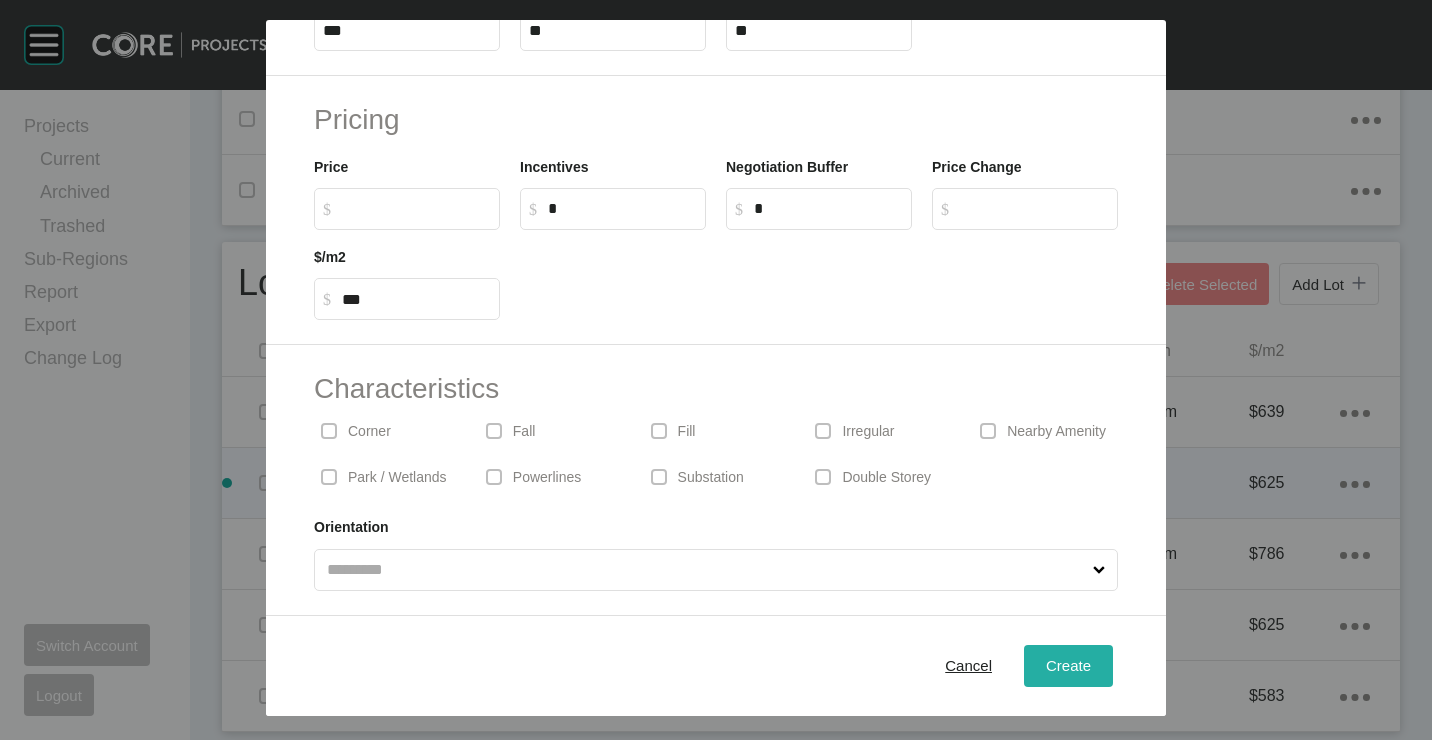 drag, startPoint x: 1067, startPoint y: 677, endPoint x: 1063, endPoint y: 663, distance: 14.56022 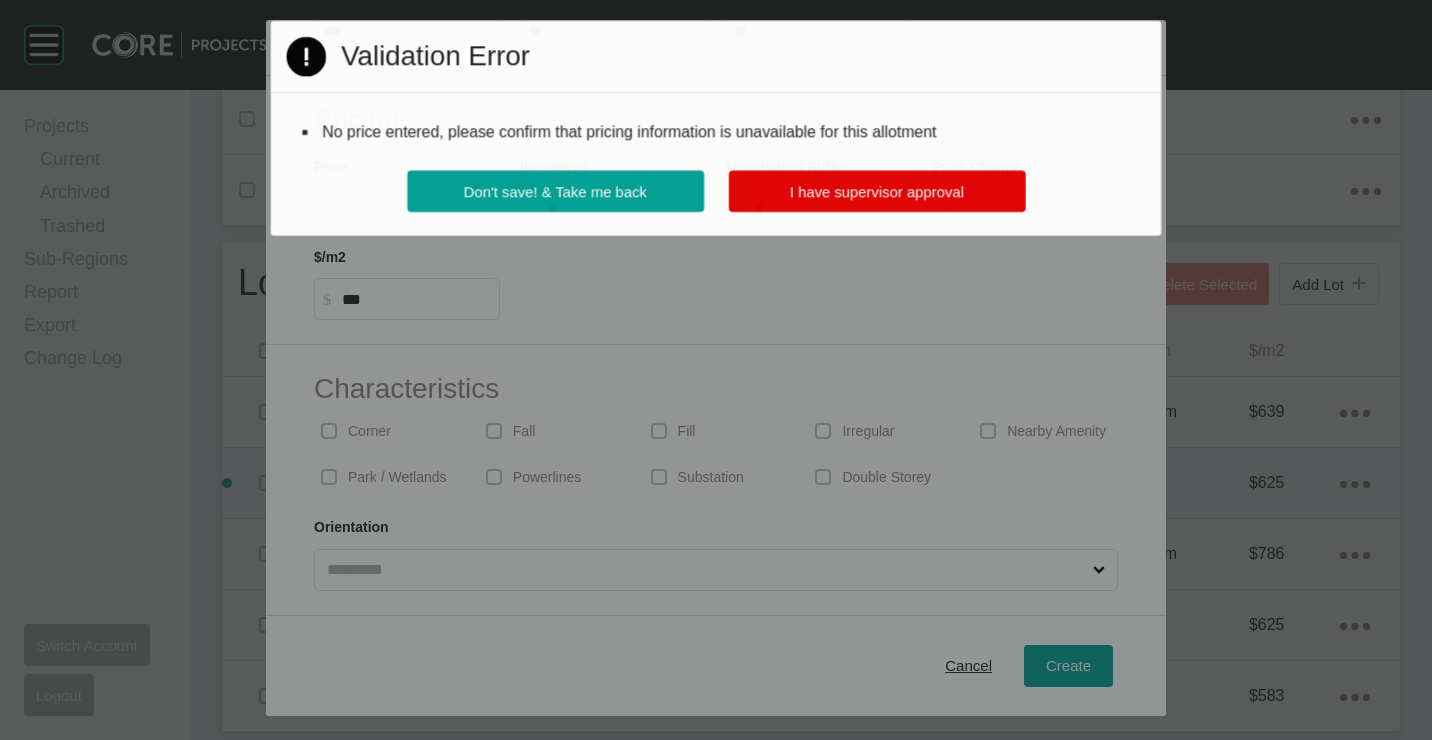 drag, startPoint x: 833, startPoint y: 112, endPoint x: 834, endPoint y: 126, distance: 14.035668 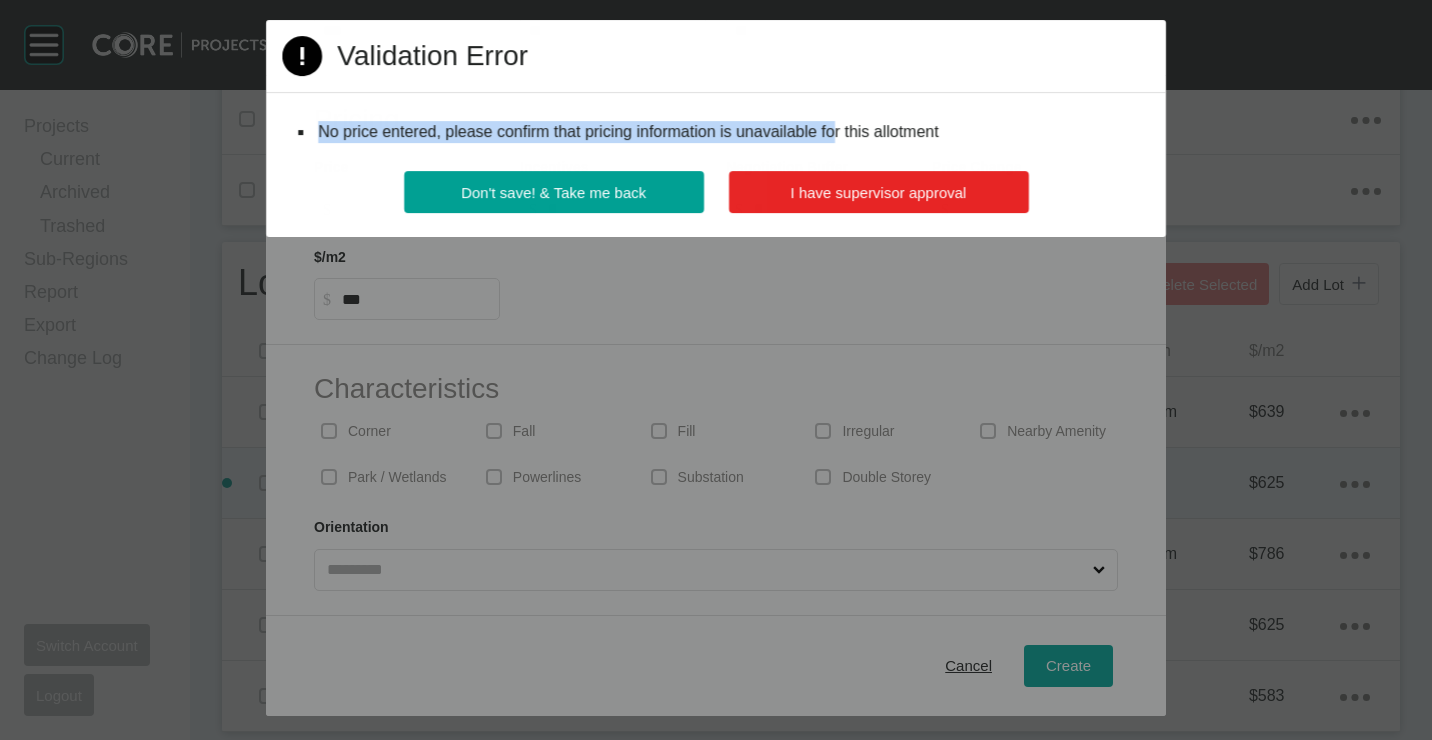 drag, startPoint x: 834, startPoint y: 126, endPoint x: 837, endPoint y: 175, distance: 49.09175 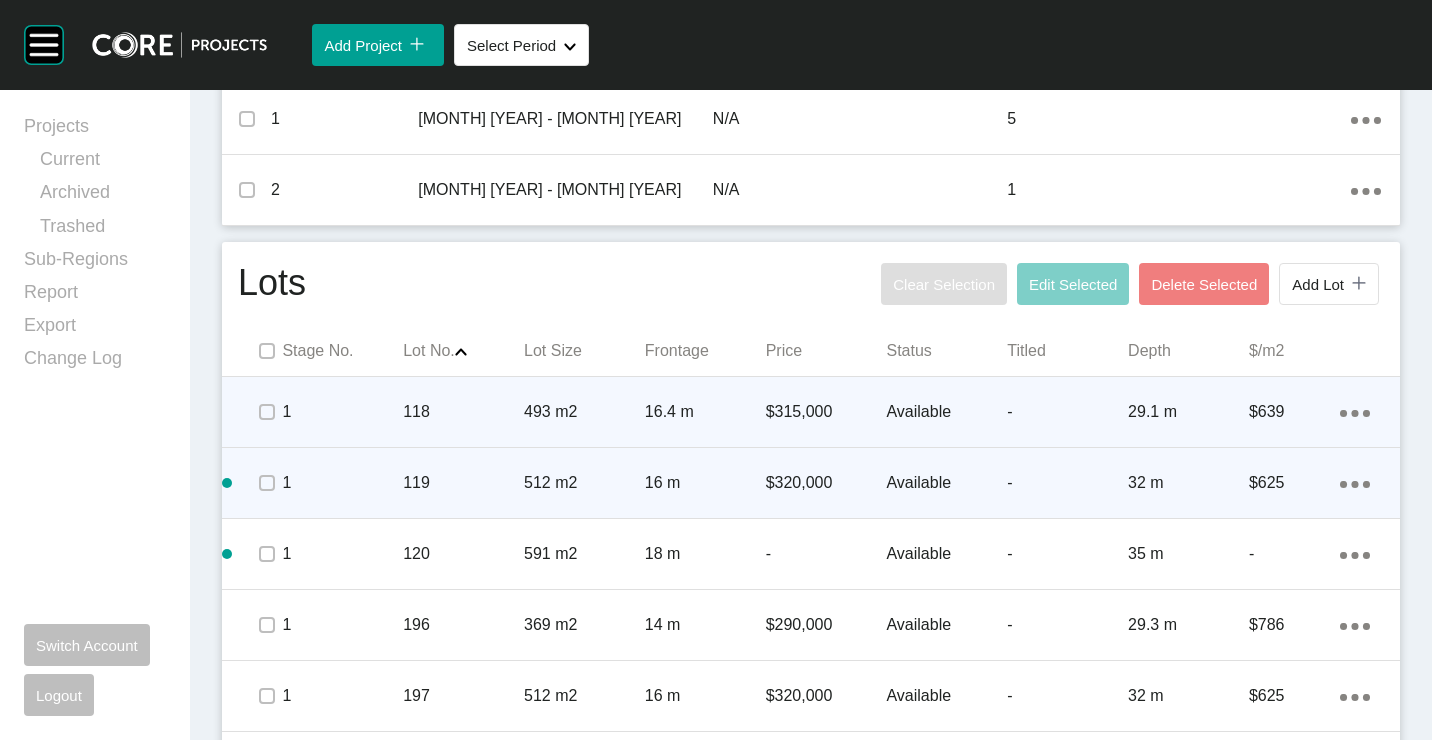 scroll, scrollTop: 973, scrollLeft: 0, axis: vertical 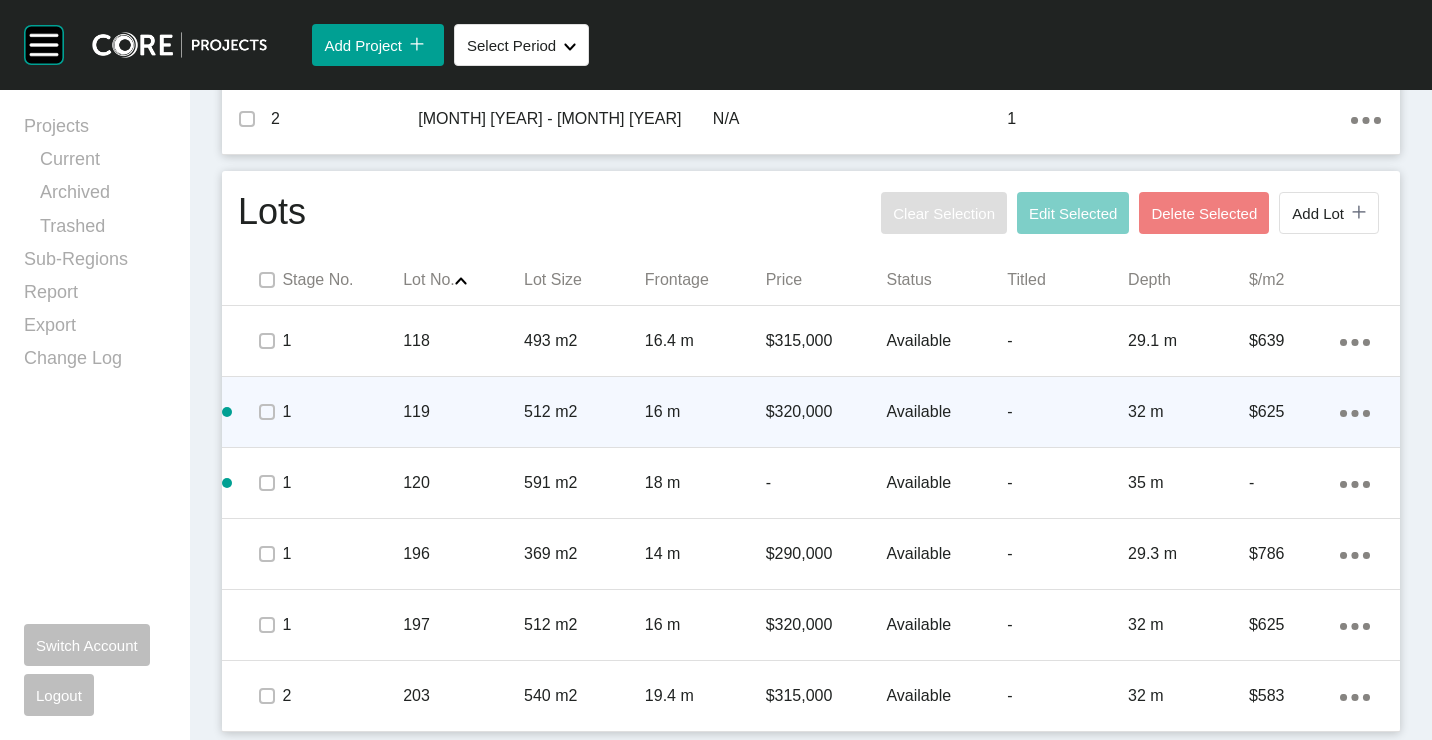 click on "Action Menu Dots Copy 6 Created with Sketch." at bounding box center [1355, 483] 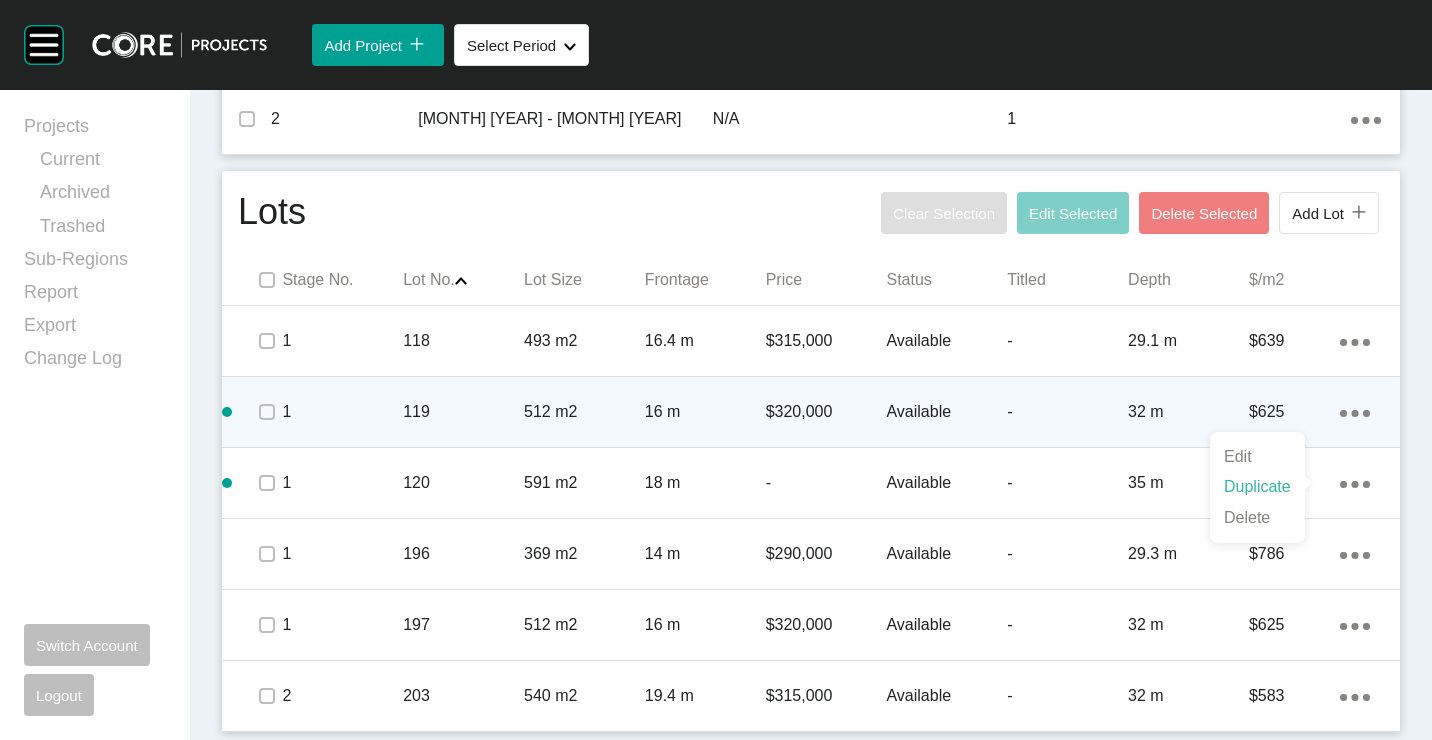 click on "Duplicate" at bounding box center (1257, 487) 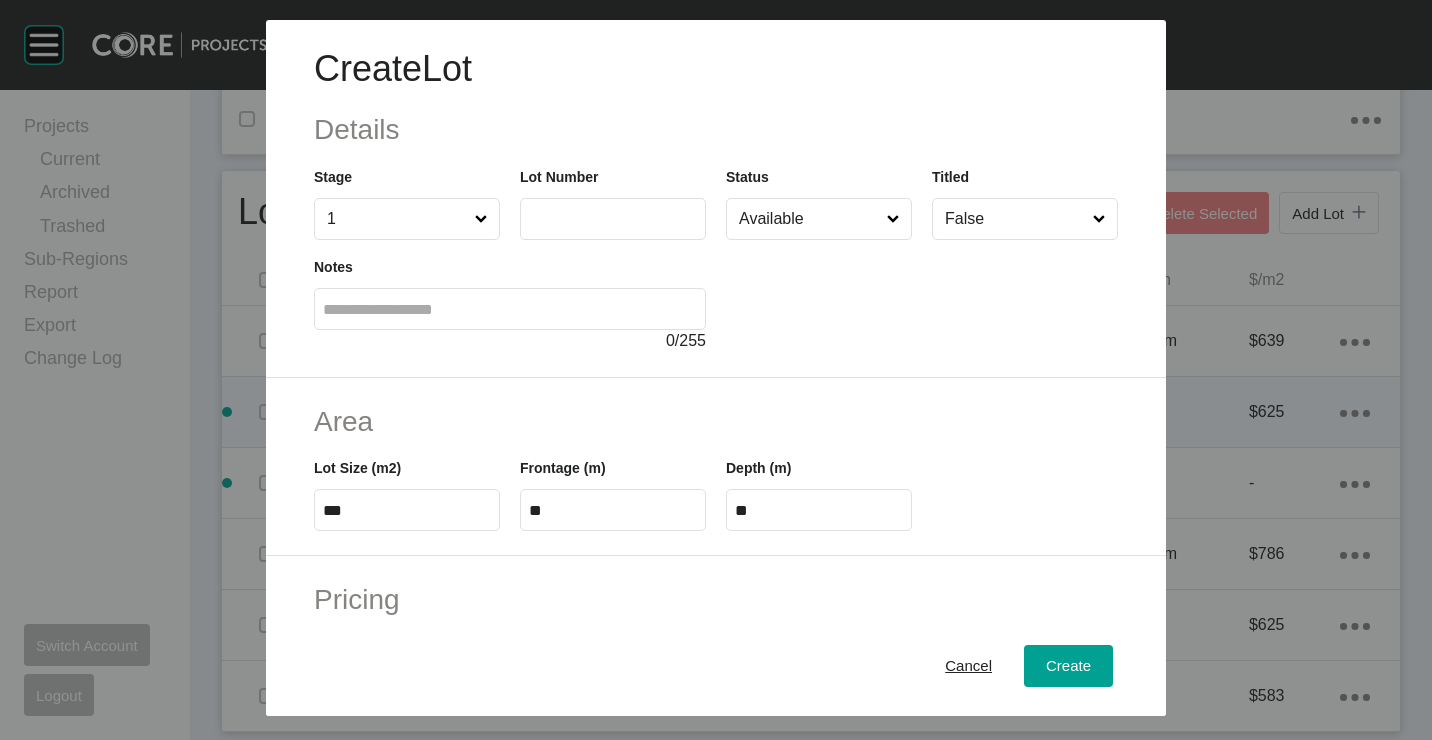 click on "Notes 0 / 255" at bounding box center [510, 296] 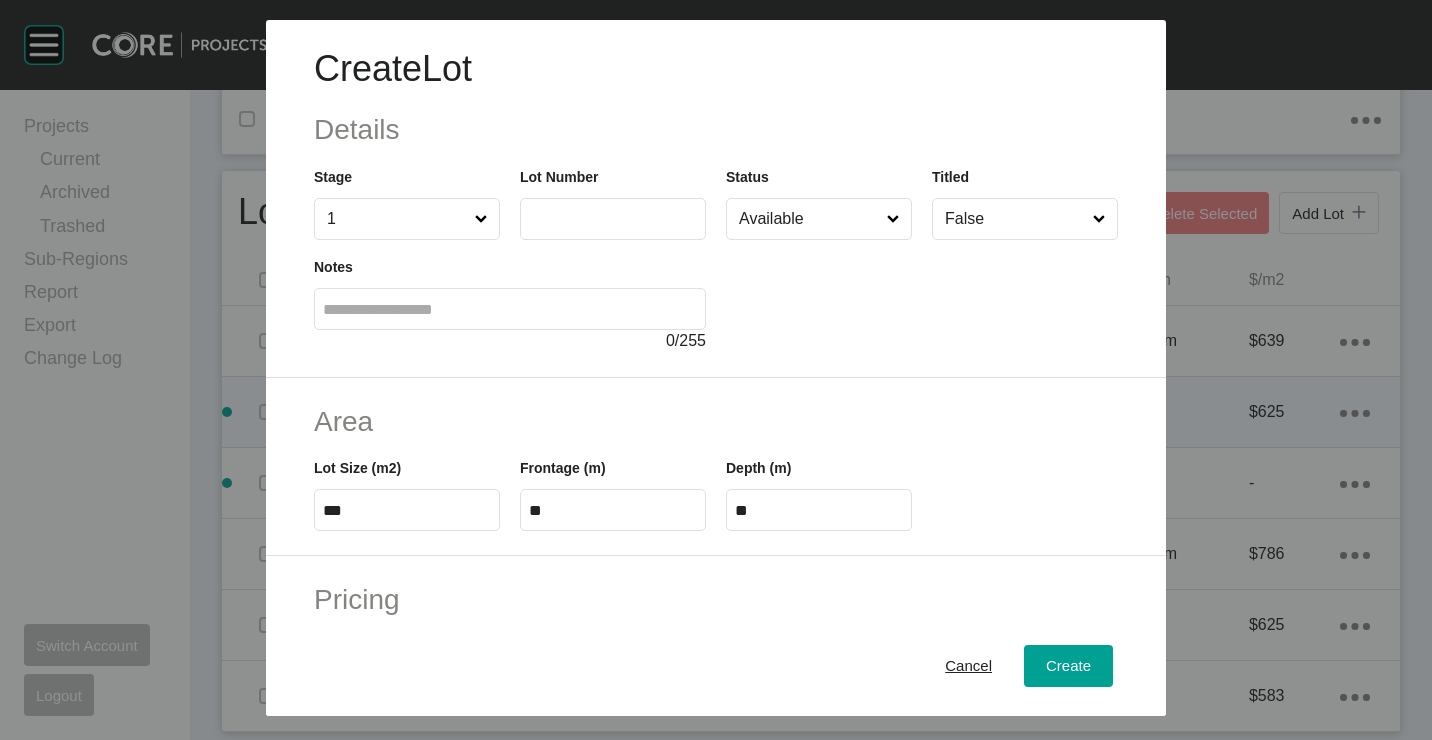 click at bounding box center (613, 218) 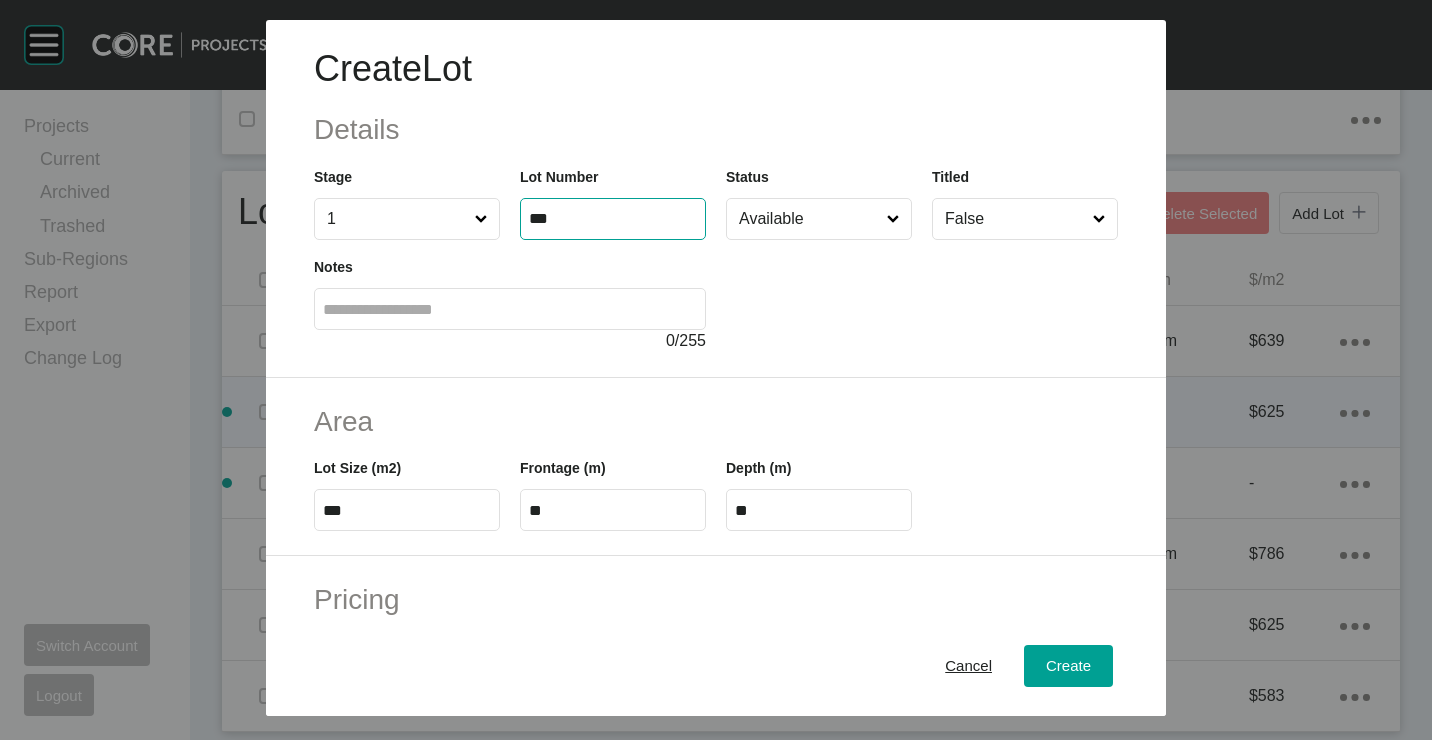 type on "***" 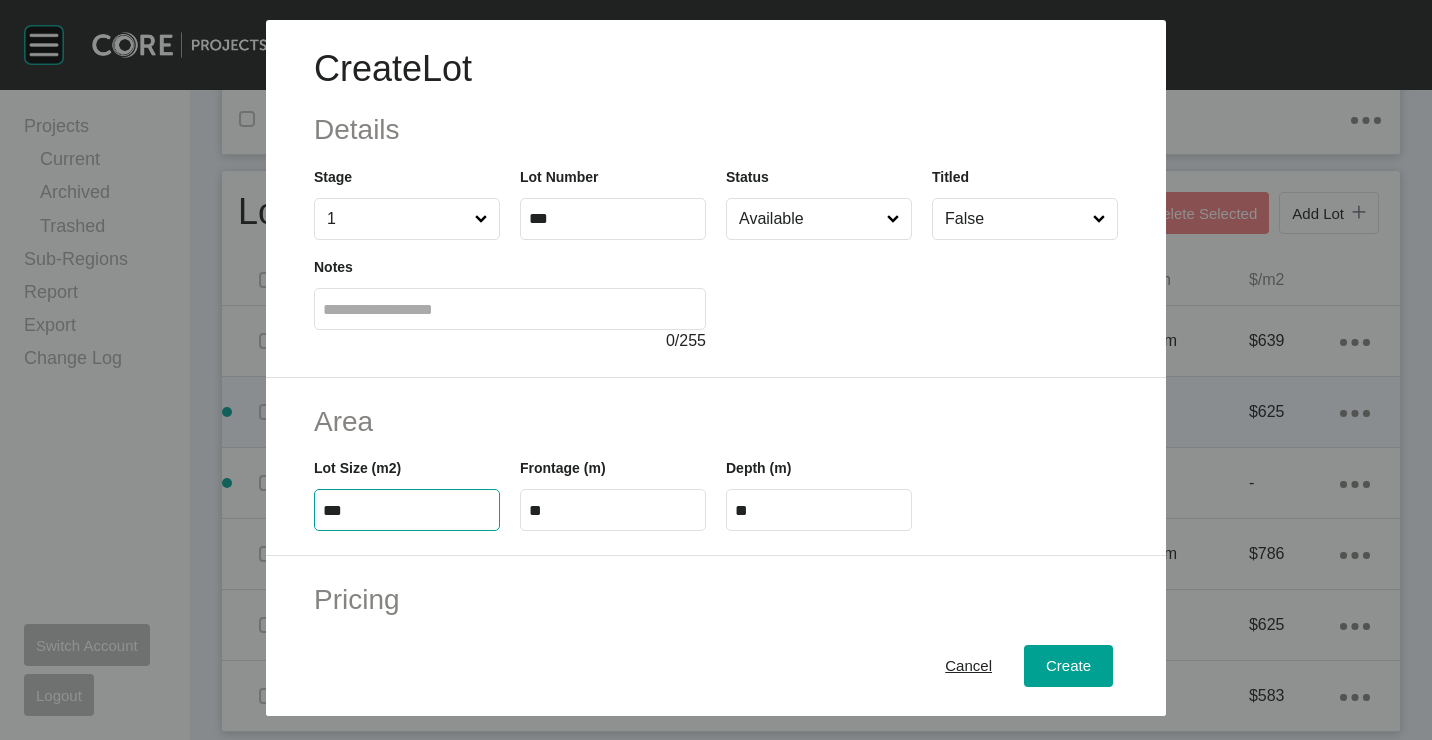 type on "***" 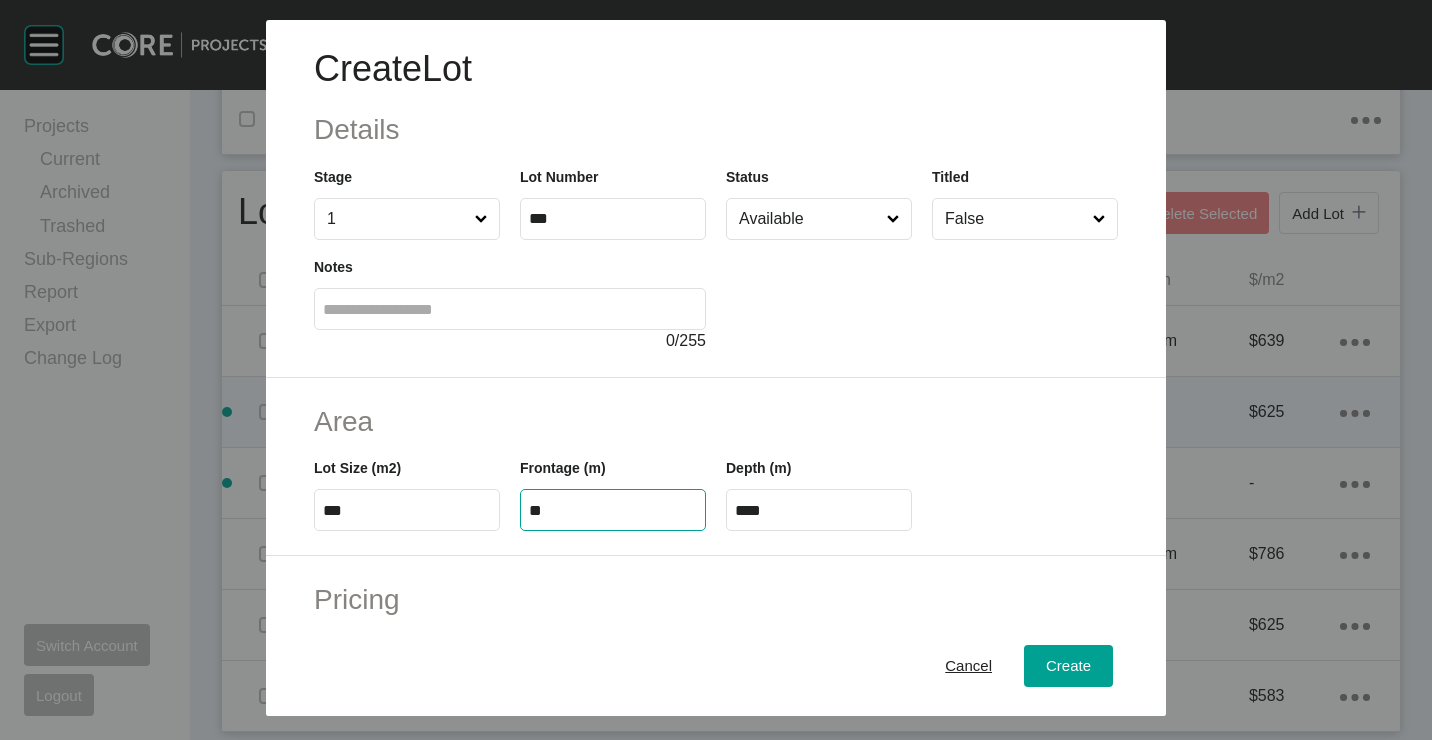 type on "**" 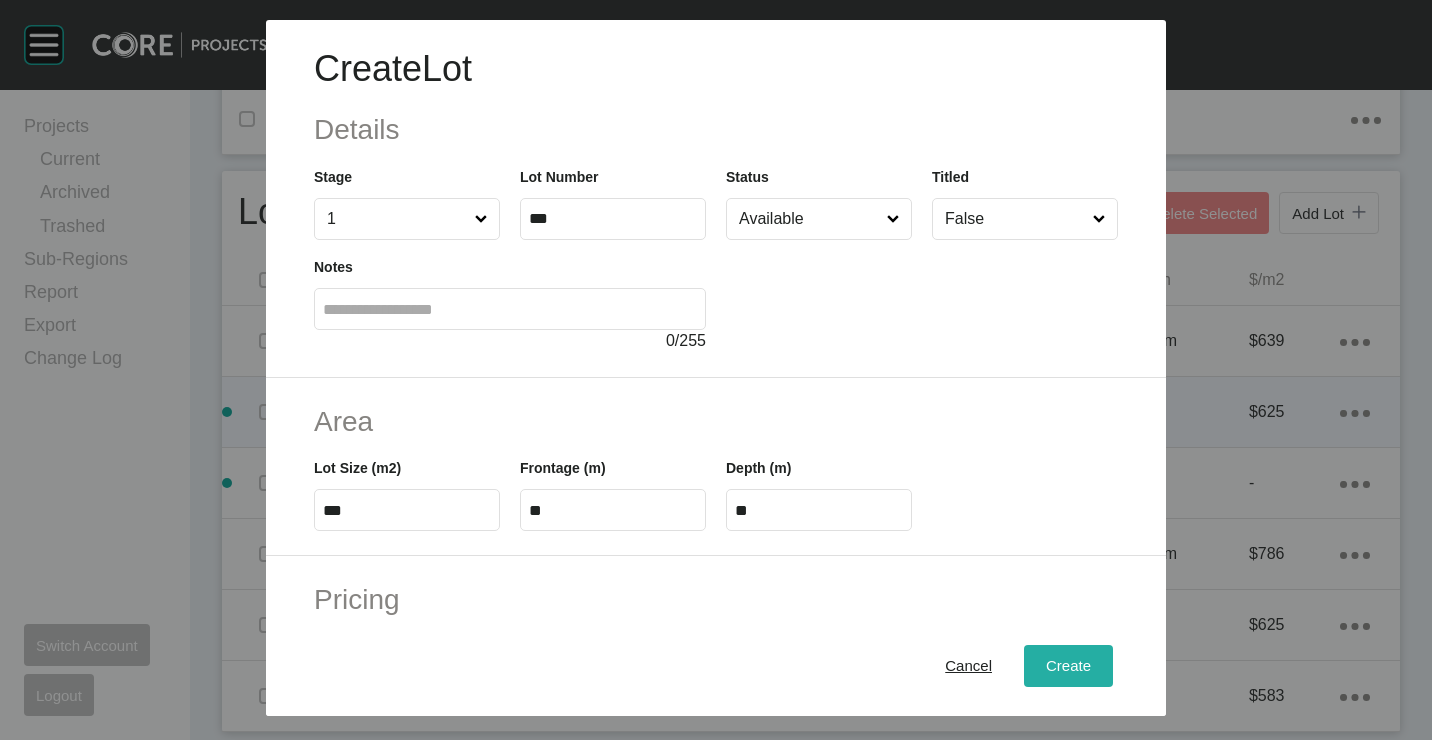 click on "Create" at bounding box center (1068, 665) 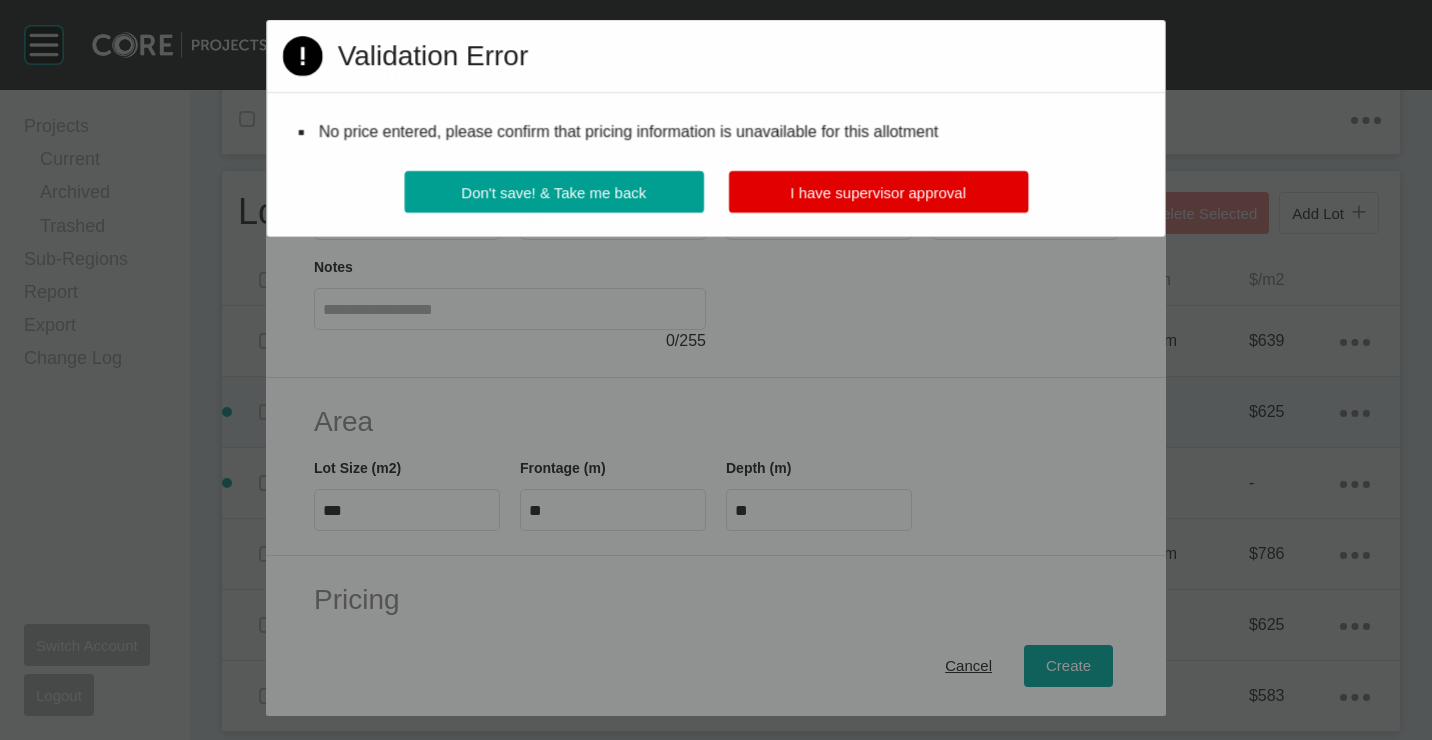click on "Page 1 Created with Sketch.   Validation Error No price entered, please confirm that pricing information is unavailable for this allotment Don't save! & Take me back I have supervisor approval" at bounding box center [716, 128] 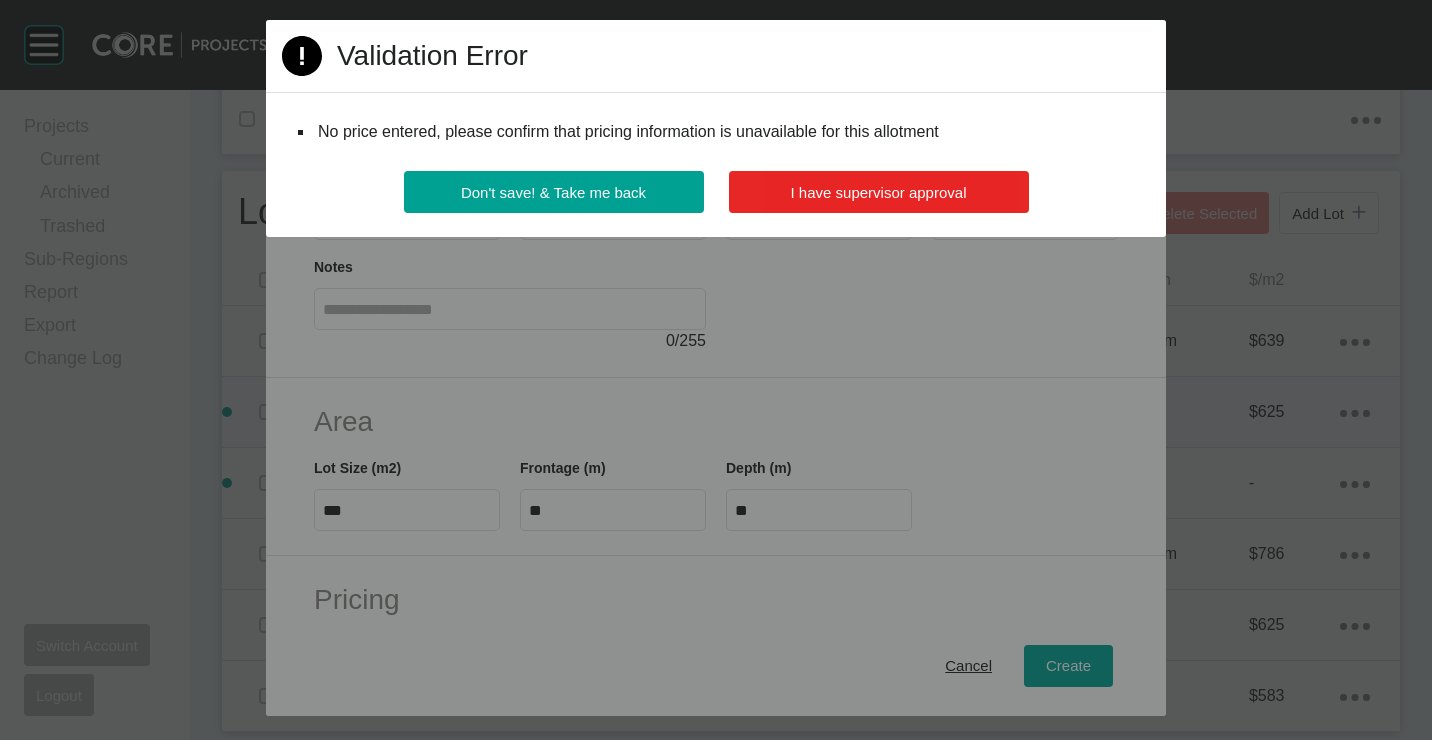 click on "I have supervisor approval" at bounding box center (879, 192) 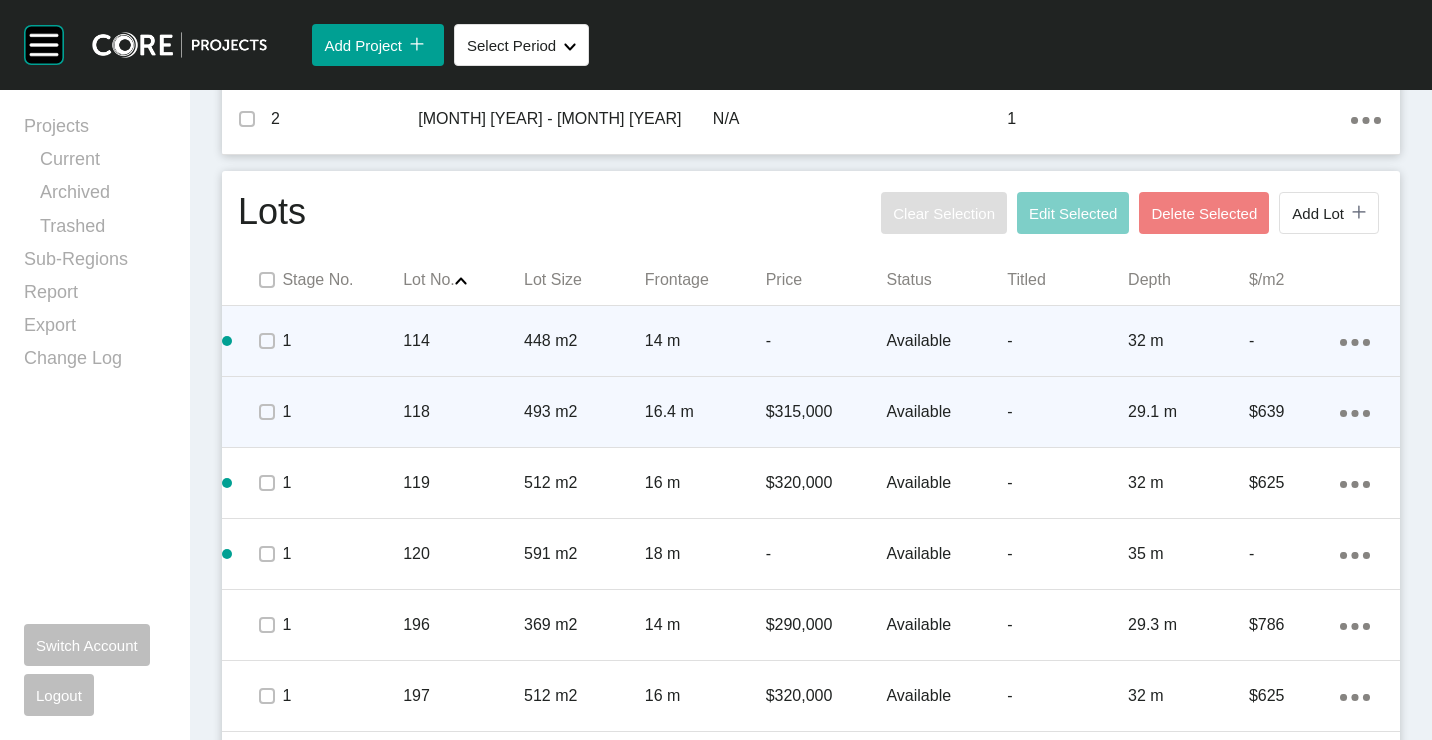 click on "Action Menu Dots Copy 6 Created with Sketch." 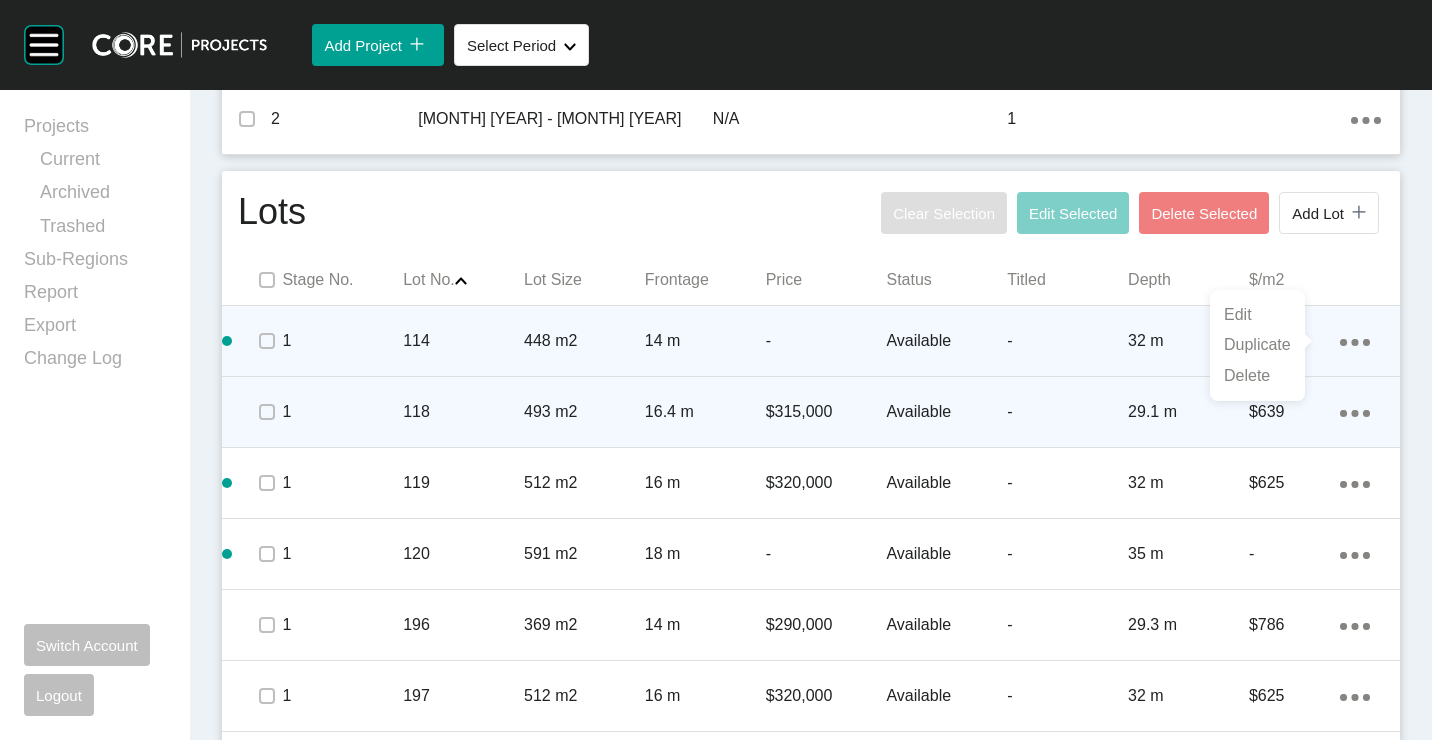 drag, startPoint x: 1248, startPoint y: 343, endPoint x: 1224, endPoint y: 332, distance: 26.400757 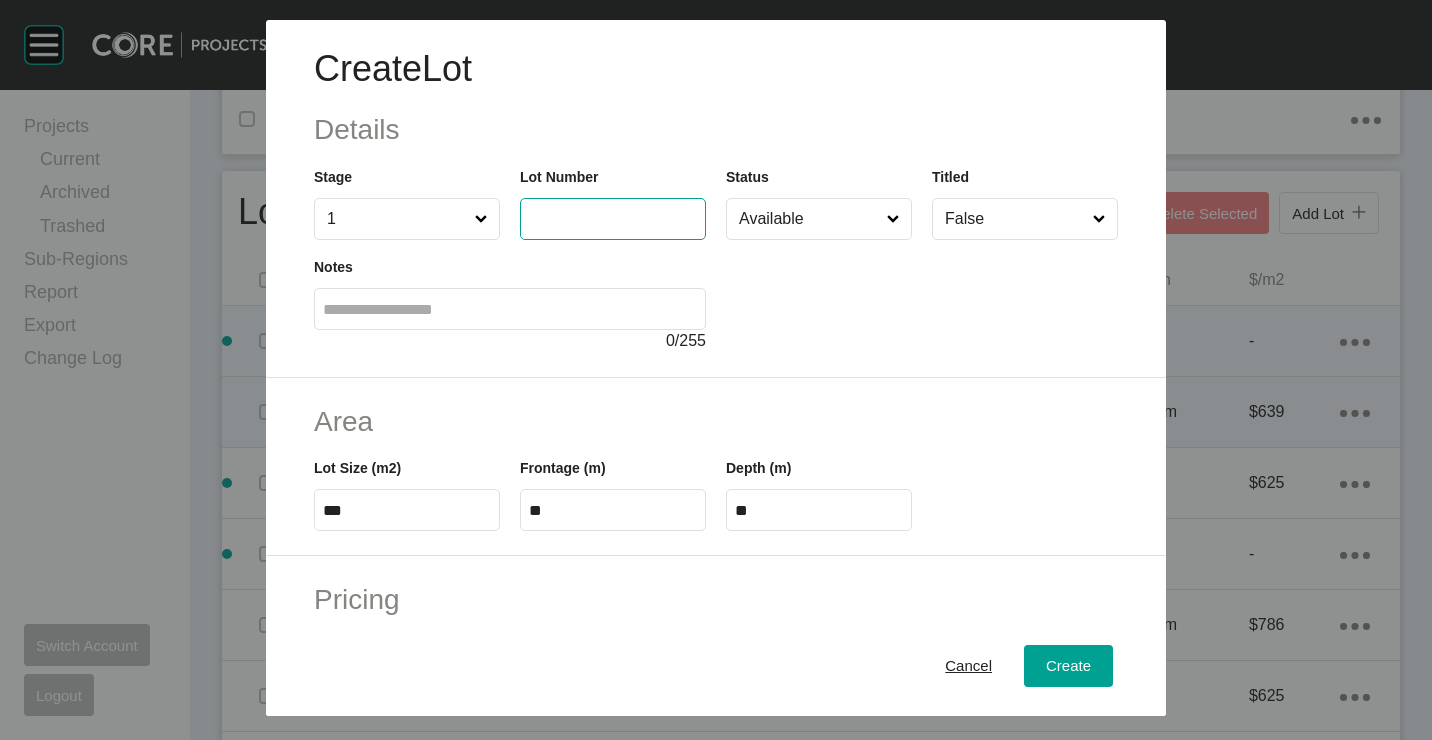 click at bounding box center [613, 218] 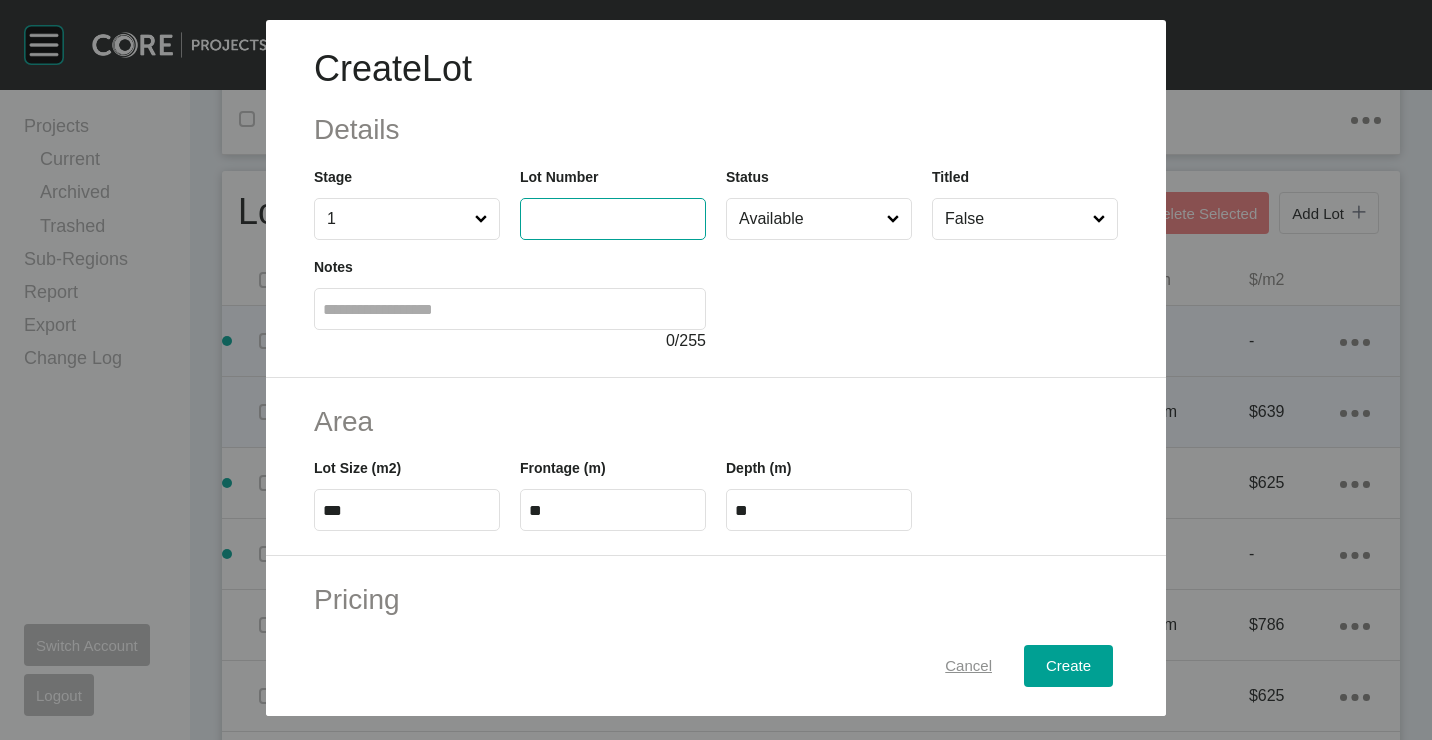 click on "Cancel" at bounding box center (968, 665) 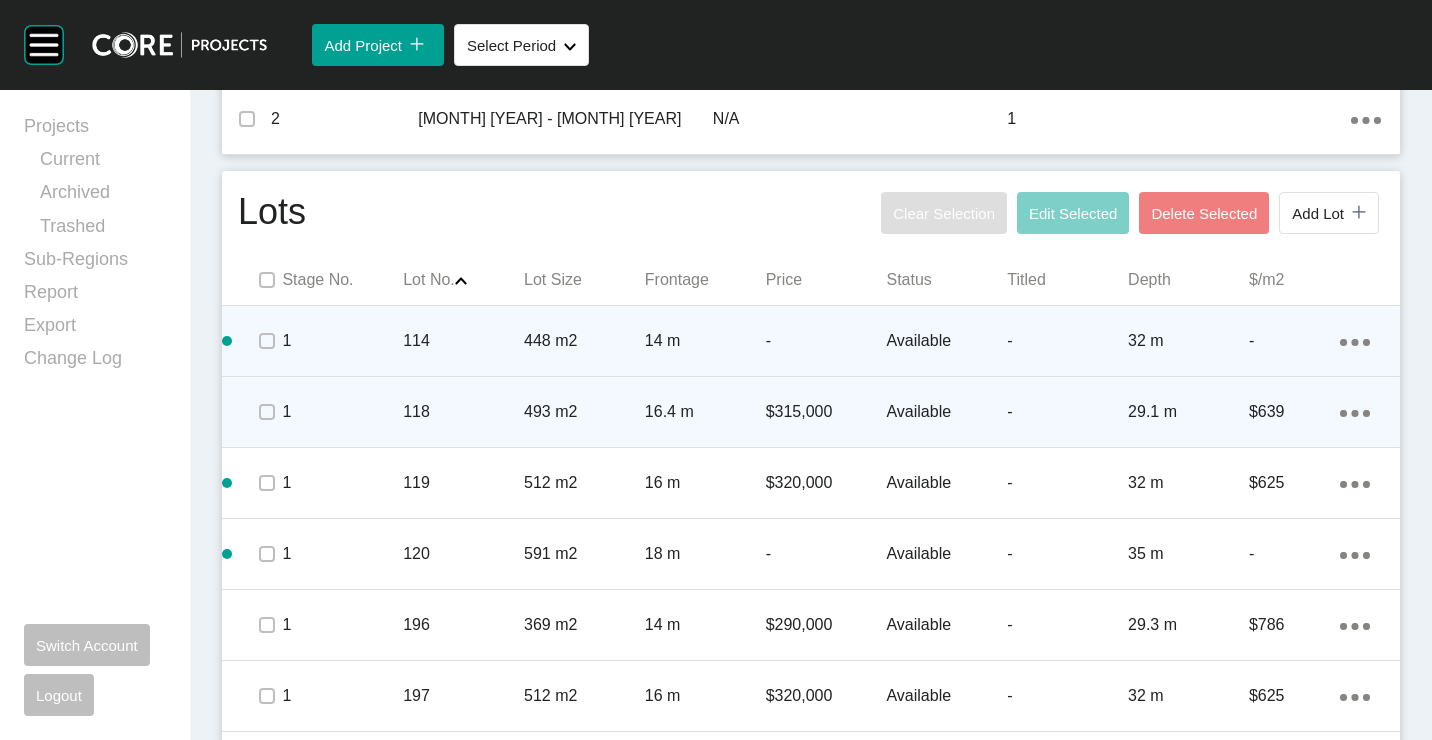 click on "1" at bounding box center [342, 341] 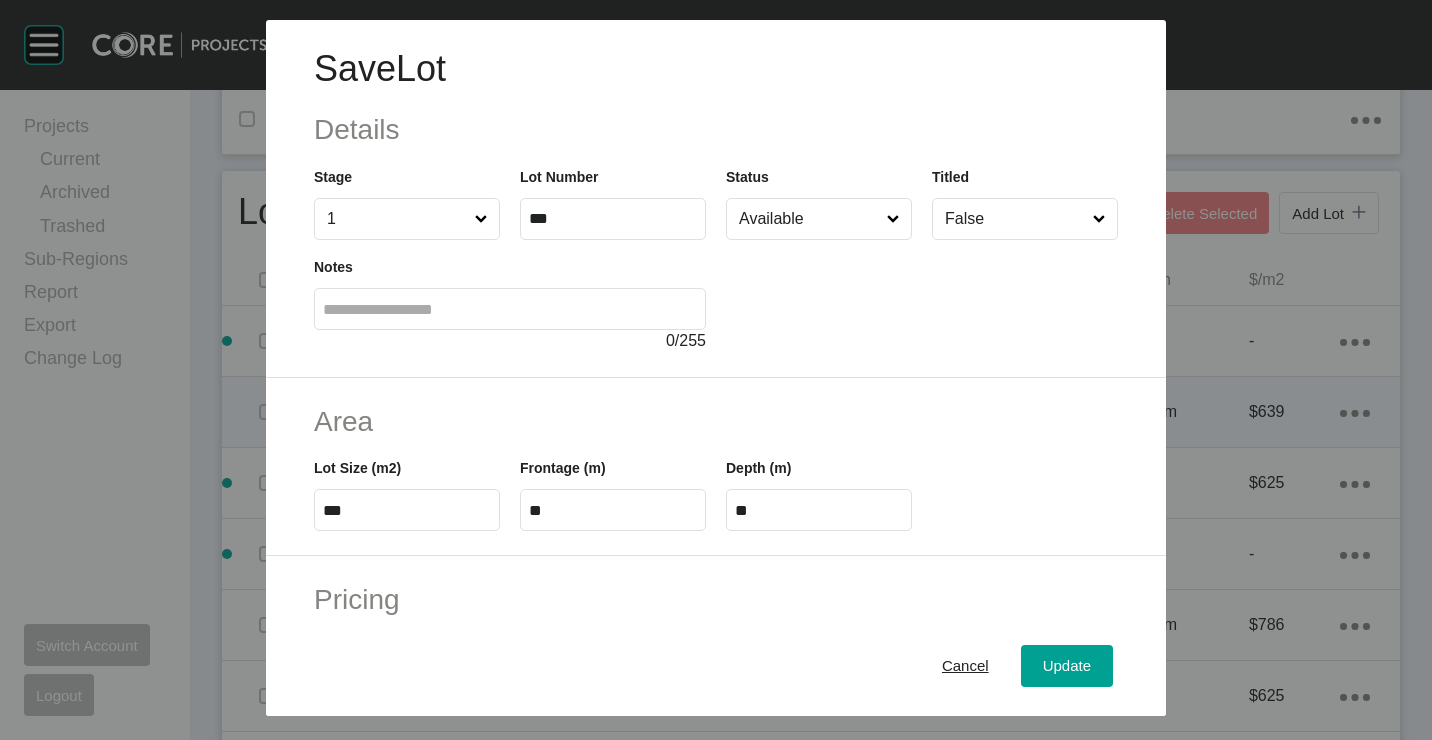 click on "***" at bounding box center (613, 218) 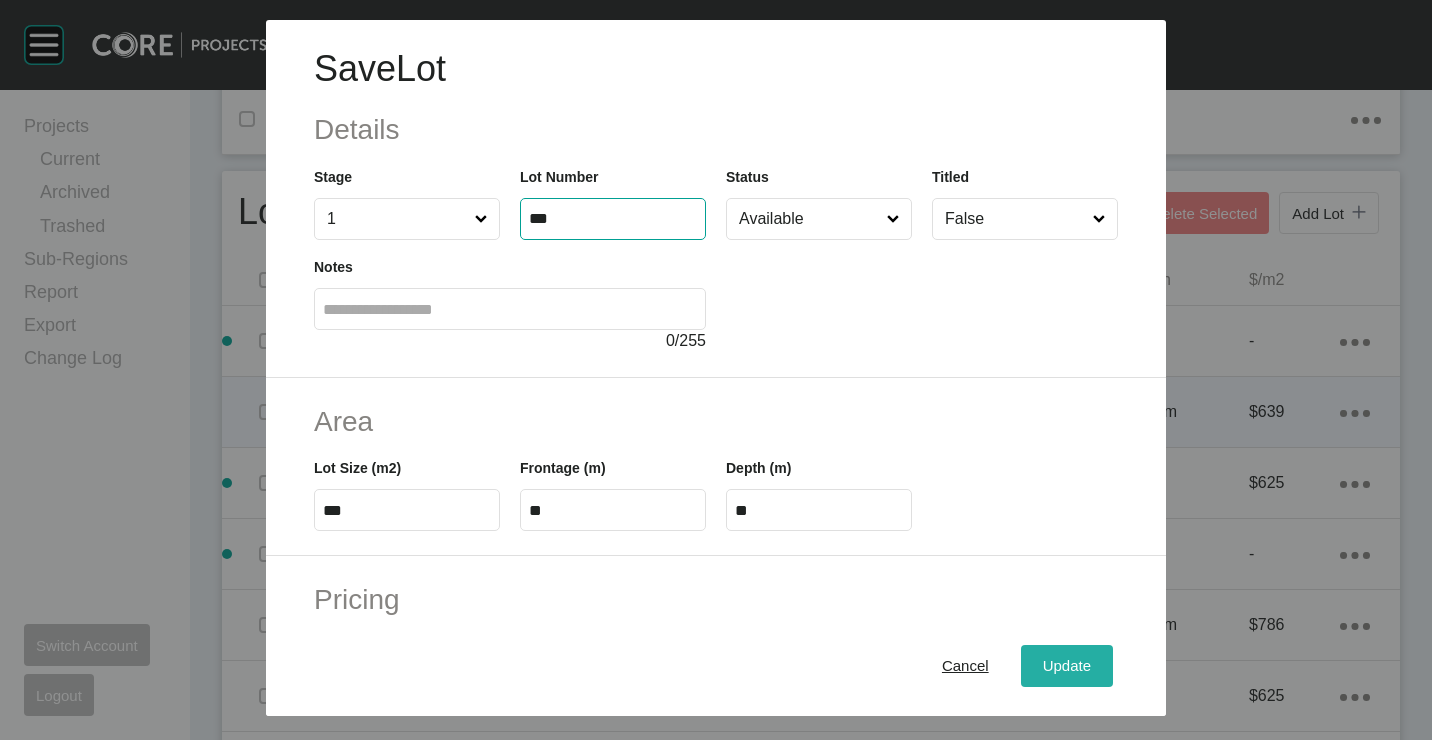 type on "***" 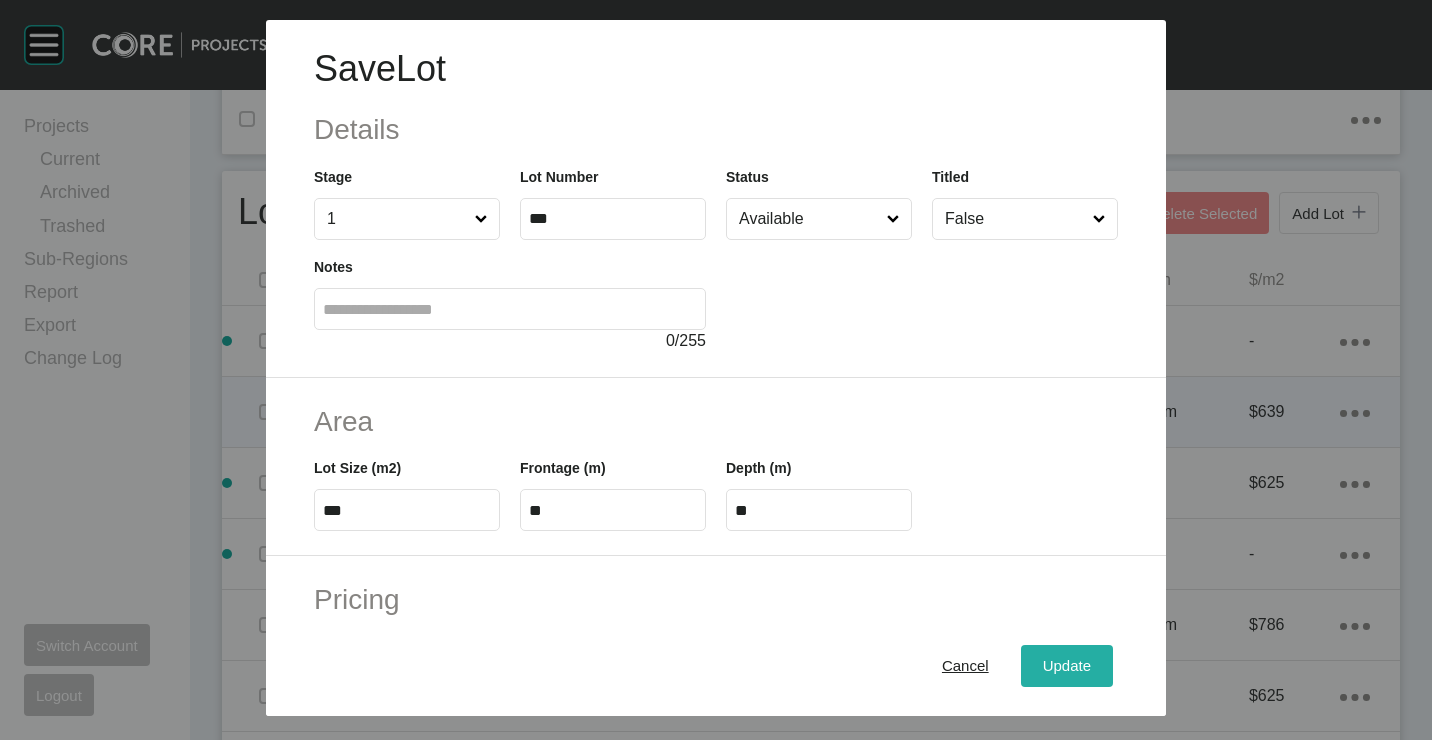 click on "Update" at bounding box center (1067, 665) 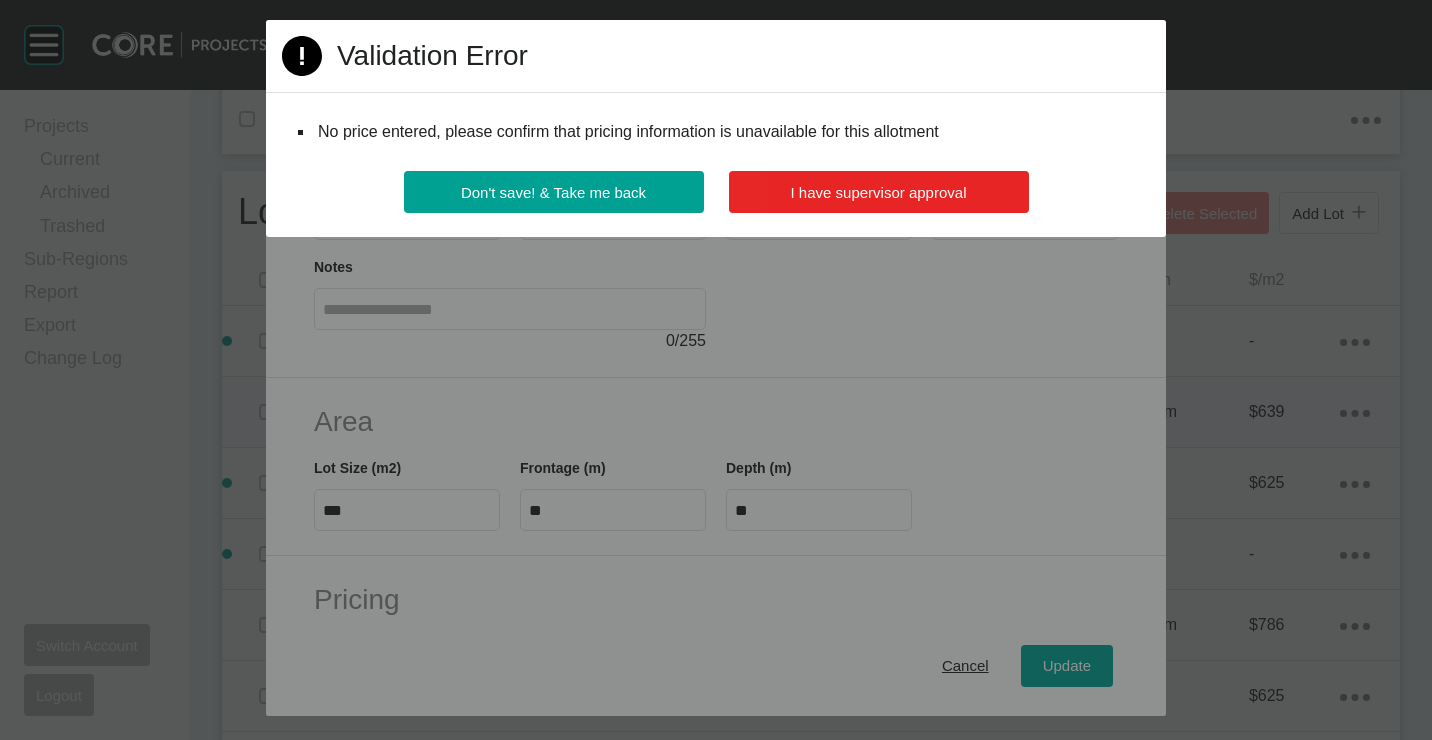 click on "I have supervisor approval" at bounding box center (879, 192) 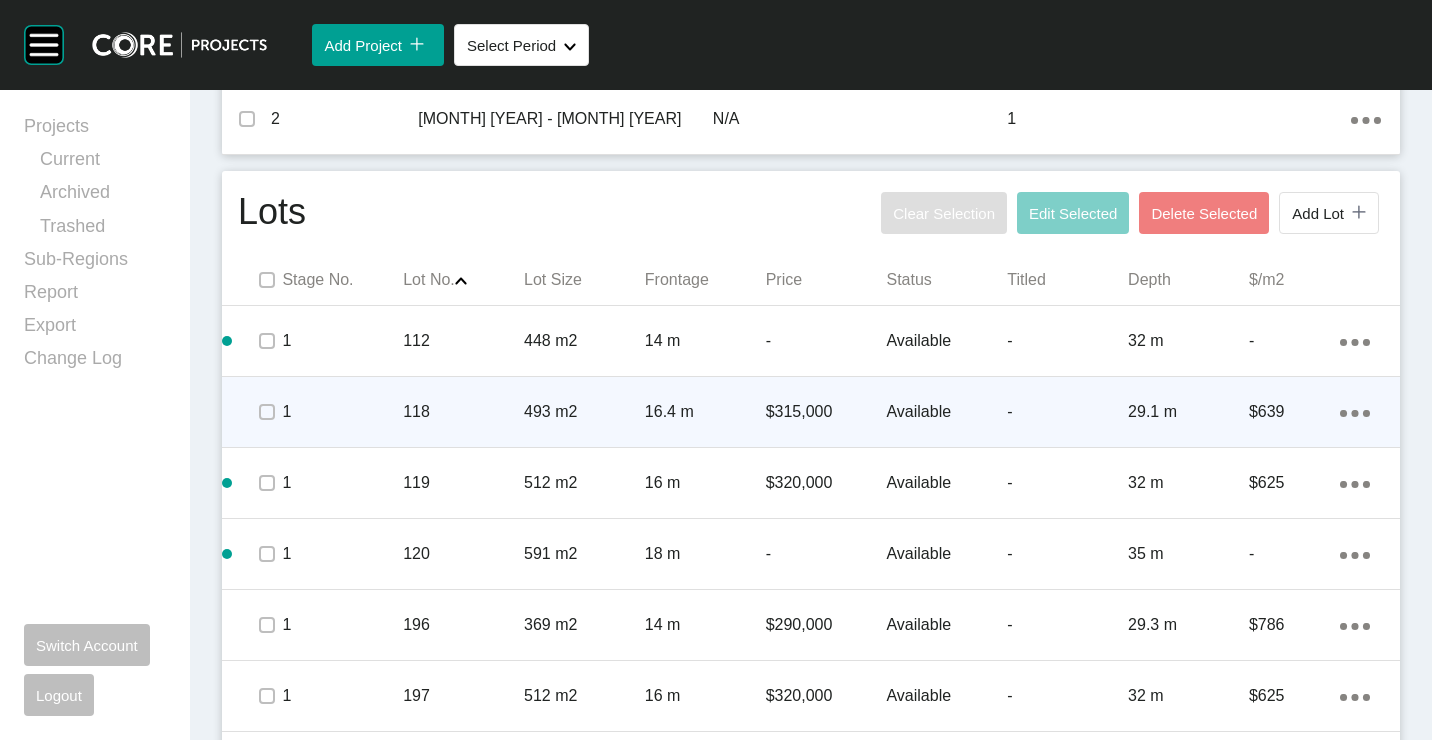 drag, startPoint x: 1346, startPoint y: 344, endPoint x: 1315, endPoint y: 344, distance: 31 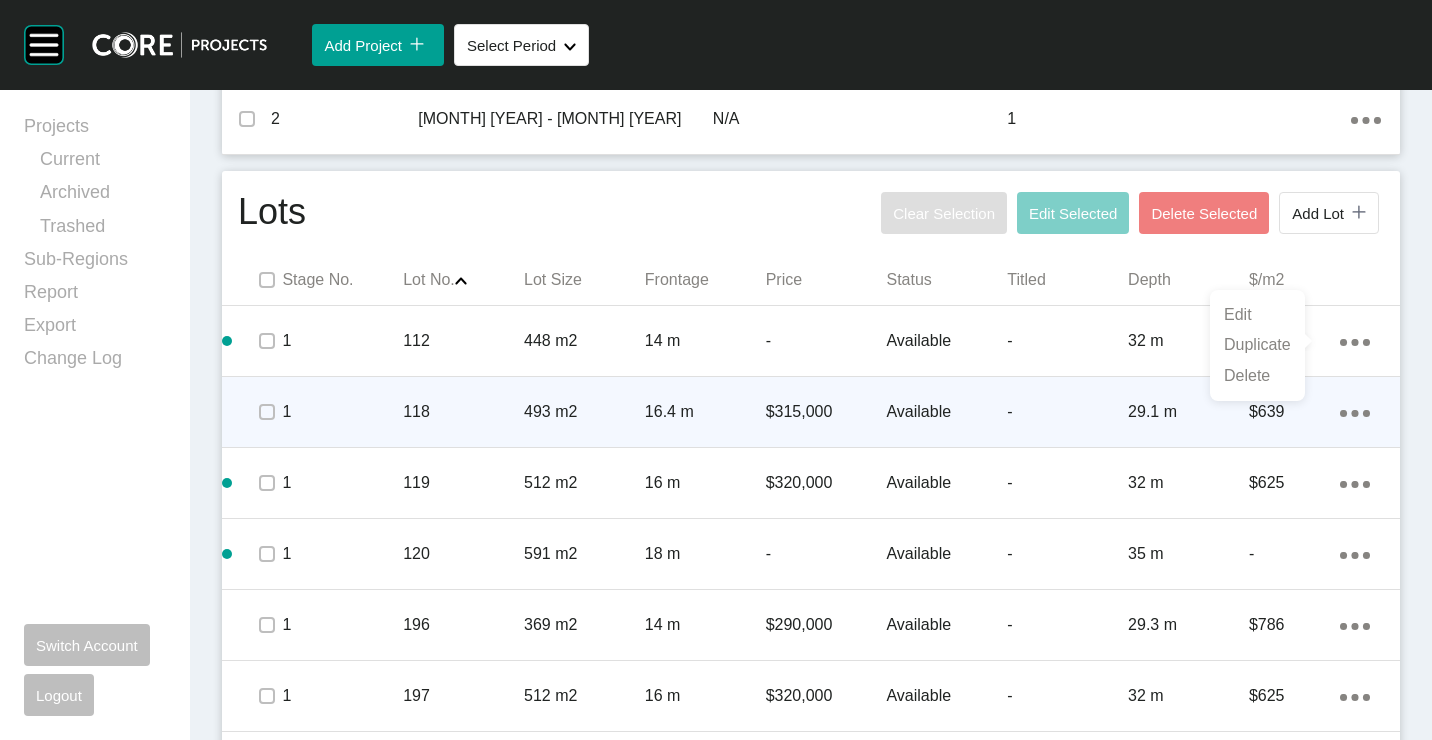 click on "Duplicate" at bounding box center [1257, 345] 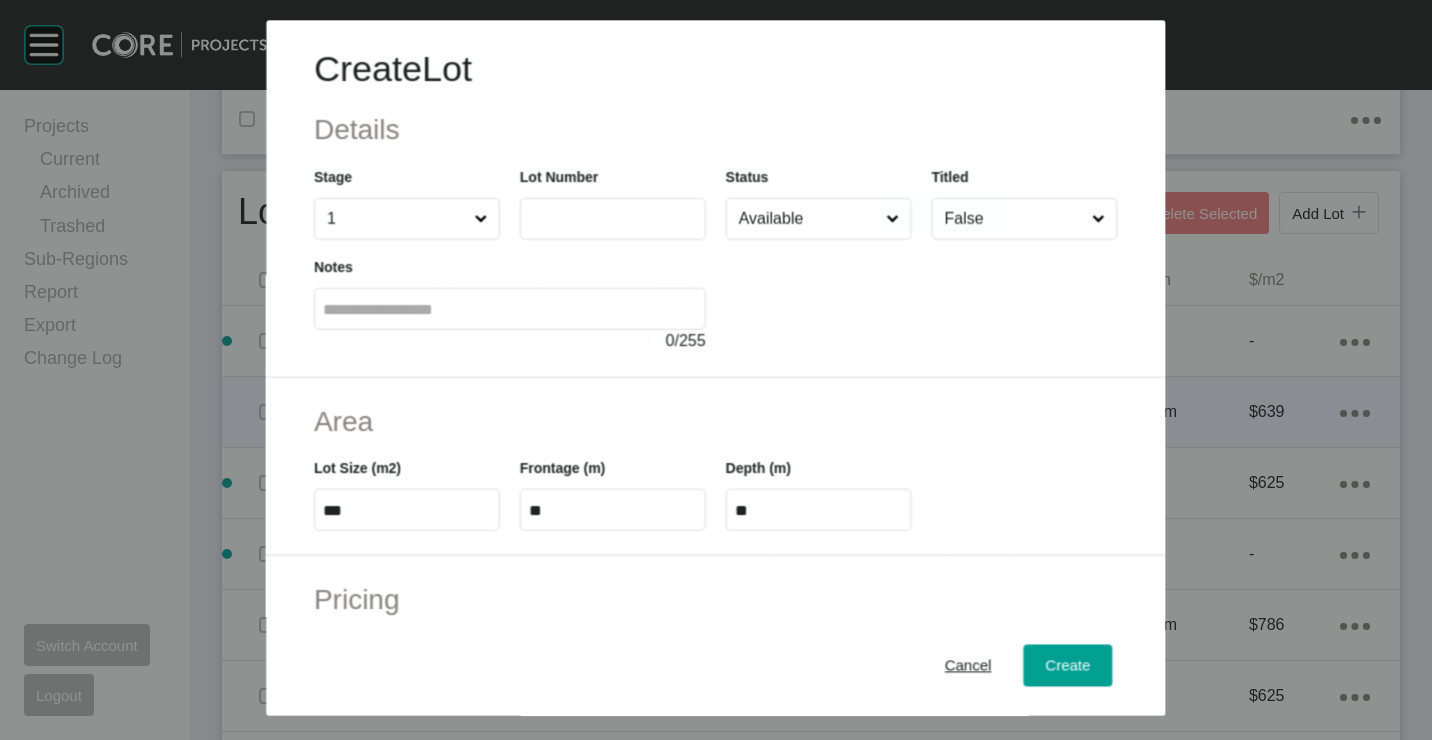 click at bounding box center (613, 219) 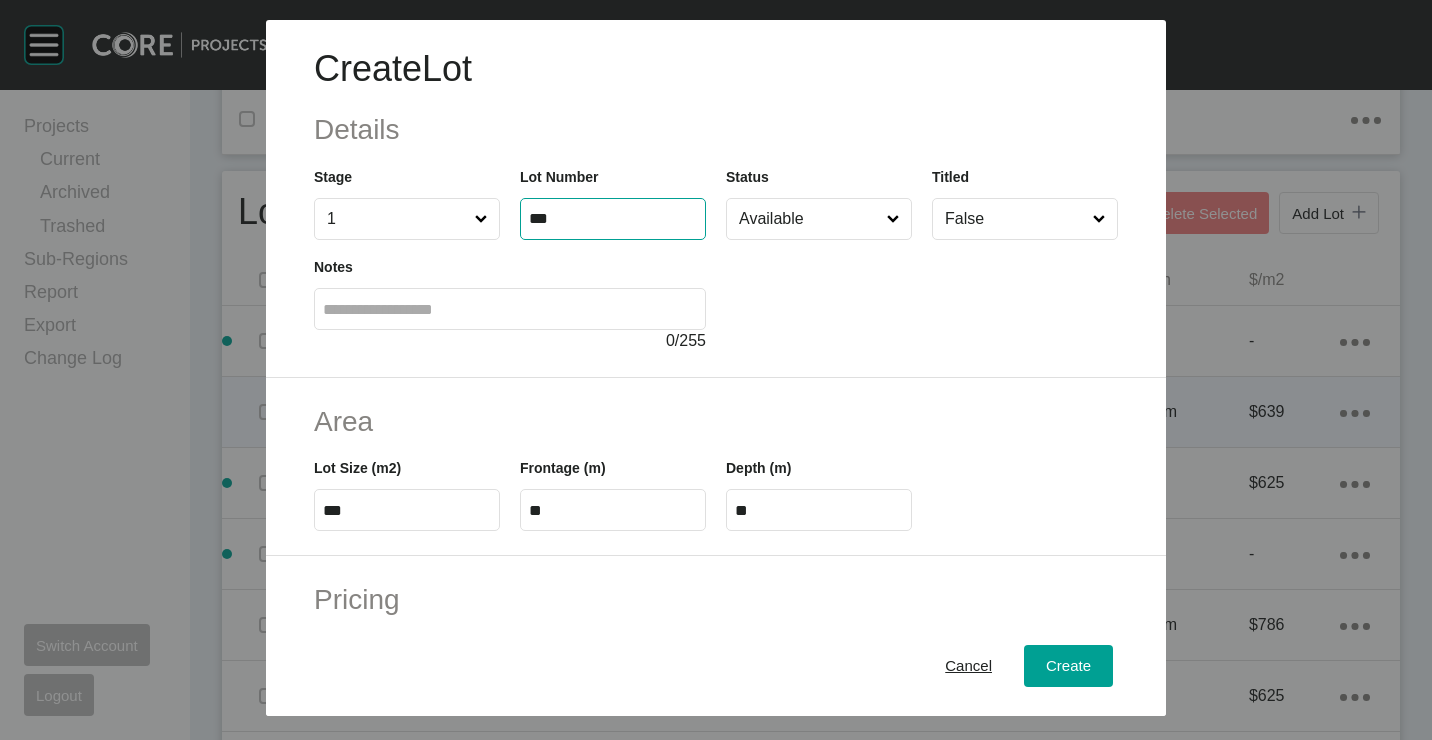 type on "***" 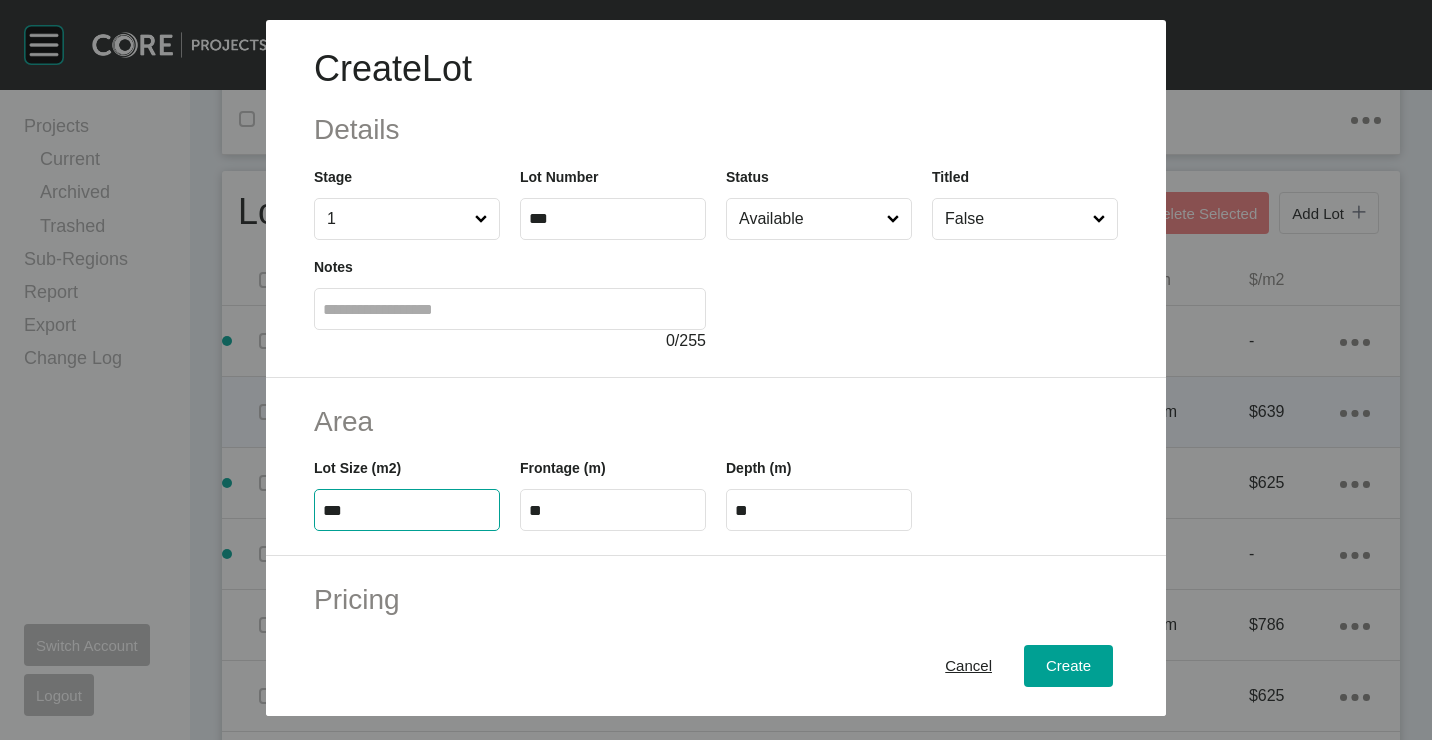 type on "***" 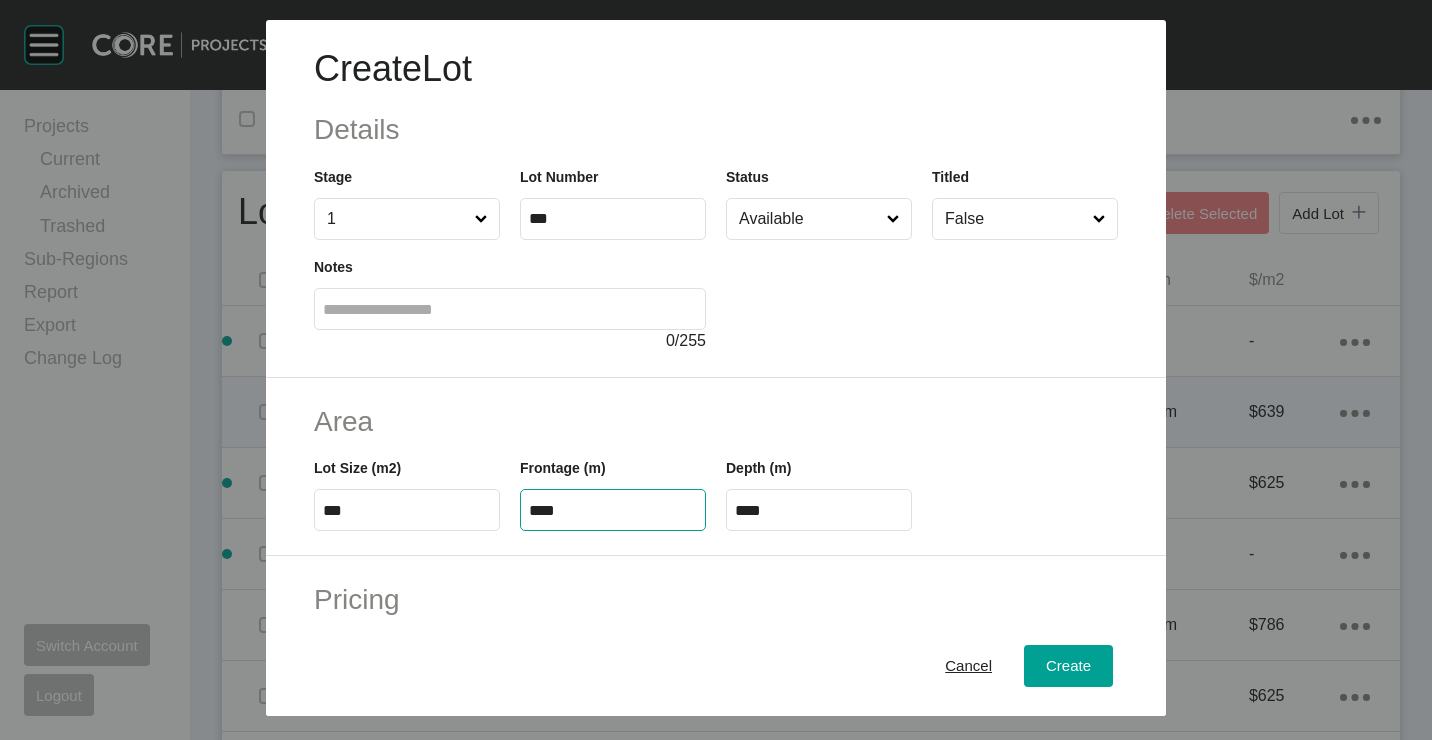 type on "****" 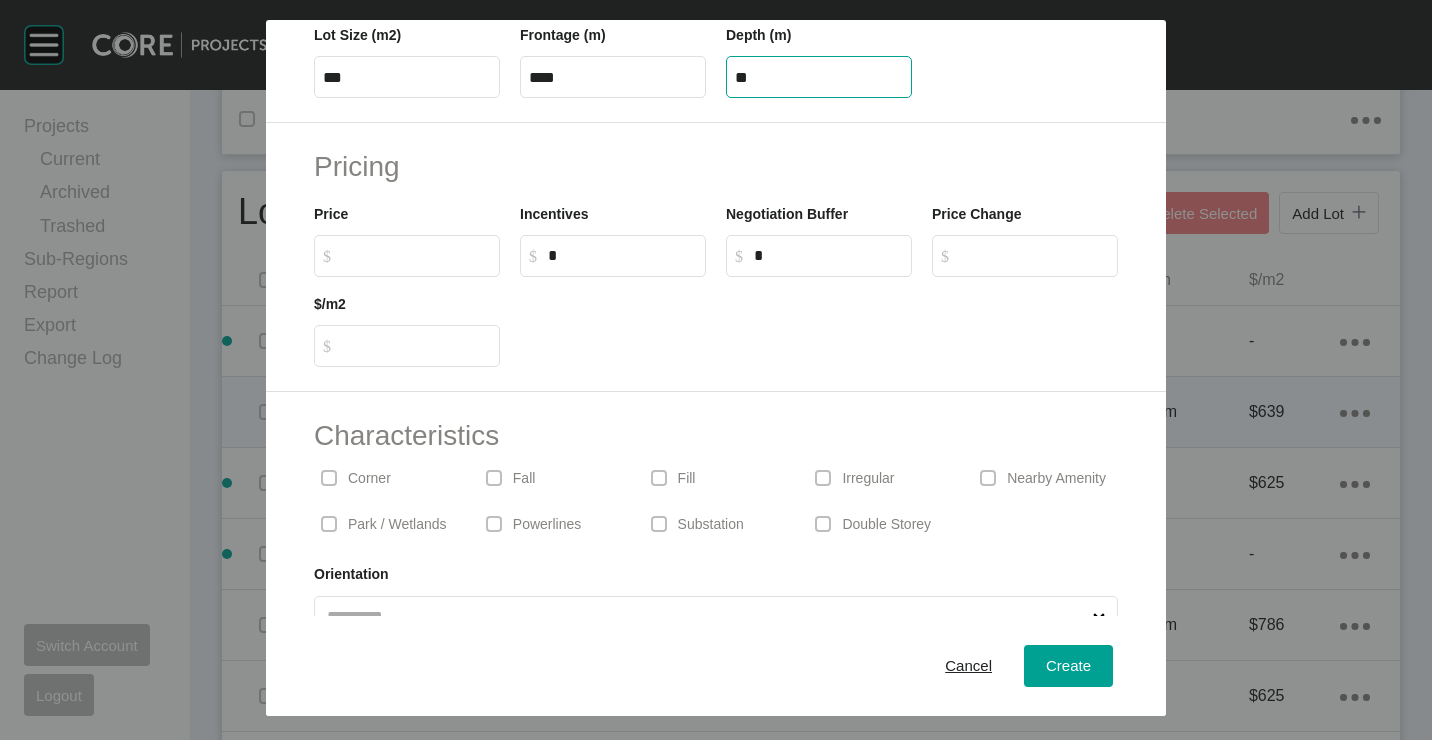 scroll, scrollTop: 480, scrollLeft: 0, axis: vertical 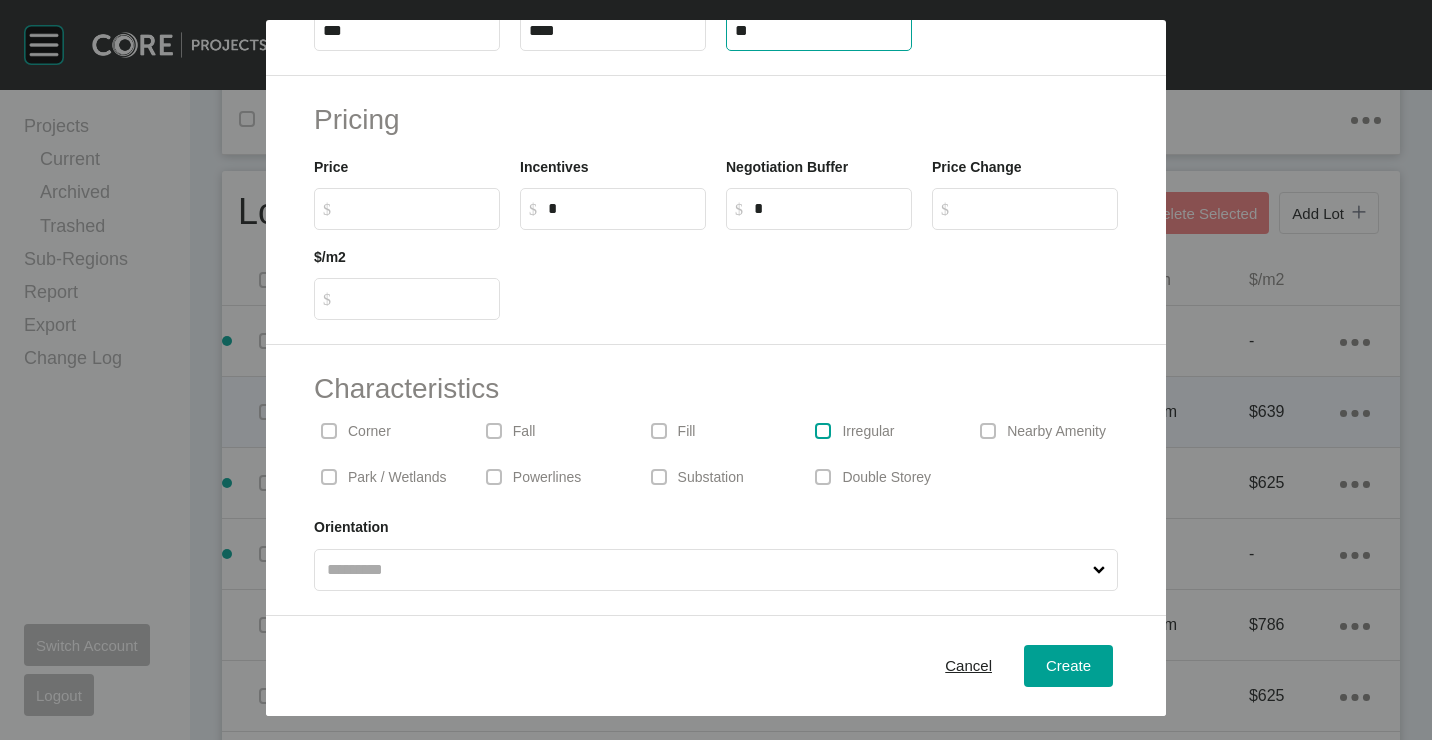 click at bounding box center [823, 431] 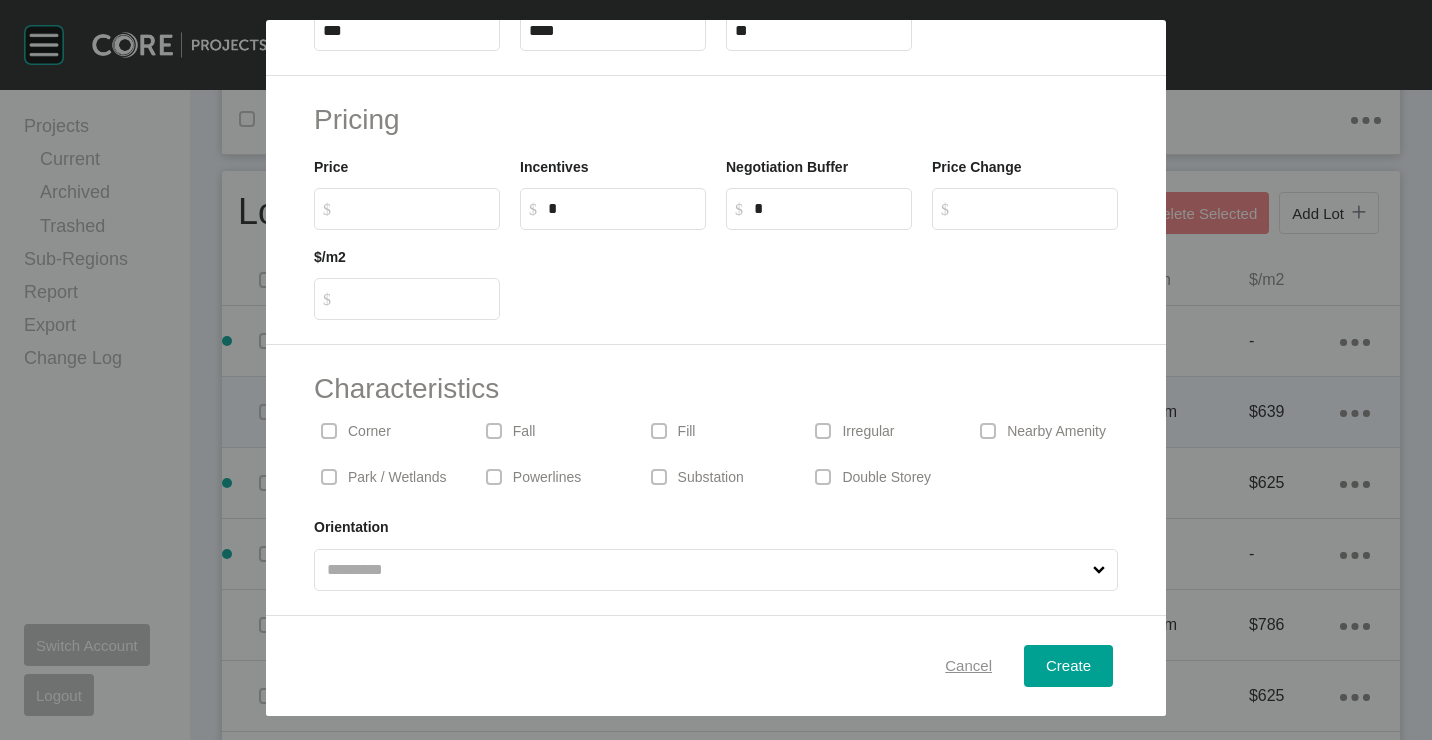 drag, startPoint x: 350, startPoint y: 430, endPoint x: 913, endPoint y: 645, distance: 602.65576 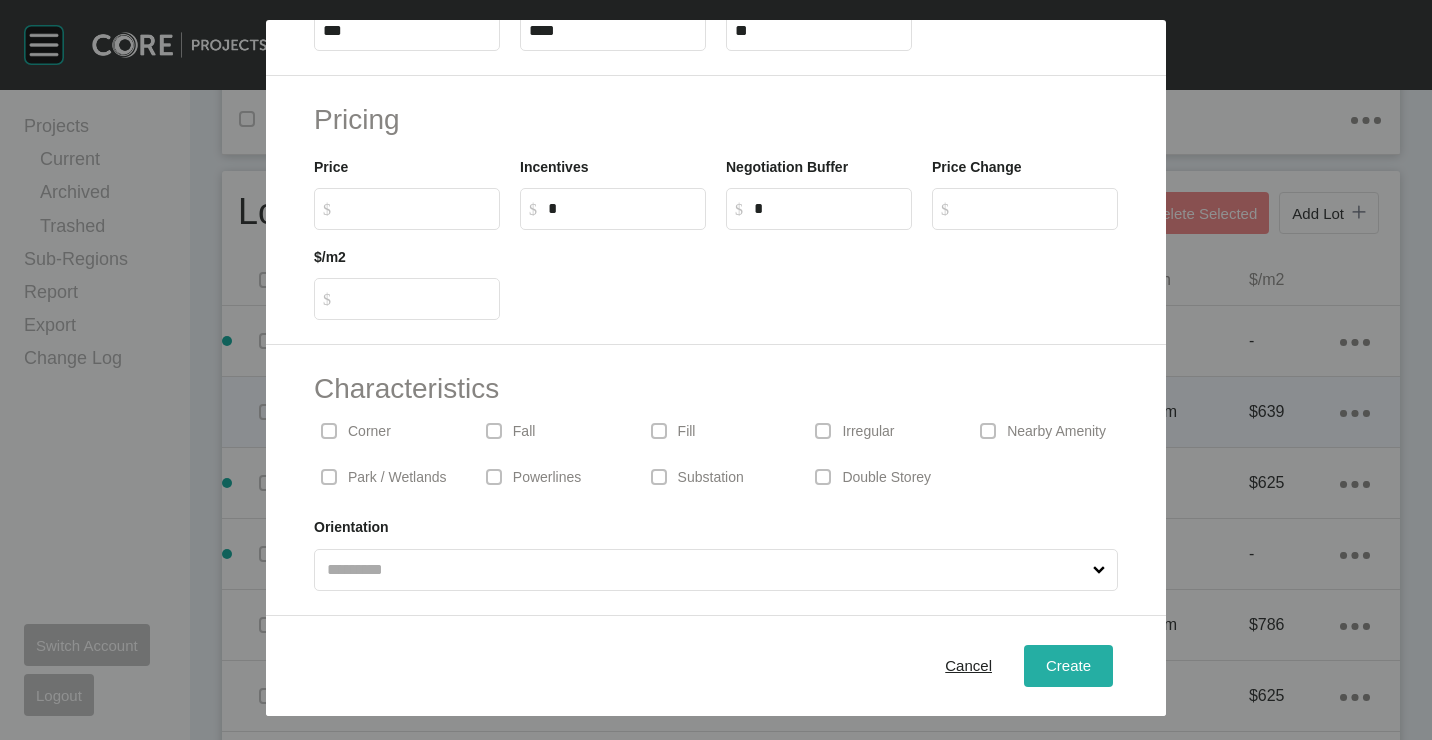 click on "Create" at bounding box center (1068, 665) 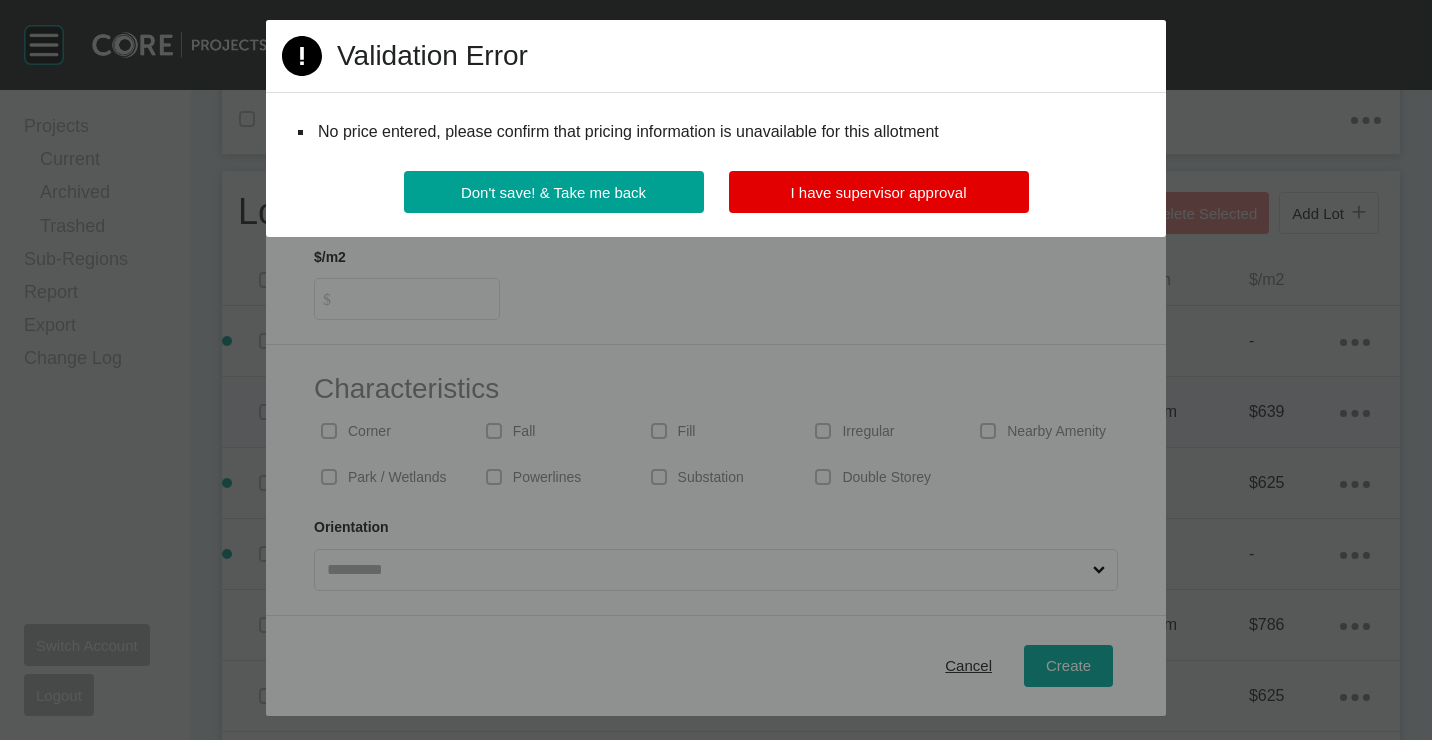 click on "Don't save! & Take me back I have supervisor approval" at bounding box center [716, 204] 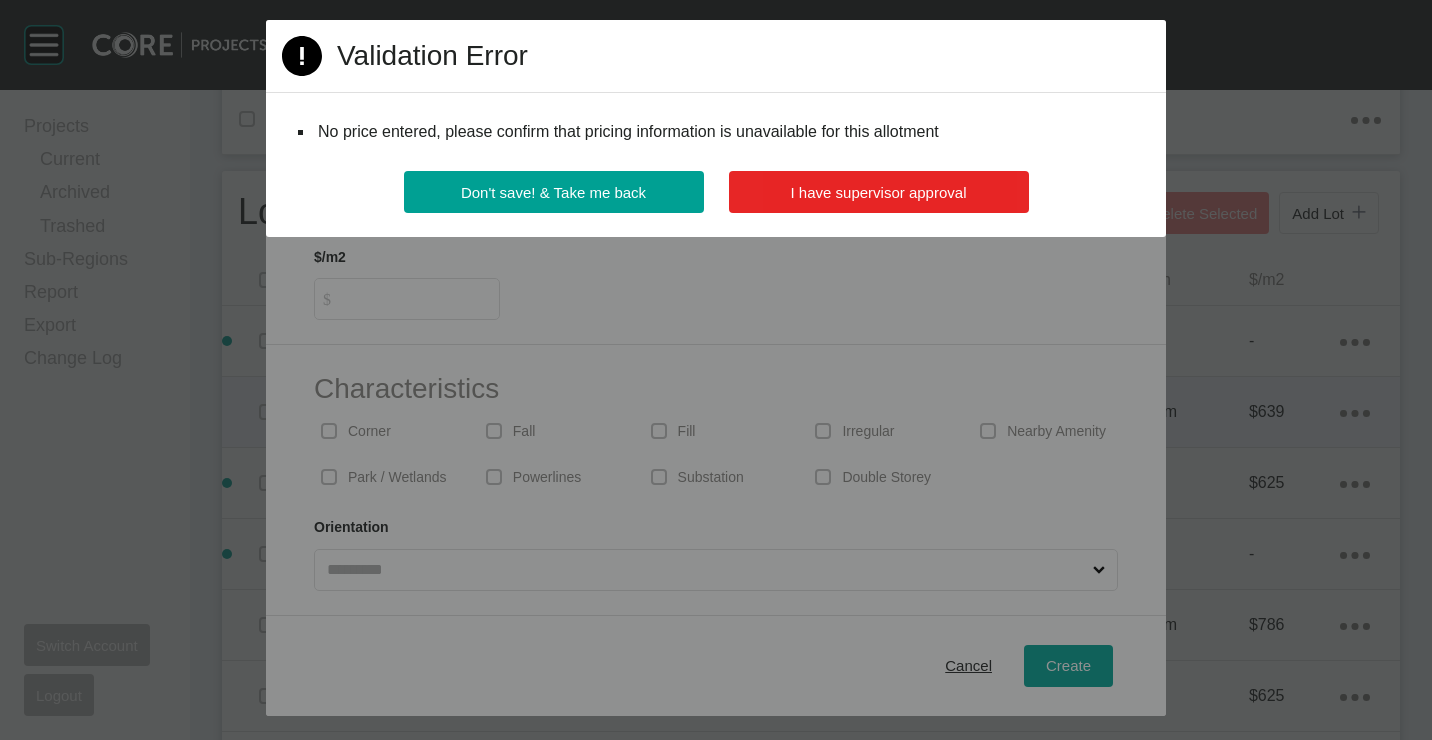 click on "I have supervisor approval" at bounding box center [879, 192] 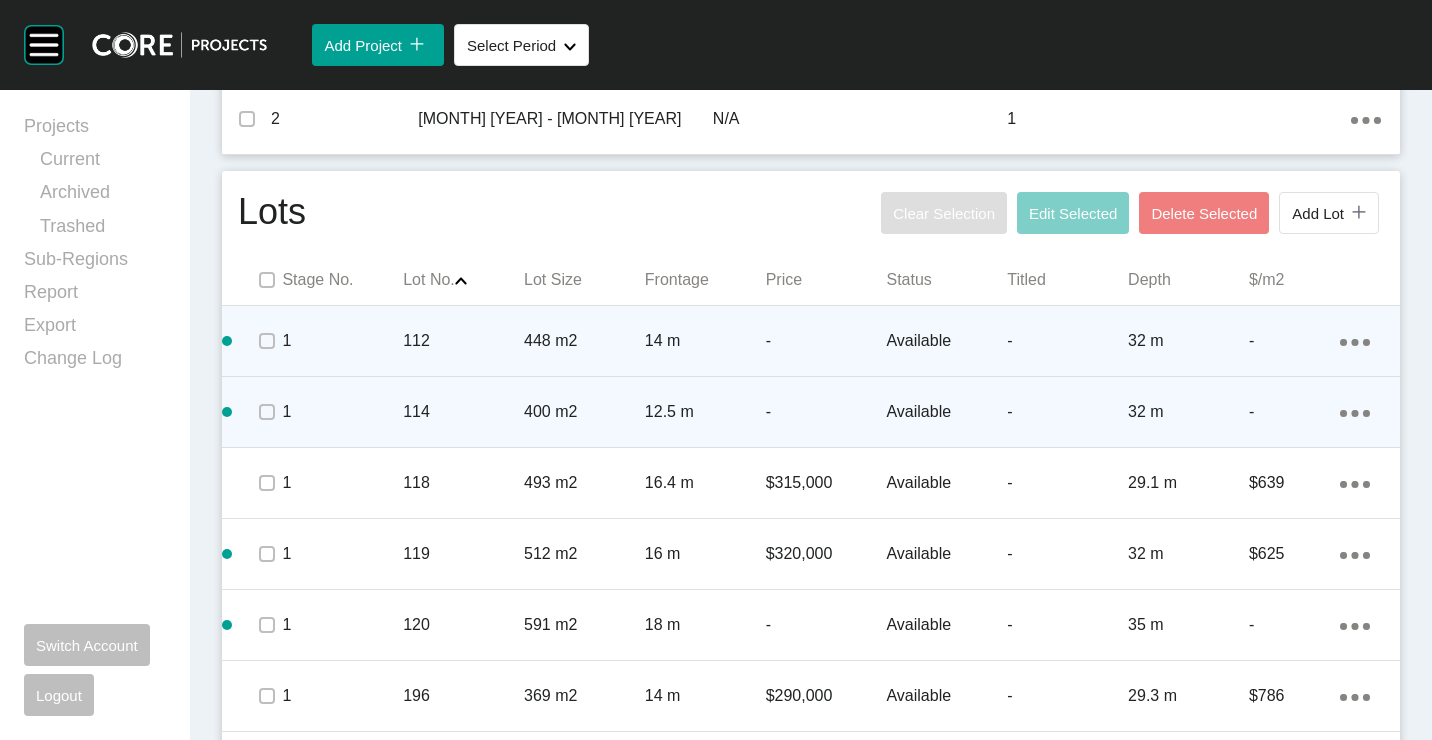 click on "112" at bounding box center (463, 341) 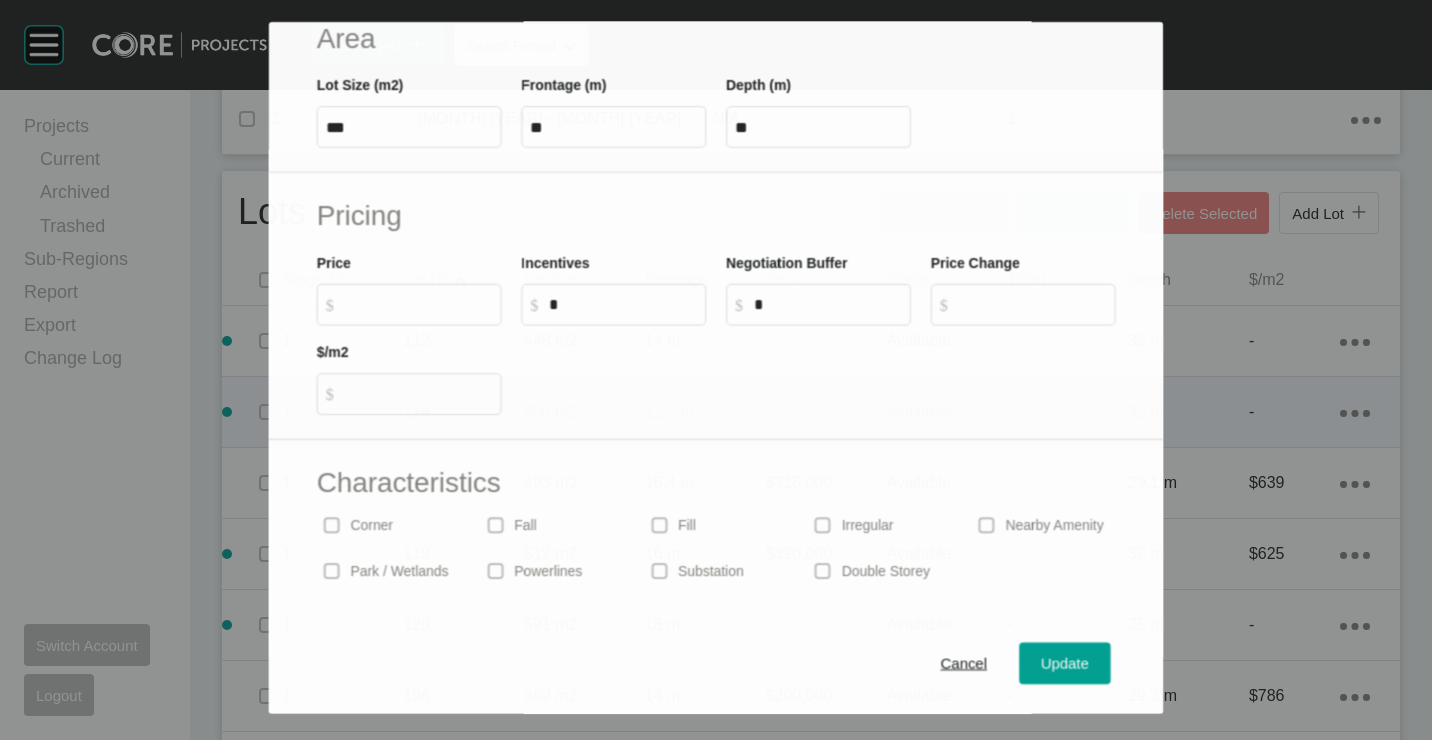 scroll, scrollTop: 480, scrollLeft: 0, axis: vertical 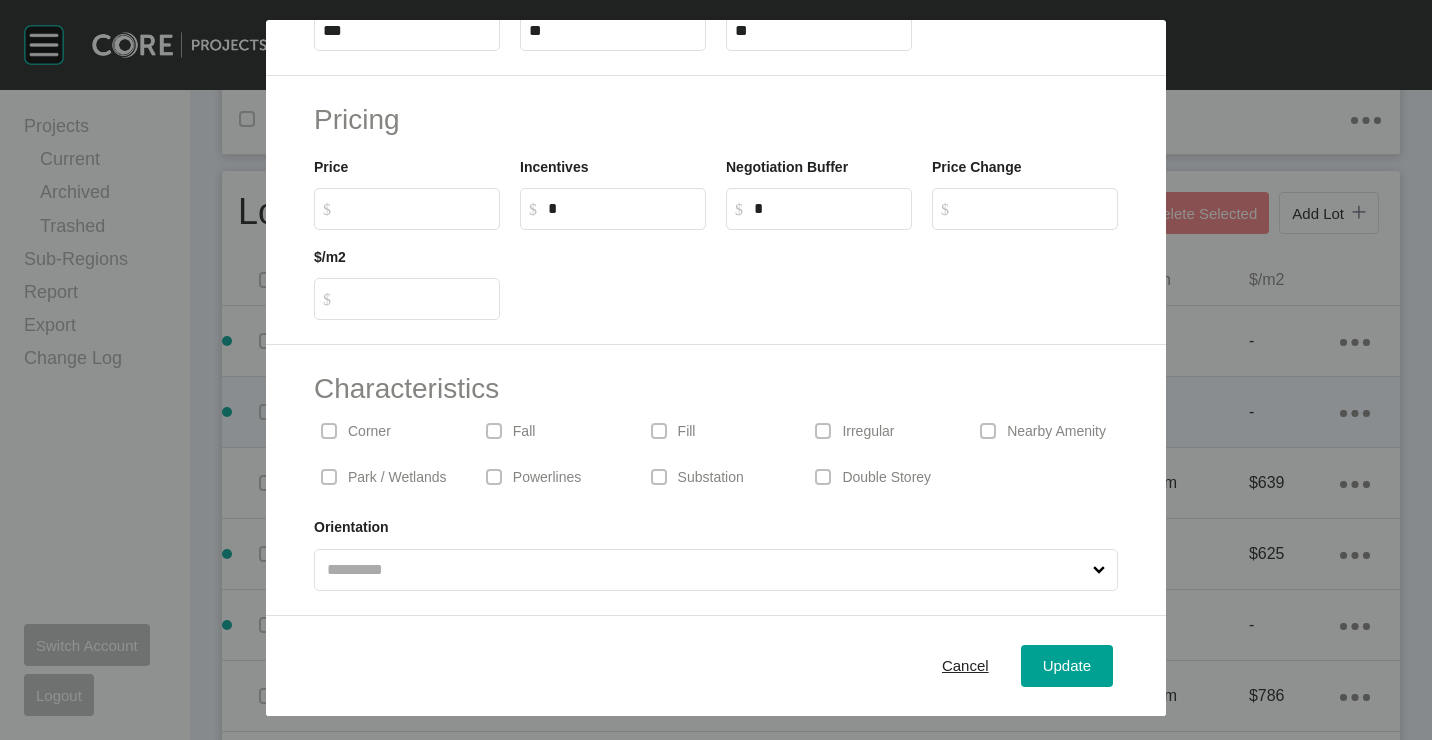 drag, startPoint x: 384, startPoint y: 424, endPoint x: 811, endPoint y: 462, distance: 428.68753 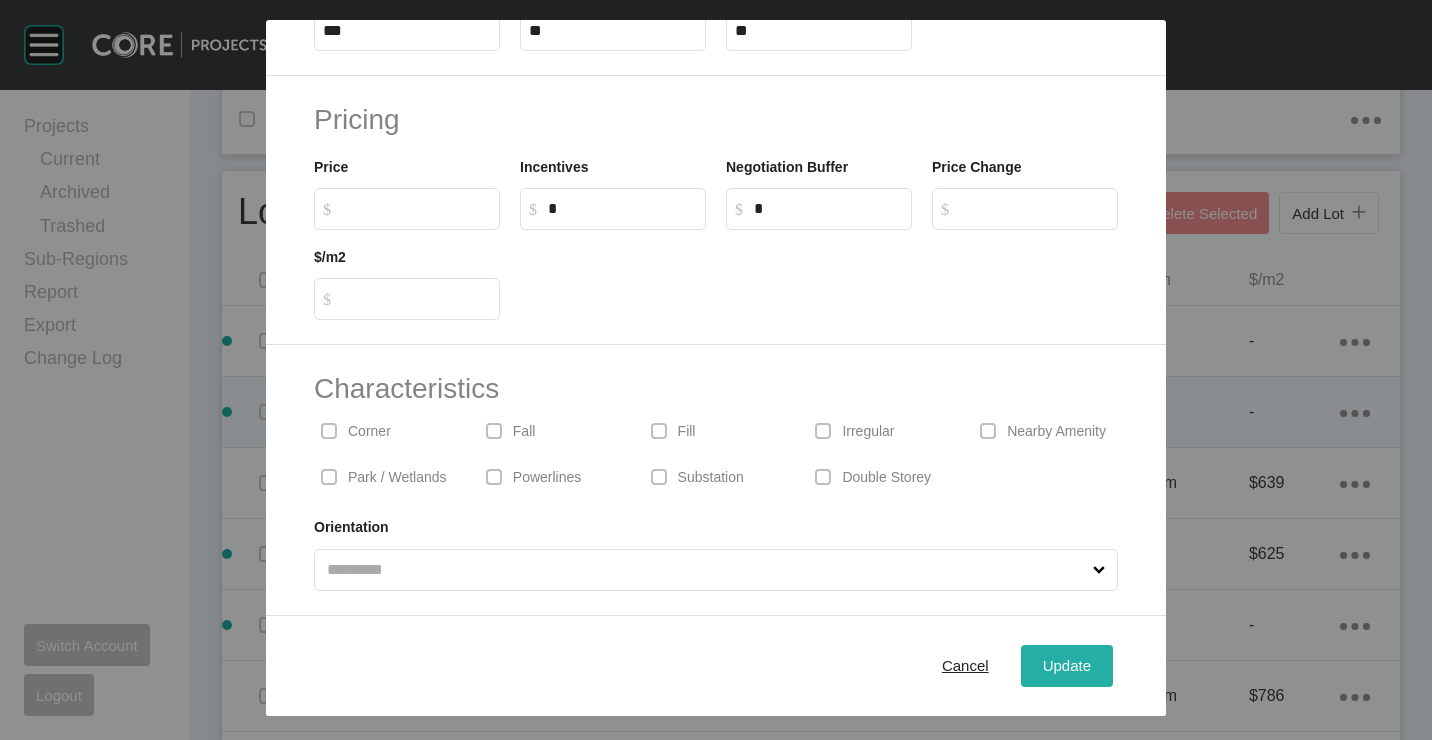 click on "Update" at bounding box center (1067, 666) 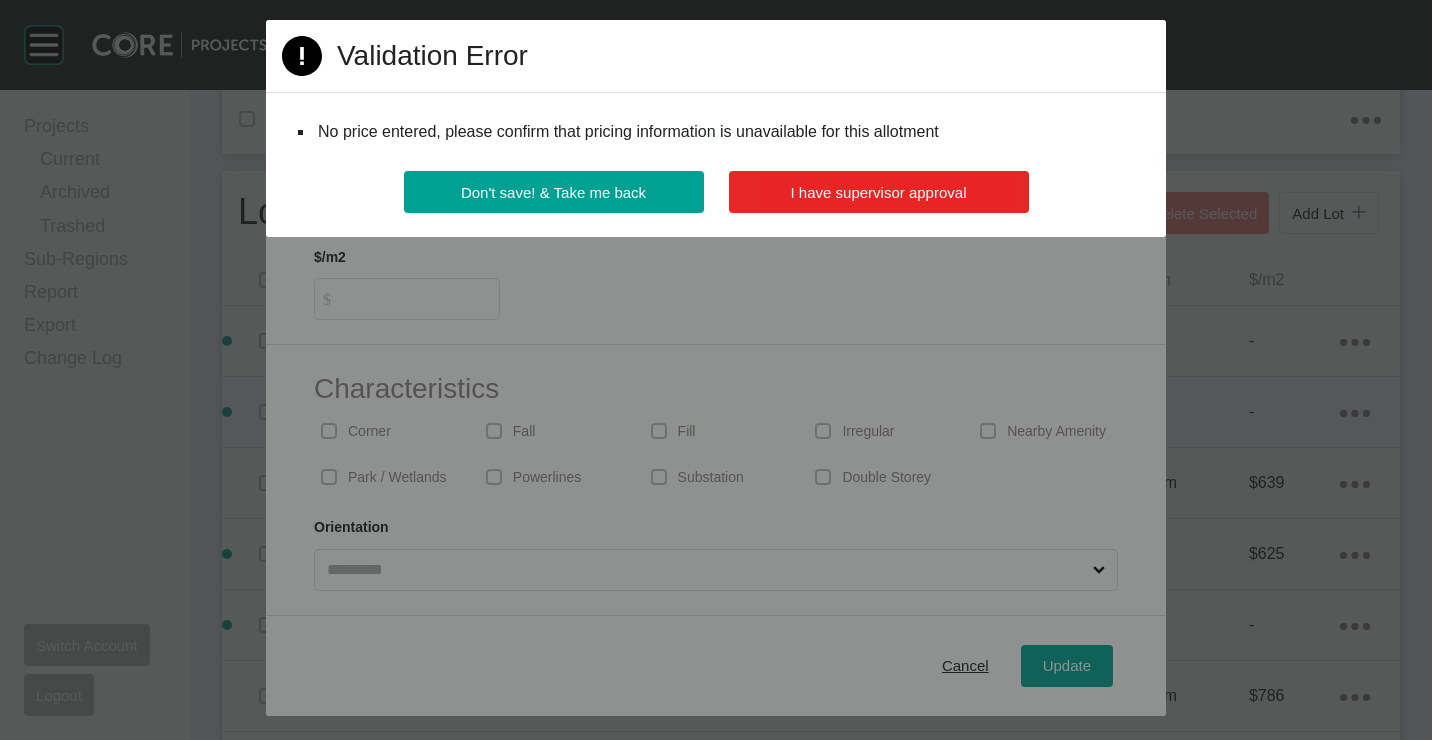 click on "I have supervisor approval" at bounding box center [879, 192] 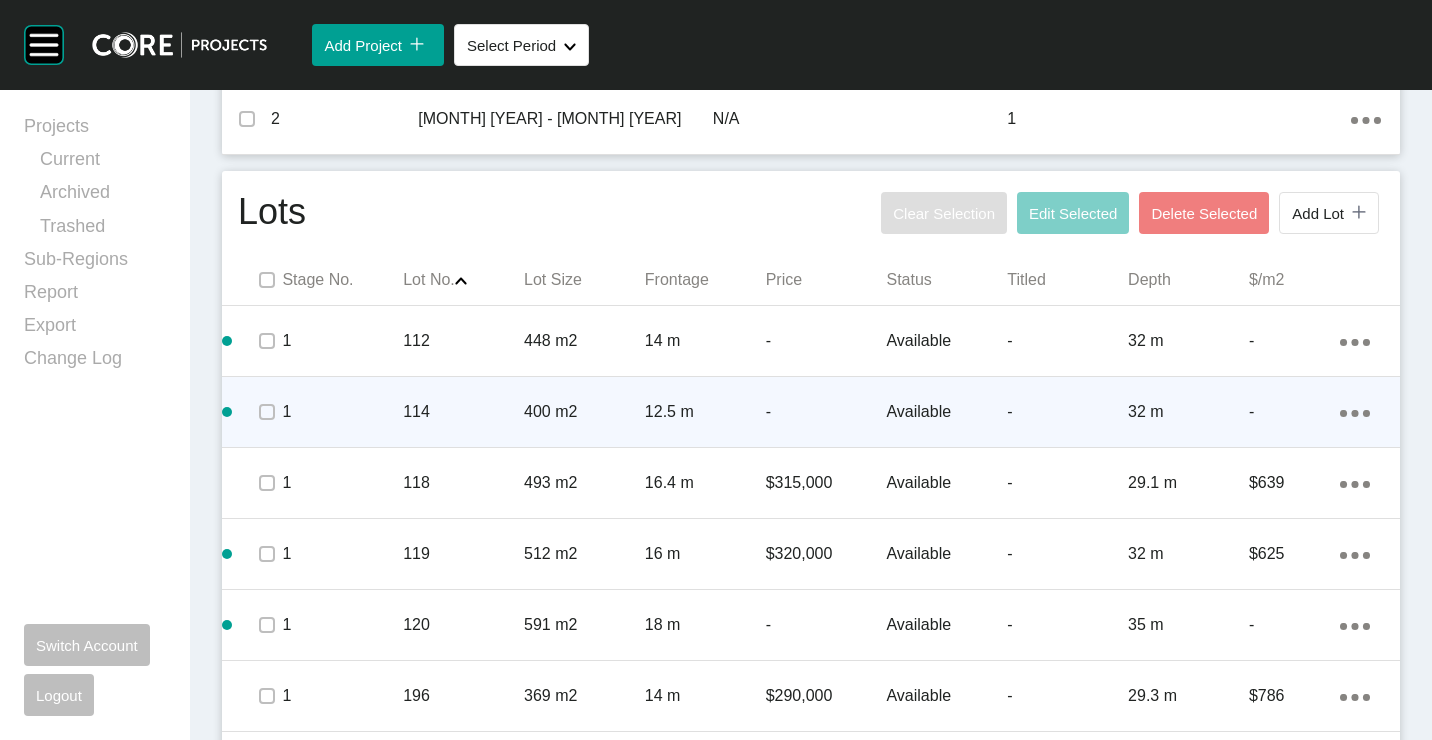 drag, startPoint x: 1336, startPoint y: 409, endPoint x: 1321, endPoint y: 417, distance: 17 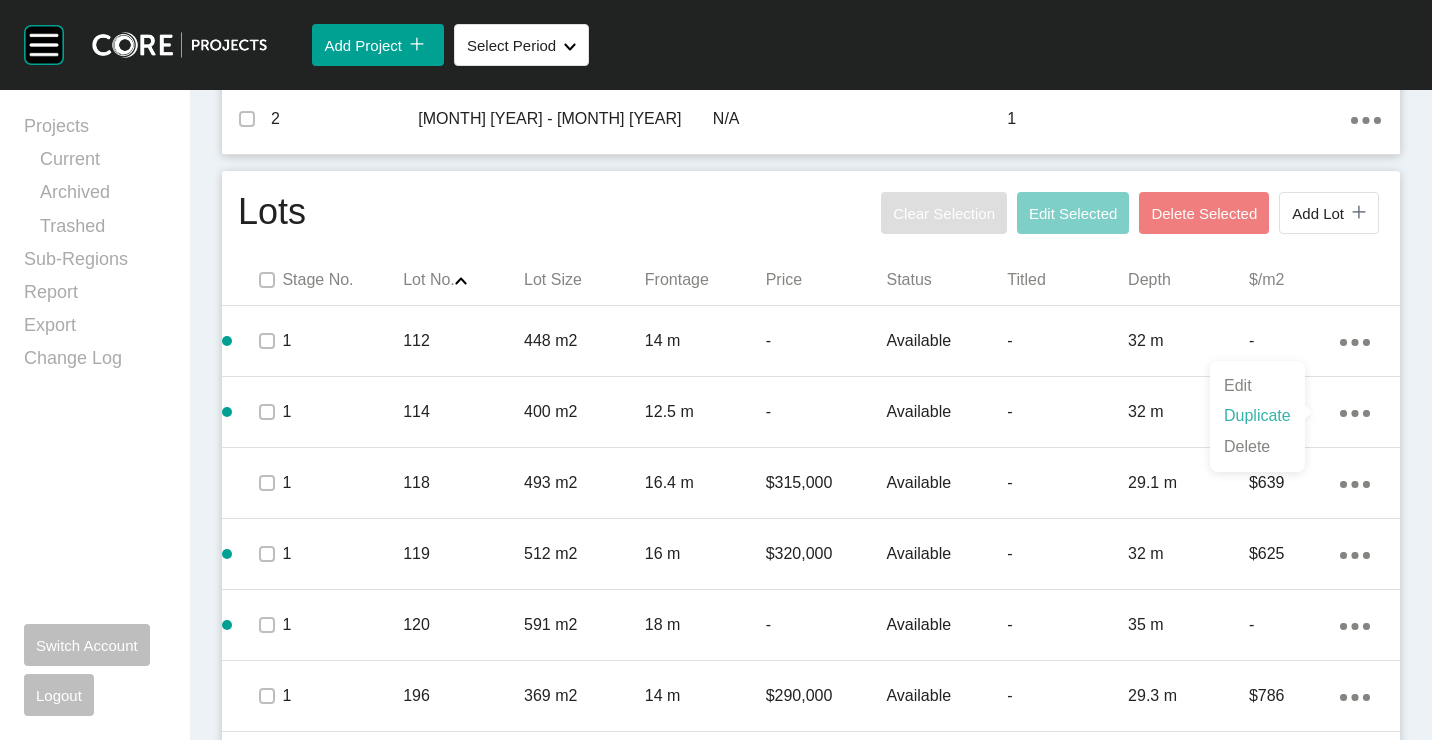 click on "Duplicate" at bounding box center [1257, 416] 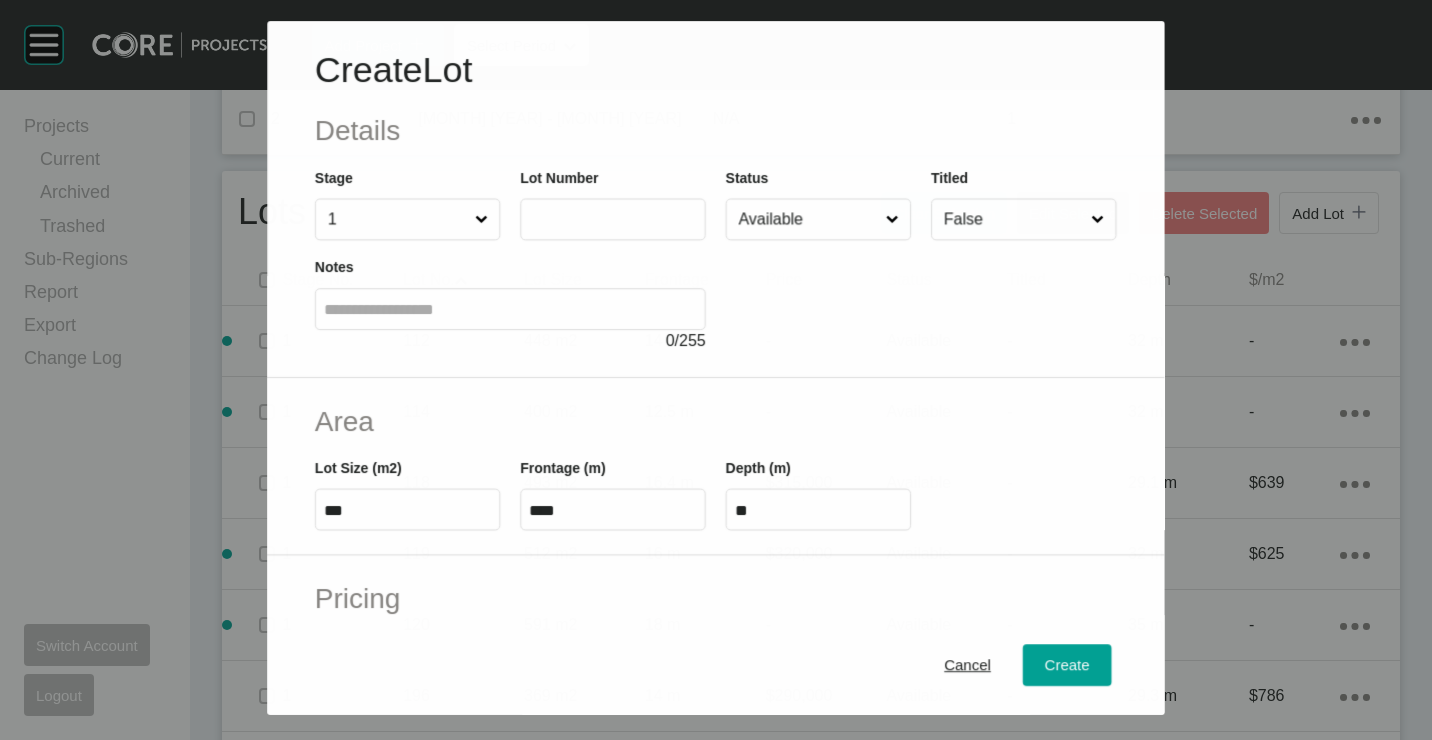 click at bounding box center [613, 219] 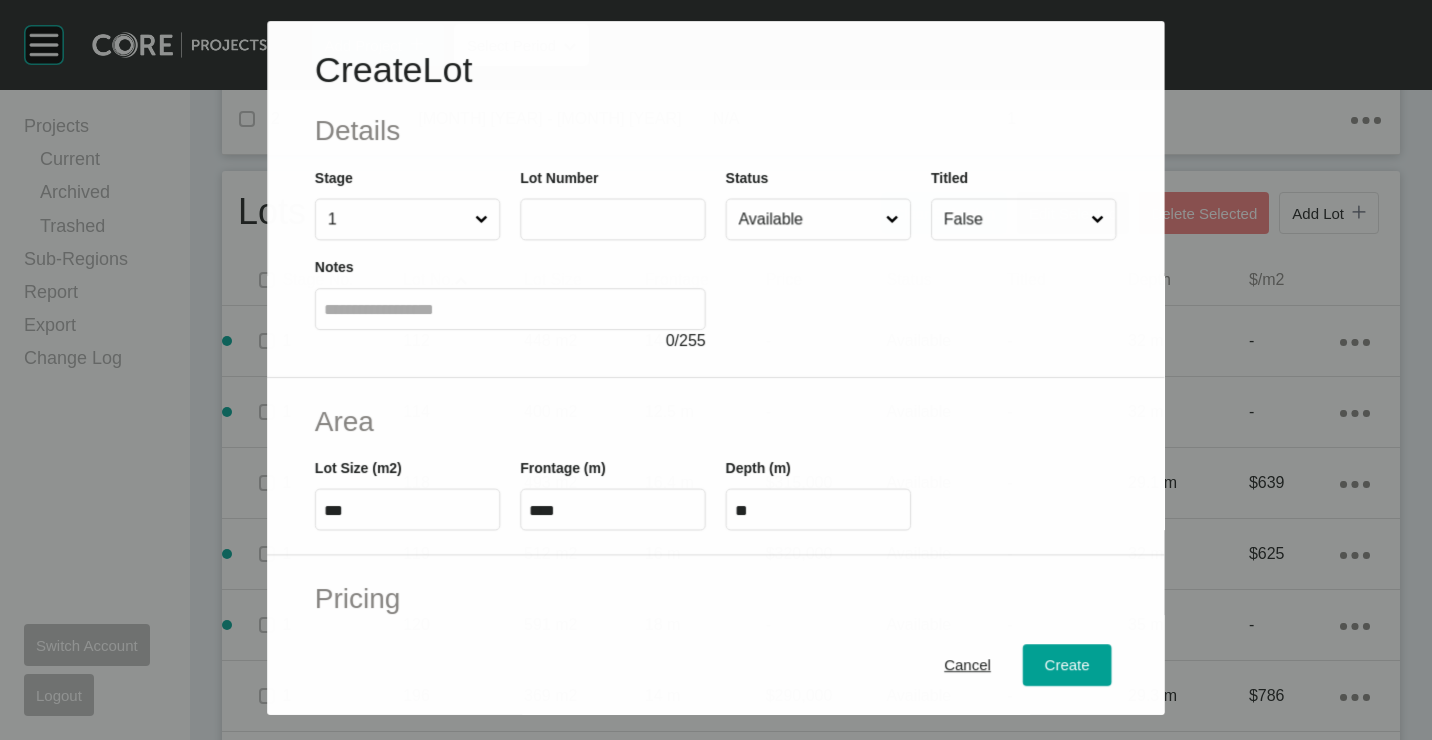 click at bounding box center (613, 219) 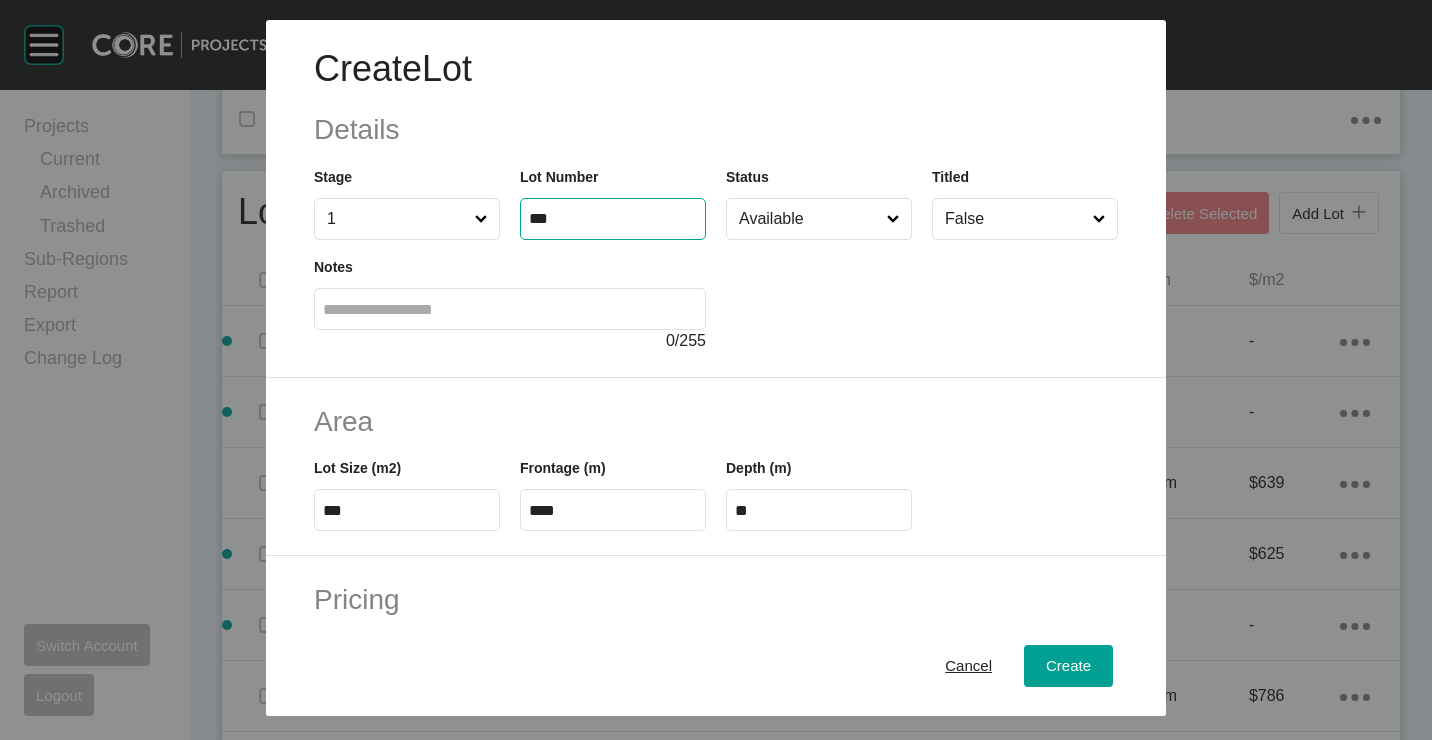 type on "***" 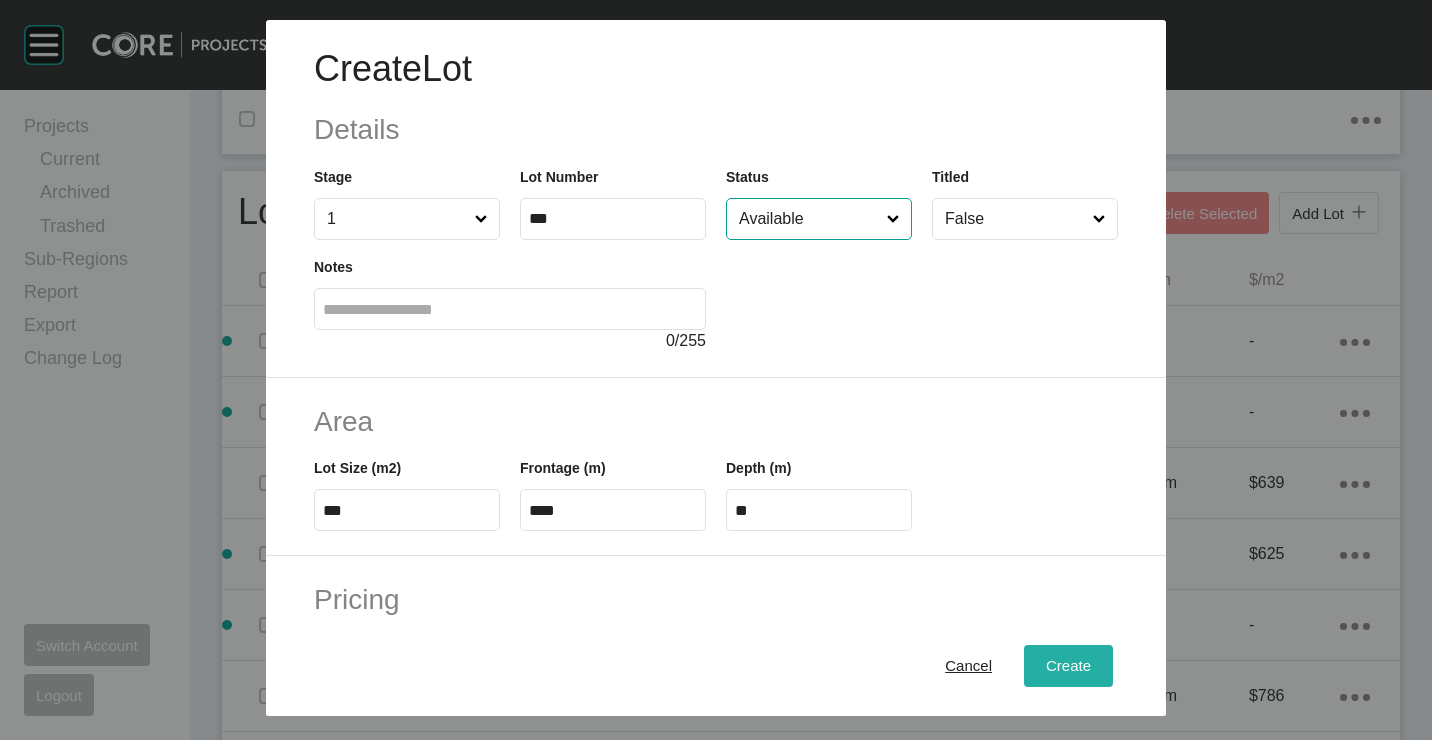 click on "Create" at bounding box center [1068, 665] 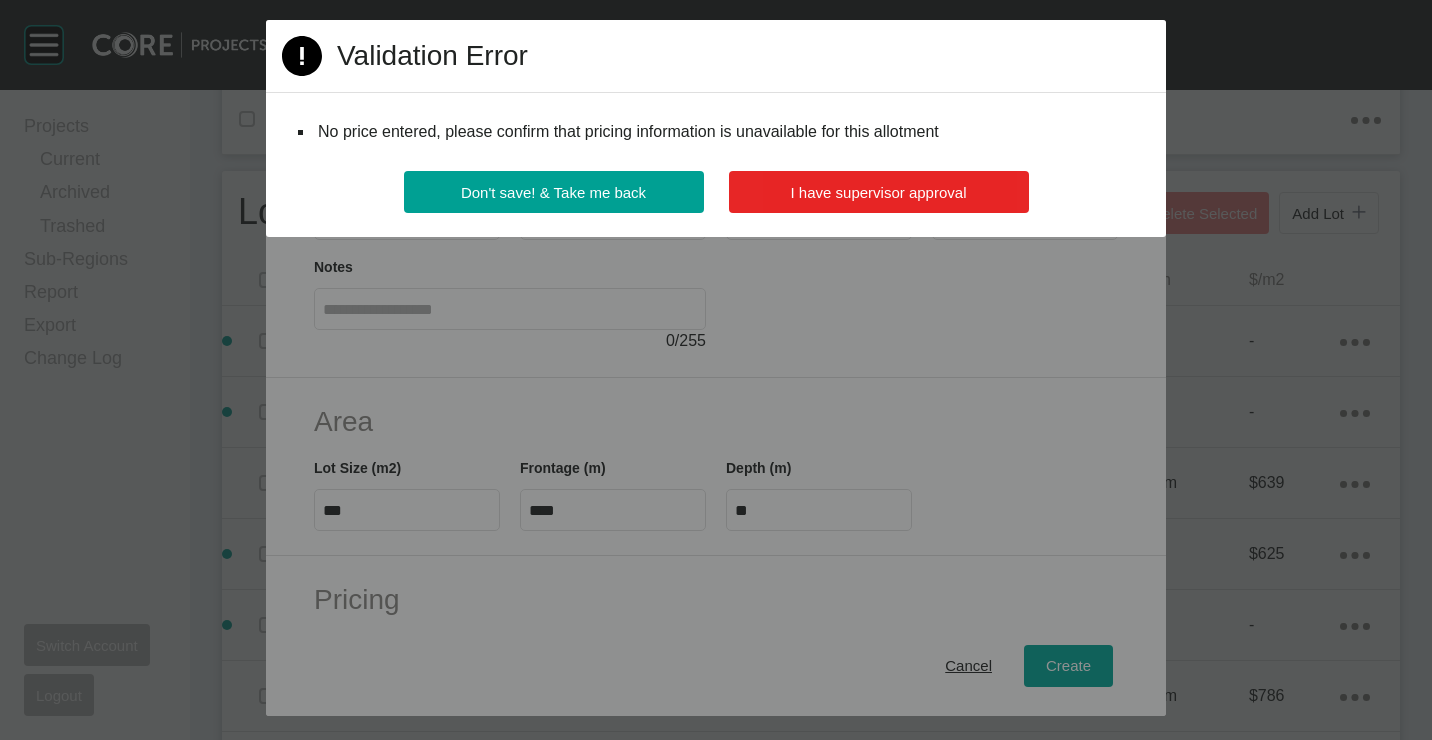 click on "I have supervisor approval" at bounding box center (879, 192) 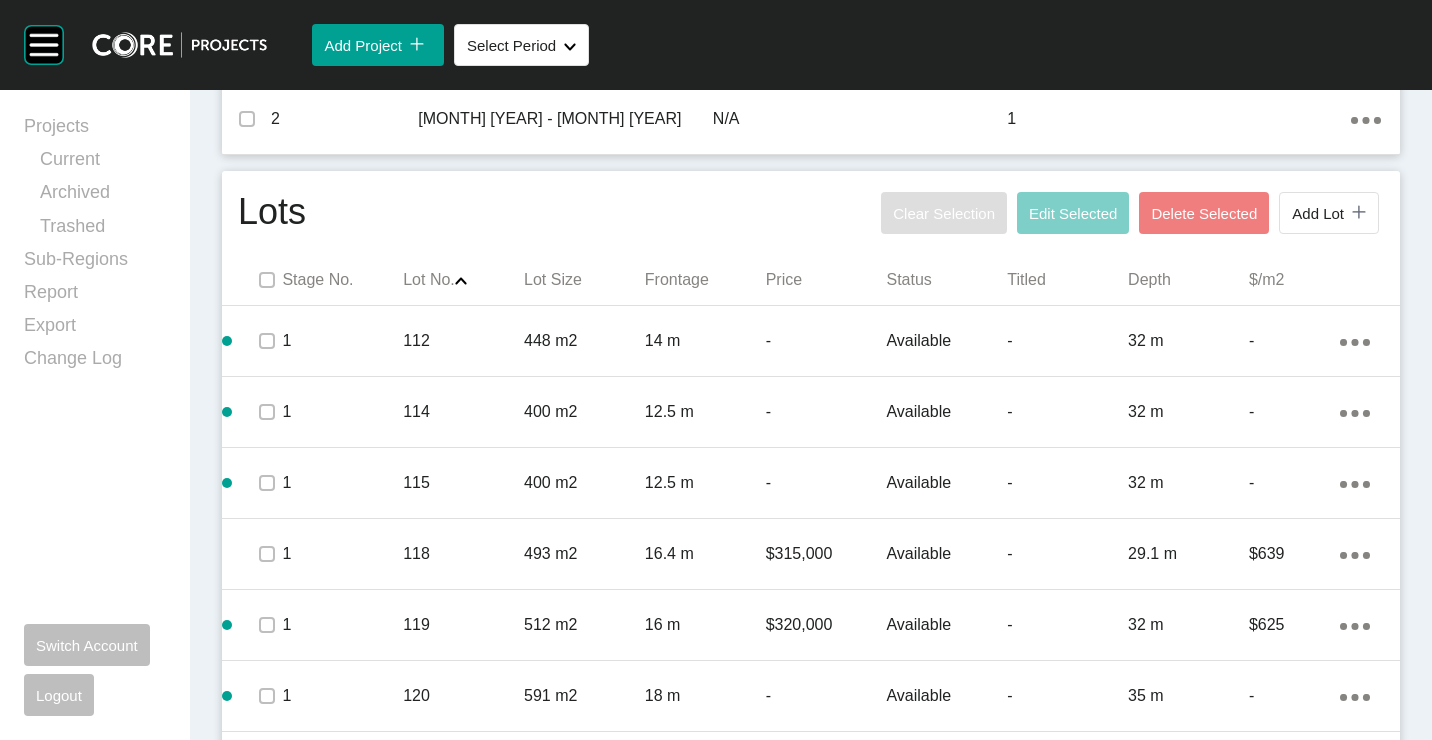 click on "Action Menu Dots Copy 6 Created with Sketch." at bounding box center (1355, 483) 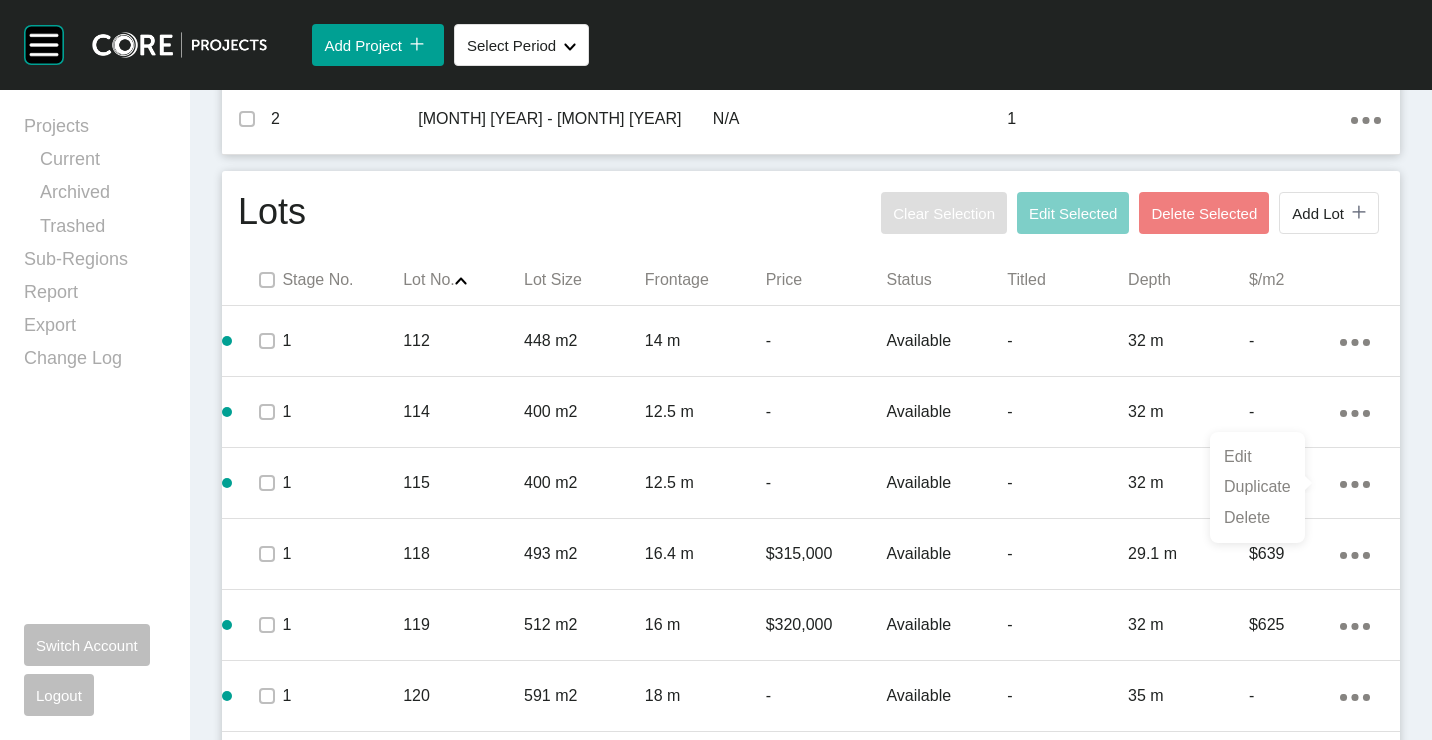 drag, startPoint x: 1286, startPoint y: 480, endPoint x: 1238, endPoint y: 465, distance: 50.289165 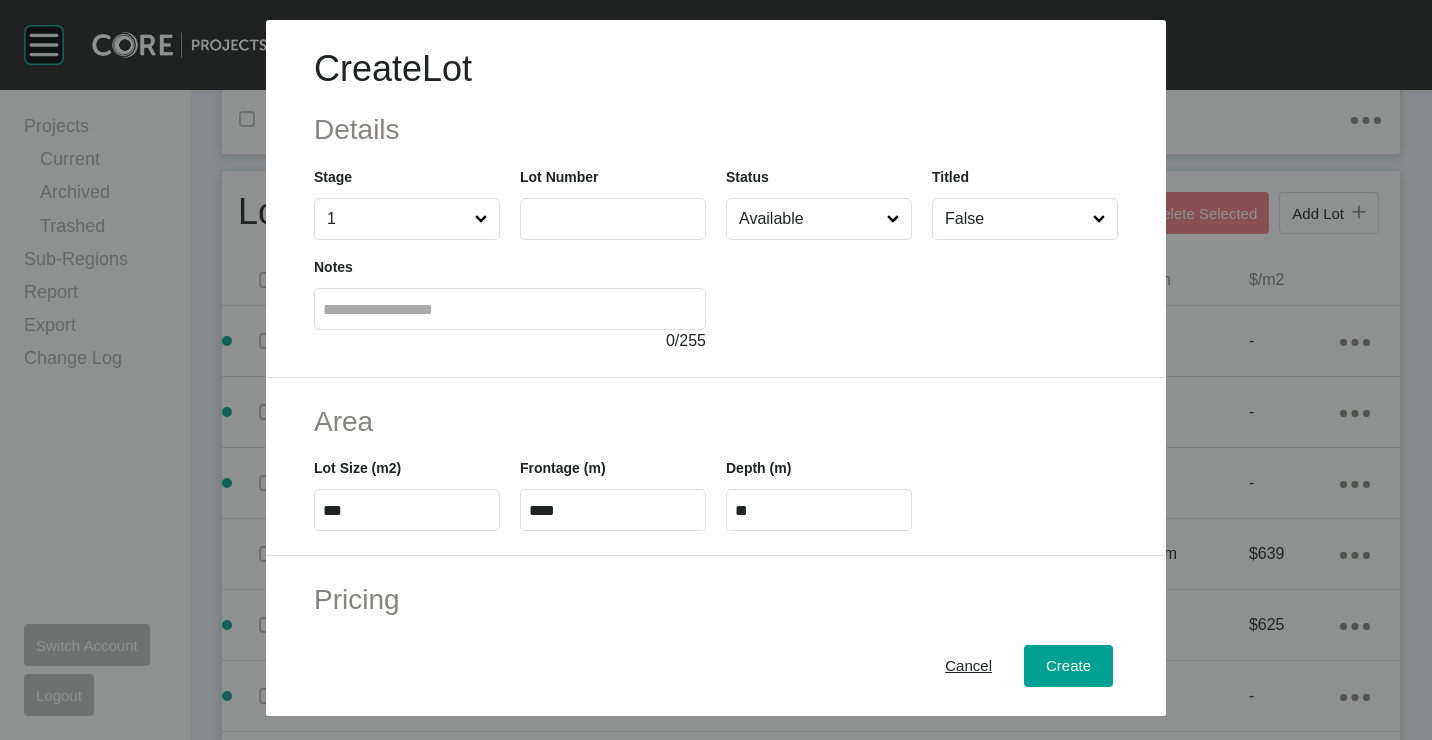 click at bounding box center (613, 218) 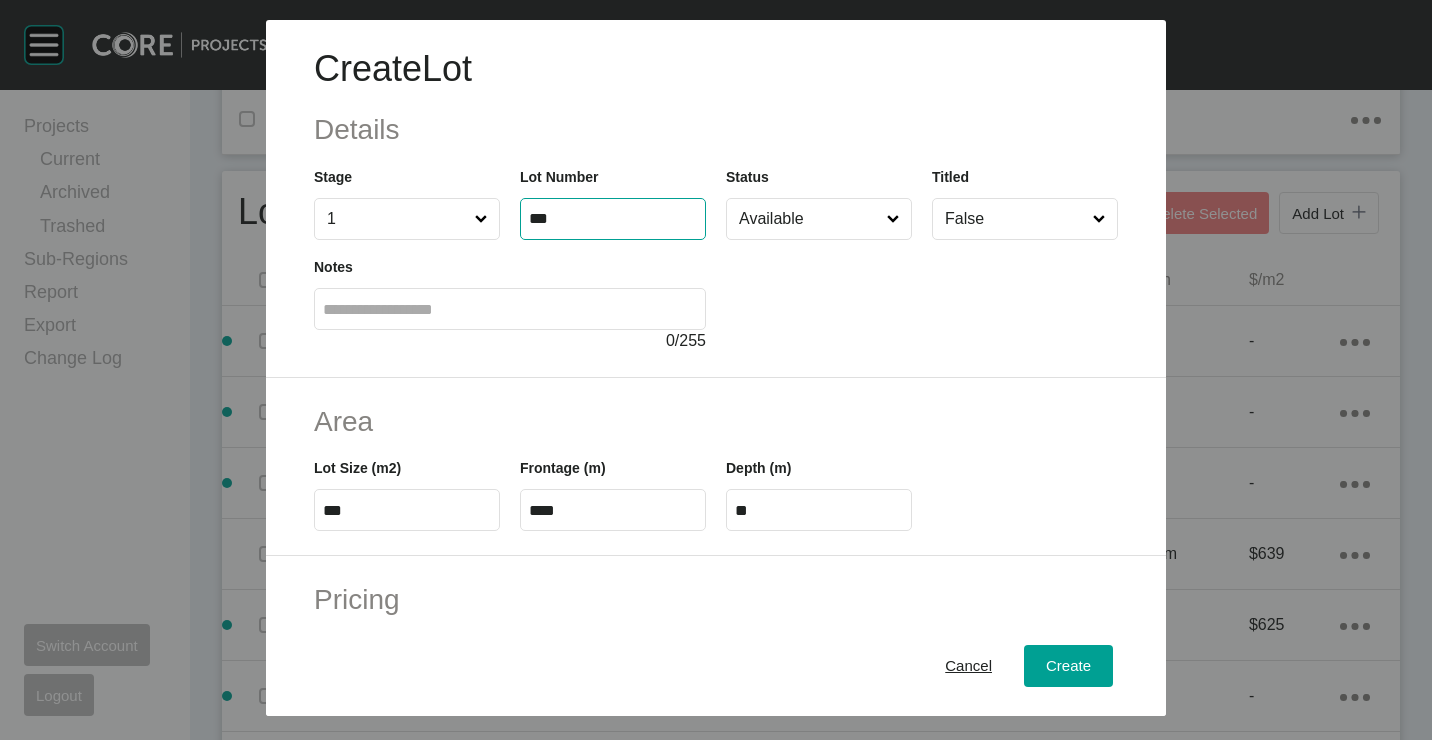 type on "***" 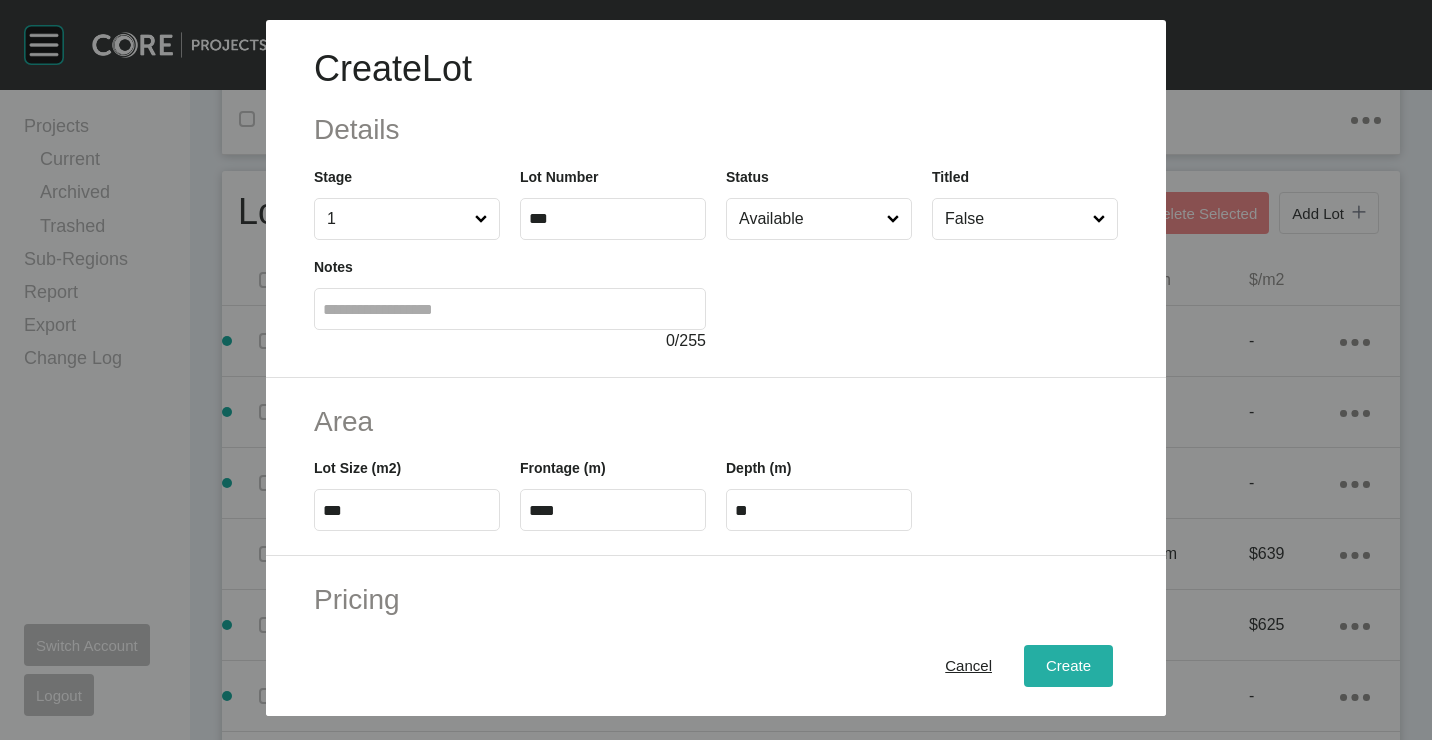 click on "Create" at bounding box center (1068, 666) 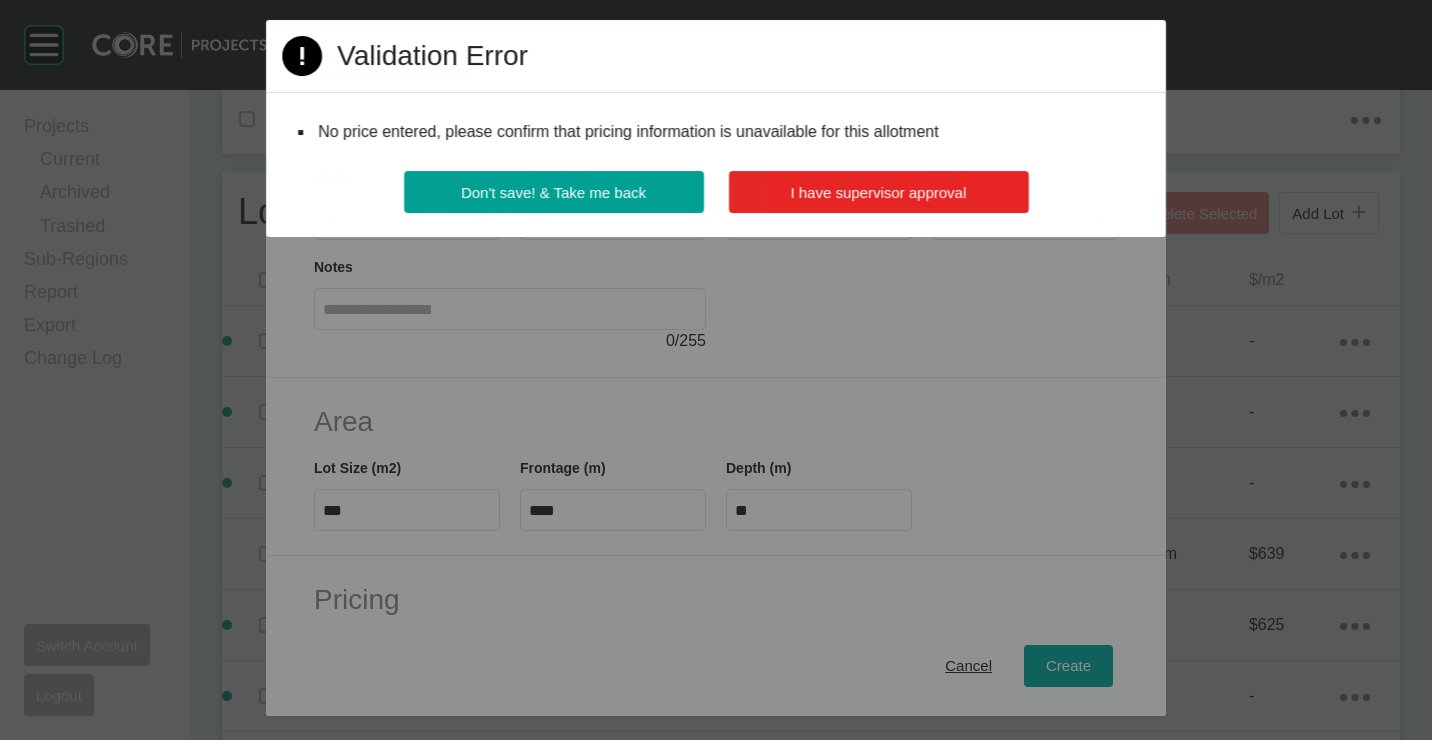 click on "I have supervisor approval" at bounding box center [878, 192] 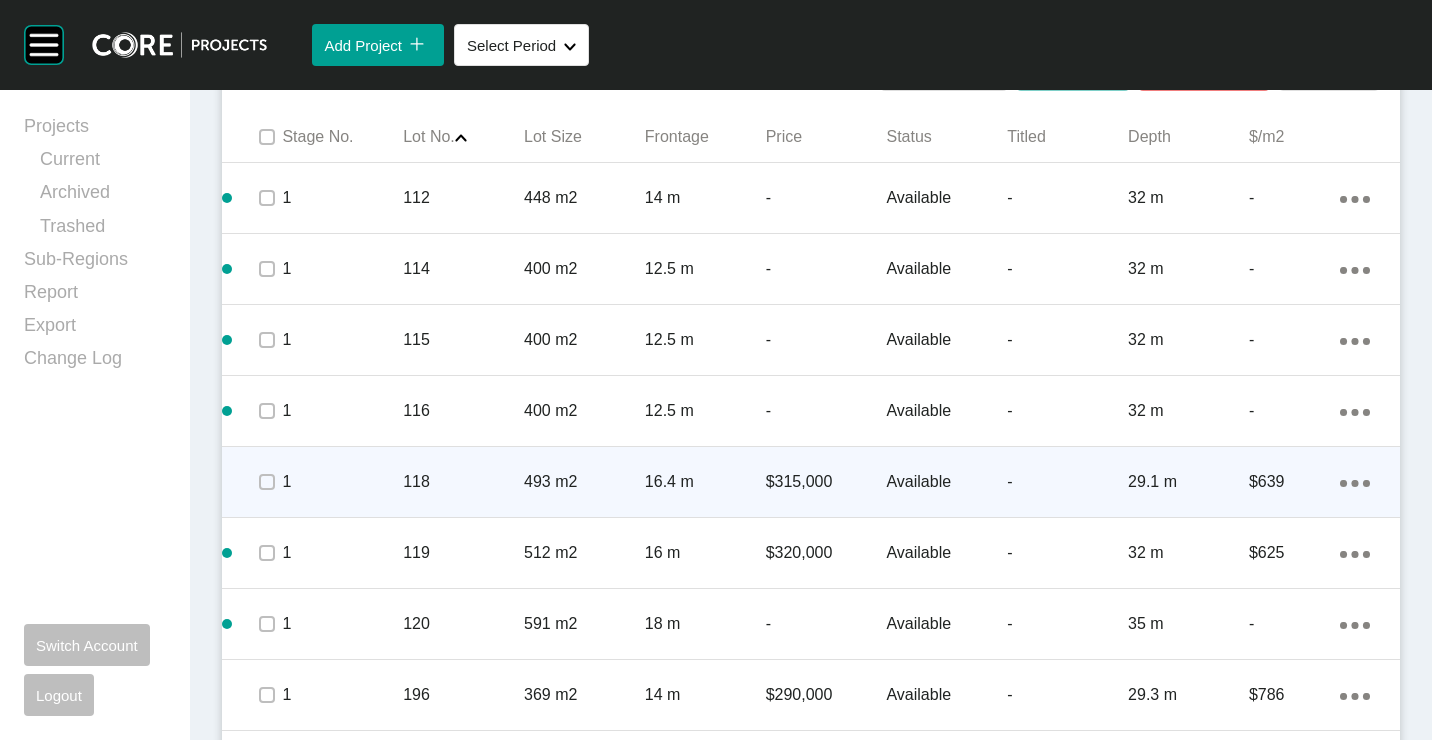 scroll, scrollTop: 1257, scrollLeft: 0, axis: vertical 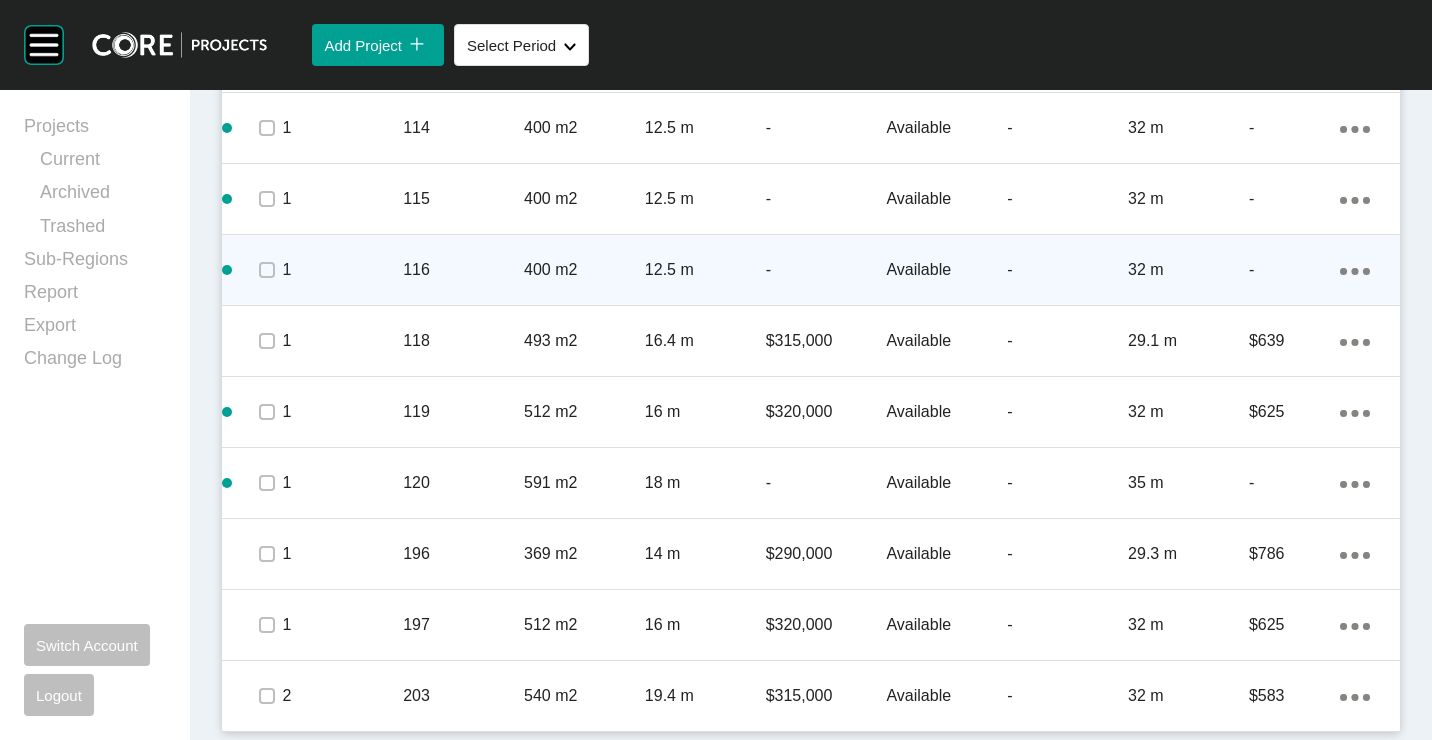 click on "Action Menu Dots Copy 6 Created with Sketch." 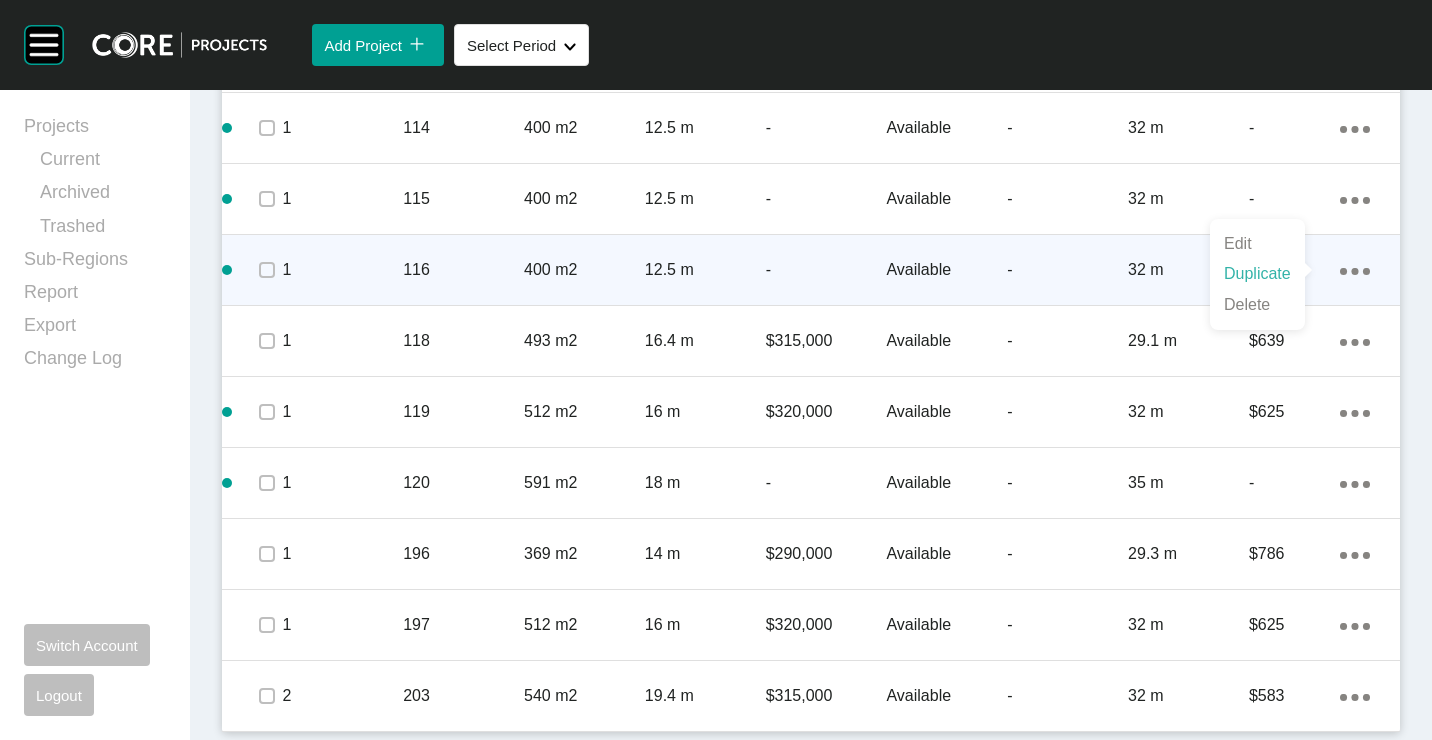 click on "Duplicate" at bounding box center [1257, 274] 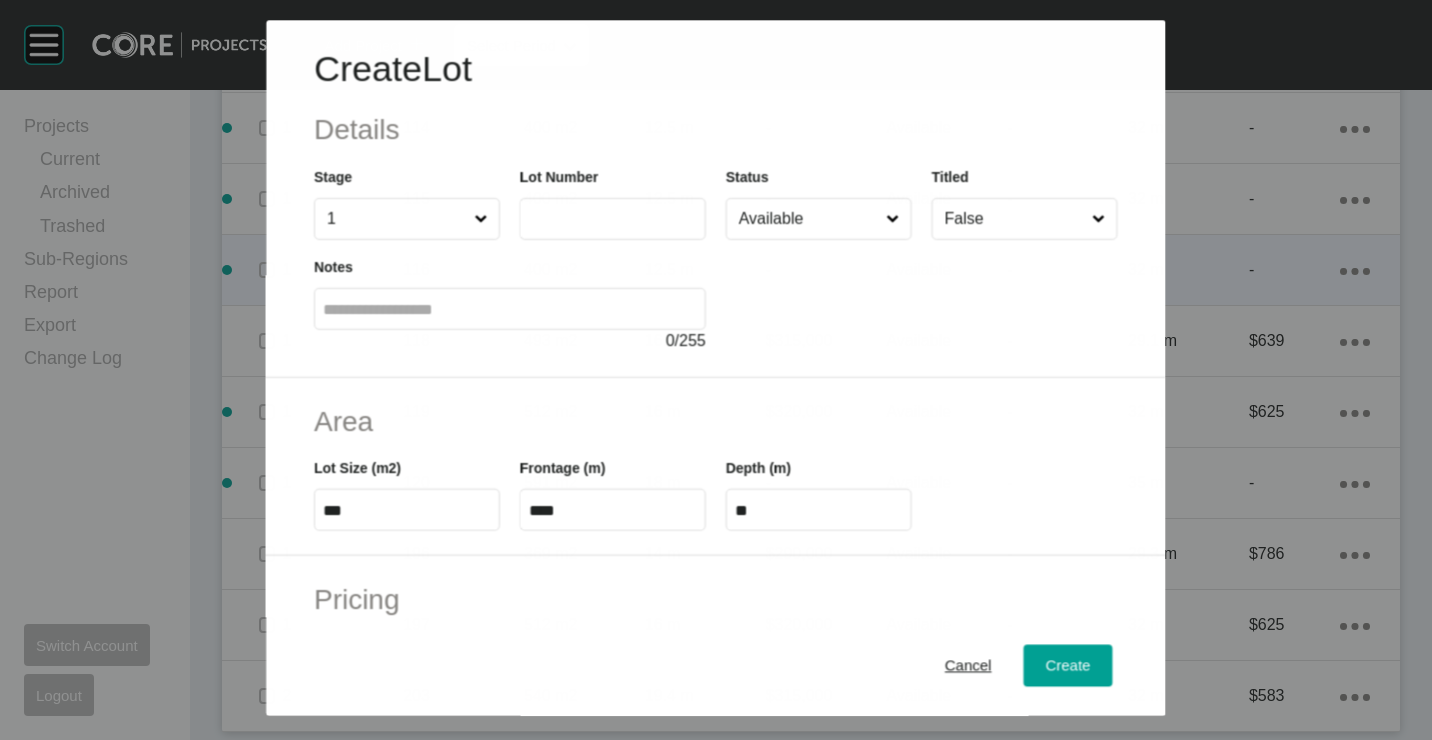 click at bounding box center (613, 219) 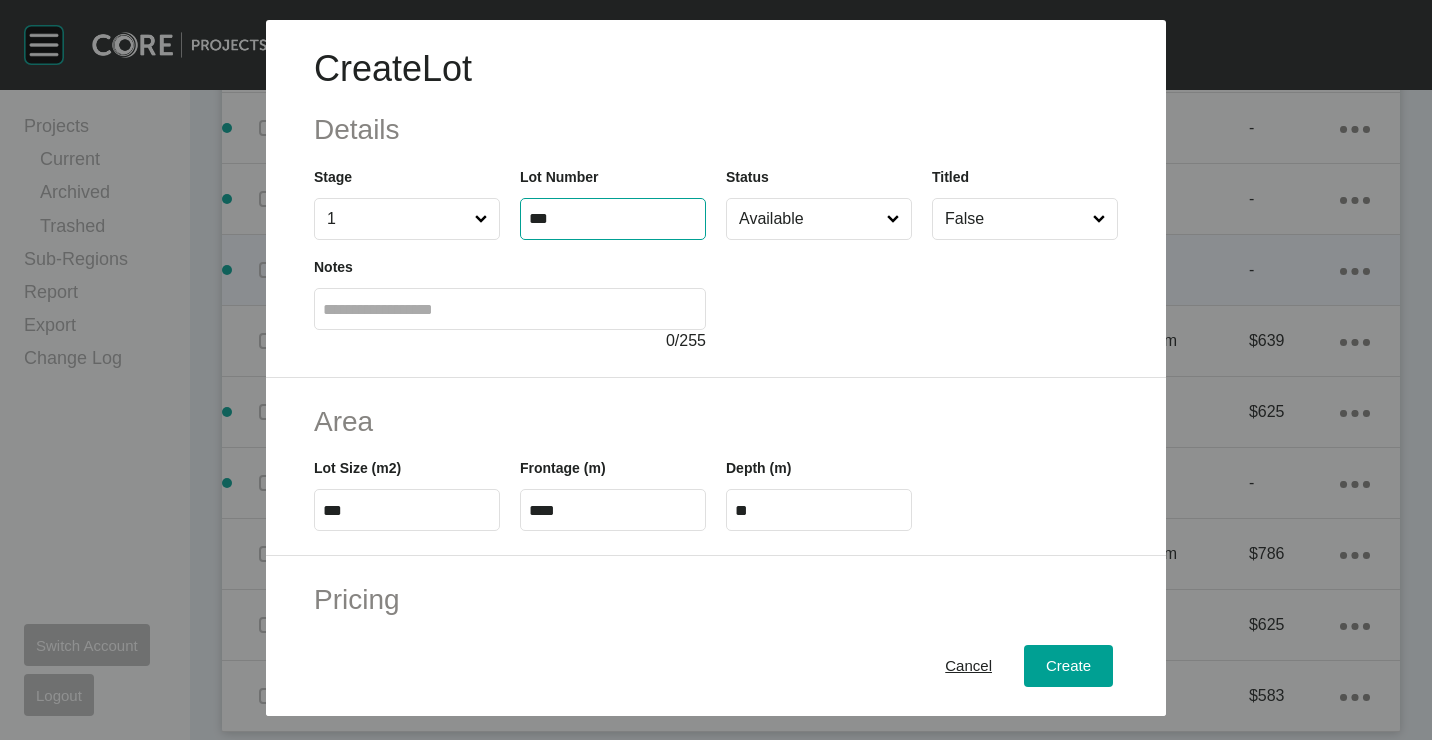 type on "***" 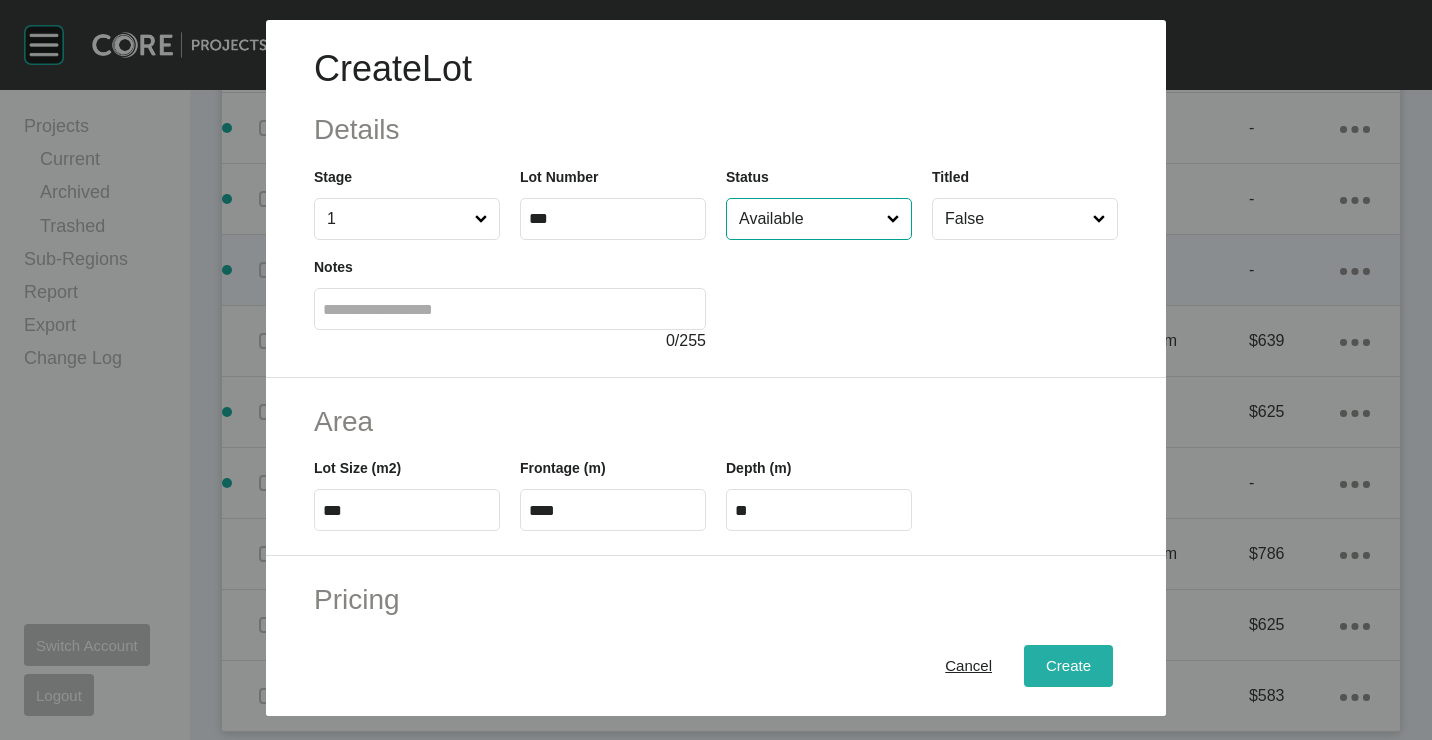 click on "Create" at bounding box center (1068, 665) 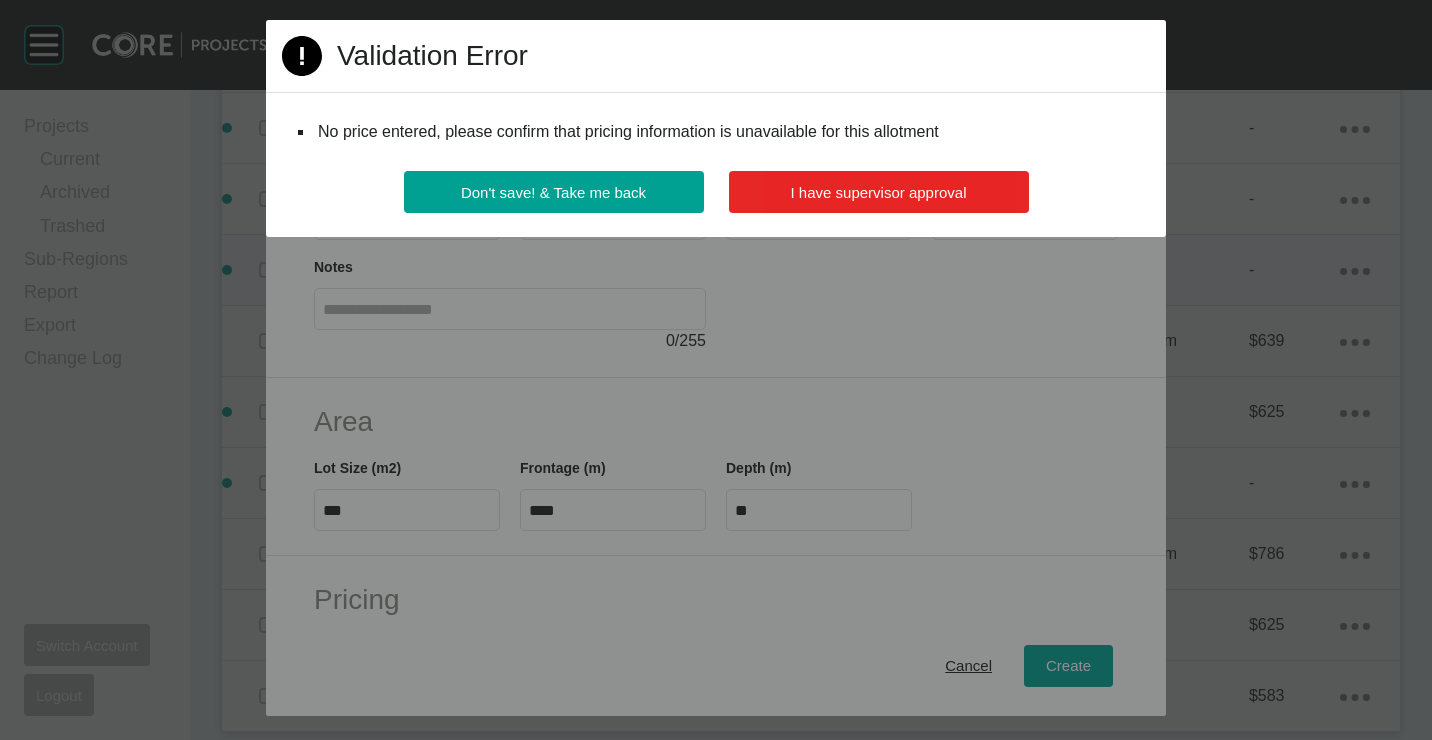 click on "I have supervisor approval" at bounding box center [879, 192] 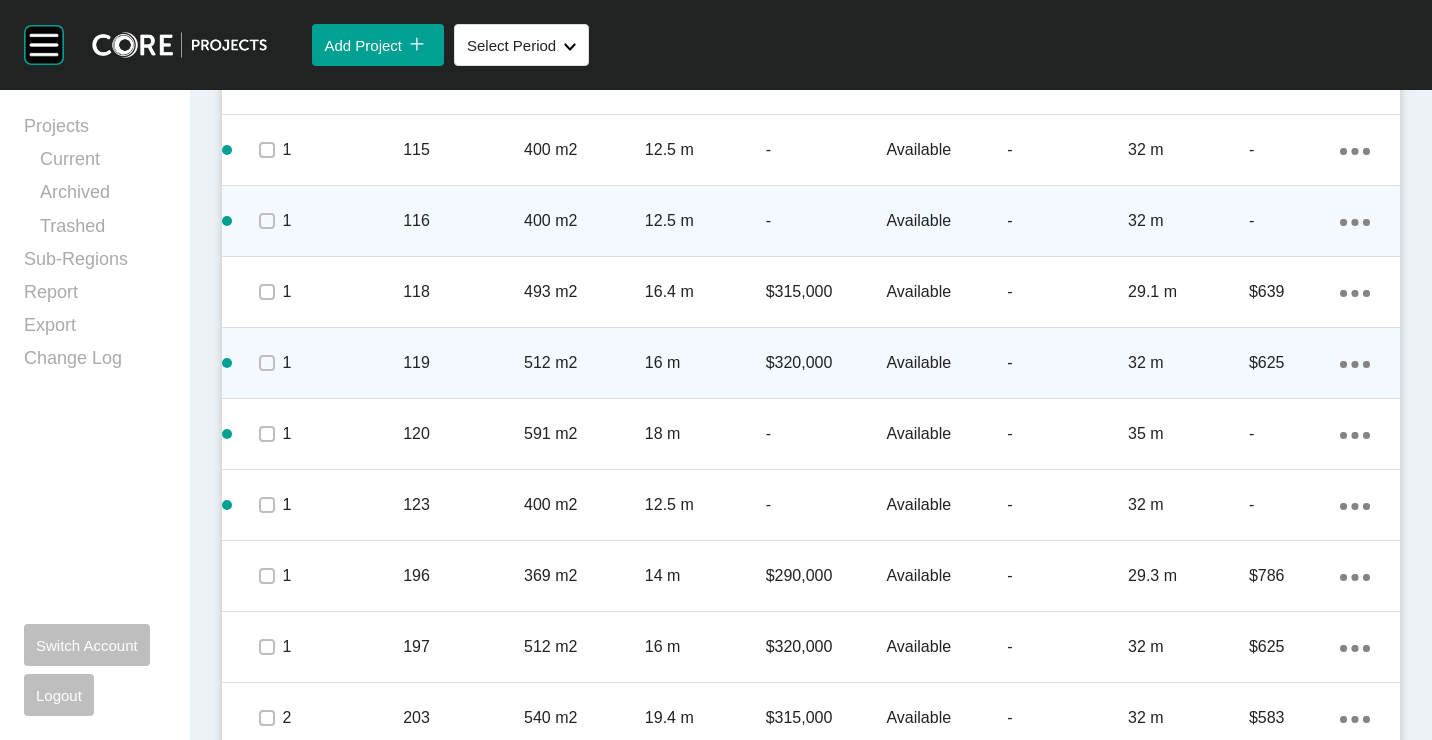 scroll, scrollTop: 1328, scrollLeft: 0, axis: vertical 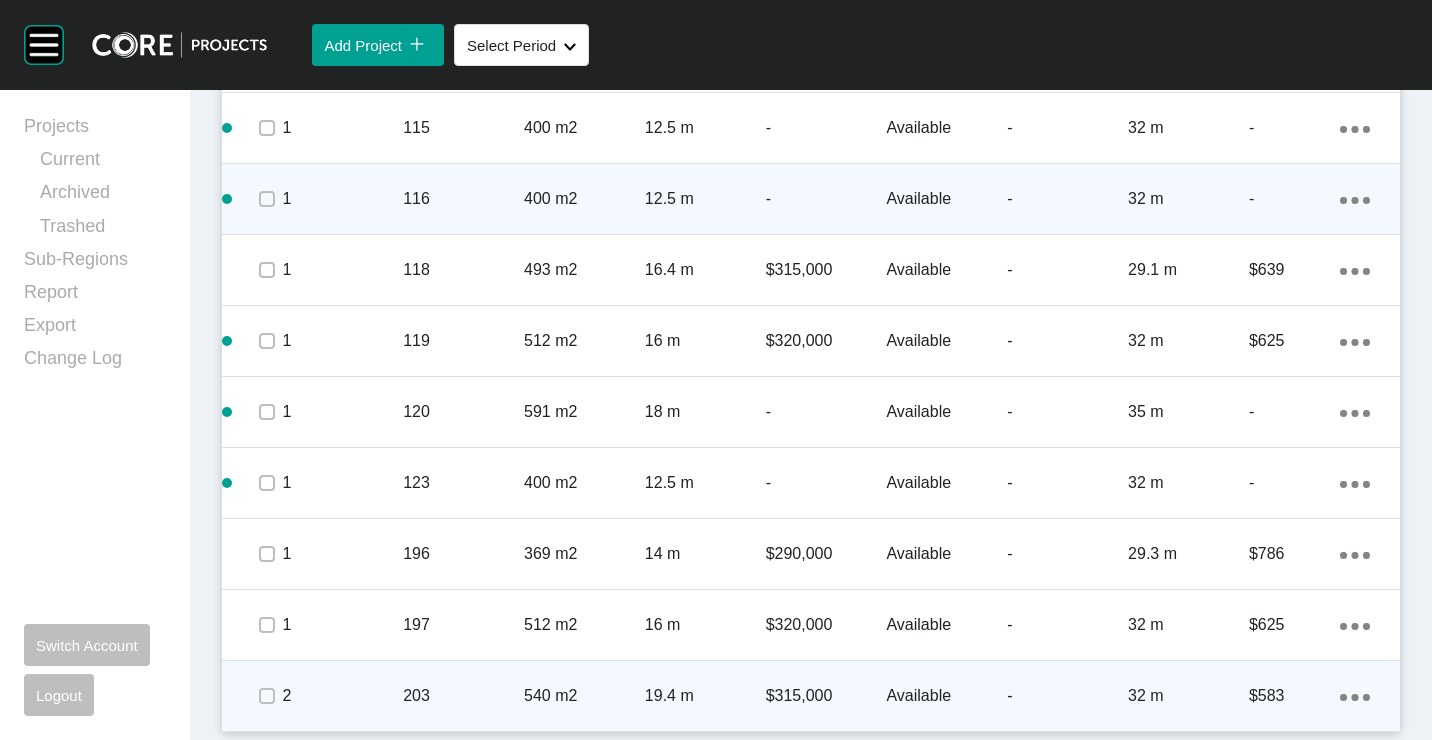 click on "Action Menu Dots Copy 6 Created with Sketch." 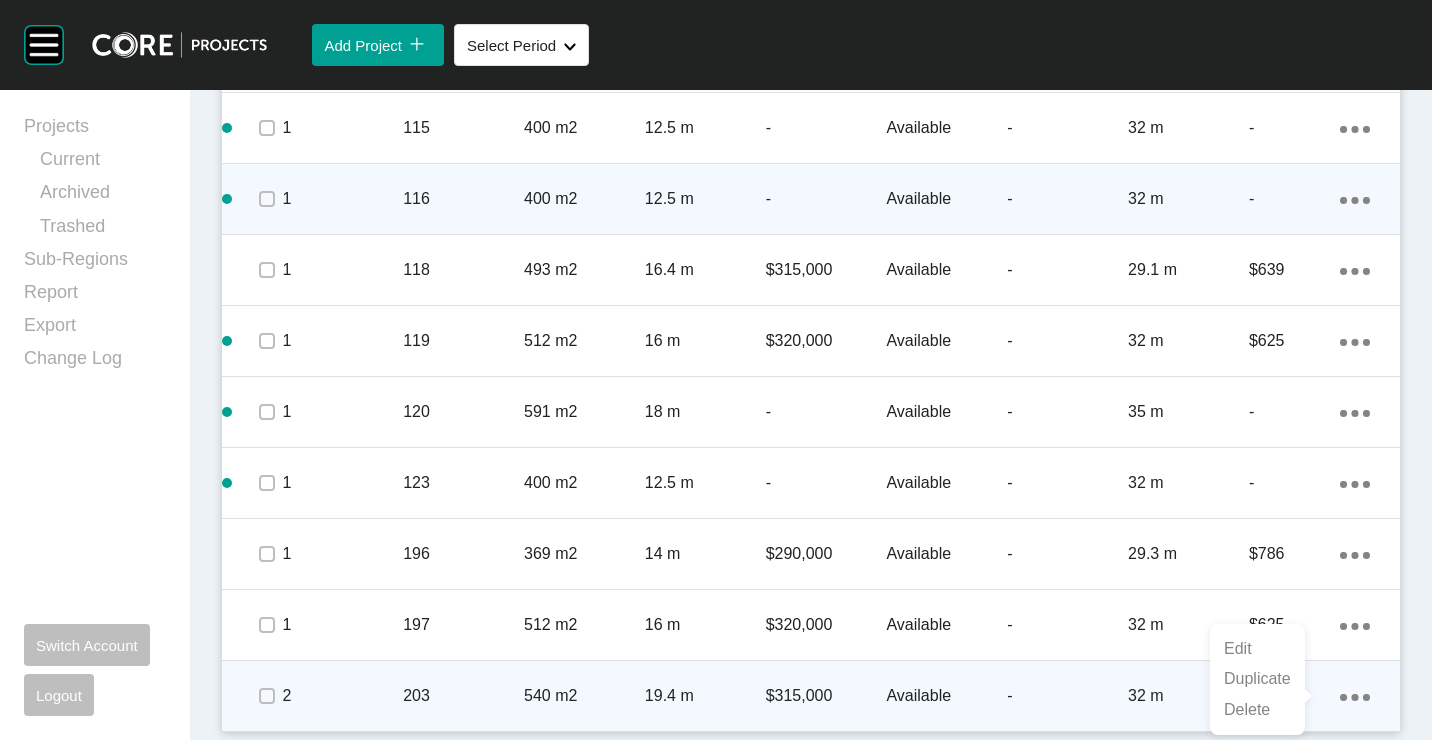 drag, startPoint x: 1265, startPoint y: 690, endPoint x: 1222, endPoint y: 670, distance: 47.423622 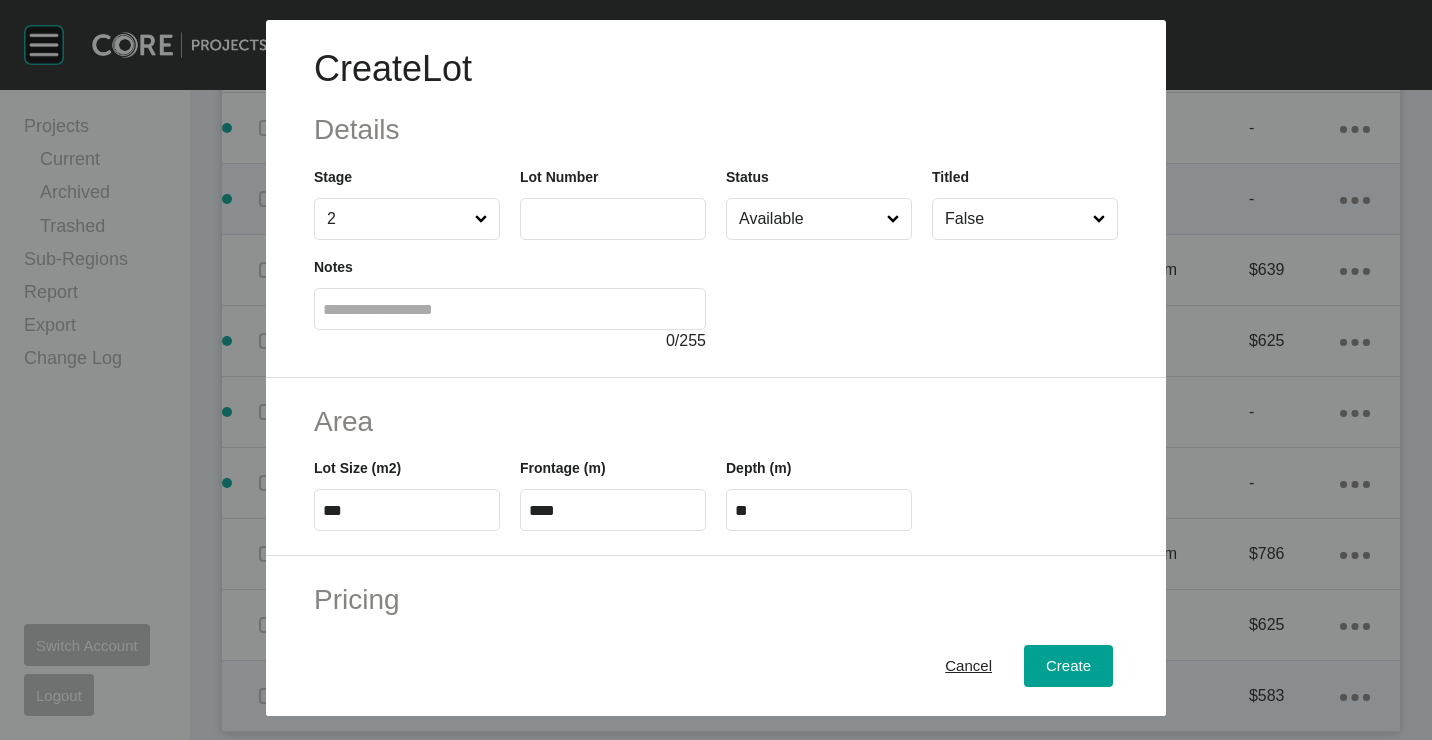 drag, startPoint x: 618, startPoint y: 231, endPoint x: 604, endPoint y: 221, distance: 17.20465 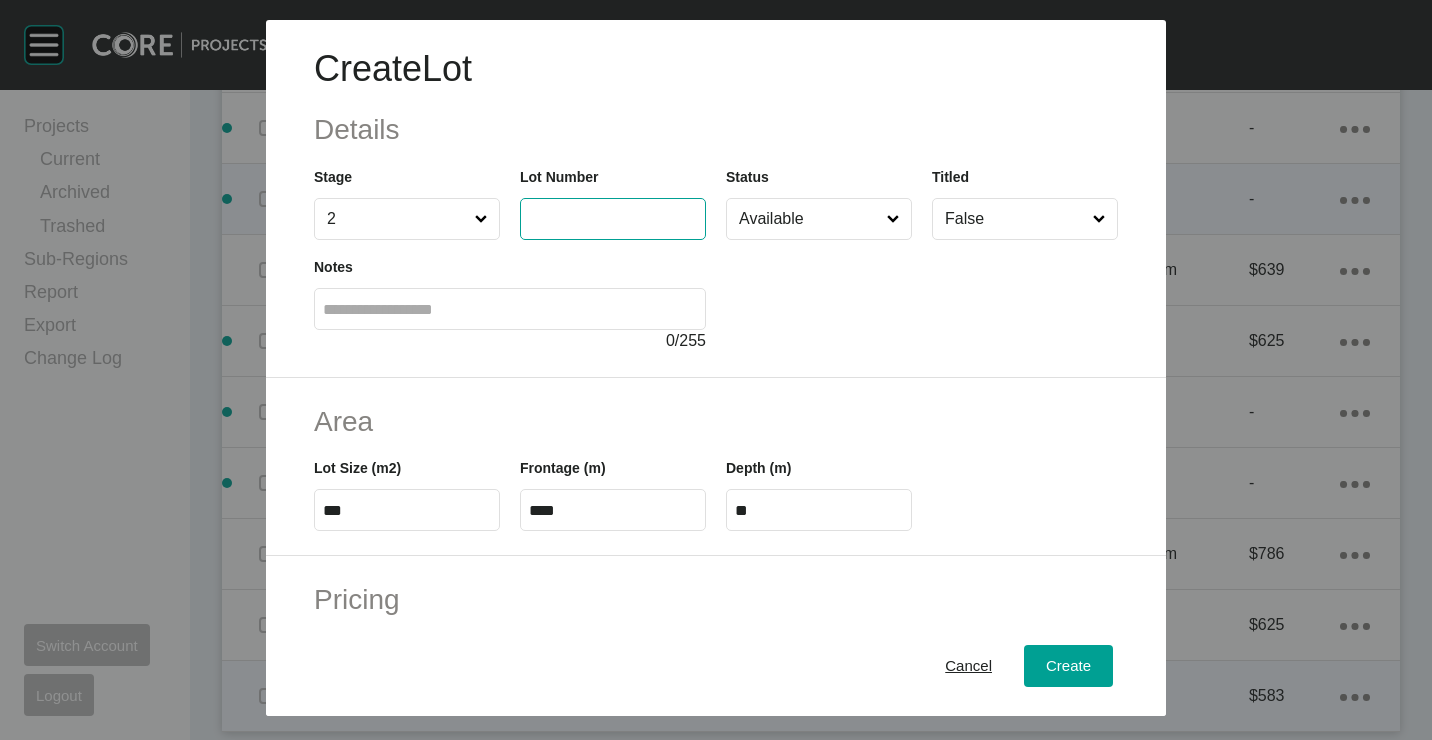 click at bounding box center (613, 218) 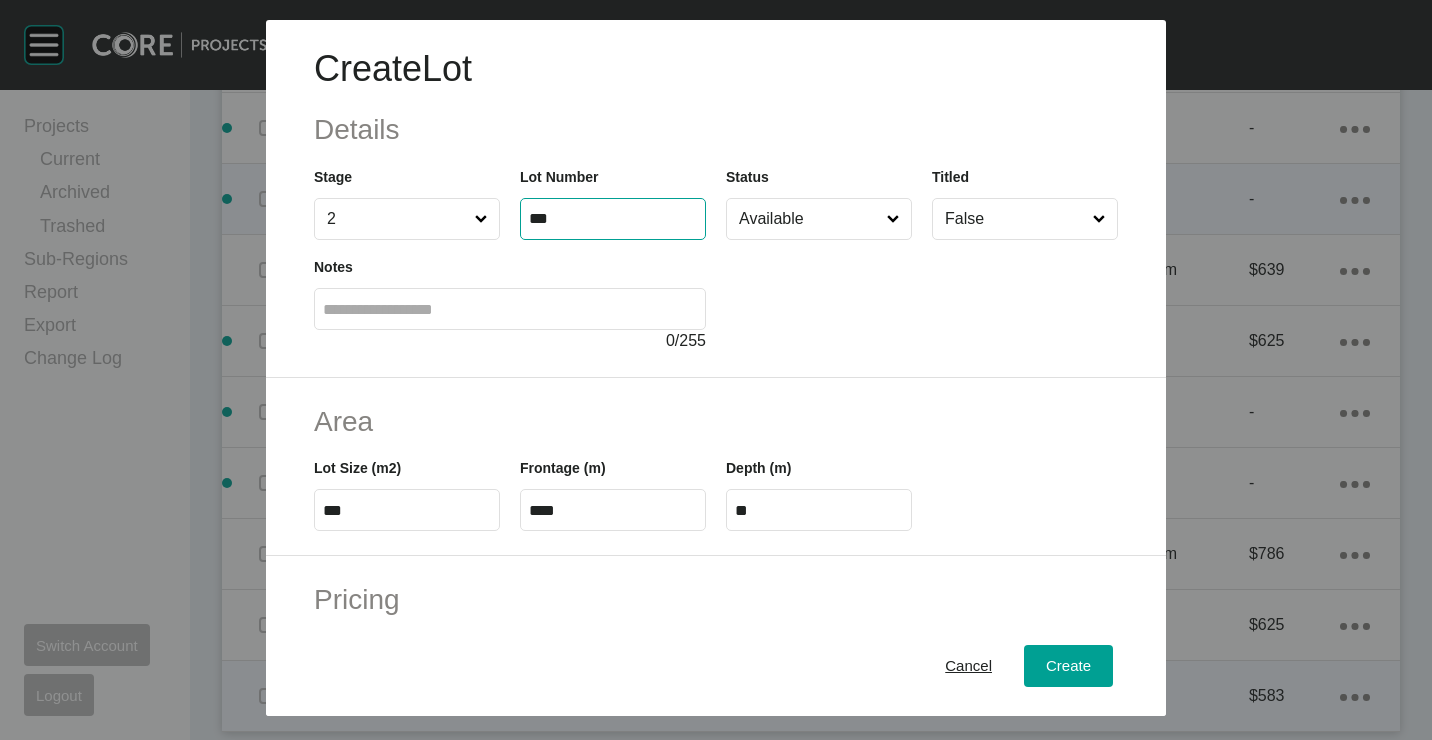type on "***" 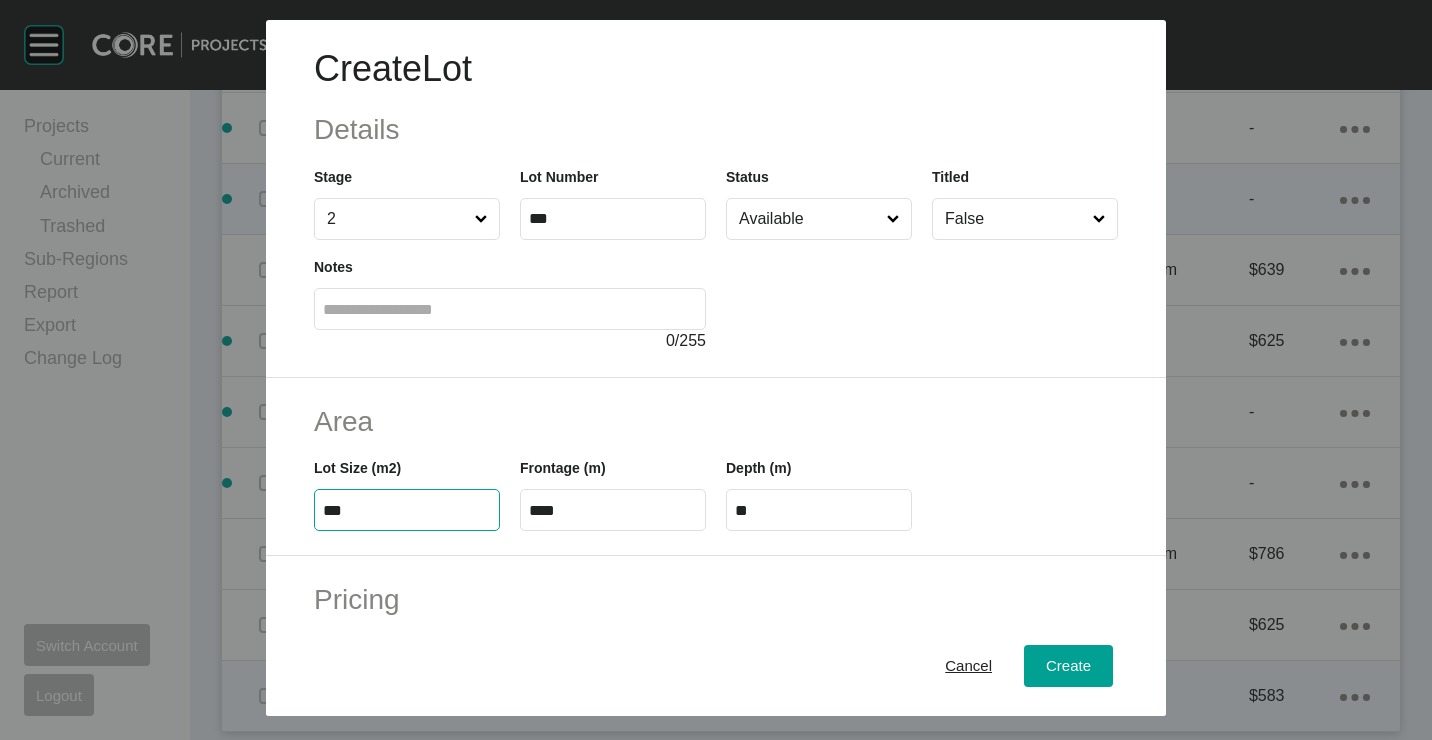 type on "***" 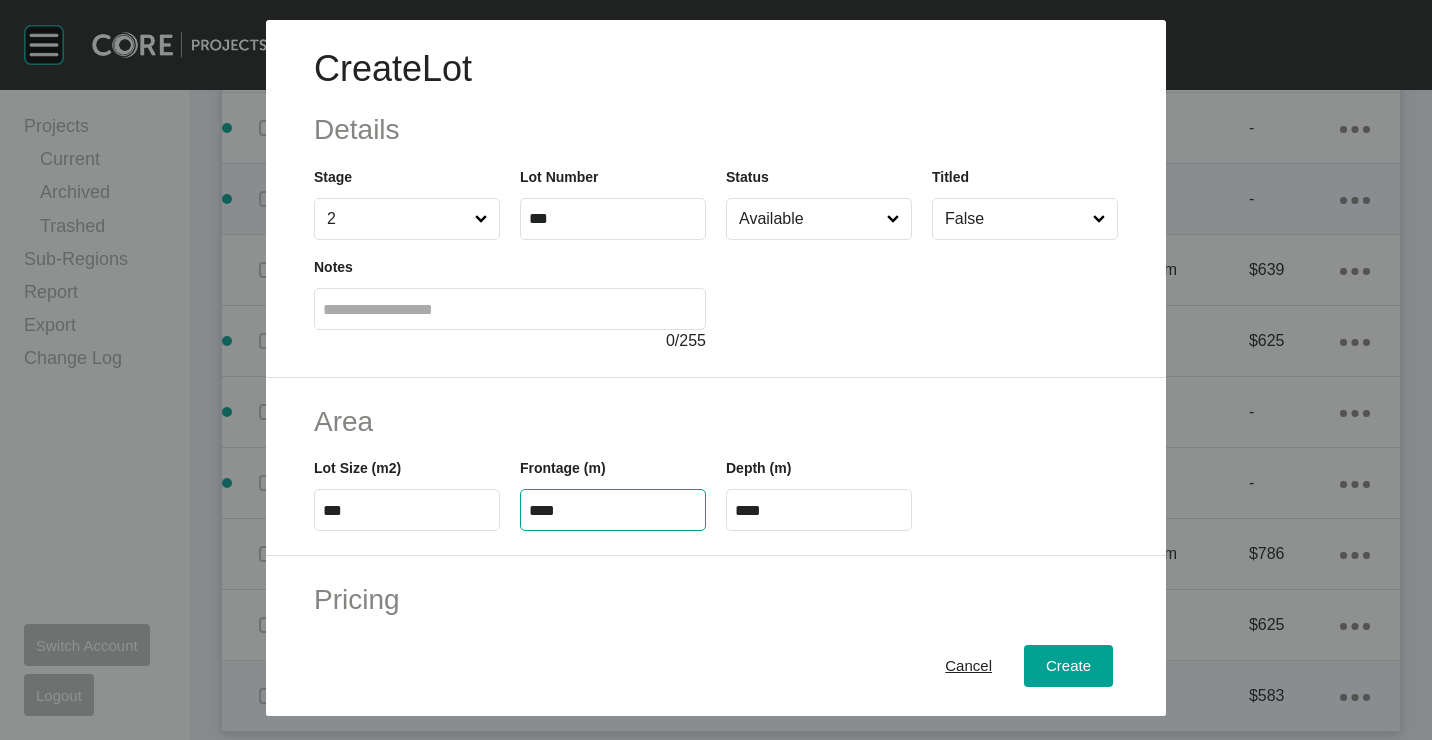 type on "****" 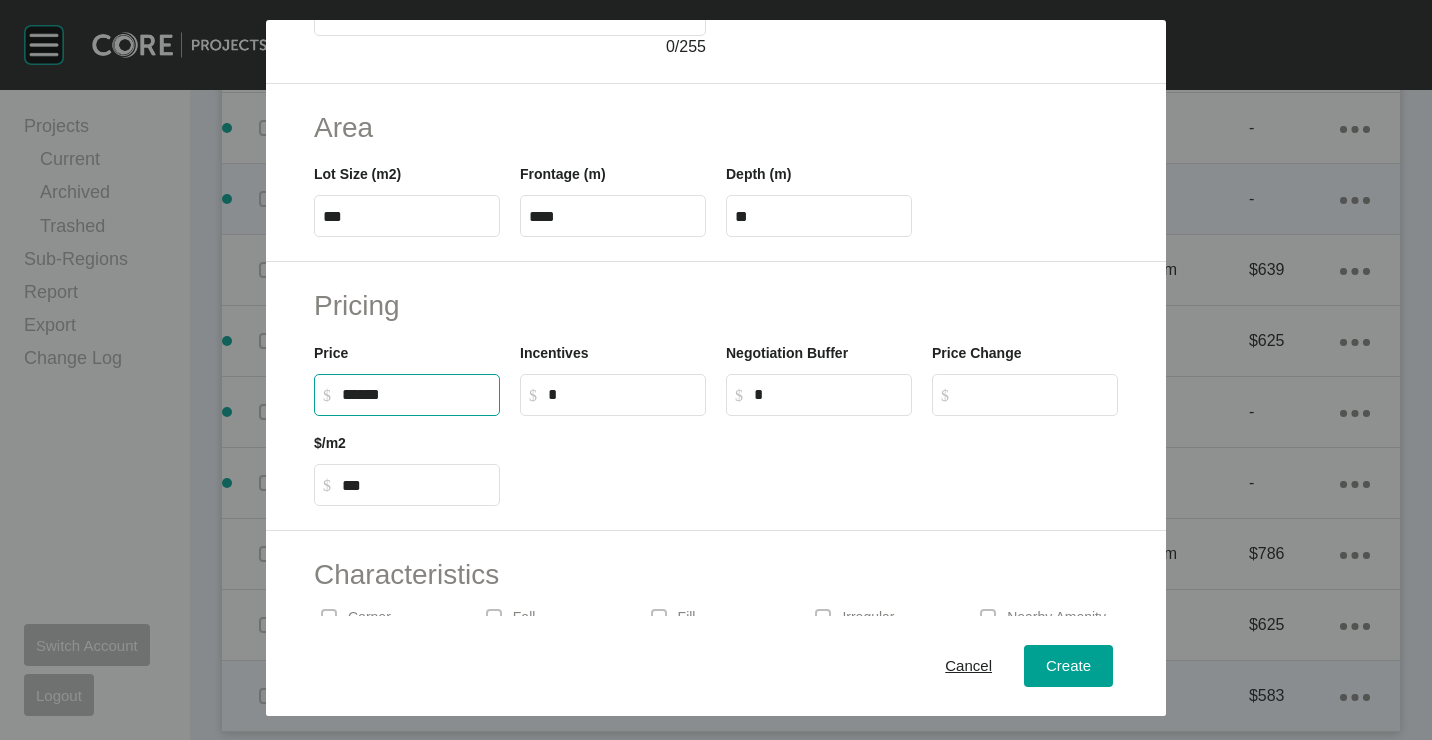 scroll, scrollTop: 300, scrollLeft: 0, axis: vertical 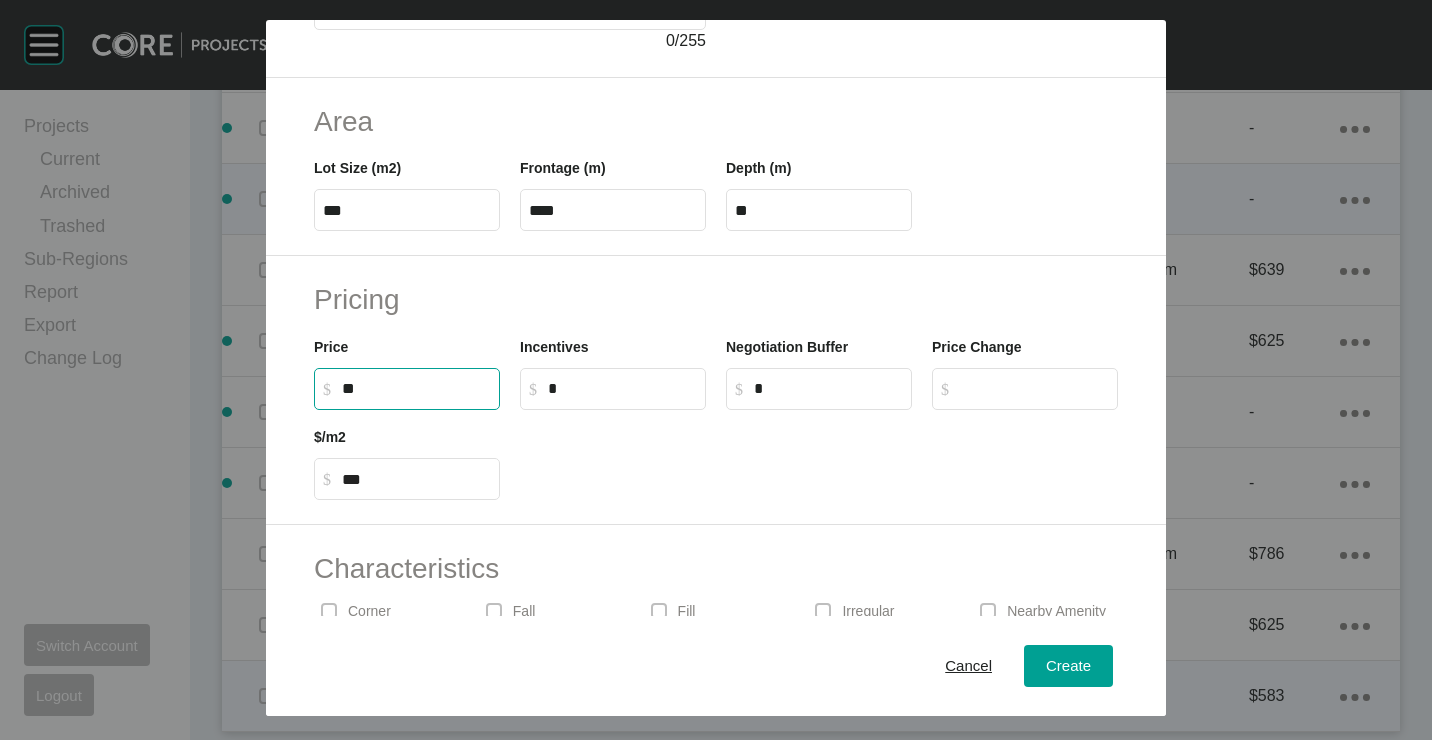 type on "*" 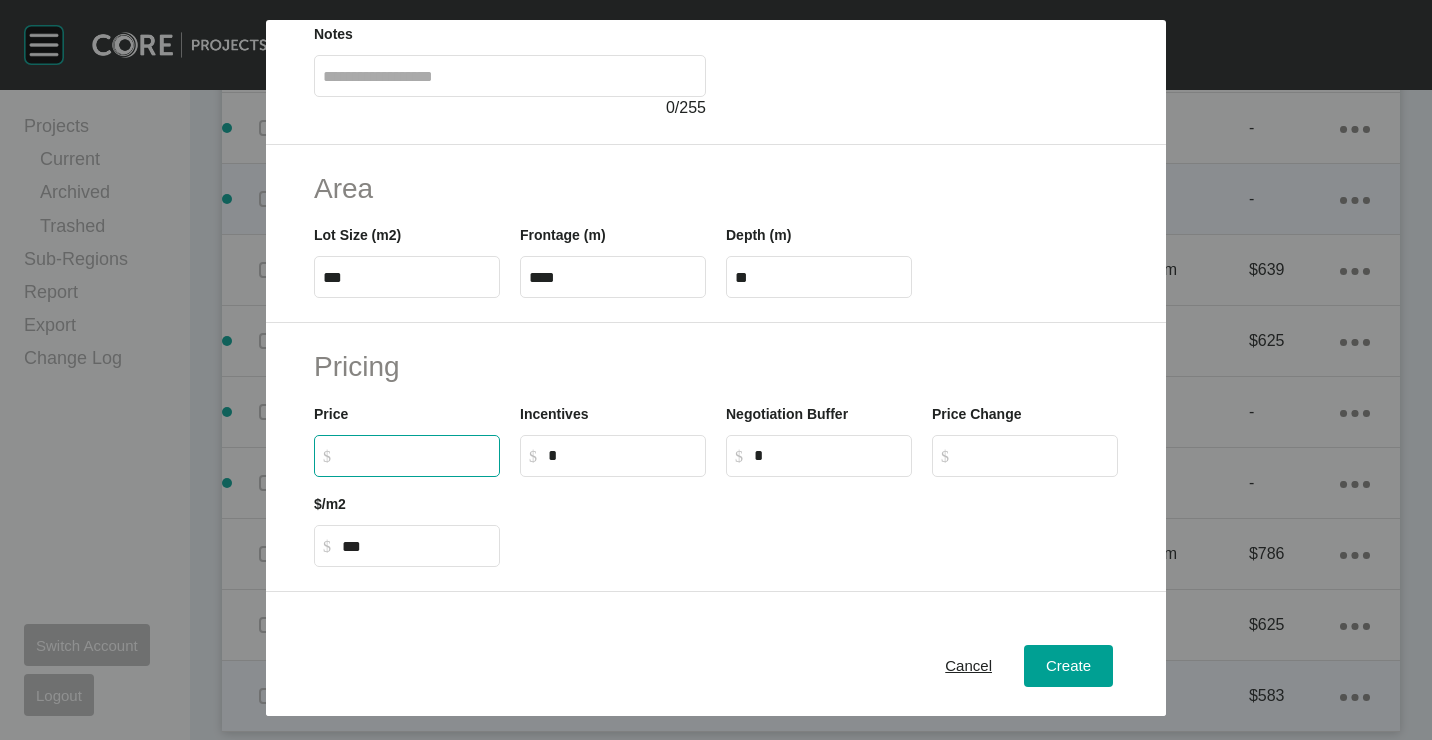 scroll, scrollTop: 480, scrollLeft: 0, axis: vertical 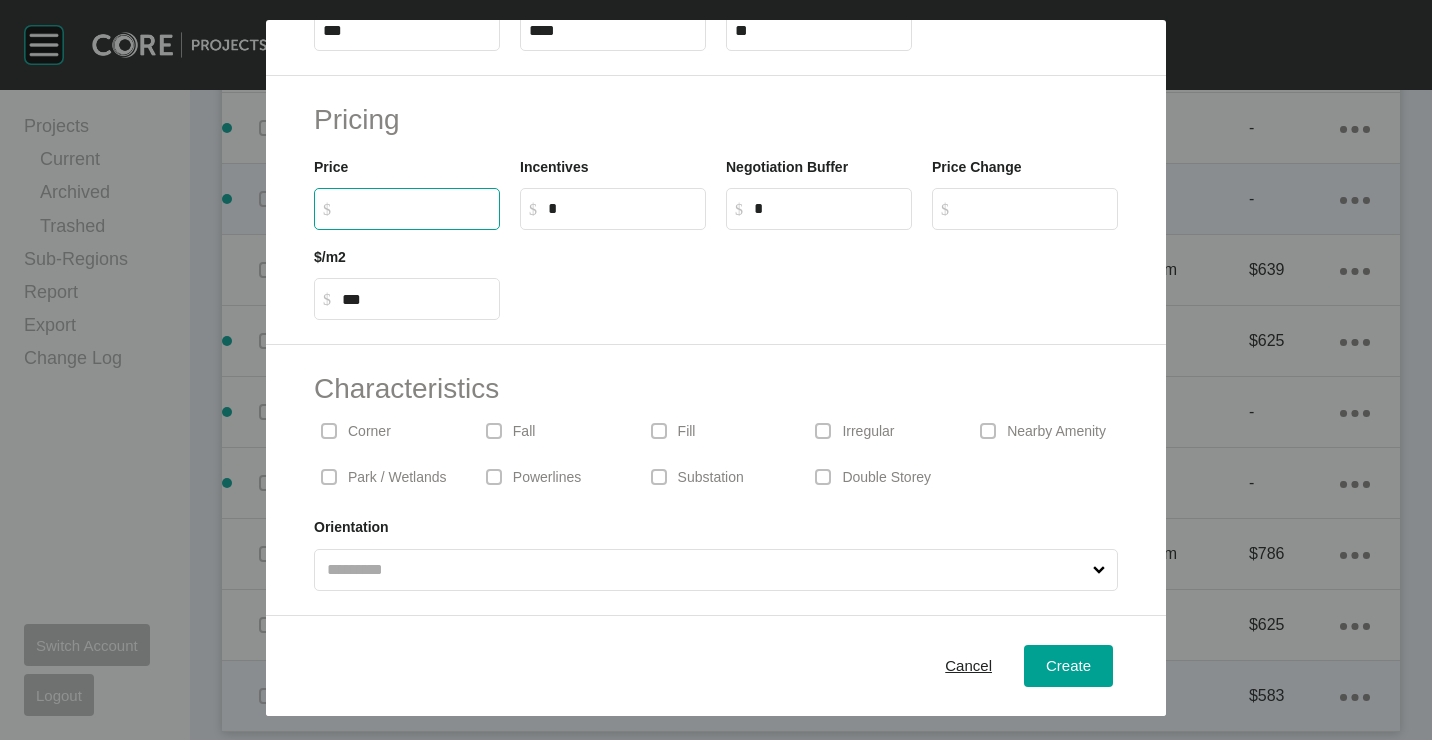 type 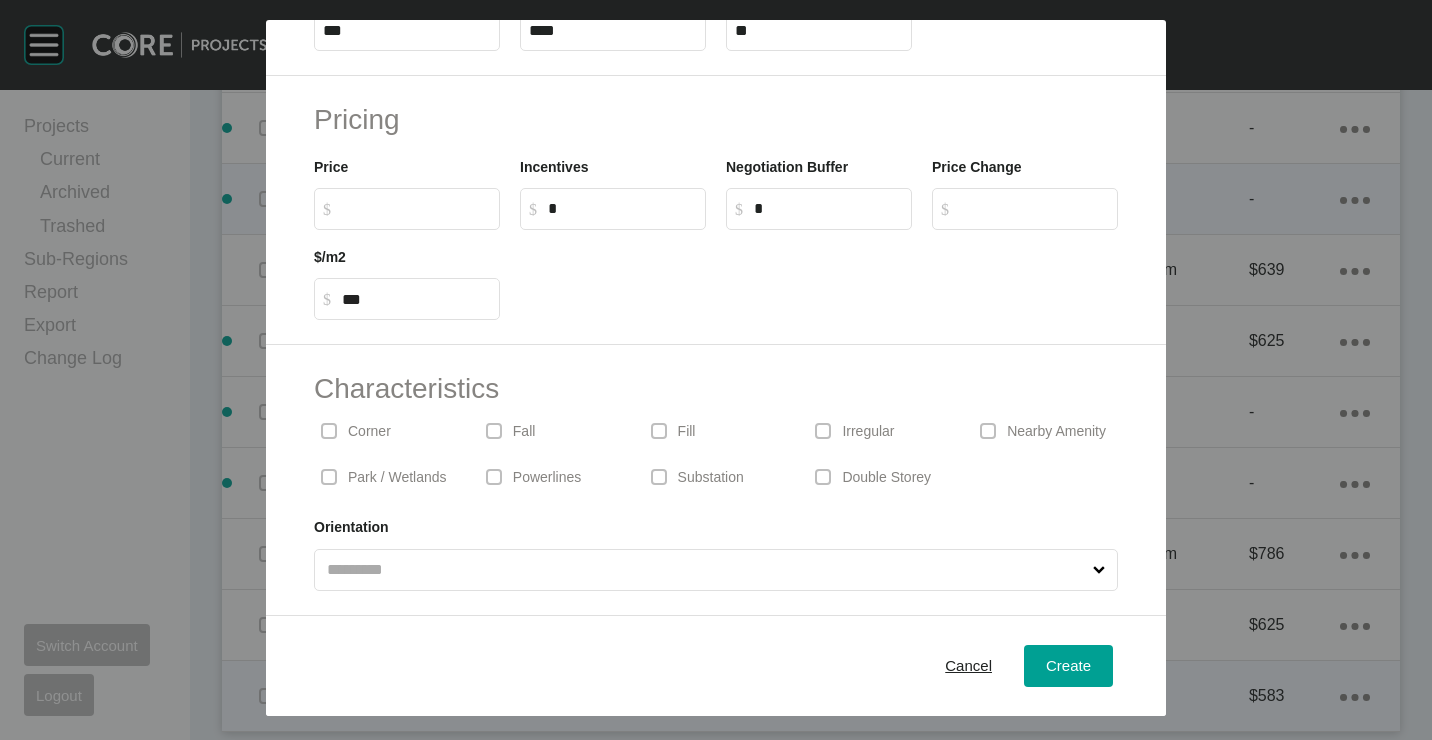 click on "Park / Wetlands" at bounding box center (386, 477) 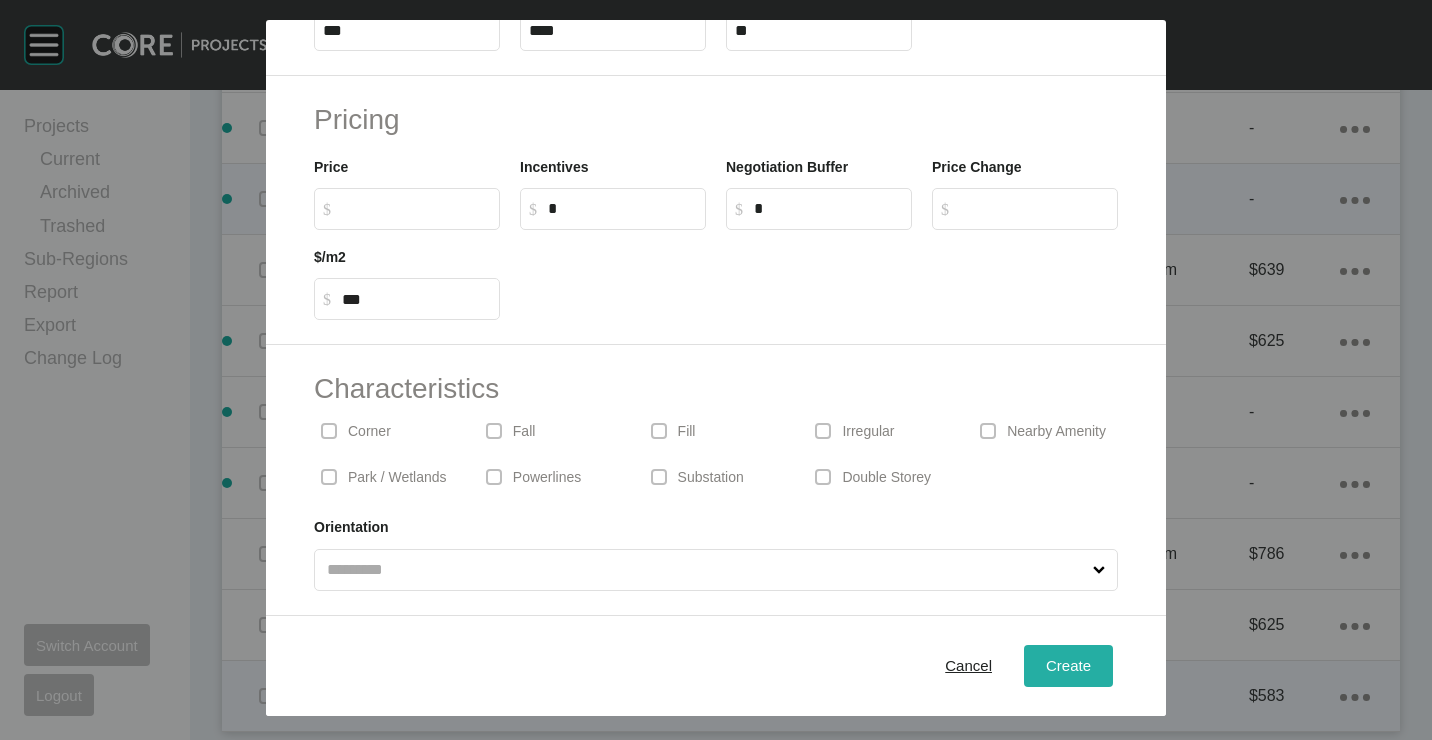 click on "Create" at bounding box center [1068, 666] 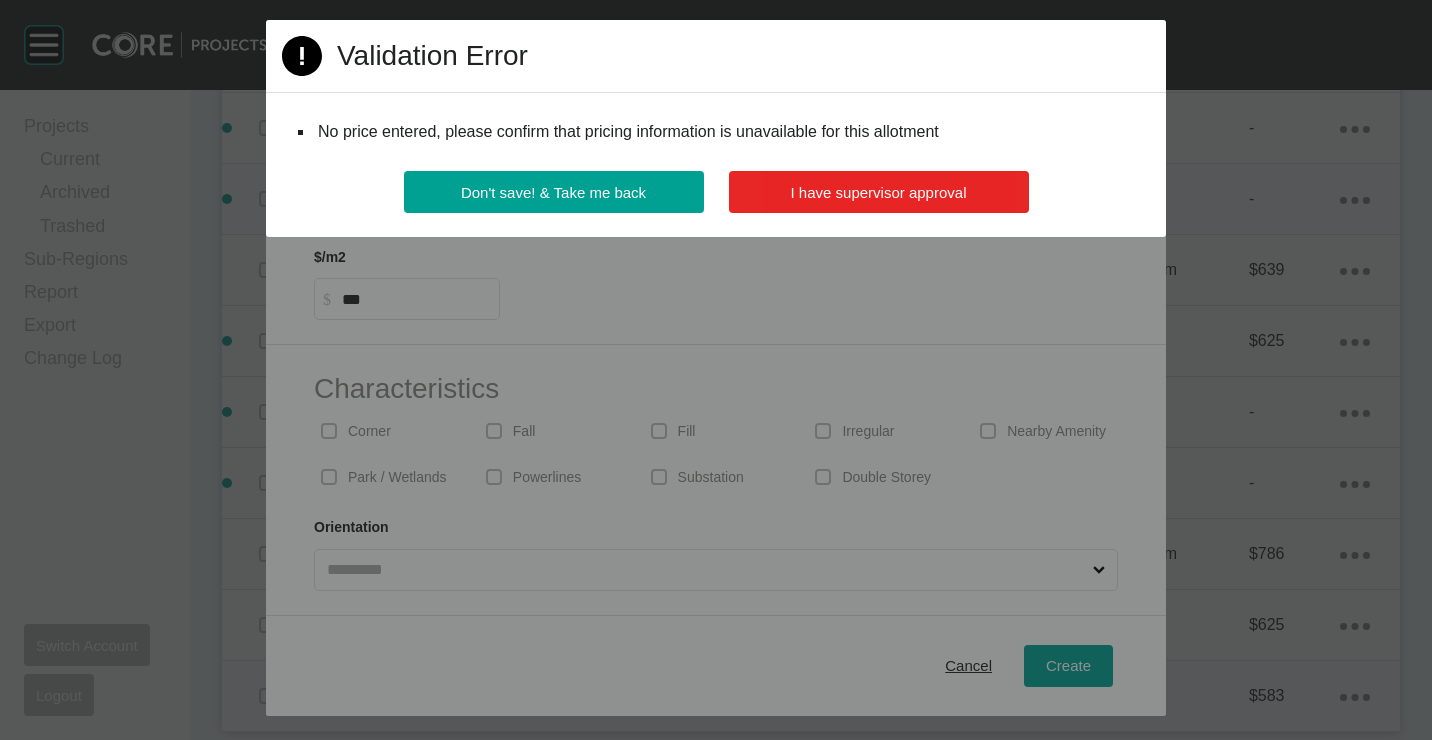 click on "I have supervisor approval" at bounding box center [879, 192] 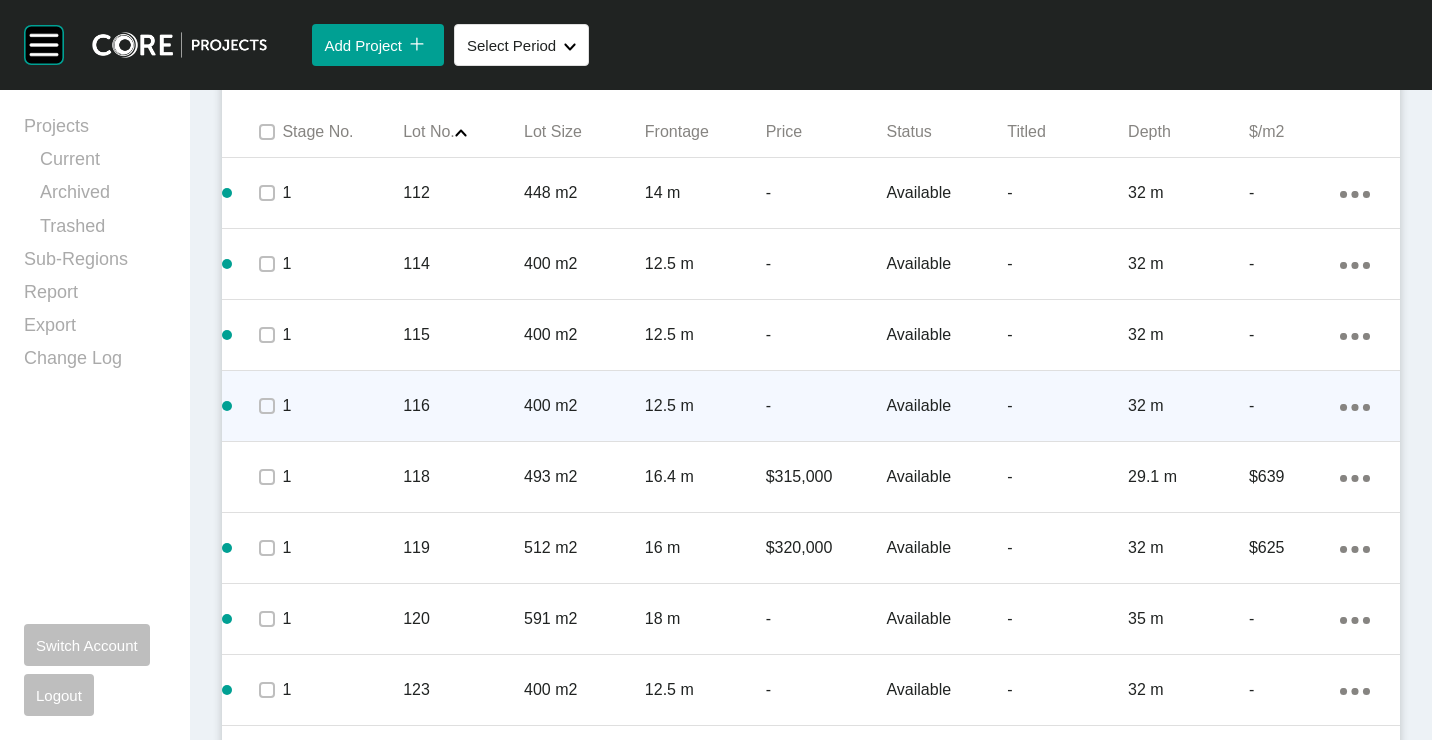scroll, scrollTop: 1099, scrollLeft: 0, axis: vertical 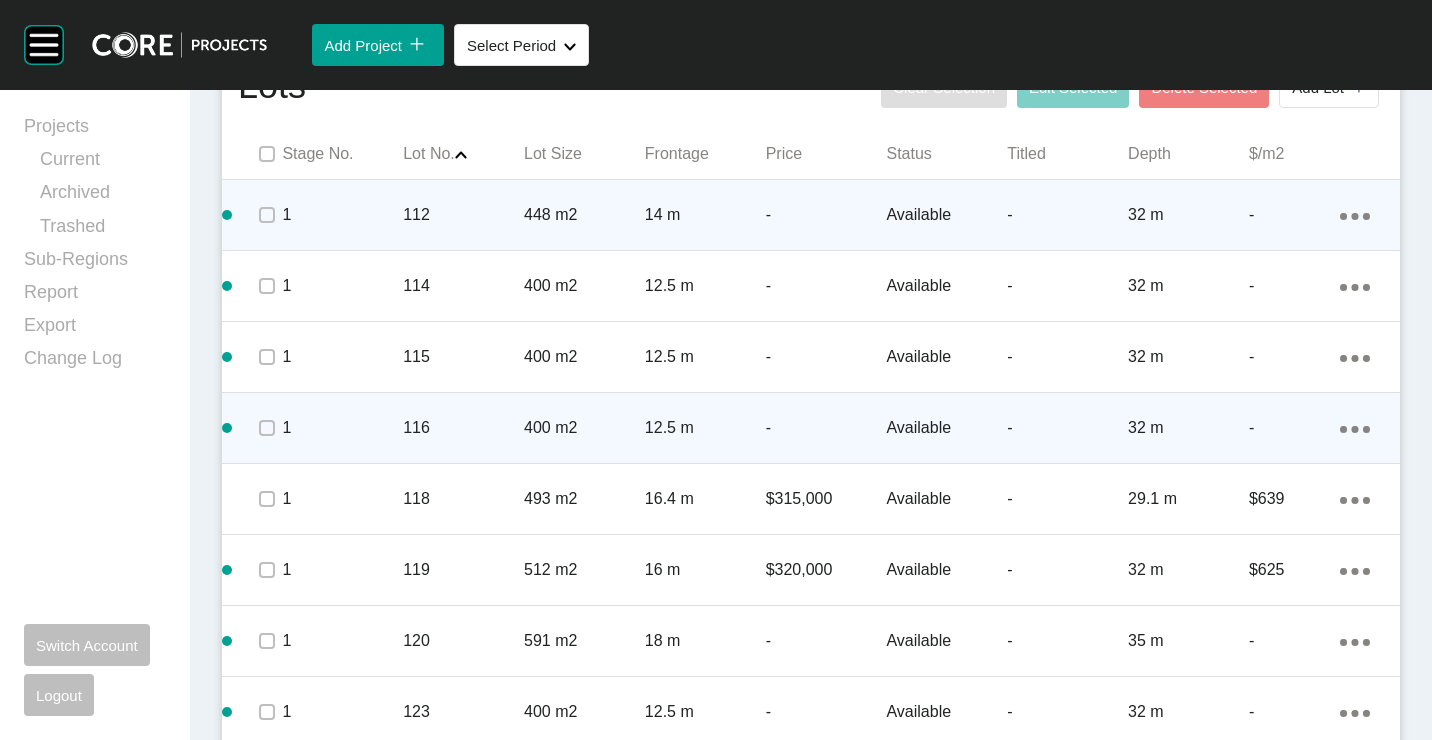 click on "Action Menu Dots Copy 6 Created with Sketch." 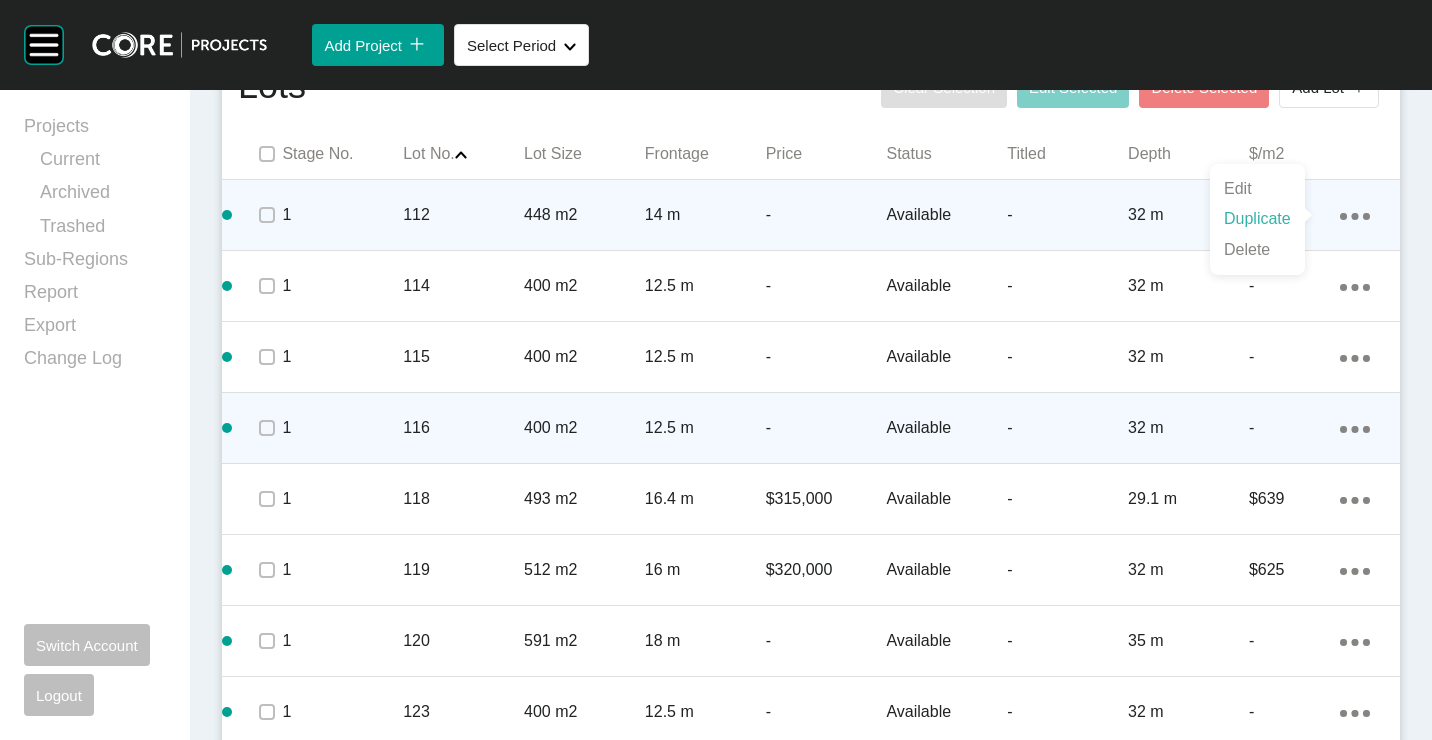 click on "Duplicate" at bounding box center (1257, 219) 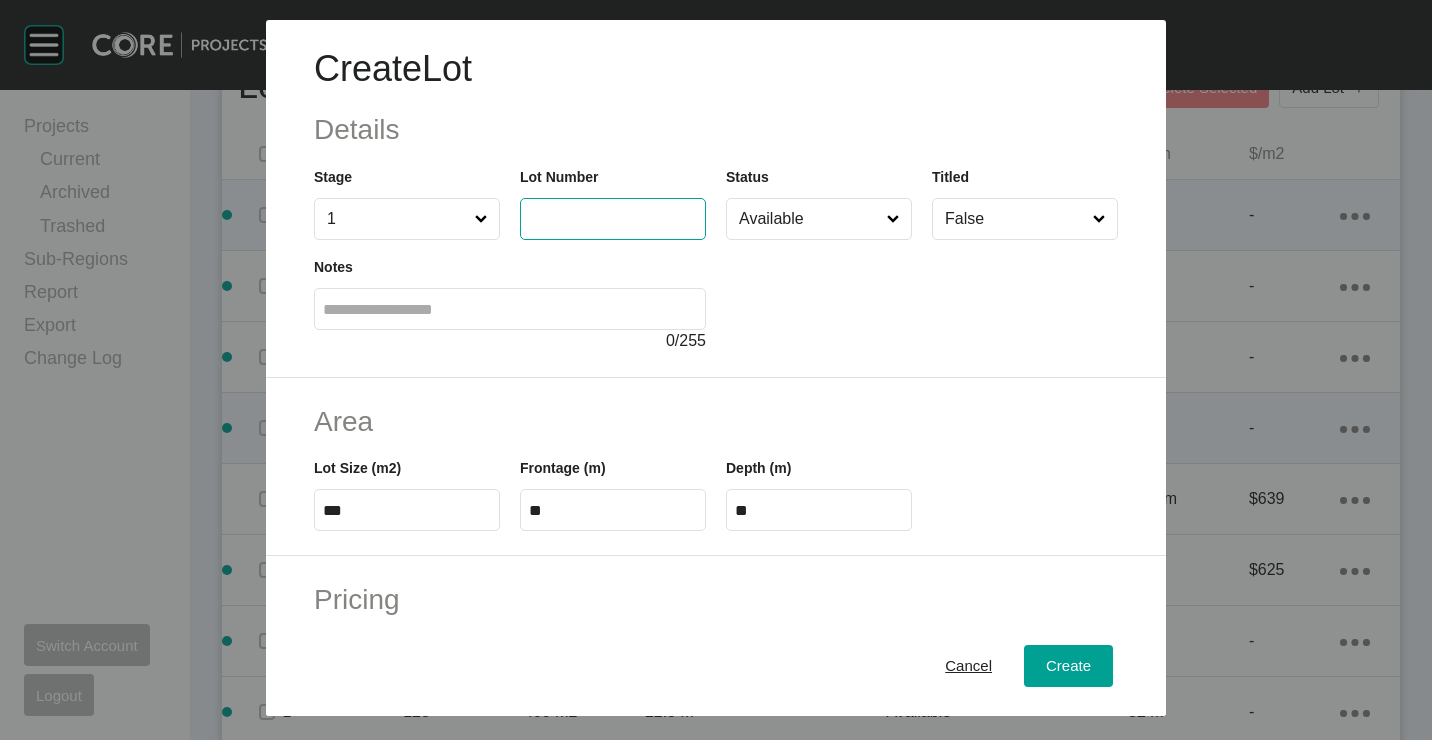 click at bounding box center (613, 218) 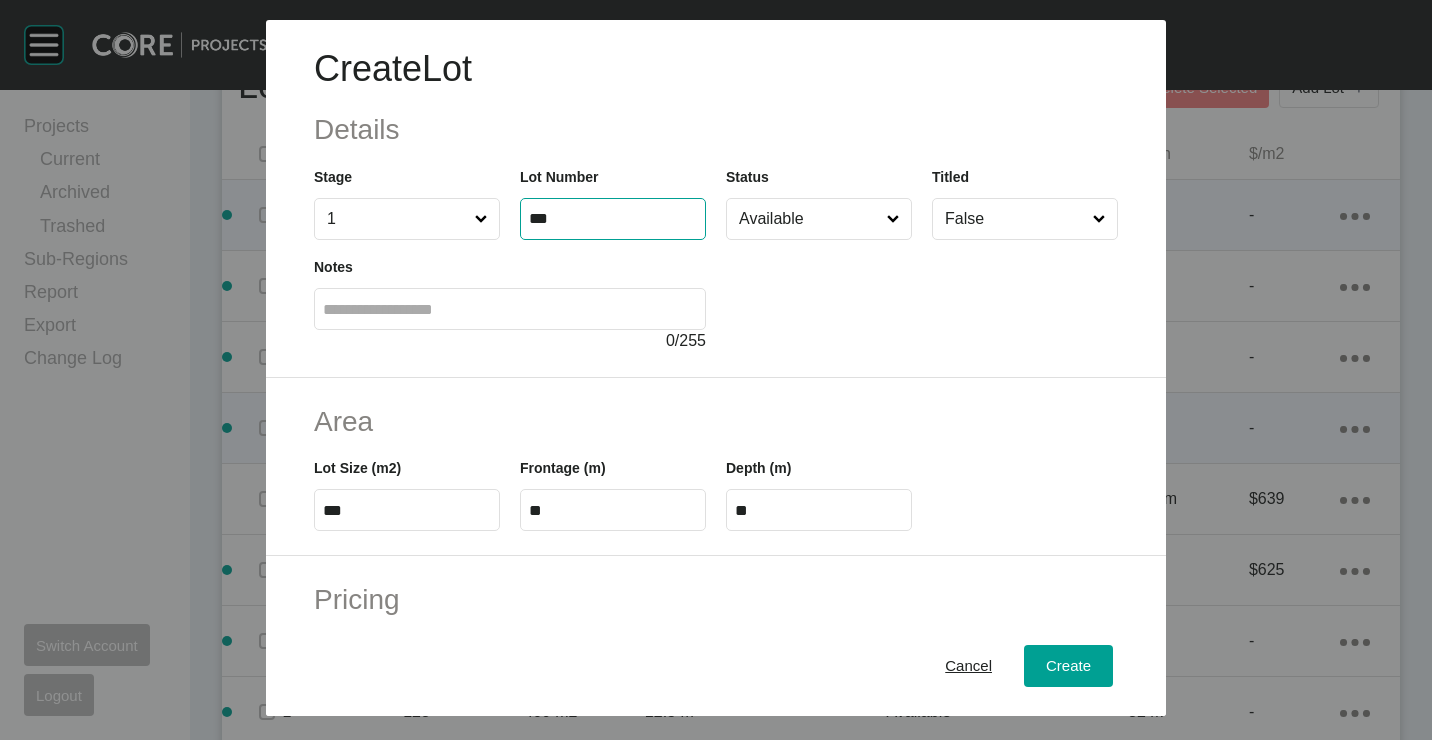 type on "***" 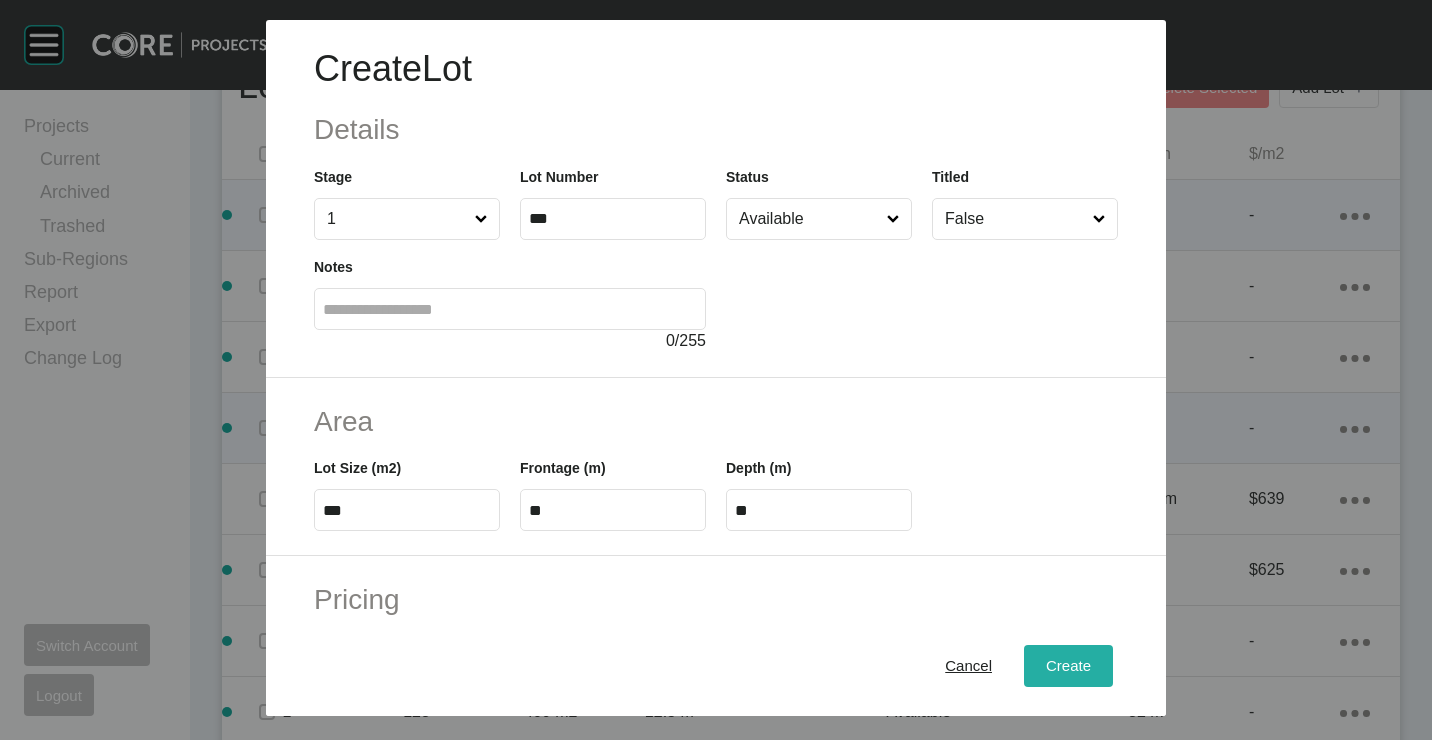 click on "Create" at bounding box center (1068, 665) 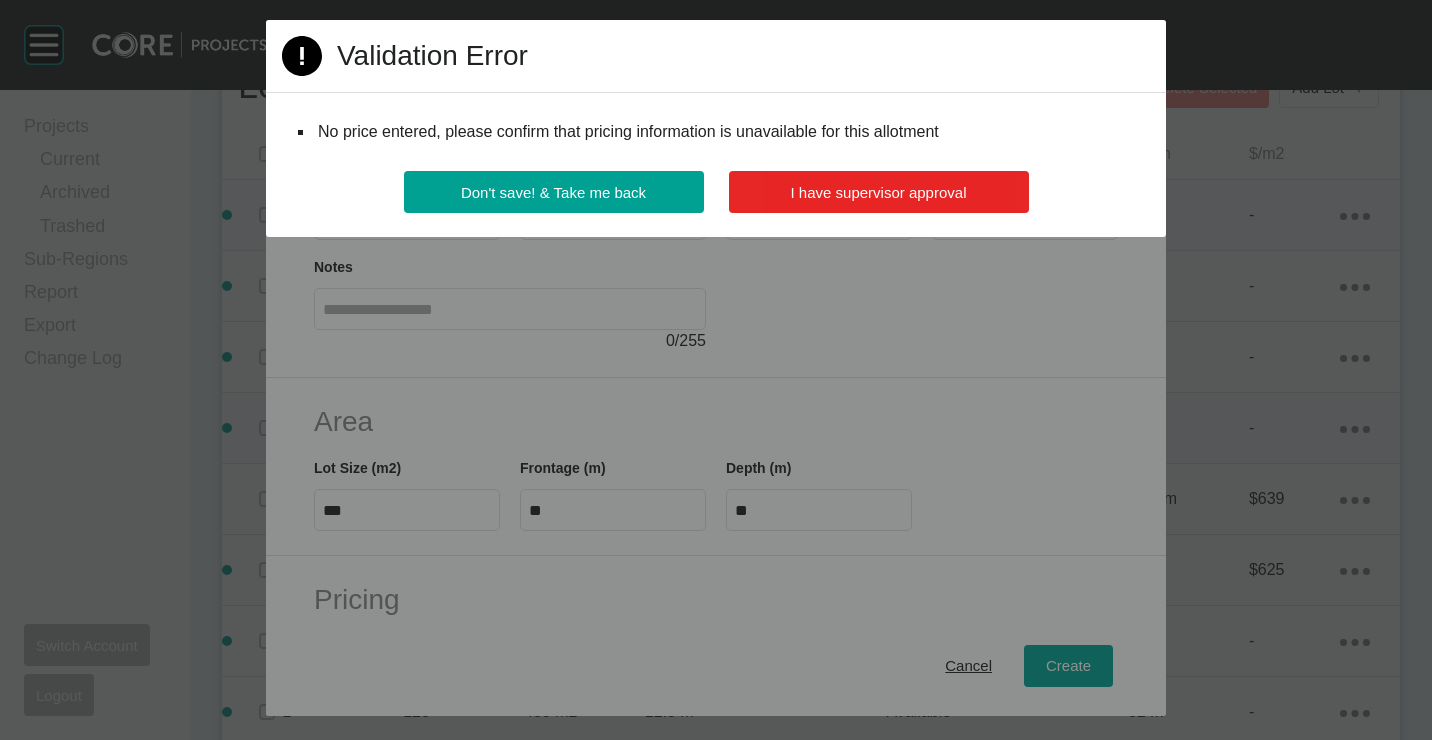 click on "I have supervisor approval" at bounding box center (879, 192) 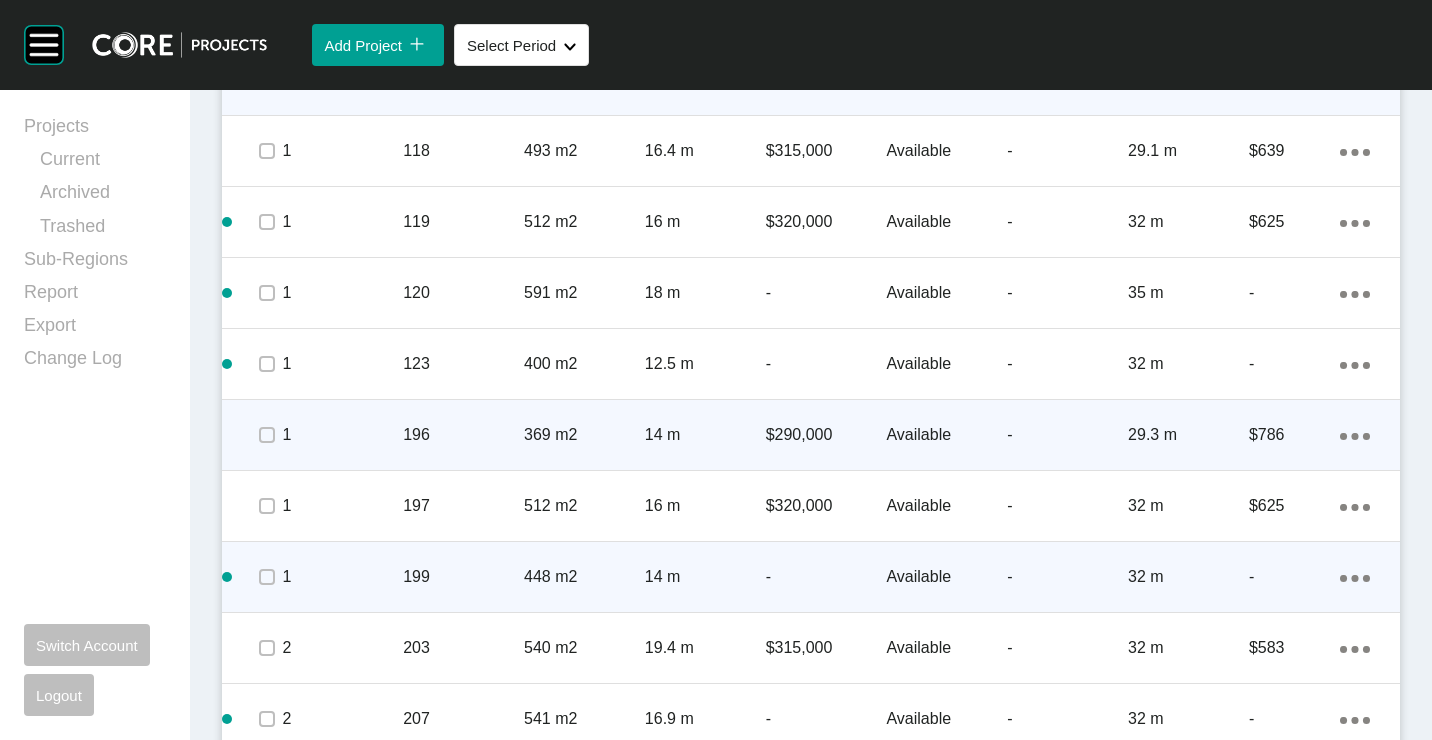 scroll, scrollTop: 1470, scrollLeft: 0, axis: vertical 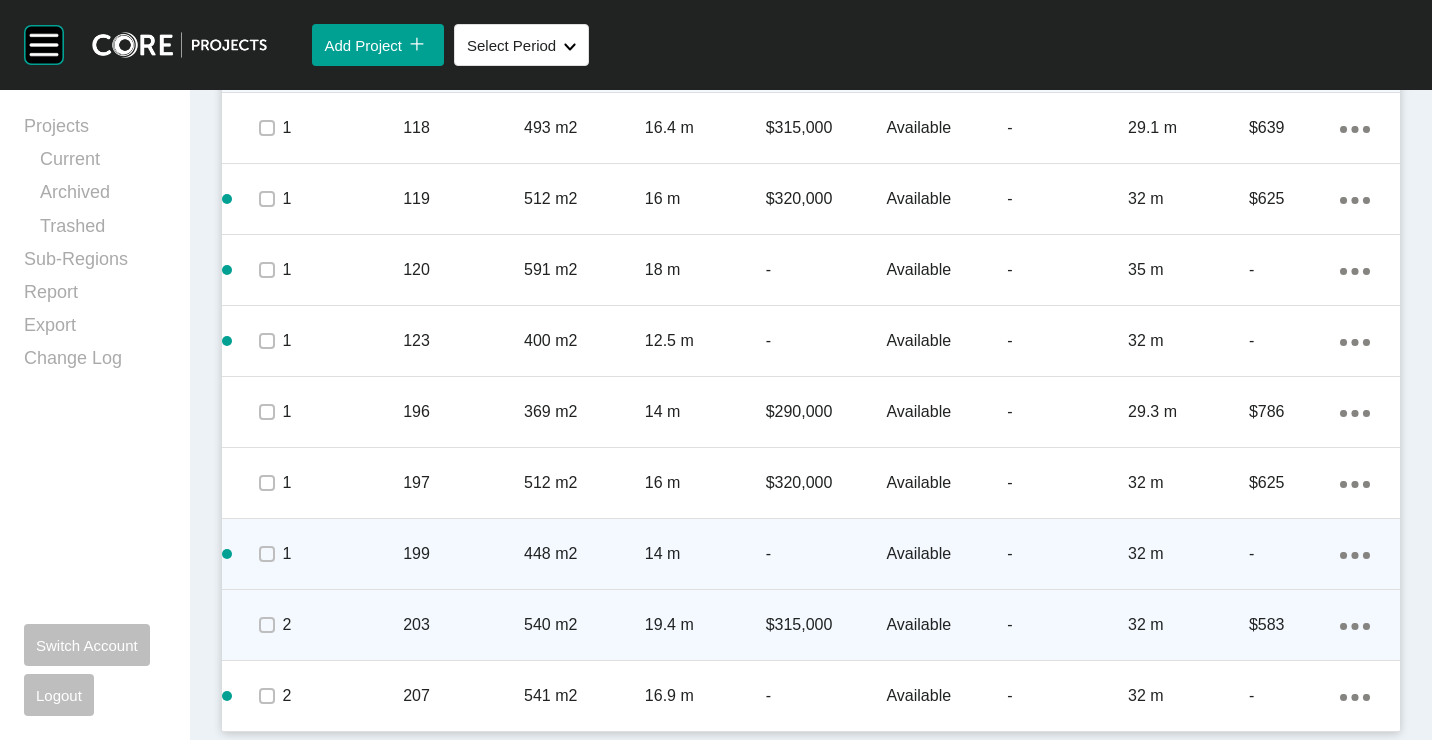 click 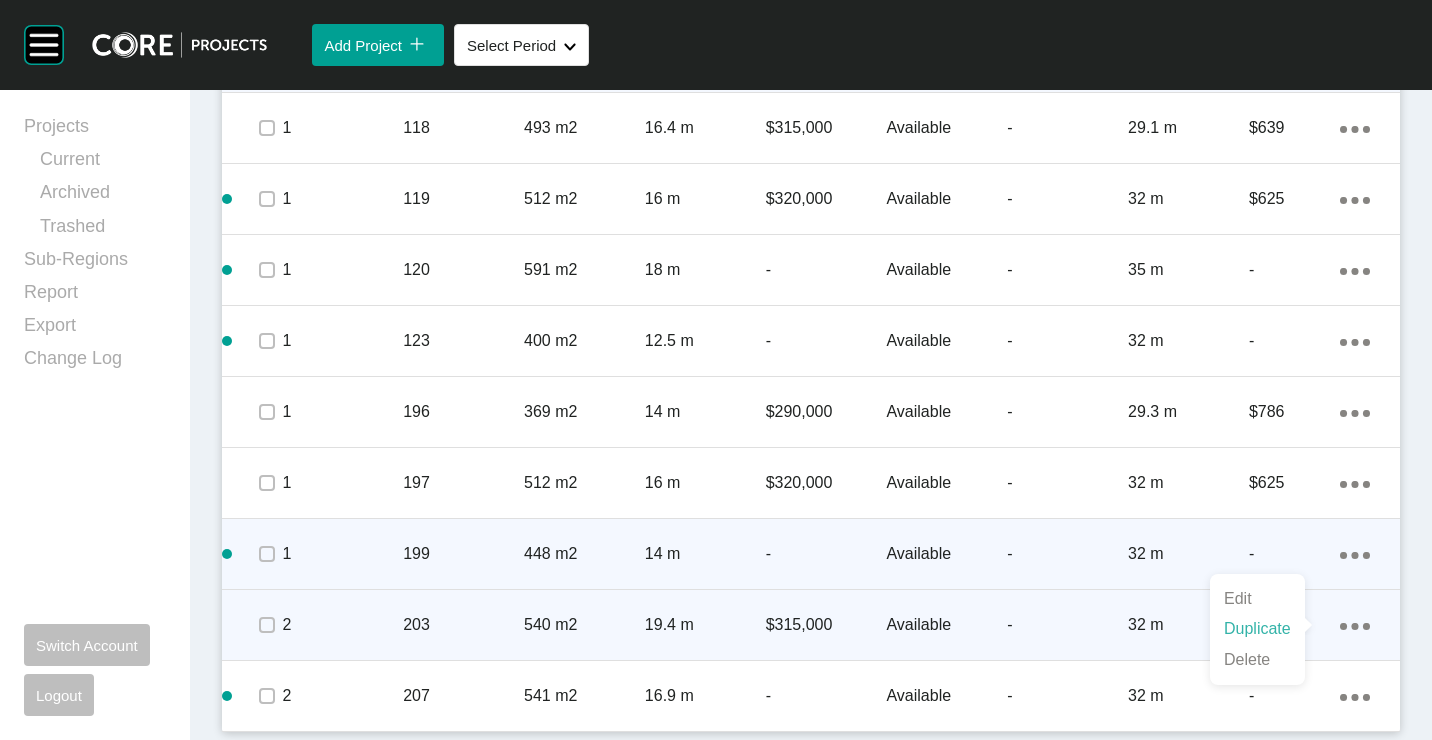 click on "Duplicate" at bounding box center [1257, 629] 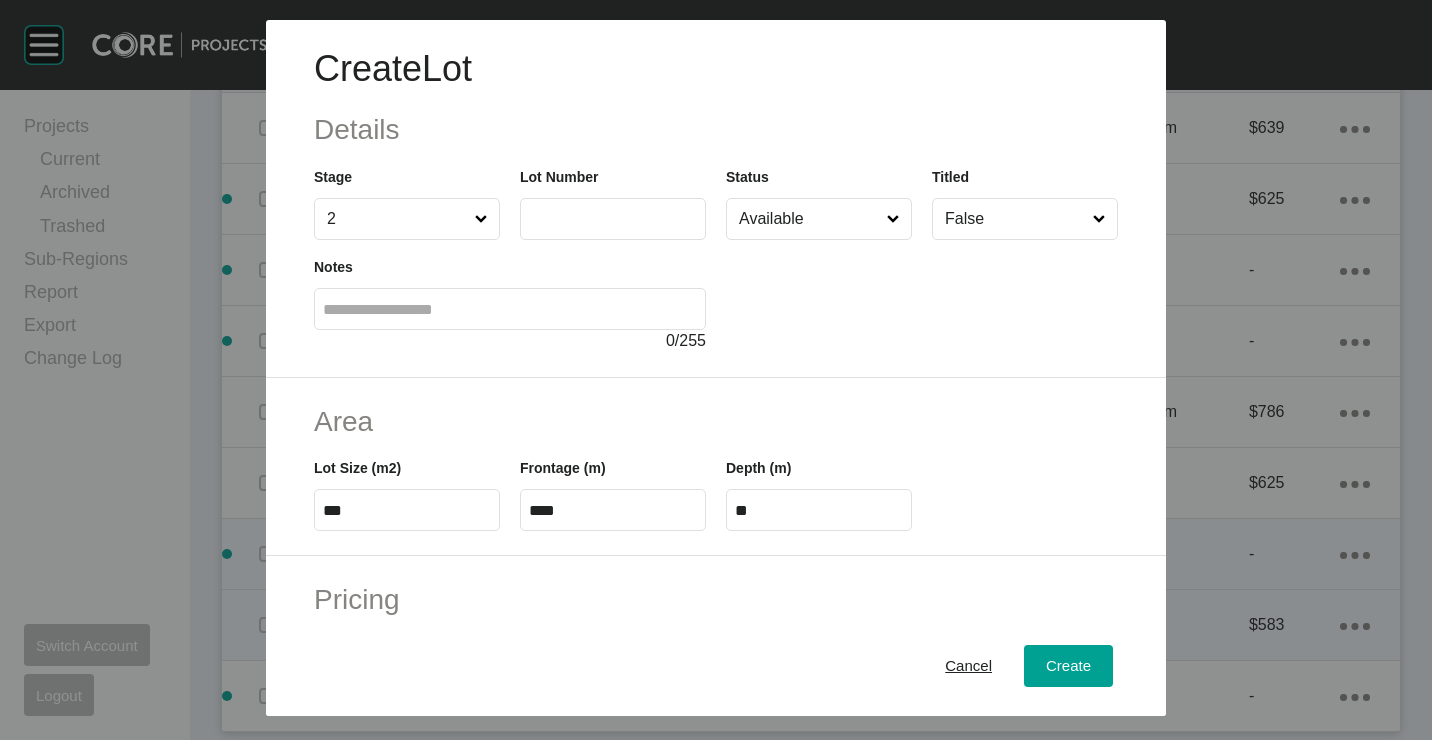 click on "Lot Number" at bounding box center [559, 177] 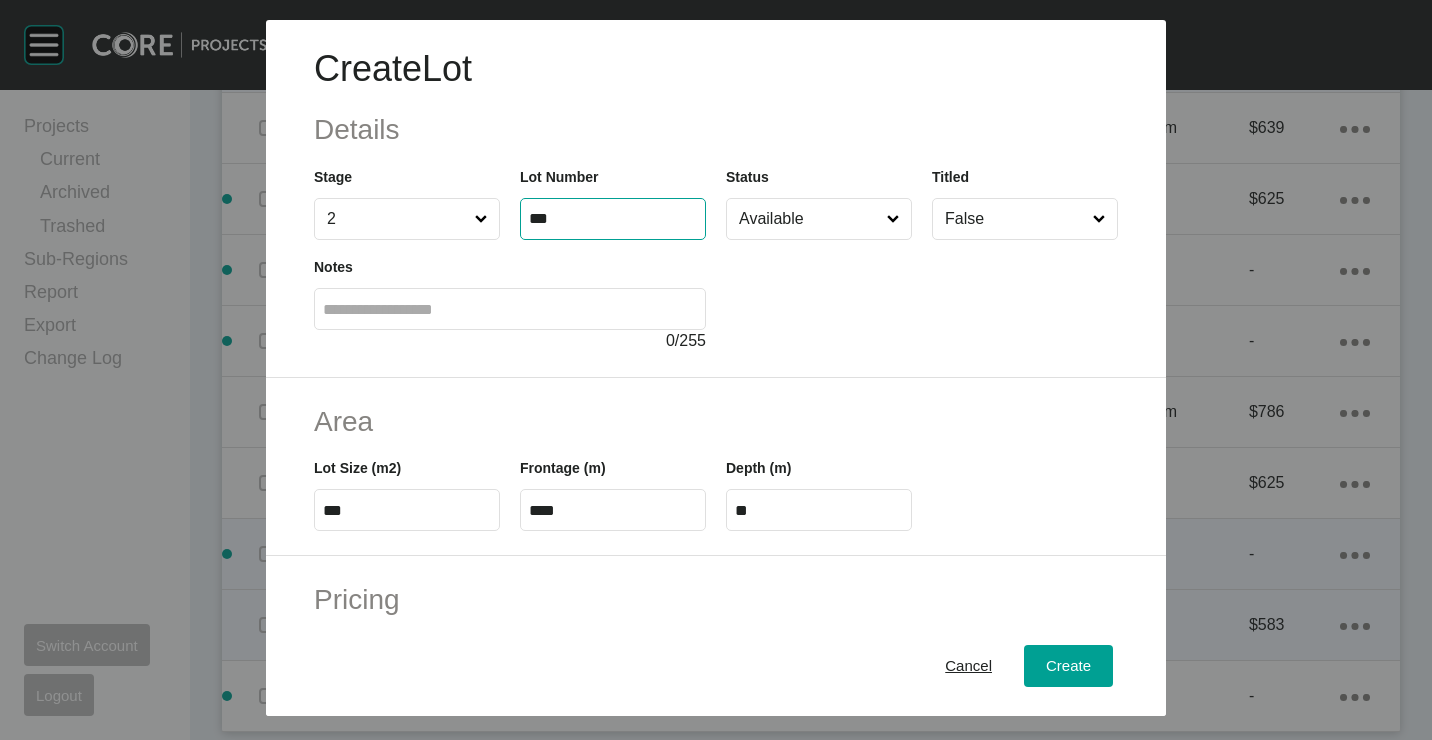 type on "***" 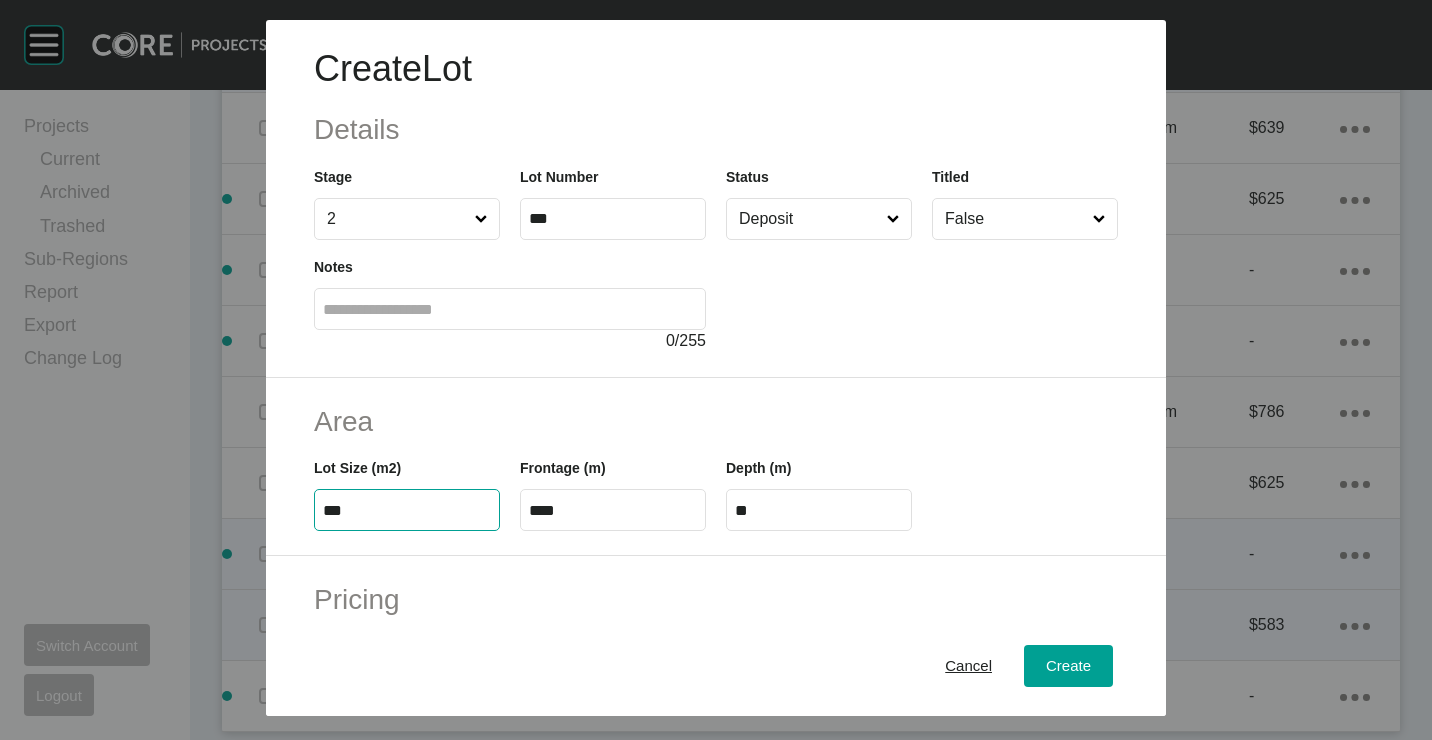 type on "***" 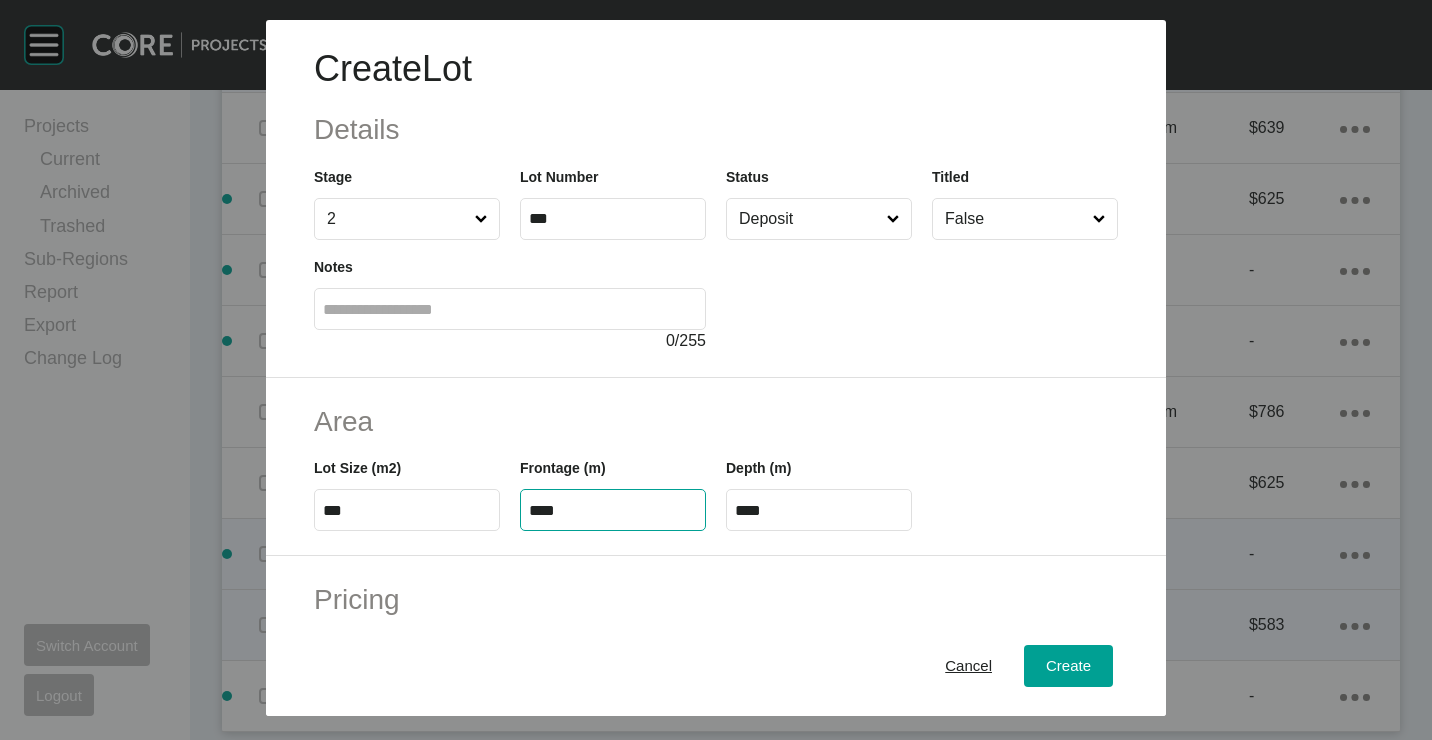 type on "****" 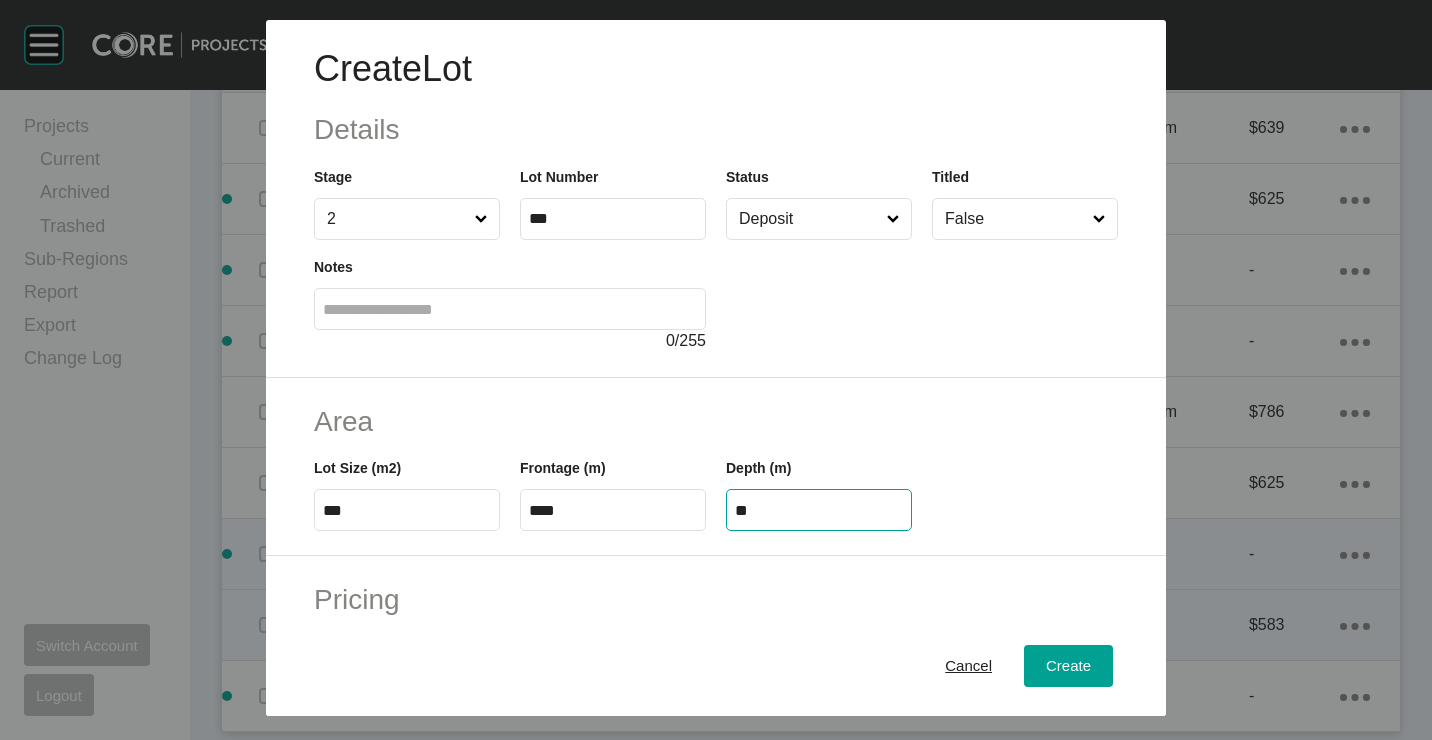 type on "**" 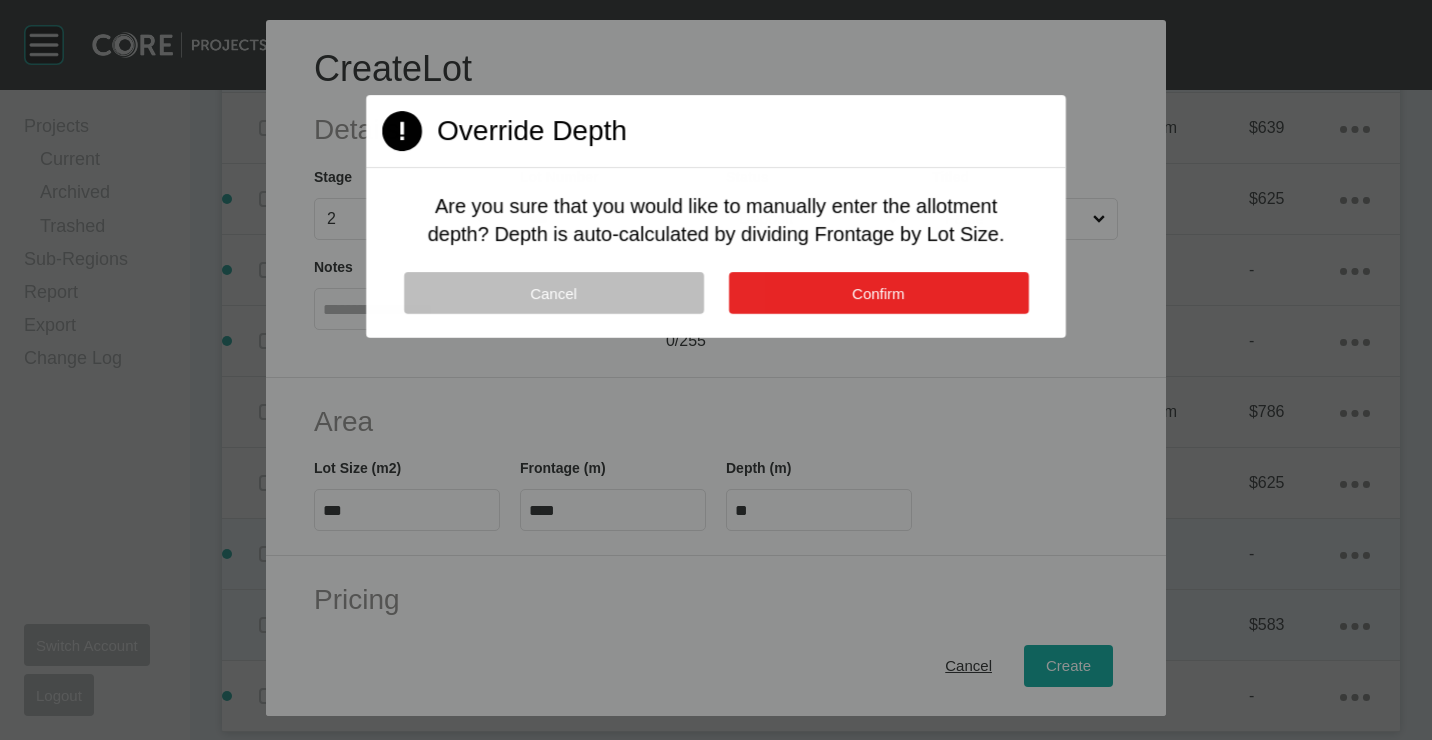 click on "Confirm" at bounding box center (878, 292) 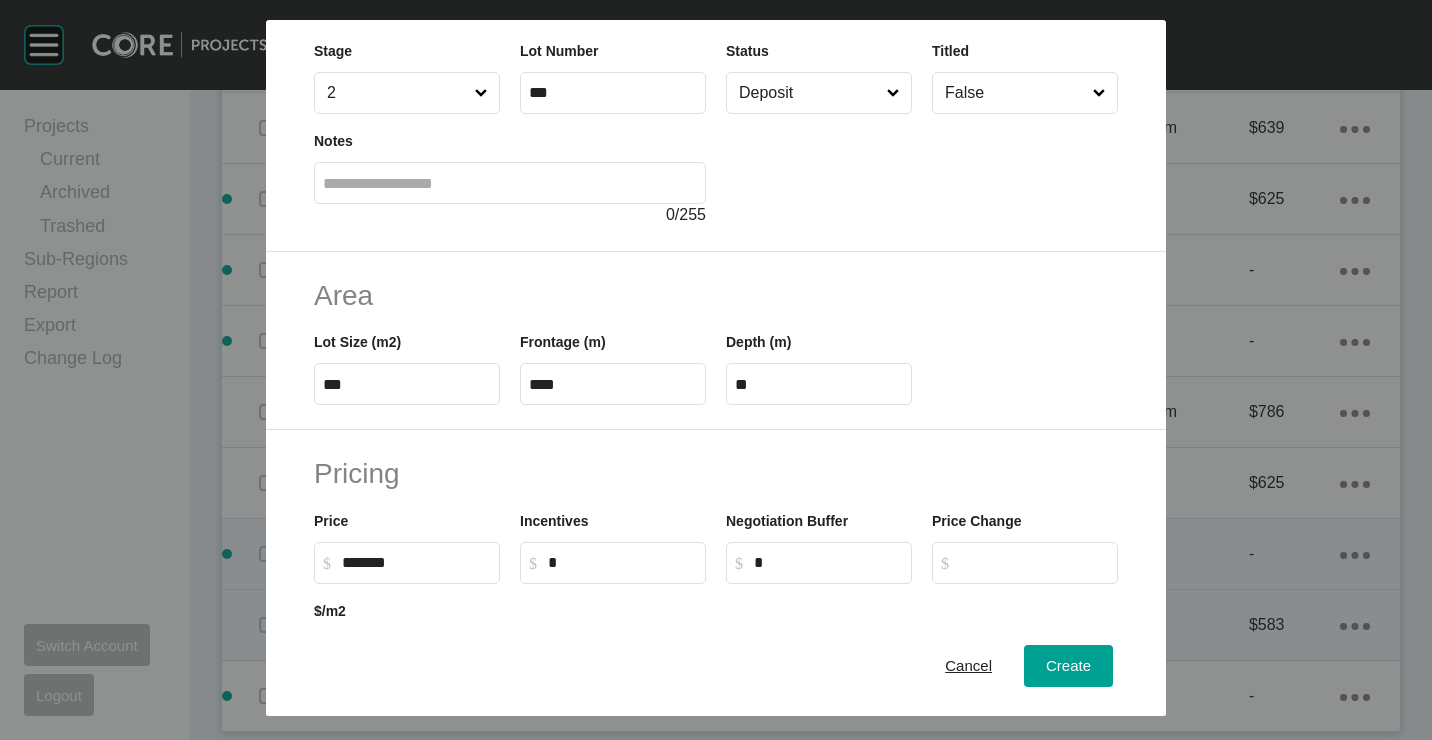 scroll, scrollTop: 200, scrollLeft: 0, axis: vertical 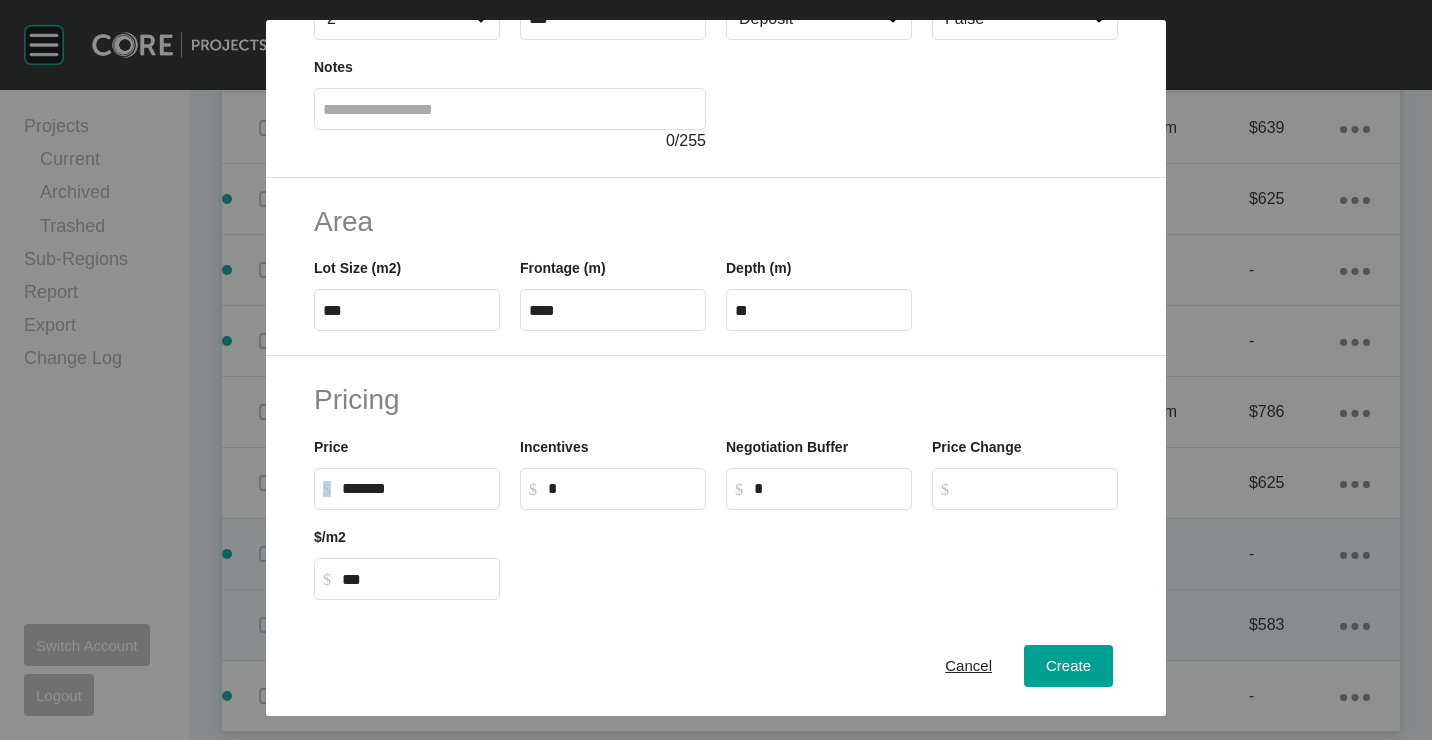 drag, startPoint x: 443, startPoint y: 479, endPoint x: 266, endPoint y: 484, distance: 177.0706 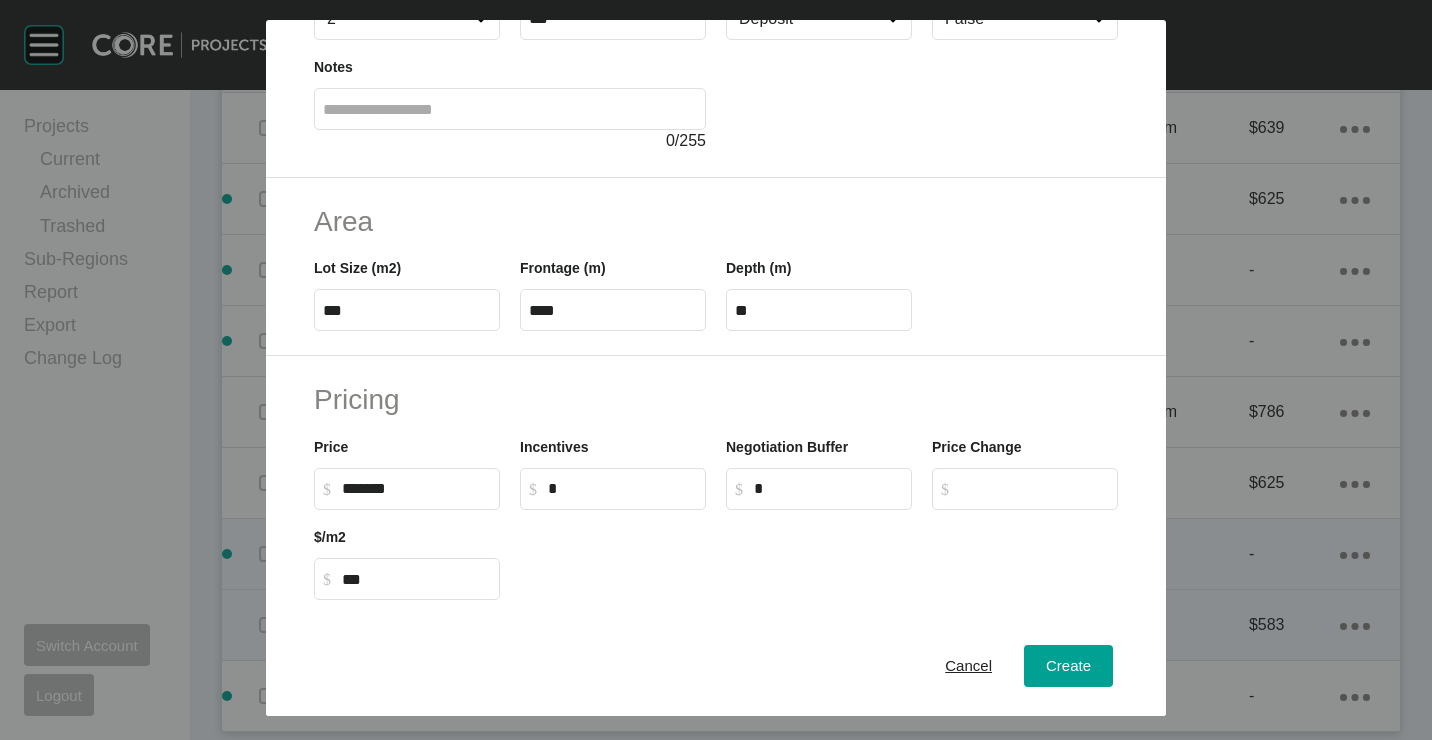 drag, startPoint x: 505, startPoint y: 450, endPoint x: 495, endPoint y: 457, distance: 12.206555 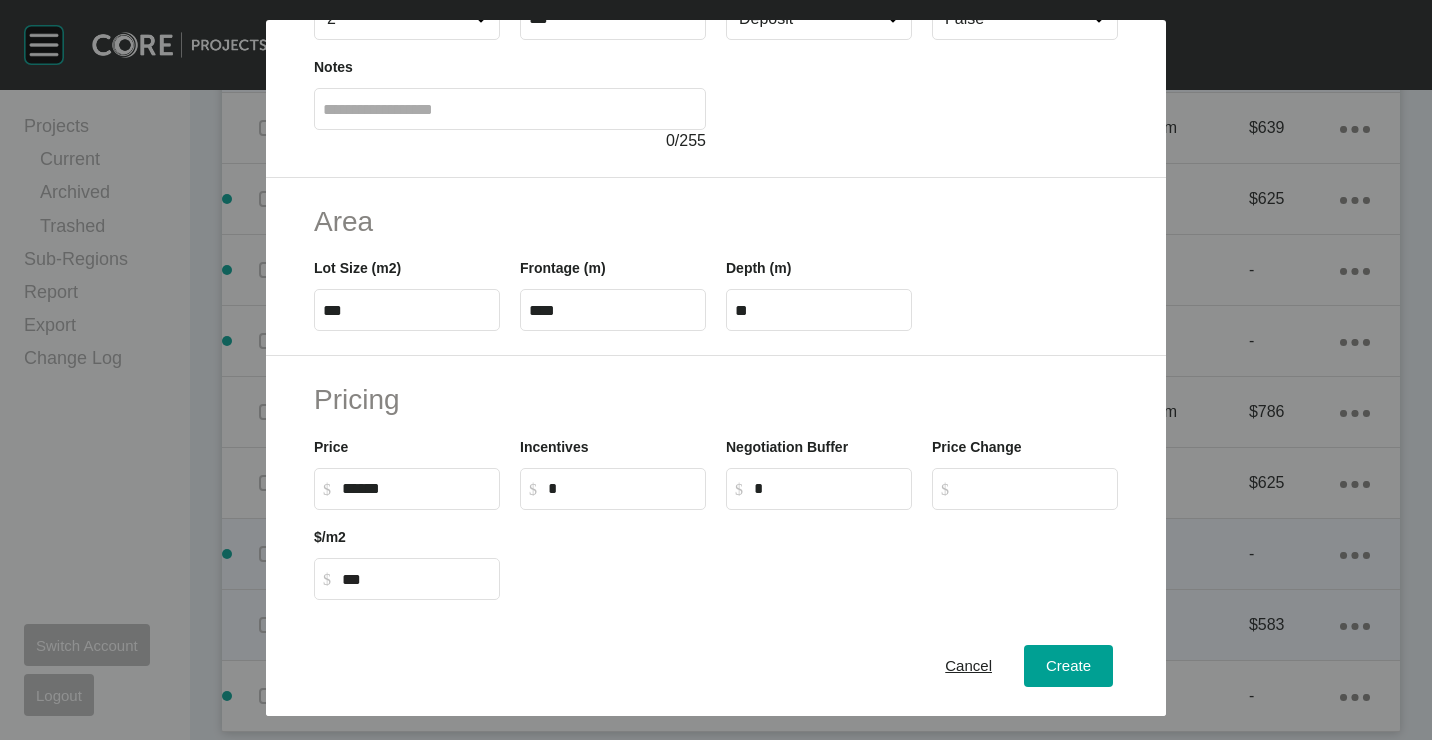 drag, startPoint x: 418, startPoint y: 489, endPoint x: 293, endPoint y: 483, distance: 125.14392 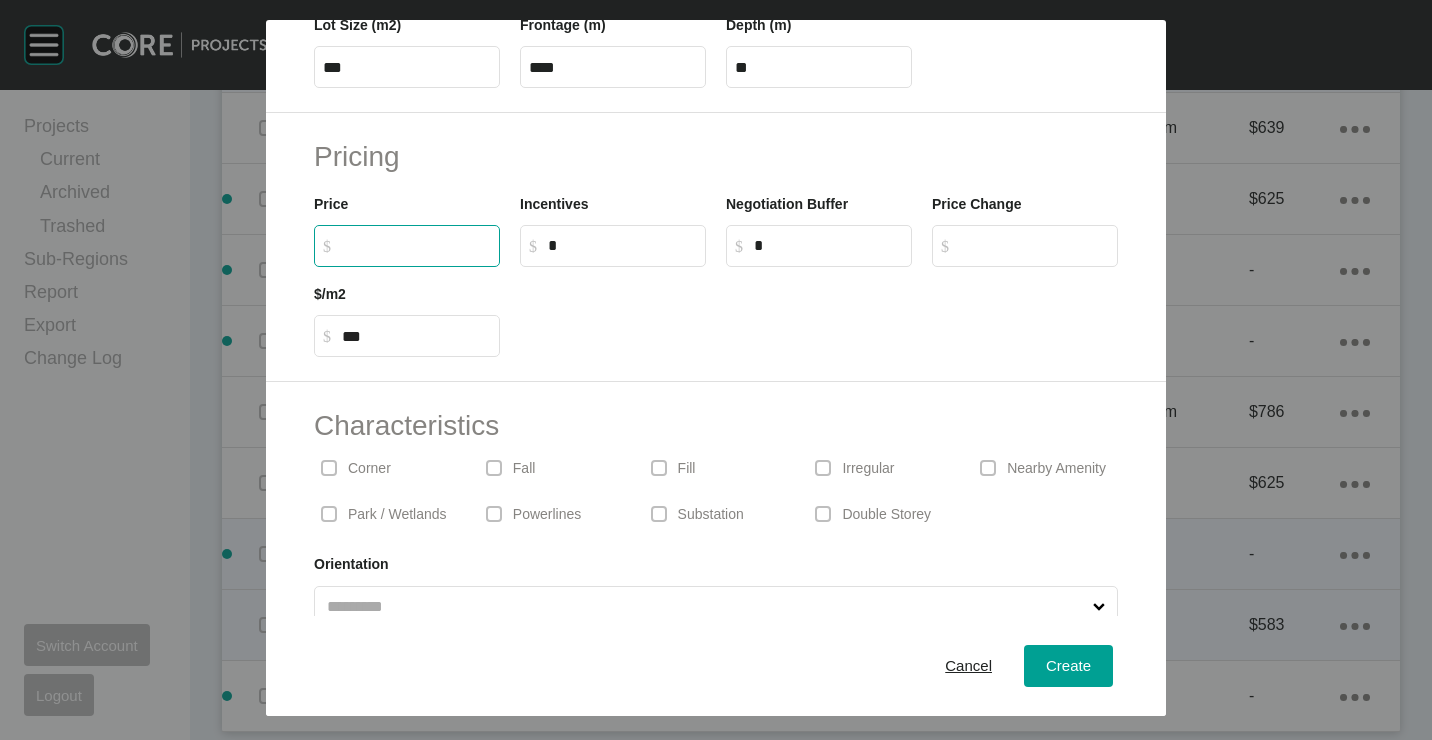 scroll, scrollTop: 480, scrollLeft: 0, axis: vertical 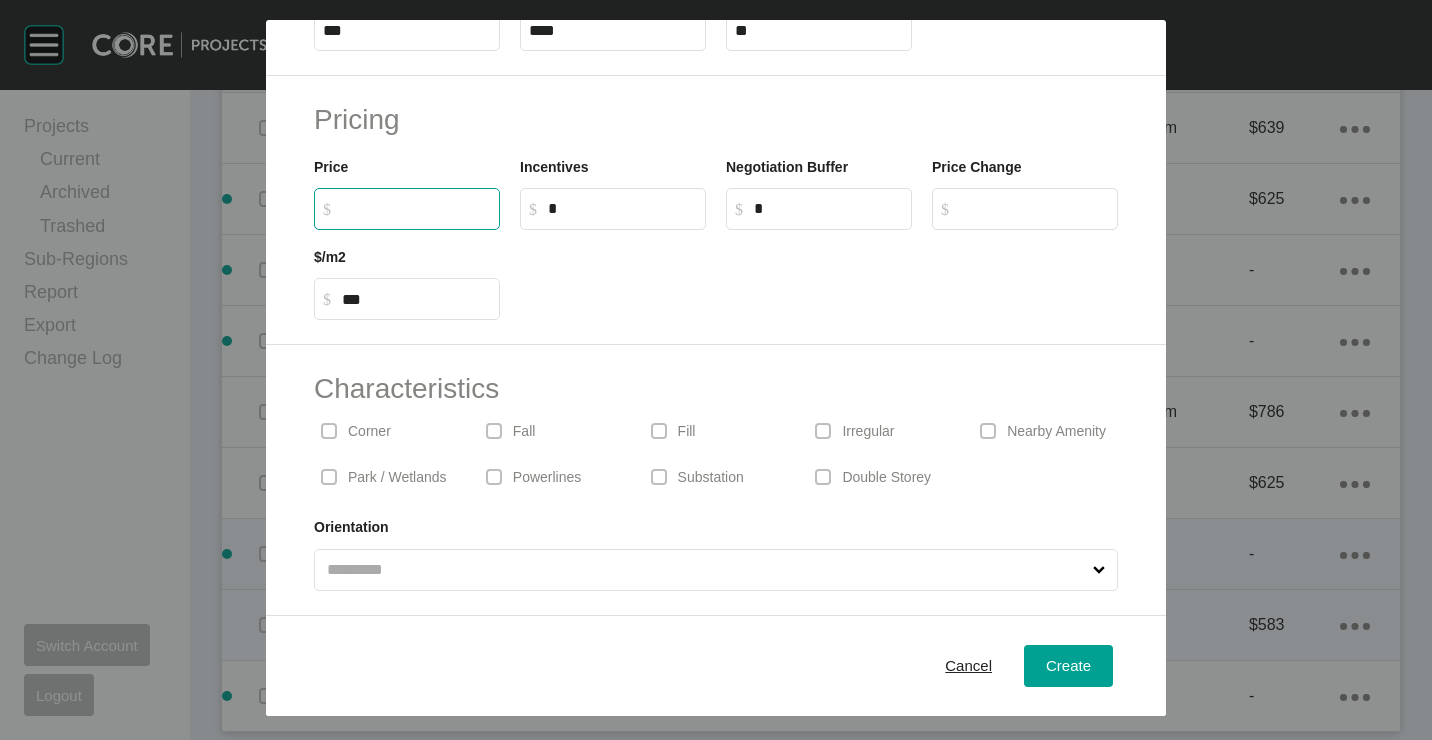 type 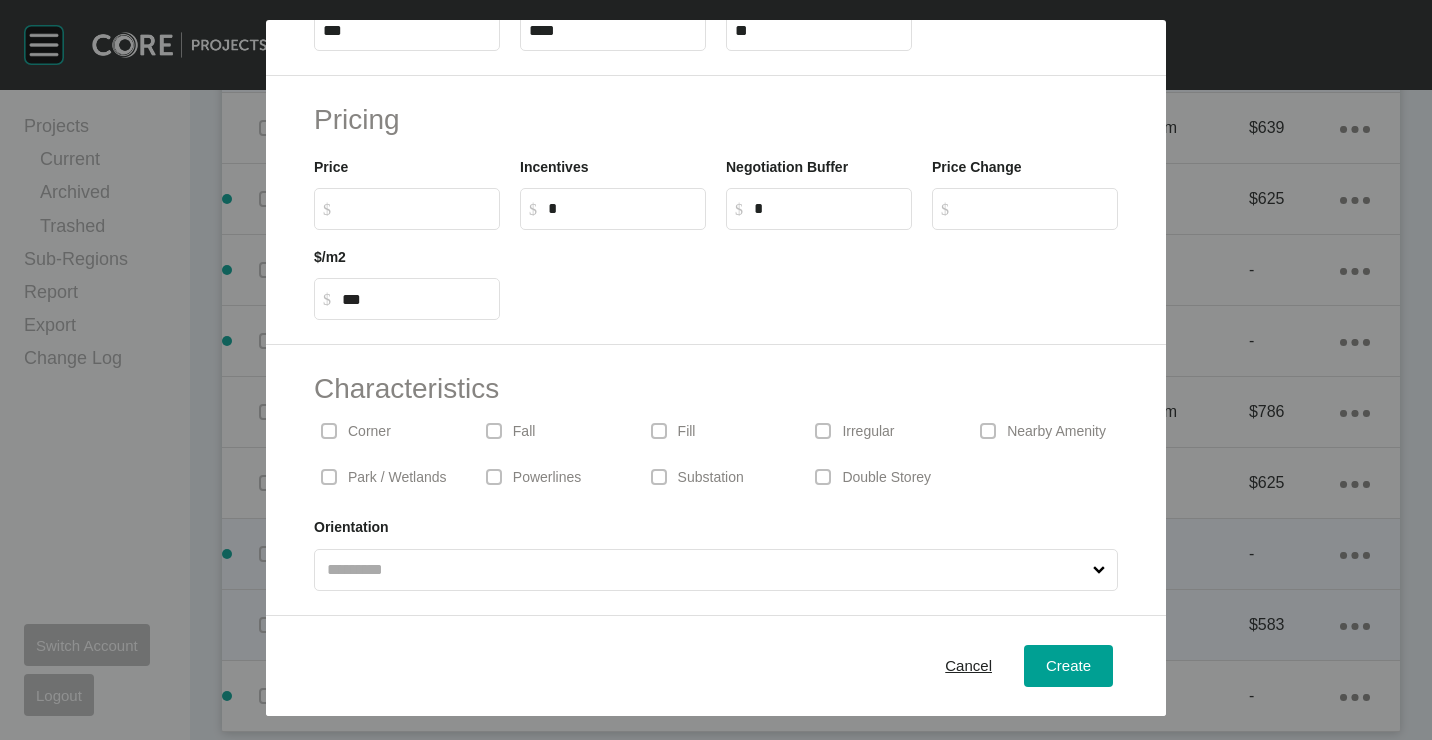 click on "Corner" at bounding box center (386, 431) 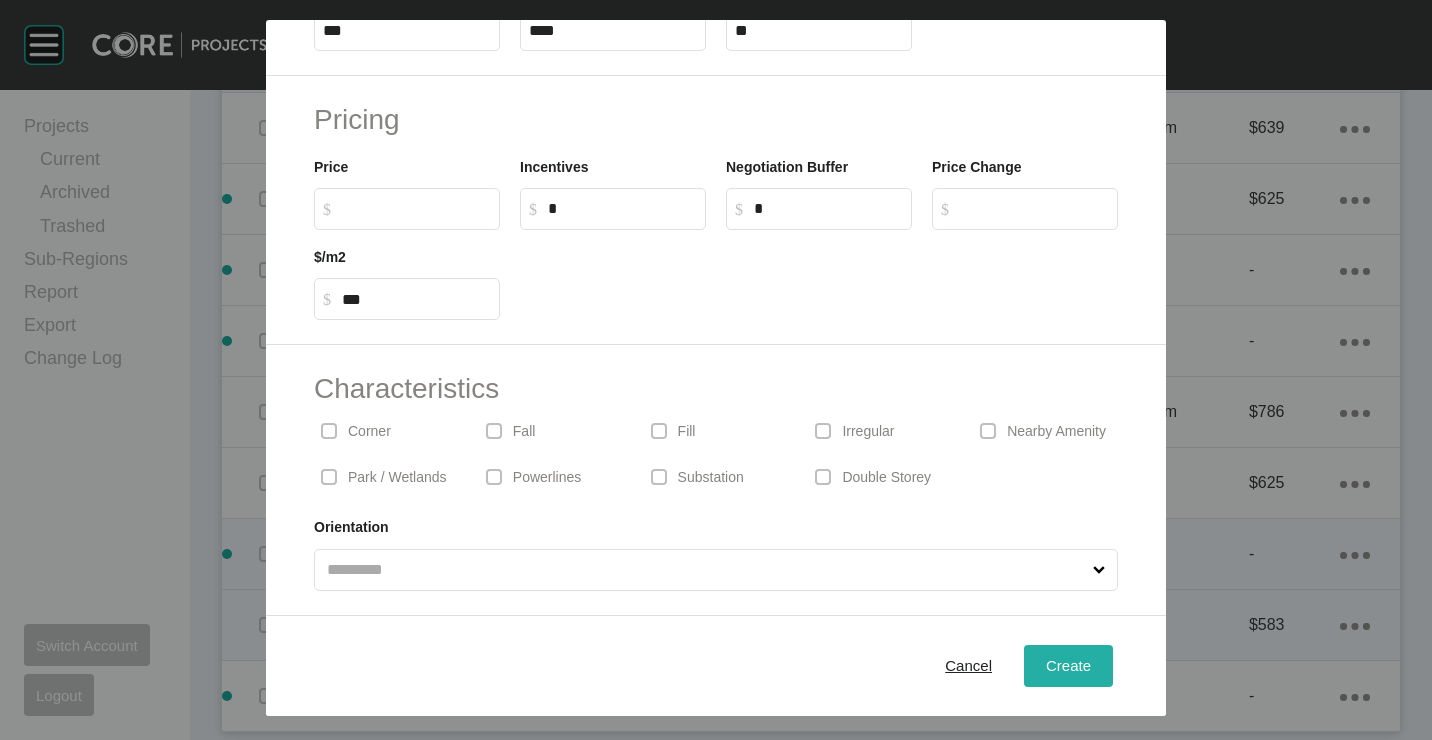 click on "Create" at bounding box center [1068, 665] 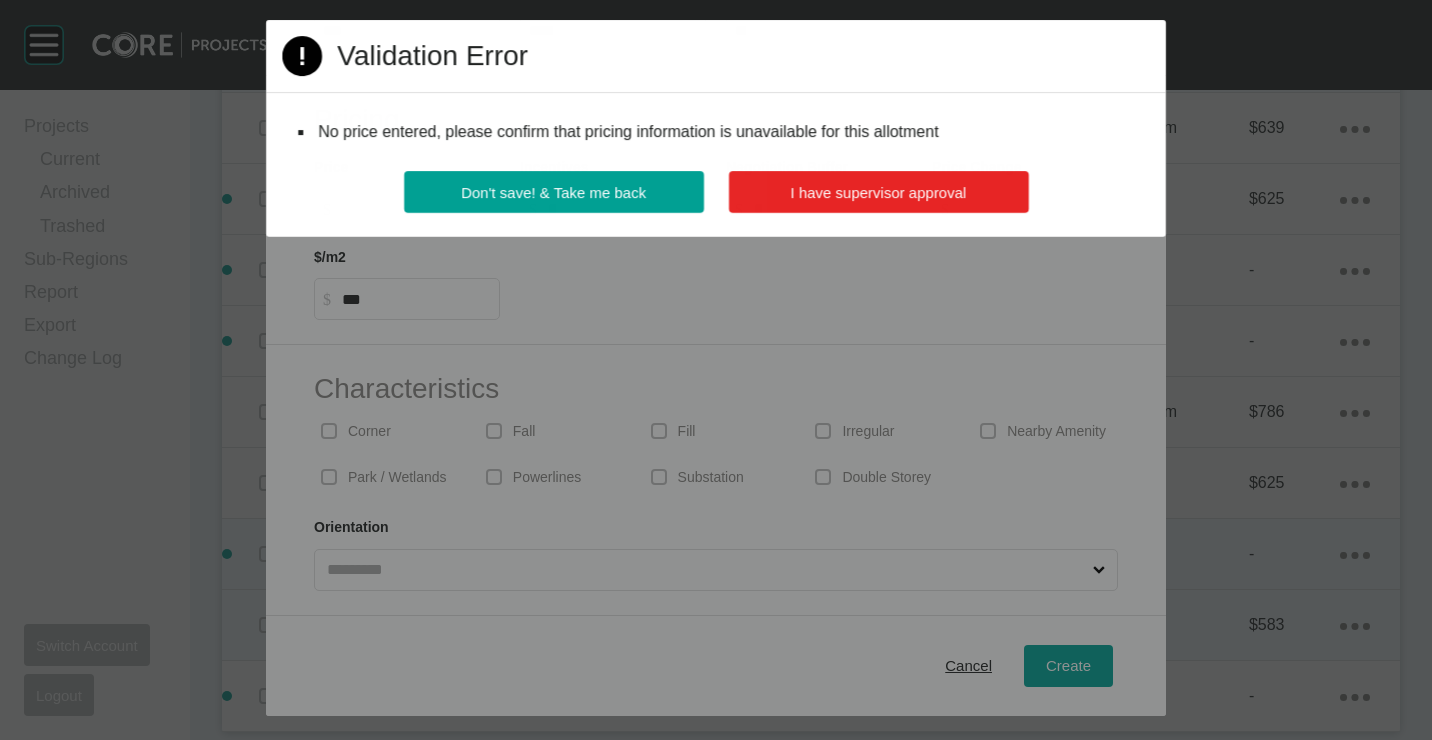 click on "I have supervisor approval" at bounding box center [878, 192] 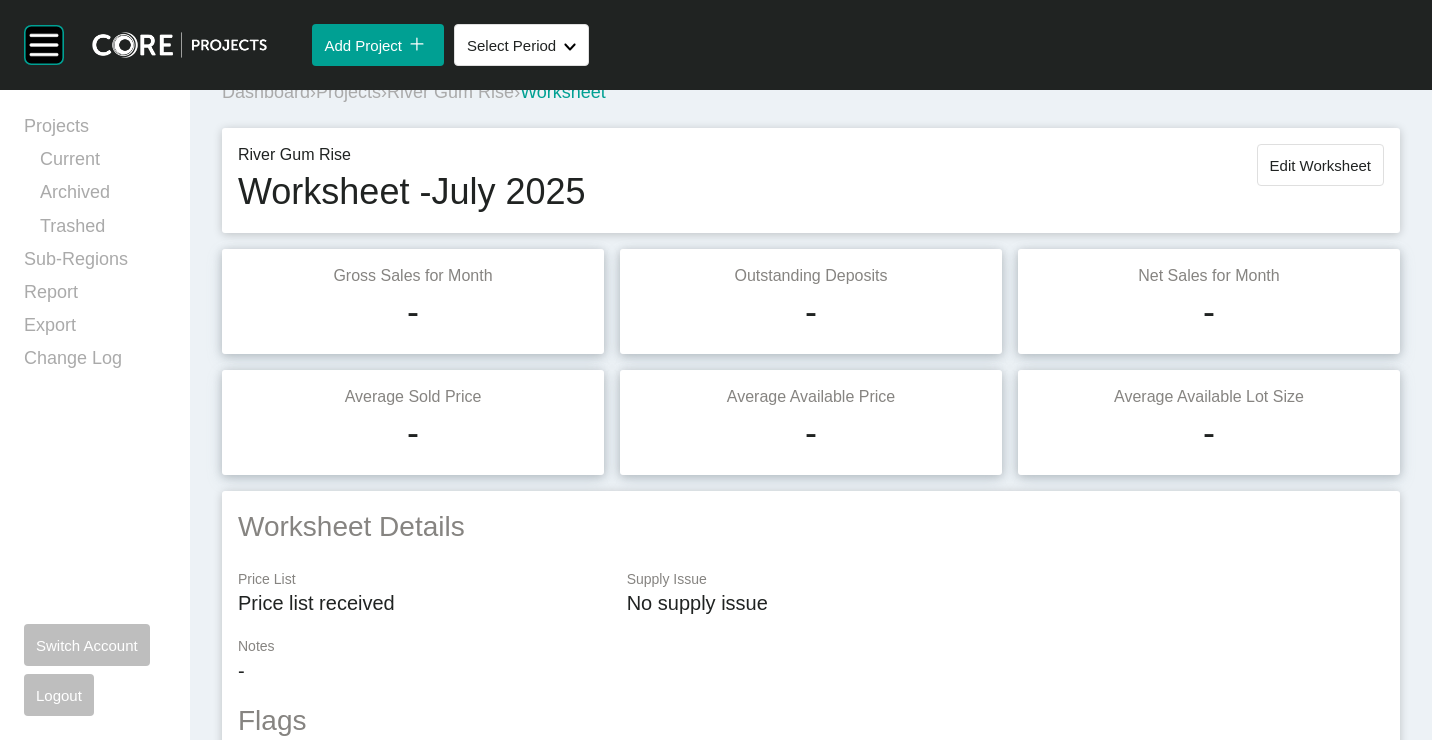 scroll, scrollTop: 0, scrollLeft: 0, axis: both 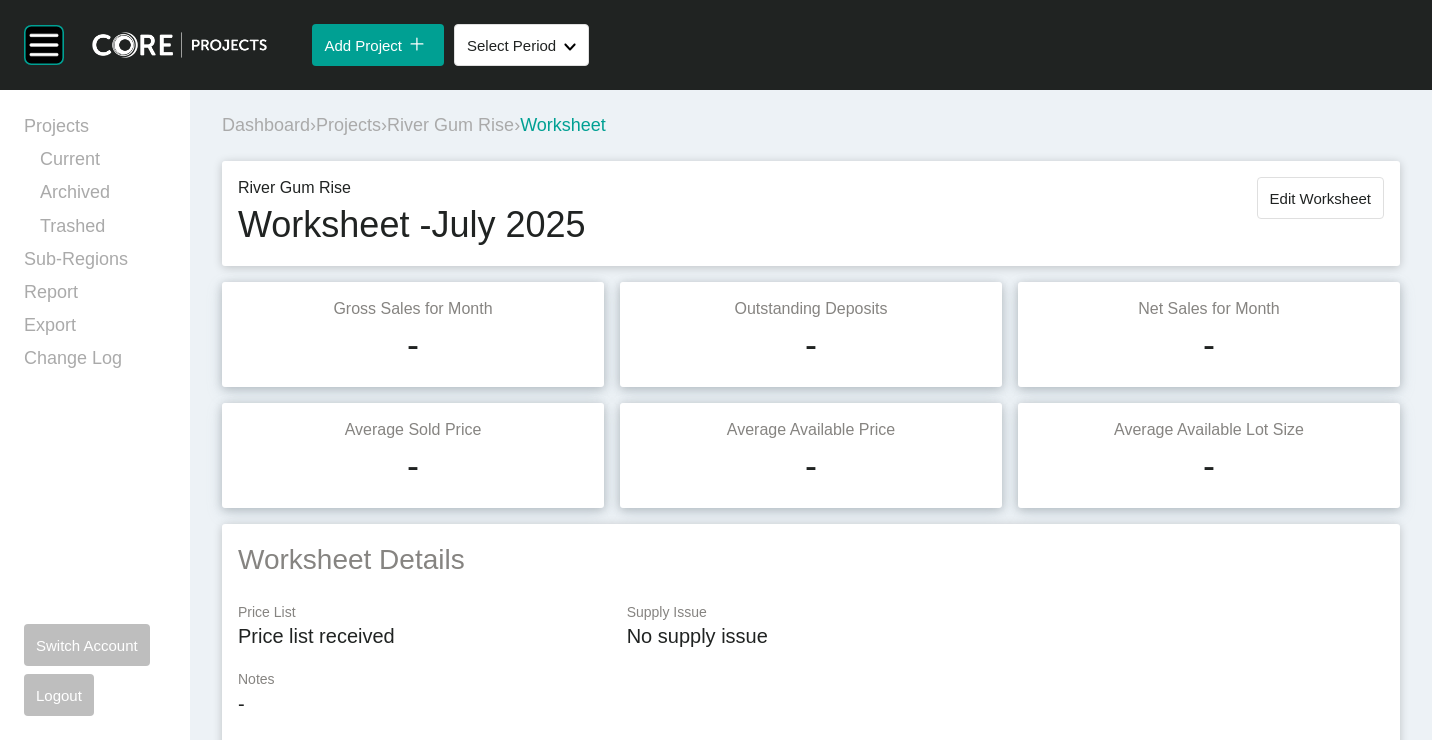 click on "Edit Worksheet" at bounding box center (1320, 198) 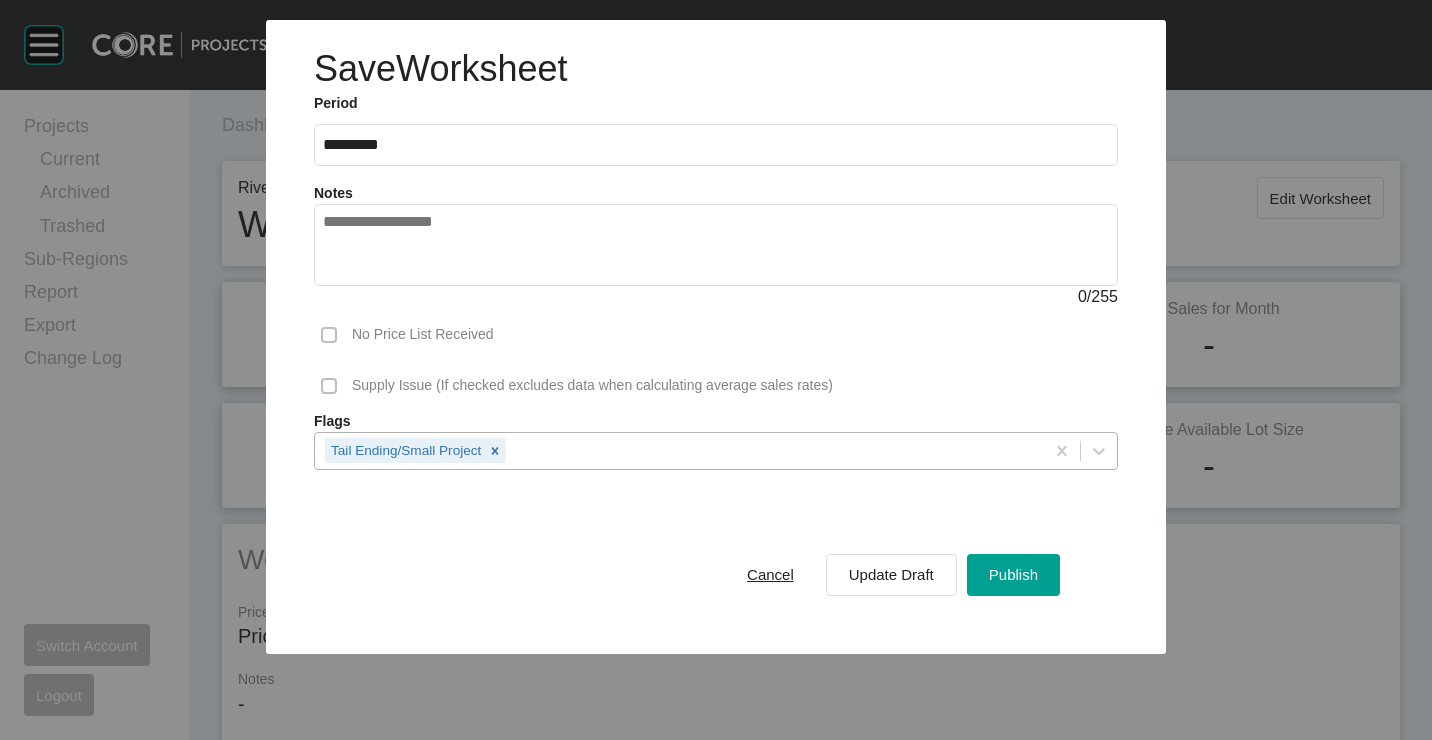 click on "Tail Ending/Small Project" at bounding box center [679, 450] 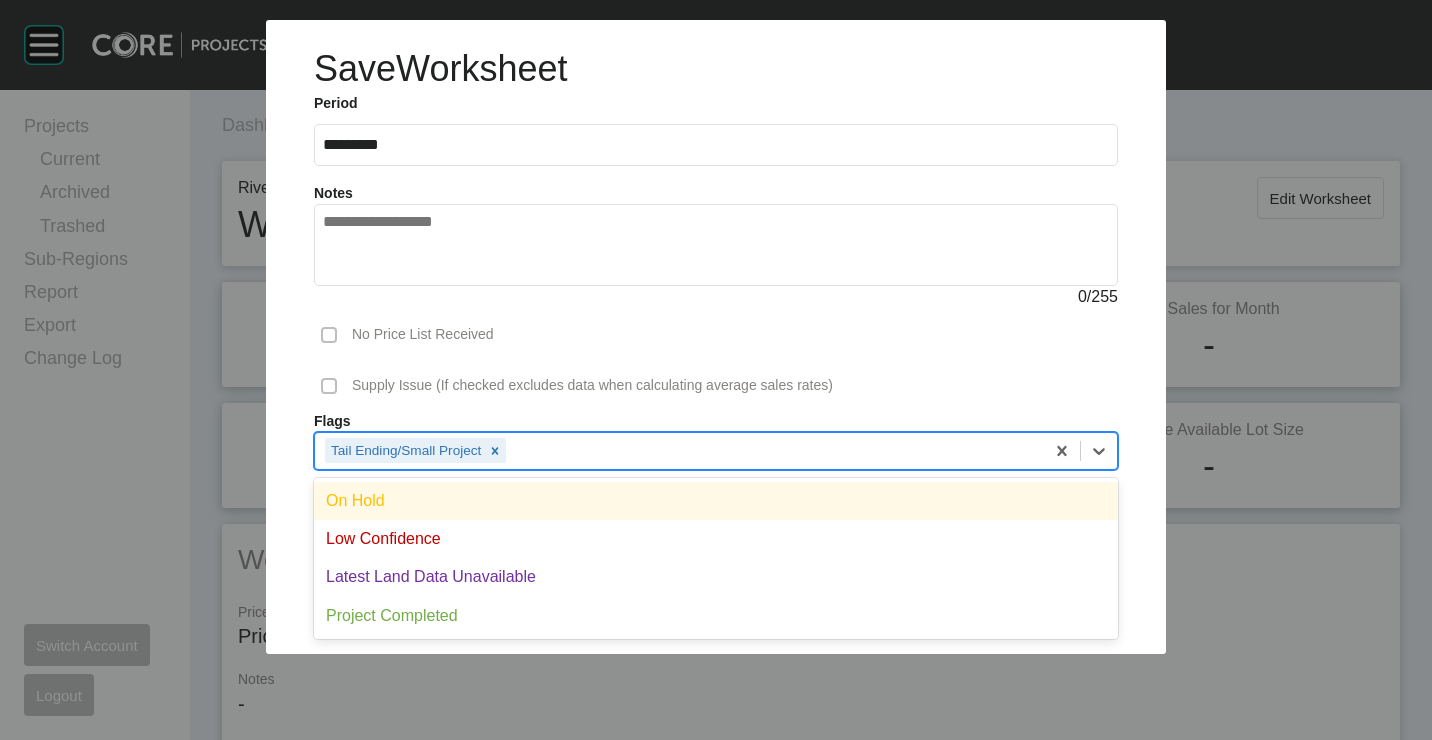 click on "On Hold" at bounding box center (716, 501) 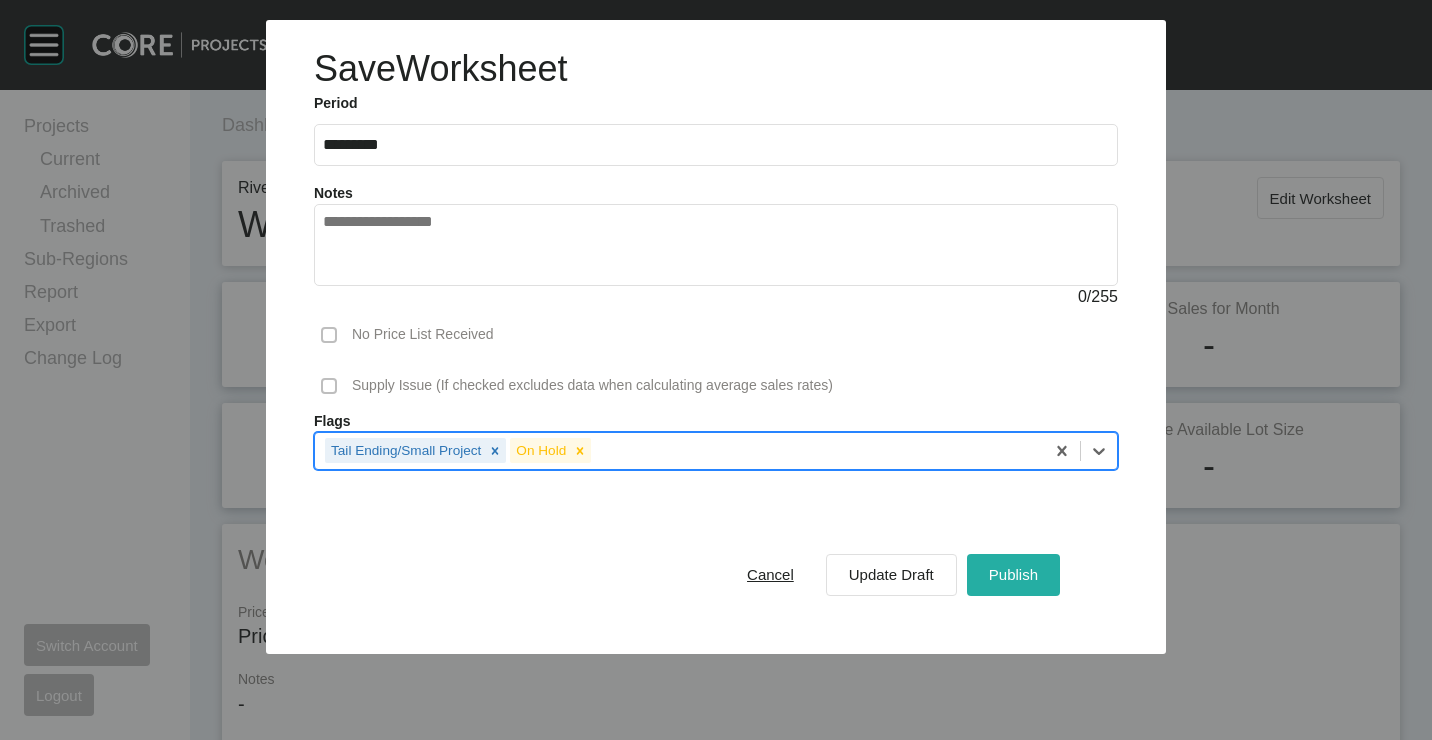 click on "Publish" at bounding box center (1013, 574) 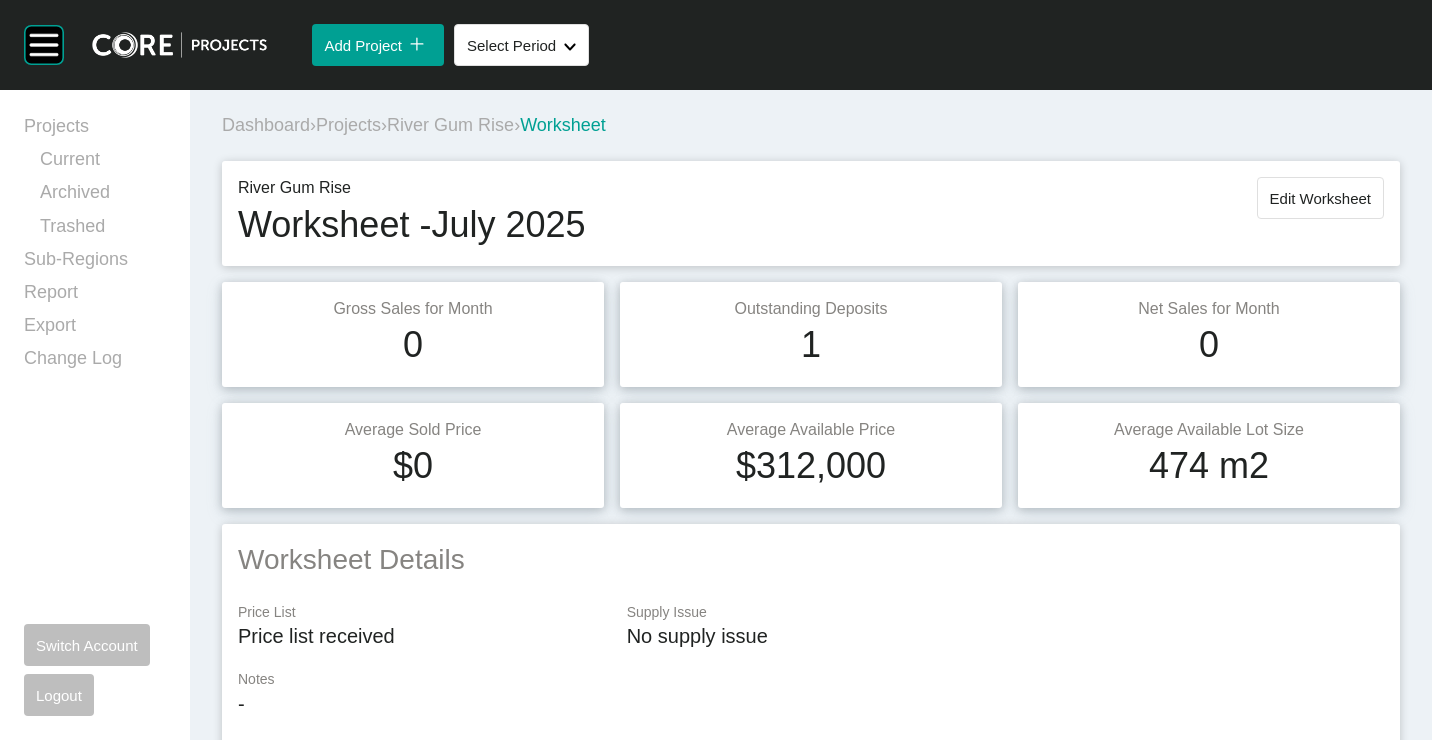 click on "Projects" at bounding box center (348, 125) 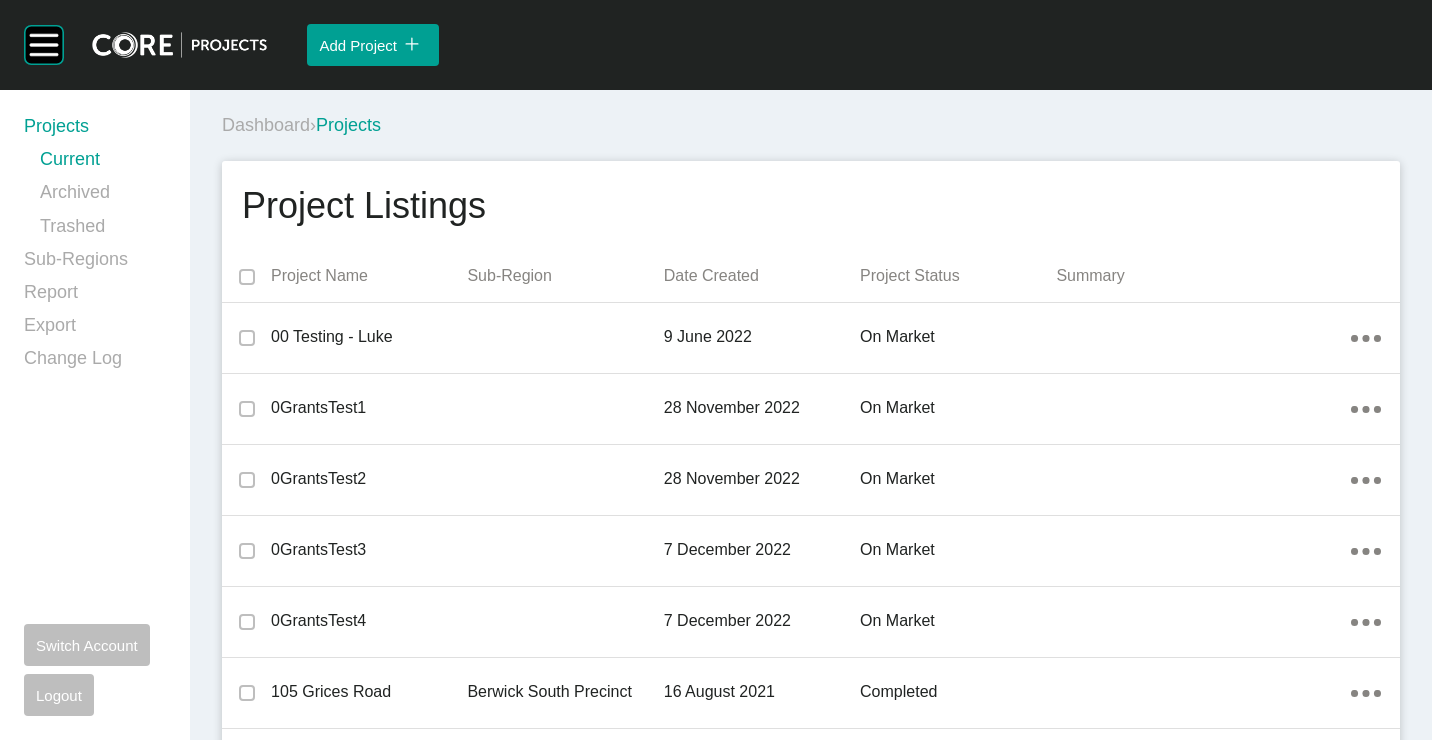 scroll, scrollTop: 25172, scrollLeft: 0, axis: vertical 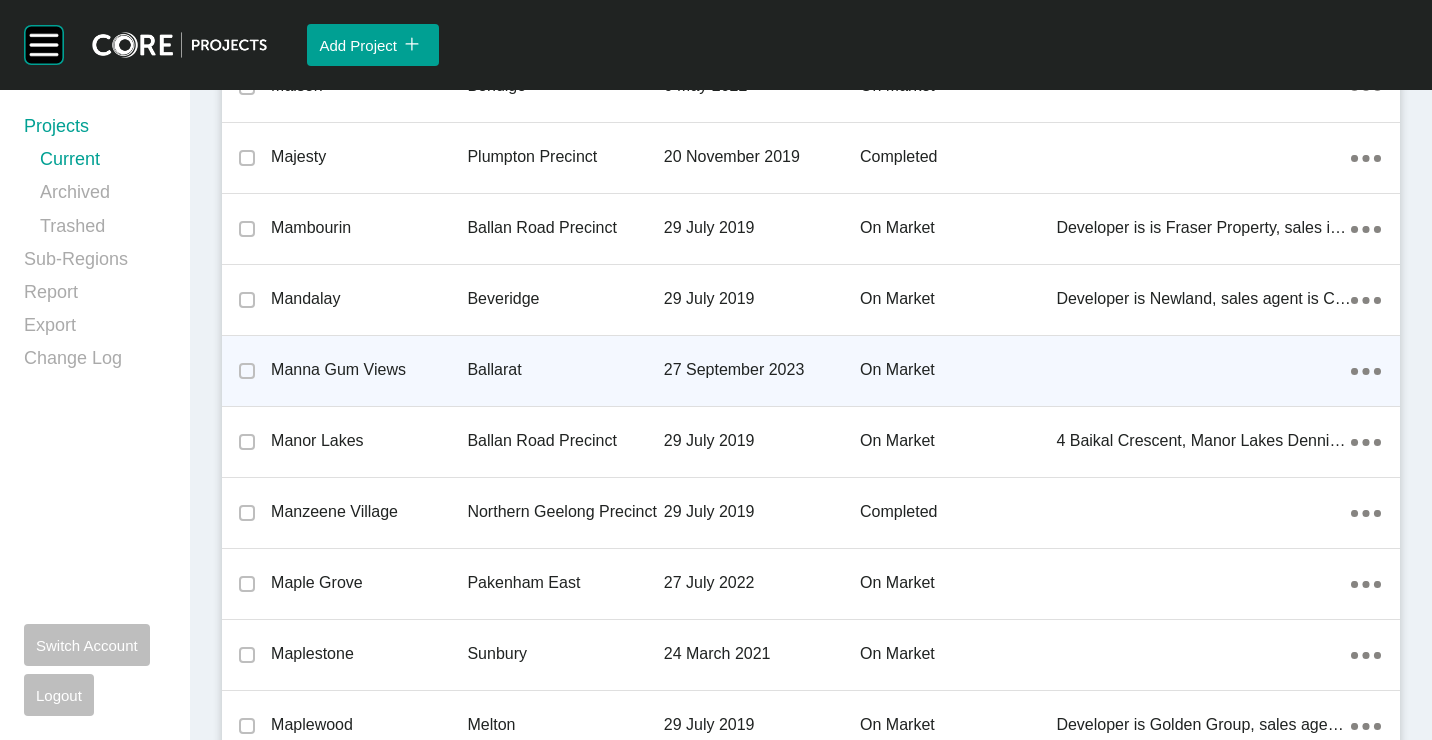 click on "Manna Gum Views" at bounding box center [369, 370] 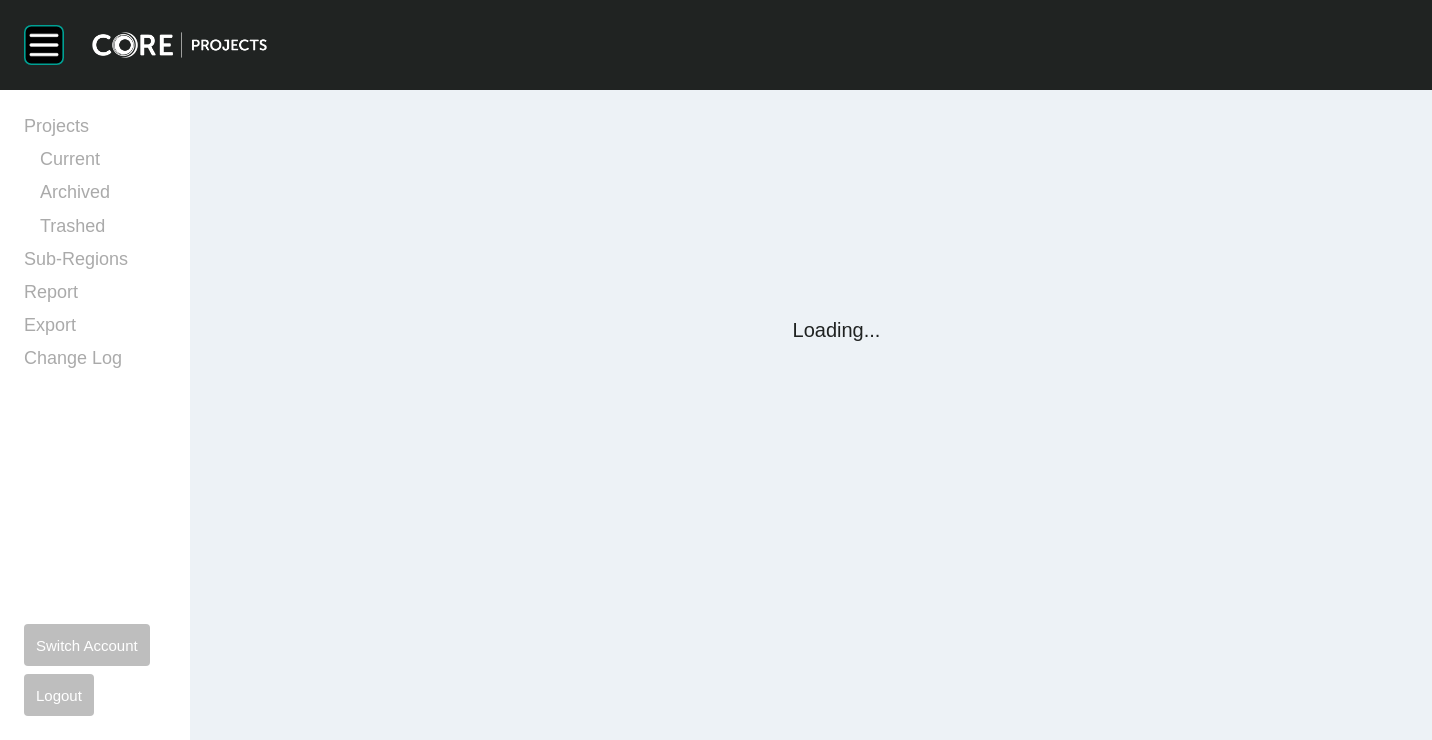 scroll, scrollTop: 0, scrollLeft: 0, axis: both 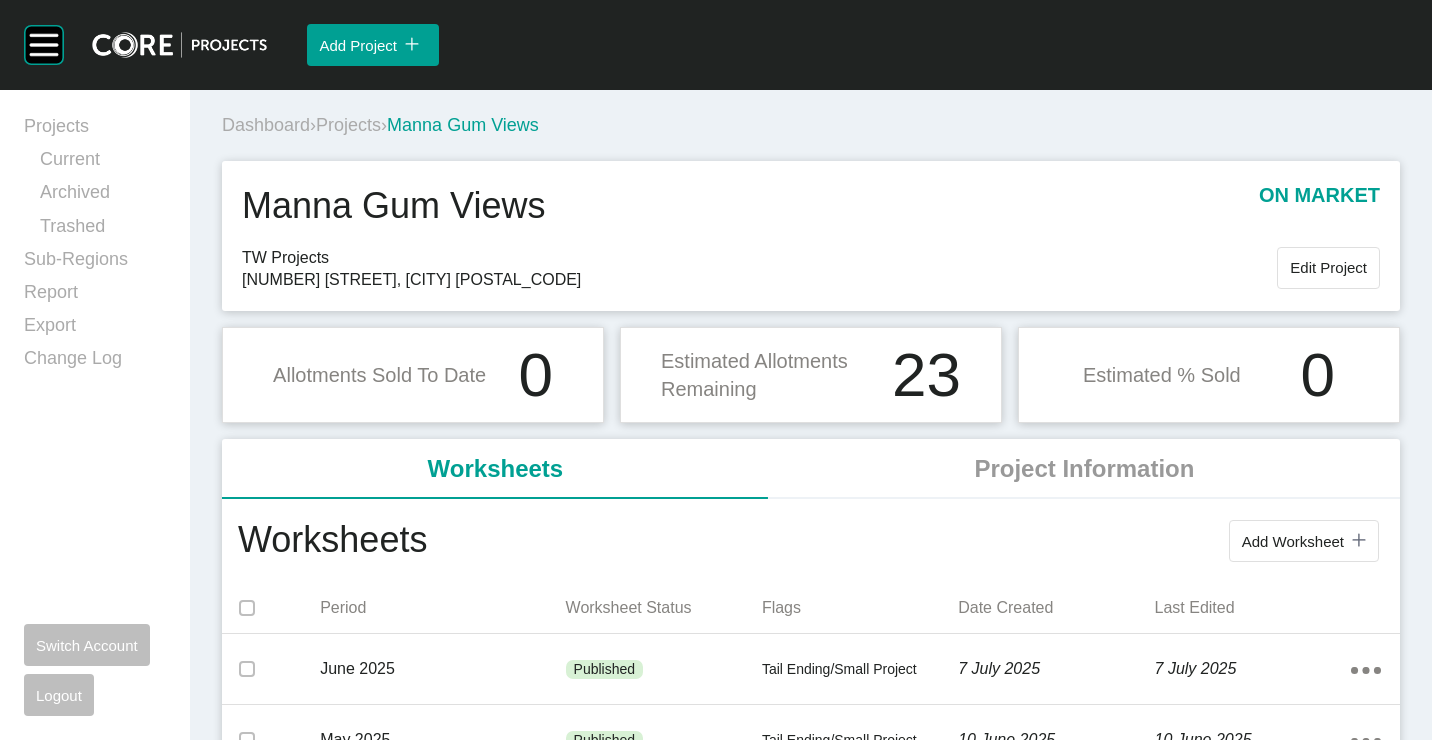 click on "Add Worksheet" at bounding box center [1293, 541] 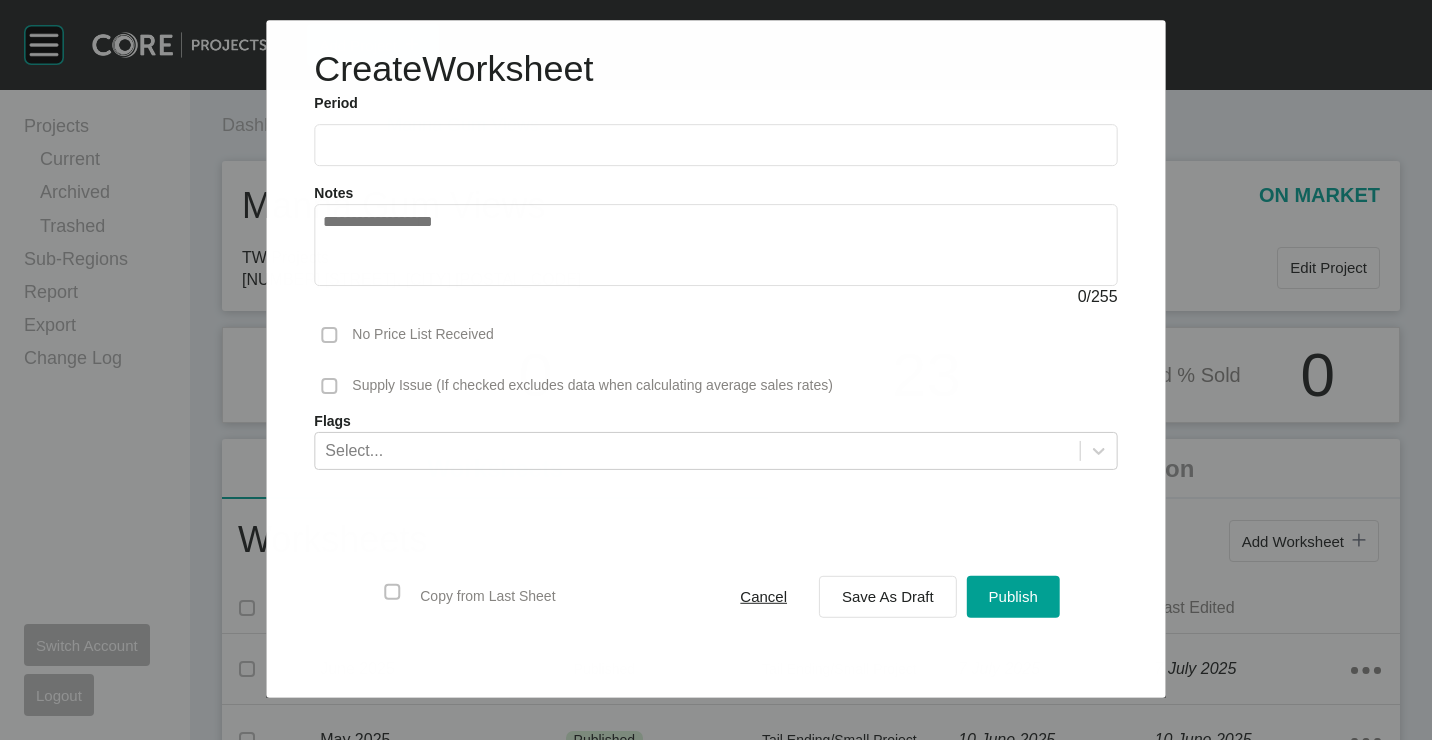click at bounding box center [715, 145] 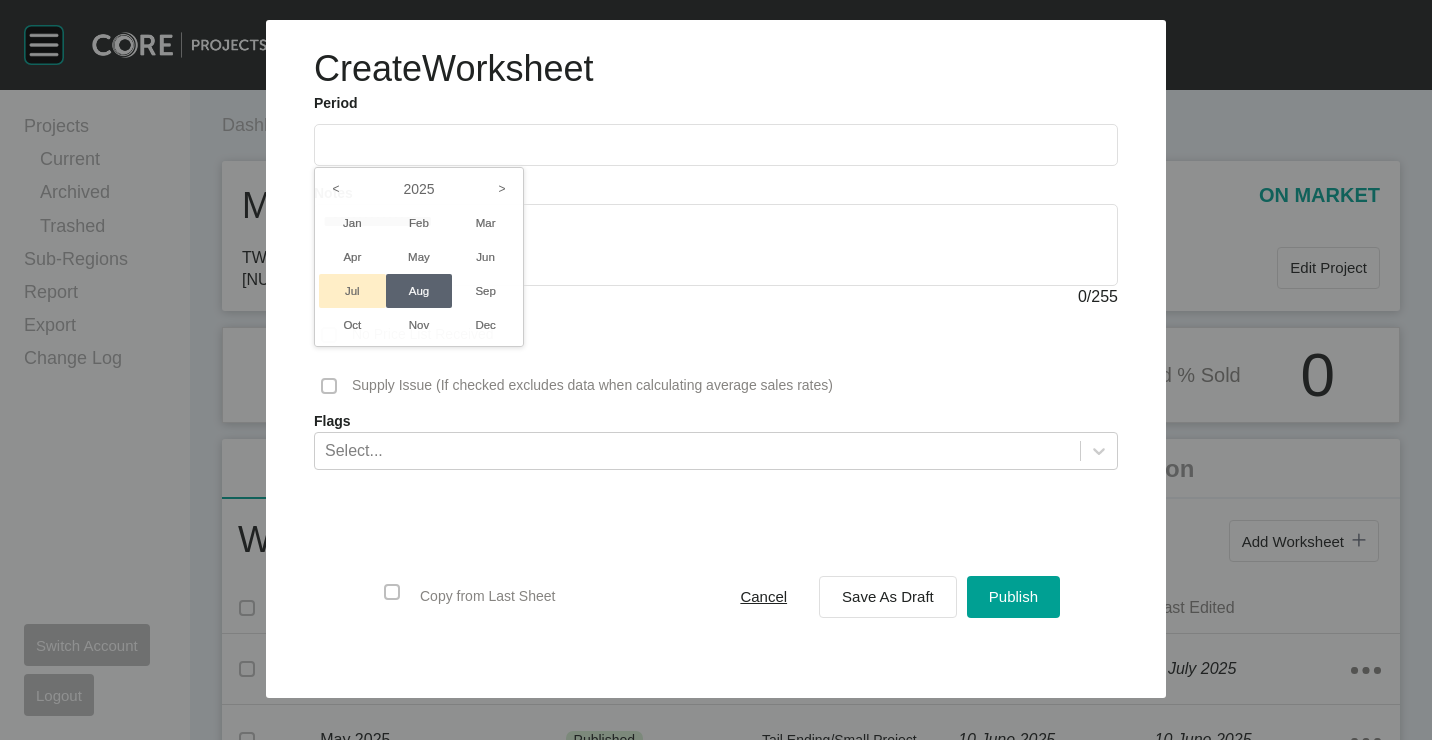 click on "Jul" at bounding box center (352, 291) 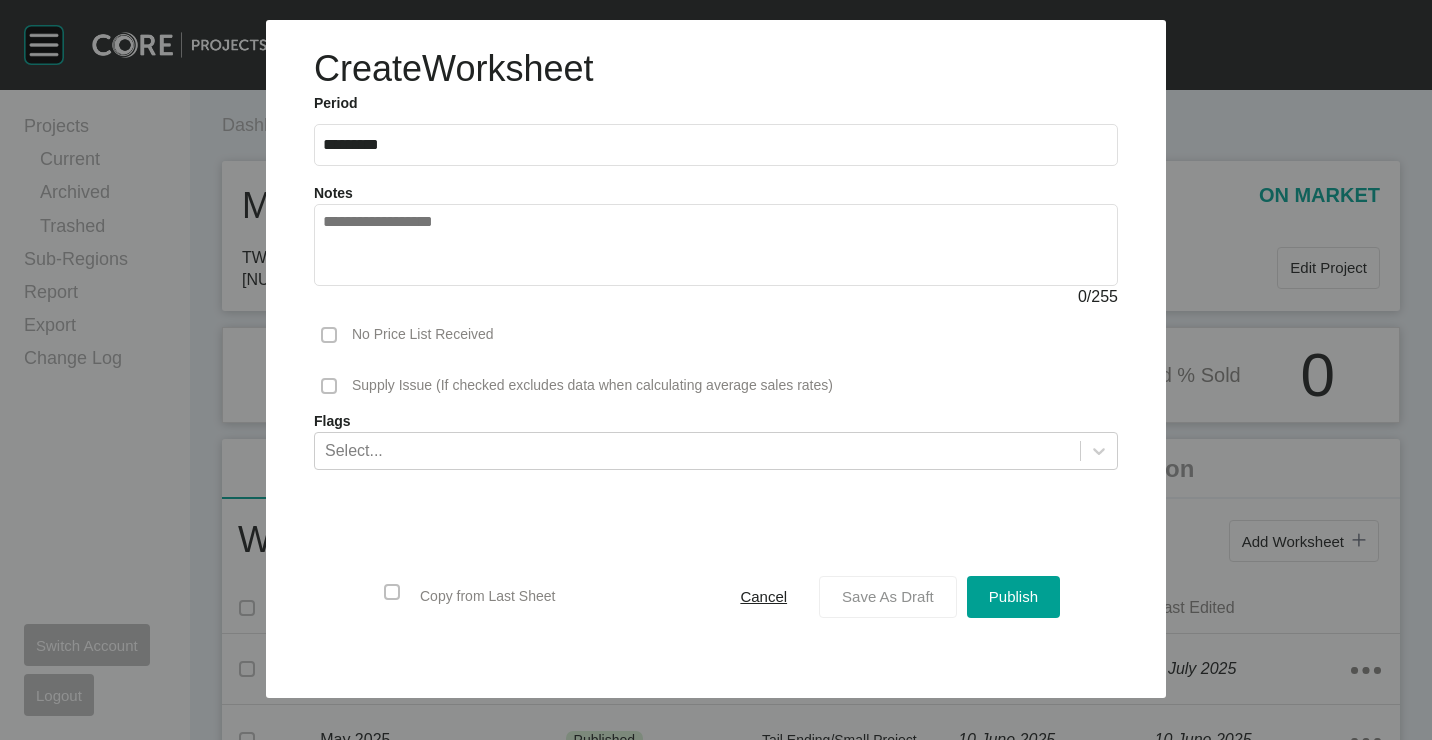 click on "Save As Draft" at bounding box center (888, 596) 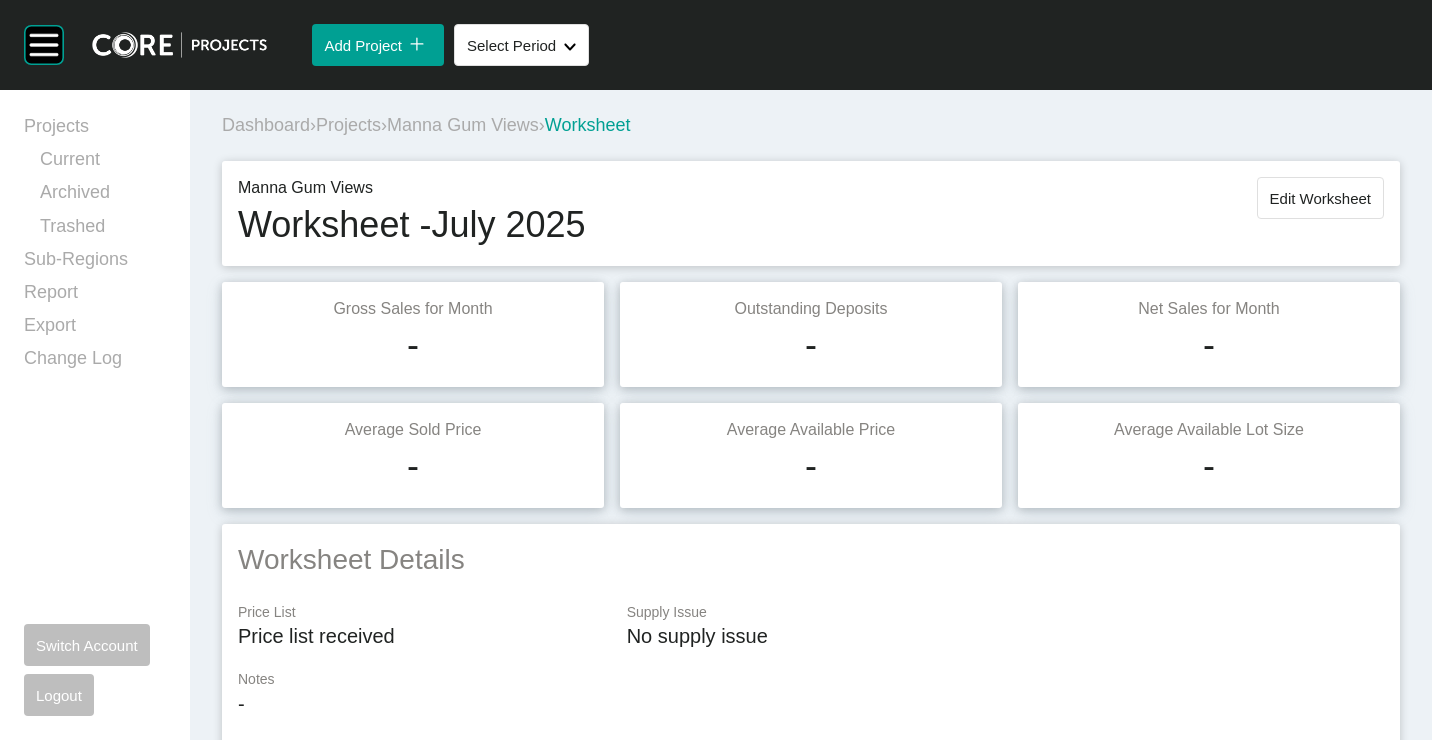 click on "Edit Worksheet" at bounding box center (1320, 198) 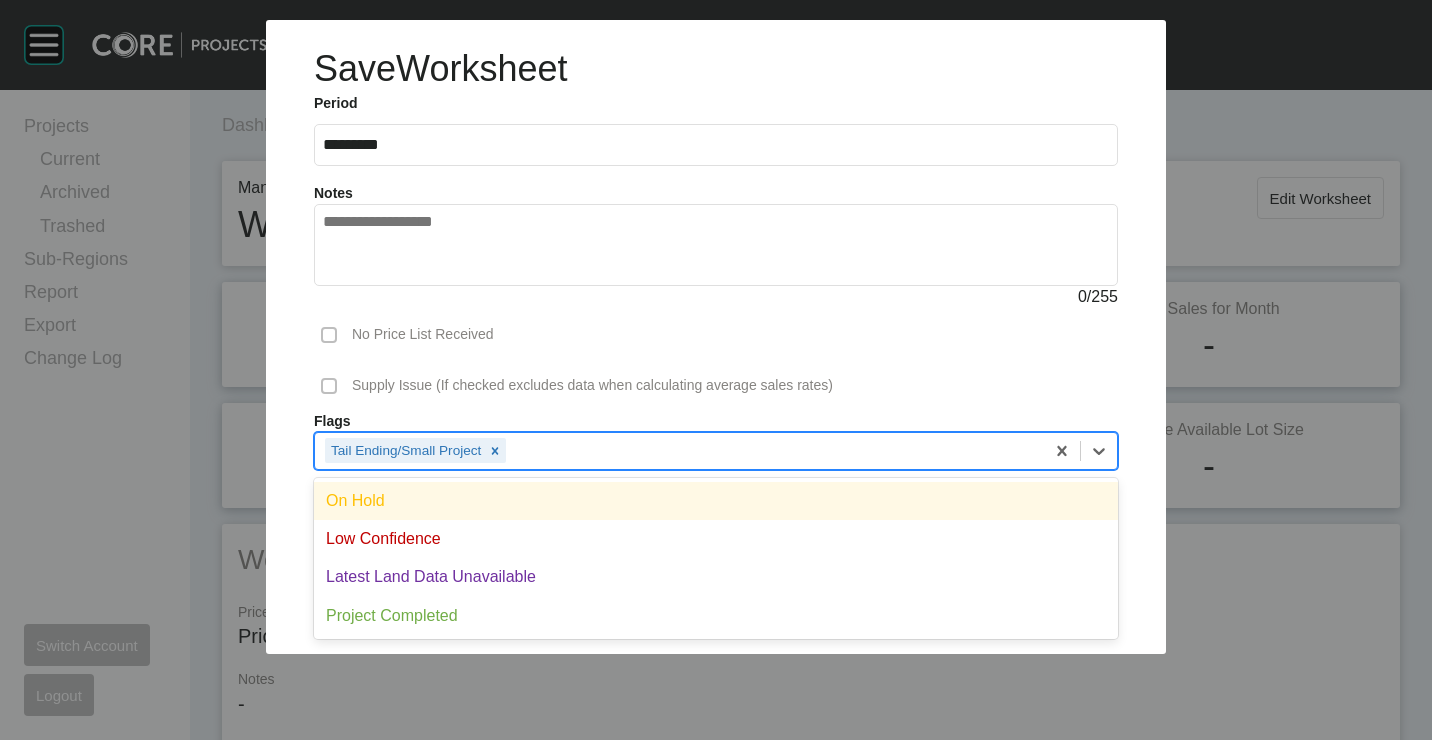 click on "Tail Ending/Small Project" at bounding box center (679, 450) 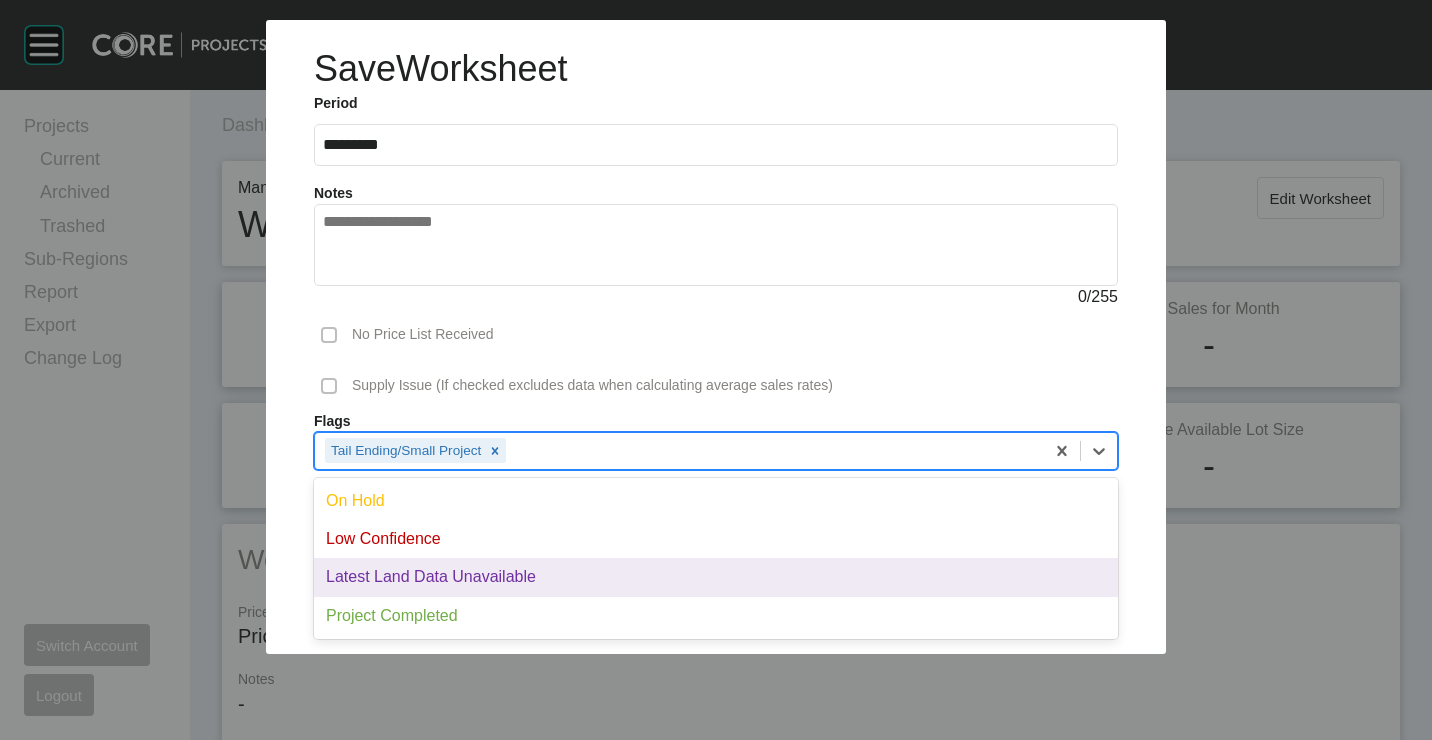 click on "Latest Land Data Unavailable" at bounding box center (716, 577) 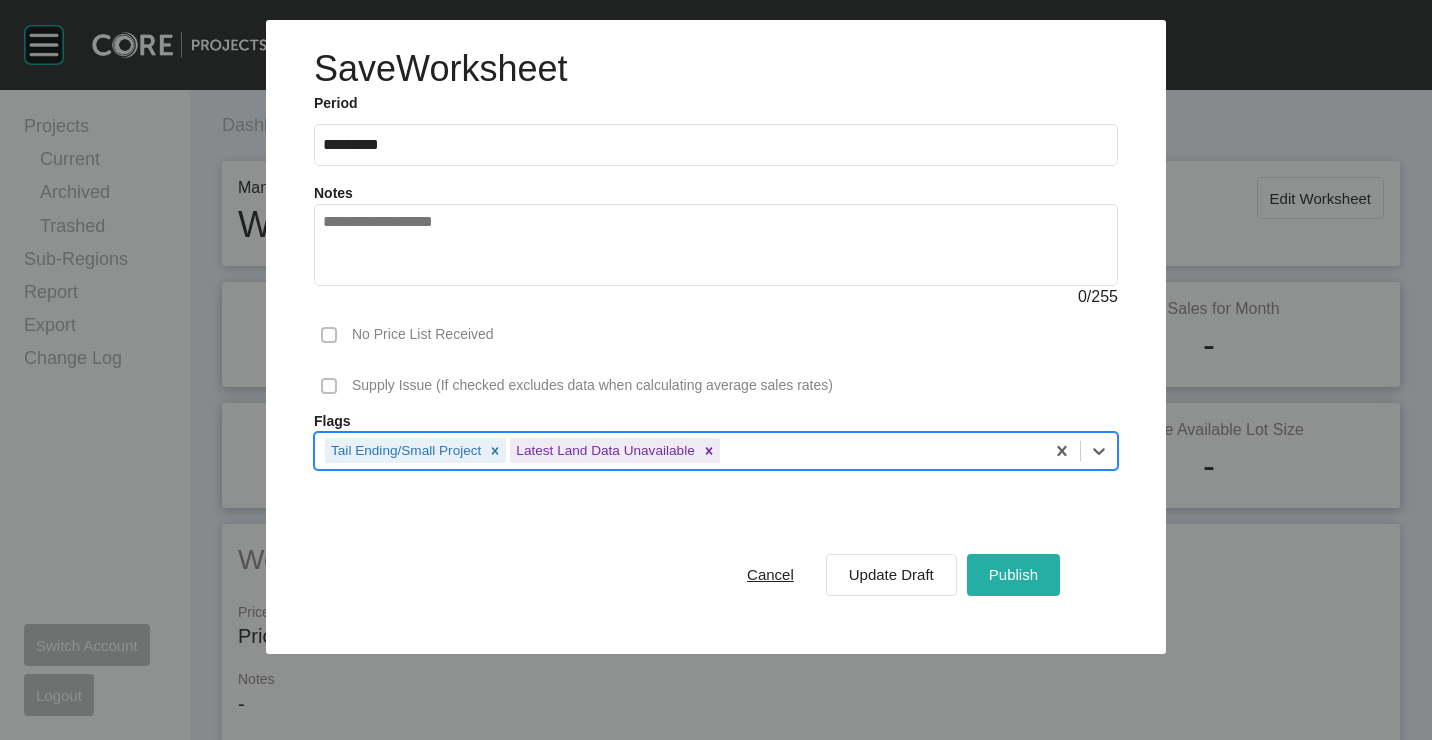 click on "Publish" at bounding box center (1013, 574) 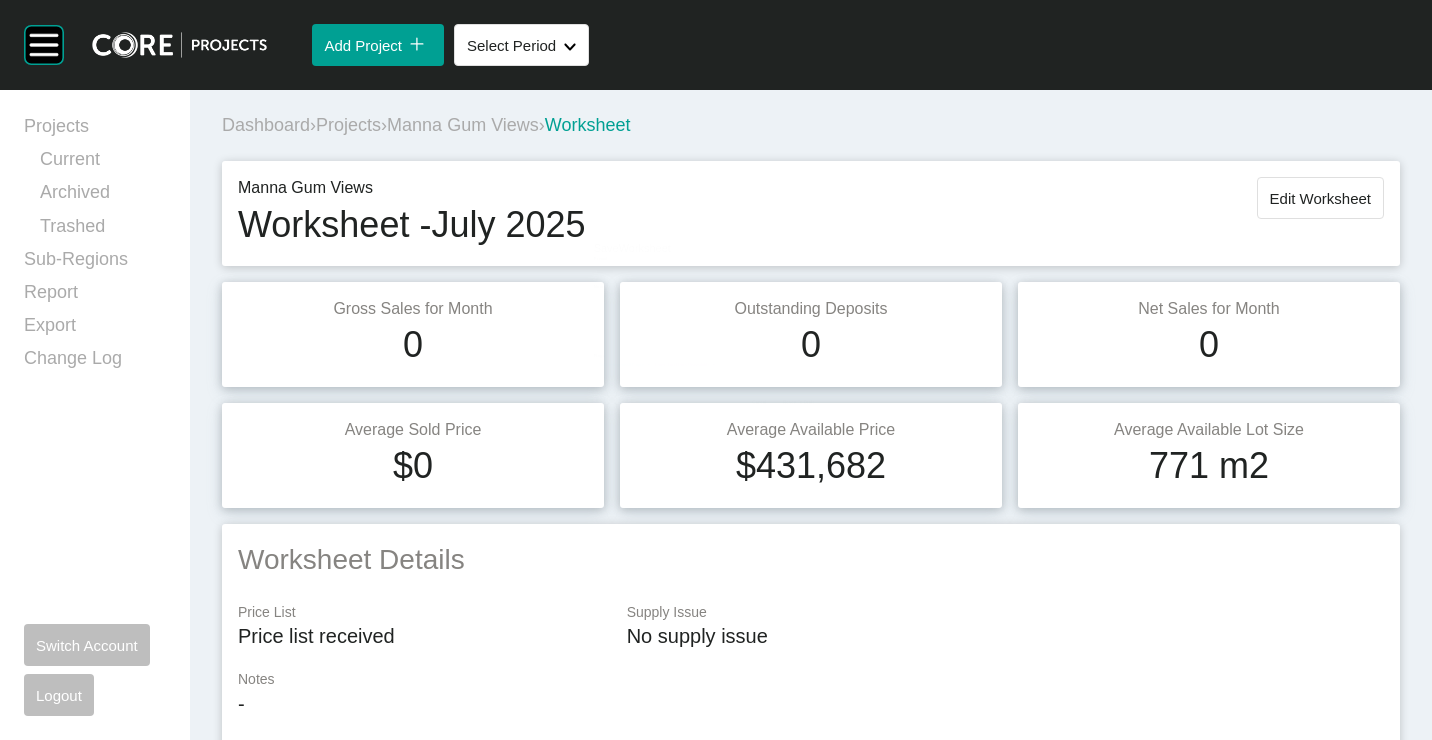 click on "Projects" at bounding box center (348, 125) 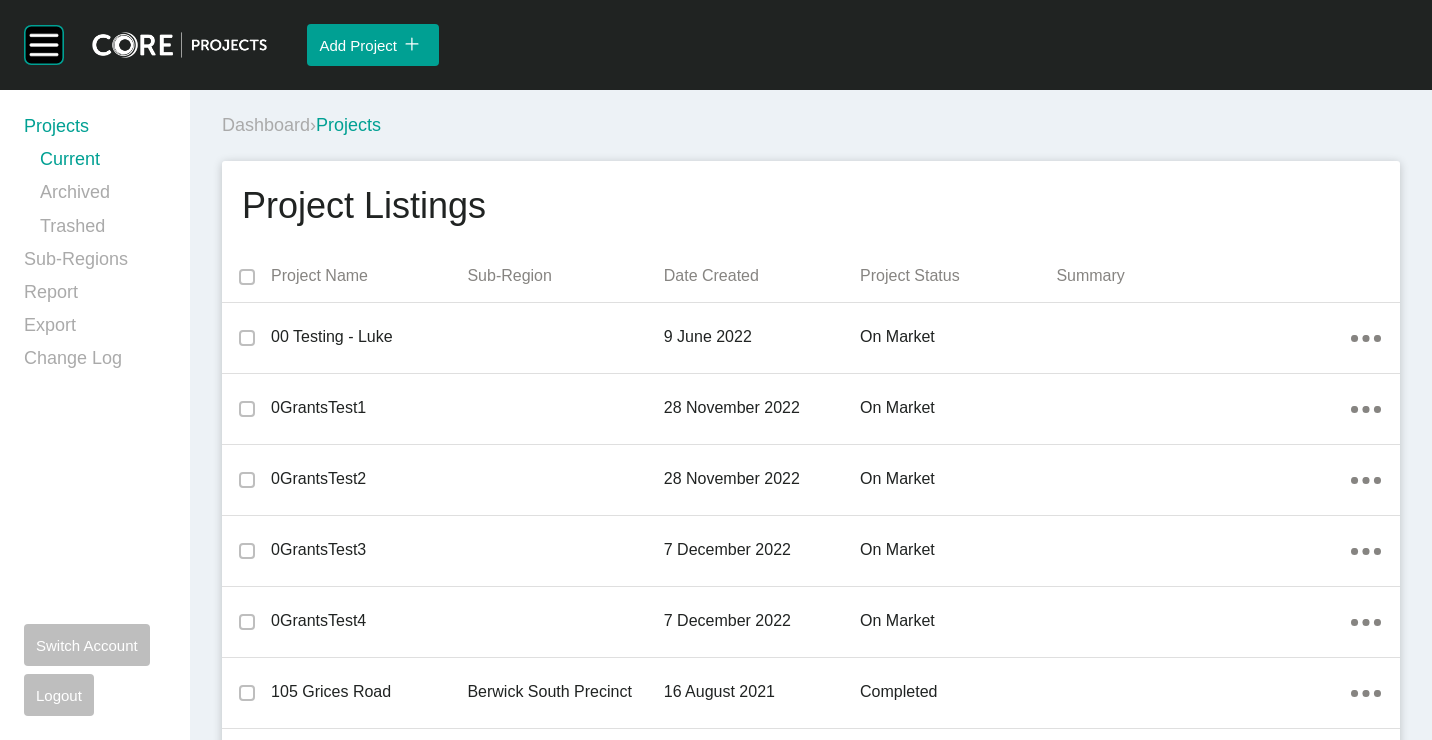 scroll, scrollTop: 33479, scrollLeft: 0, axis: vertical 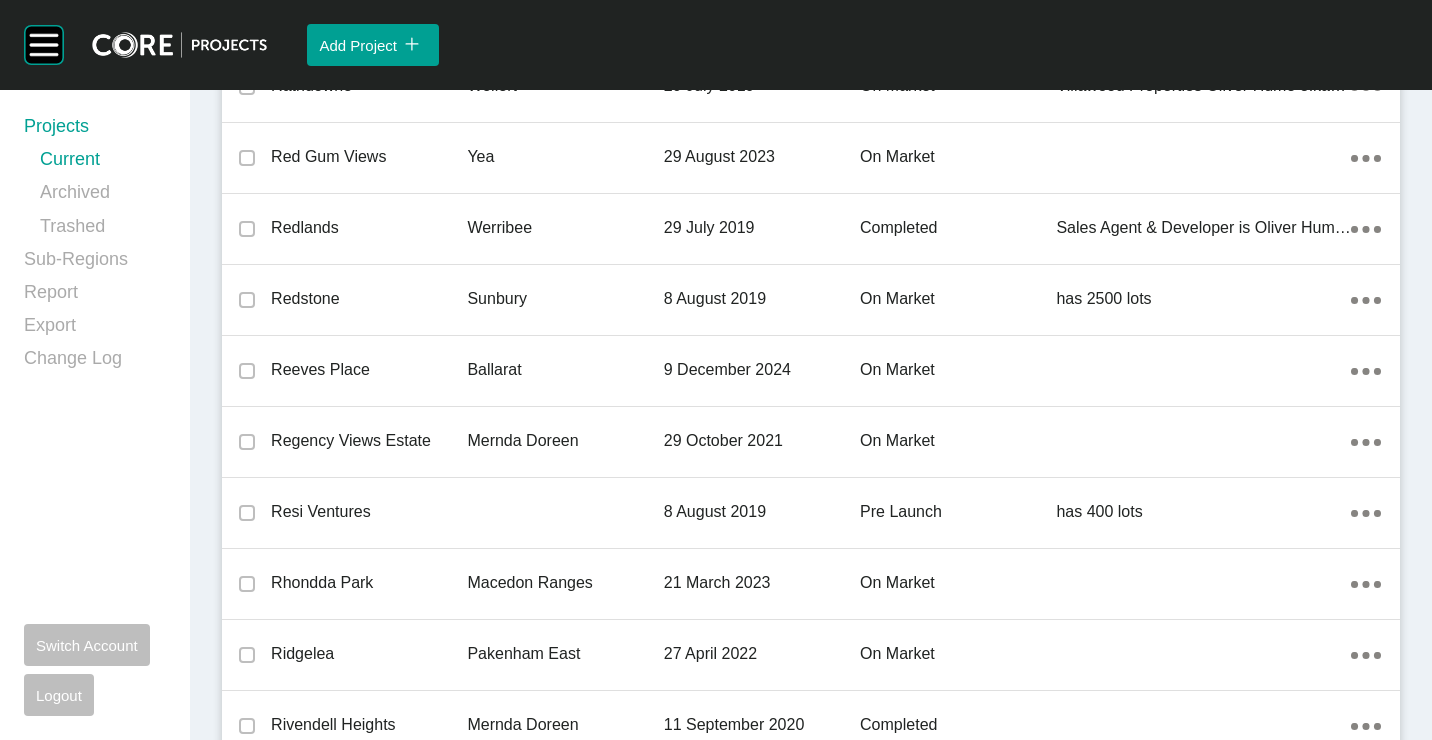 drag, startPoint x: 354, startPoint y: 373, endPoint x: 1050, endPoint y: 565, distance: 721.99725 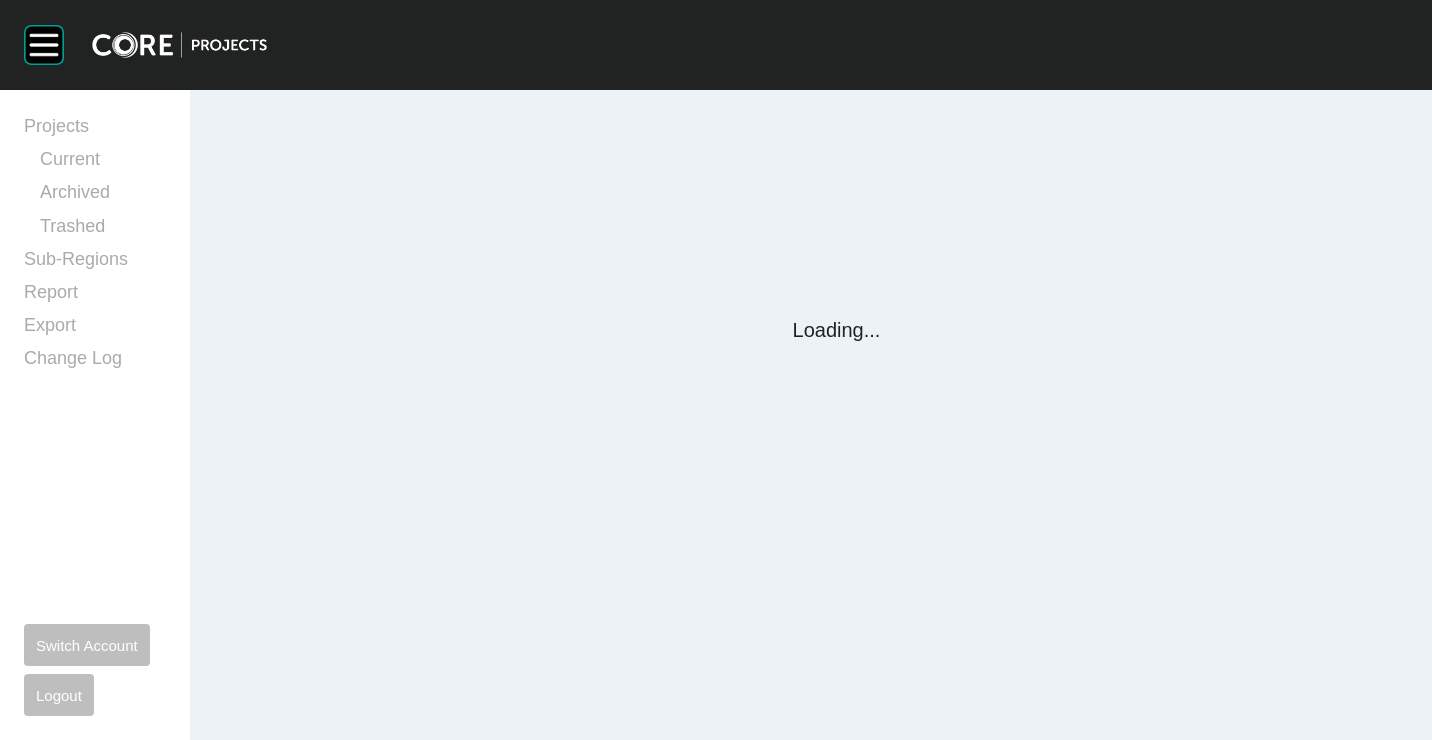 scroll, scrollTop: 0, scrollLeft: 0, axis: both 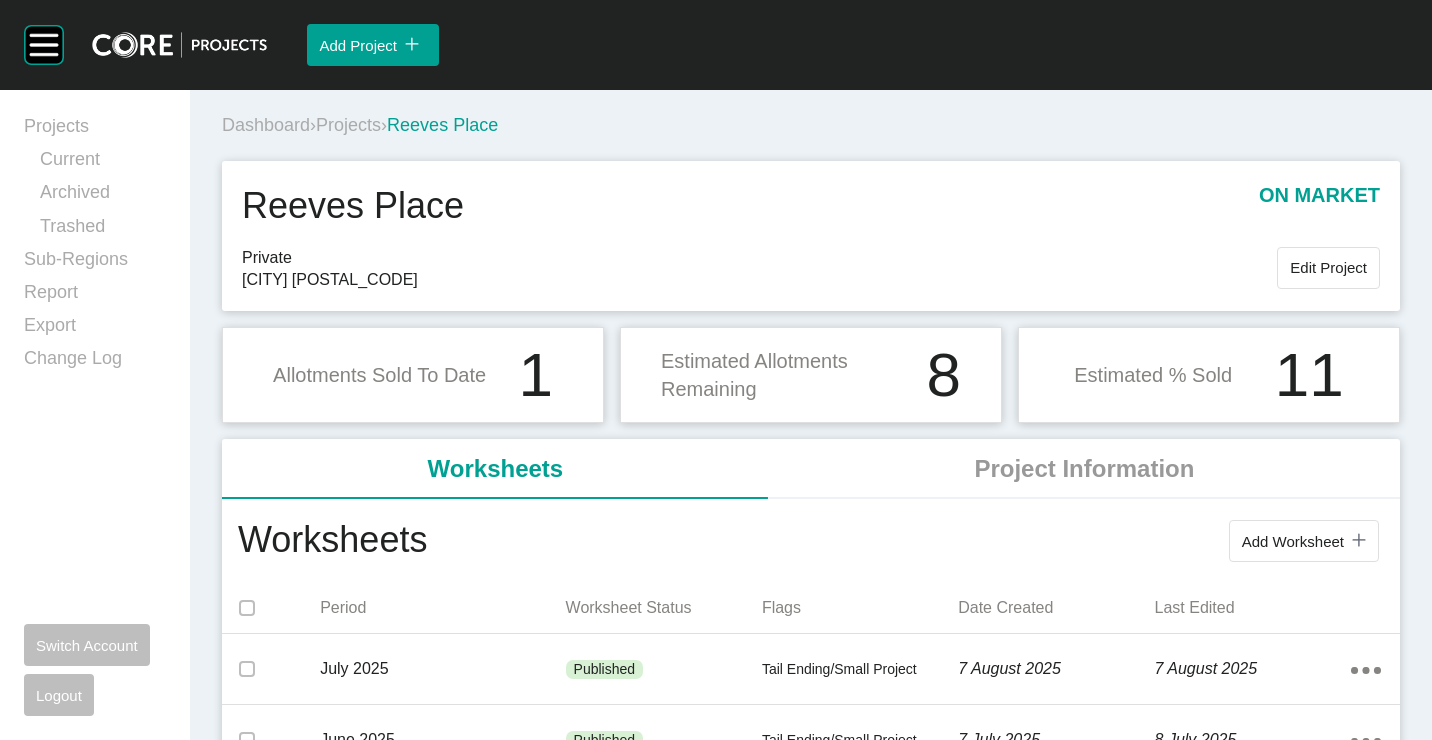 click on "Projects" at bounding box center (348, 125) 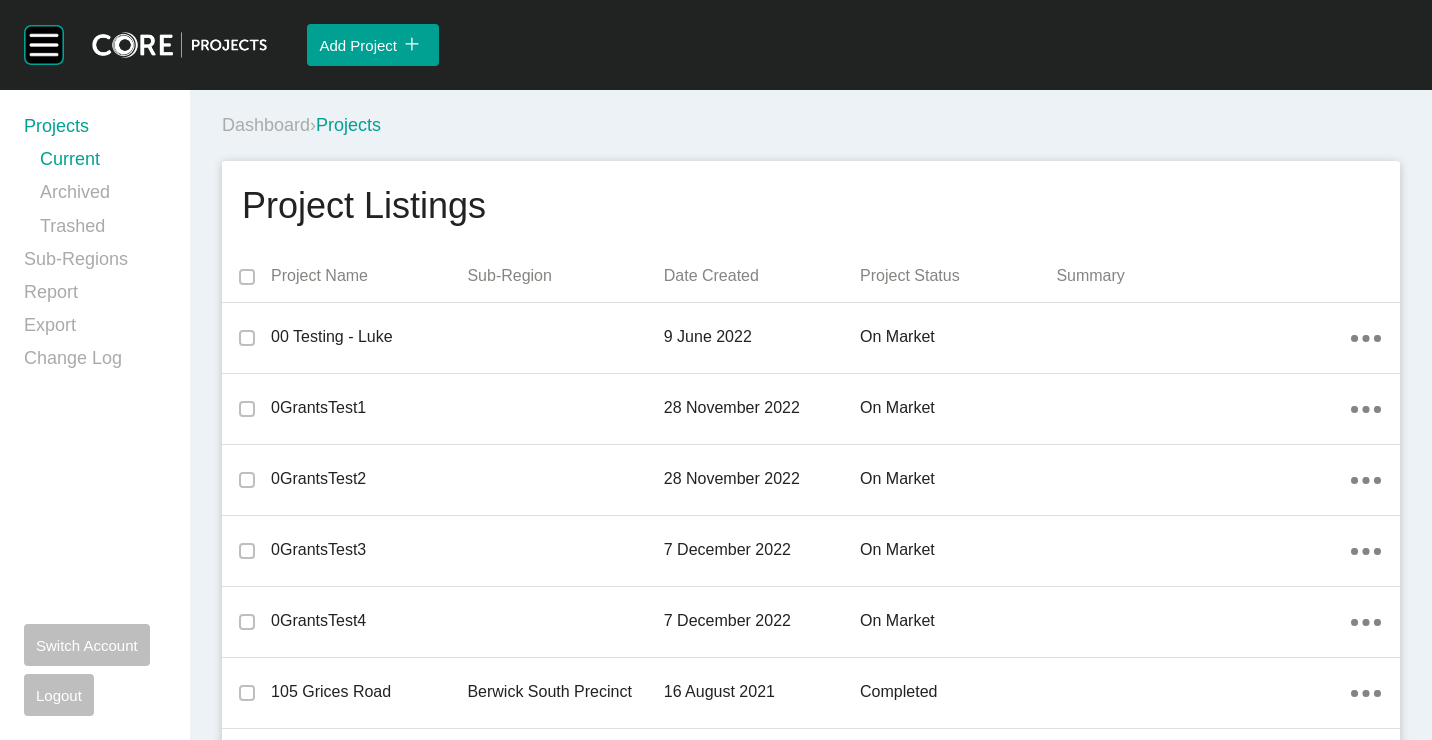 scroll, scrollTop: 25172, scrollLeft: 0, axis: vertical 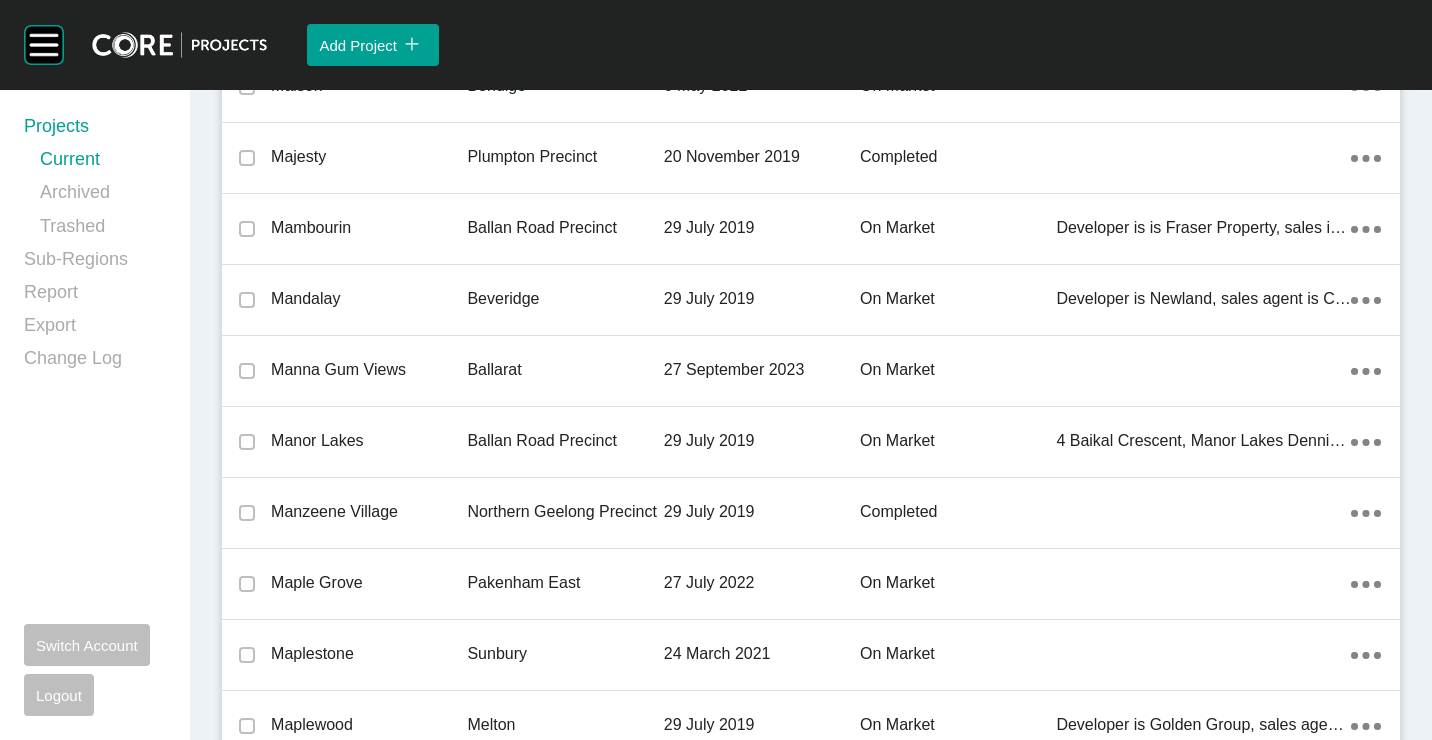 drag, startPoint x: 417, startPoint y: 384, endPoint x: 590, endPoint y: 371, distance: 173.48775 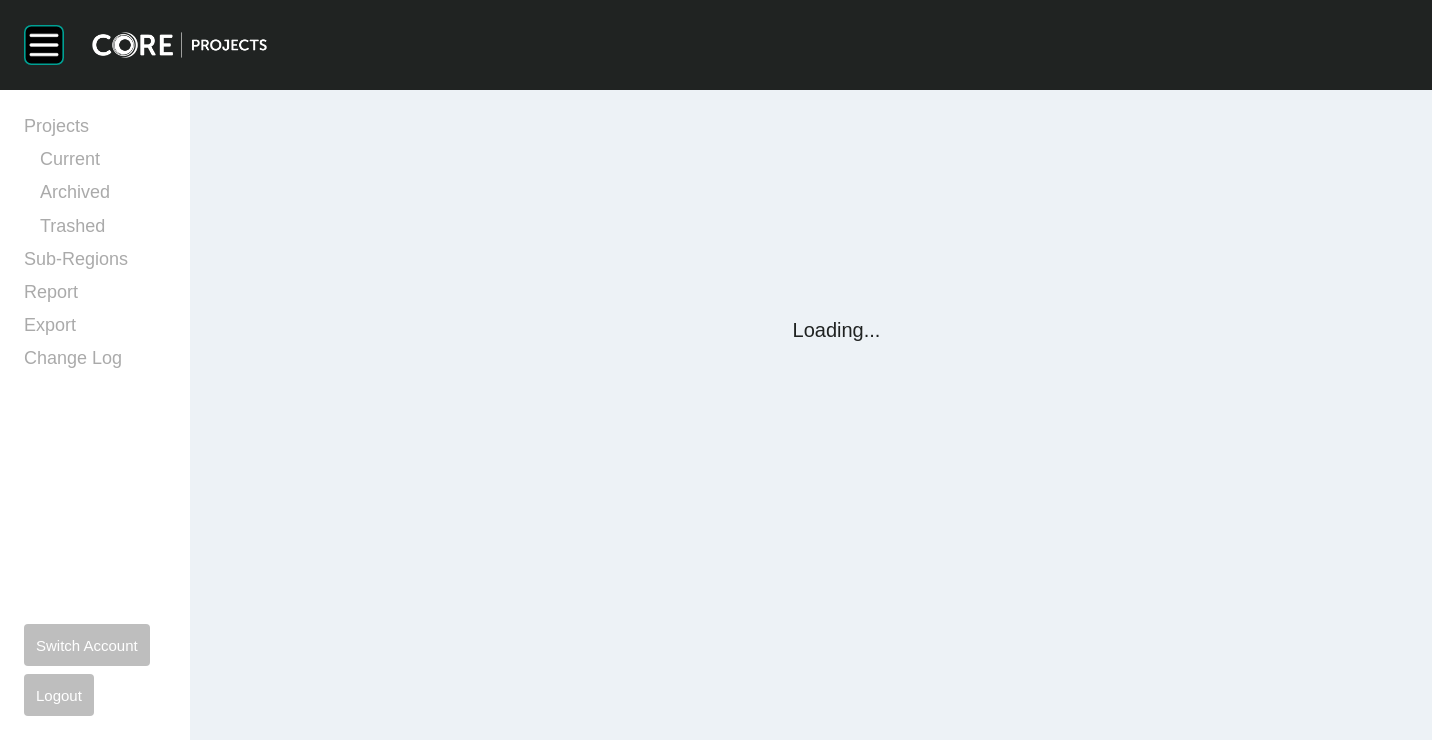 scroll, scrollTop: 0, scrollLeft: 0, axis: both 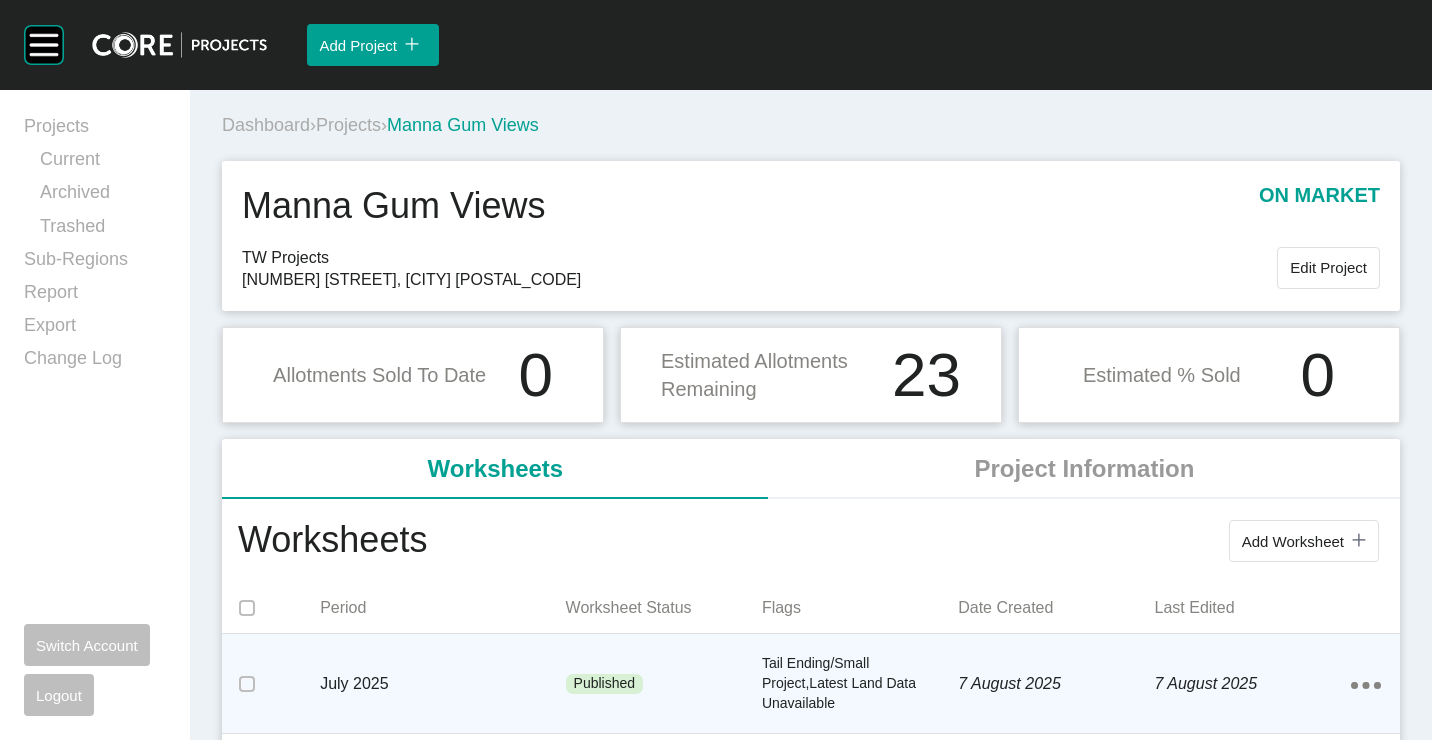 click on "Tail Ending/Small Project,Latest Land Data Unavailable" at bounding box center (860, 683) 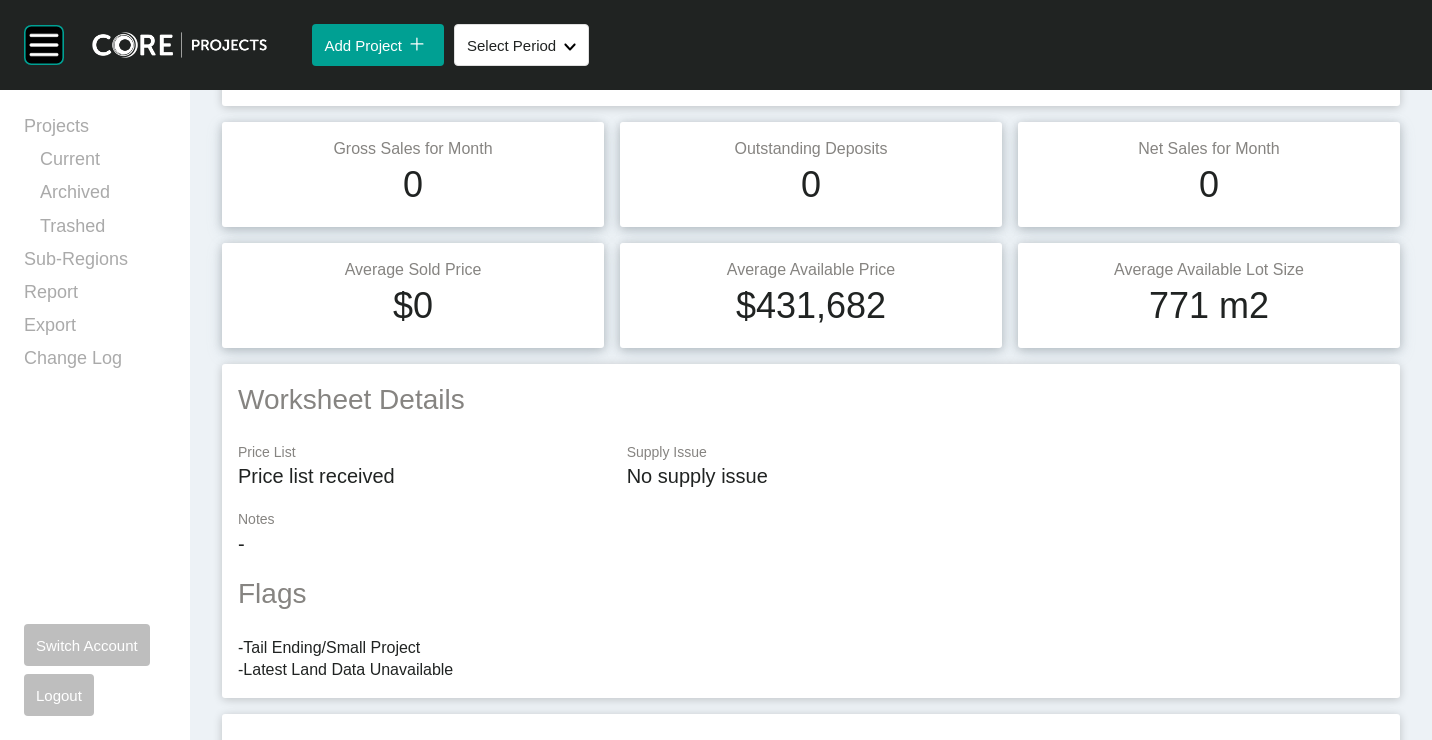 scroll, scrollTop: 0, scrollLeft: 0, axis: both 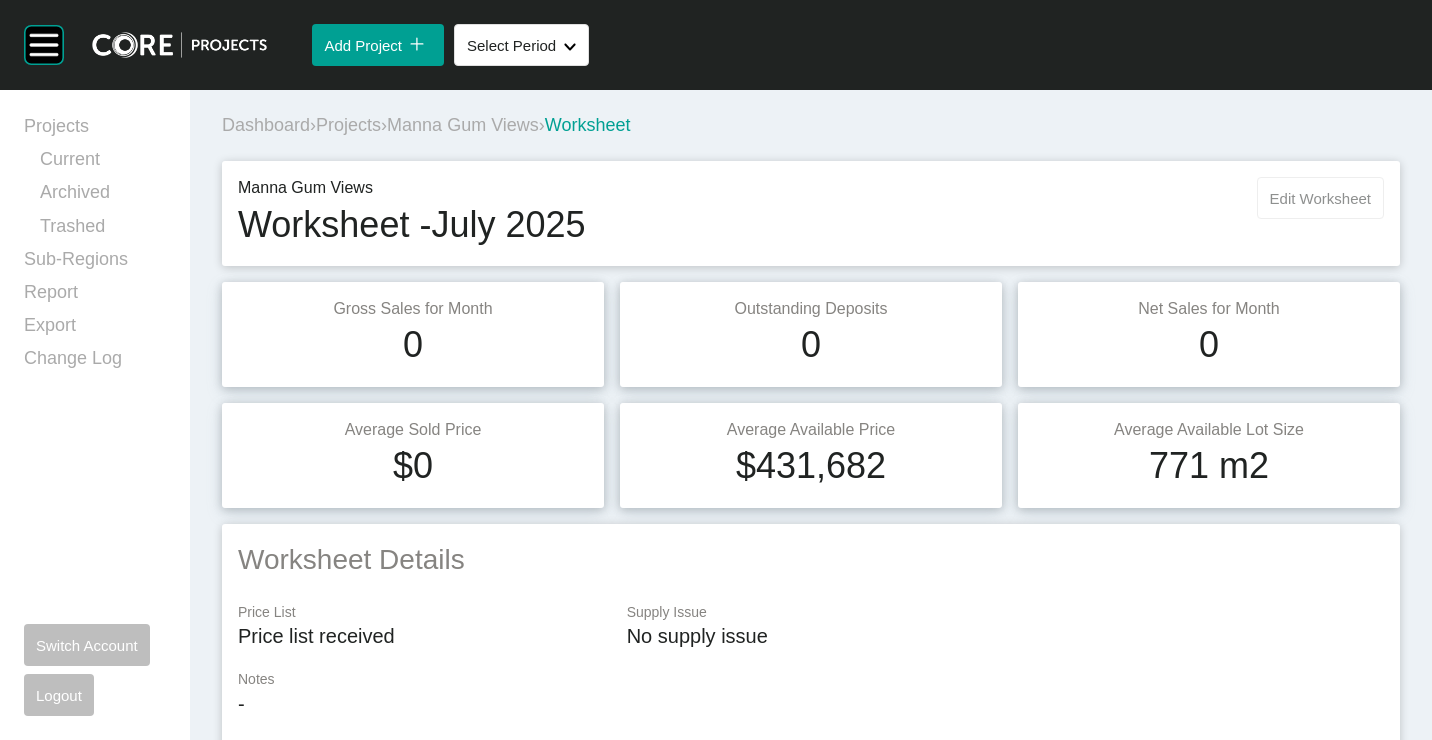 click on "Edit Worksheet" at bounding box center (1320, 198) 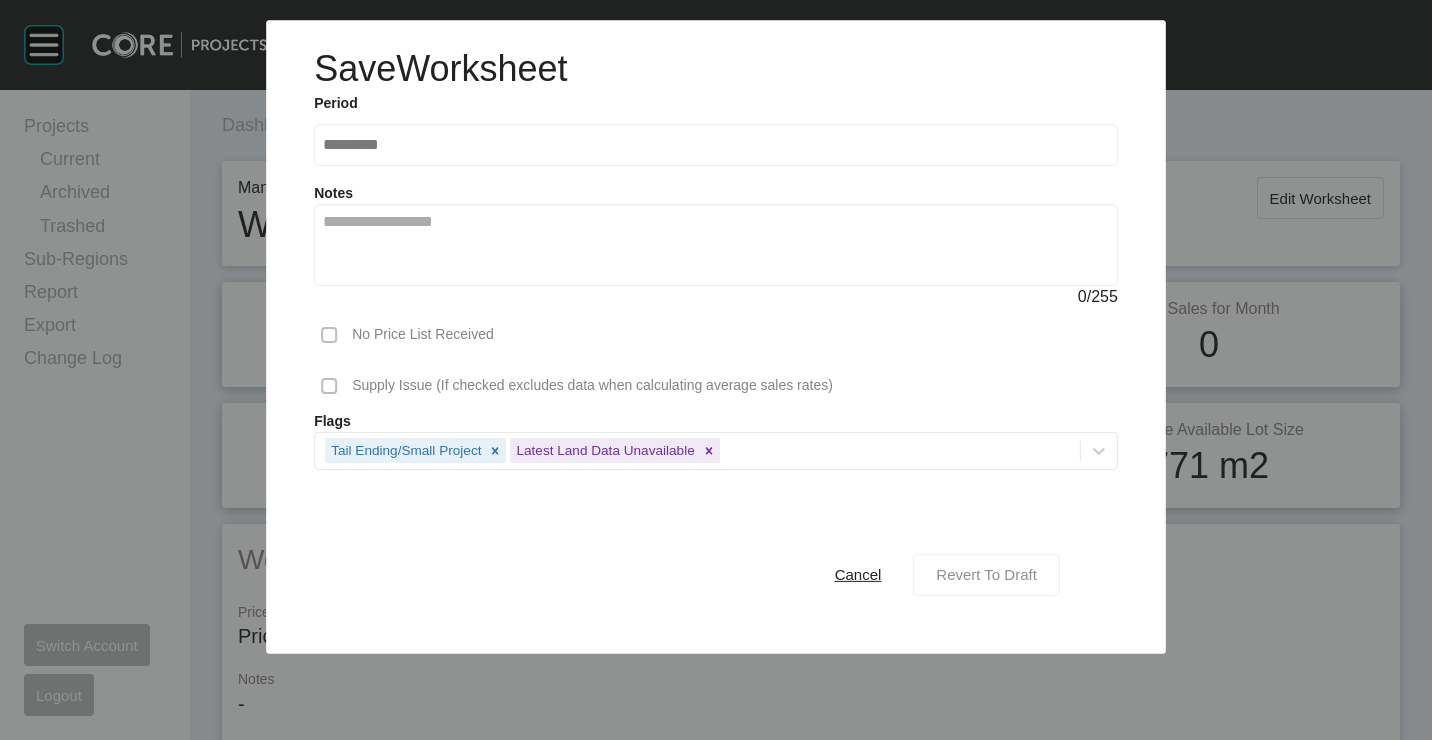 click on "Revert To Draft" at bounding box center (986, 574) 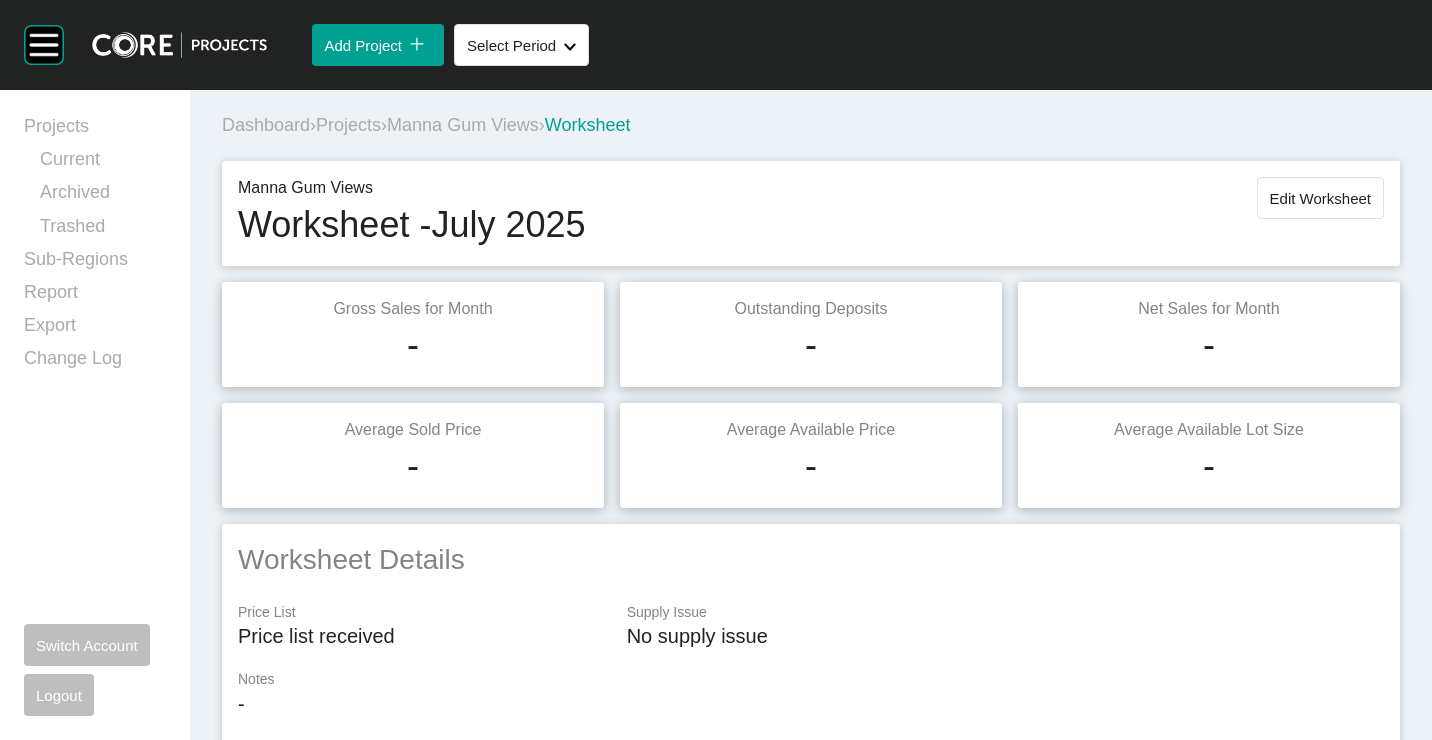 click on "Projects" at bounding box center (348, 125) 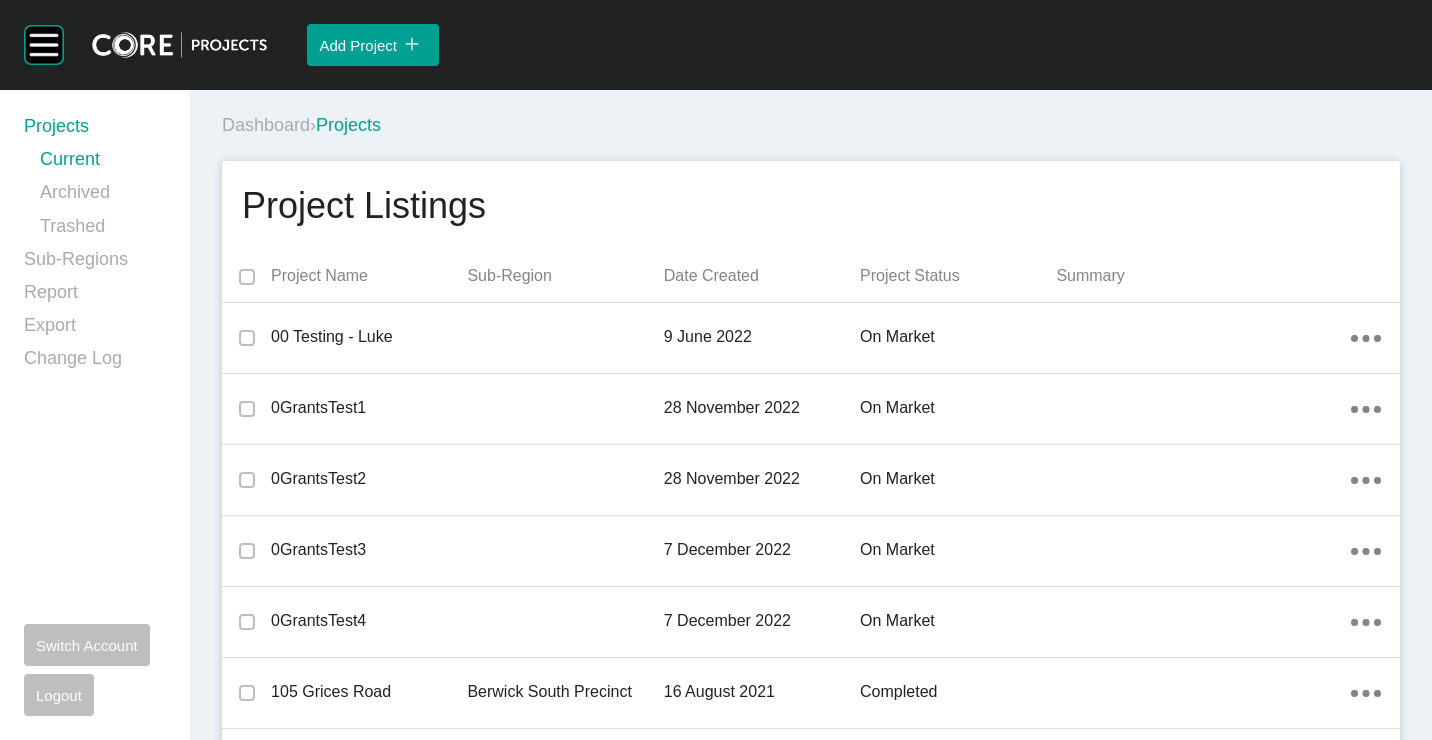 scroll, scrollTop: 20131, scrollLeft: 0, axis: vertical 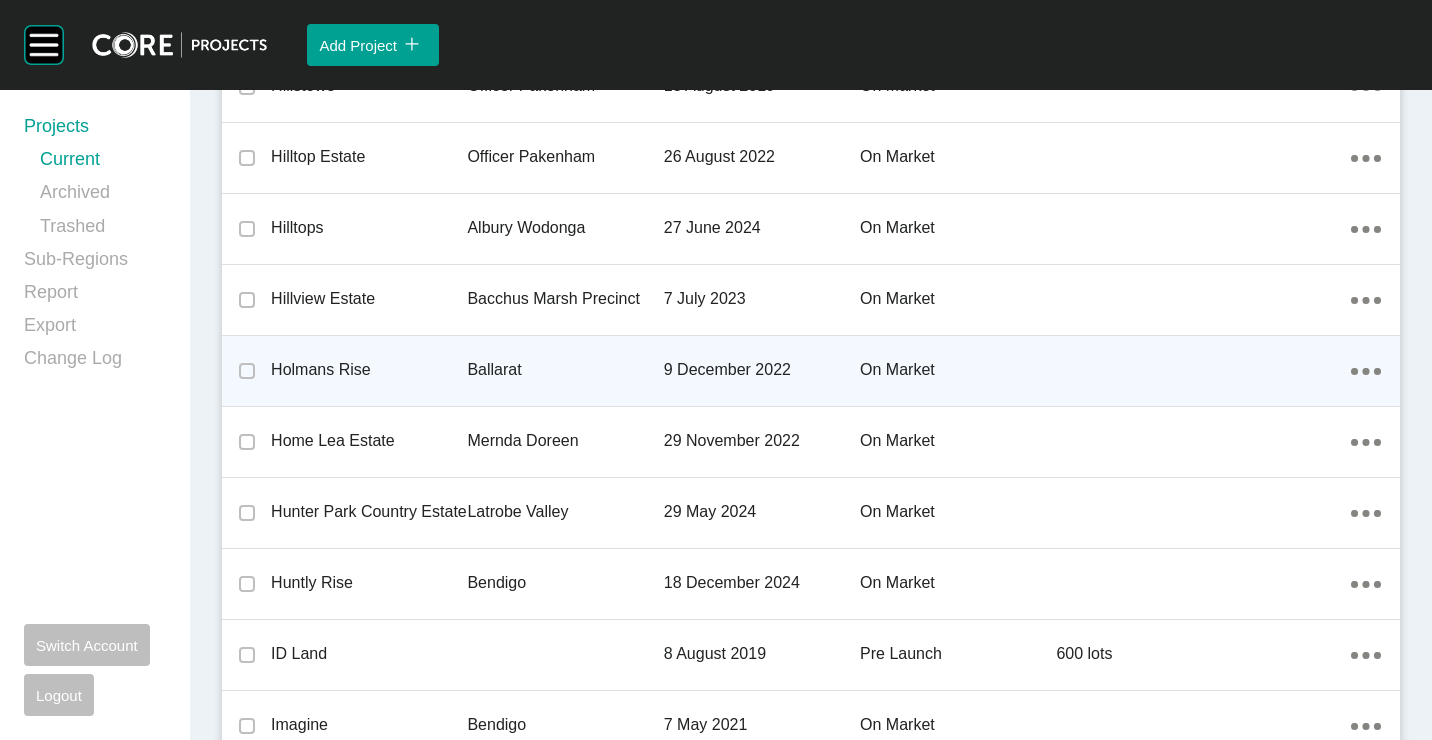 click on "Holmans Rise" at bounding box center [369, 370] 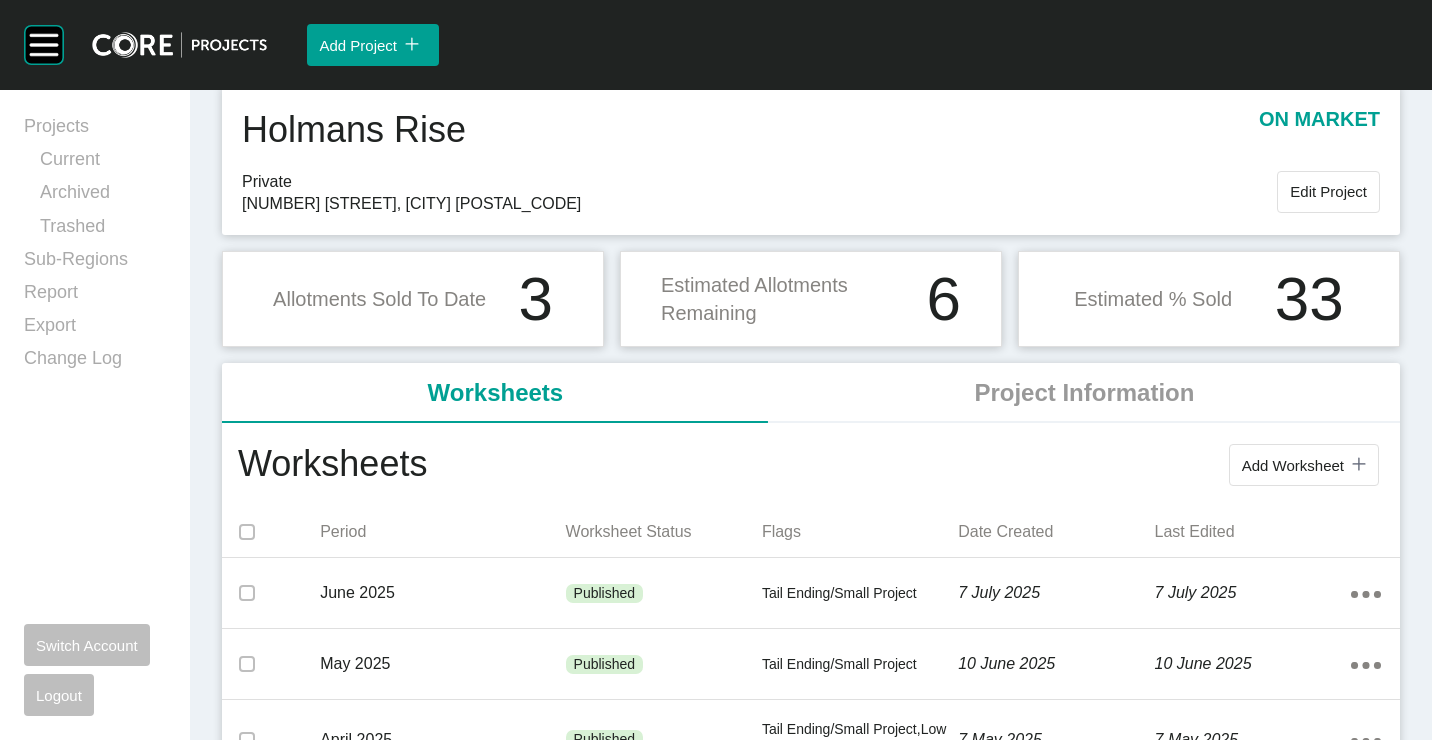 scroll, scrollTop: 100, scrollLeft: 0, axis: vertical 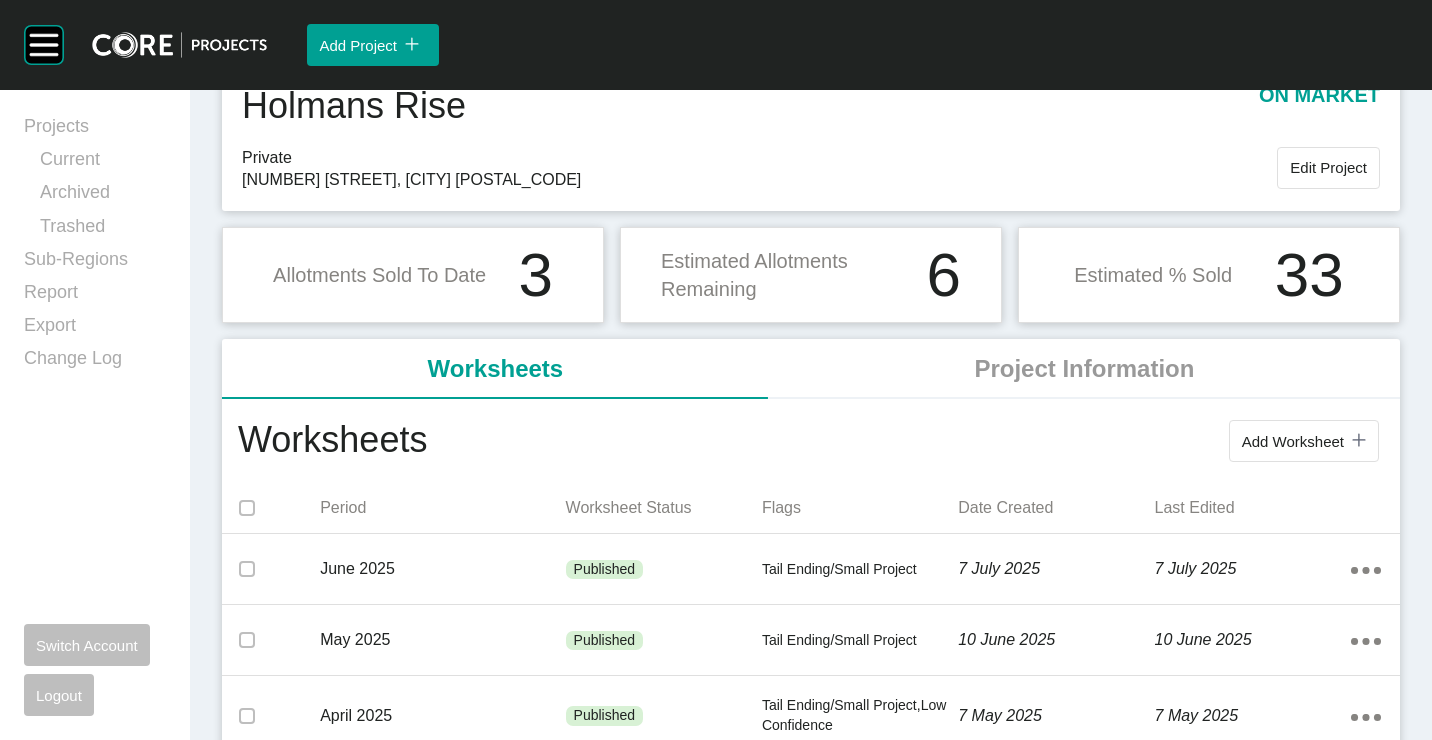 click on "Add Worksheet" at bounding box center (1293, 441) 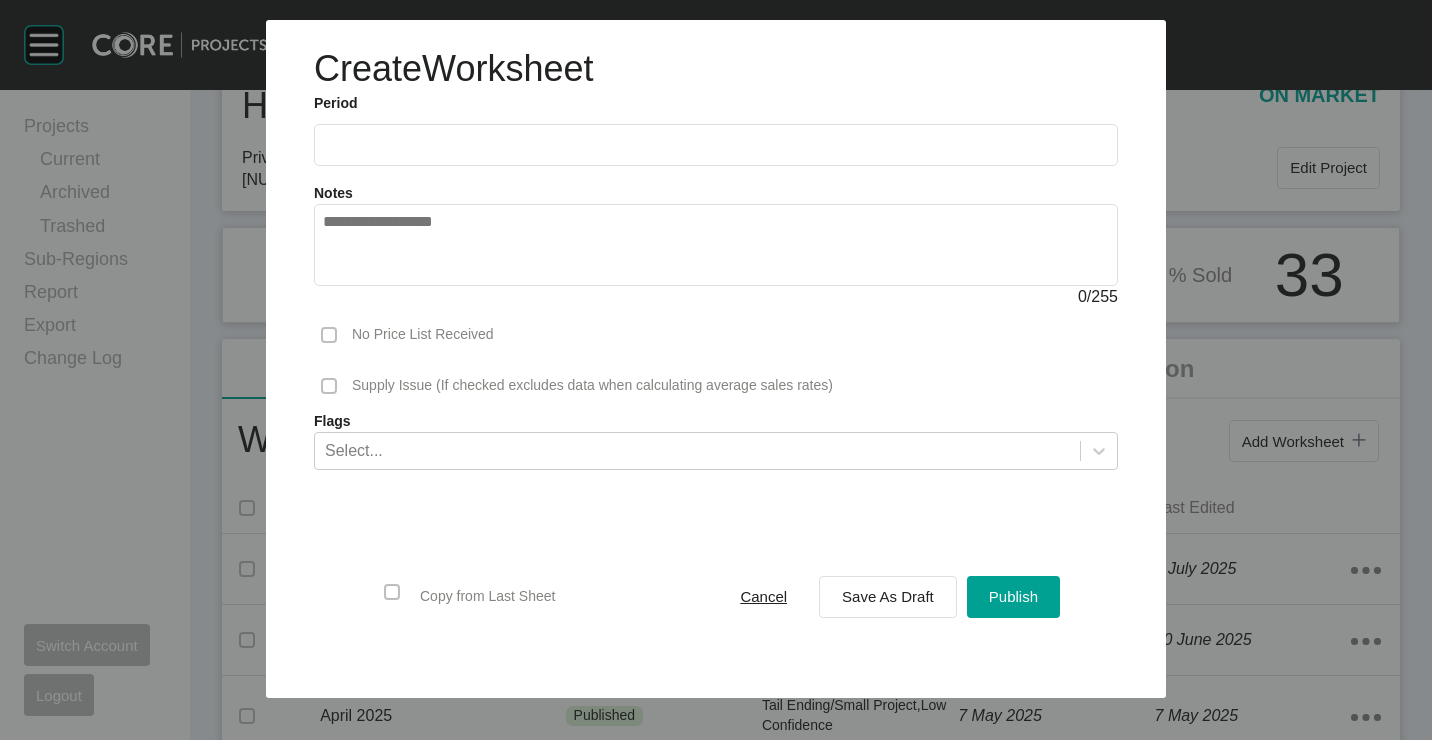 drag, startPoint x: 349, startPoint y: 142, endPoint x: 359, endPoint y: 149, distance: 12.206555 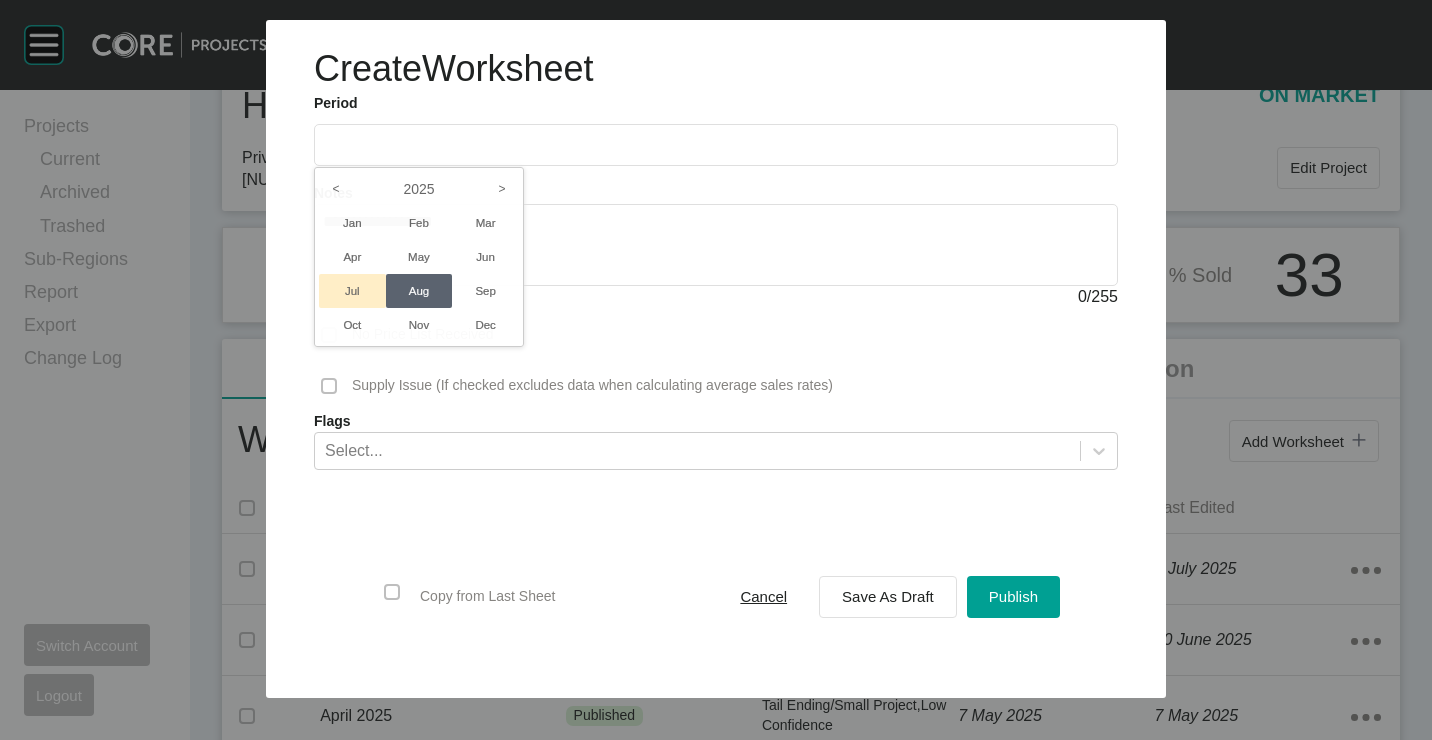 click on "Jul" at bounding box center (352, 291) 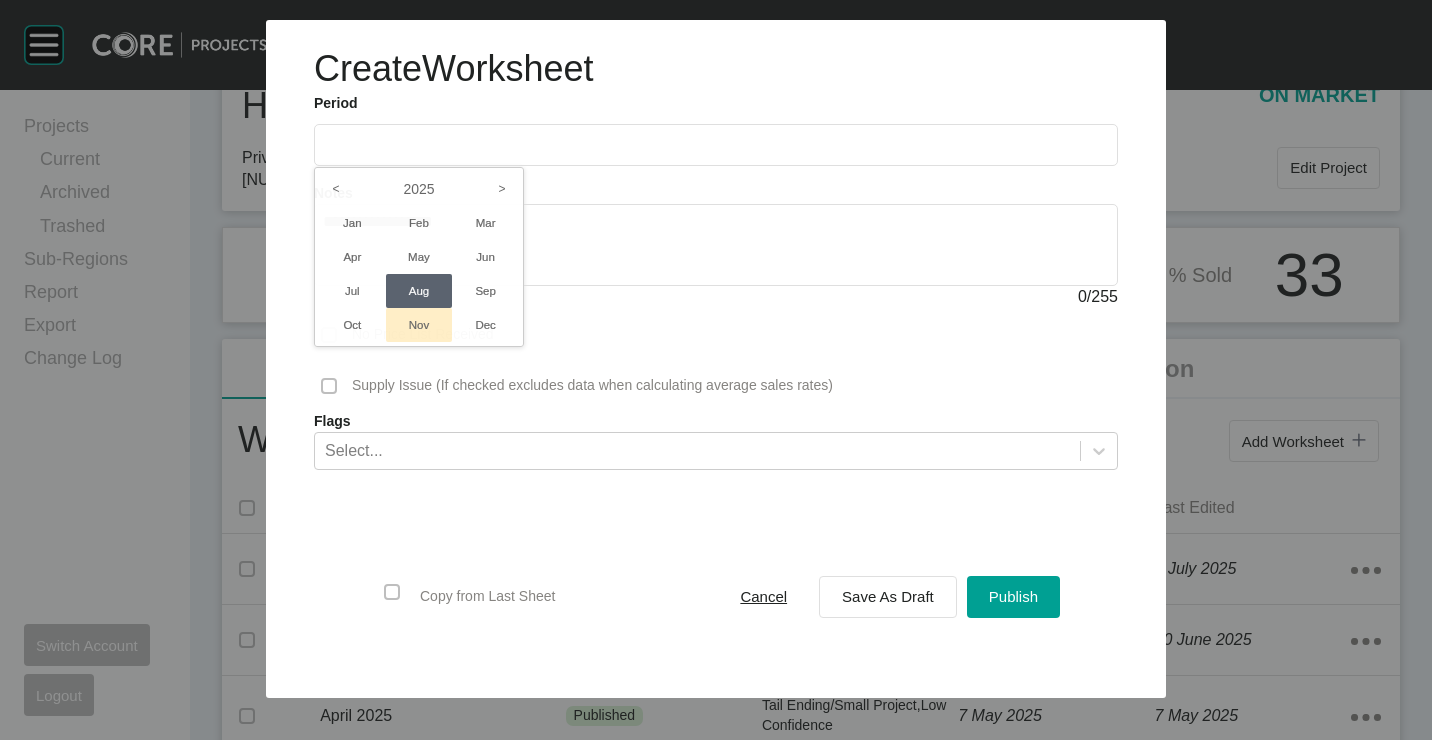 type on "*********" 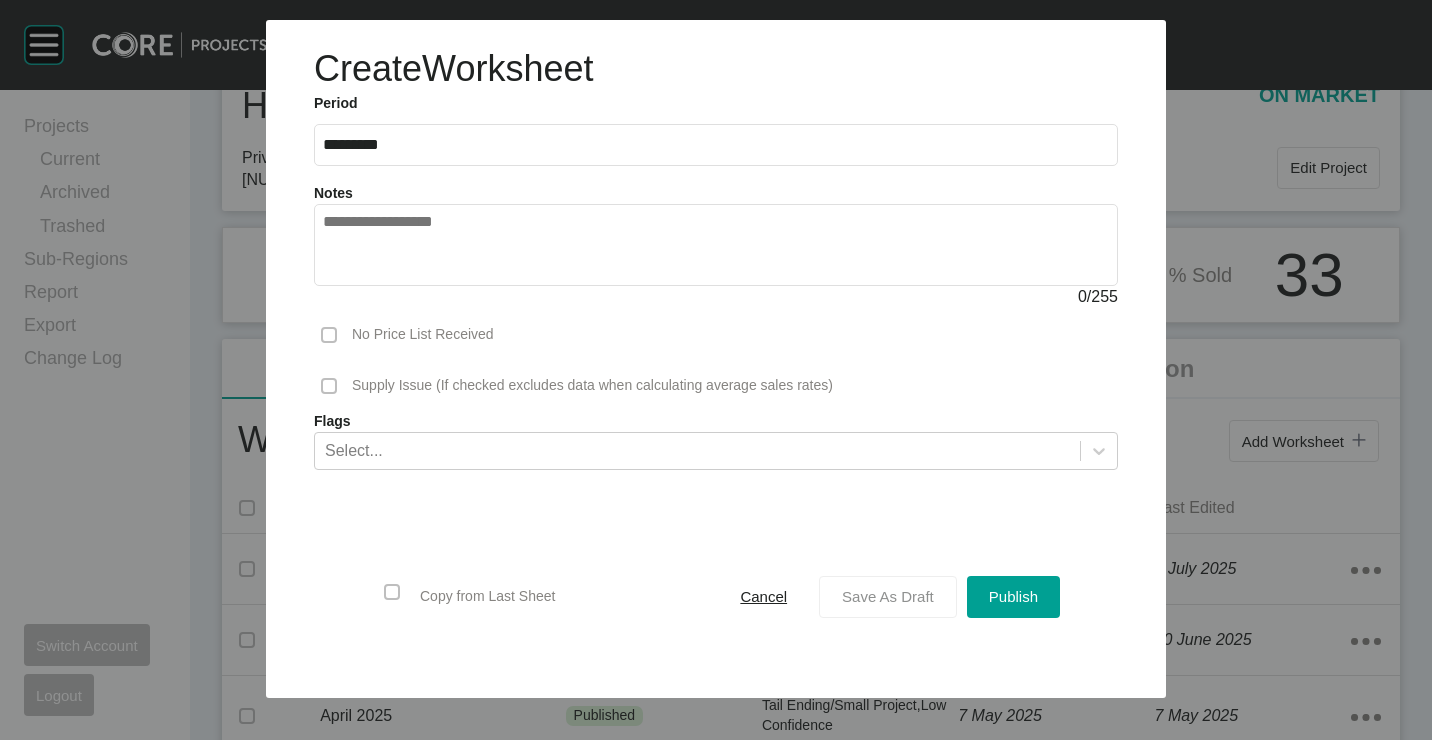 click on "Save As Draft" at bounding box center (888, 596) 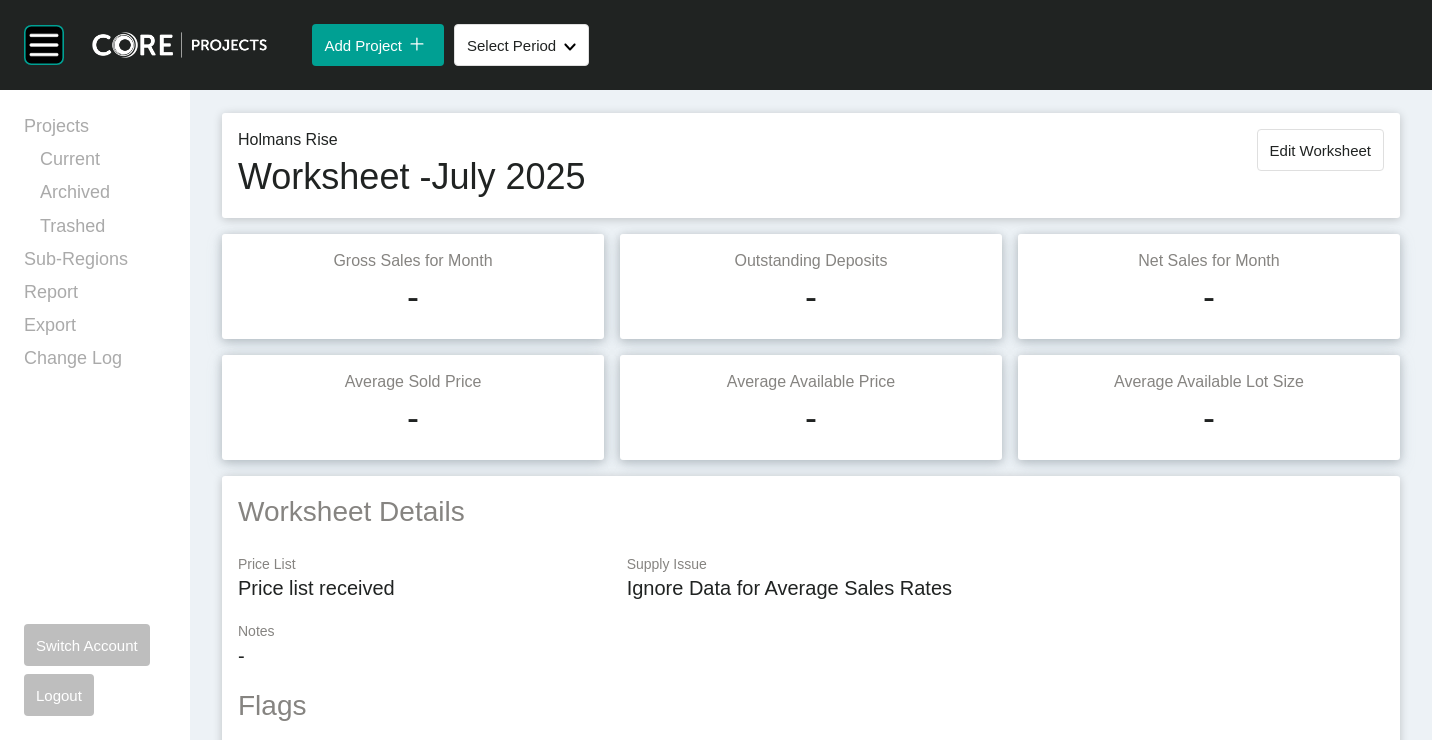 scroll, scrollTop: 0, scrollLeft: 0, axis: both 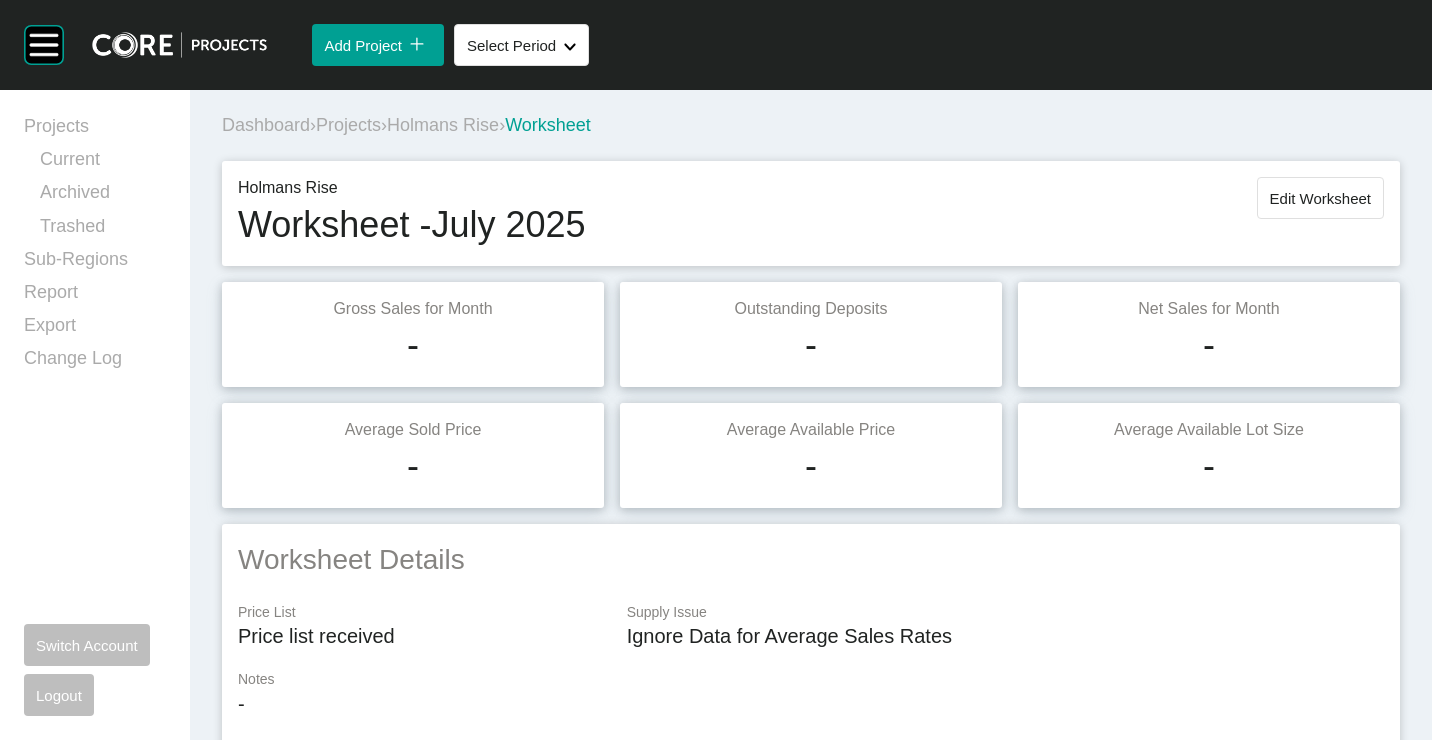 click on "Dashboard  ›  Projects  ›  Holmans Rise  ›  Worksheet" at bounding box center (815, 125) 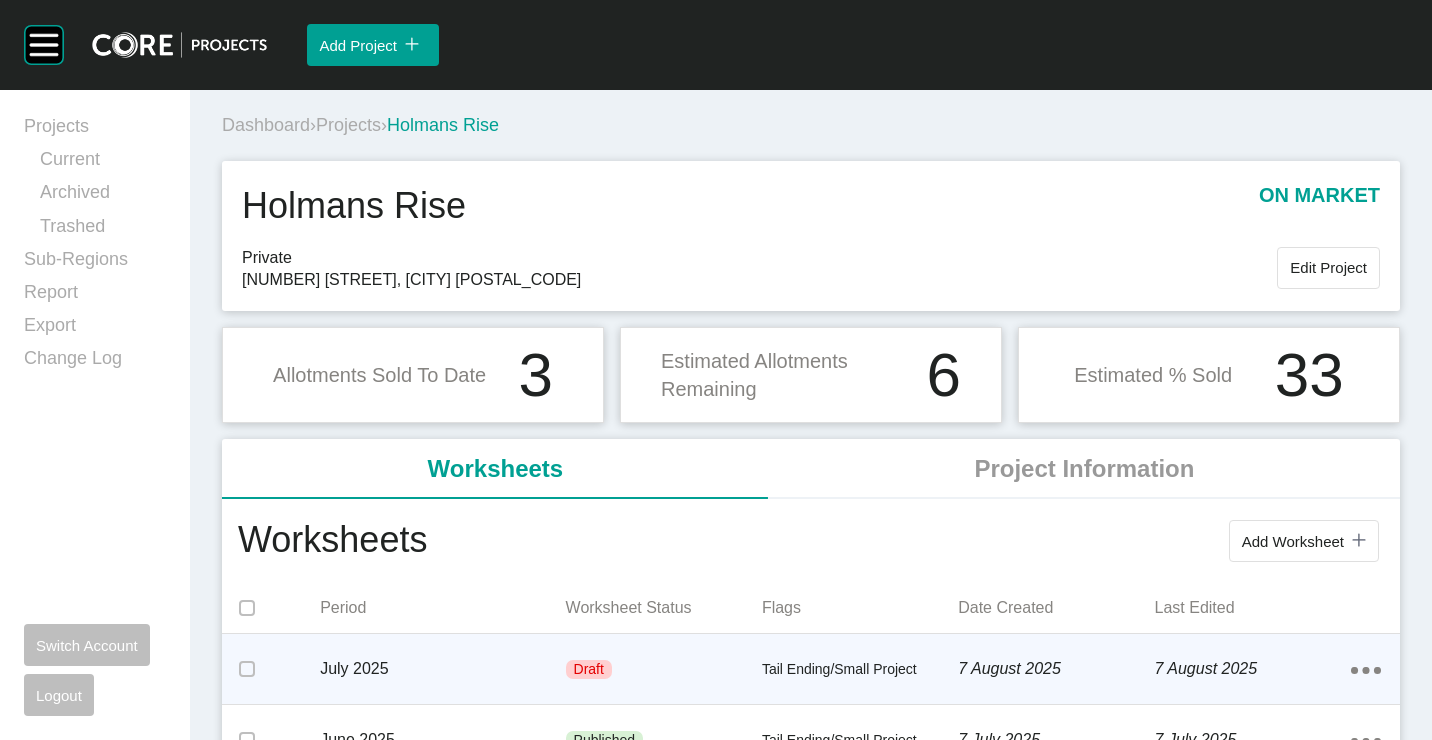 click on "July 2025" at bounding box center [442, 669] 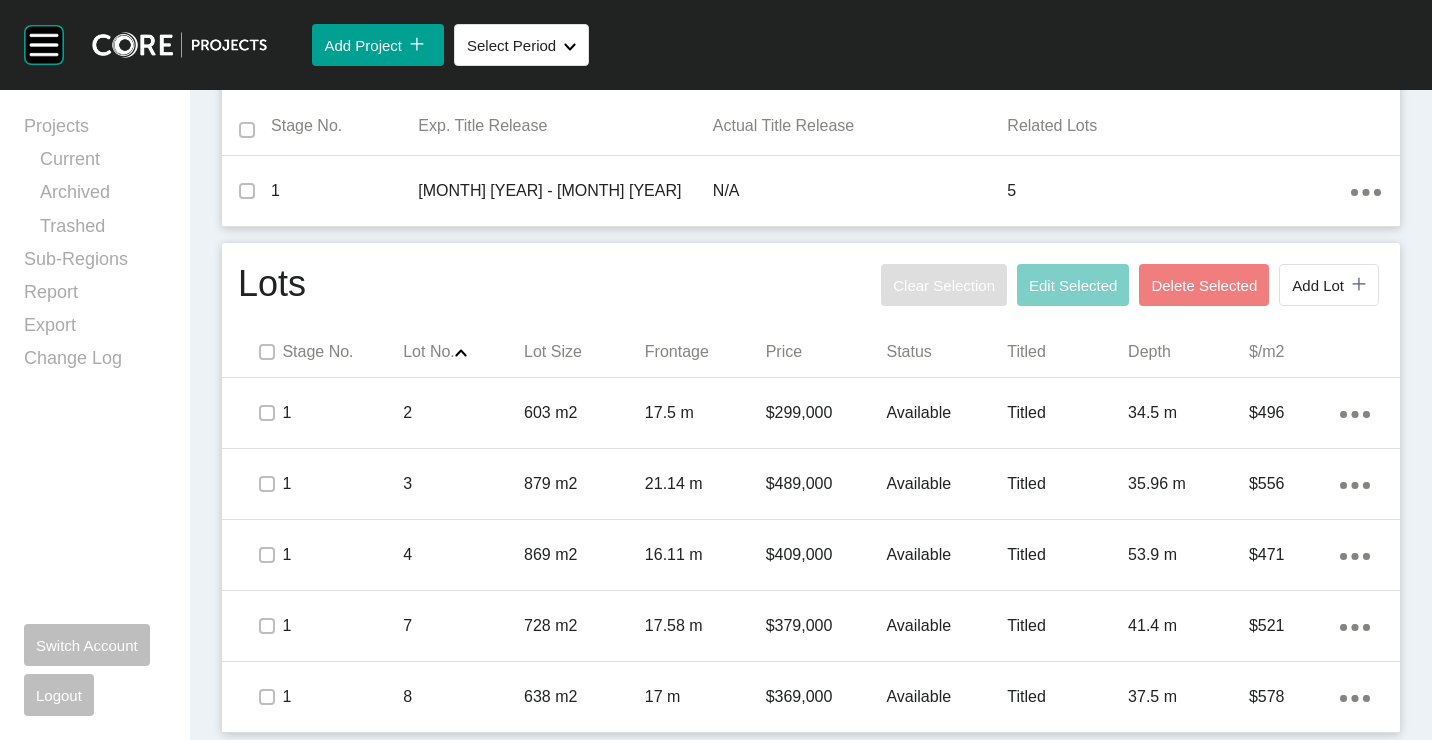 scroll, scrollTop: 831, scrollLeft: 0, axis: vertical 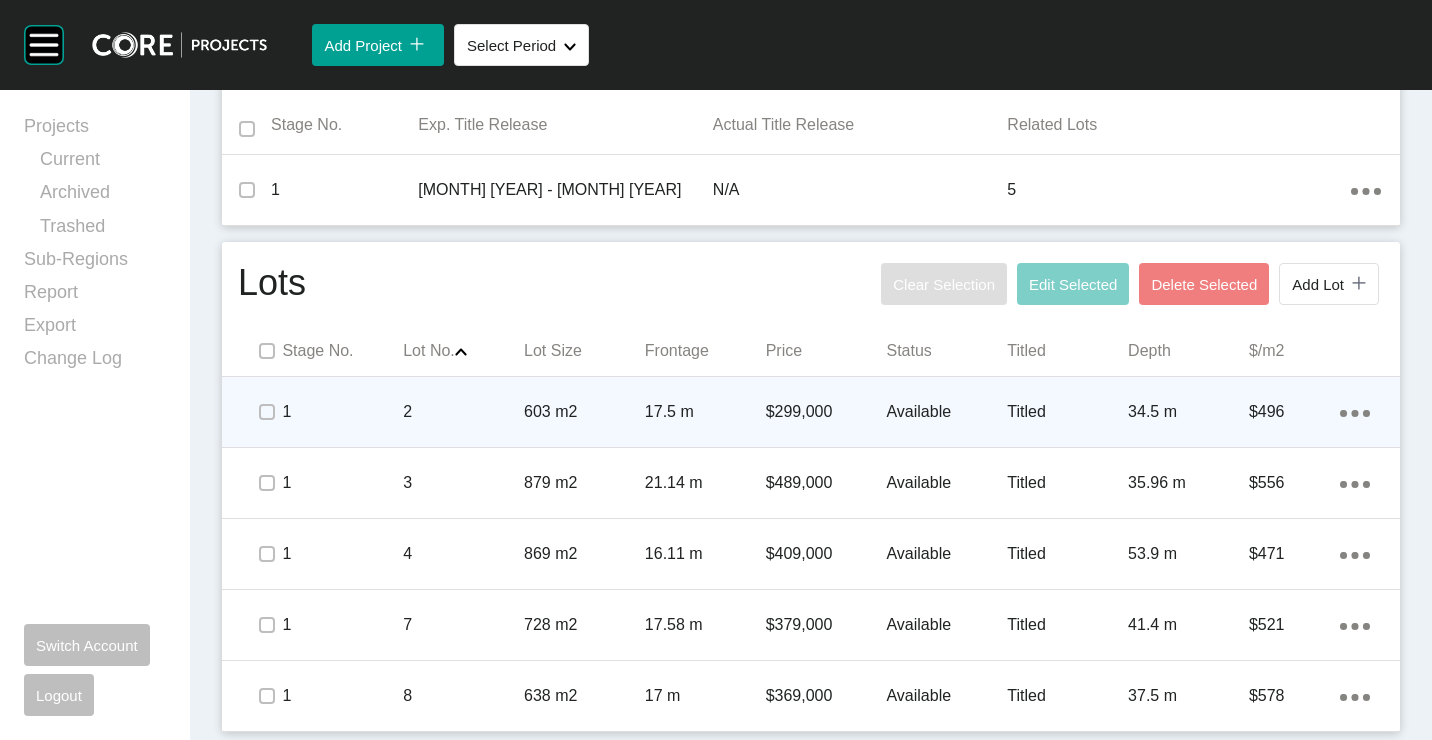 click on "Action Menu Dots Copy 6 Created with Sketch." at bounding box center (1355, 412) 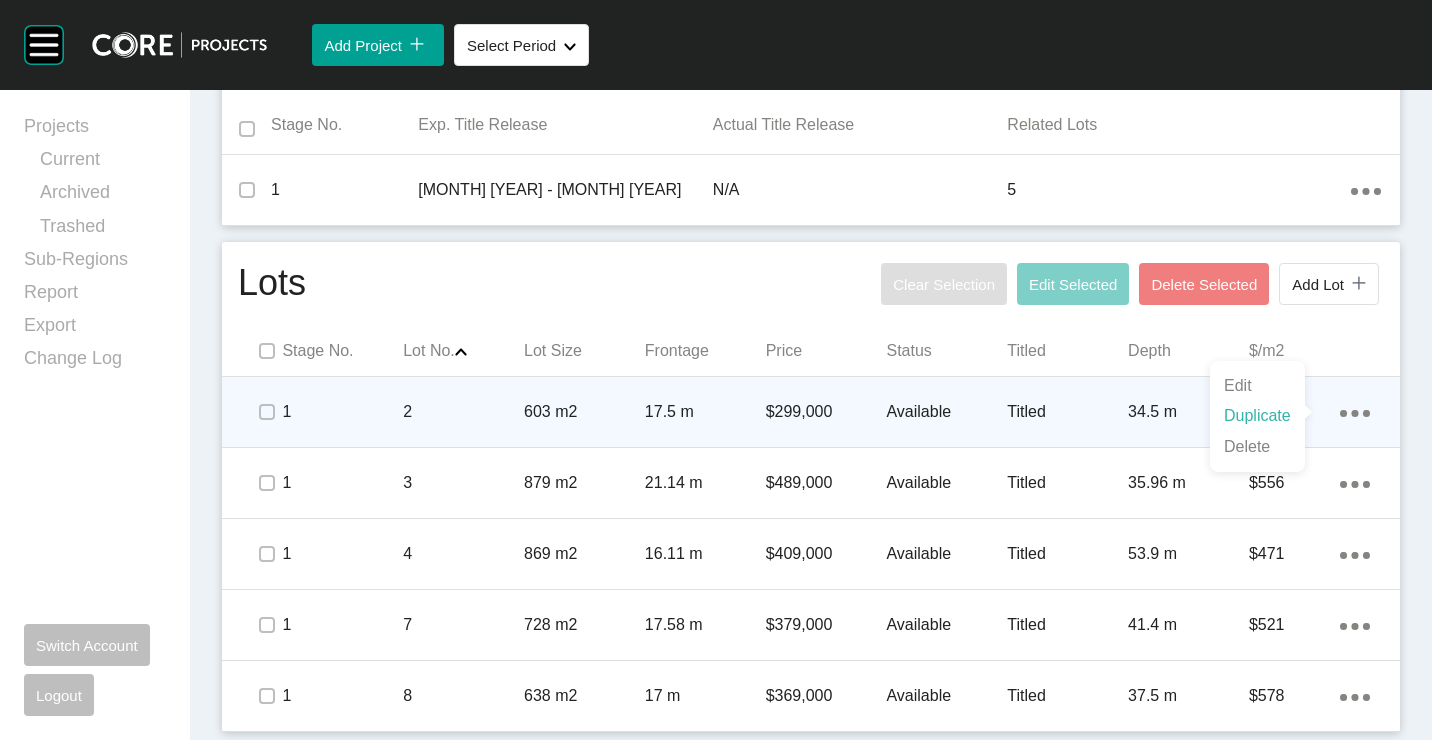 click on "Duplicate" at bounding box center (1257, 416) 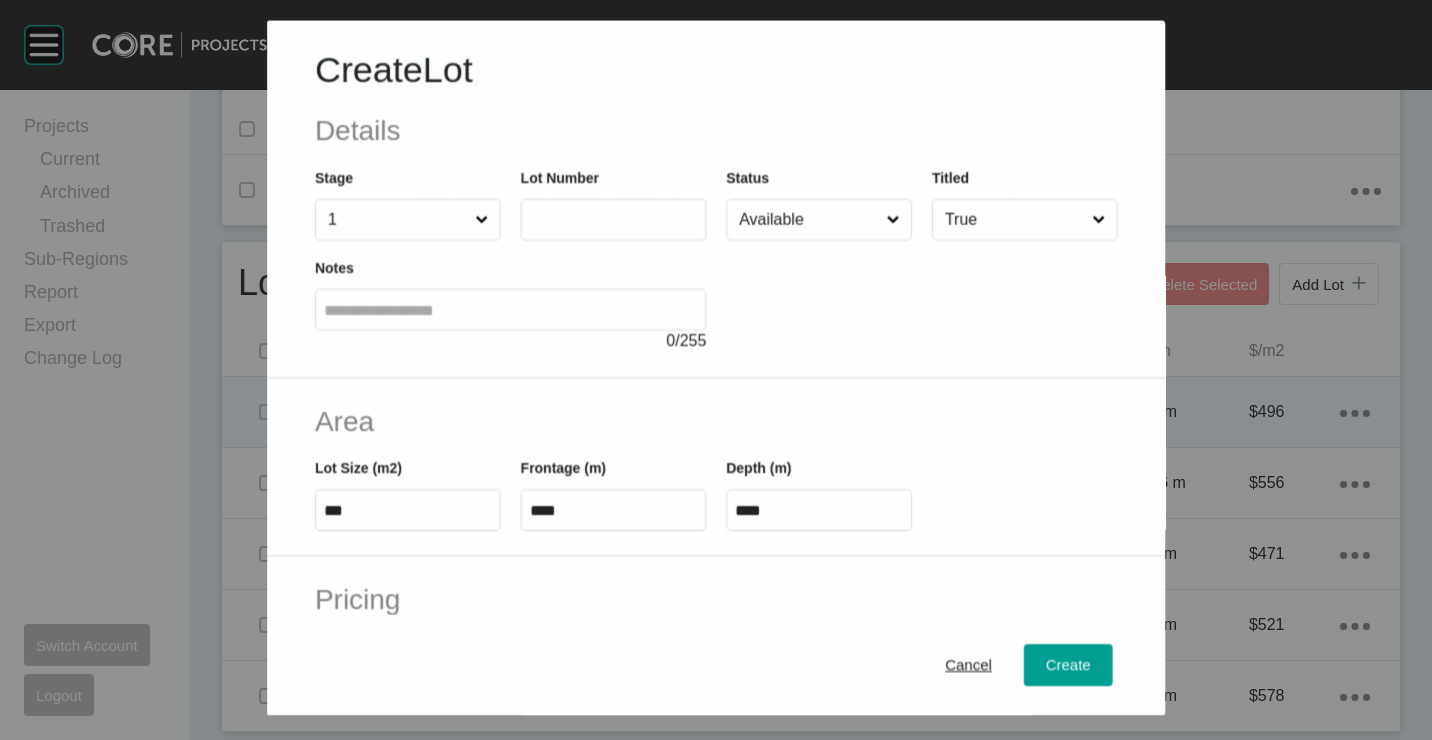 click at bounding box center (613, 219) 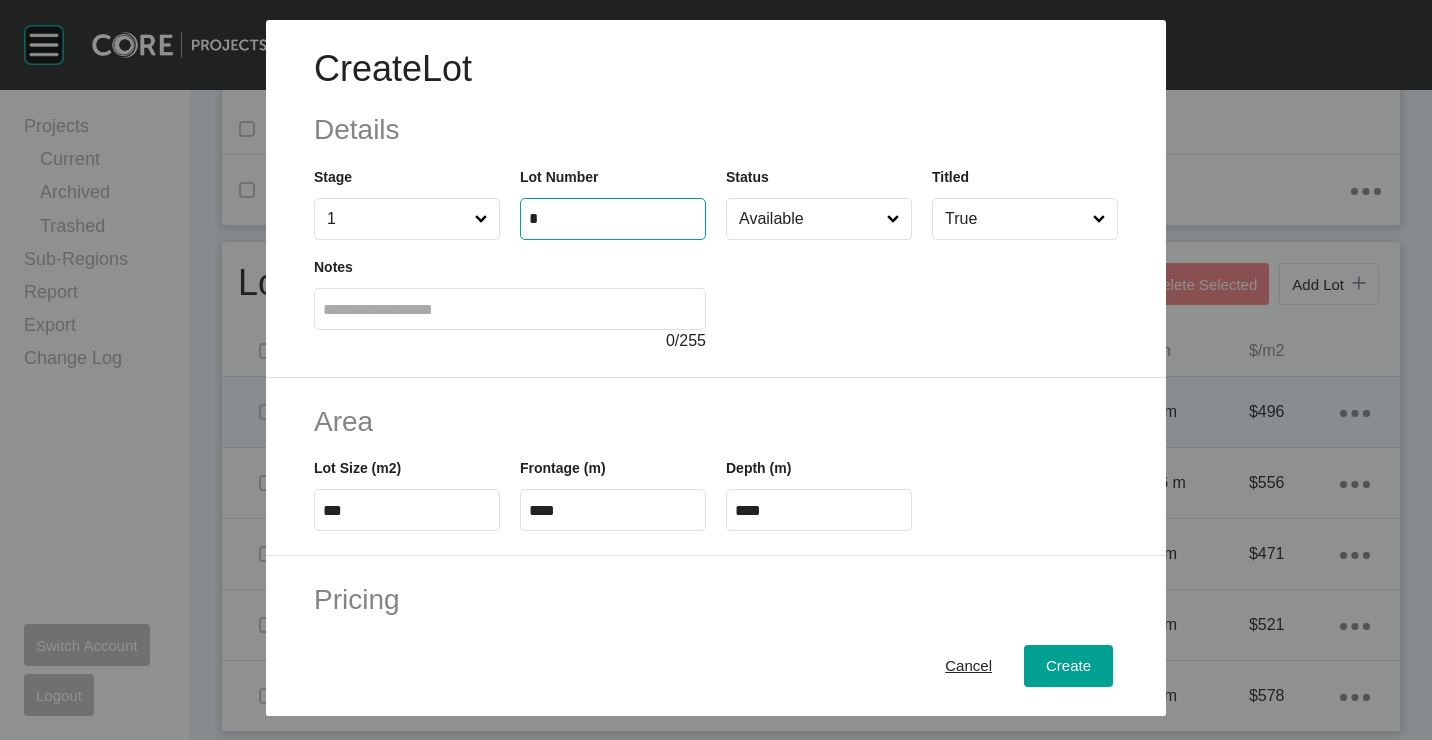type on "*" 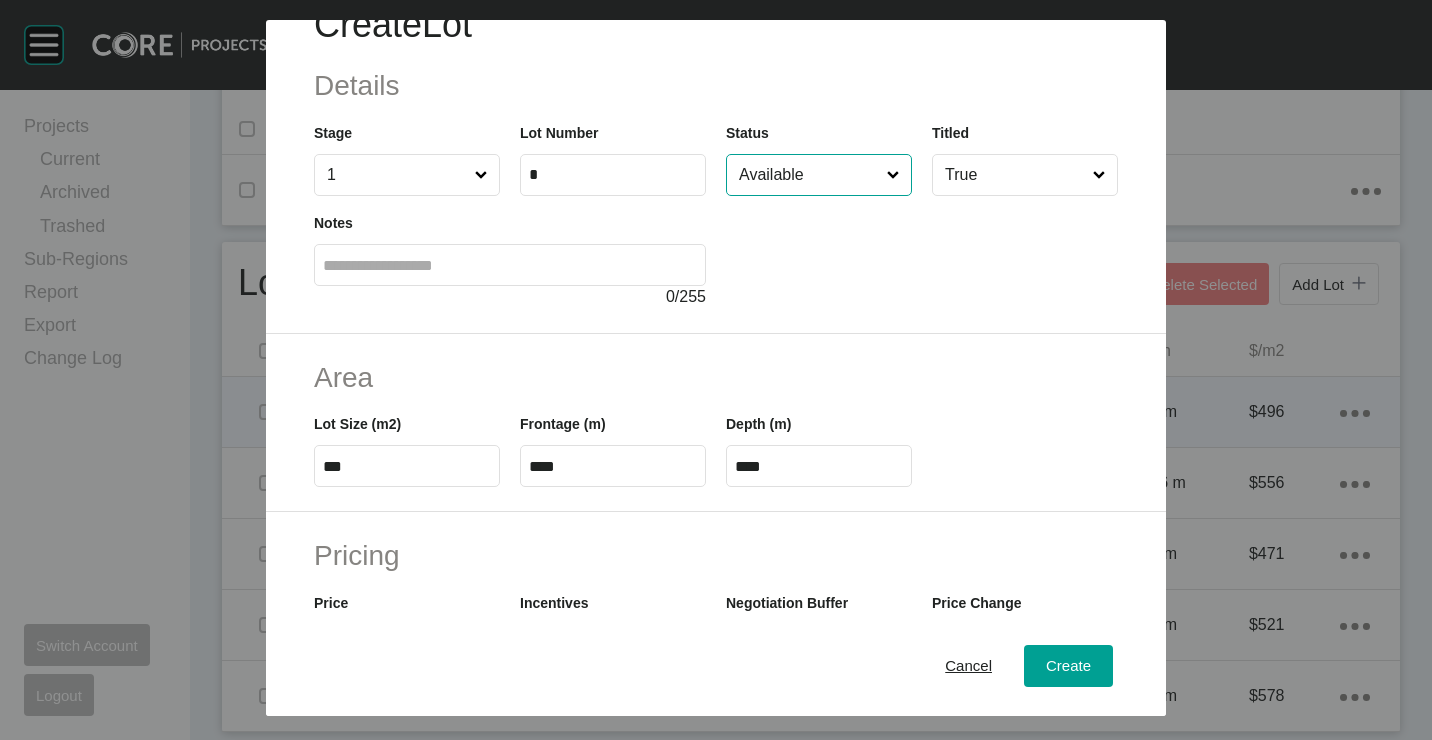 scroll, scrollTop: 100, scrollLeft: 0, axis: vertical 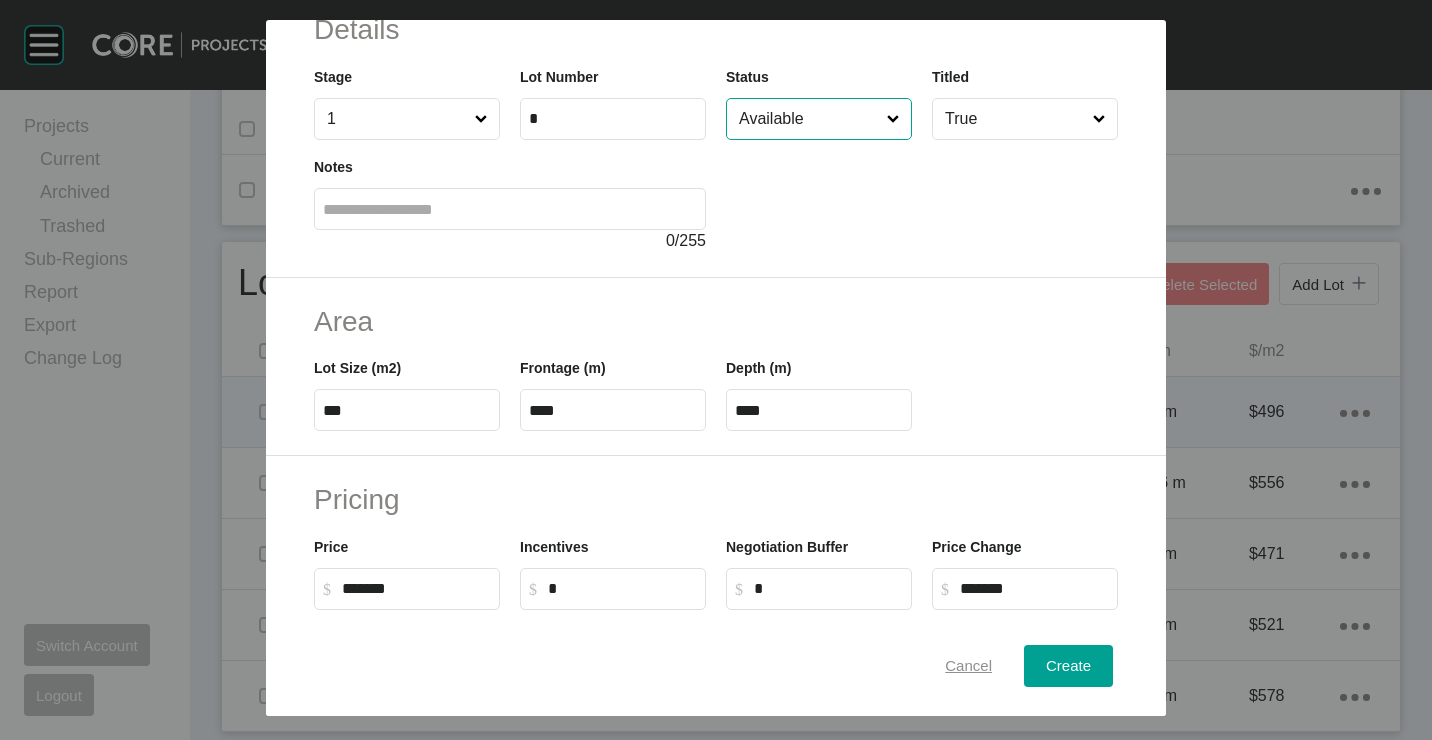 click on "Cancel" at bounding box center [968, 665] 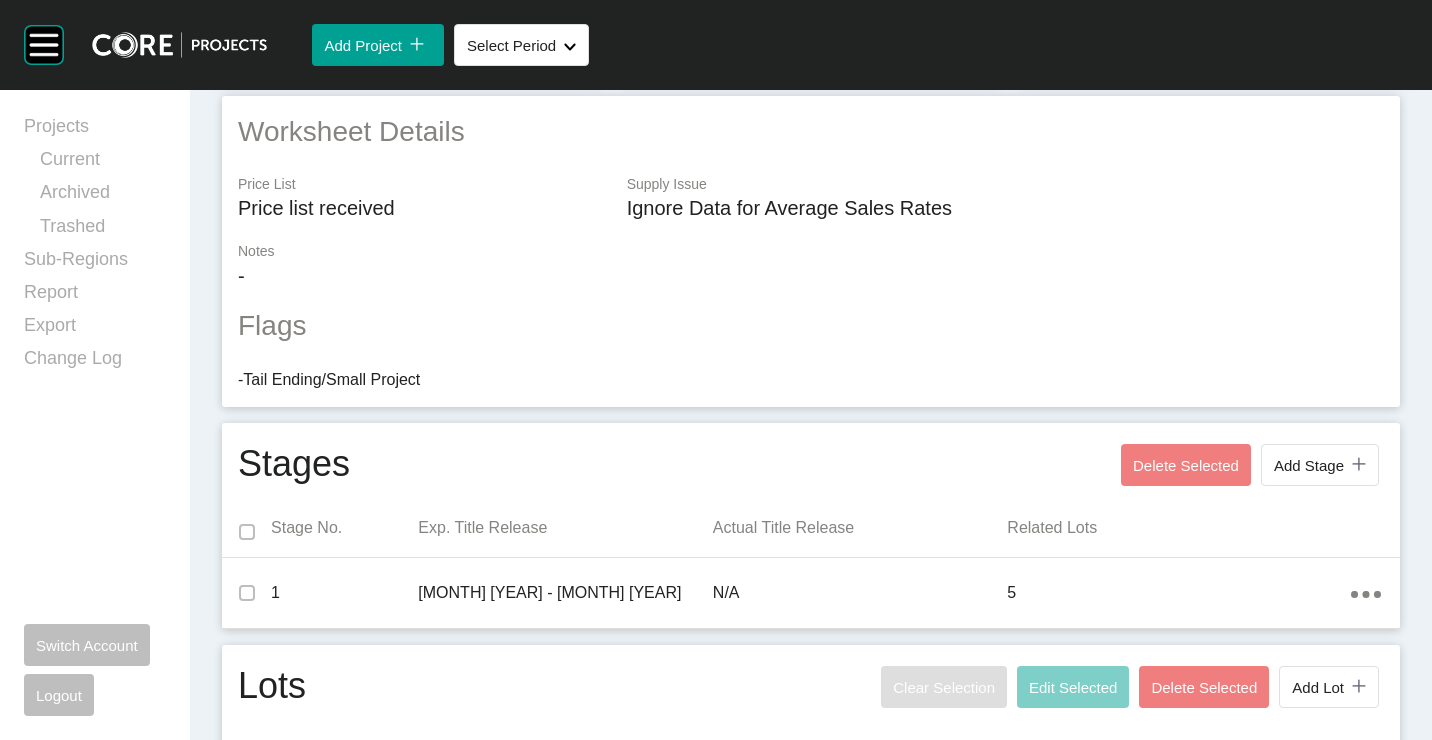 scroll, scrollTop: 831, scrollLeft: 0, axis: vertical 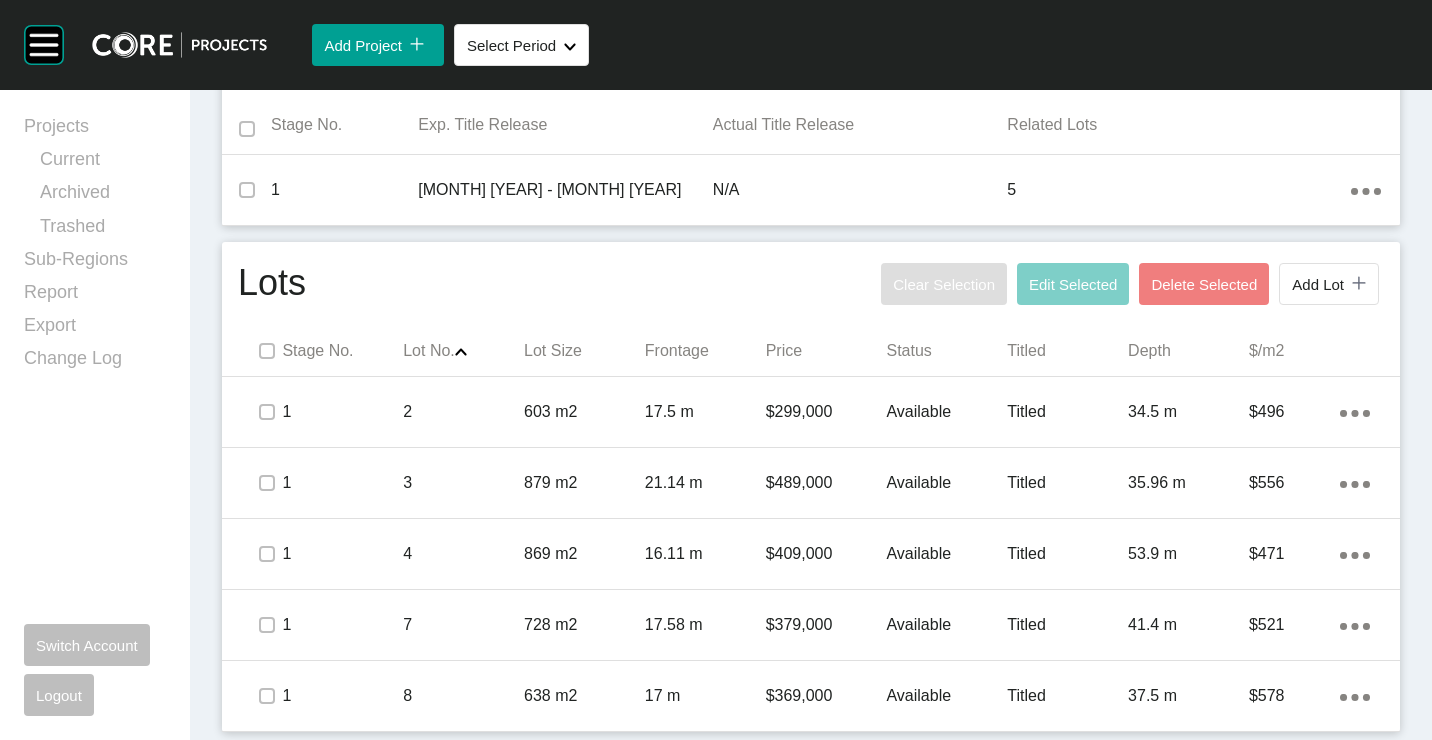 click on "Action Menu Dots Copy 6 Created with Sketch." at bounding box center [1355, 412] 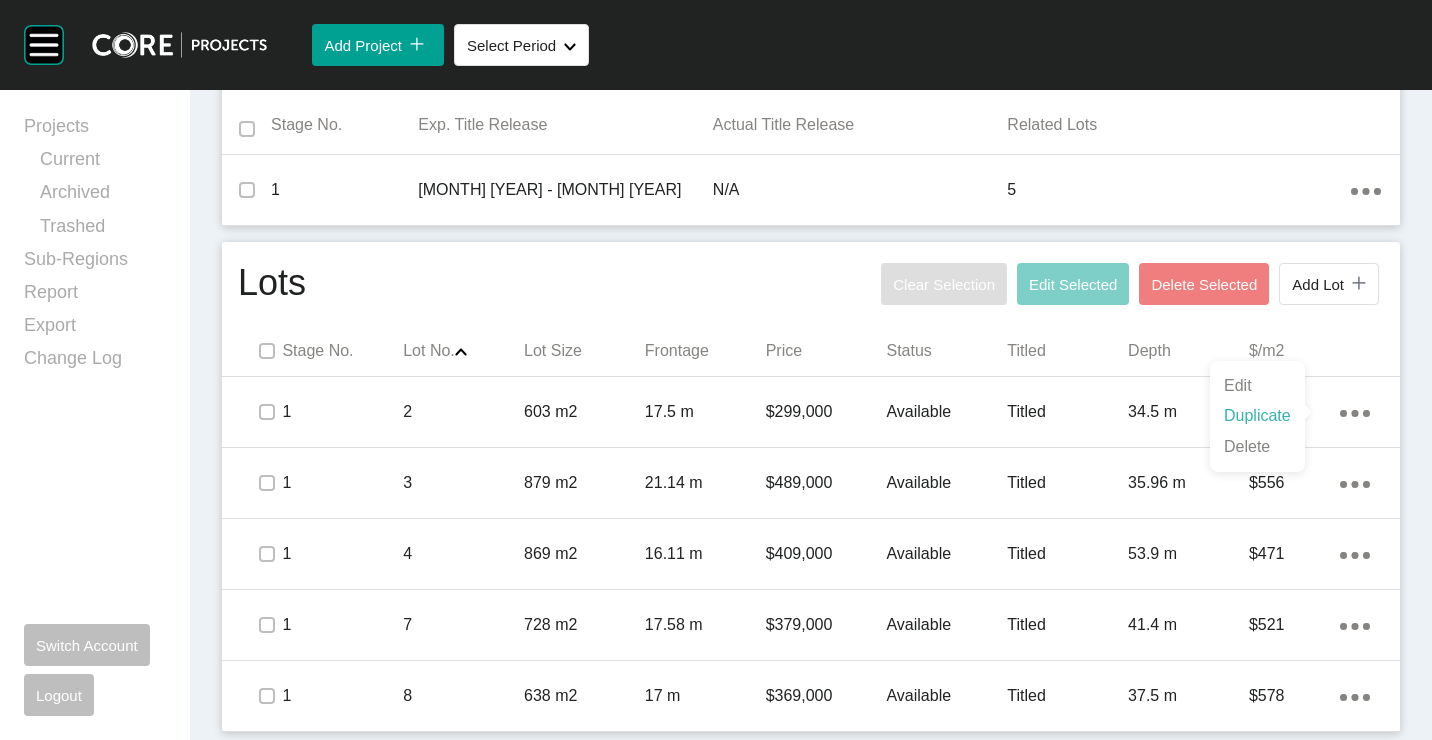 click on "Duplicate" at bounding box center [1257, 416] 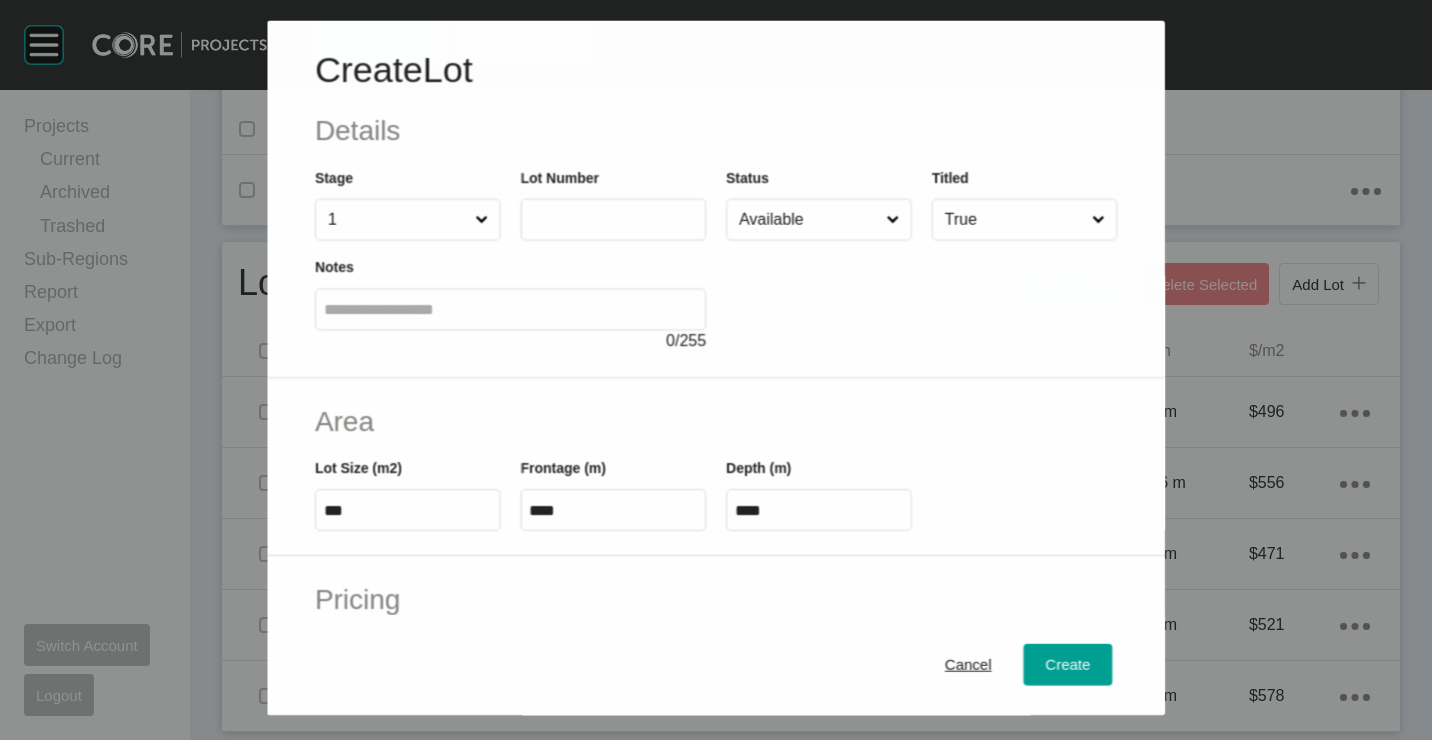 drag, startPoint x: 619, startPoint y: 222, endPoint x: 609, endPoint y: 219, distance: 10.440307 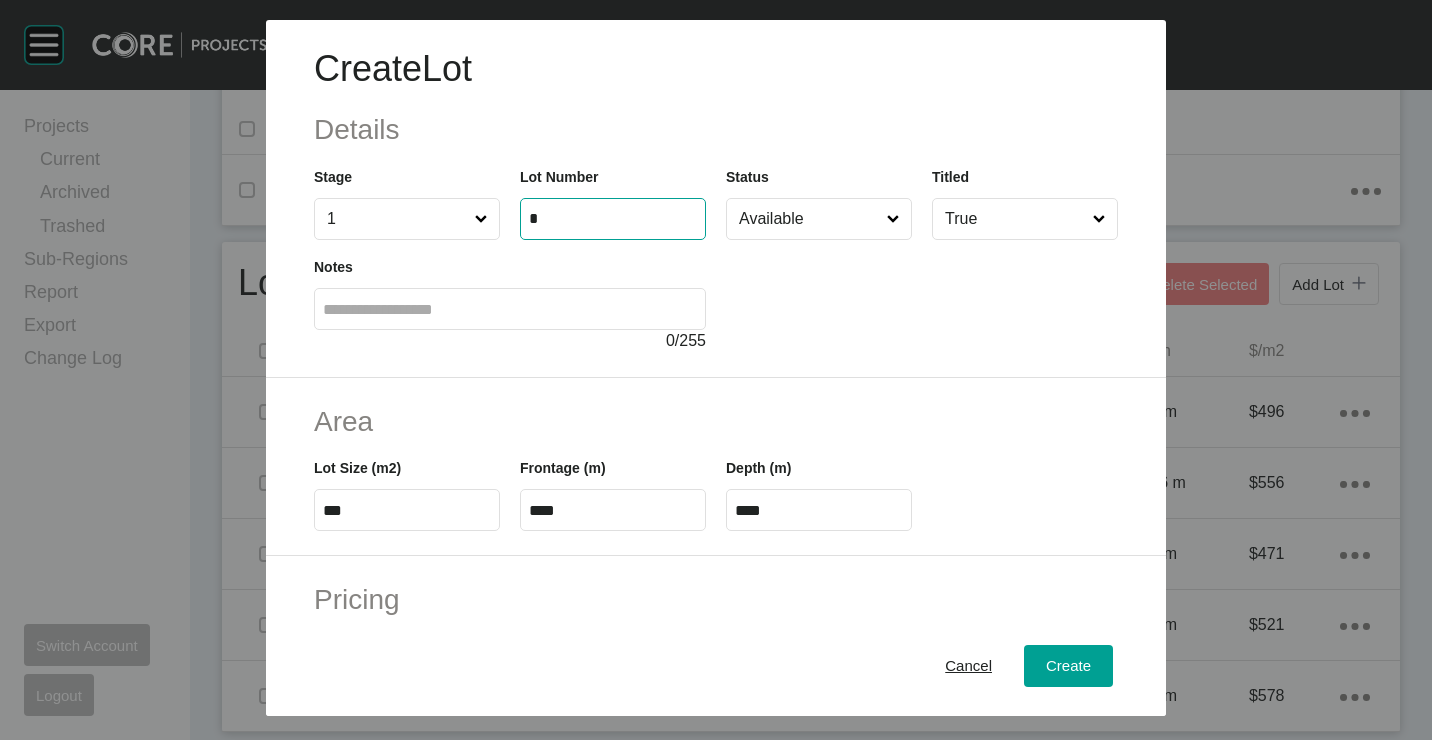 type on "*" 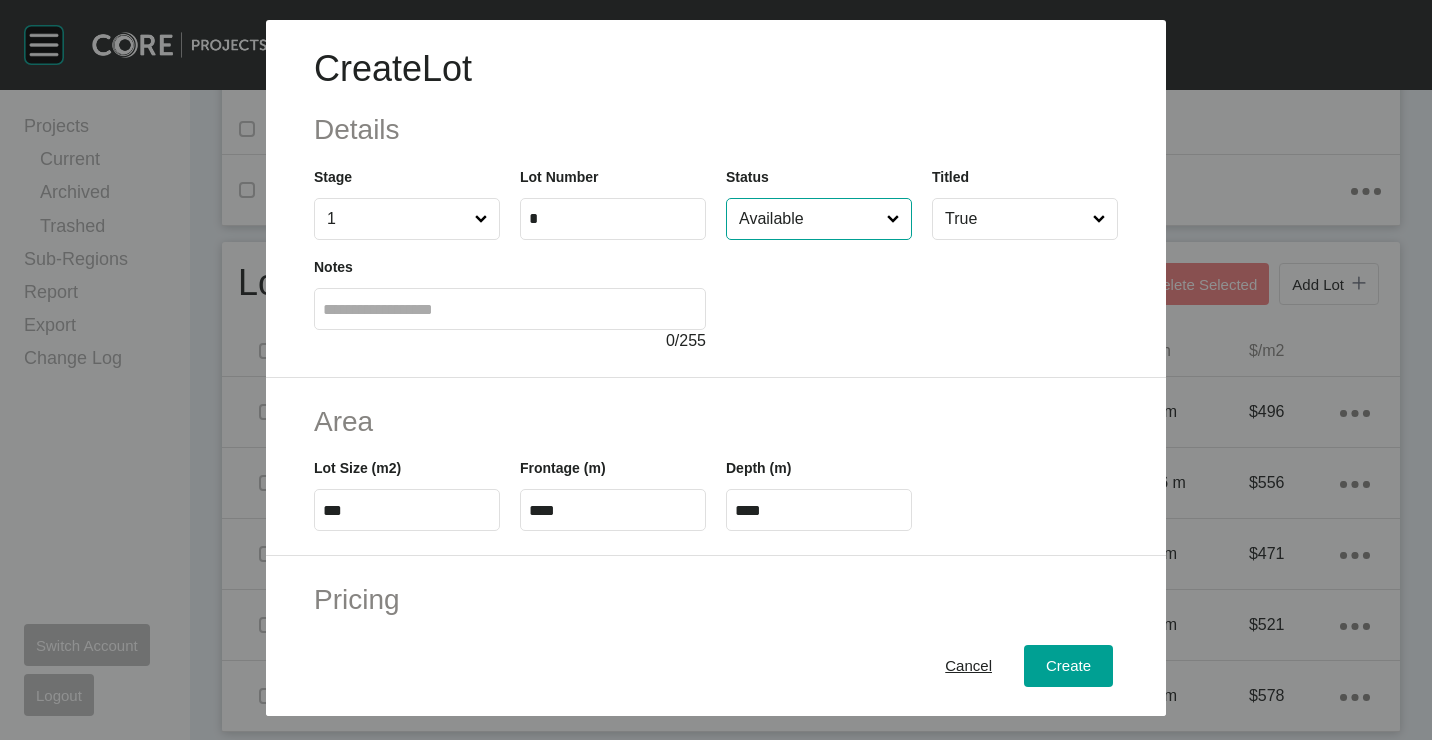 type on "*******" 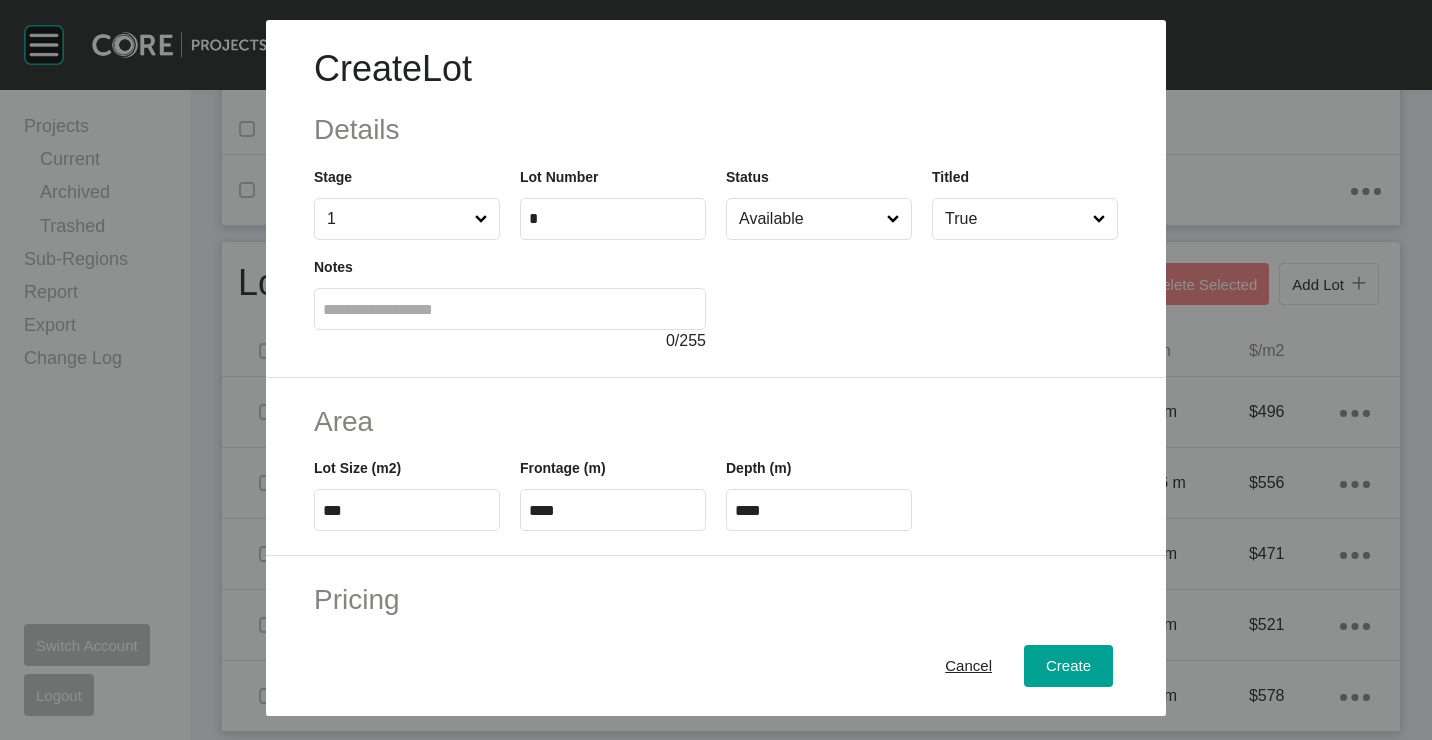 click on "***" at bounding box center (407, 510) 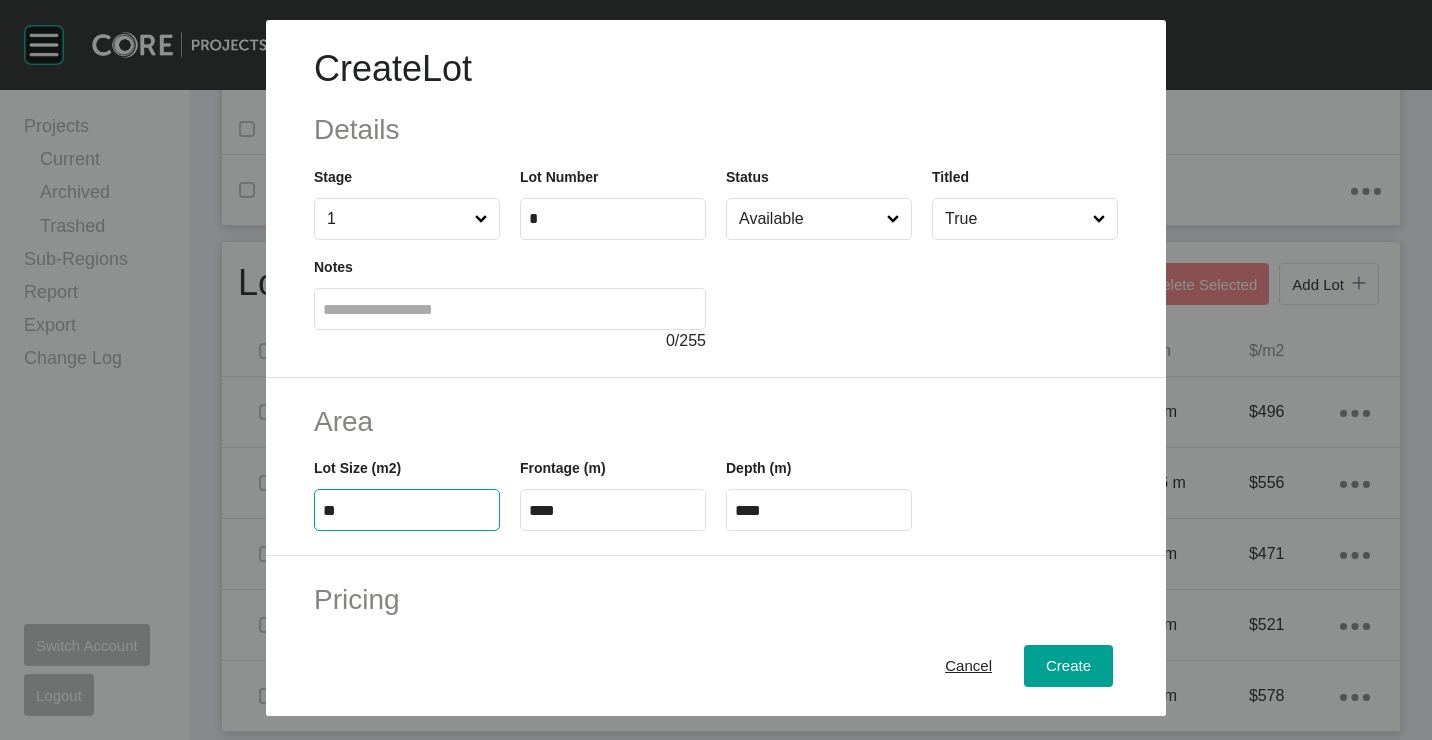 type on "*" 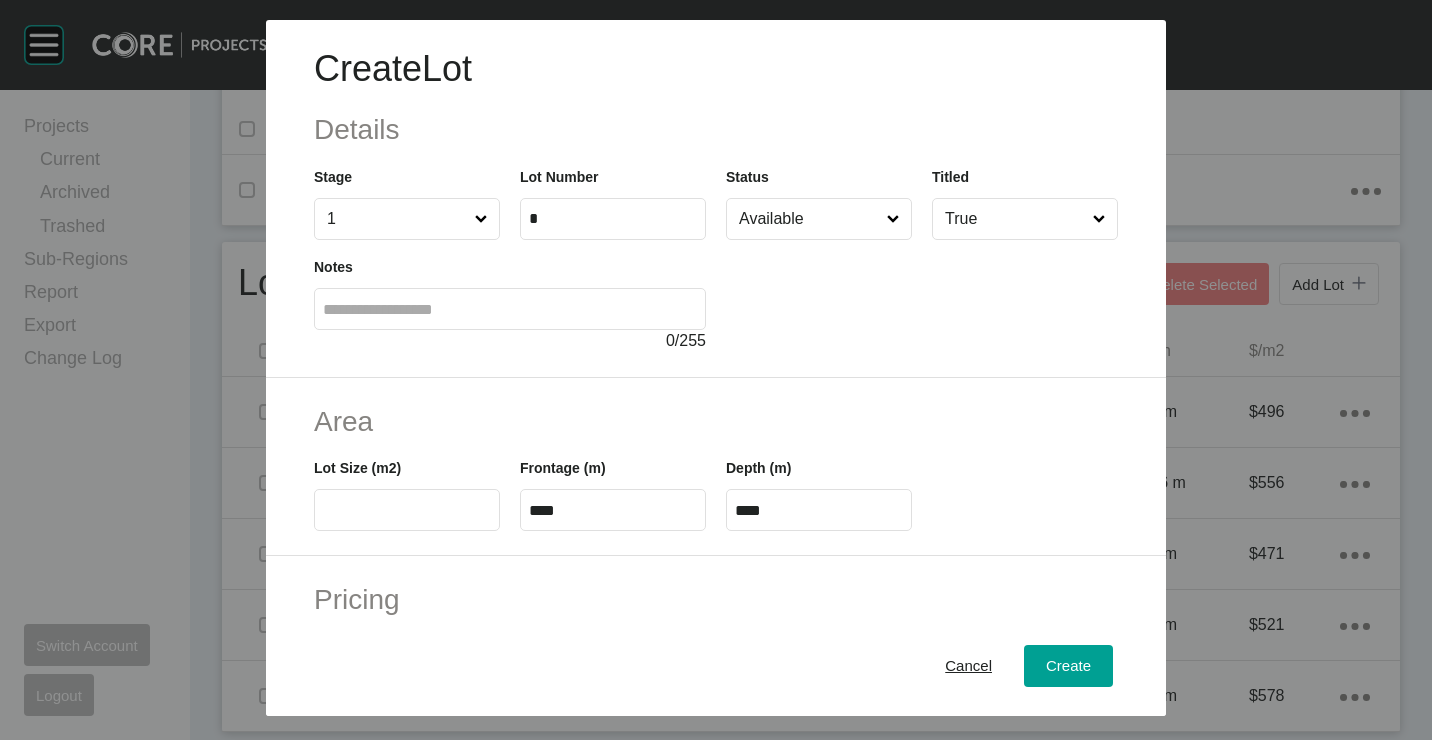 scroll, scrollTop: 831, scrollLeft: 0, axis: vertical 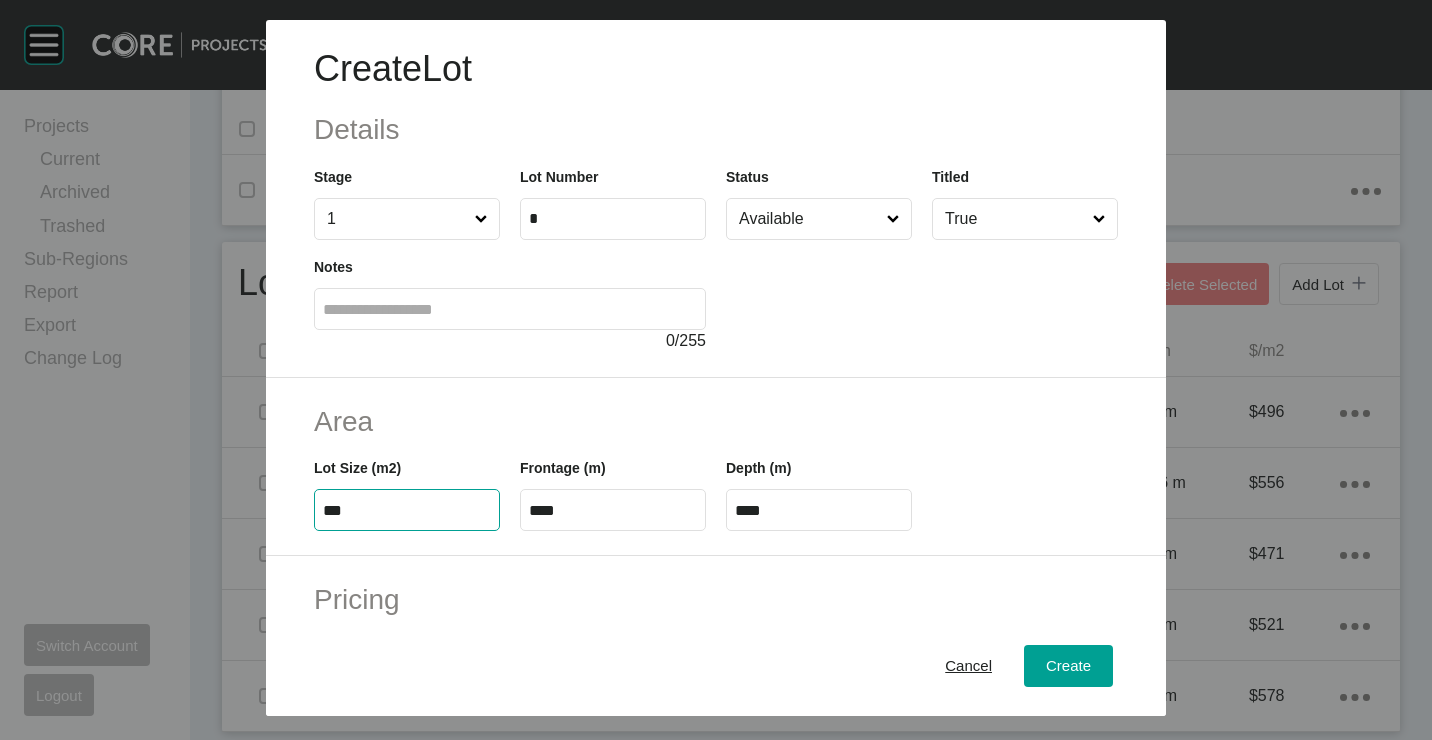 type on "***" 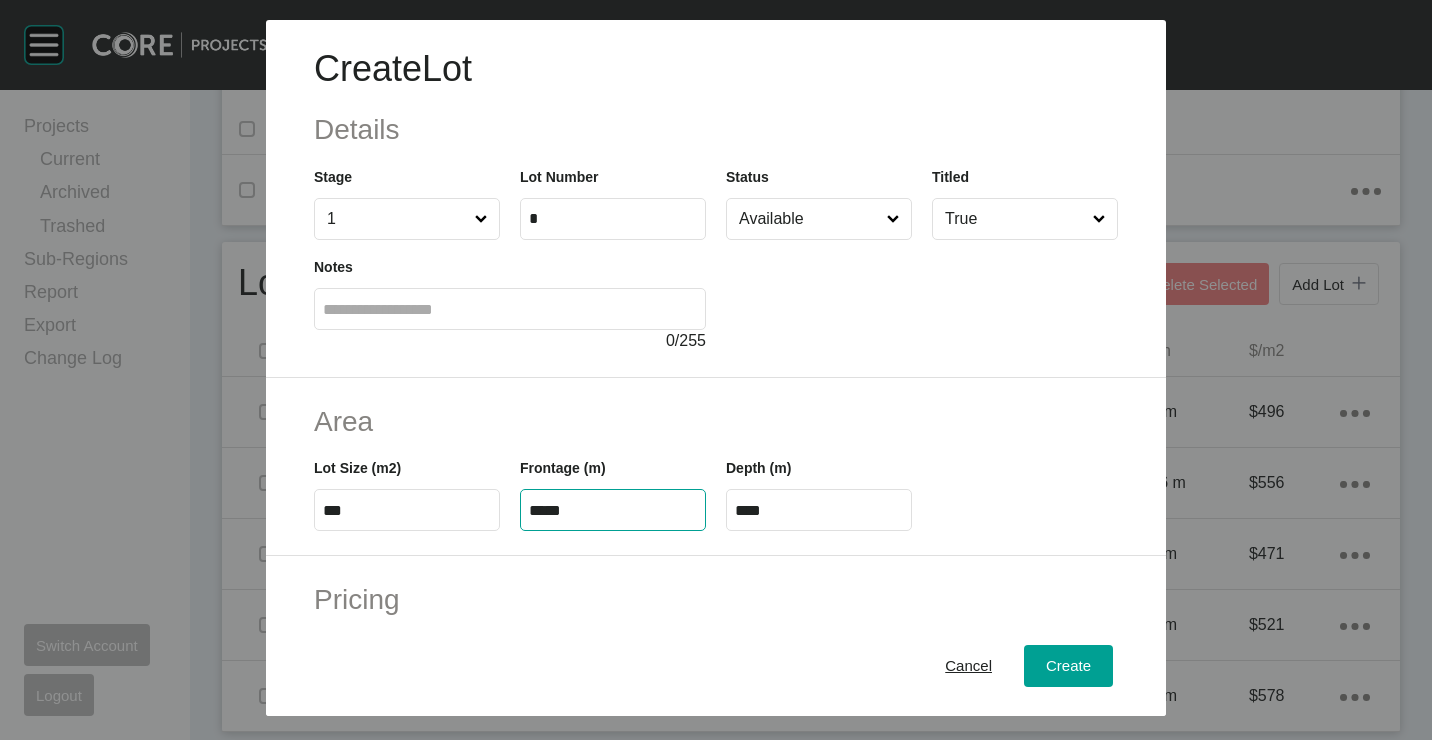 type on "*****" 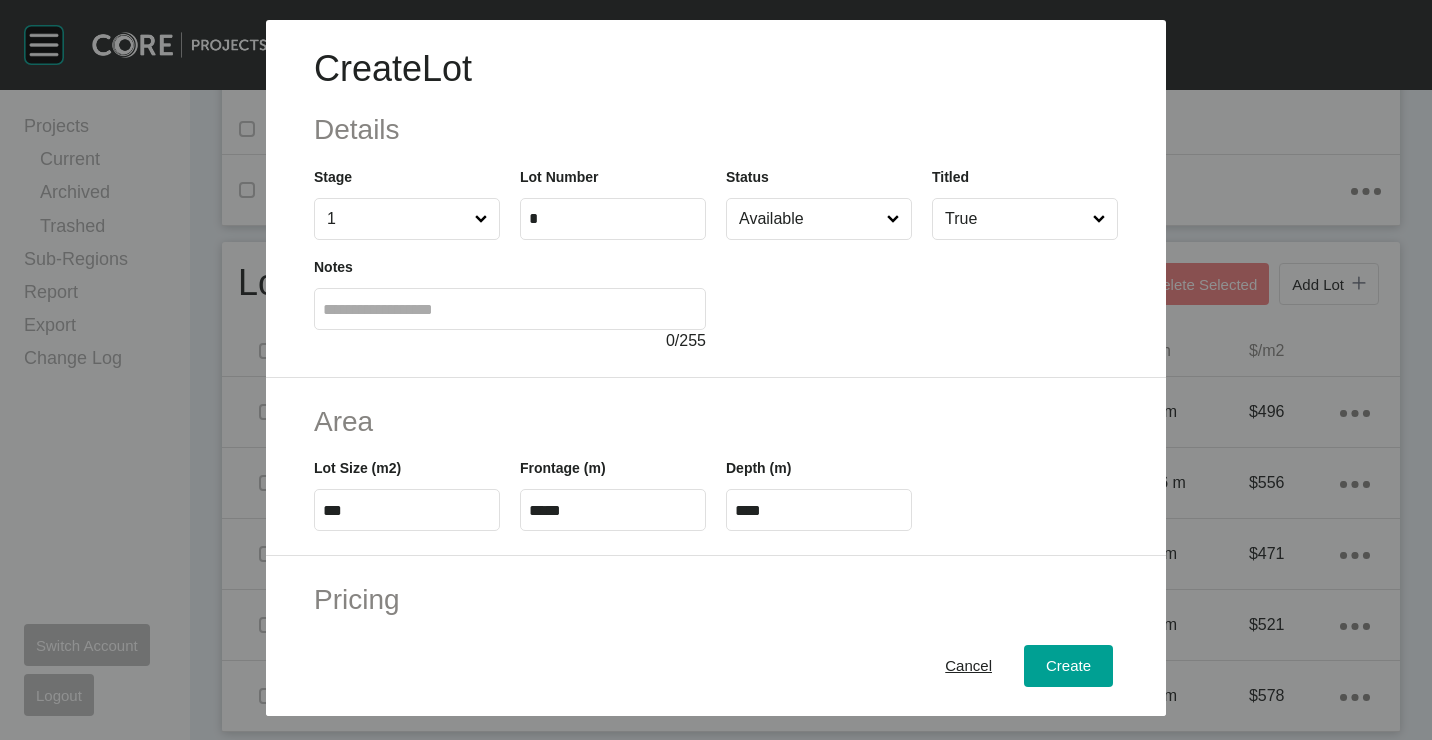 type on "*" 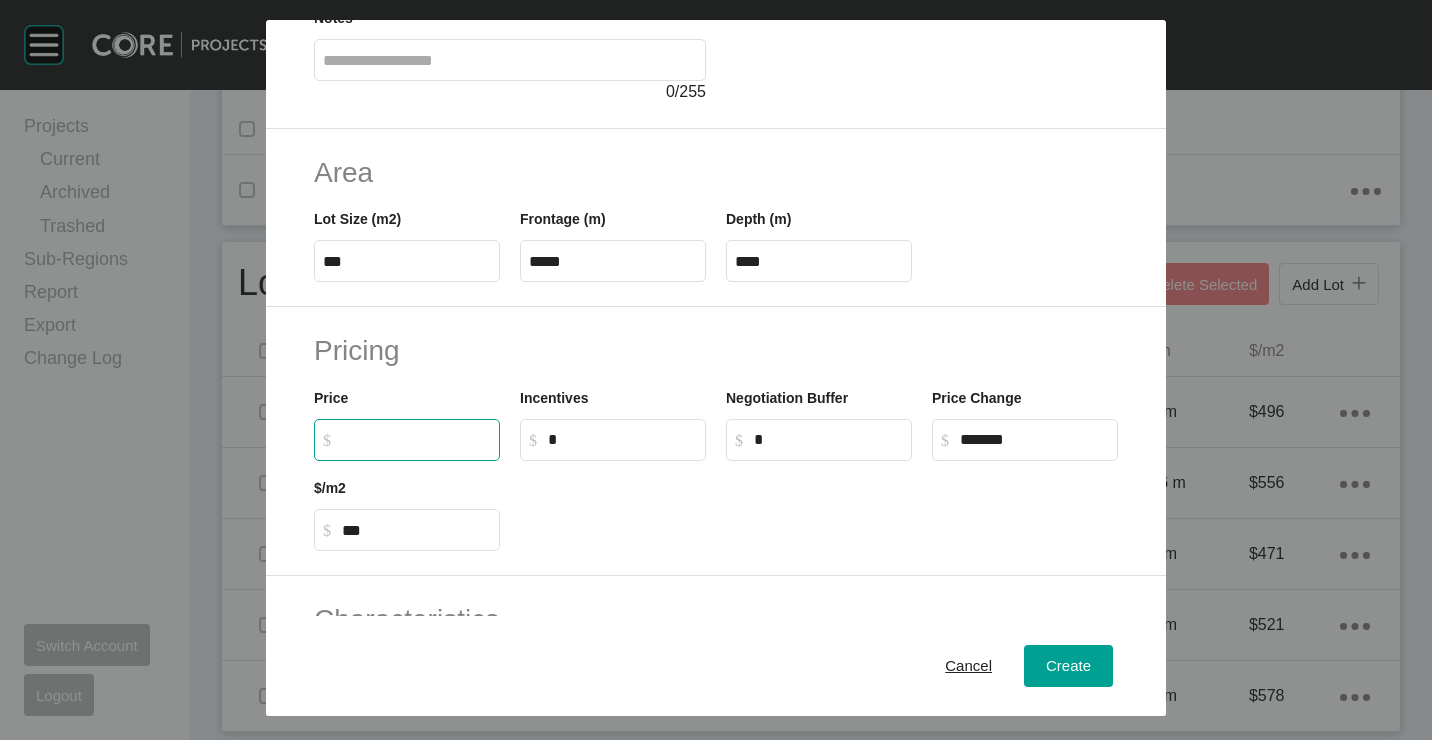 scroll, scrollTop: 480, scrollLeft: 0, axis: vertical 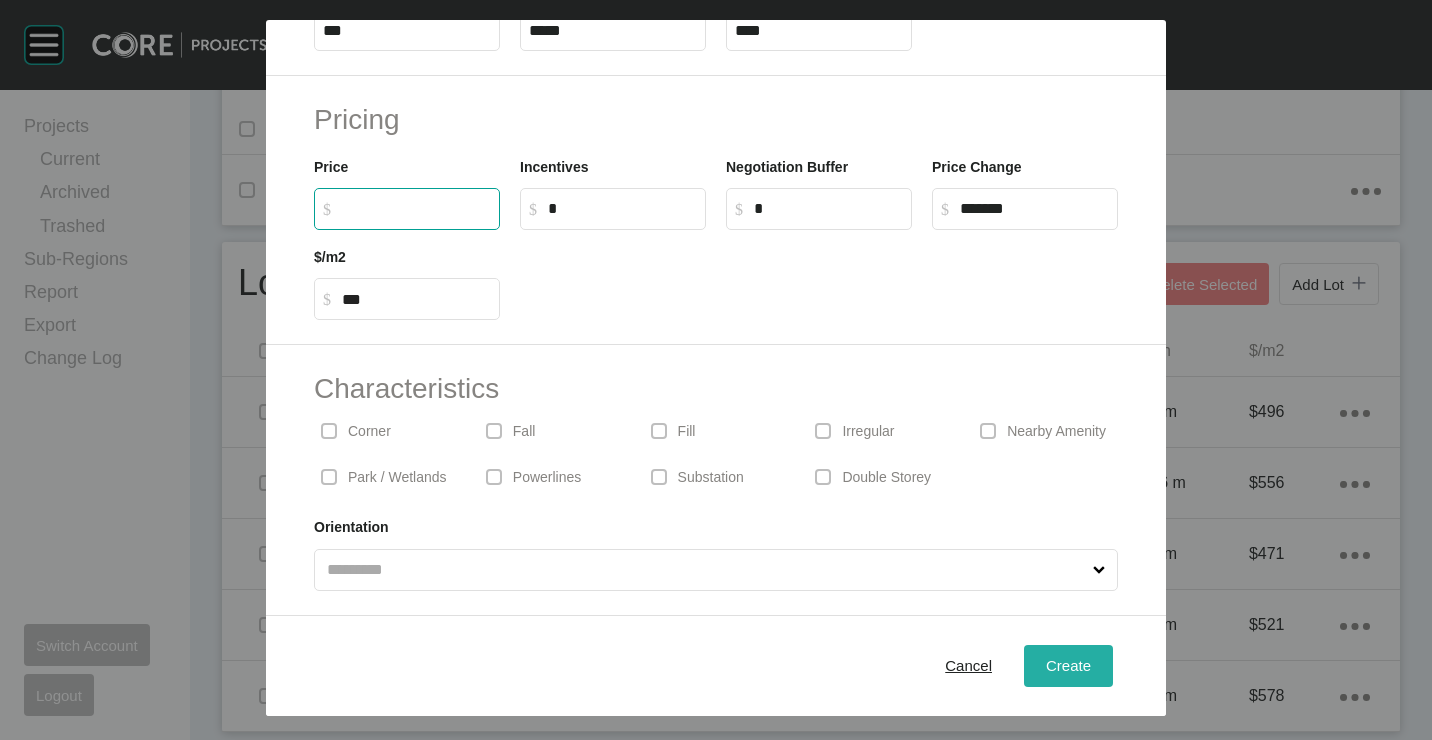 type 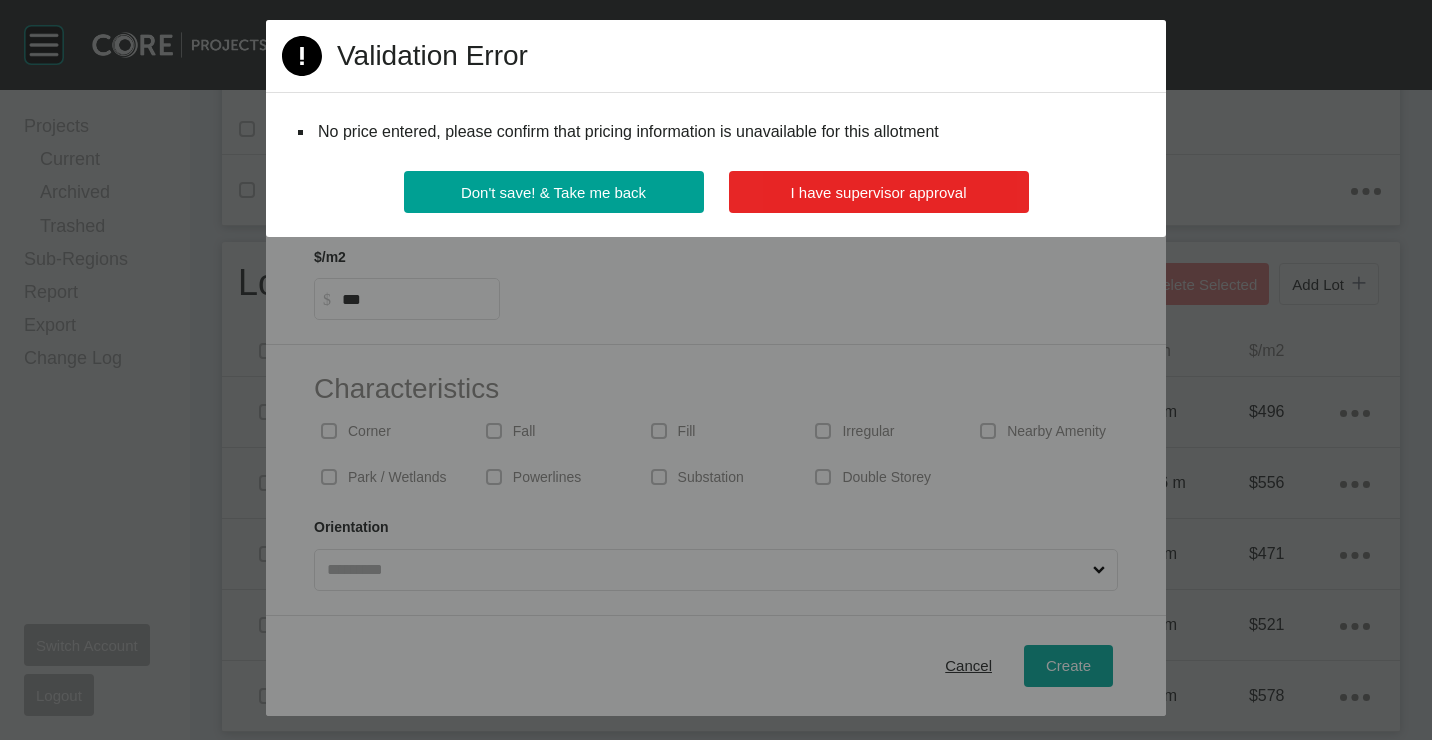 click on "I have supervisor approval" at bounding box center [879, 192] 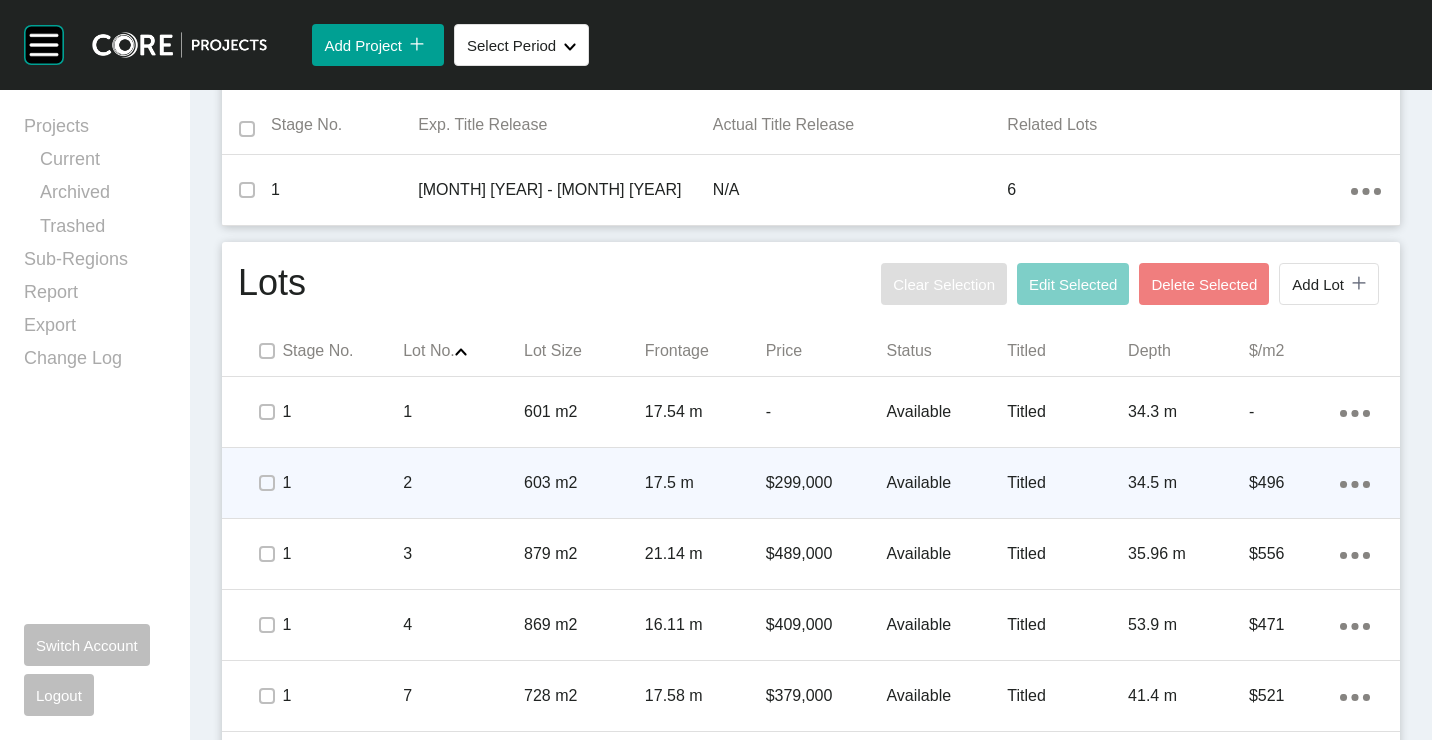 scroll, scrollTop: 902, scrollLeft: 0, axis: vertical 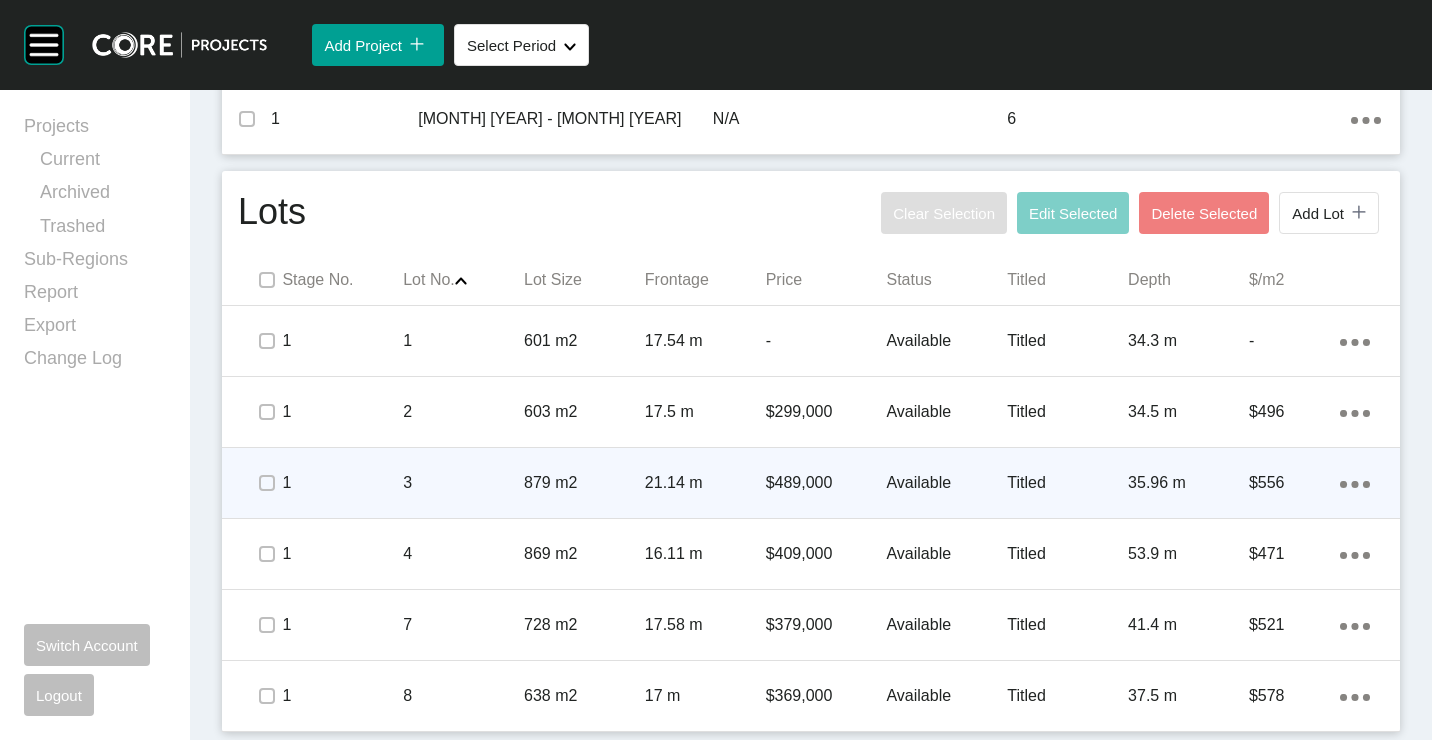 click on "Action Menu Dots Copy 6 Created with Sketch." 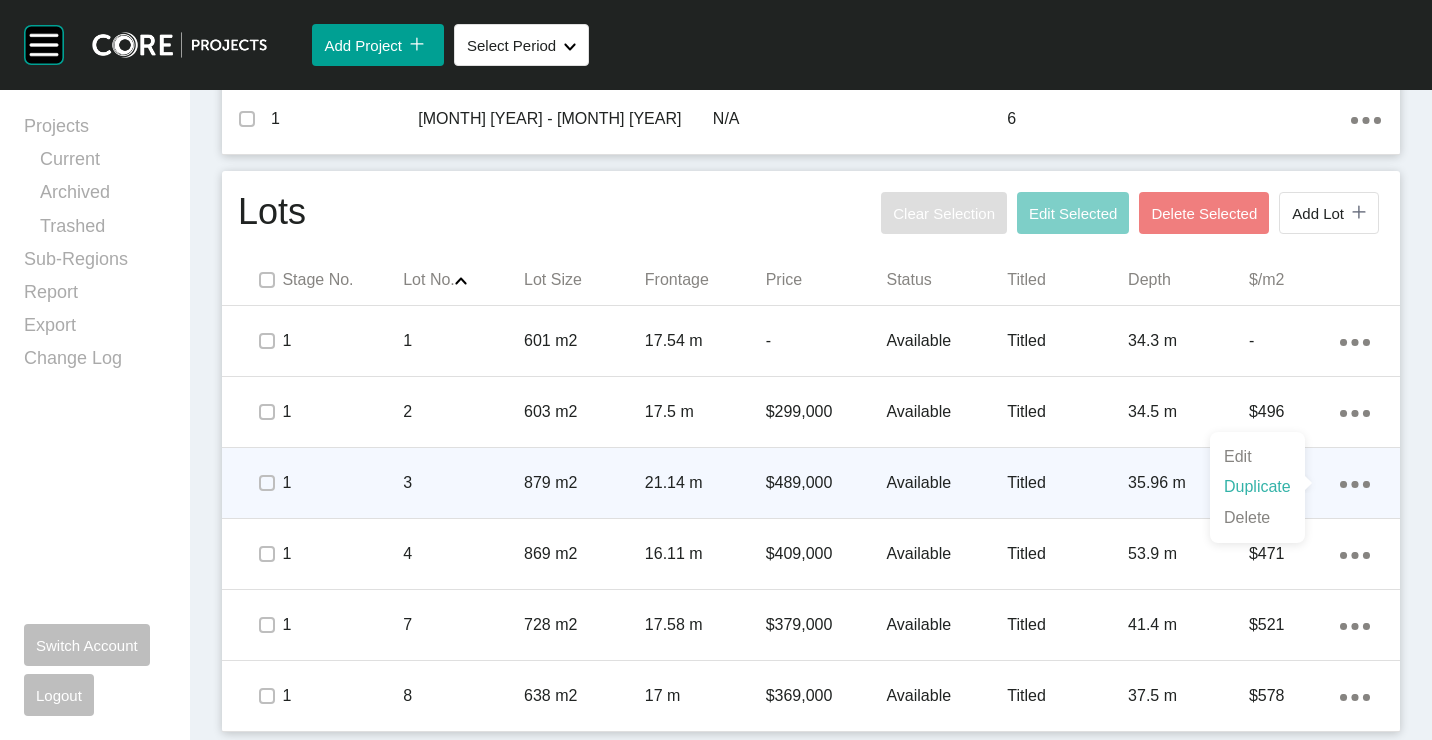 click on "Duplicate" at bounding box center [1257, 487] 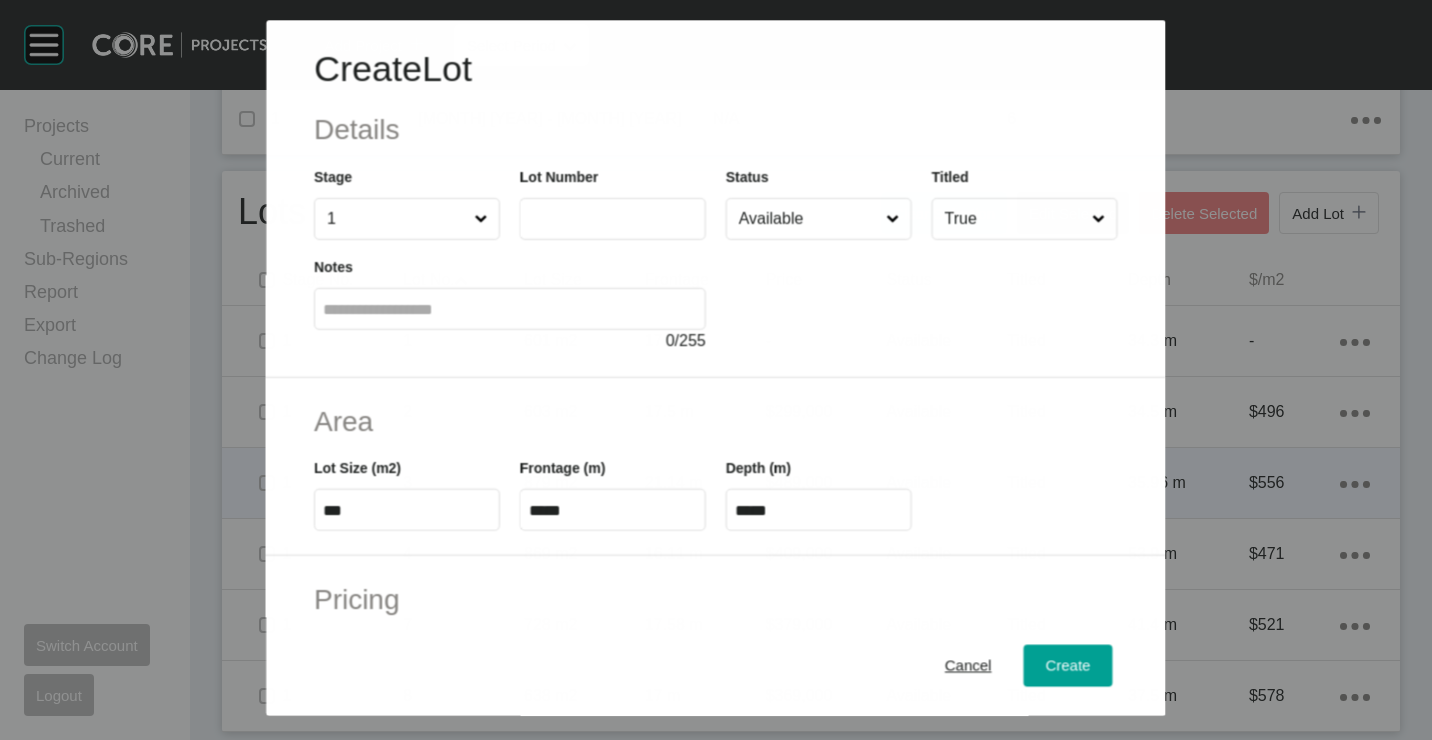 click at bounding box center (613, 219) 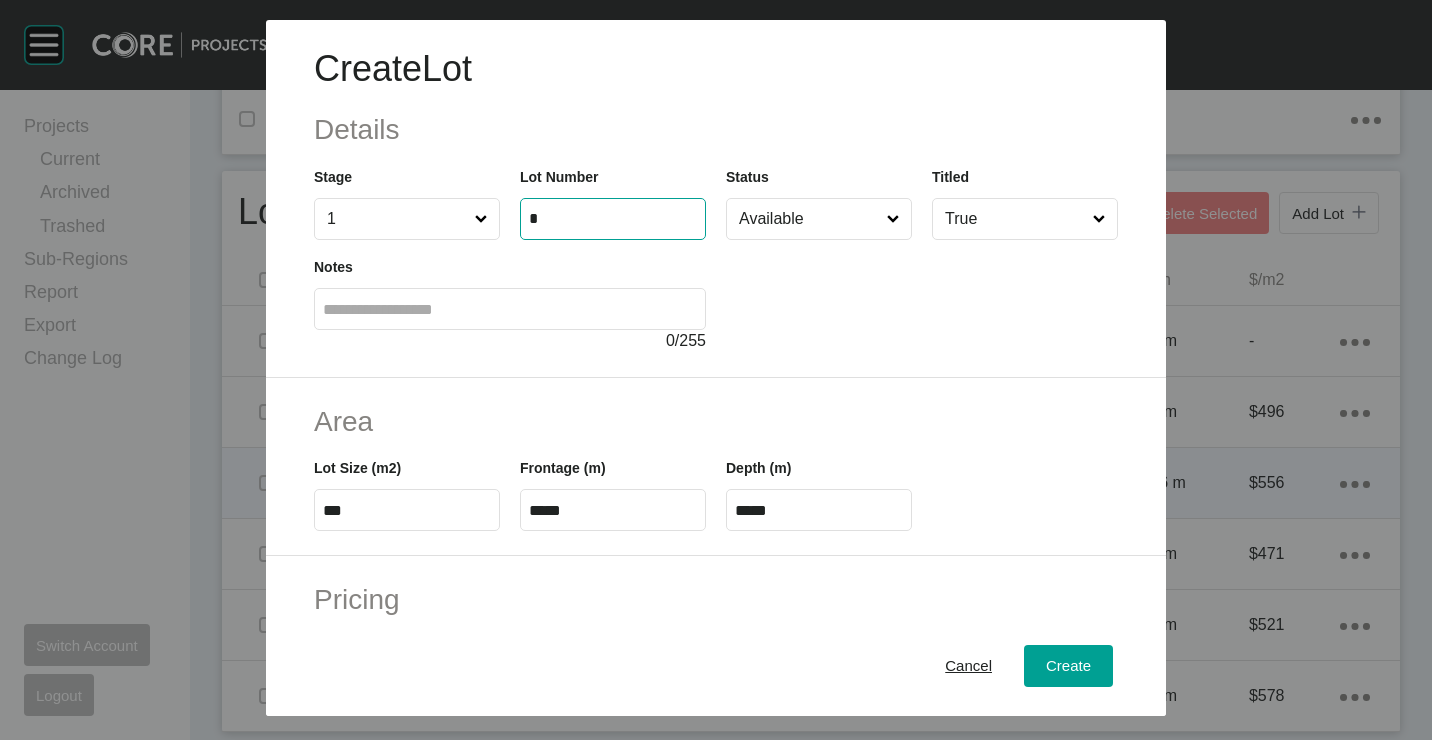 type on "*" 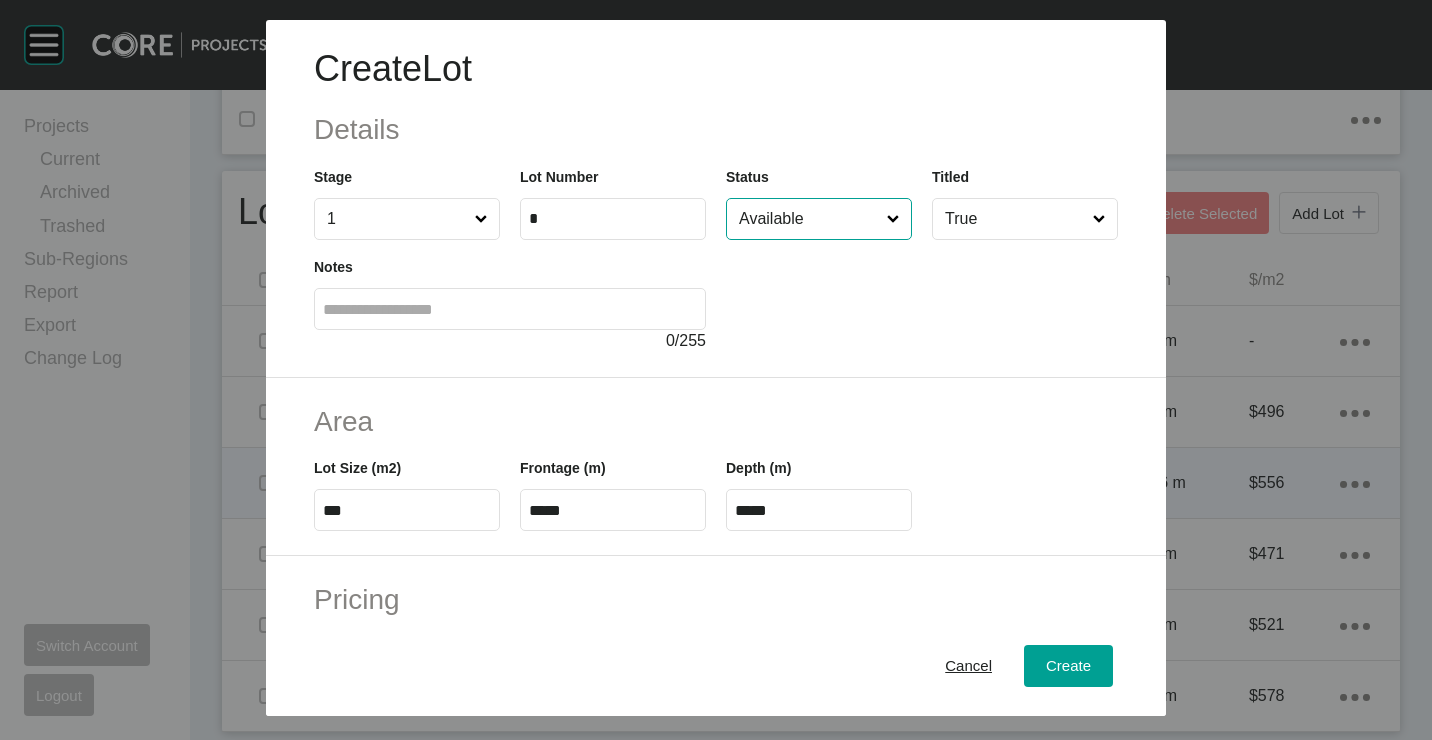 type on "******" 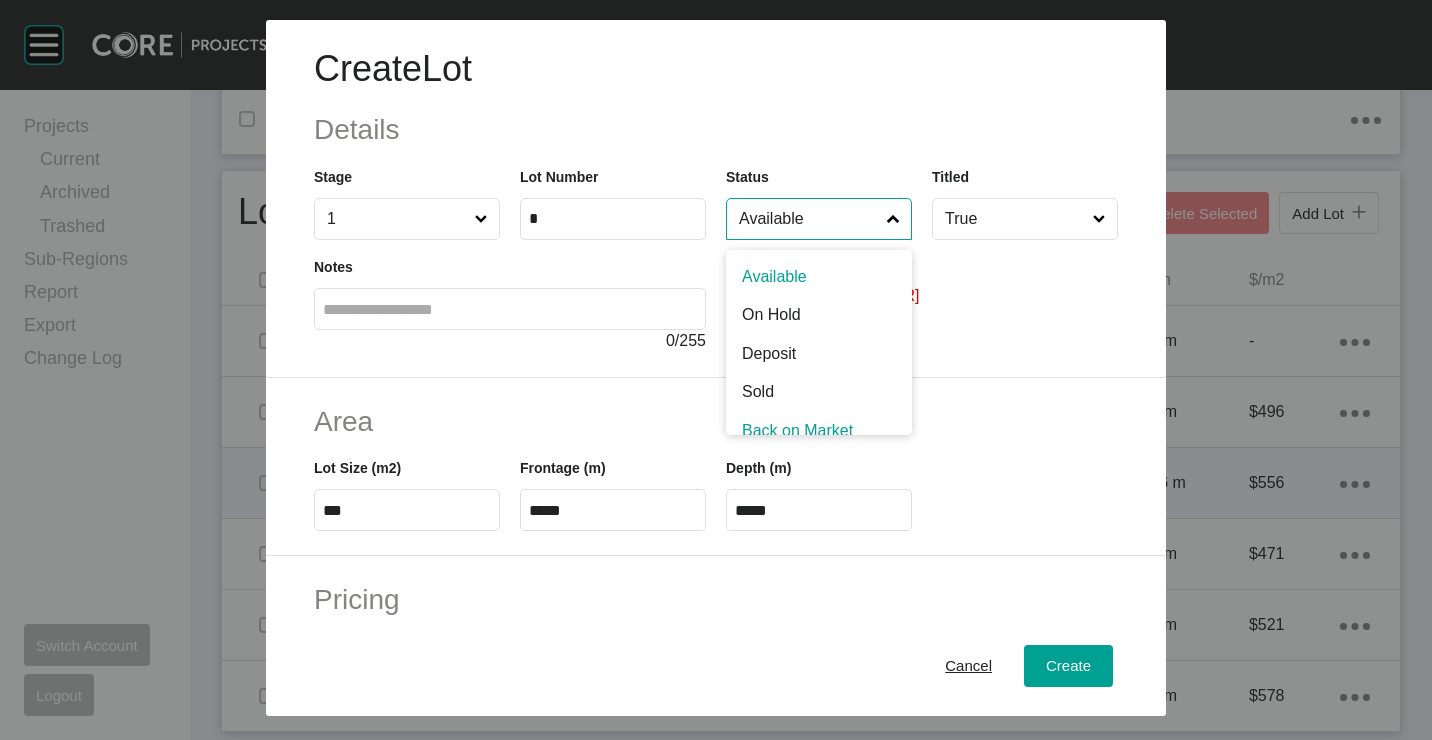 scroll, scrollTop: 15, scrollLeft: 0, axis: vertical 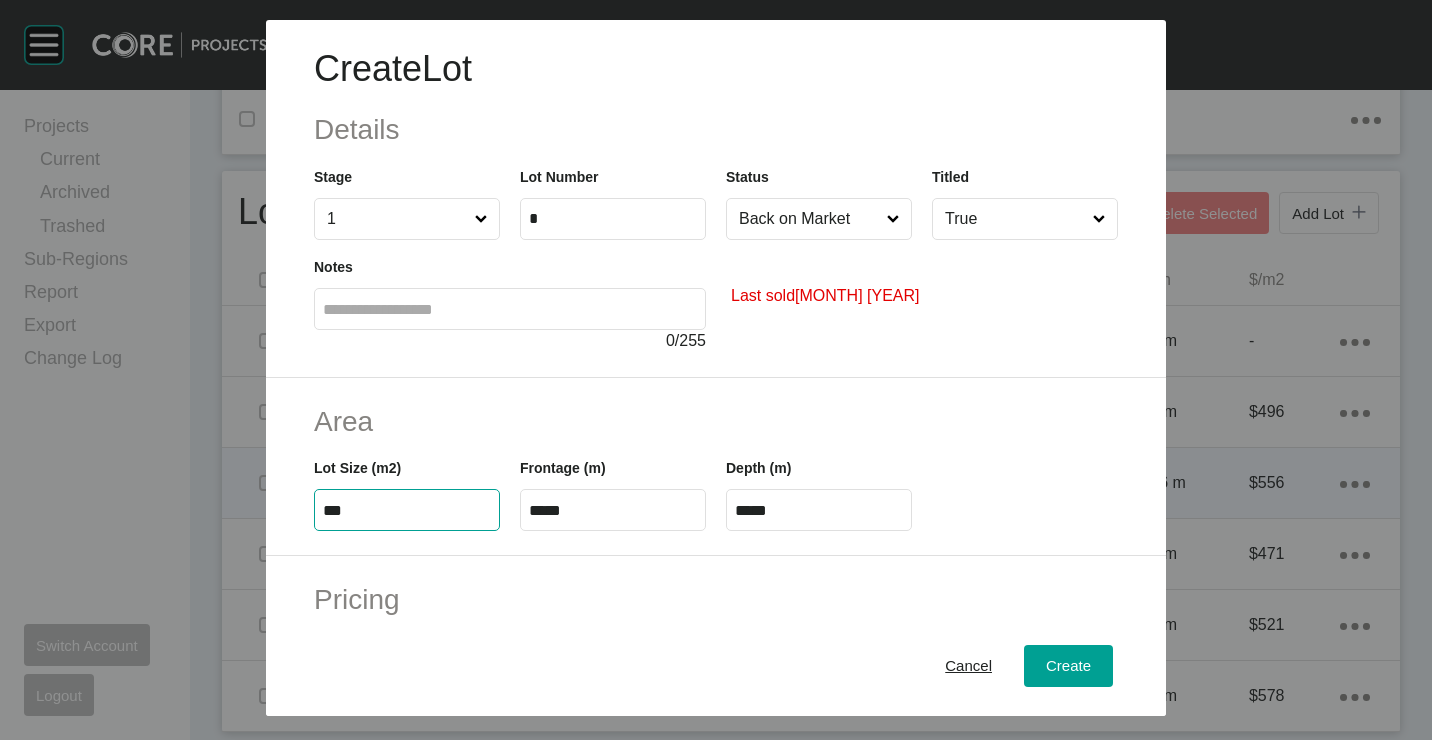 type on "***" 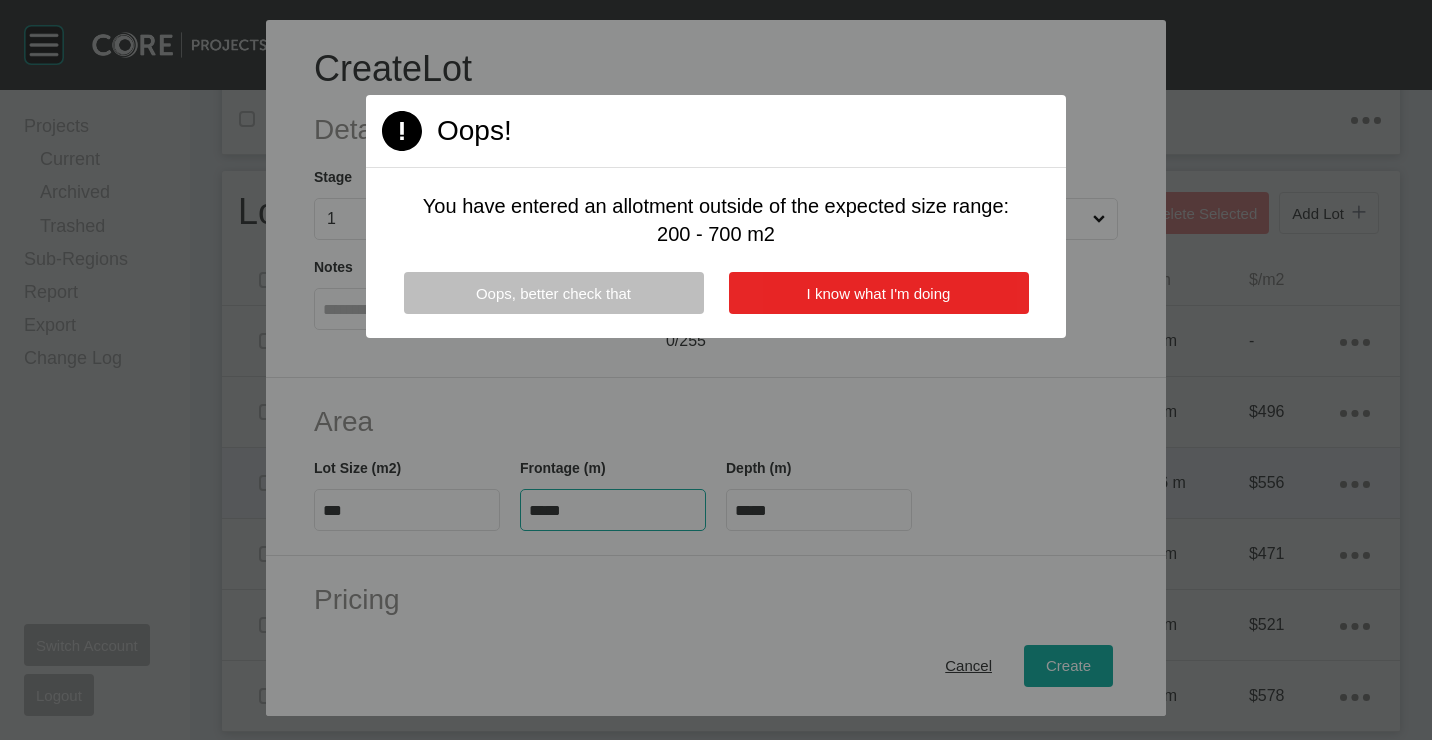 type on "****" 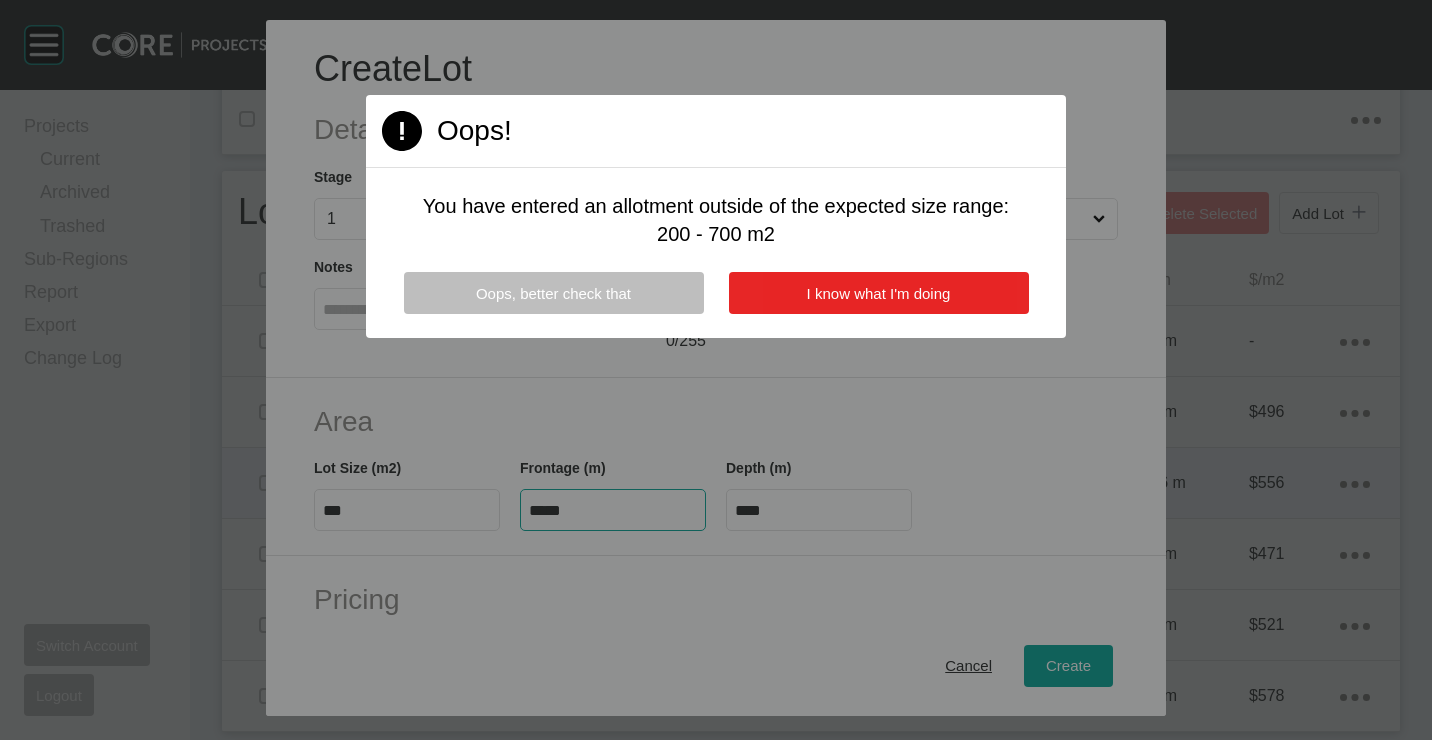 click on "I know what I'm doing" at bounding box center (879, 293) 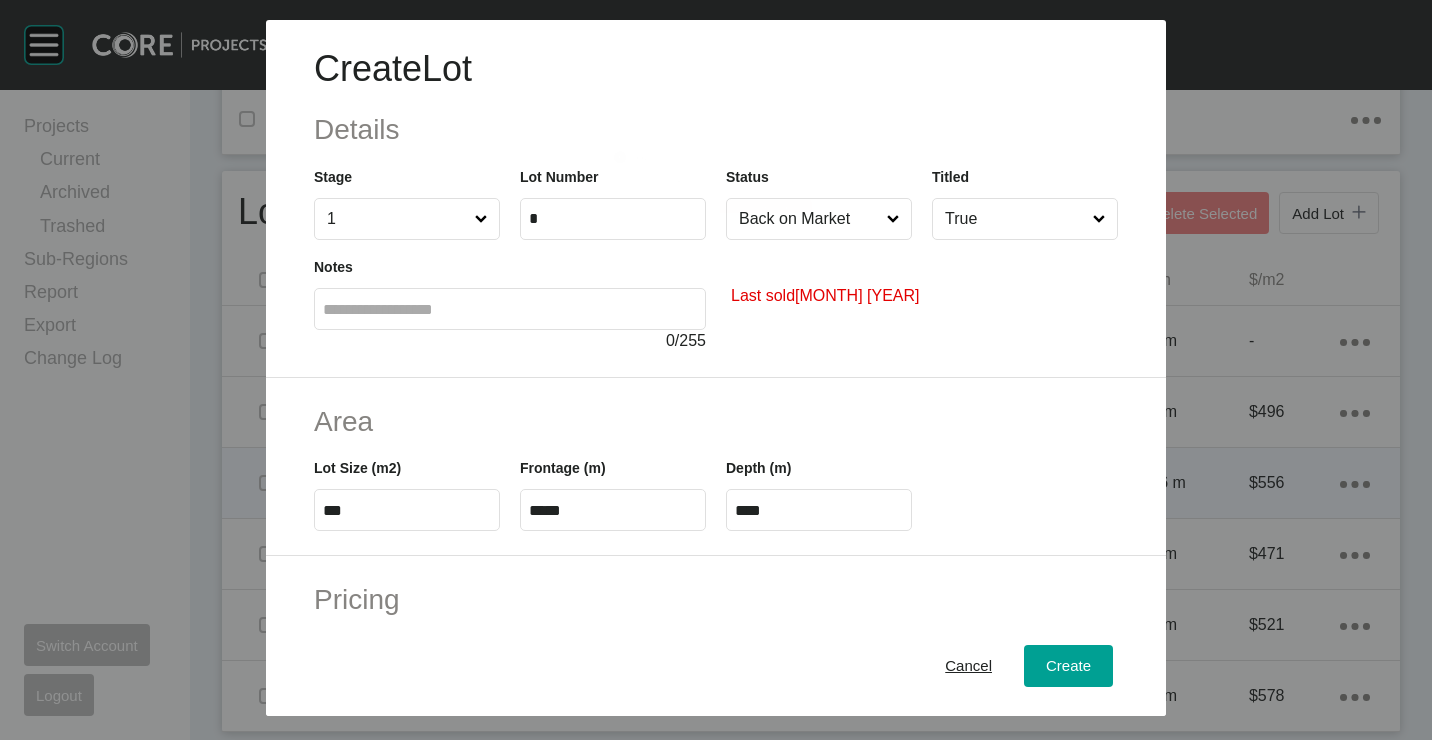 click on "*****" at bounding box center (613, 510) 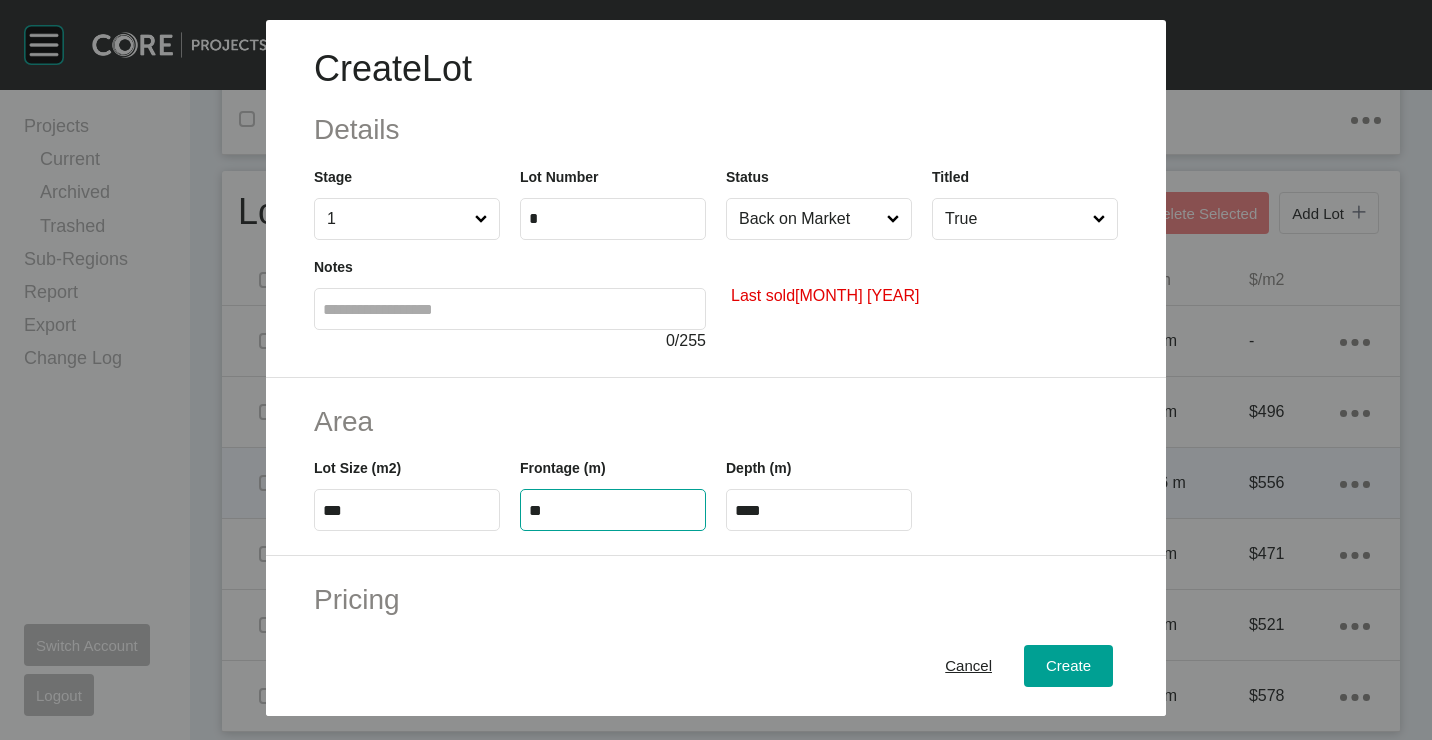 type on "*" 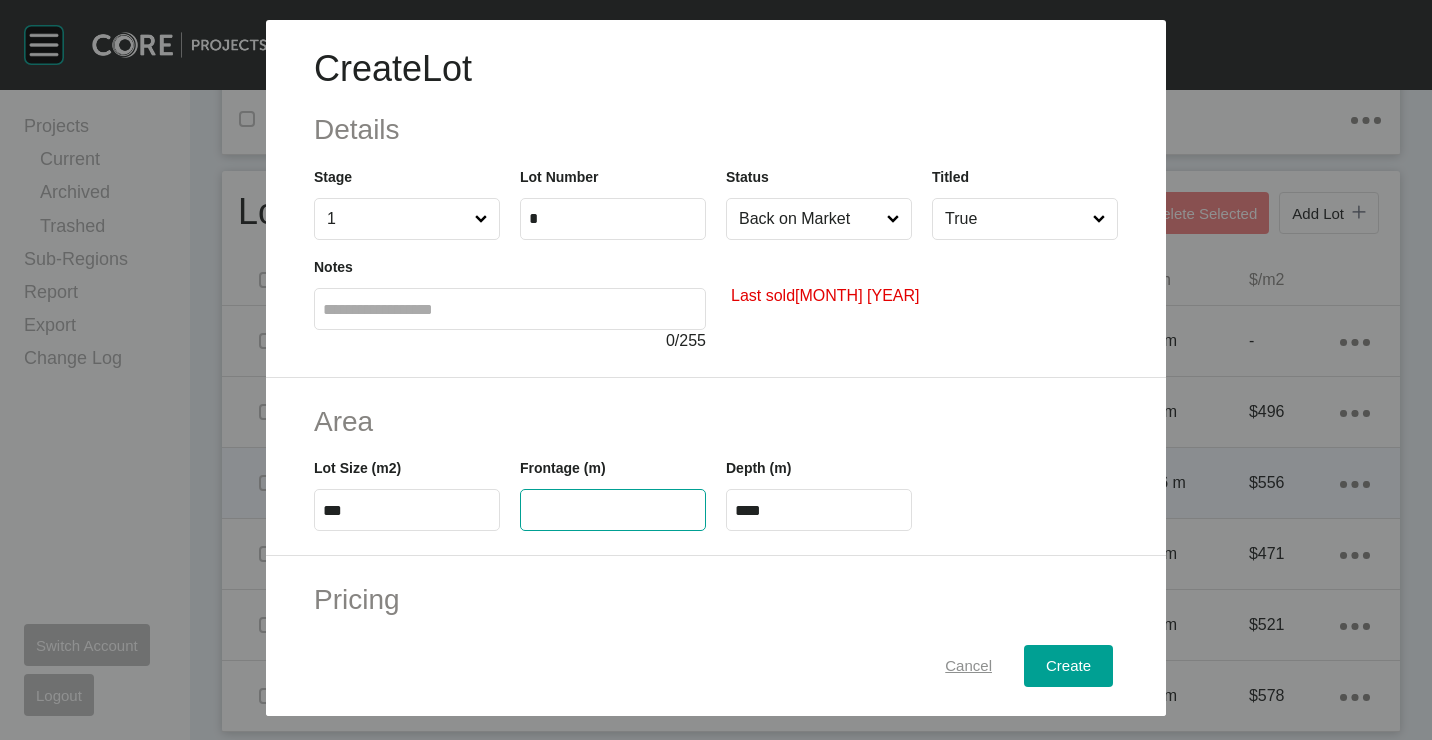 type 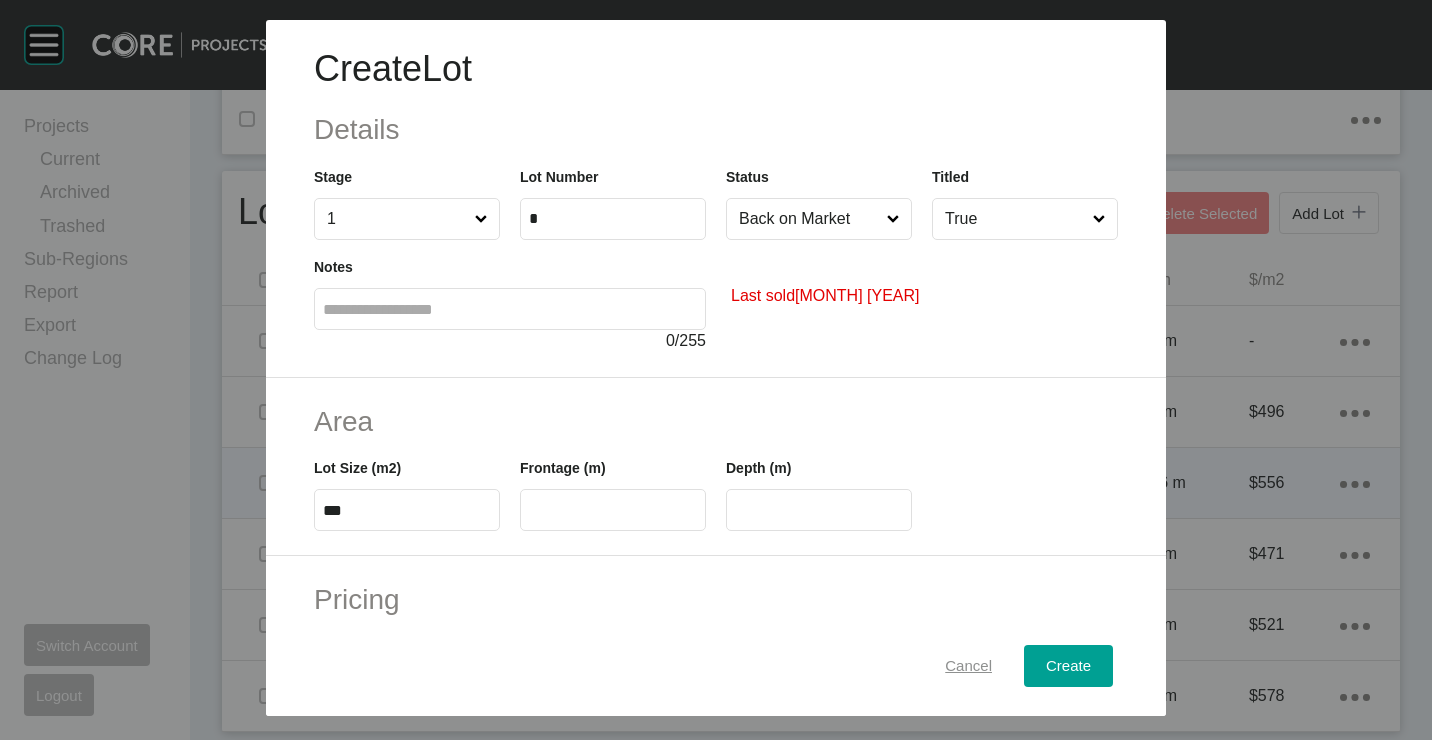 click on "Cancel" at bounding box center [968, 665] 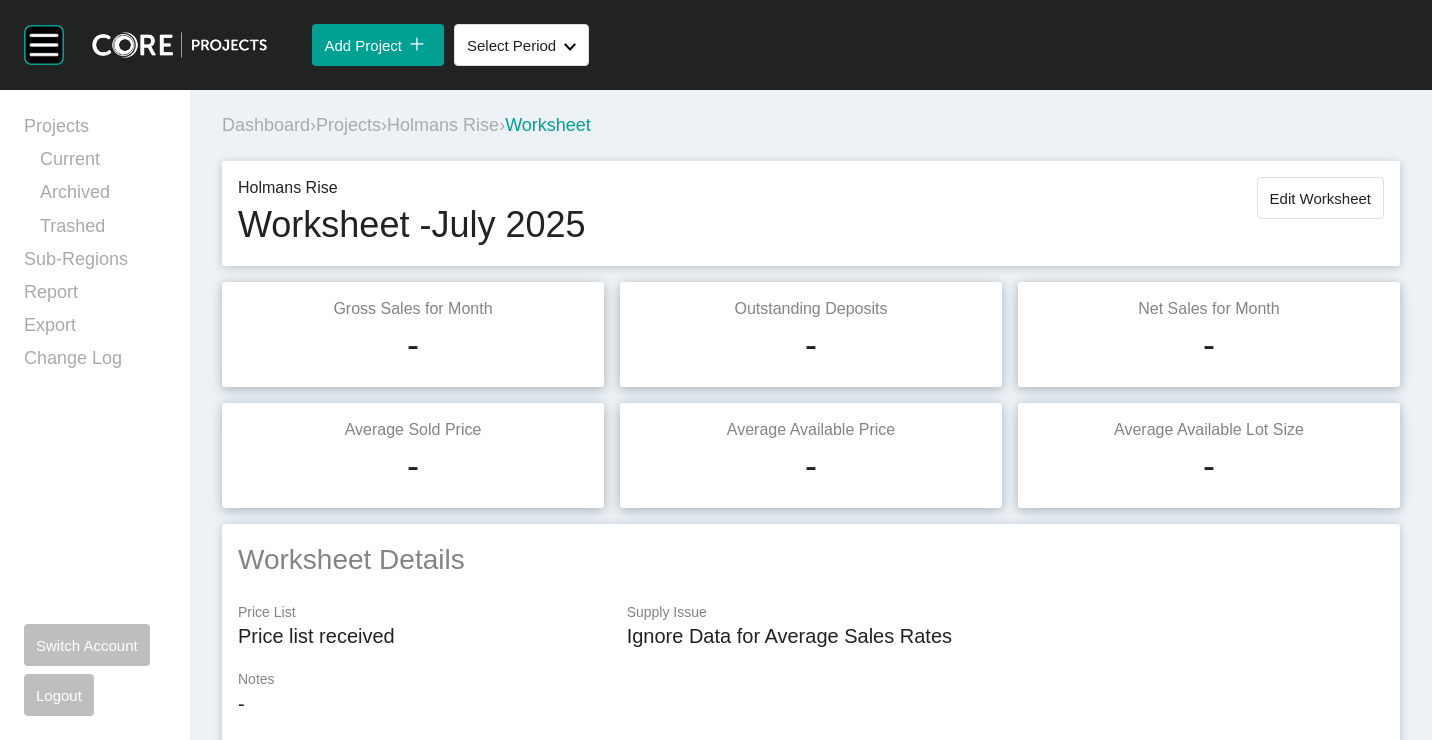 scroll, scrollTop: 0, scrollLeft: 0, axis: both 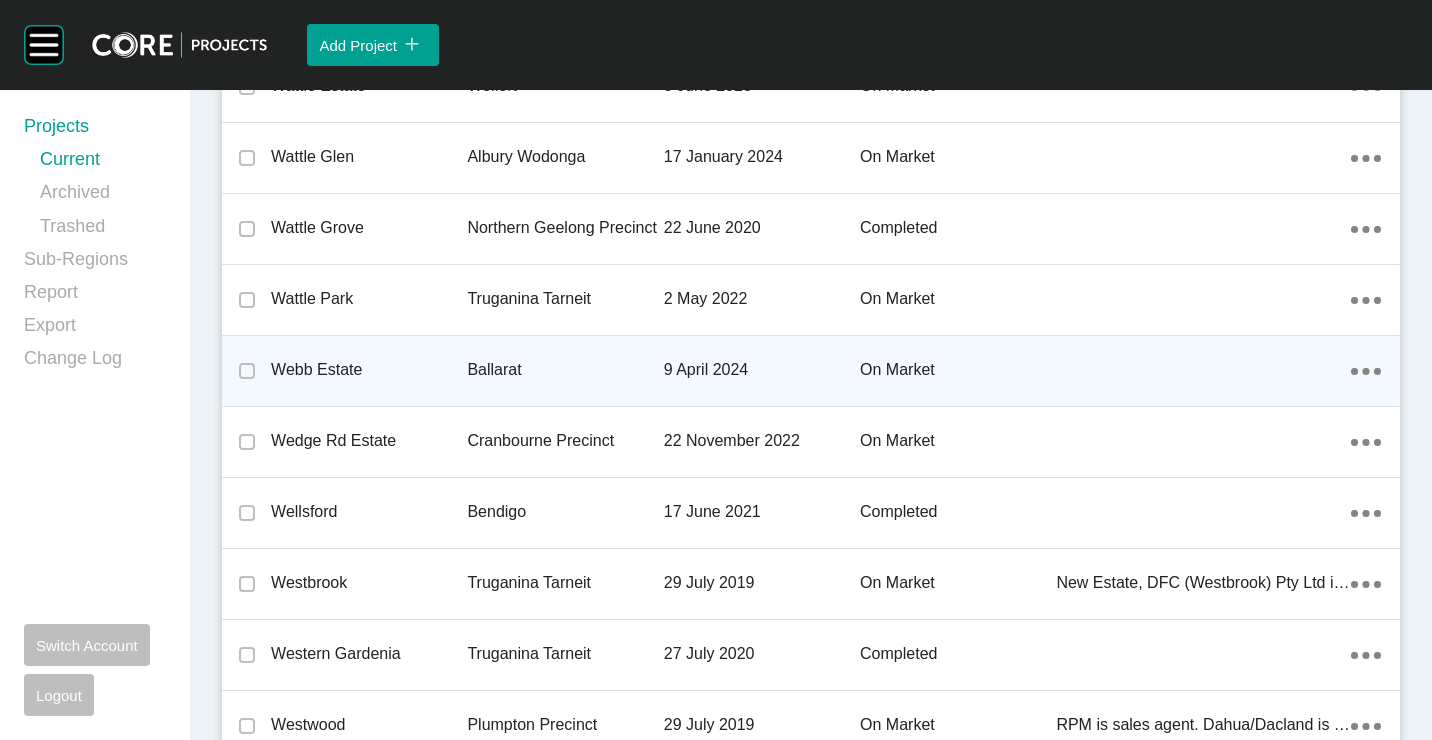 click on "Ballarat" at bounding box center (565, 370) 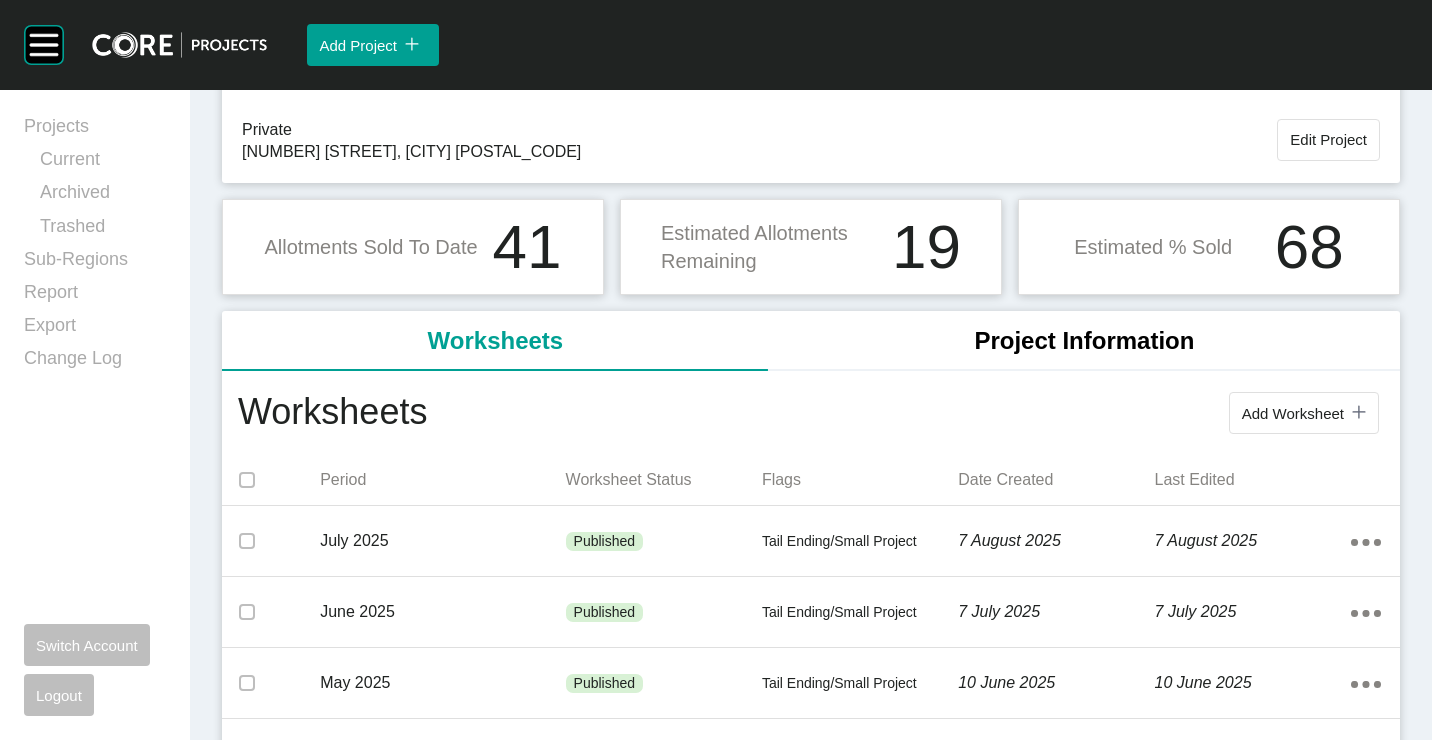 scroll, scrollTop: 200, scrollLeft: 0, axis: vertical 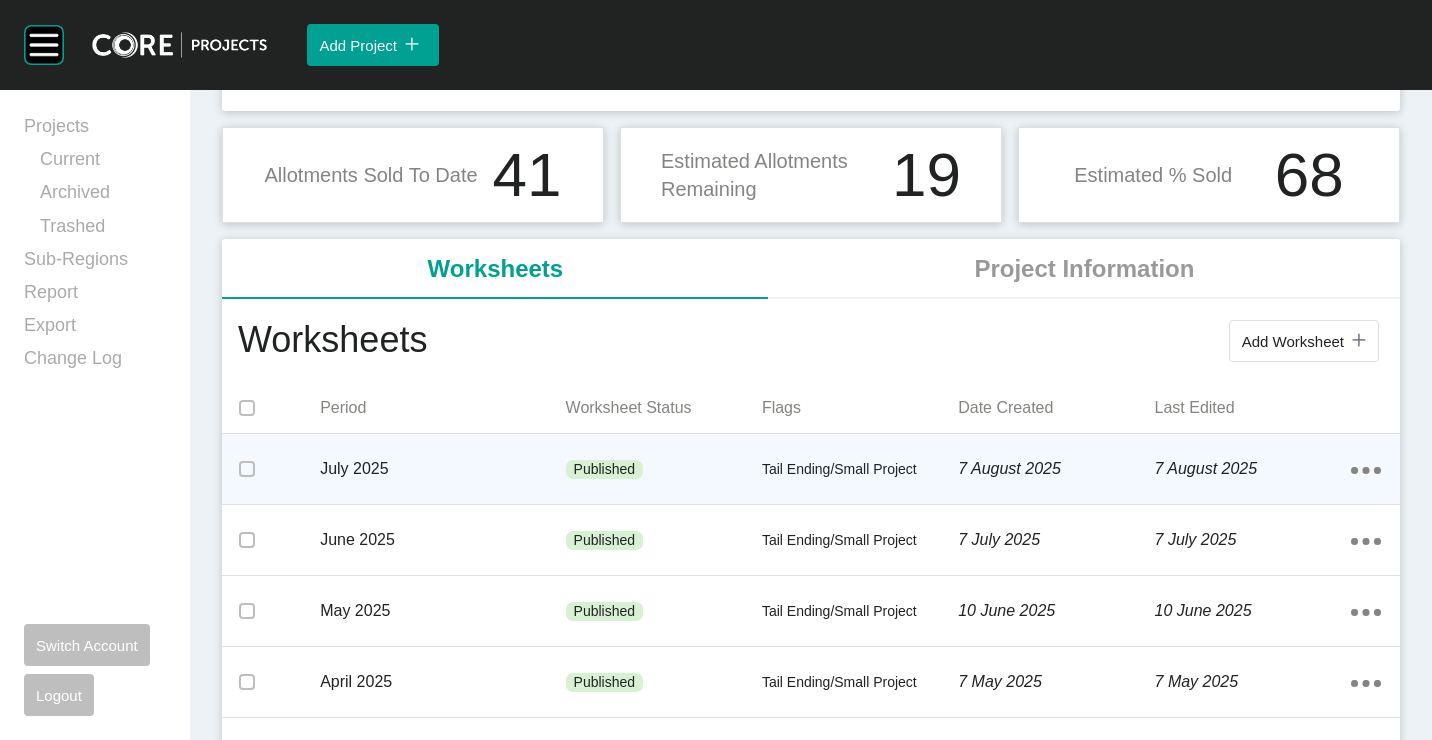 click on "Tail Ending/Small Project" at bounding box center (860, 470) 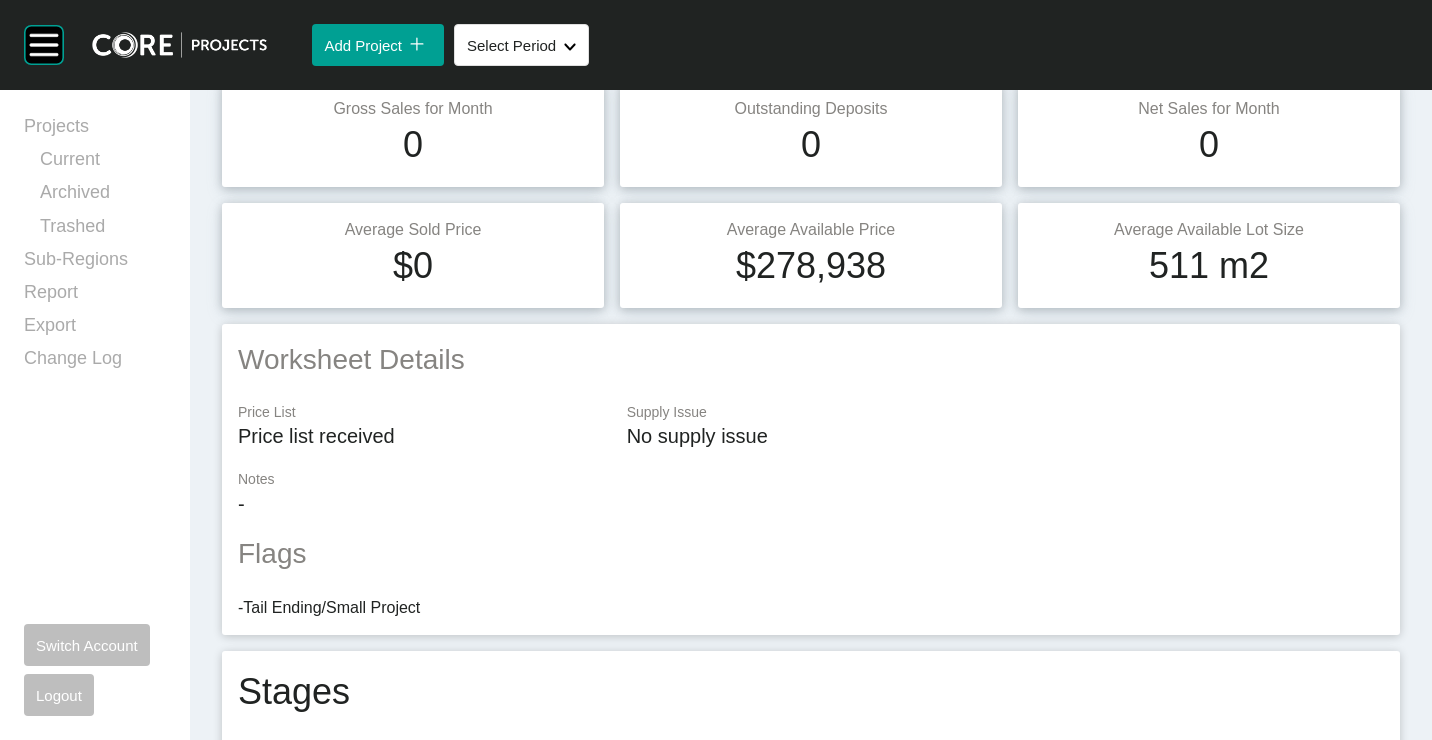 scroll, scrollTop: 0, scrollLeft: 0, axis: both 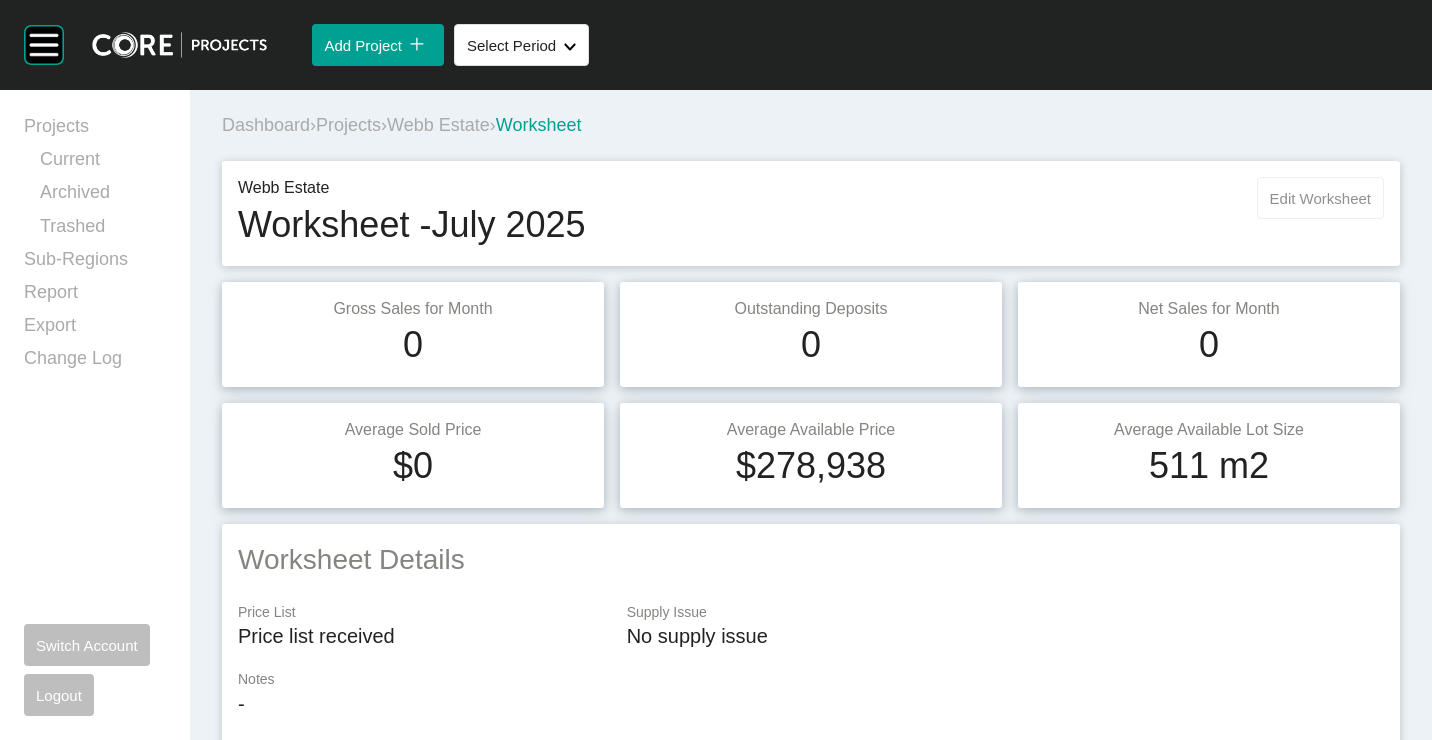 click on "Edit Worksheet" at bounding box center [1320, 198] 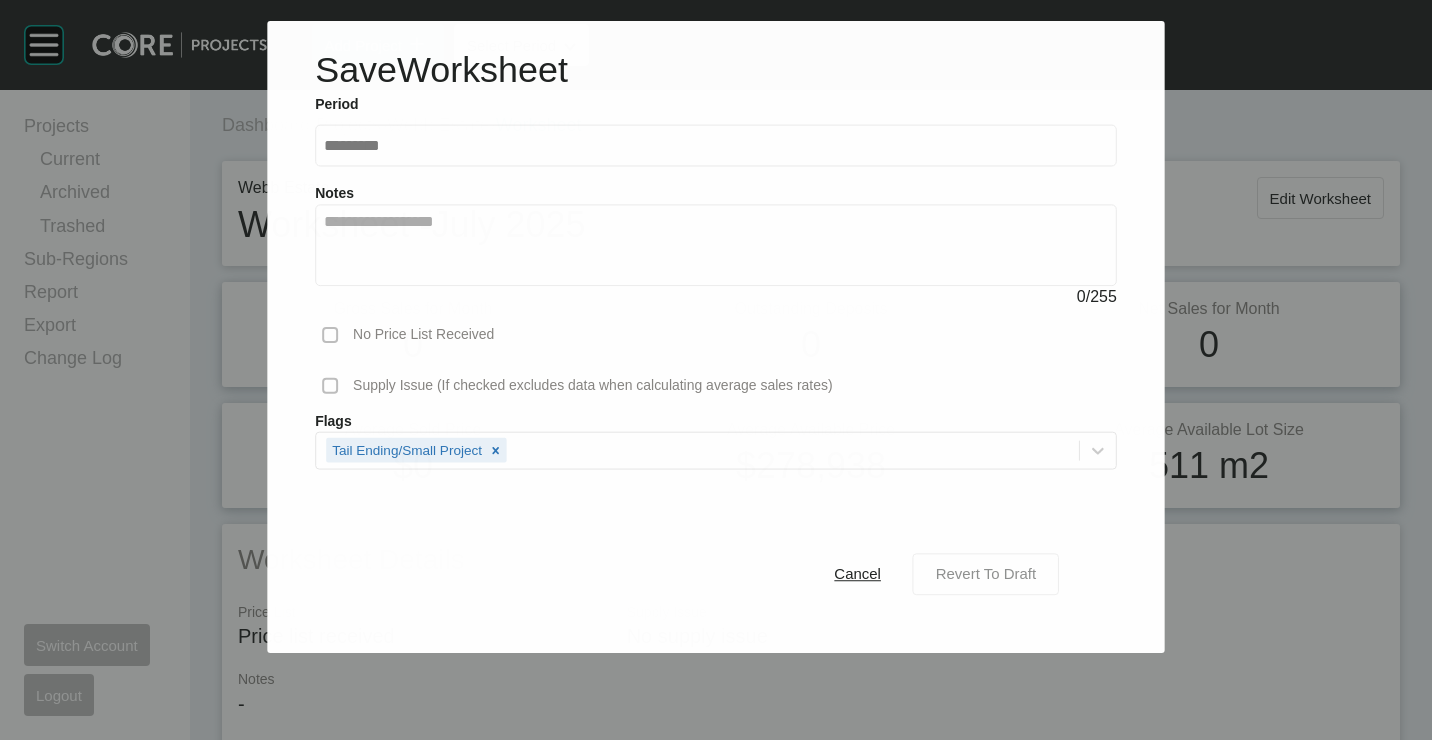 click on "Revert To Draft" at bounding box center (986, 573) 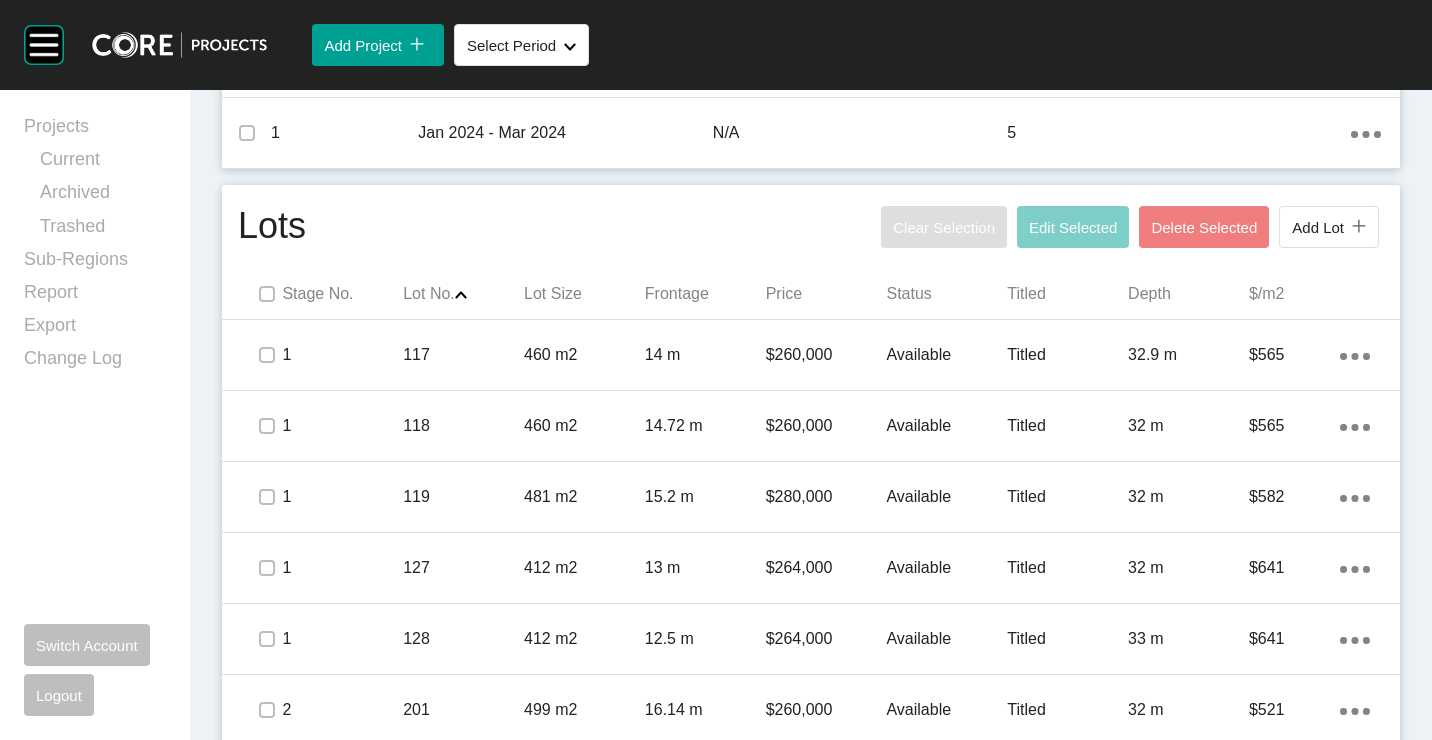 scroll, scrollTop: 1083, scrollLeft: 0, axis: vertical 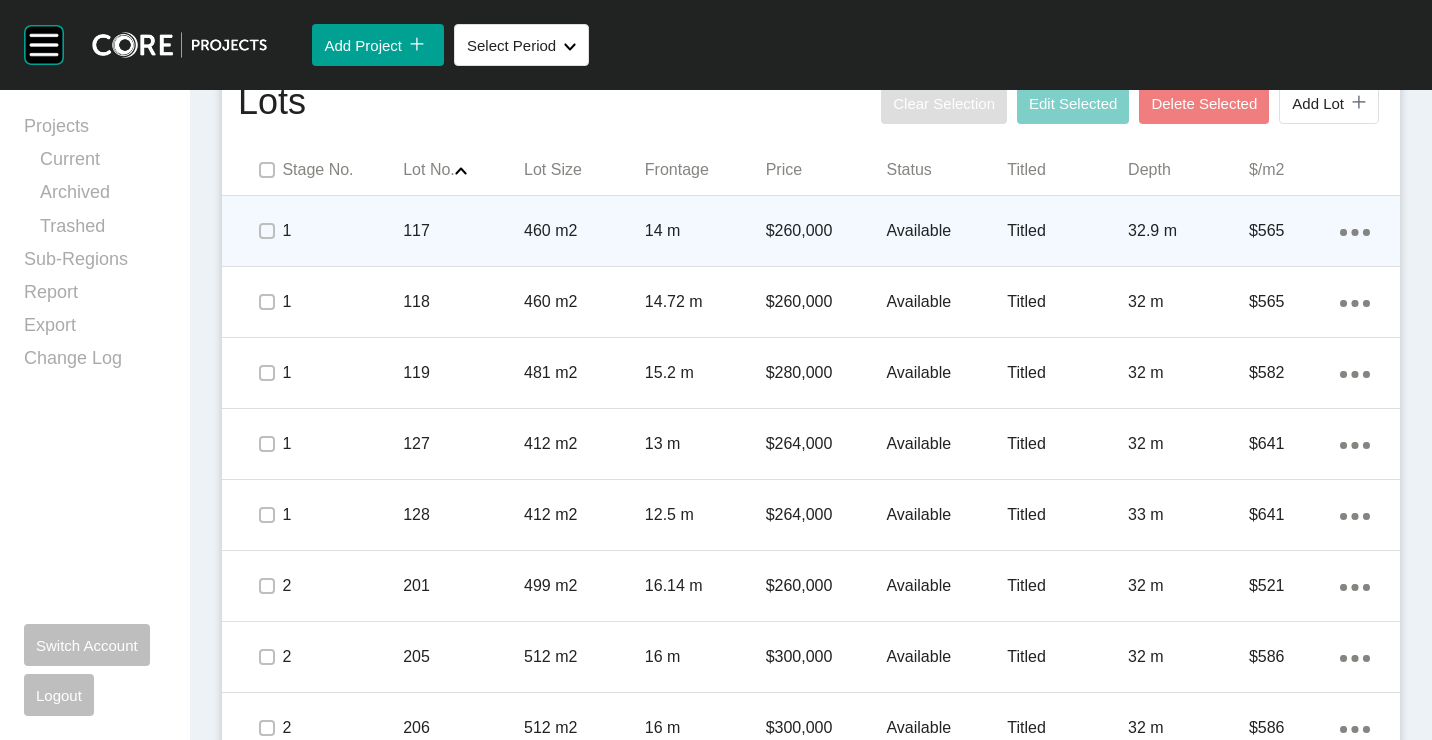 click on "Action Menu Dots Copy 6 Created with Sketch." 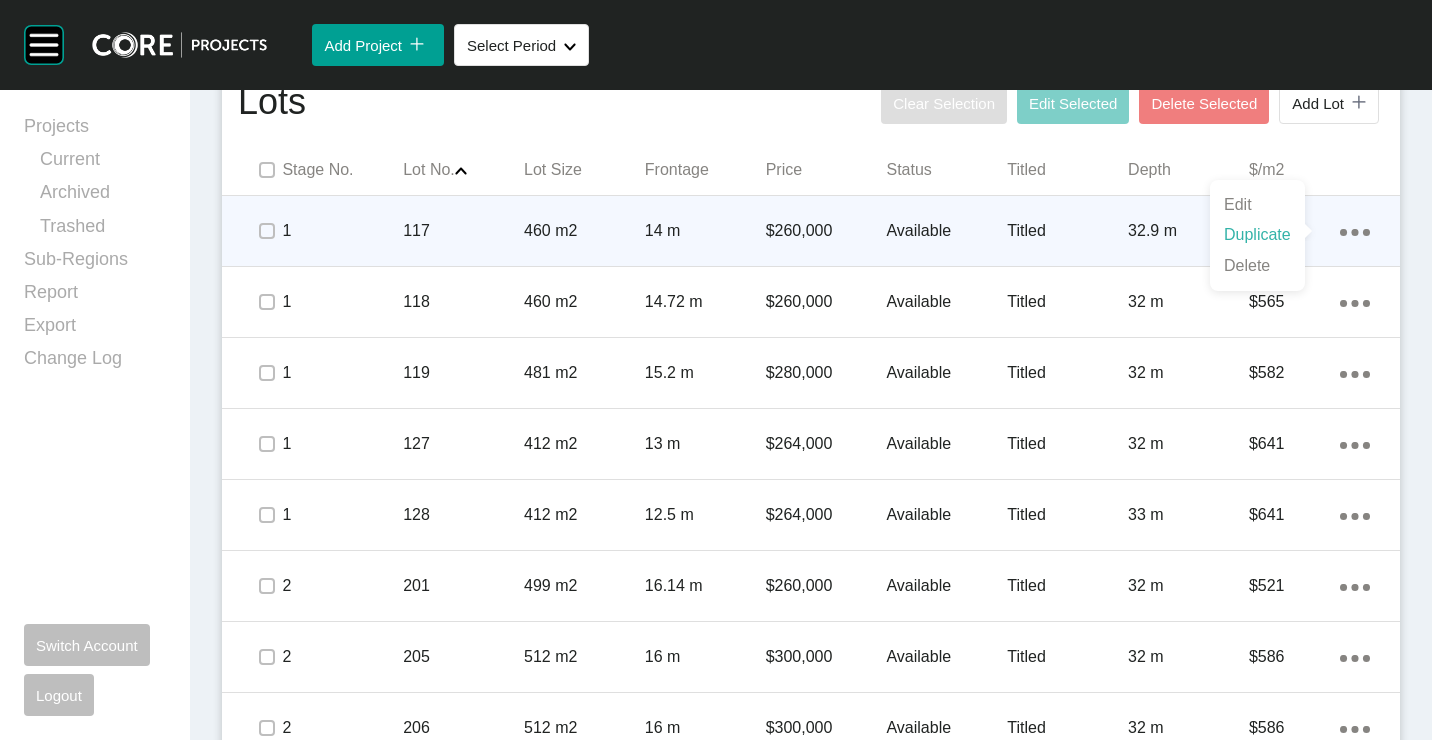 click on "Duplicate" at bounding box center (1257, 235) 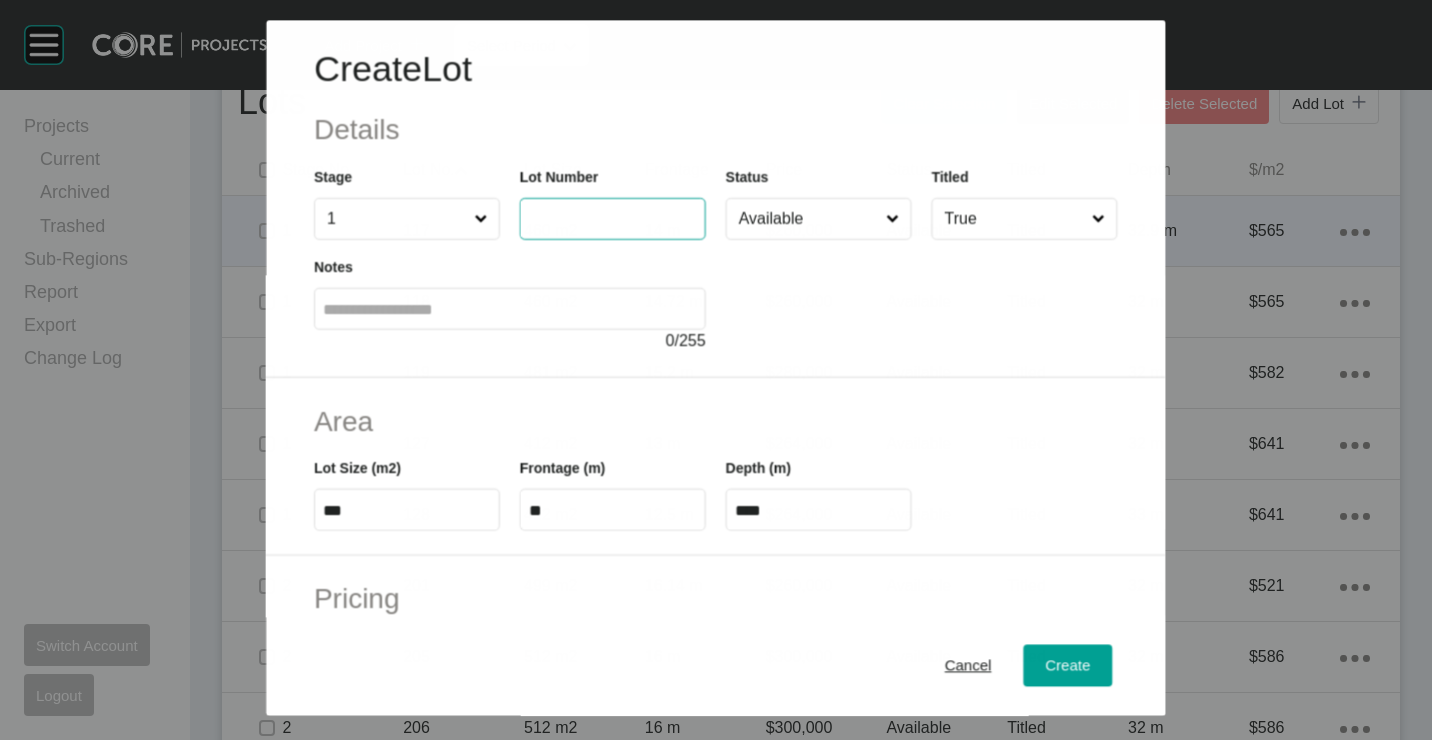 click at bounding box center (613, 219) 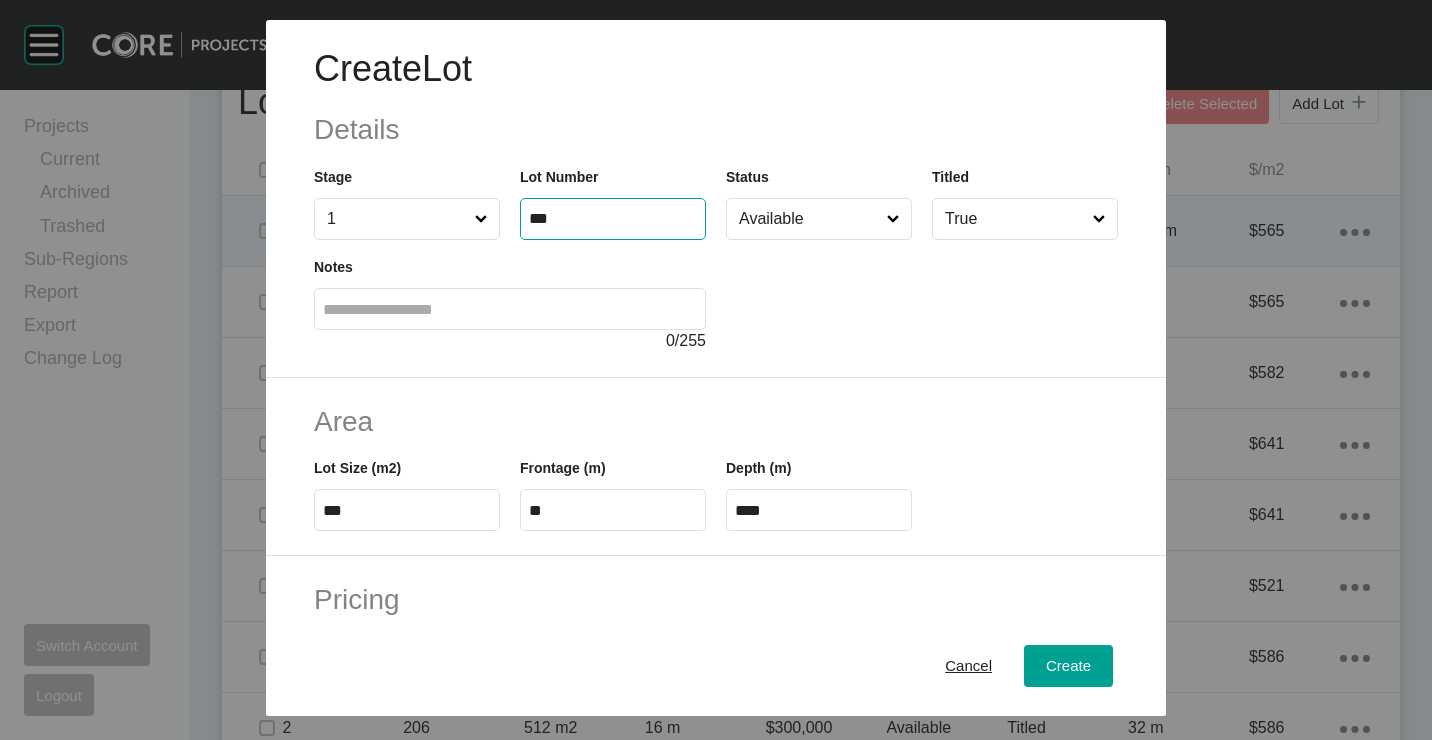 type on "***" 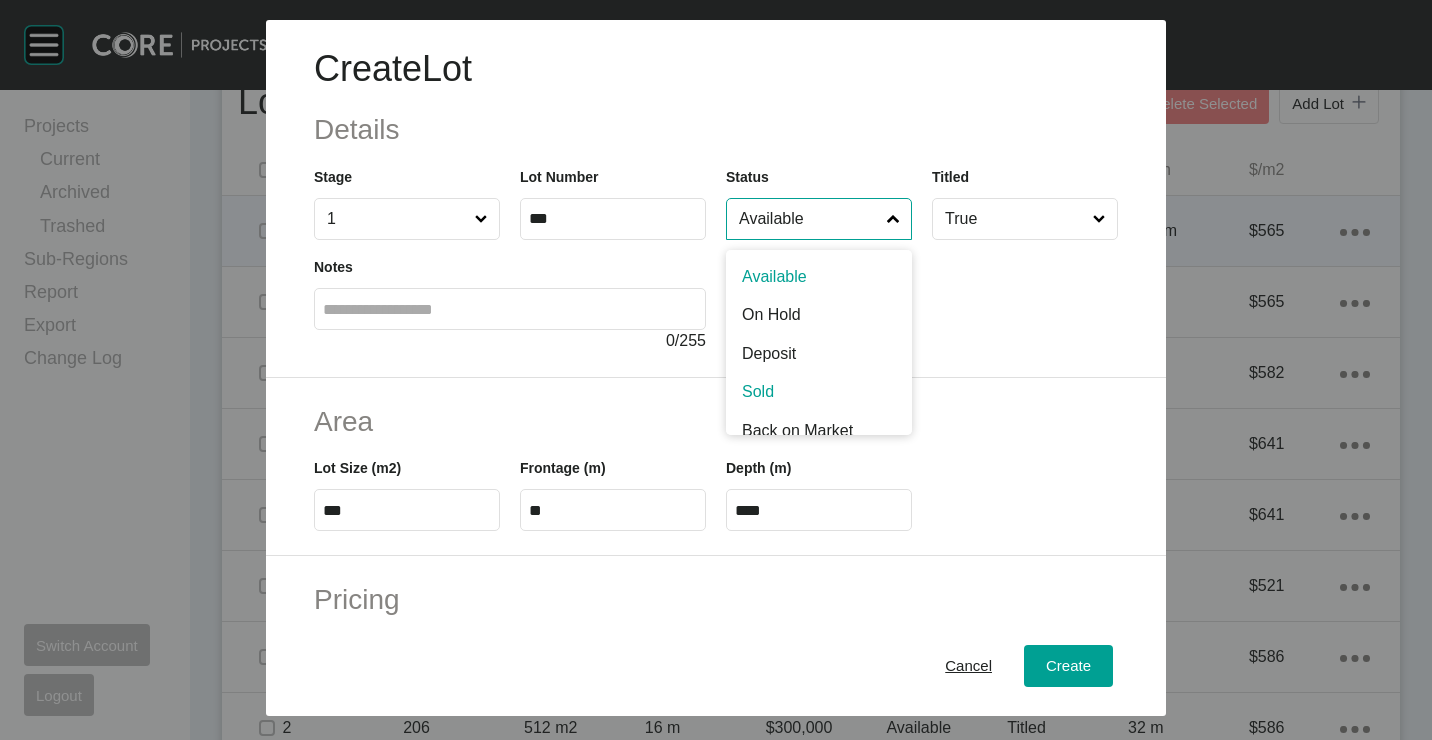 scroll, scrollTop: 15, scrollLeft: 0, axis: vertical 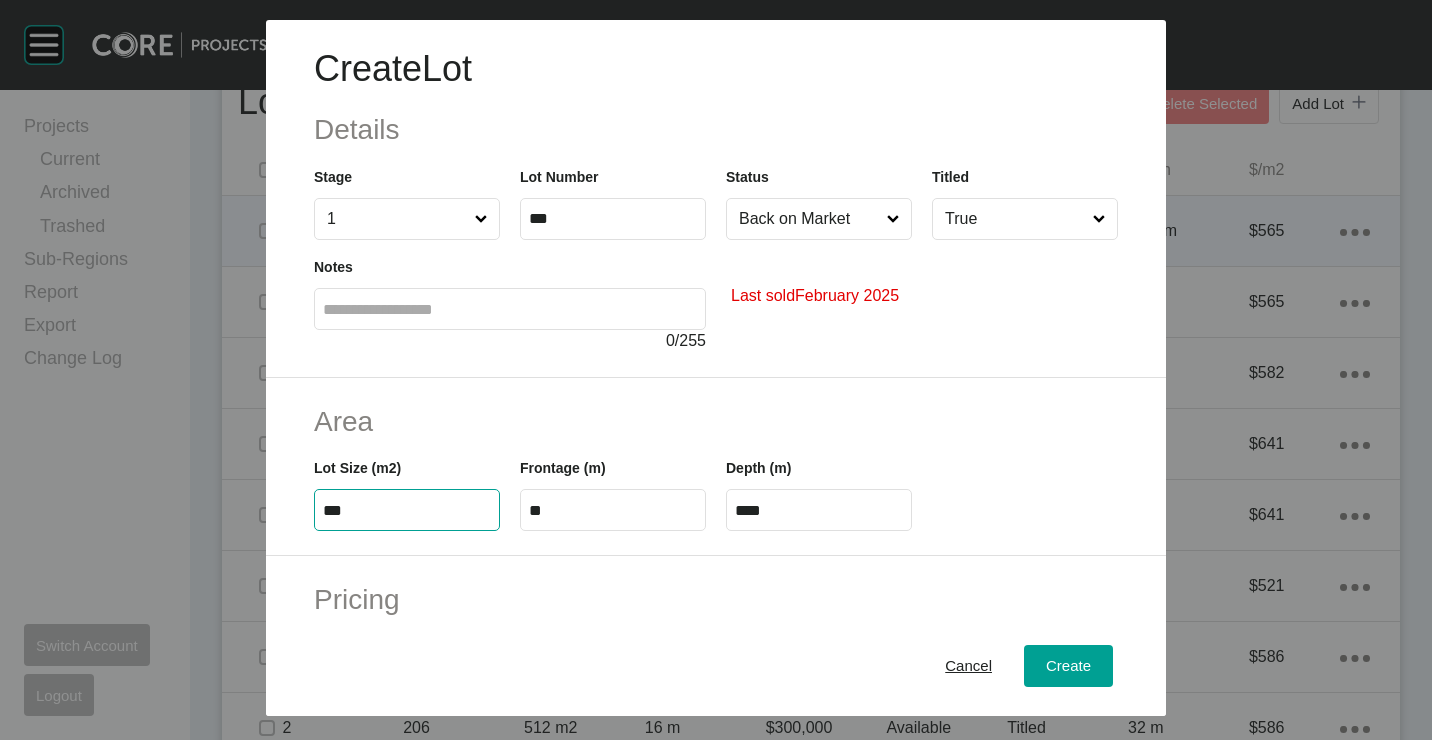 type on "***" 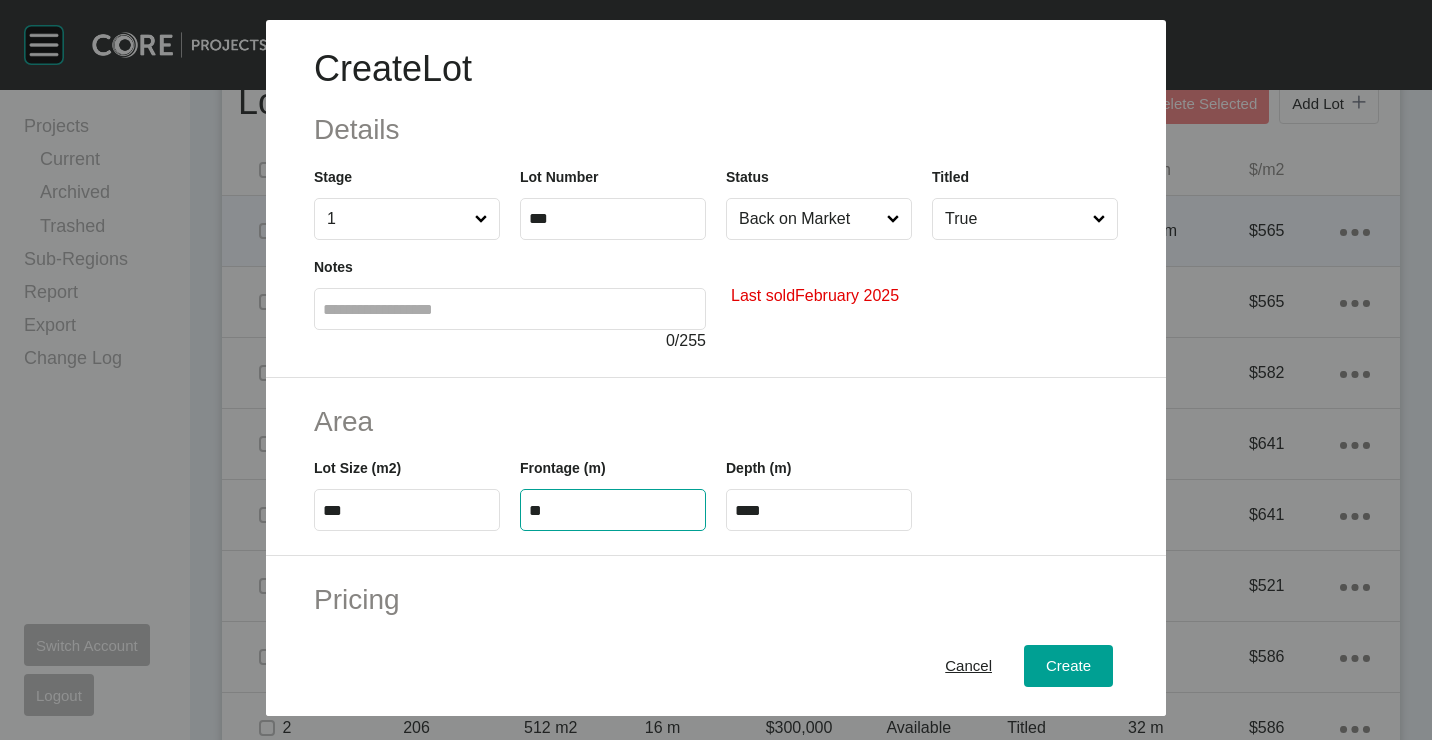 type on "**" 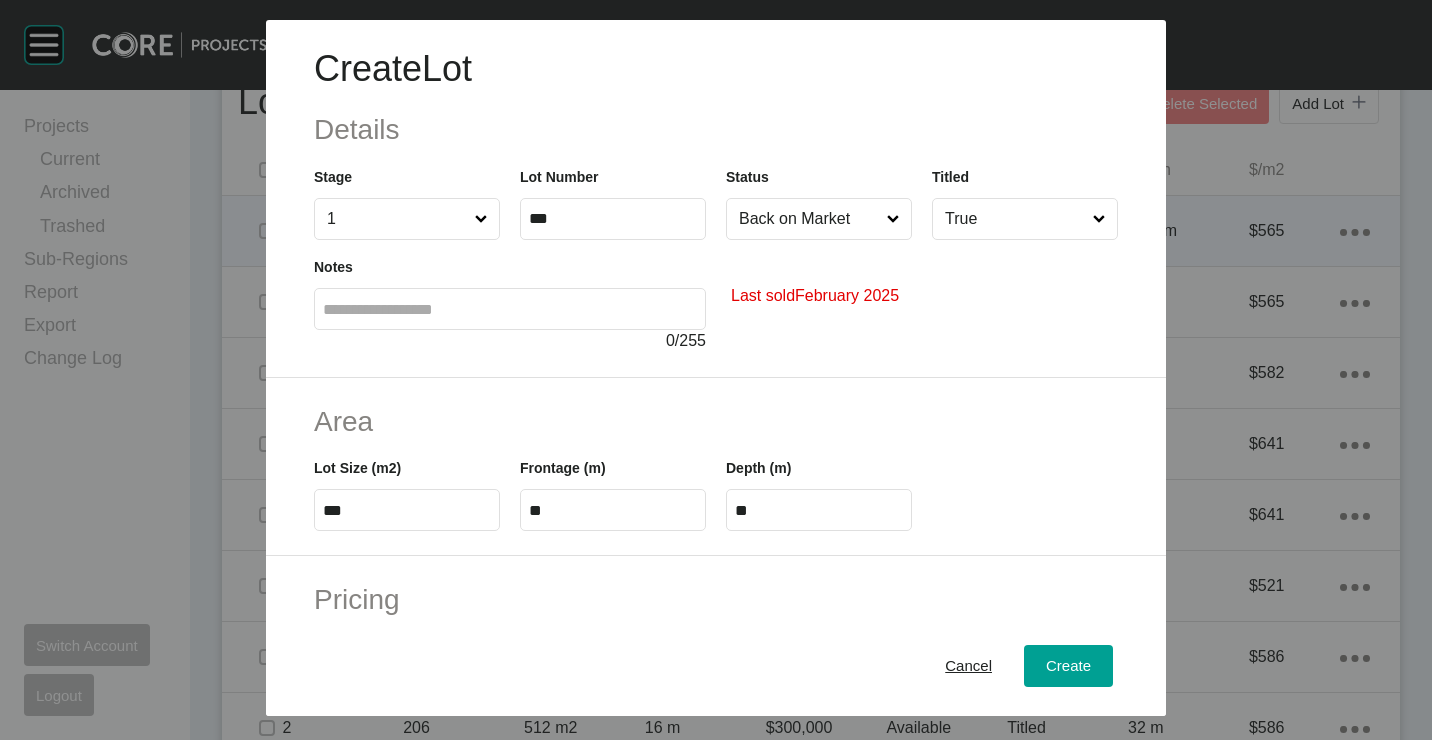type on "*" 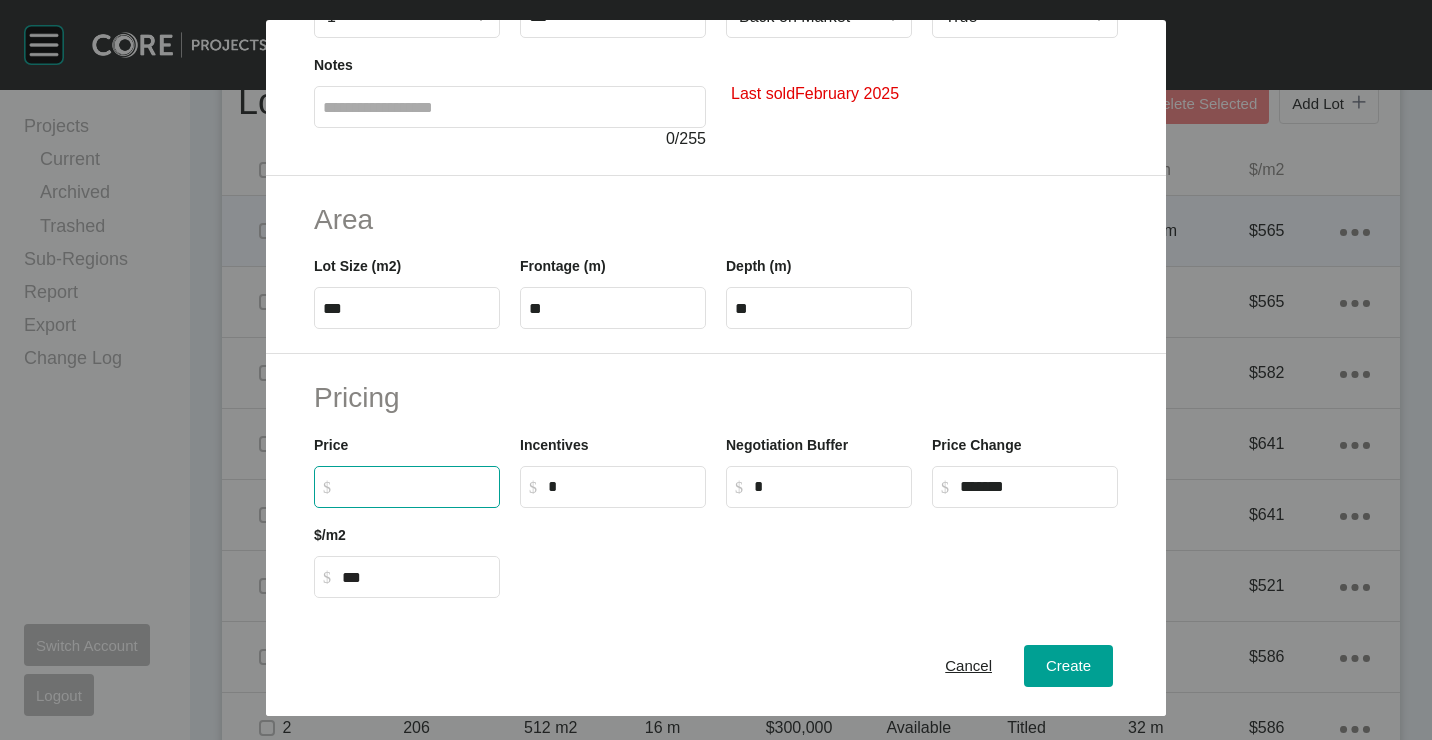 scroll, scrollTop: 300, scrollLeft: 0, axis: vertical 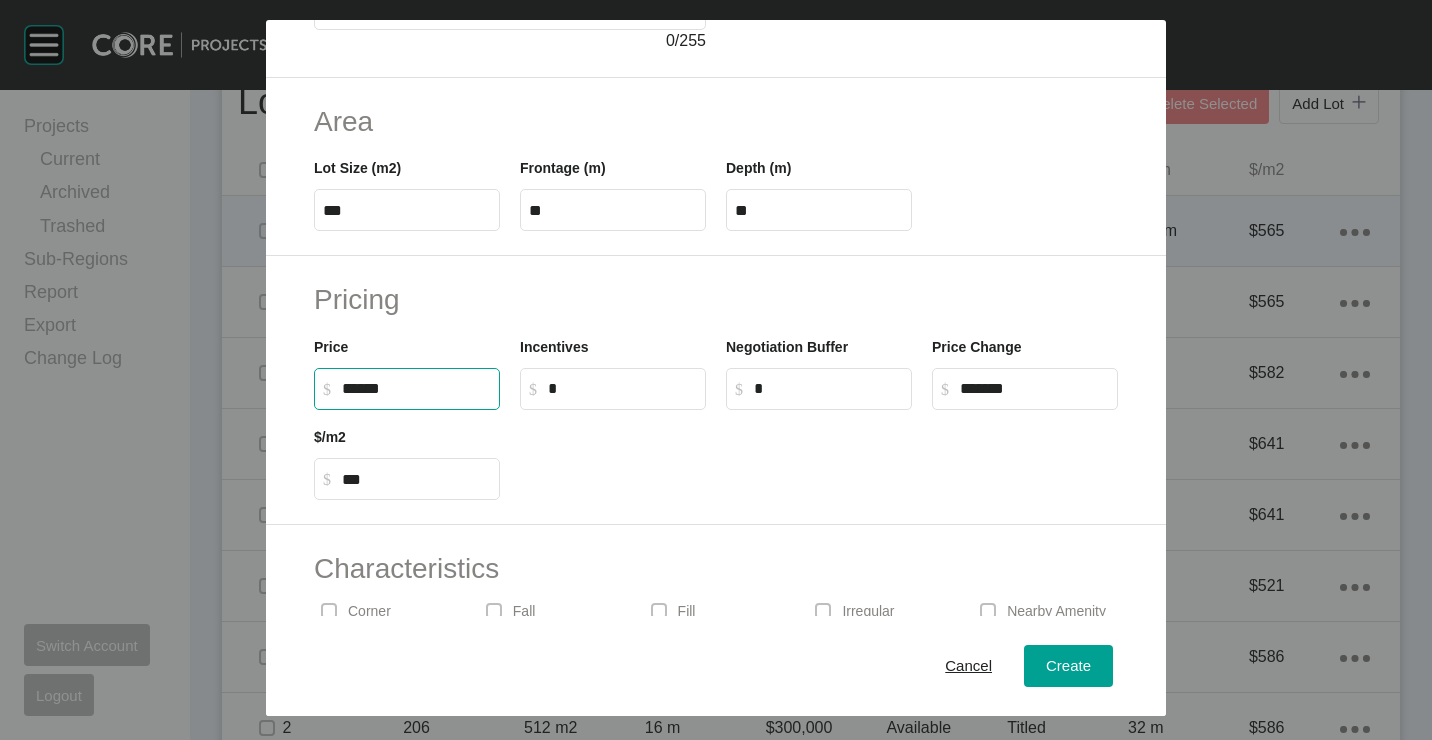 type on "*******" 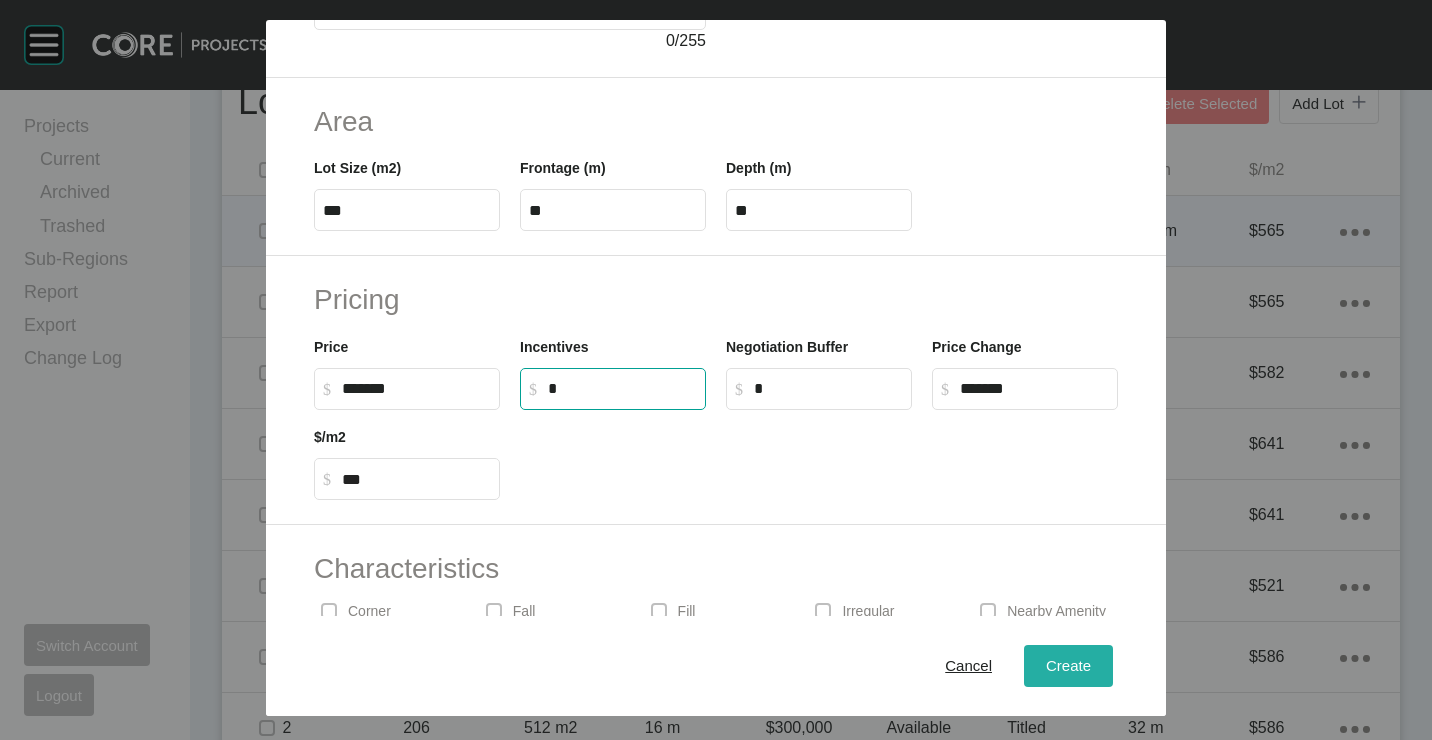 click on "Create" at bounding box center [1068, 665] 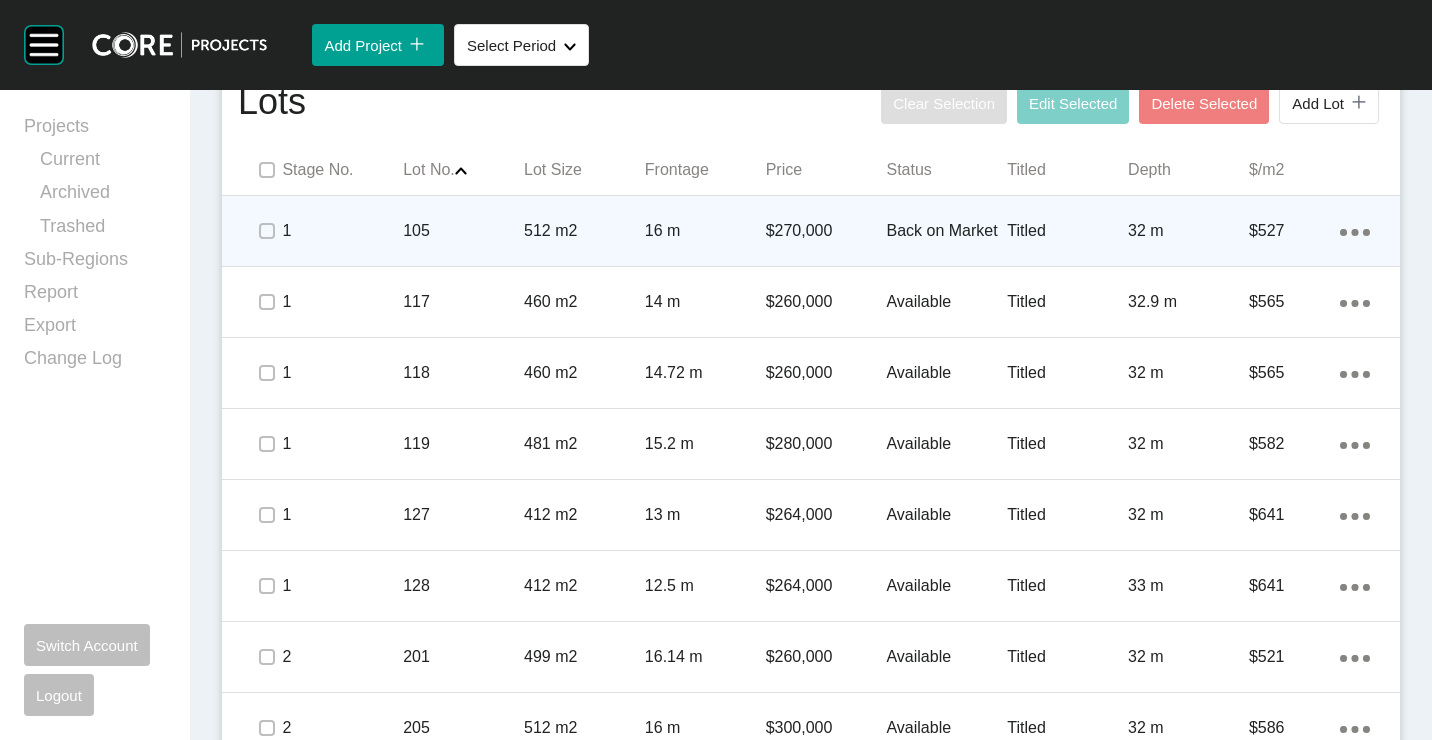 click on "Action Menu Dots Copy 6 Created with Sketch." 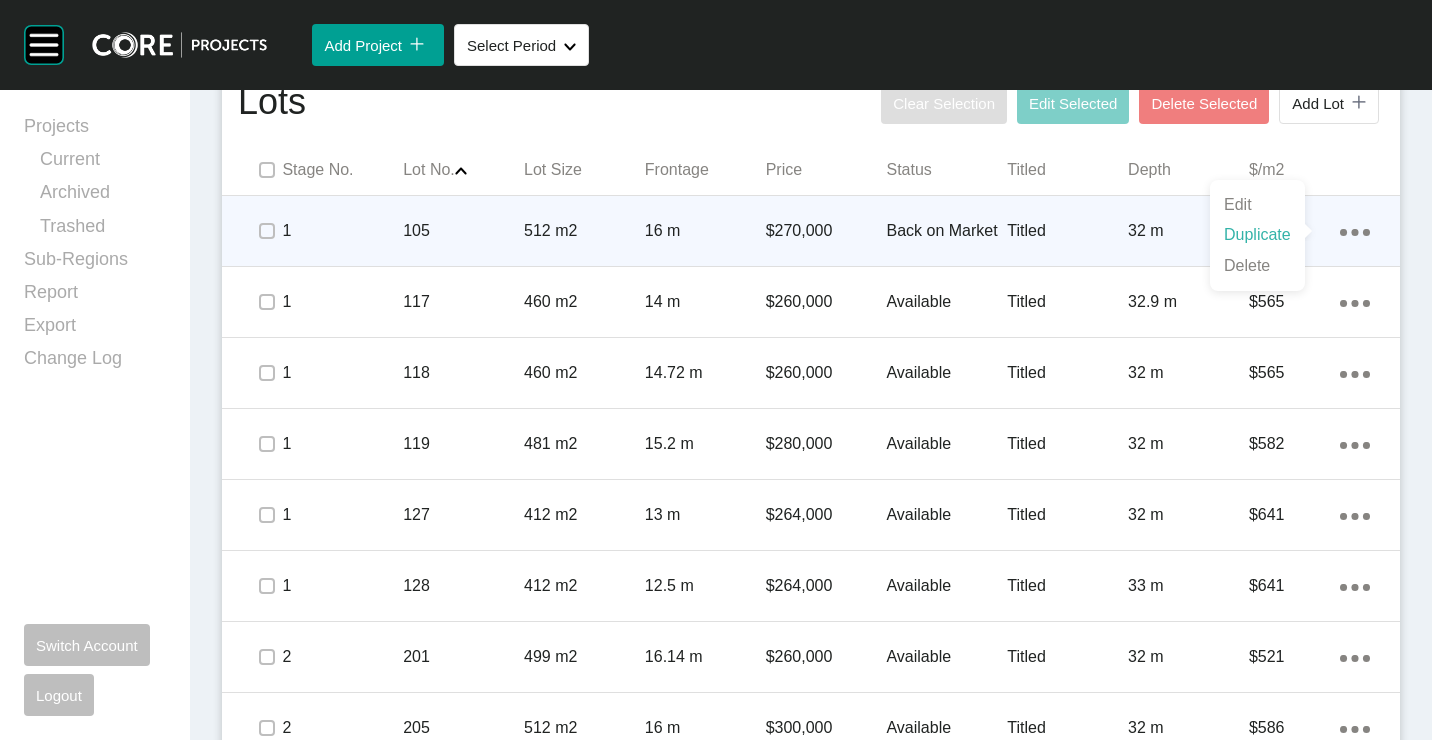 click on "Duplicate" at bounding box center (1257, 235) 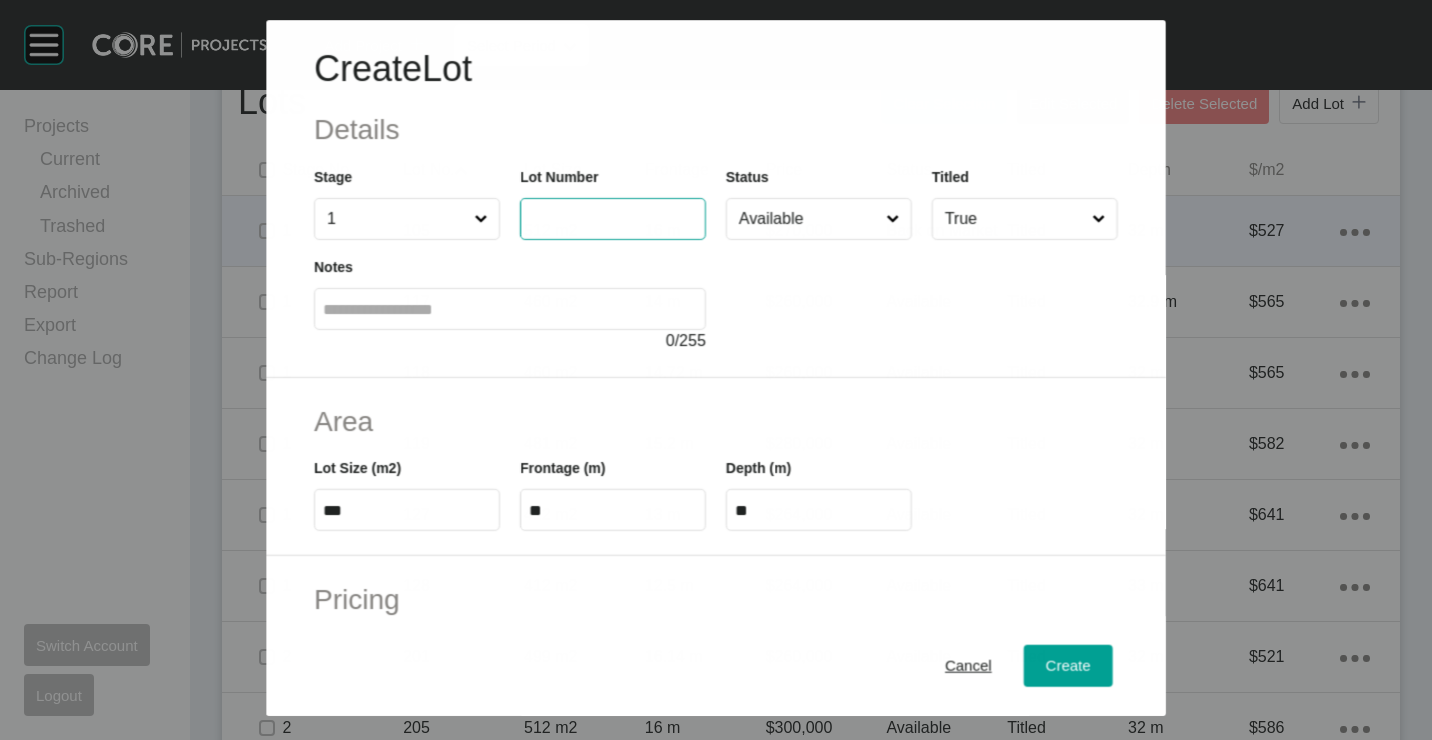 click at bounding box center [613, 219] 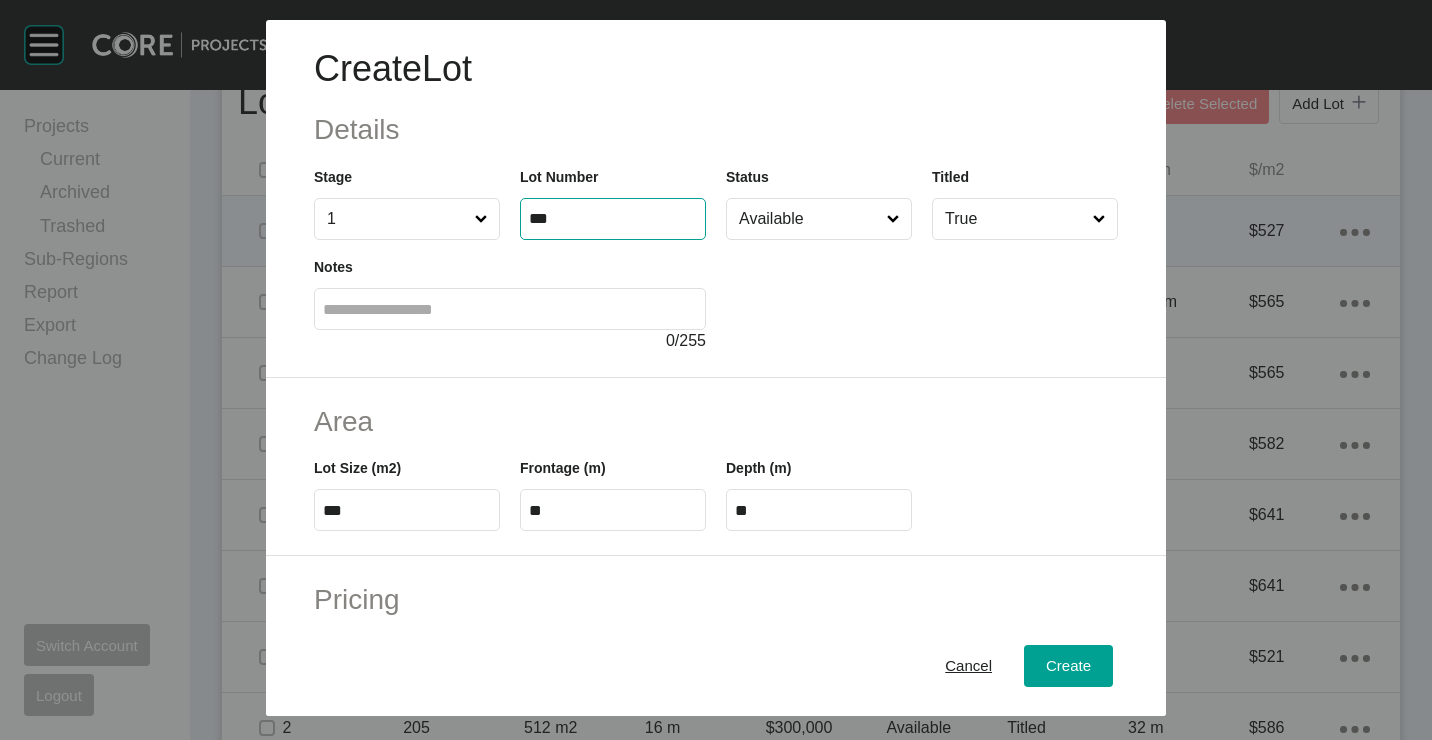 type on "***" 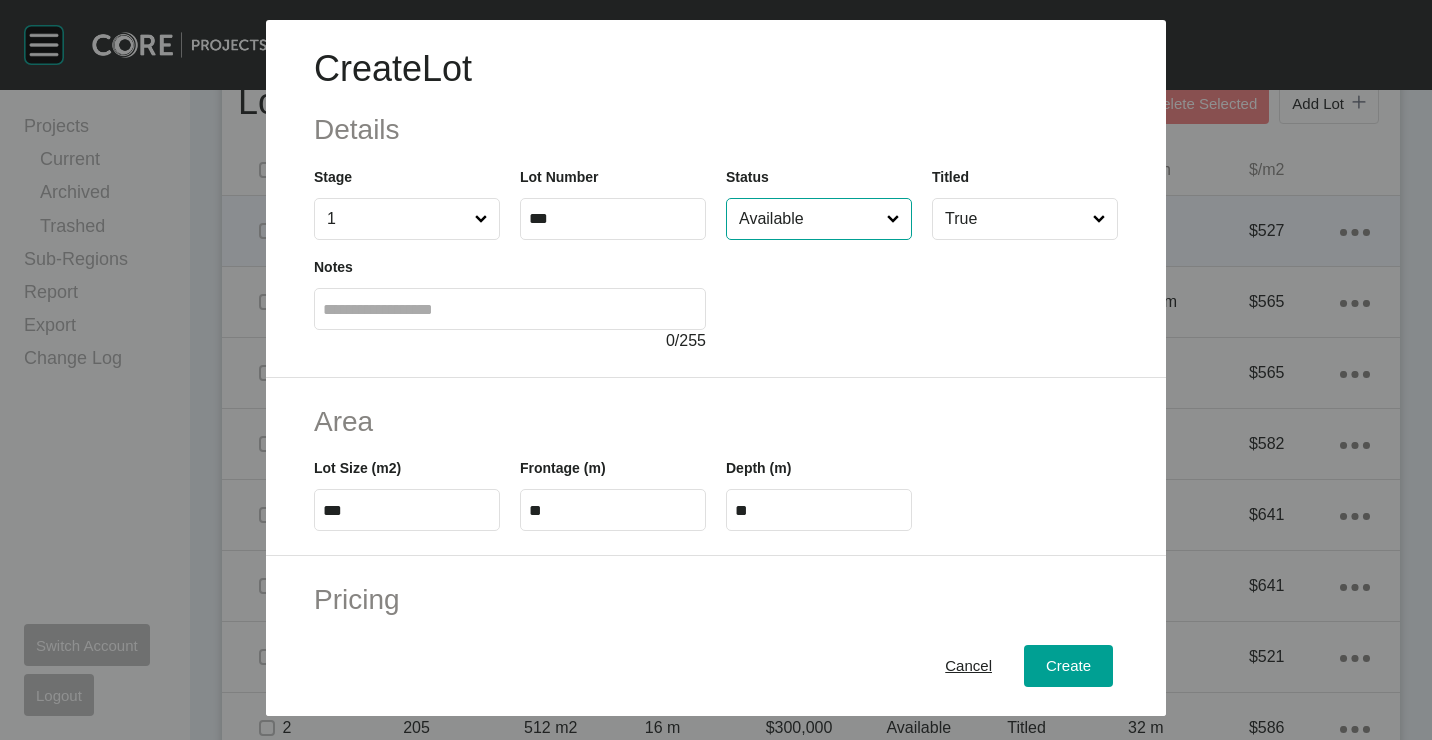 type on "*******" 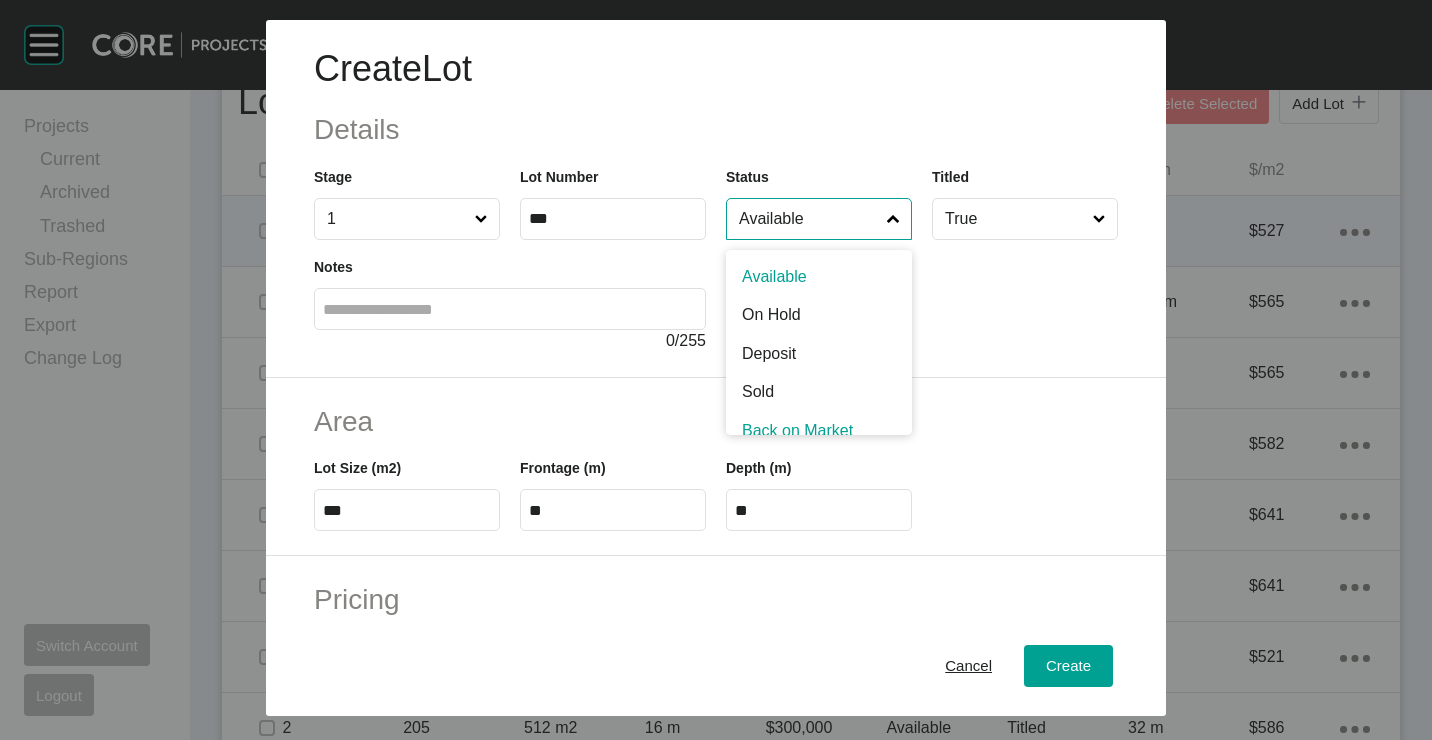 scroll, scrollTop: 15, scrollLeft: 0, axis: vertical 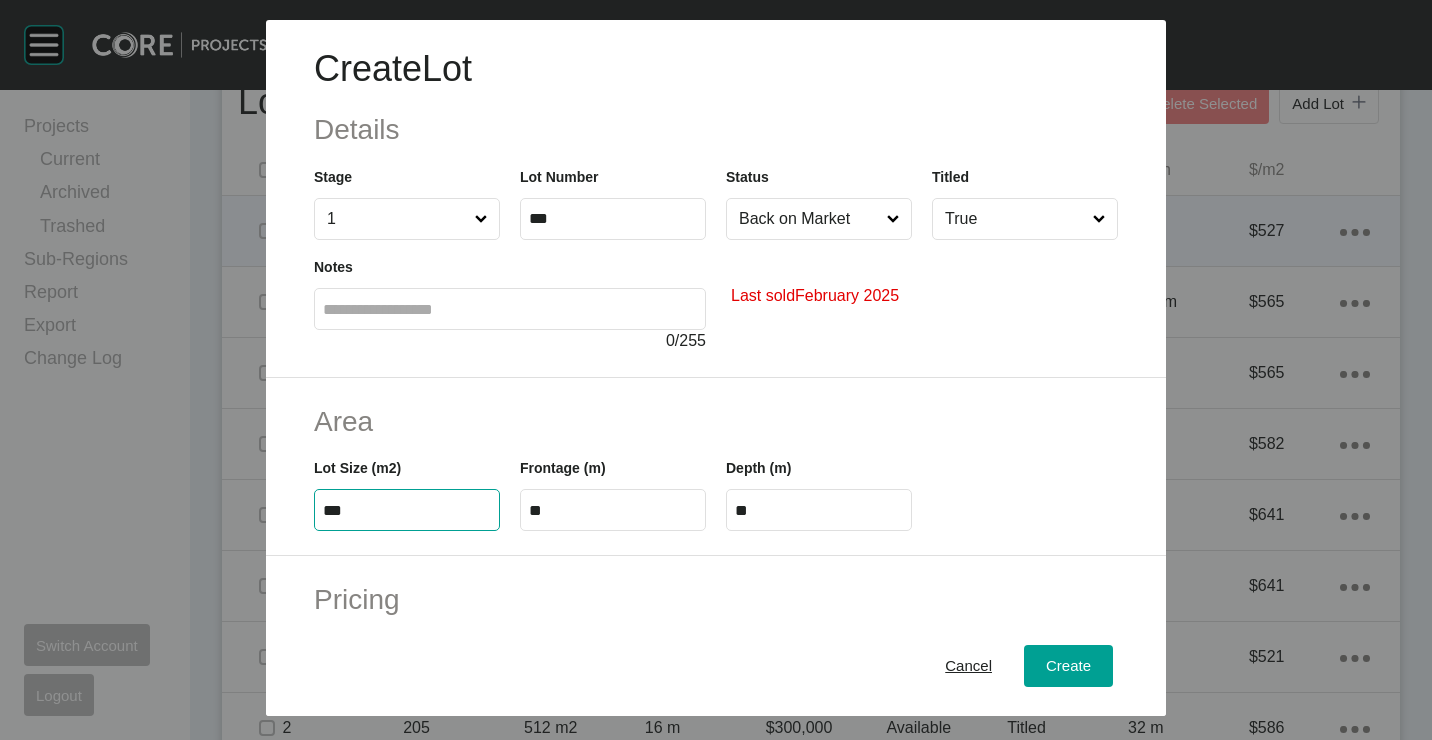 type on "***" 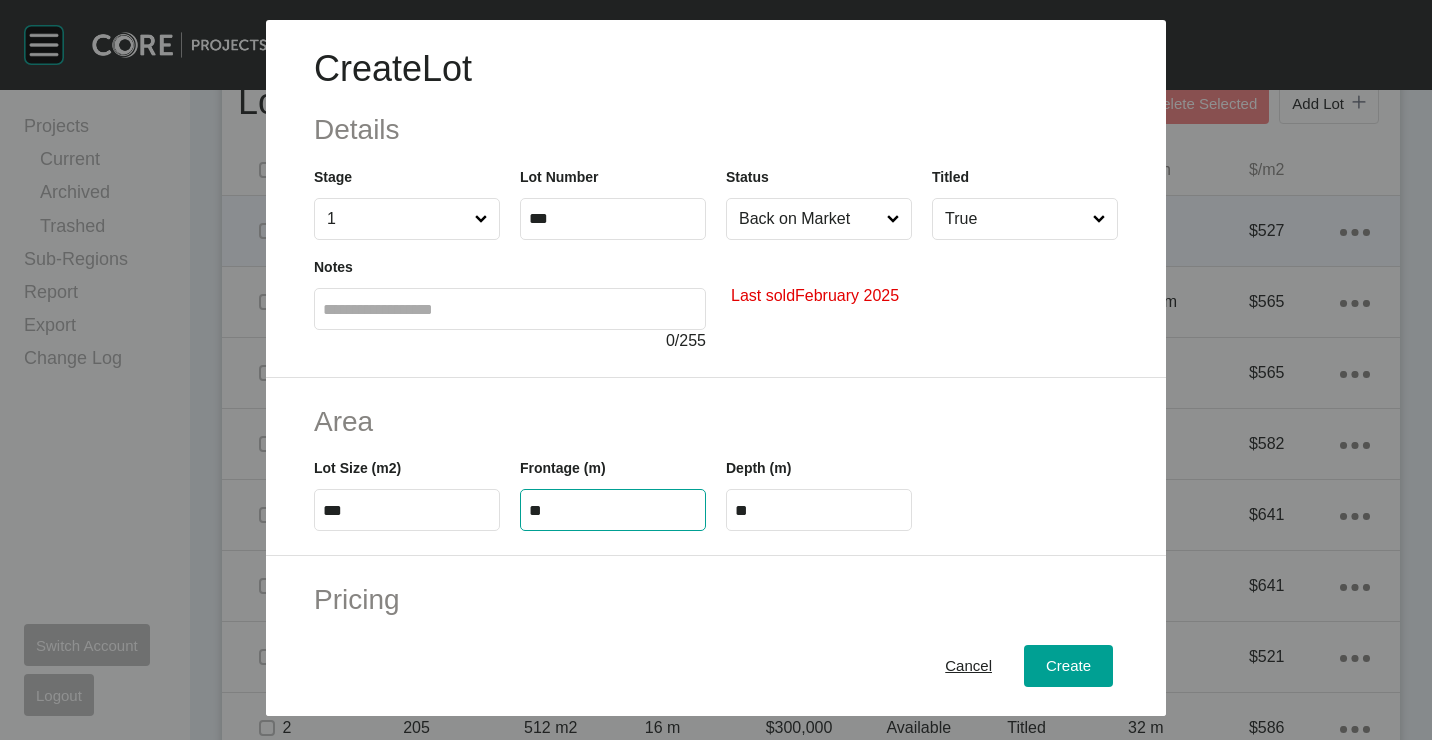type on "**" 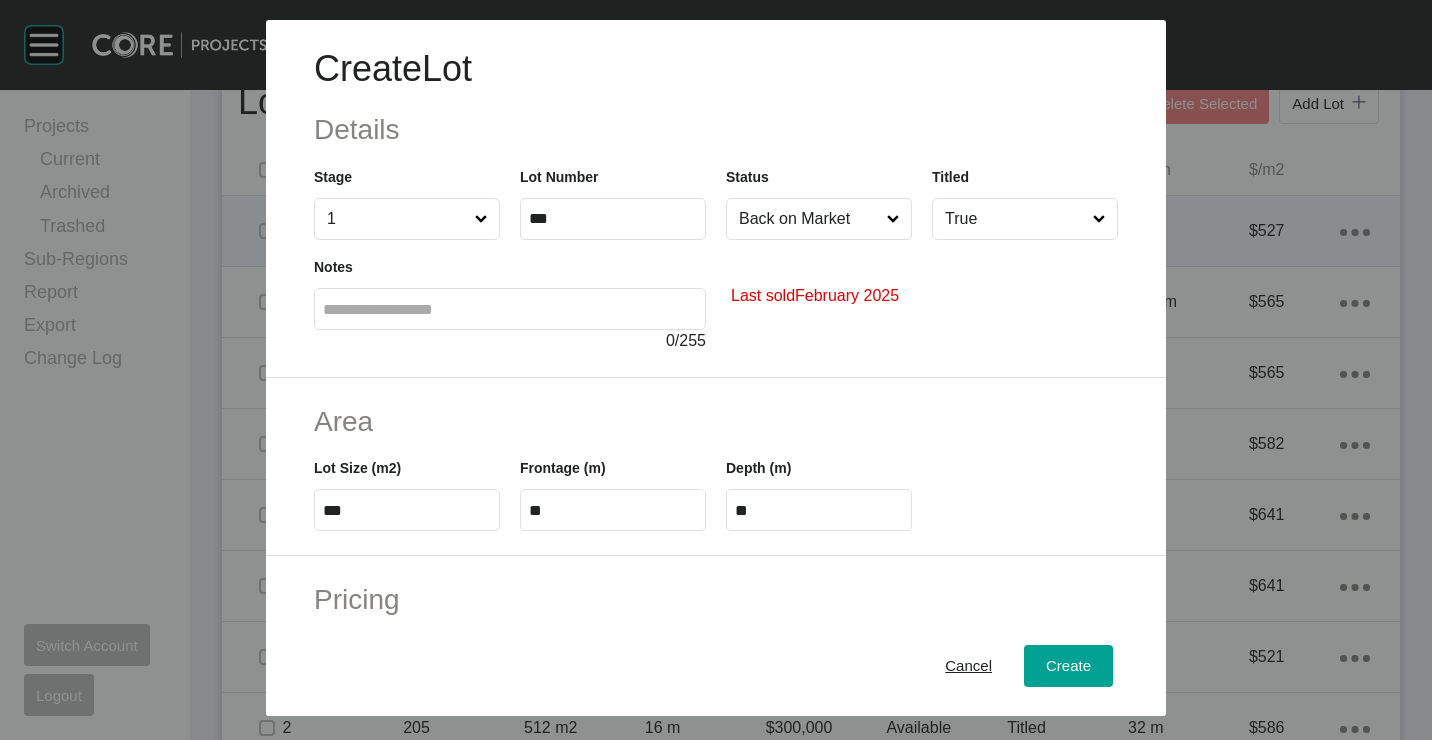 type on "*" 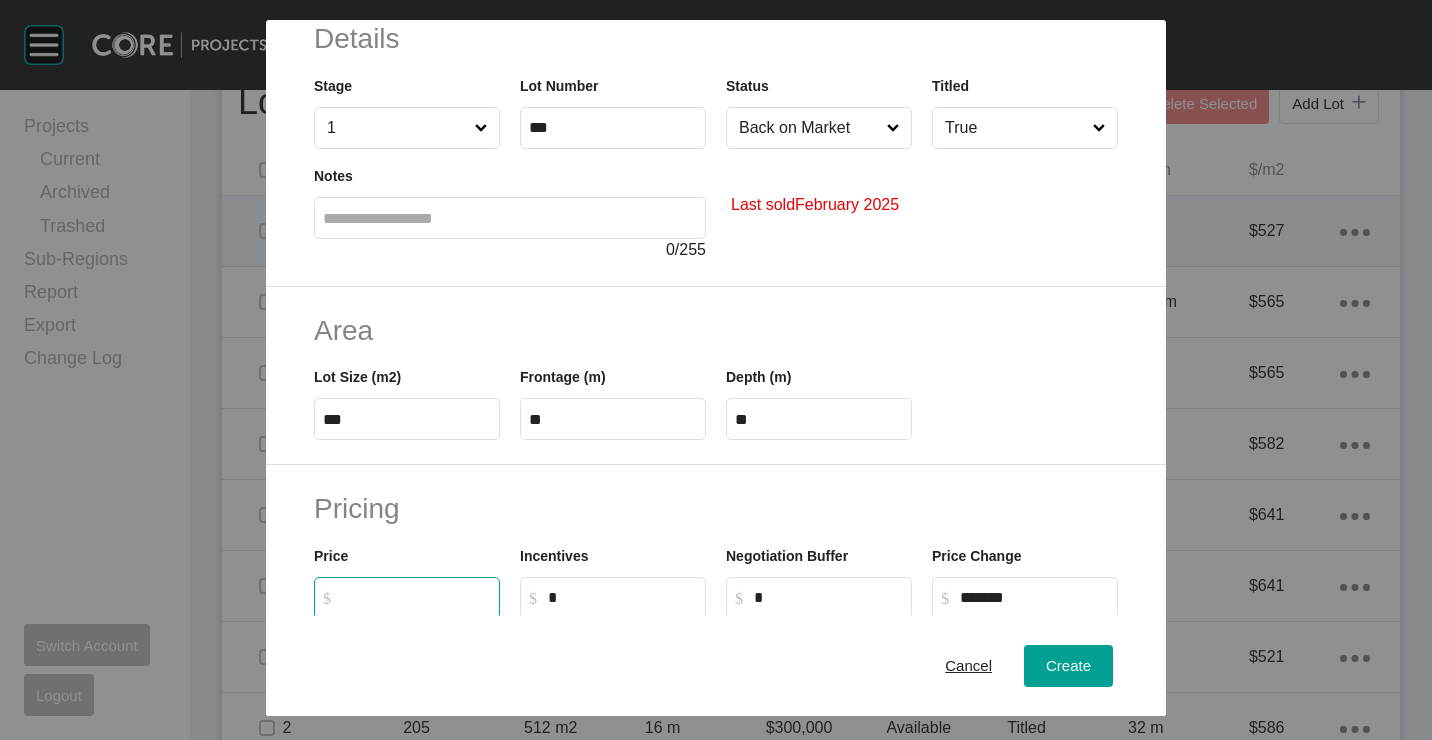 scroll, scrollTop: 300, scrollLeft: 0, axis: vertical 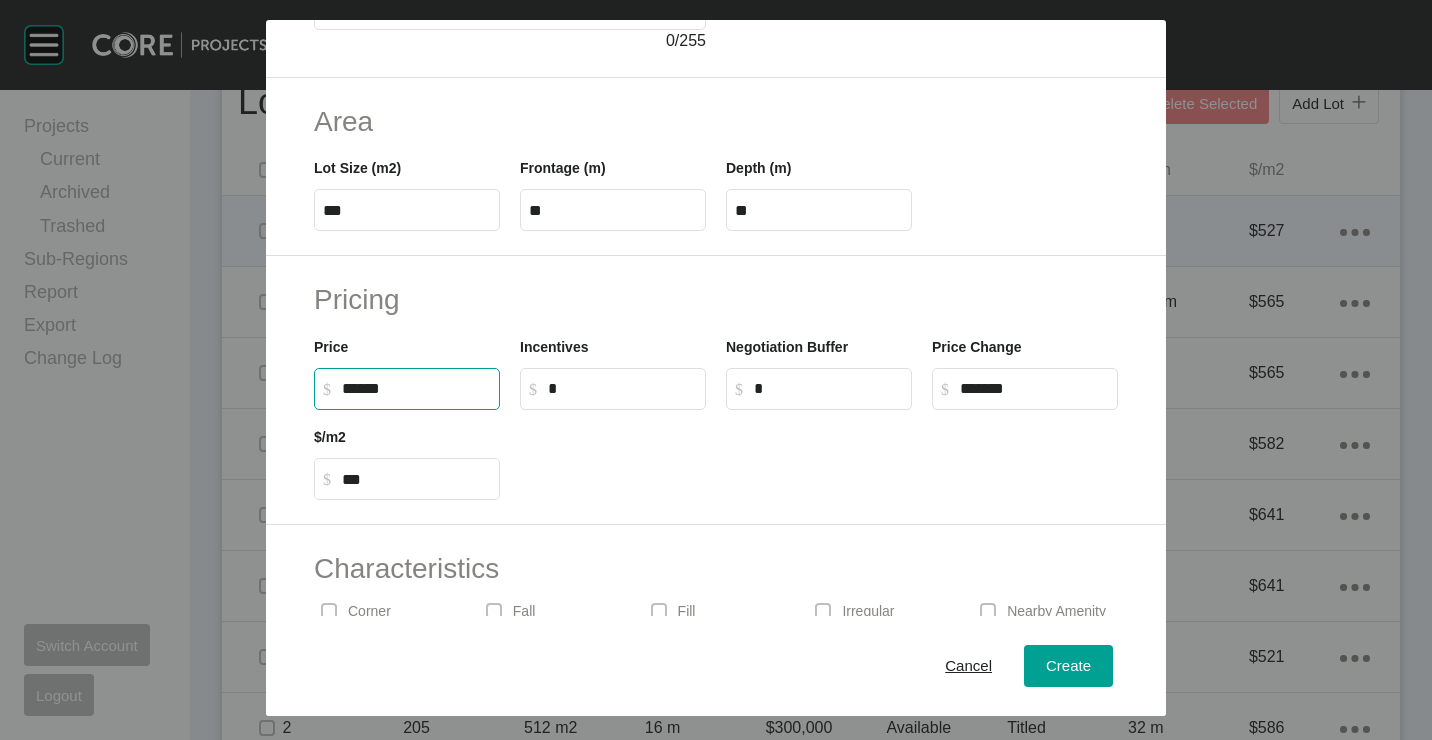 type on "*******" 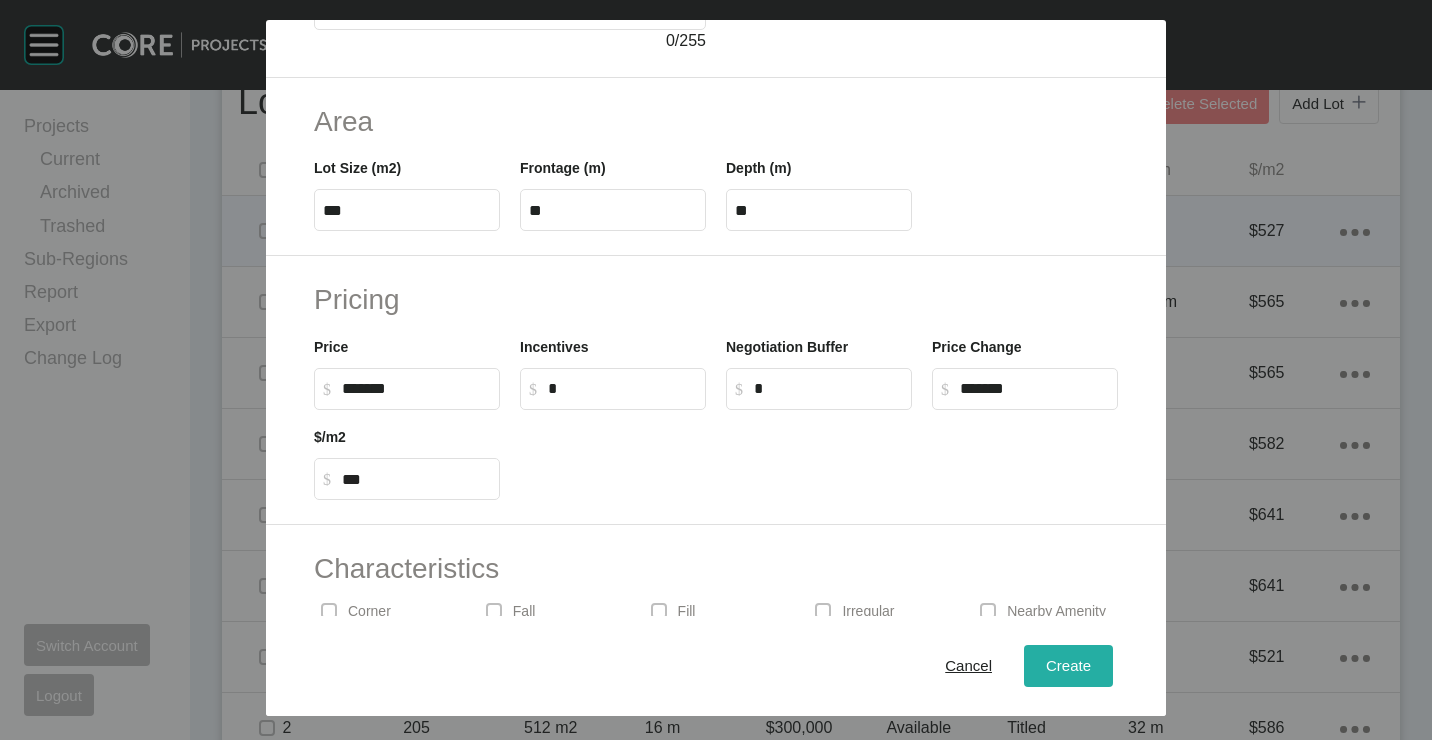 click on "Create" at bounding box center (1068, 665) 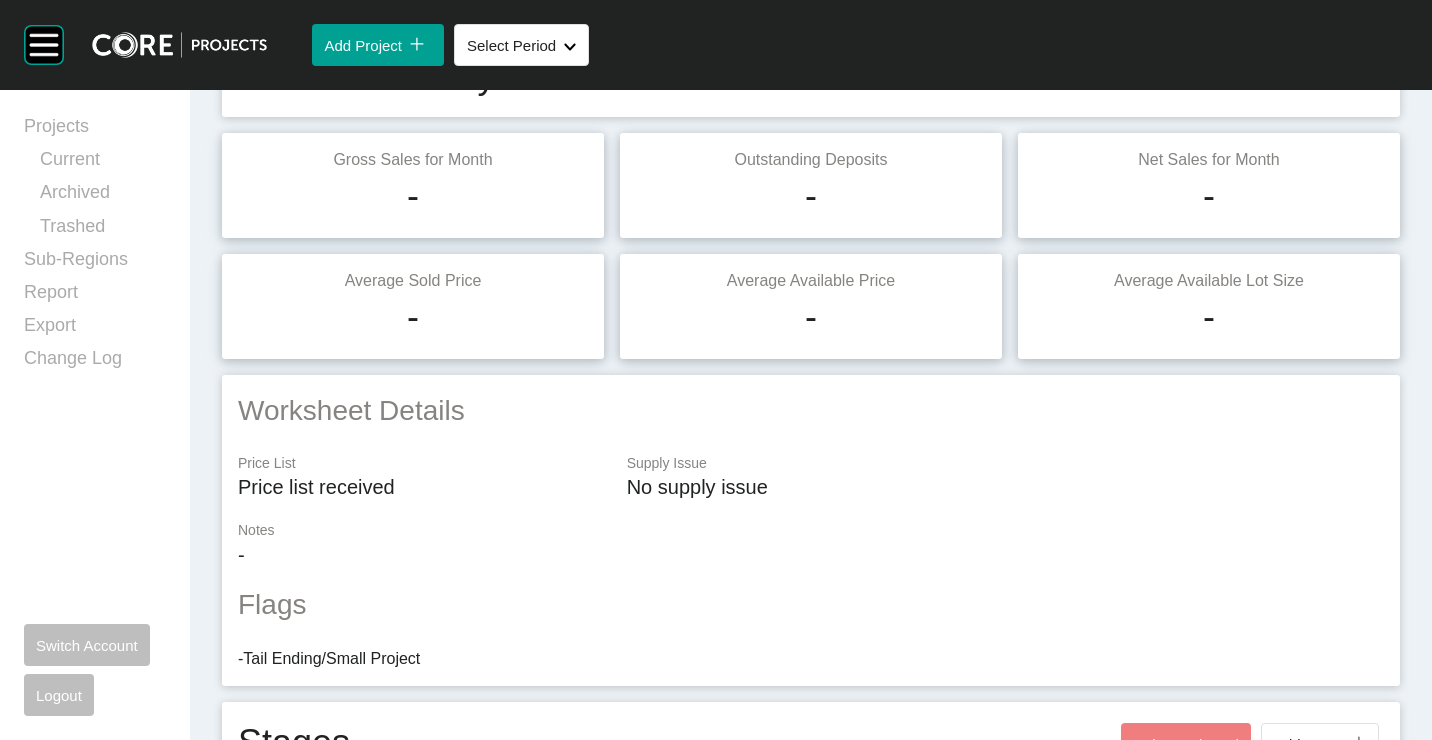 scroll, scrollTop: 0, scrollLeft: 0, axis: both 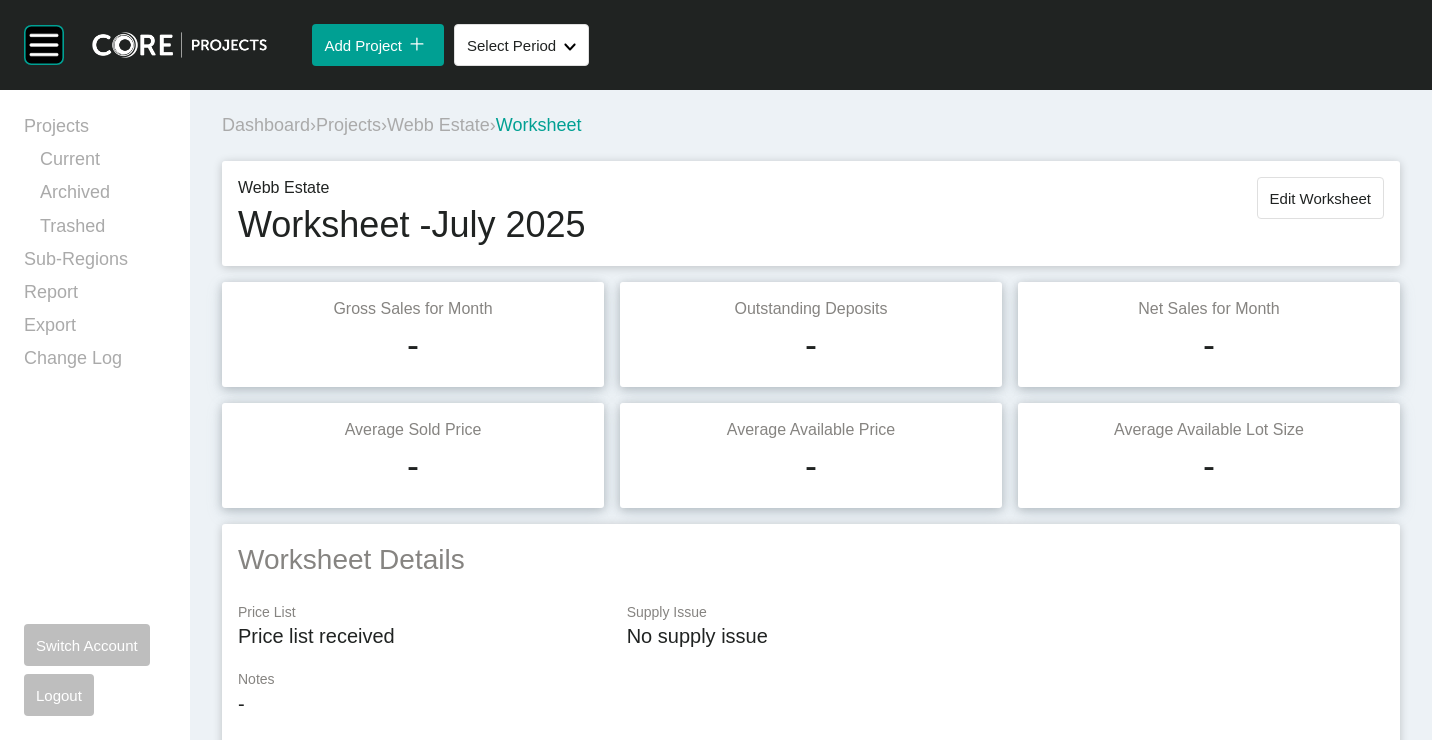 click on "Webb Estate" at bounding box center [438, 125] 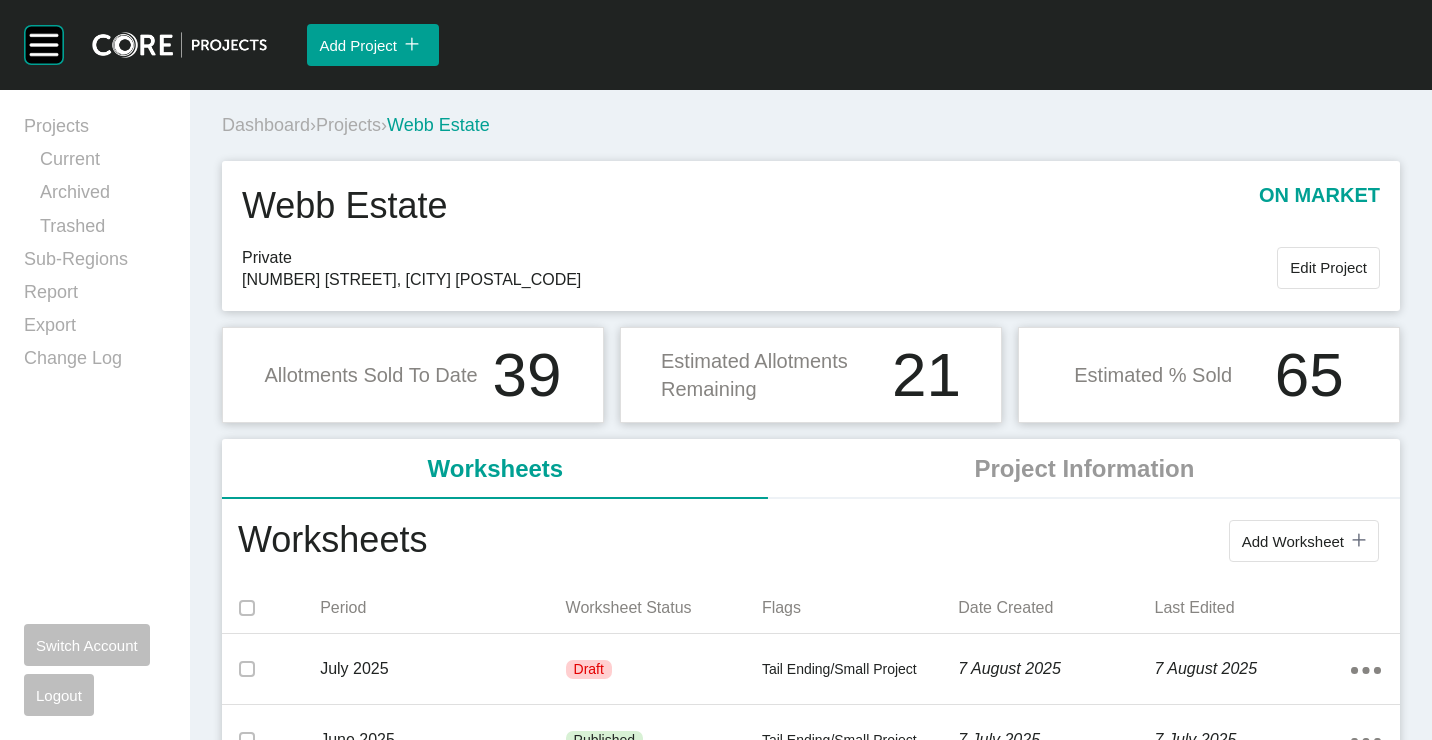 click on "Edit Project" at bounding box center (1328, 267) 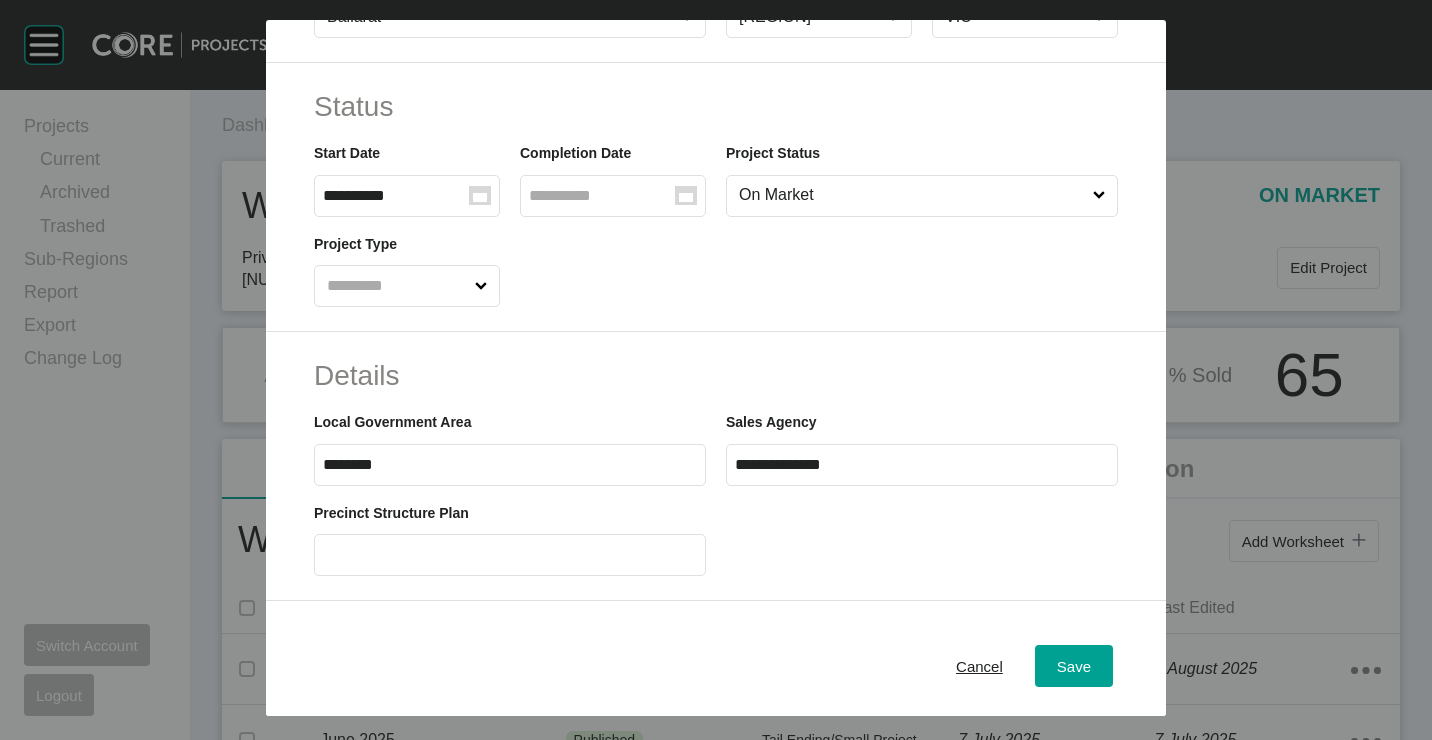 scroll, scrollTop: 600, scrollLeft: 0, axis: vertical 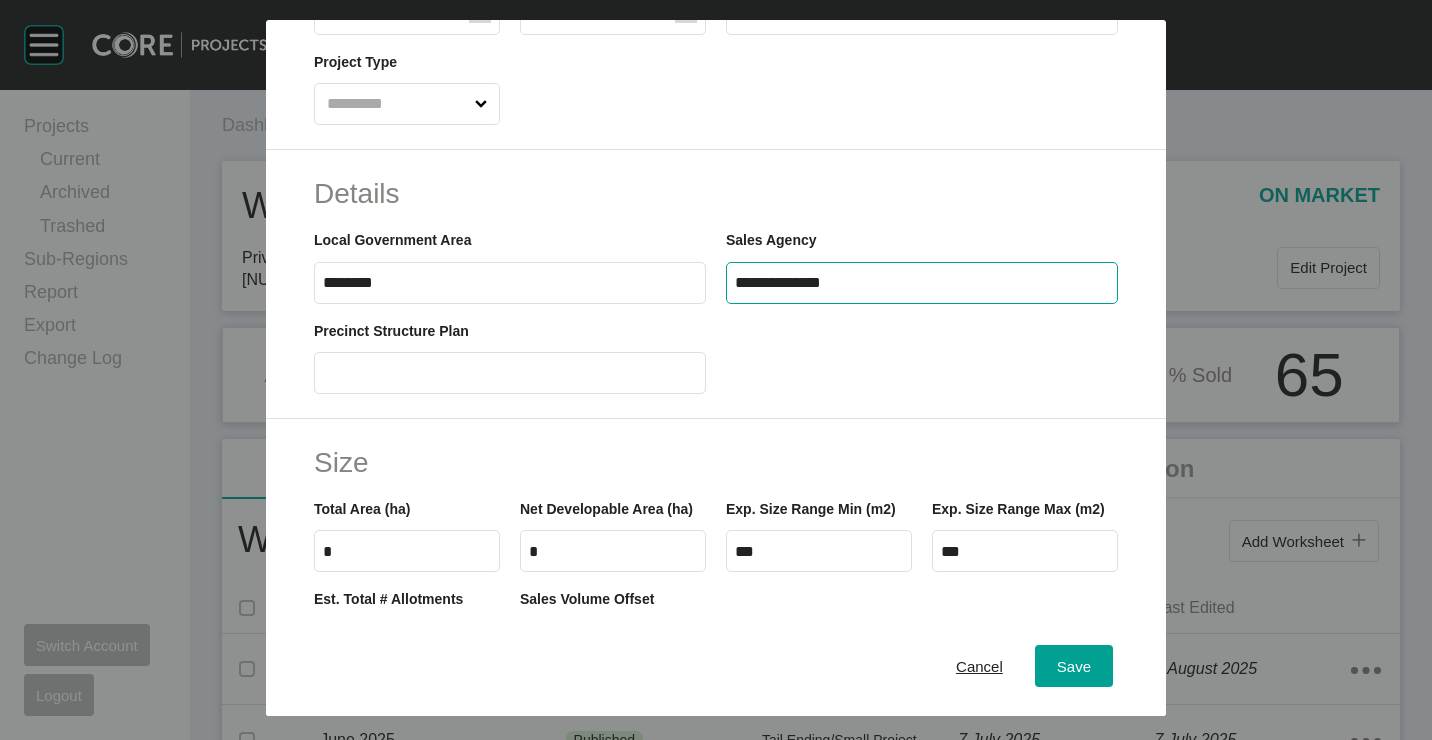 drag, startPoint x: 801, startPoint y: 281, endPoint x: 644, endPoint y: 281, distance: 157 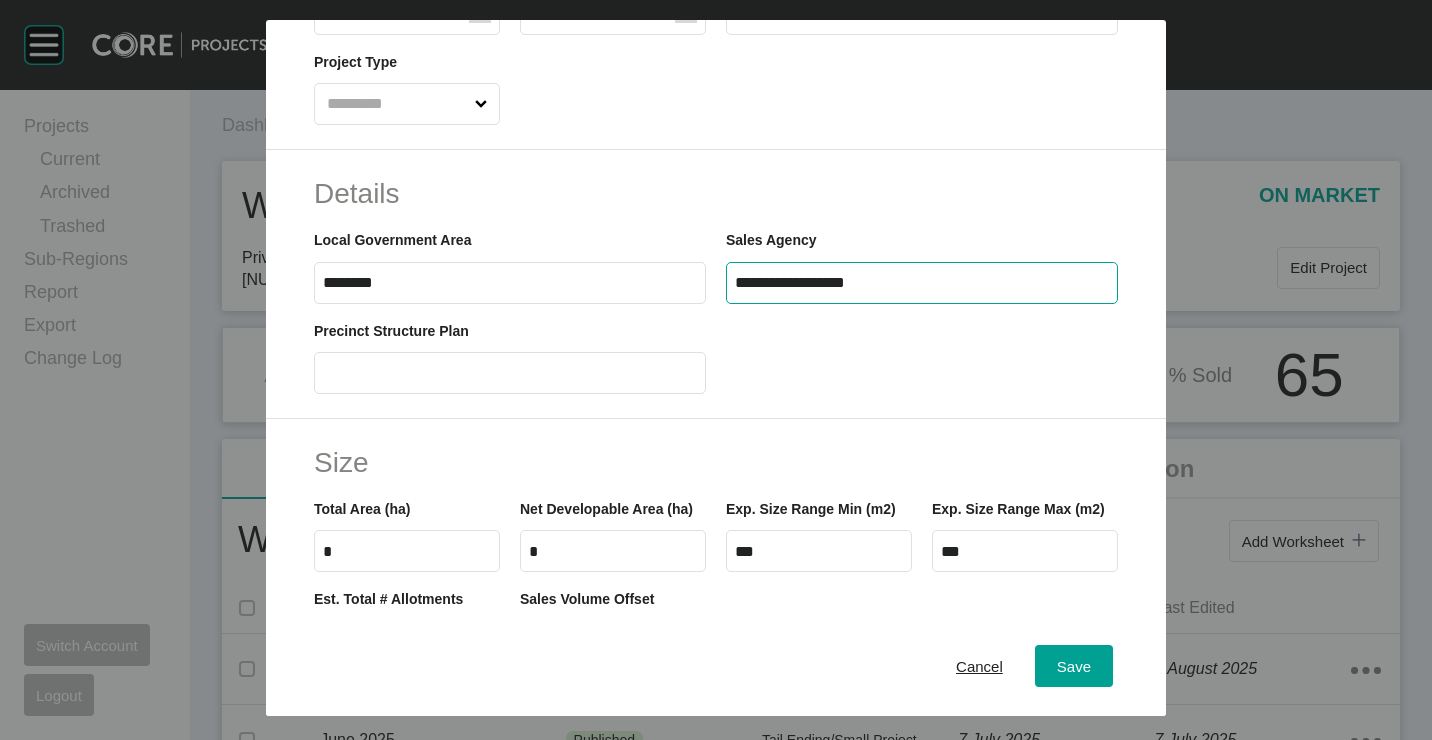 type on "**********" 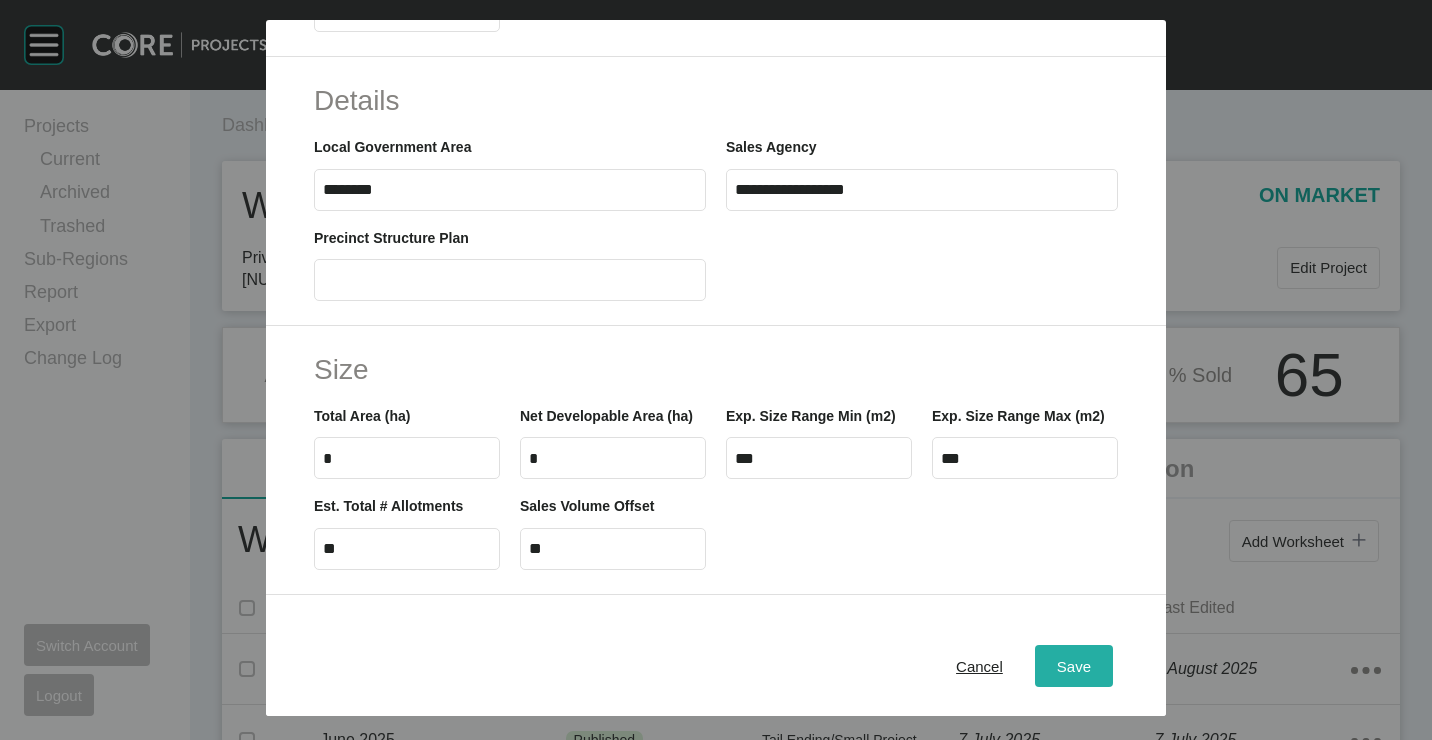 scroll, scrollTop: 900, scrollLeft: 0, axis: vertical 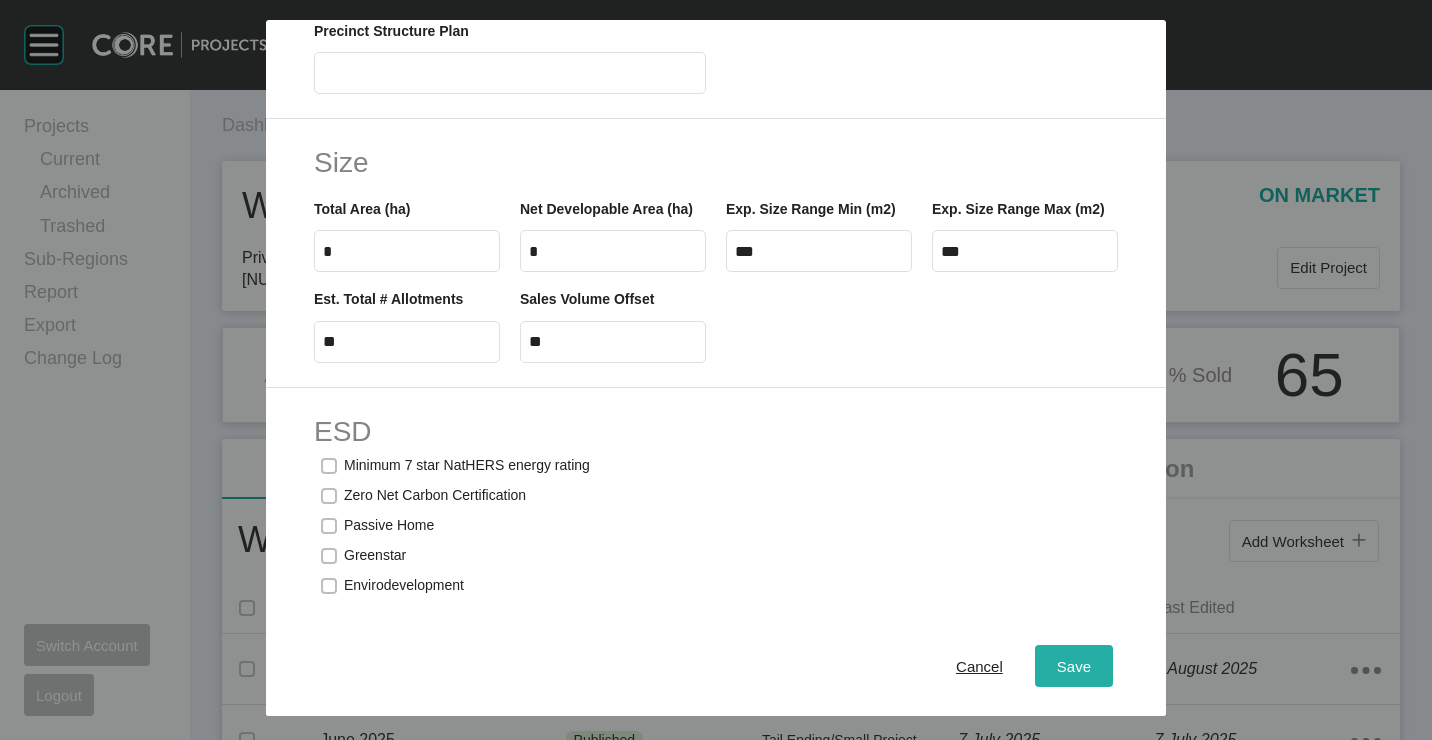 click on "Save" at bounding box center [1074, 665] 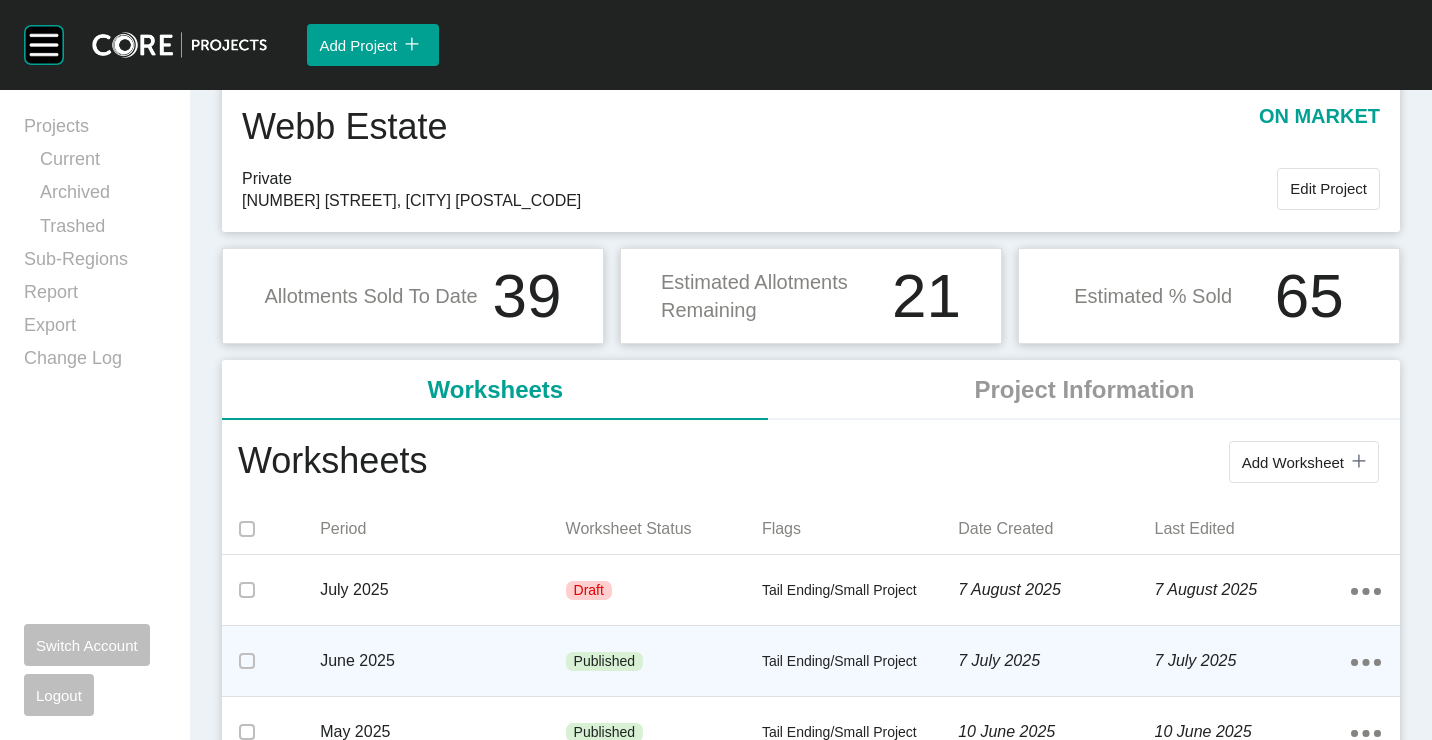 scroll, scrollTop: 100, scrollLeft: 0, axis: vertical 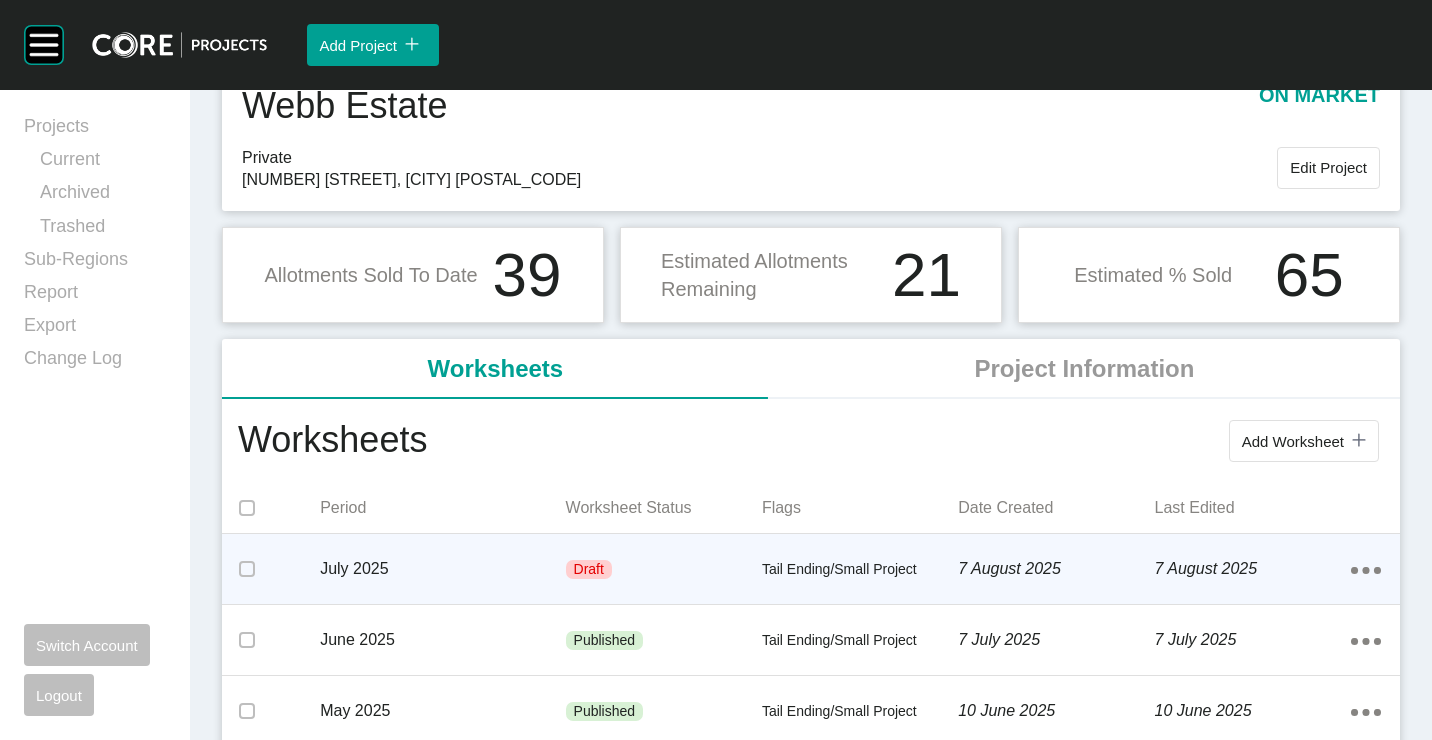 click on "Tail Ending/Small Project" at bounding box center (860, 570) 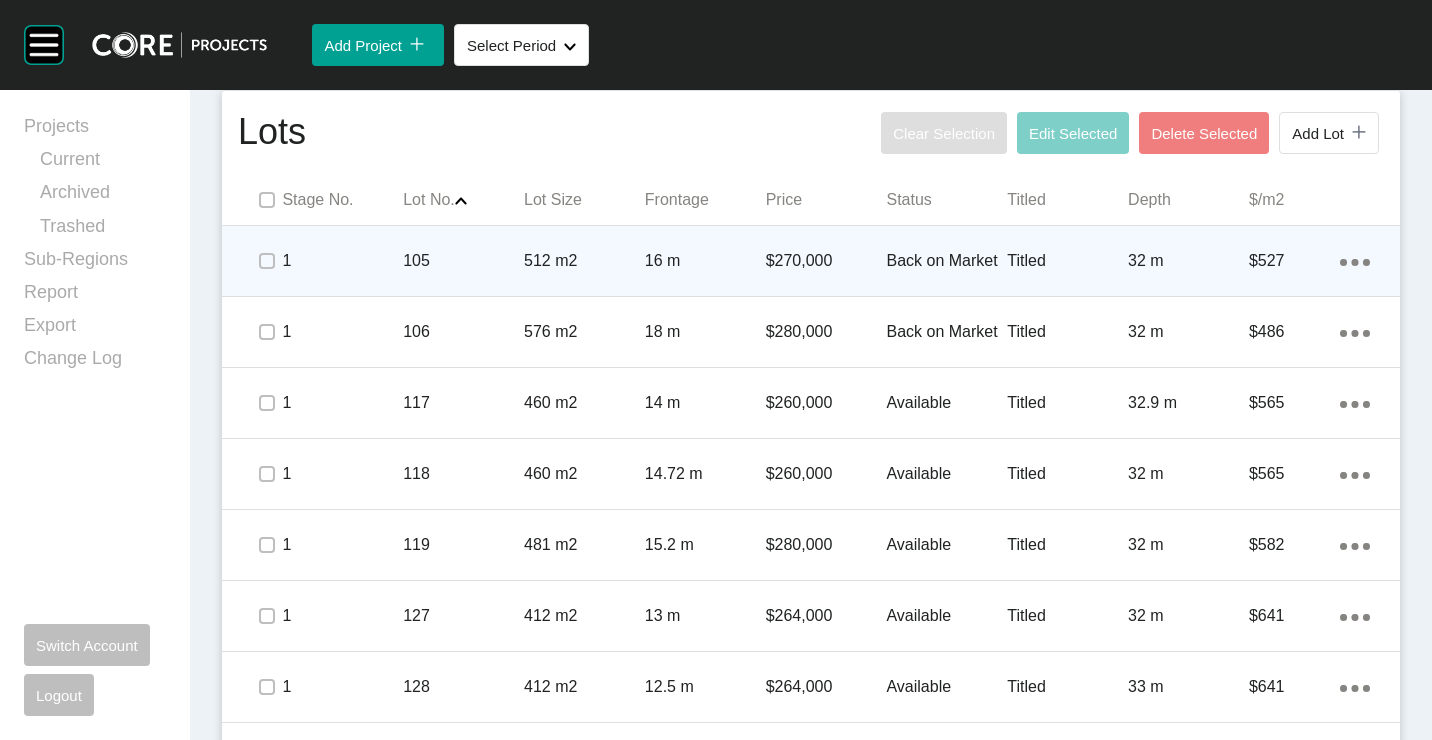 scroll, scrollTop: 1000, scrollLeft: 0, axis: vertical 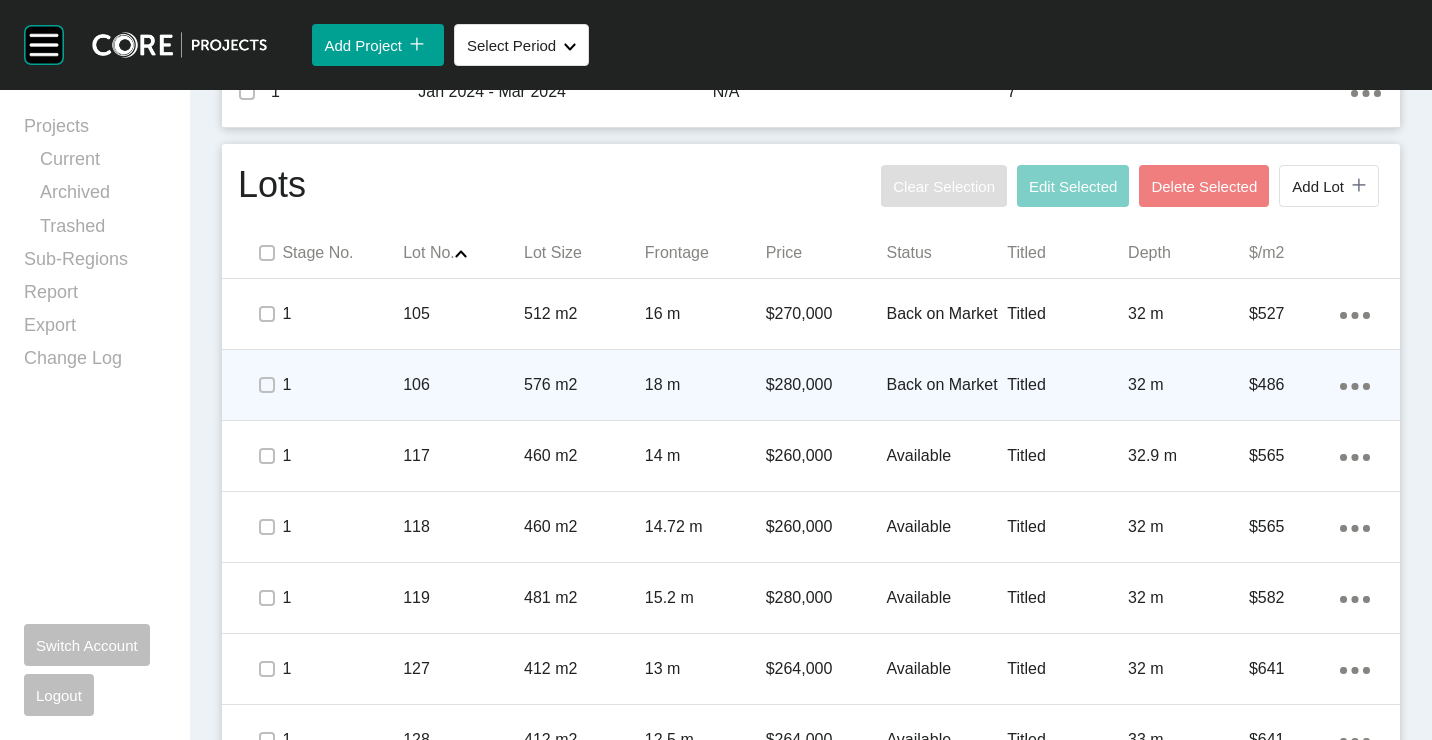 click on "Action Menu Dots Copy 6 Created with Sketch." 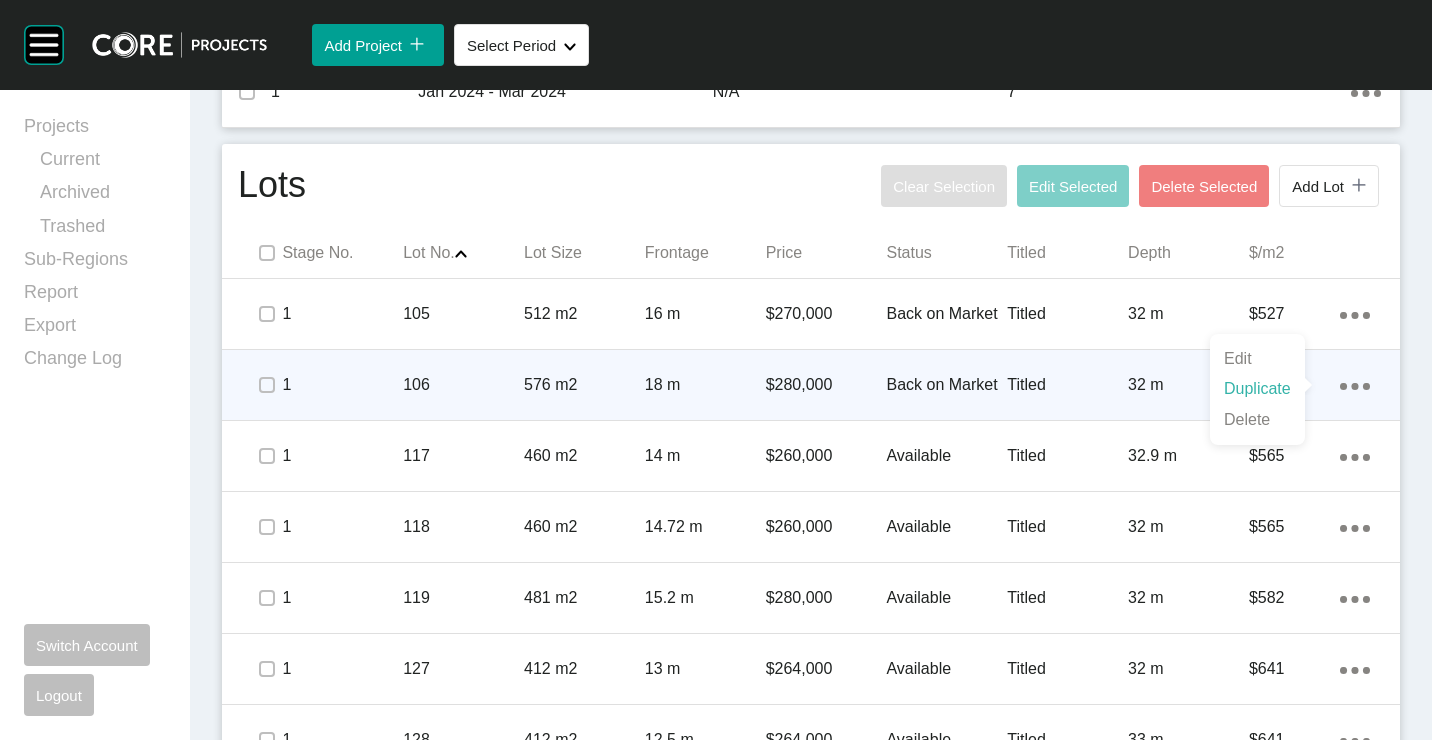 click on "Duplicate" at bounding box center (1257, 389) 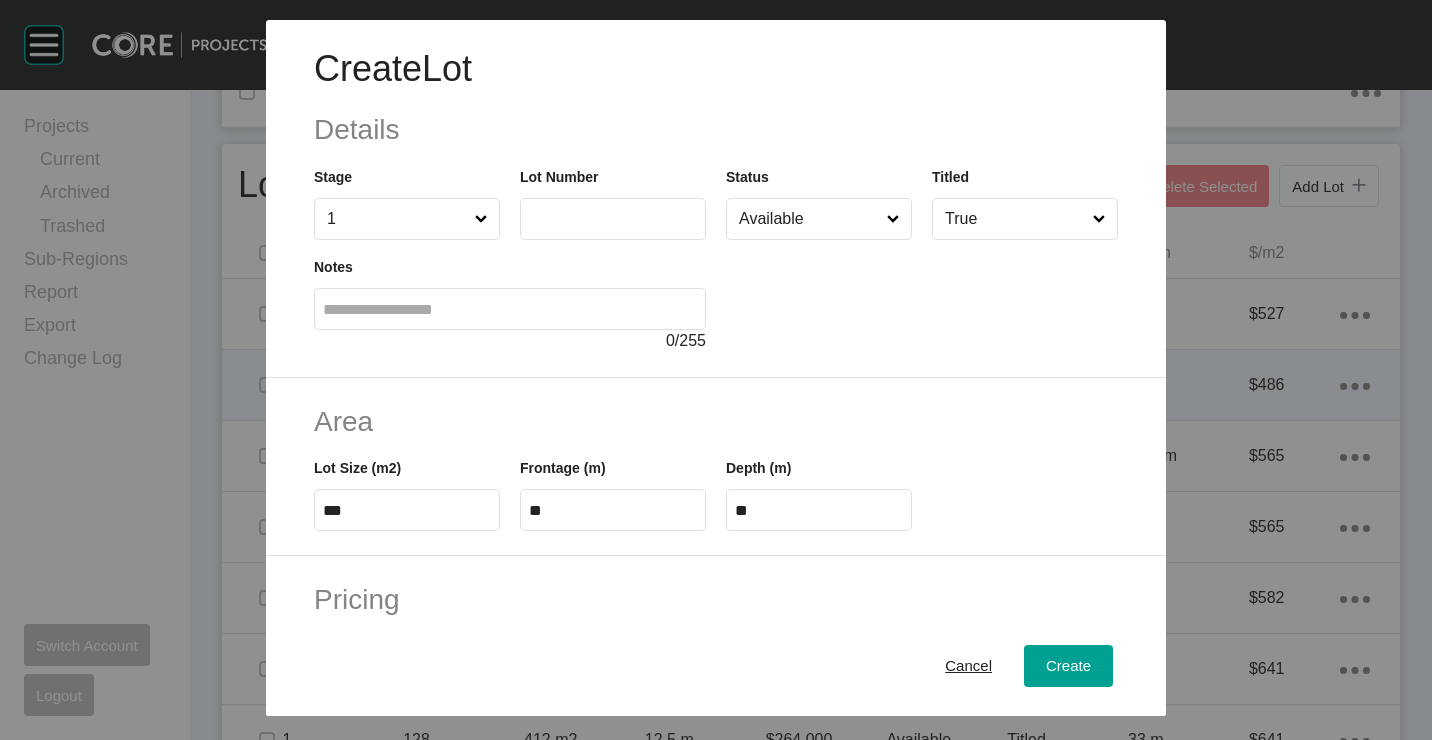 click at bounding box center (613, 218) 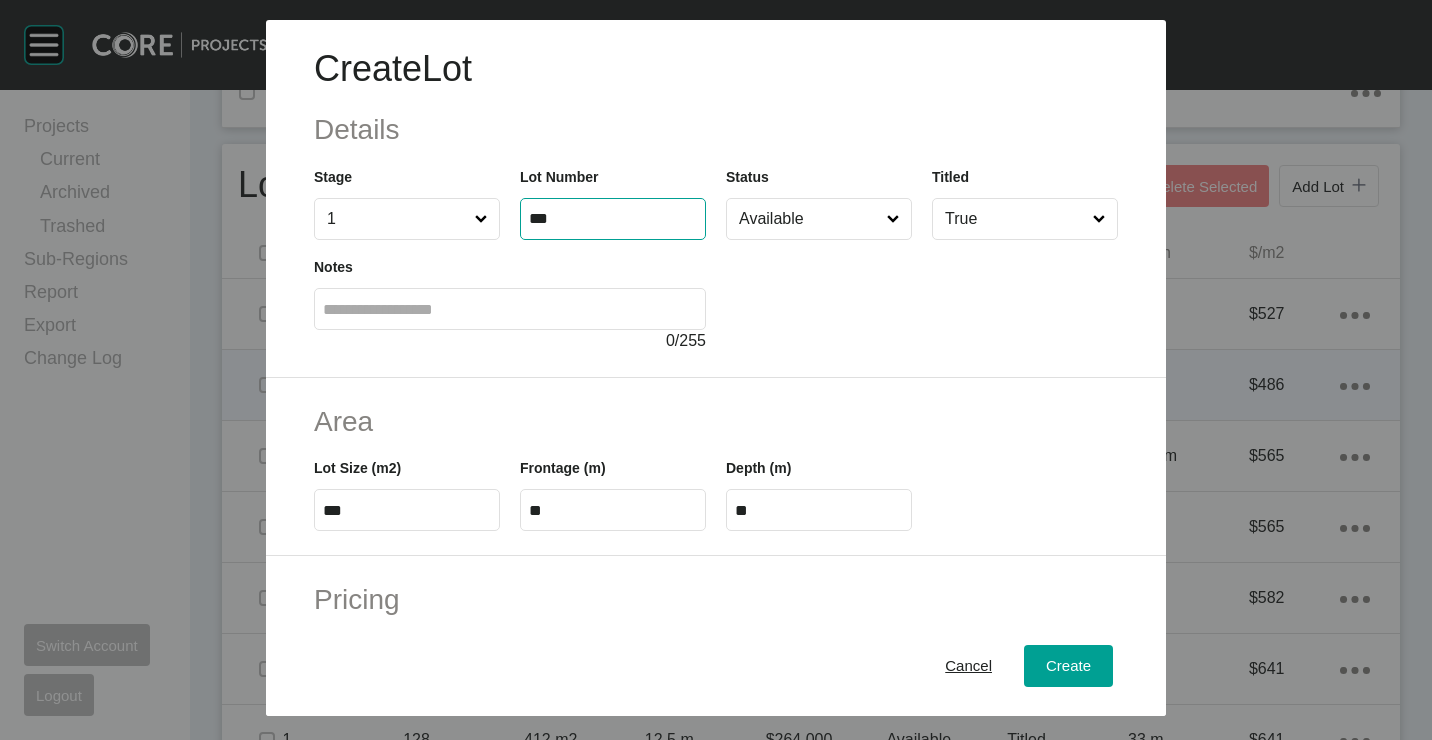 type on "***" 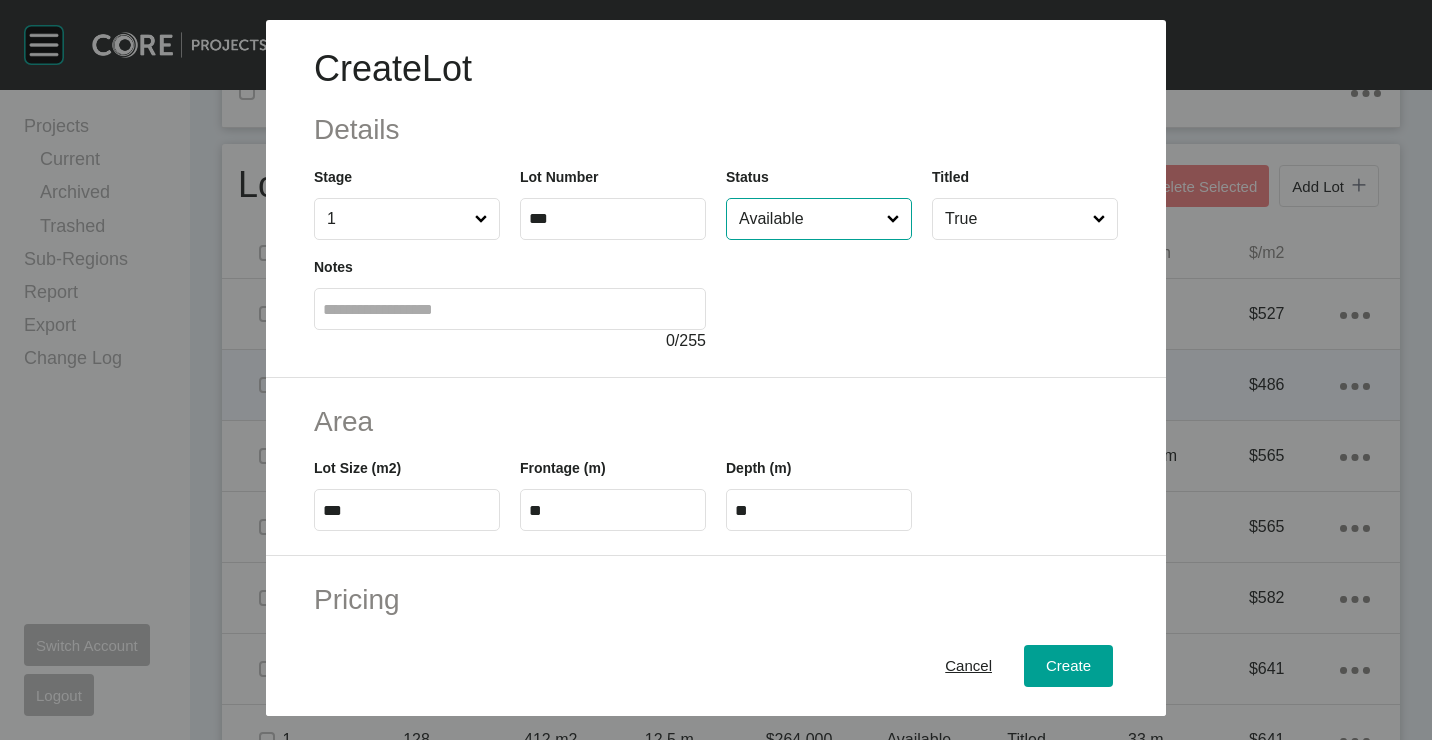 type on "*******" 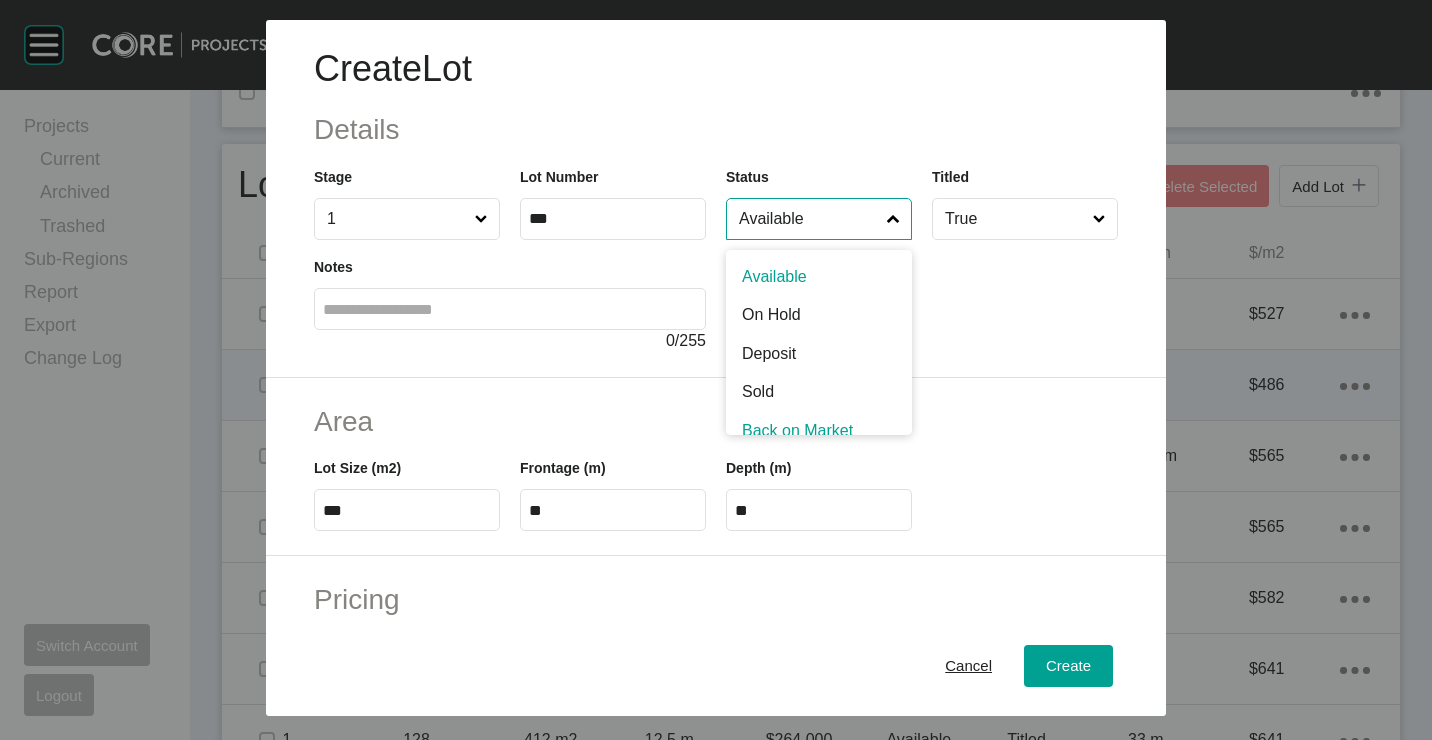 scroll, scrollTop: 15, scrollLeft: 0, axis: vertical 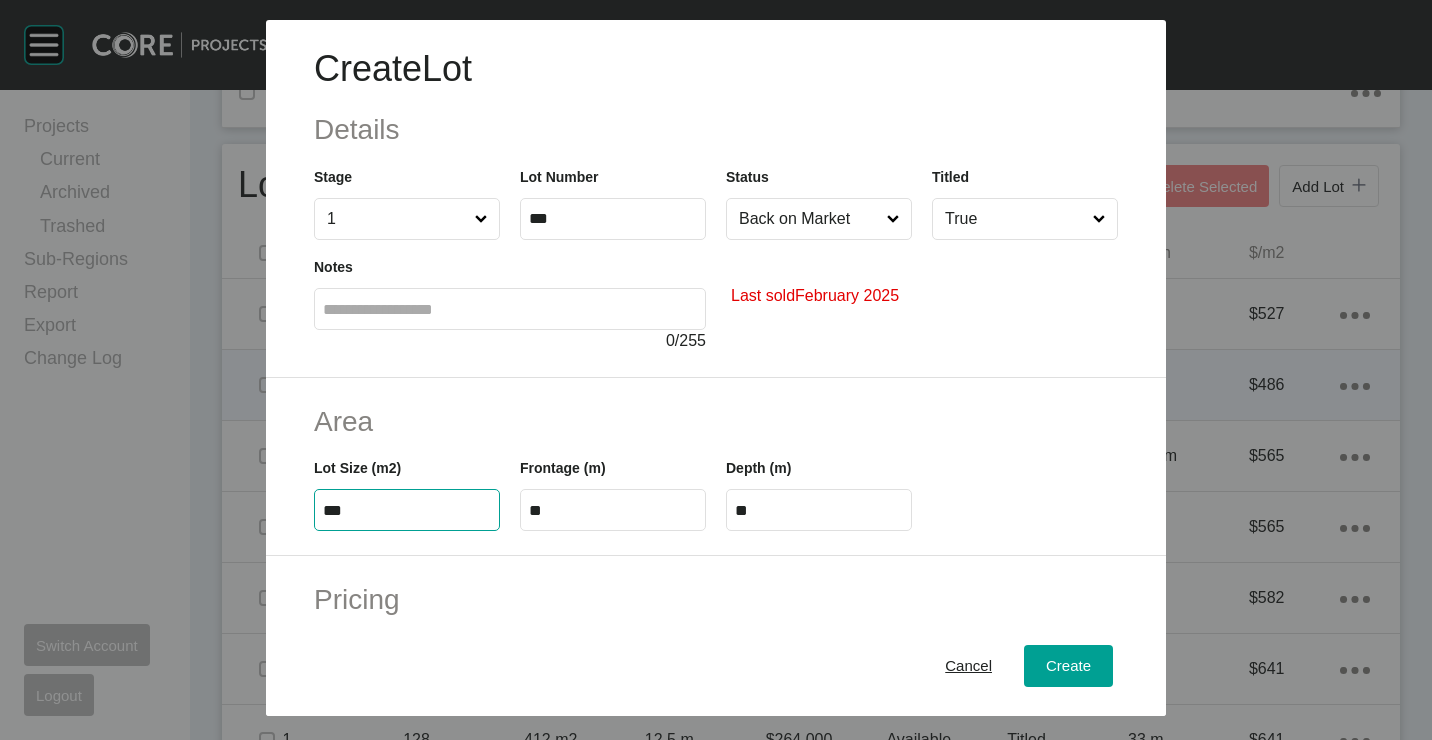 type on "***" 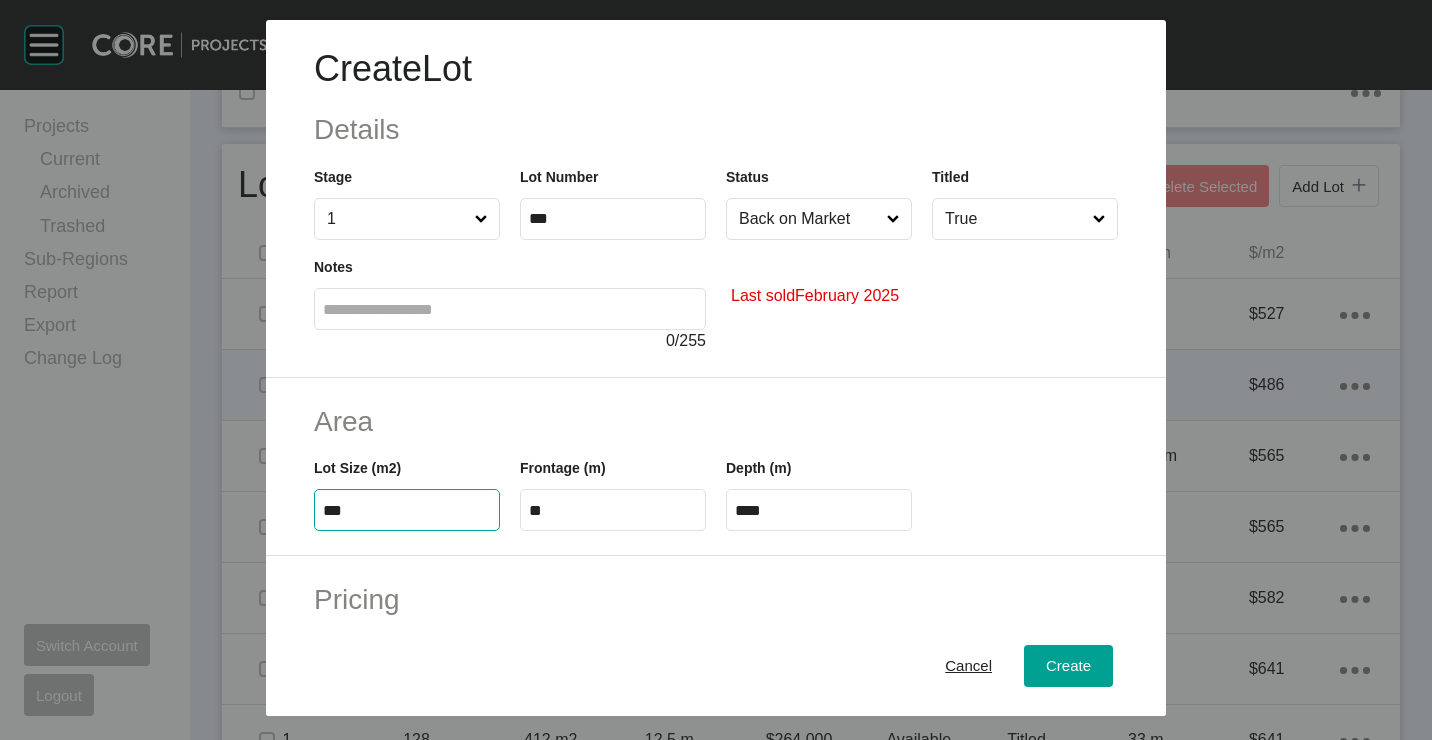 type on "***" 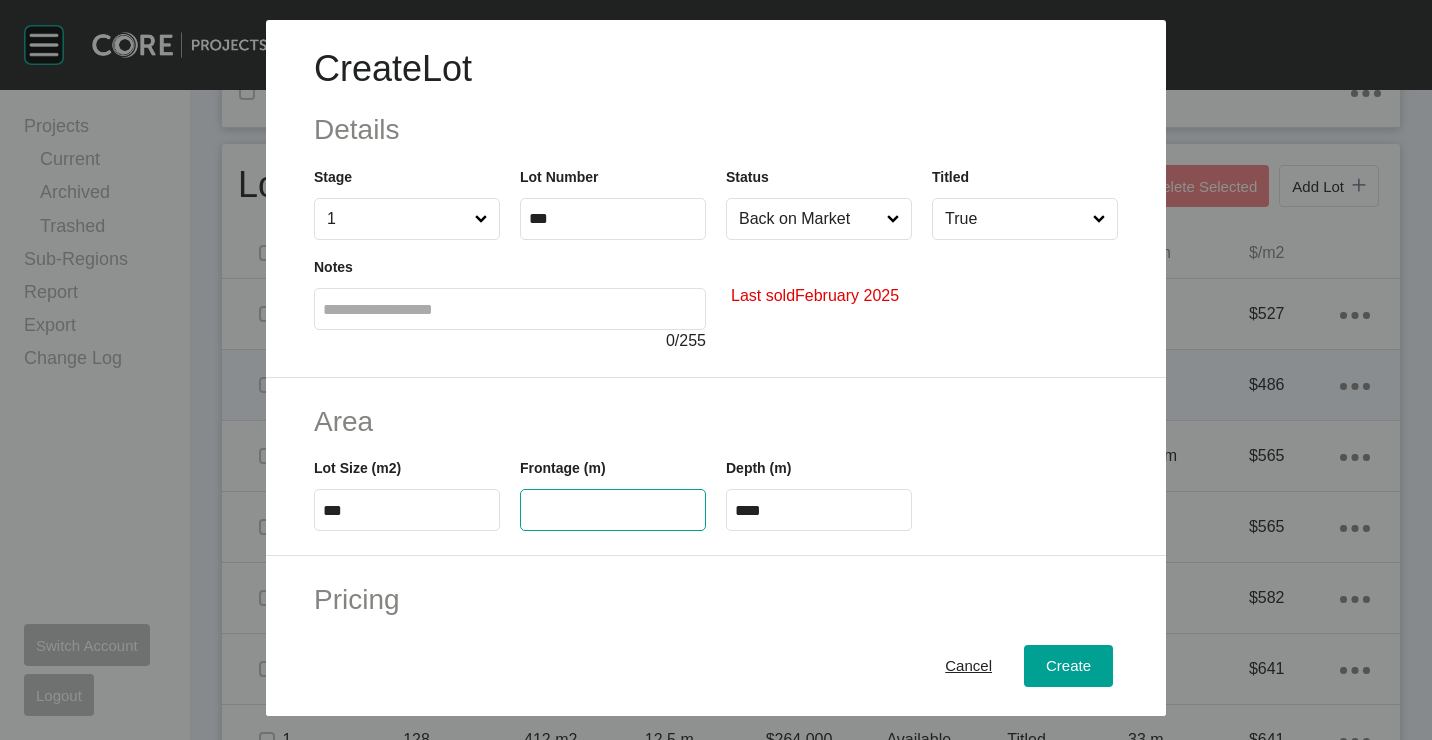 type 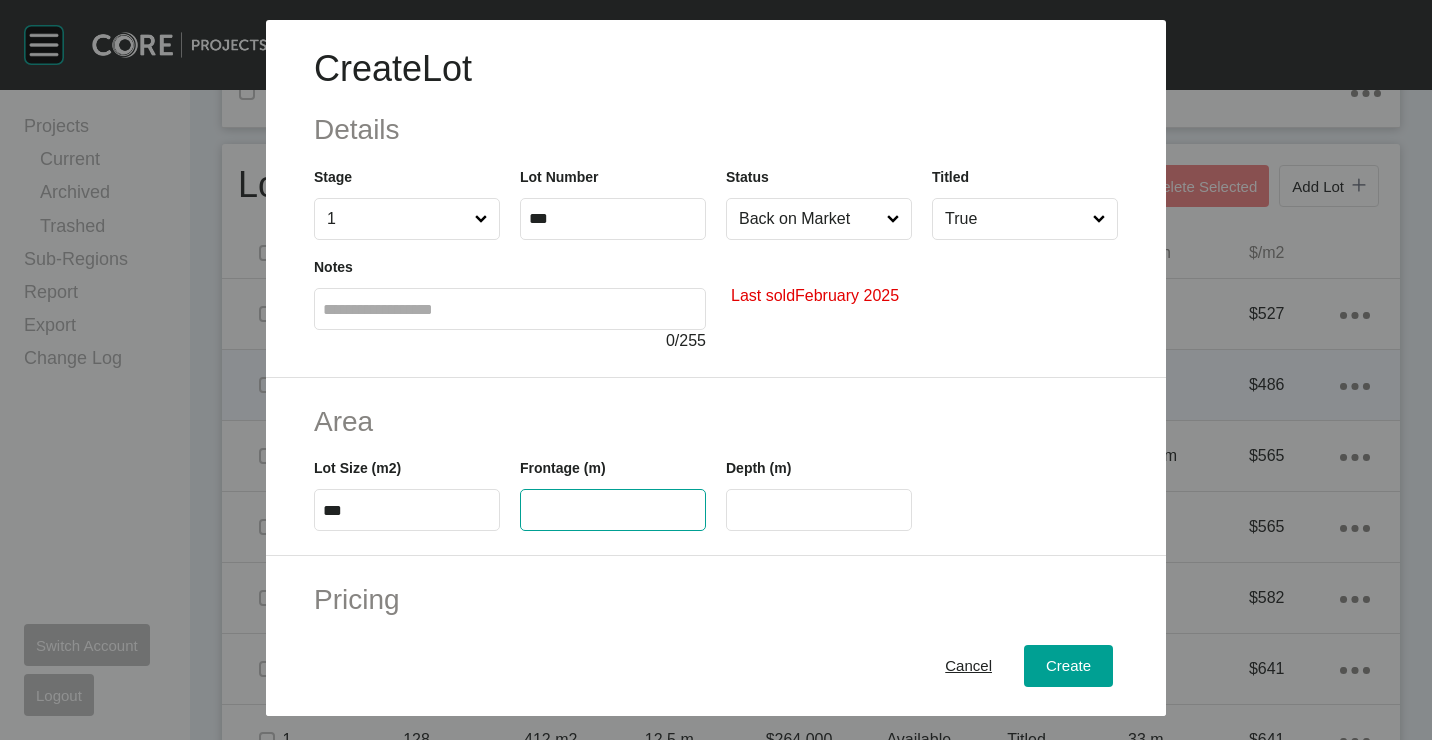 click at bounding box center (613, 510) 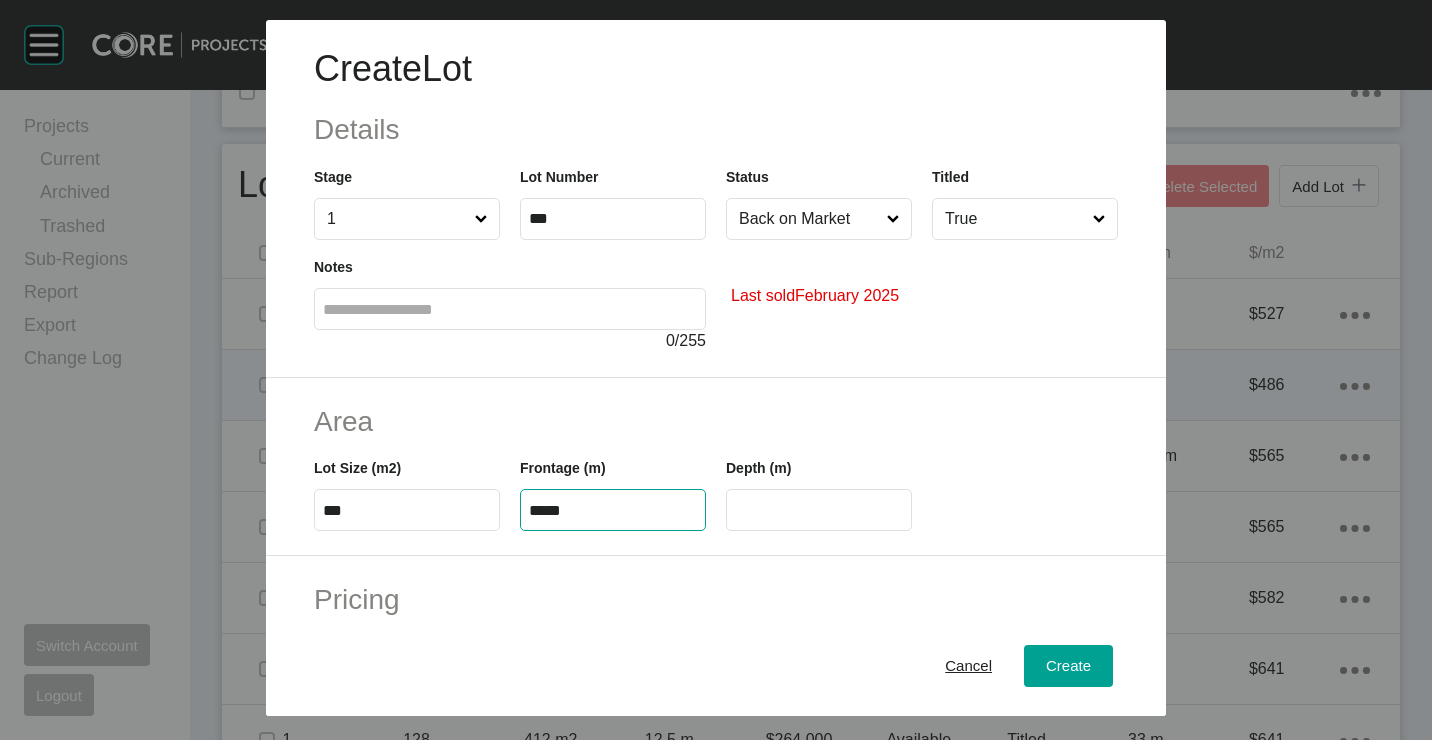 type on "*****" 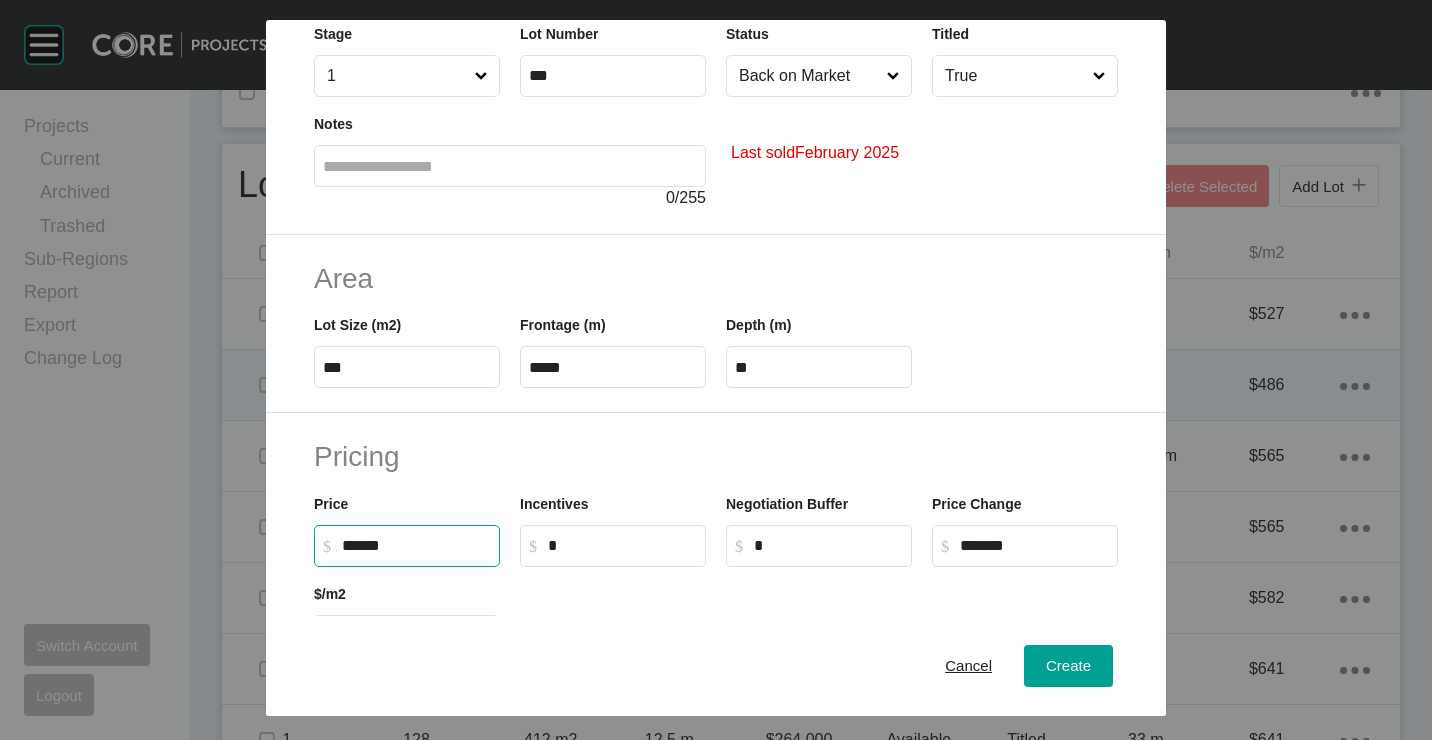 scroll, scrollTop: 300, scrollLeft: 0, axis: vertical 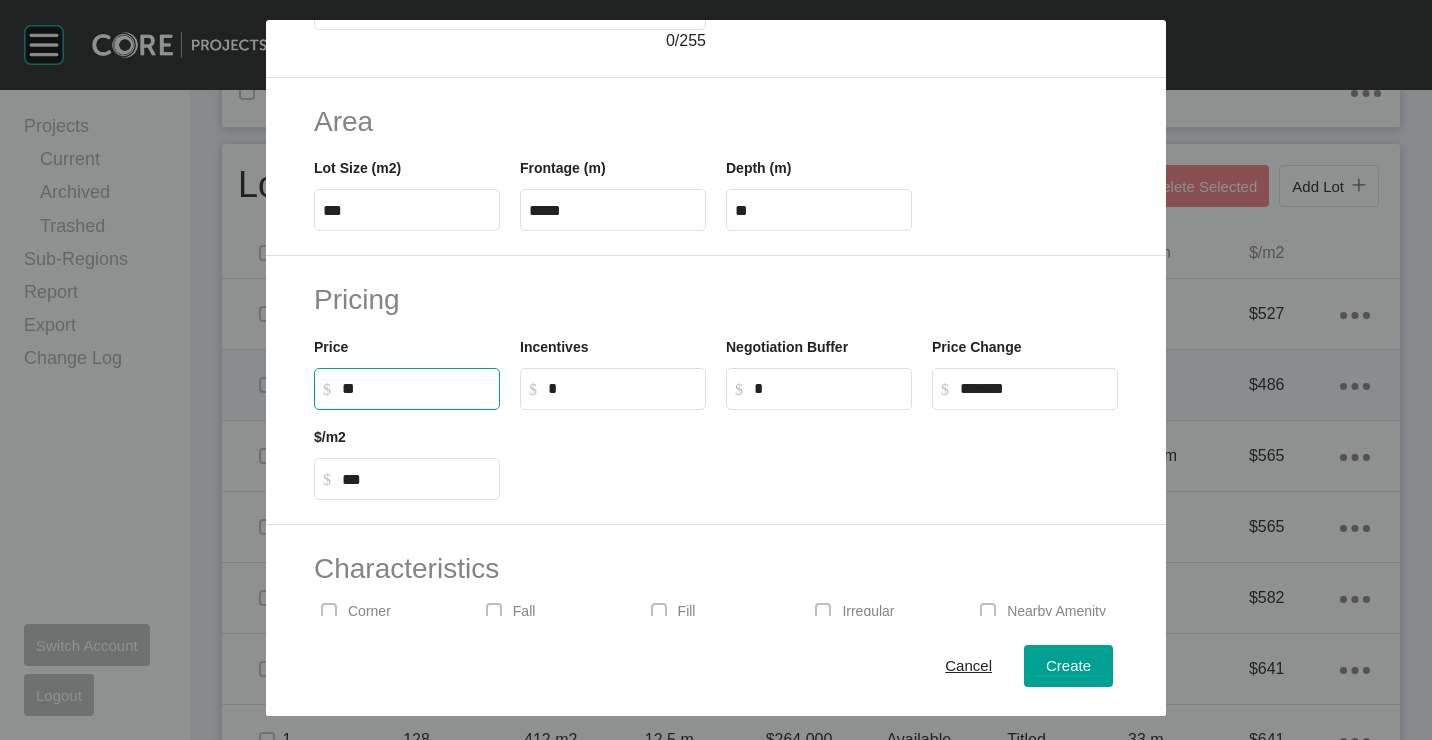 type on "*" 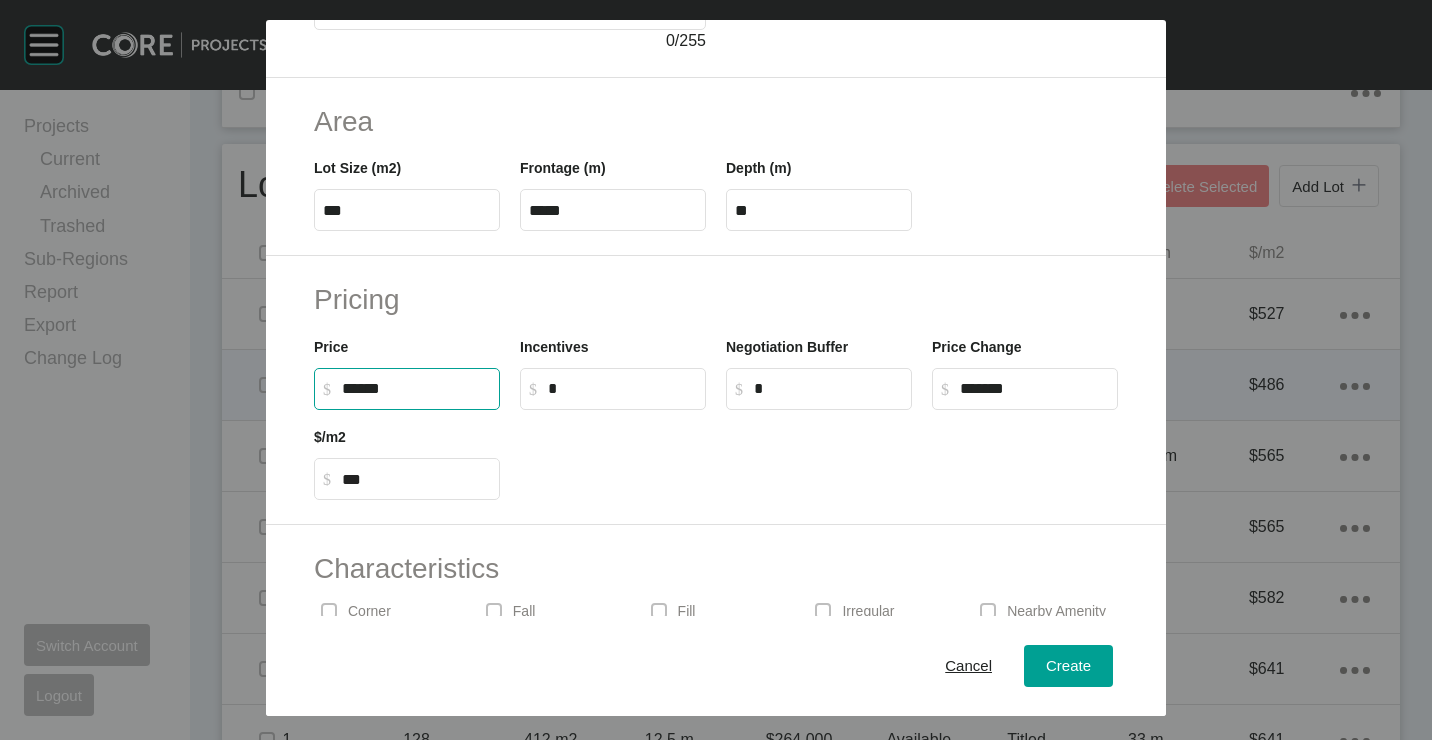 type on "*******" 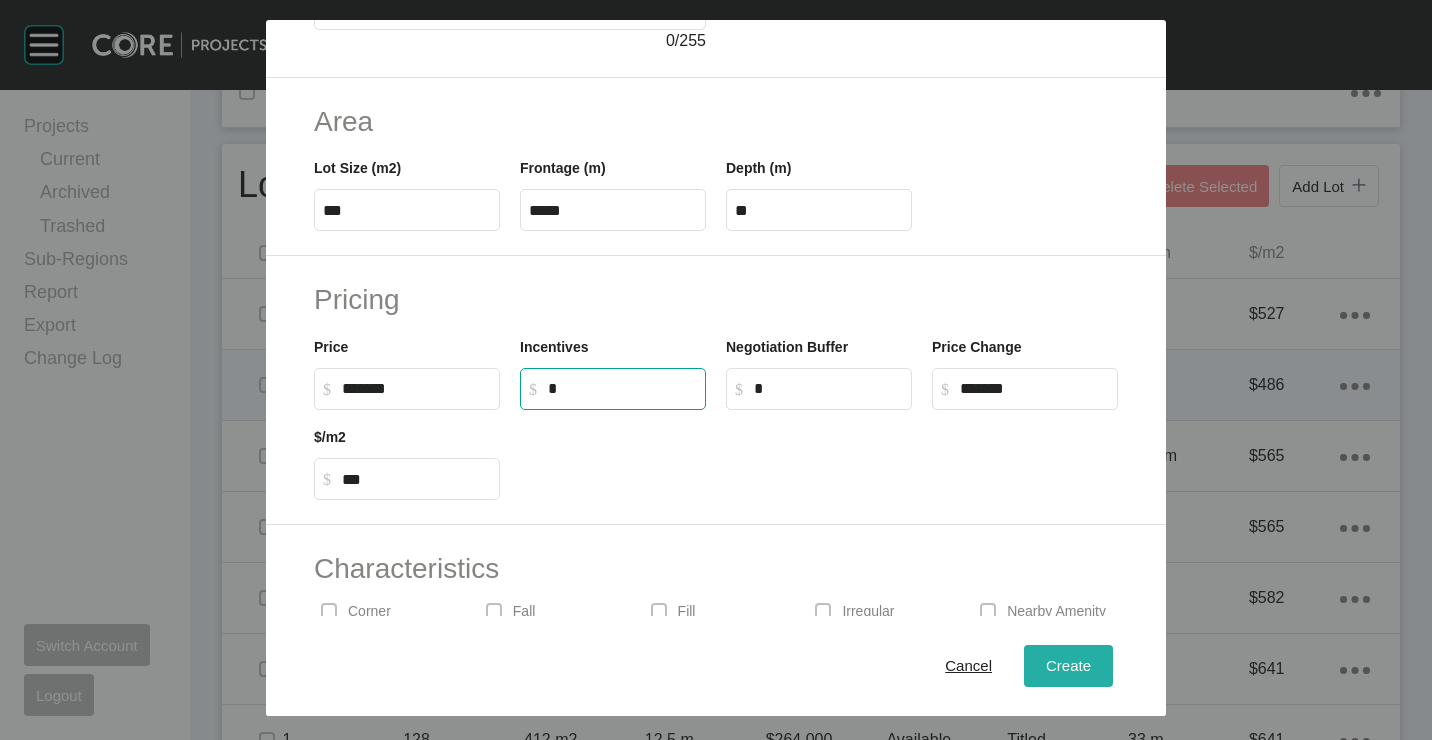 click on "Create" at bounding box center (1068, 665) 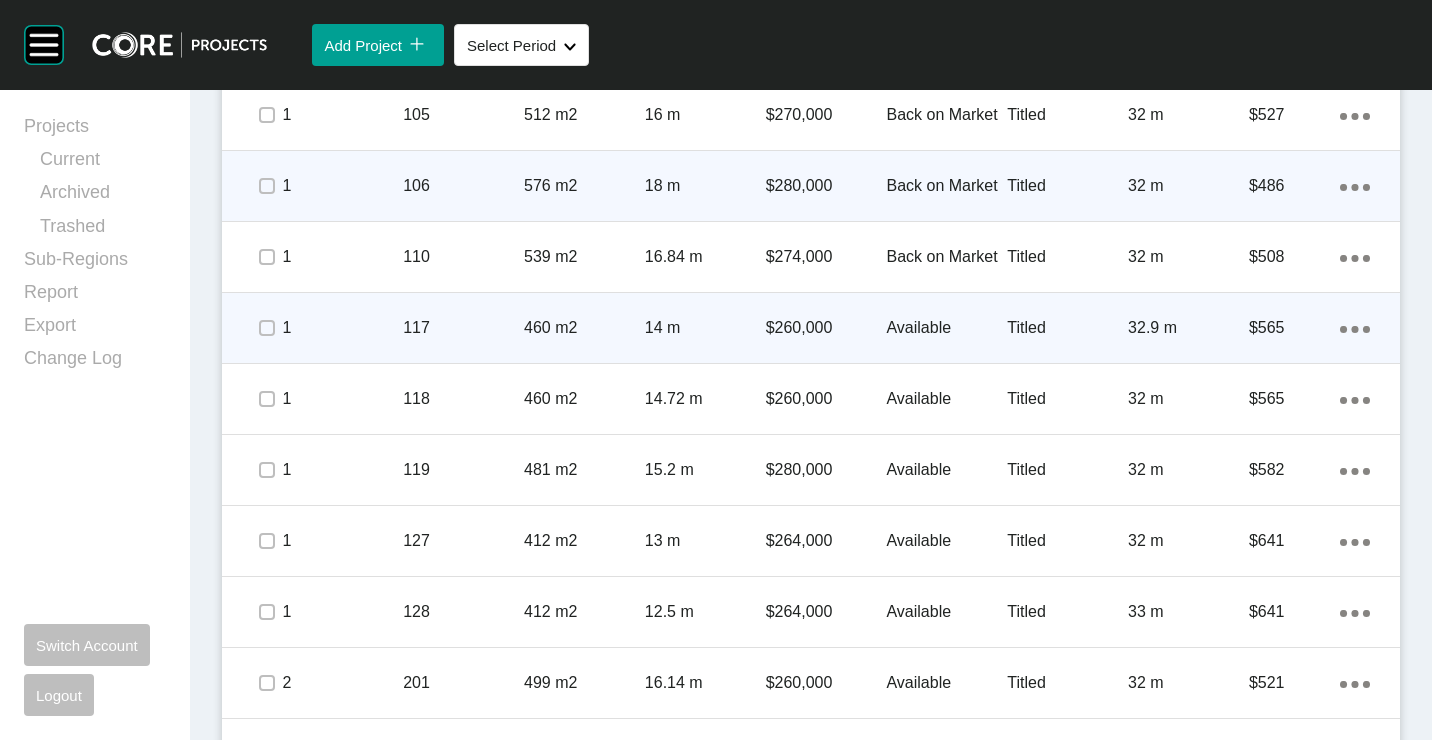 scroll, scrollTop: 1200, scrollLeft: 0, axis: vertical 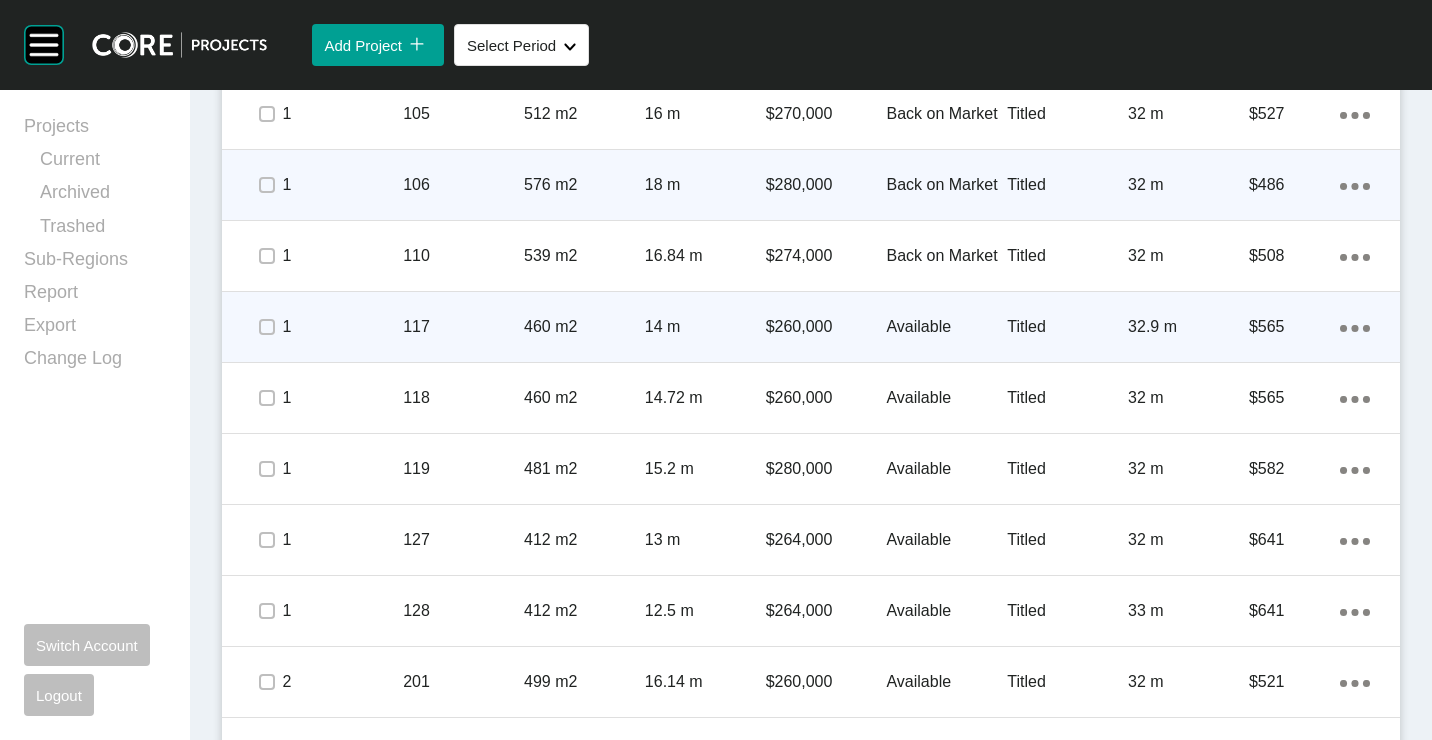 click on "117" at bounding box center [463, 327] 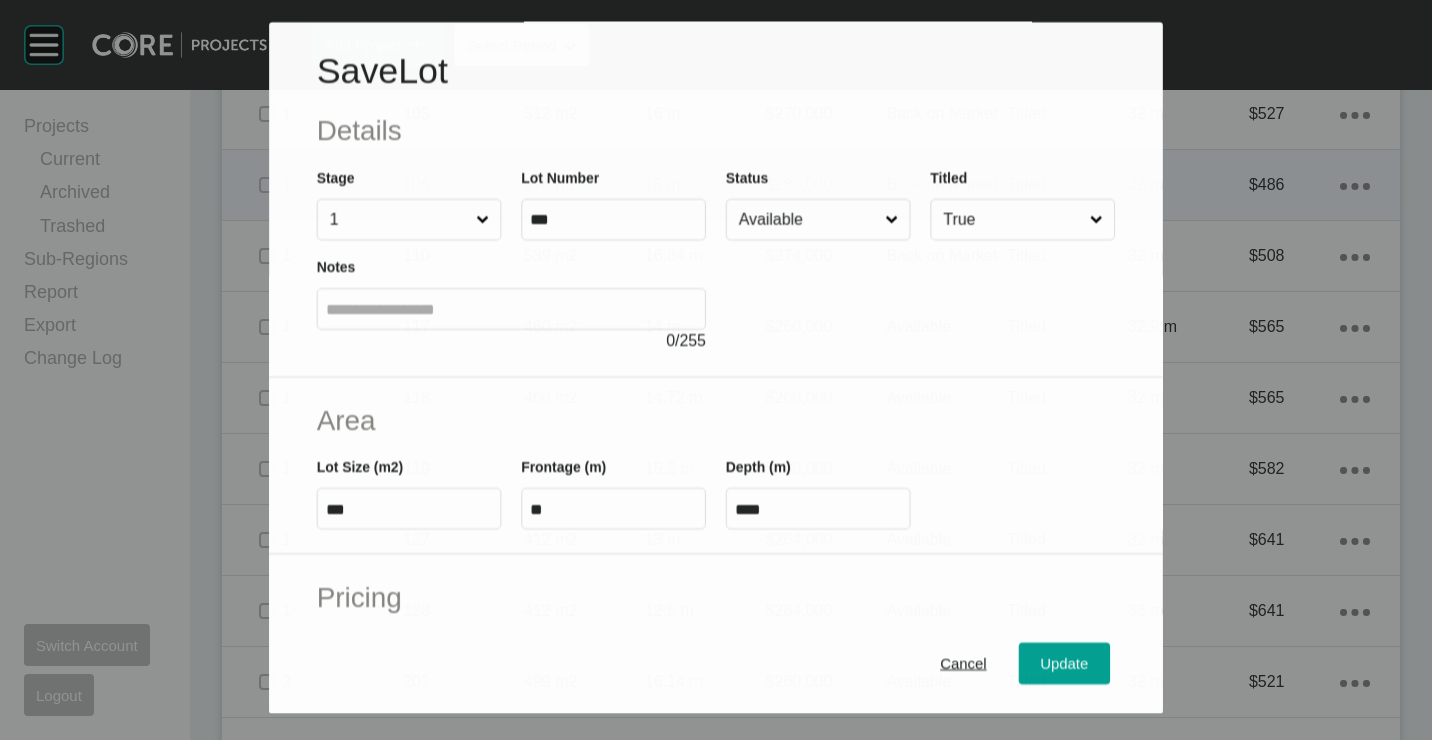 scroll, scrollTop: 200, scrollLeft: 0, axis: vertical 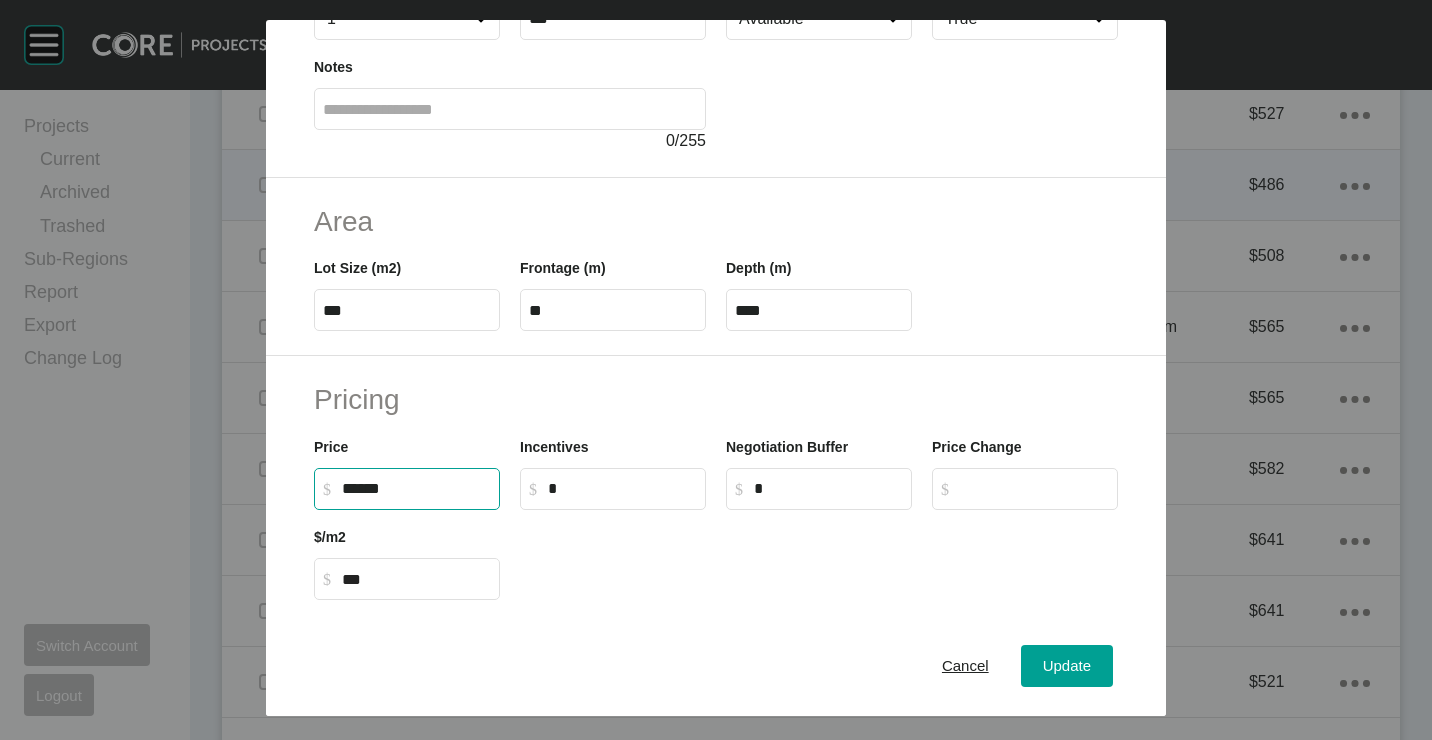 drag, startPoint x: 443, startPoint y: 483, endPoint x: 338, endPoint y: 468, distance: 106.06602 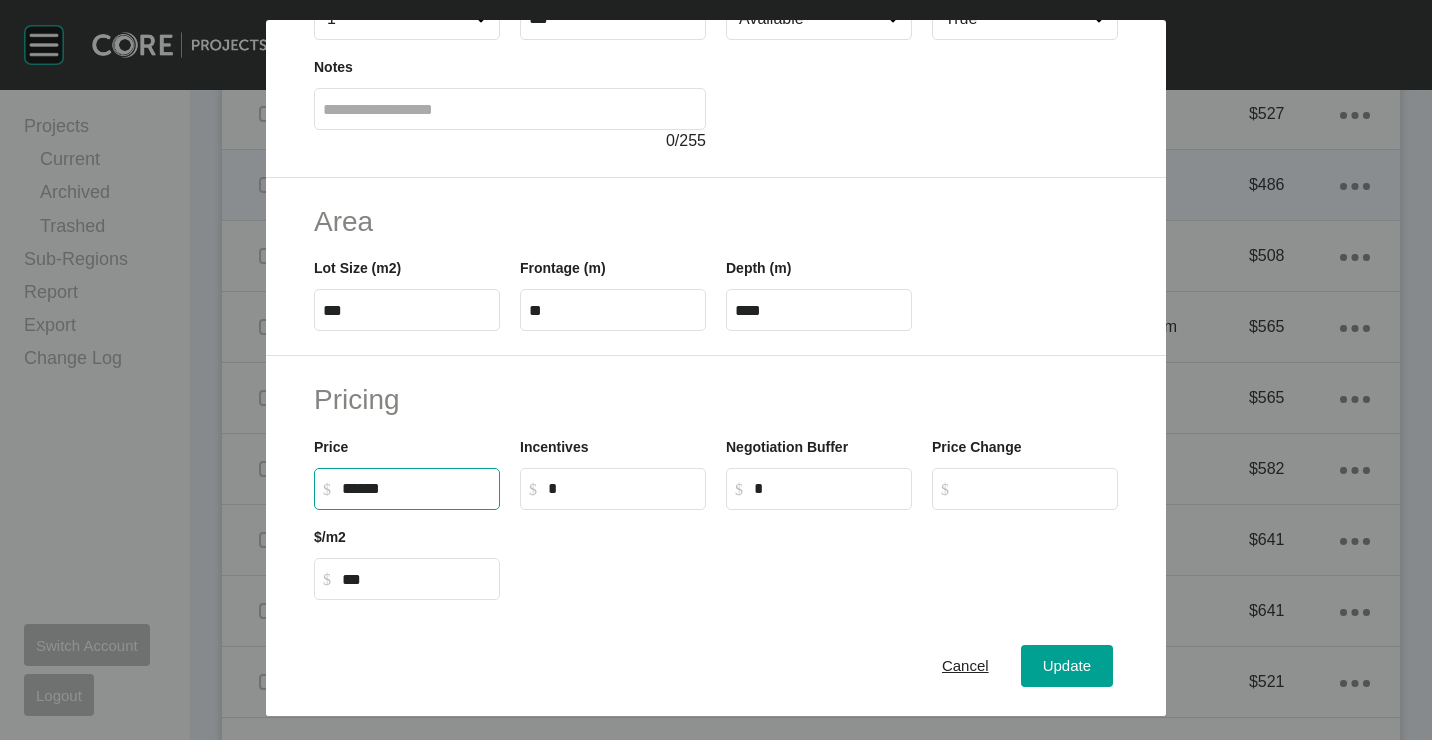 type on "*******" 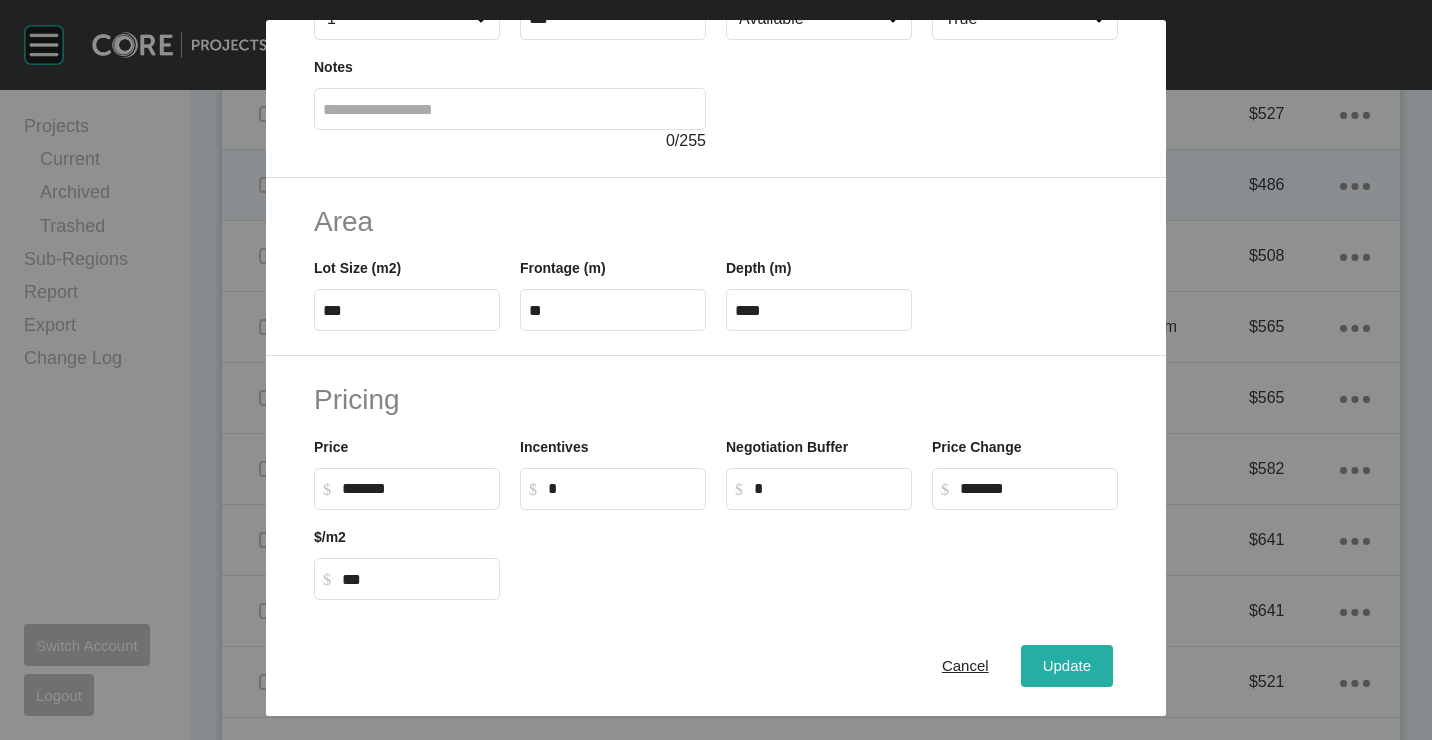click on "Update" at bounding box center [1067, 665] 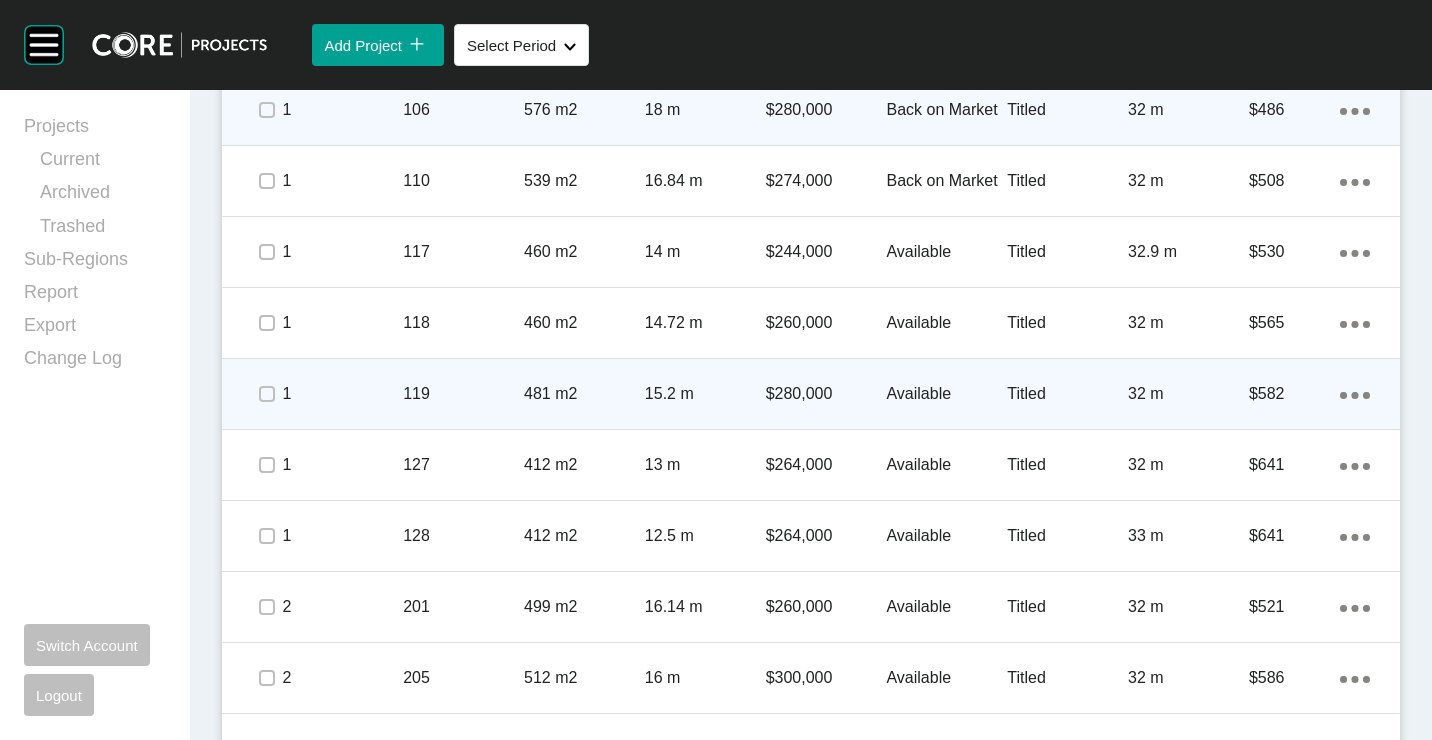 scroll, scrollTop: 1300, scrollLeft: 0, axis: vertical 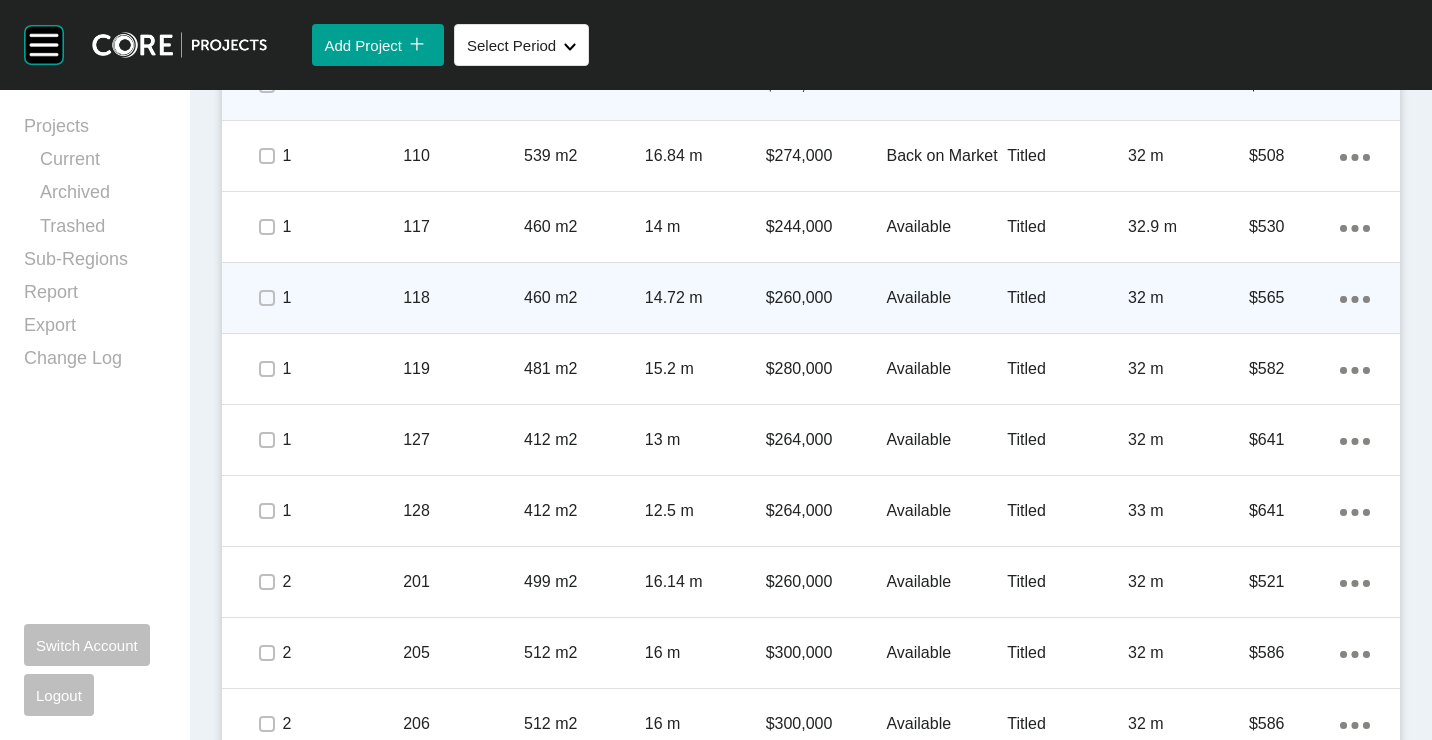 click on "14.72 m" at bounding box center [705, 298] 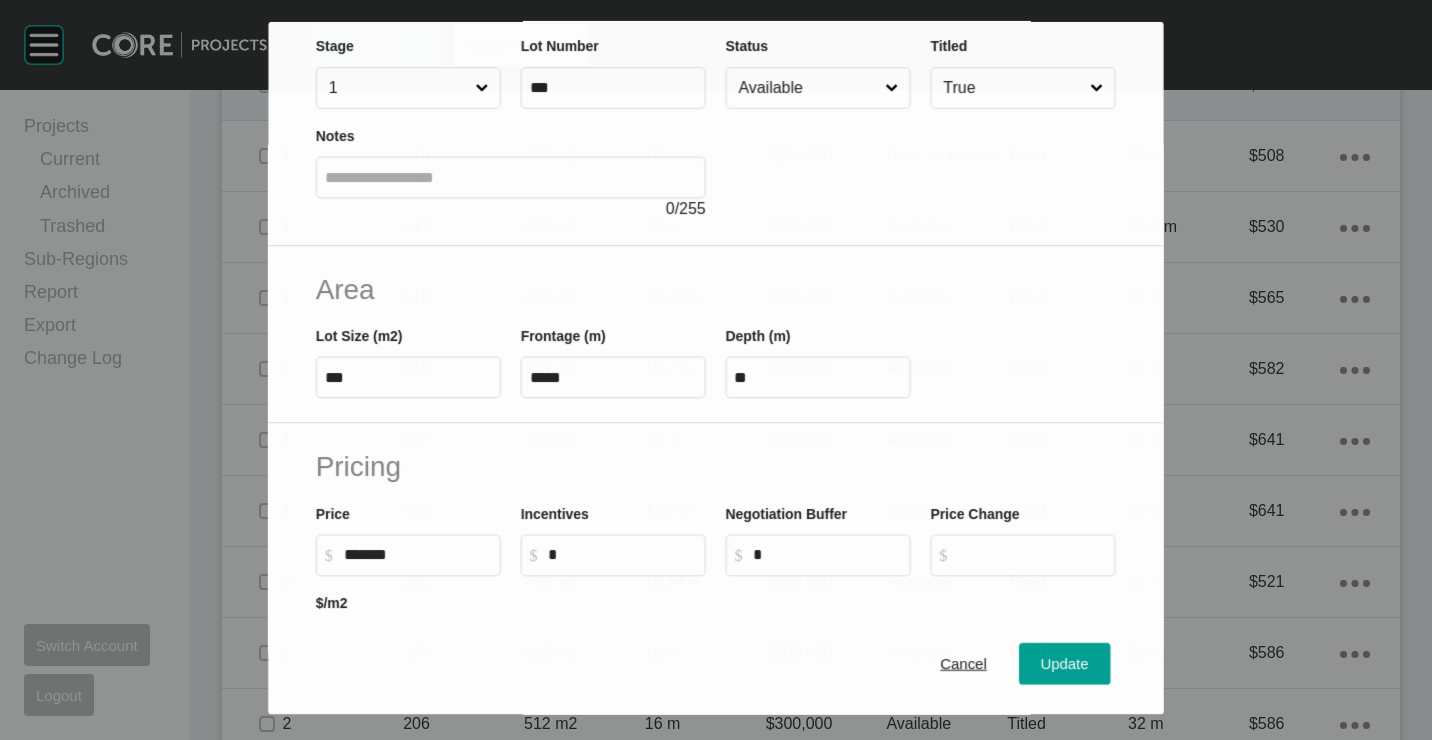 scroll, scrollTop: 400, scrollLeft: 0, axis: vertical 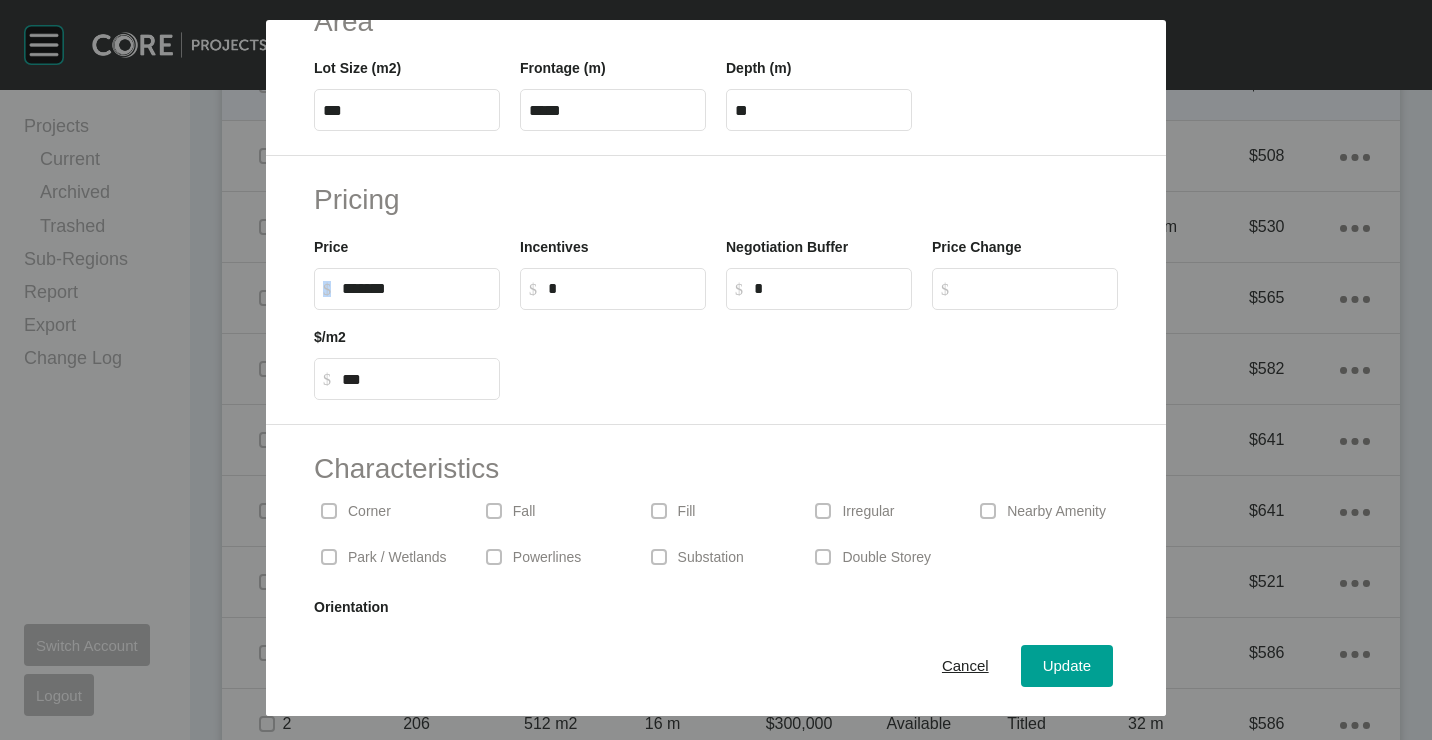 drag, startPoint x: 415, startPoint y: 278, endPoint x: 243, endPoint y: 252, distance: 173.95401 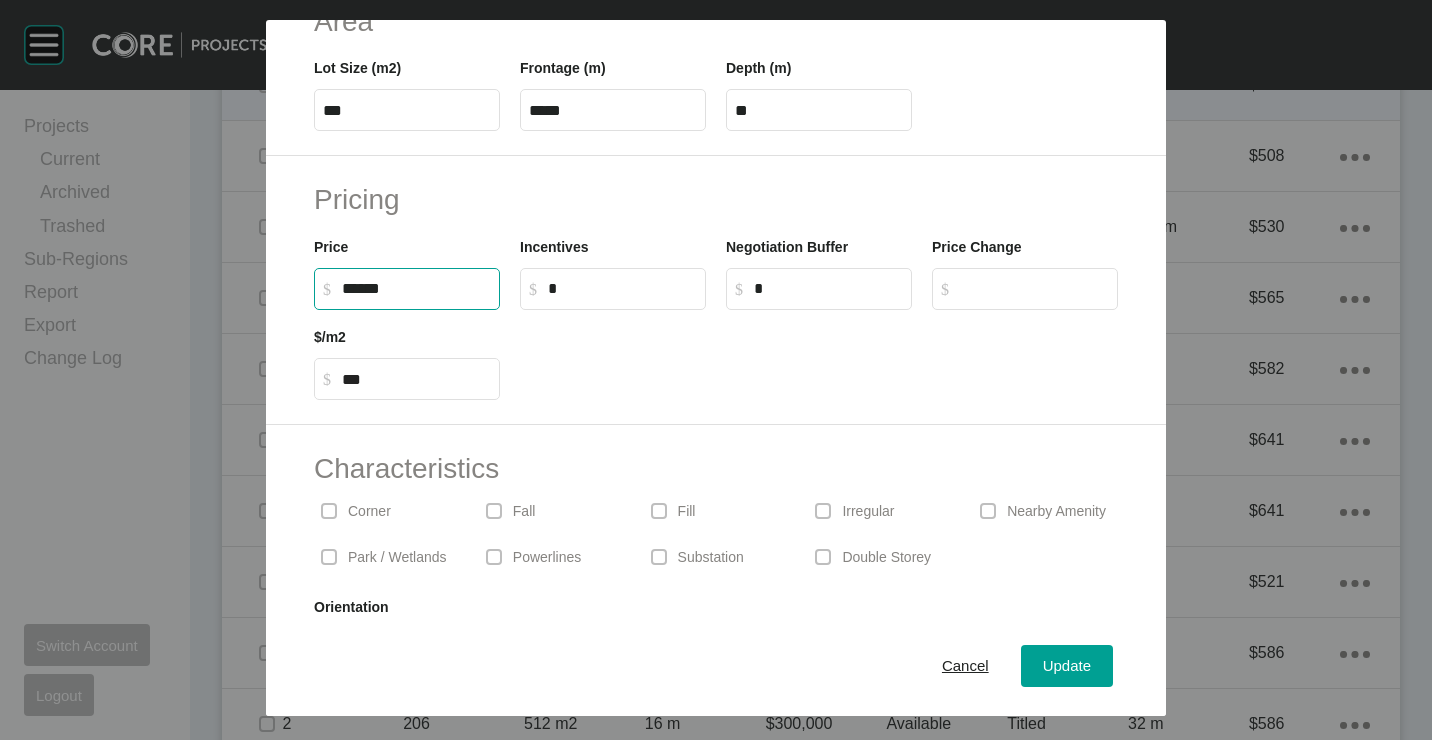 click on "******" at bounding box center [416, 288] 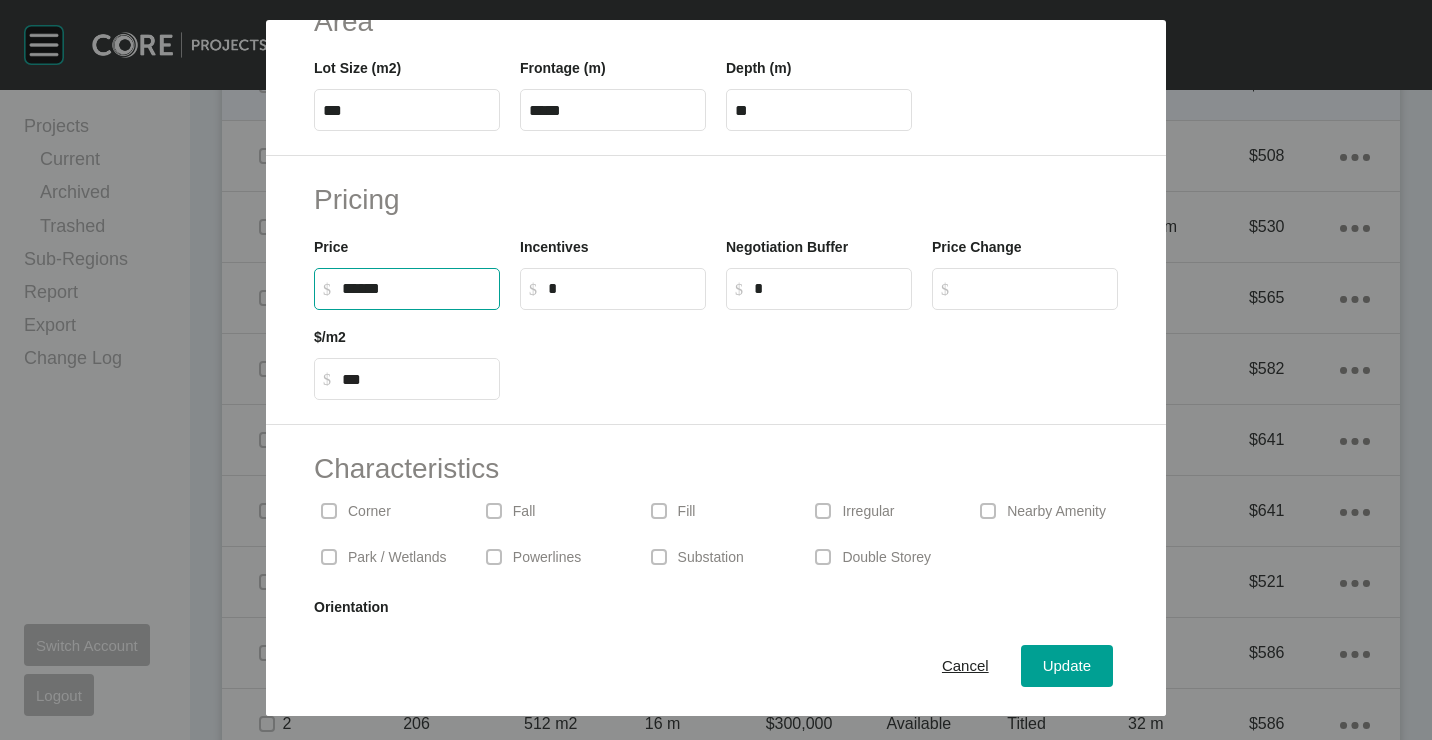 type on "*******" 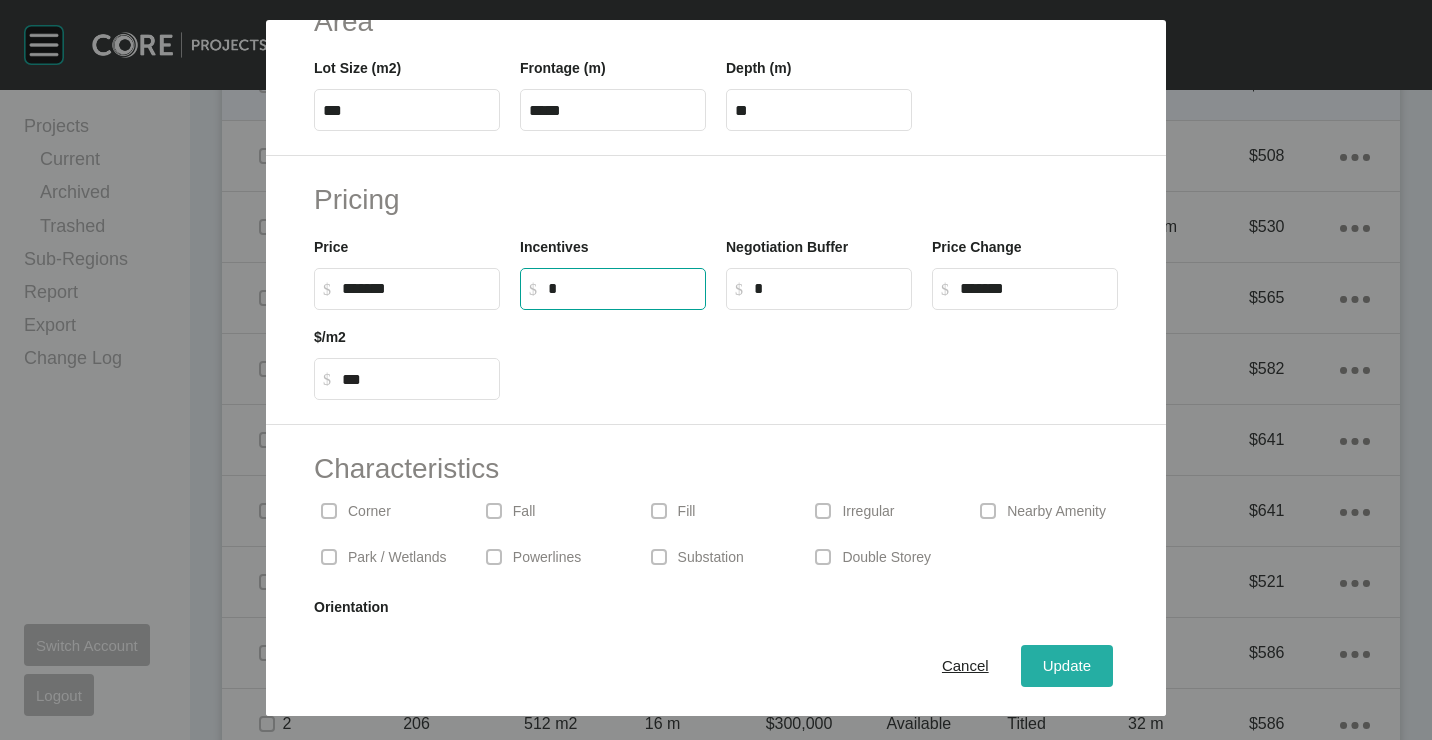 drag, startPoint x: 1084, startPoint y: 661, endPoint x: 1068, endPoint y: 668, distance: 17.464249 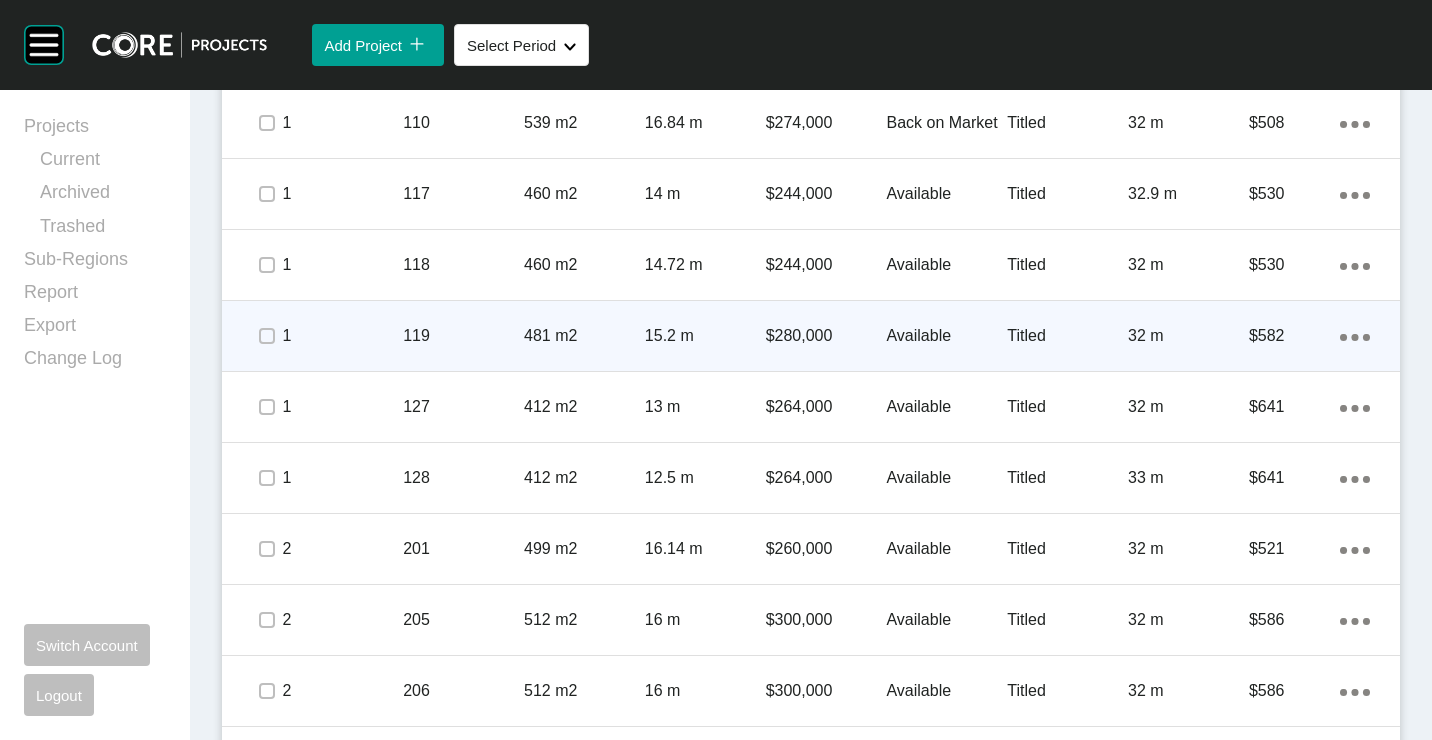 scroll, scrollTop: 1300, scrollLeft: 0, axis: vertical 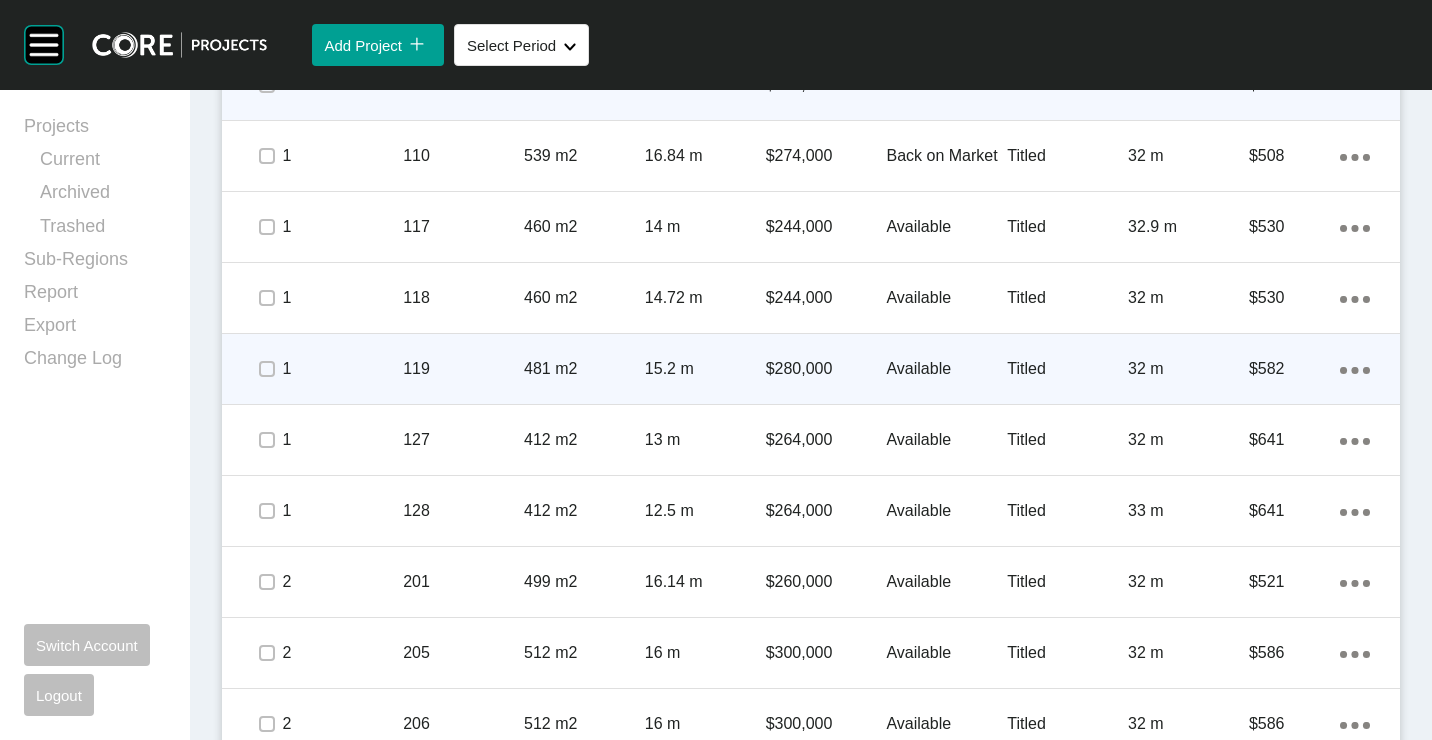 click on "481 m2" at bounding box center [584, 369] 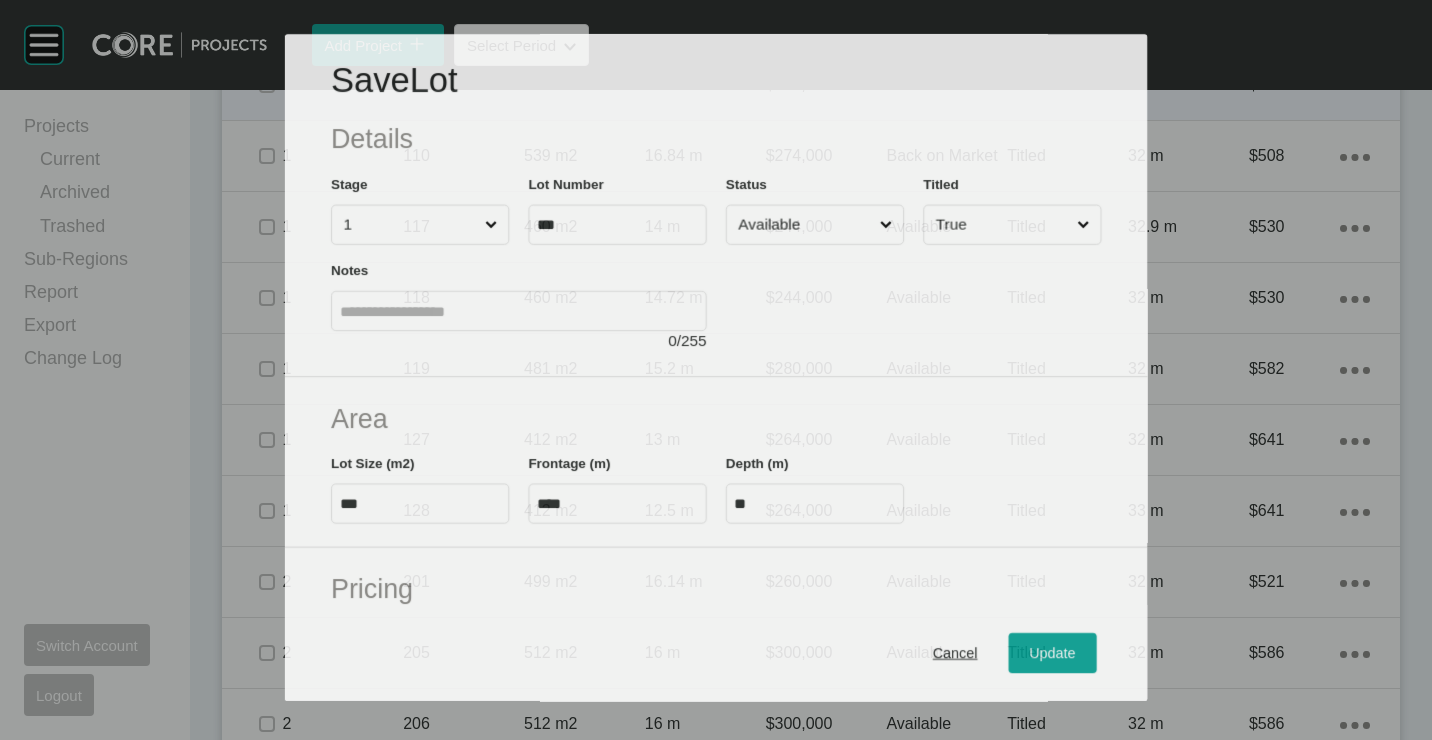 scroll, scrollTop: 200, scrollLeft: 0, axis: vertical 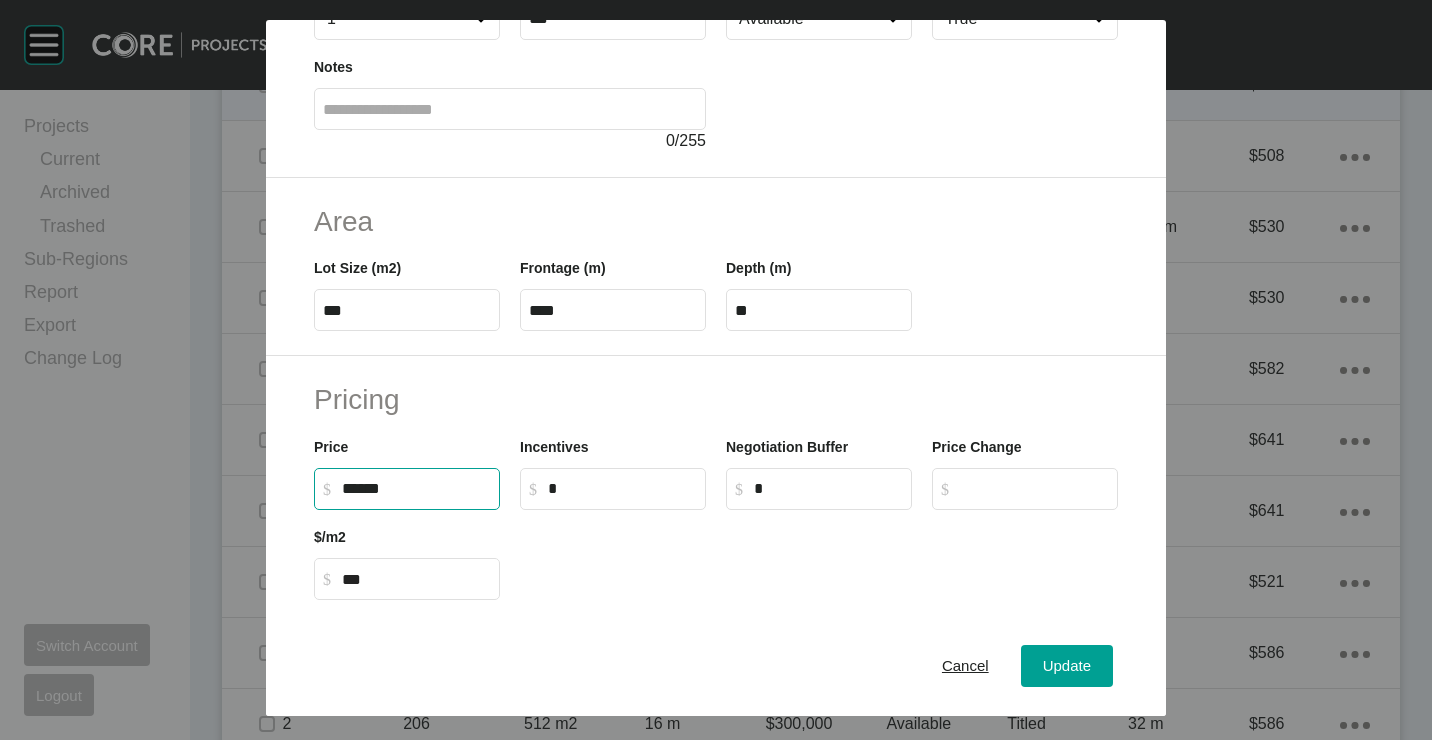 drag, startPoint x: 432, startPoint y: 495, endPoint x: 303, endPoint y: 461, distance: 133.4054 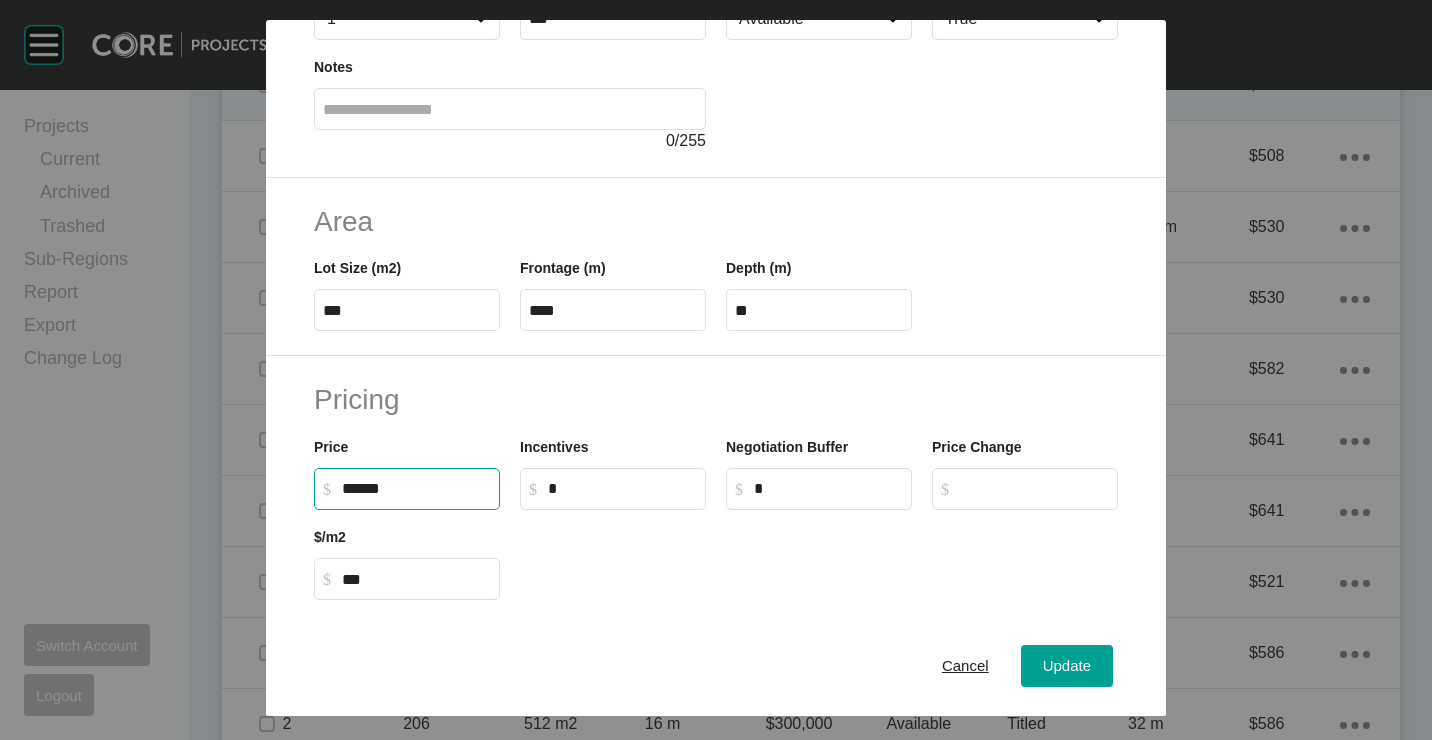 type on "*******" 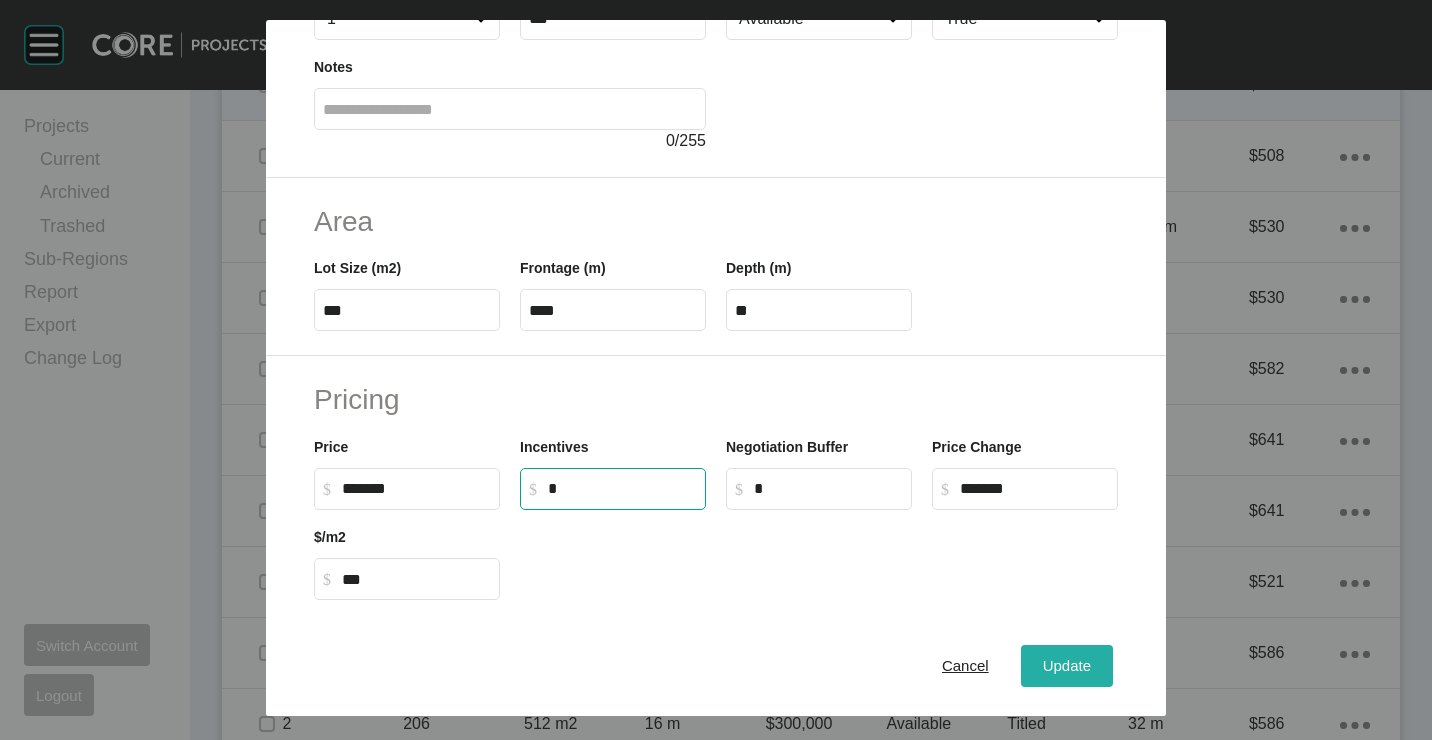 click on "Update" at bounding box center [1067, 666] 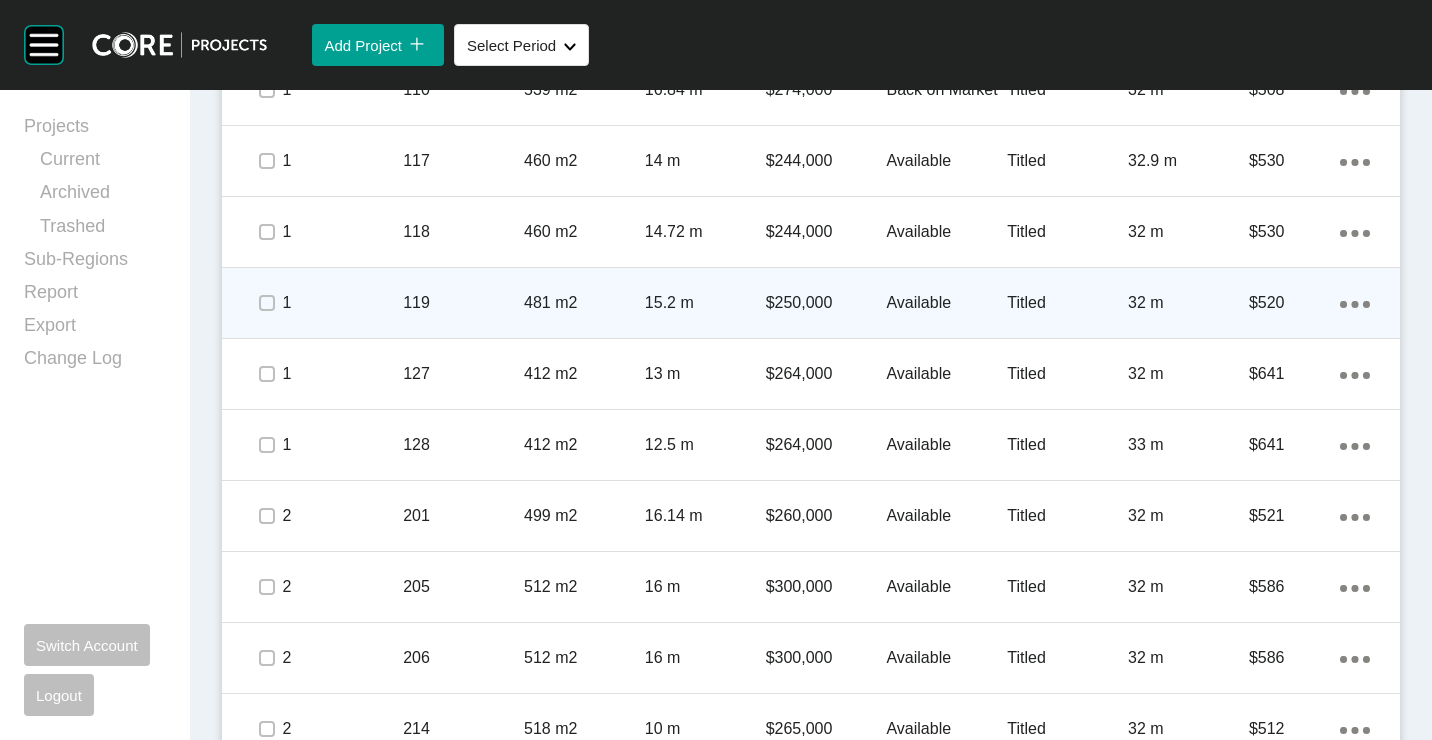 scroll, scrollTop: 1400, scrollLeft: 0, axis: vertical 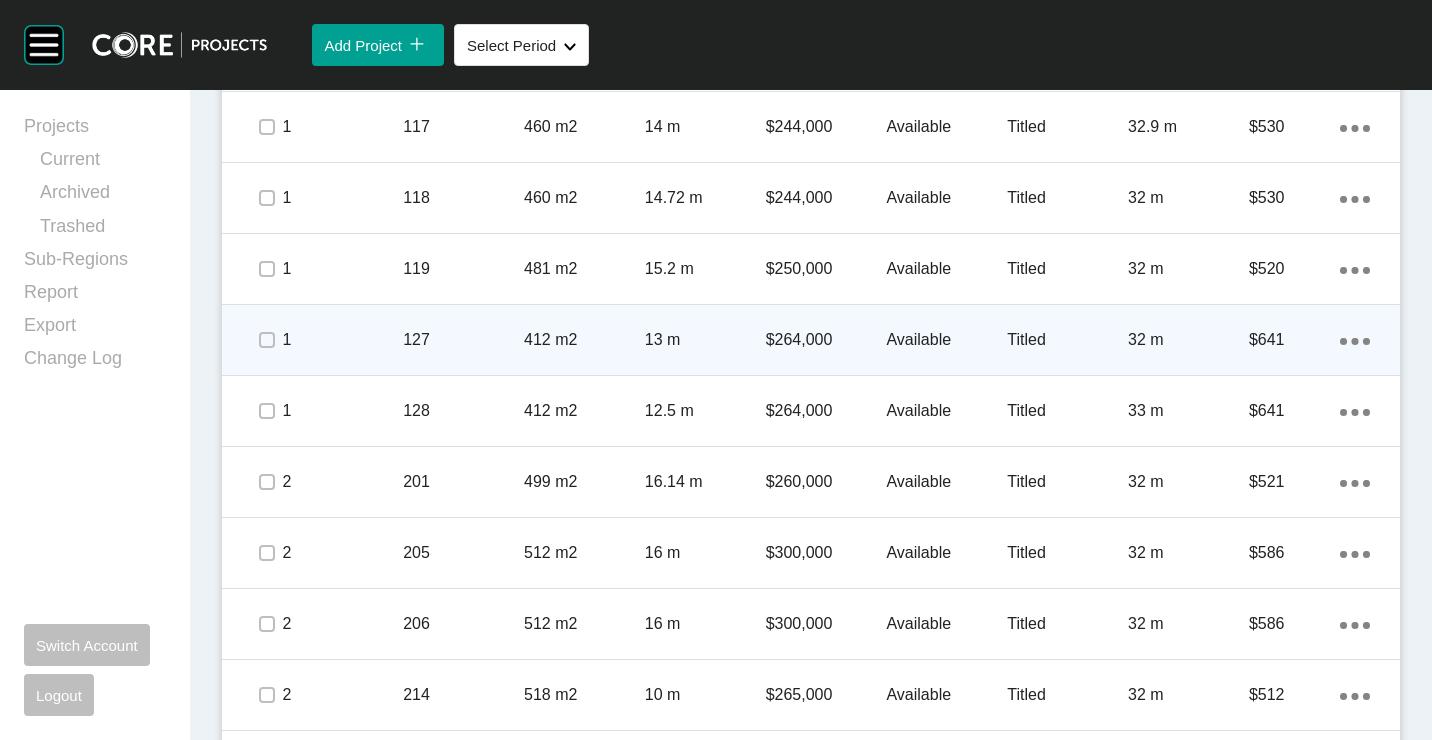 click on "Action Menu Dots Copy 6 Created with Sketch." at bounding box center [1355, 340] 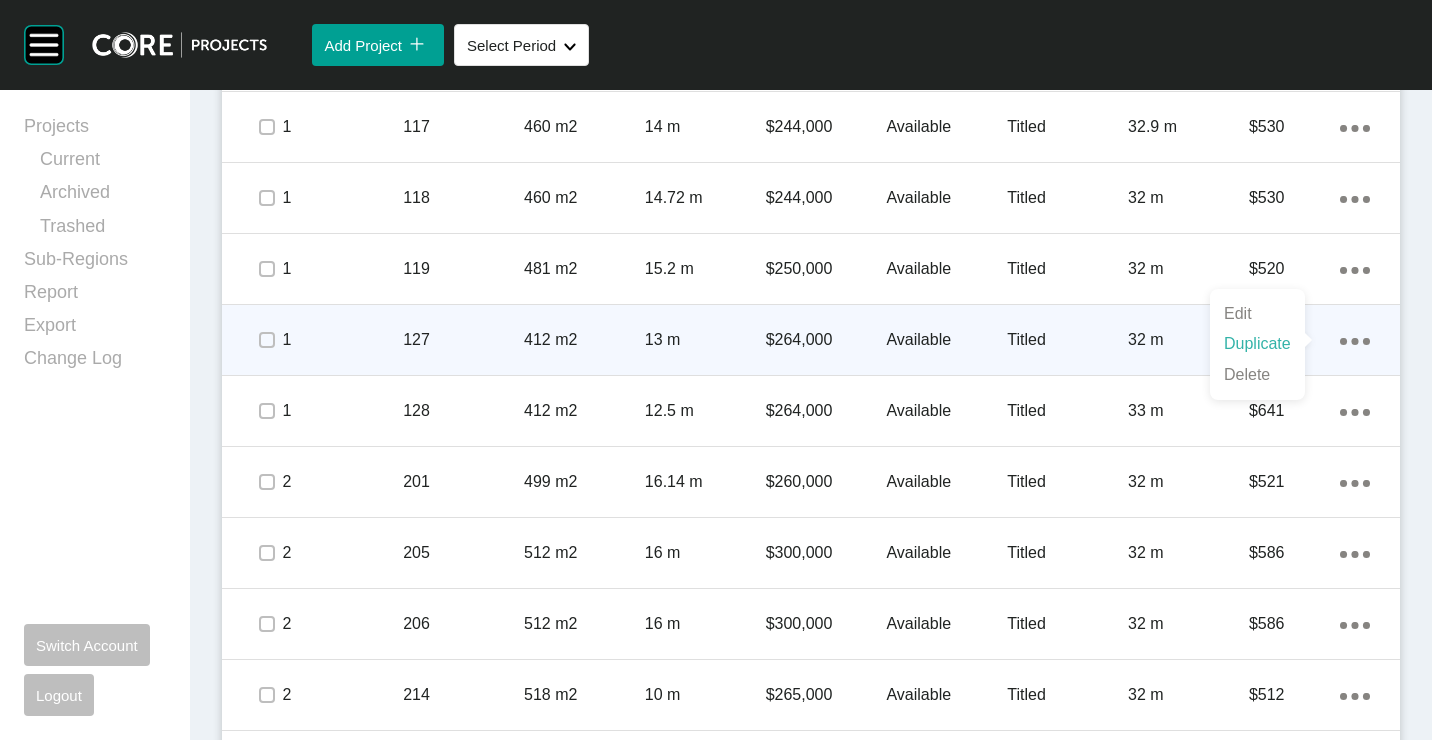 drag, startPoint x: 1264, startPoint y: 339, endPoint x: 1243, endPoint y: 338, distance: 21.023796 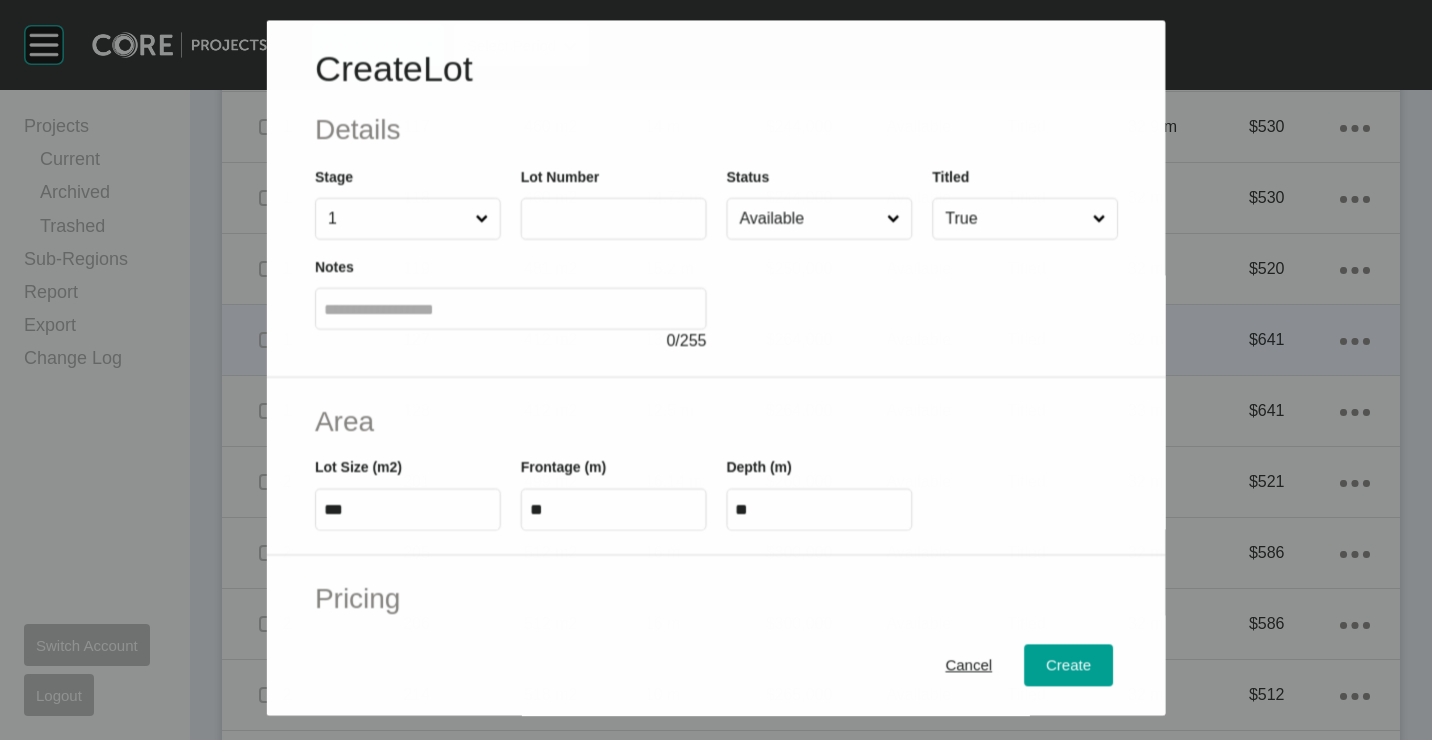 click at bounding box center [613, 219] 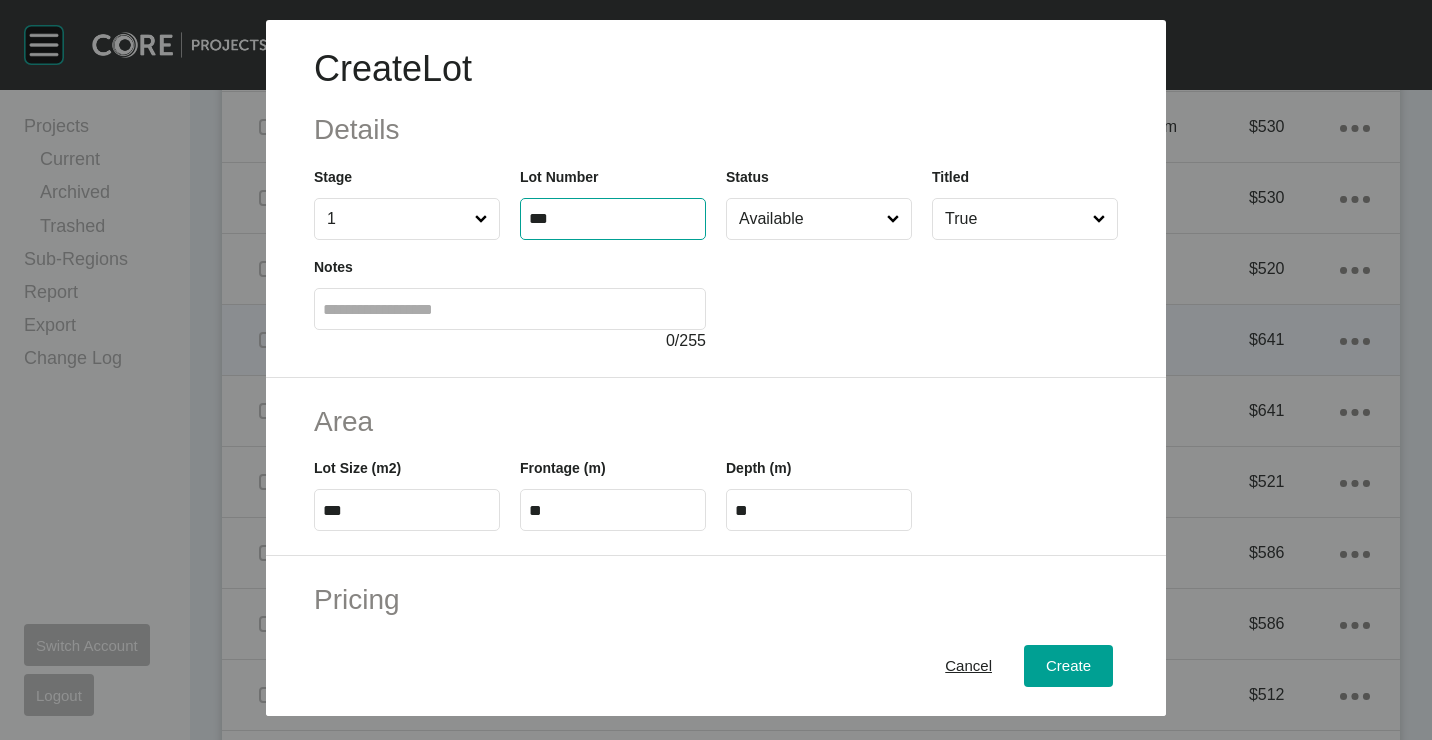 type on "***" 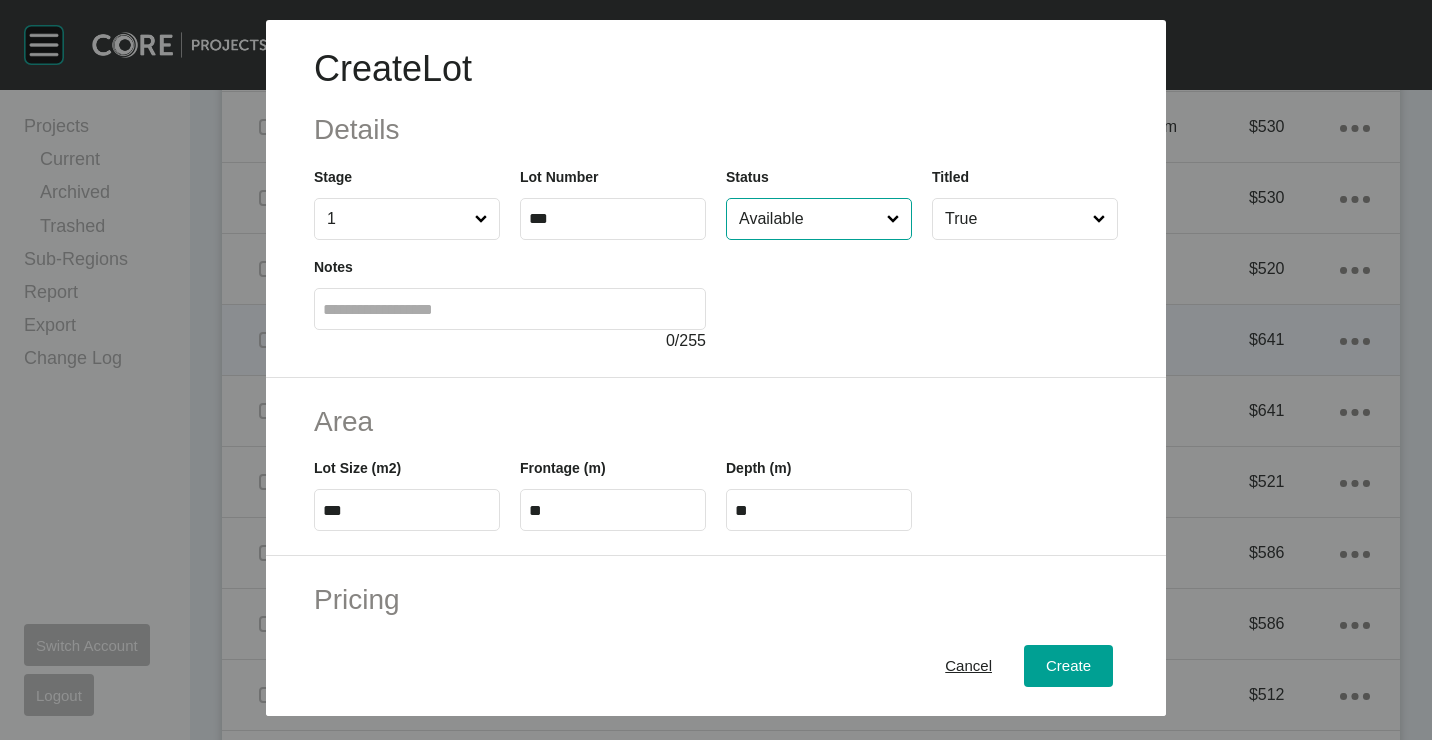 type on "*******" 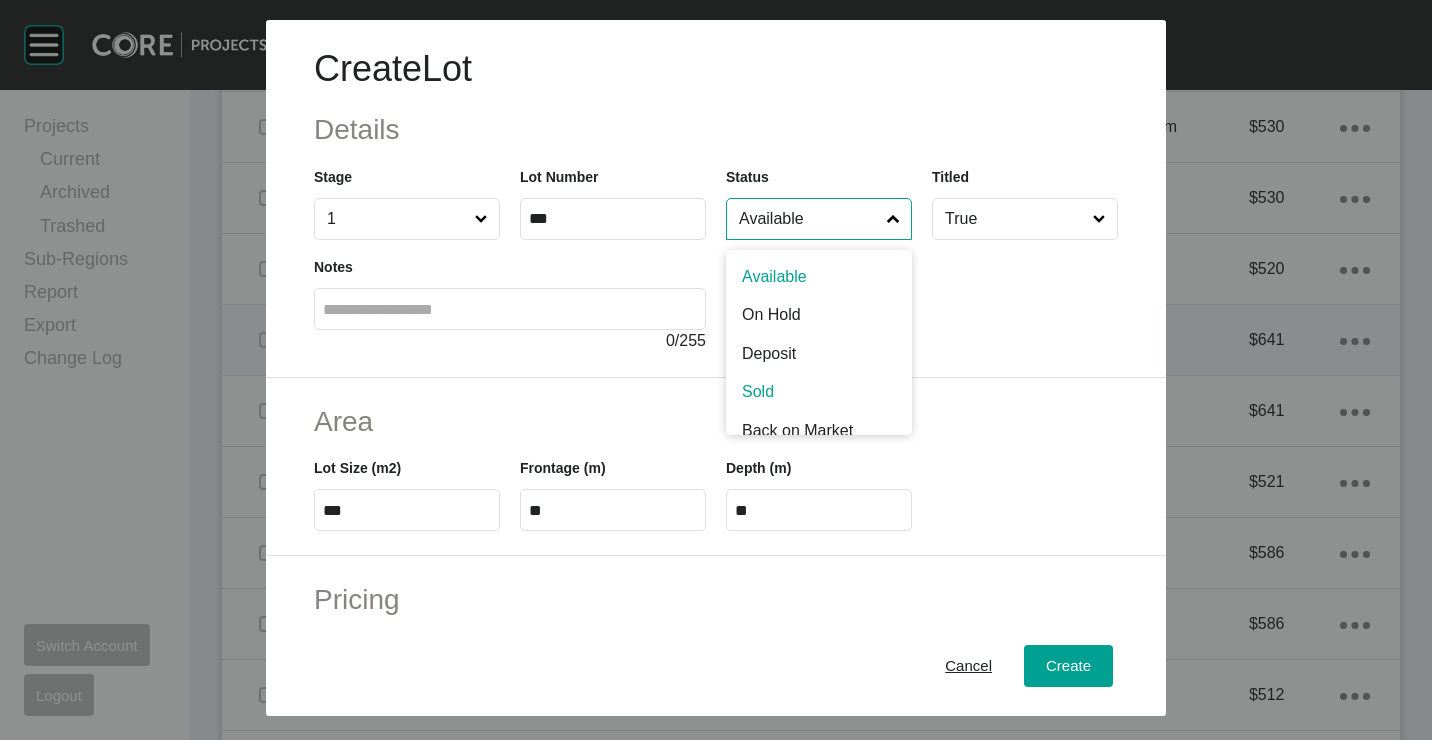 scroll, scrollTop: 15, scrollLeft: 0, axis: vertical 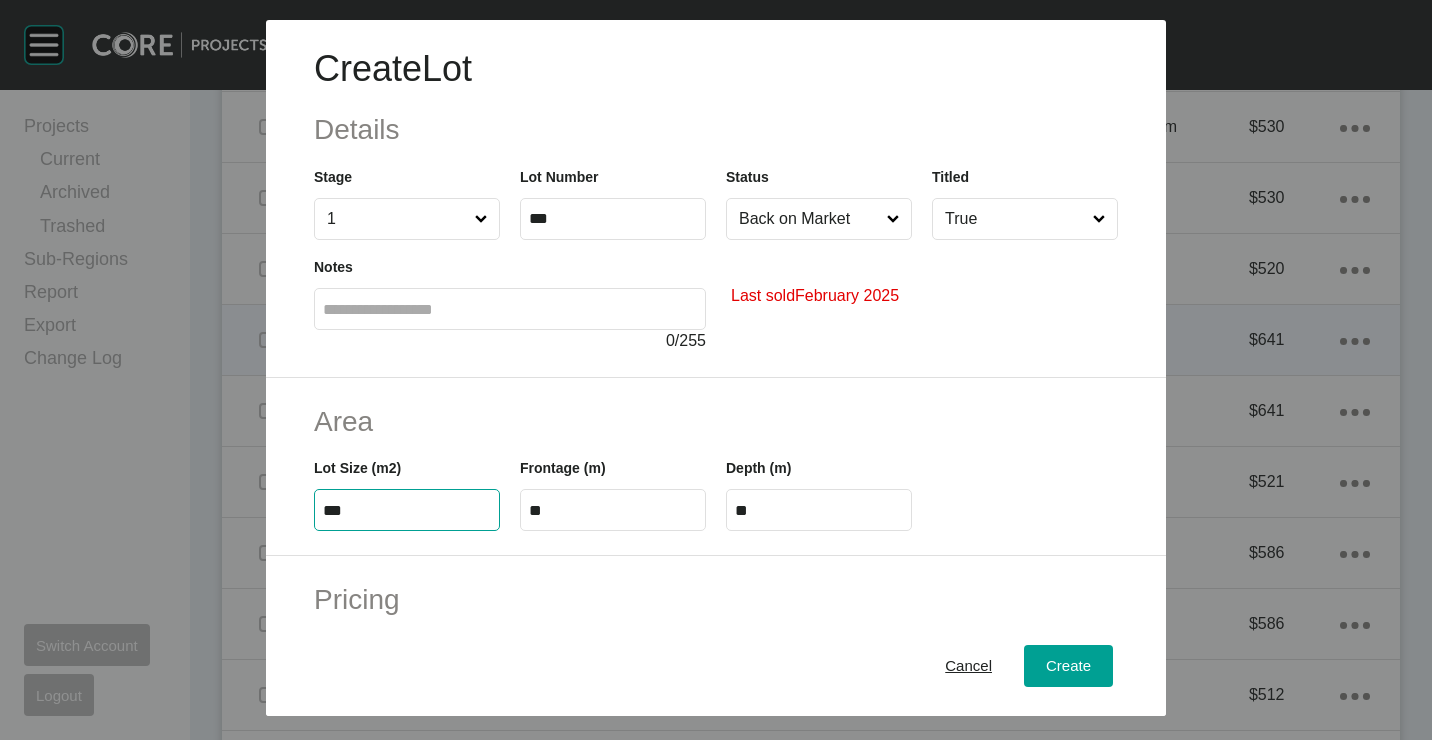 type on "***" 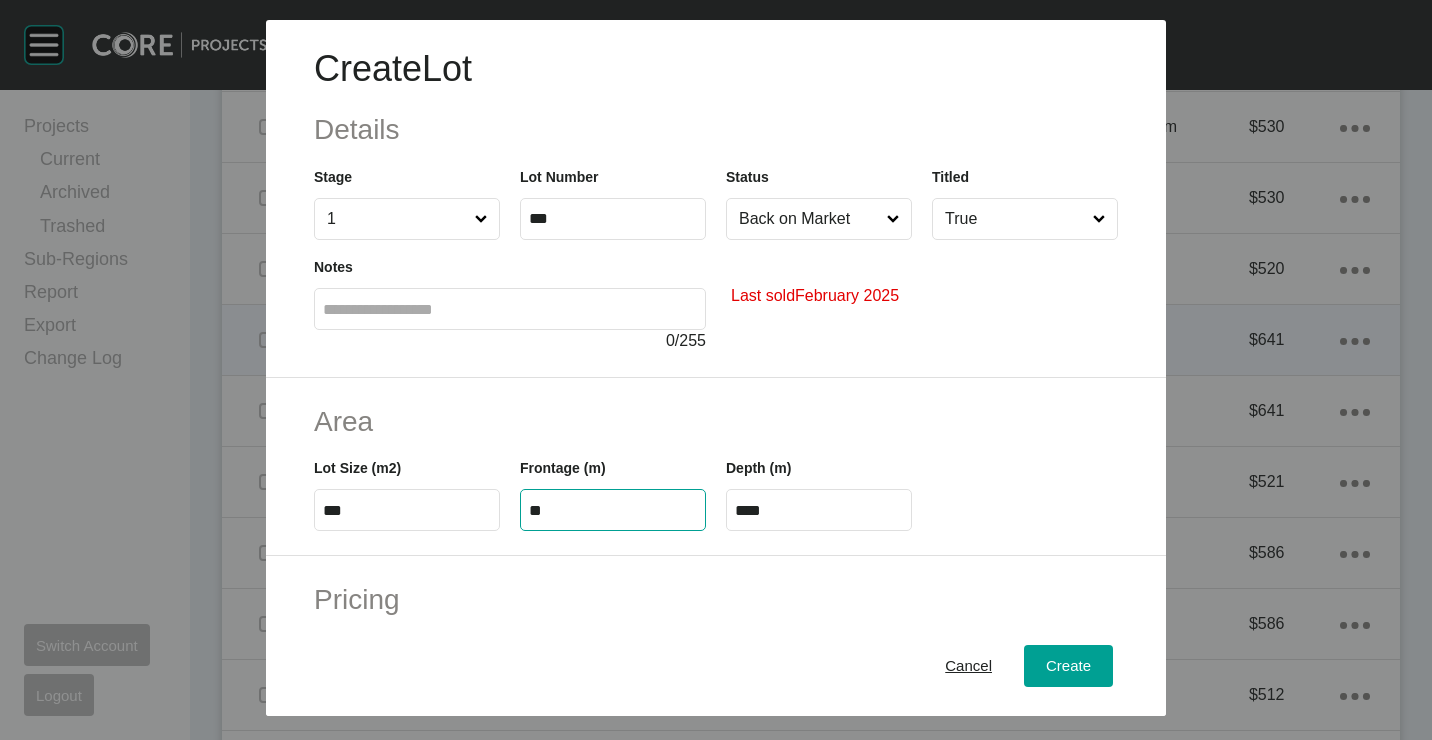 click on "**" at bounding box center (613, 510) 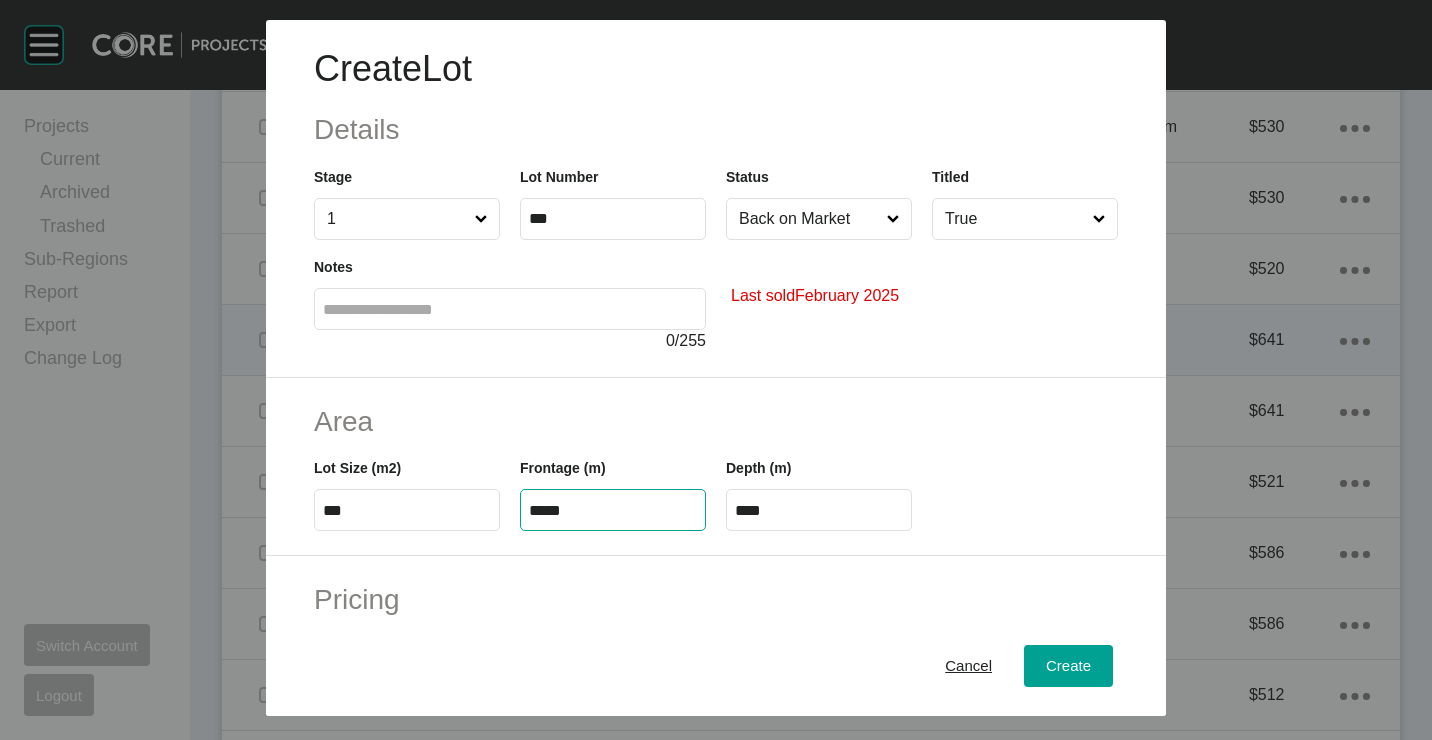 type on "*****" 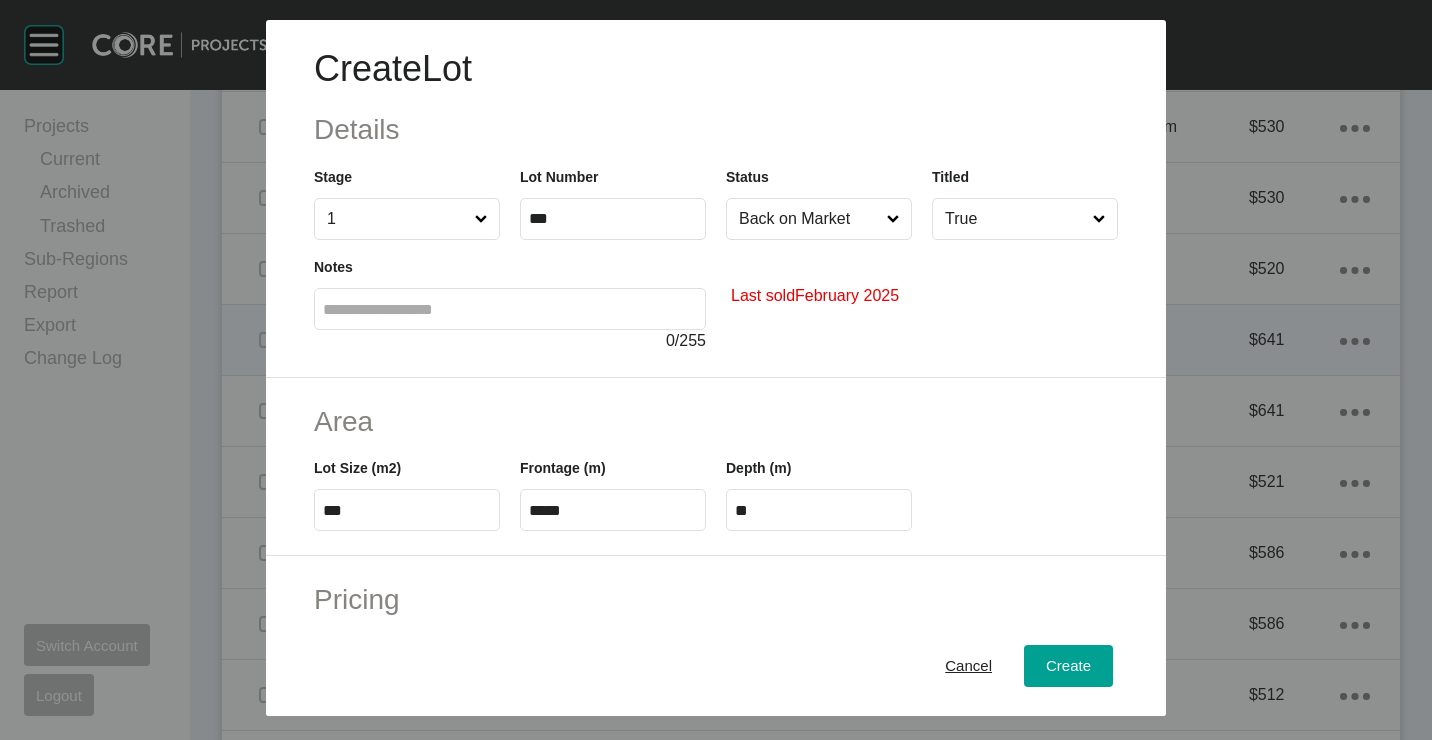 type on "*" 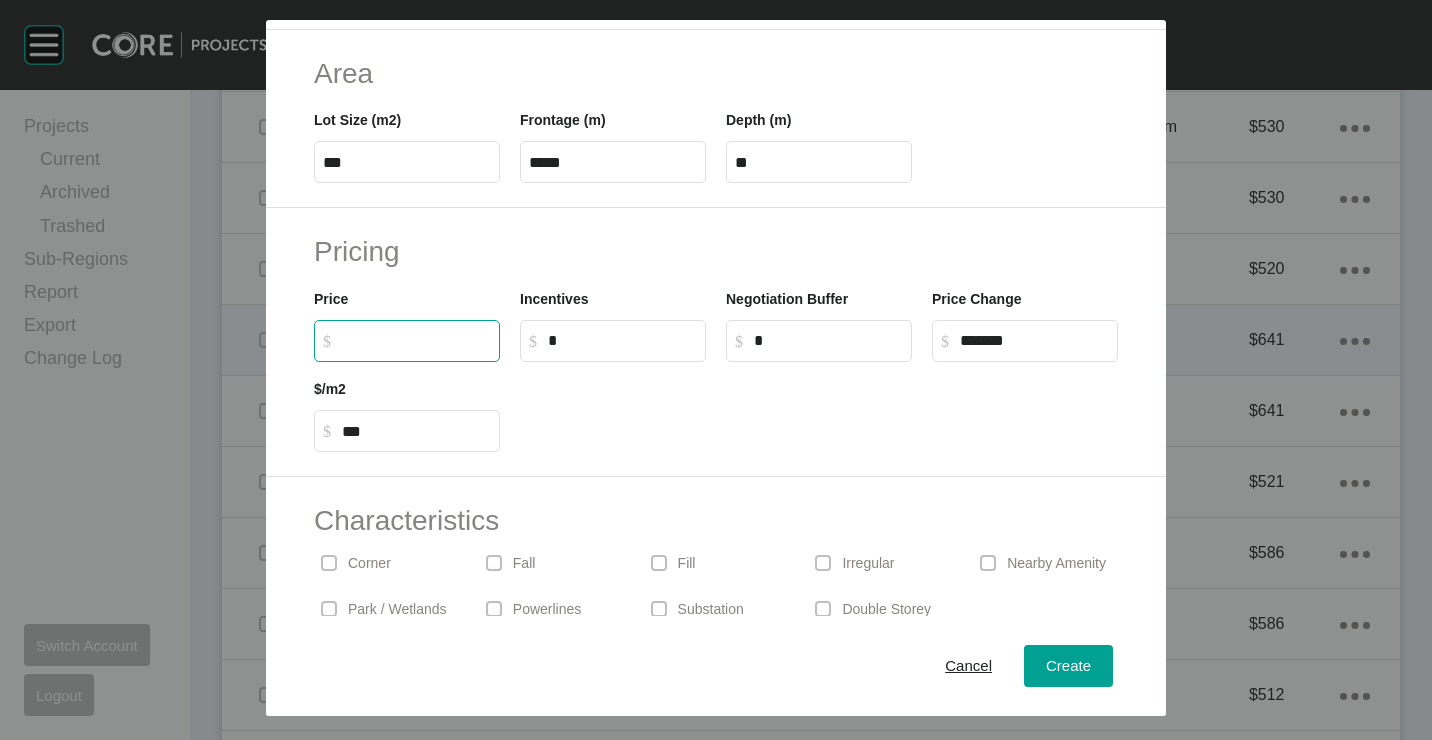 scroll, scrollTop: 480, scrollLeft: 0, axis: vertical 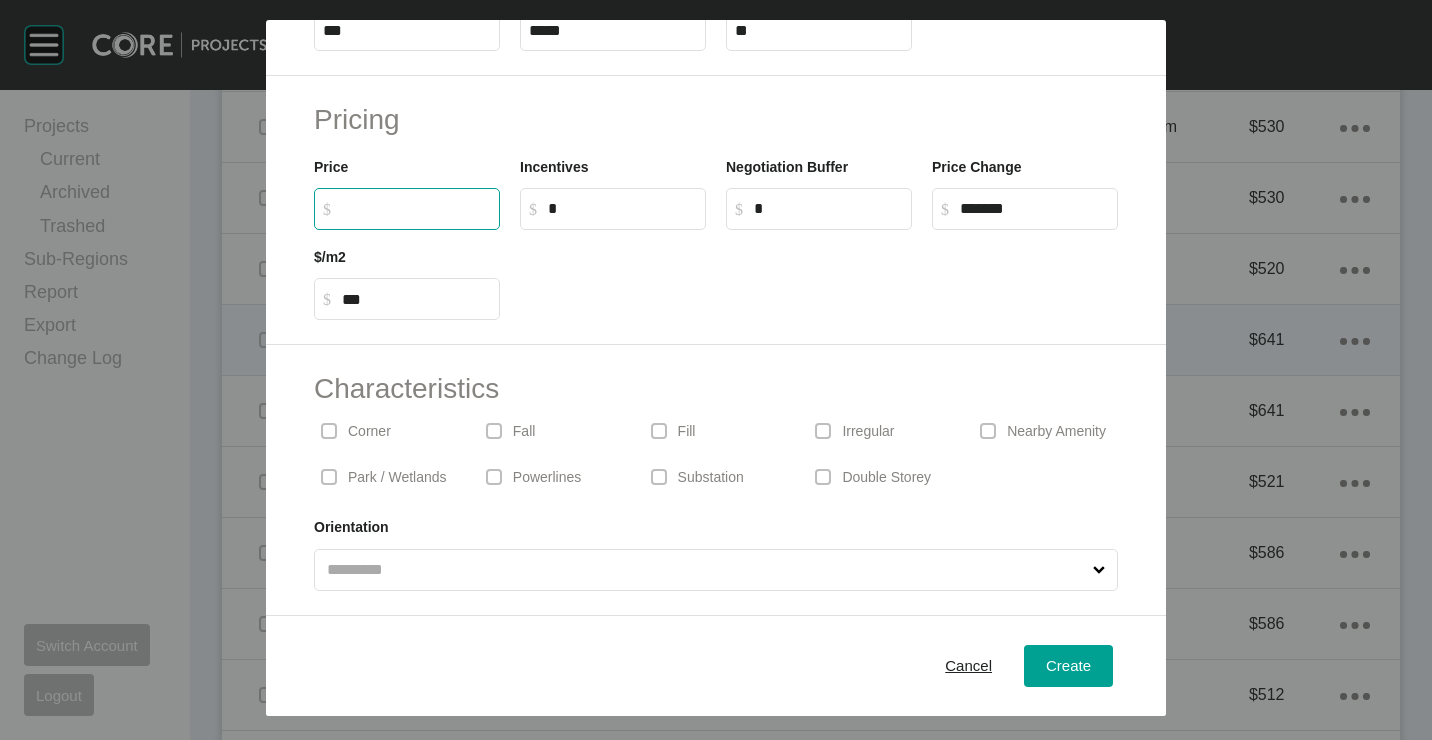 drag, startPoint x: 315, startPoint y: 430, endPoint x: 364, endPoint y: 436, distance: 49.365982 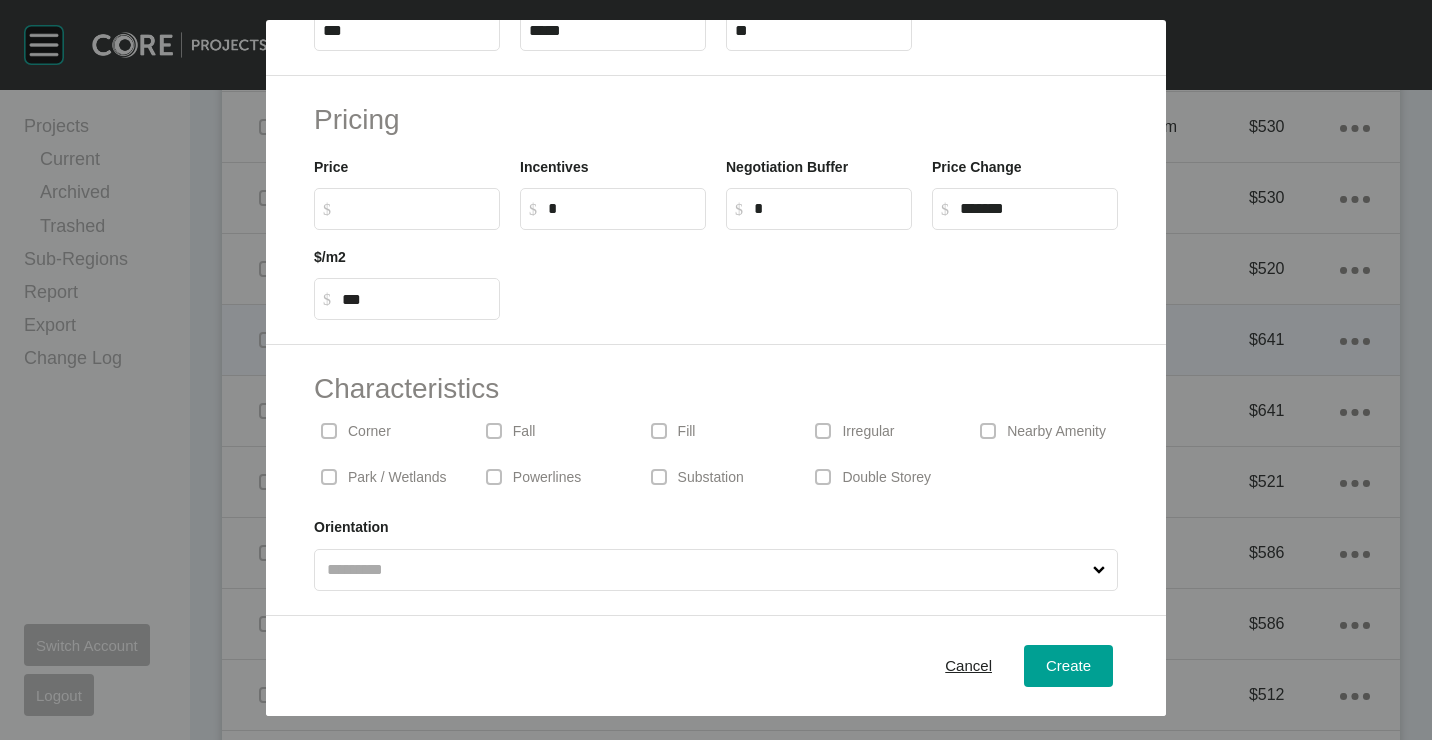 click on "Irregular" at bounding box center (868, 432) 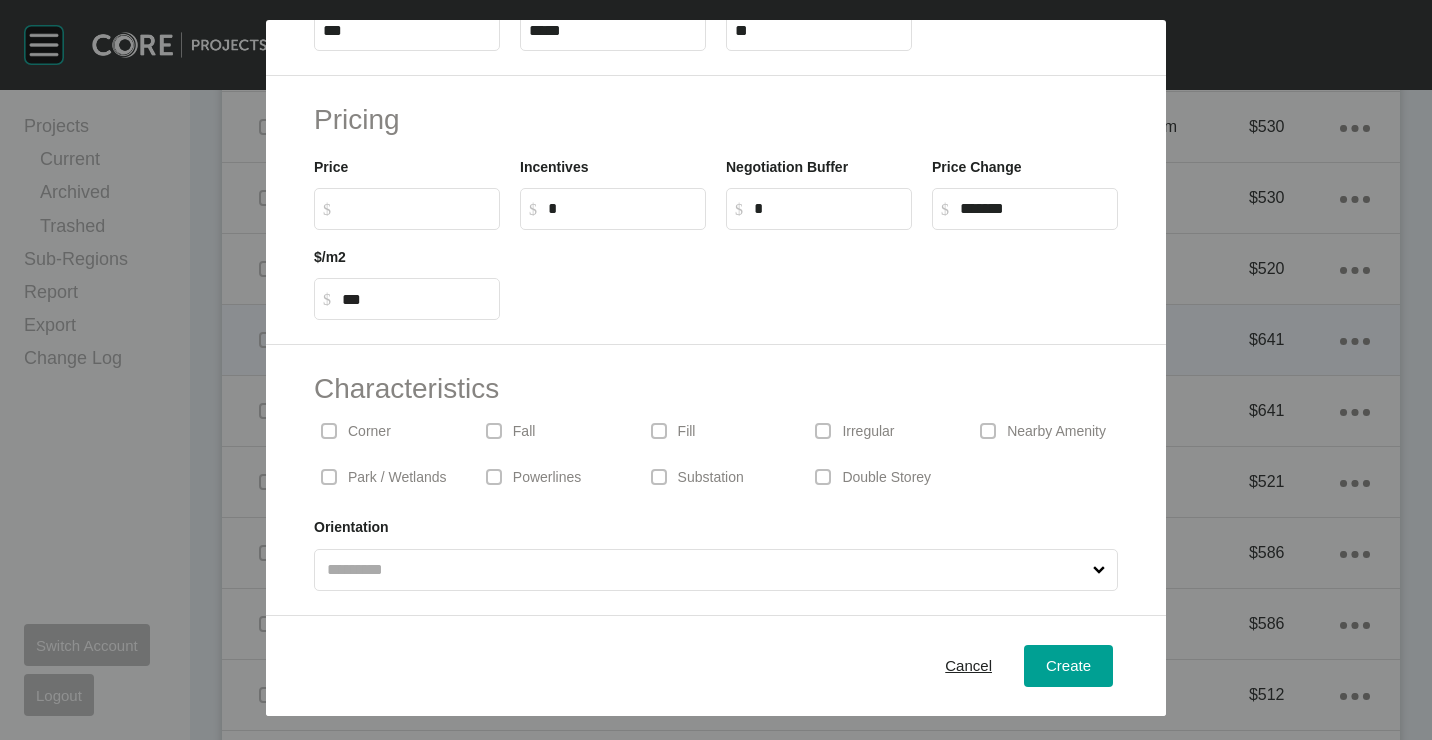 click on "$ Created with Sketch. $" at bounding box center [416, 208] 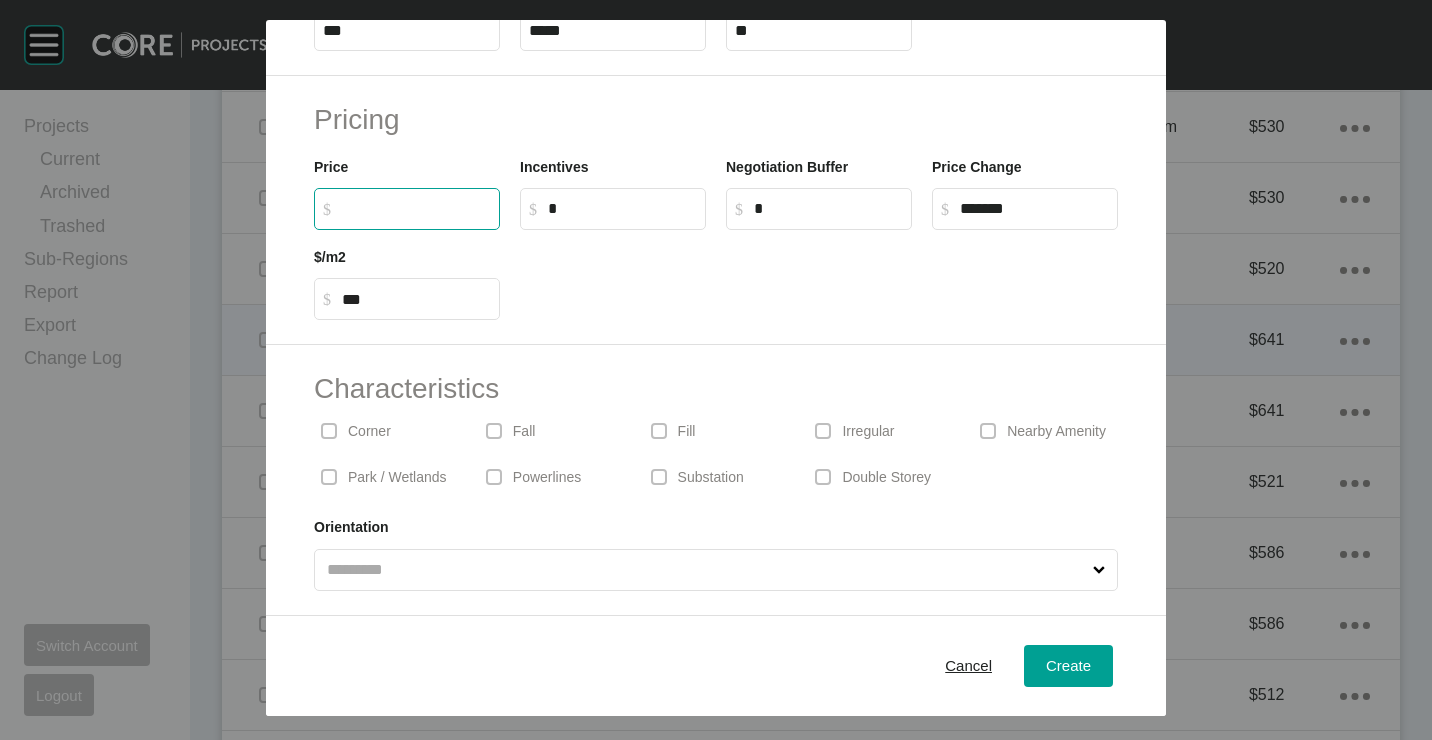 click on "$ Created with Sketch. $" at bounding box center (416, 208) 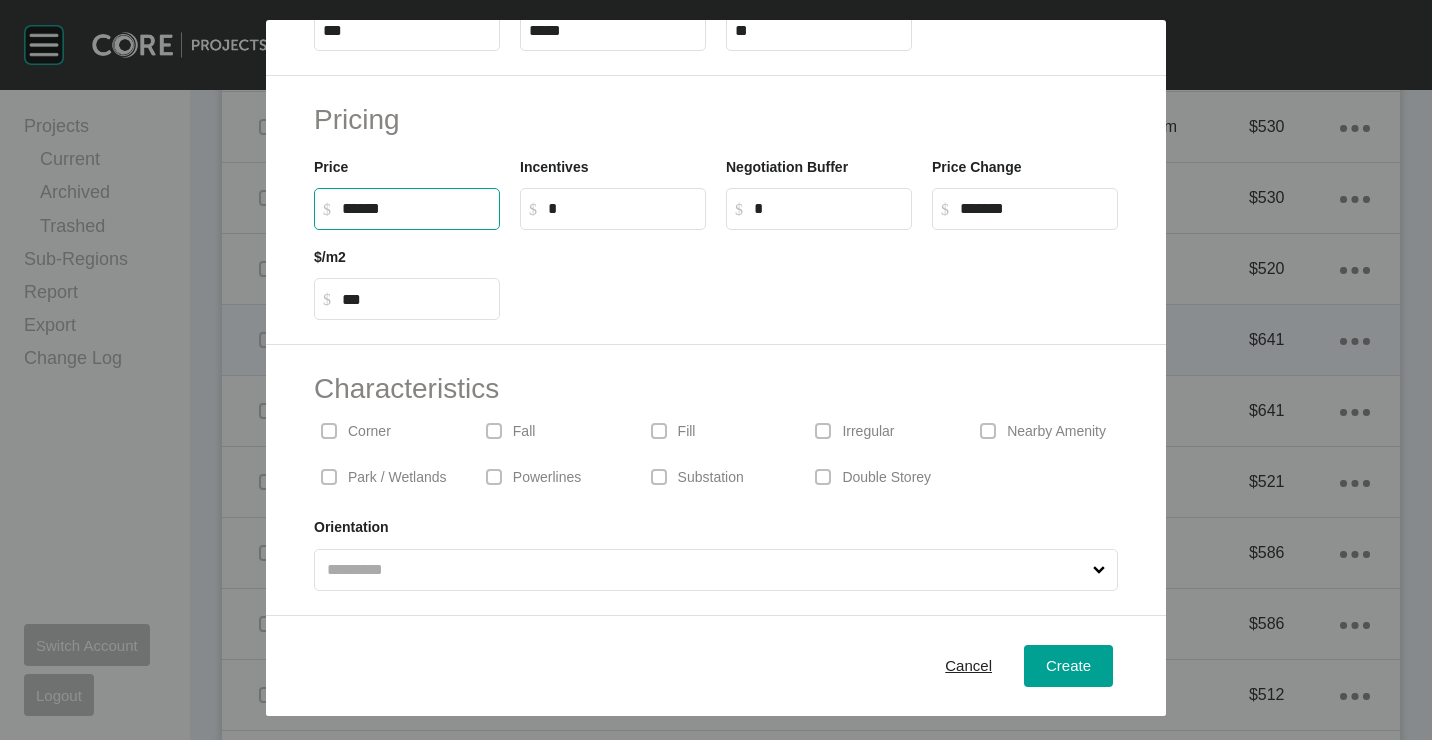 type on "*******" 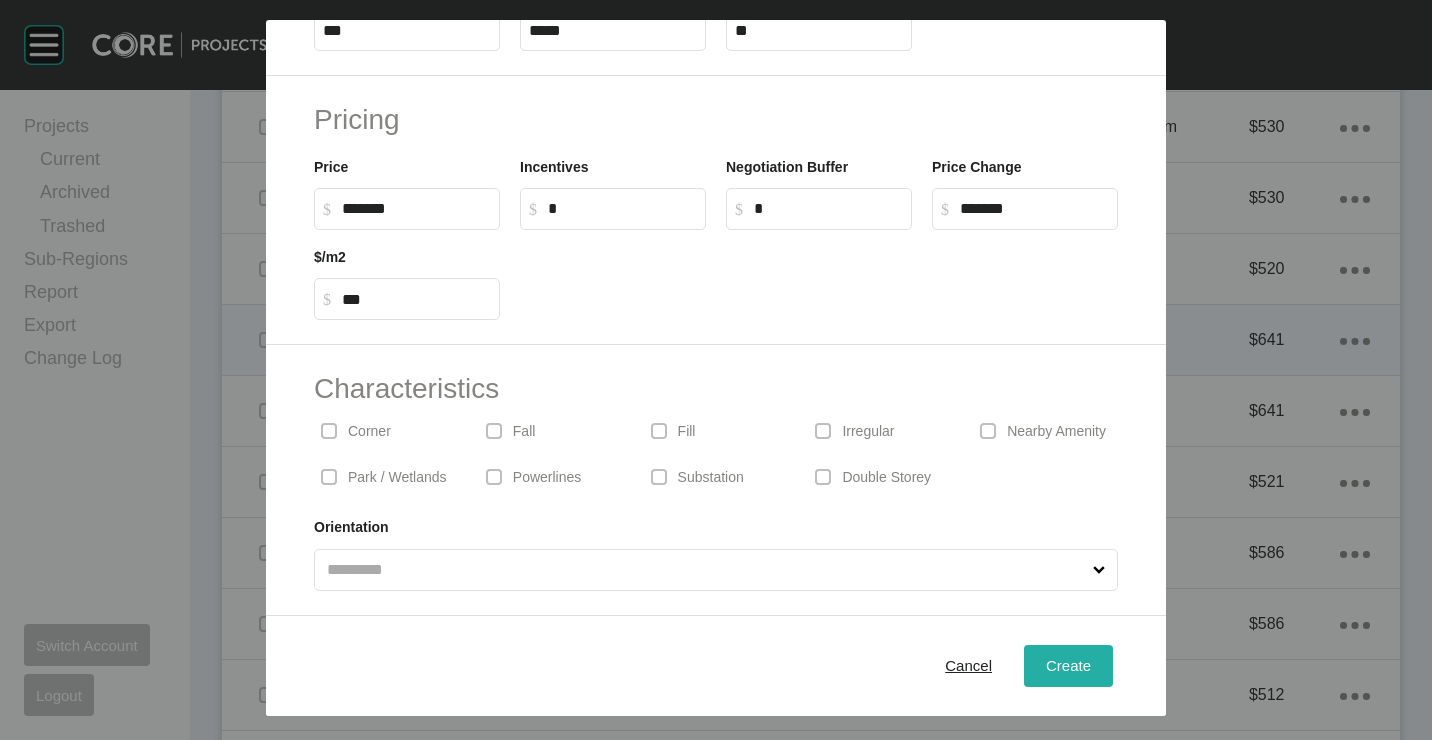 click on "Create" at bounding box center [1068, 666] 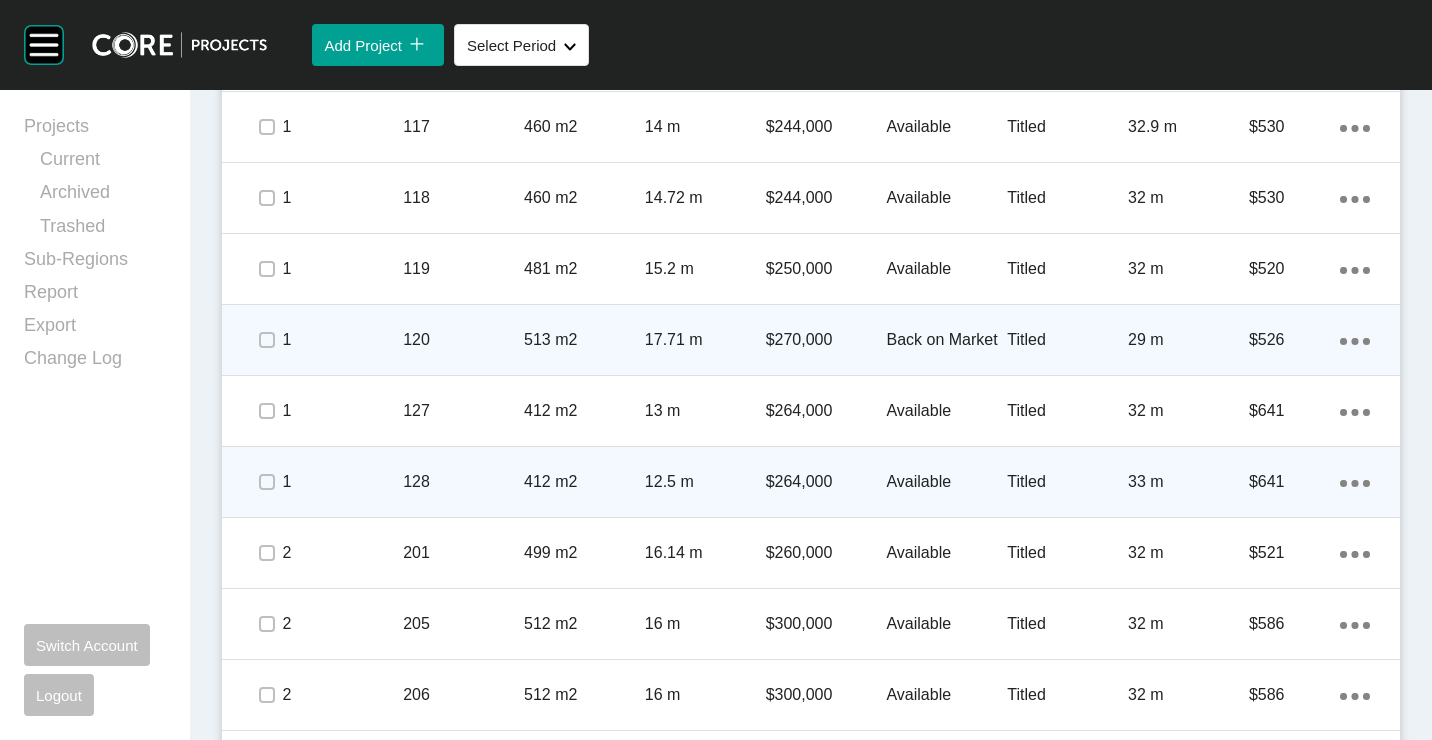 click on "128" at bounding box center [463, 482] 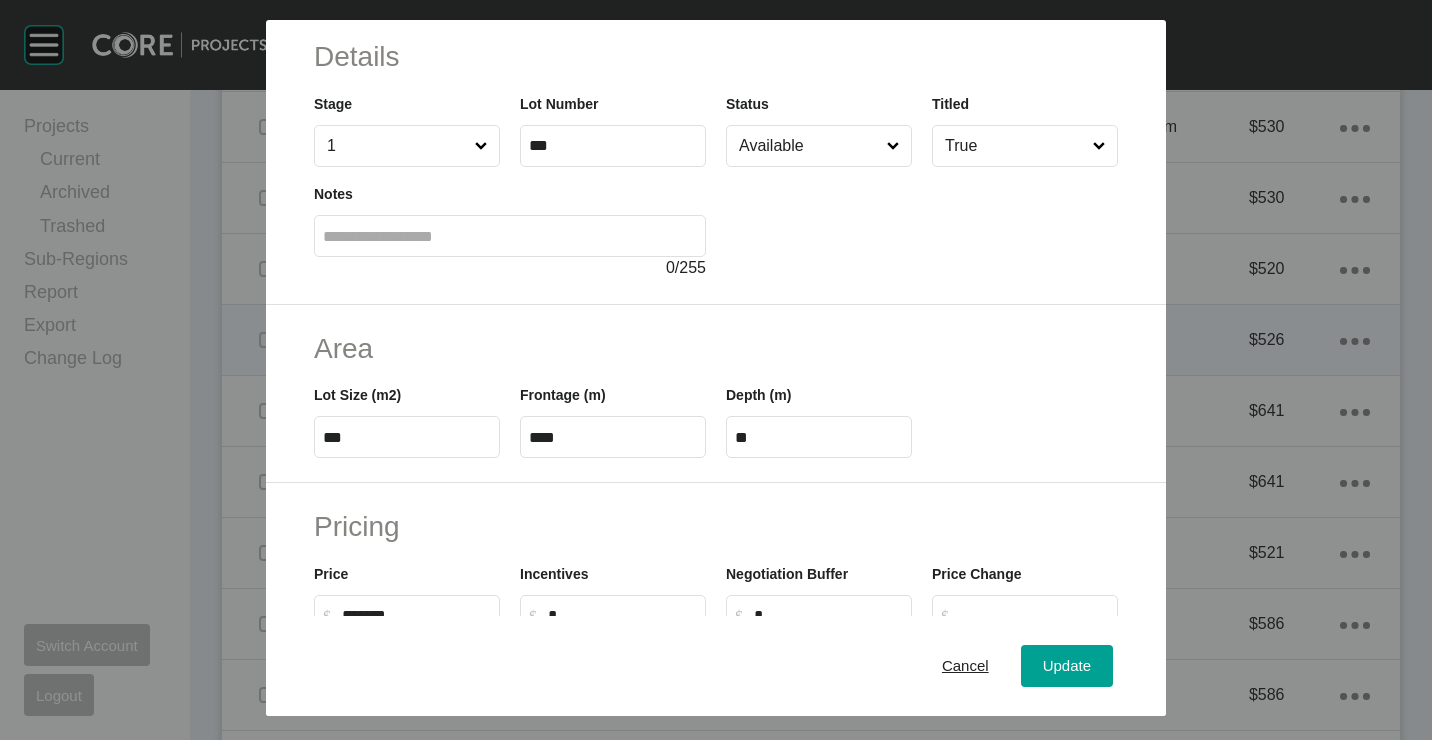 scroll, scrollTop: 200, scrollLeft: 0, axis: vertical 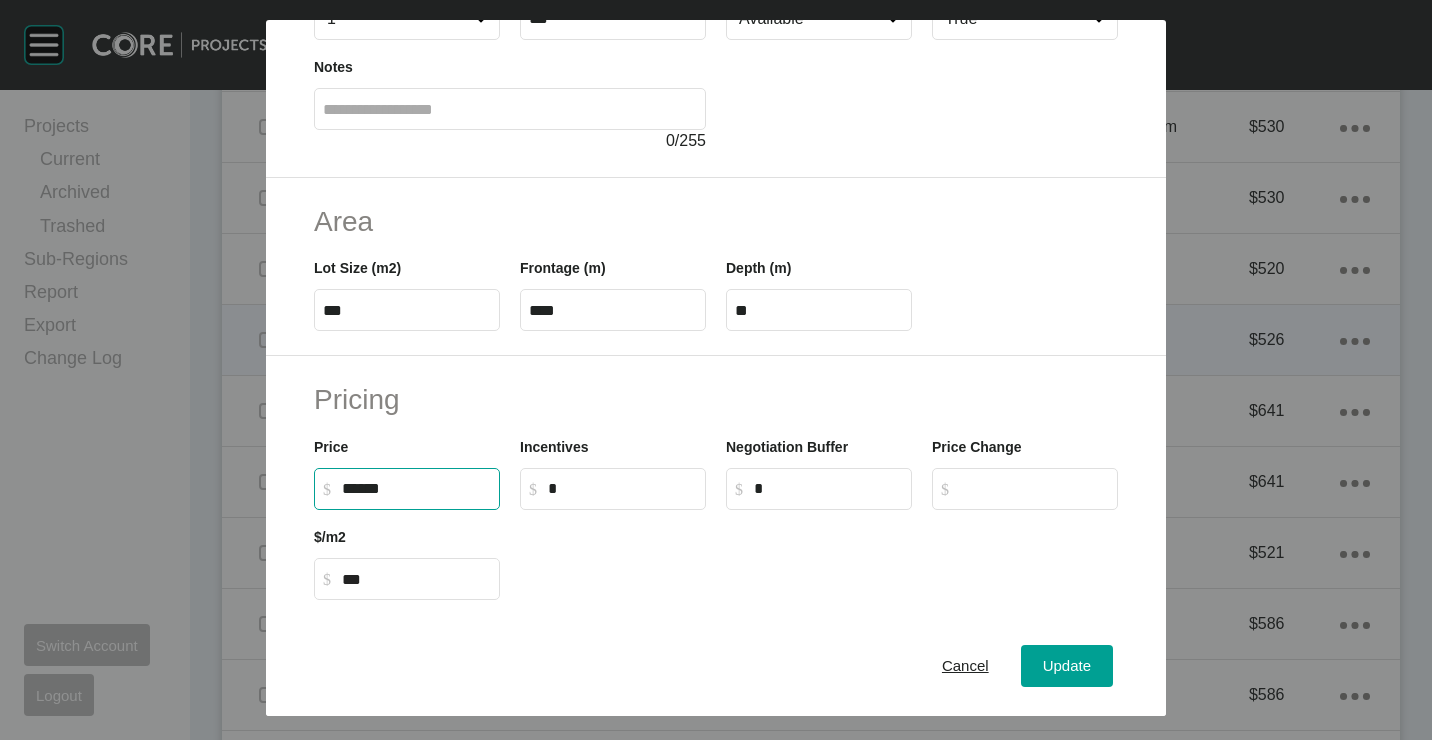 drag, startPoint x: 414, startPoint y: 483, endPoint x: 202, endPoint y: 465, distance: 212.76277 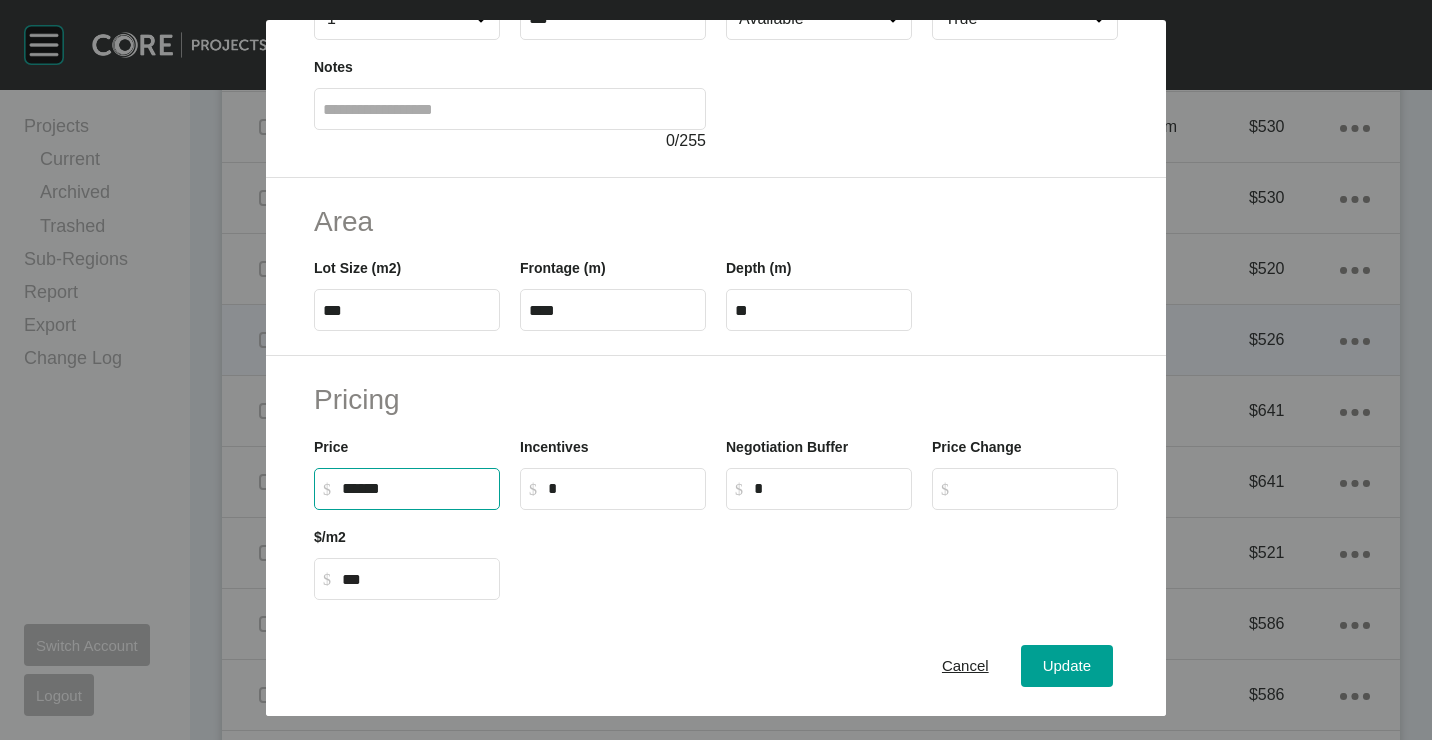 type on "*******" 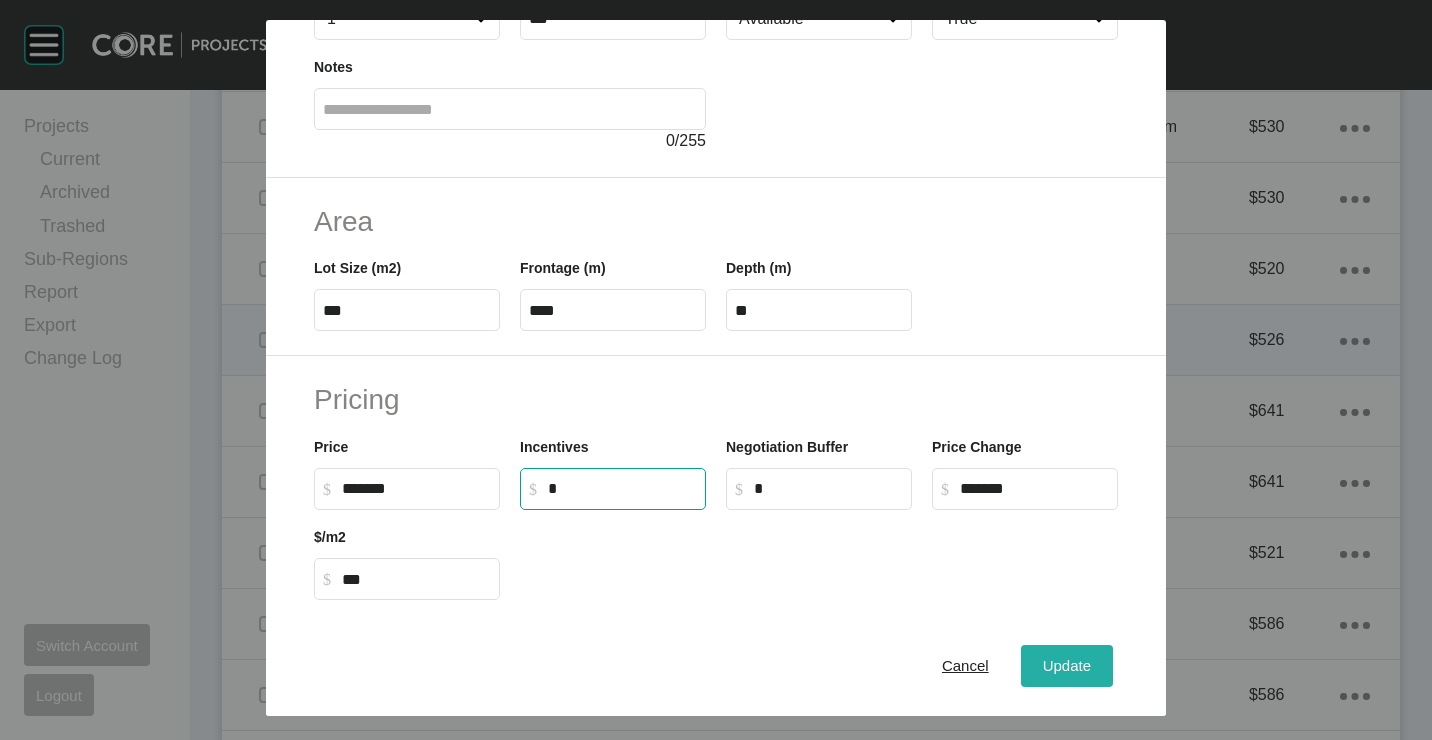 click on "Update" at bounding box center (1067, 665) 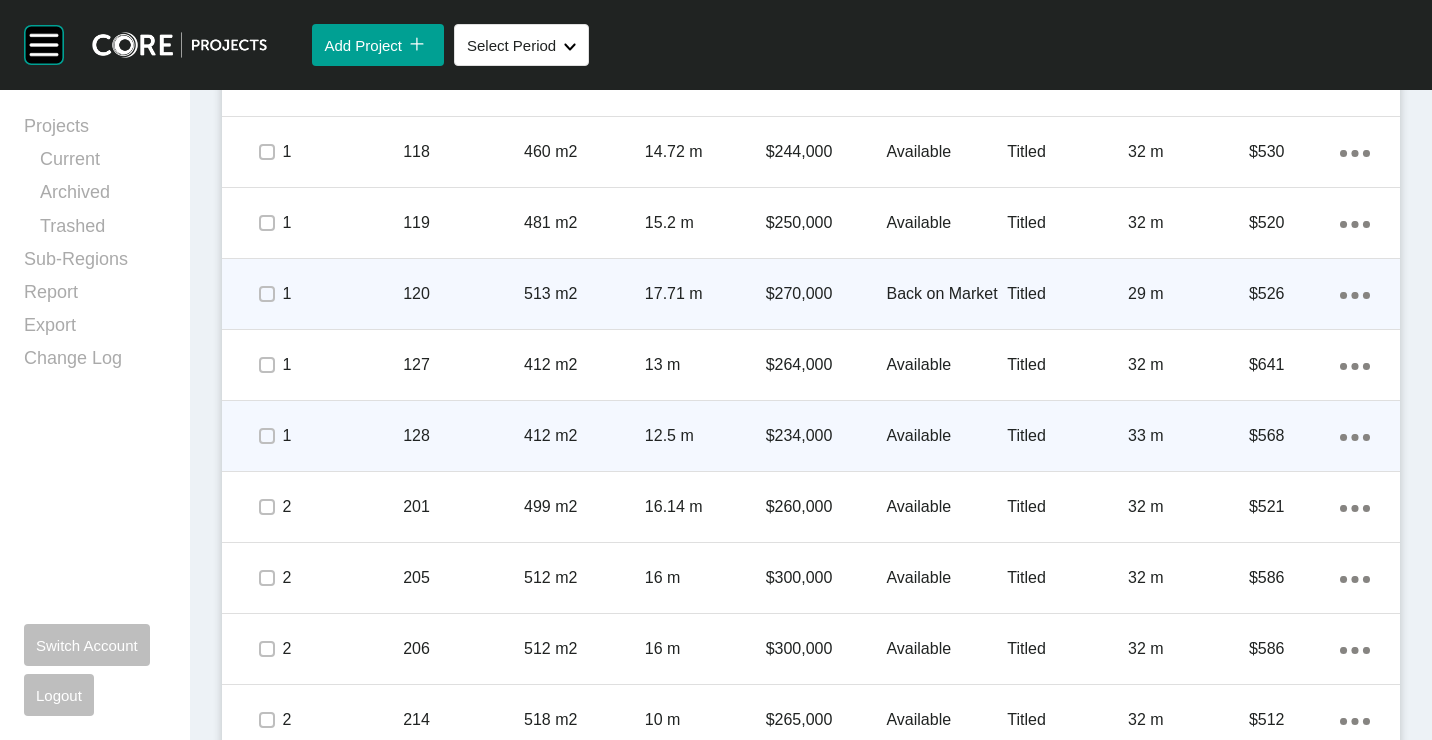 scroll, scrollTop: 1500, scrollLeft: 0, axis: vertical 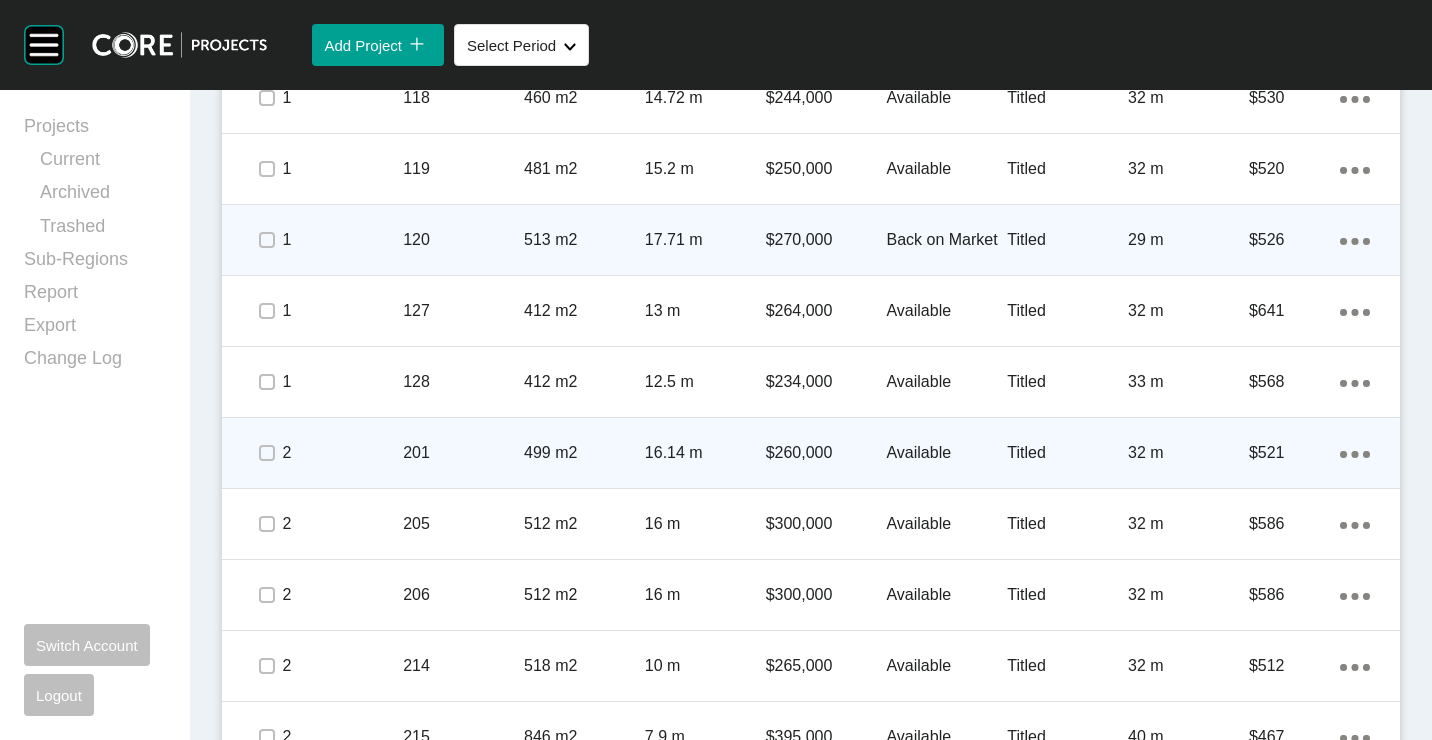 click on "499 m2" at bounding box center [584, 453] 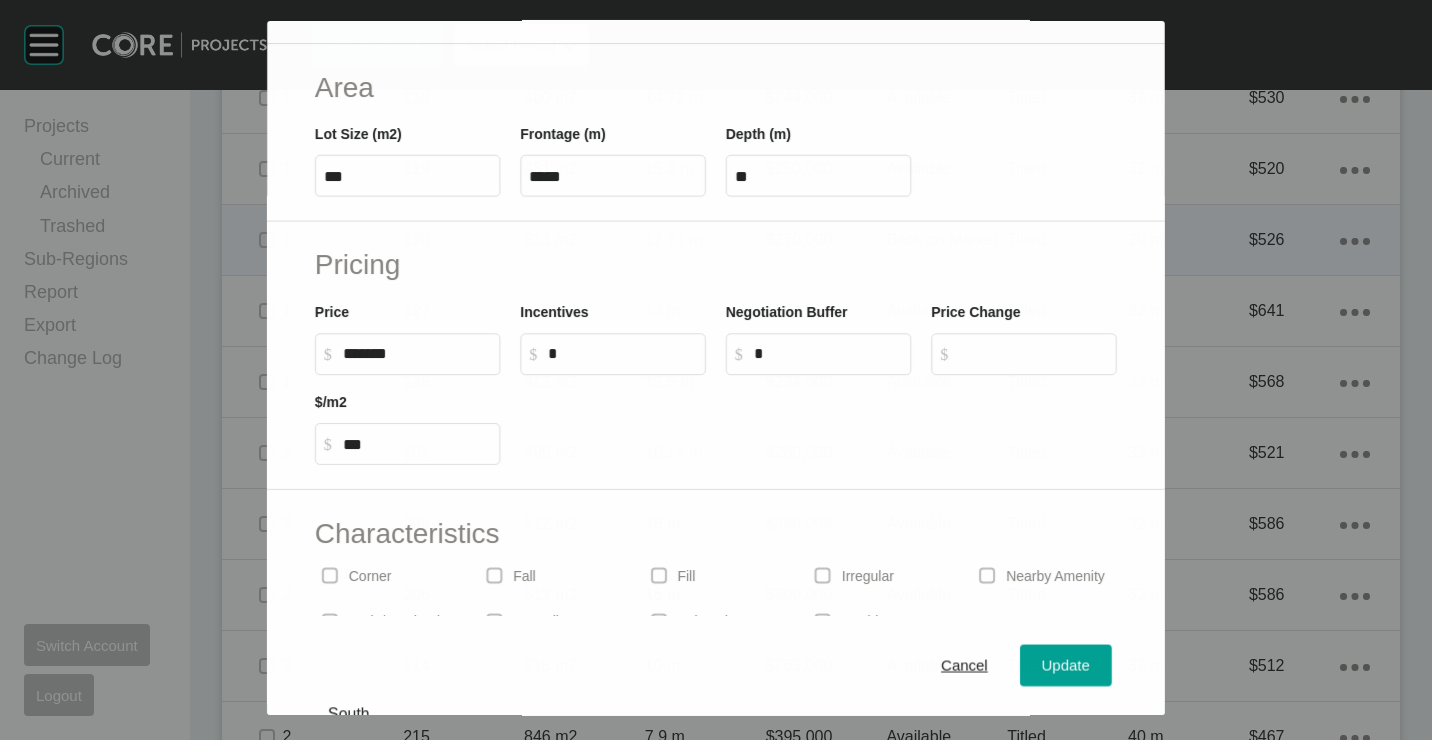 scroll, scrollTop: 400, scrollLeft: 0, axis: vertical 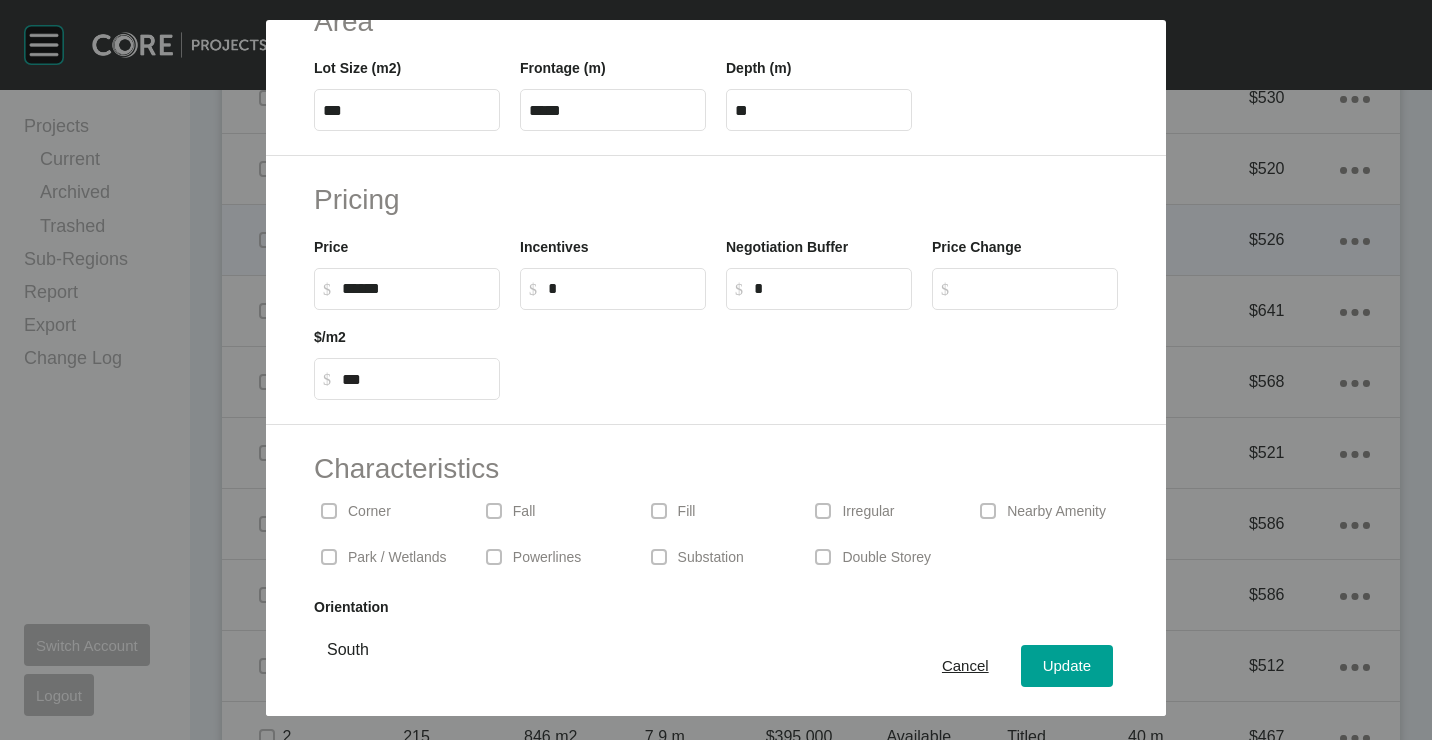 drag, startPoint x: 419, startPoint y: 282, endPoint x: 304, endPoint y: 281, distance: 115.00435 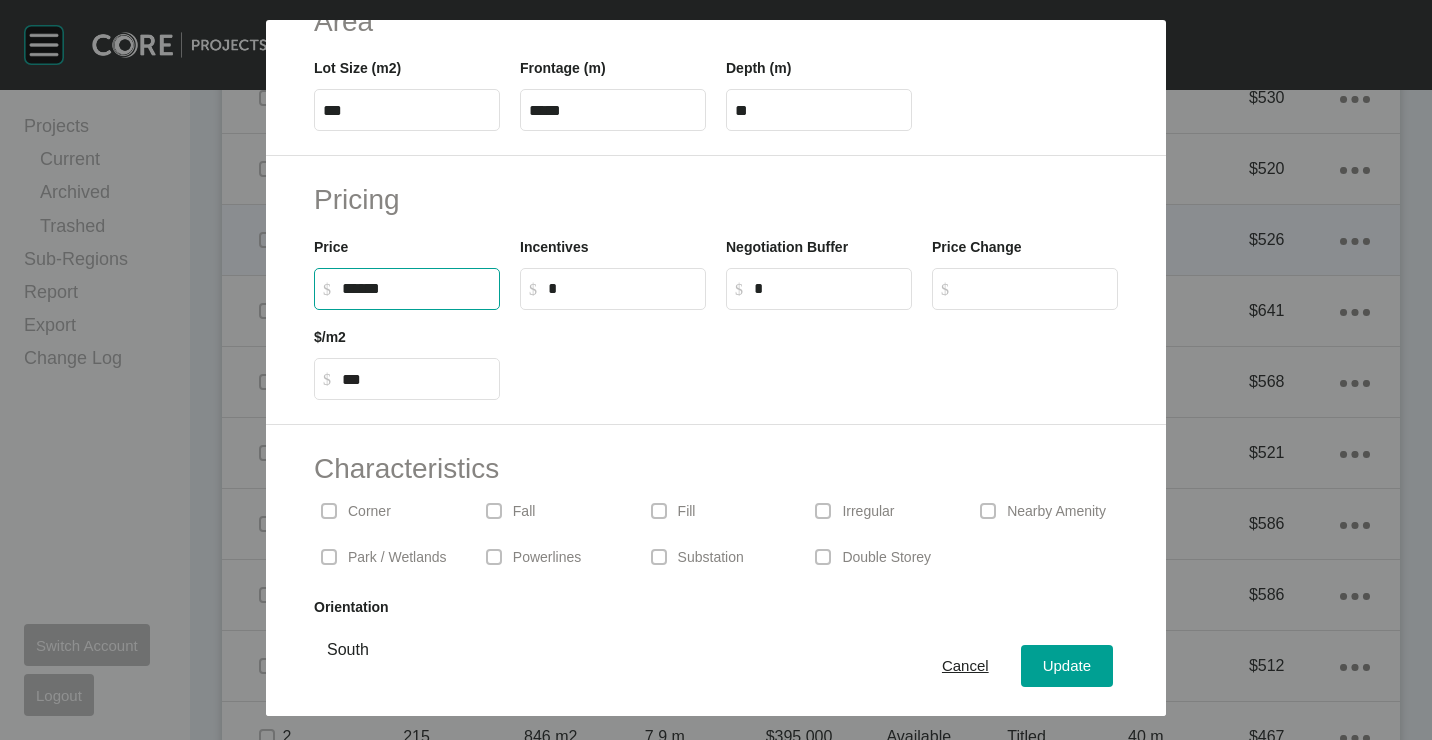type on "*******" 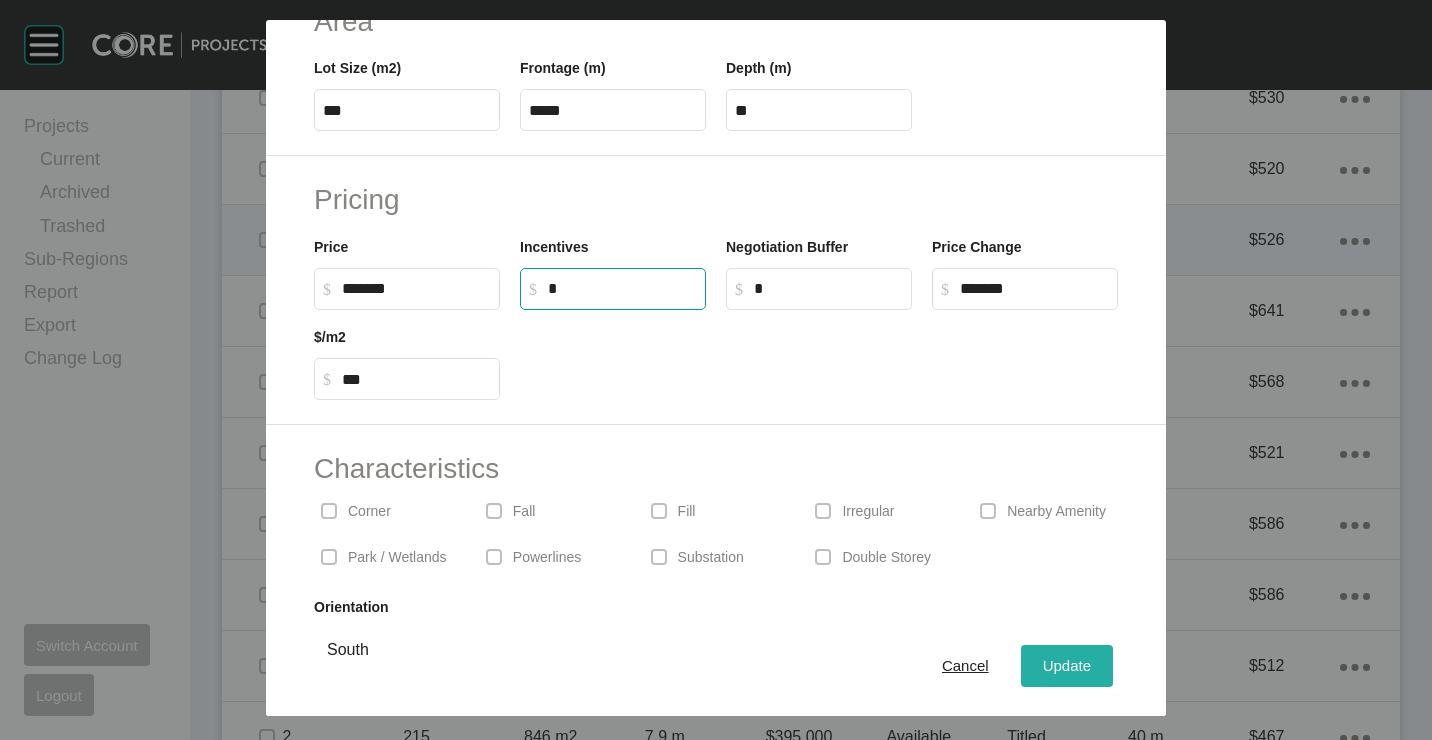click on "Update" at bounding box center [1067, 665] 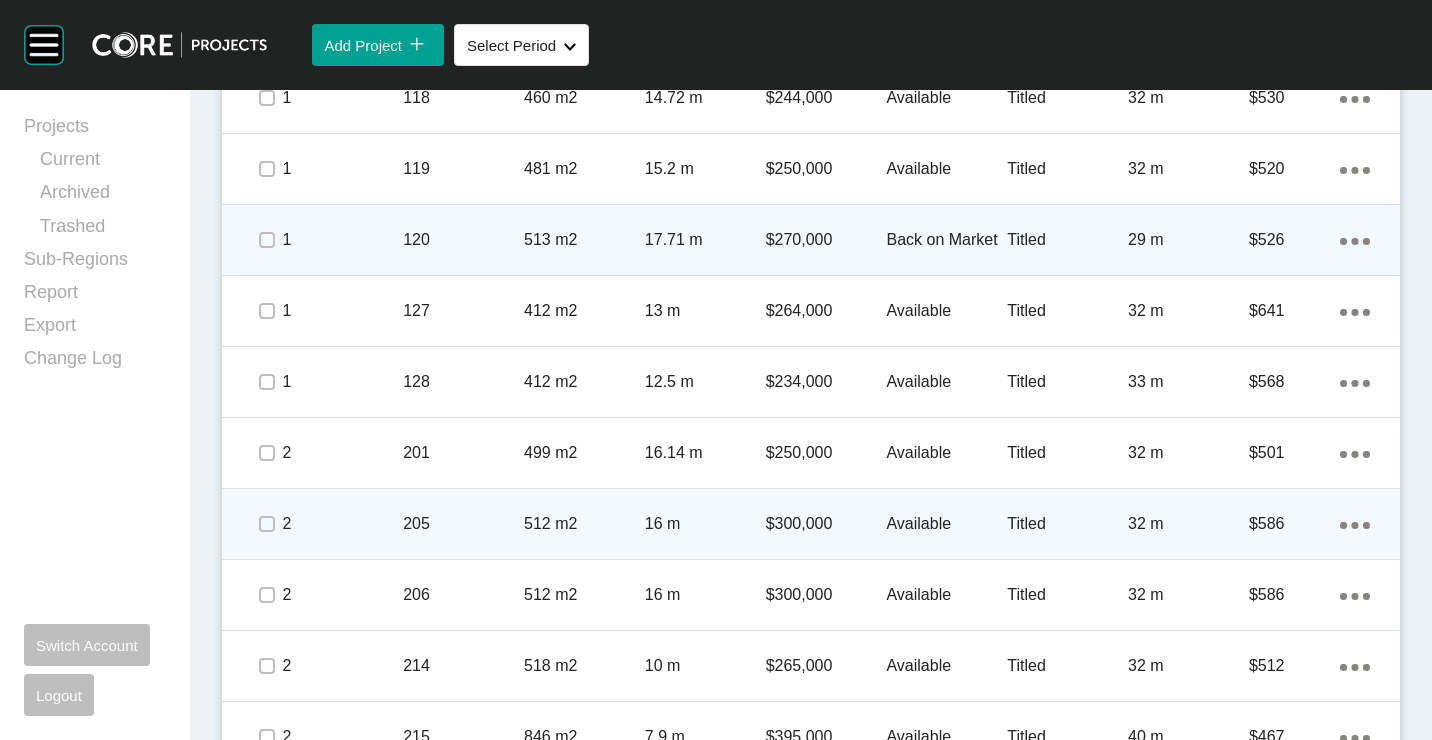 click on "205" at bounding box center [463, 524] 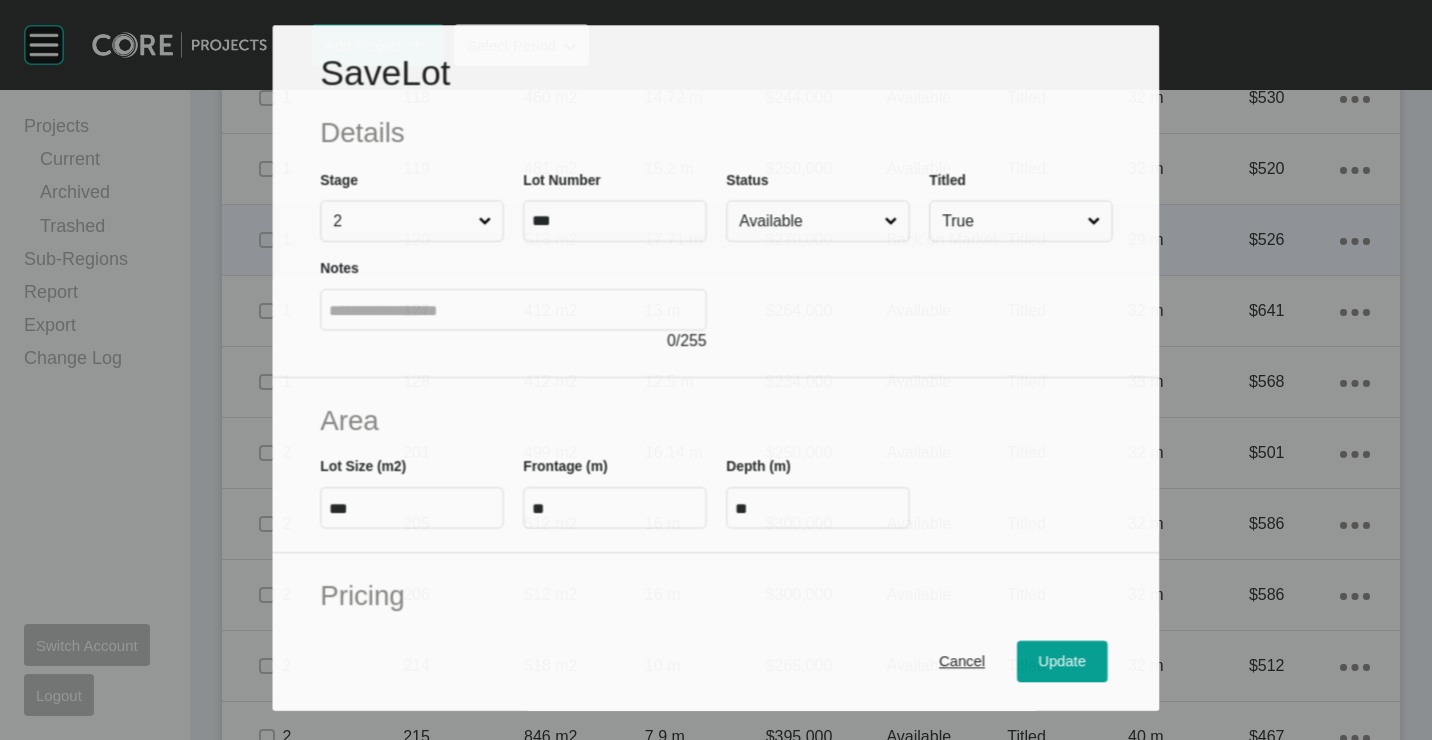 scroll, scrollTop: 200, scrollLeft: 0, axis: vertical 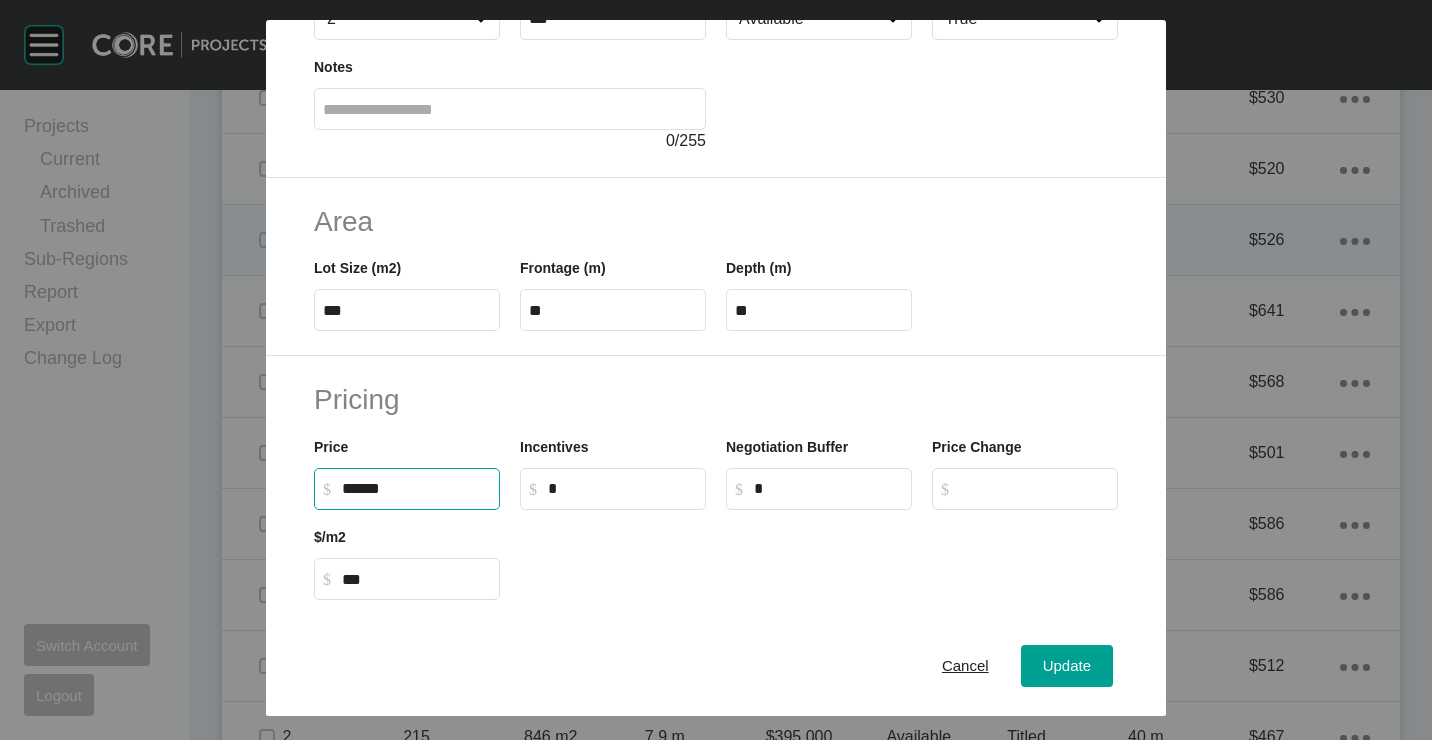 drag, startPoint x: 443, startPoint y: 487, endPoint x: 276, endPoint y: 472, distance: 167.6723 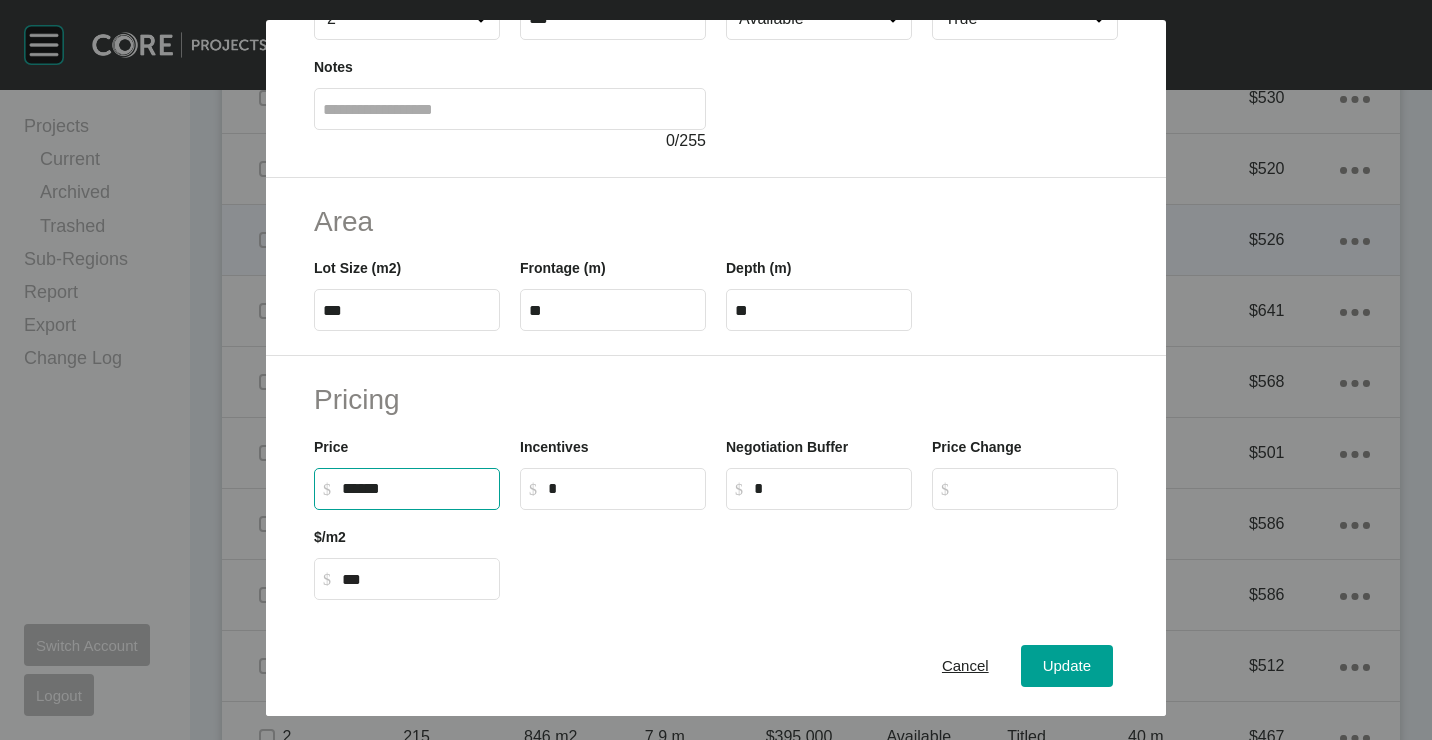 type on "*******" 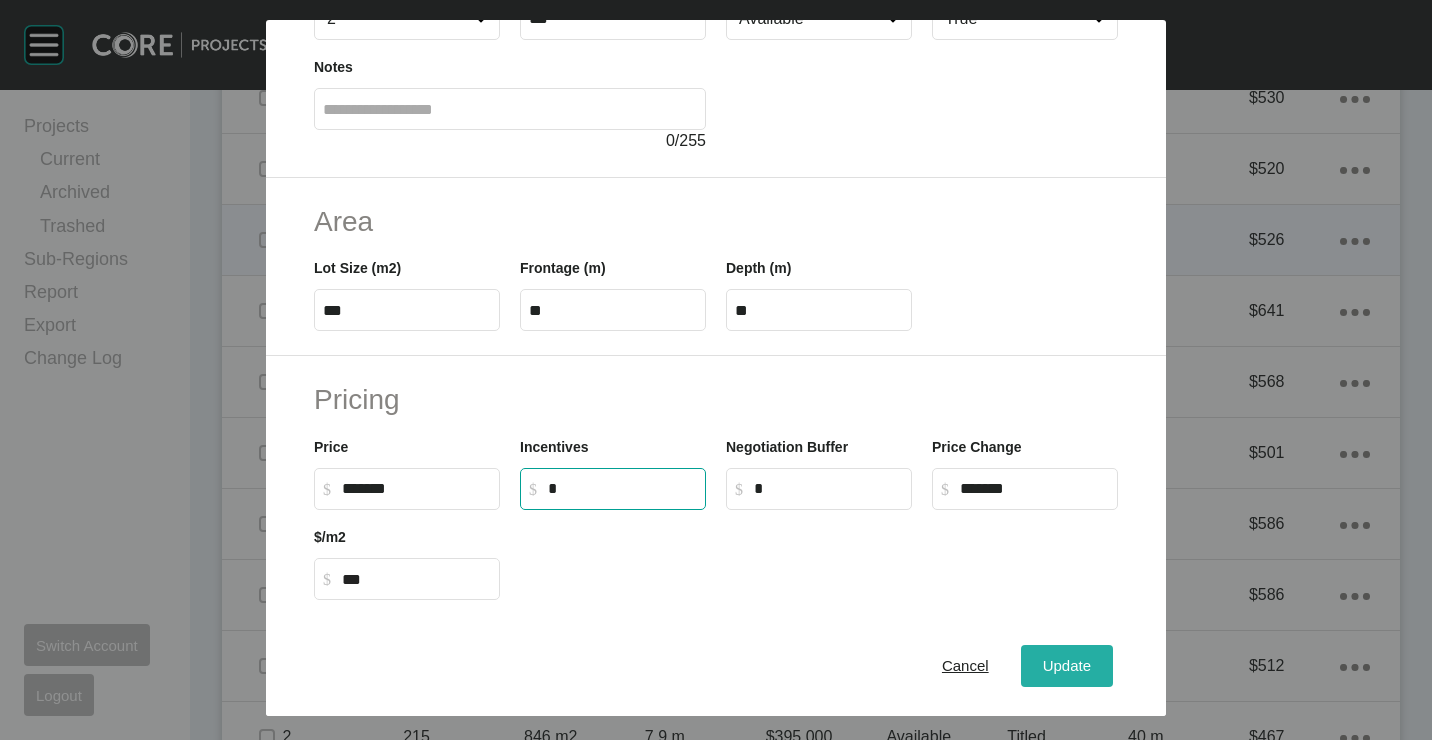click on "Update" at bounding box center [1067, 665] 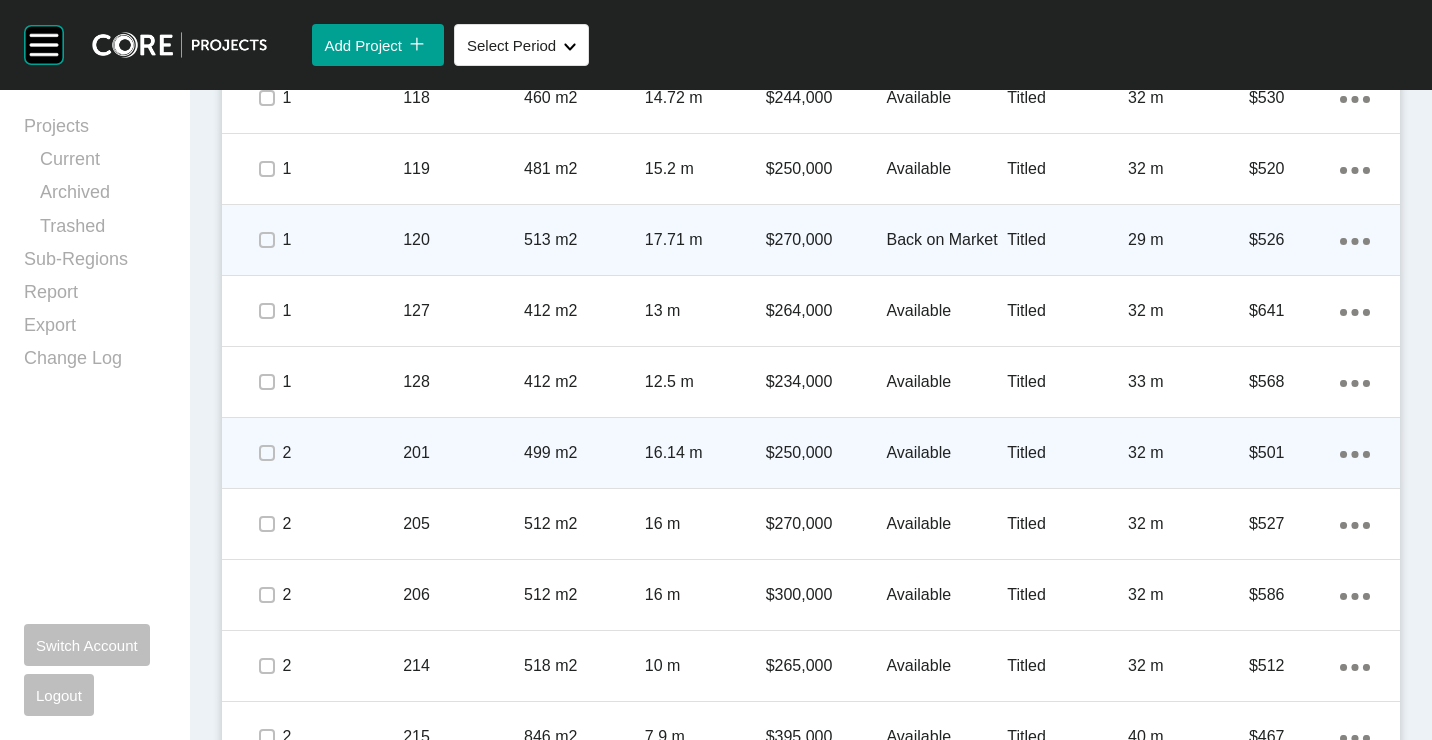 scroll, scrollTop: 1600, scrollLeft: 0, axis: vertical 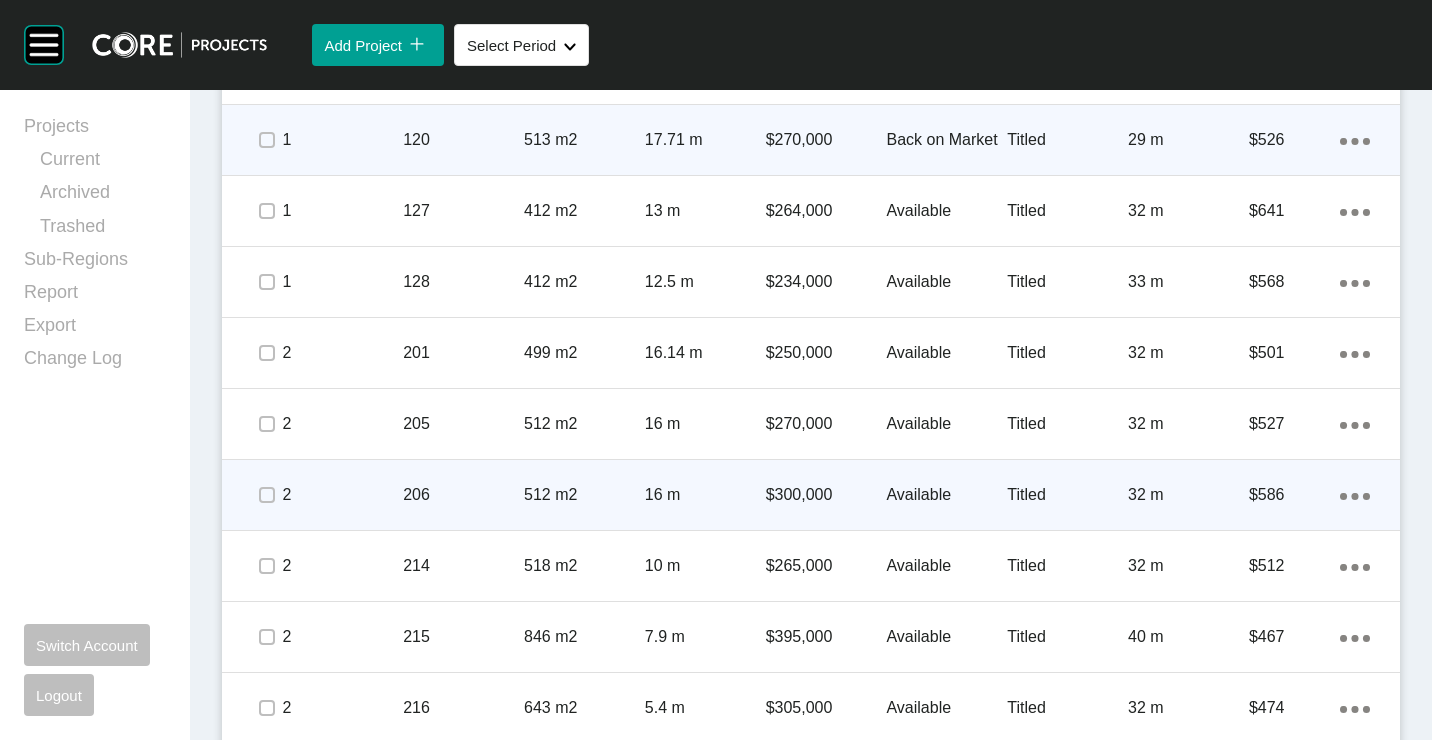 click on "206" at bounding box center [463, 495] 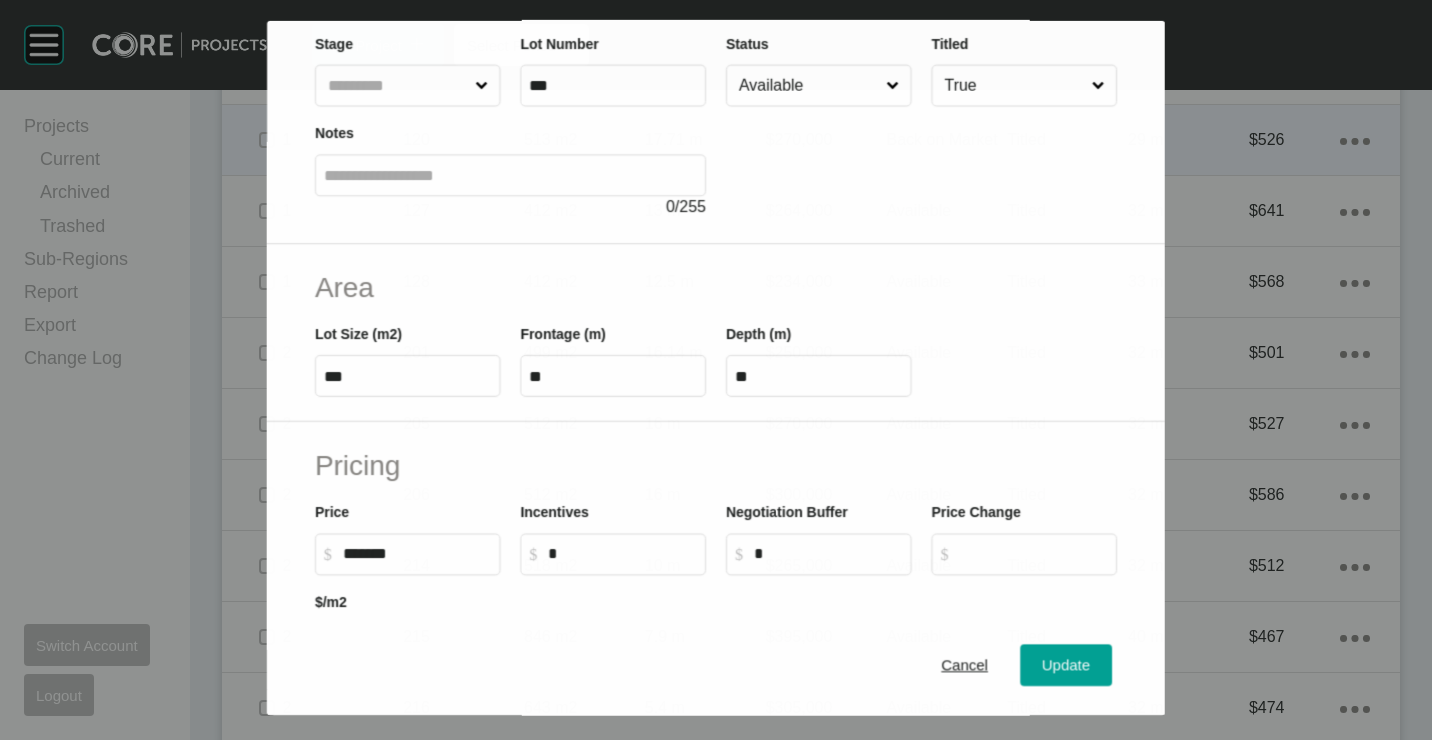 scroll, scrollTop: 200, scrollLeft: 0, axis: vertical 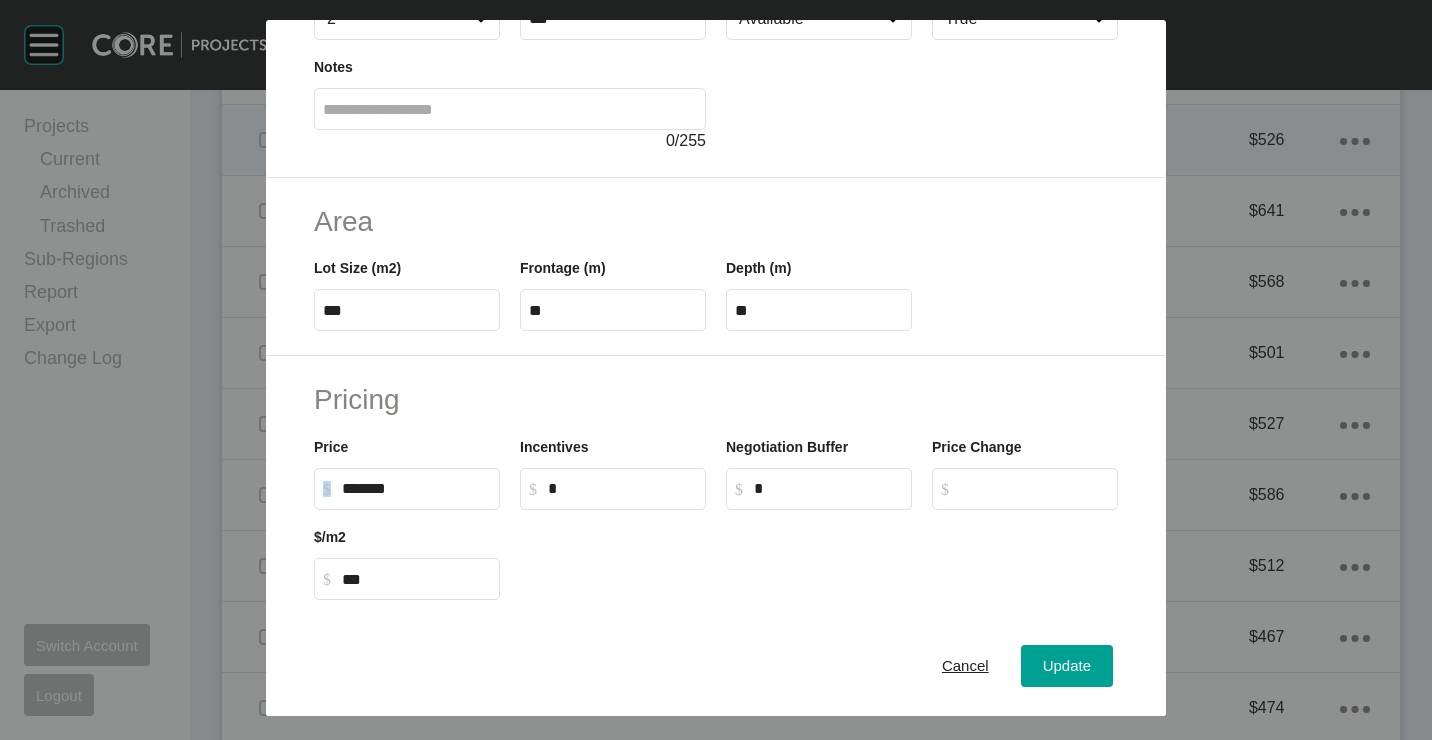 drag, startPoint x: 450, startPoint y: 478, endPoint x: 278, endPoint y: 483, distance: 172.07266 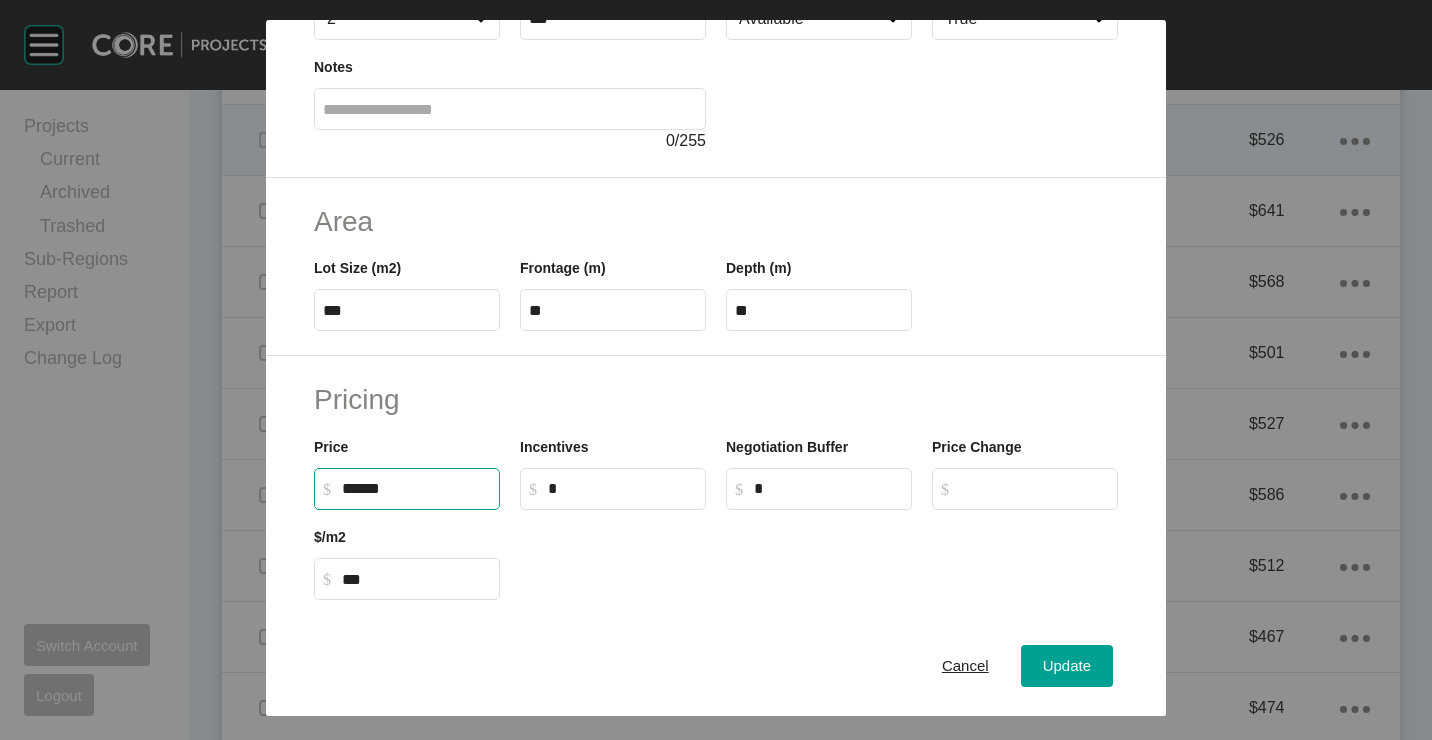 drag, startPoint x: 278, startPoint y: 483, endPoint x: 431, endPoint y: 493, distance: 153.32645 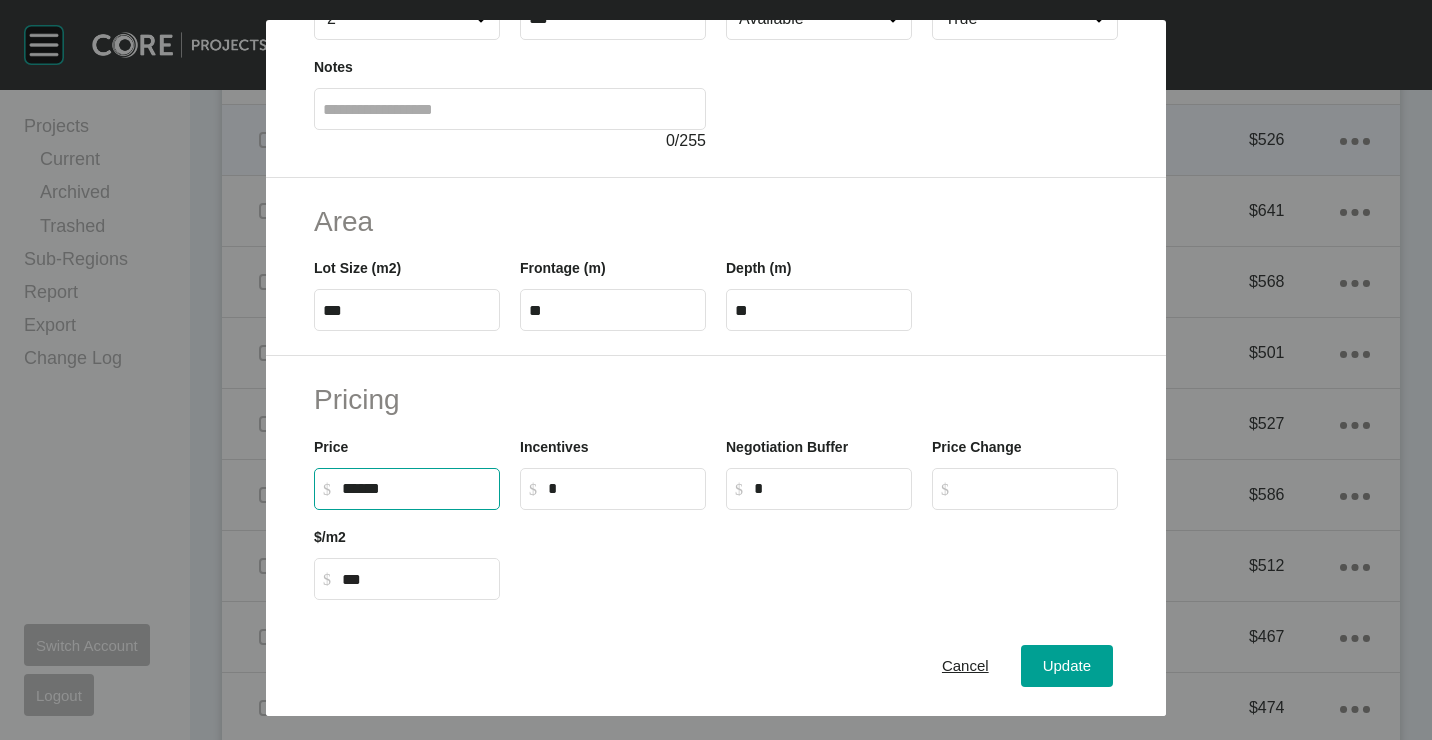 type on "*******" 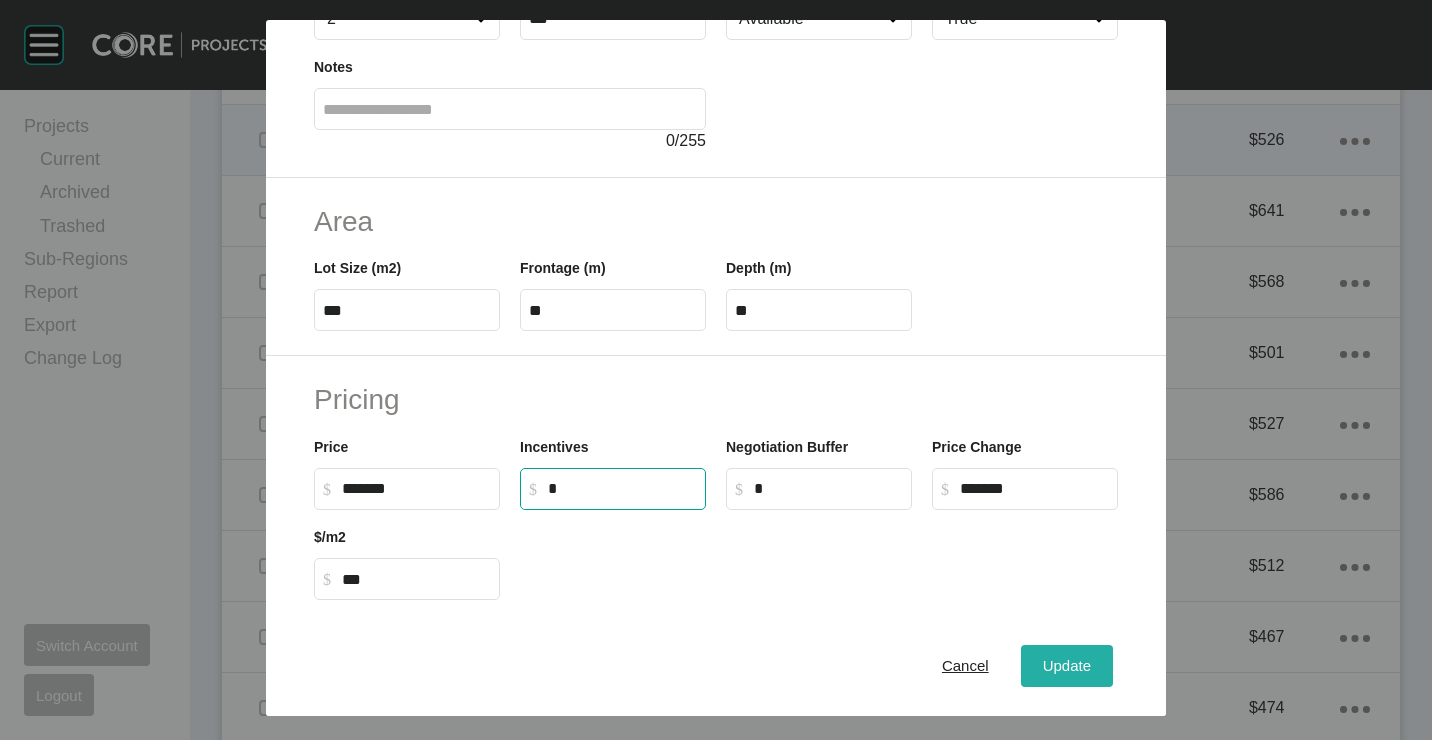 click on "Update" at bounding box center (1067, 665) 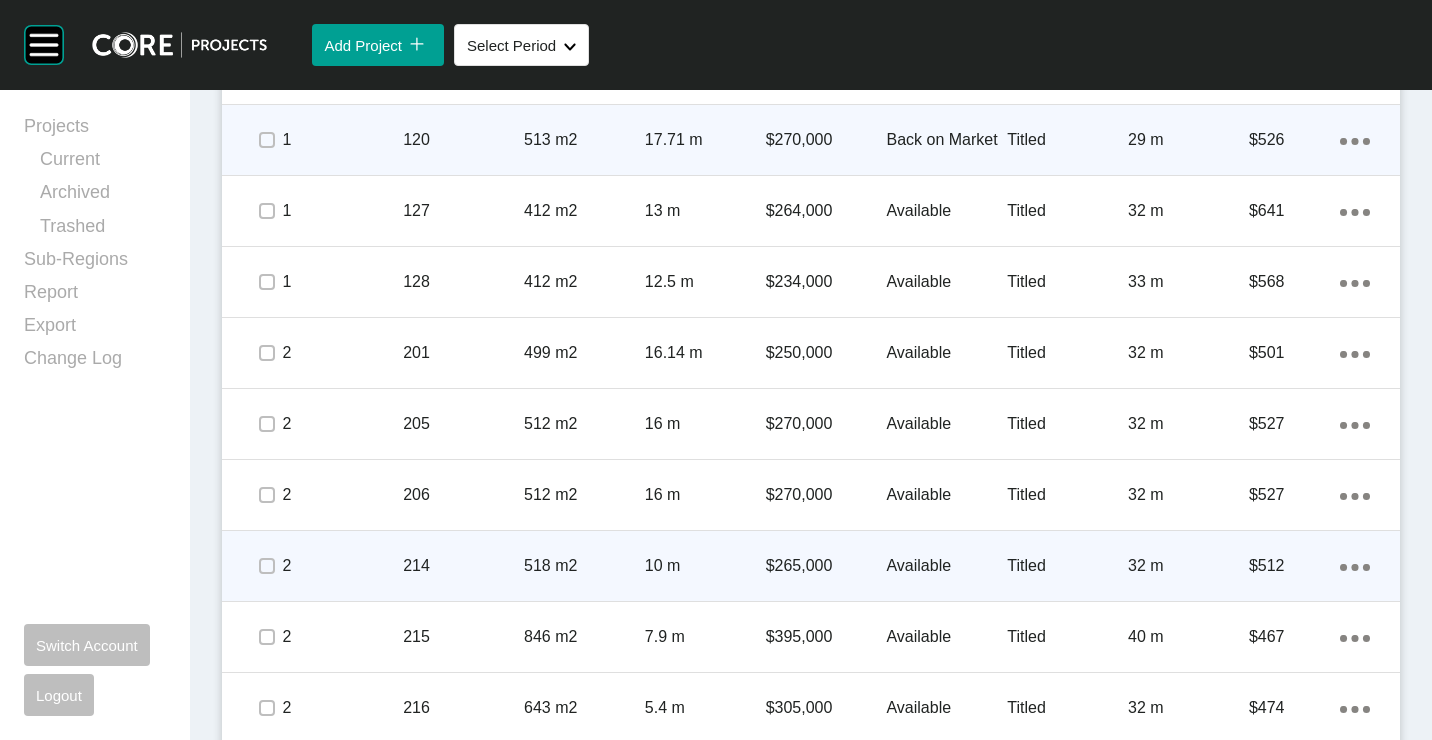 click on "214" at bounding box center [463, 566] 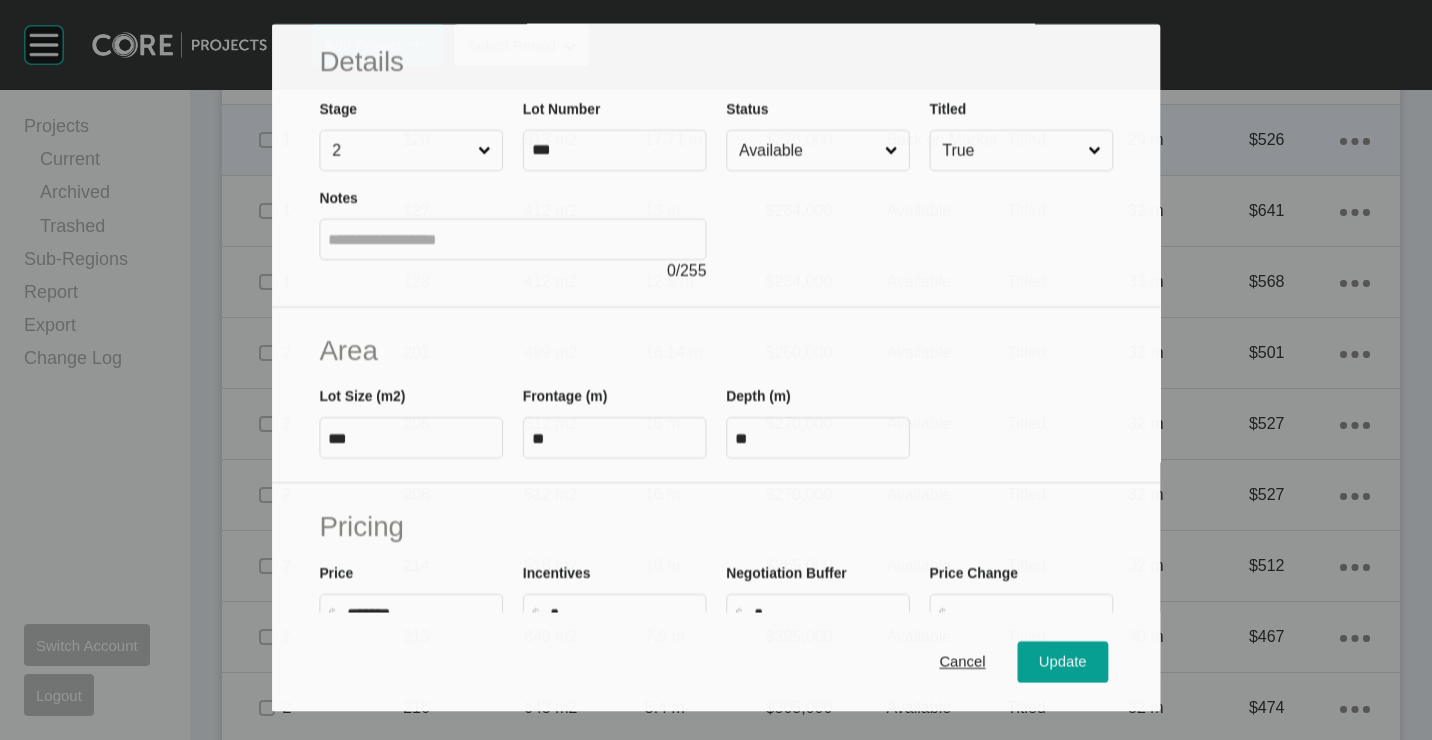 scroll, scrollTop: 200, scrollLeft: 0, axis: vertical 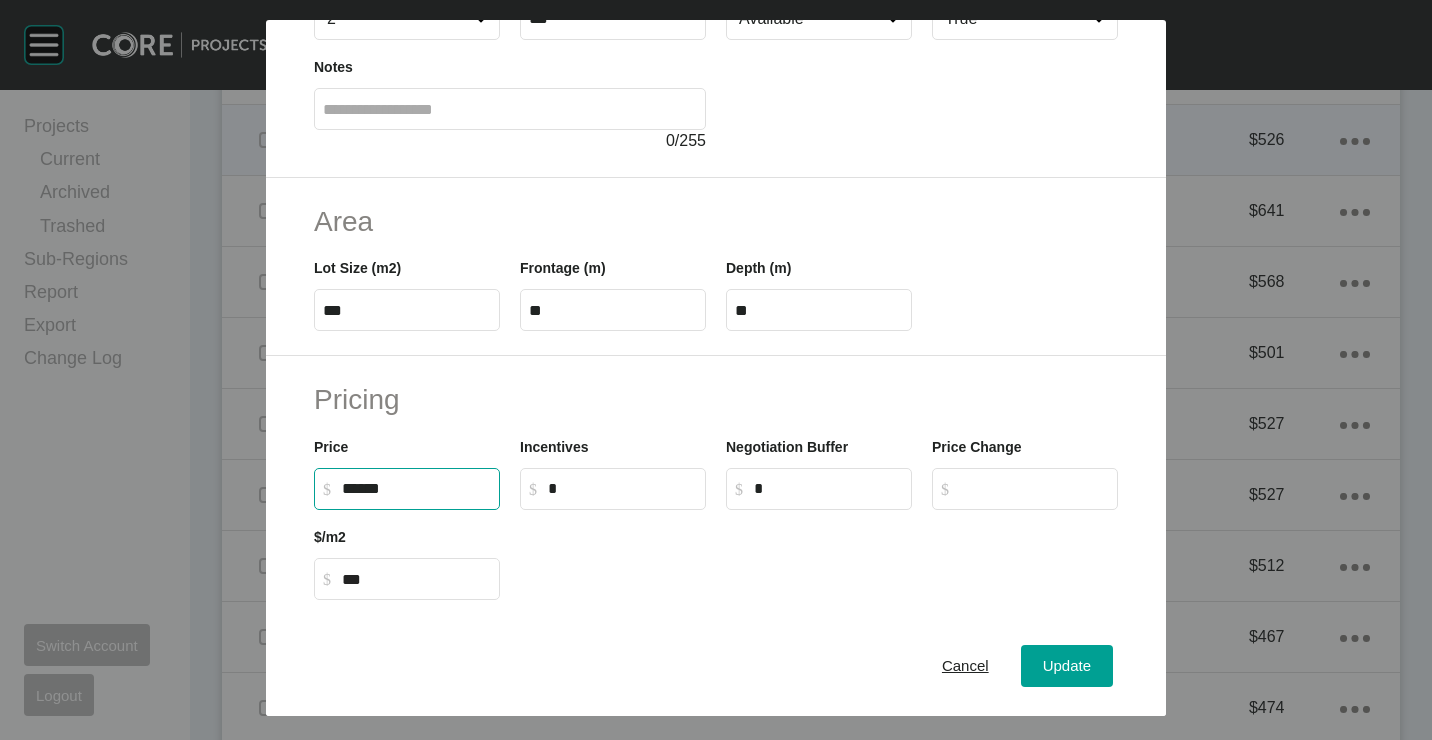 drag, startPoint x: 408, startPoint y: 486, endPoint x: 337, endPoint y: 484, distance: 71.02816 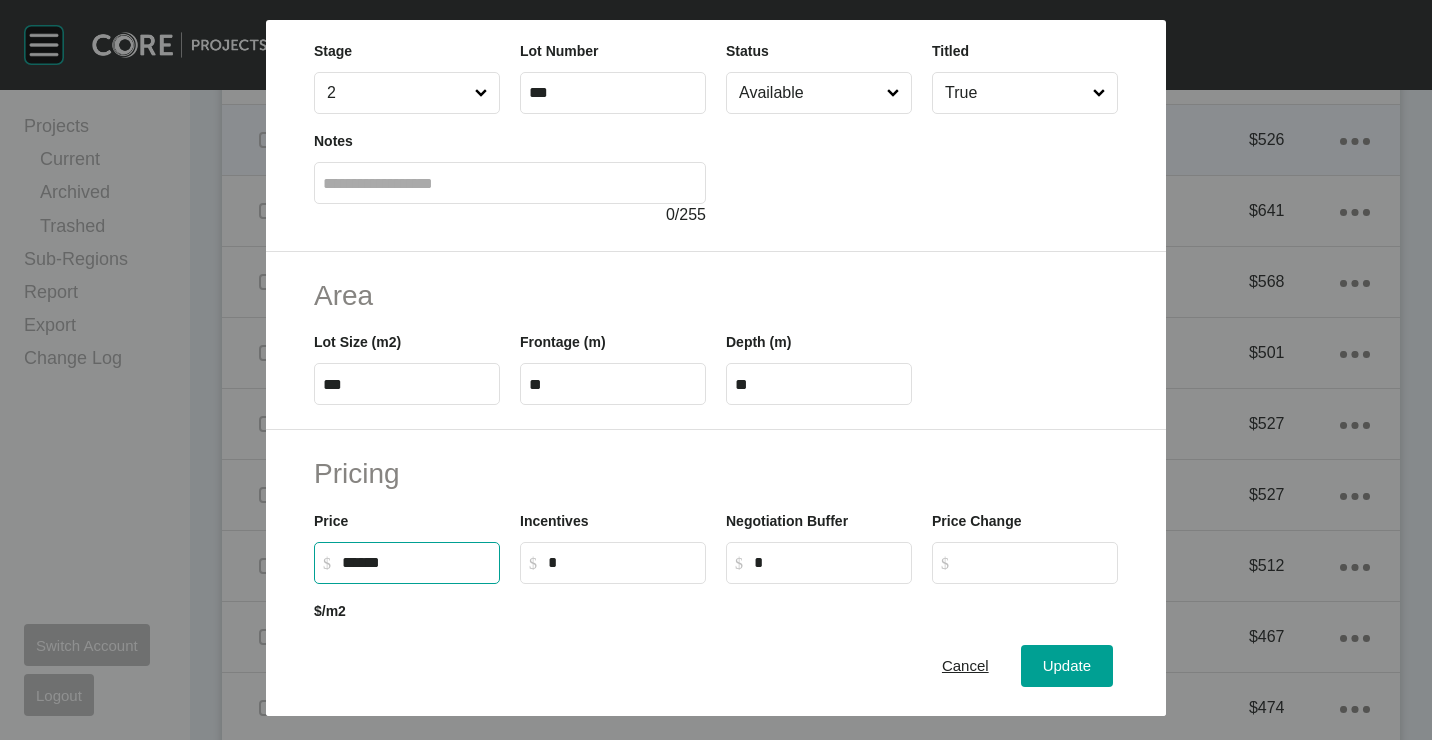 scroll, scrollTop: 200, scrollLeft: 0, axis: vertical 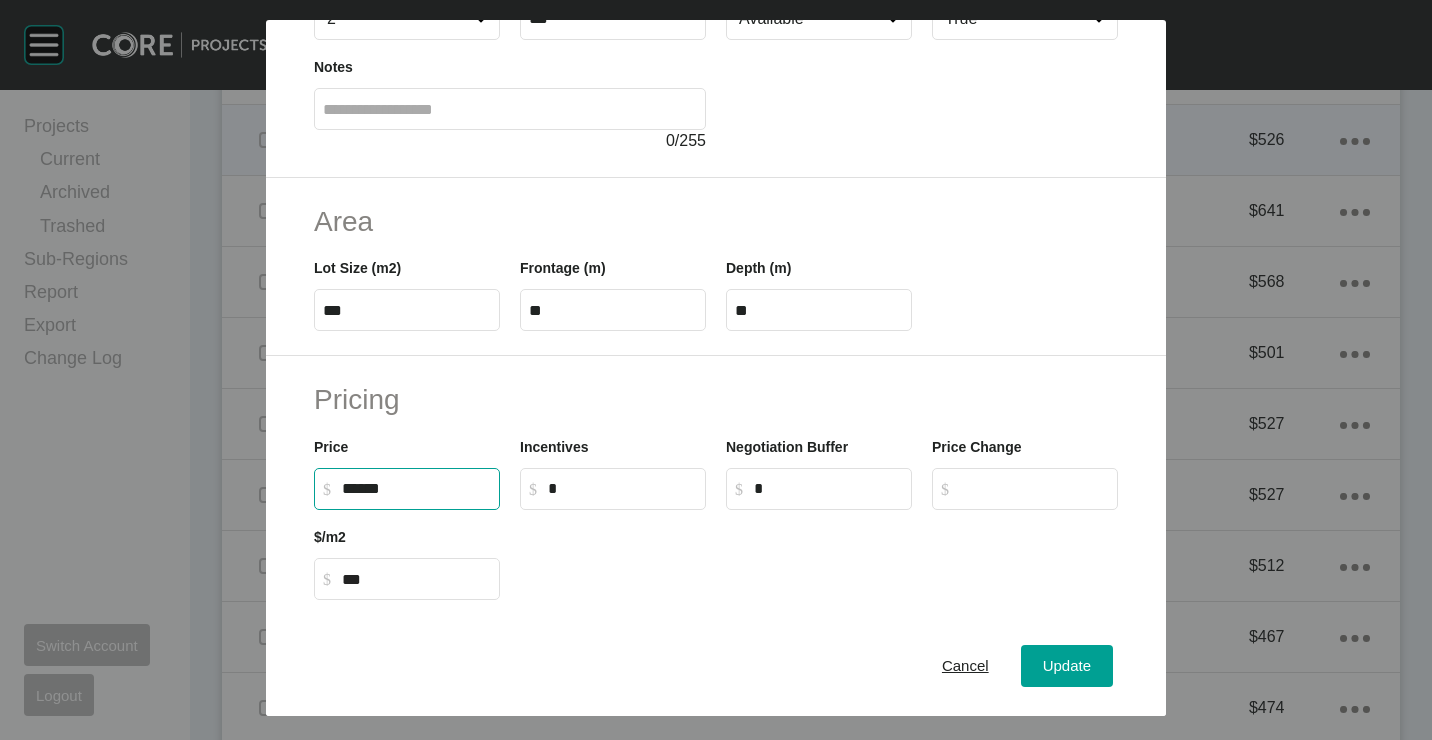 type on "*******" 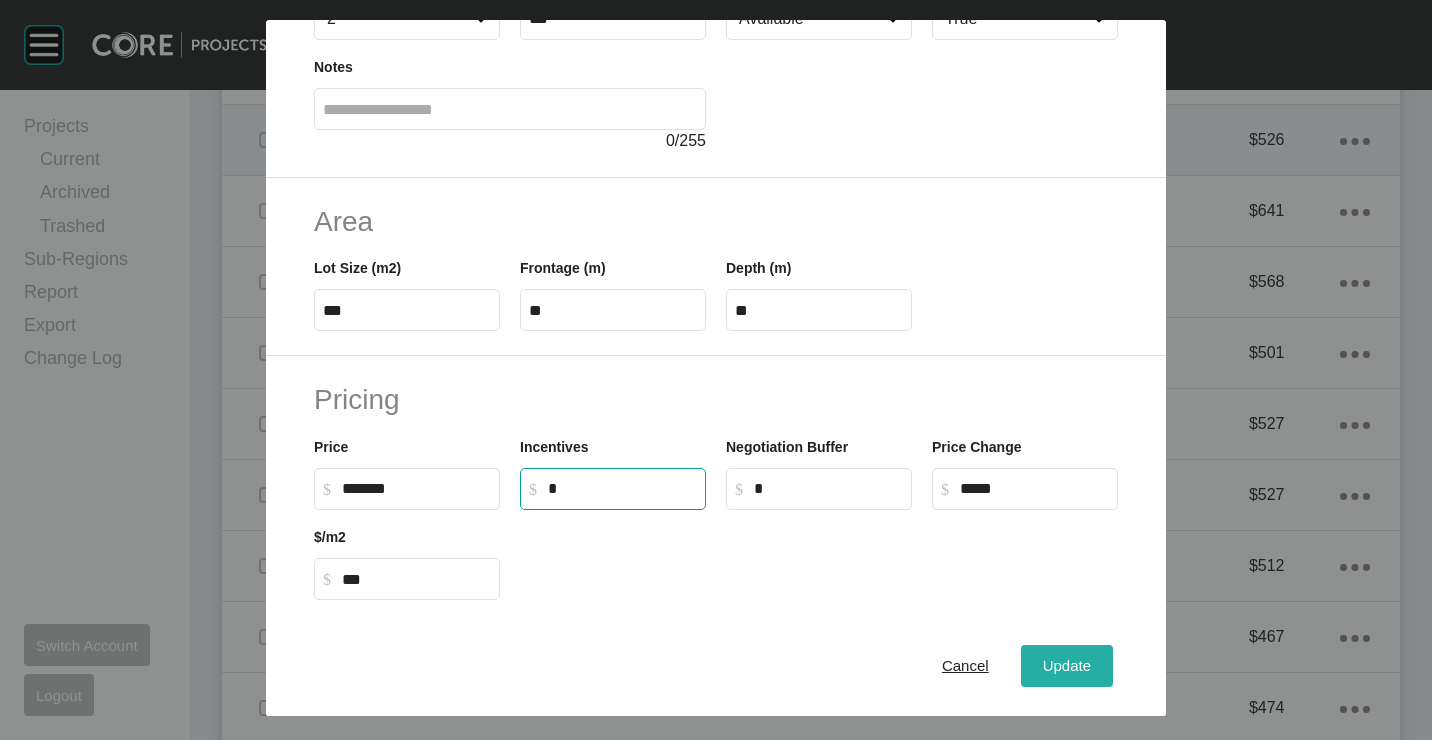 click on "Update" at bounding box center (1067, 665) 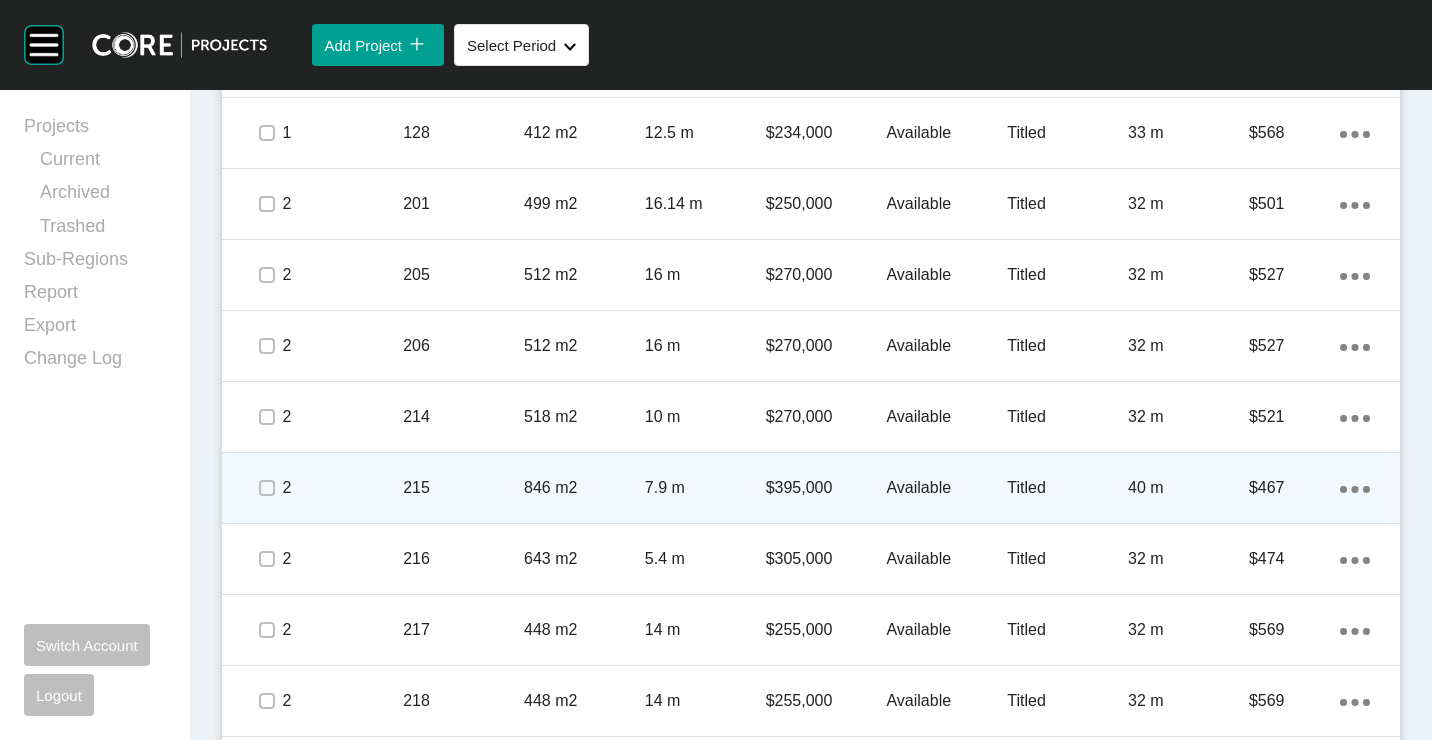 scroll, scrollTop: 1800, scrollLeft: 0, axis: vertical 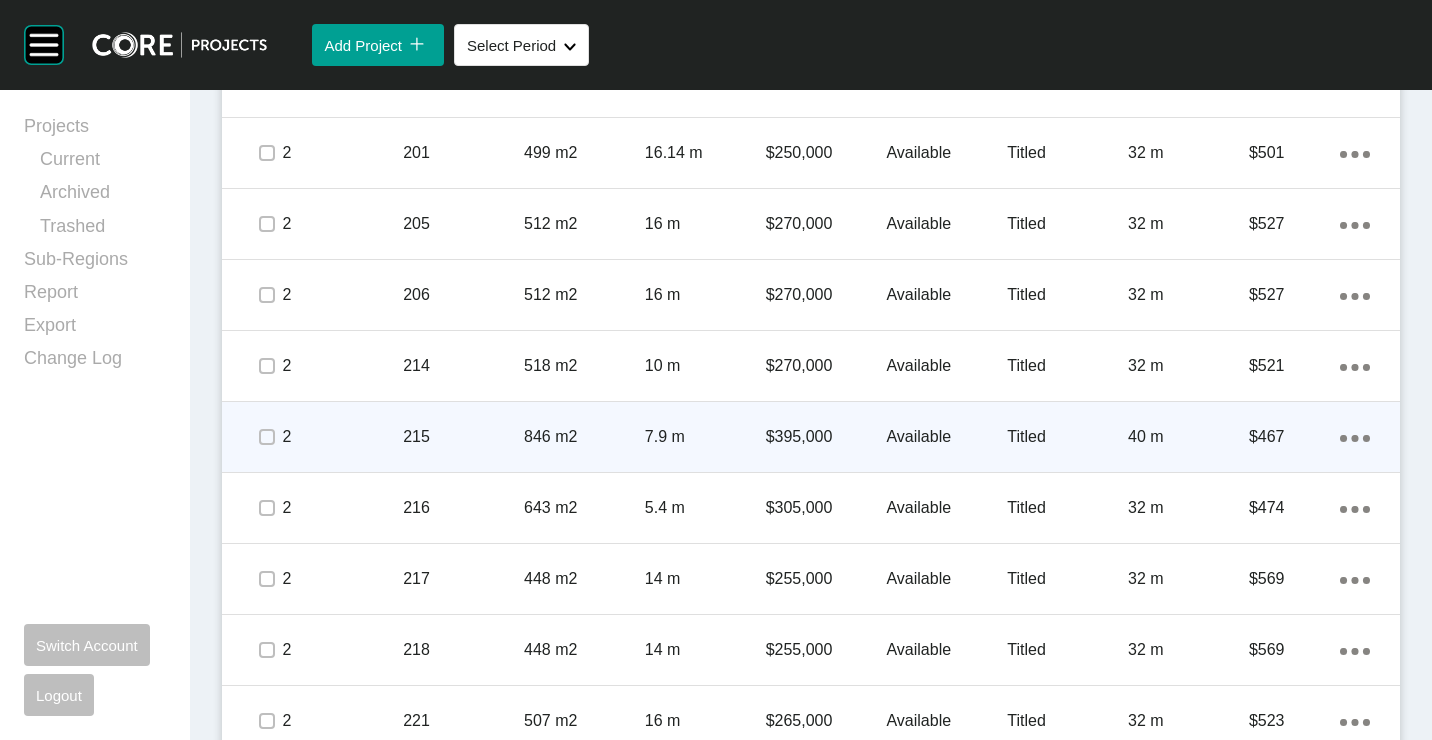click on "846 m2" at bounding box center (584, 437) 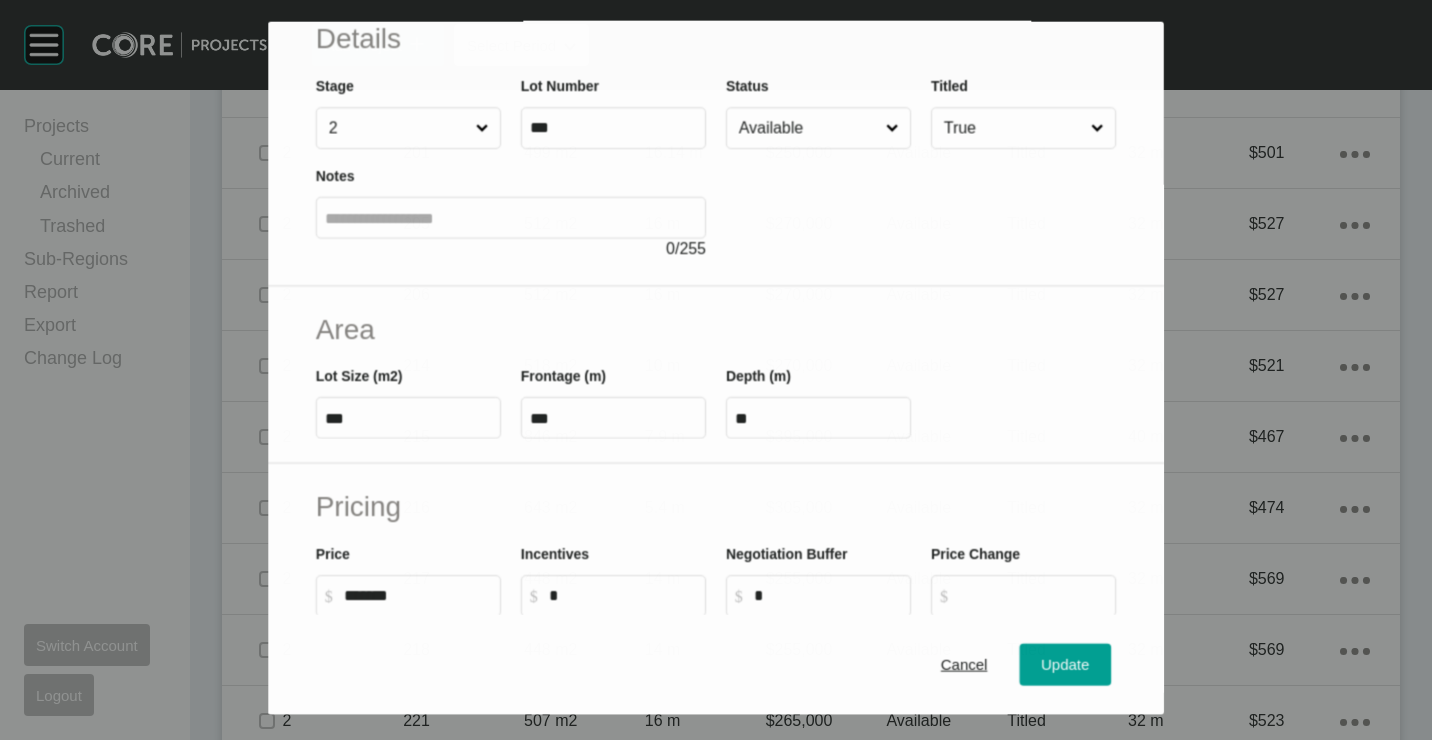 scroll, scrollTop: 200, scrollLeft: 0, axis: vertical 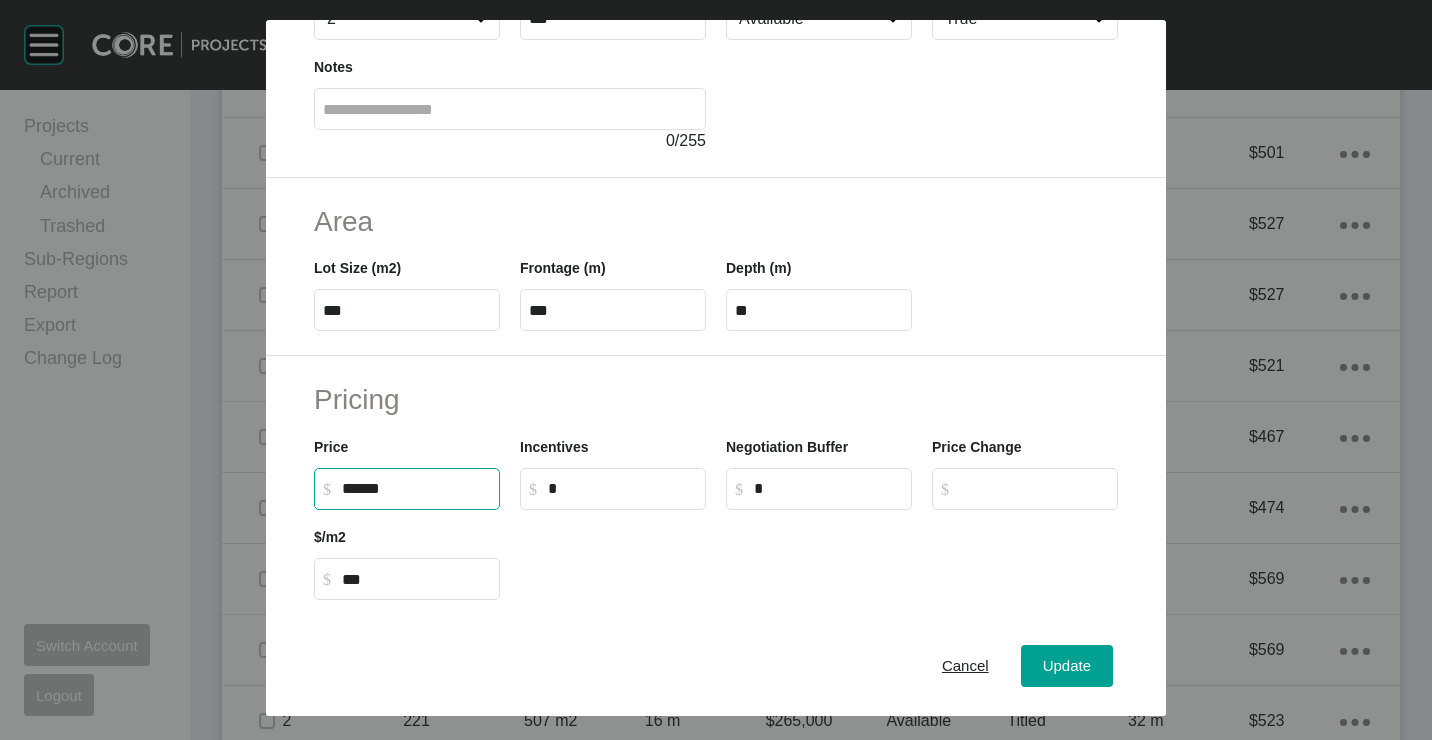 drag, startPoint x: 351, startPoint y: 496, endPoint x: 313, endPoint y: 485, distance: 39.56008 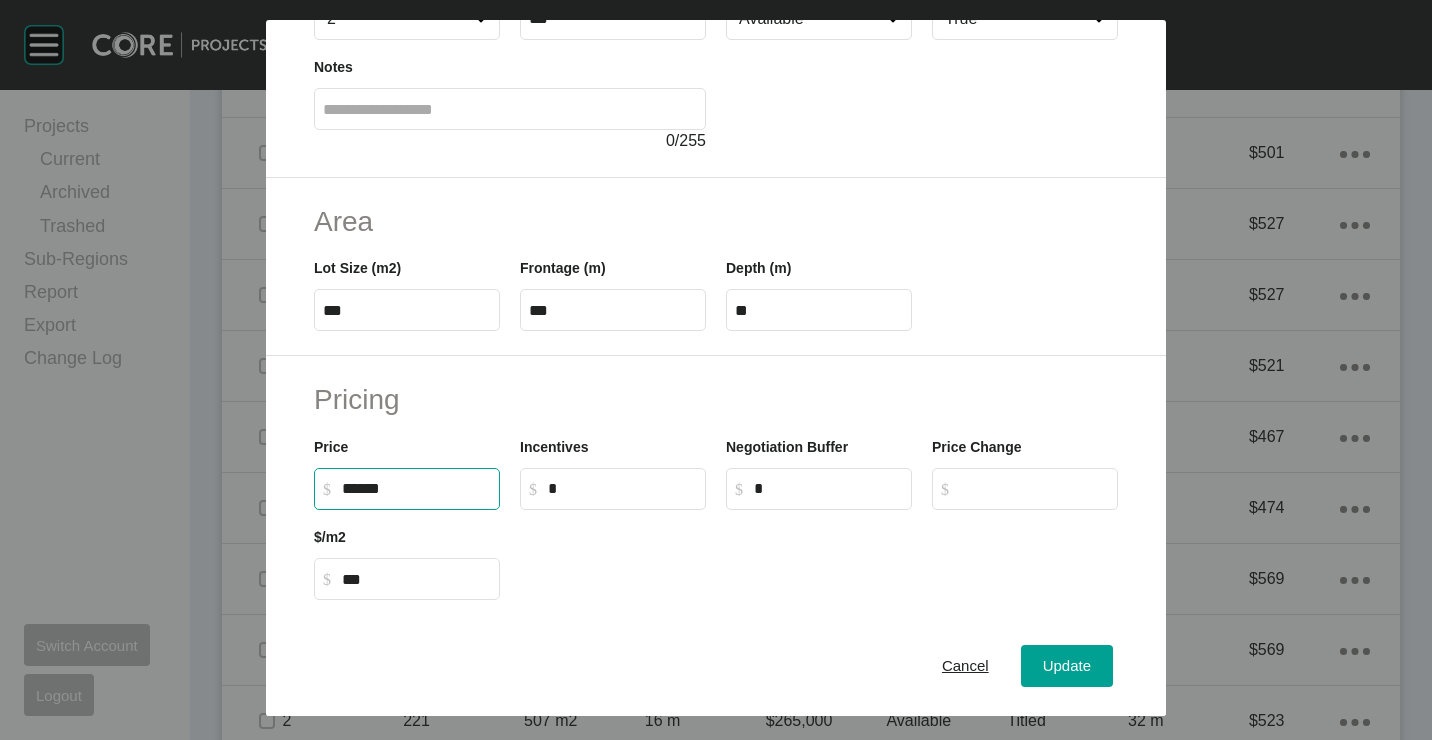 type on "*******" 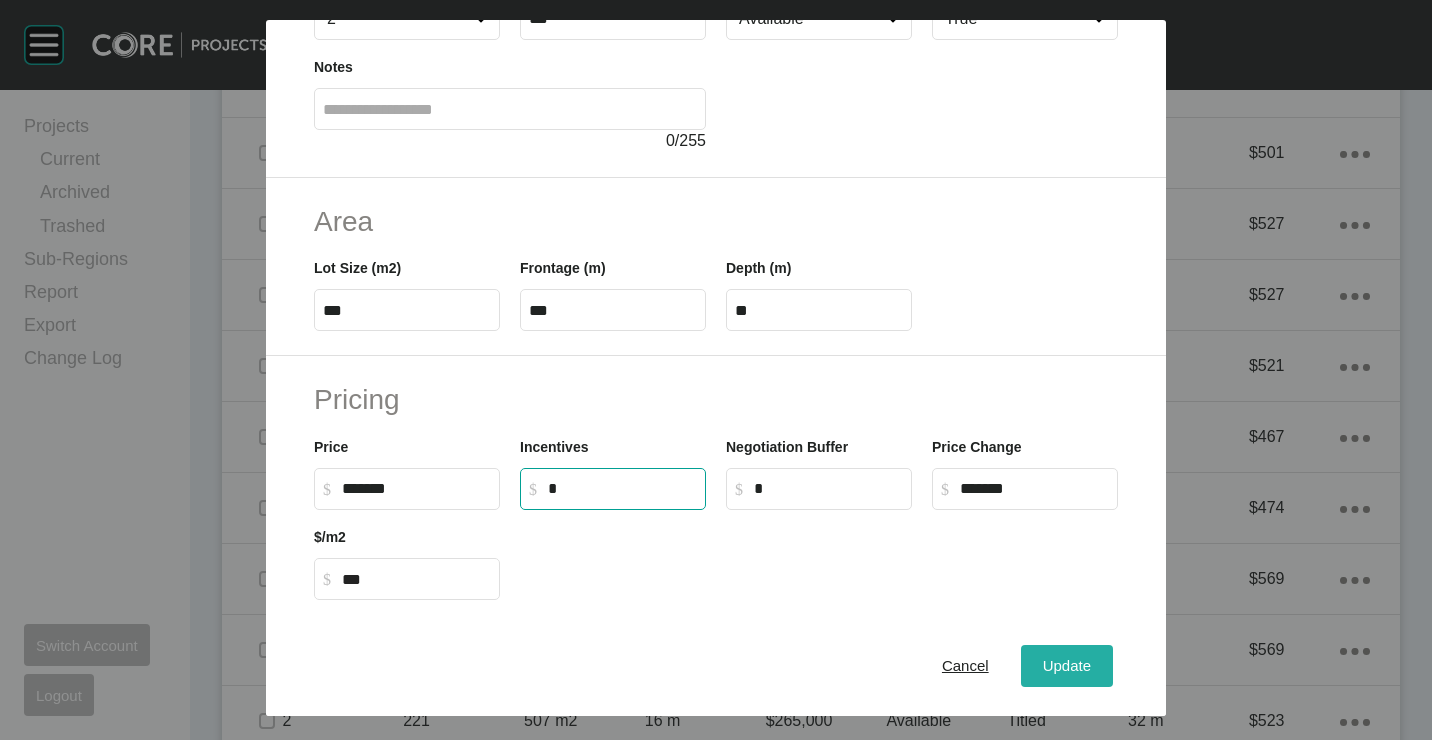 click on "Update" at bounding box center (1067, 665) 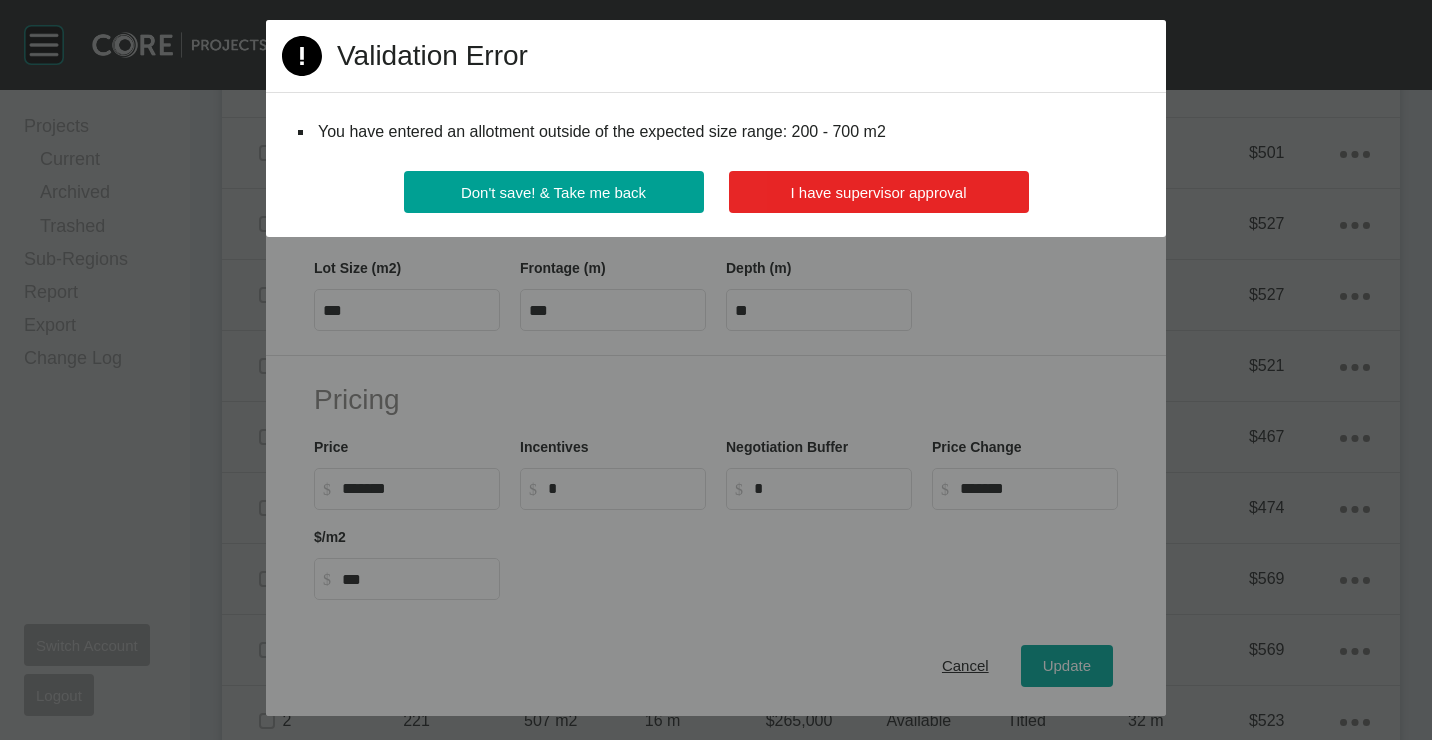 click on "I have supervisor approval" at bounding box center [879, 192] 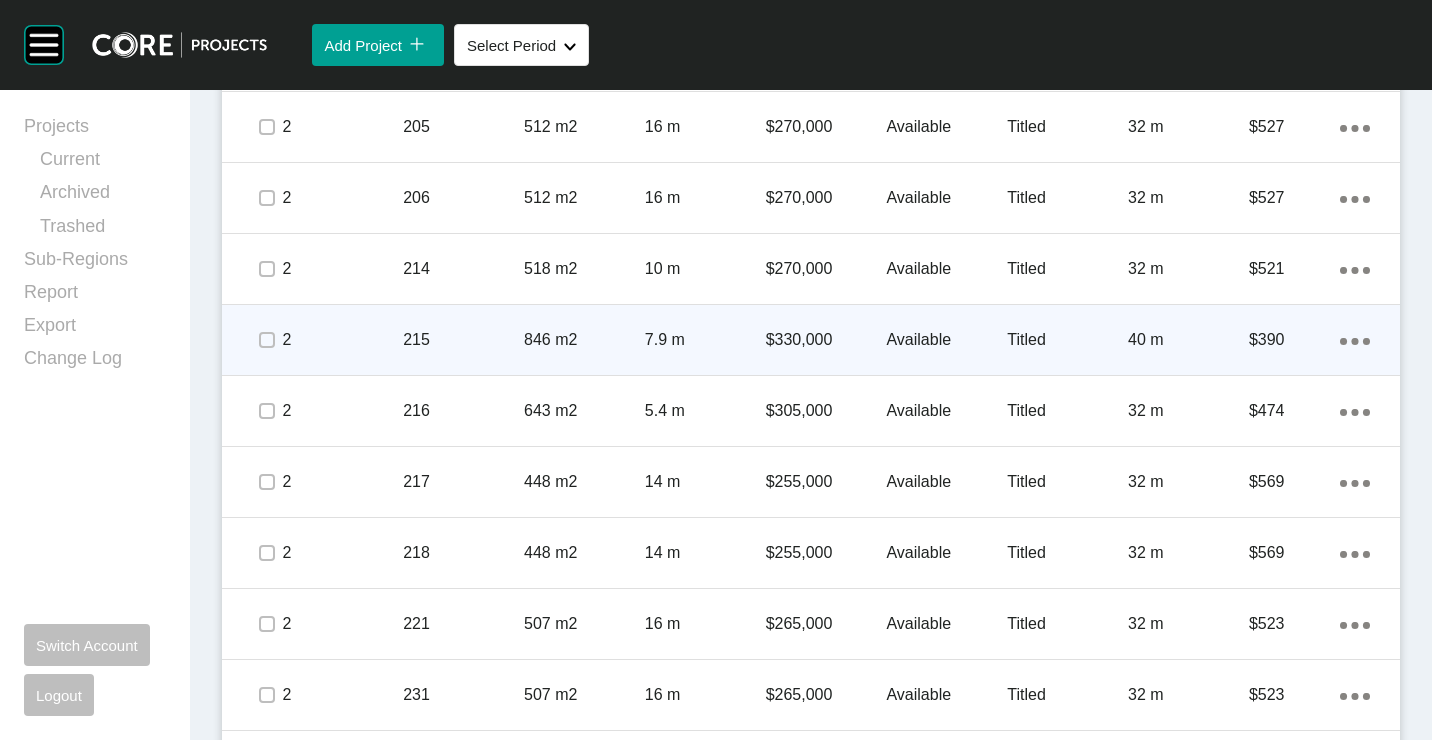 scroll, scrollTop: 1967, scrollLeft: 0, axis: vertical 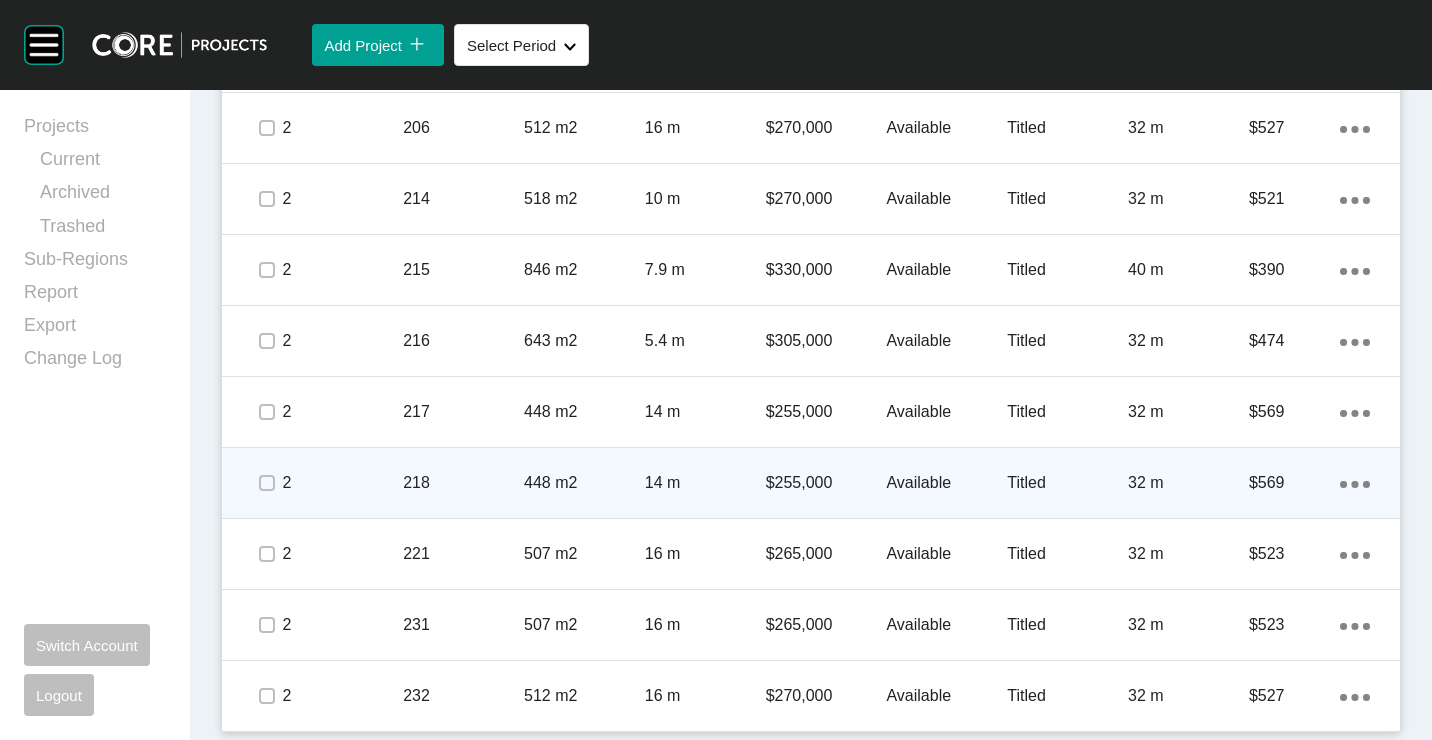 click on "14 m" at bounding box center (705, 483) 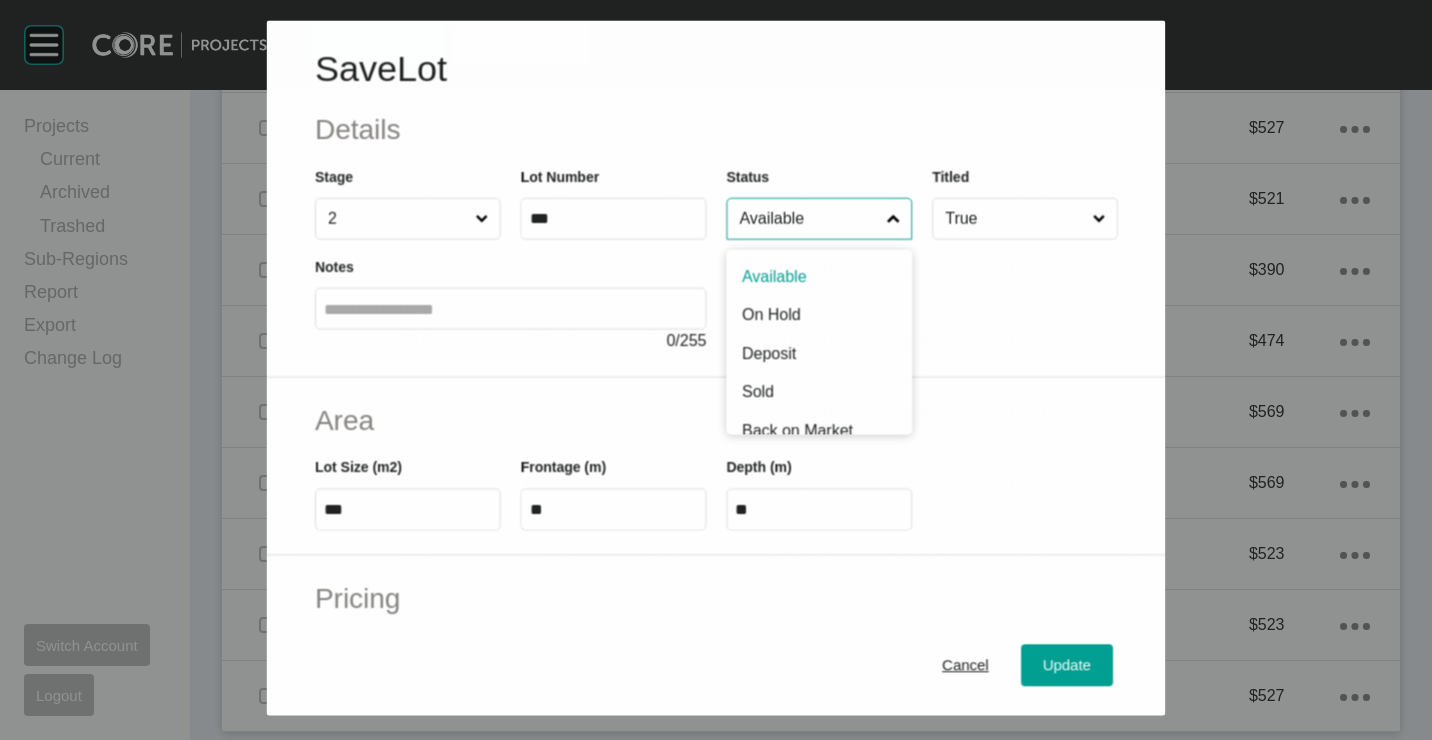 drag, startPoint x: 832, startPoint y: 233, endPoint x: 809, endPoint y: 297, distance: 68.007355 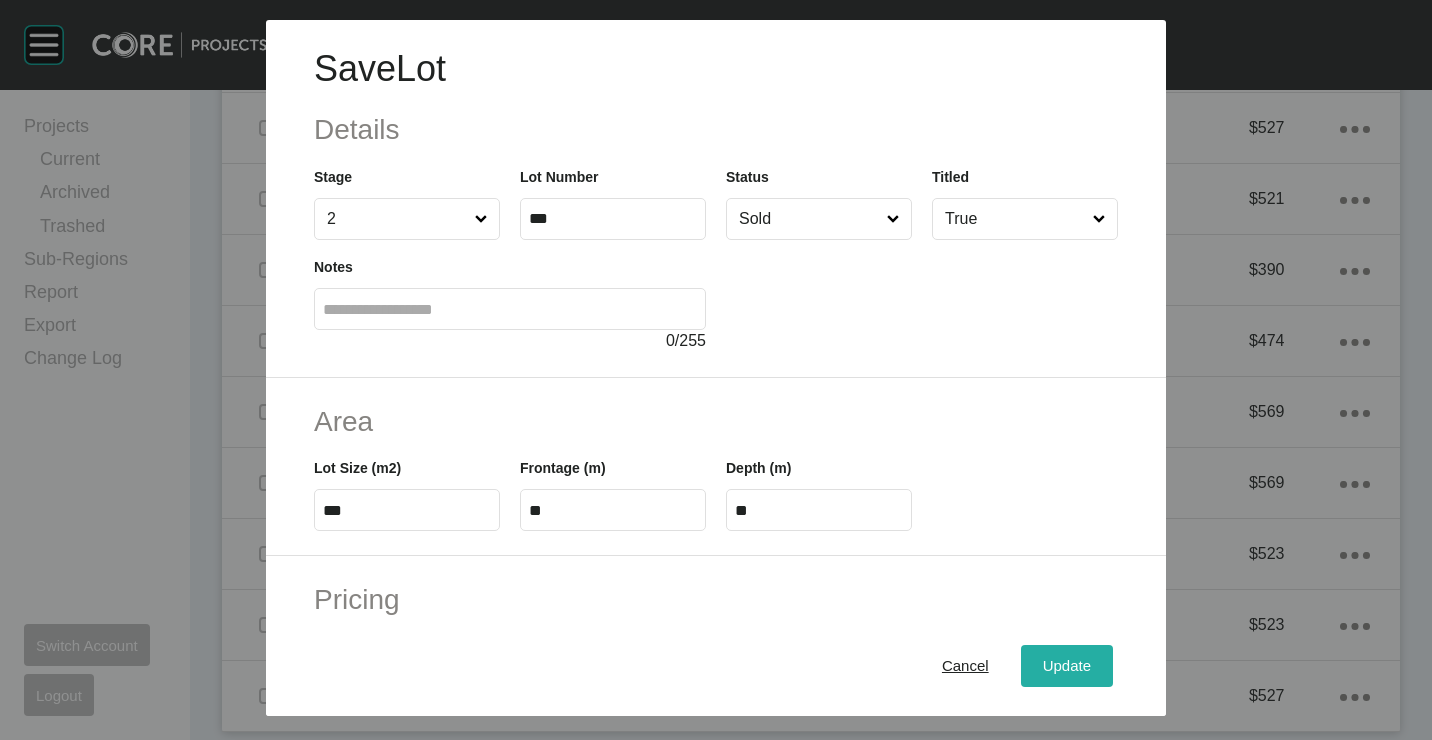 click on "Update" at bounding box center [1067, 665] 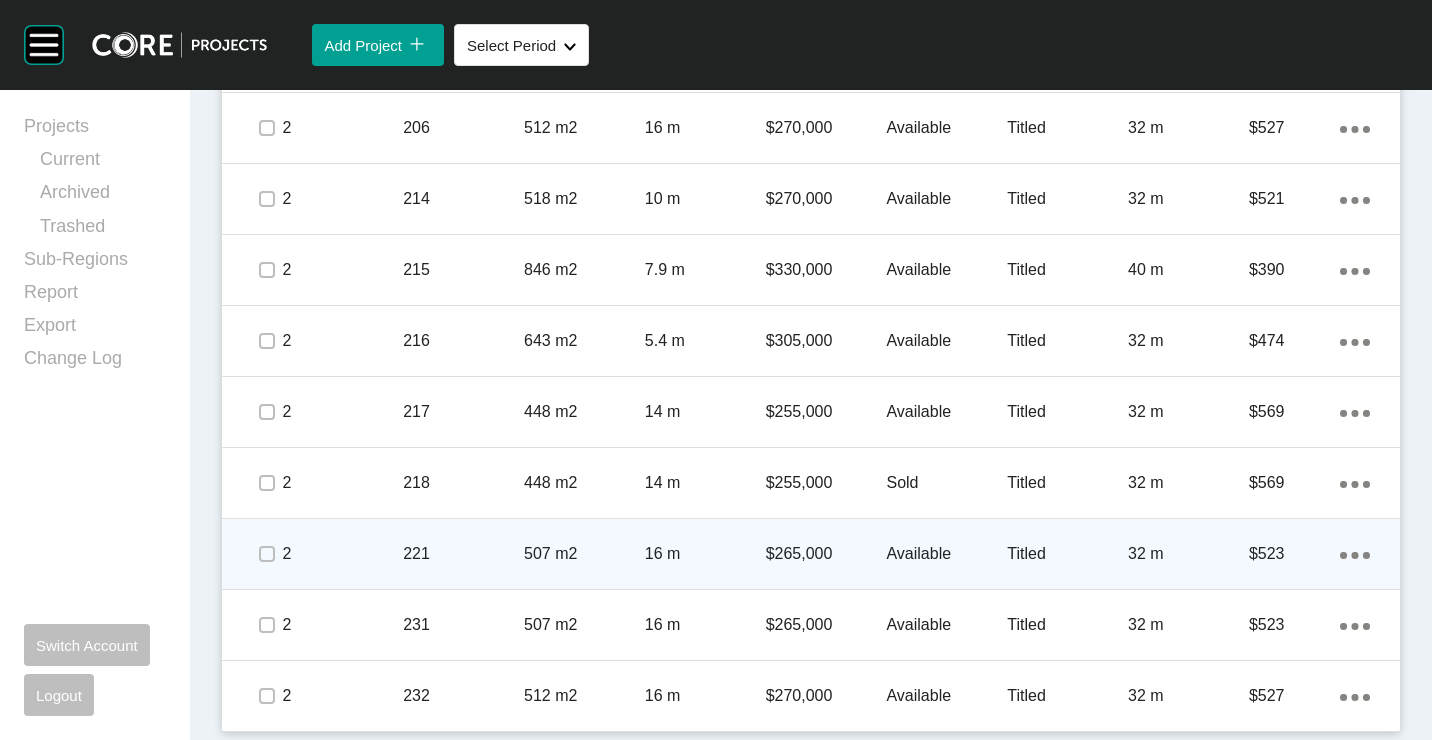 click on "221" at bounding box center [463, 554] 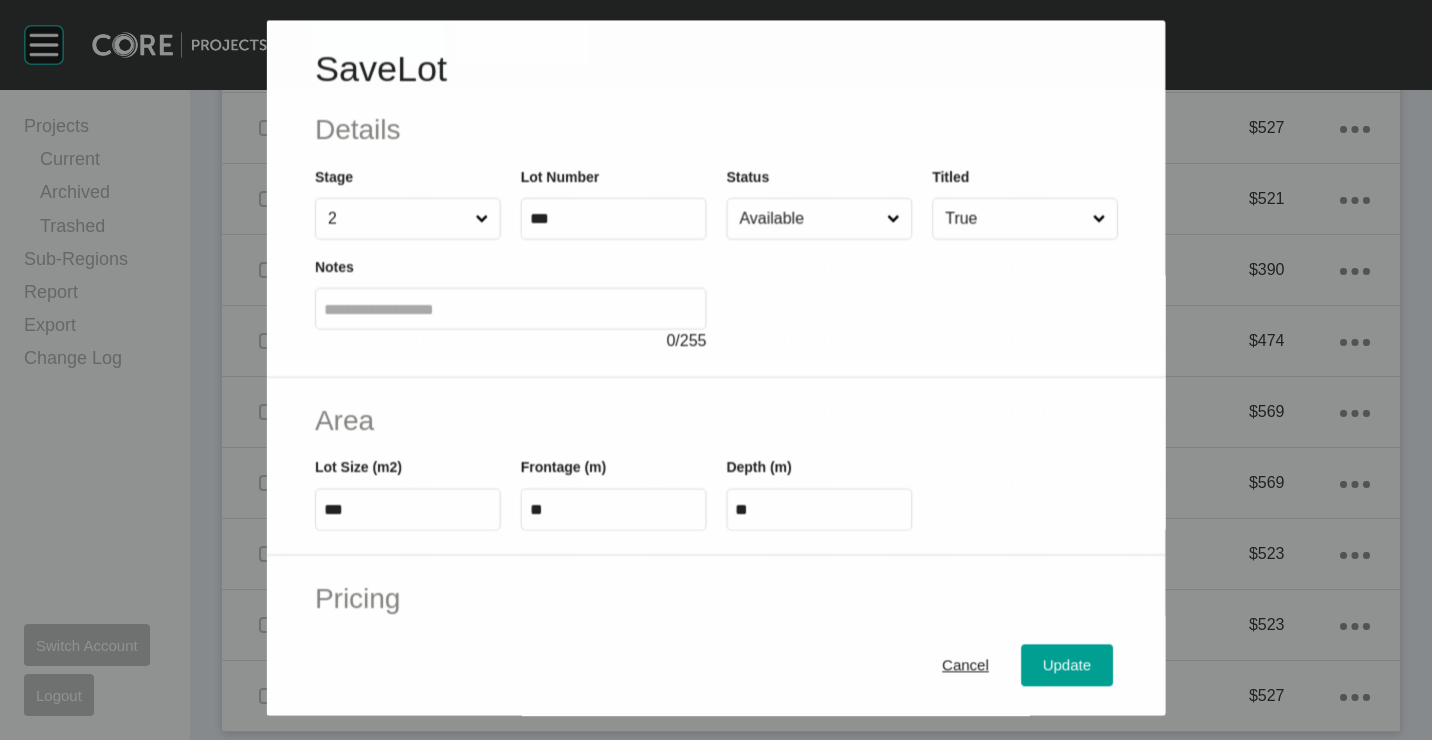 click on "Available" at bounding box center (808, 219) 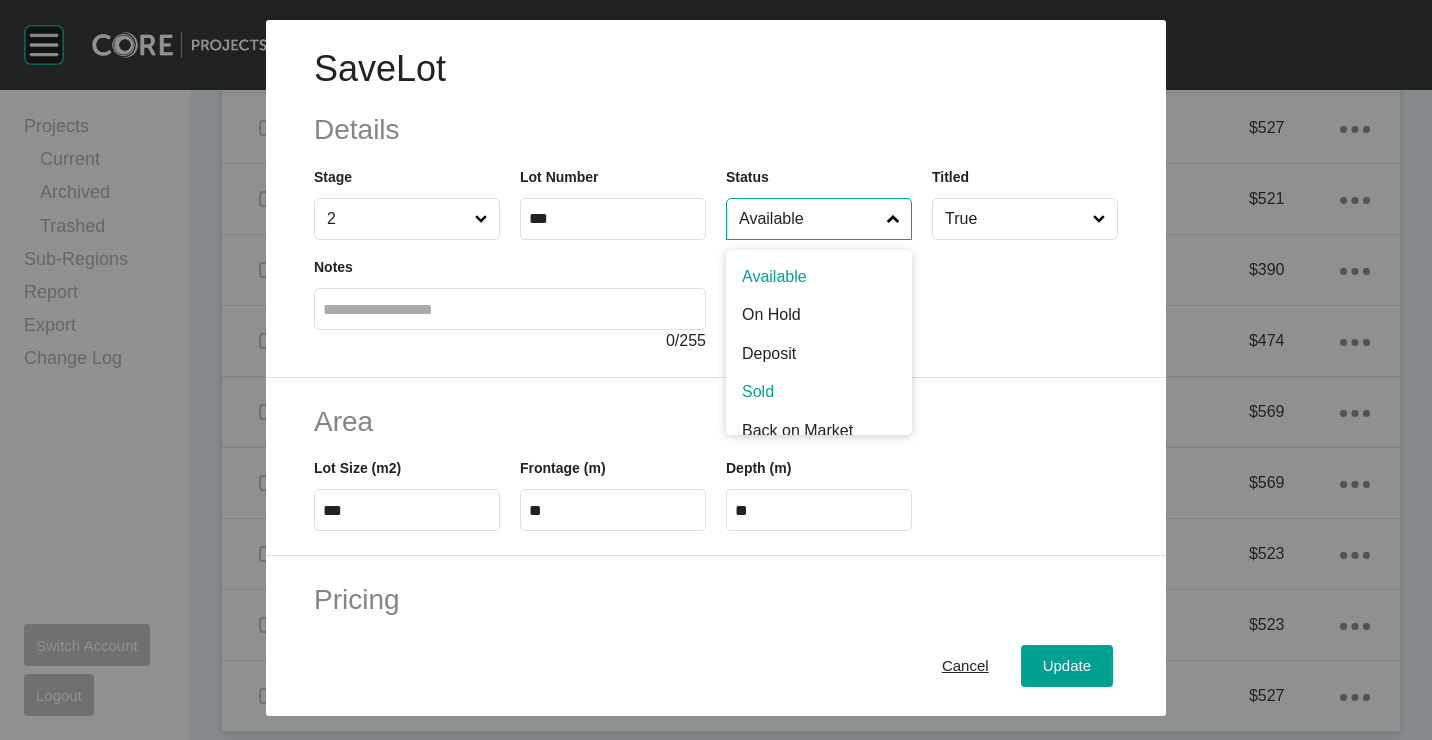 drag, startPoint x: 757, startPoint y: 391, endPoint x: 809, endPoint y: 413, distance: 56.462376 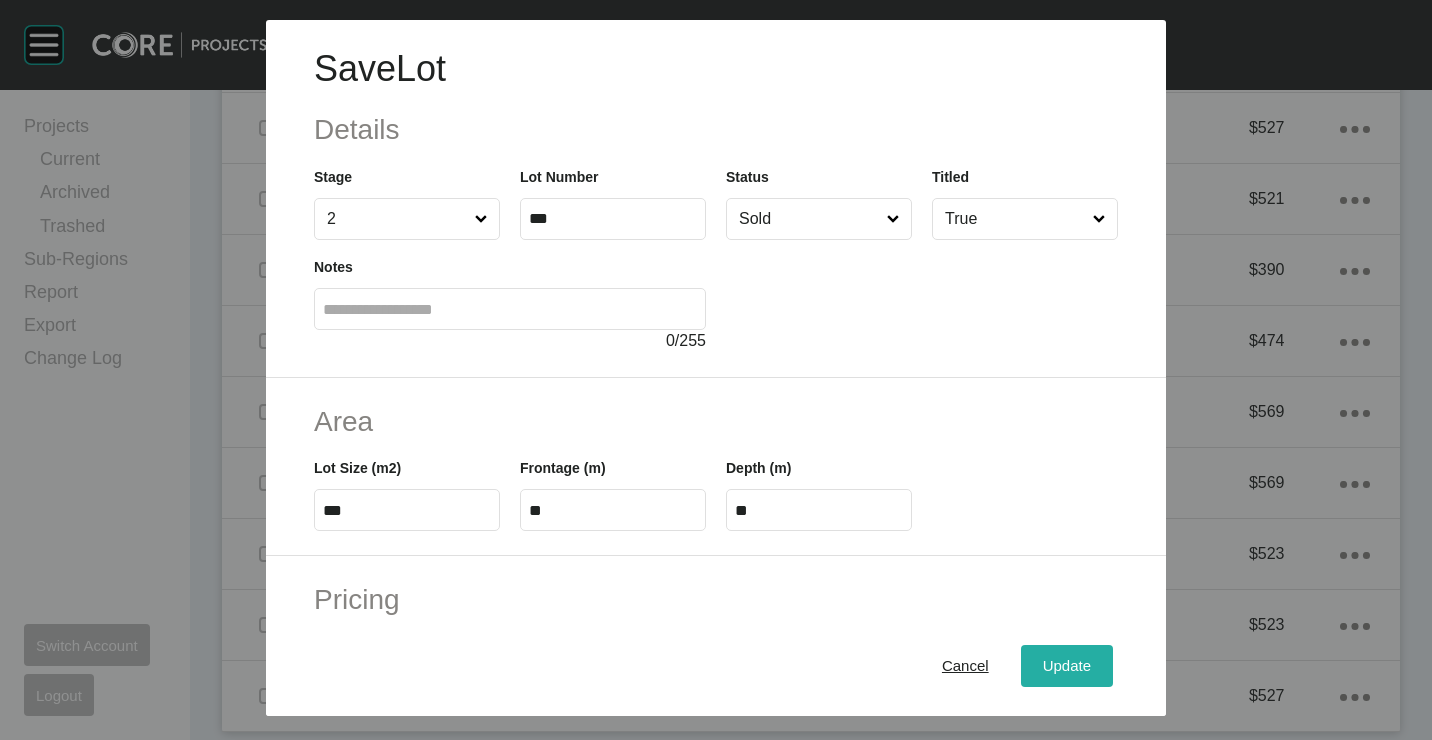 click on "Update" at bounding box center (1067, 665) 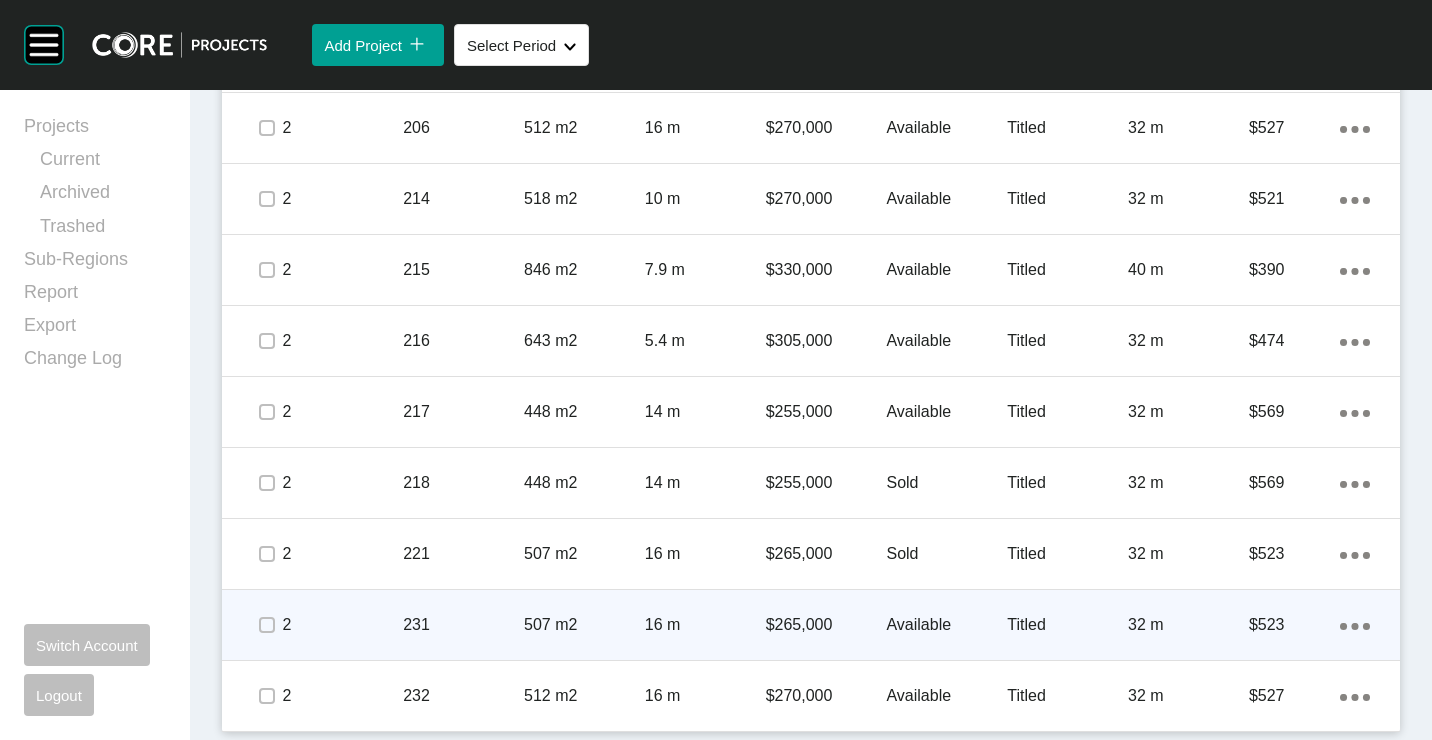 click on "16 m" at bounding box center [705, 625] 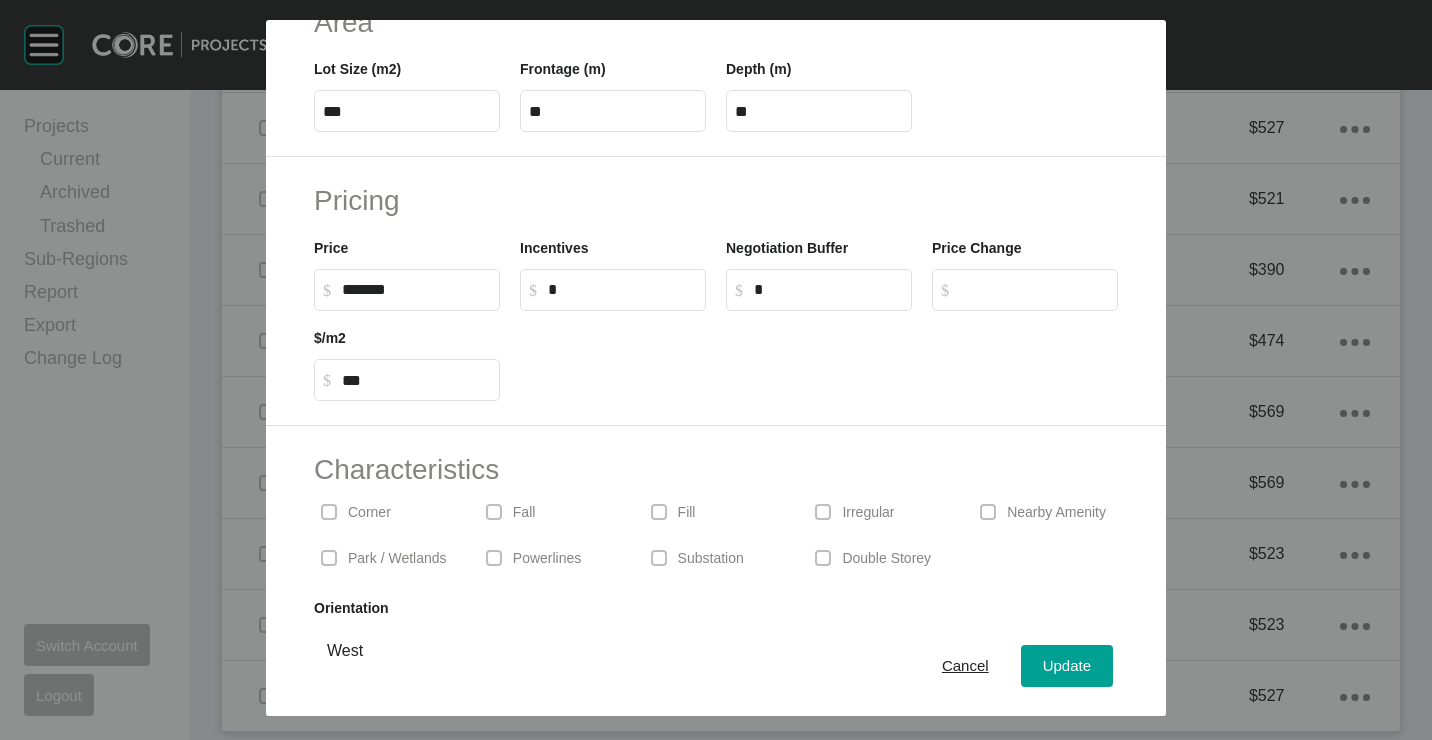 scroll, scrollTop: 400, scrollLeft: 0, axis: vertical 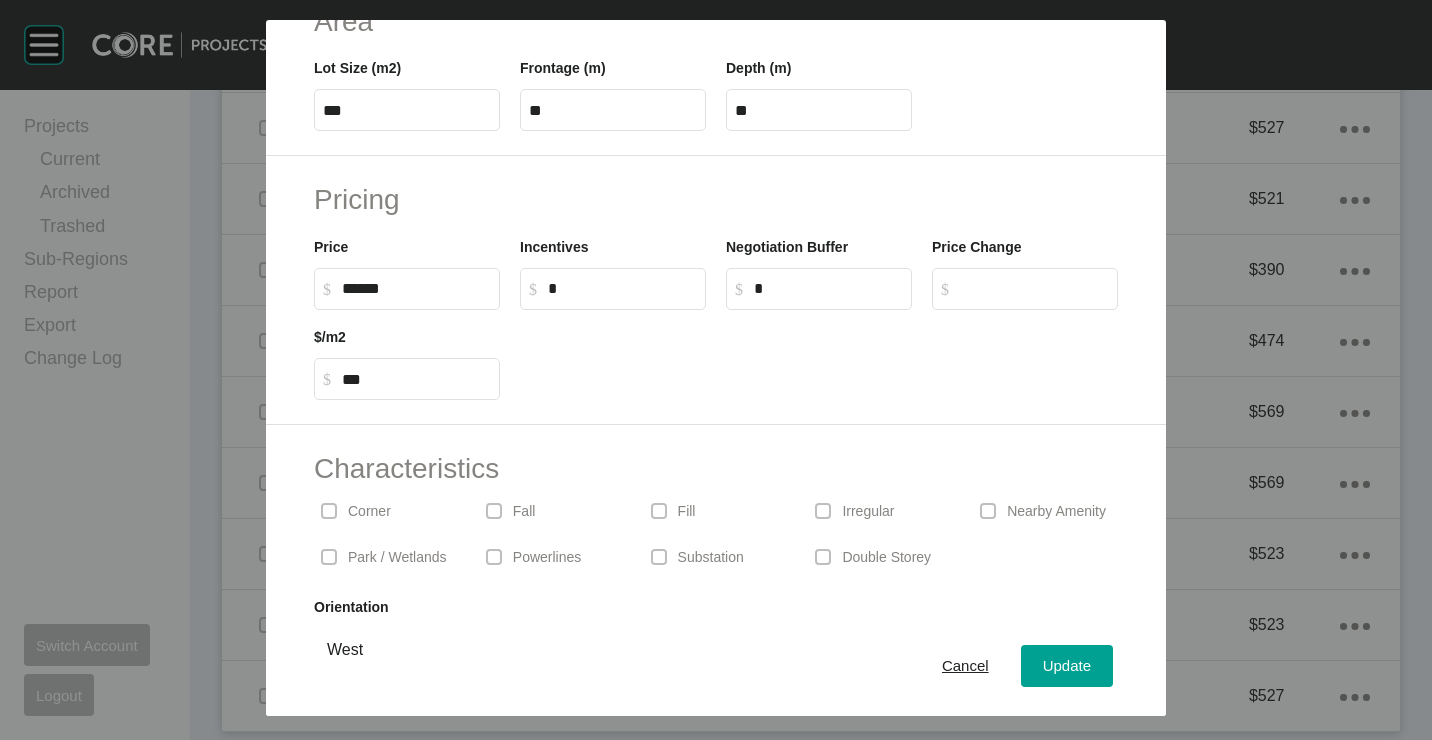 click on "******" at bounding box center (416, 288) 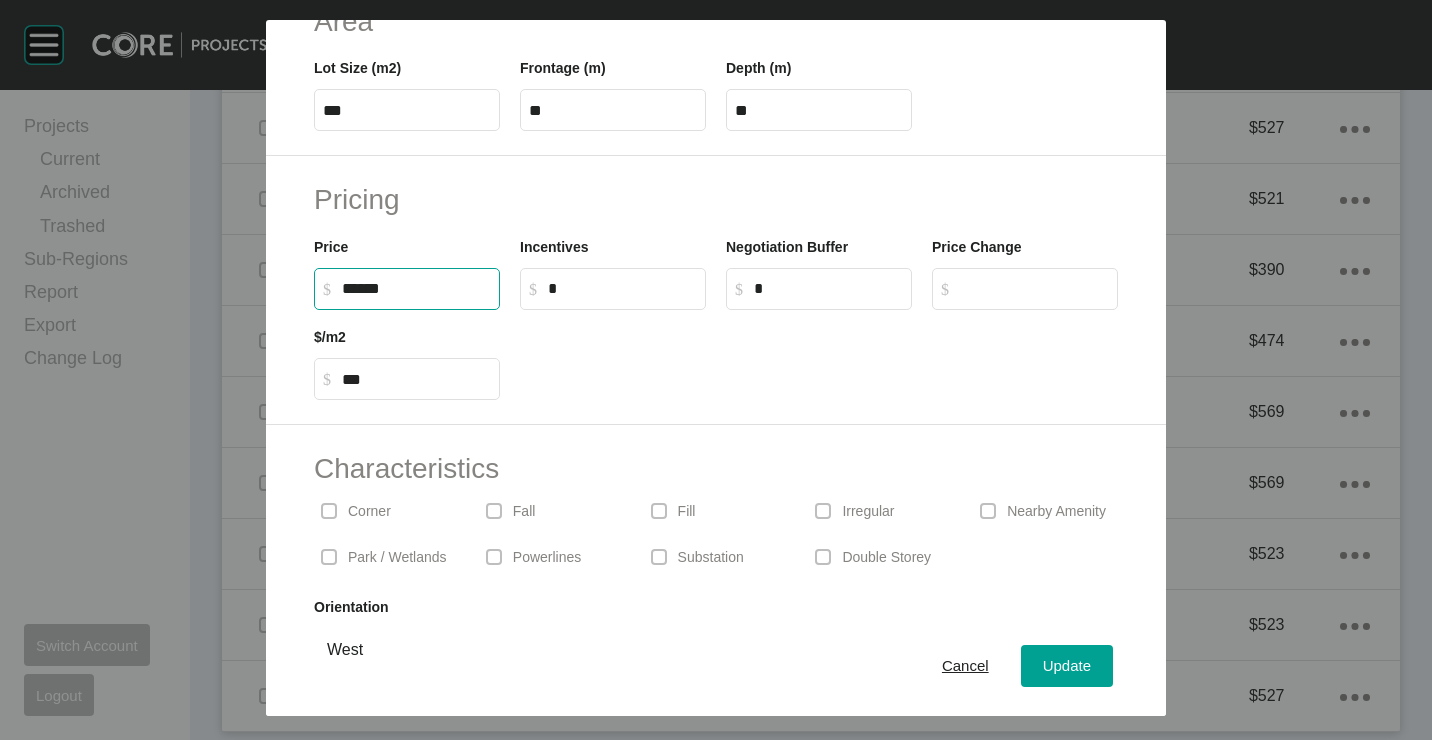 type on "*******" 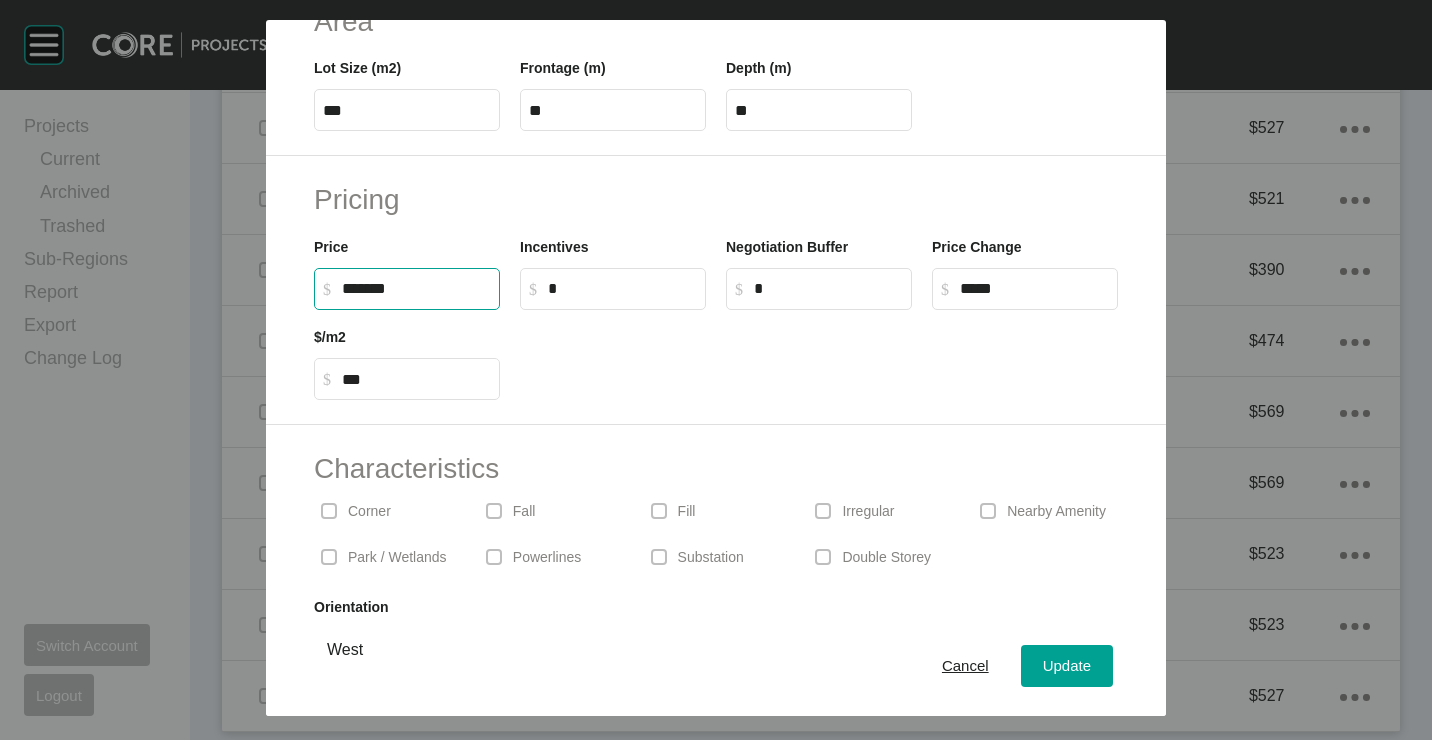click at bounding box center (819, 355) 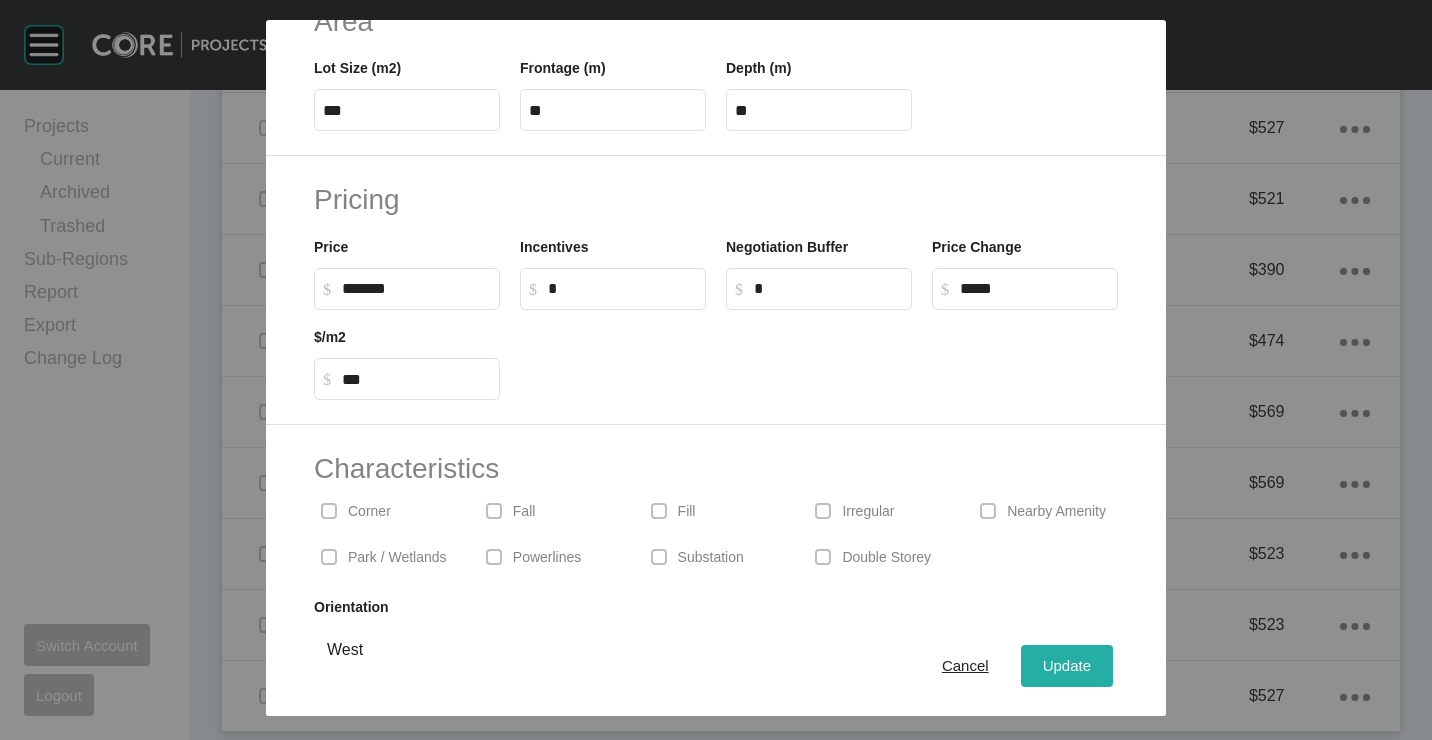 drag, startPoint x: 1027, startPoint y: 670, endPoint x: 1046, endPoint y: 564, distance: 107.68937 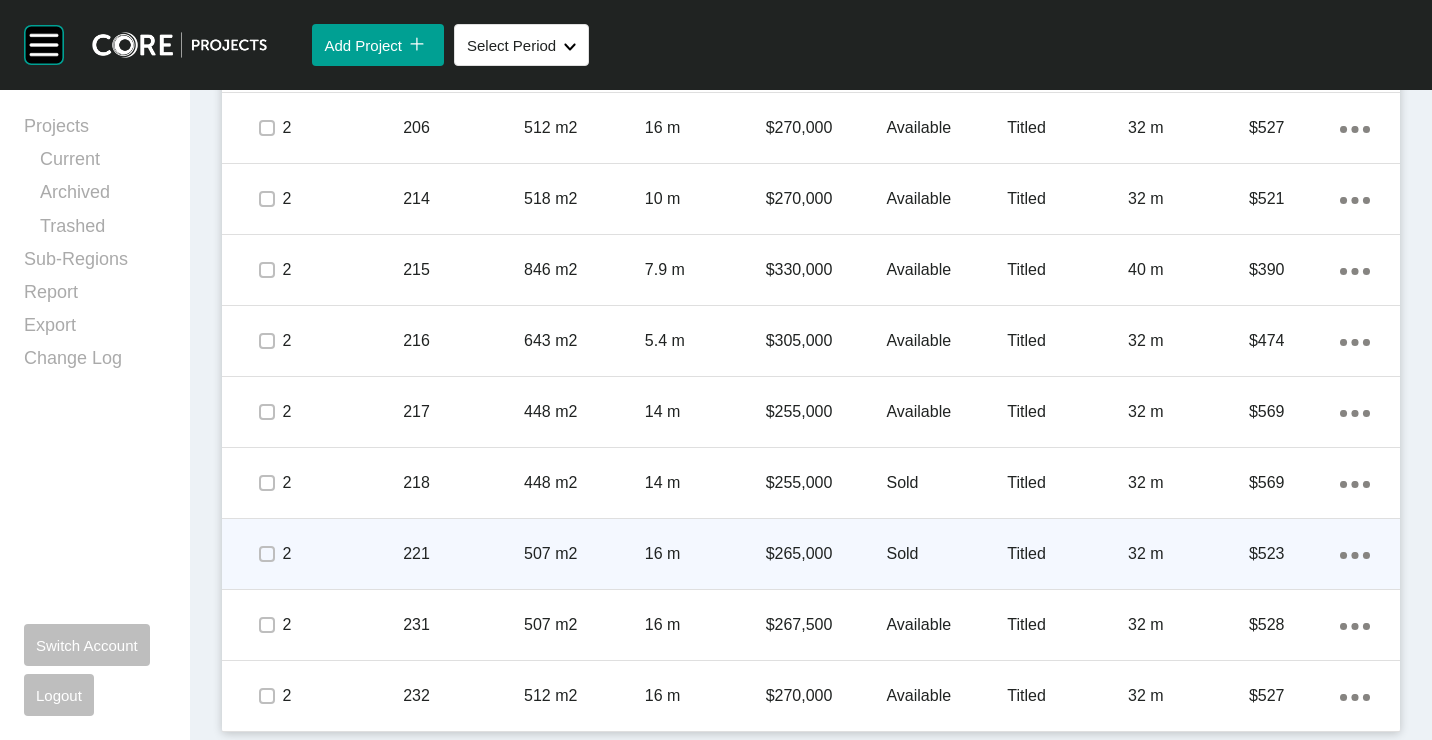 click 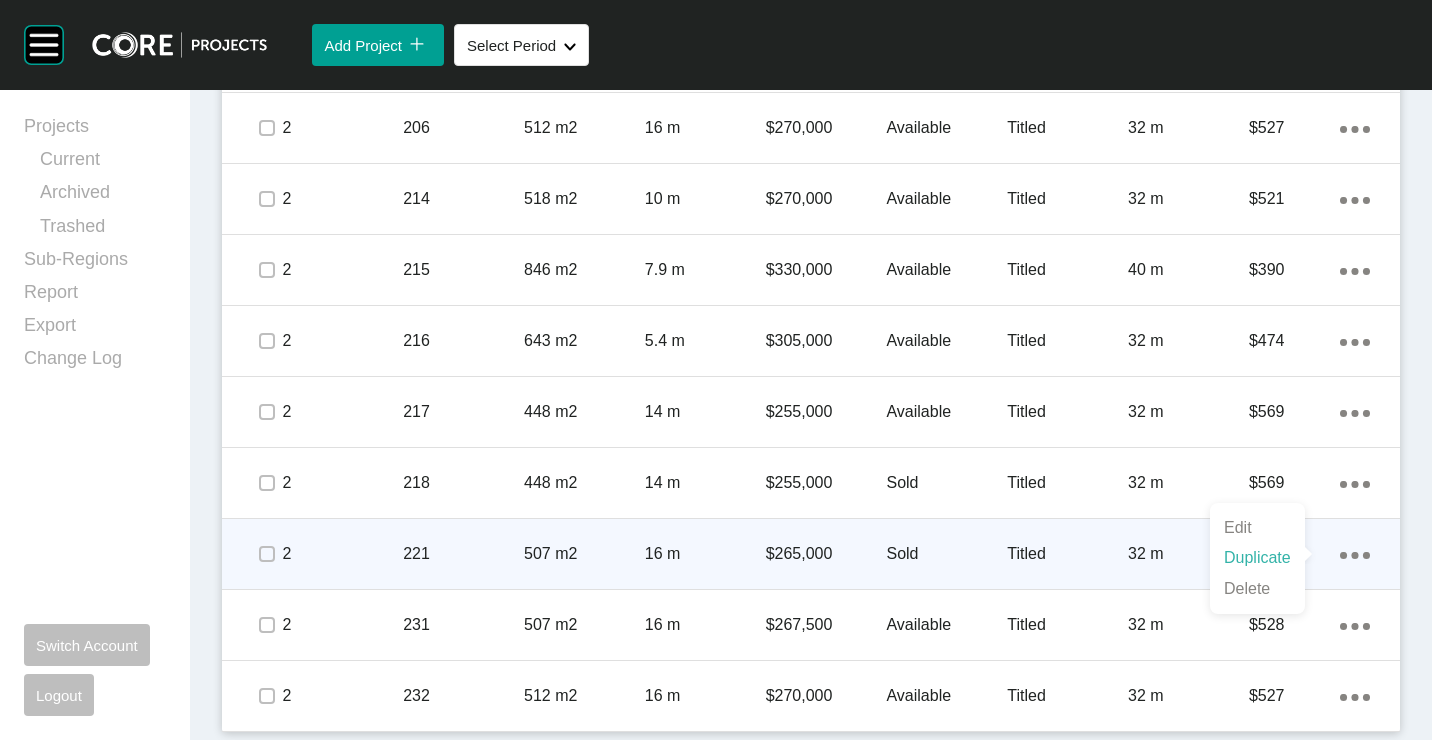 click on "Duplicate" at bounding box center [1257, 558] 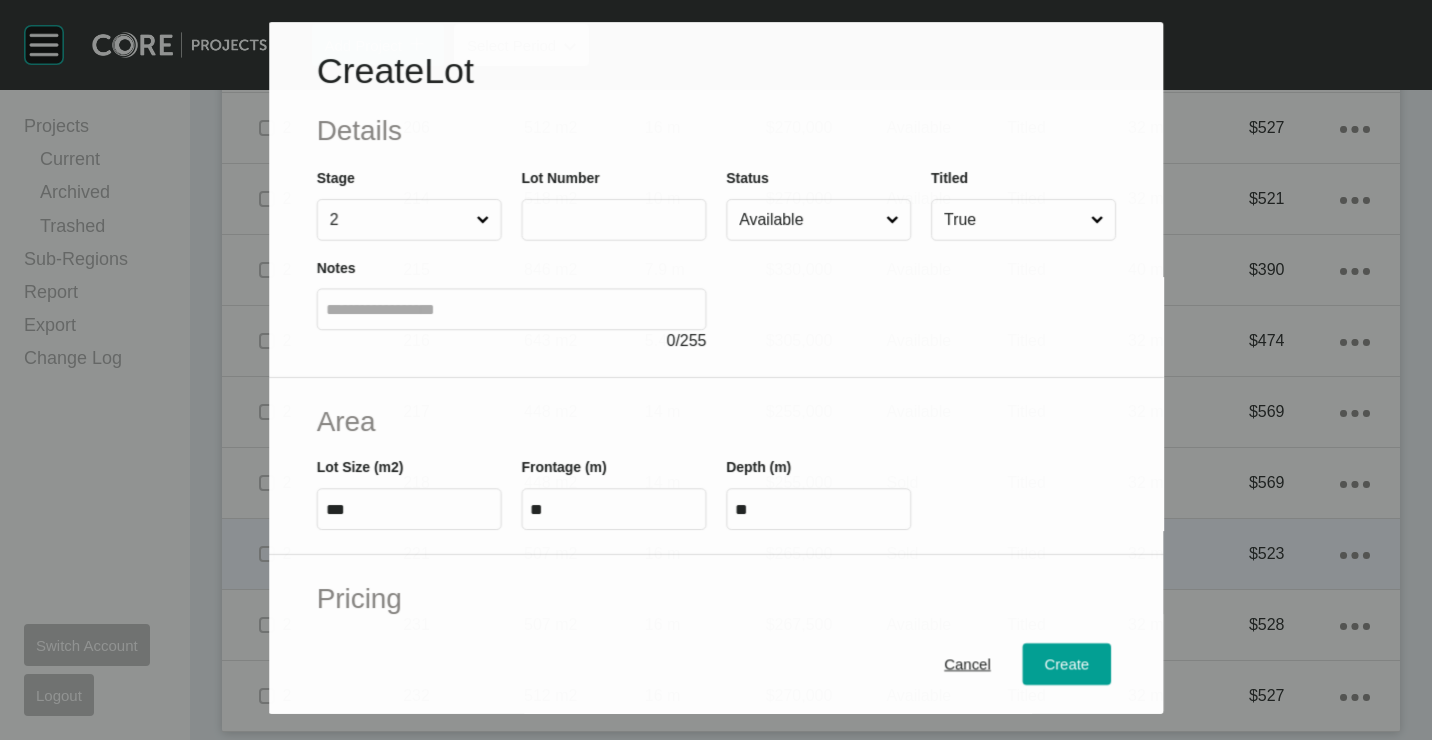 click at bounding box center (613, 219) 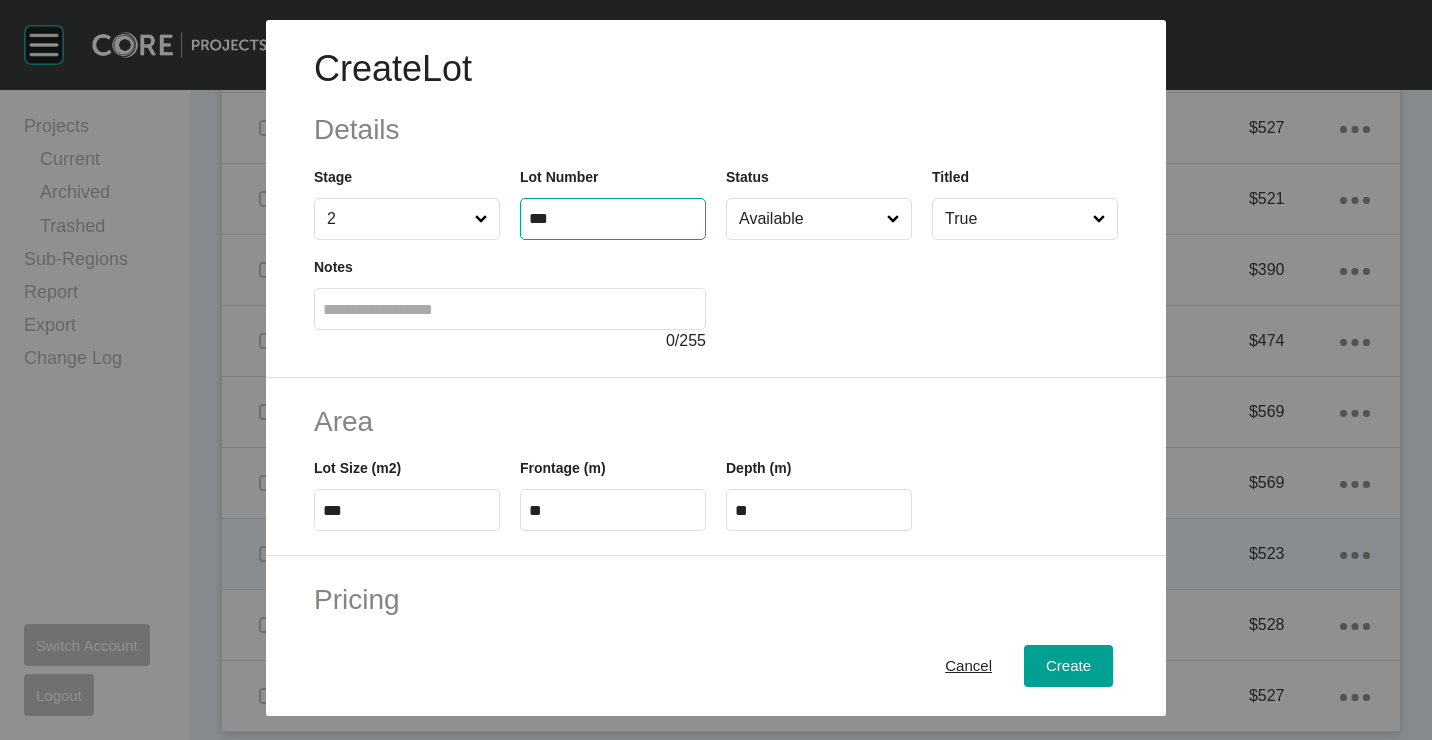 type on "***" 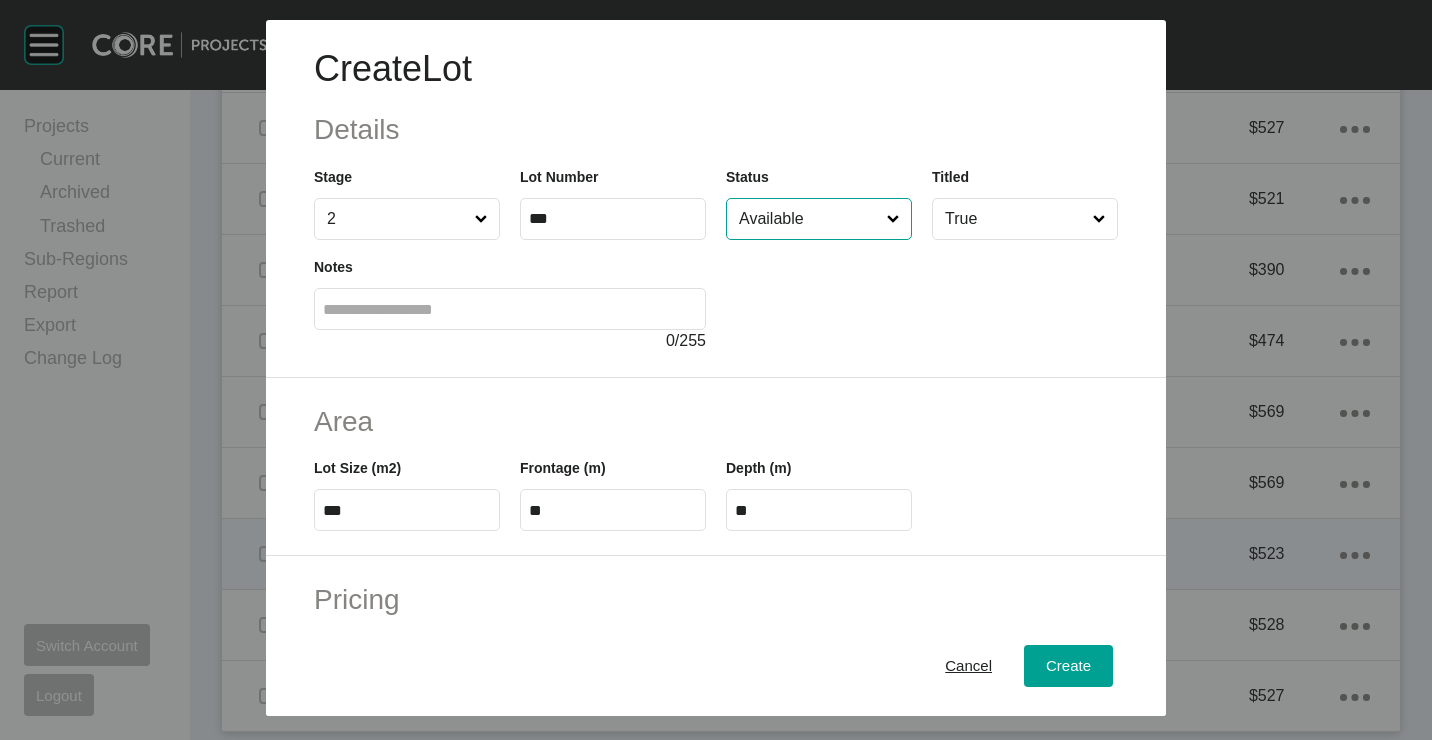 type on "******" 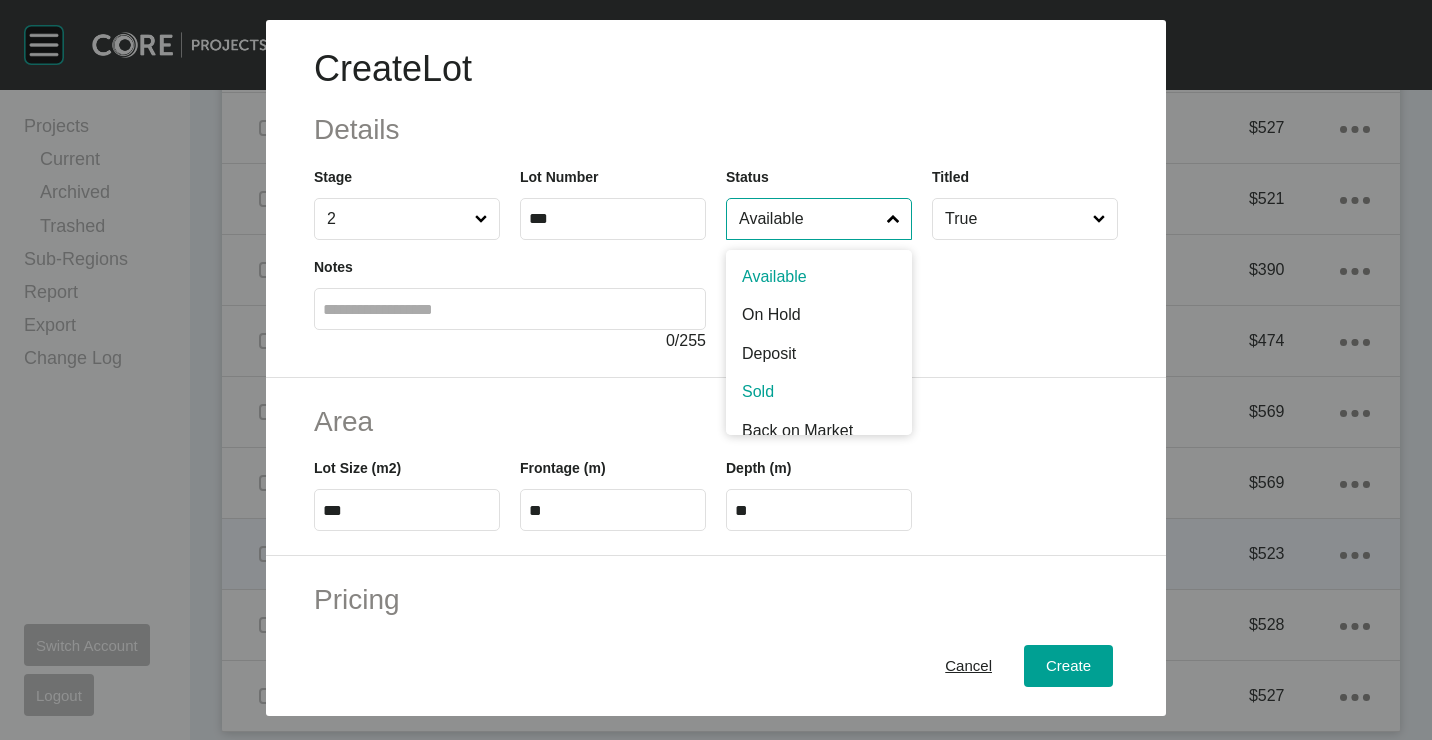 scroll, scrollTop: 15, scrollLeft: 0, axis: vertical 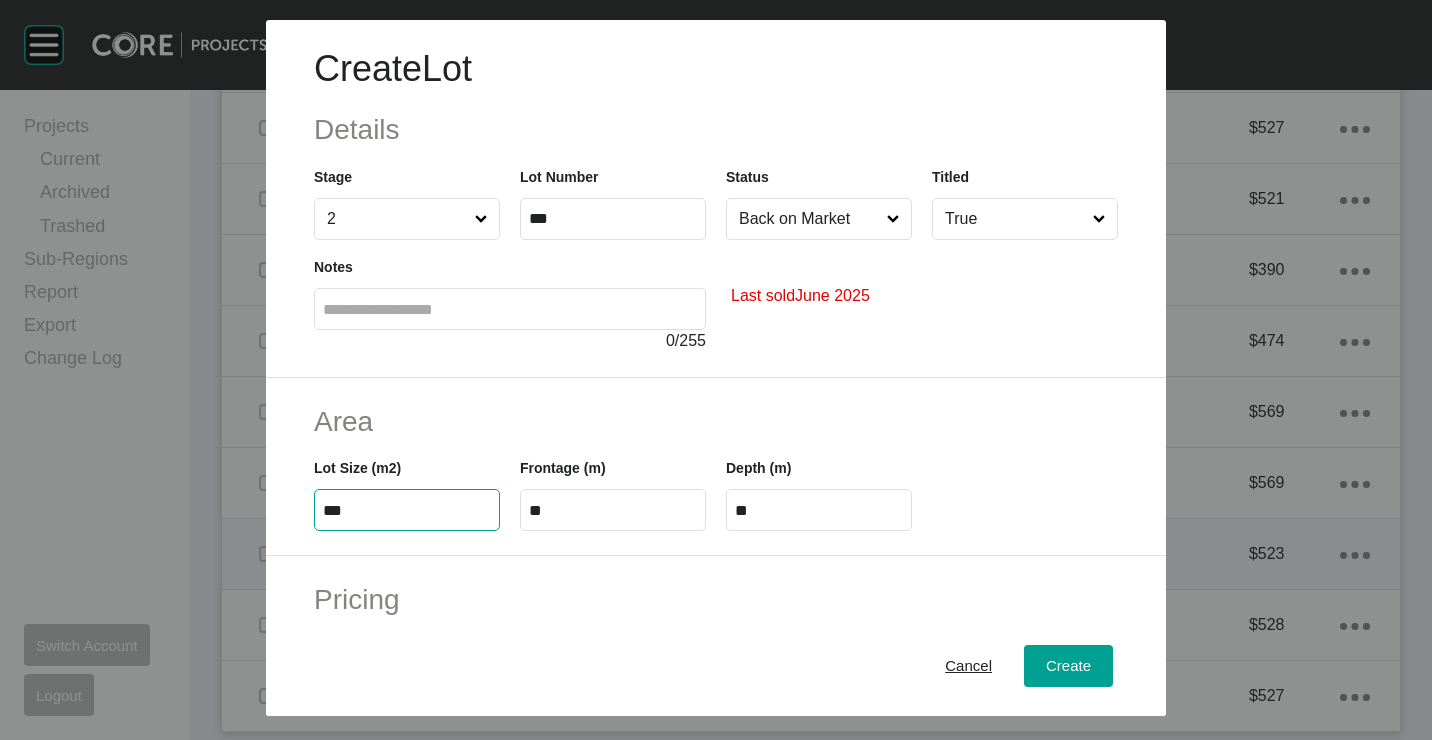 type on "***" 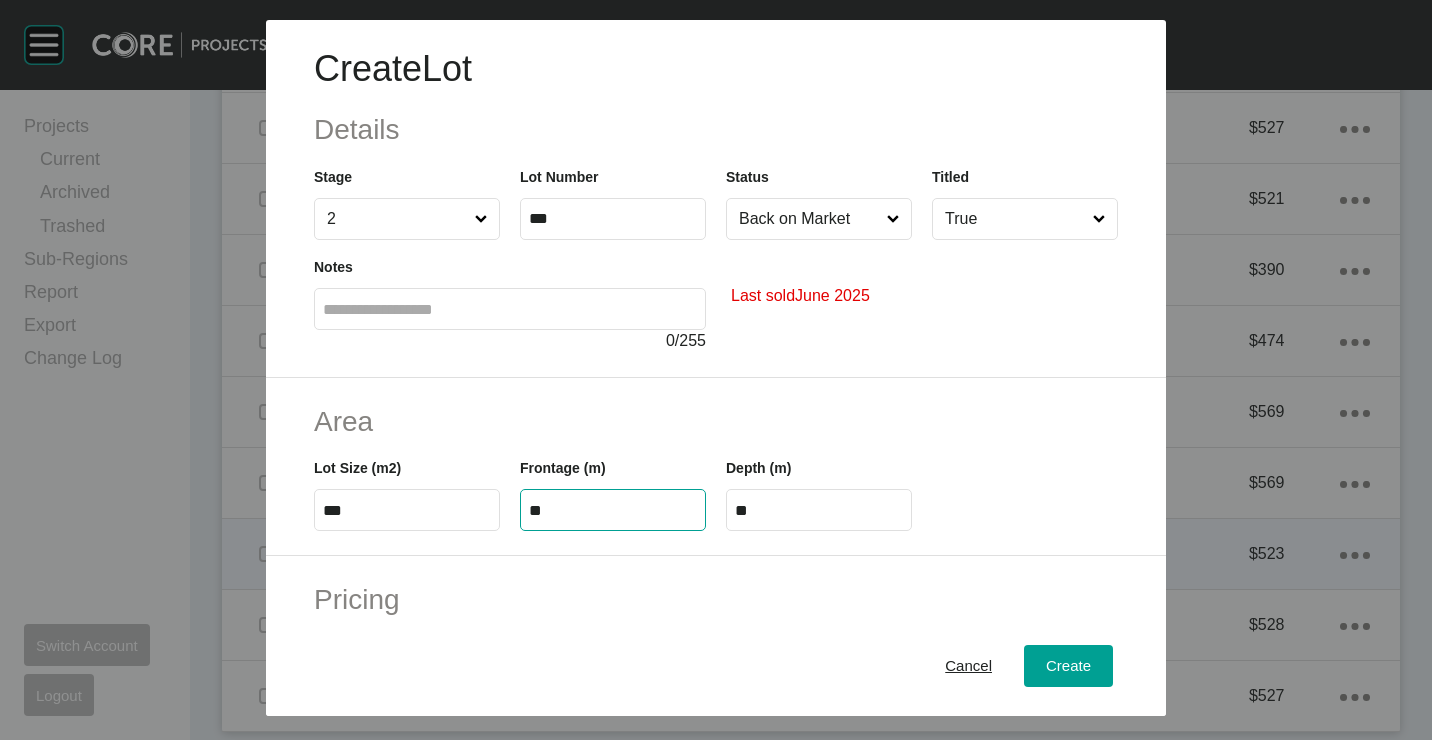 type on "**" 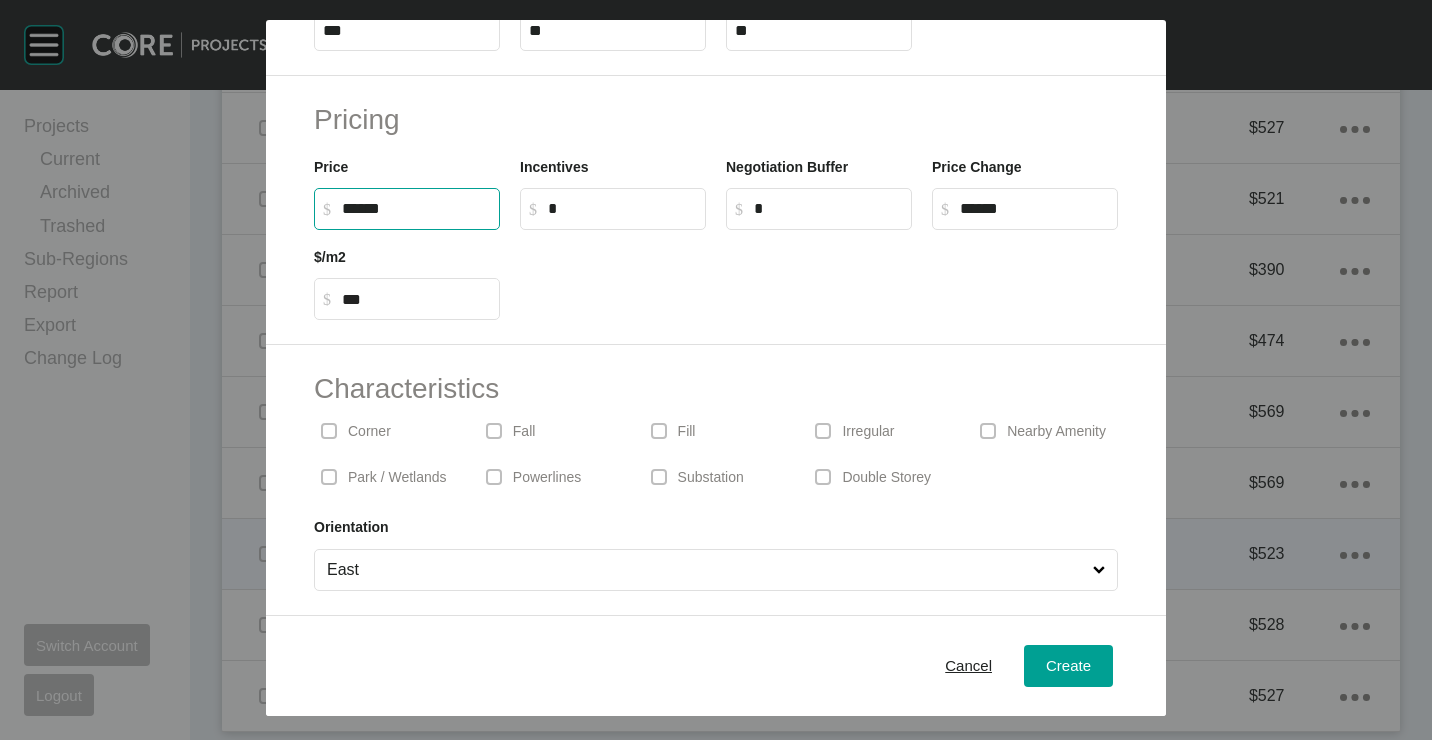 scroll, scrollTop: 280, scrollLeft: 0, axis: vertical 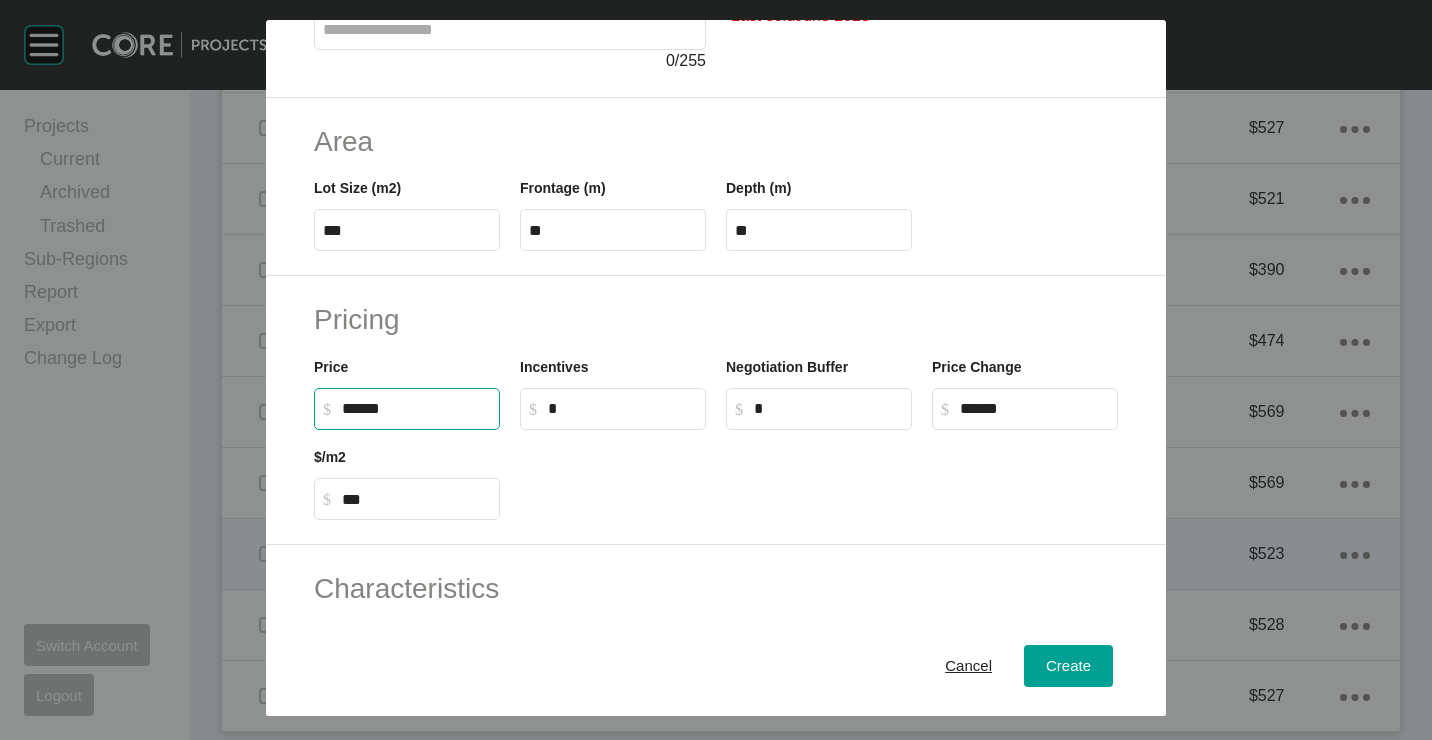 drag, startPoint x: 419, startPoint y: 403, endPoint x: 220, endPoint y: 405, distance: 199.01006 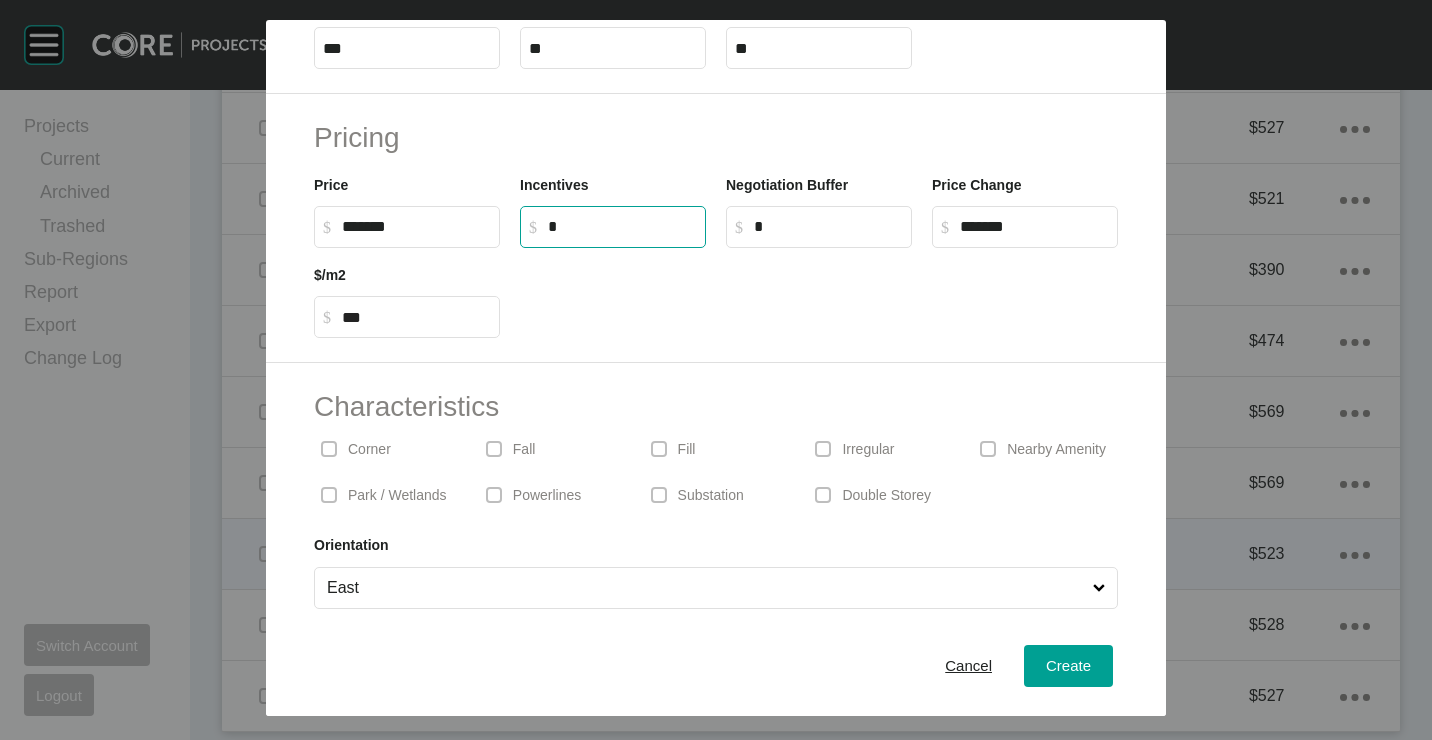 scroll, scrollTop: 480, scrollLeft: 0, axis: vertical 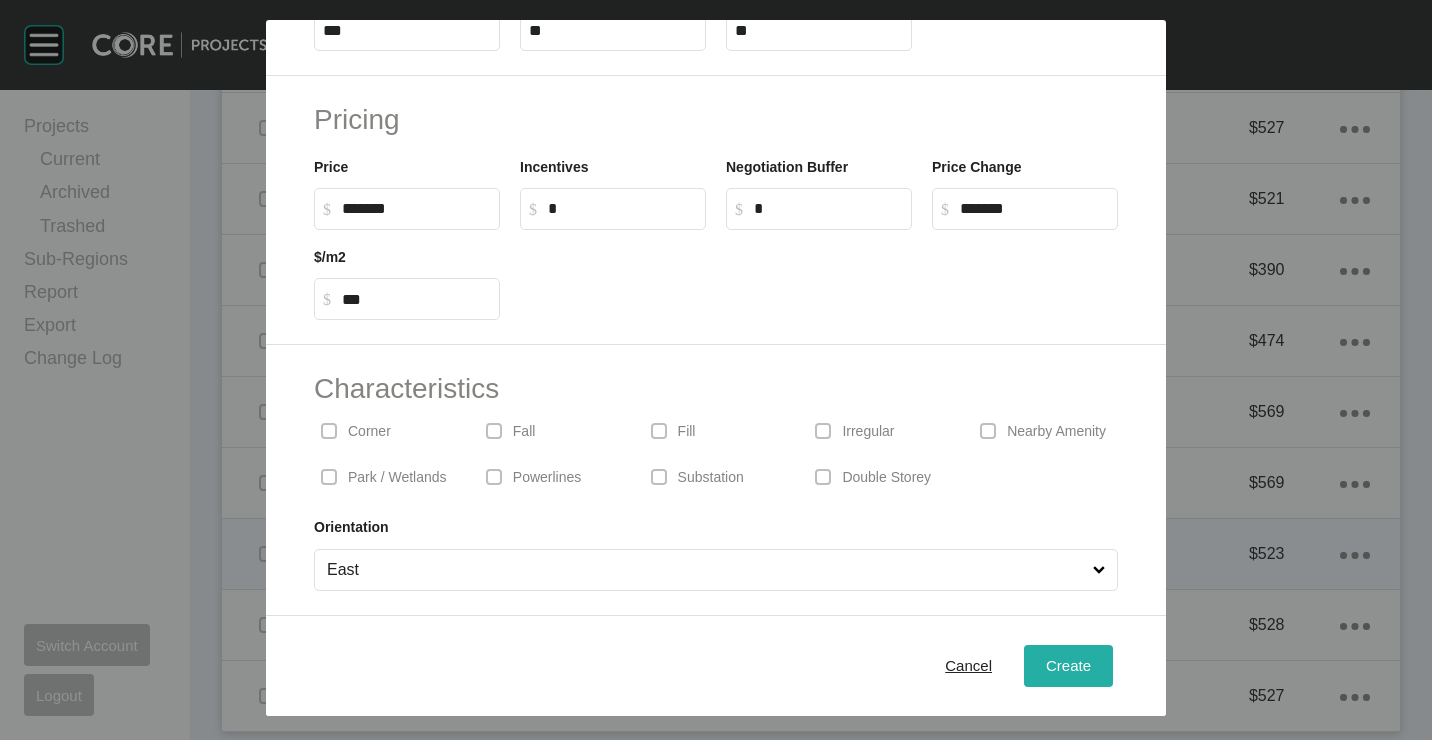 click on "Create" at bounding box center (1068, 665) 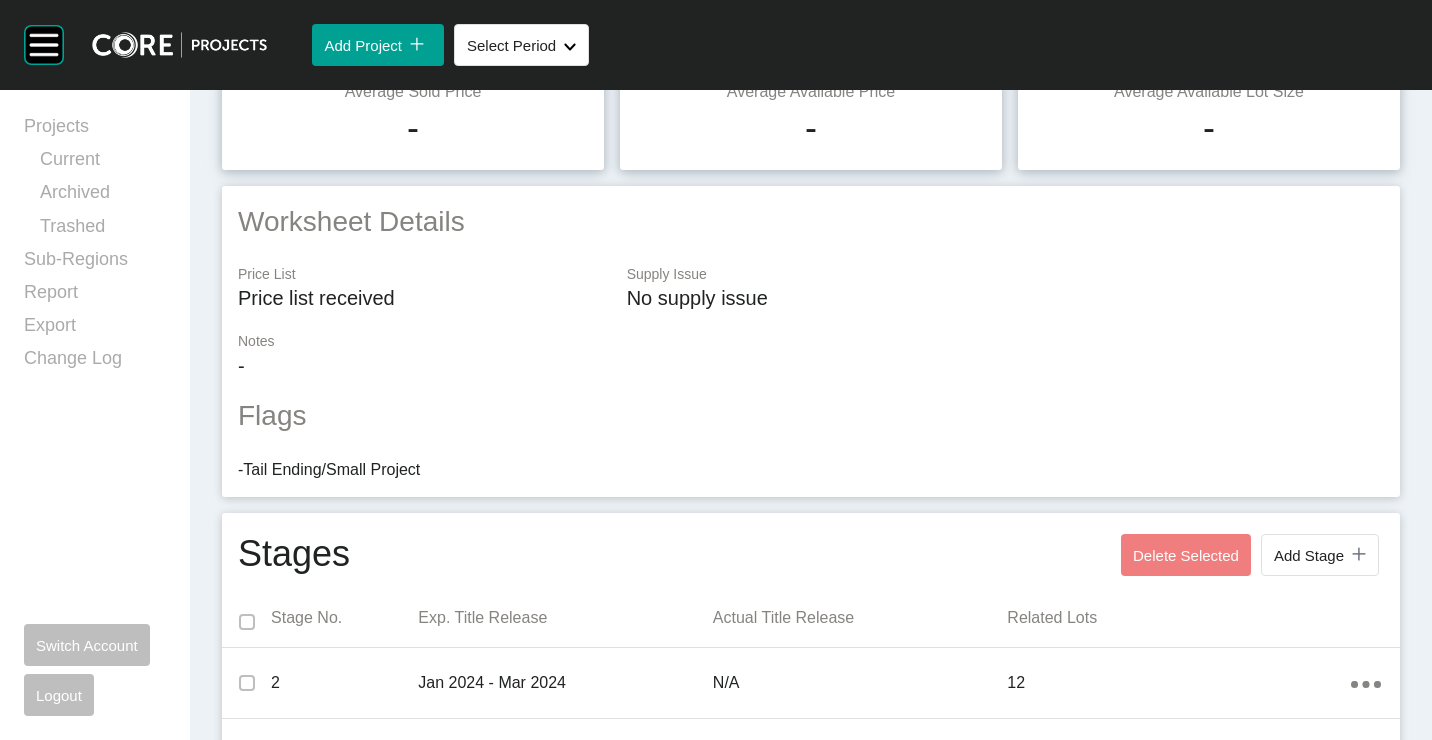 scroll, scrollTop: 0, scrollLeft: 0, axis: both 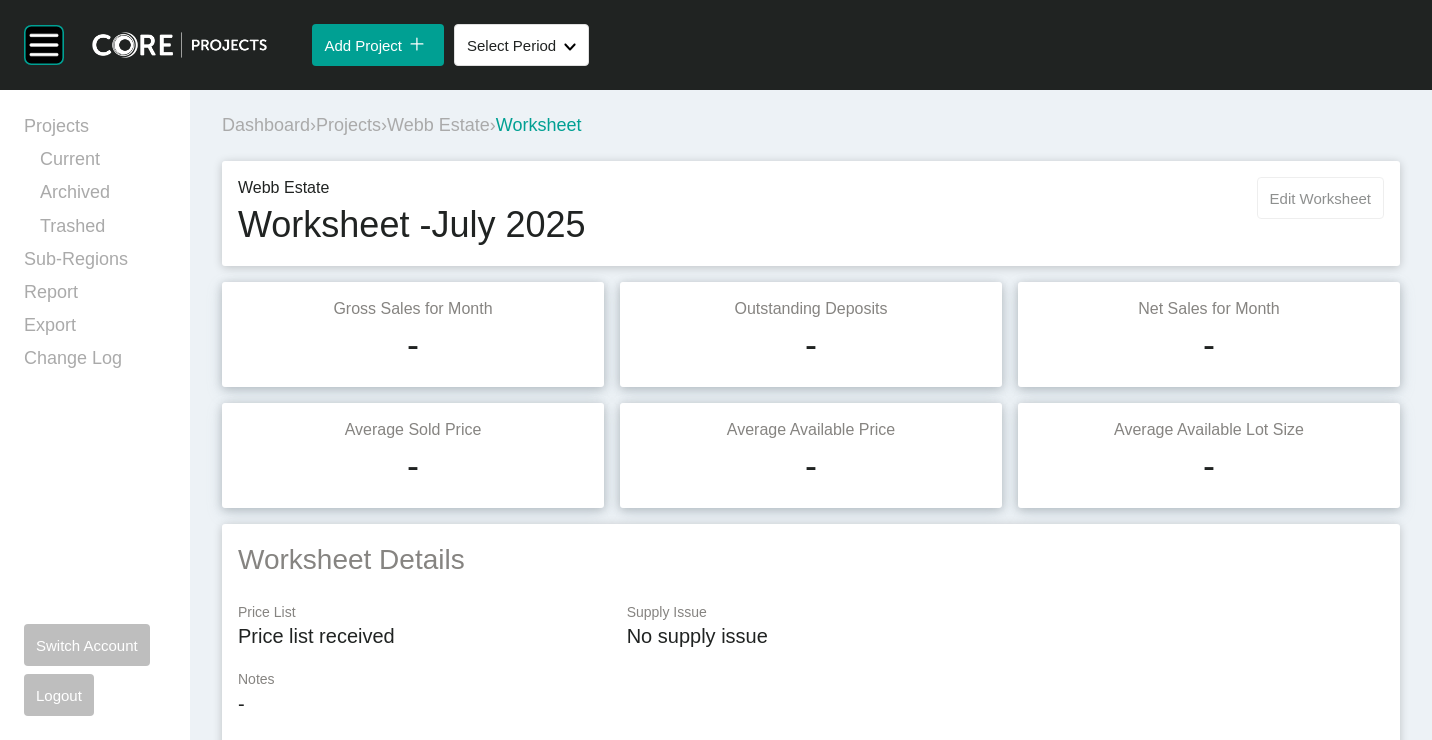 click on "Edit Worksheet" at bounding box center (1320, 198) 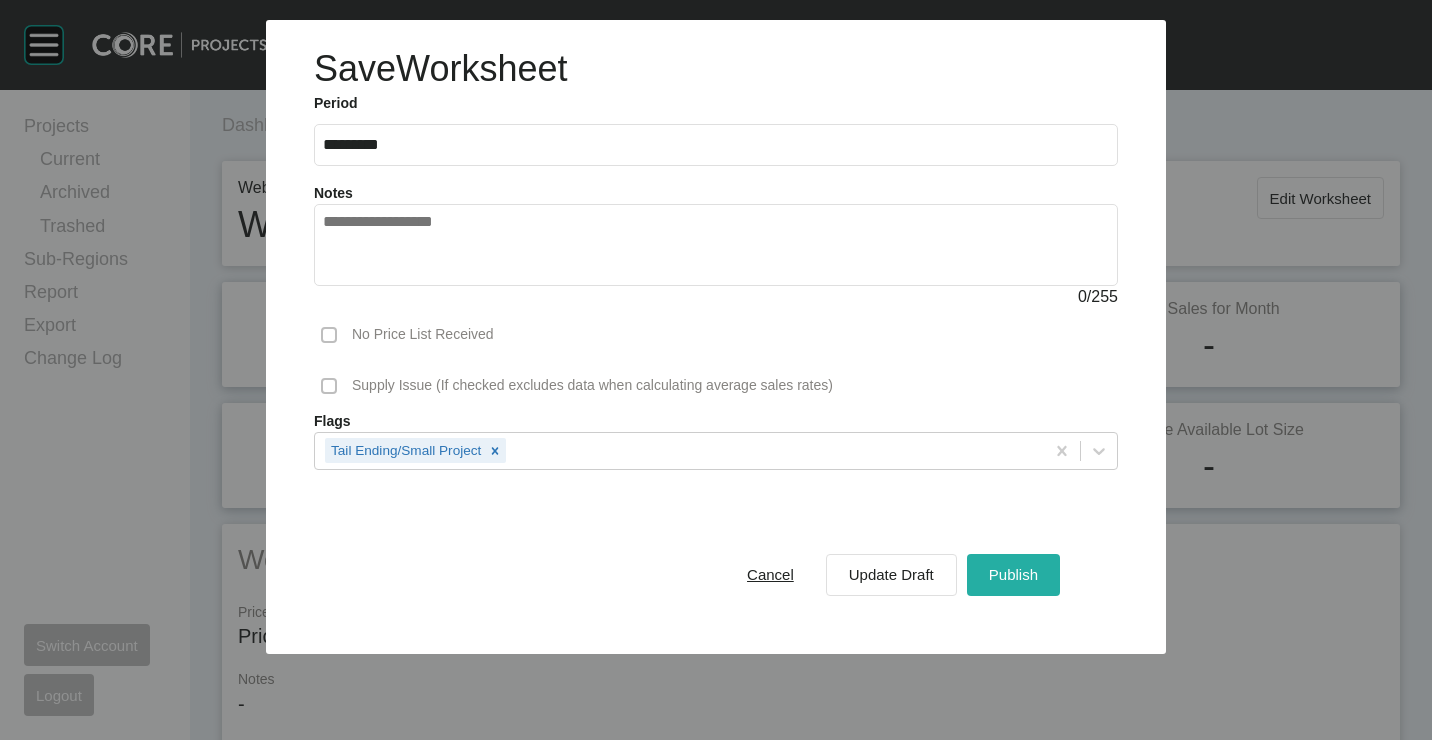click on "Publish" at bounding box center [1013, 574] 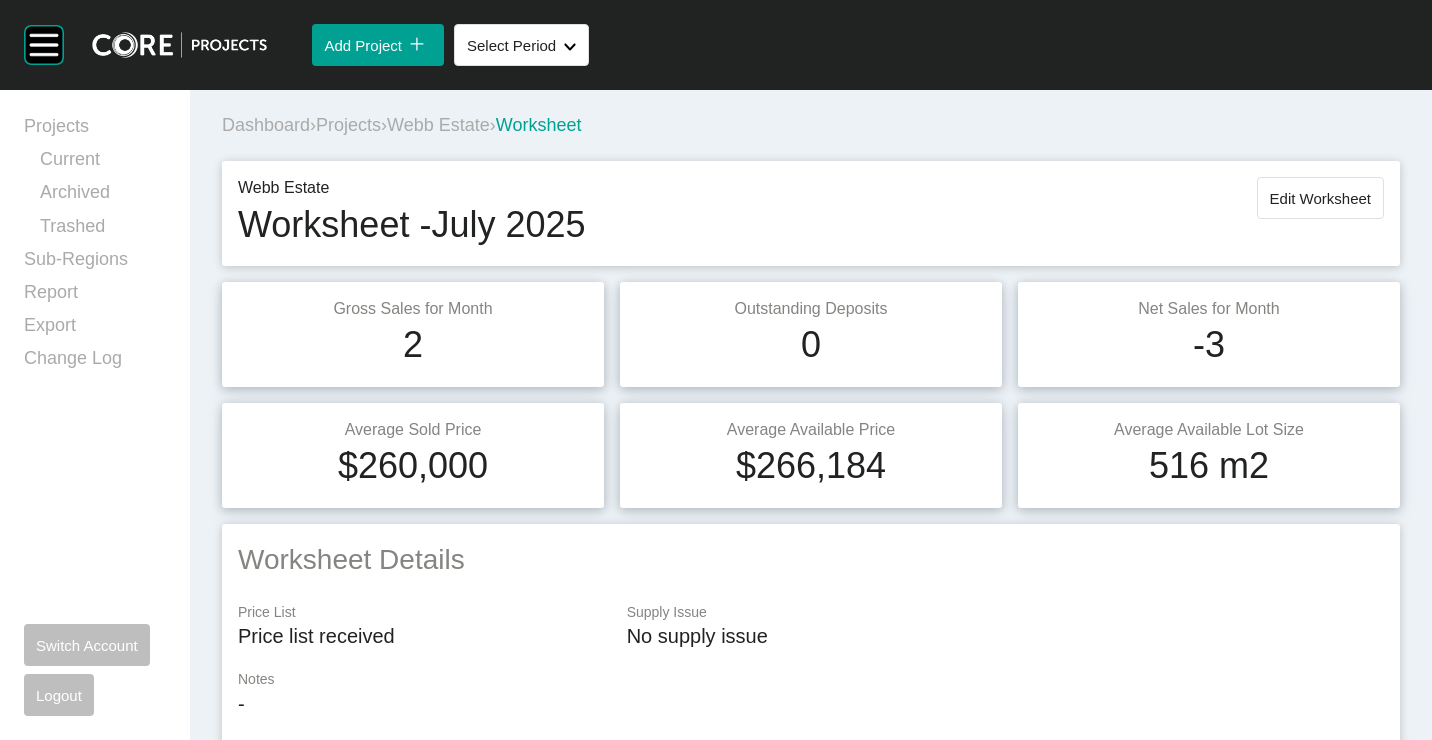 click on "Projects" at bounding box center [348, 125] 